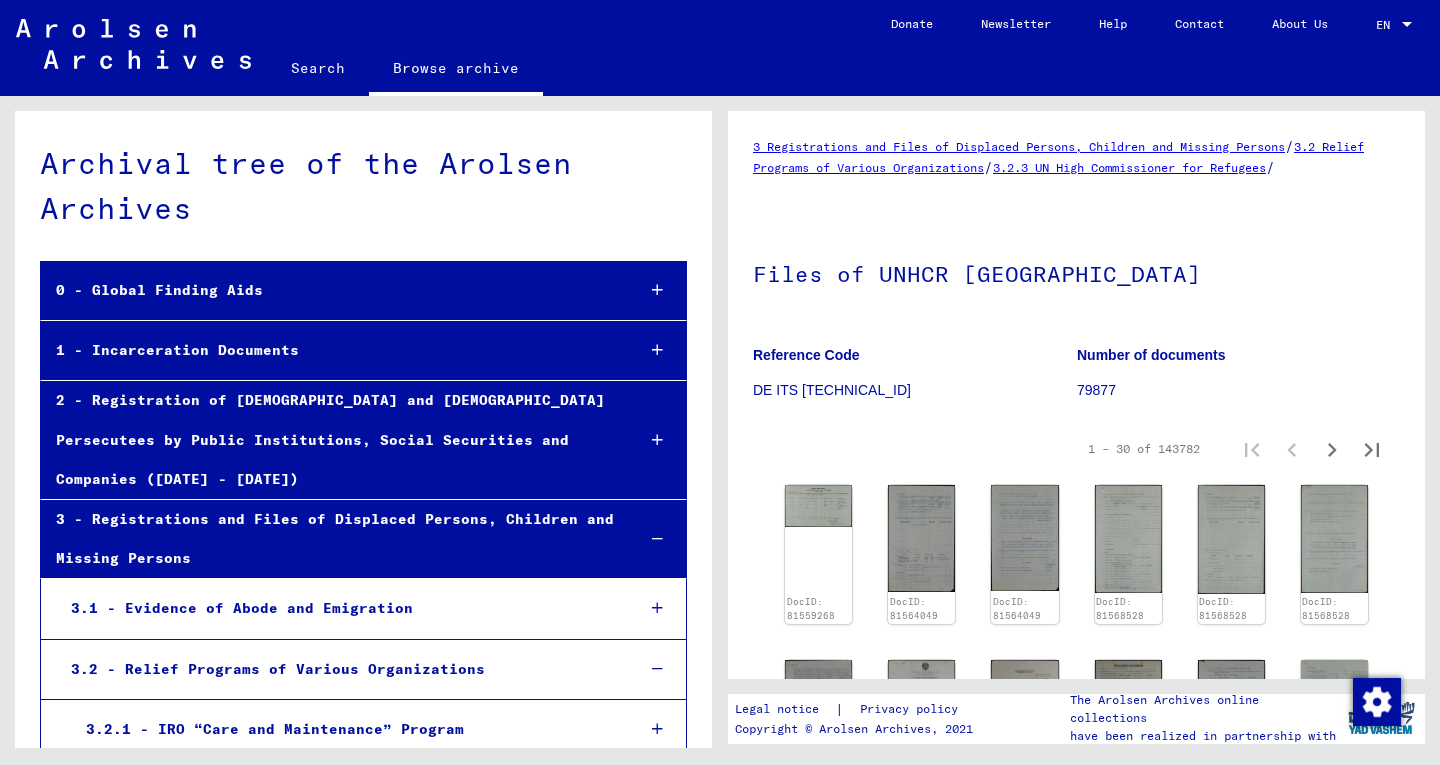 scroll, scrollTop: 0, scrollLeft: 0, axis: both 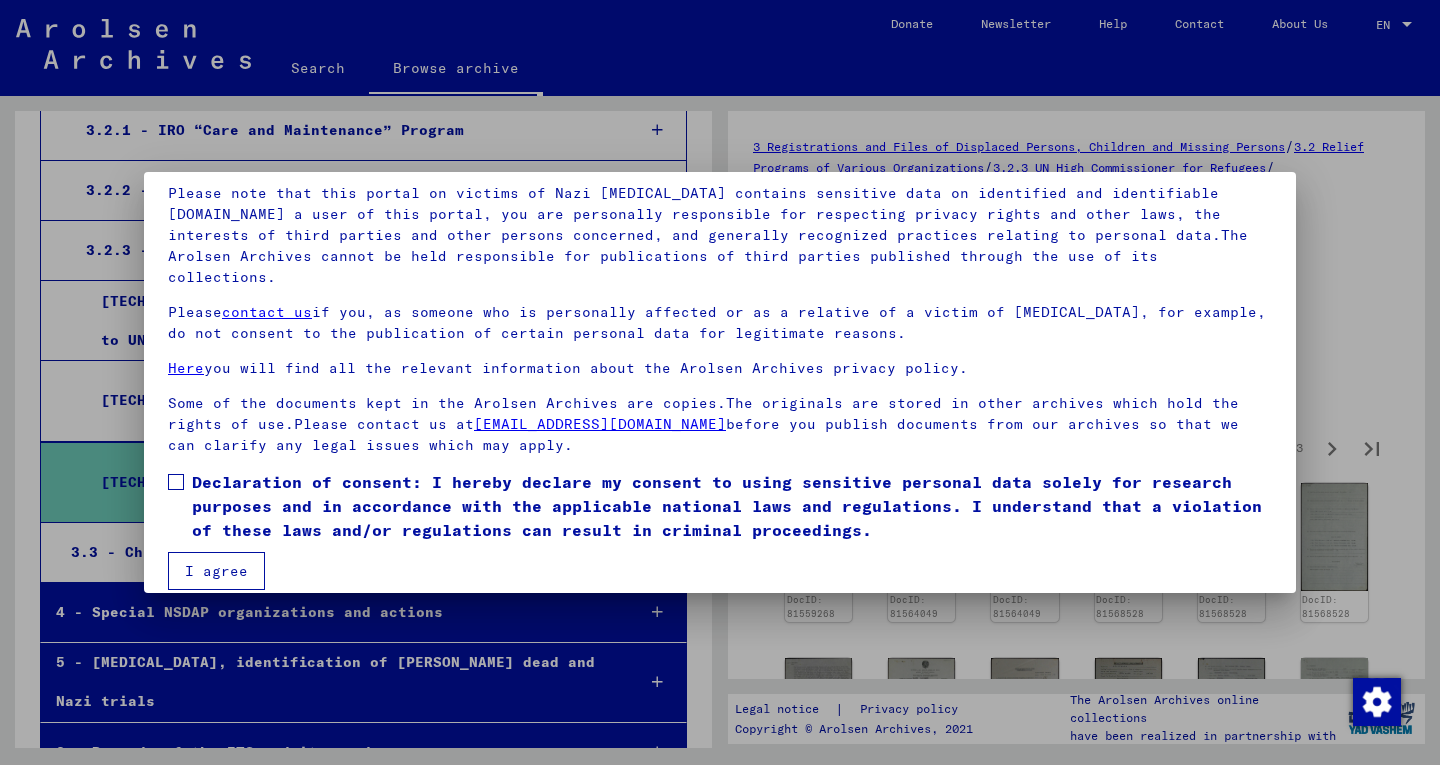 click at bounding box center (176, 482) 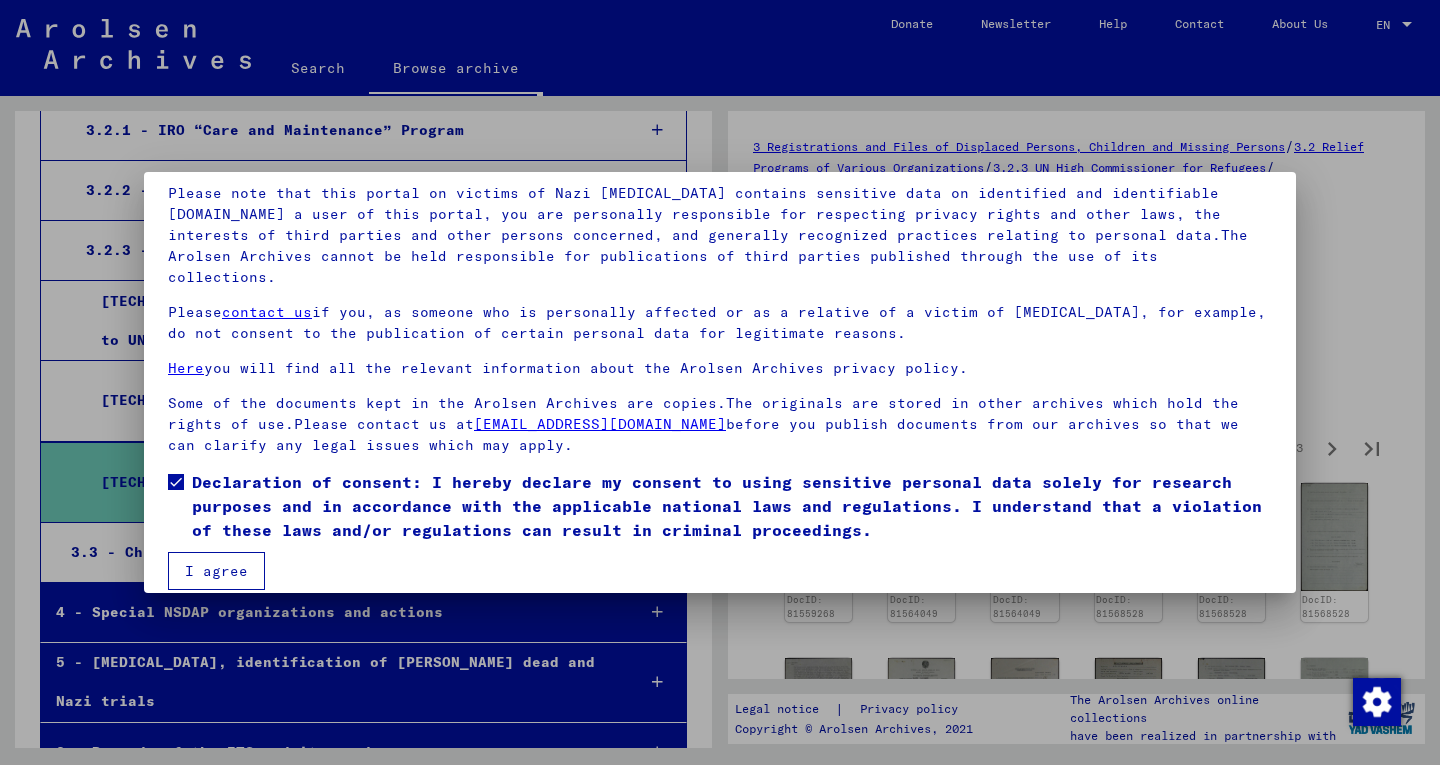 click on "I agree" at bounding box center [216, 571] 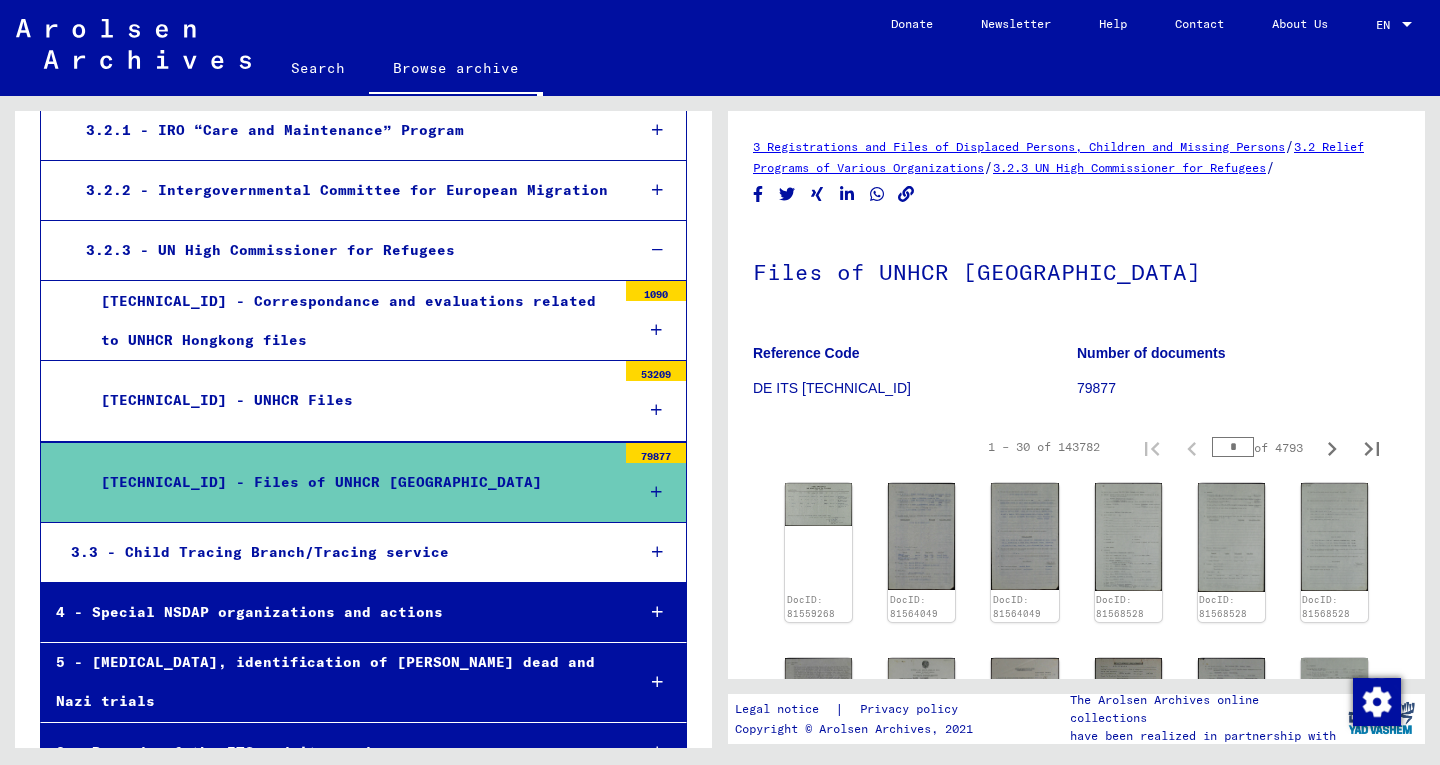 click on "Reference Code" 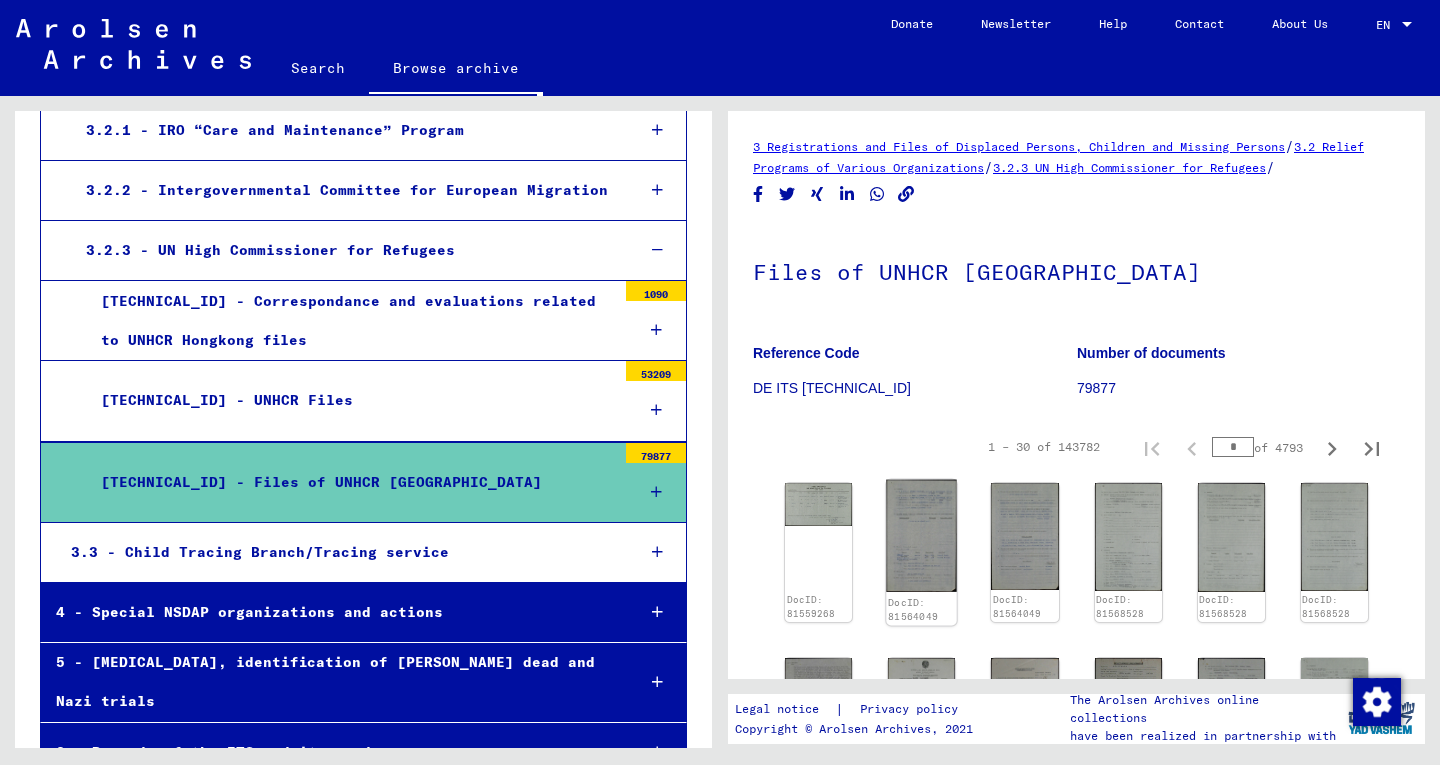 click 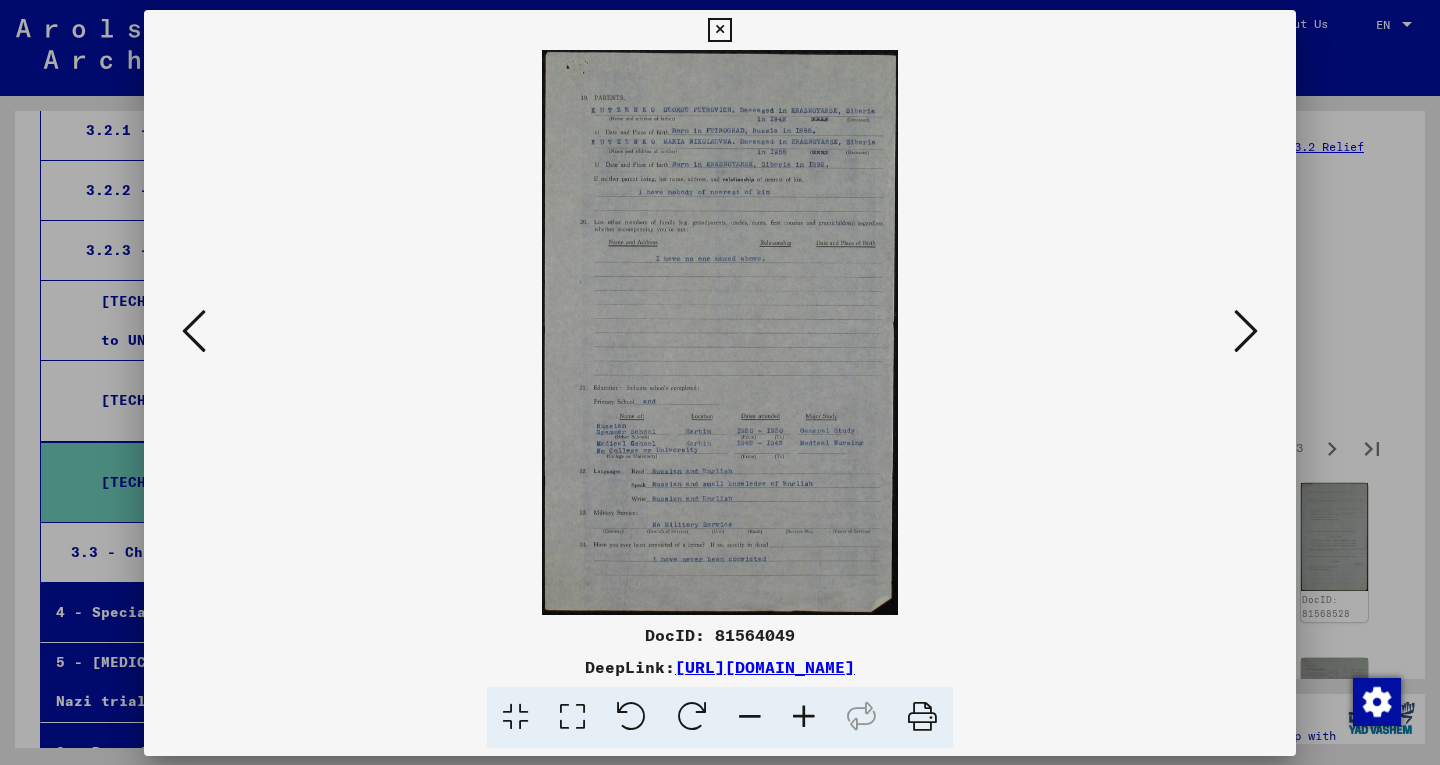 click at bounding box center (720, 332) 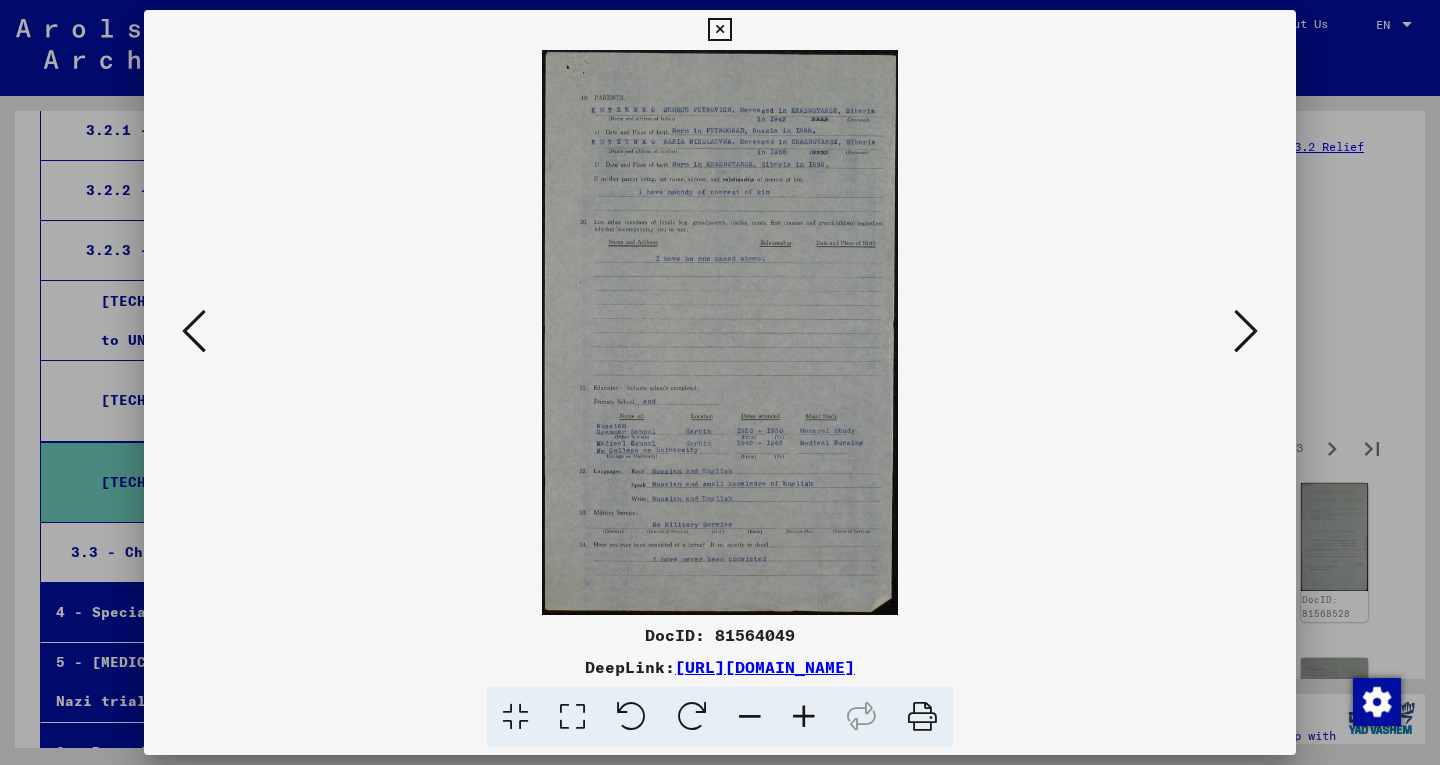 click at bounding box center [804, 717] 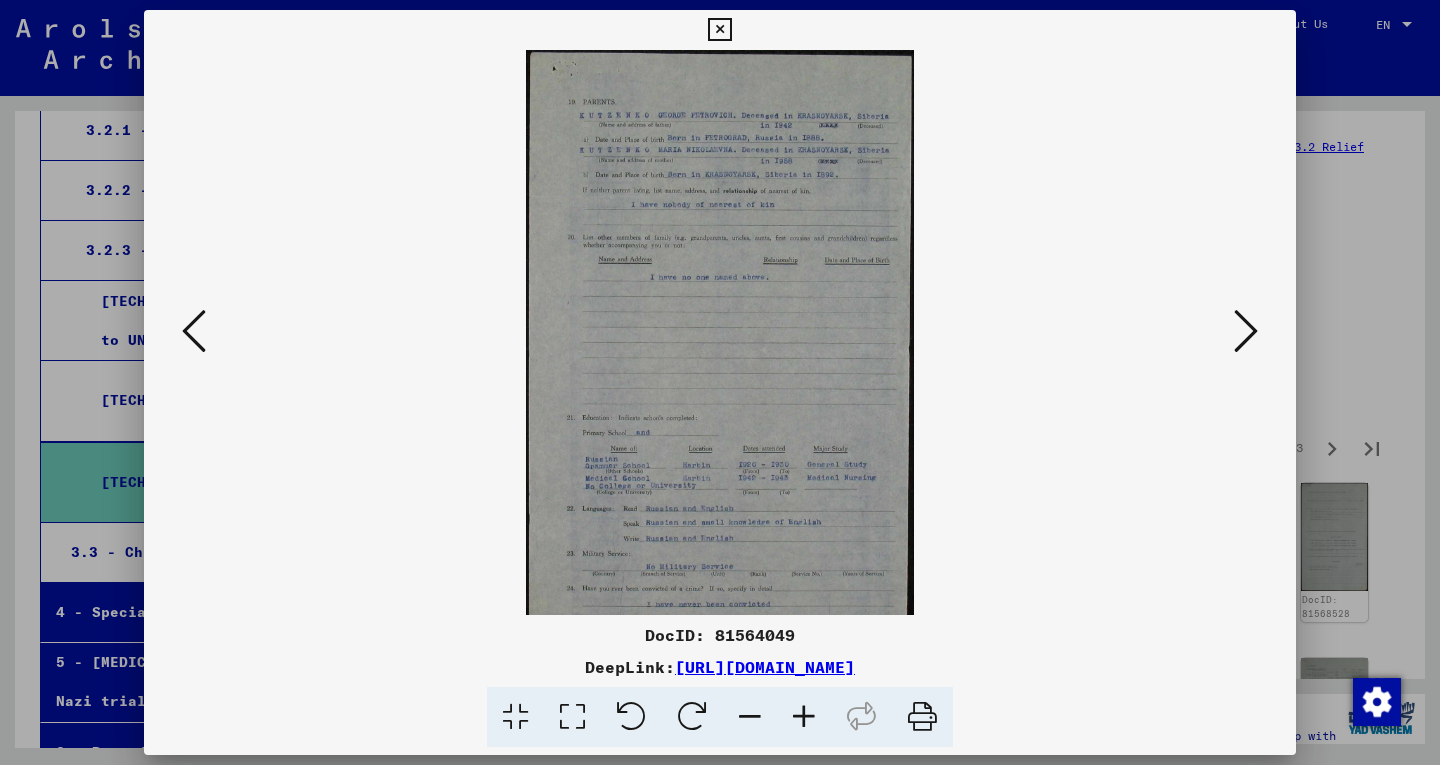 click at bounding box center (804, 717) 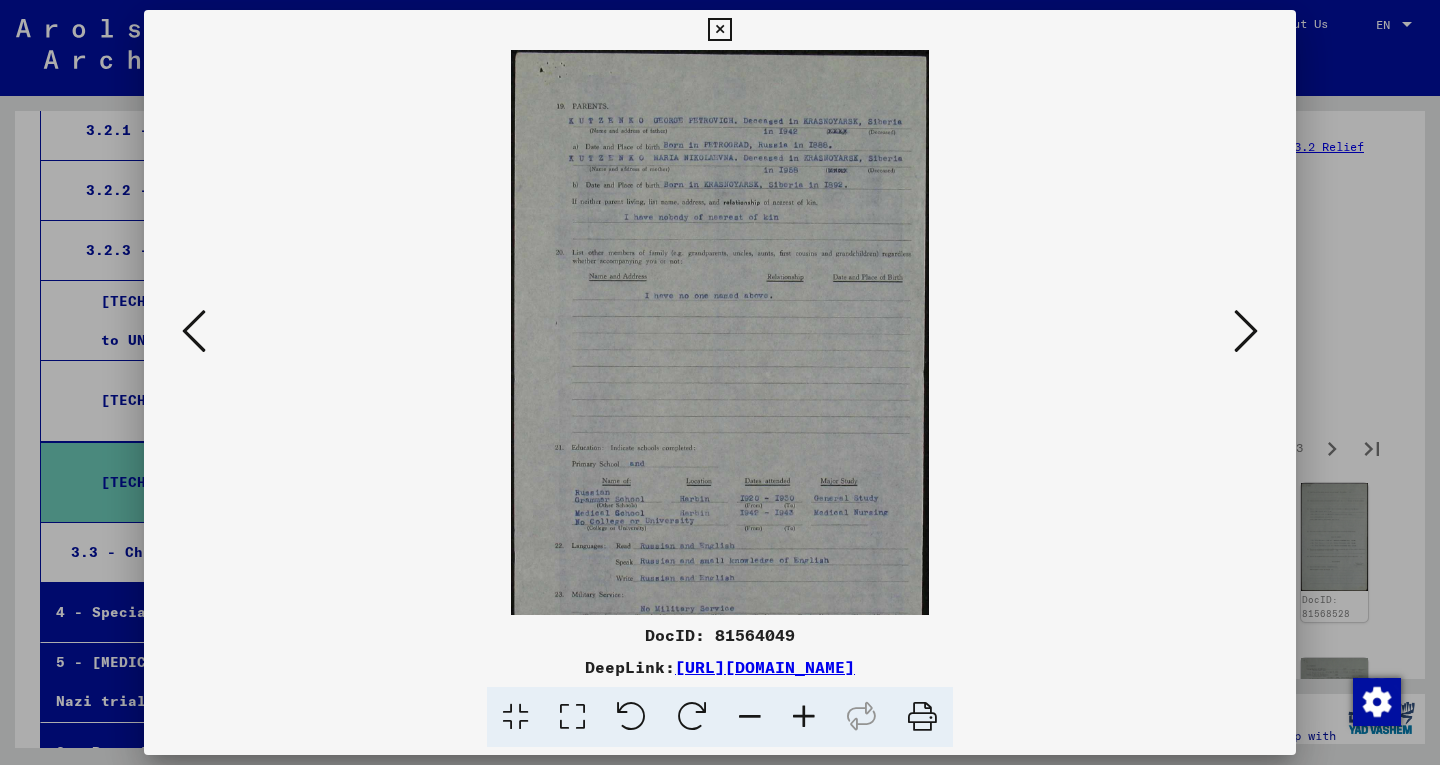 click at bounding box center [804, 717] 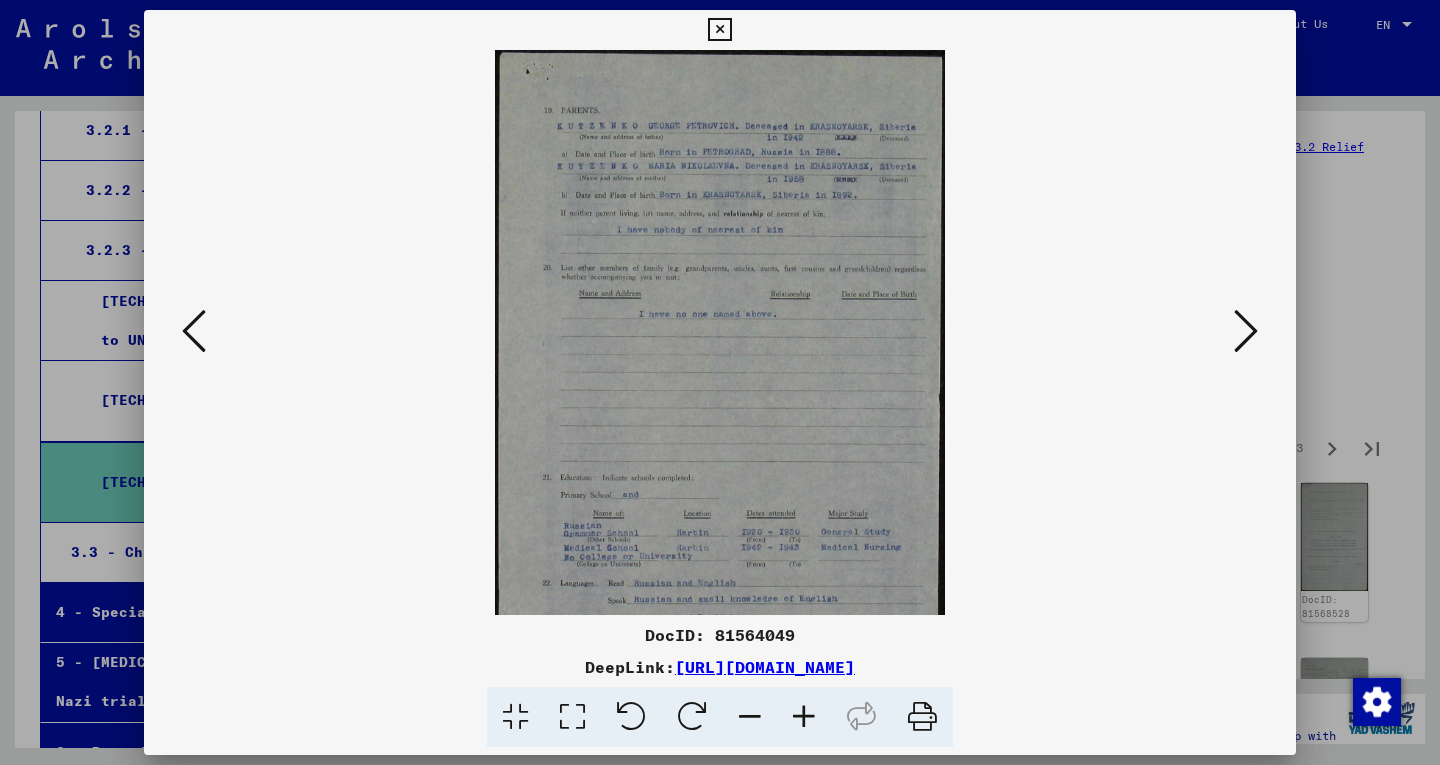 click at bounding box center (804, 717) 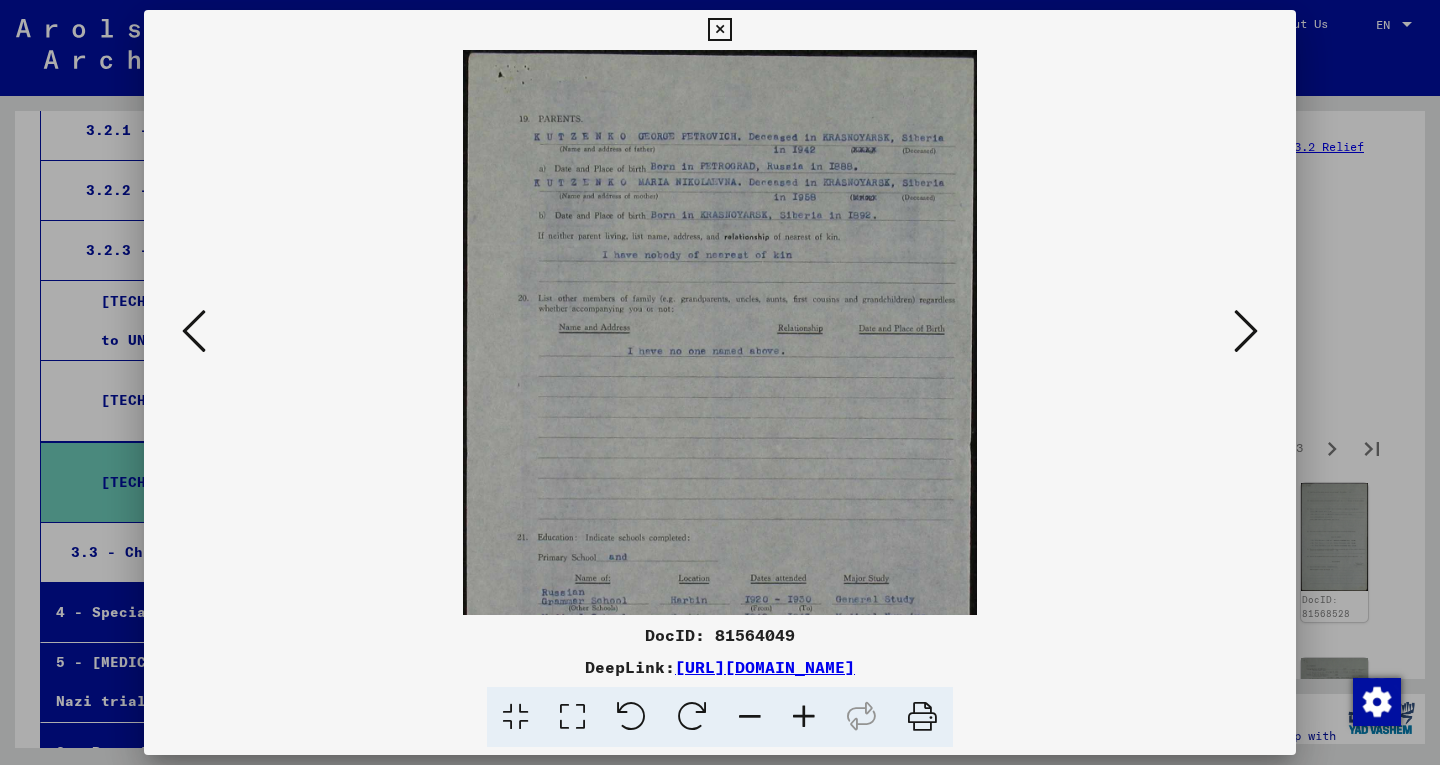 click at bounding box center (804, 717) 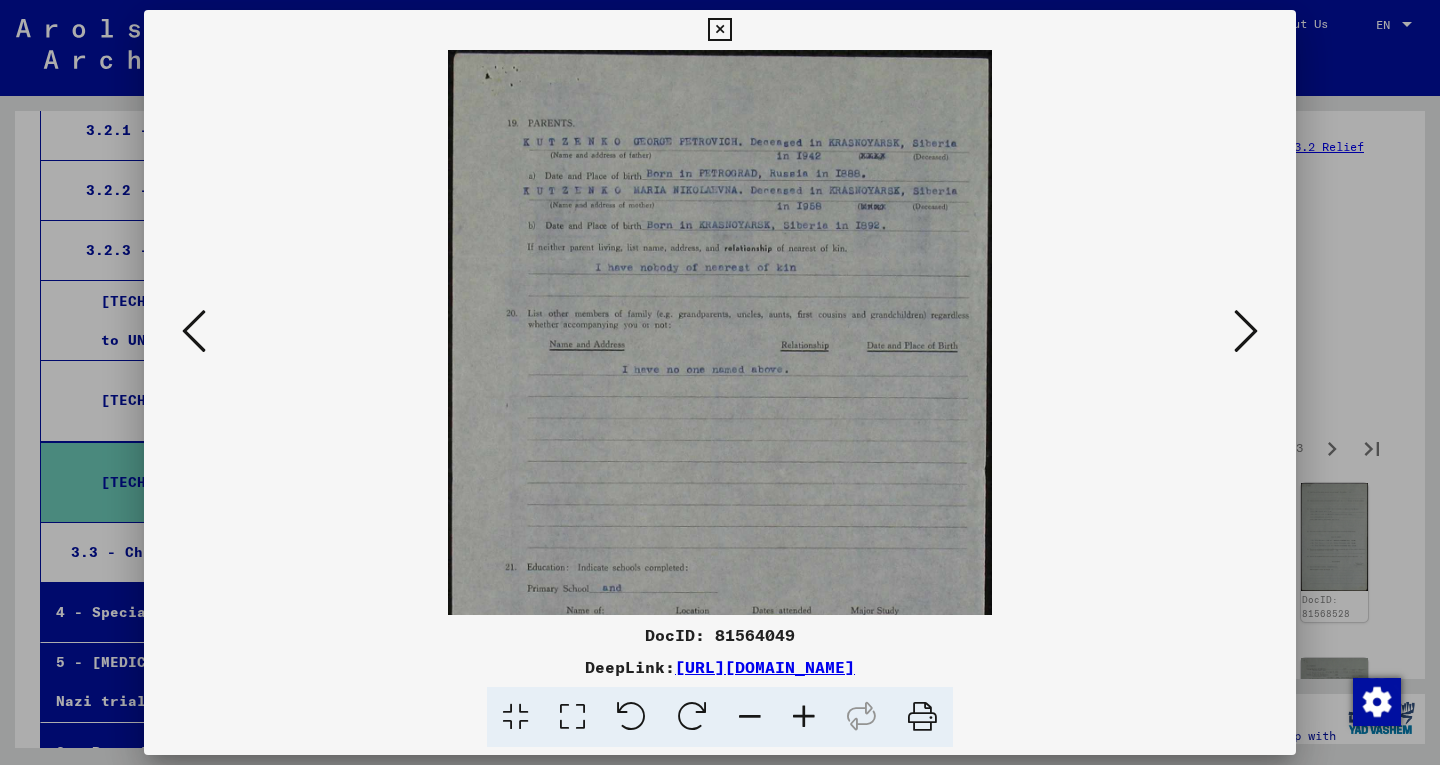 click at bounding box center (804, 717) 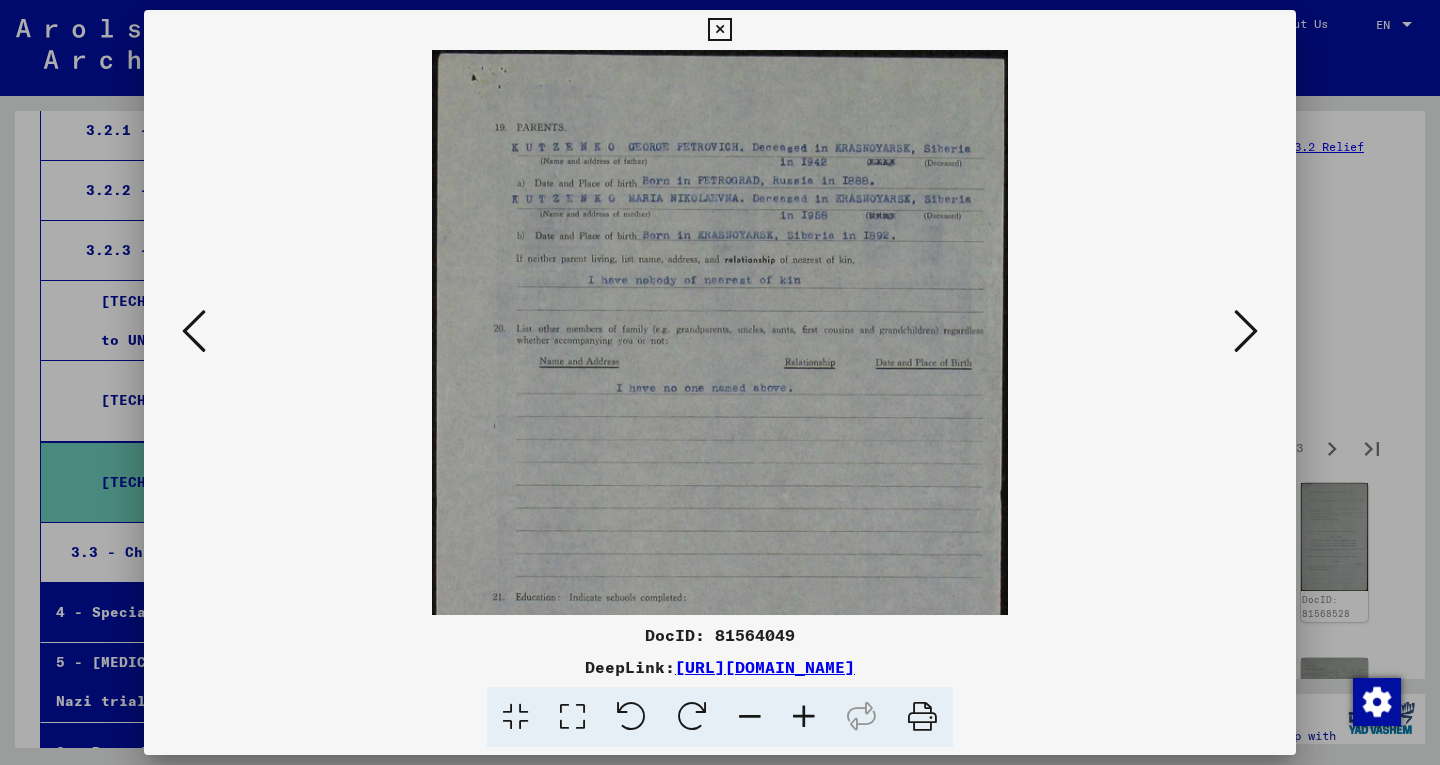click at bounding box center (804, 717) 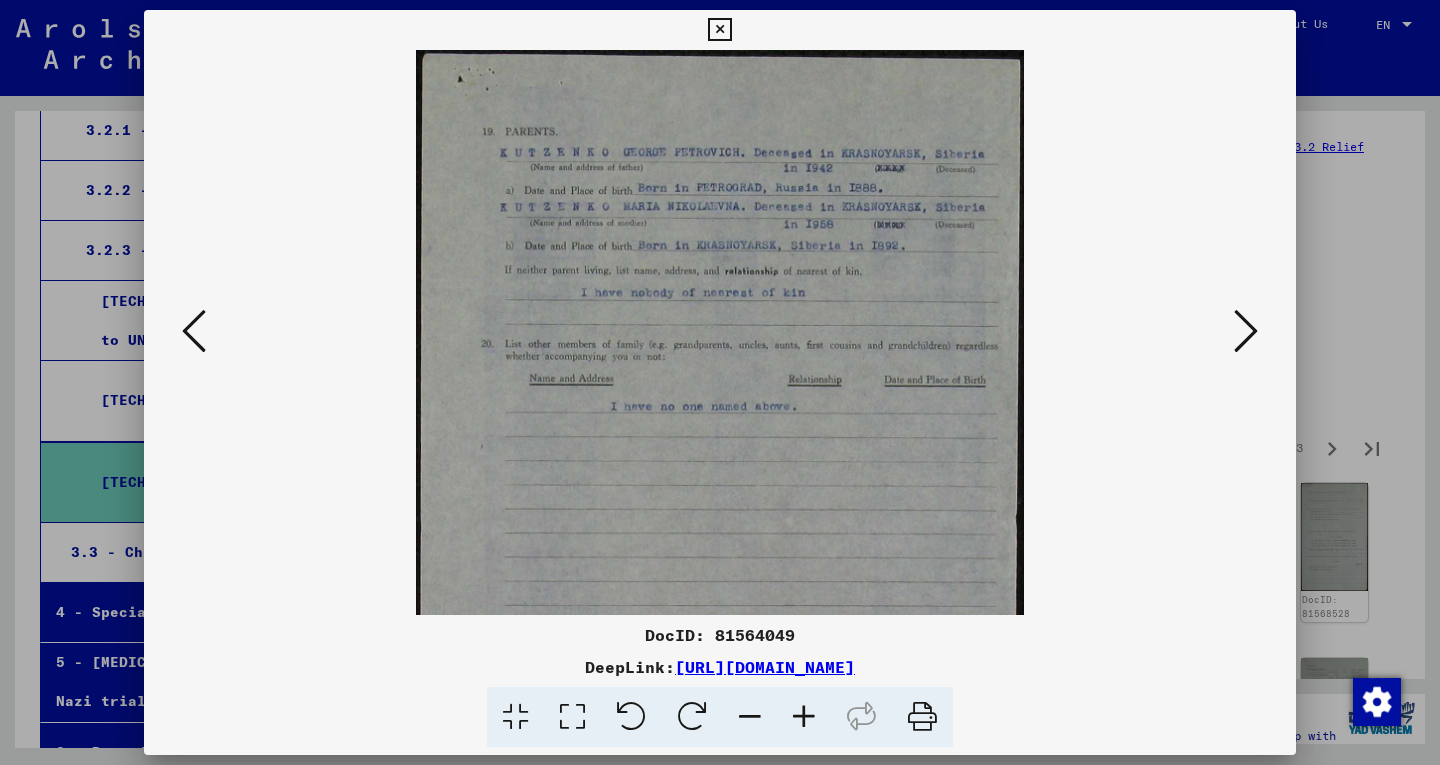 click at bounding box center [804, 717] 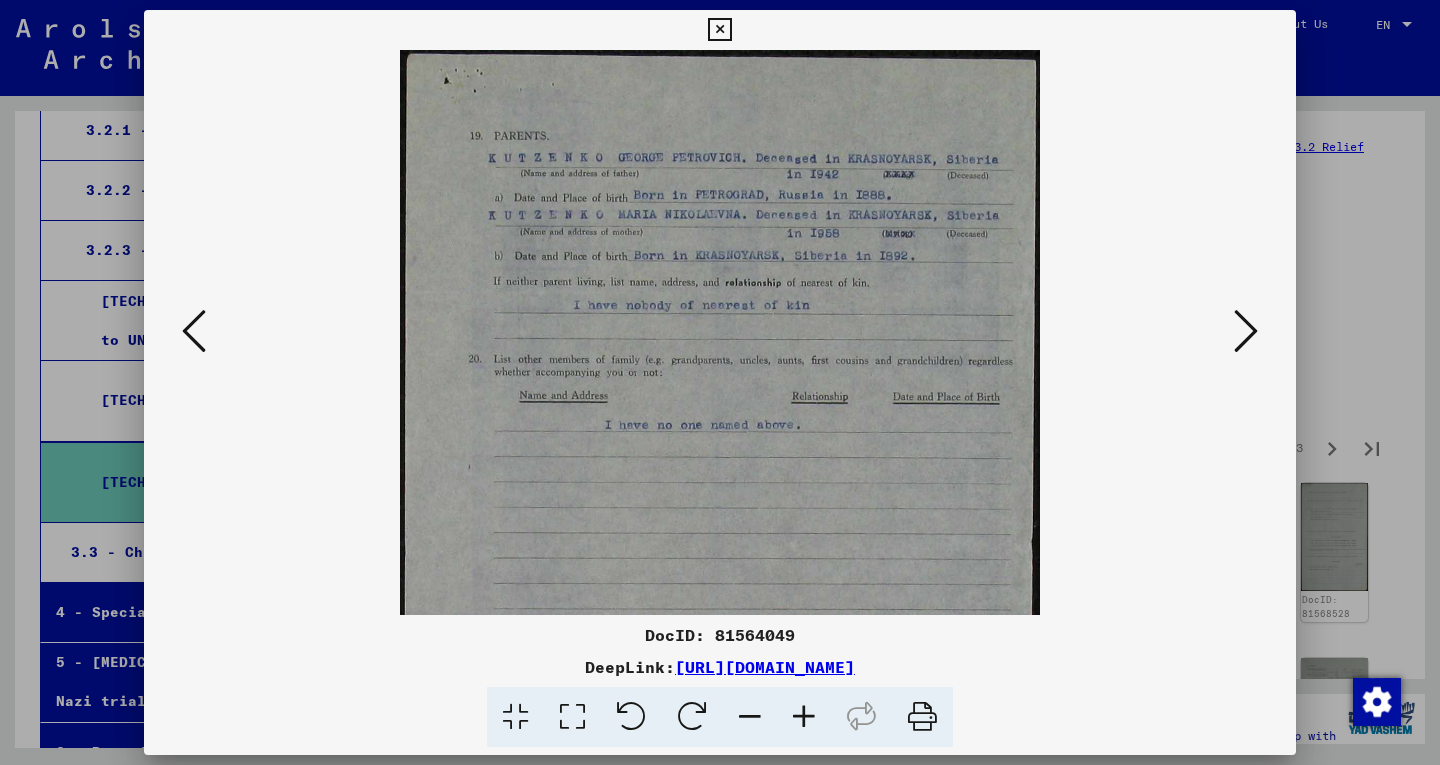 click at bounding box center [804, 717] 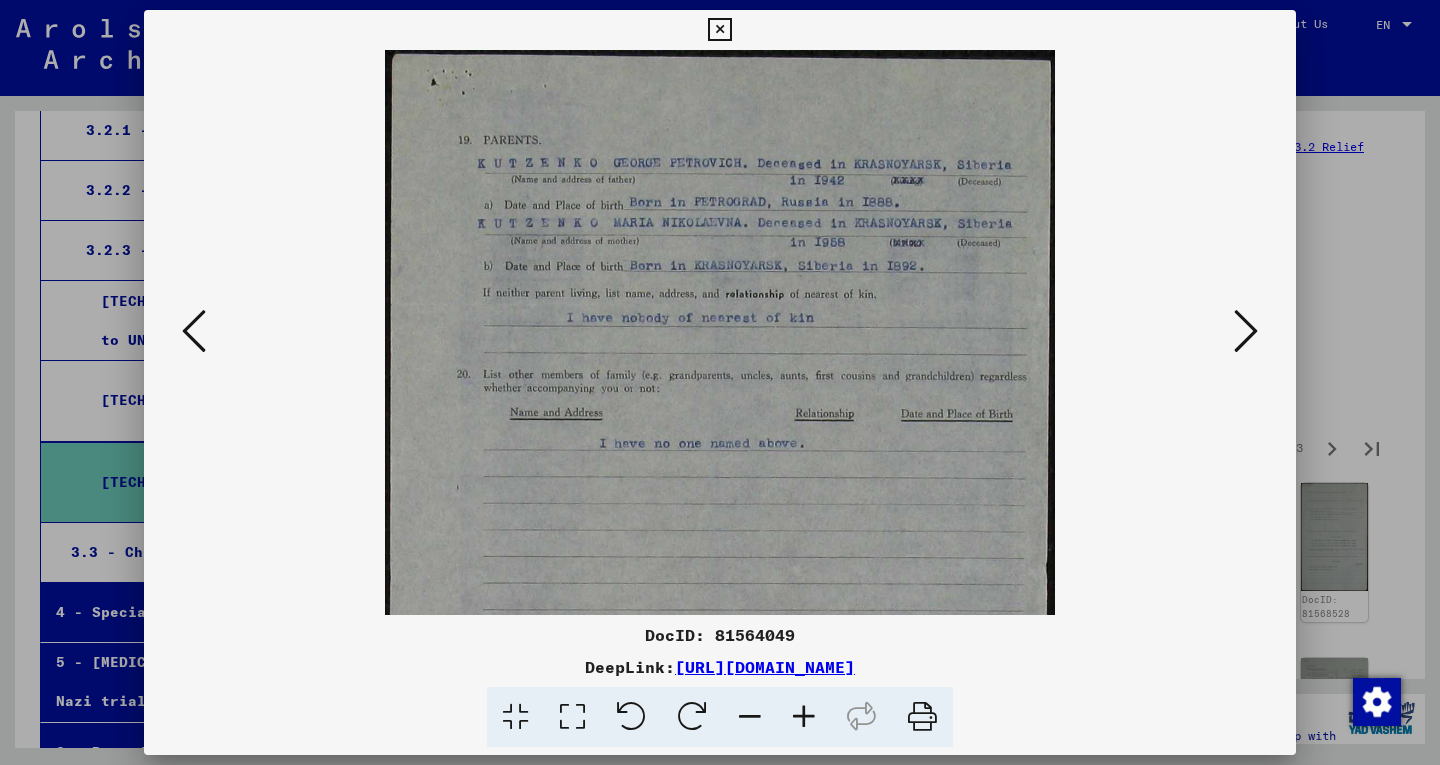 click at bounding box center (804, 717) 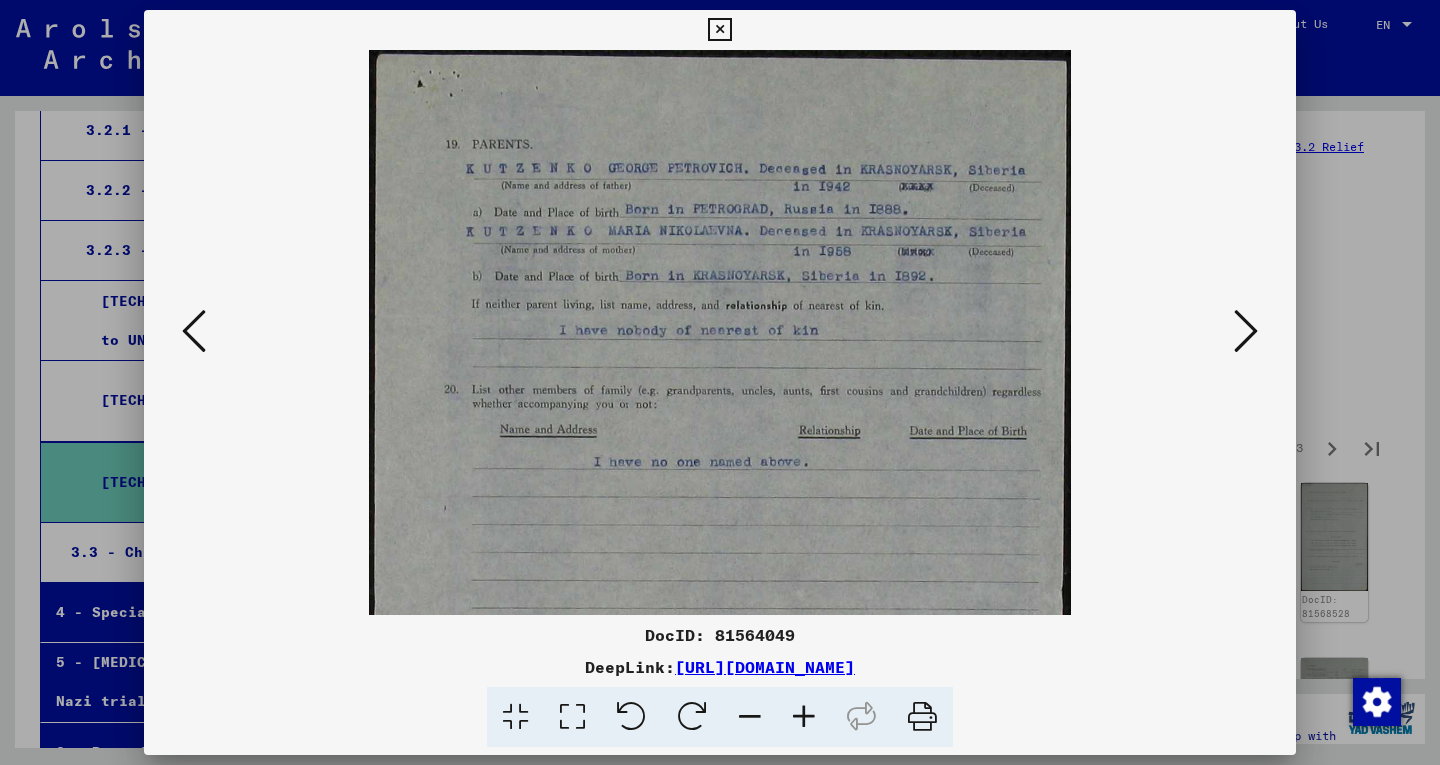 click at bounding box center (804, 717) 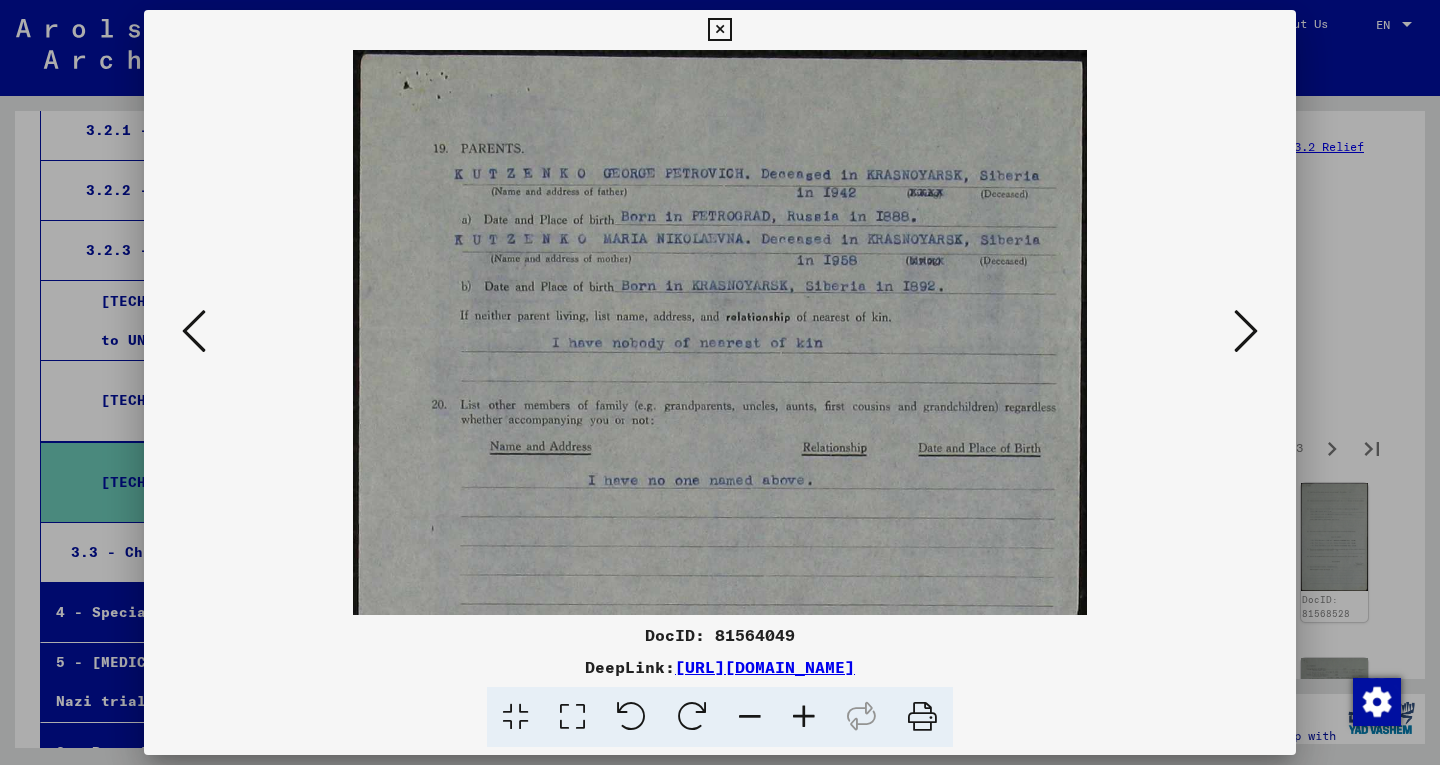 click at bounding box center [804, 717] 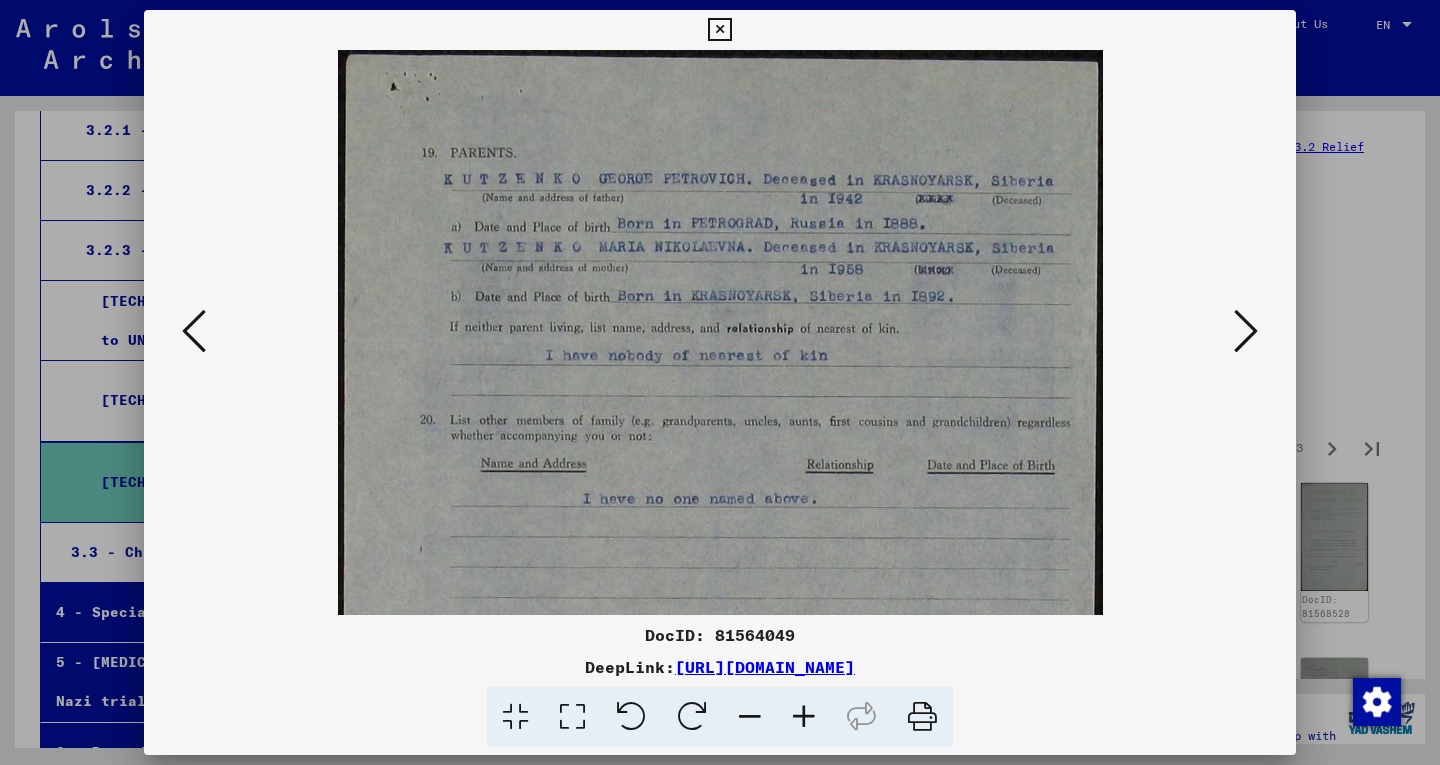 click at bounding box center (1246, 331) 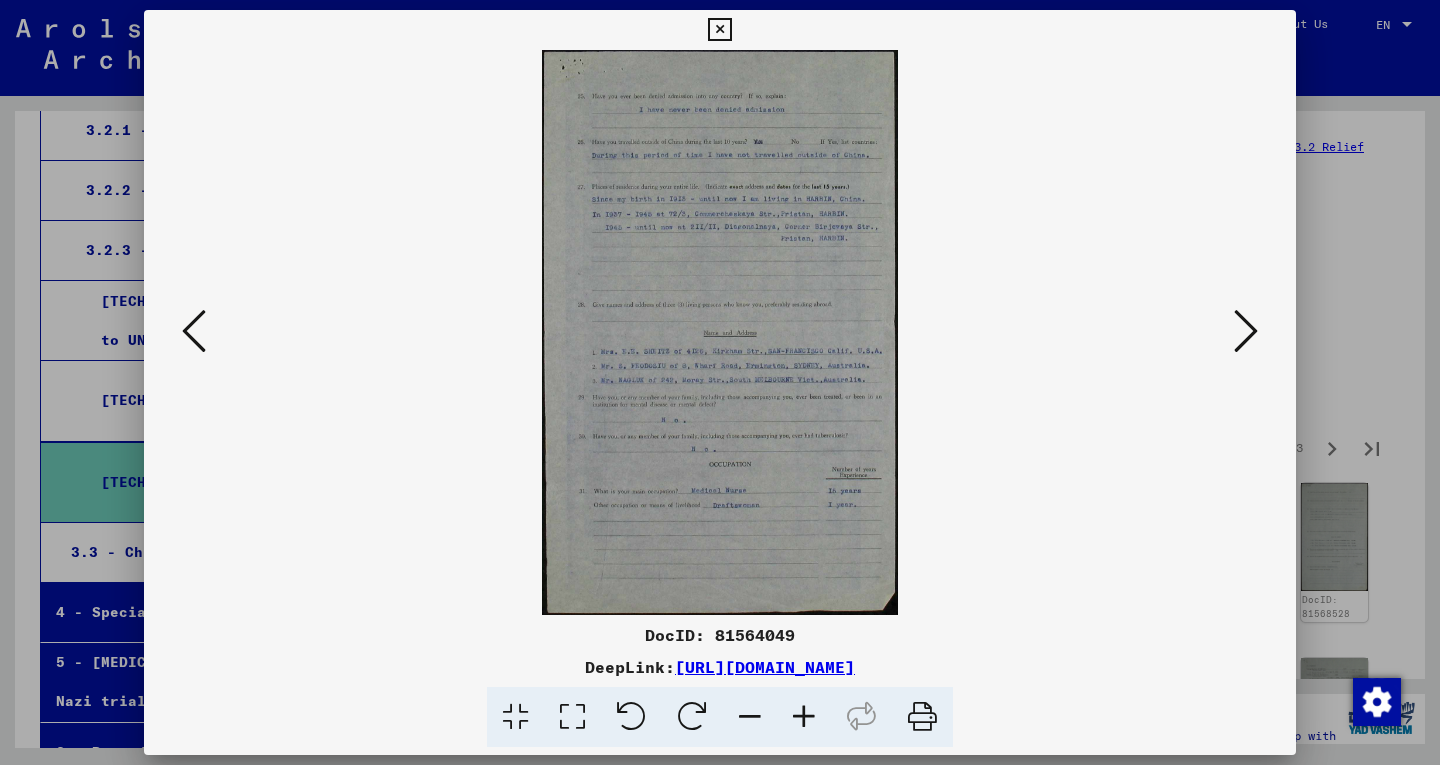click at bounding box center (804, 717) 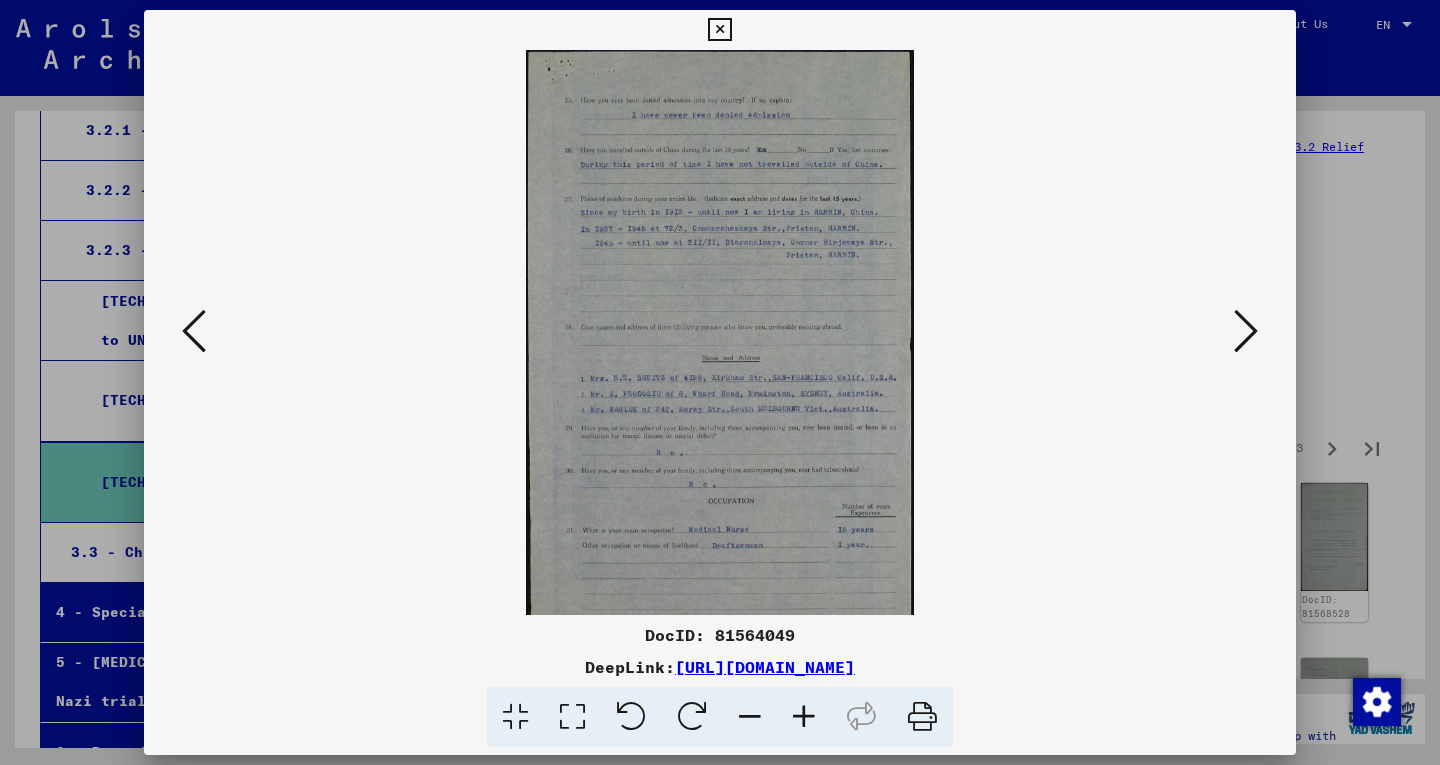 click at bounding box center [804, 717] 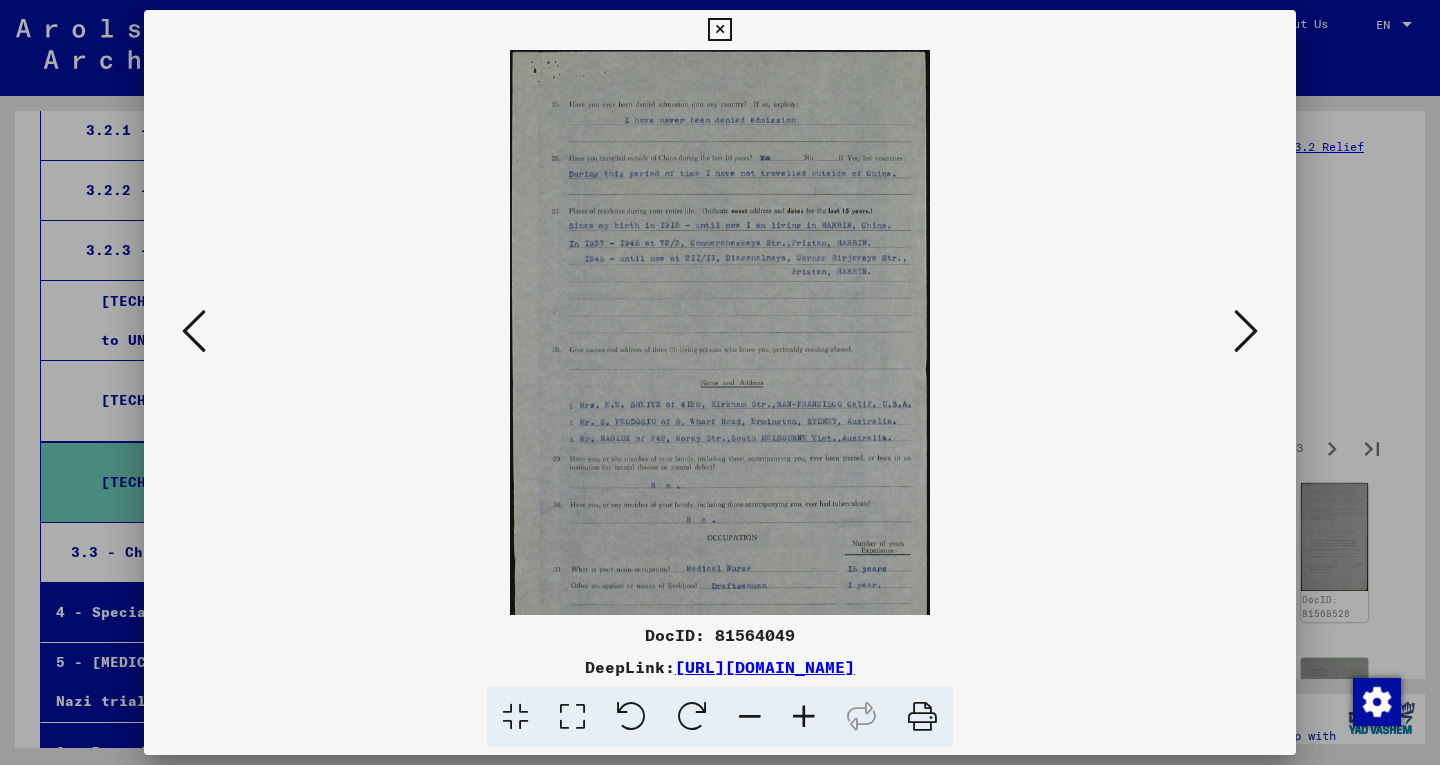 click at bounding box center (804, 717) 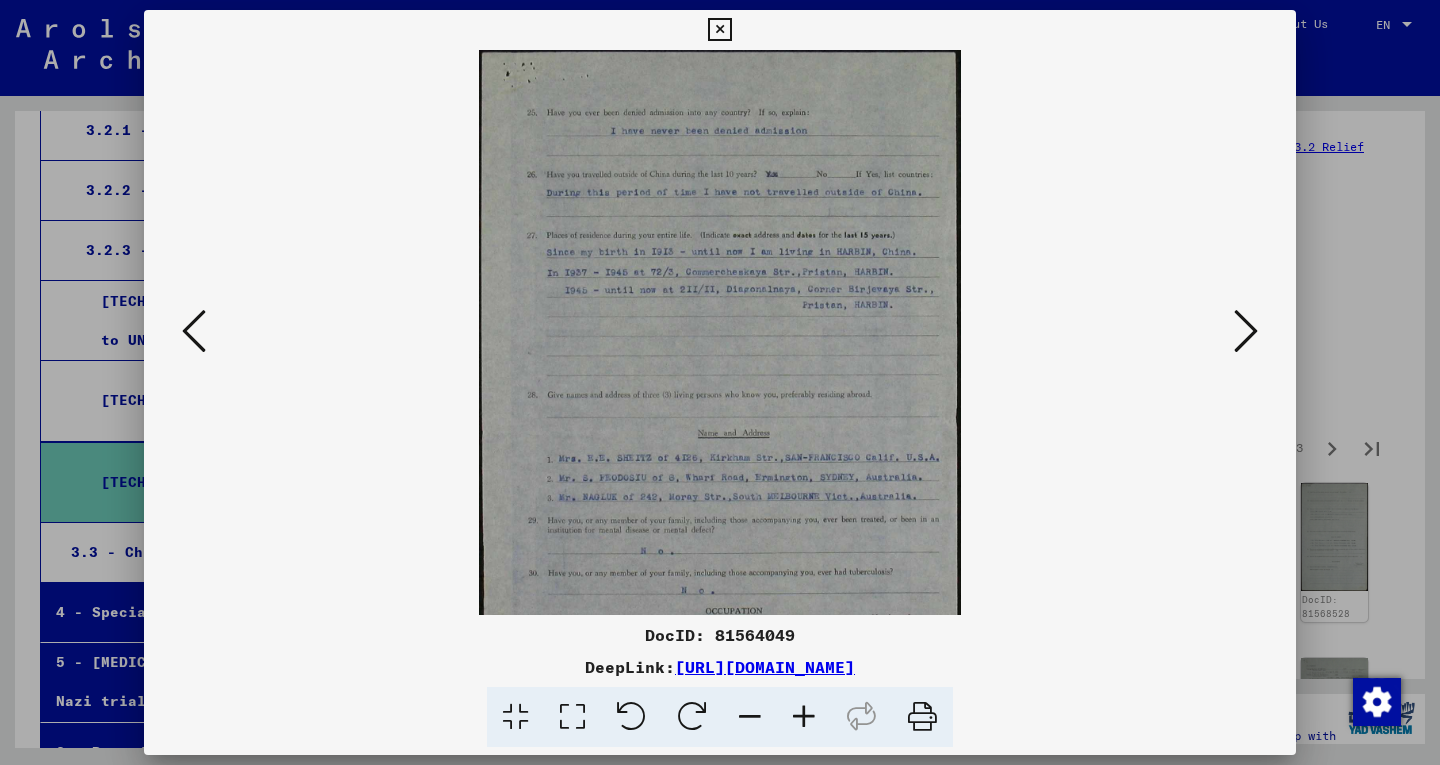 click at bounding box center [804, 717] 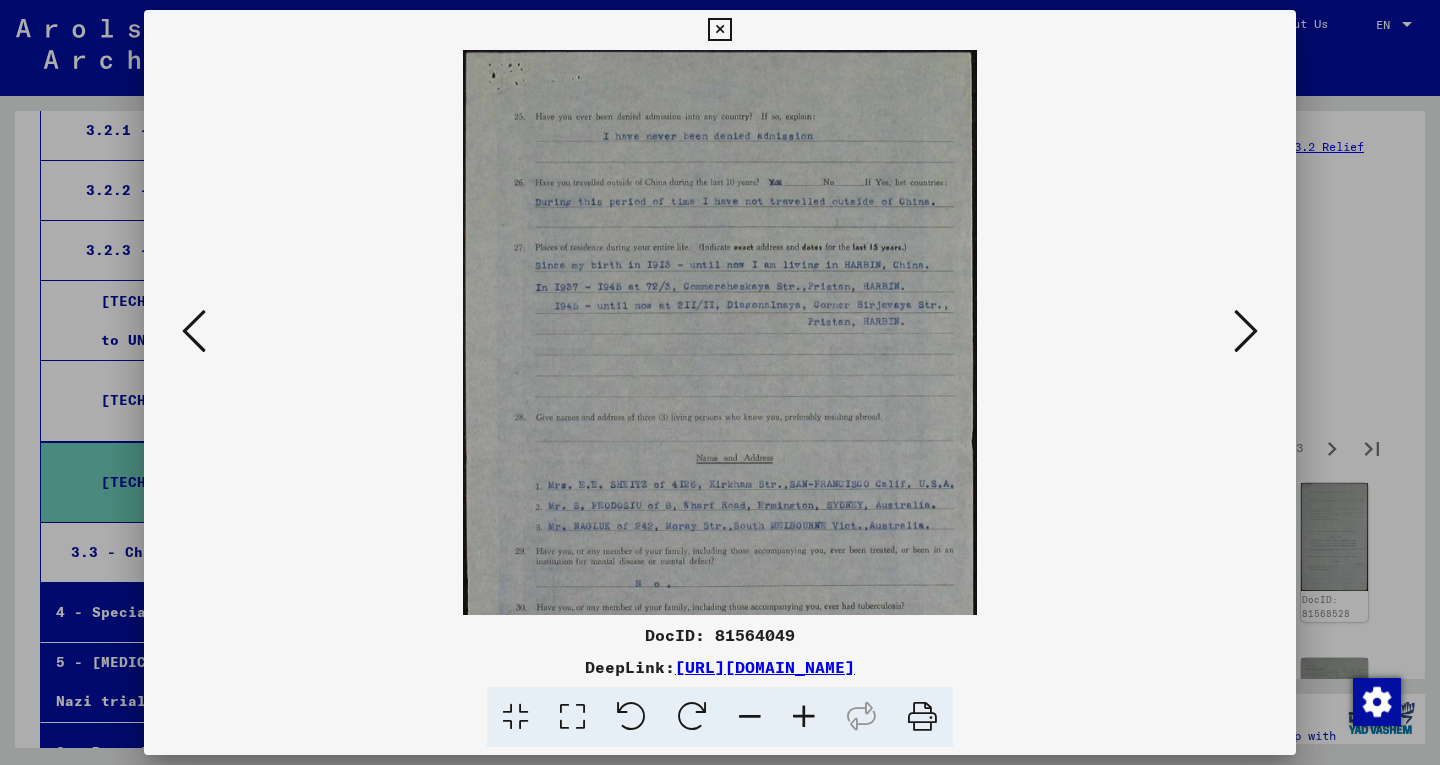 click at bounding box center (804, 717) 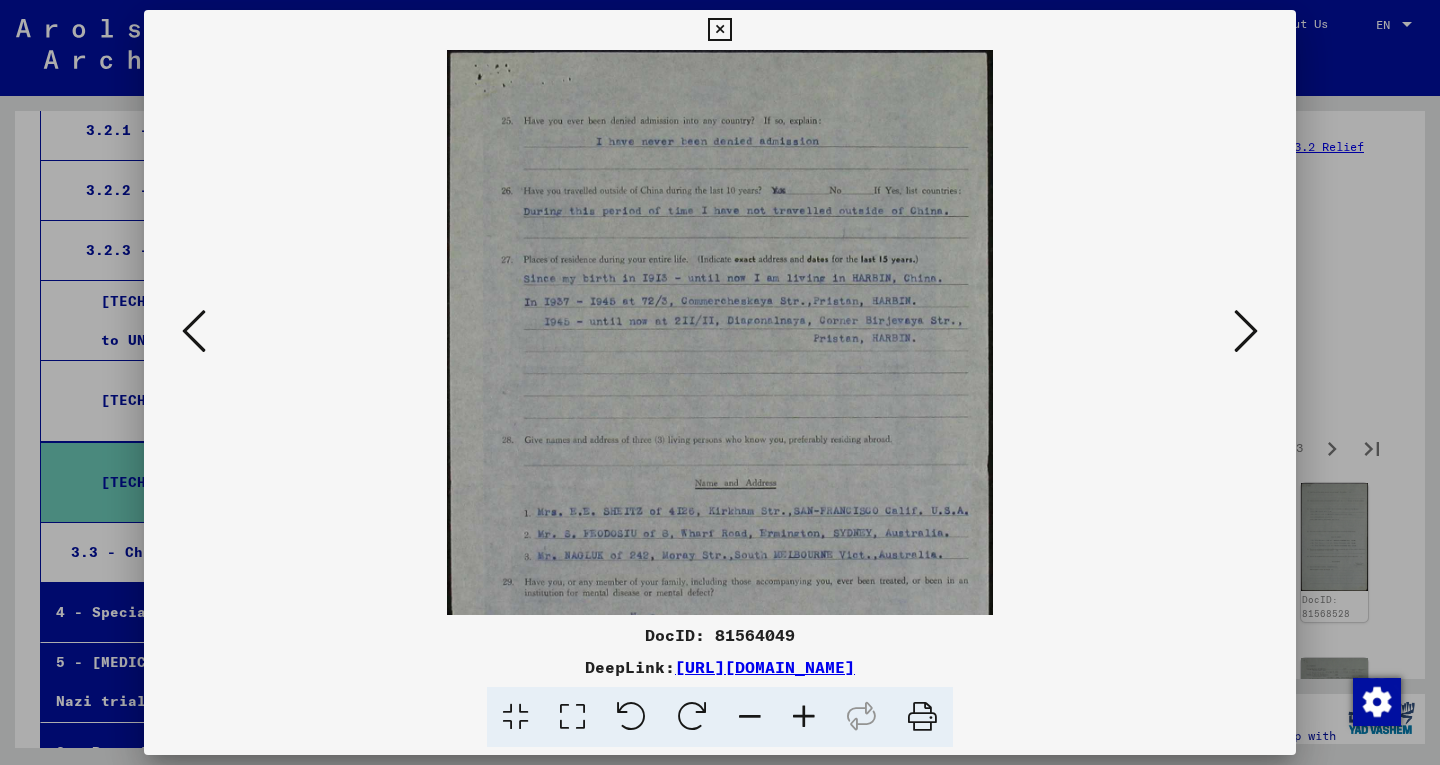 click at bounding box center [804, 717] 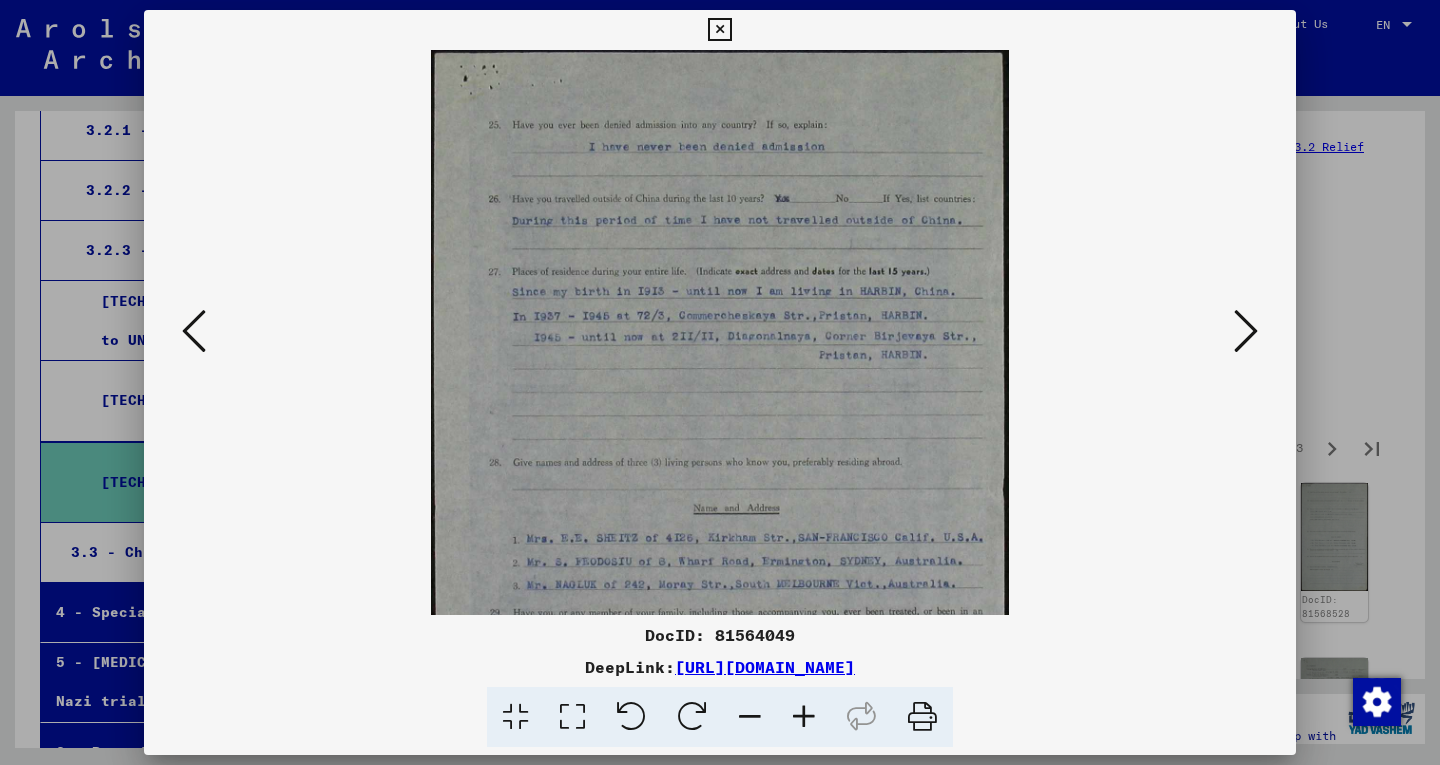 click at bounding box center [804, 717] 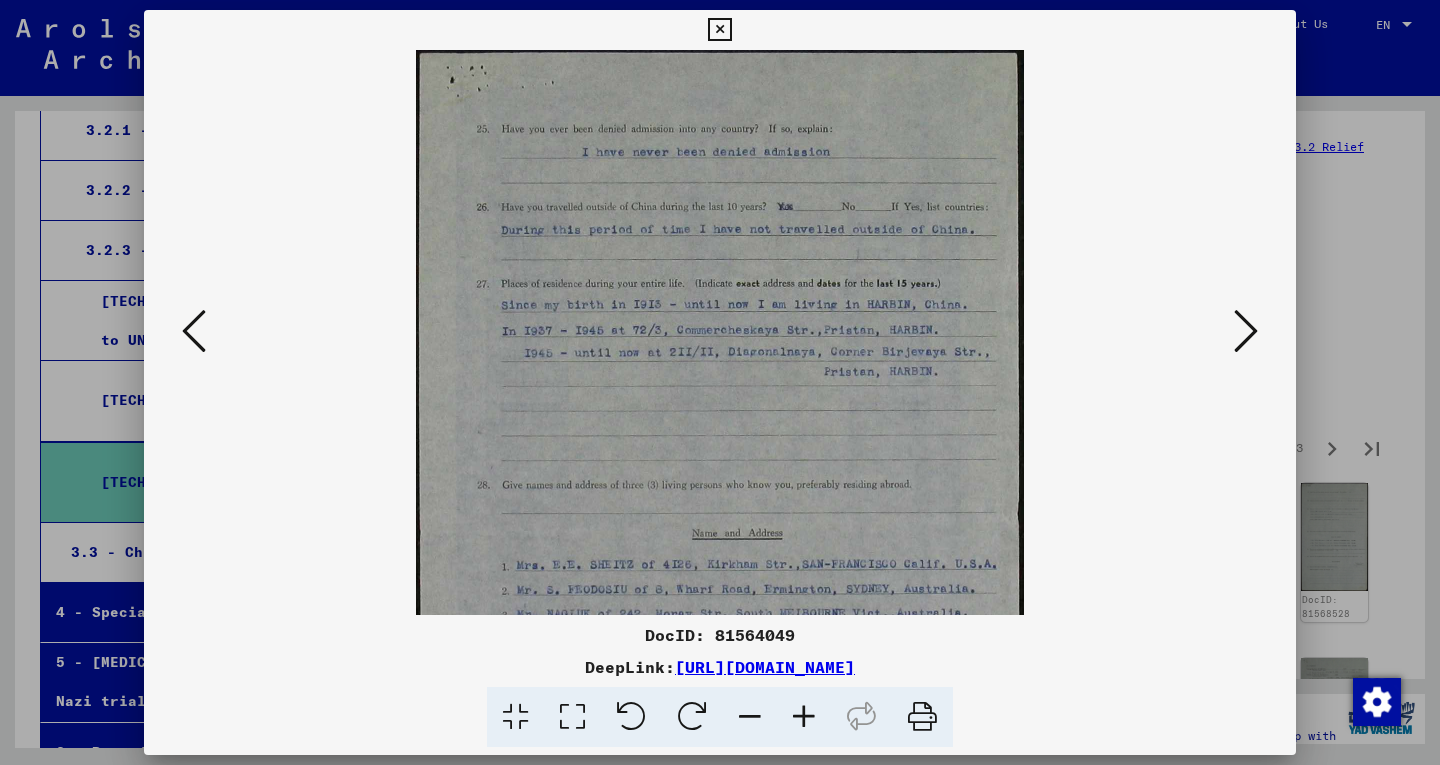 click at bounding box center (804, 717) 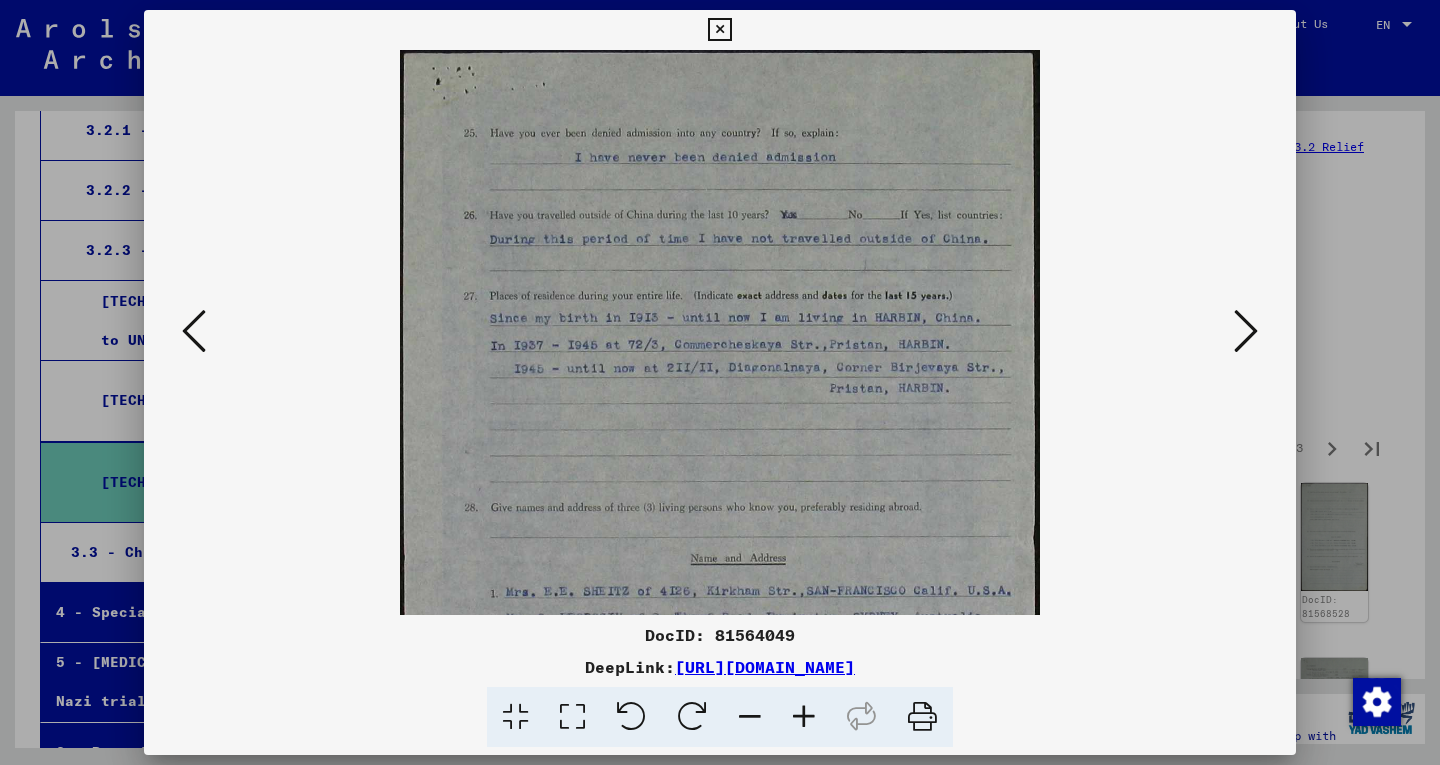 click at bounding box center [804, 717] 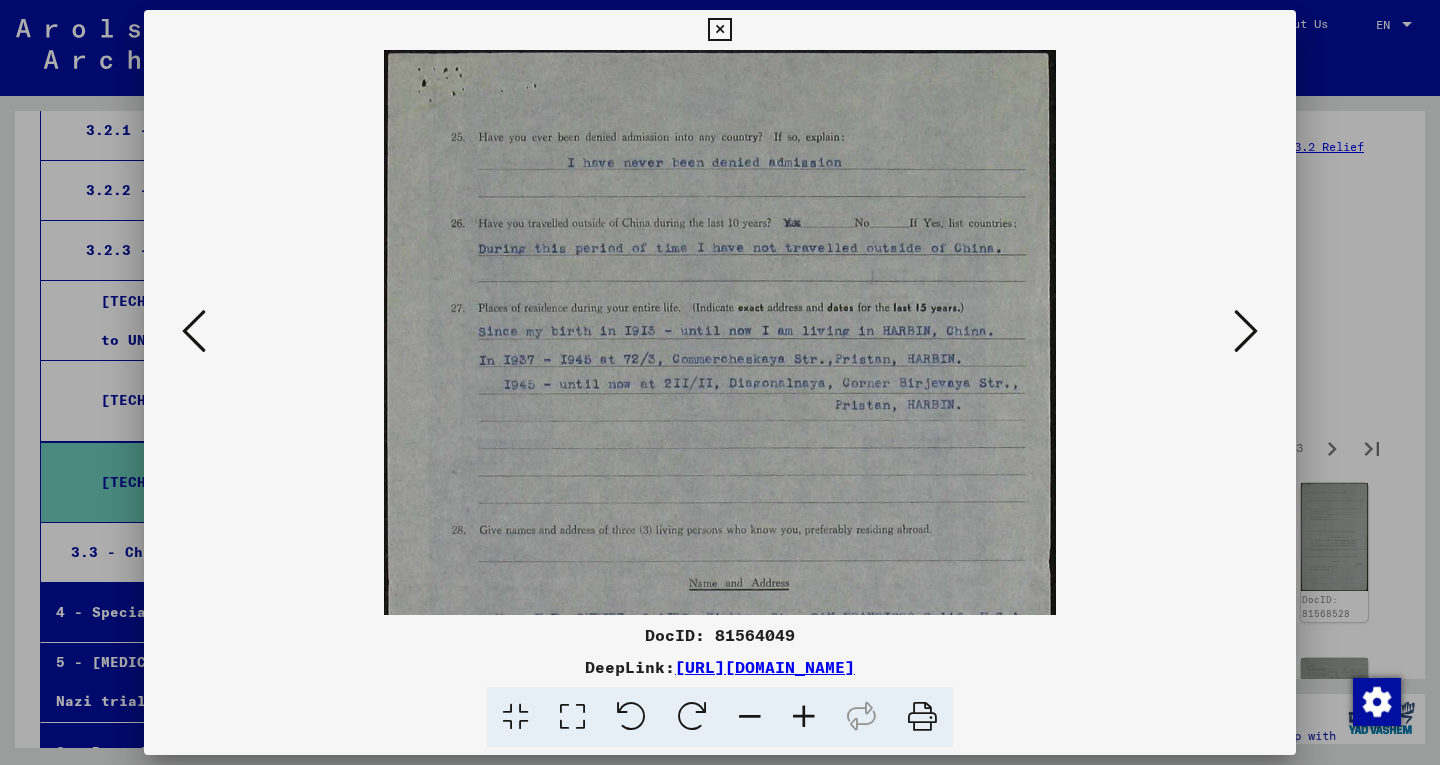 click at bounding box center (804, 717) 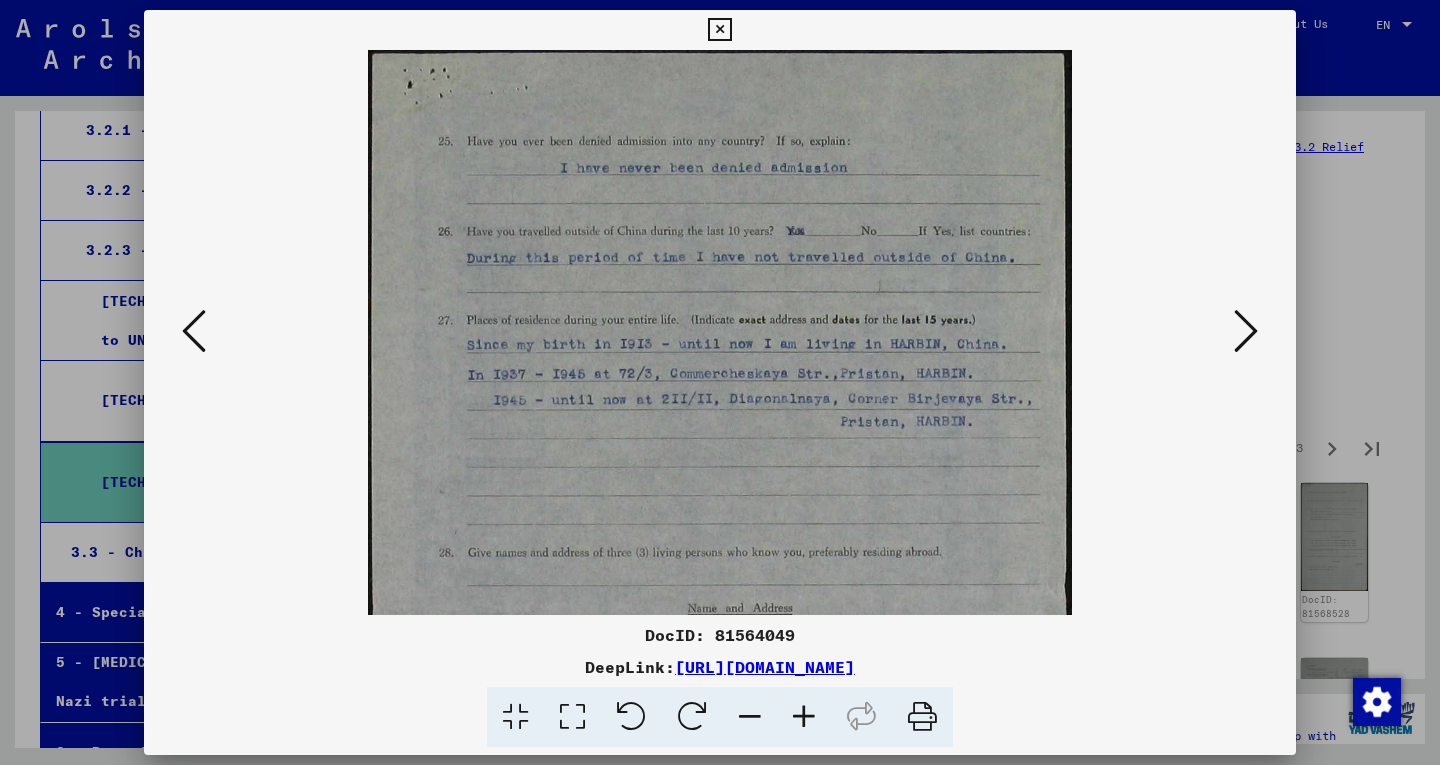 click at bounding box center (804, 717) 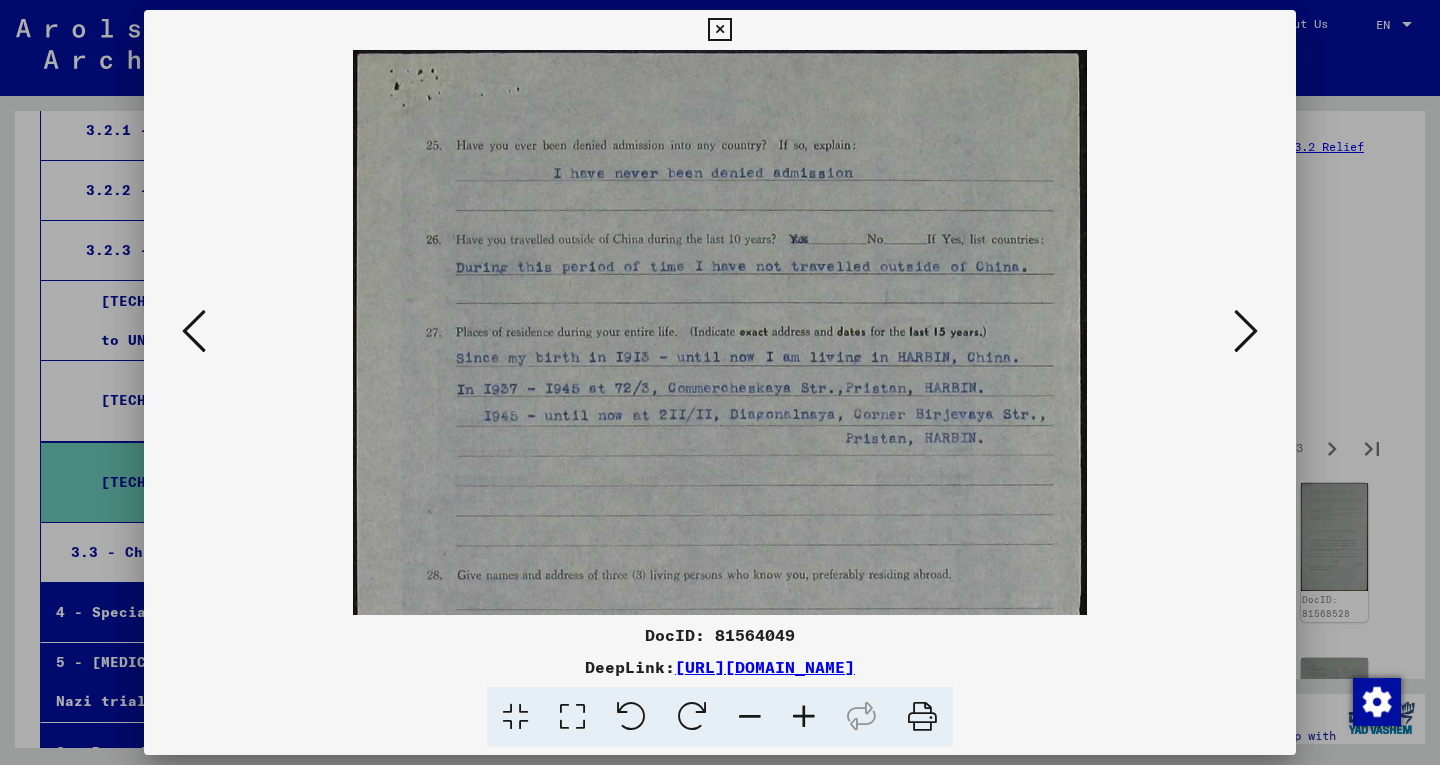 click at bounding box center [804, 717] 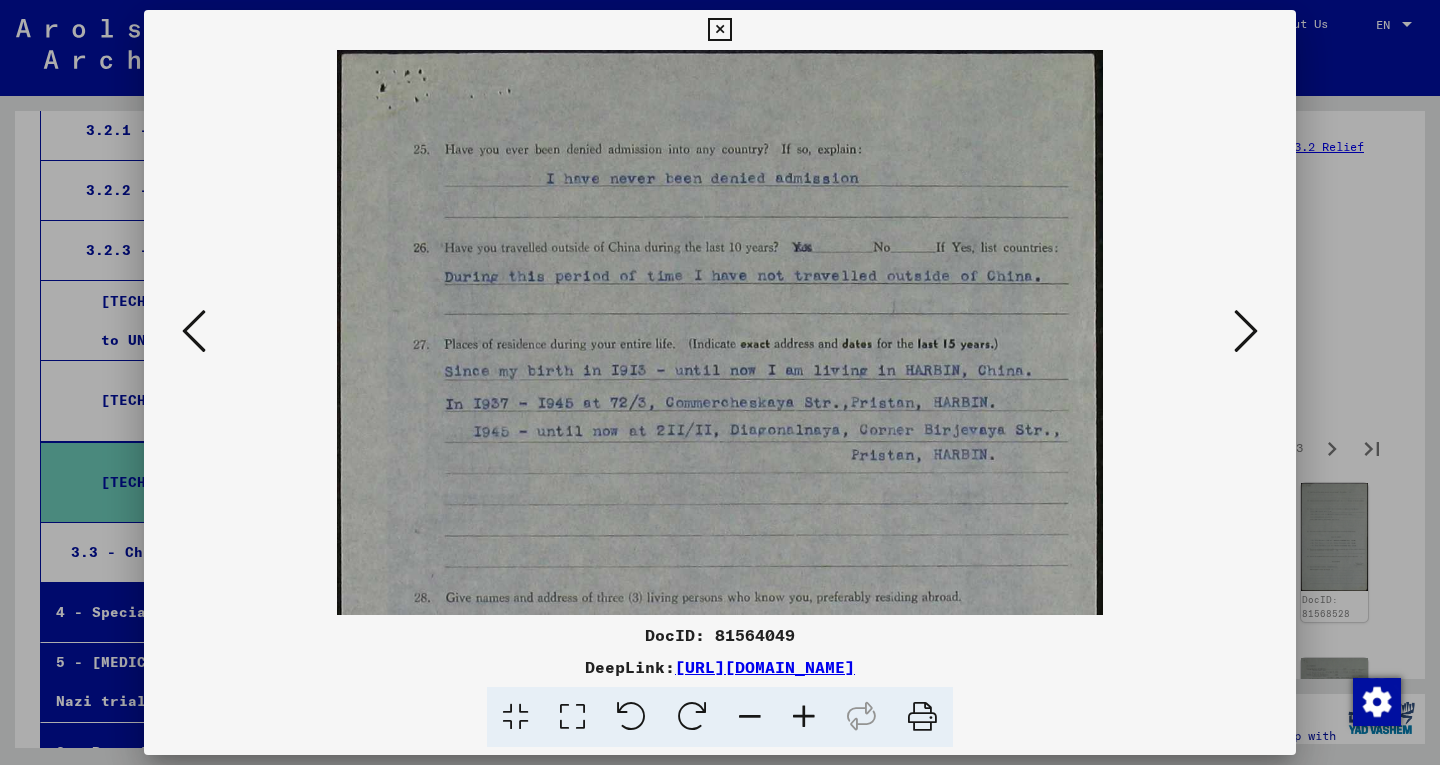 click at bounding box center [804, 717] 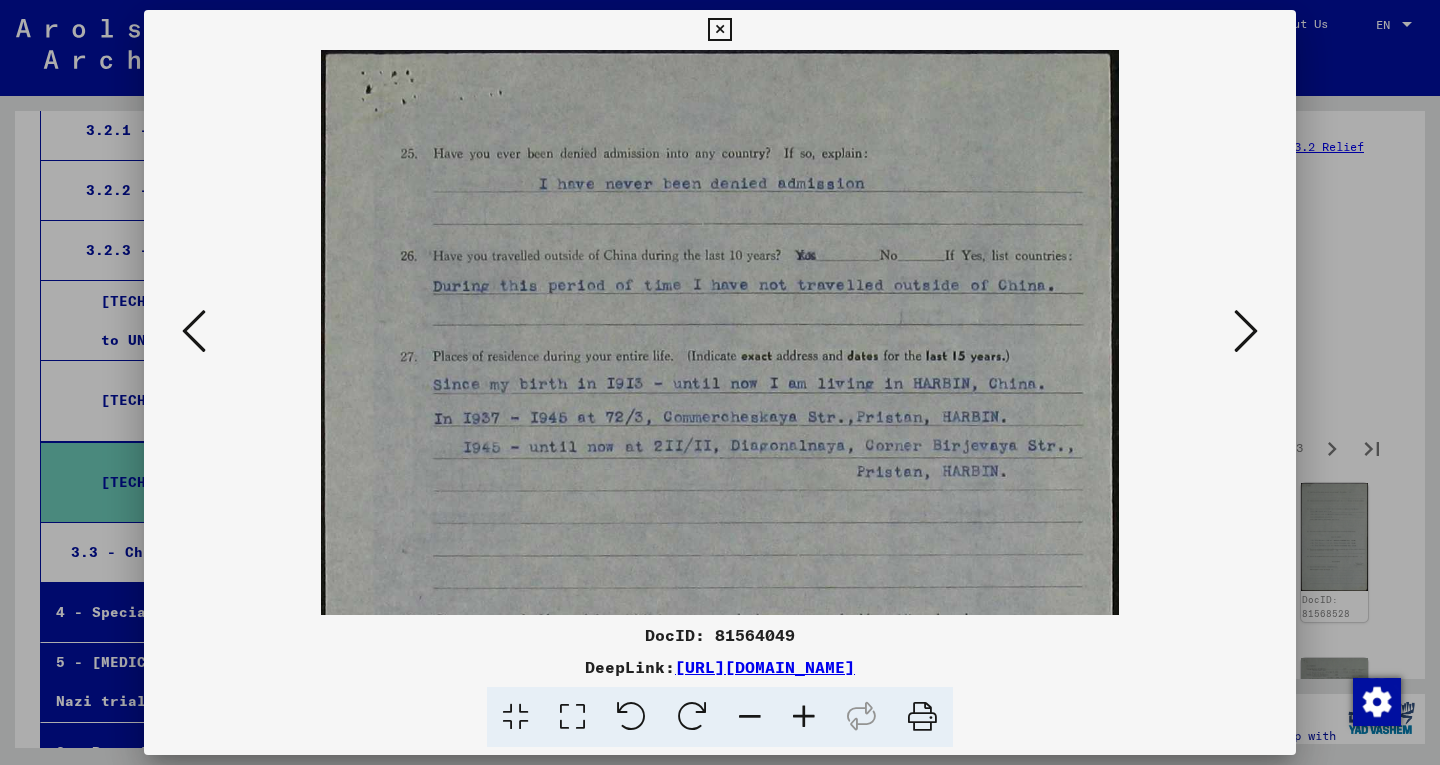 click at bounding box center (804, 717) 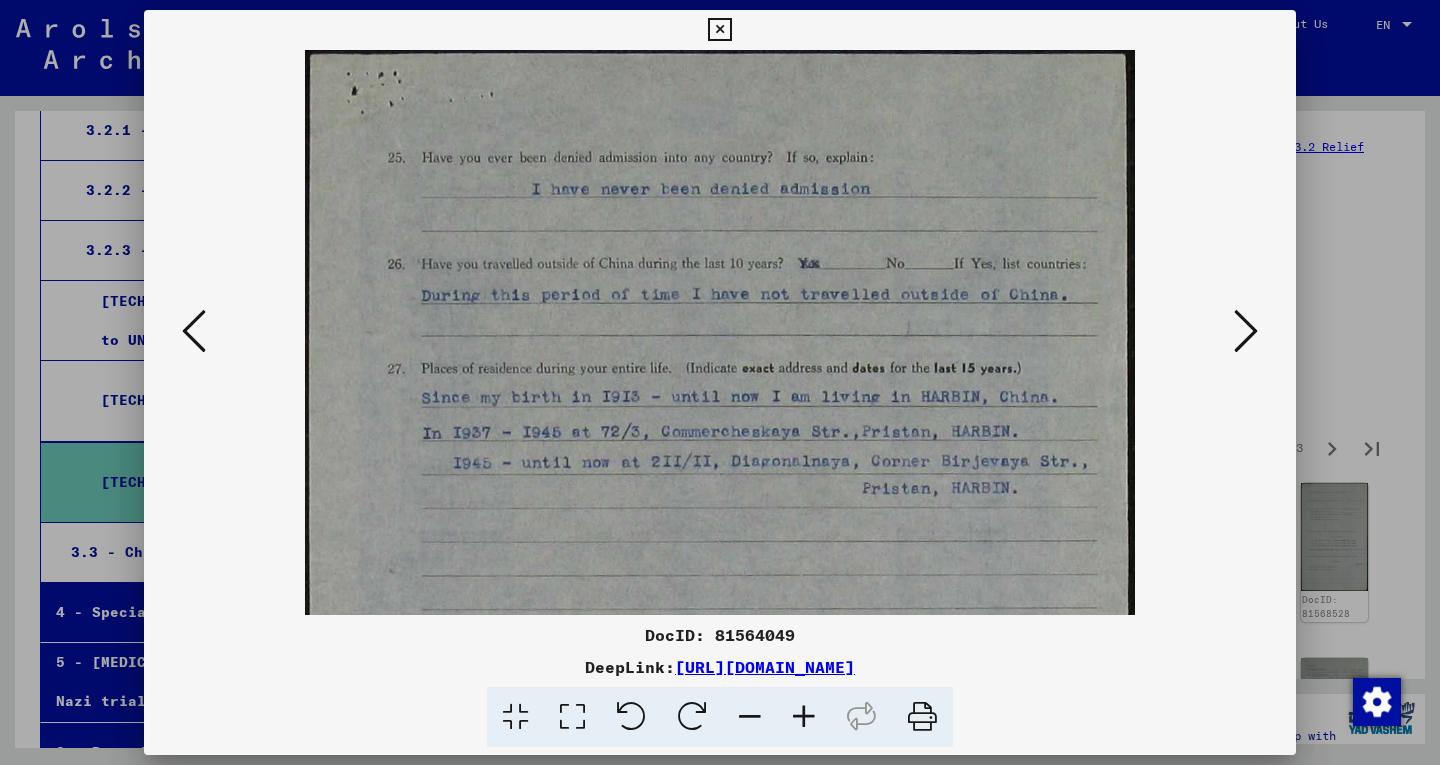 click at bounding box center [1246, 332] 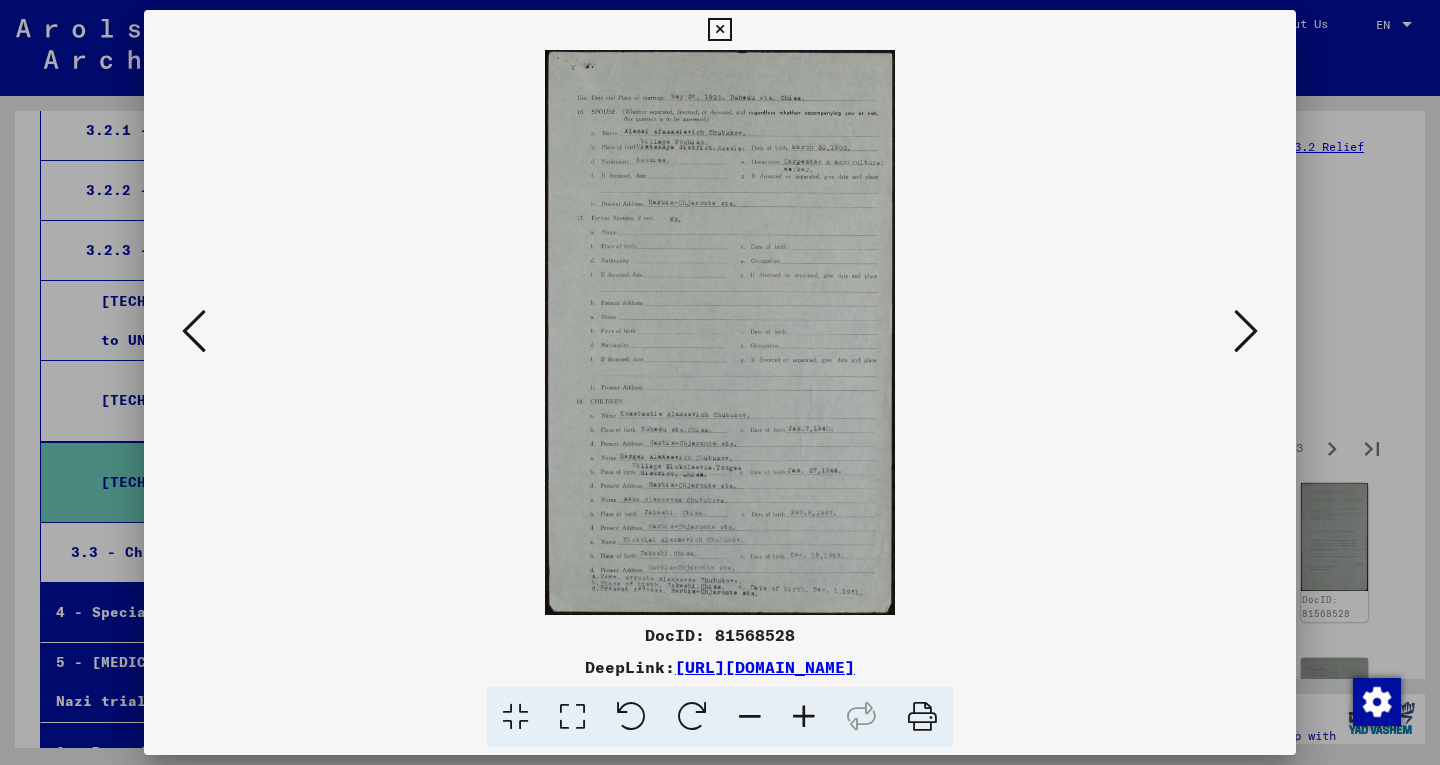 click at bounding box center [1246, 332] 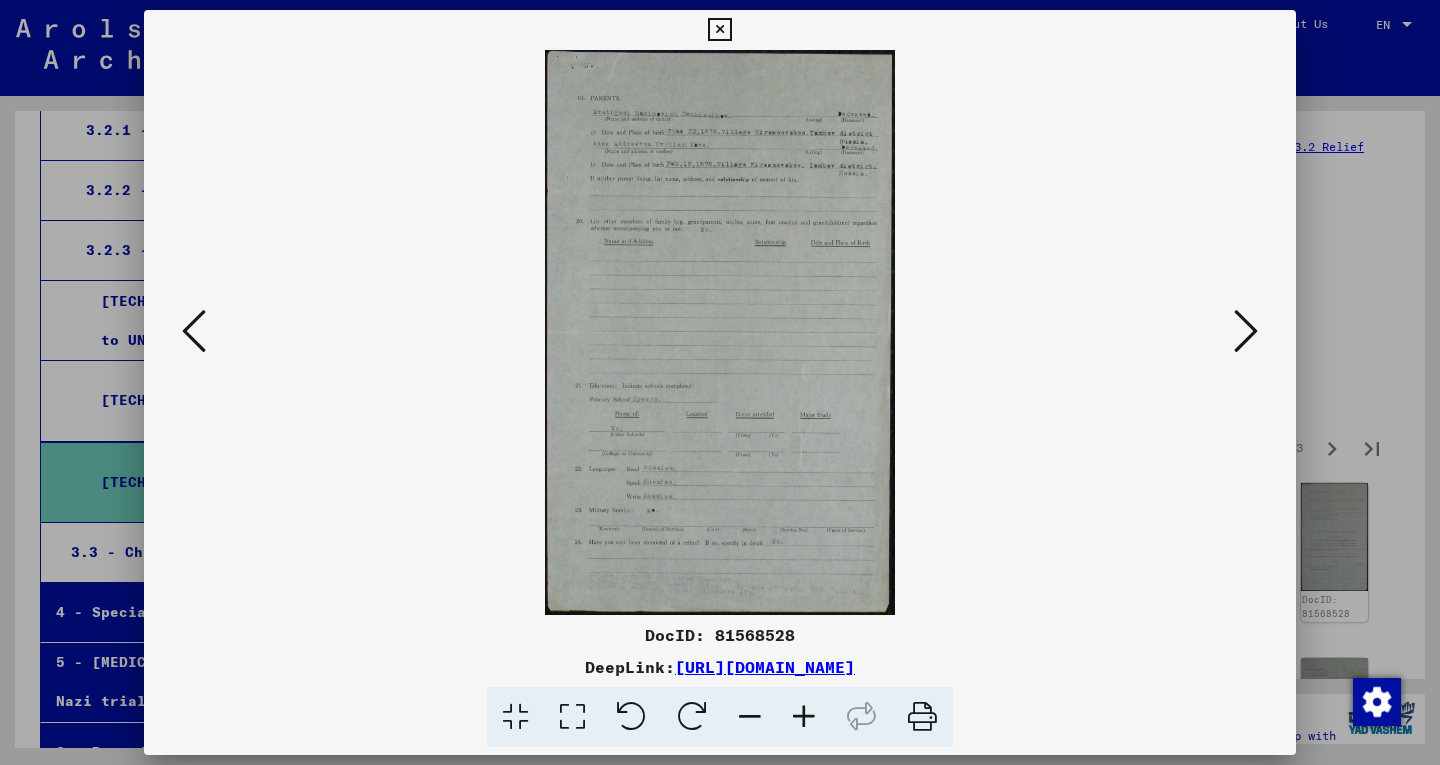 click at bounding box center [1246, 331] 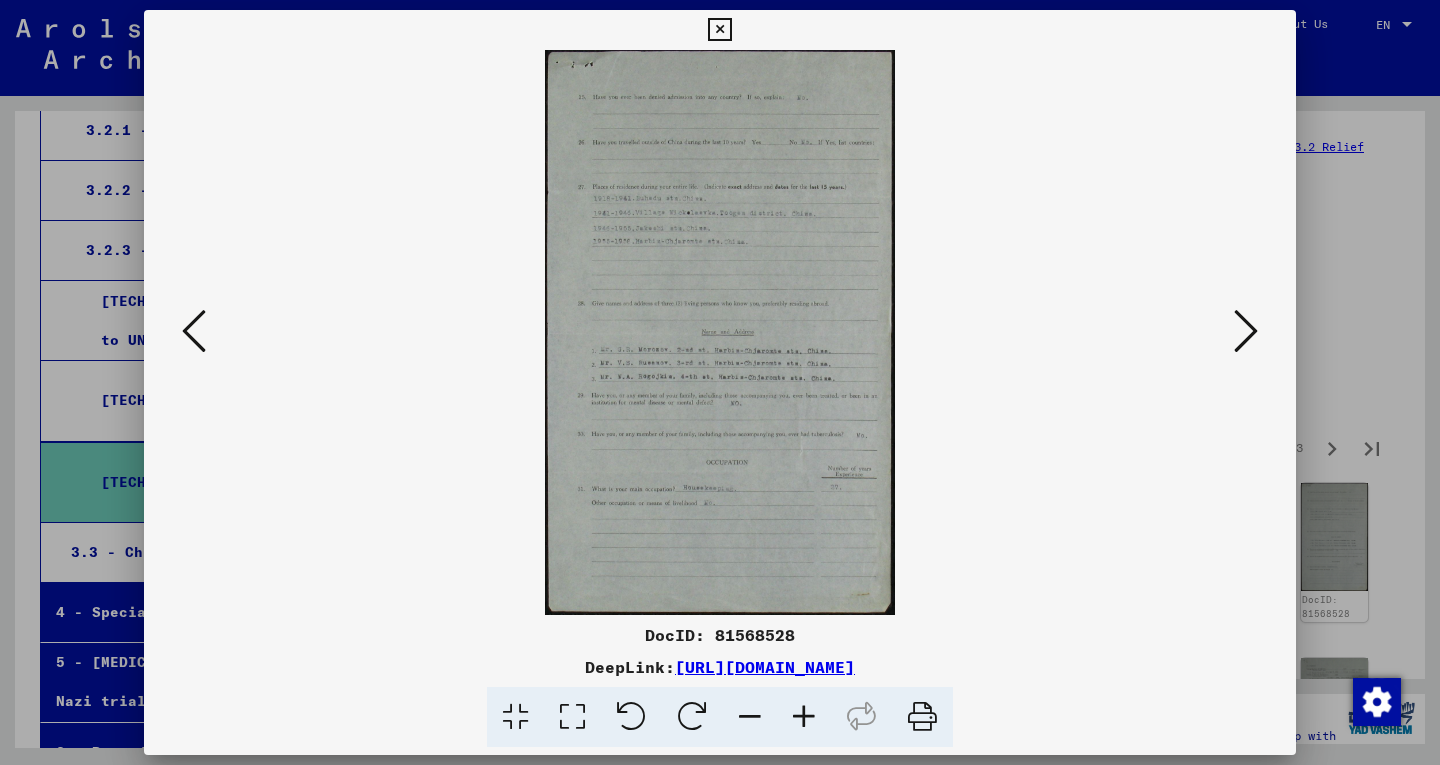 click at bounding box center (1246, 331) 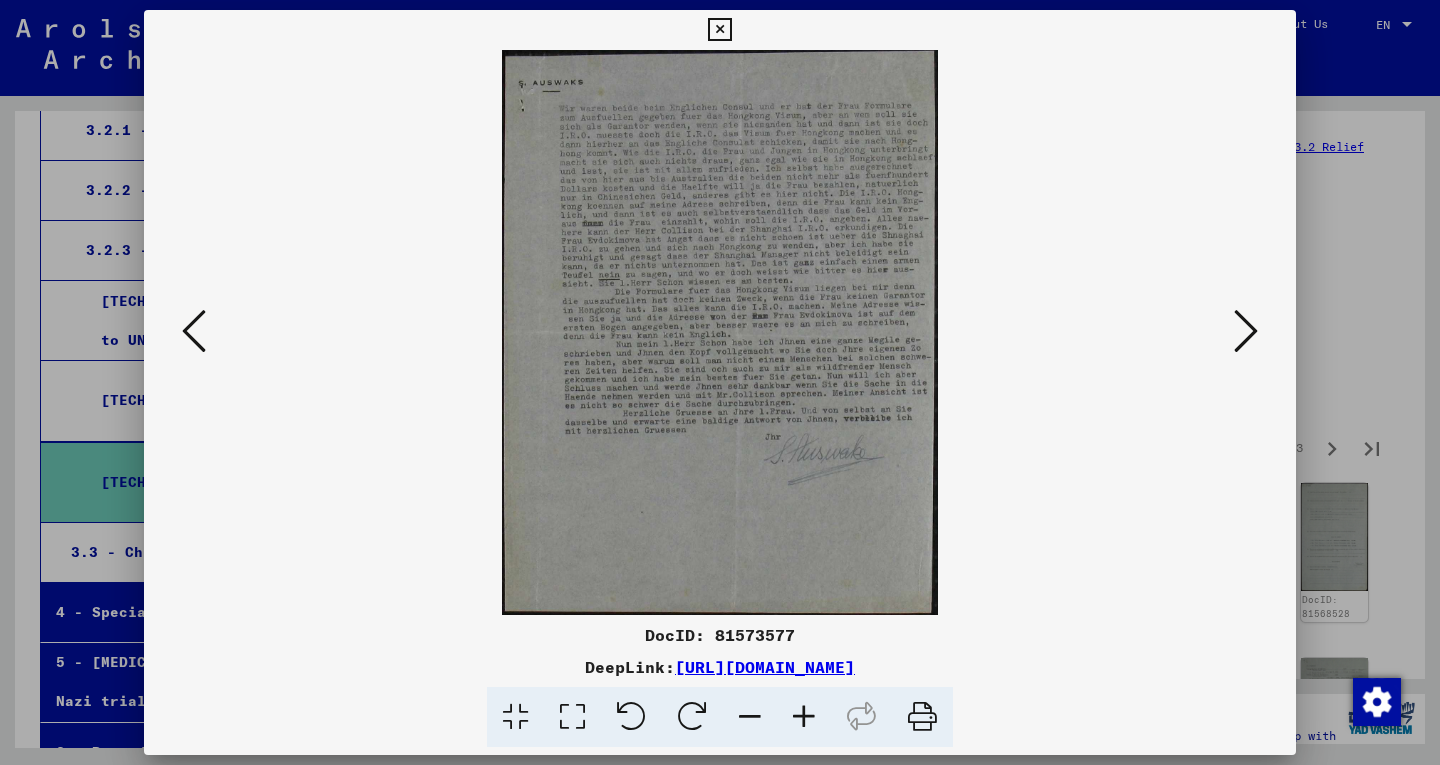 click at bounding box center [804, 717] 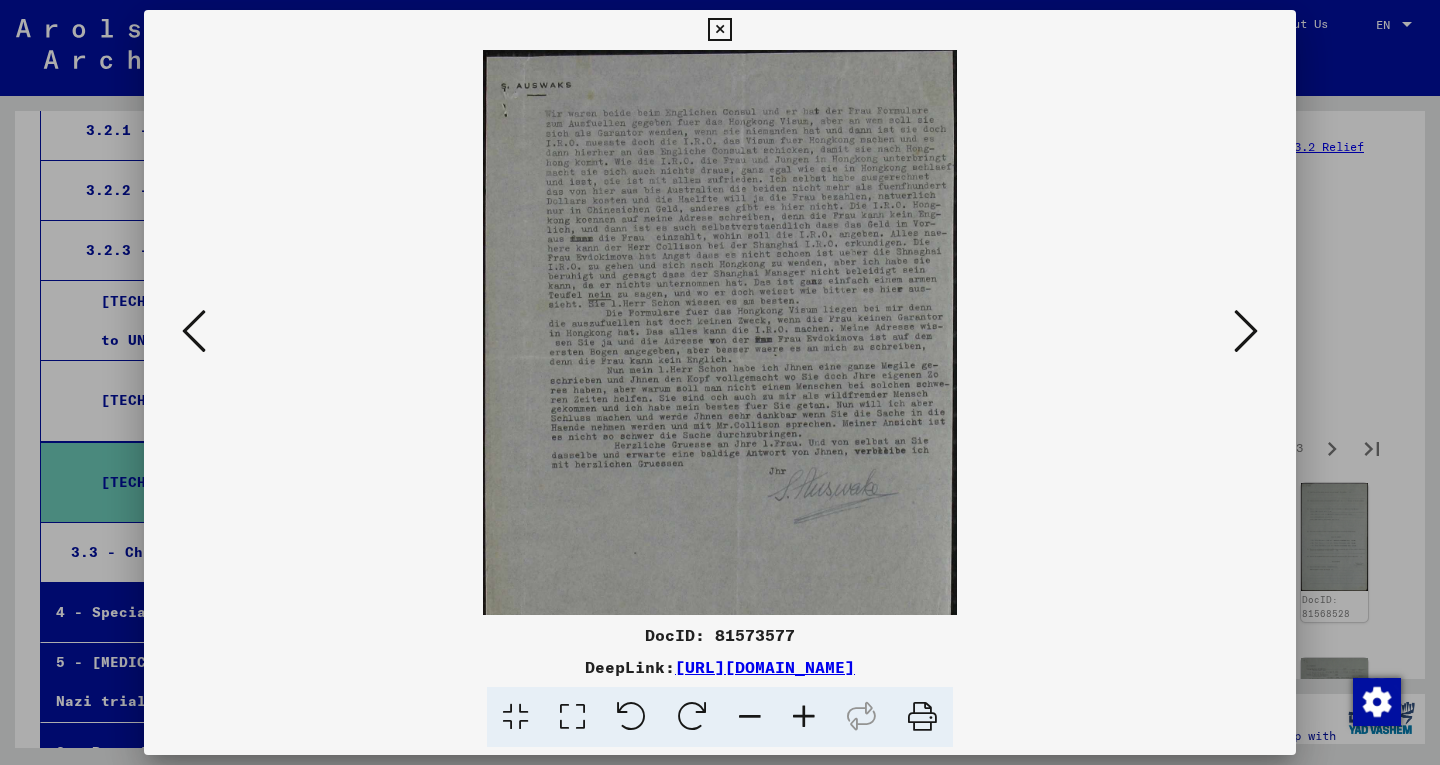 click at bounding box center (804, 717) 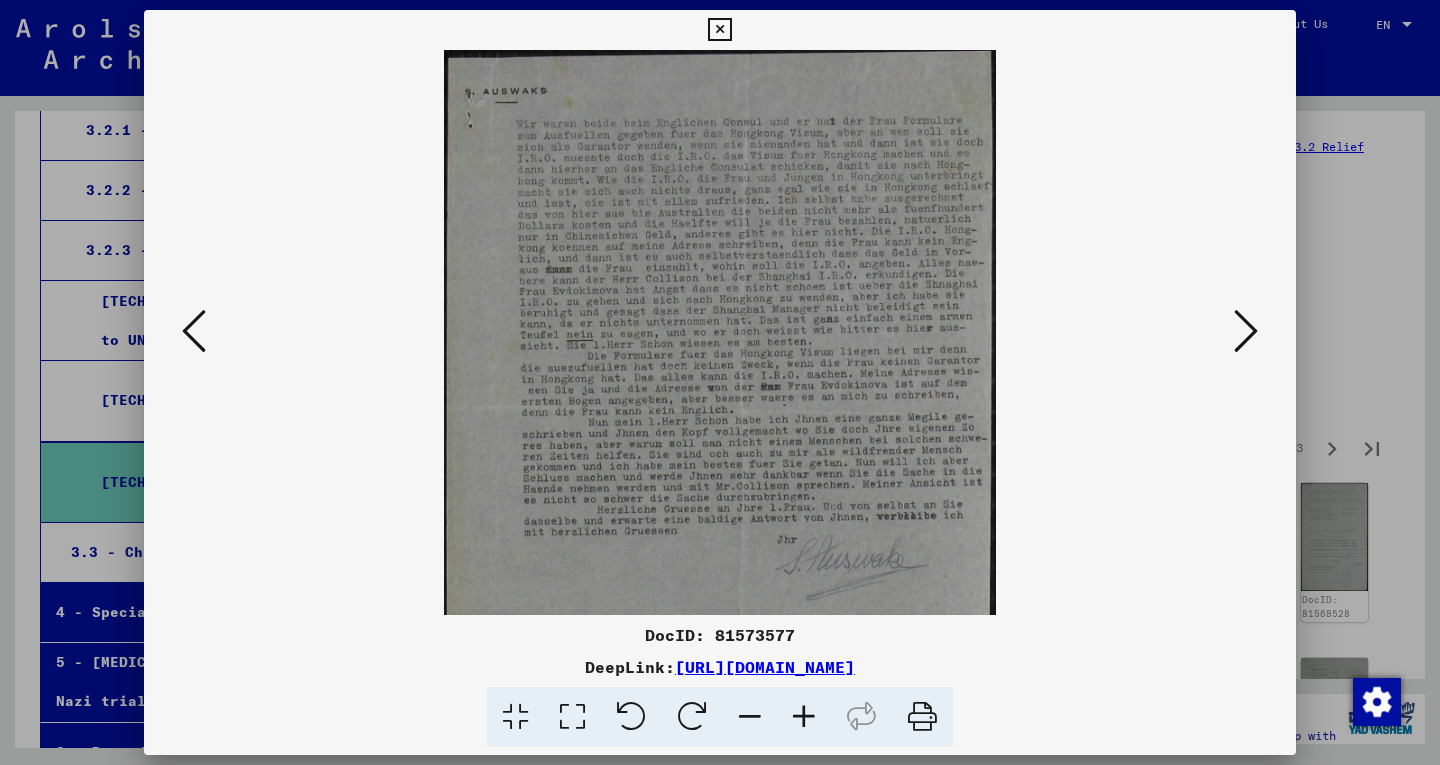 click at bounding box center (804, 717) 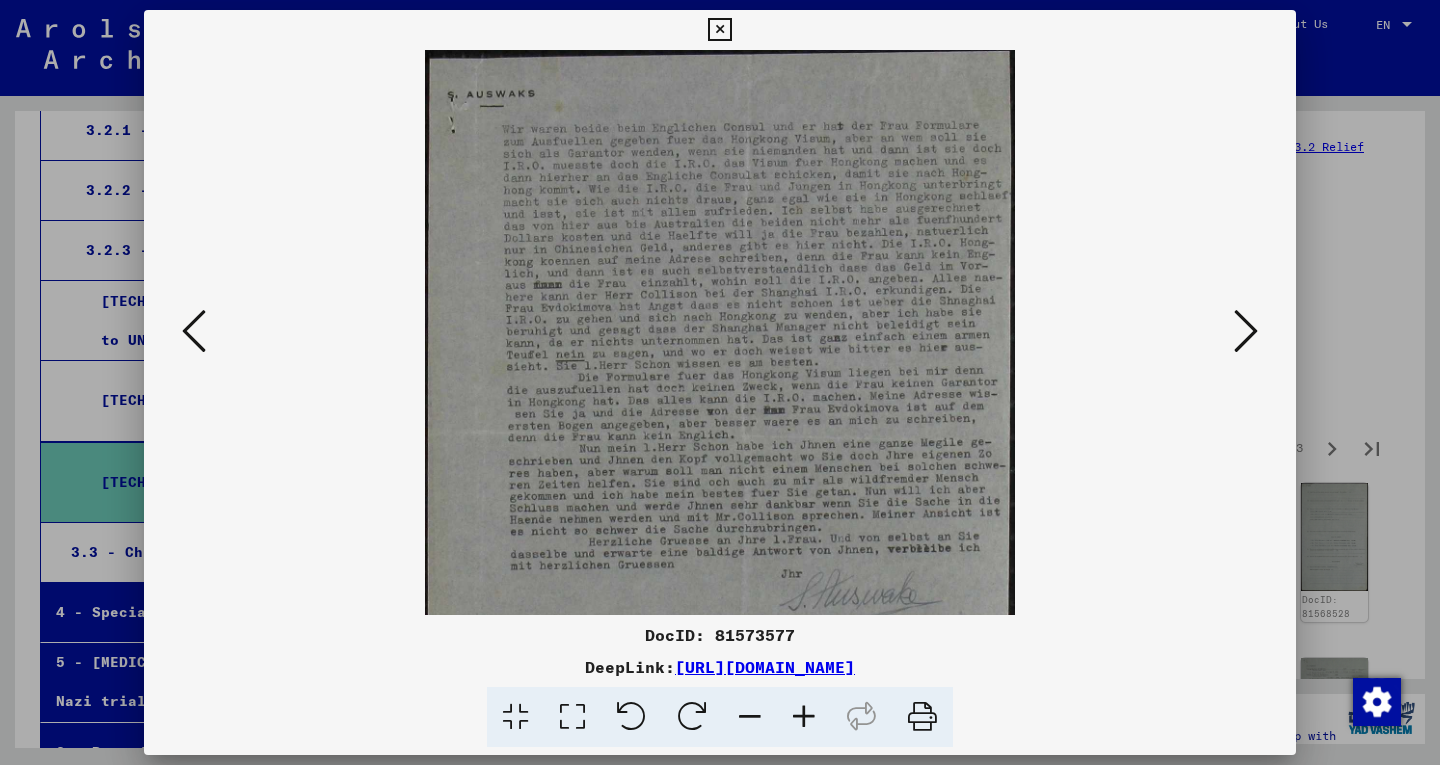 click at bounding box center (804, 717) 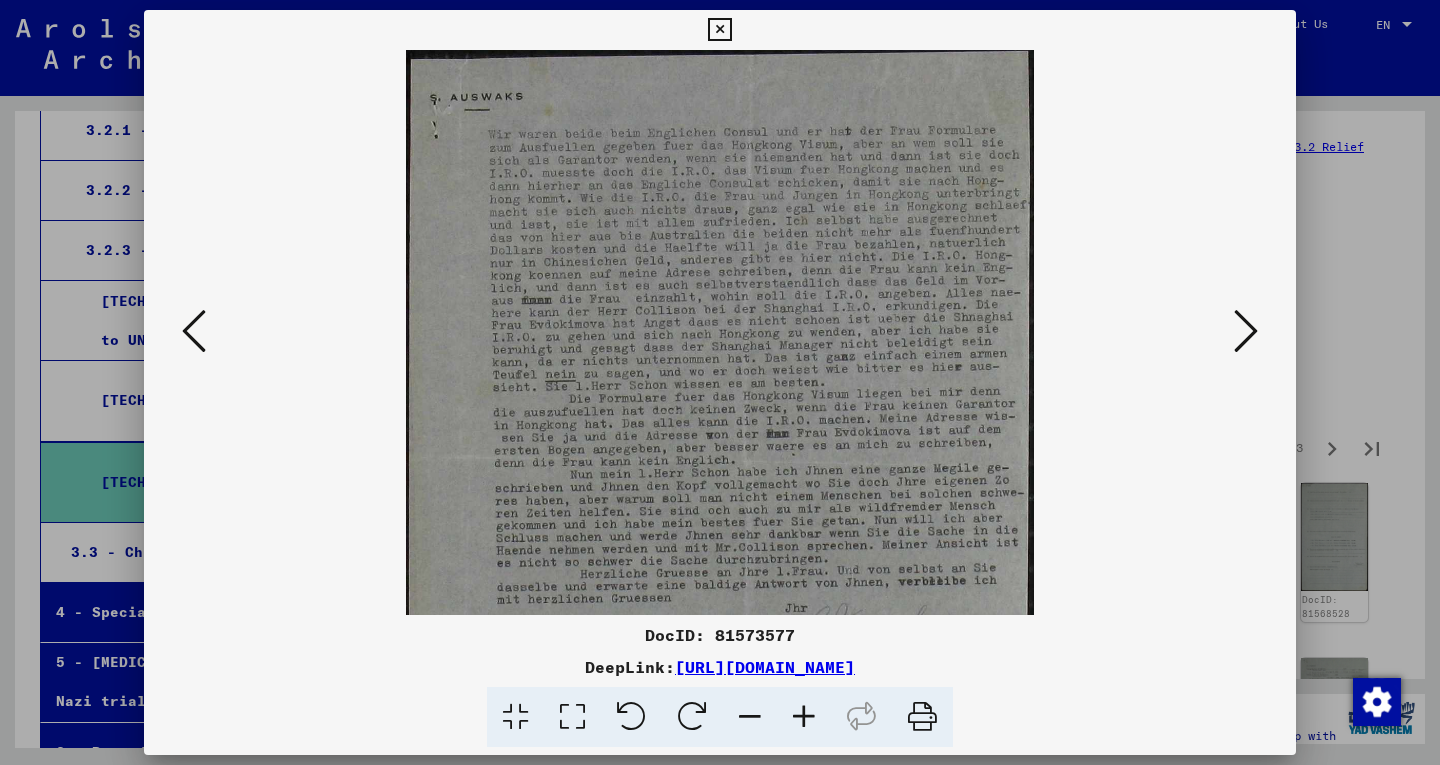 click at bounding box center [804, 717] 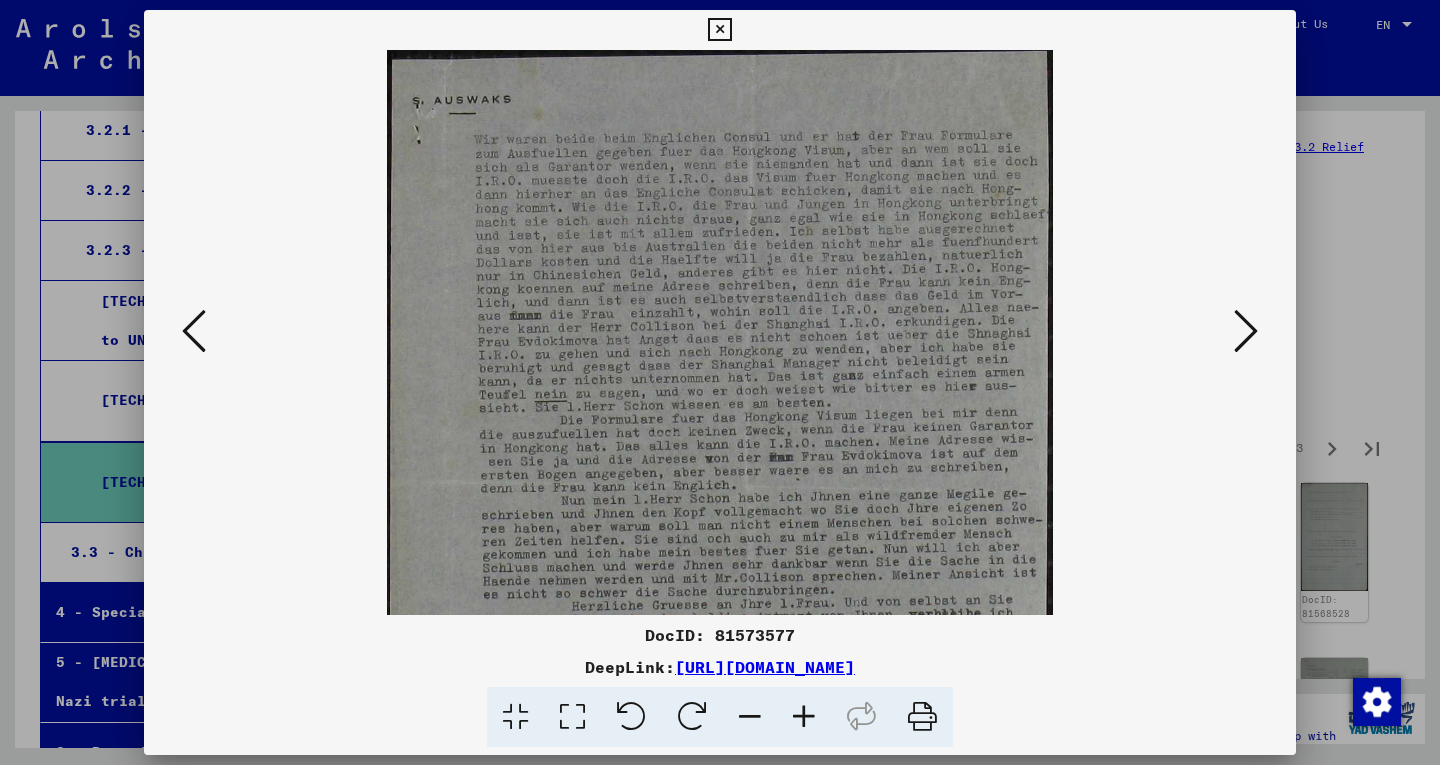 click at bounding box center (804, 717) 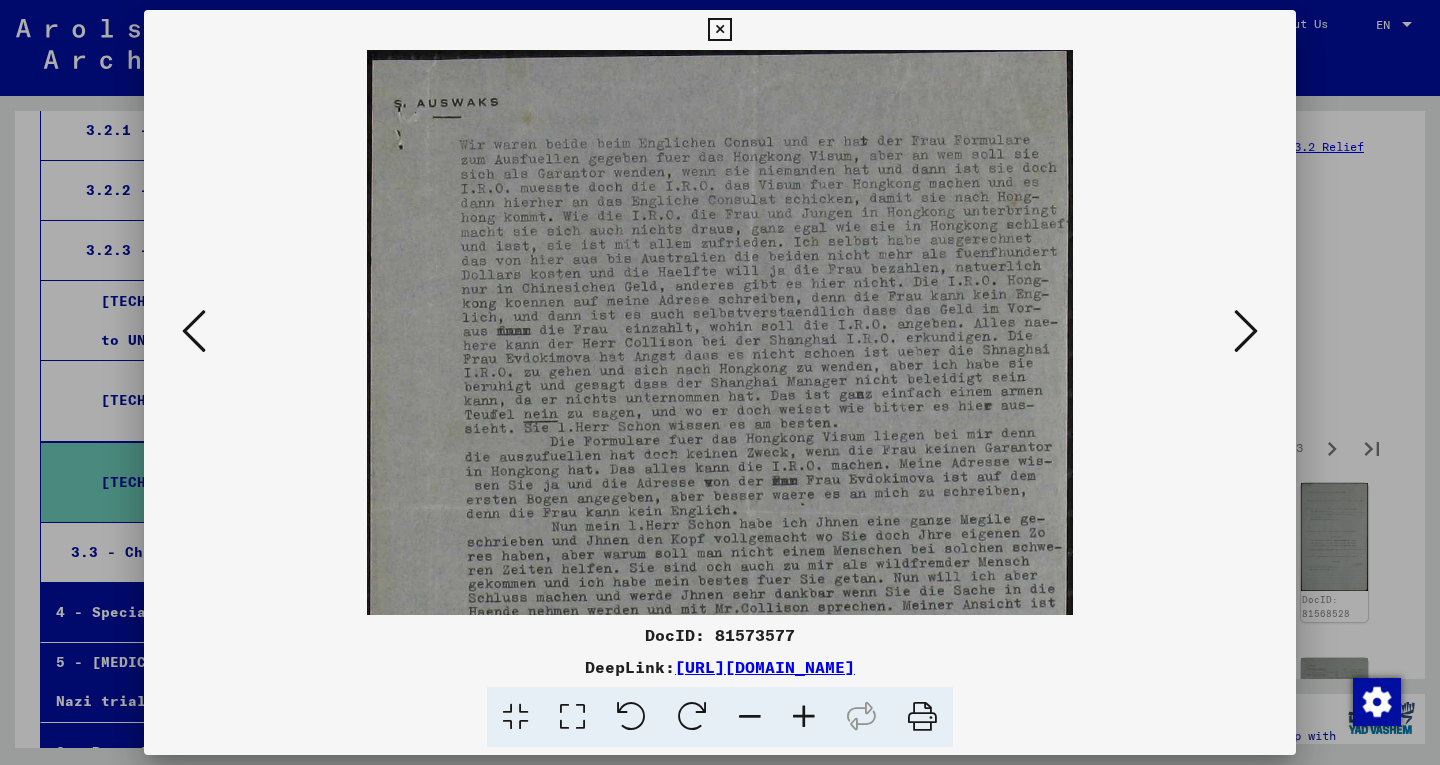 click at bounding box center (804, 717) 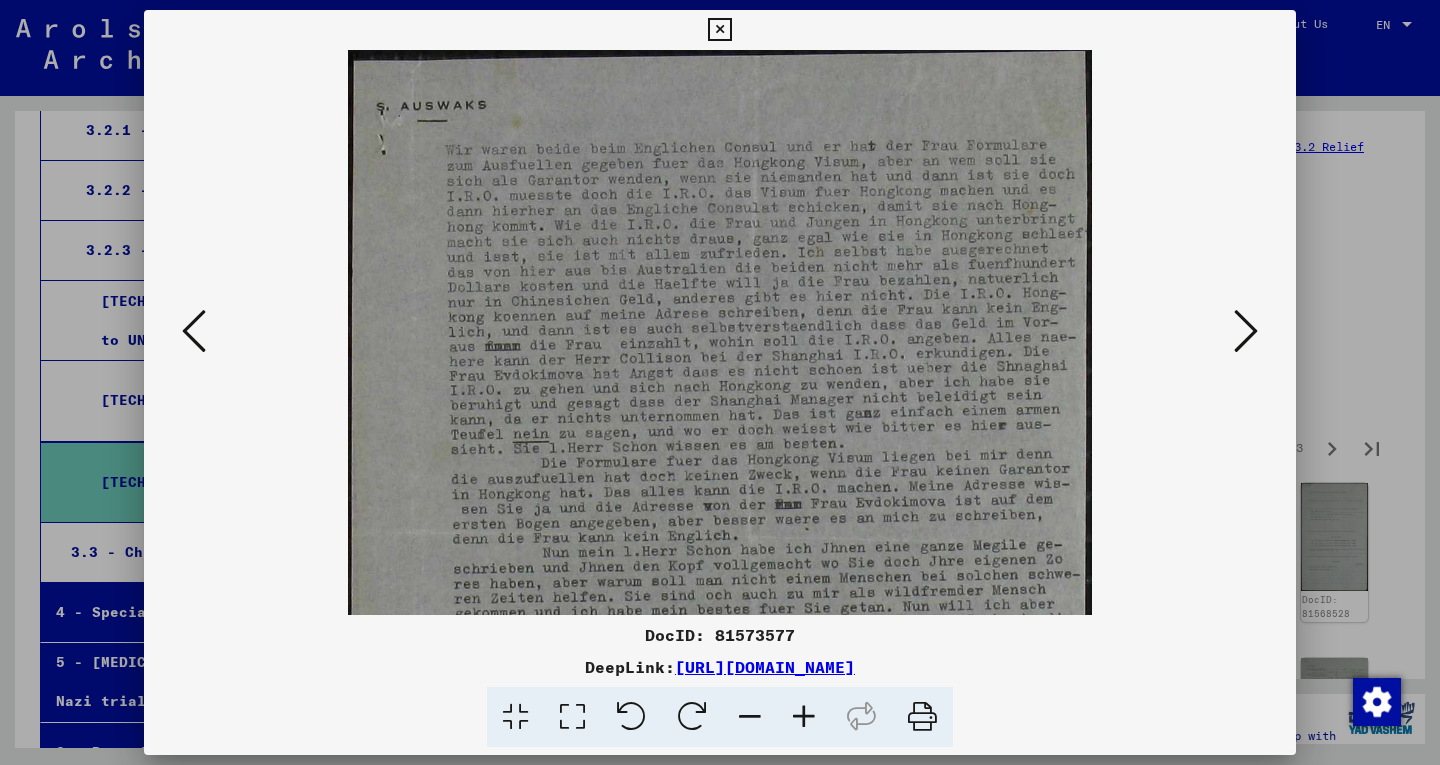 click at bounding box center (804, 717) 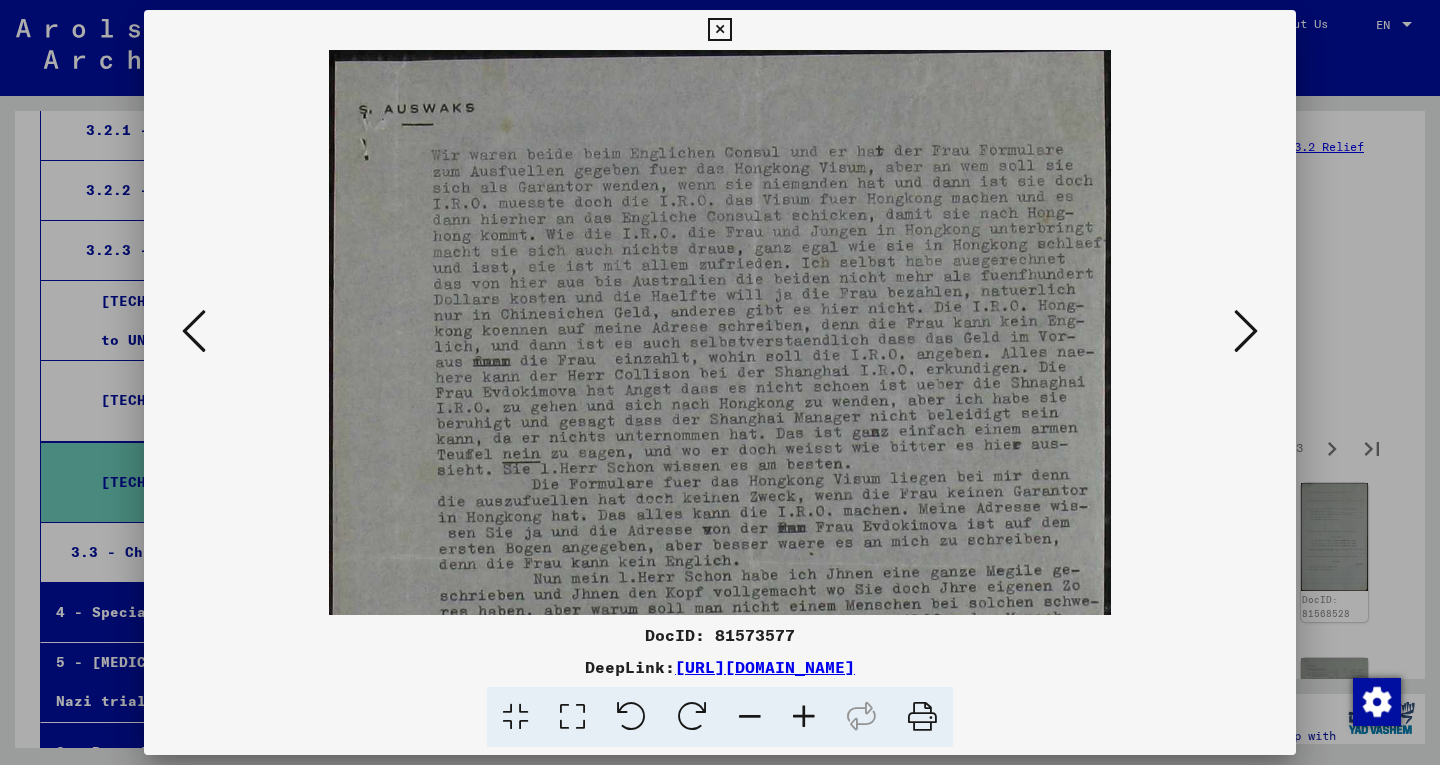 click at bounding box center [804, 717] 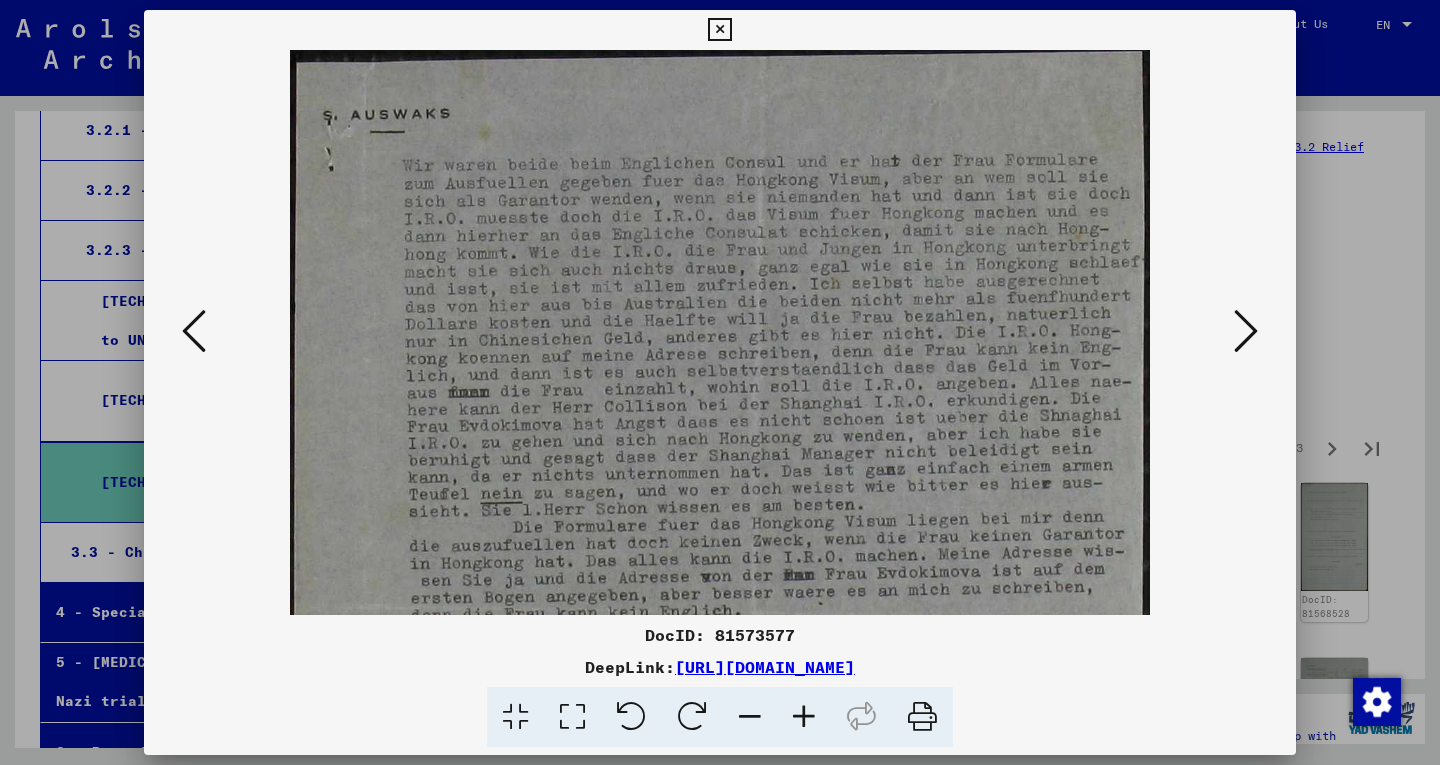 click at bounding box center (804, 717) 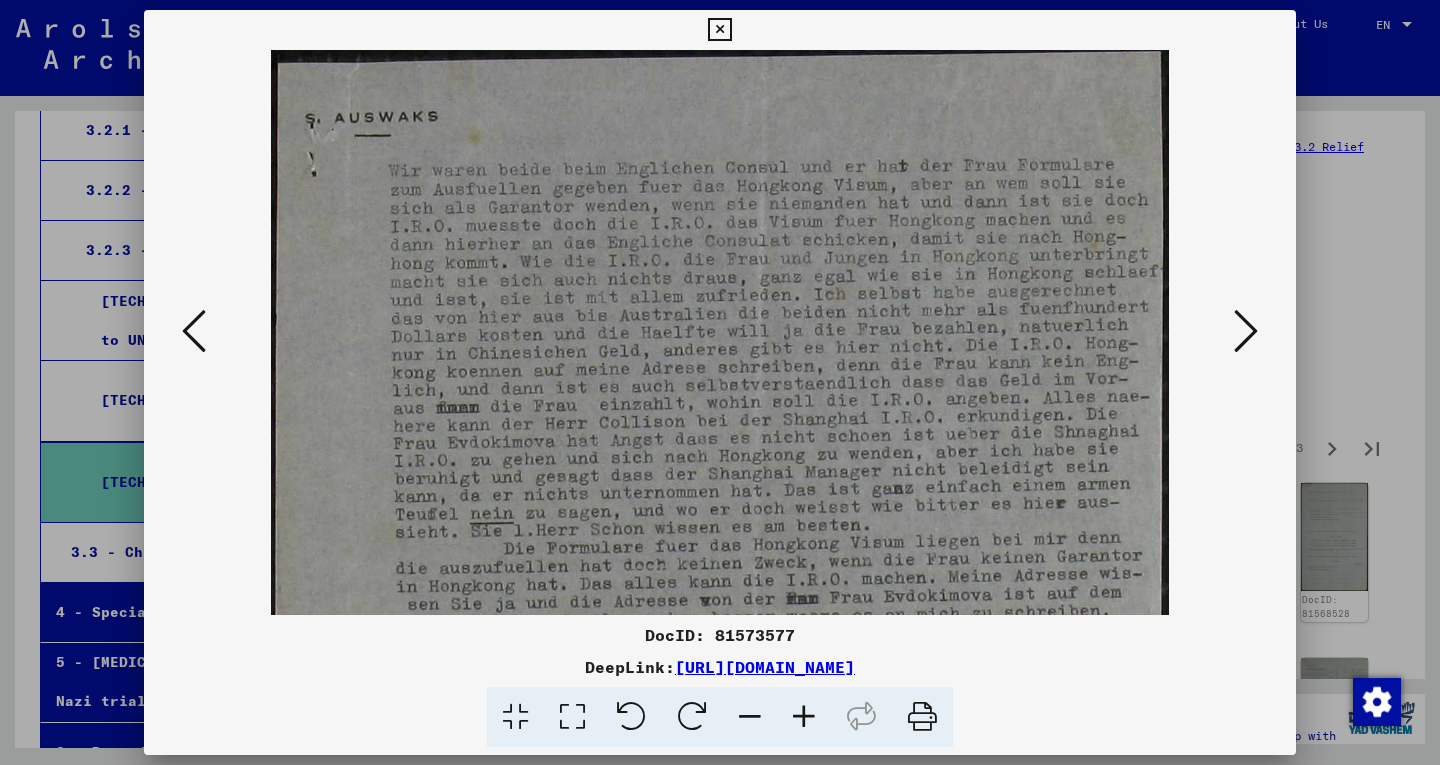 click at bounding box center [804, 717] 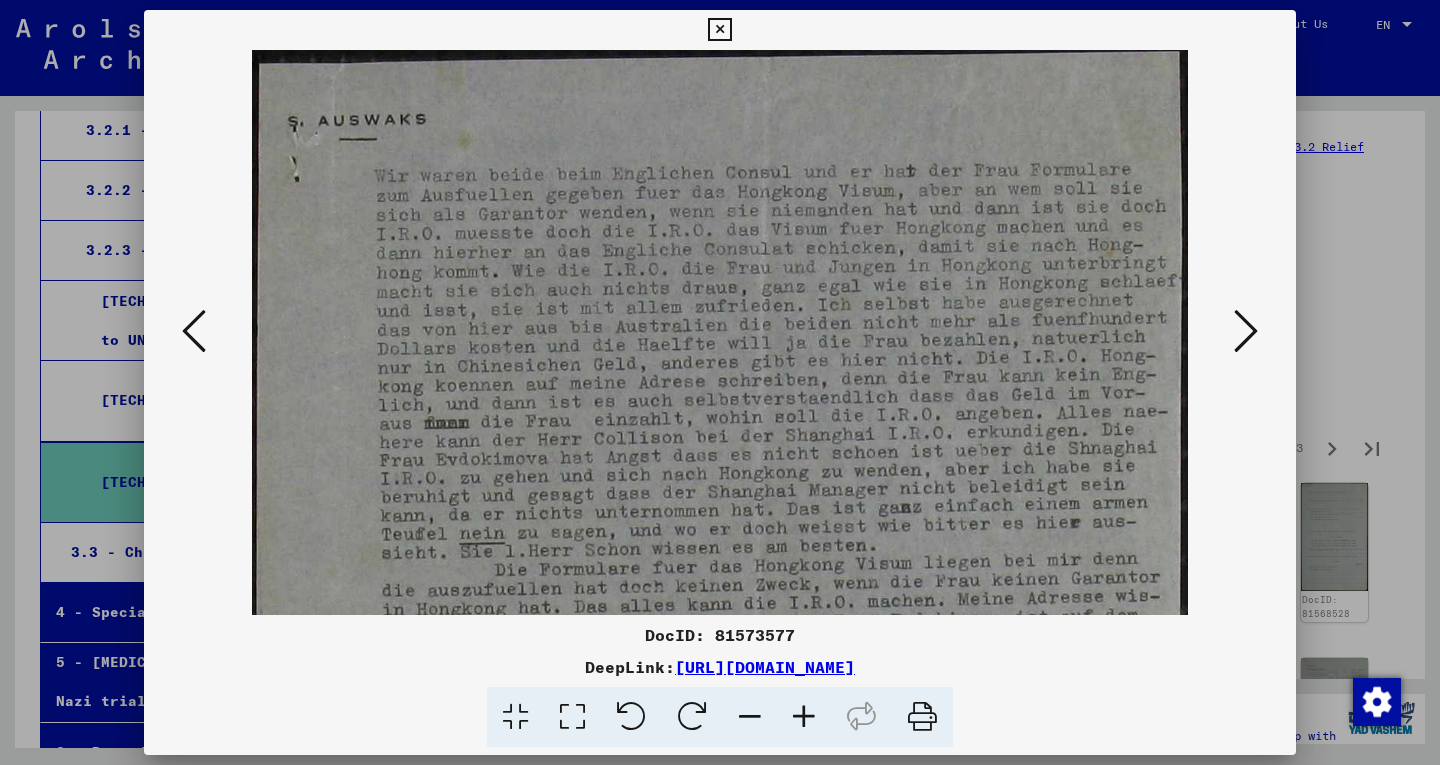 click at bounding box center (804, 717) 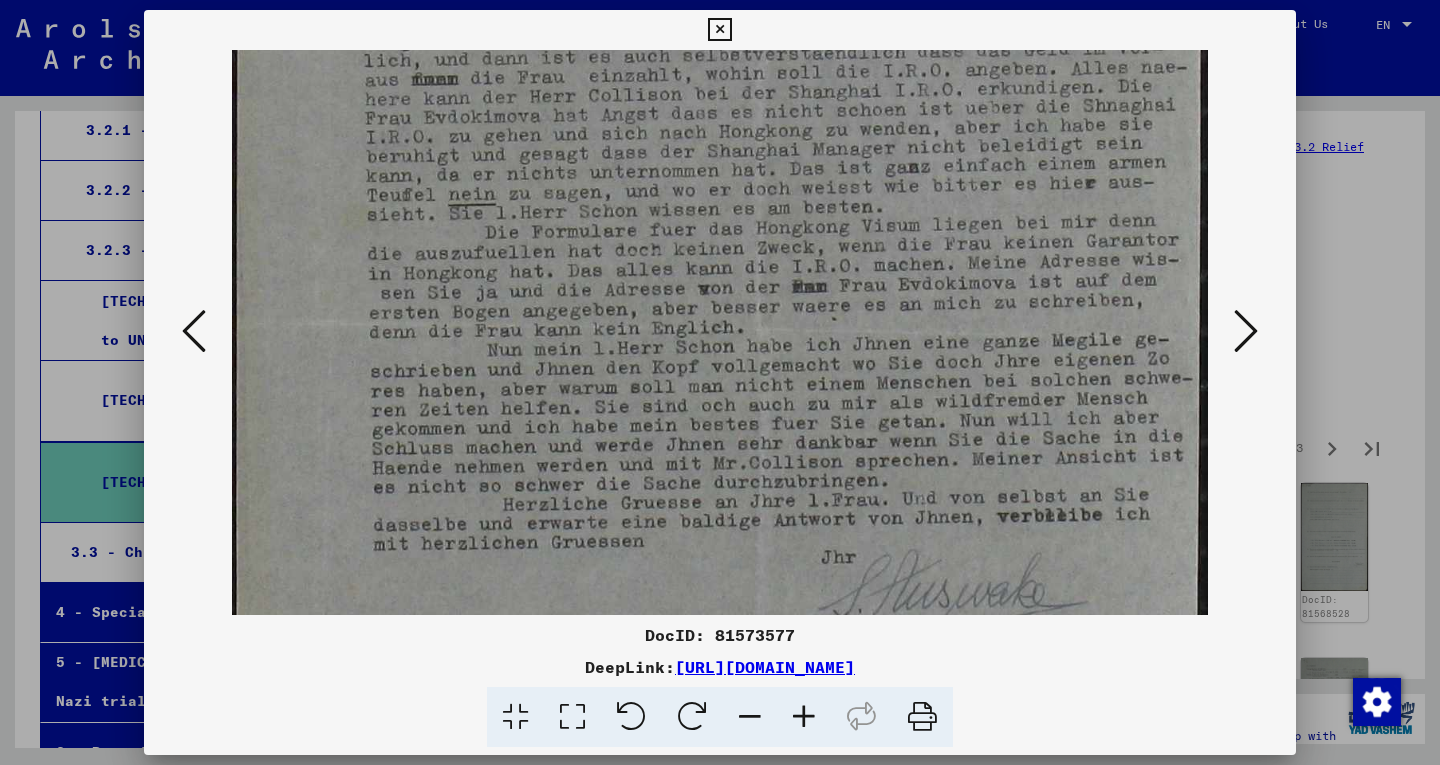 drag, startPoint x: 773, startPoint y: 580, endPoint x: 724, endPoint y: 220, distance: 363.31943 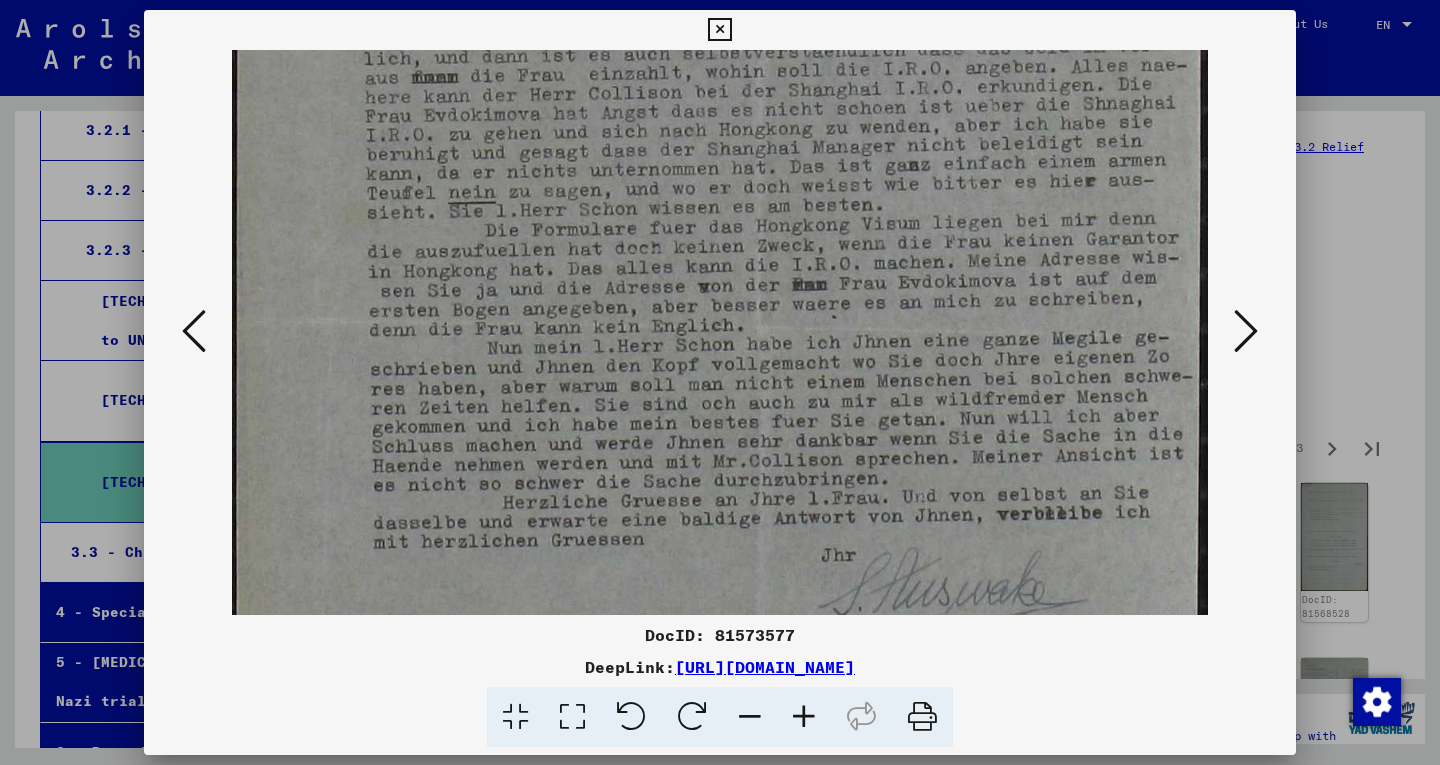 click at bounding box center [1246, 331] 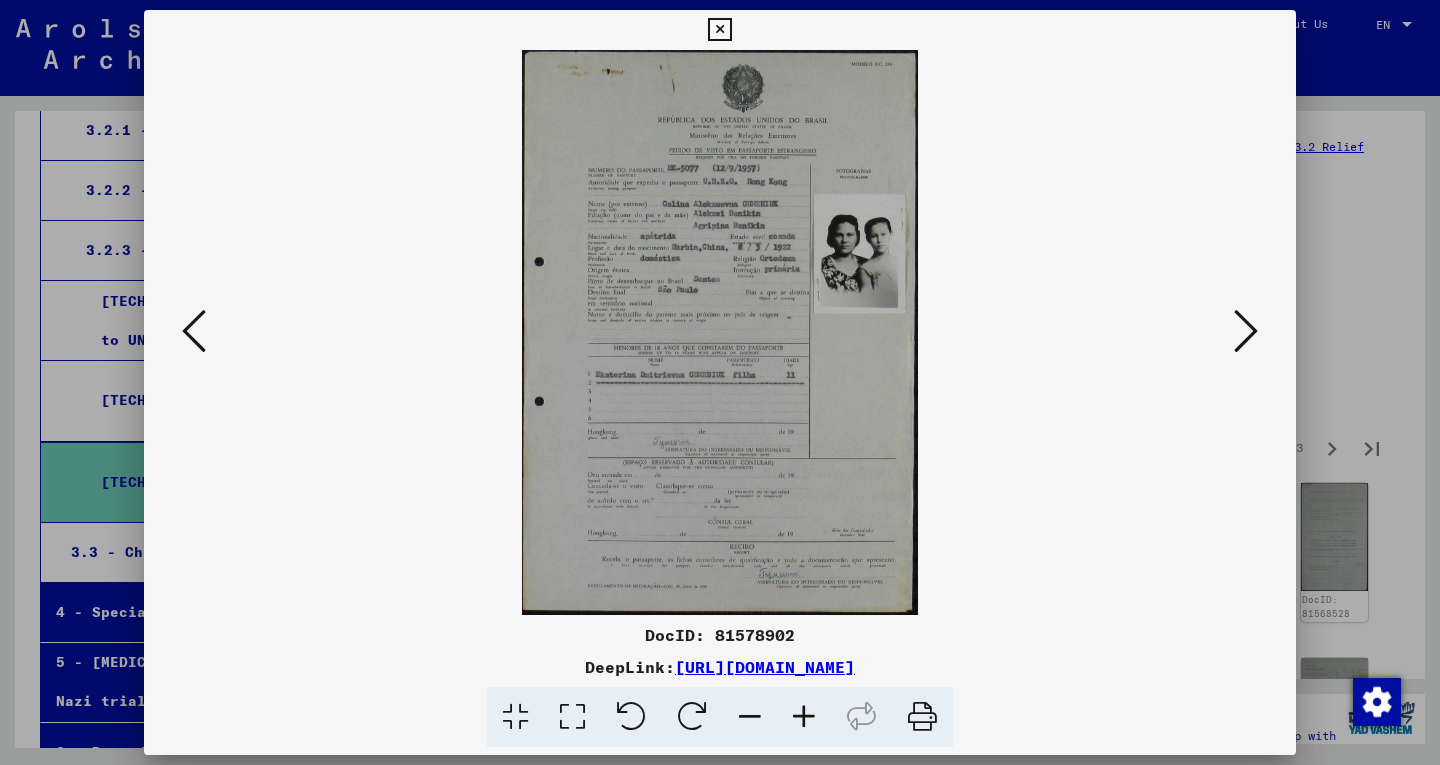 click at bounding box center [720, 332] 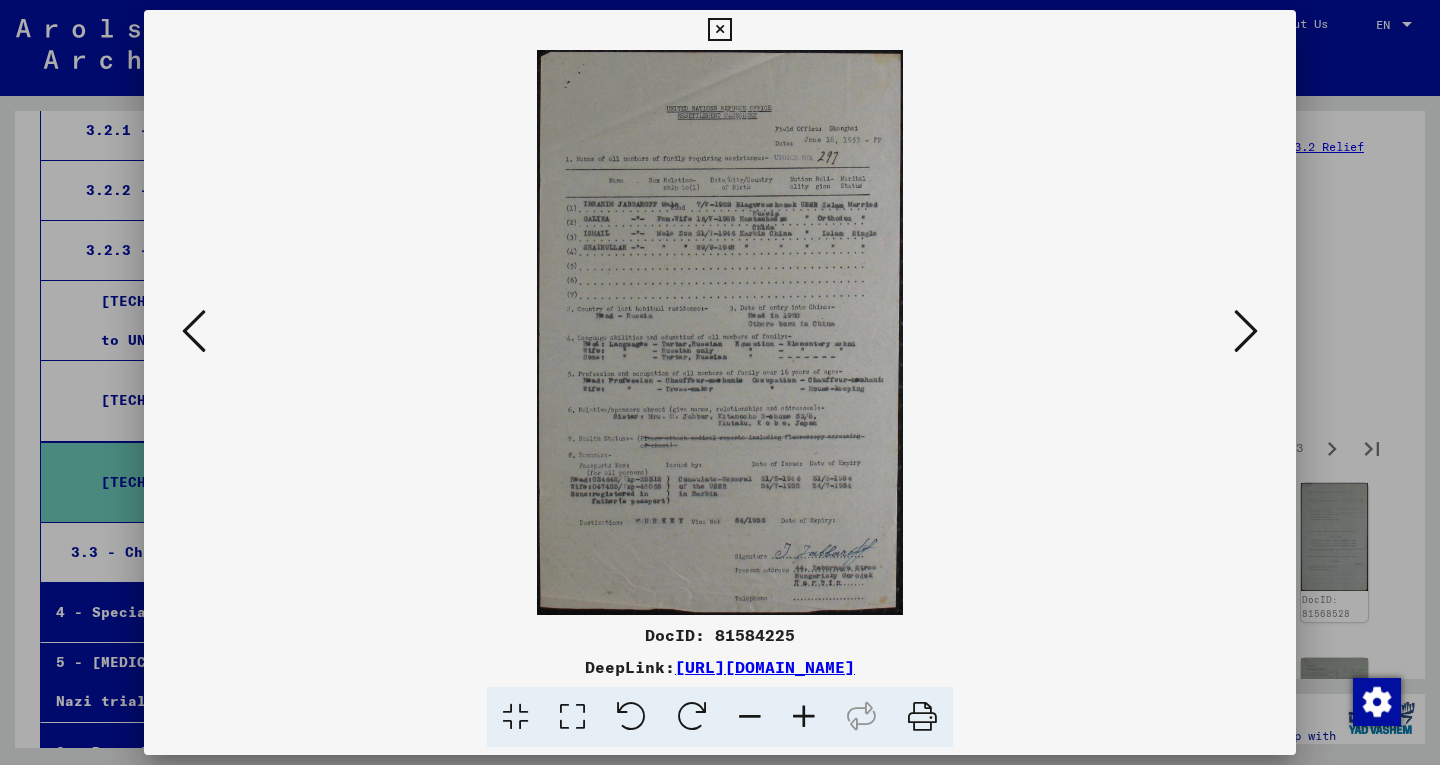 click at bounding box center [719, 30] 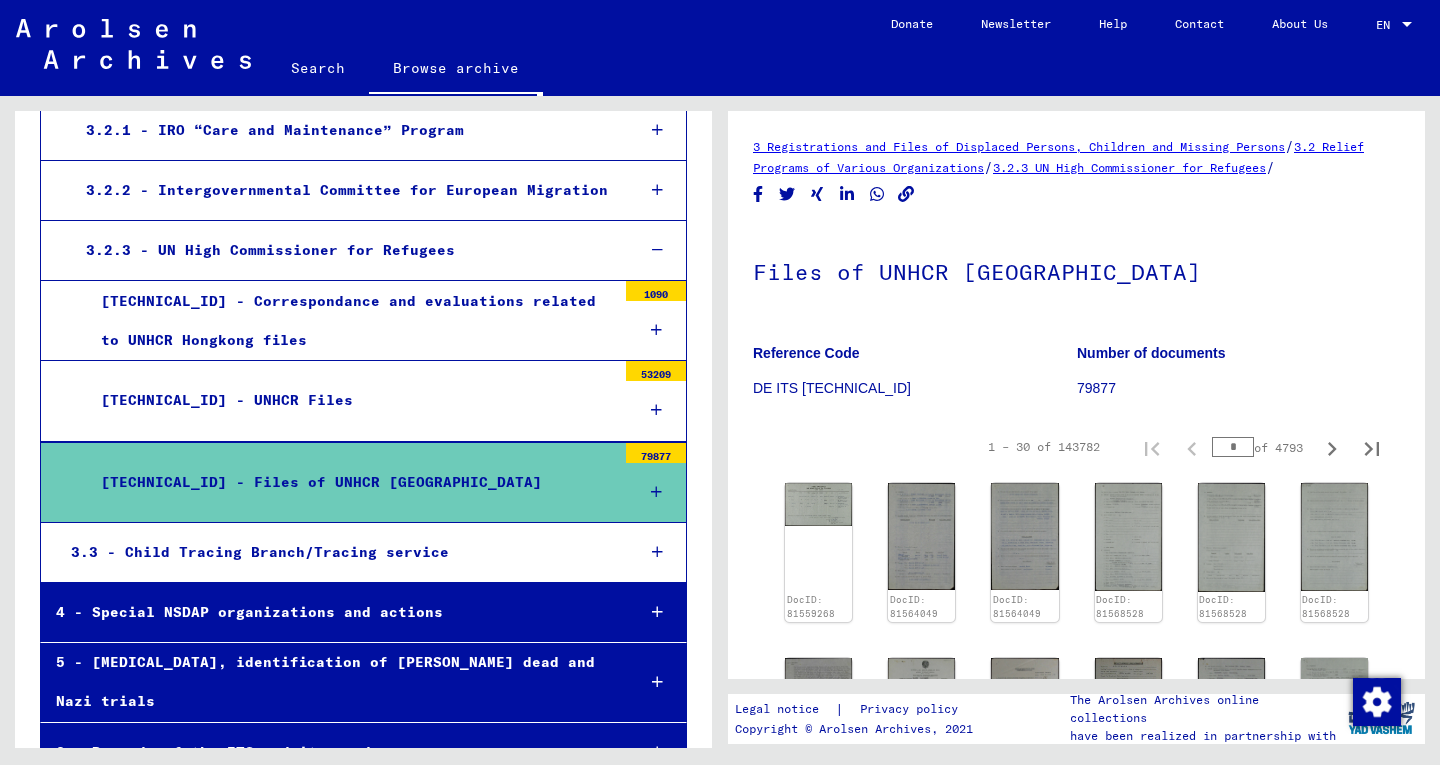 click on "Reference Code" 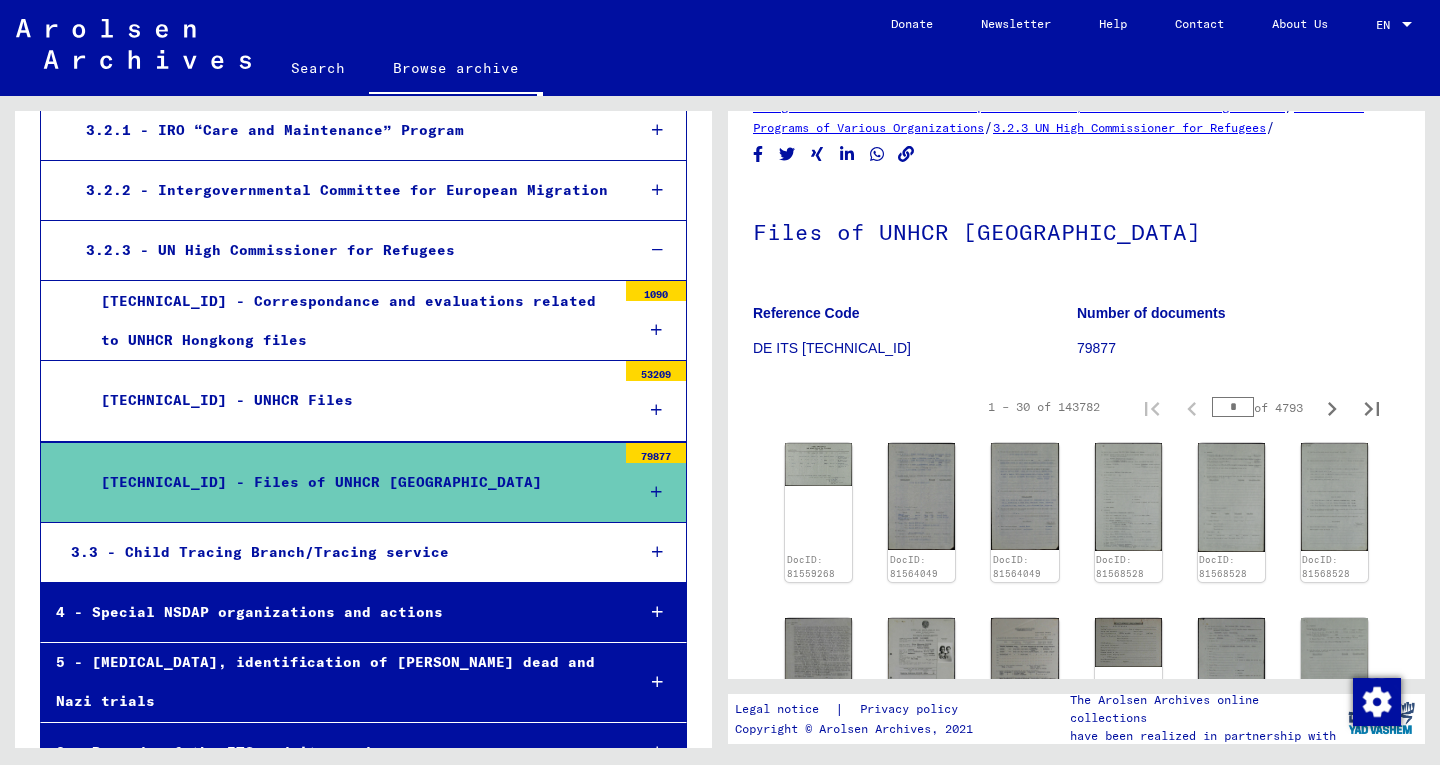 scroll, scrollTop: 735, scrollLeft: 0, axis: vertical 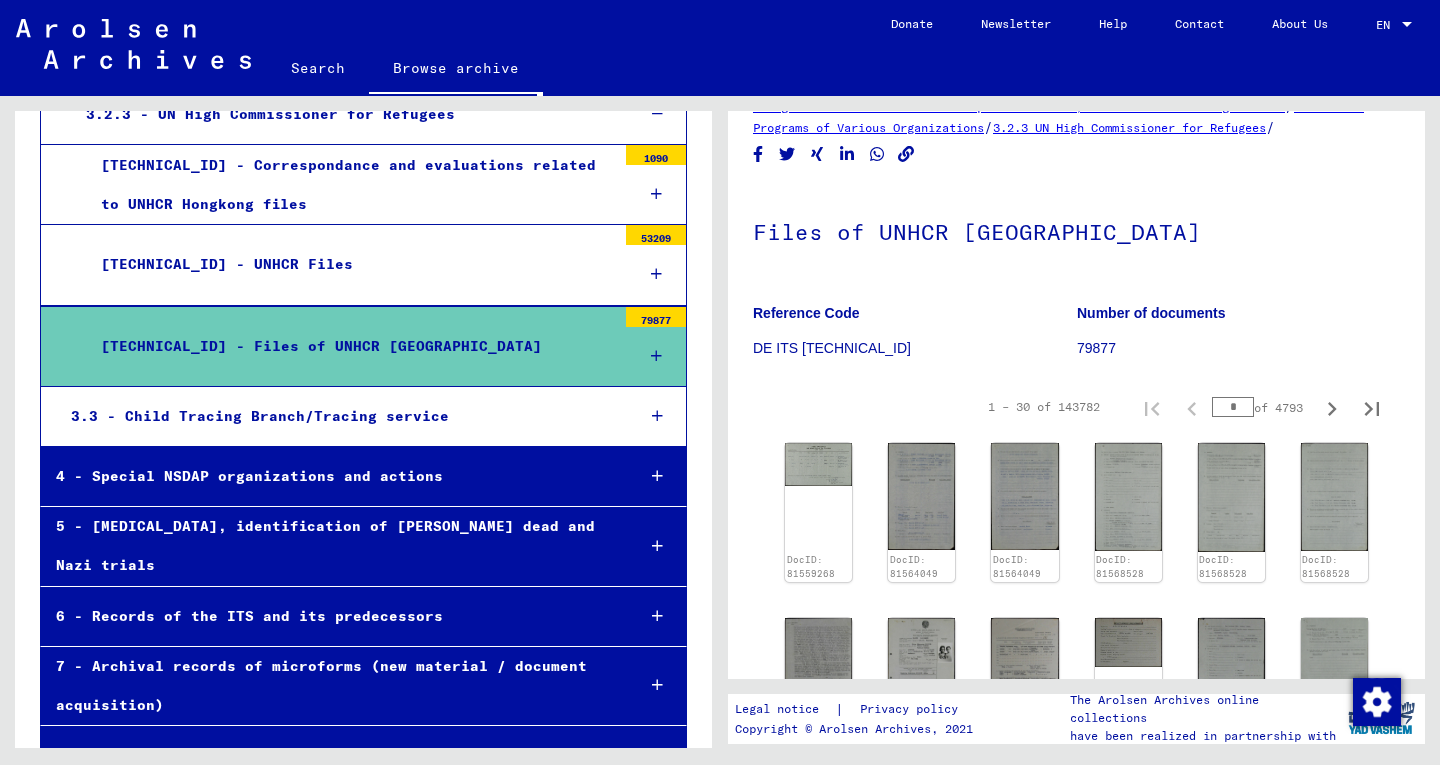 click on "[TECHNICAL_ID] - Files of UNHCR [GEOGRAPHIC_DATA]" at bounding box center [351, 346] 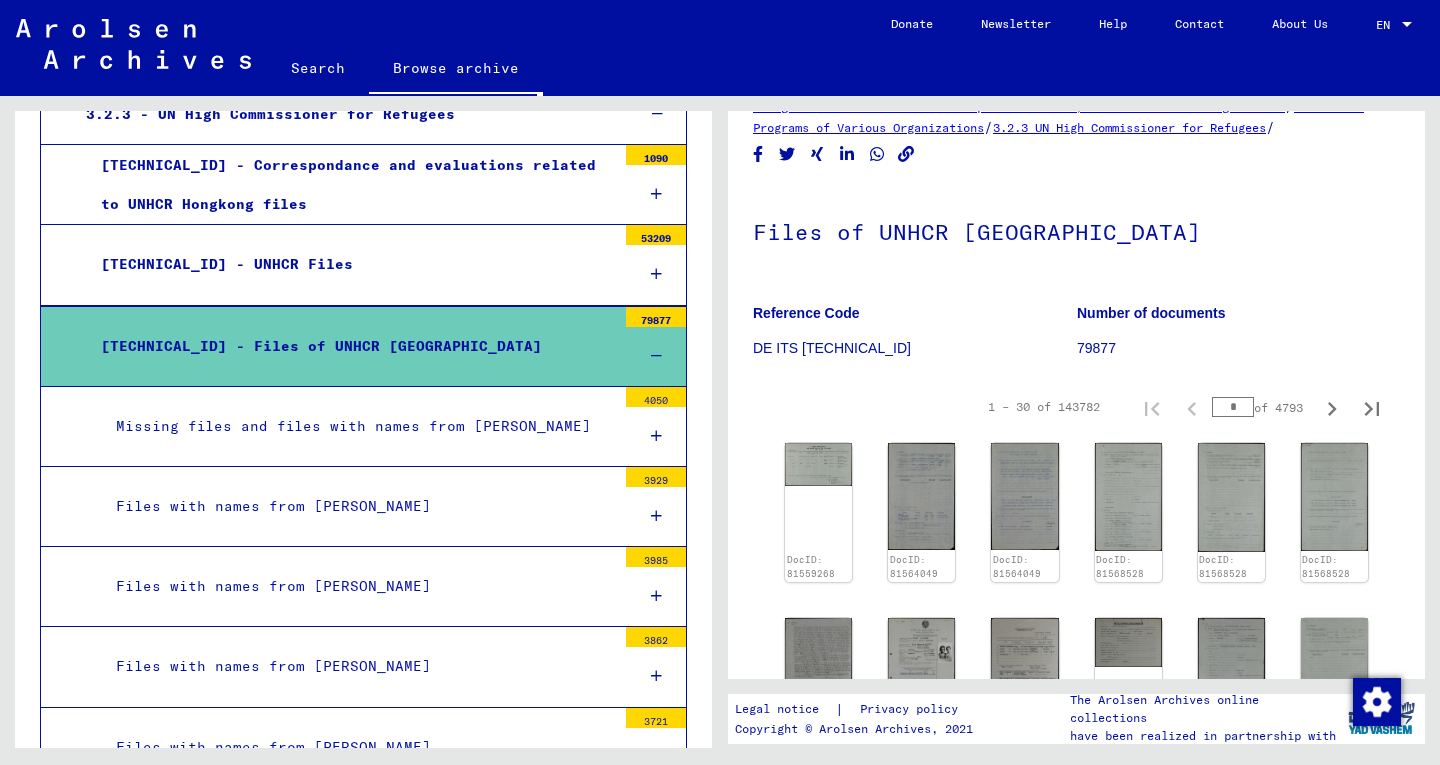 click on "[TECHNICAL_ID] - Correspondance and evaluations related to UNHCR Hongkong files" at bounding box center [351, 185] 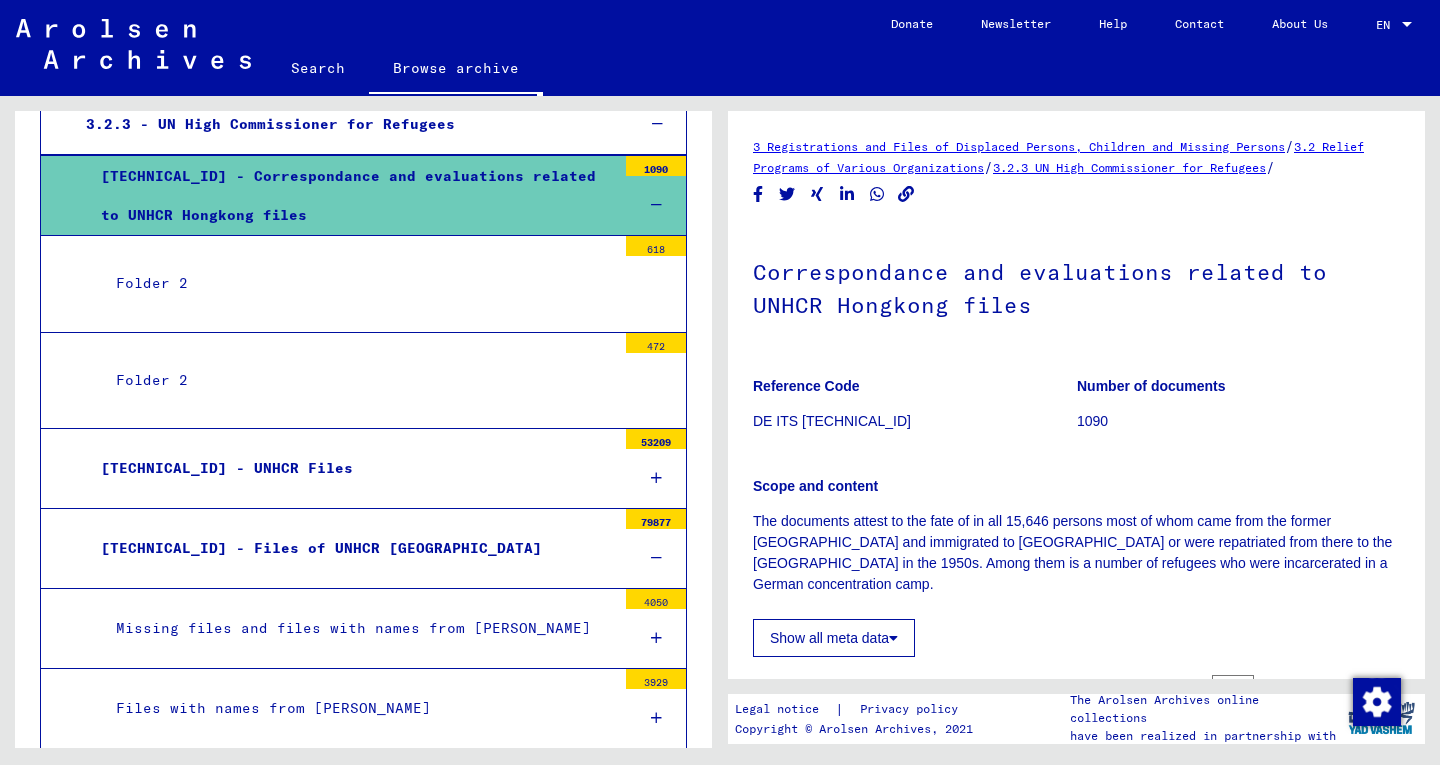 click on "Scope and content The documents attest to the fate of in all 15,646 persons most of whom      came from the former [GEOGRAPHIC_DATA] and immigrated to [GEOGRAPHIC_DATA] or were      repatriated from there to the [GEOGRAPHIC_DATA] in the 1950s. Among them is a number of      refugees who were incarcerated in a German concentration camp." 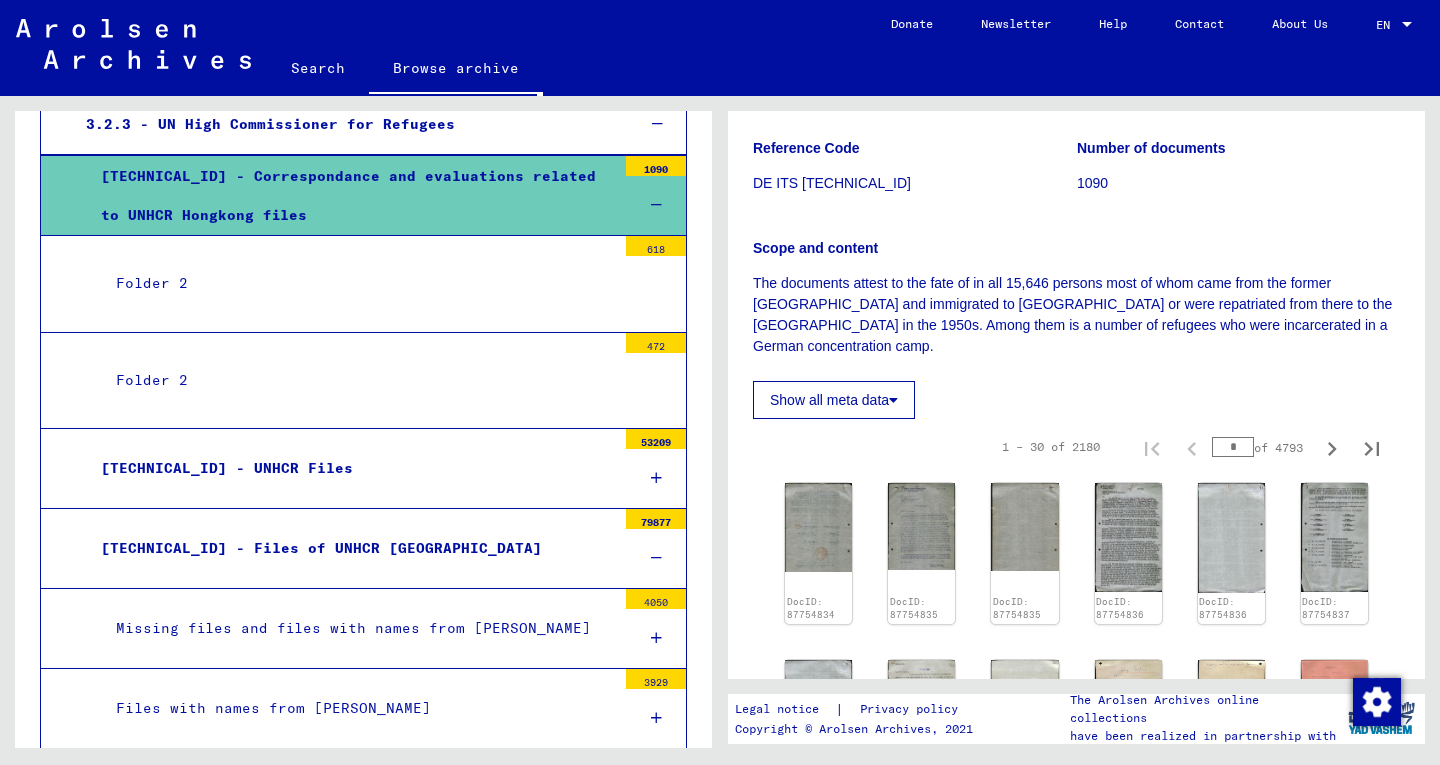 scroll, scrollTop: 240, scrollLeft: 0, axis: vertical 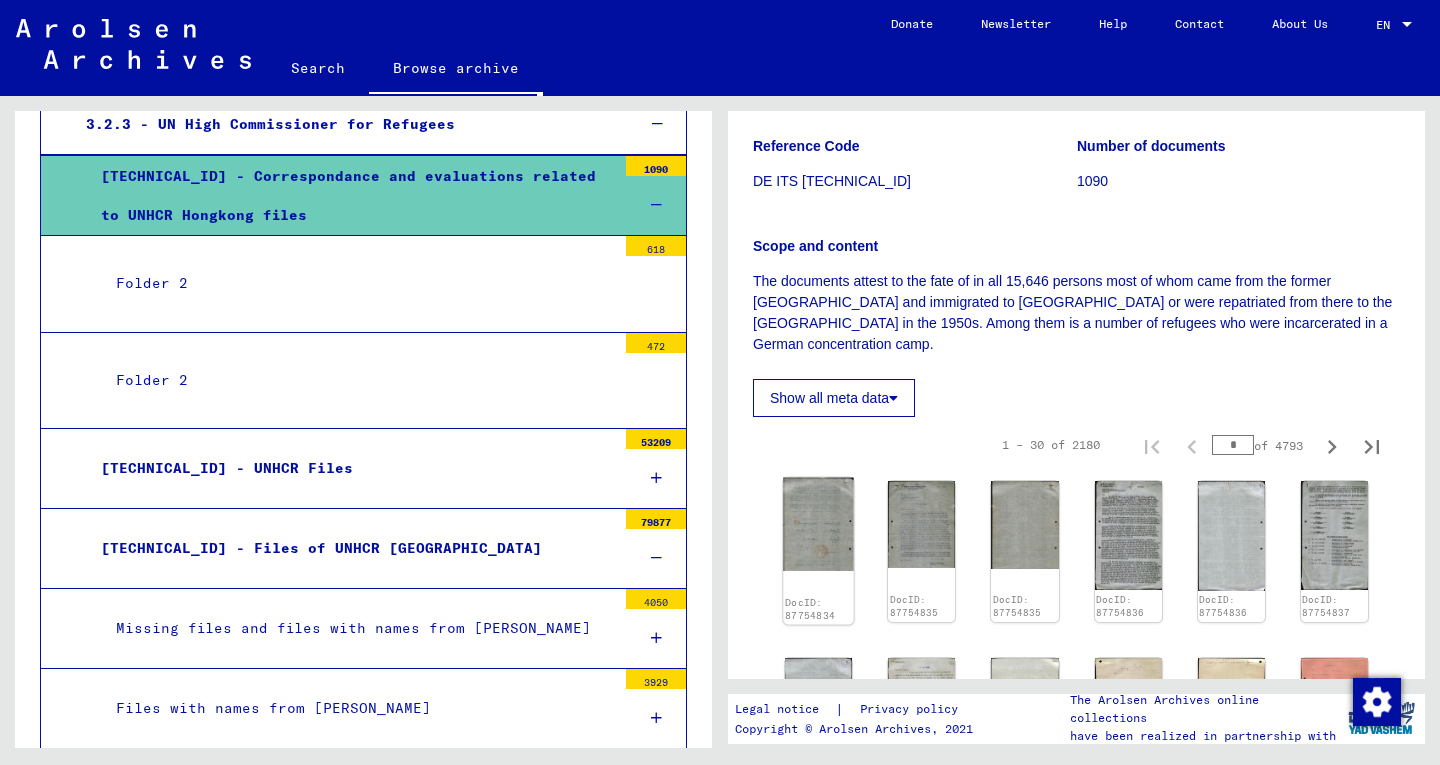 click 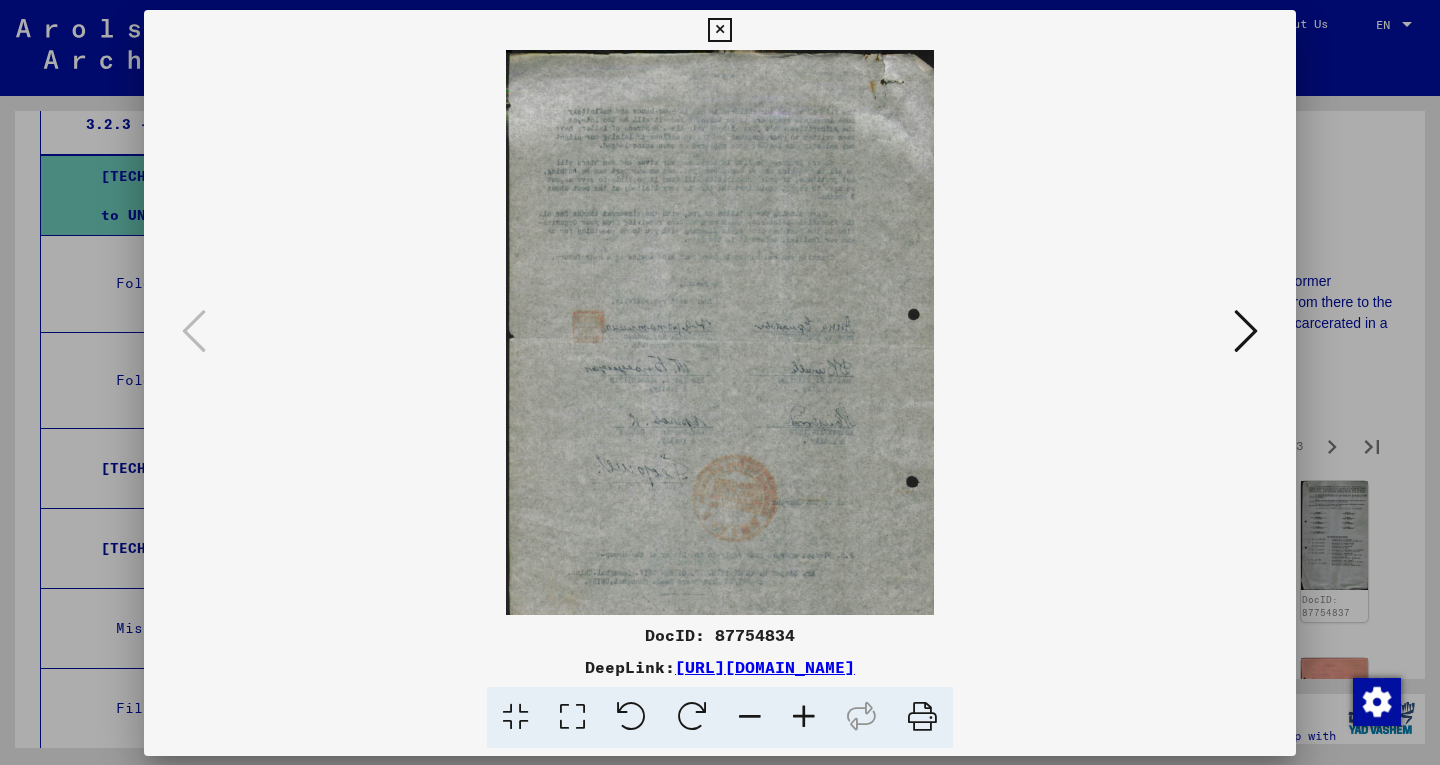 click at bounding box center [720, 332] 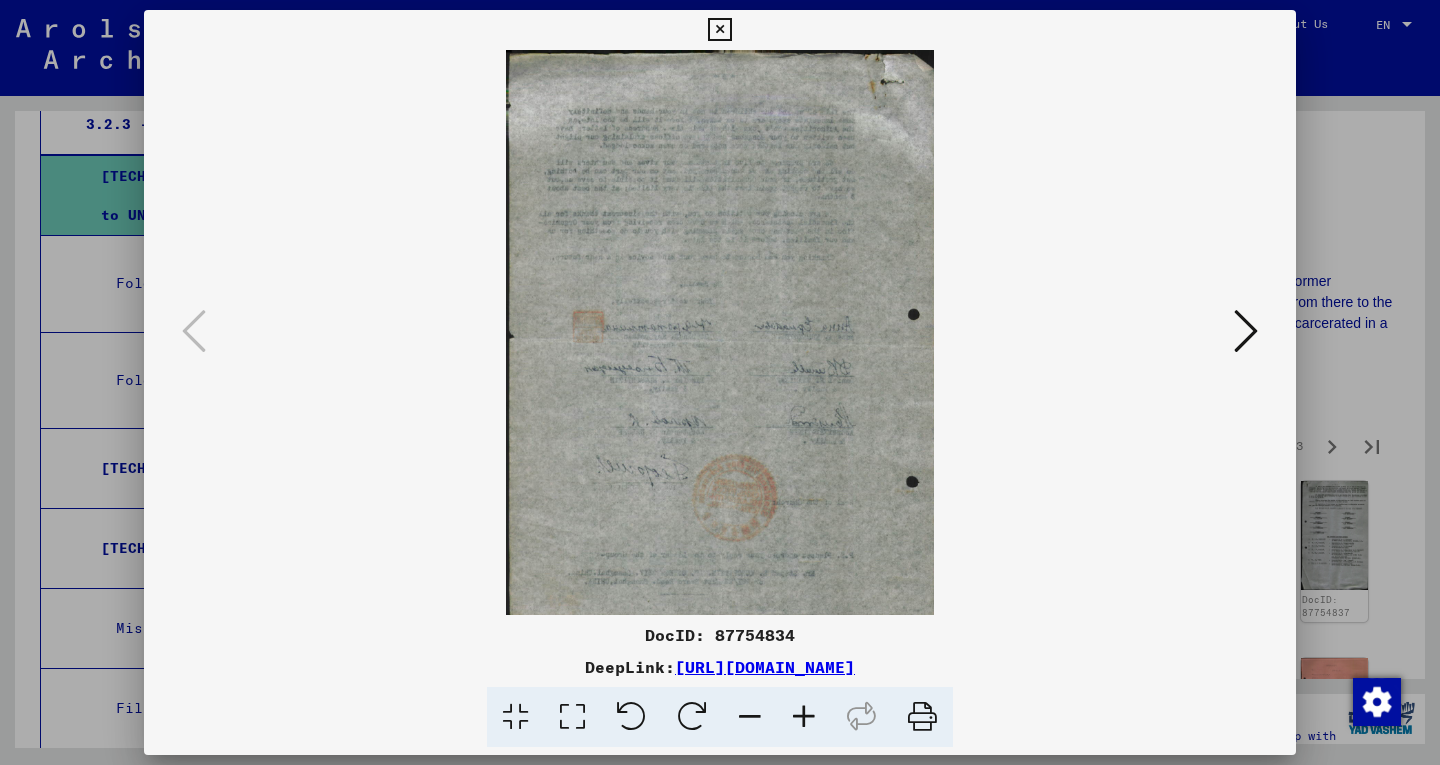 click at bounding box center (1246, 331) 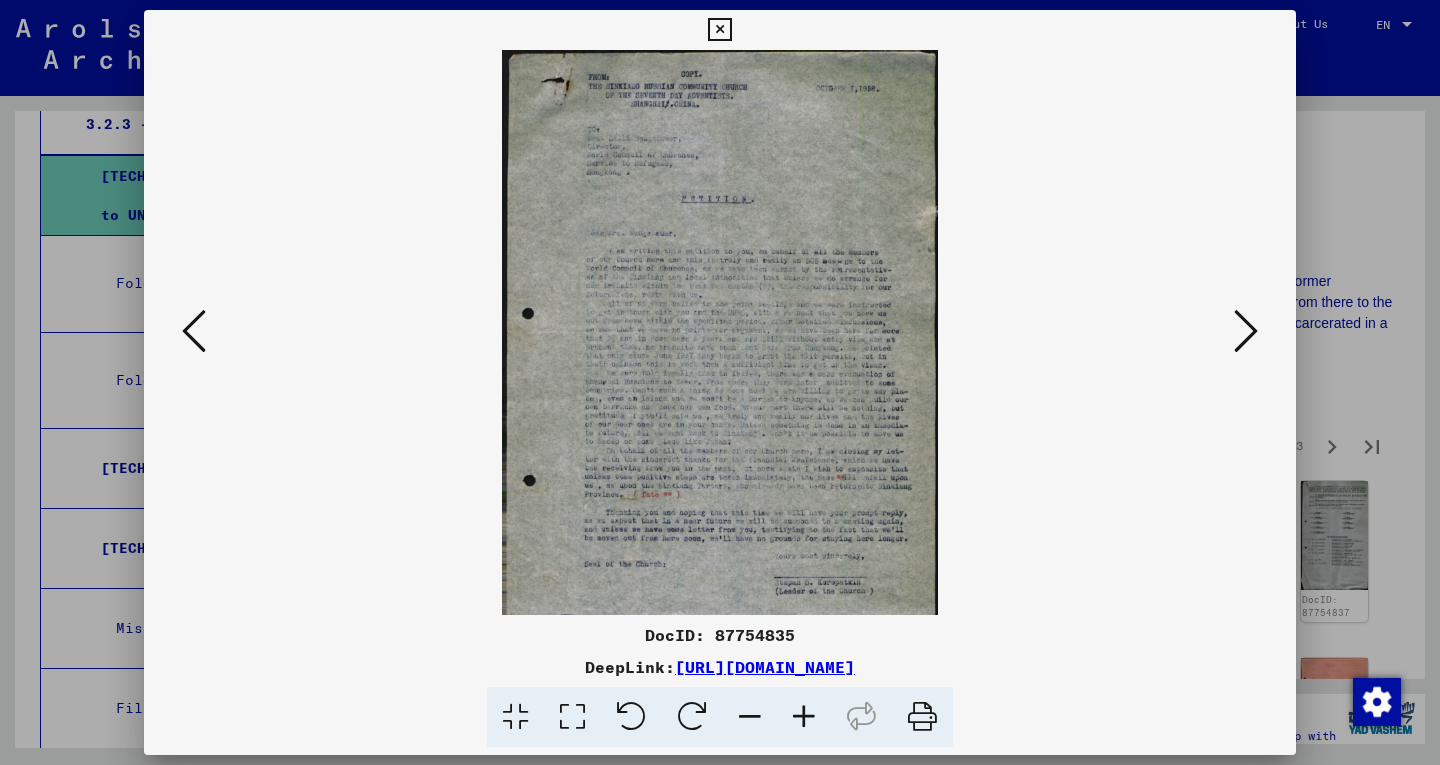 click at bounding box center (804, 717) 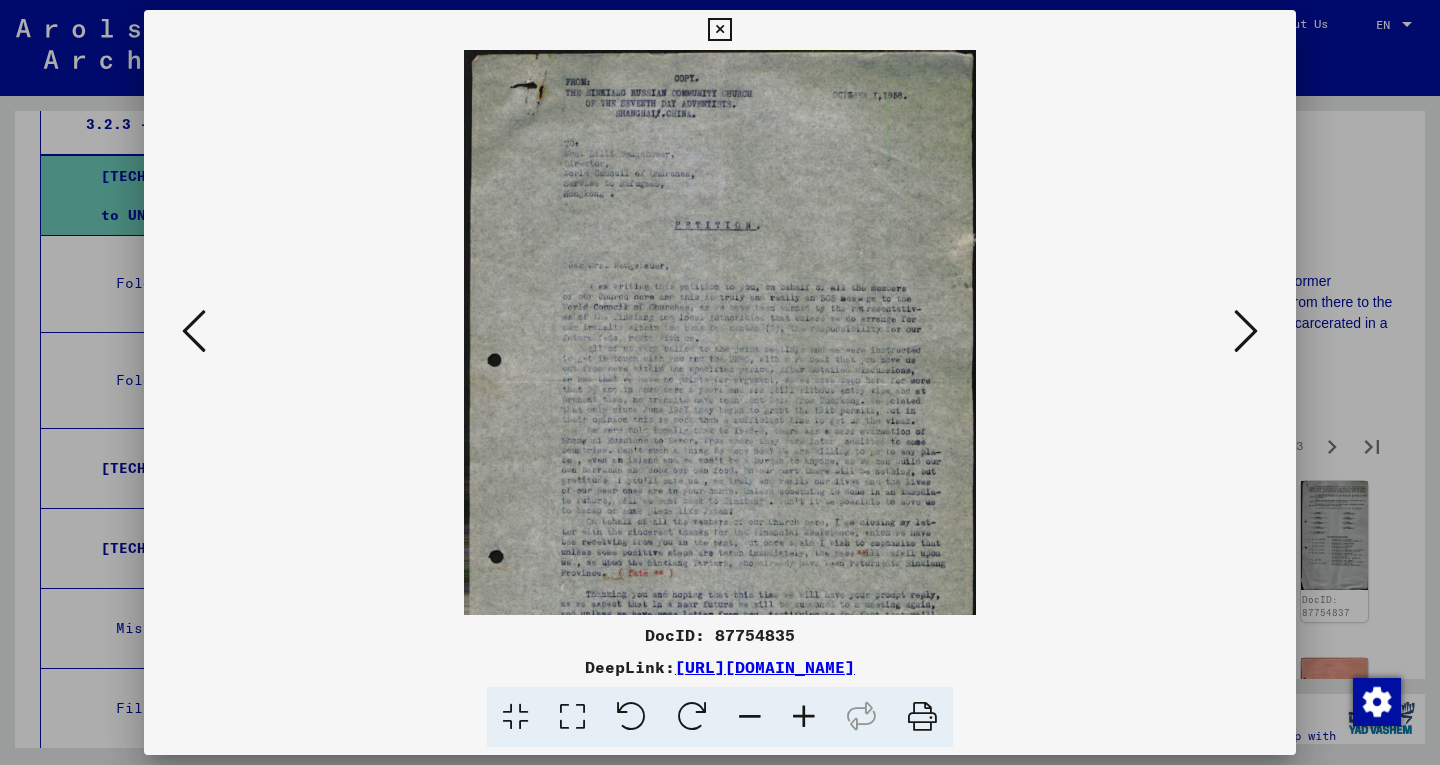 click at bounding box center (804, 717) 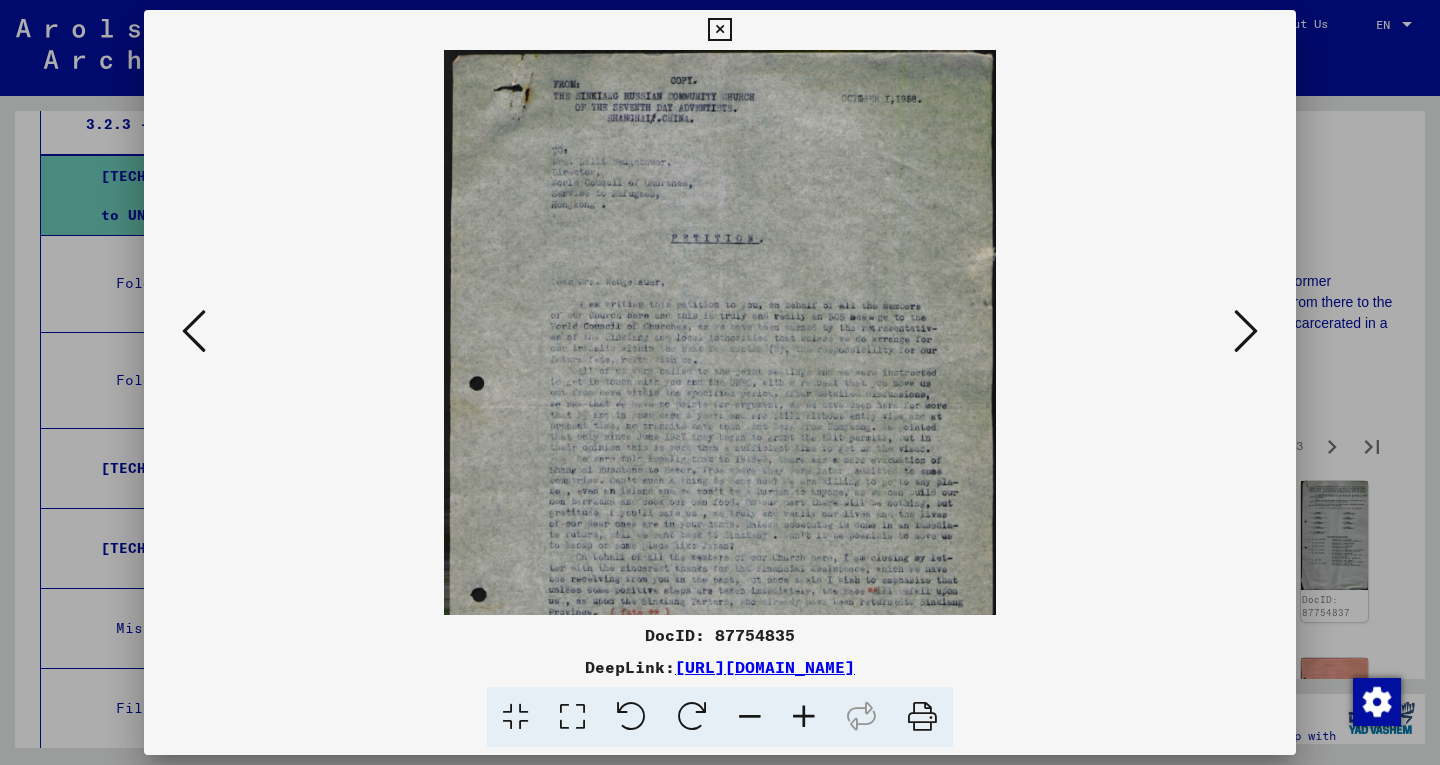 click at bounding box center [804, 717] 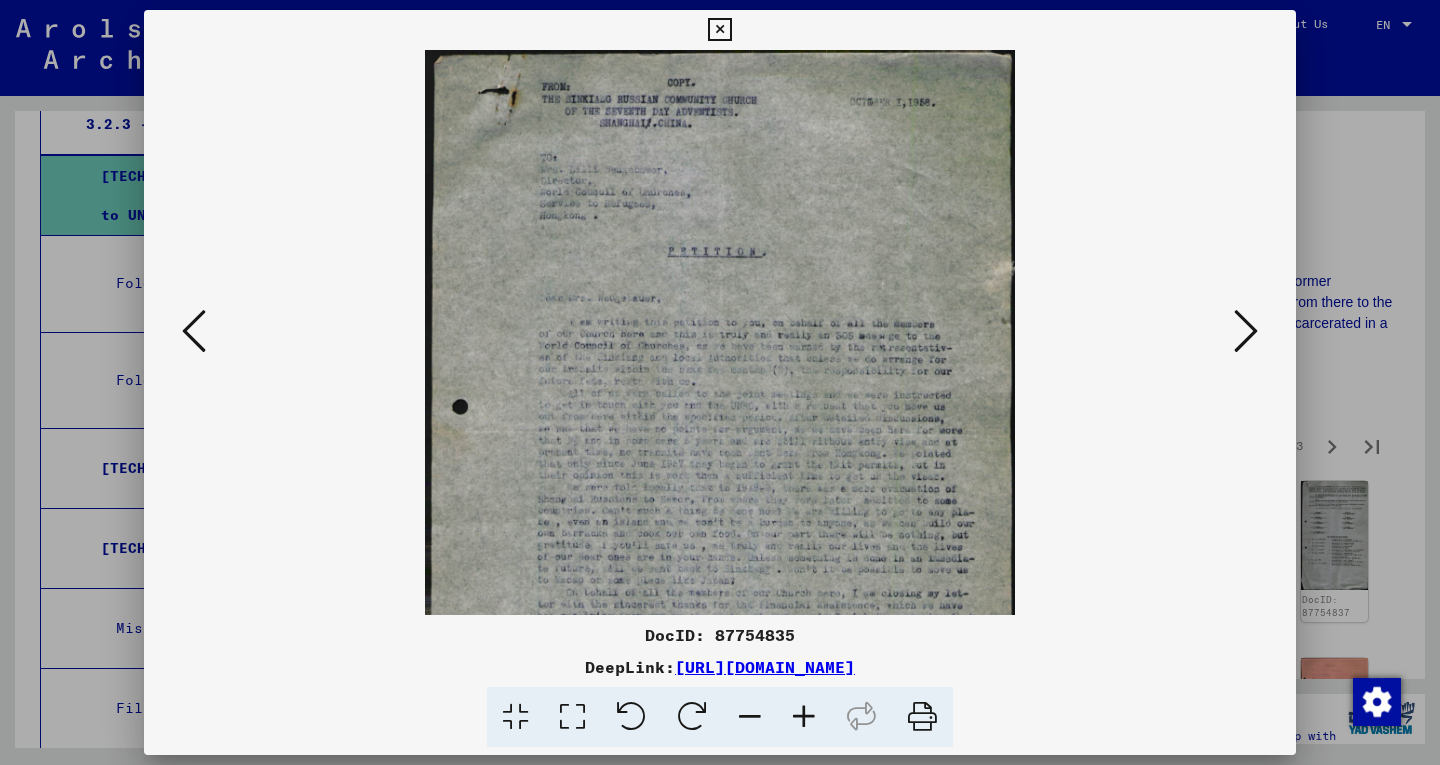 click at bounding box center [804, 717] 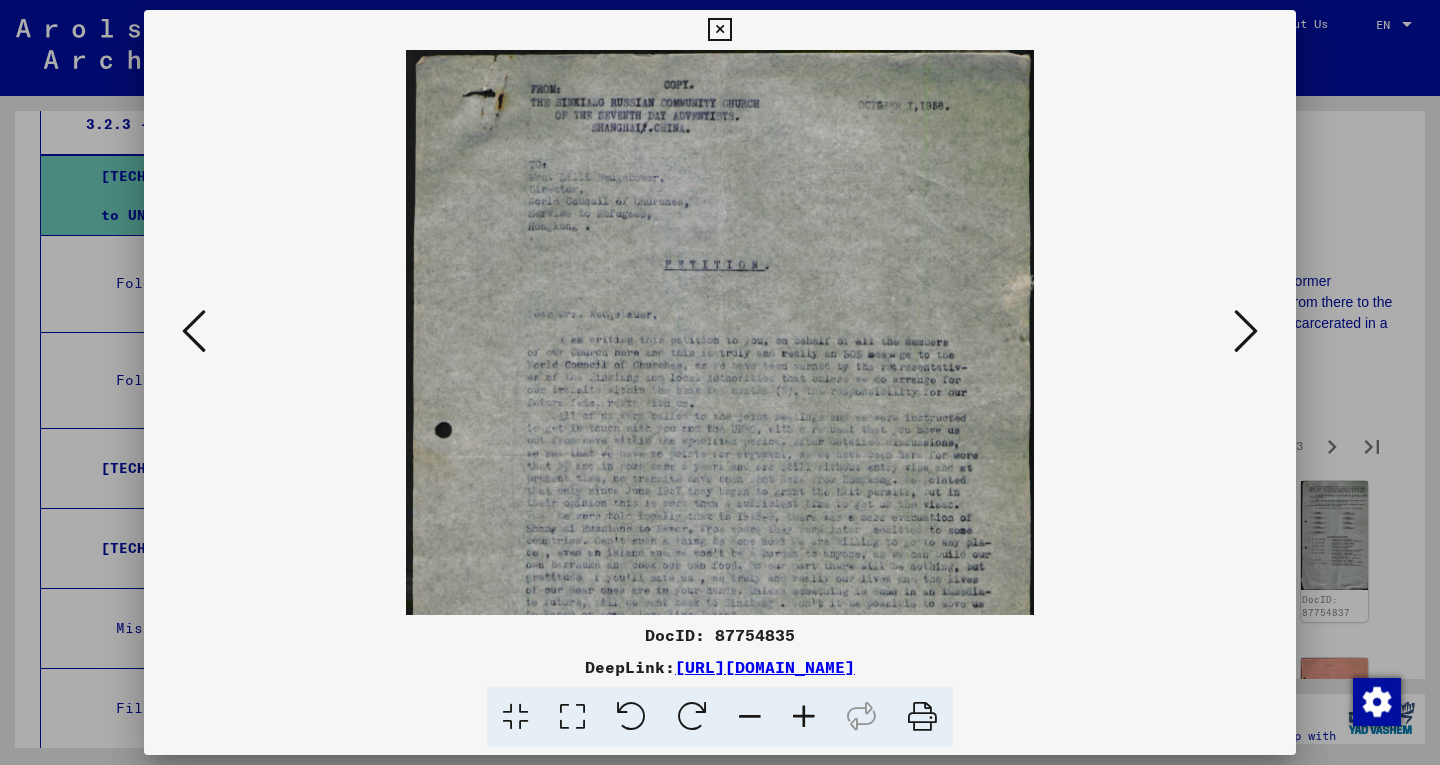 click at bounding box center [804, 717] 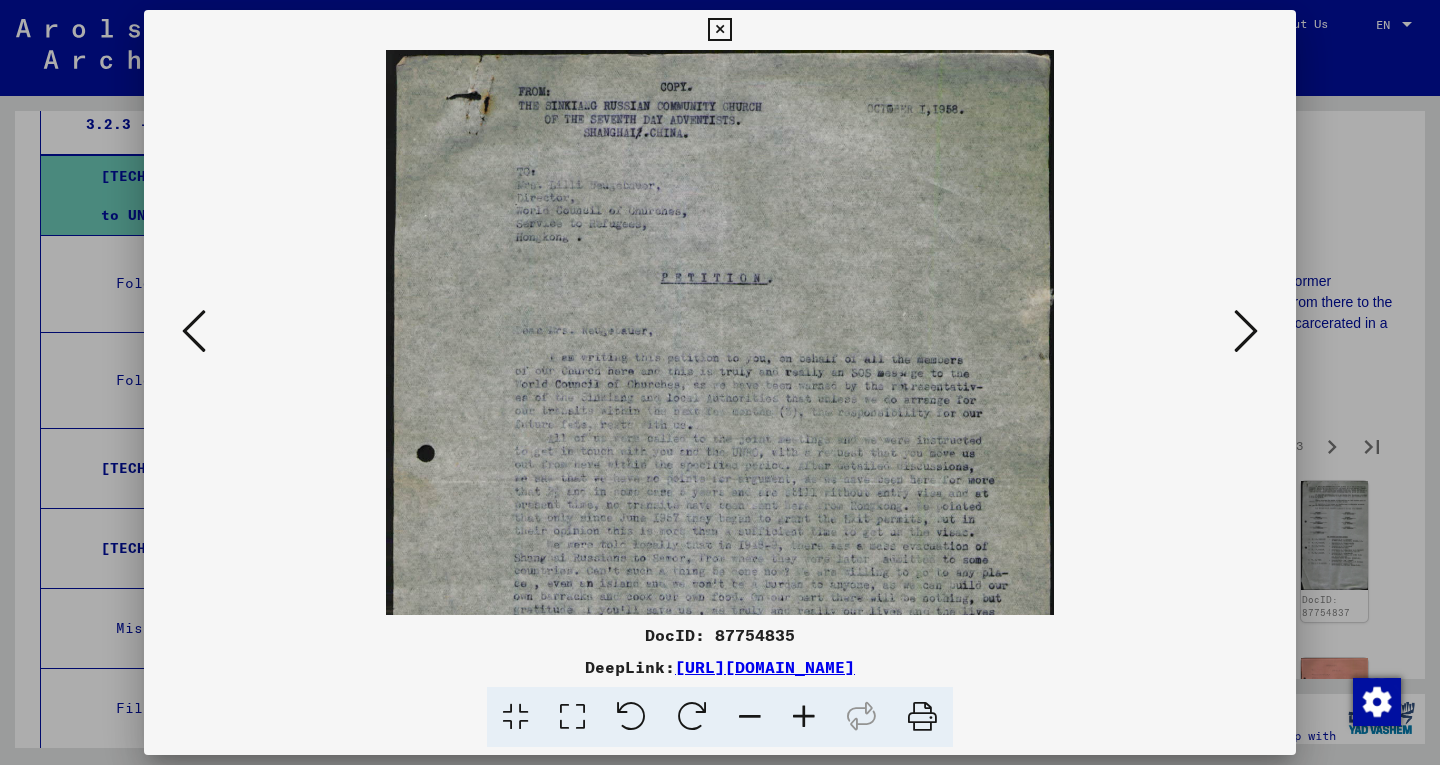 click at bounding box center [804, 717] 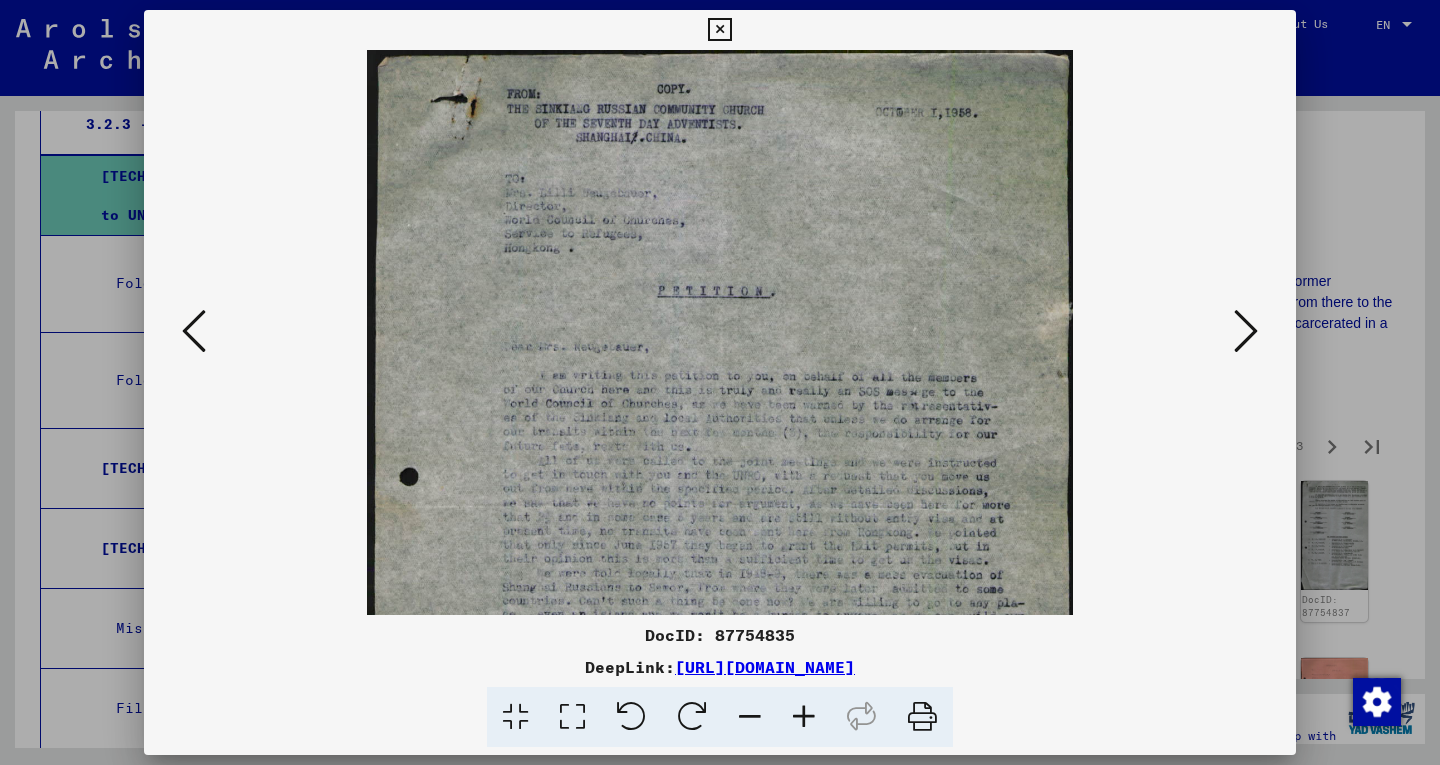 click at bounding box center (804, 717) 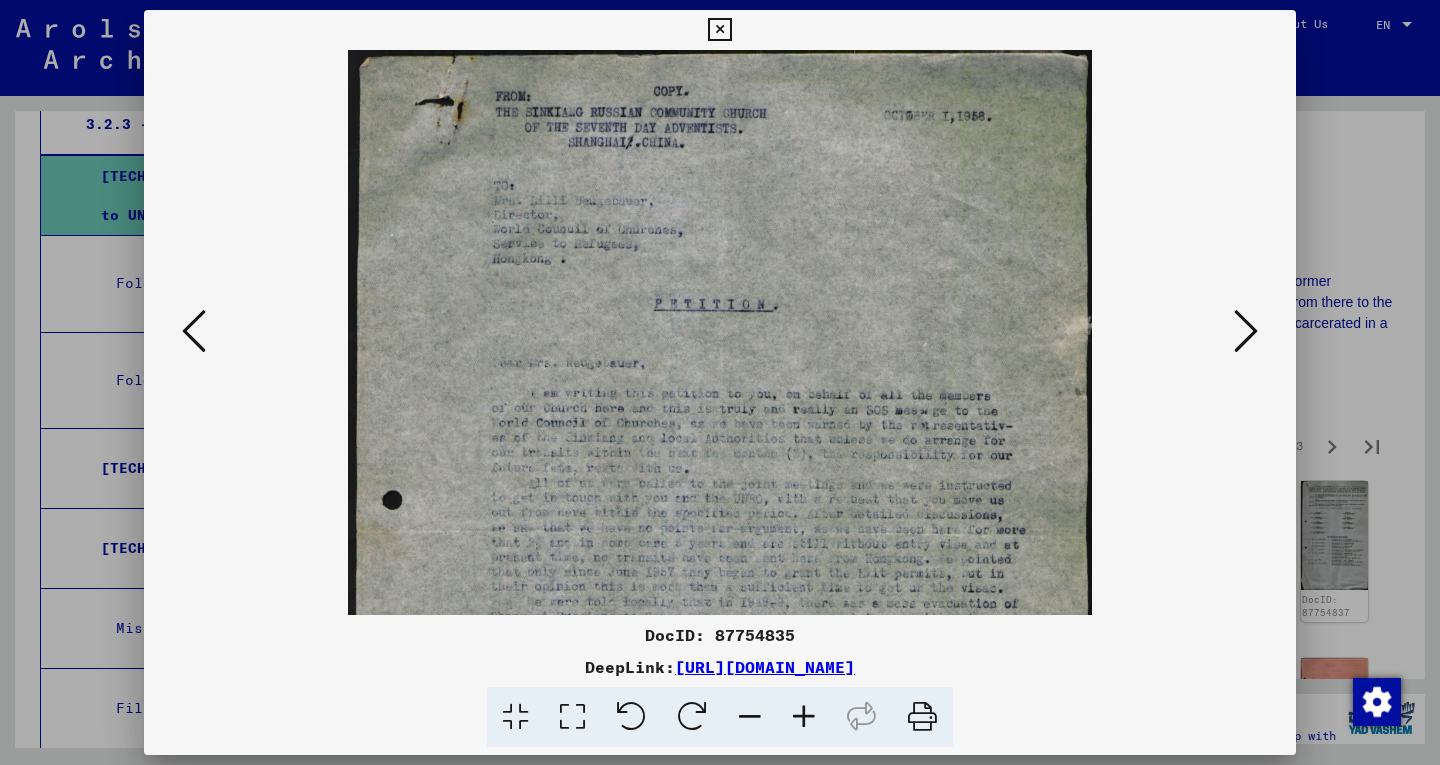 click at bounding box center [804, 717] 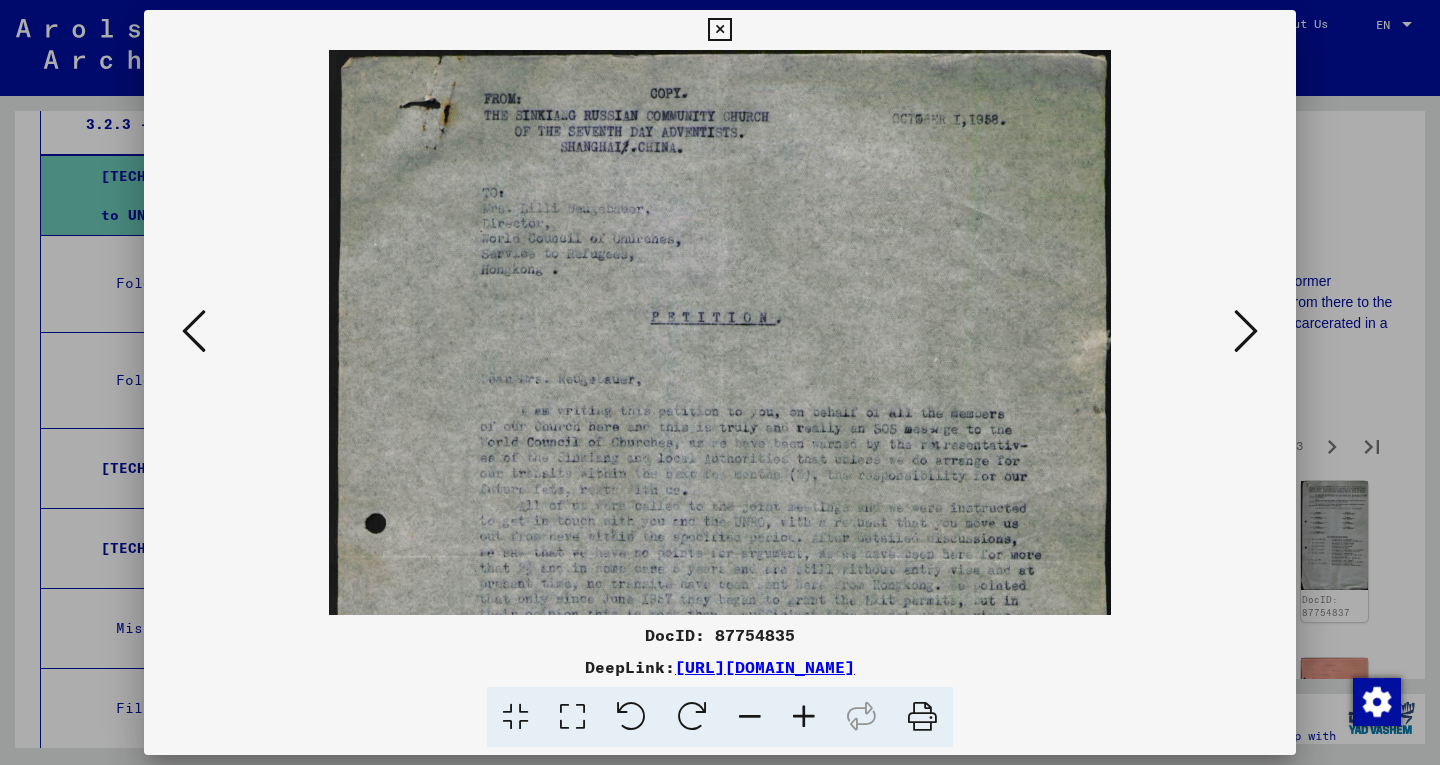 click at bounding box center [804, 717] 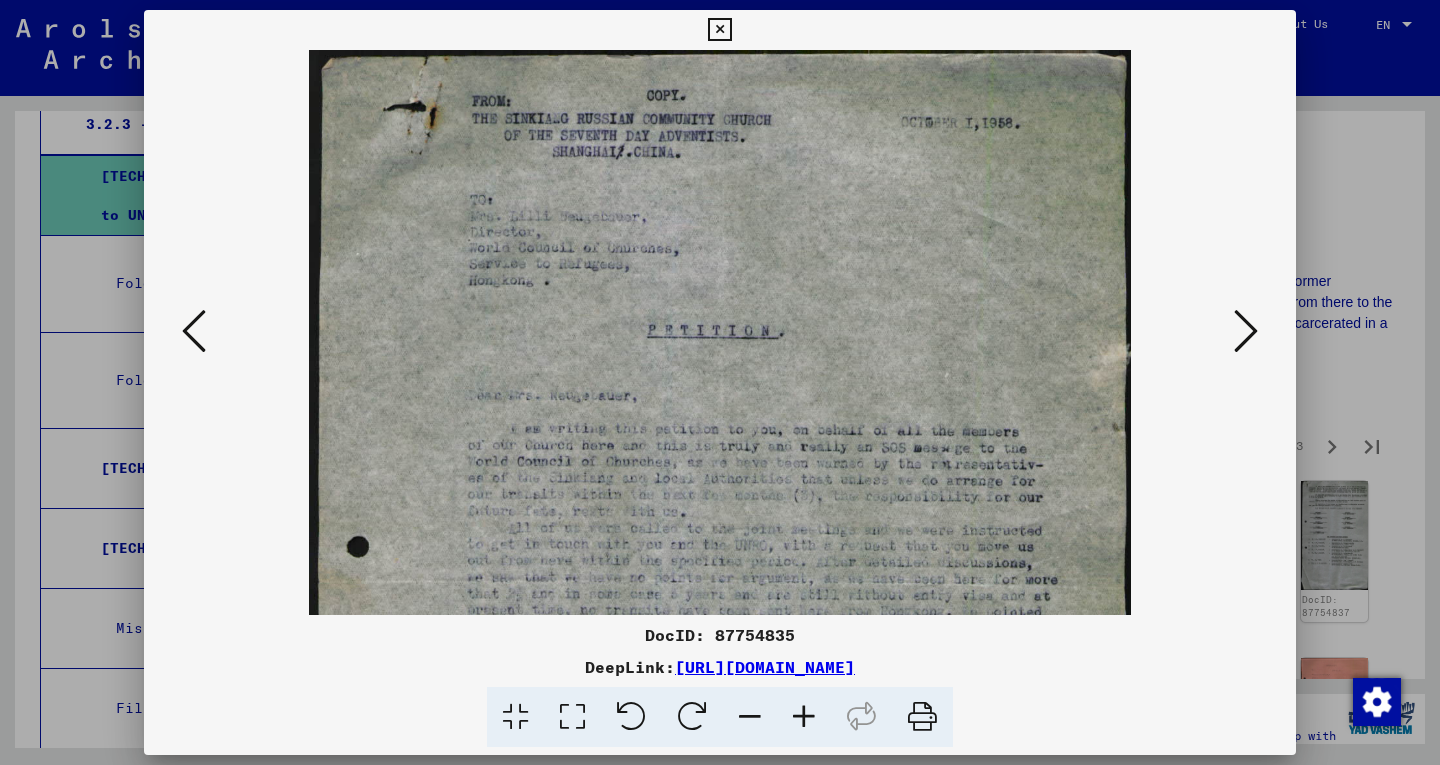 click at bounding box center [804, 717] 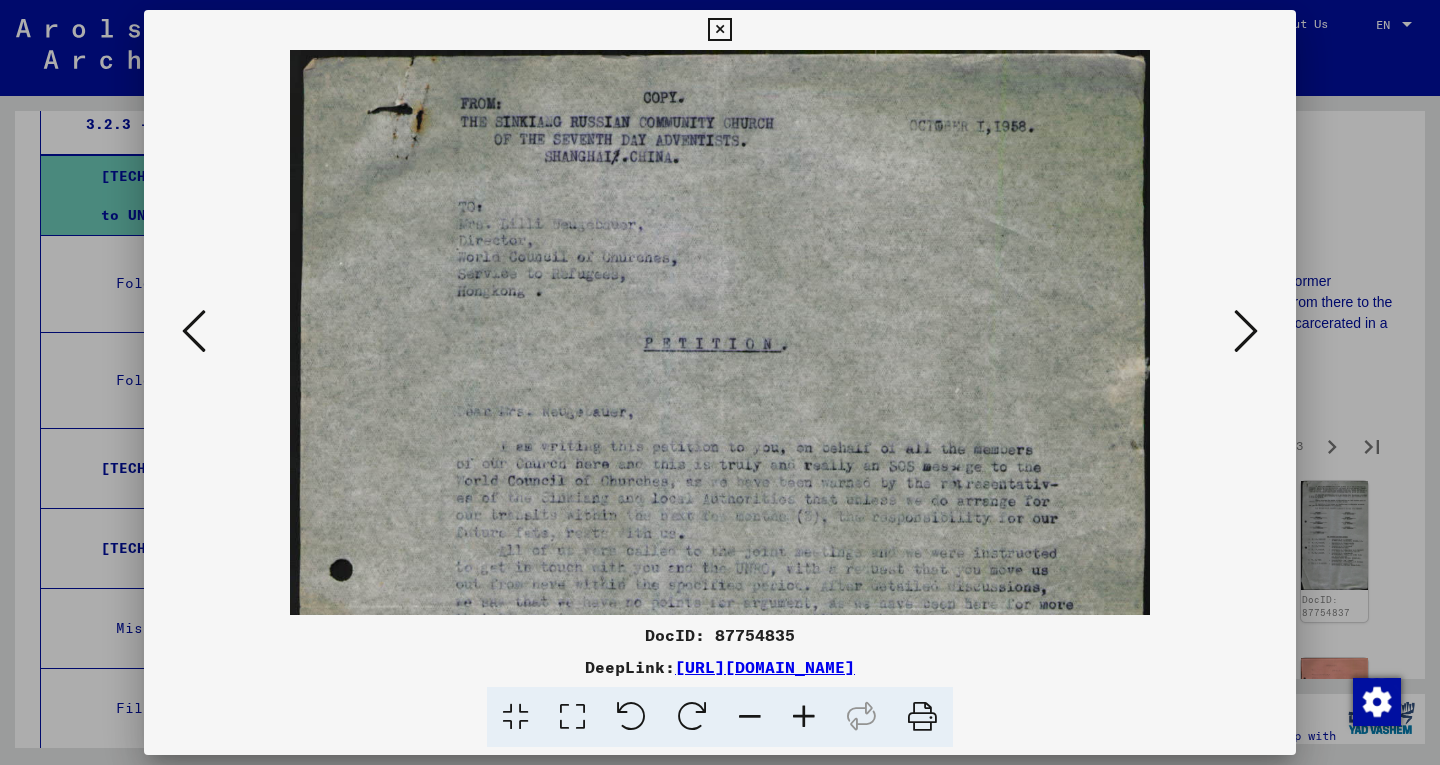 click at bounding box center (804, 717) 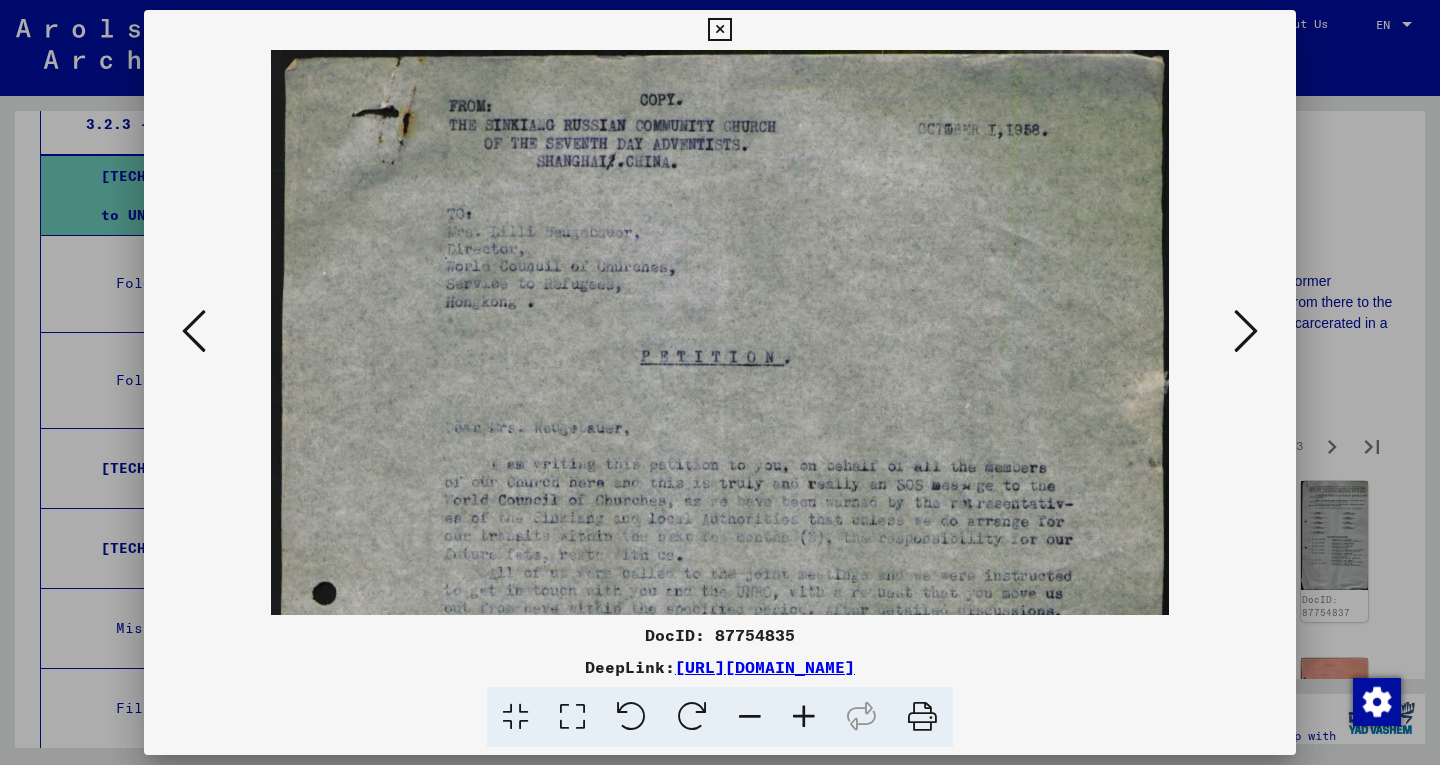 click at bounding box center [804, 717] 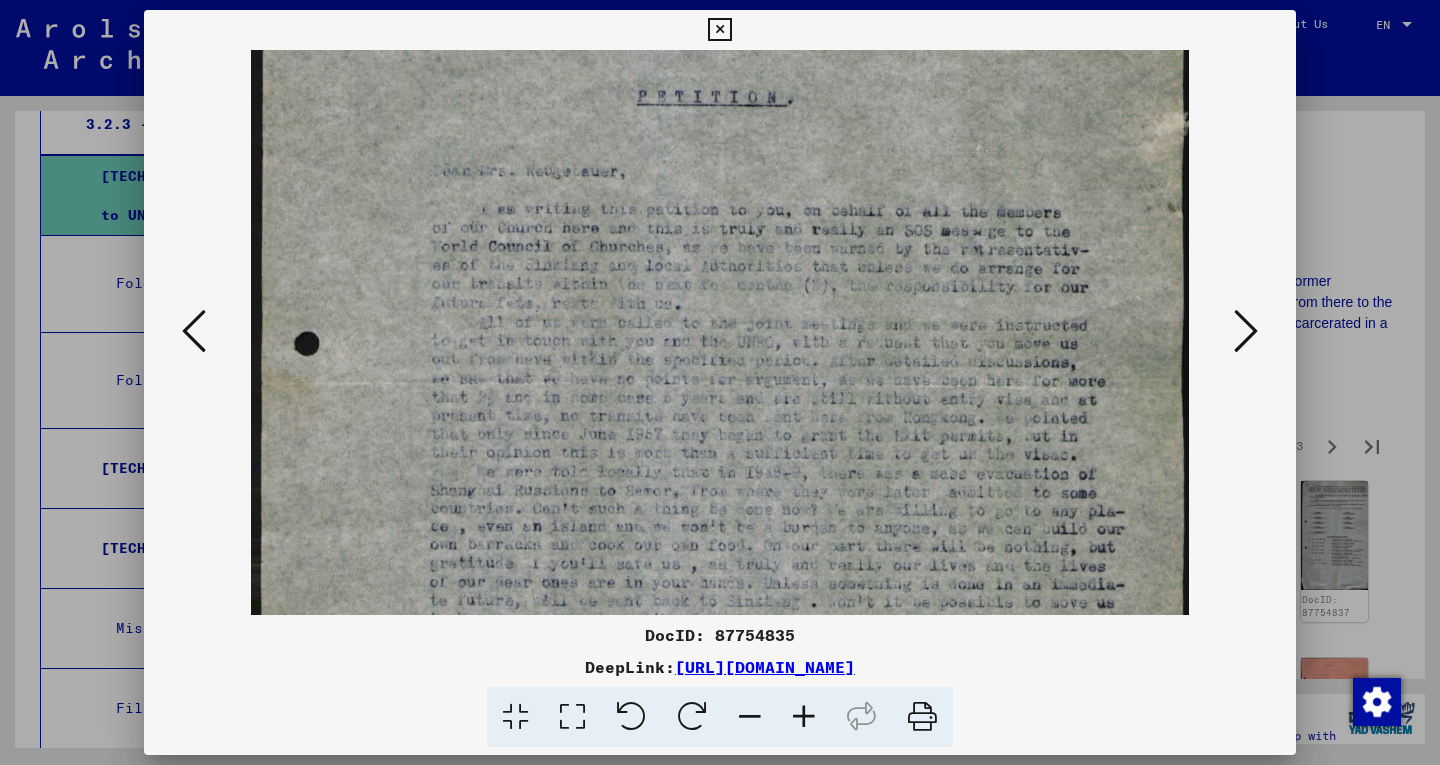 drag, startPoint x: 838, startPoint y: 500, endPoint x: 846, endPoint y: 277, distance: 223.14345 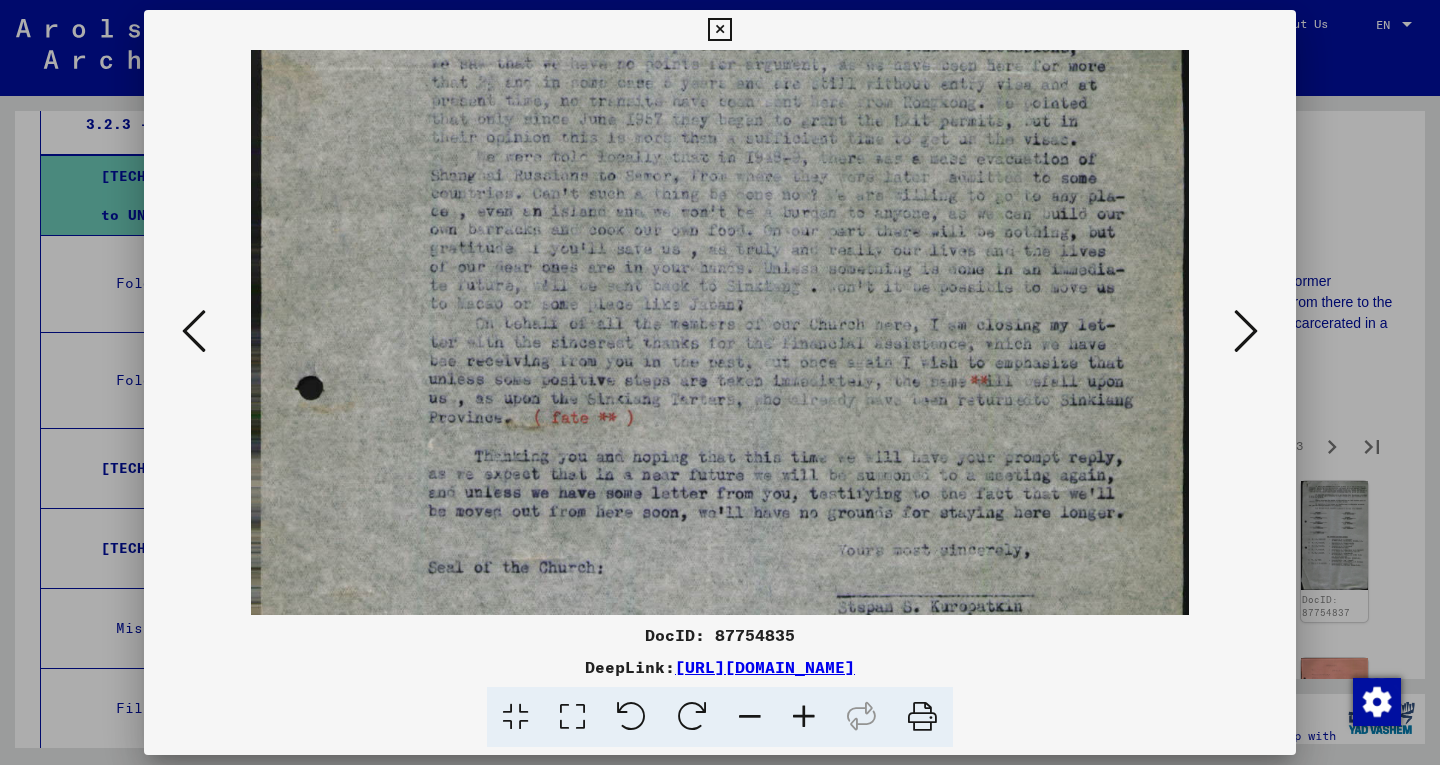 drag, startPoint x: 793, startPoint y: 433, endPoint x: 746, endPoint y: 118, distance: 318.48706 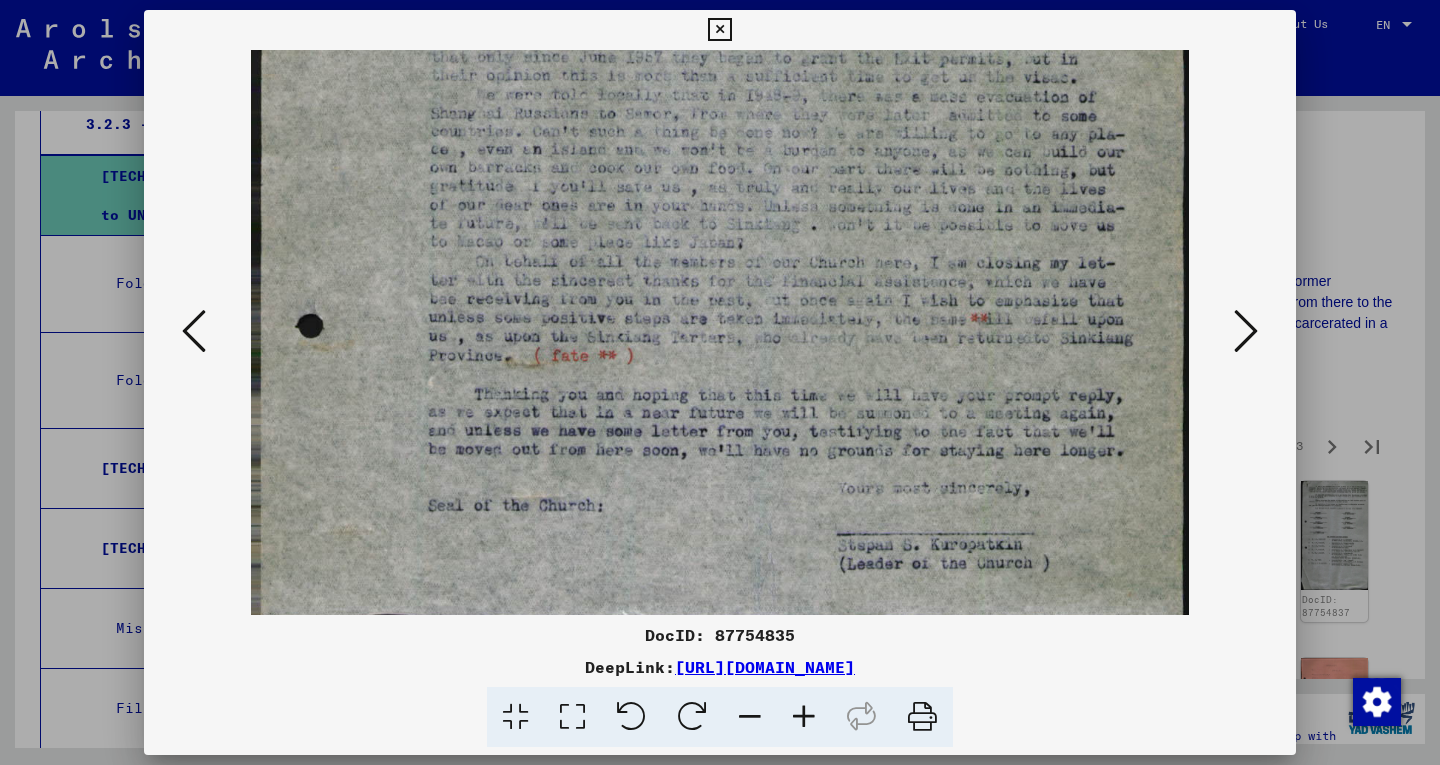 drag, startPoint x: 810, startPoint y: 282, endPoint x: 782, endPoint y: 195, distance: 91.394745 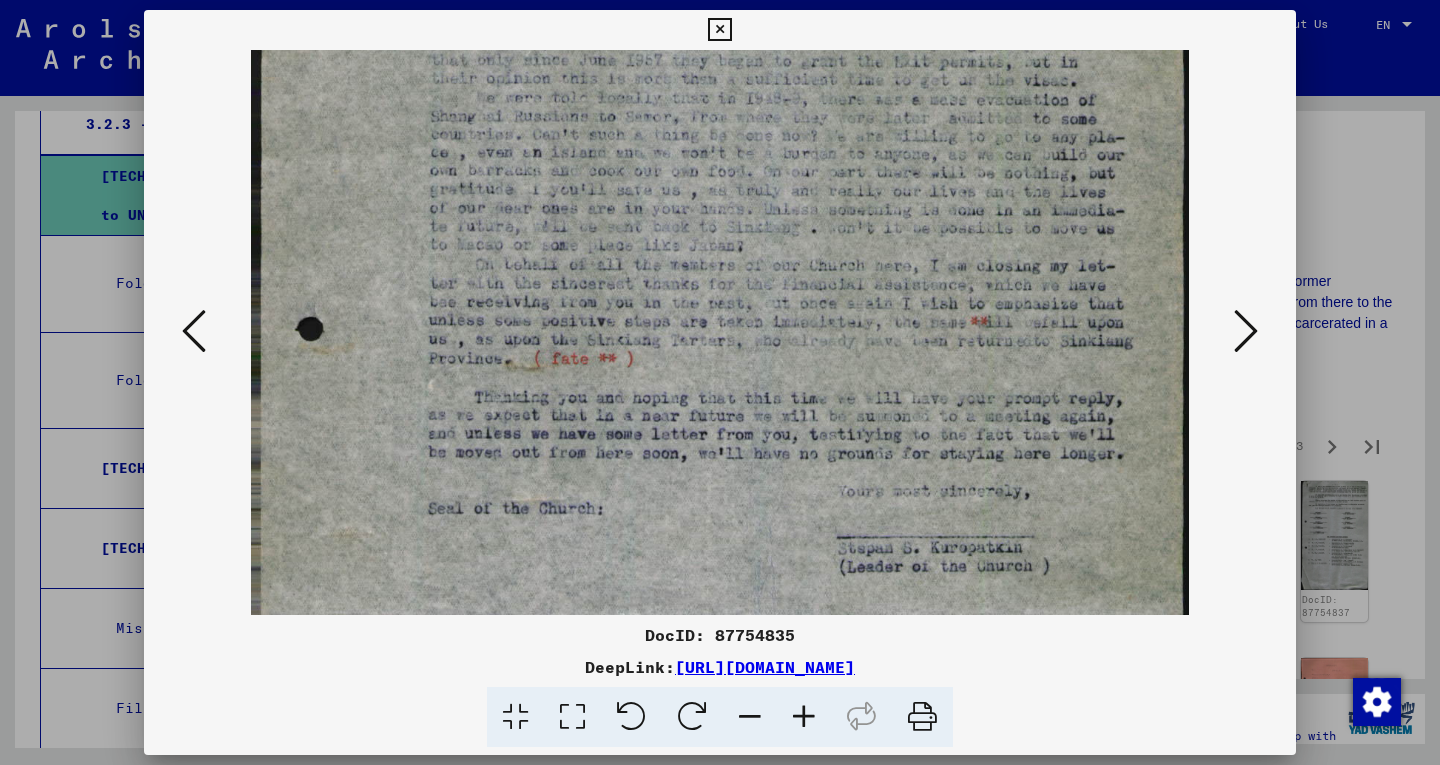 click at bounding box center [1246, 331] 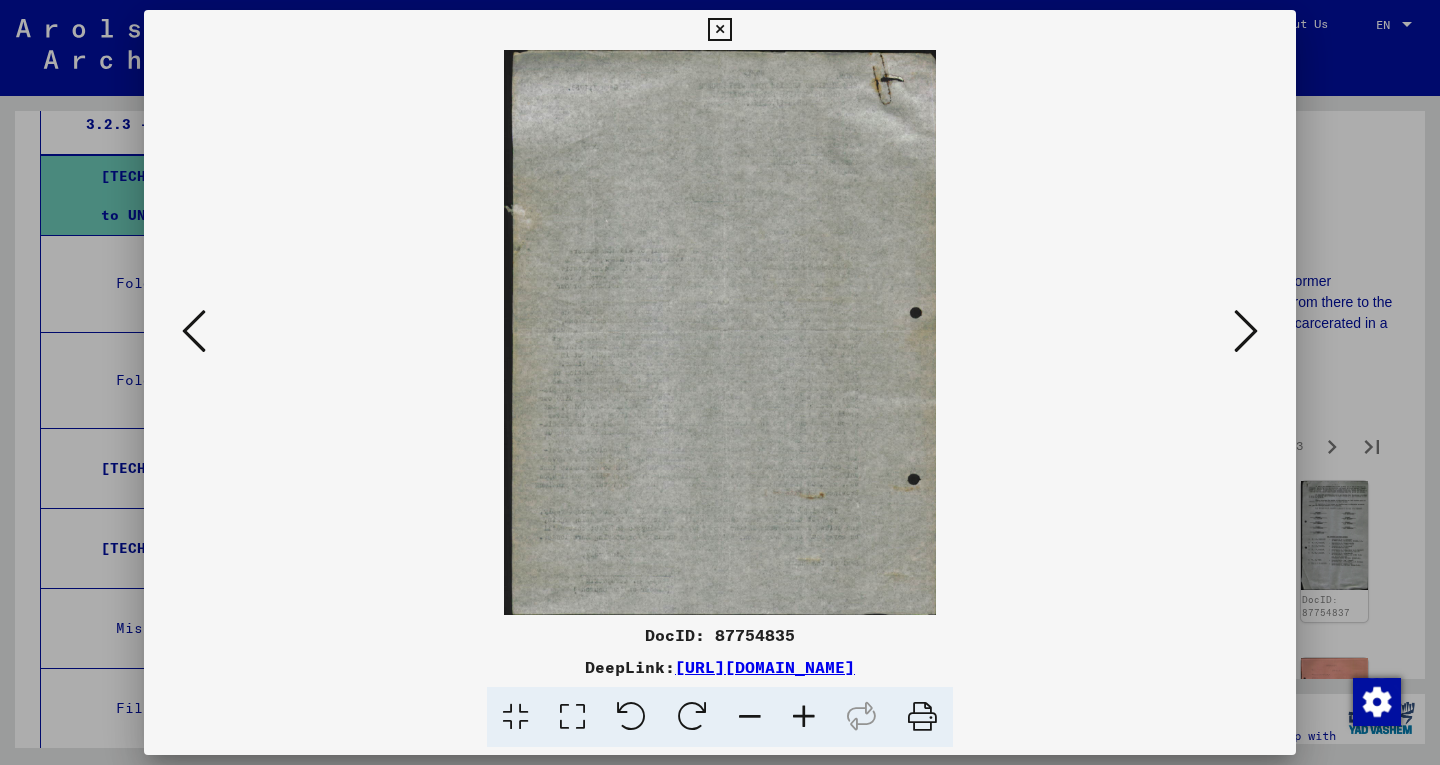 scroll, scrollTop: 0, scrollLeft: 0, axis: both 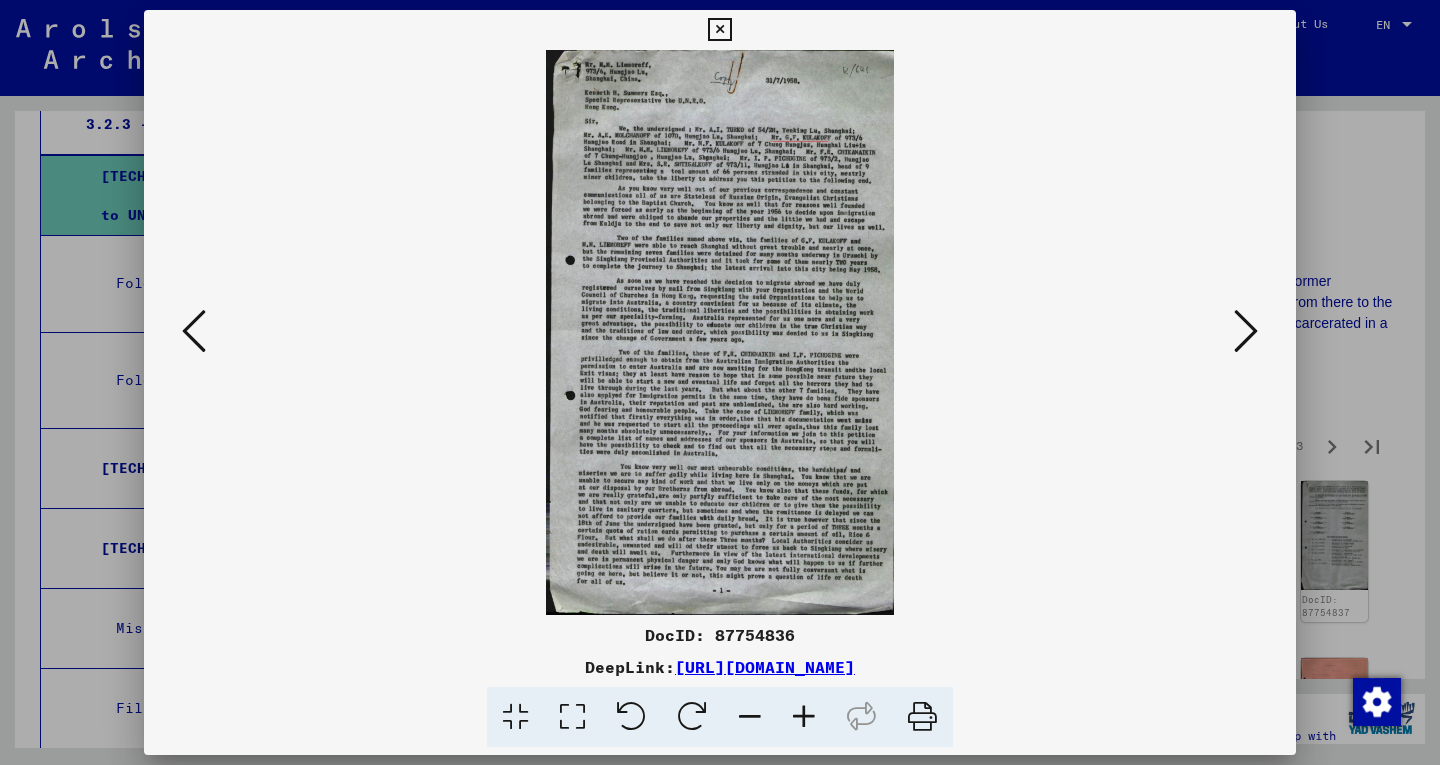 drag, startPoint x: 1101, startPoint y: 397, endPoint x: 1093, endPoint y: 389, distance: 11.313708 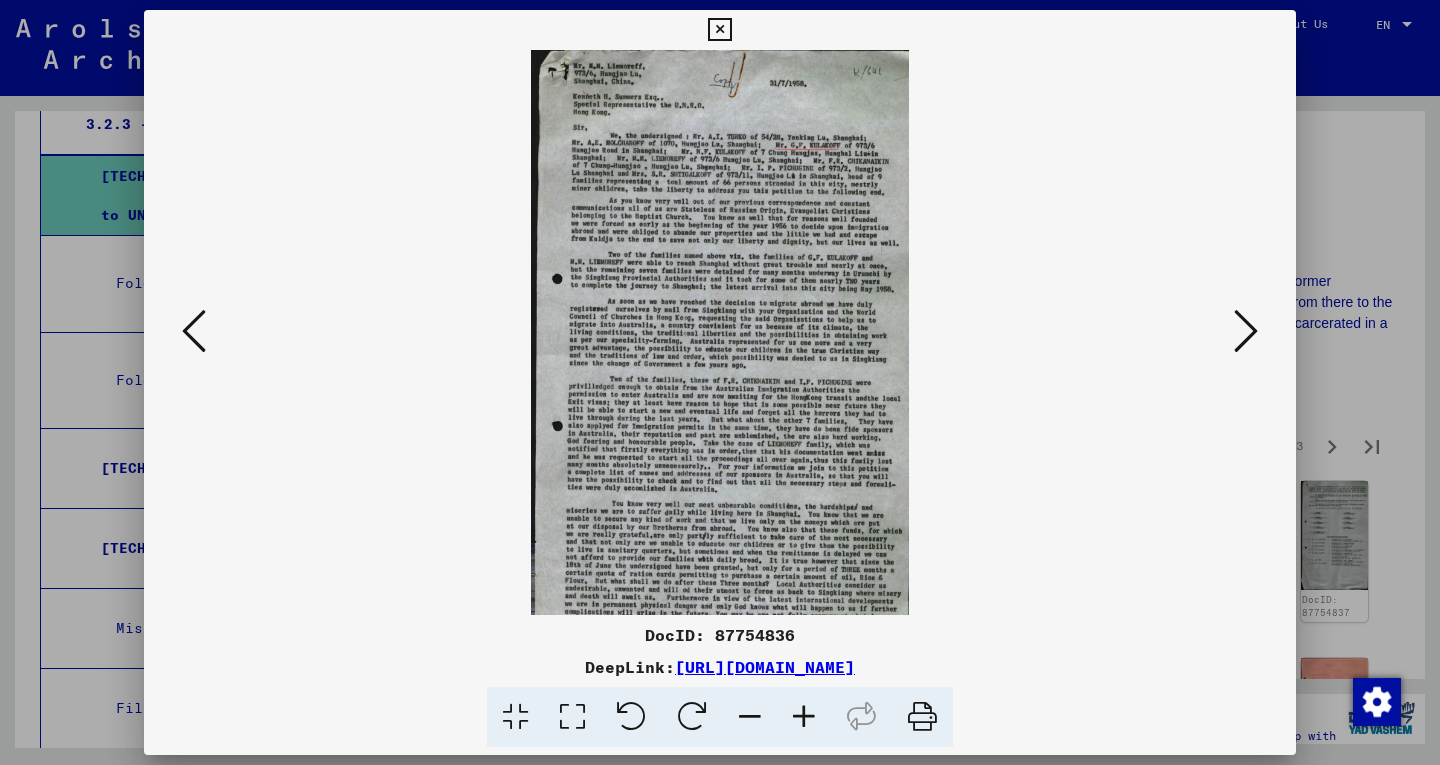click at bounding box center (804, 717) 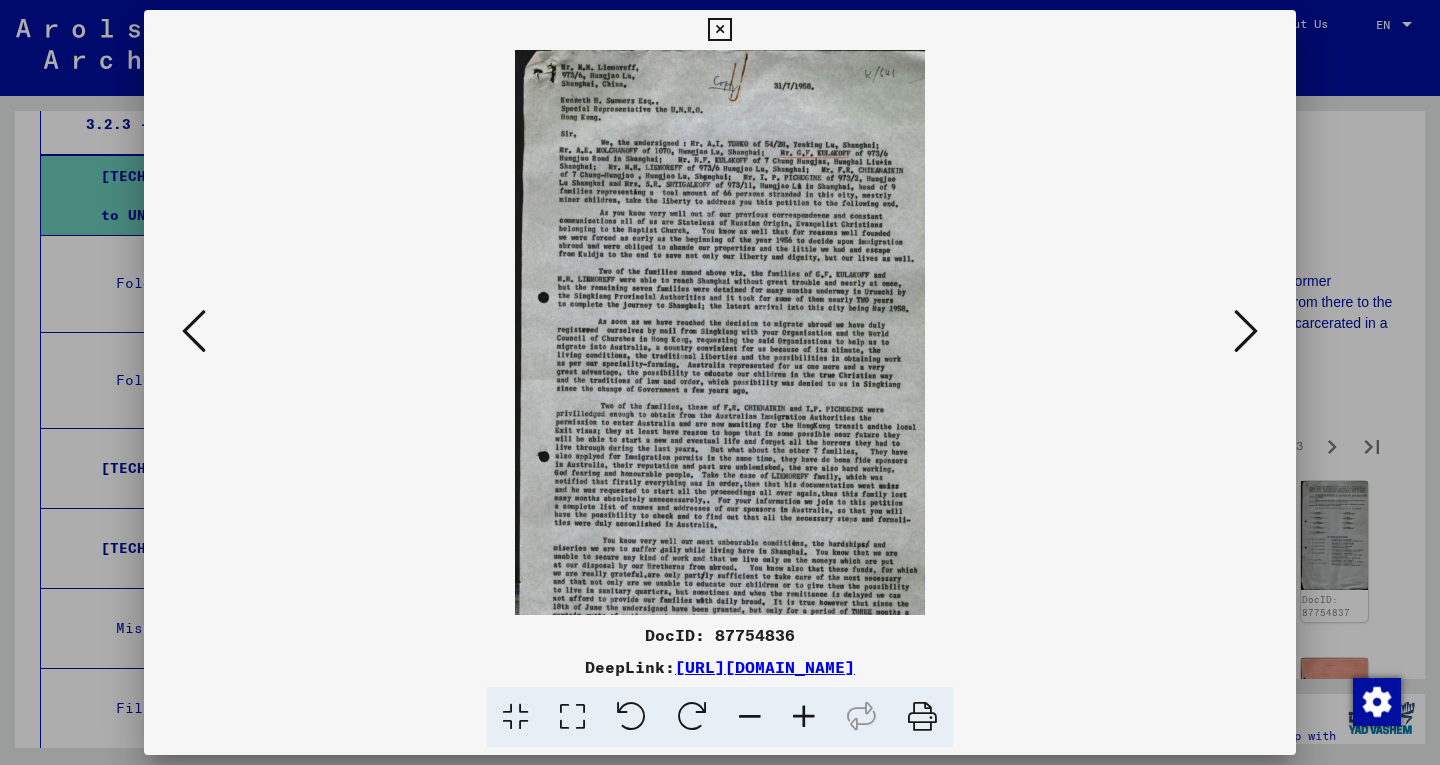 click at bounding box center (804, 717) 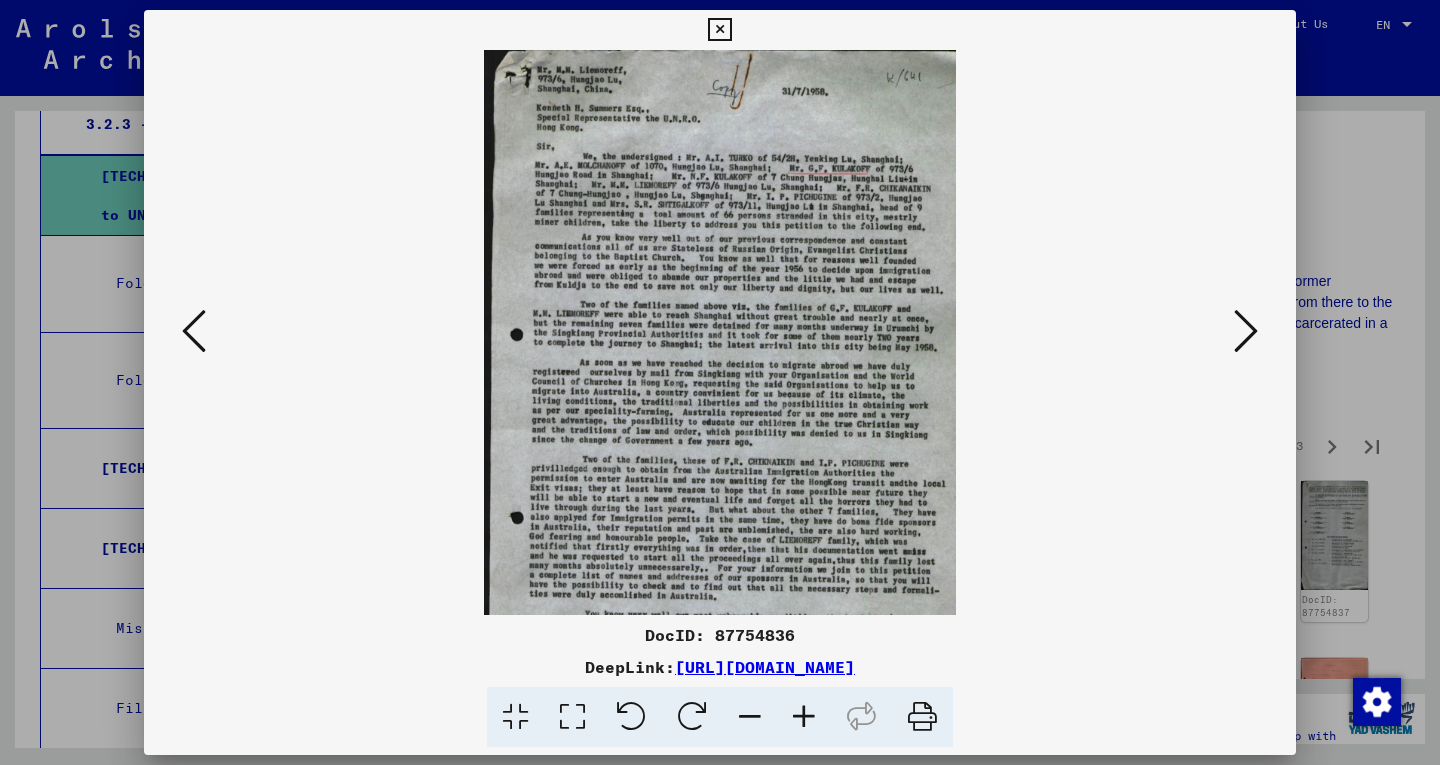 click at bounding box center (804, 717) 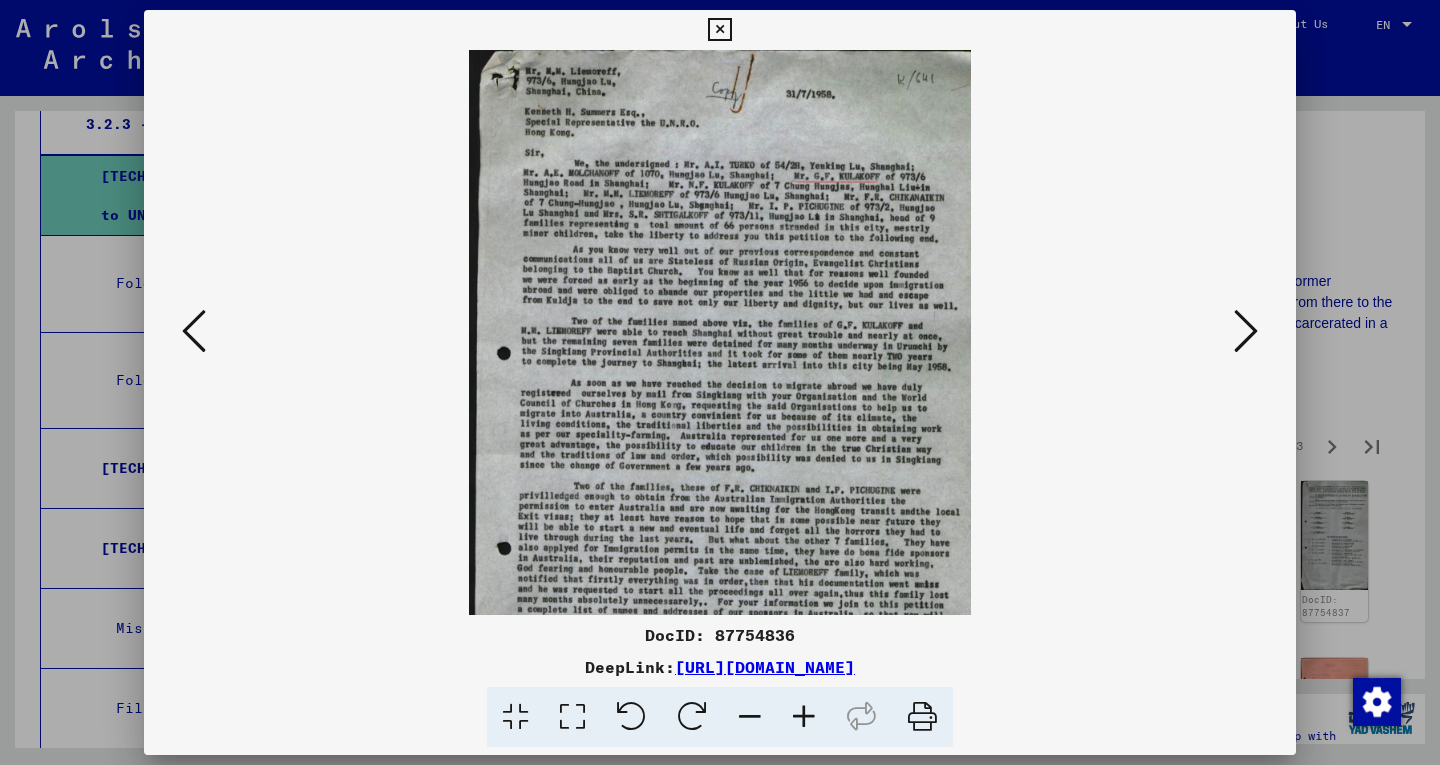 click at bounding box center (804, 717) 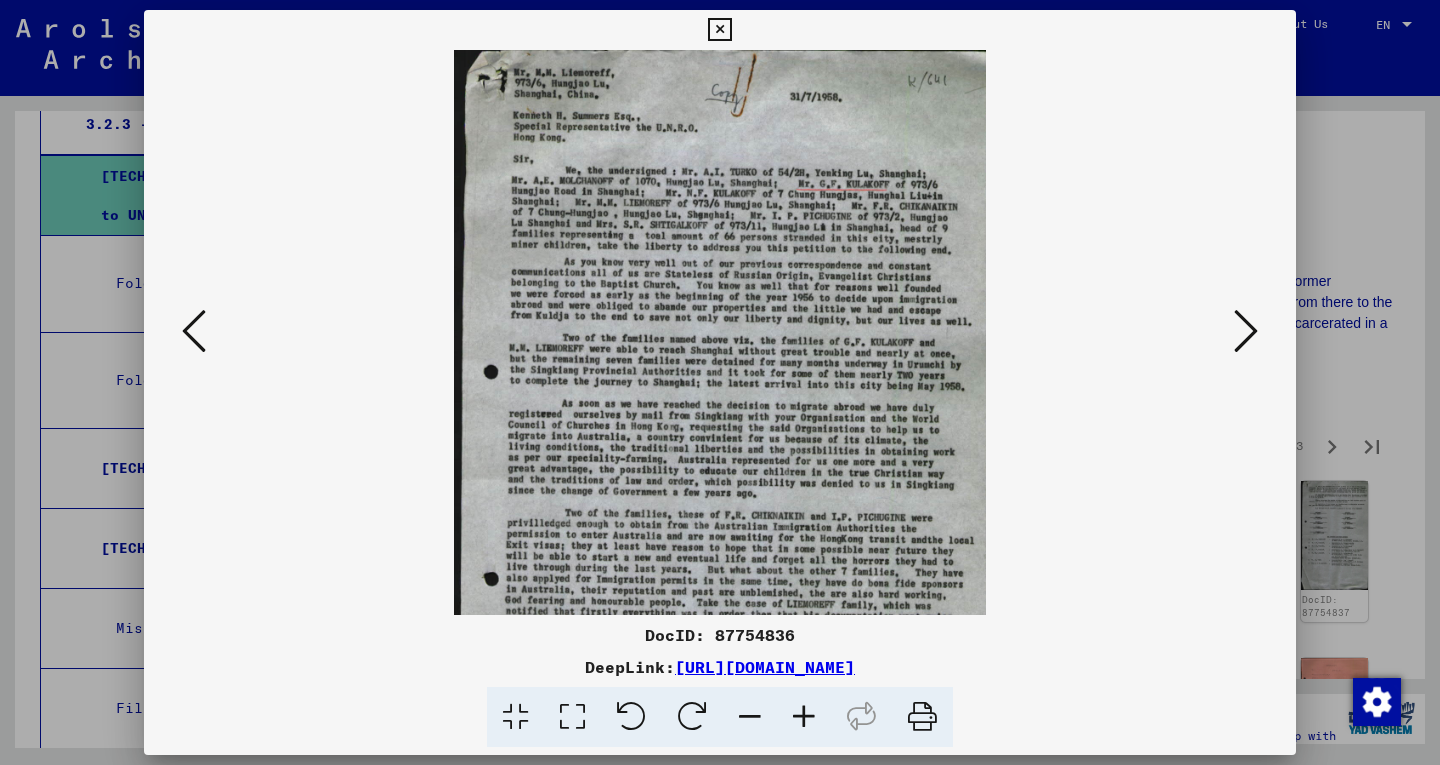 click at bounding box center (804, 717) 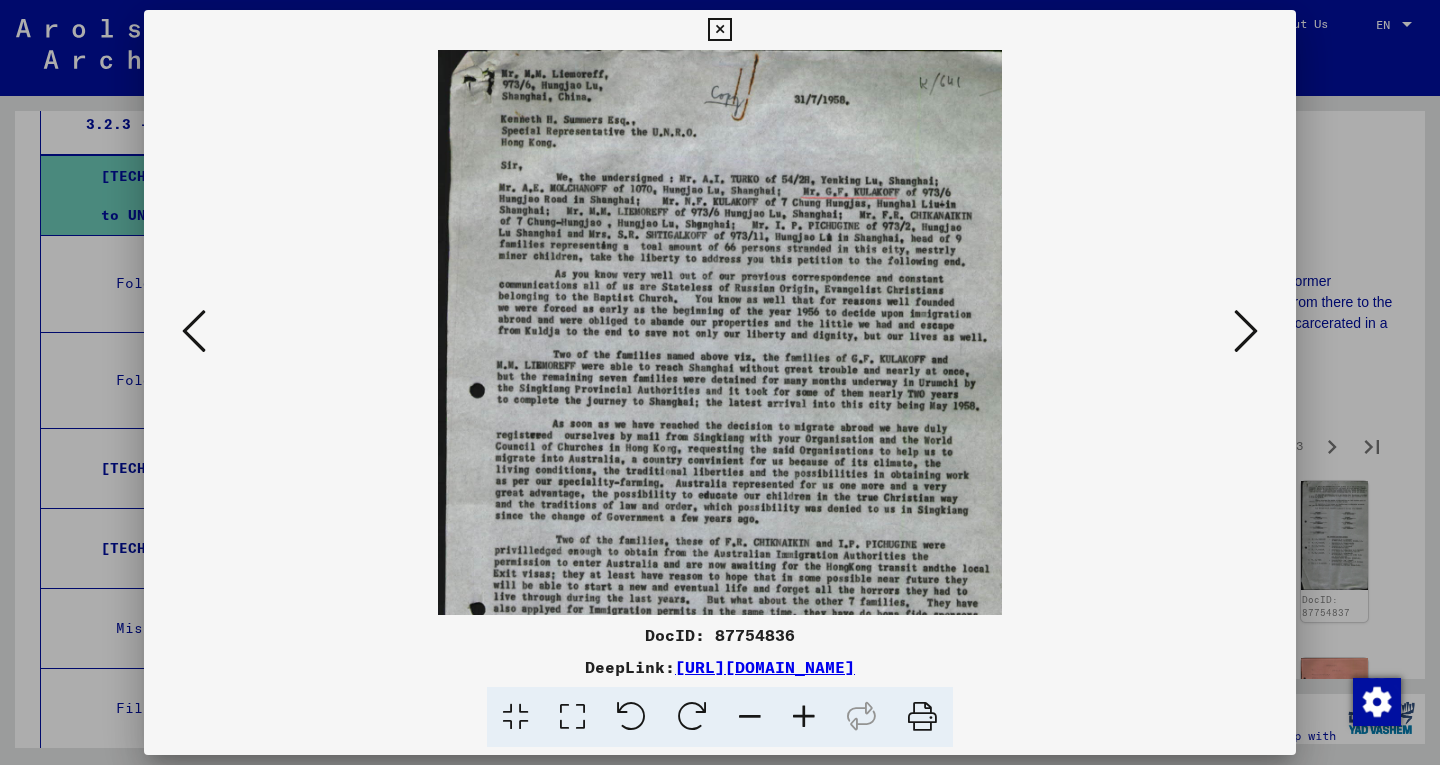 click at bounding box center (804, 717) 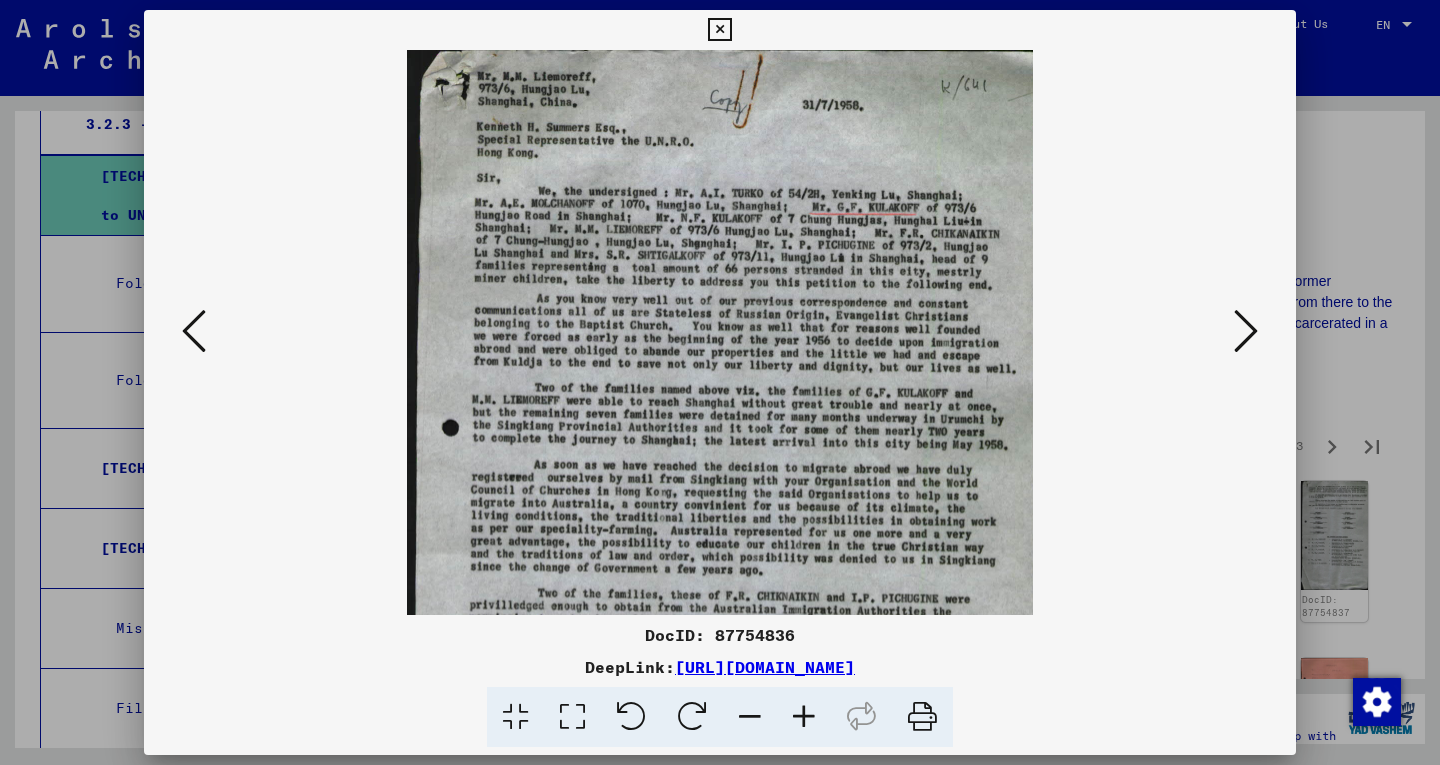click at bounding box center (804, 717) 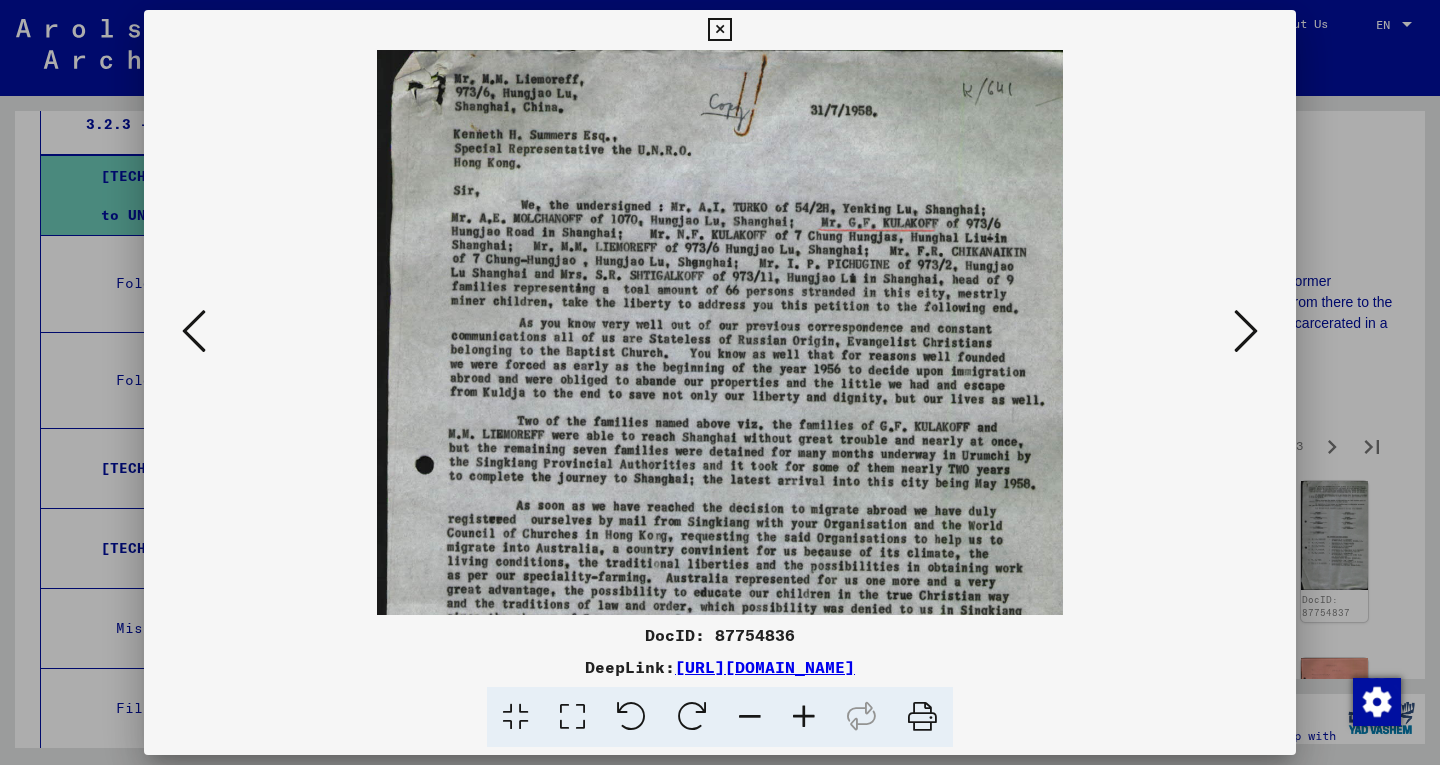 click at bounding box center (804, 717) 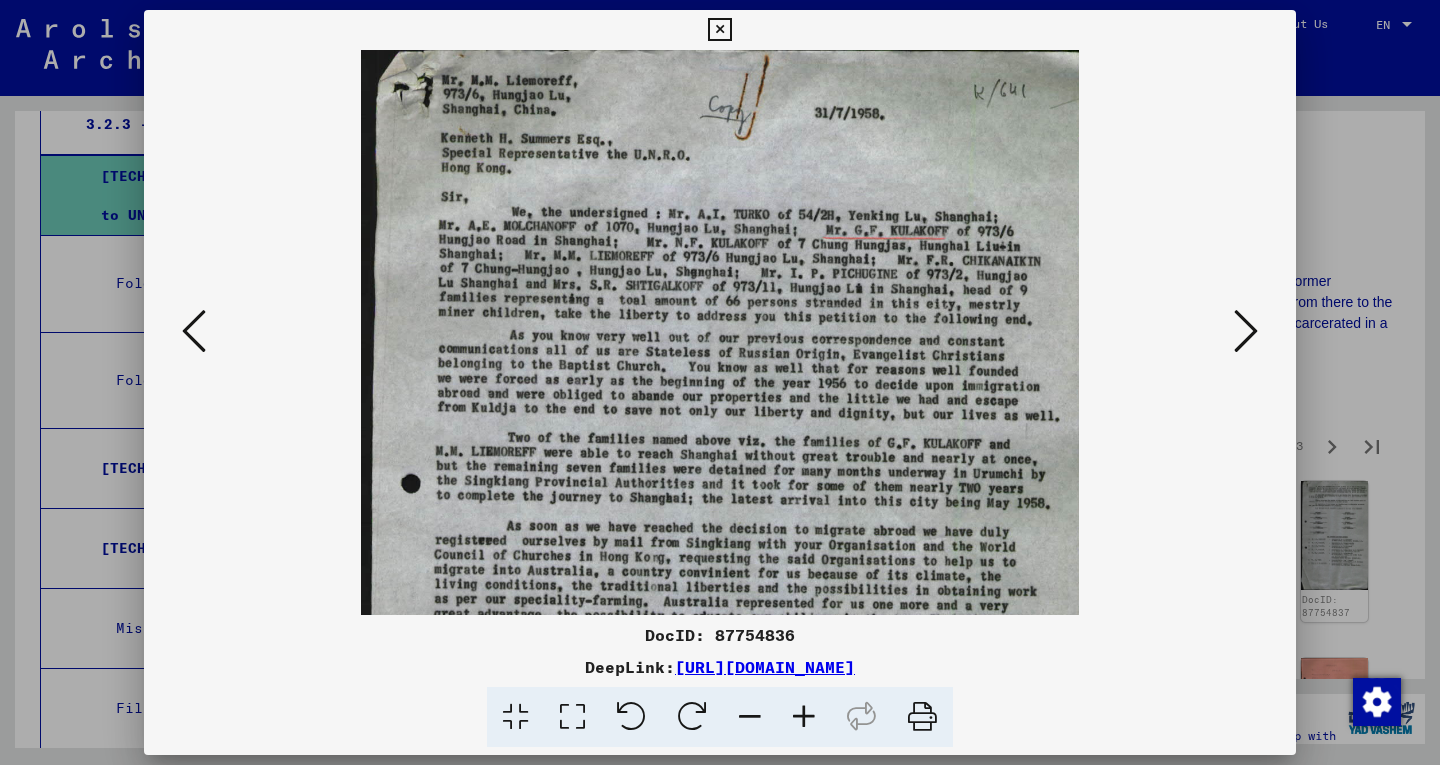click at bounding box center [804, 717] 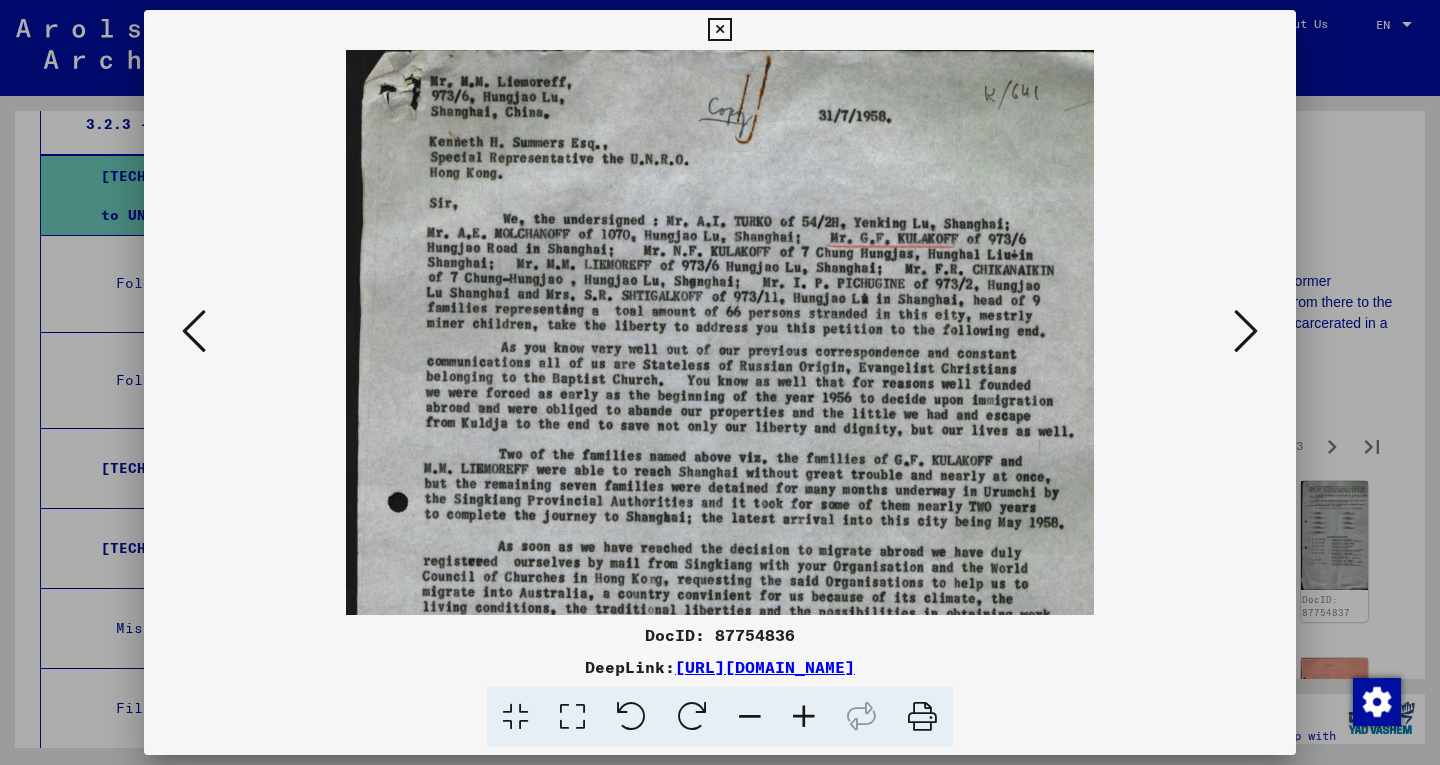 click at bounding box center (804, 717) 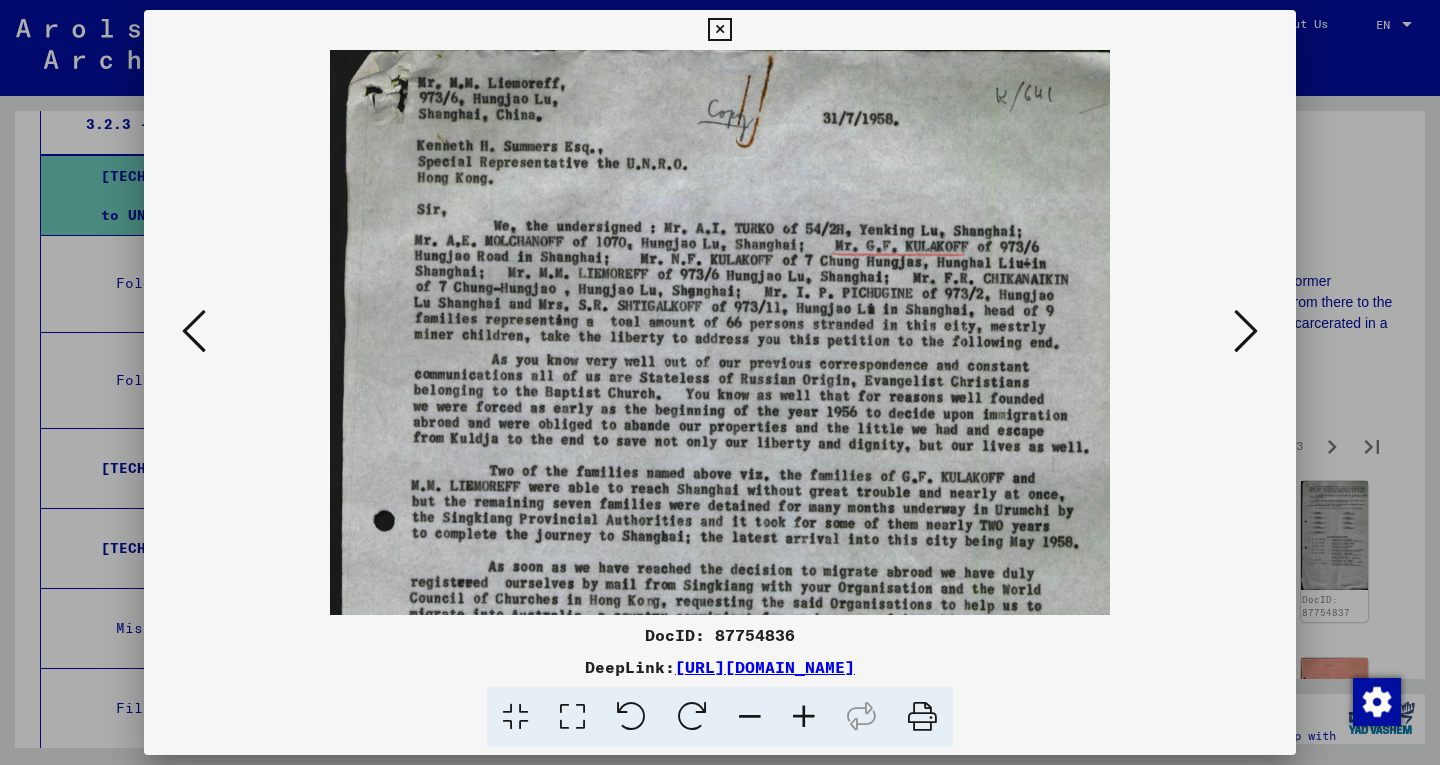click at bounding box center [804, 717] 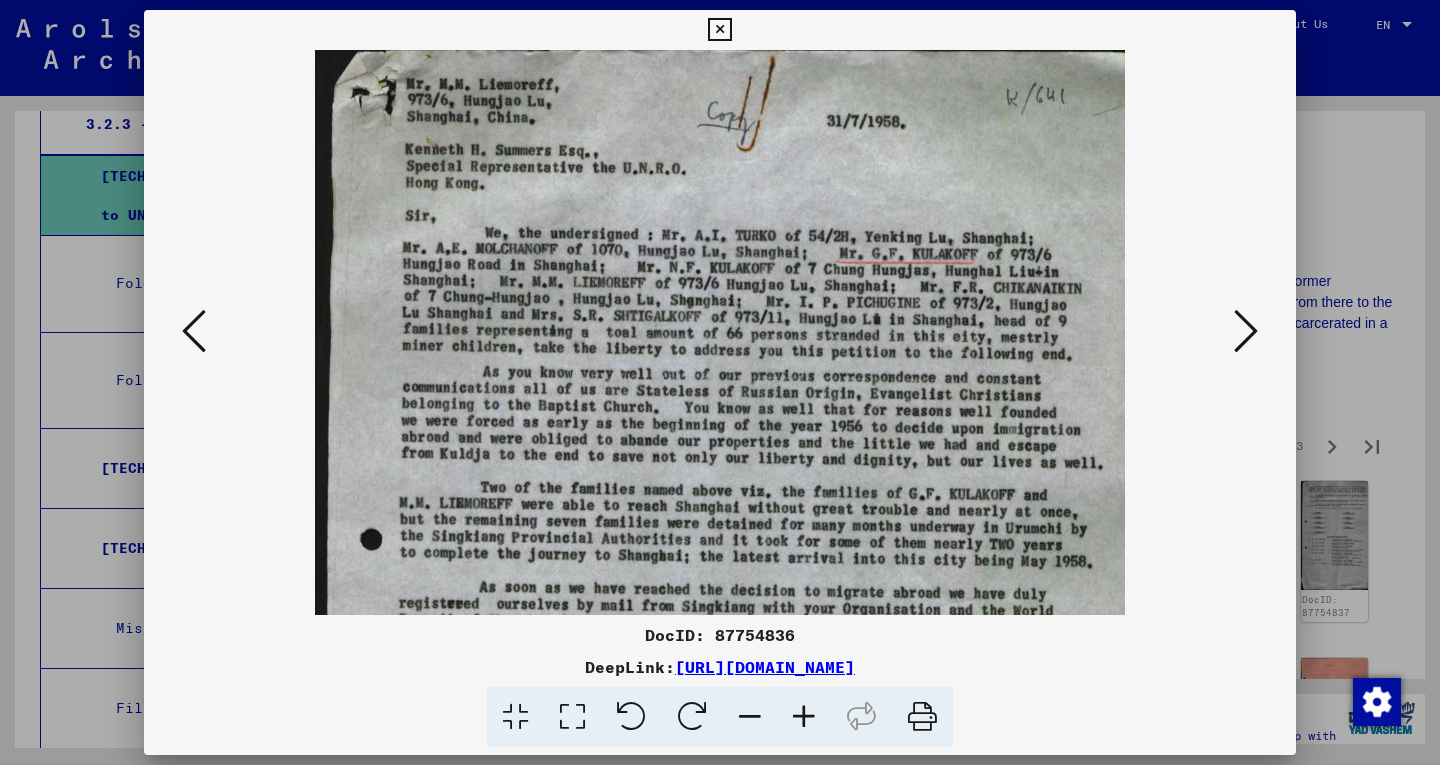 click at bounding box center [804, 717] 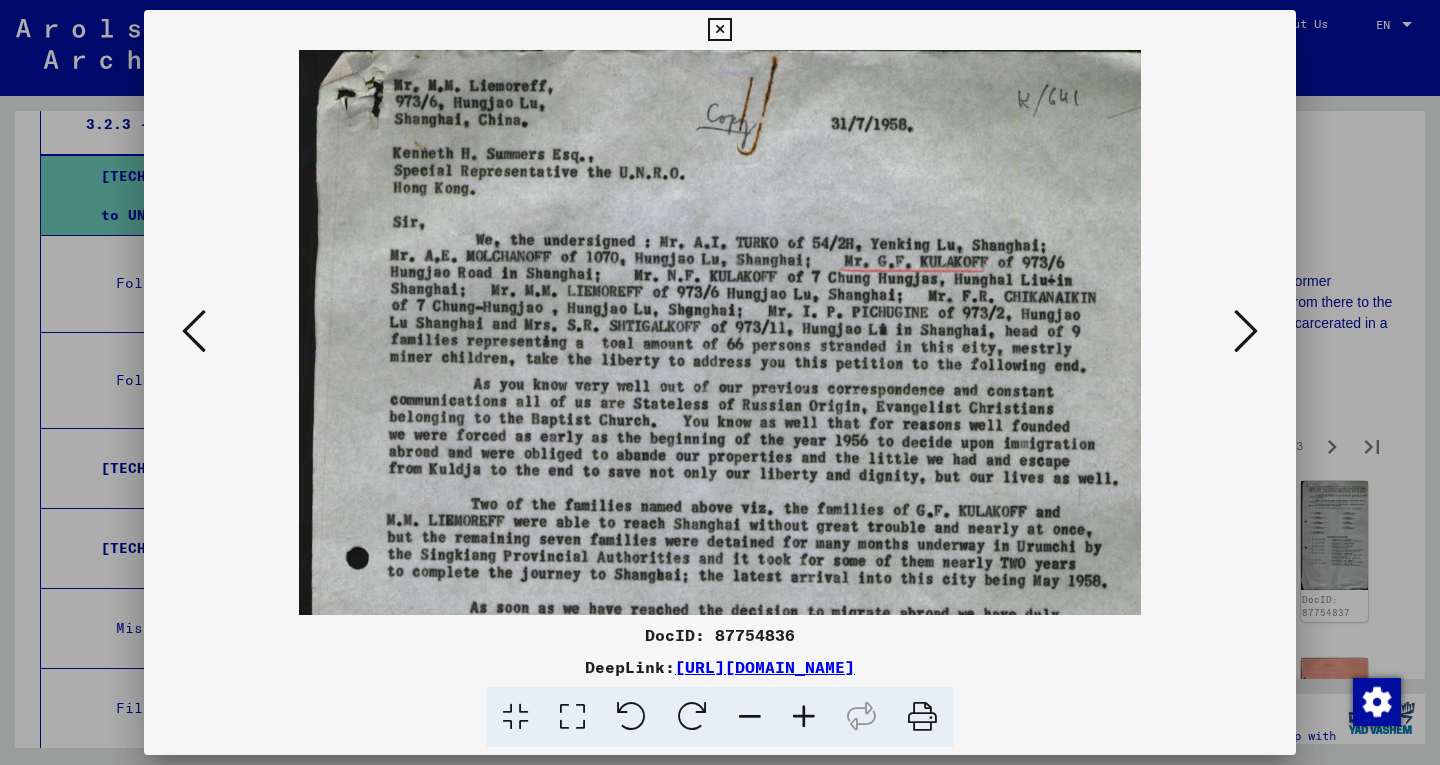 click at bounding box center (804, 717) 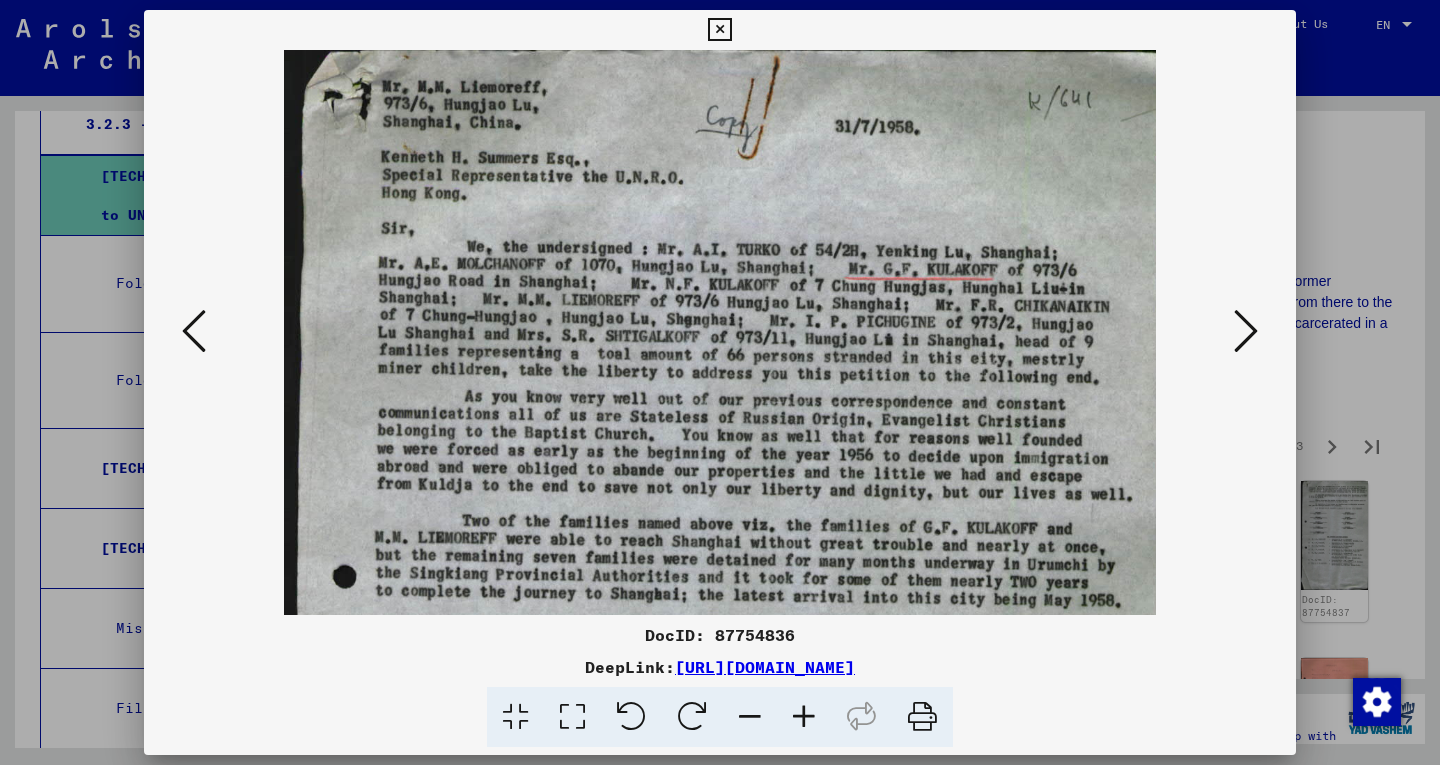 click at bounding box center [804, 717] 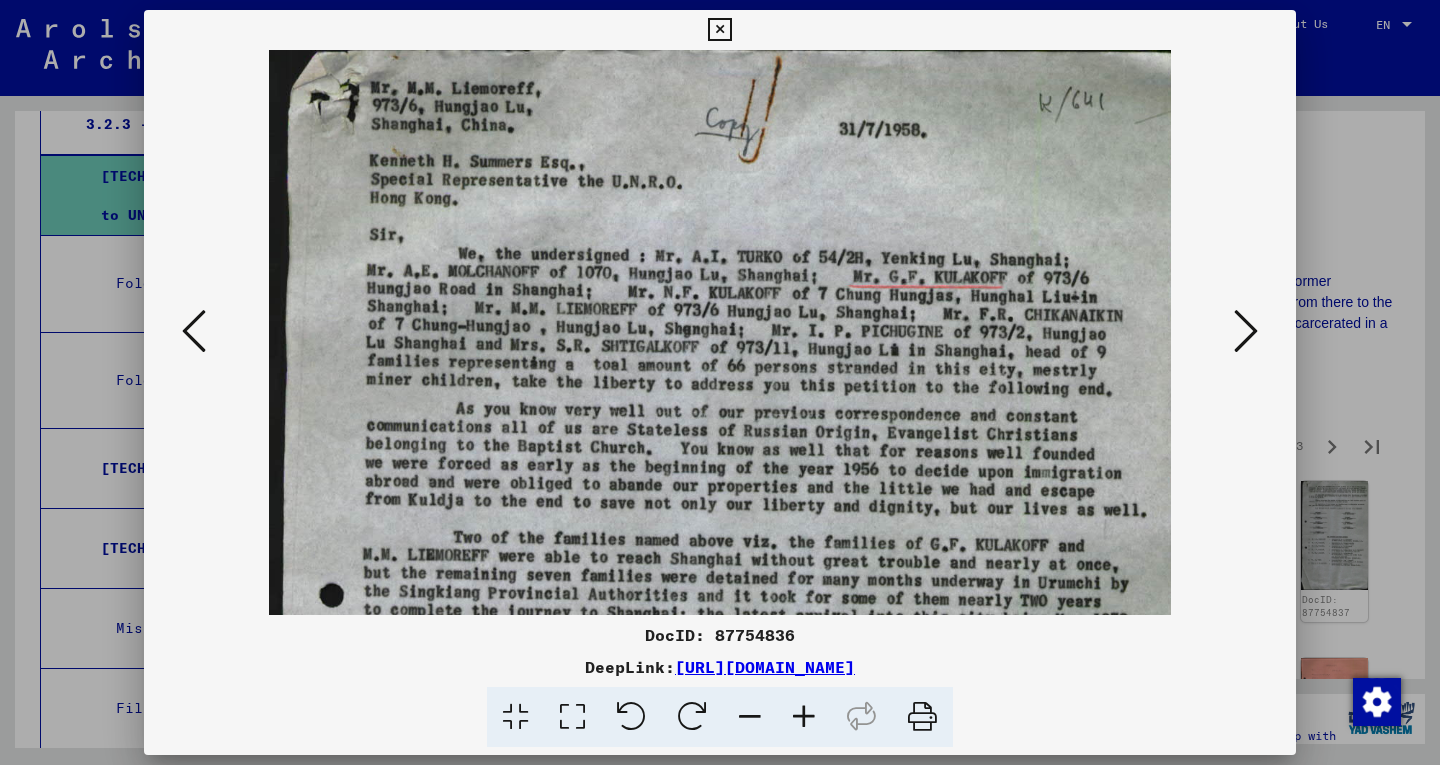 click at bounding box center (804, 717) 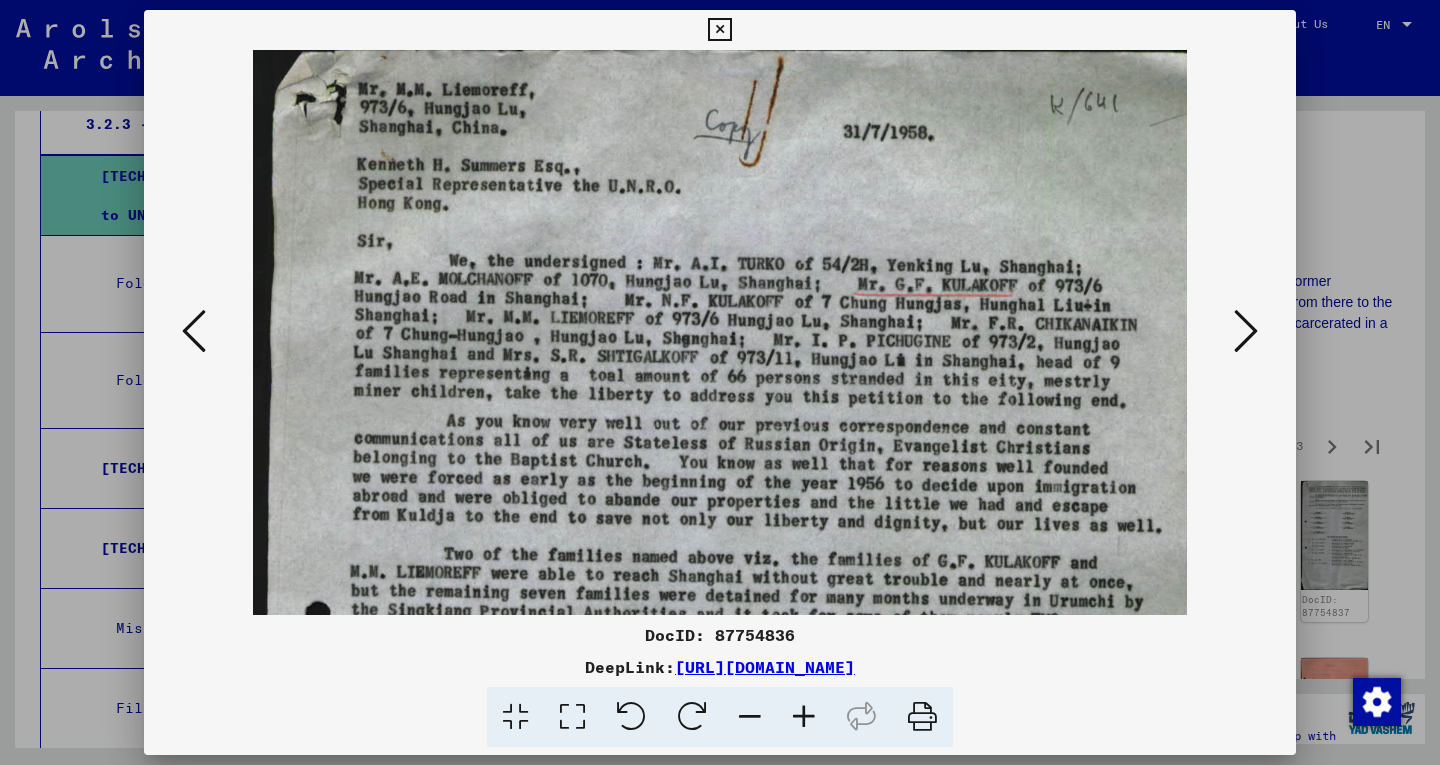 click at bounding box center (804, 717) 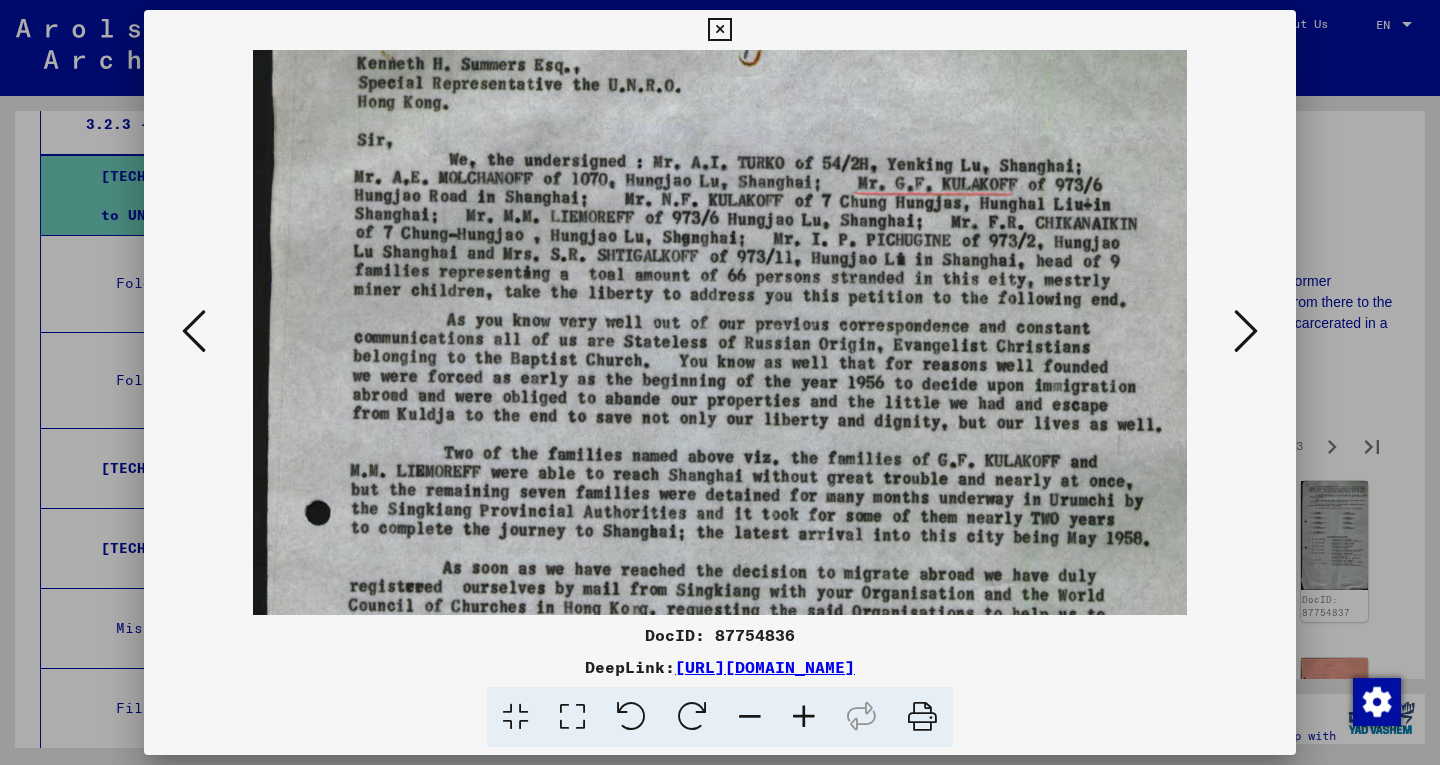 scroll, scrollTop: 103, scrollLeft: 0, axis: vertical 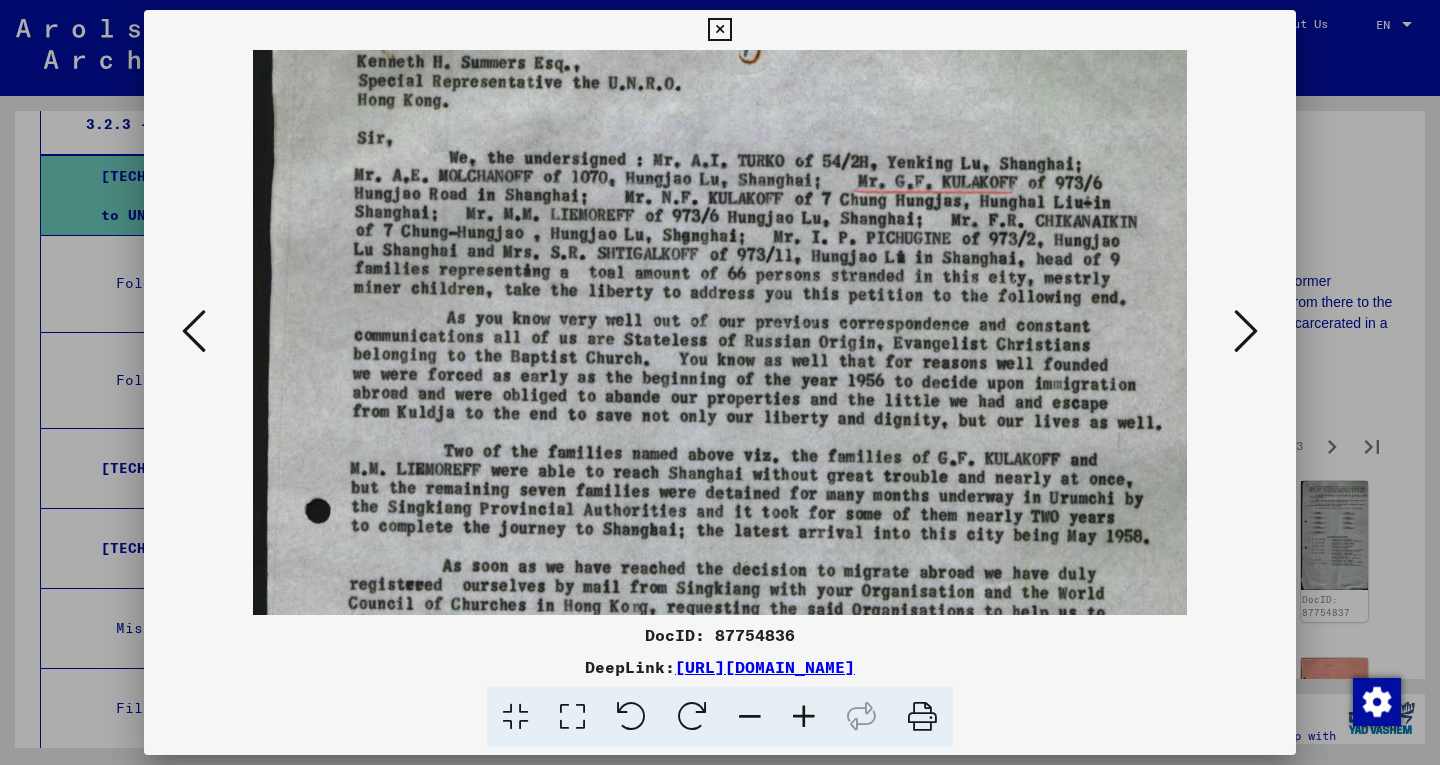 drag, startPoint x: 725, startPoint y: 516, endPoint x: 690, endPoint y: 413, distance: 108.78419 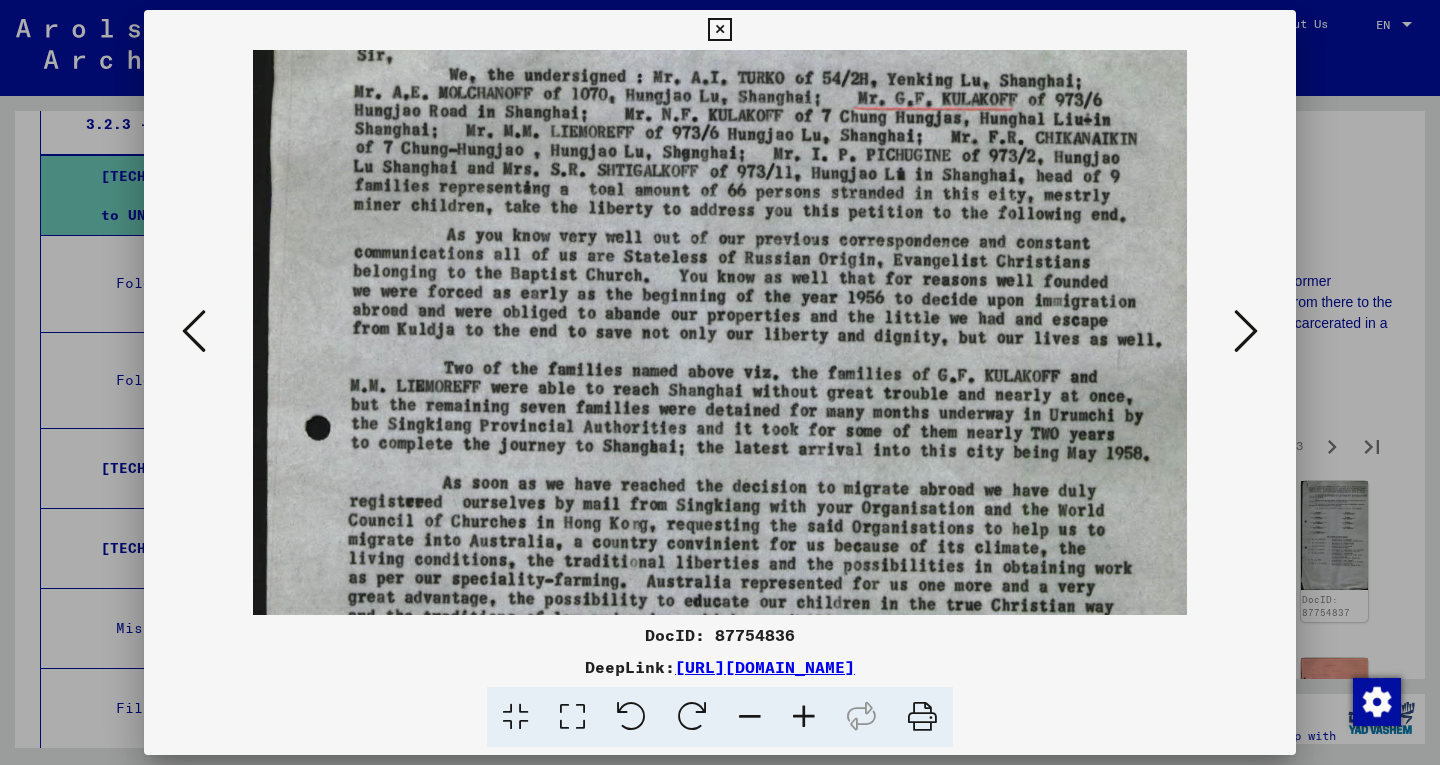 drag, startPoint x: 682, startPoint y: 476, endPoint x: 652, endPoint y: 391, distance: 90.13878 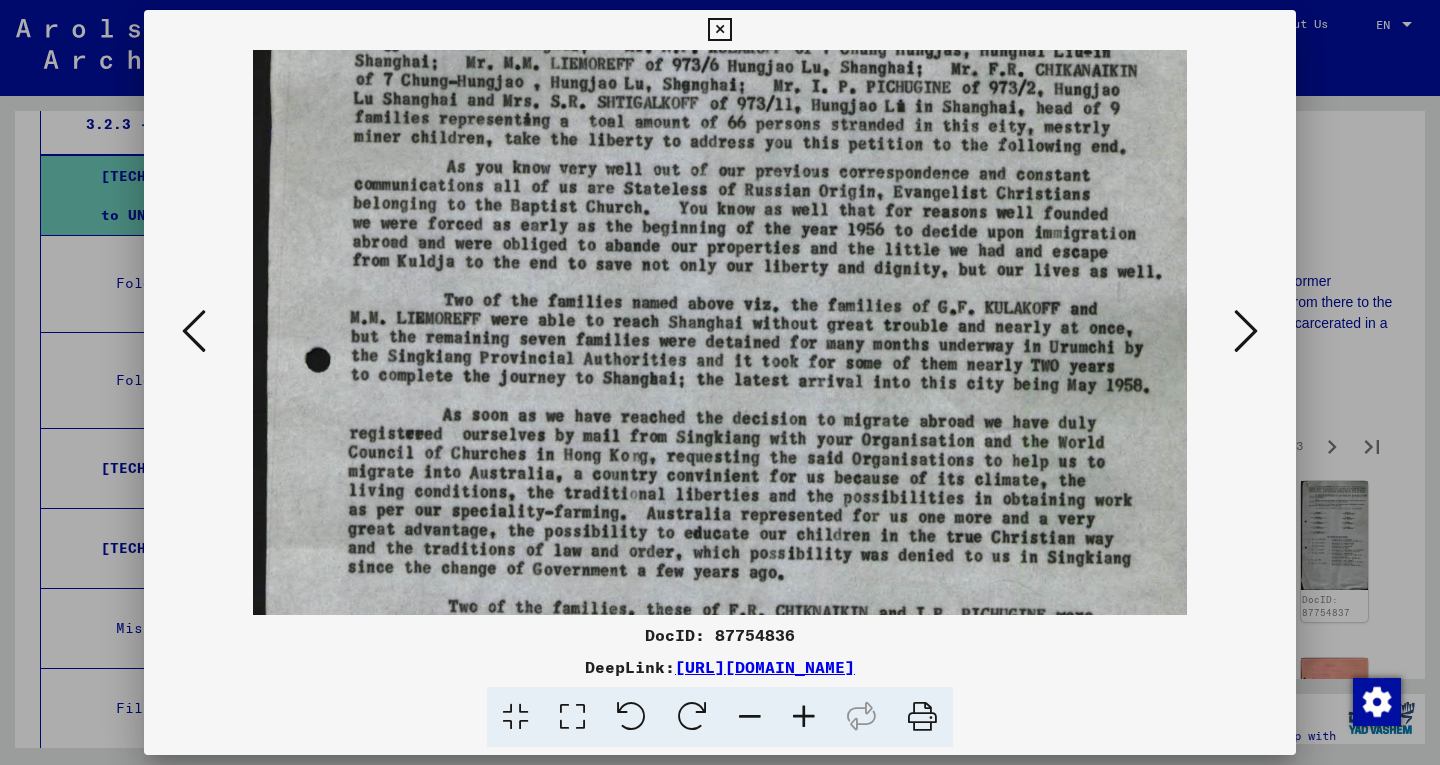 drag, startPoint x: 659, startPoint y: 449, endPoint x: 635, endPoint y: 380, distance: 73.05477 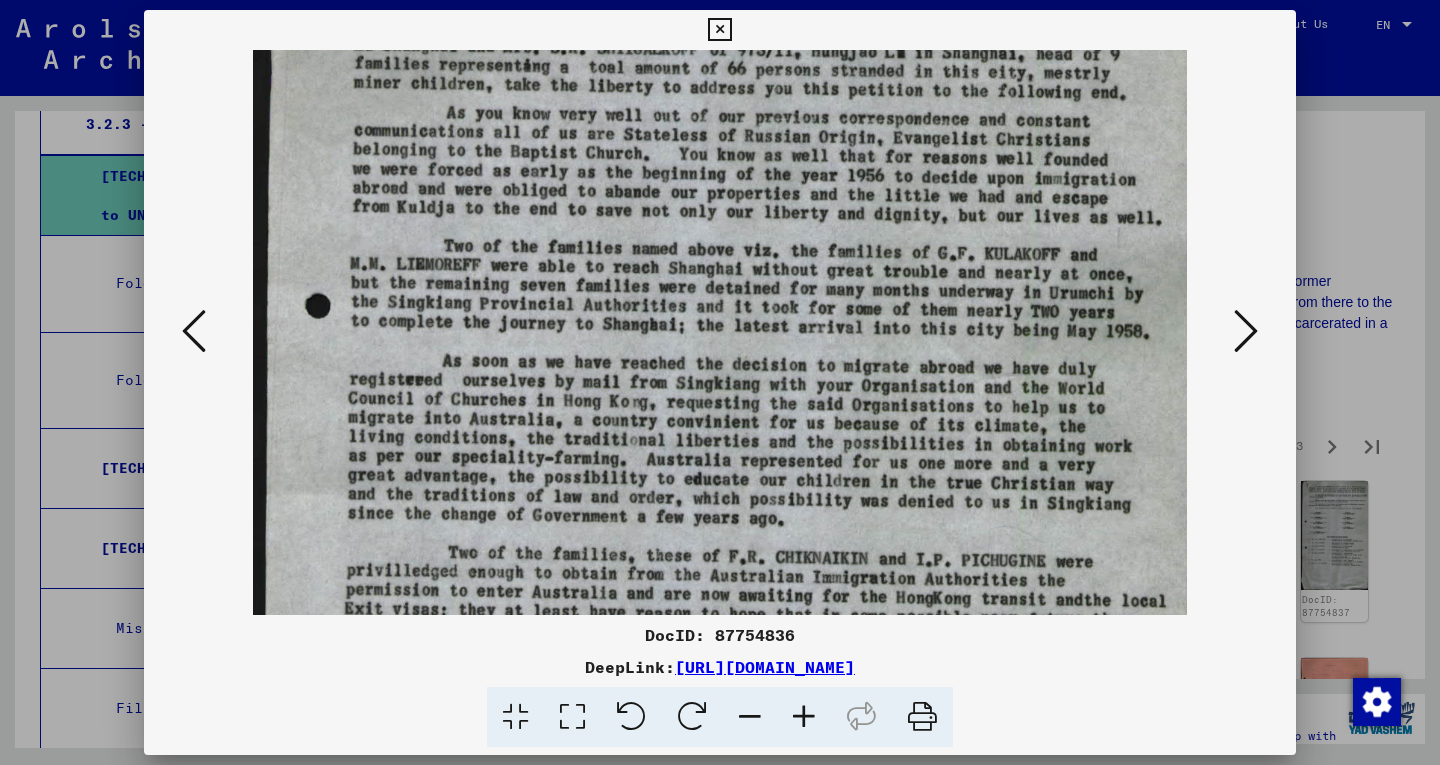 drag, startPoint x: 634, startPoint y: 442, endPoint x: 624, endPoint y: 394, distance: 49.0306 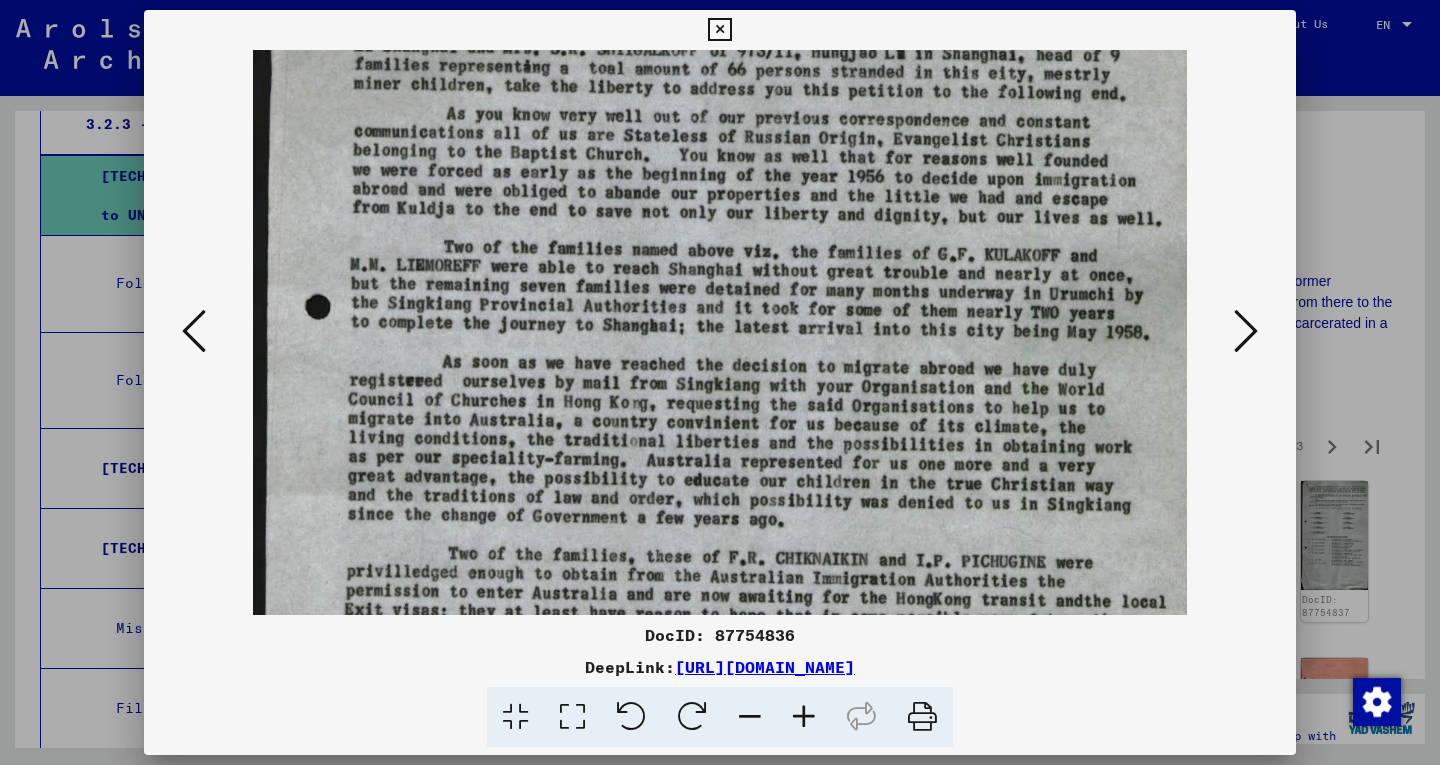 click at bounding box center (1246, 331) 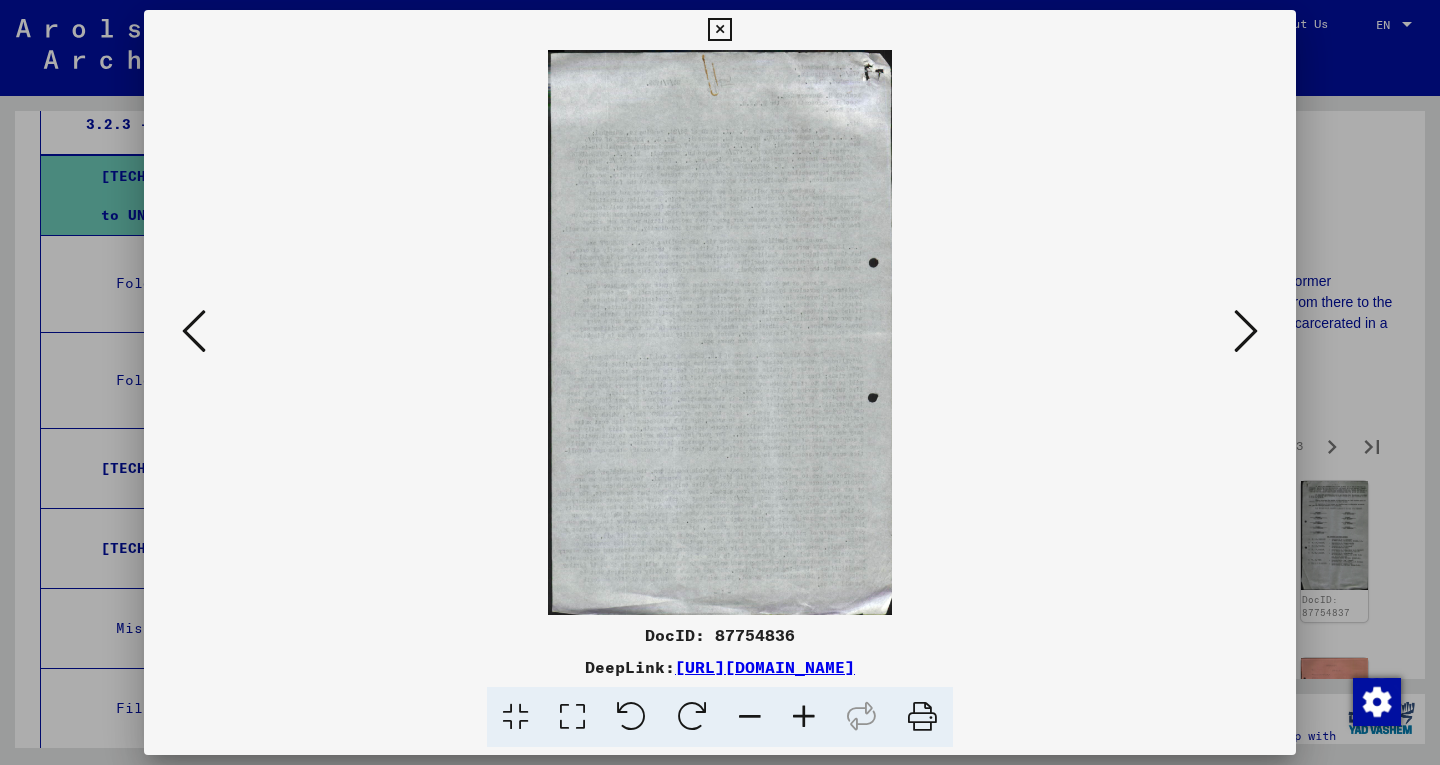 scroll, scrollTop: 0, scrollLeft: 0, axis: both 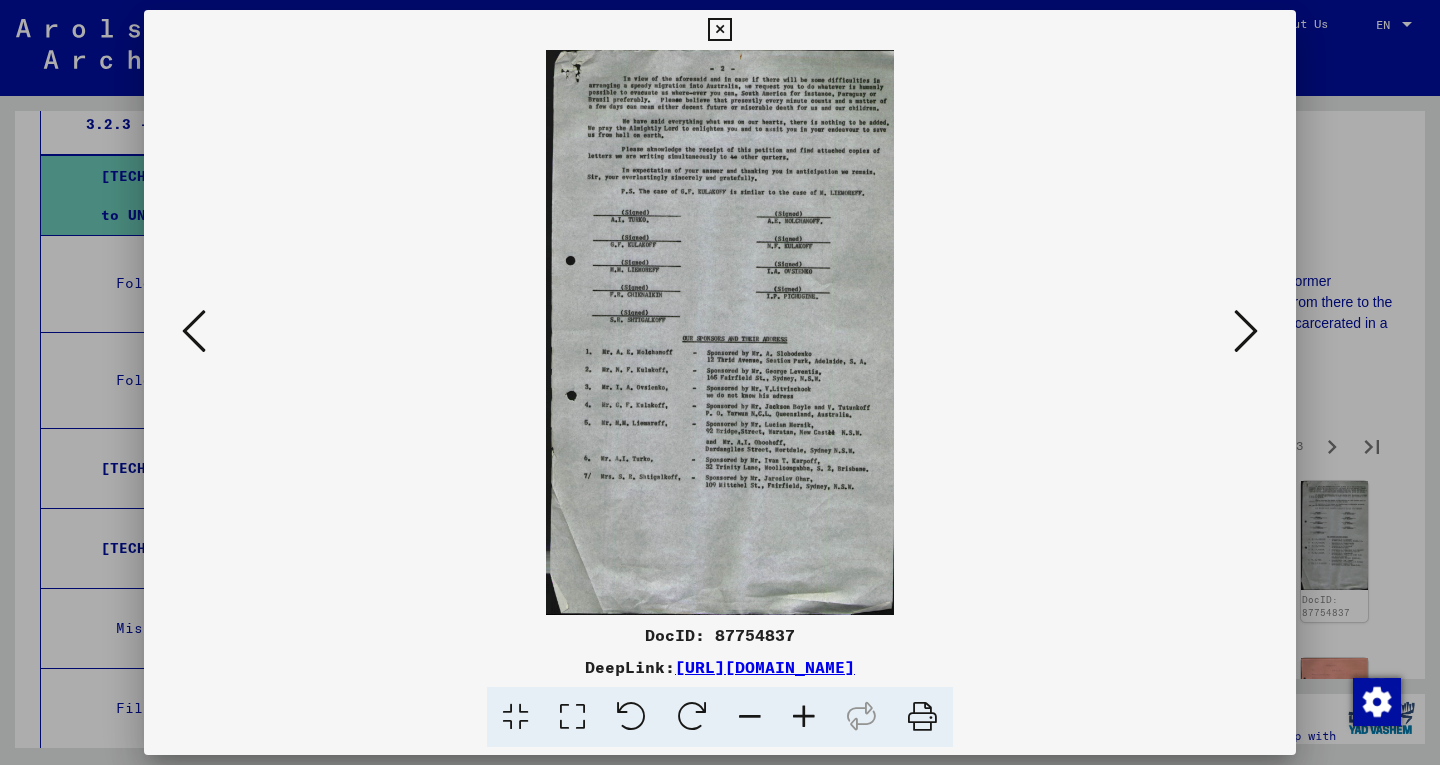 click at bounding box center (1246, 331) 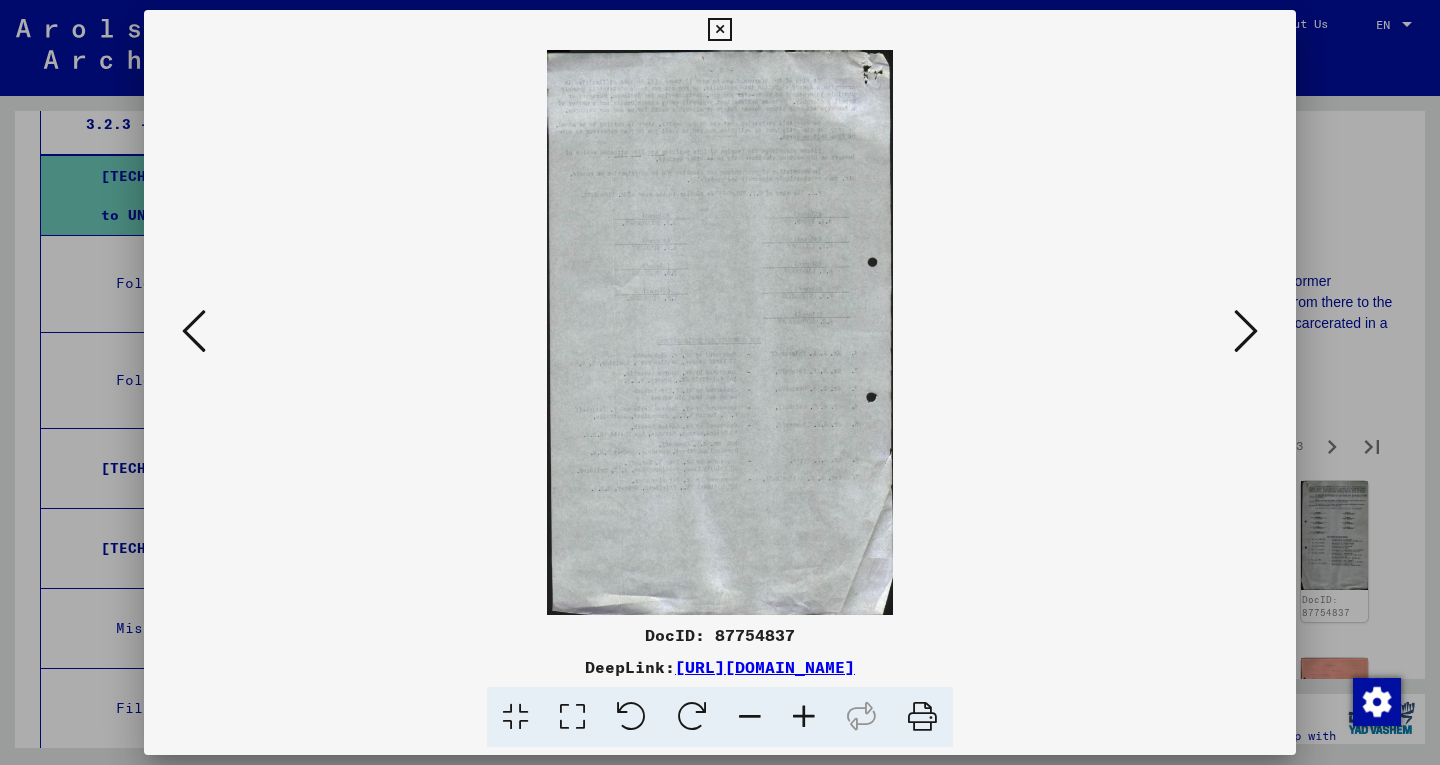 click at bounding box center (1246, 331) 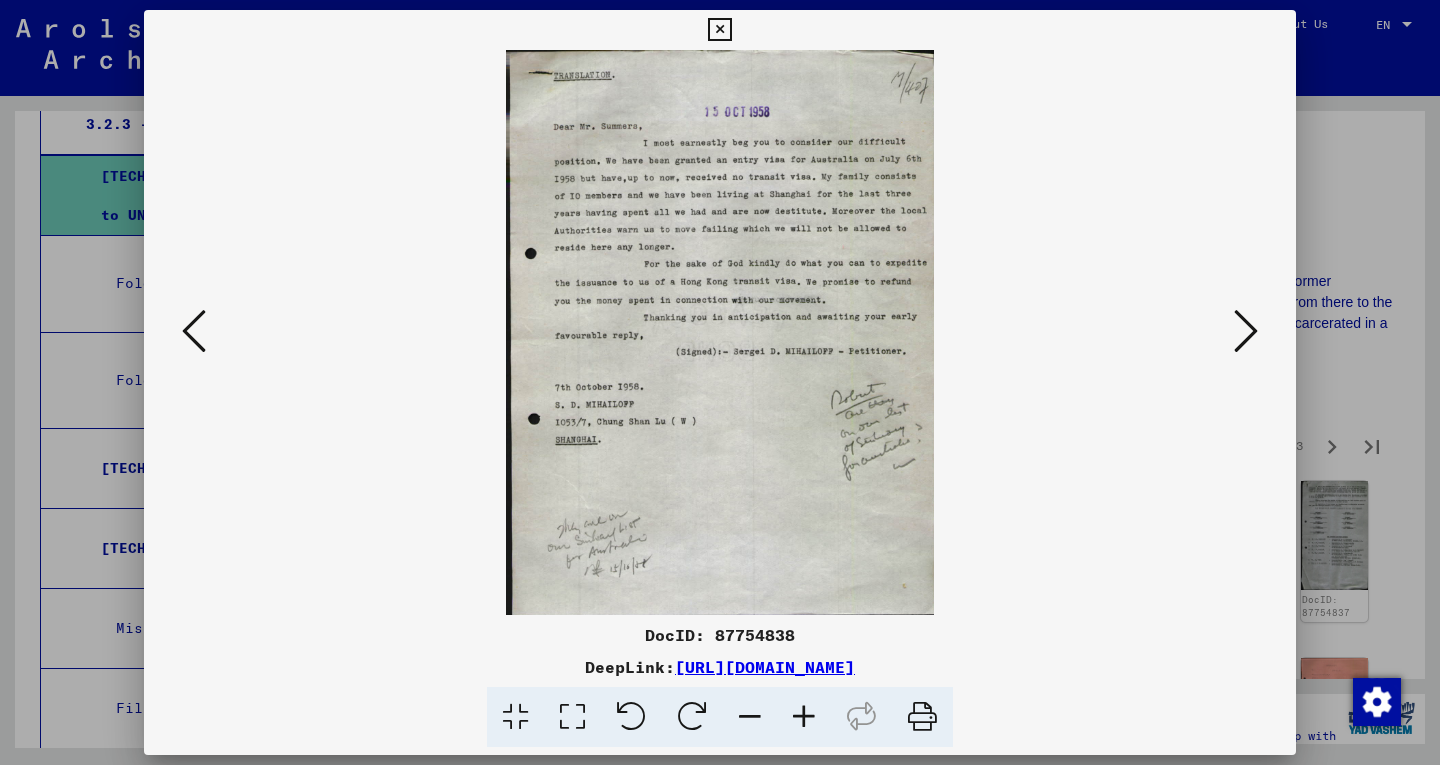 click at bounding box center [804, 717] 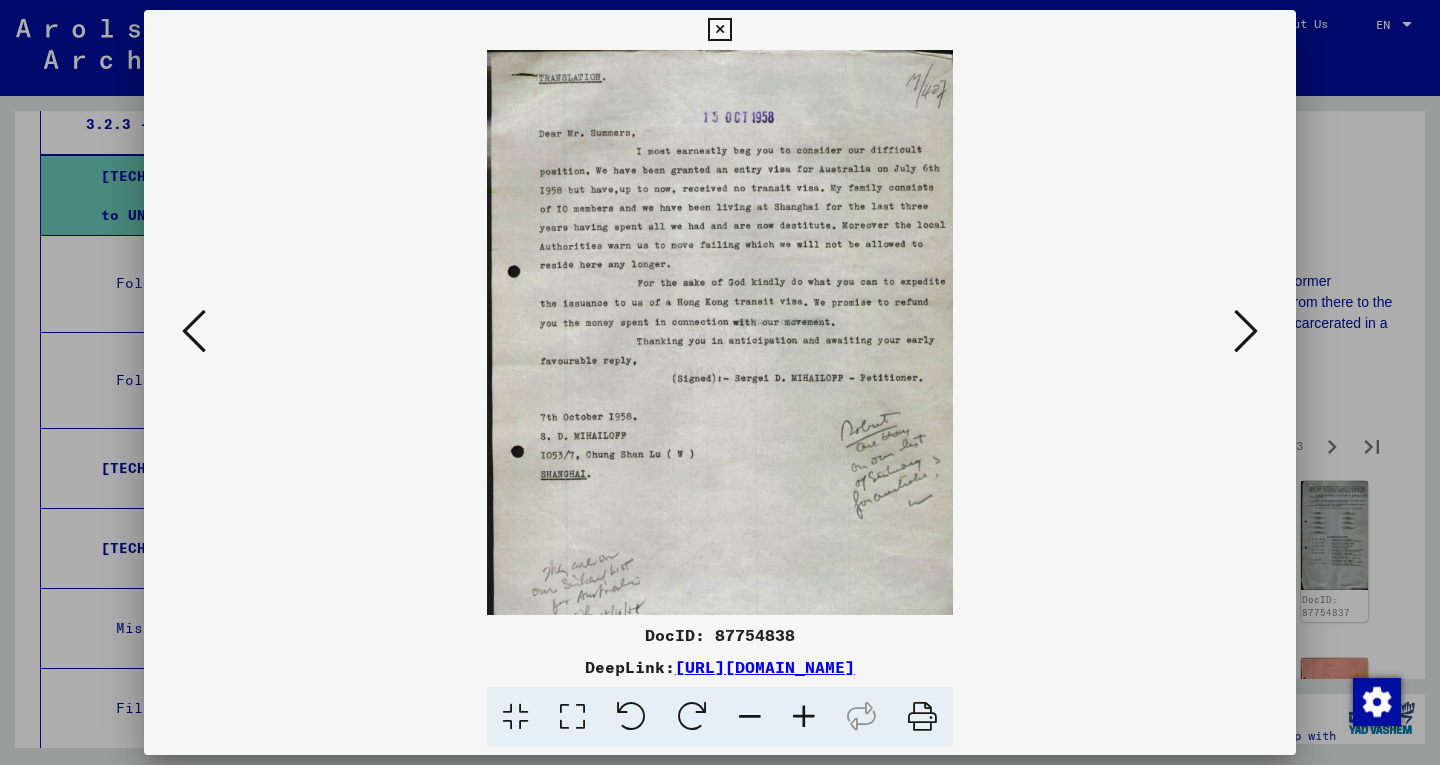 click at bounding box center [804, 717] 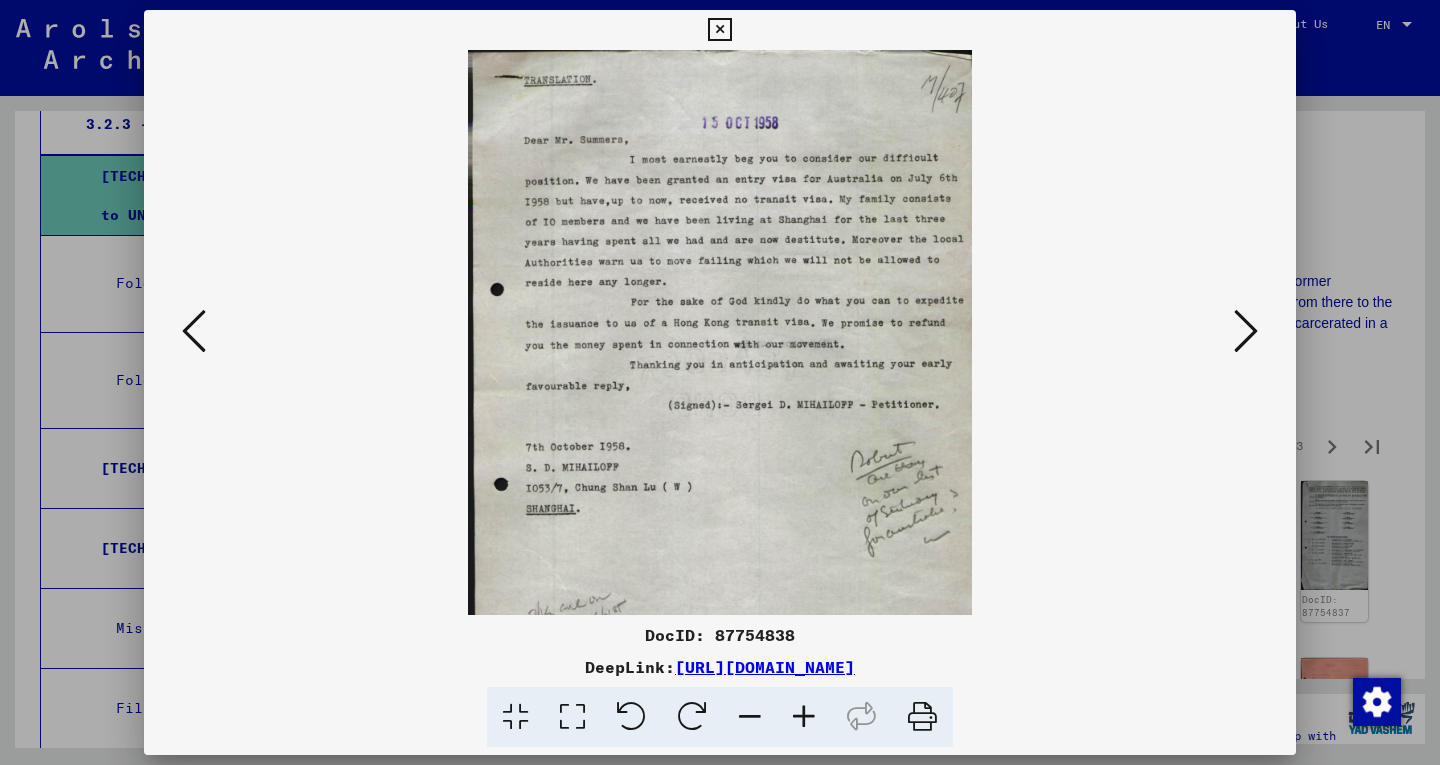 click at bounding box center [804, 717] 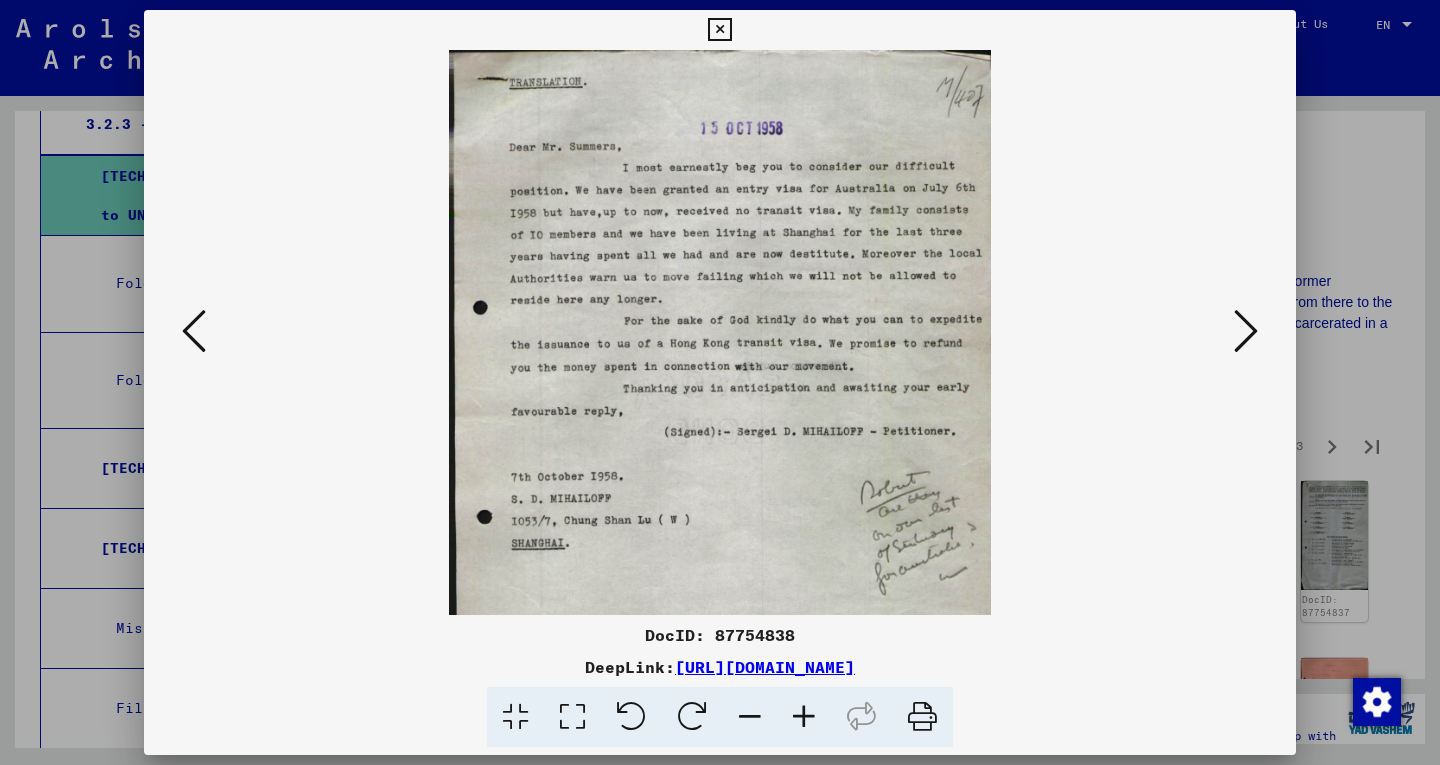 click at bounding box center [804, 717] 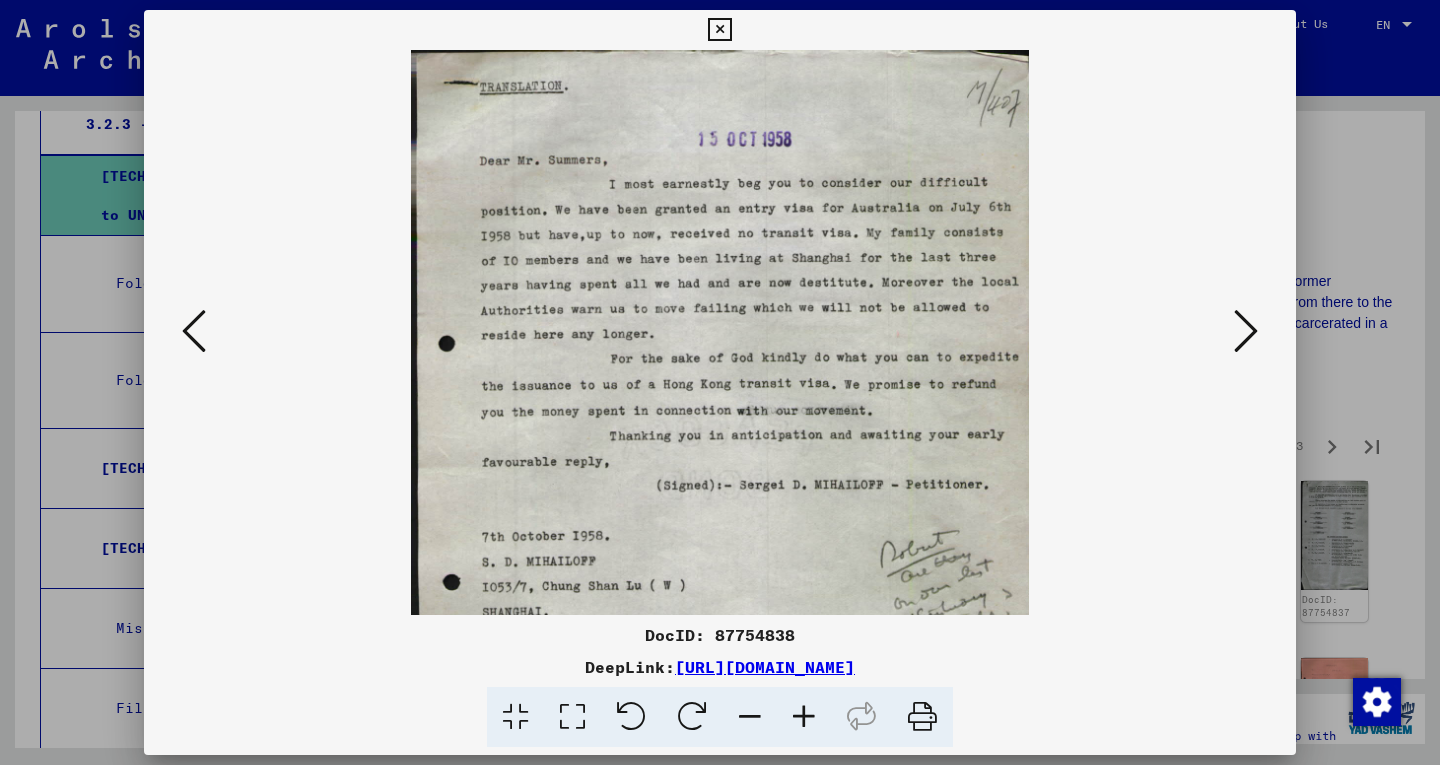 click at bounding box center (804, 717) 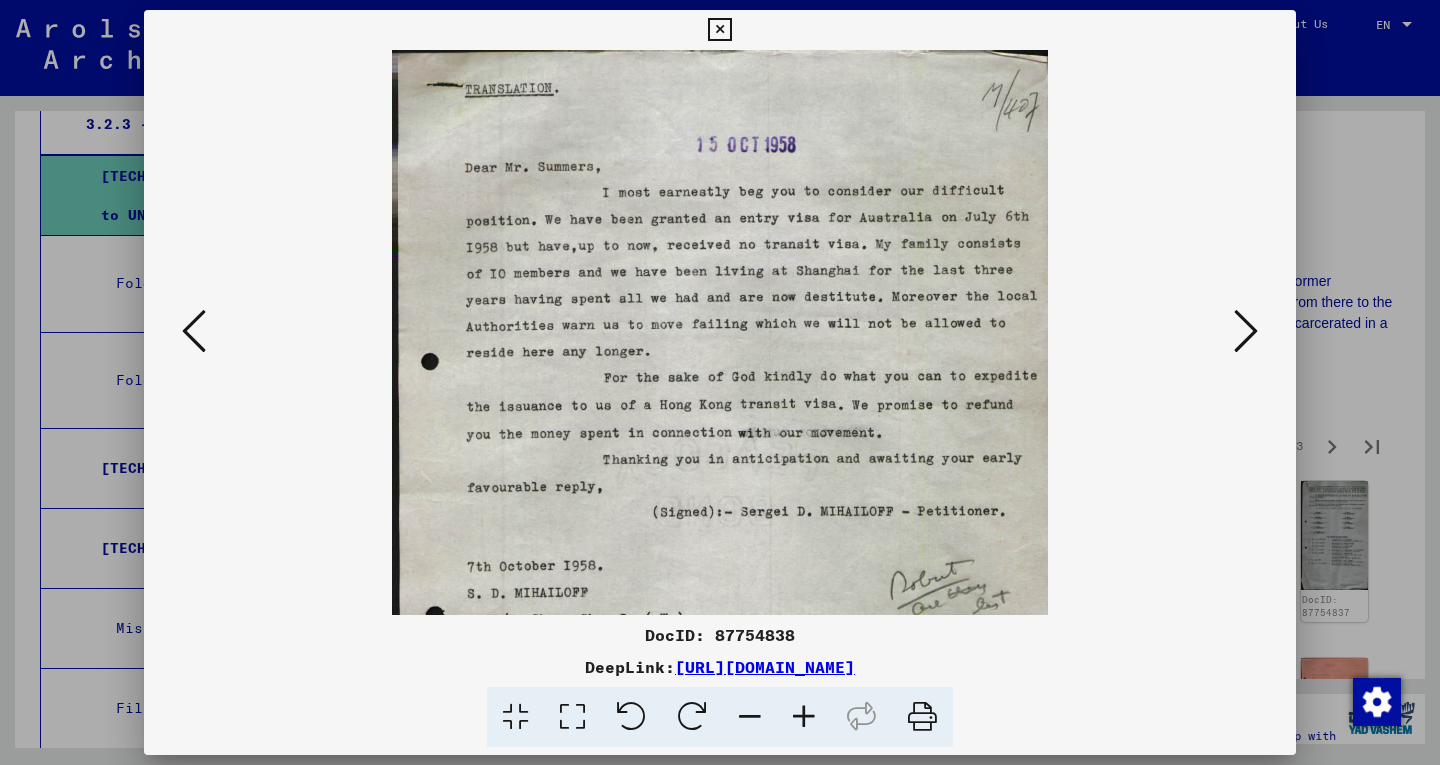 click at bounding box center (804, 717) 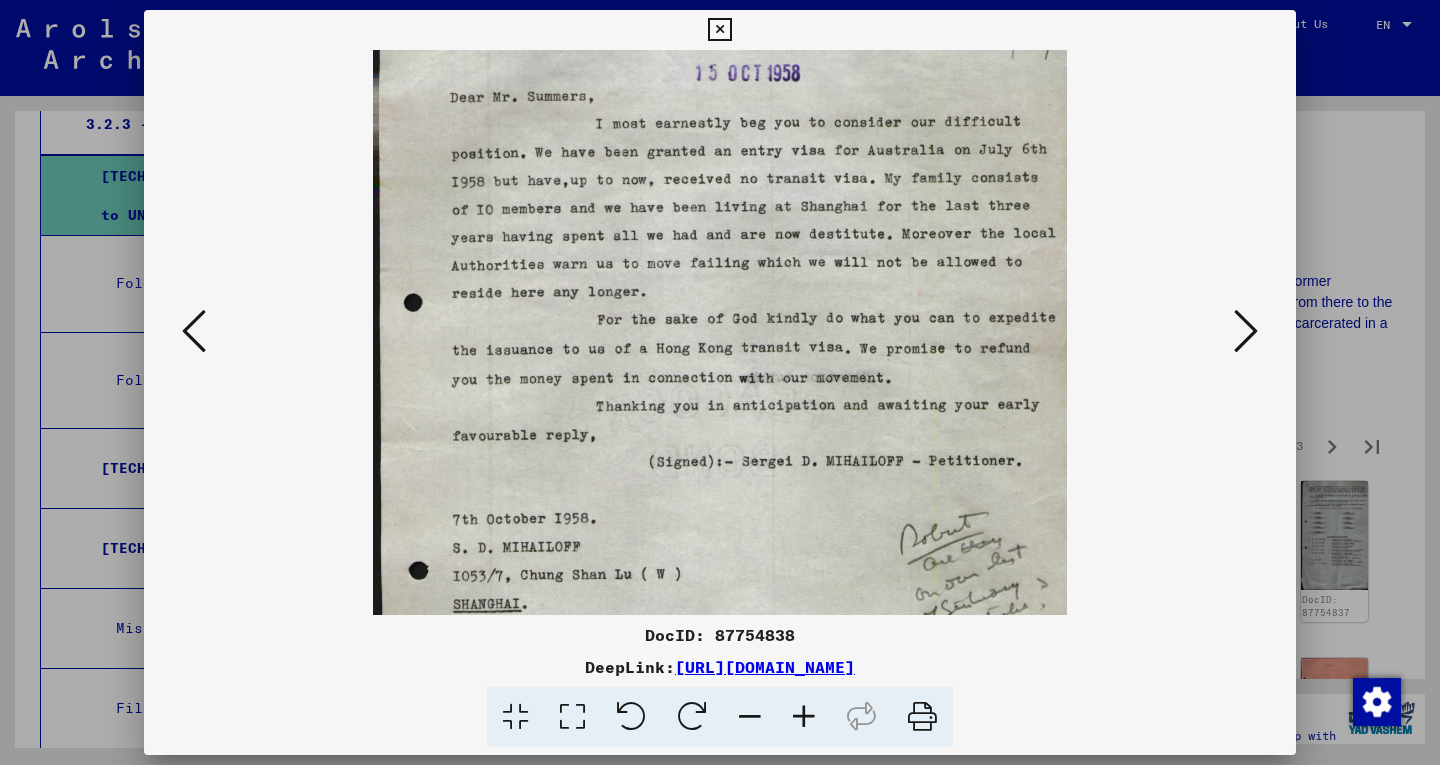 drag, startPoint x: 787, startPoint y: 567, endPoint x: 765, endPoint y: 490, distance: 80.08121 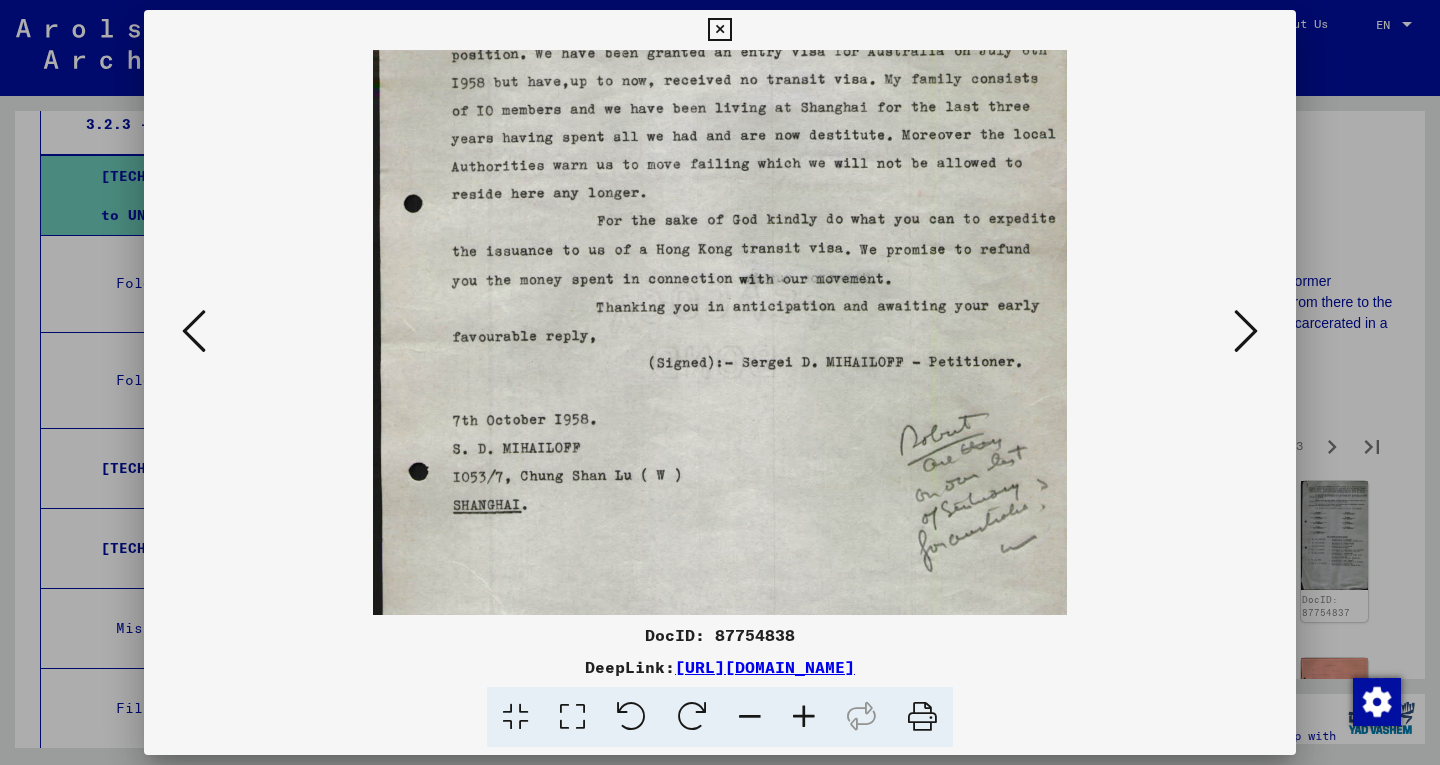 scroll, scrollTop: 176, scrollLeft: 0, axis: vertical 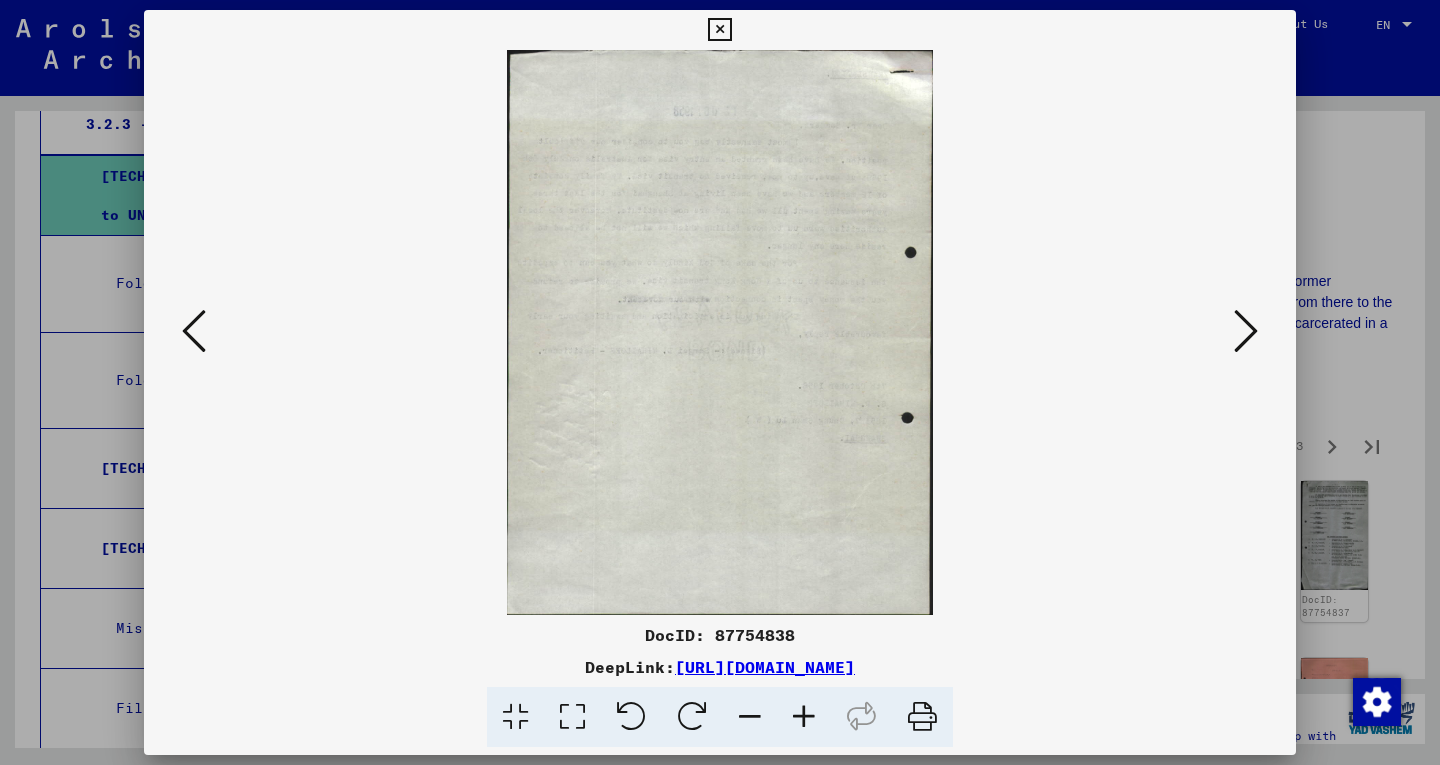 click at bounding box center (1246, 331) 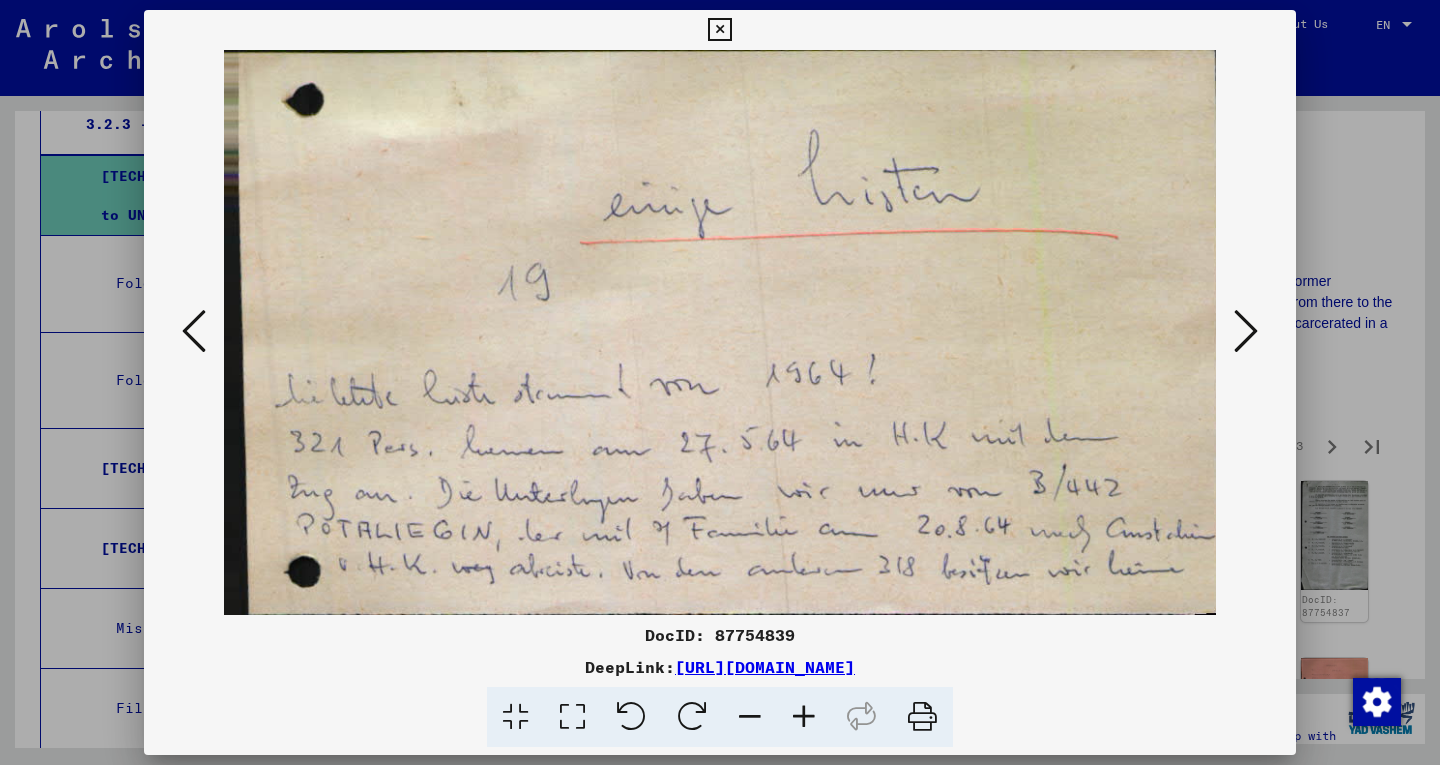 drag, startPoint x: 1063, startPoint y: 328, endPoint x: 1036, endPoint y: 131, distance: 198.84164 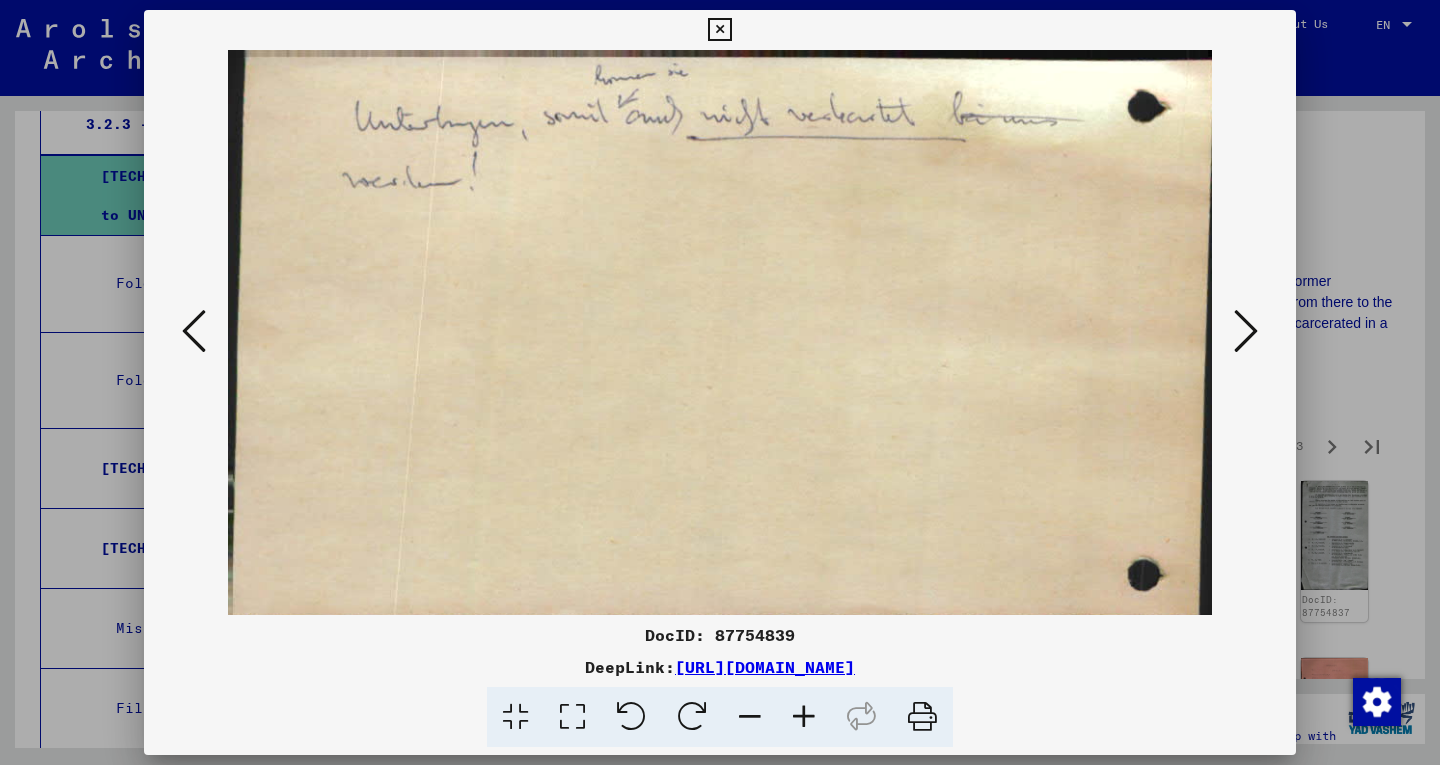 click at bounding box center [1246, 331] 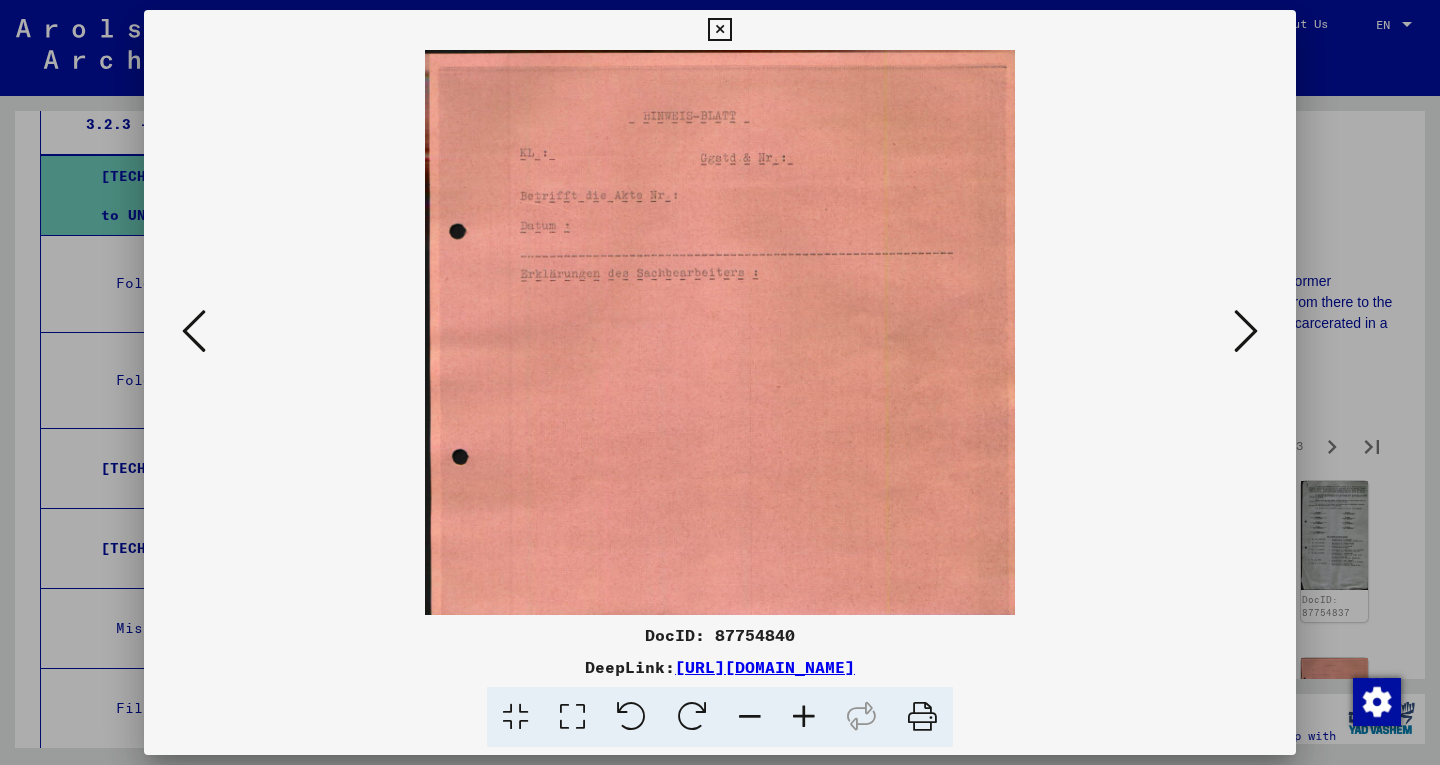 click at bounding box center [1246, 331] 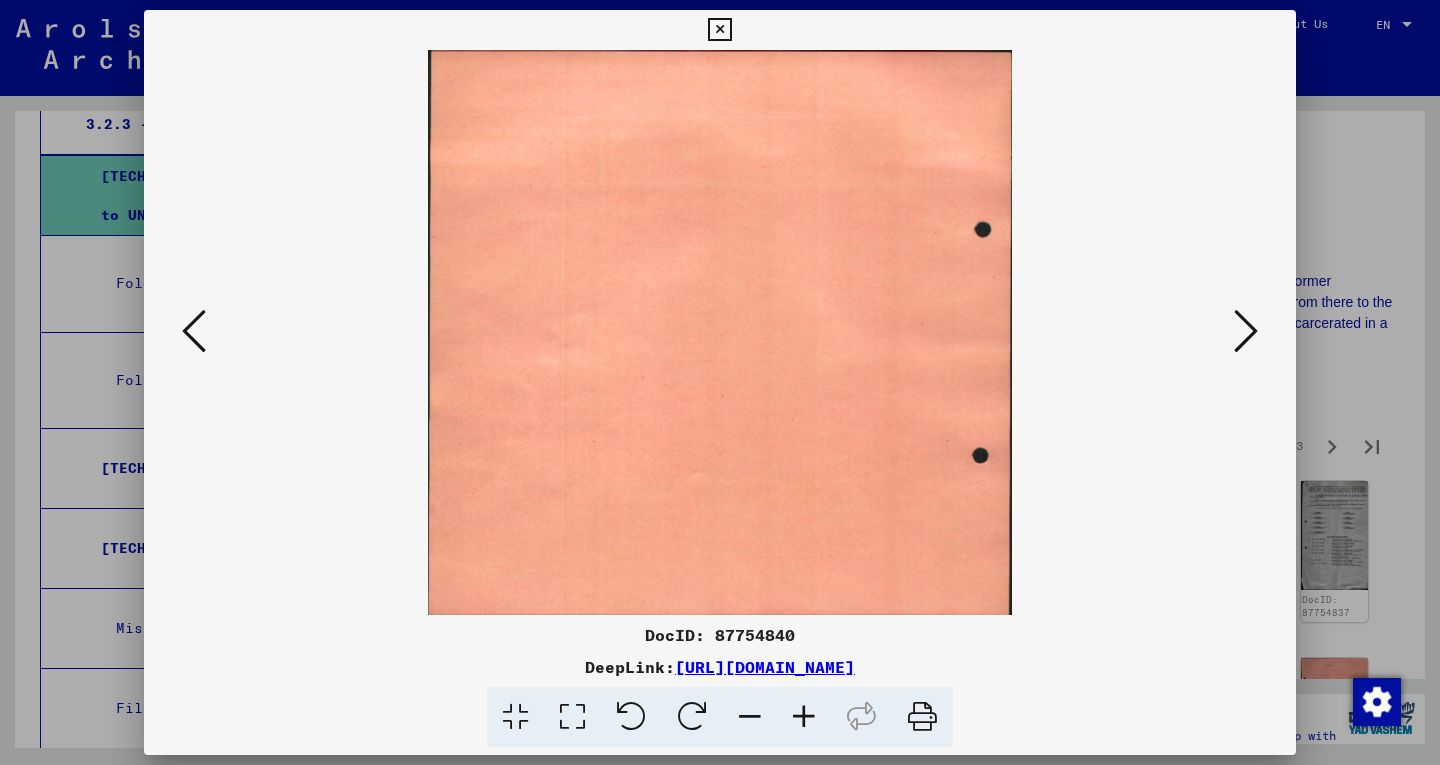 click at bounding box center [1246, 331] 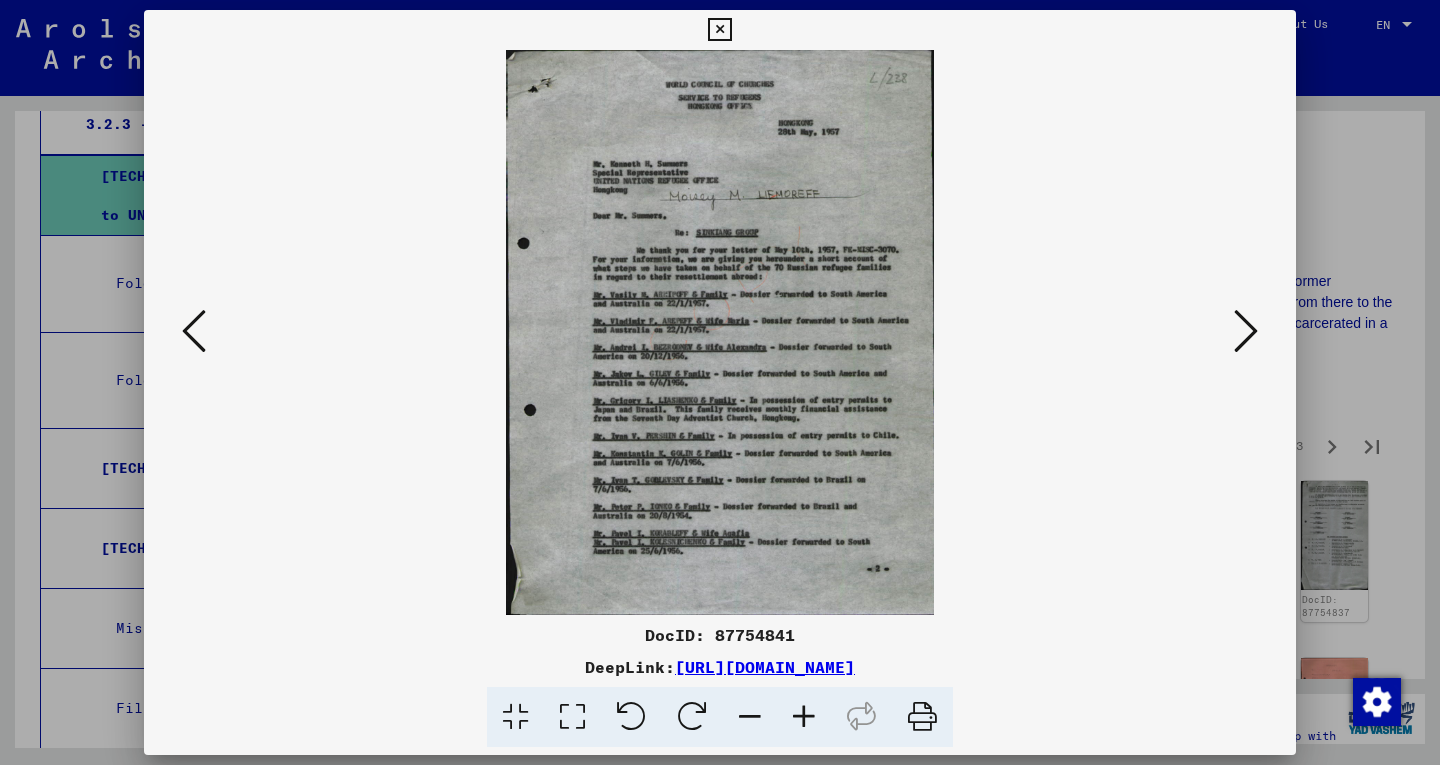 click at bounding box center (804, 717) 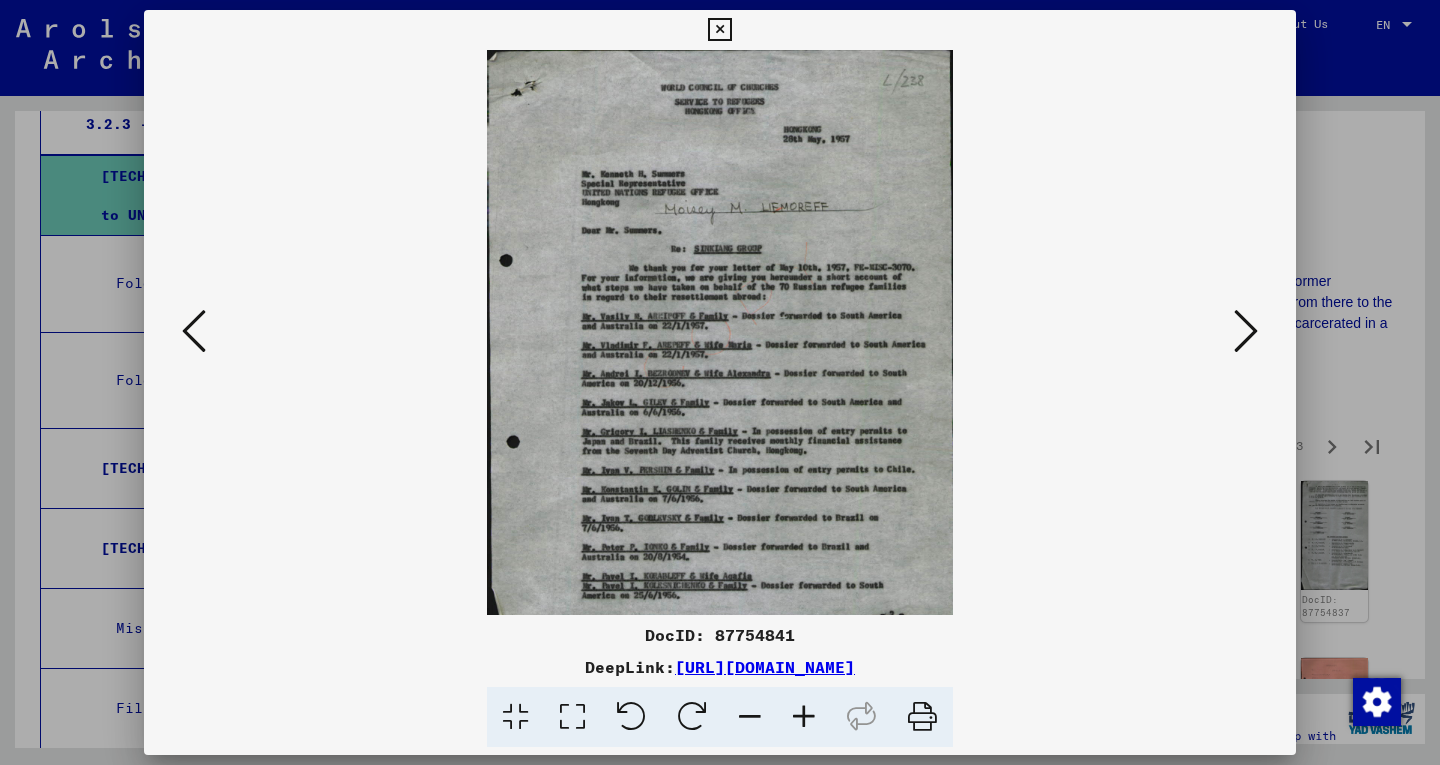 click at bounding box center (804, 717) 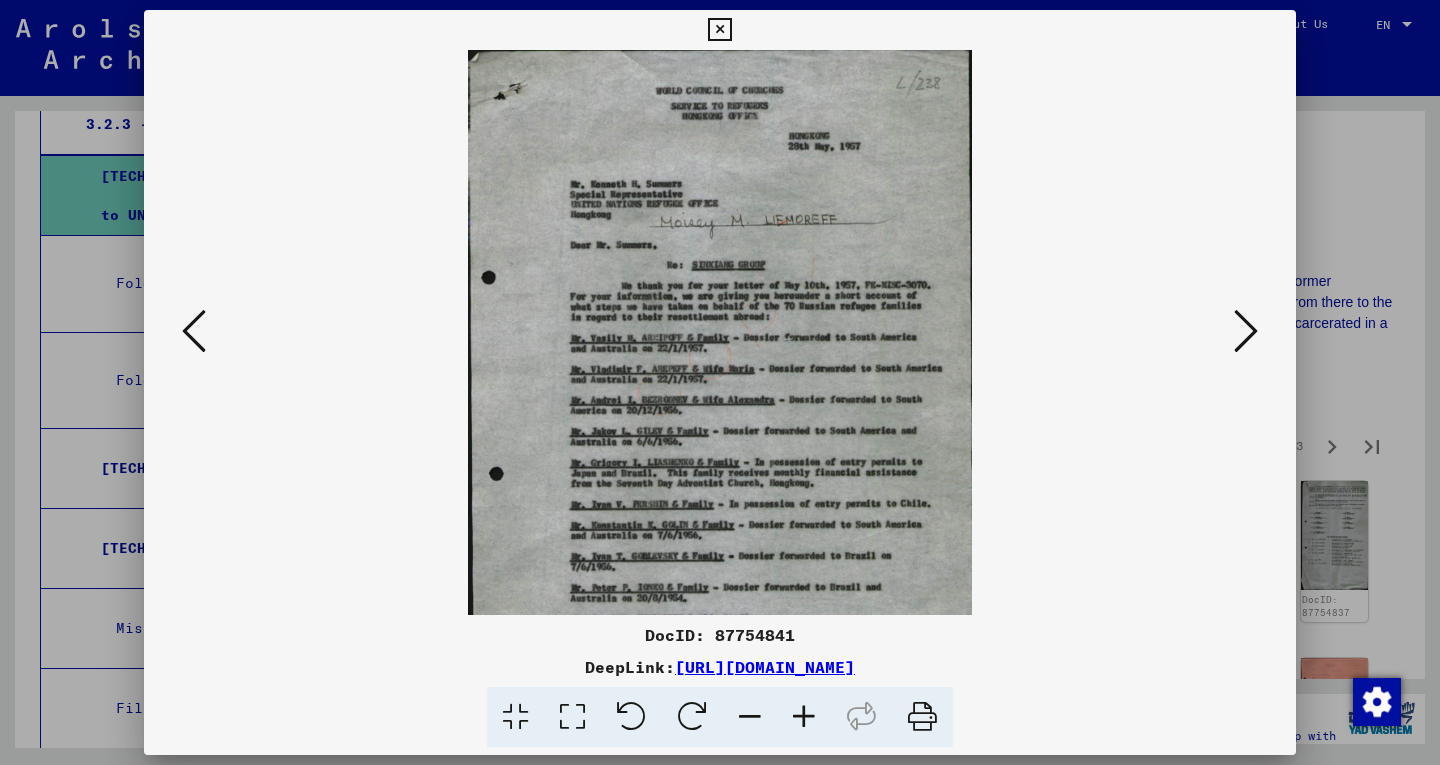 click at bounding box center [804, 717] 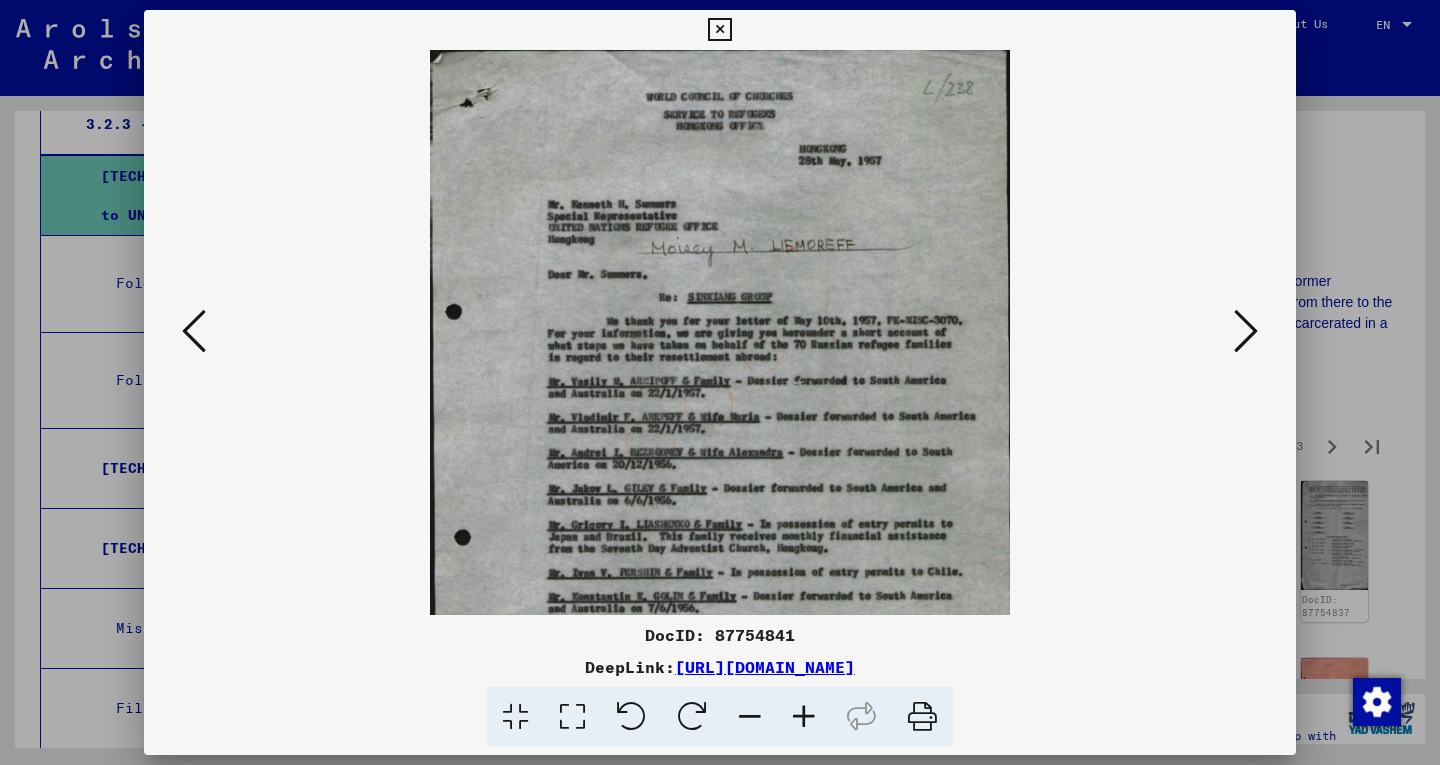 click at bounding box center (804, 717) 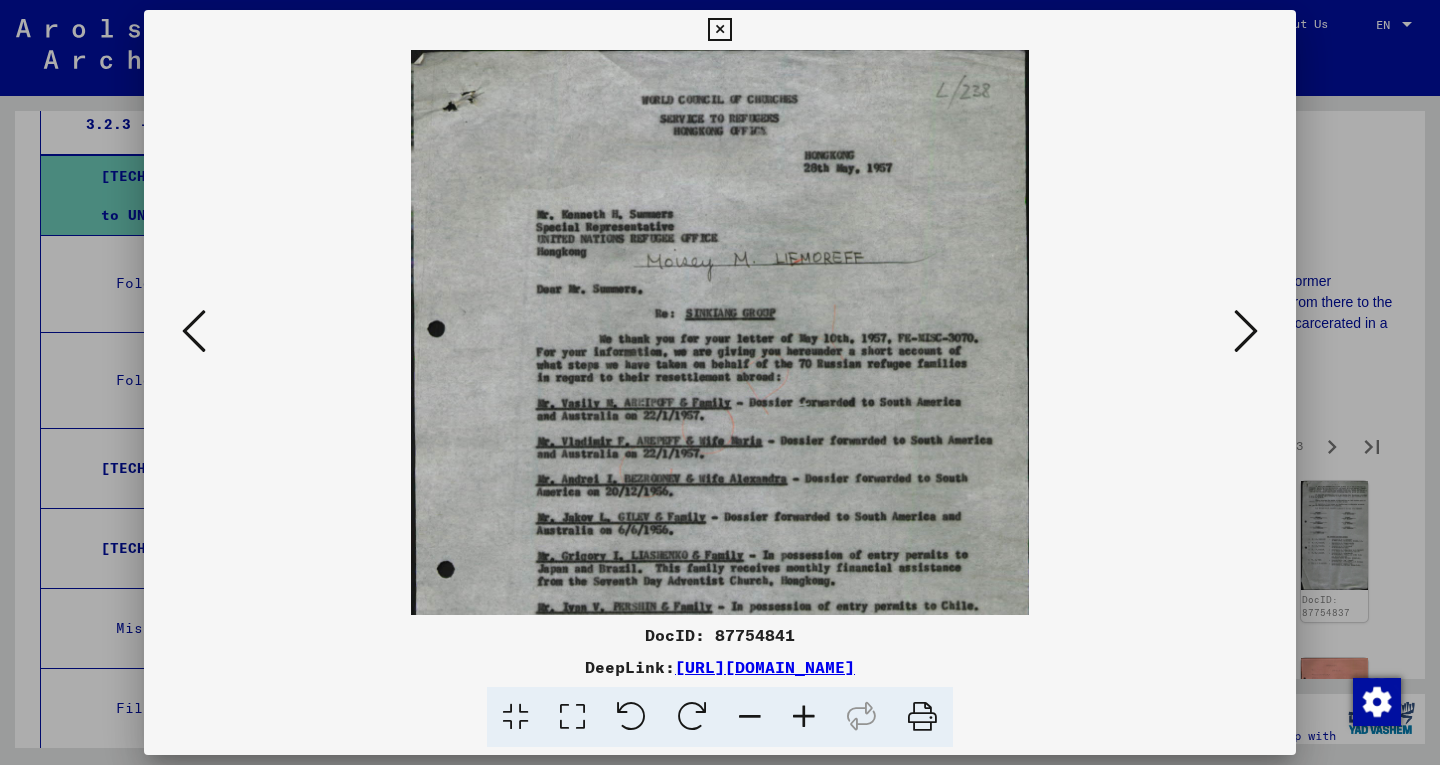 click at bounding box center [804, 717] 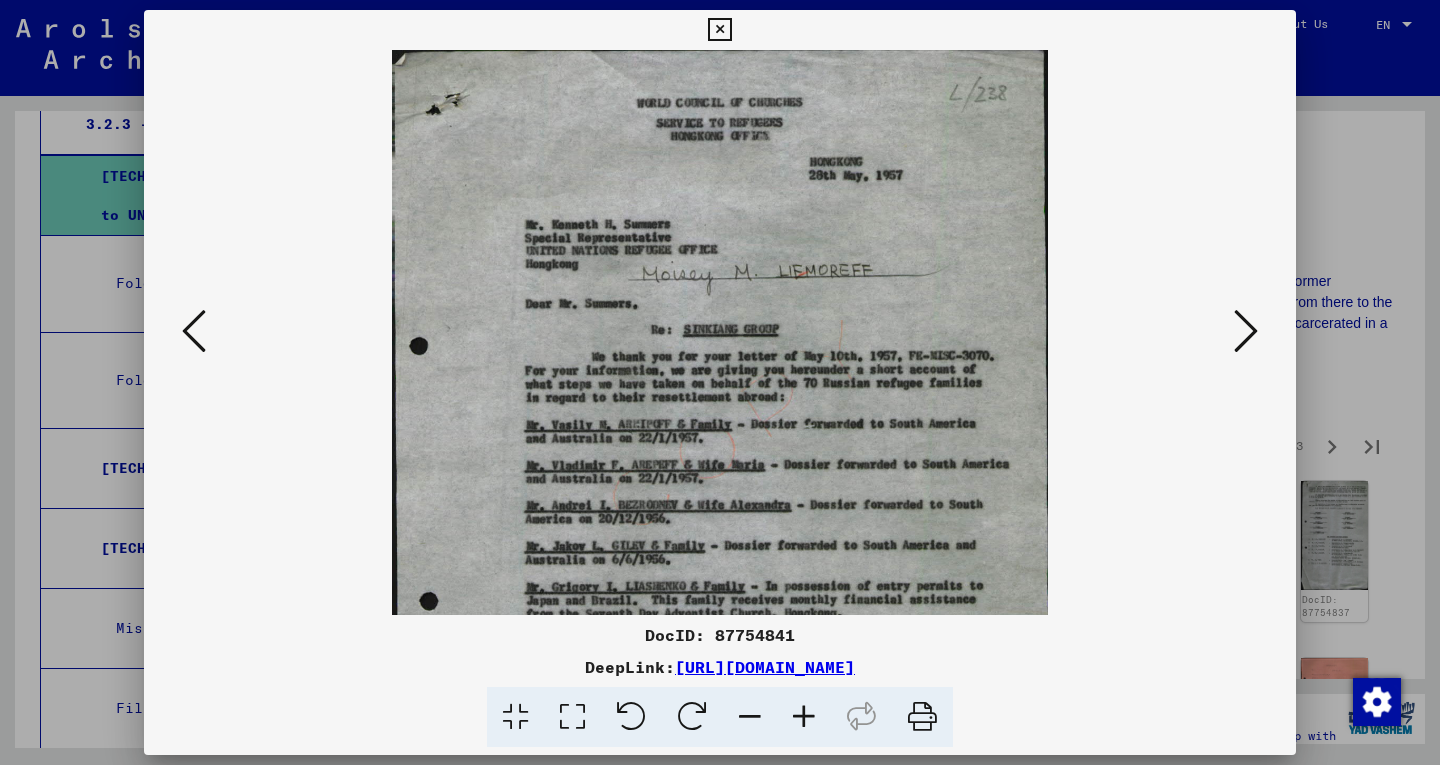 click at bounding box center (804, 717) 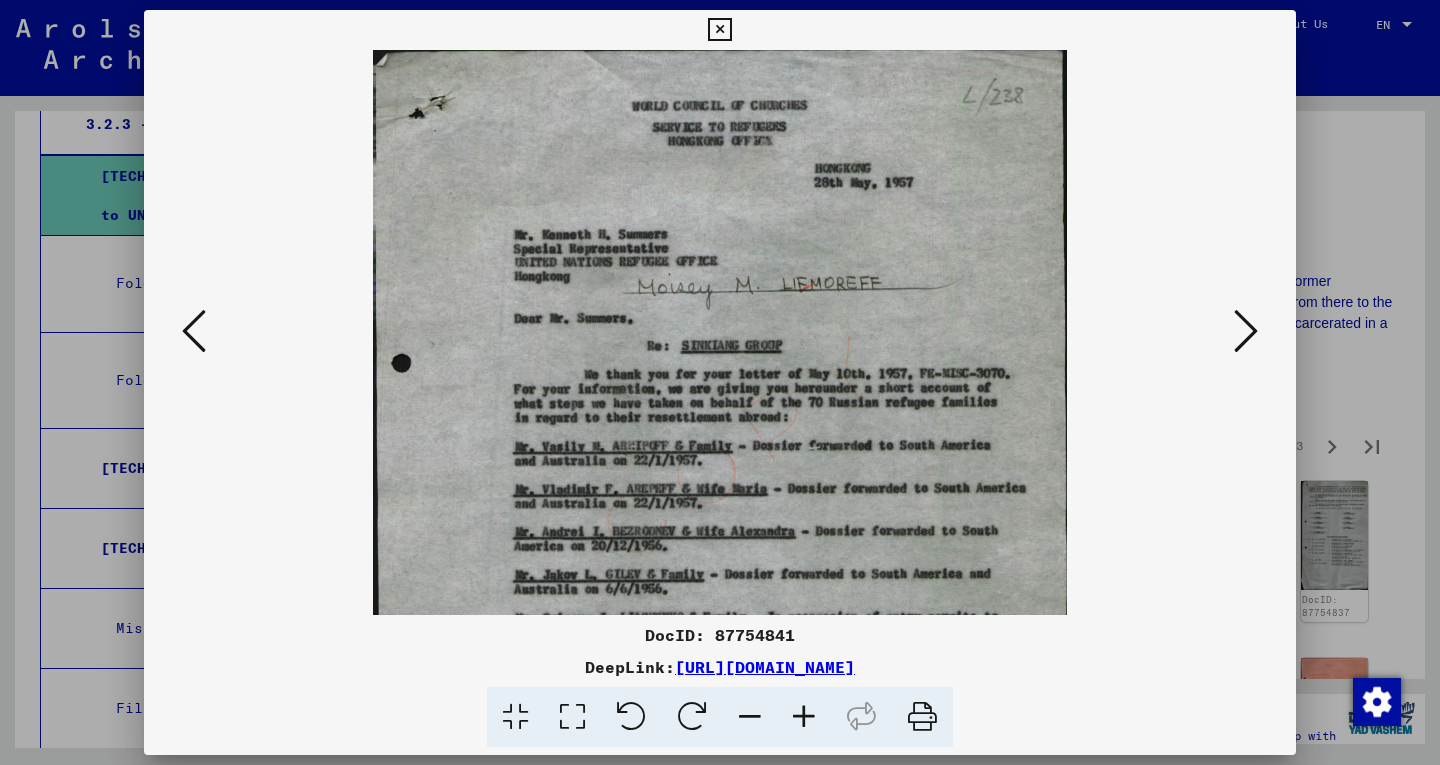 click at bounding box center [804, 717] 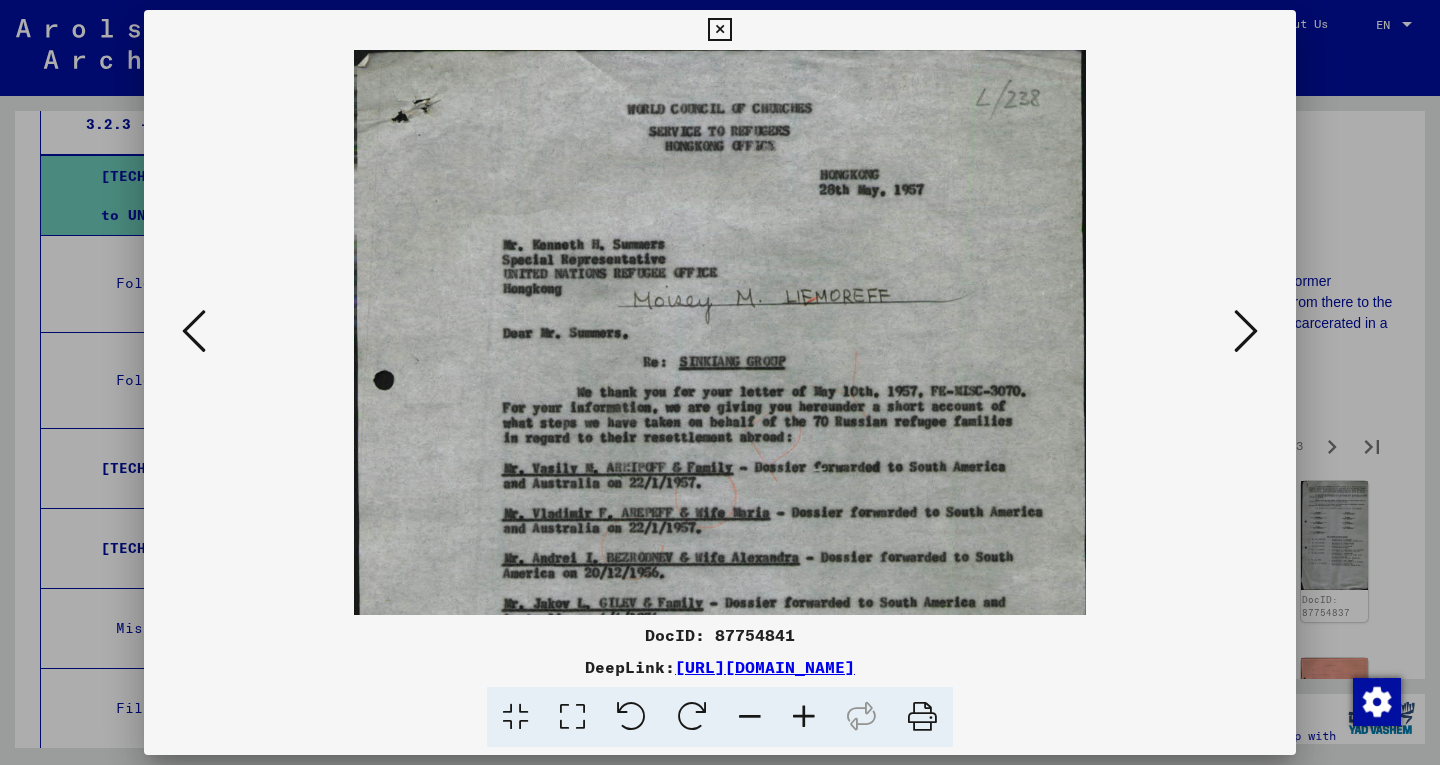 click at bounding box center [804, 717] 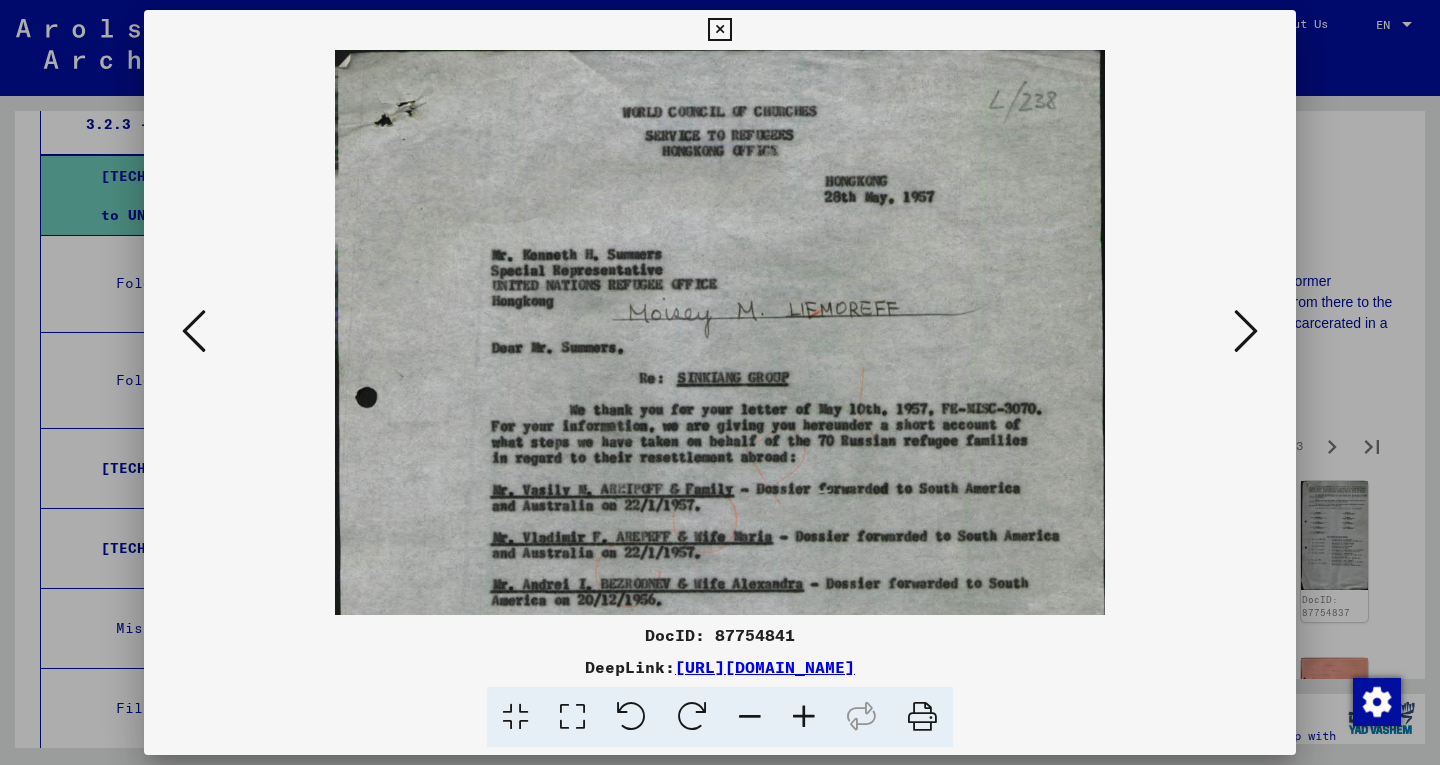 click at bounding box center [804, 717] 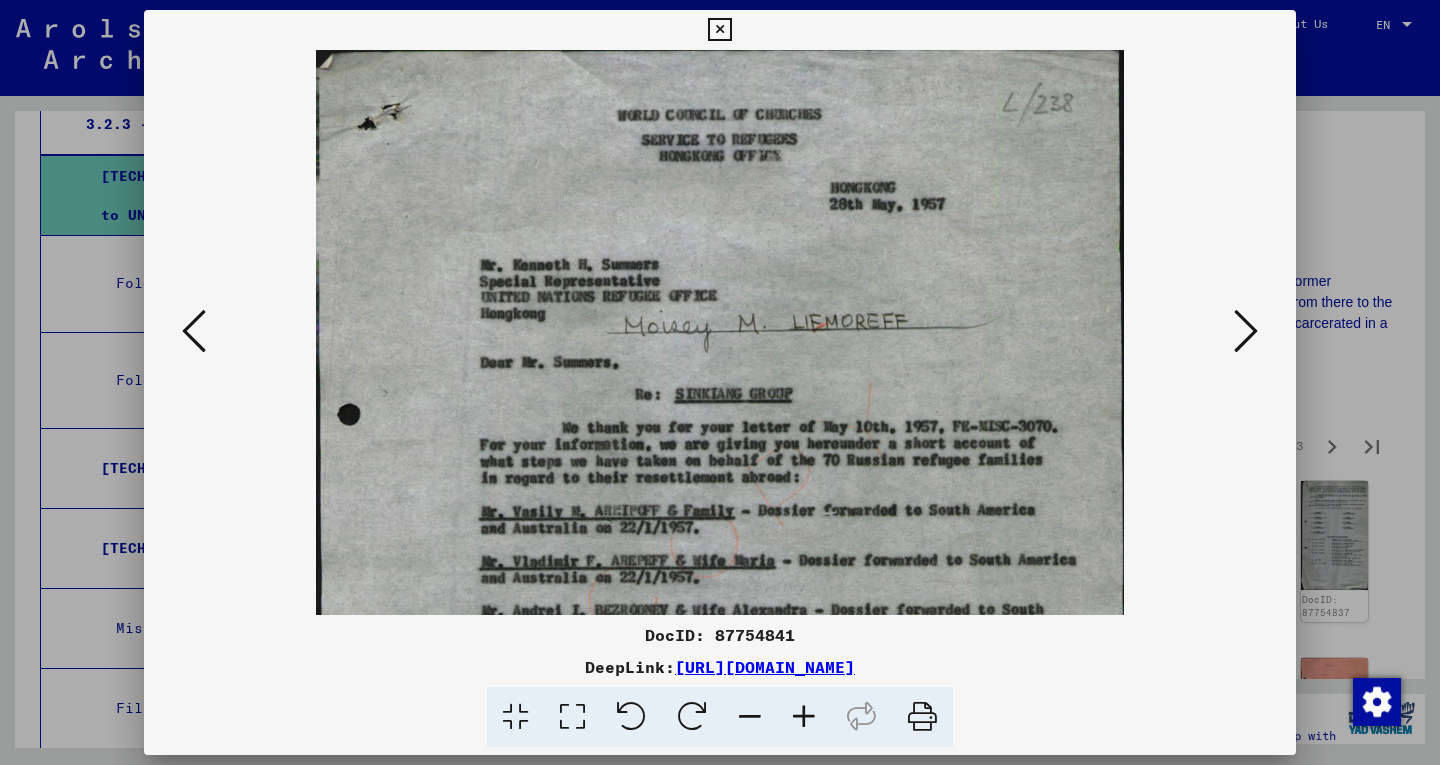 click at bounding box center [804, 717] 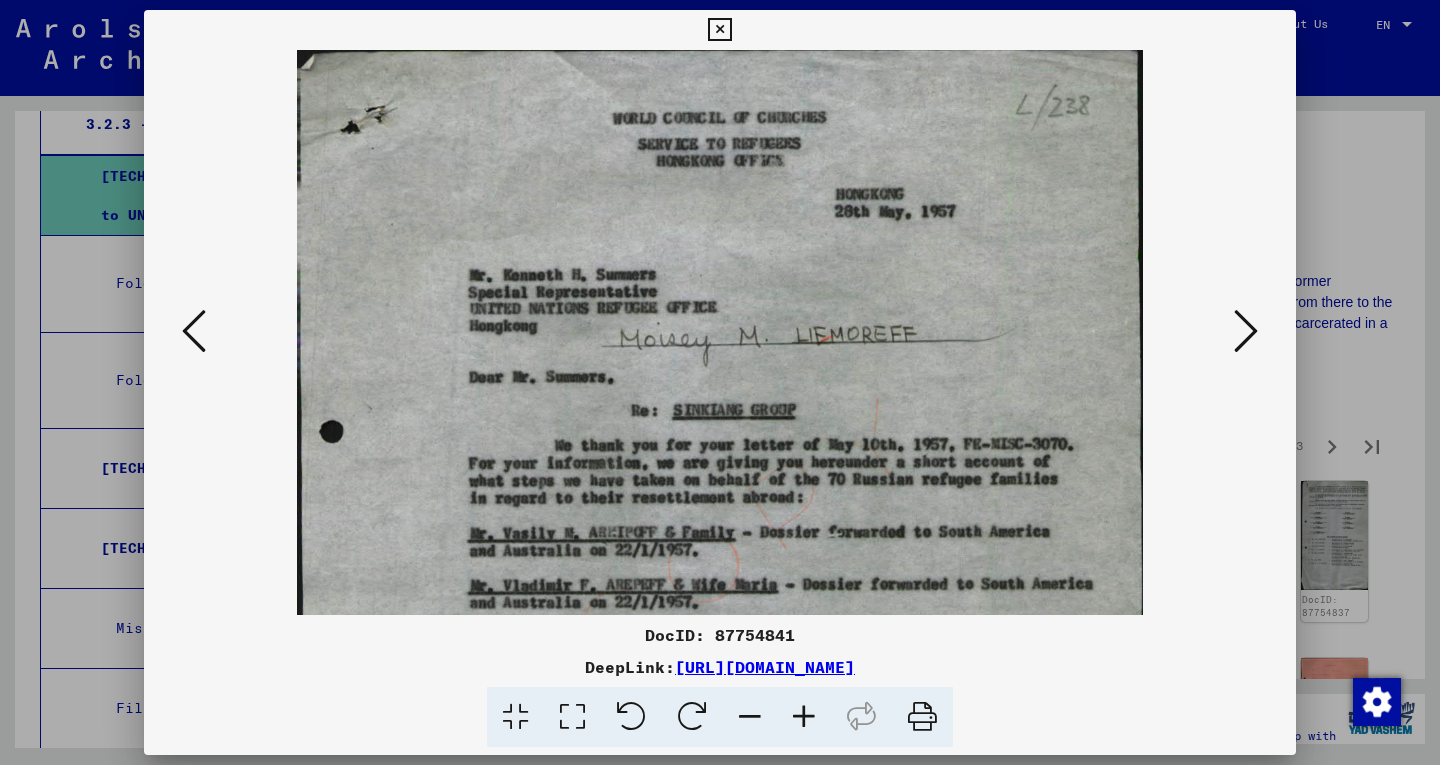 click at bounding box center (804, 717) 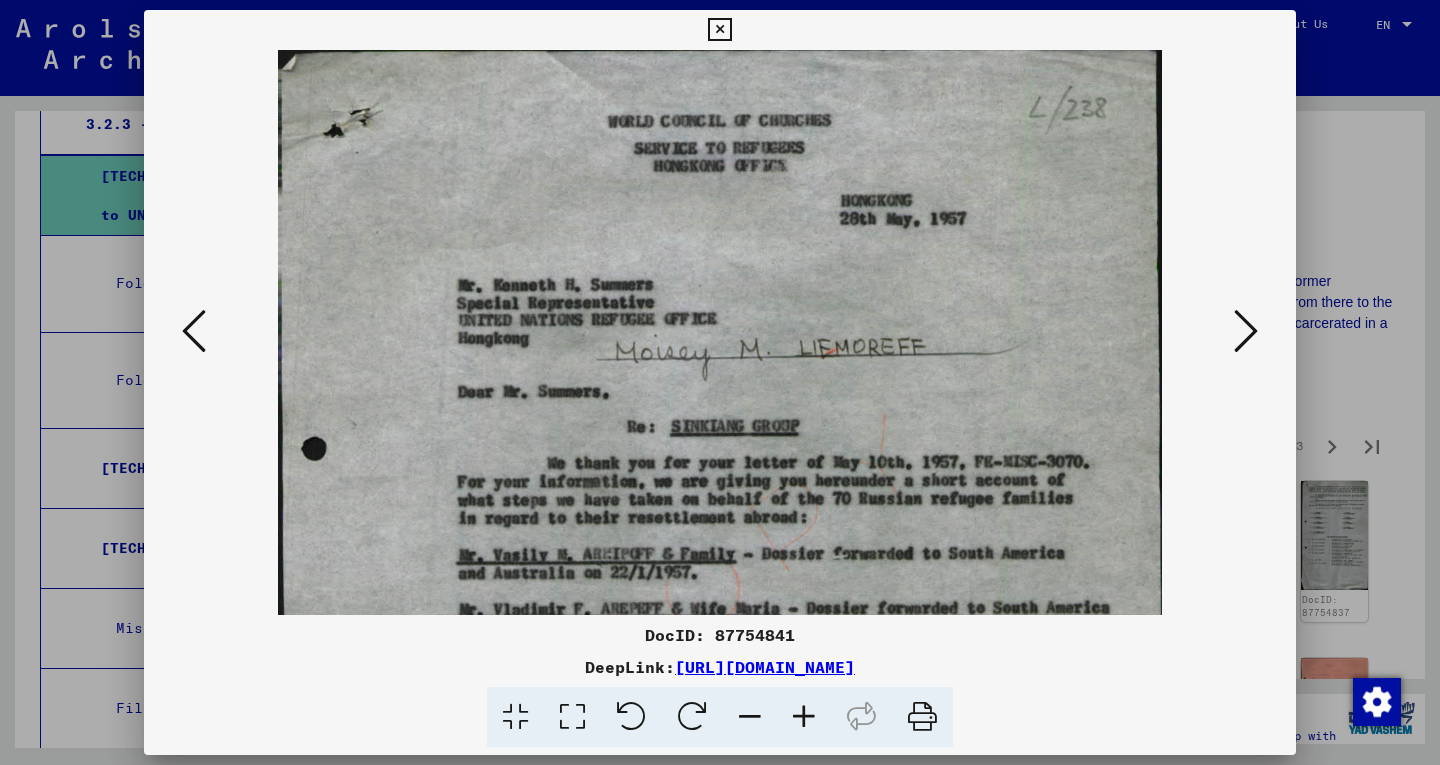 click at bounding box center [804, 717] 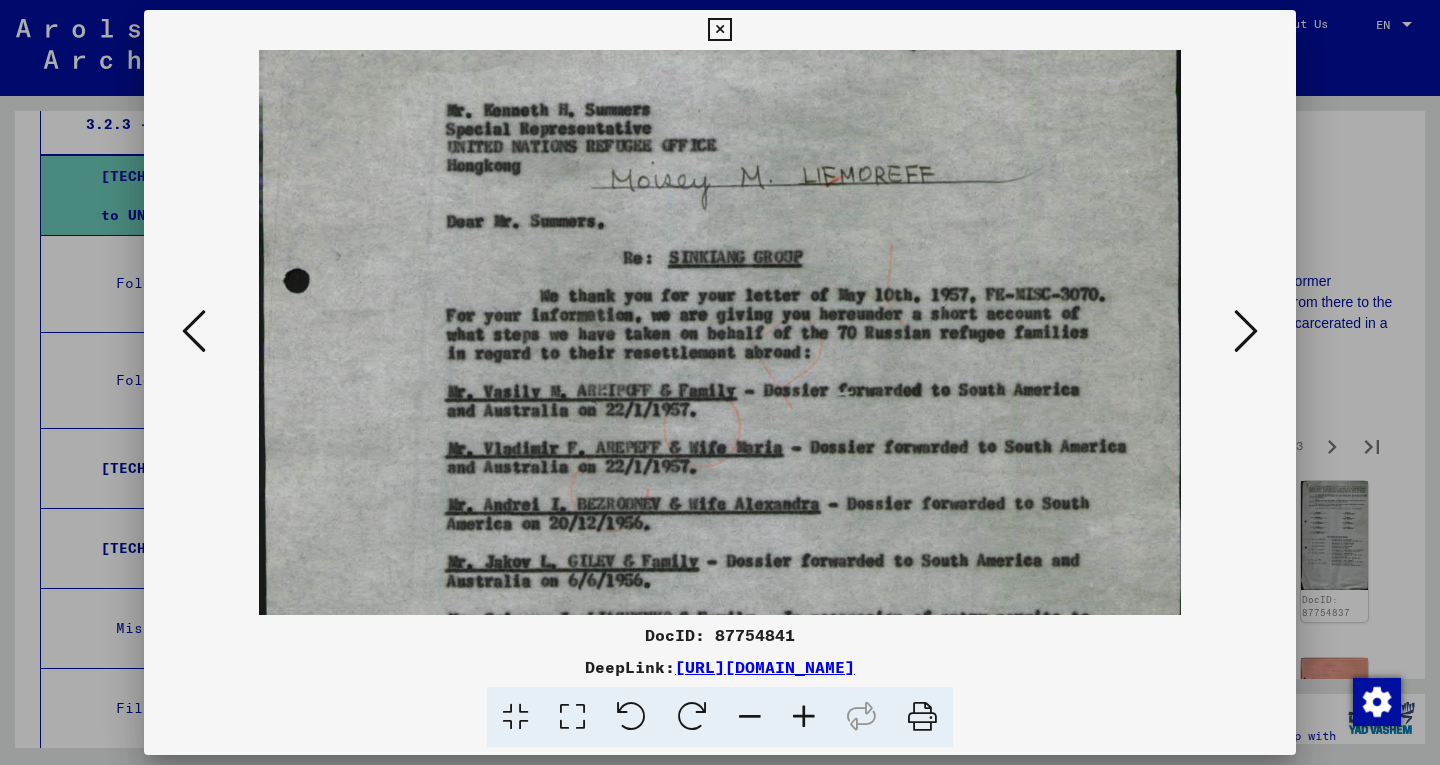scroll, scrollTop: 208, scrollLeft: 0, axis: vertical 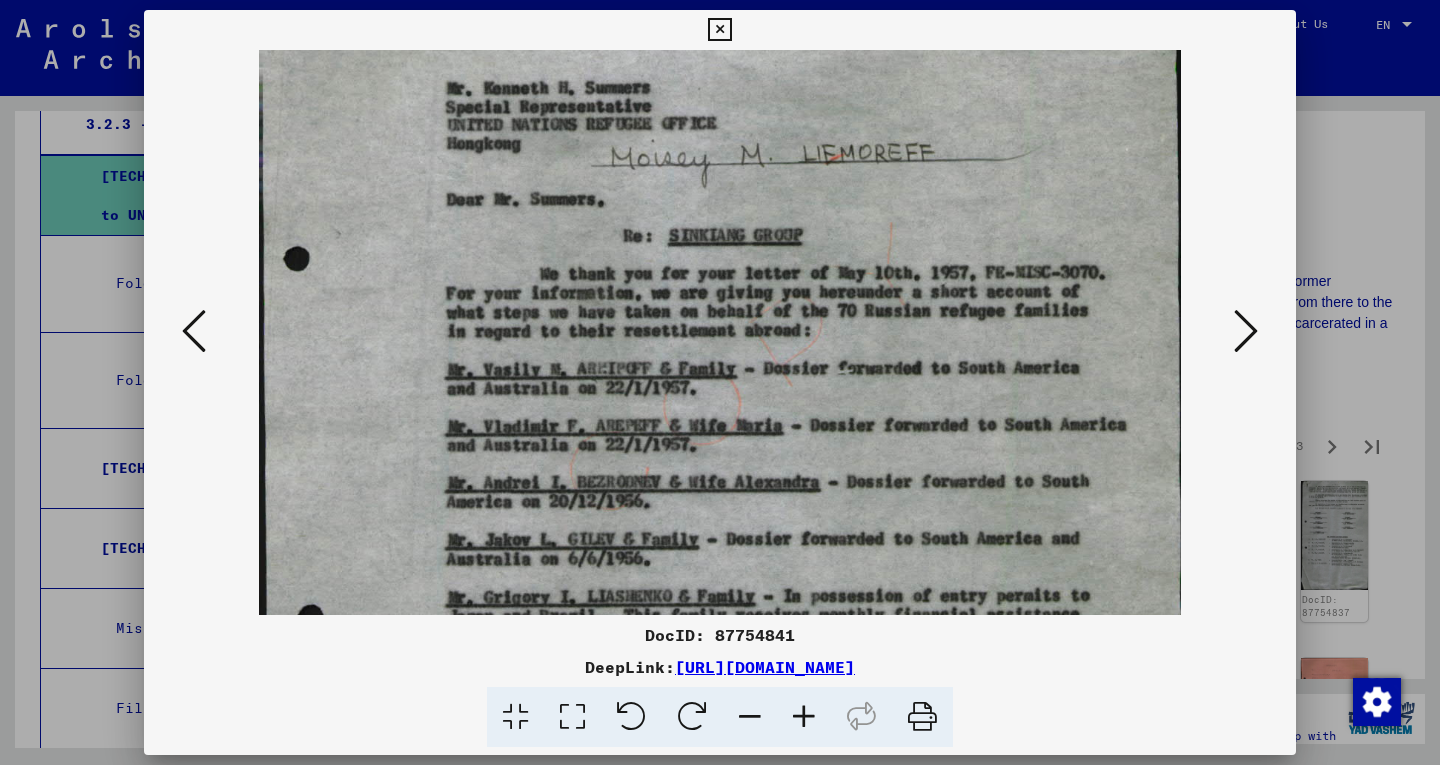 drag, startPoint x: 848, startPoint y: 564, endPoint x: 774, endPoint y: 357, distance: 219.82948 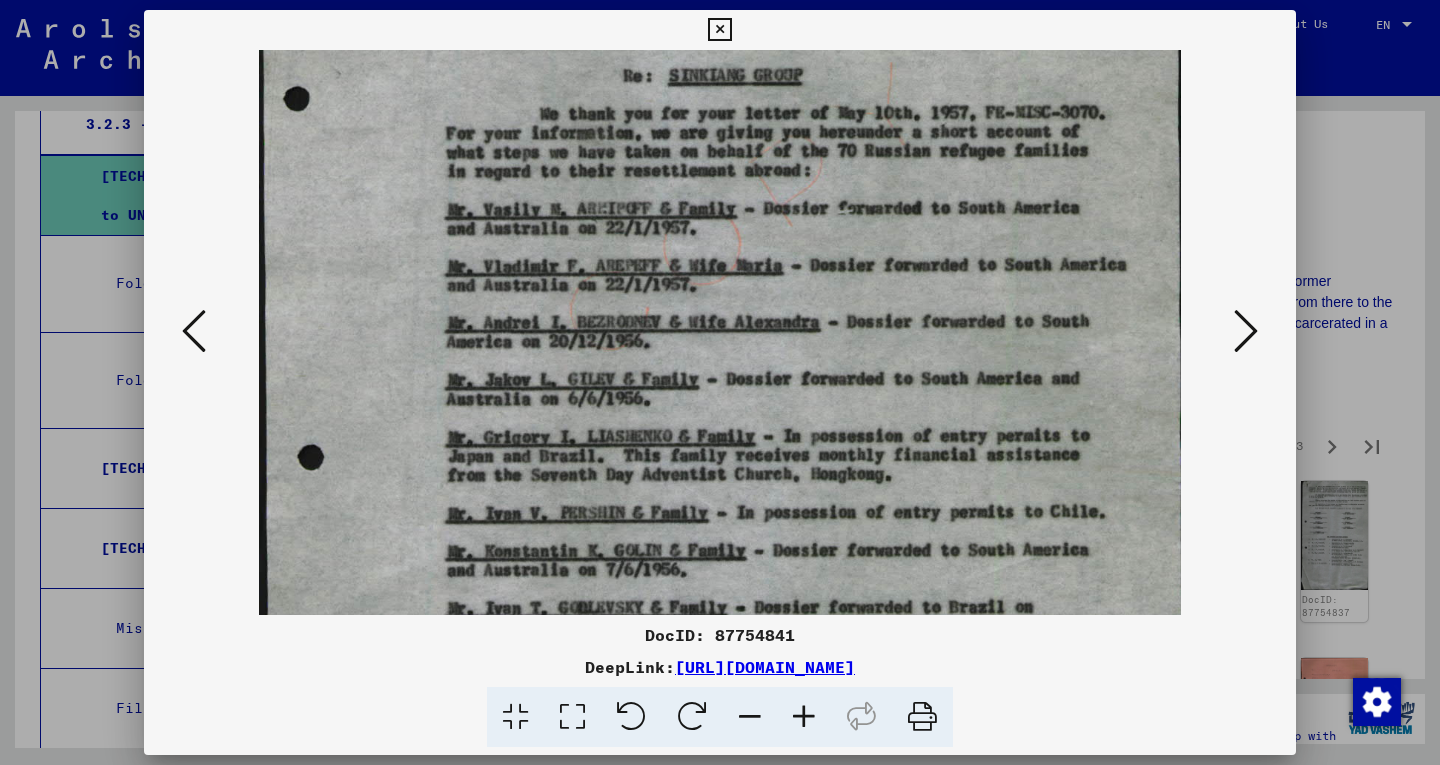 drag, startPoint x: 774, startPoint y: 479, endPoint x: 736, endPoint y: 321, distance: 162.50539 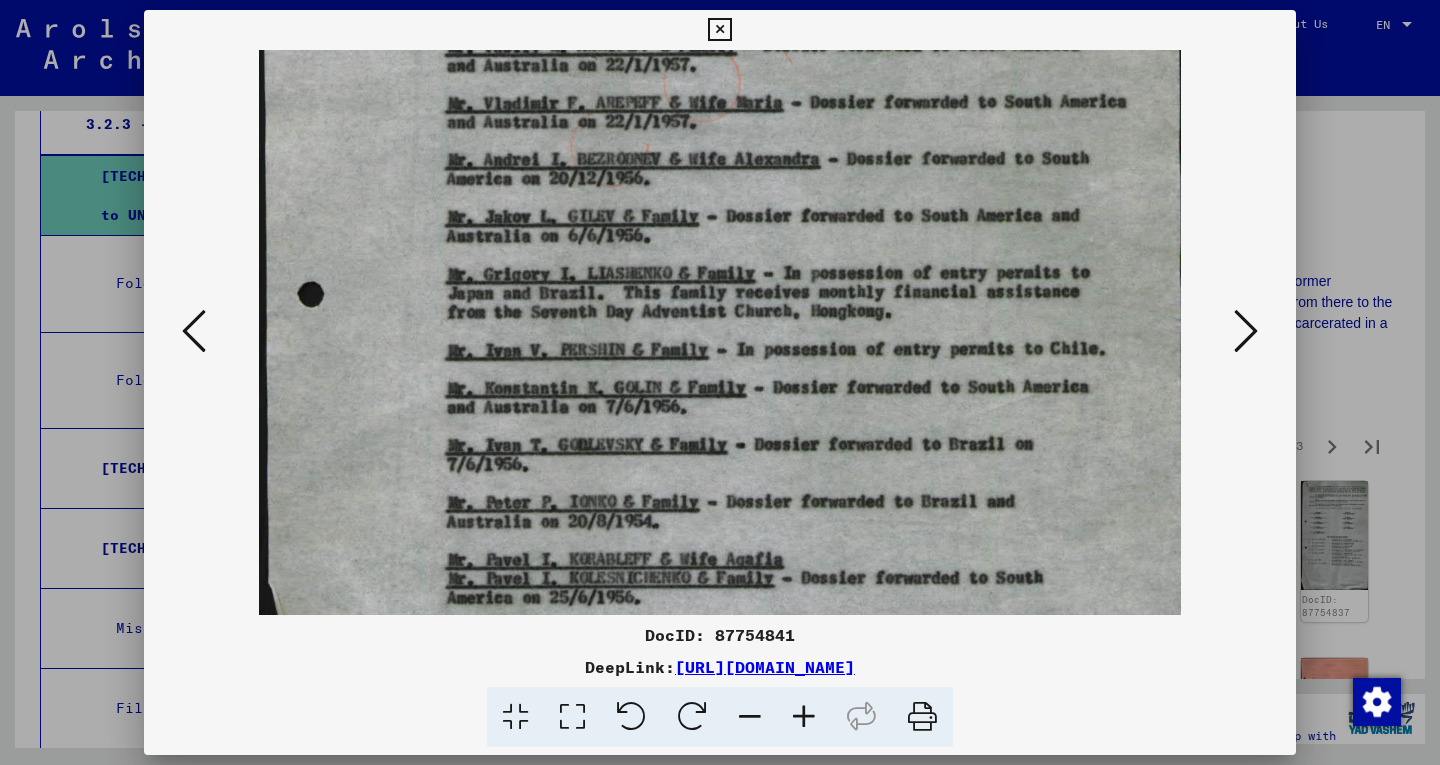 drag, startPoint x: 730, startPoint y: 422, endPoint x: 711, endPoint y: 256, distance: 167.08382 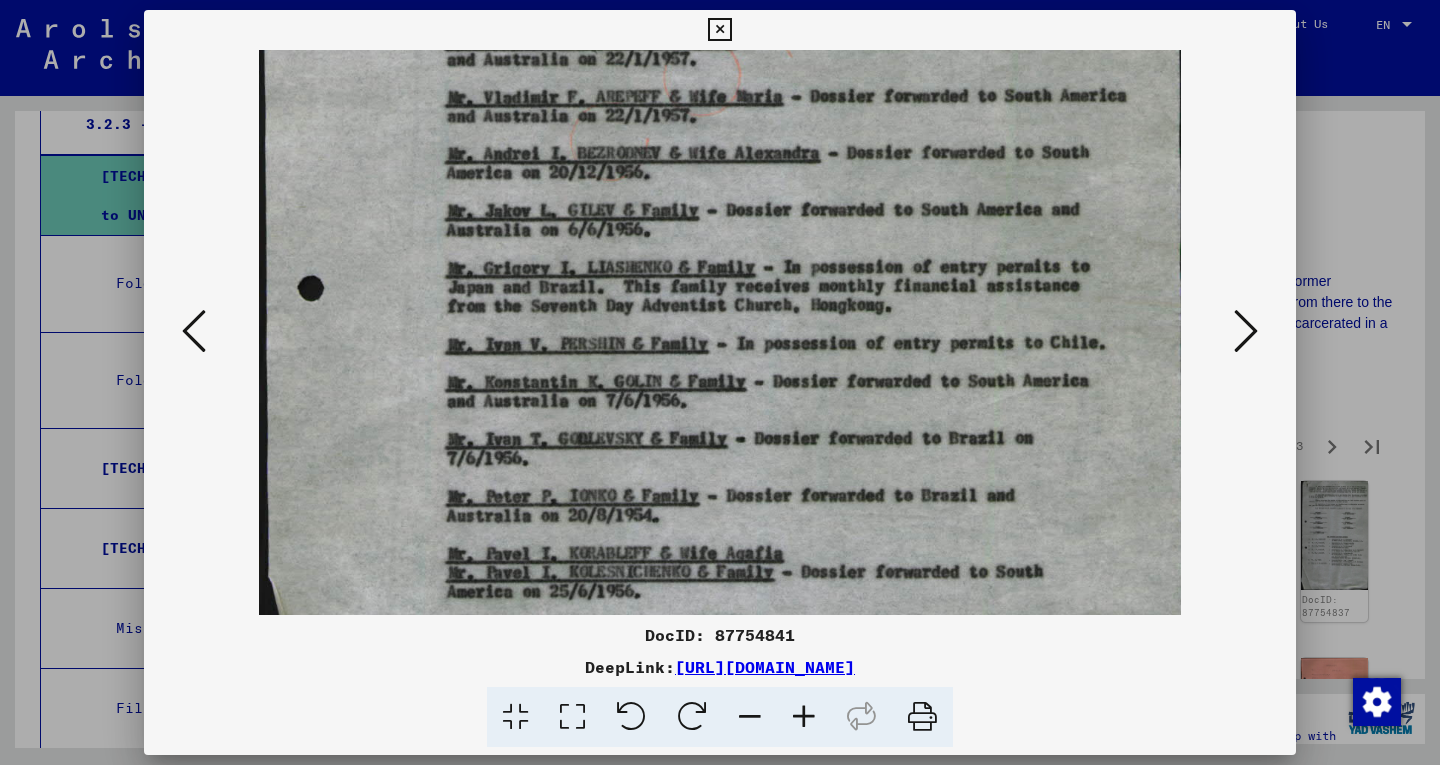 click at bounding box center [1246, 331] 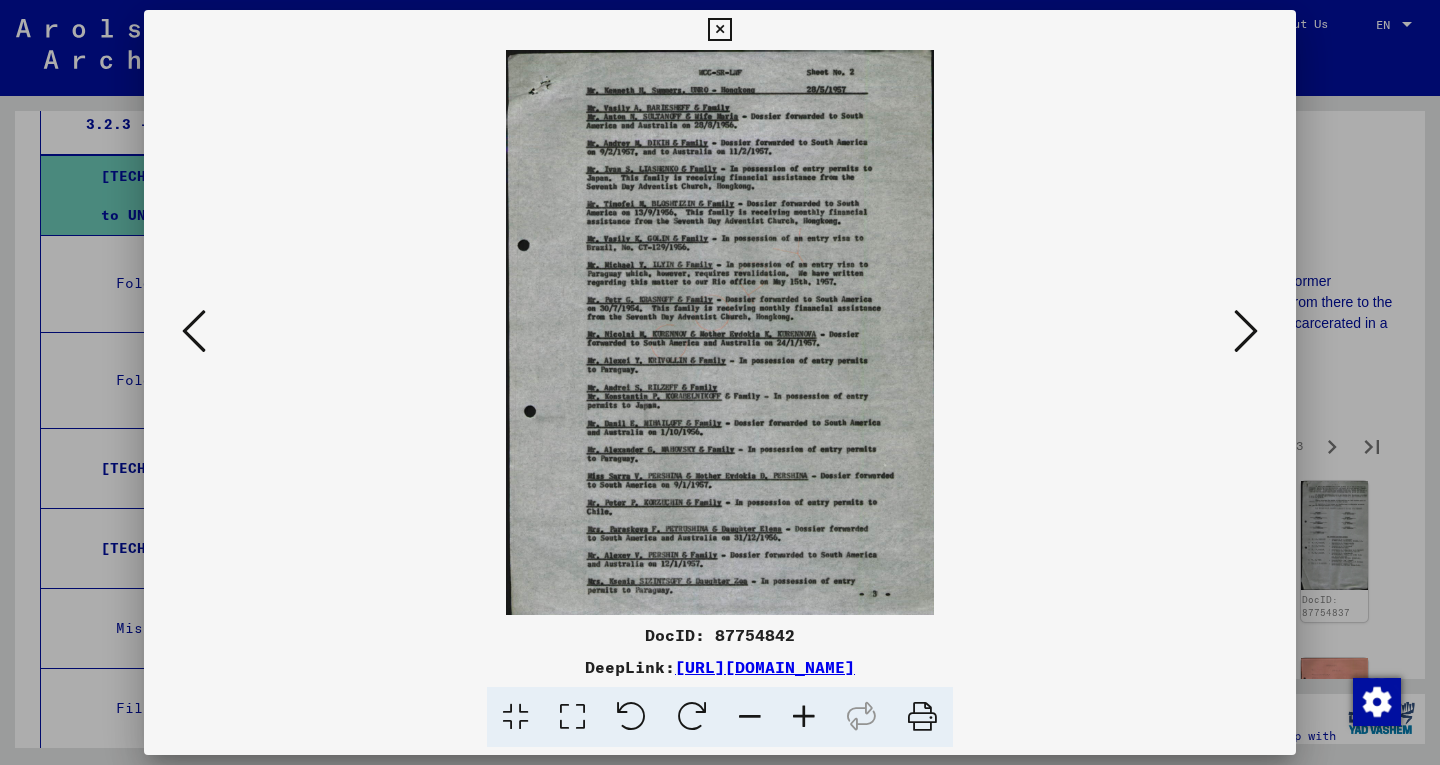click at bounding box center [1246, 331] 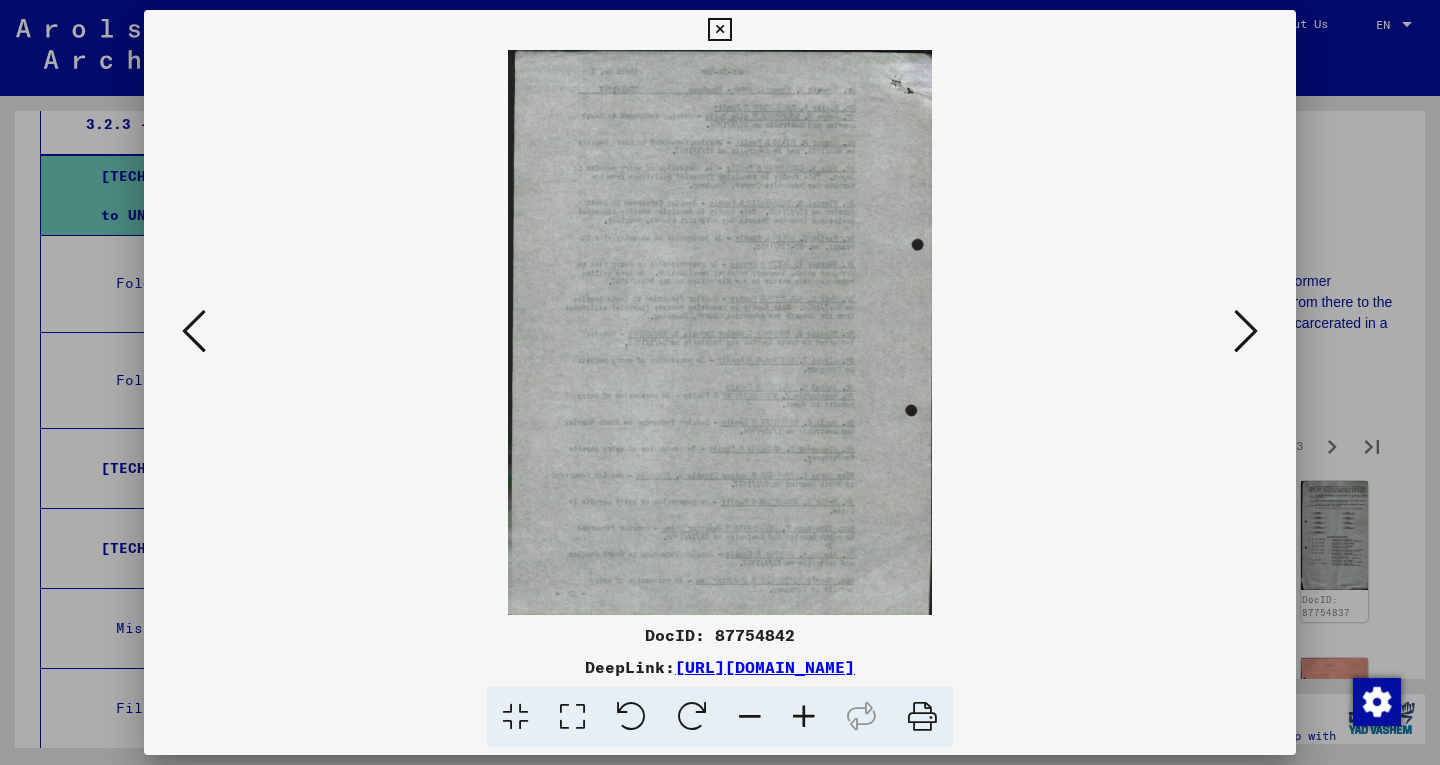 click at bounding box center (1246, 331) 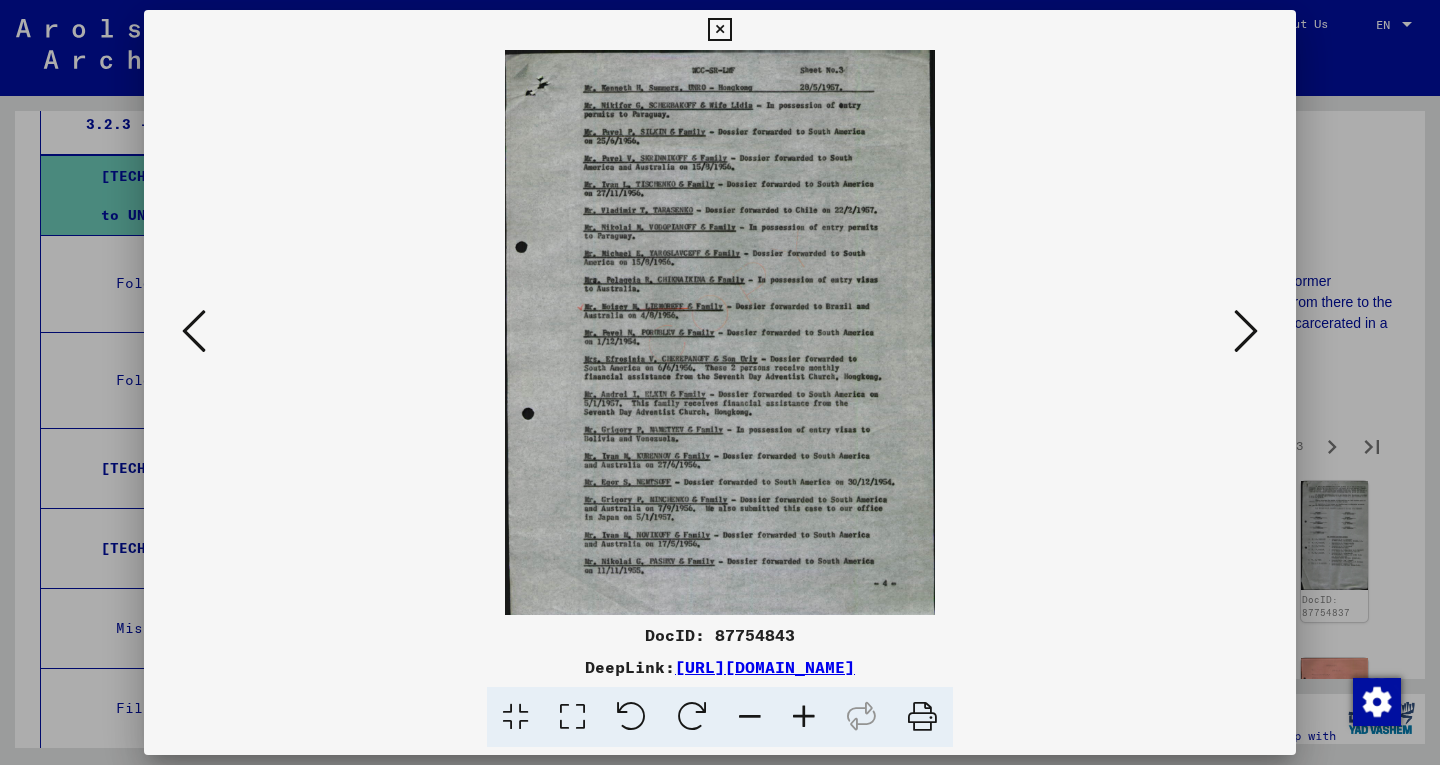 click at bounding box center (1246, 331) 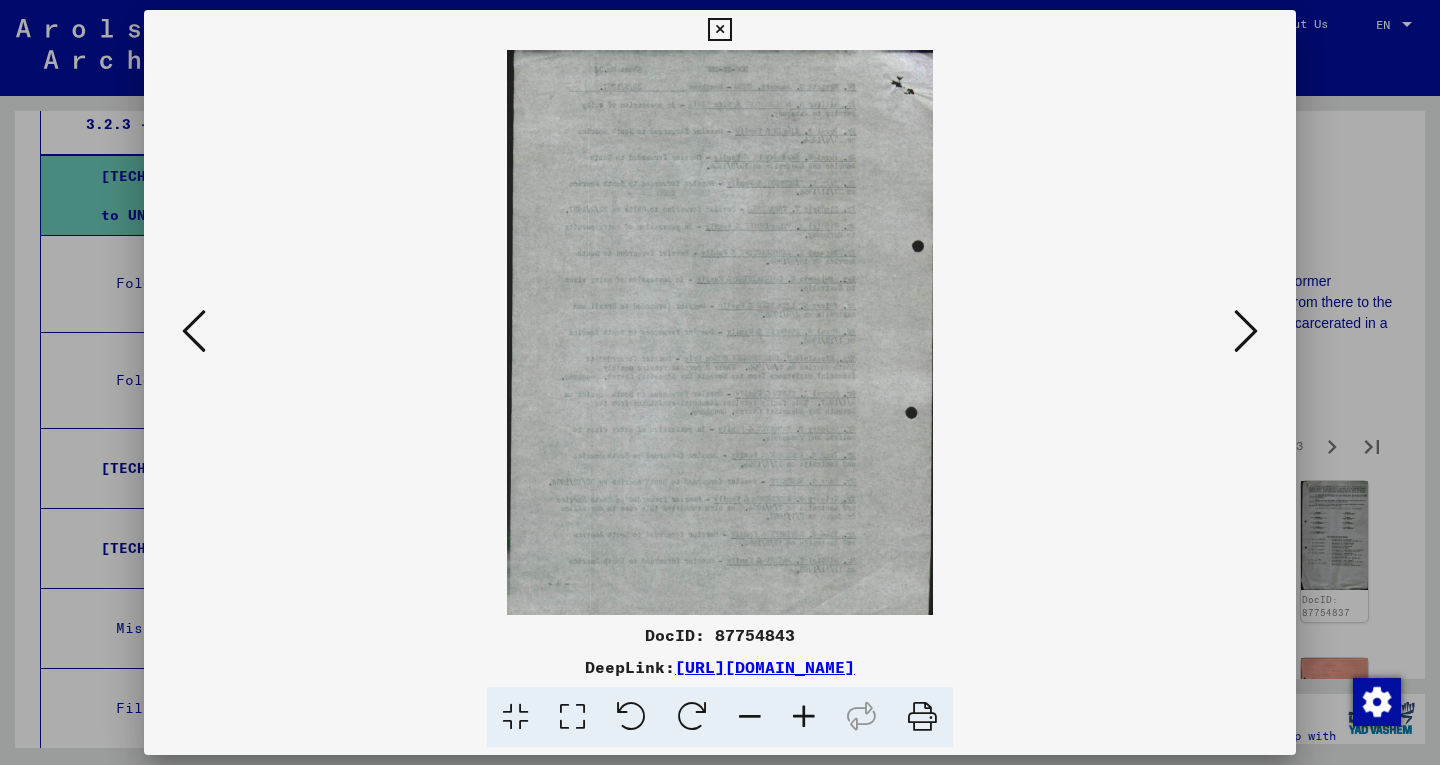 click at bounding box center (1246, 331) 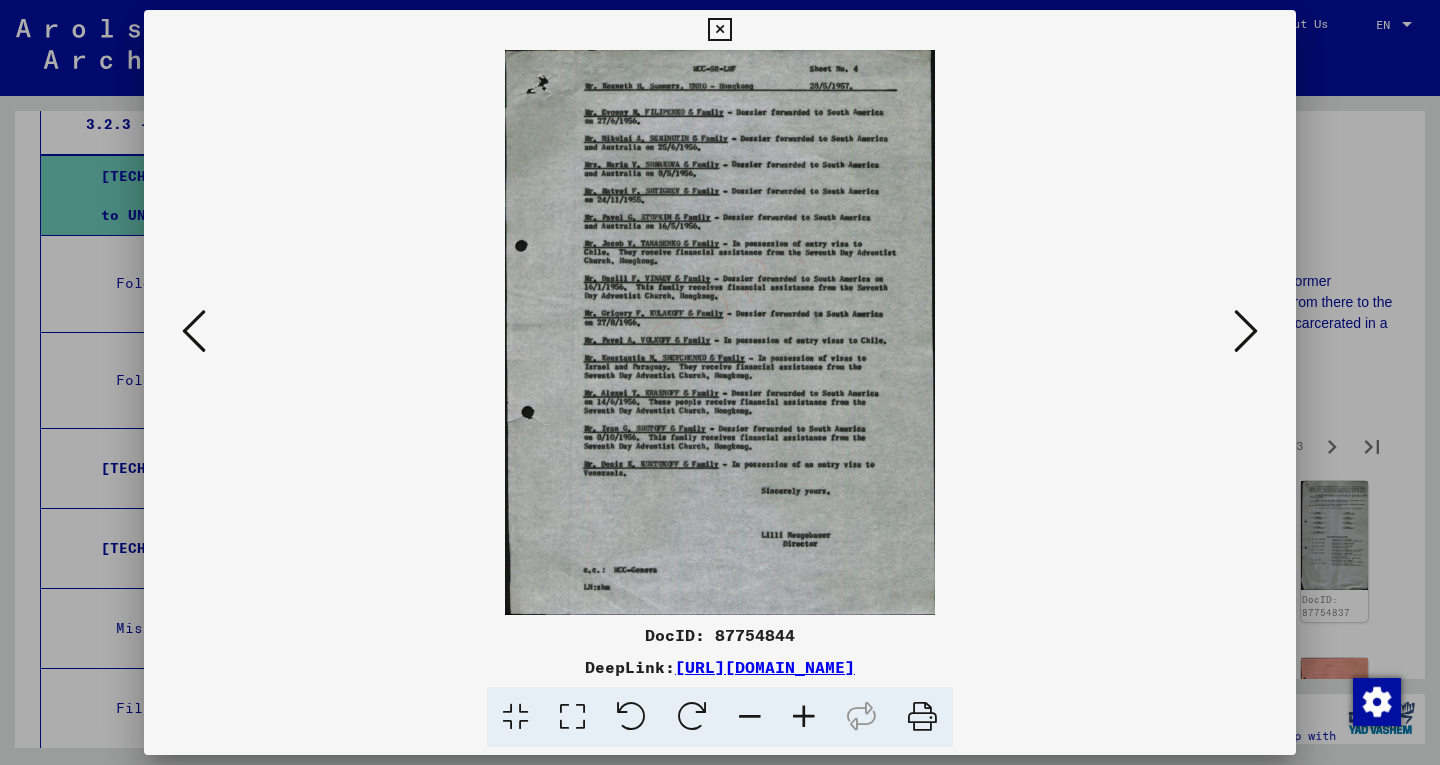 click at bounding box center [1246, 331] 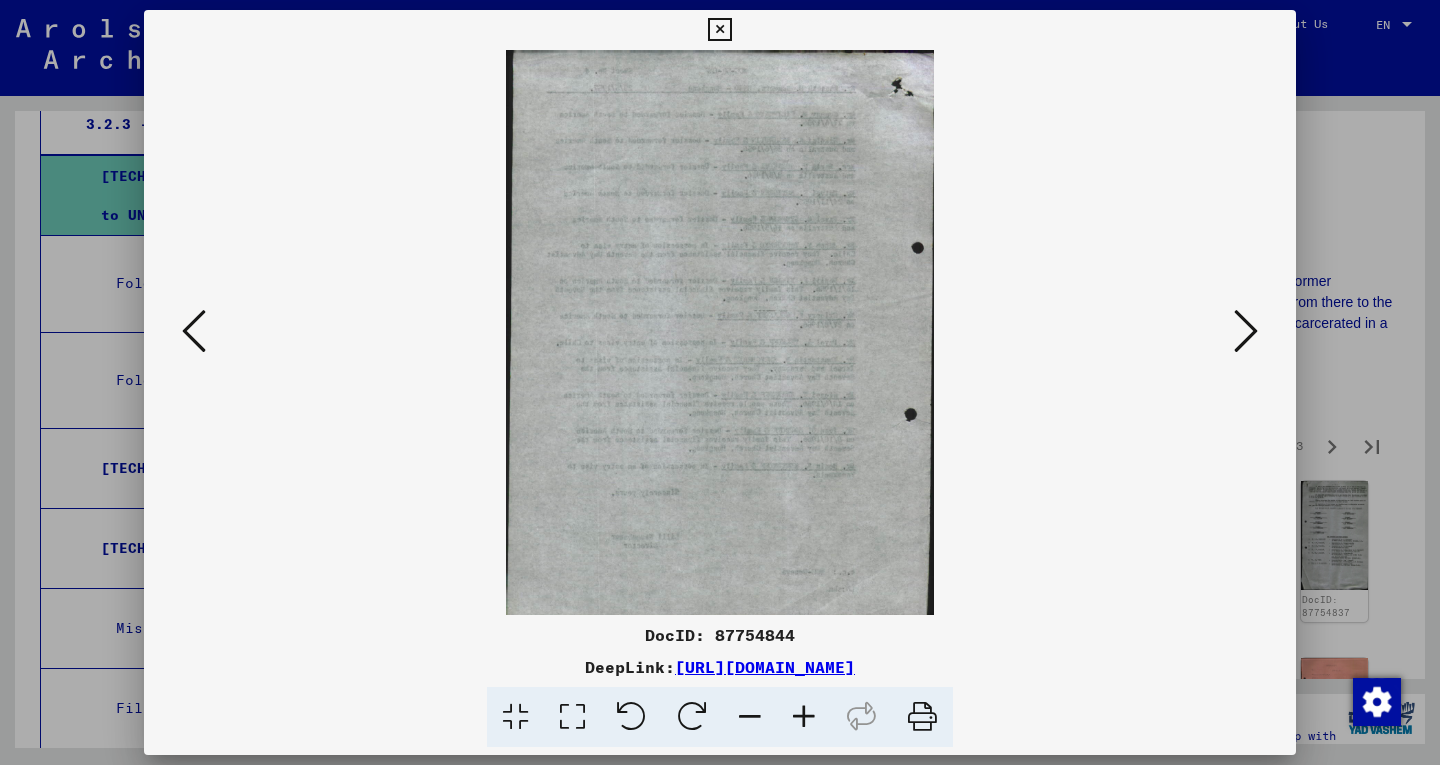 click at bounding box center [1246, 331] 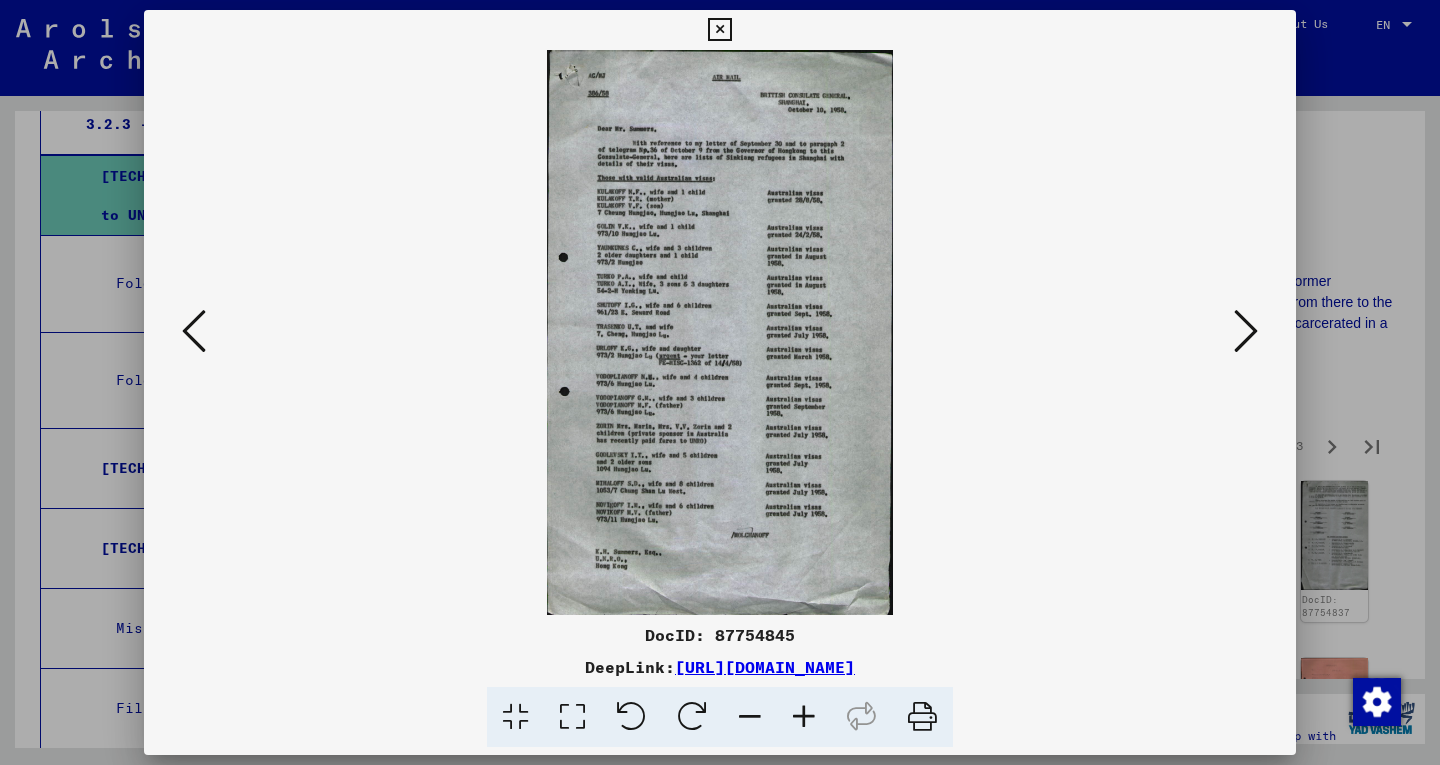 click at bounding box center [1246, 331] 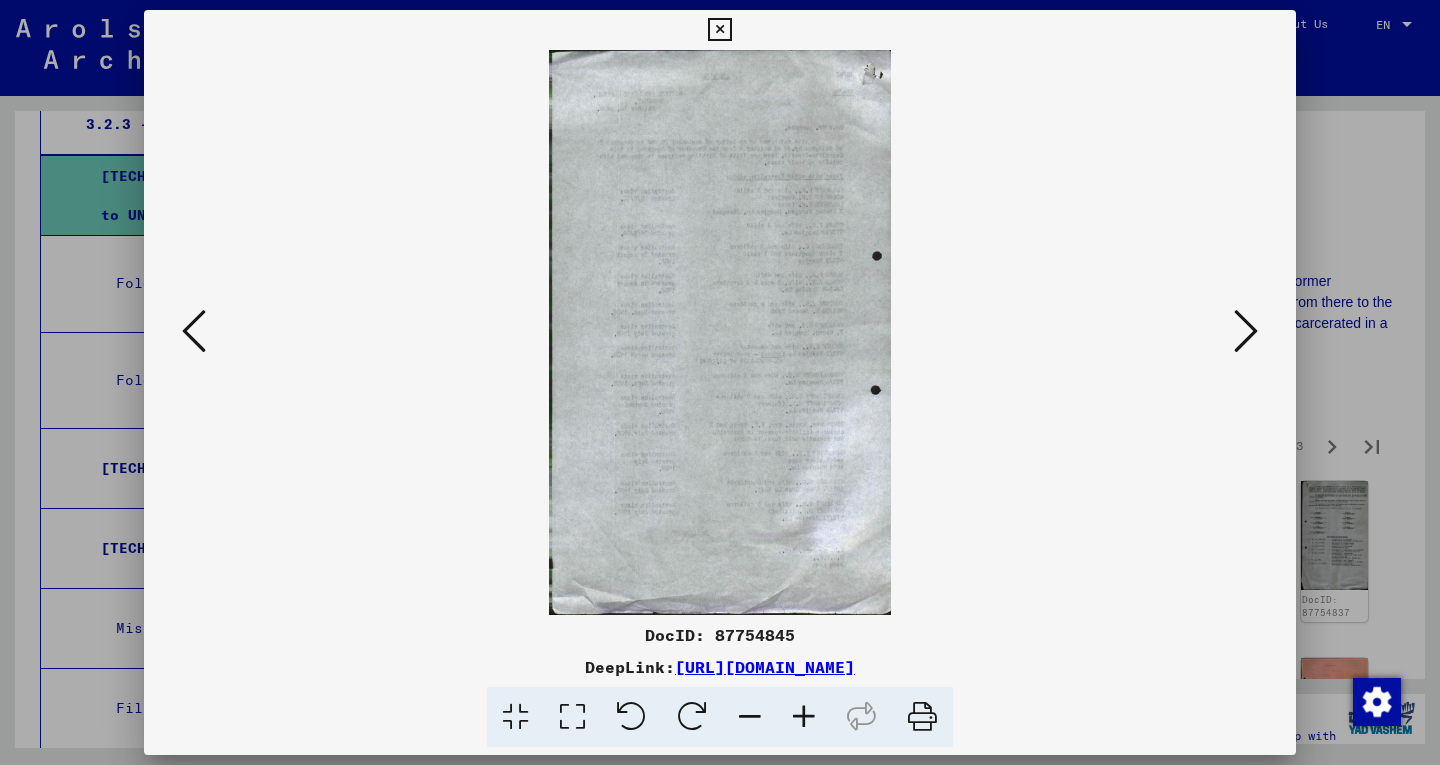 click at bounding box center (1246, 331) 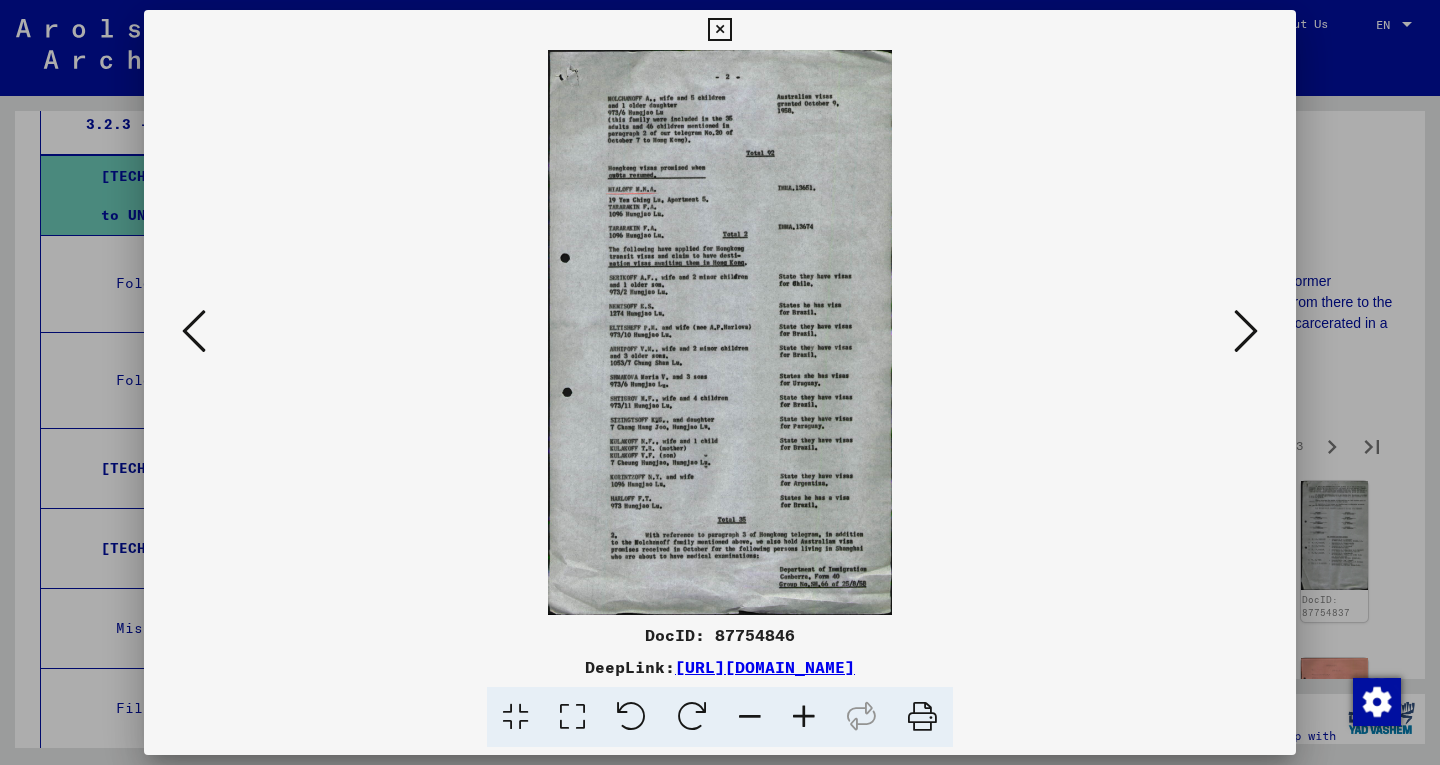 click at bounding box center [1246, 331] 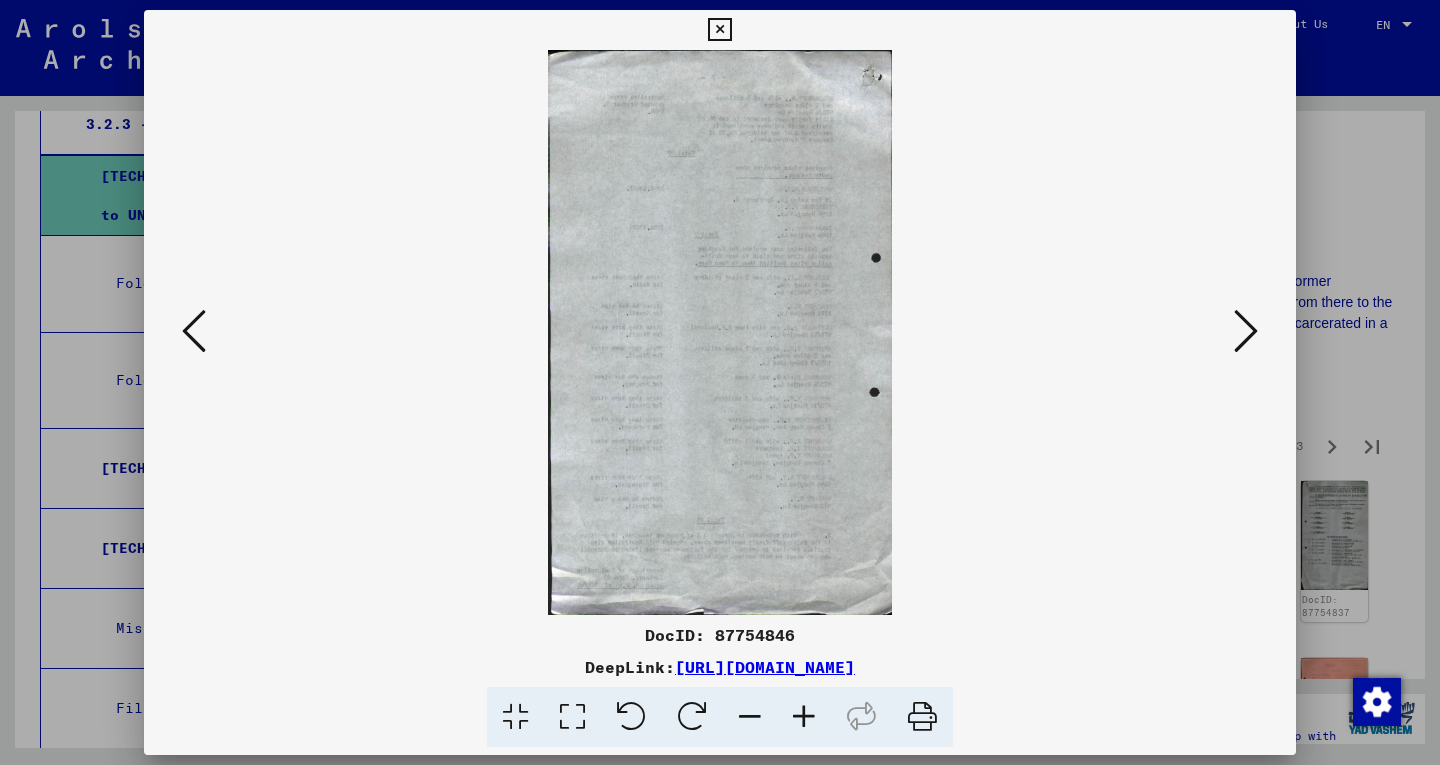 click at bounding box center [1246, 331] 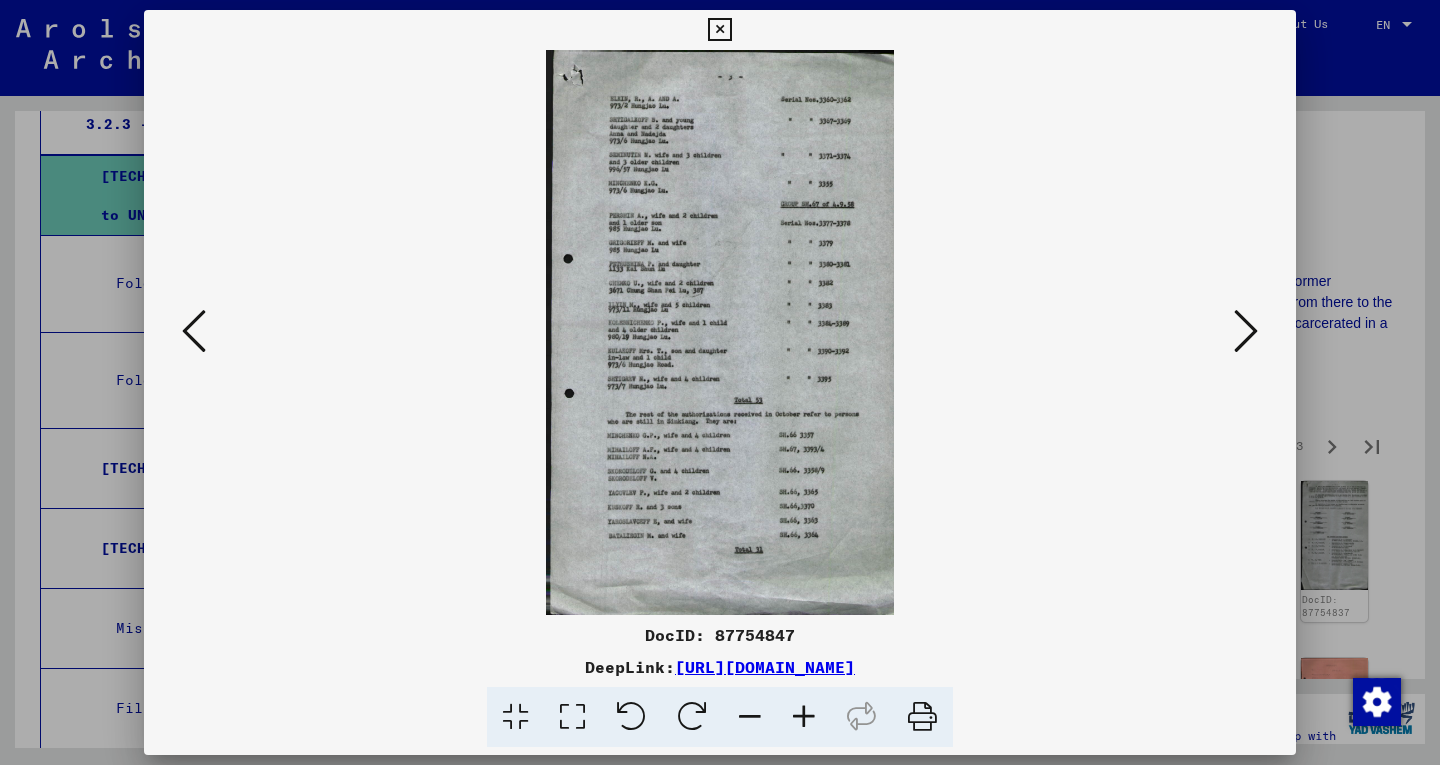 click at bounding box center [1246, 331] 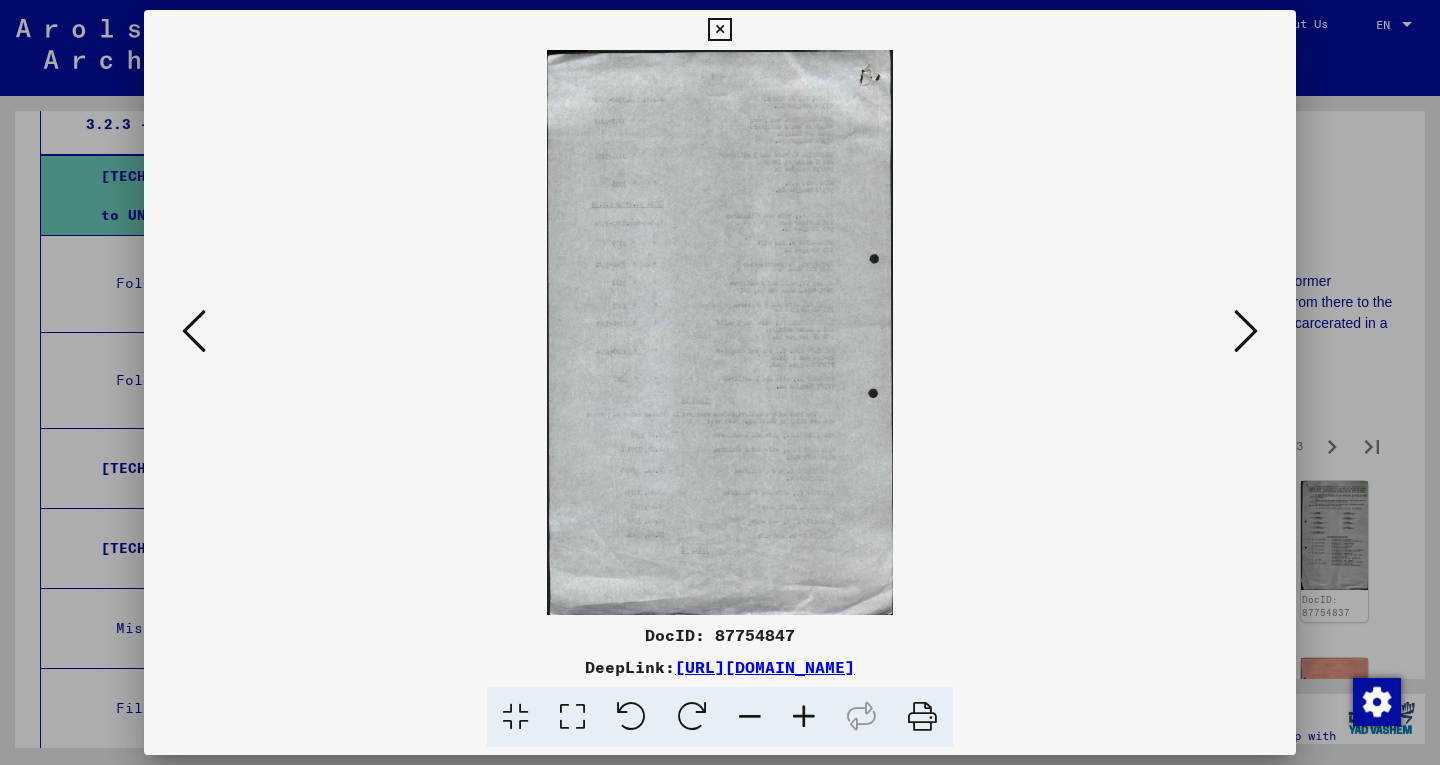 click at bounding box center (1246, 331) 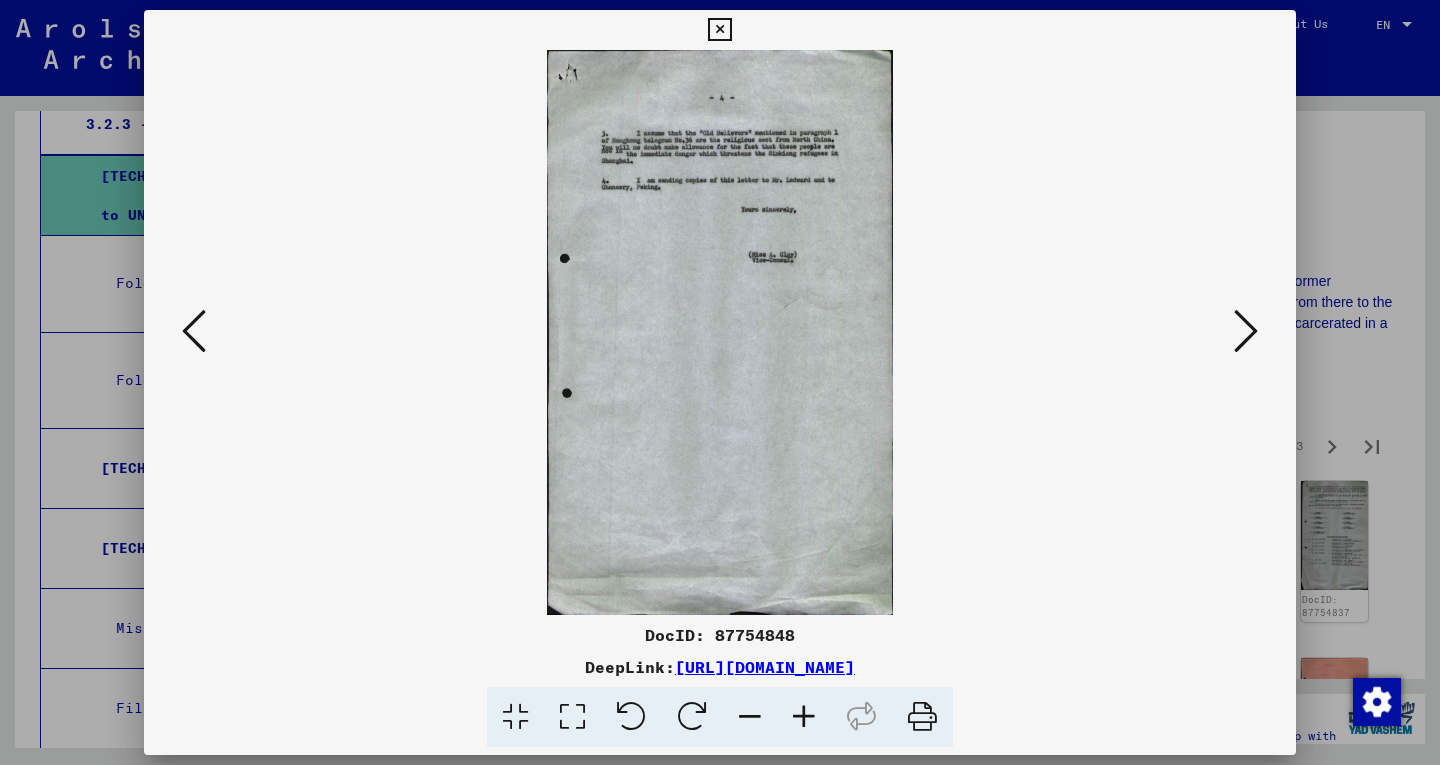 click at bounding box center [1246, 331] 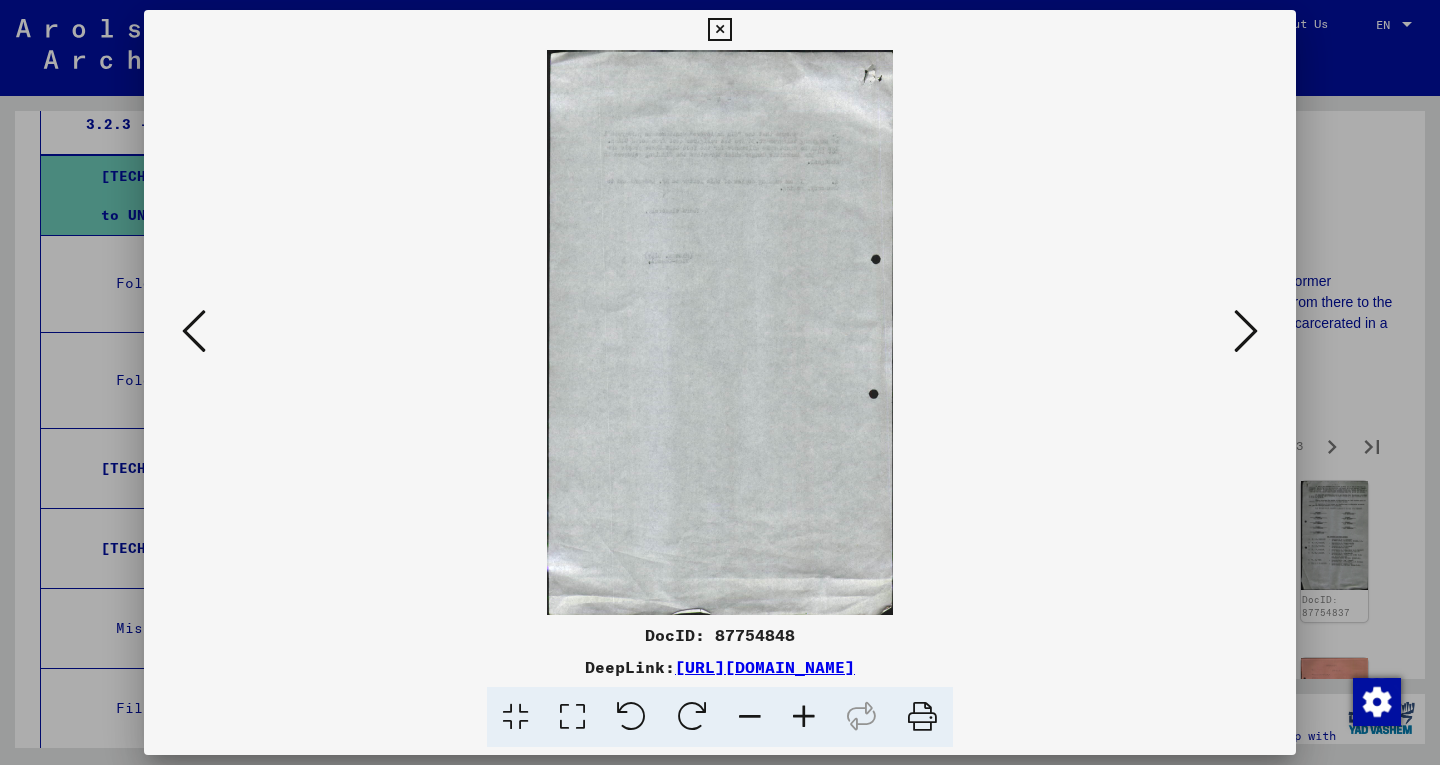 click at bounding box center (1246, 331) 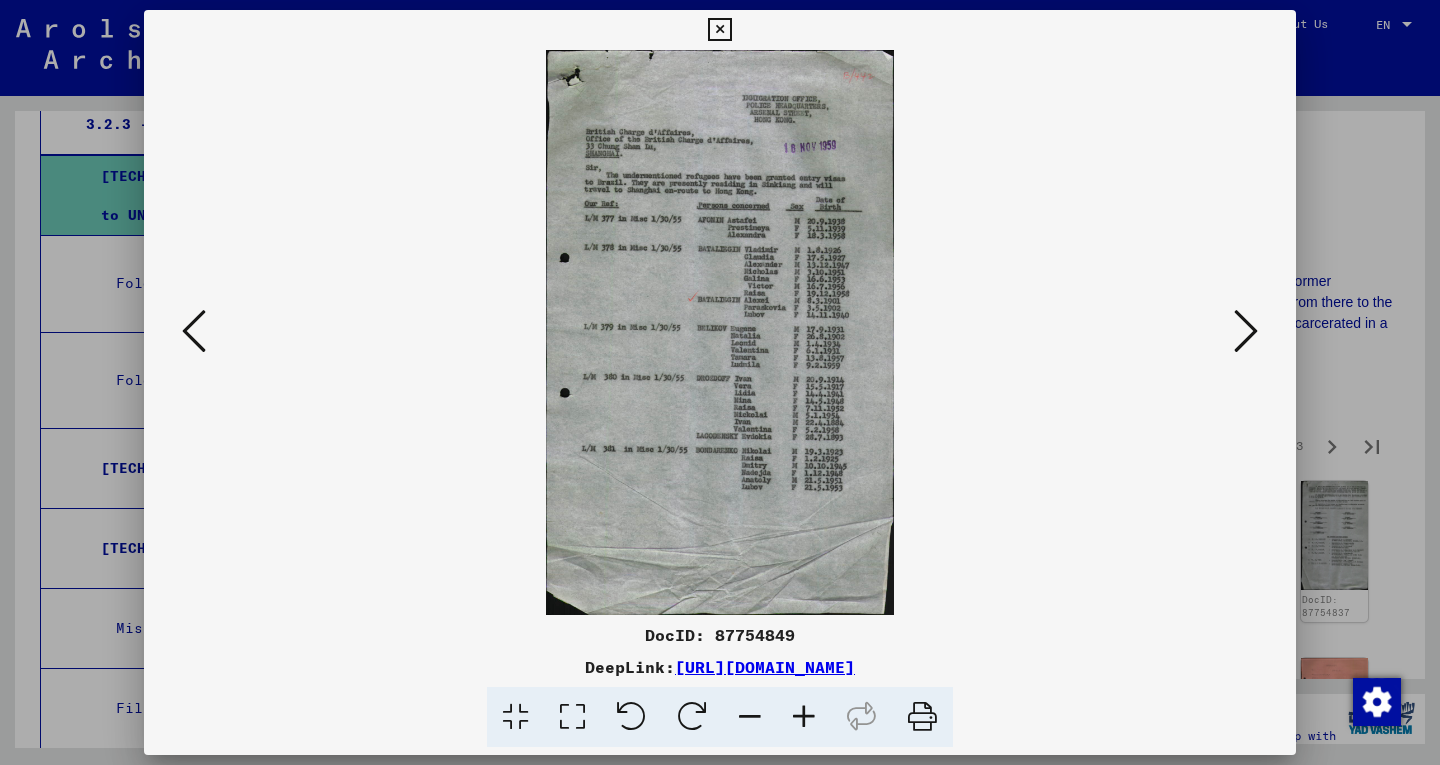 click at bounding box center (804, 717) 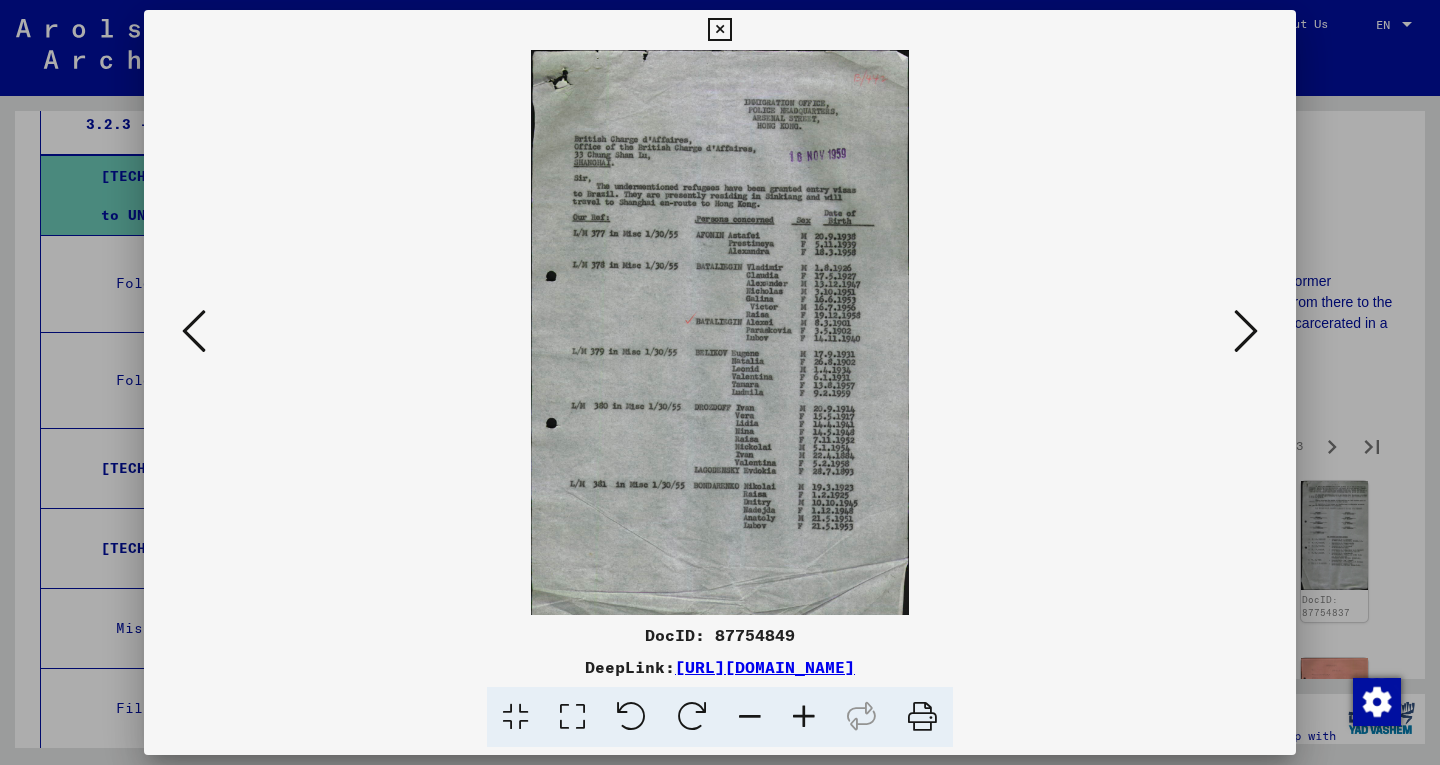 click at bounding box center [804, 717] 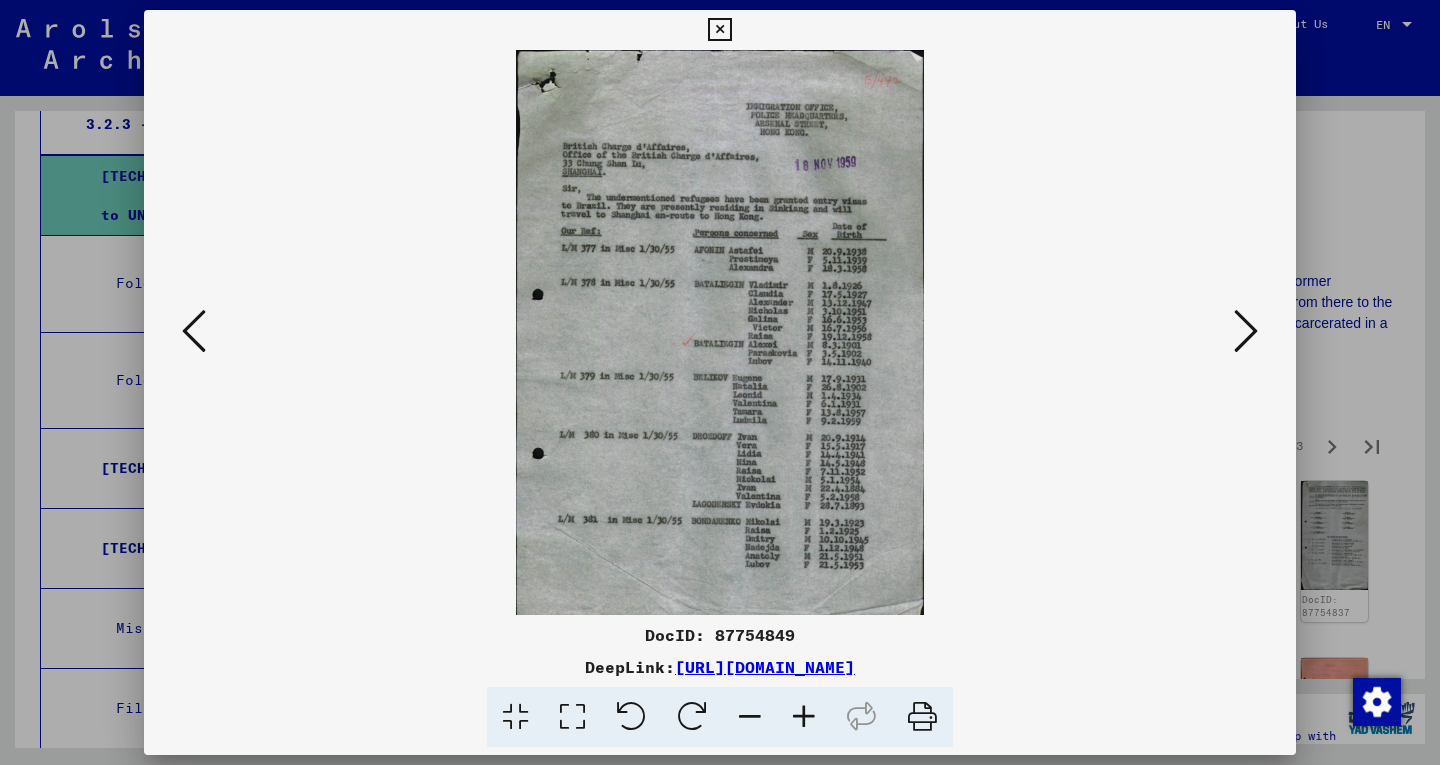 click at bounding box center (804, 717) 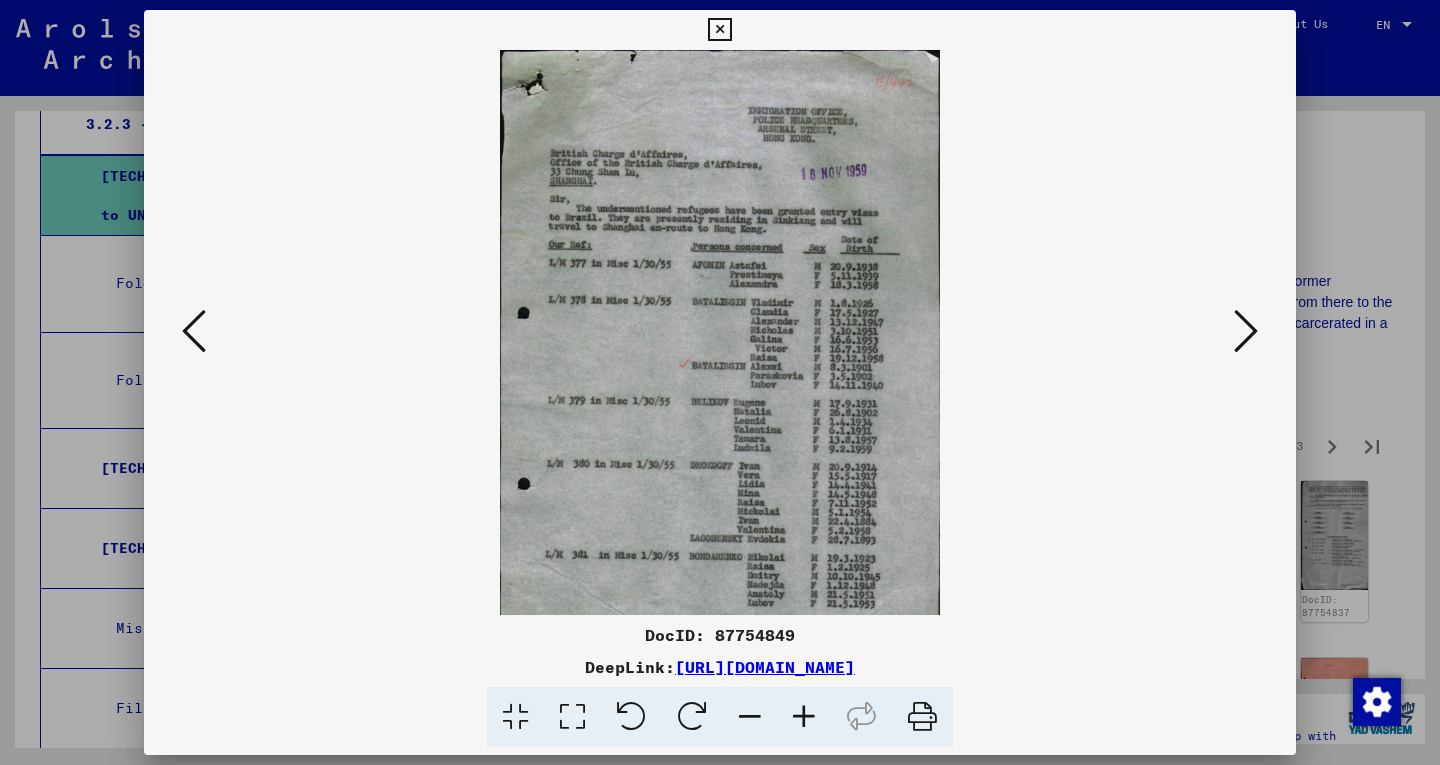 click at bounding box center [804, 717] 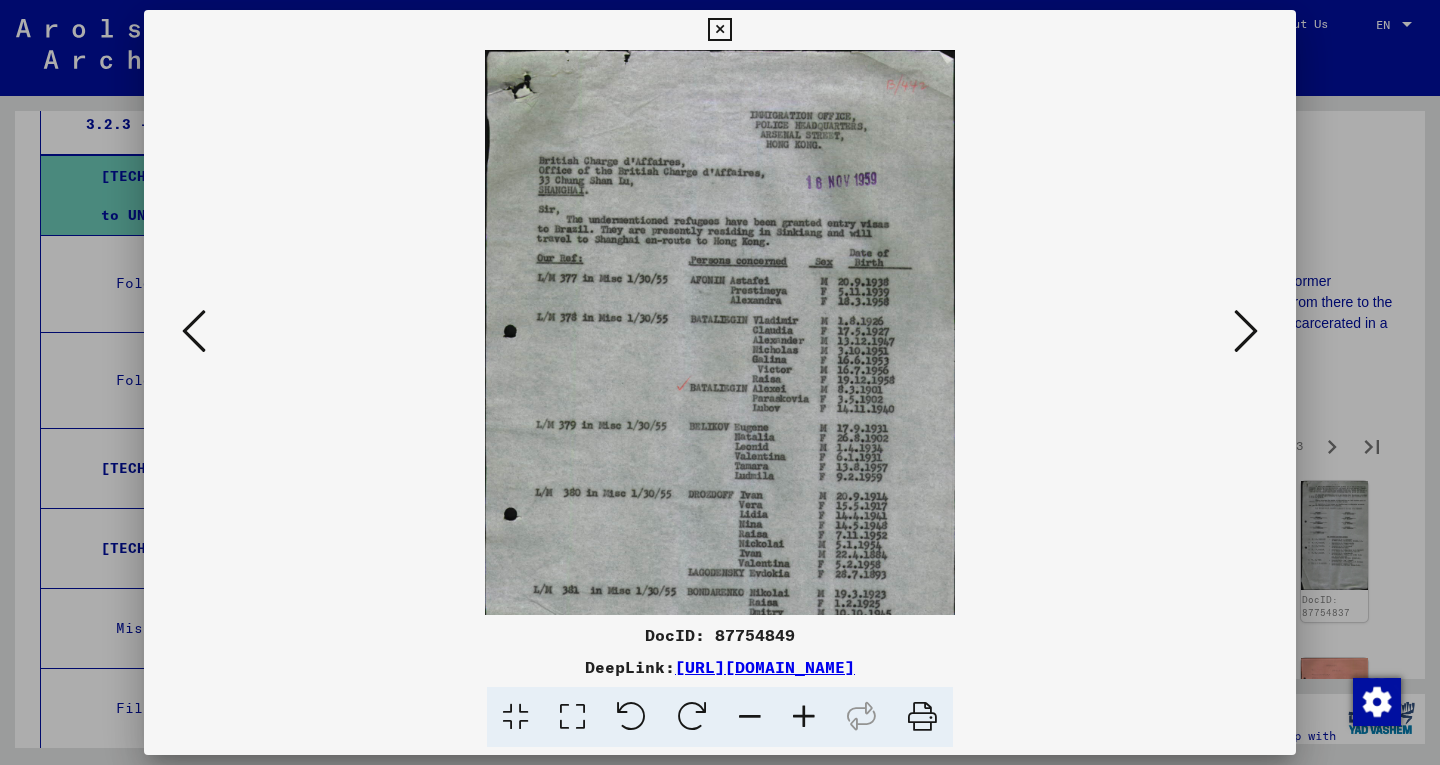 click at bounding box center (804, 717) 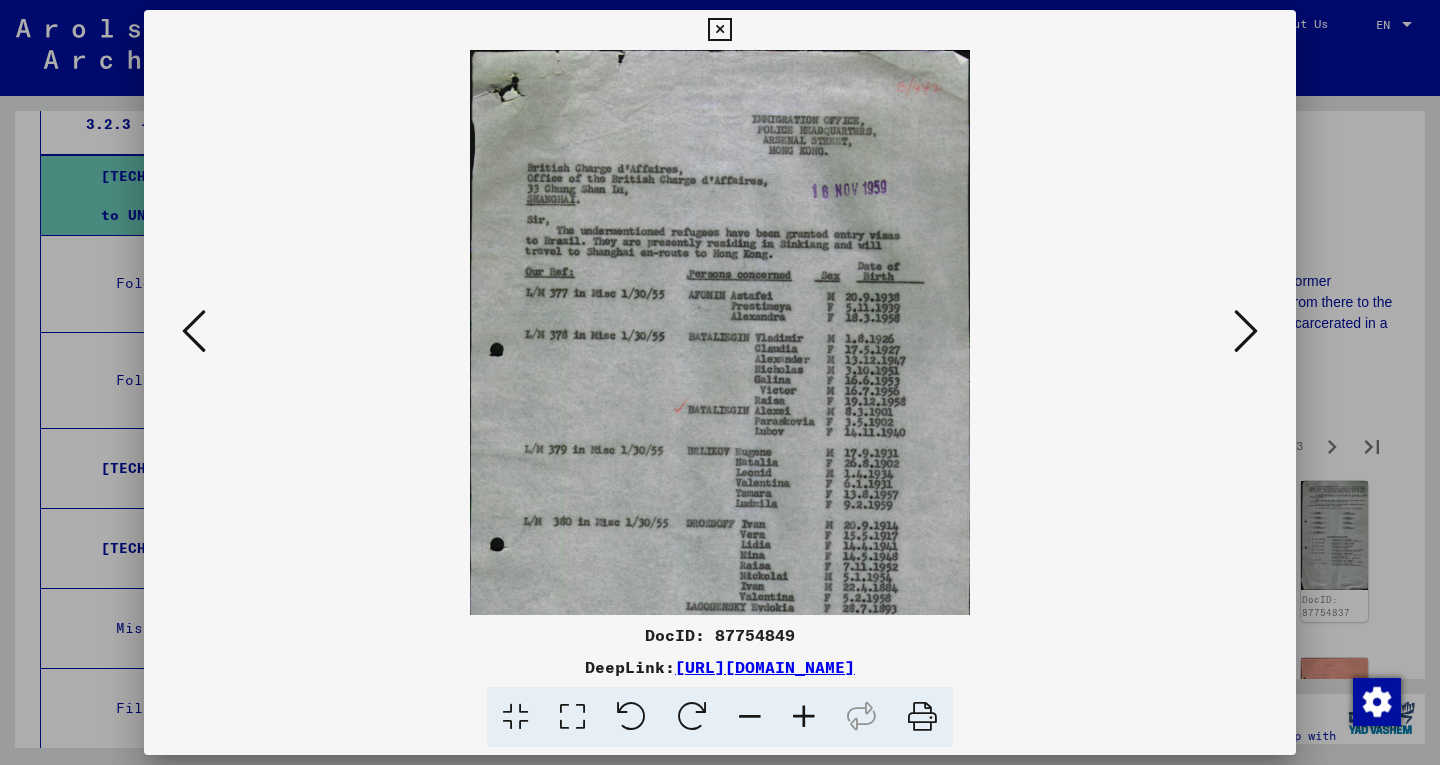 click at bounding box center [804, 717] 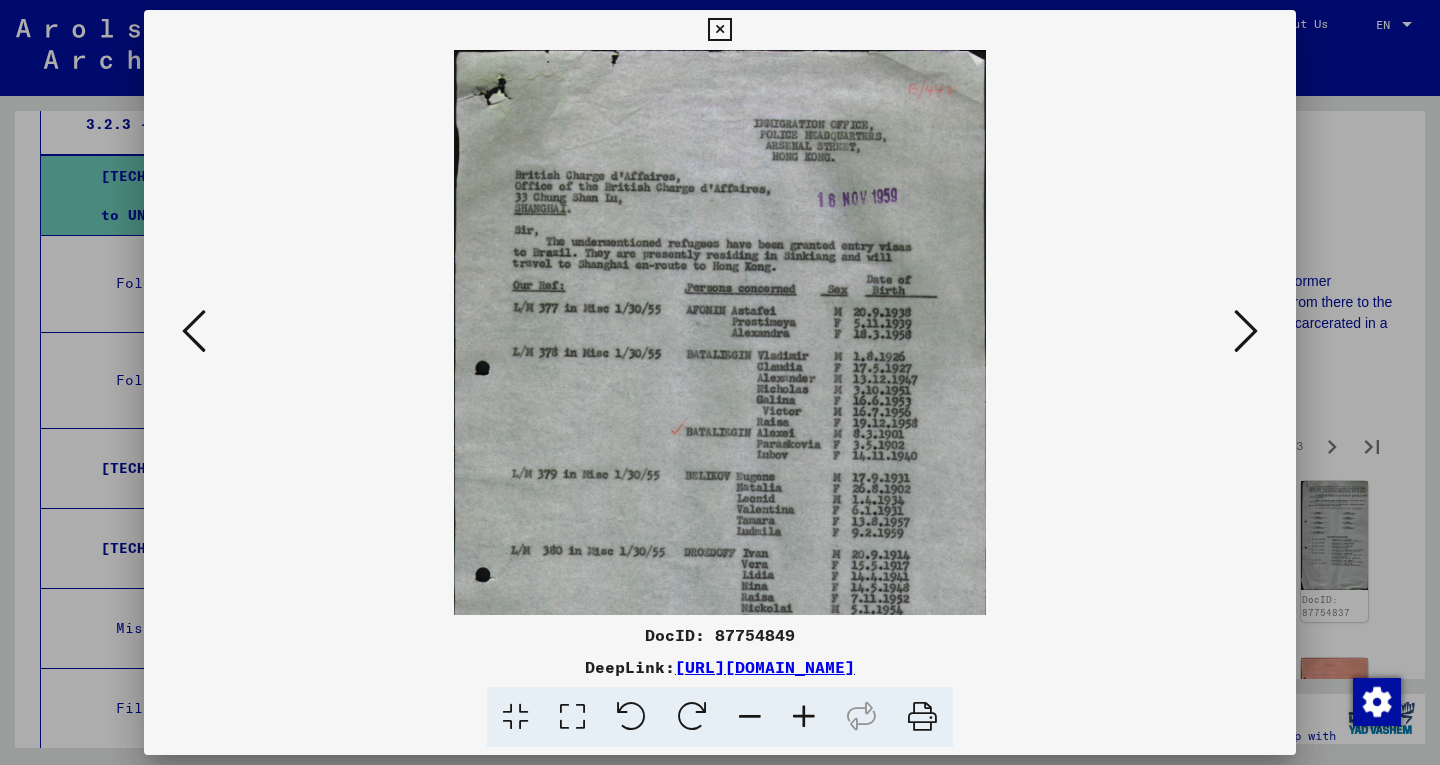 click at bounding box center [804, 717] 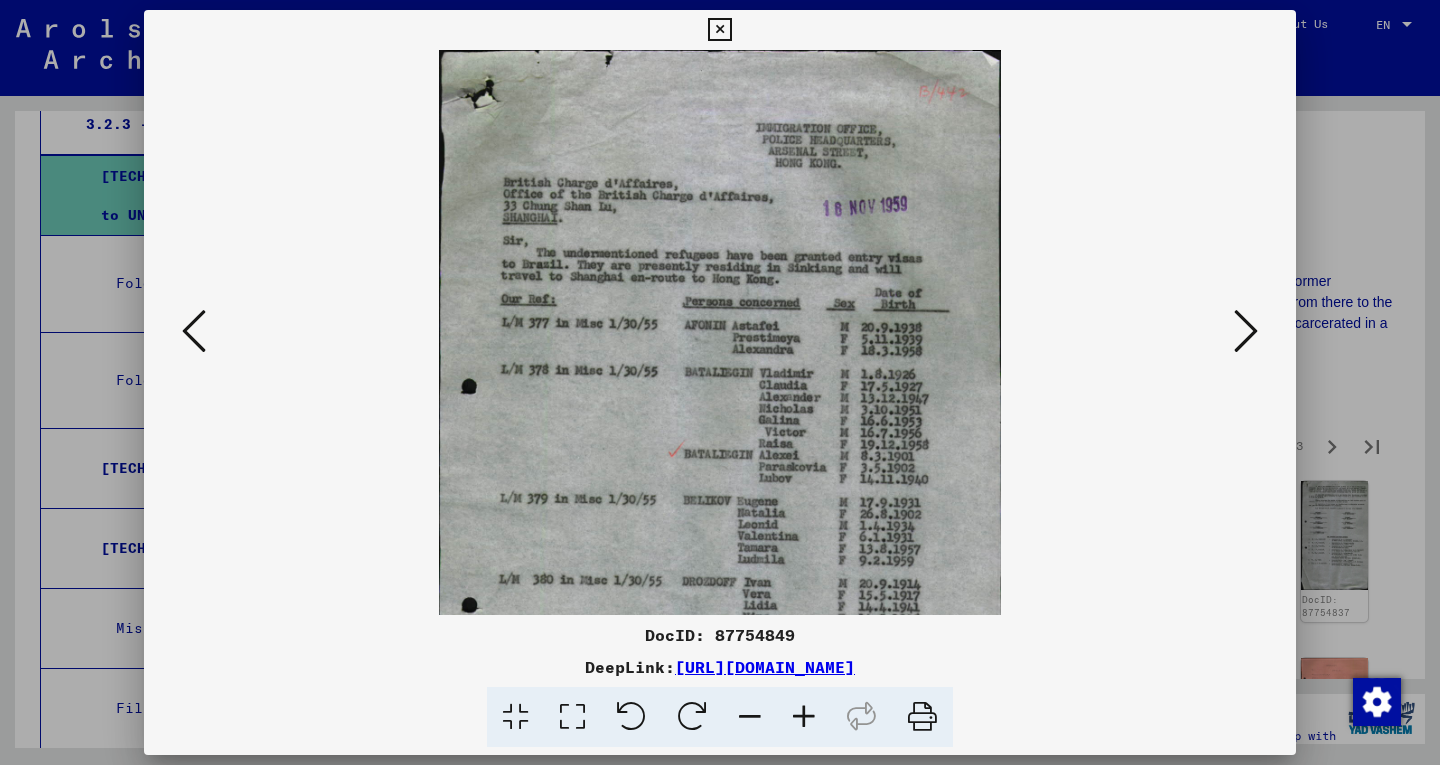 click at bounding box center (804, 717) 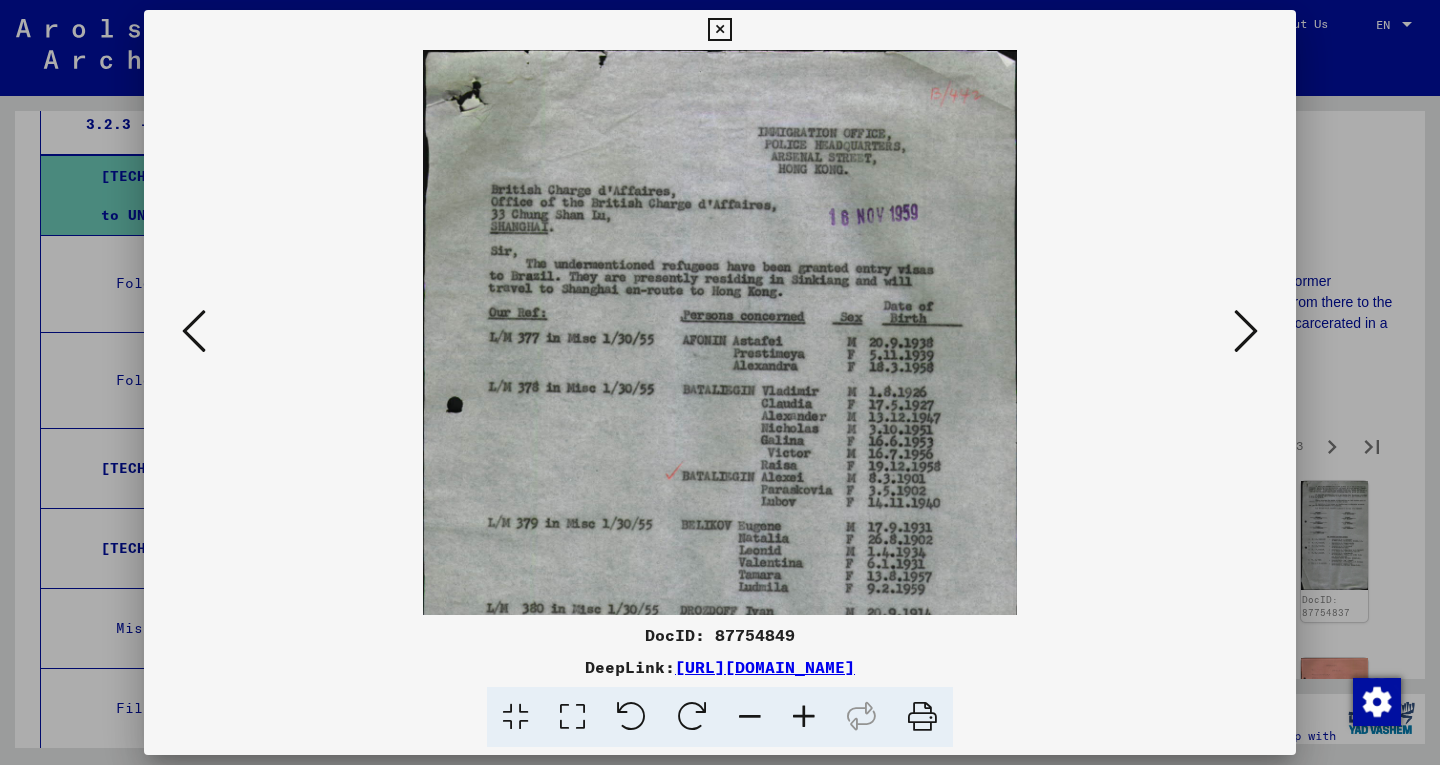click at bounding box center [804, 717] 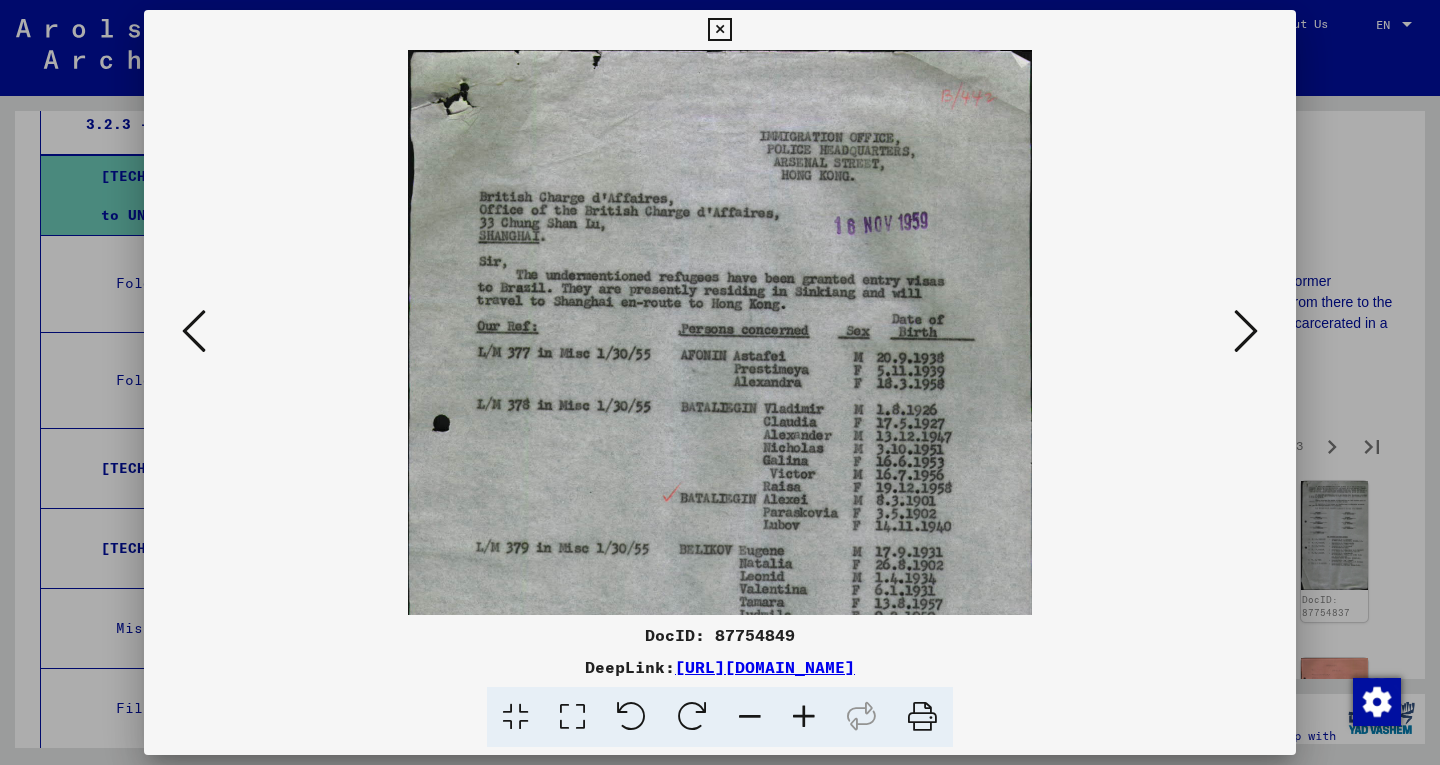 click at bounding box center (804, 717) 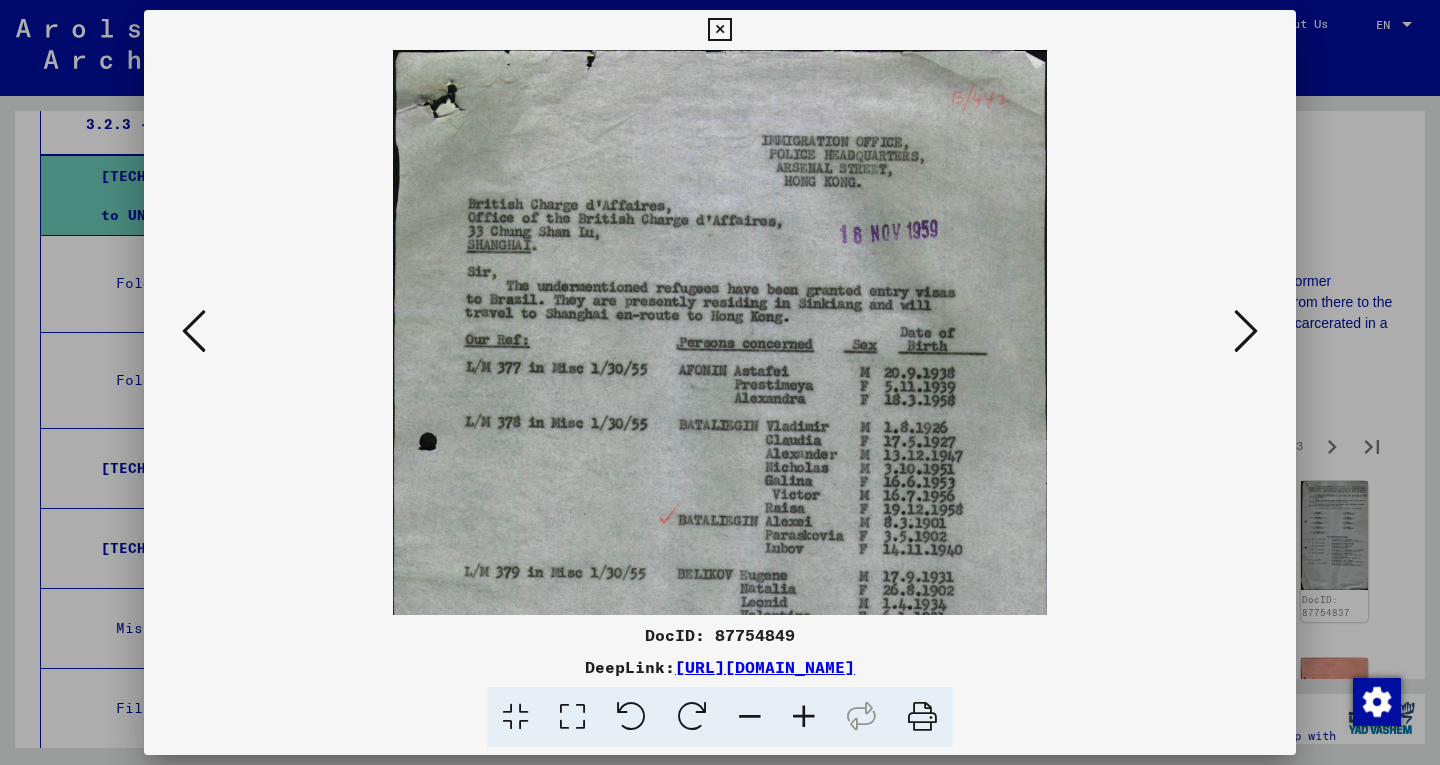 click at bounding box center (804, 717) 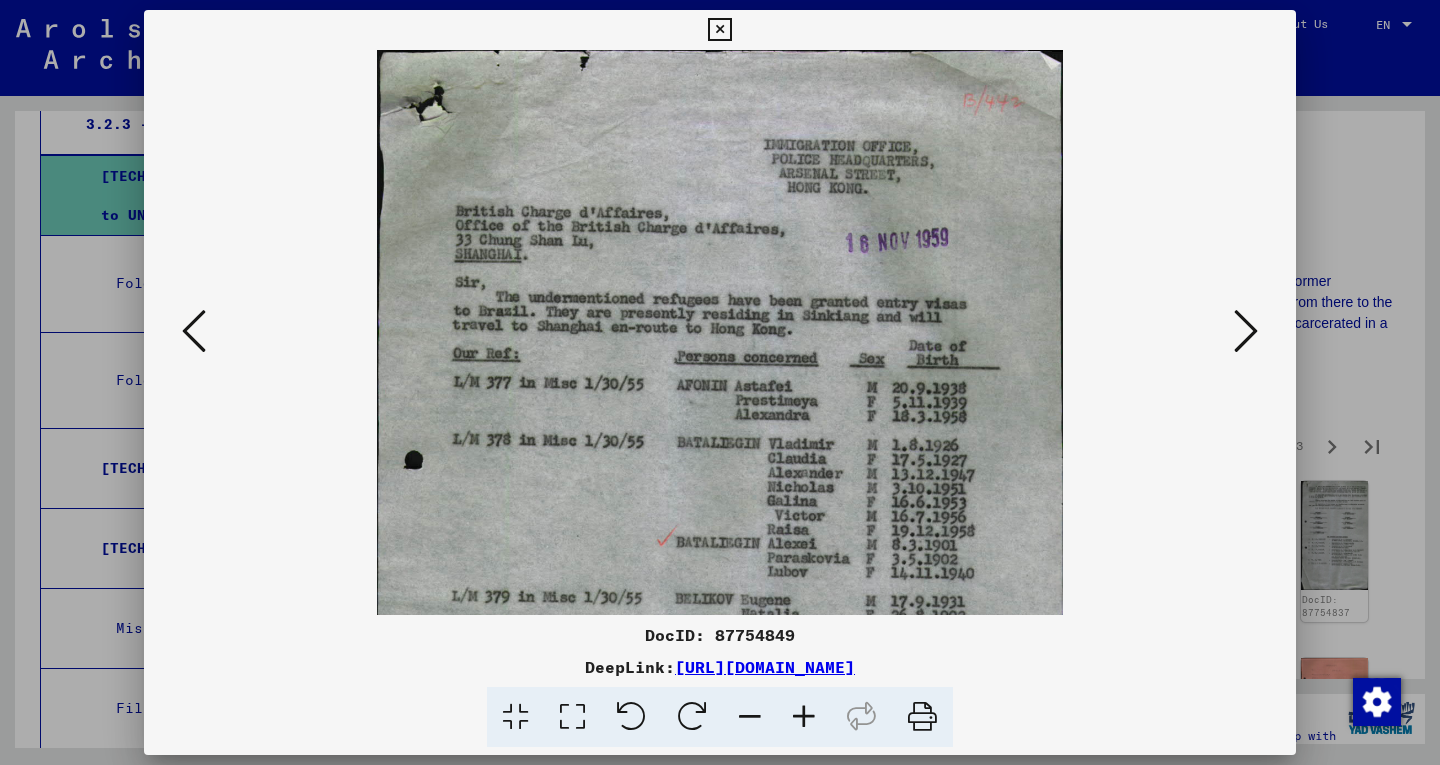 click at bounding box center [1246, 331] 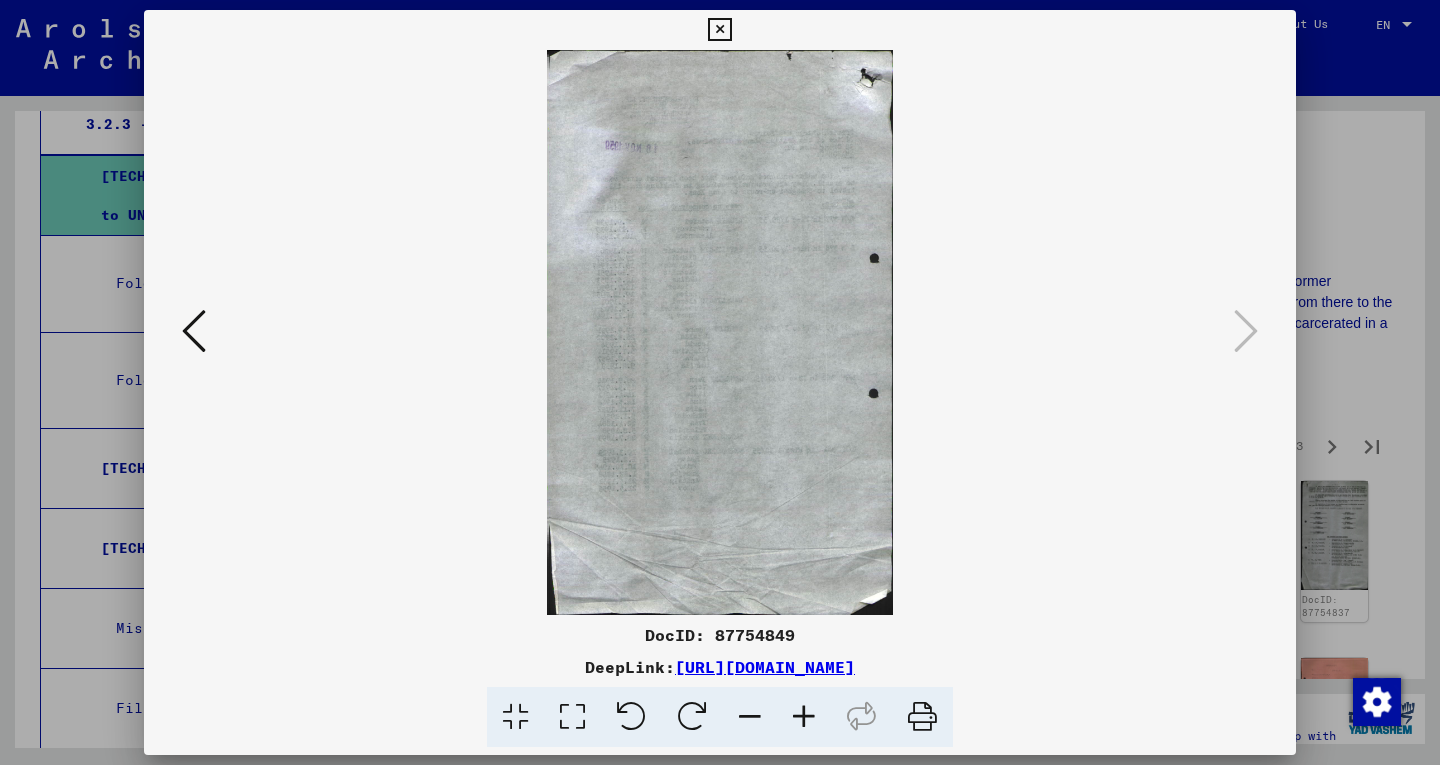 click at bounding box center (719, 30) 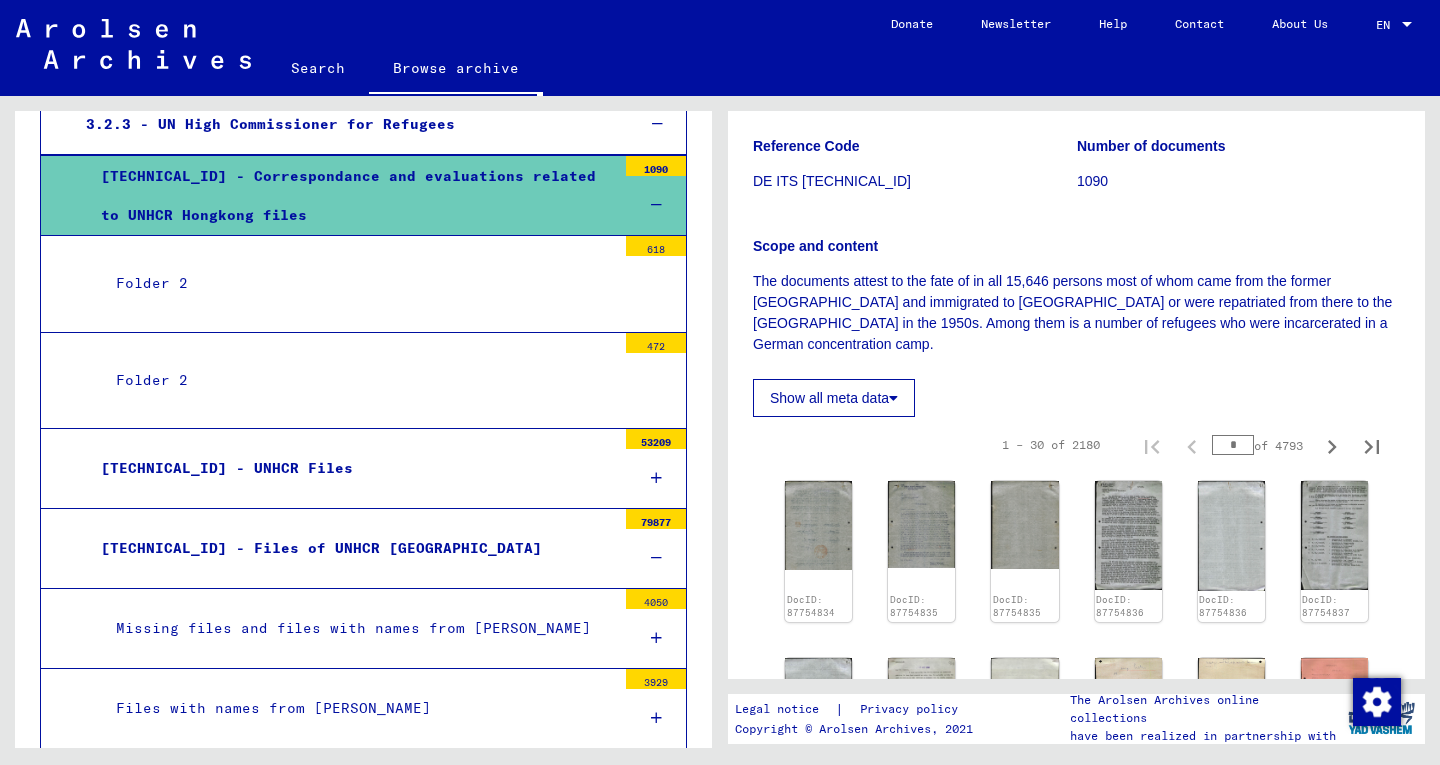 click on "Show all meta data" 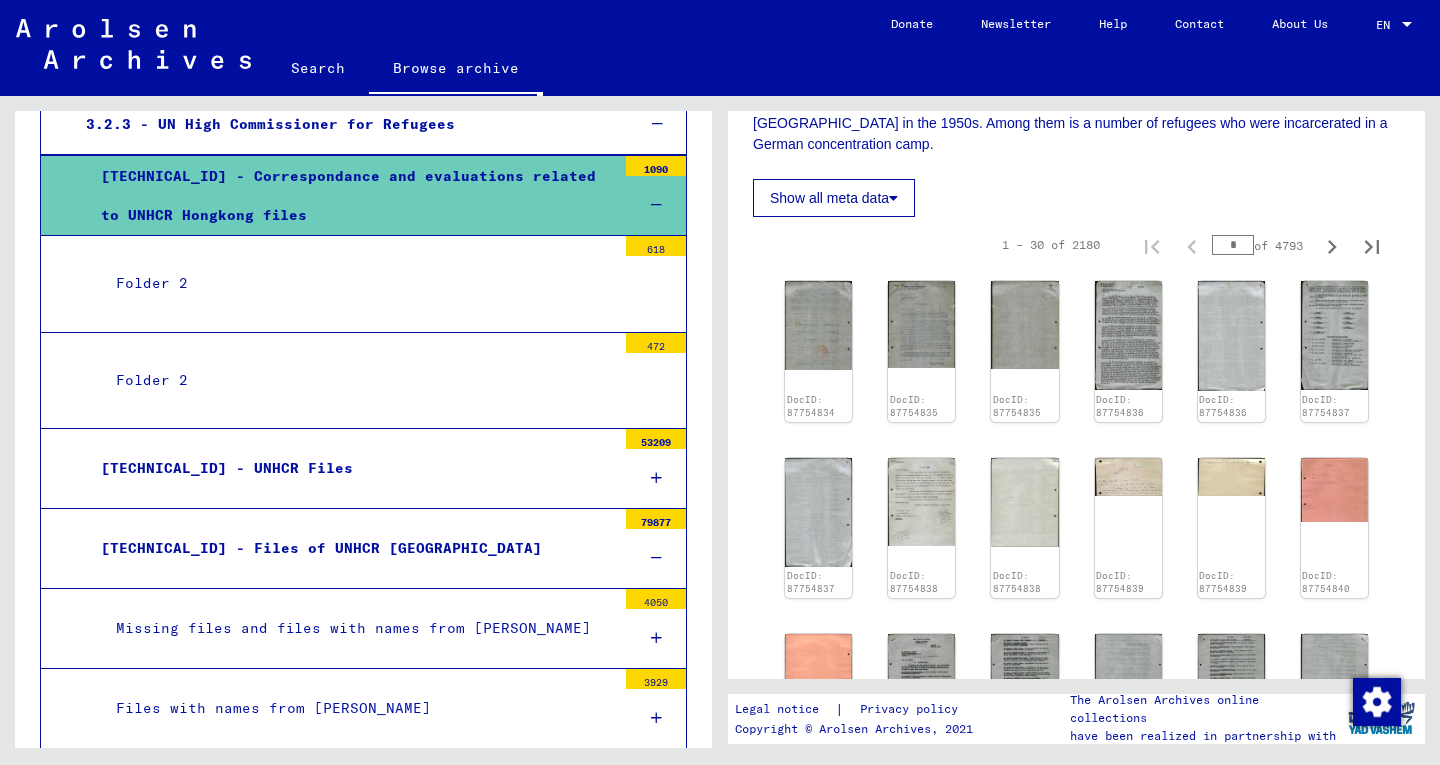 scroll, scrollTop: 480, scrollLeft: 0, axis: vertical 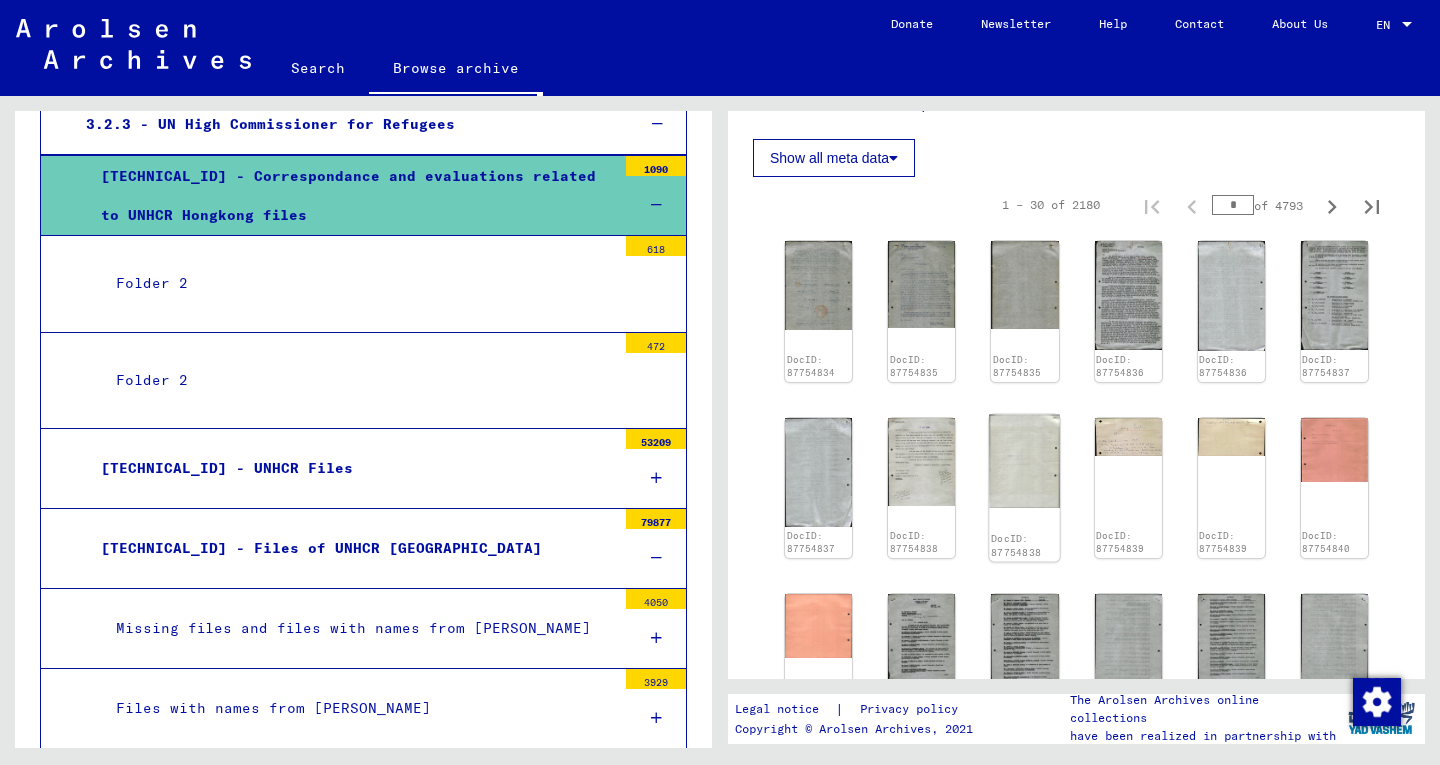 click 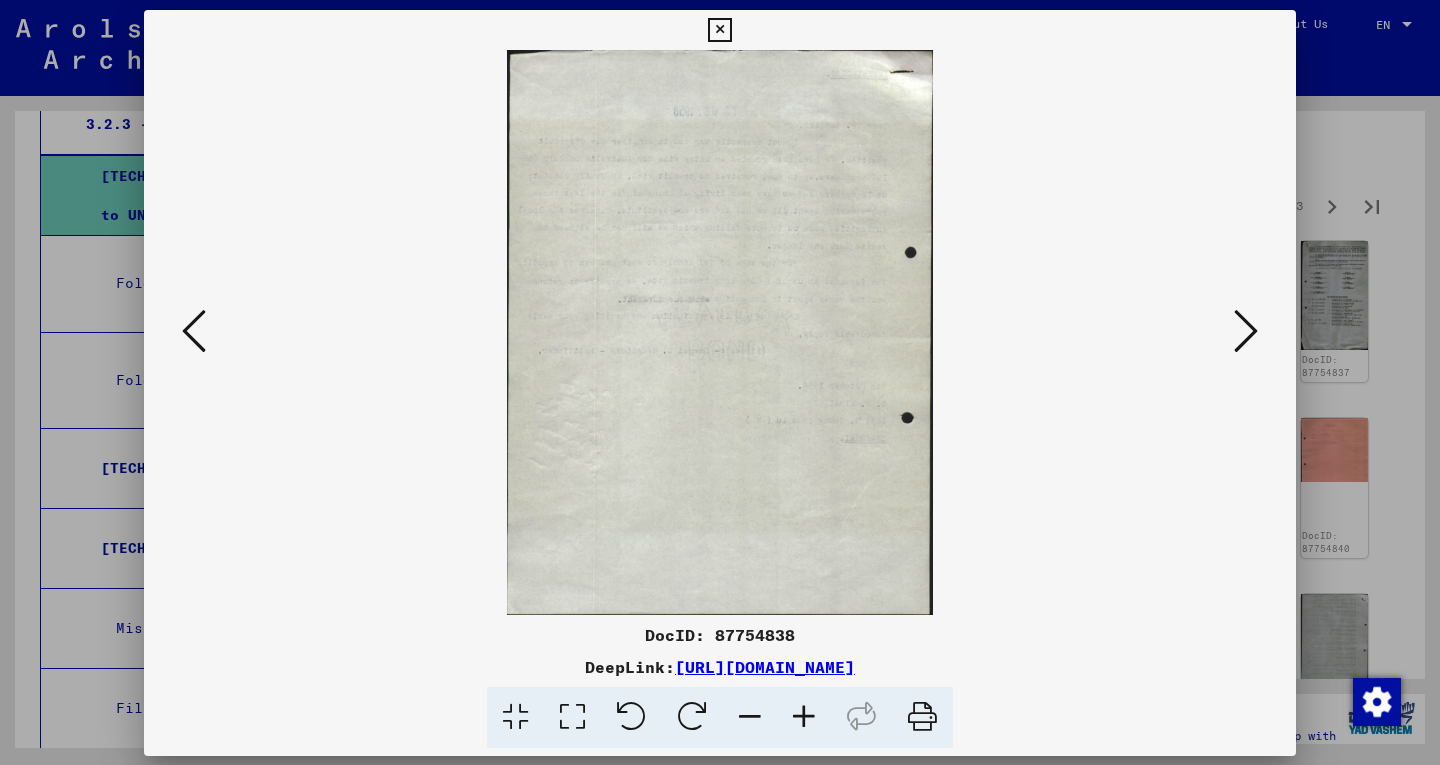 click at bounding box center [720, 332] 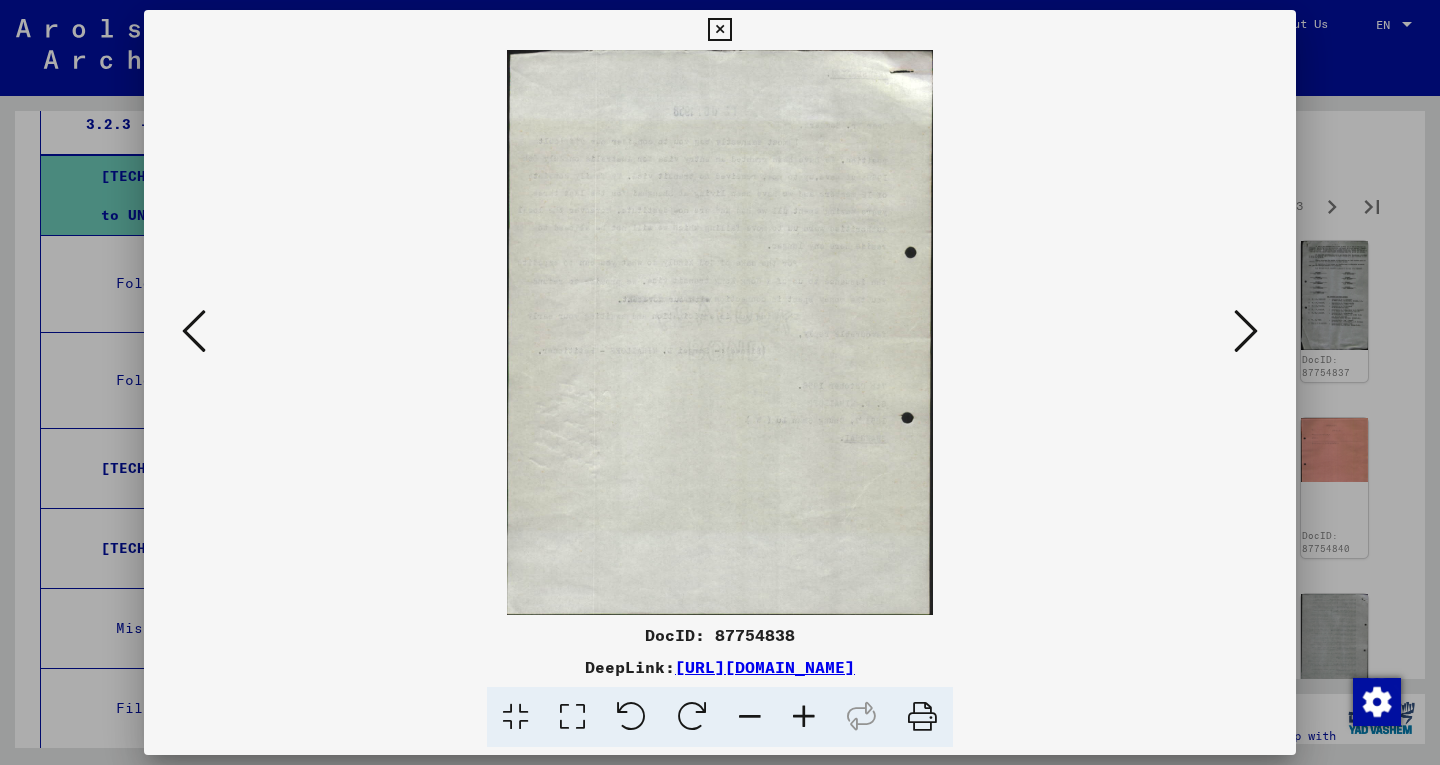 click at bounding box center [1246, 331] 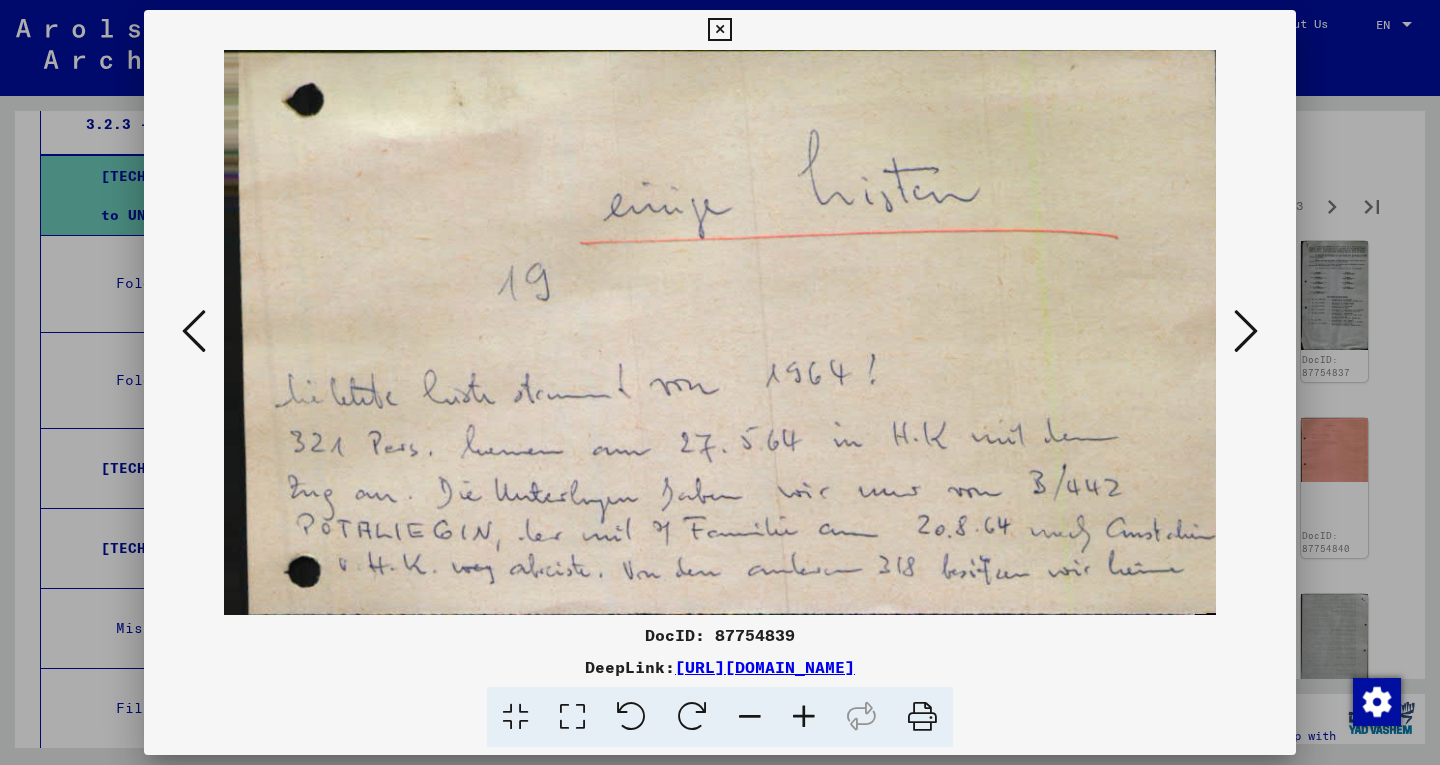 click at bounding box center [1246, 331] 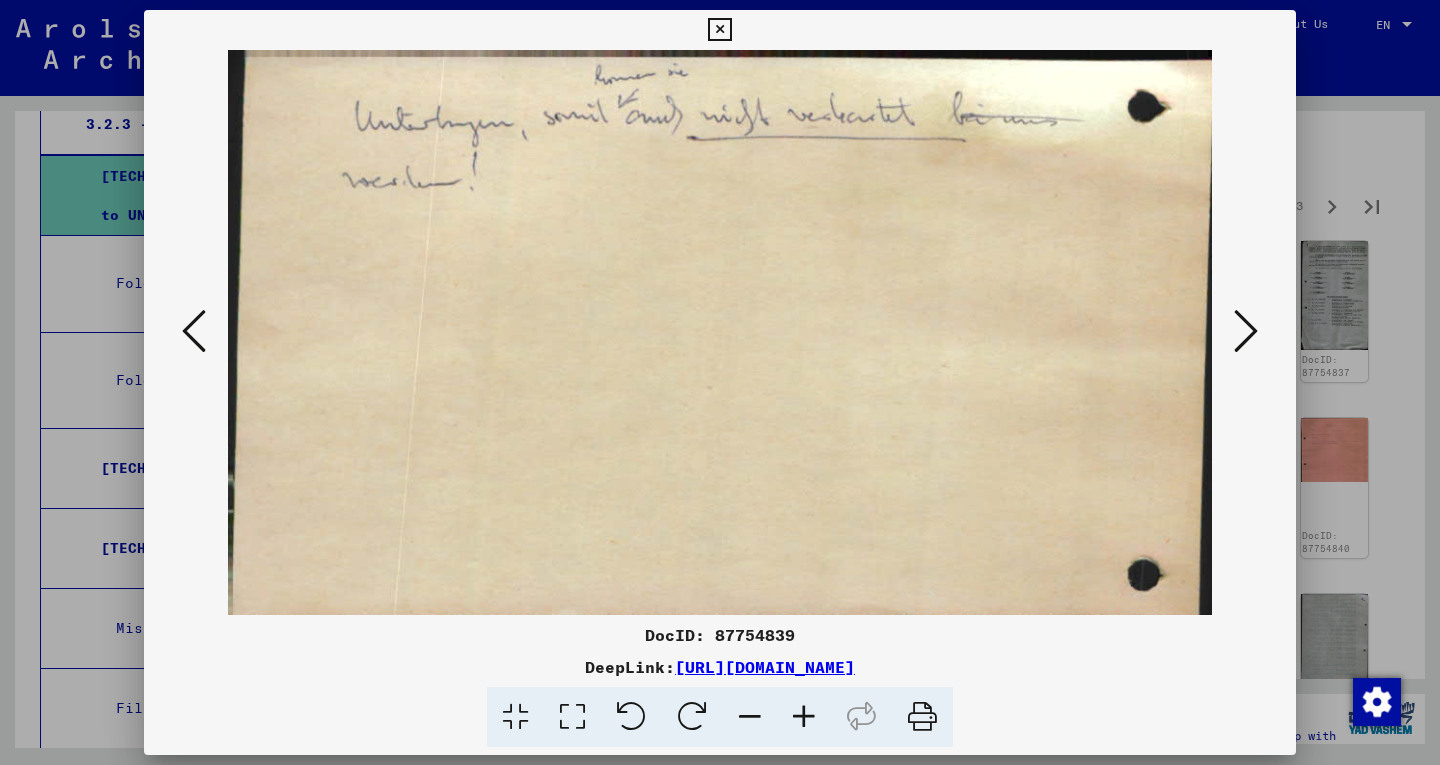 click at bounding box center [1246, 331] 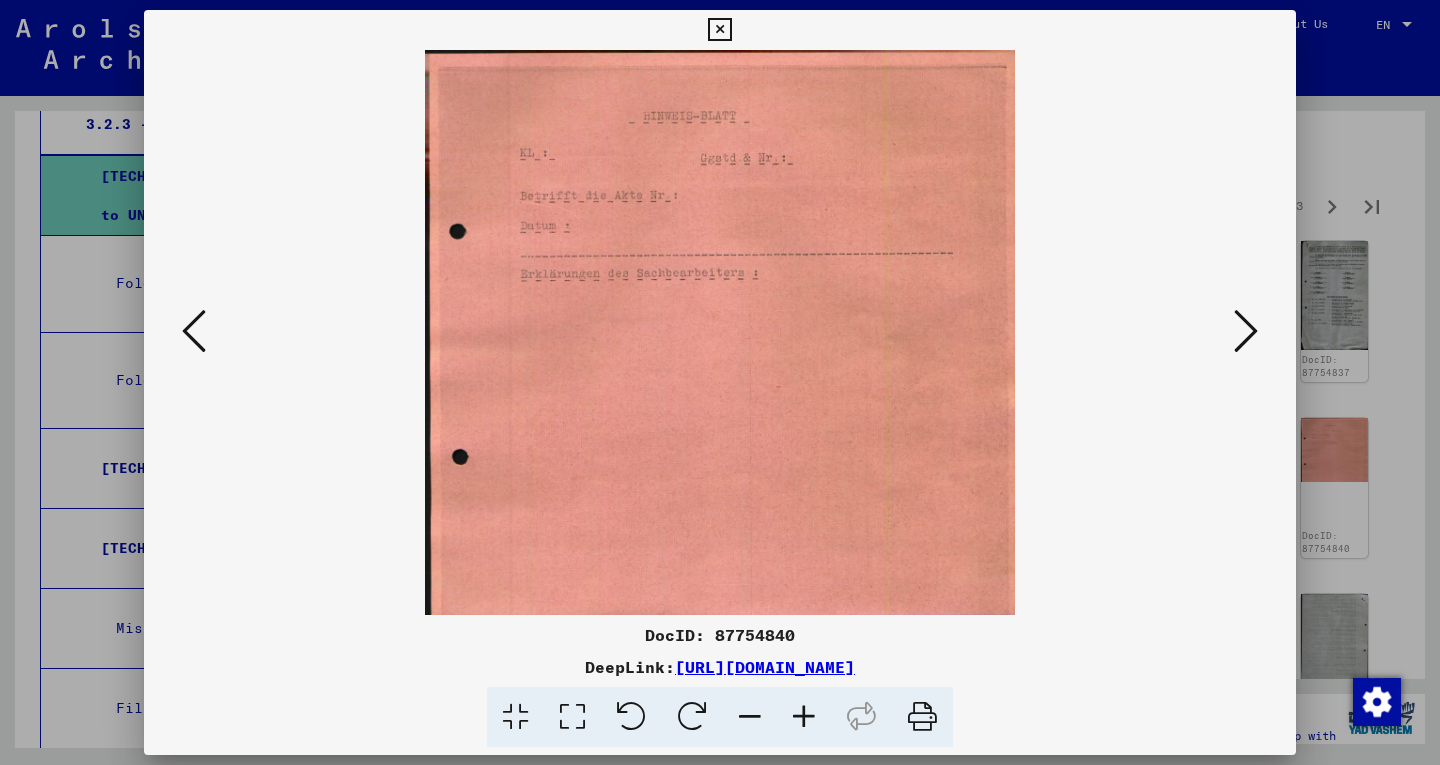 click at bounding box center (1246, 331) 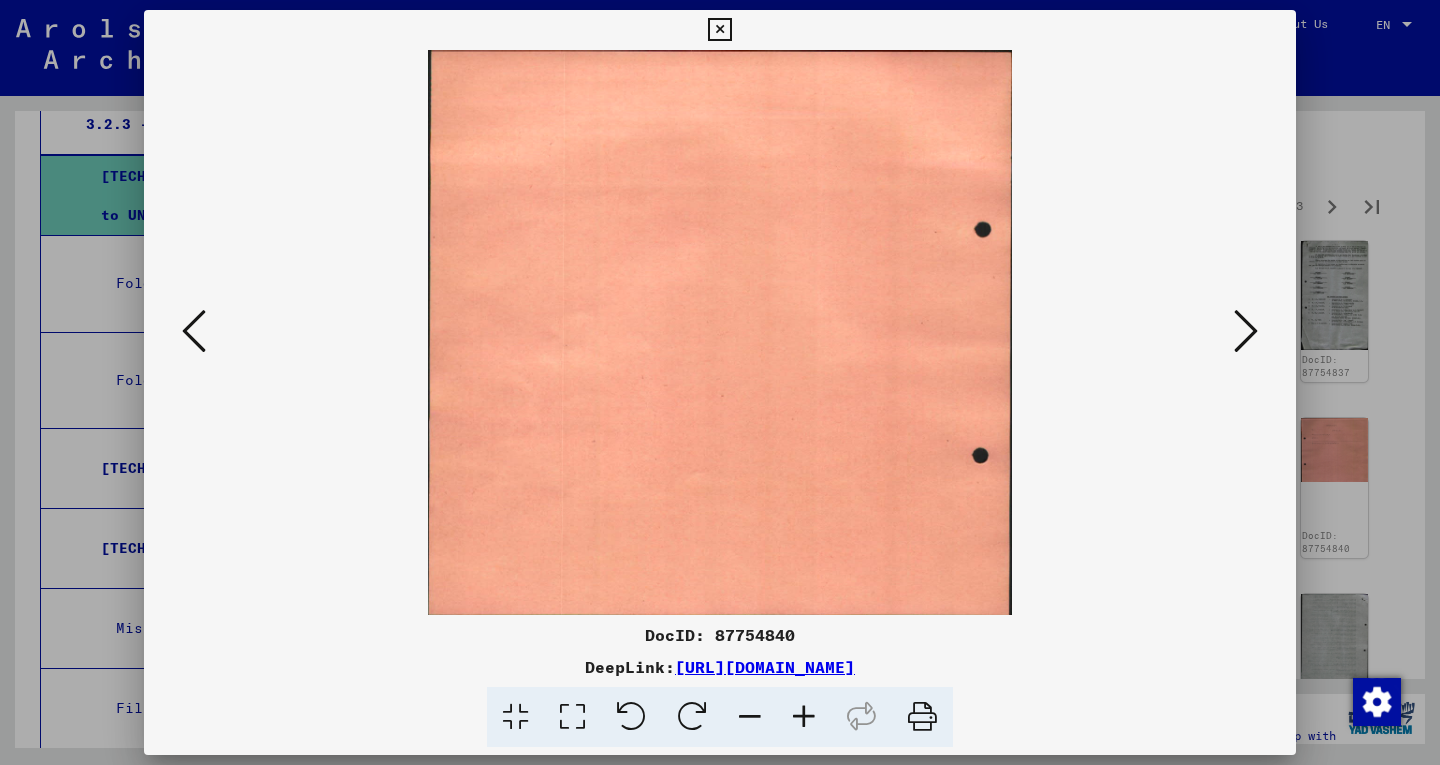 click at bounding box center (1246, 331) 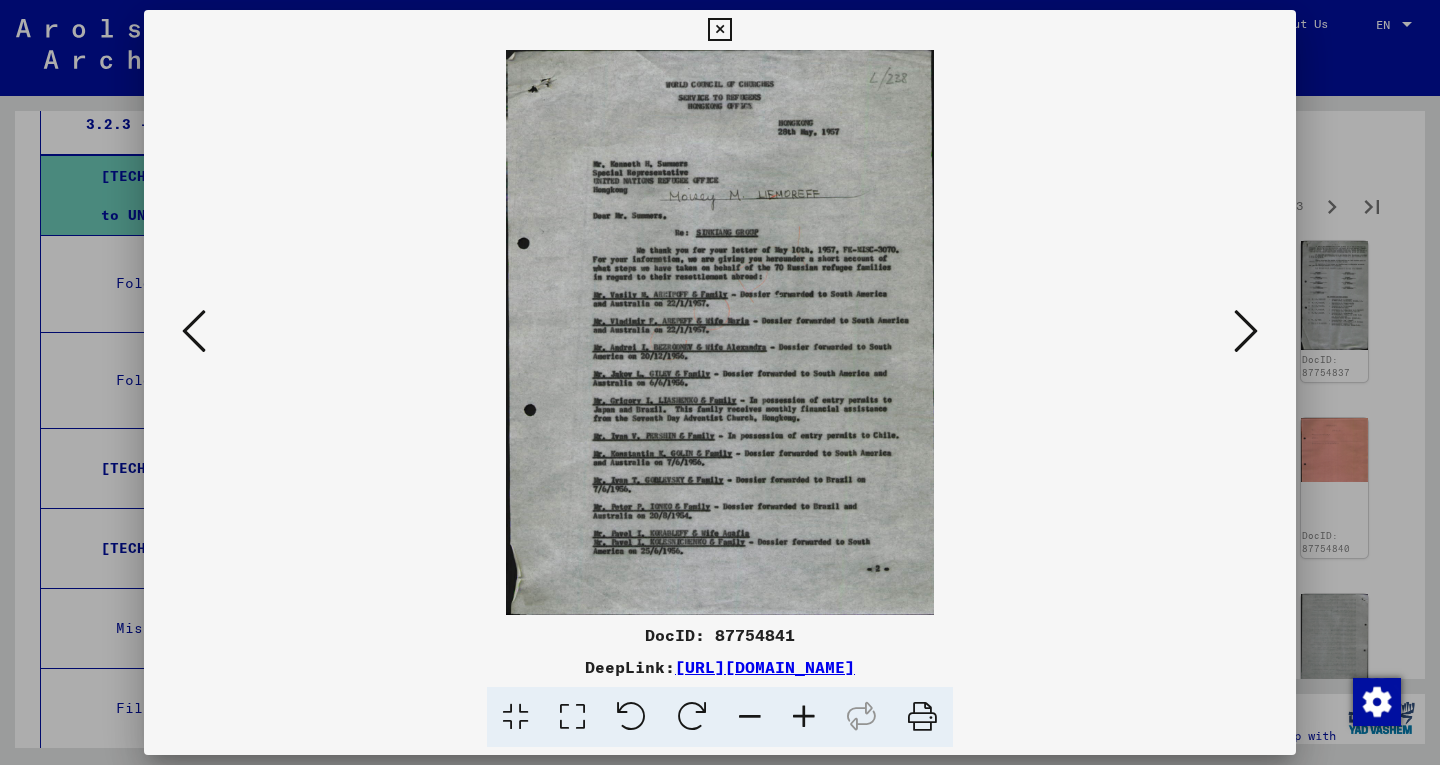 click at bounding box center [1246, 331] 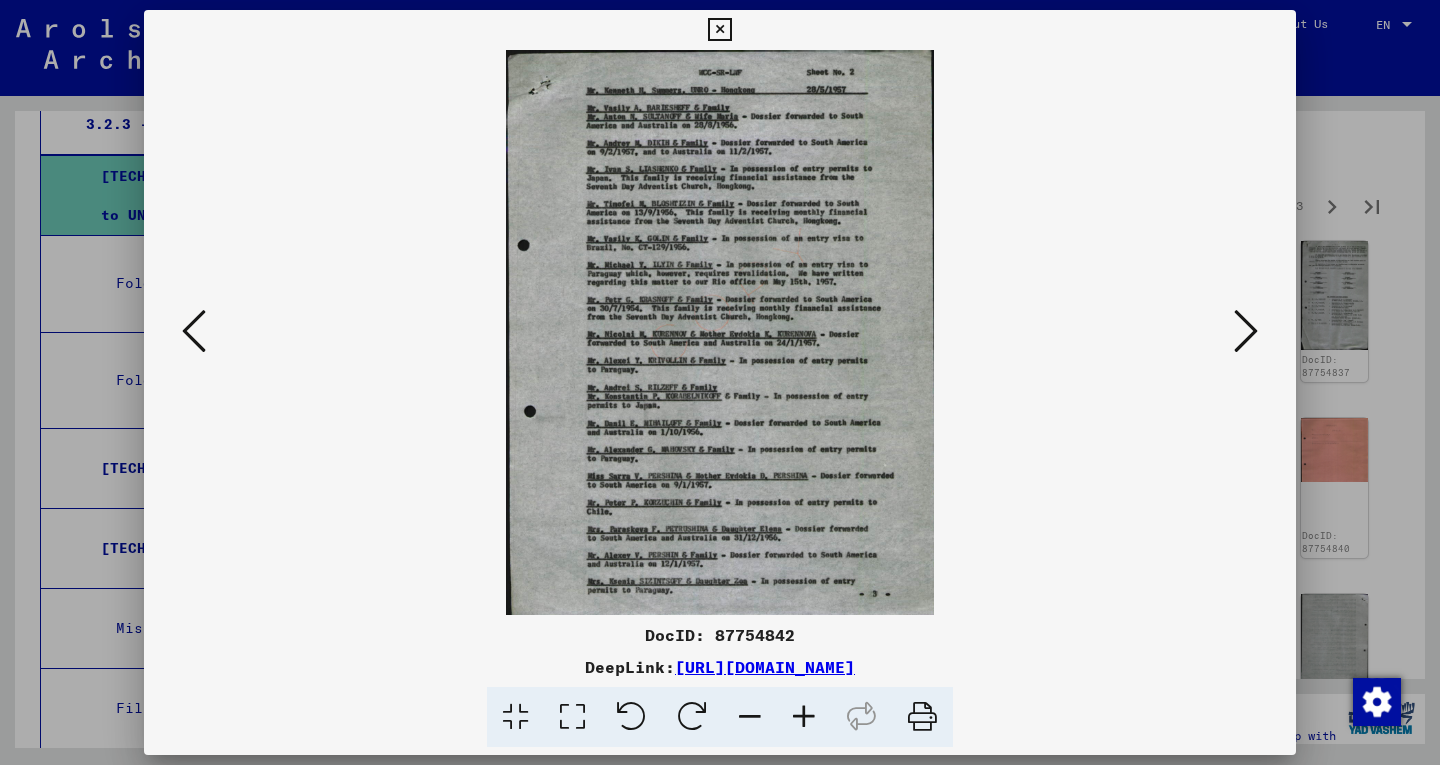 click at bounding box center (1246, 331) 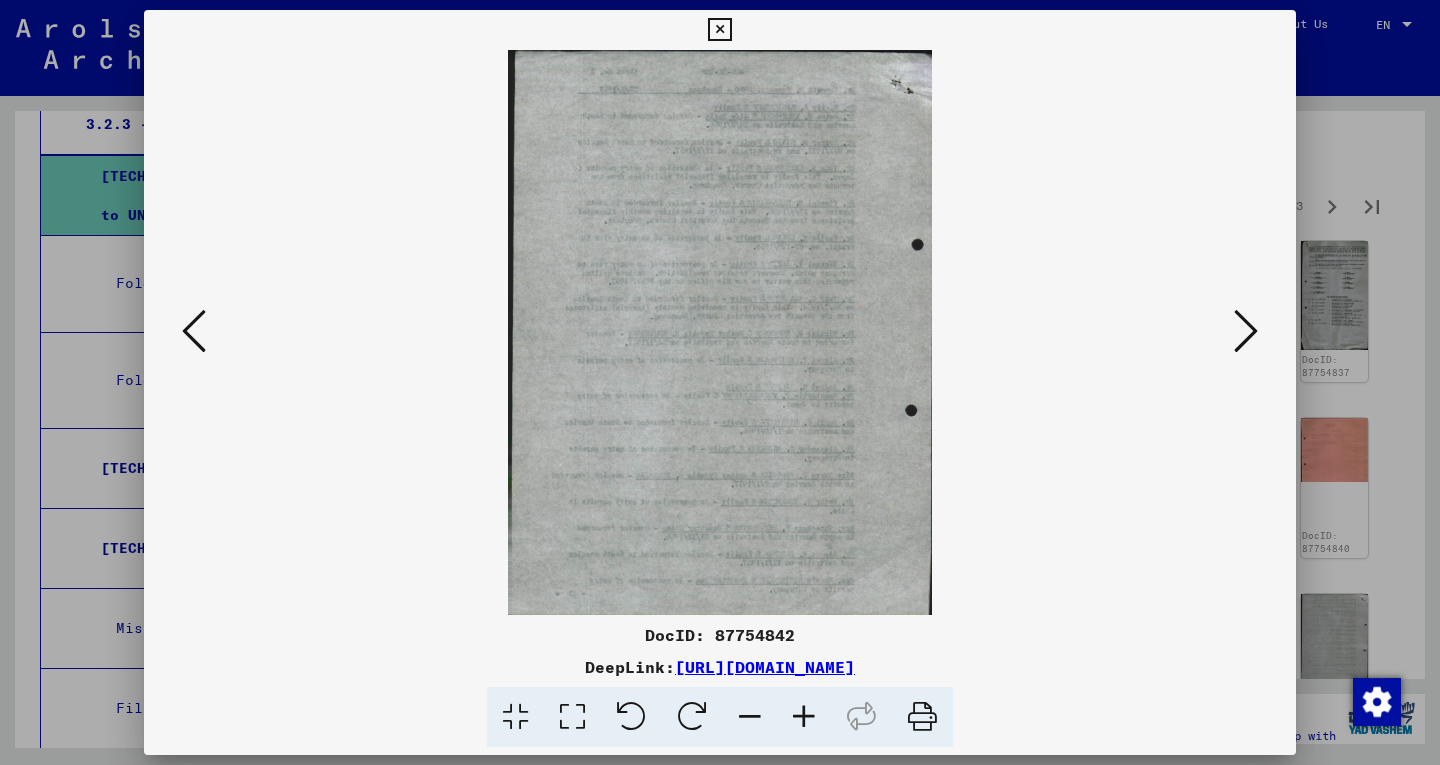 click at bounding box center [1246, 331] 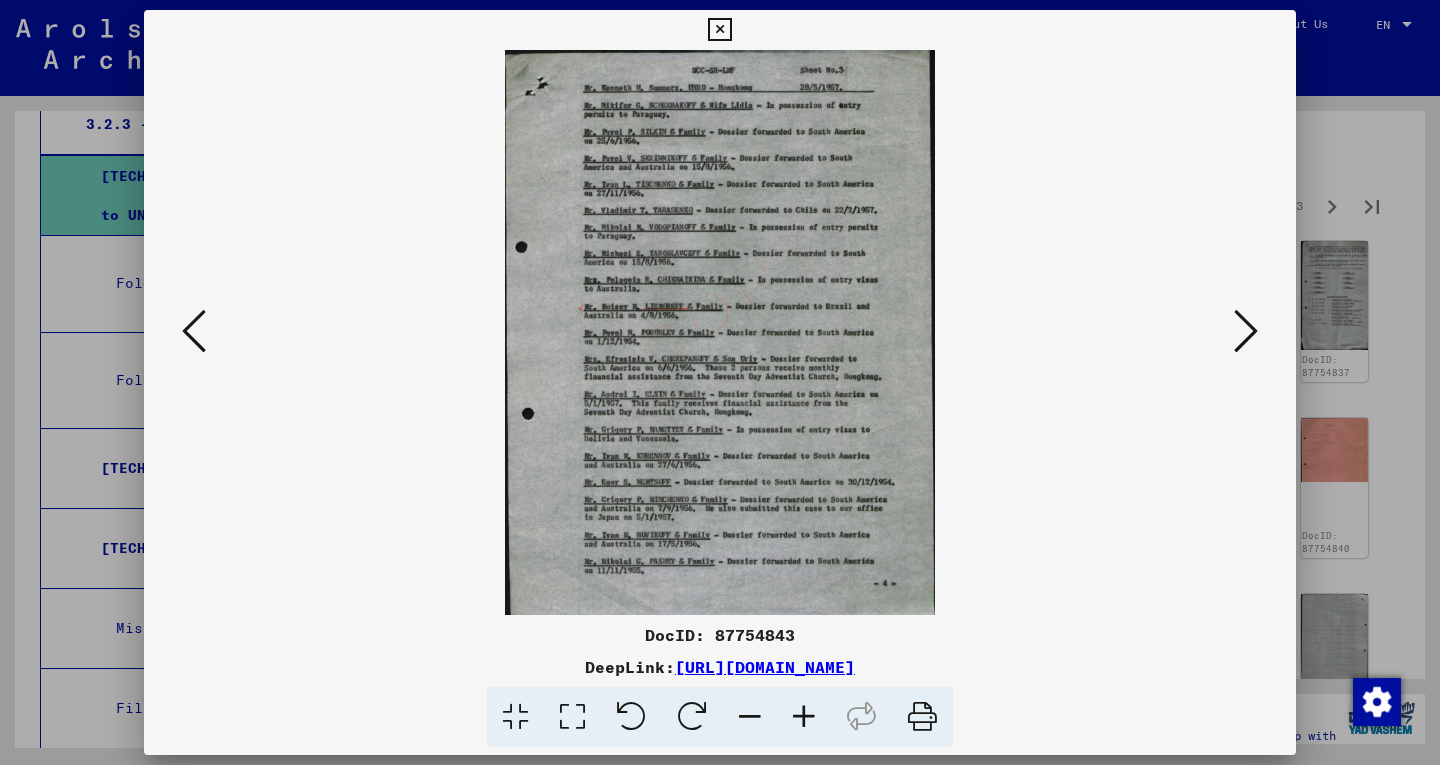 click at bounding box center [1246, 331] 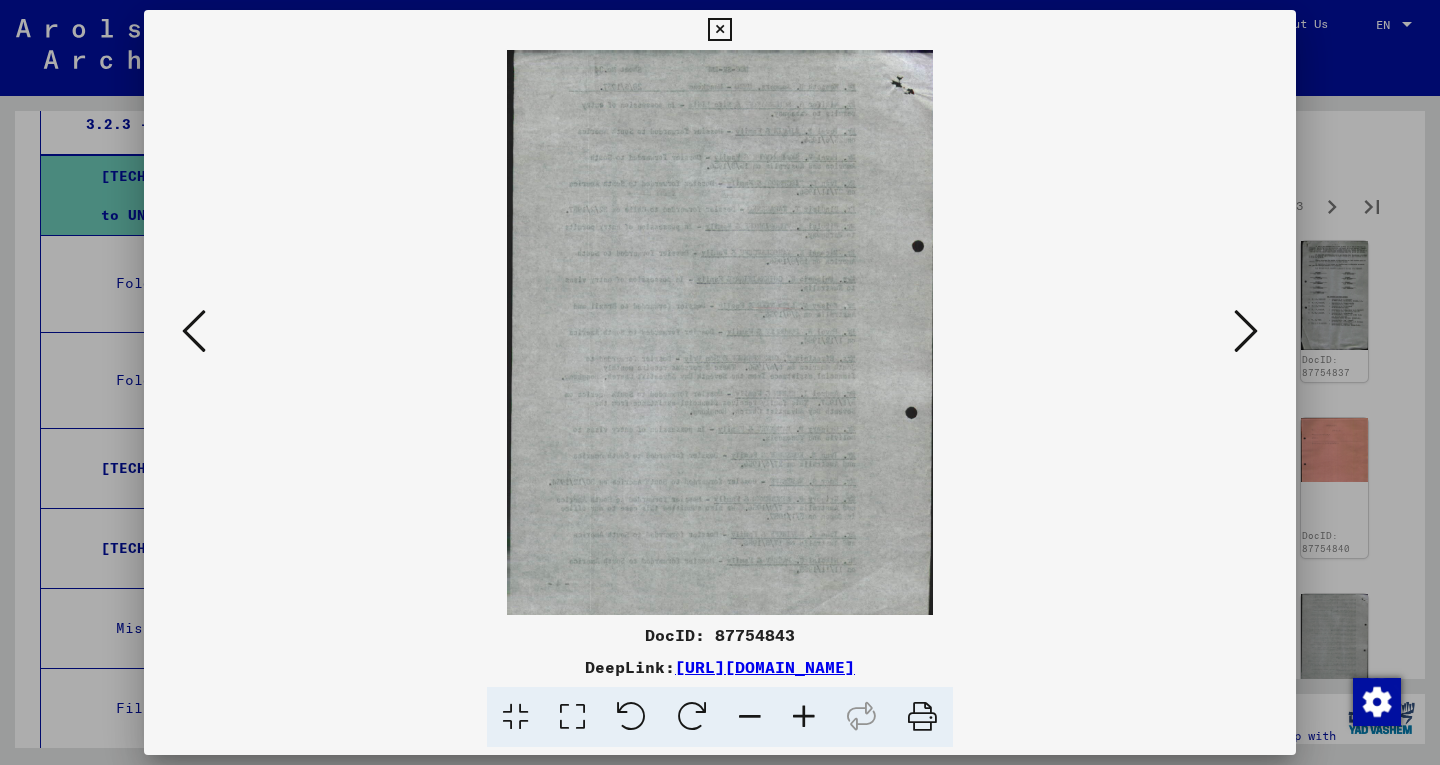 click at bounding box center (1246, 331) 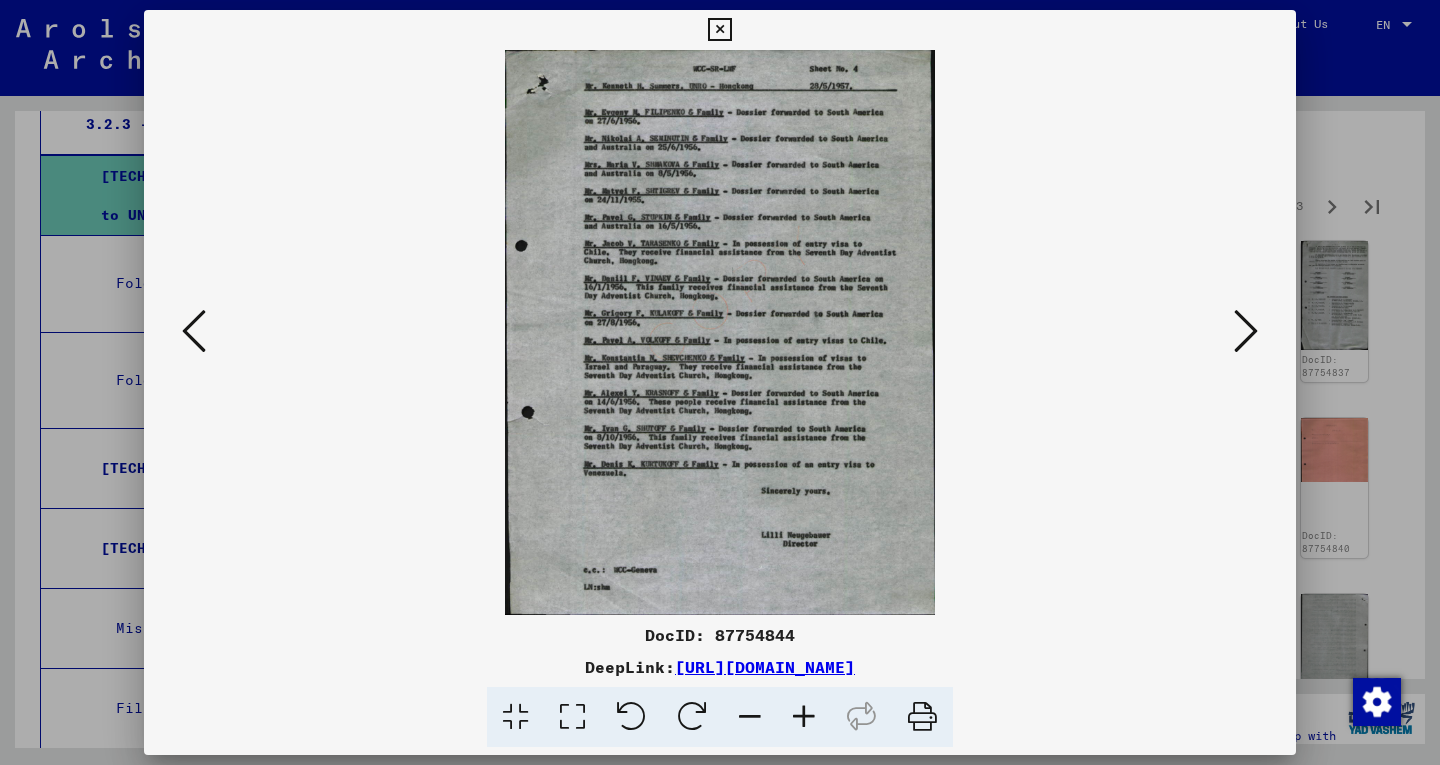 click at bounding box center [1246, 331] 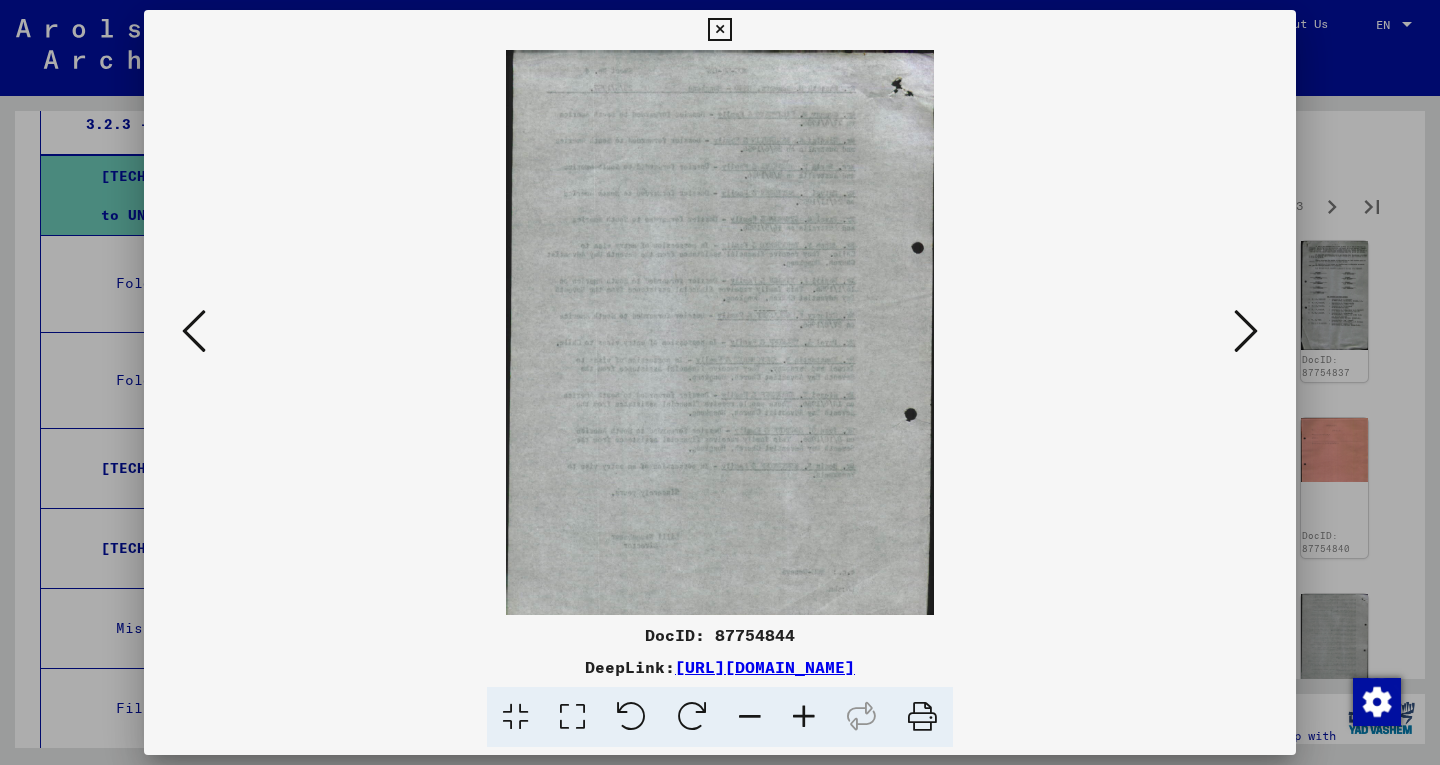 click at bounding box center (1246, 331) 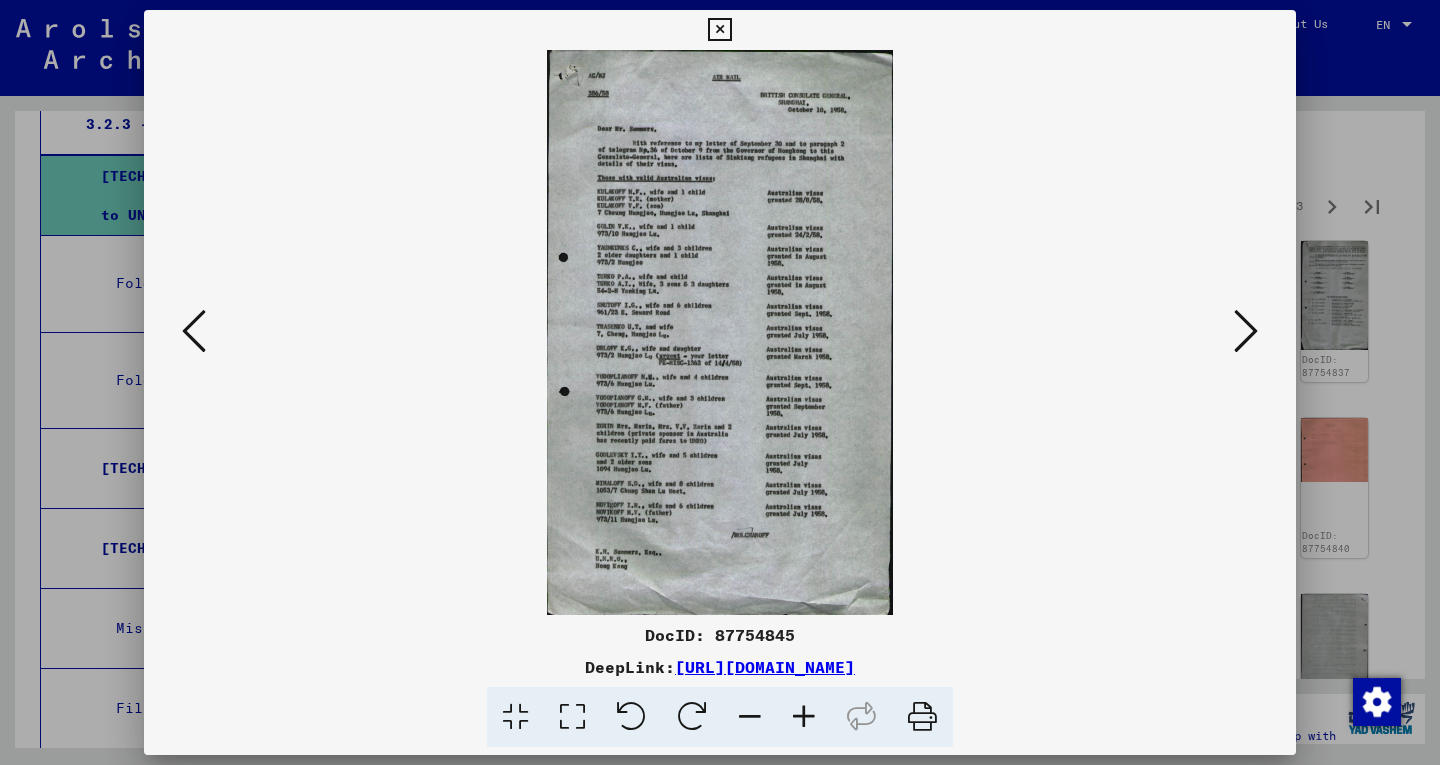 click at bounding box center [1246, 331] 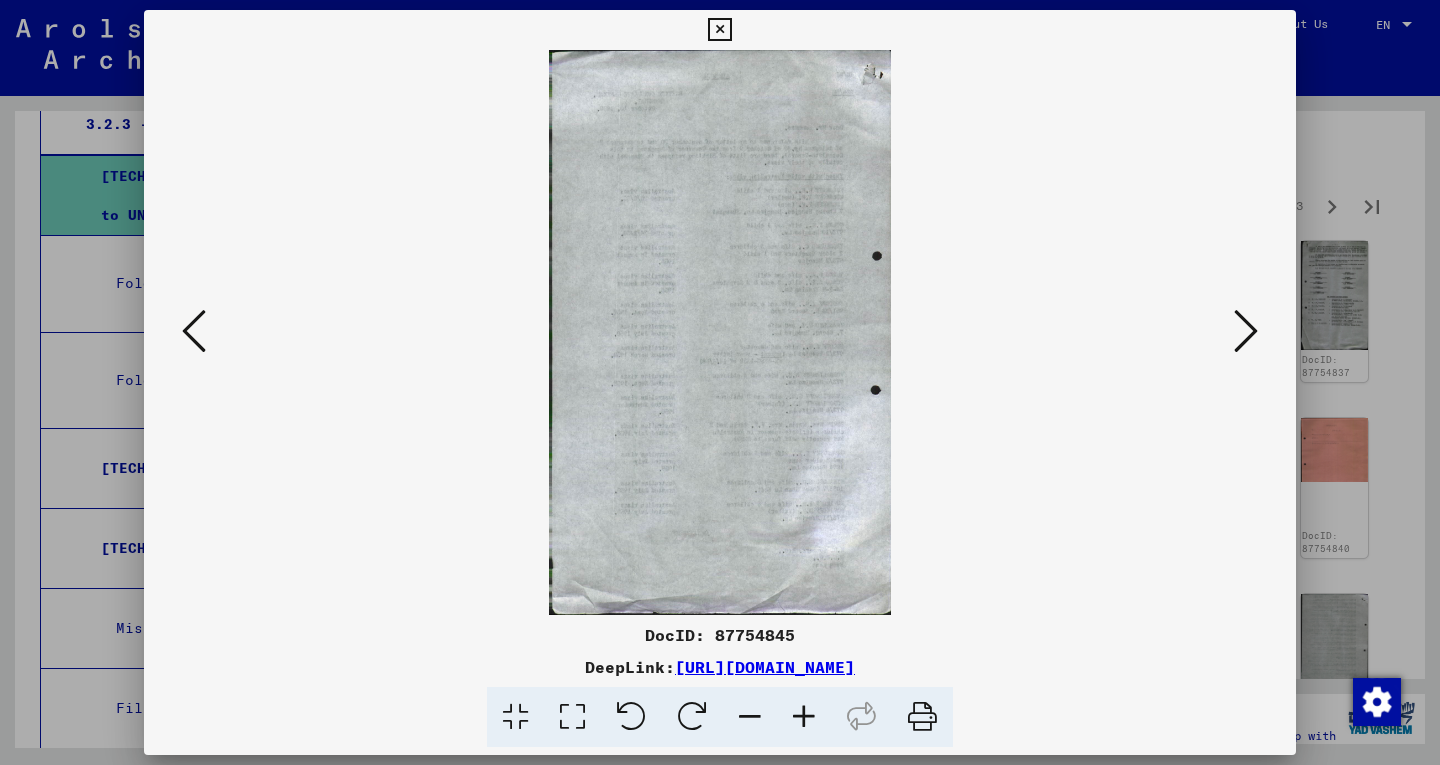 click at bounding box center (1246, 331) 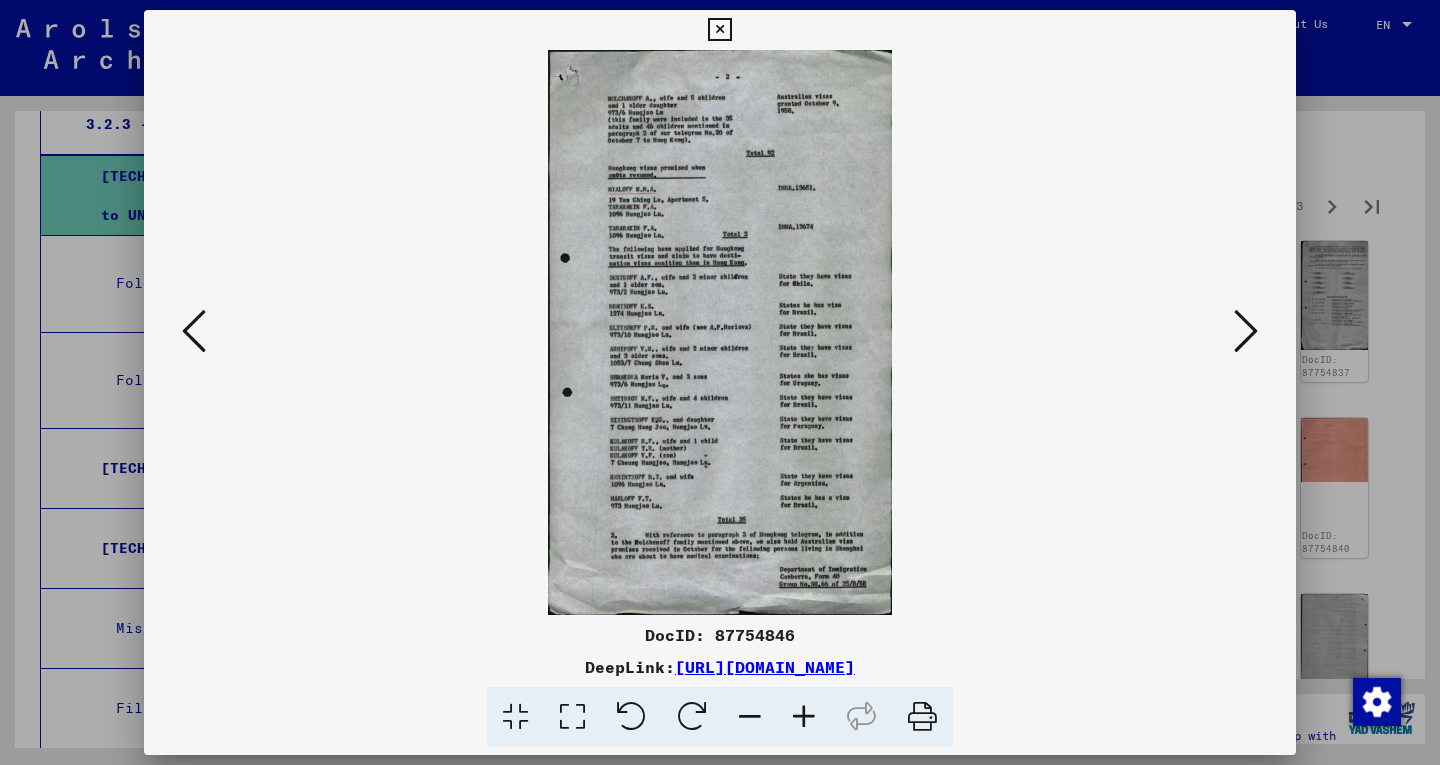 click at bounding box center [1246, 331] 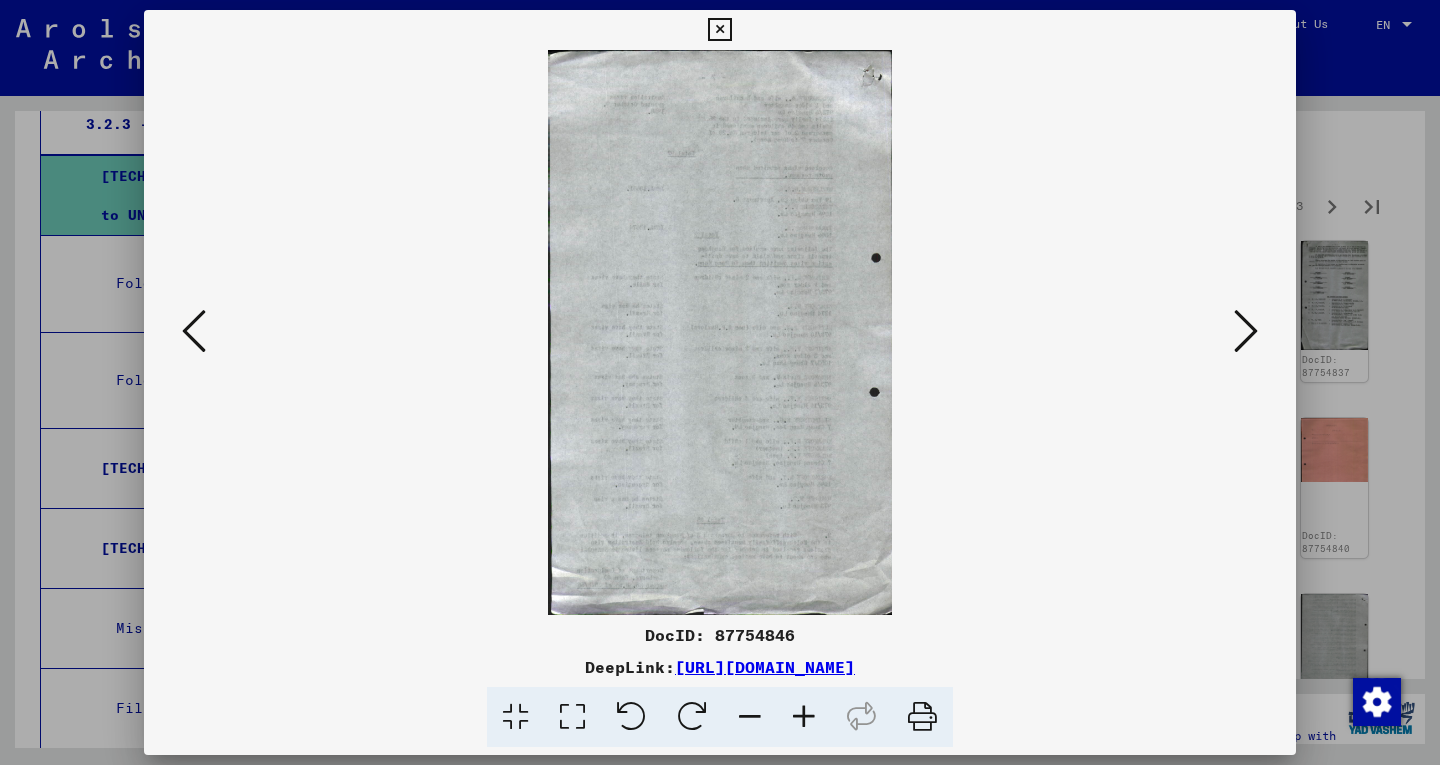 click at bounding box center [1246, 331] 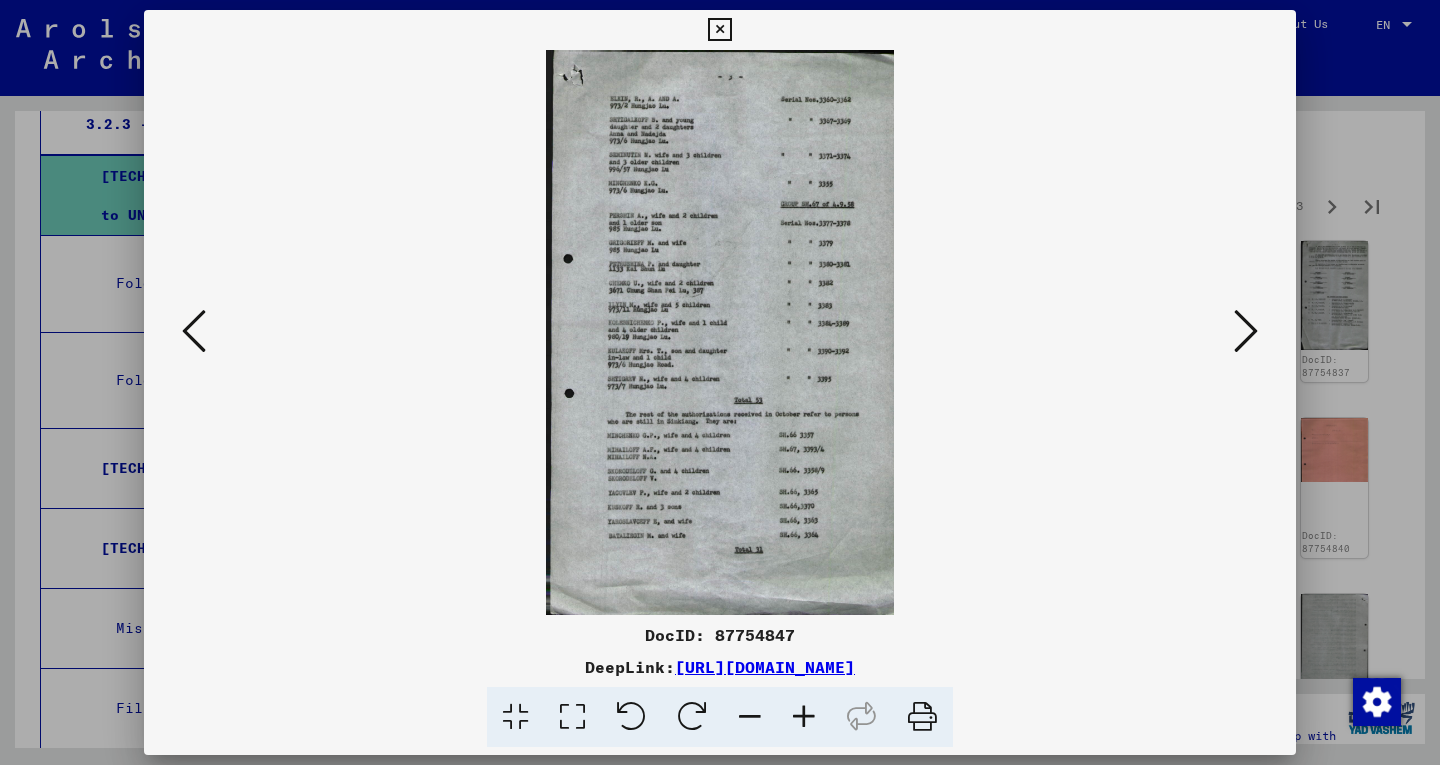 click at bounding box center [1246, 331] 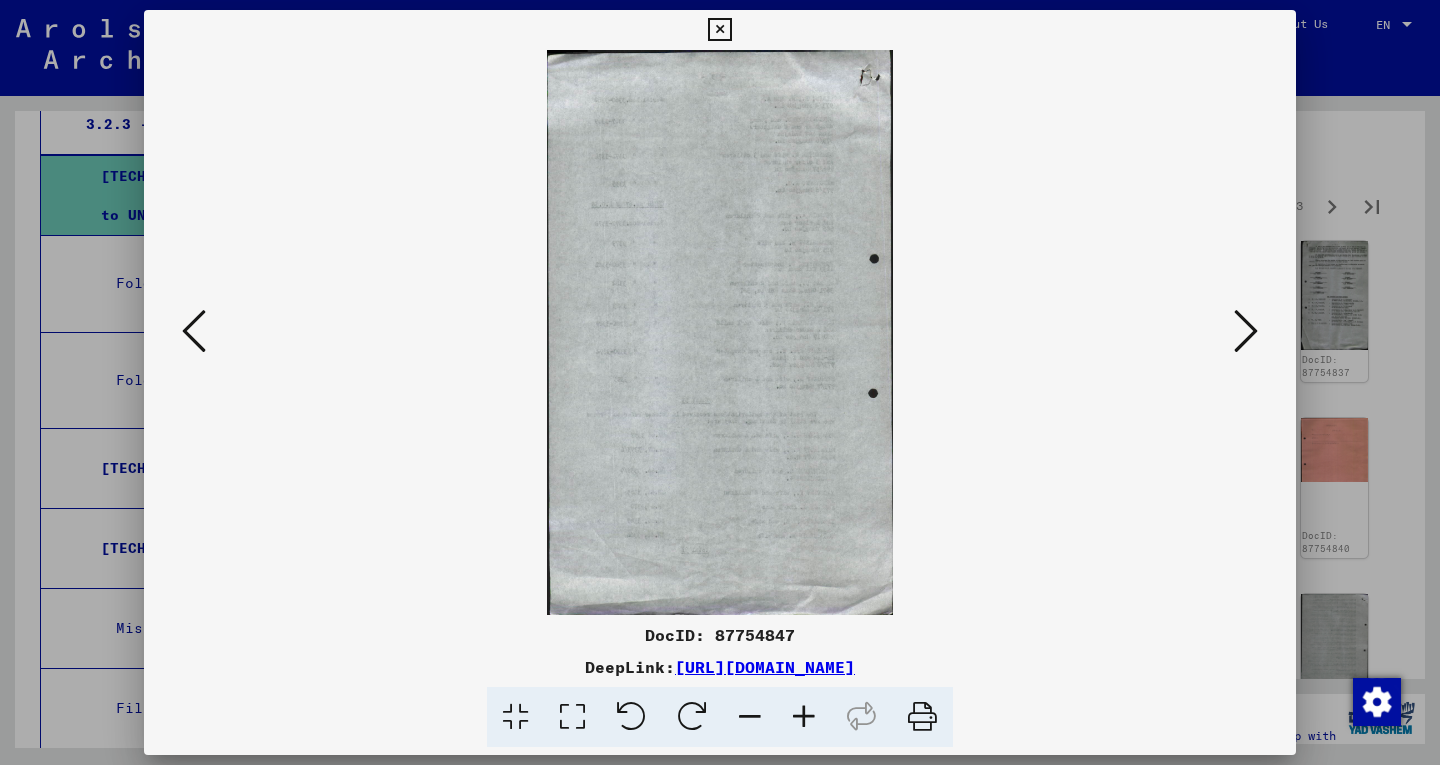 click at bounding box center (1246, 331) 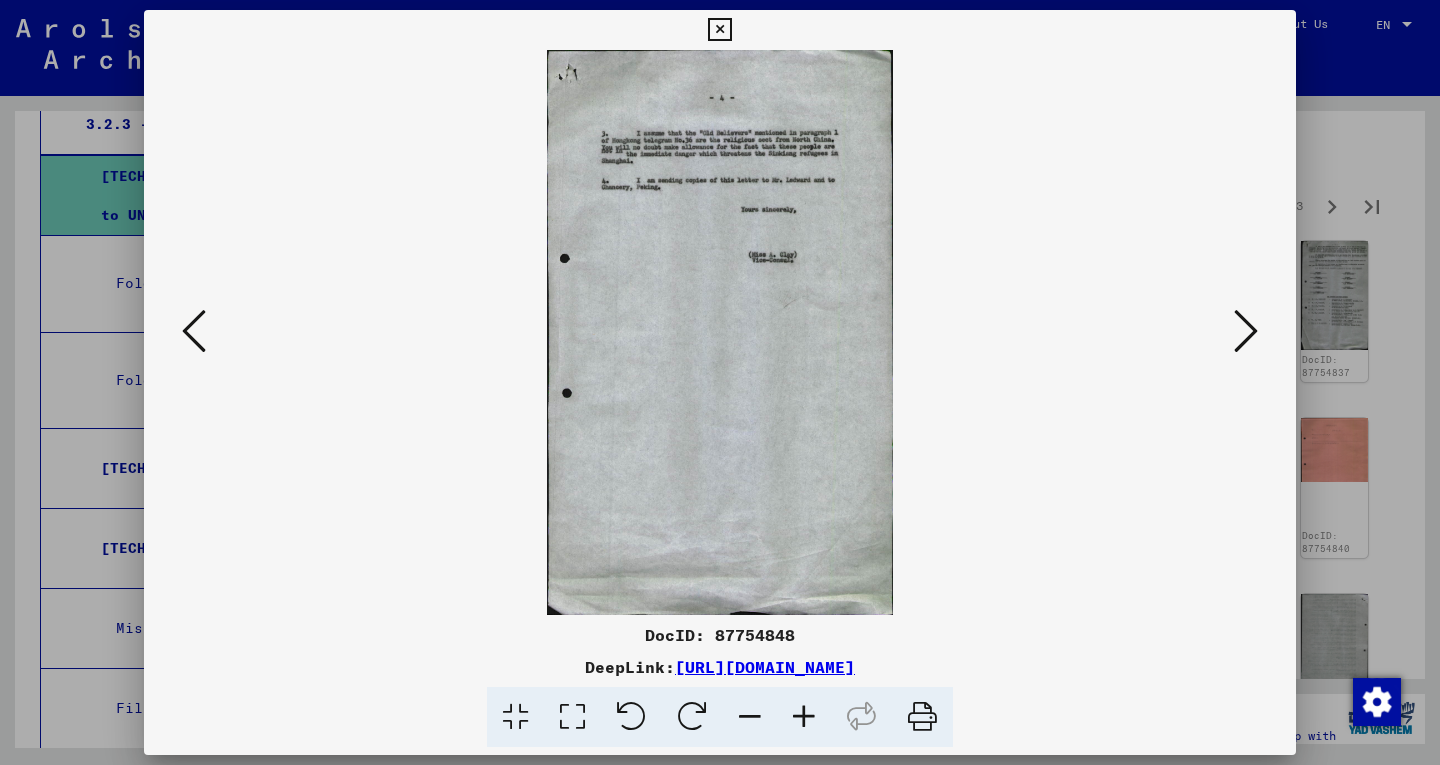 click at bounding box center [1246, 331] 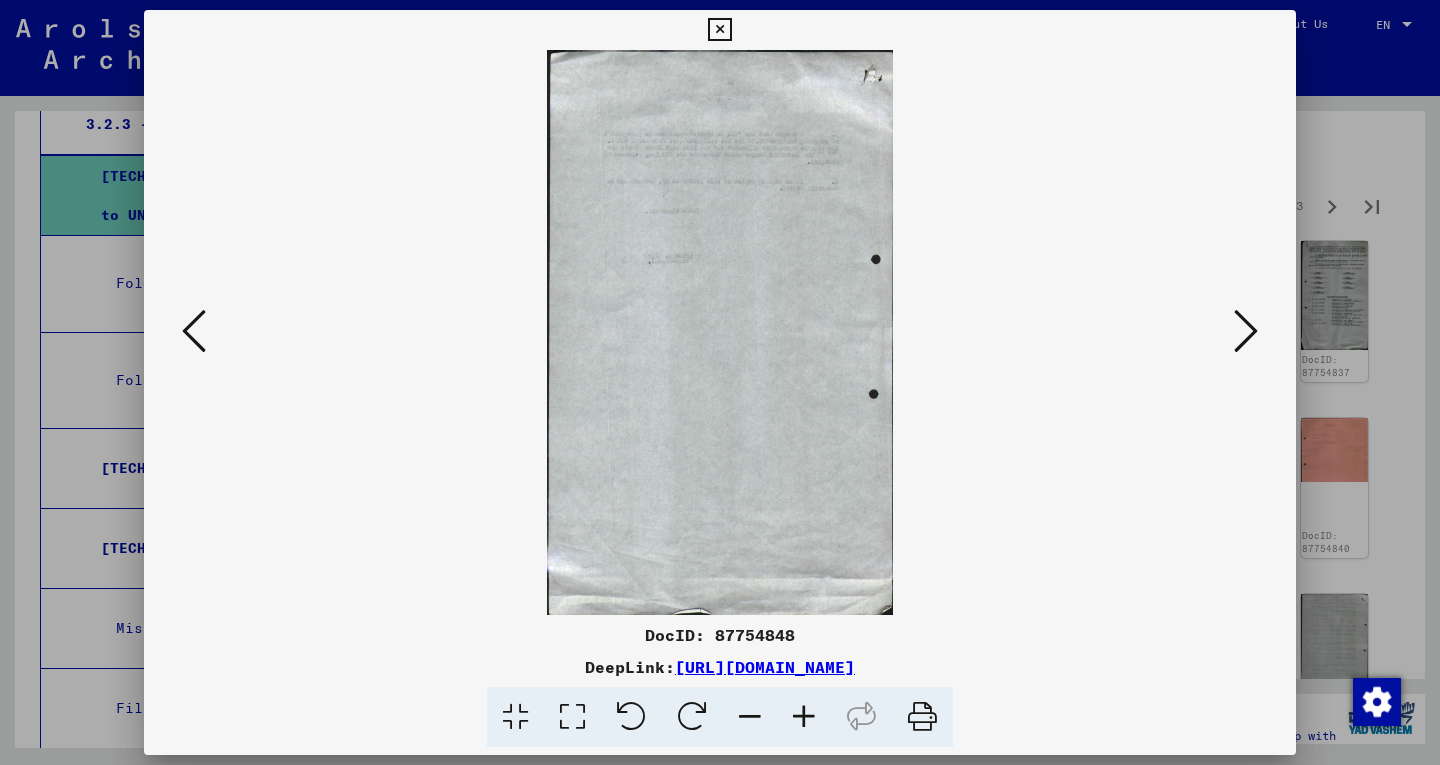 click at bounding box center (1246, 331) 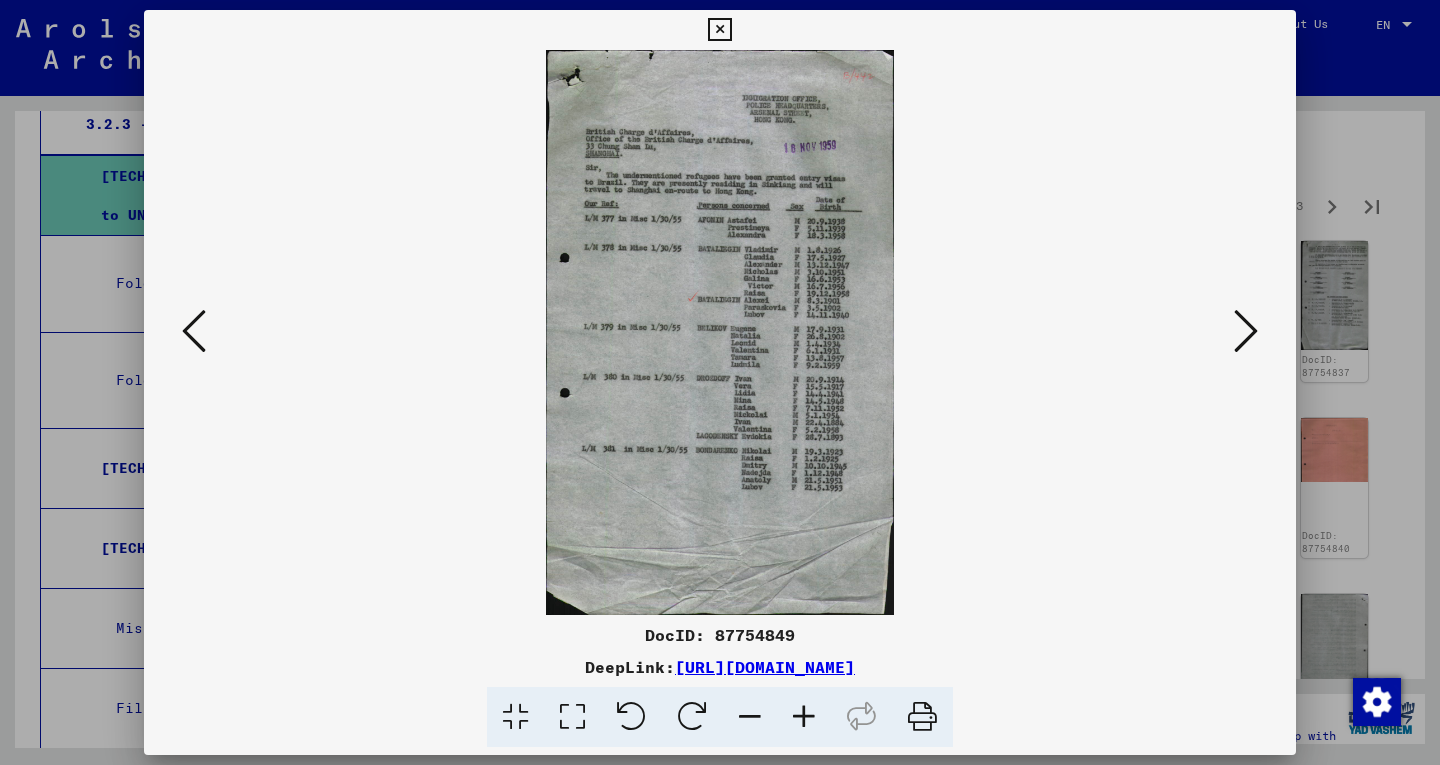 click at bounding box center [1246, 331] 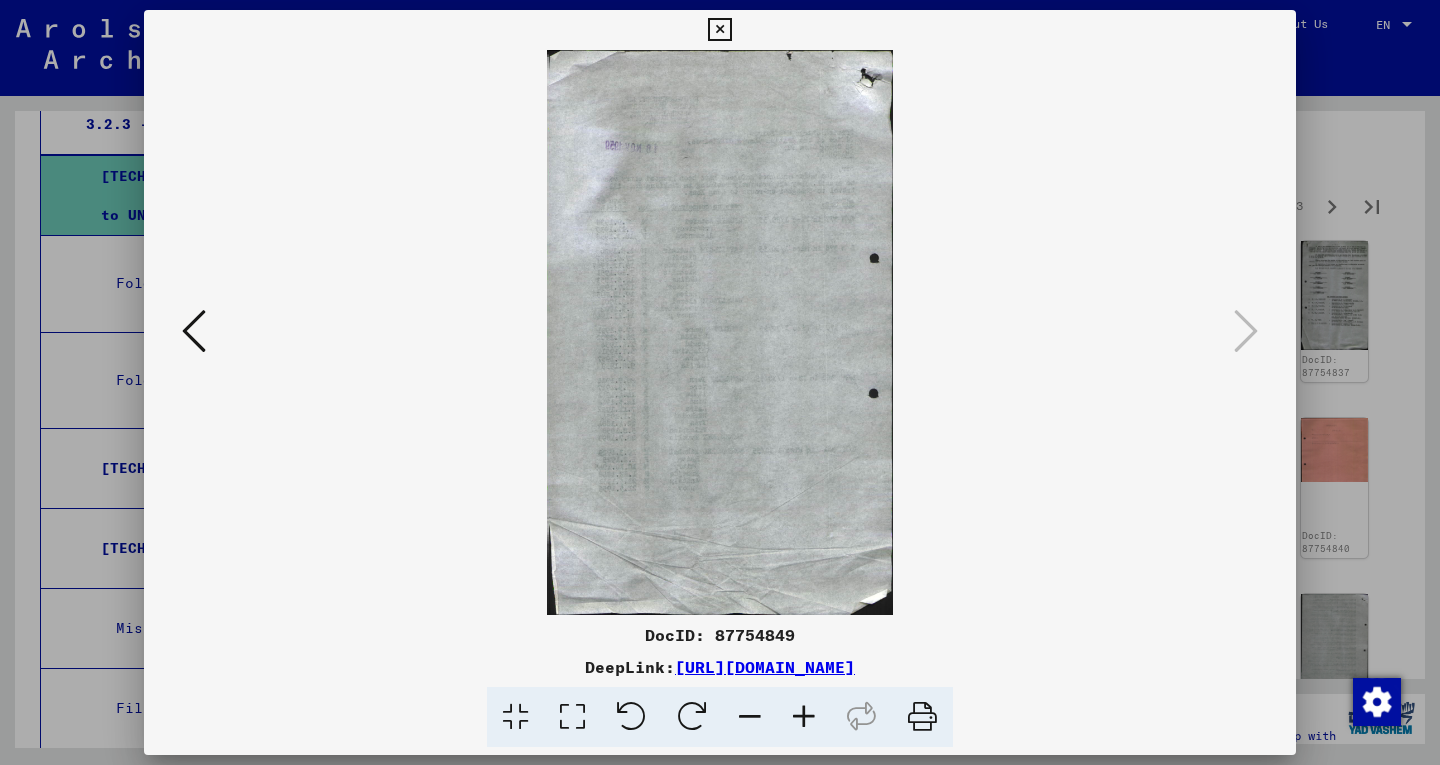 click at bounding box center (719, 30) 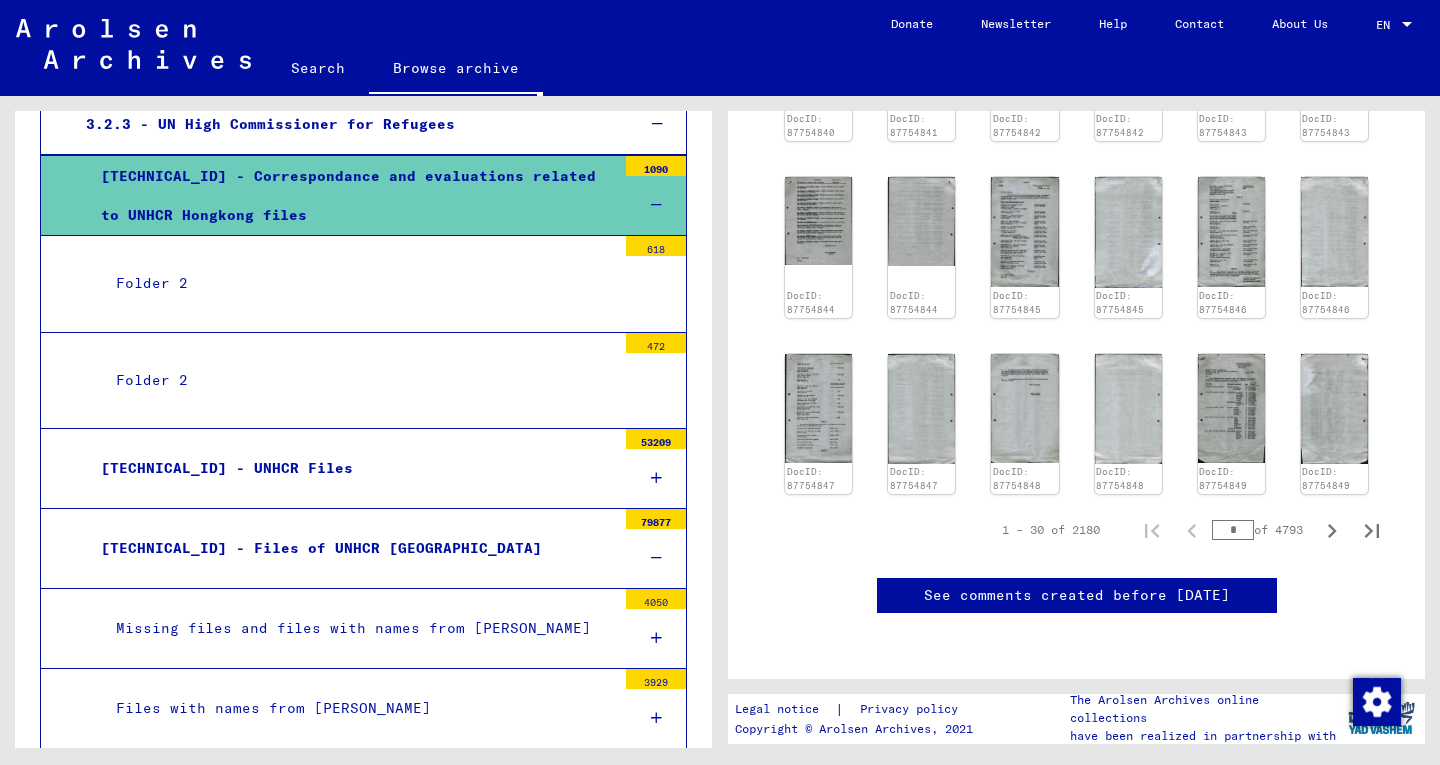 scroll, scrollTop: 1176, scrollLeft: 0, axis: vertical 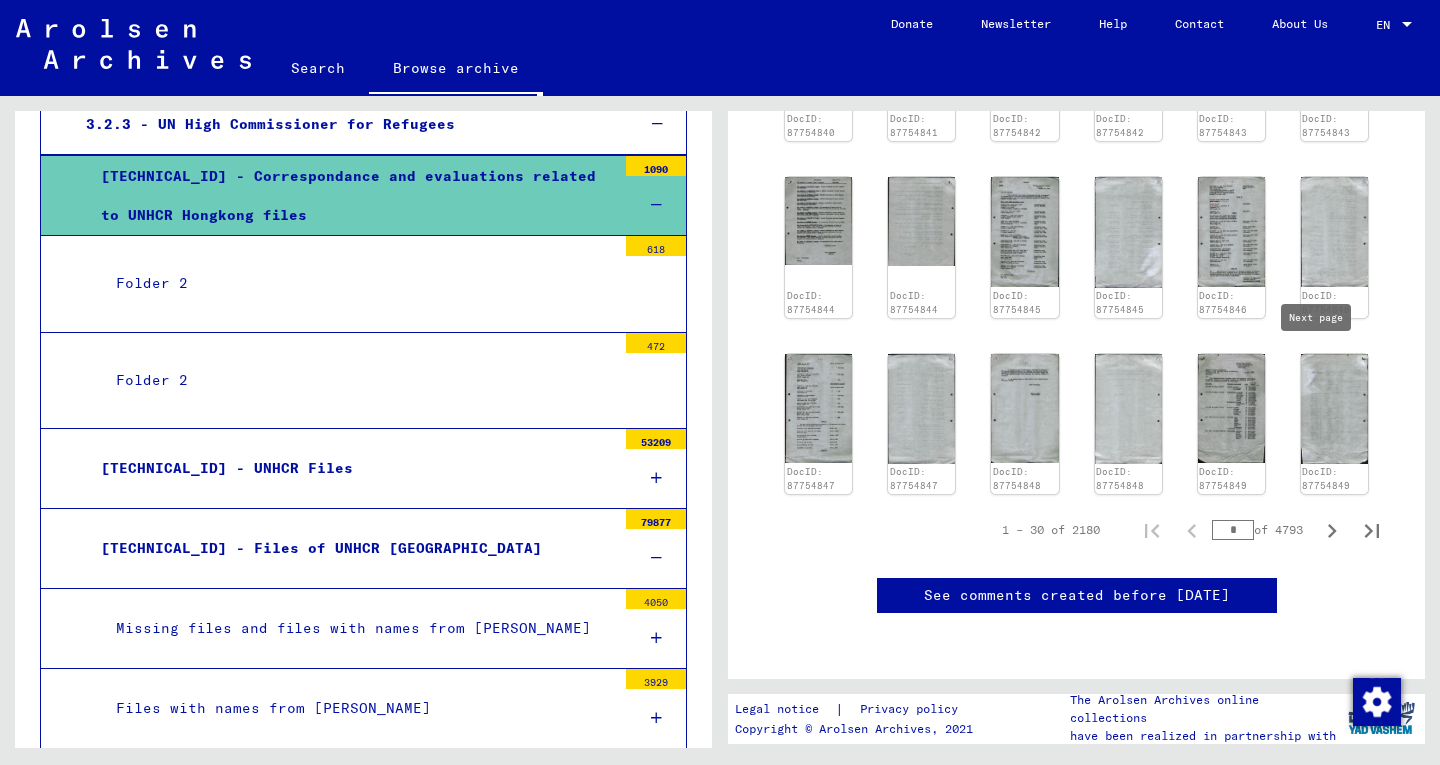 click 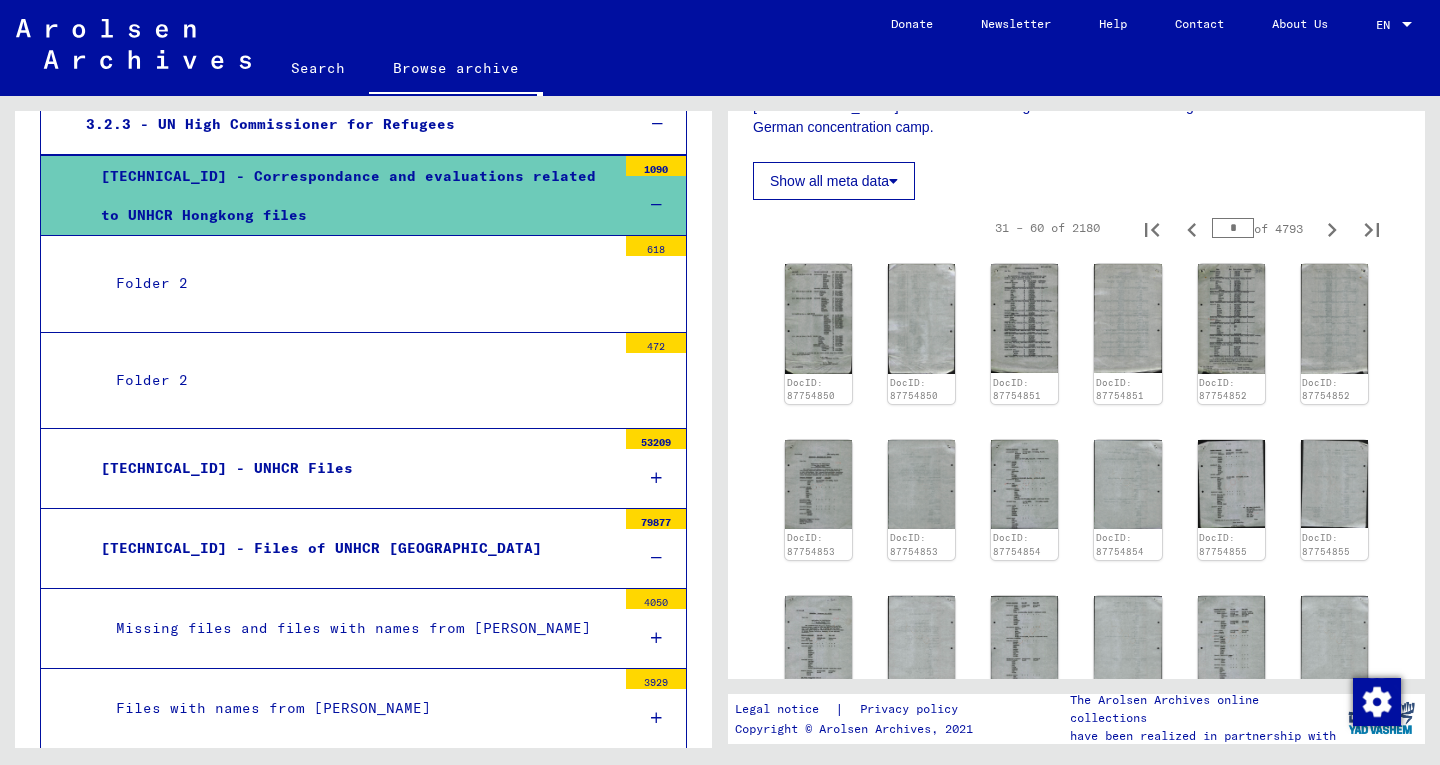 scroll, scrollTop: 417, scrollLeft: 0, axis: vertical 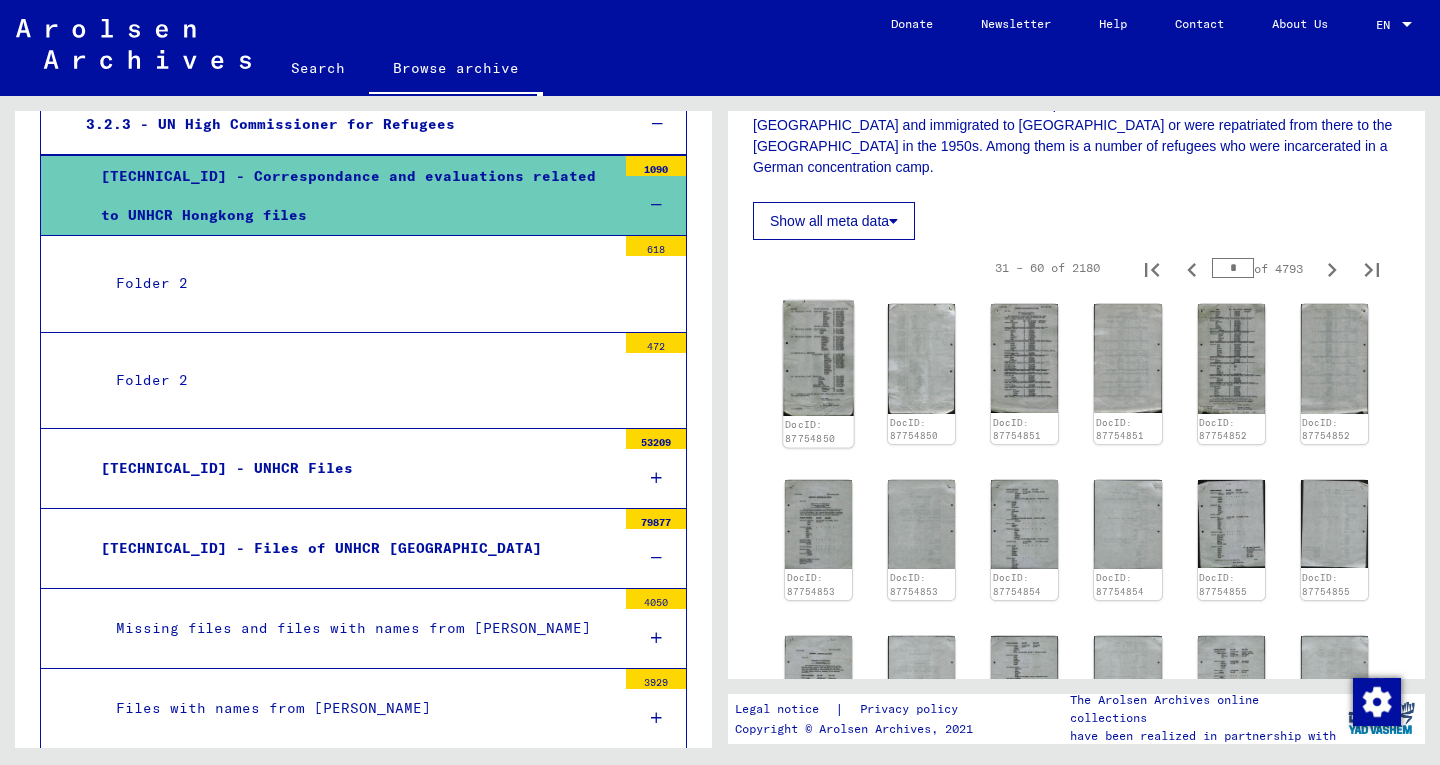 click 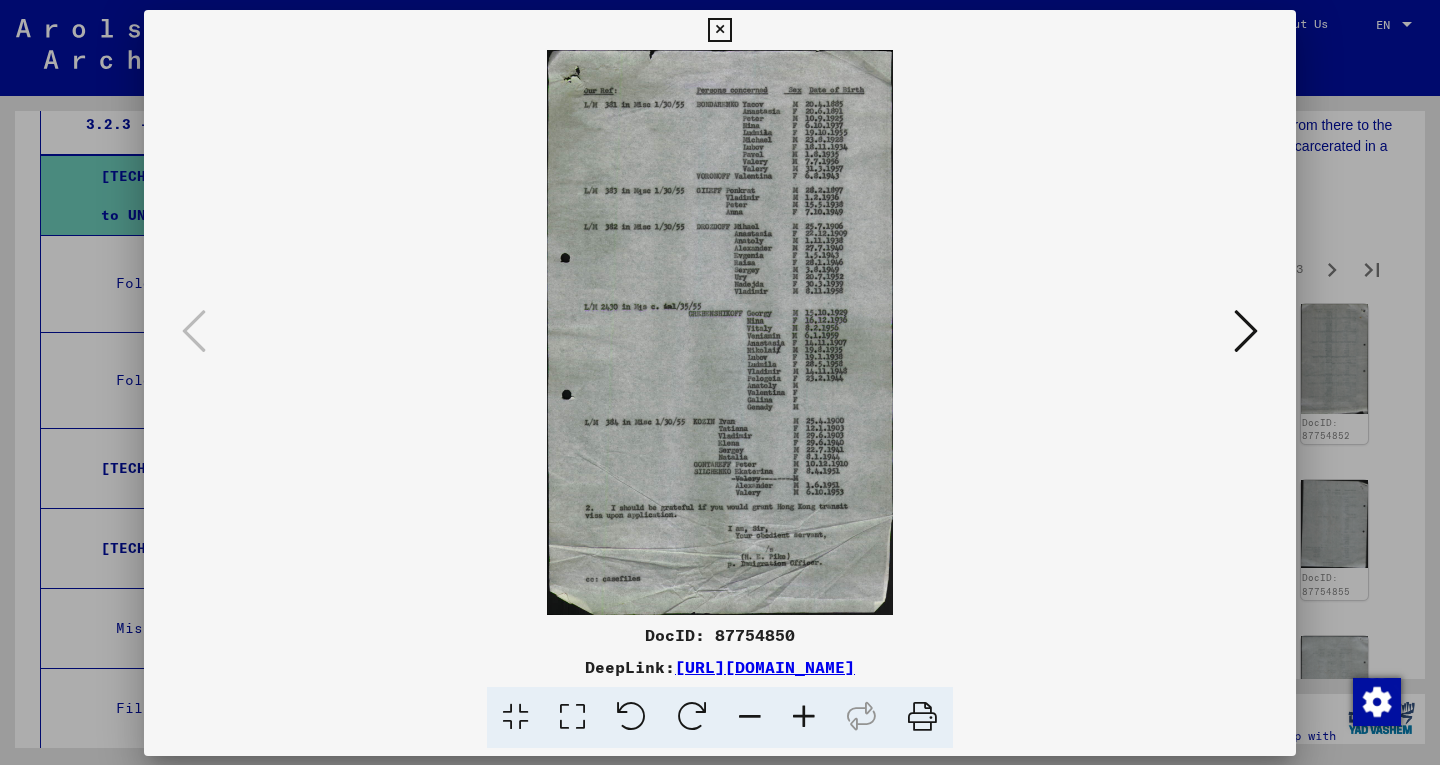 click at bounding box center (720, 332) 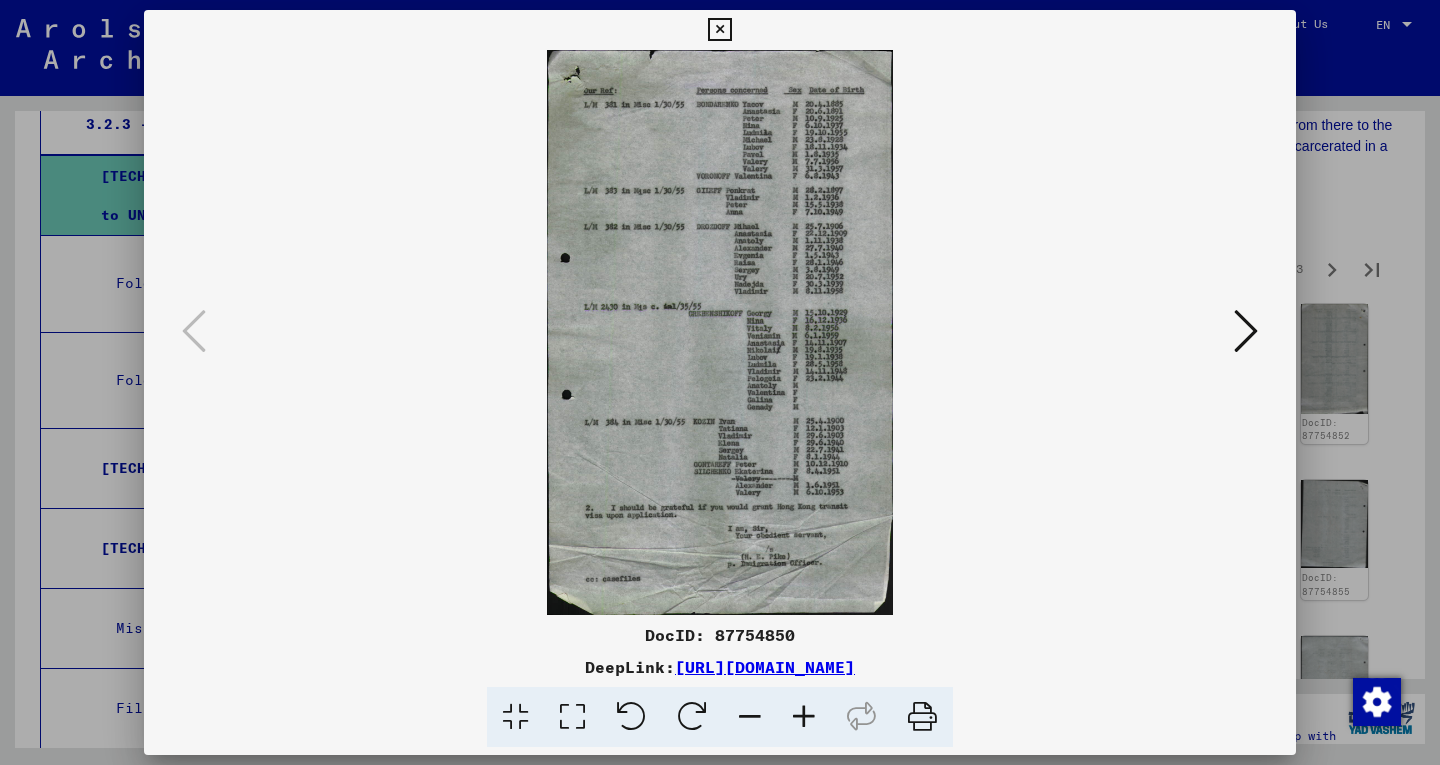 click at bounding box center [1246, 331] 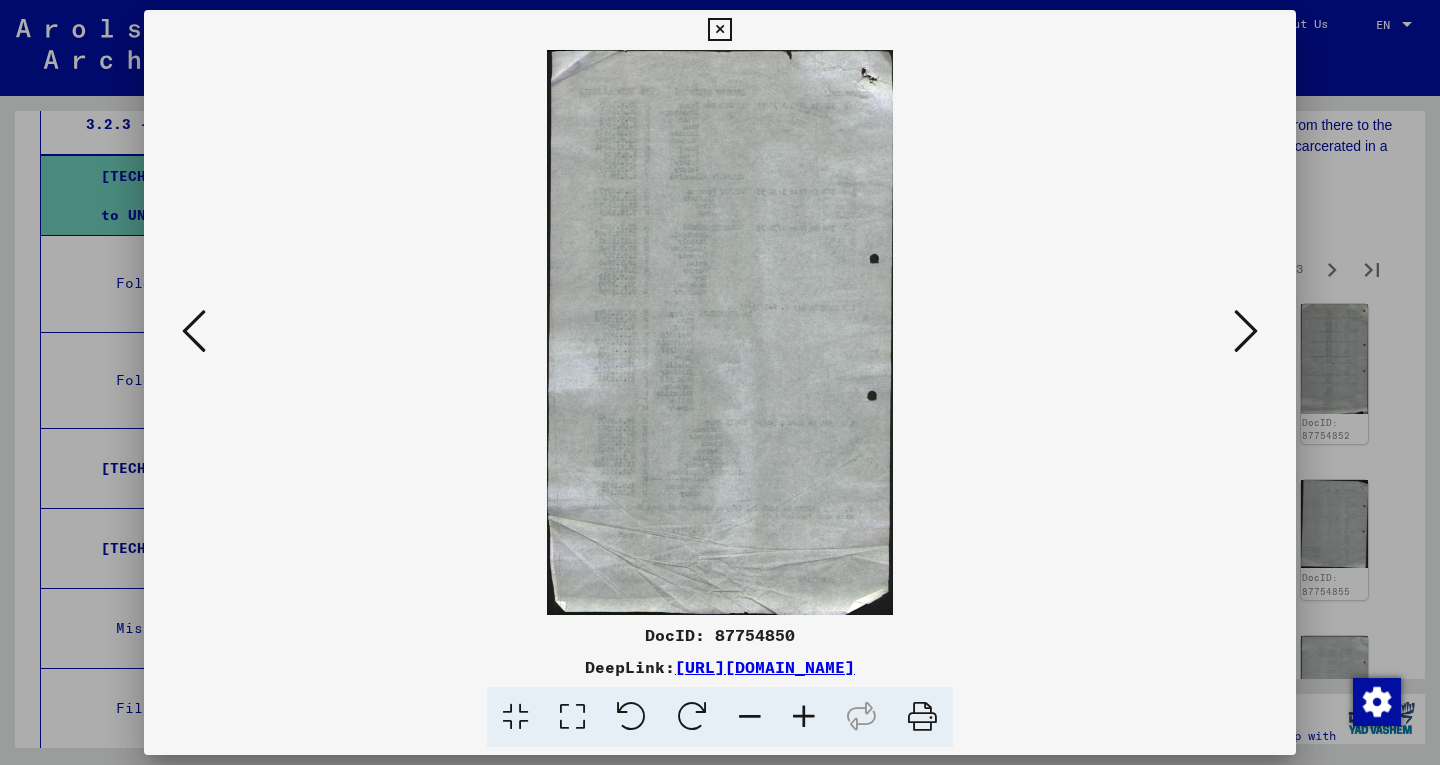 click at bounding box center (1246, 331) 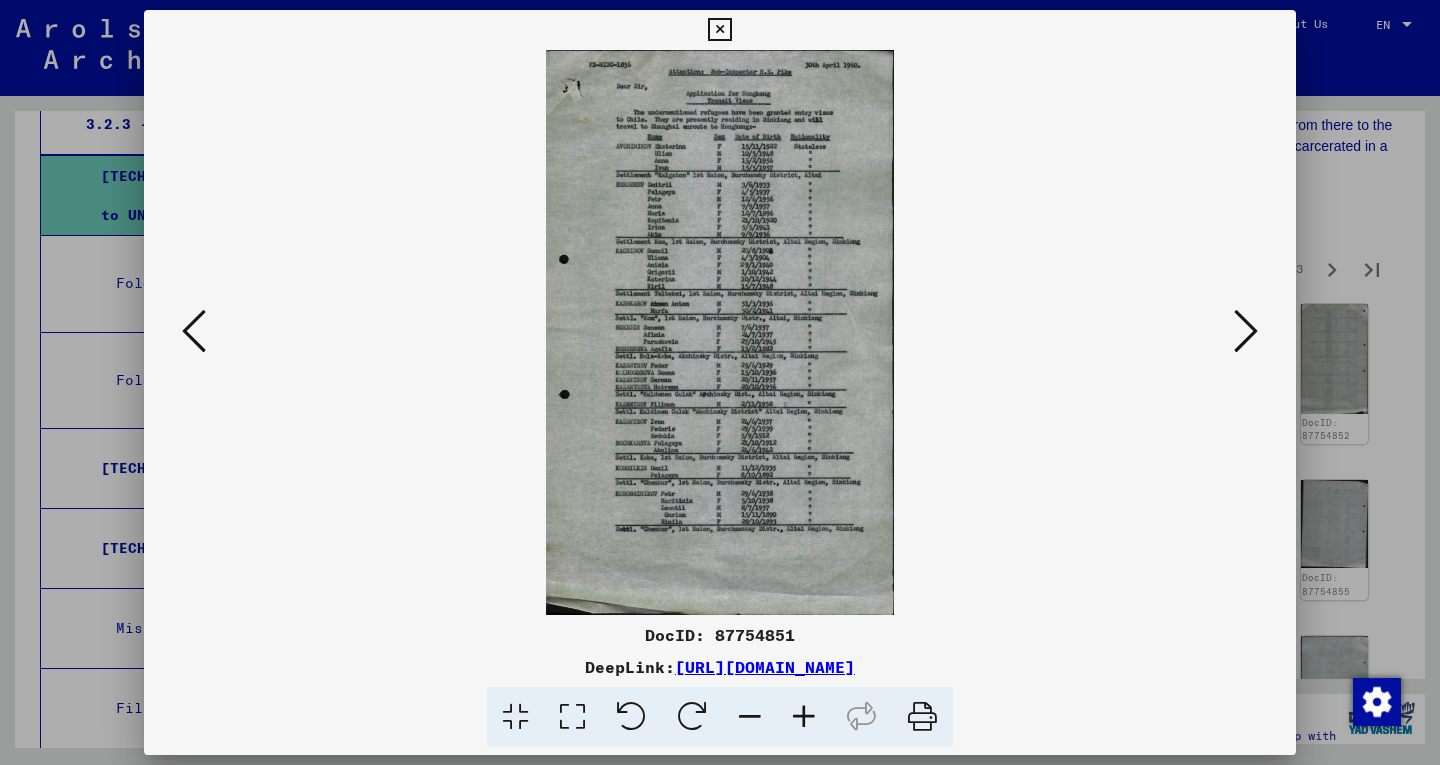 click at bounding box center (1246, 331) 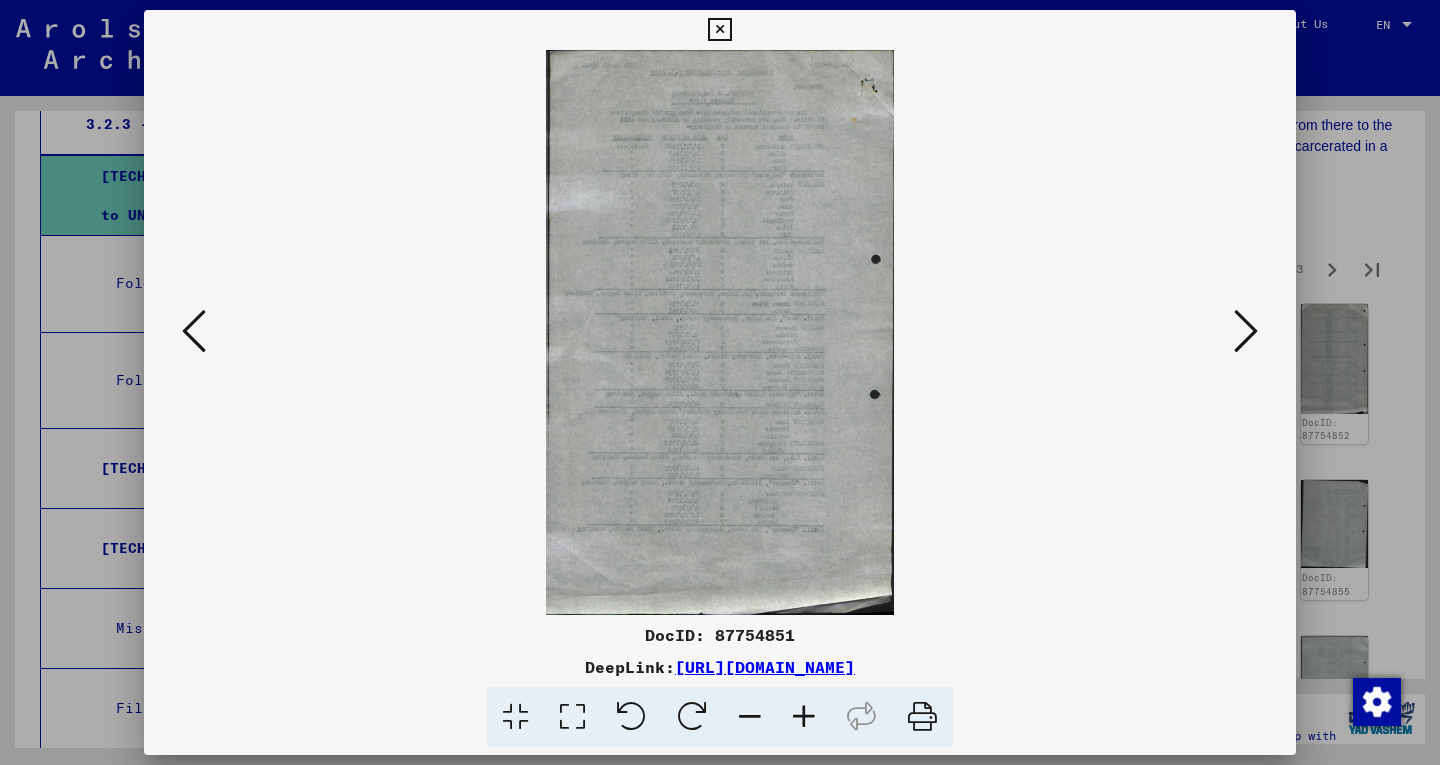 click at bounding box center (1246, 331) 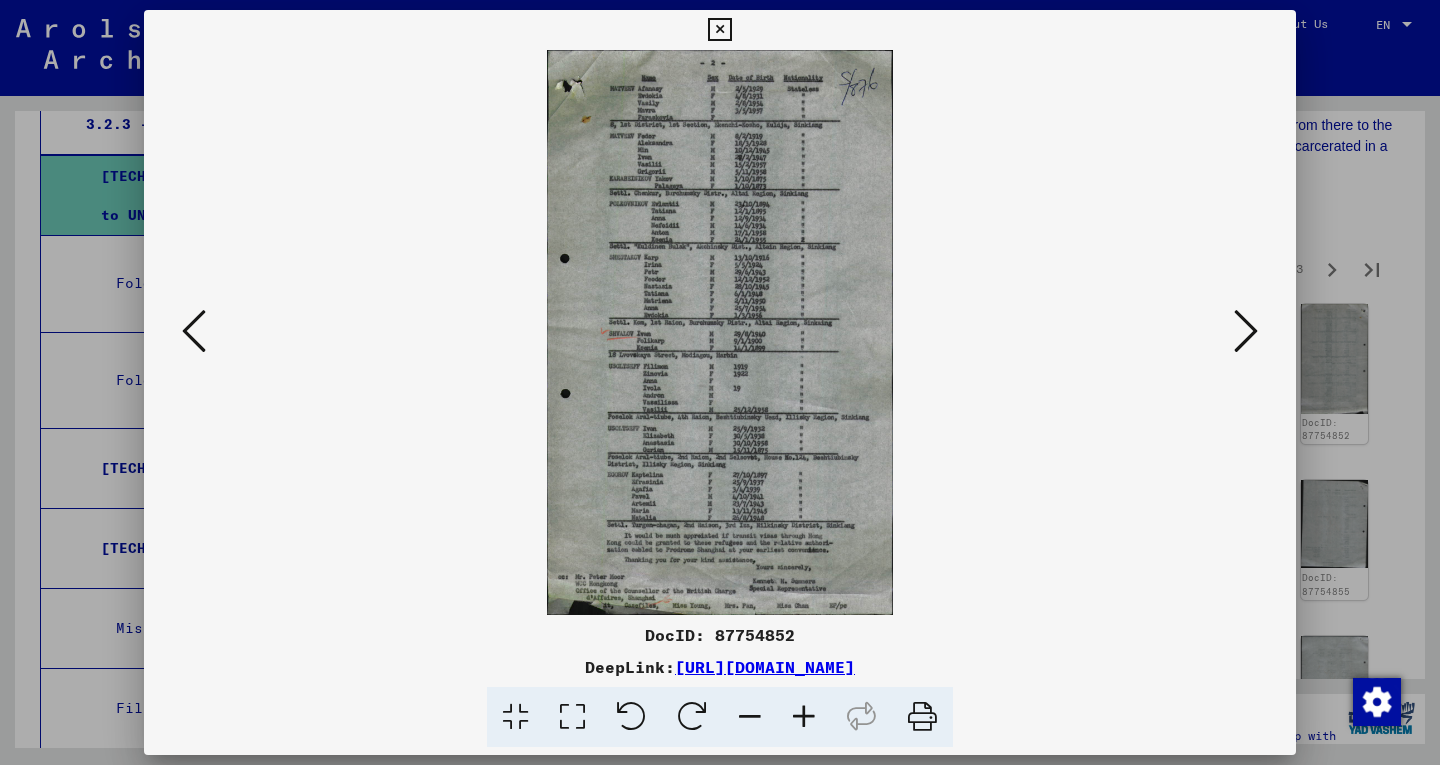 click at bounding box center (1246, 331) 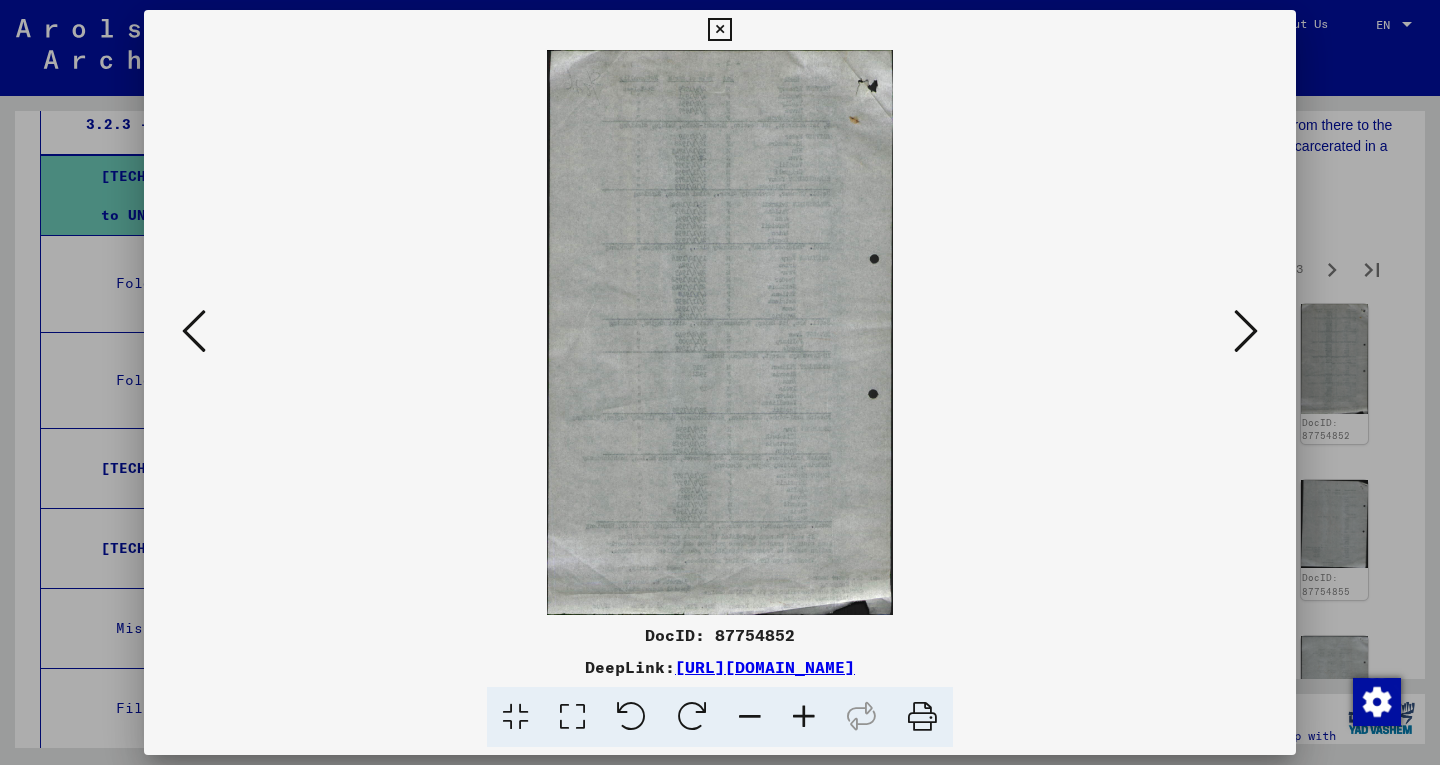click at bounding box center (1246, 331) 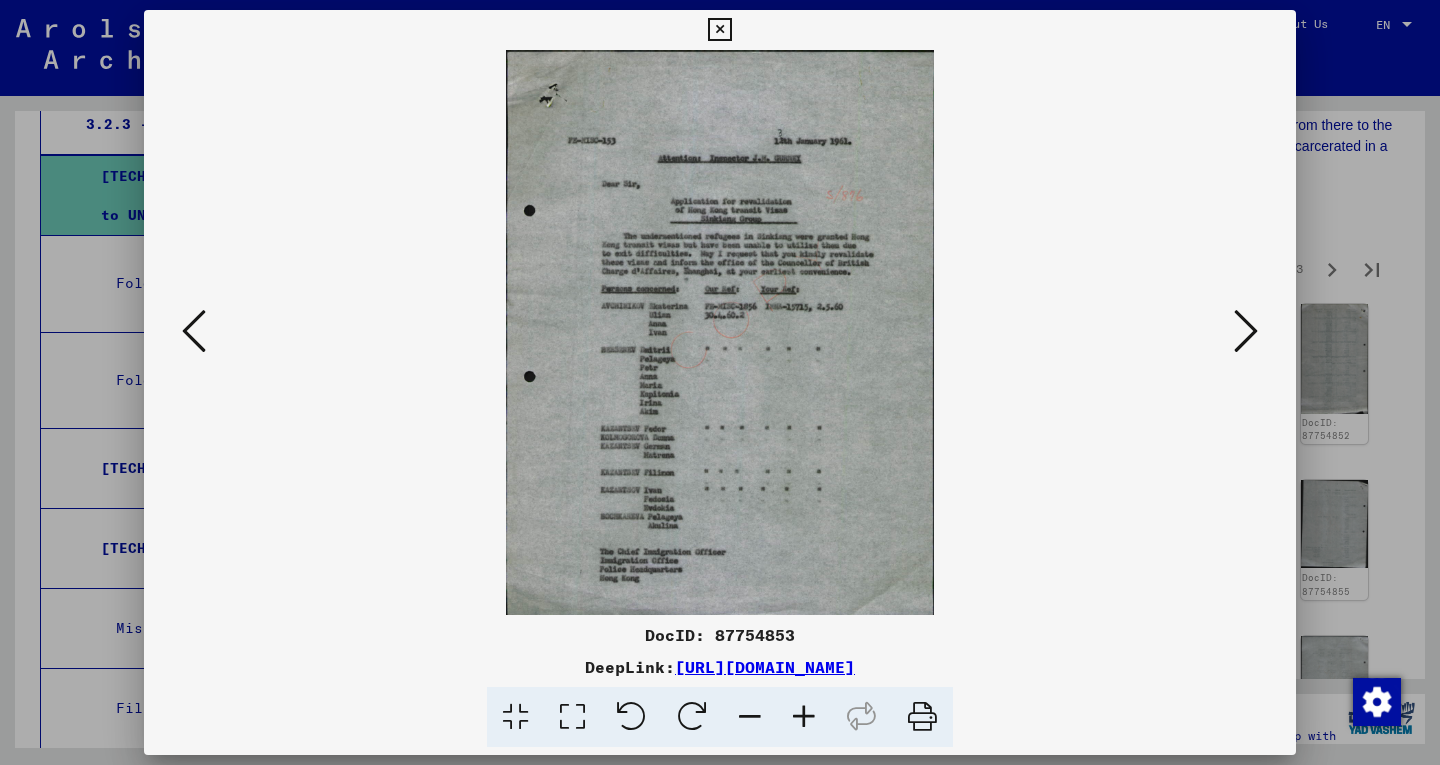 click at bounding box center [1246, 331] 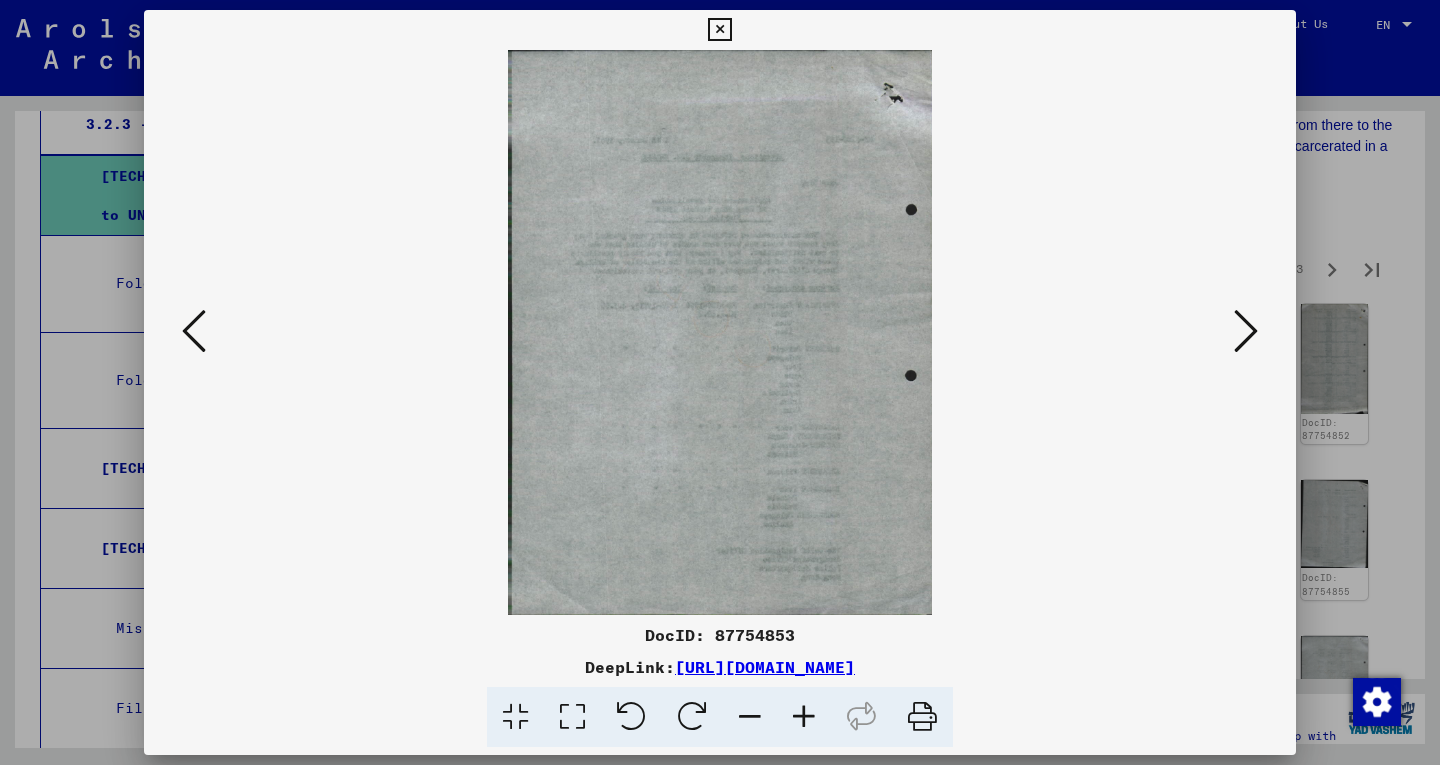 click at bounding box center (1246, 331) 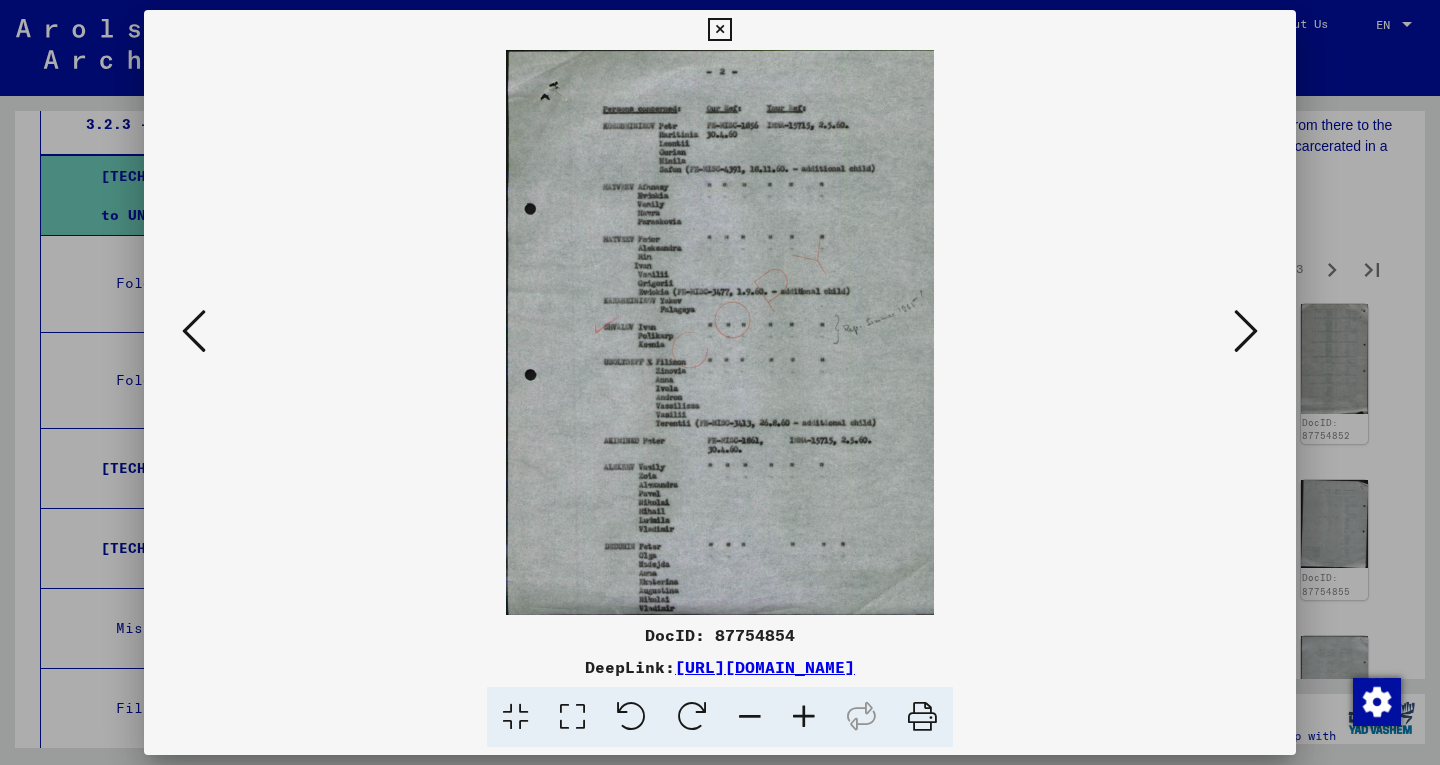 click at bounding box center [1246, 331] 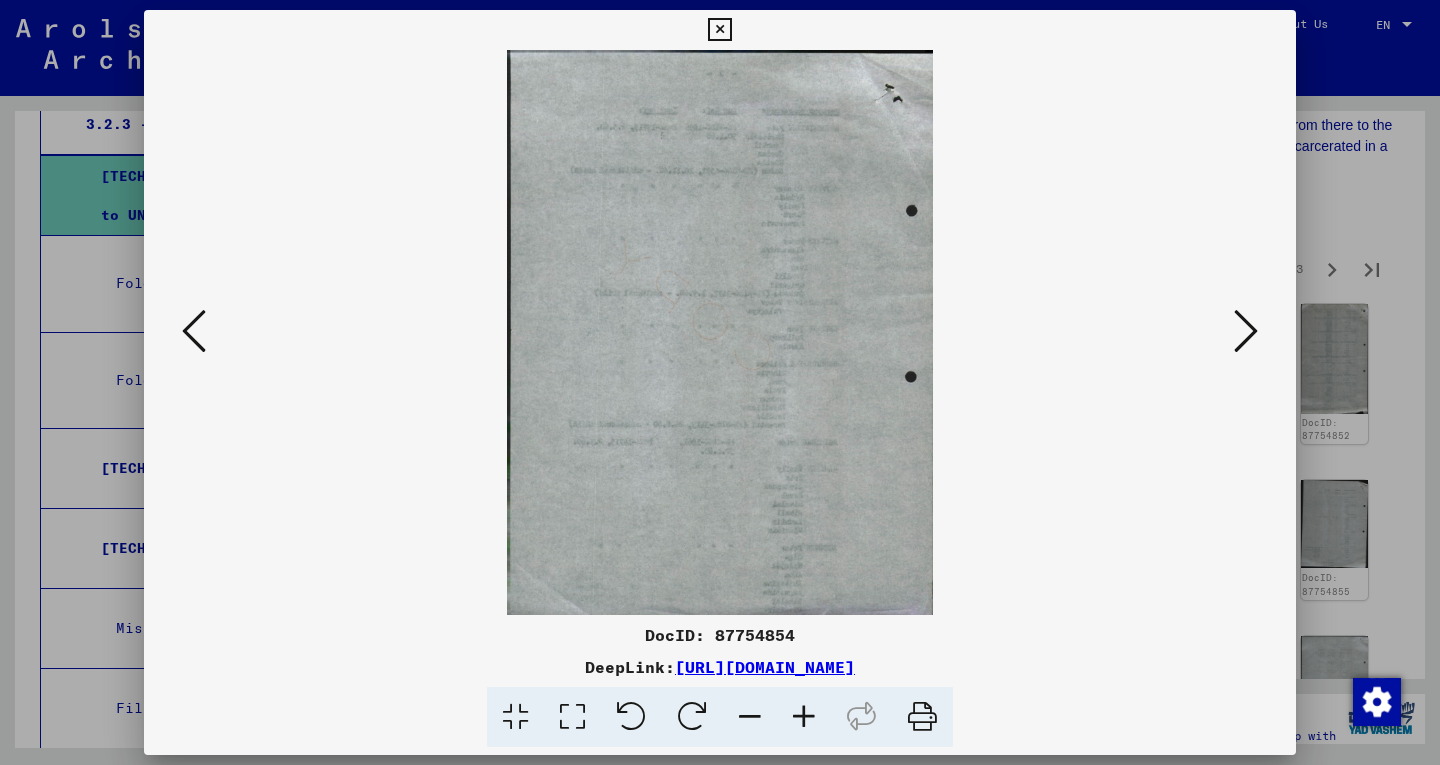 click at bounding box center [1246, 331] 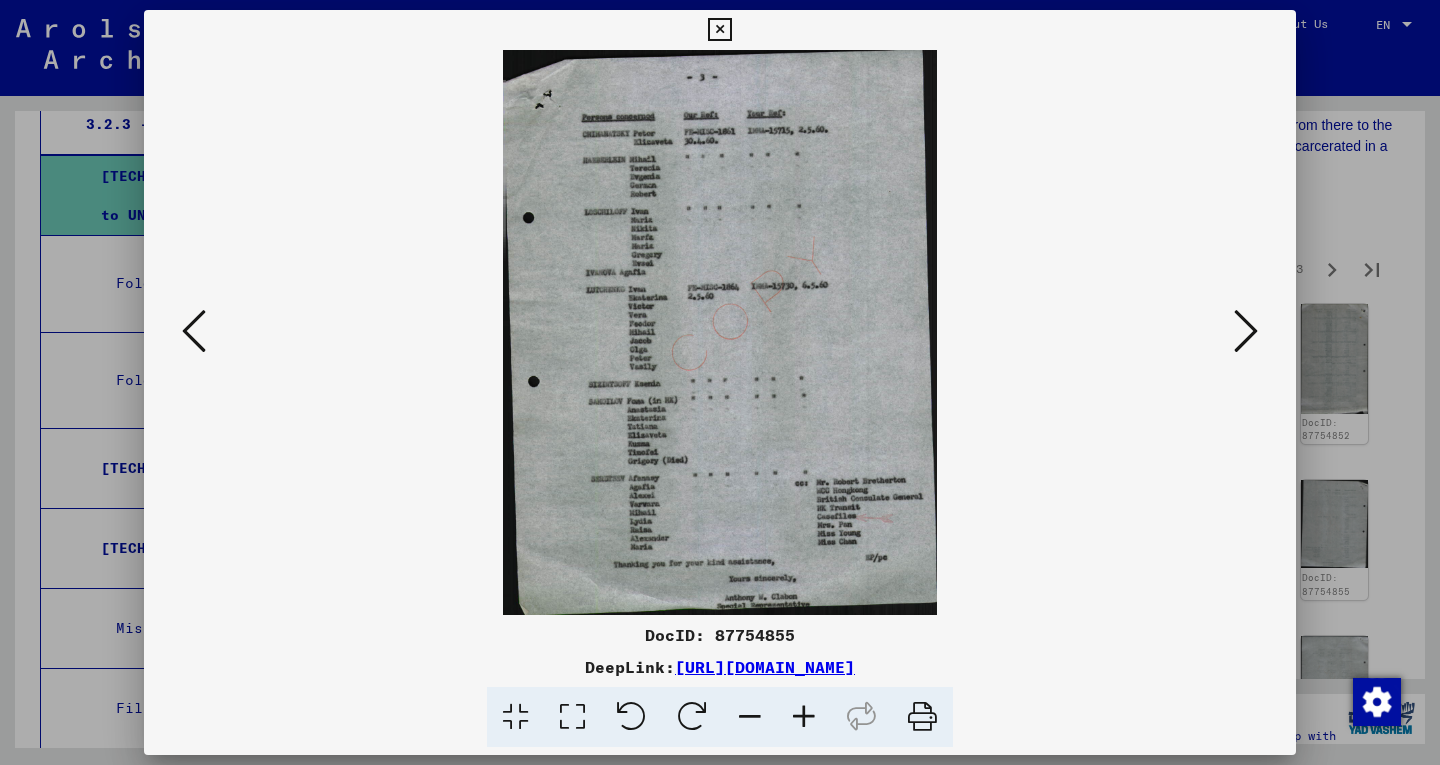 click at bounding box center (1246, 331) 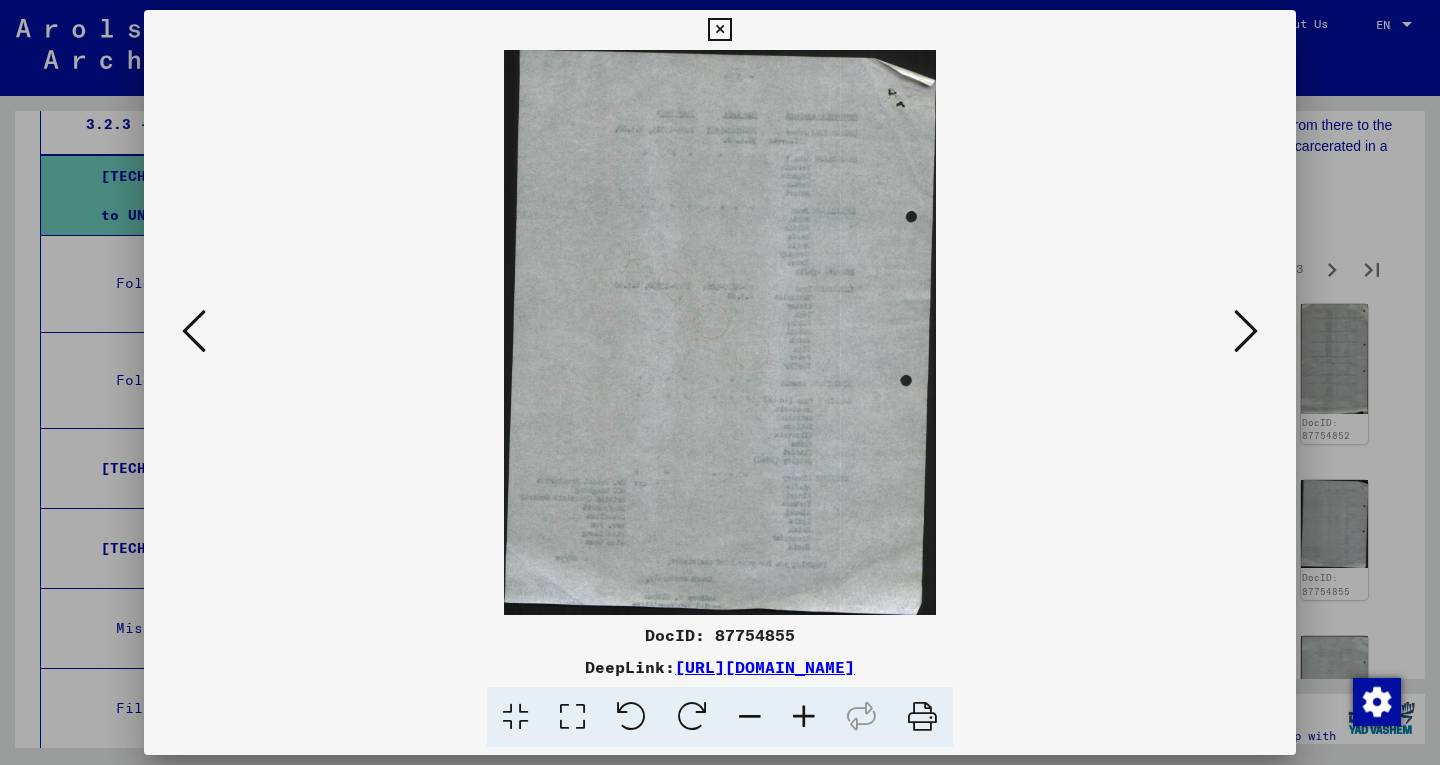 click at bounding box center (1246, 331) 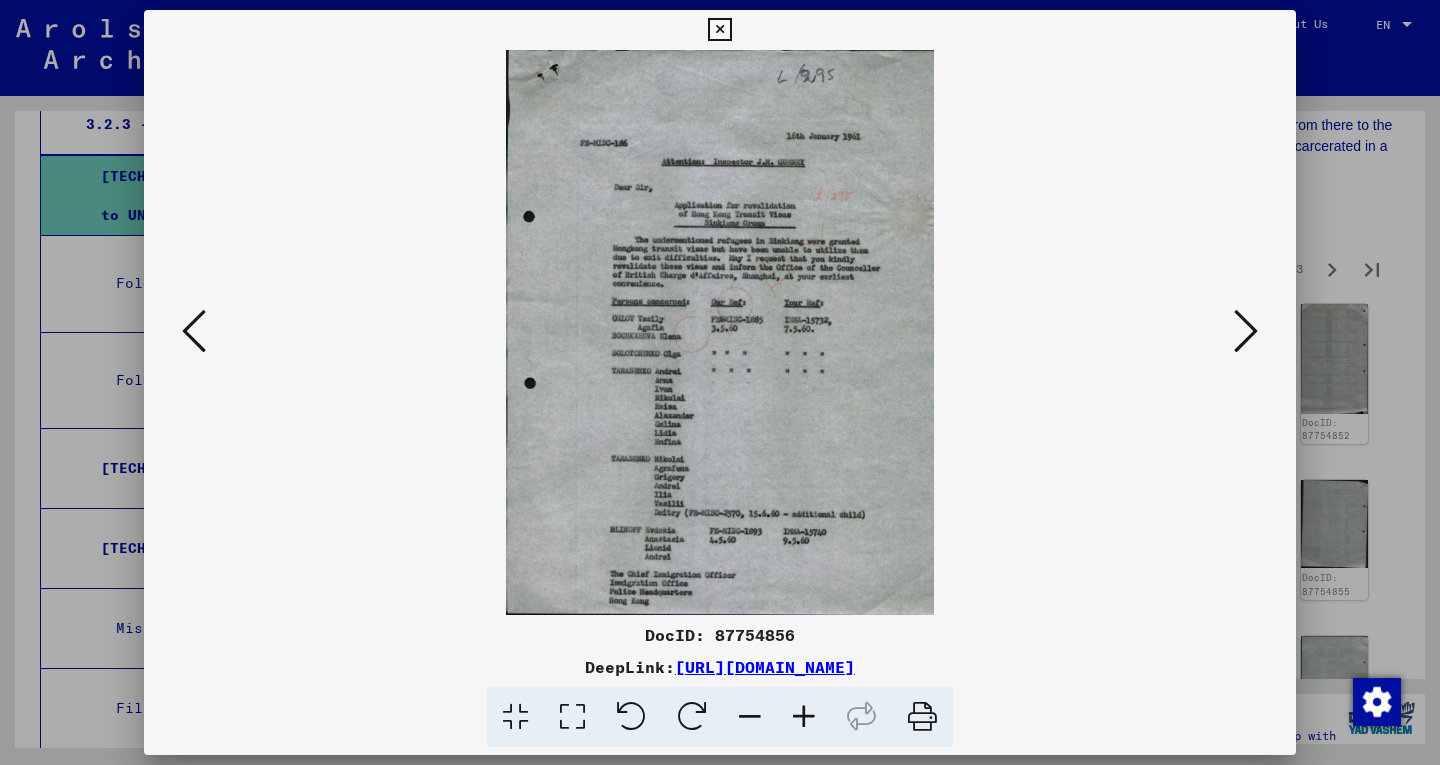 click at bounding box center [1246, 331] 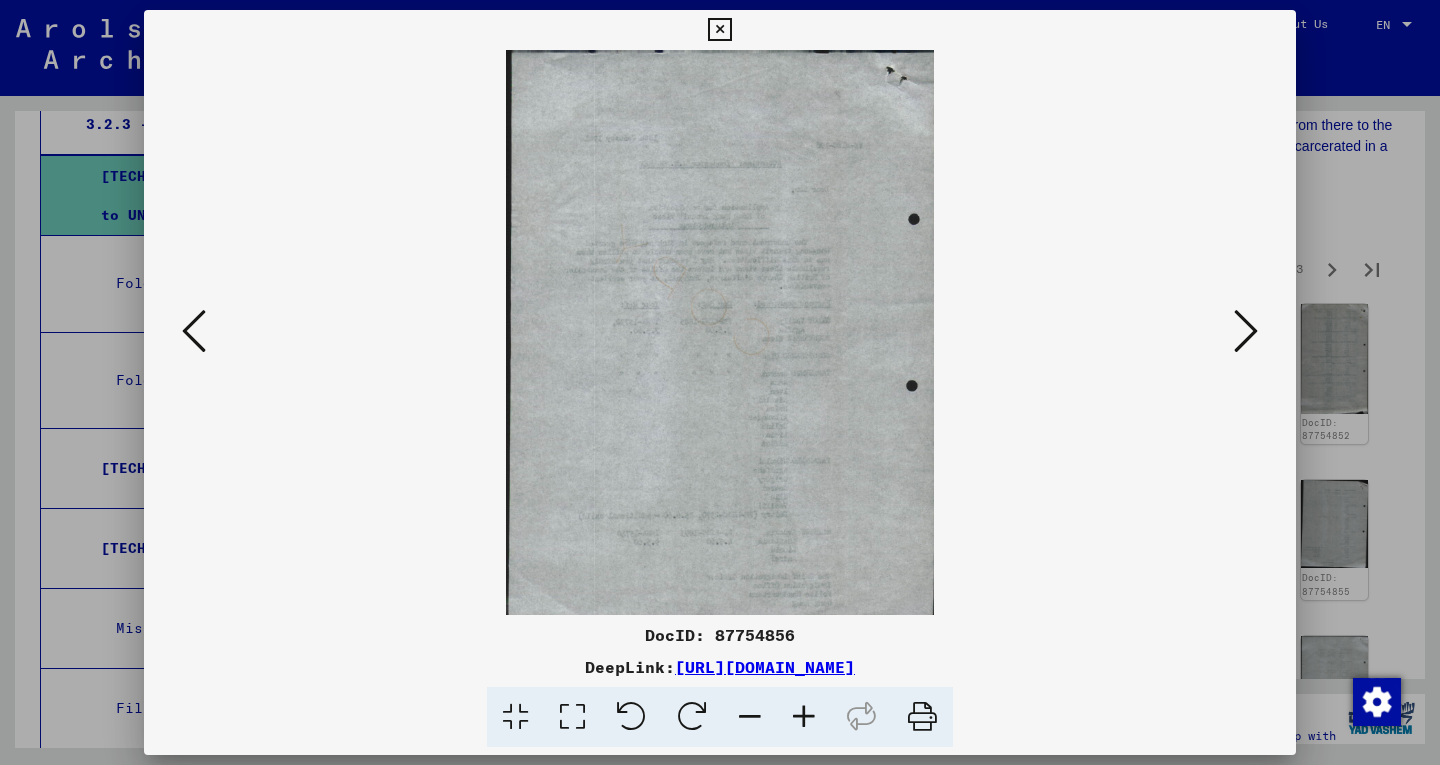click at bounding box center (1246, 331) 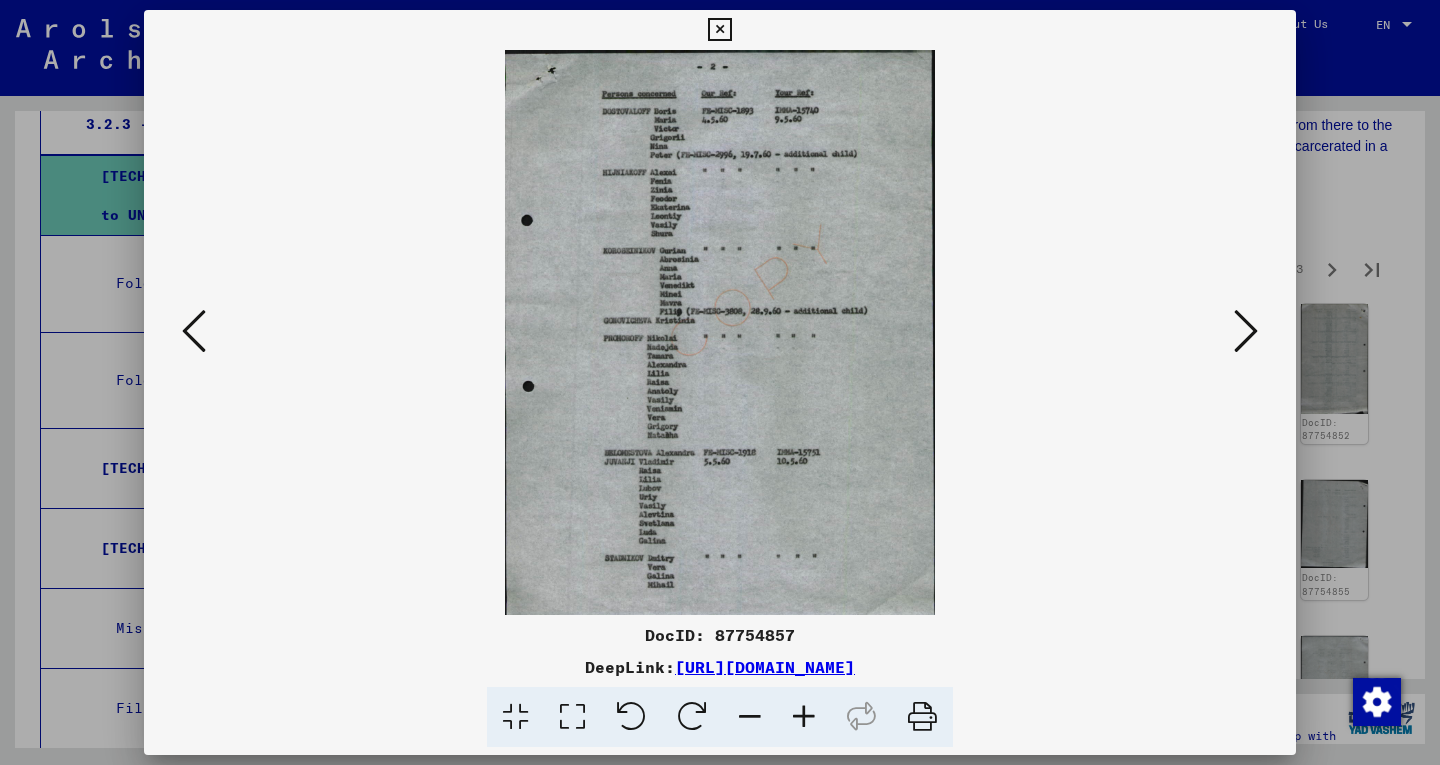 click at bounding box center [1246, 331] 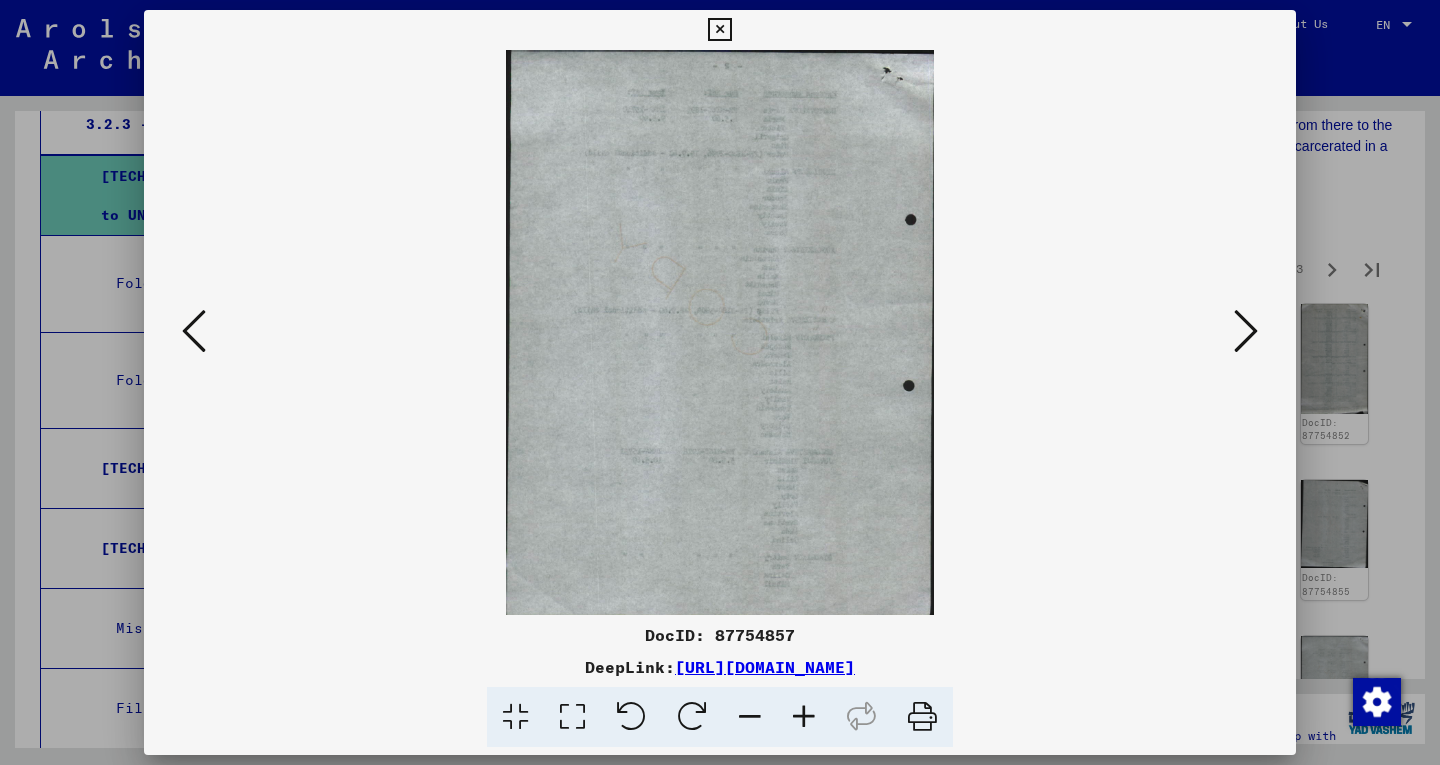 click at bounding box center [1246, 331] 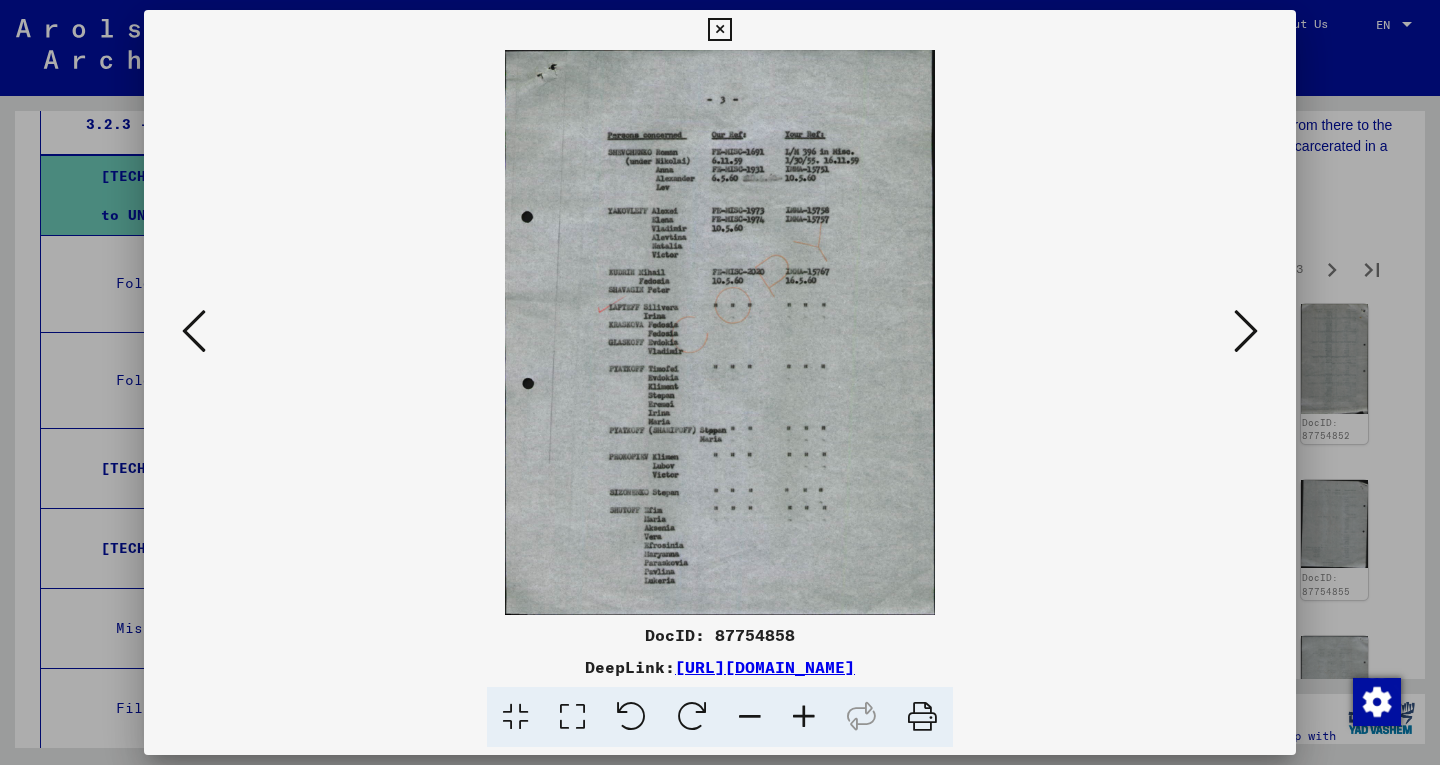 click at bounding box center (1246, 331) 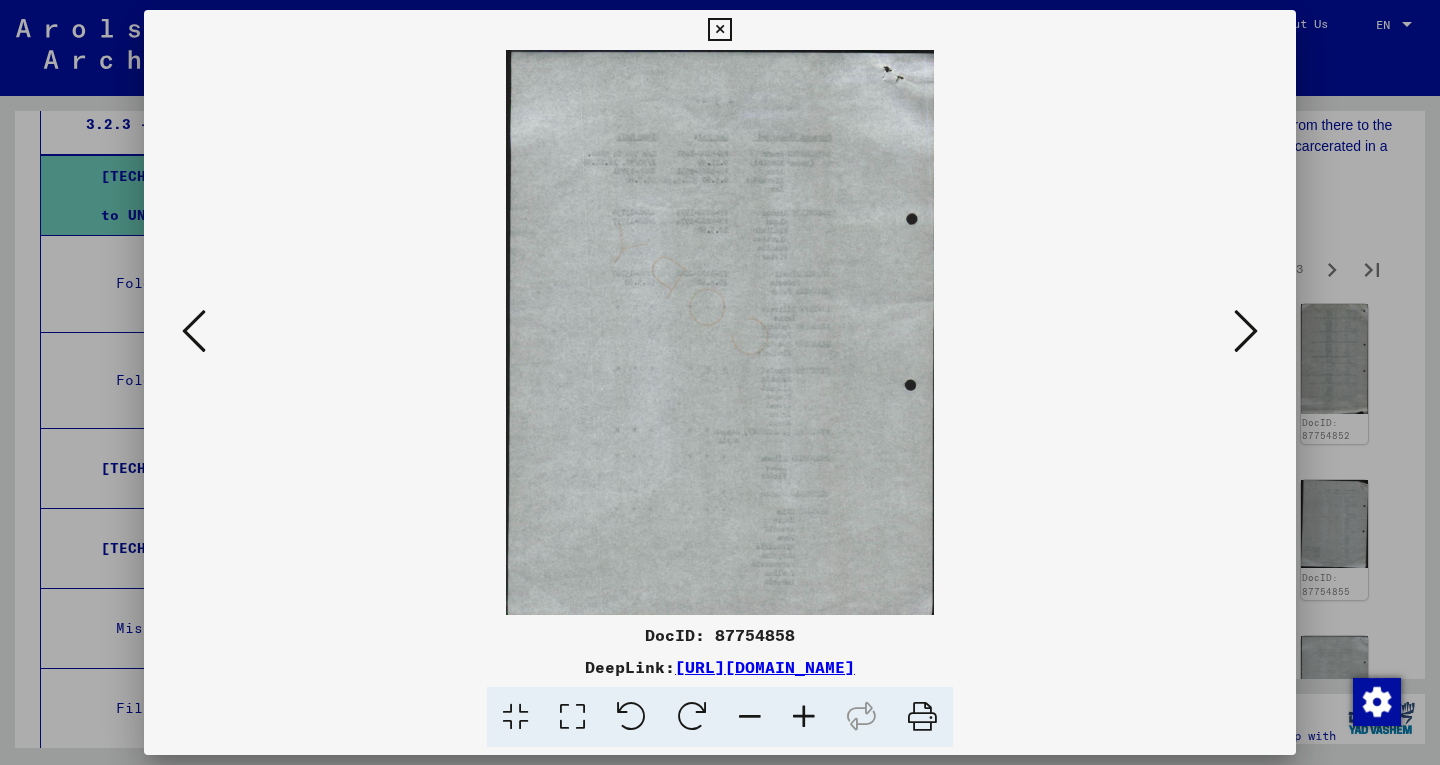 click at bounding box center (1246, 331) 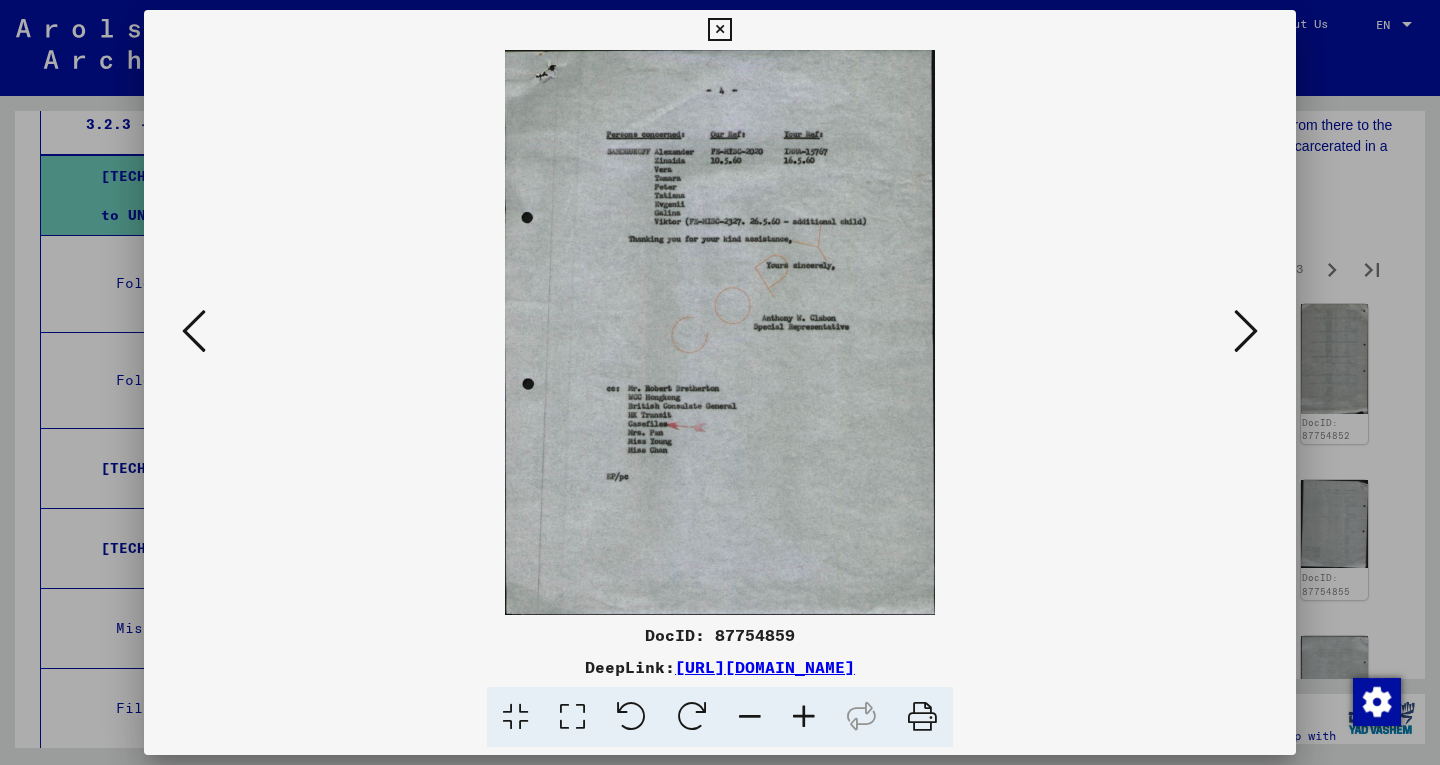 click at bounding box center (1246, 331) 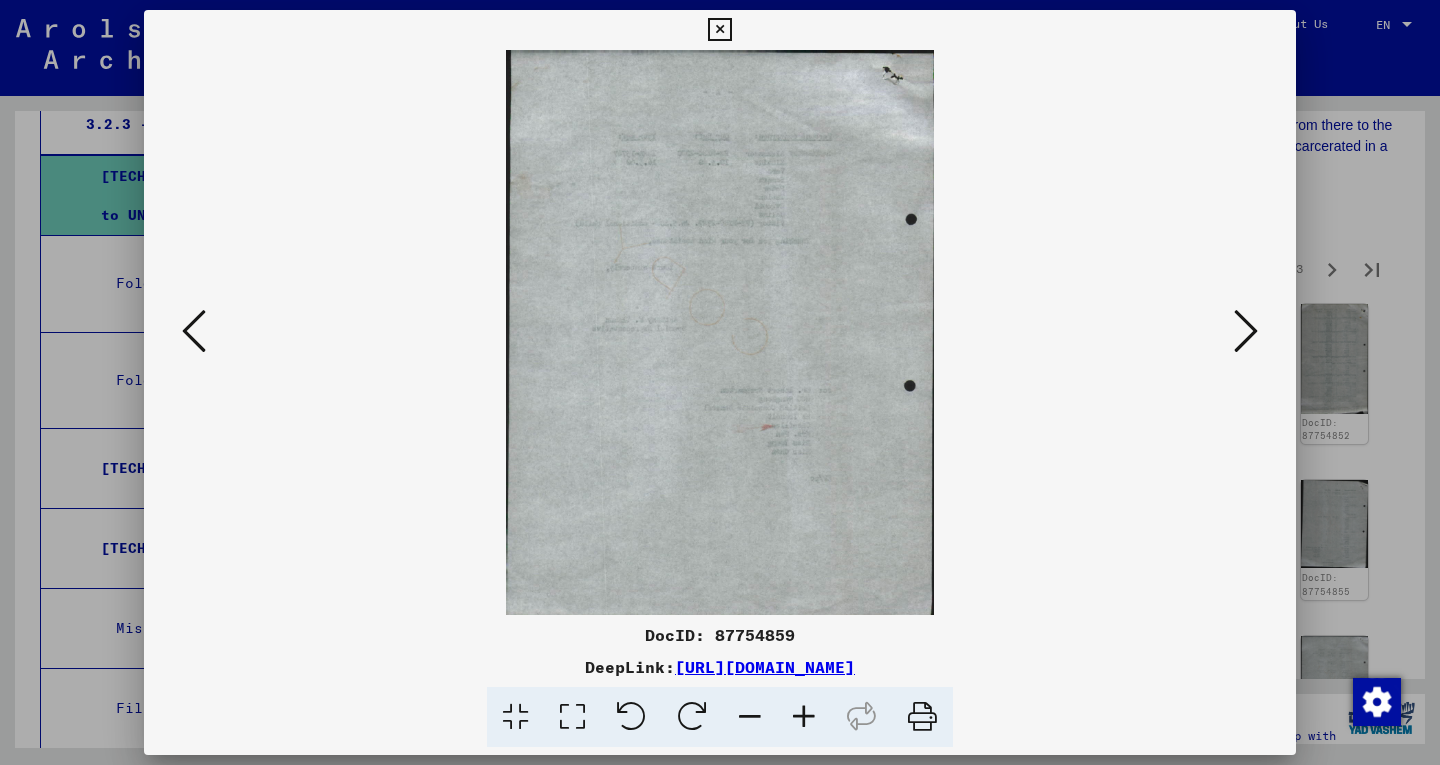 click at bounding box center [1246, 331] 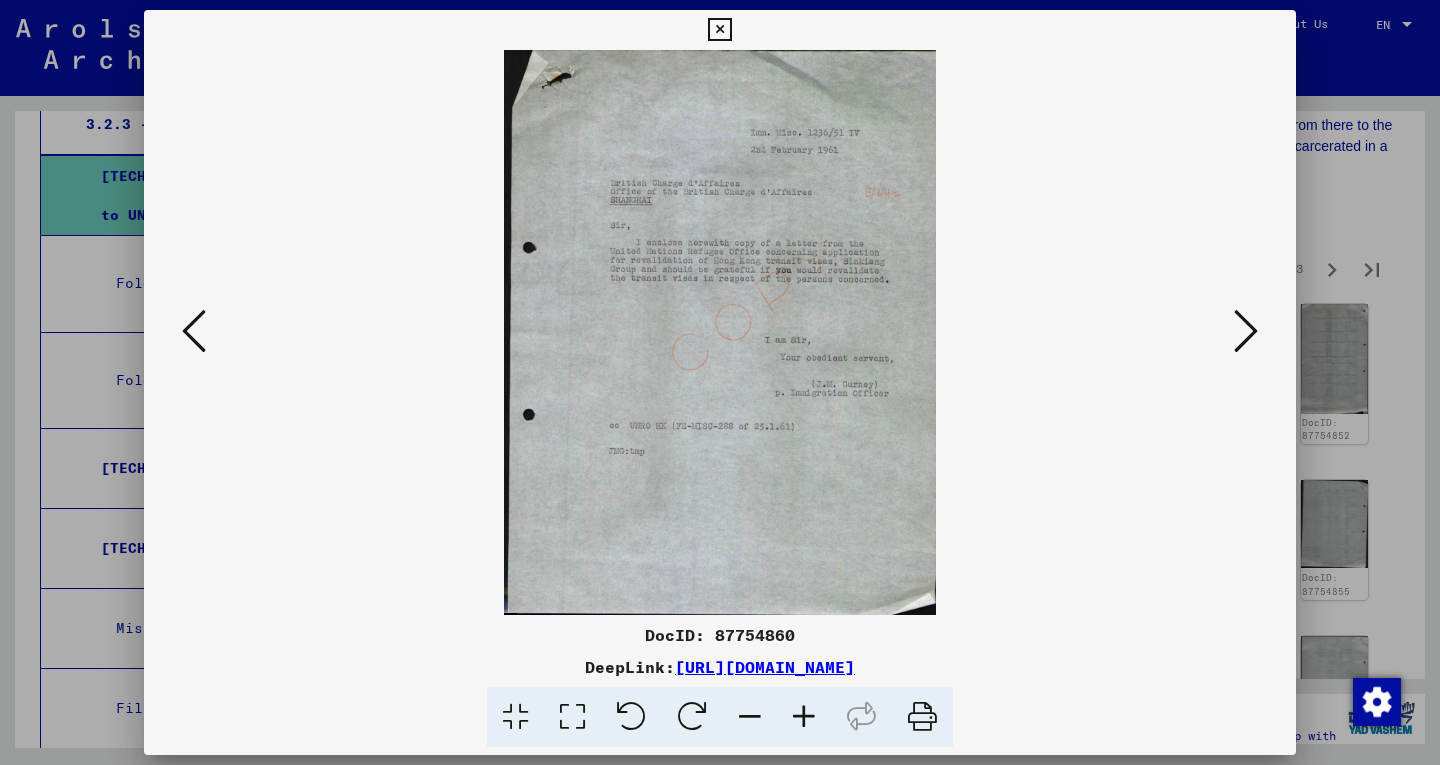 click at bounding box center (804, 717) 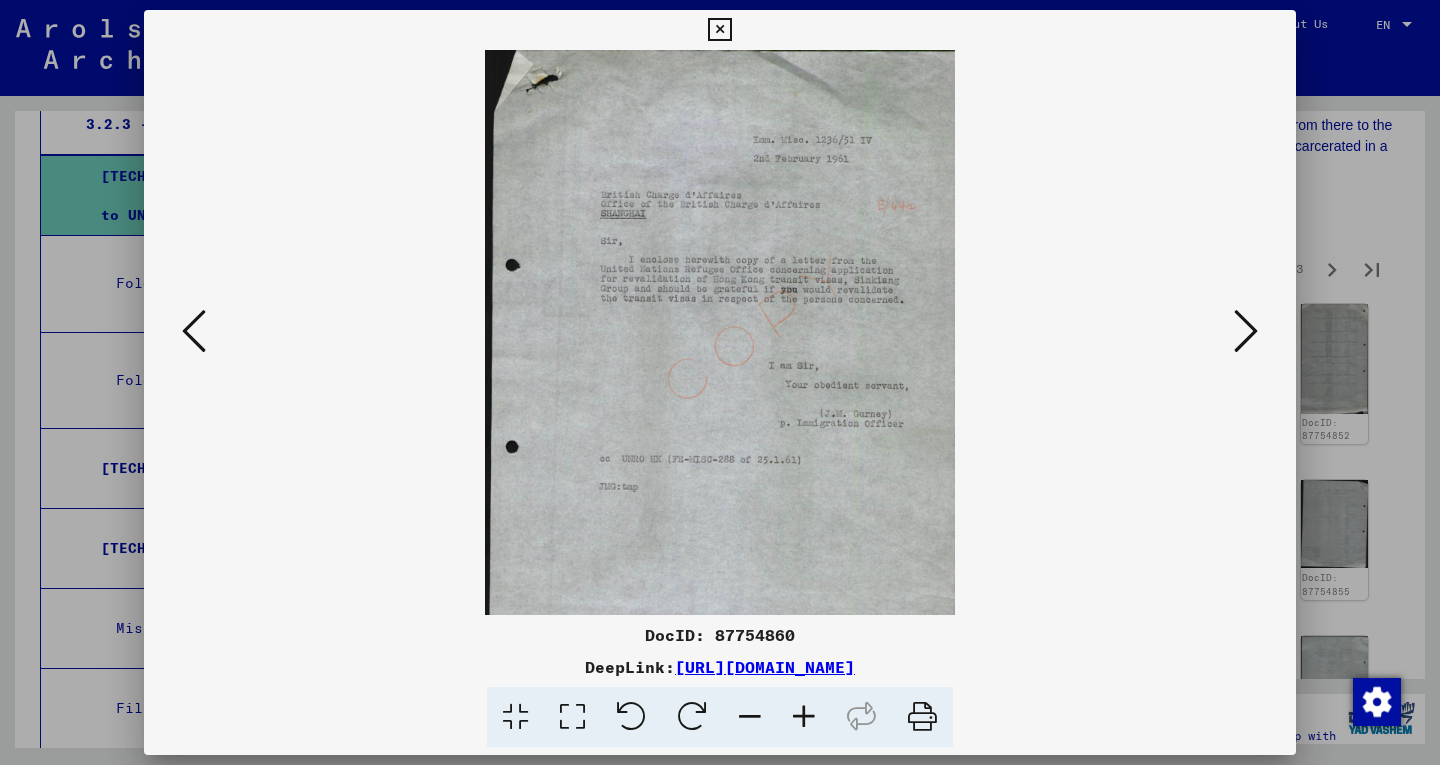click at bounding box center (804, 717) 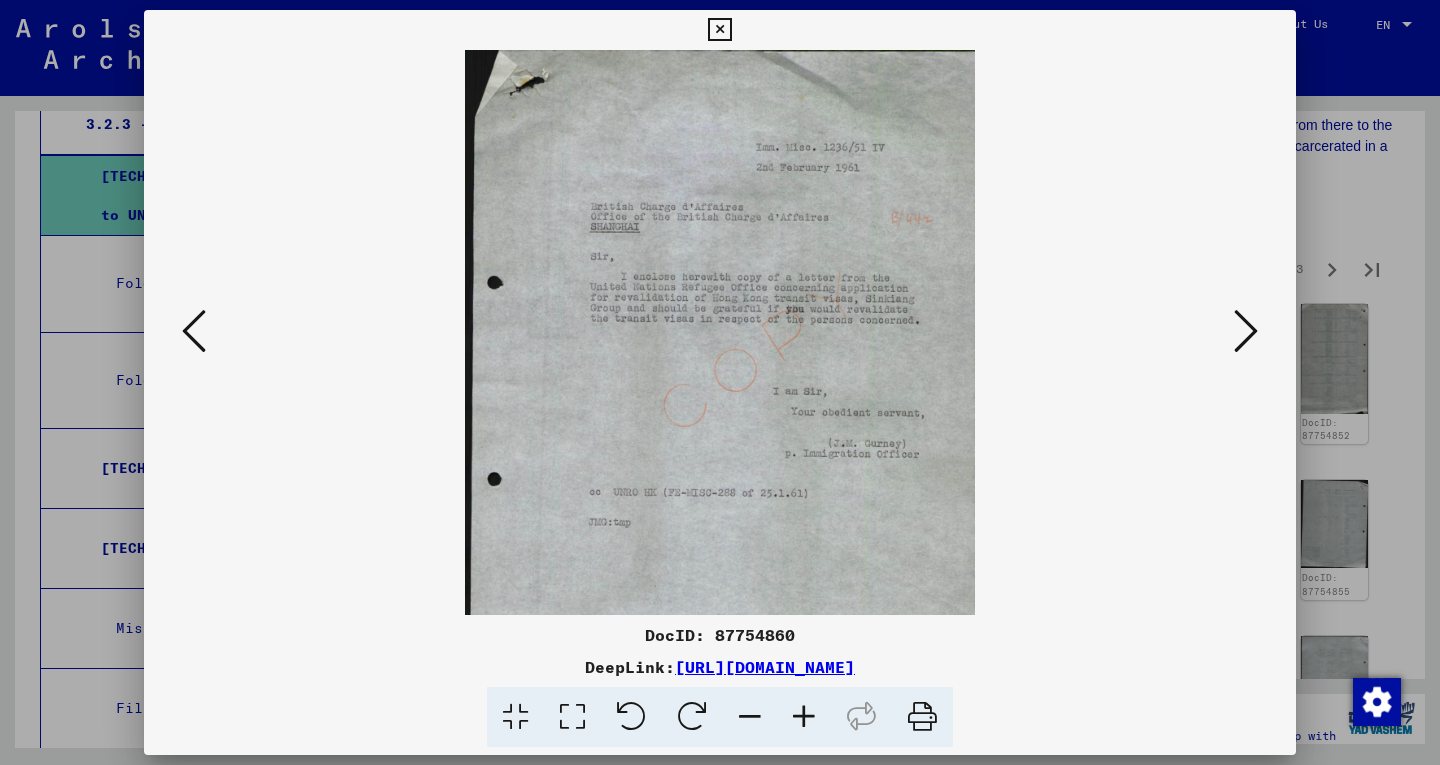 click at bounding box center [804, 717] 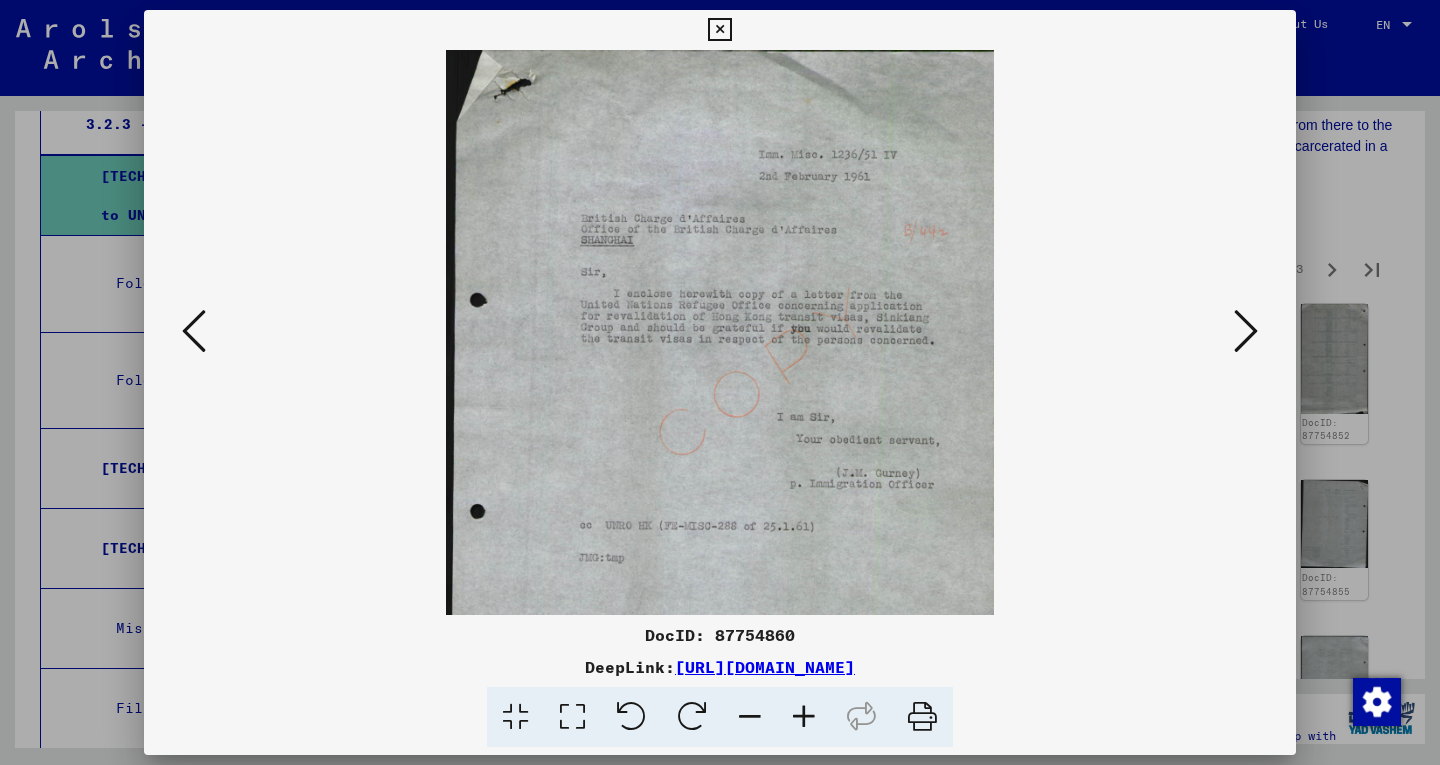 click at bounding box center (804, 717) 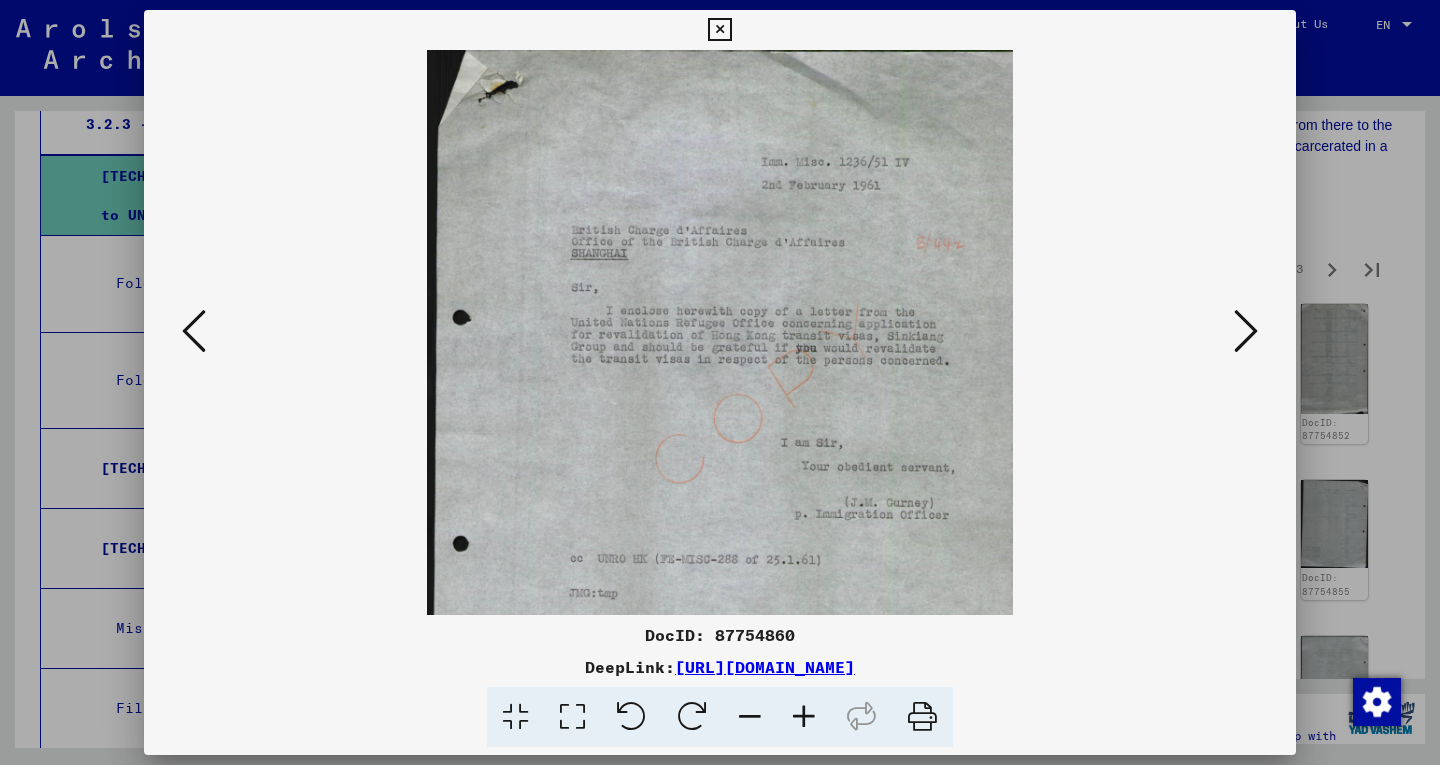 click at bounding box center [804, 717] 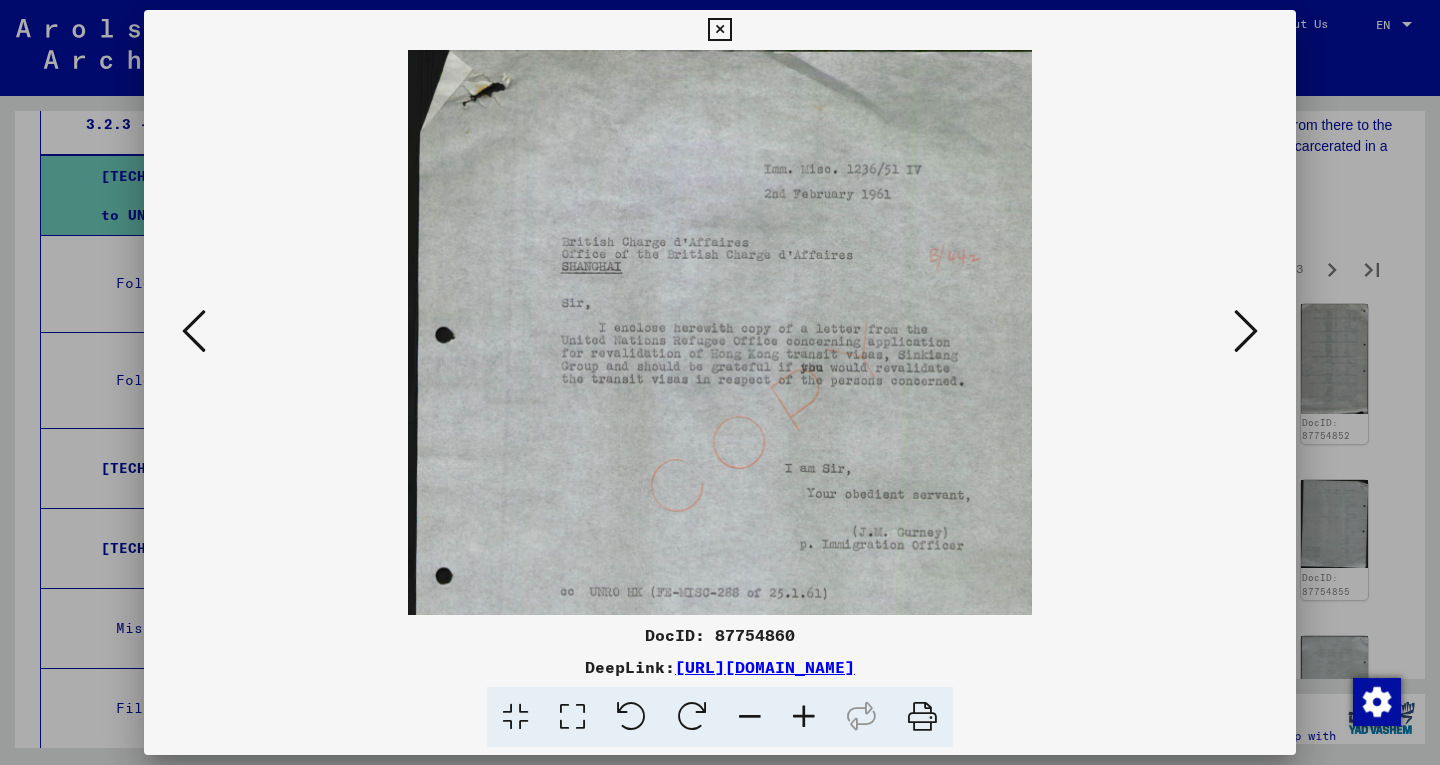 click at bounding box center (804, 717) 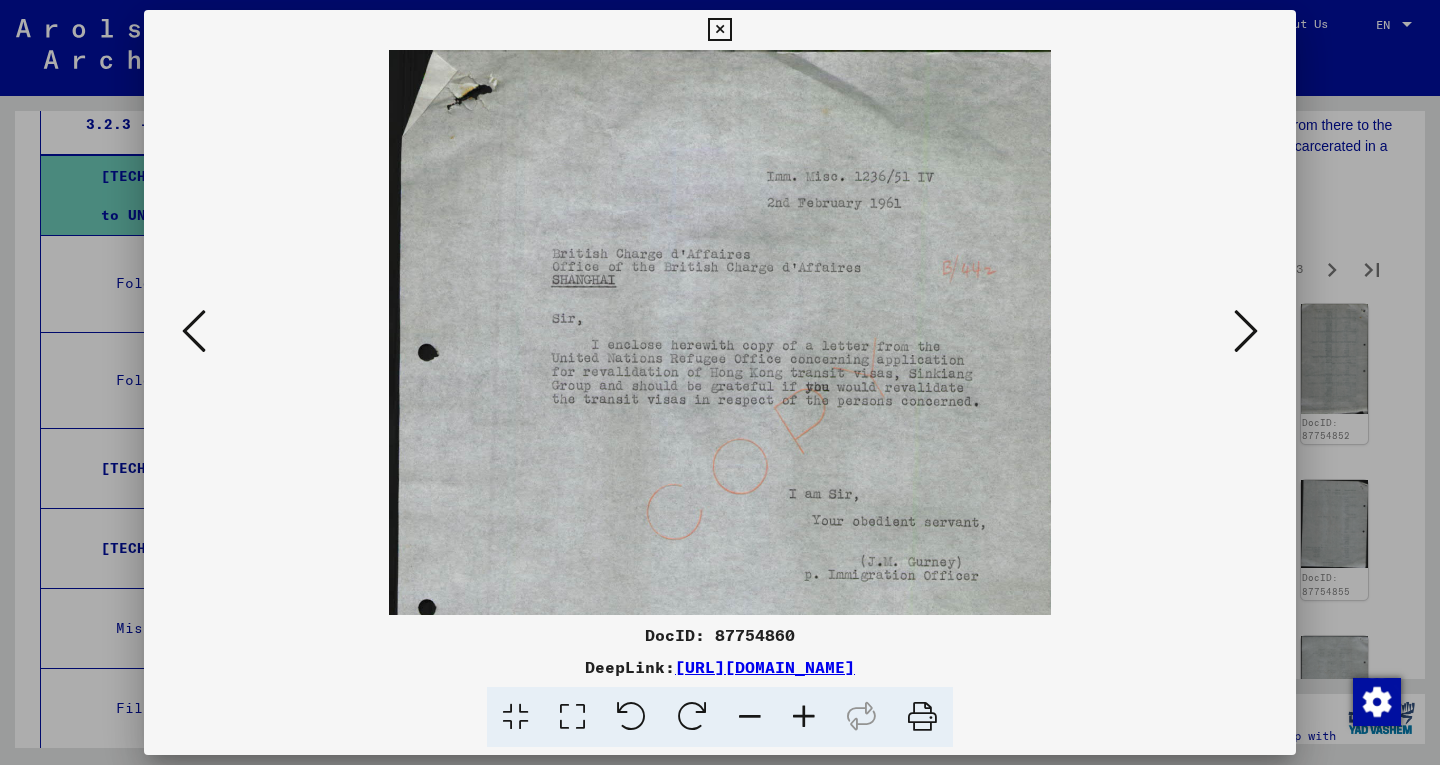 click at bounding box center (804, 717) 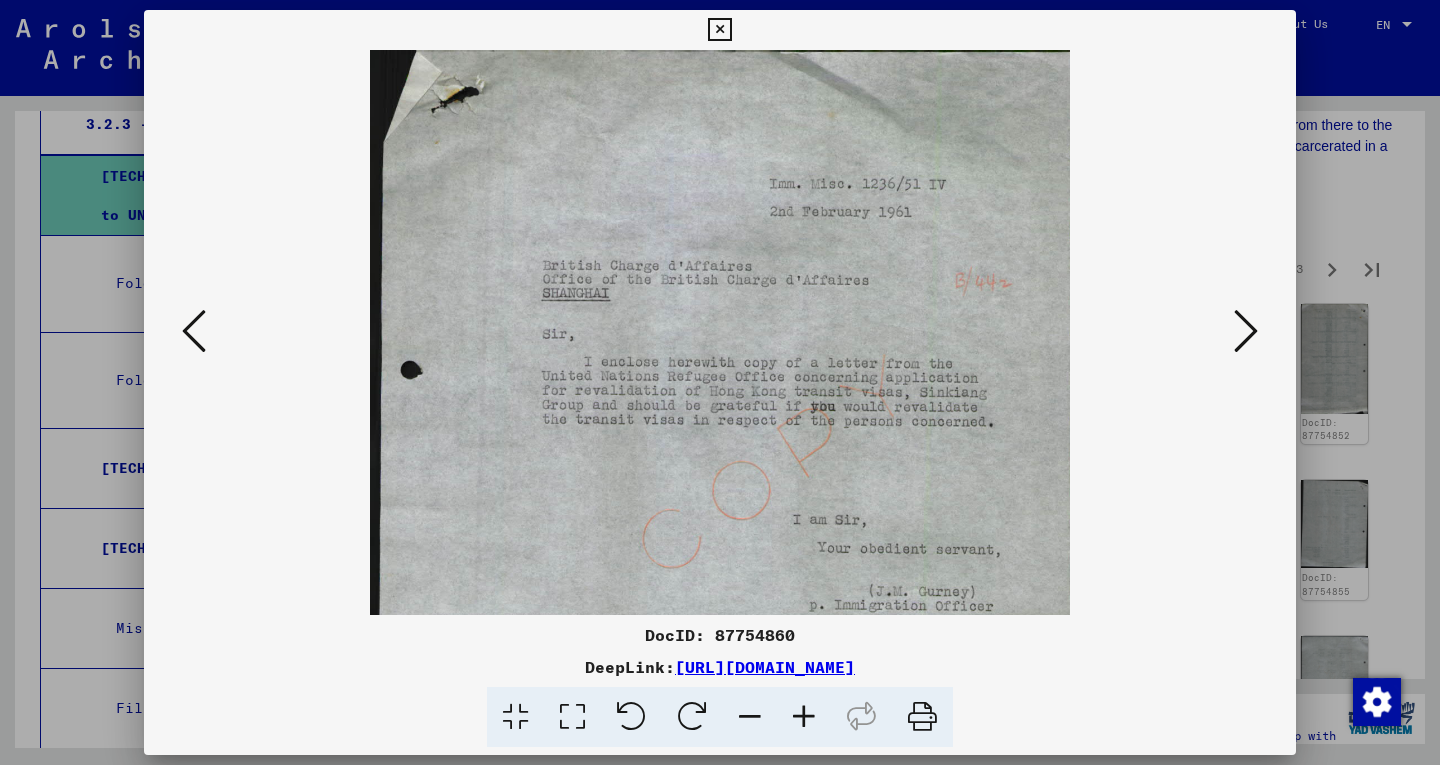 click at bounding box center (804, 717) 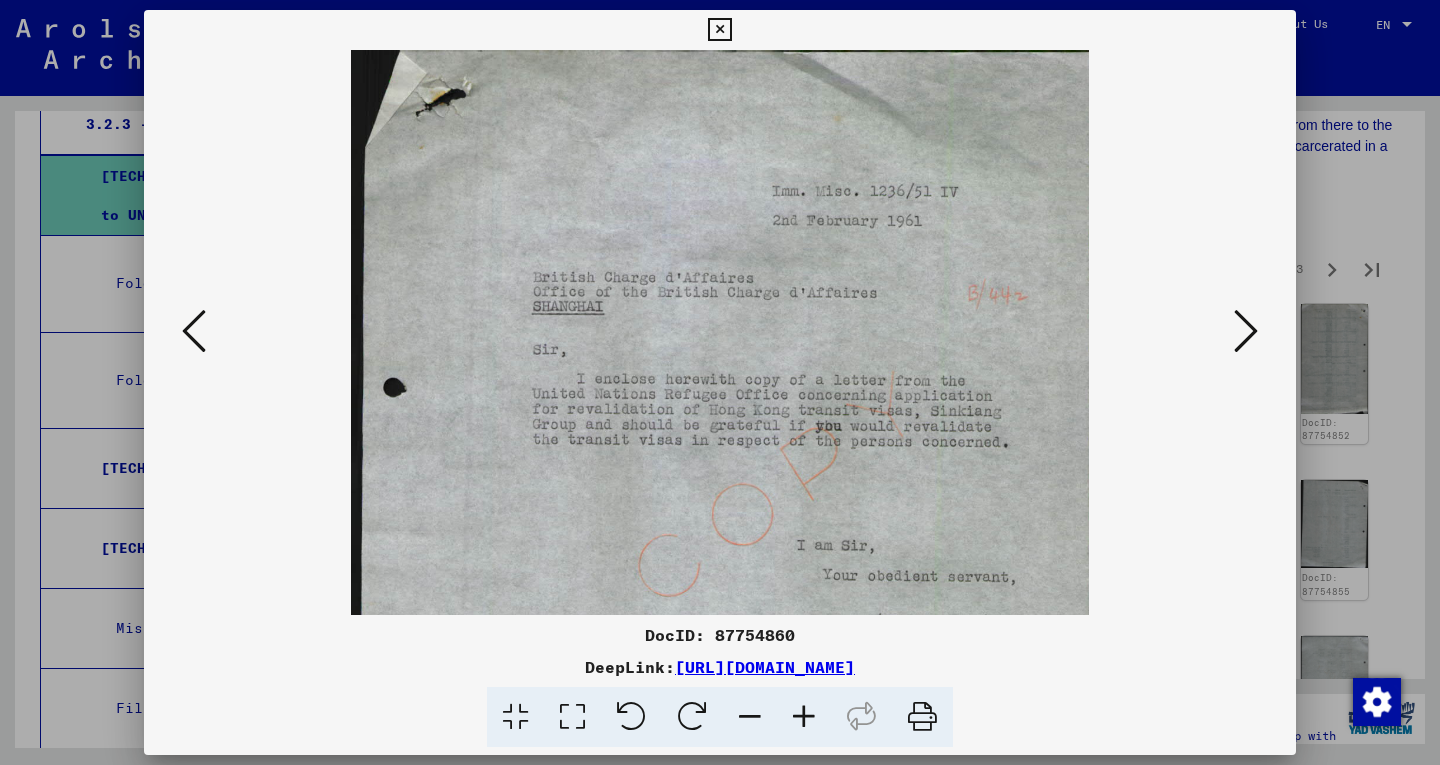click at bounding box center (804, 717) 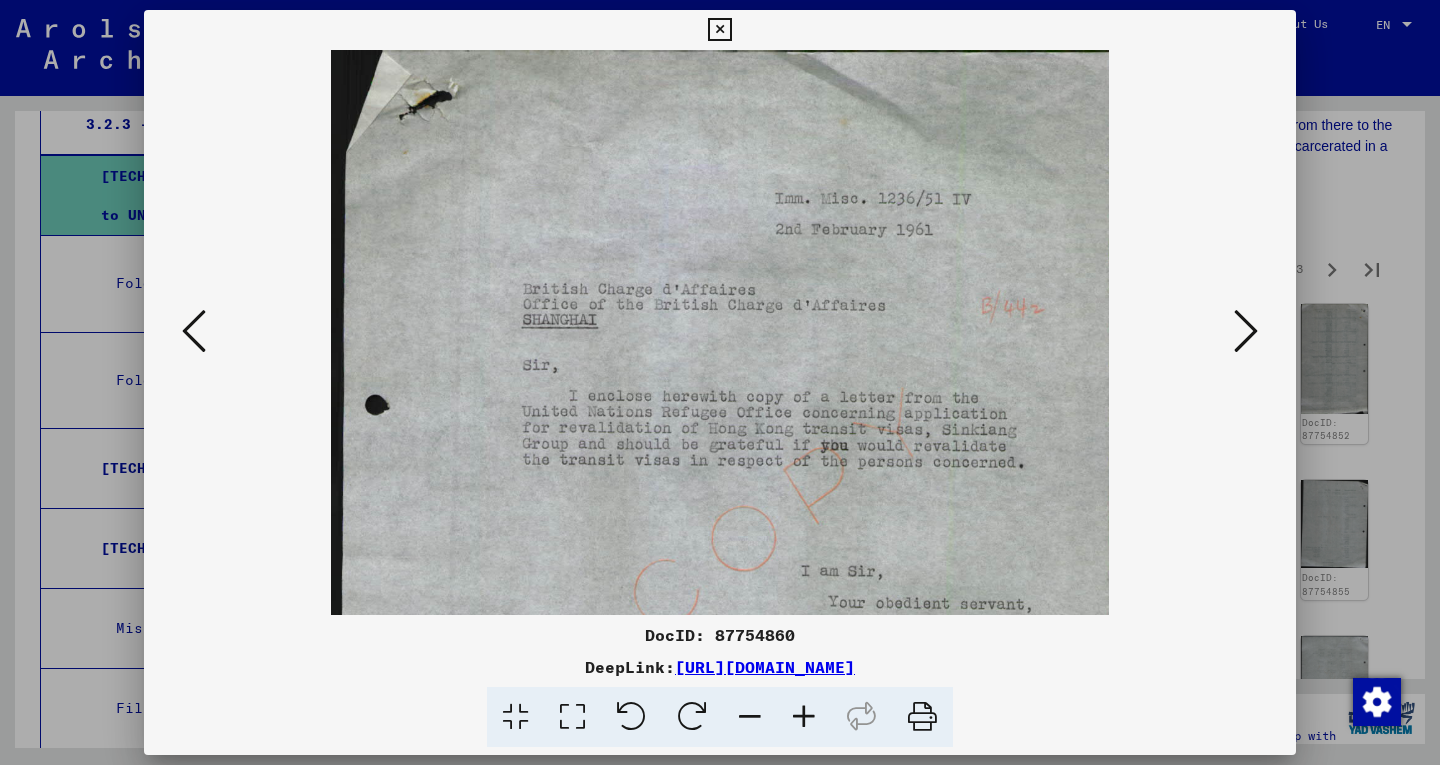 click at bounding box center (804, 717) 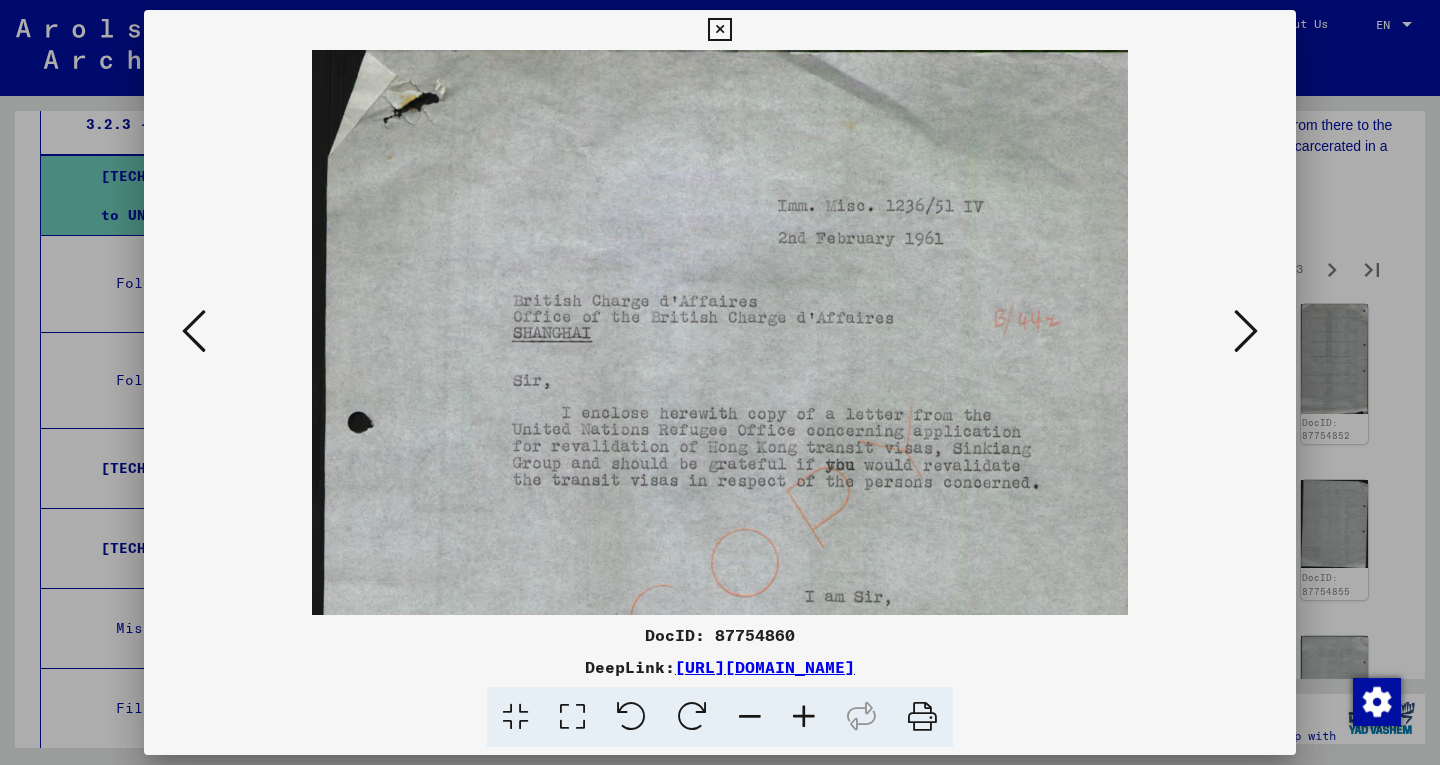 click at bounding box center [804, 717] 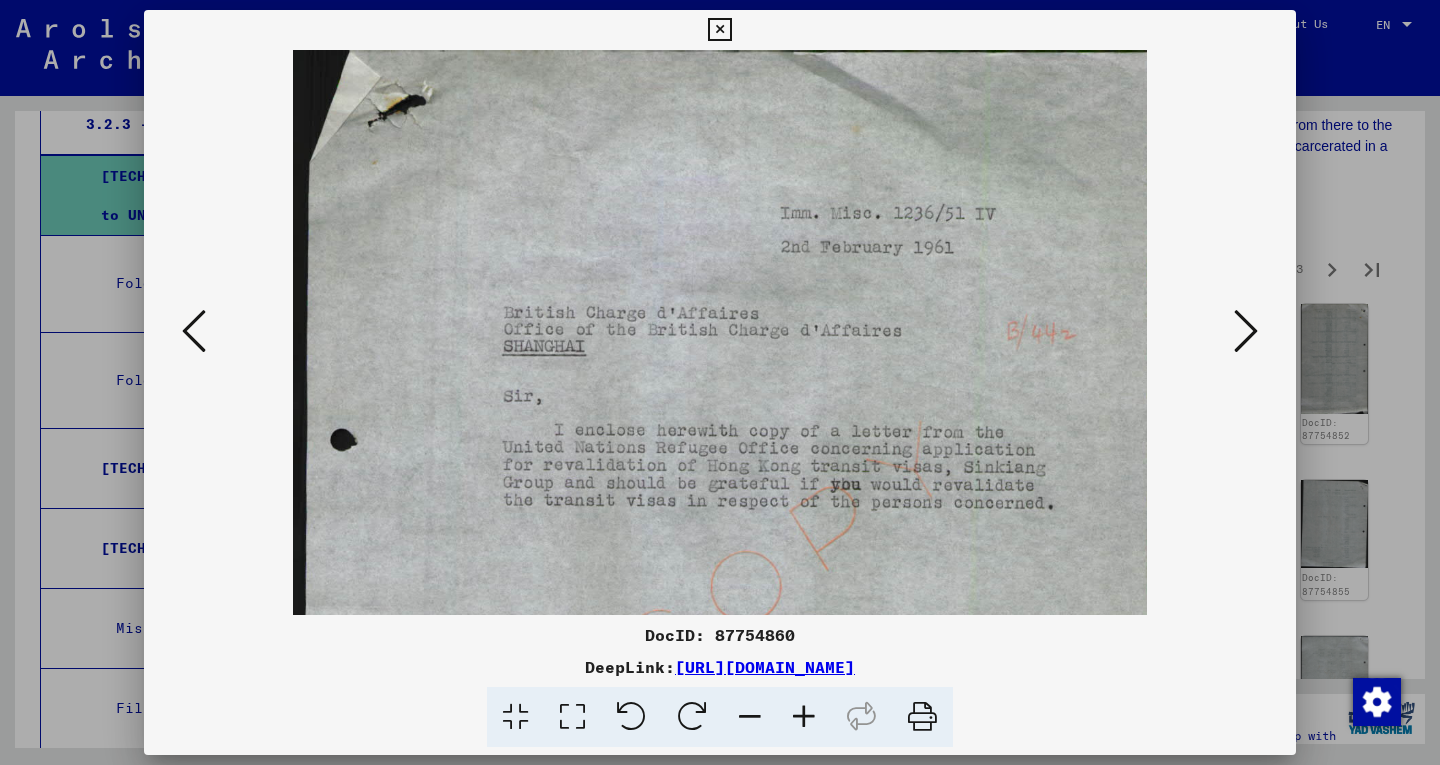 click at bounding box center [804, 717] 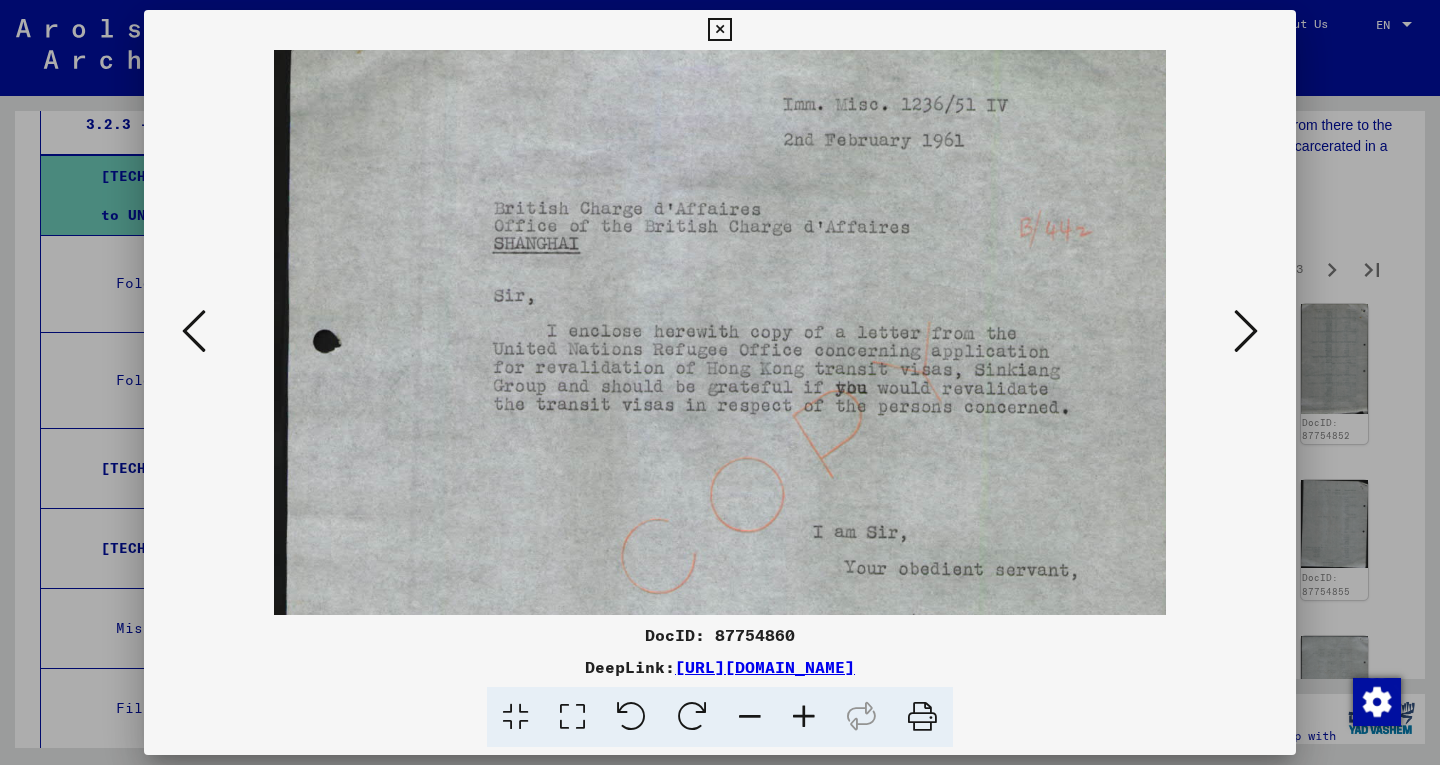 drag, startPoint x: 733, startPoint y: 588, endPoint x: 704, endPoint y: 472, distance: 119.57006 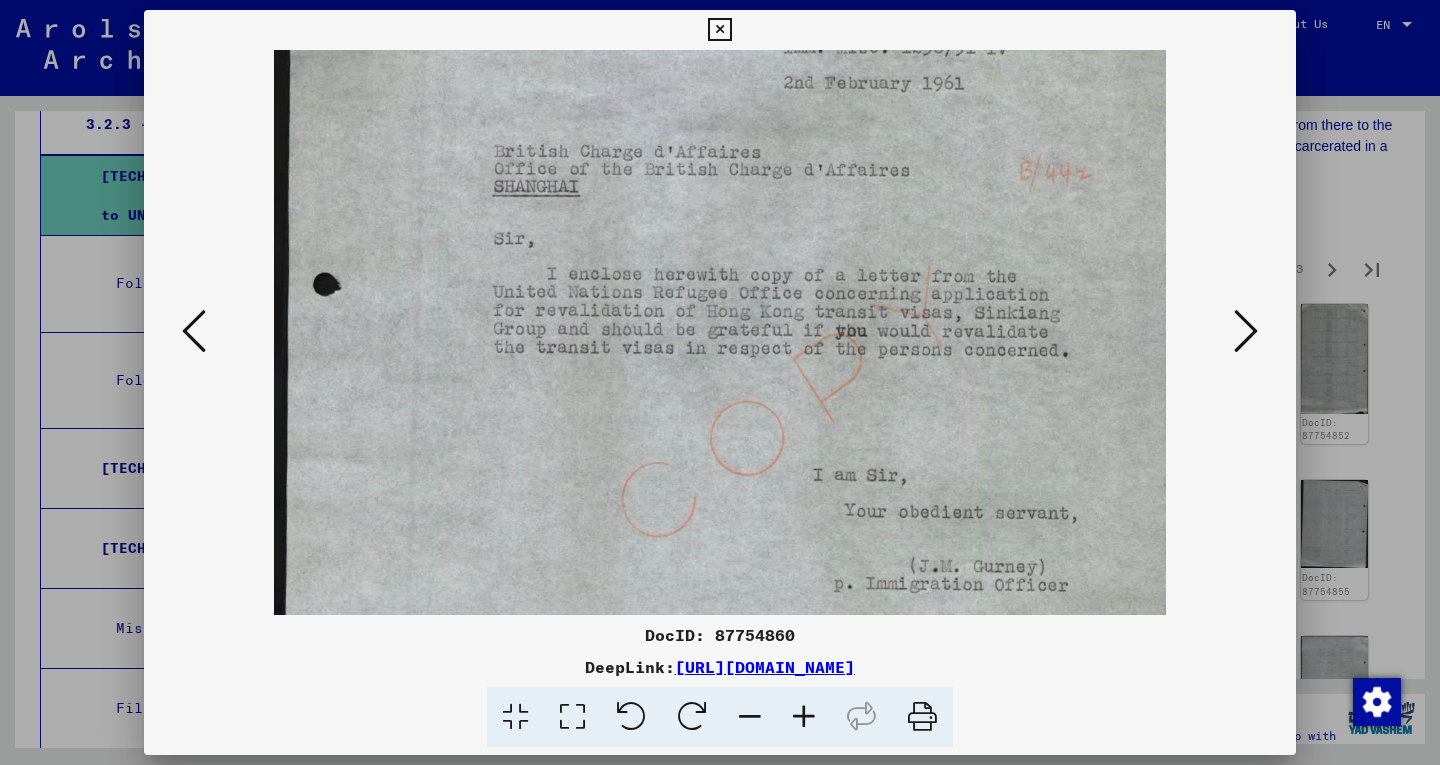 scroll, scrollTop: 206, scrollLeft: 0, axis: vertical 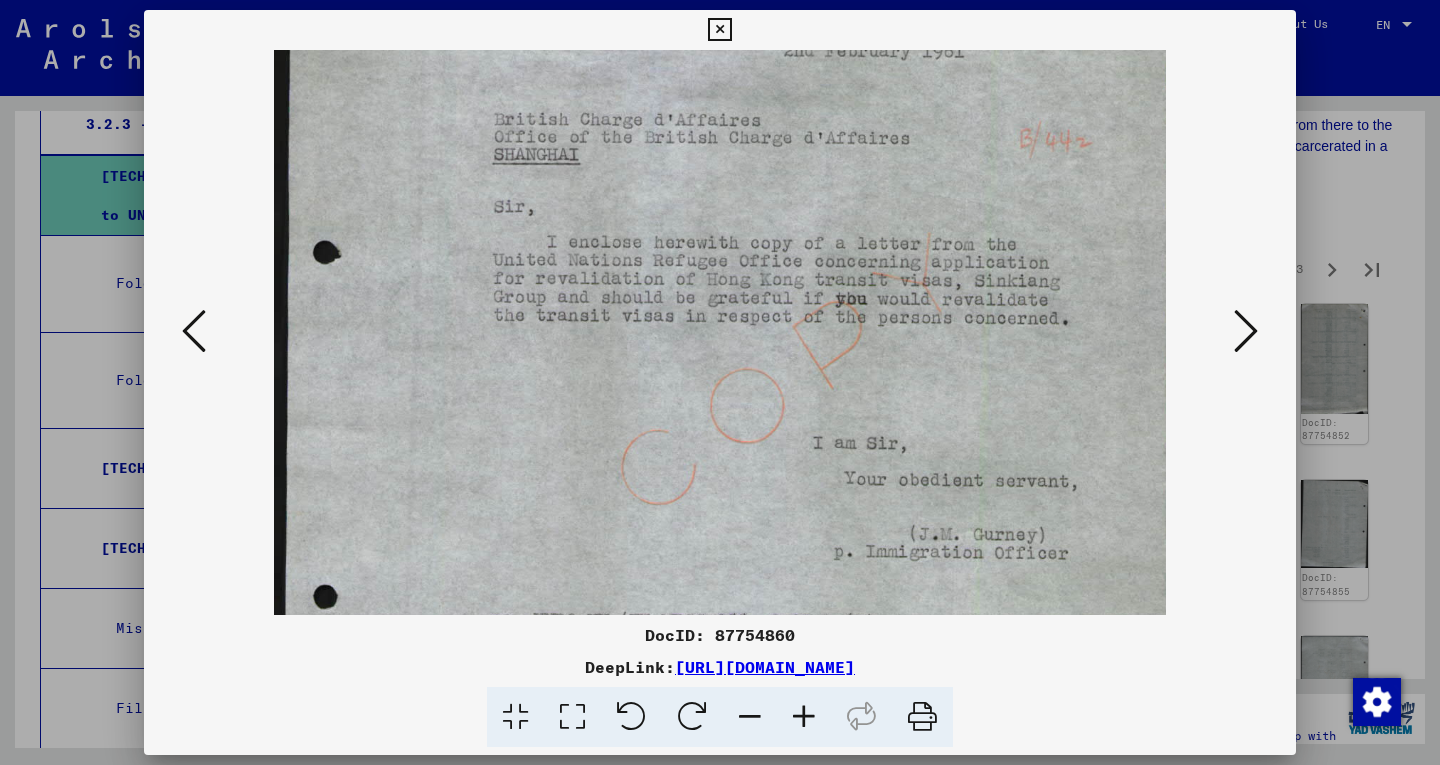 drag, startPoint x: 683, startPoint y: 449, endPoint x: 662, endPoint y: 384, distance: 68.30813 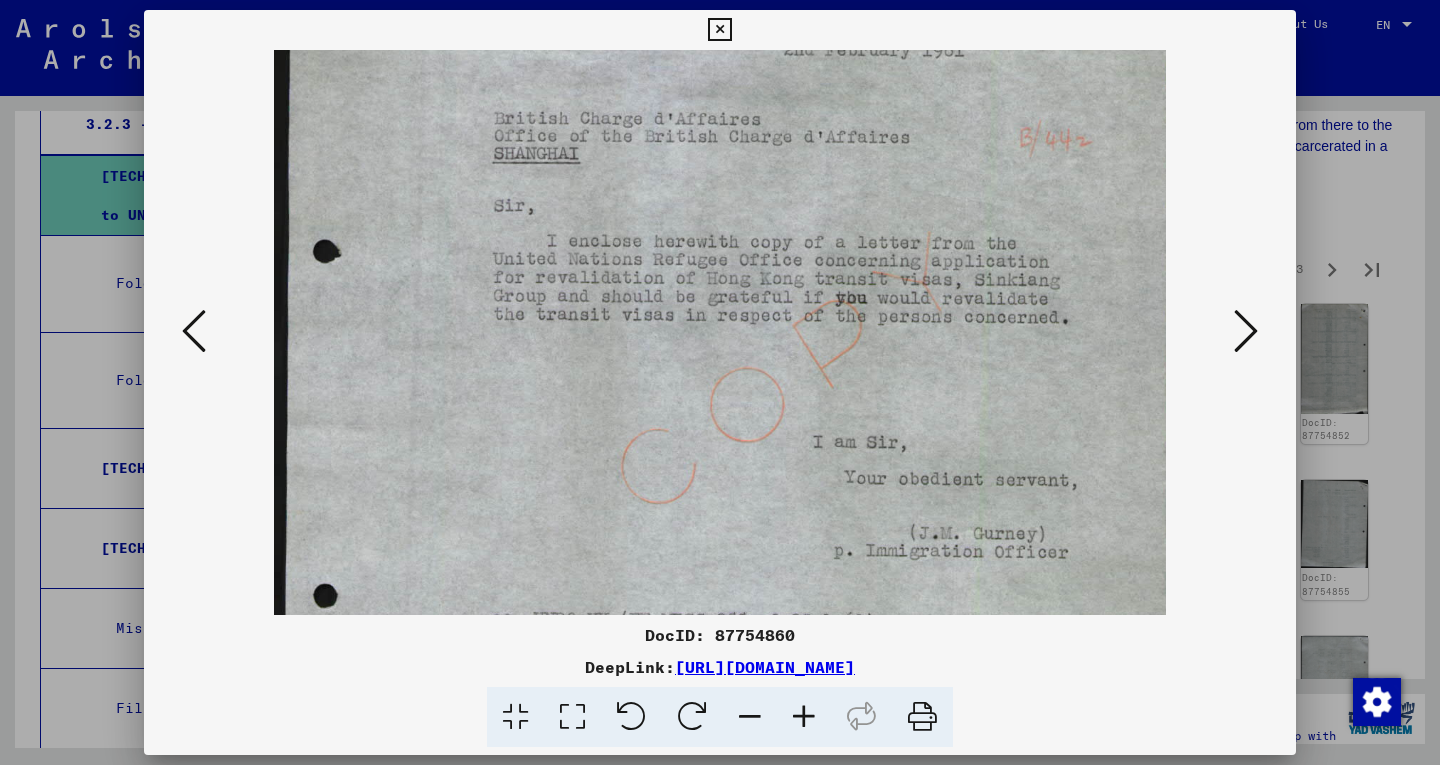 click at bounding box center (1246, 331) 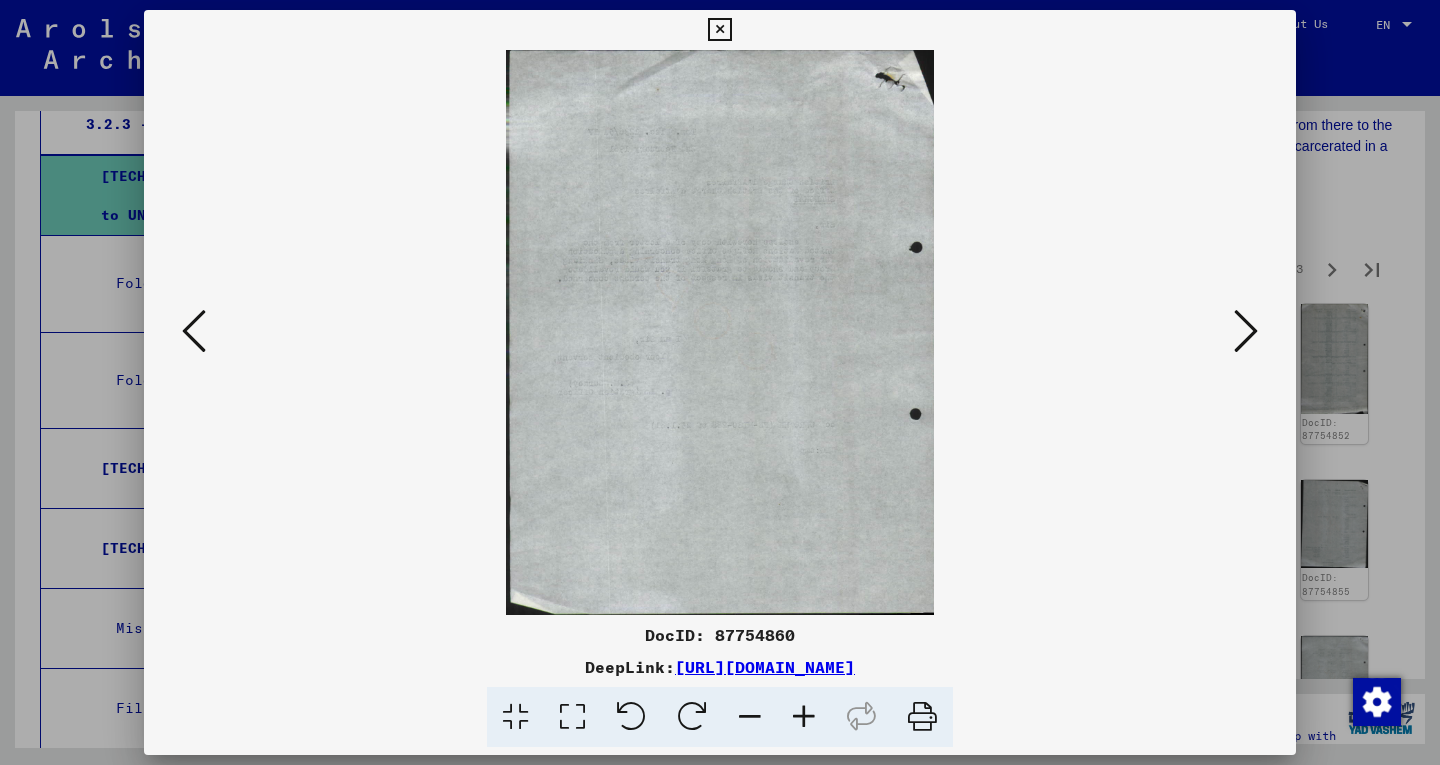 scroll, scrollTop: 0, scrollLeft: 0, axis: both 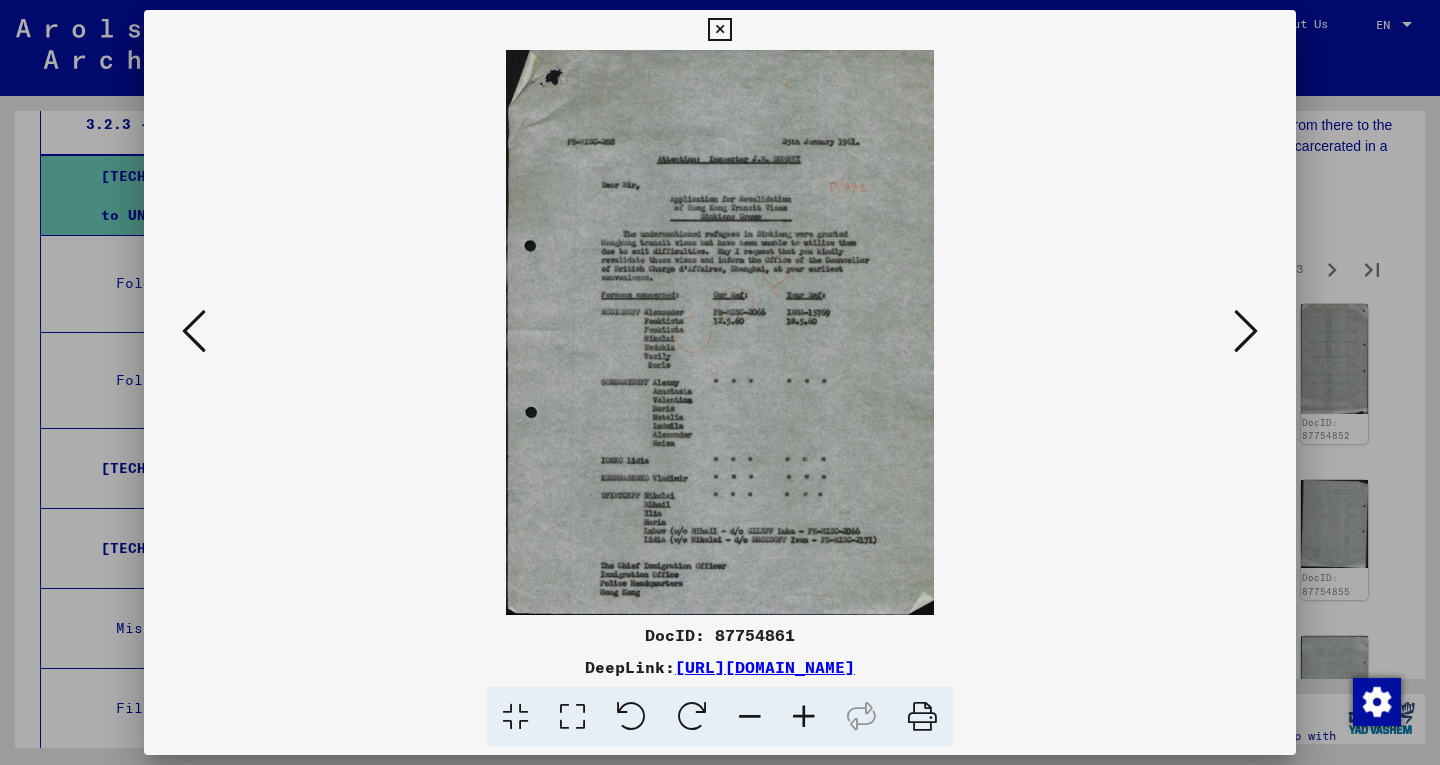 click at bounding box center (1246, 331) 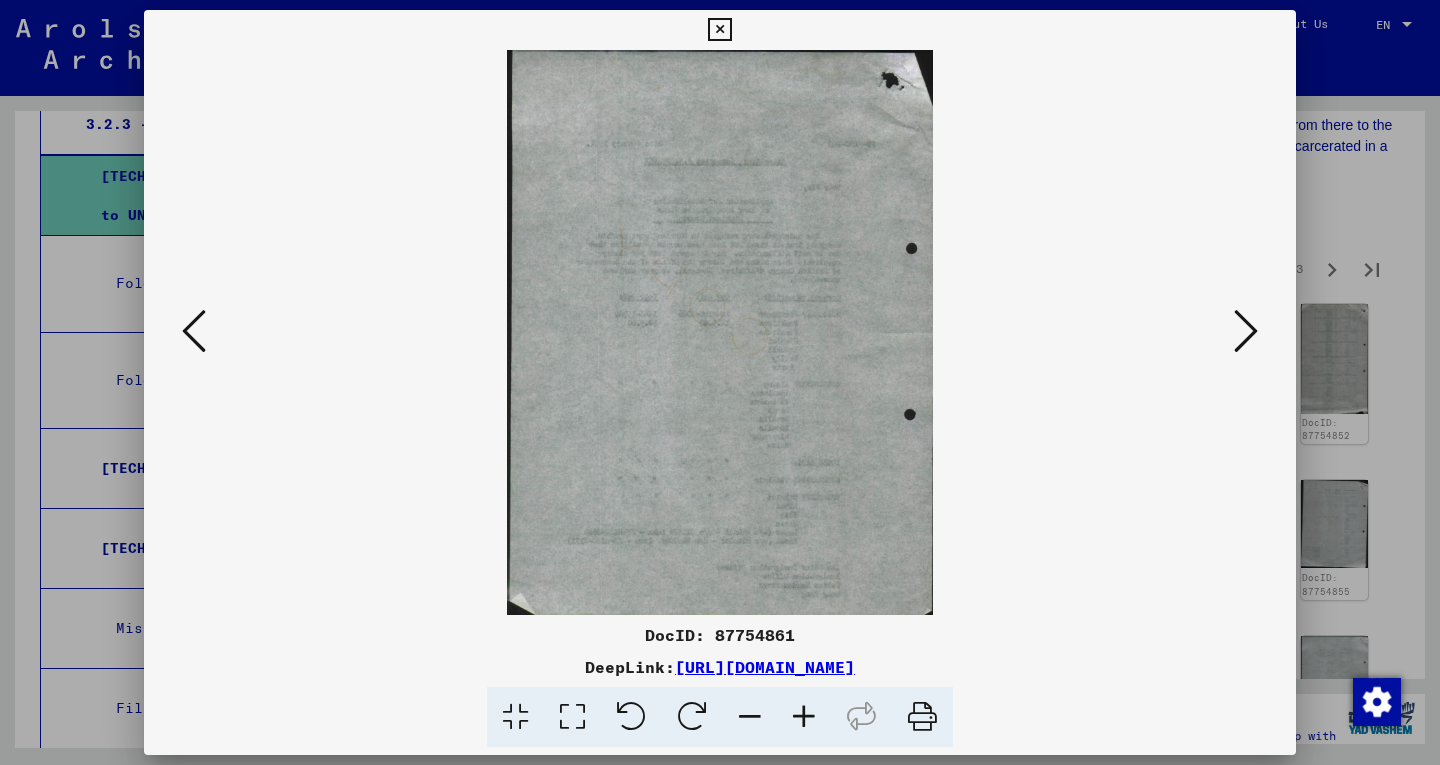 click at bounding box center (720, 332) 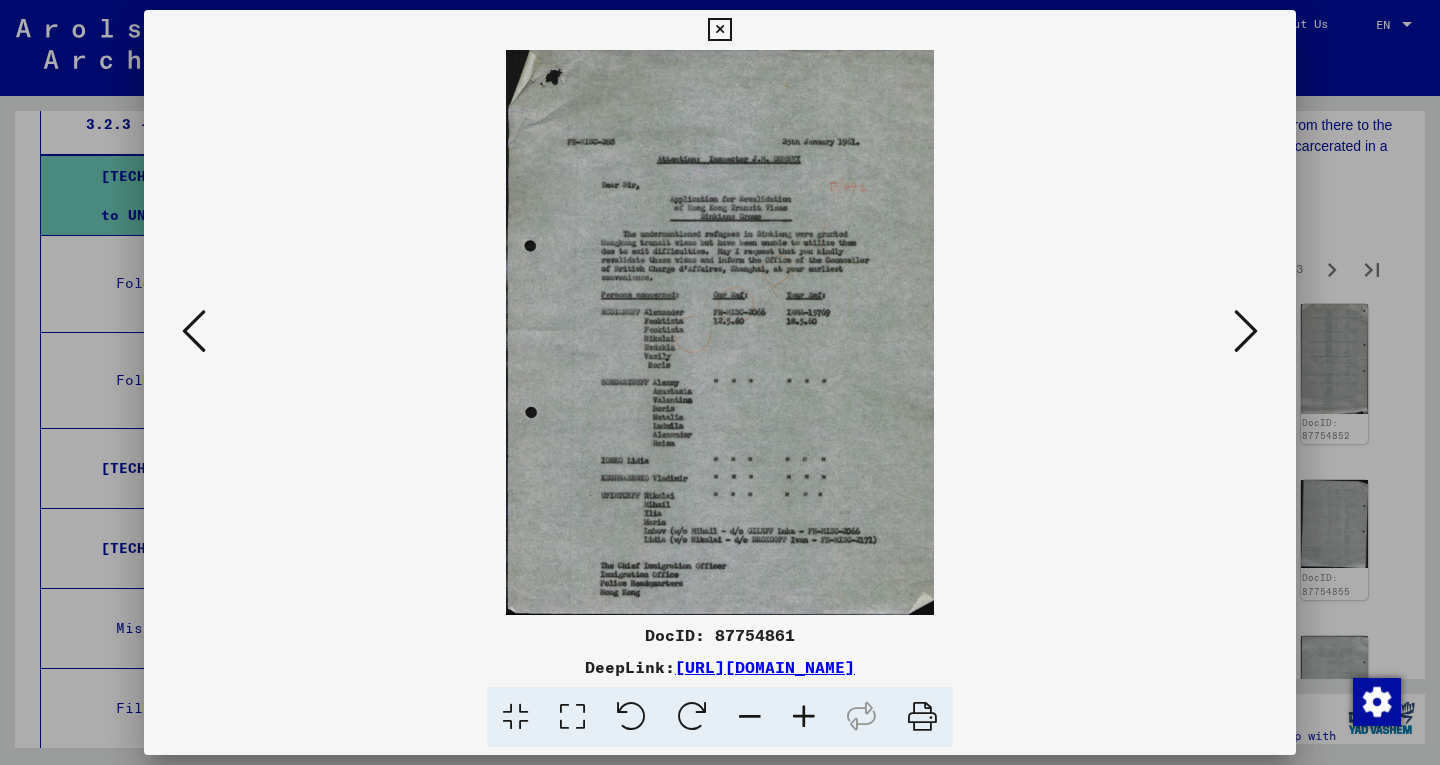 click at bounding box center [804, 717] 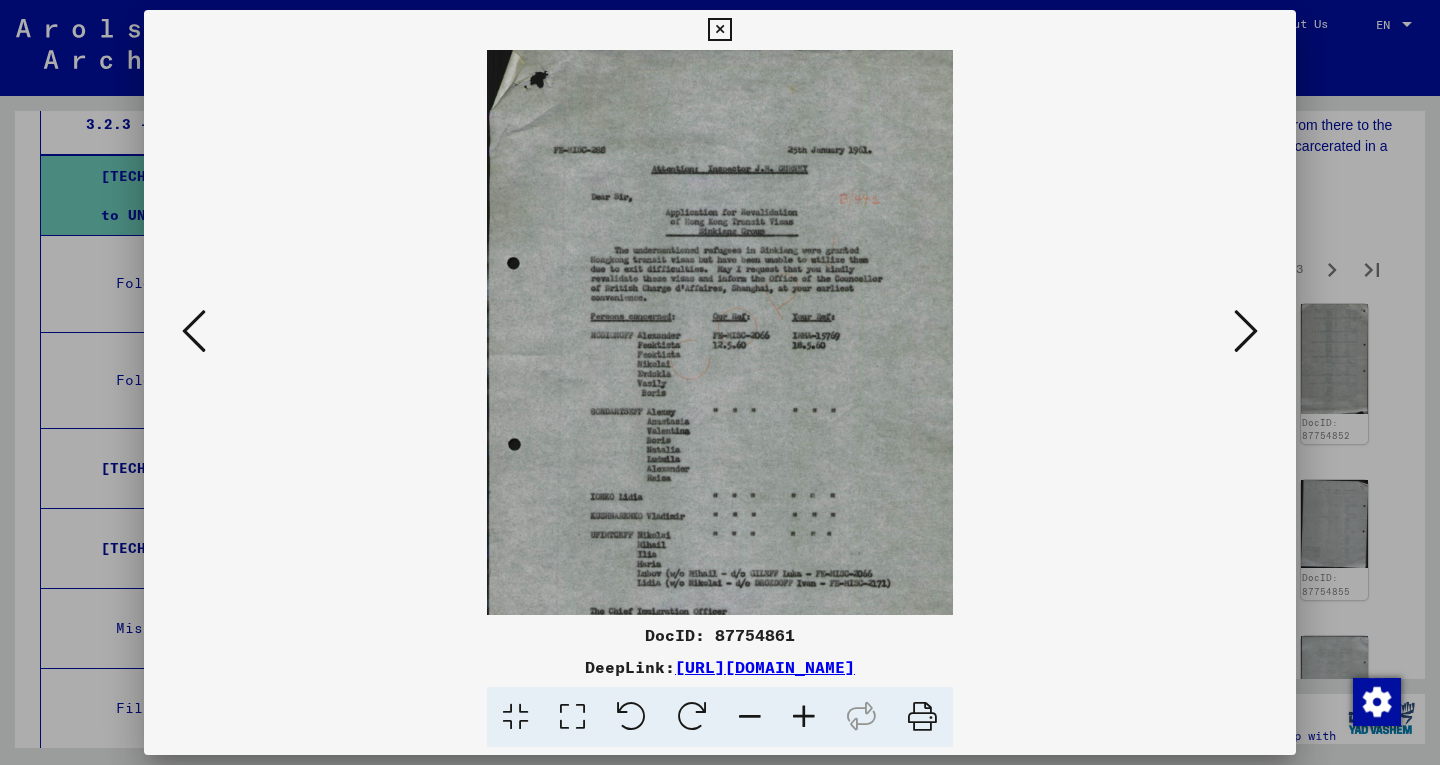 click at bounding box center (804, 717) 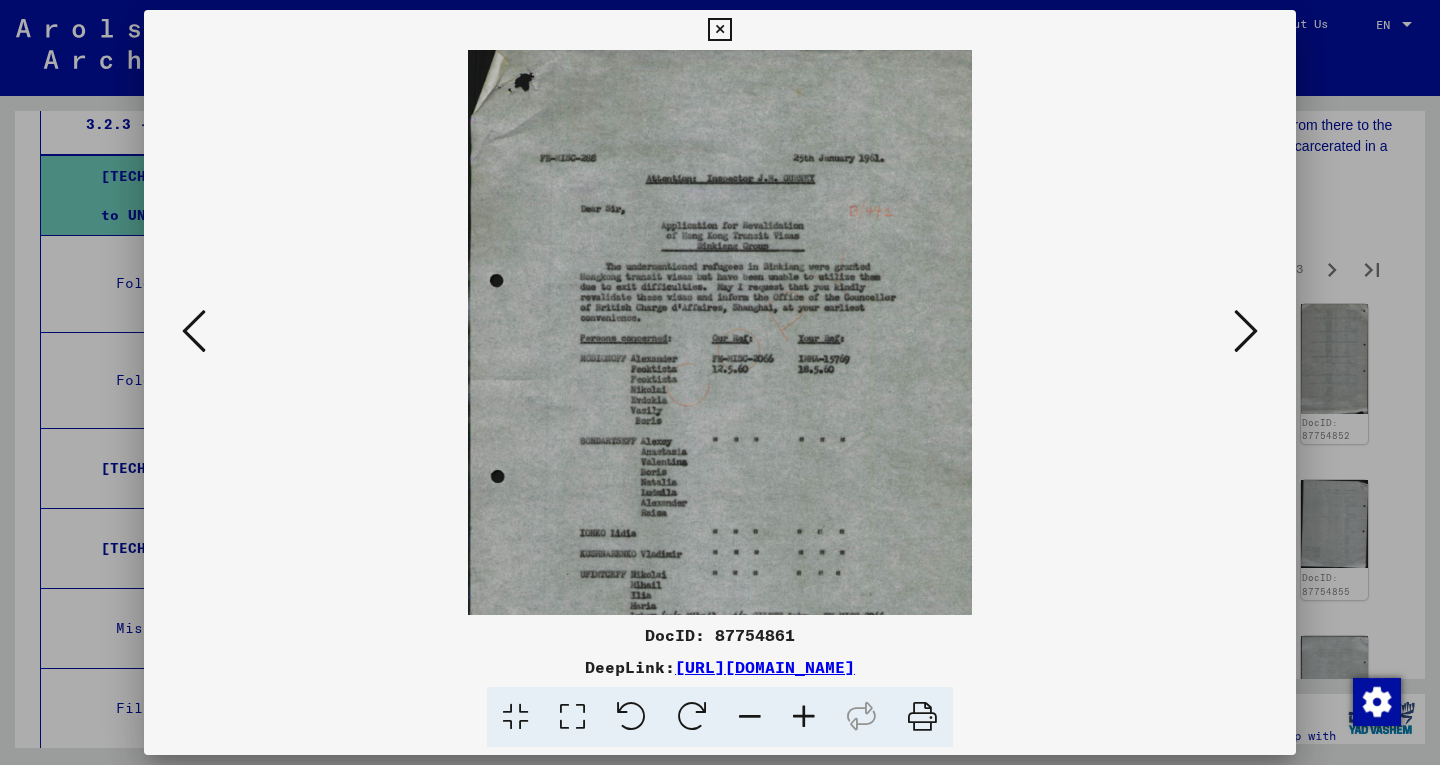 click at bounding box center (804, 717) 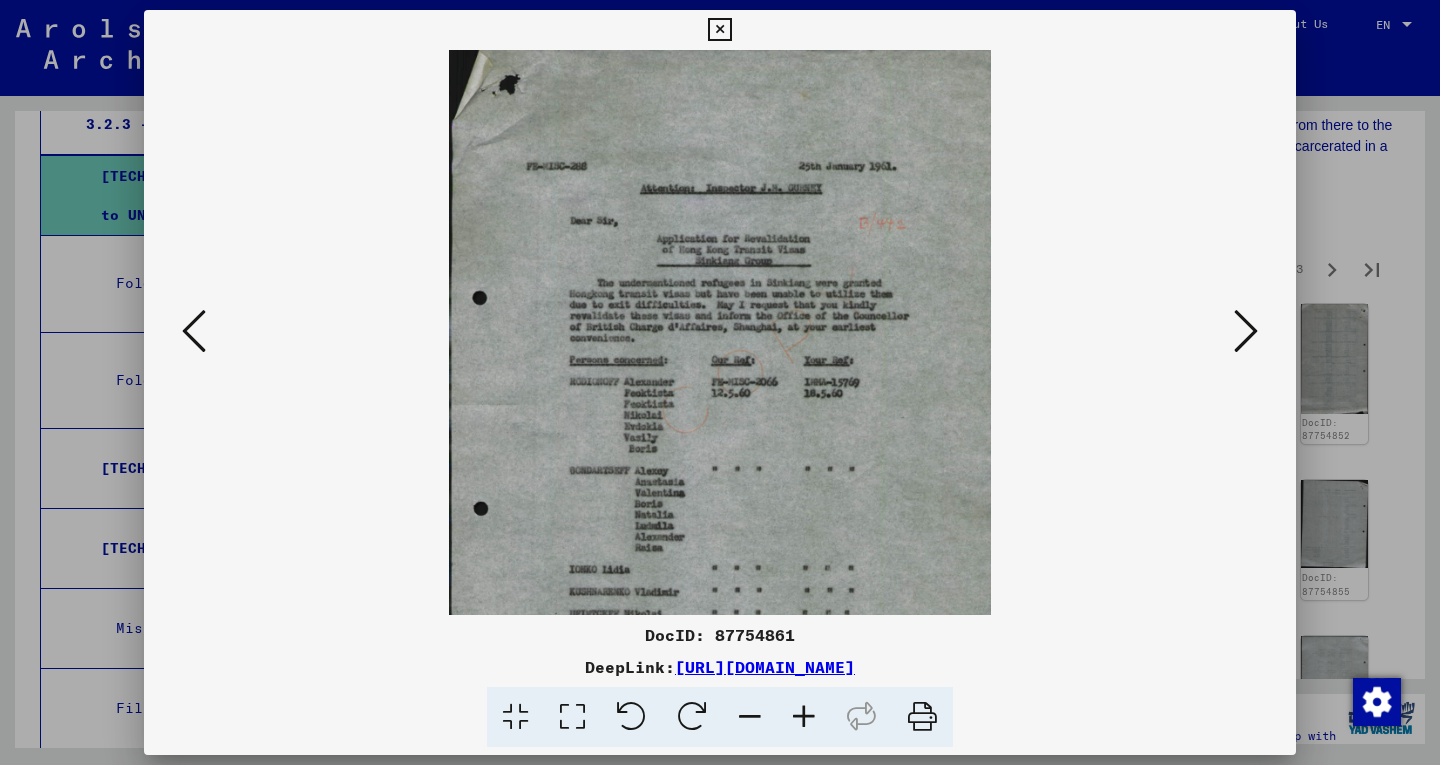 click at bounding box center (804, 717) 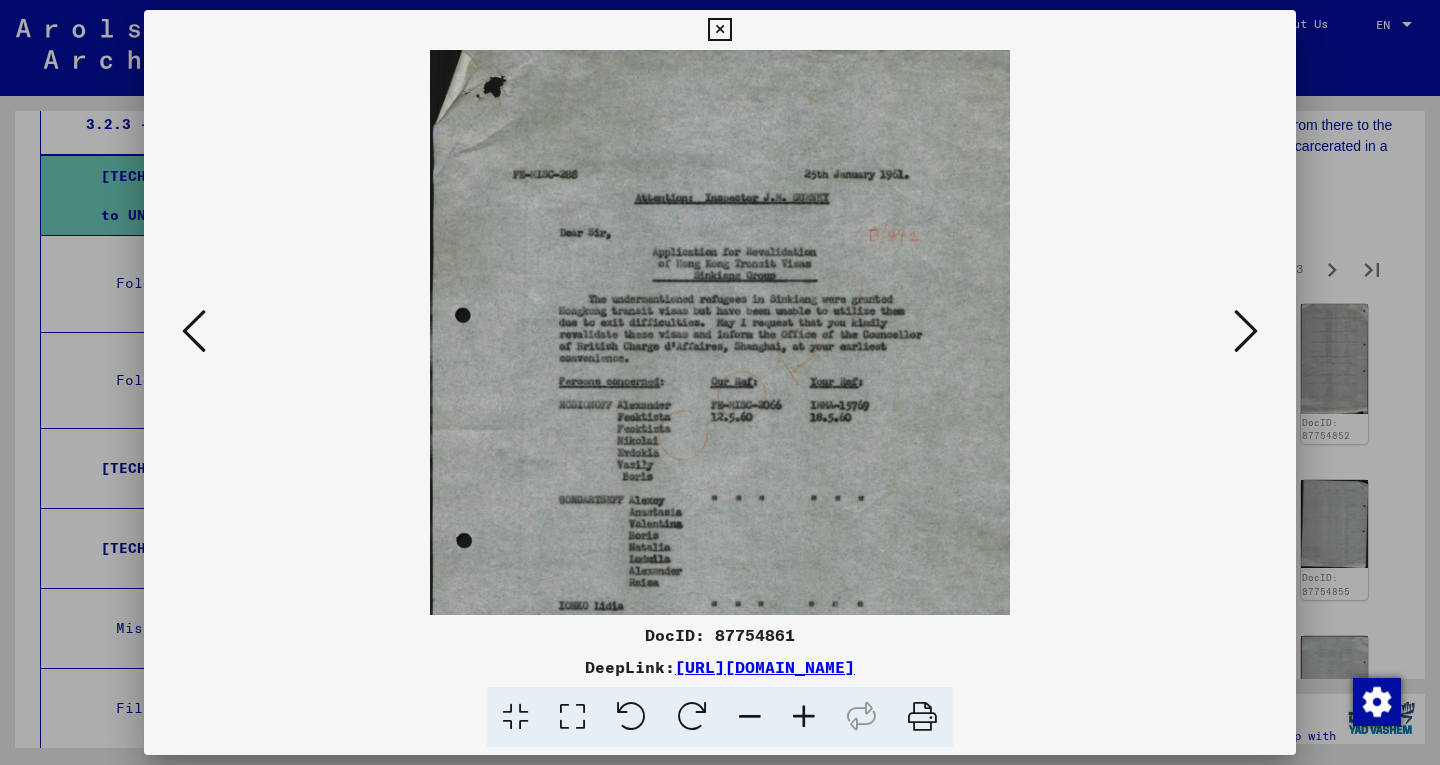 click at bounding box center (804, 717) 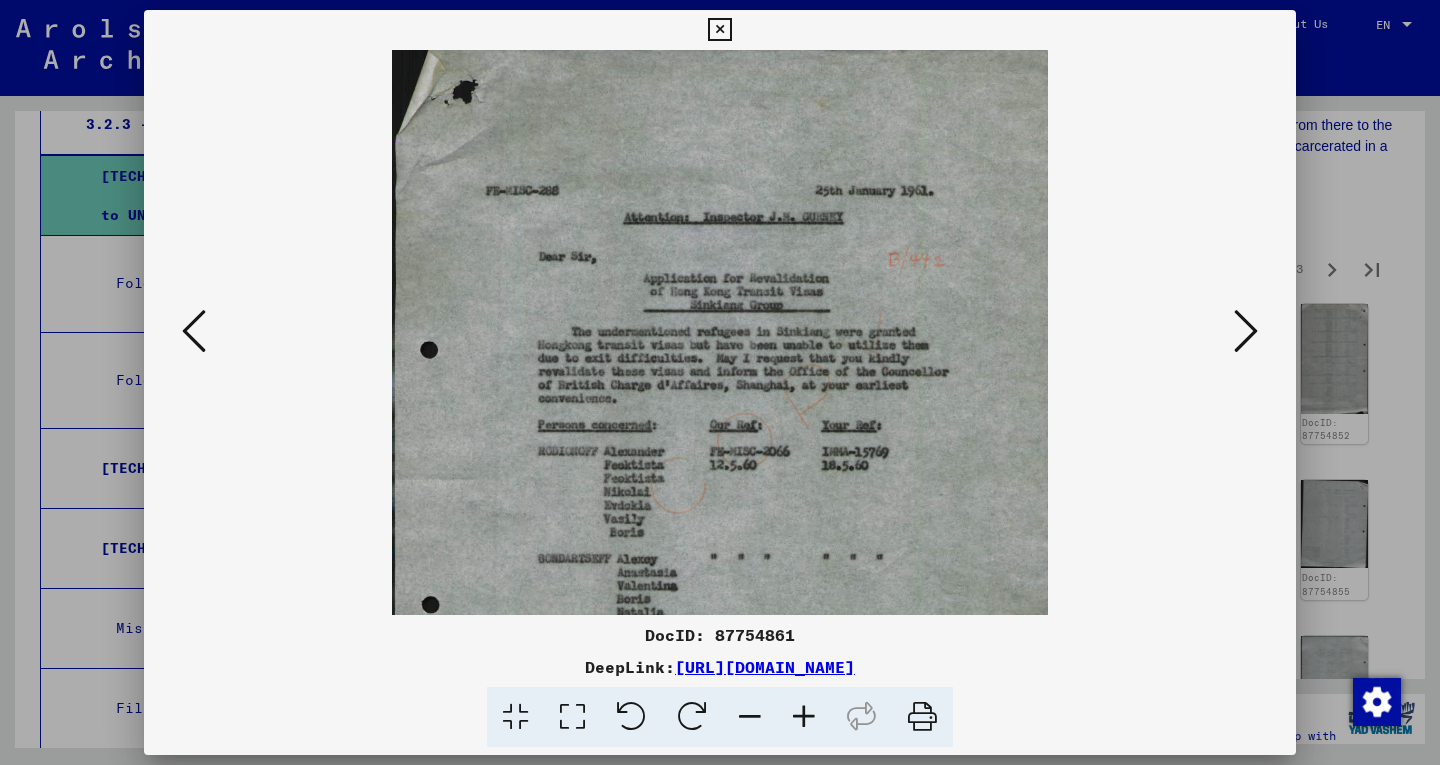 click at bounding box center [804, 717] 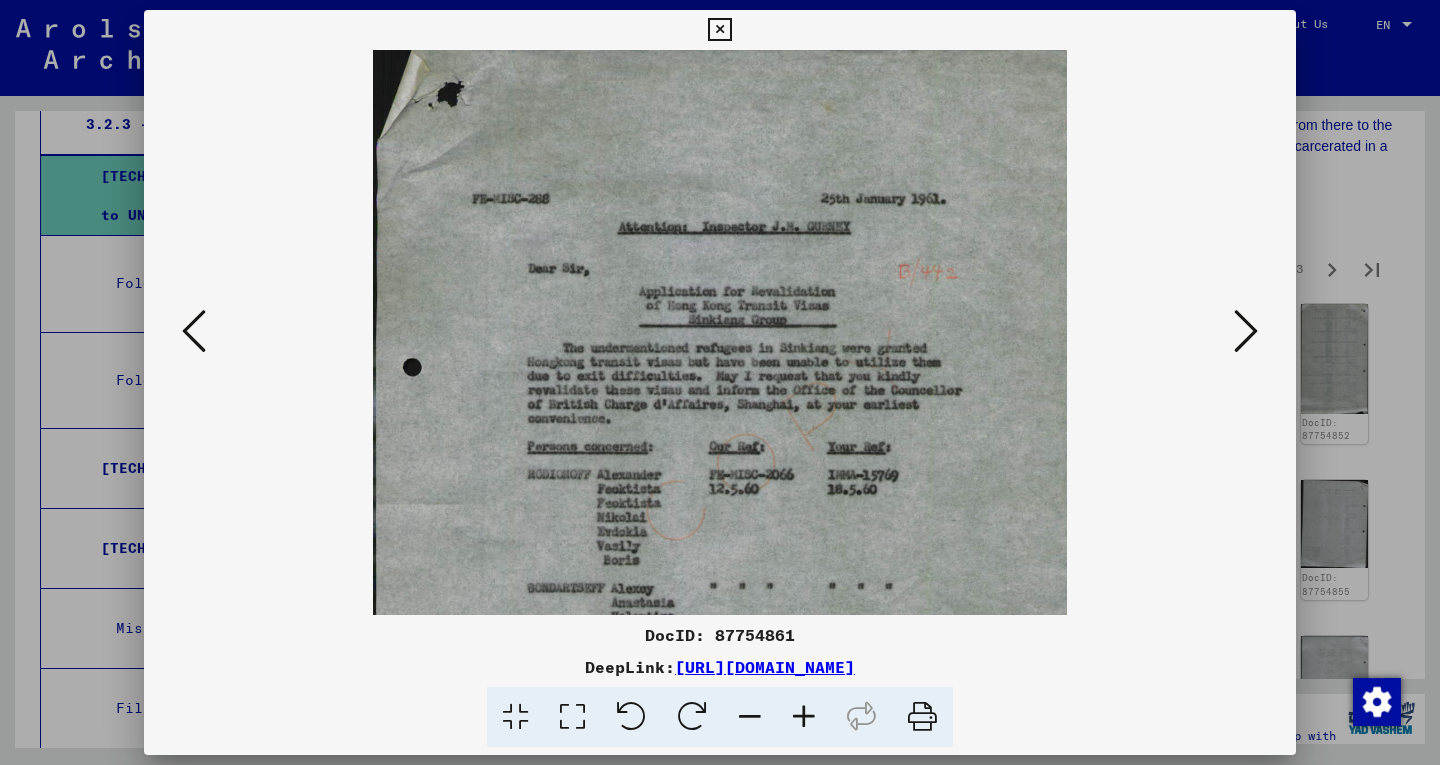 click at bounding box center [804, 717] 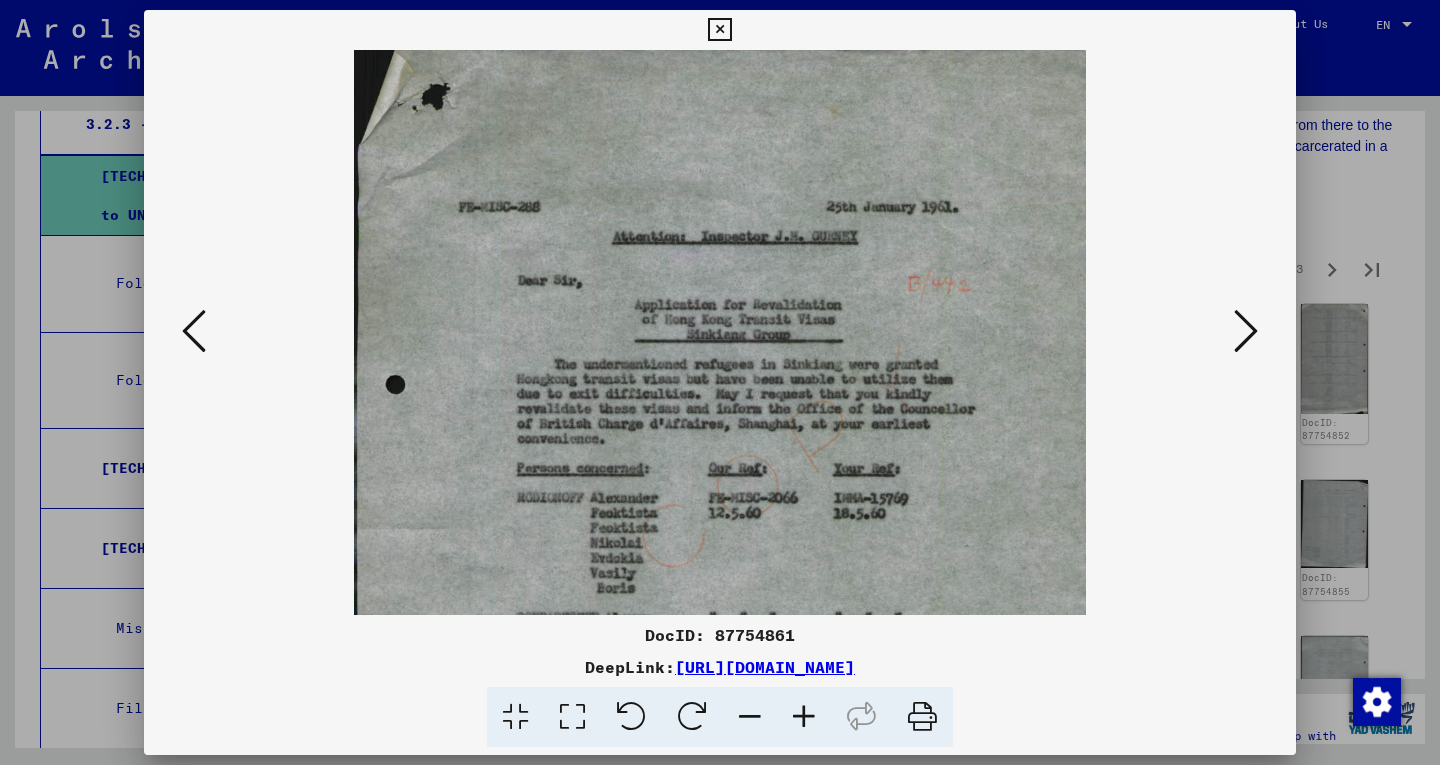 click at bounding box center [804, 717] 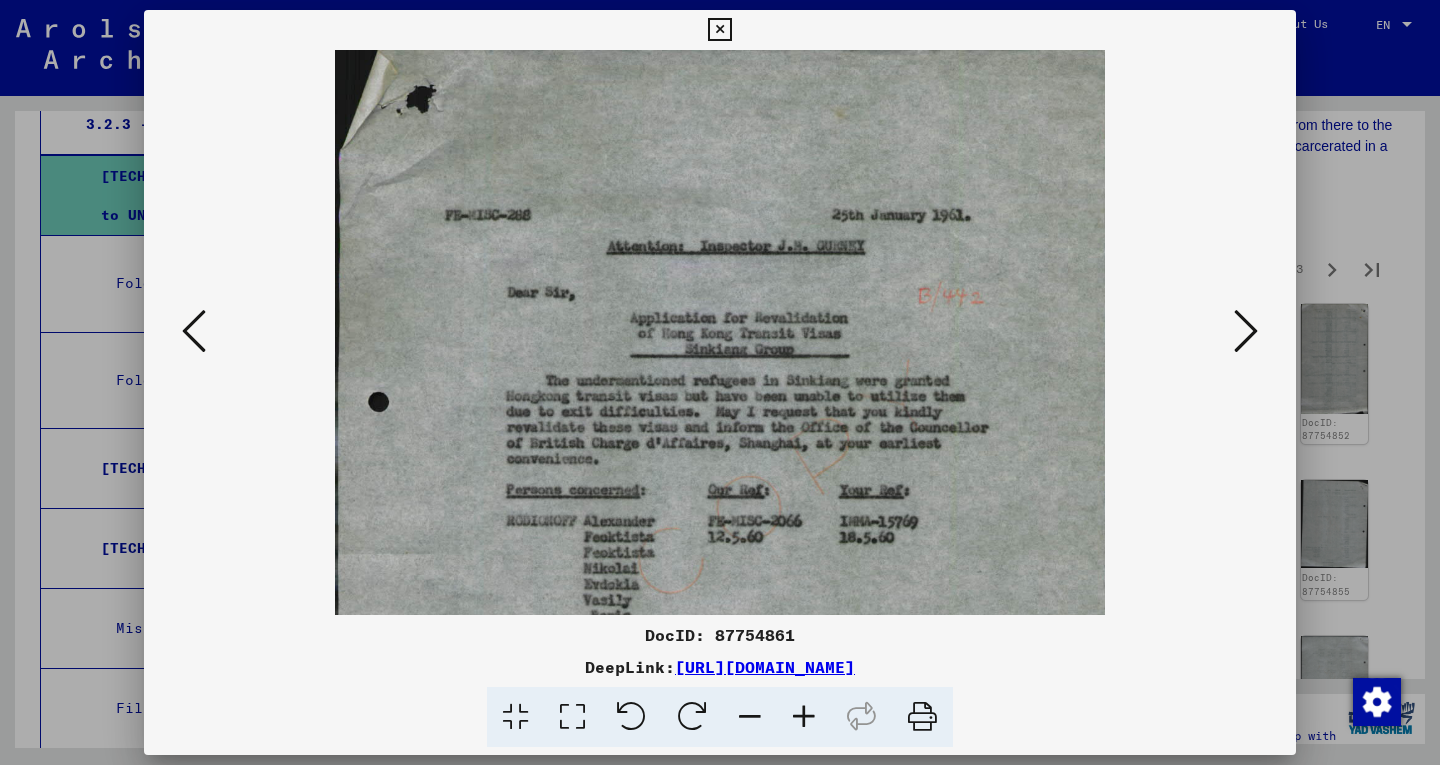click at bounding box center [804, 717] 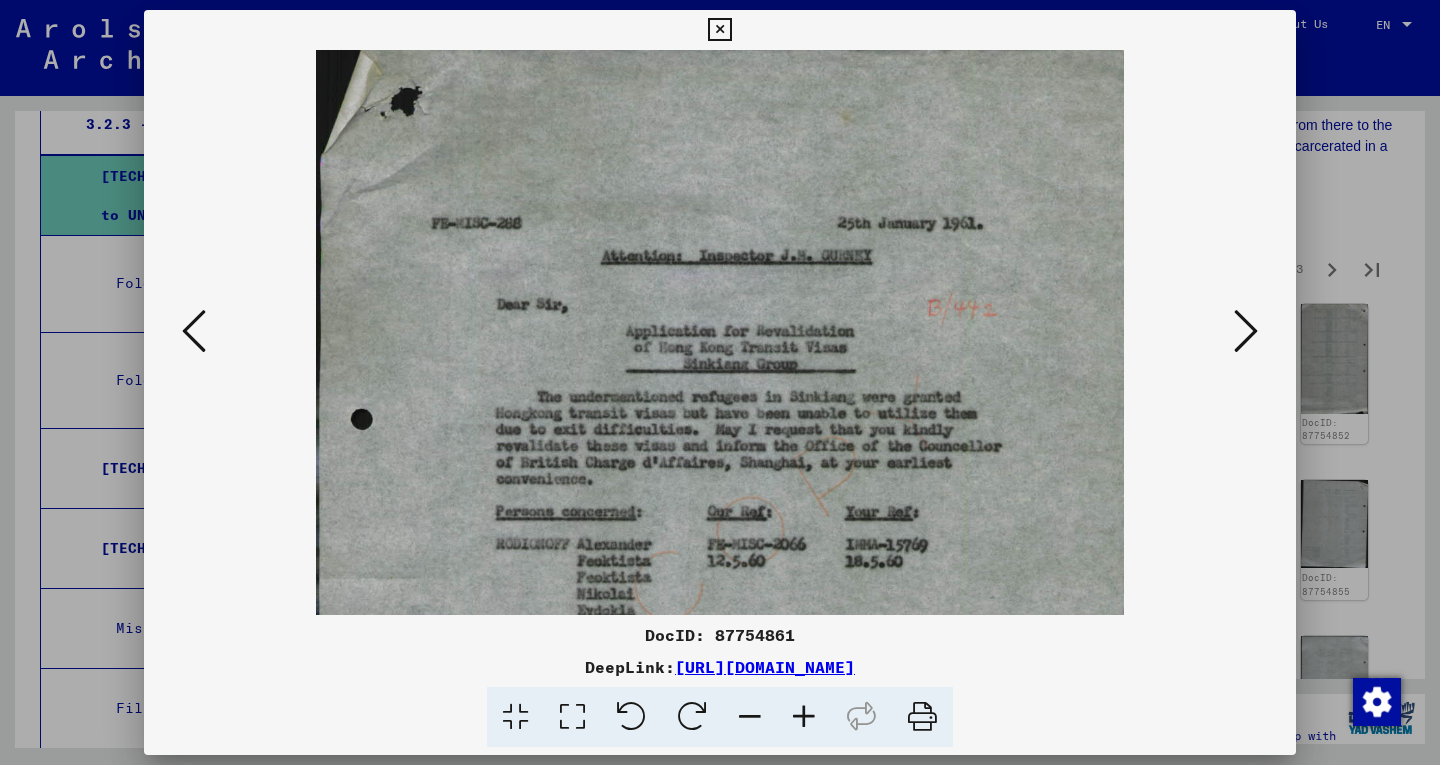 click at bounding box center [1246, 331] 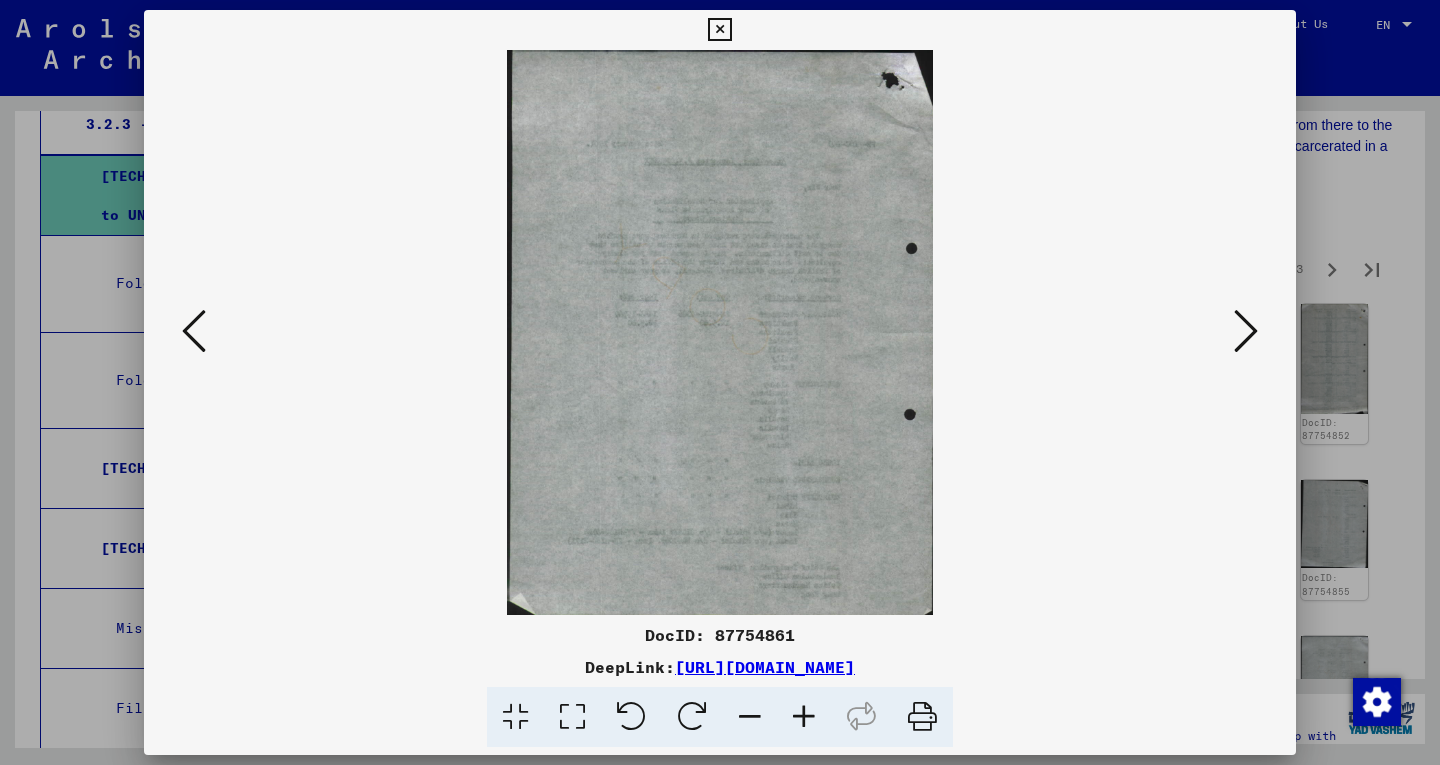 click at bounding box center [1246, 331] 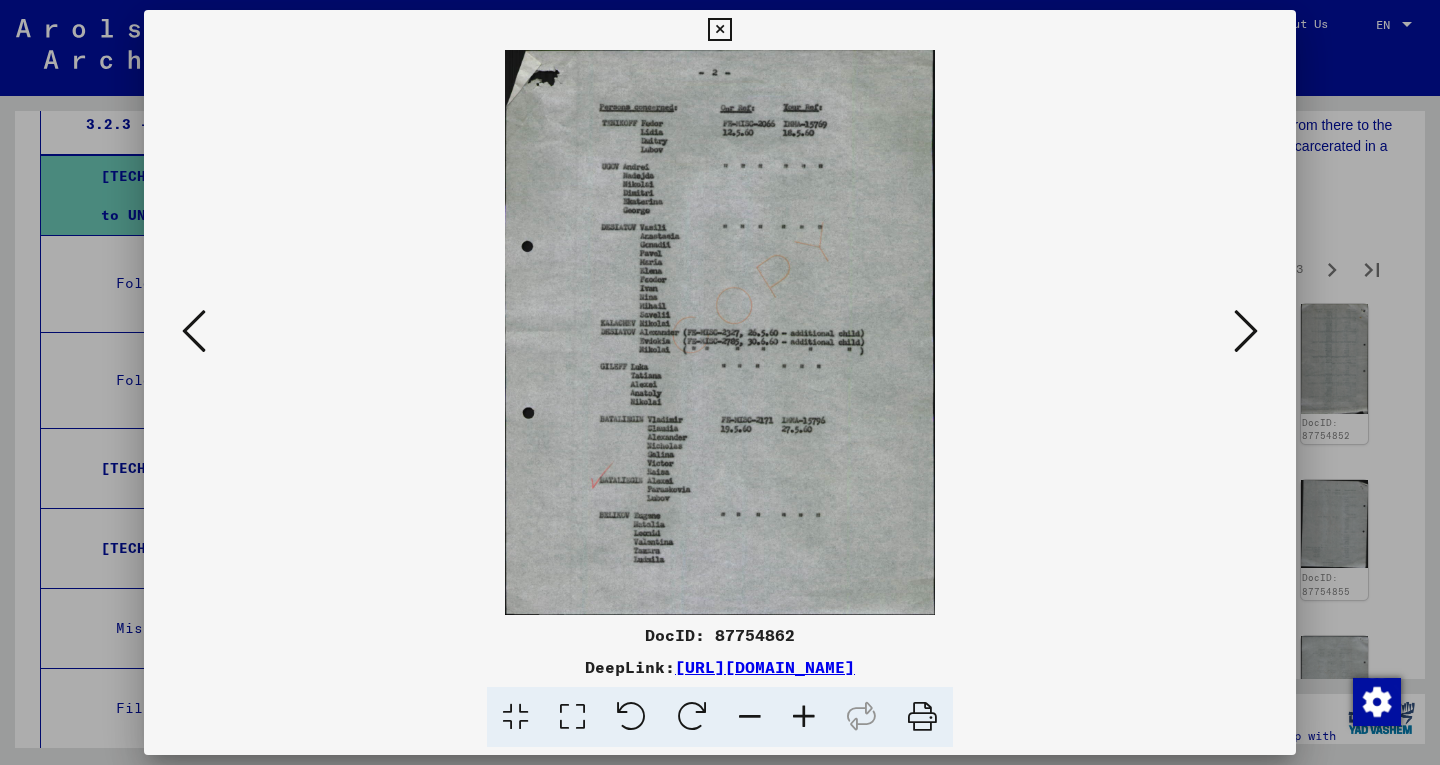 click at bounding box center (1246, 331) 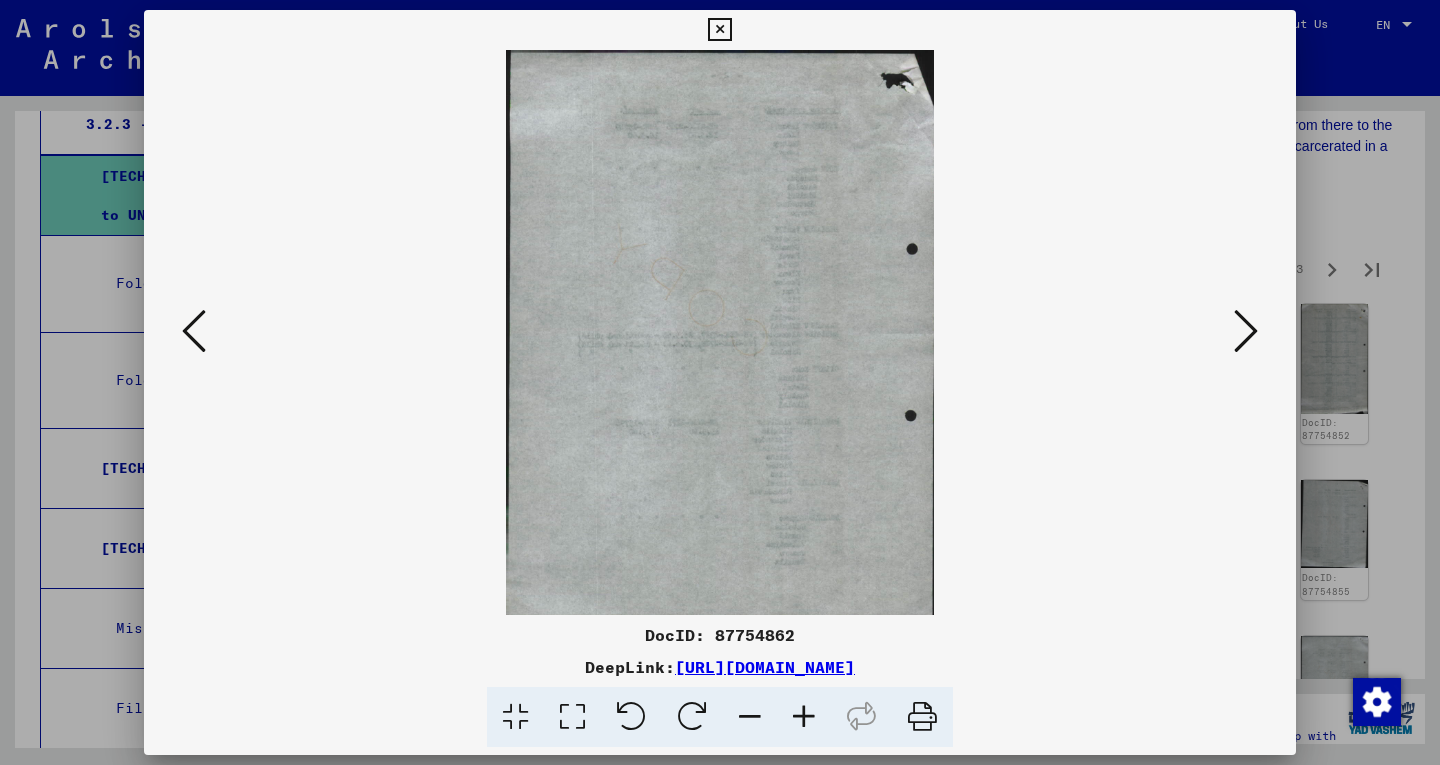 click at bounding box center [1246, 331] 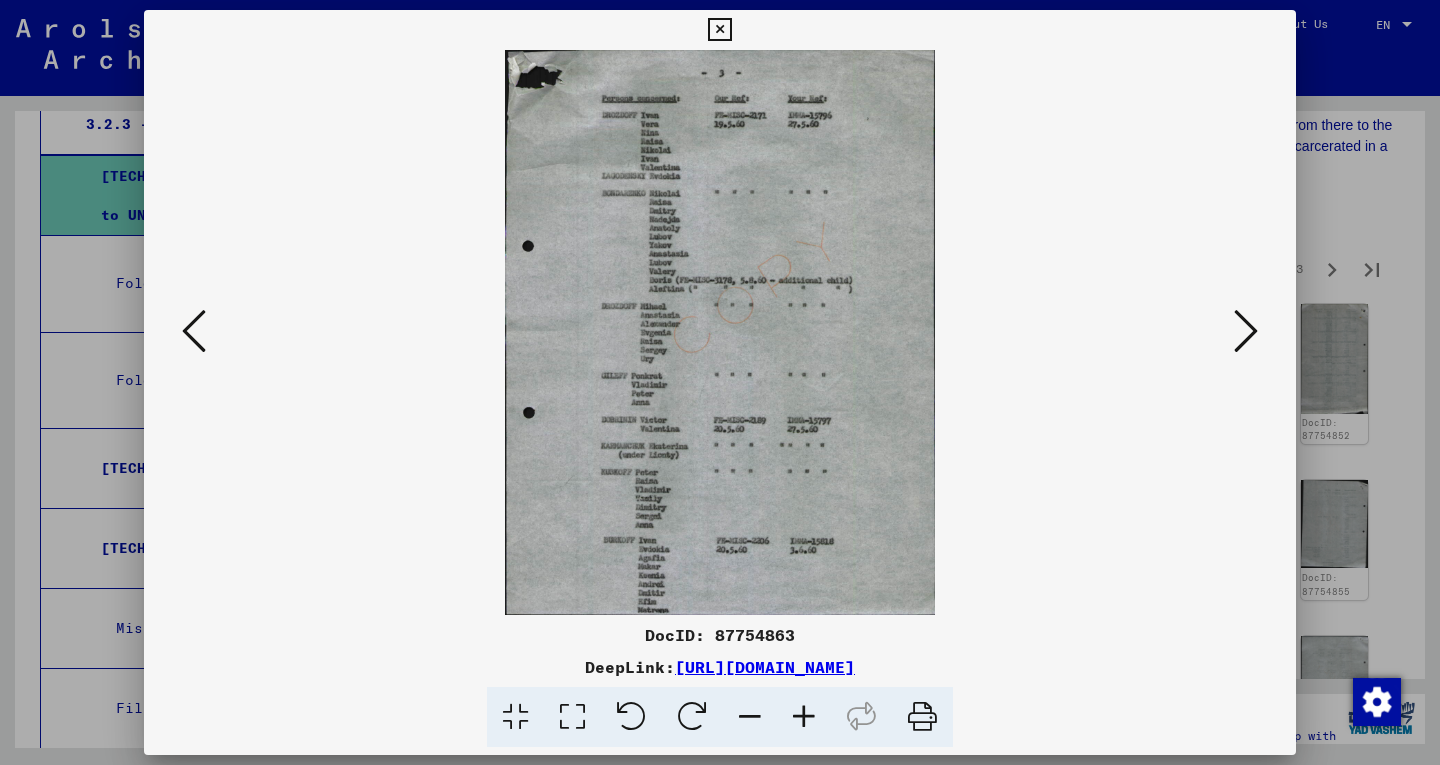 click at bounding box center (1246, 331) 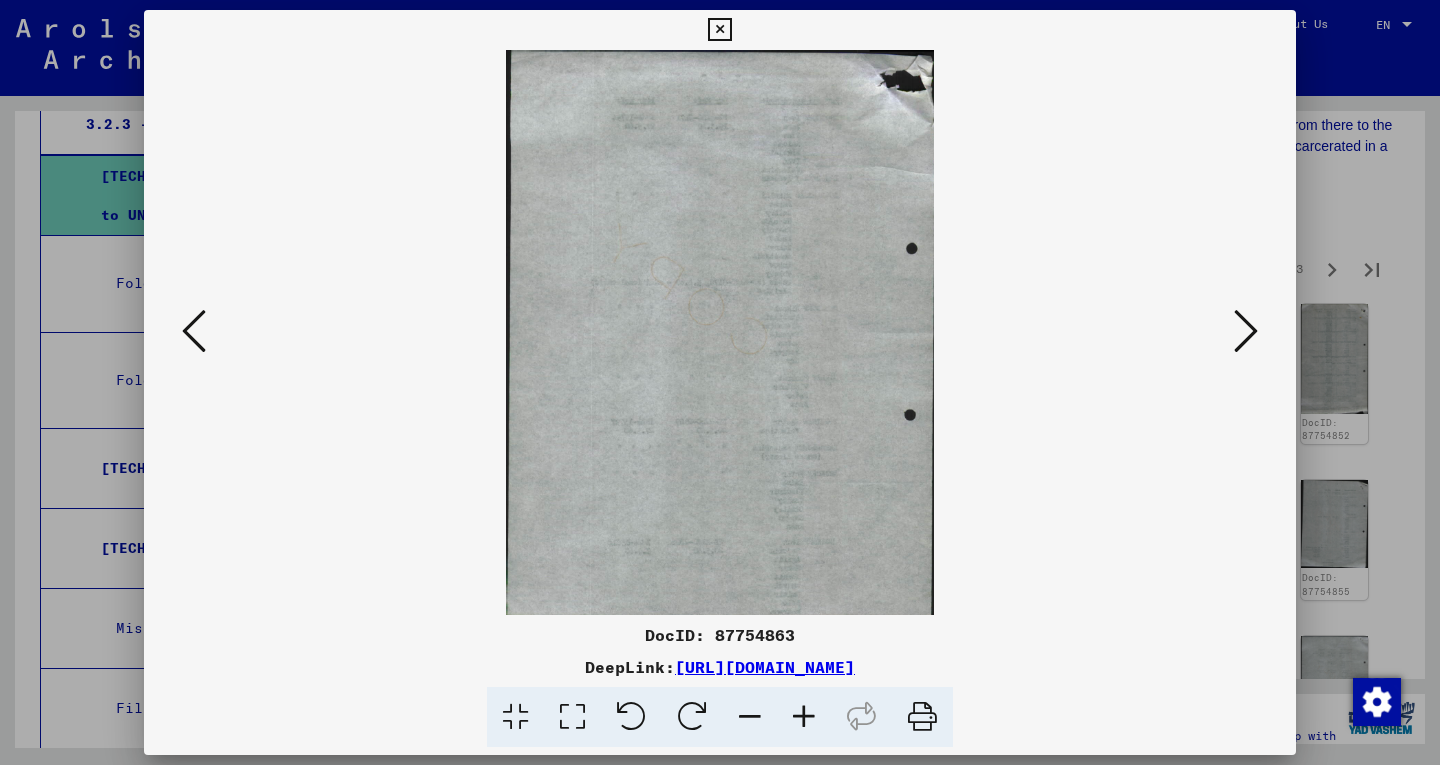 click at bounding box center [1246, 331] 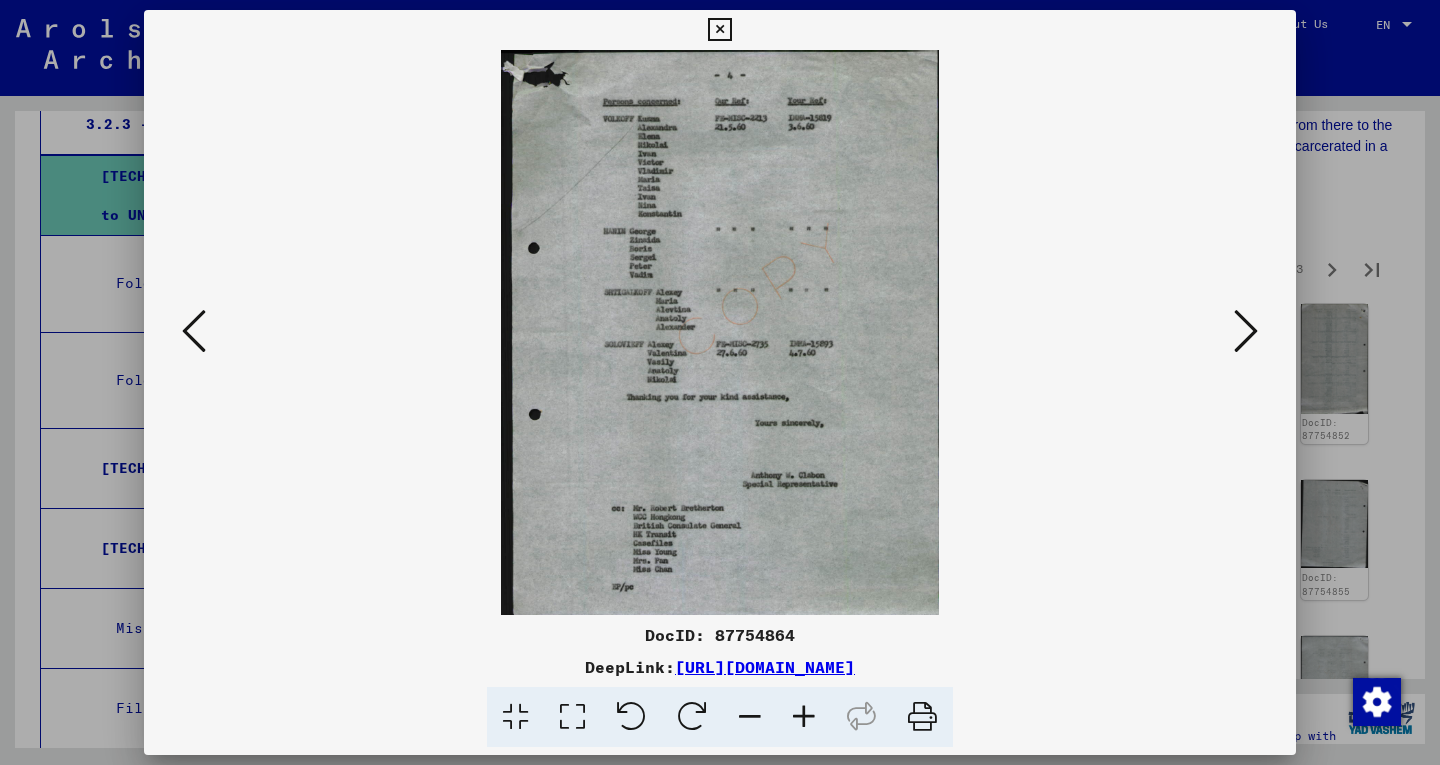 click at bounding box center (1246, 331) 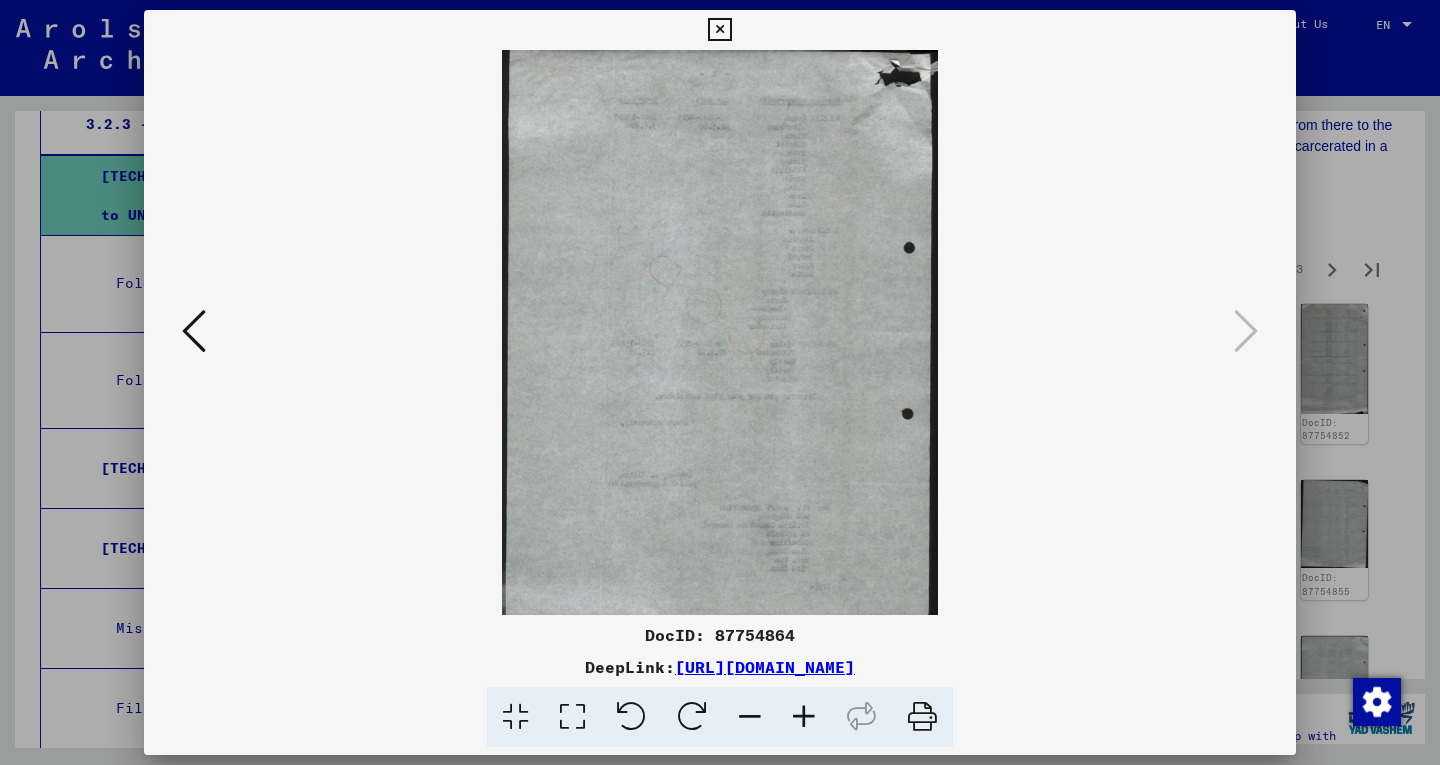 click at bounding box center (719, 30) 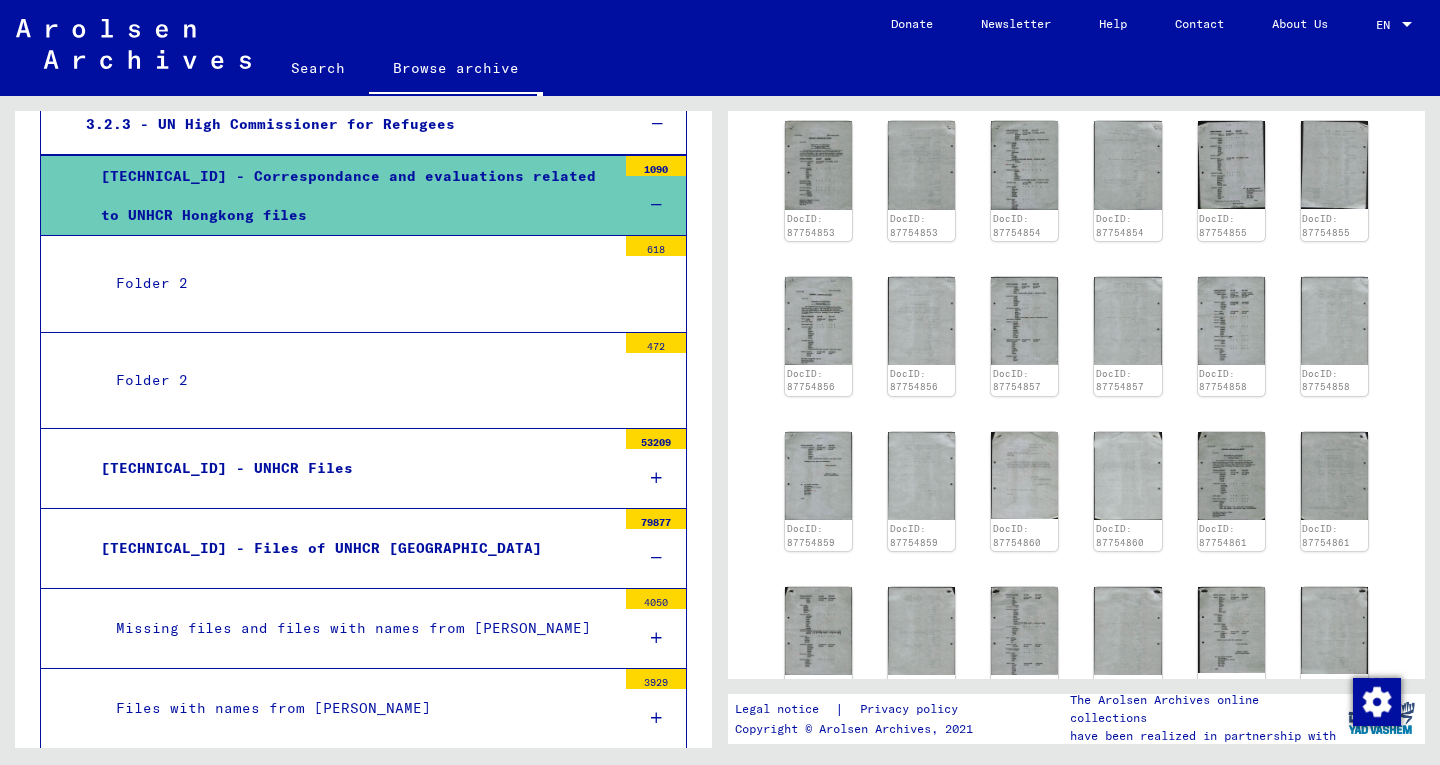 scroll, scrollTop: 869, scrollLeft: 0, axis: vertical 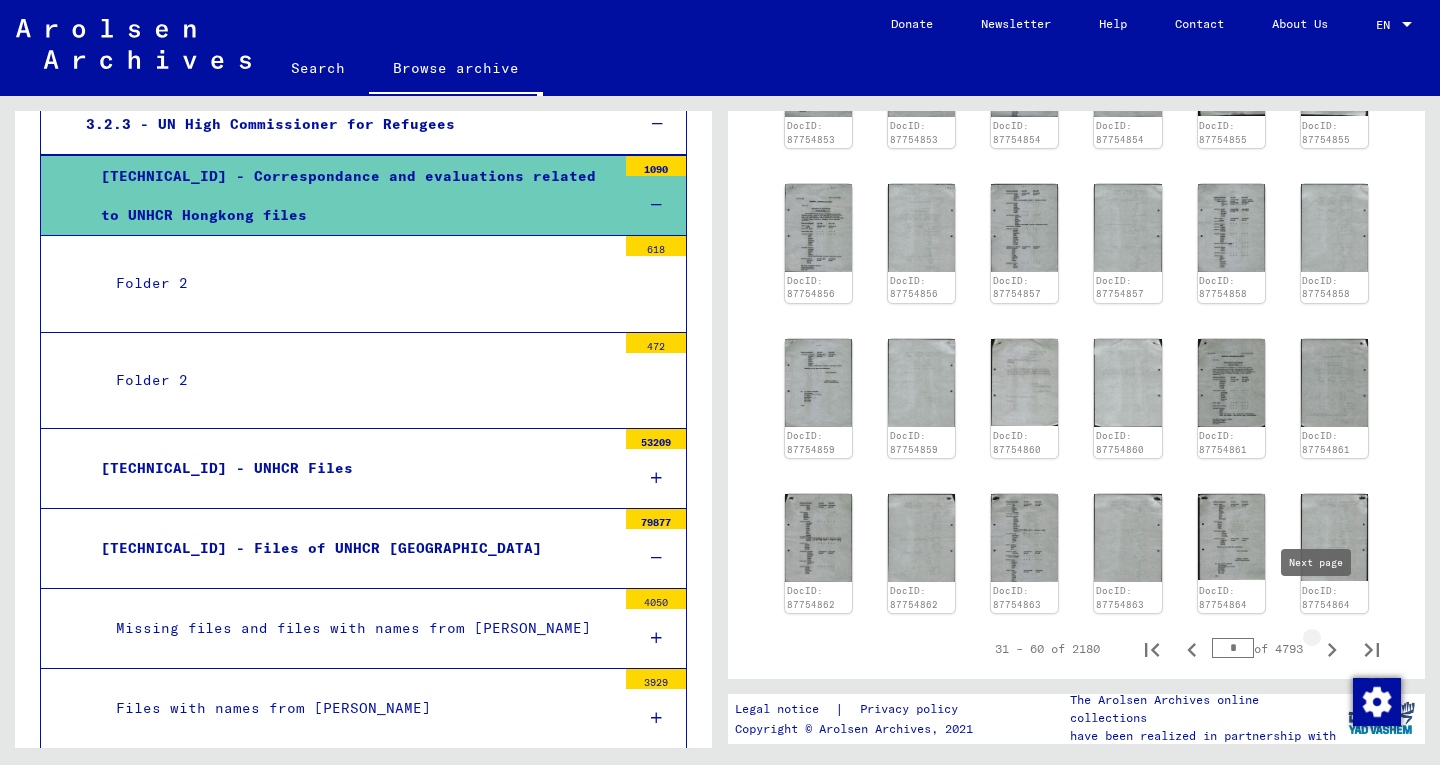 click 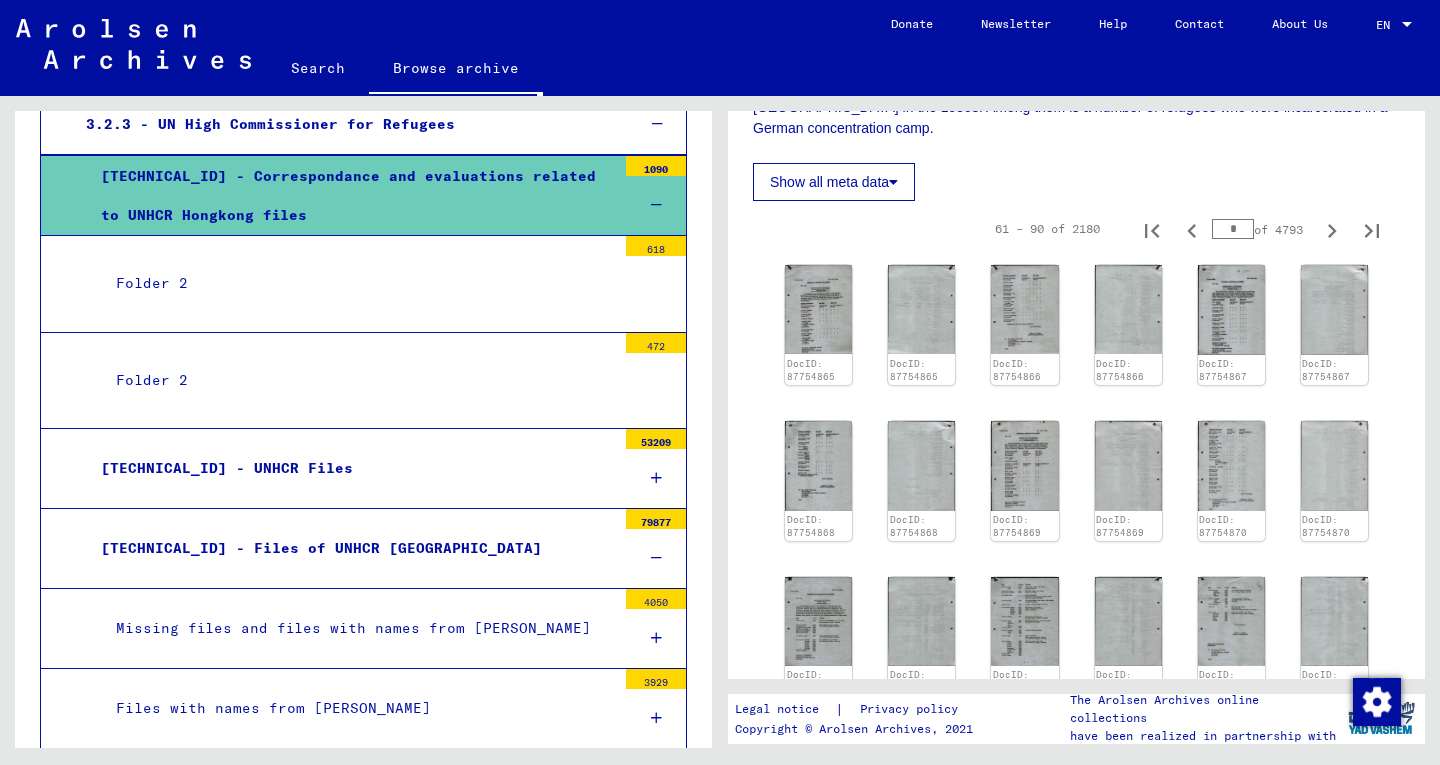 scroll, scrollTop: 443, scrollLeft: 0, axis: vertical 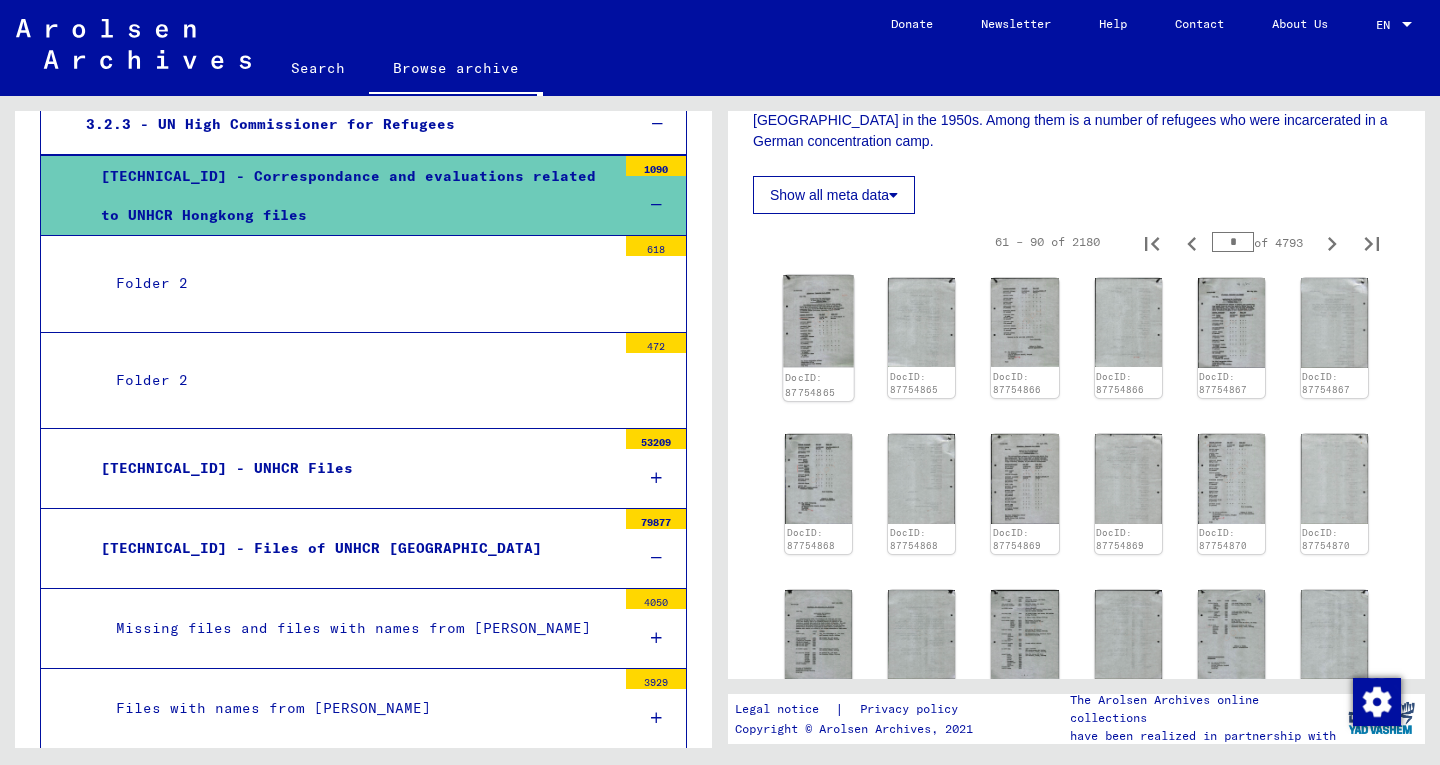 click 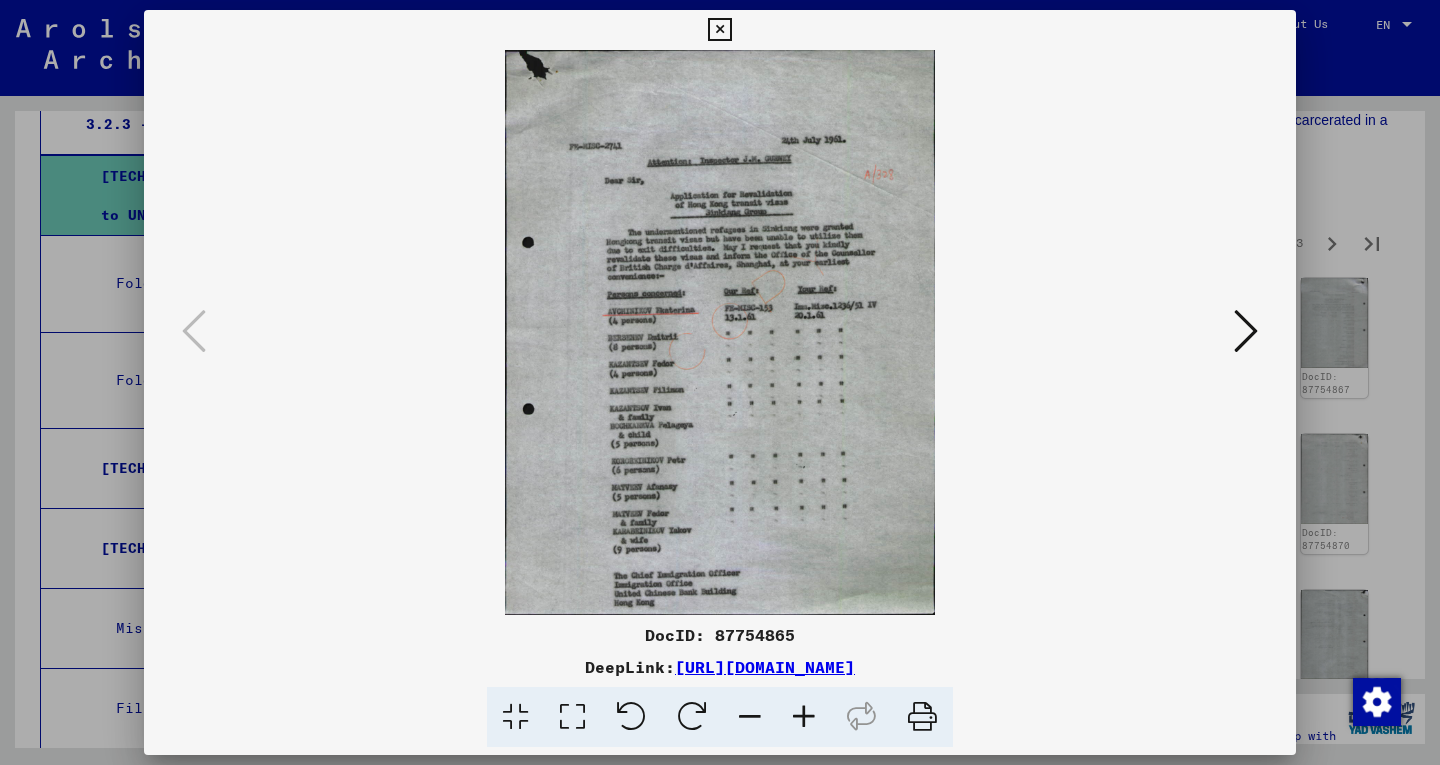 click at bounding box center [1246, 331] 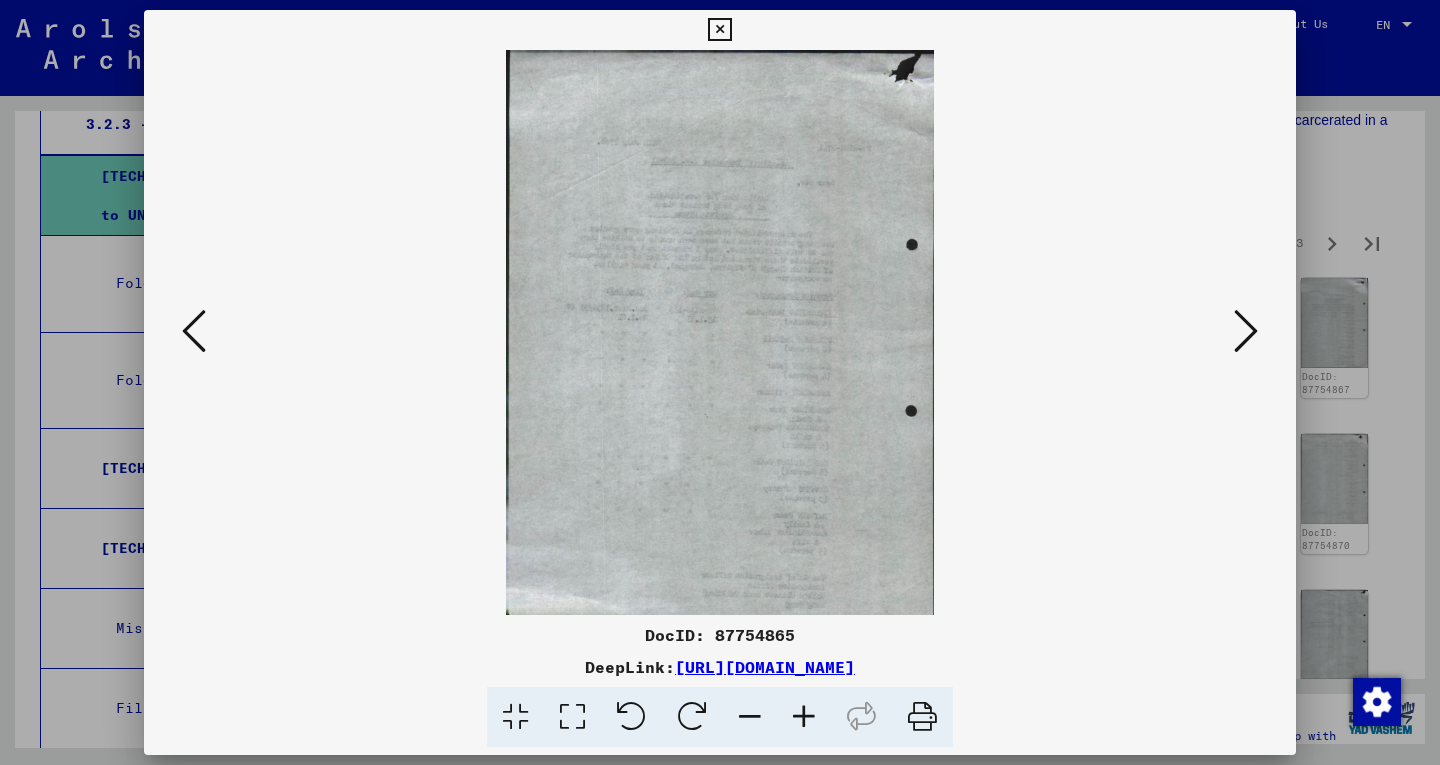 click at bounding box center (1246, 331) 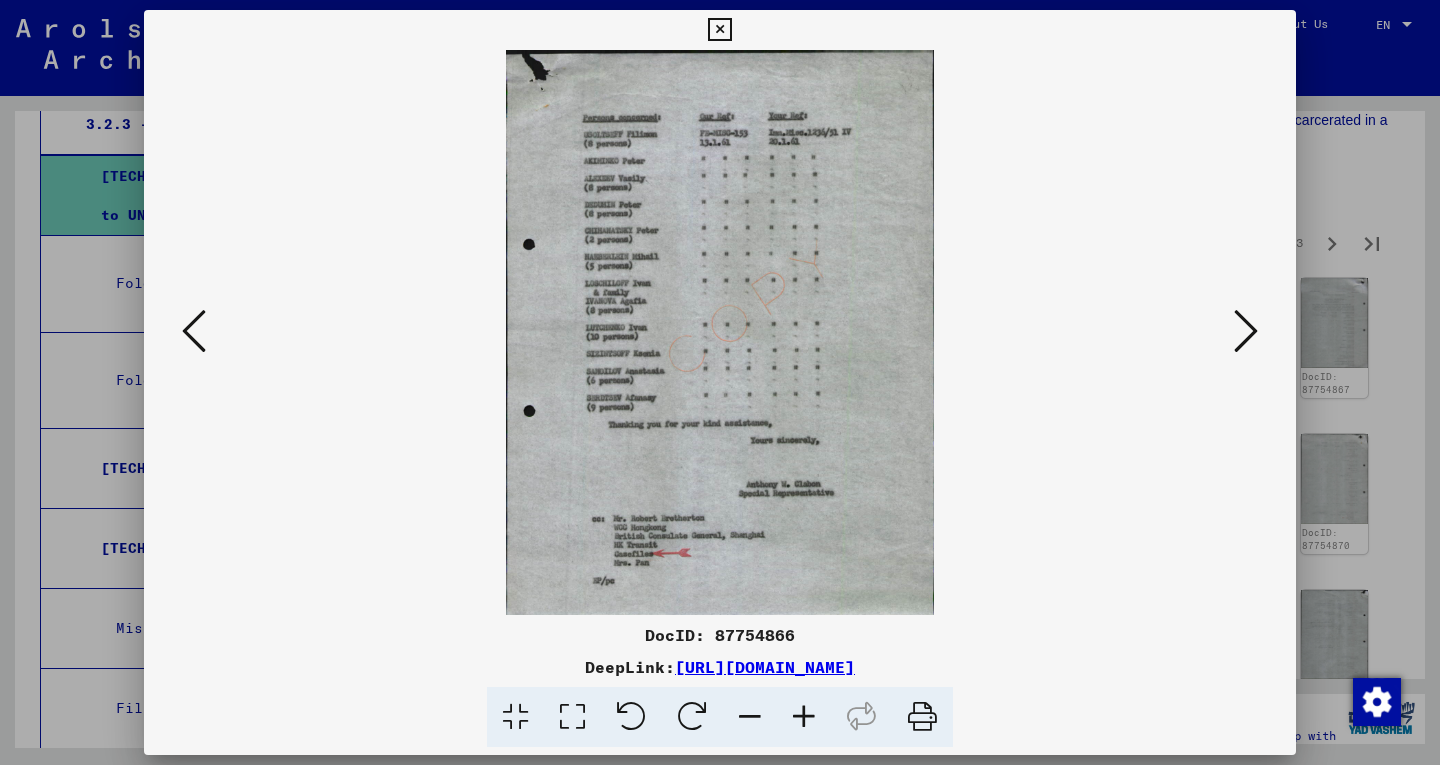 click at bounding box center (1246, 331) 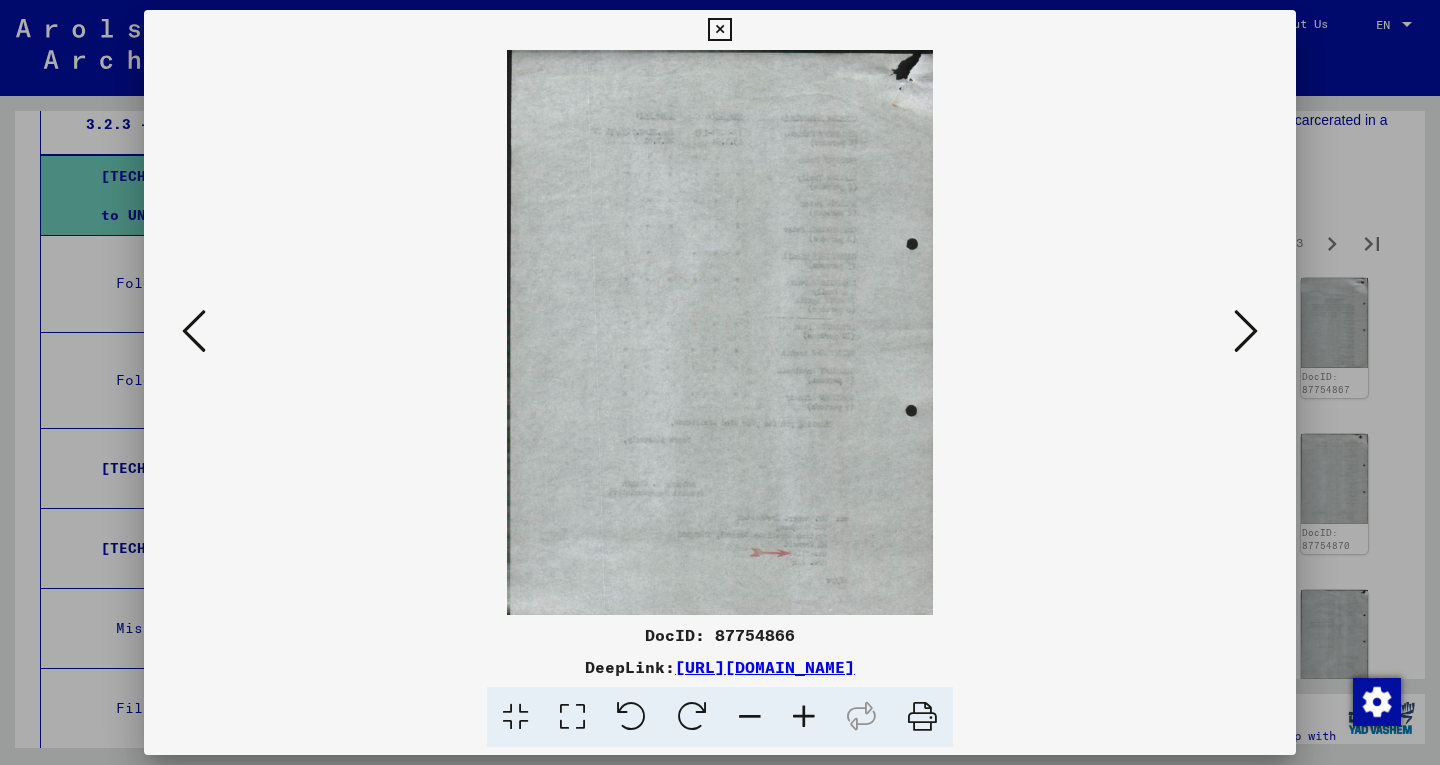 click at bounding box center [1246, 331] 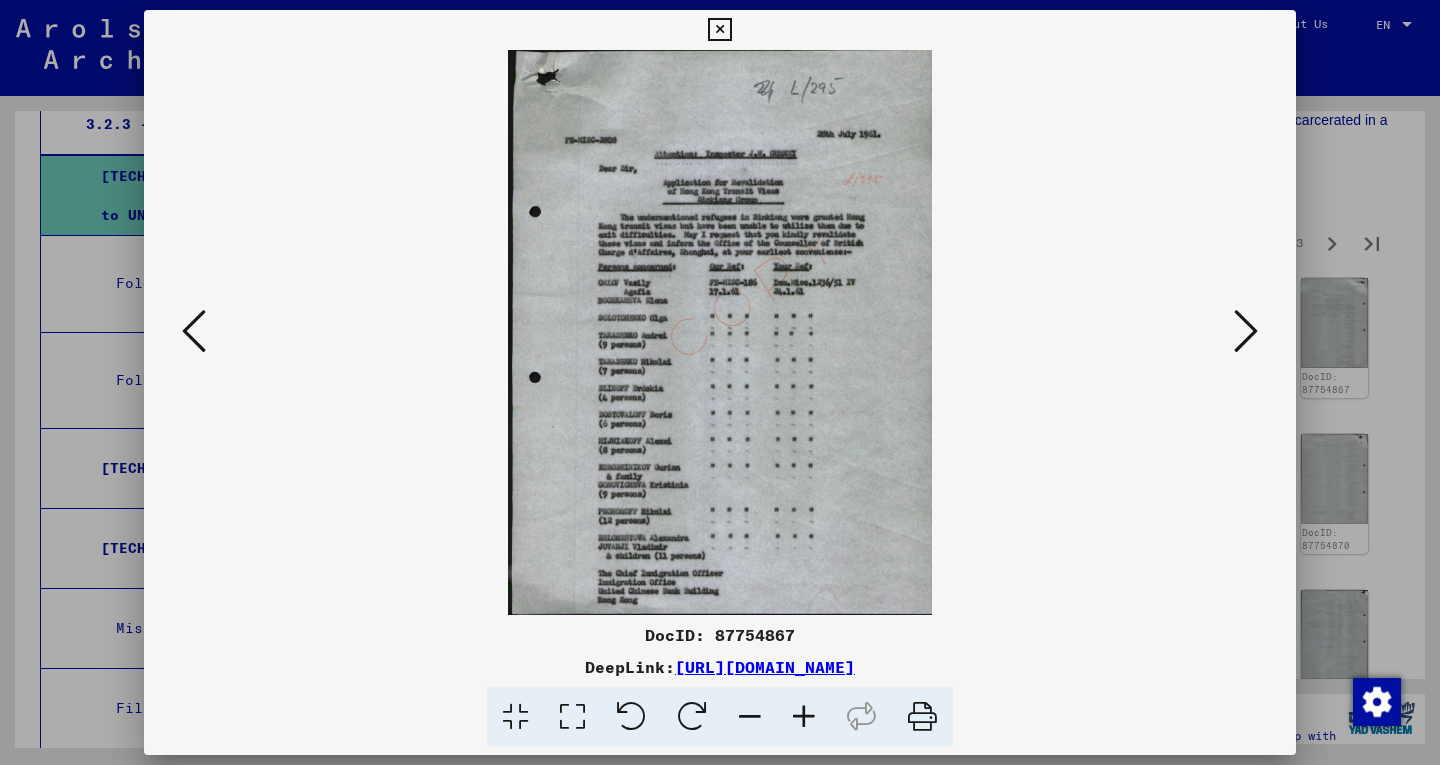 click at bounding box center [1246, 331] 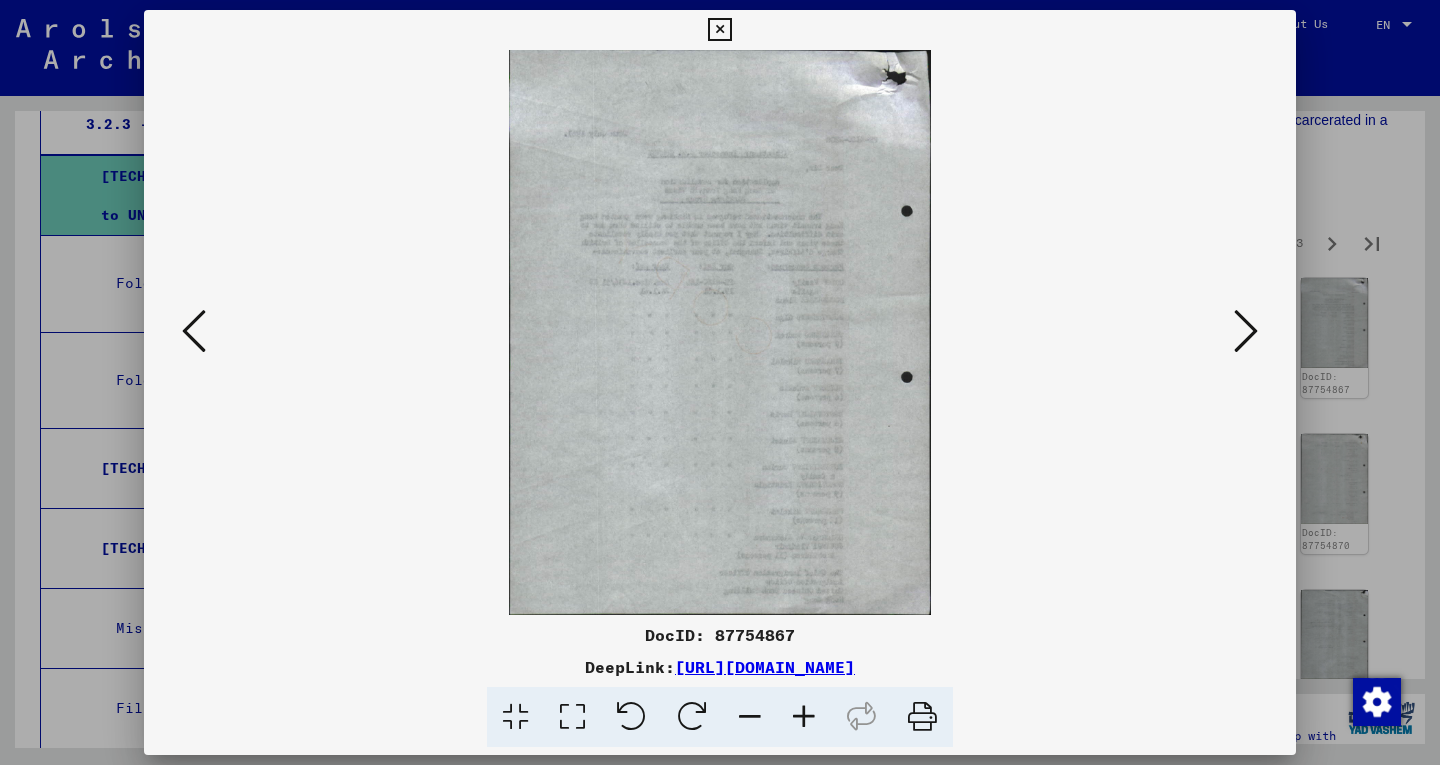 click at bounding box center [1246, 331] 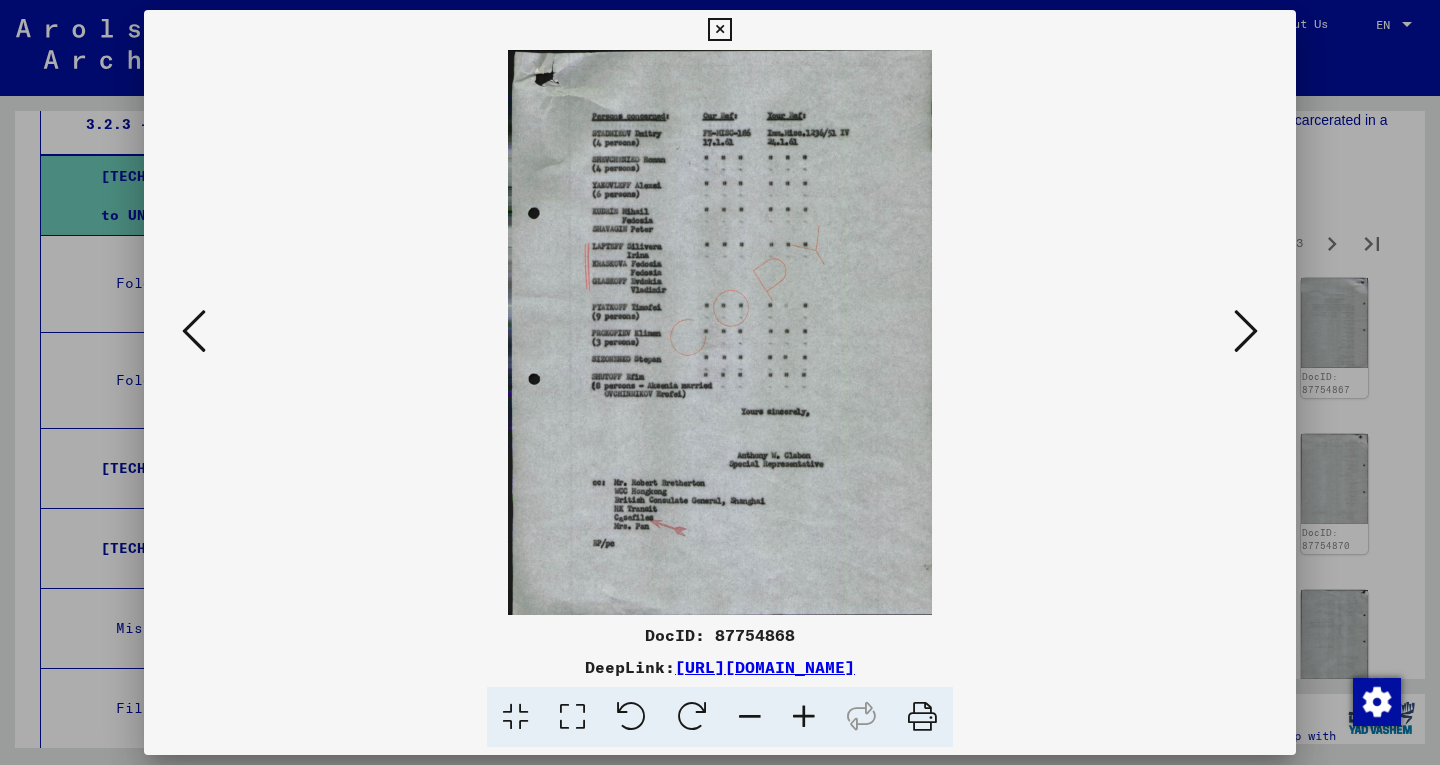 click at bounding box center [1246, 331] 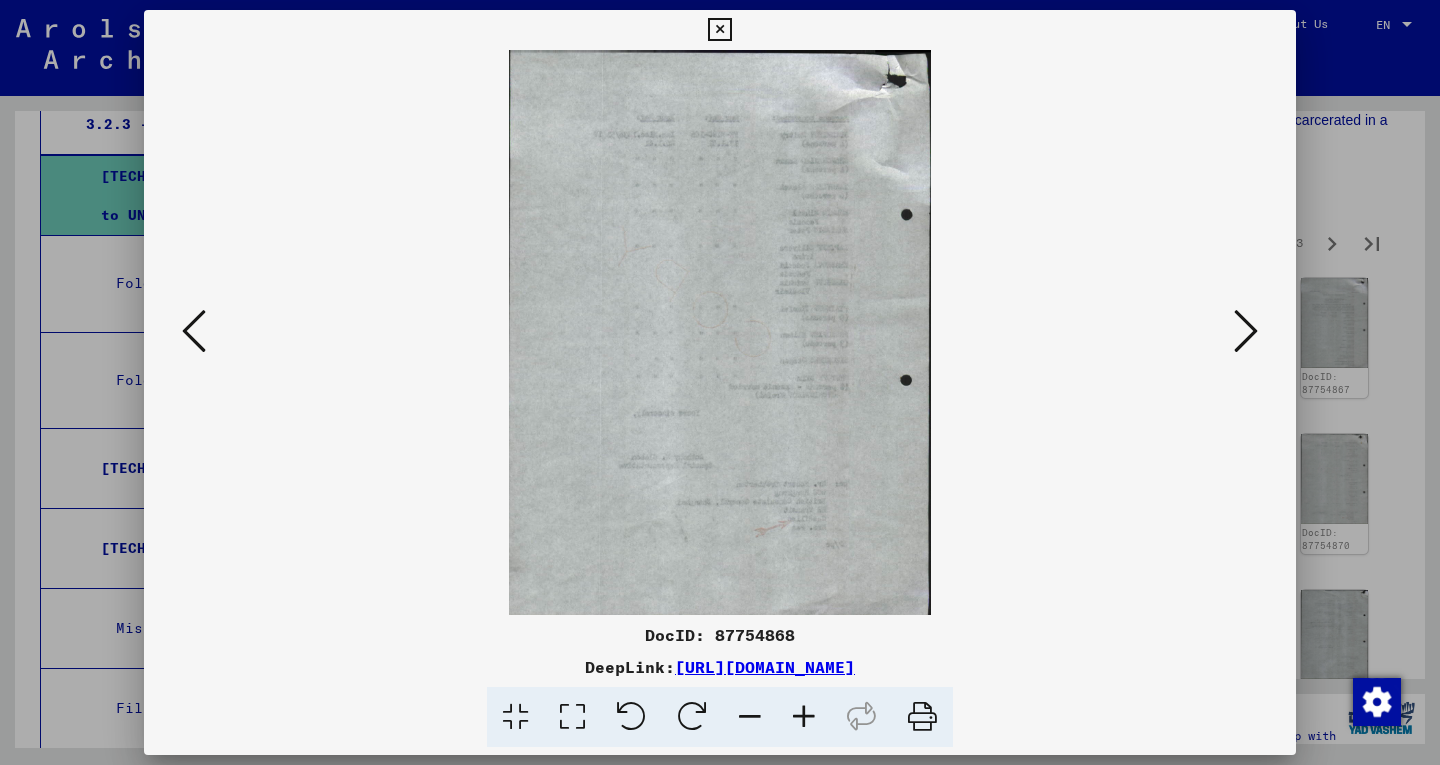 click at bounding box center (1246, 331) 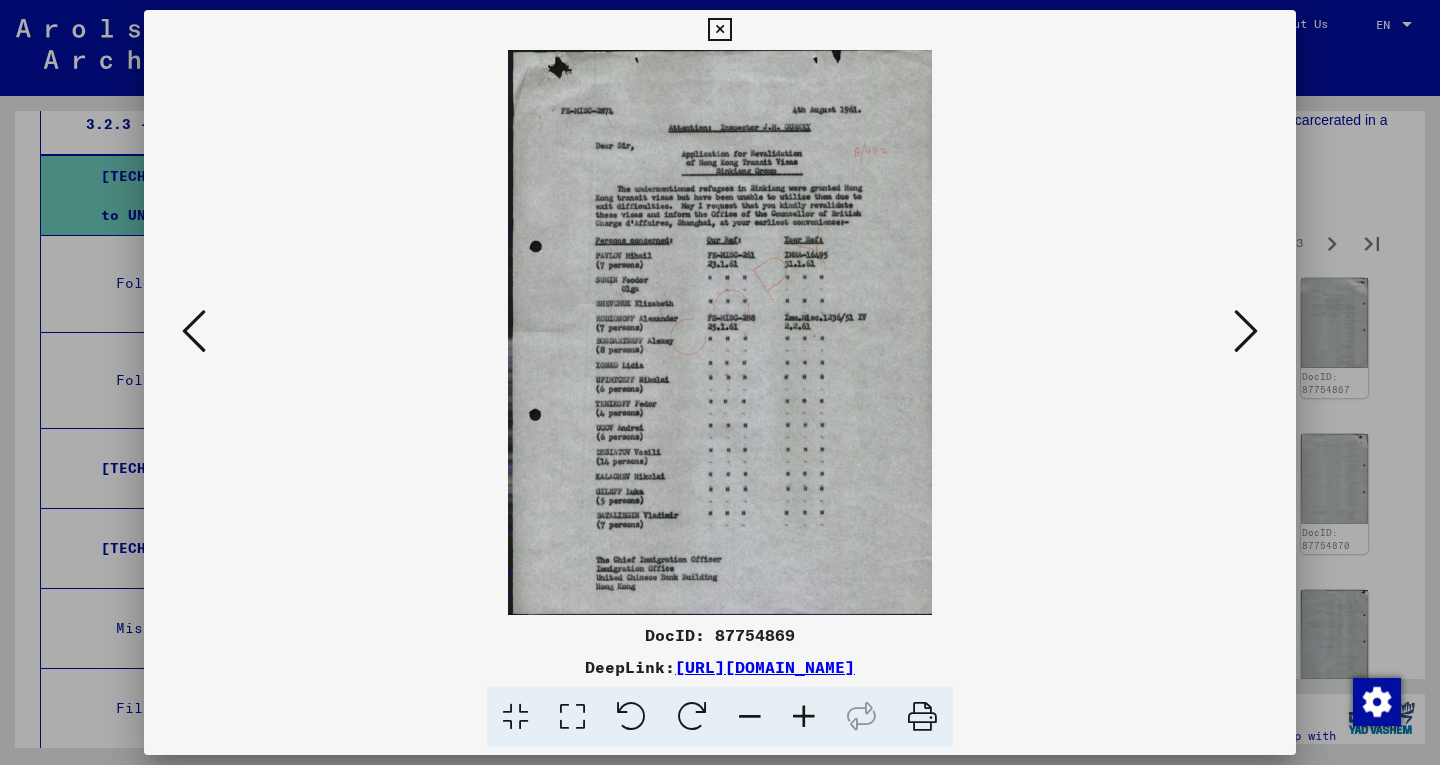 click at bounding box center [1246, 331] 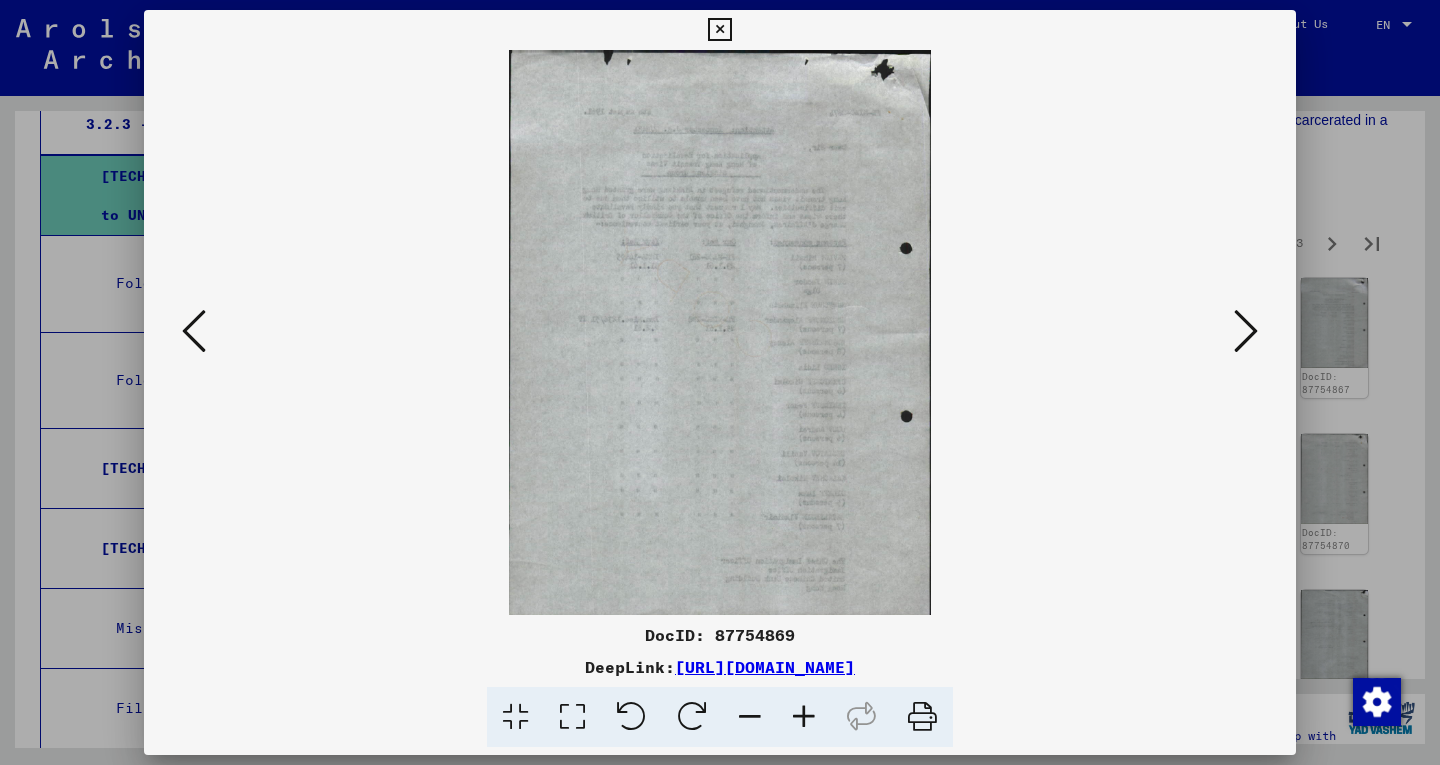 click at bounding box center [1246, 331] 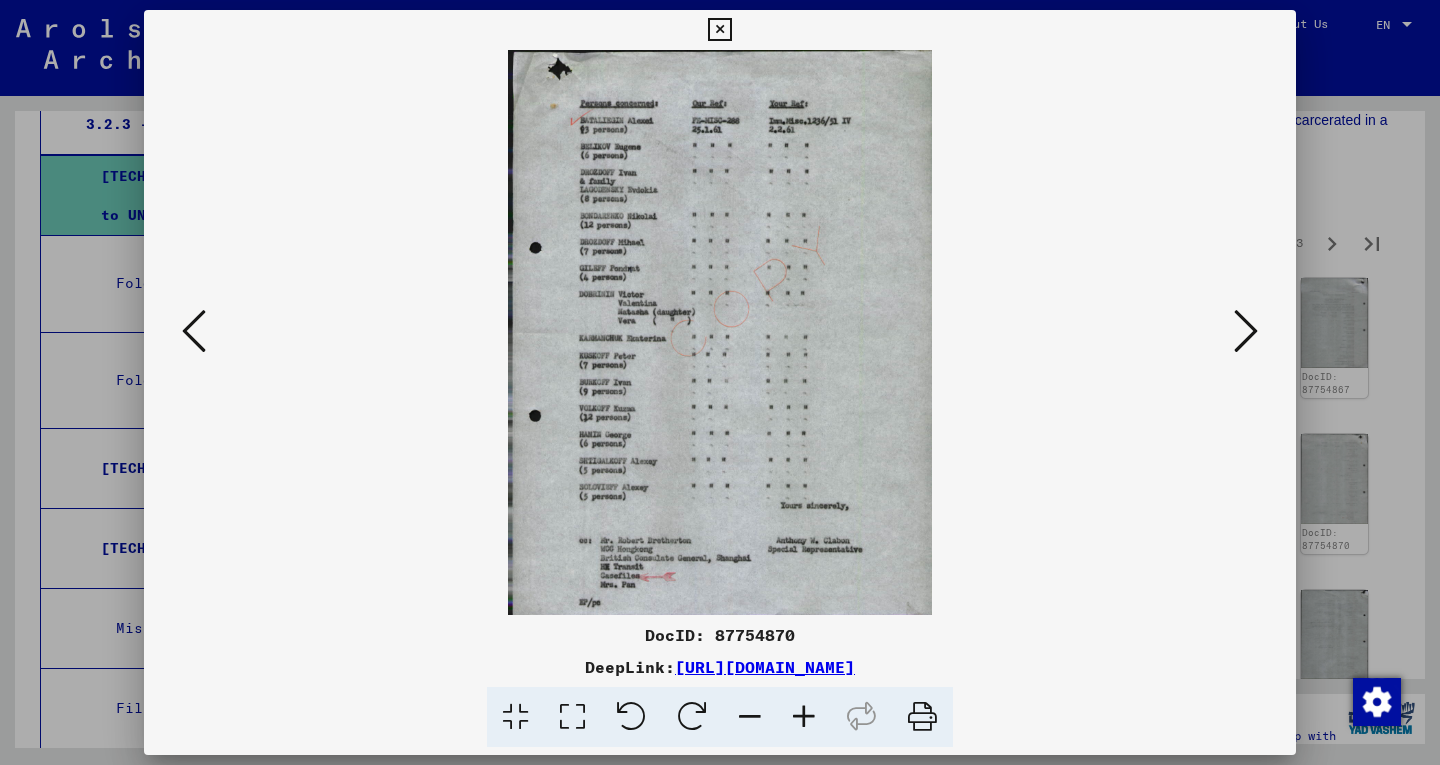 click at bounding box center [1246, 331] 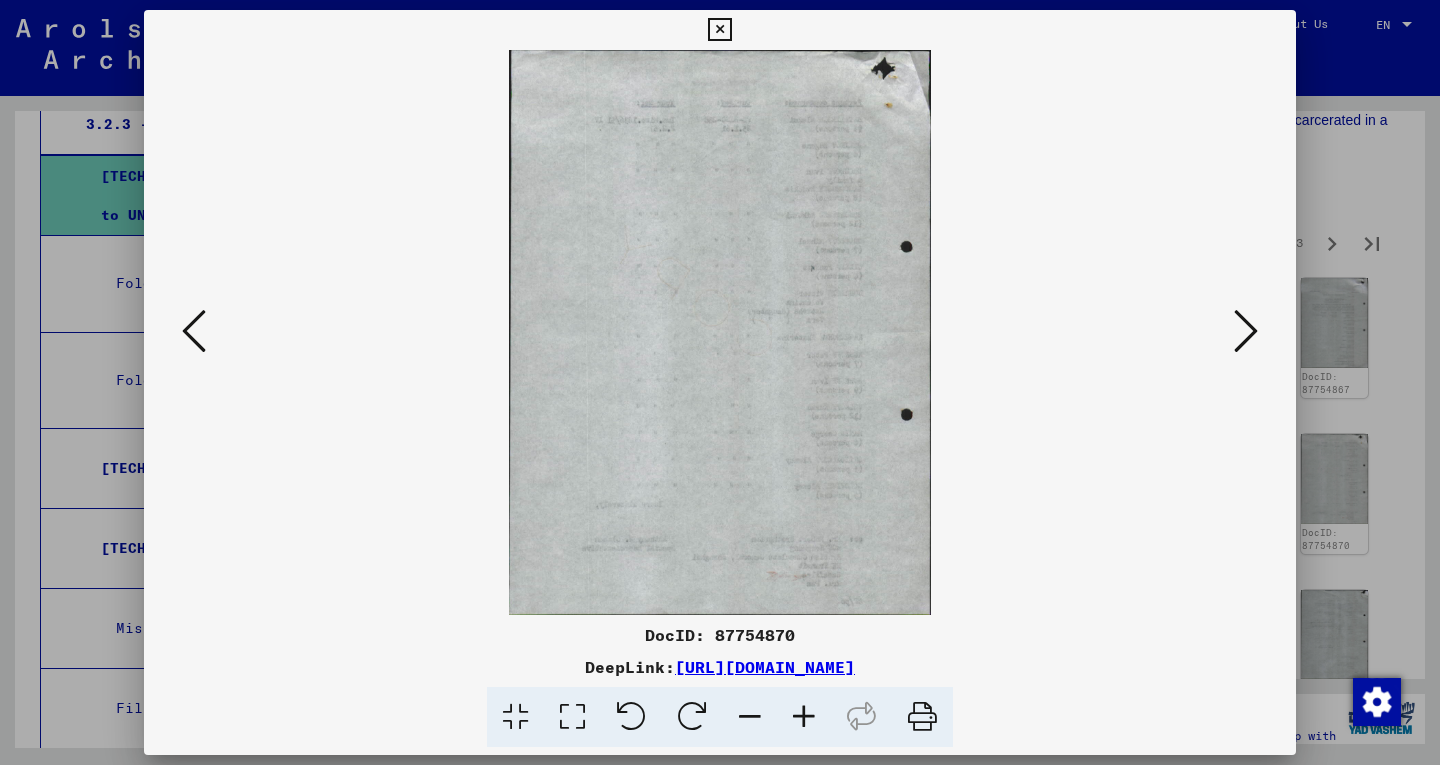 click at bounding box center (1246, 331) 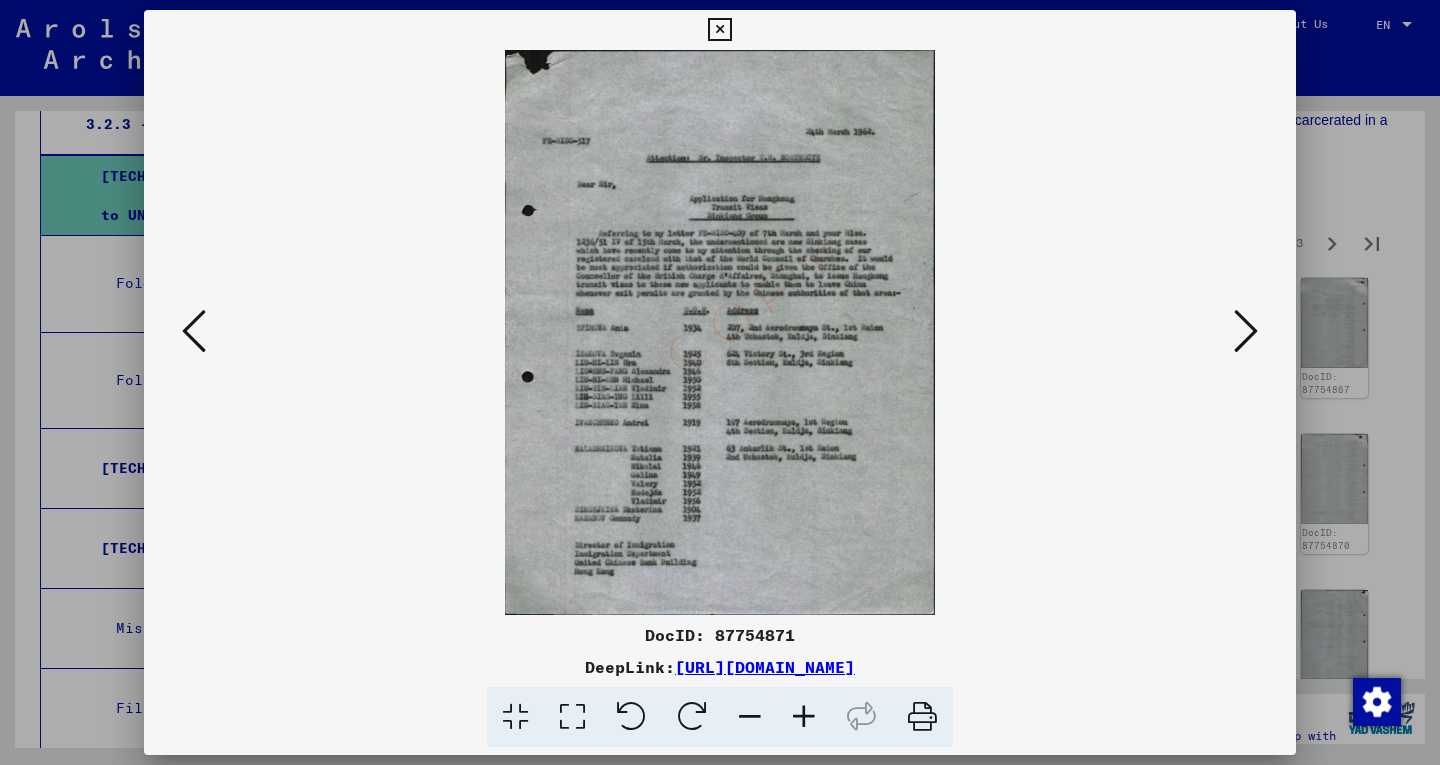 click at bounding box center [1246, 331] 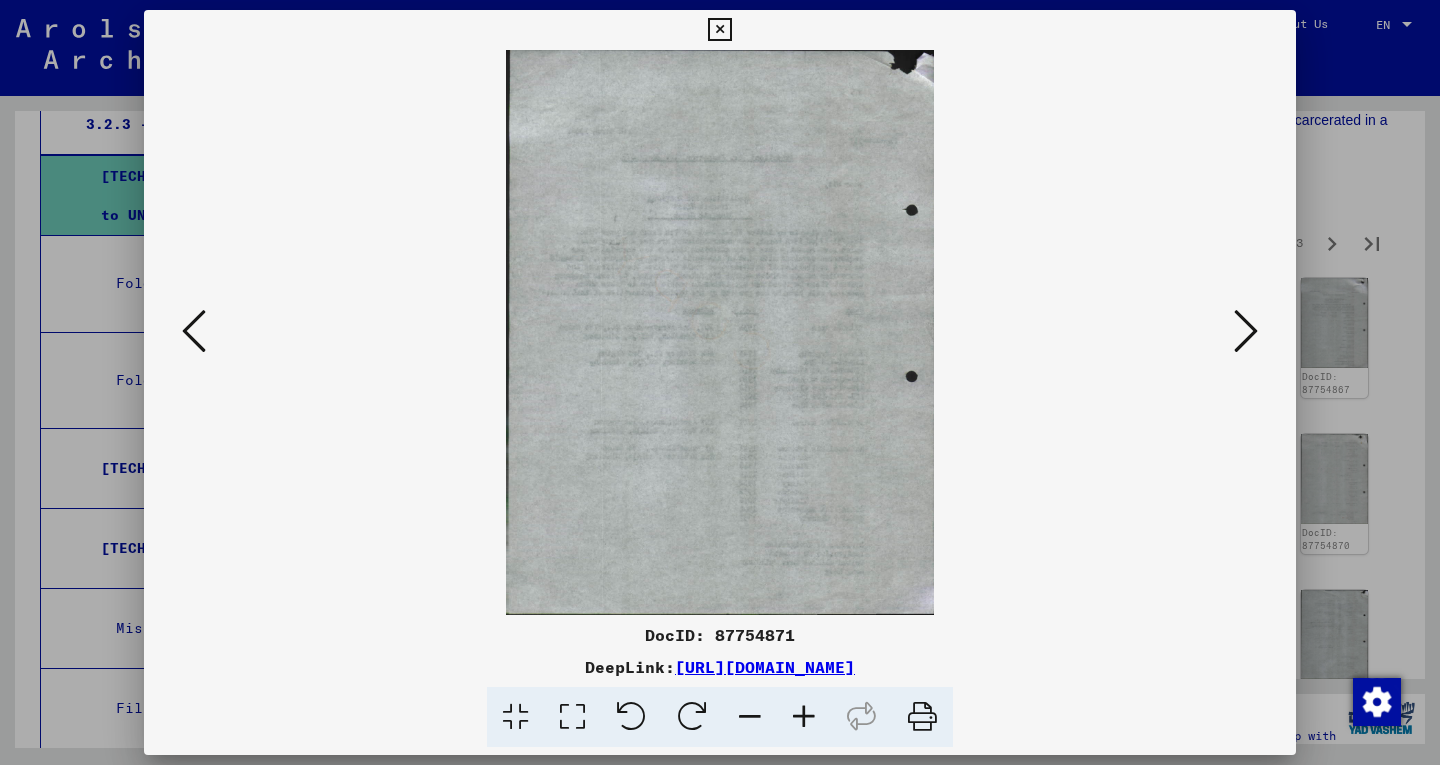 click at bounding box center (1246, 332) 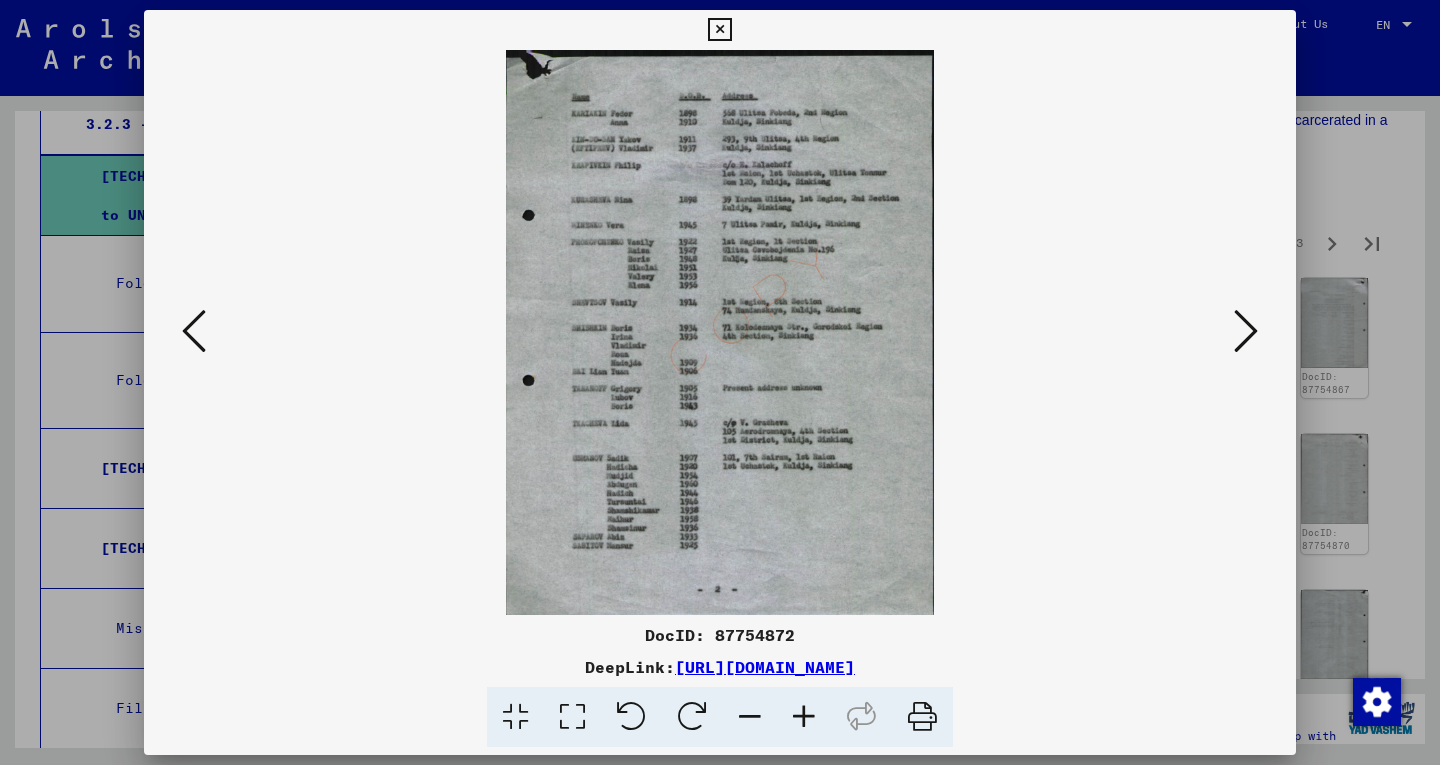 click at bounding box center (194, 332) 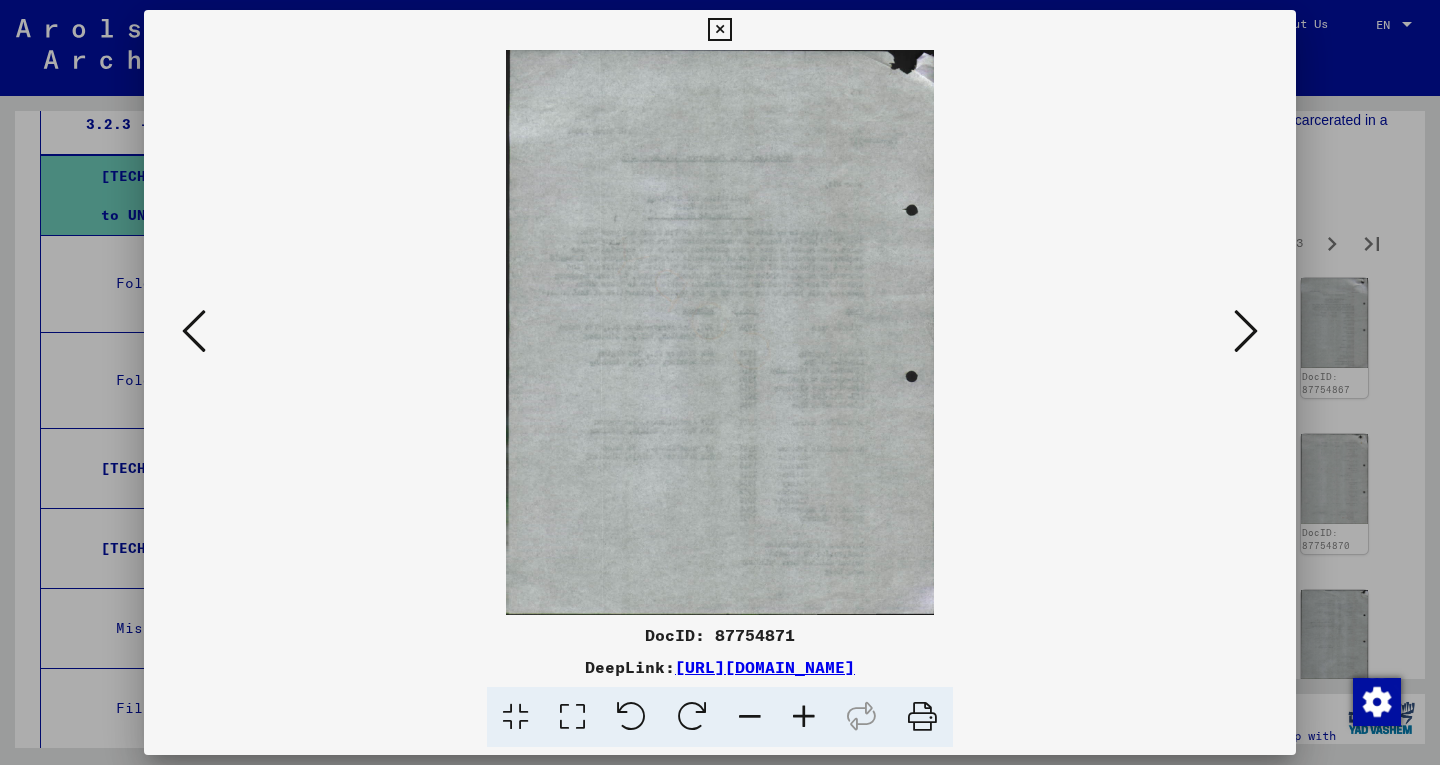 click at bounding box center [194, 332] 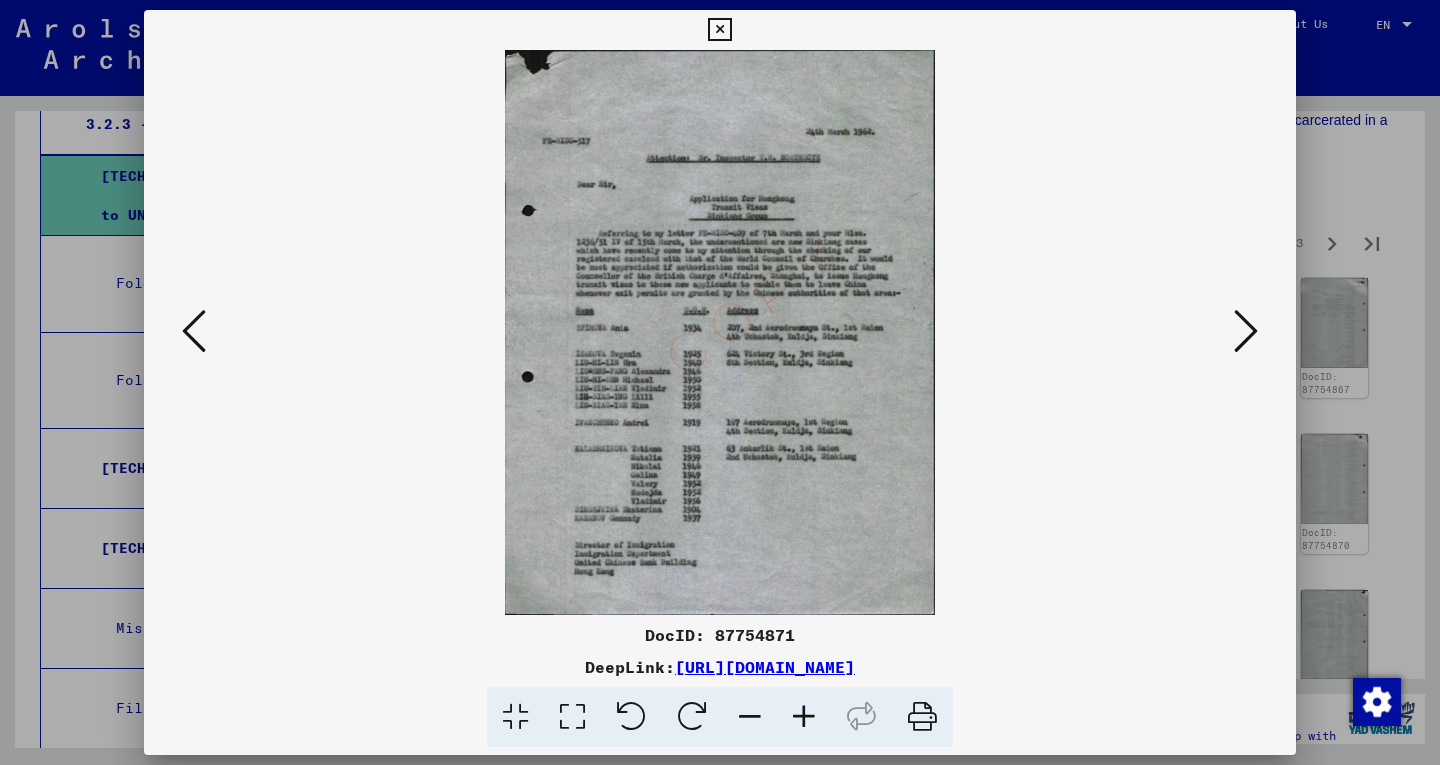 click at bounding box center (804, 717) 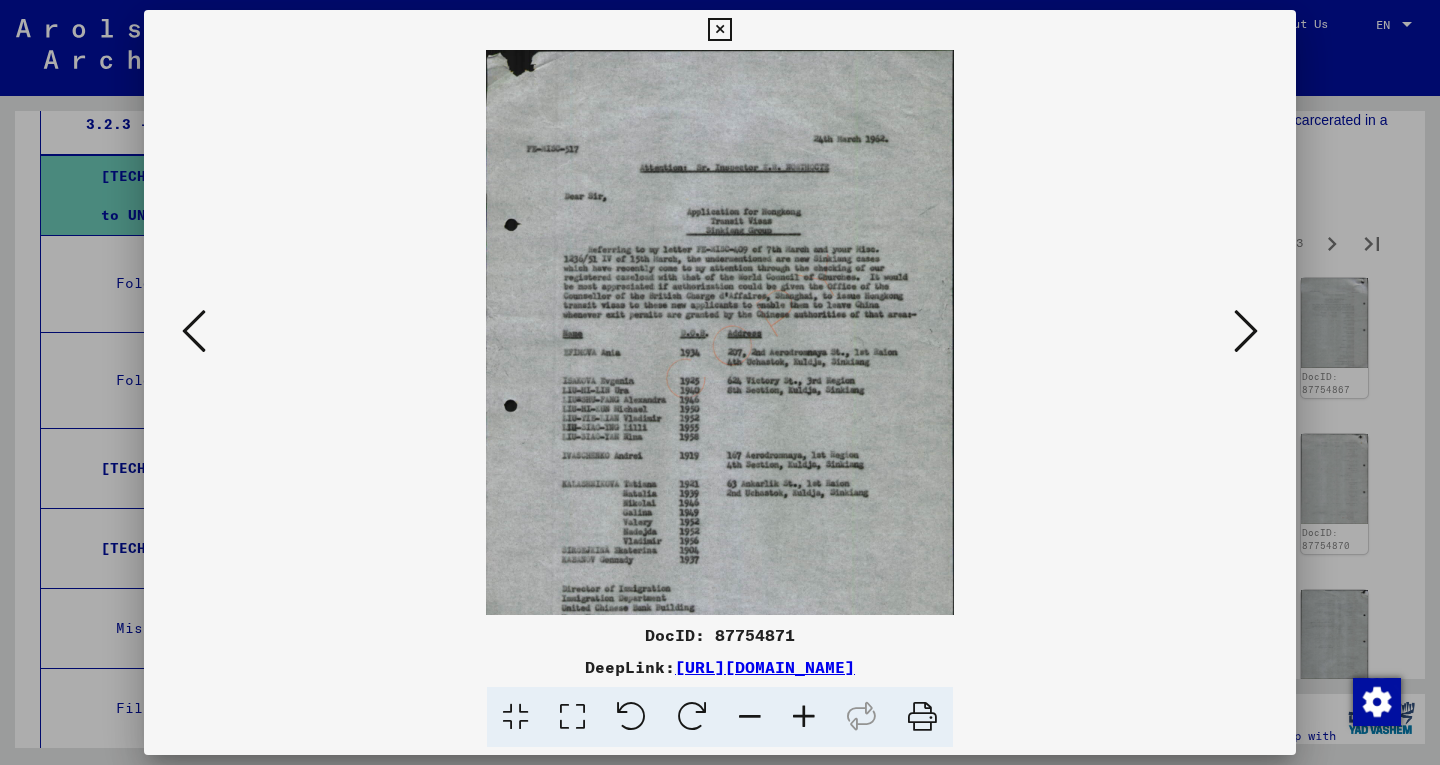 click at bounding box center [804, 717] 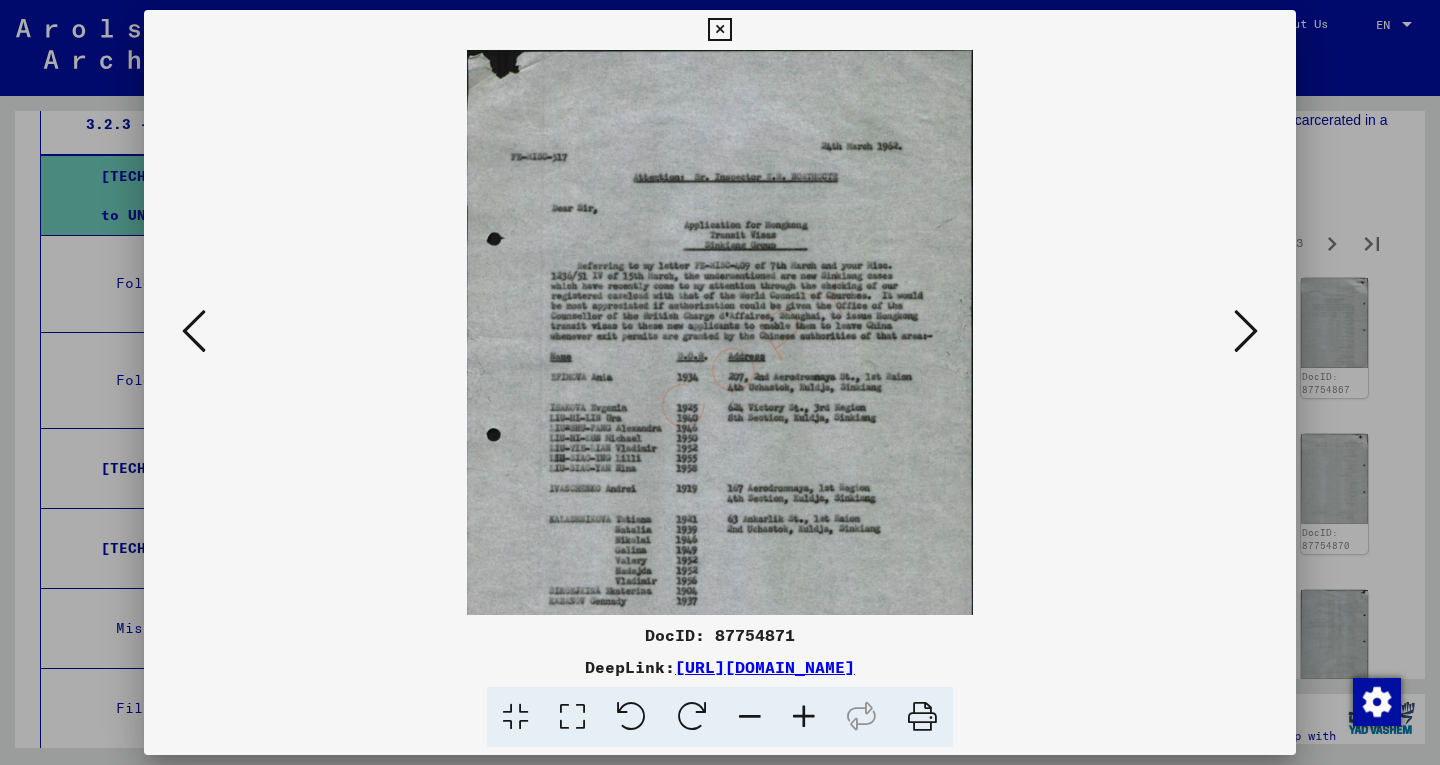 click at bounding box center [804, 717] 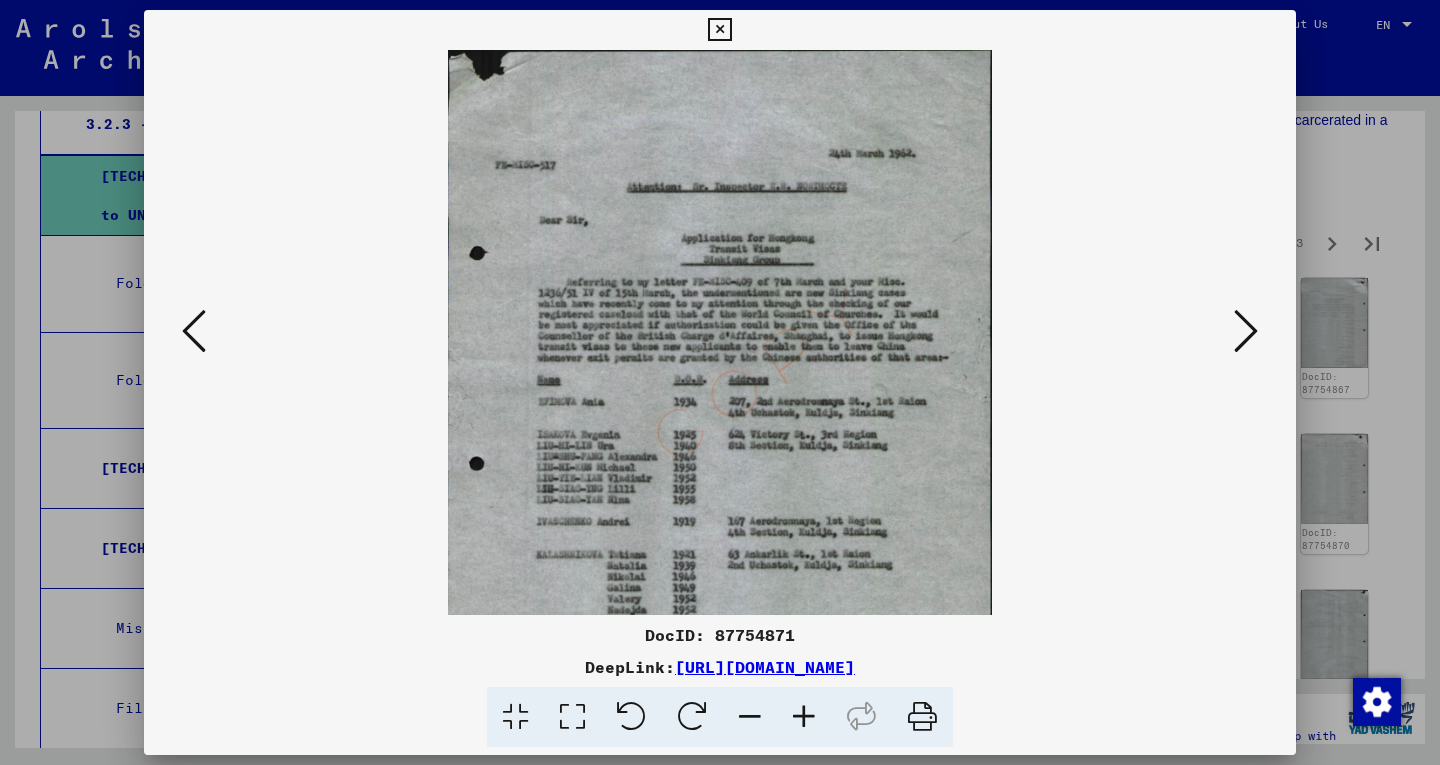 click at bounding box center [804, 717] 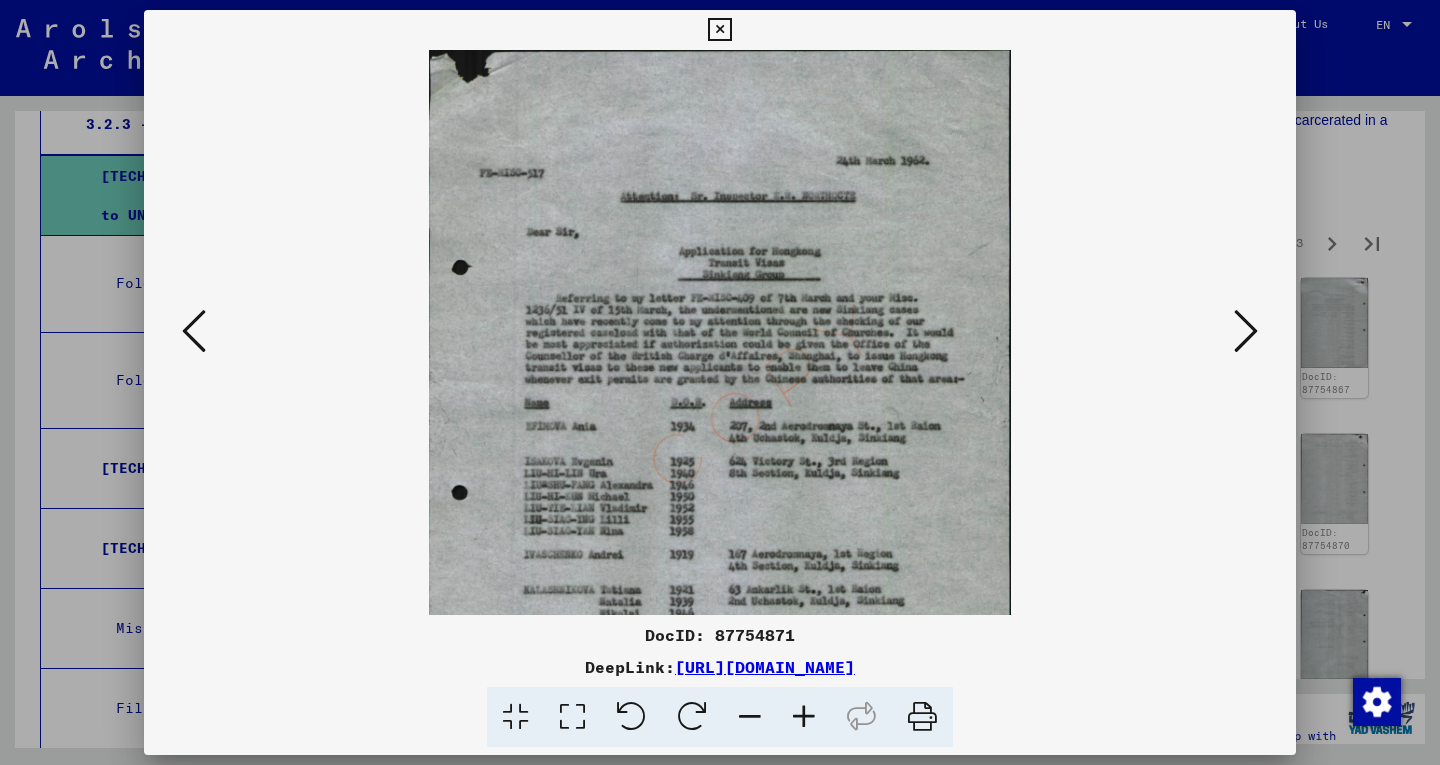 click at bounding box center [804, 717] 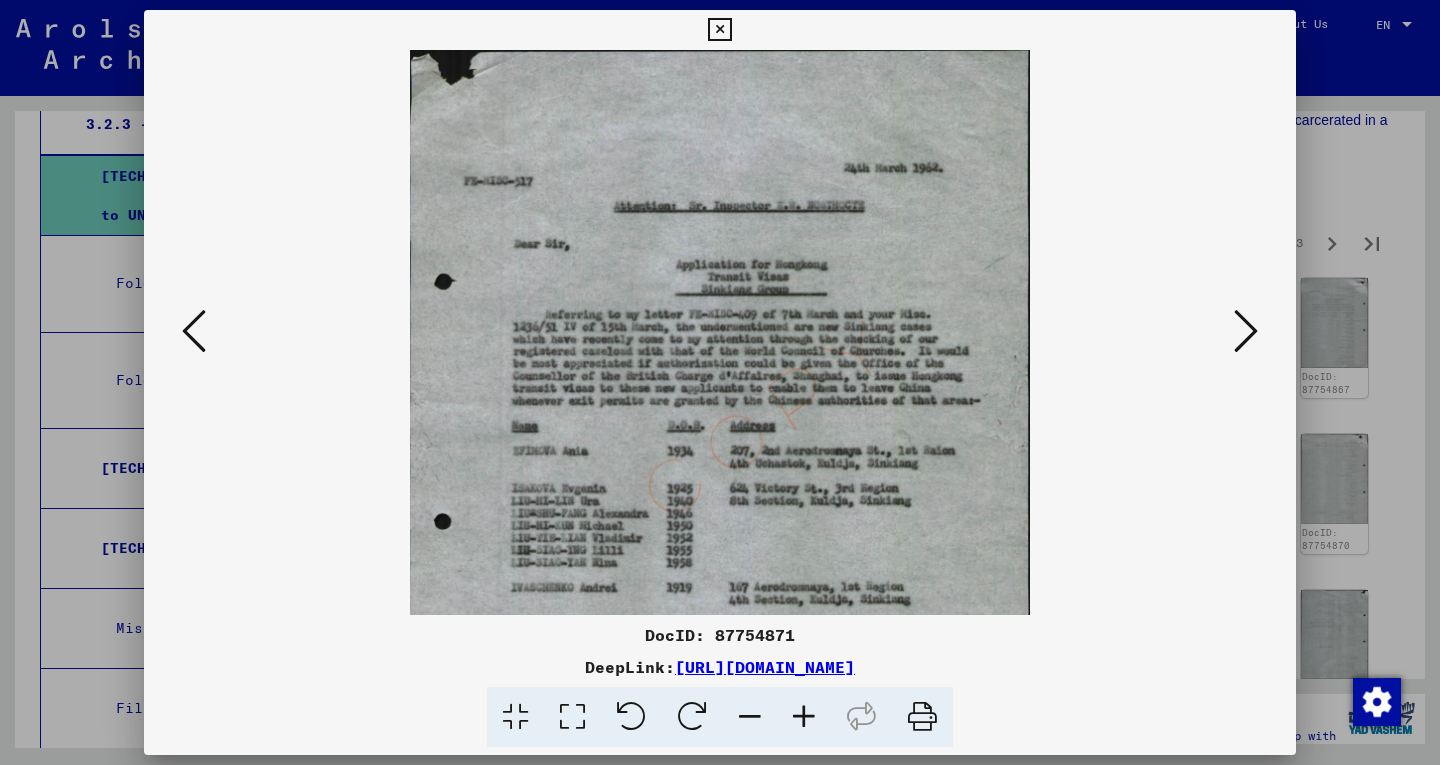 click at bounding box center (804, 717) 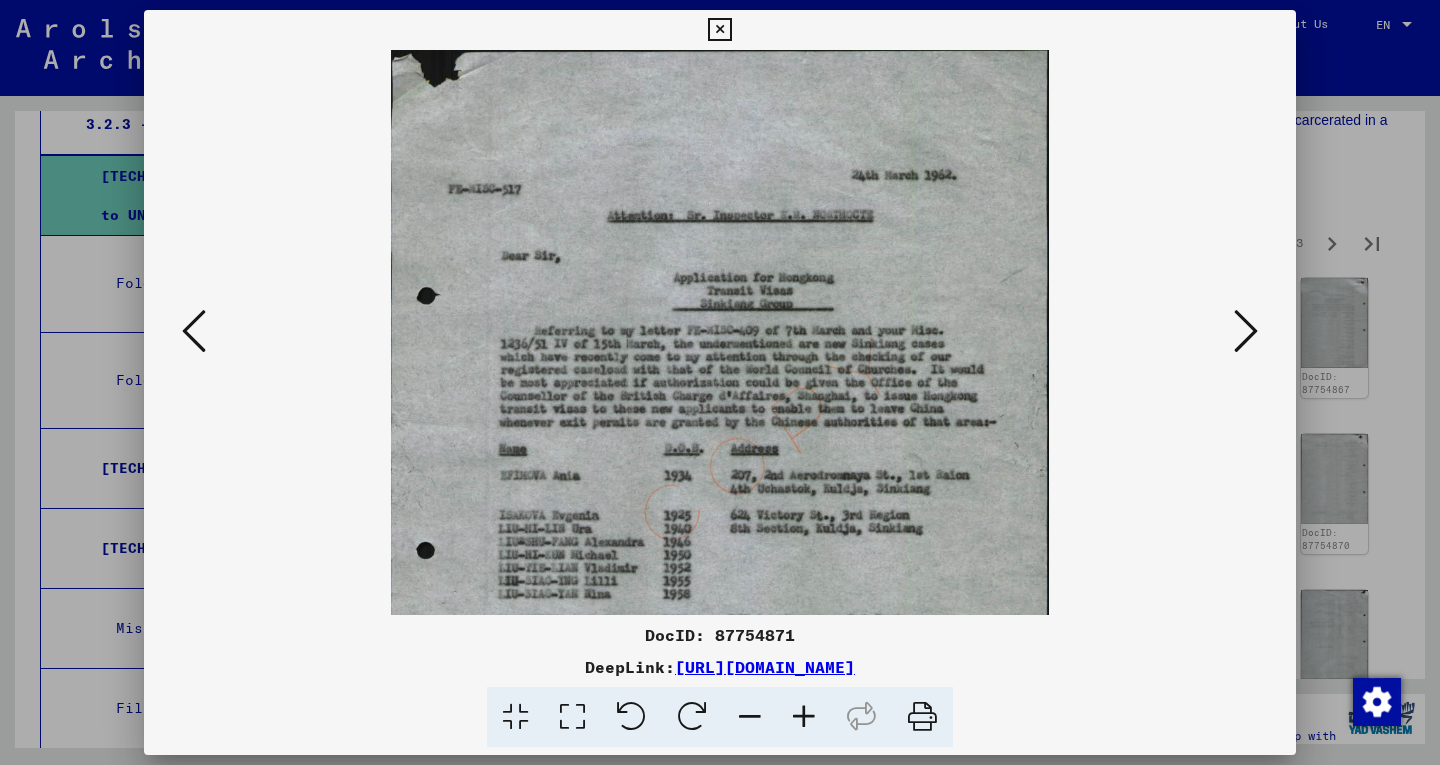 click at bounding box center (1246, 331) 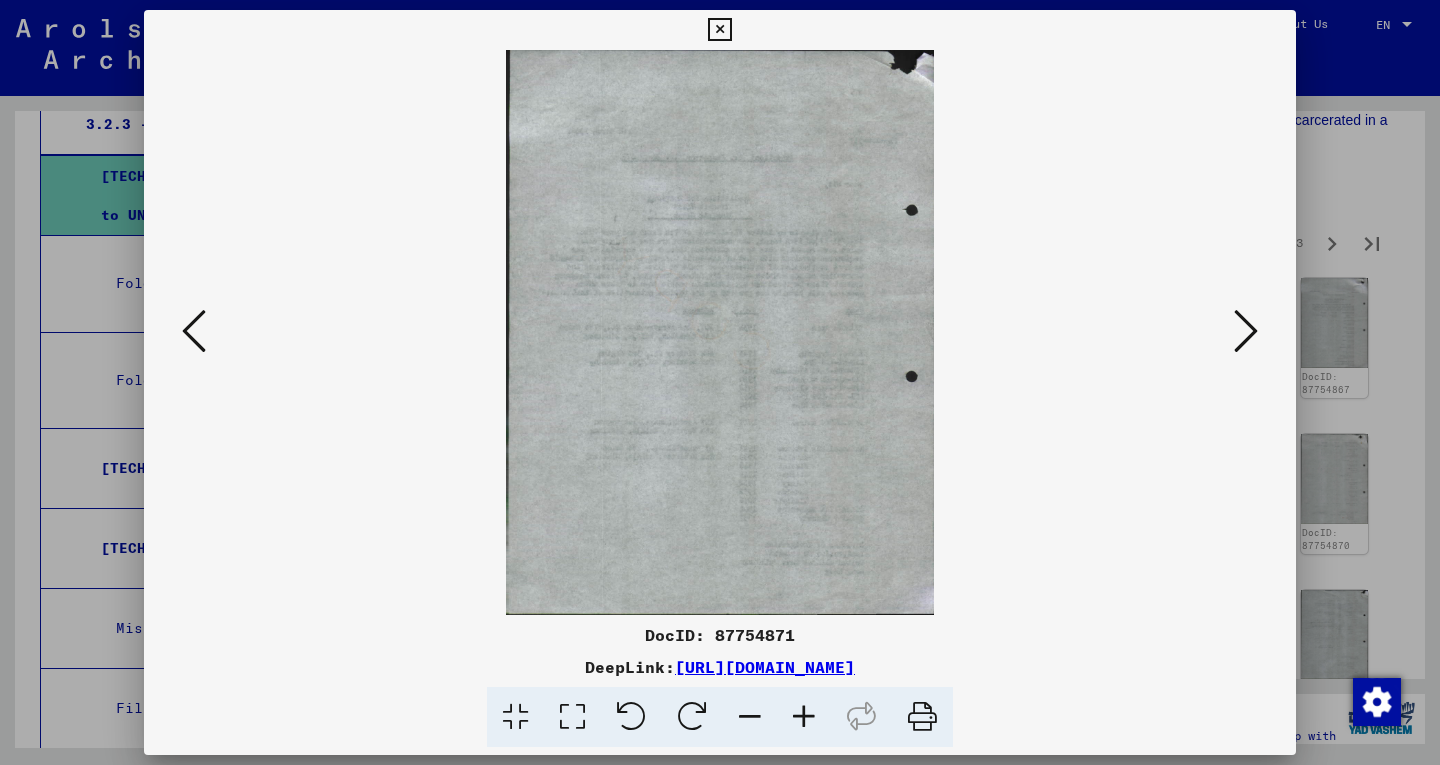 click at bounding box center (1246, 331) 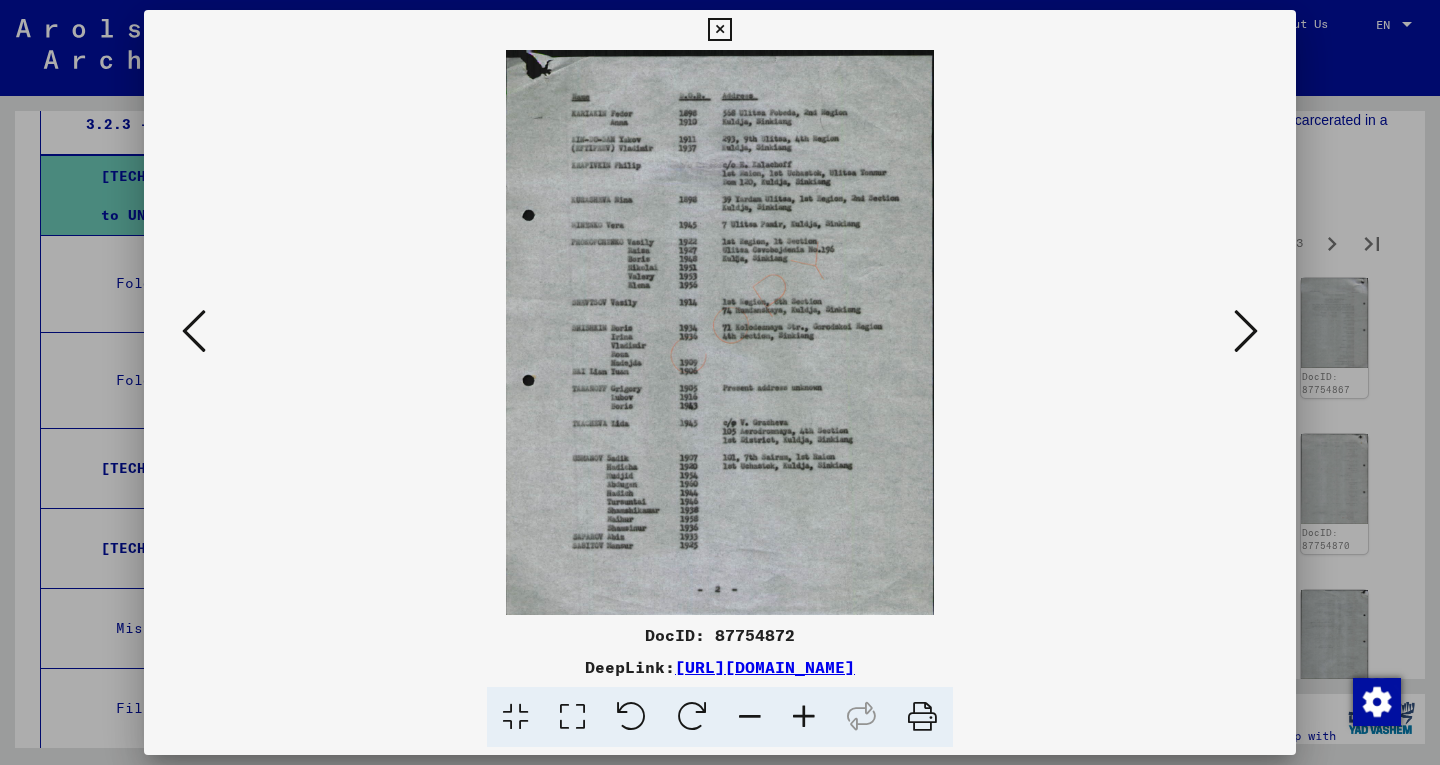 click at bounding box center (1246, 331) 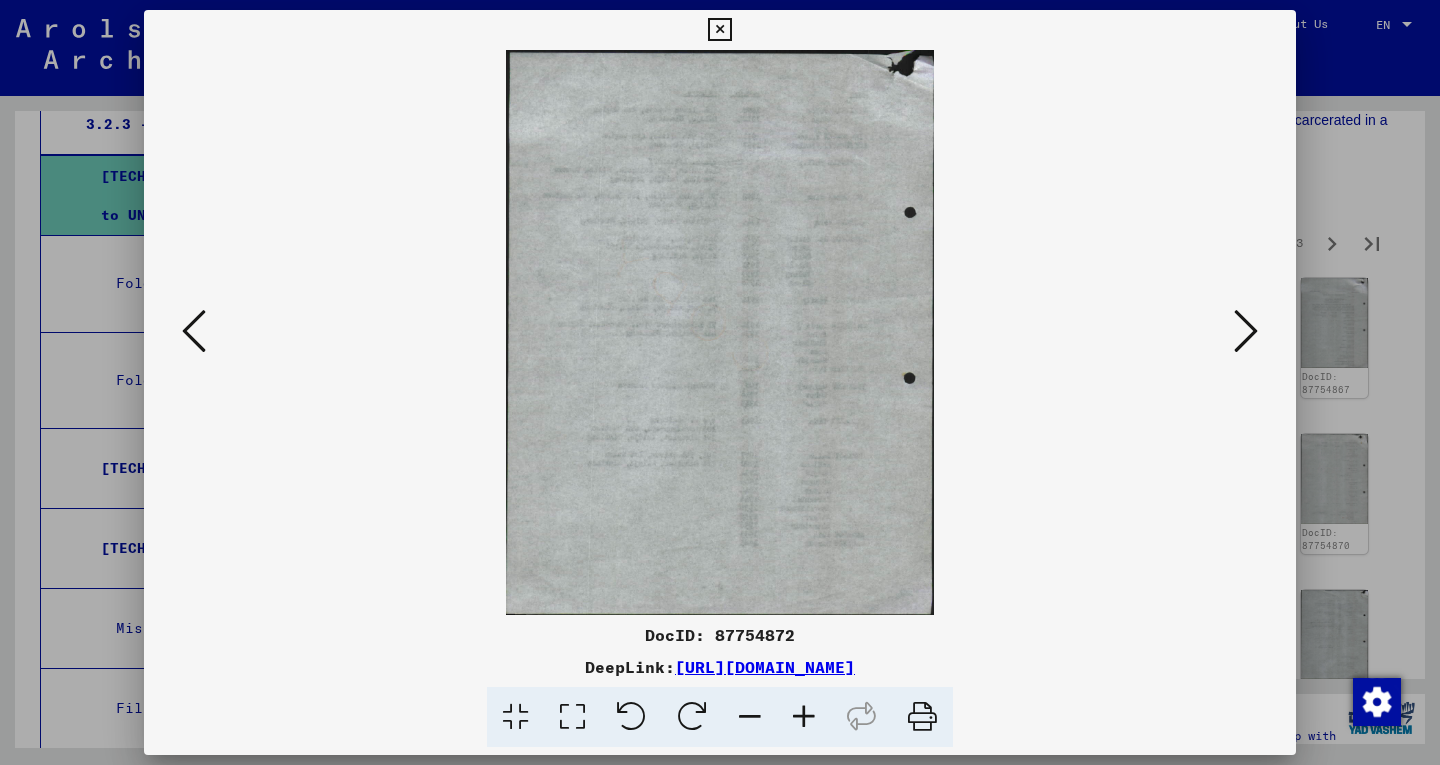click at bounding box center [1246, 331] 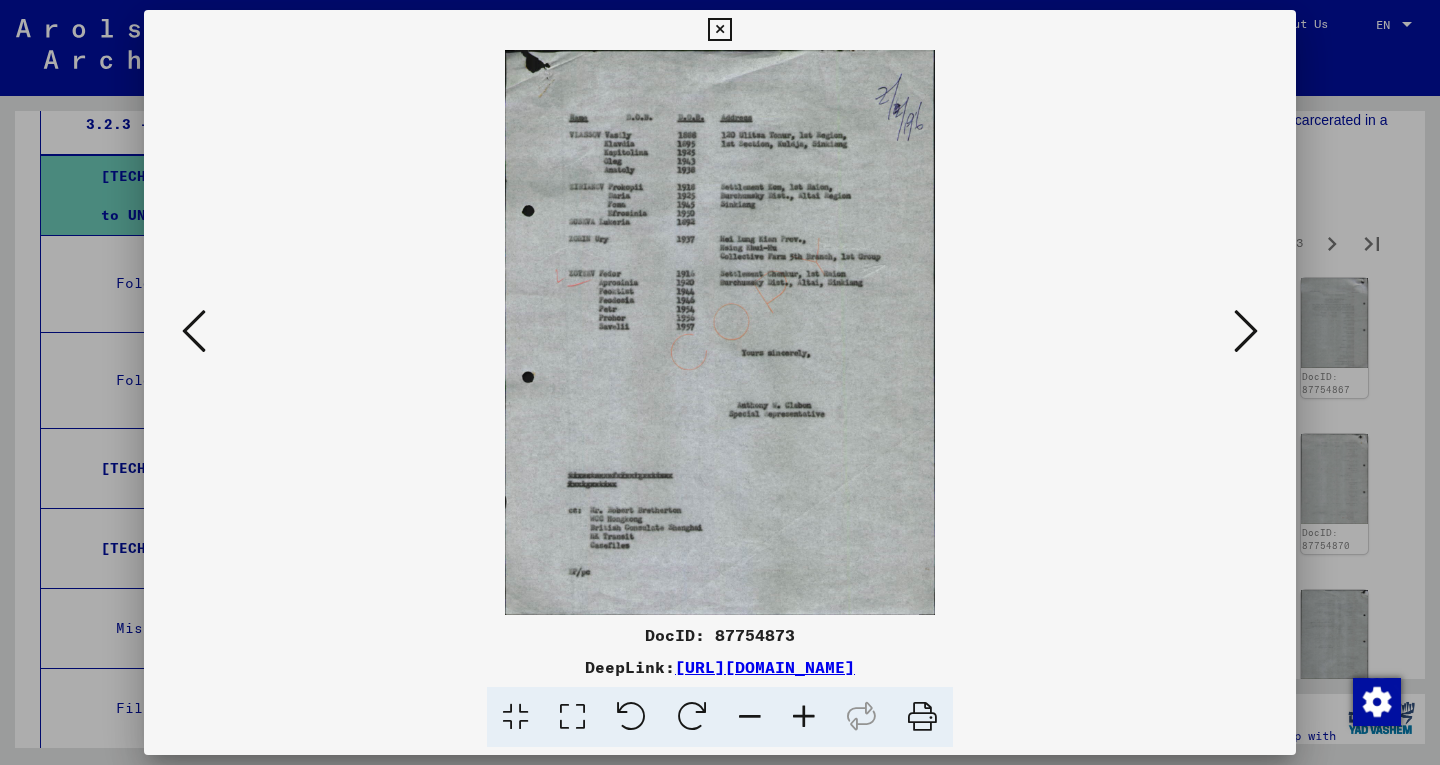 click at bounding box center (1246, 331) 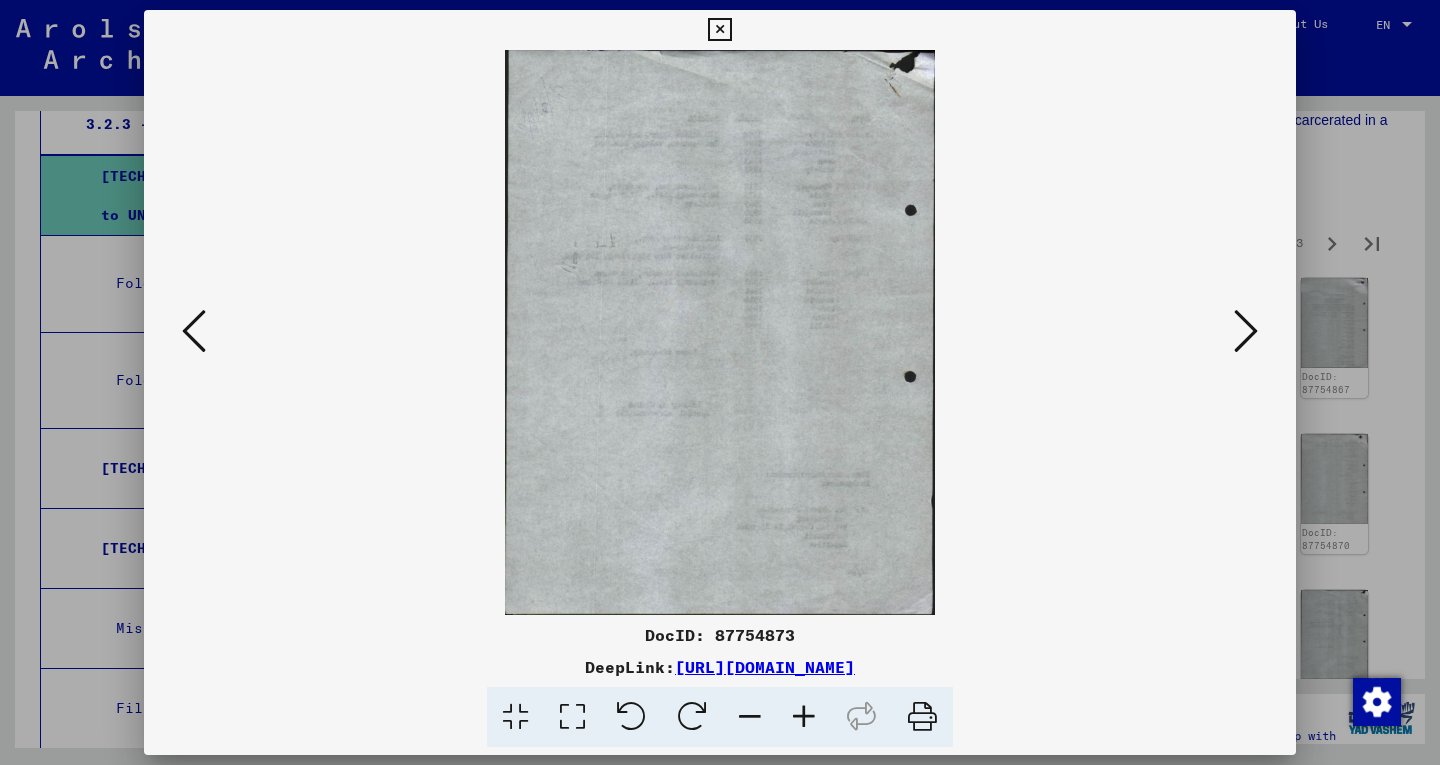 click at bounding box center (1246, 331) 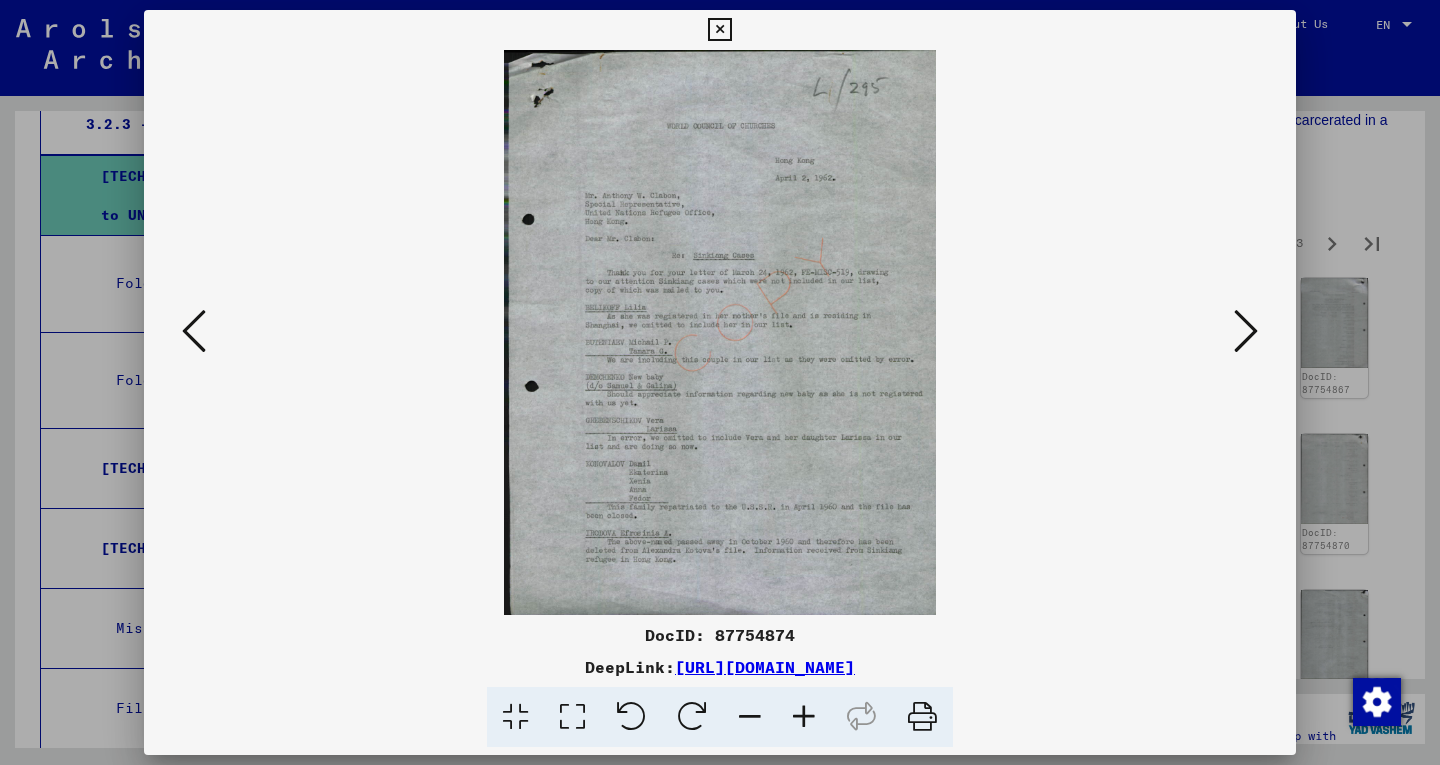 click at bounding box center [1246, 331] 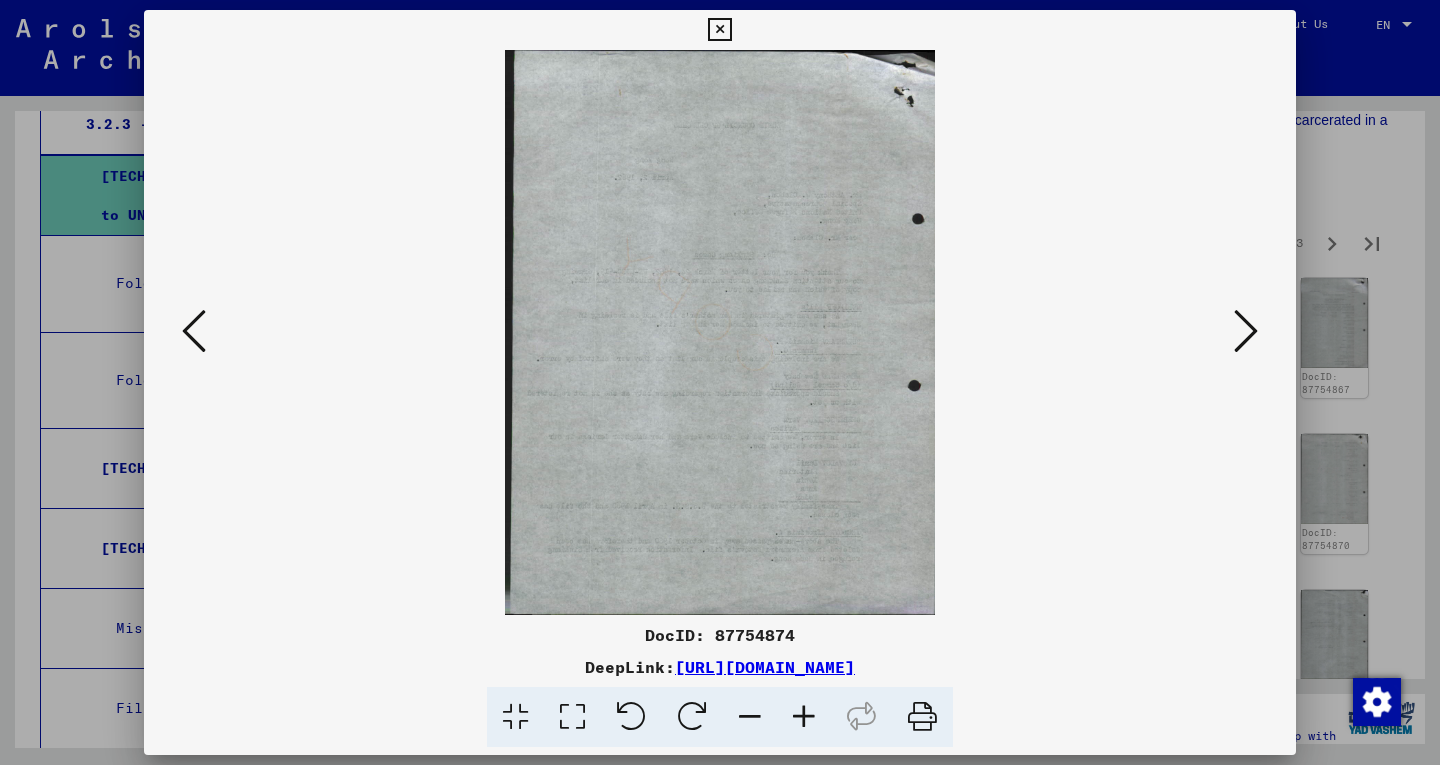 drag, startPoint x: 200, startPoint y: 350, endPoint x: 239, endPoint y: 380, distance: 49.20366 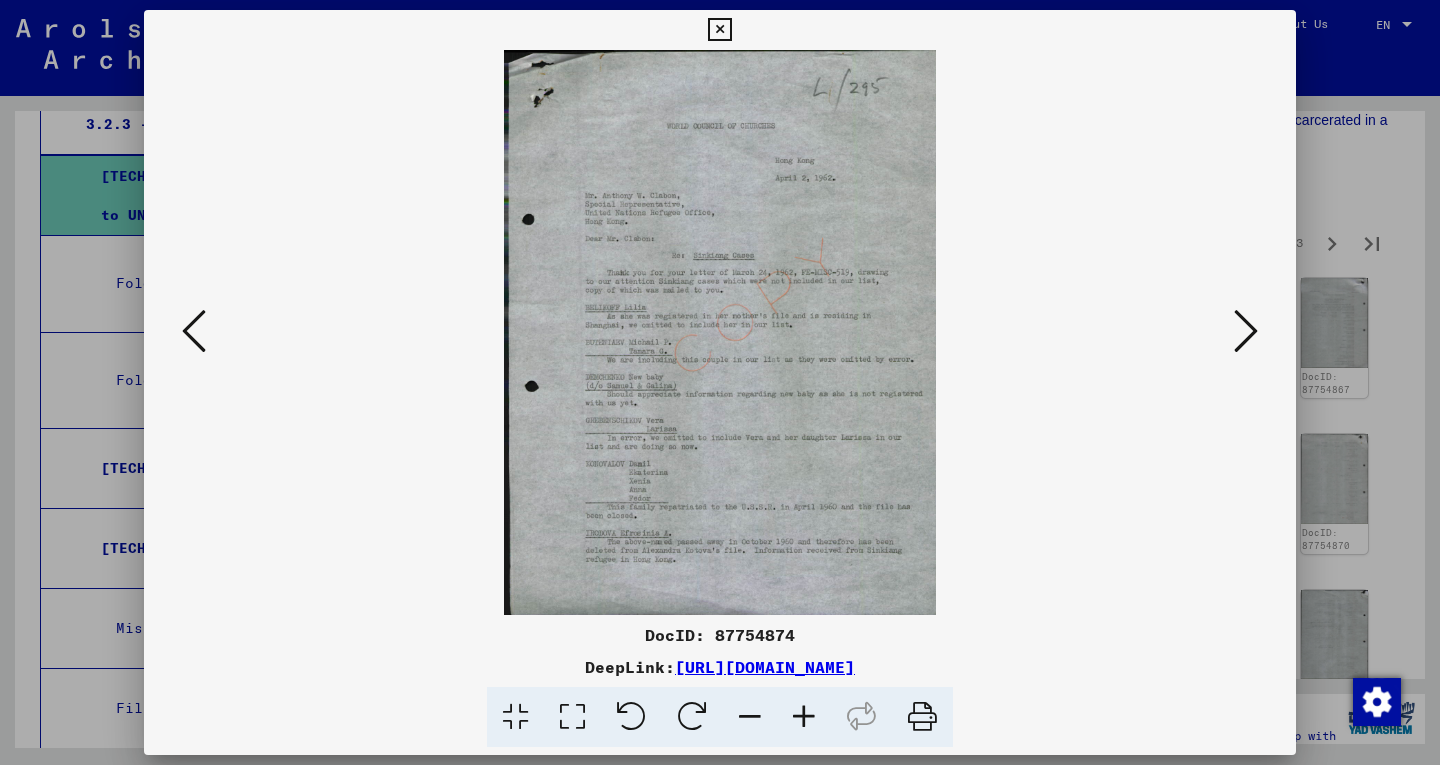 click at bounding box center (804, 717) 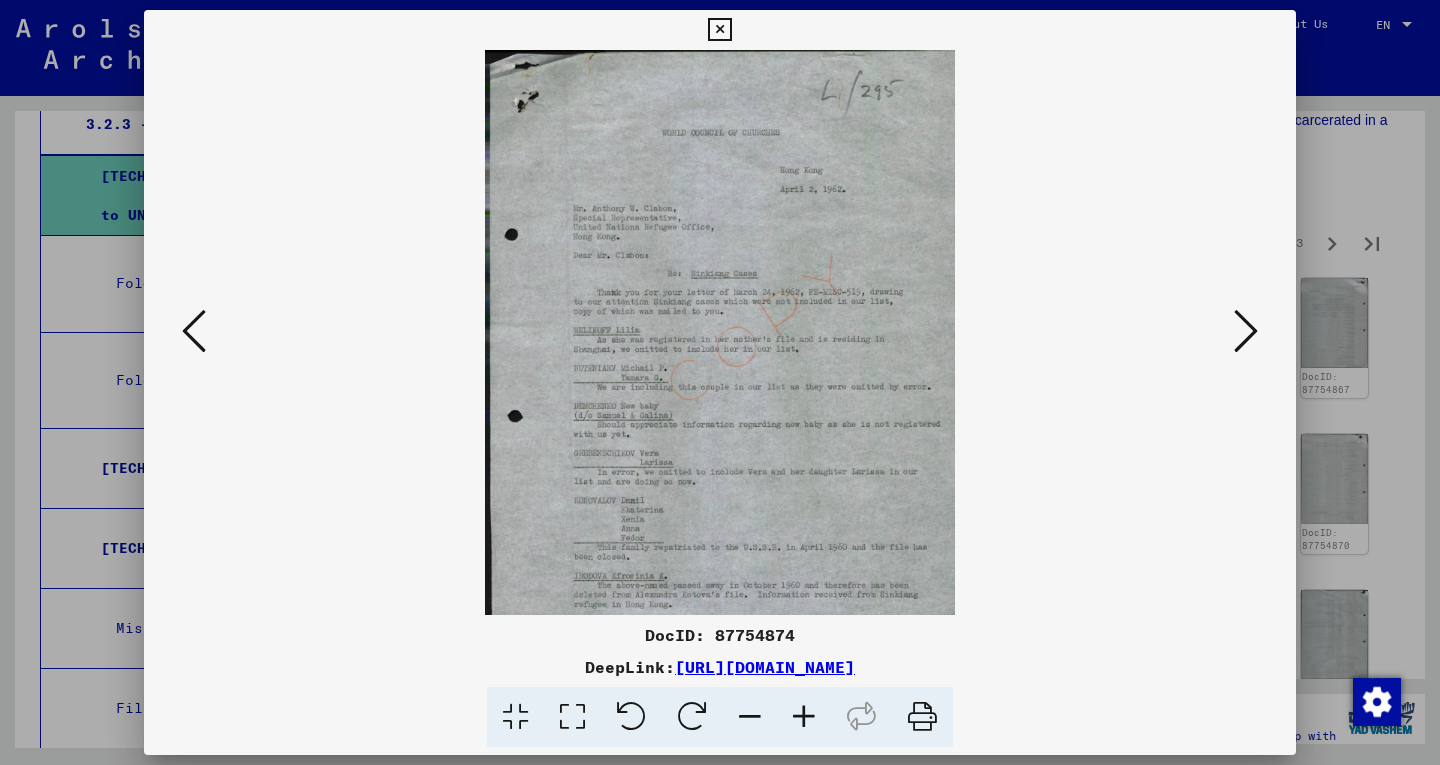 click at bounding box center (804, 717) 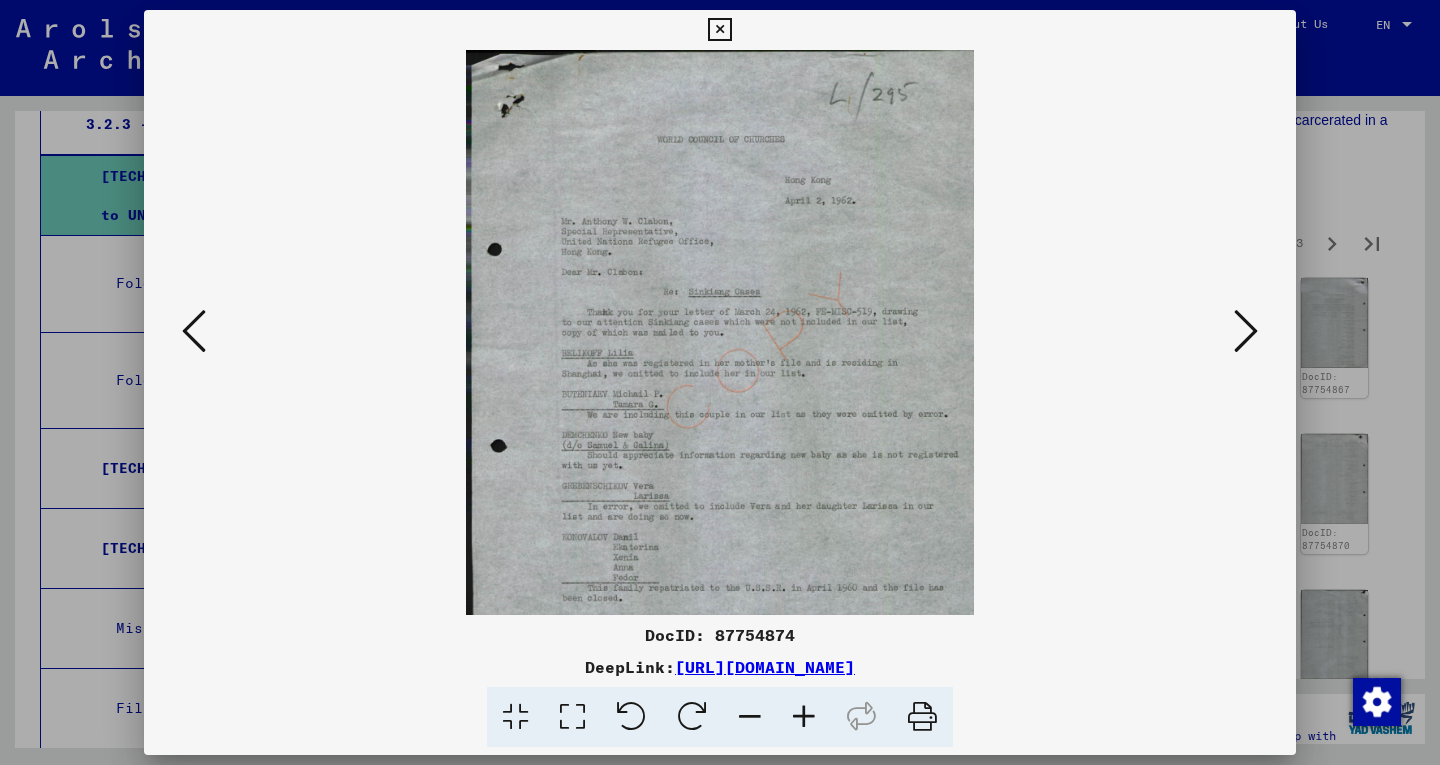 click at bounding box center [804, 717] 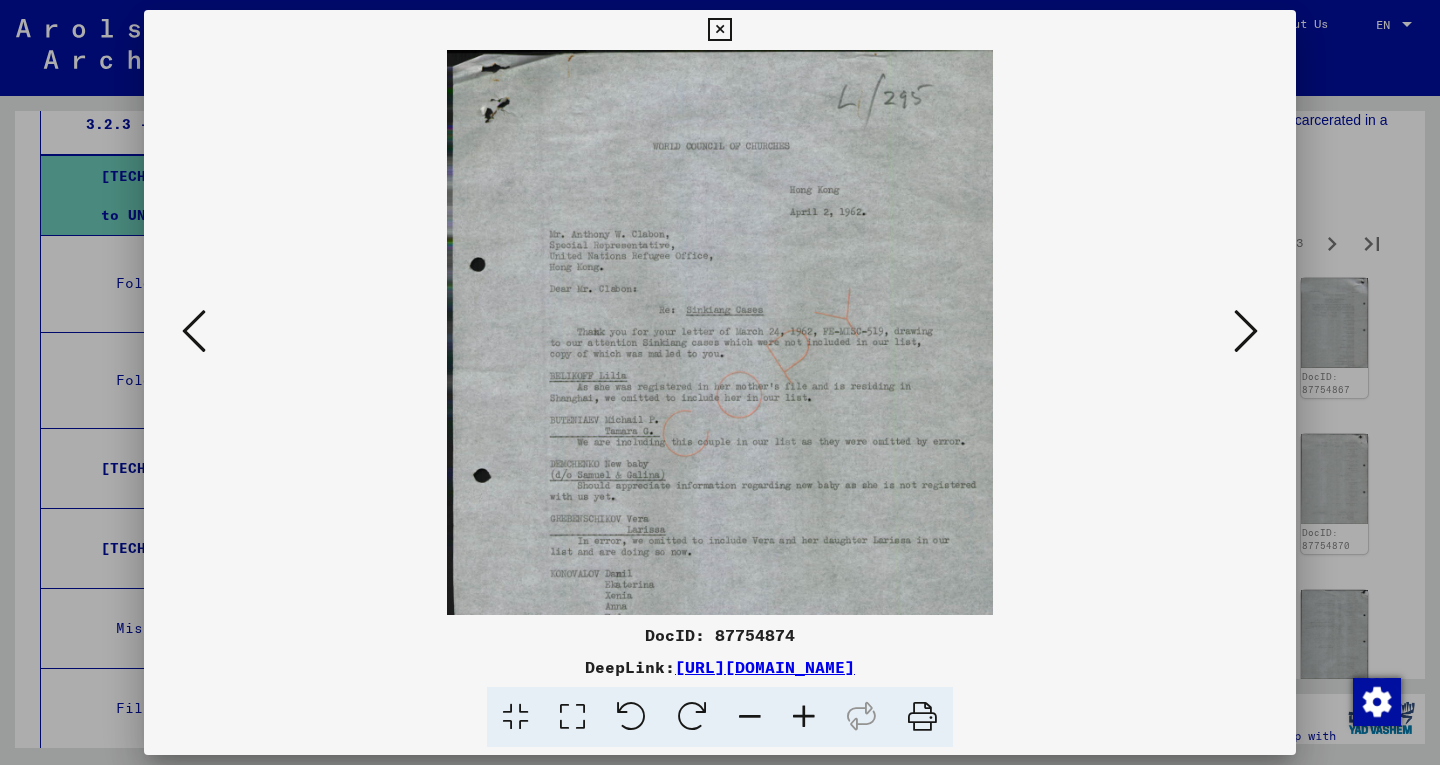 click at bounding box center (804, 717) 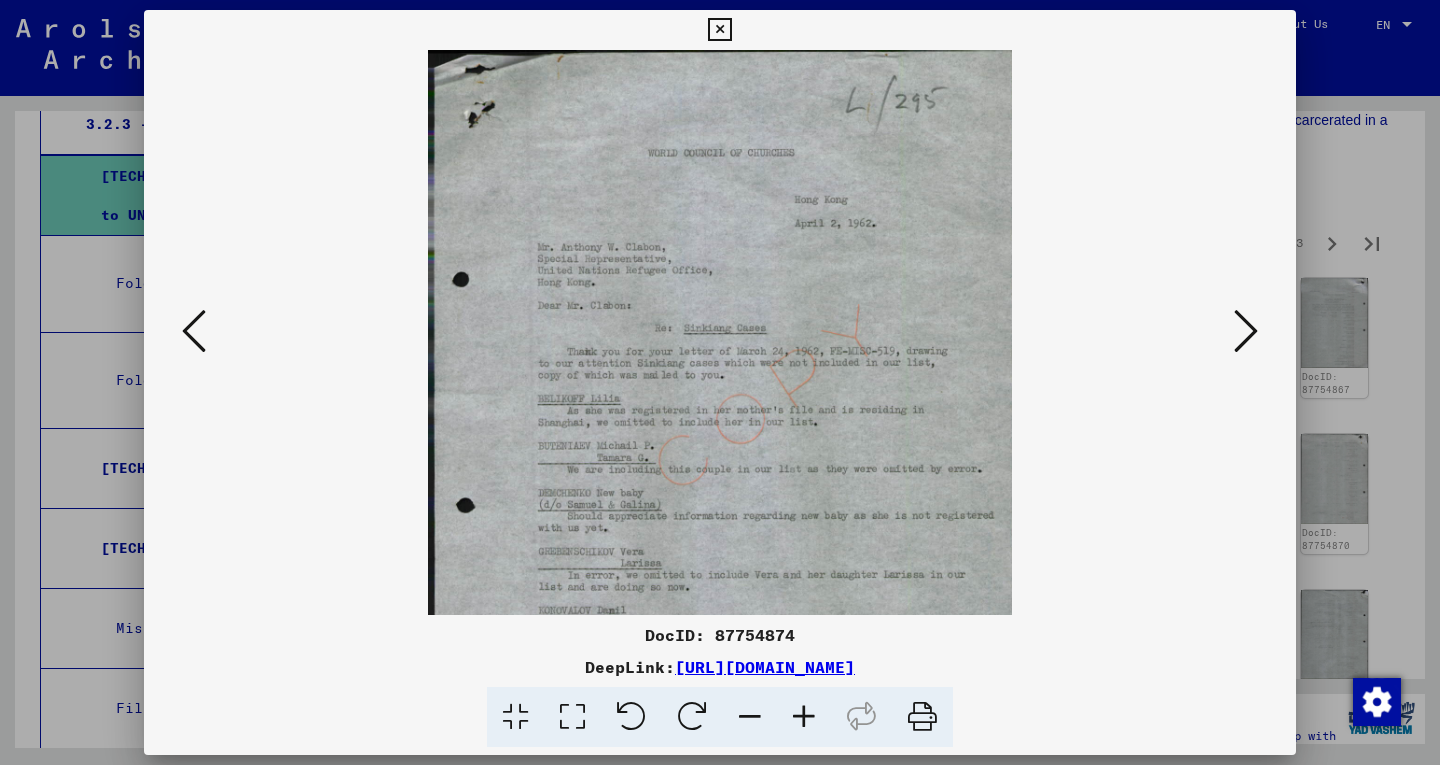 click at bounding box center [804, 717] 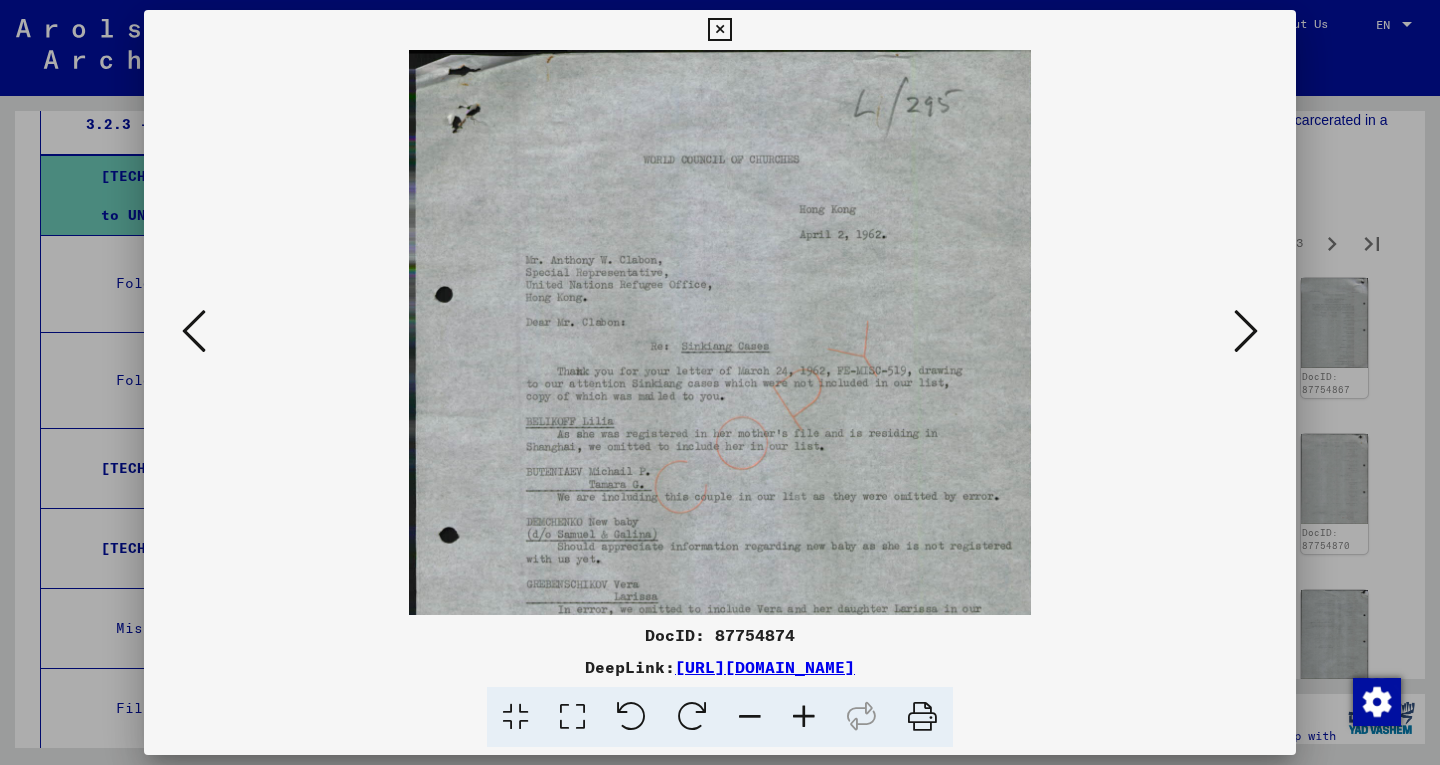 click at bounding box center (804, 717) 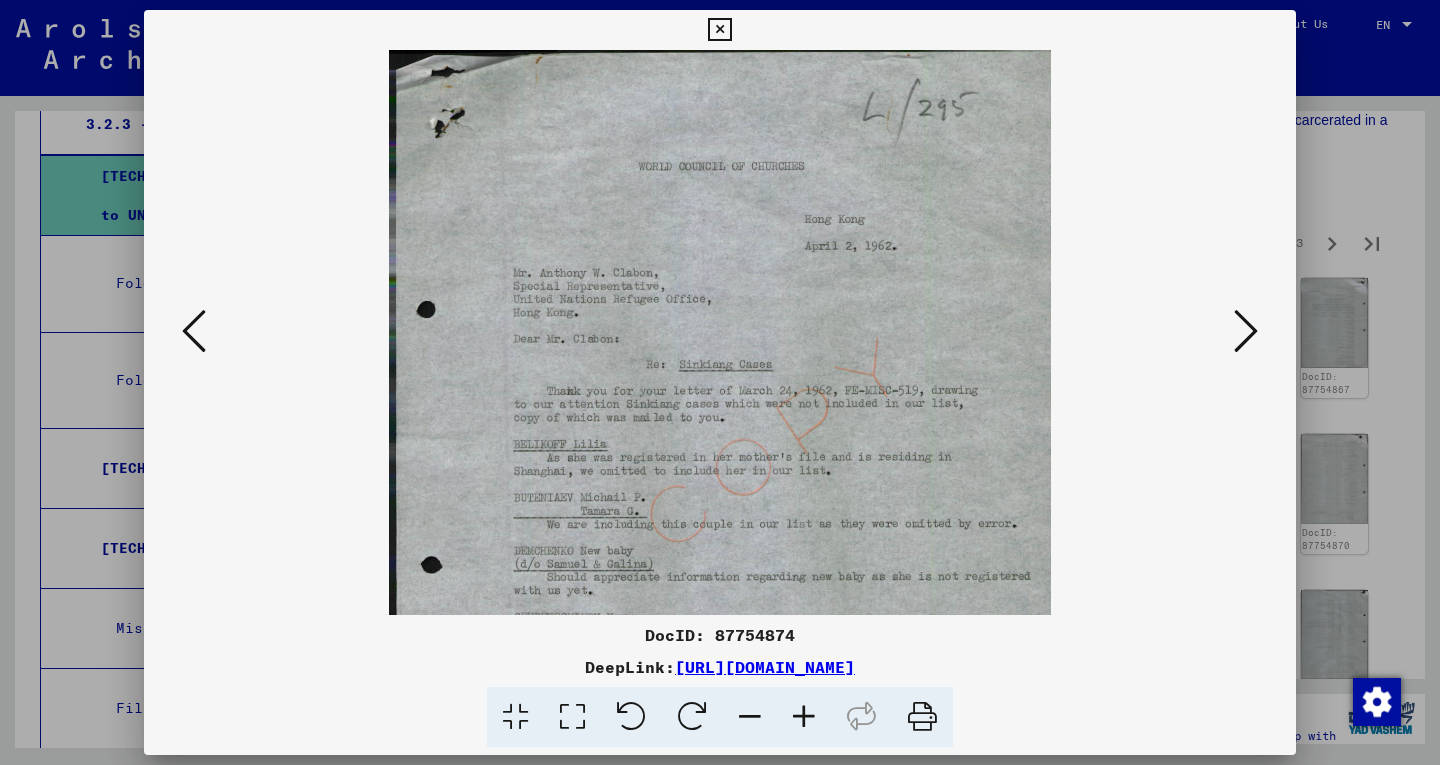 click at bounding box center (804, 717) 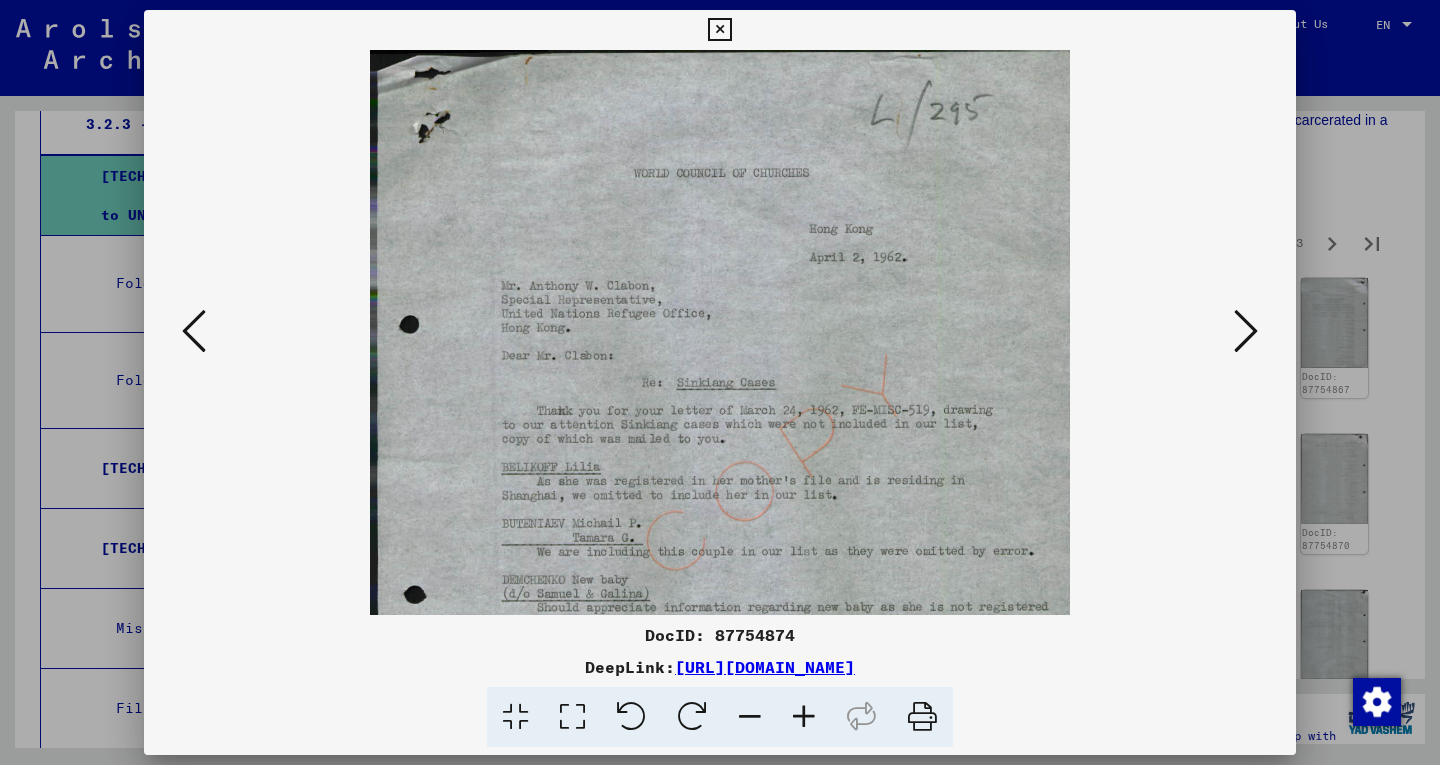 click at bounding box center [804, 717] 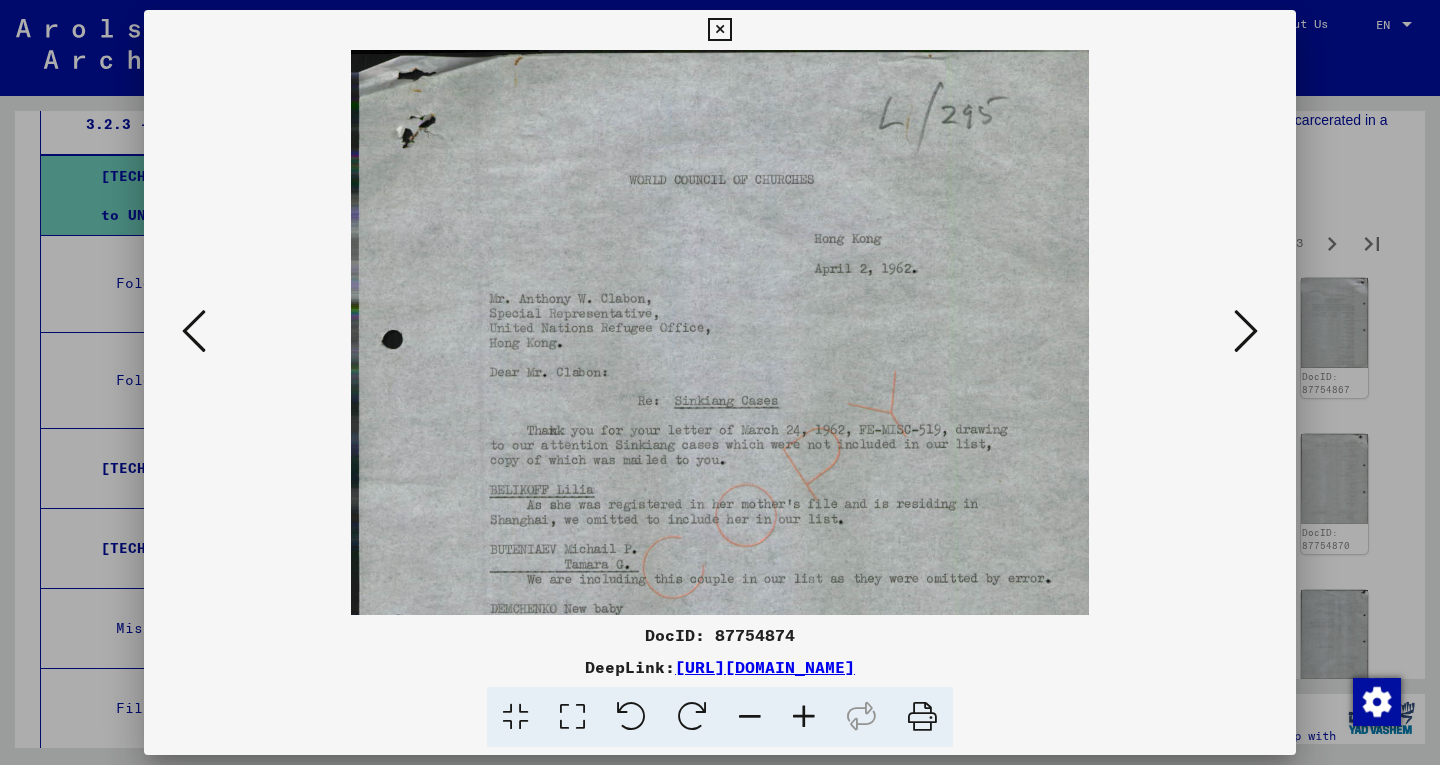 click at bounding box center [1246, 332] 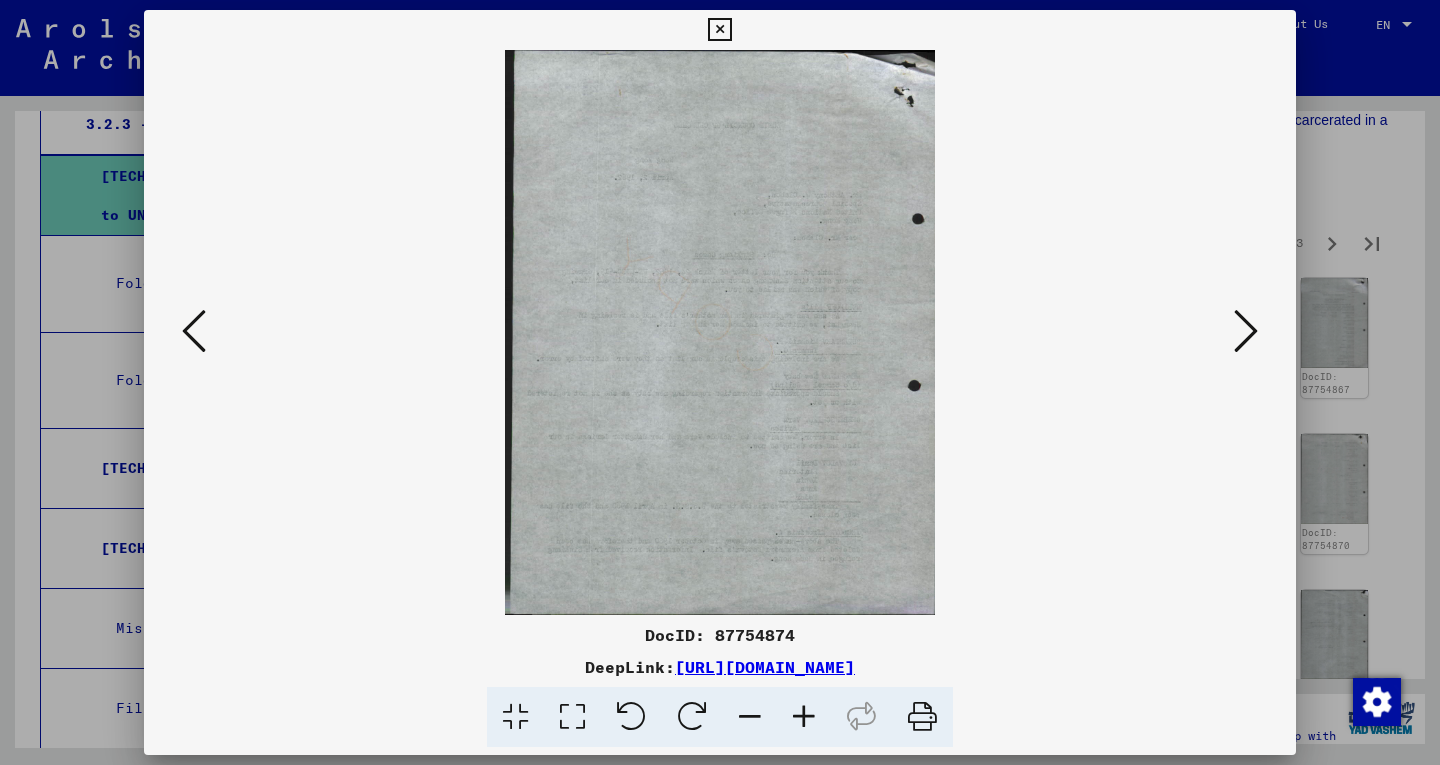 click at bounding box center [1246, 332] 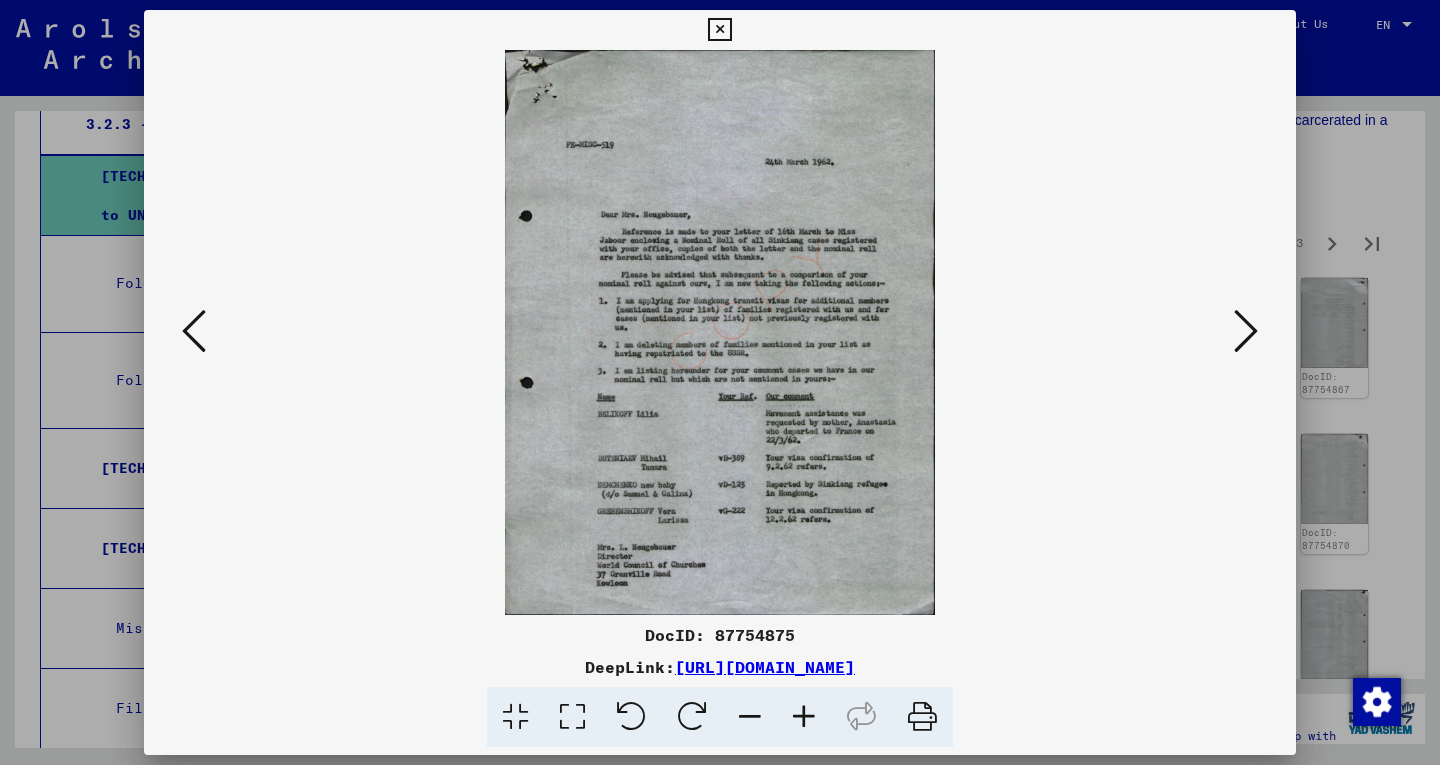 click at bounding box center [804, 717] 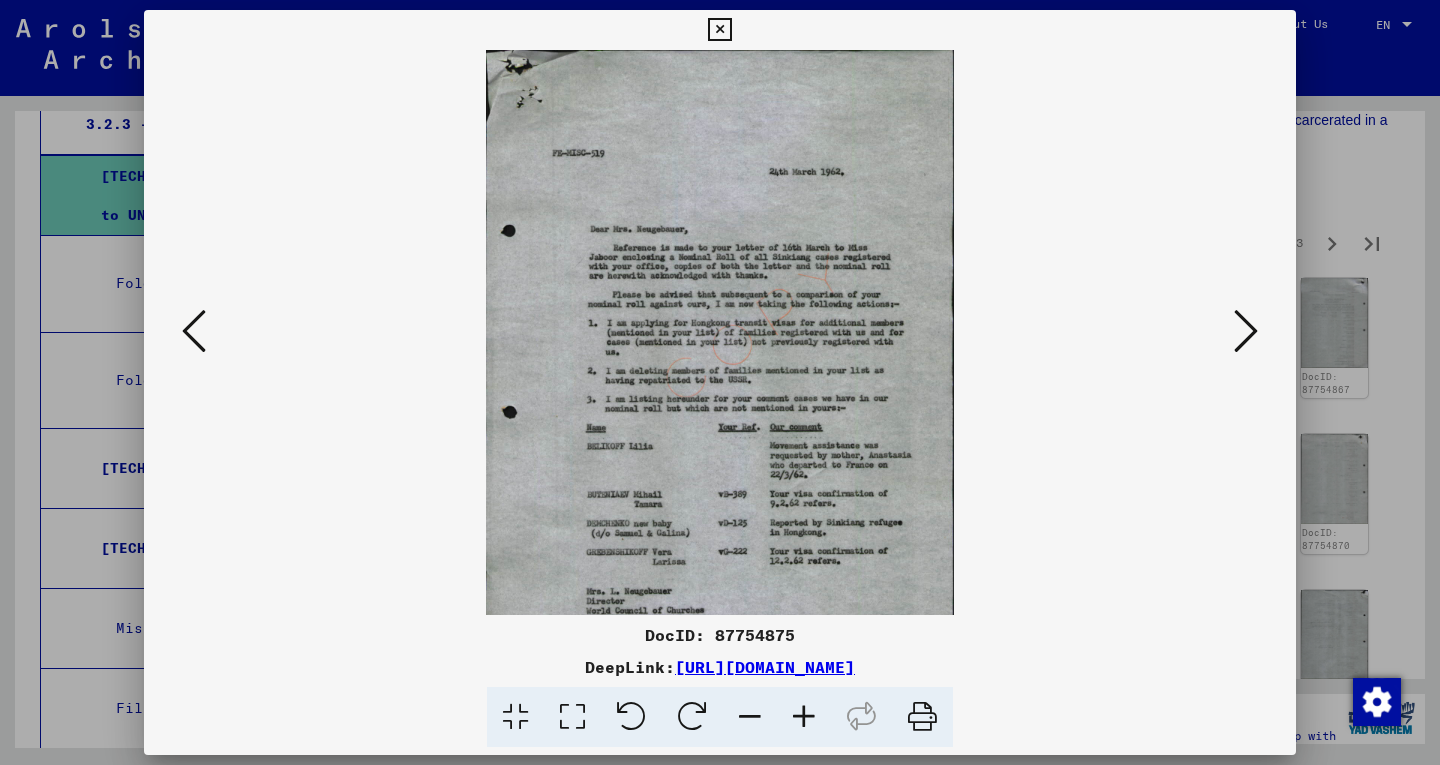 click at bounding box center [804, 717] 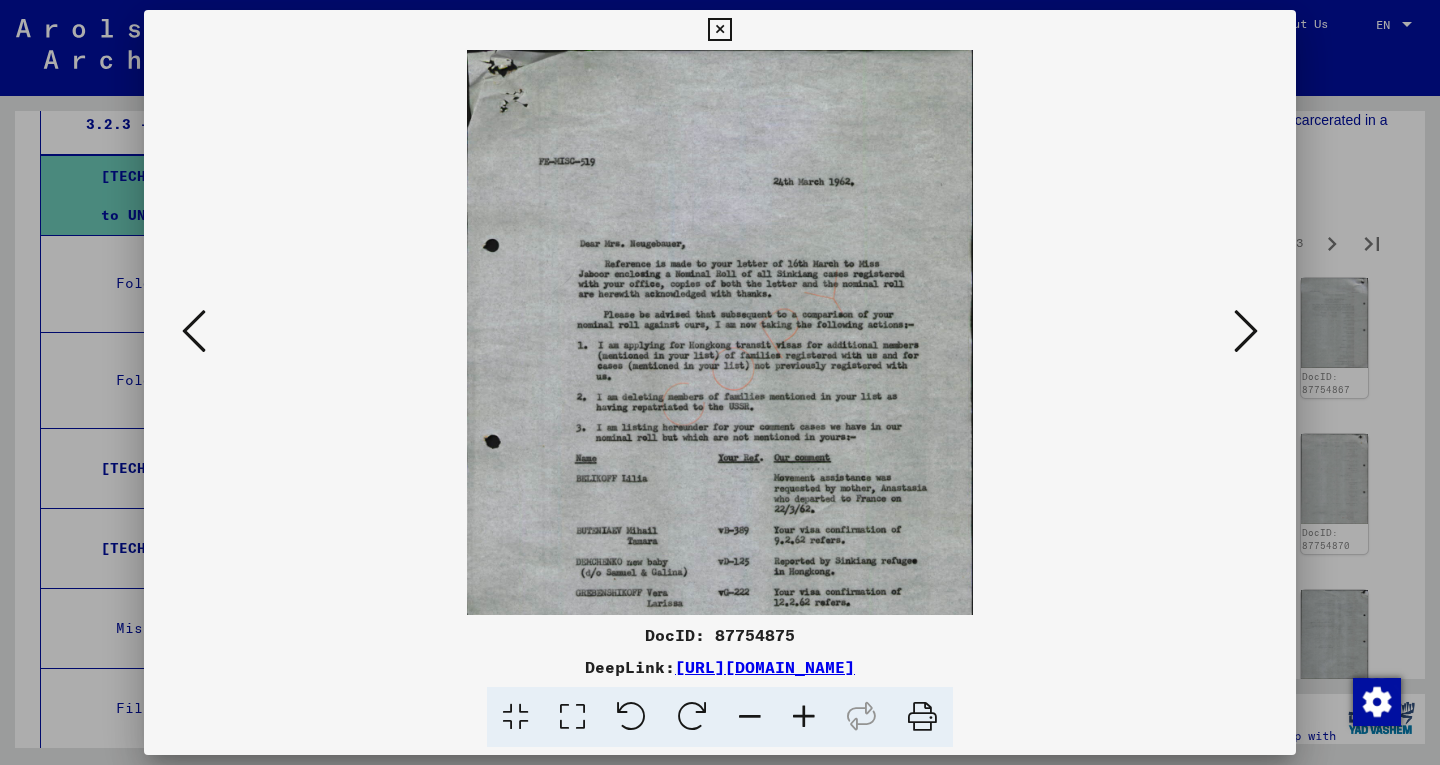 click at bounding box center [804, 717] 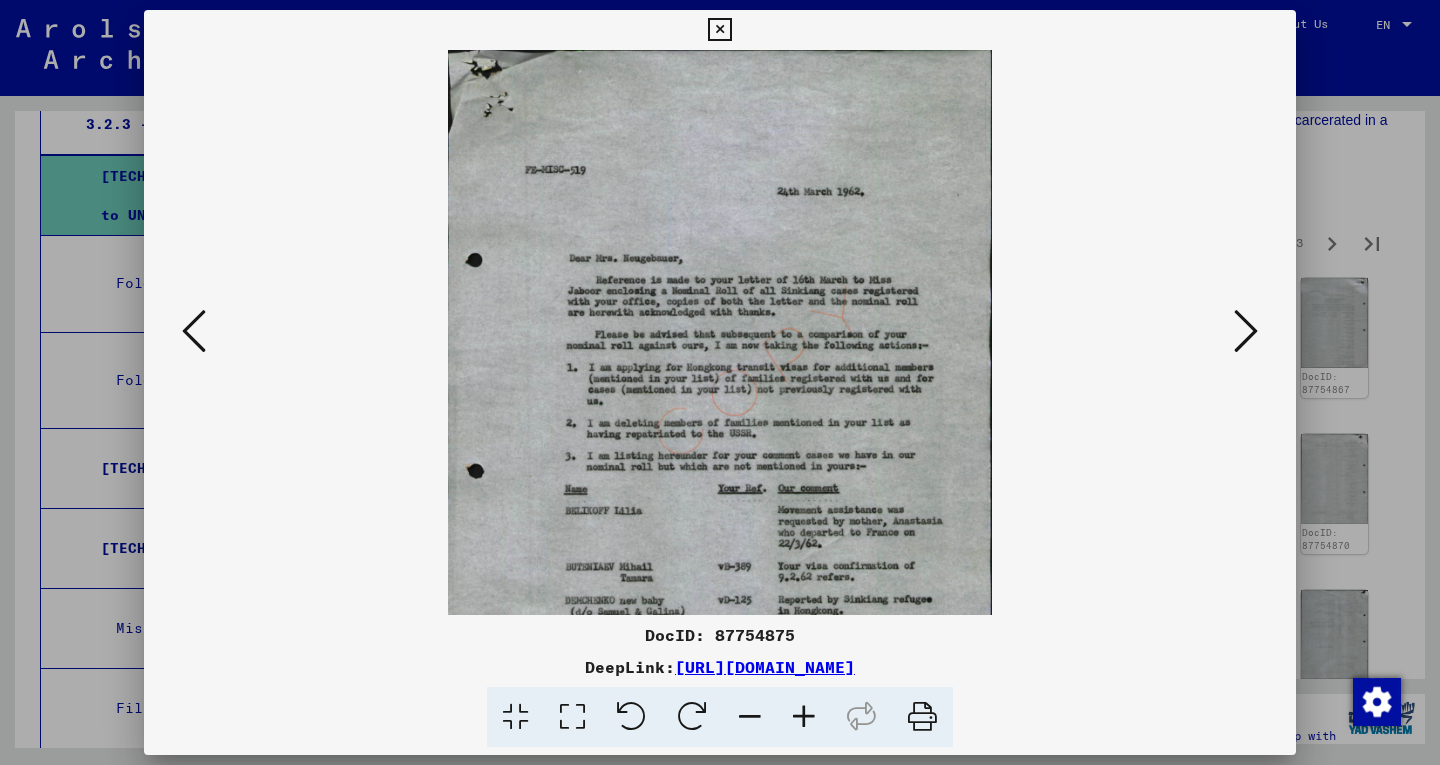 click at bounding box center [804, 717] 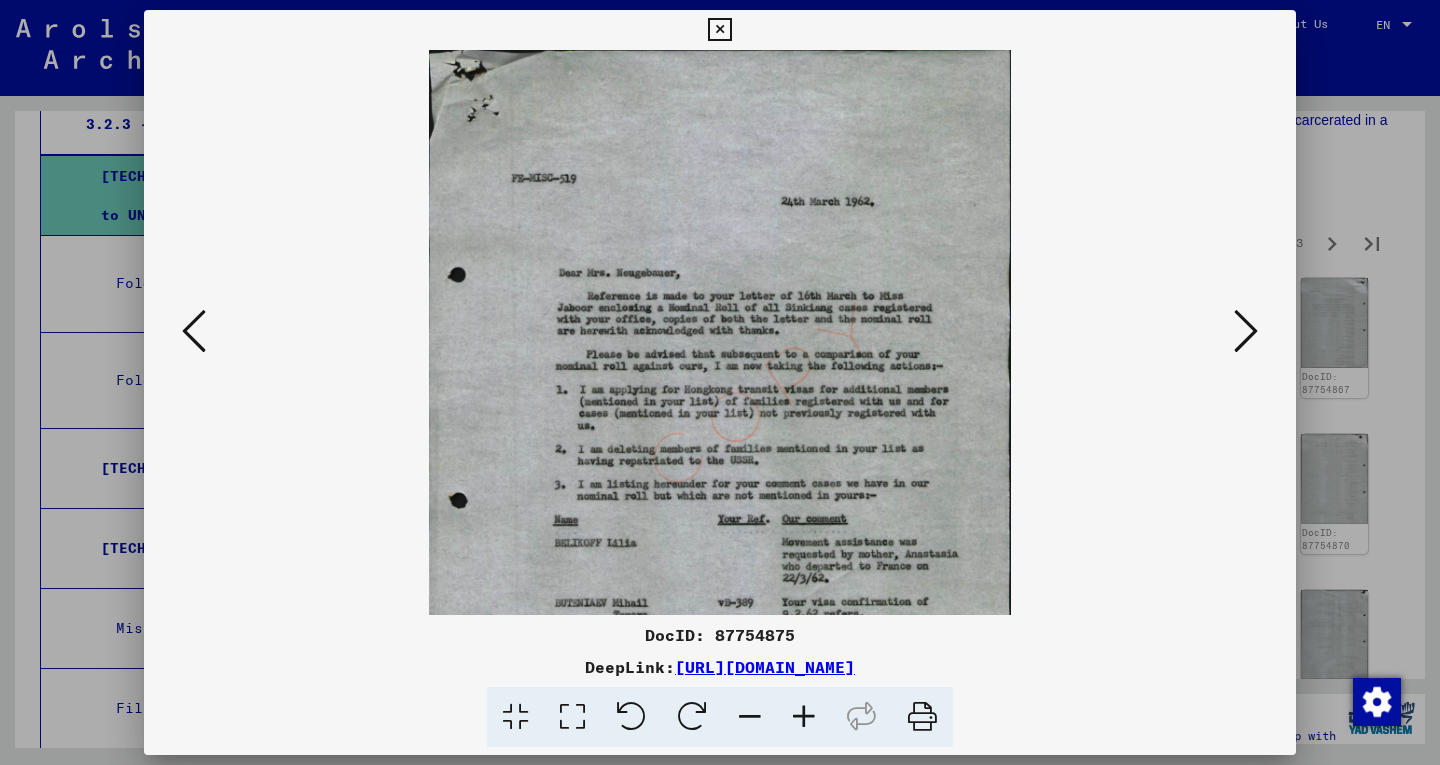 click at bounding box center [804, 717] 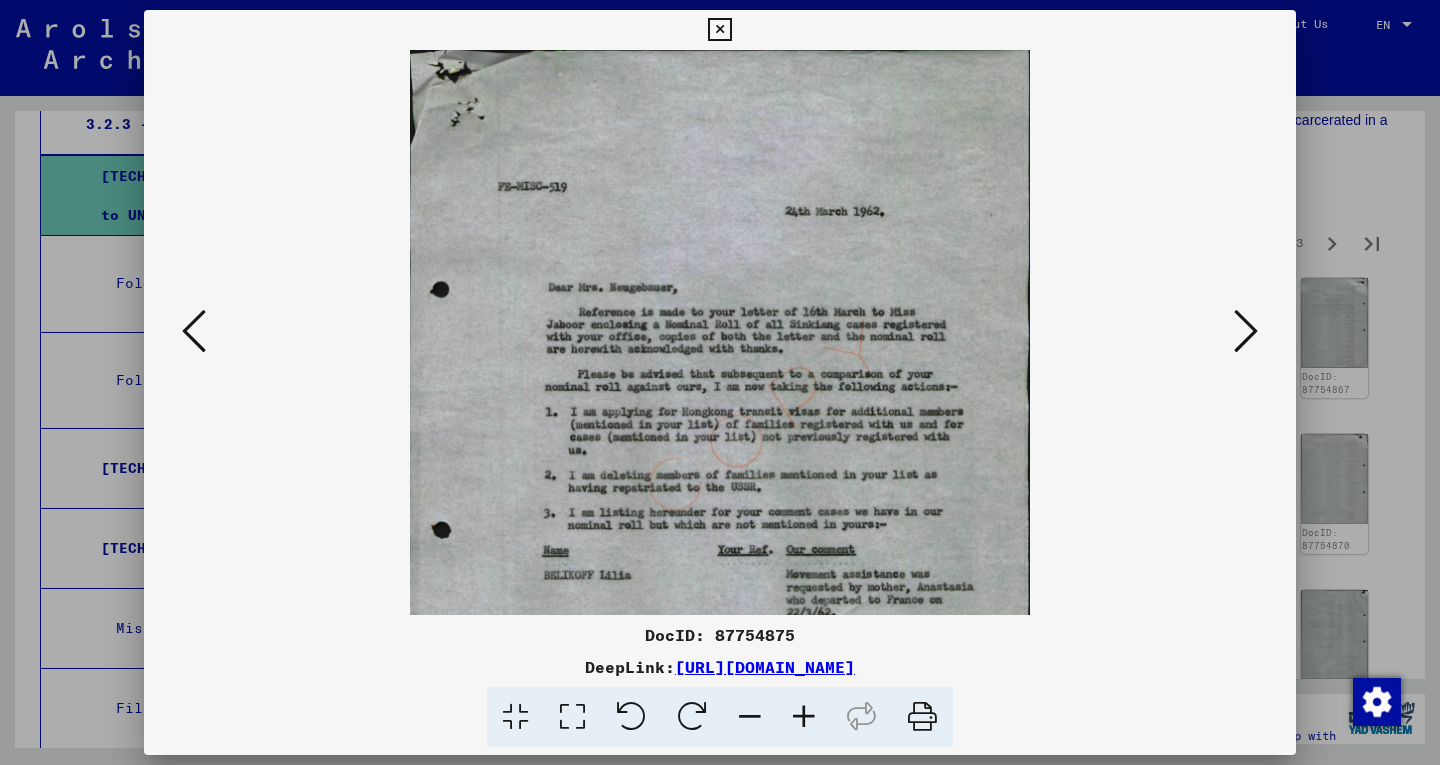 click at bounding box center [1246, 331] 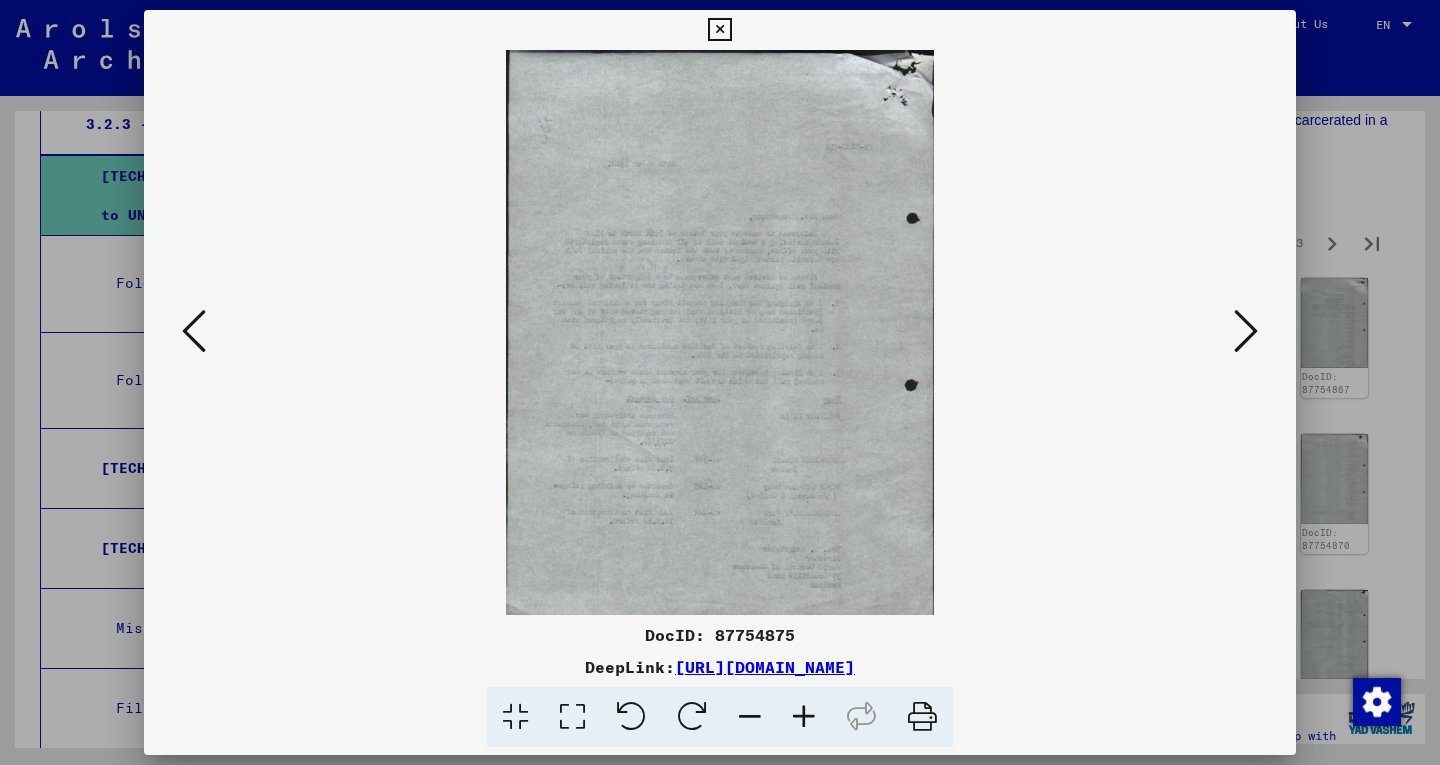 click at bounding box center (1246, 331) 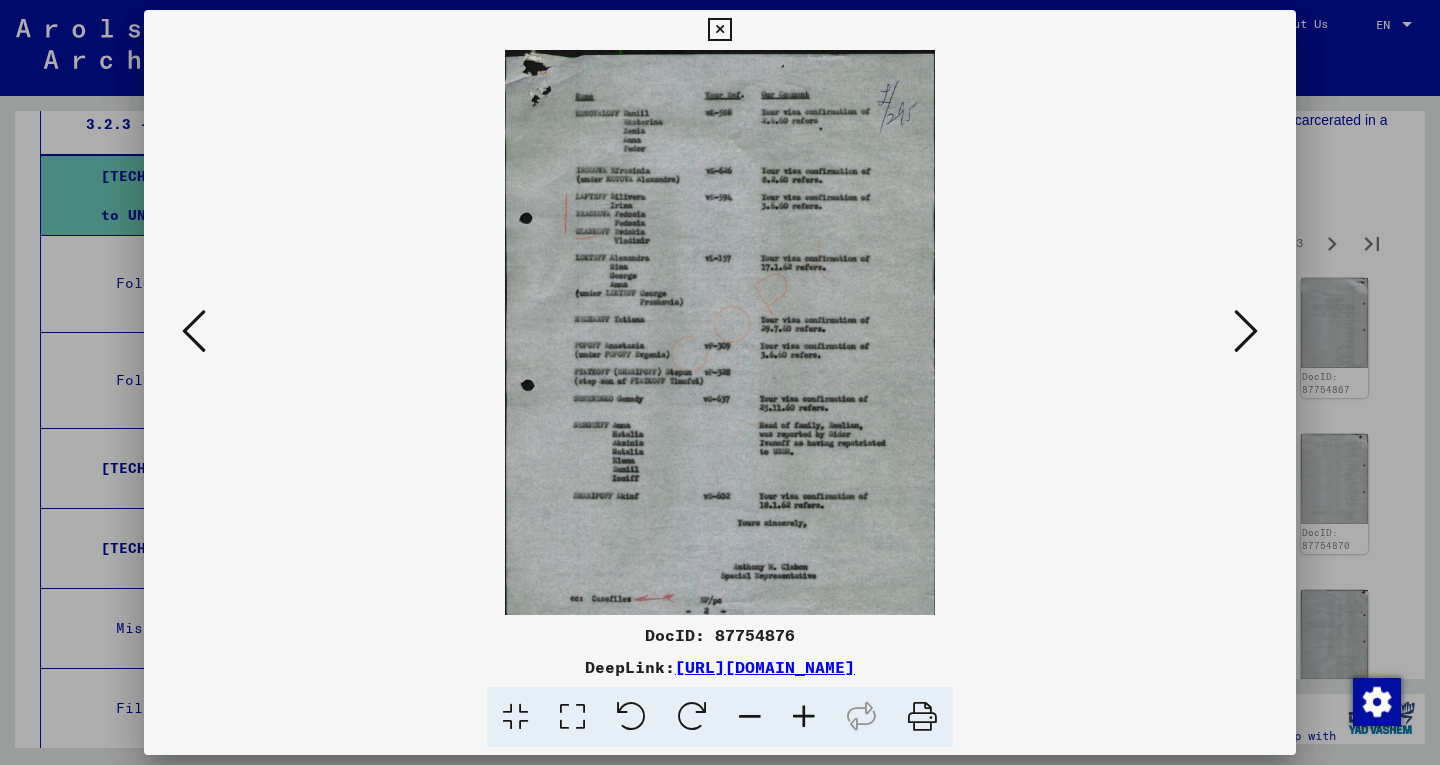 click at bounding box center [1246, 331] 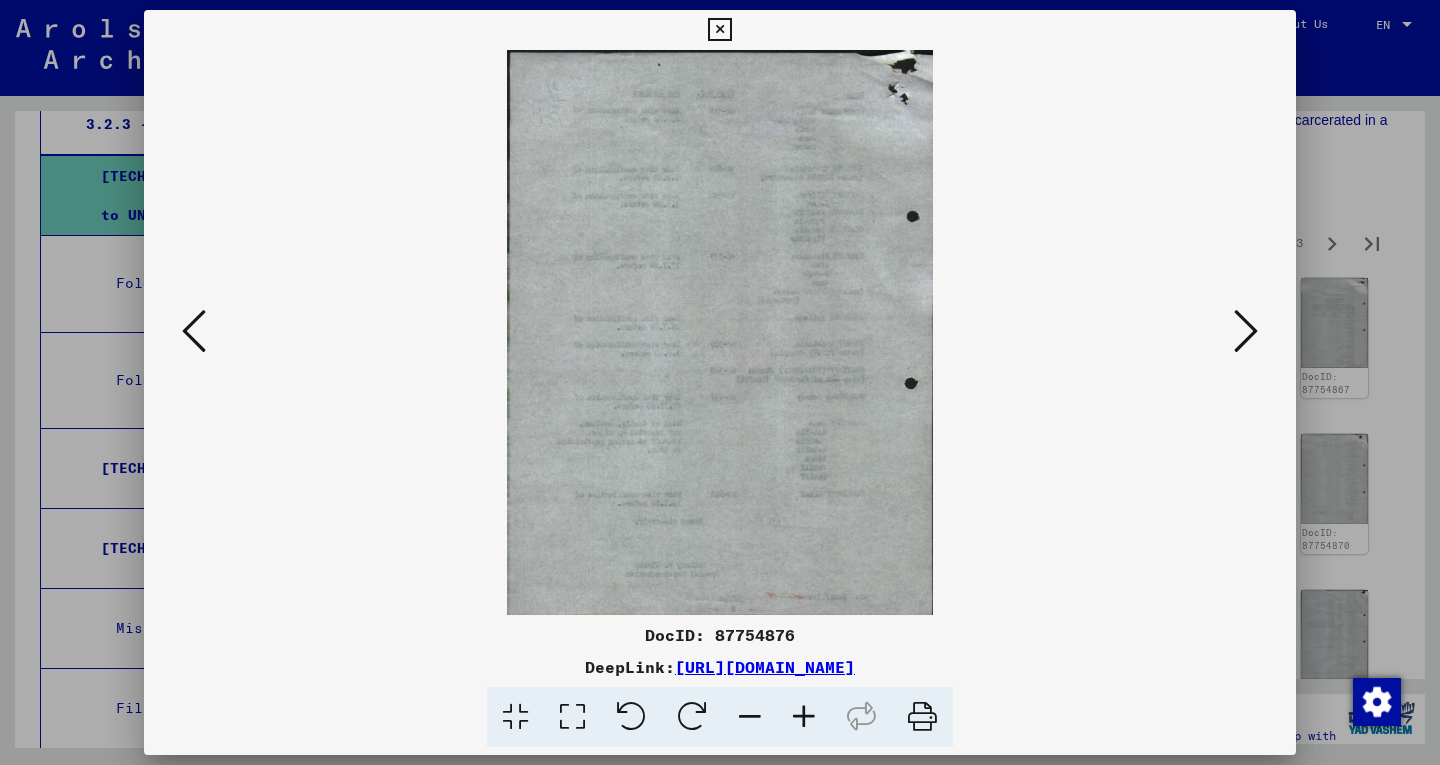 click at bounding box center (1246, 331) 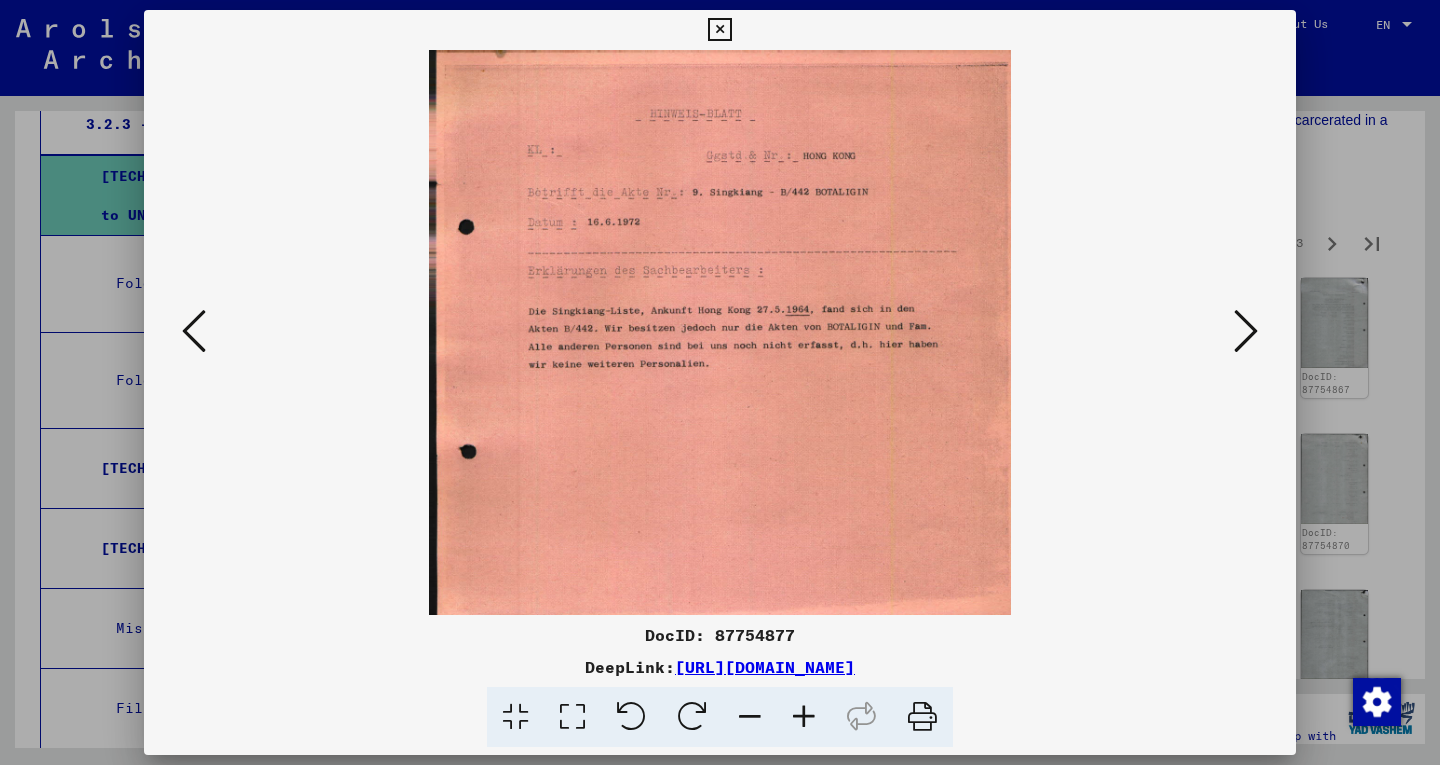 click at bounding box center [1246, 331] 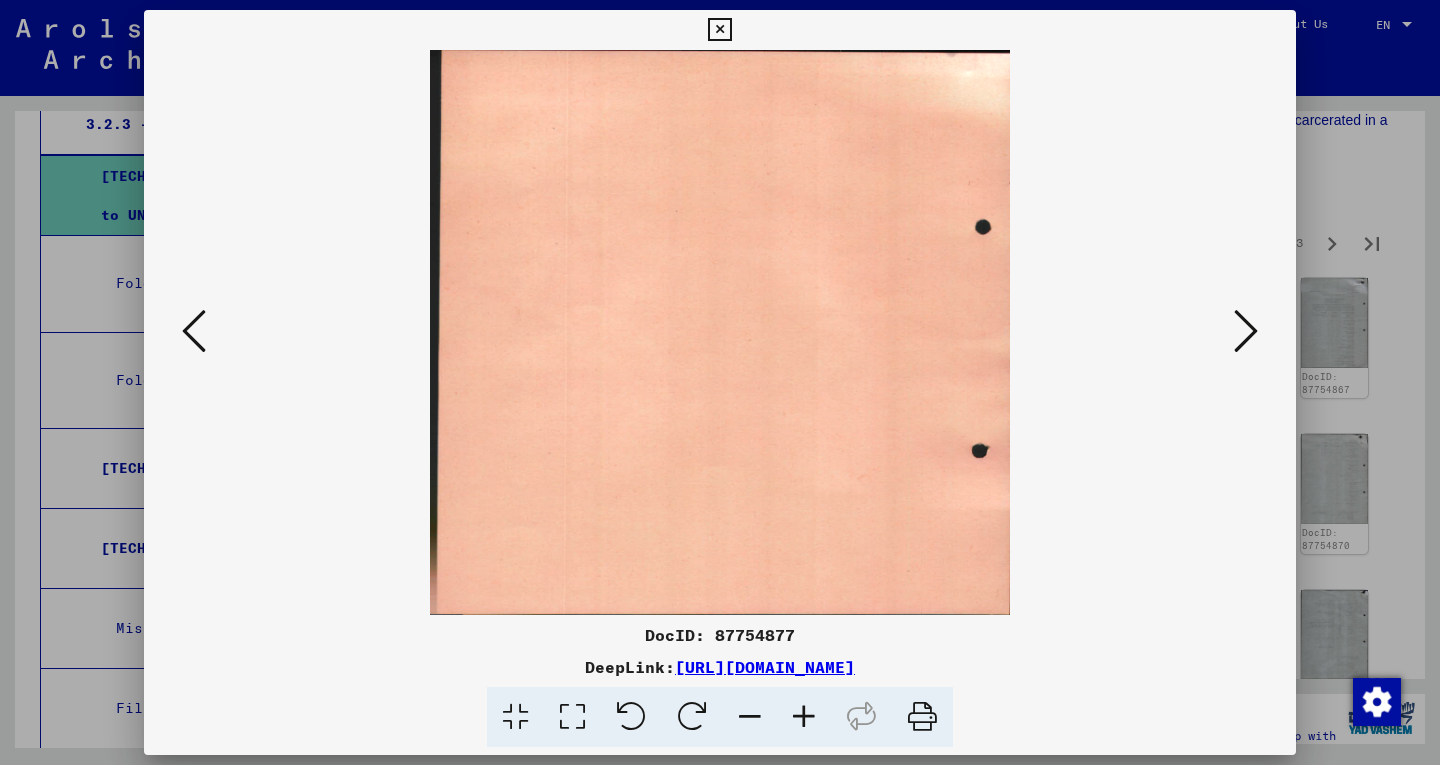 click at bounding box center (1246, 331) 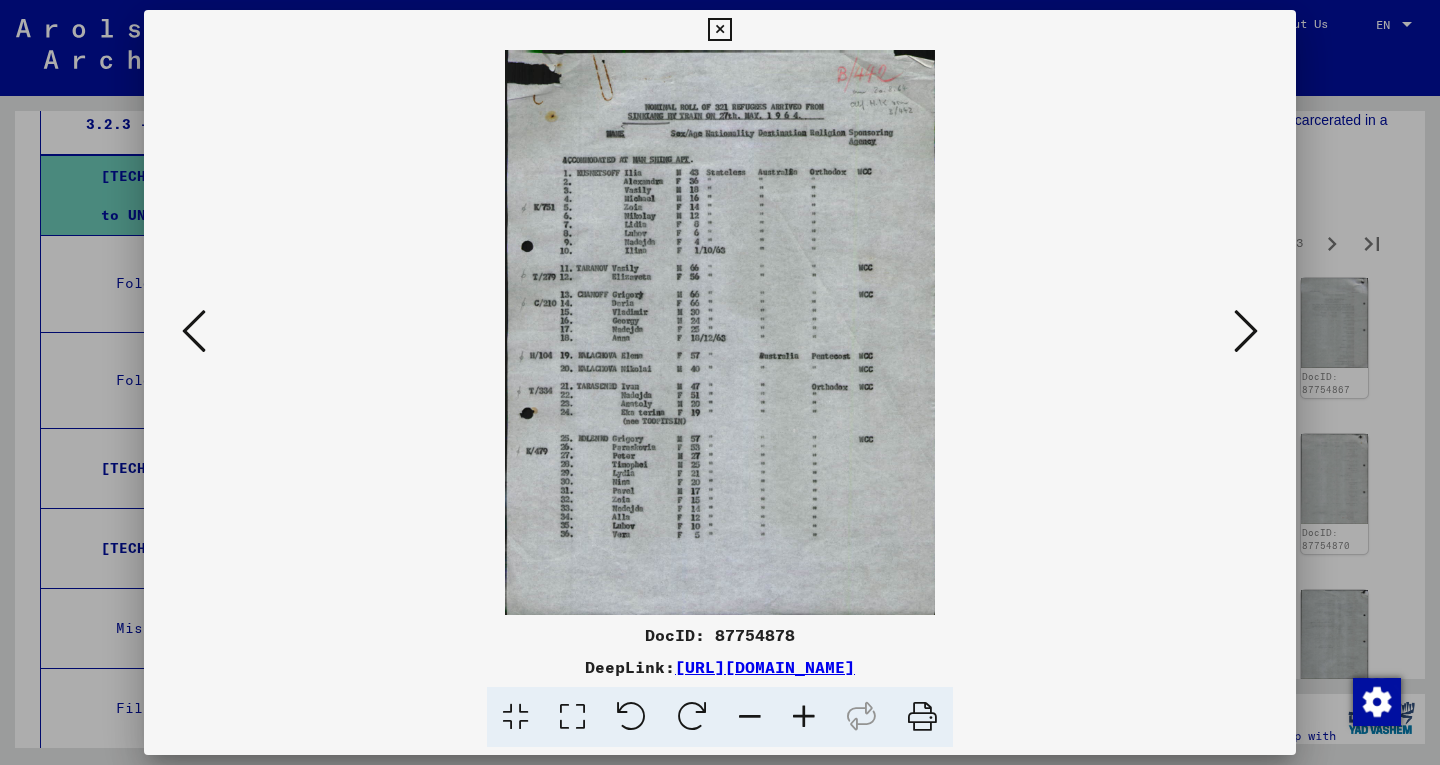 click at bounding box center (1246, 331) 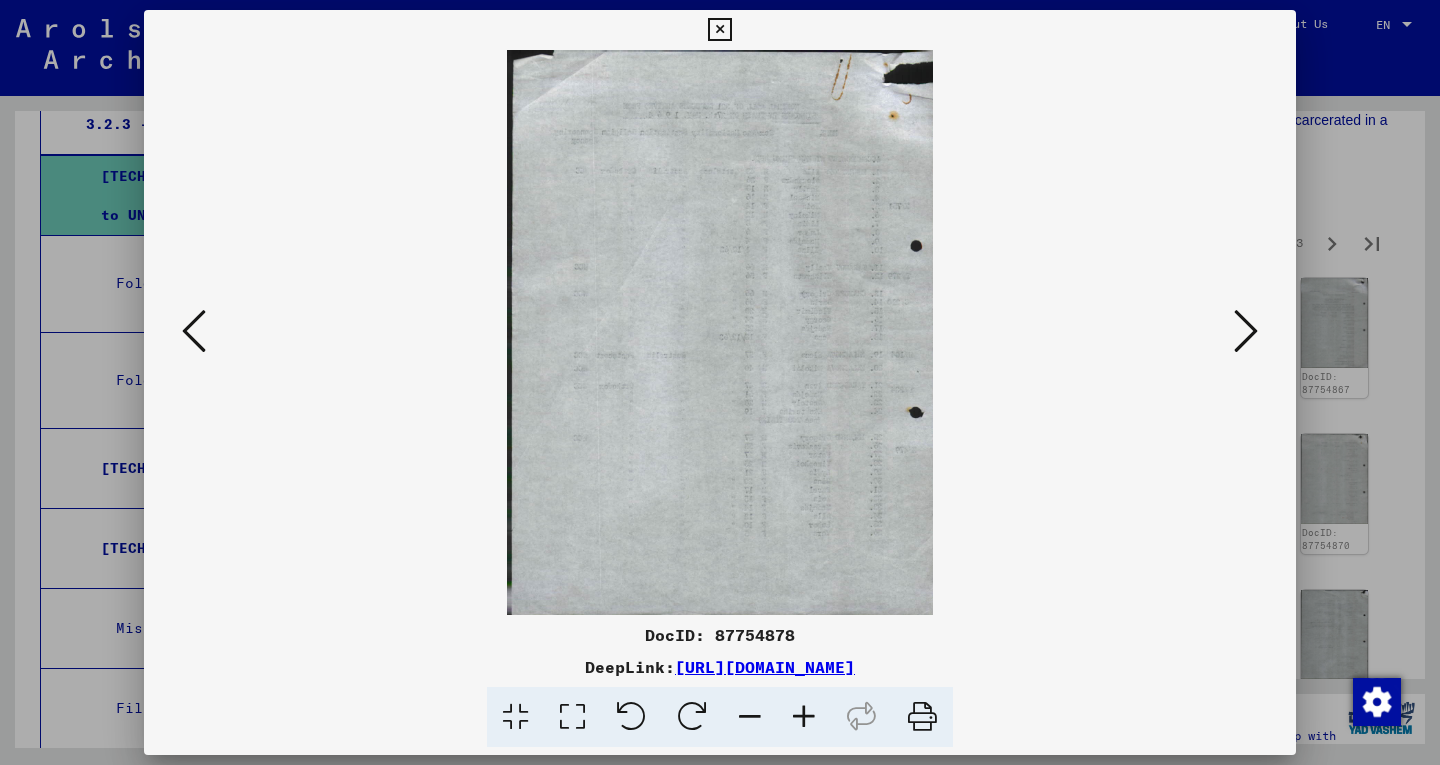 click at bounding box center (1246, 331) 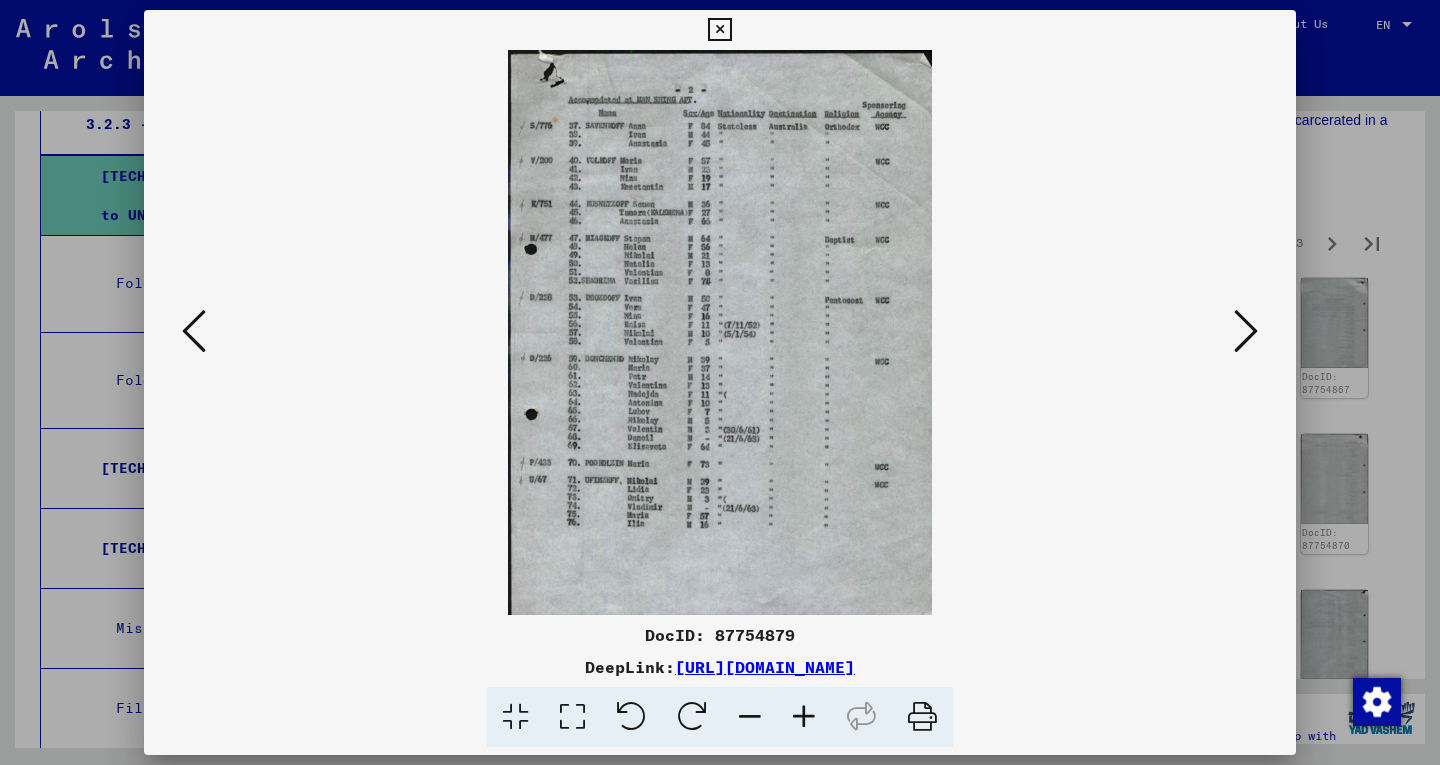 click at bounding box center [1246, 331] 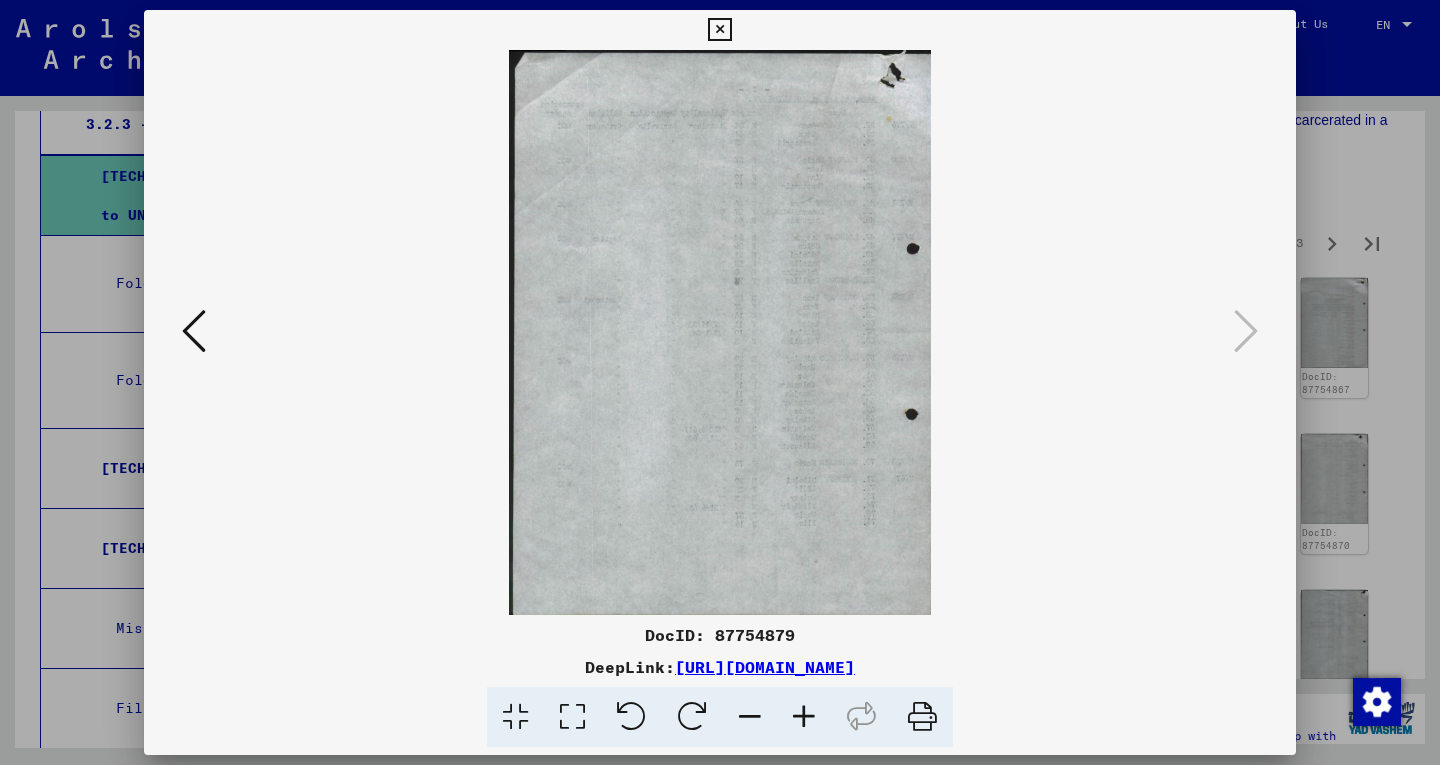 click at bounding box center [719, 30] 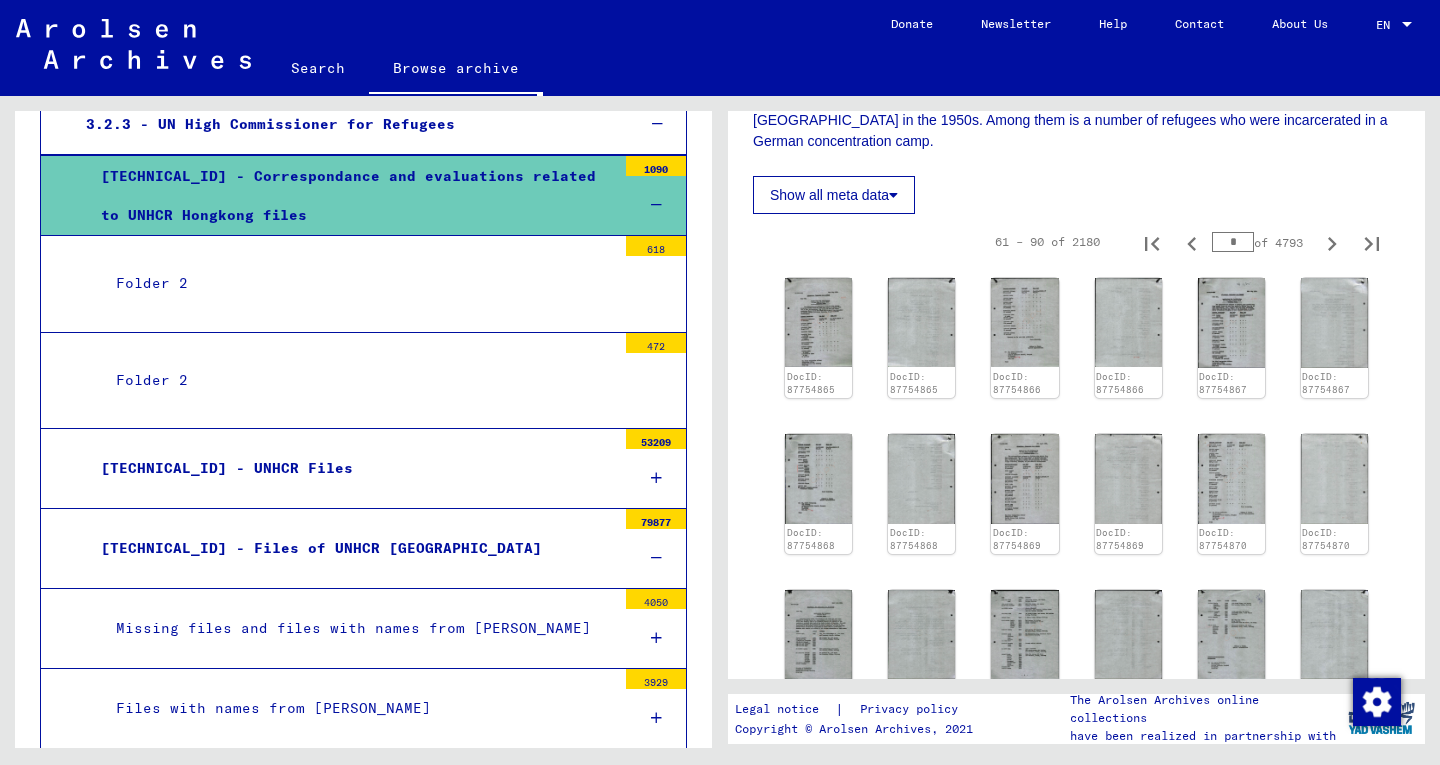 click on "Show all meta data" 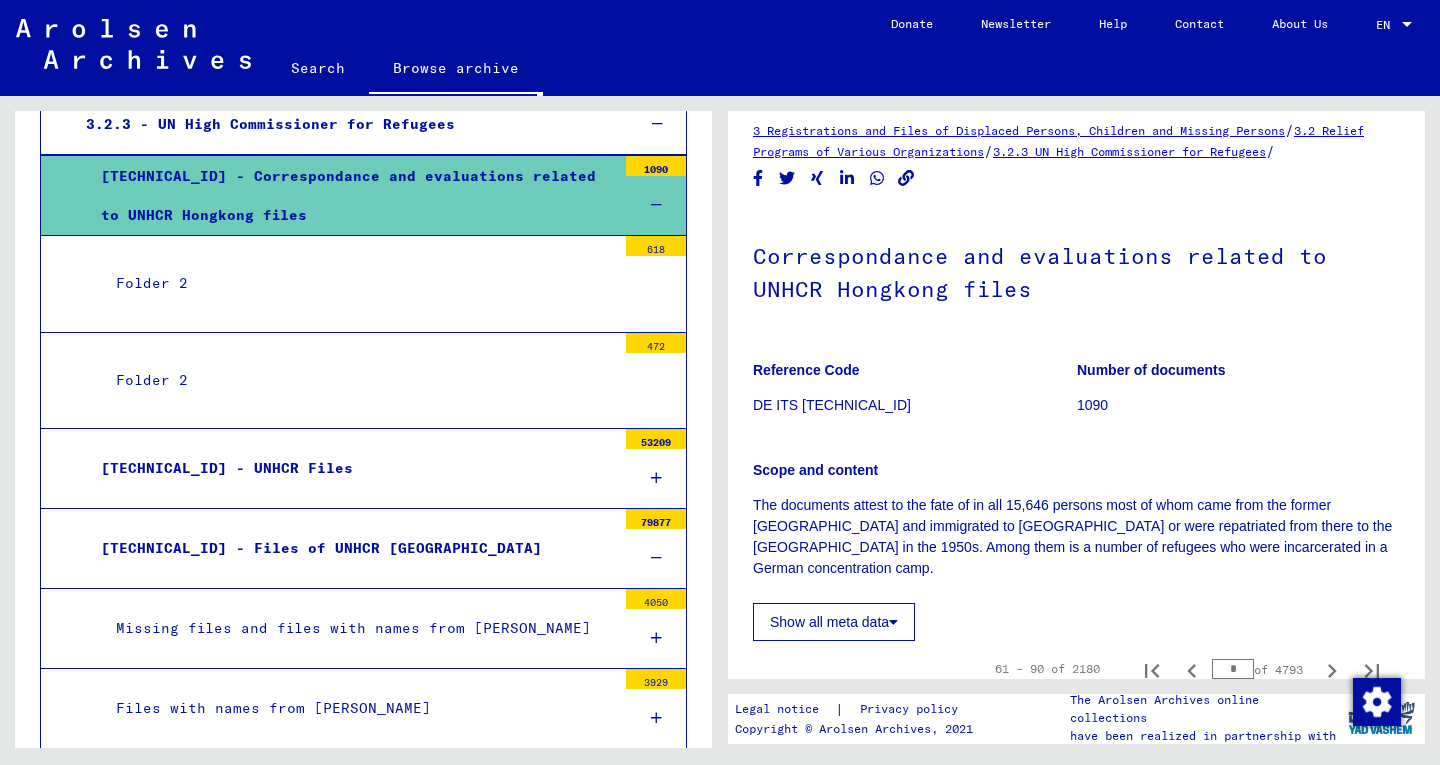 scroll, scrollTop: 0, scrollLeft: 0, axis: both 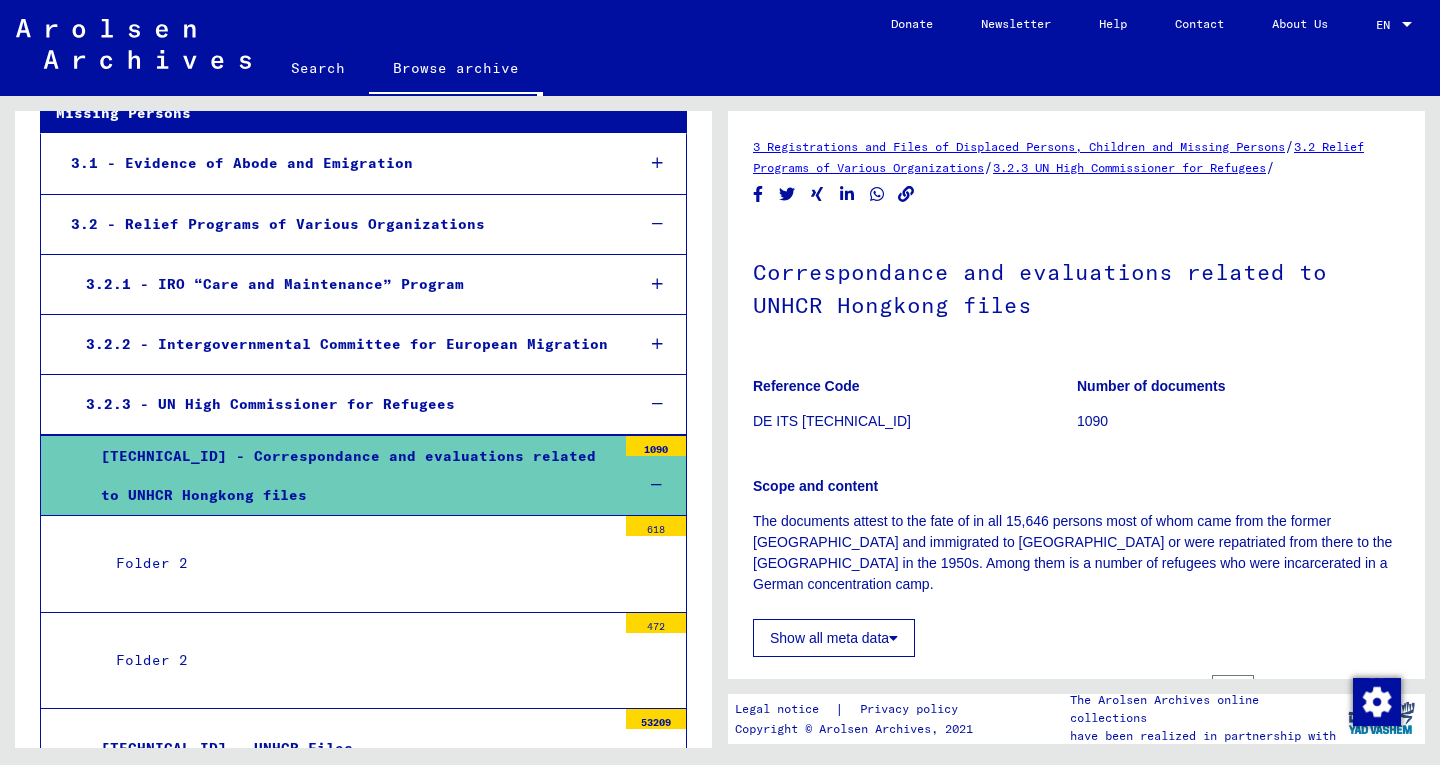 click on "Reference Code DE ITS [TECHNICAL_ID]" 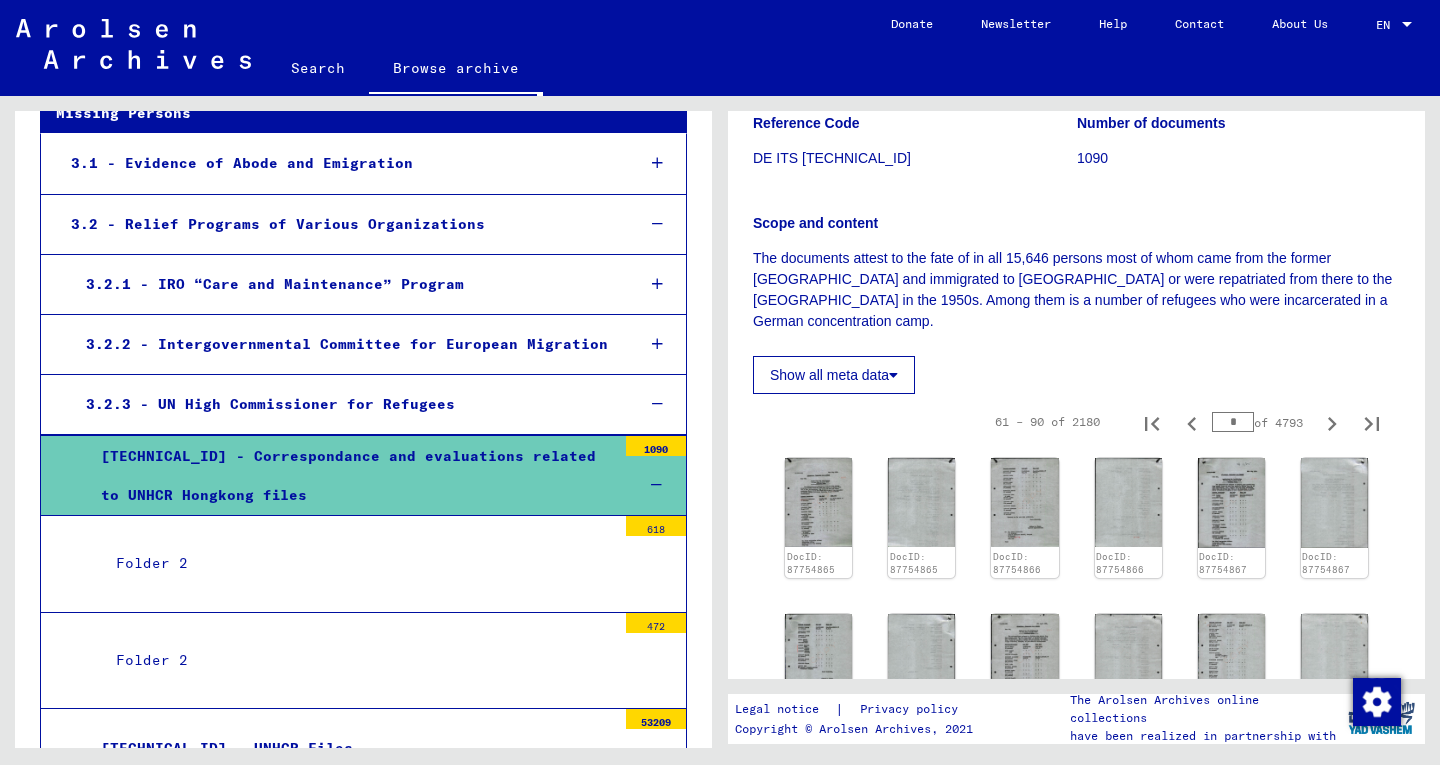 scroll, scrollTop: 280, scrollLeft: 0, axis: vertical 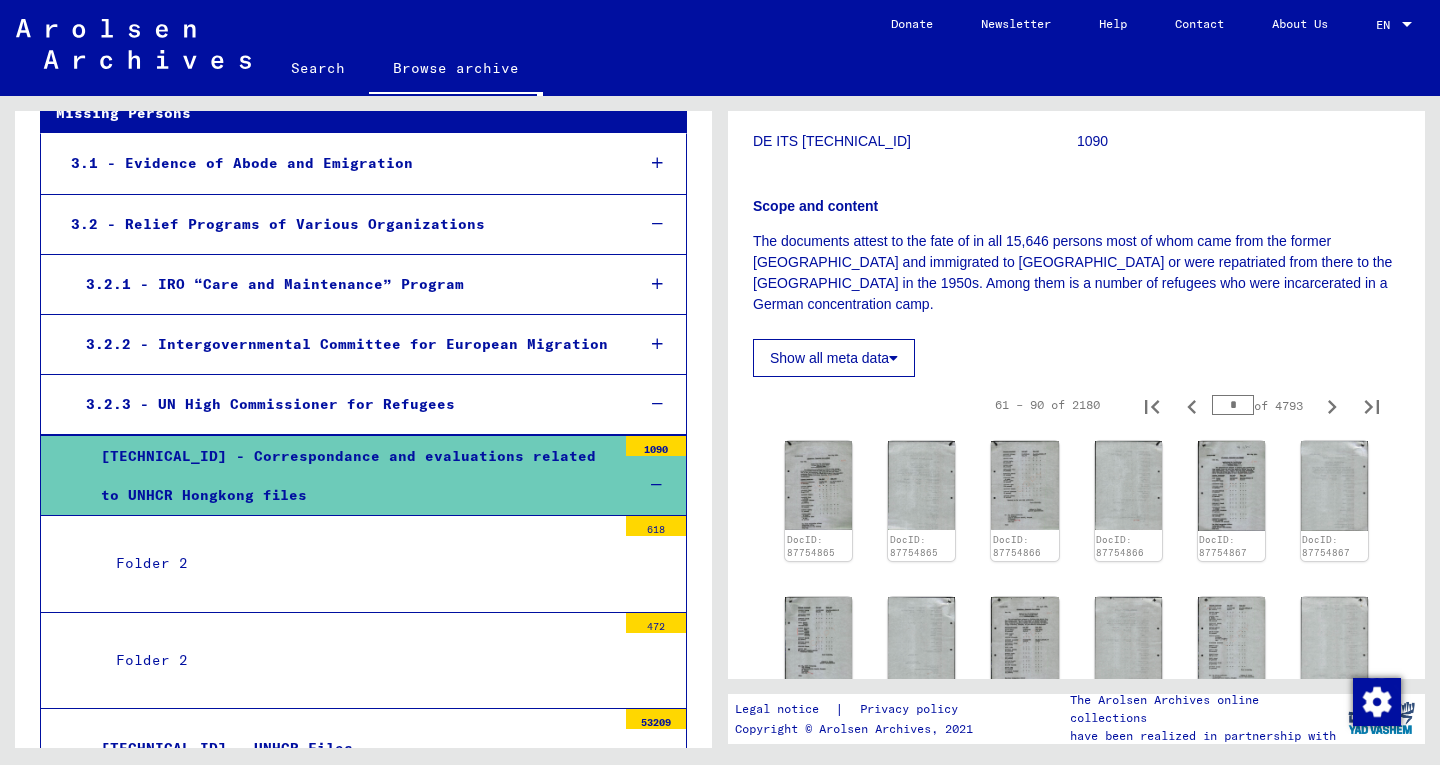 click 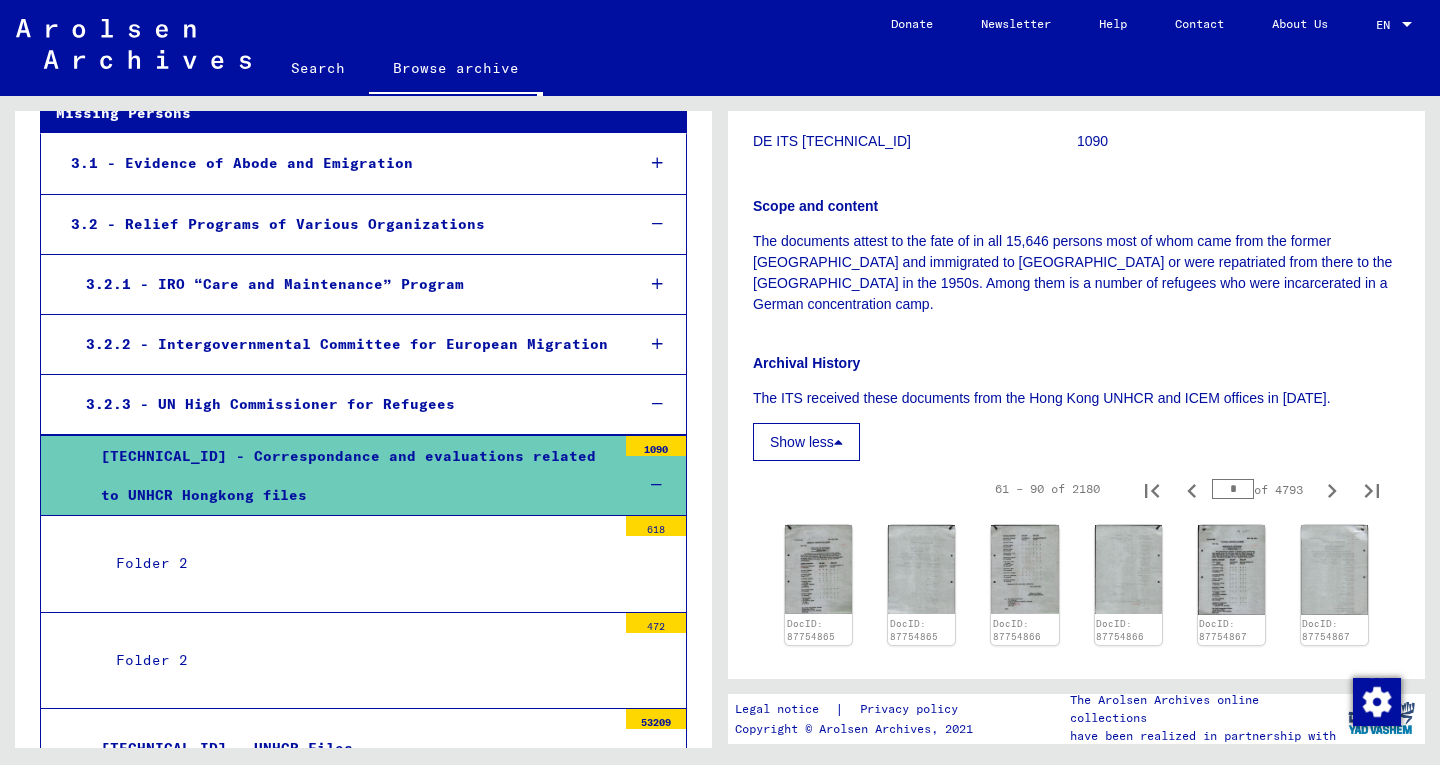 click on "Archival History" at bounding box center [1076, 363] 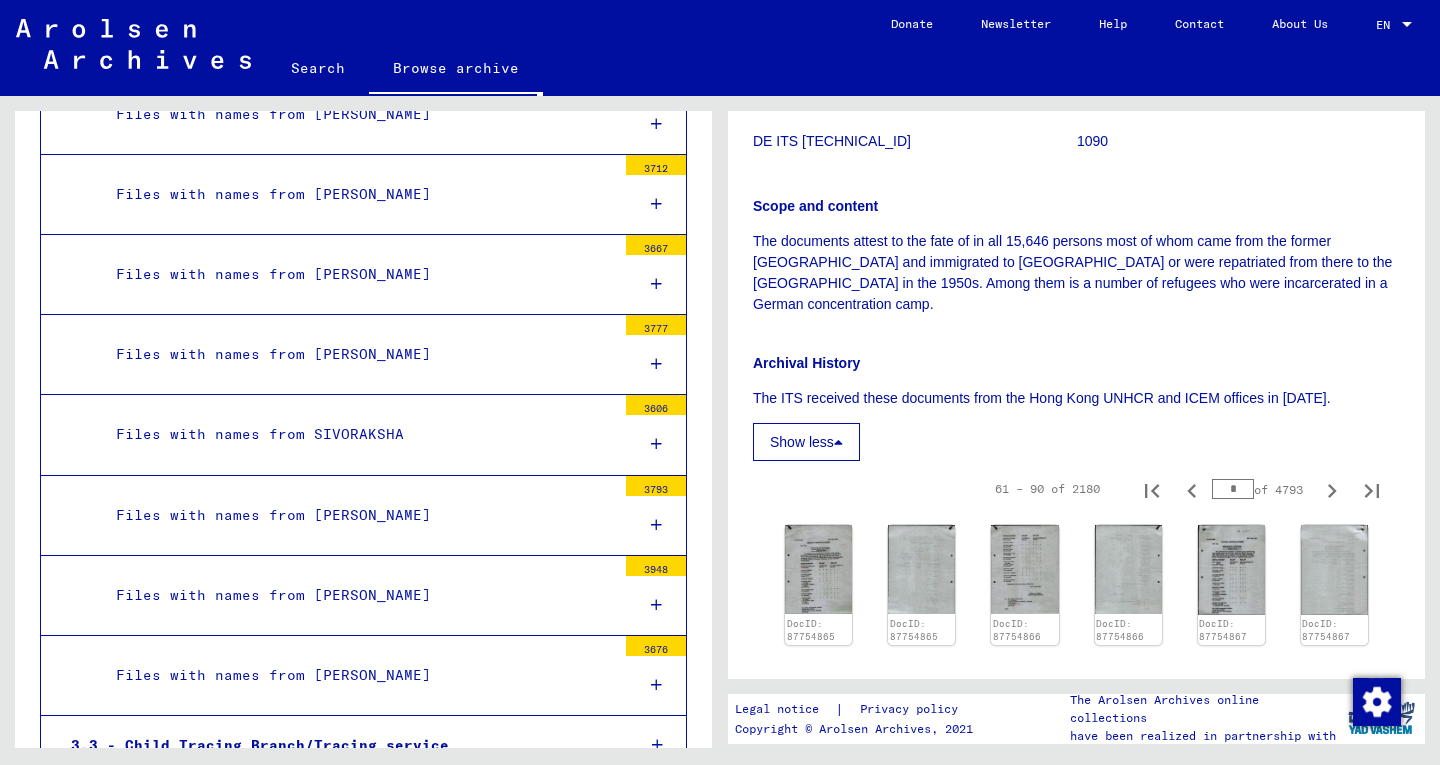scroll, scrollTop: 2599, scrollLeft: 0, axis: vertical 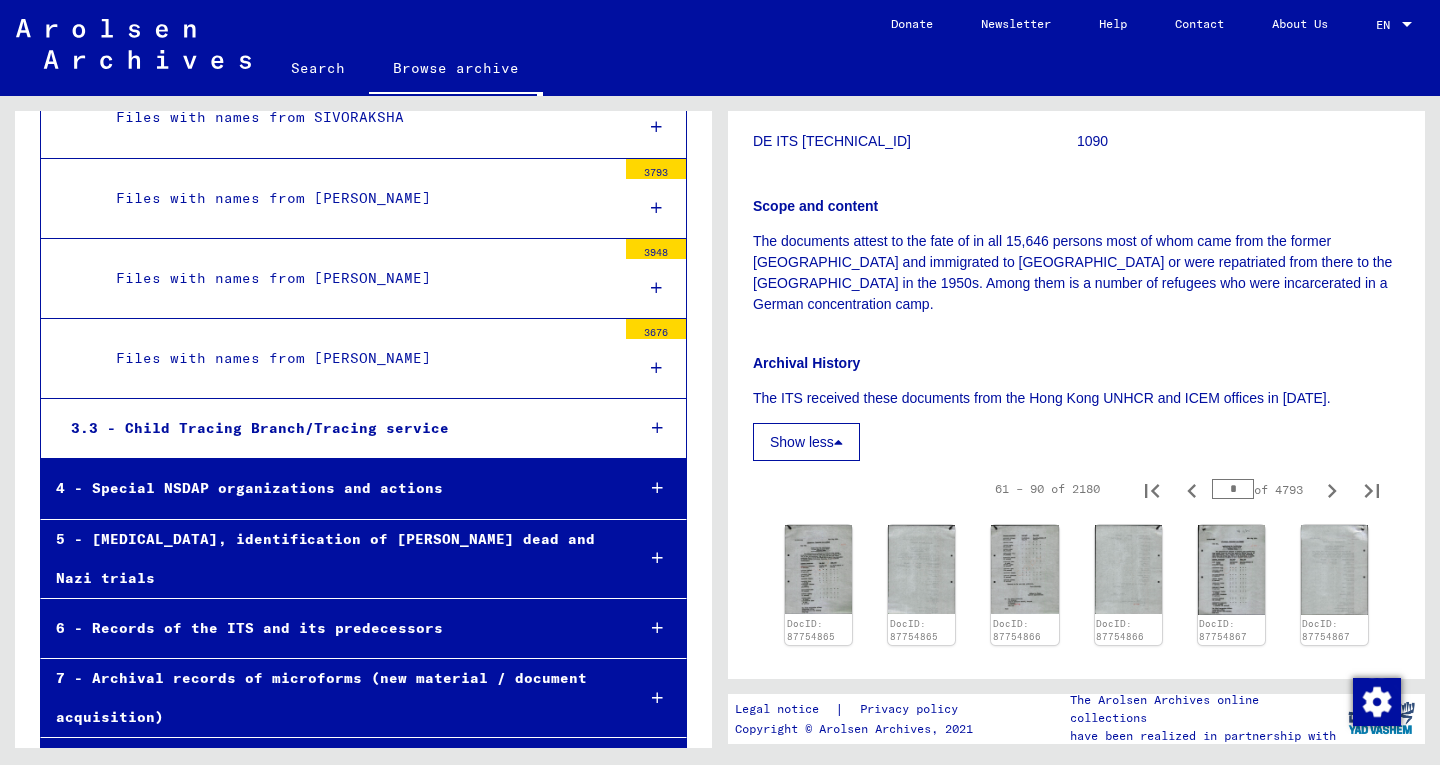 click on "Archival History The ITS received these documents from the Hong Kong UNHCR and ICEM offices      in [DATE]. Show less" at bounding box center (1076, 395) 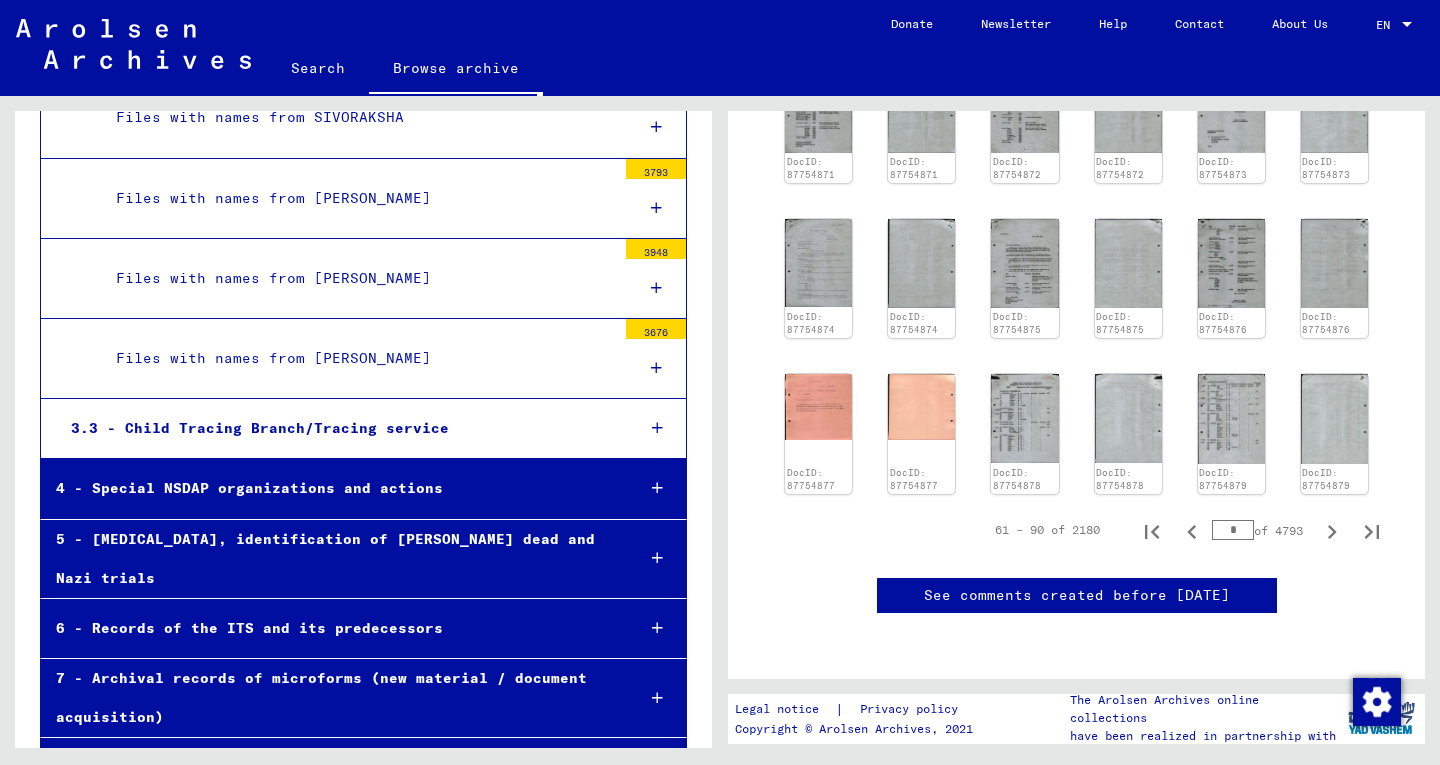scroll, scrollTop: 1160, scrollLeft: 0, axis: vertical 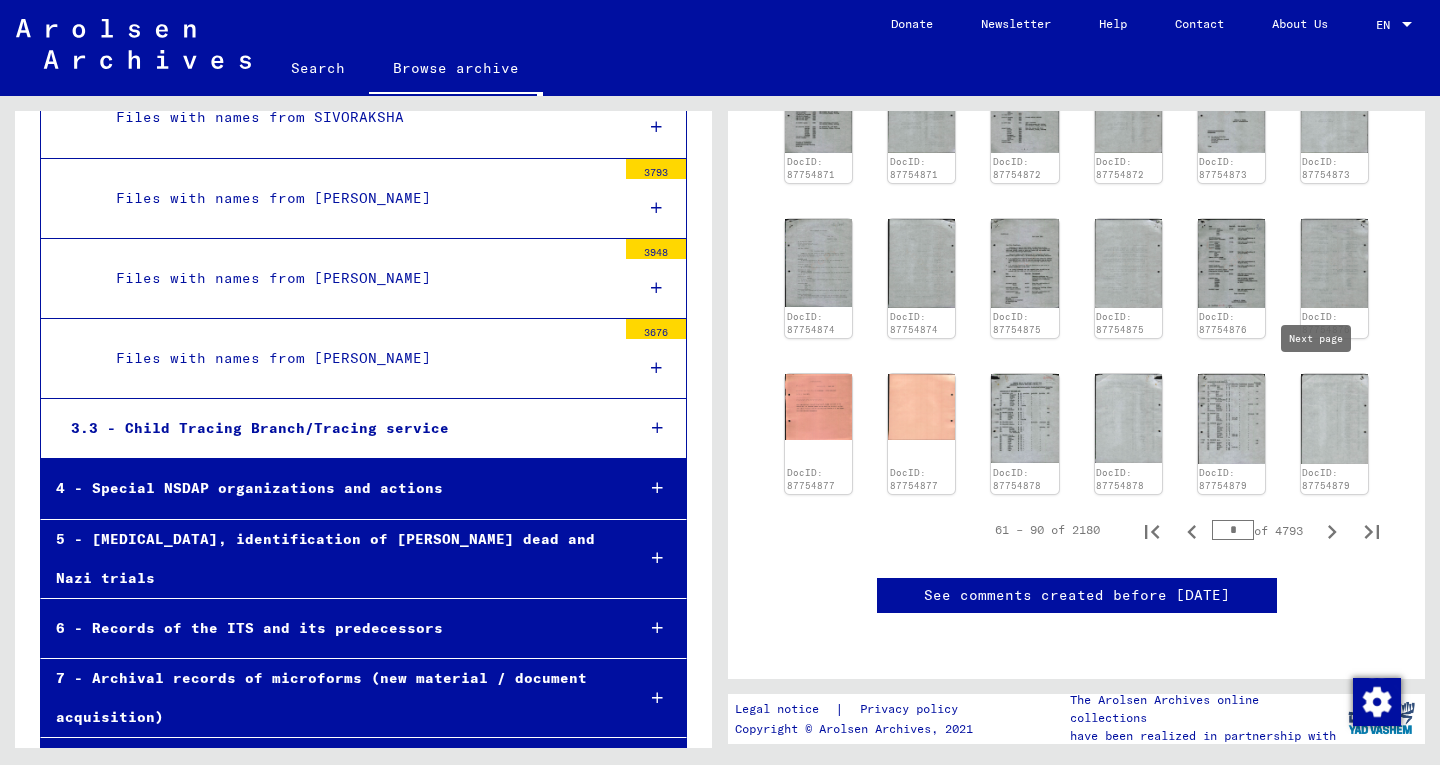 click 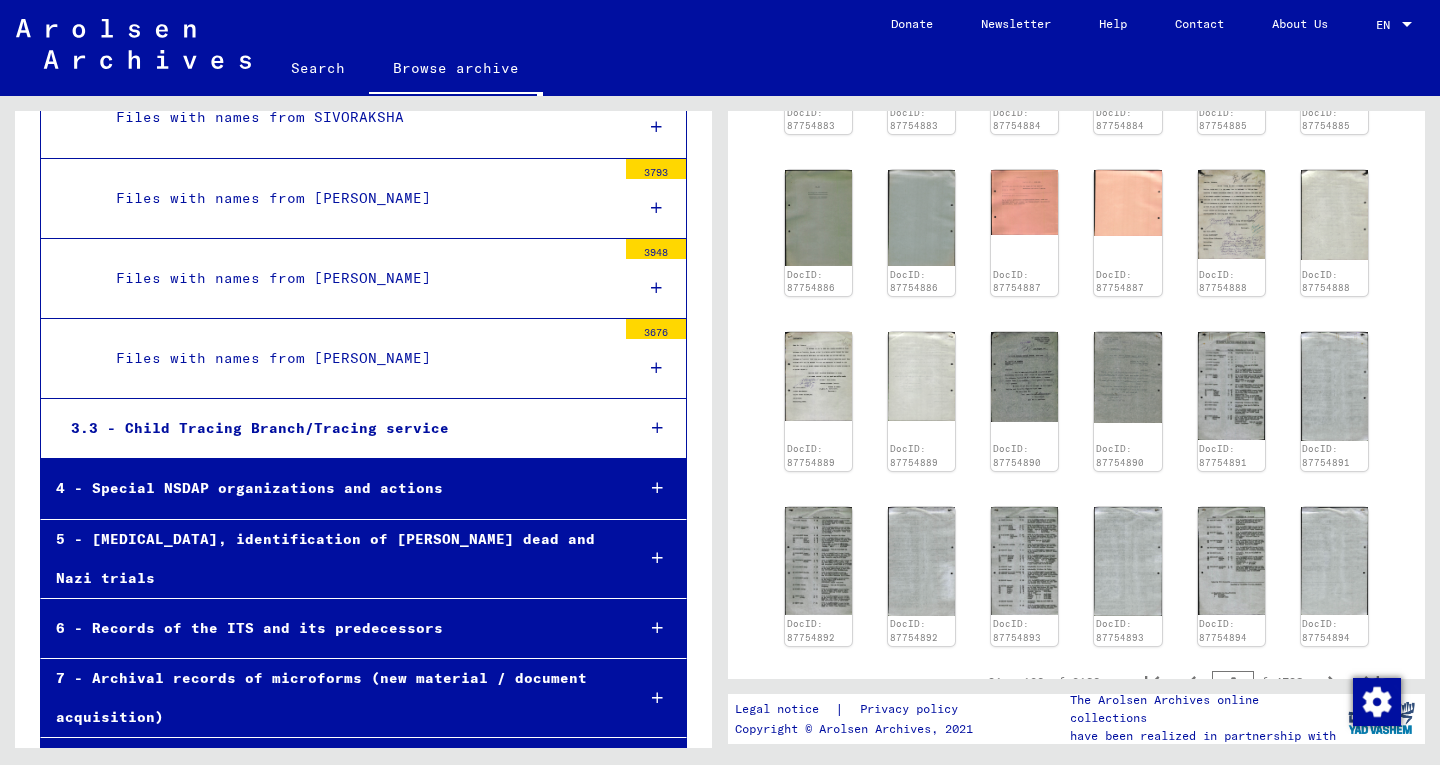 scroll, scrollTop: 1025, scrollLeft: 0, axis: vertical 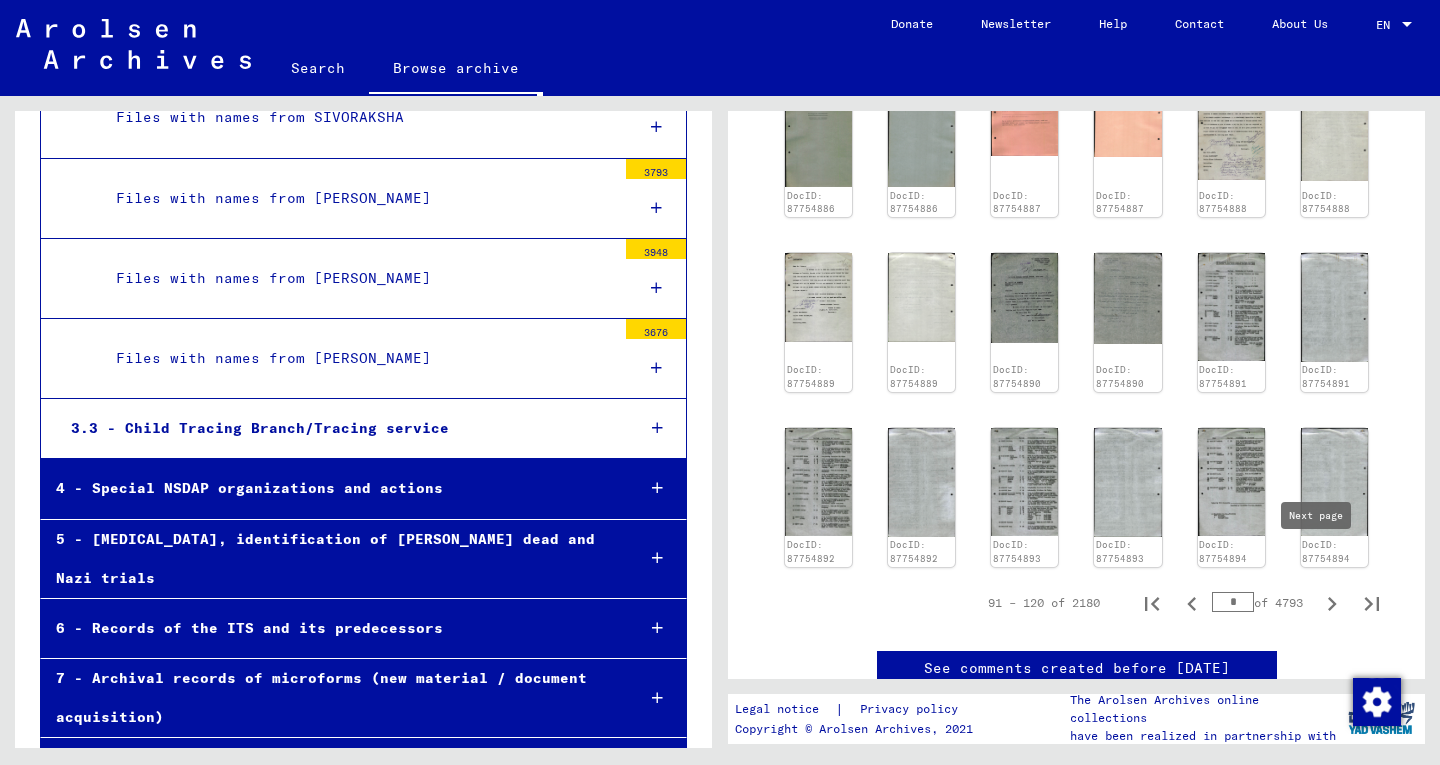 click 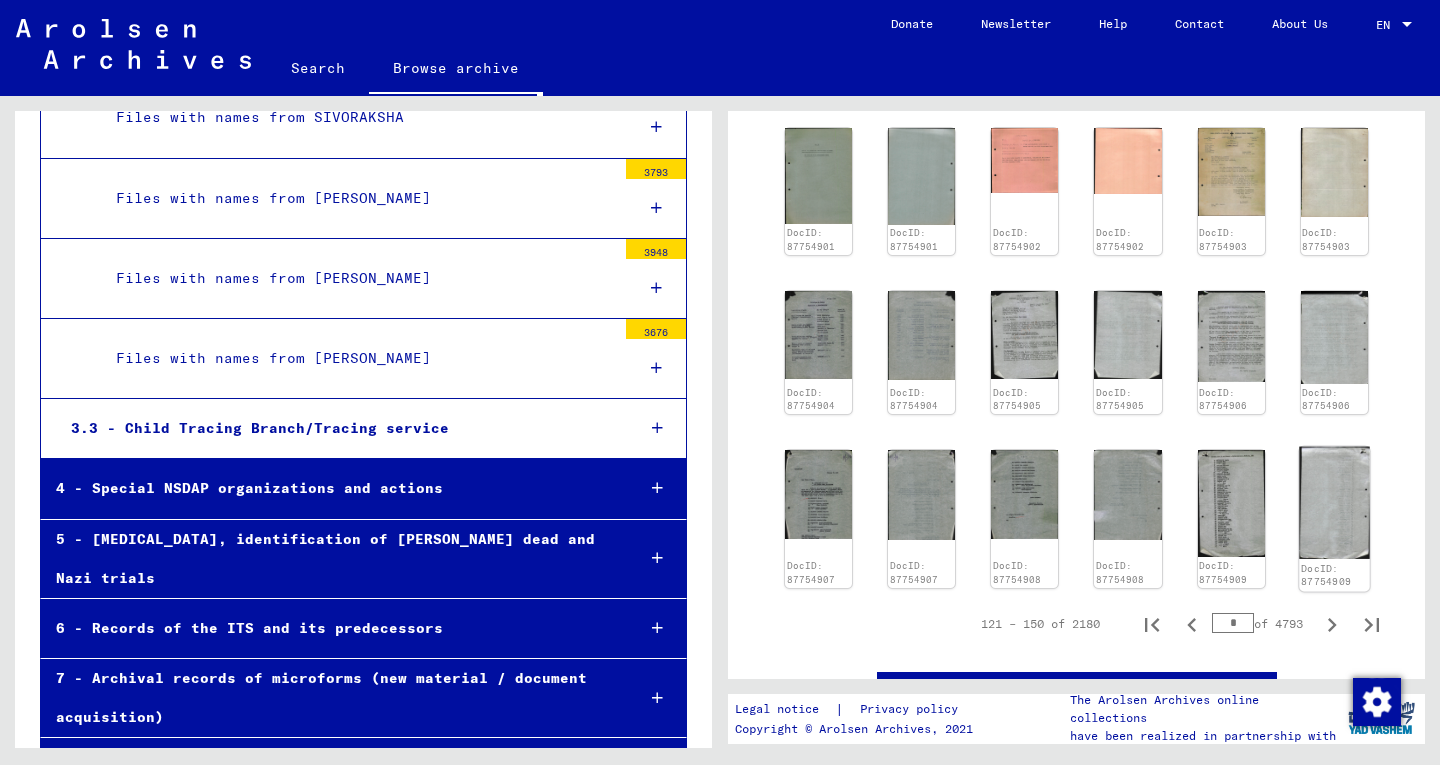 click 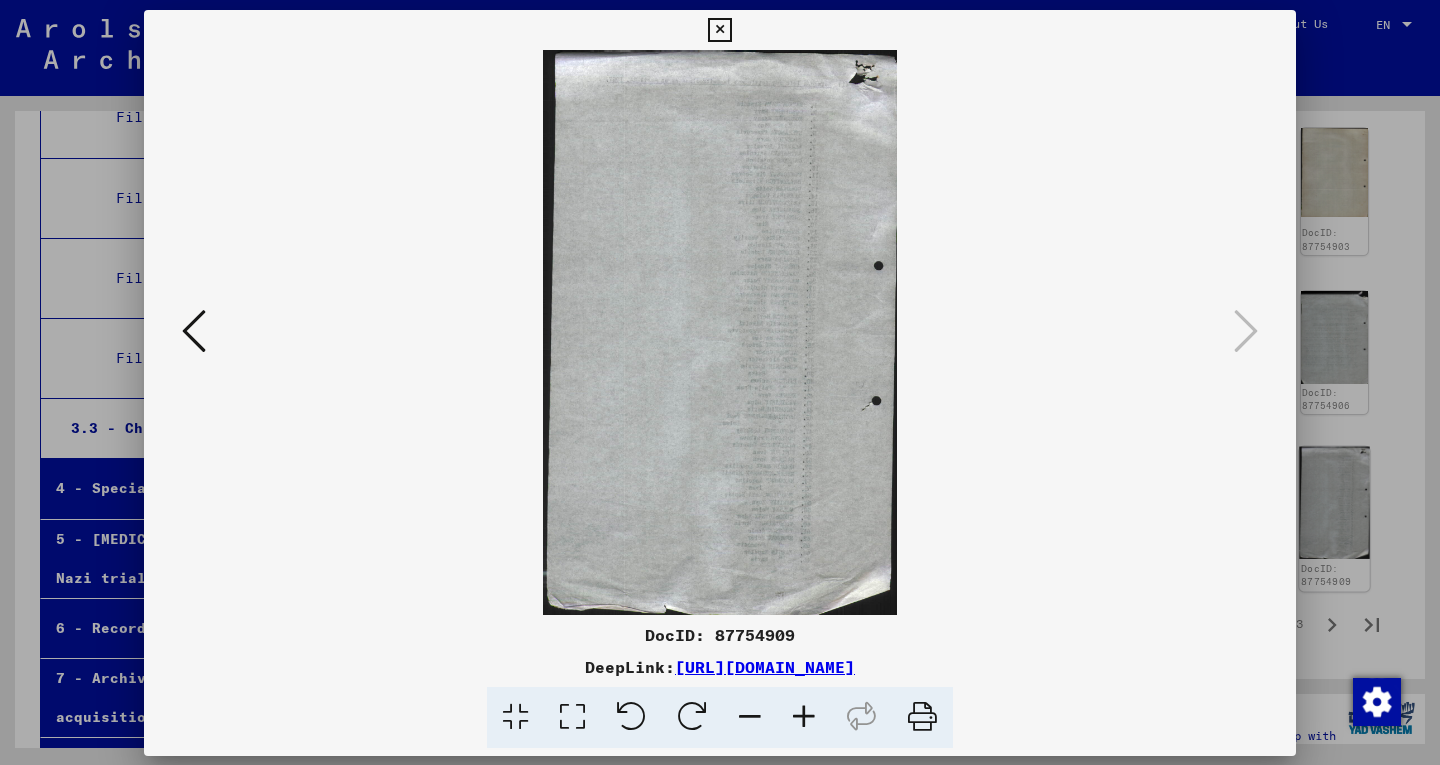 click at bounding box center (720, 382) 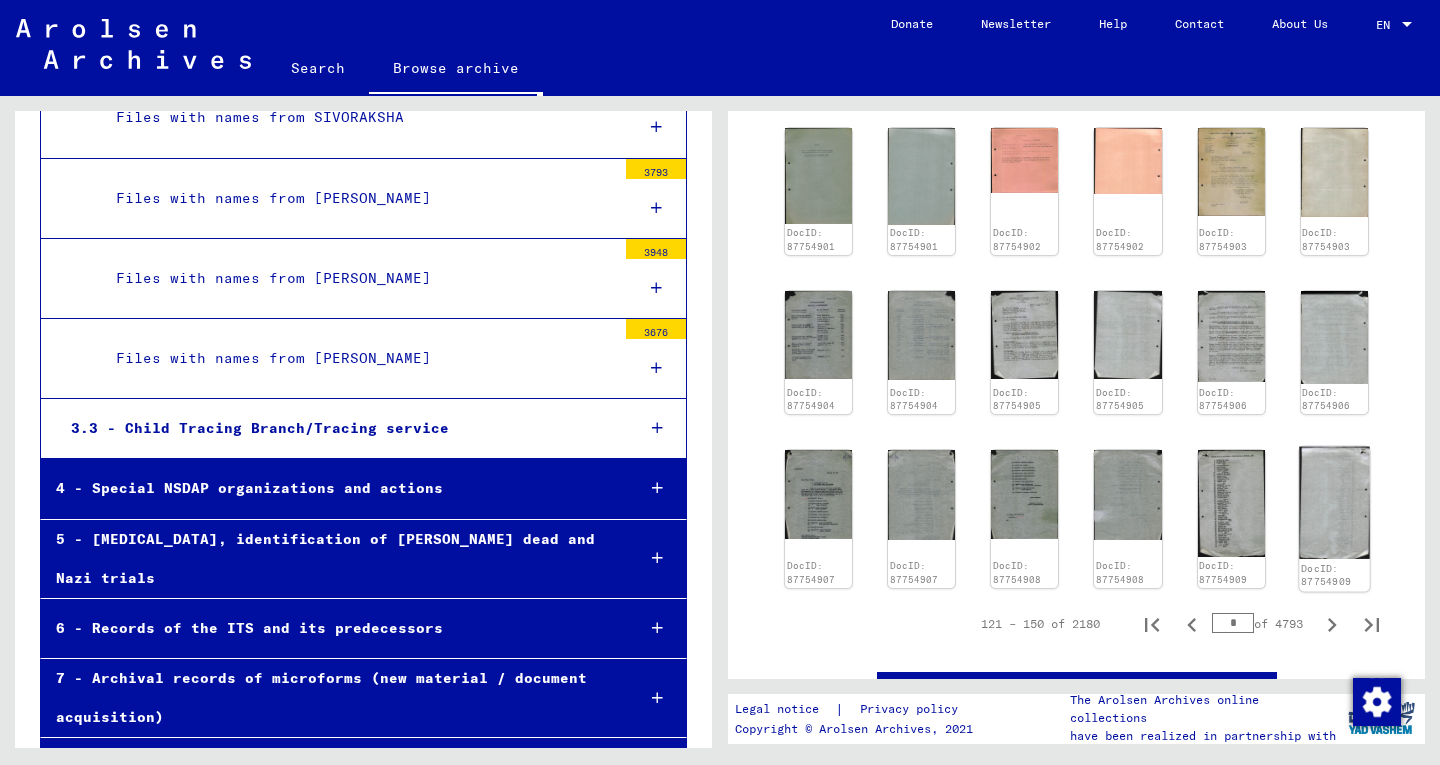 click 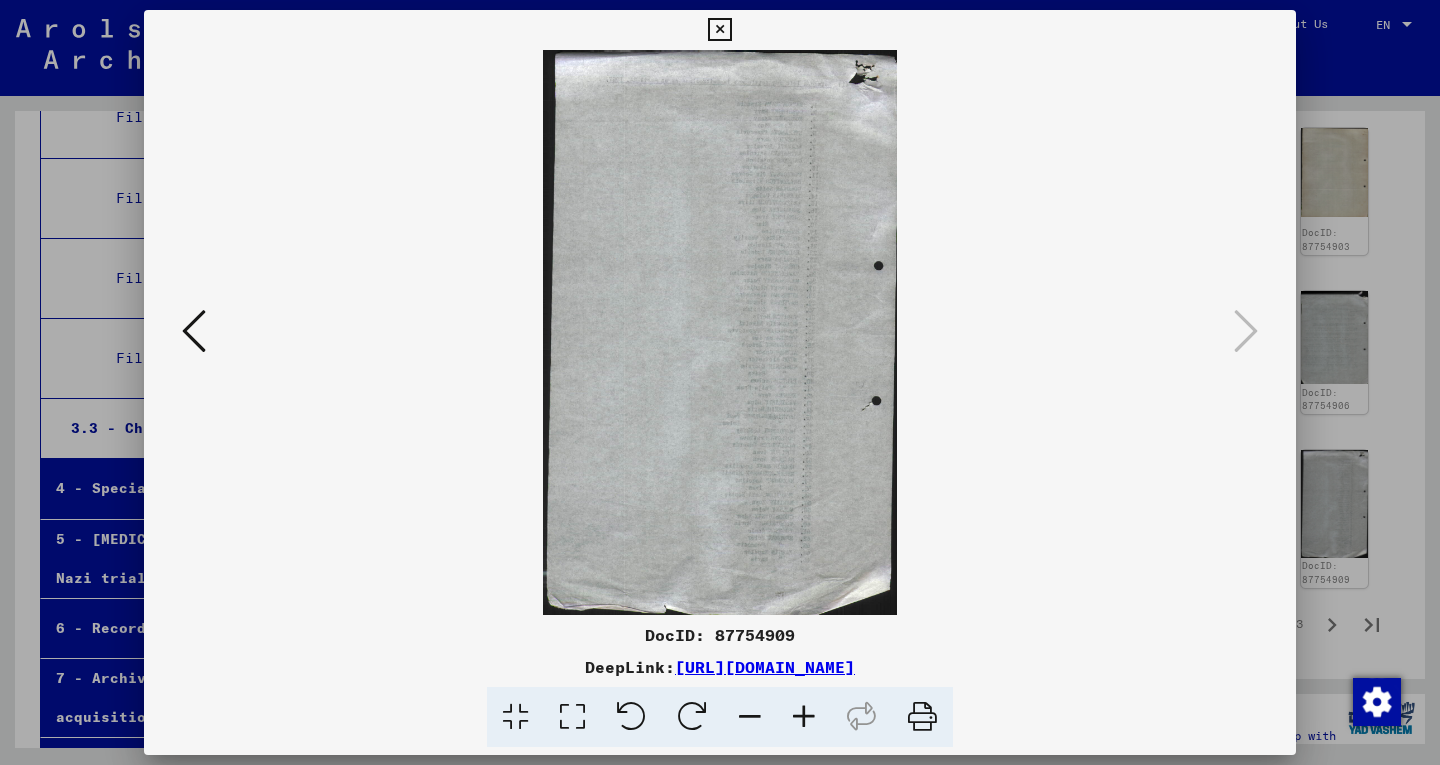 click at bounding box center (720, 382) 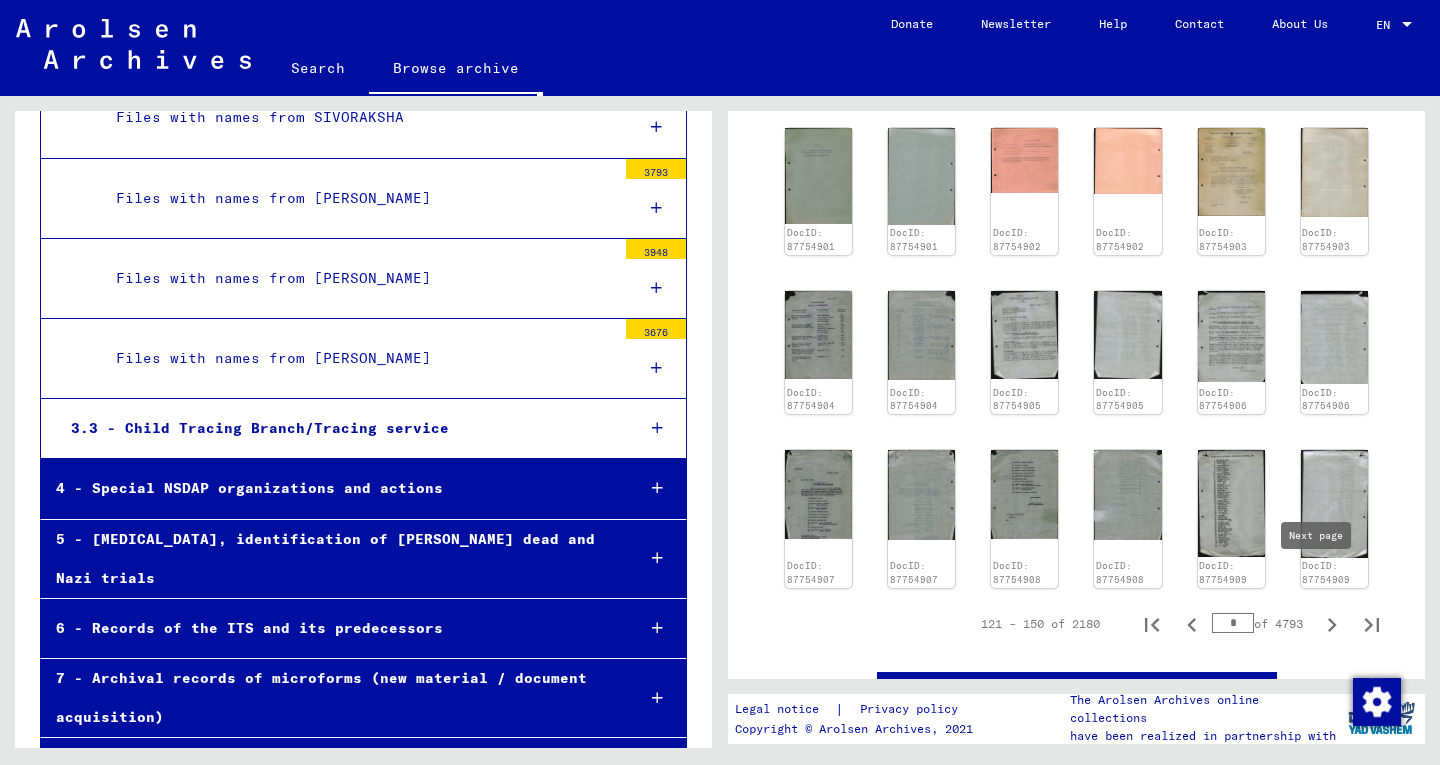 click 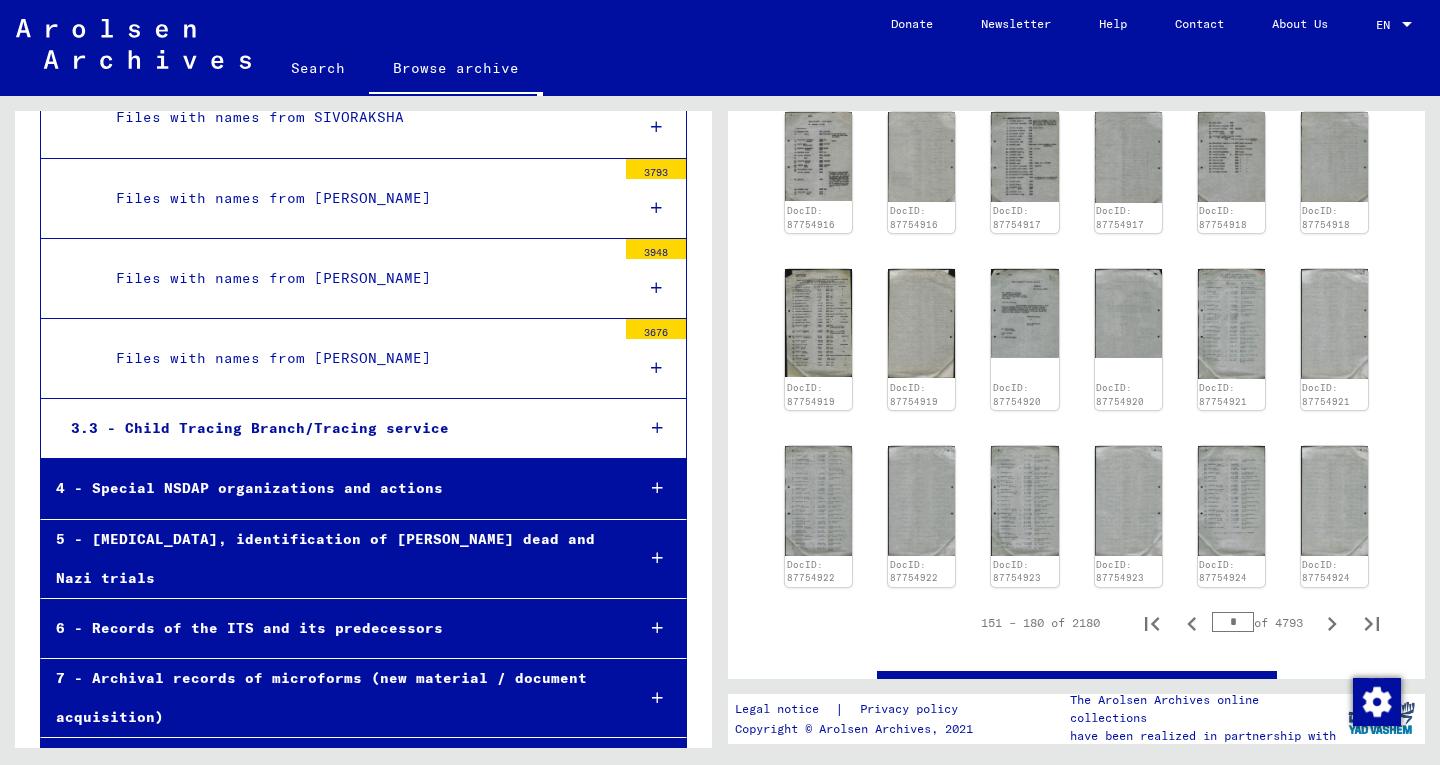 scroll, scrollTop: 1039, scrollLeft: 0, axis: vertical 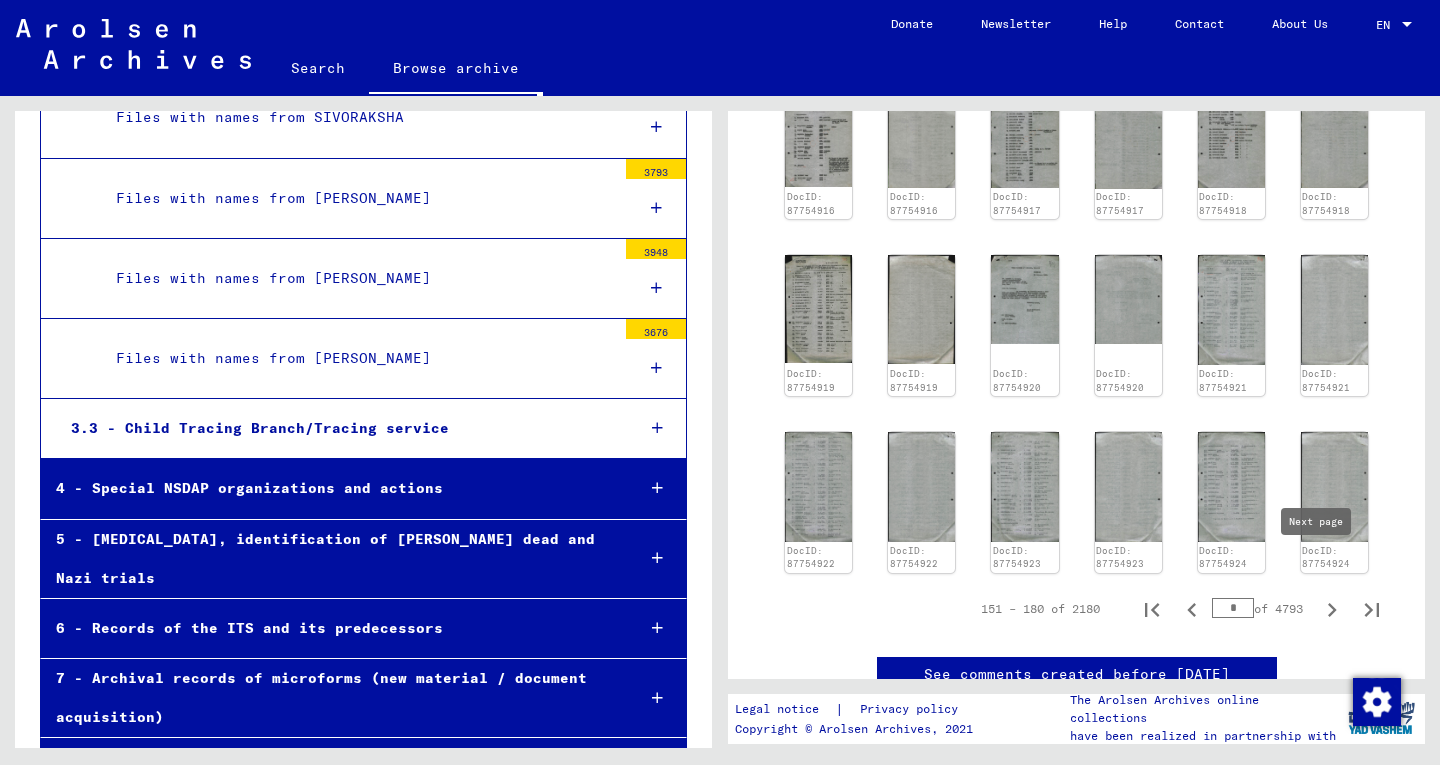 click 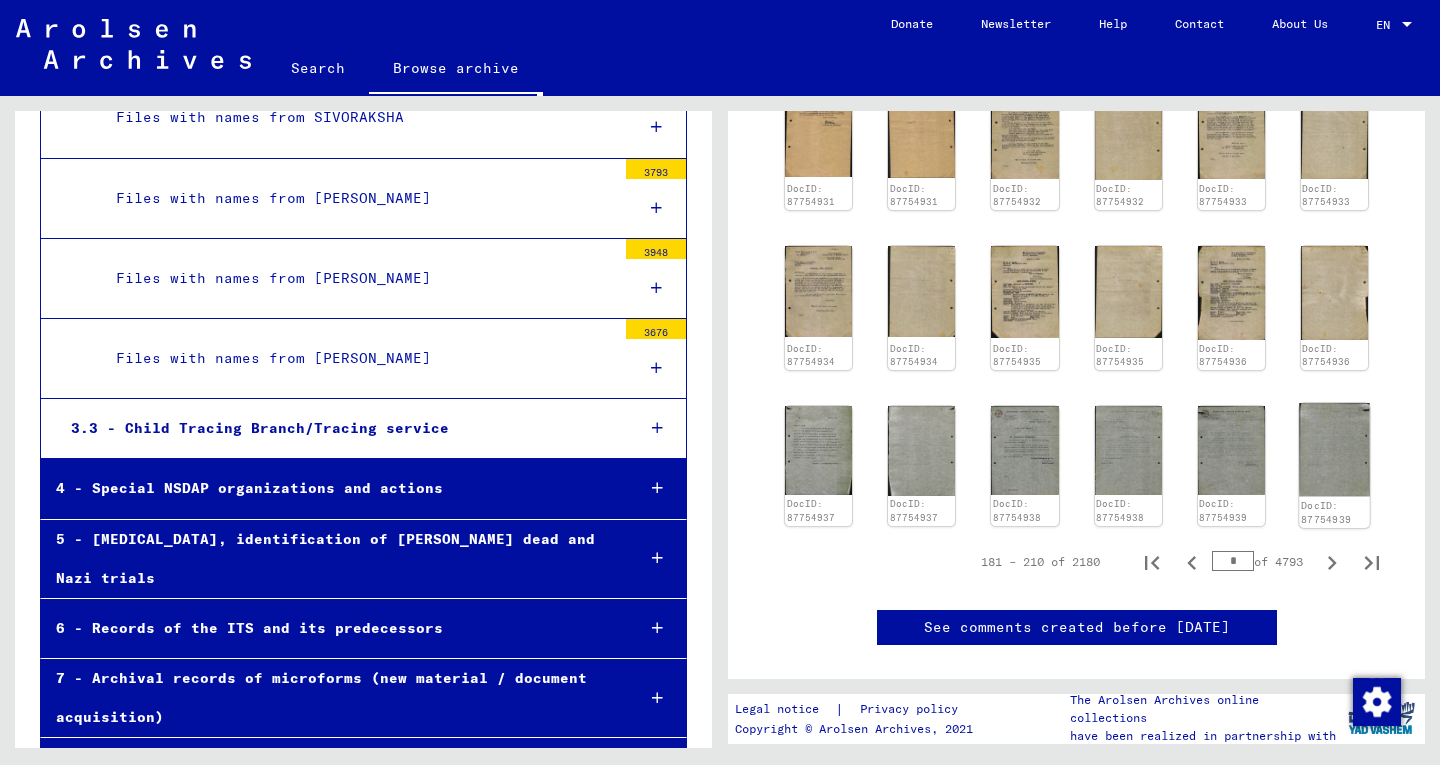click 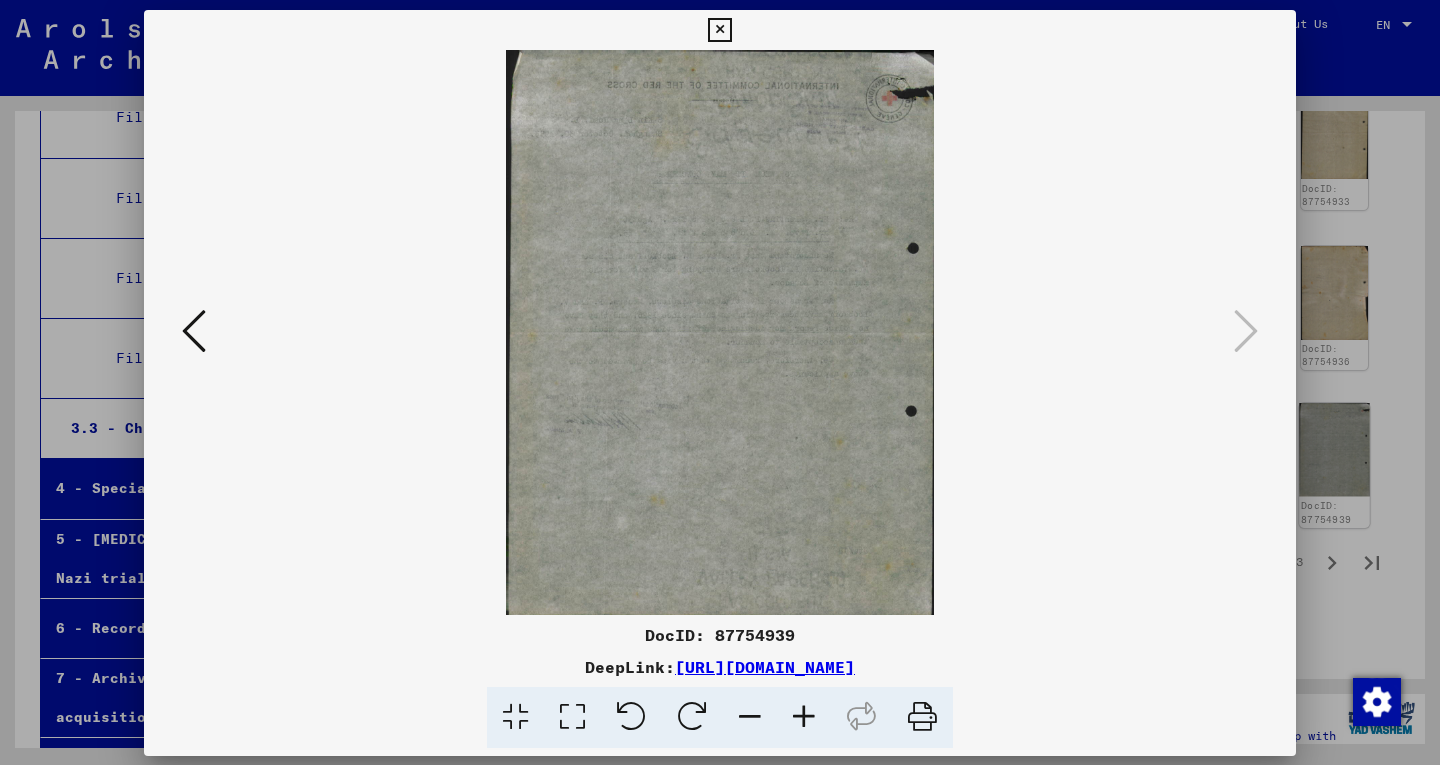 click at bounding box center [720, 382] 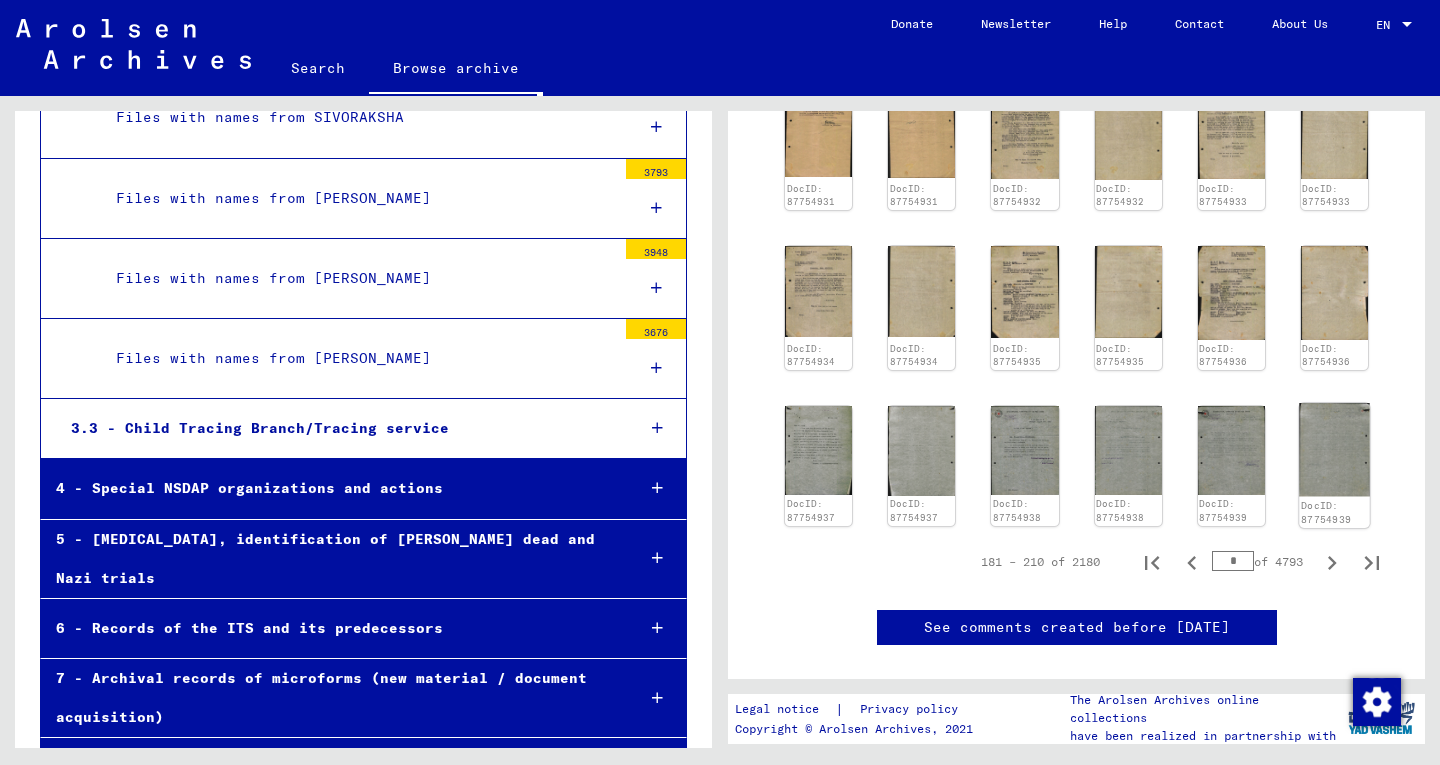 click 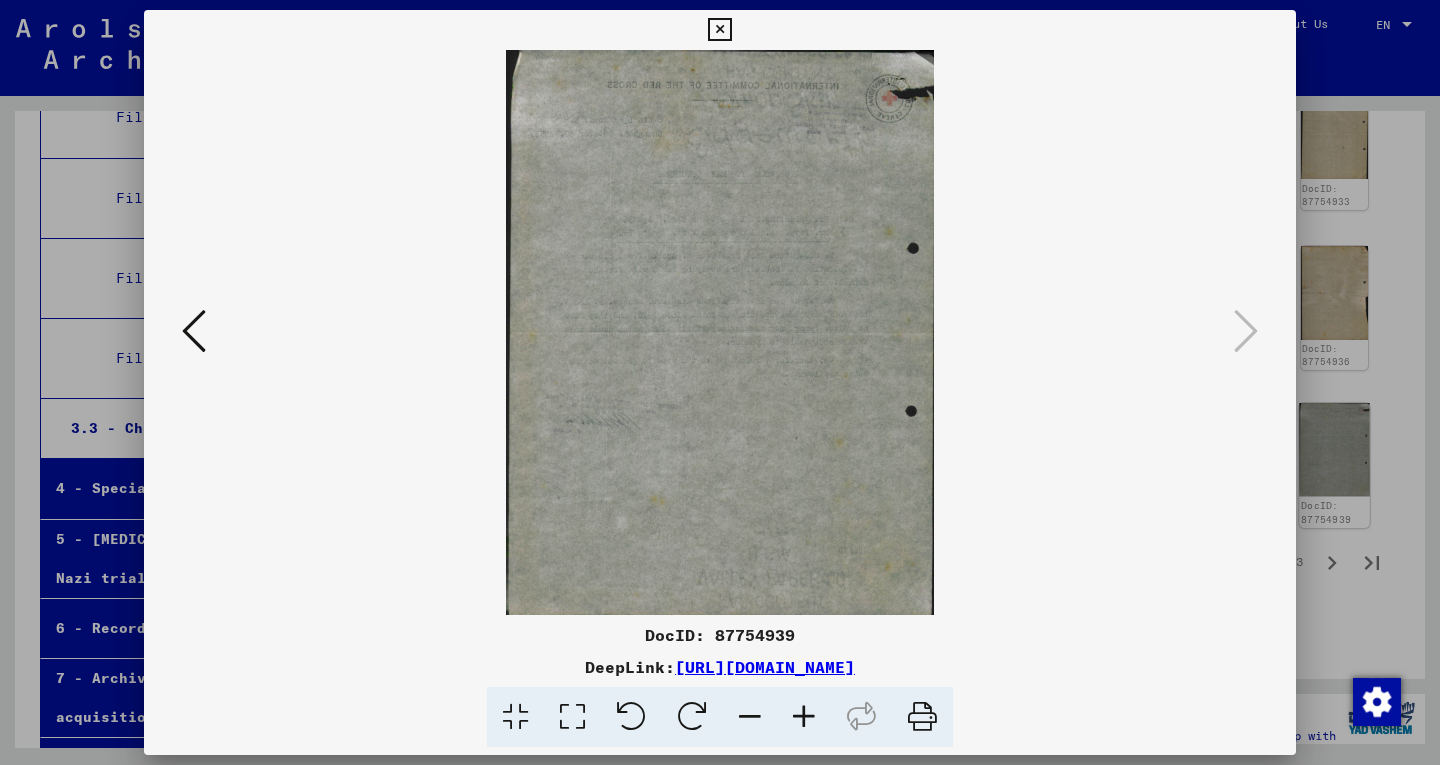click at bounding box center (720, 382) 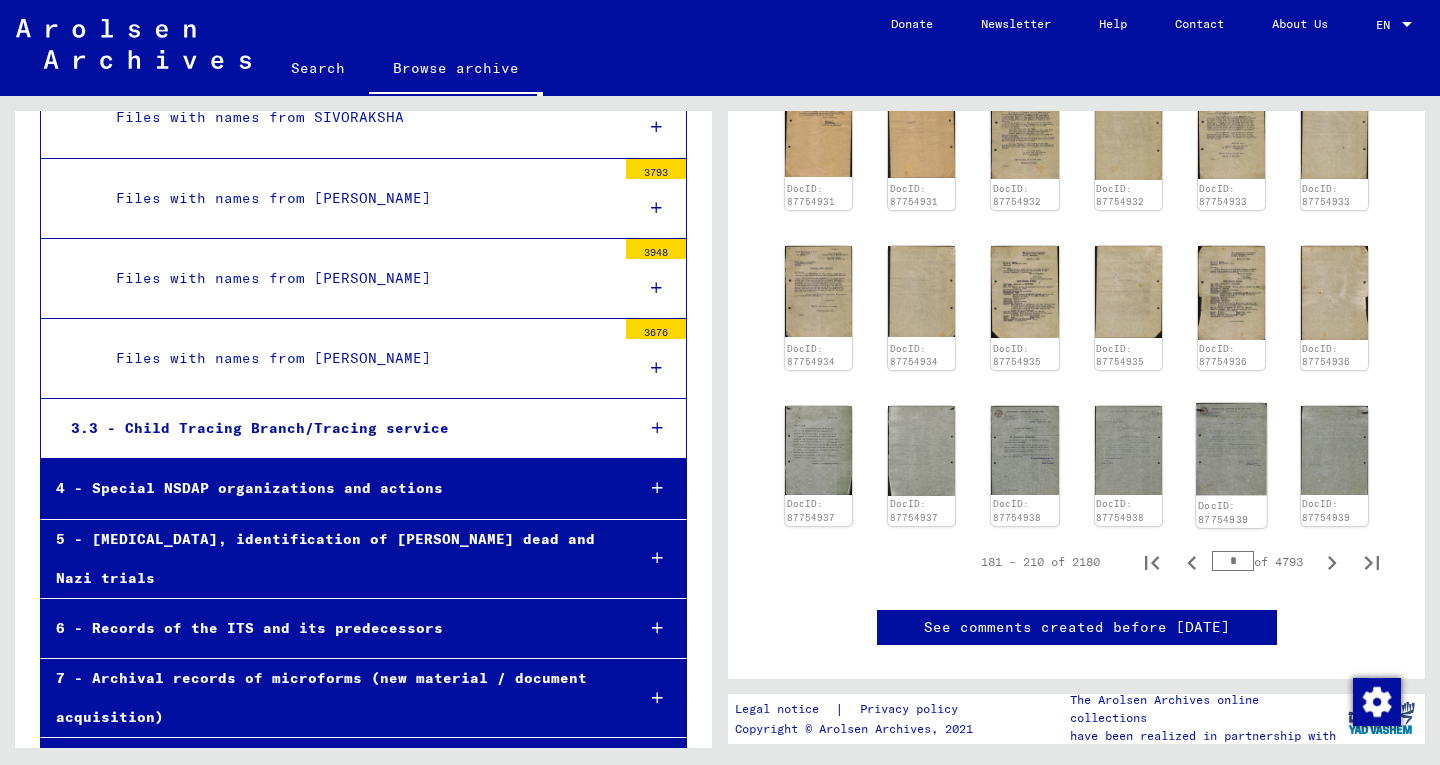 click 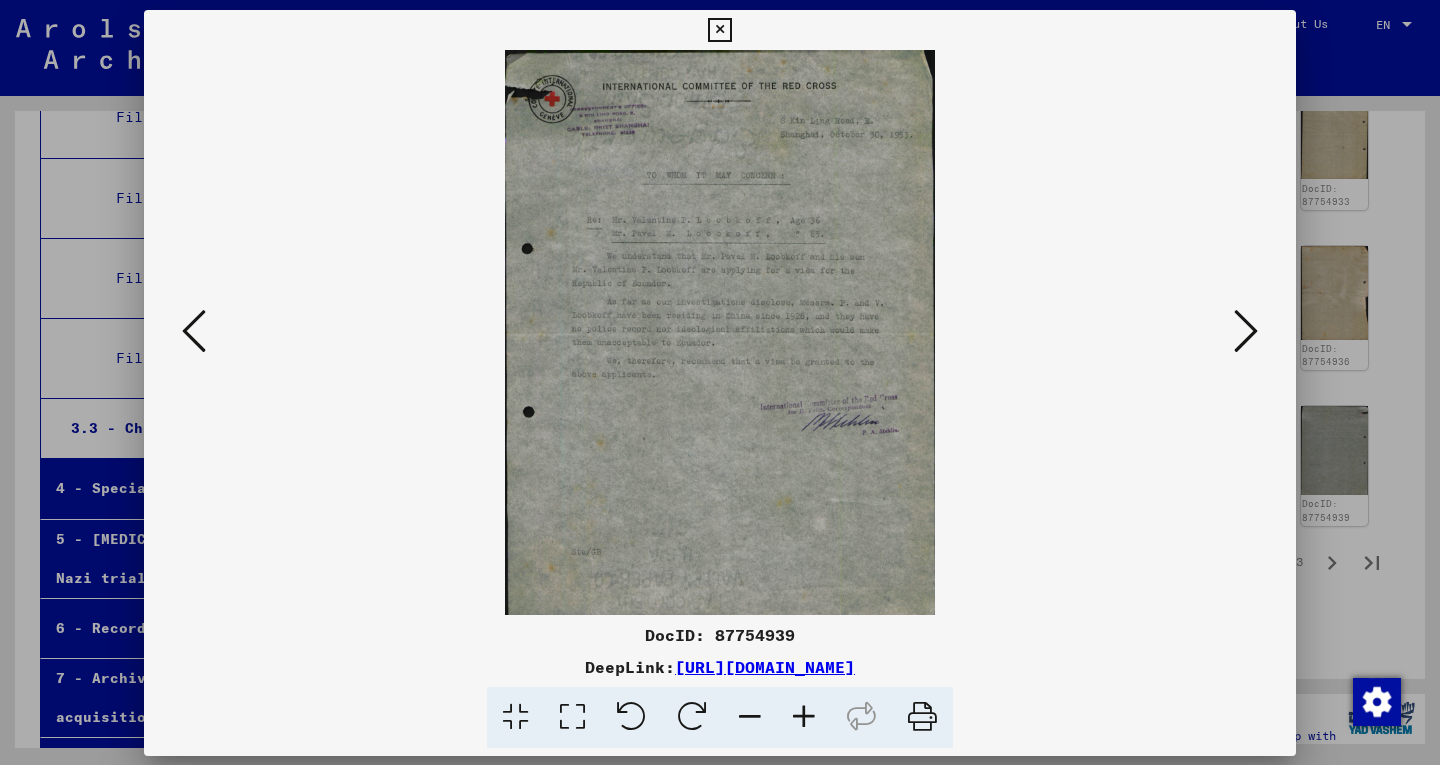 click at bounding box center [720, 332] 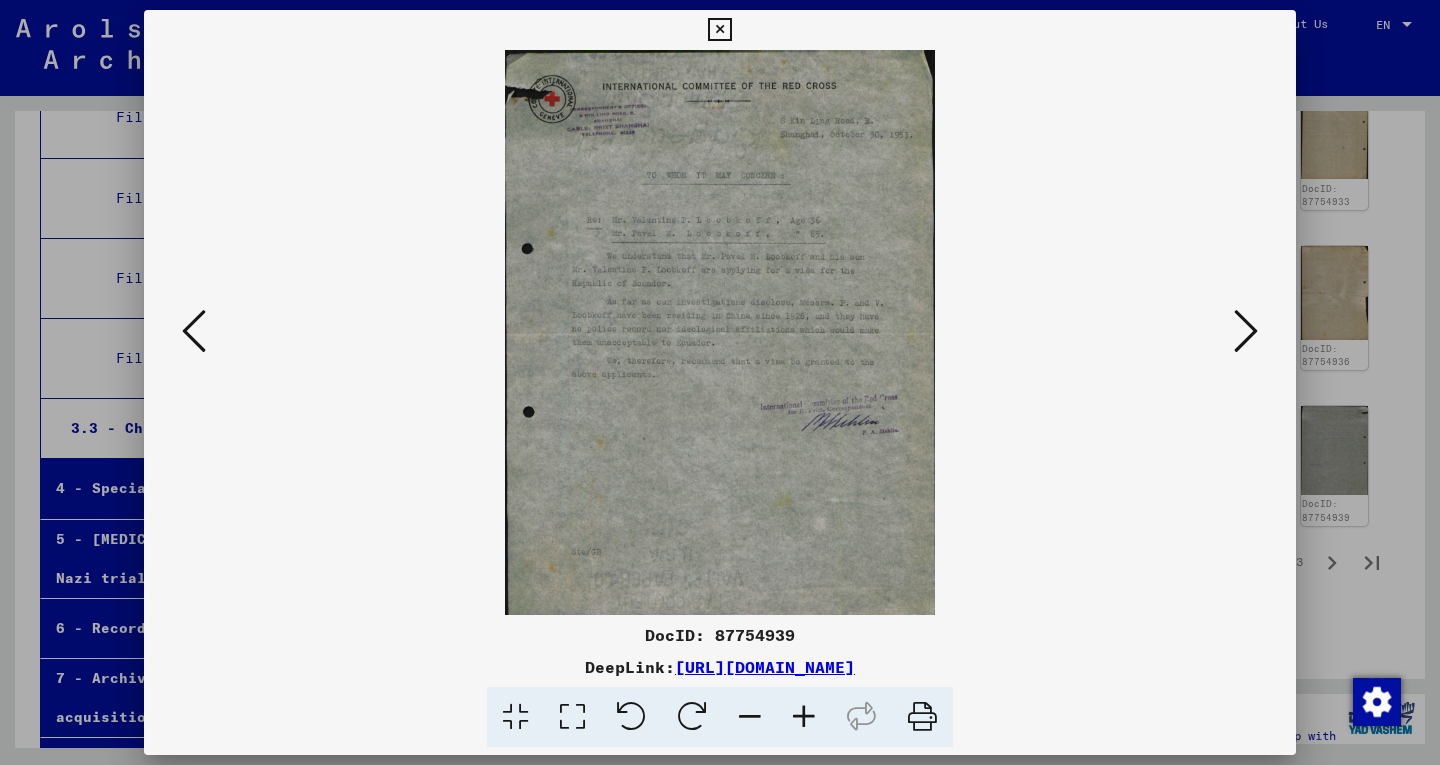 click at bounding box center (194, 331) 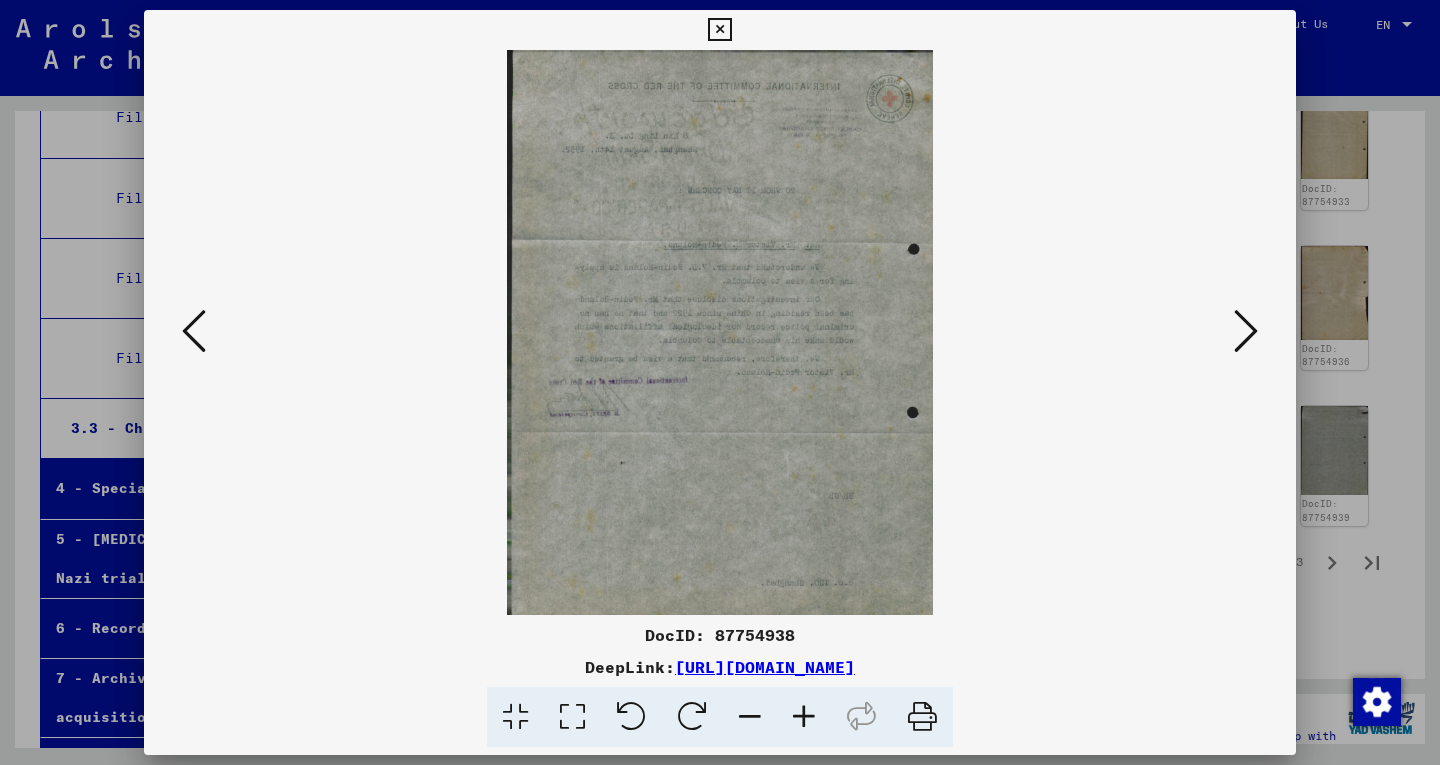 click at bounding box center [194, 331] 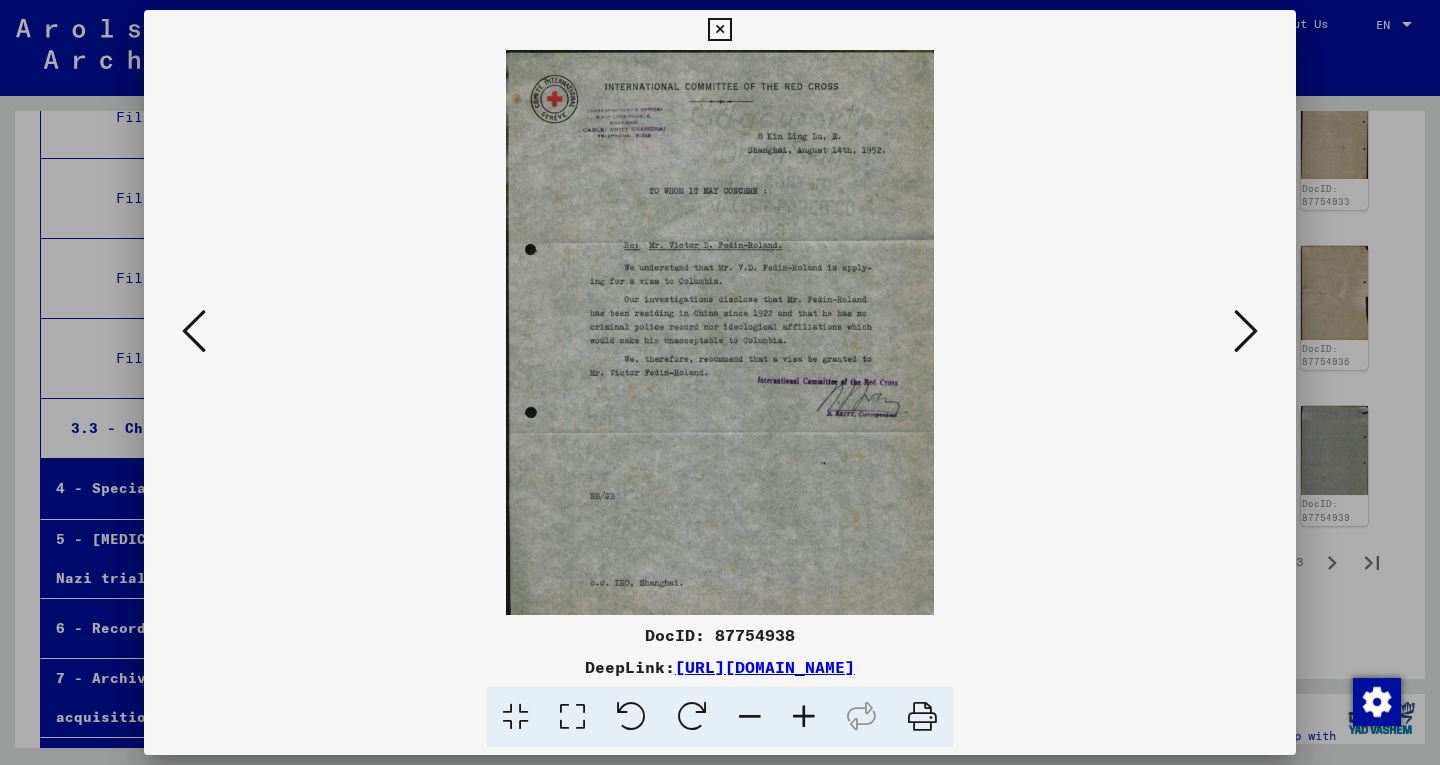 click at bounding box center (194, 331) 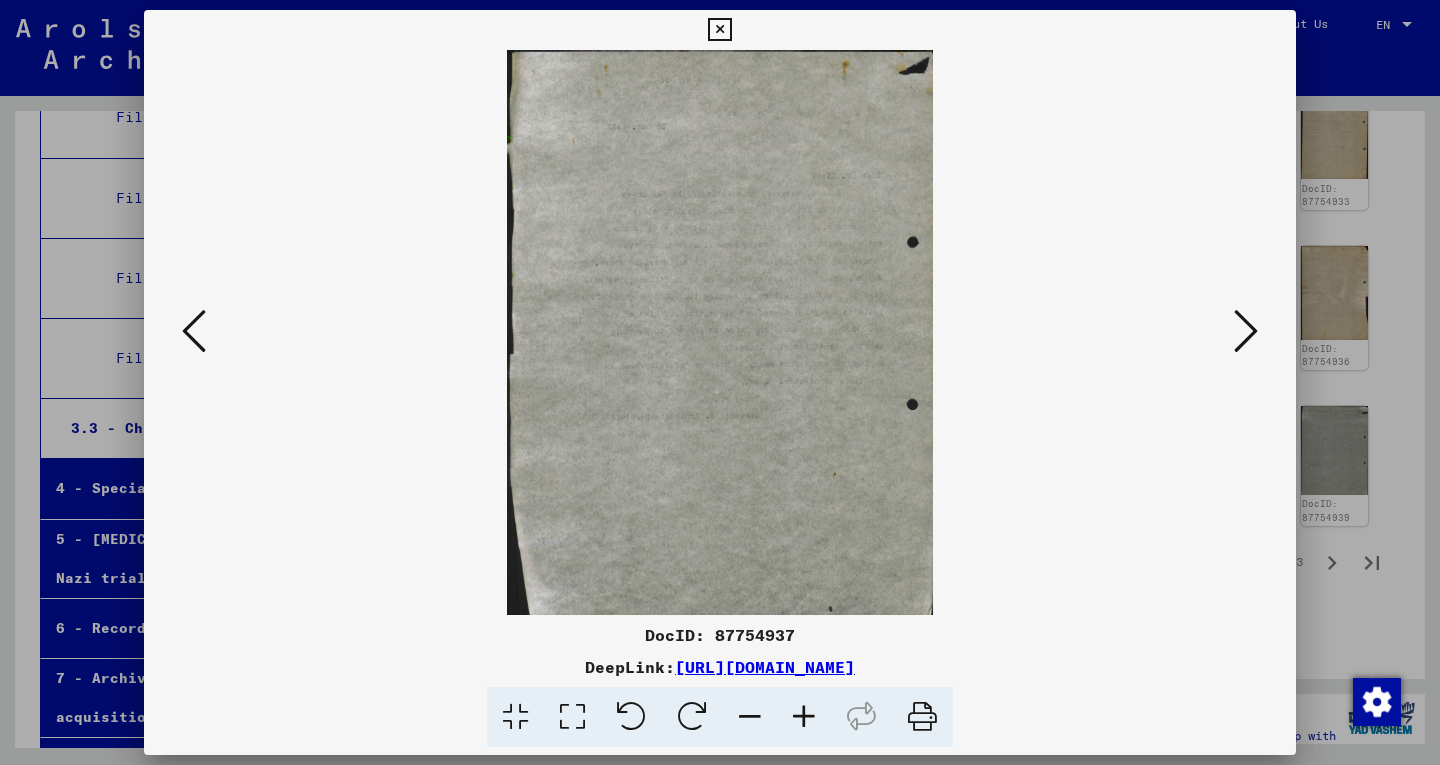 click at bounding box center (194, 331) 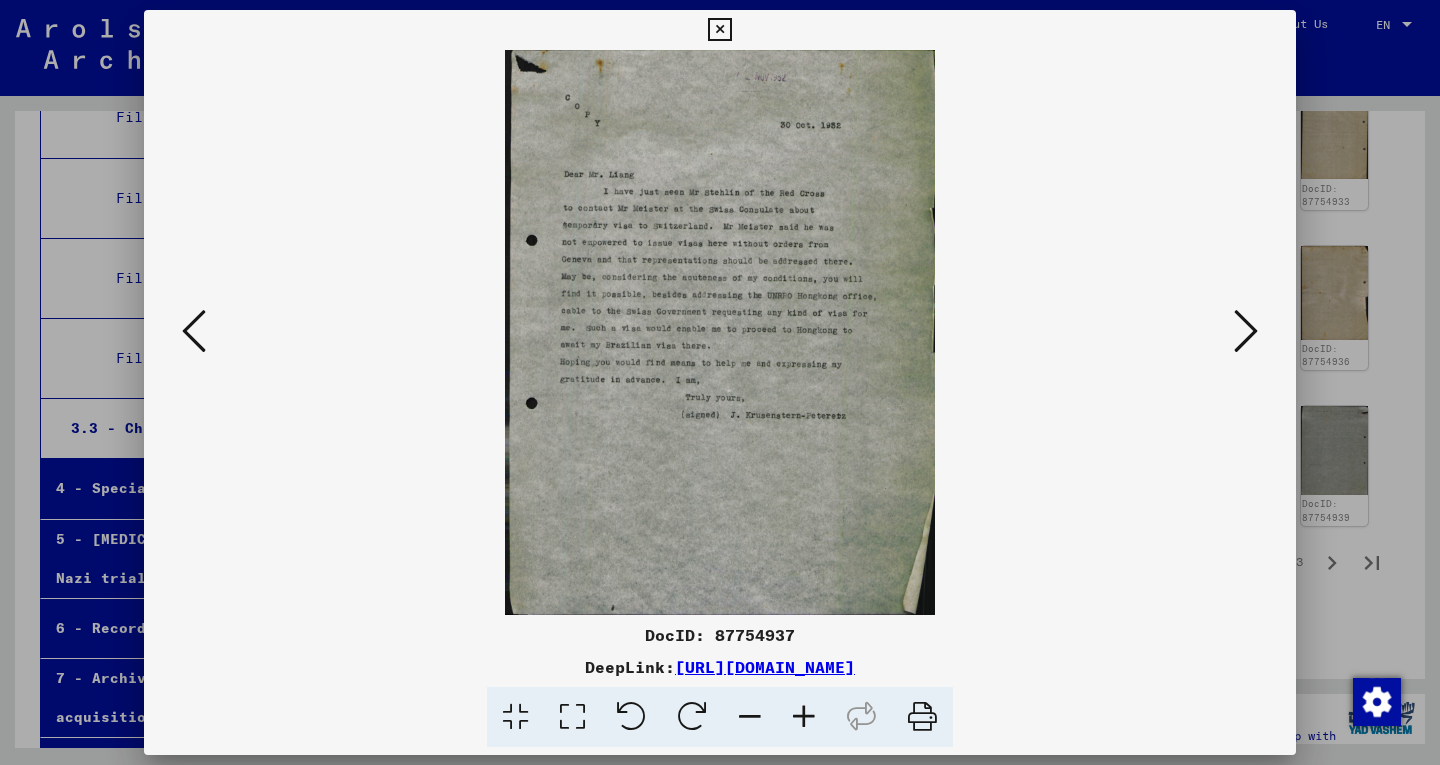click at bounding box center (194, 331) 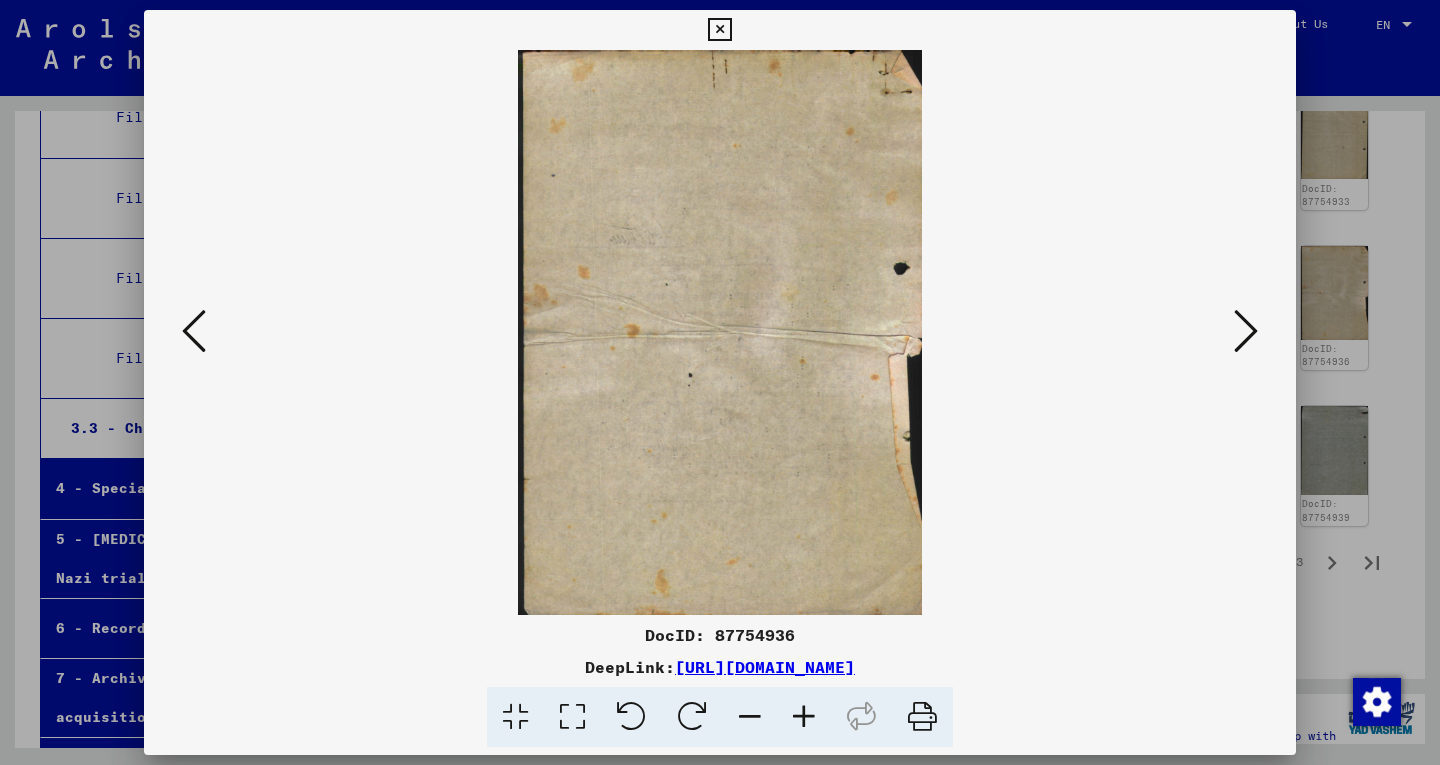 click at bounding box center (194, 331) 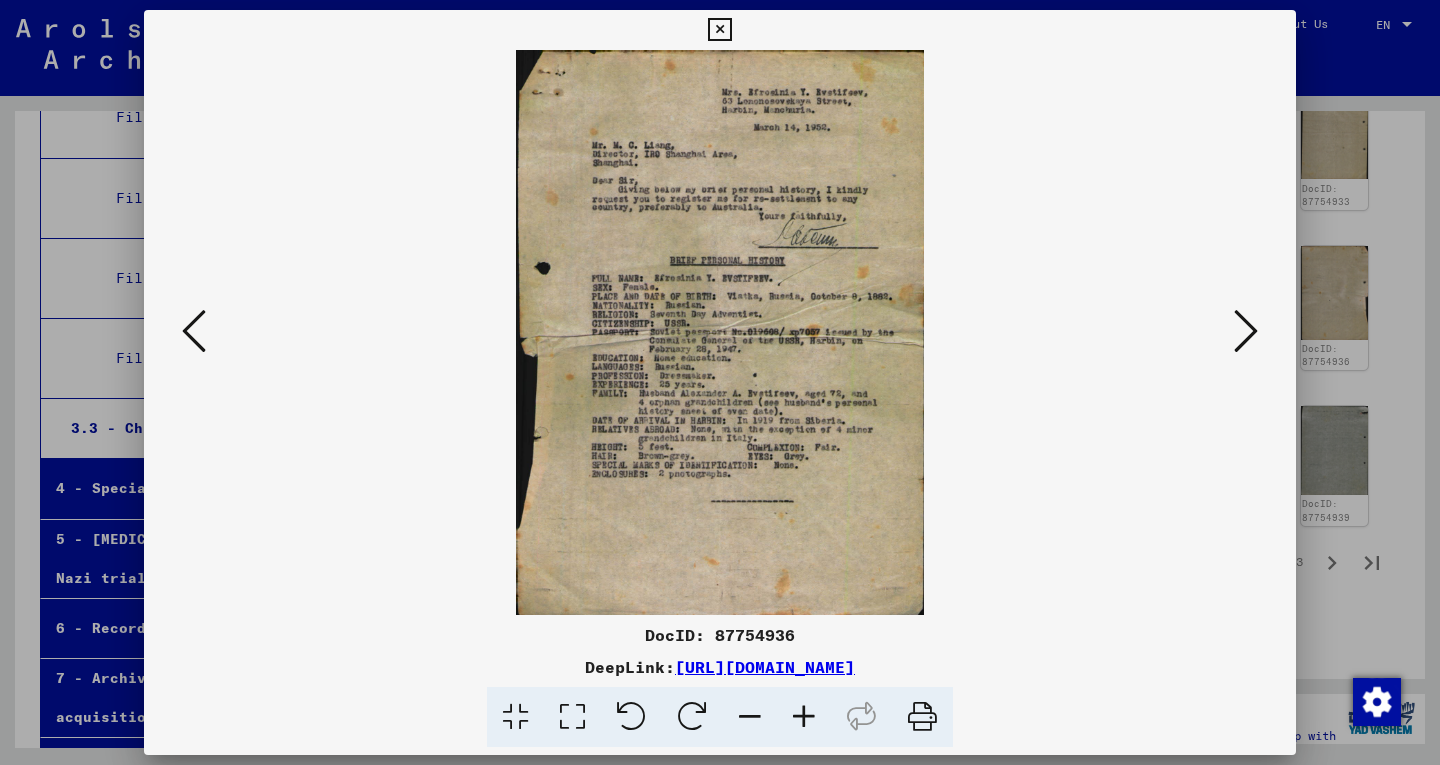 click at bounding box center (194, 331) 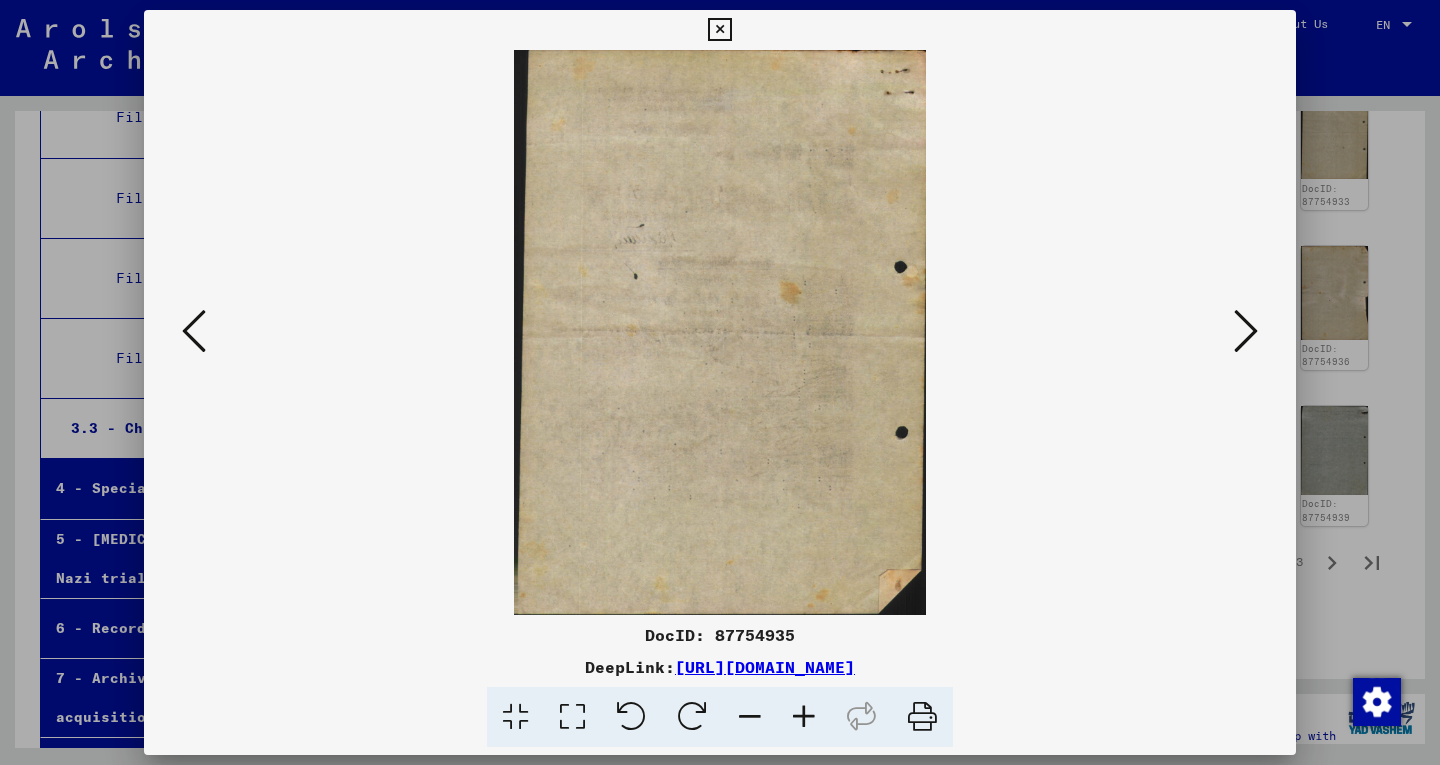 click at bounding box center [194, 331] 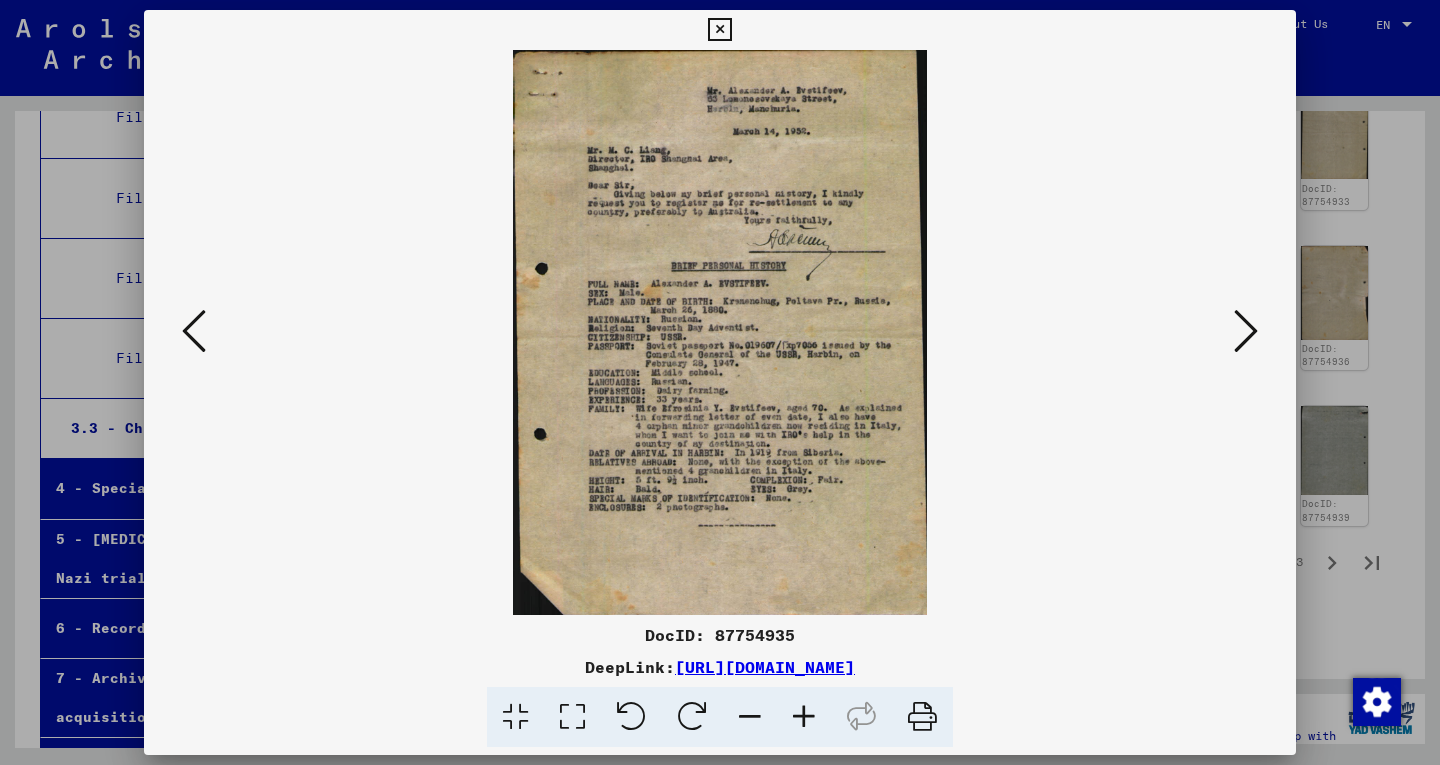 click at bounding box center (194, 331) 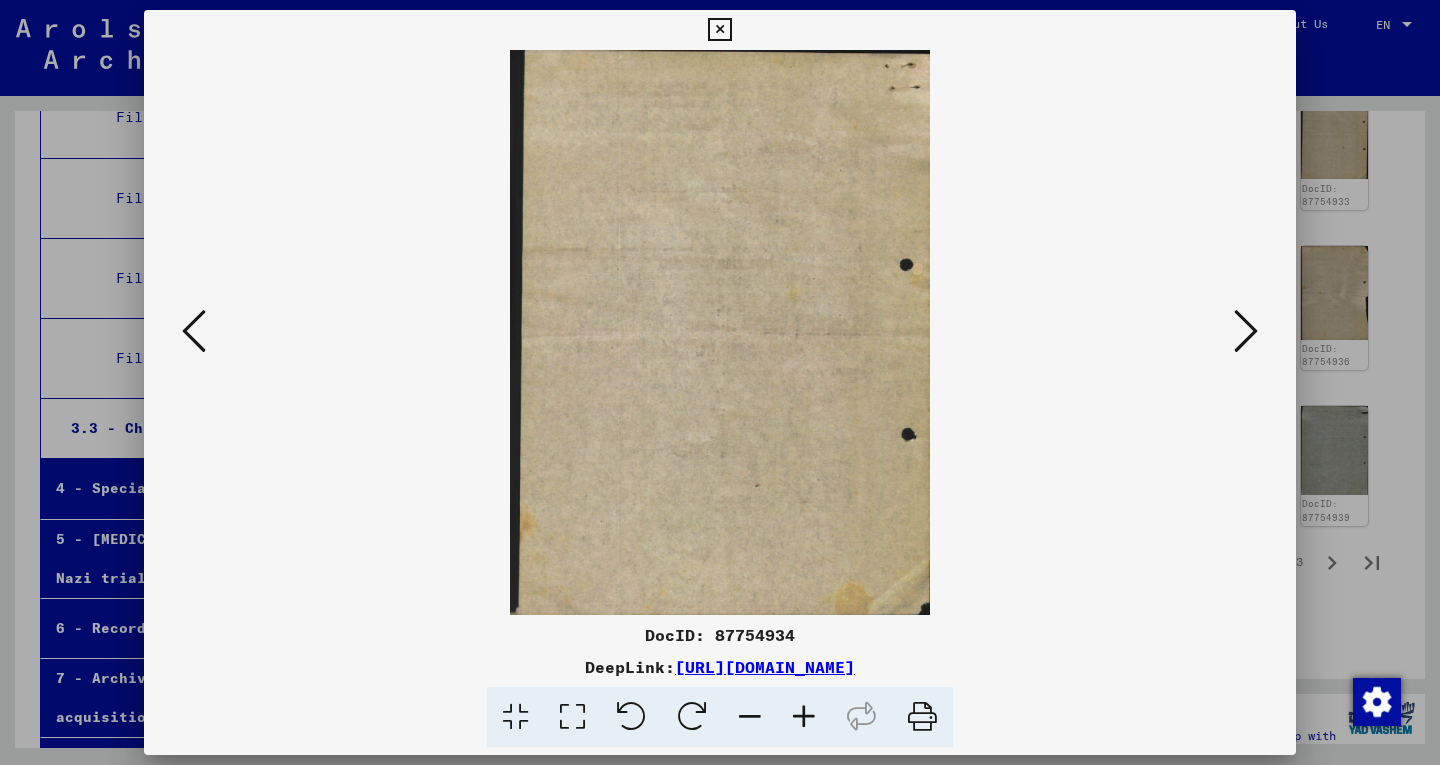 click at bounding box center (194, 331) 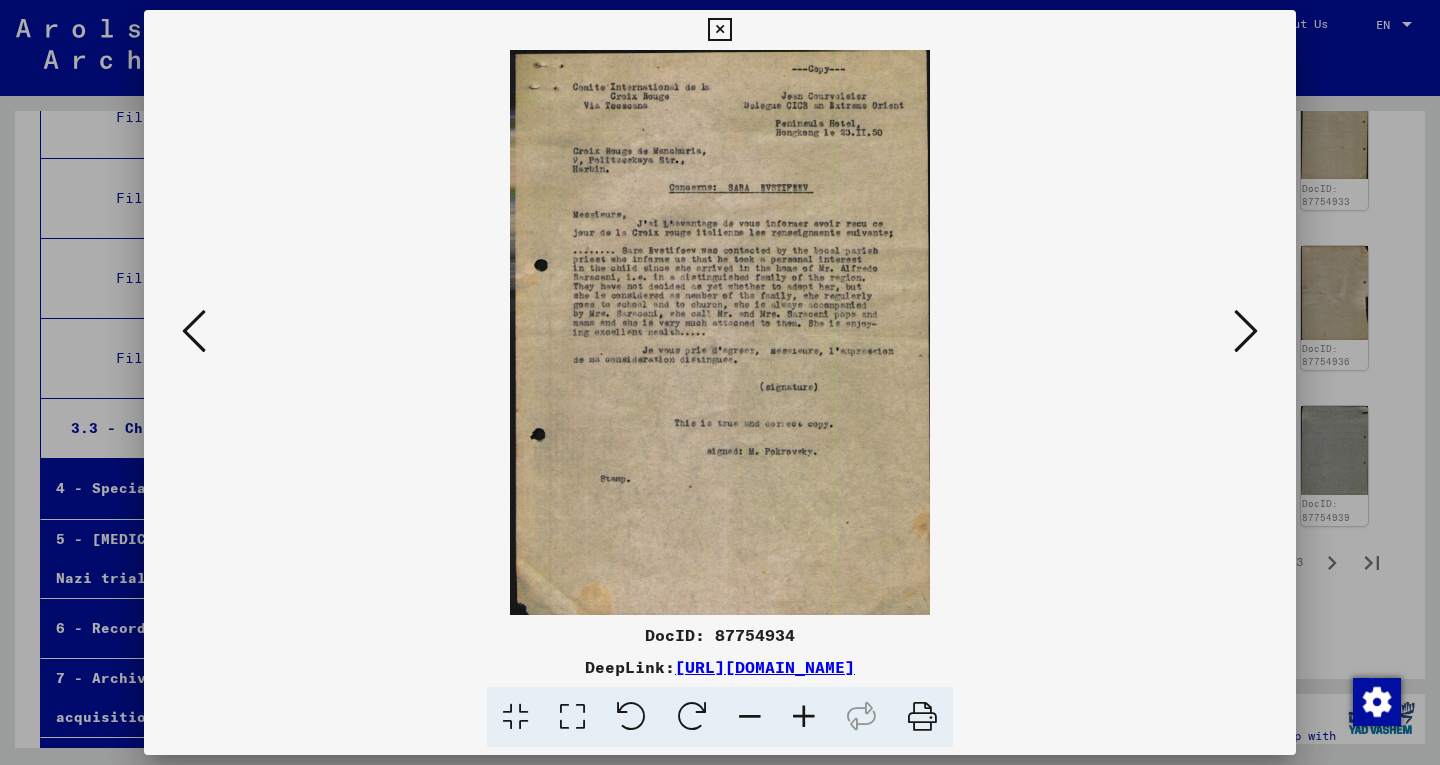 click at bounding box center (194, 331) 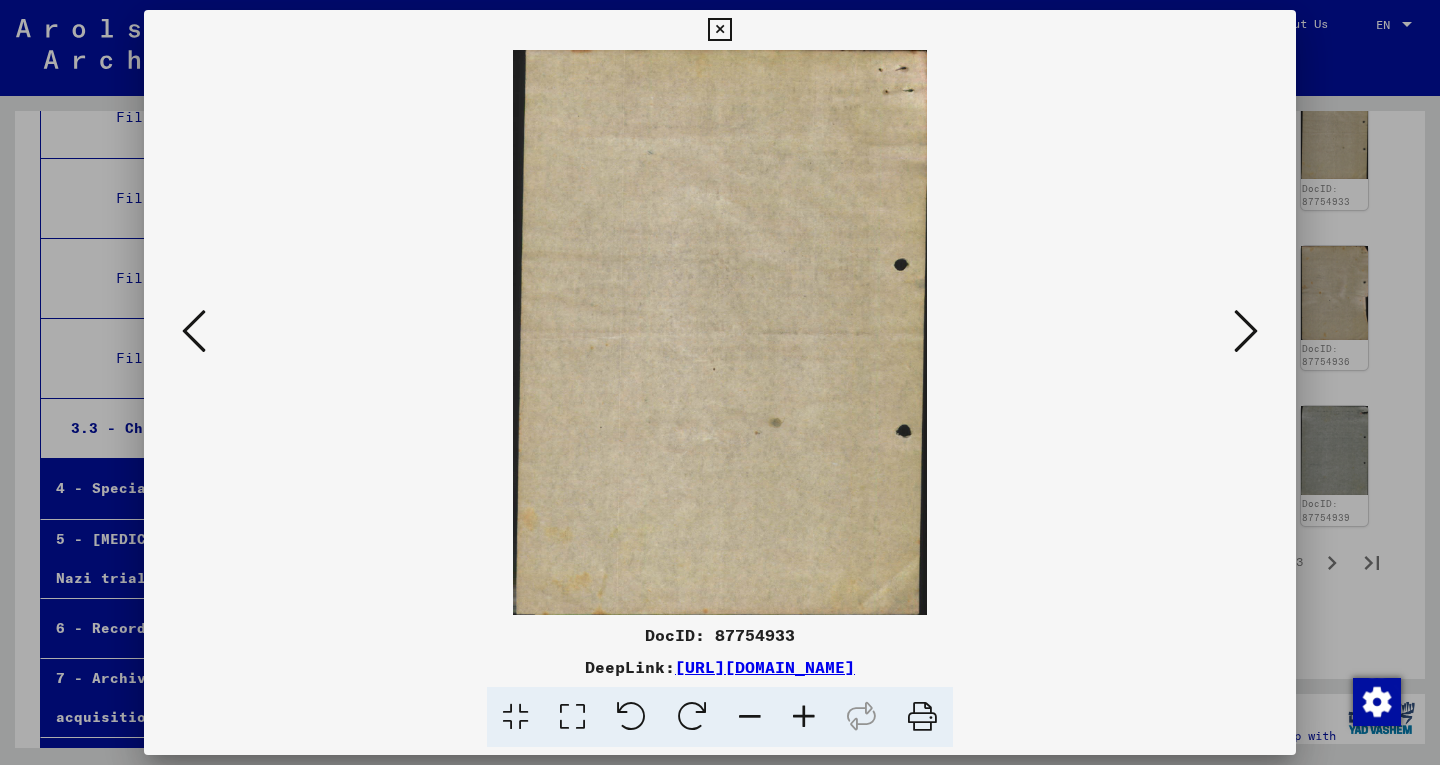 click at bounding box center [194, 331] 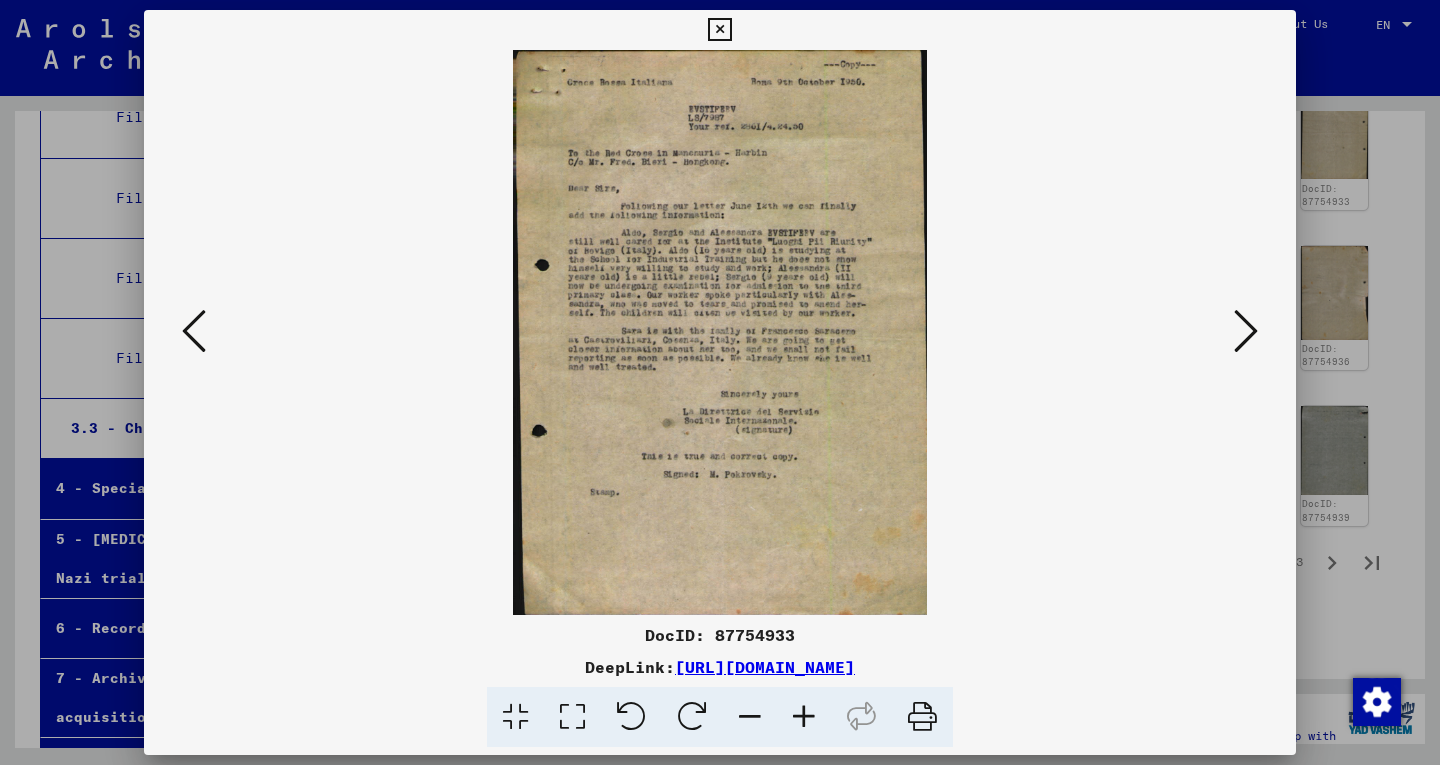click at bounding box center [194, 331] 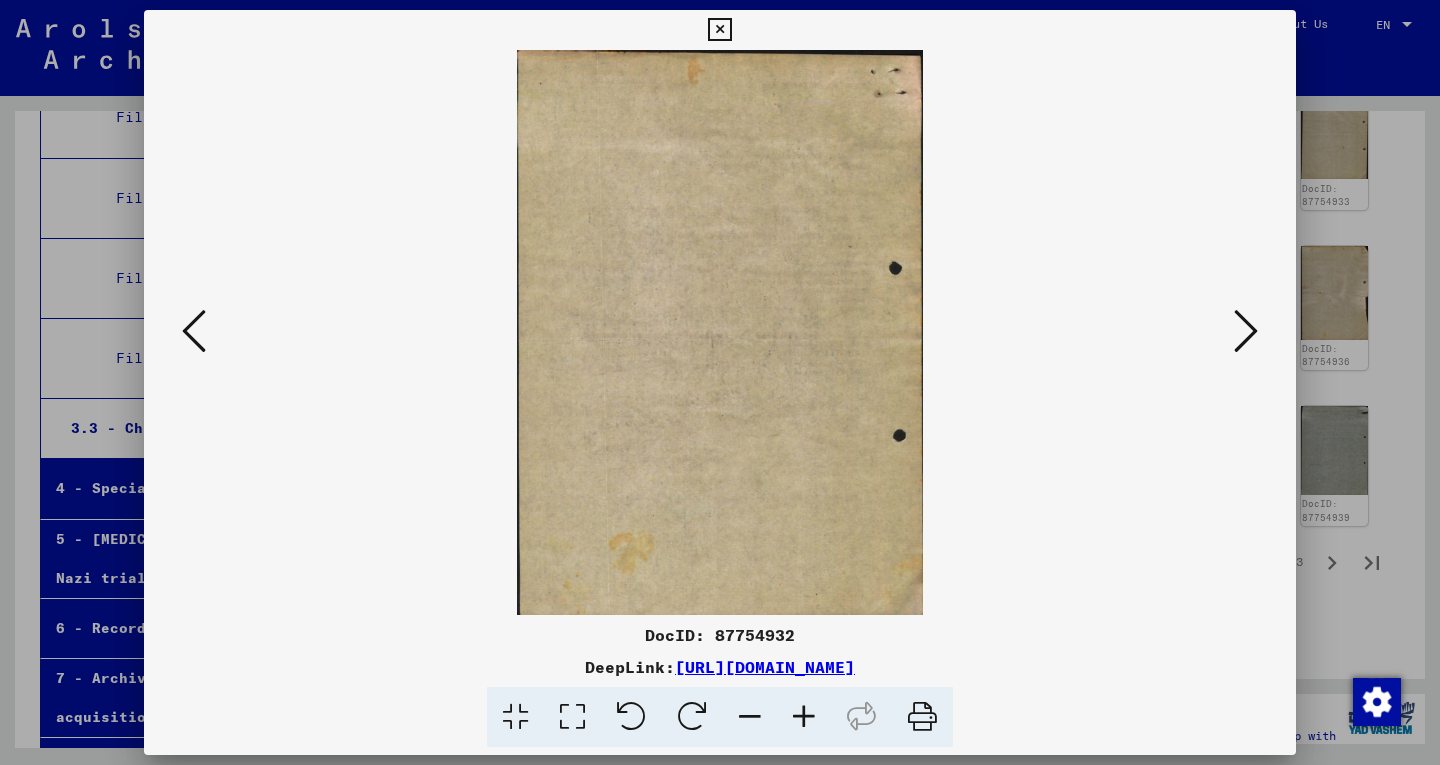 click at bounding box center (194, 331) 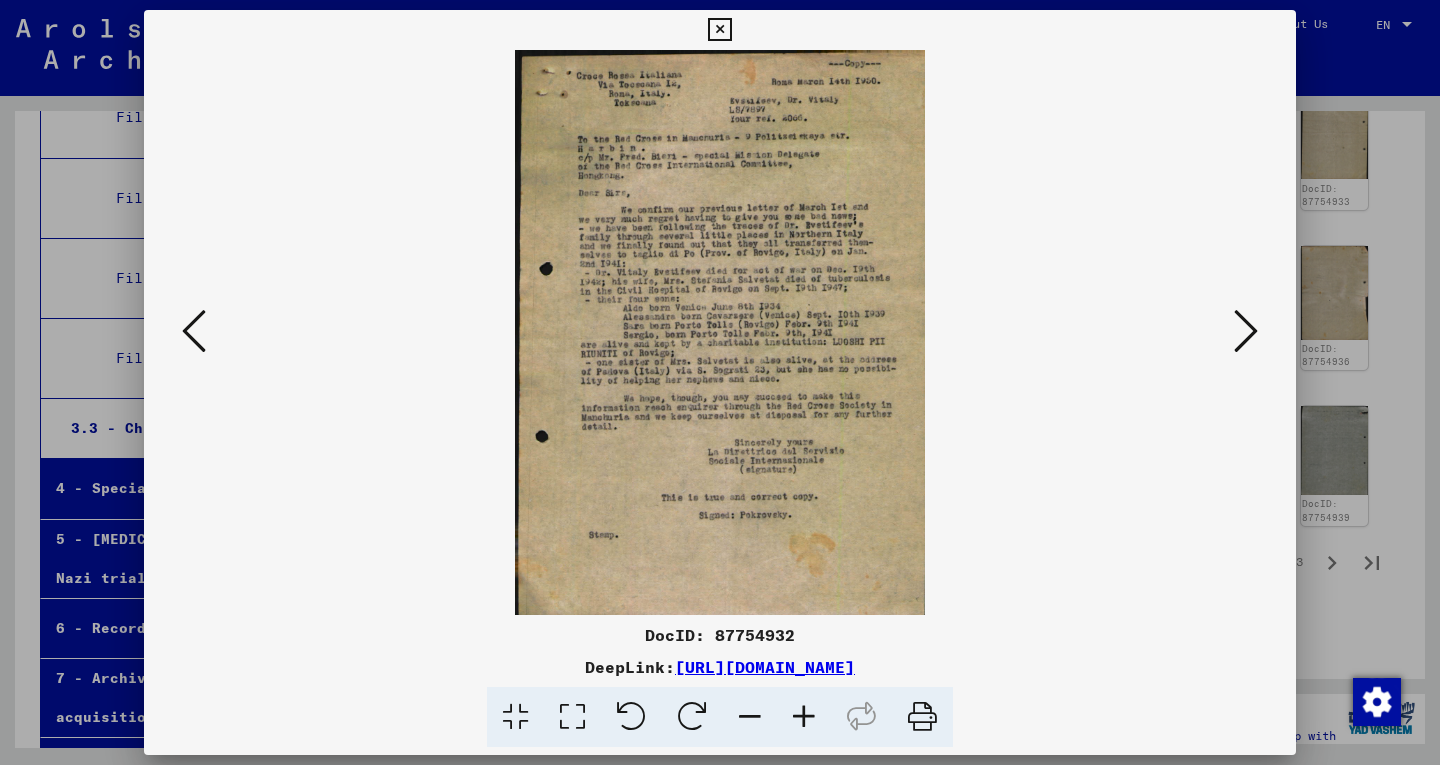 click at bounding box center [194, 331] 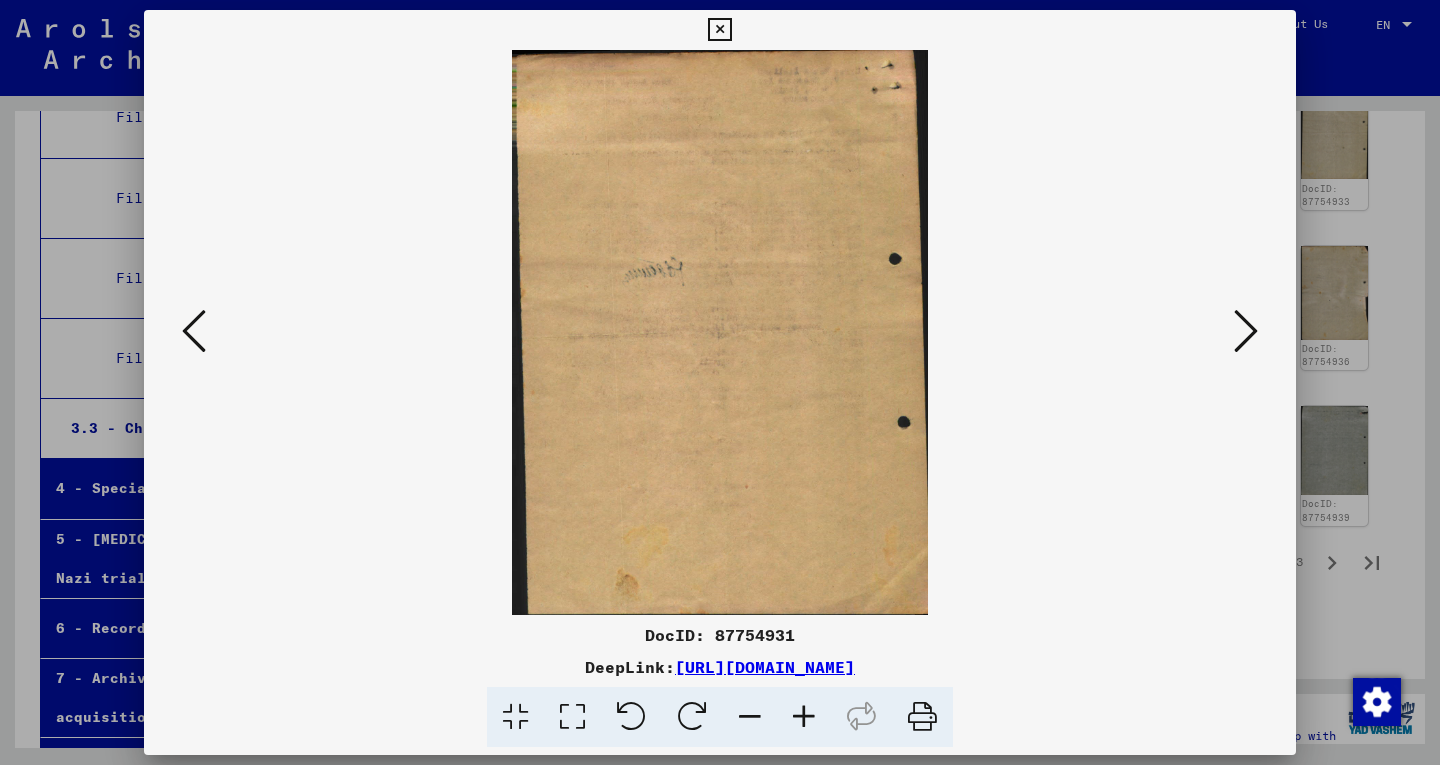 click at bounding box center (720, 717) 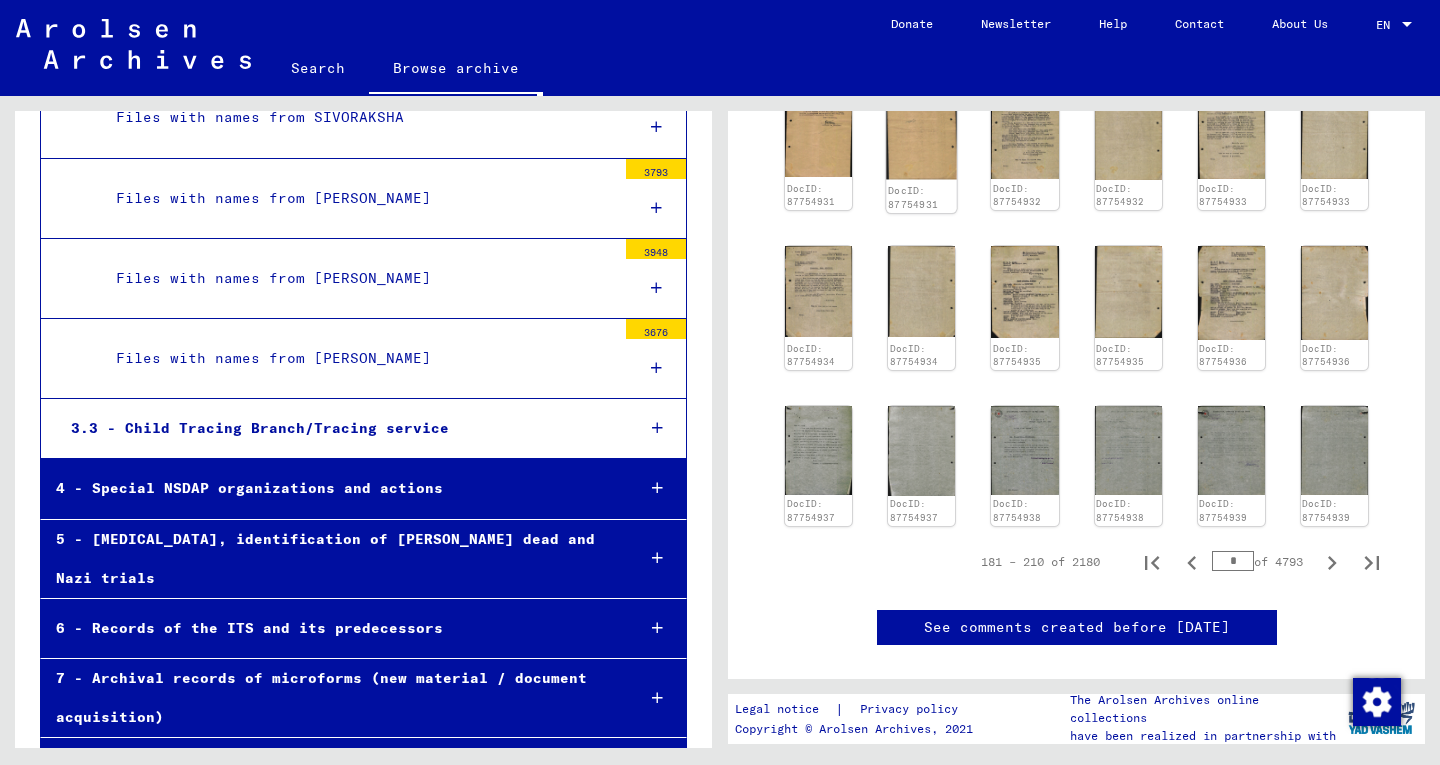 click 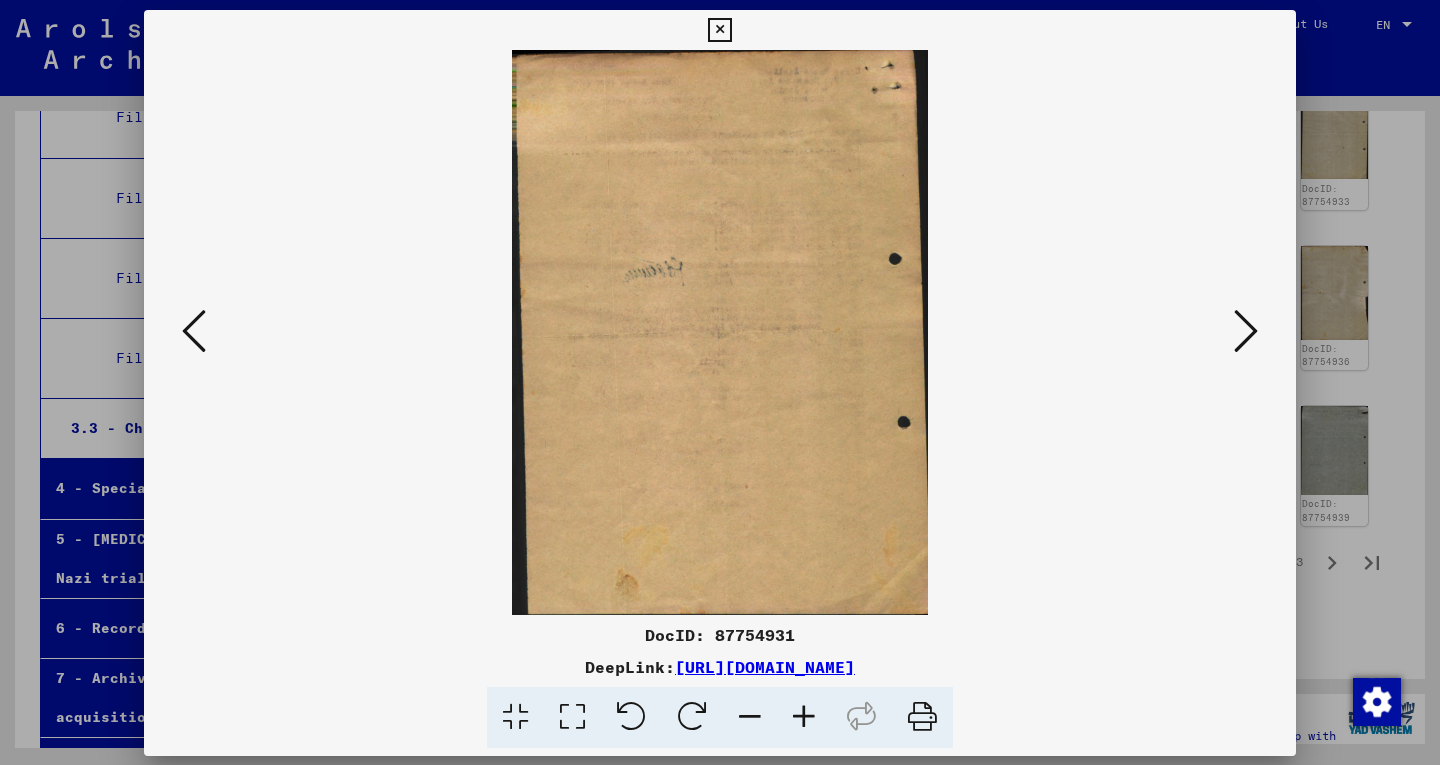 click at bounding box center (720, 332) 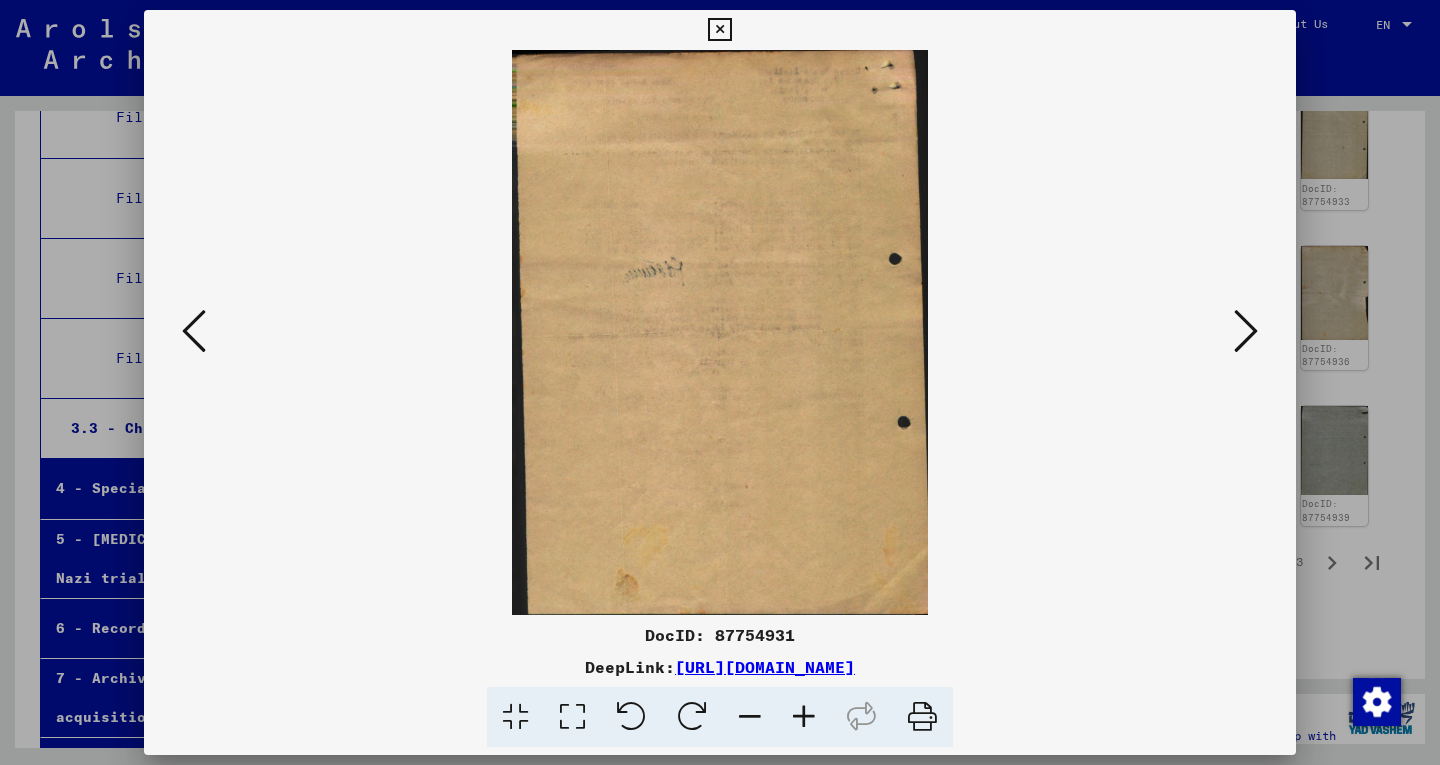 click at bounding box center (1246, 331) 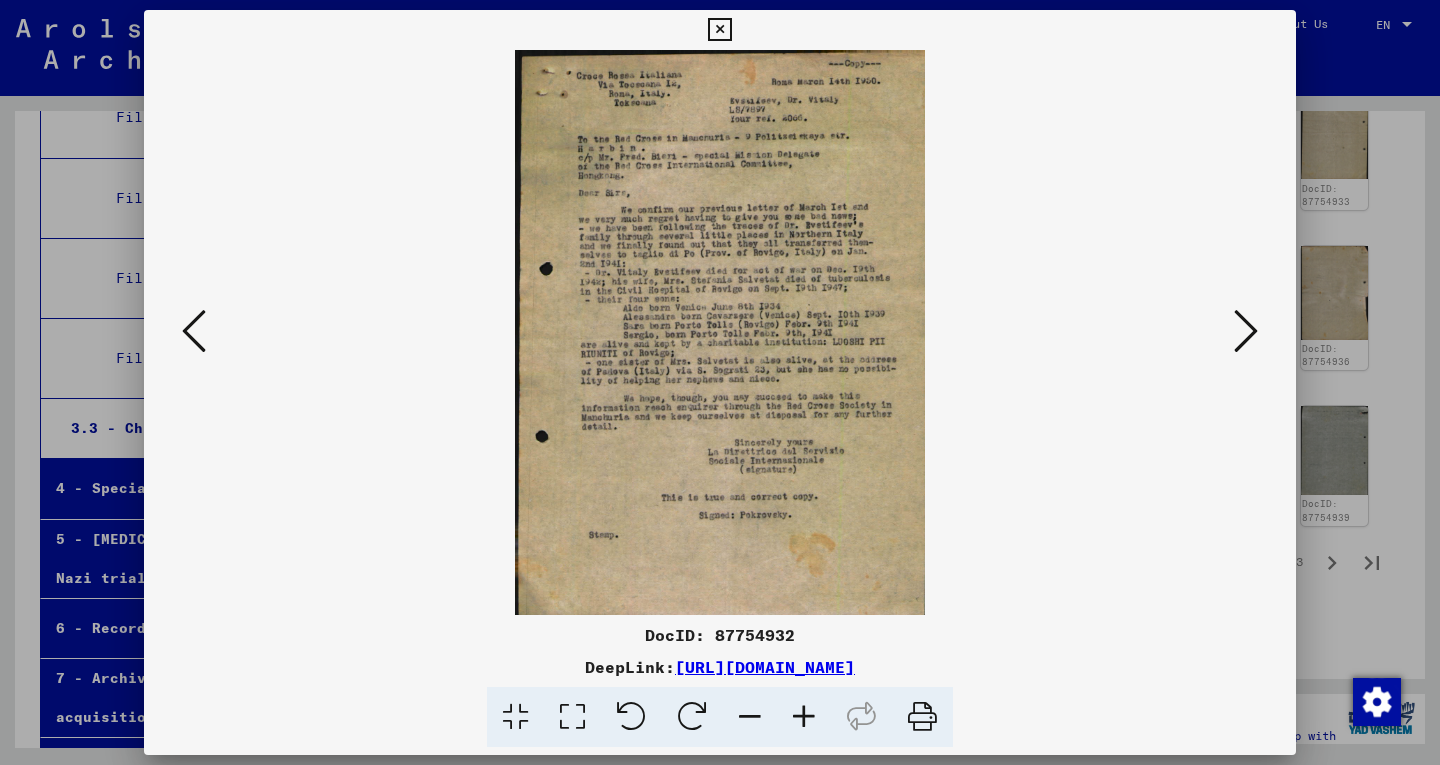 click at bounding box center (804, 717) 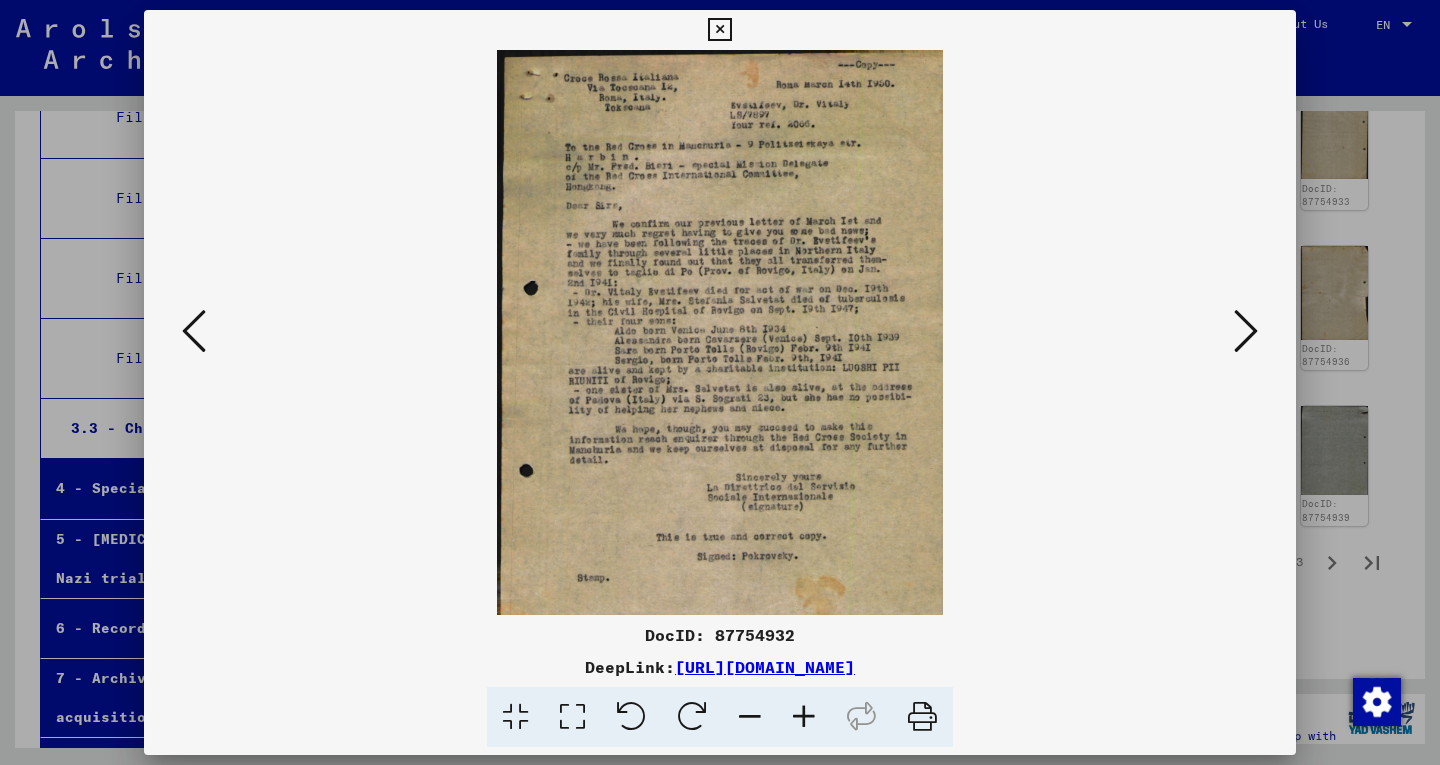 click at bounding box center (804, 717) 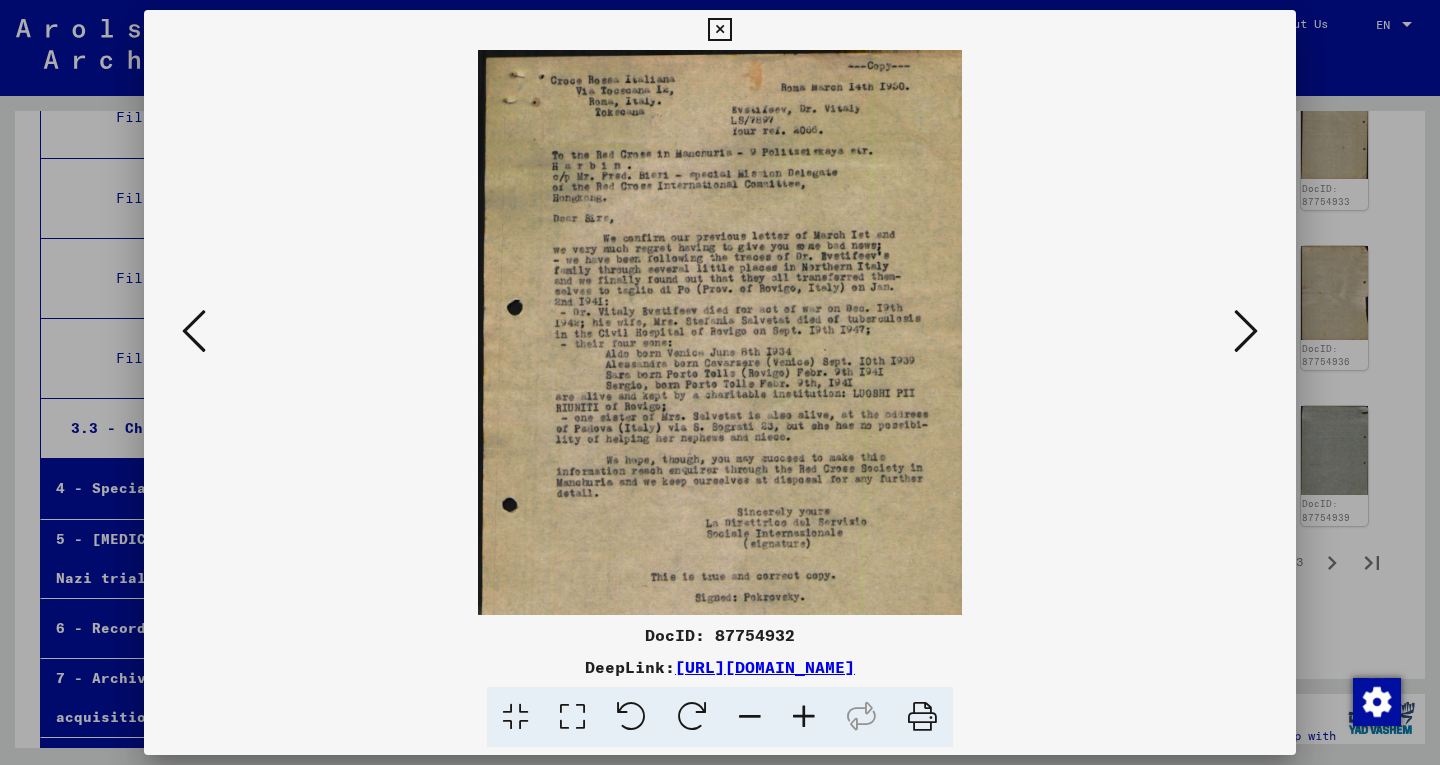 click at bounding box center (804, 717) 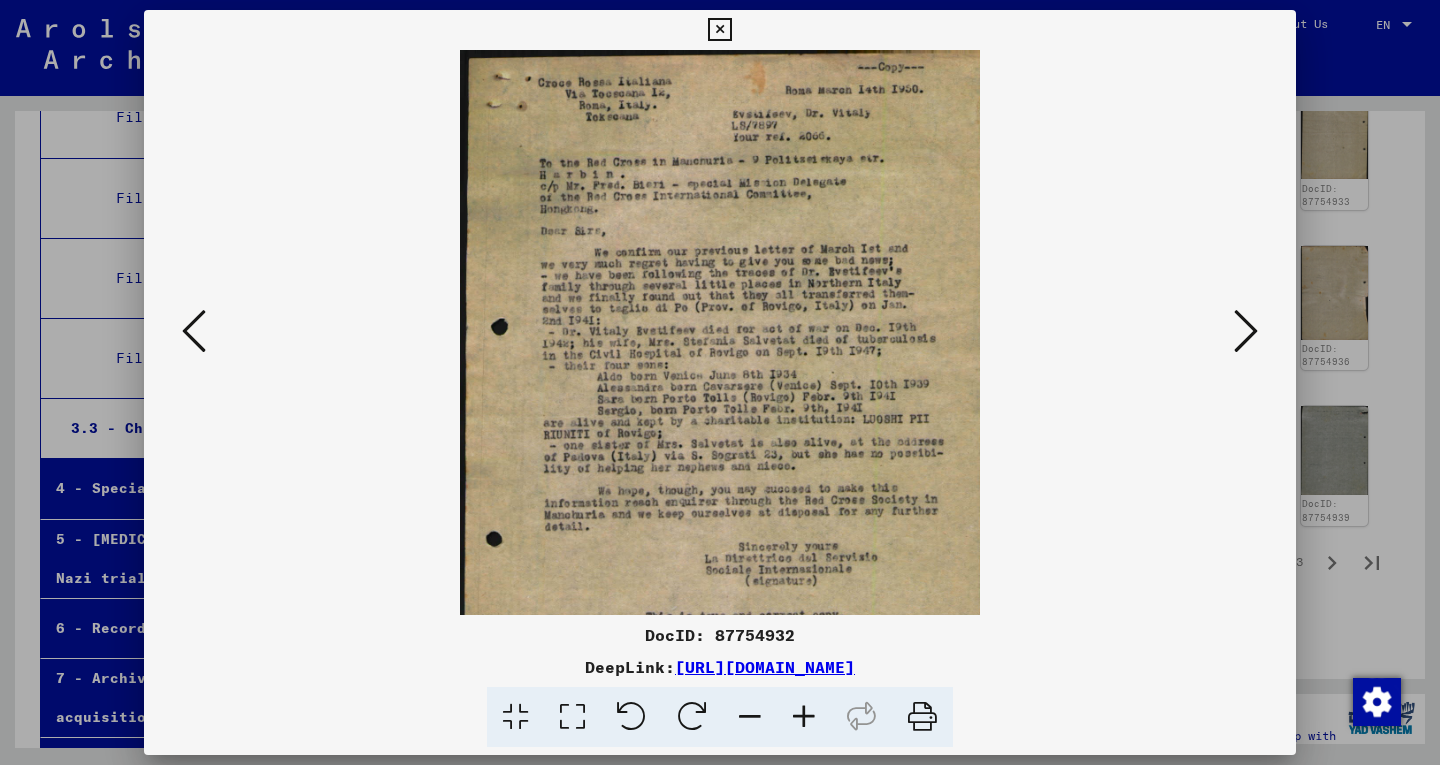 click at bounding box center (804, 717) 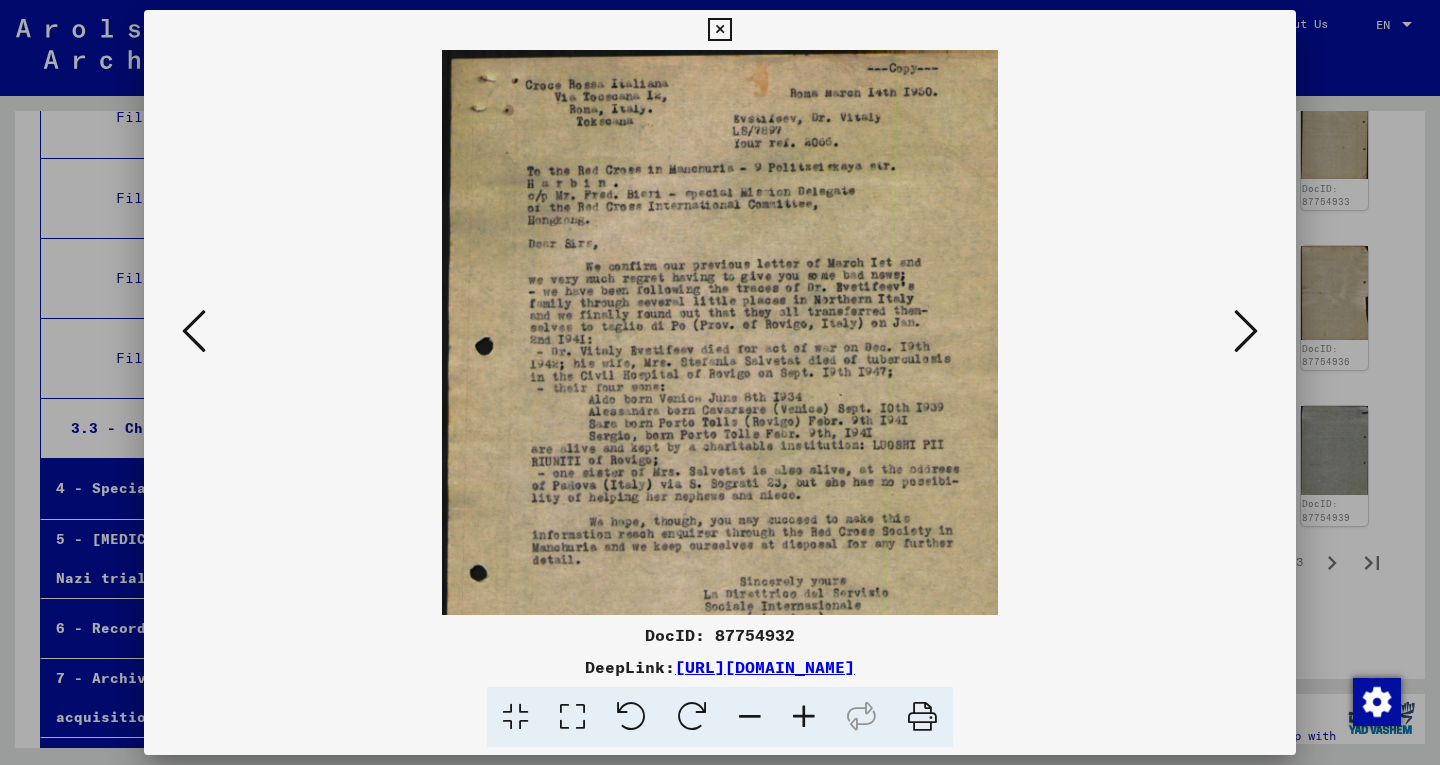 click at bounding box center (804, 717) 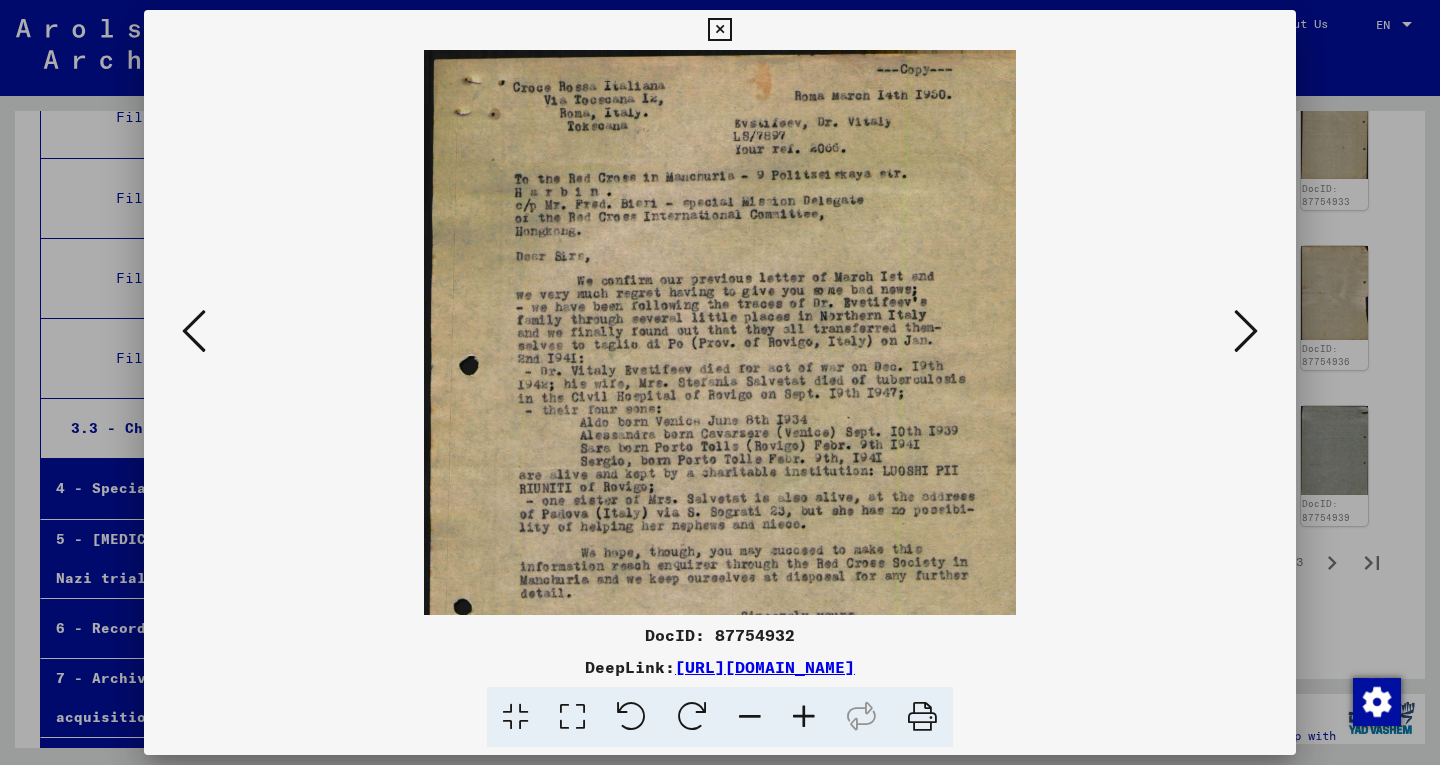 click at bounding box center [804, 717] 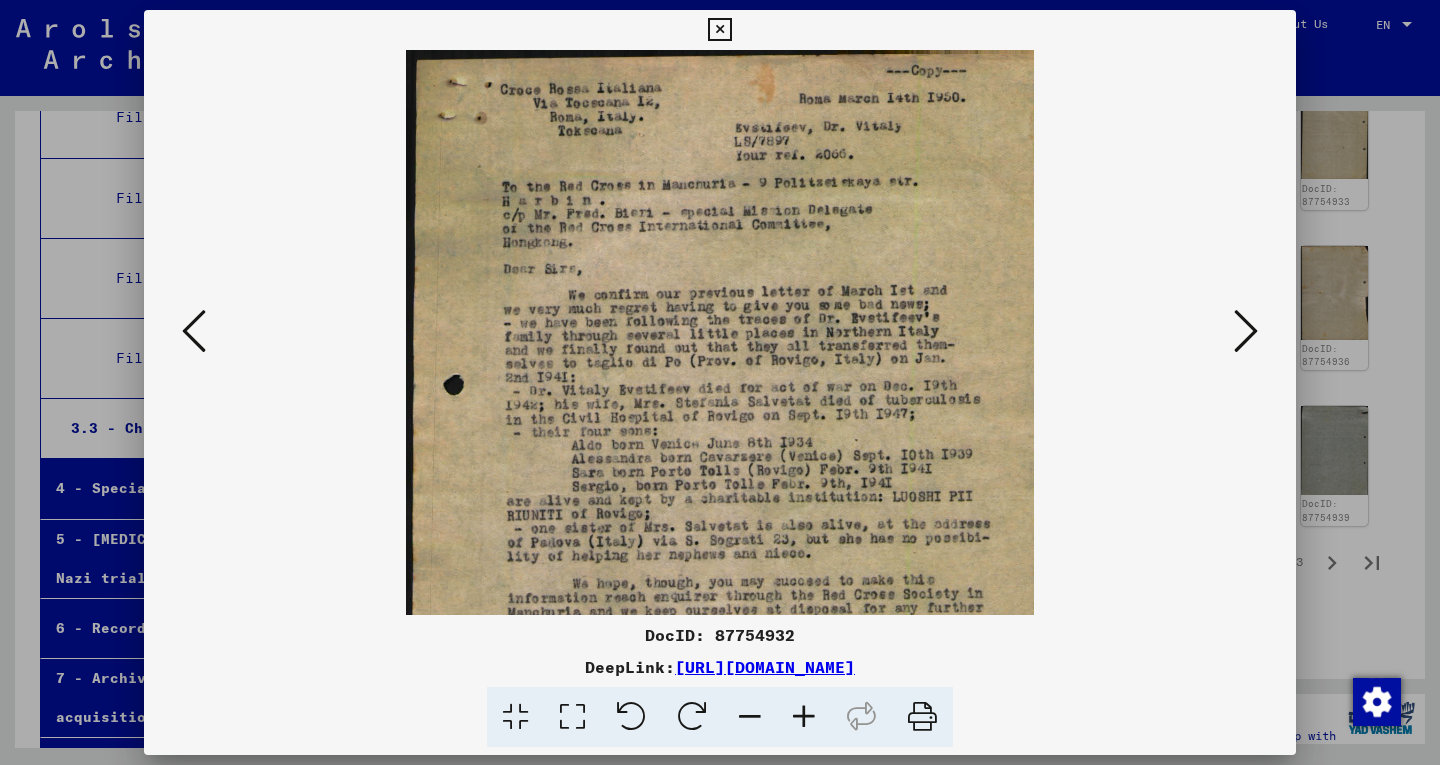 click at bounding box center (804, 717) 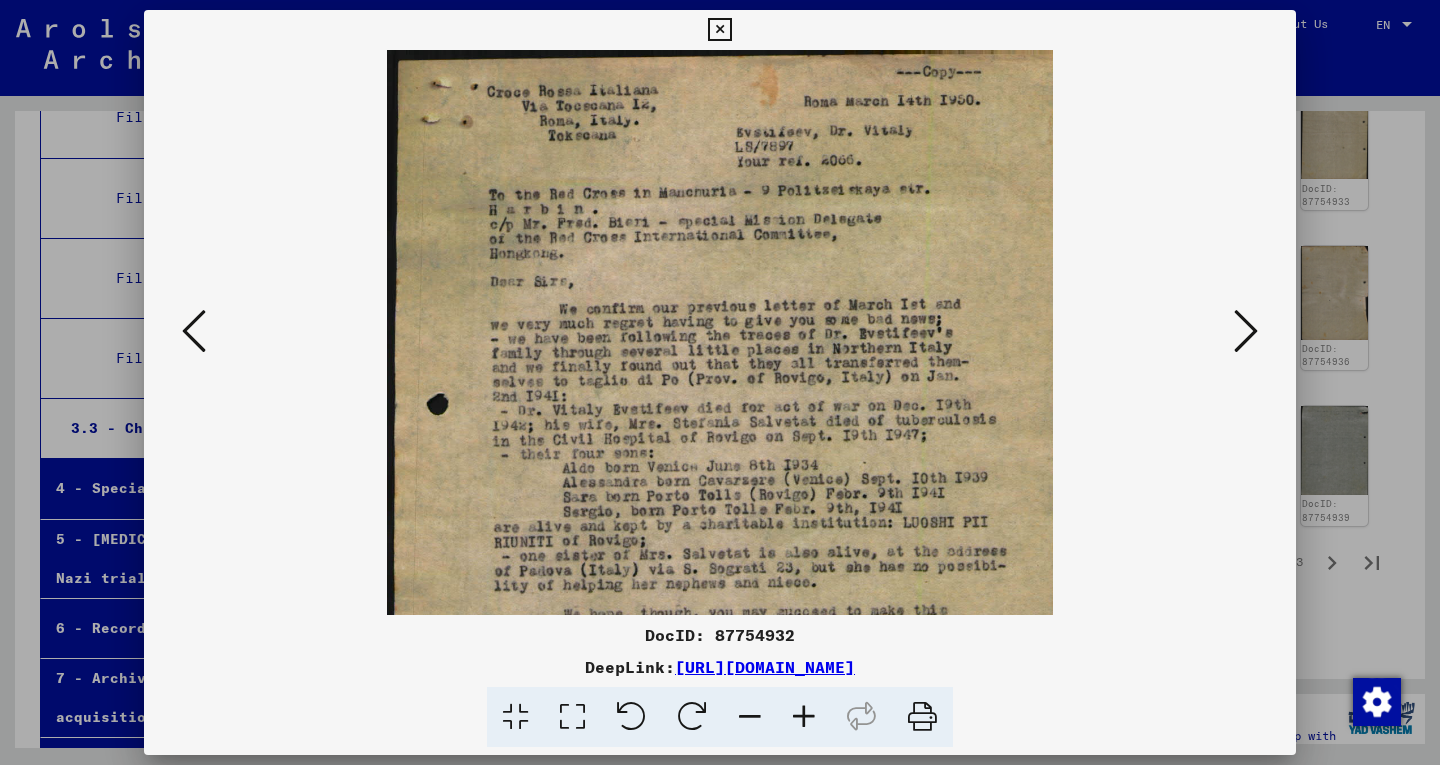 click at bounding box center [804, 717] 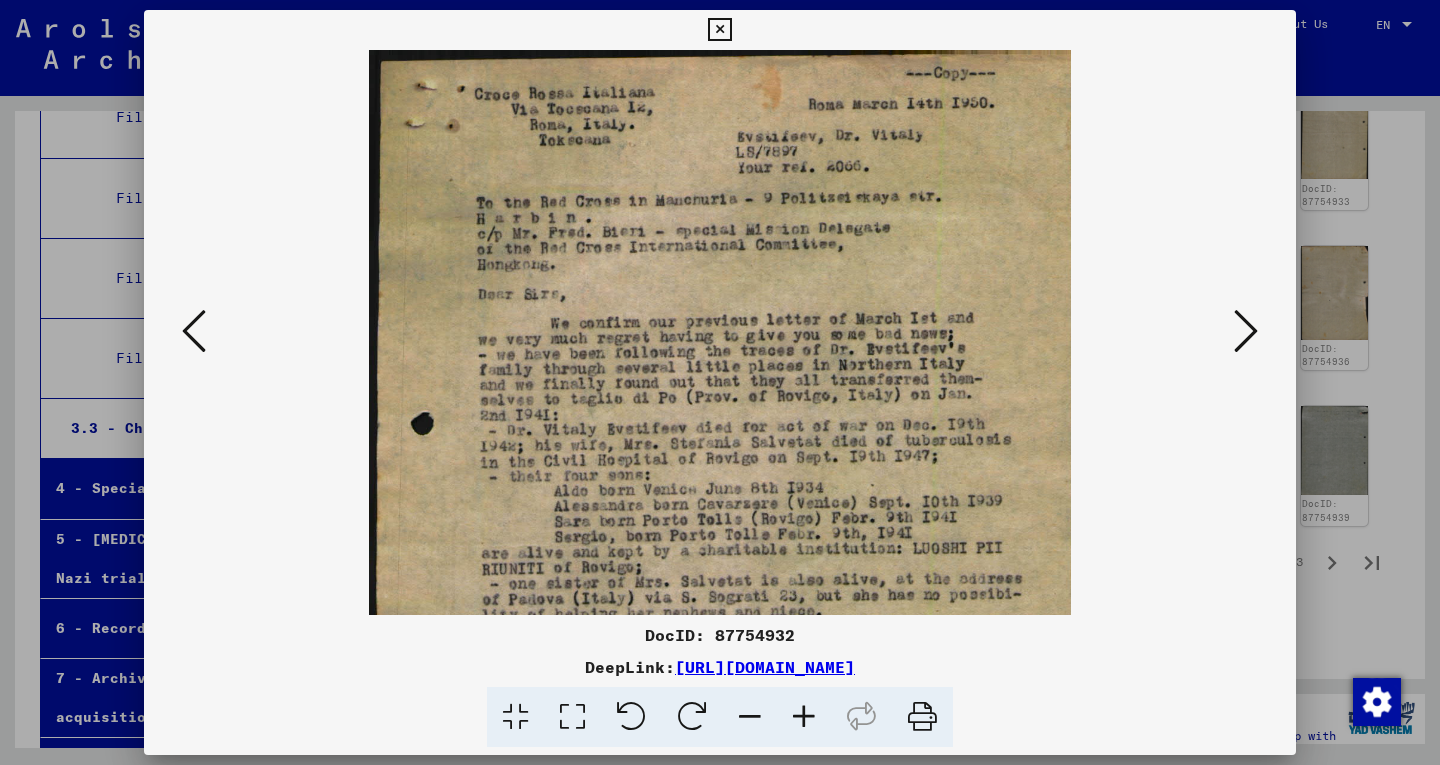 click at bounding box center (804, 717) 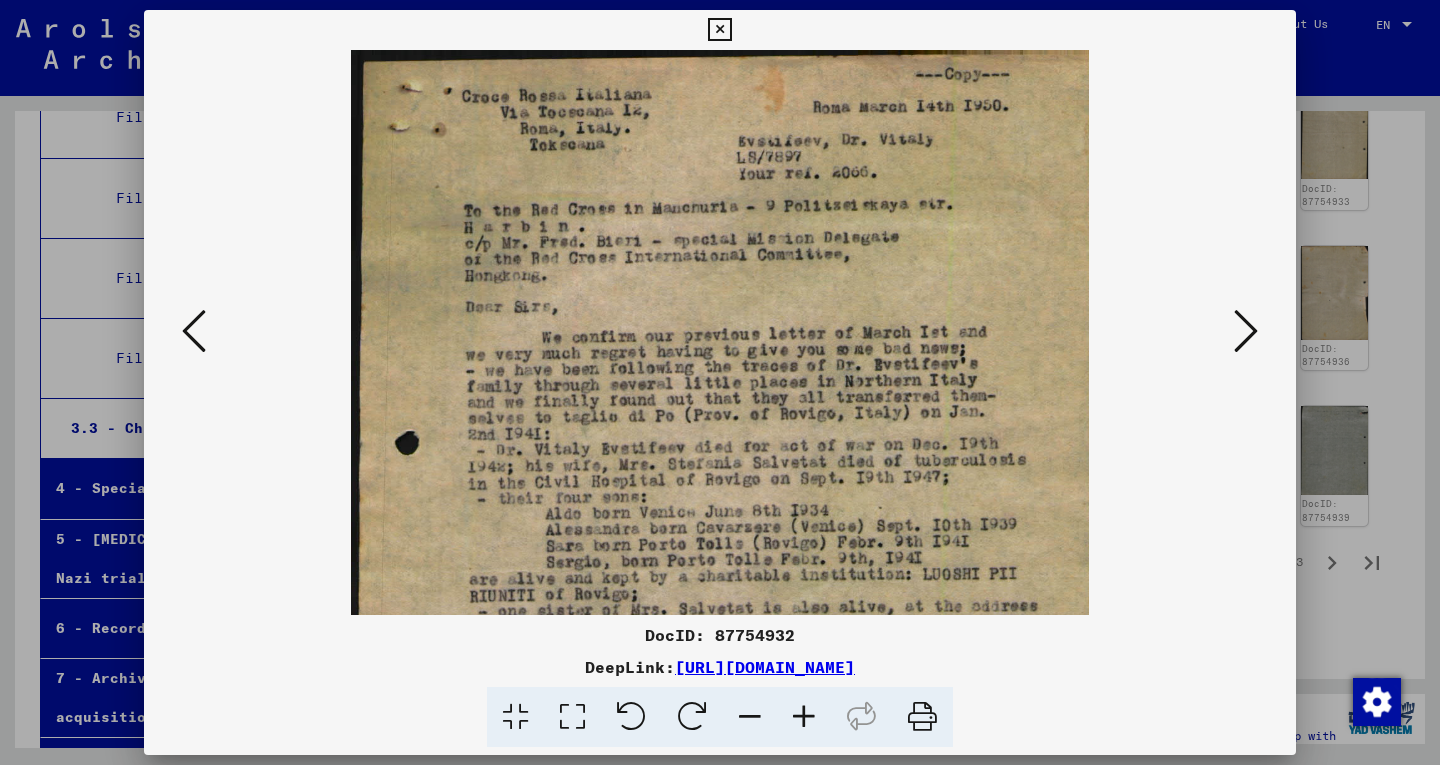 click at bounding box center [804, 717] 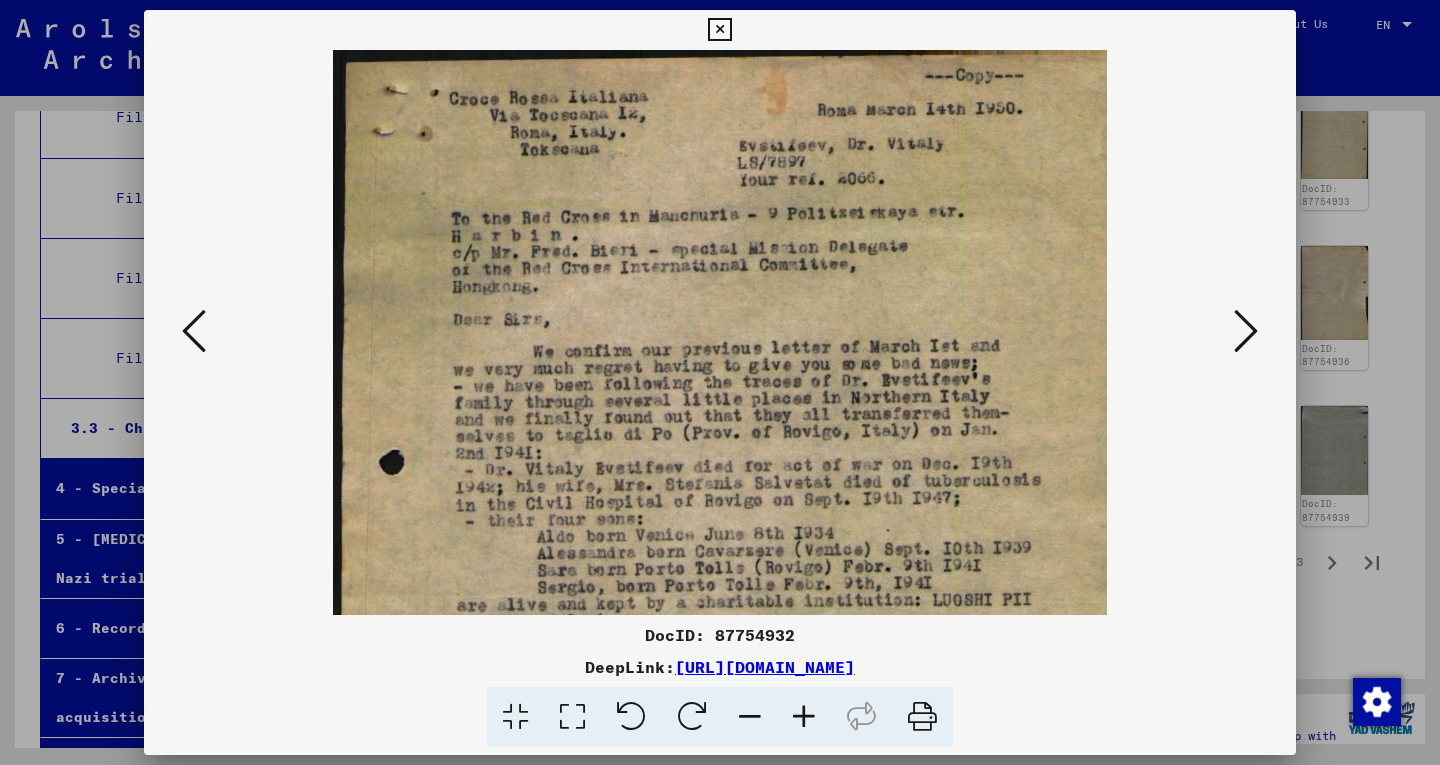 click at bounding box center [804, 717] 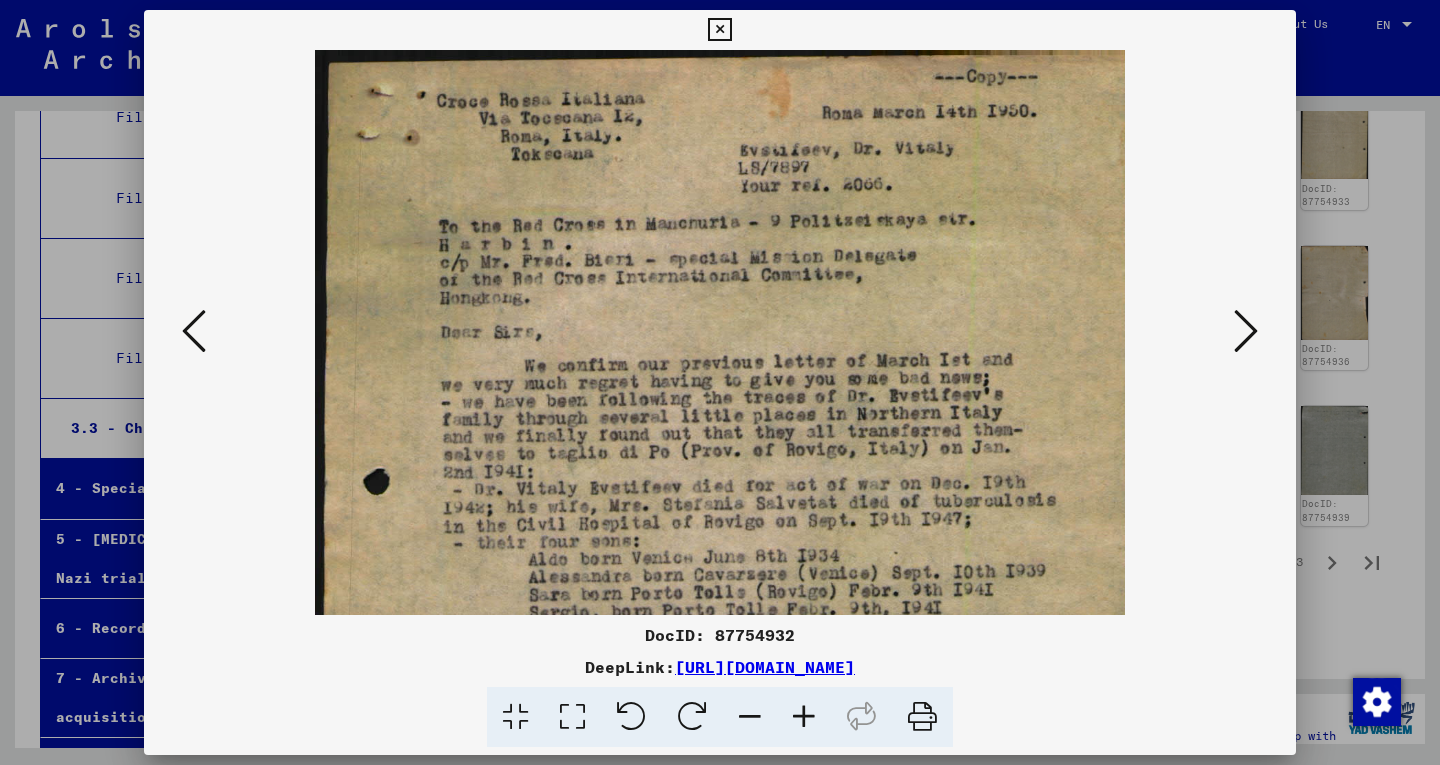 click at bounding box center [804, 717] 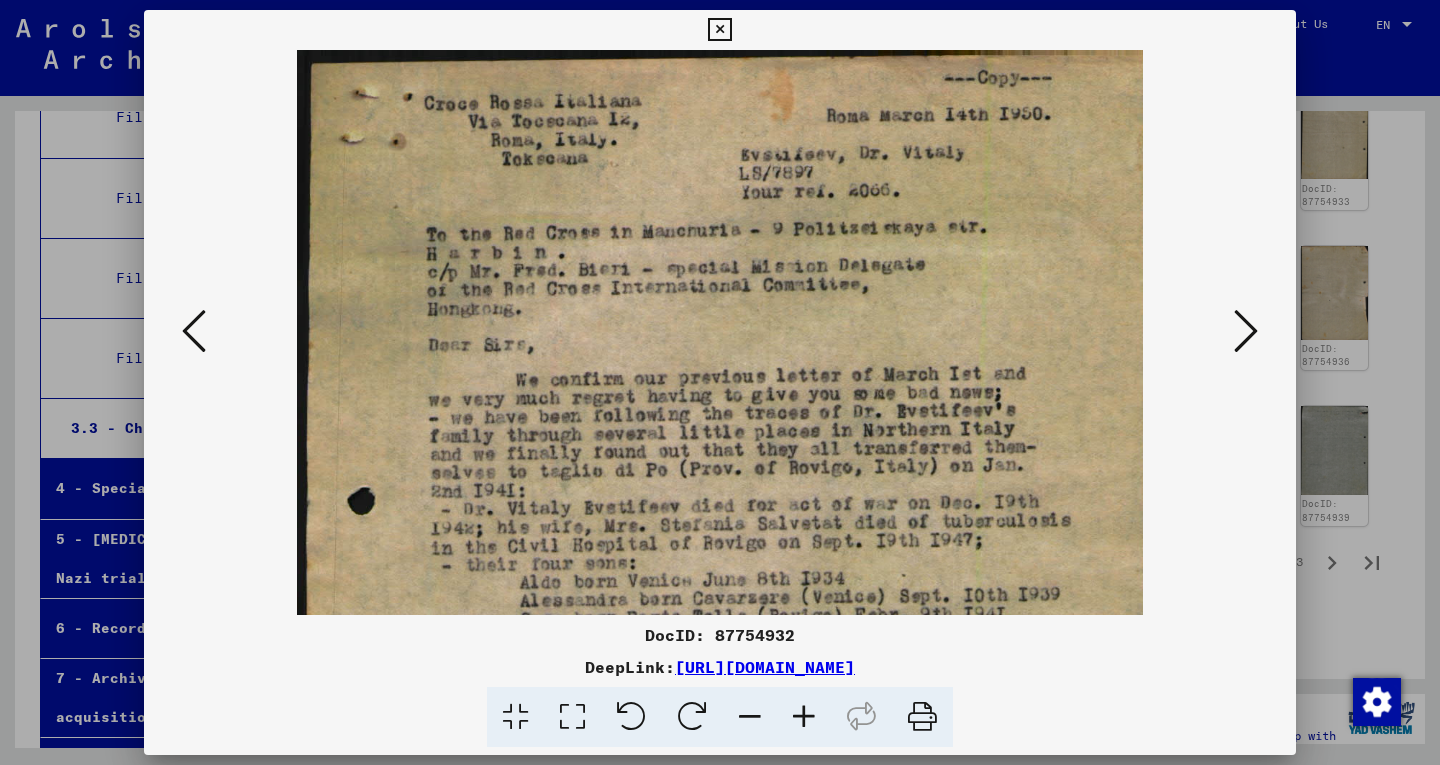 click at bounding box center (804, 717) 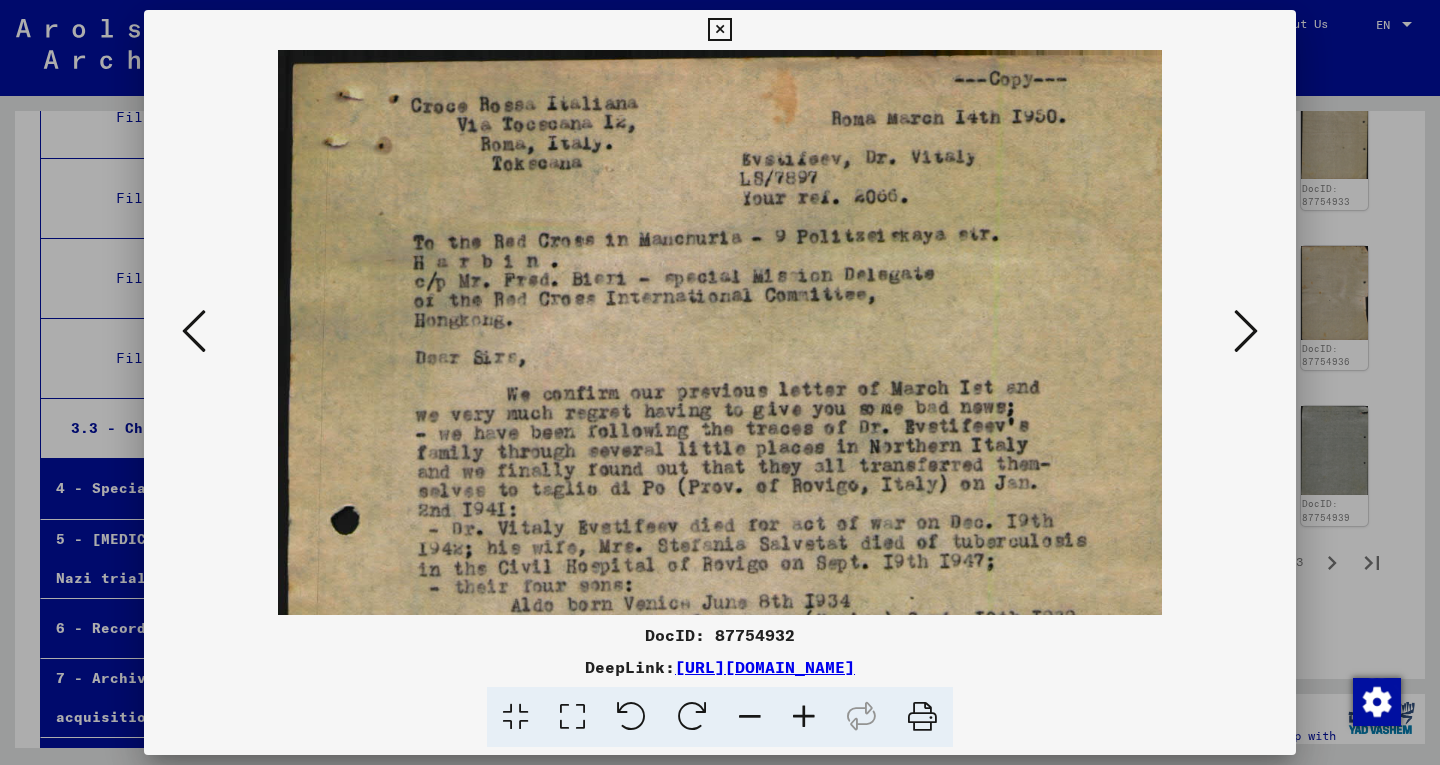 click at bounding box center [804, 717] 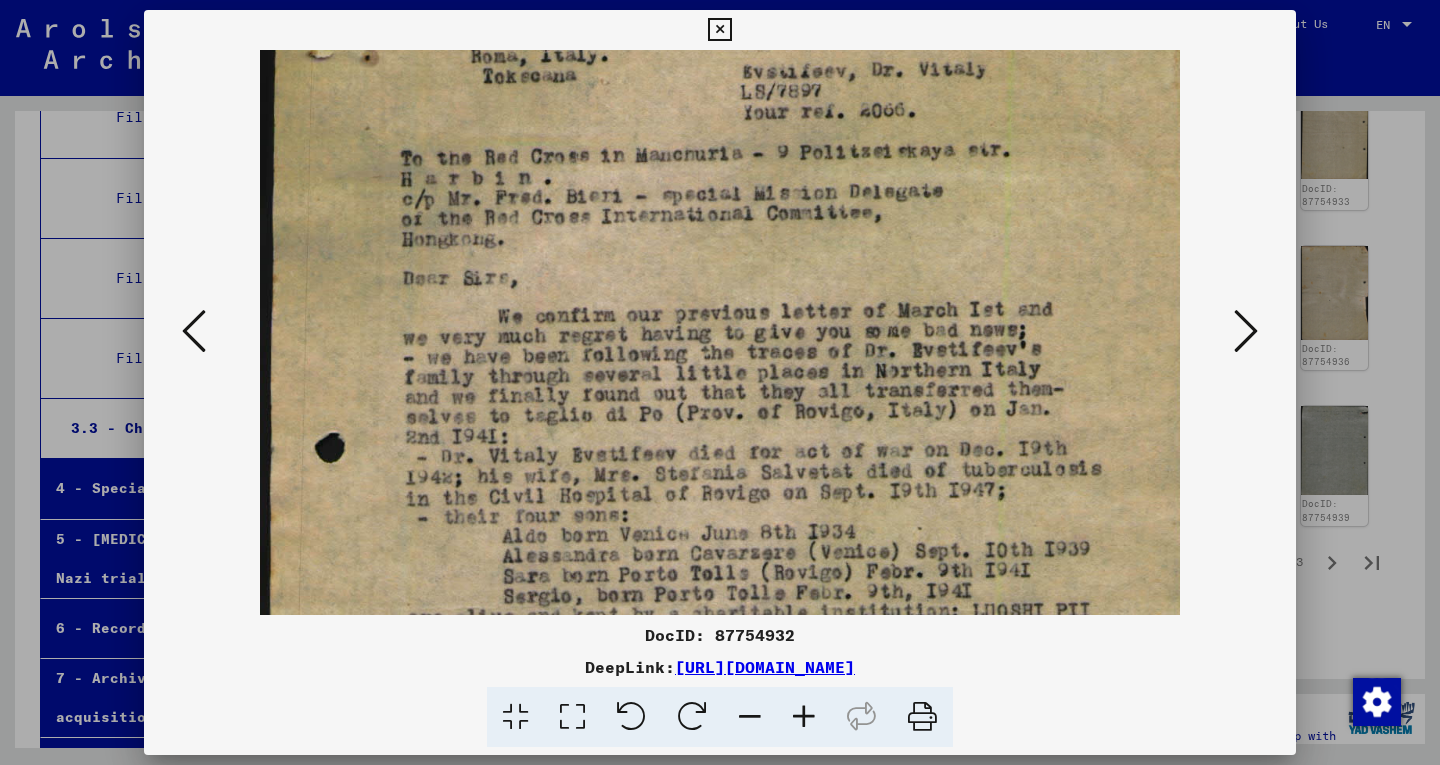 drag, startPoint x: 841, startPoint y: 576, endPoint x: 826, endPoint y: 485, distance: 92.22798 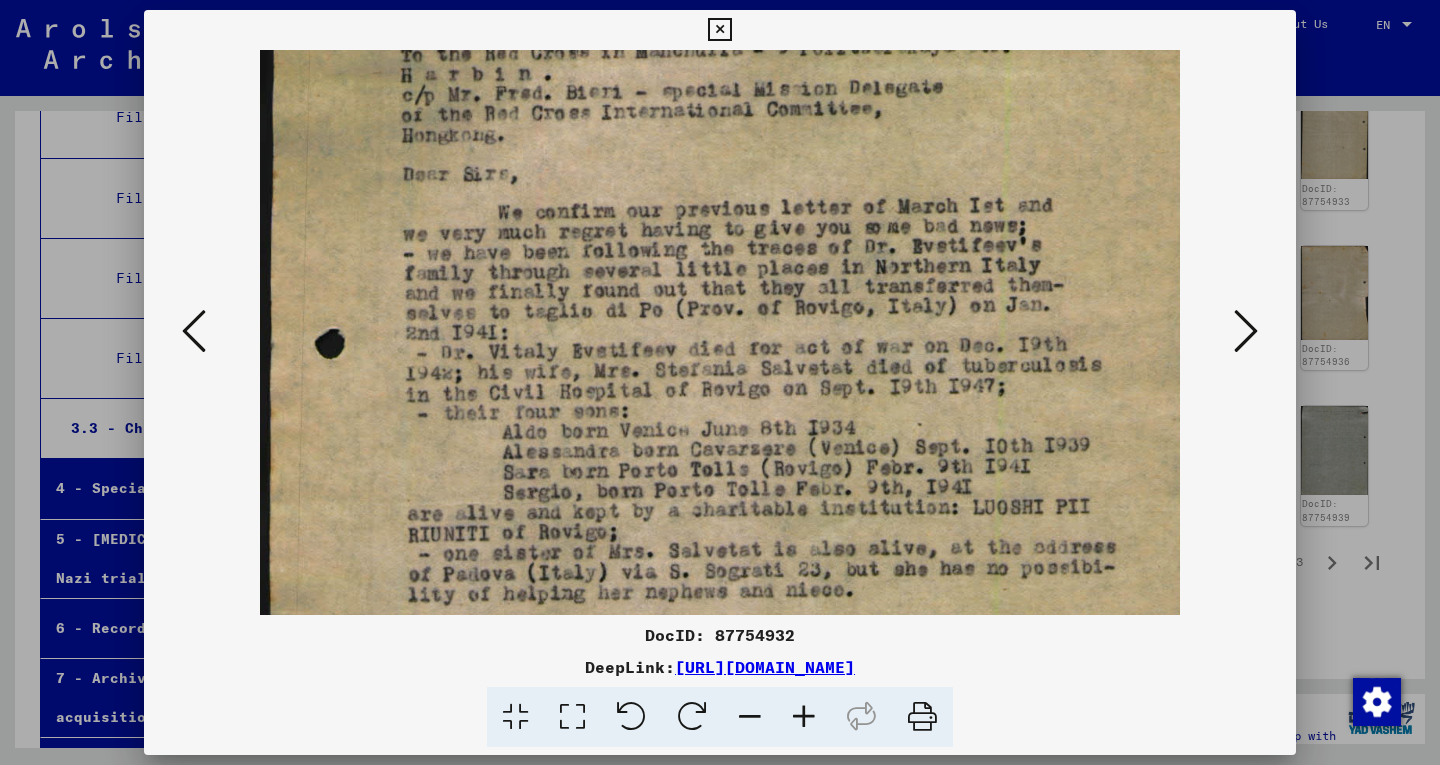 scroll, scrollTop: 200, scrollLeft: 0, axis: vertical 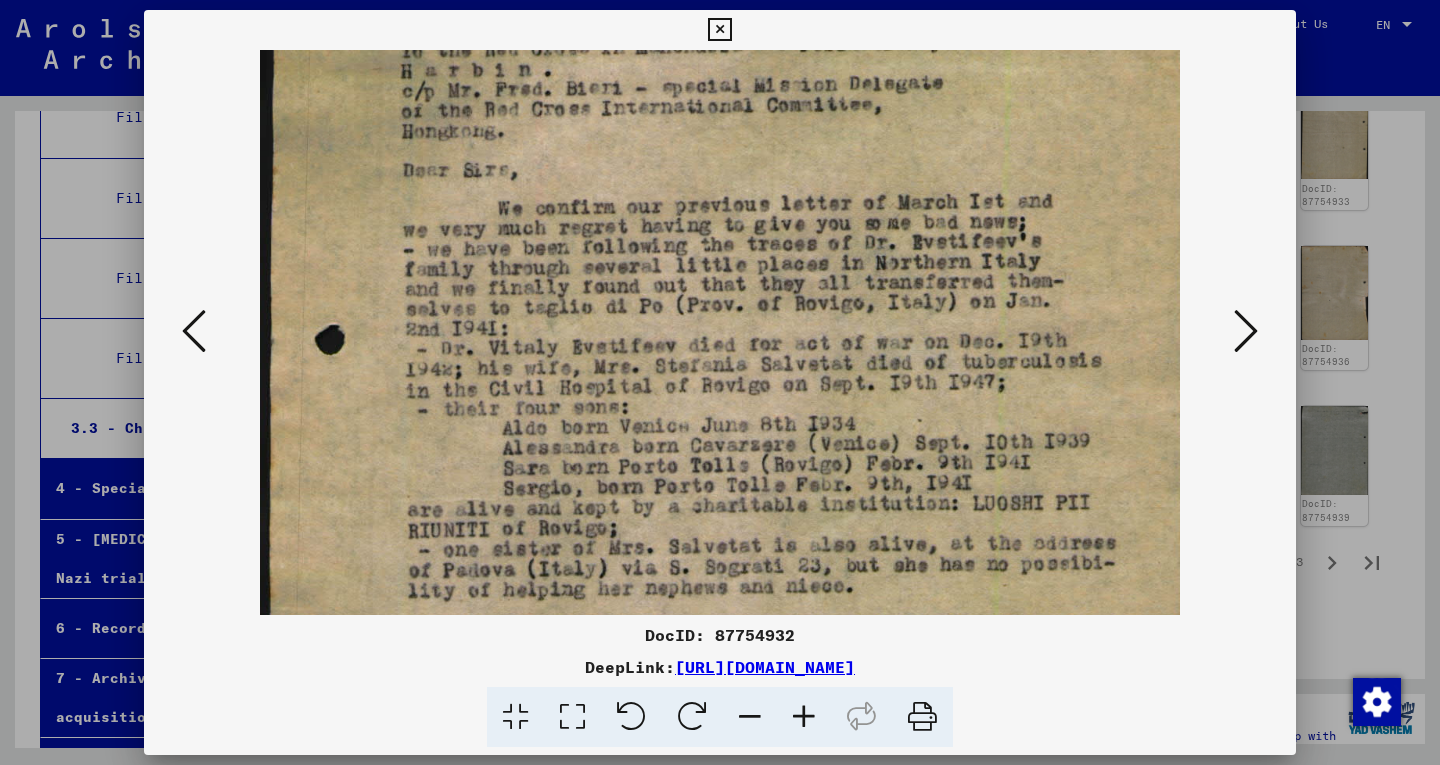 drag, startPoint x: 795, startPoint y: 494, endPoint x: 792, endPoint y: 385, distance: 109.041275 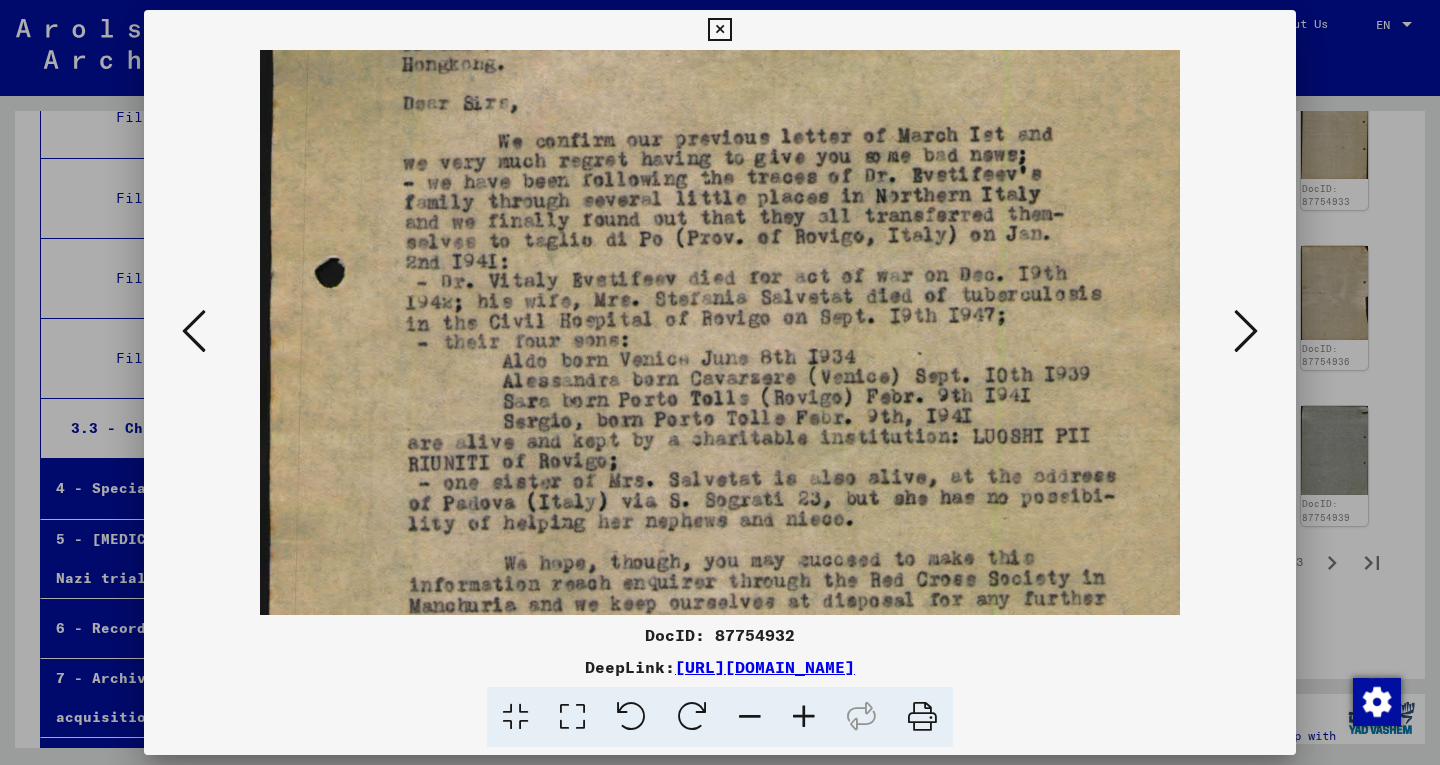 scroll, scrollTop: 298, scrollLeft: 0, axis: vertical 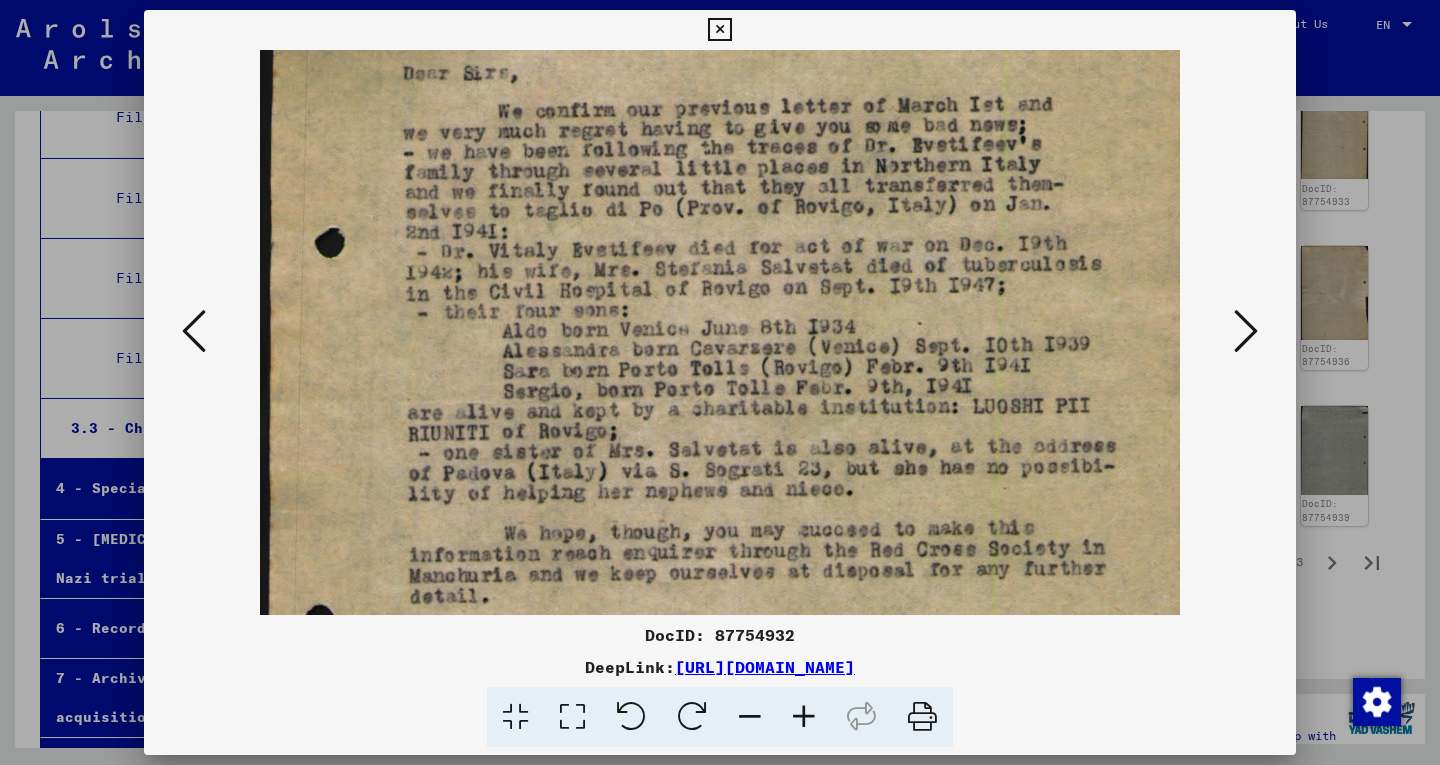 drag, startPoint x: 739, startPoint y: 500, endPoint x: 733, endPoint y: 402, distance: 98.1835 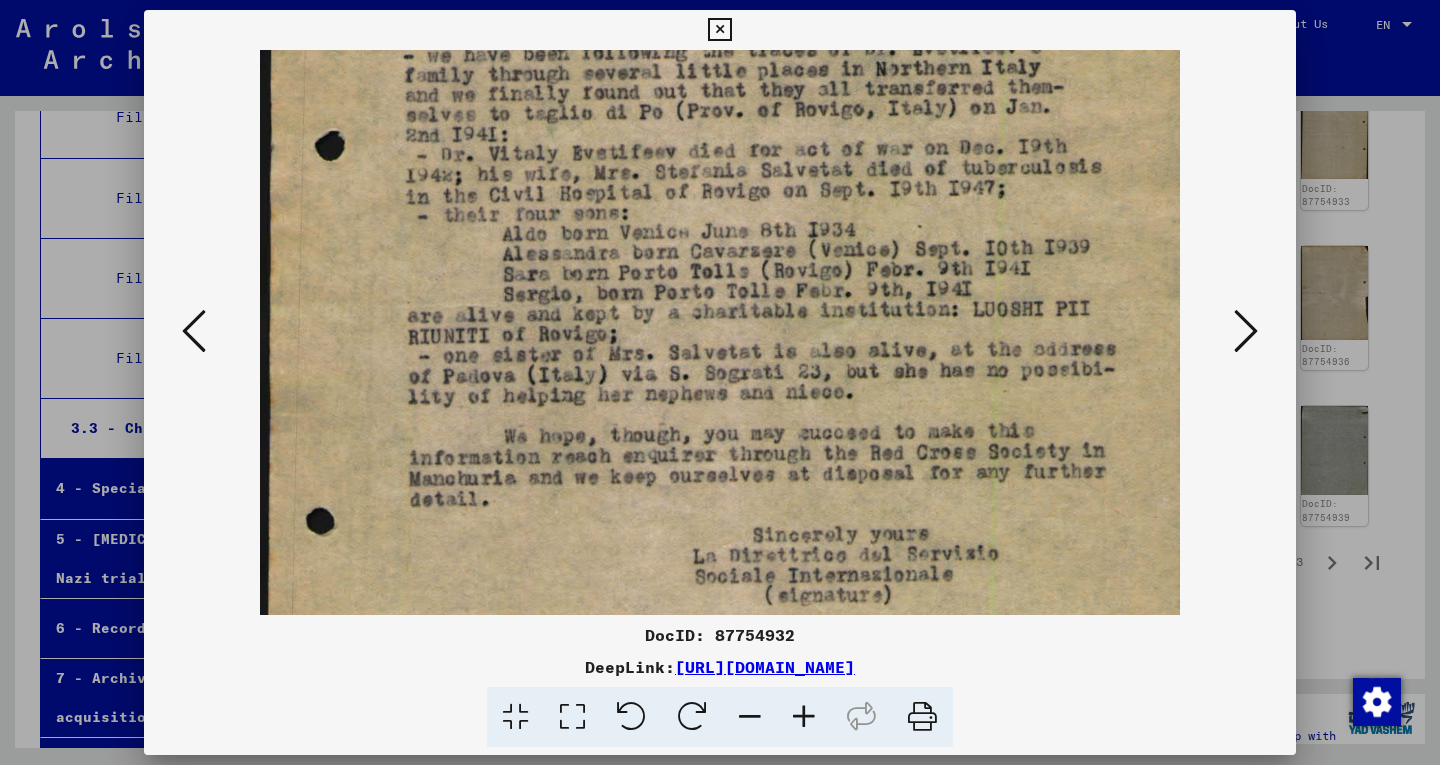 drag, startPoint x: 728, startPoint y: 435, endPoint x: 725, endPoint y: 342, distance: 93.04838 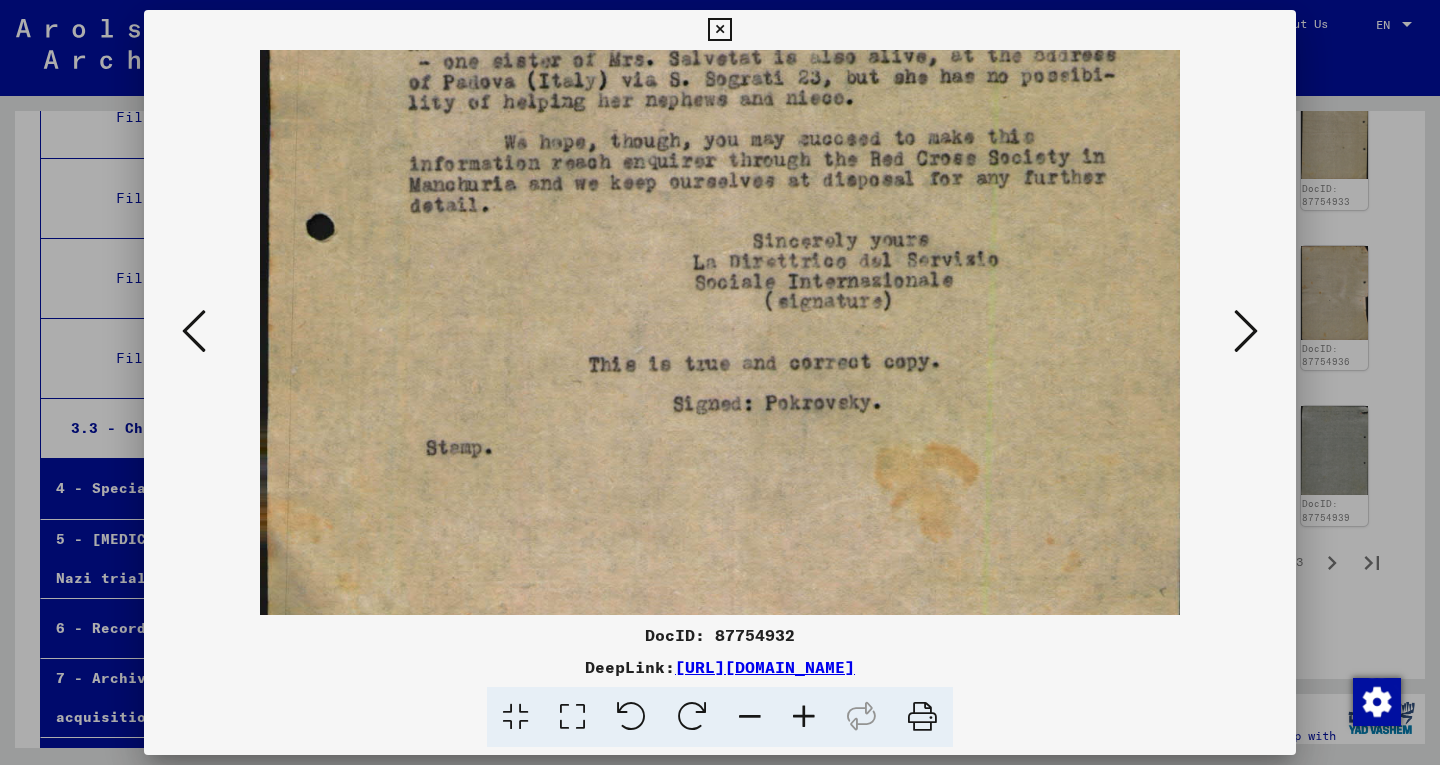 drag, startPoint x: 728, startPoint y: 354, endPoint x: 695, endPoint y: 96, distance: 260.1019 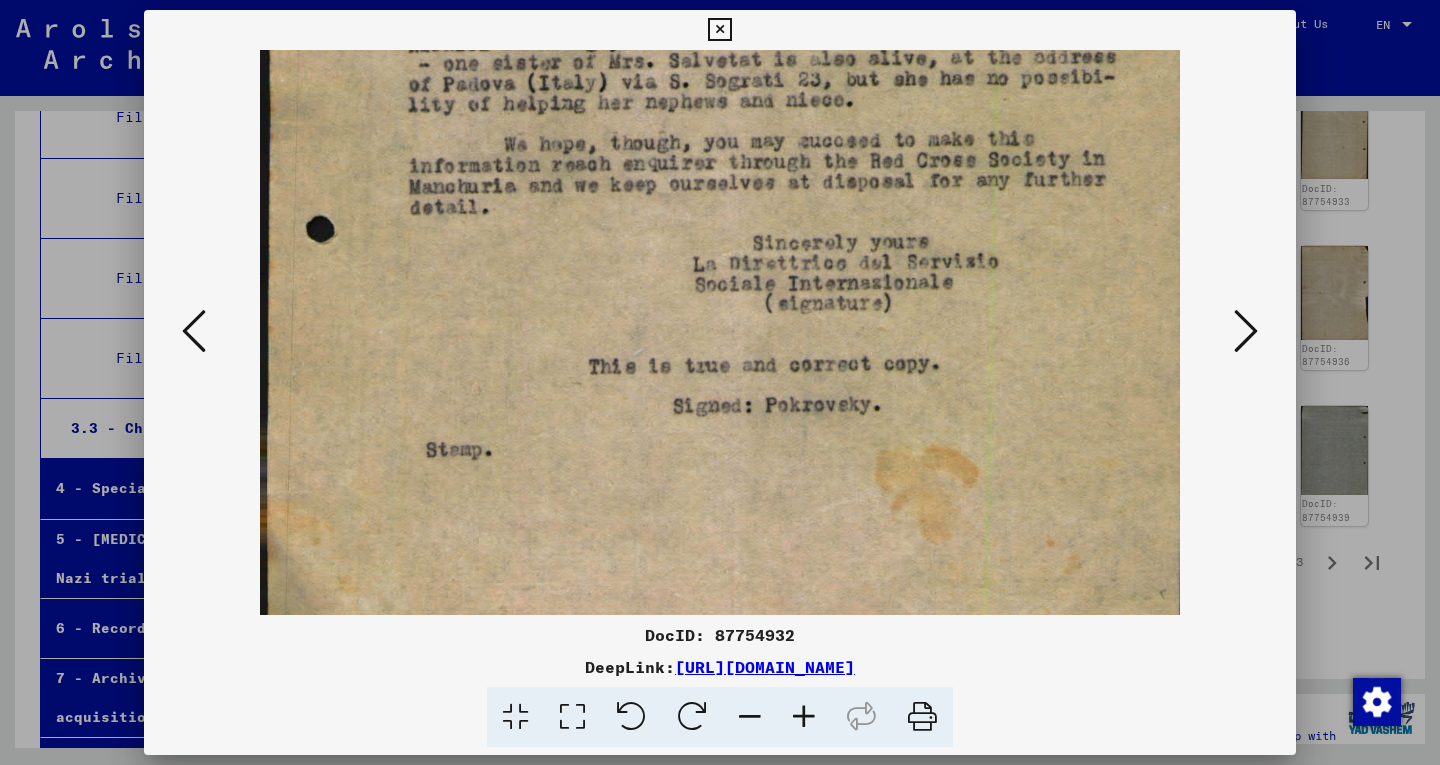 click at bounding box center (194, 331) 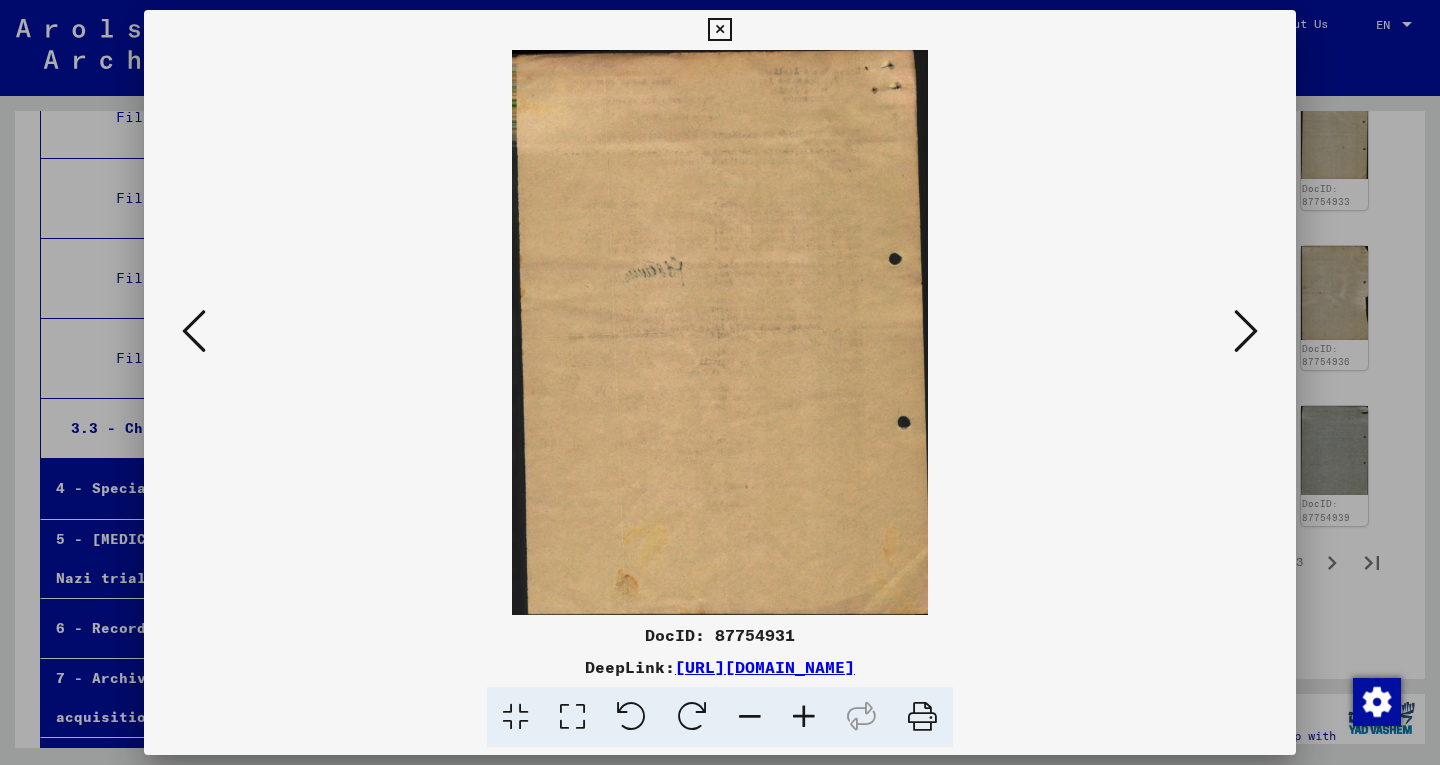 click at bounding box center [194, 331] 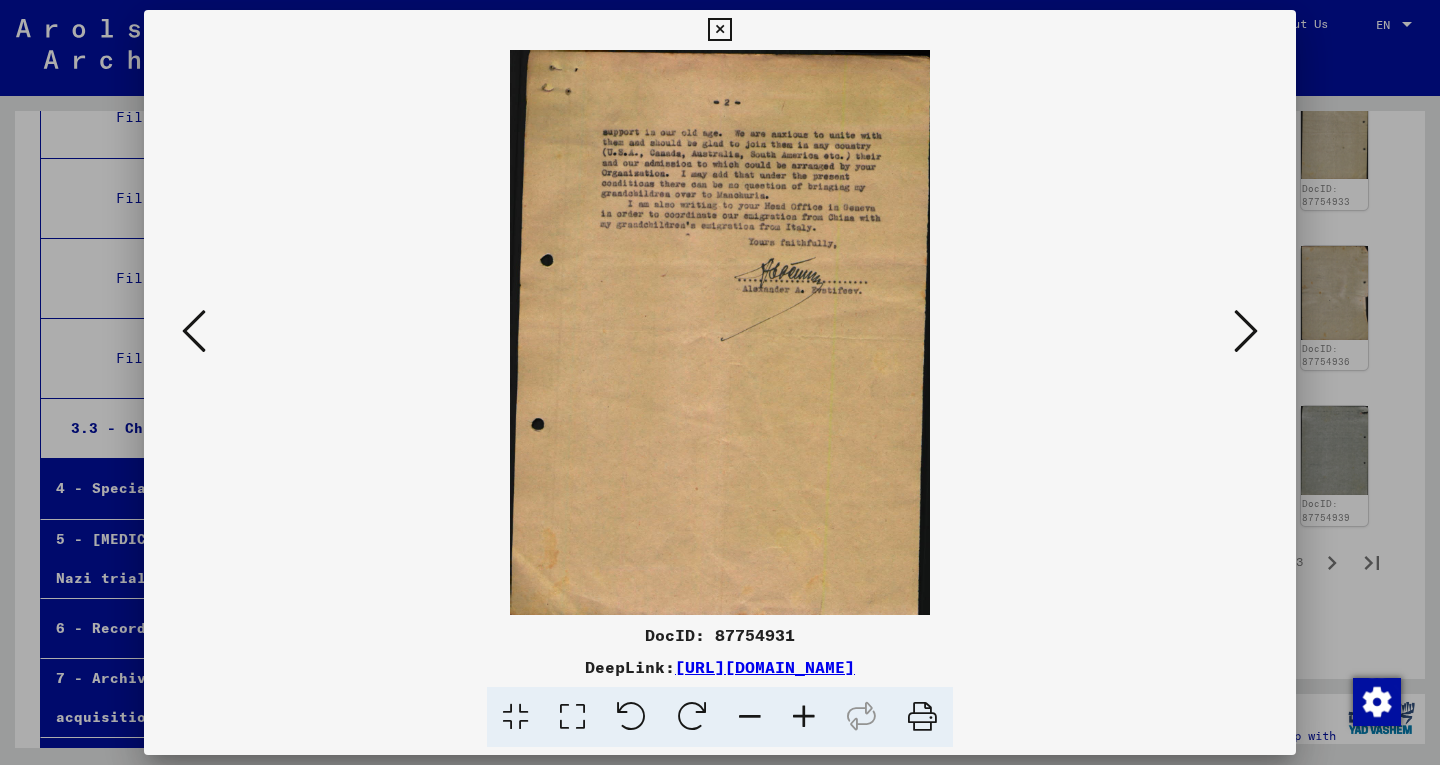 click at bounding box center (804, 717) 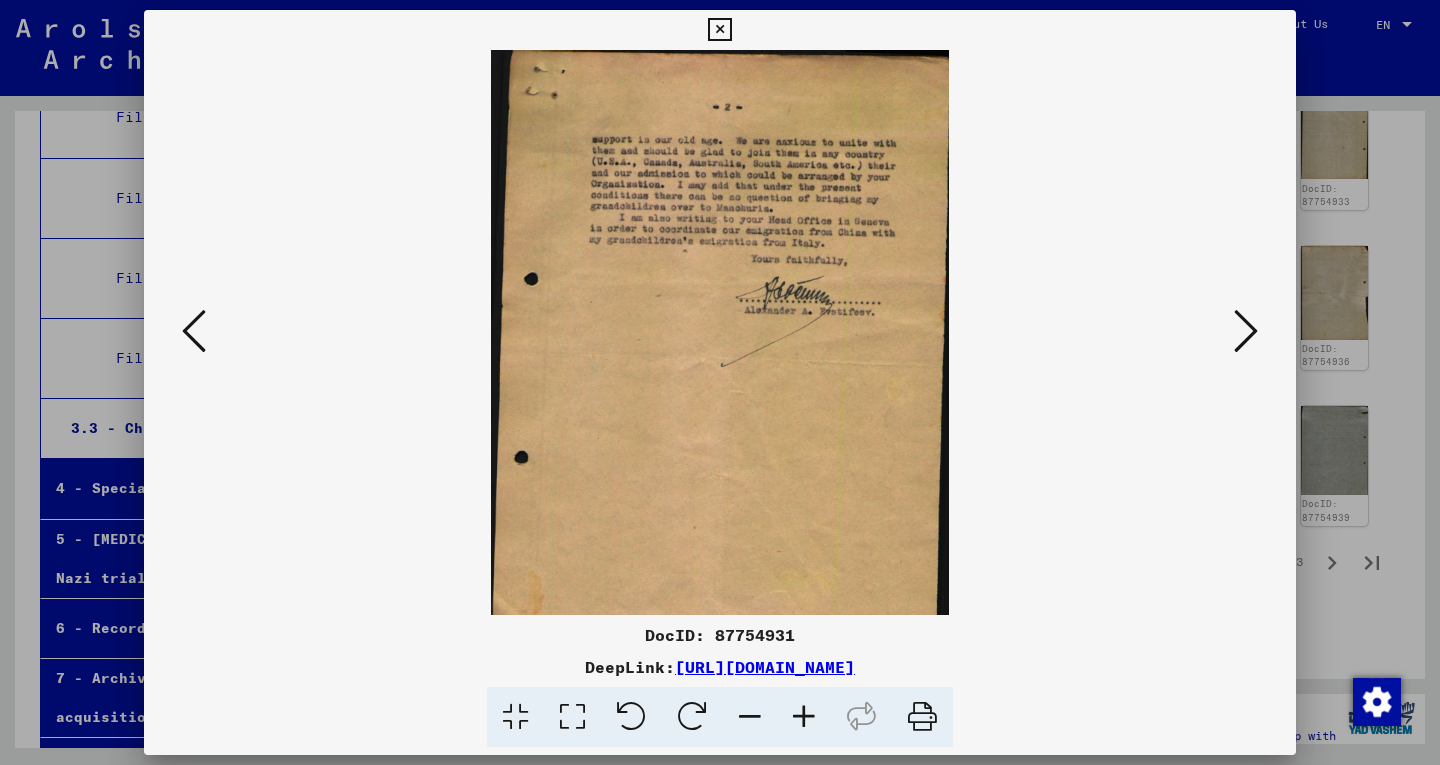 click at bounding box center (804, 717) 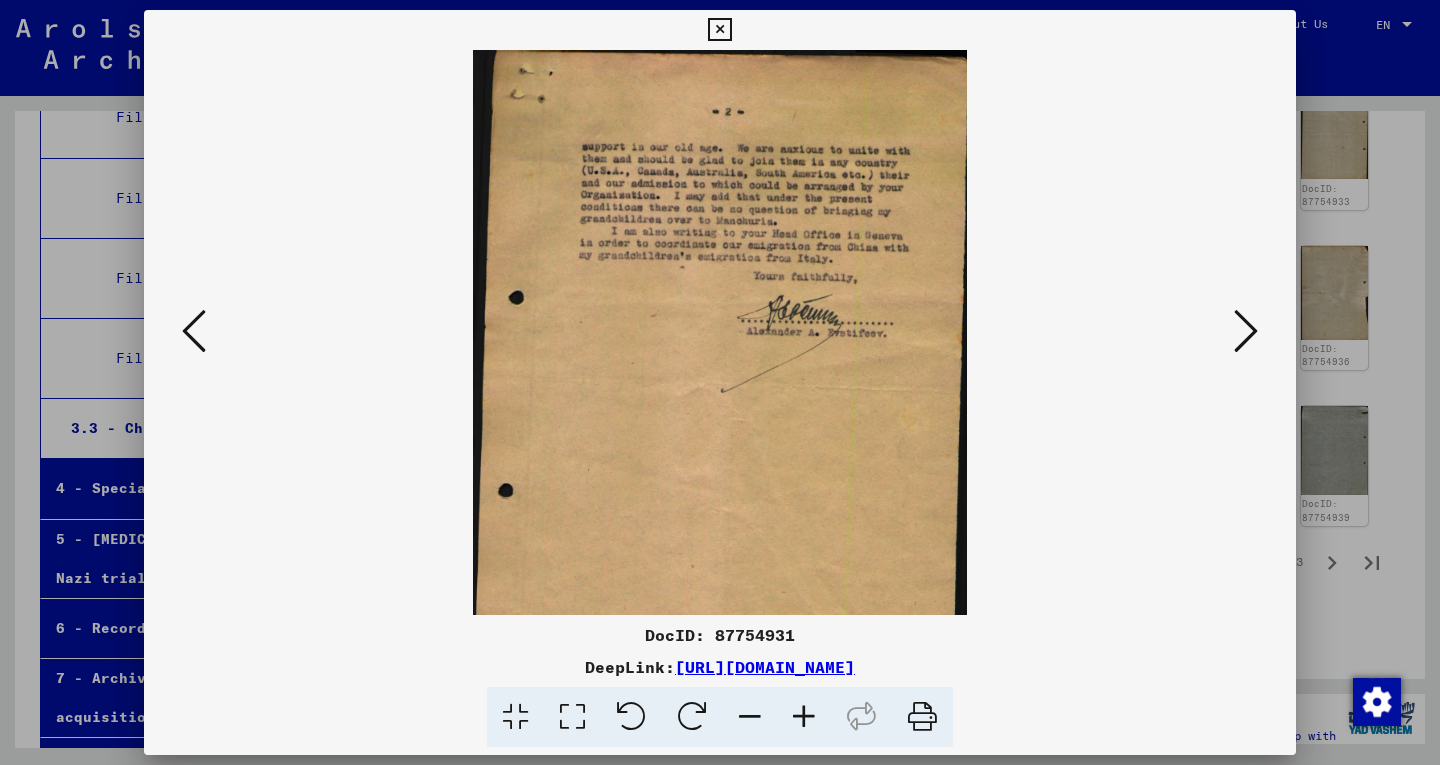 click at bounding box center (804, 717) 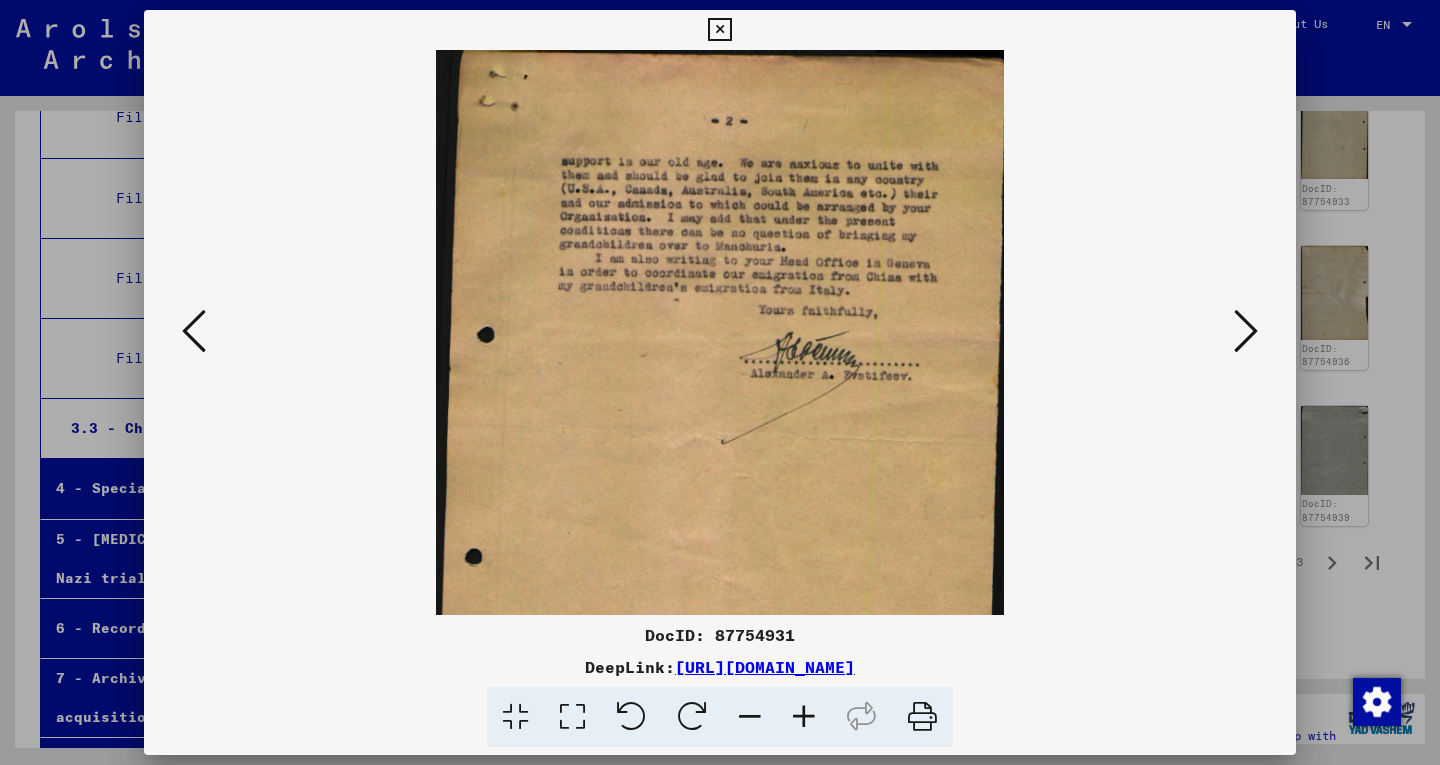 click at bounding box center (804, 717) 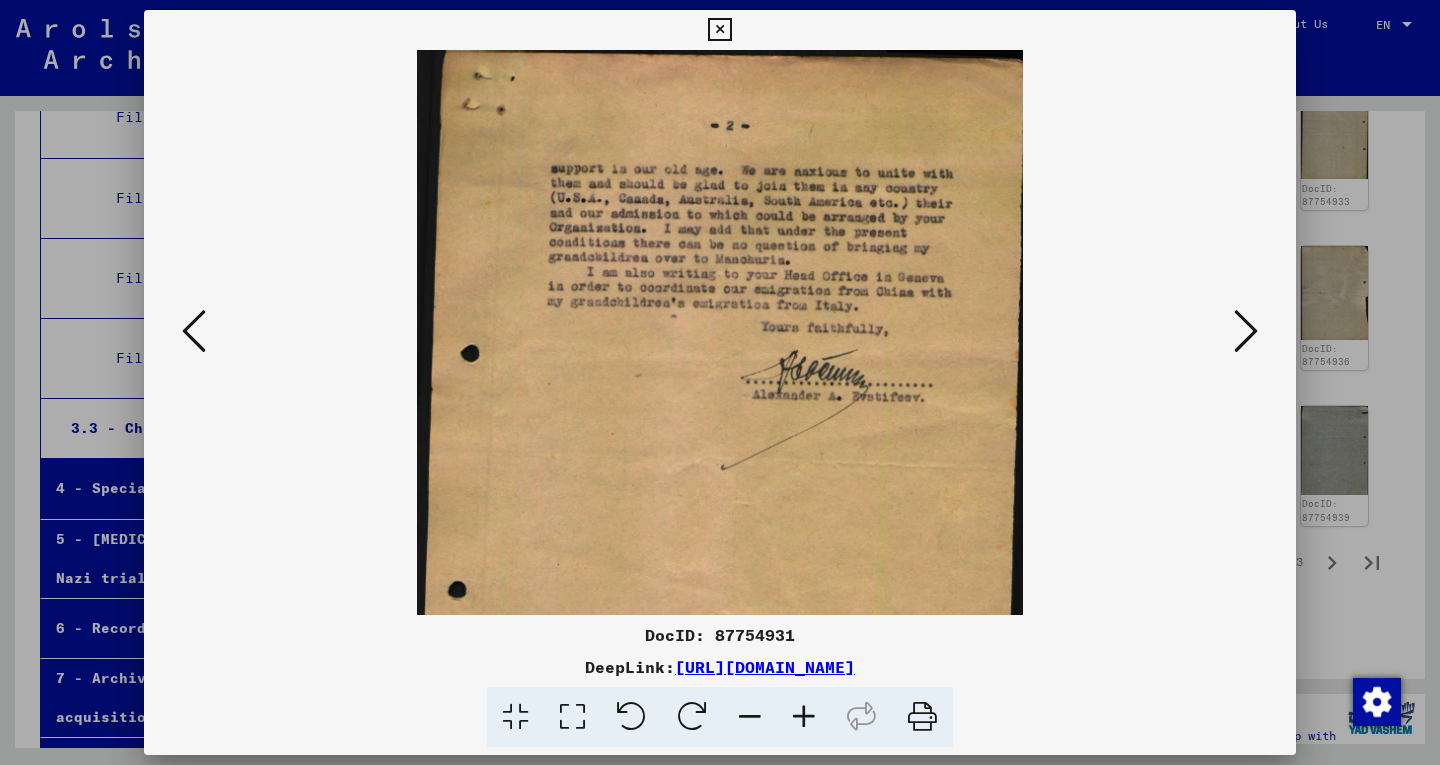 click at bounding box center (804, 717) 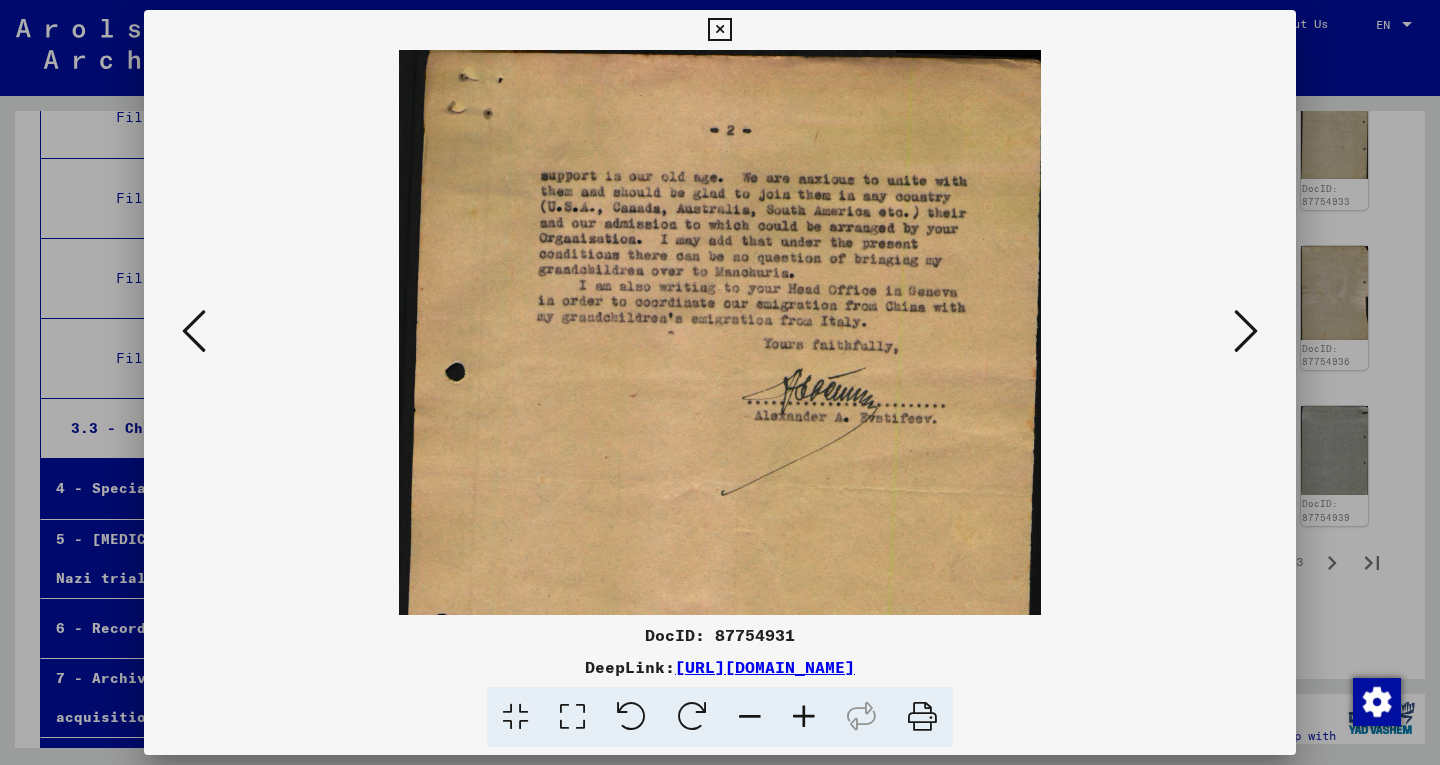 click at bounding box center [804, 717] 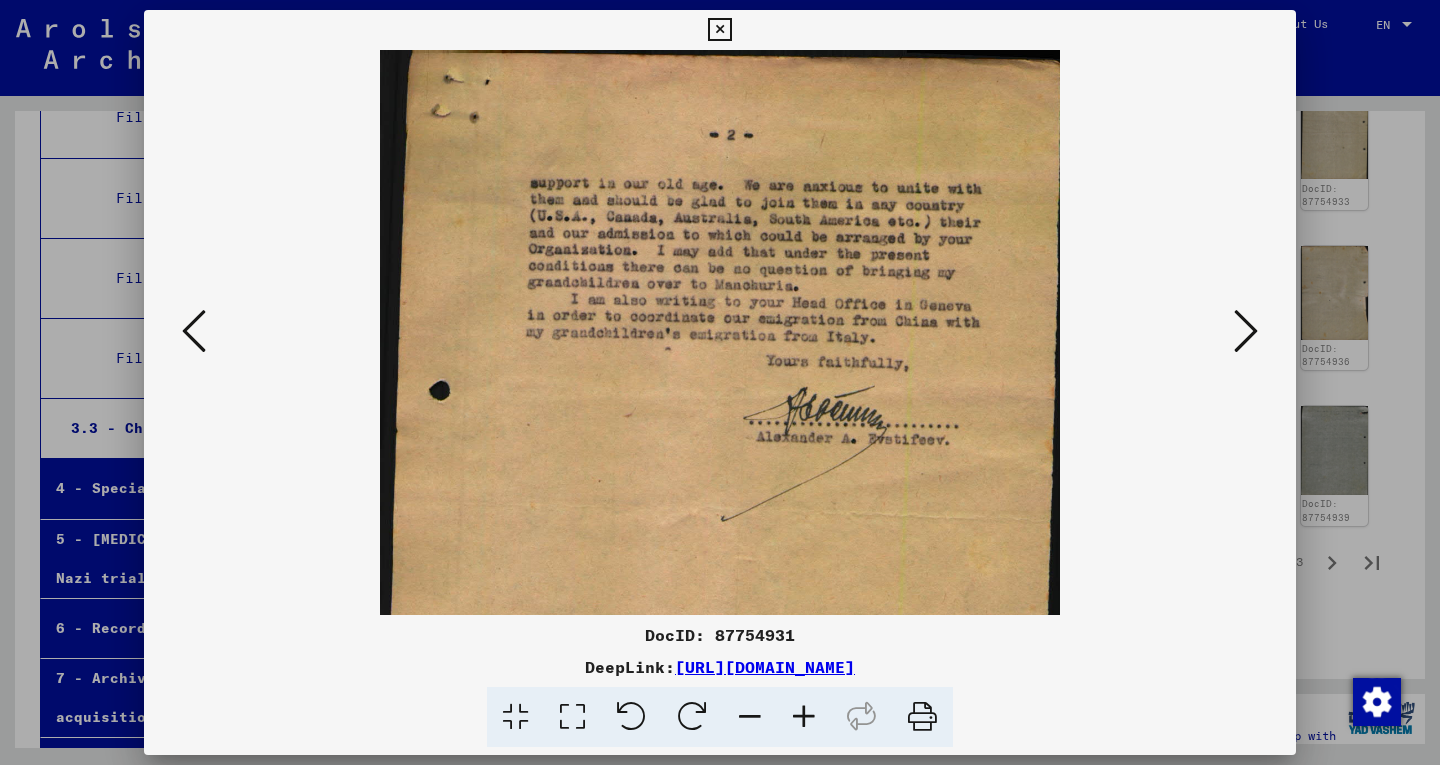click at bounding box center (804, 717) 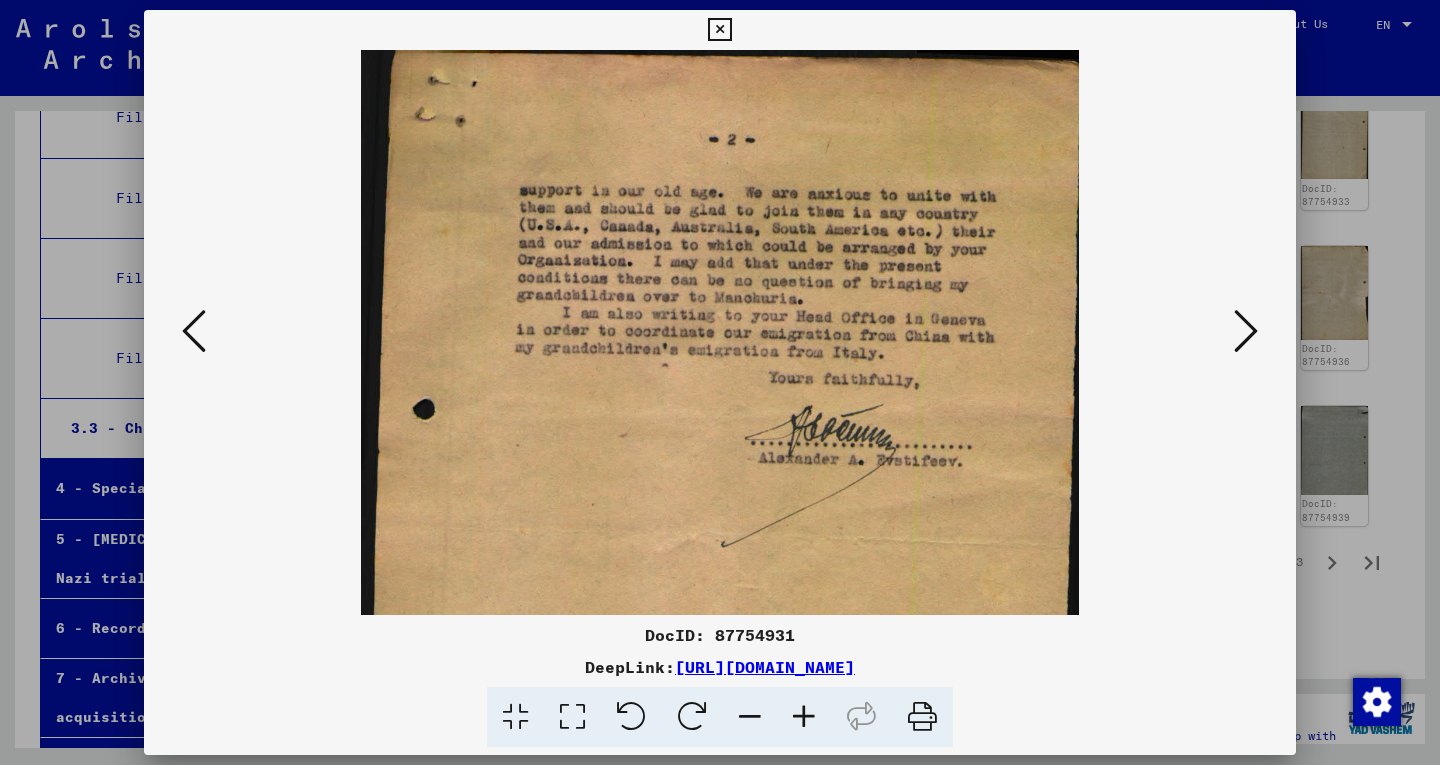 click at bounding box center (804, 717) 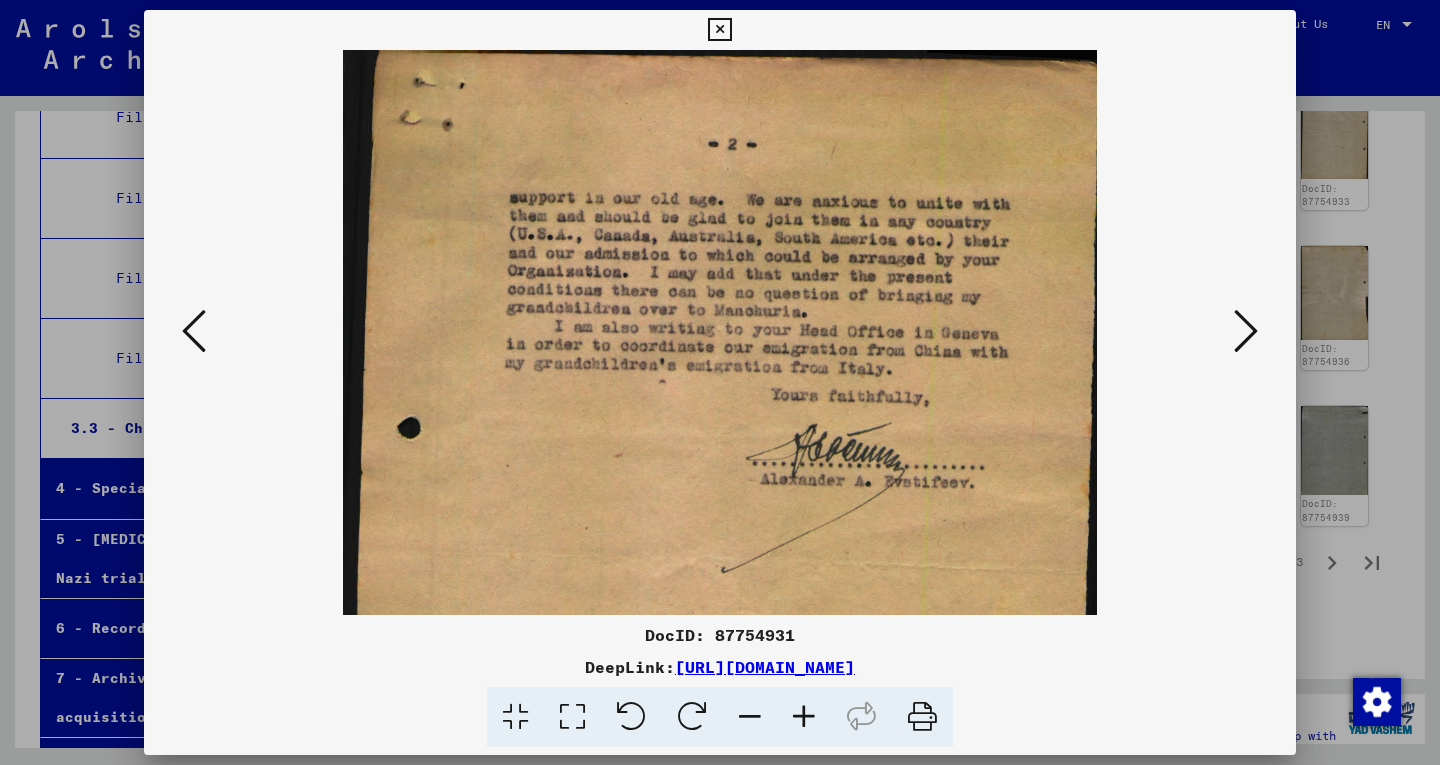 click at bounding box center (804, 717) 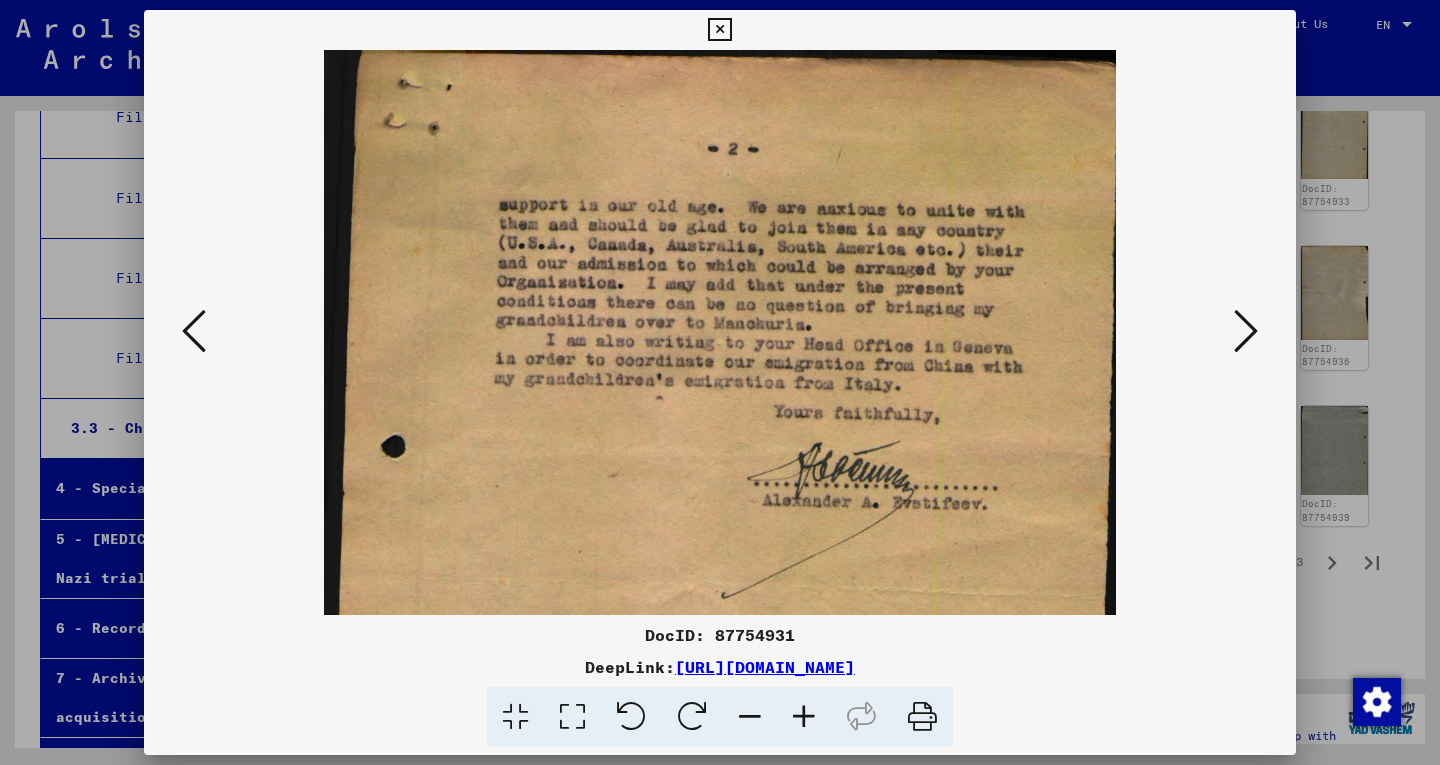 click at bounding box center (194, 331) 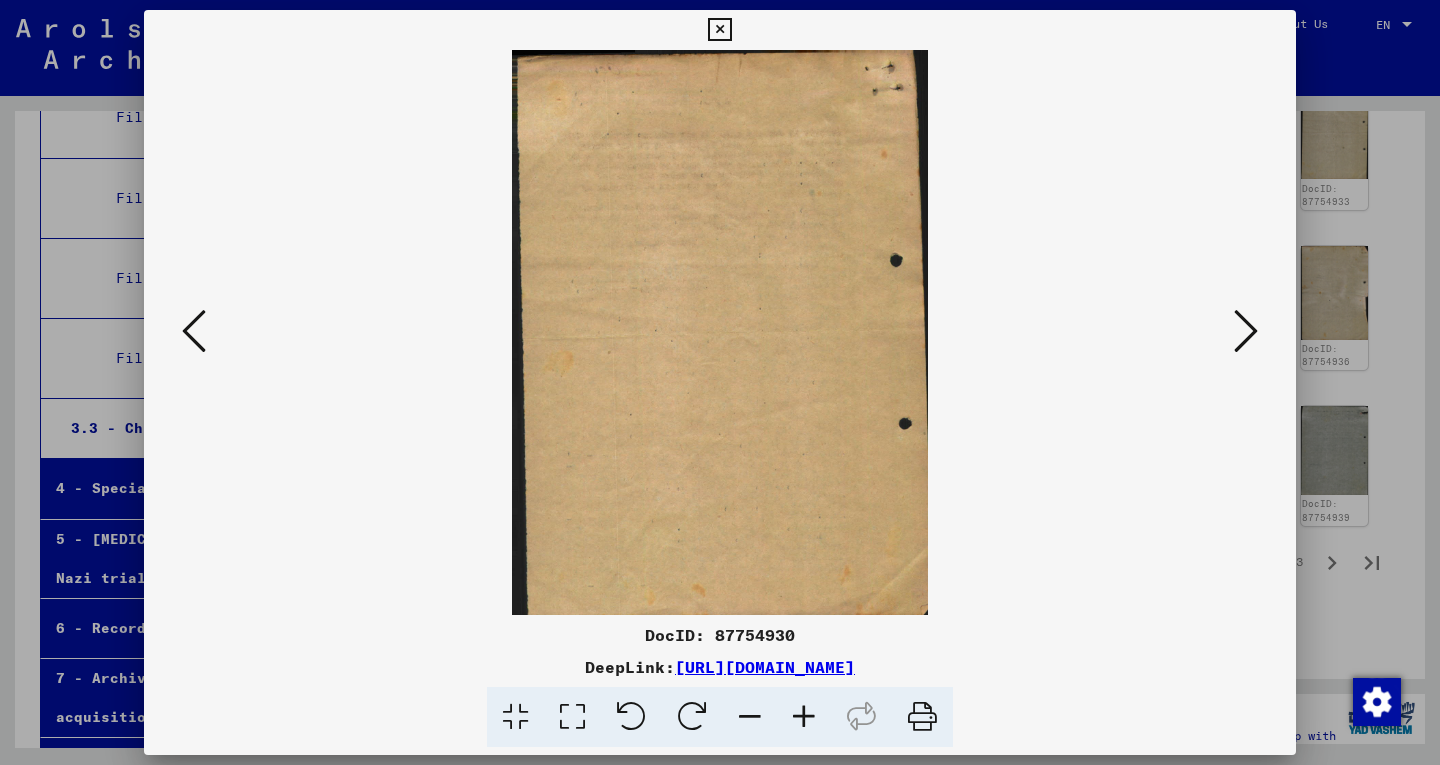 click at bounding box center (194, 331) 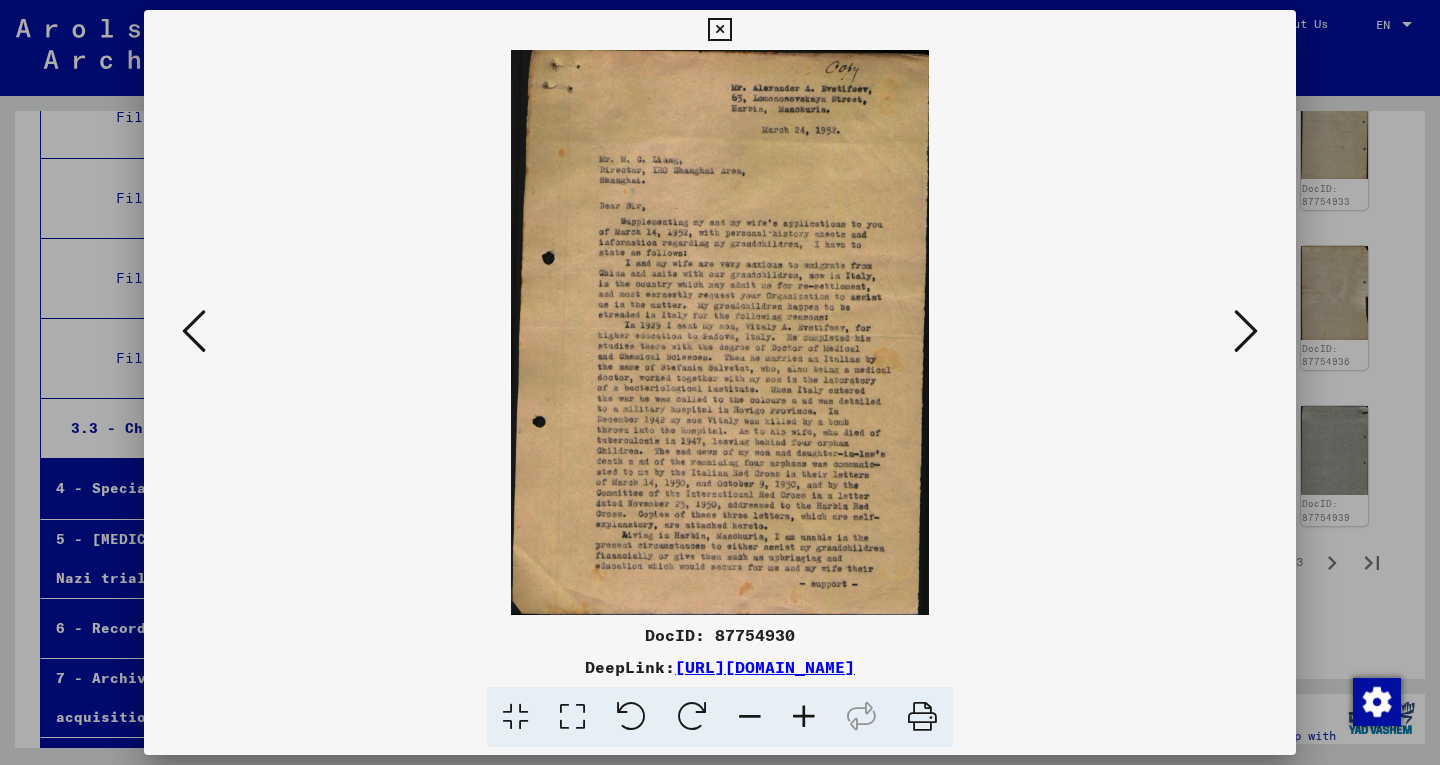 click at bounding box center (804, 717) 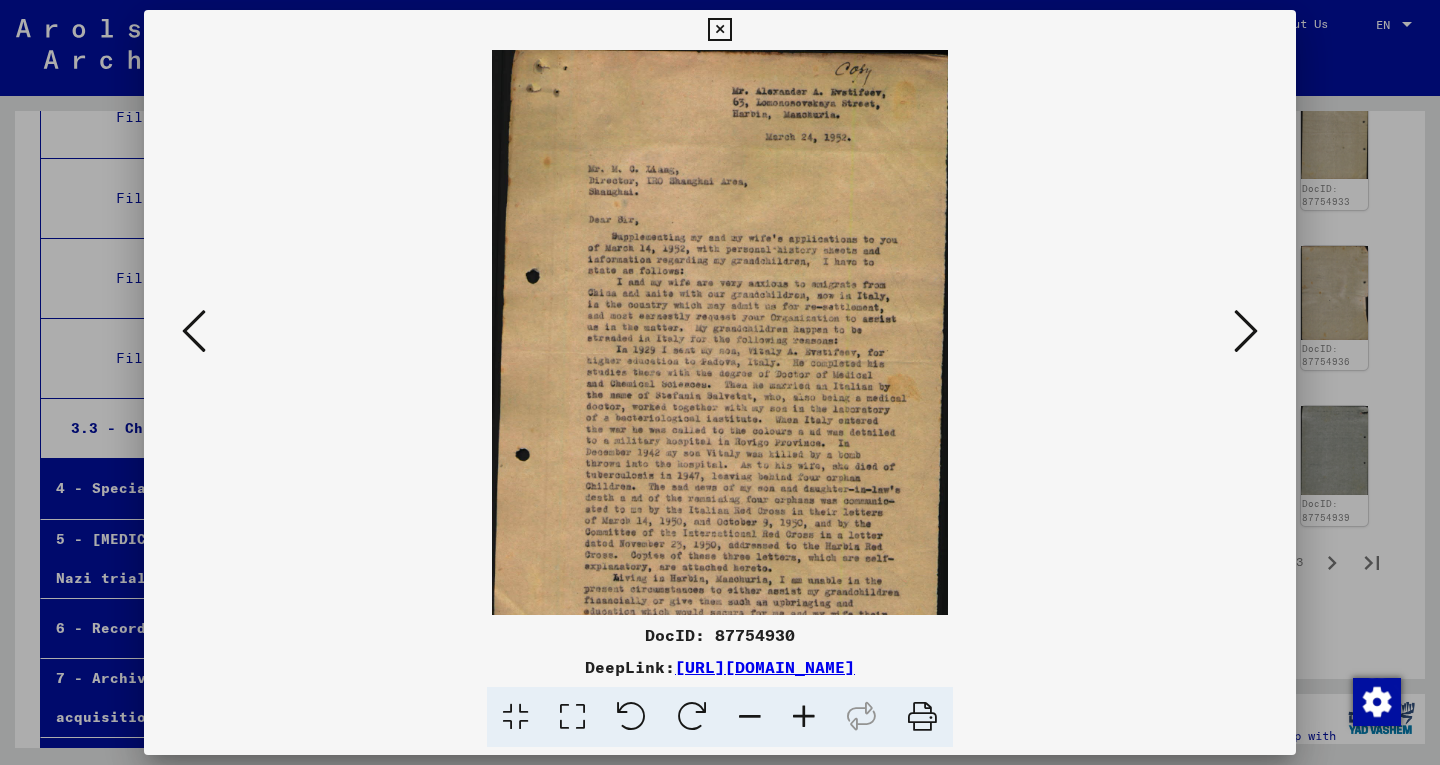 click at bounding box center [804, 717] 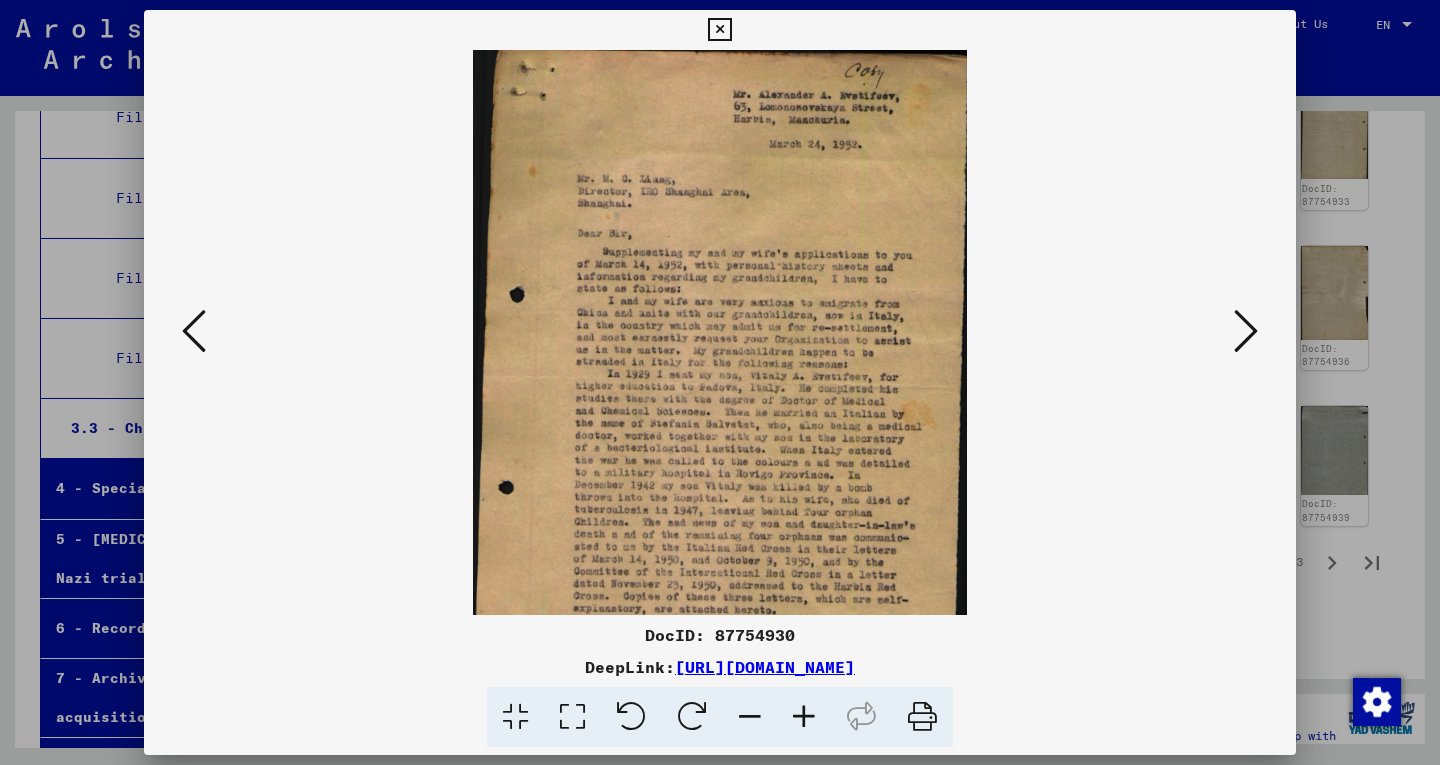 click at bounding box center (804, 717) 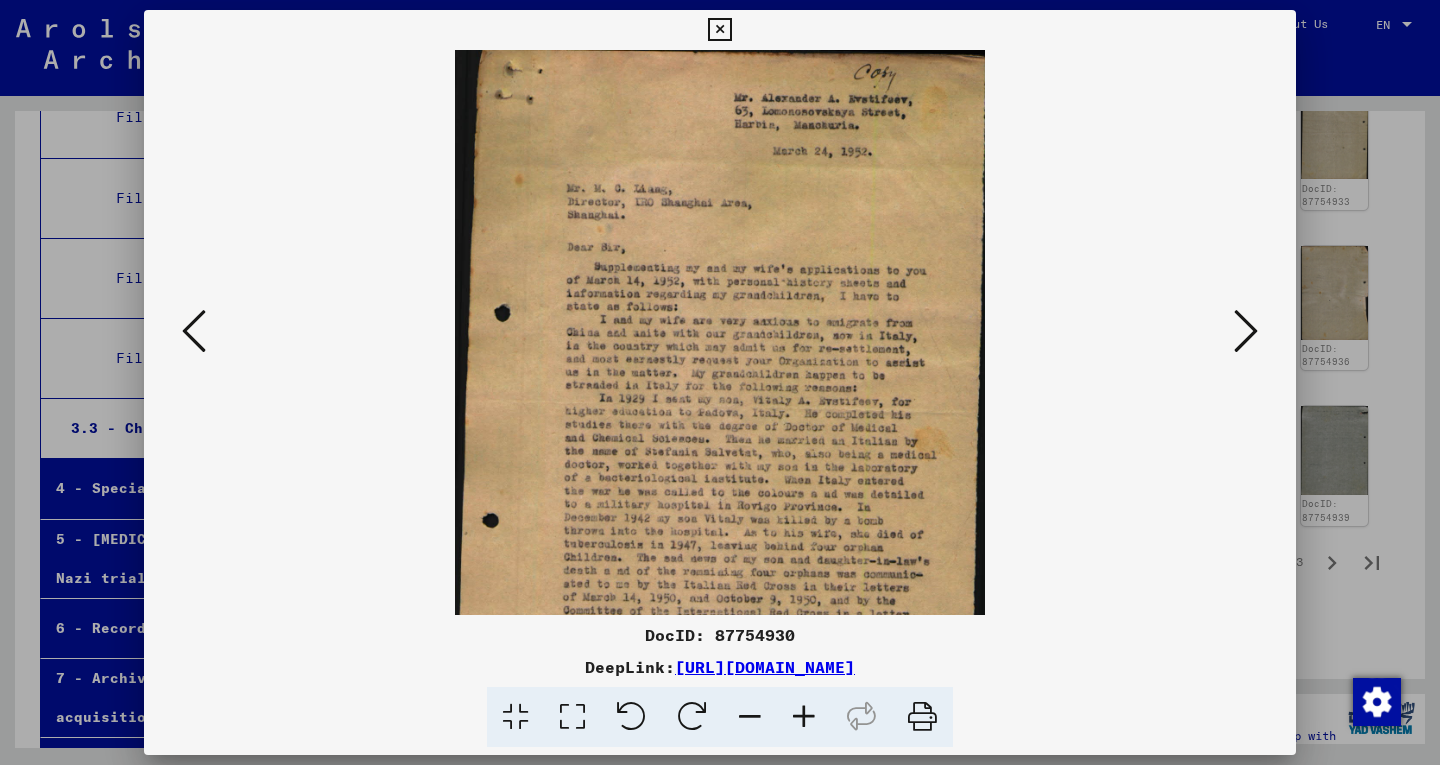 click at bounding box center (804, 717) 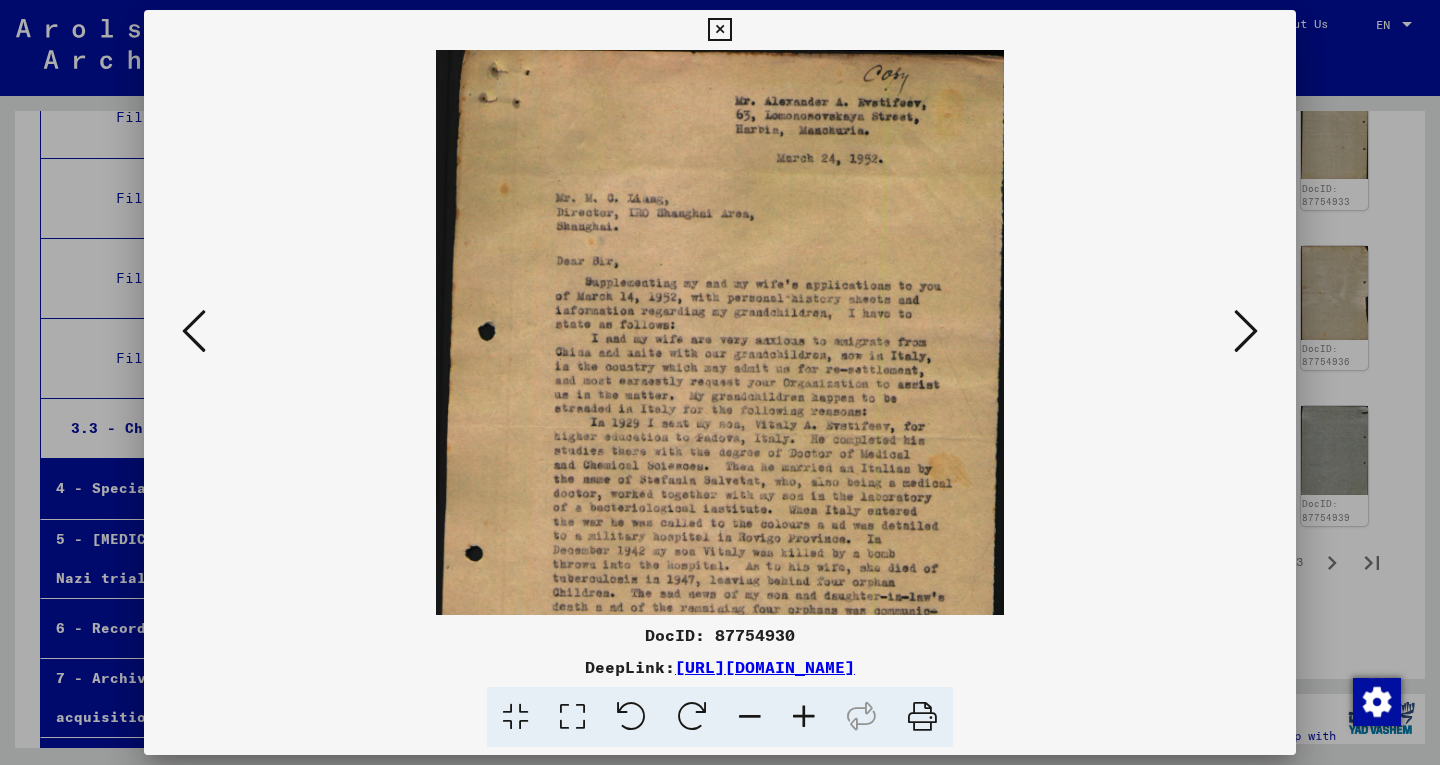 click at bounding box center (804, 717) 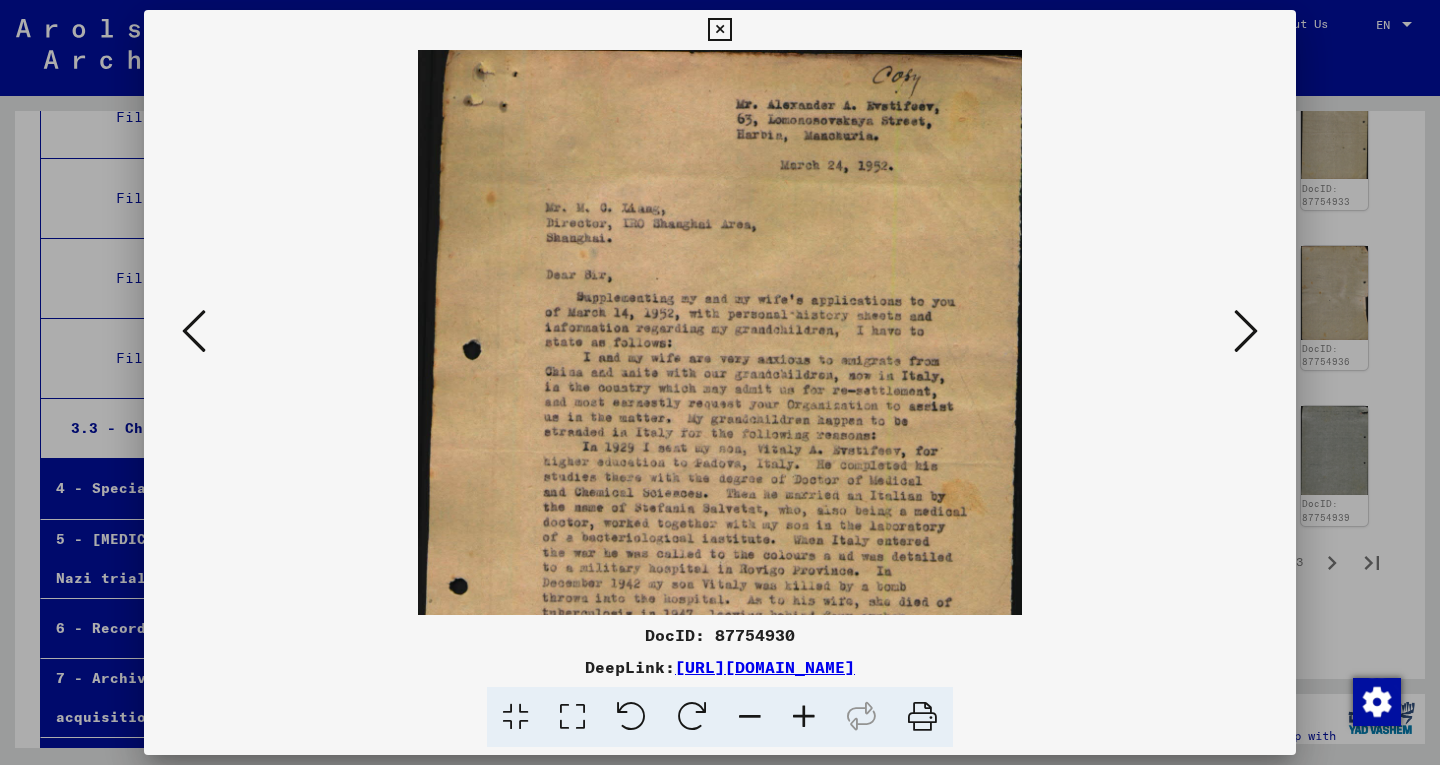 click at bounding box center [804, 717] 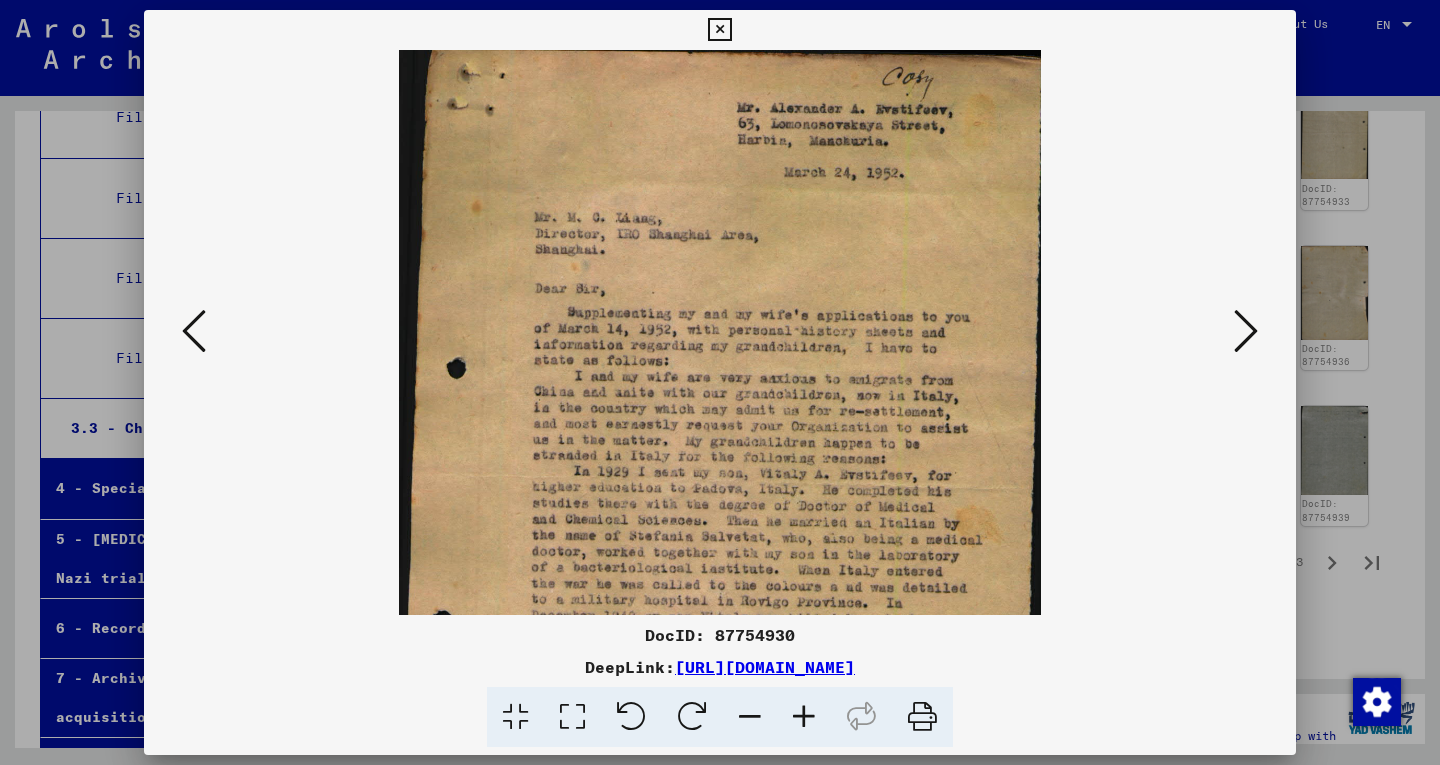 click at bounding box center (804, 717) 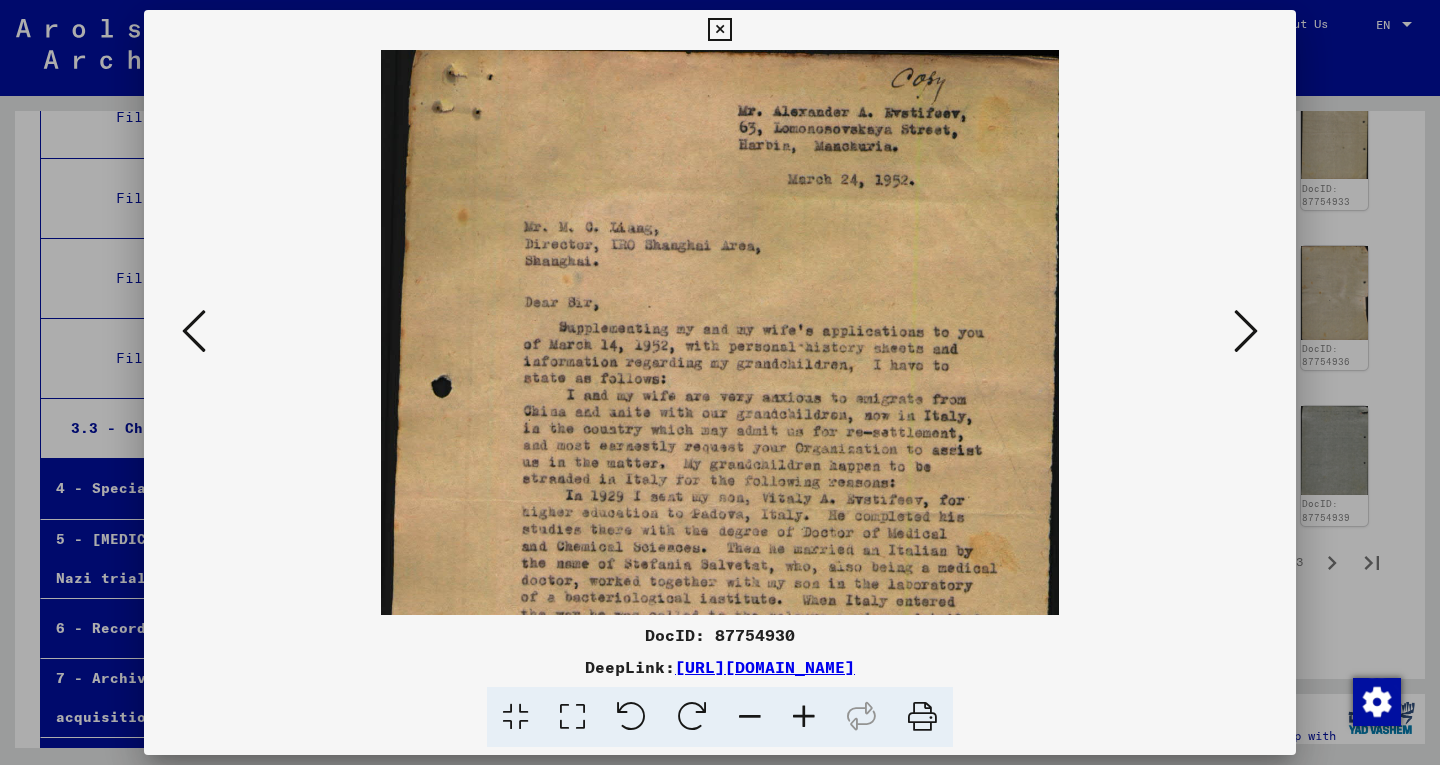 click at bounding box center (804, 717) 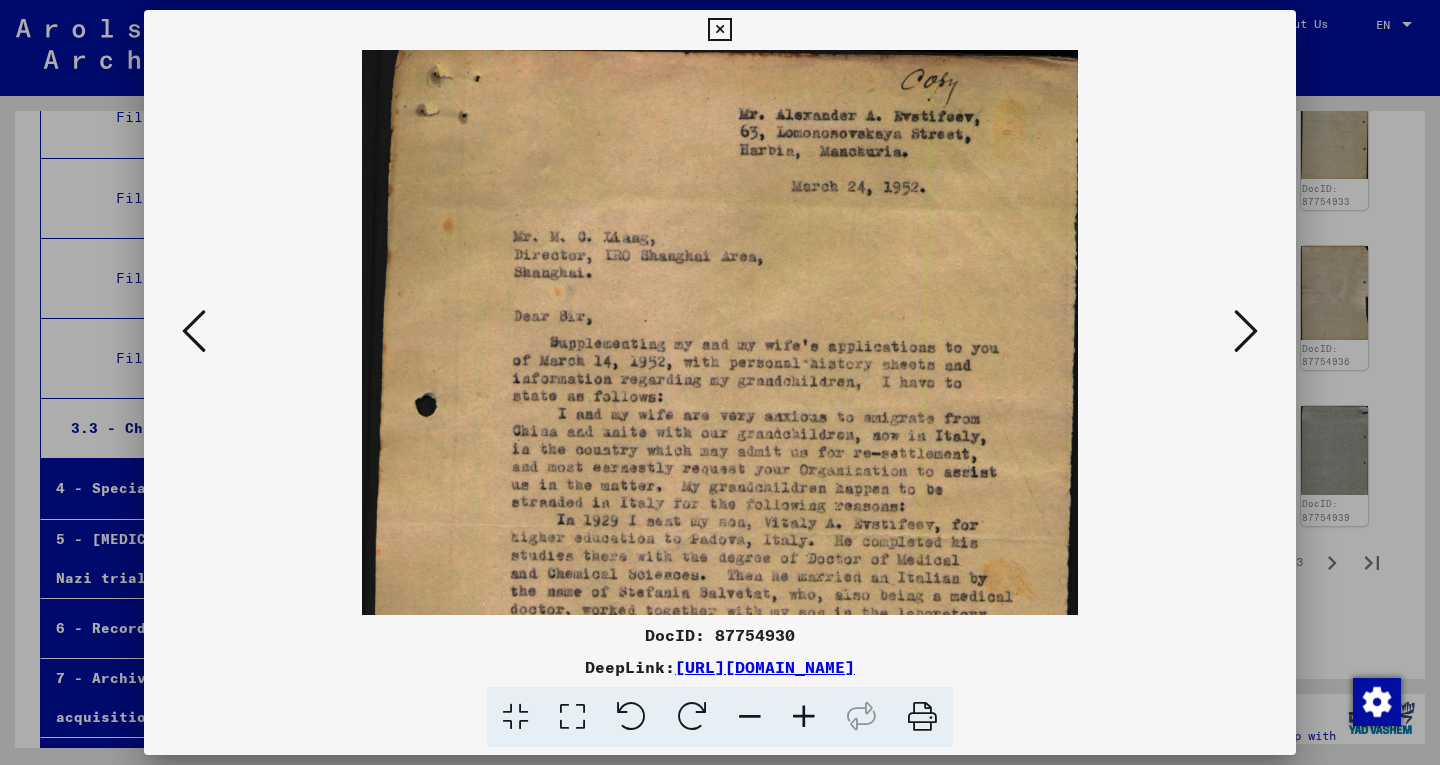 click at bounding box center (804, 717) 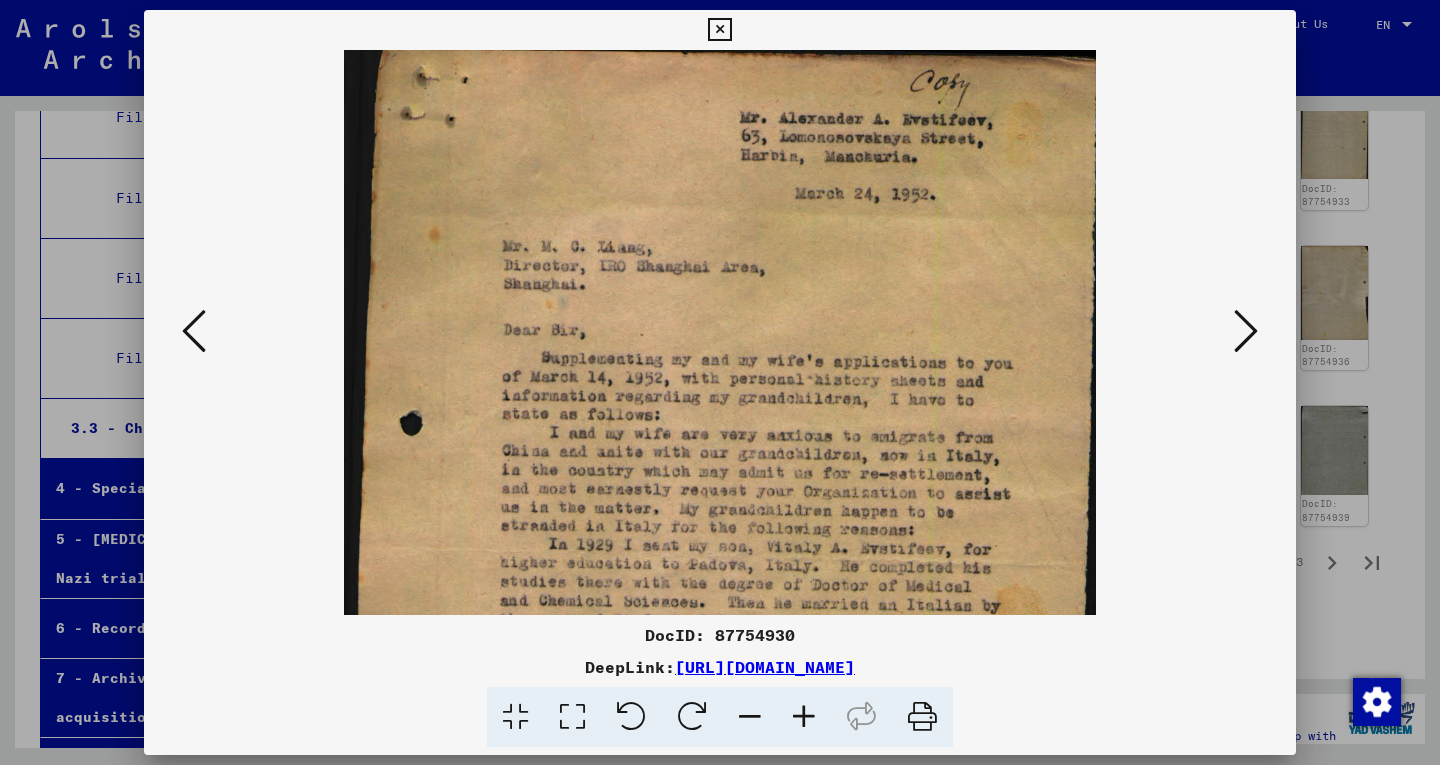 click at bounding box center (804, 717) 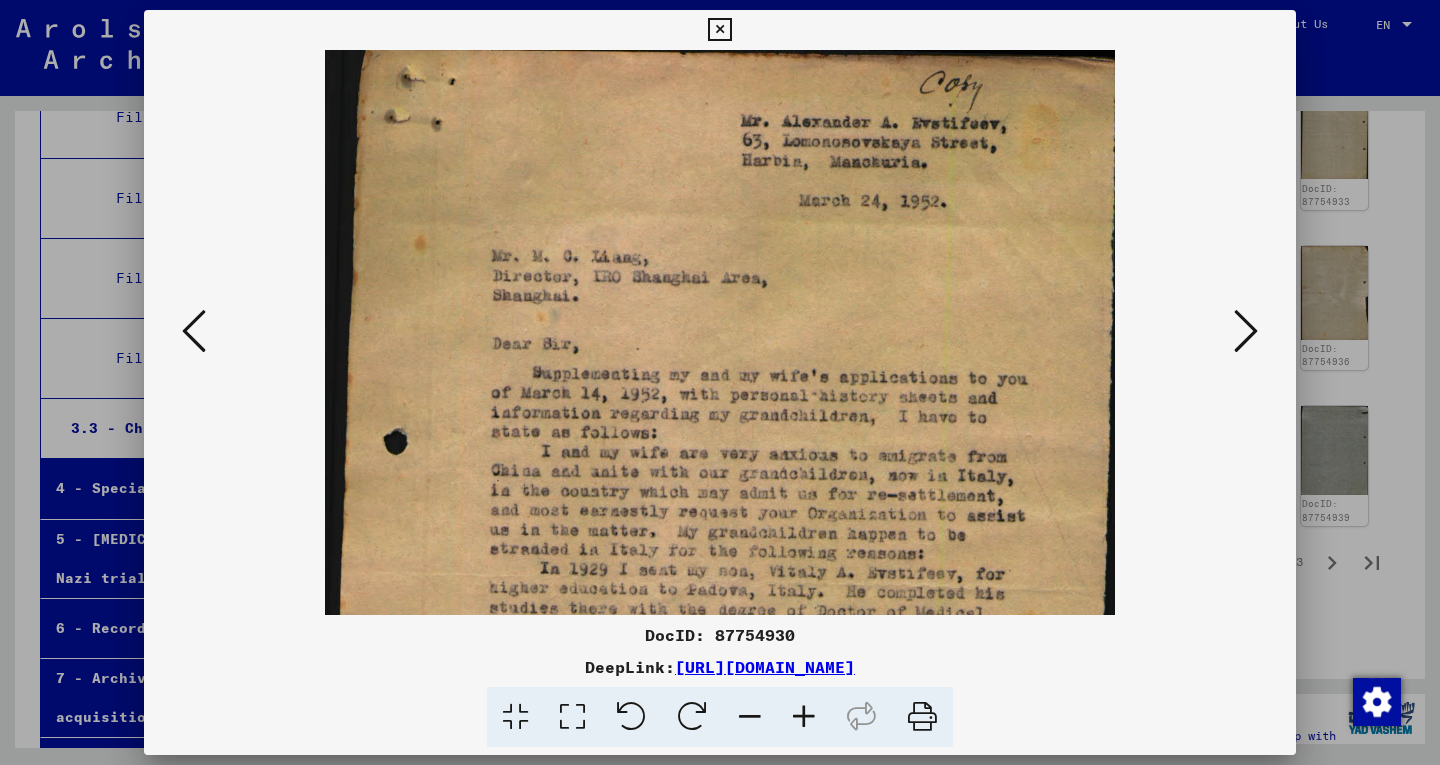click at bounding box center [804, 717] 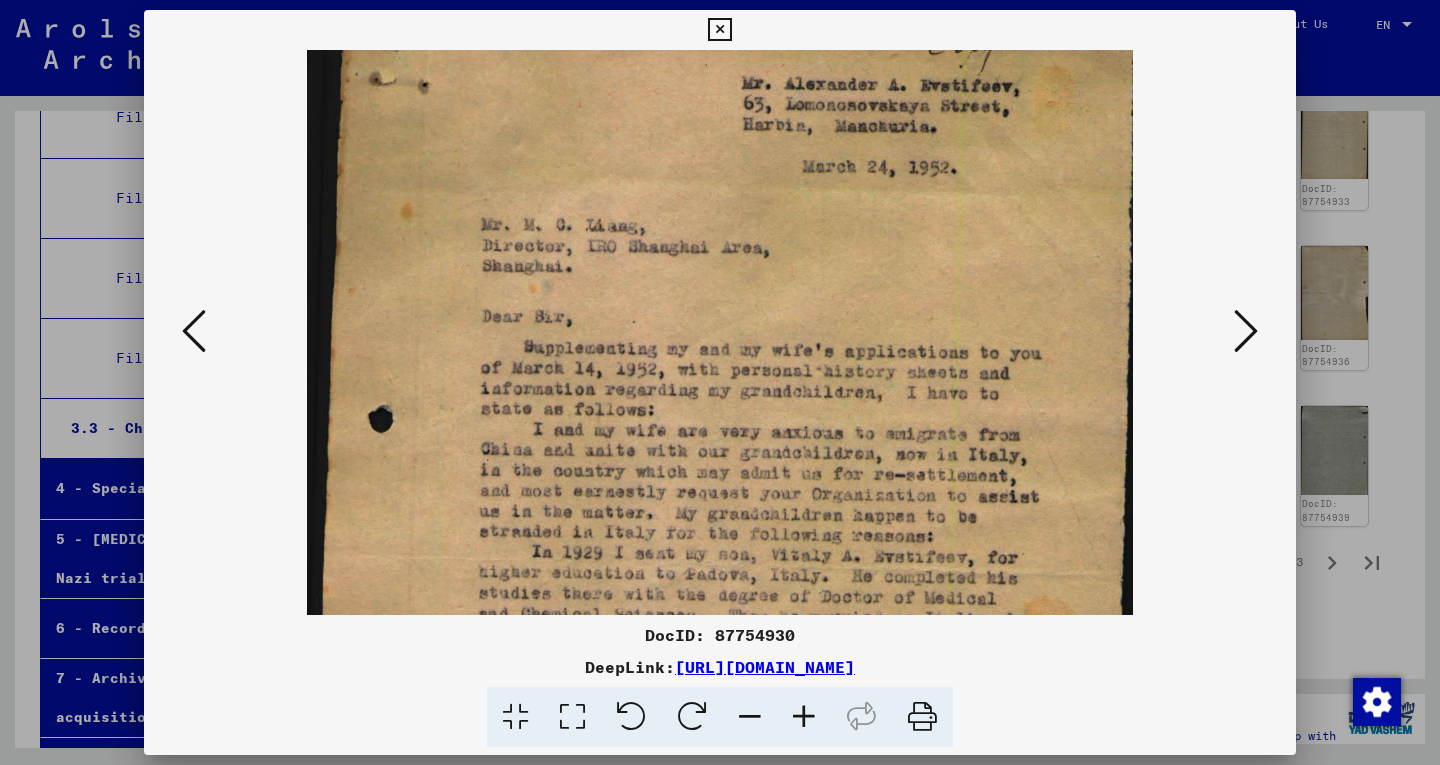drag, startPoint x: 811, startPoint y: 541, endPoint x: 792, endPoint y: 502, distance: 43.382023 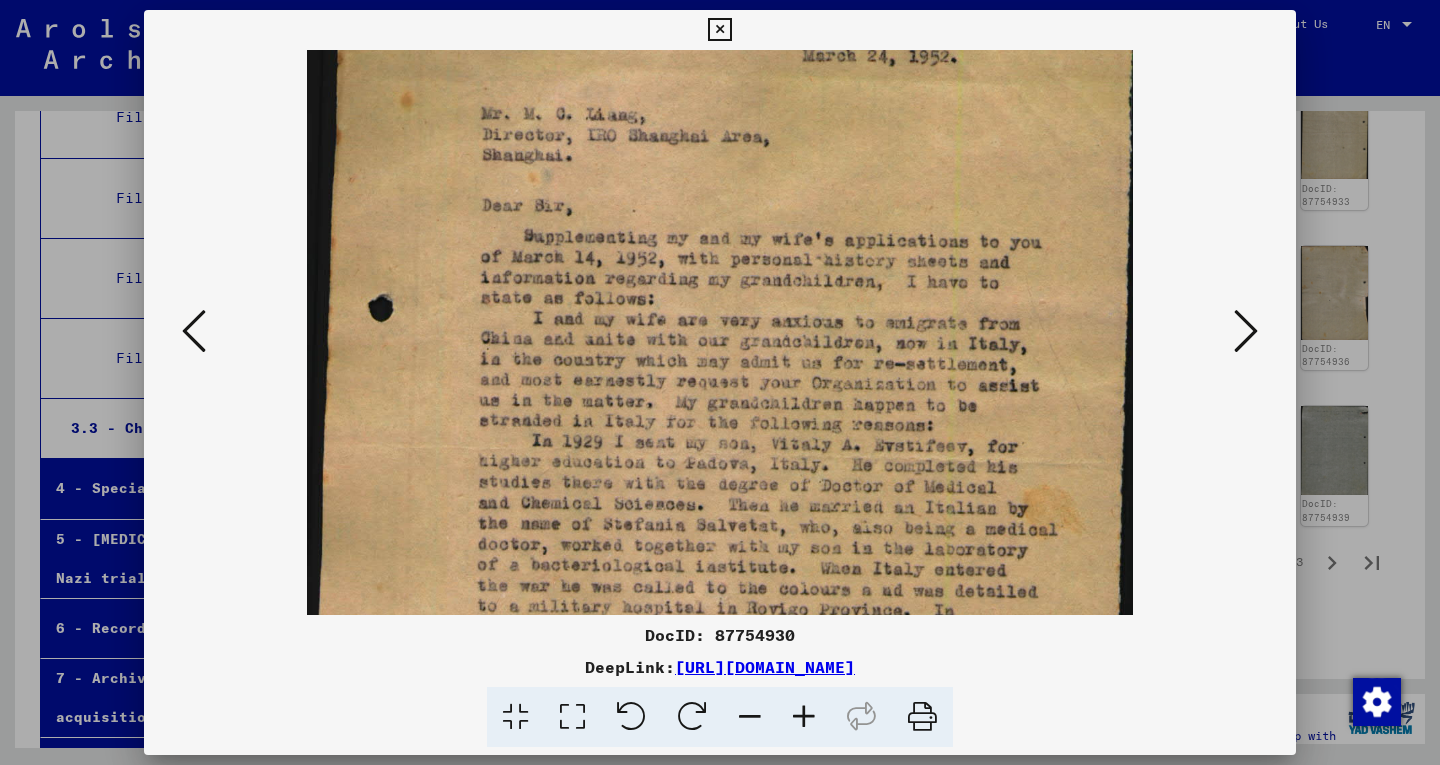drag, startPoint x: 845, startPoint y: 563, endPoint x: 806, endPoint y: 453, distance: 116.70904 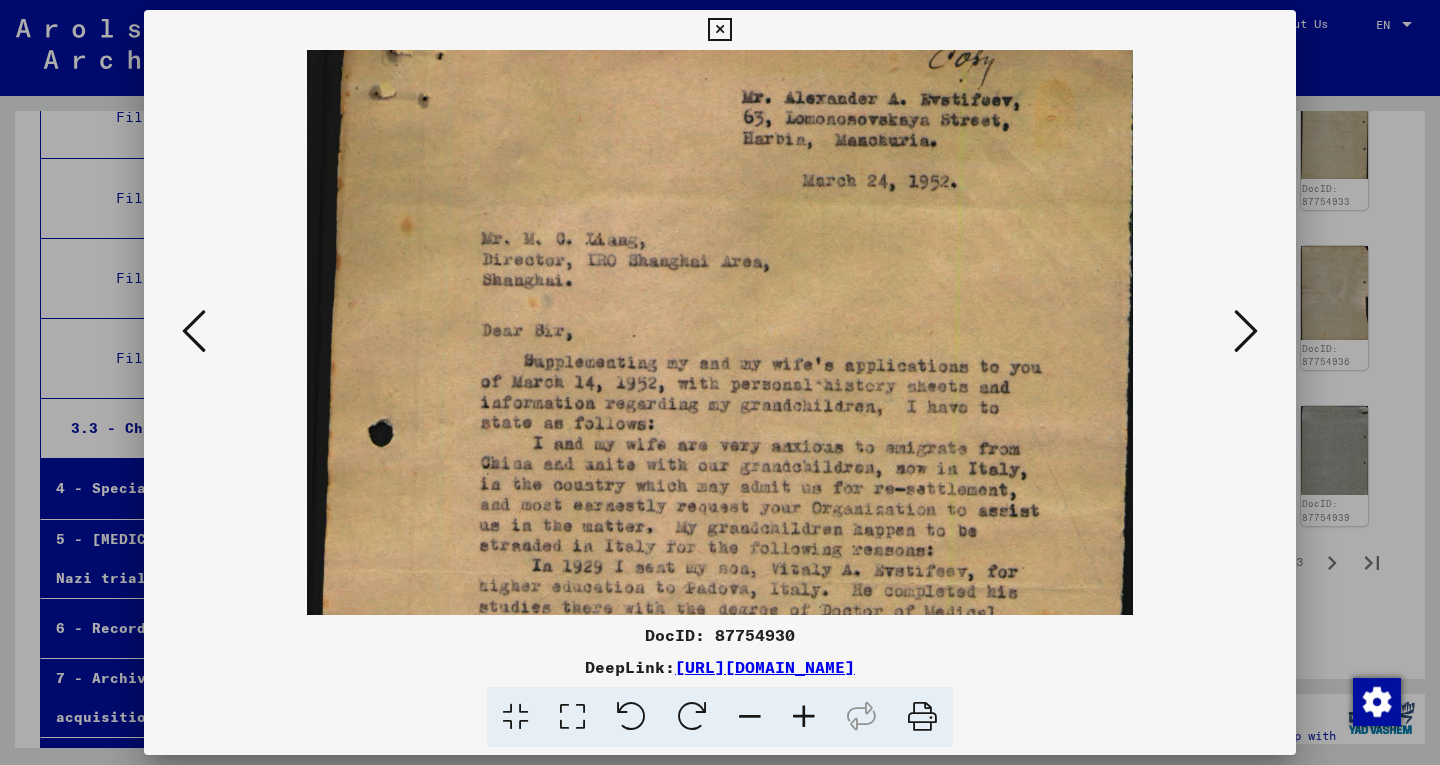 scroll, scrollTop: 0, scrollLeft: 0, axis: both 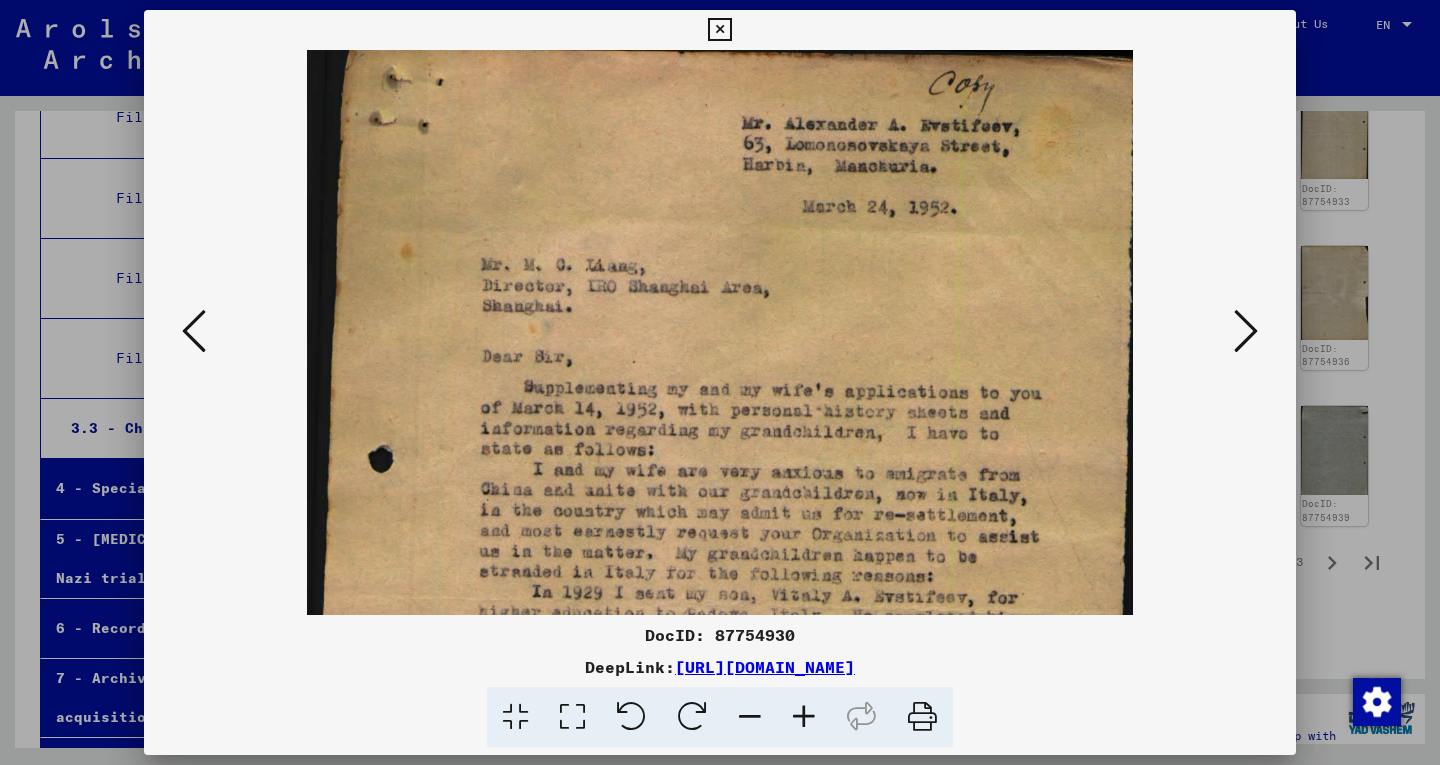 drag, startPoint x: 816, startPoint y: 278, endPoint x: 763, endPoint y: 457, distance: 186.68155 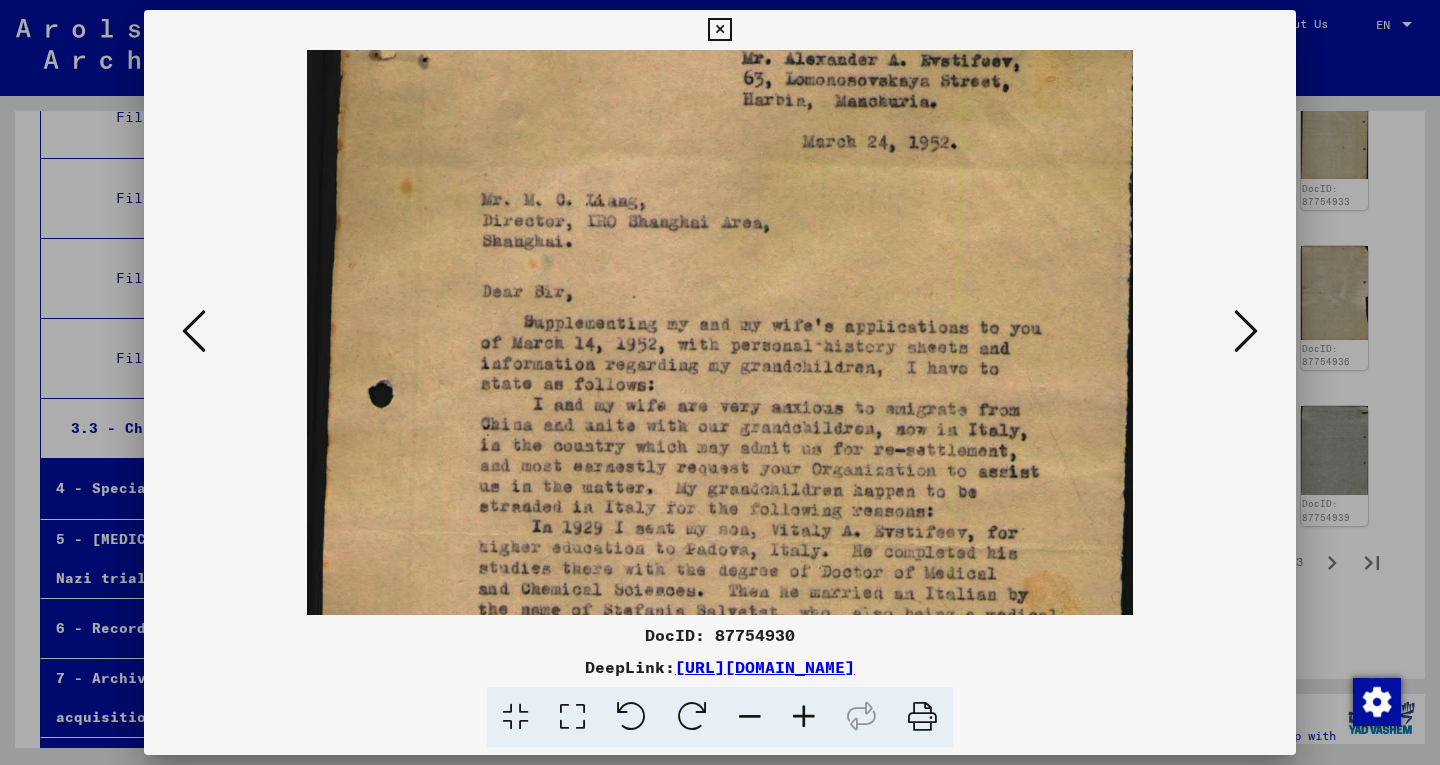 drag, startPoint x: 727, startPoint y: 515, endPoint x: 707, endPoint y: 454, distance: 64.195015 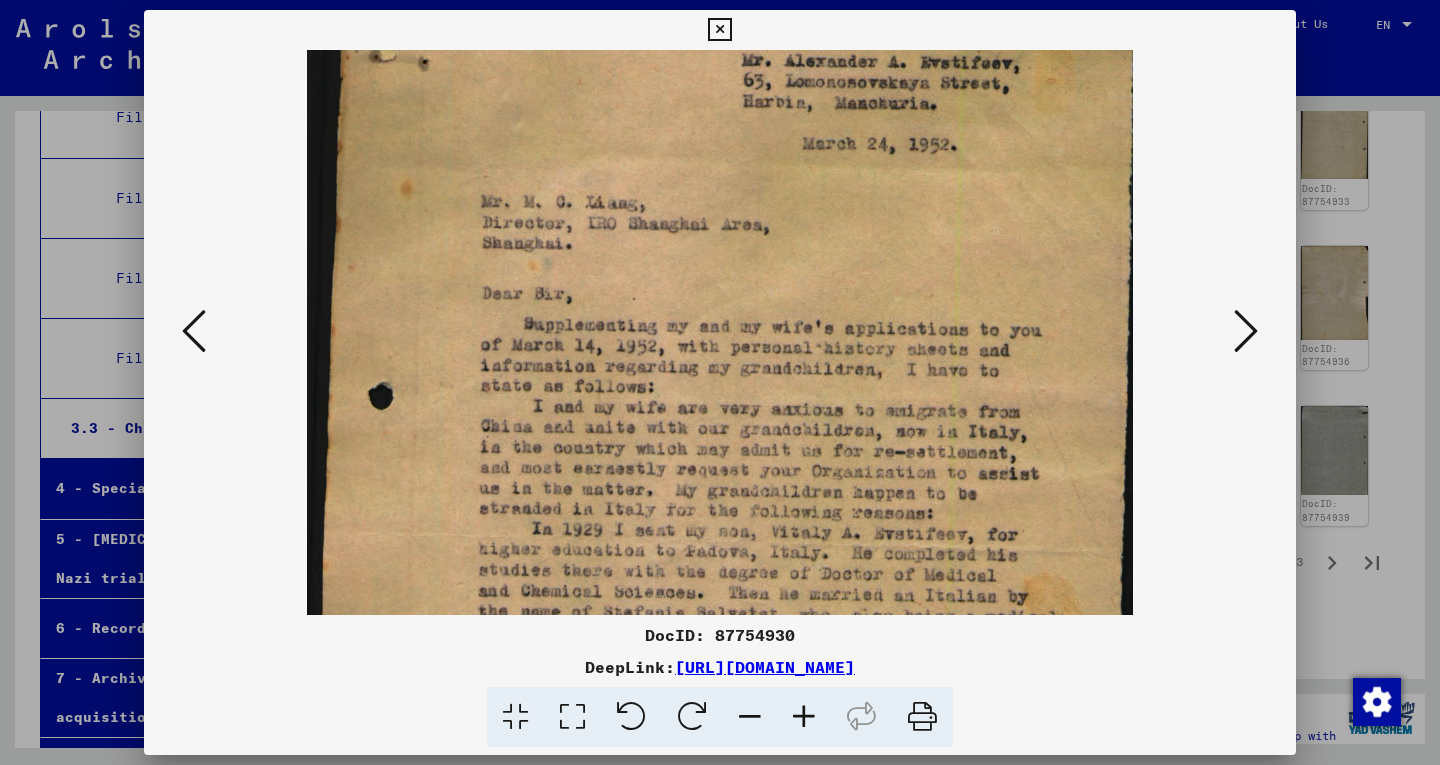 click at bounding box center [804, 717] 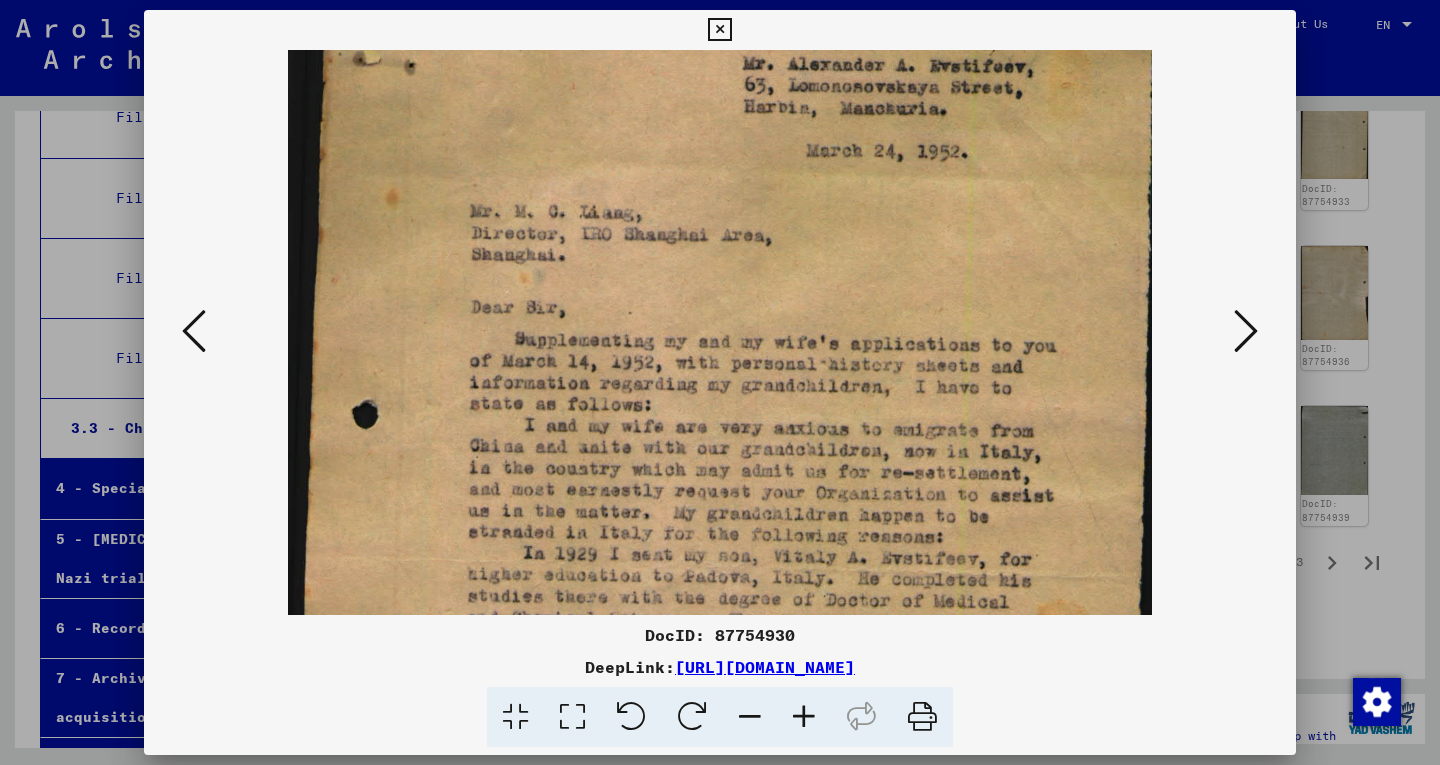 click at bounding box center [804, 717] 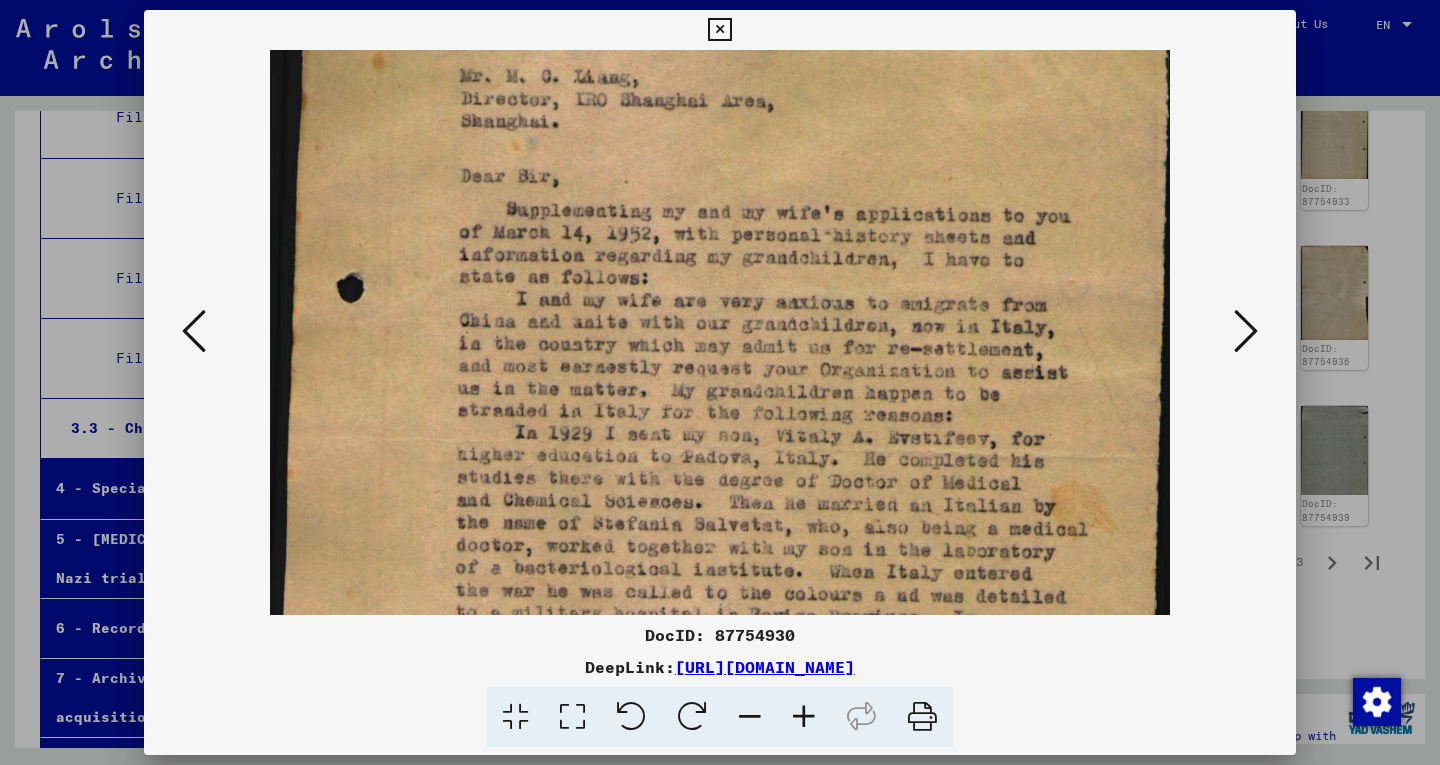 drag, startPoint x: 787, startPoint y: 535, endPoint x: 755, endPoint y: 390, distance: 148.48906 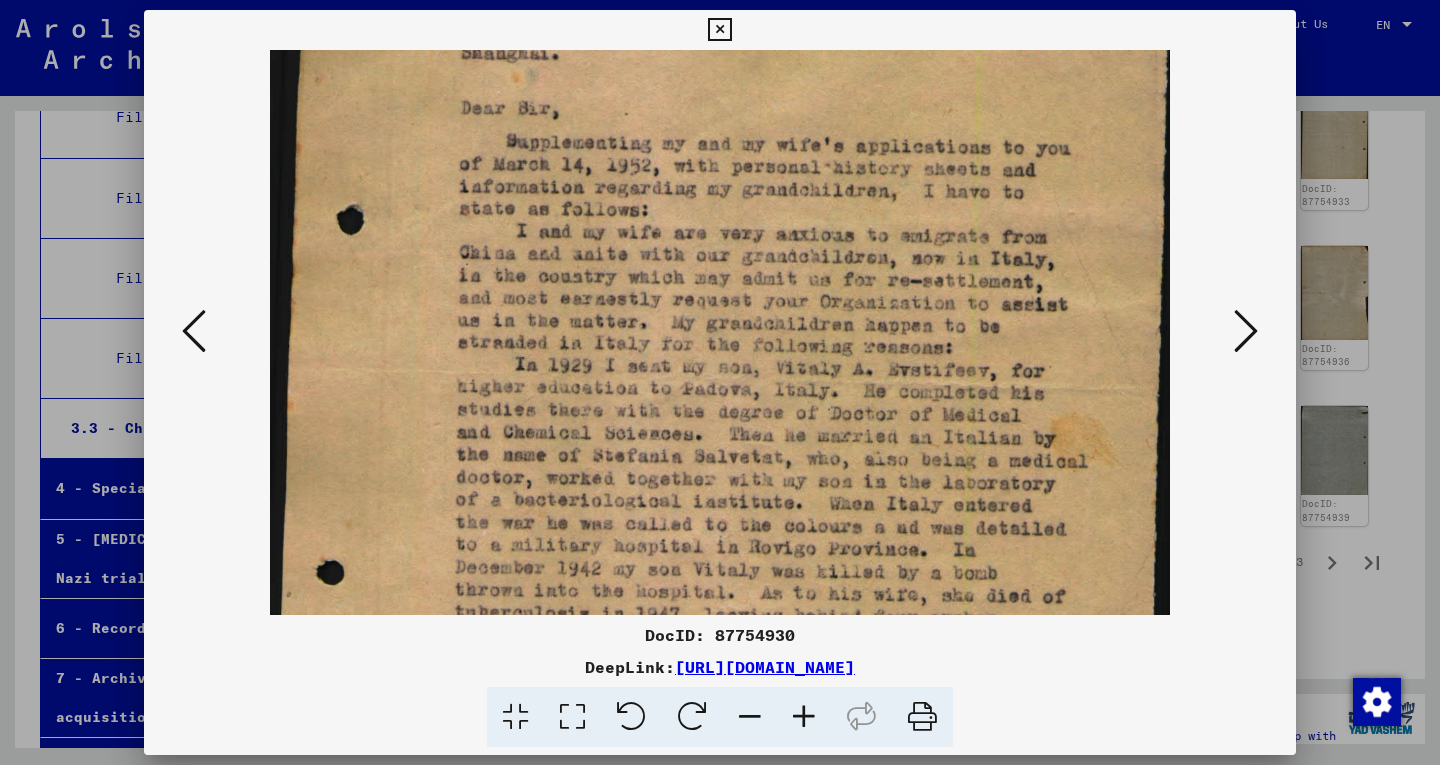 drag, startPoint x: 731, startPoint y: 467, endPoint x: 719, endPoint y: 401, distance: 67.08204 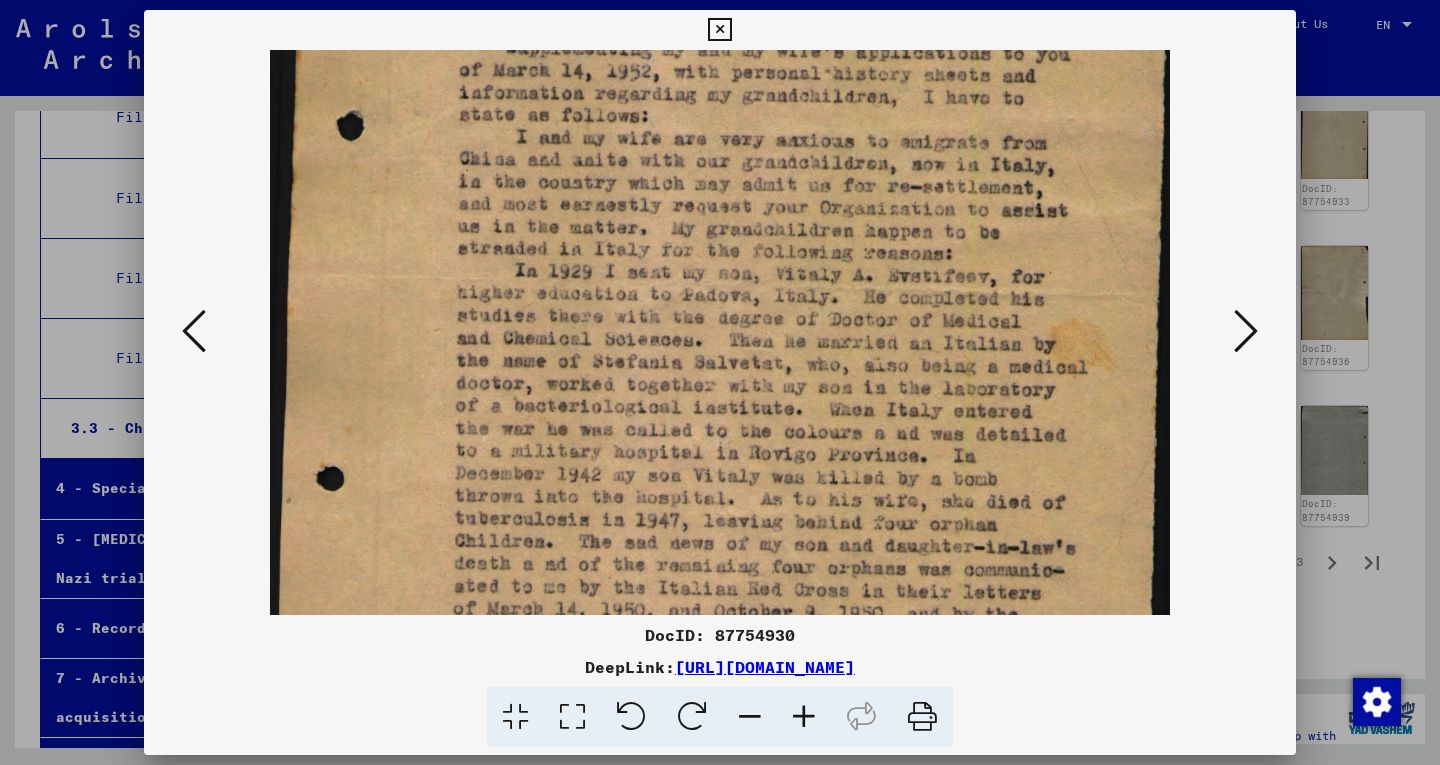 drag, startPoint x: 679, startPoint y: 469, endPoint x: 659, endPoint y: 377, distance: 94.14882 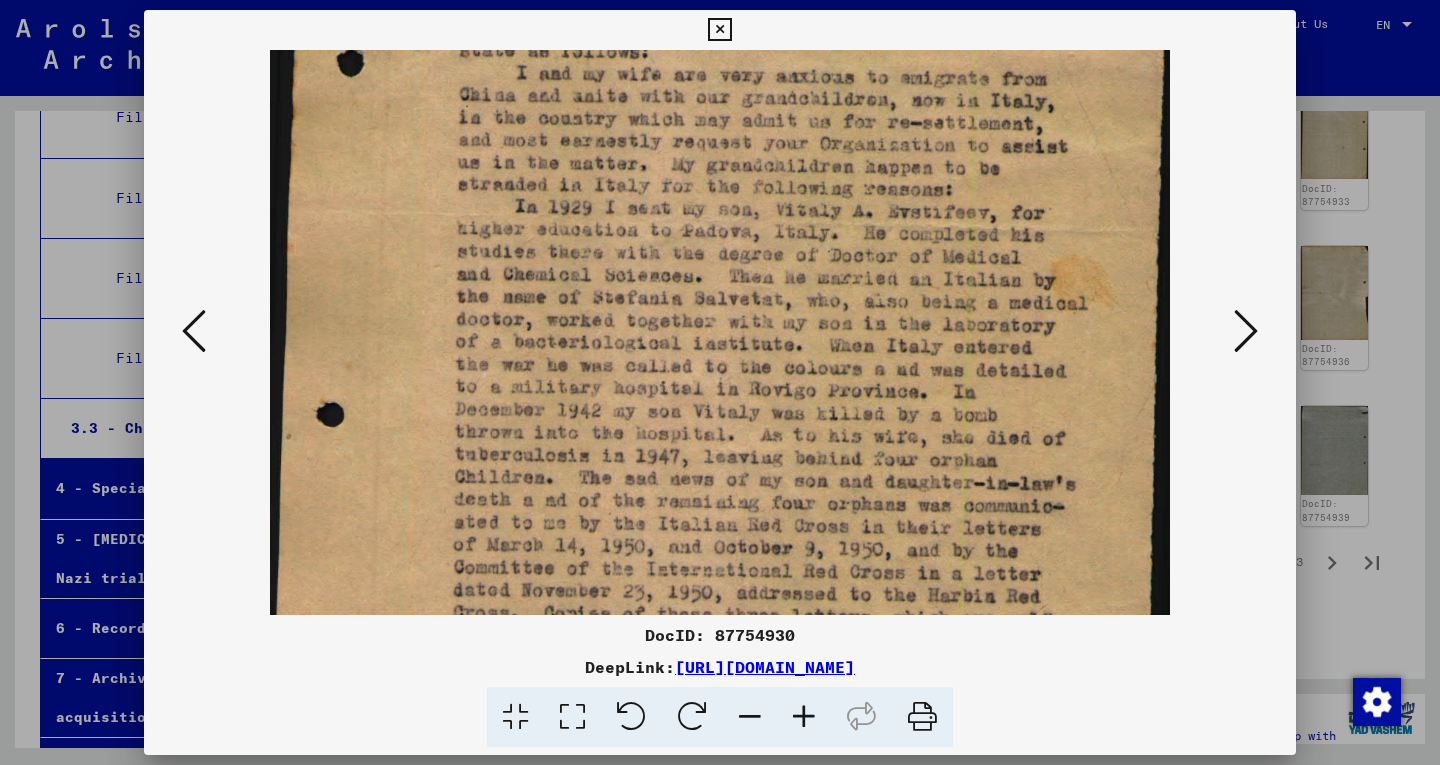 drag, startPoint x: 608, startPoint y: 449, endPoint x: 605, endPoint y: 387, distance: 62.072536 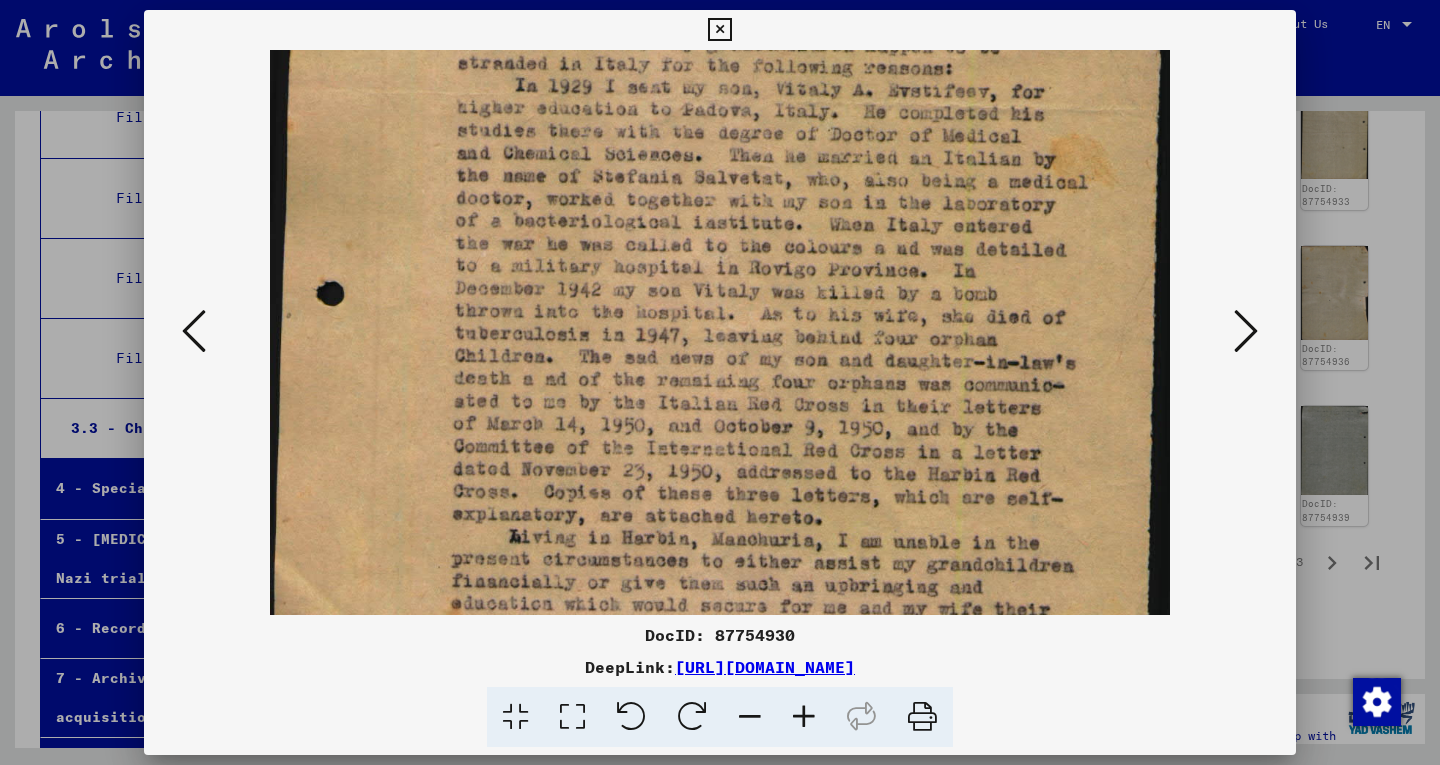 scroll, scrollTop: 568, scrollLeft: 0, axis: vertical 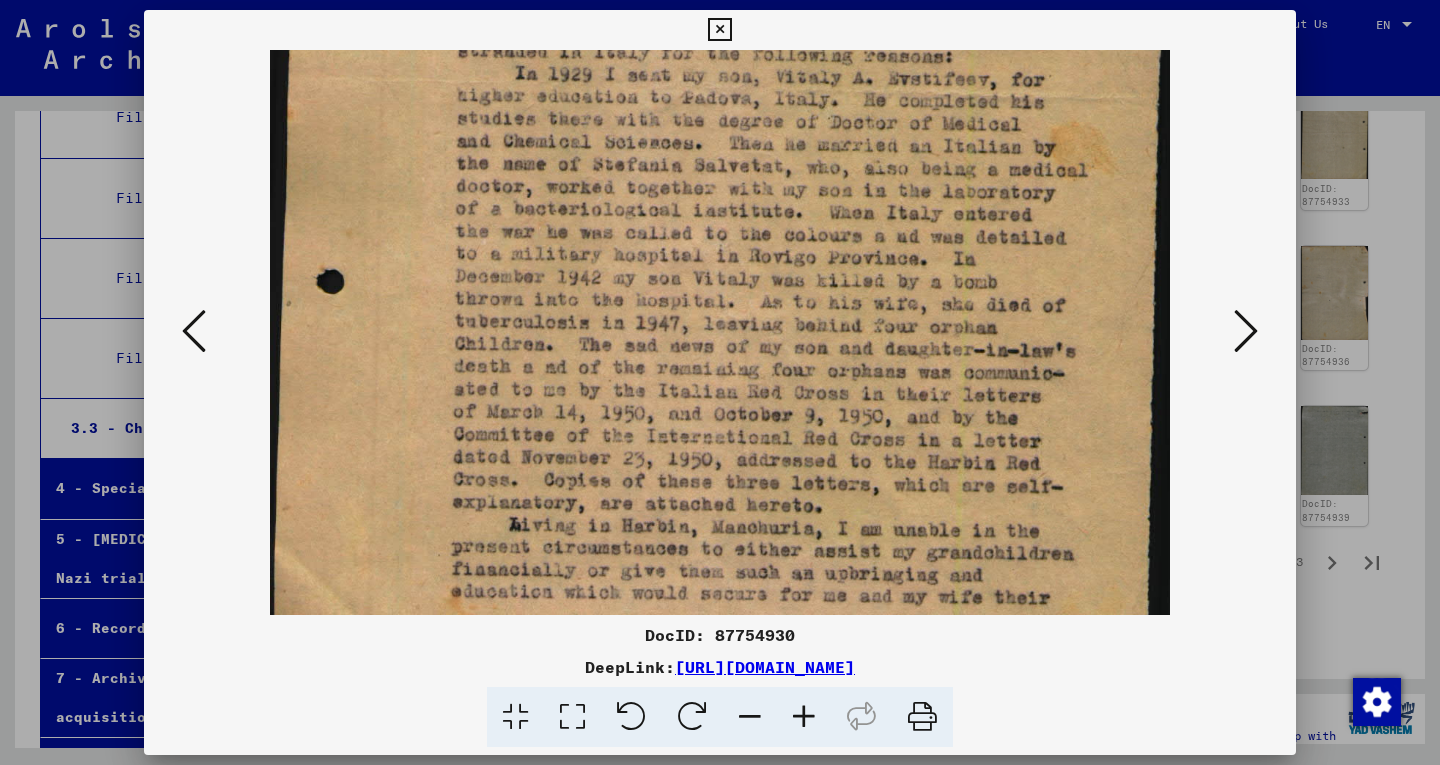 drag, startPoint x: 593, startPoint y: 428, endPoint x: 586, endPoint y: 331, distance: 97.25225 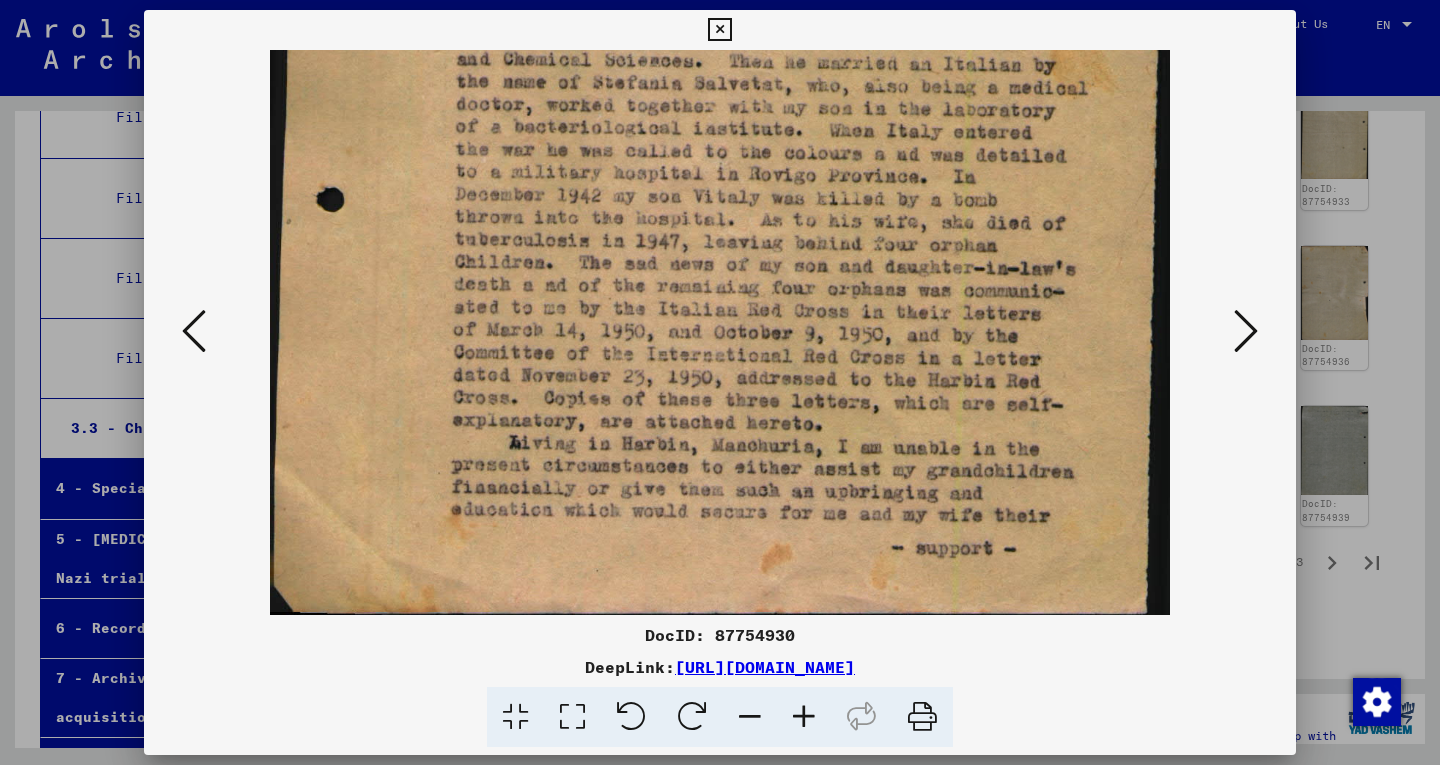 drag, startPoint x: 563, startPoint y: 443, endPoint x: 556, endPoint y: 355, distance: 88.27797 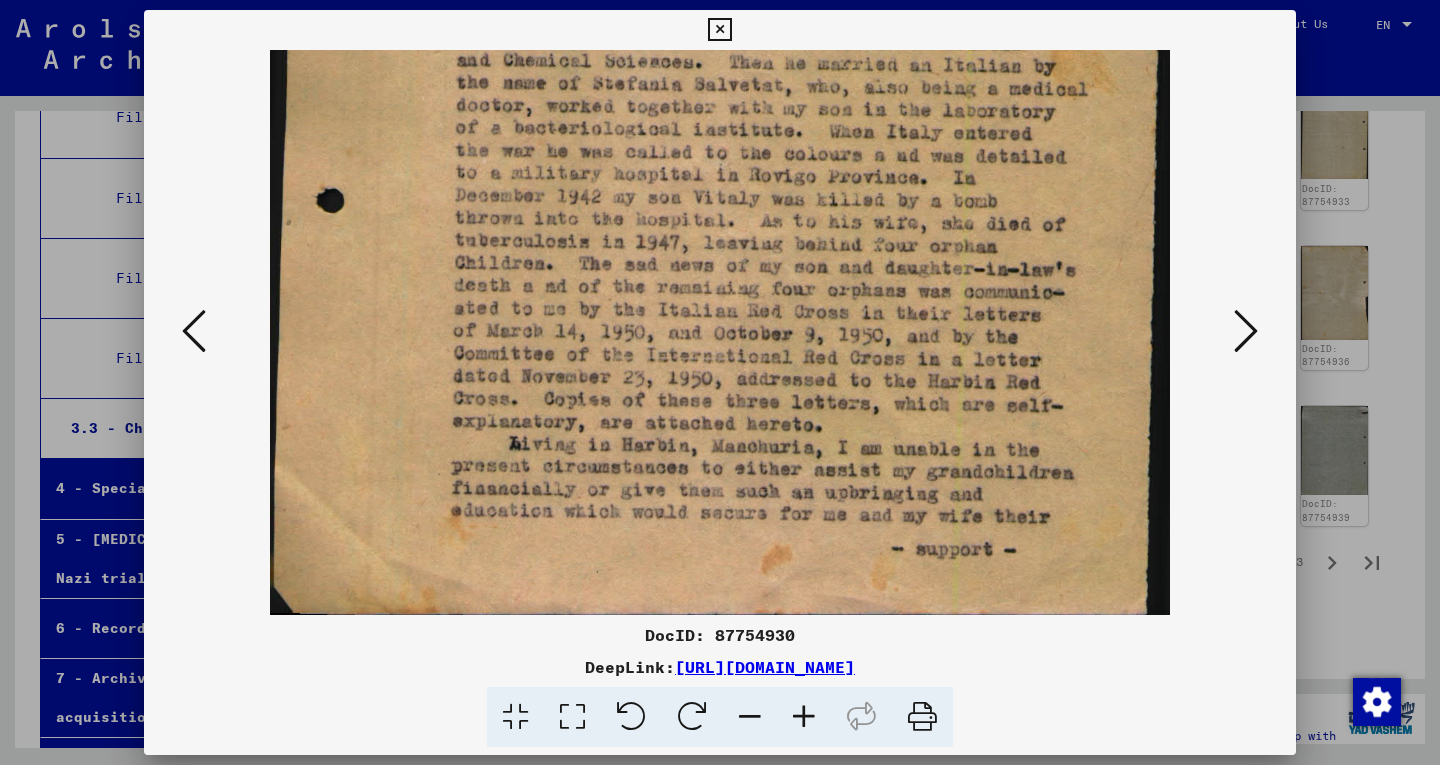 click at bounding box center (194, 331) 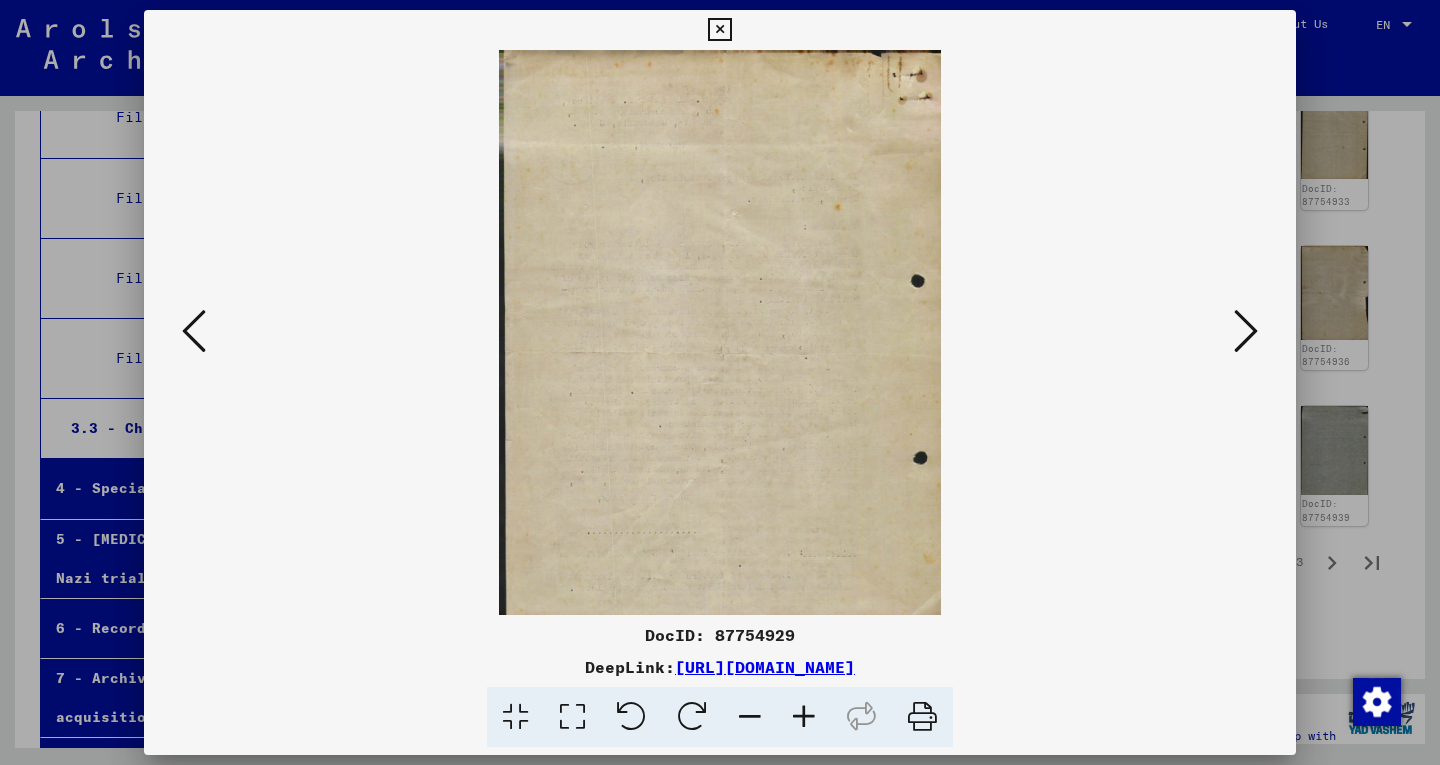 scroll, scrollTop: 0, scrollLeft: 0, axis: both 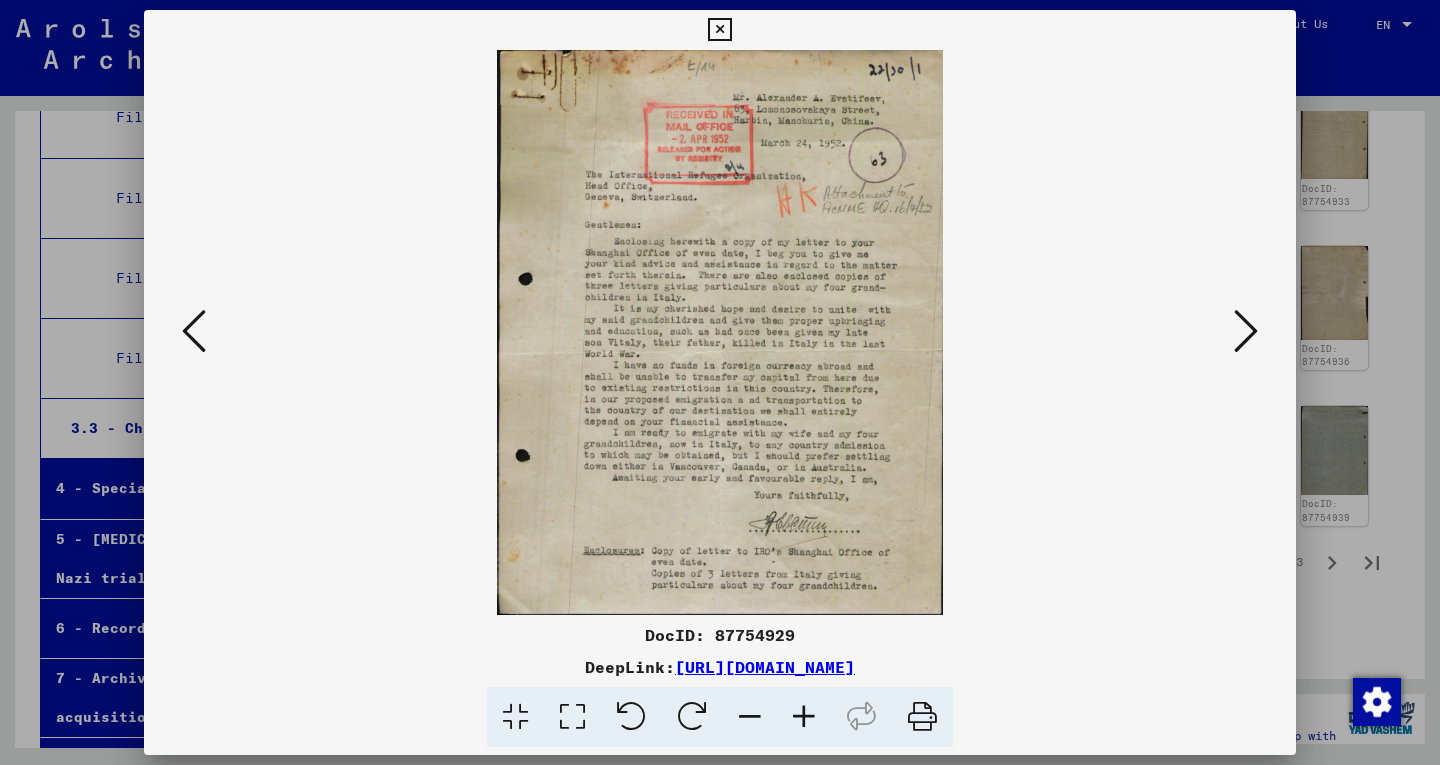 click at bounding box center [804, 717] 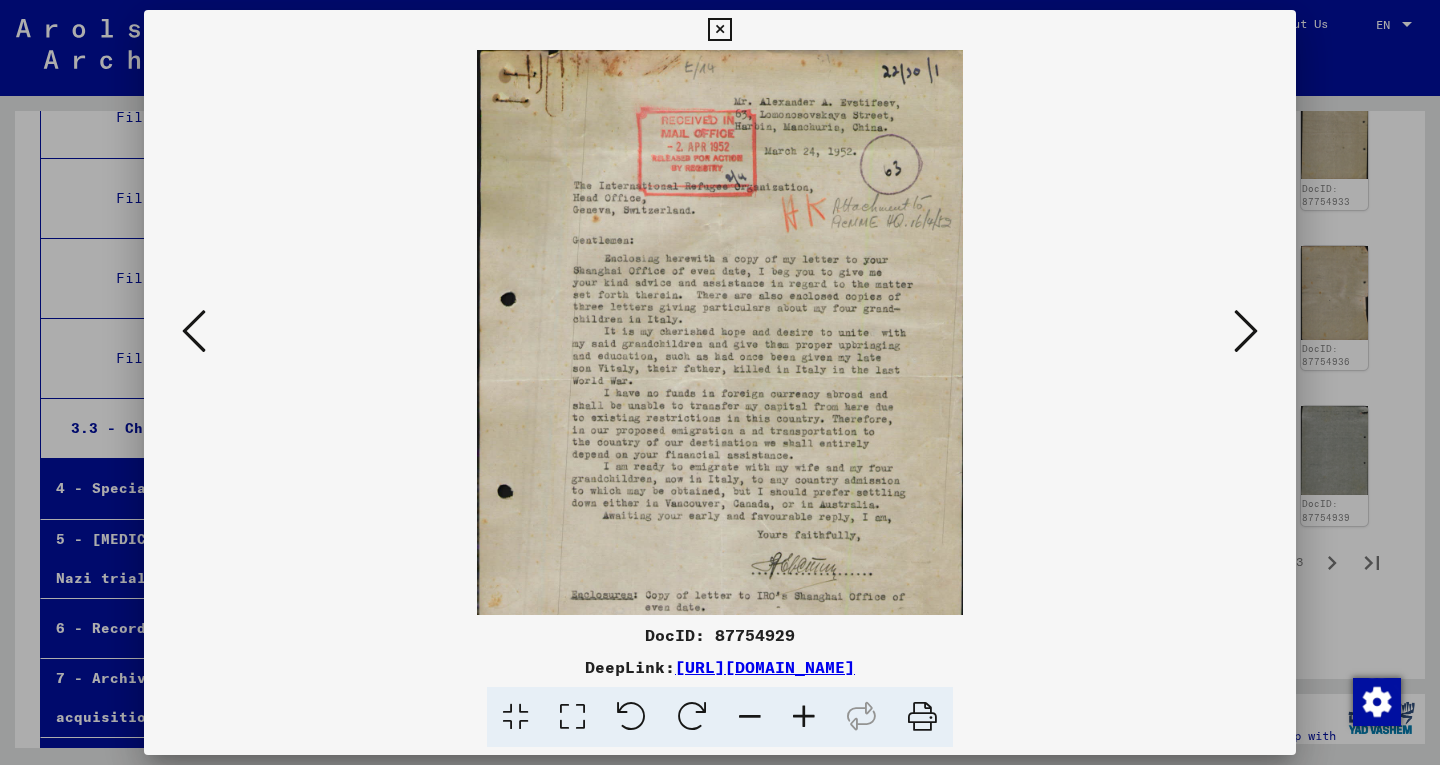 click at bounding box center (804, 717) 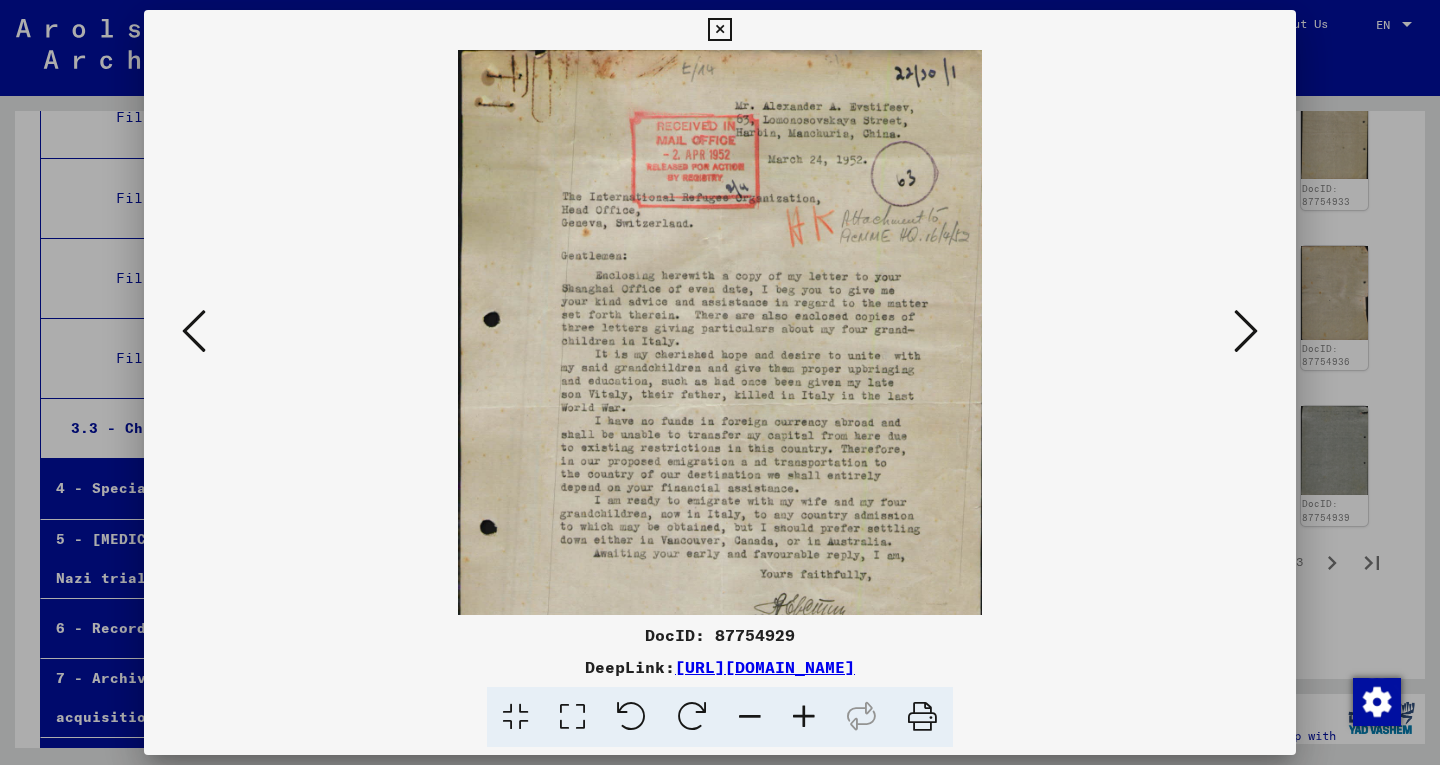 click at bounding box center (804, 717) 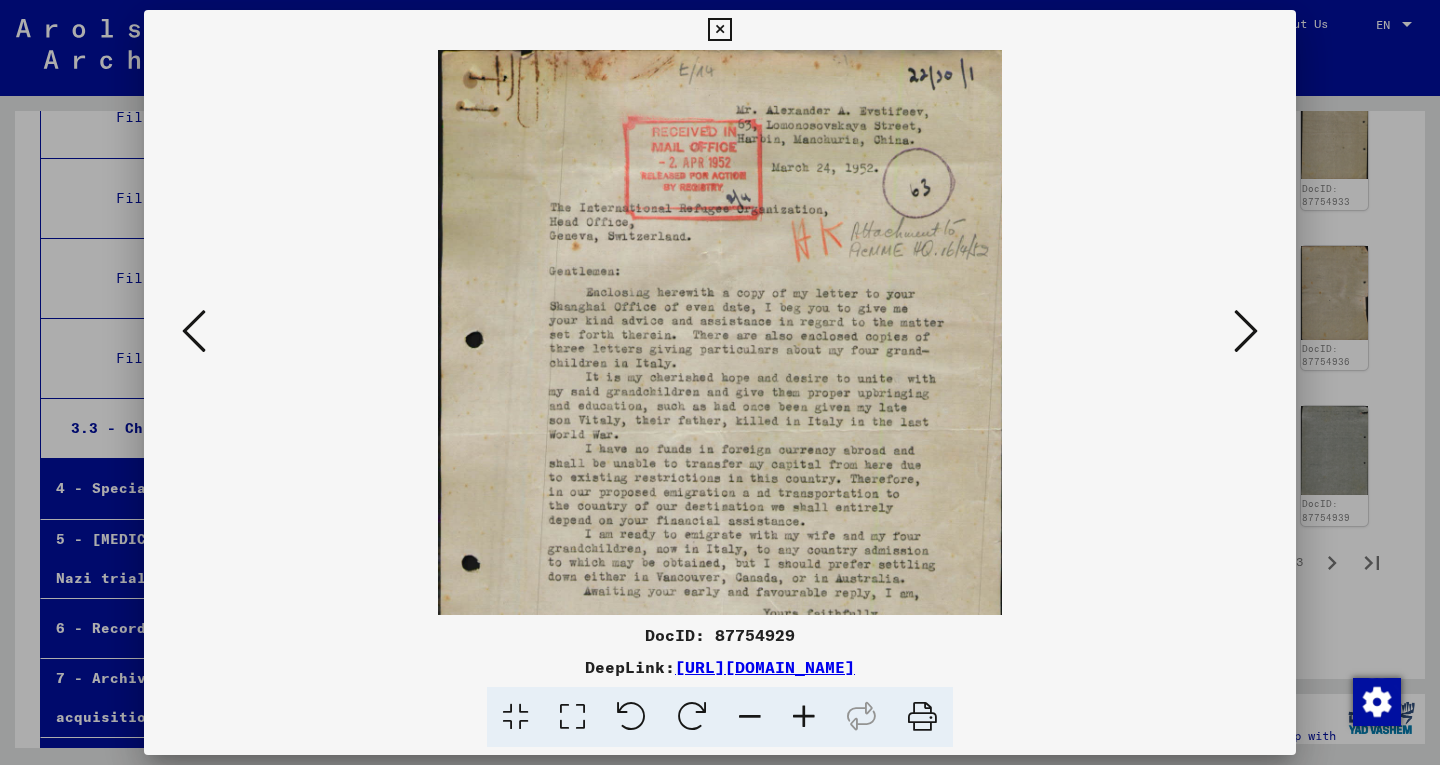 click at bounding box center (804, 717) 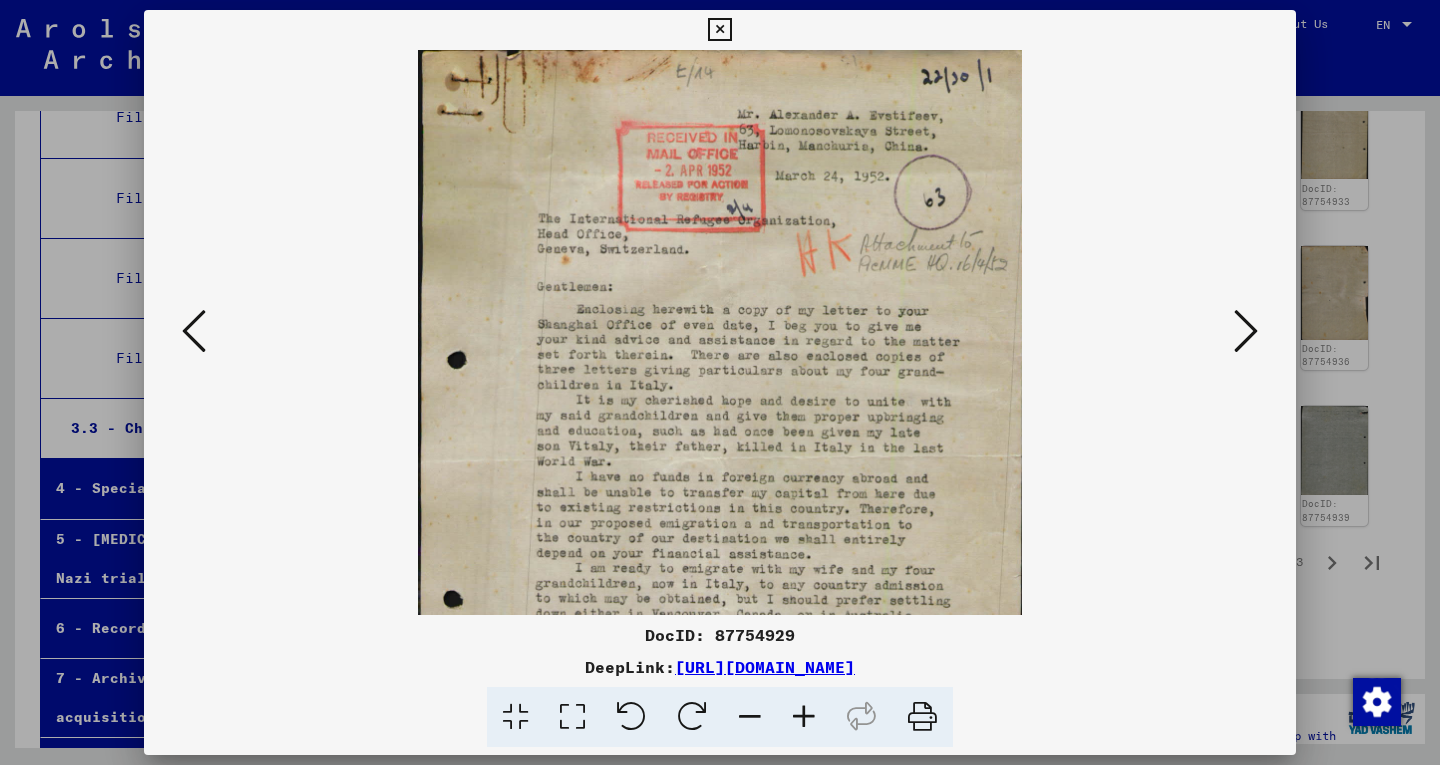 click at bounding box center [804, 717] 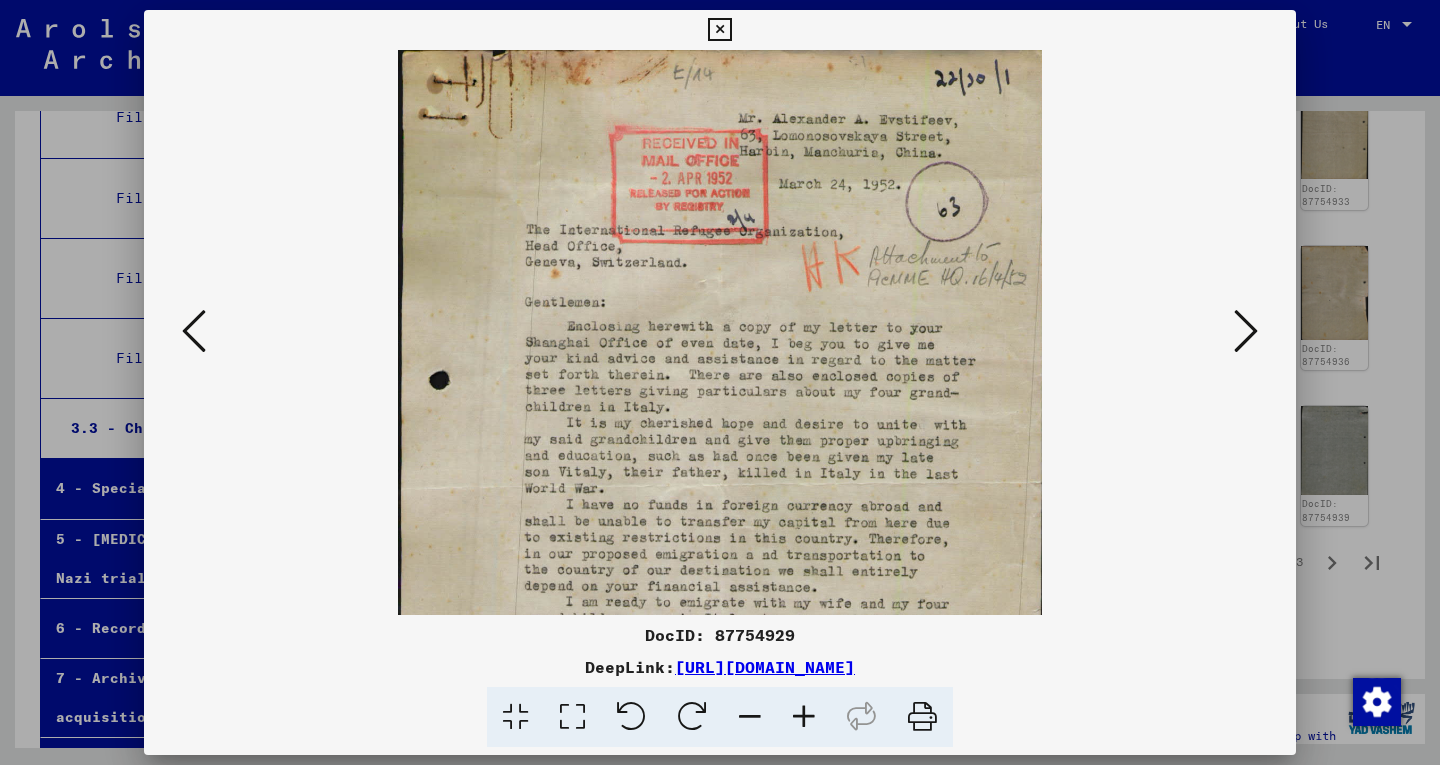 click at bounding box center [804, 717] 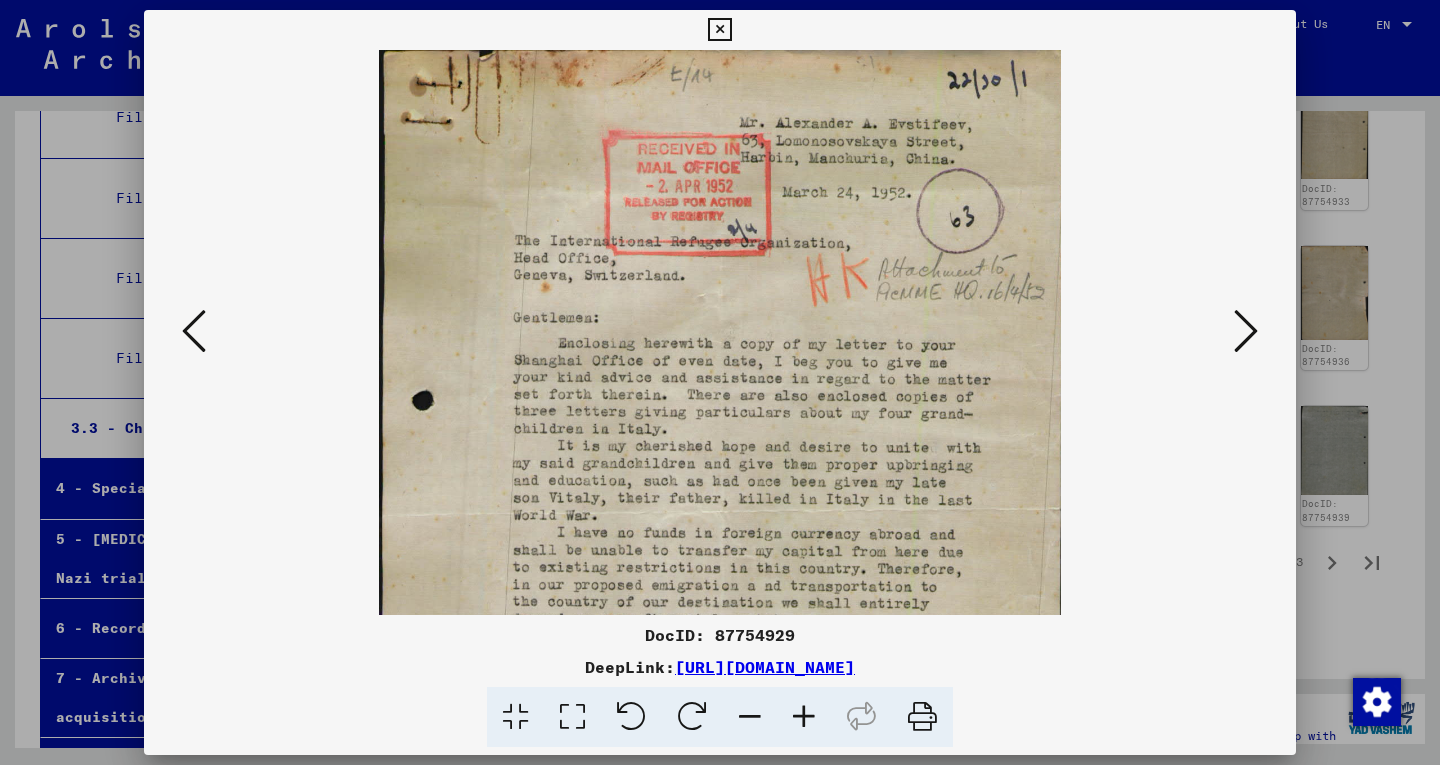 click at bounding box center [804, 717] 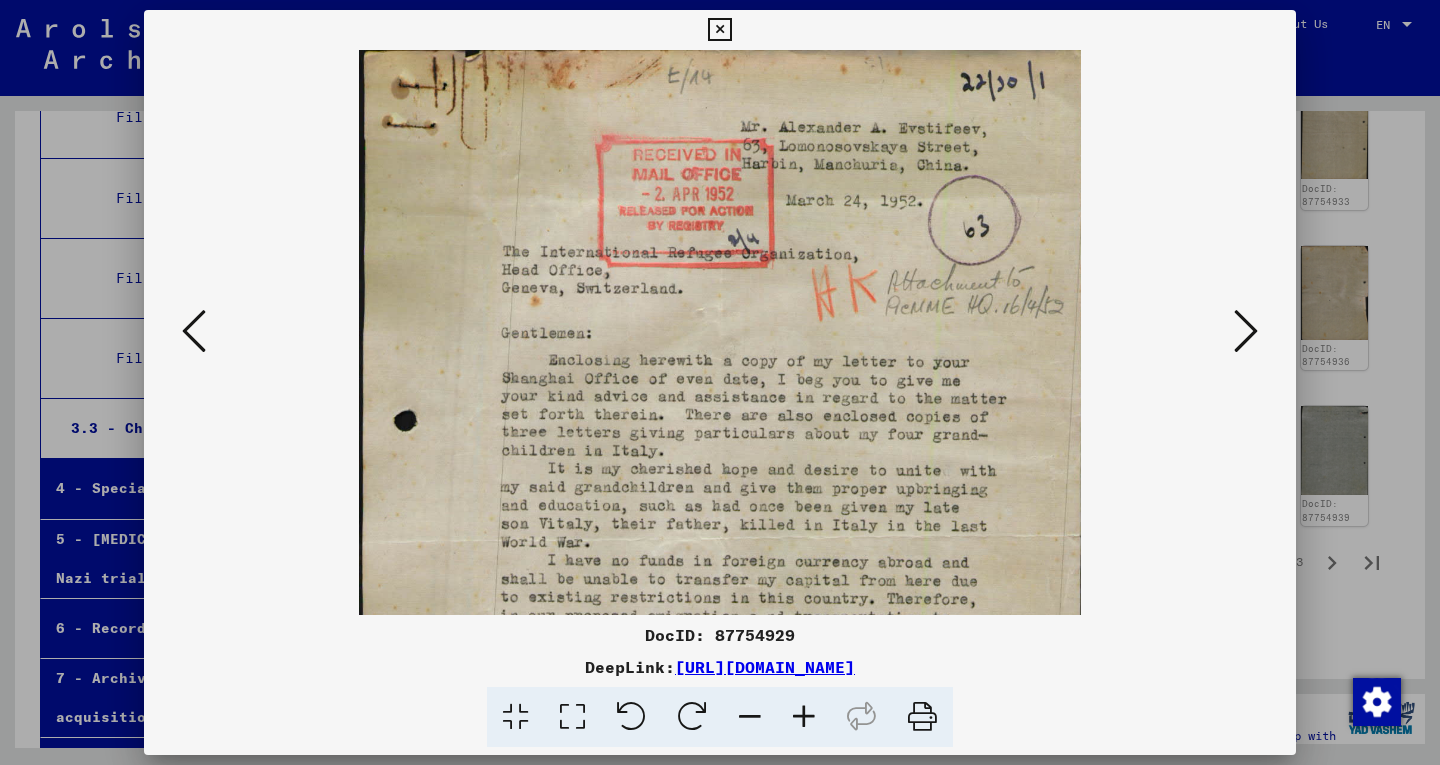 click at bounding box center [804, 717] 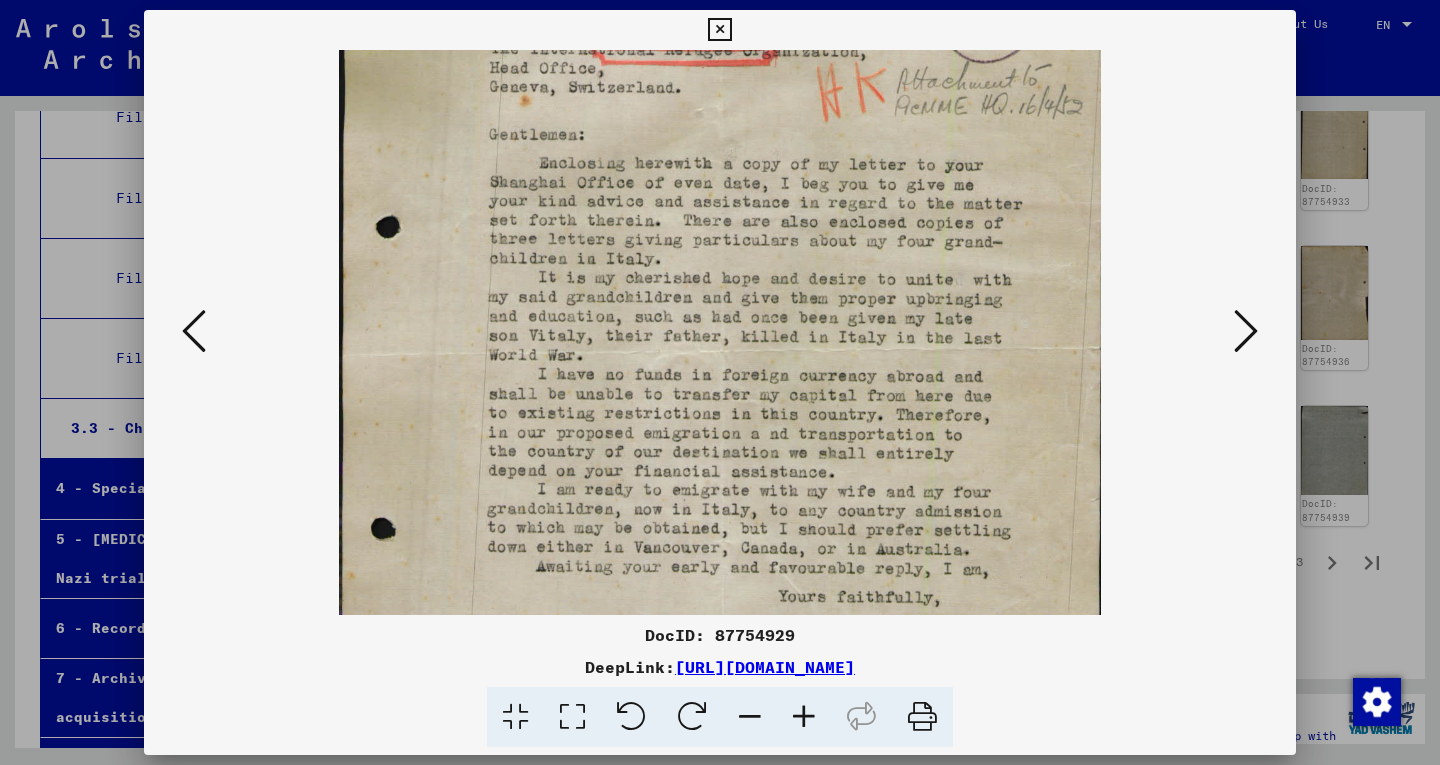 drag, startPoint x: 802, startPoint y: 598, endPoint x: 752, endPoint y: 386, distance: 217.81644 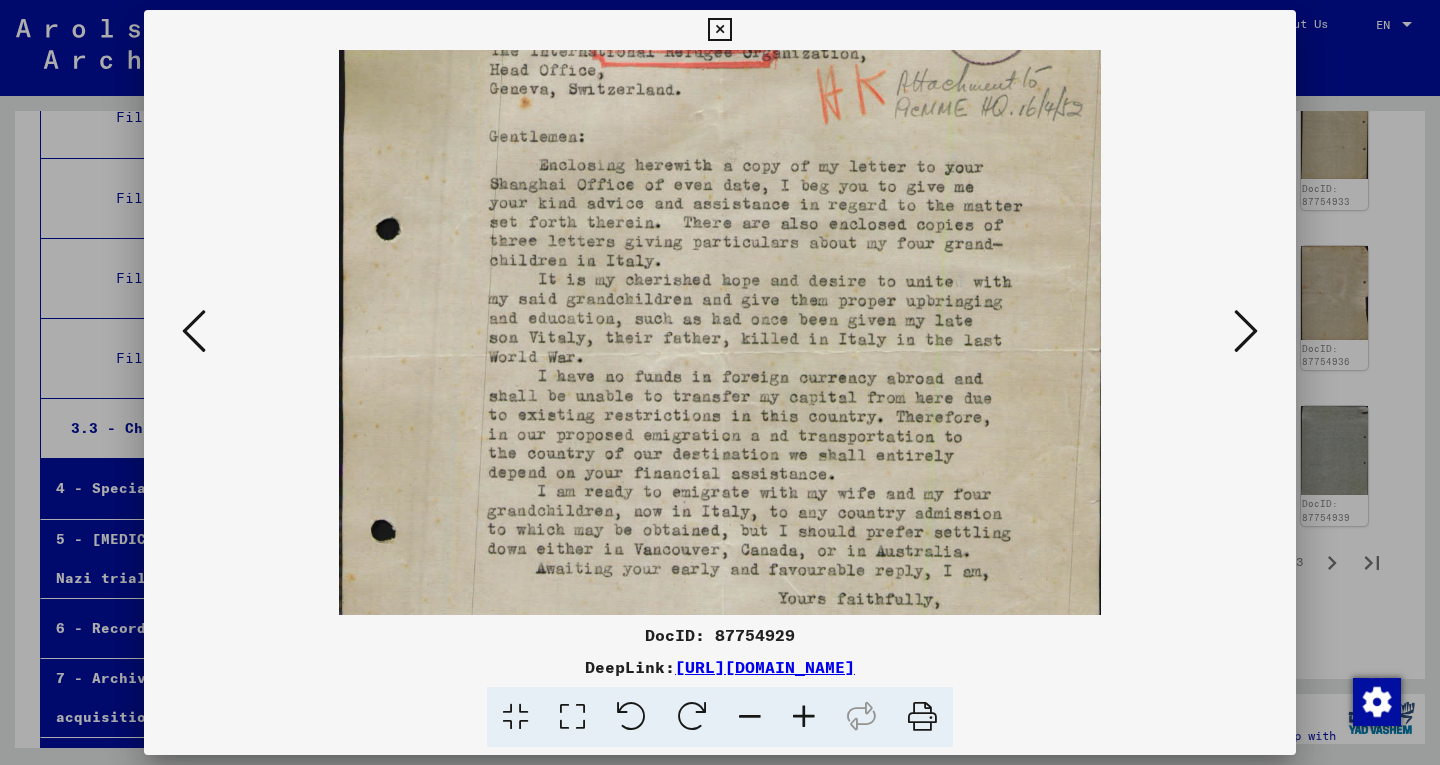 click at bounding box center (194, 331) 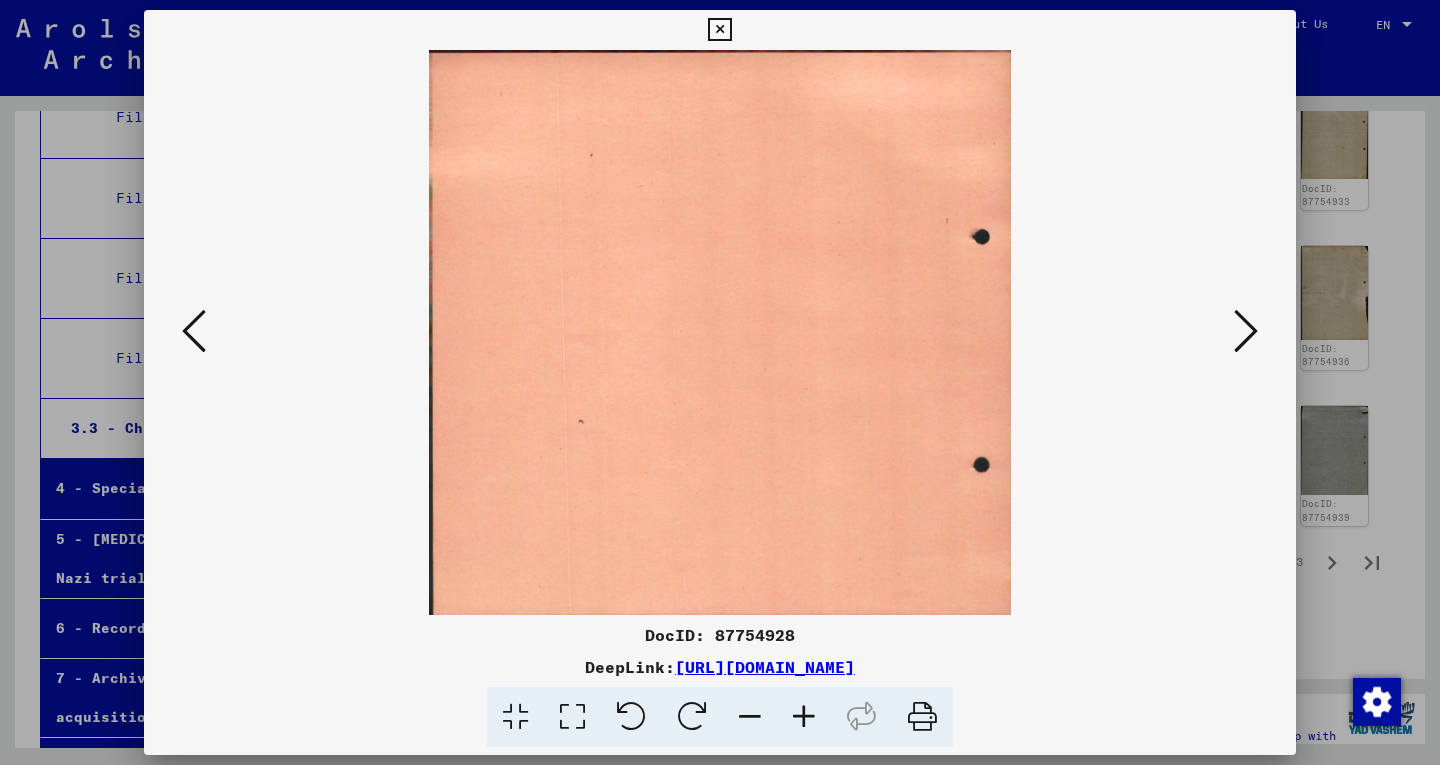 scroll, scrollTop: 0, scrollLeft: 0, axis: both 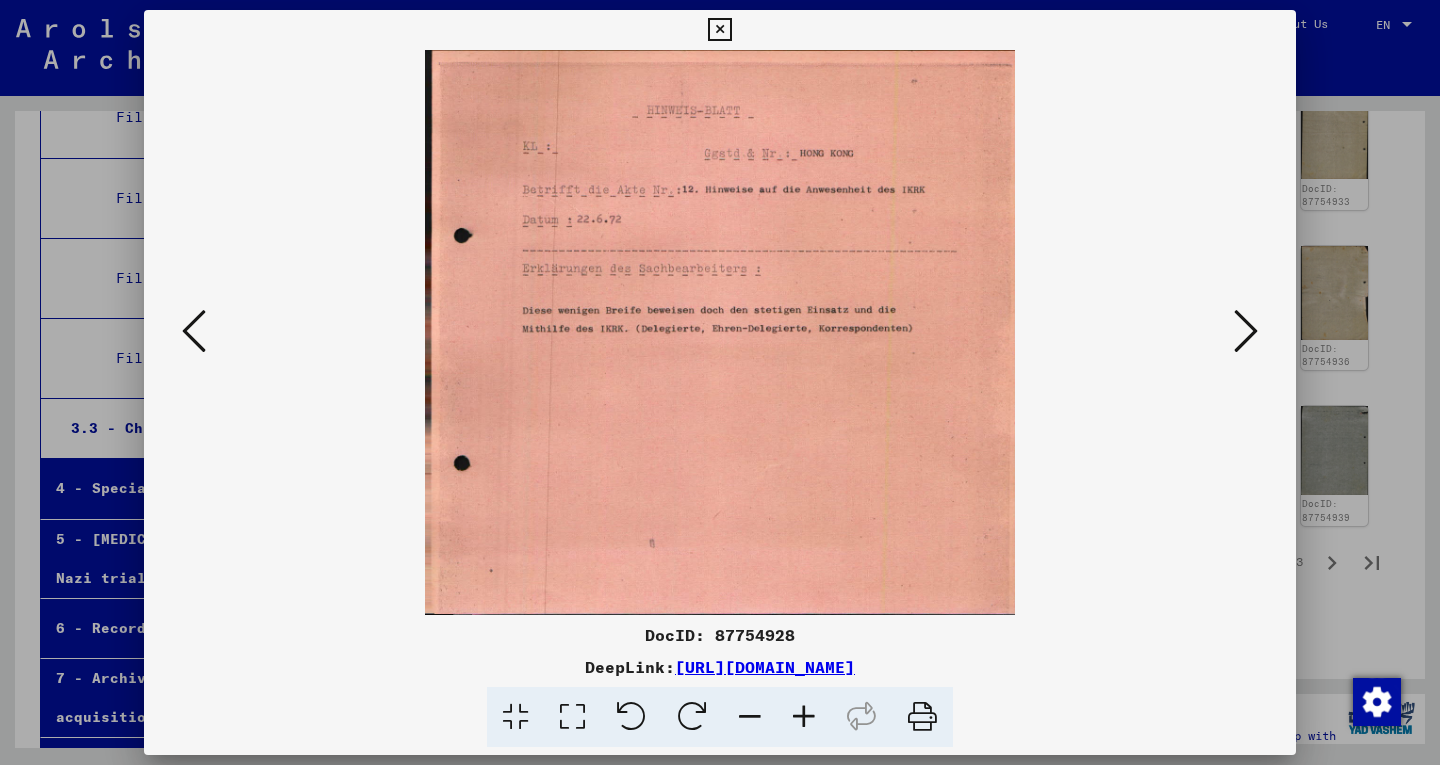 click at bounding box center [194, 331] 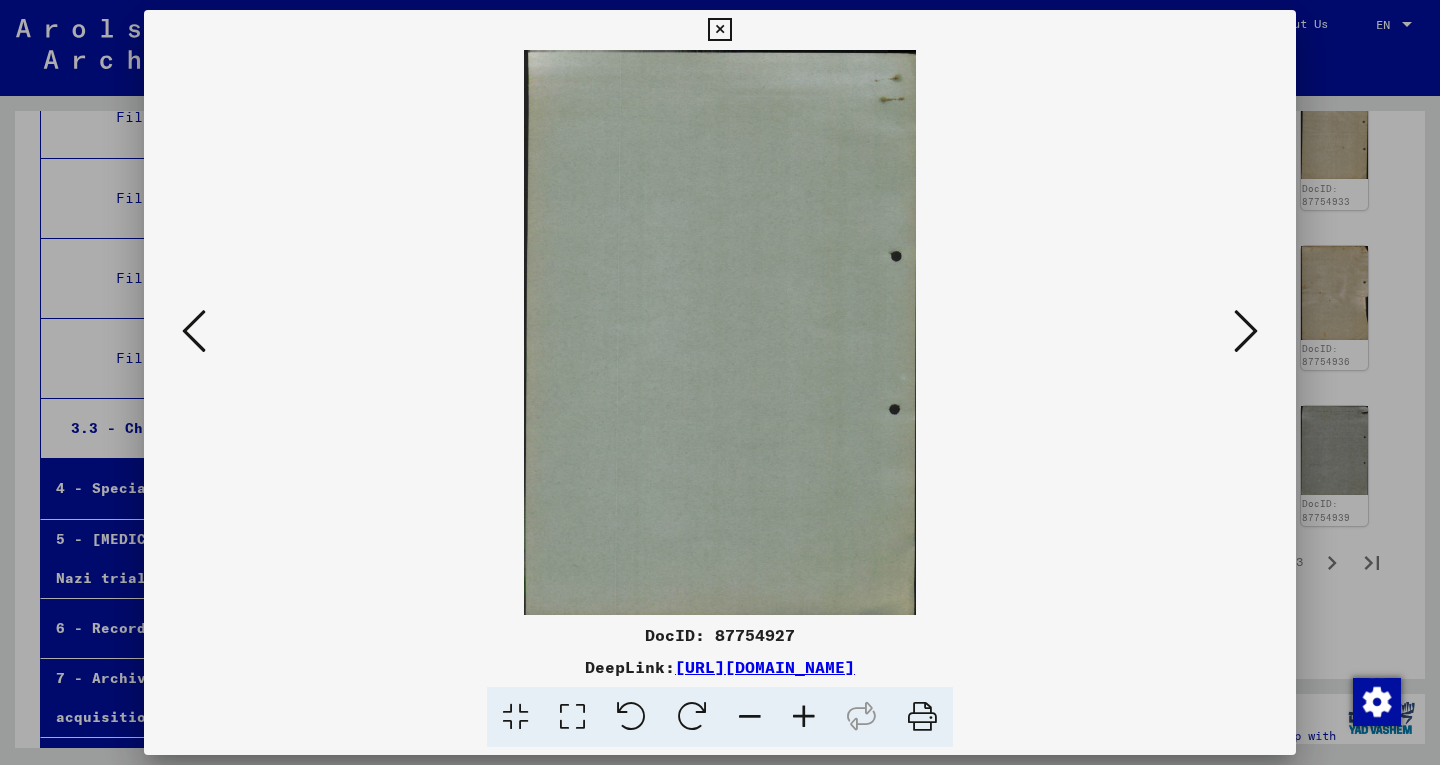 click at bounding box center (194, 331) 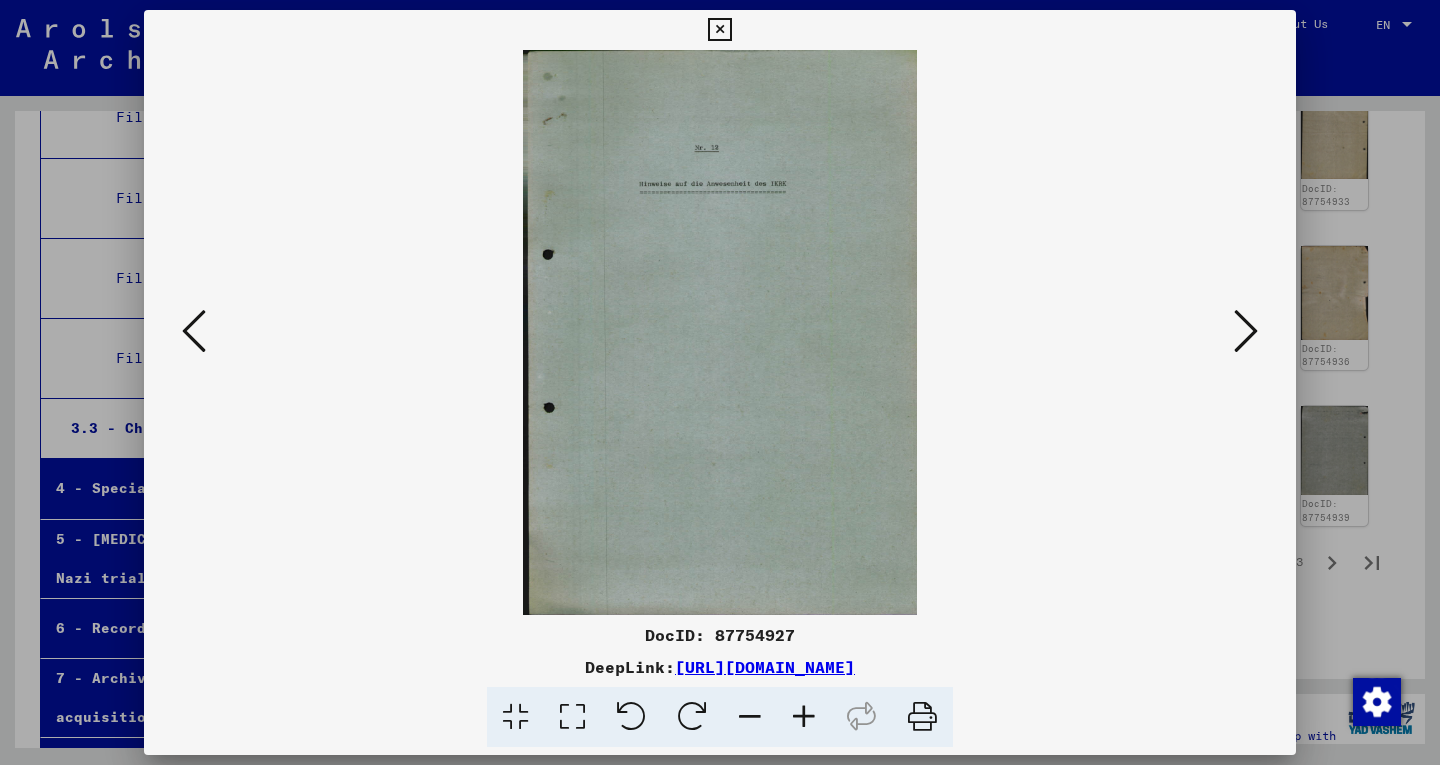 click at bounding box center [194, 331] 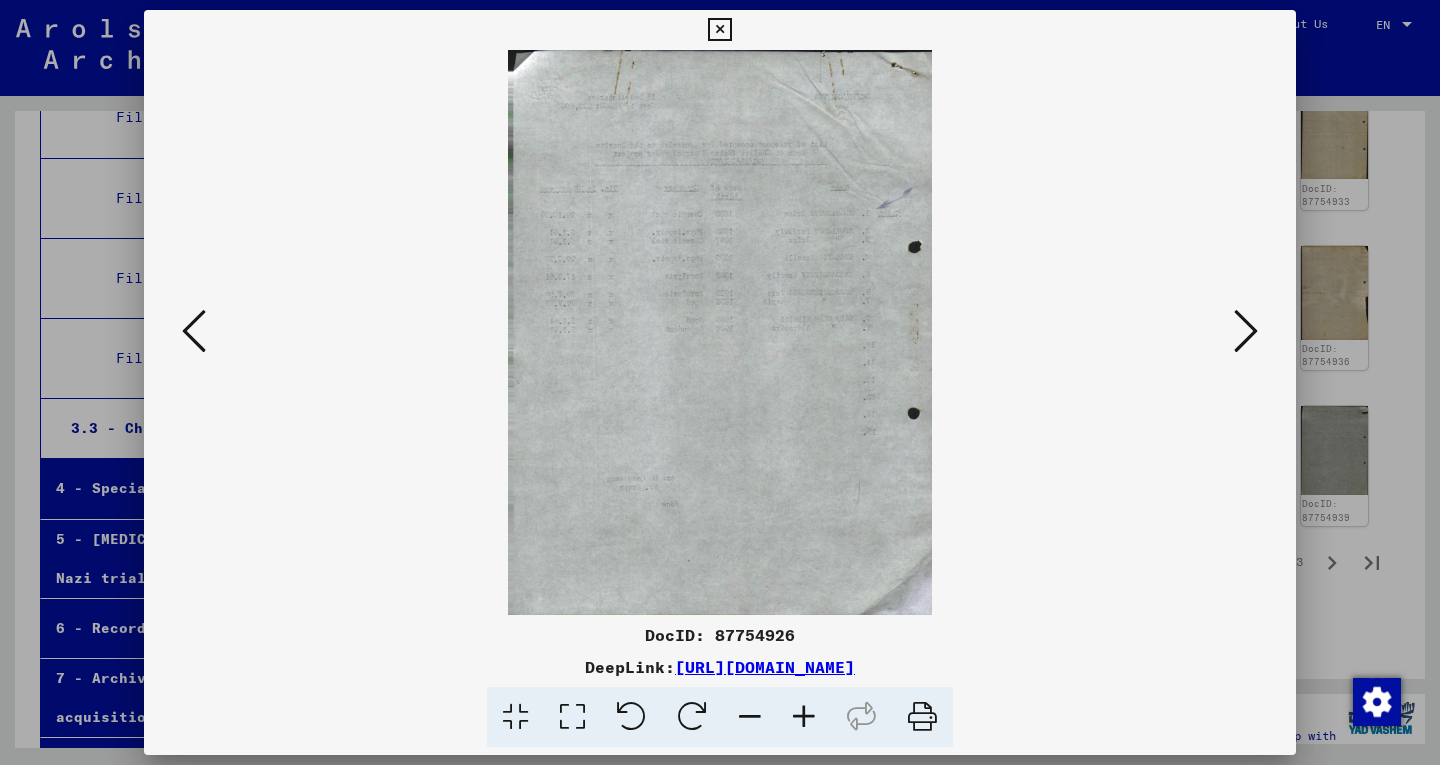 click at bounding box center [194, 331] 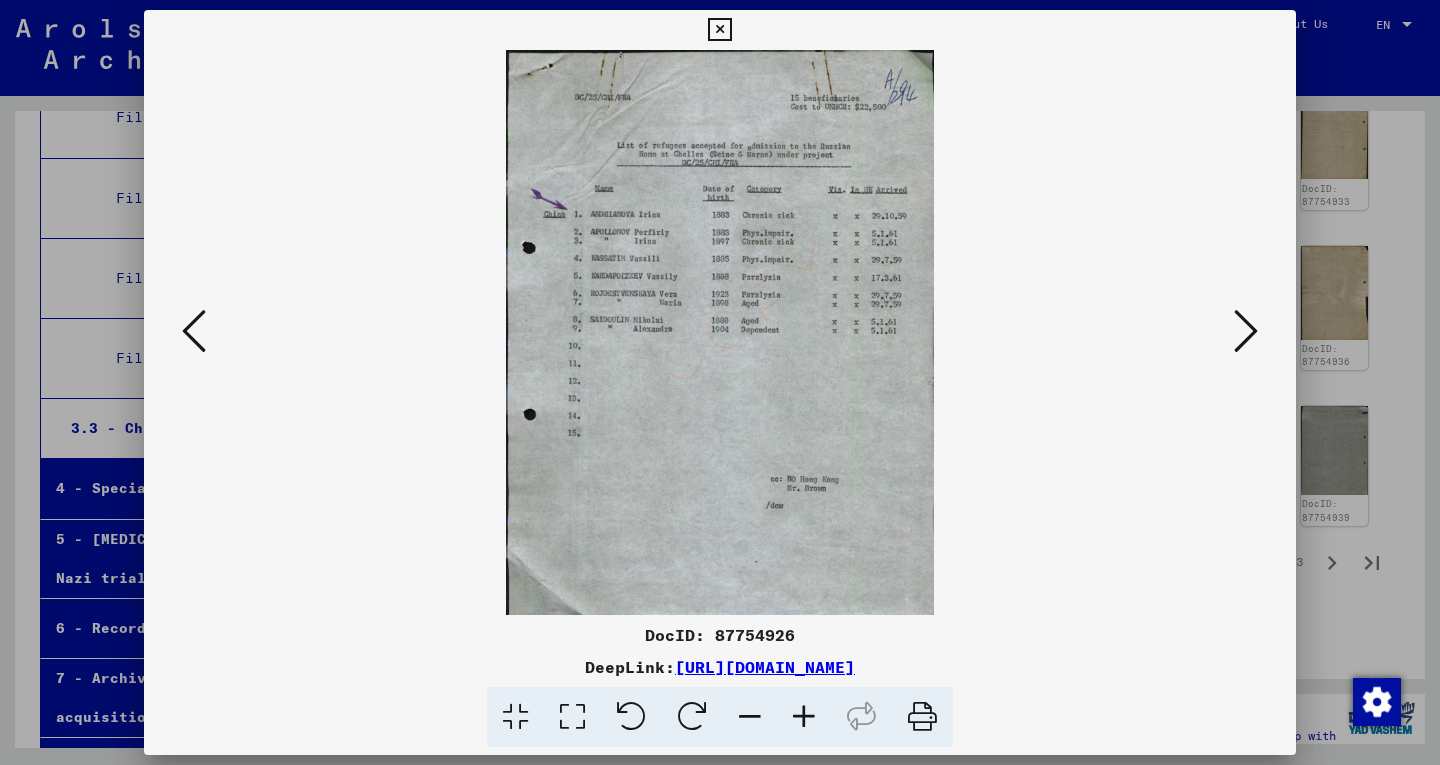 click at bounding box center [804, 717] 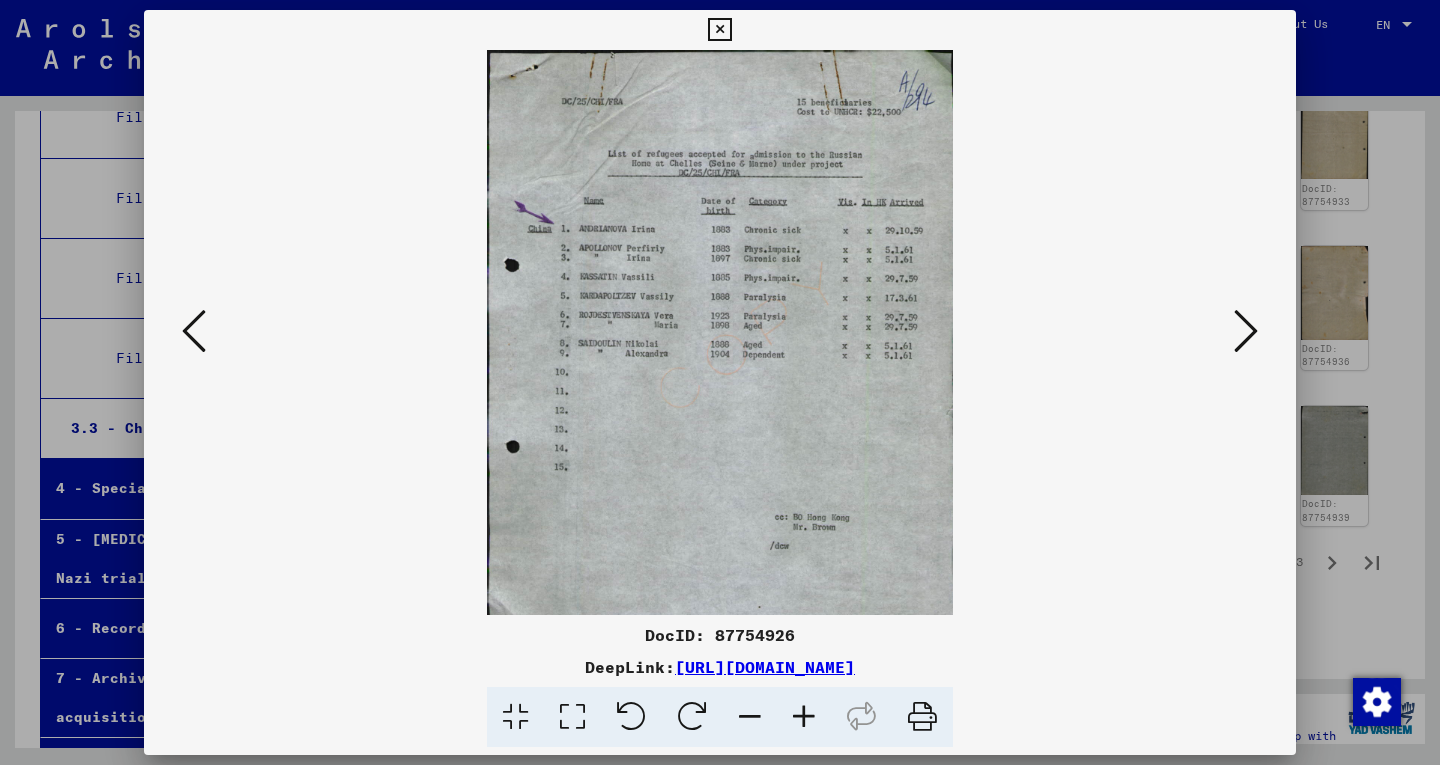 click at bounding box center (804, 717) 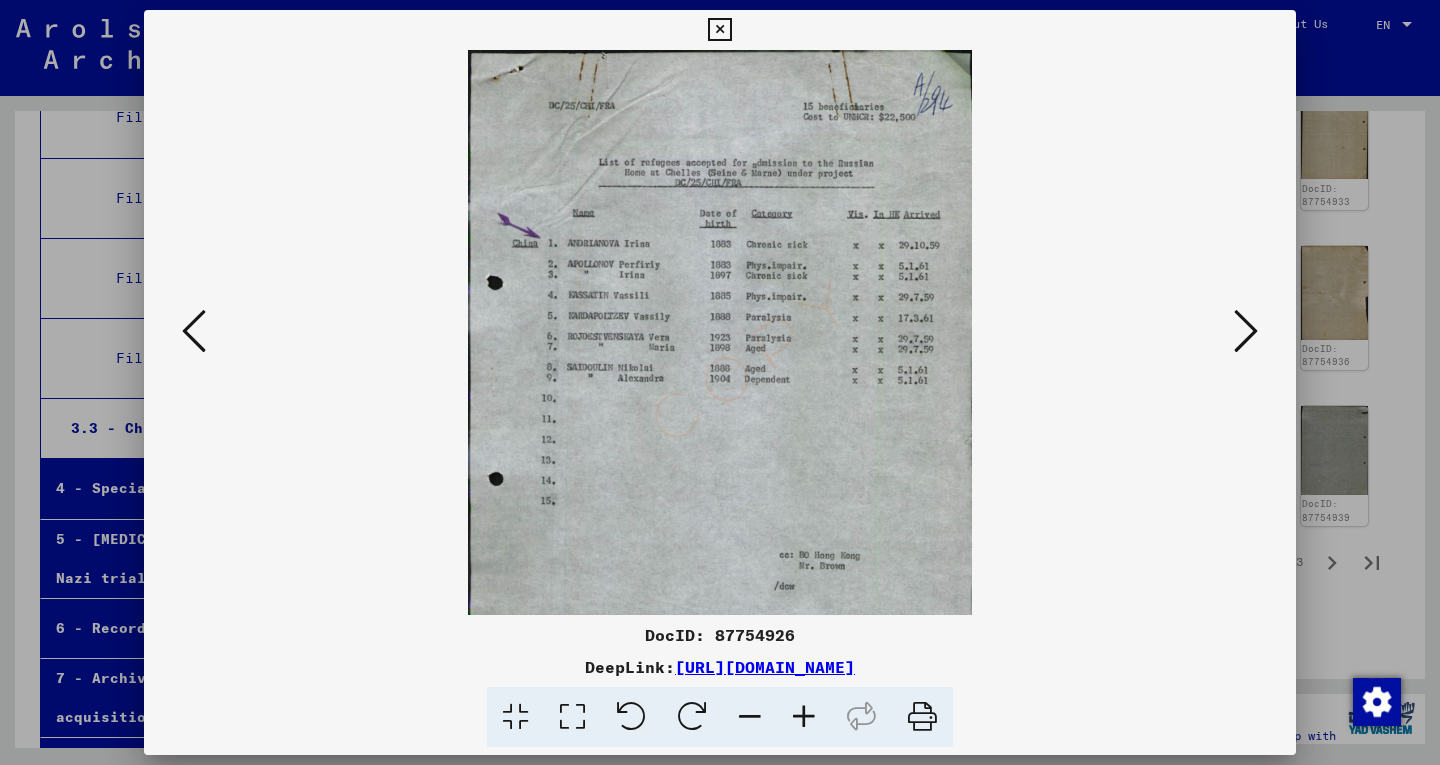 click at bounding box center [804, 717] 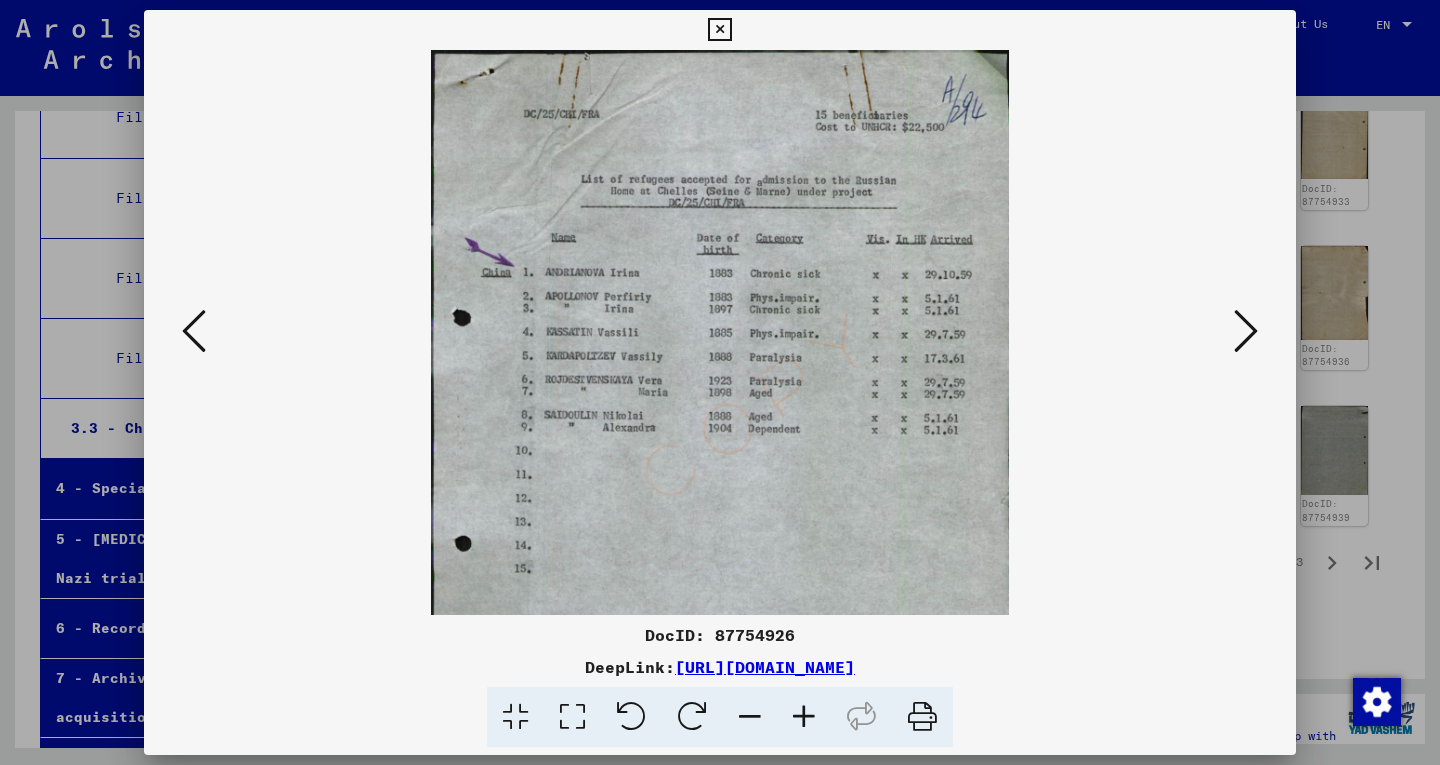click at bounding box center [804, 717] 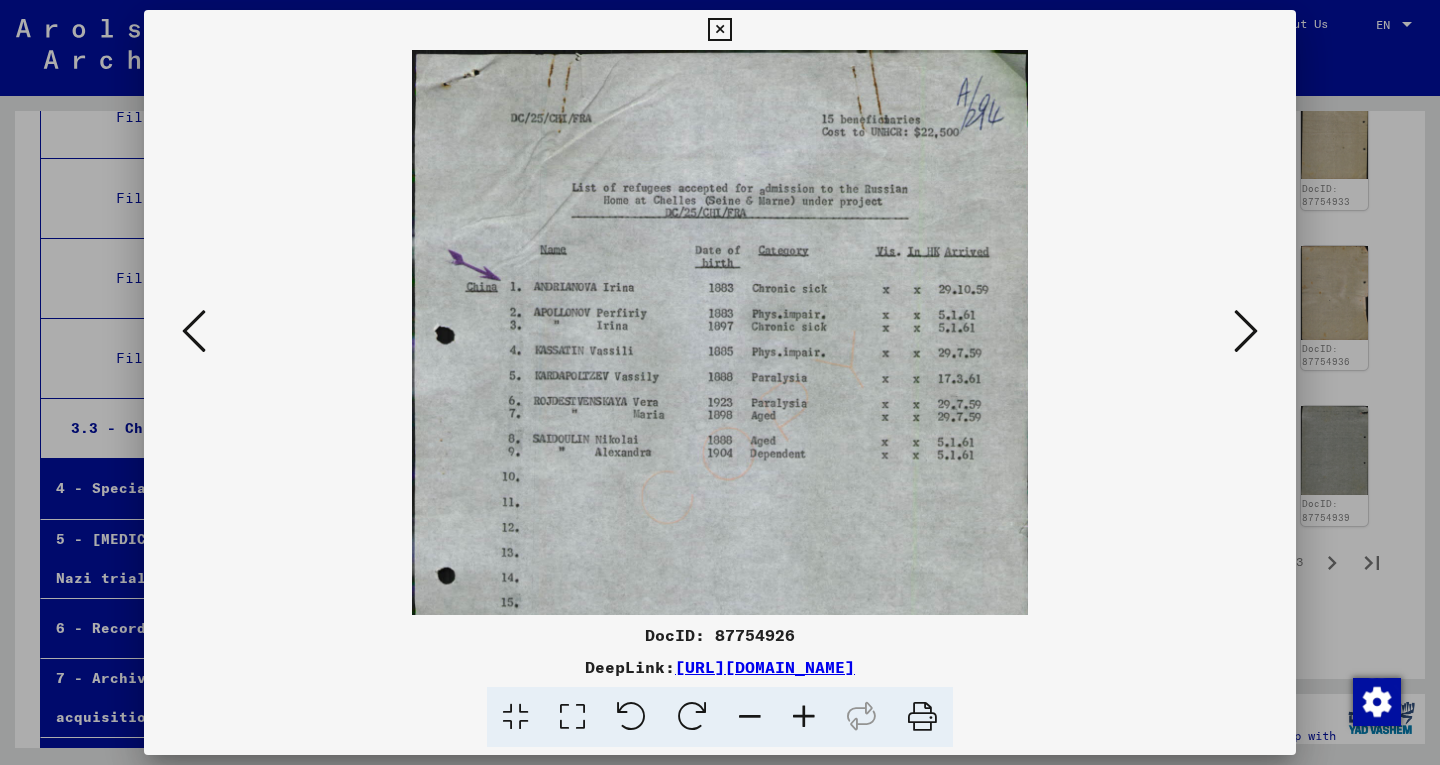 click at bounding box center [804, 717] 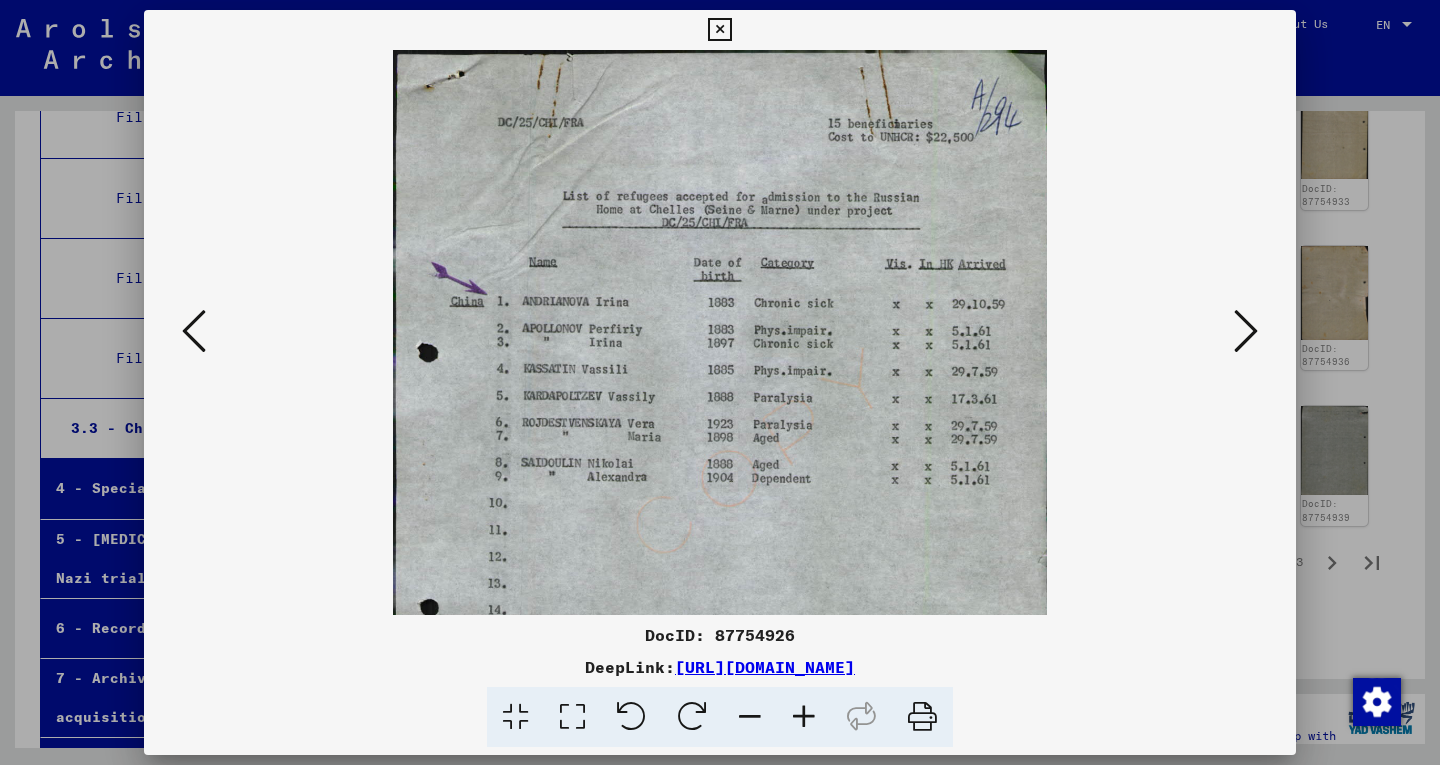 click at bounding box center (804, 717) 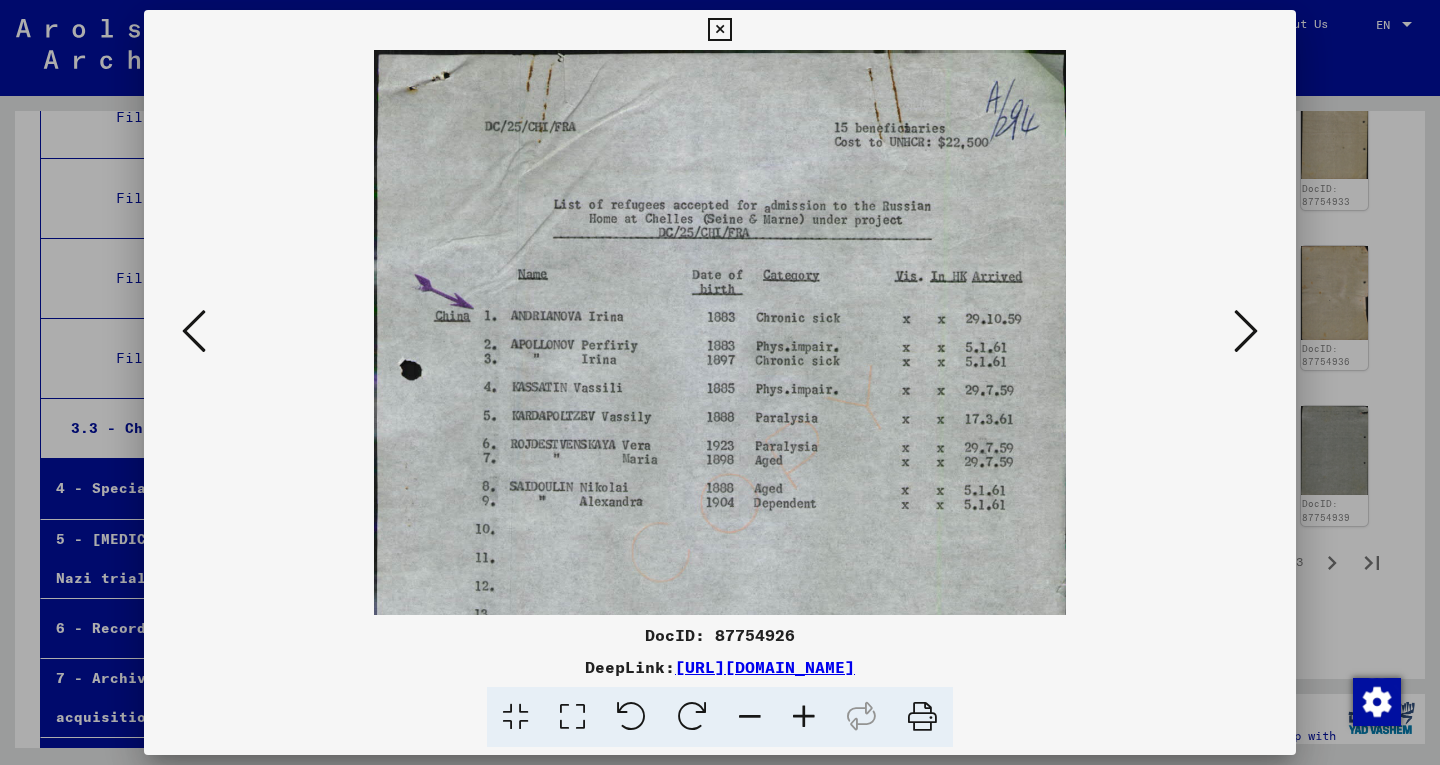 click at bounding box center [804, 717] 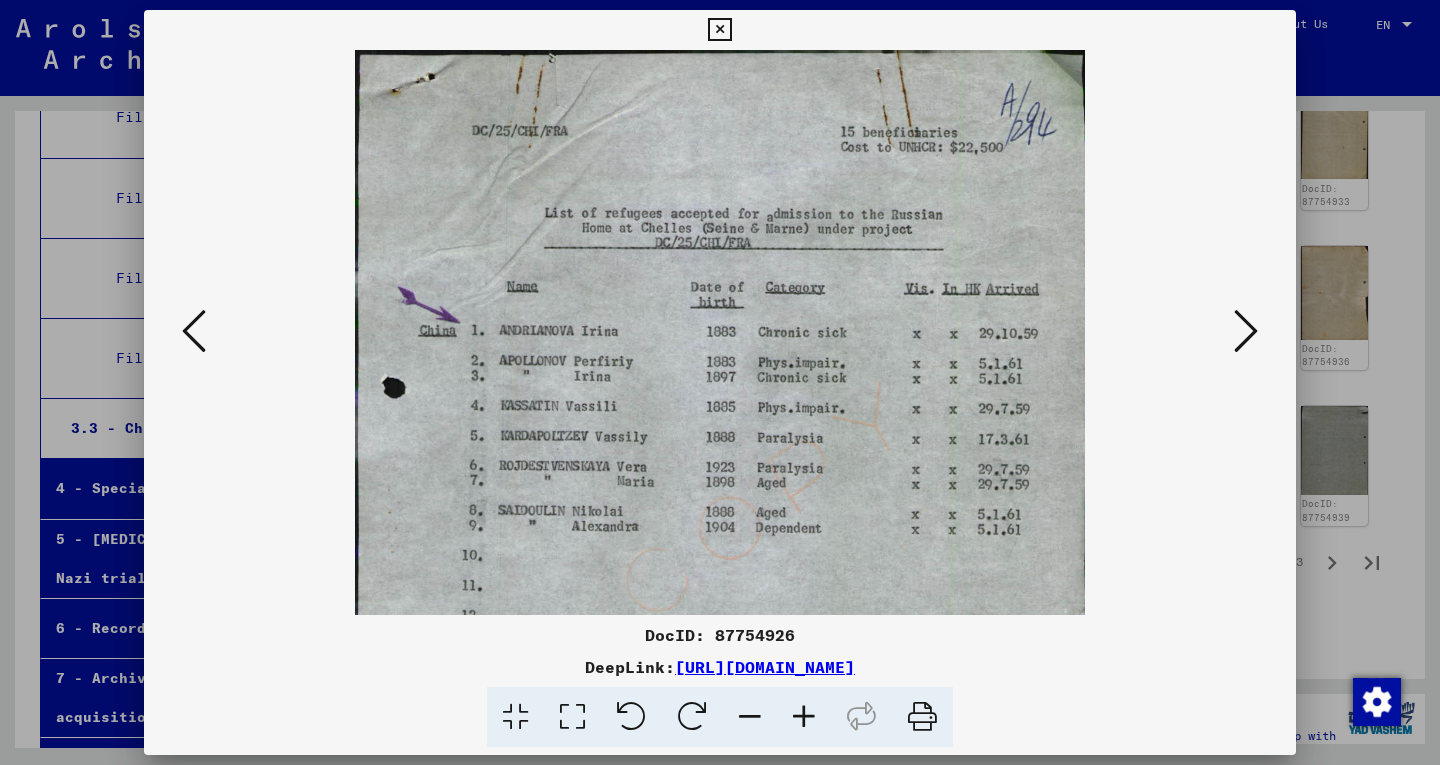 click at bounding box center [804, 717] 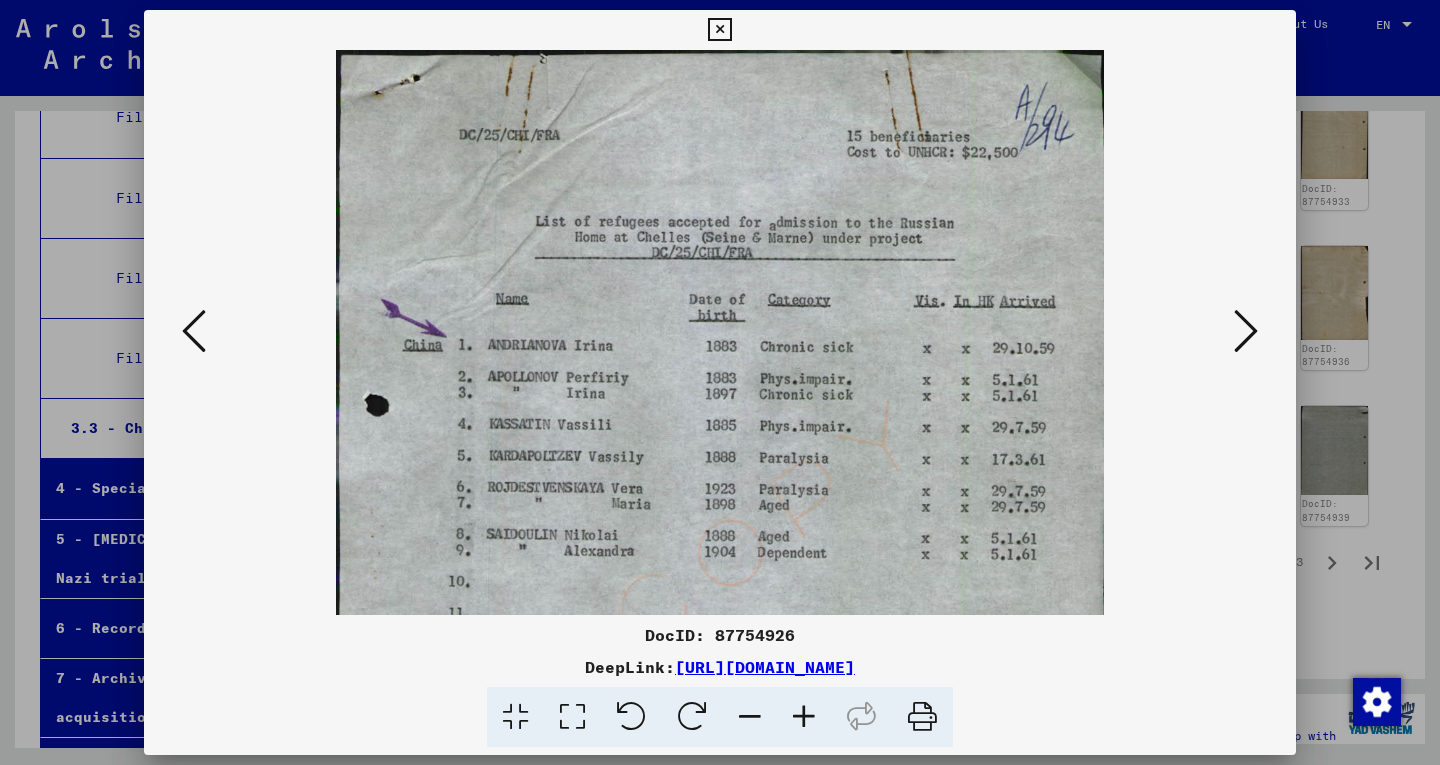 click at bounding box center (804, 717) 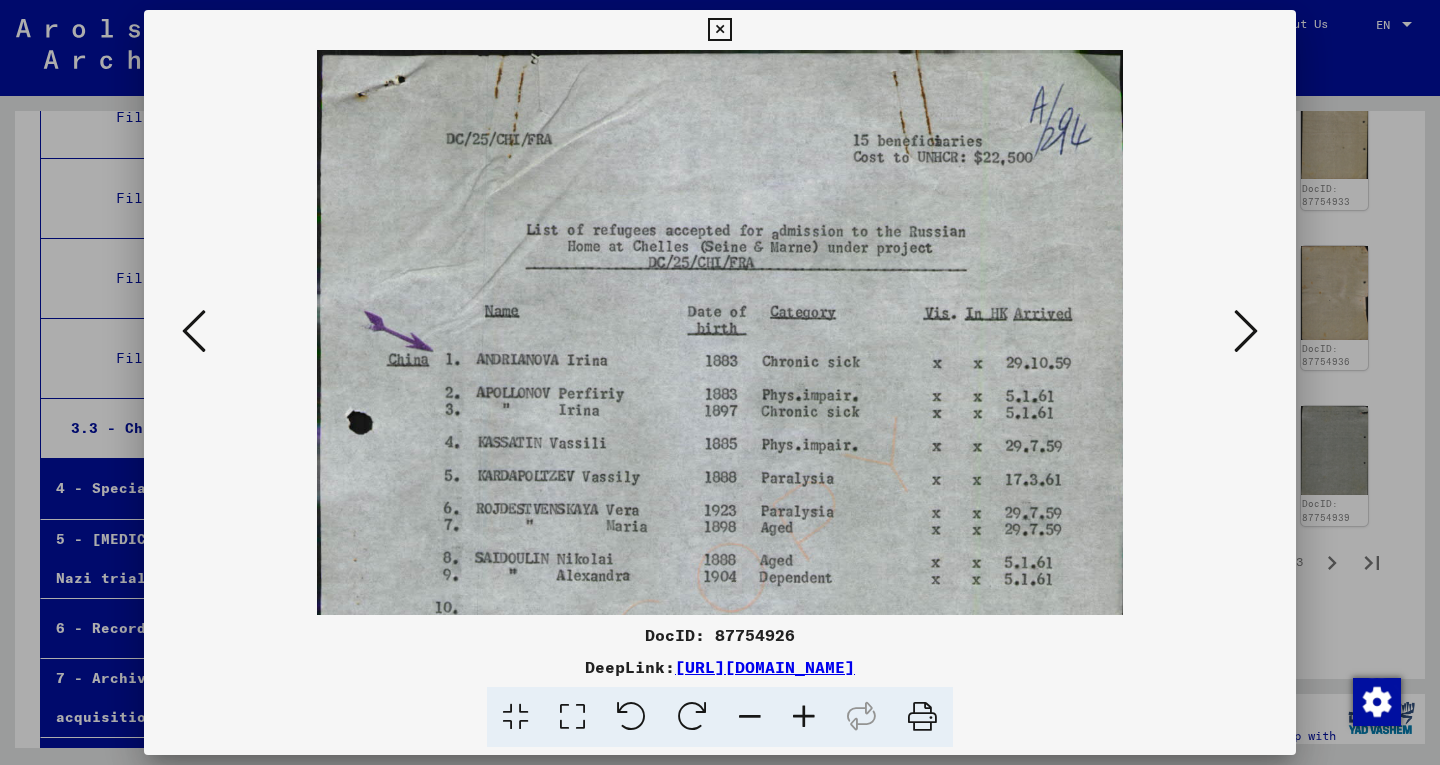 click at bounding box center (804, 717) 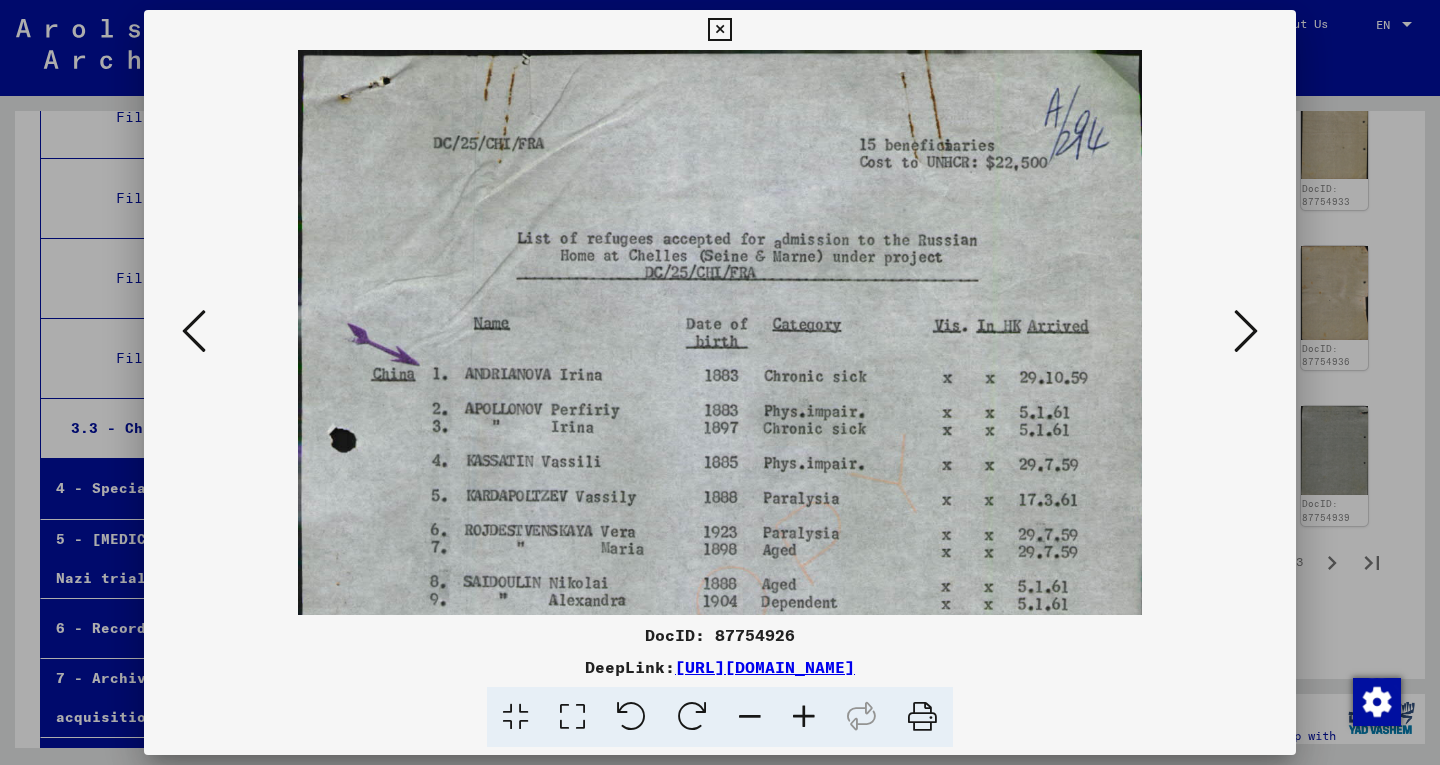 click at bounding box center [804, 717] 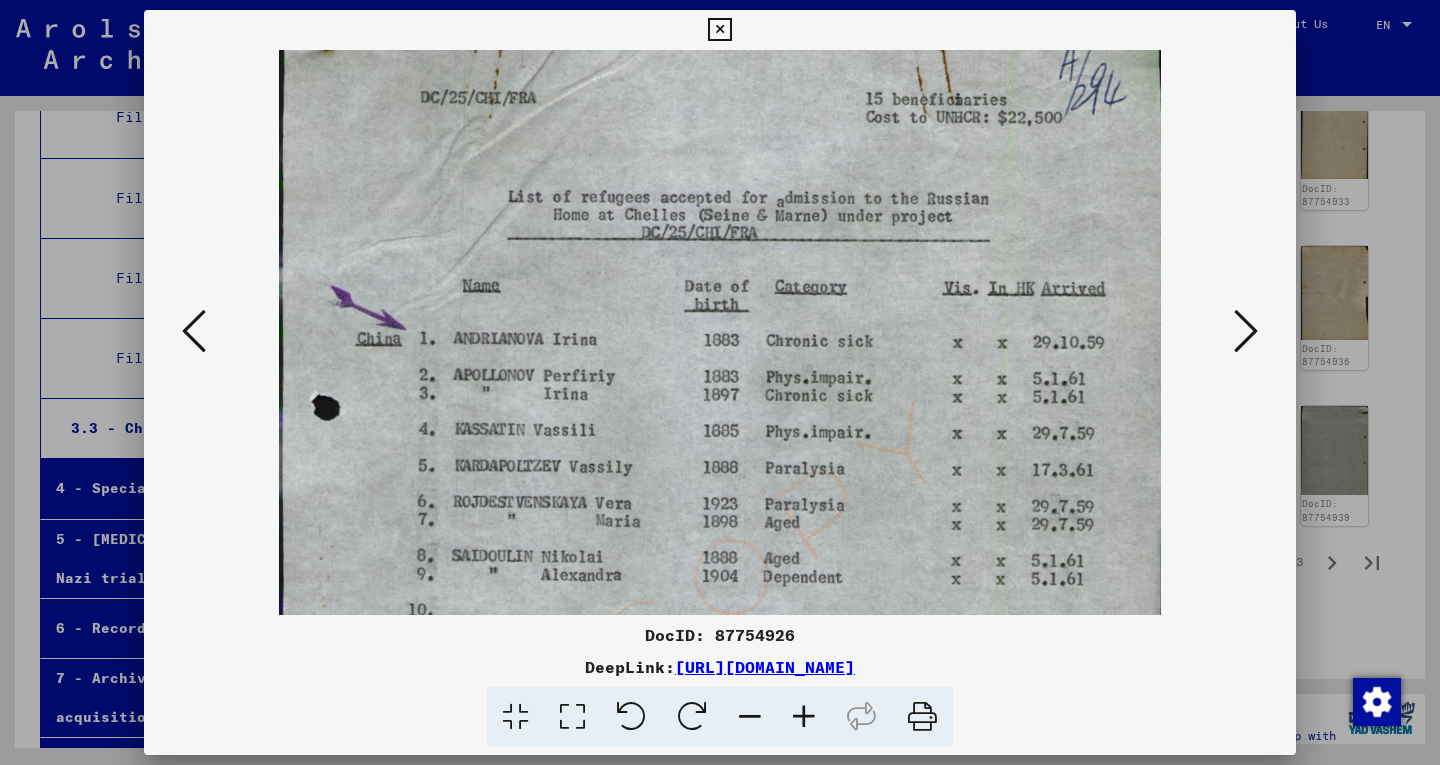 drag, startPoint x: 848, startPoint y: 562, endPoint x: 839, endPoint y: 516, distance: 46.872166 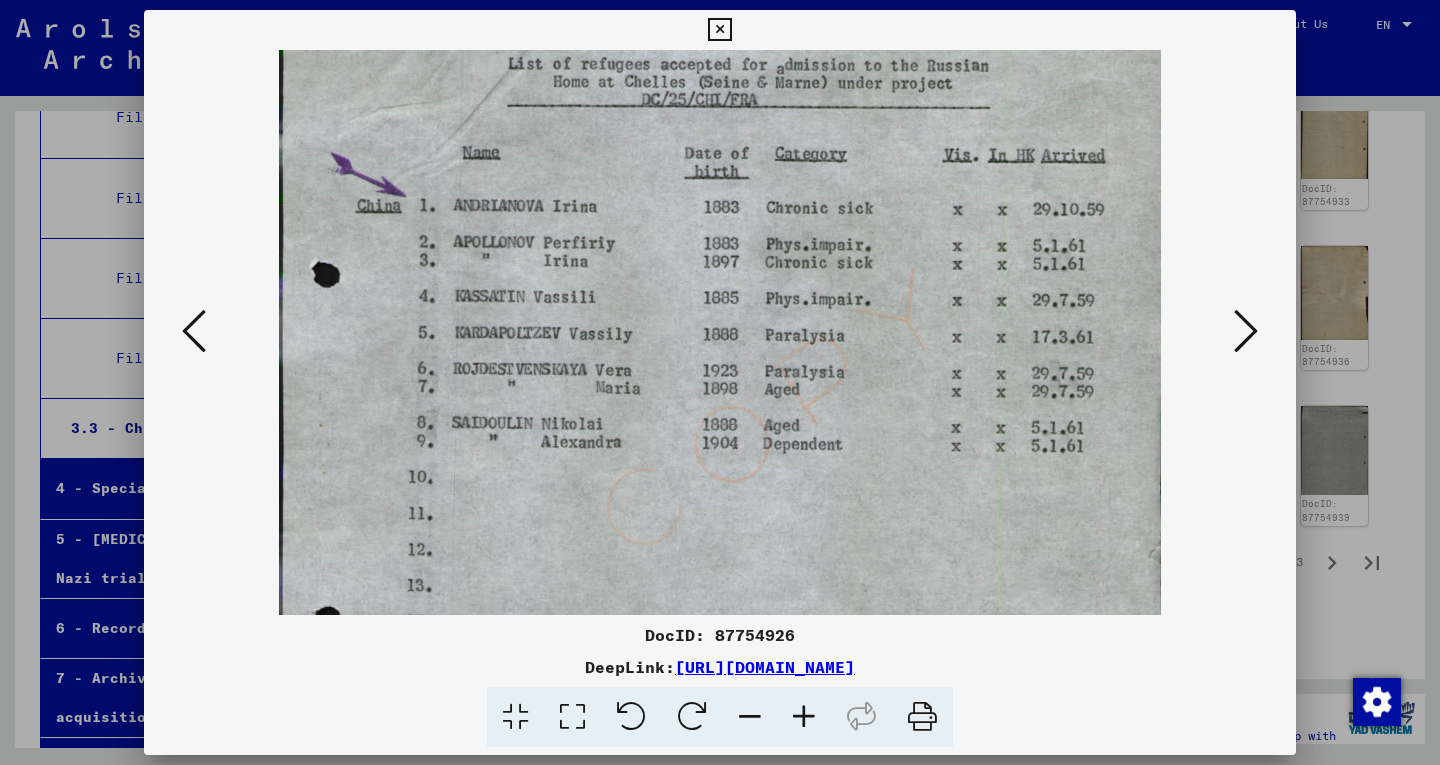 scroll, scrollTop: 186, scrollLeft: 0, axis: vertical 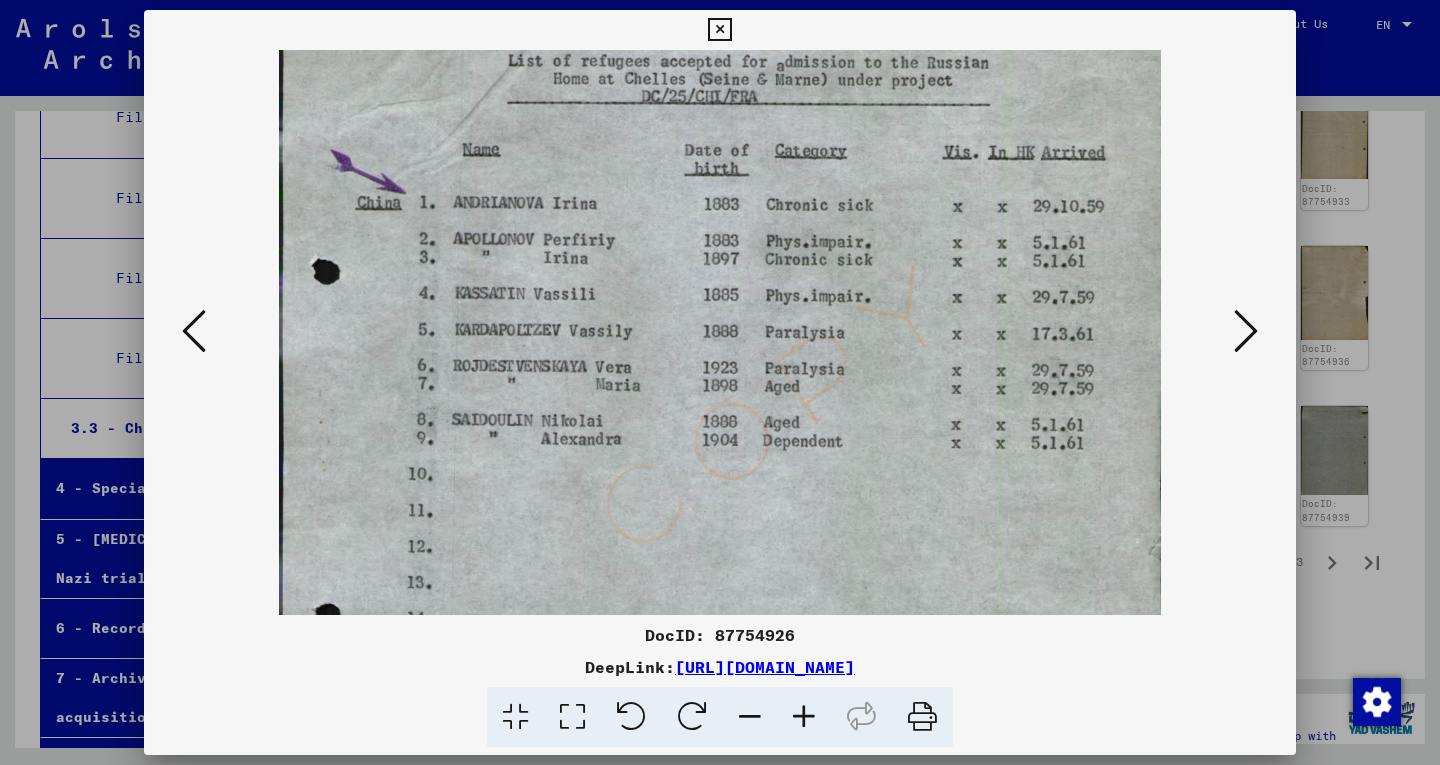 drag, startPoint x: 839, startPoint y: 516, endPoint x: 787, endPoint y: 379, distance: 146.53668 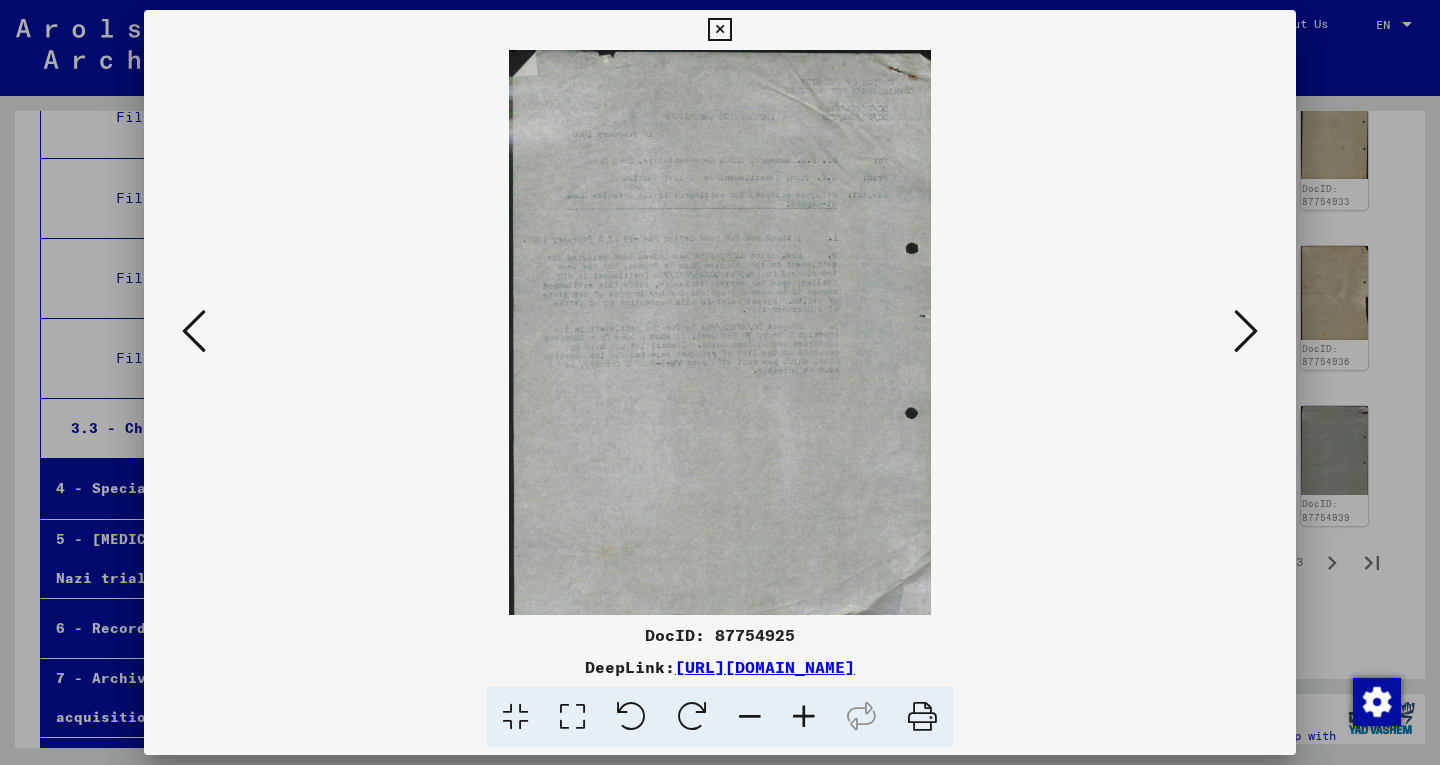 scroll, scrollTop: 0, scrollLeft: 0, axis: both 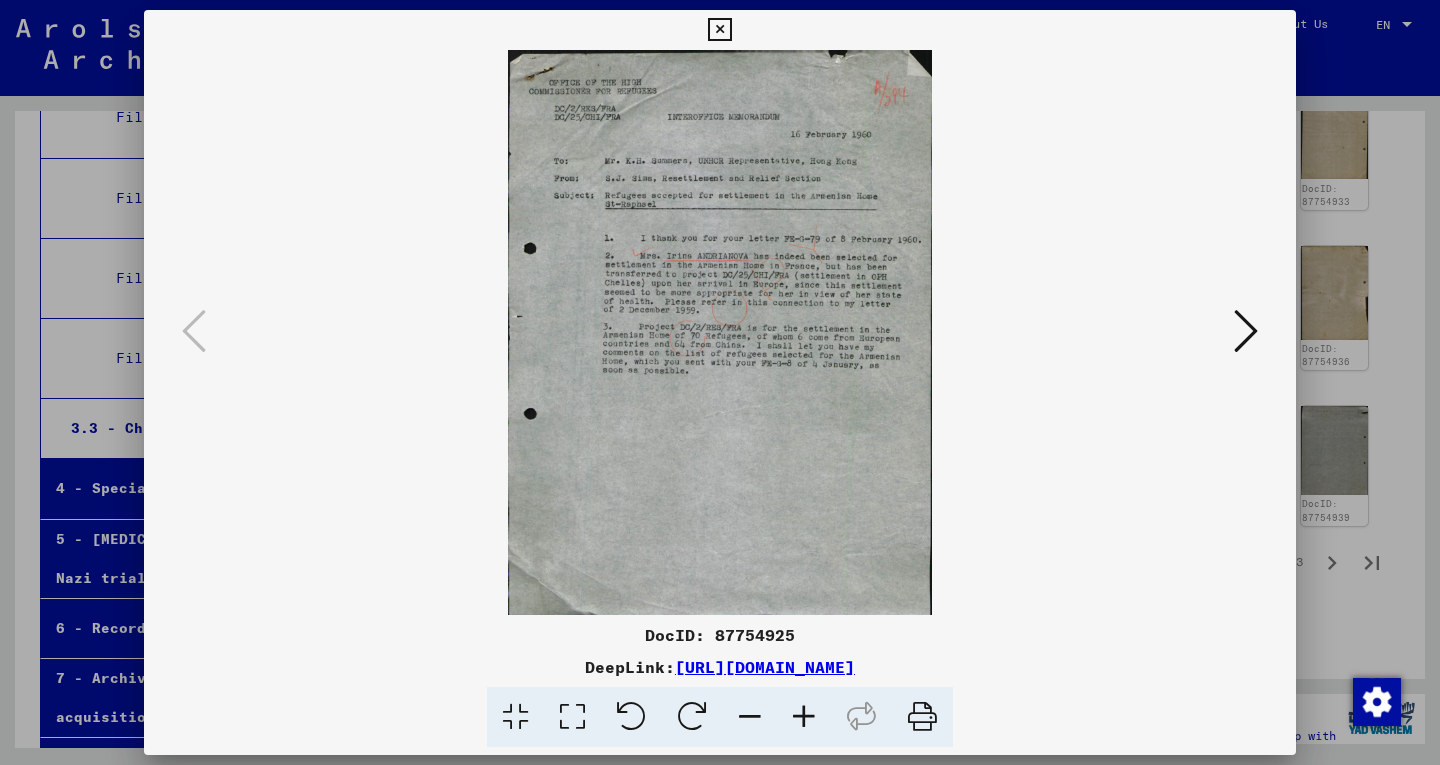click at bounding box center [804, 717] 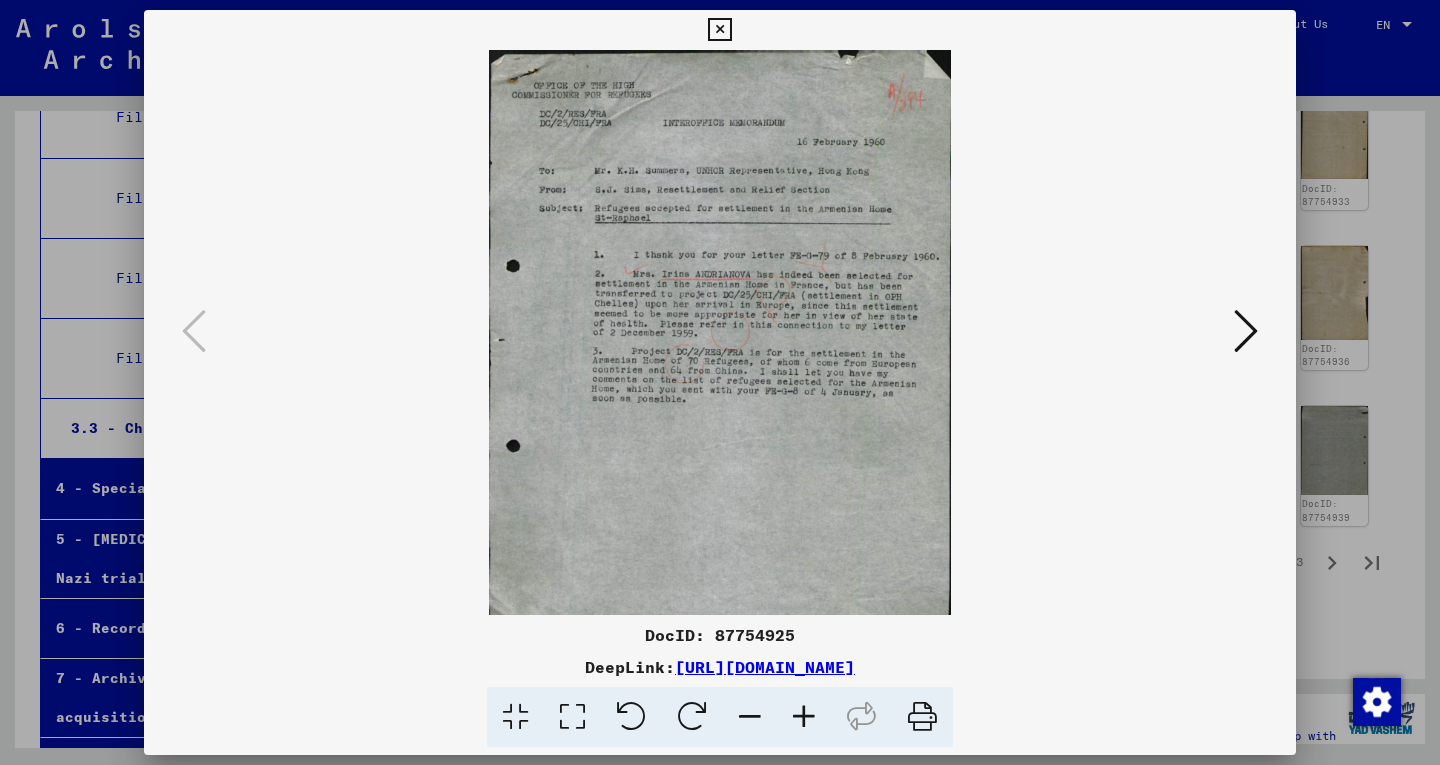 click at bounding box center [804, 717] 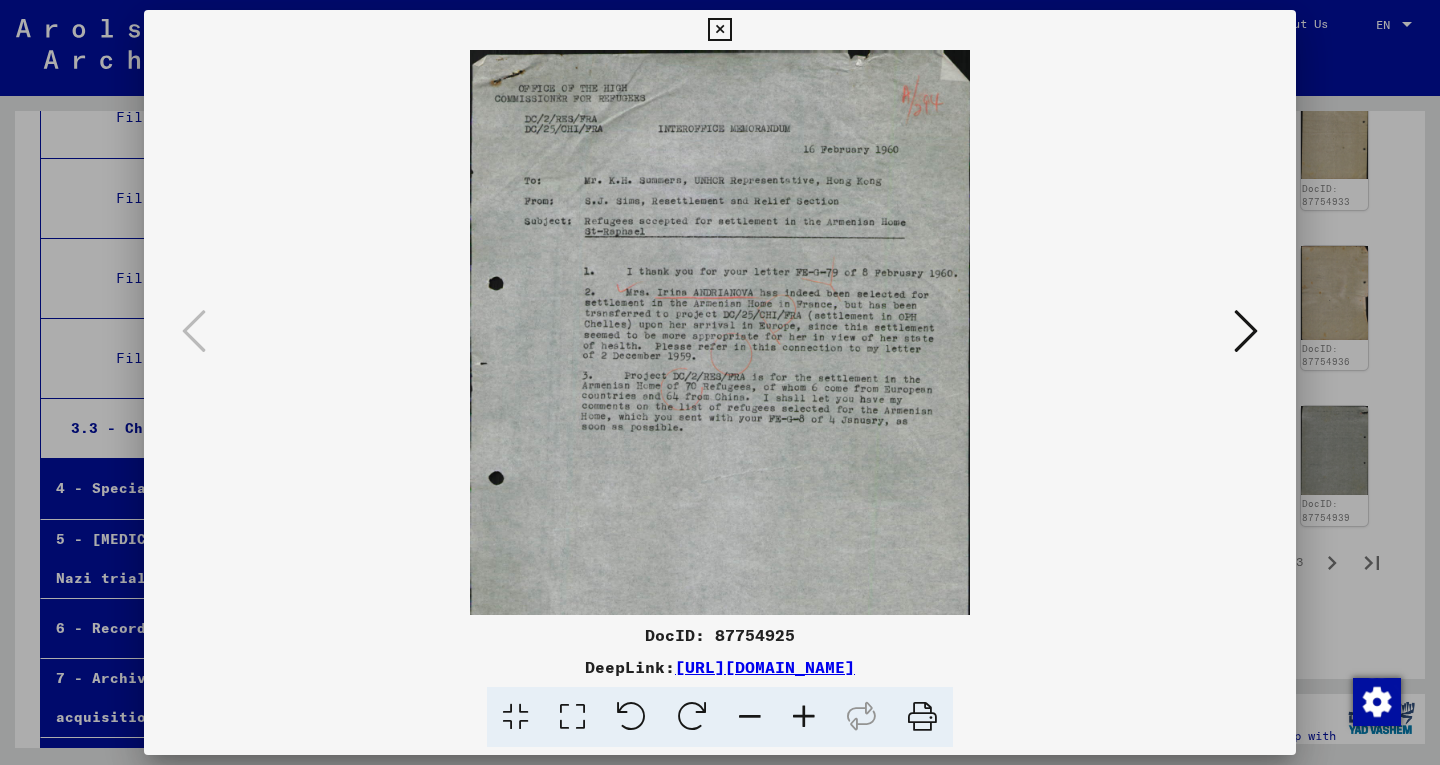 click at bounding box center (804, 717) 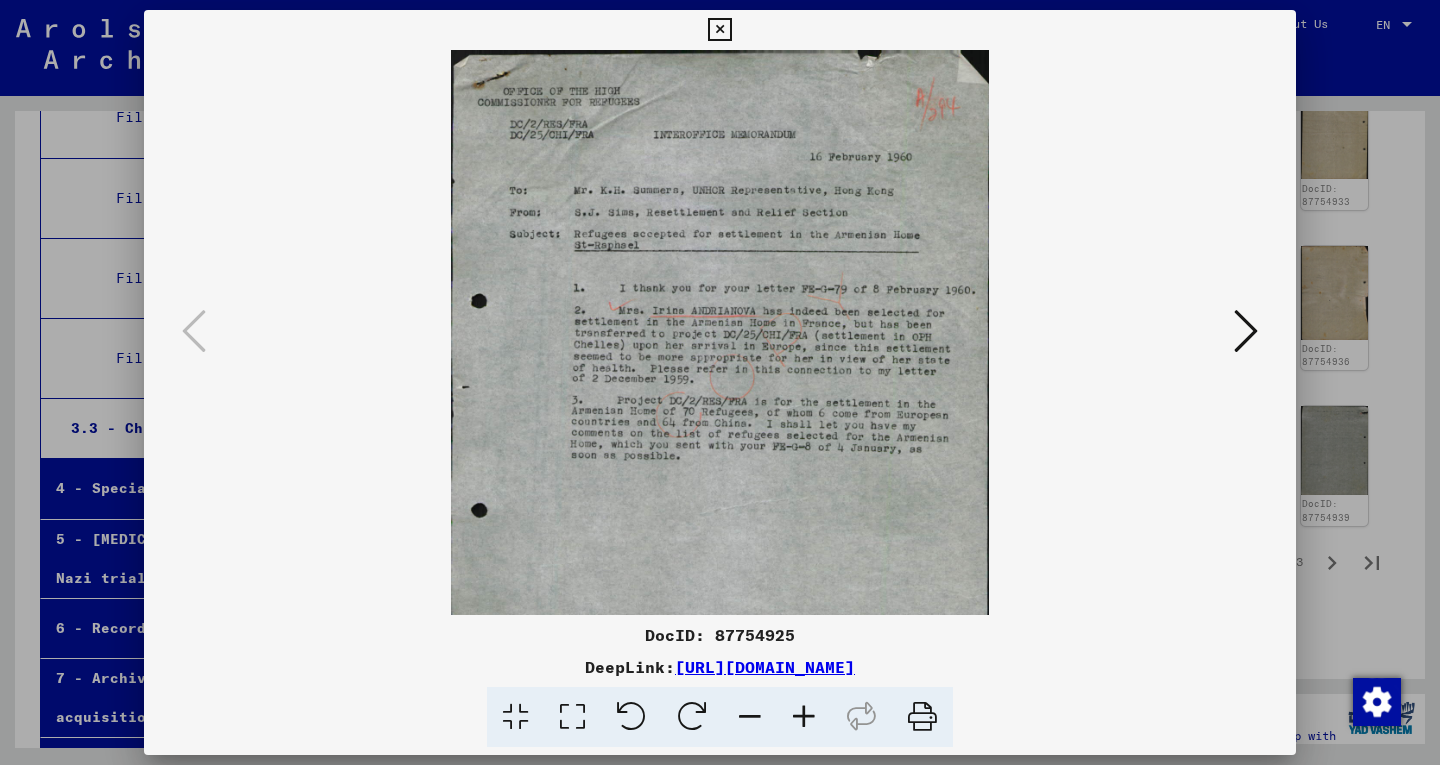 click at bounding box center [804, 717] 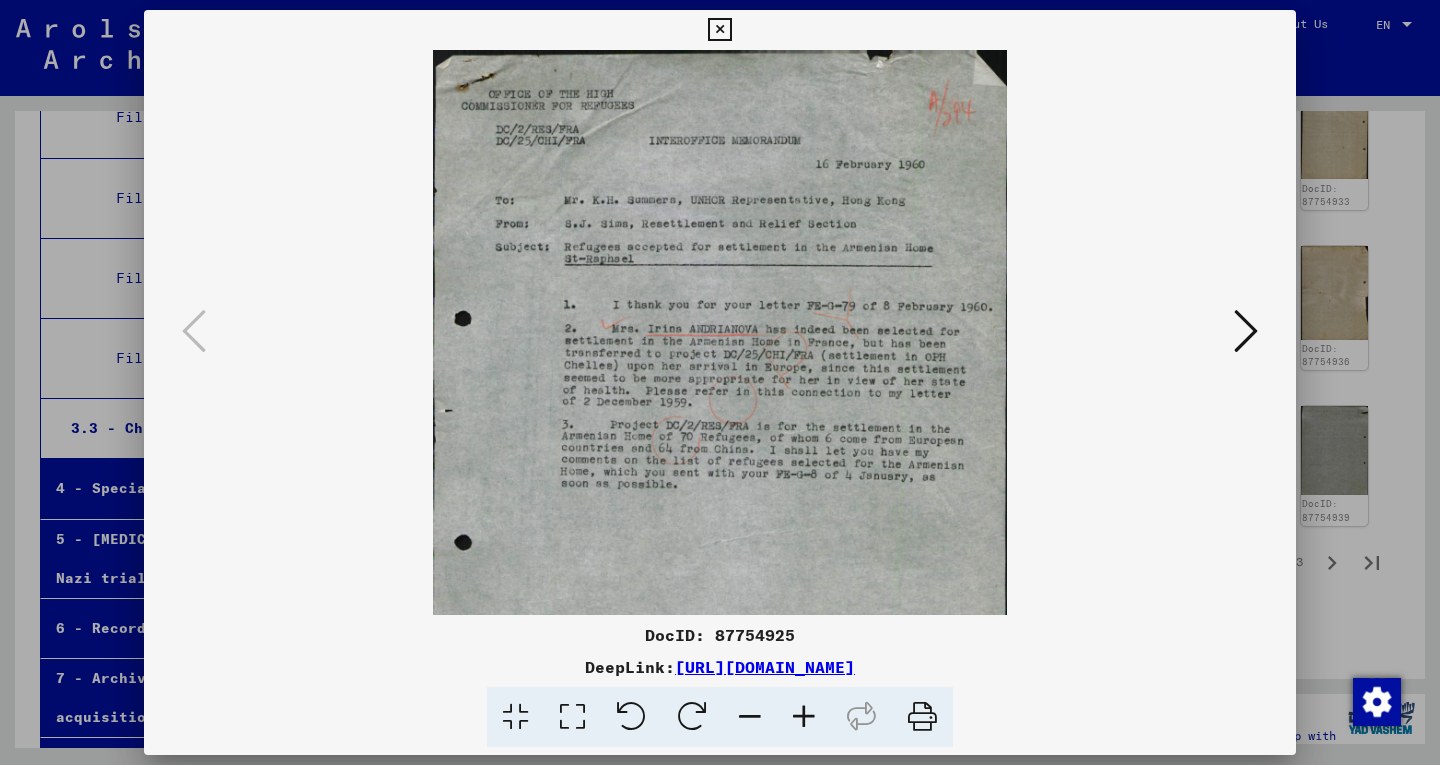 click at bounding box center (804, 717) 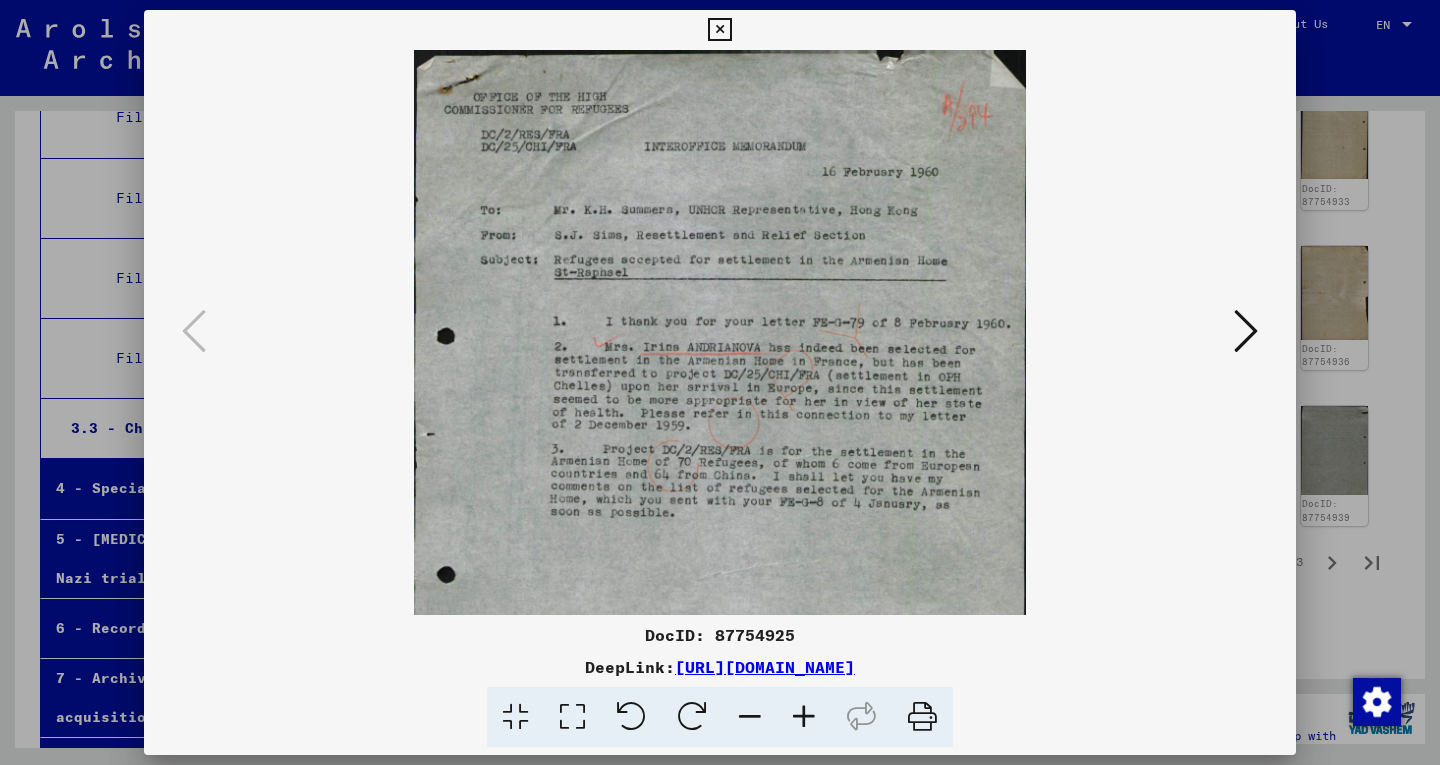 click at bounding box center (804, 717) 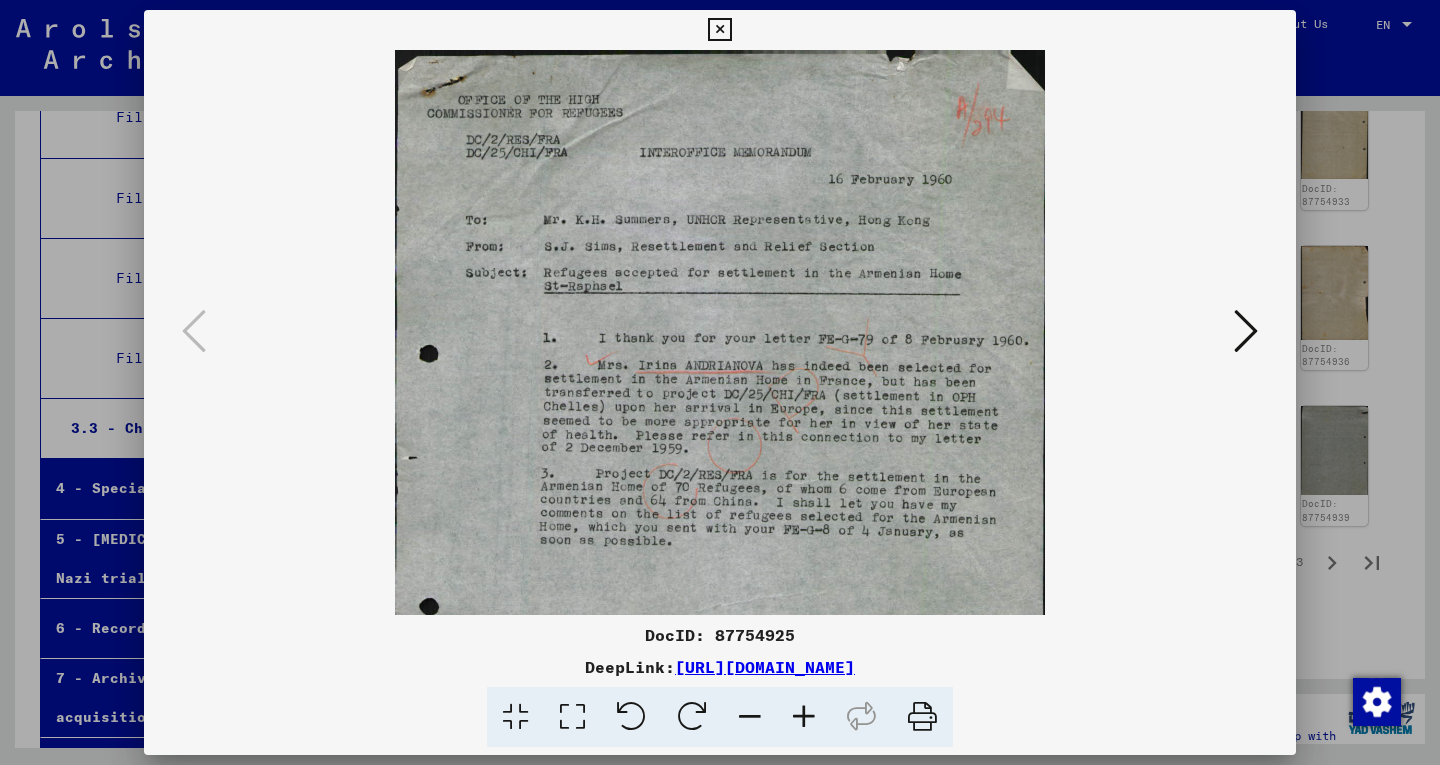 click at bounding box center [804, 717] 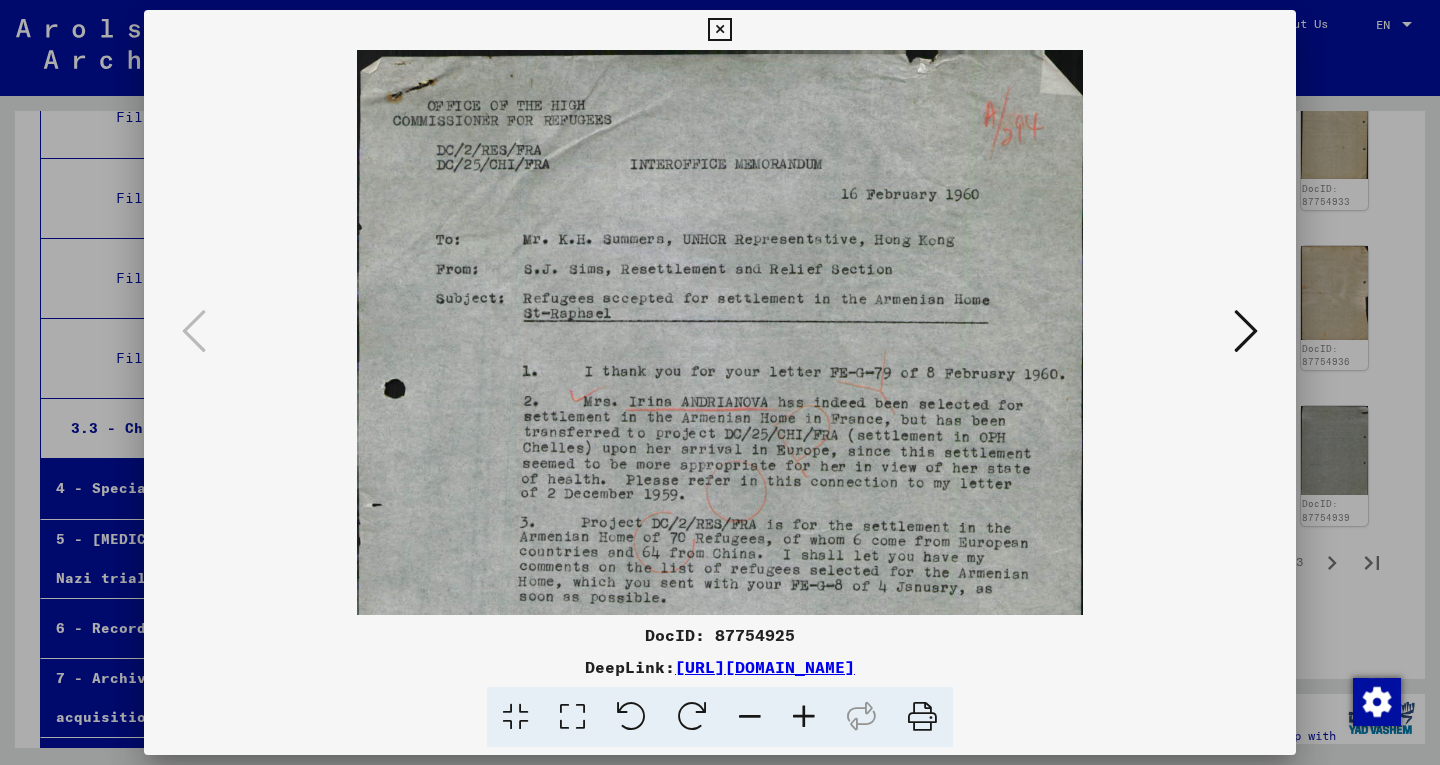 click at bounding box center (804, 717) 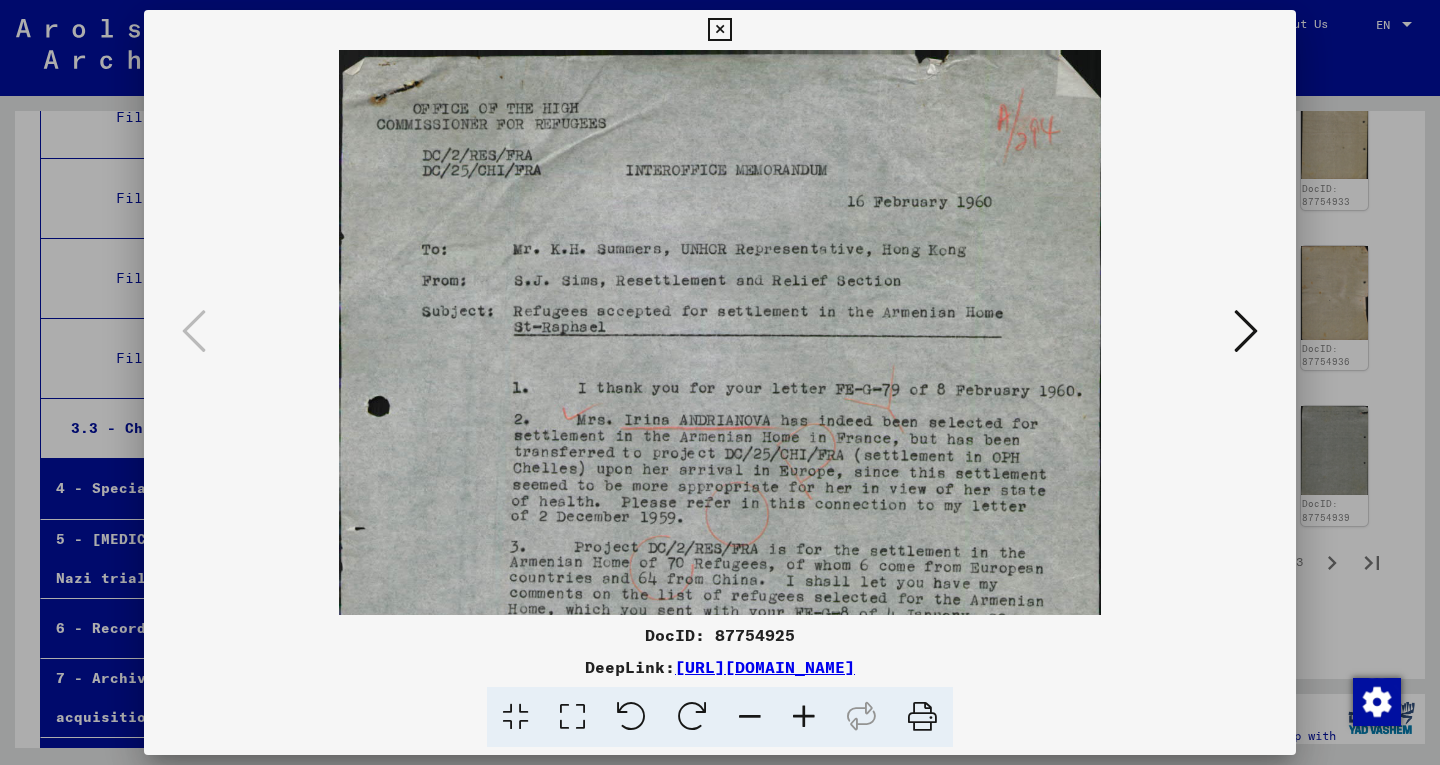 click at bounding box center (804, 717) 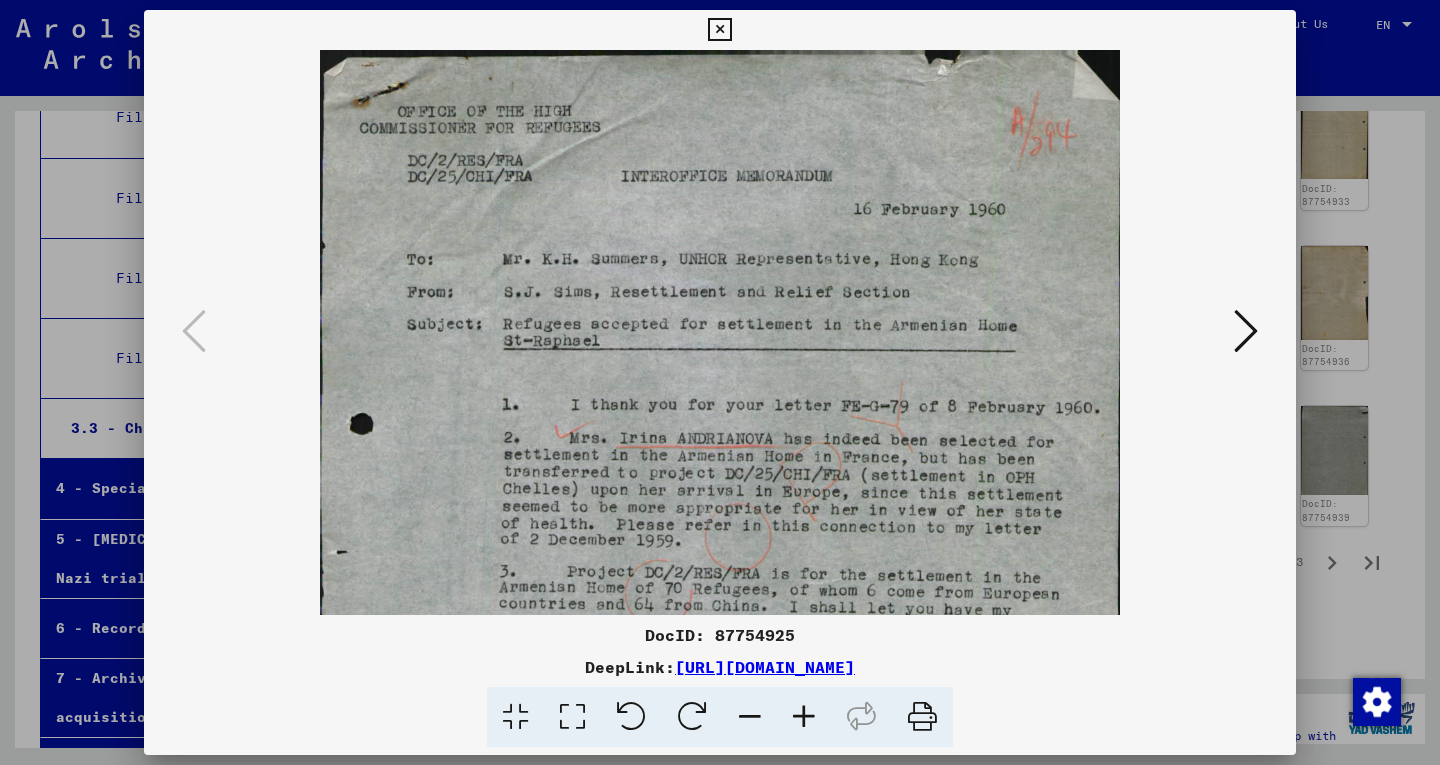 click at bounding box center [804, 717] 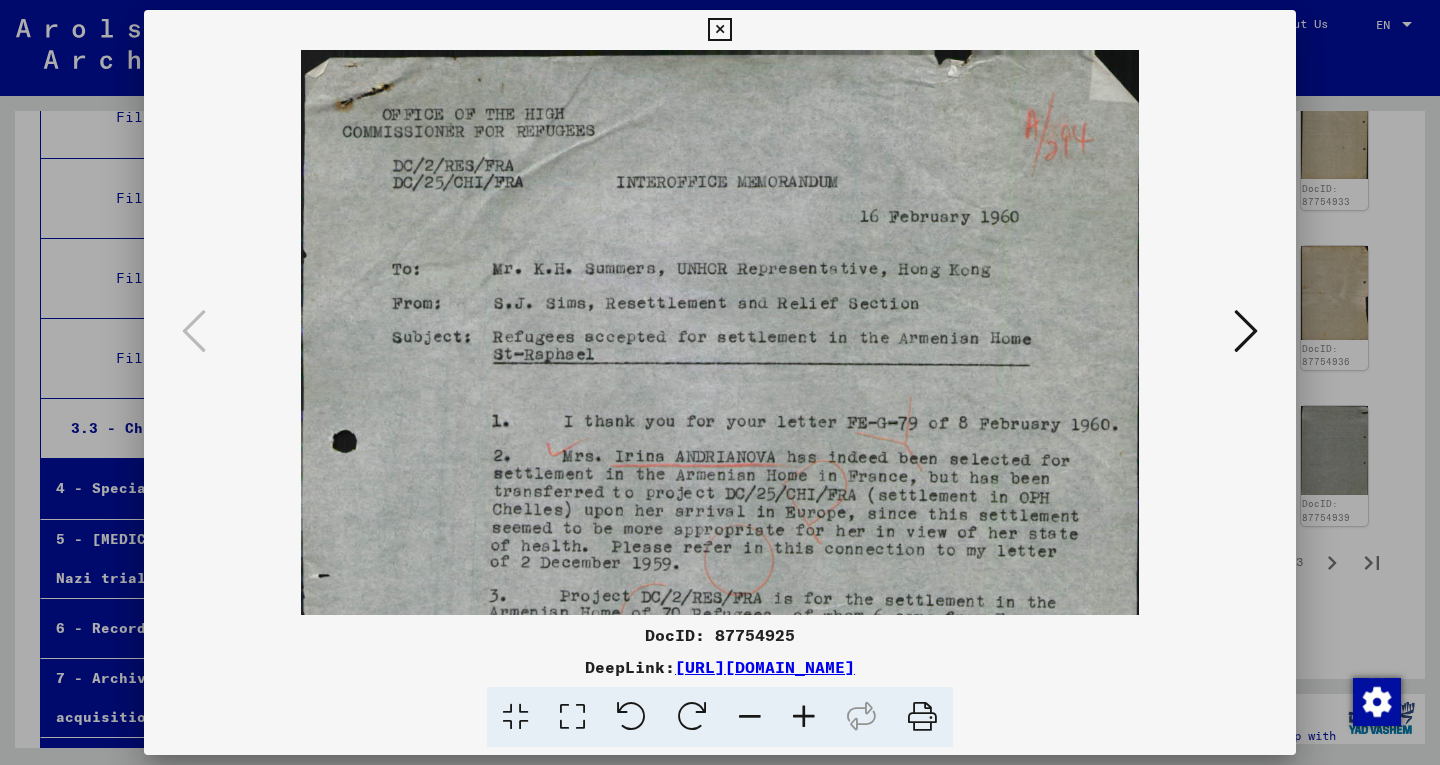 click at bounding box center (804, 717) 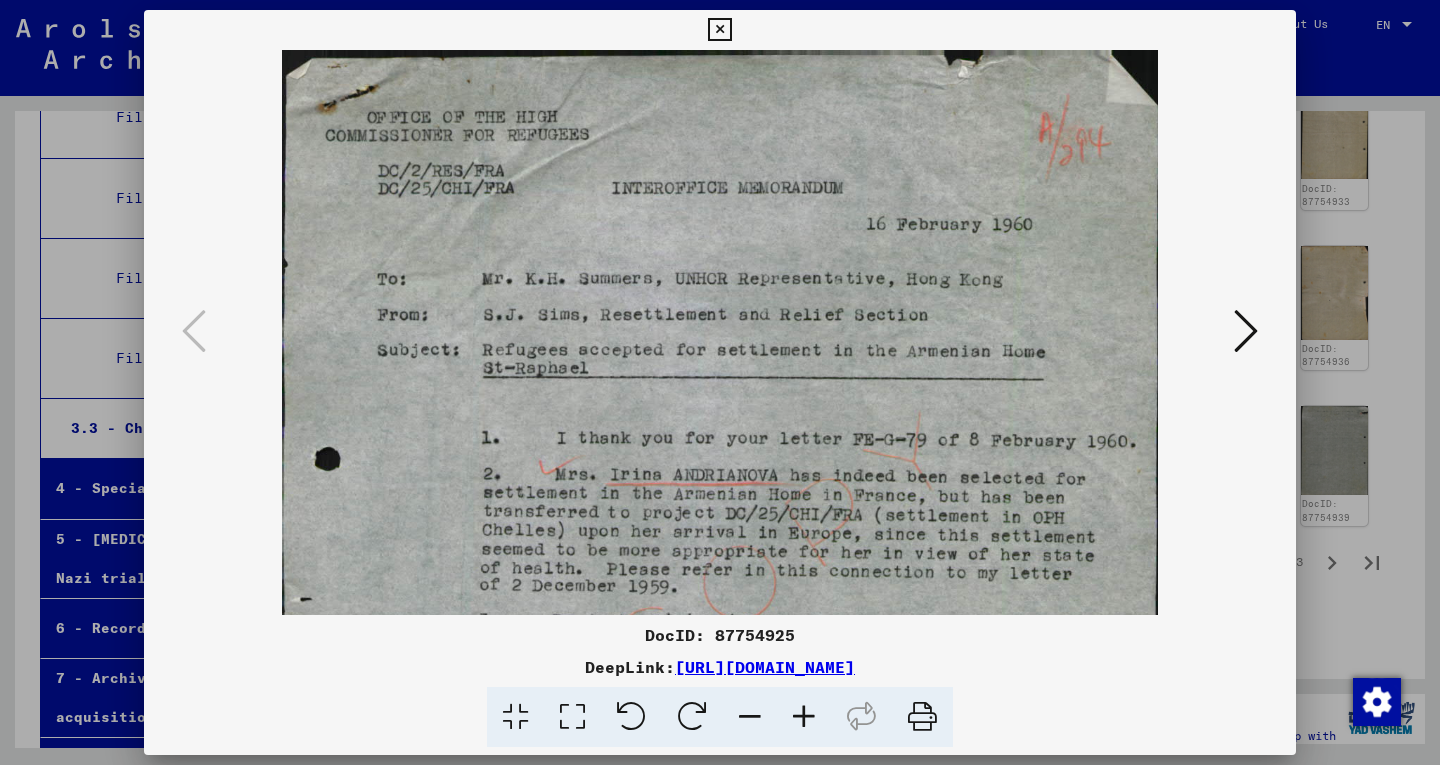 click at bounding box center [804, 717] 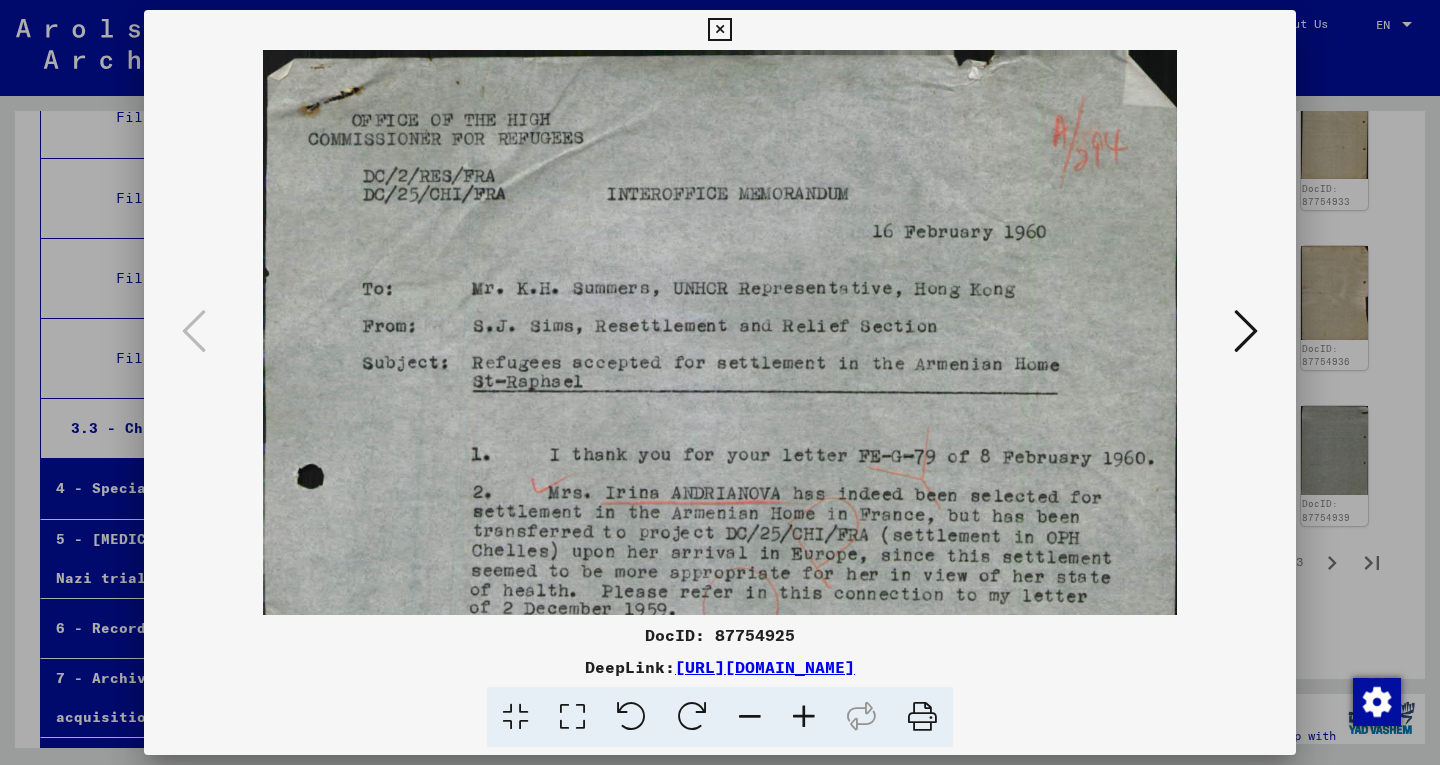 click at bounding box center [804, 717] 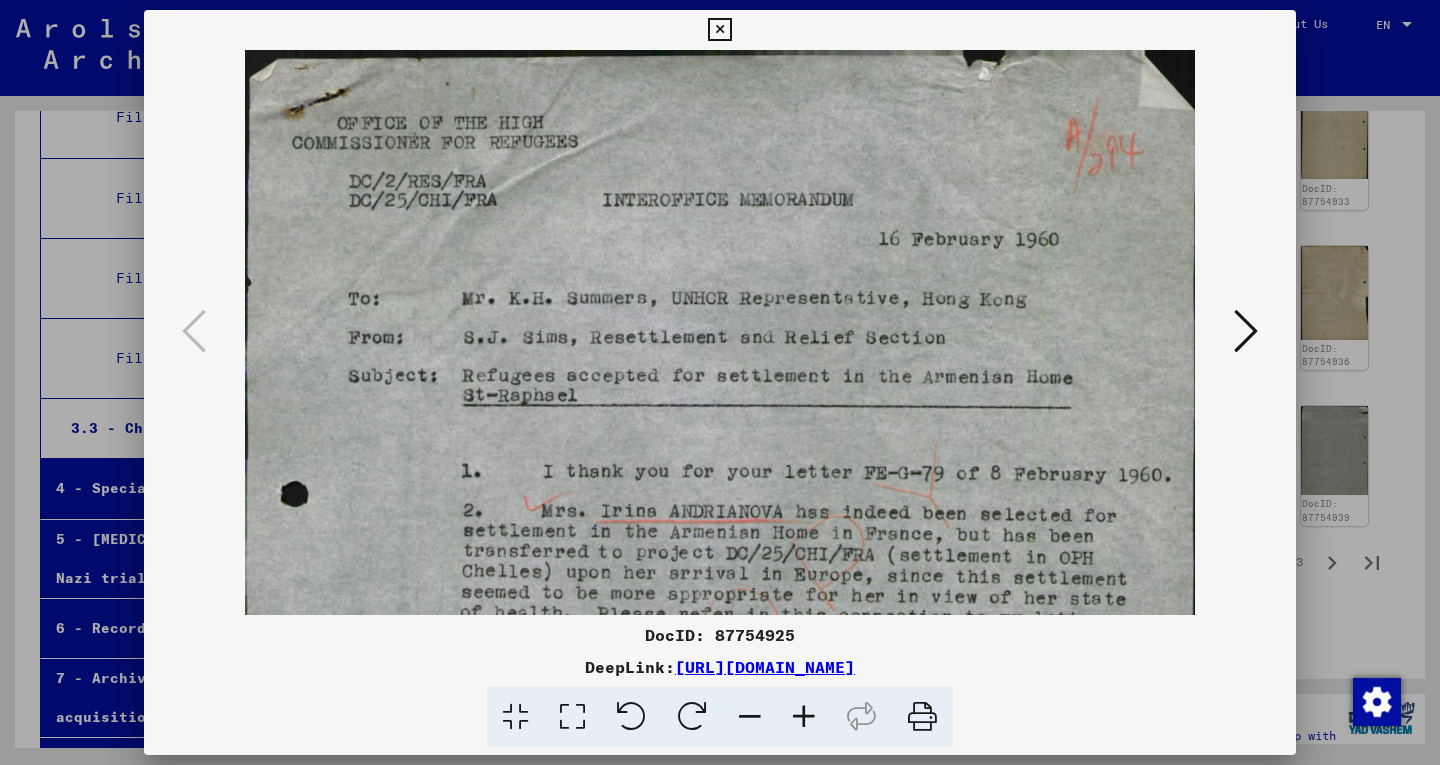 click at bounding box center [804, 717] 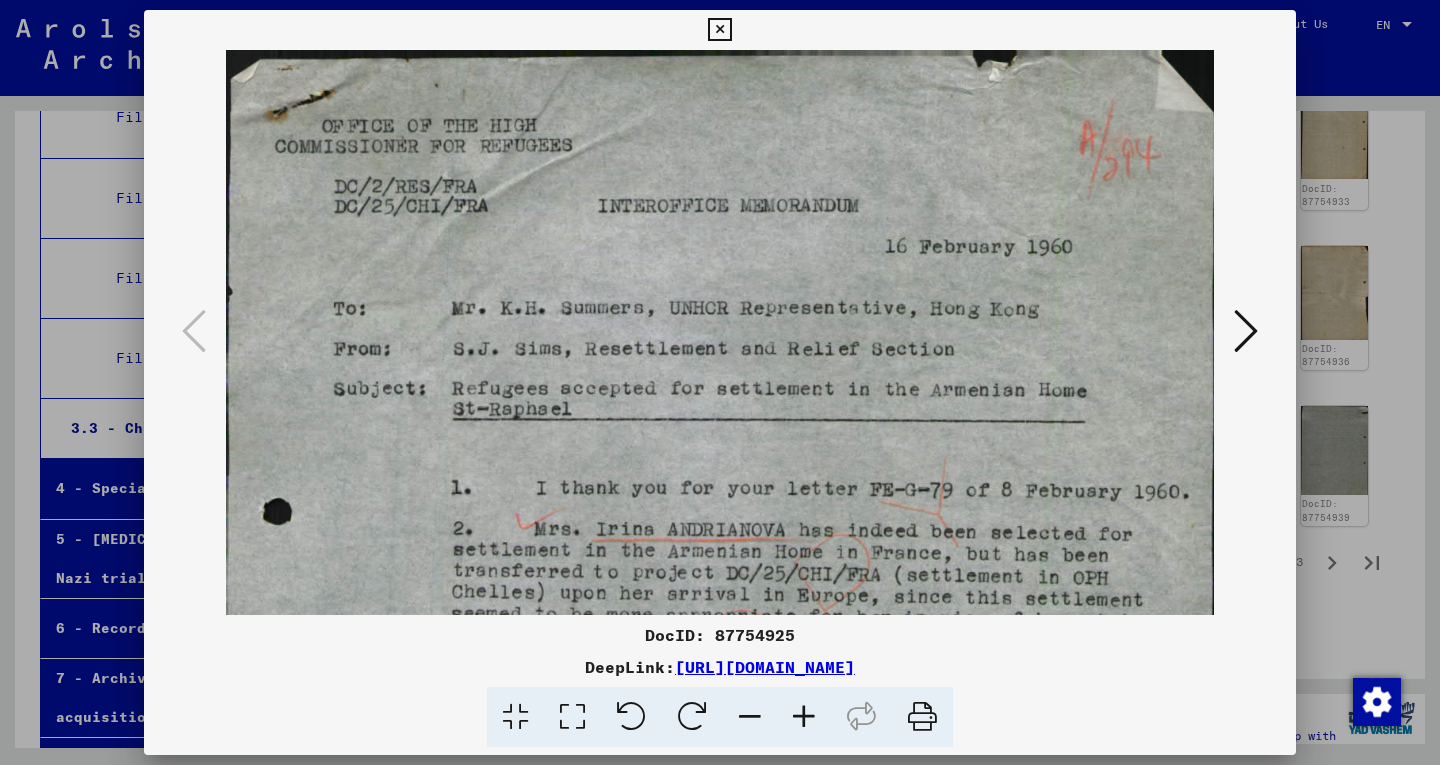 click at bounding box center (804, 717) 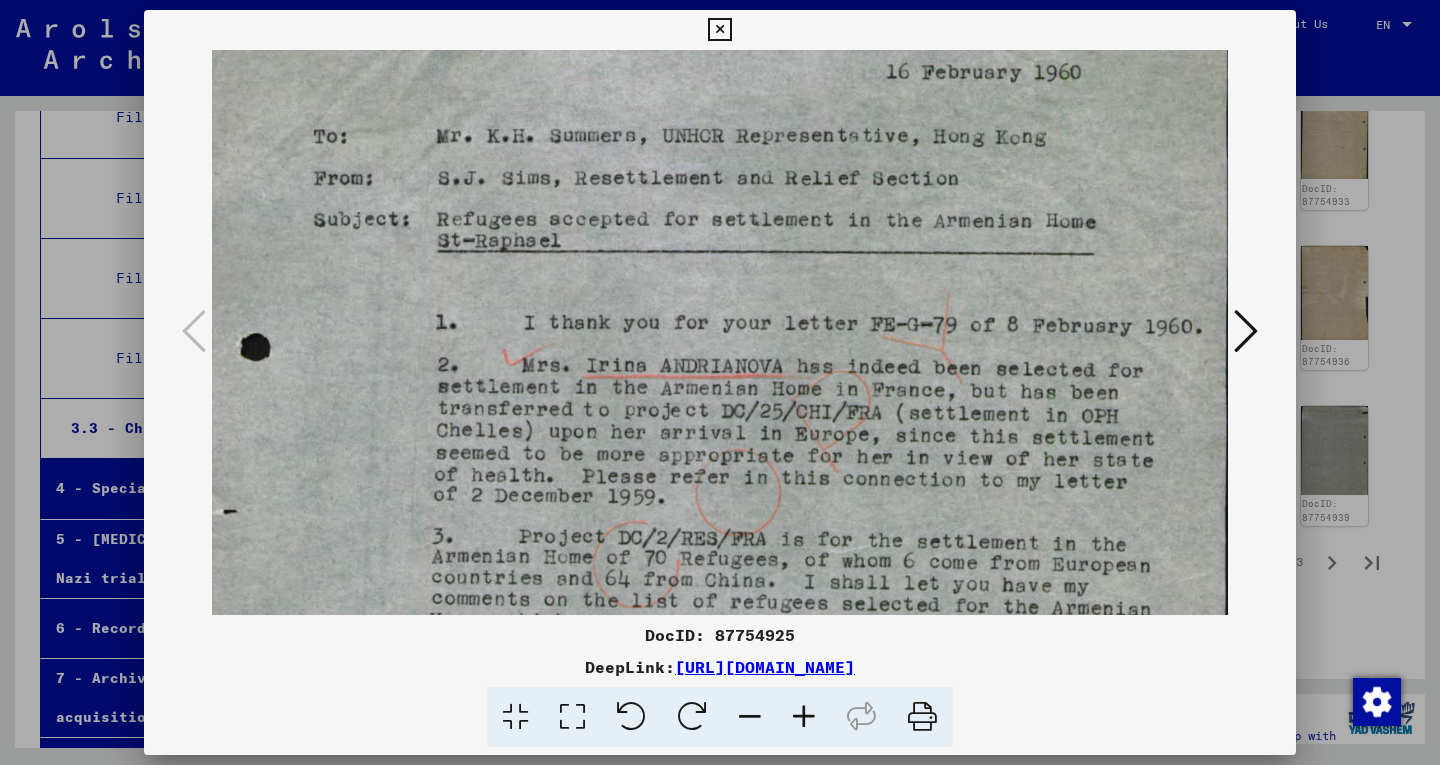 scroll, scrollTop: 184, scrollLeft: 10, axis: both 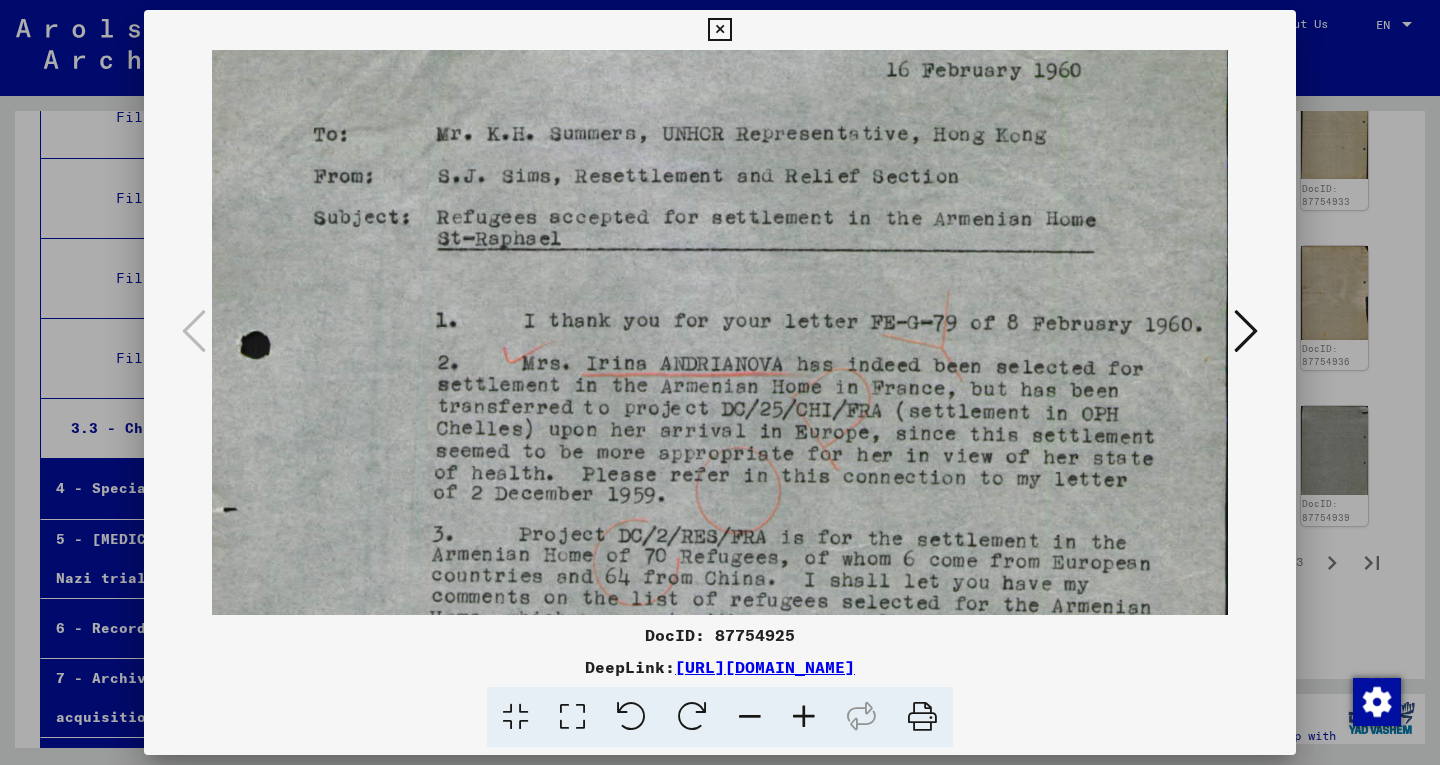 drag, startPoint x: 793, startPoint y: 511, endPoint x: 743, endPoint y: 331, distance: 186.81541 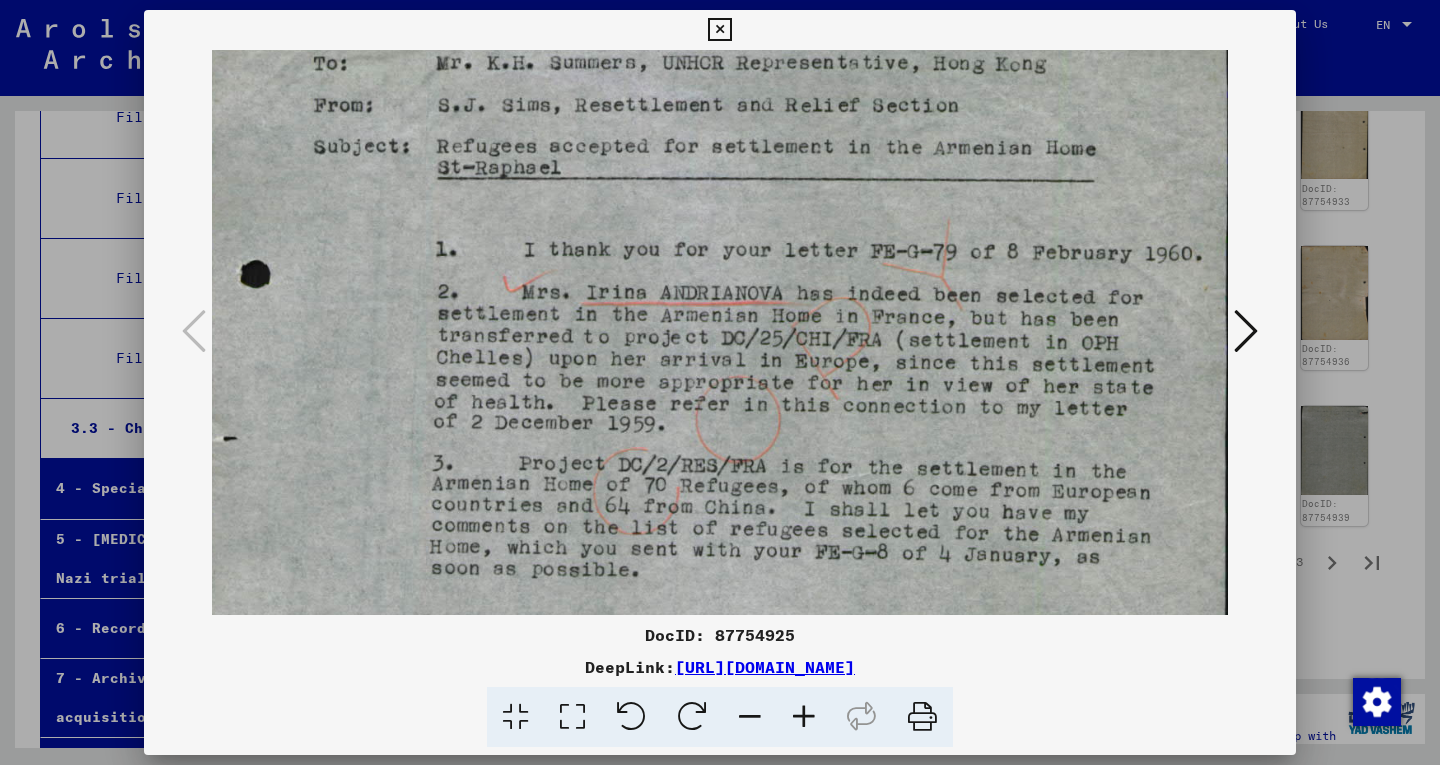 drag, startPoint x: 710, startPoint y: 431, endPoint x: 677, endPoint y: 358, distance: 80.11242 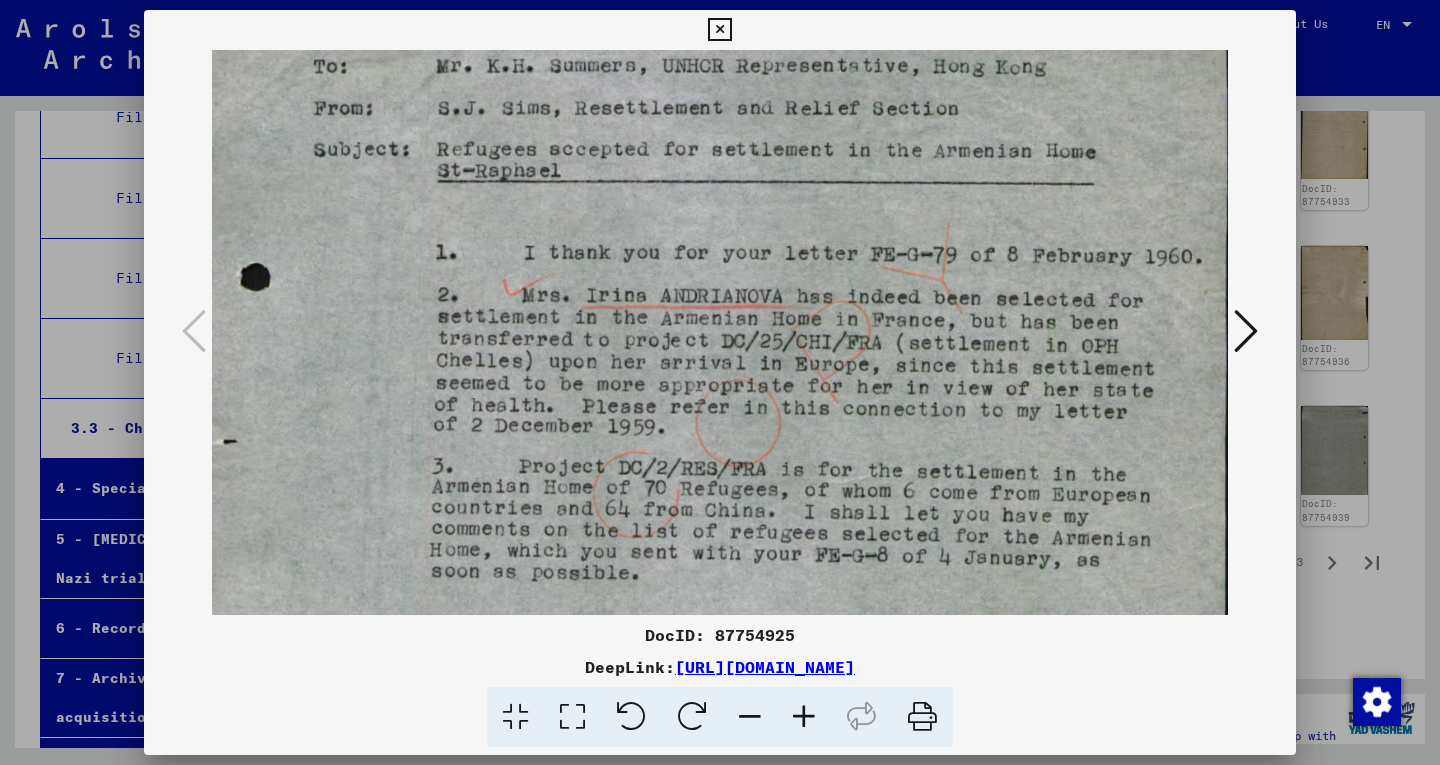 click at bounding box center [719, 30] 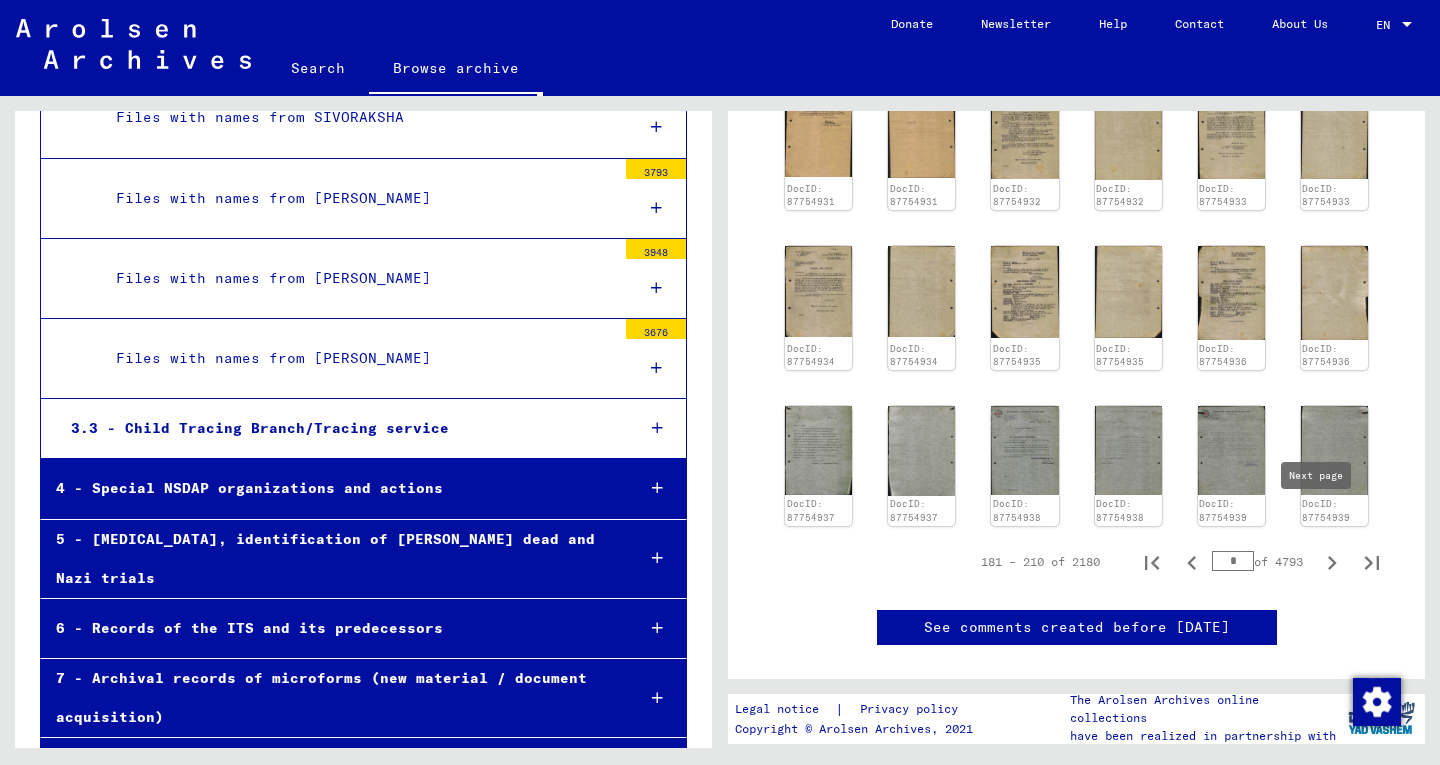 click 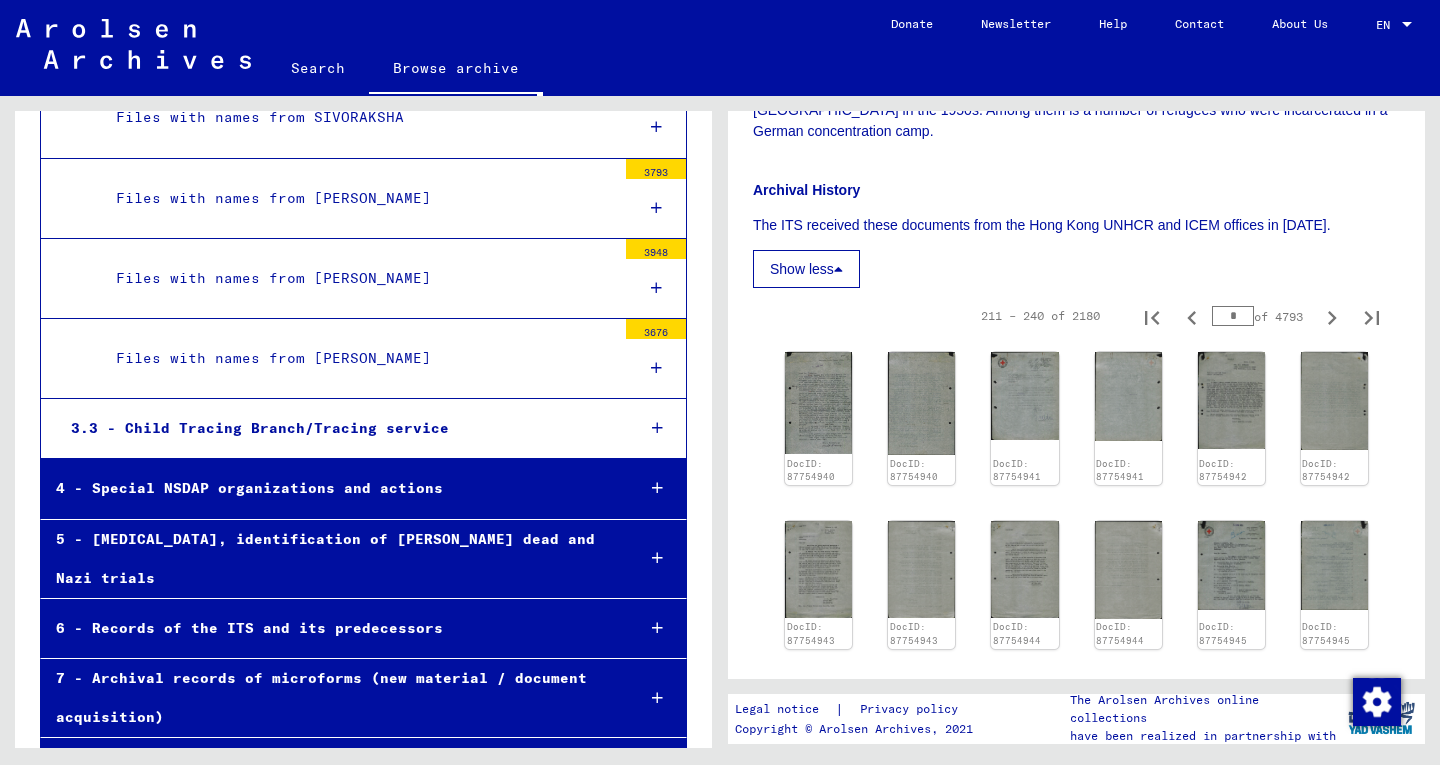 scroll, scrollTop: 399, scrollLeft: 0, axis: vertical 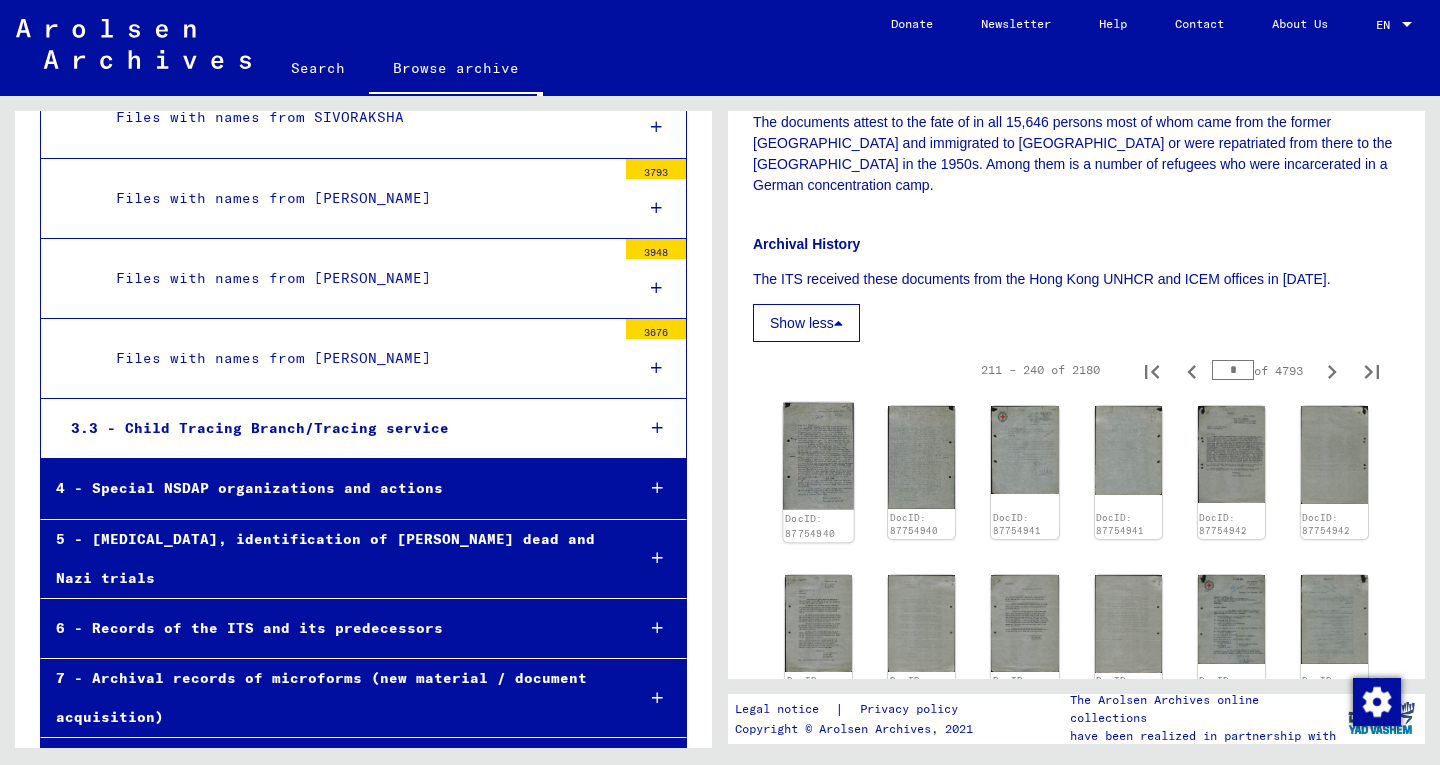 click 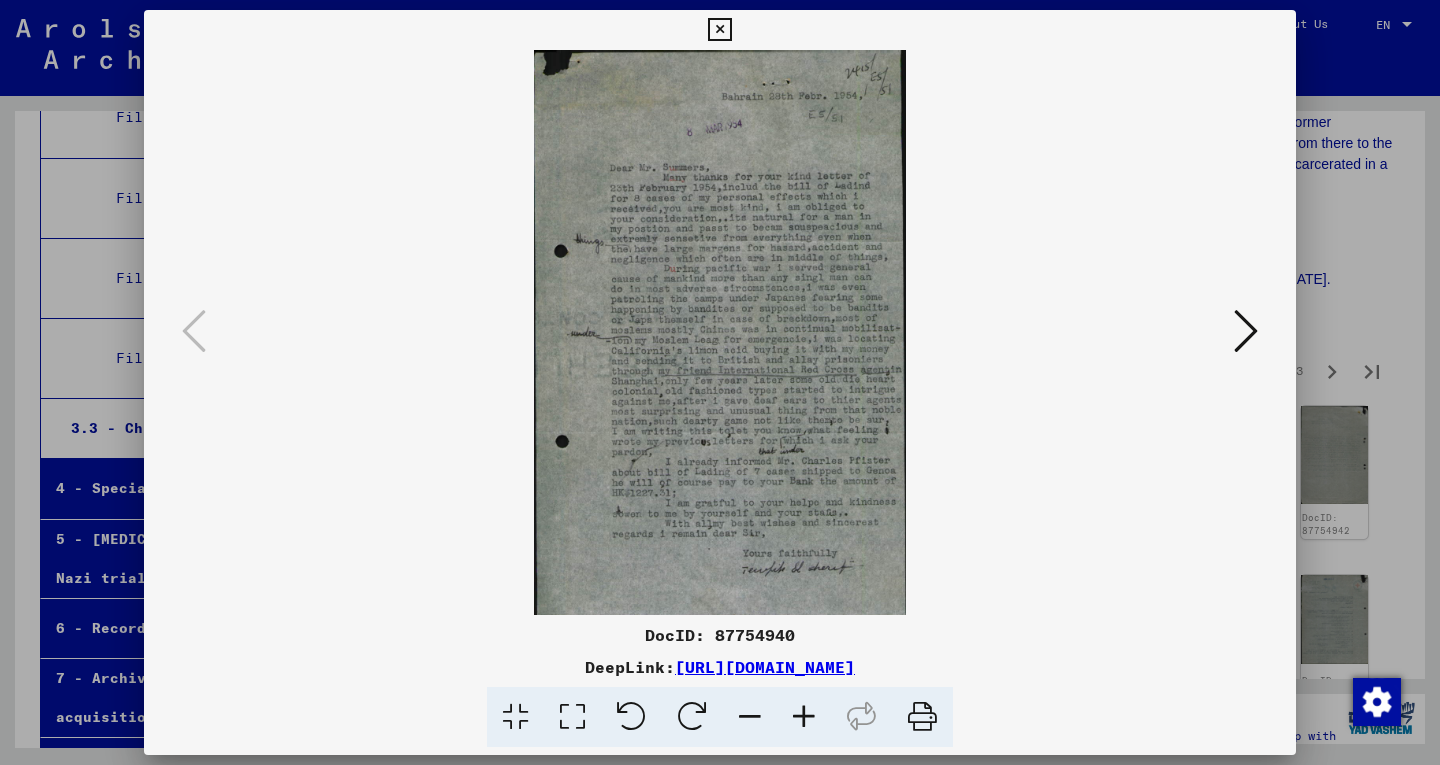 click at bounding box center [720, 332] 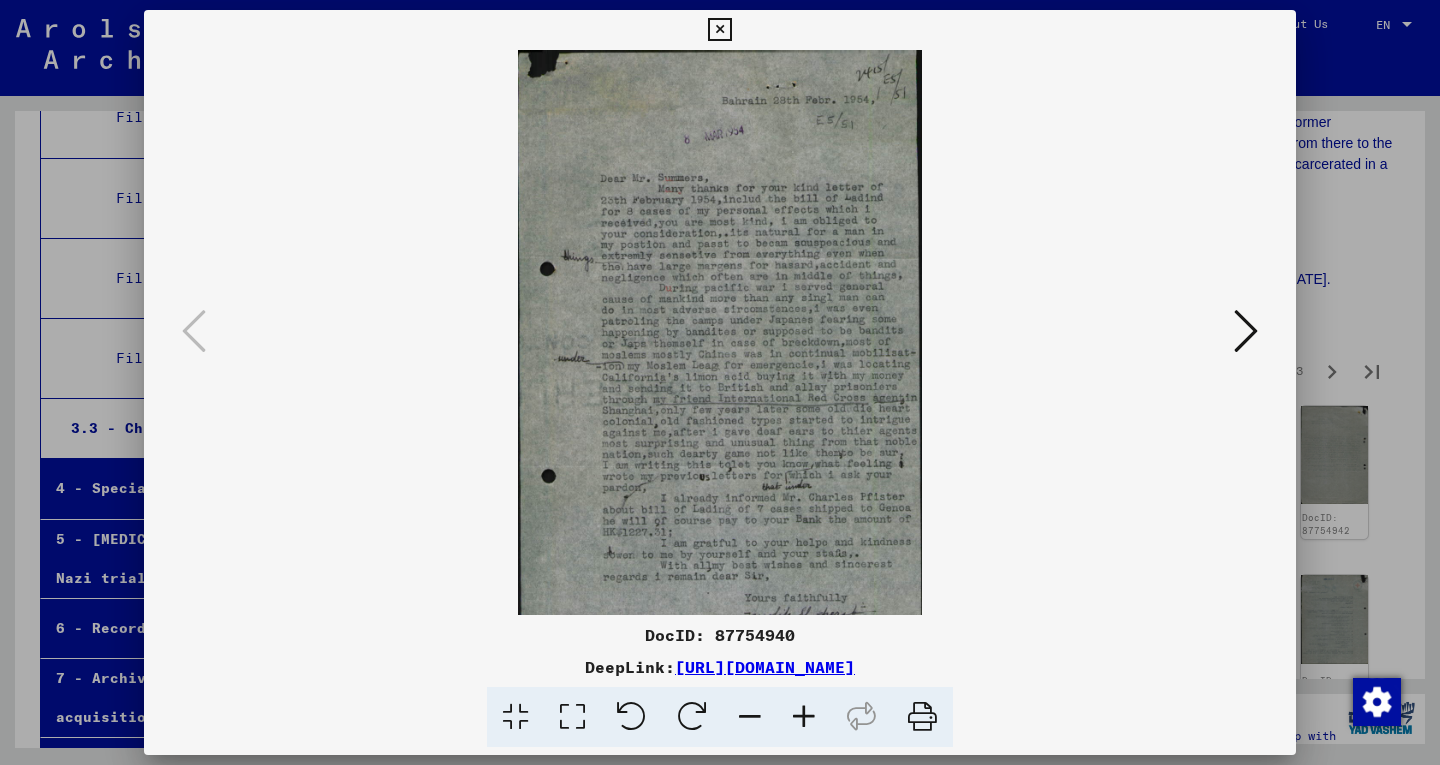 click at bounding box center (804, 717) 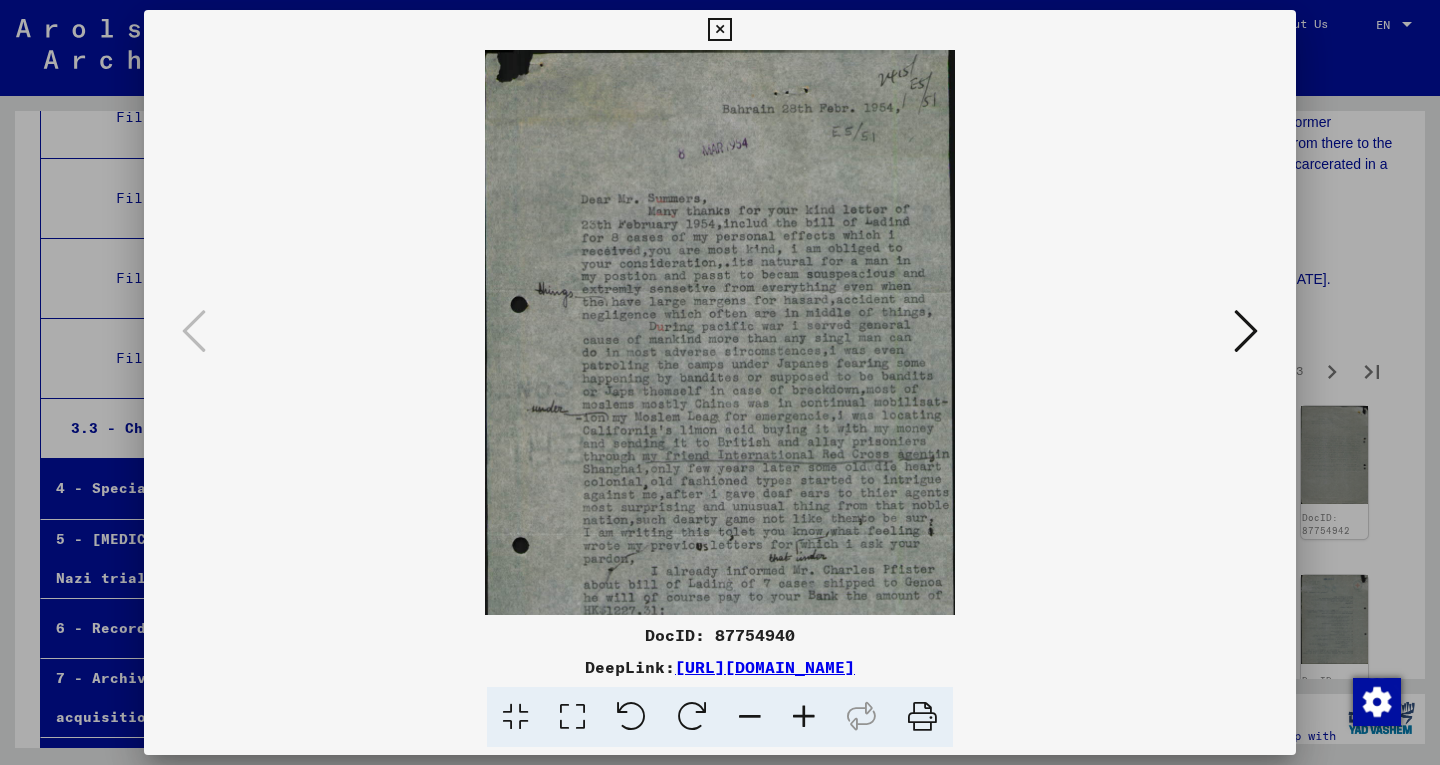 click at bounding box center [804, 717] 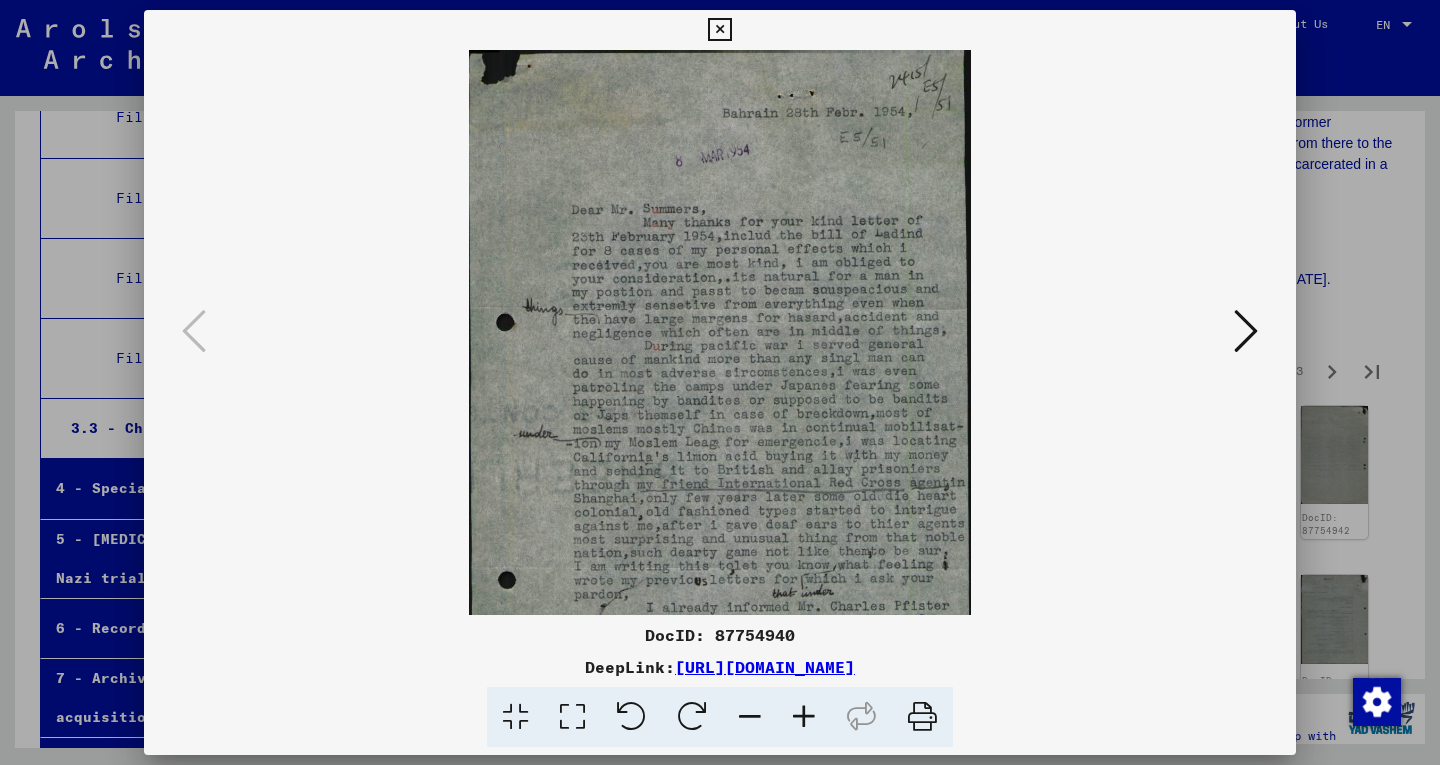 click at bounding box center (804, 717) 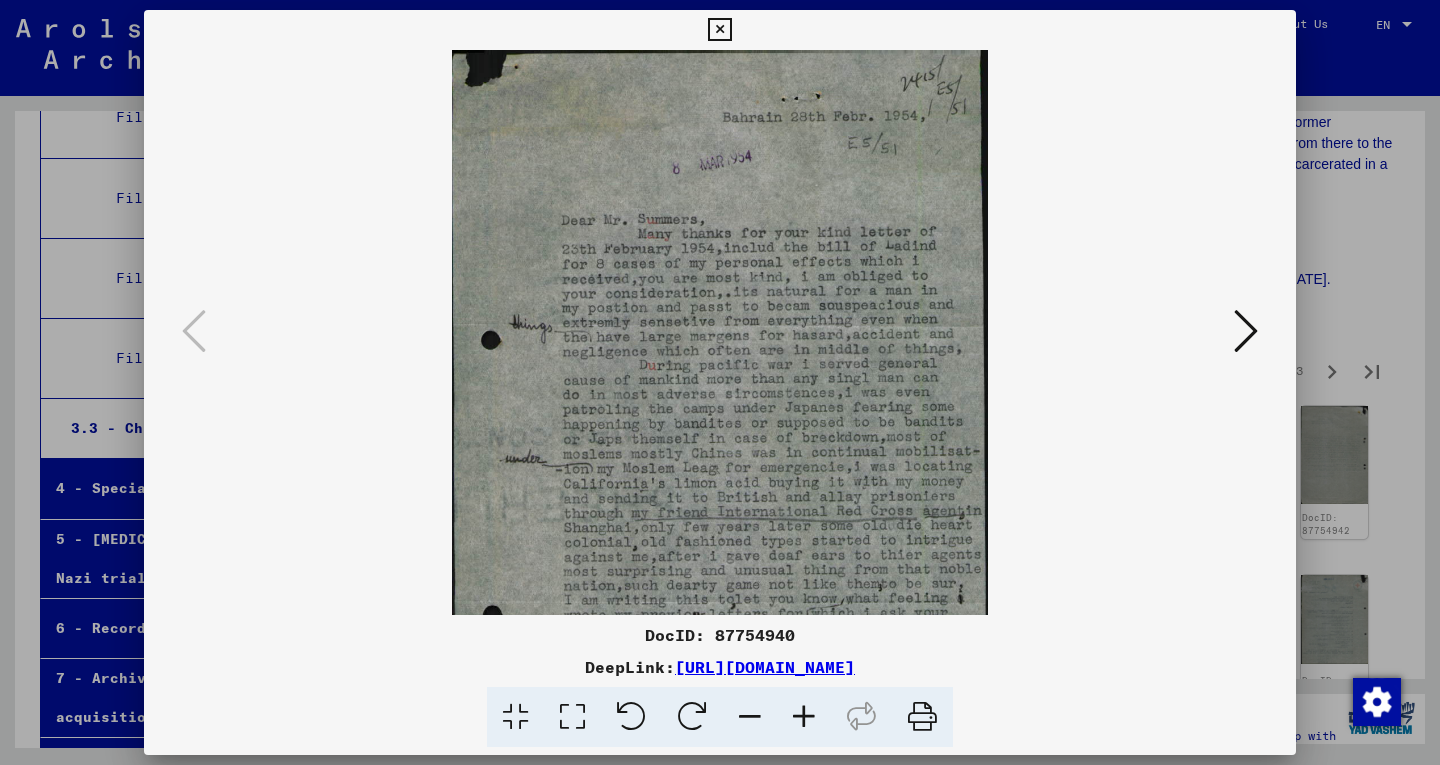 click at bounding box center (804, 717) 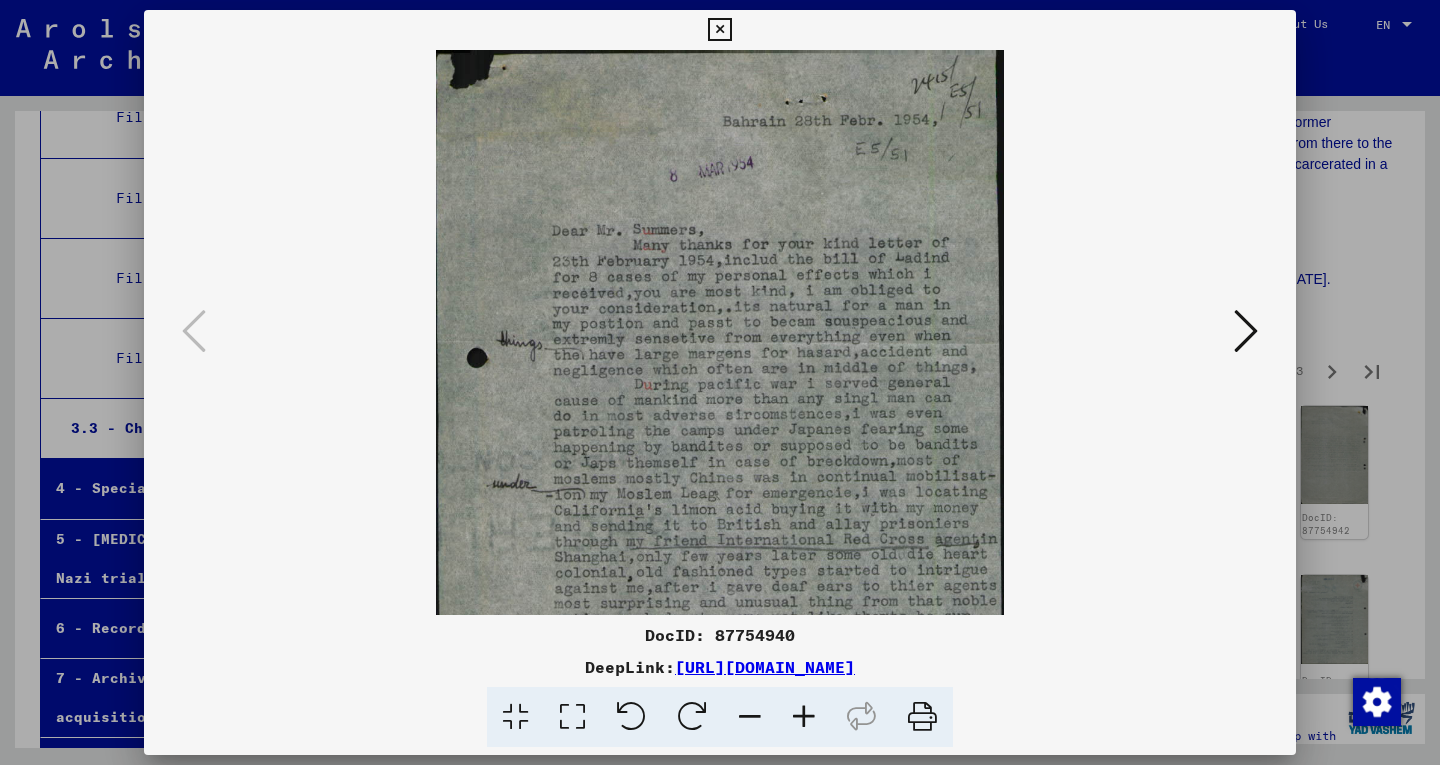 click at bounding box center (804, 717) 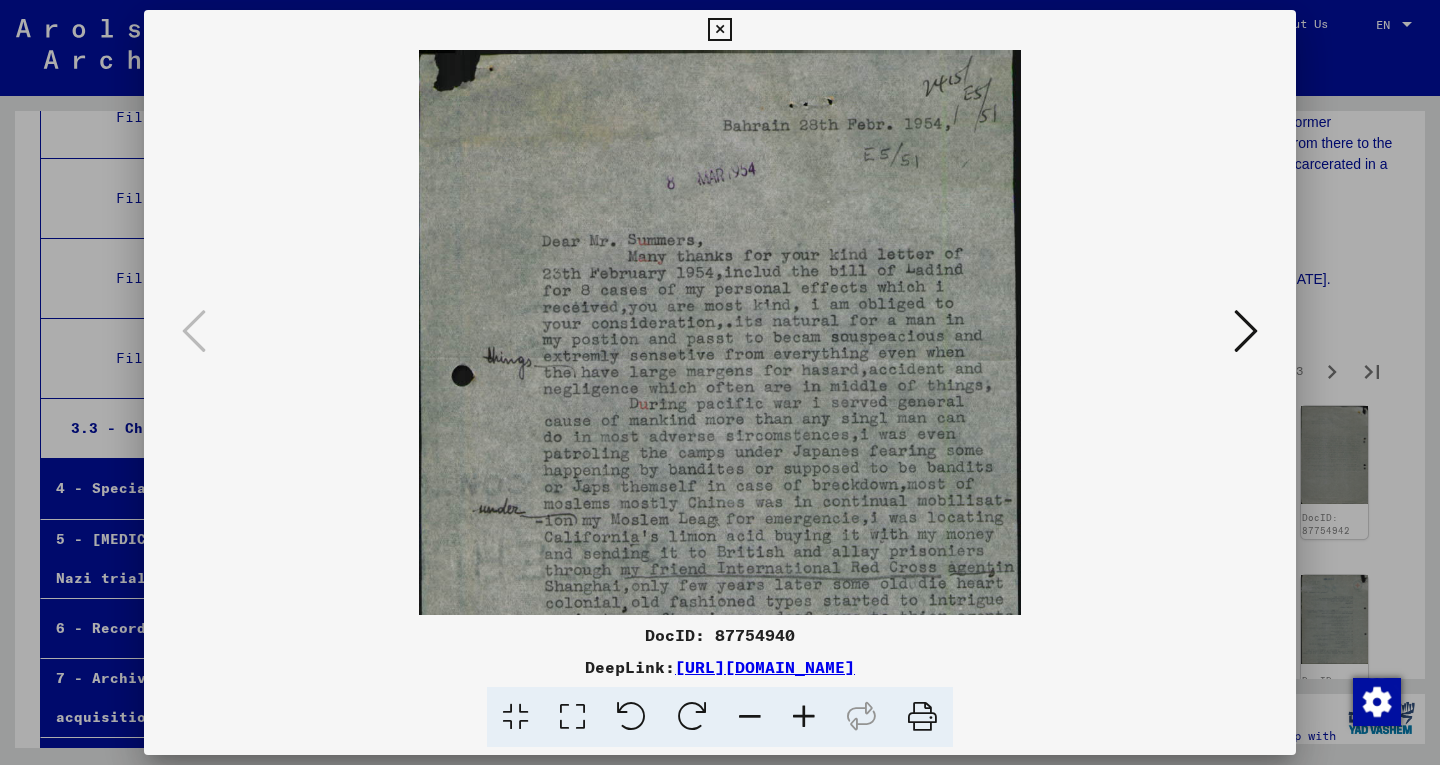 click at bounding box center (804, 717) 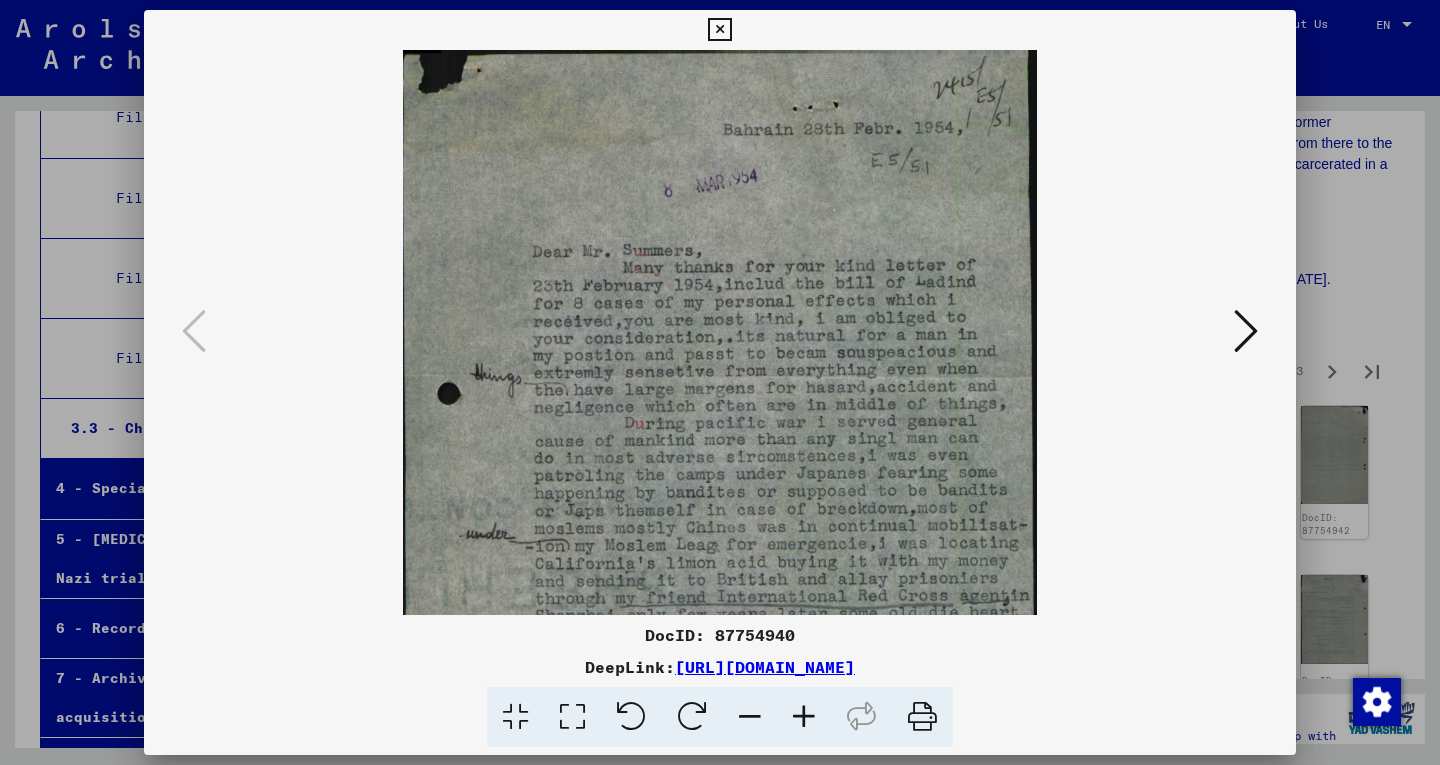 click at bounding box center [804, 717] 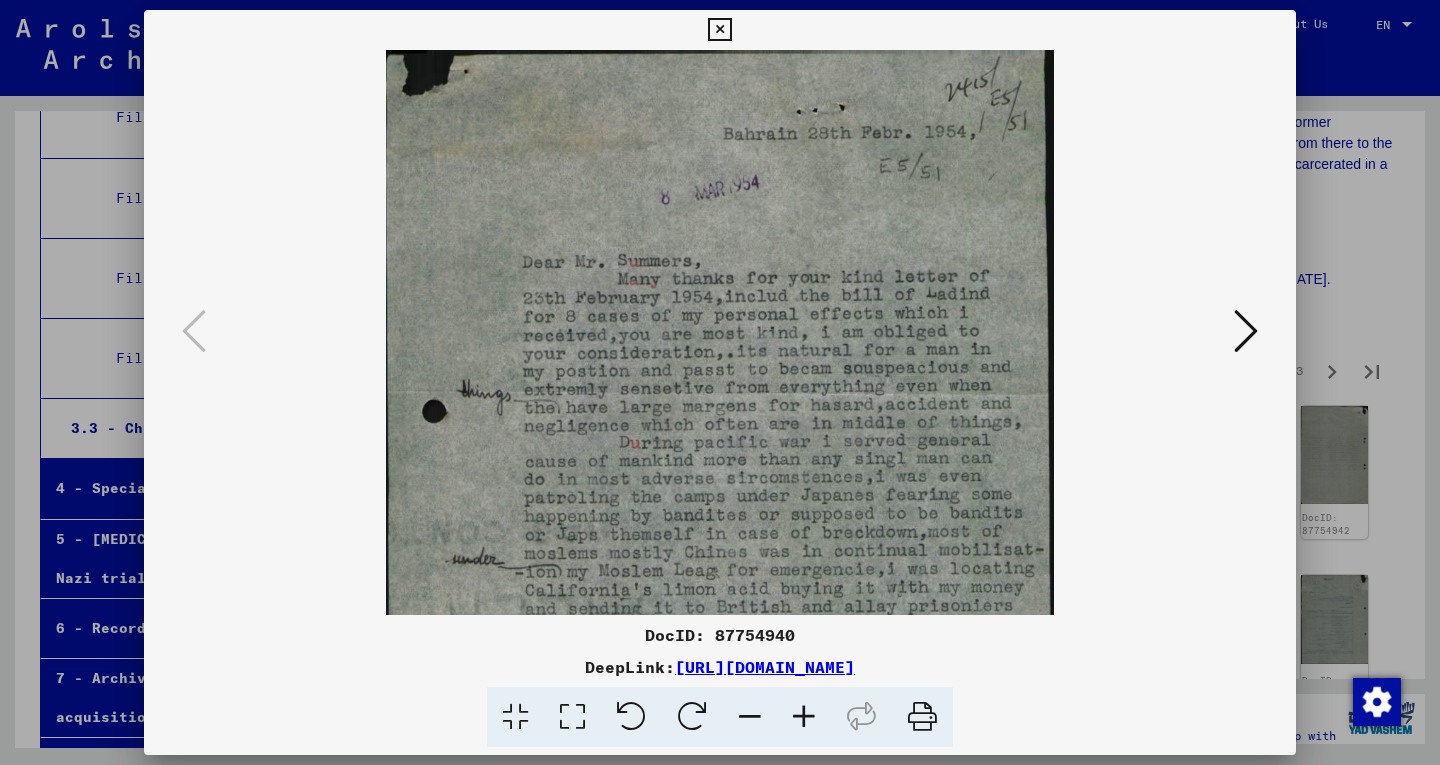 click at bounding box center (804, 717) 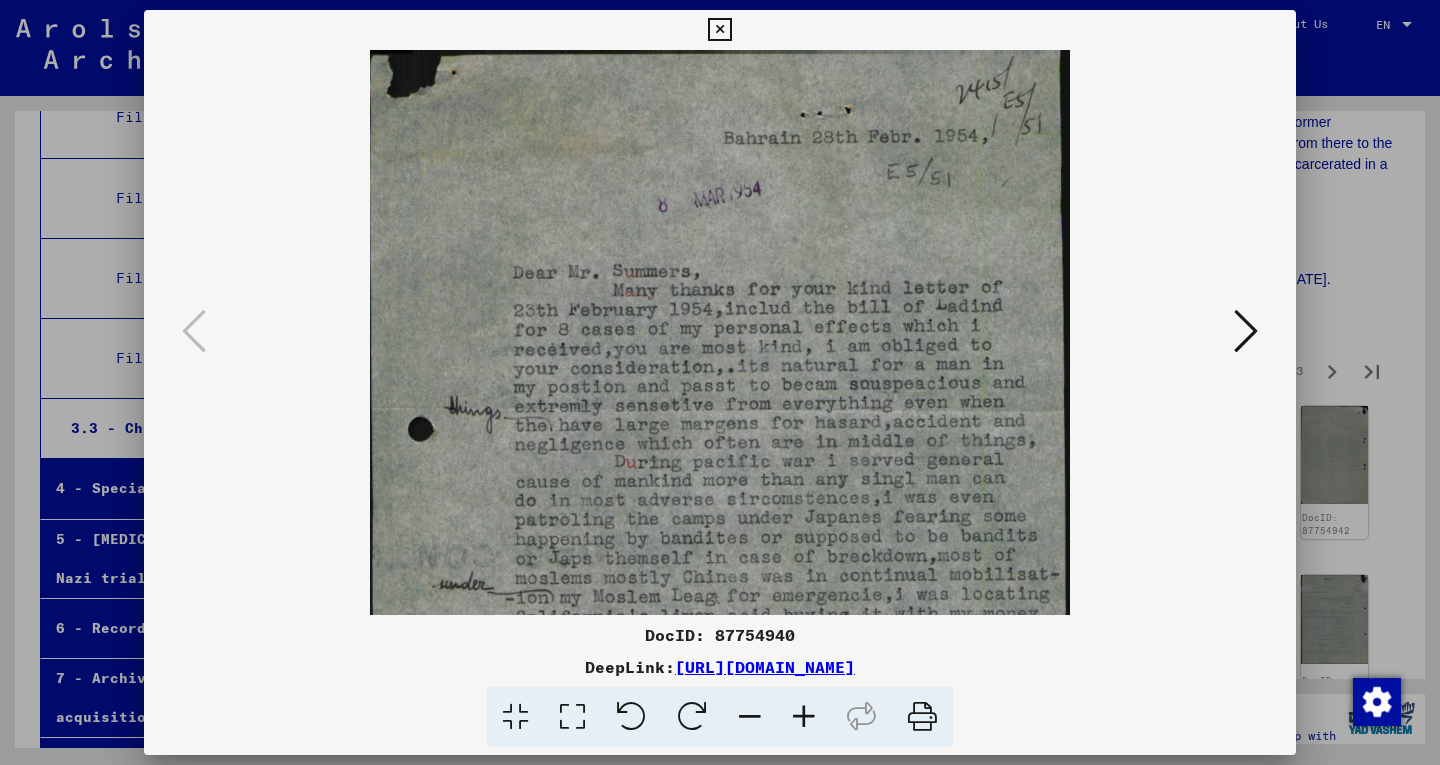 click at bounding box center [804, 717] 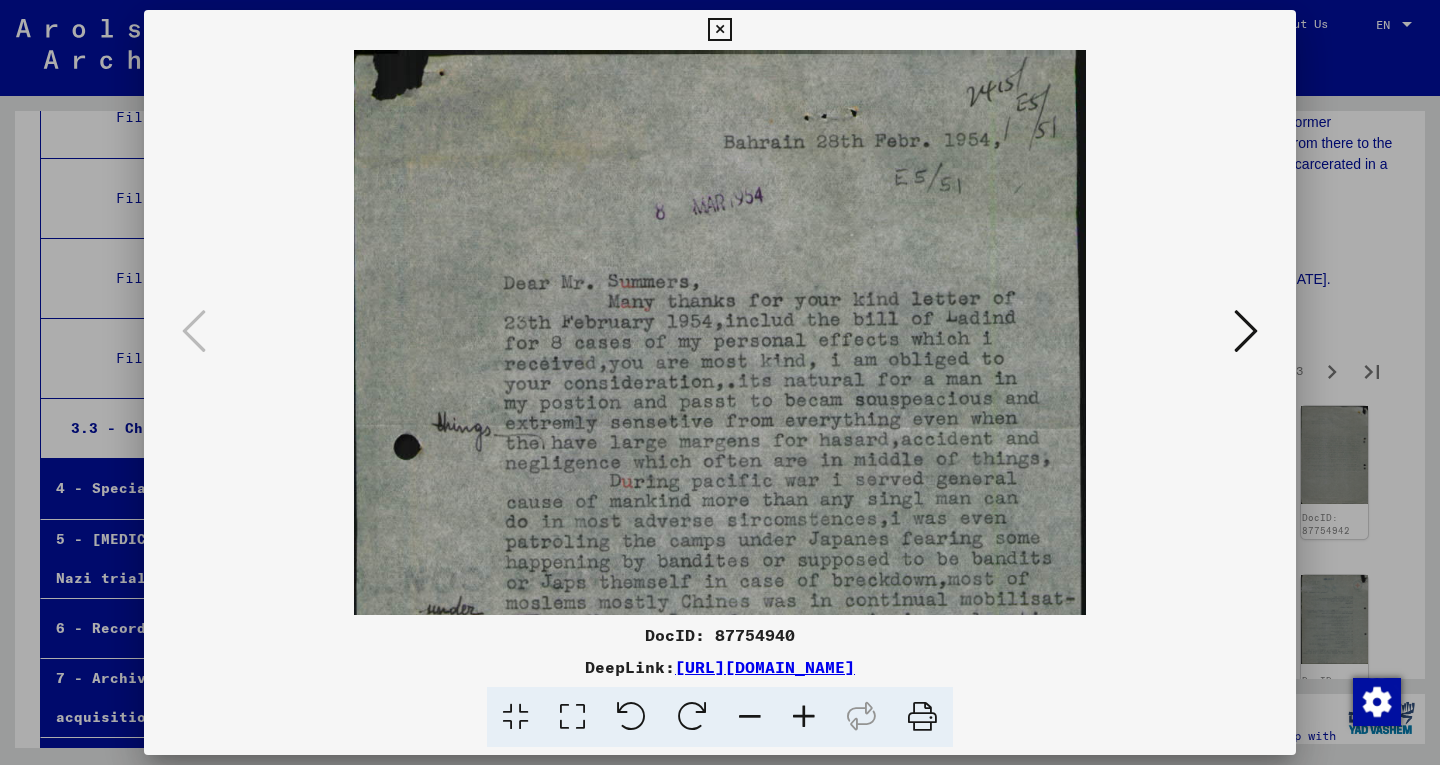 click at bounding box center (804, 717) 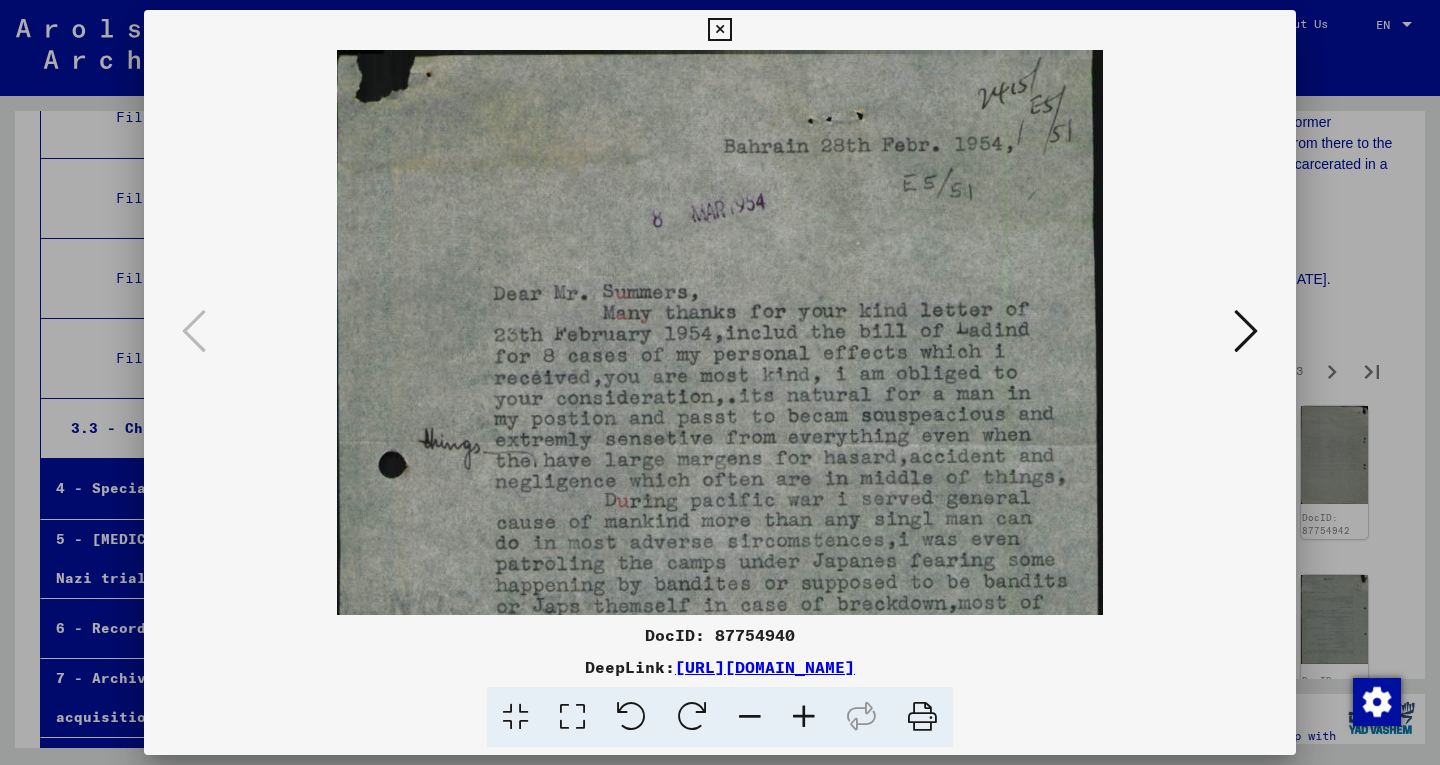 click at bounding box center [804, 717] 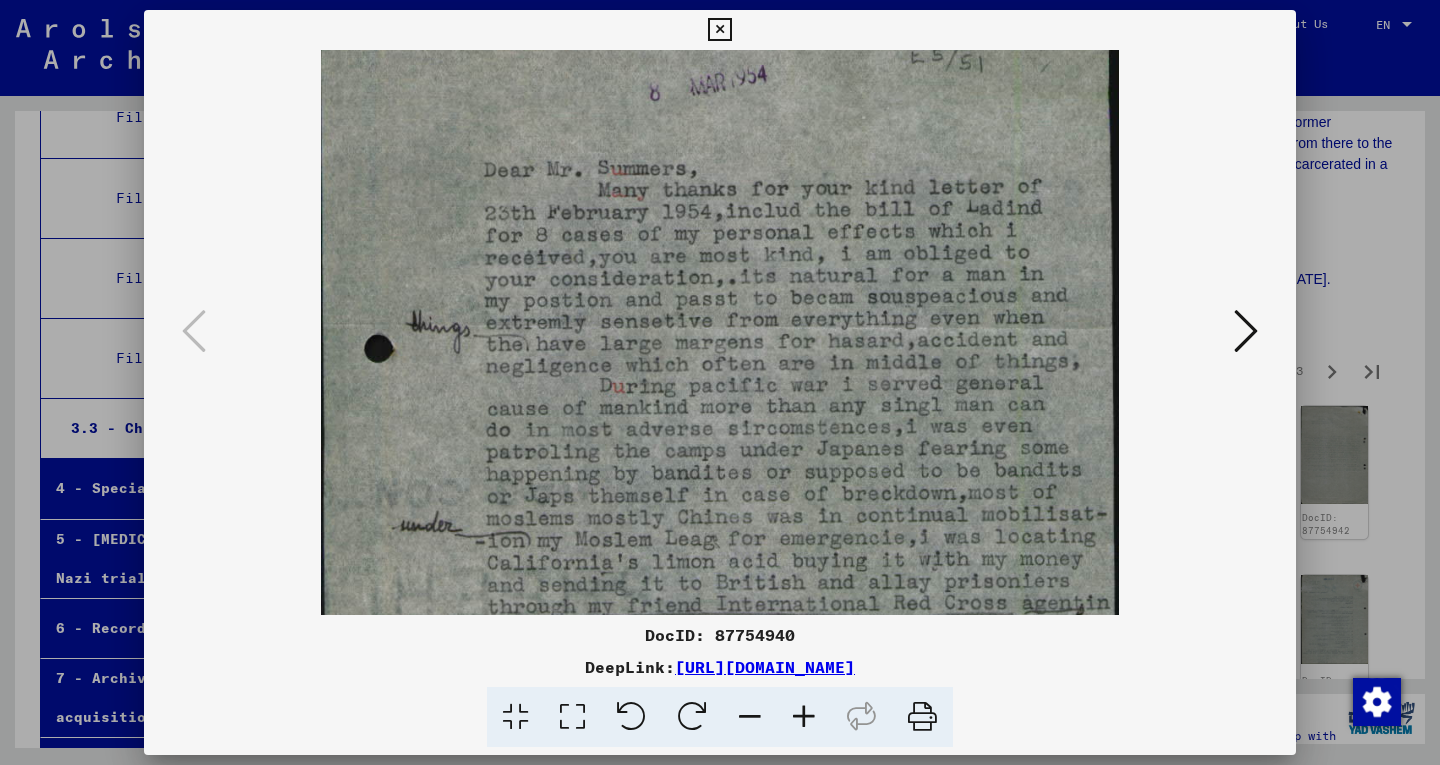 drag, startPoint x: 846, startPoint y: 552, endPoint x: 776, endPoint y: 422, distance: 147.64822 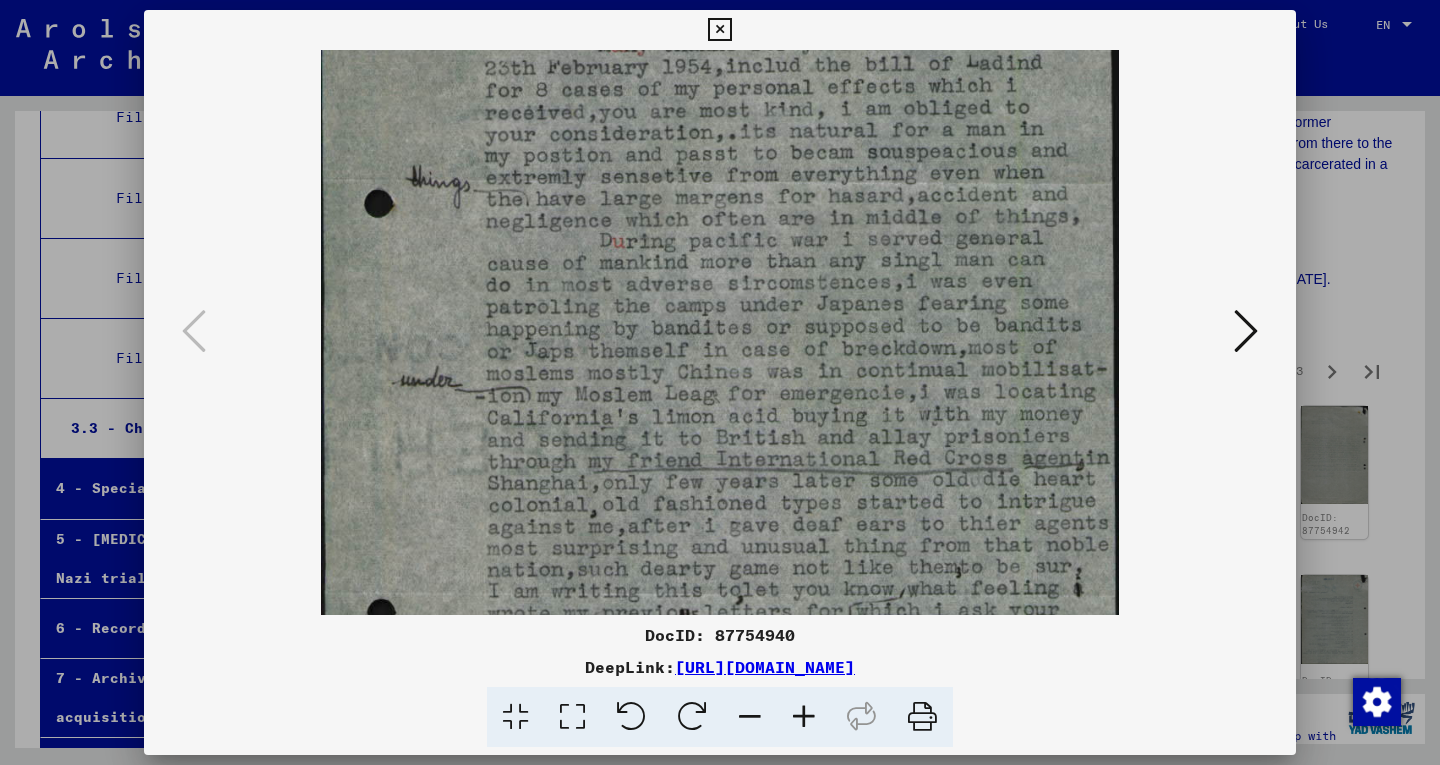 drag, startPoint x: 717, startPoint y: 455, endPoint x: 673, endPoint y: 311, distance: 150.57224 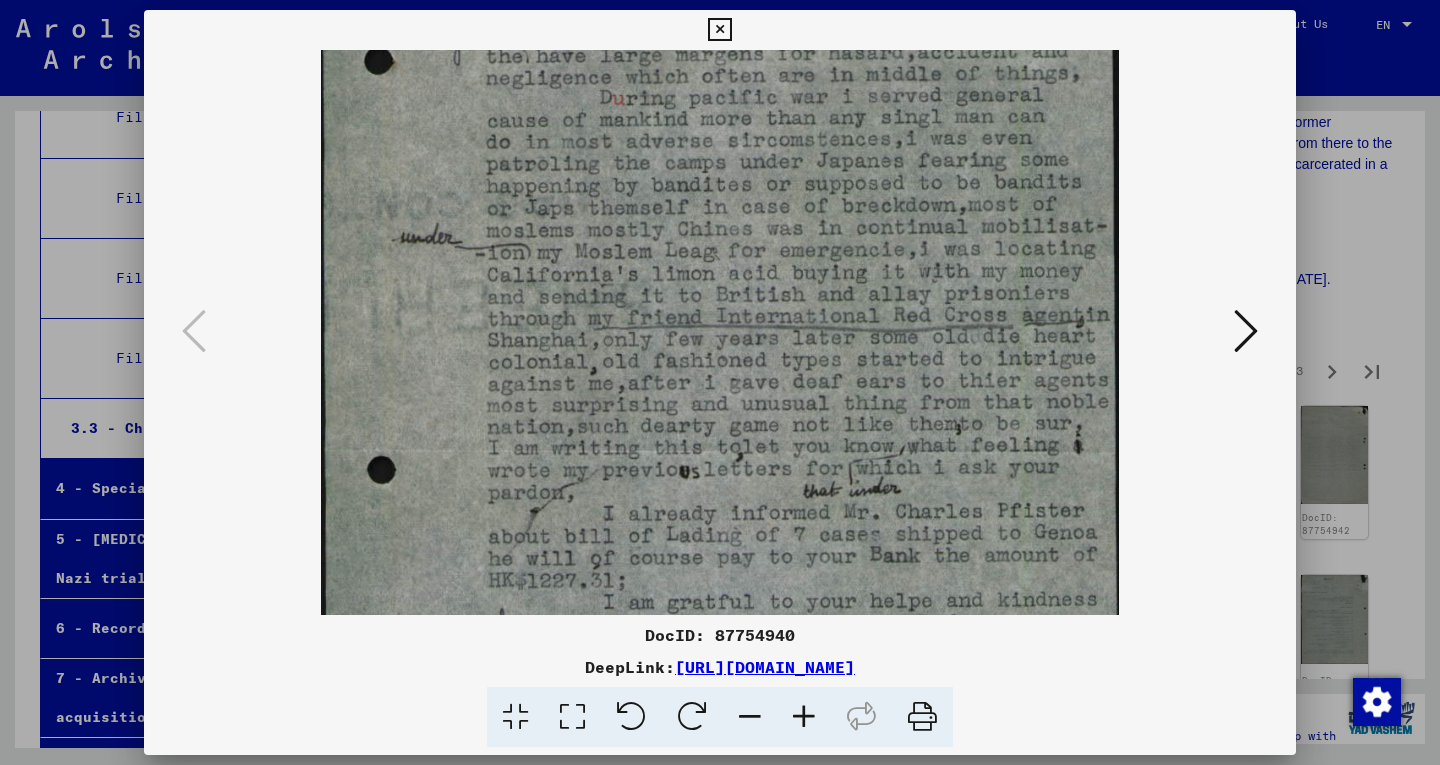 drag, startPoint x: 673, startPoint y: 397, endPoint x: 651, endPoint y: 252, distance: 146.65947 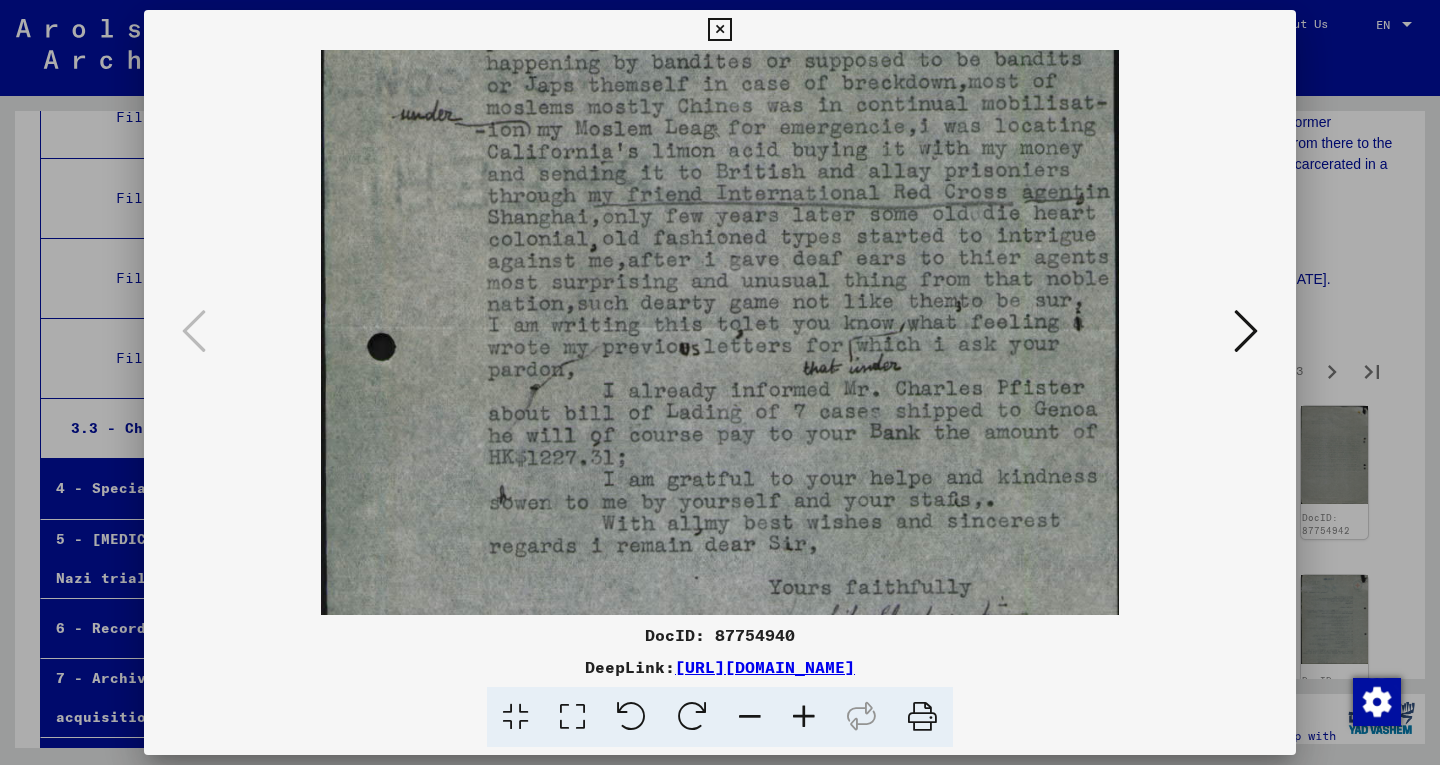 drag, startPoint x: 657, startPoint y: 353, endPoint x: 640, endPoint y: 241, distance: 113.28283 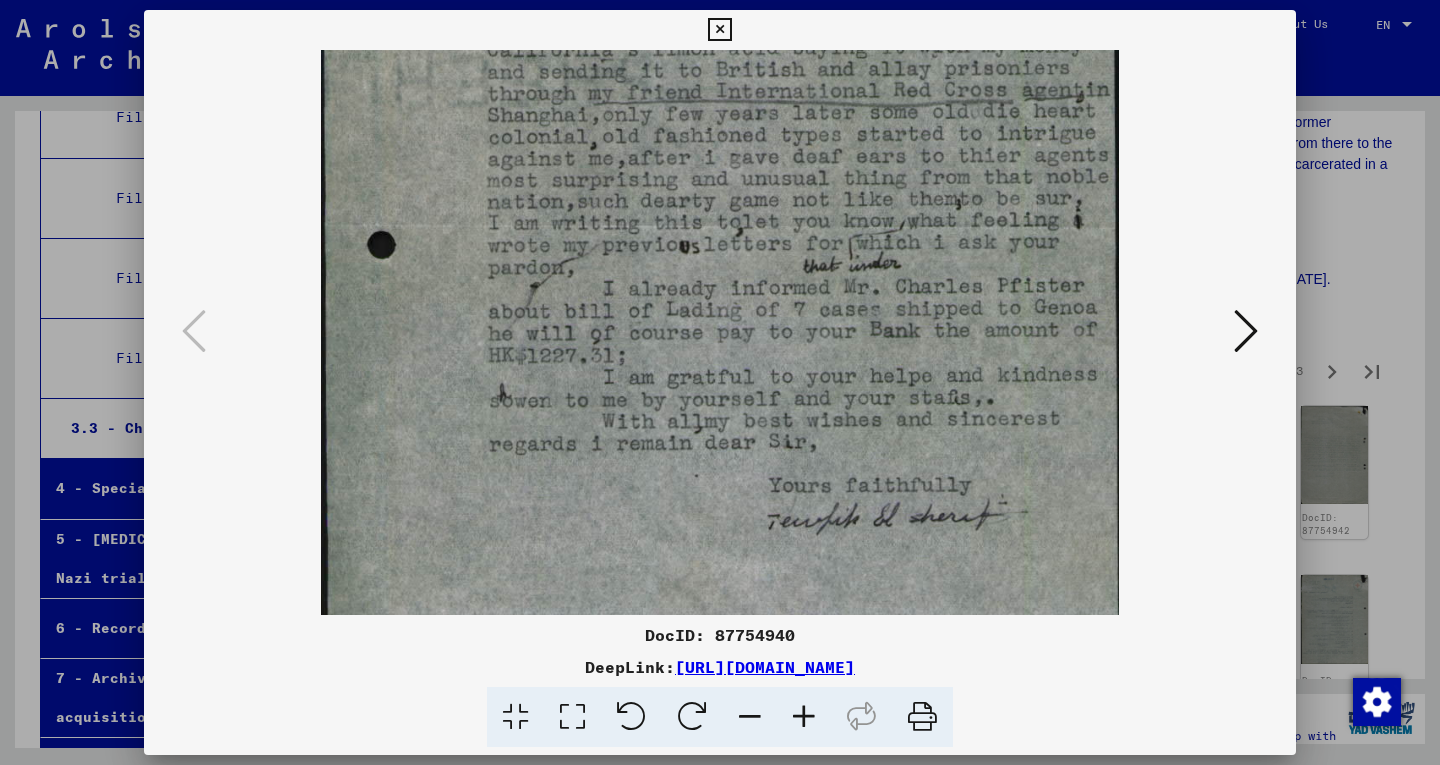 drag, startPoint x: 677, startPoint y: 300, endPoint x: 666, endPoint y: 218, distance: 82.73451 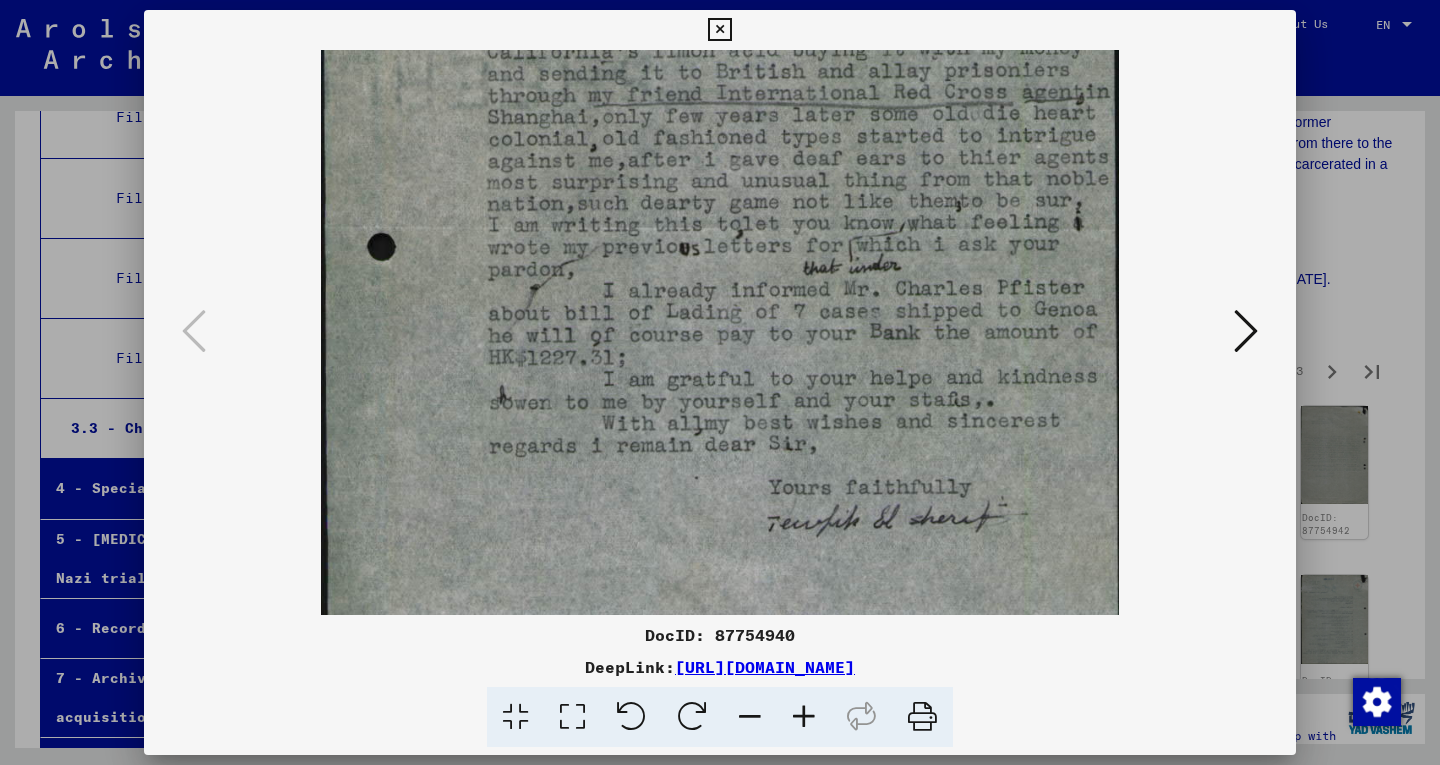 click at bounding box center [1246, 331] 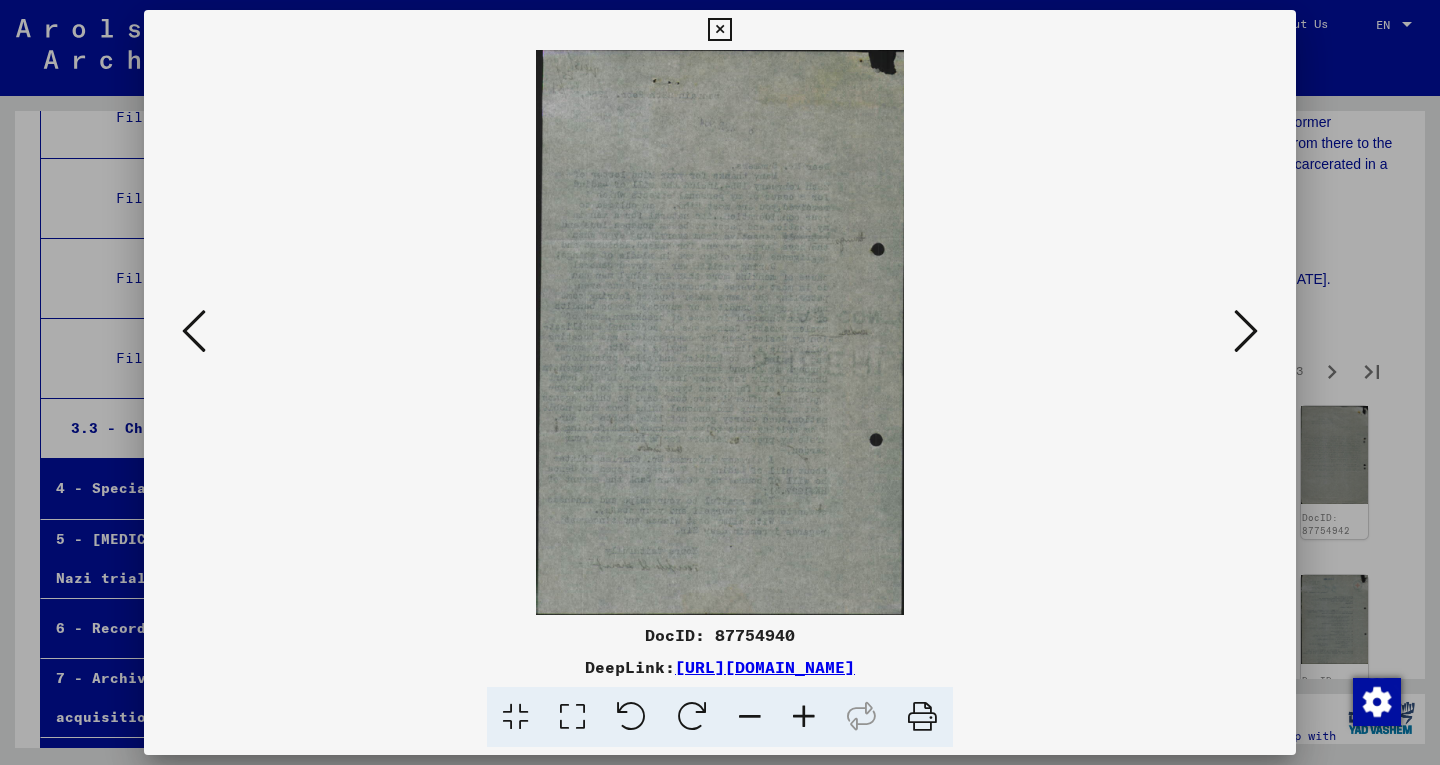 scroll, scrollTop: 0, scrollLeft: 0, axis: both 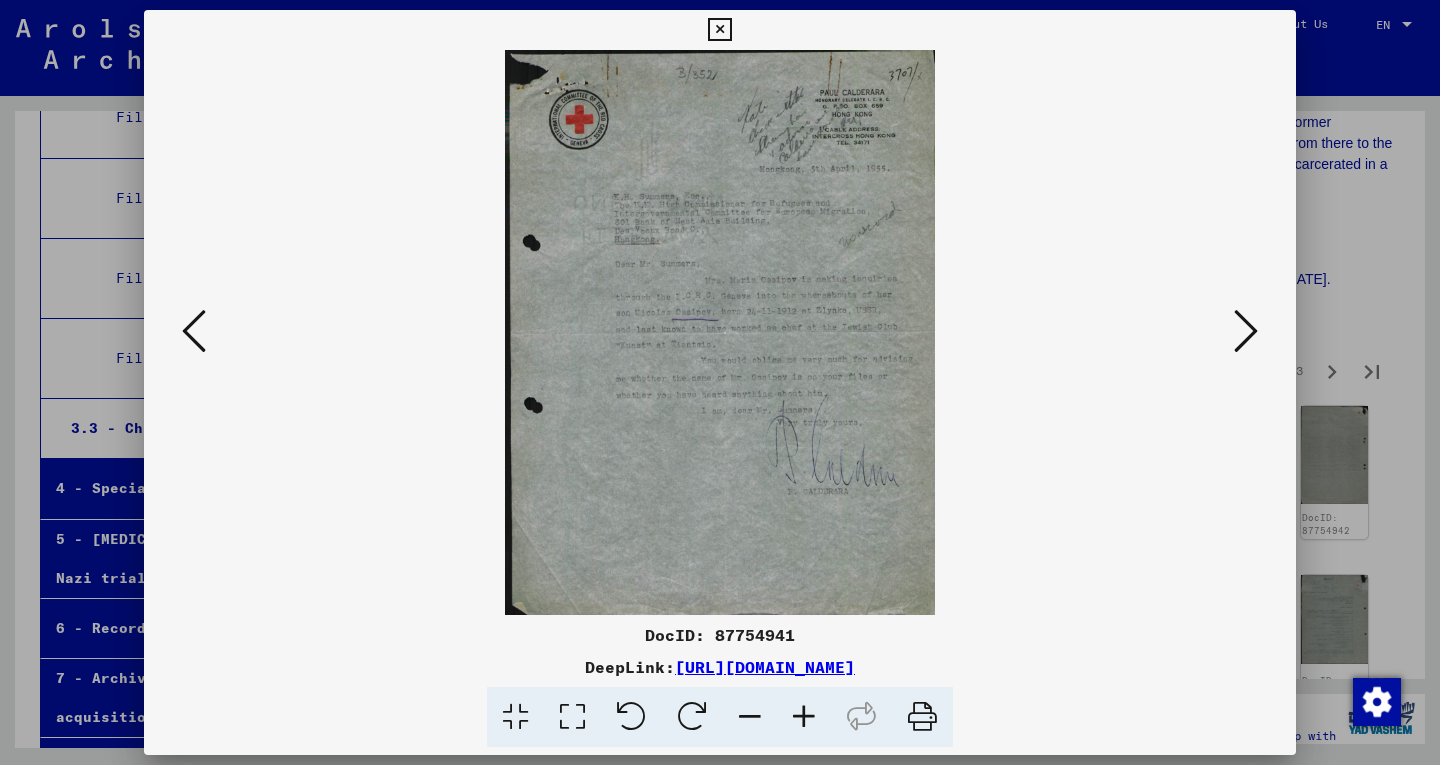 click at bounding box center [804, 717] 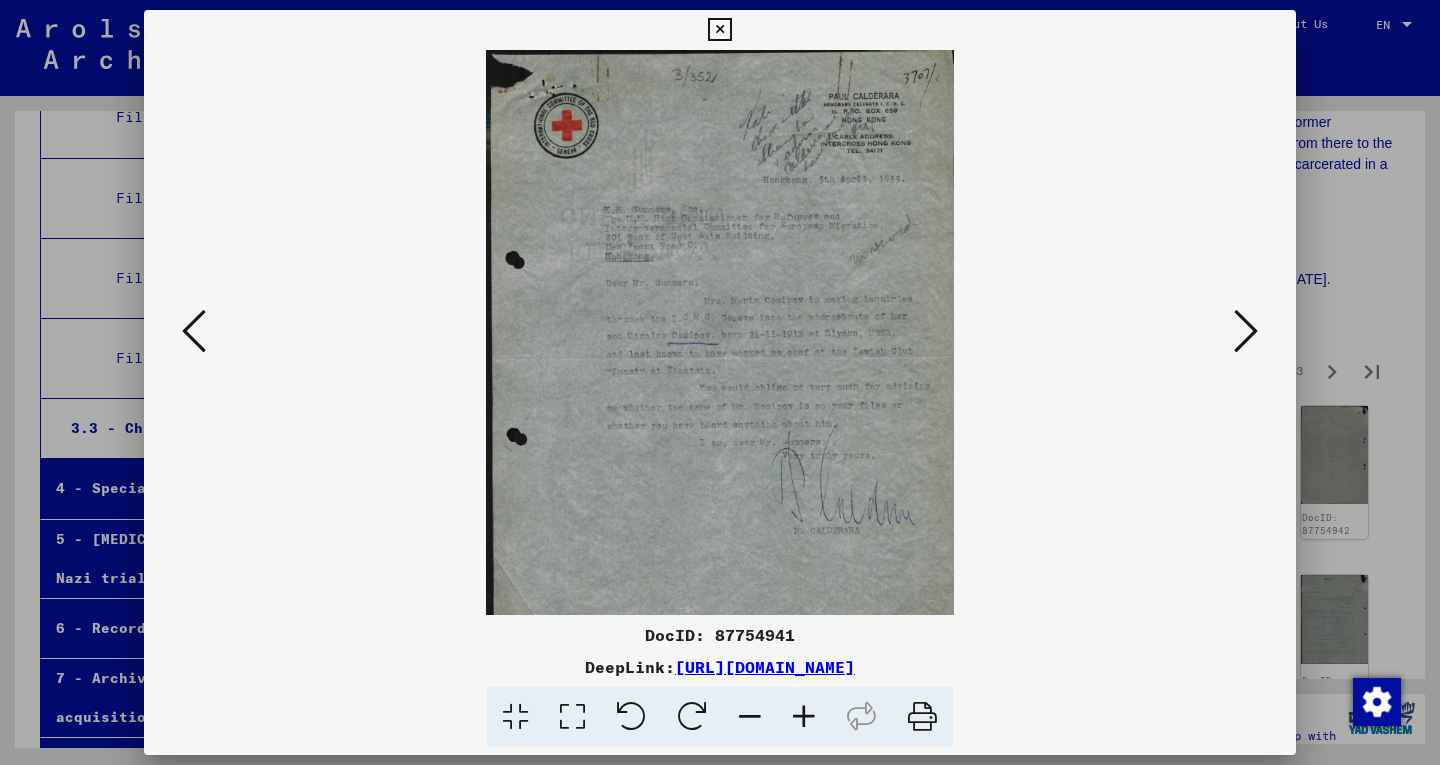 click at bounding box center (804, 717) 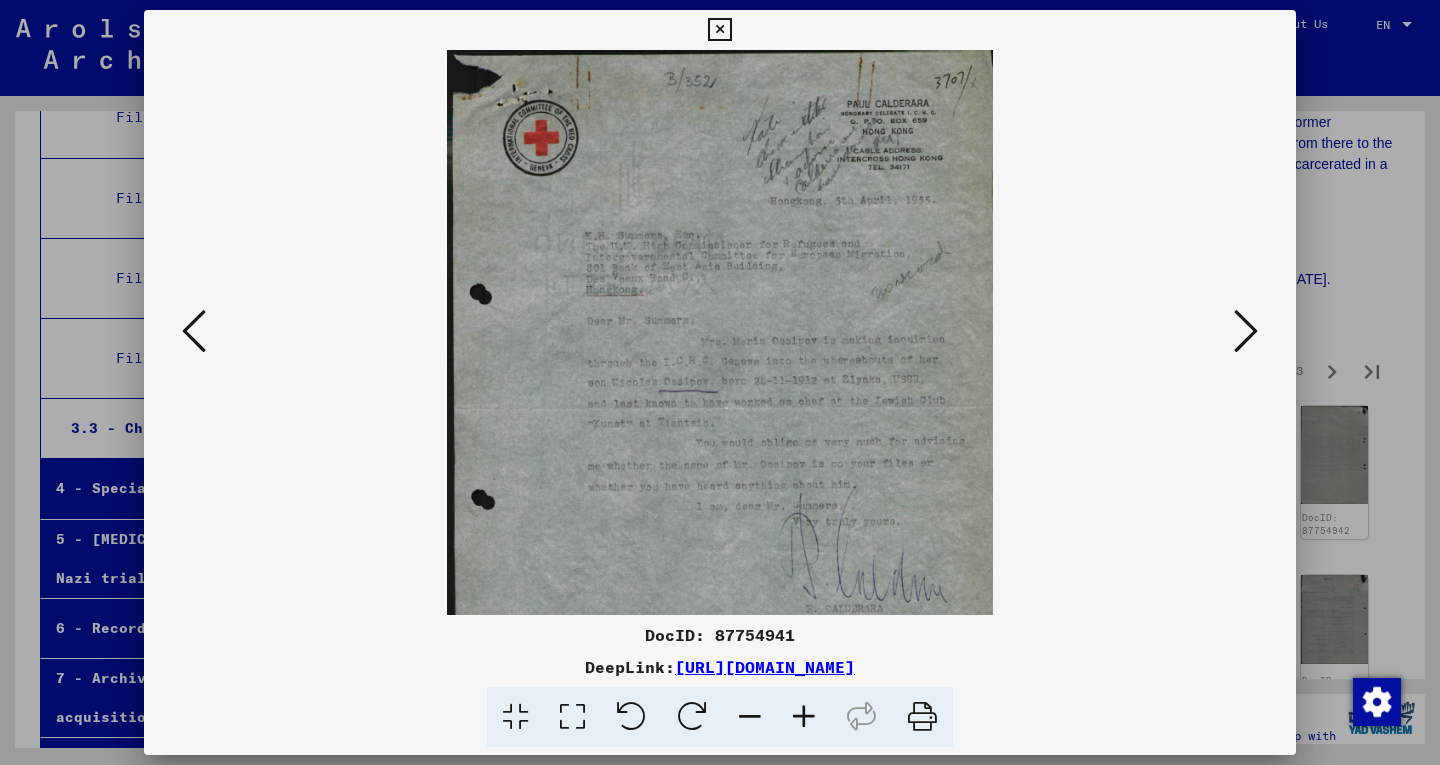 click at bounding box center (804, 717) 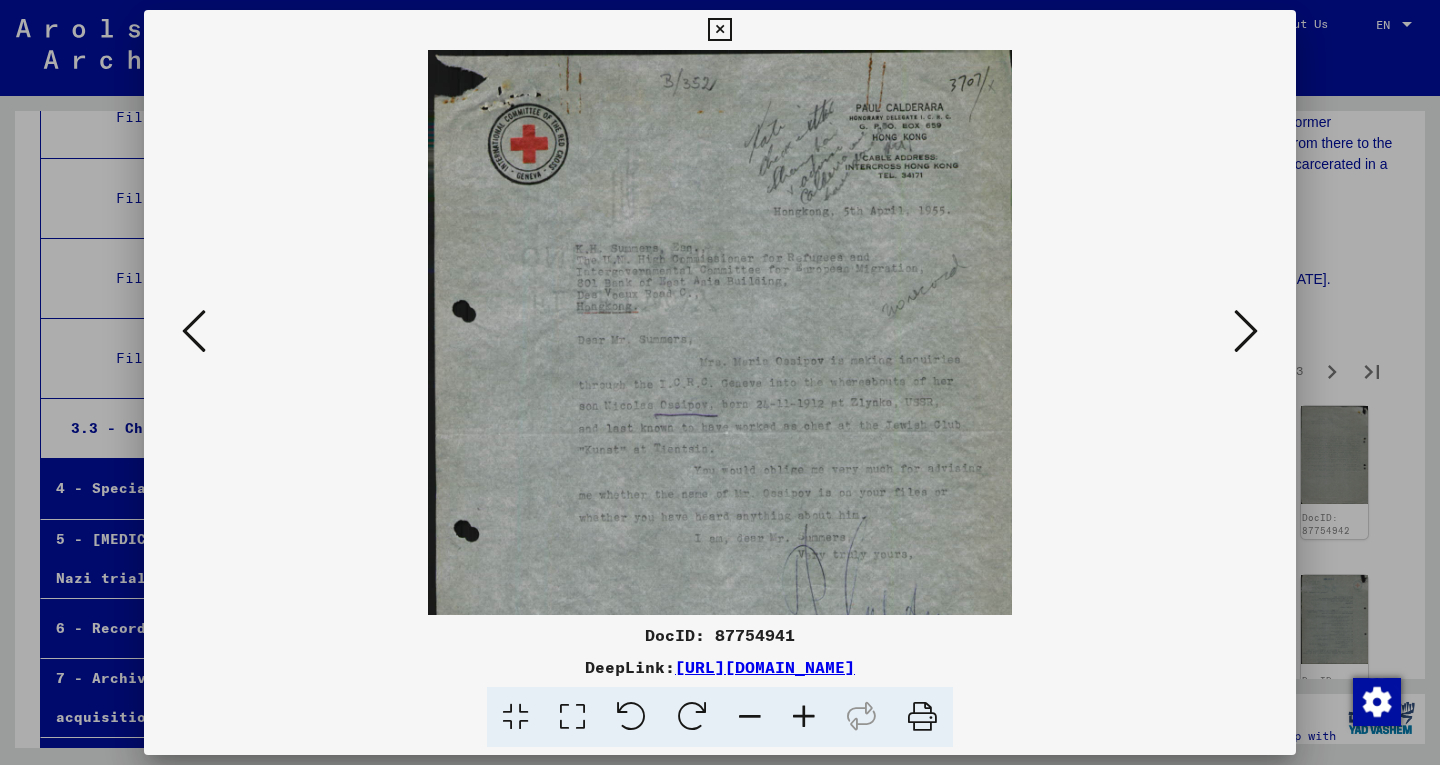click at bounding box center (804, 717) 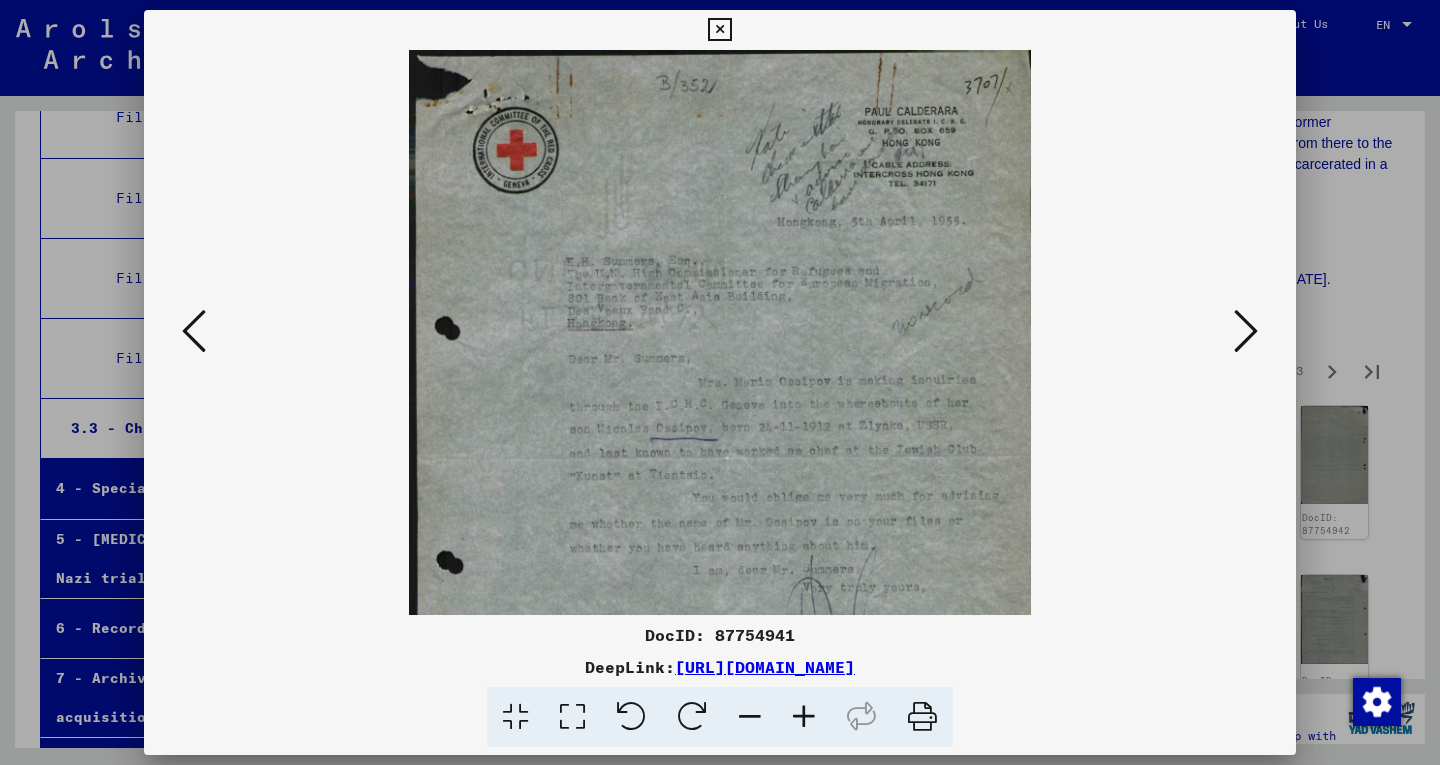 click at bounding box center (804, 717) 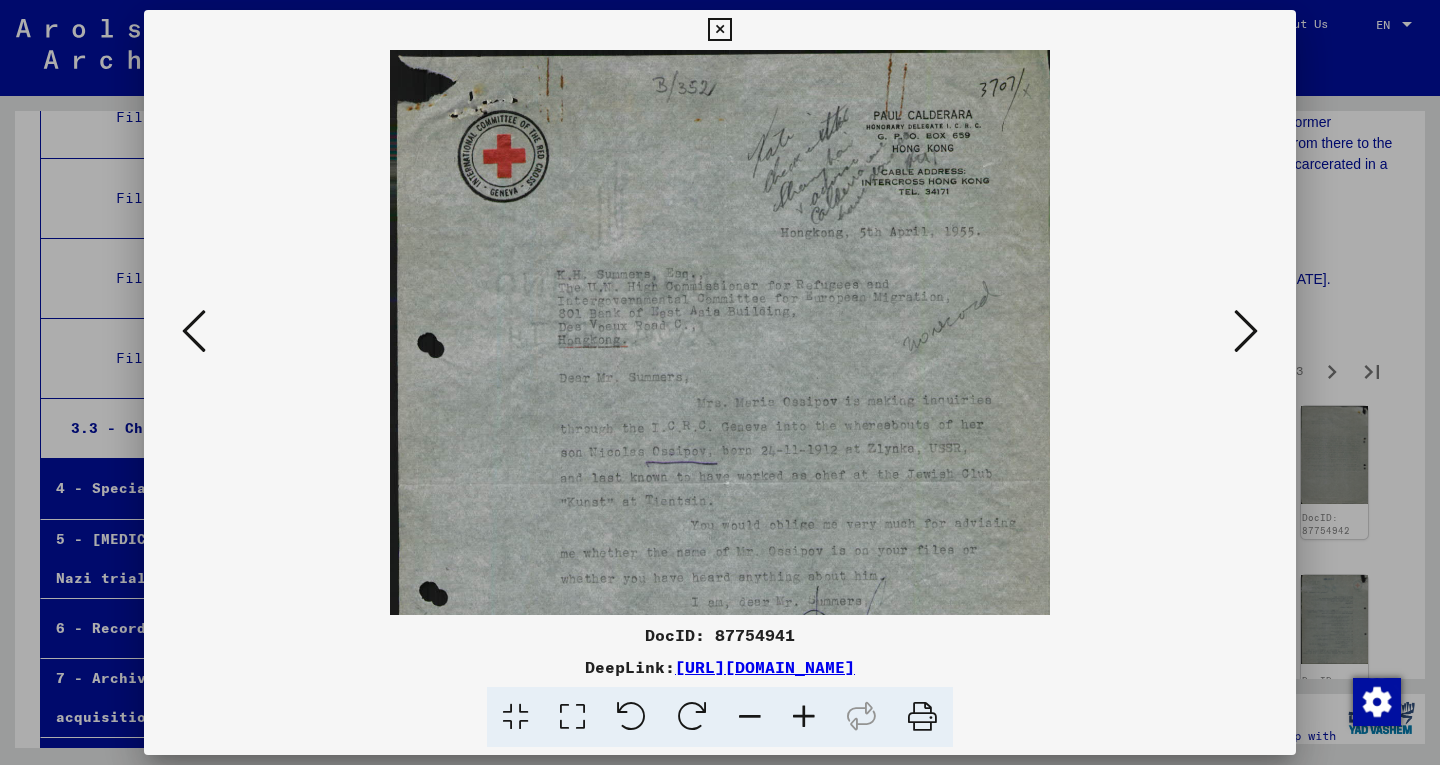 click at bounding box center [804, 717] 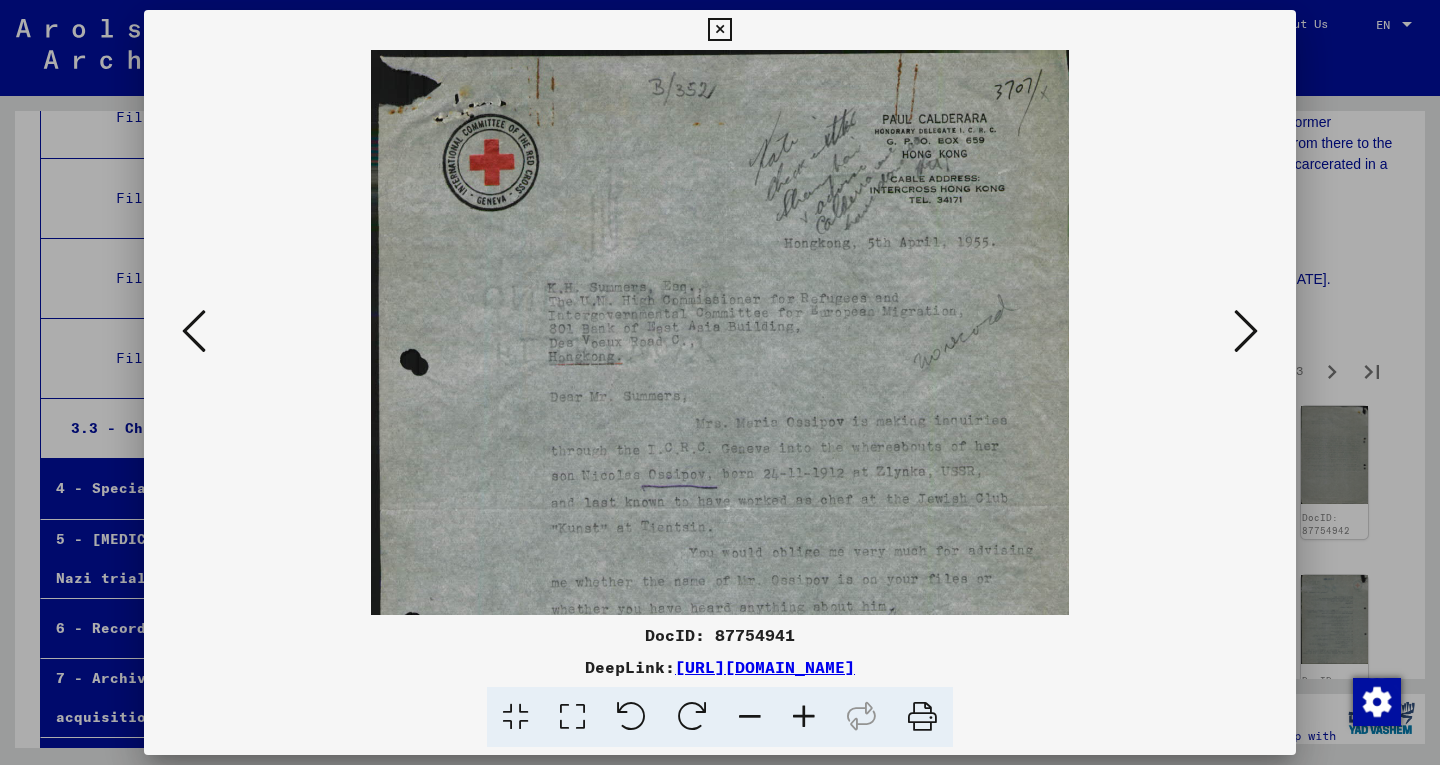 click at bounding box center [804, 717] 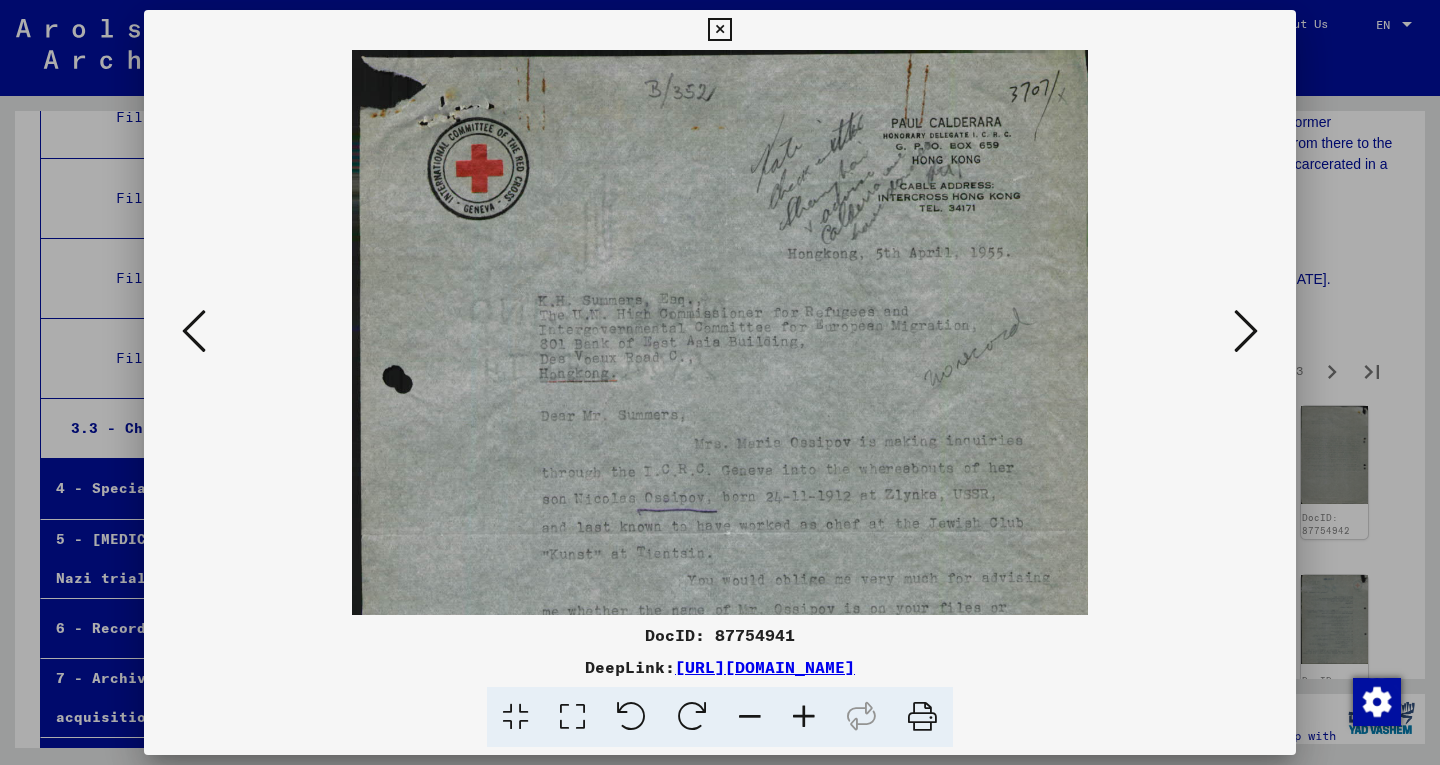 click at bounding box center [804, 717] 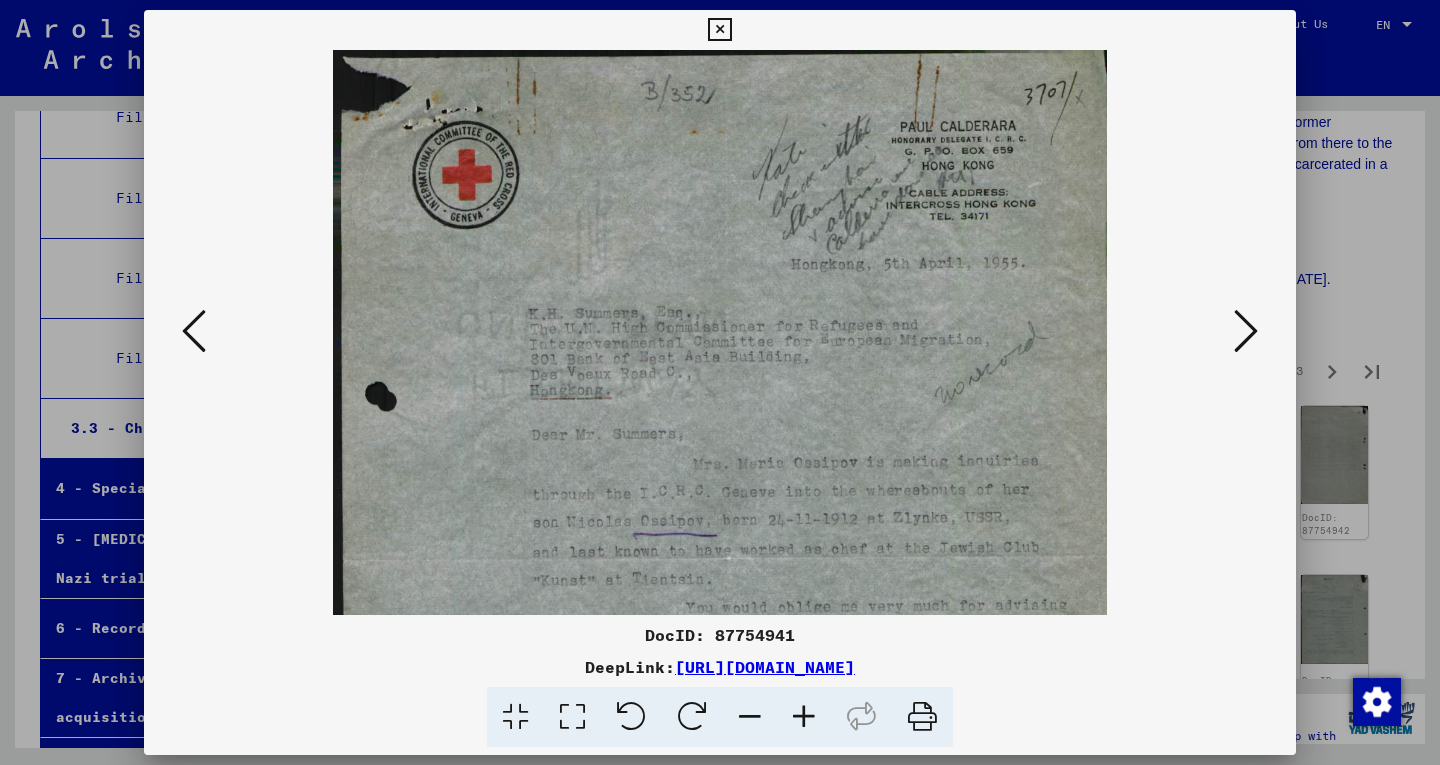 click at bounding box center (804, 717) 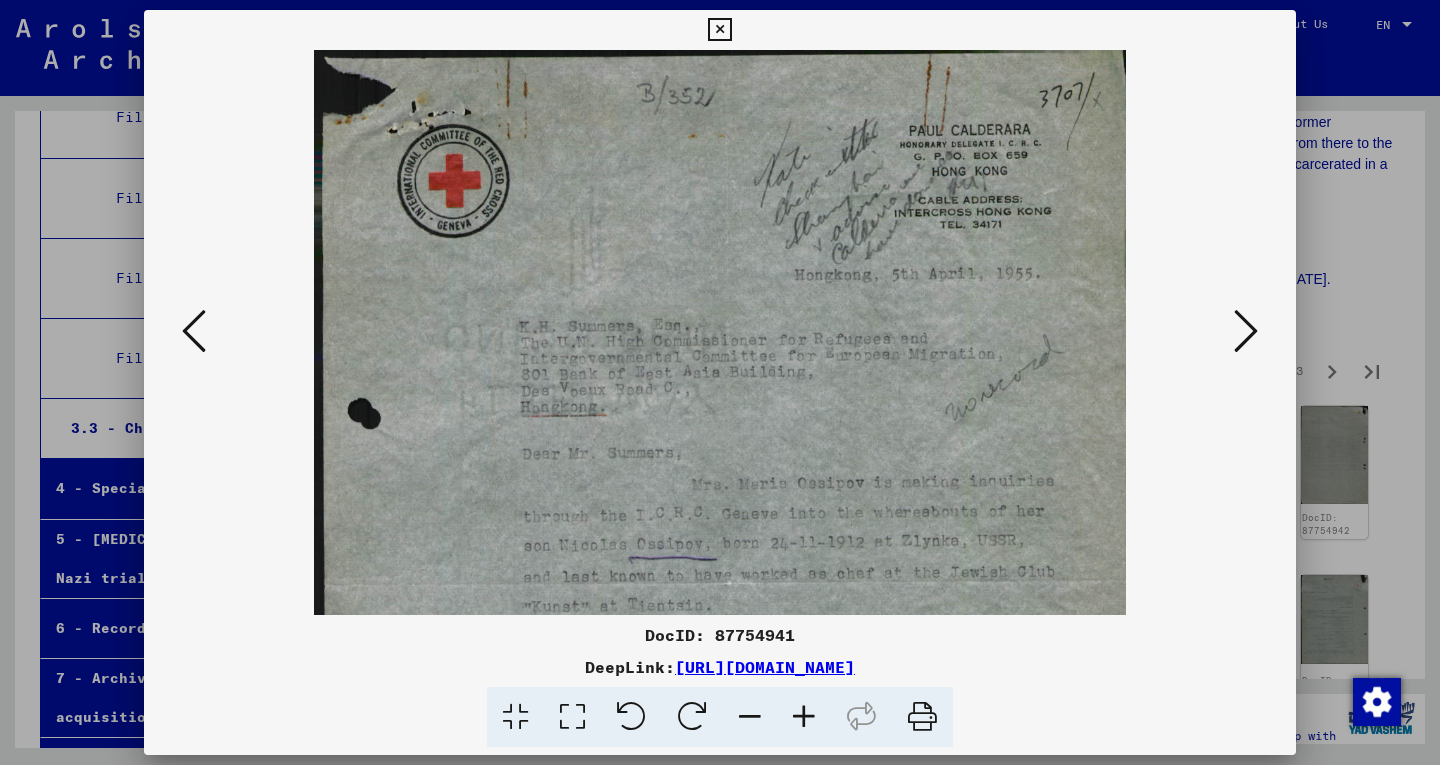 click at bounding box center (804, 717) 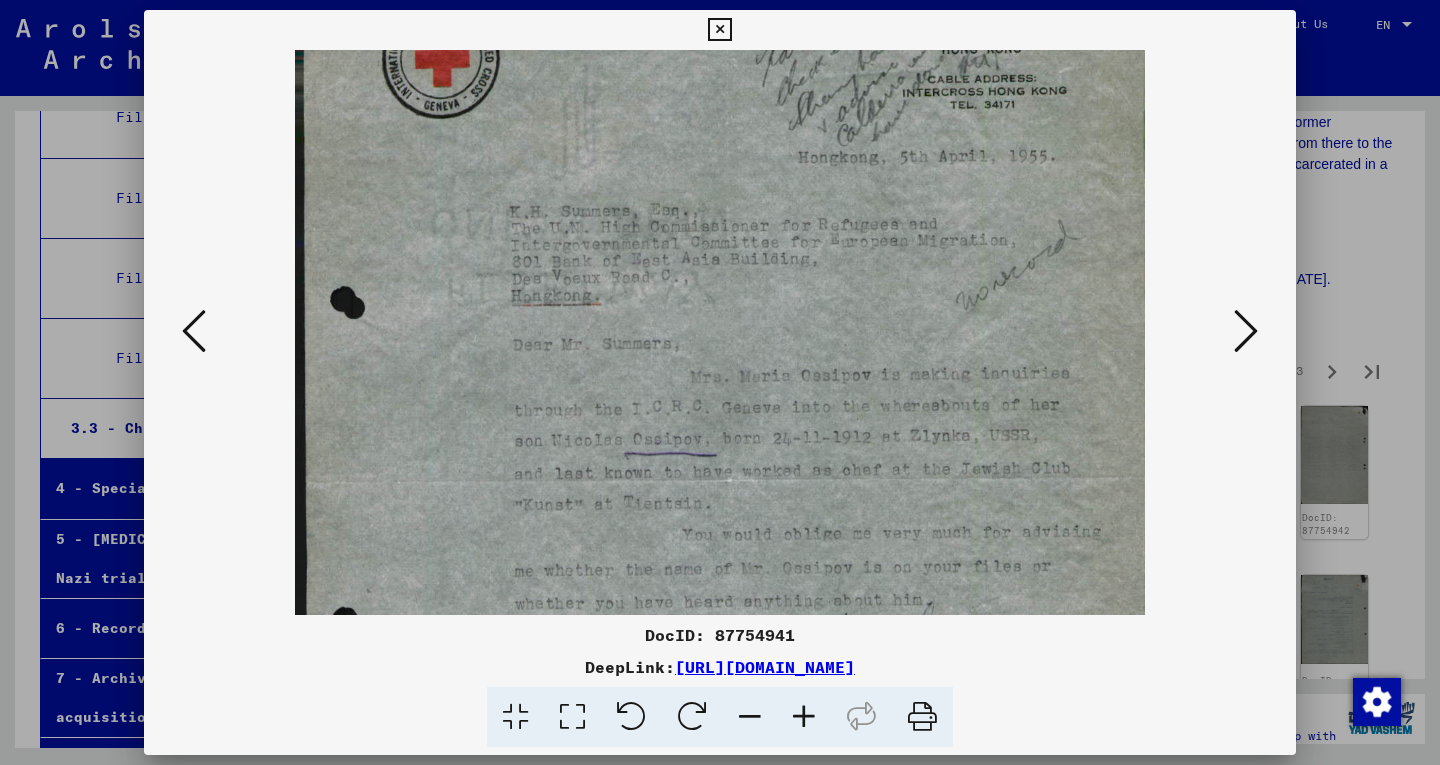scroll, scrollTop: 129, scrollLeft: 0, axis: vertical 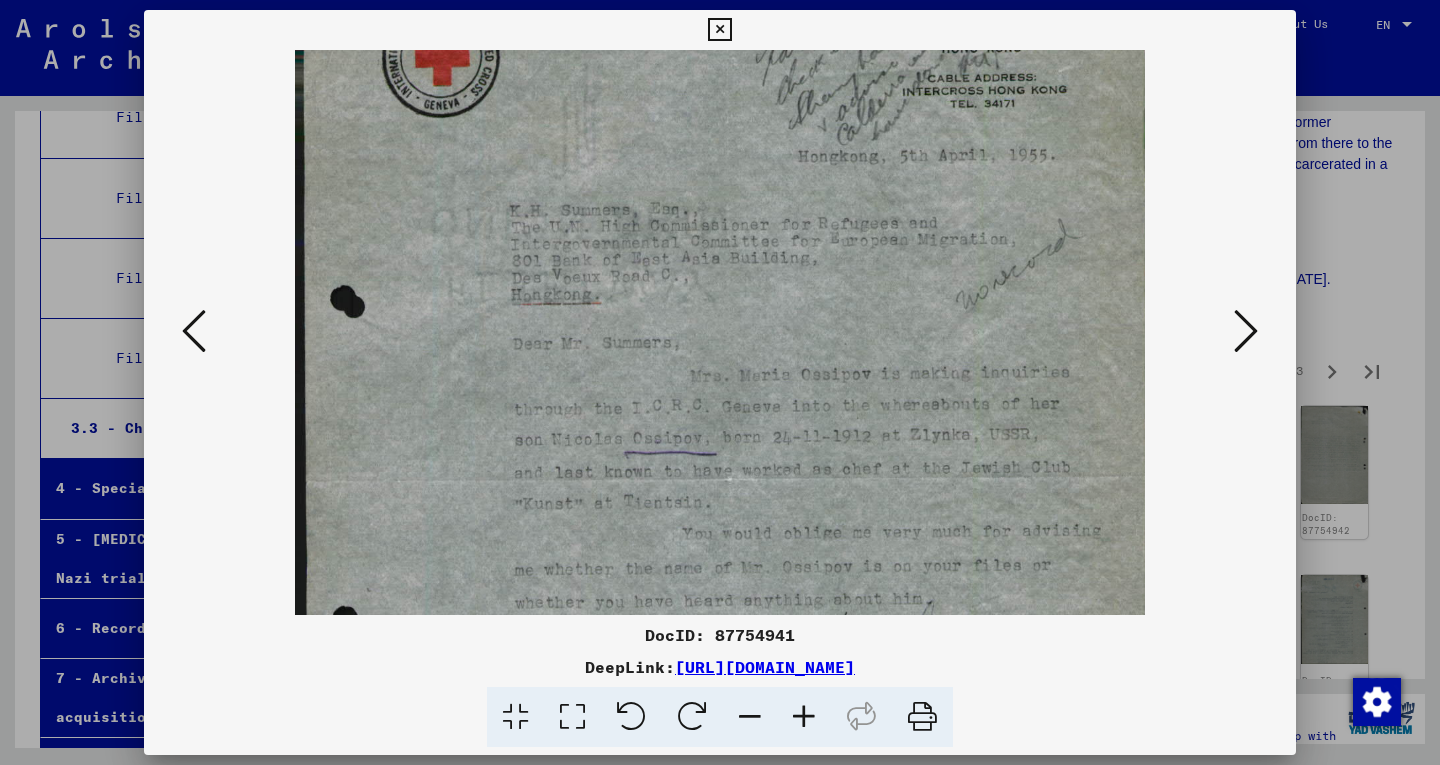 drag, startPoint x: 839, startPoint y: 458, endPoint x: 794, endPoint y: 331, distance: 134.73679 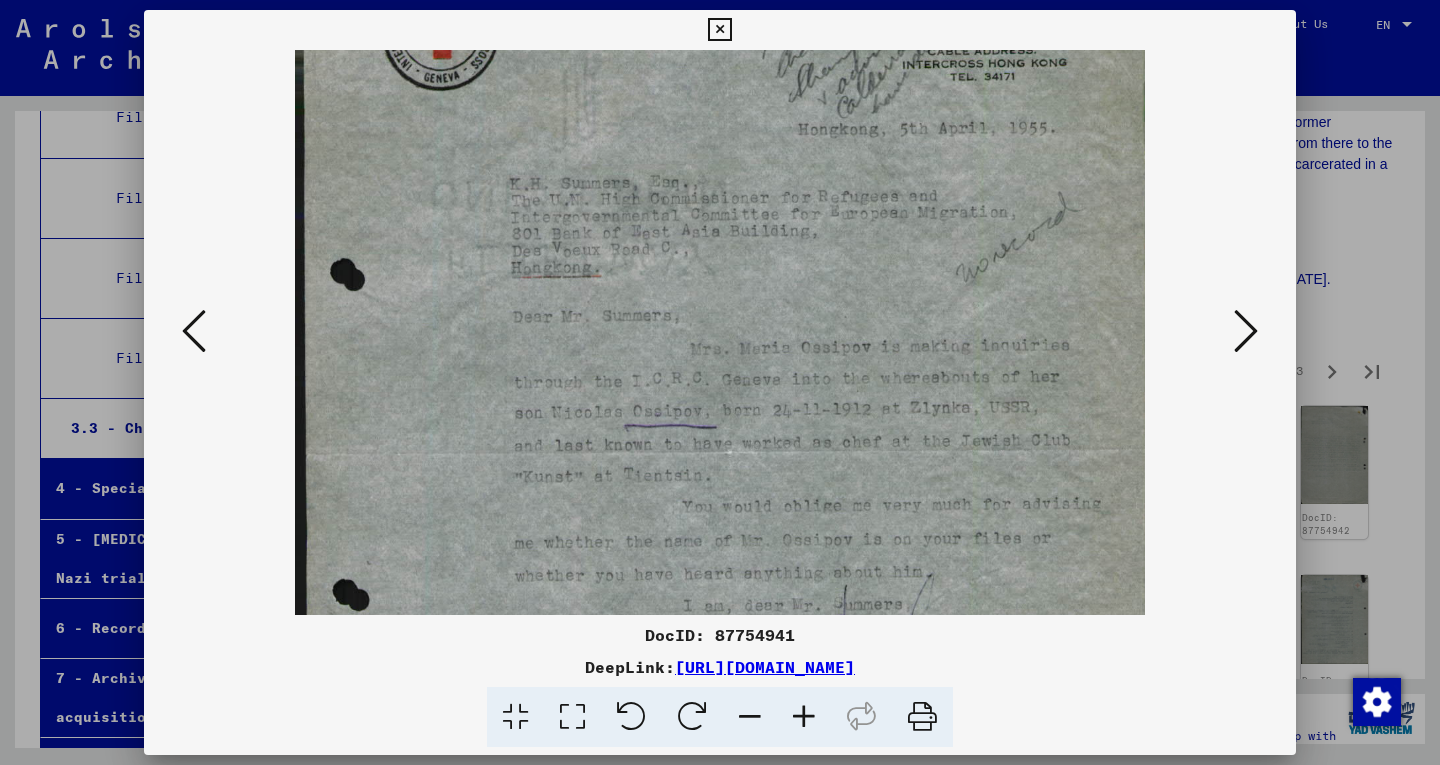 scroll, scrollTop: 168, scrollLeft: 0, axis: vertical 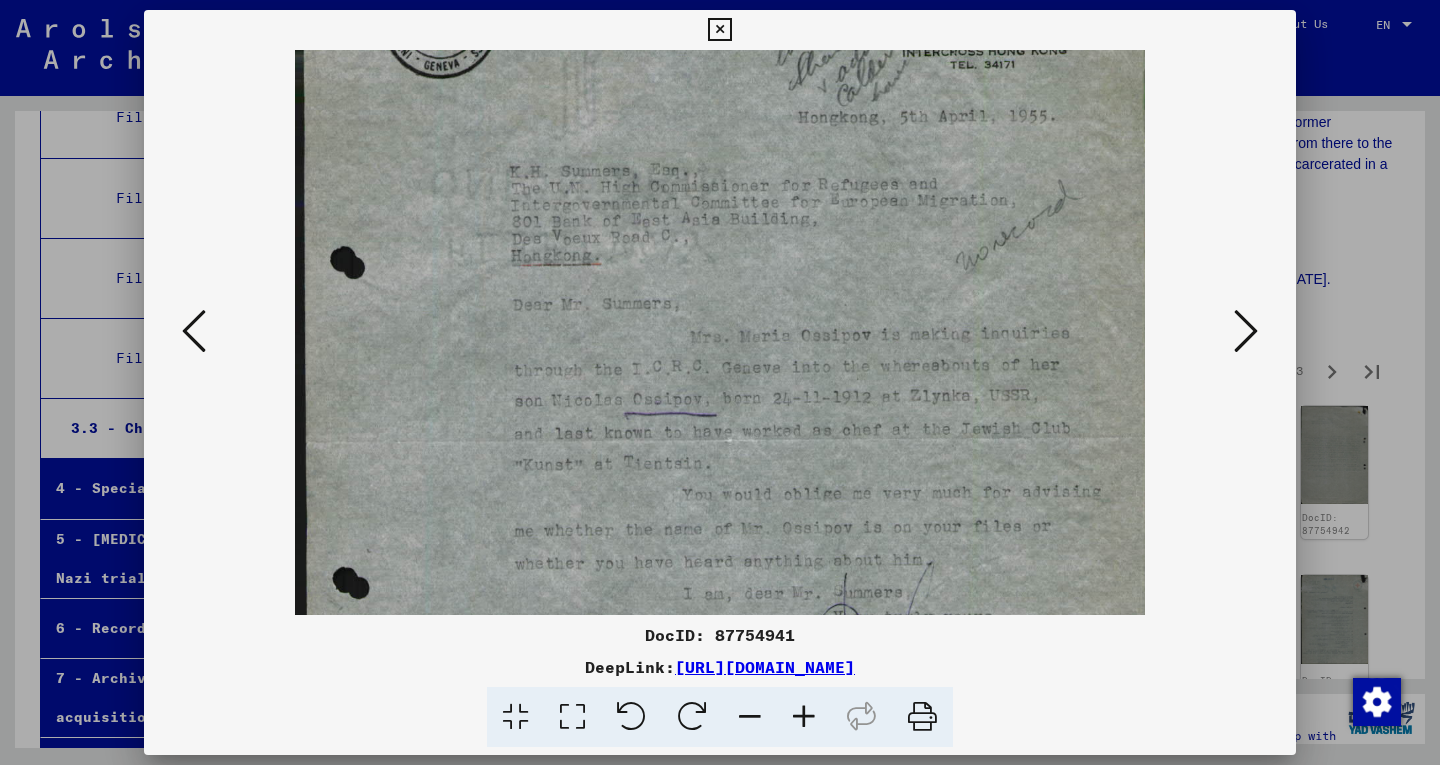 drag, startPoint x: 777, startPoint y: 483, endPoint x: 770, endPoint y: 444, distance: 39.623226 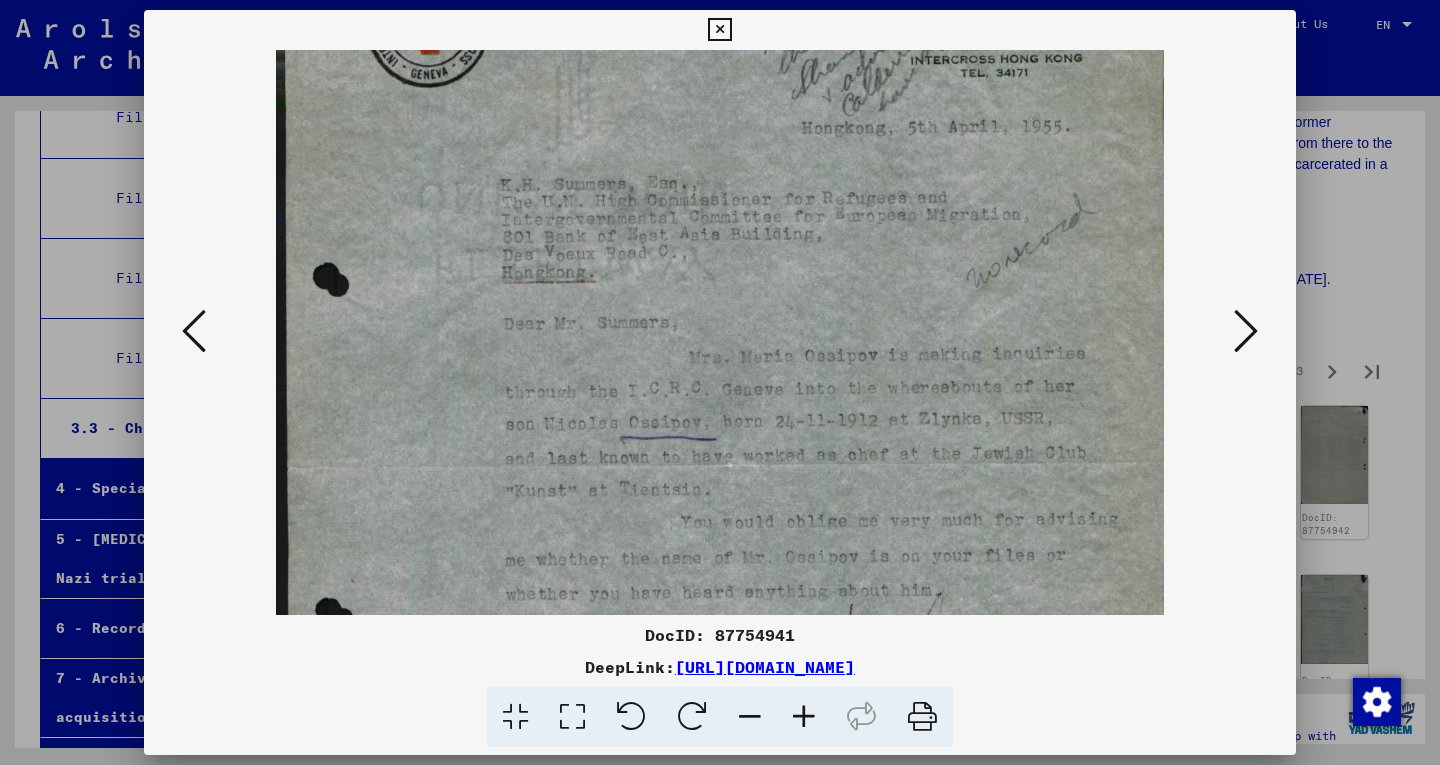 click at bounding box center (804, 717) 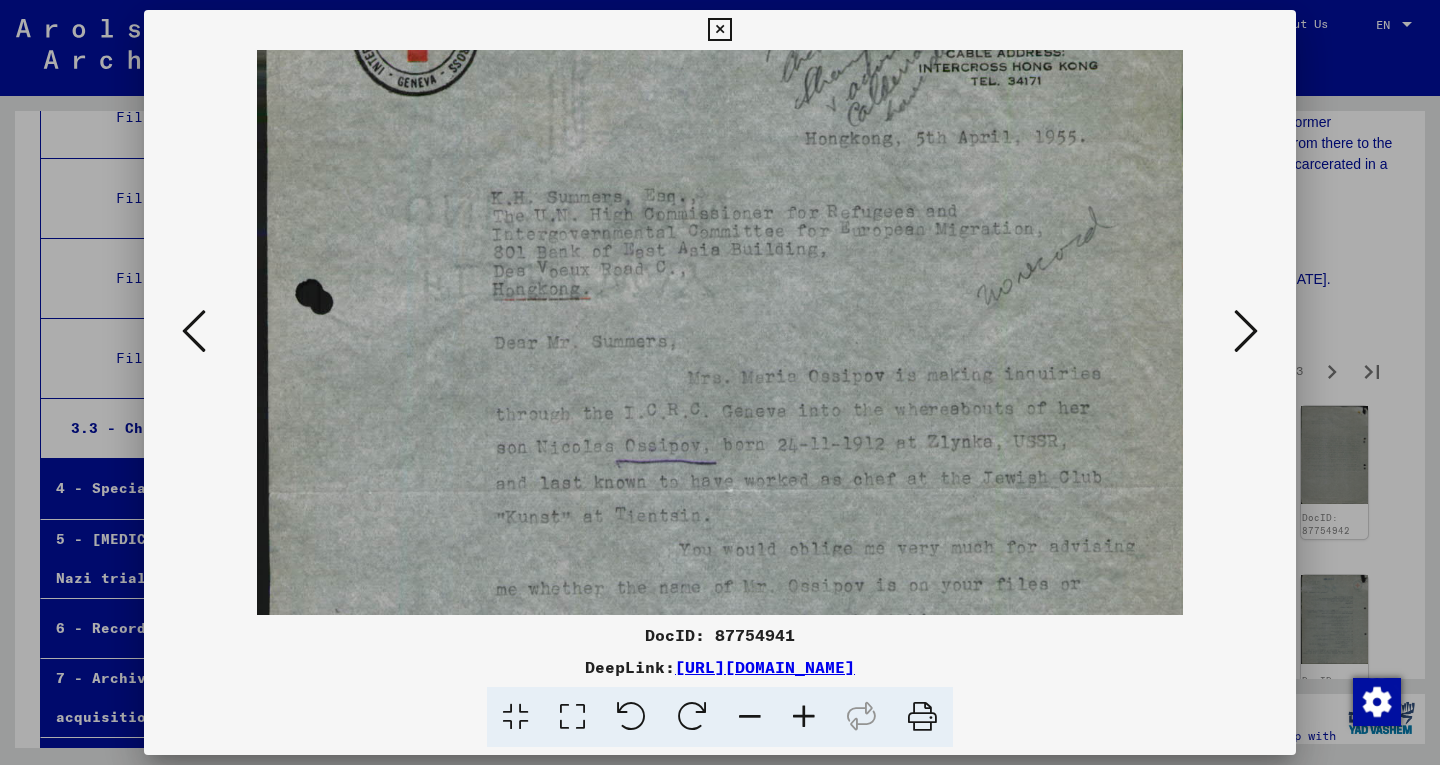 click at bounding box center [804, 717] 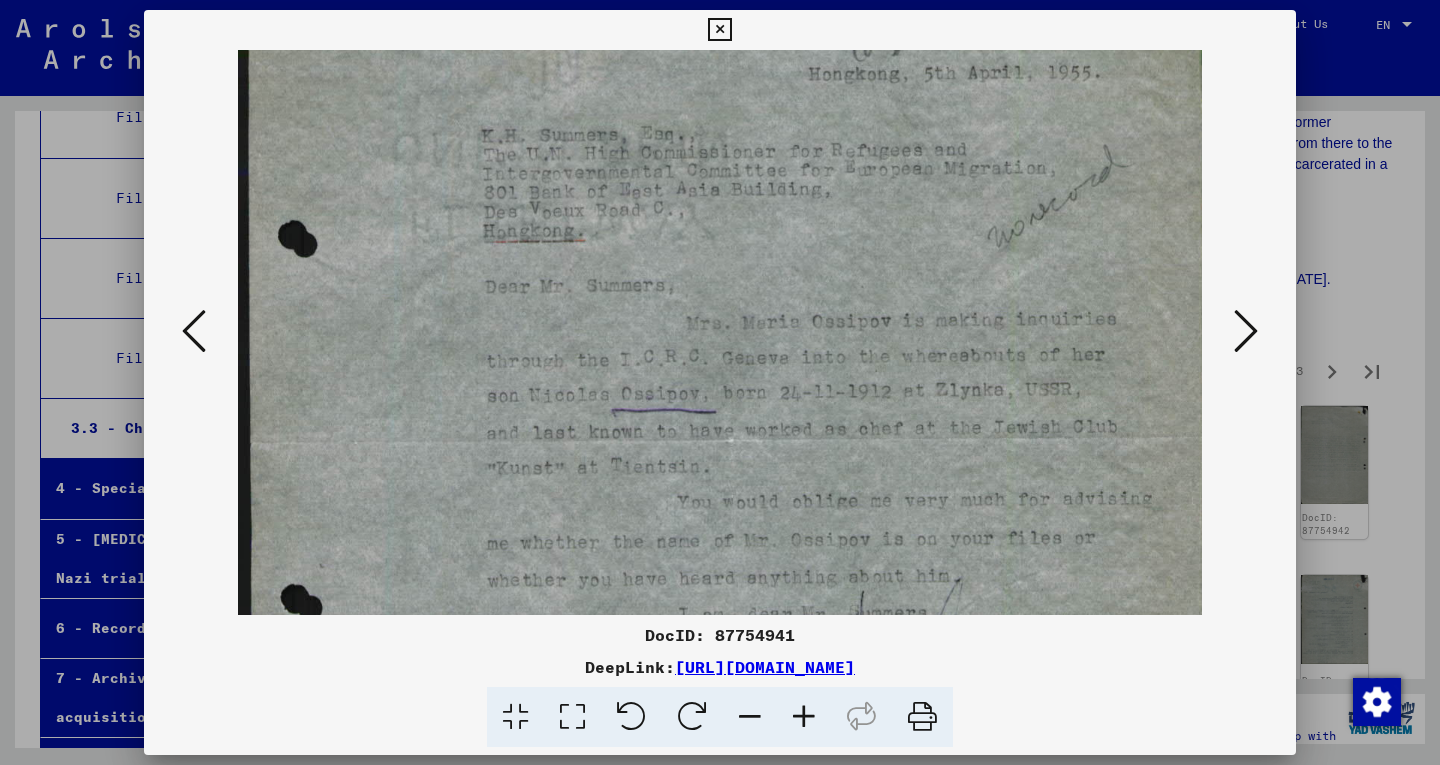 drag, startPoint x: 843, startPoint y: 545, endPoint x: 823, endPoint y: 473, distance: 74.726166 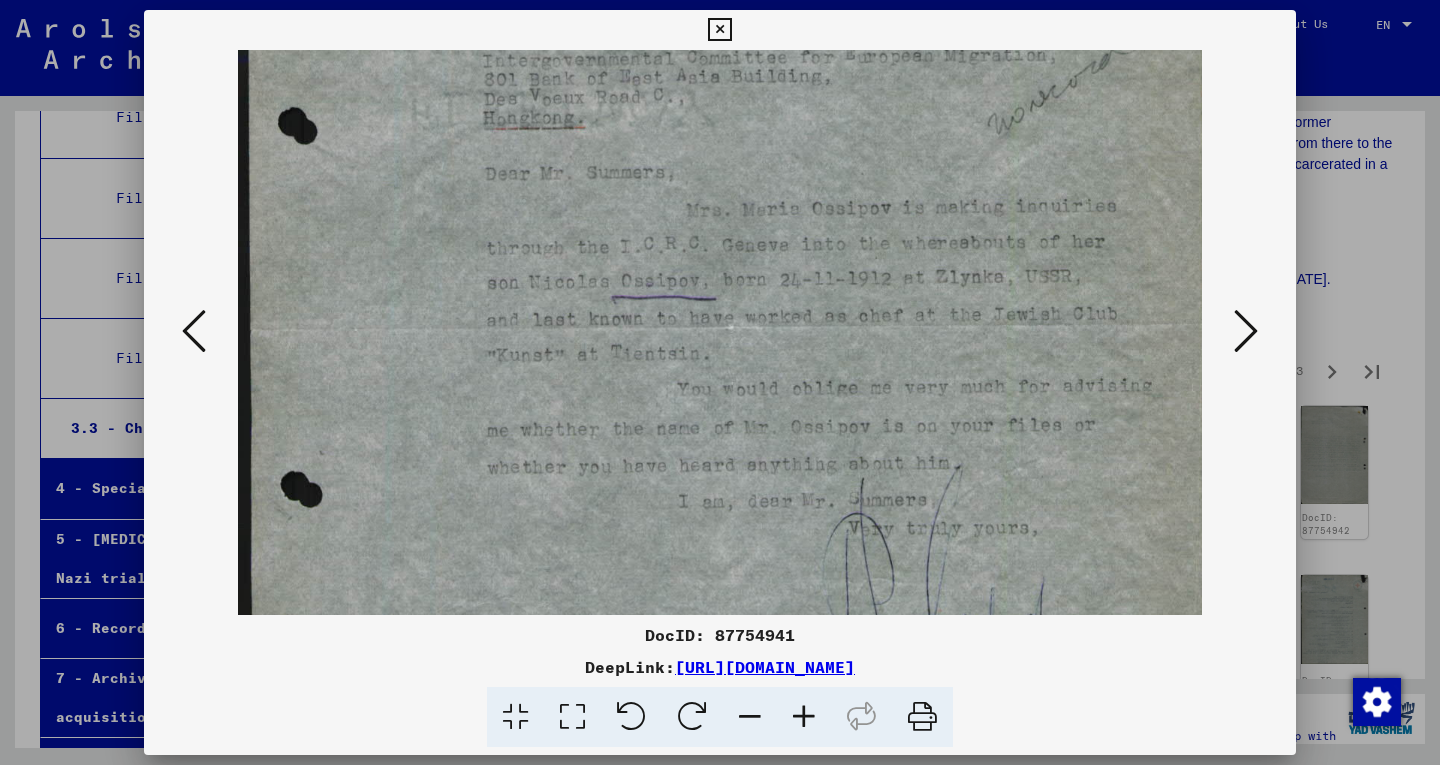 drag, startPoint x: 795, startPoint y: 531, endPoint x: 751, endPoint y: 418, distance: 121.264175 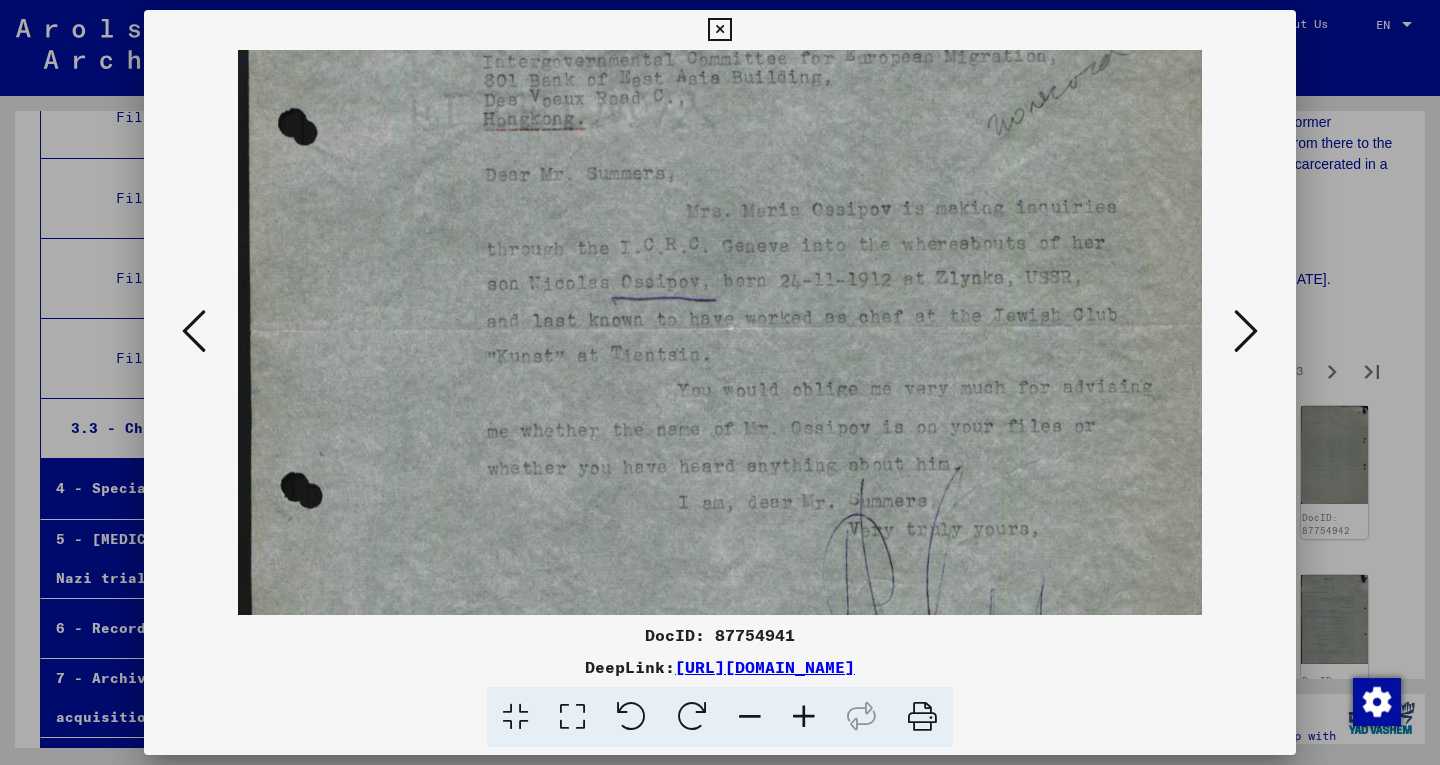 click at bounding box center [1246, 331] 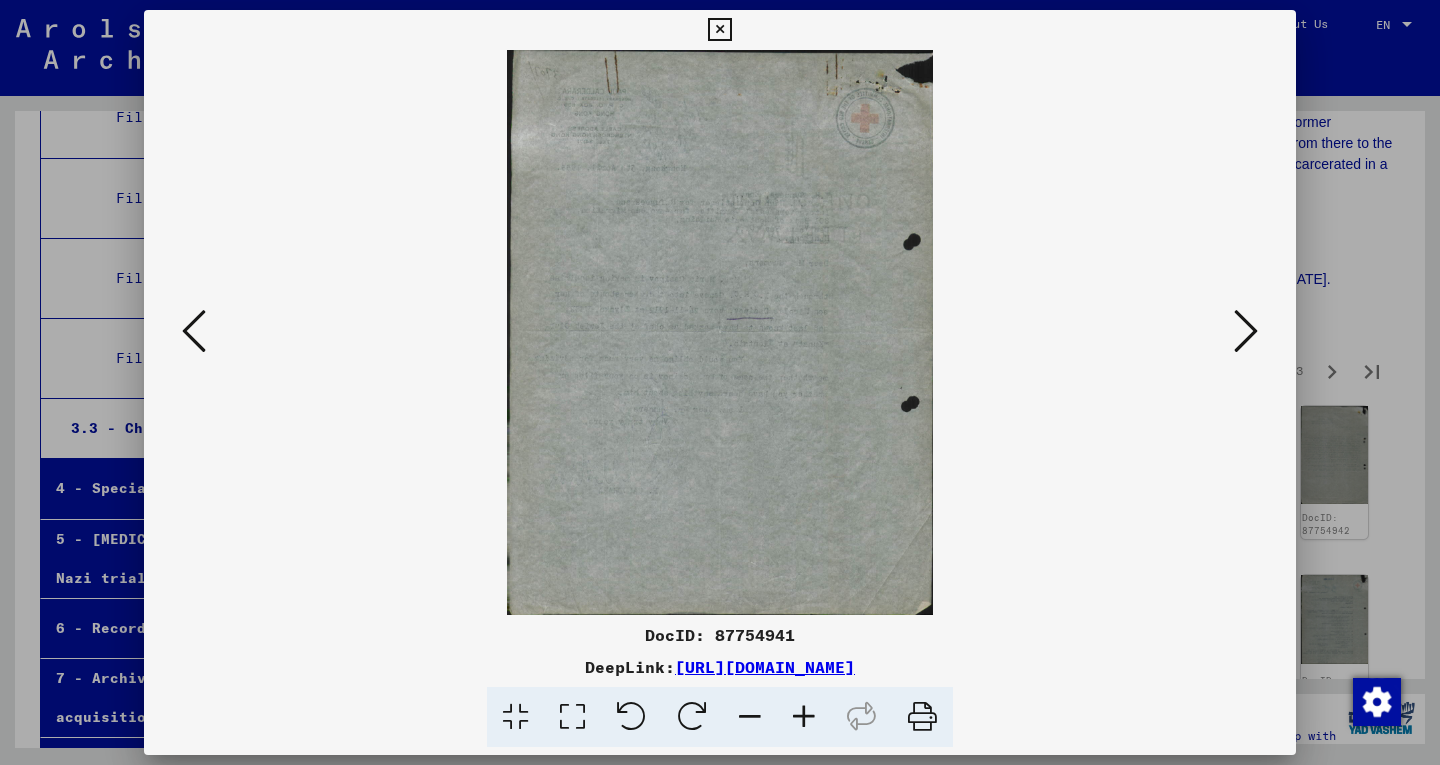 click at bounding box center (1246, 331) 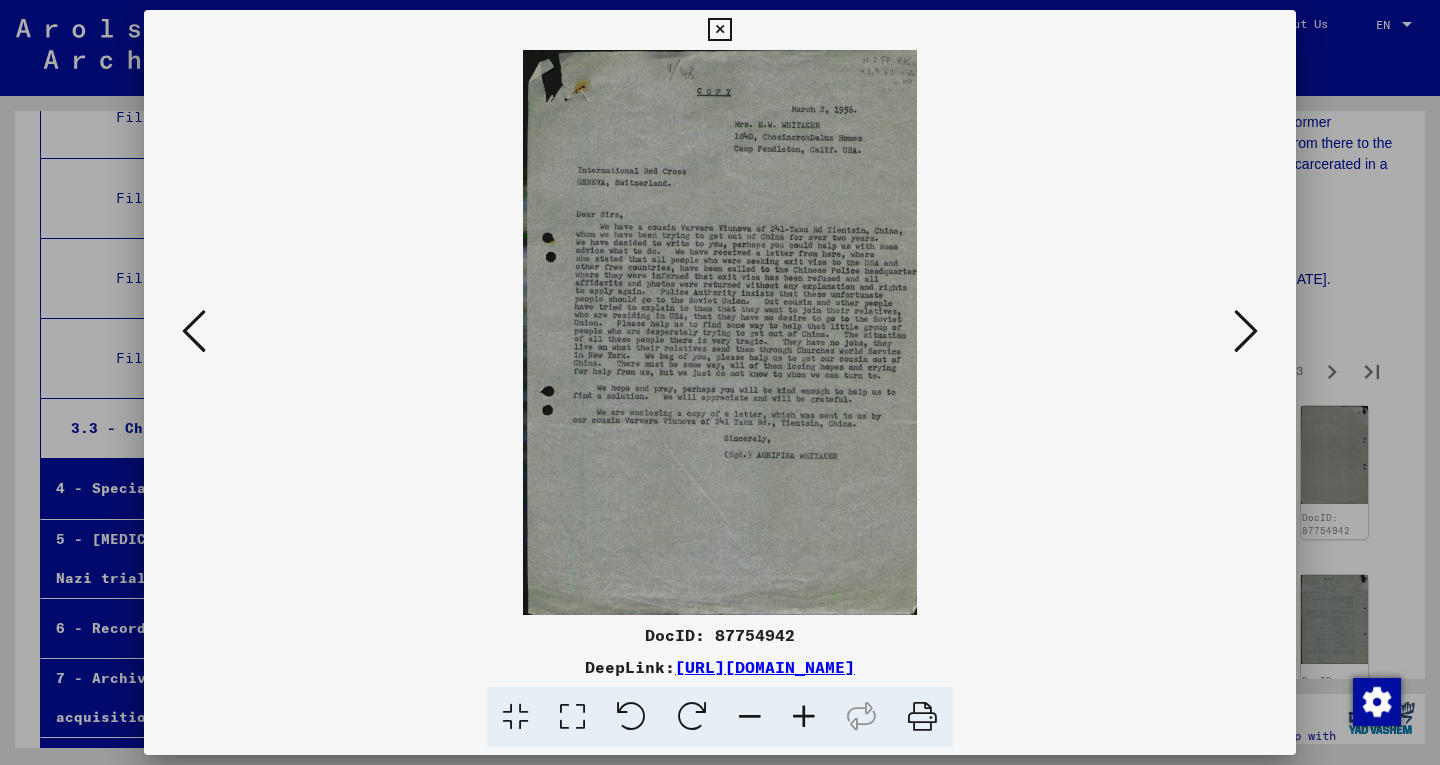 click at bounding box center [804, 717] 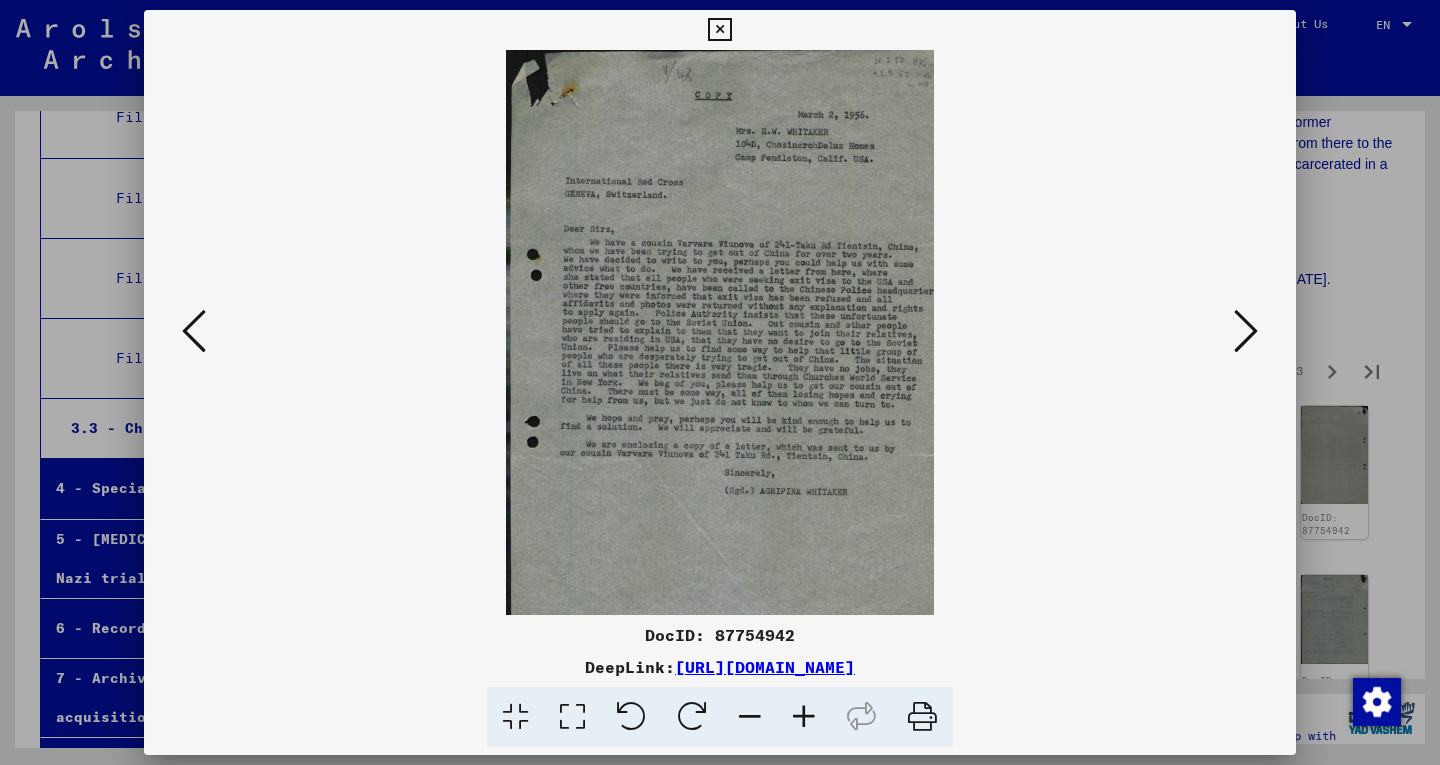 click at bounding box center (804, 717) 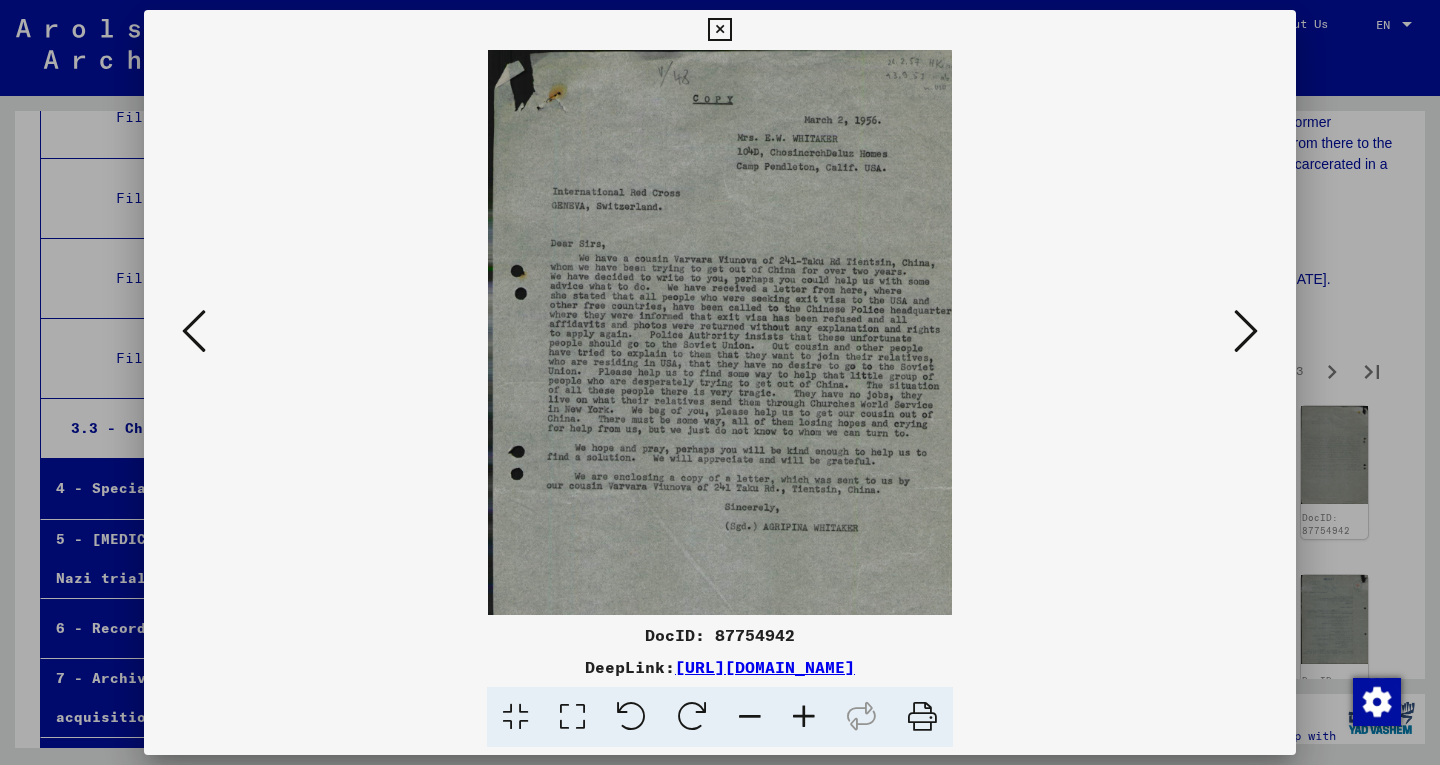 click at bounding box center (804, 717) 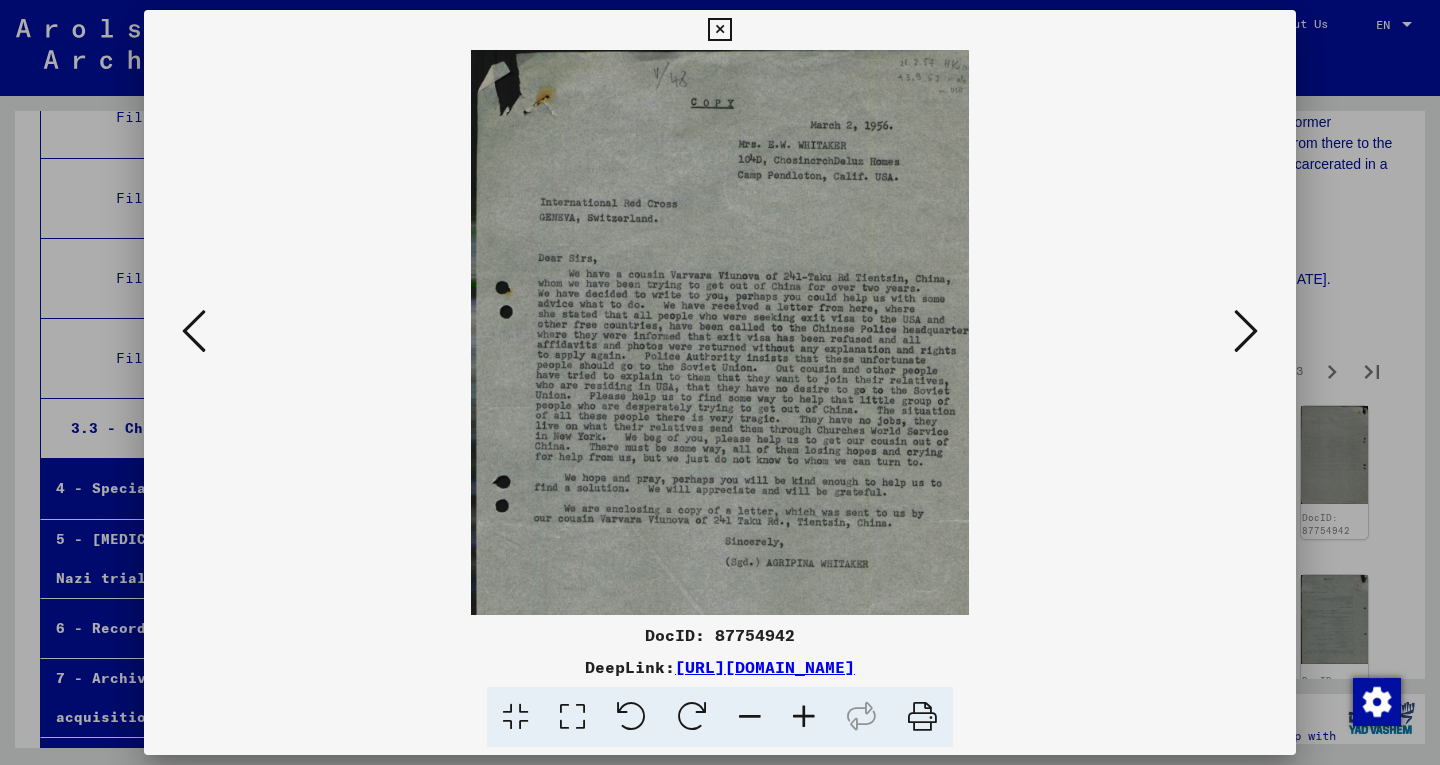 click at bounding box center (804, 717) 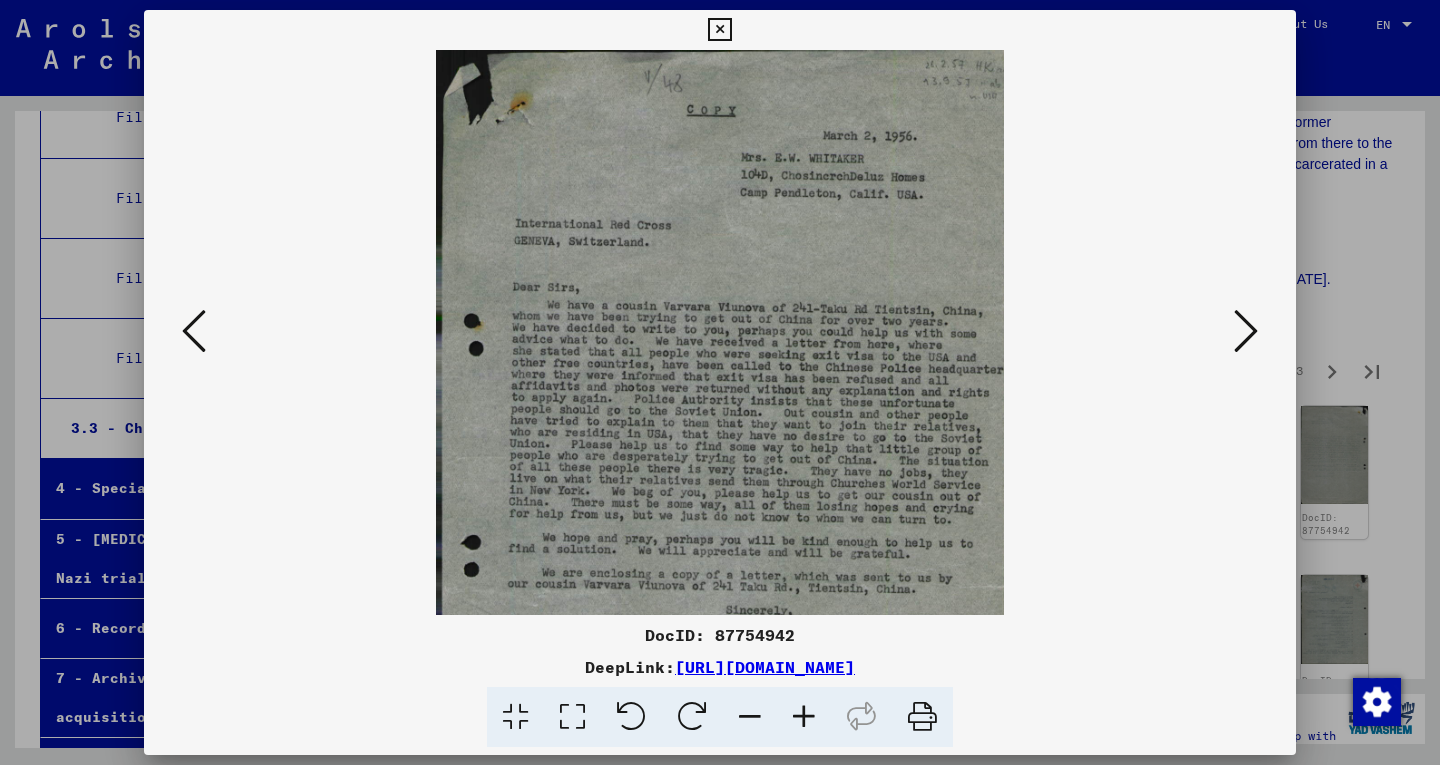 click at bounding box center (804, 717) 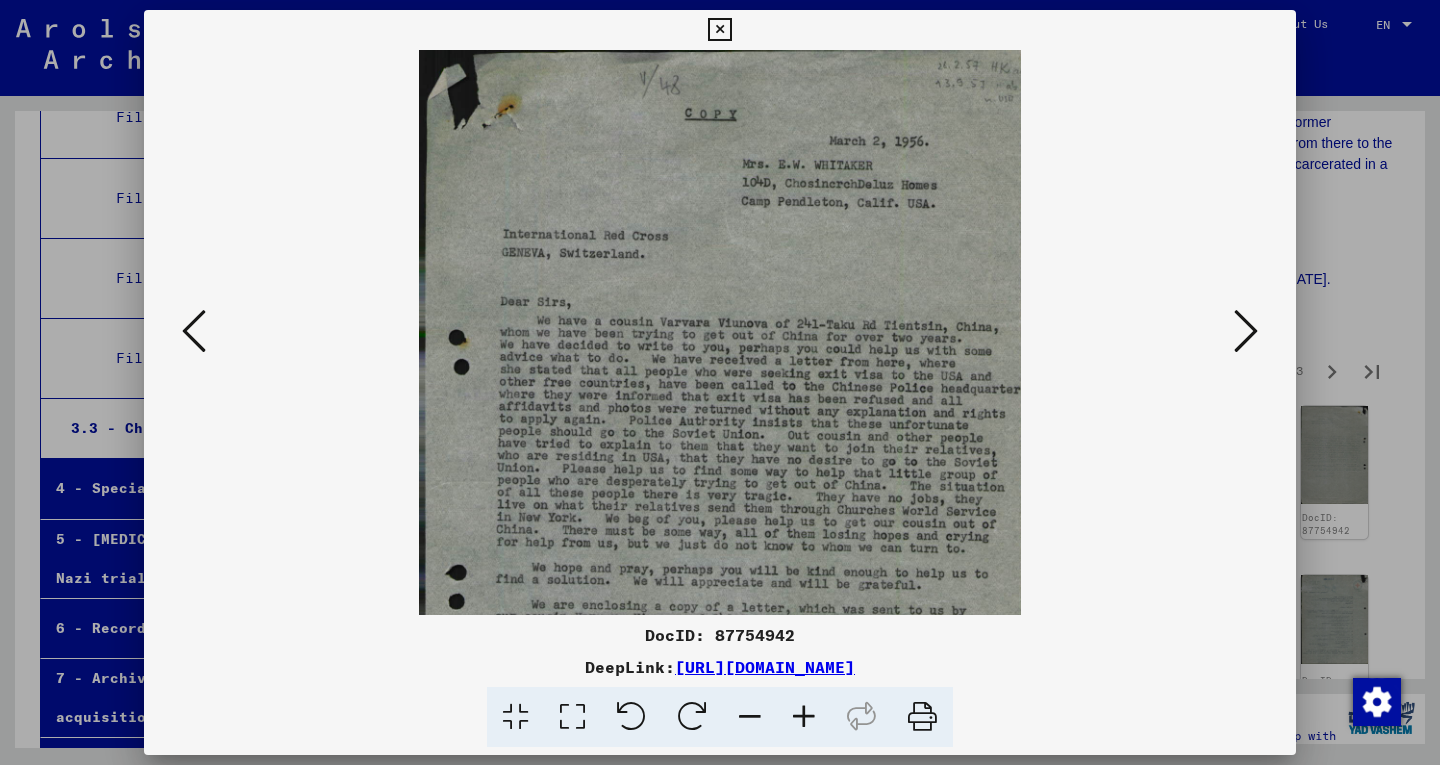 click at bounding box center [804, 717] 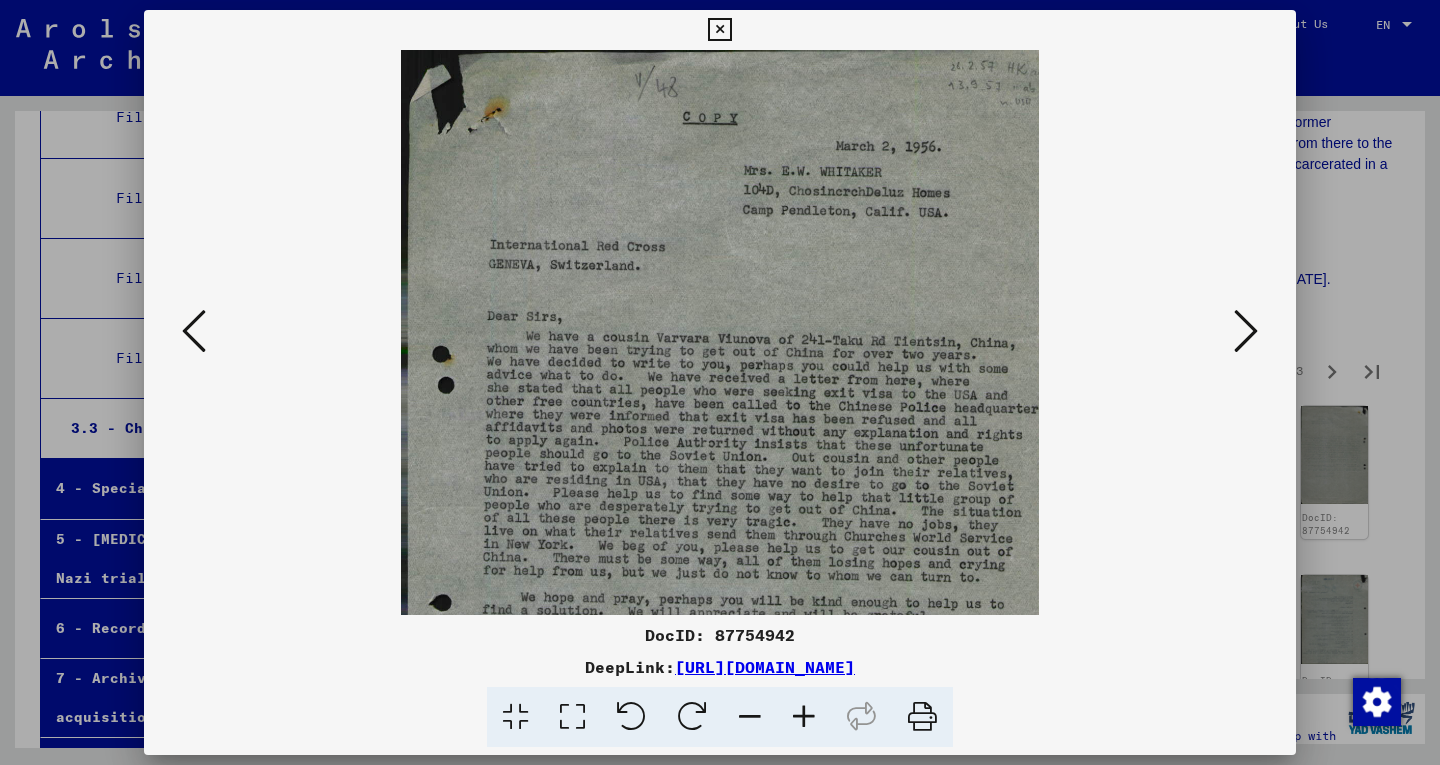 click at bounding box center [804, 717] 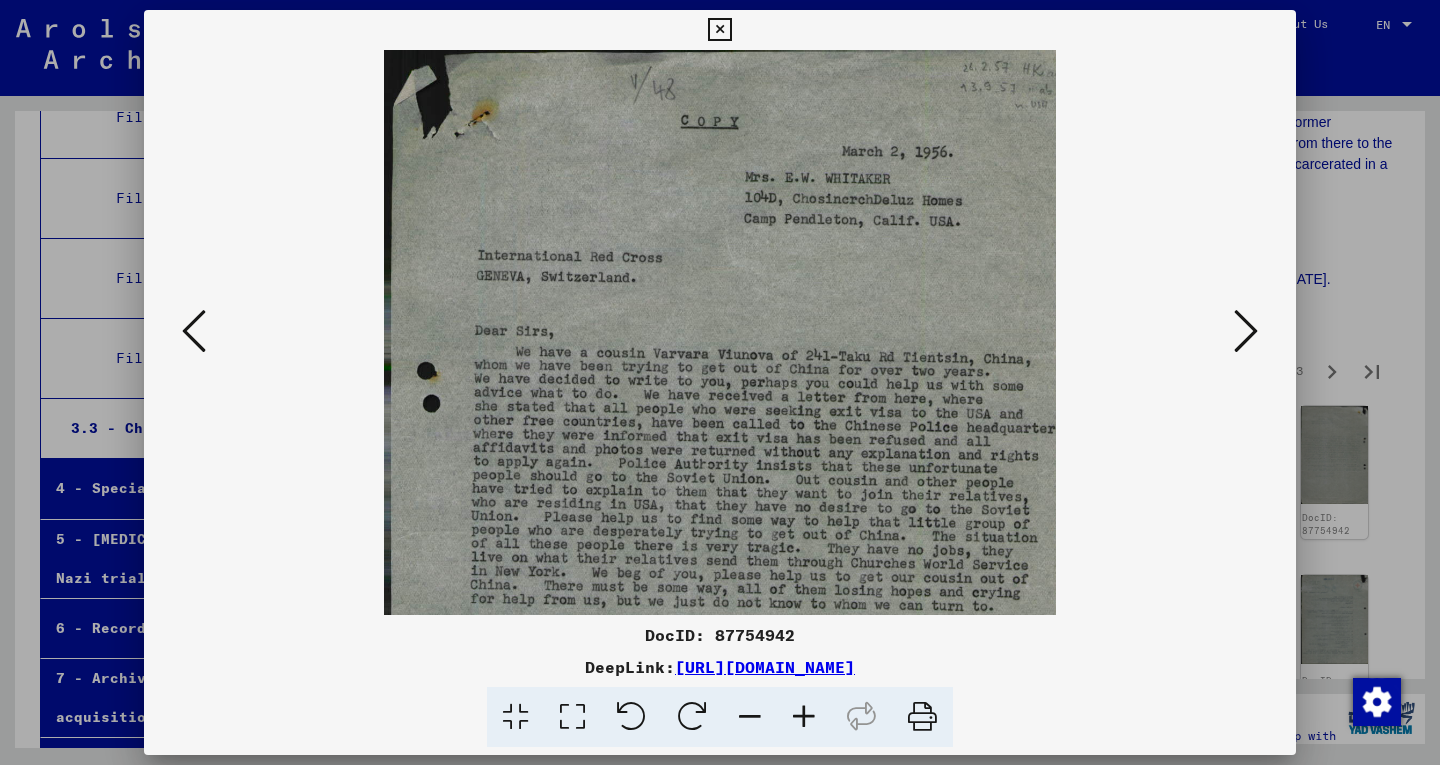 click at bounding box center (804, 717) 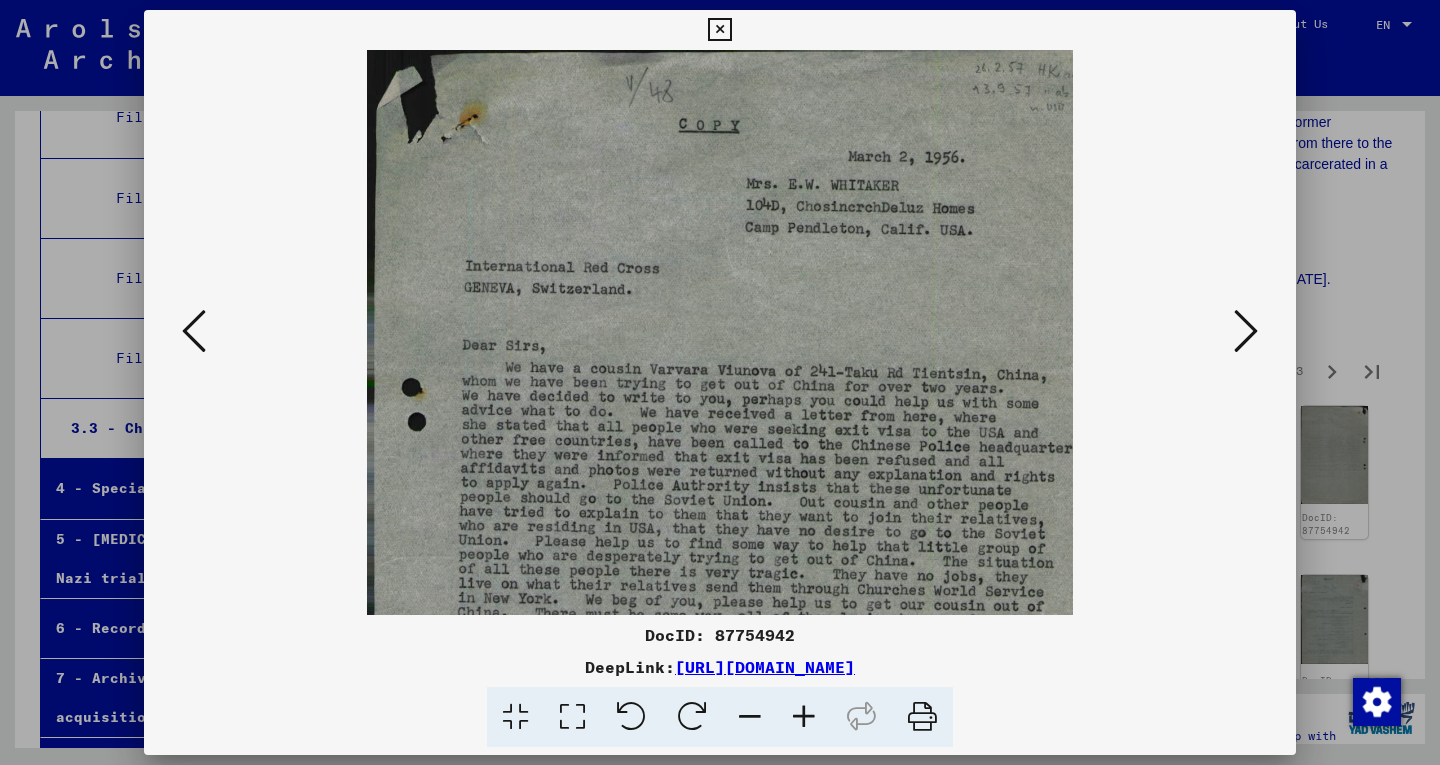 click at bounding box center [804, 717] 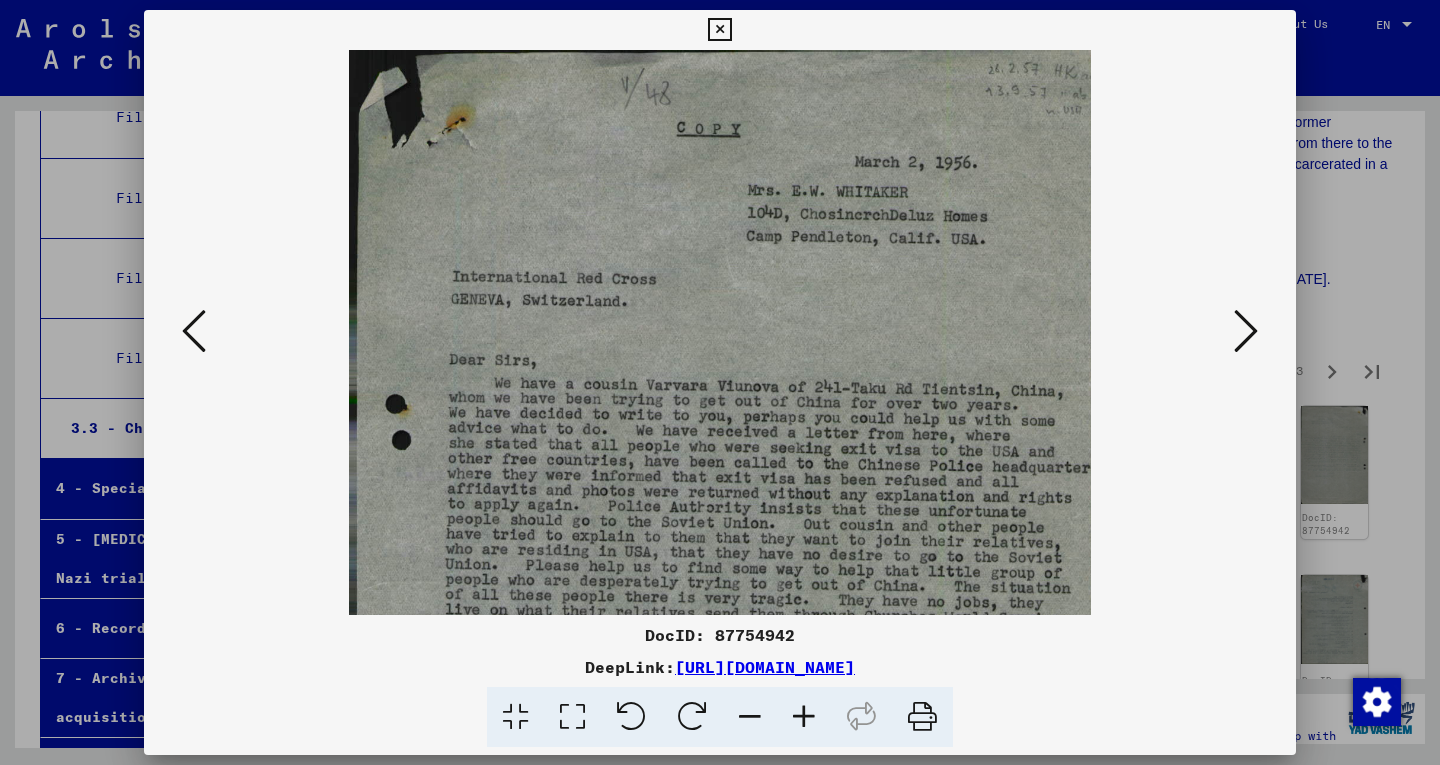 click at bounding box center (804, 717) 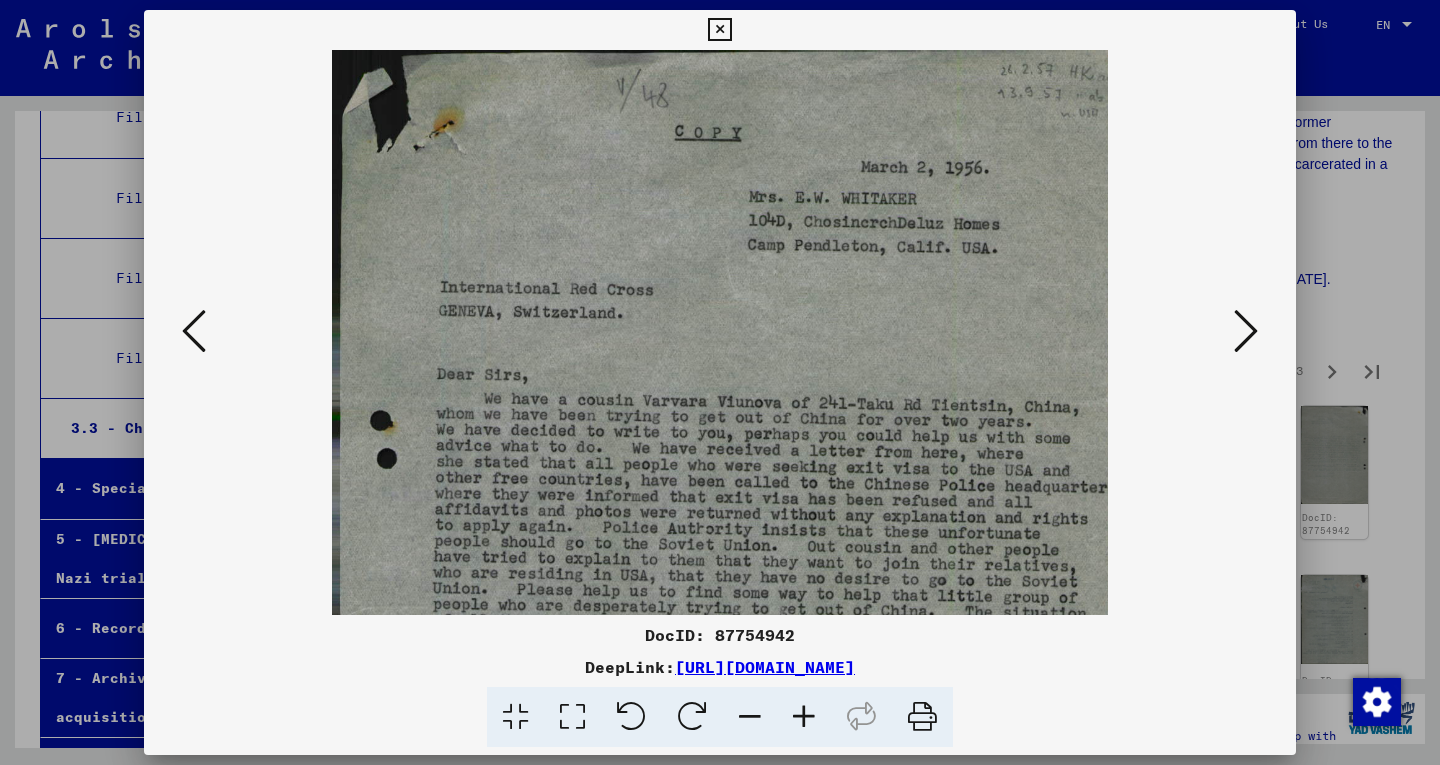 click at bounding box center (804, 717) 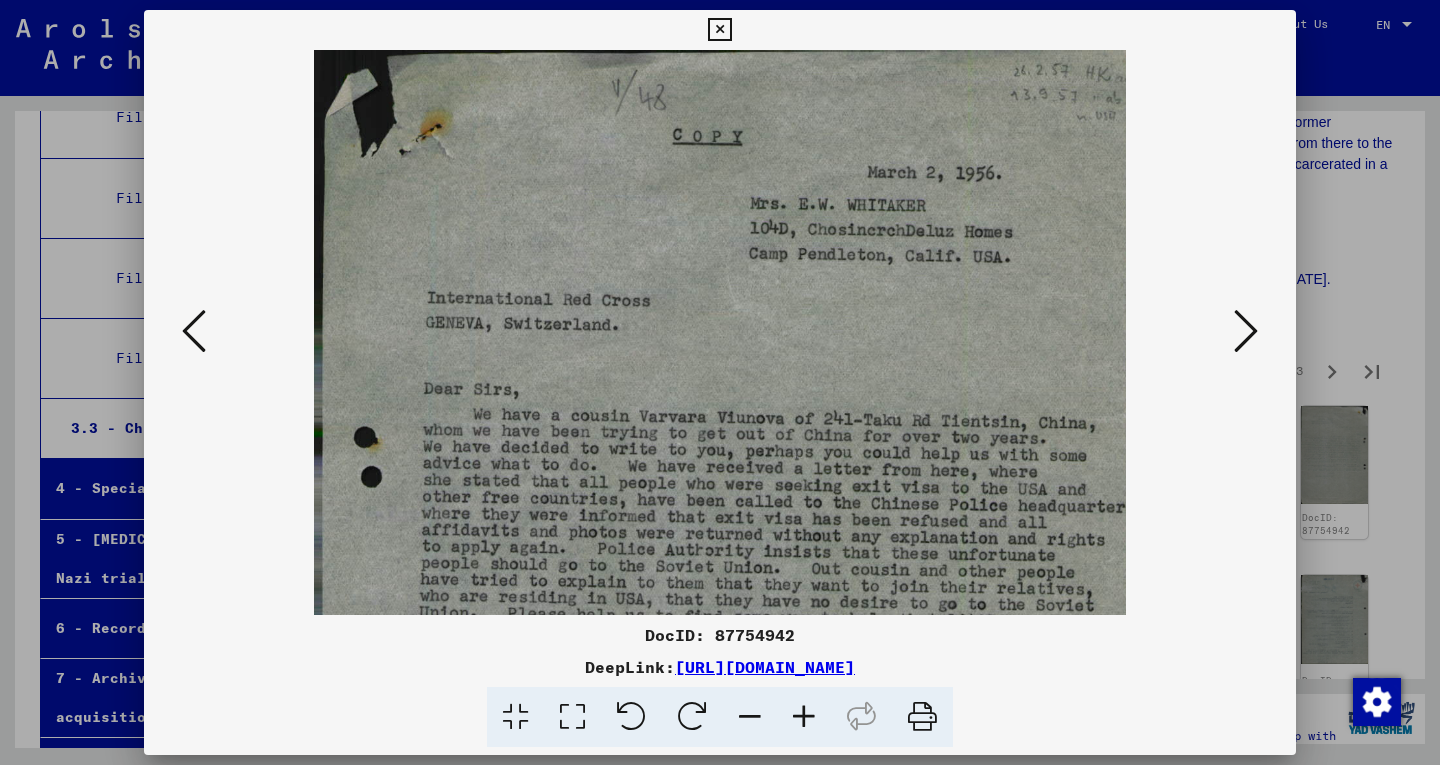 click at bounding box center (804, 717) 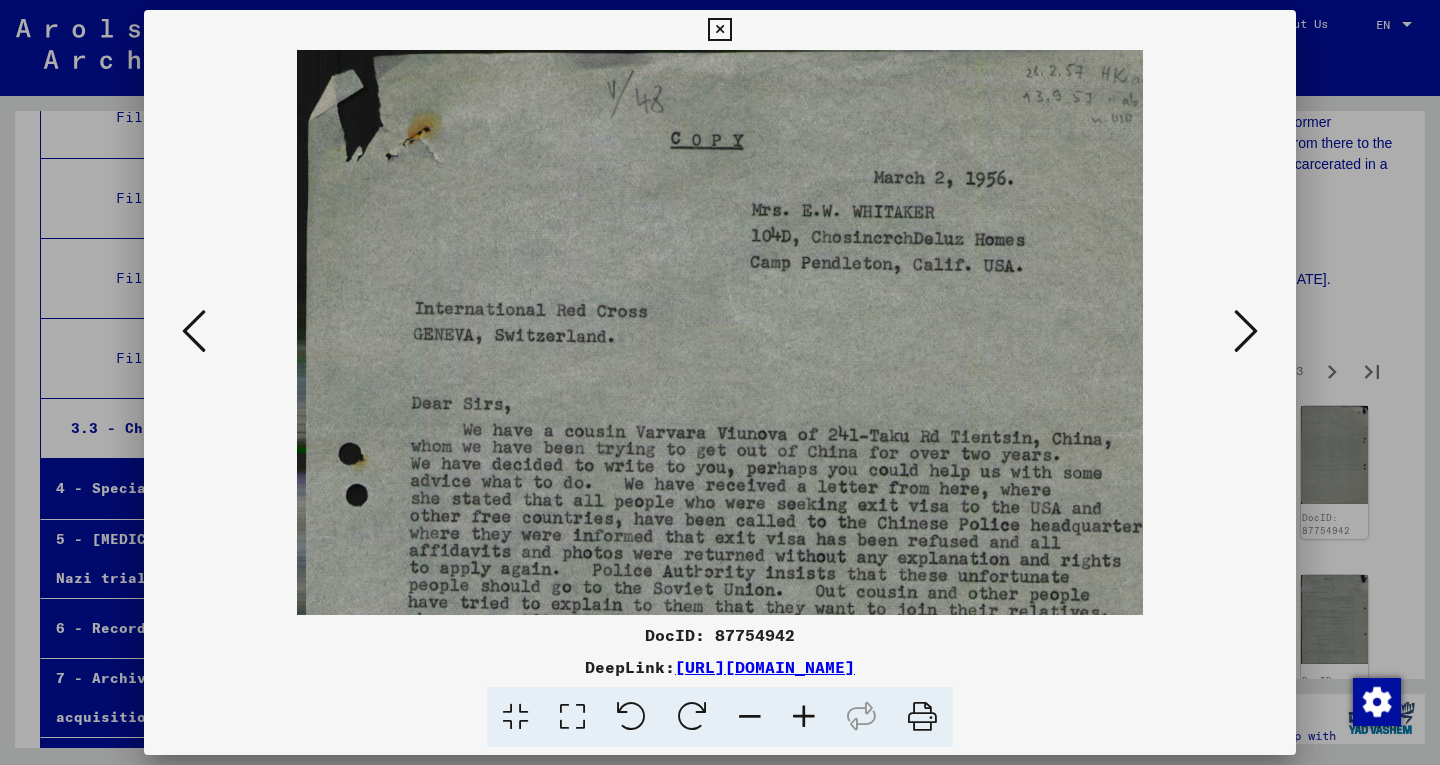 click at bounding box center (804, 717) 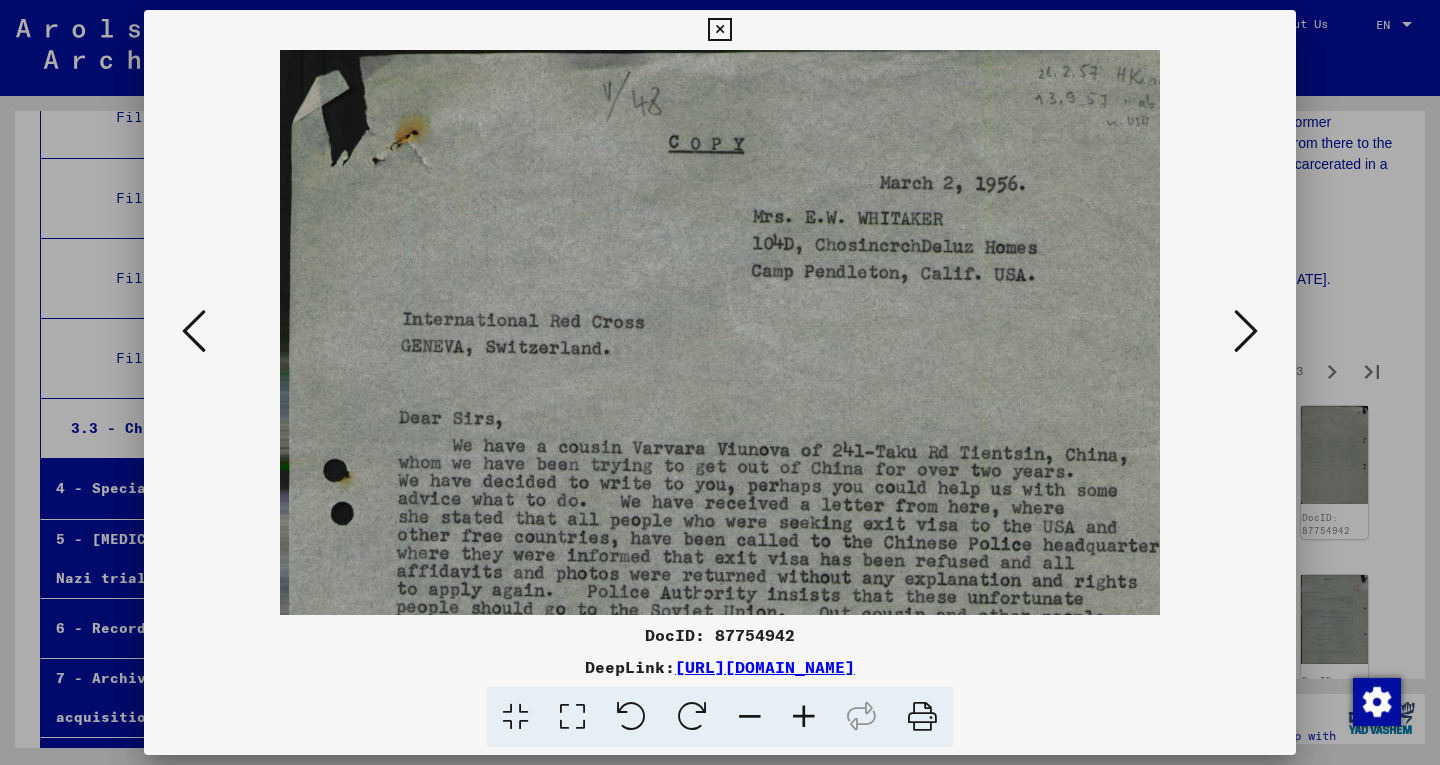 click at bounding box center [804, 717] 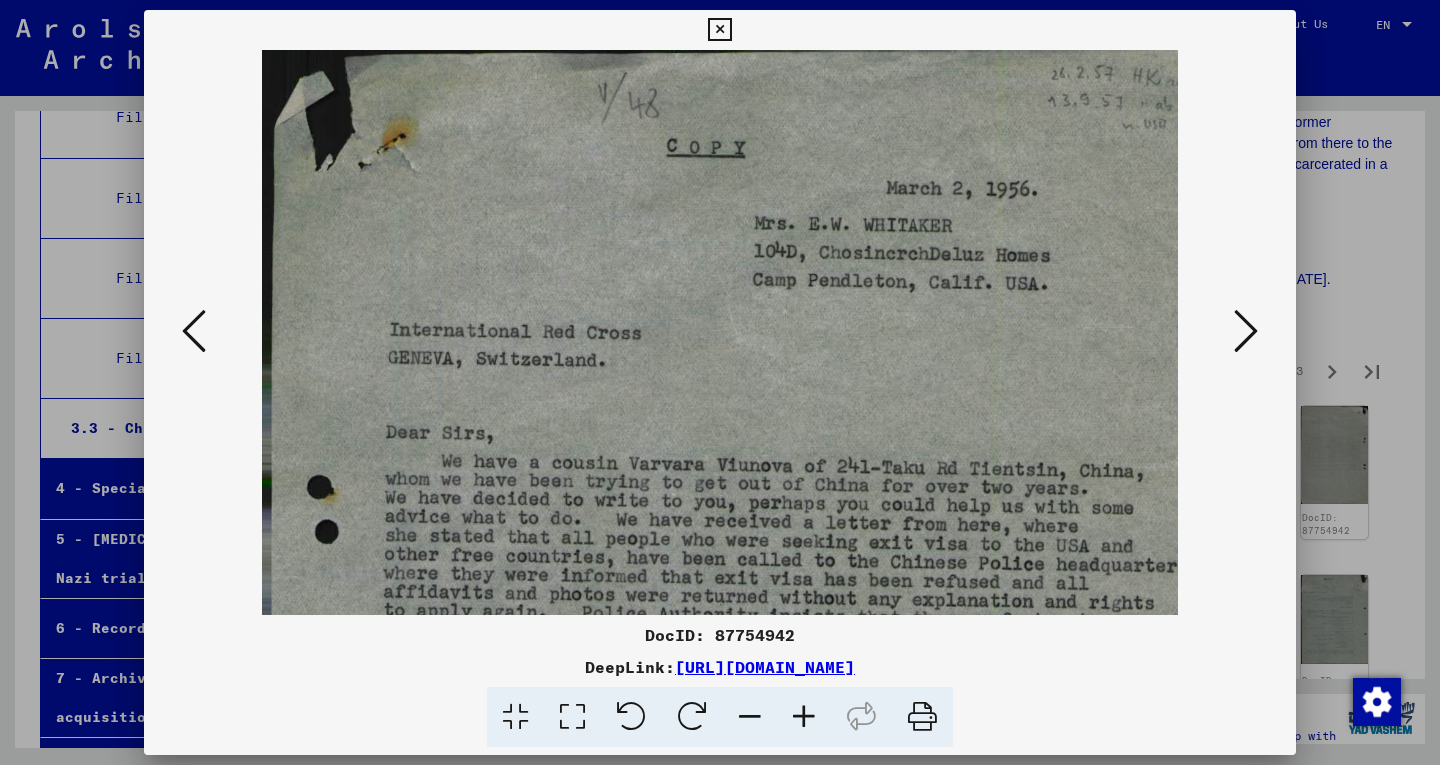 click at bounding box center (804, 717) 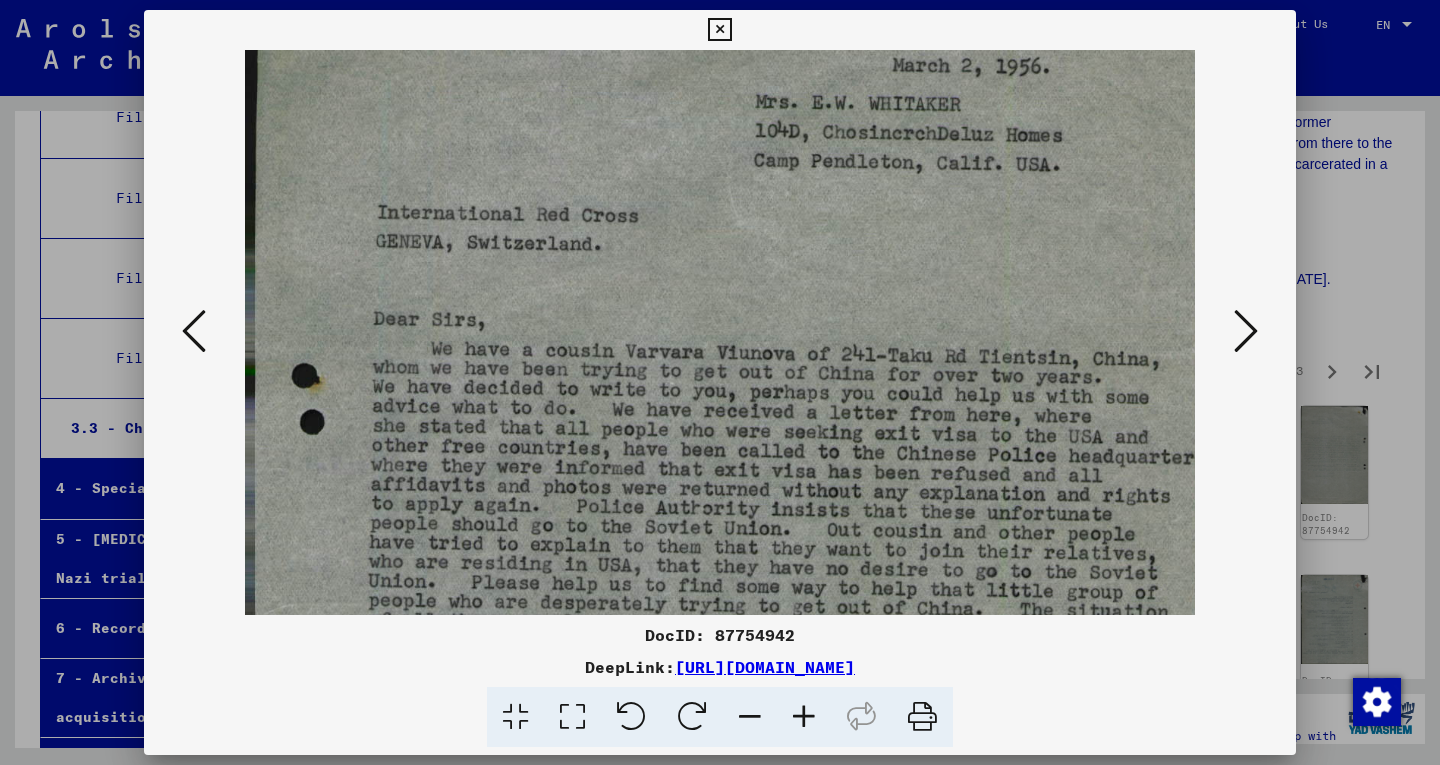 drag, startPoint x: 719, startPoint y: 542, endPoint x: 681, endPoint y: 417, distance: 130.64838 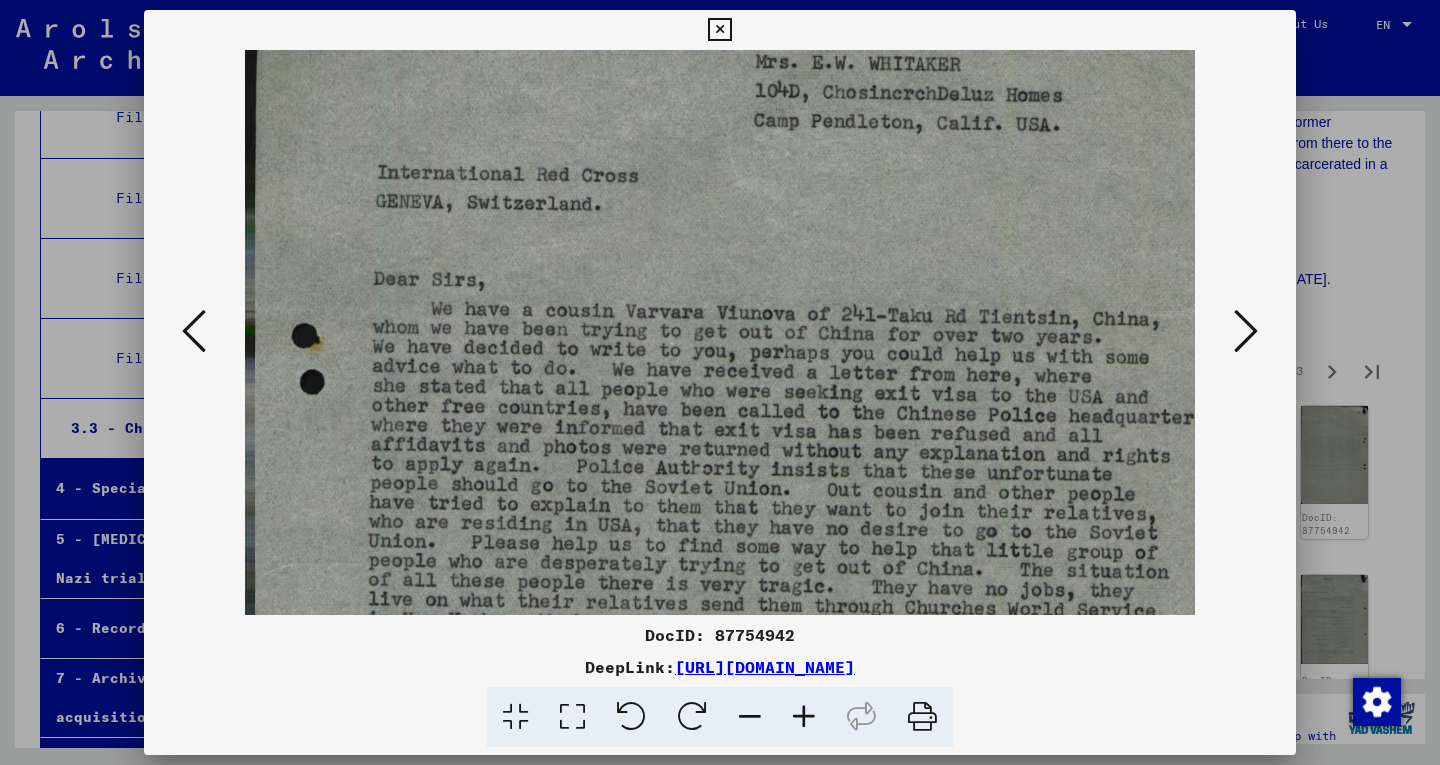 scroll, scrollTop: 167, scrollLeft: 0, axis: vertical 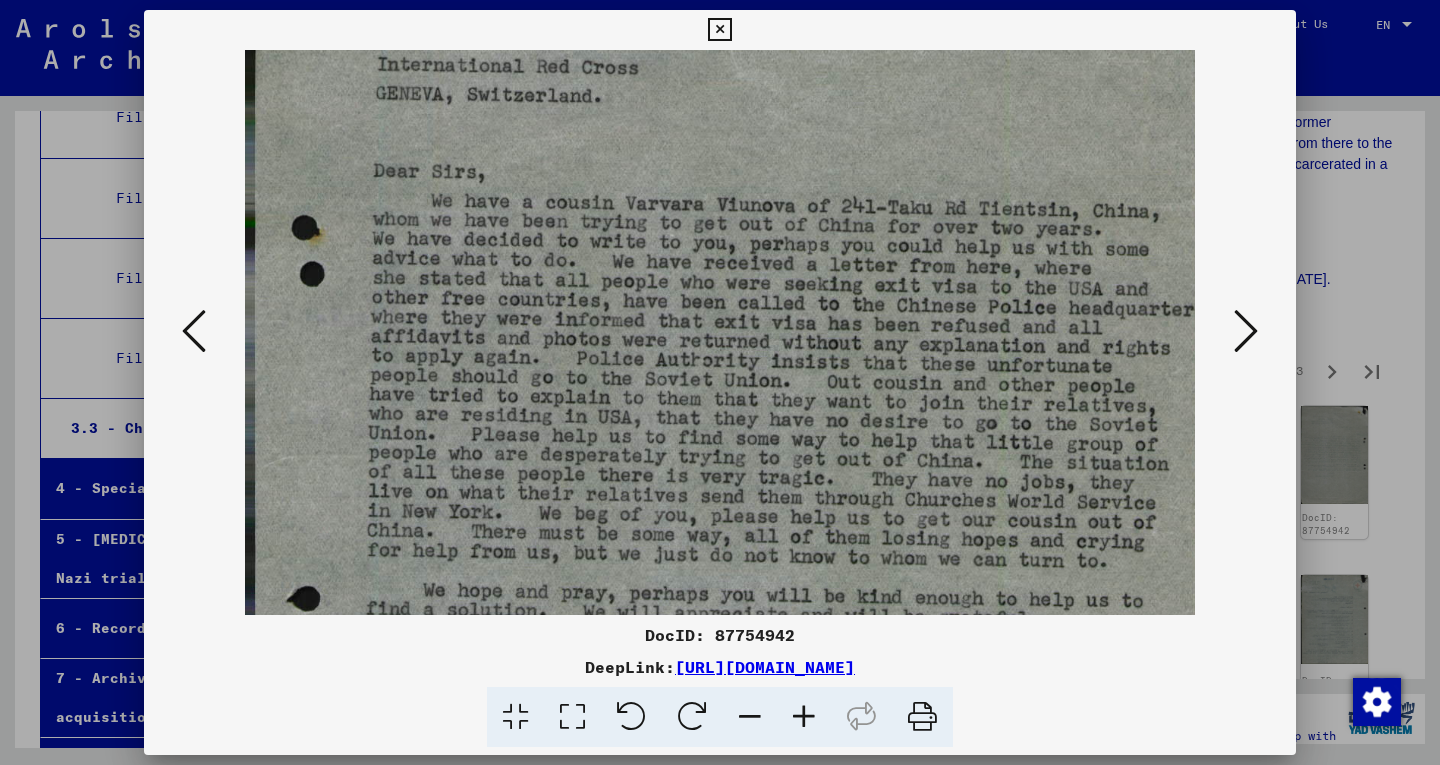 drag, startPoint x: 687, startPoint y: 363, endPoint x: 681, endPoint y: 272, distance: 91.197586 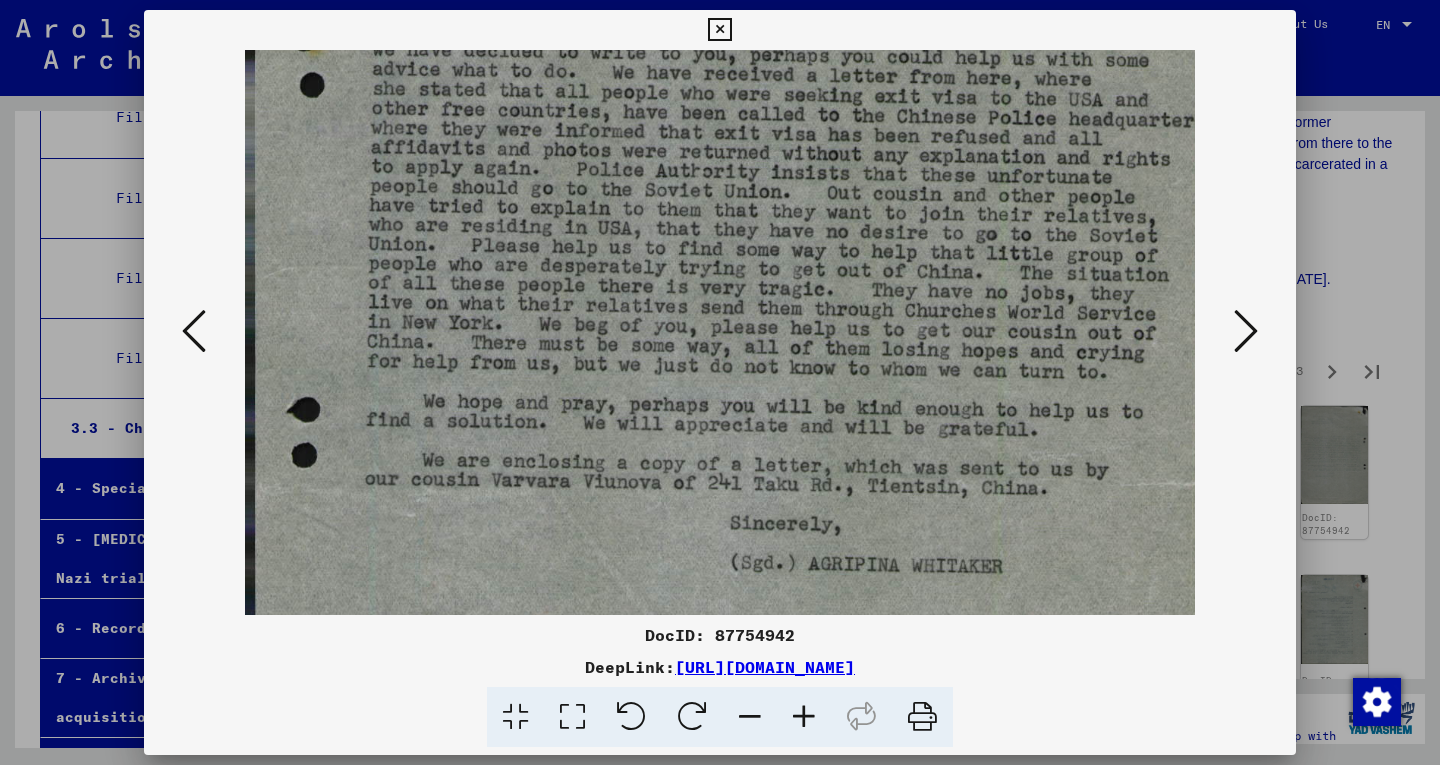 drag, startPoint x: 732, startPoint y: 460, endPoint x: 705, endPoint y: 276, distance: 185.97043 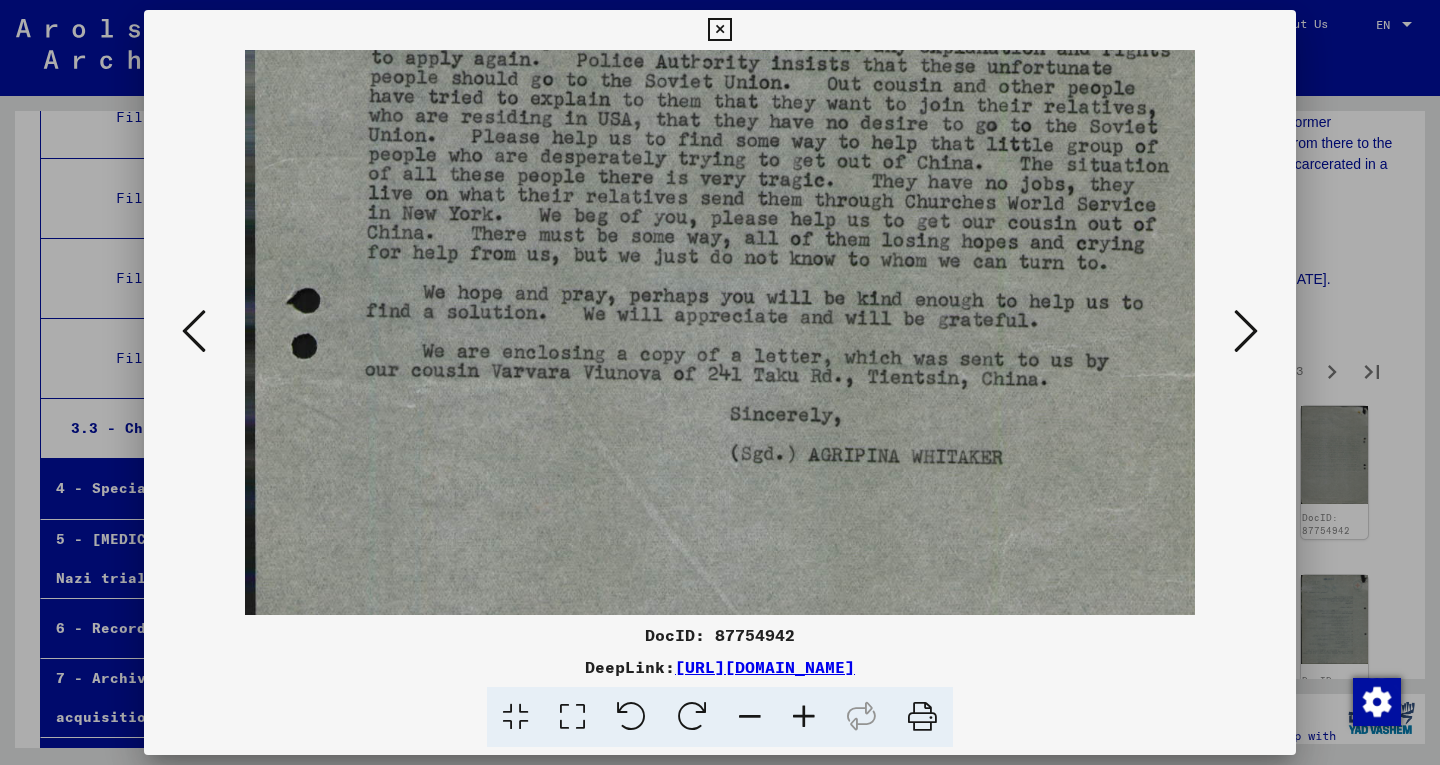scroll, scrollTop: 577, scrollLeft: 0, axis: vertical 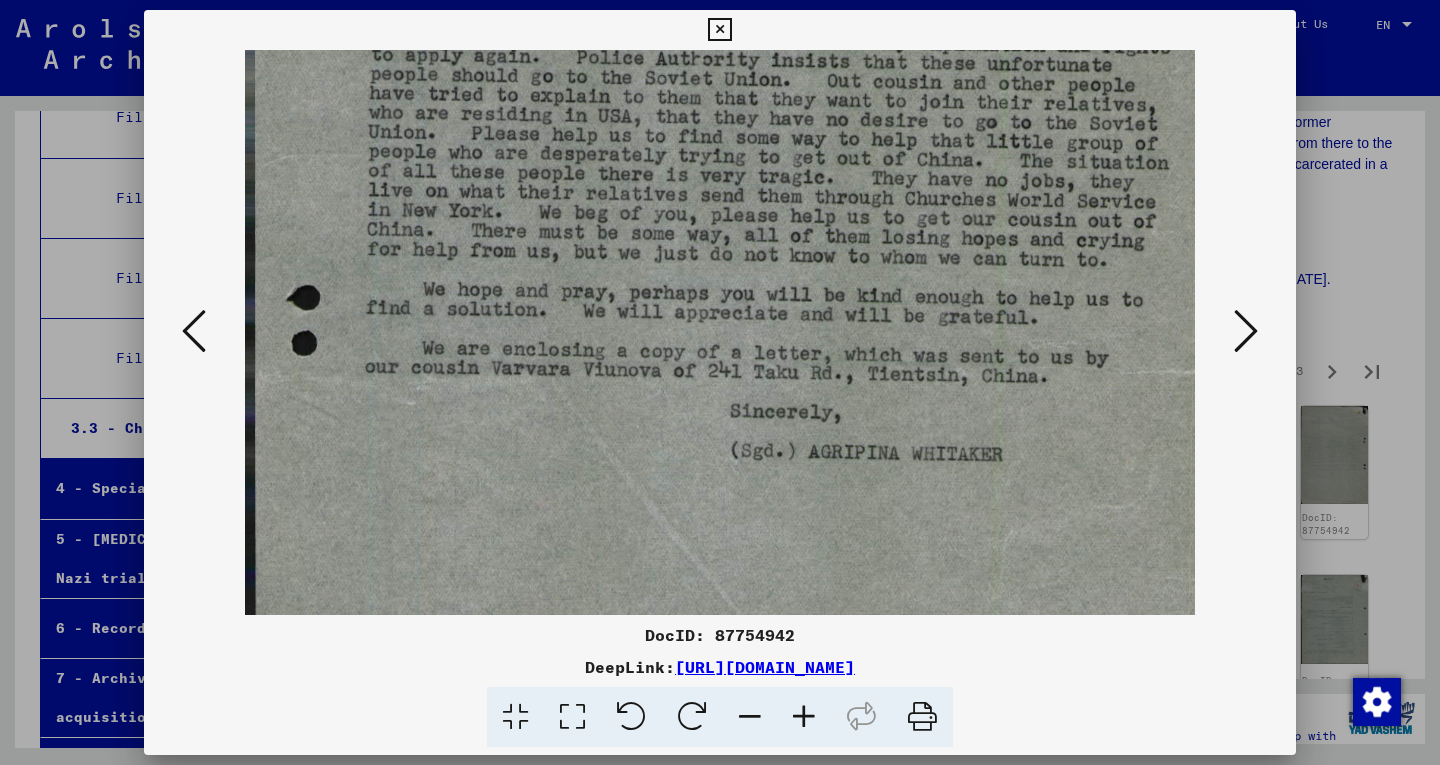 drag, startPoint x: 699, startPoint y: 365, endPoint x: 688, endPoint y: 309, distance: 57.070133 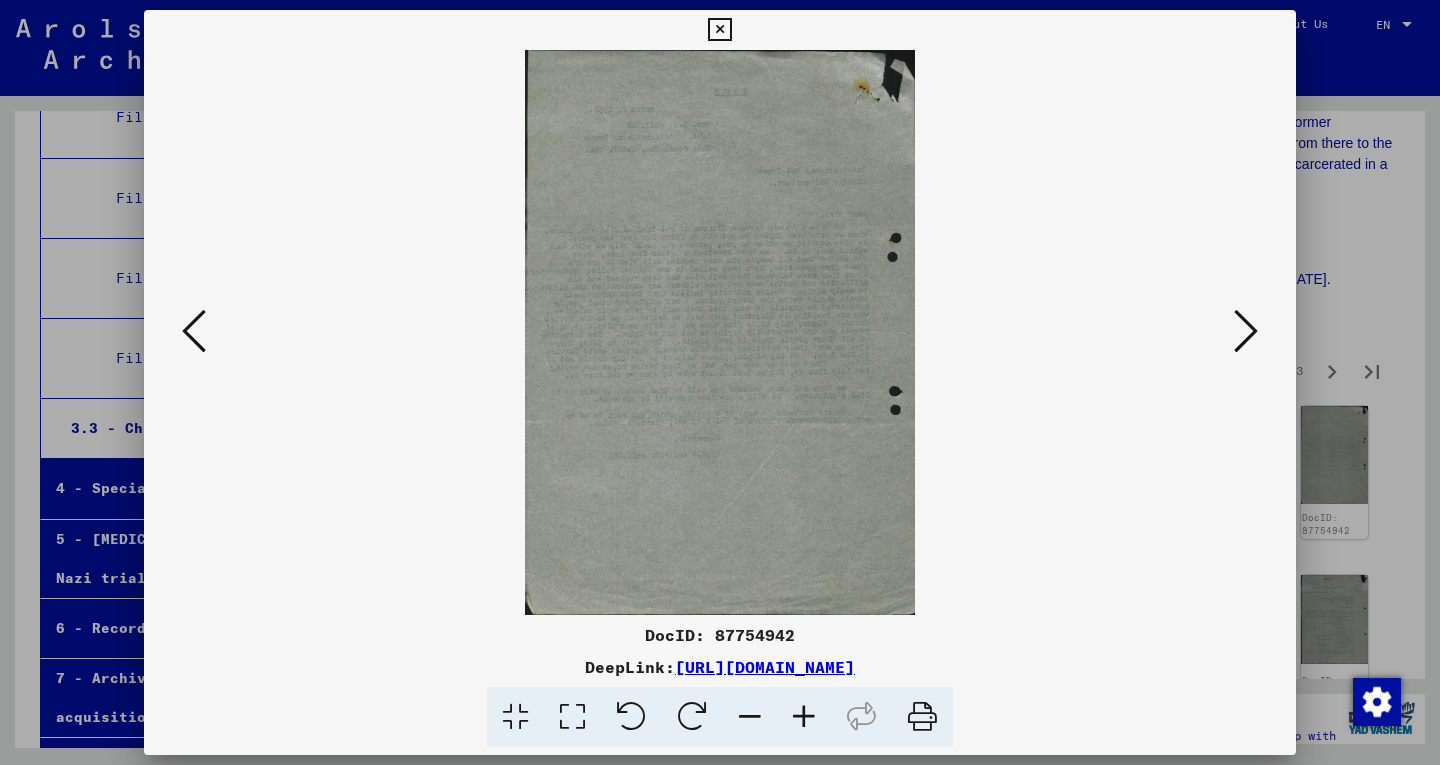 scroll, scrollTop: 0, scrollLeft: 0, axis: both 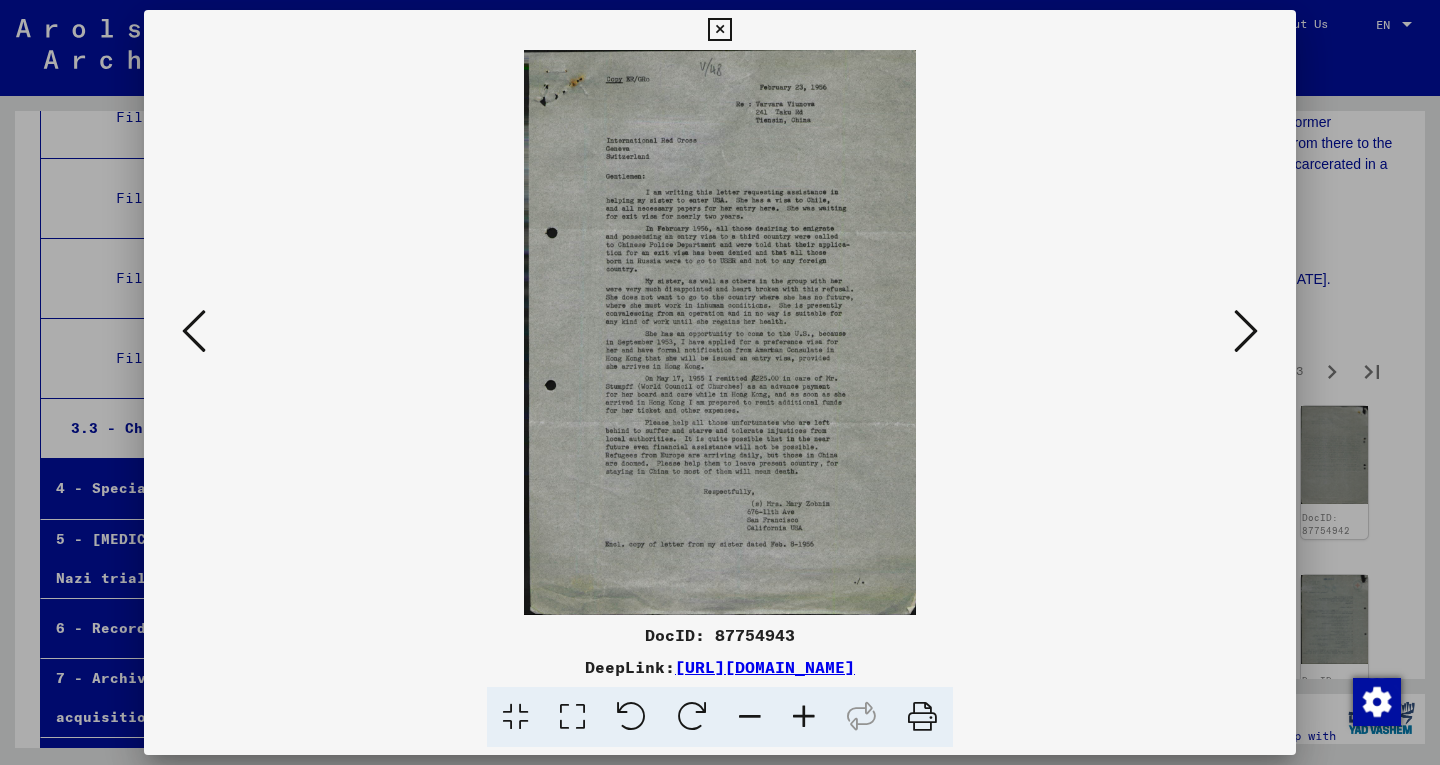 click at bounding box center [804, 717] 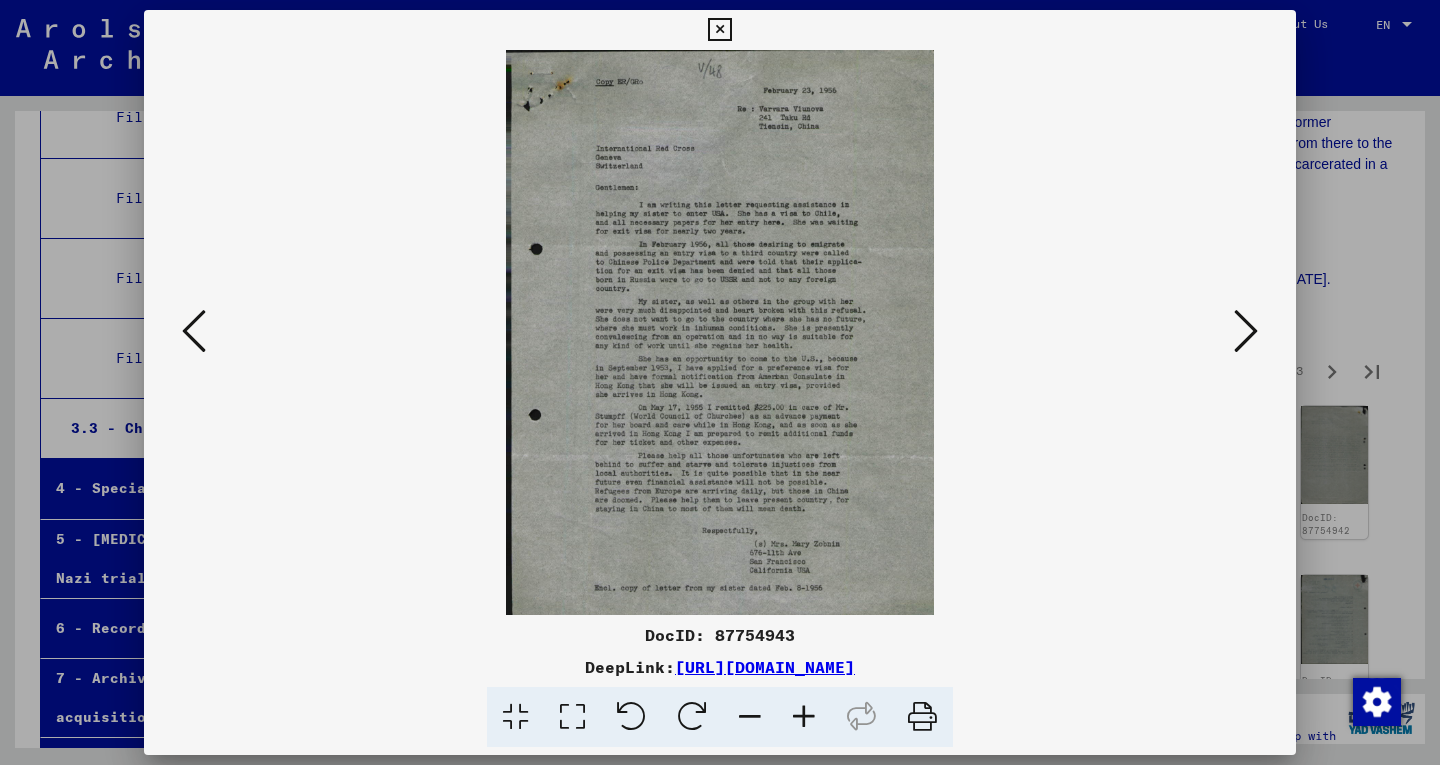 click at bounding box center (804, 717) 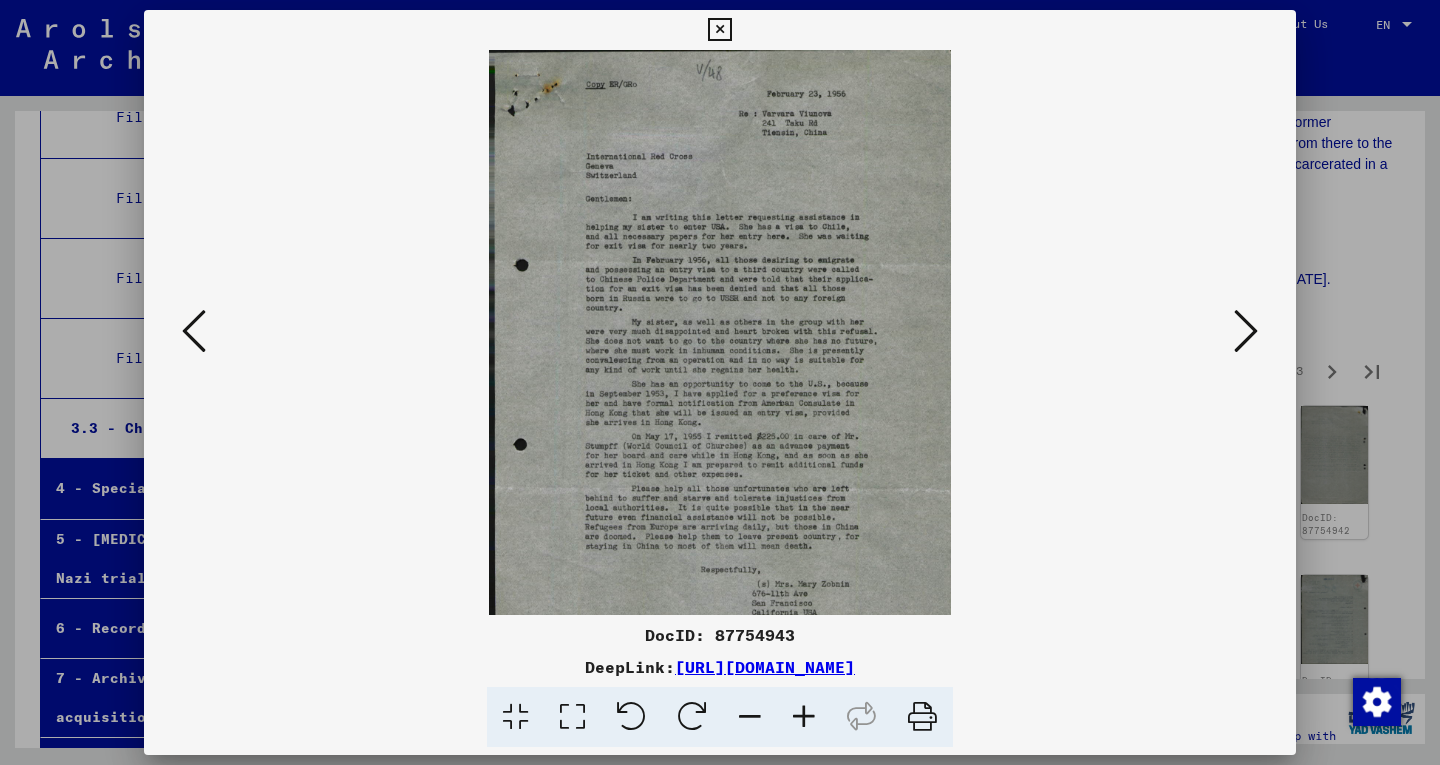 click at bounding box center (804, 717) 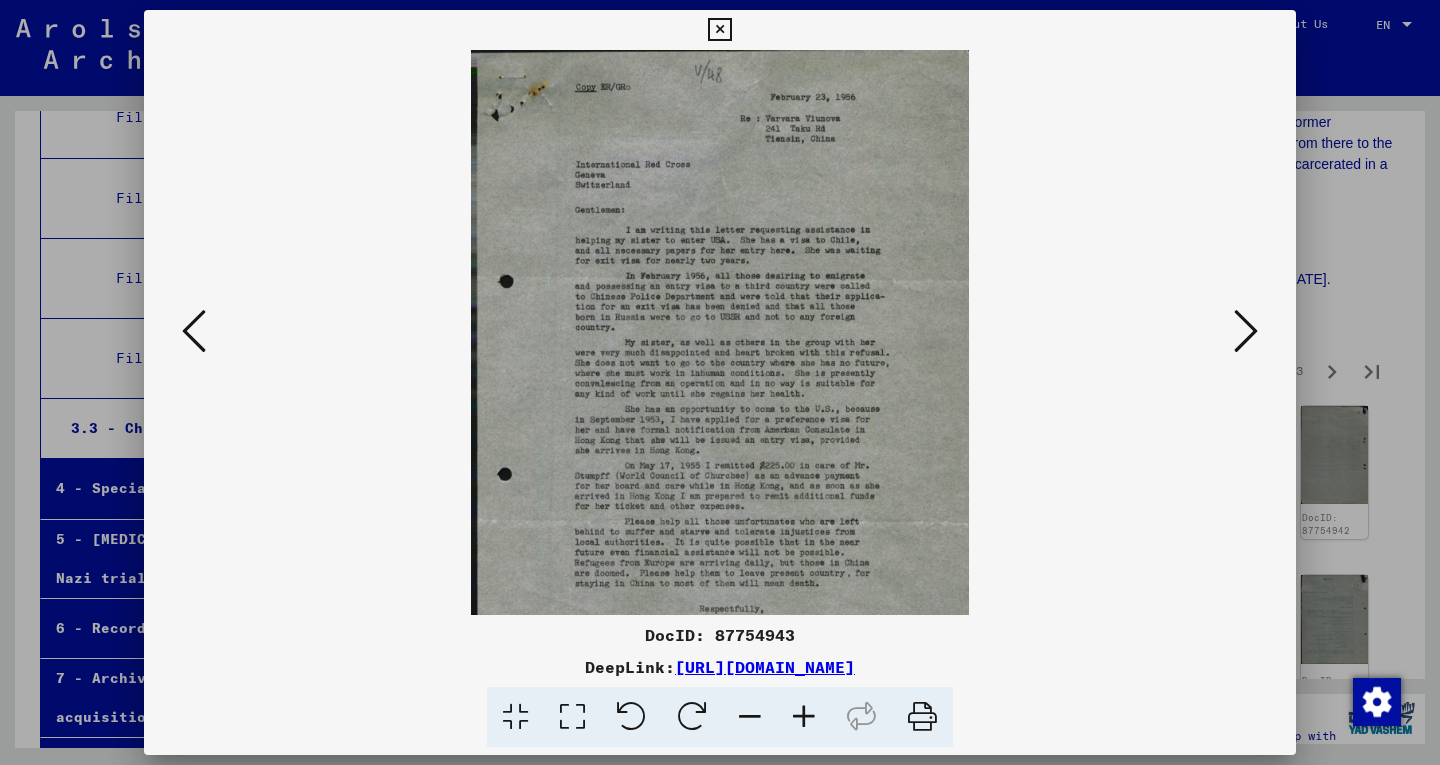 click at bounding box center [804, 717] 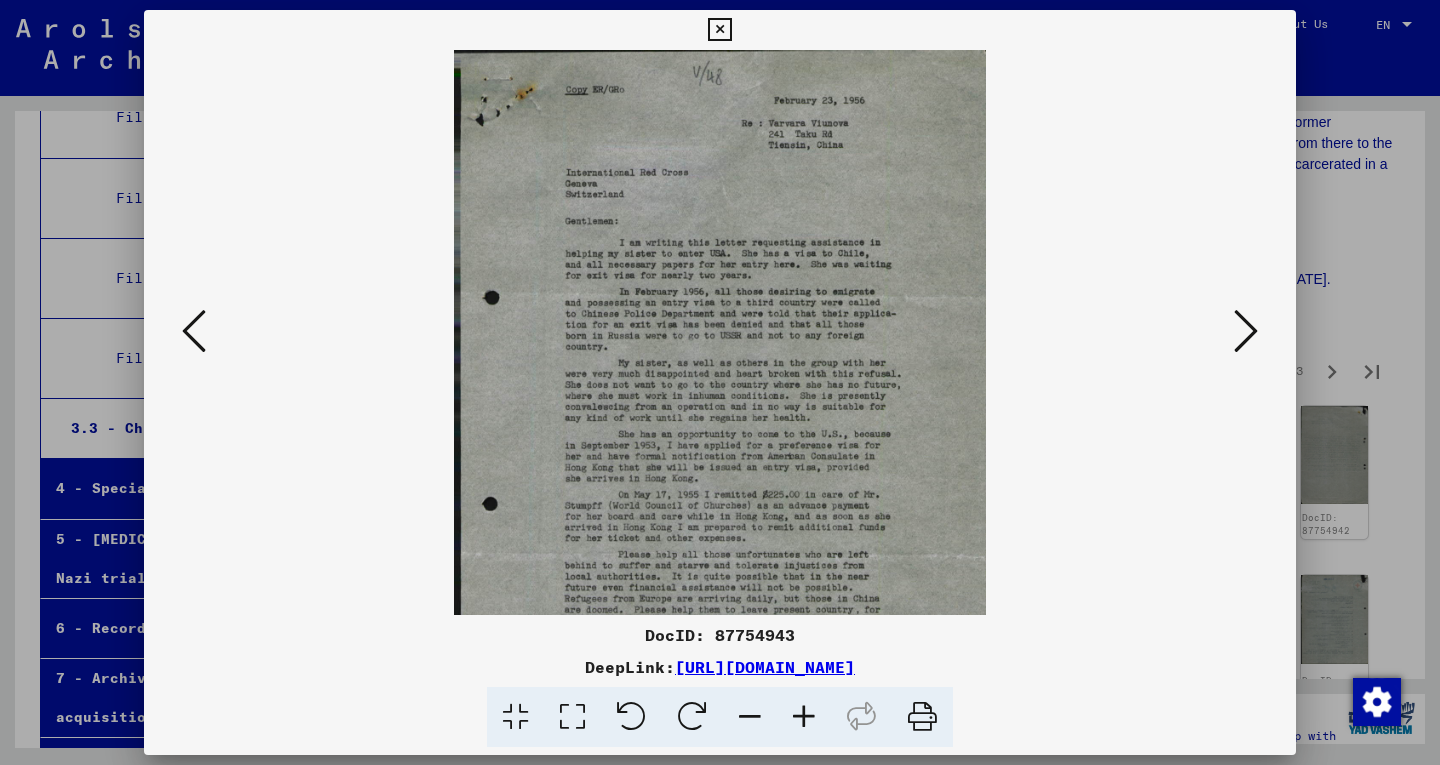 click at bounding box center [804, 717] 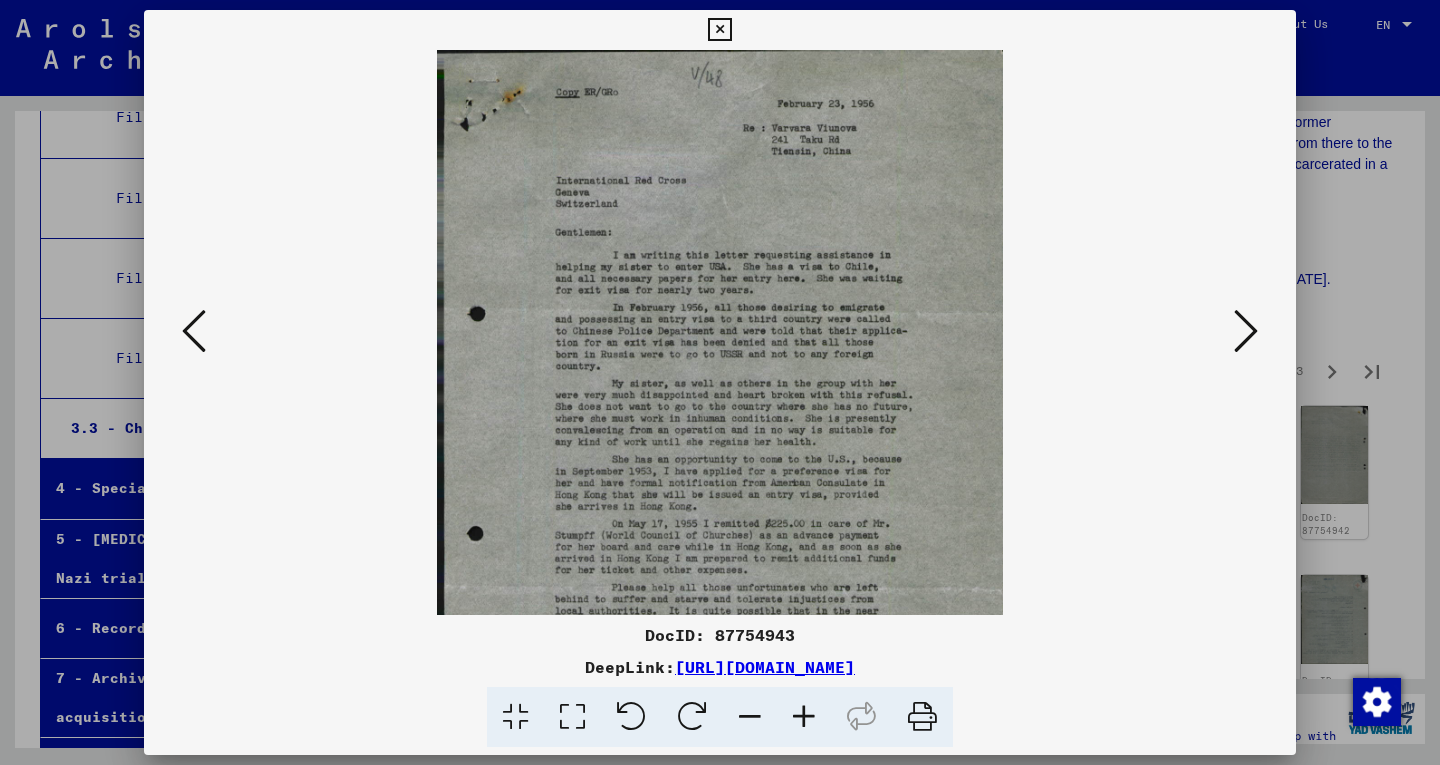 click at bounding box center [804, 717] 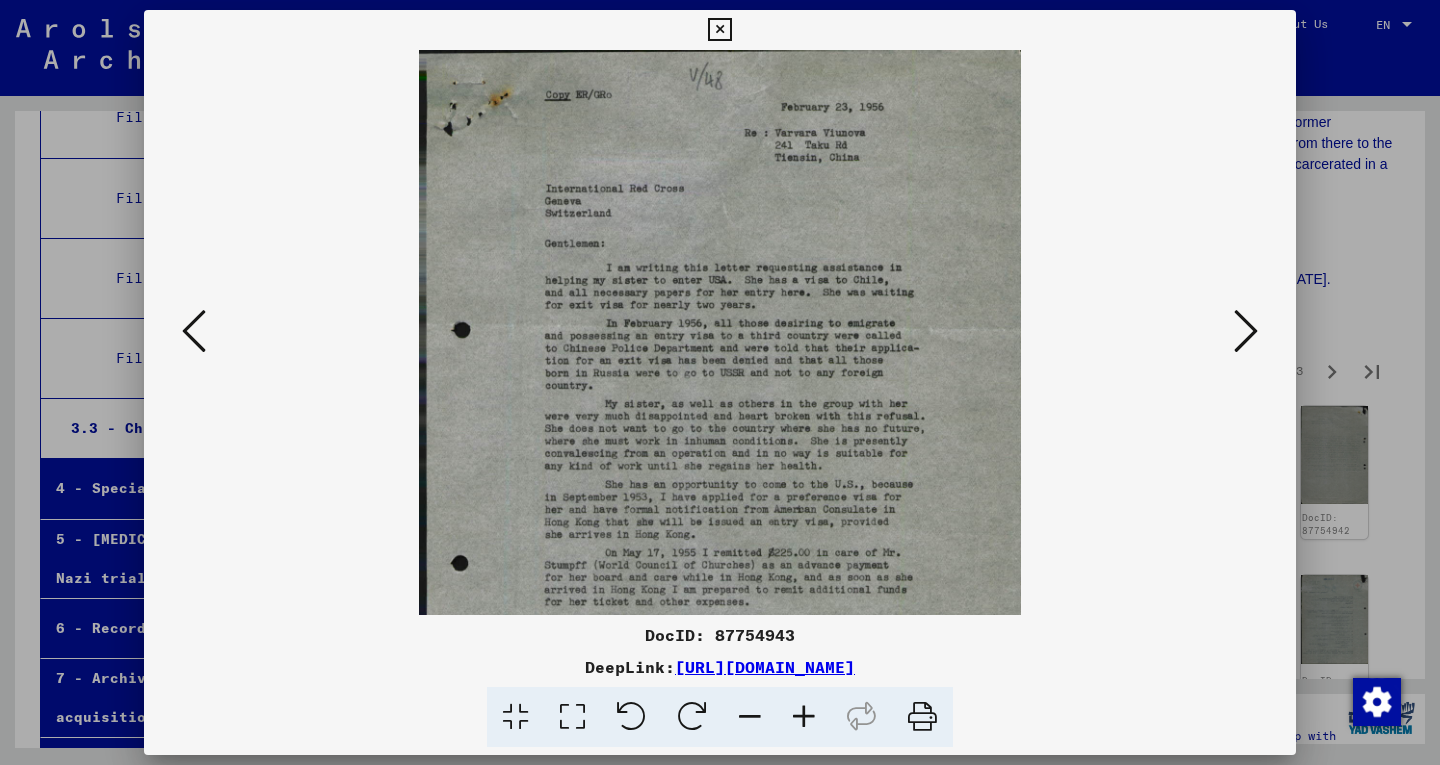 click at bounding box center [804, 717] 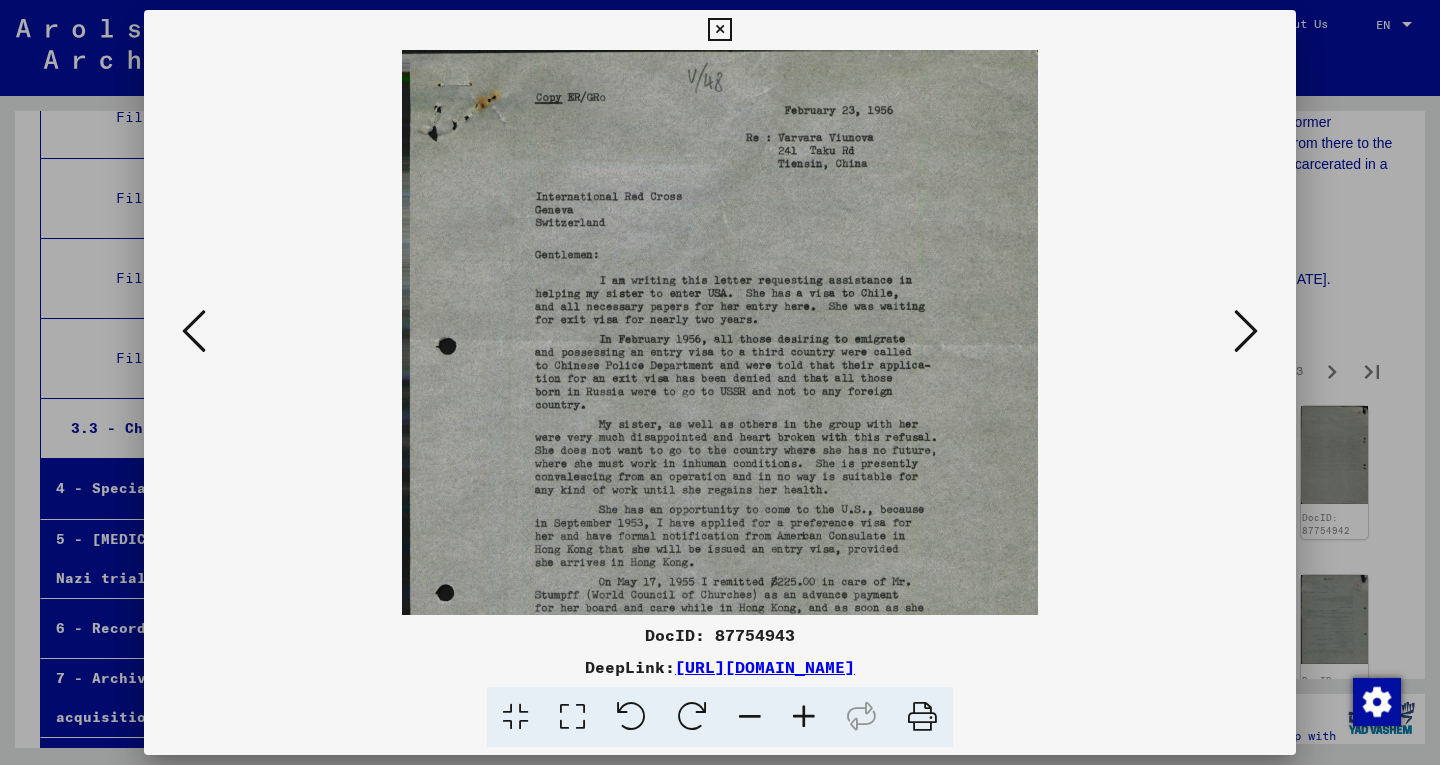 click at bounding box center (804, 717) 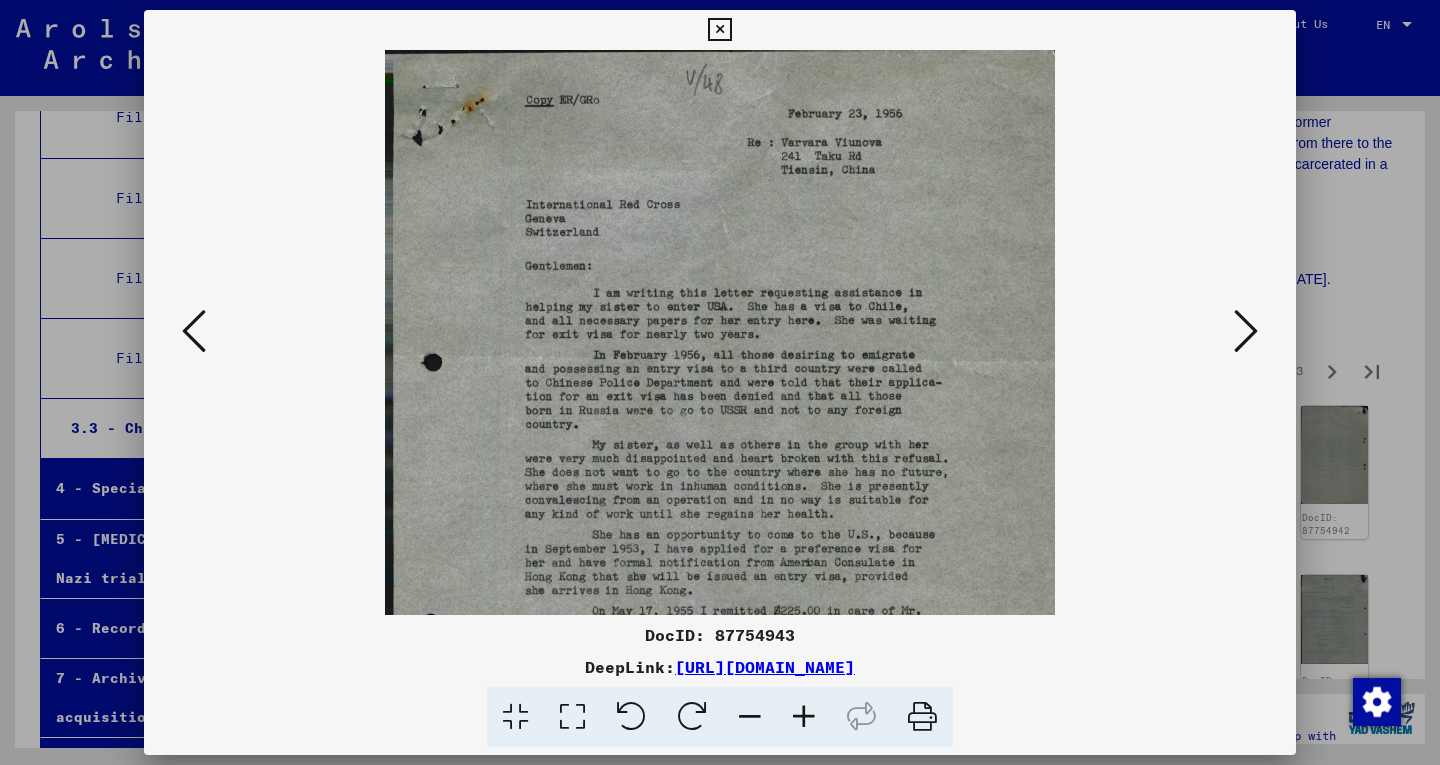 click at bounding box center (804, 717) 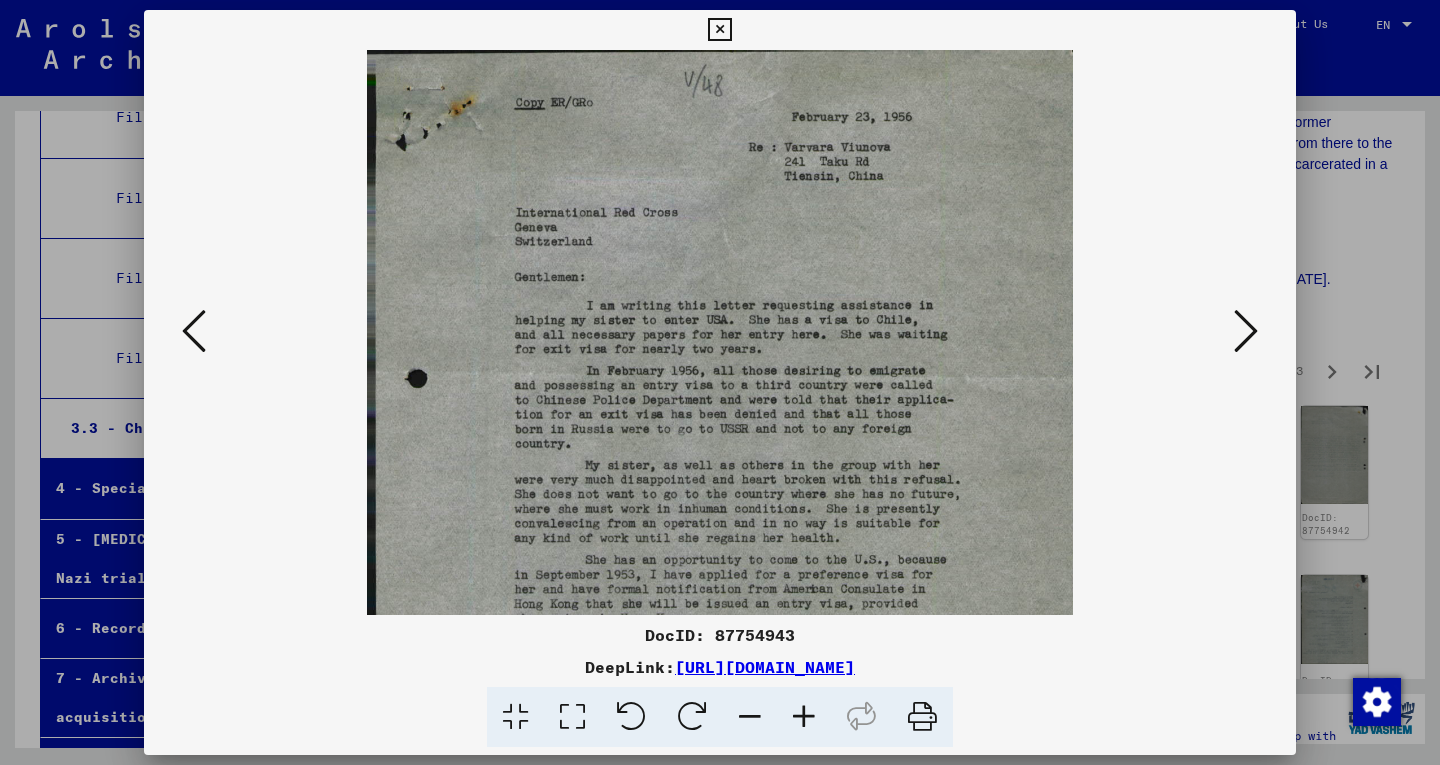 click at bounding box center [804, 717] 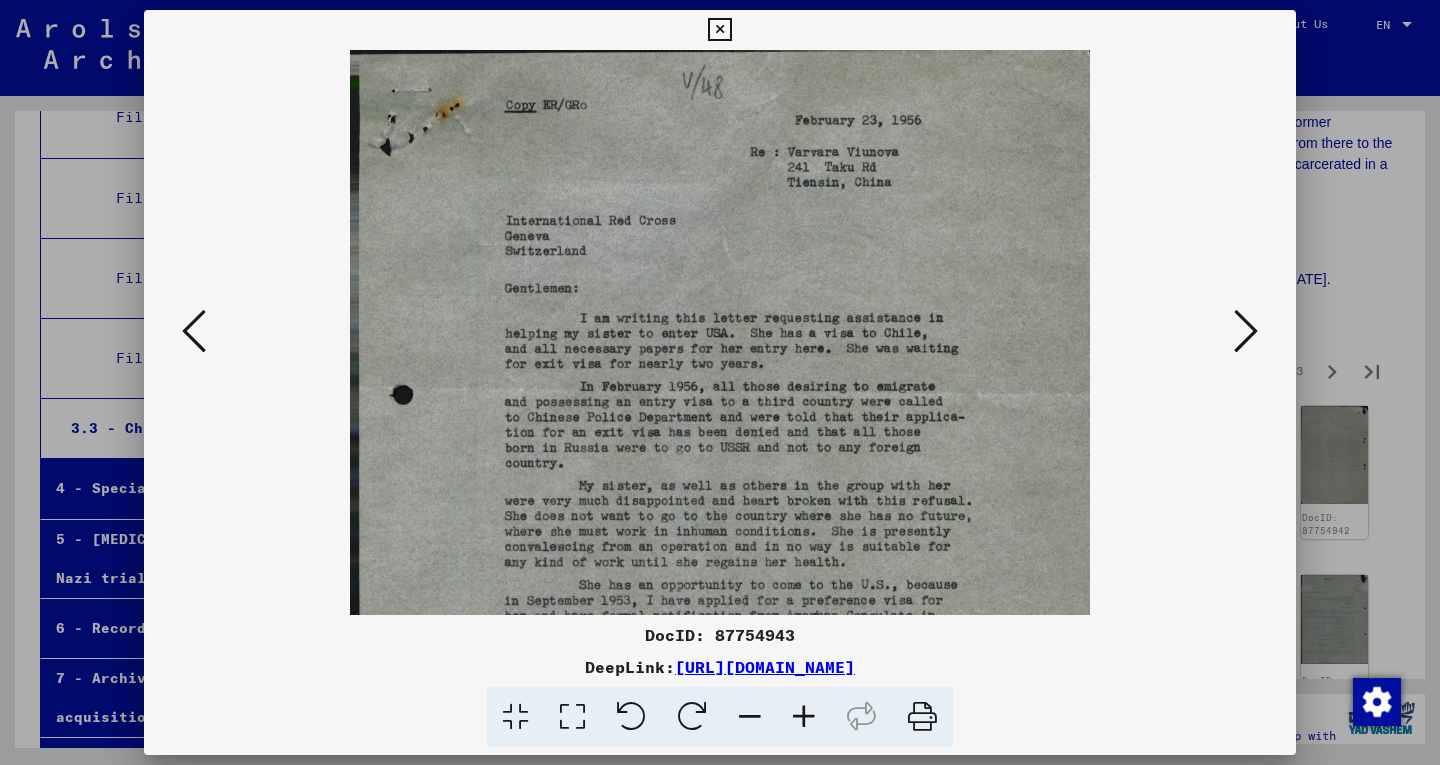 click at bounding box center [804, 717] 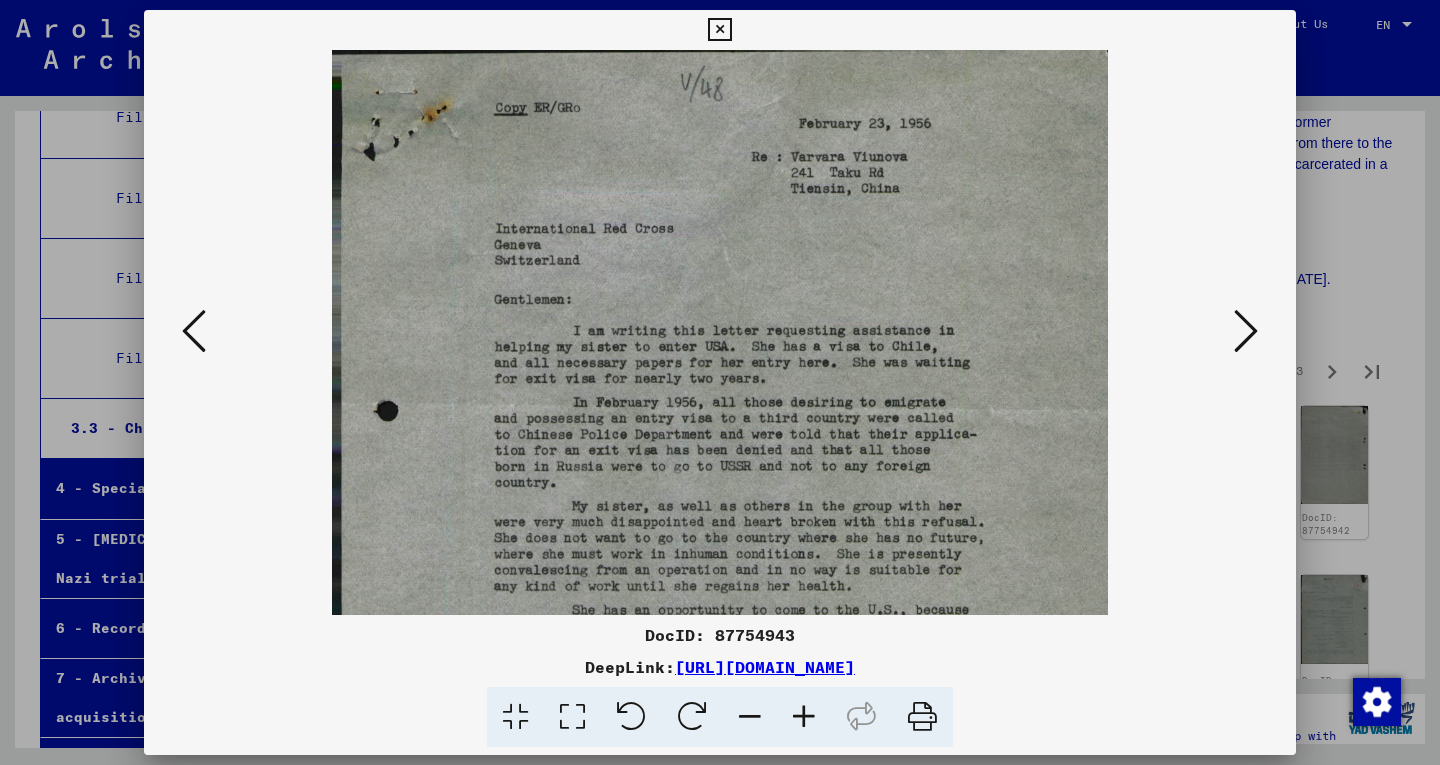 click at bounding box center (804, 717) 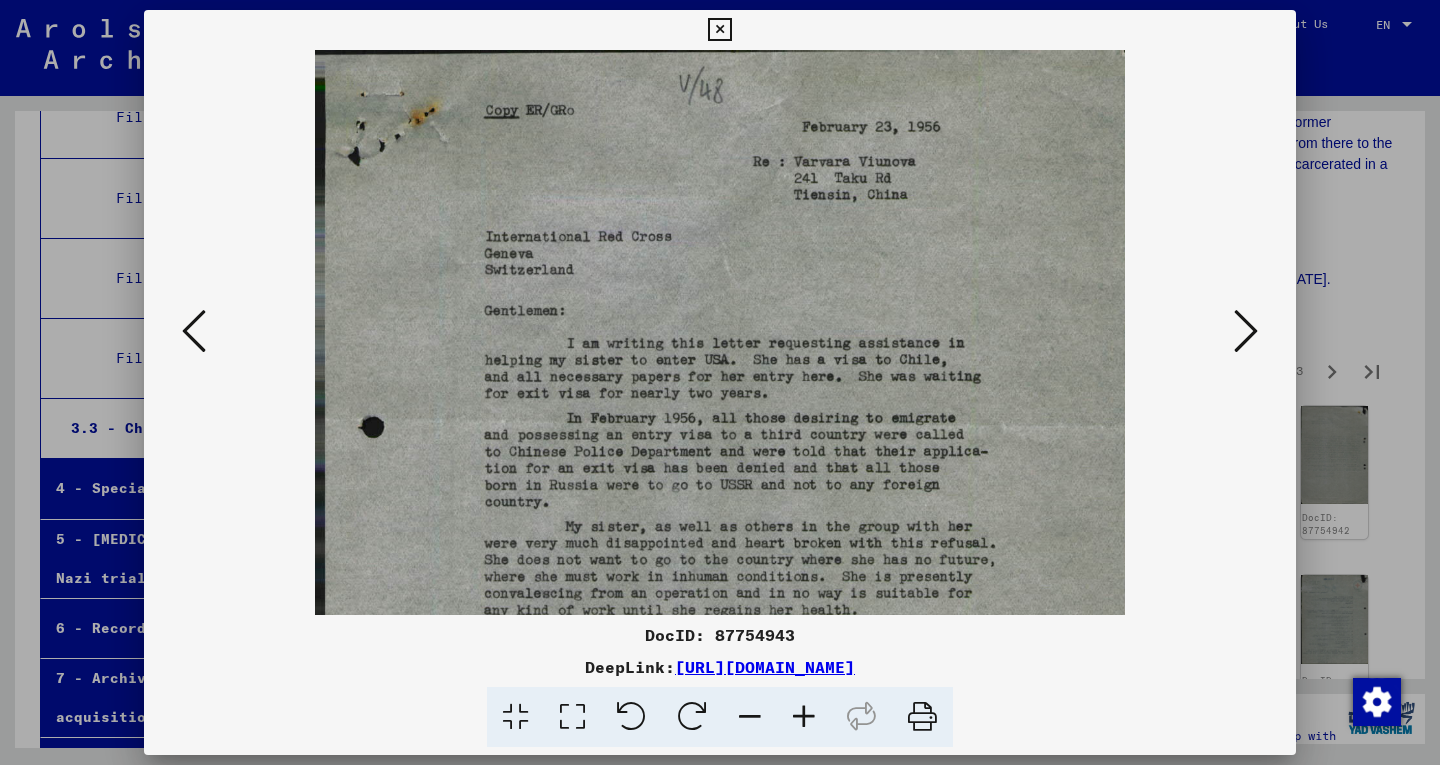 click at bounding box center [804, 717] 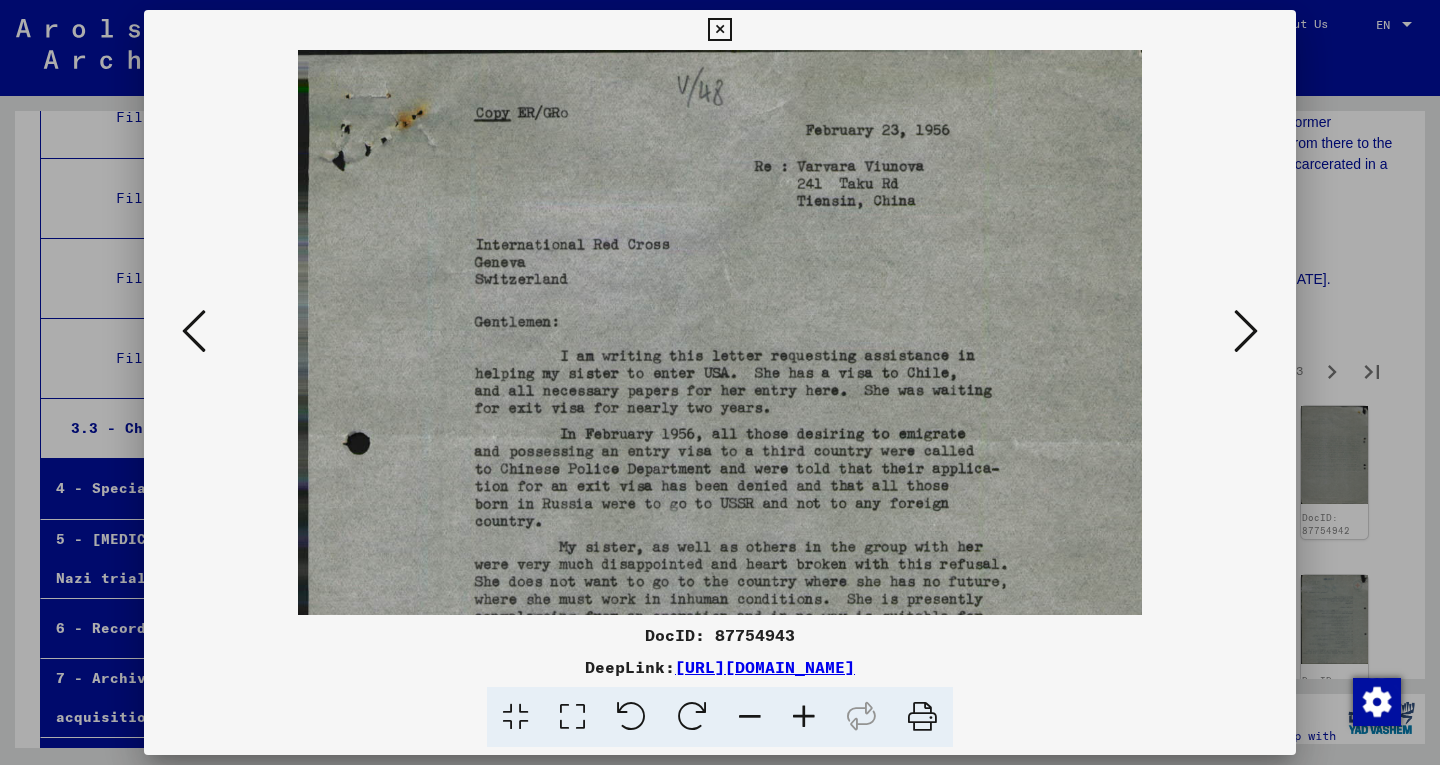 click at bounding box center (804, 717) 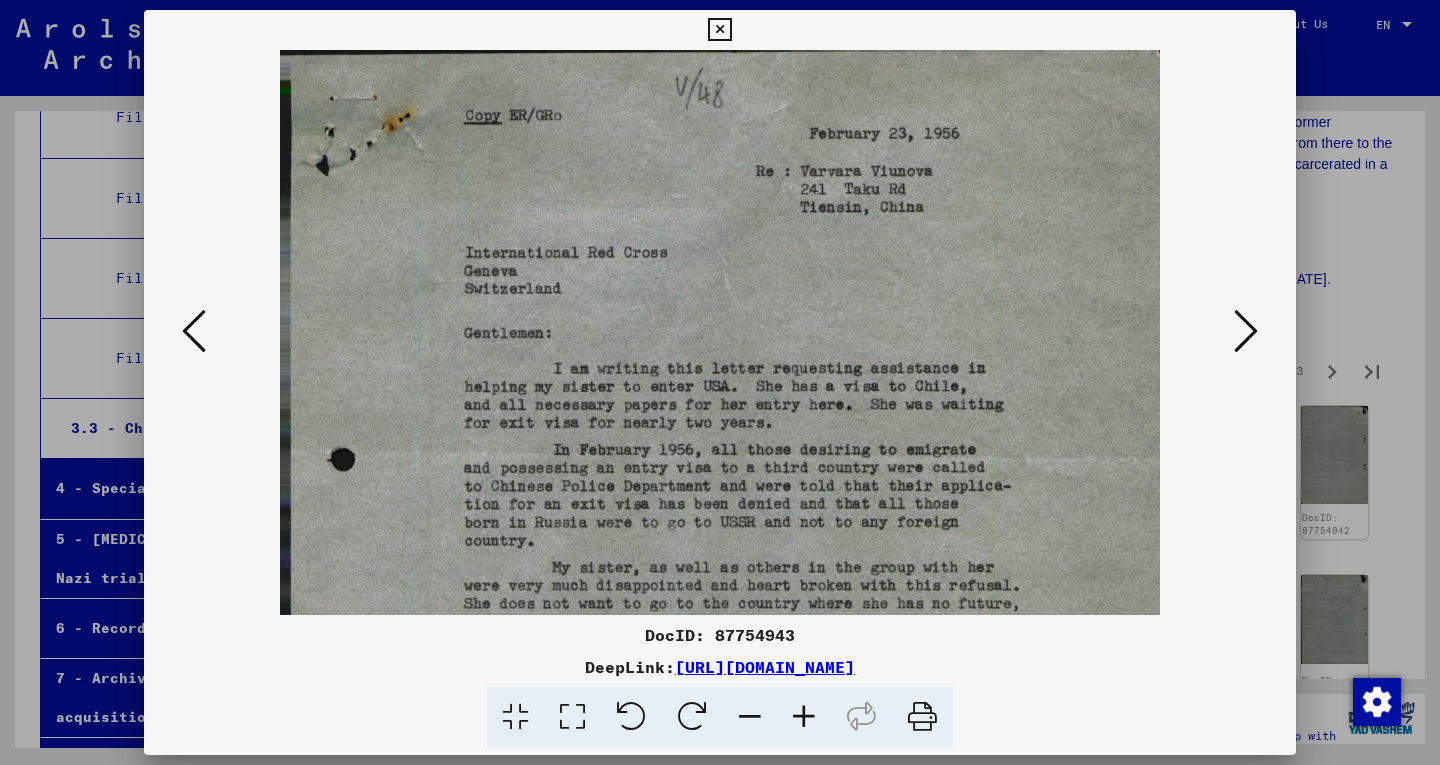 click at bounding box center (804, 717) 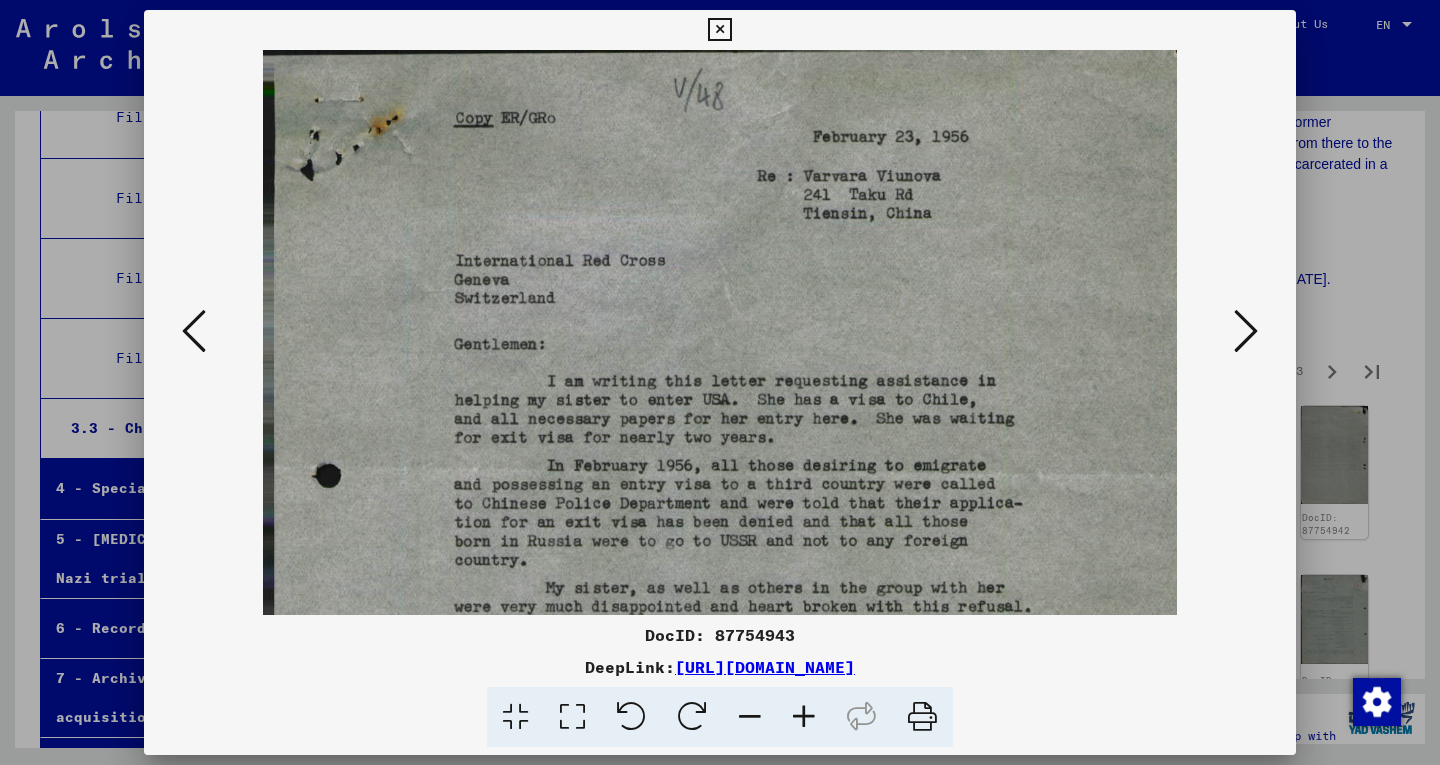 click at bounding box center [804, 717] 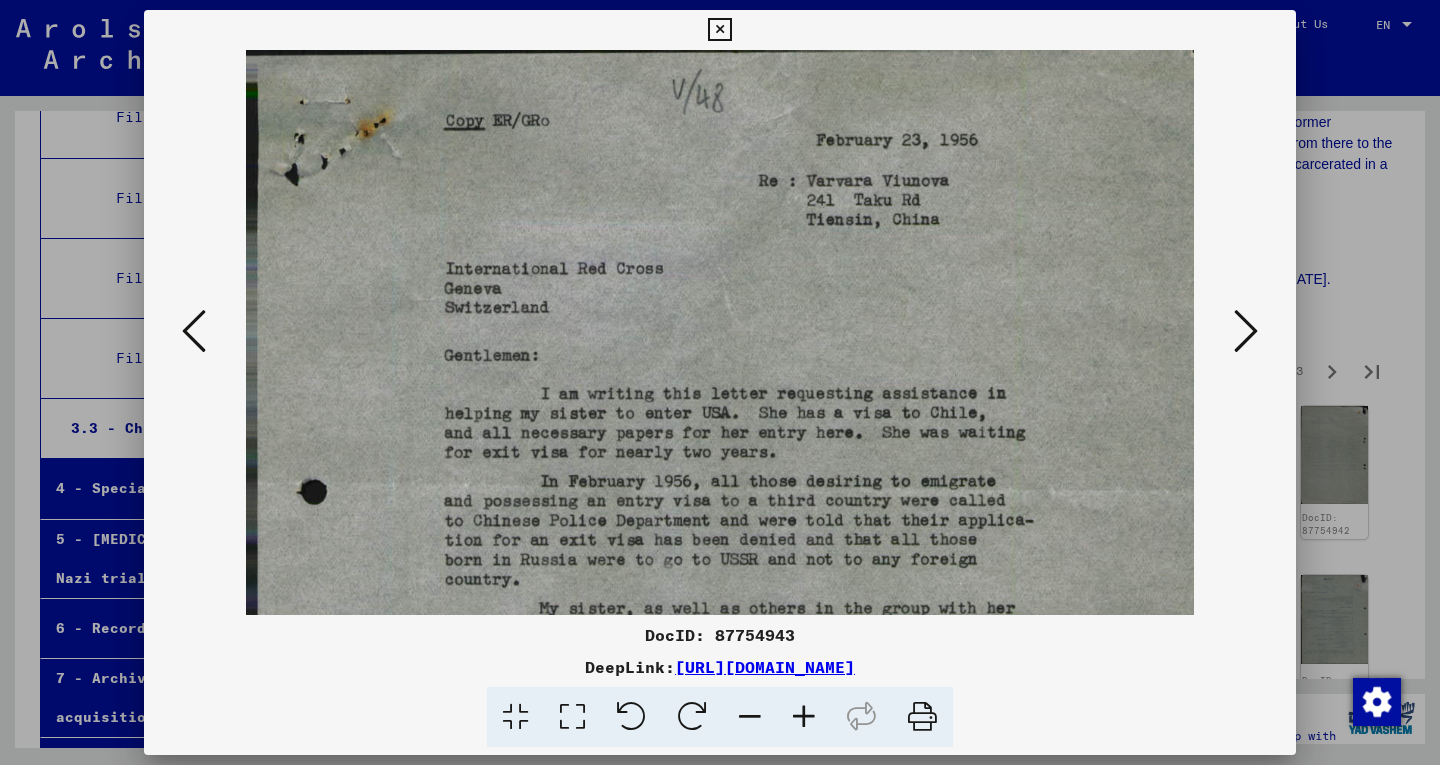 click at bounding box center [804, 717] 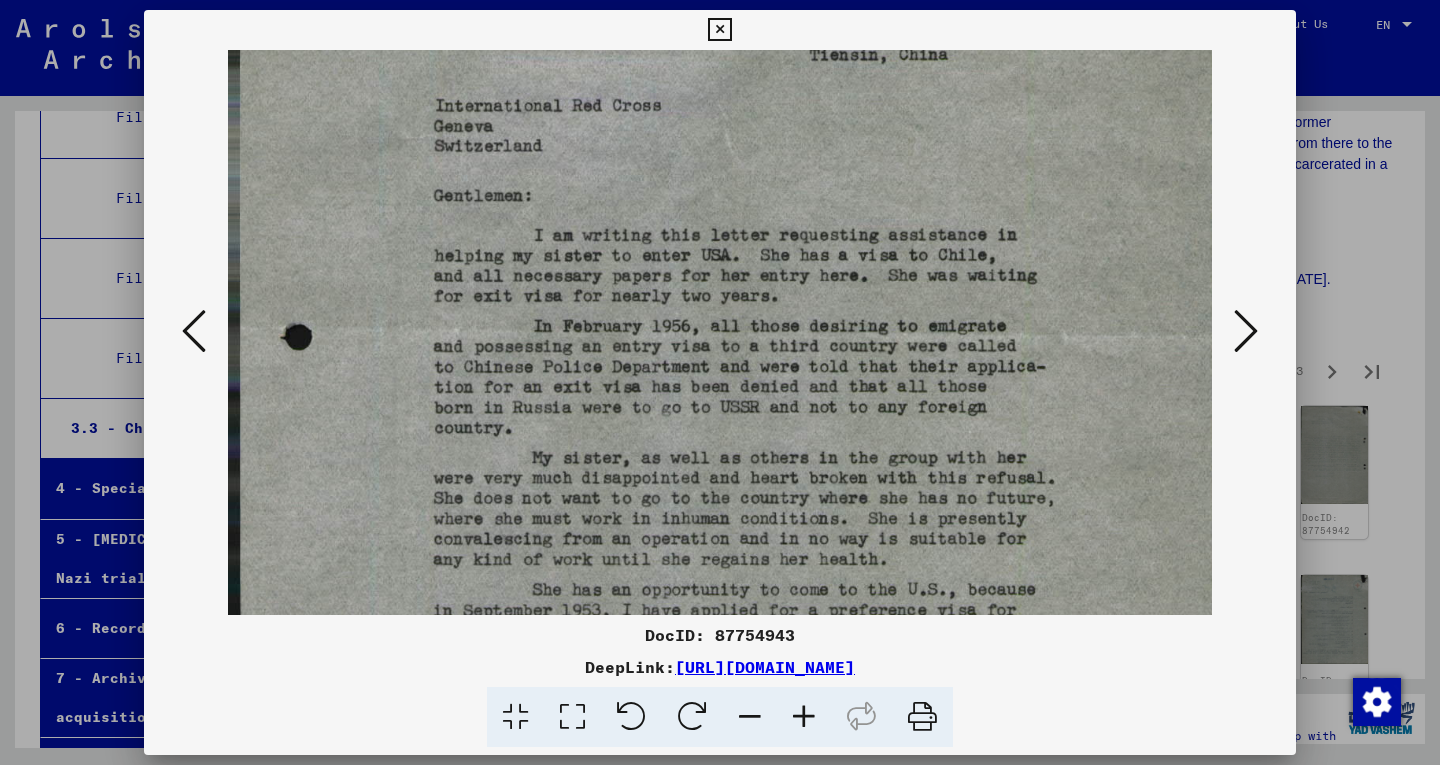 drag, startPoint x: 800, startPoint y: 545, endPoint x: 756, endPoint y: 377, distance: 173.66635 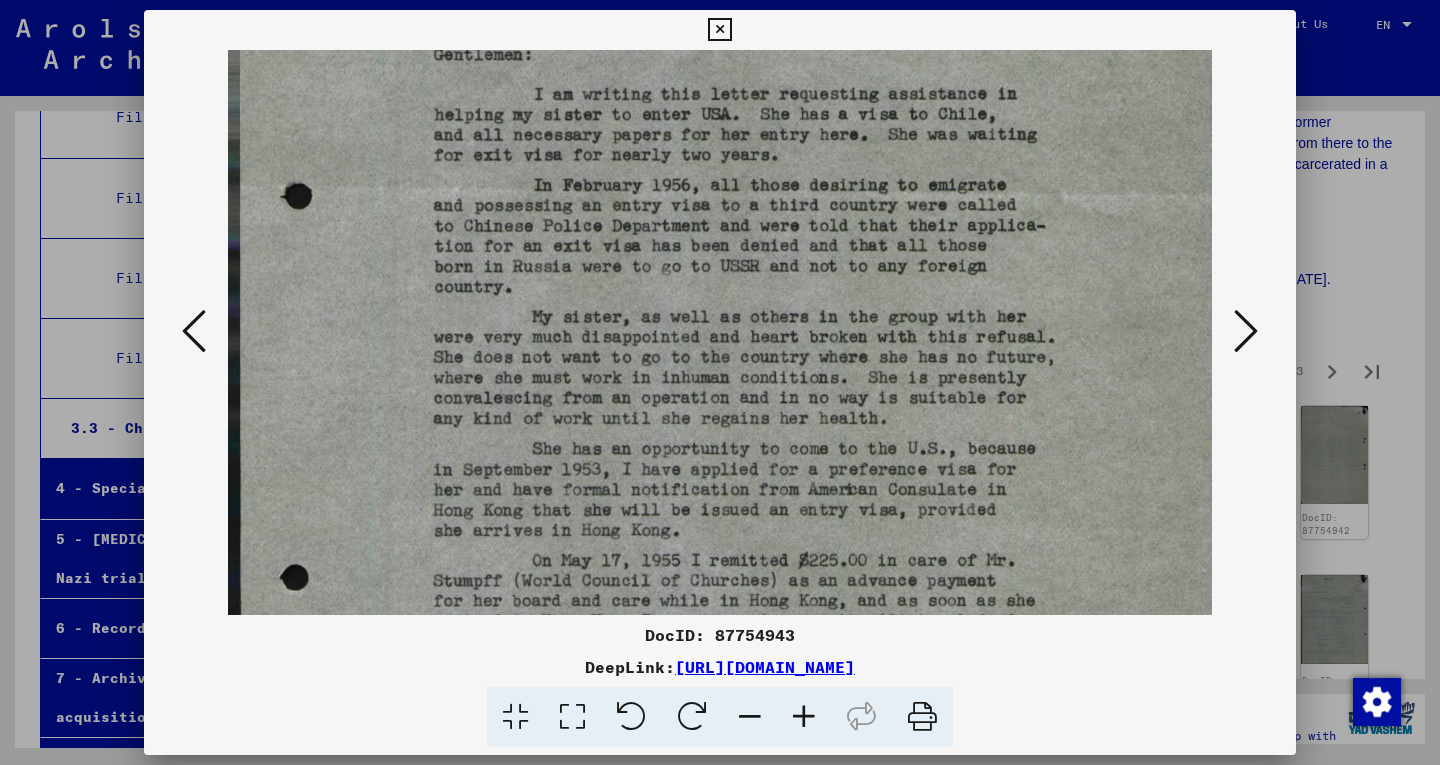 drag, startPoint x: 680, startPoint y: 466, endPoint x: 668, endPoint y: 347, distance: 119.60351 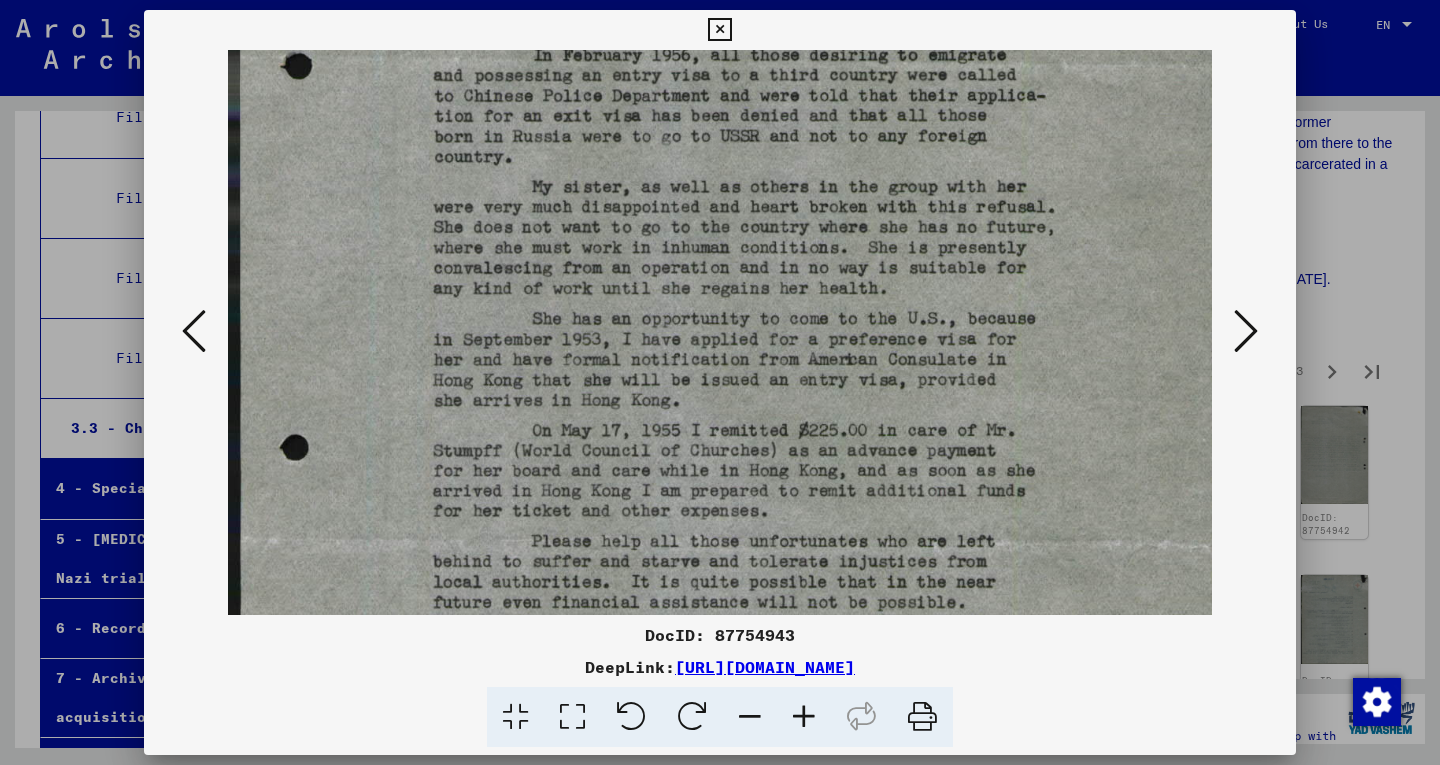 drag, startPoint x: 670, startPoint y: 416, endPoint x: 668, endPoint y: 305, distance: 111.01801 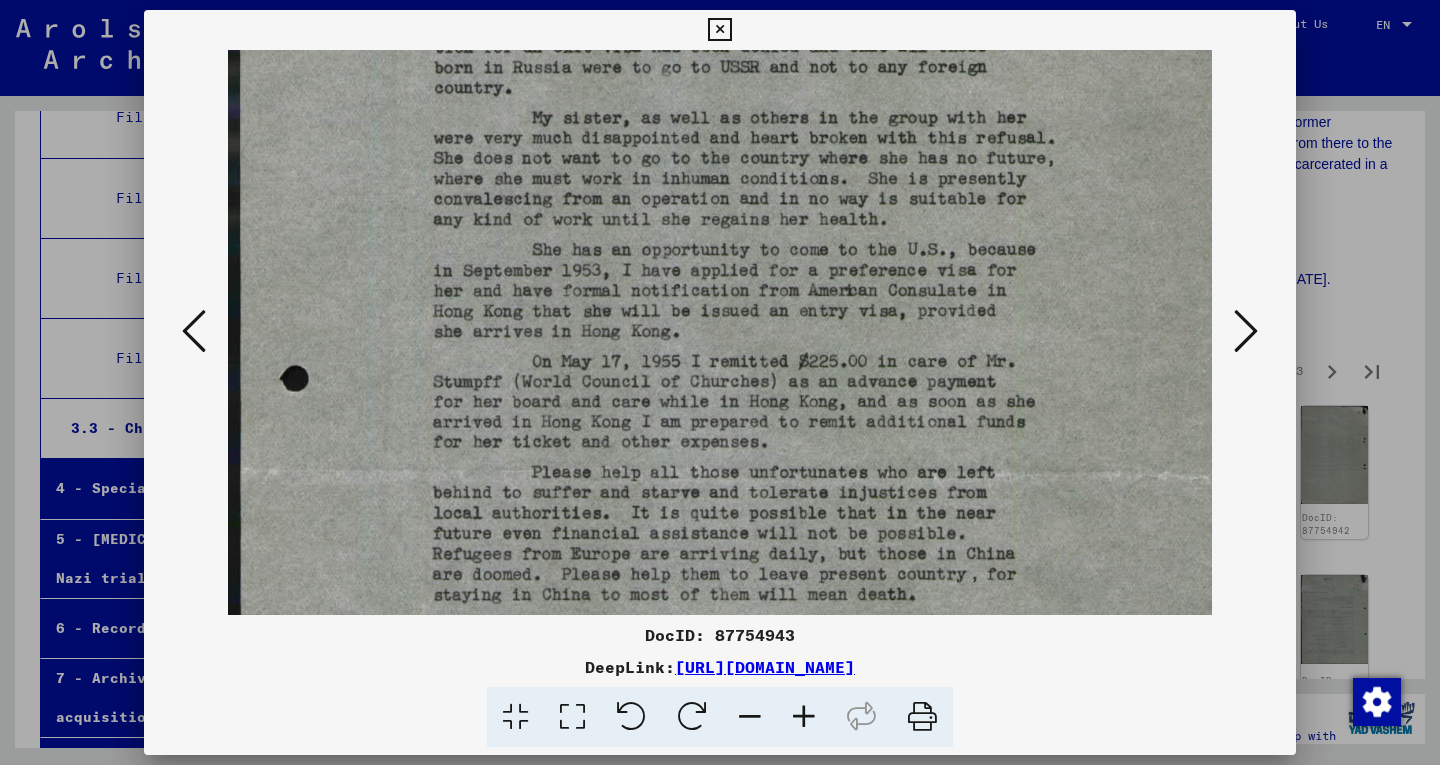 scroll, scrollTop: 519, scrollLeft: 0, axis: vertical 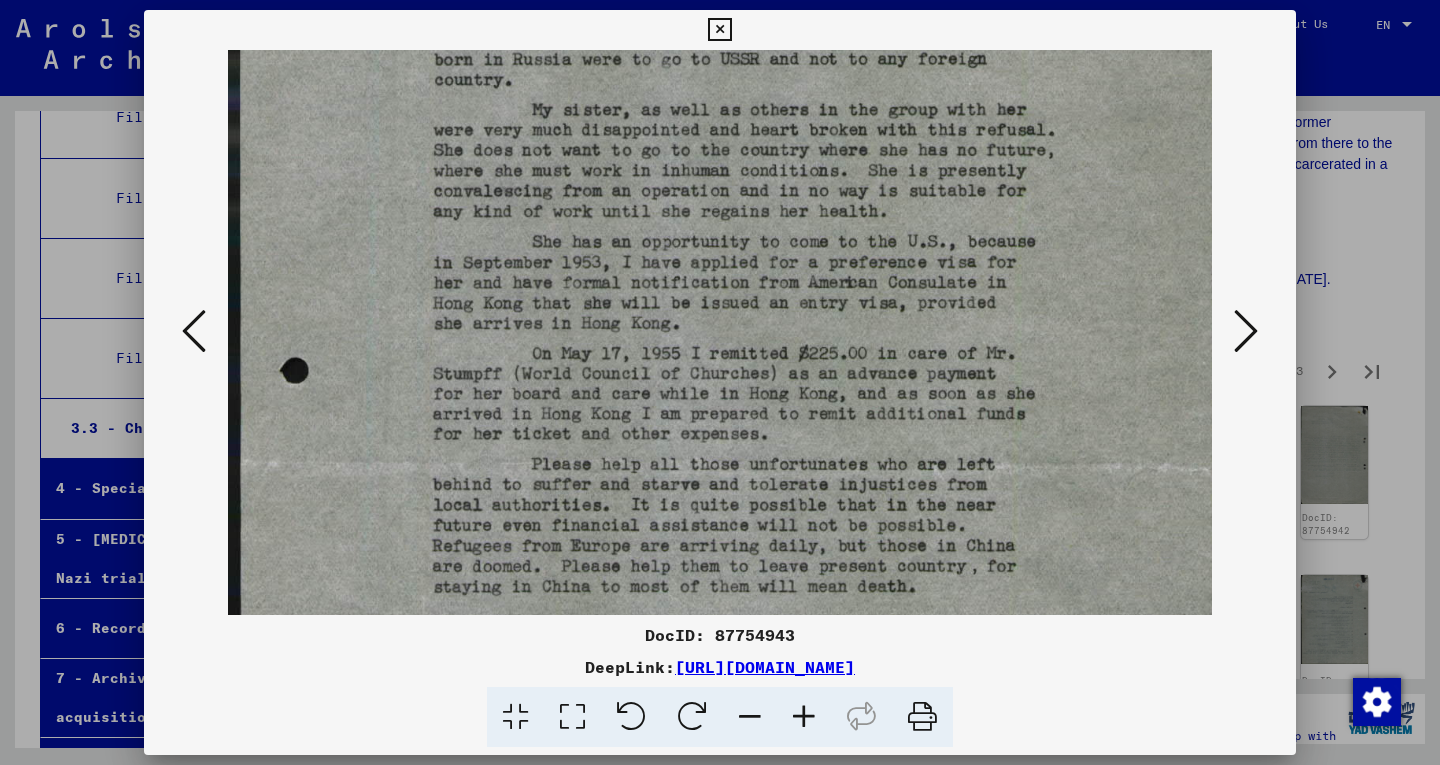 drag, startPoint x: 668, startPoint y: 397, endPoint x: 662, endPoint y: 325, distance: 72.249565 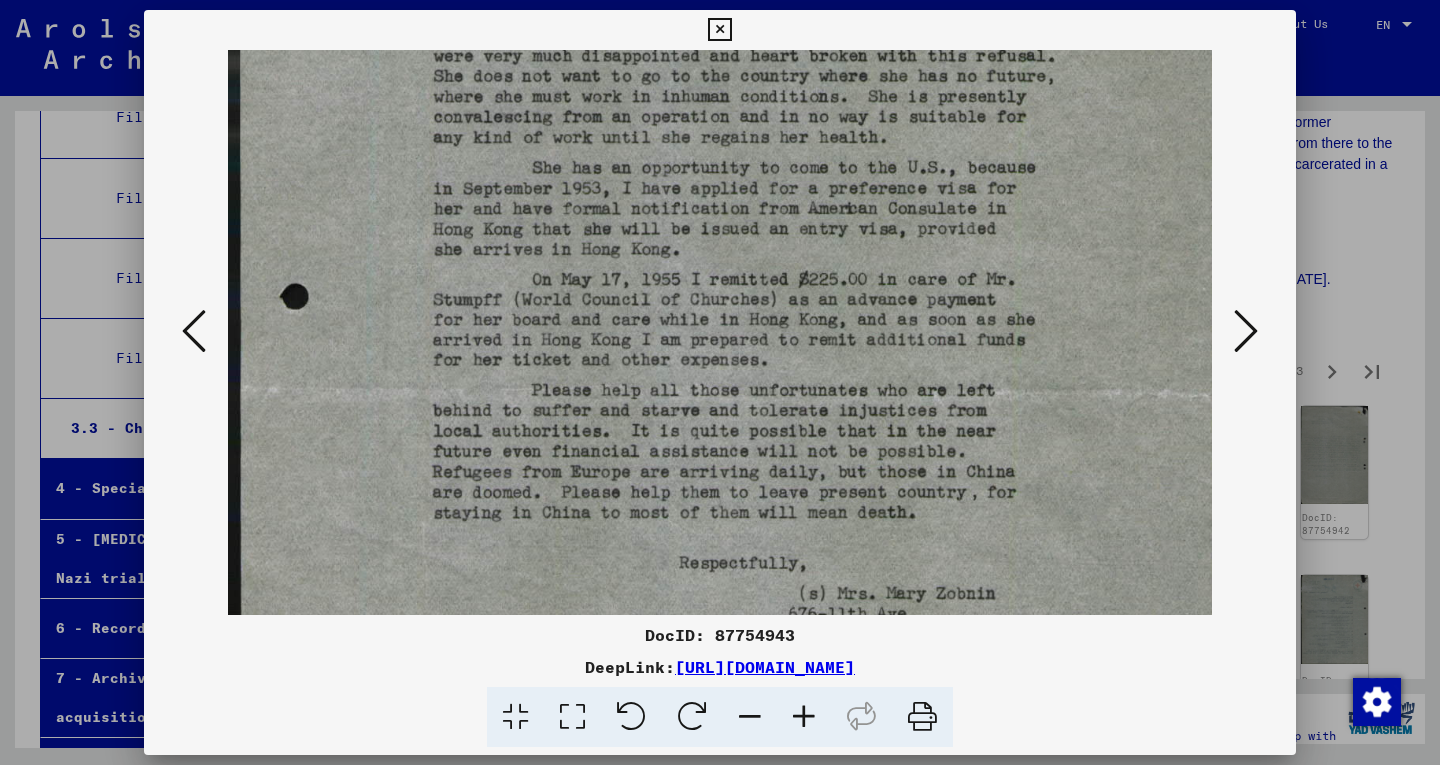 drag, startPoint x: 752, startPoint y: 432, endPoint x: 745, endPoint y: 354, distance: 78.31347 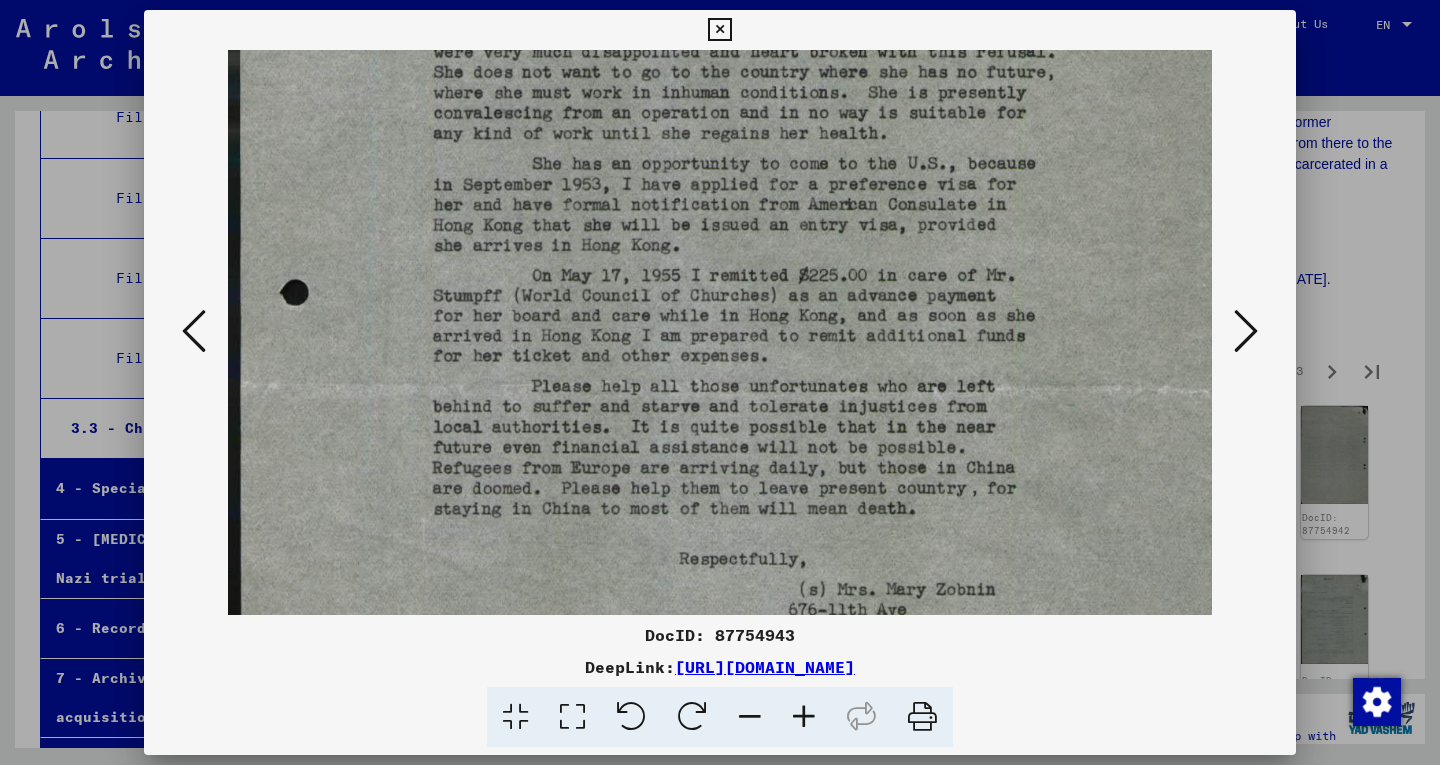 click at bounding box center [1246, 331] 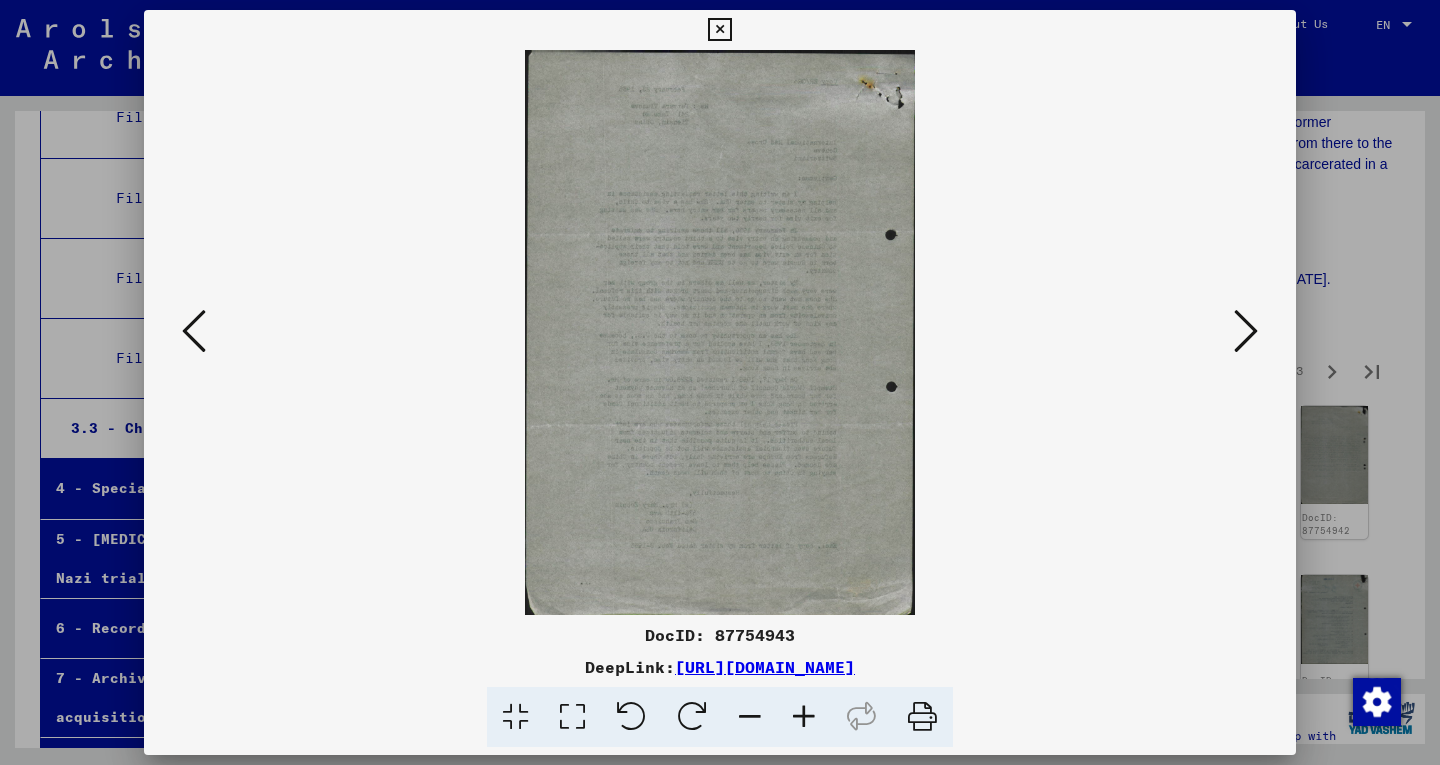 scroll, scrollTop: 0, scrollLeft: 0, axis: both 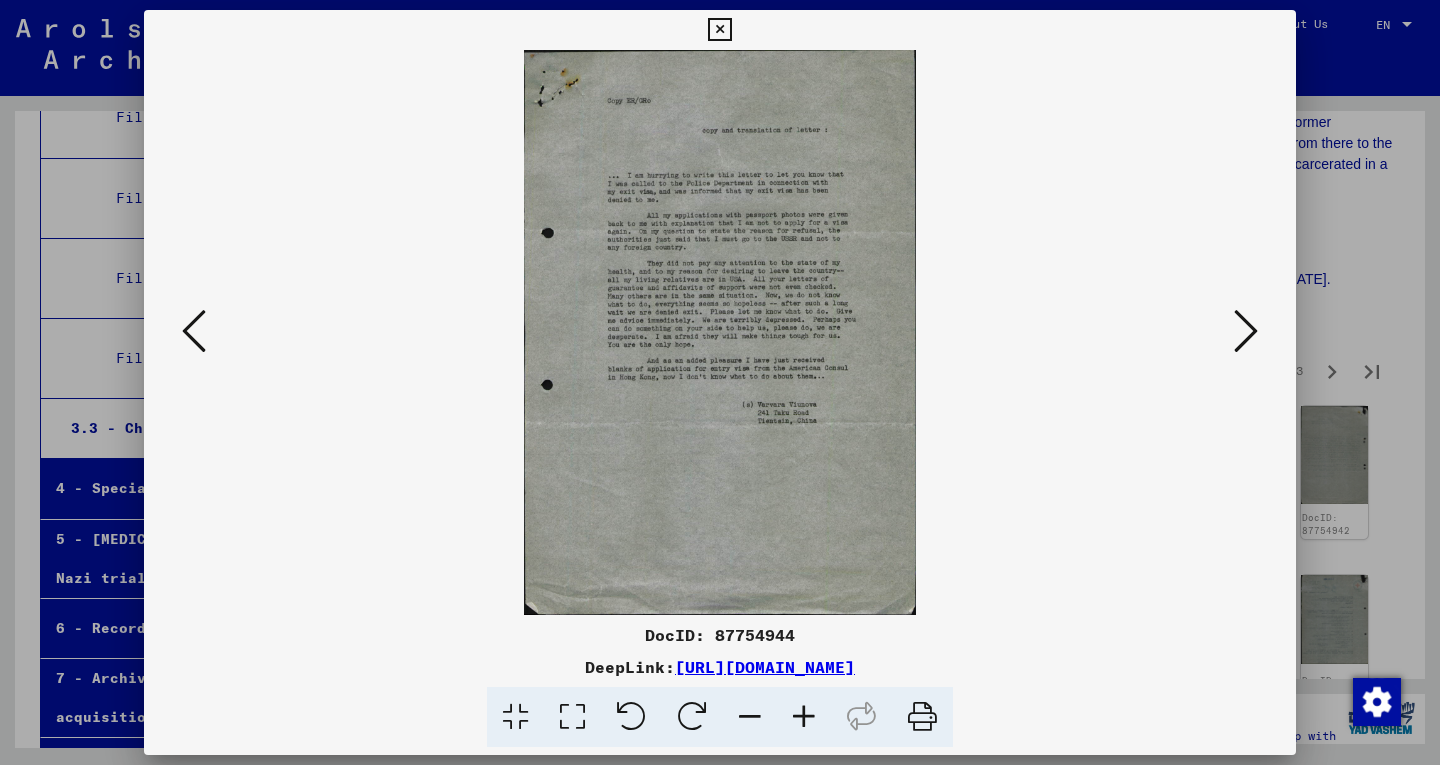 click at bounding box center [804, 717] 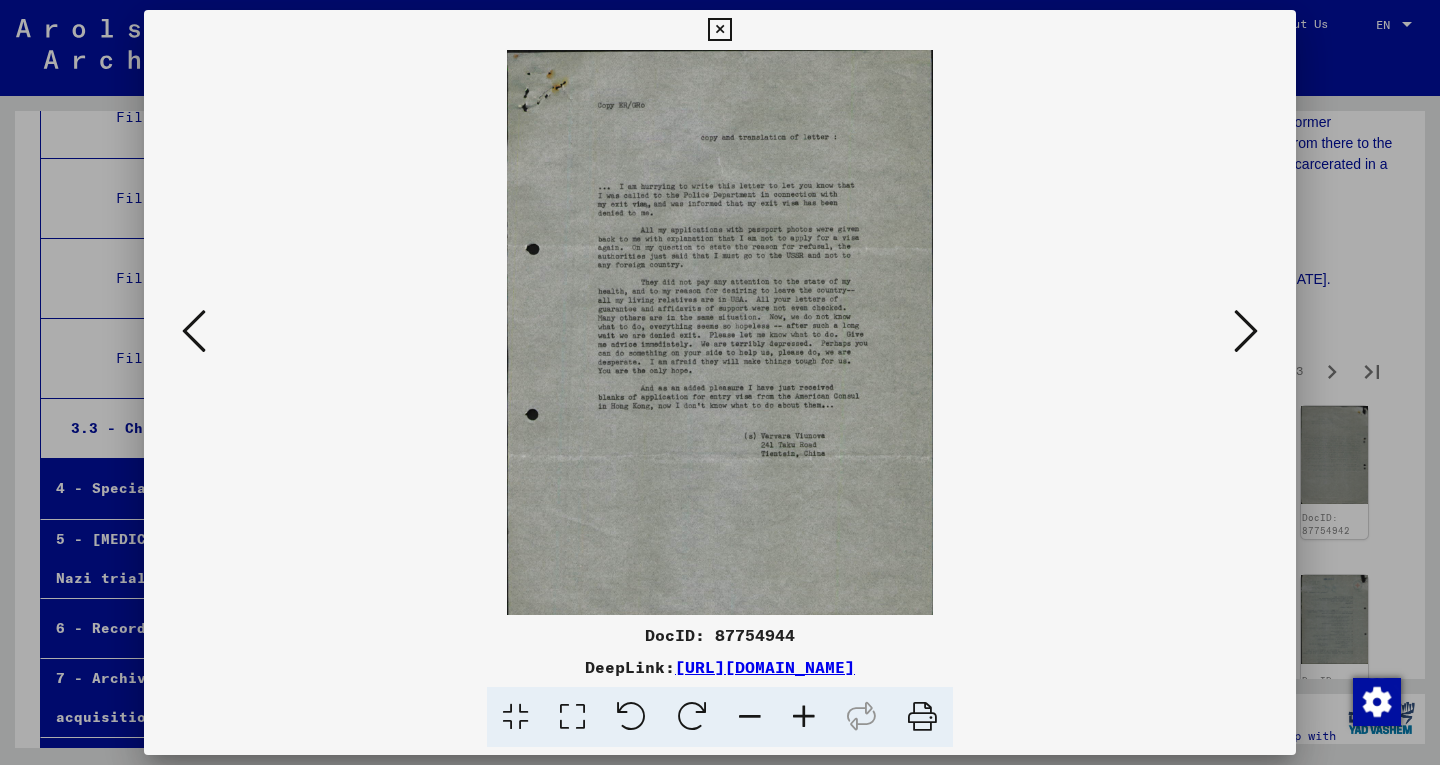 click at bounding box center [804, 717] 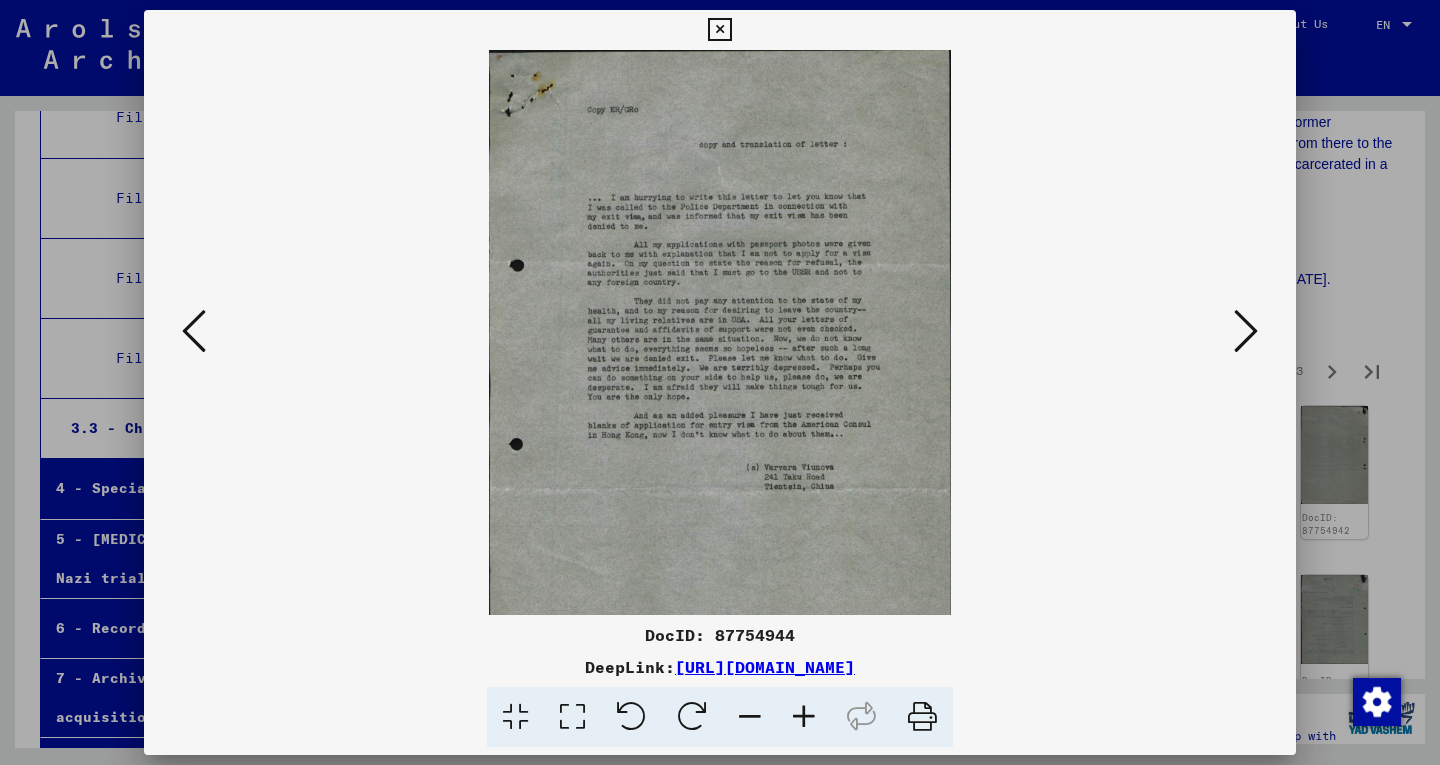 click at bounding box center (804, 717) 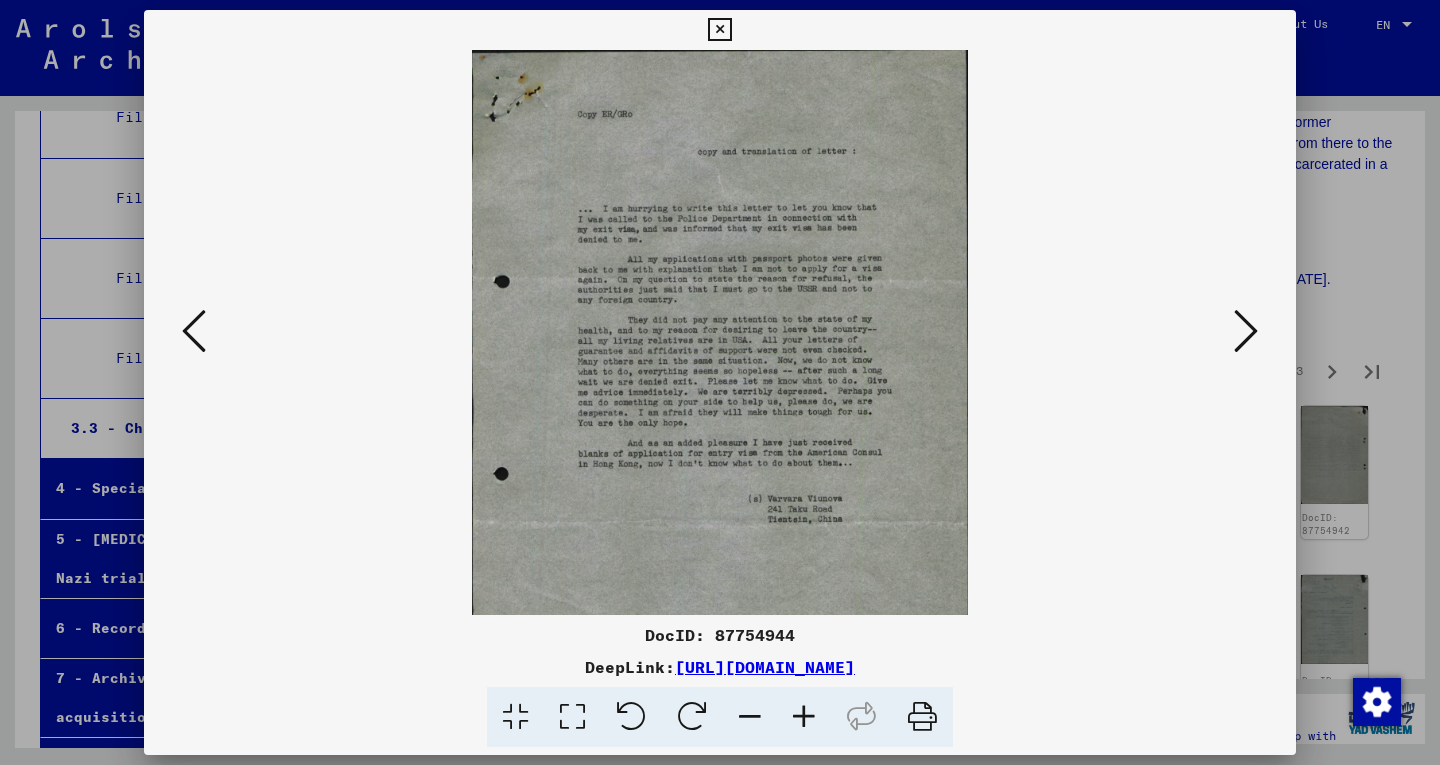 click at bounding box center (804, 717) 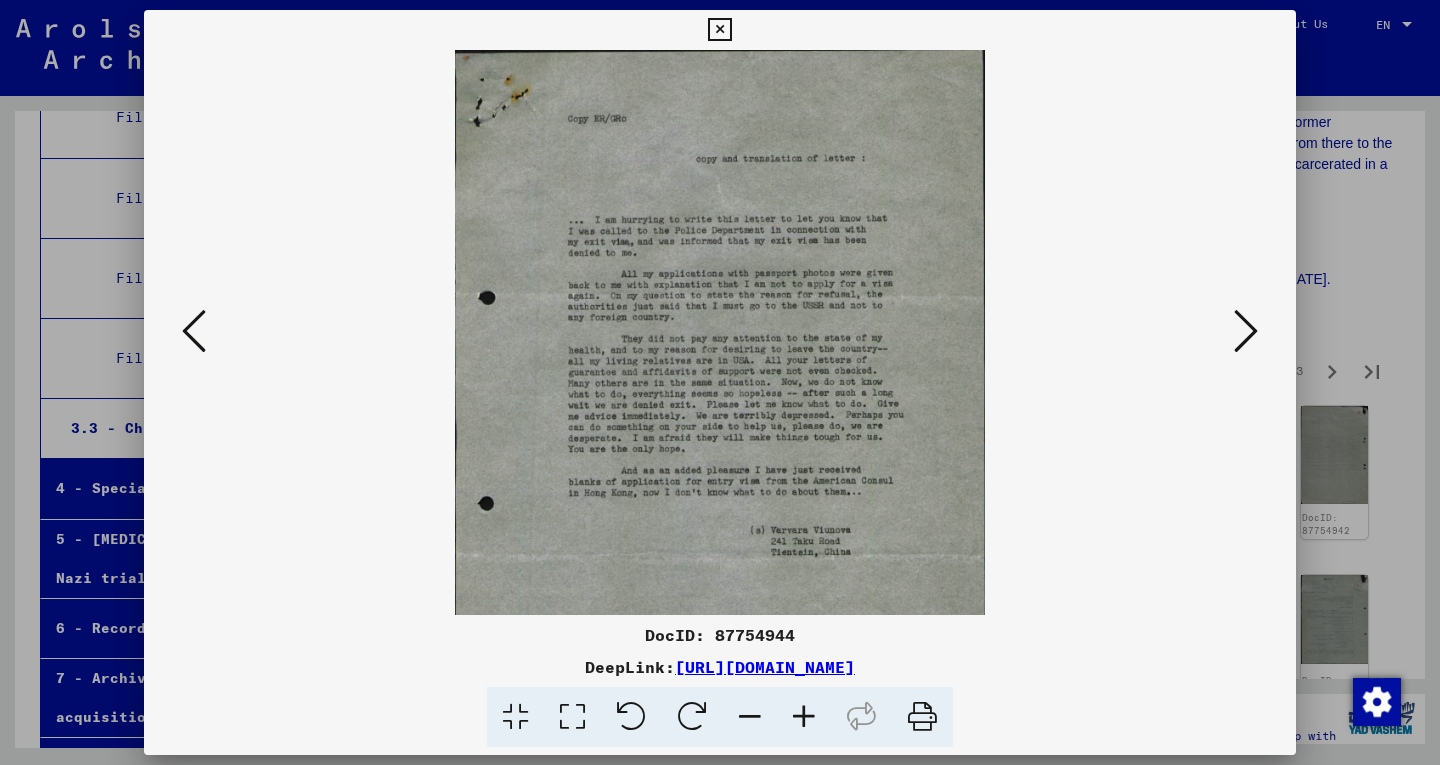 click at bounding box center (804, 717) 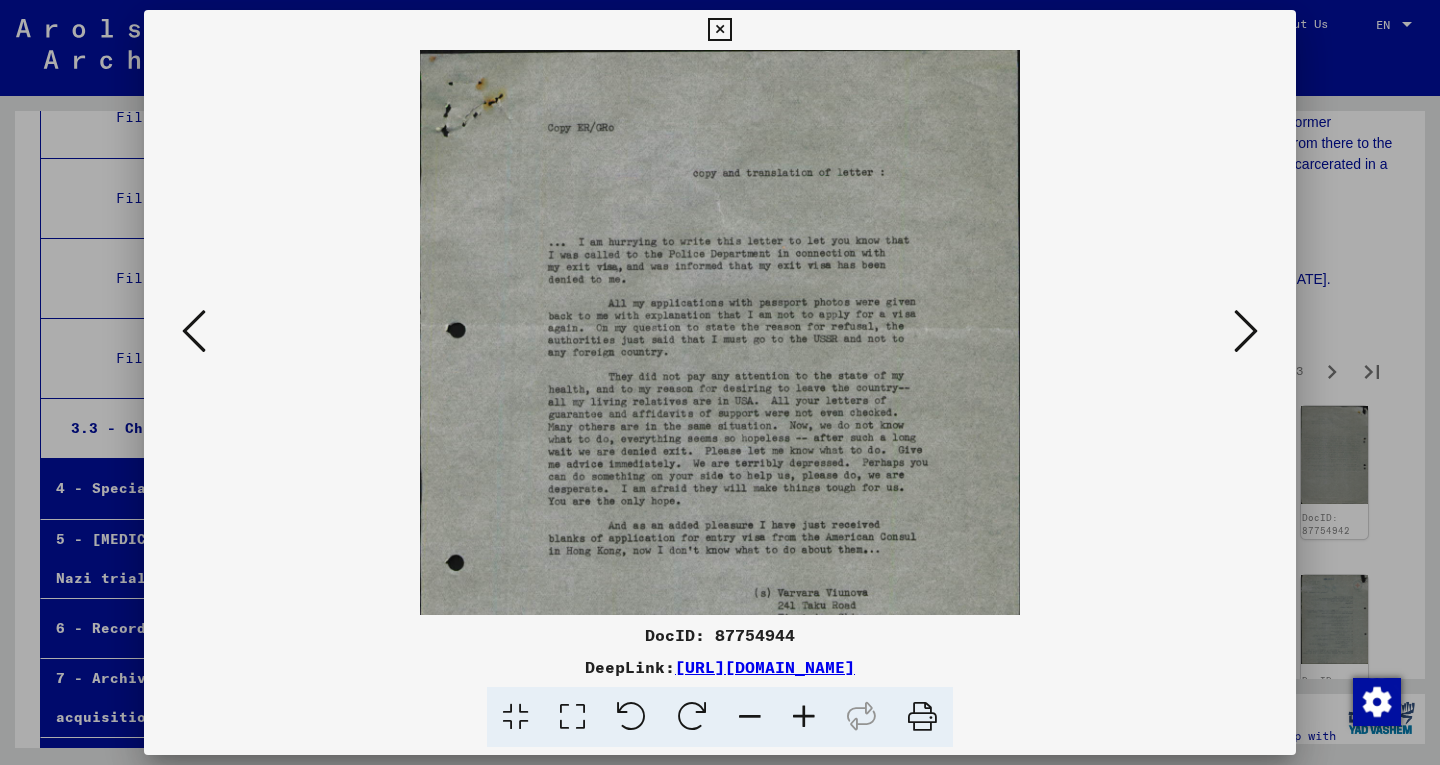 click at bounding box center [804, 717] 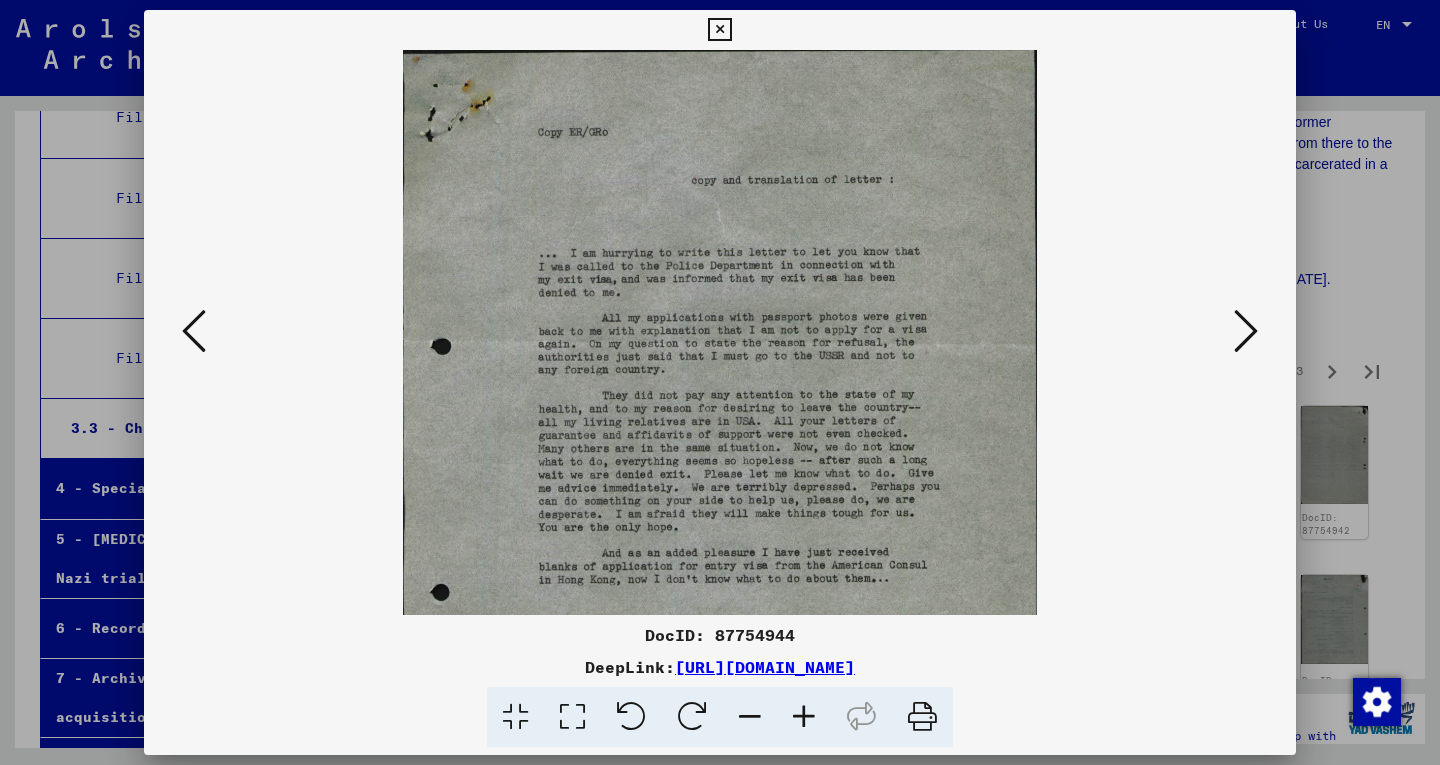 click at bounding box center (804, 717) 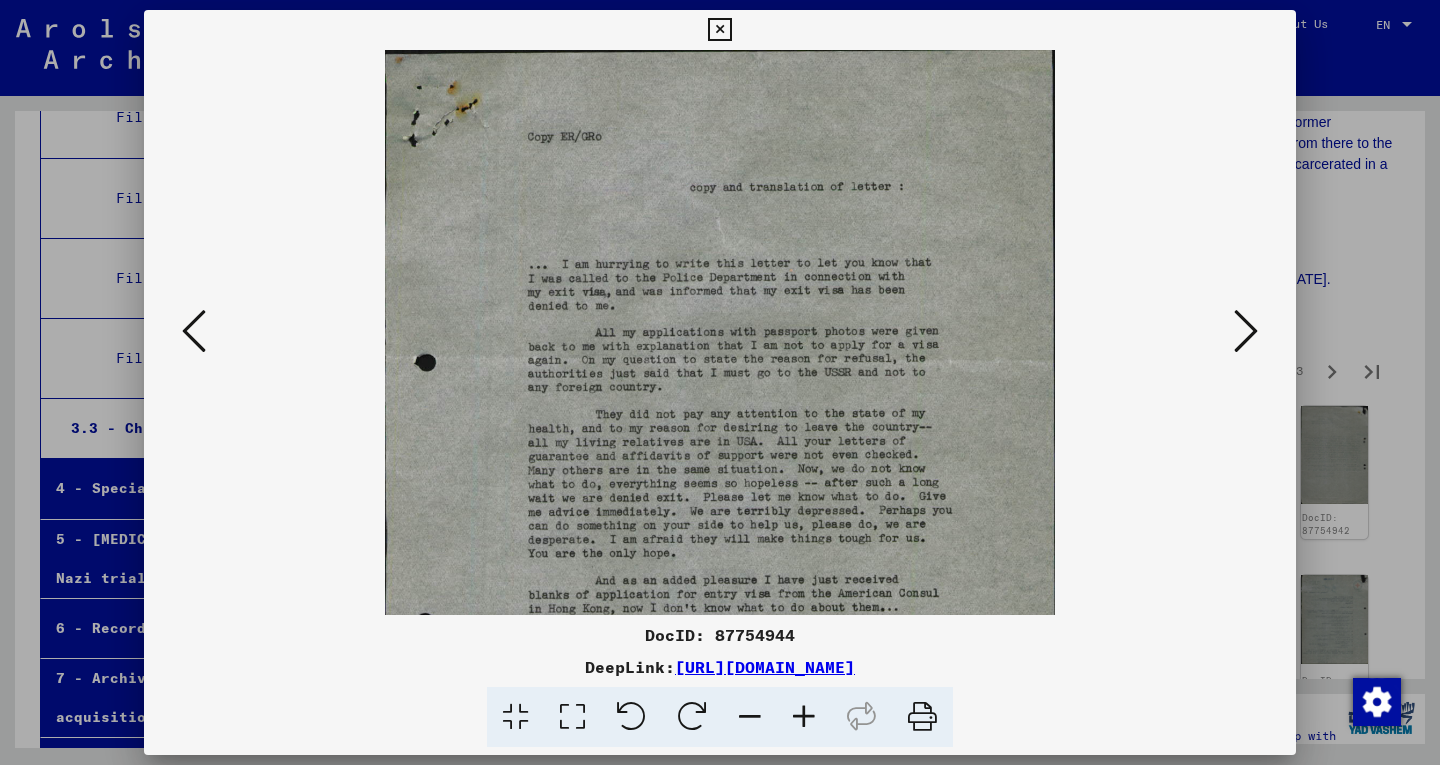 click at bounding box center (804, 717) 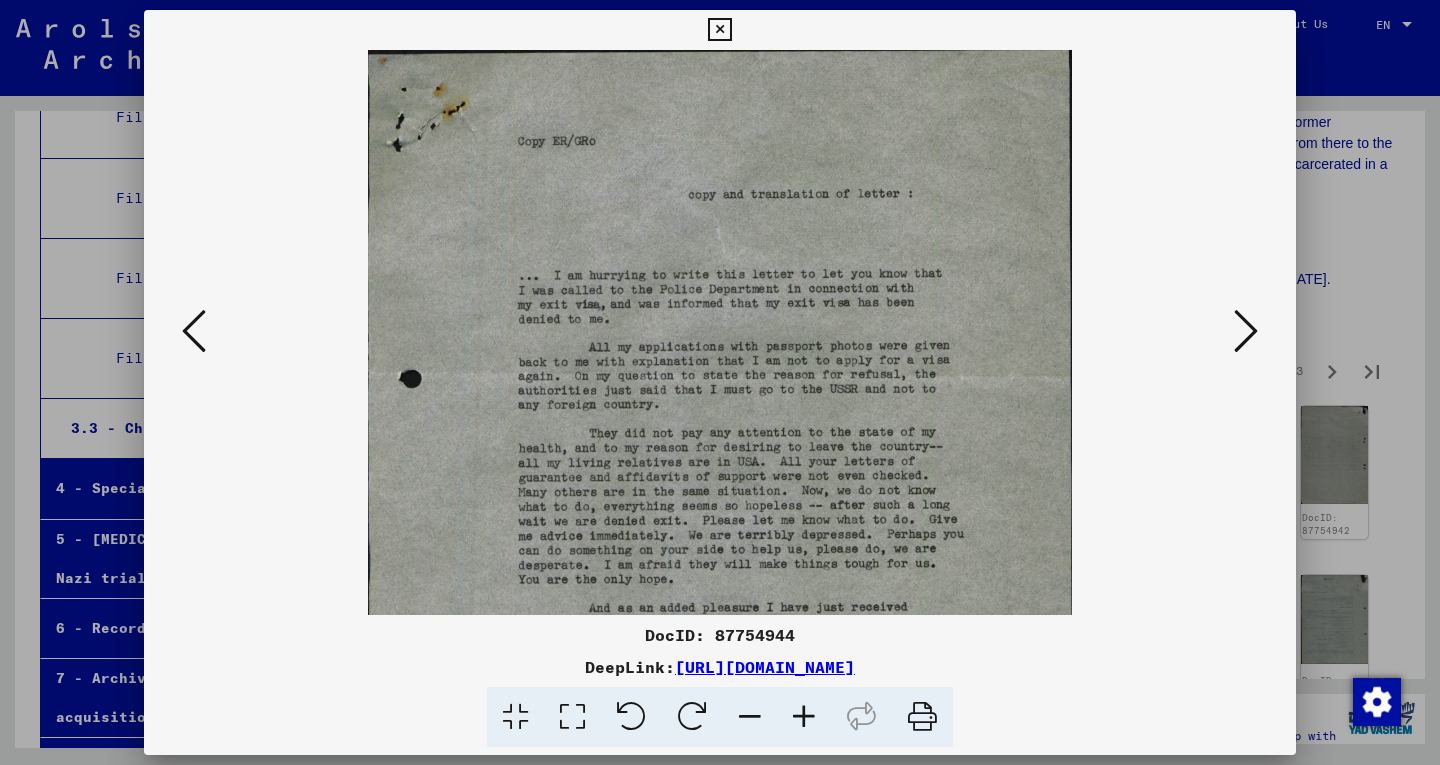 click at bounding box center [804, 717] 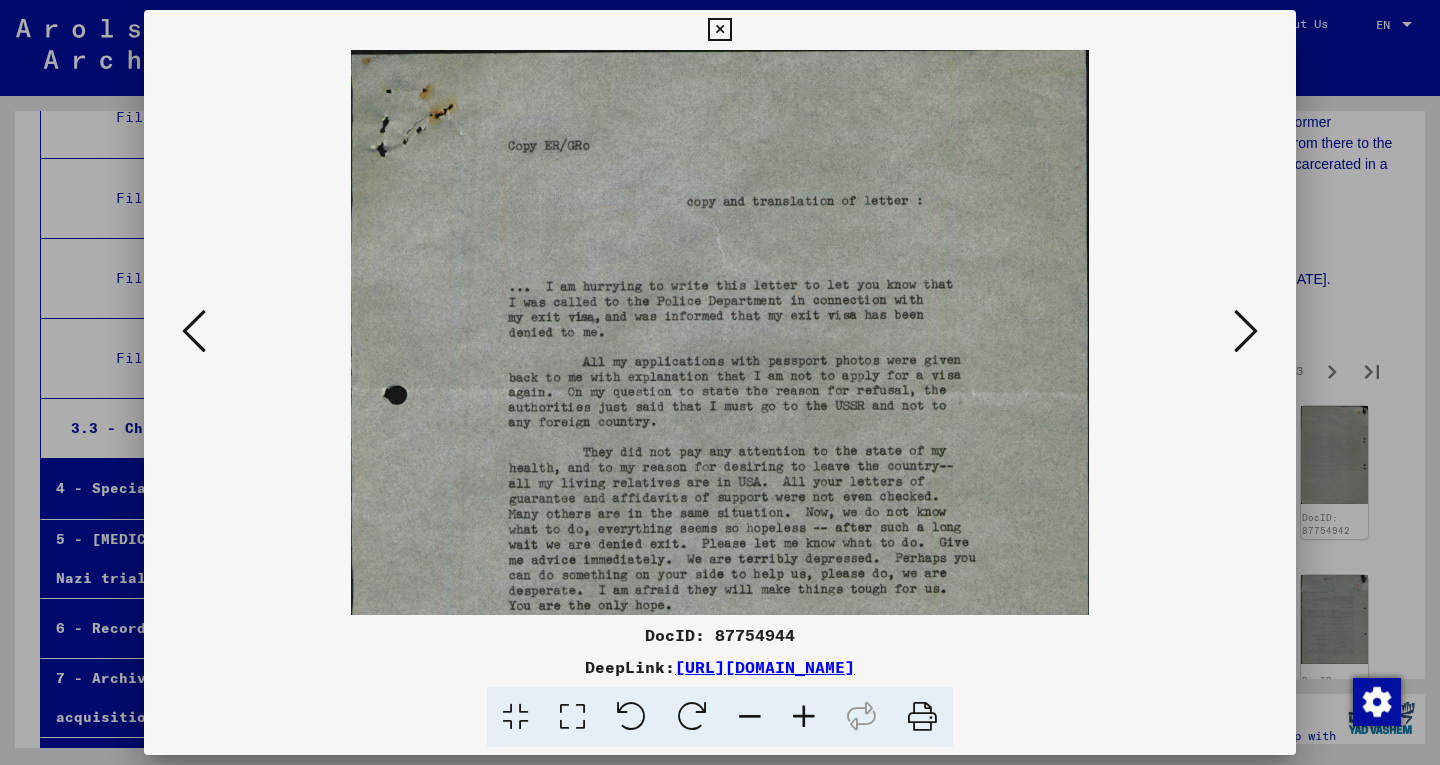 click at bounding box center (804, 717) 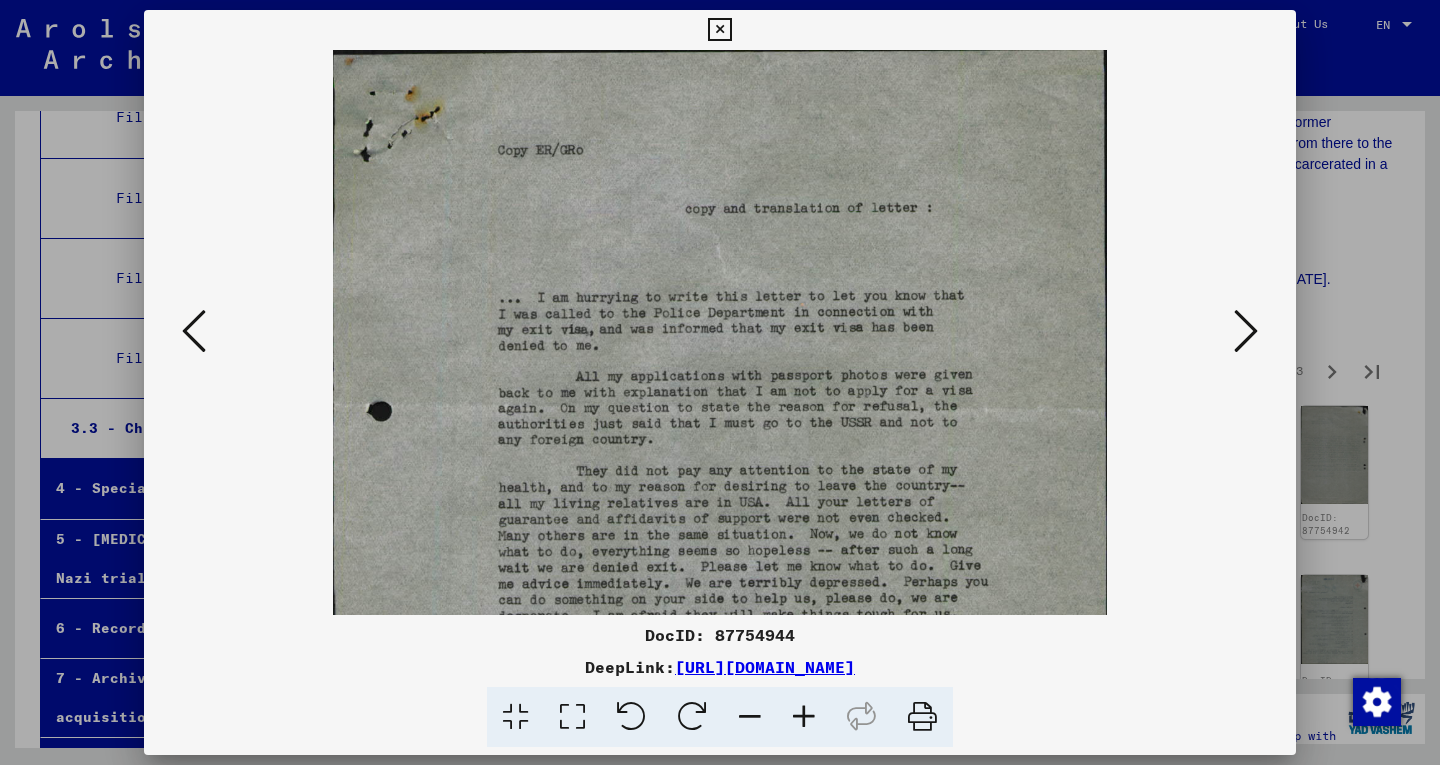click at bounding box center [804, 717] 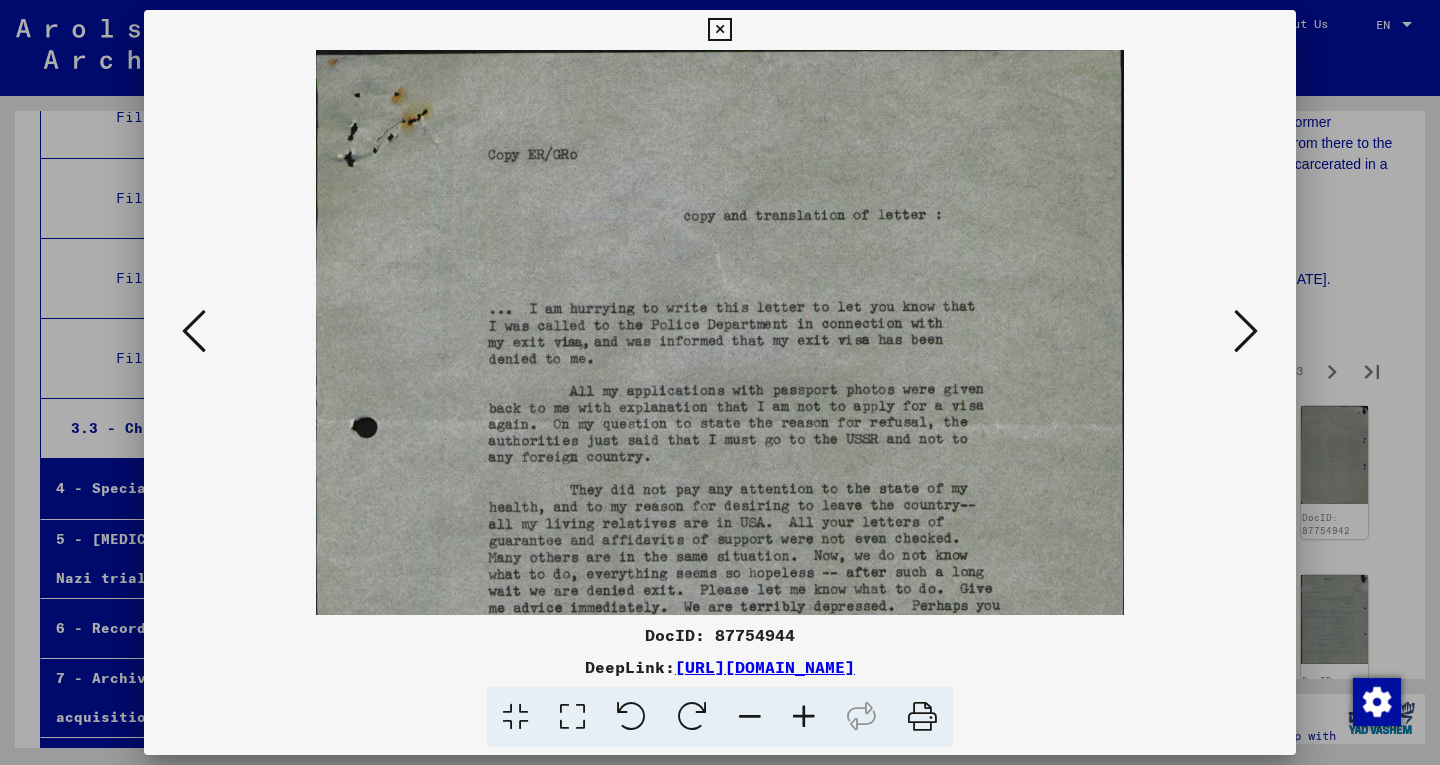click at bounding box center [804, 717] 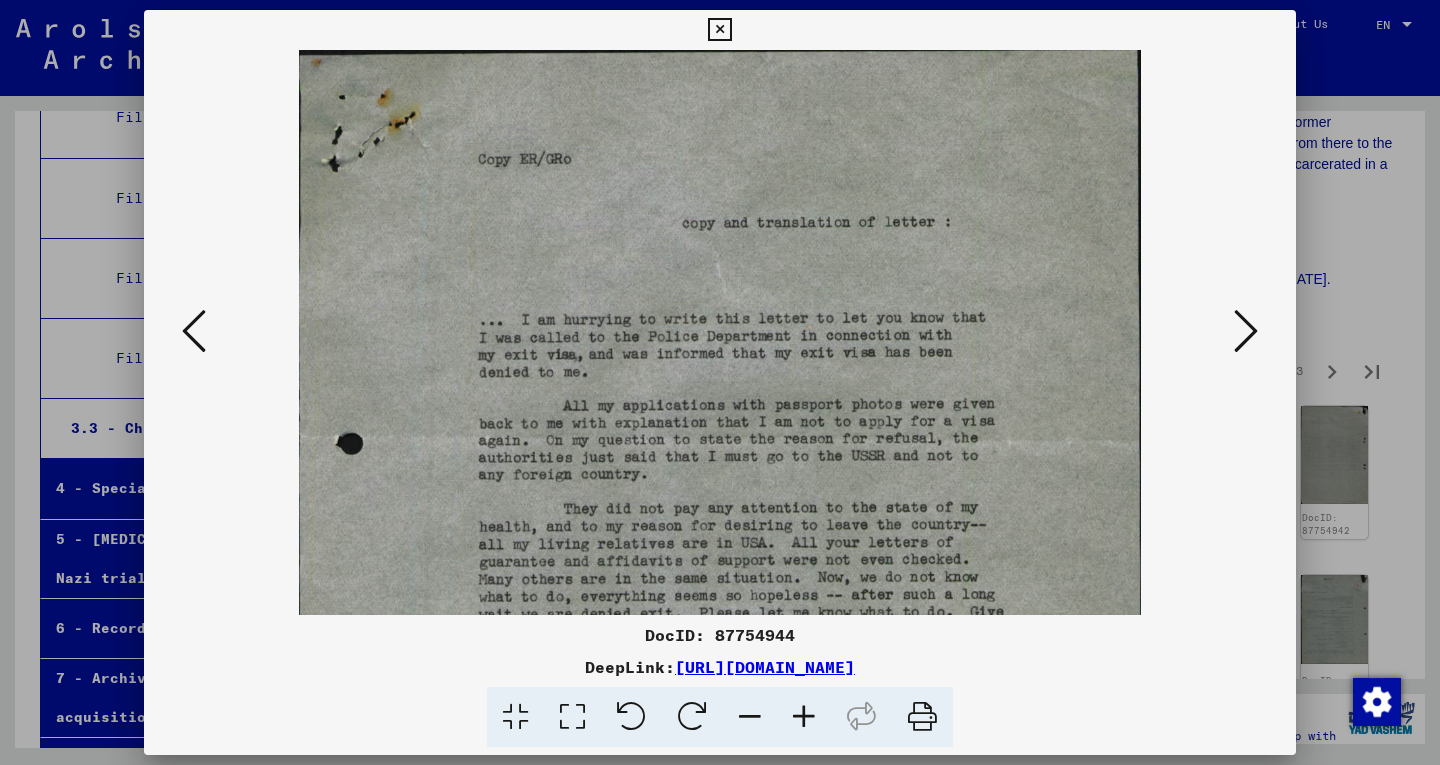 click at bounding box center (804, 717) 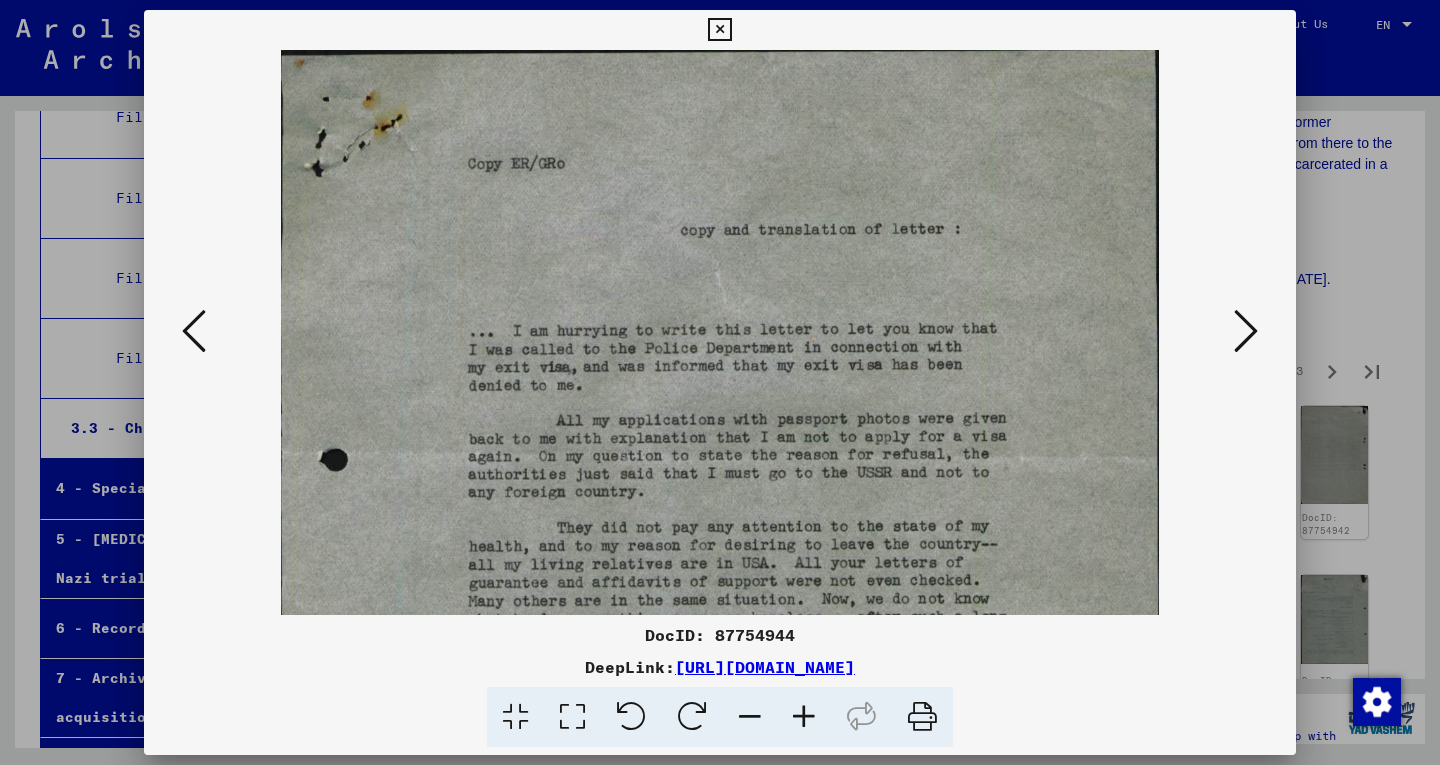 click at bounding box center (804, 717) 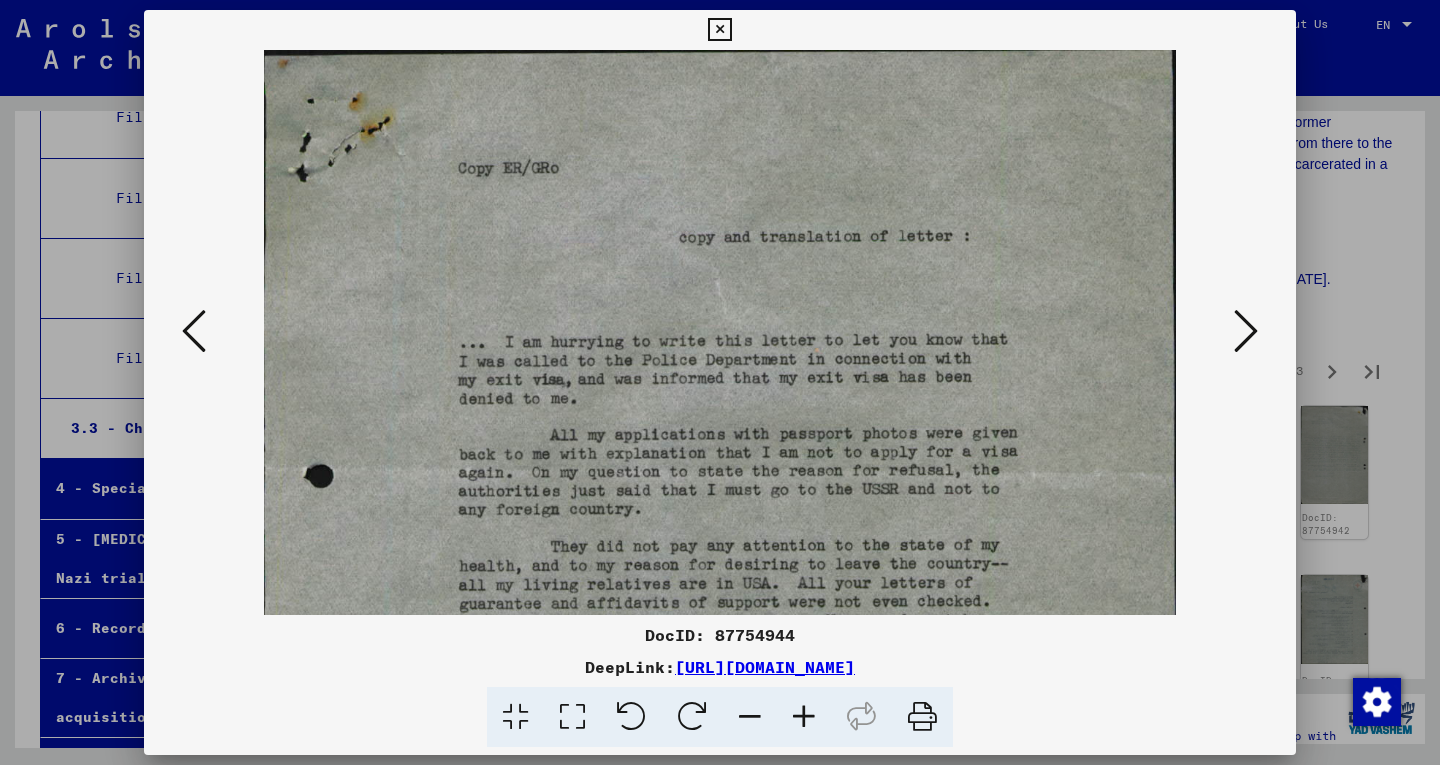 click at bounding box center (804, 717) 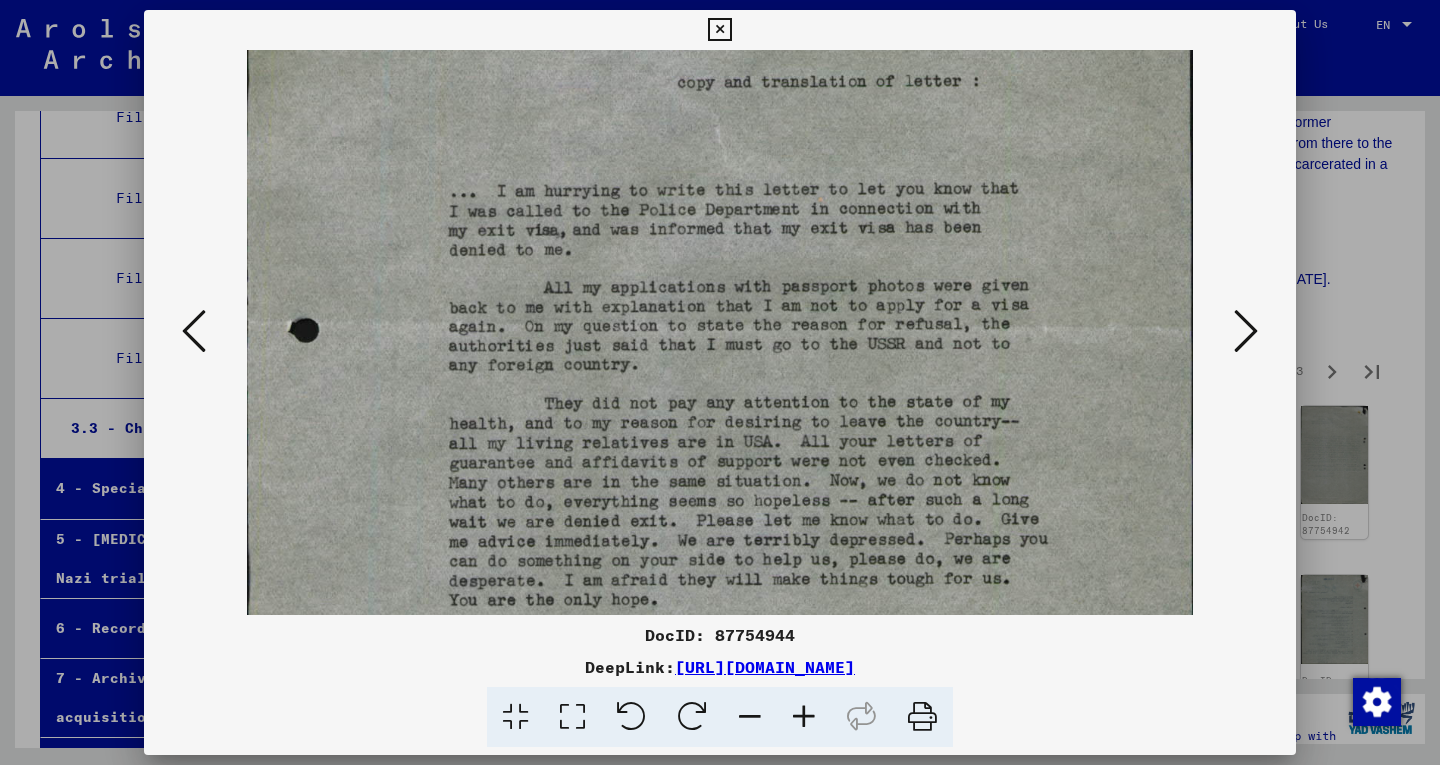 drag, startPoint x: 779, startPoint y: 563, endPoint x: 752, endPoint y: 401, distance: 164.23459 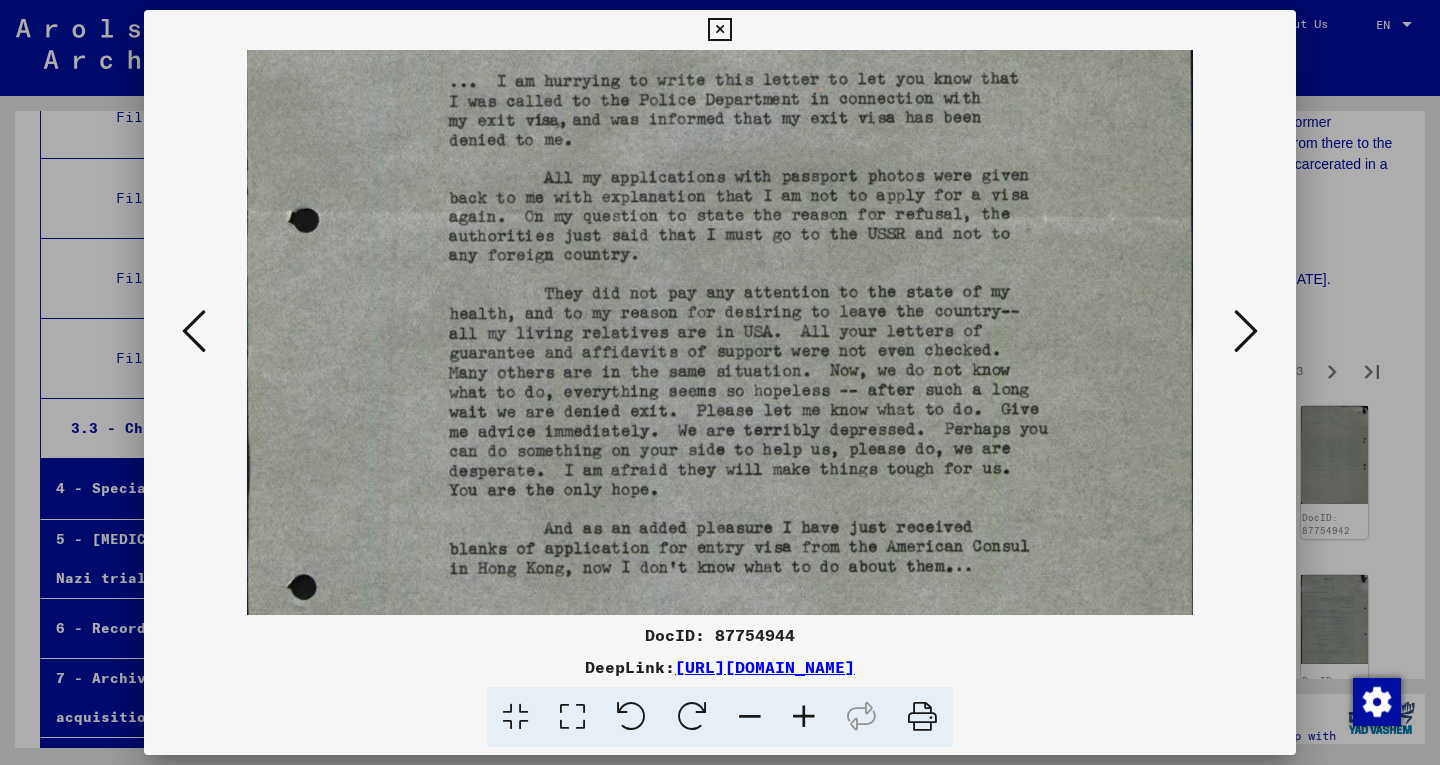 drag, startPoint x: 740, startPoint y: 484, endPoint x: 722, endPoint y: 384, distance: 101.607086 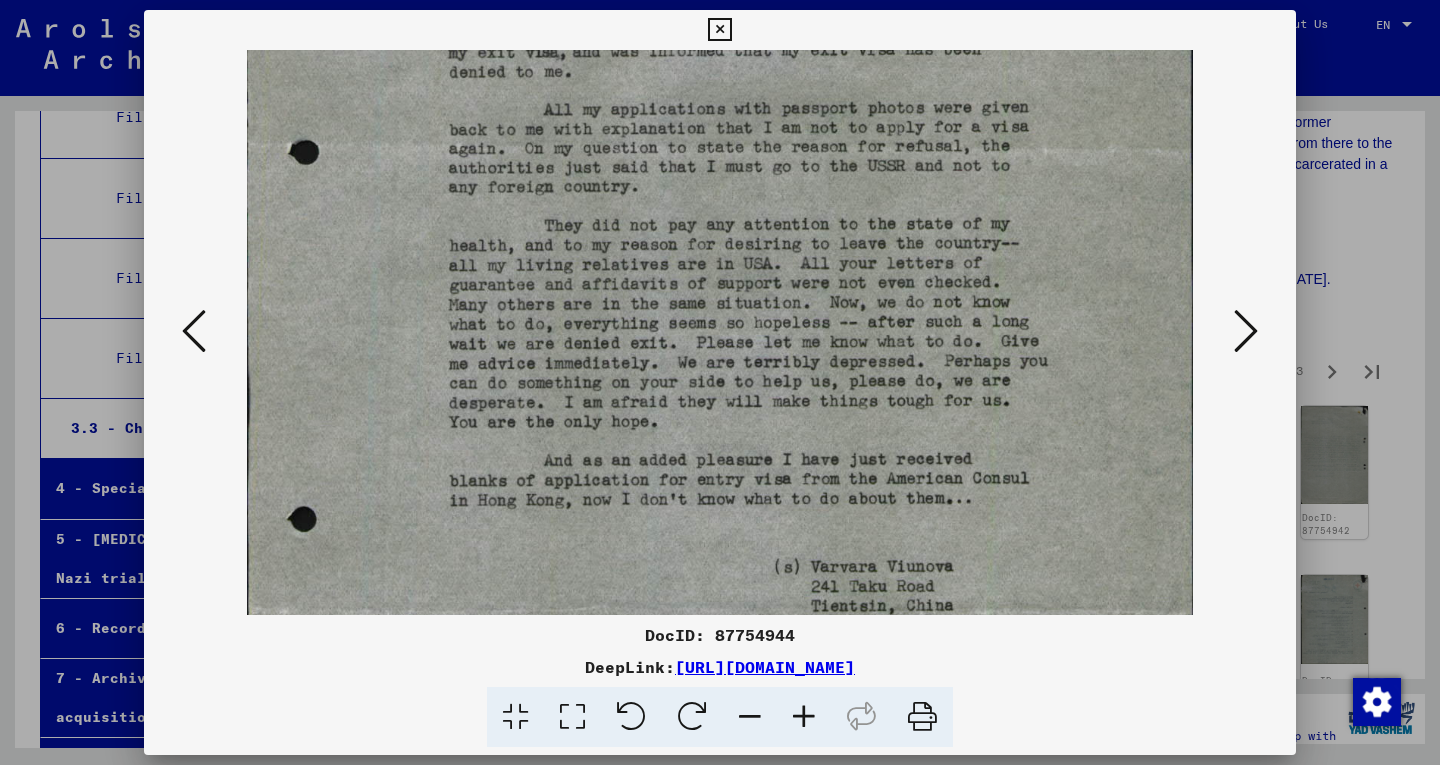 drag, startPoint x: 705, startPoint y: 455, endPoint x: 698, endPoint y: 390, distance: 65.37584 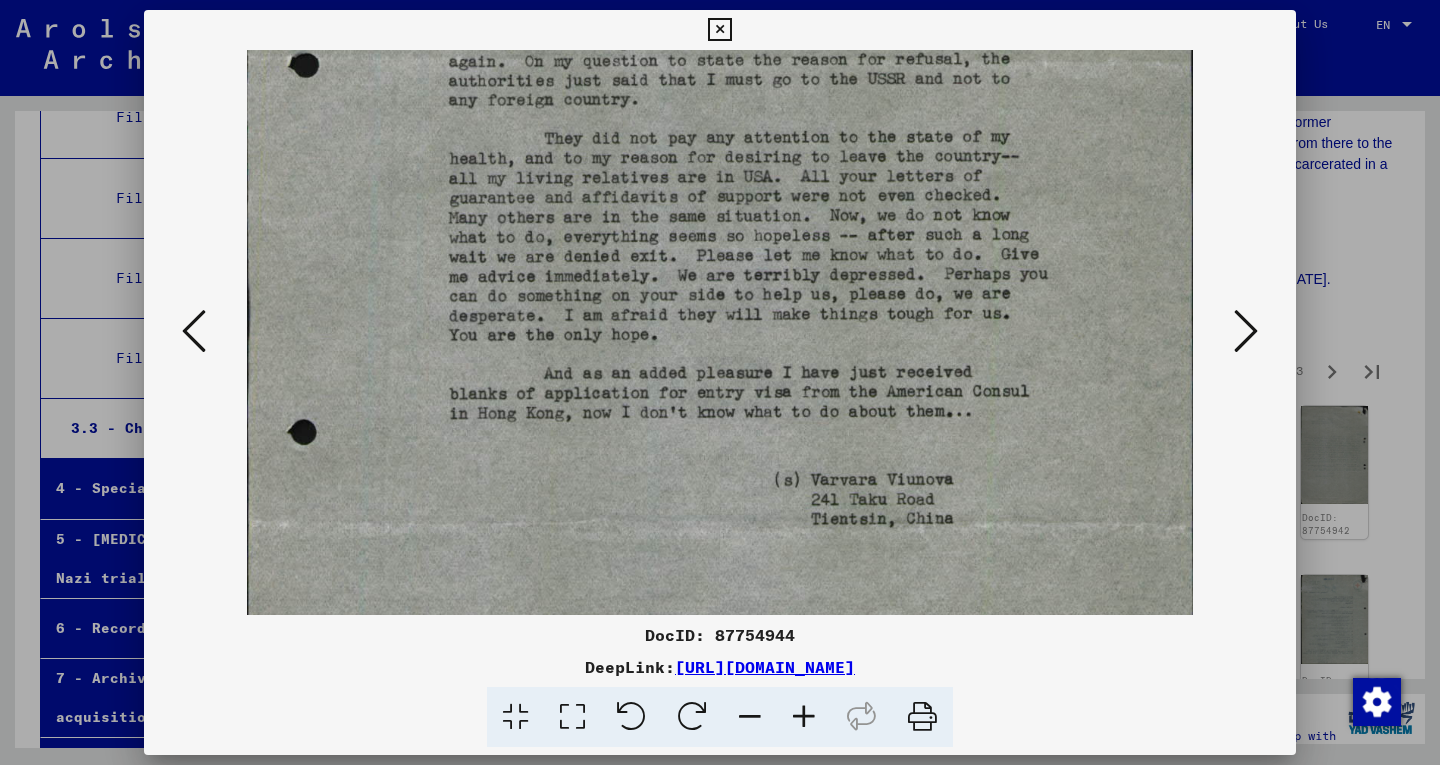 scroll, scrollTop: 437, scrollLeft: 0, axis: vertical 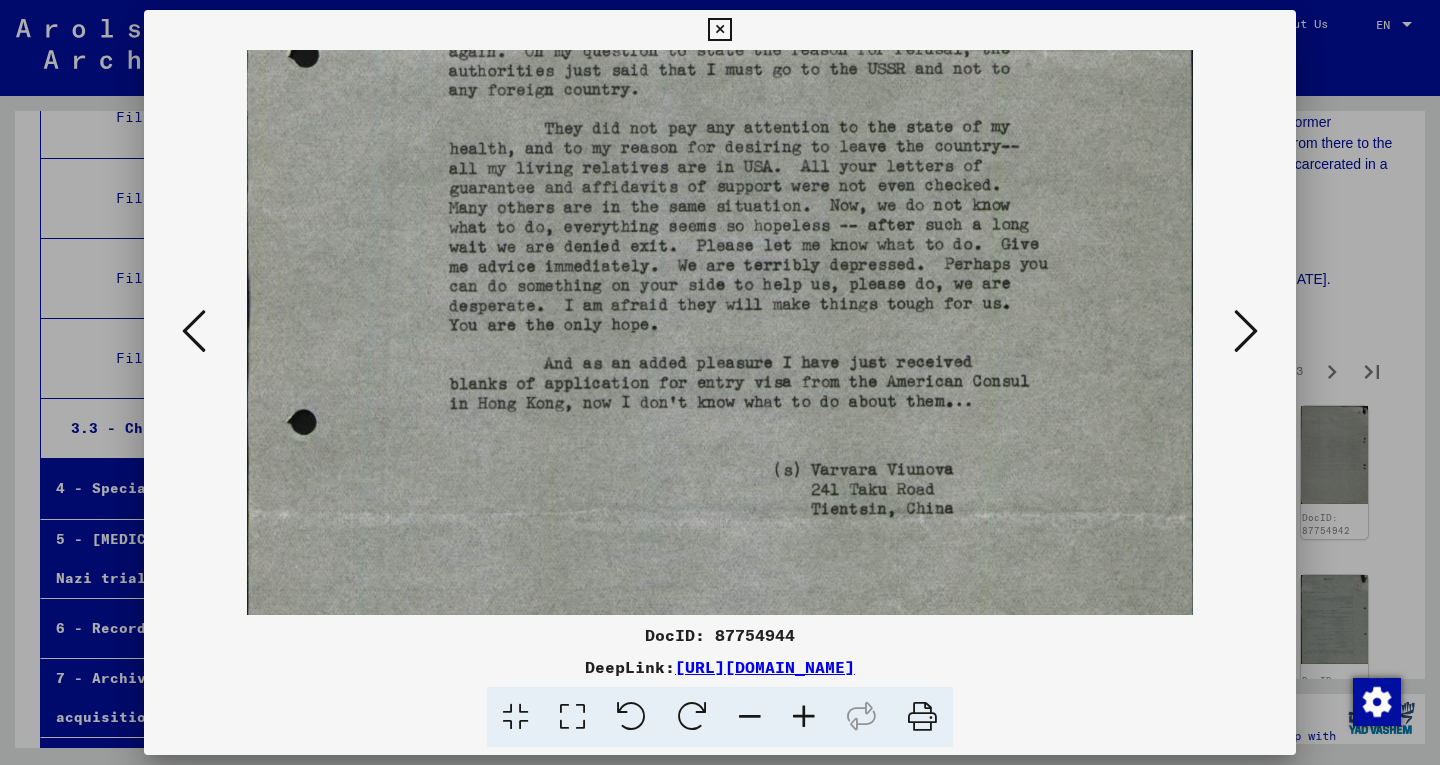drag, startPoint x: 704, startPoint y: 416, endPoint x: 700, endPoint y: 320, distance: 96.0833 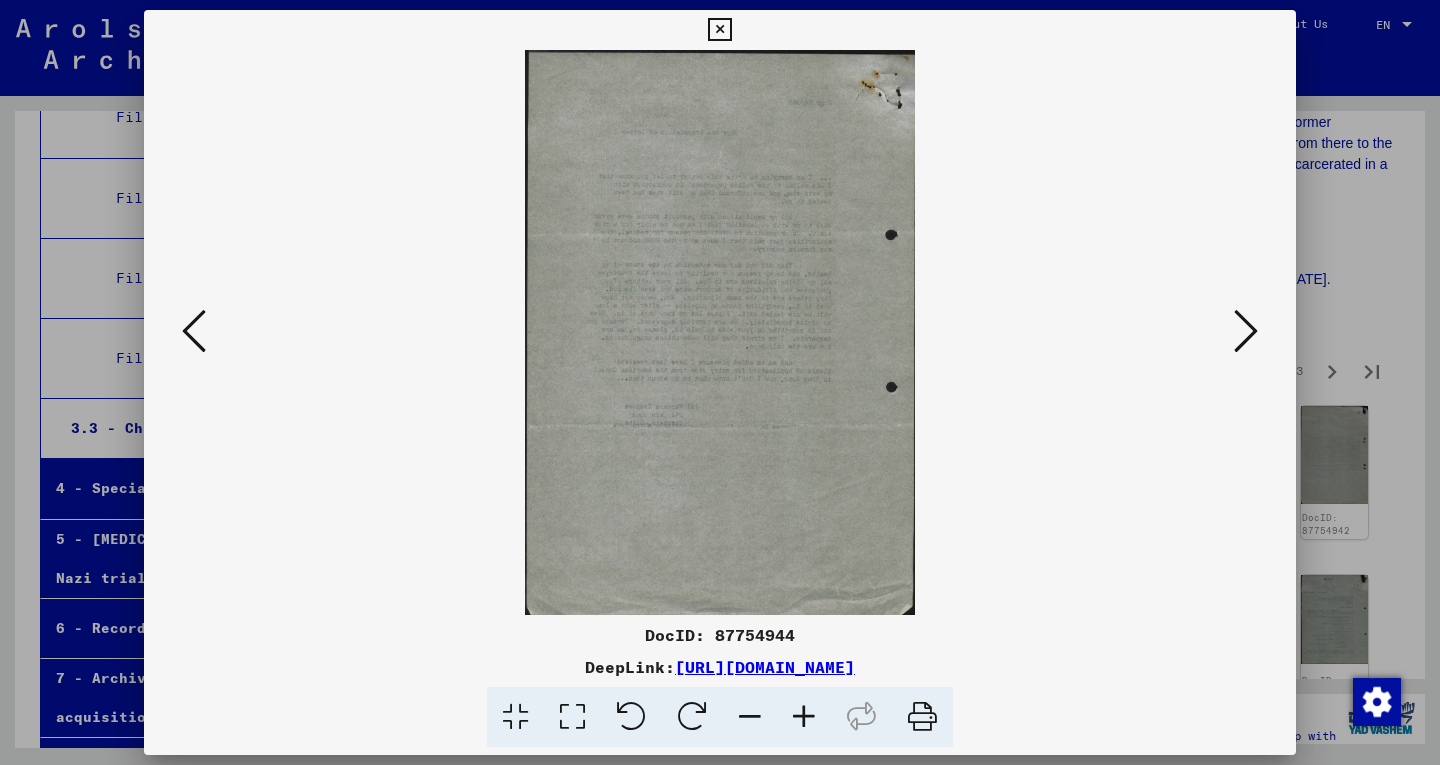 click at bounding box center [1246, 331] 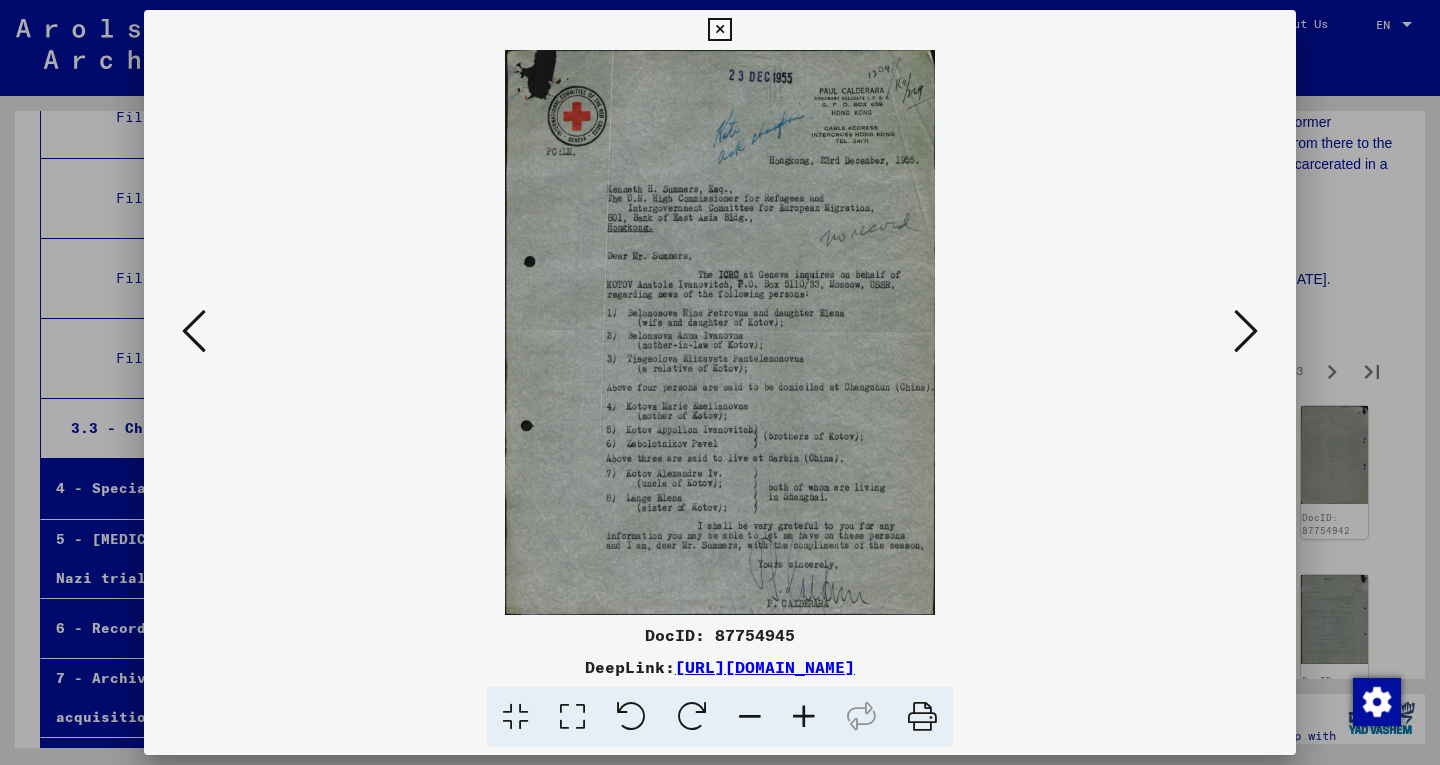 click at bounding box center (804, 717) 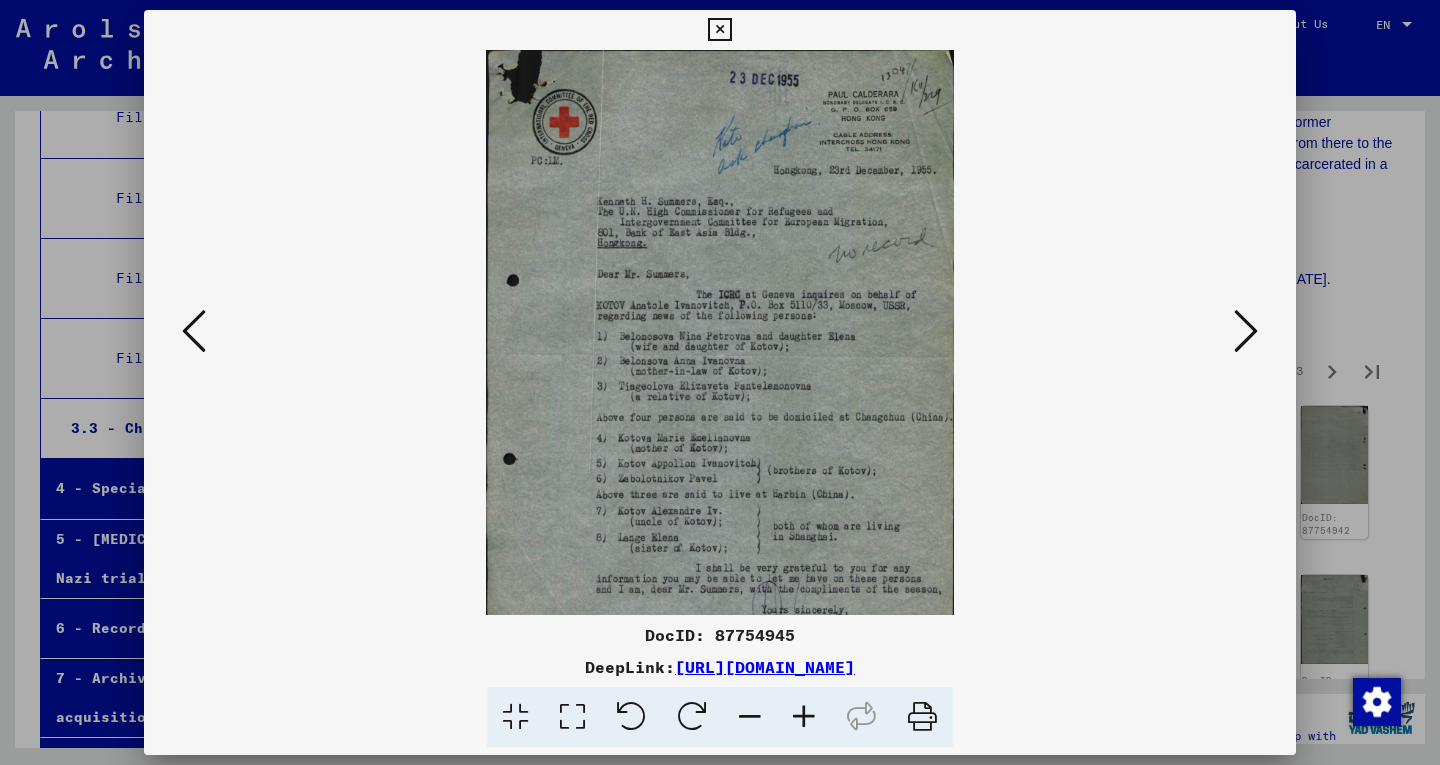click at bounding box center [804, 717] 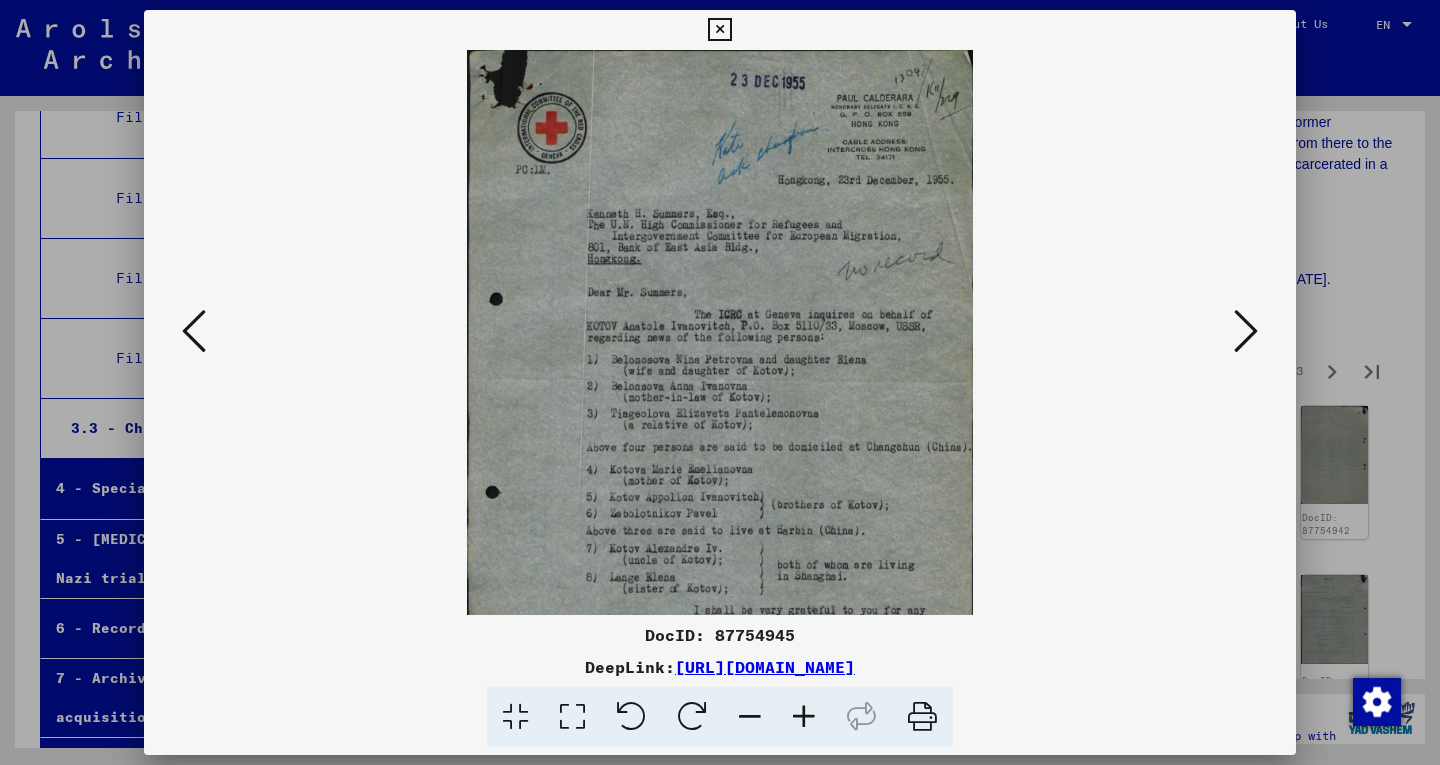click at bounding box center [804, 717] 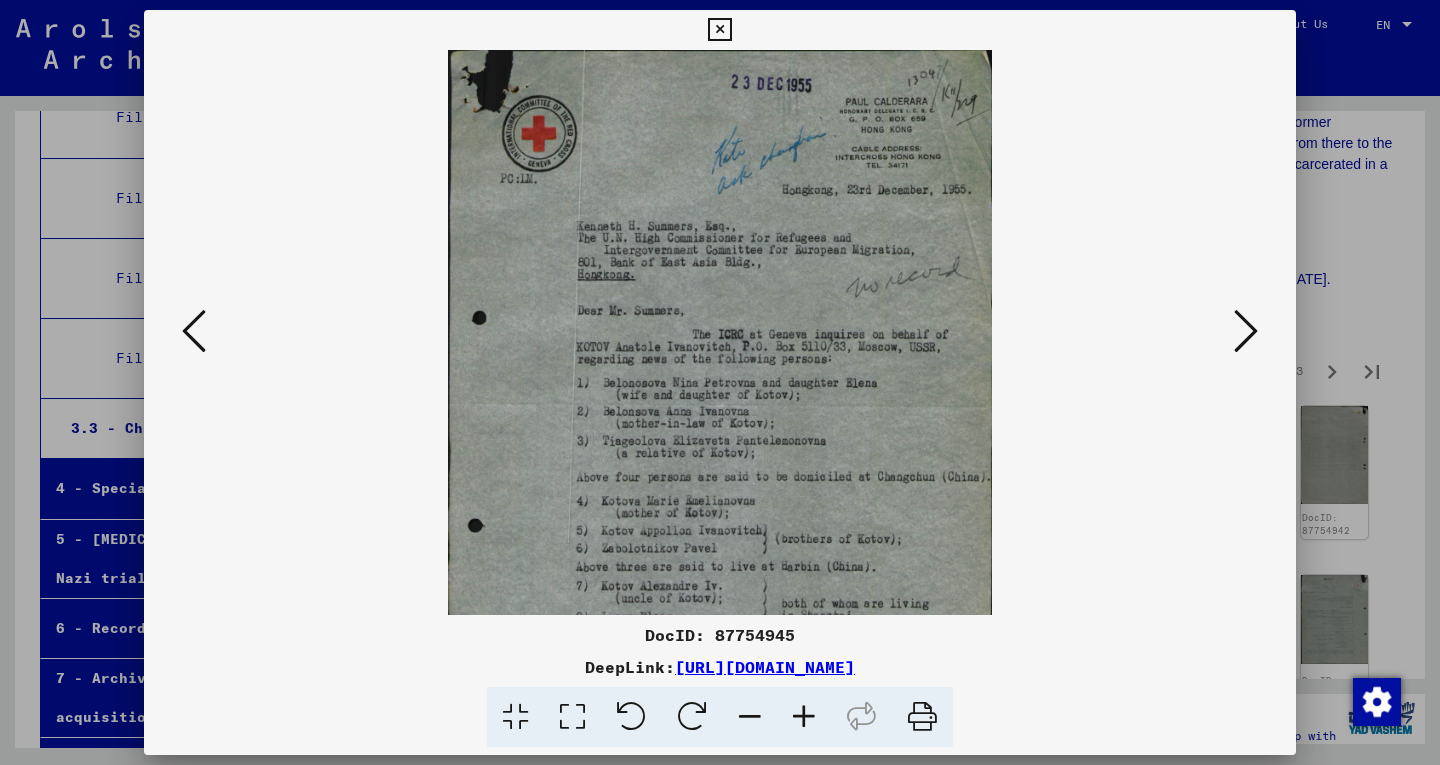 click at bounding box center (804, 717) 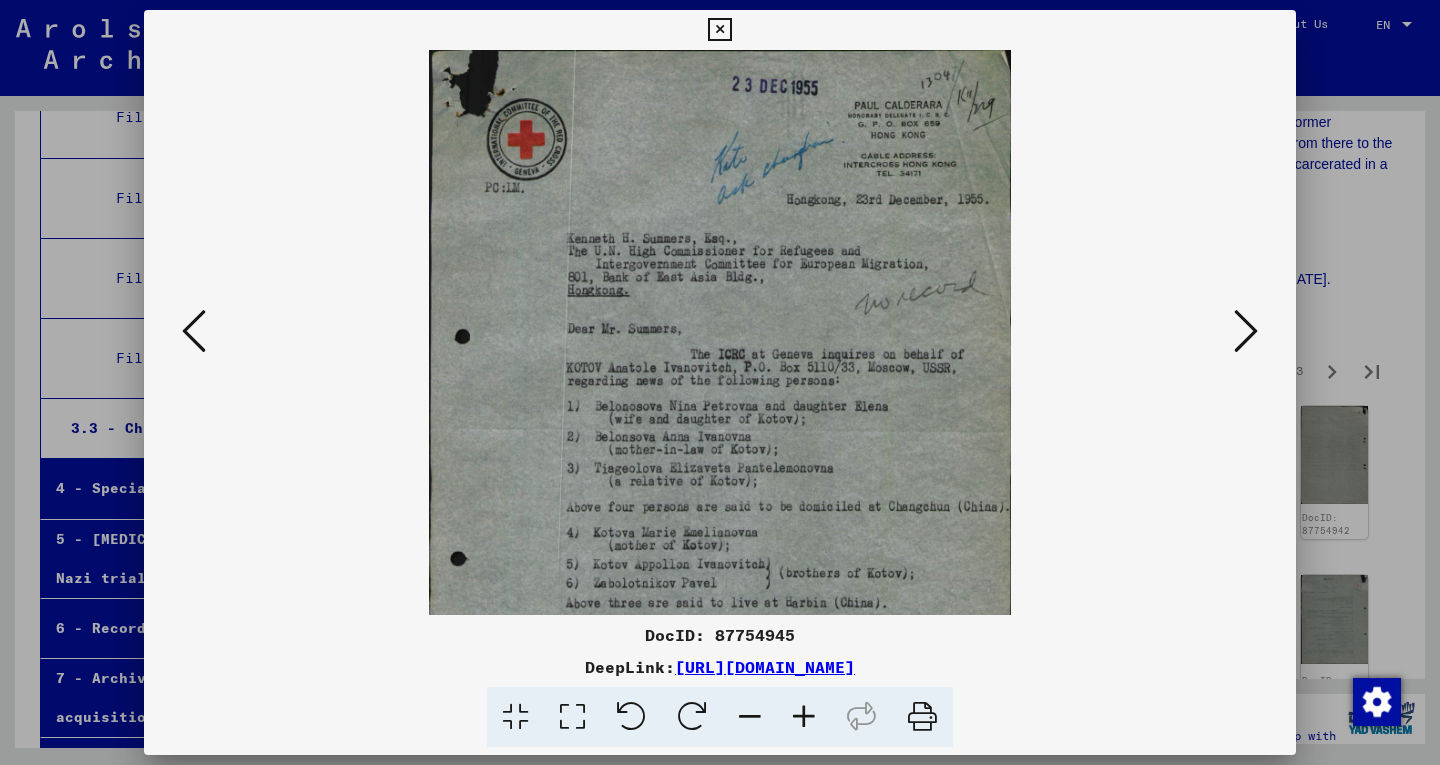 click at bounding box center (804, 717) 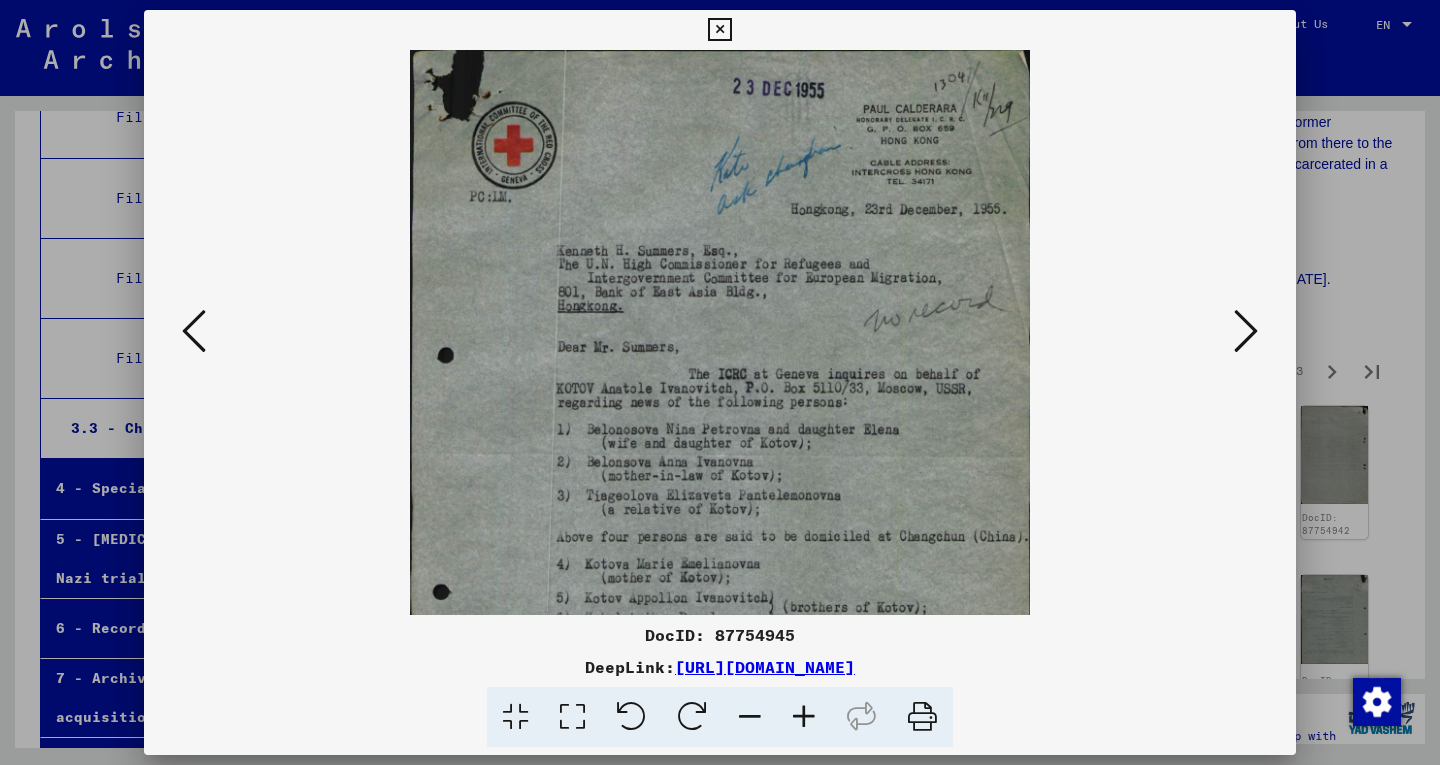 click at bounding box center [804, 717] 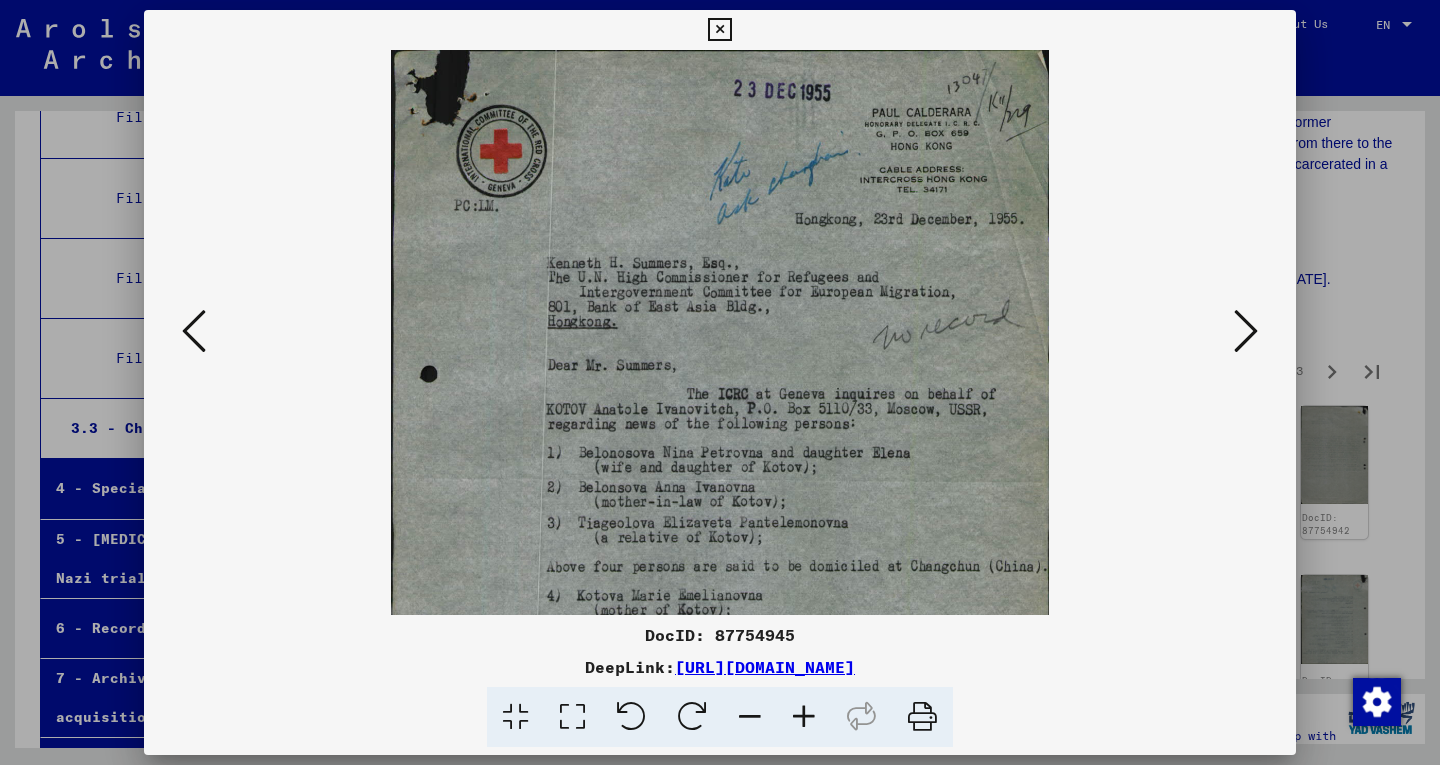 click at bounding box center (804, 717) 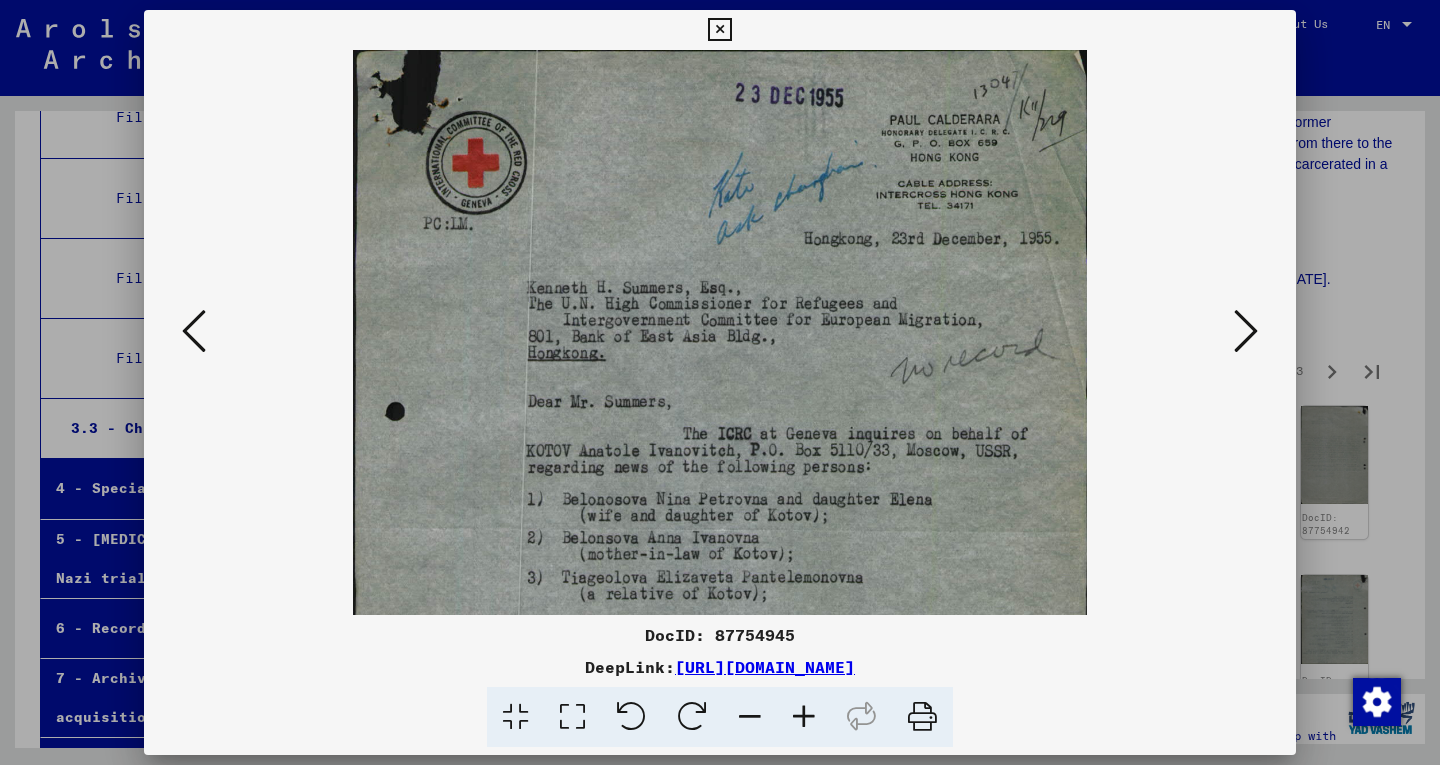 click at bounding box center (804, 717) 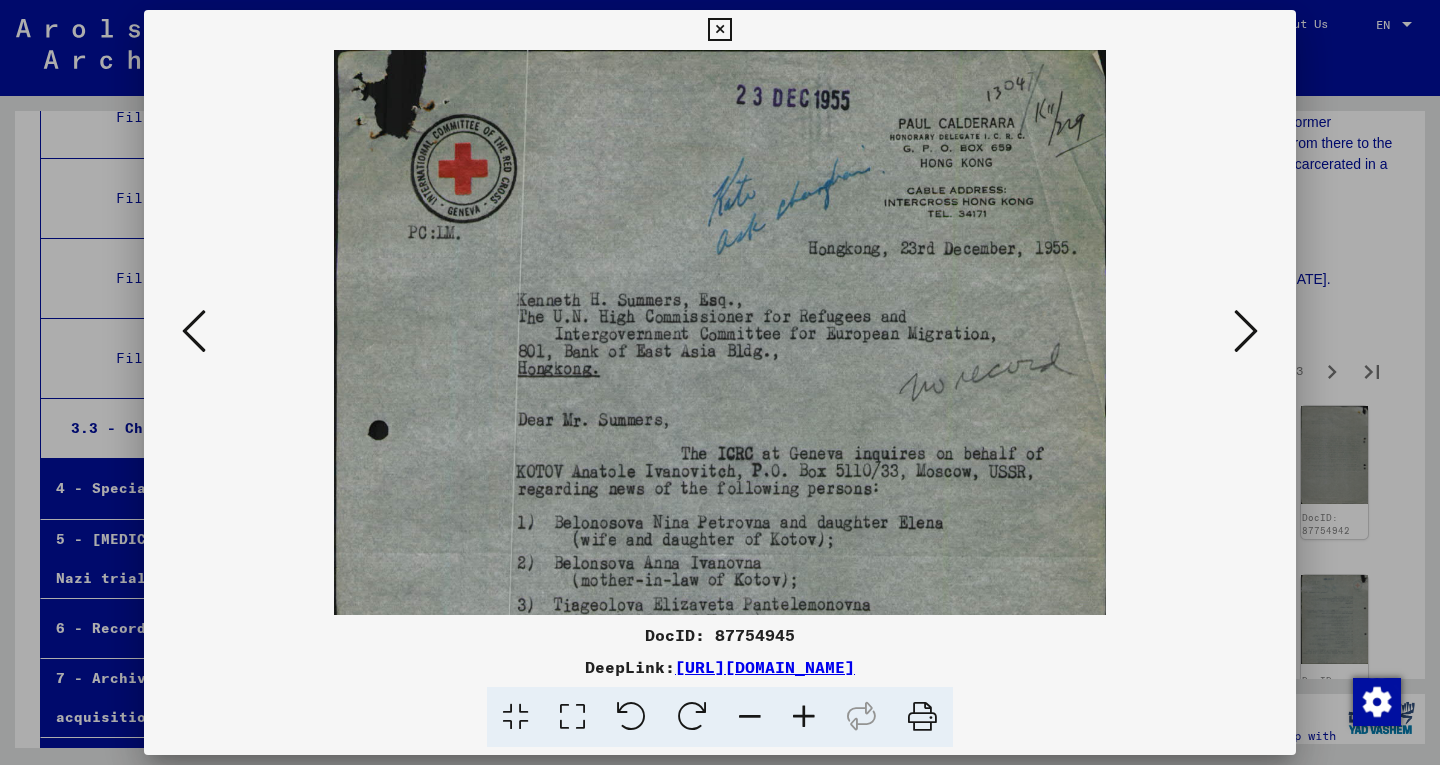 click at bounding box center (804, 717) 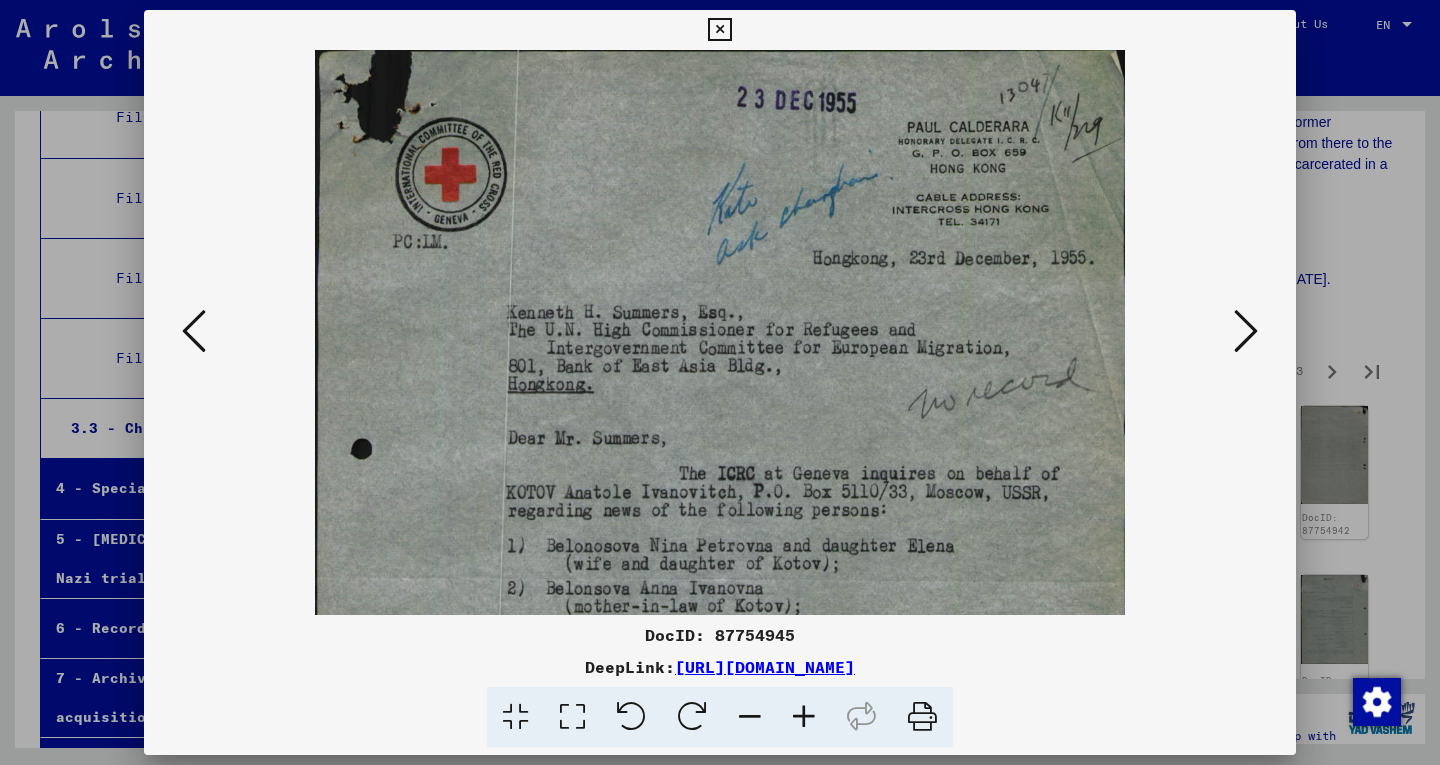 click at bounding box center (804, 717) 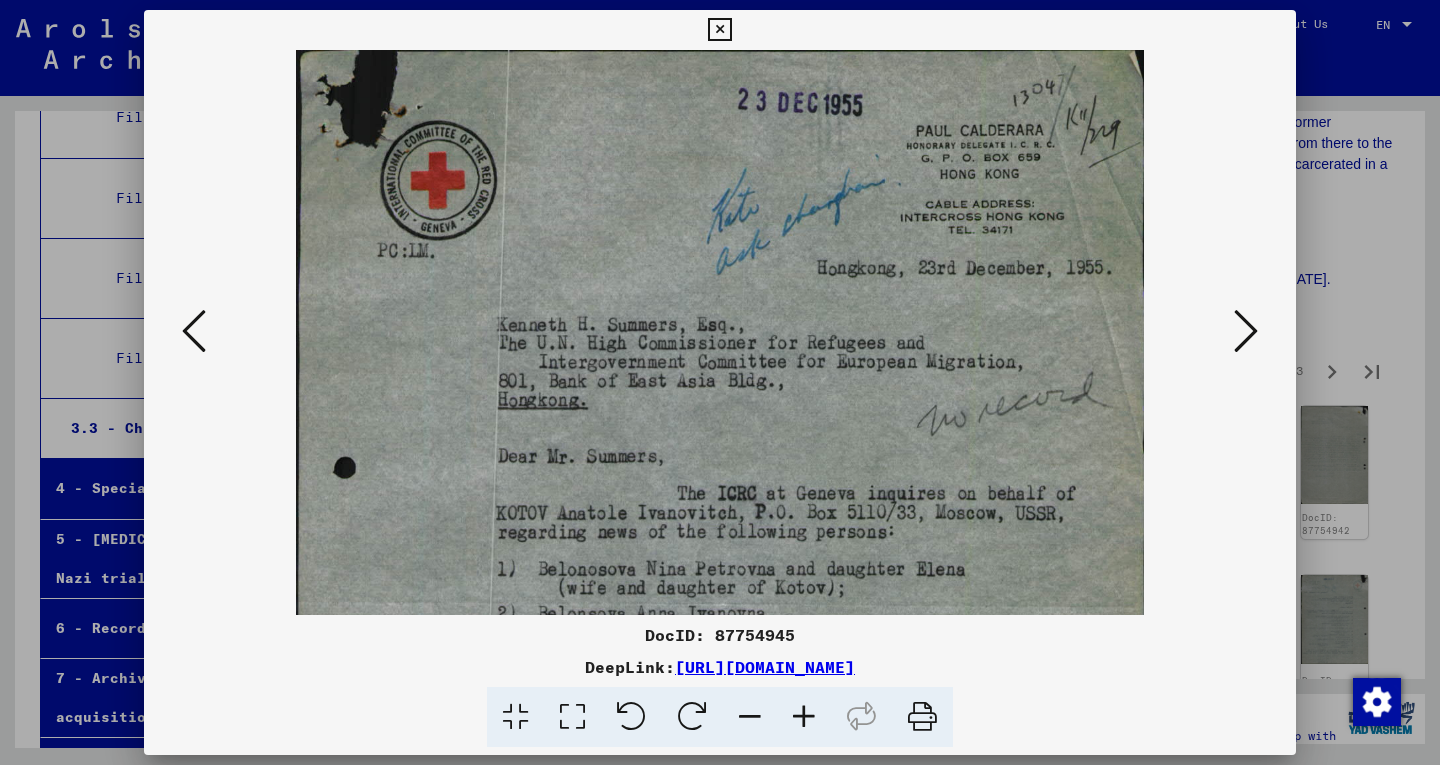 click at bounding box center [804, 717] 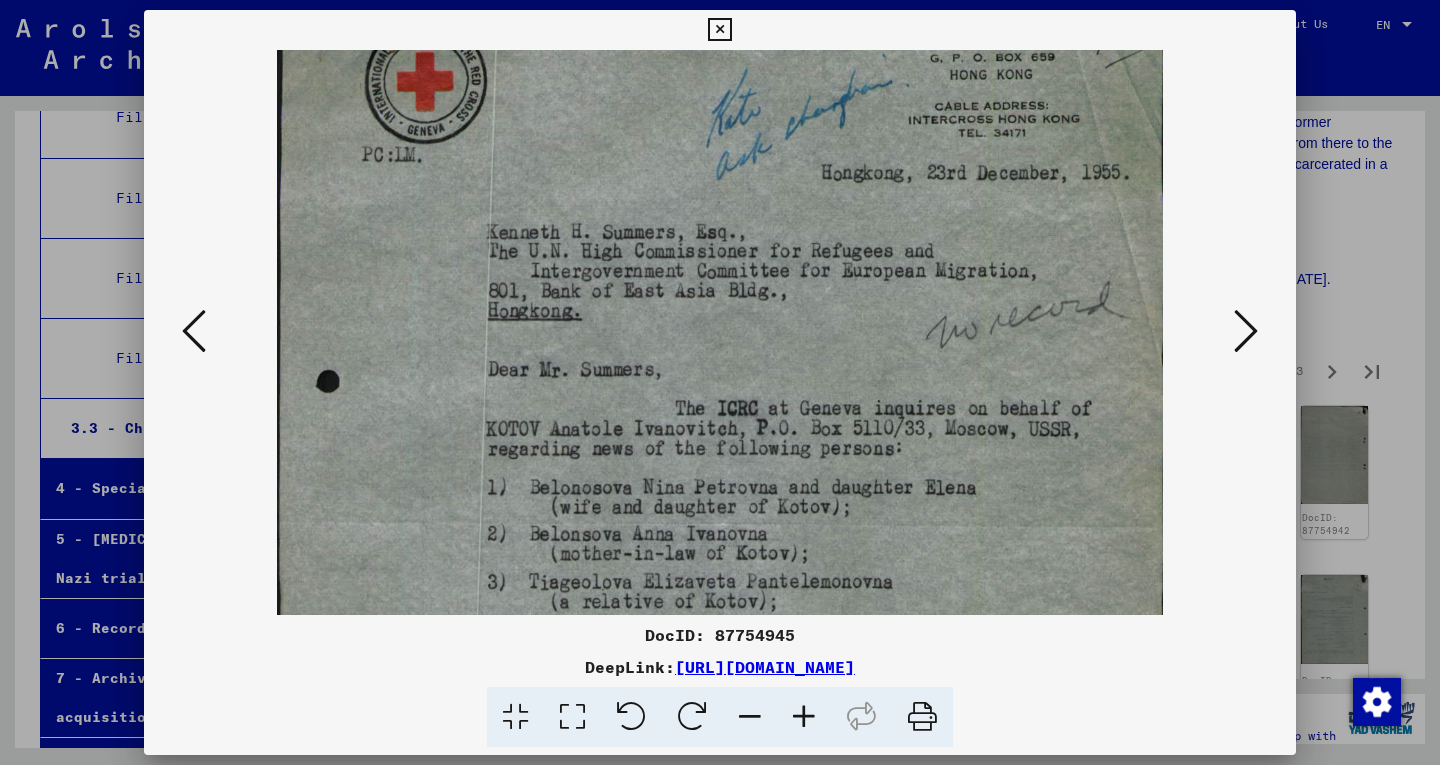 scroll, scrollTop: 108, scrollLeft: 0, axis: vertical 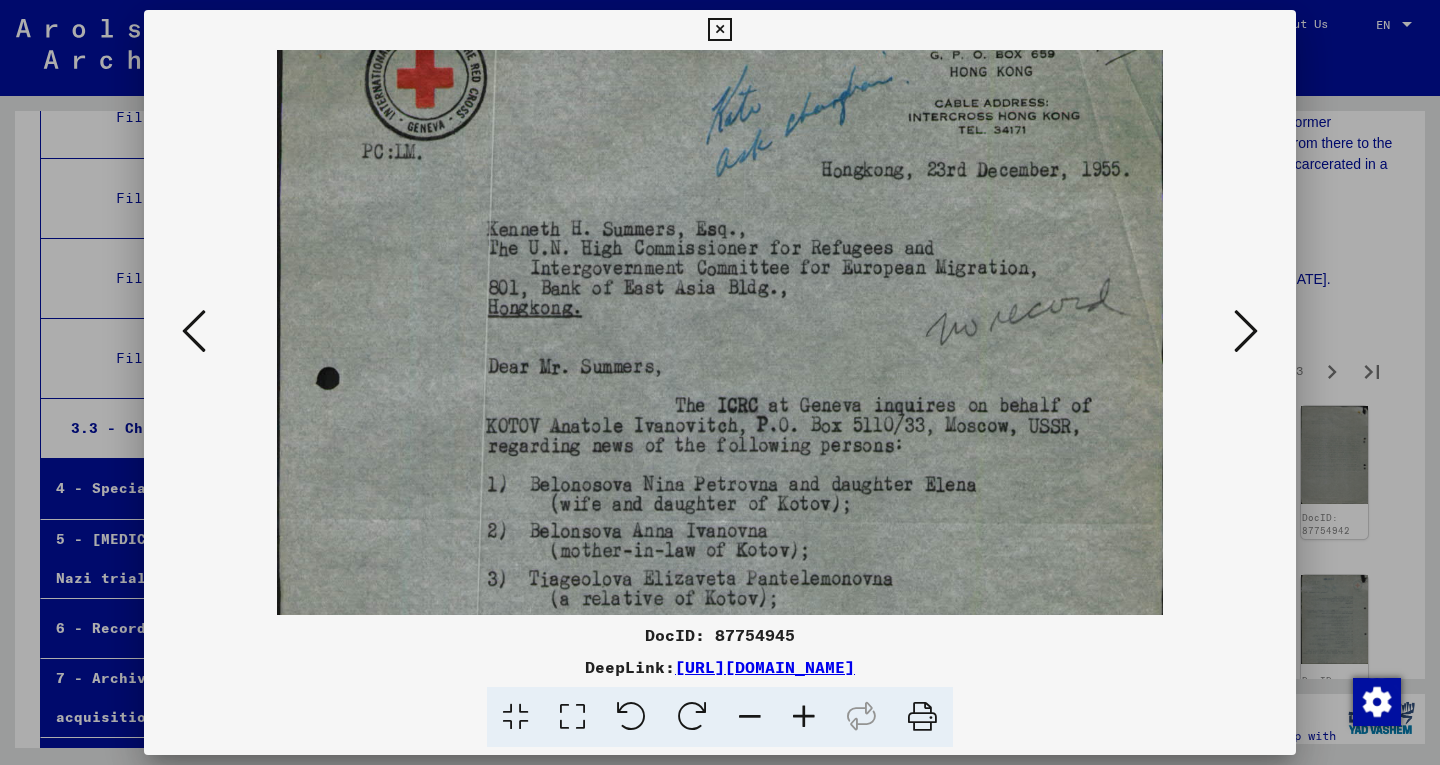 drag, startPoint x: 826, startPoint y: 555, endPoint x: 812, endPoint y: 451, distance: 104.93808 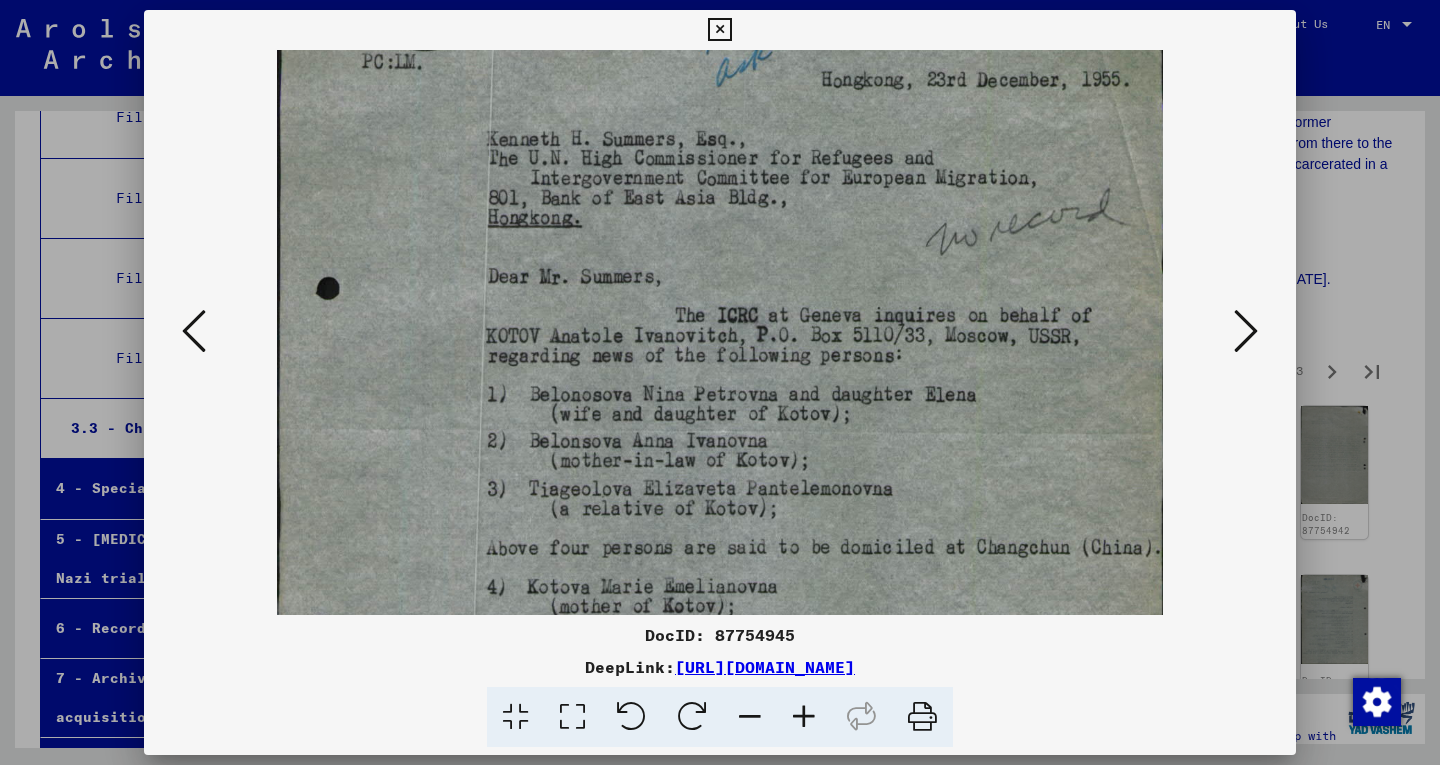 drag, startPoint x: 791, startPoint y: 524, endPoint x: 772, endPoint y: 441, distance: 85.146935 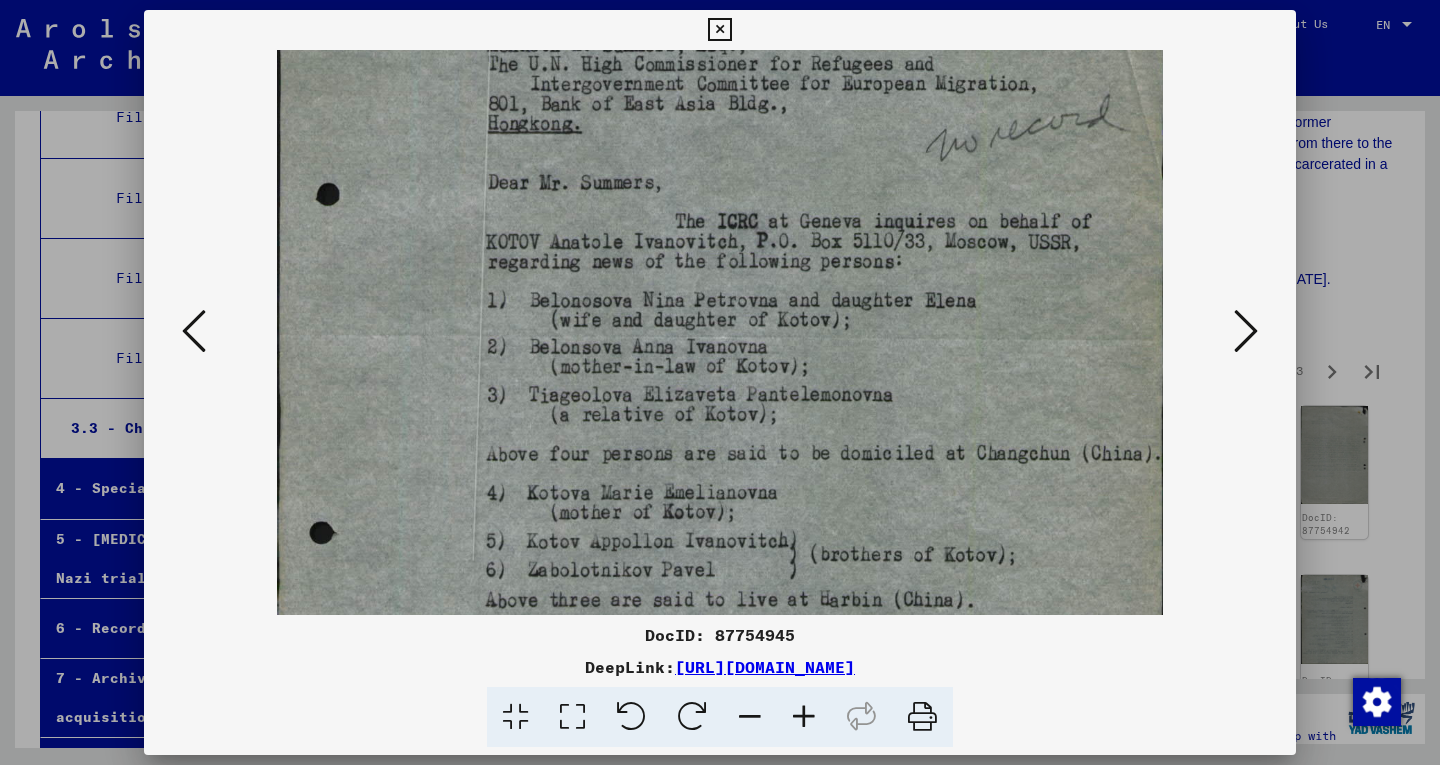 drag, startPoint x: 759, startPoint y: 487, endPoint x: 739, endPoint y: 397, distance: 92.19544 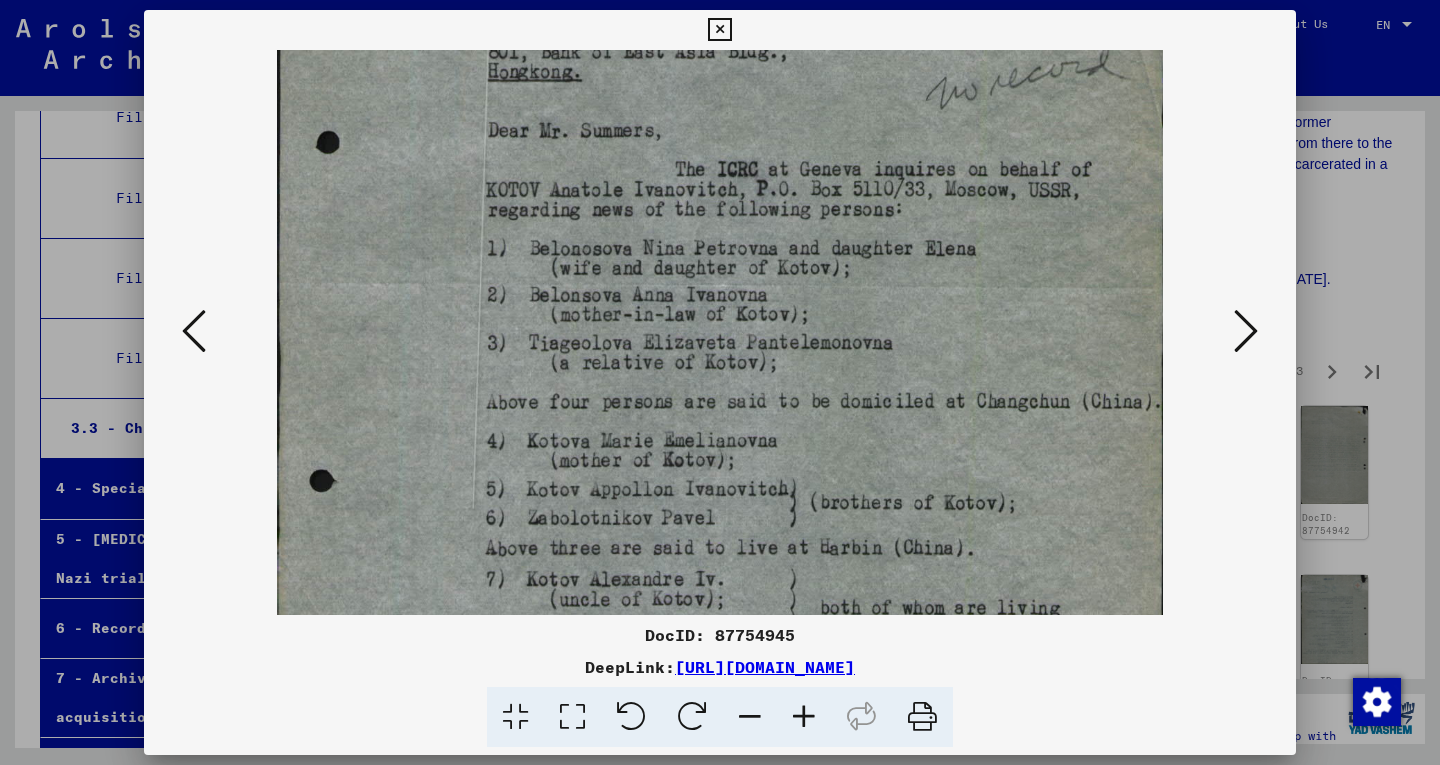 drag, startPoint x: 734, startPoint y: 453, endPoint x: 732, endPoint y: 406, distance: 47.042534 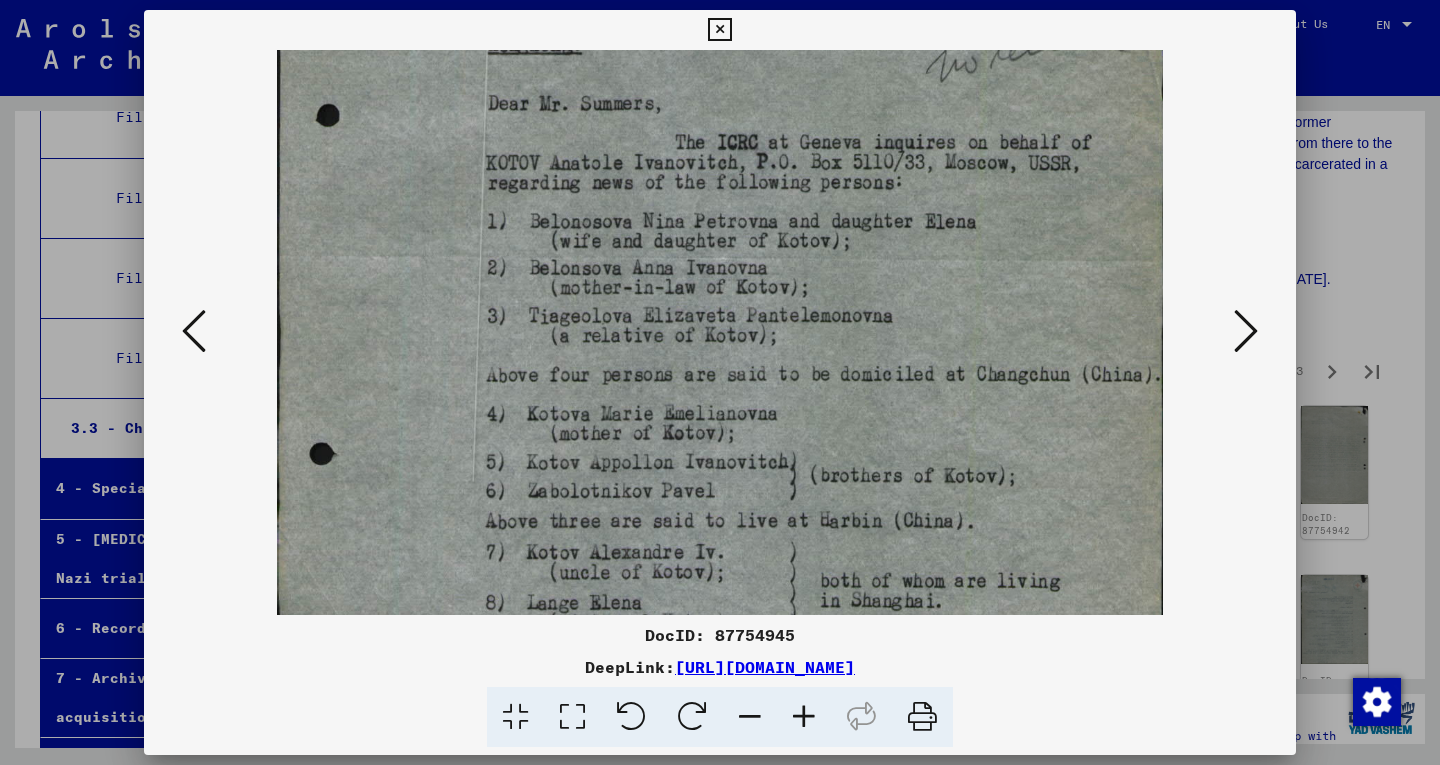 drag, startPoint x: 740, startPoint y: 429, endPoint x: 740, endPoint y: 404, distance: 25 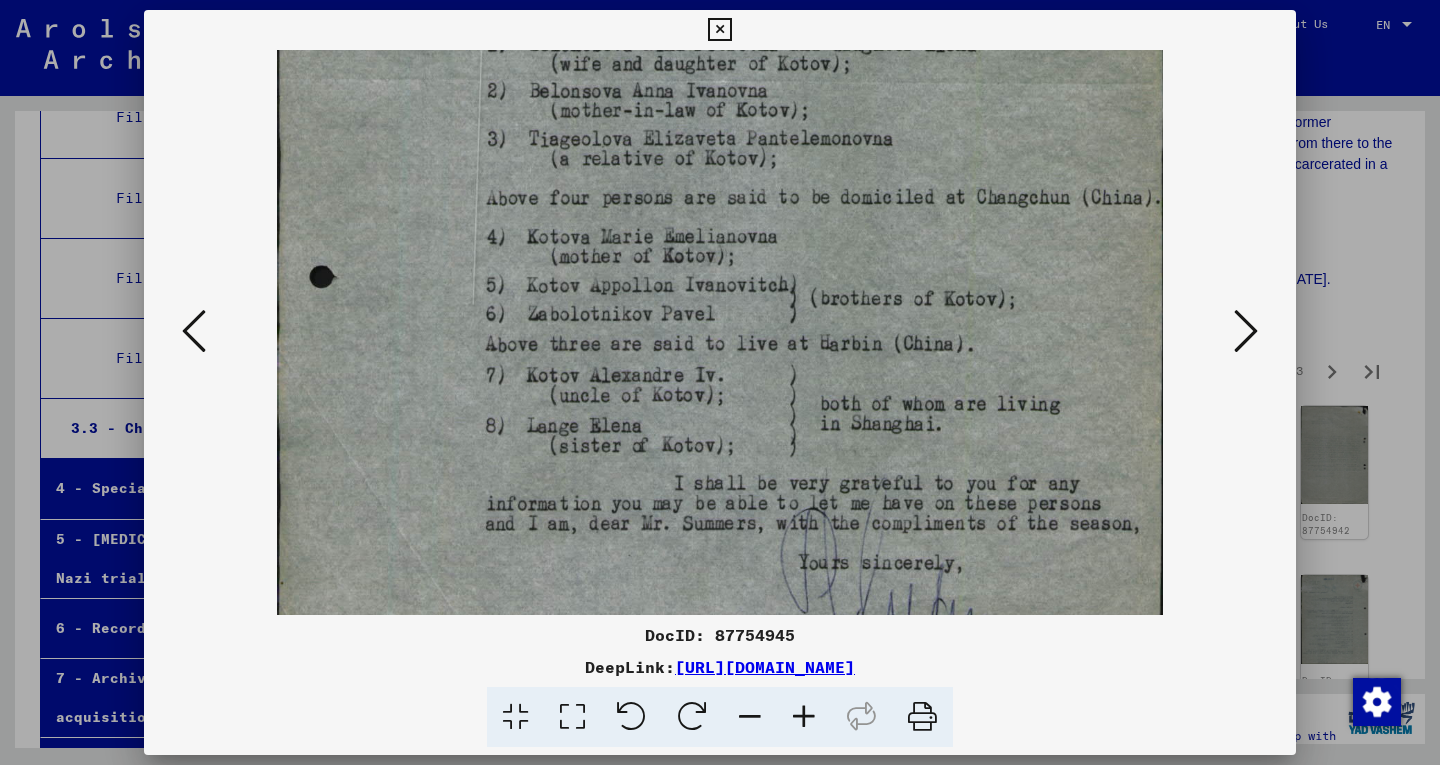 drag, startPoint x: 736, startPoint y: 447, endPoint x: 709, endPoint y: 266, distance: 183.00273 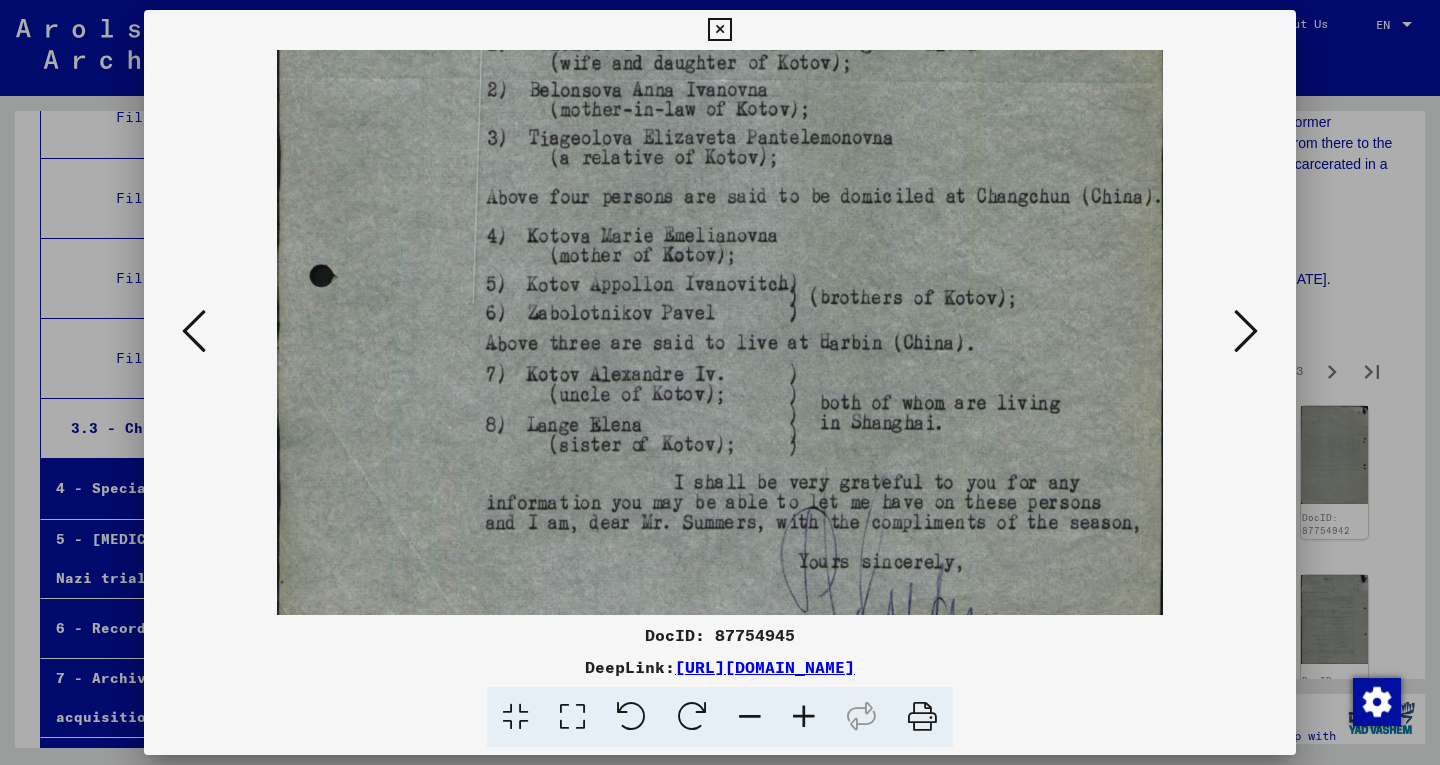 click at bounding box center [1246, 331] 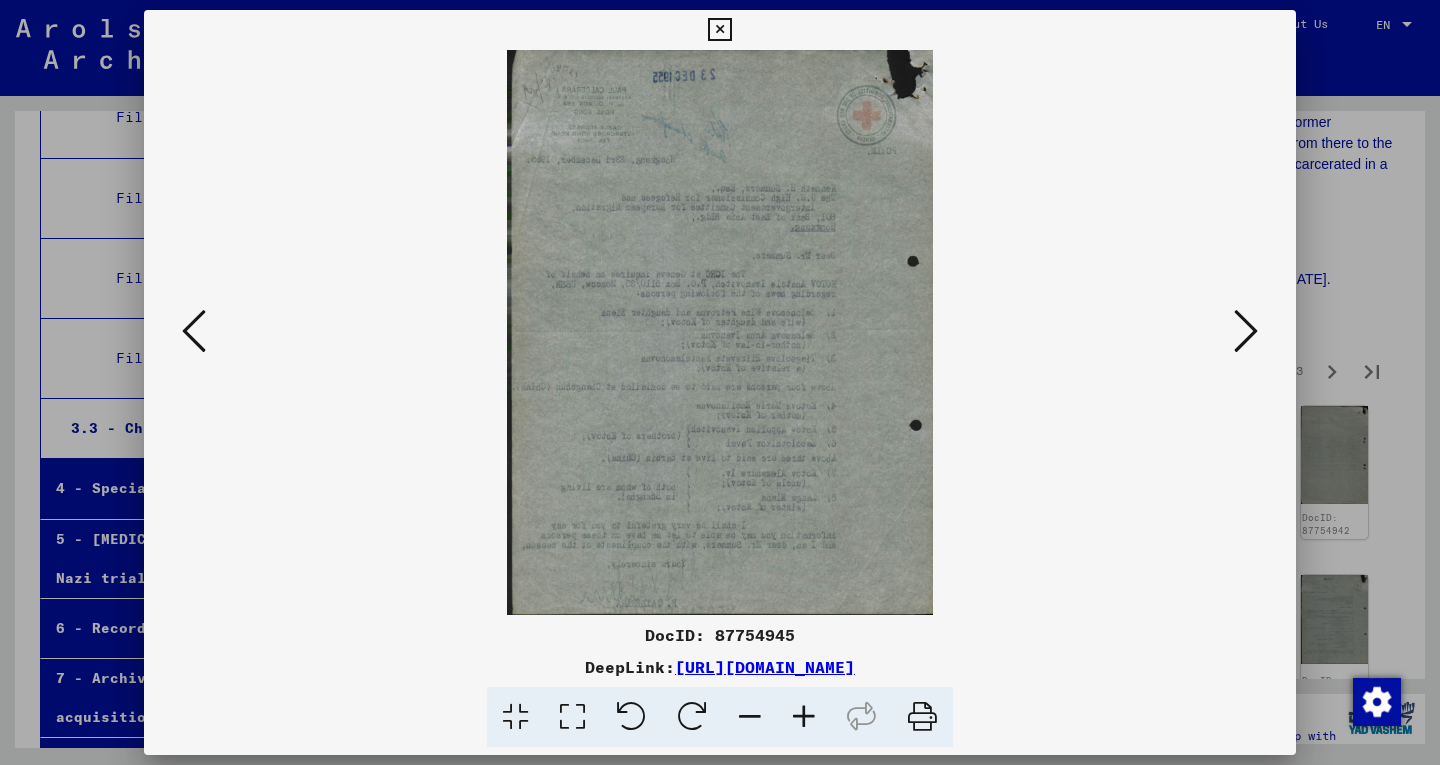 click at bounding box center (1246, 331) 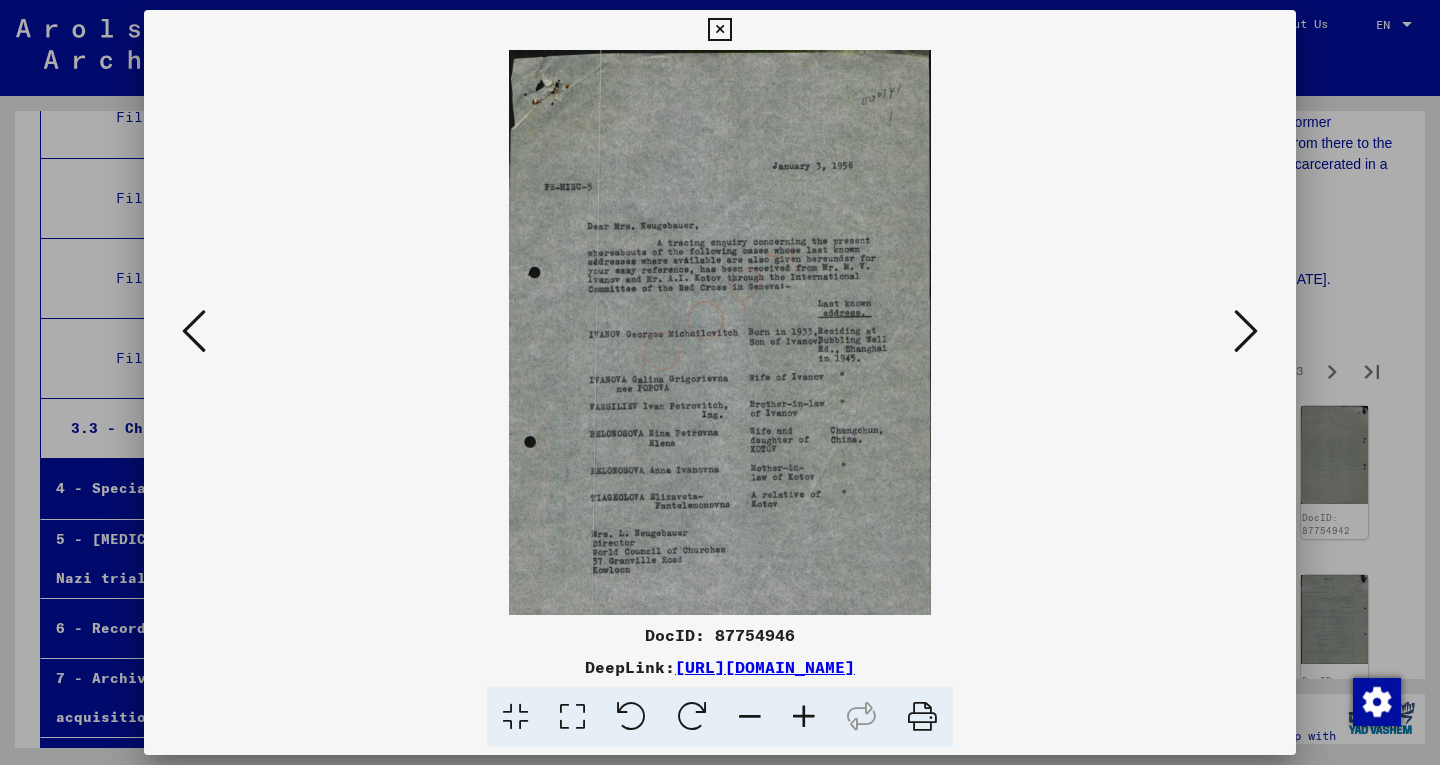 click at bounding box center (804, 717) 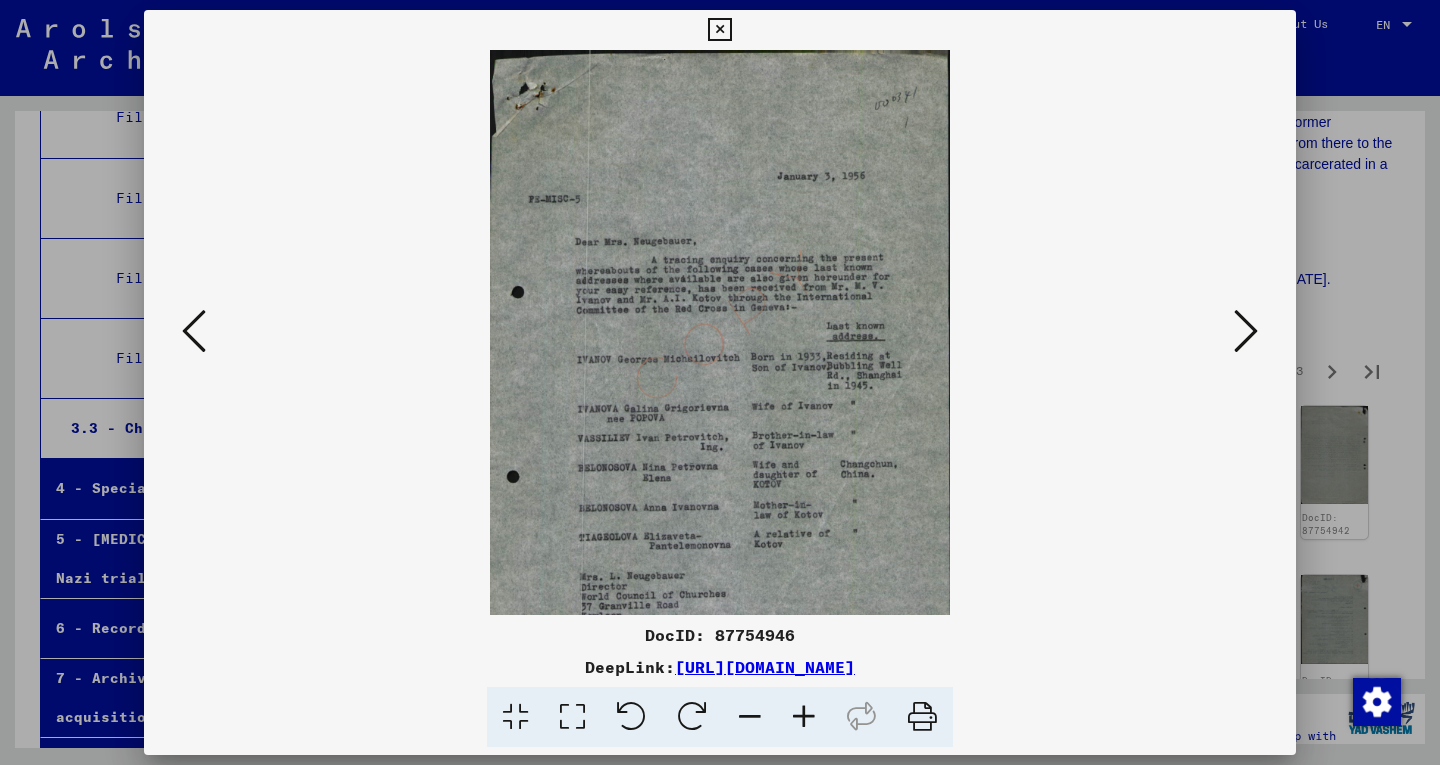 click at bounding box center [804, 717] 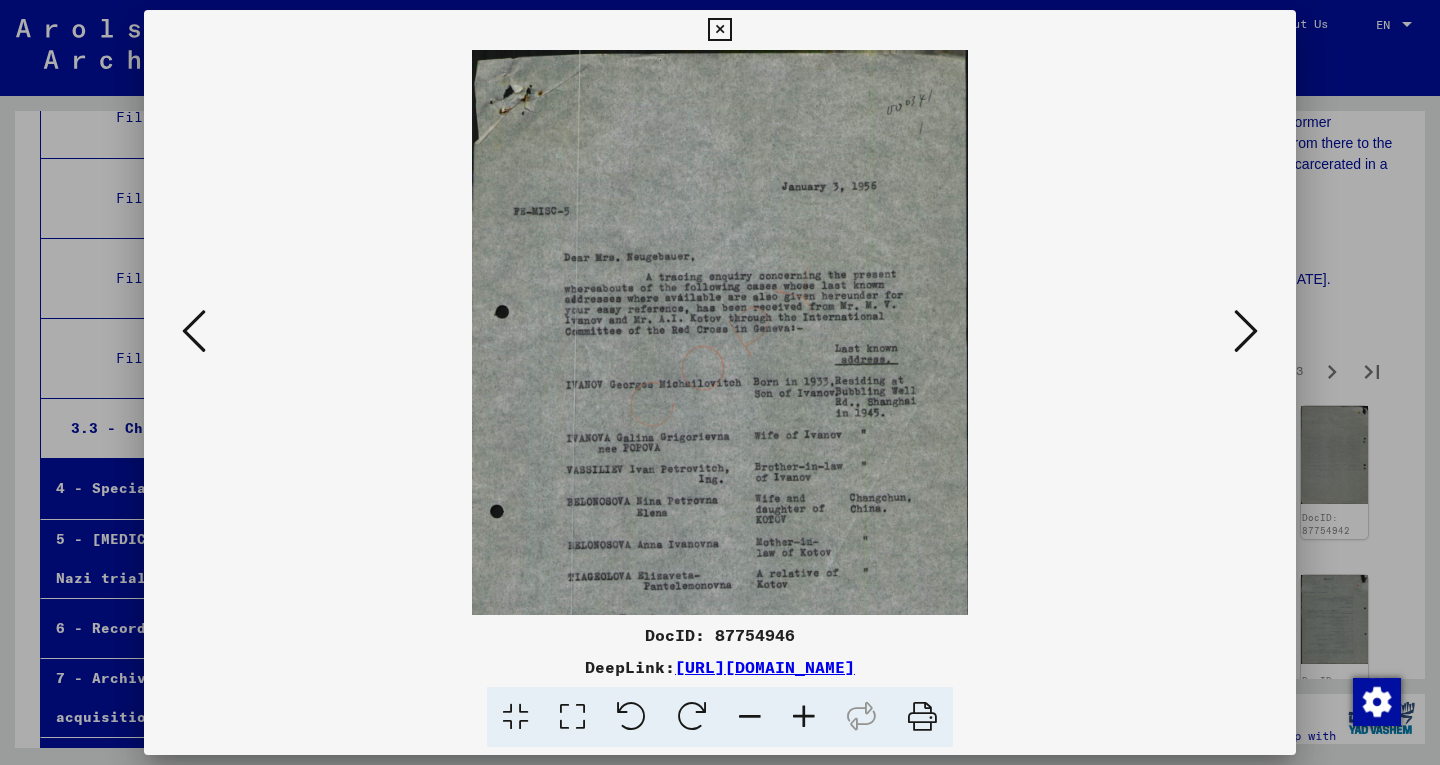 click at bounding box center [804, 717] 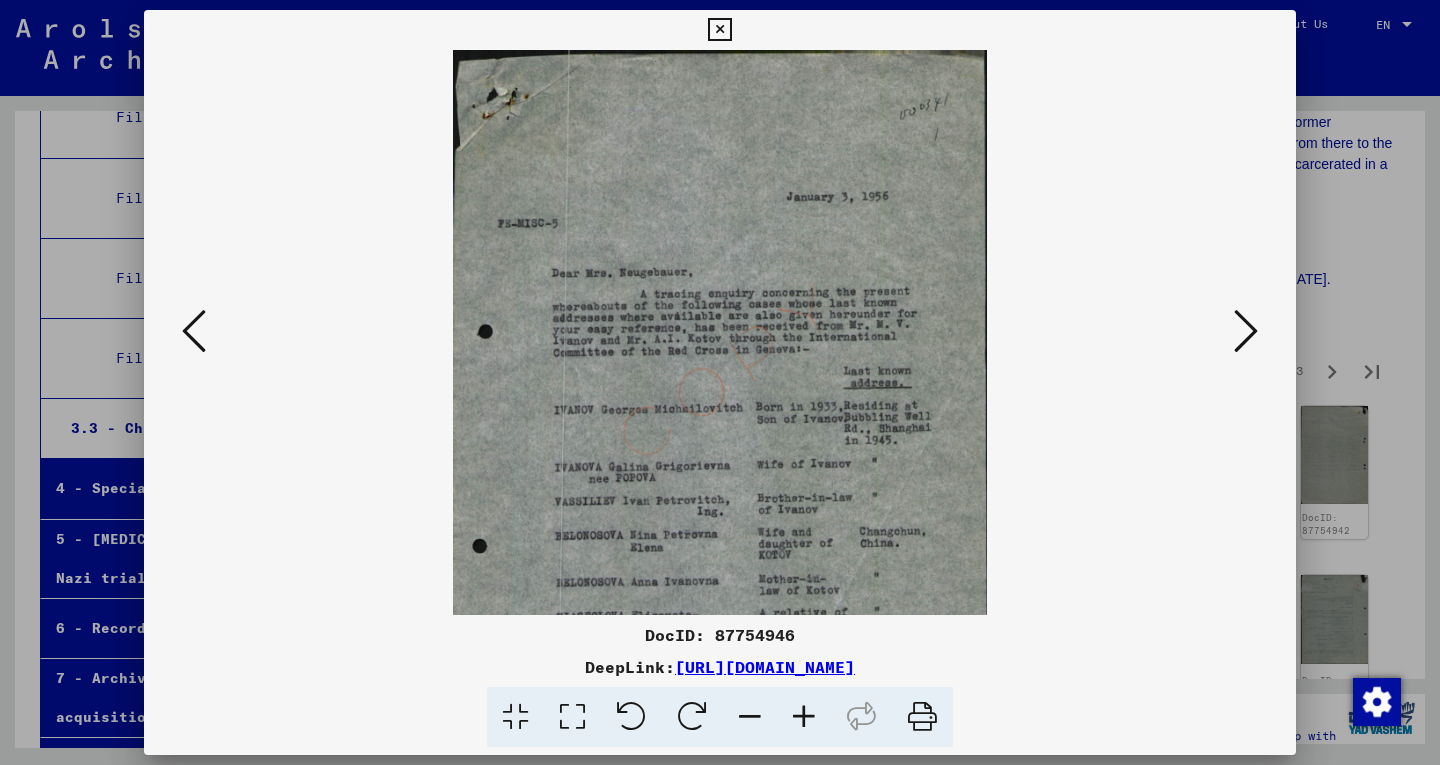 click at bounding box center [804, 717] 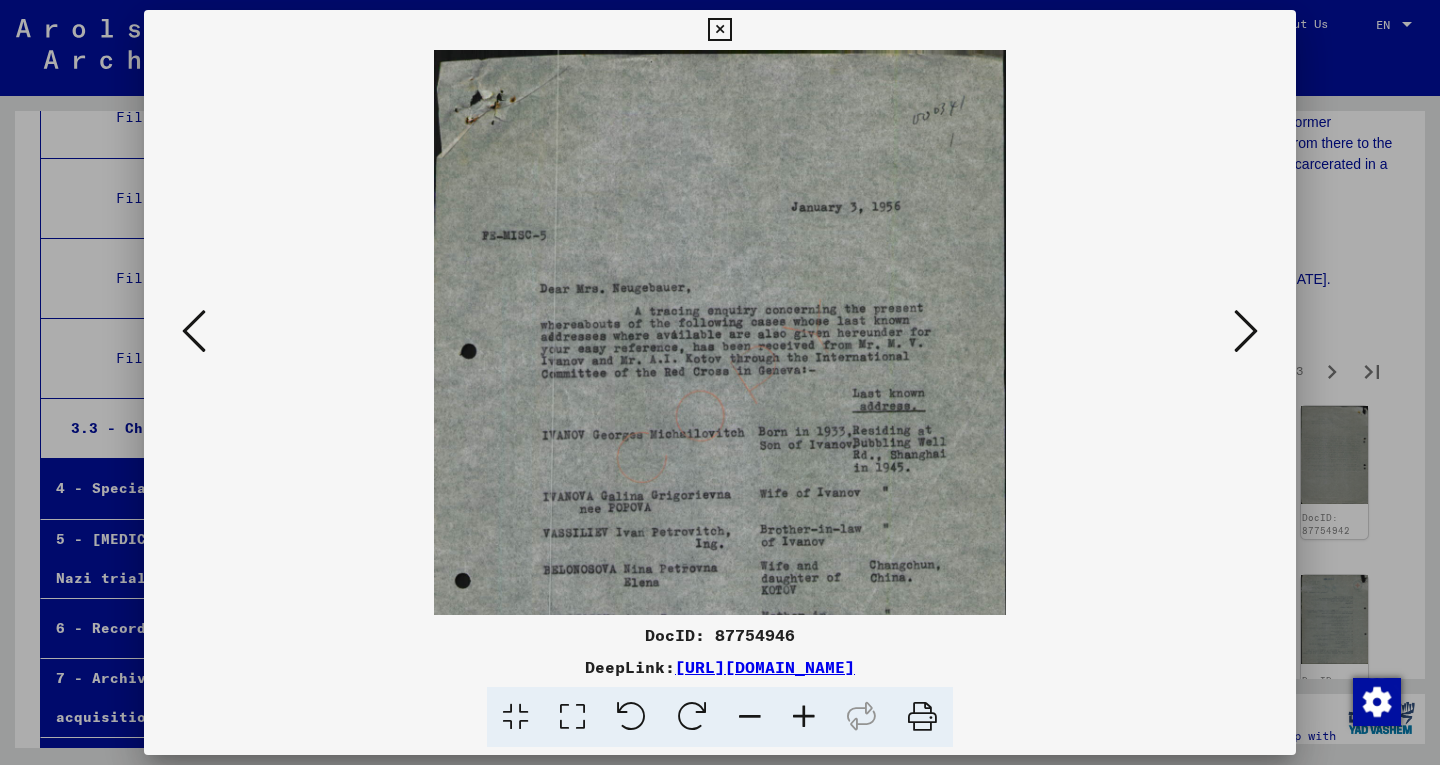 click at bounding box center [804, 717] 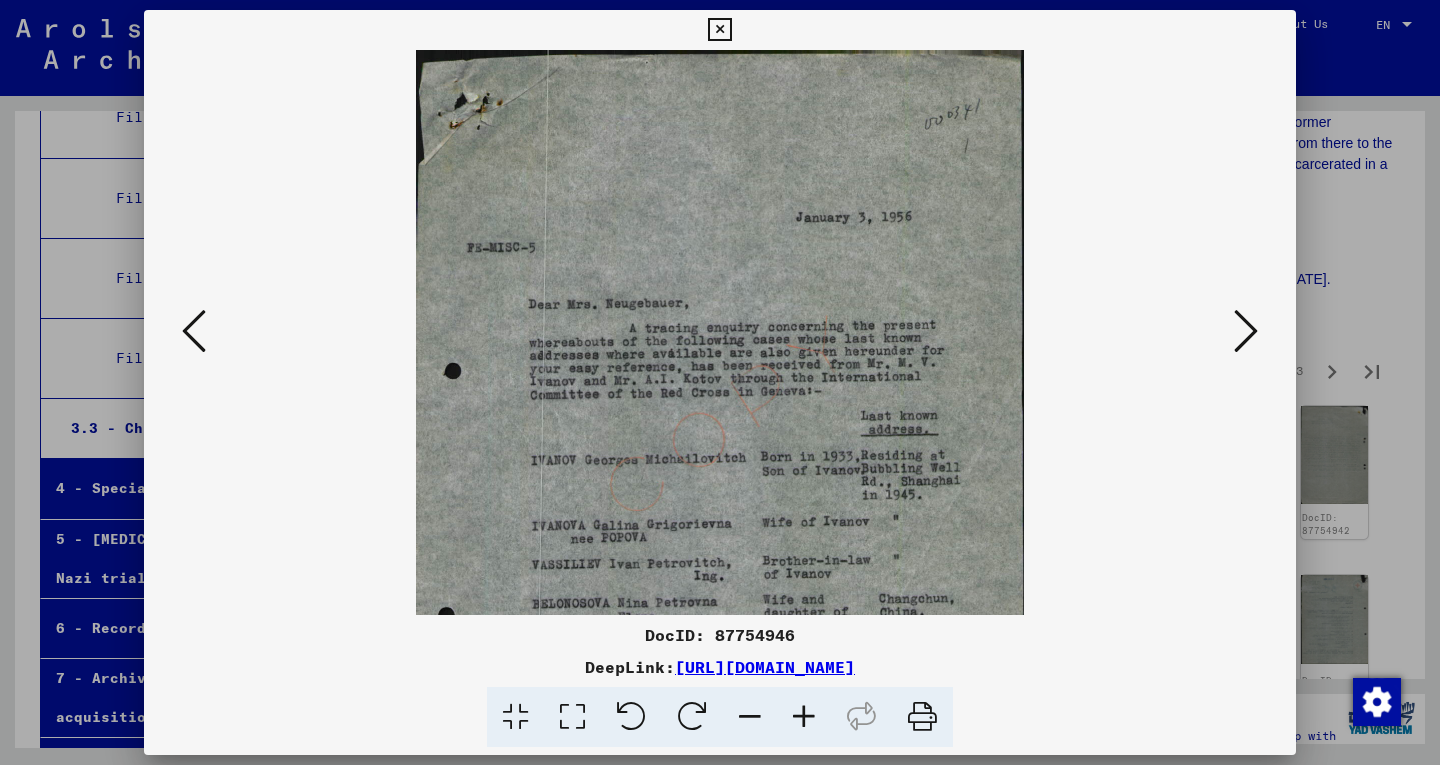 click at bounding box center (804, 717) 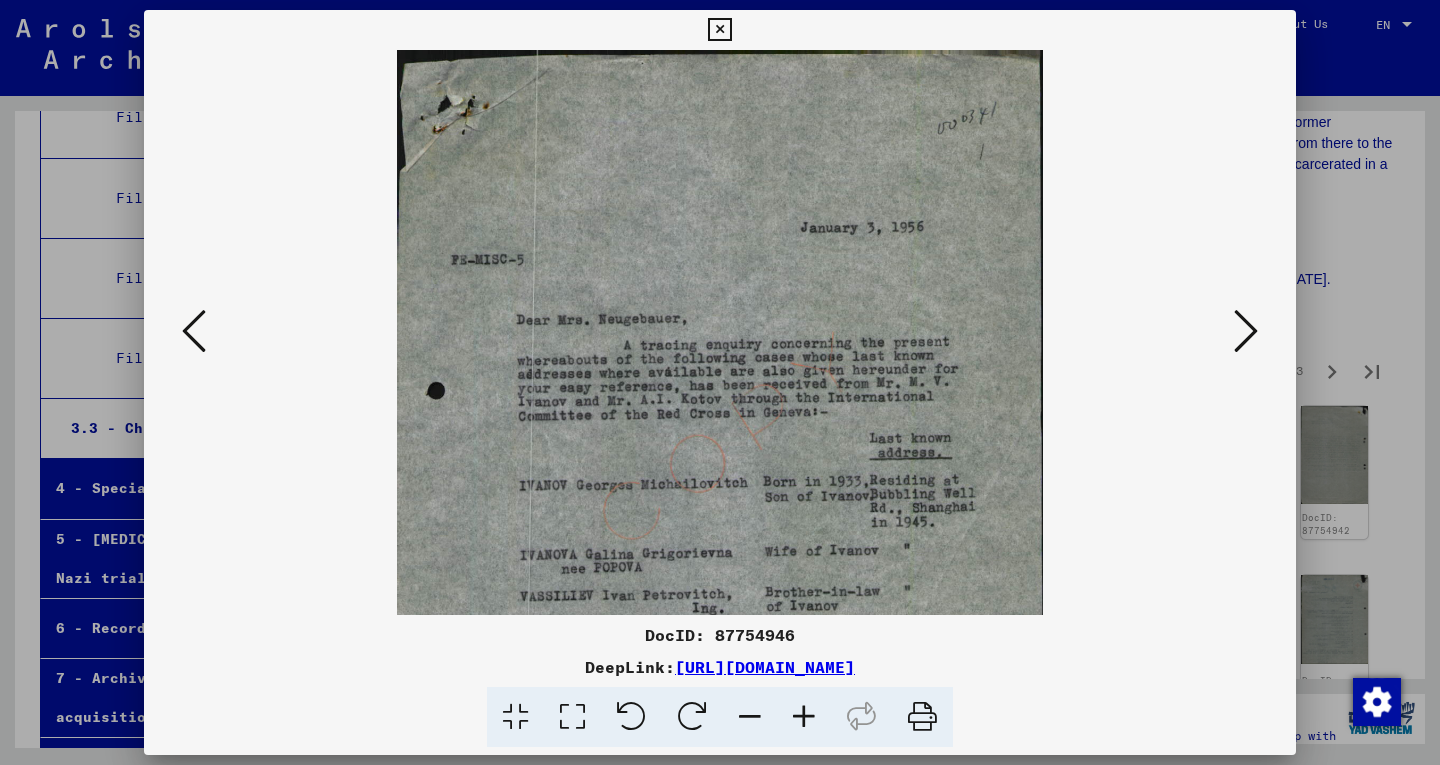 click at bounding box center [804, 717] 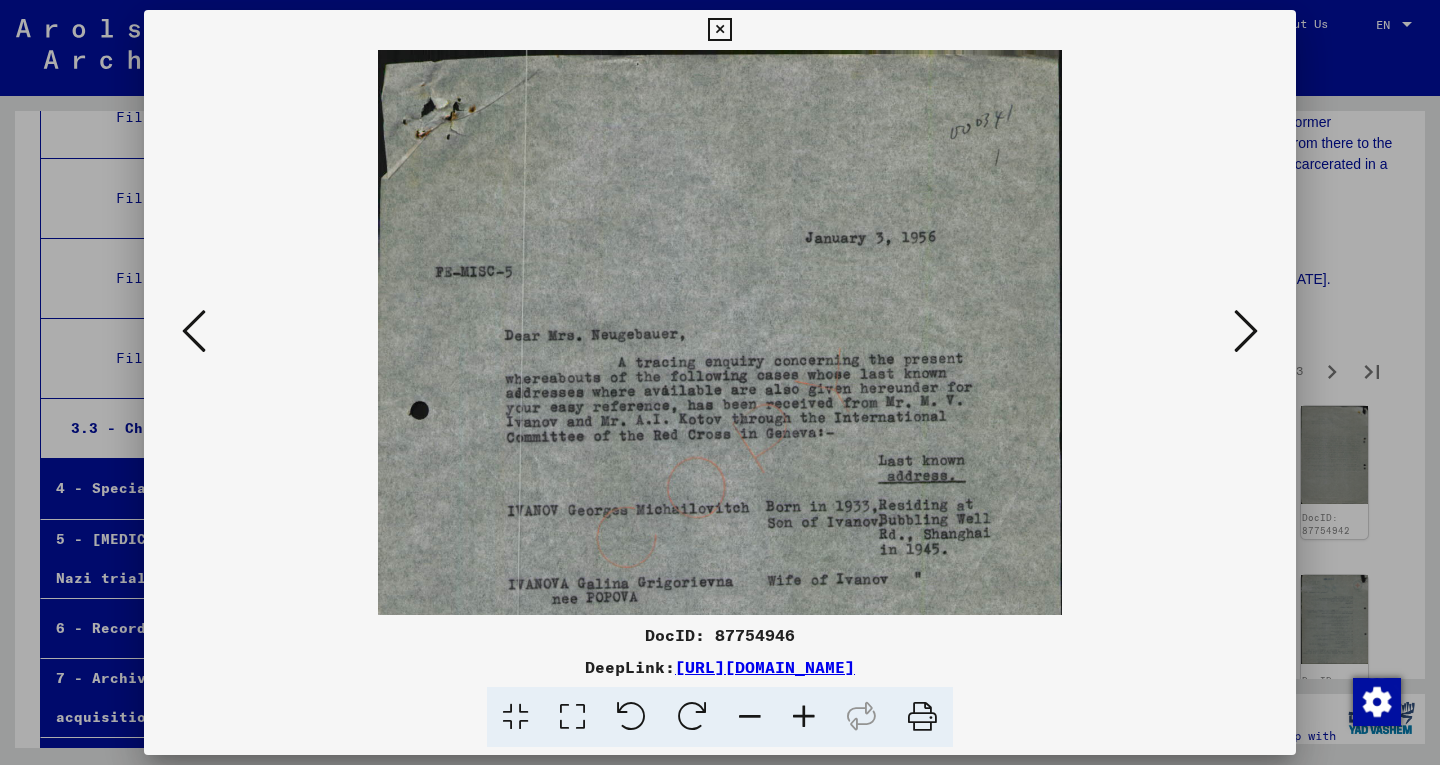 click at bounding box center [804, 717] 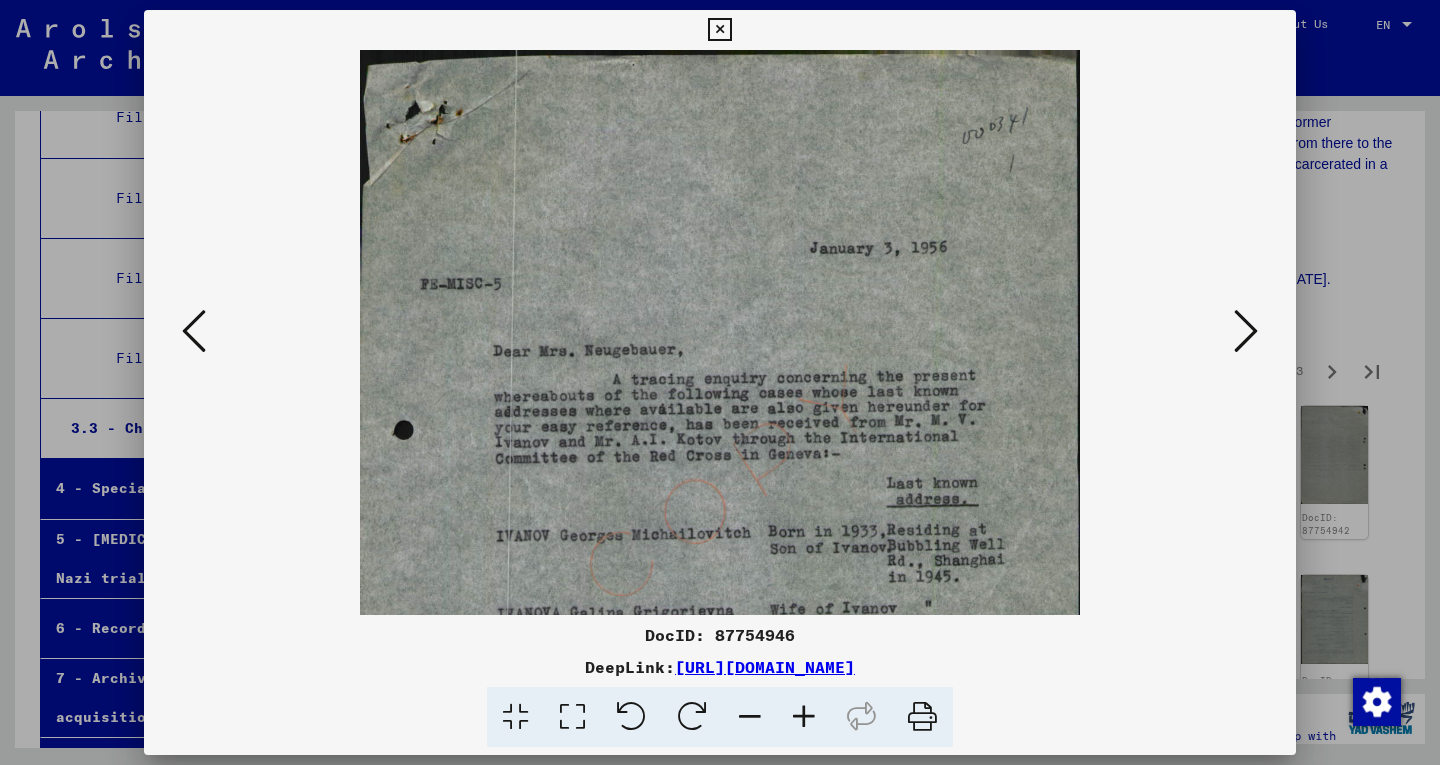 click at bounding box center (804, 717) 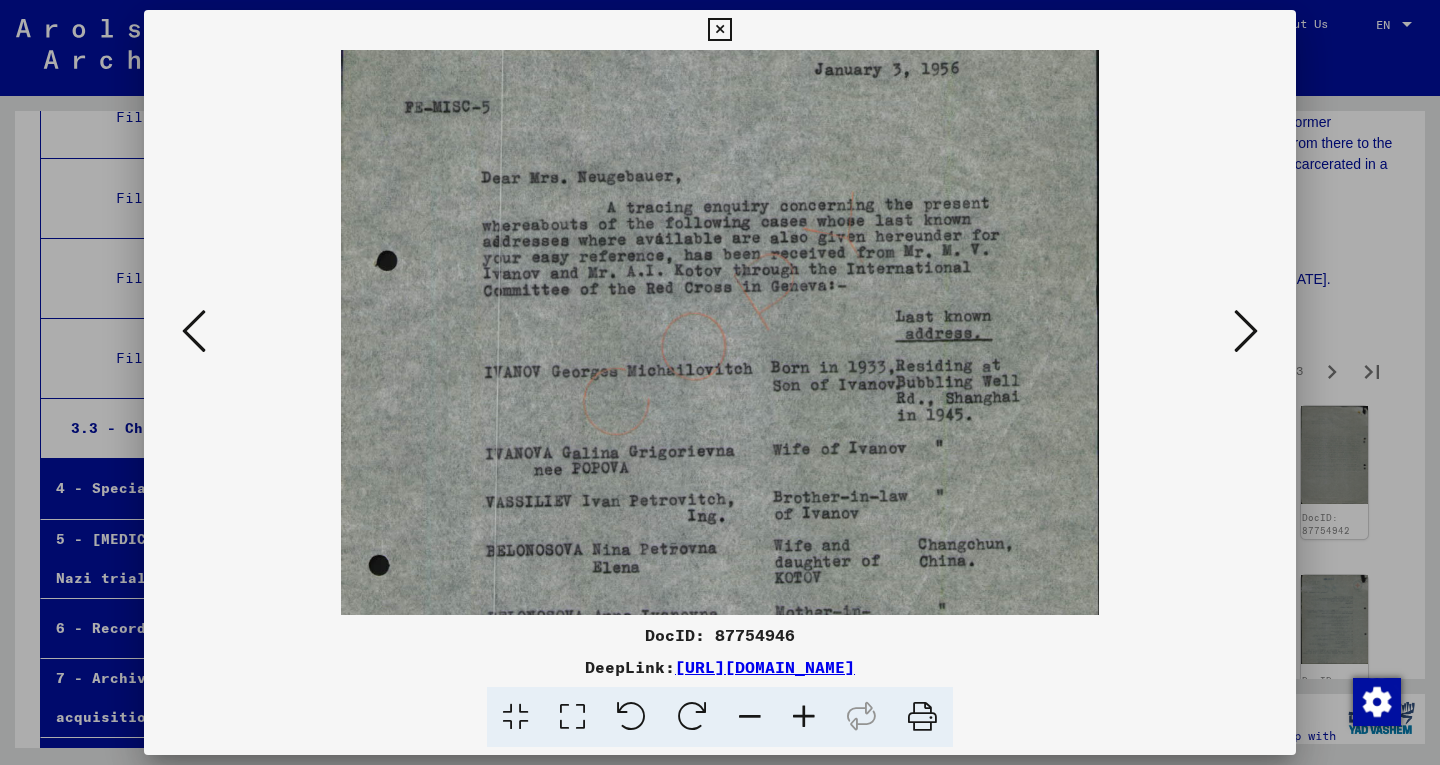 drag, startPoint x: 743, startPoint y: 539, endPoint x: 703, endPoint y: 355, distance: 188.29764 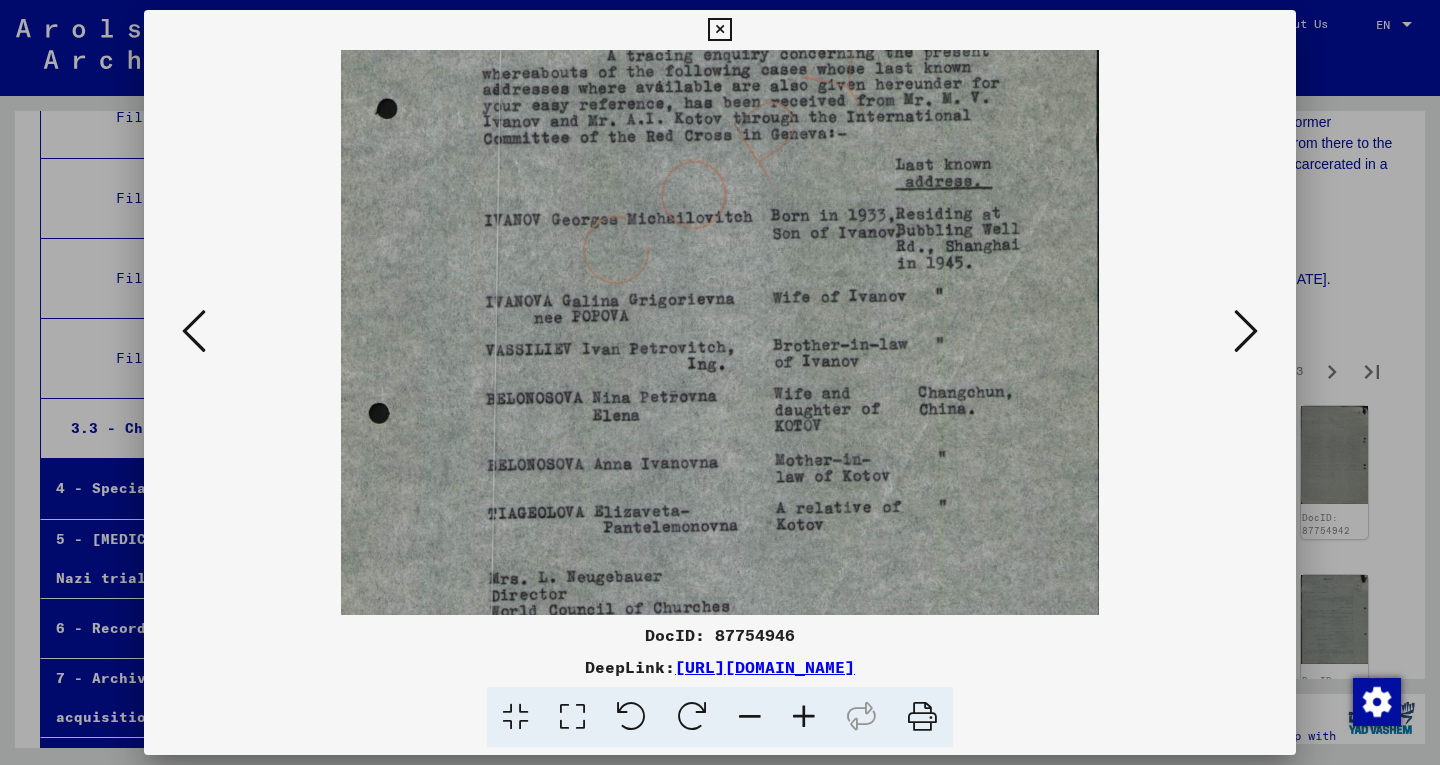 drag, startPoint x: 705, startPoint y: 506, endPoint x: 687, endPoint y: 349, distance: 158.02847 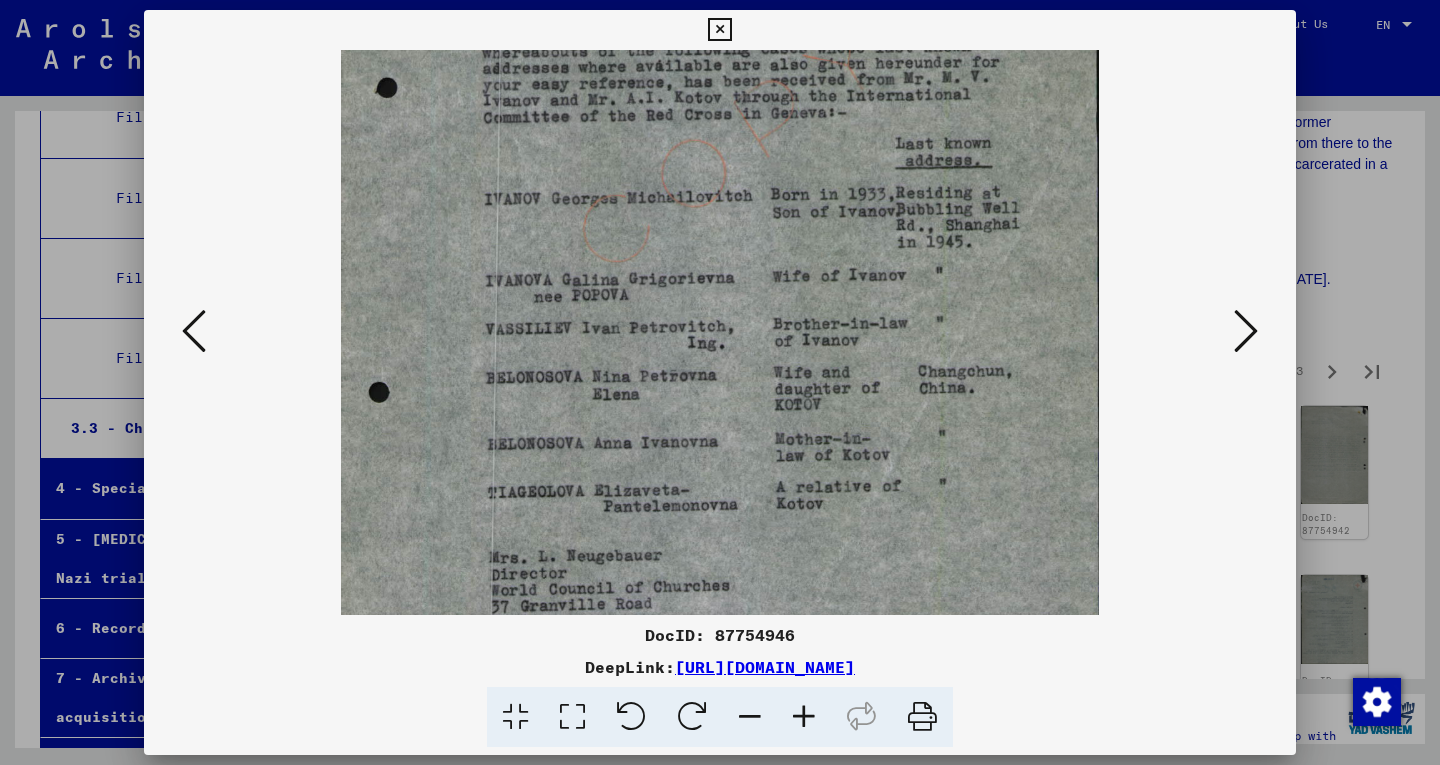 scroll, scrollTop: 450, scrollLeft: 0, axis: vertical 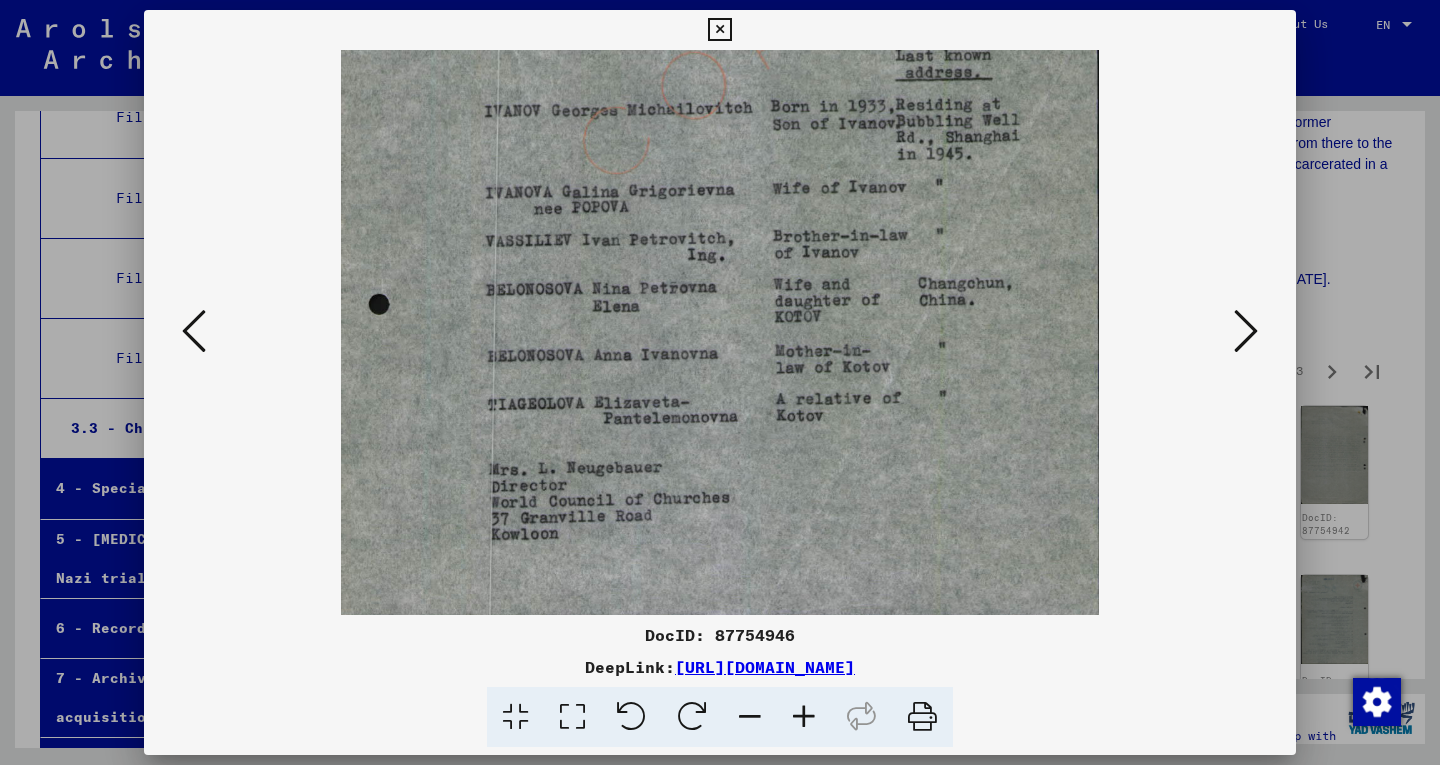 drag, startPoint x: 694, startPoint y: 346, endPoint x: 700, endPoint y: 232, distance: 114.15778 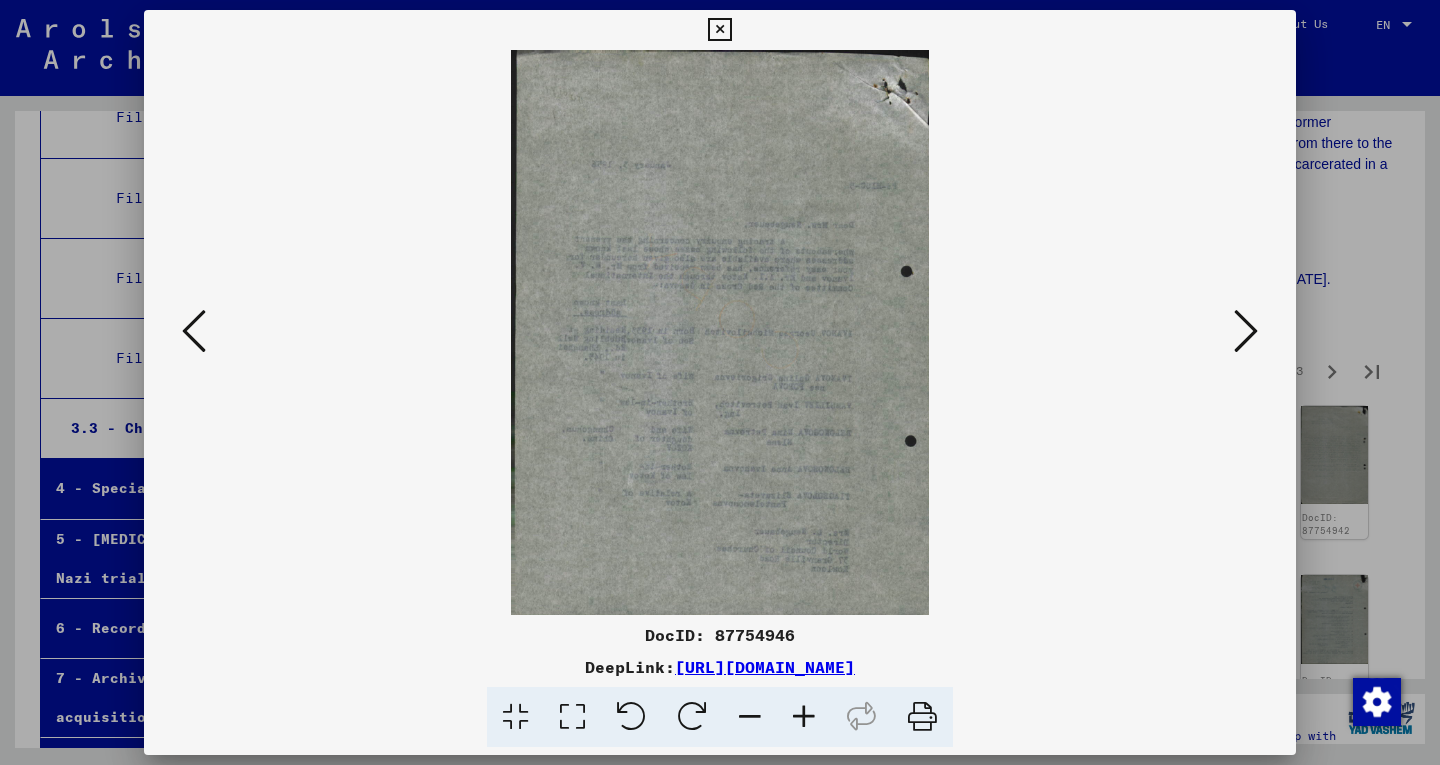 scroll, scrollTop: 0, scrollLeft: 0, axis: both 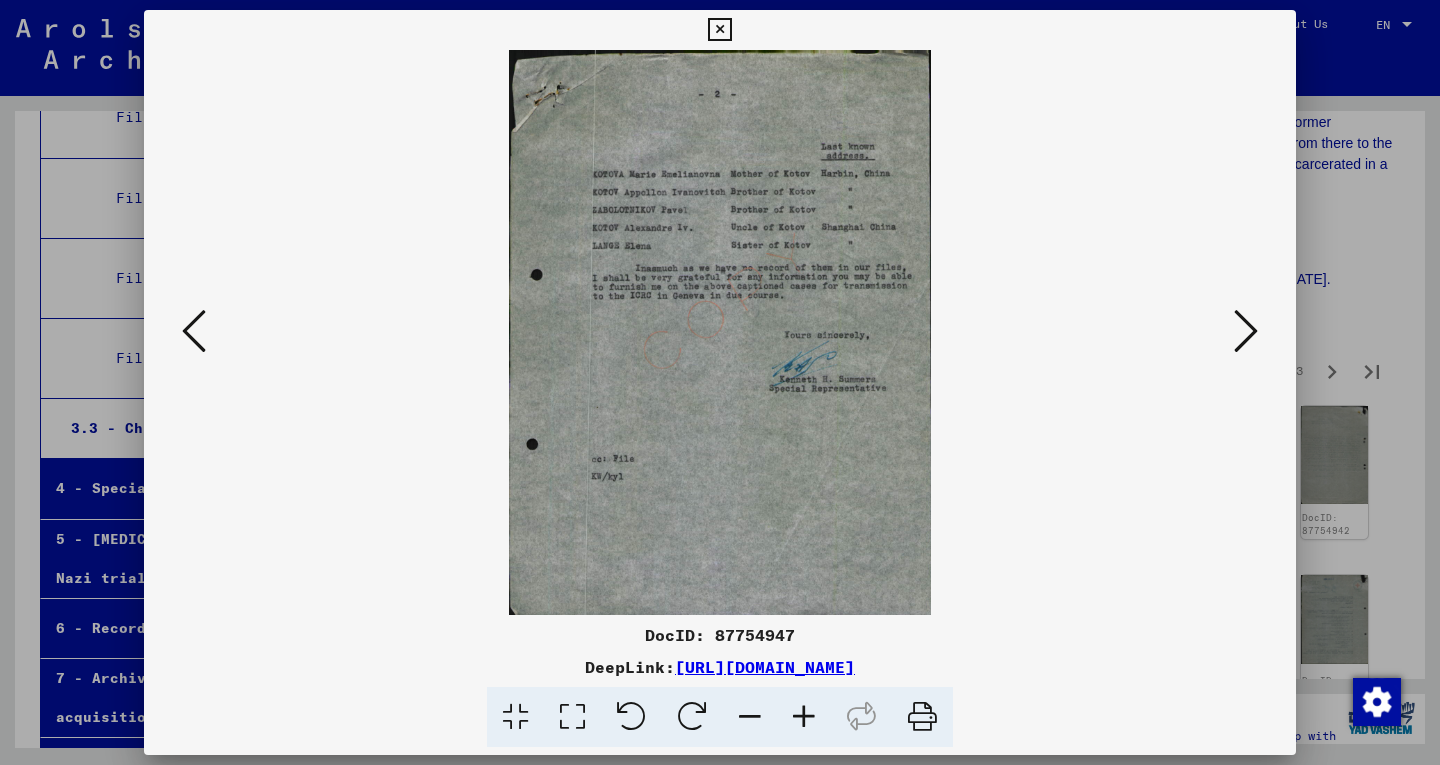 click at bounding box center [1246, 331] 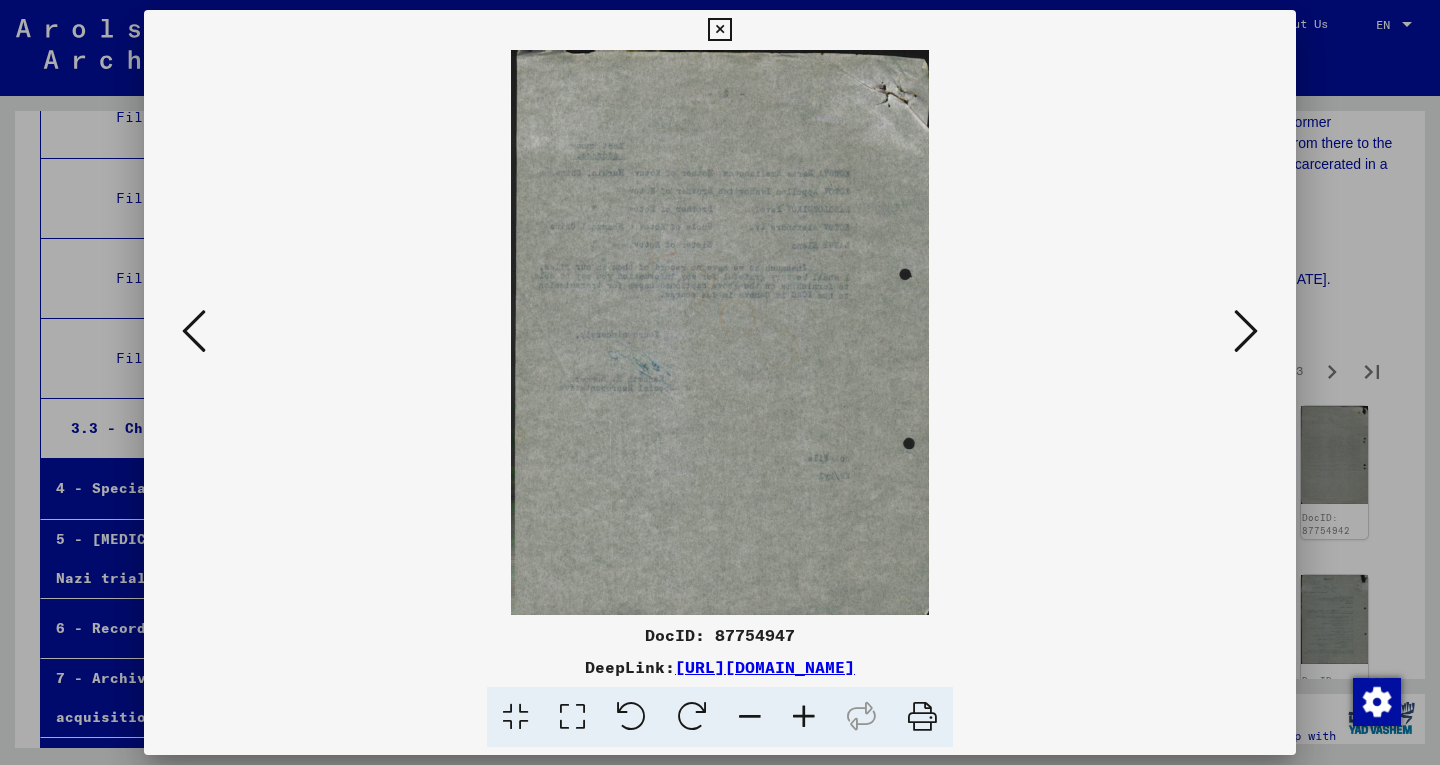 click at bounding box center [1246, 331] 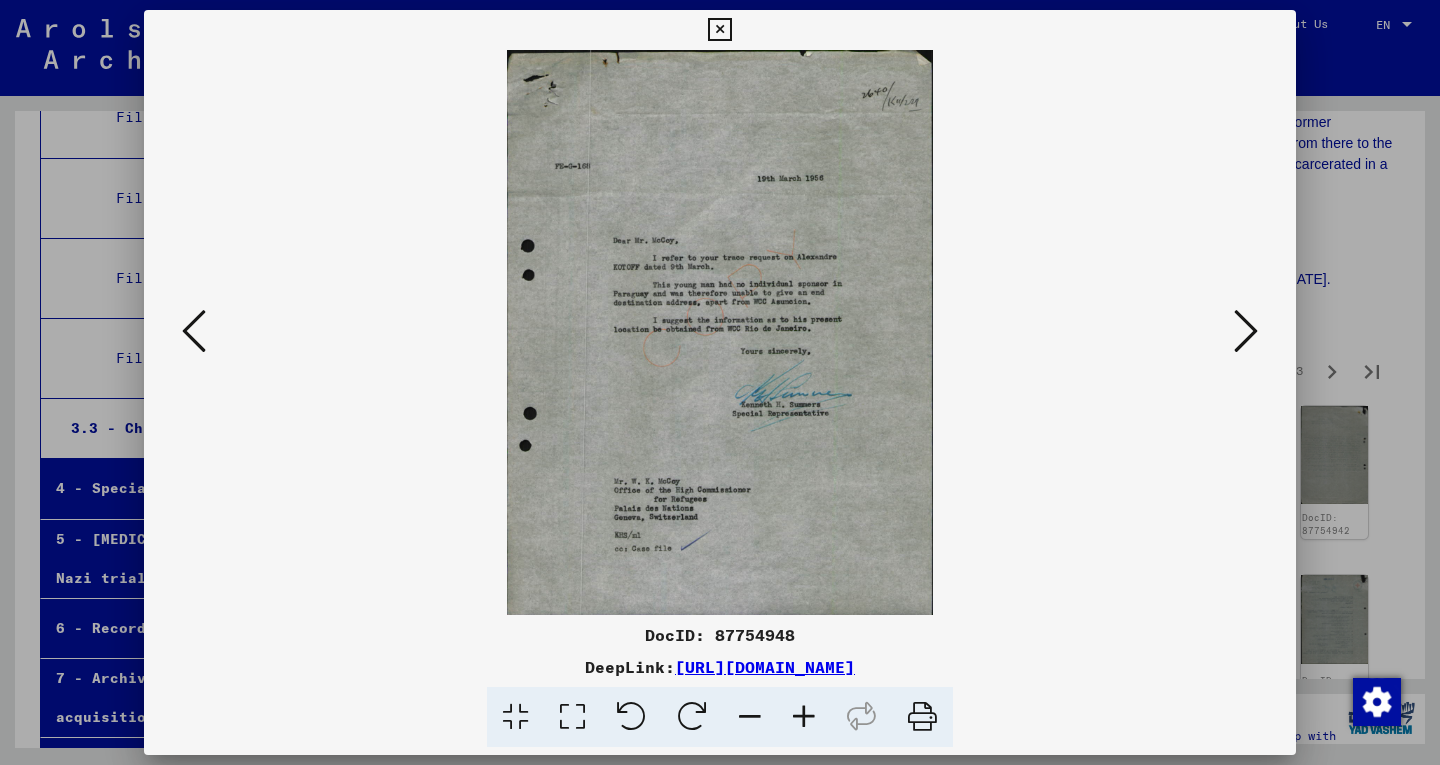 click at bounding box center [804, 717] 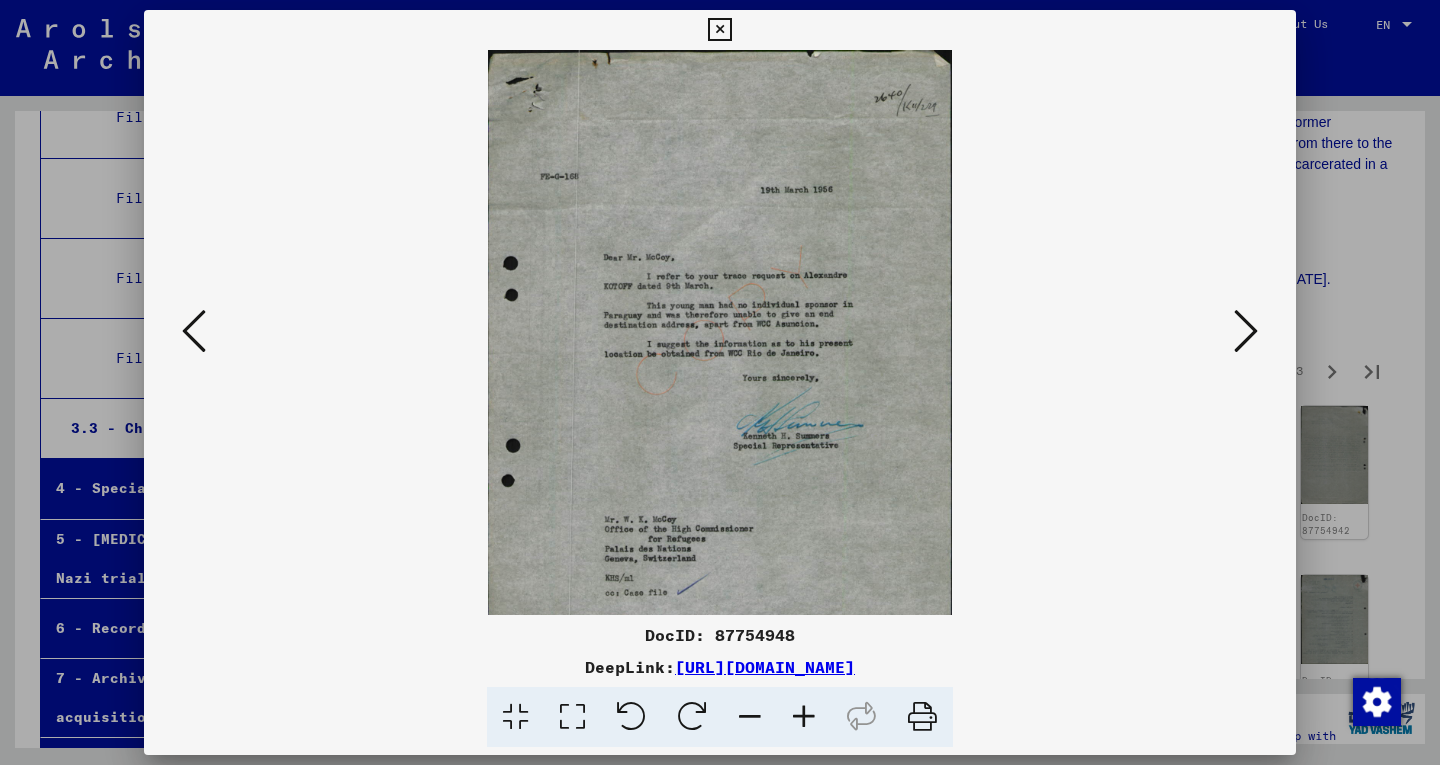 click at bounding box center (804, 717) 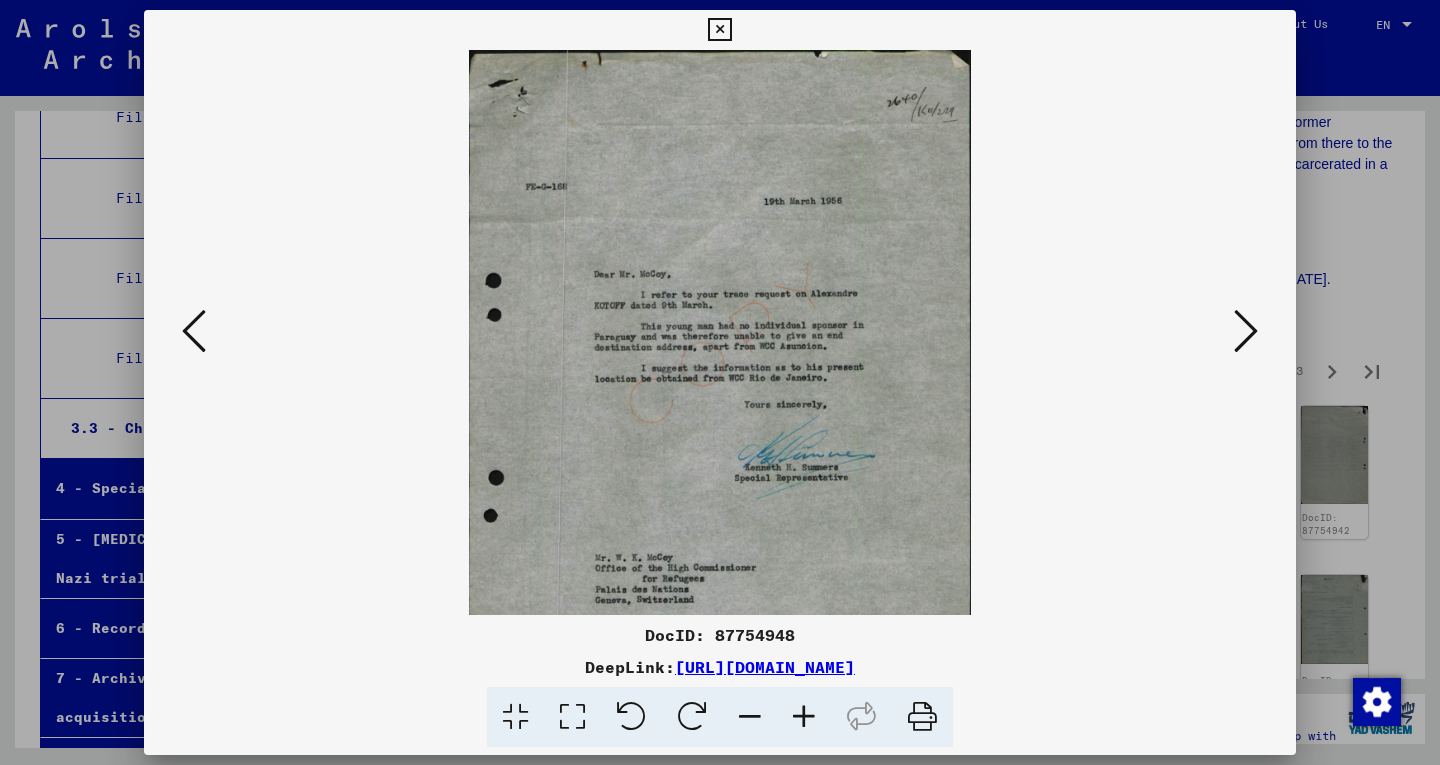 click at bounding box center [804, 717] 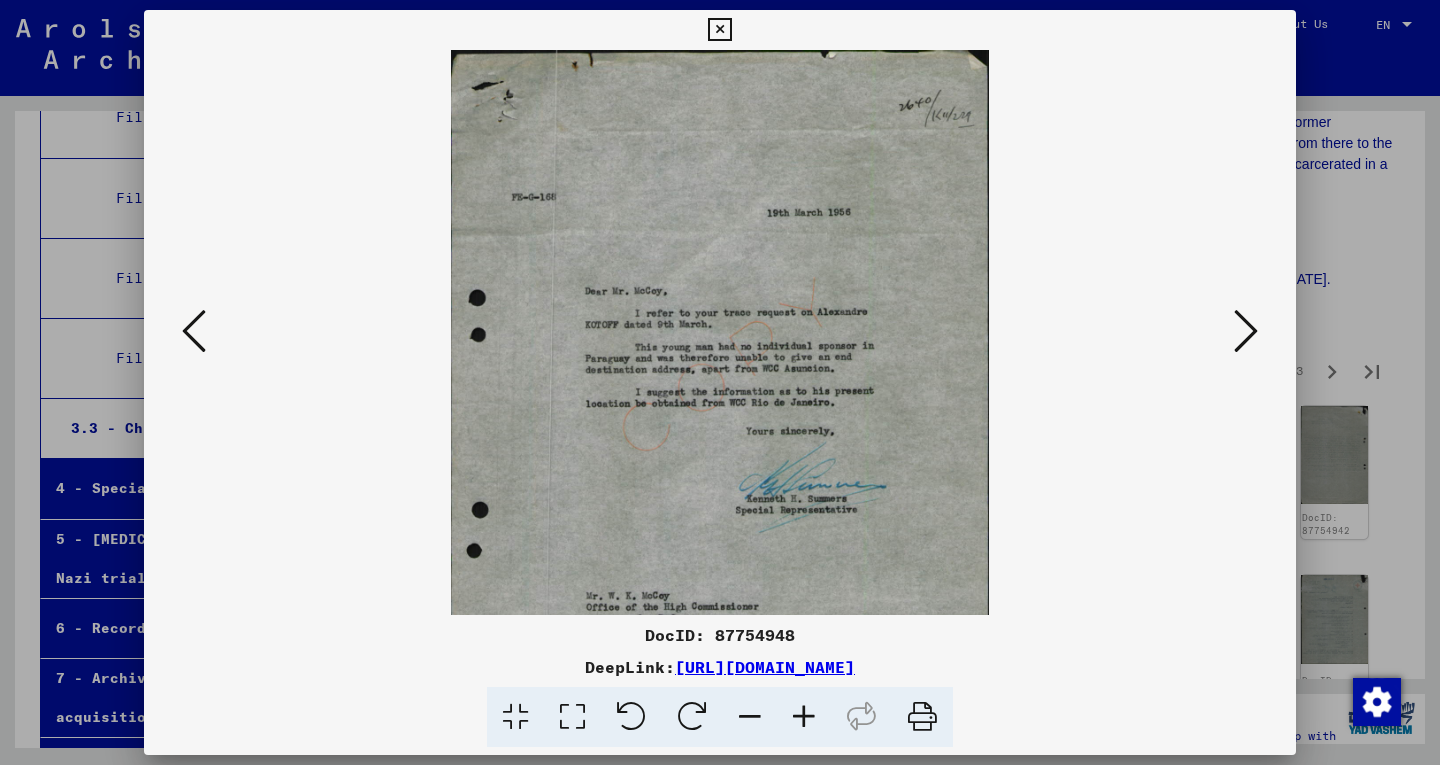 click at bounding box center [804, 717] 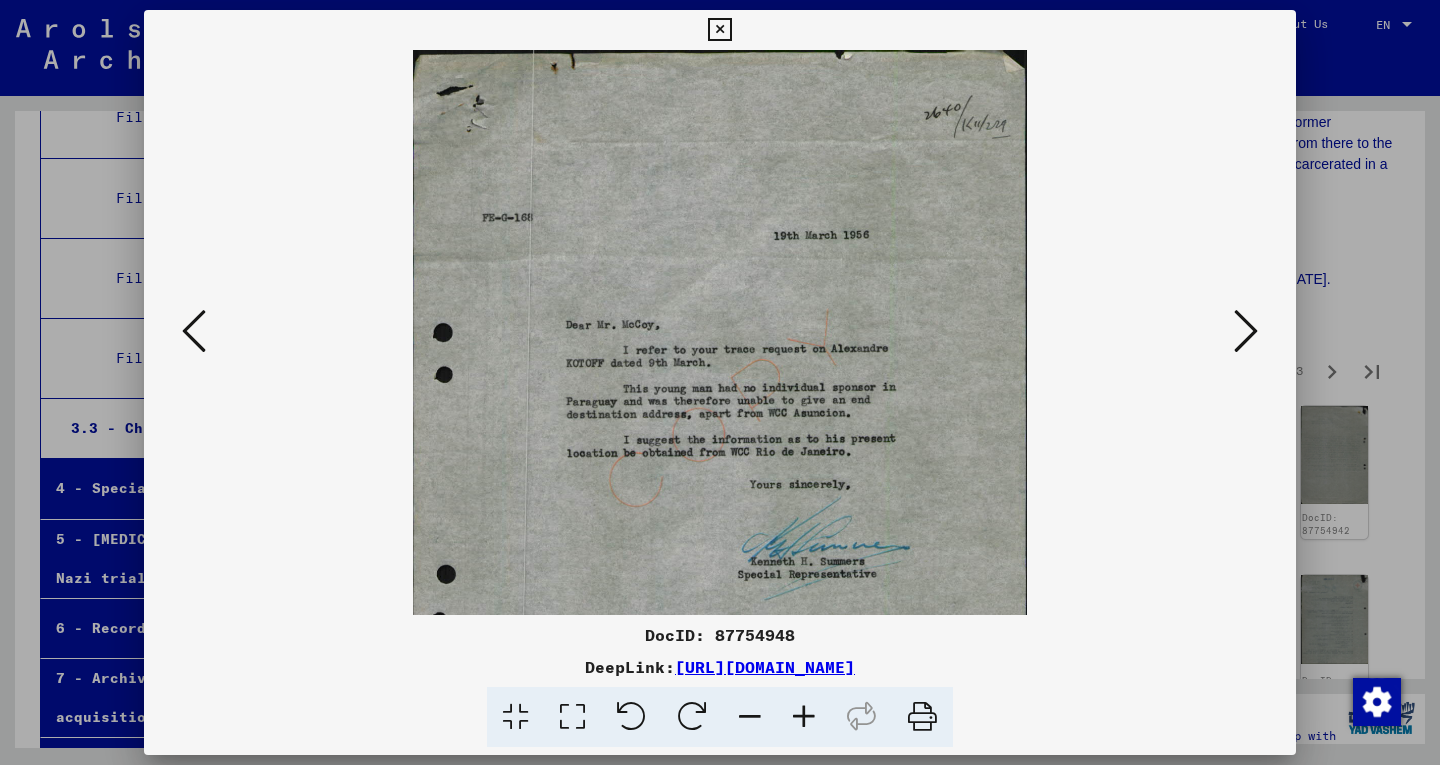 click at bounding box center [804, 717] 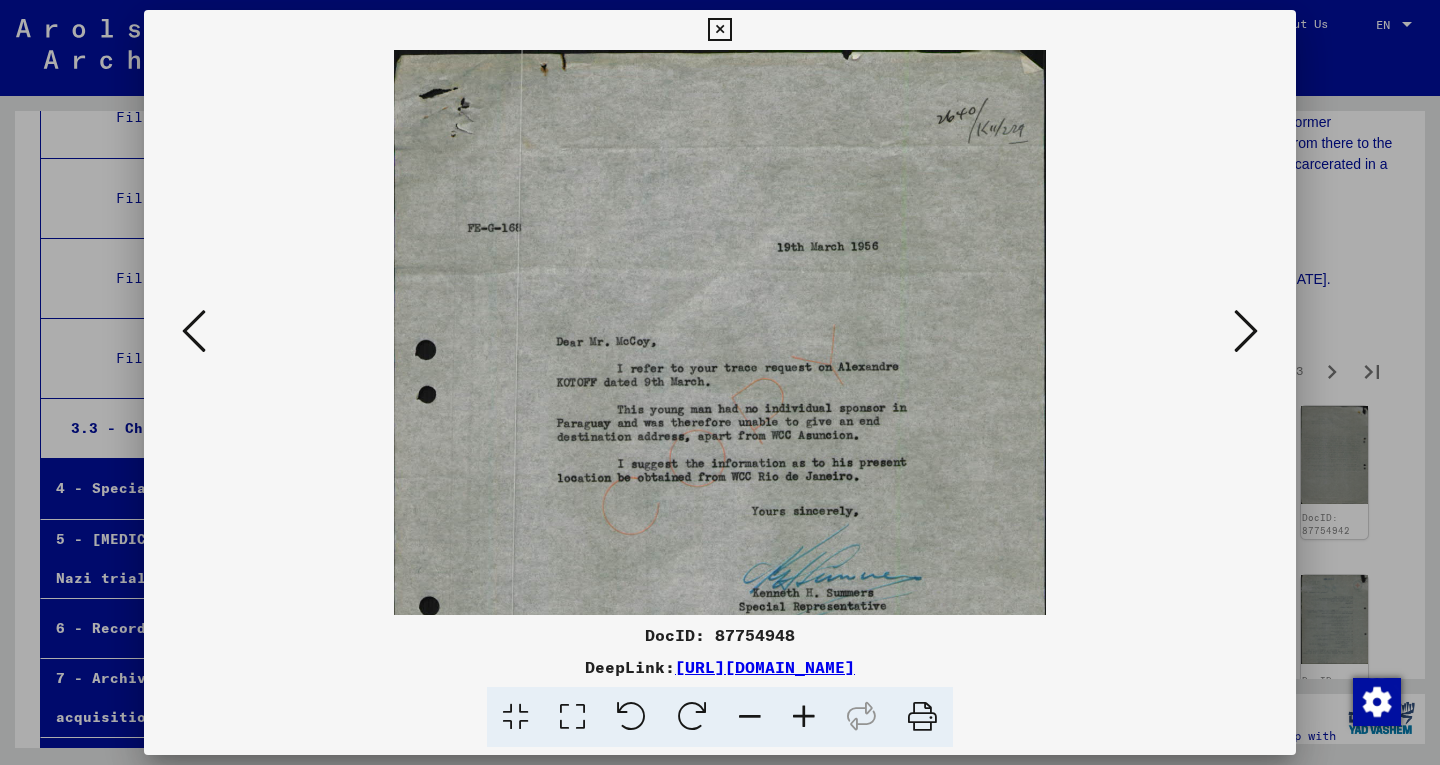 click at bounding box center (804, 717) 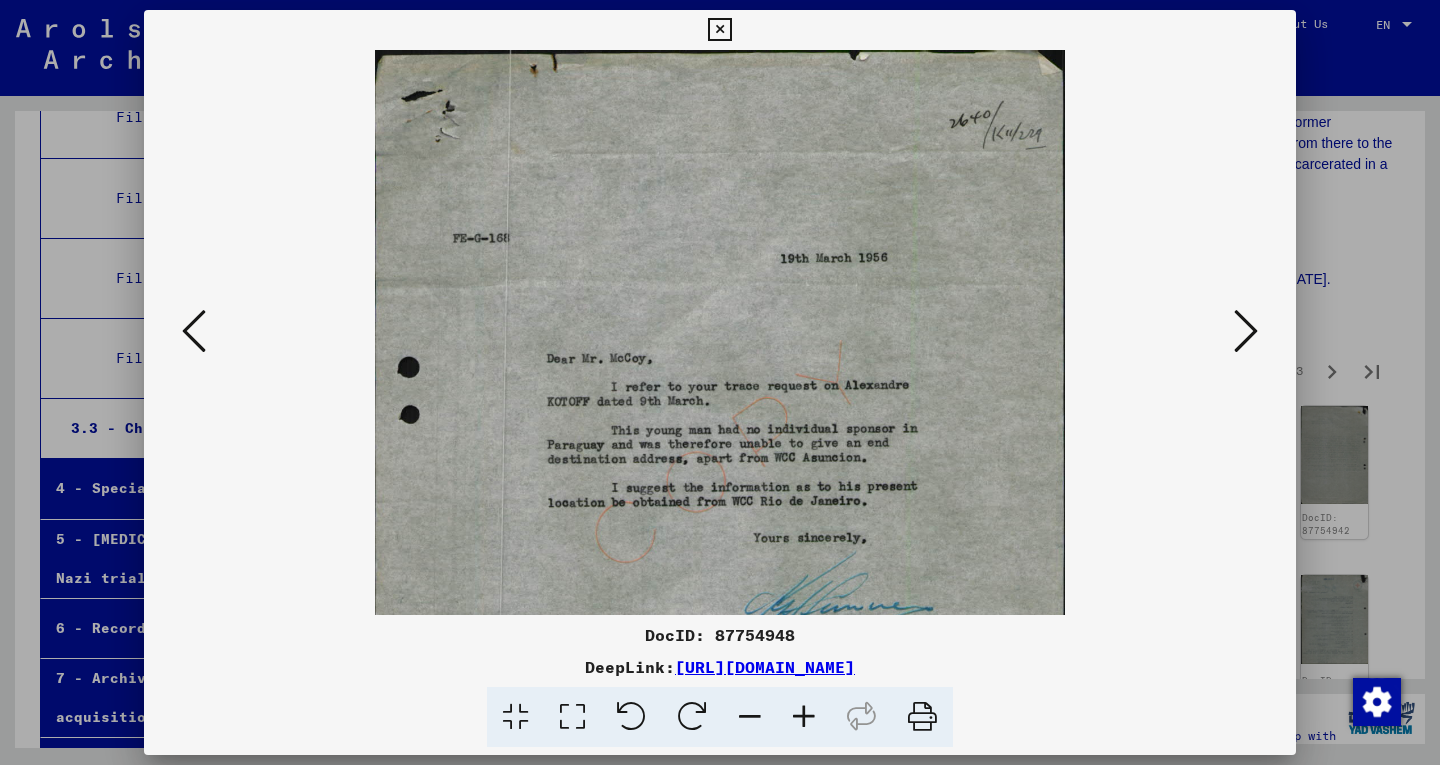 click at bounding box center (804, 717) 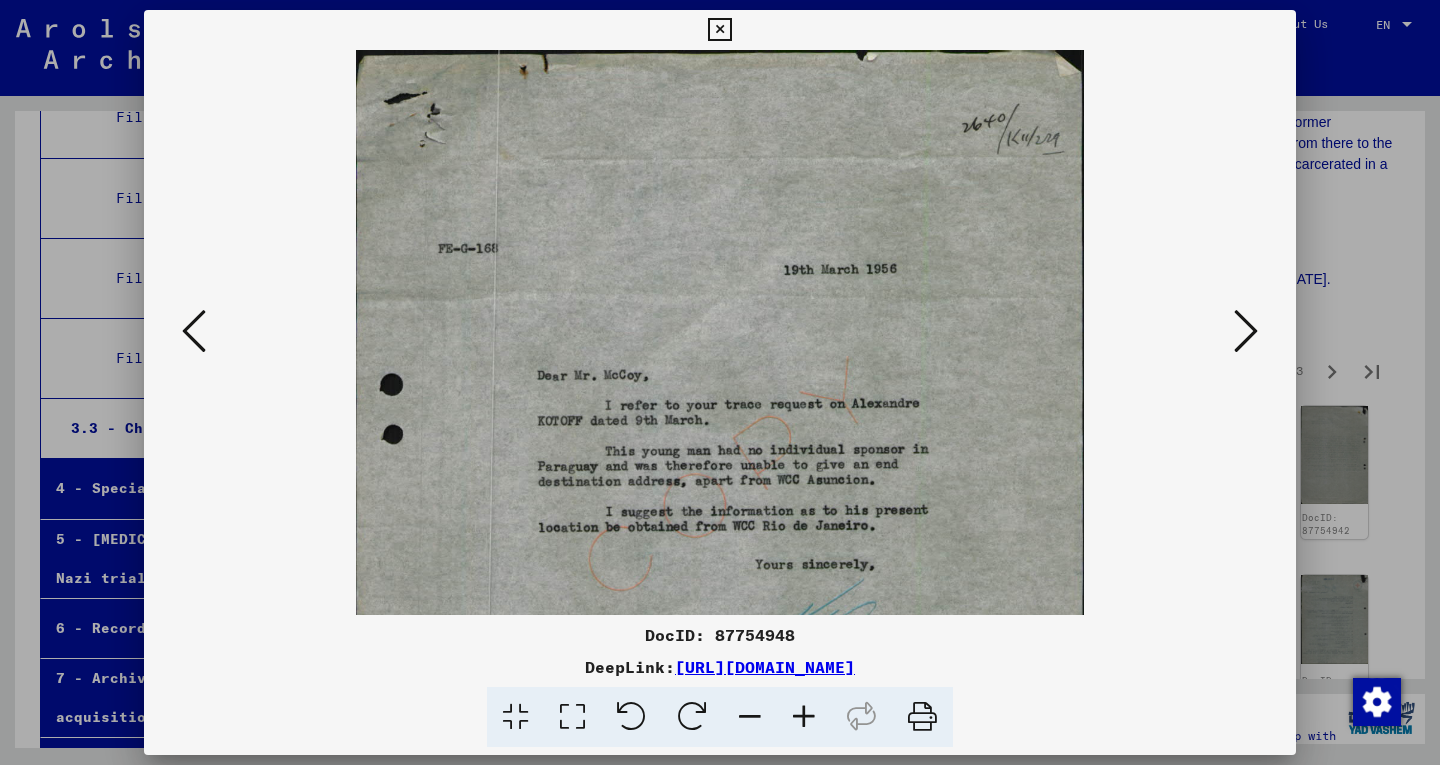 click at bounding box center (804, 717) 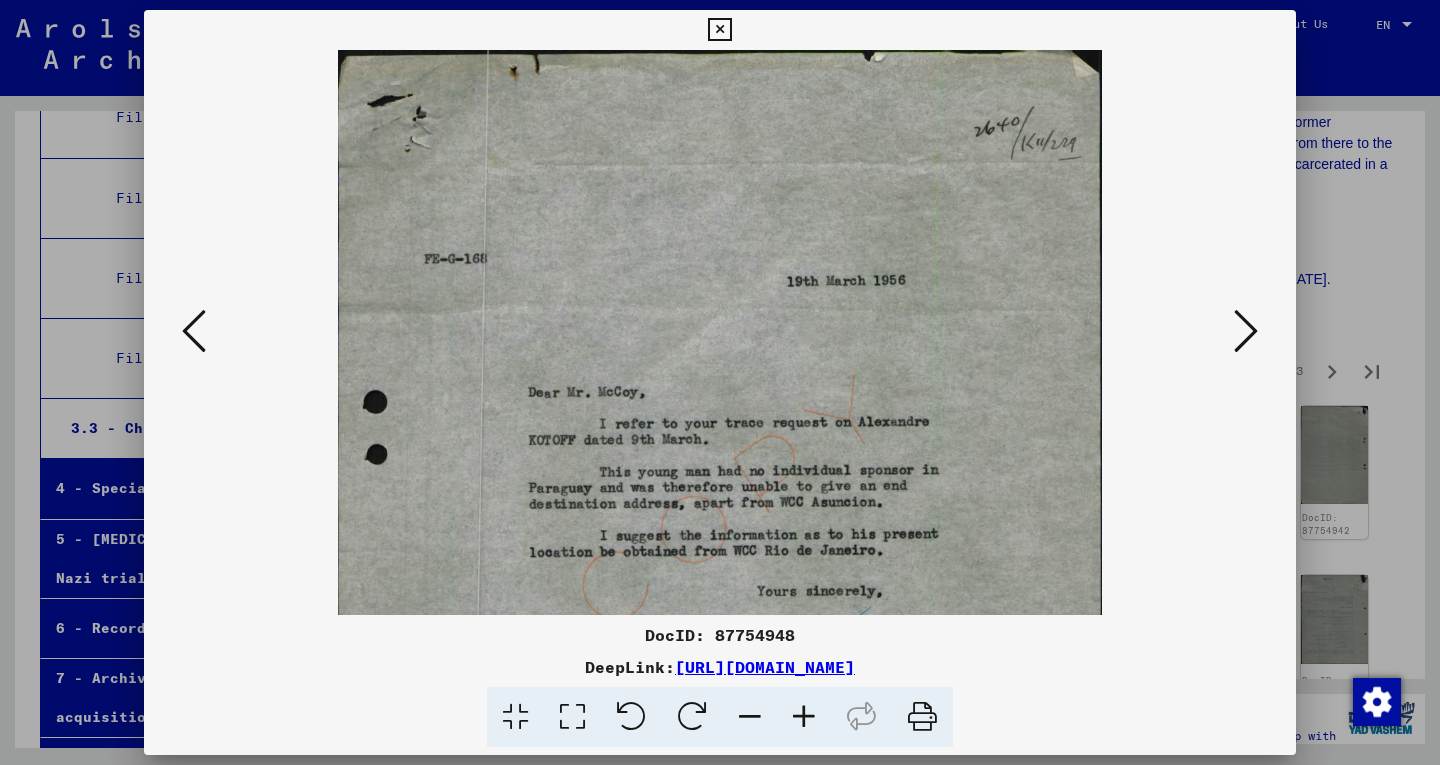 click at bounding box center (804, 717) 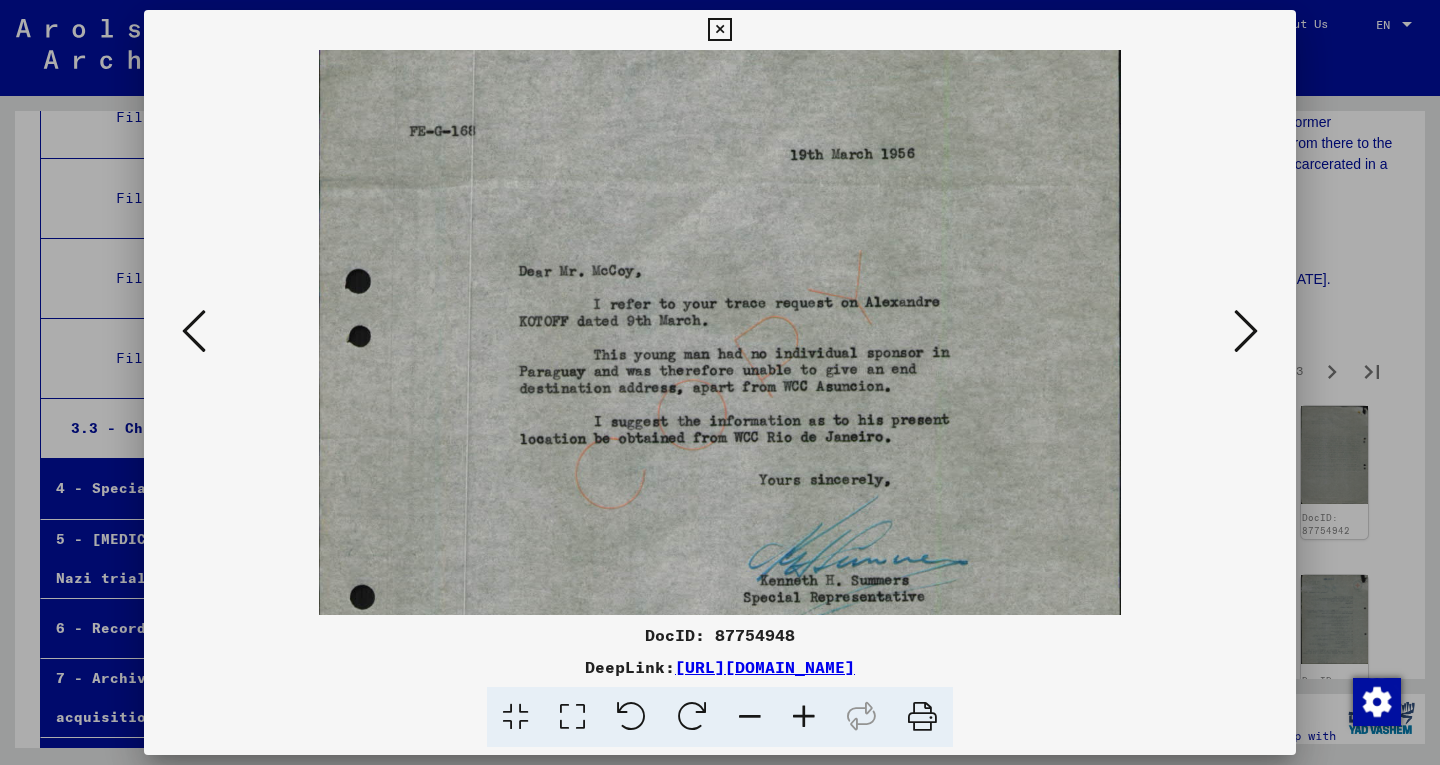 drag, startPoint x: 881, startPoint y: 548, endPoint x: 867, endPoint y: 415, distance: 133.73482 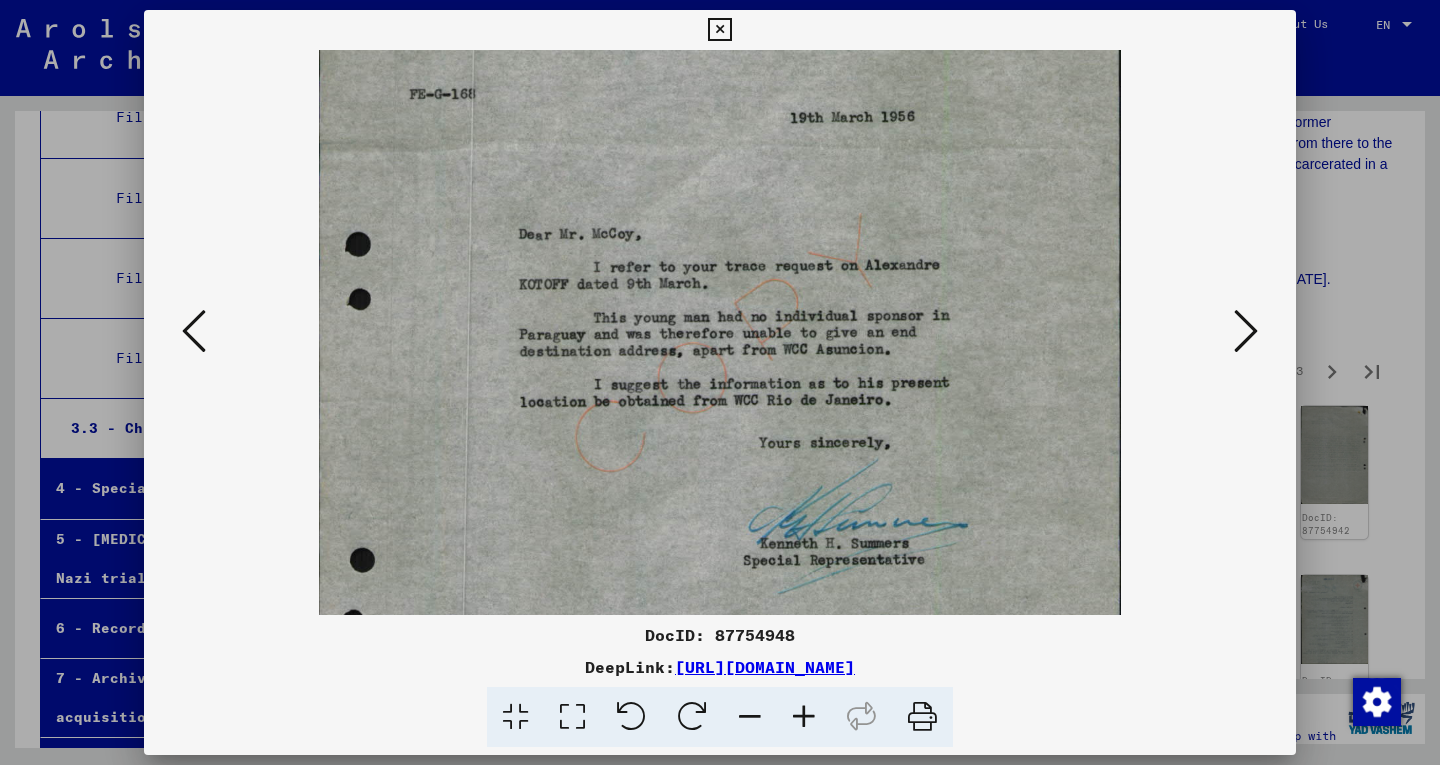 scroll, scrollTop: 179, scrollLeft: 0, axis: vertical 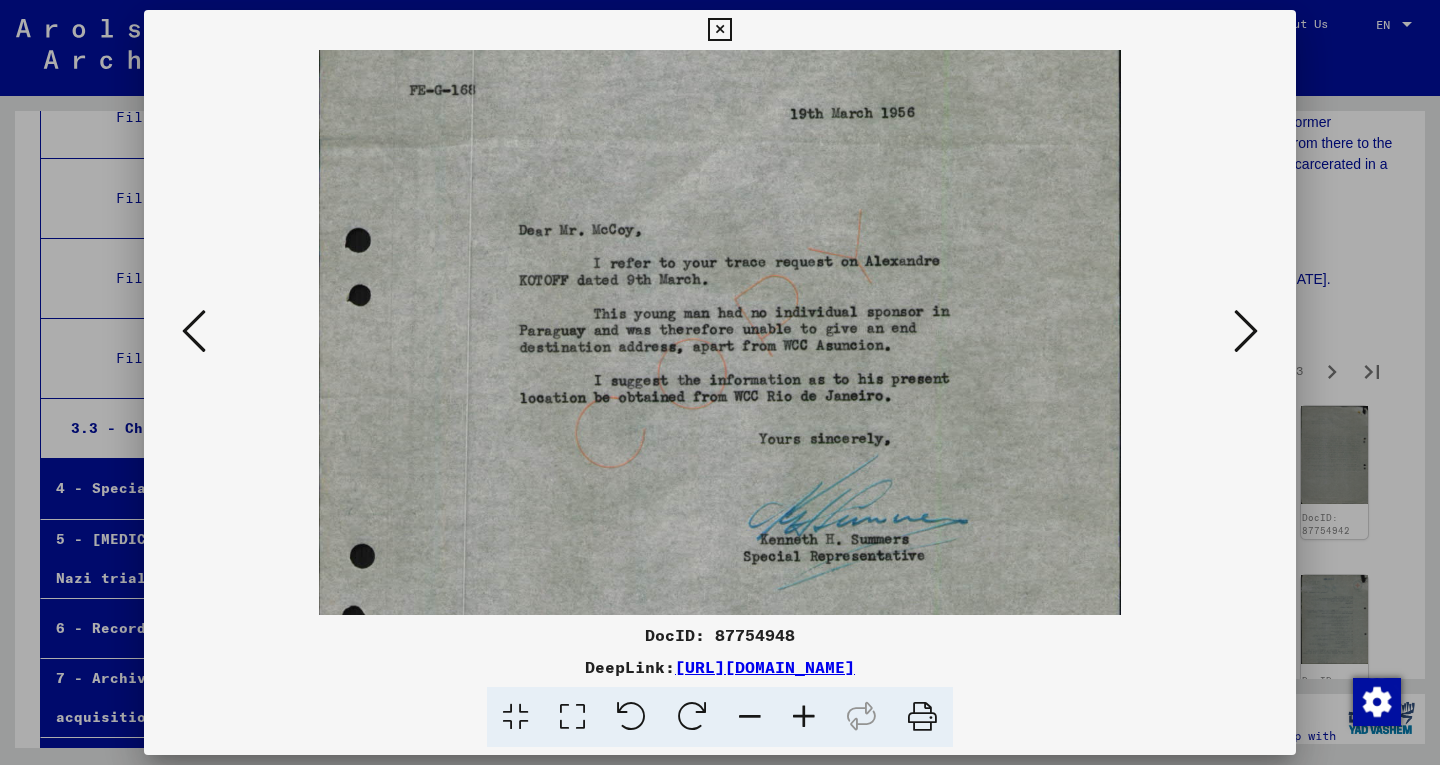 drag, startPoint x: 1035, startPoint y: 416, endPoint x: 1010, endPoint y: 376, distance: 47.169907 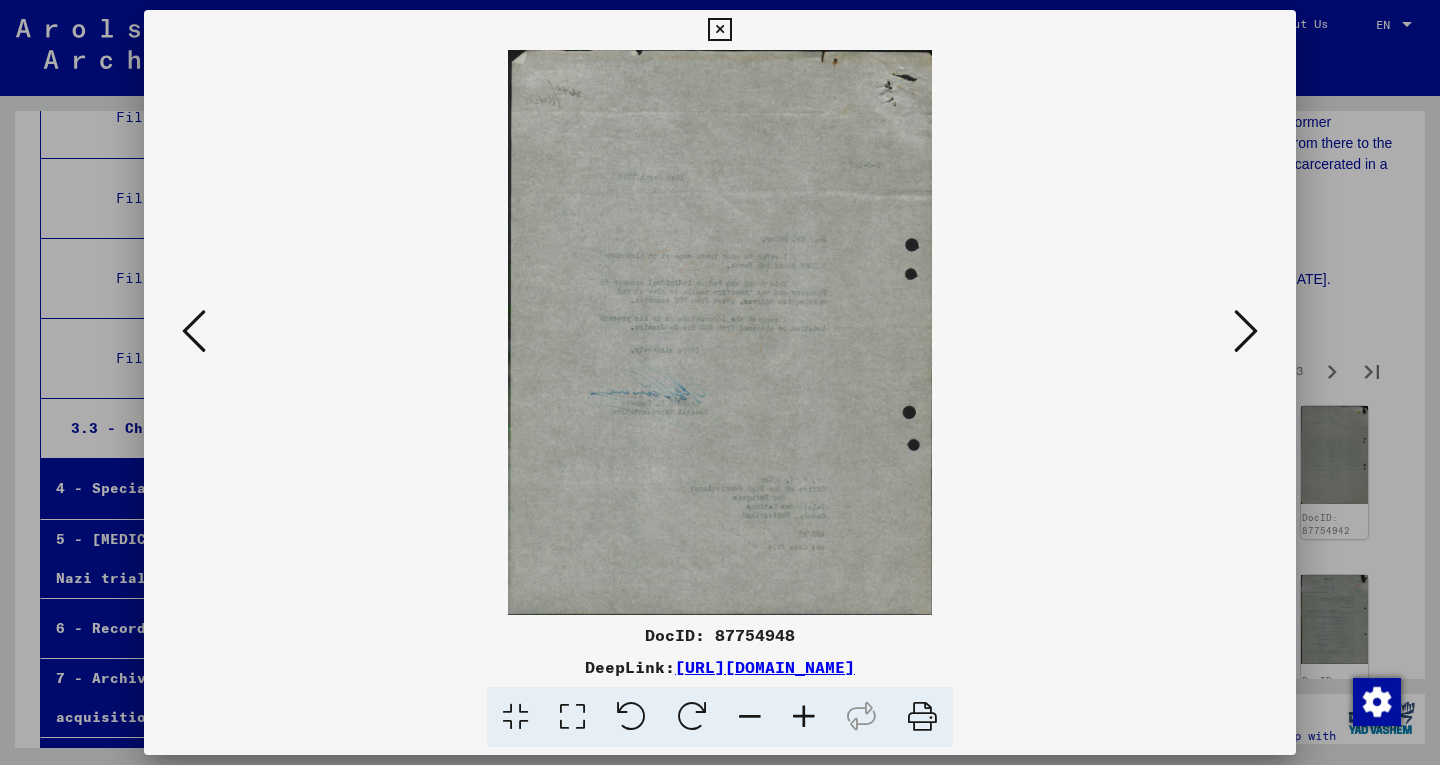 click at bounding box center (1246, 331) 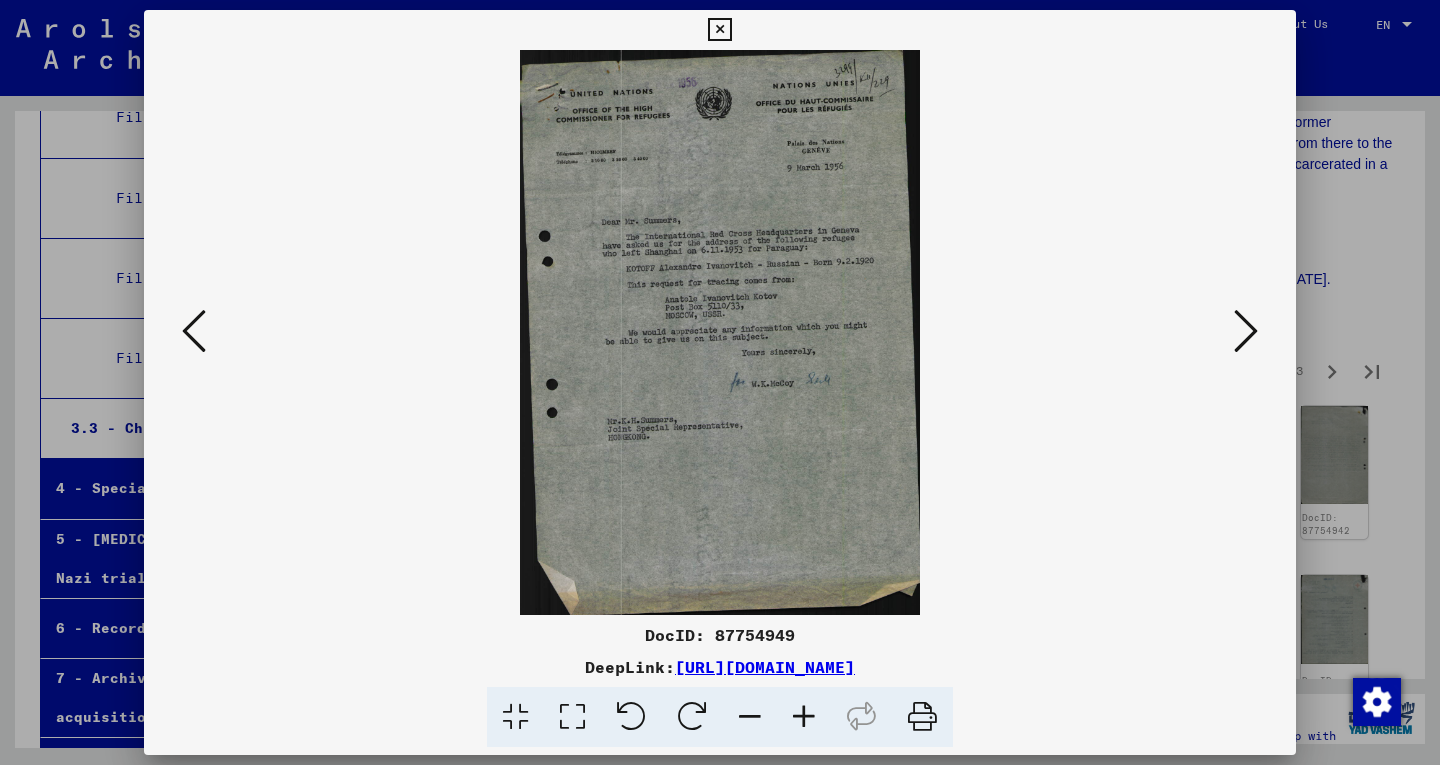 click at bounding box center (804, 717) 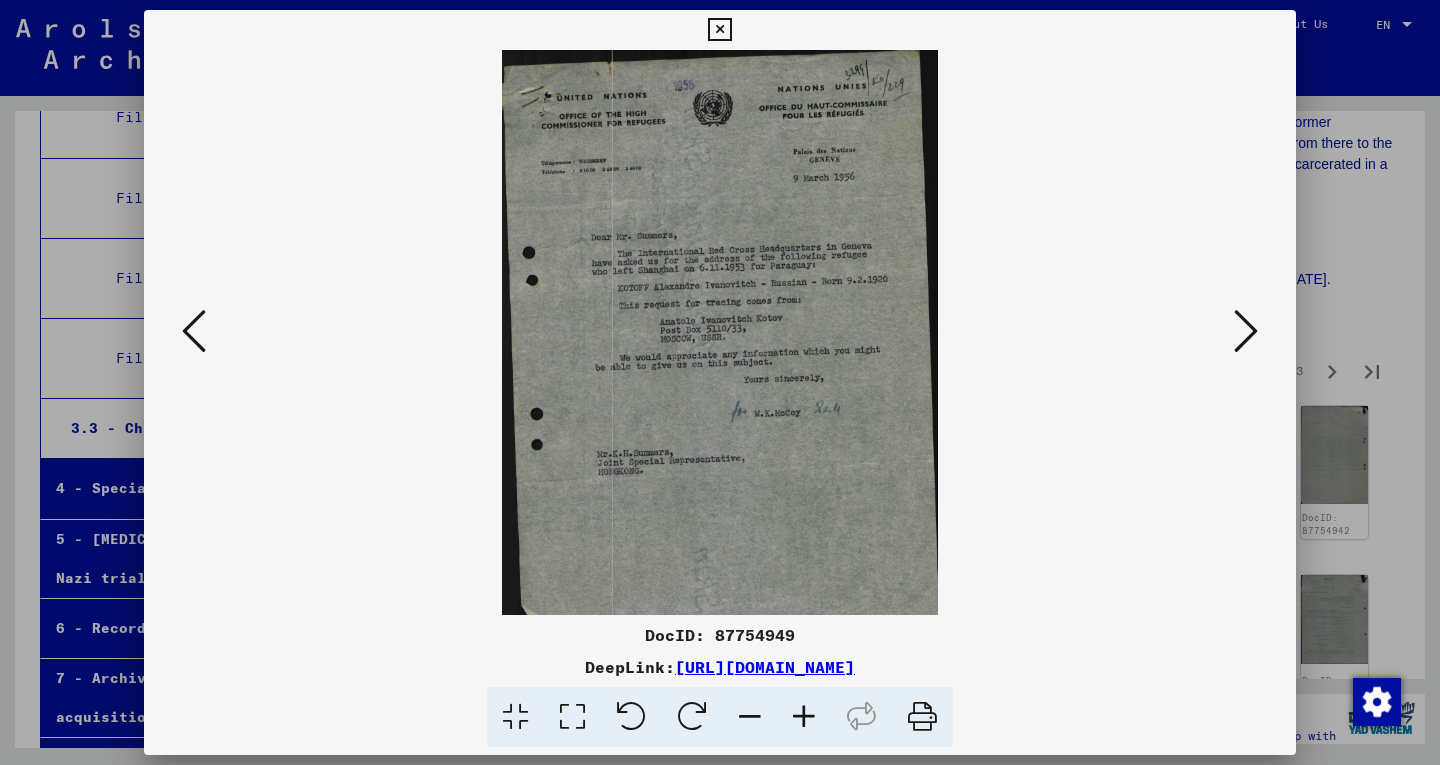 click at bounding box center (804, 717) 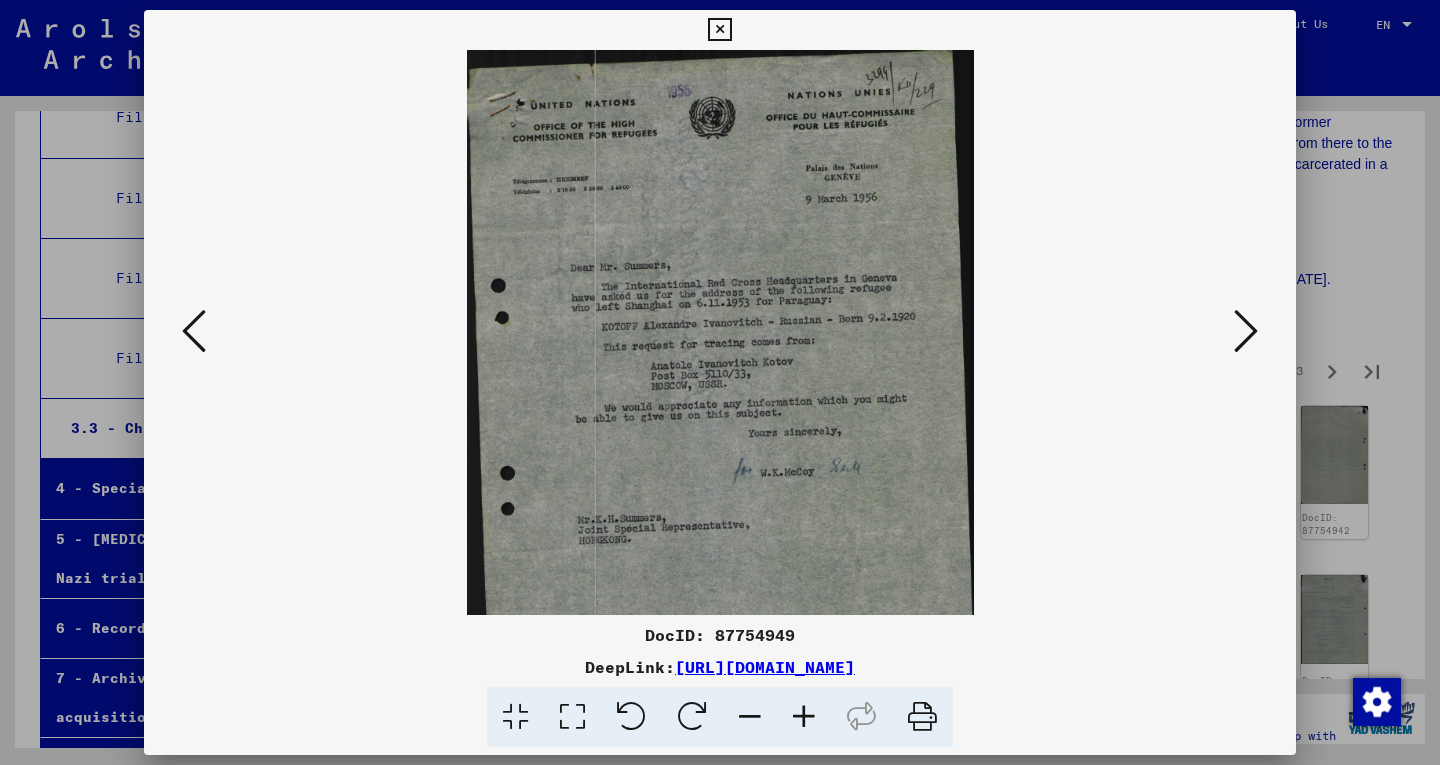 click at bounding box center [804, 717] 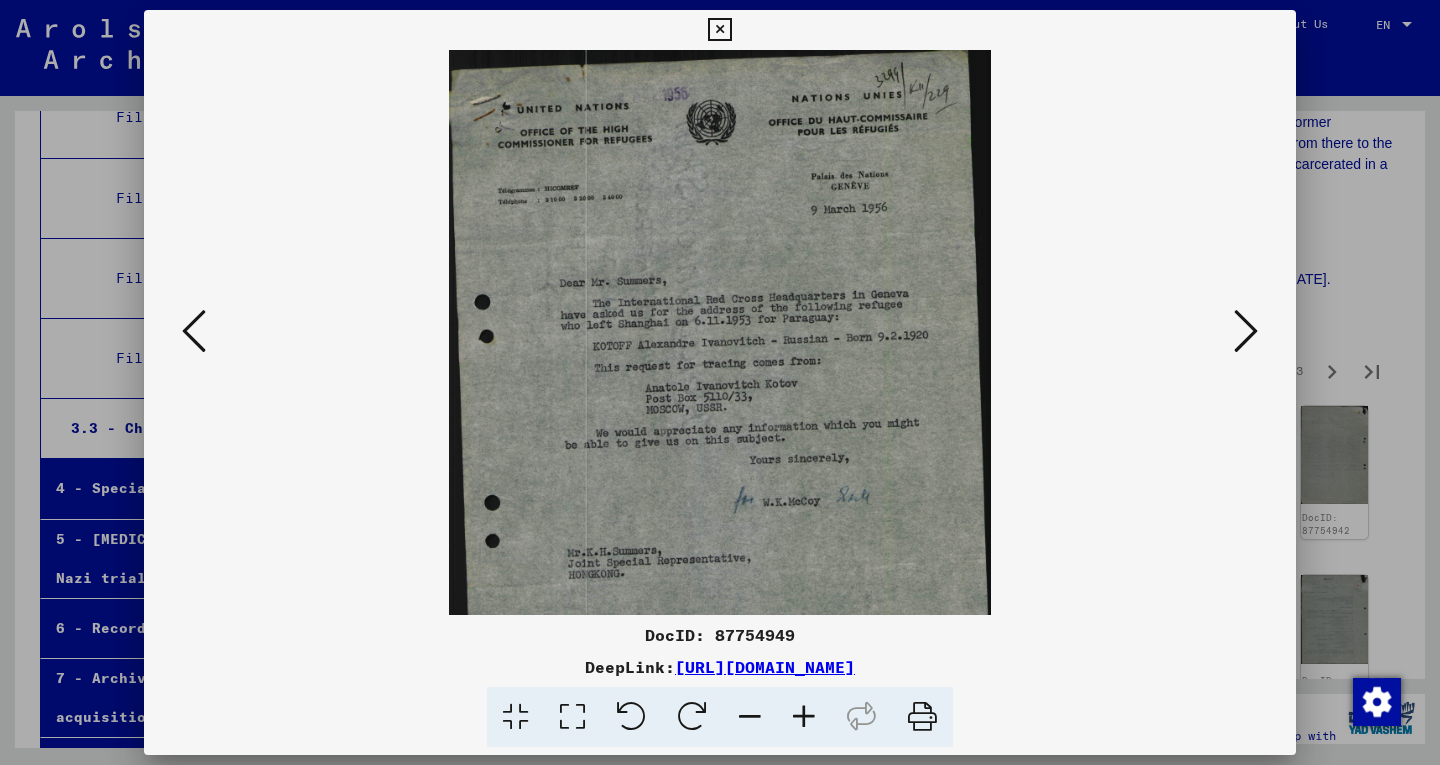 click at bounding box center (804, 717) 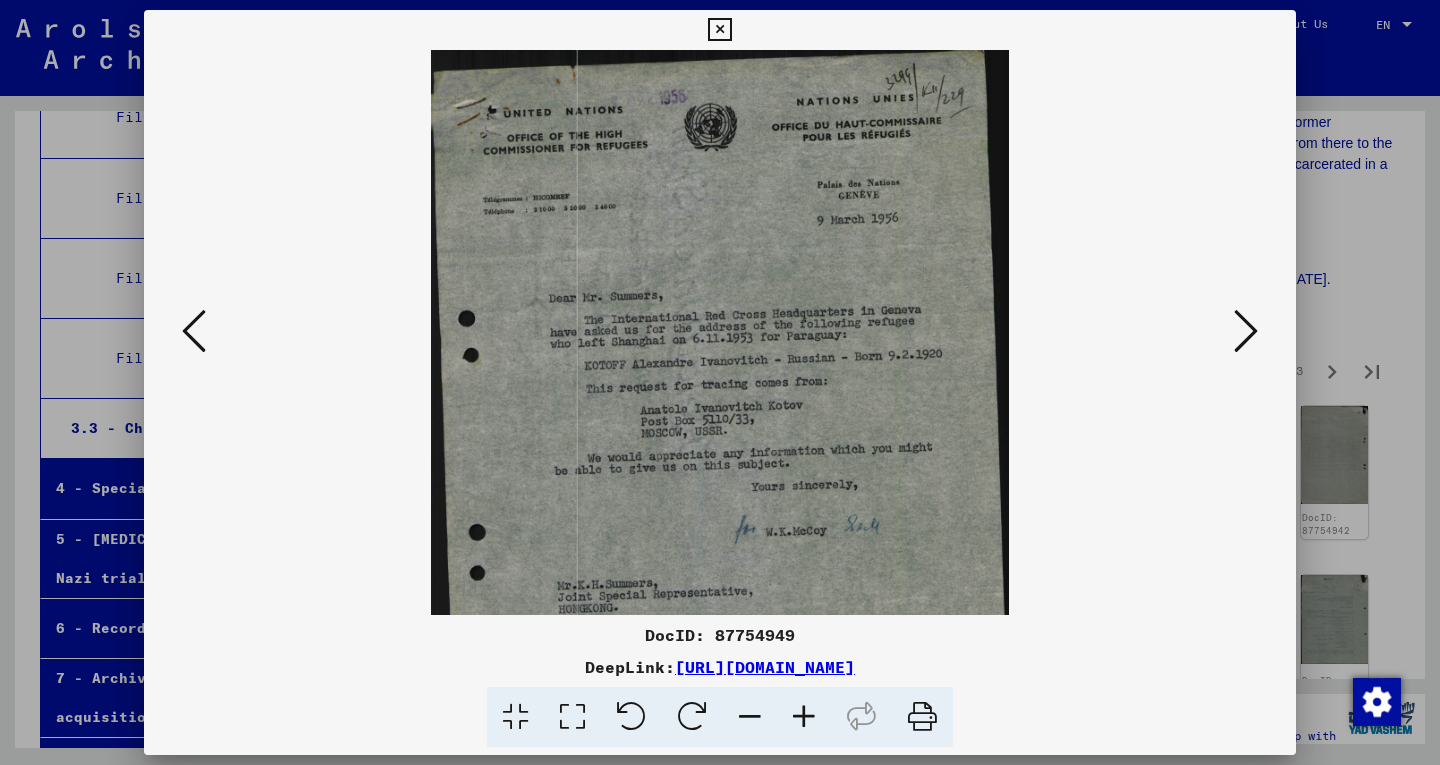 click at bounding box center (804, 717) 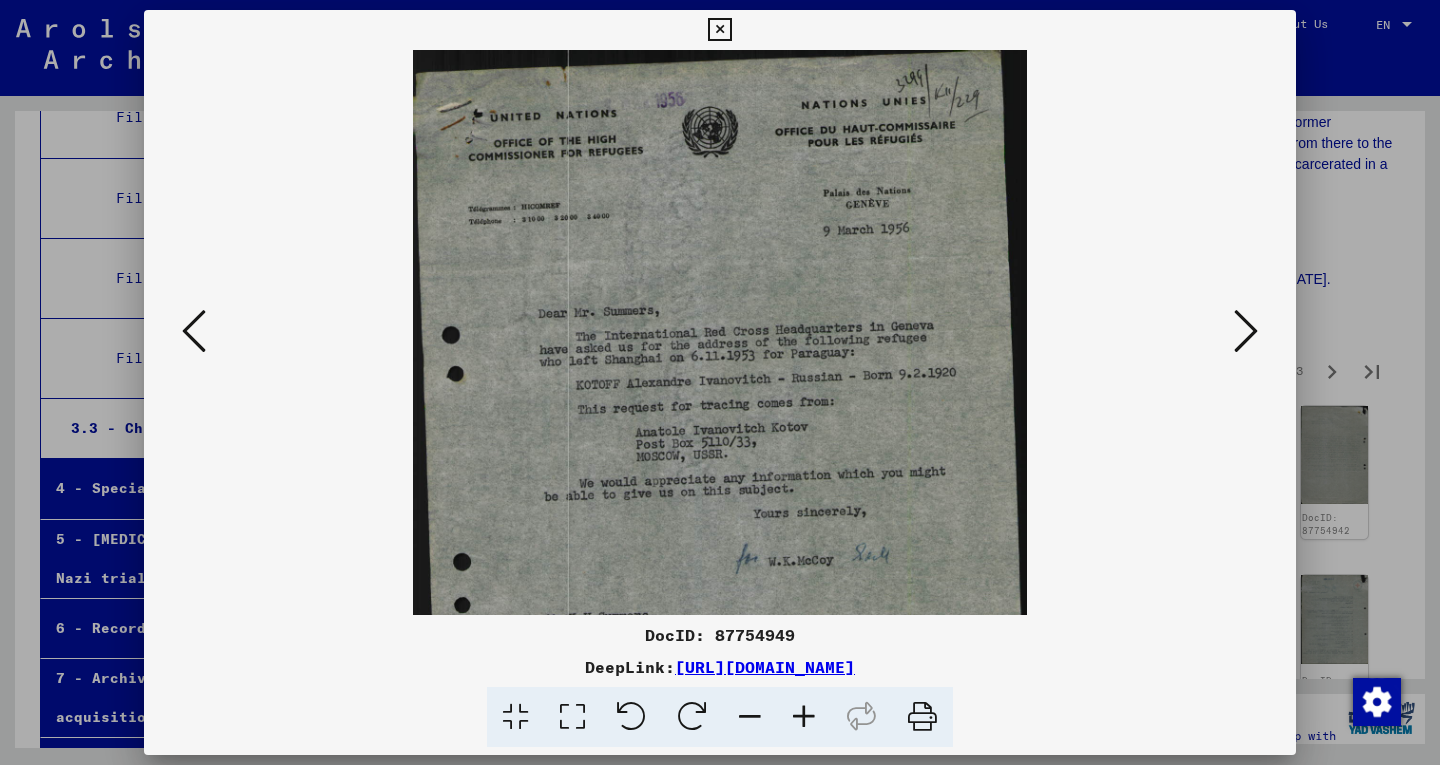 click at bounding box center [804, 717] 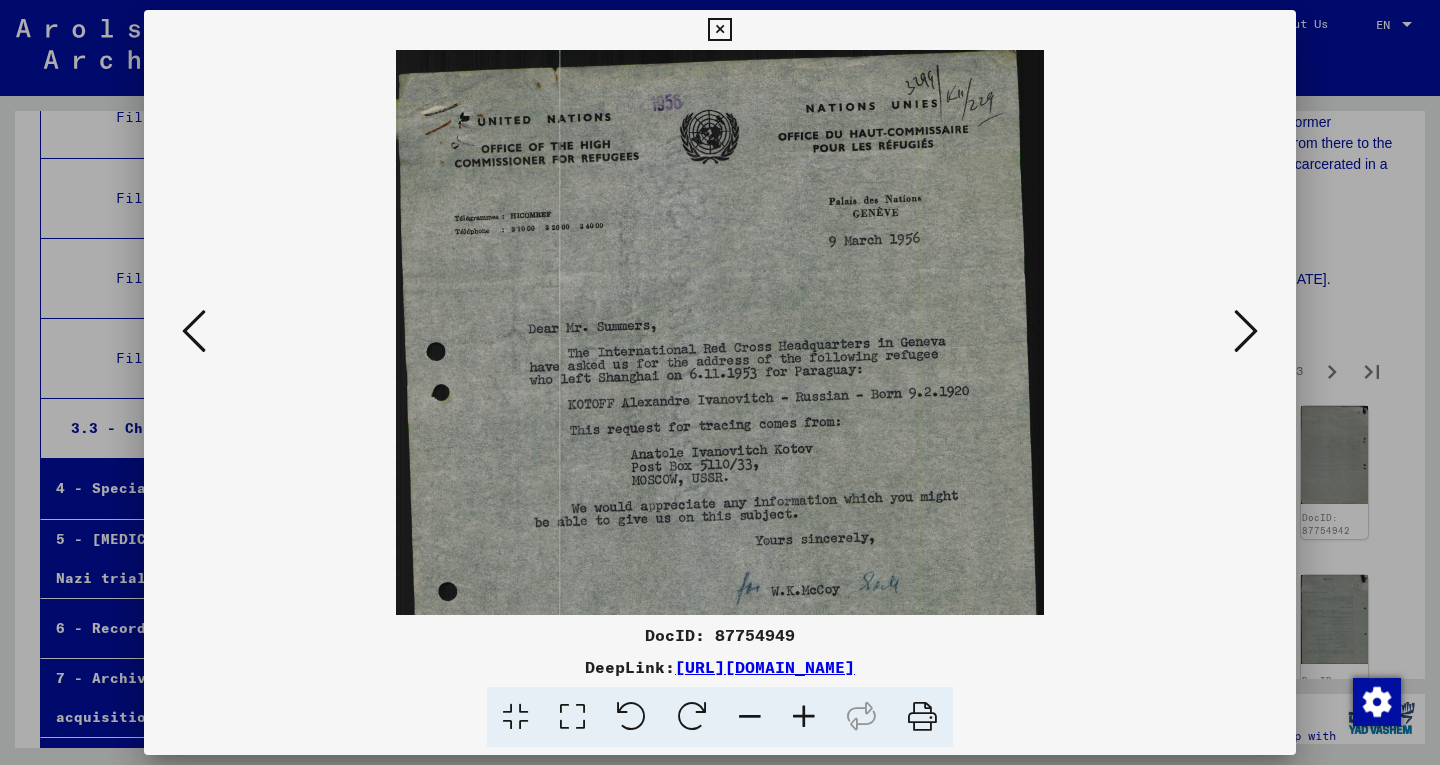 click at bounding box center [804, 717] 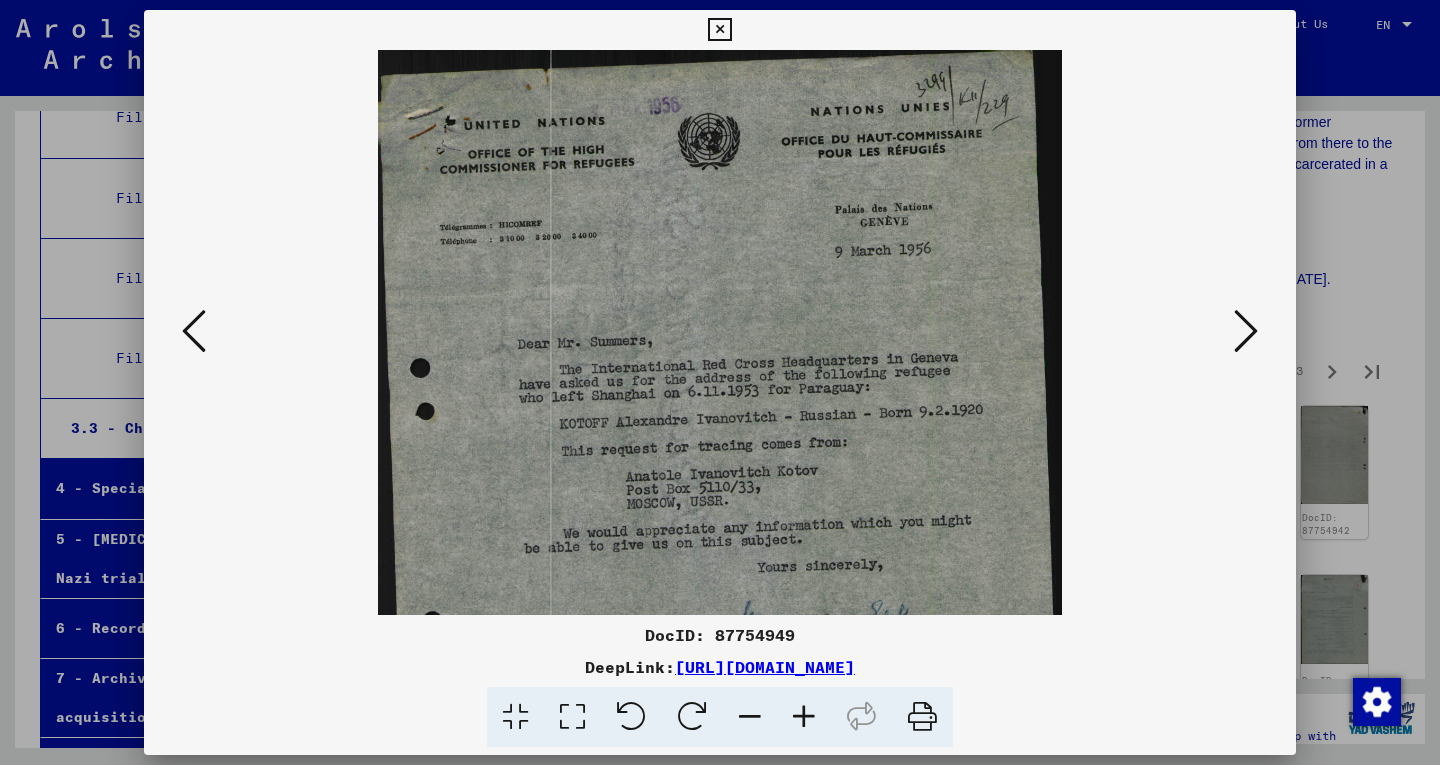 click at bounding box center (804, 717) 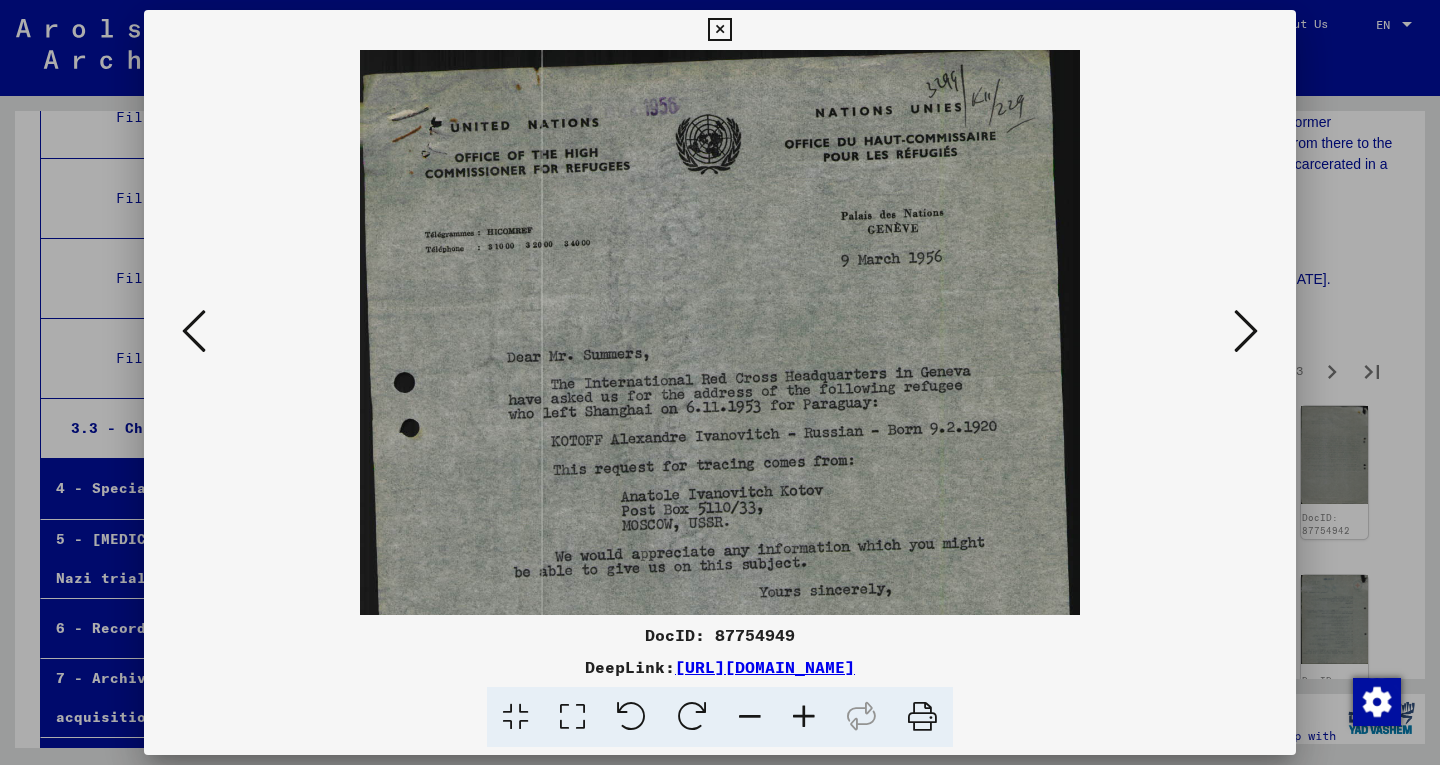 click at bounding box center (720, 555) 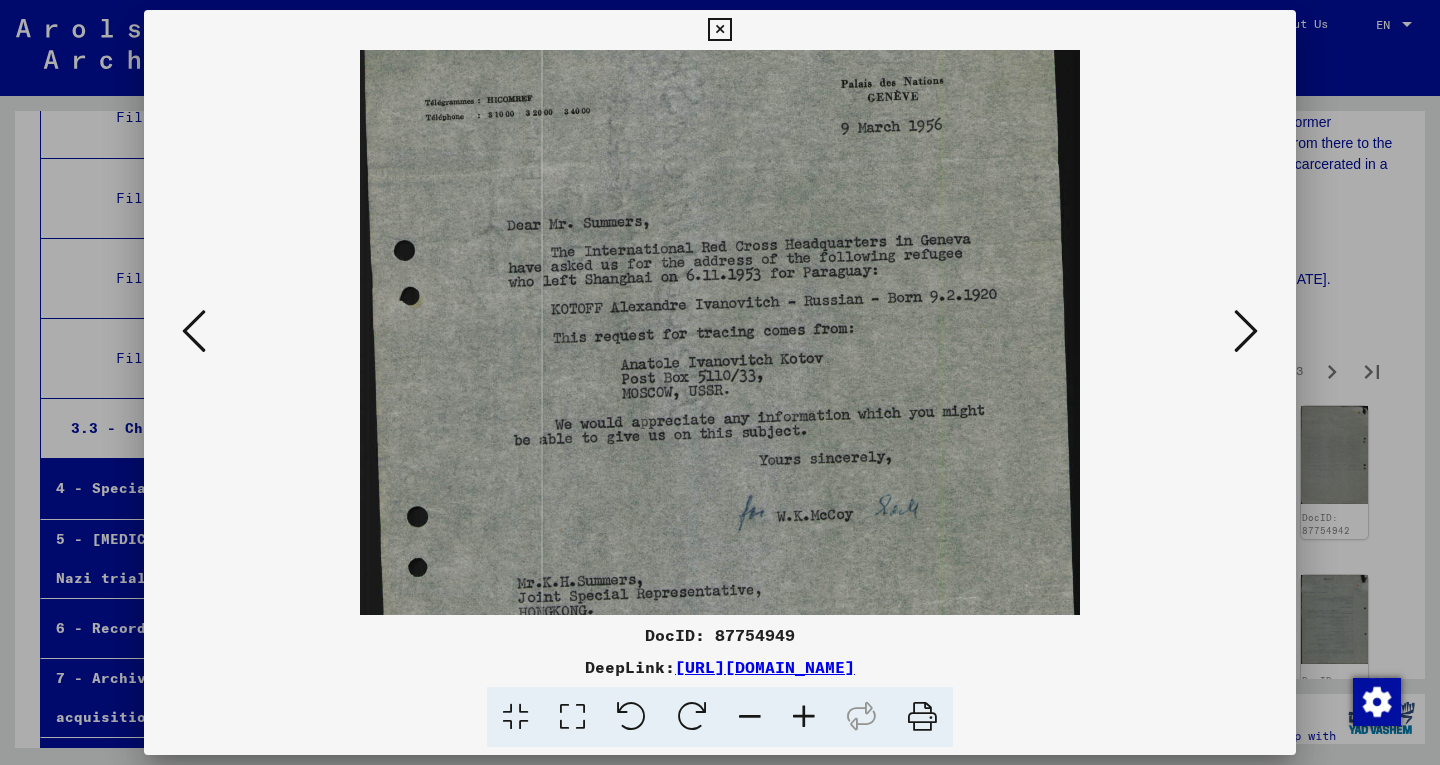 drag, startPoint x: 911, startPoint y: 534, endPoint x: 899, endPoint y: 403, distance: 131.54848 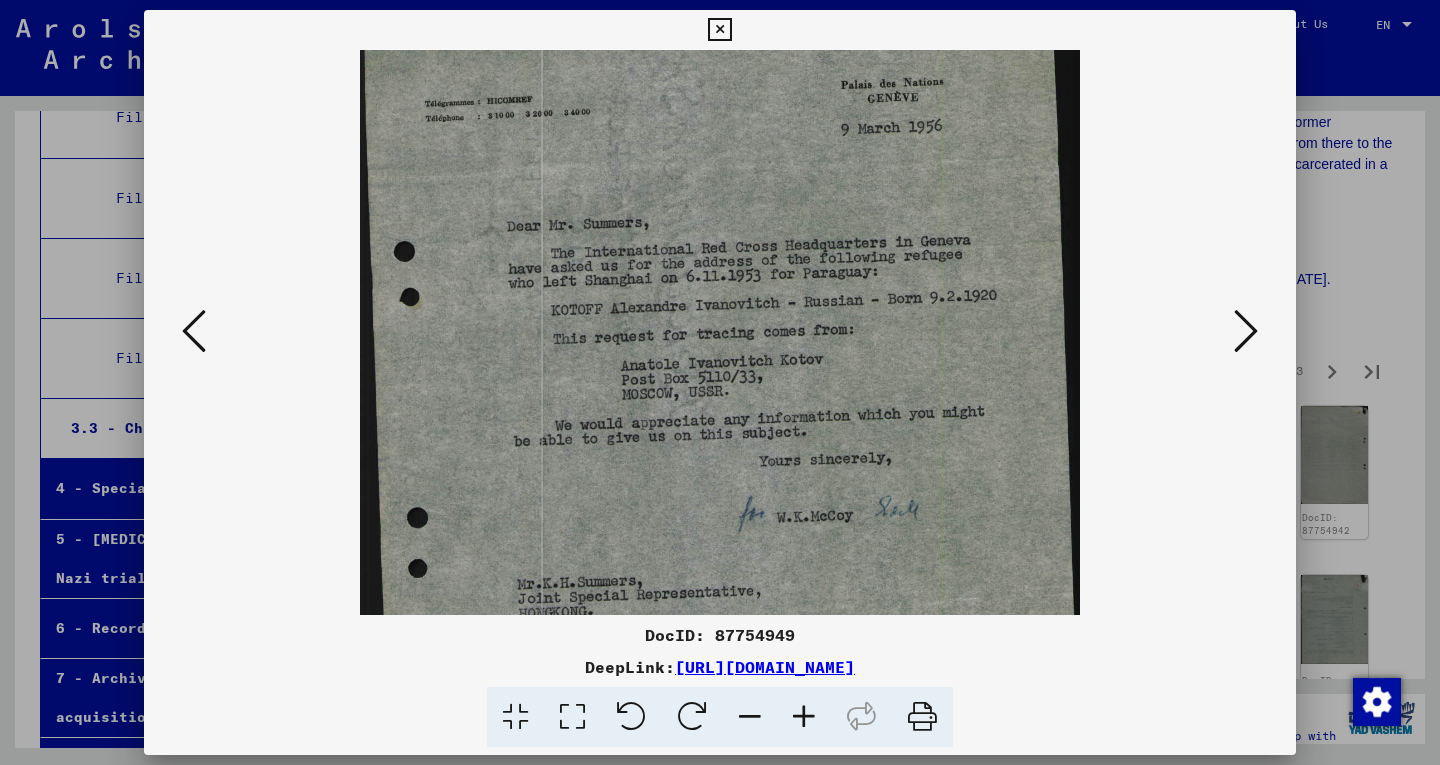 click at bounding box center (1246, 331) 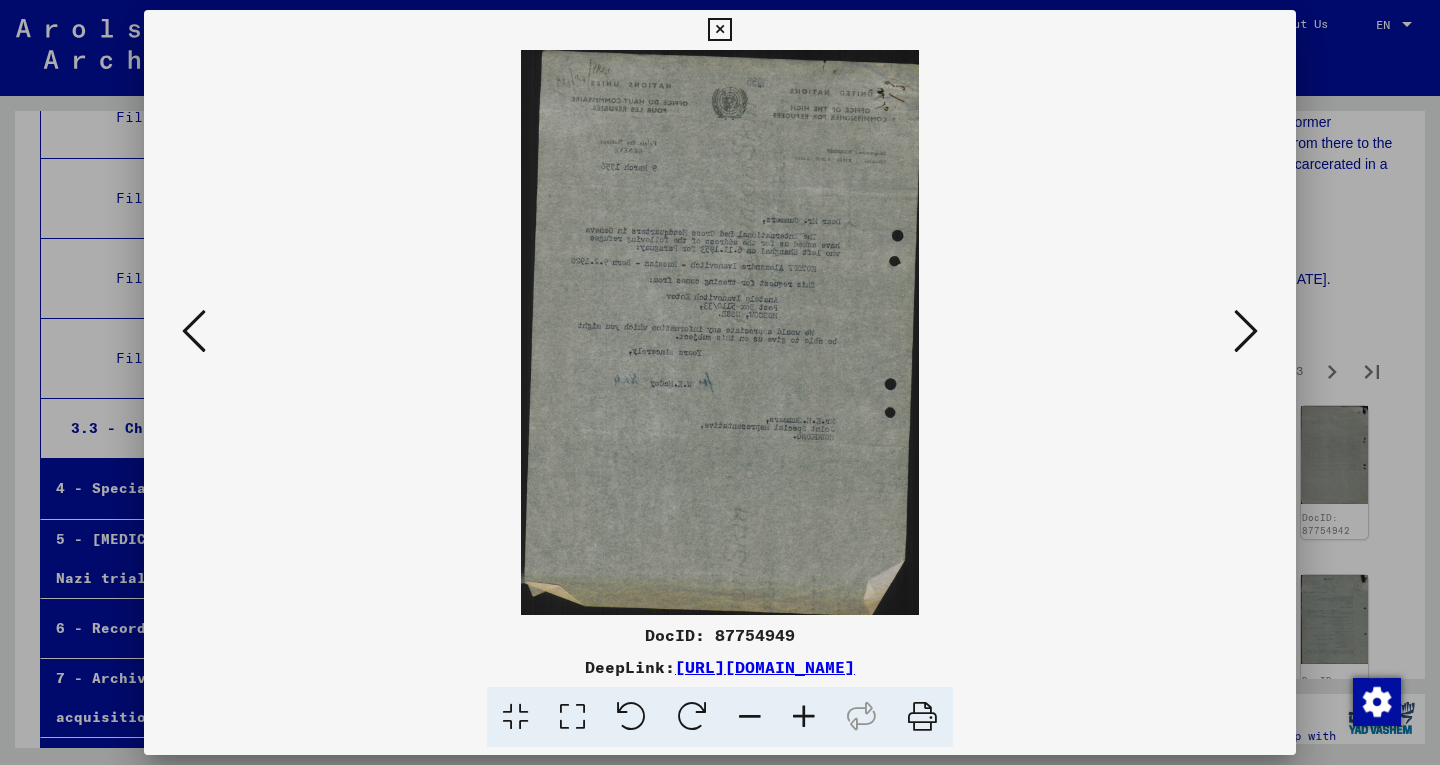 click at bounding box center [1246, 331] 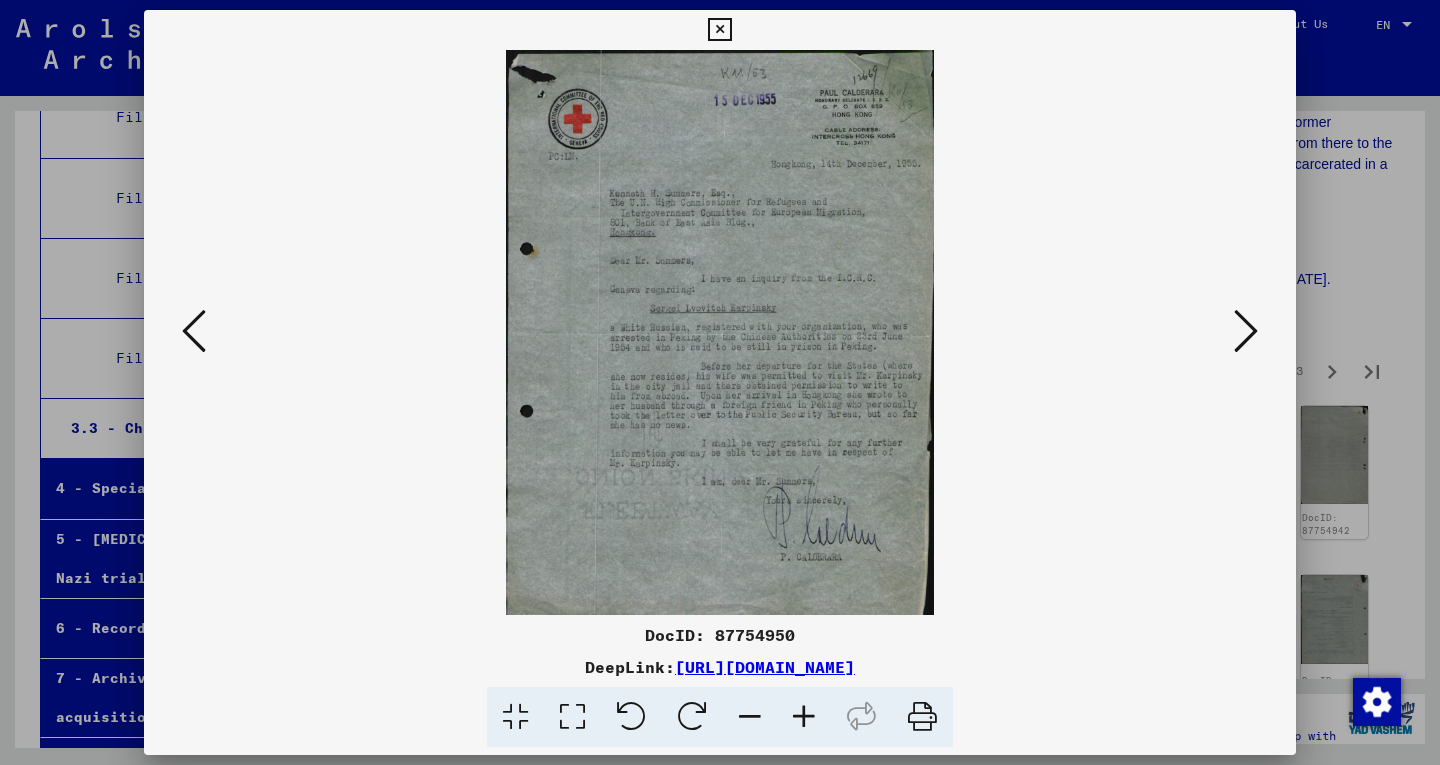 click at bounding box center (804, 717) 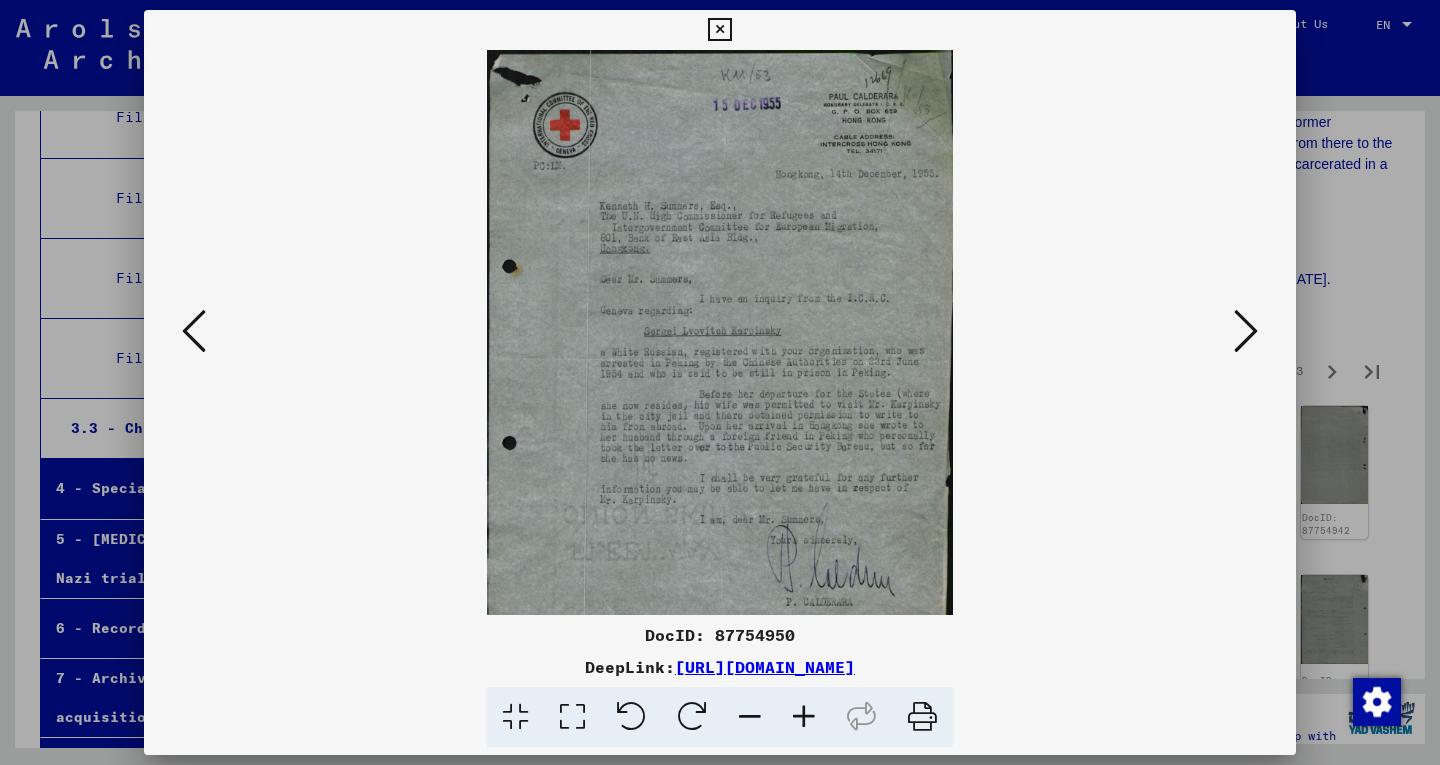 click at bounding box center (804, 717) 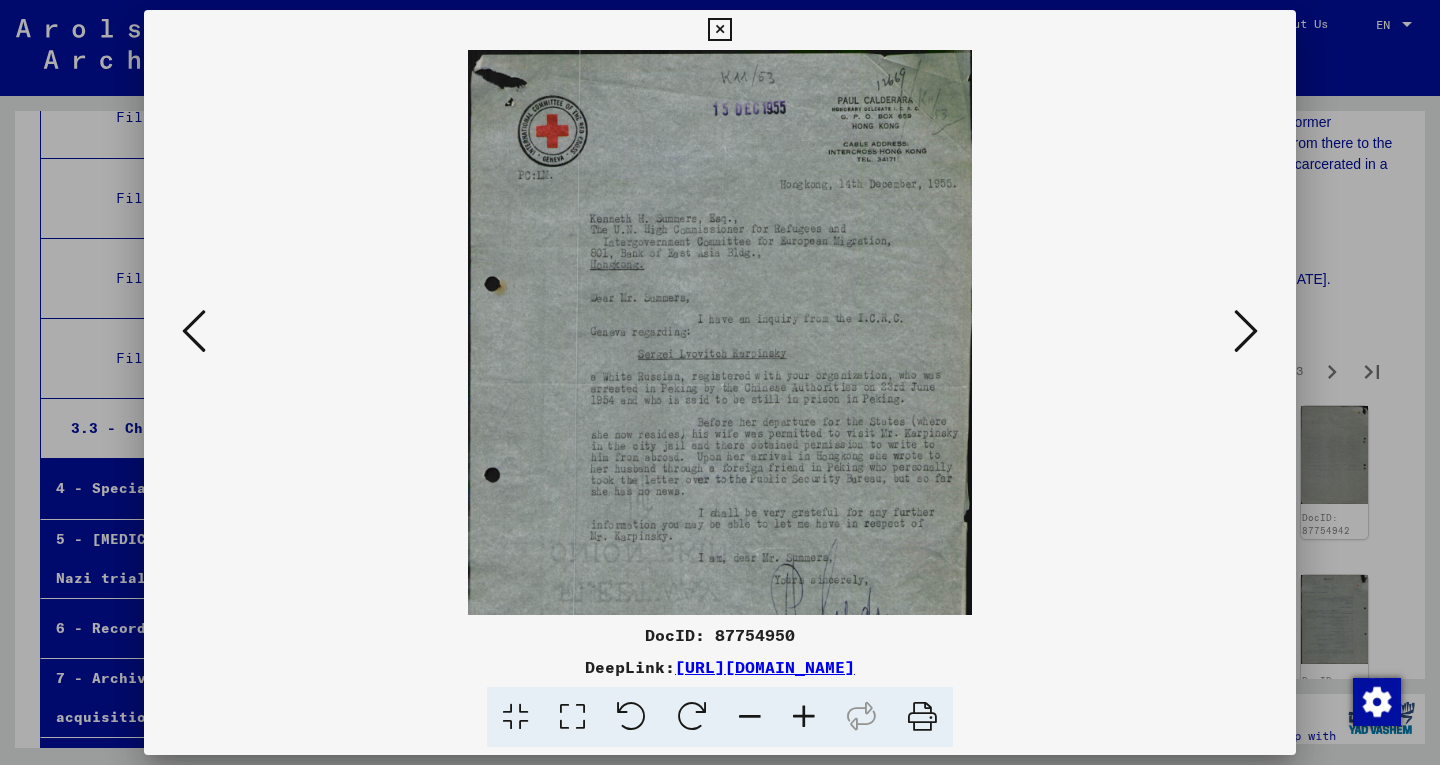 click at bounding box center [804, 717] 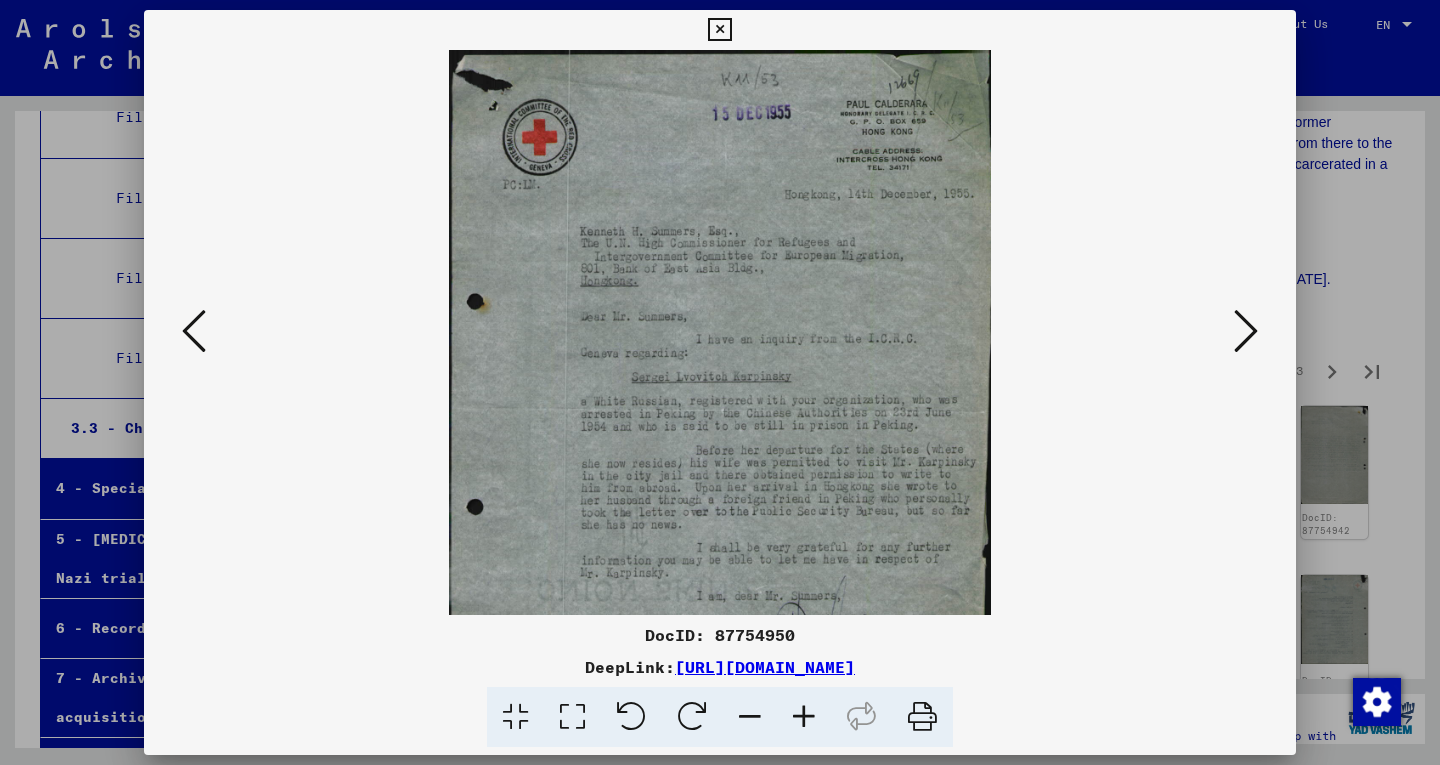 click at bounding box center (804, 717) 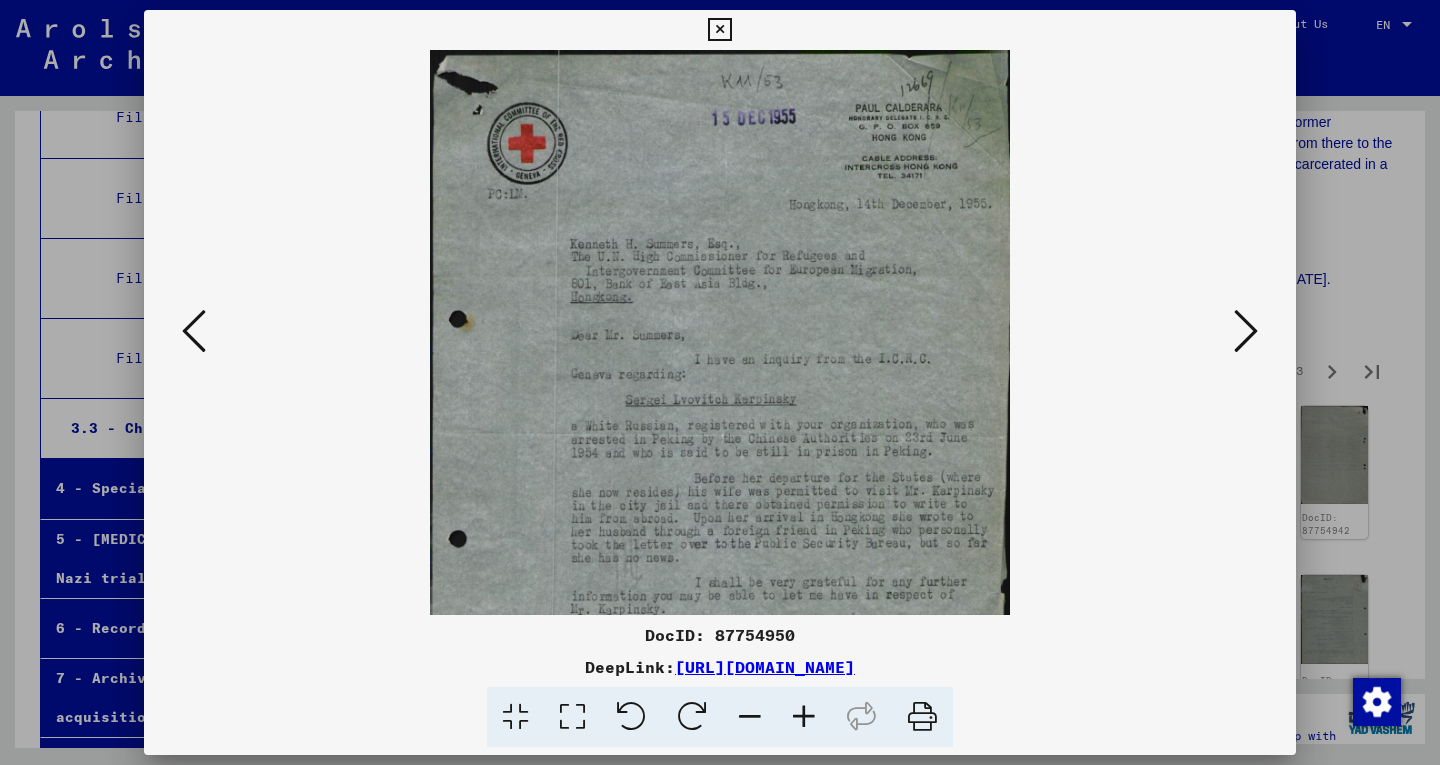 click at bounding box center (804, 717) 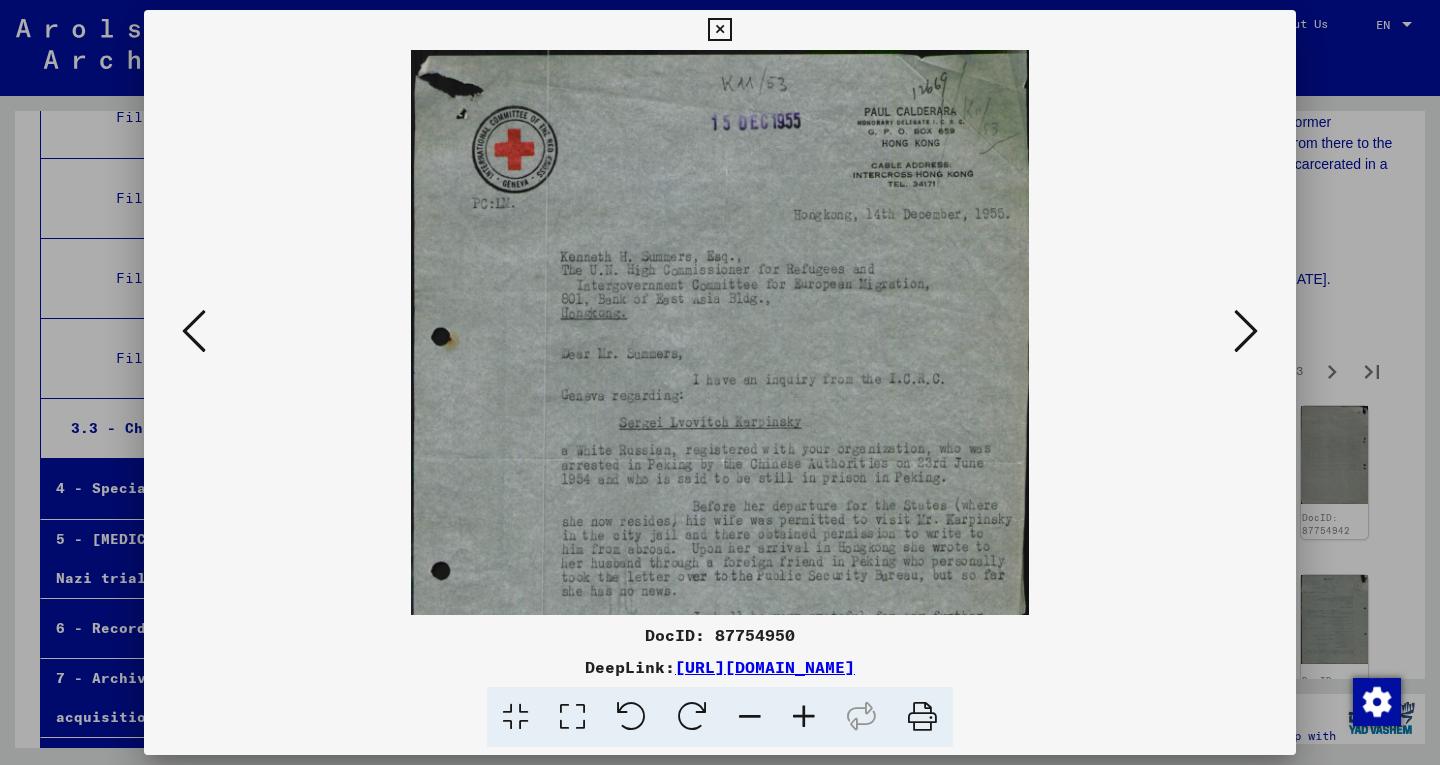 click at bounding box center [804, 717] 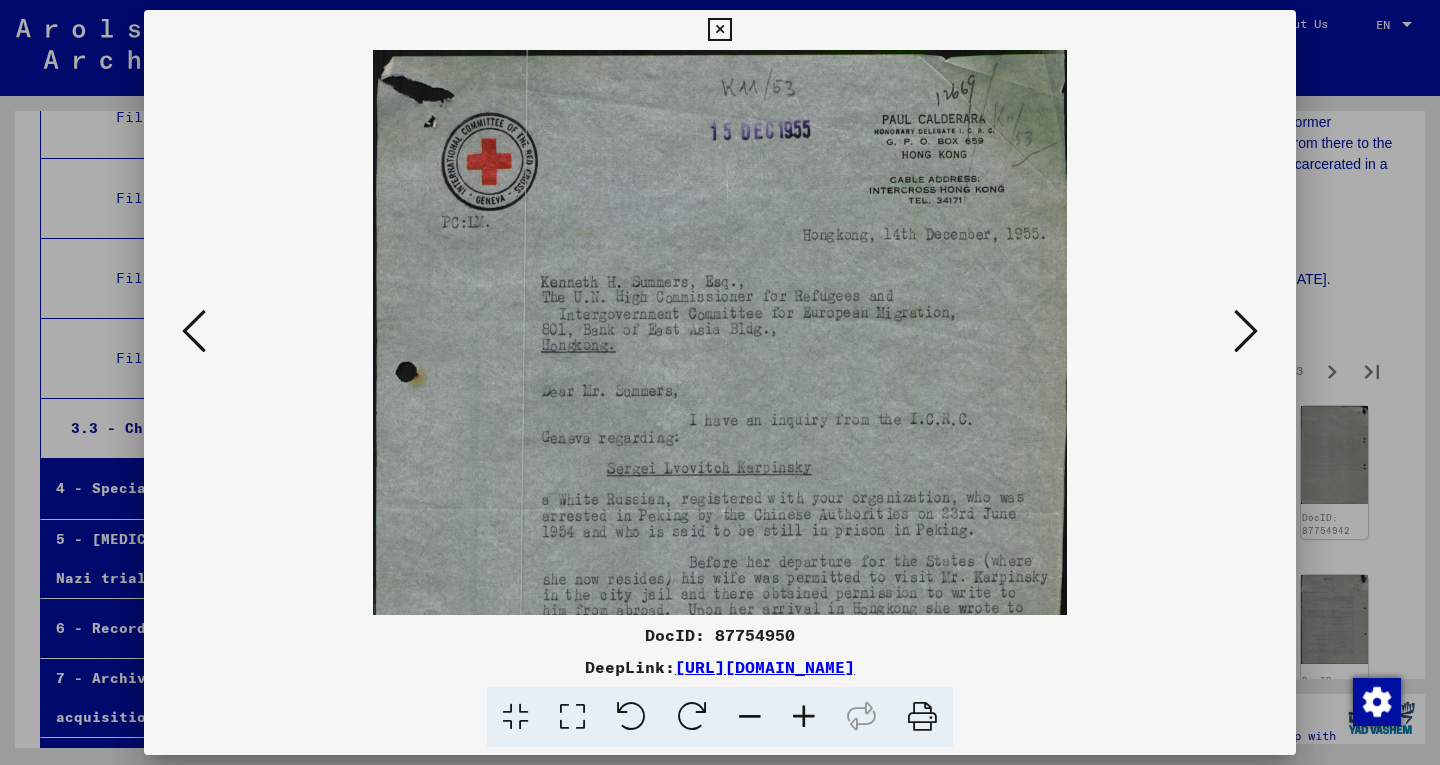 click at bounding box center [804, 717] 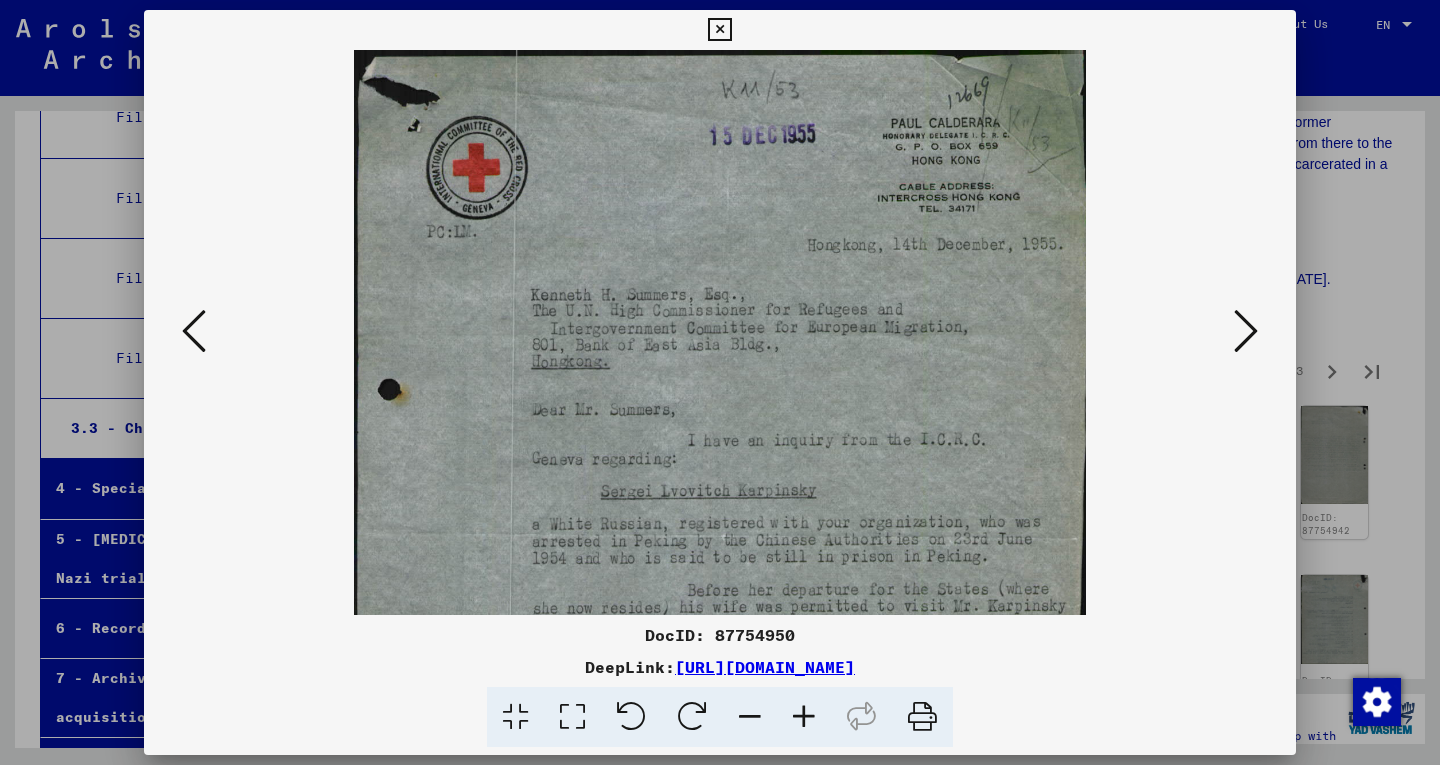click at bounding box center [804, 717] 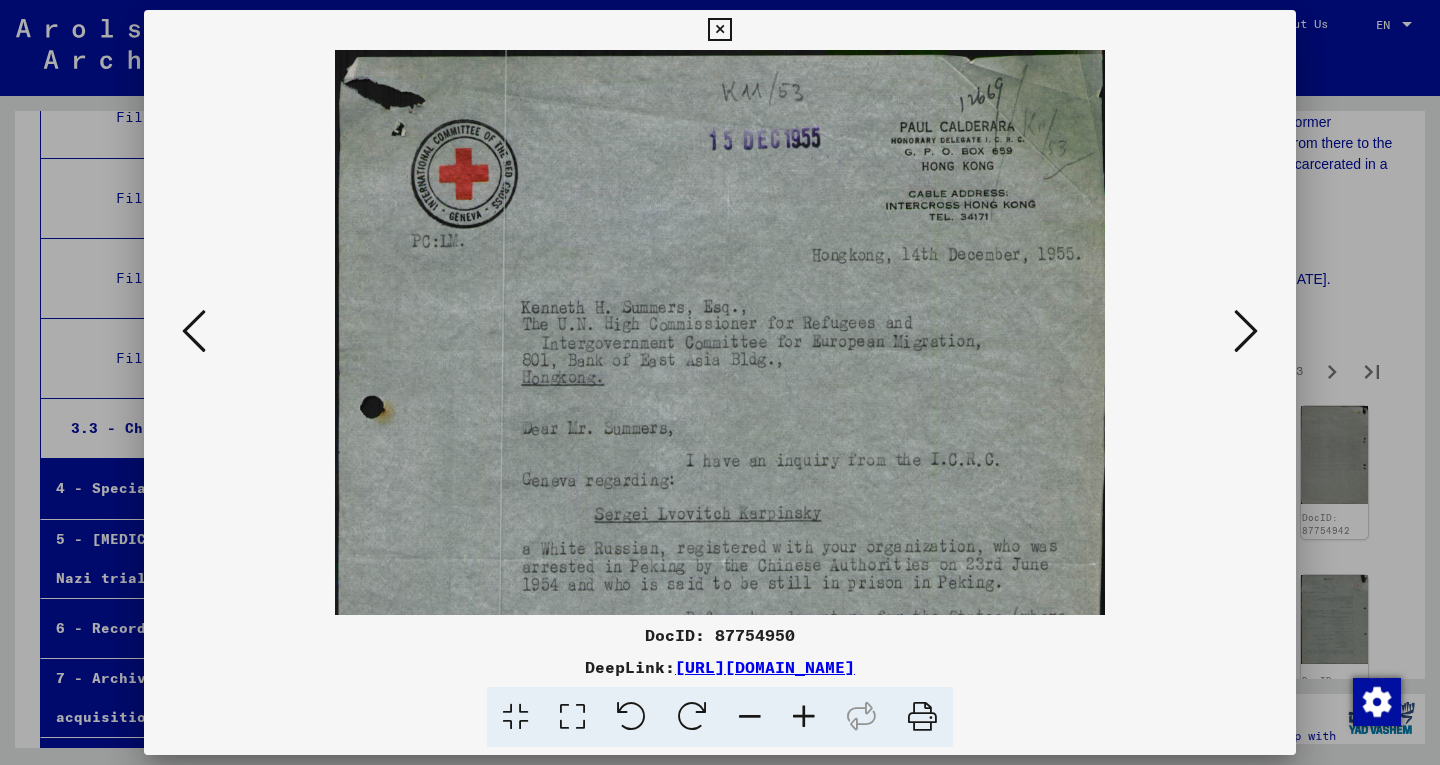 click at bounding box center [804, 717] 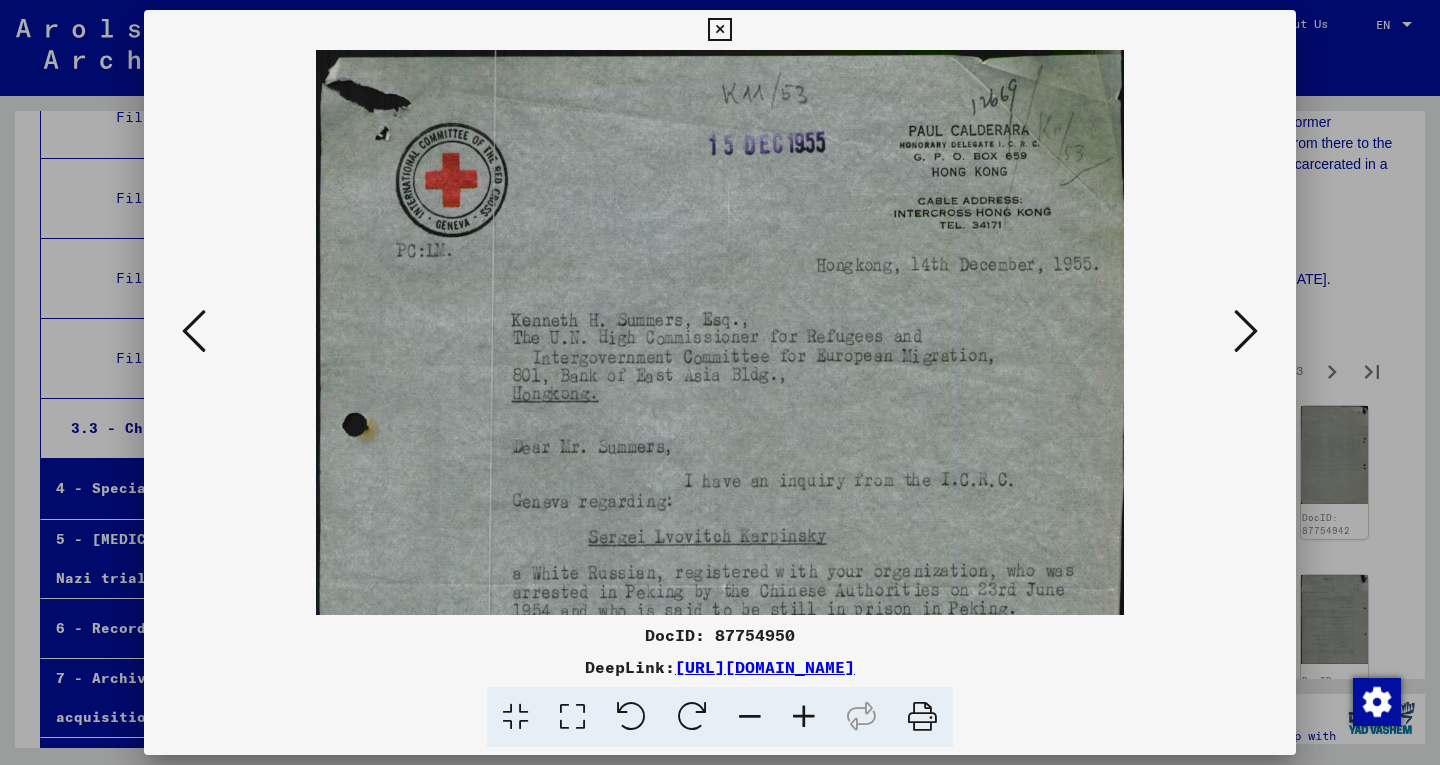 click at bounding box center (804, 717) 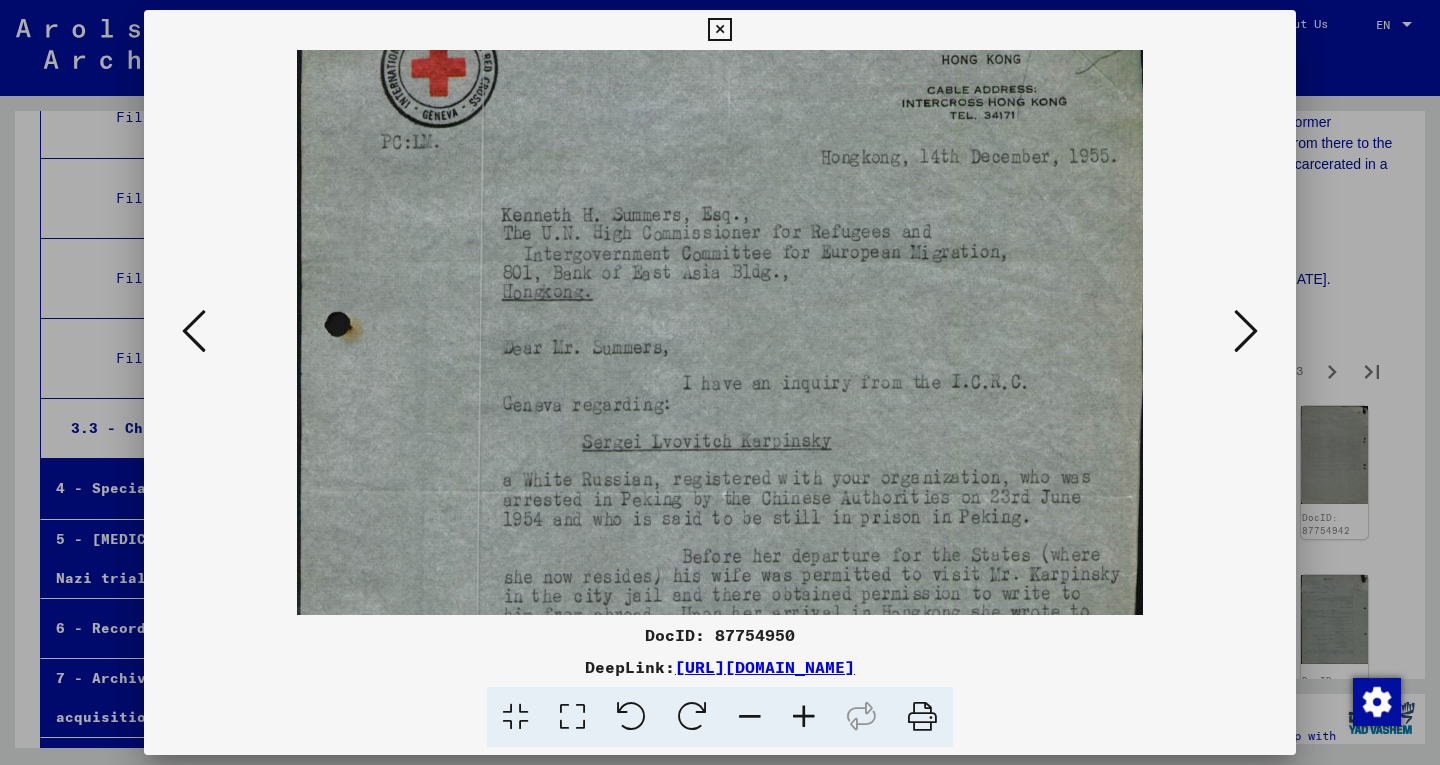drag, startPoint x: 865, startPoint y: 572, endPoint x: 851, endPoint y: 454, distance: 118.82761 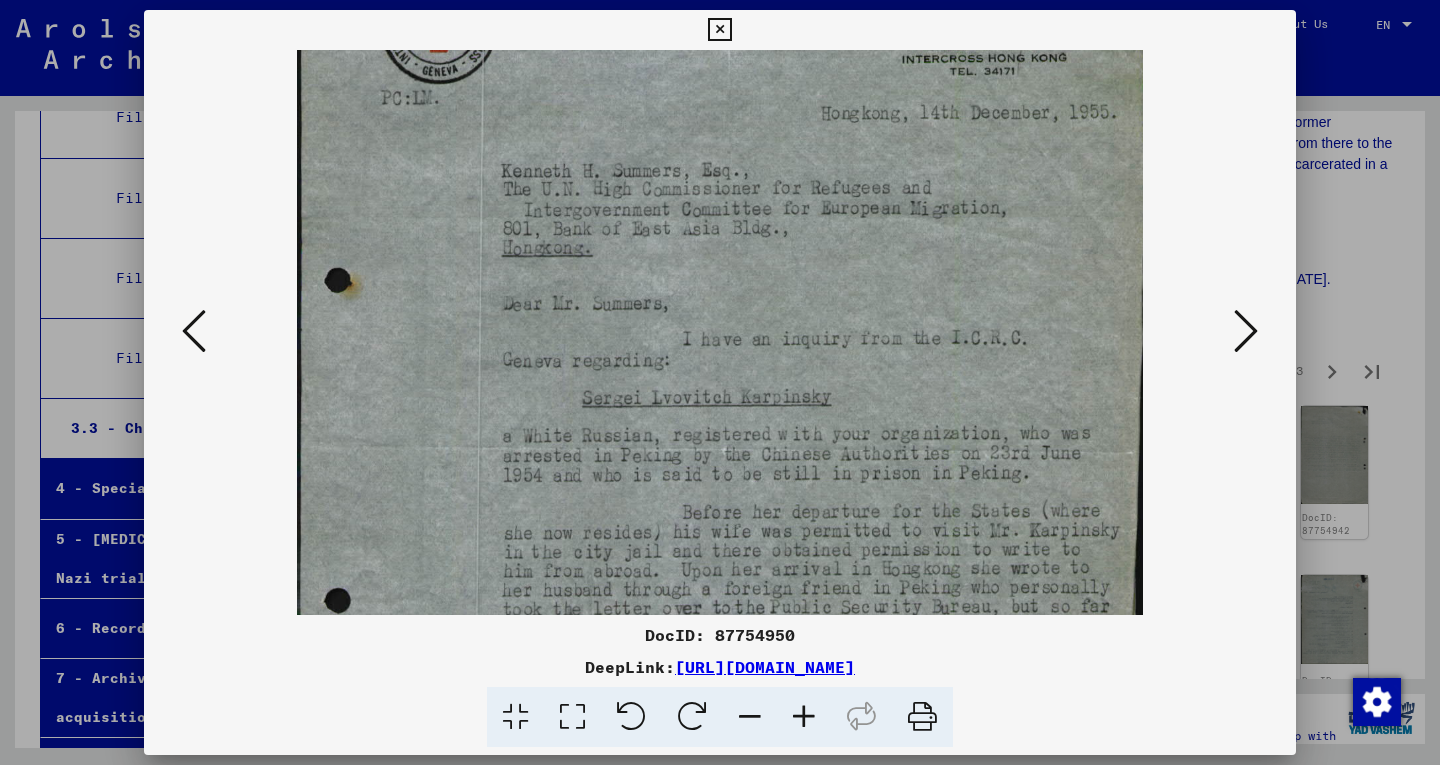 scroll, scrollTop: 160, scrollLeft: 0, axis: vertical 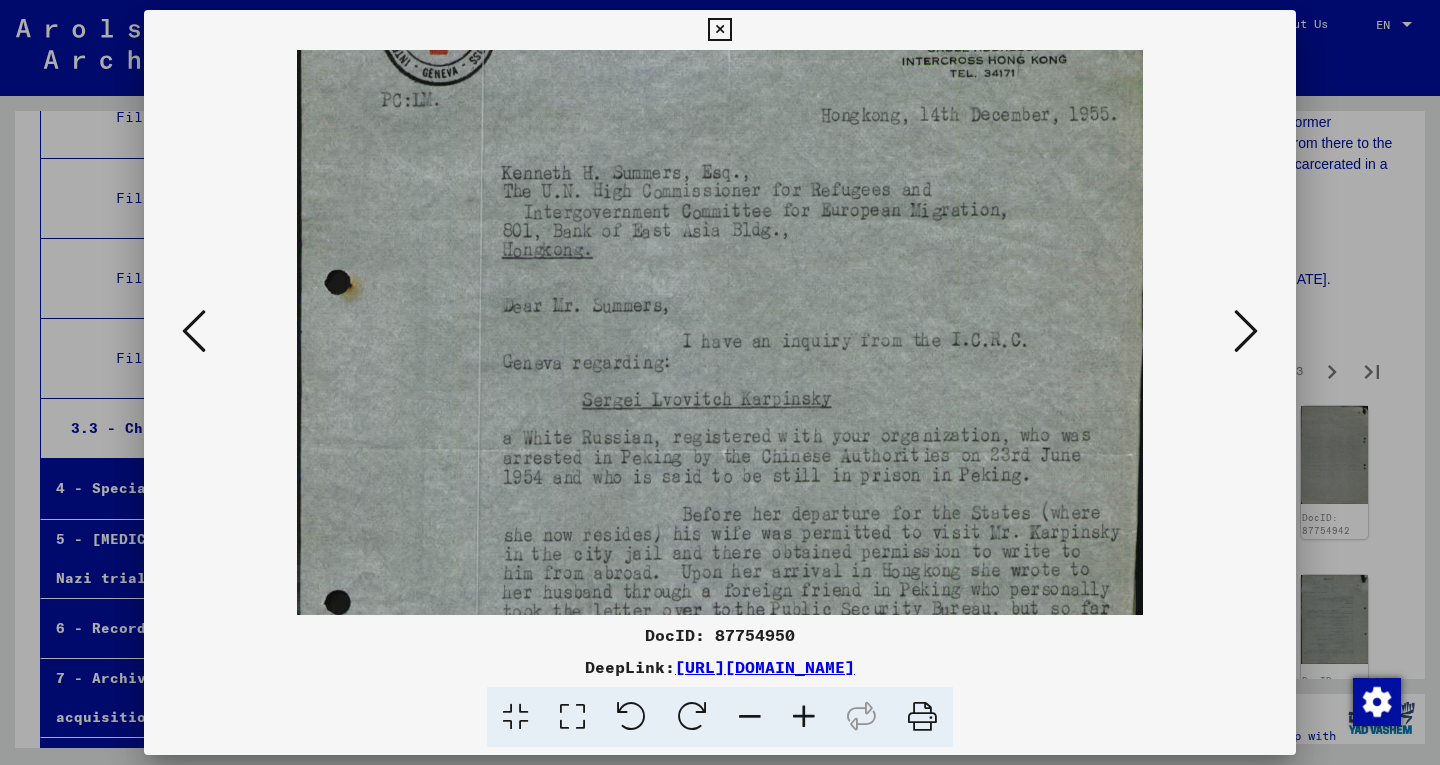 drag, startPoint x: 817, startPoint y: 537, endPoint x: 801, endPoint y: 497, distance: 43.081318 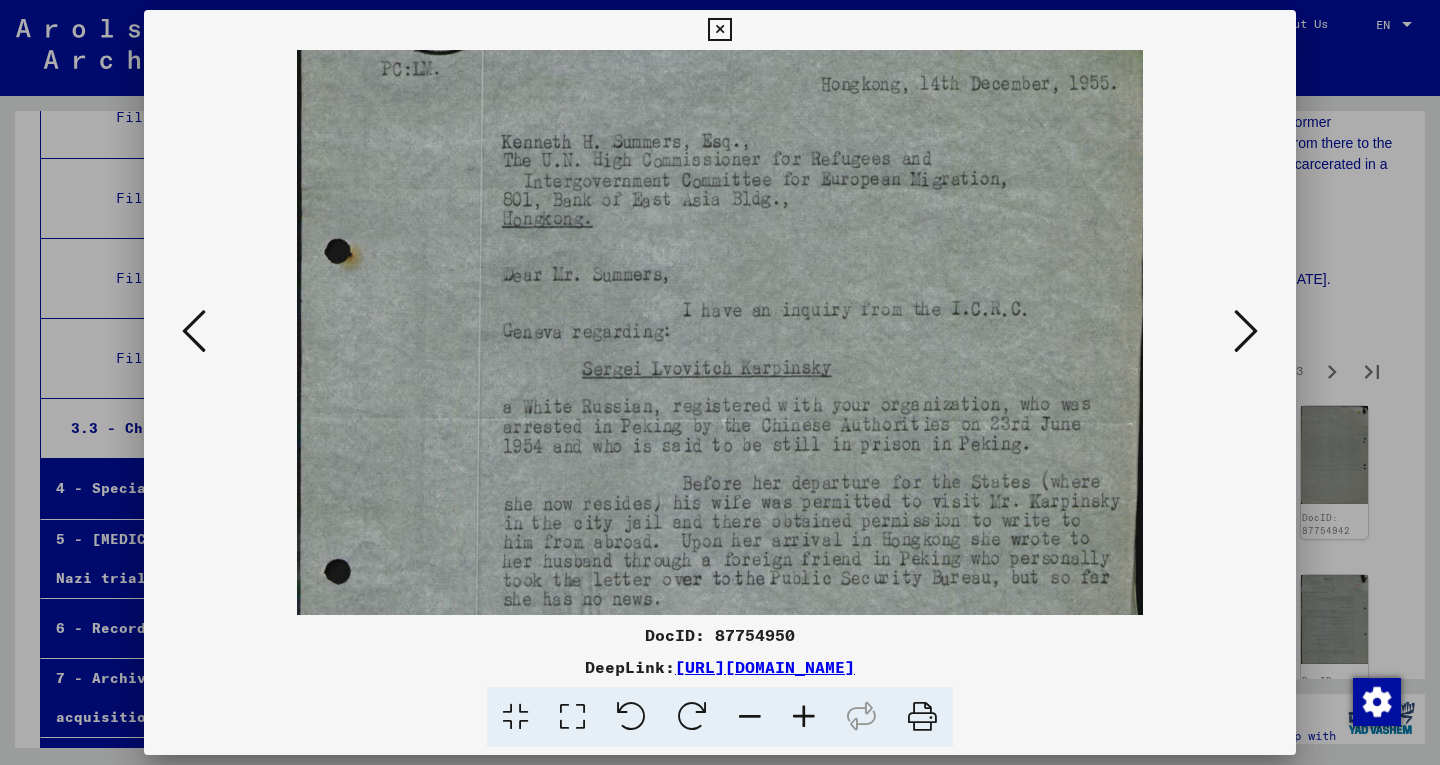 drag, startPoint x: 757, startPoint y: 484, endPoint x: 750, endPoint y: 453, distance: 31.780497 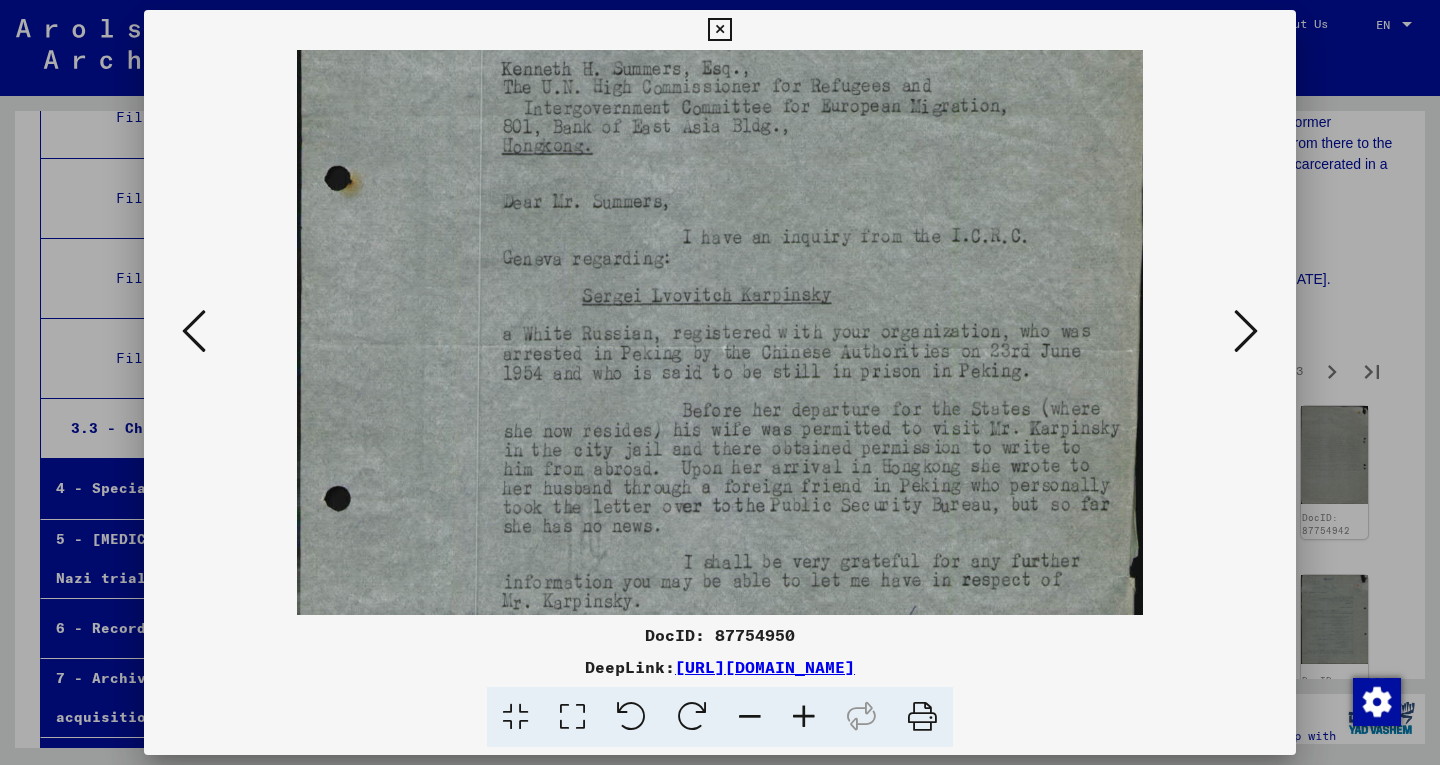 drag, startPoint x: 727, startPoint y: 574, endPoint x: 728, endPoint y: 505, distance: 69.00725 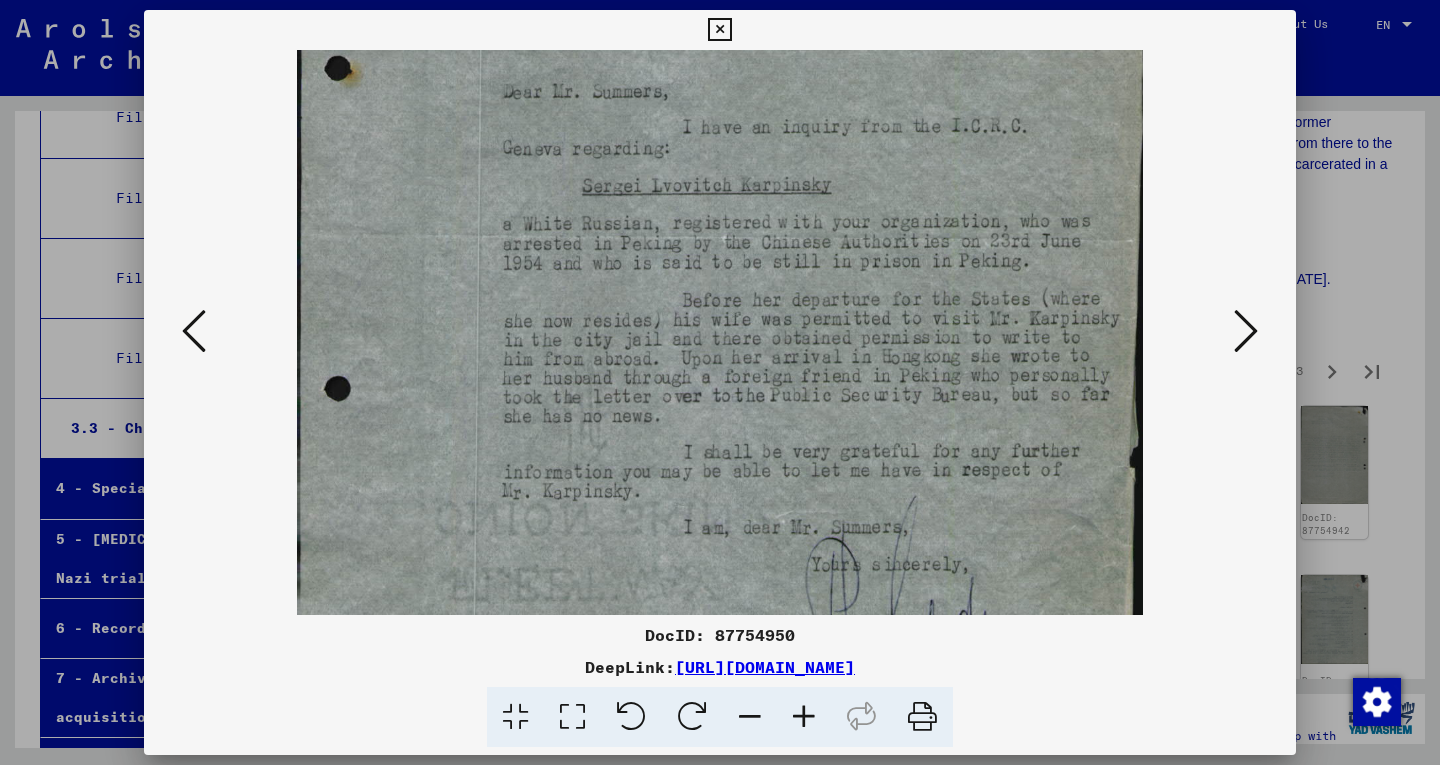 drag, startPoint x: 713, startPoint y: 525, endPoint x: 703, endPoint y: 414, distance: 111.44954 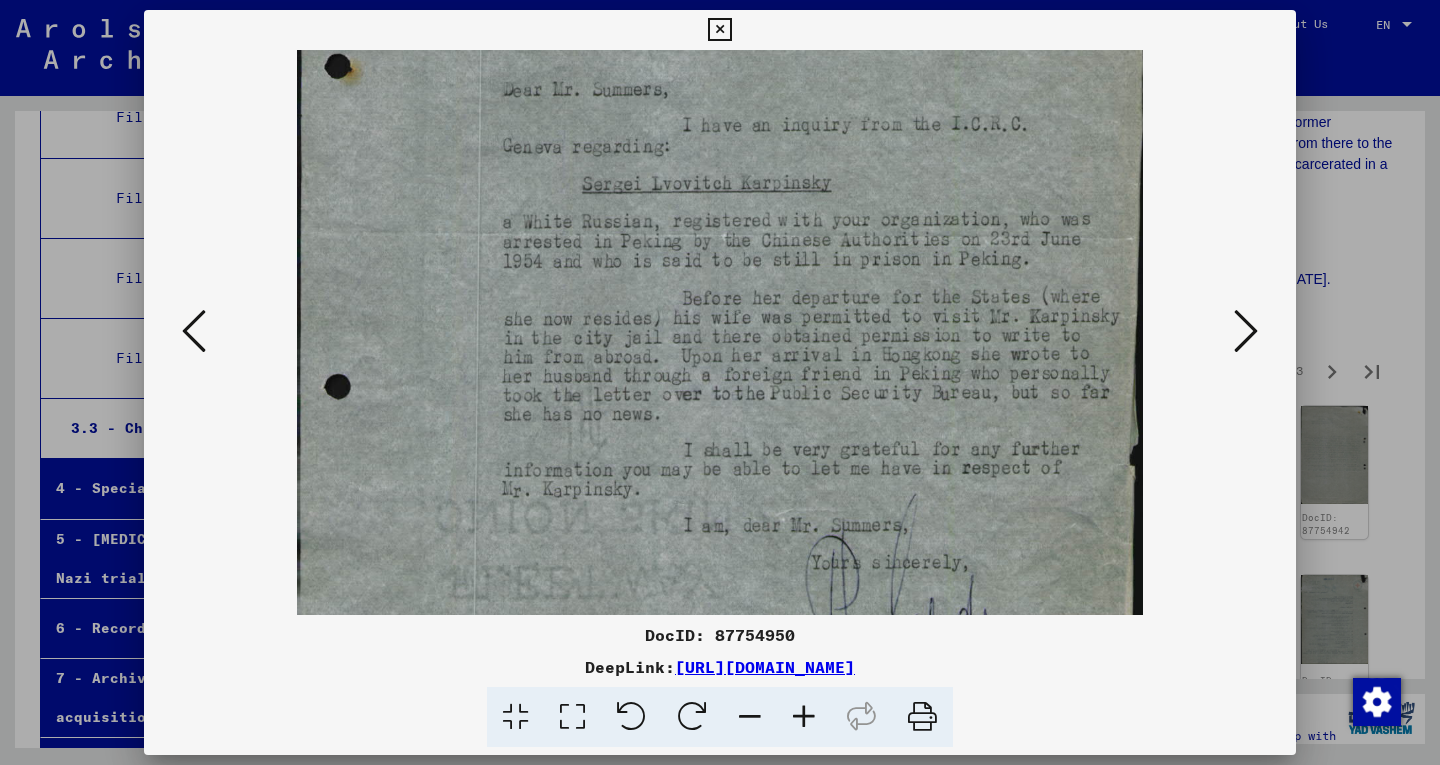 scroll, scrollTop: 550, scrollLeft: 0, axis: vertical 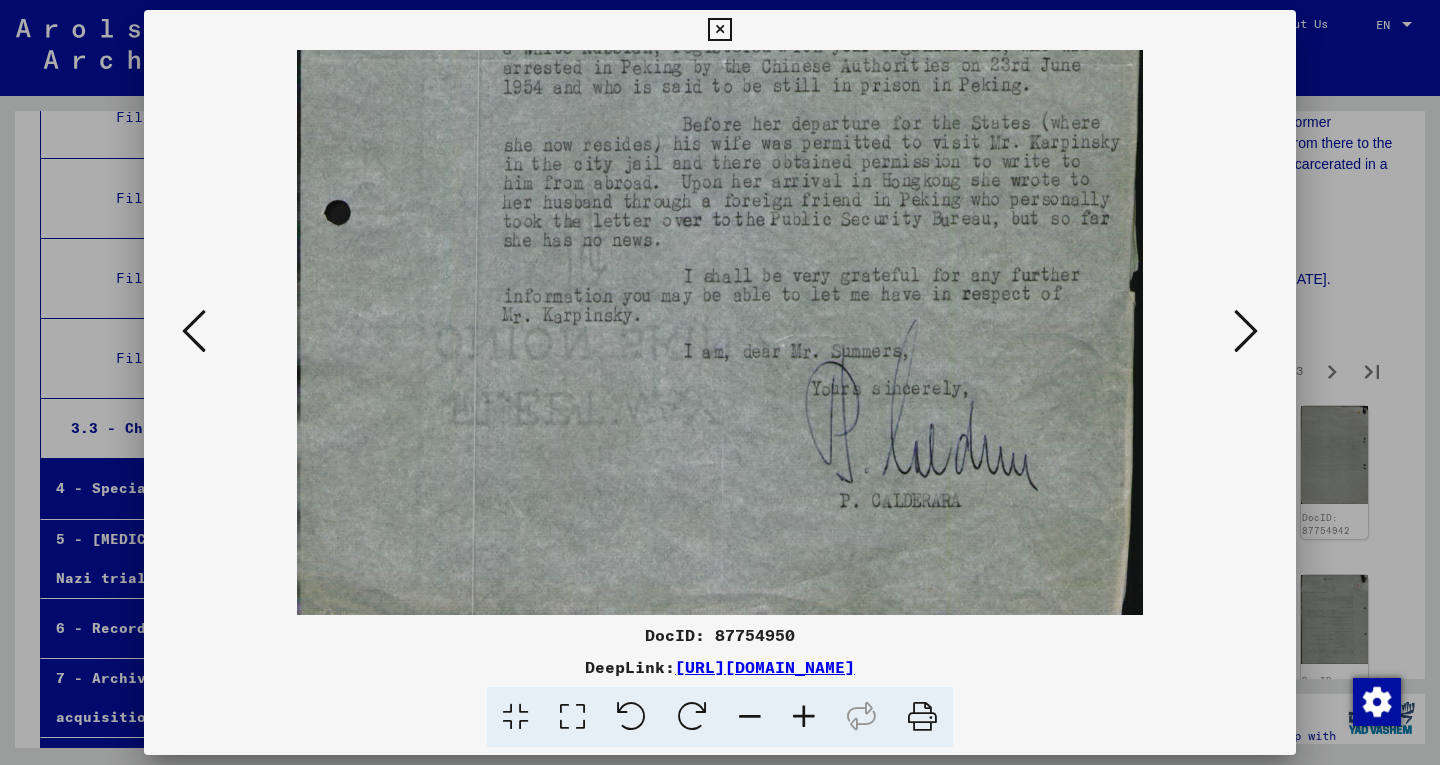 drag, startPoint x: 818, startPoint y: 414, endPoint x: 789, endPoint y: 195, distance: 220.91174 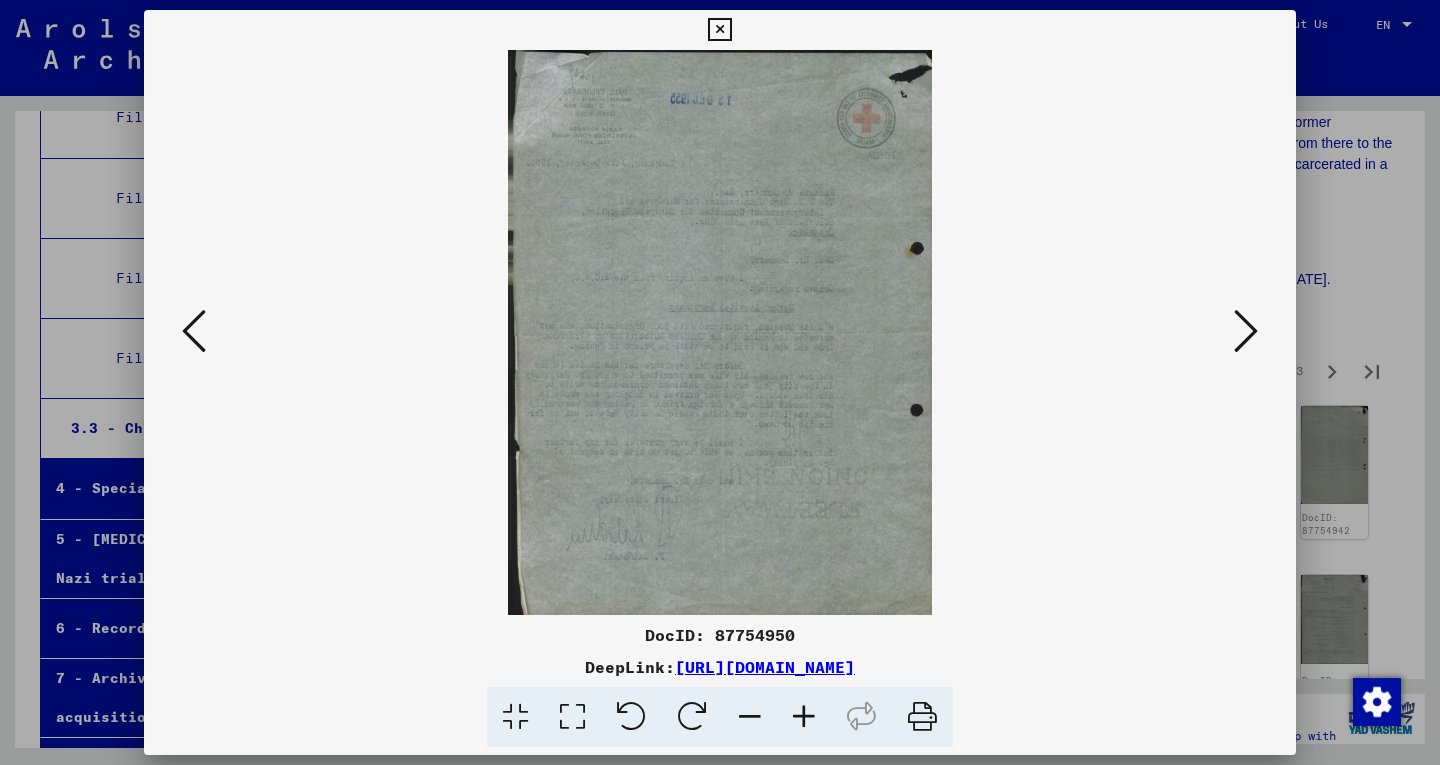 scroll, scrollTop: 0, scrollLeft: 0, axis: both 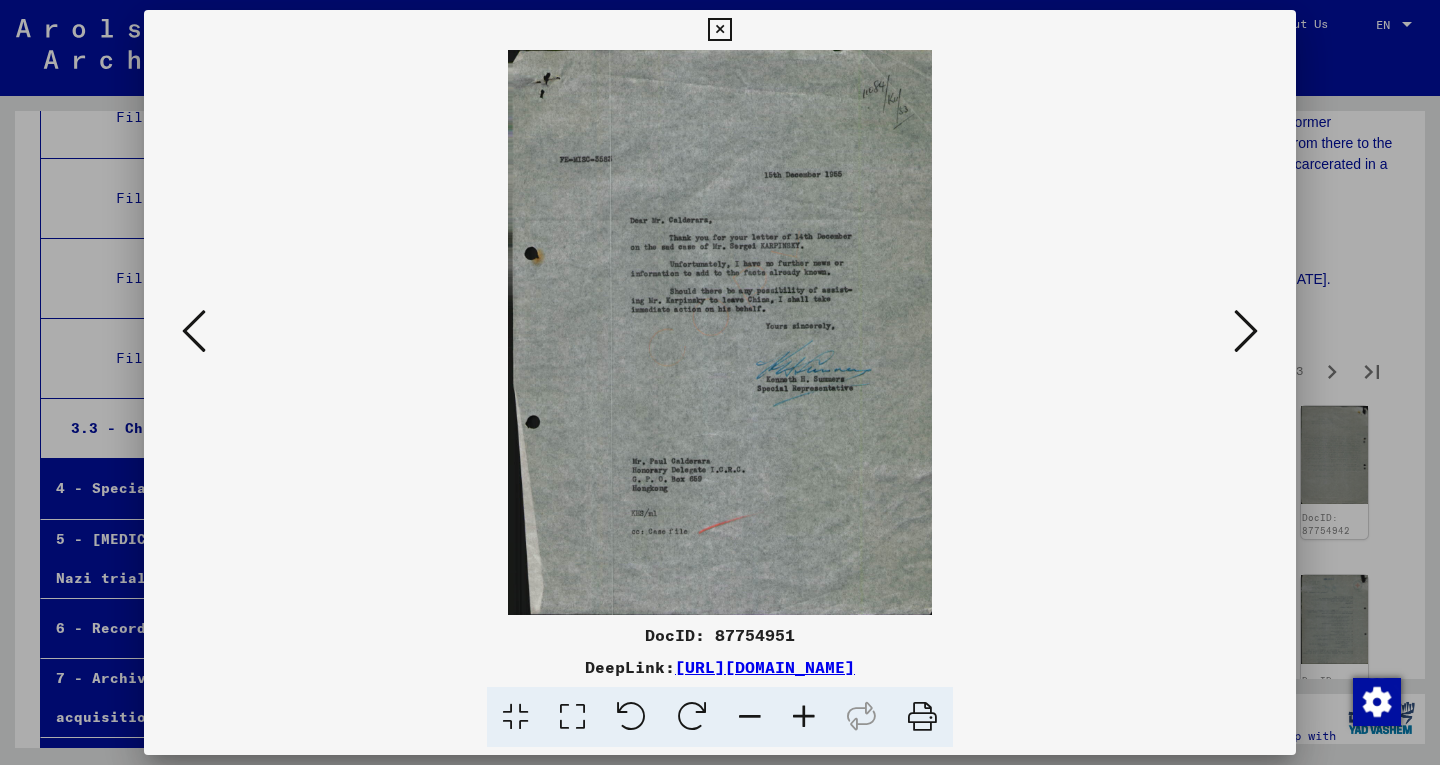 click at bounding box center (804, 717) 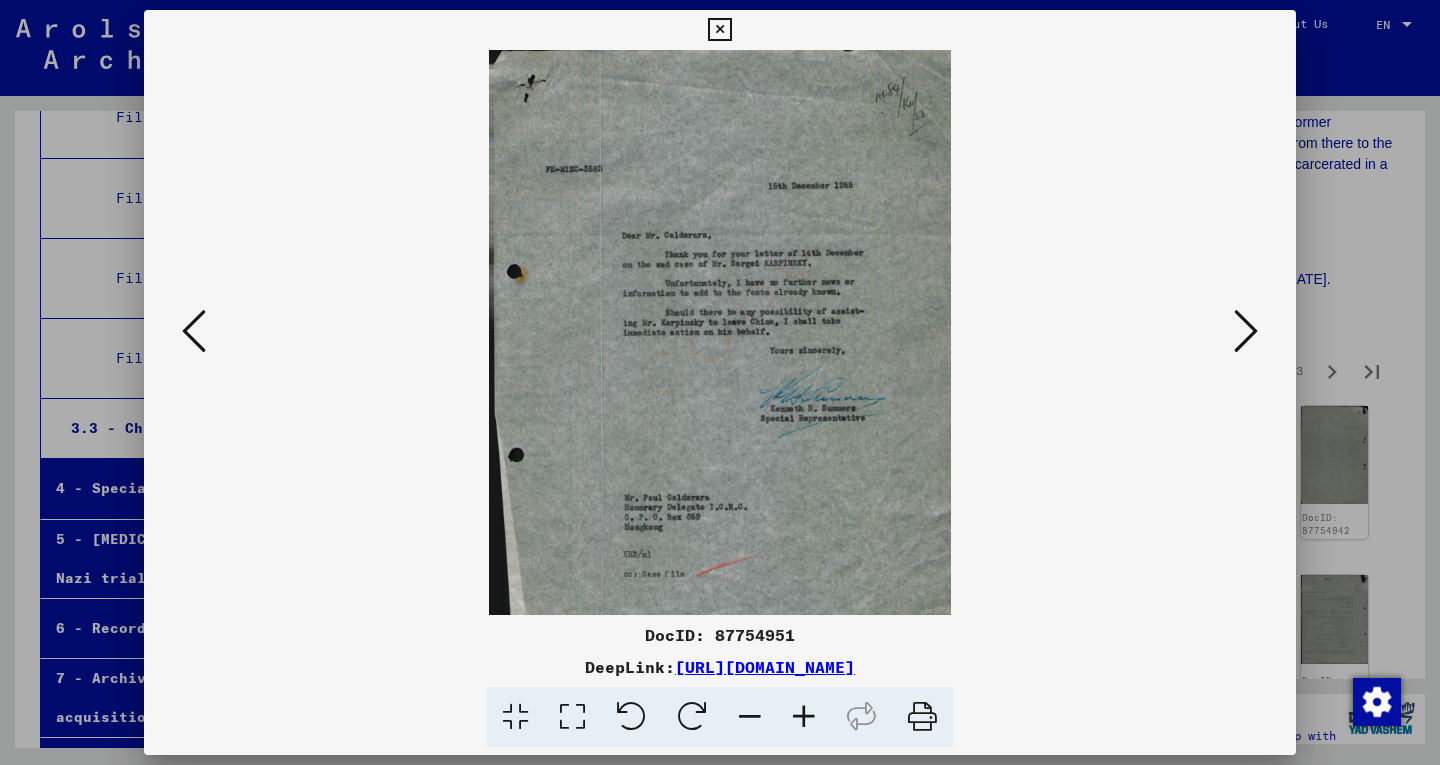 click at bounding box center [804, 717] 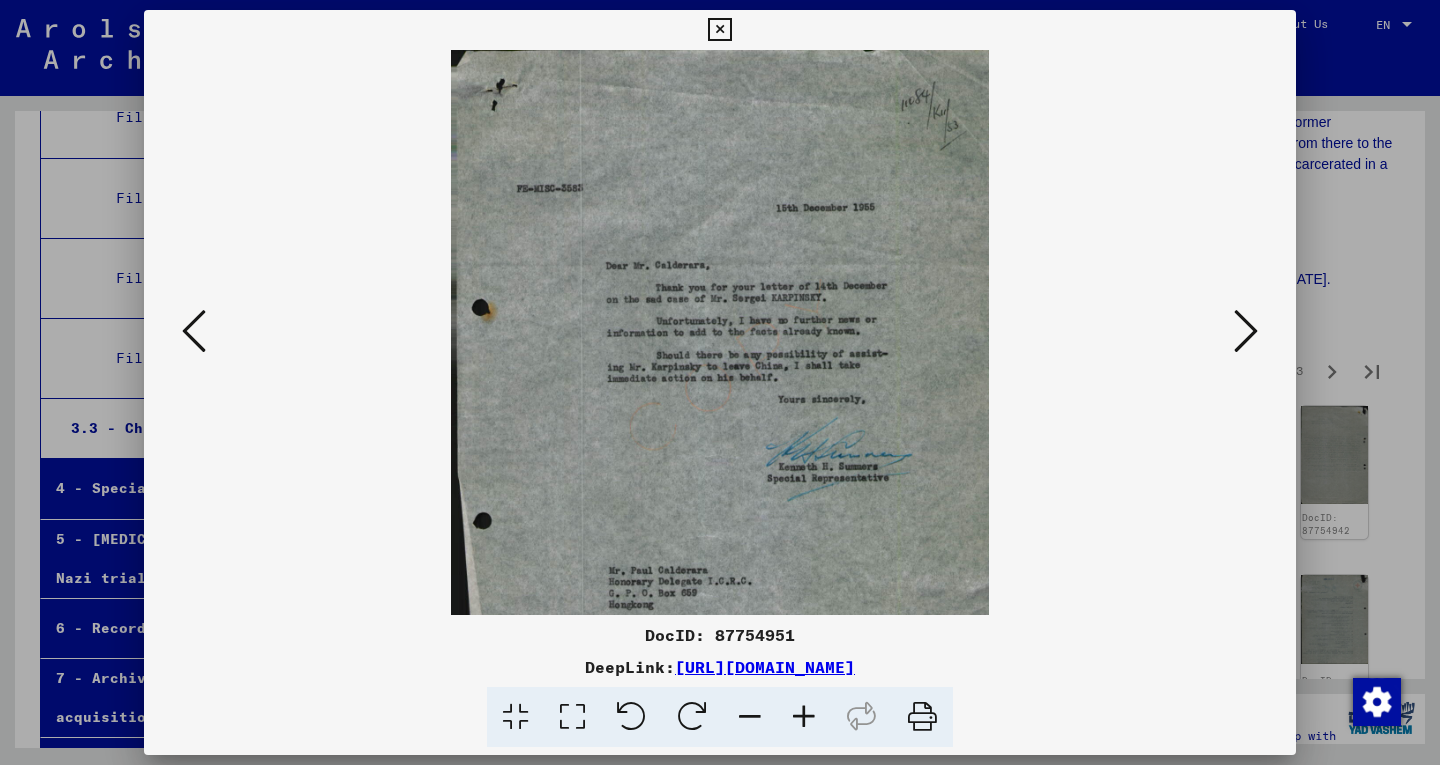 click at bounding box center (804, 717) 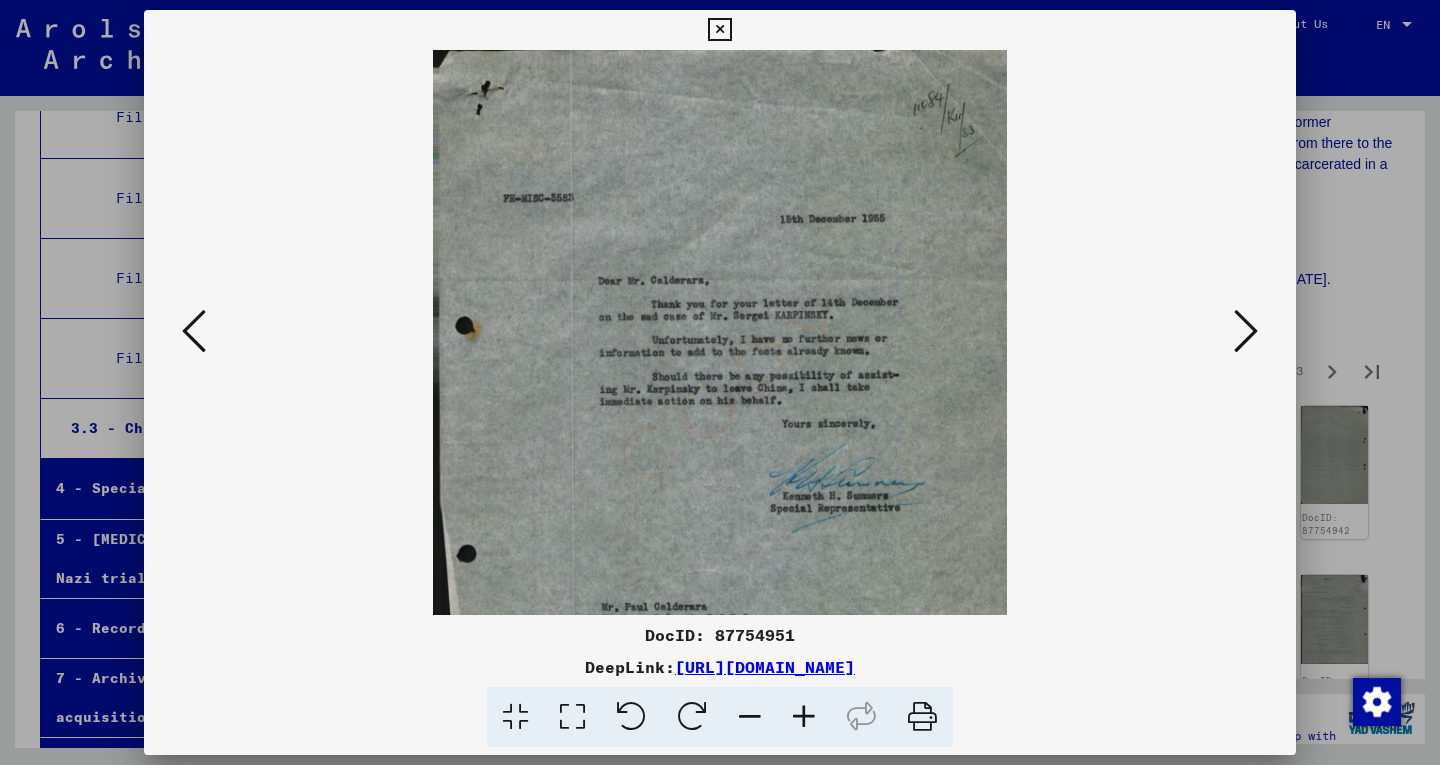 click at bounding box center [804, 717] 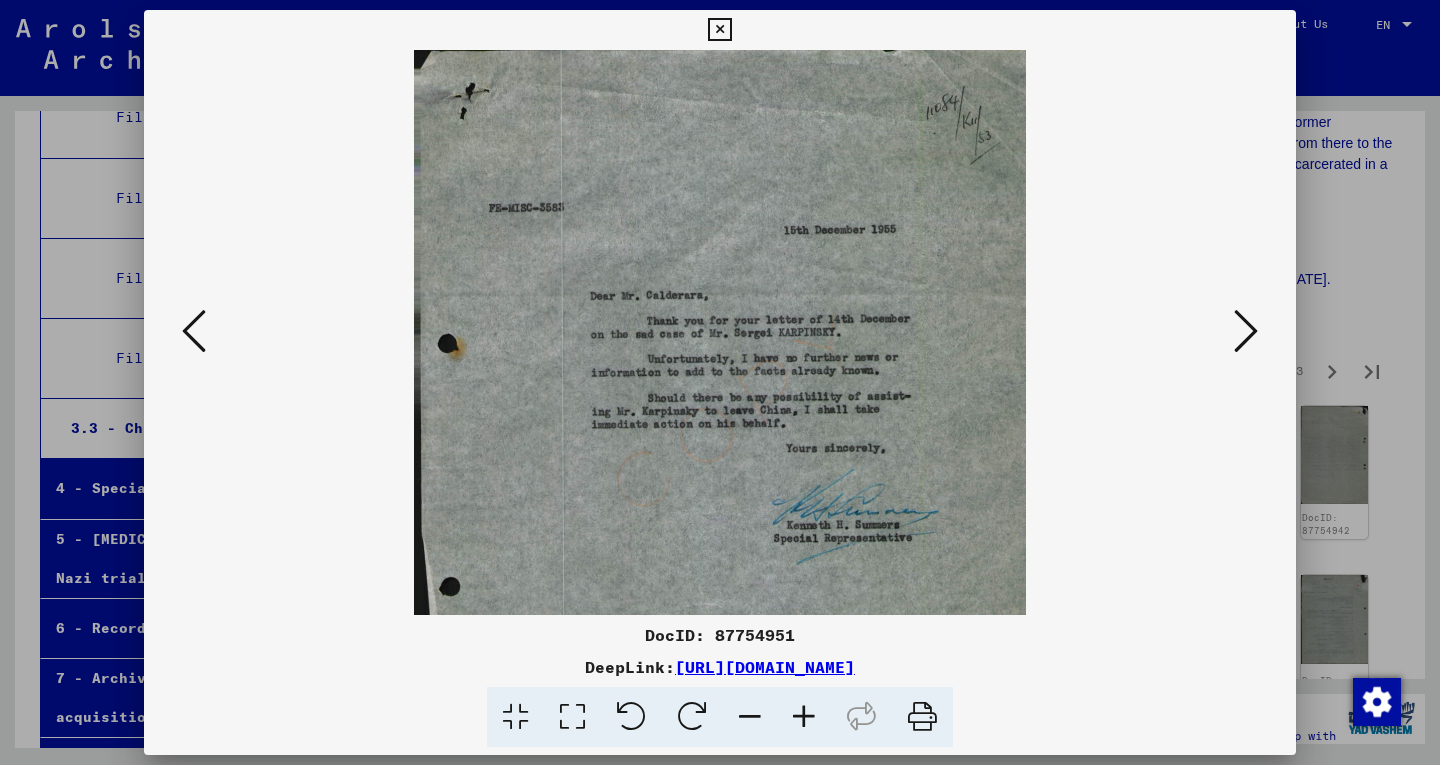 click at bounding box center [804, 717] 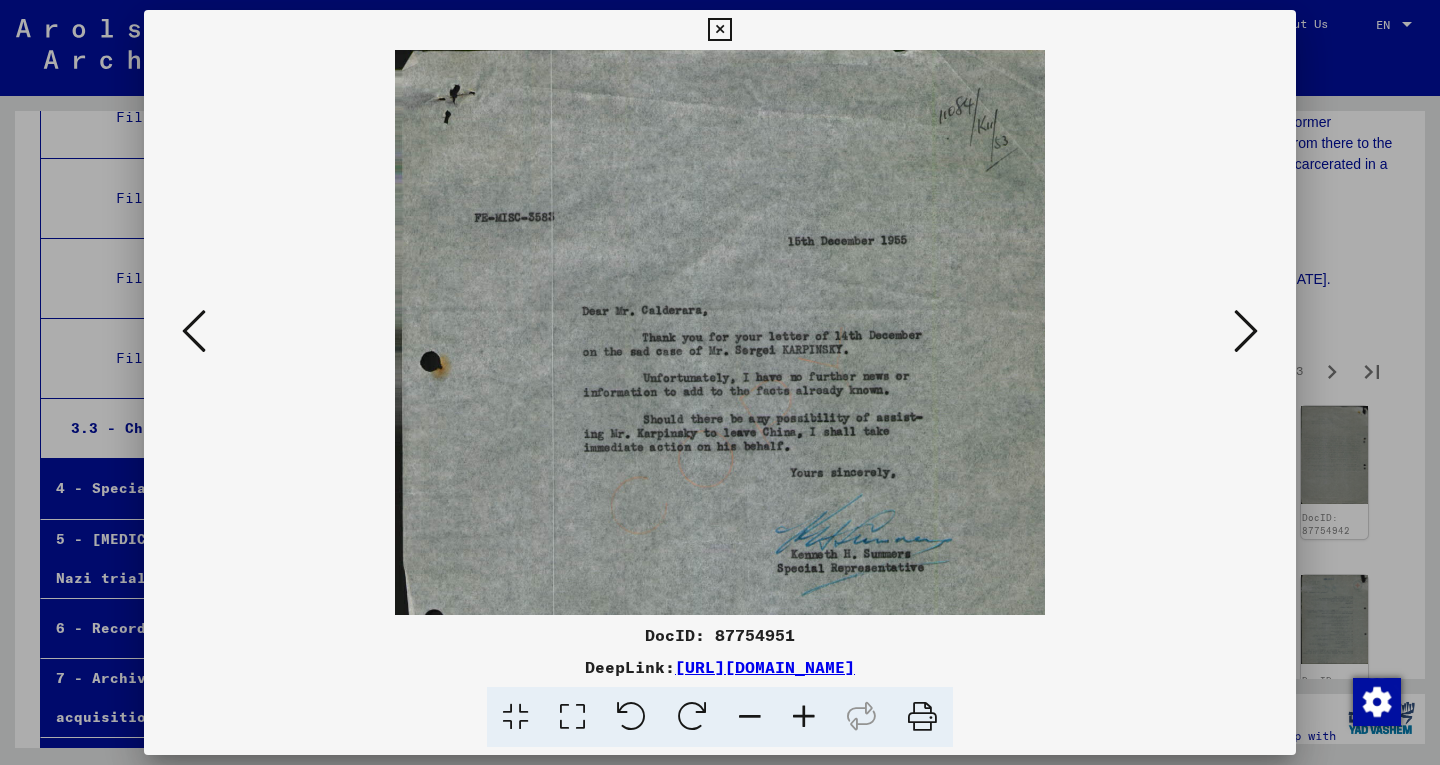 click at bounding box center (804, 717) 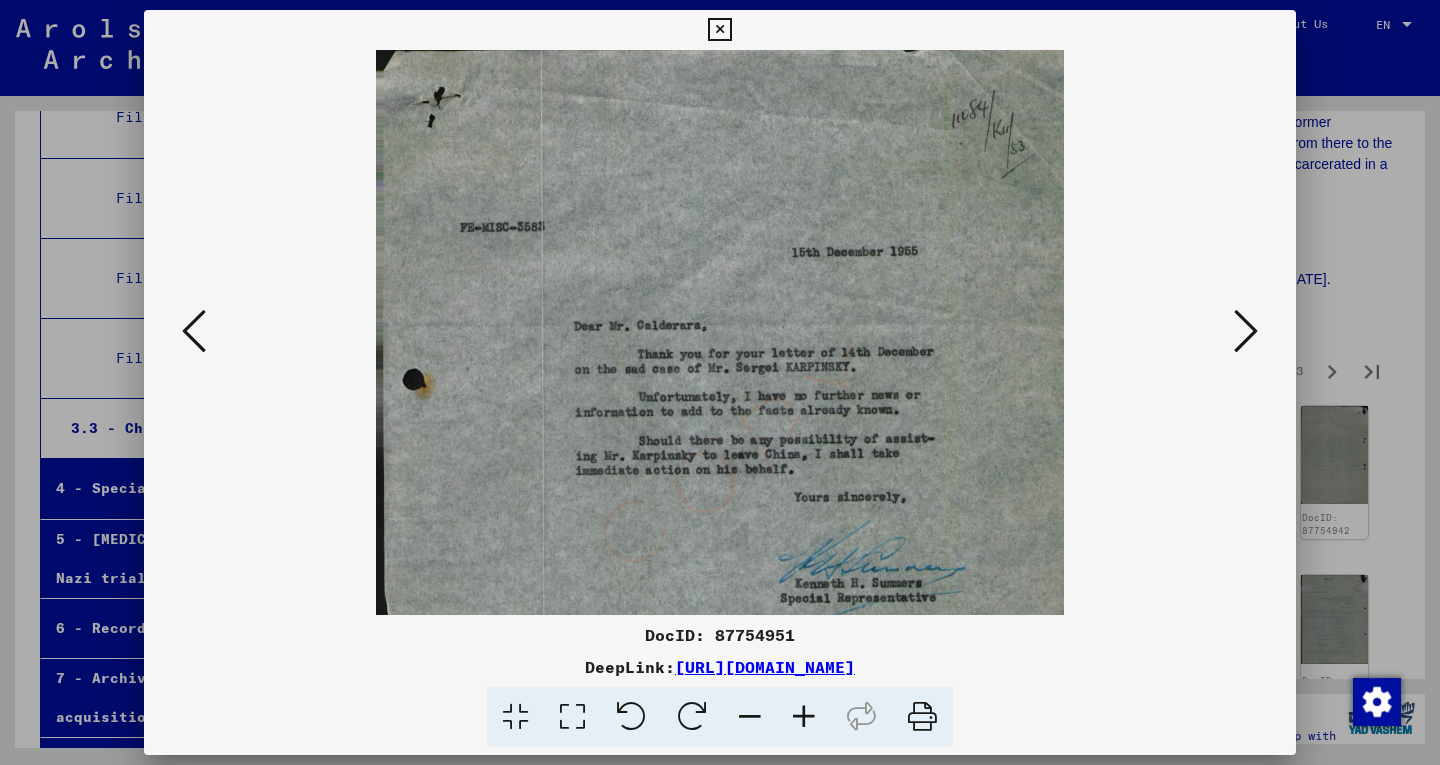 click at bounding box center (804, 717) 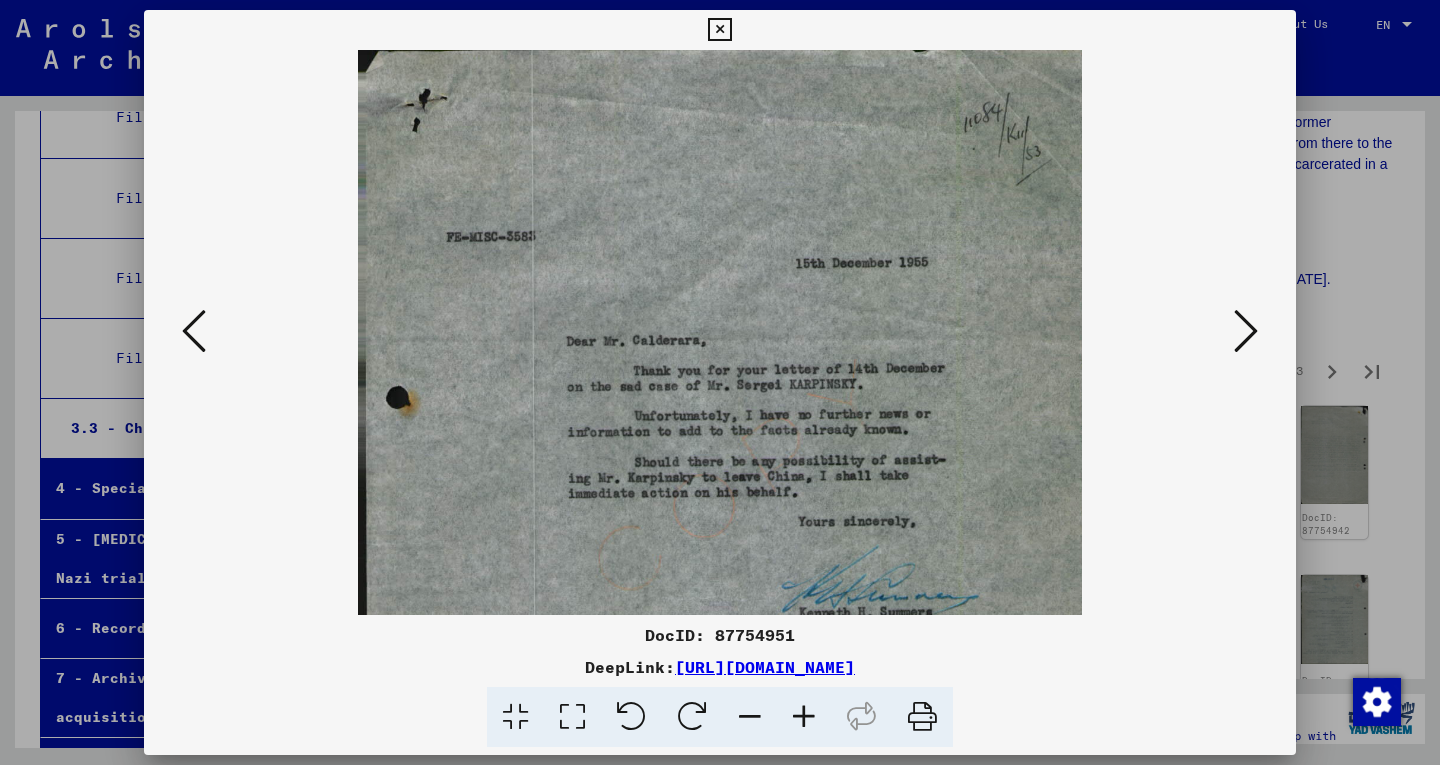 click at bounding box center (1246, 331) 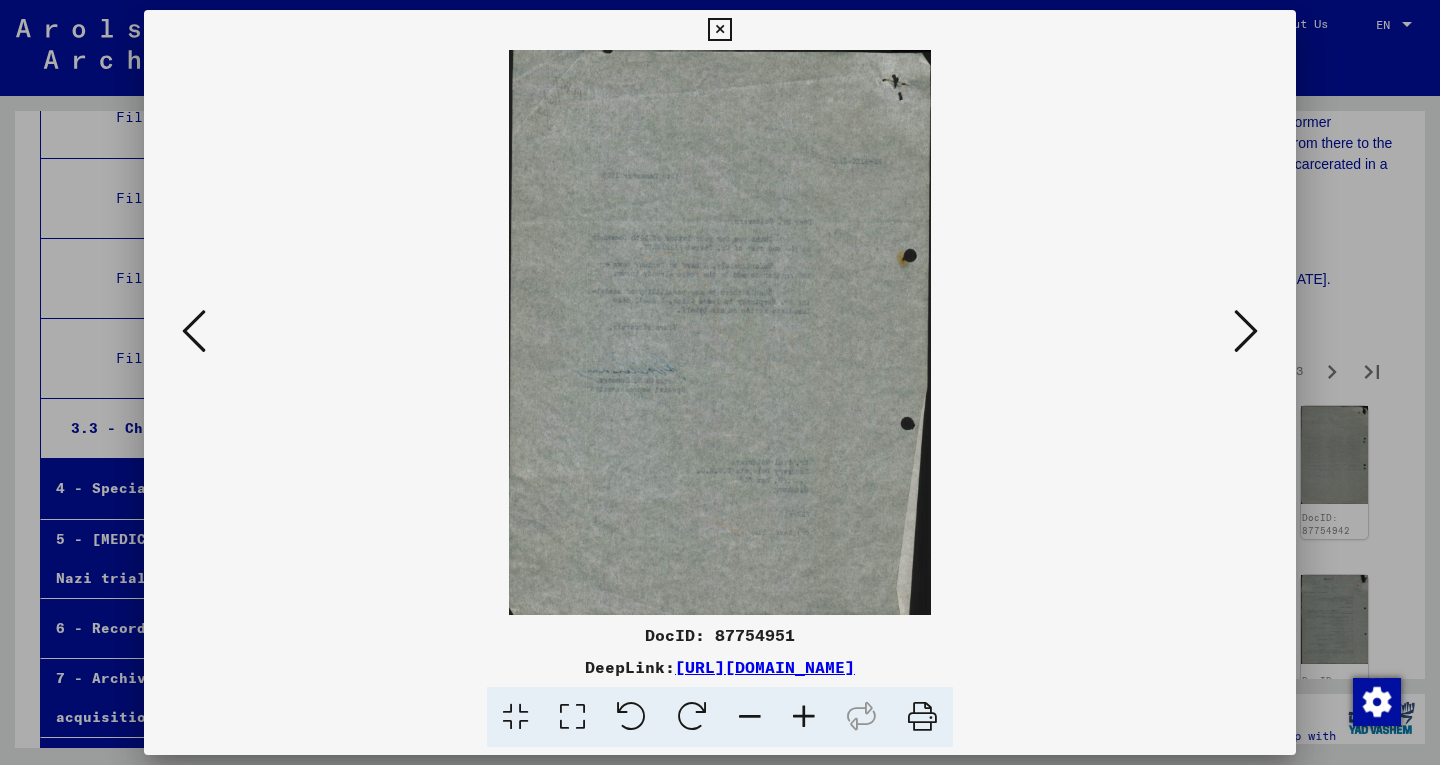 click at bounding box center (1246, 331) 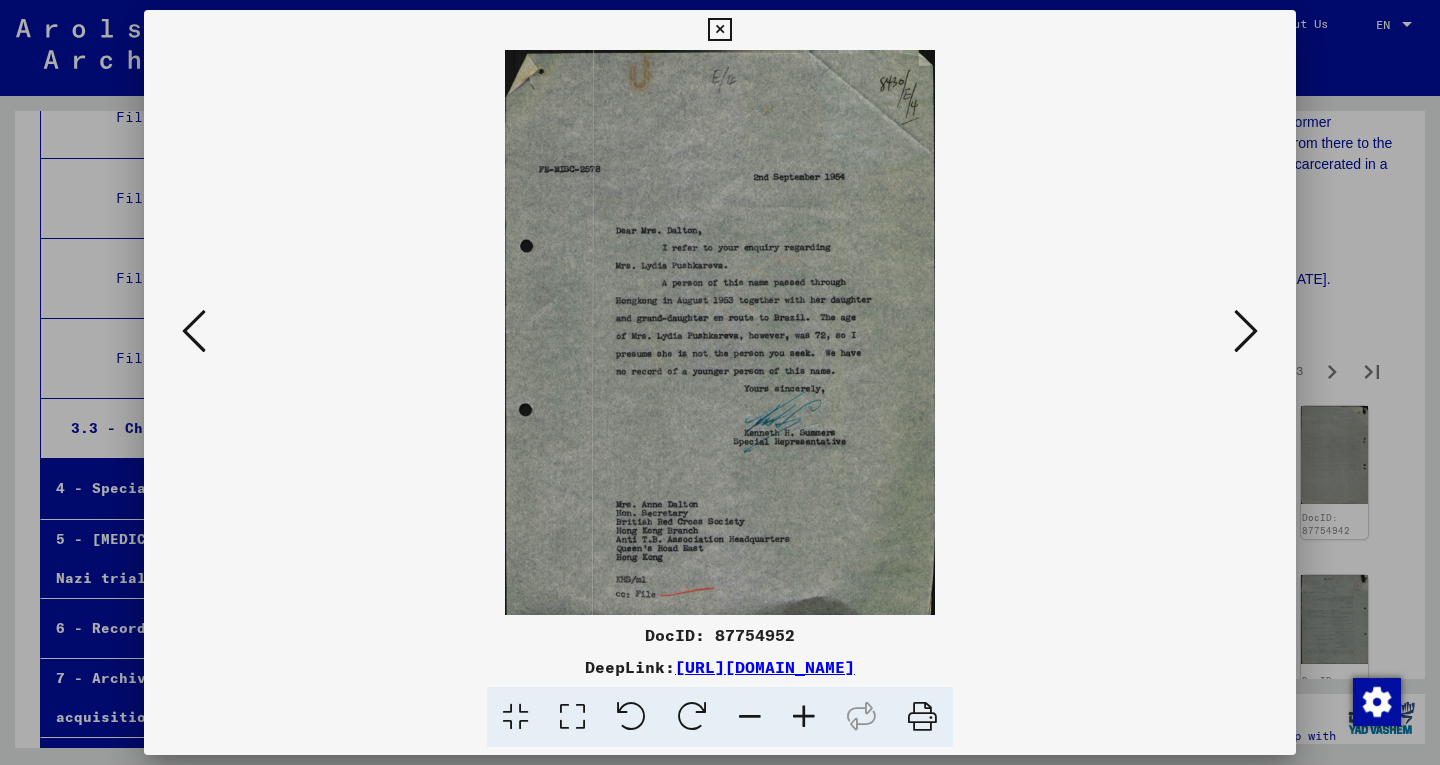 click at bounding box center [804, 717] 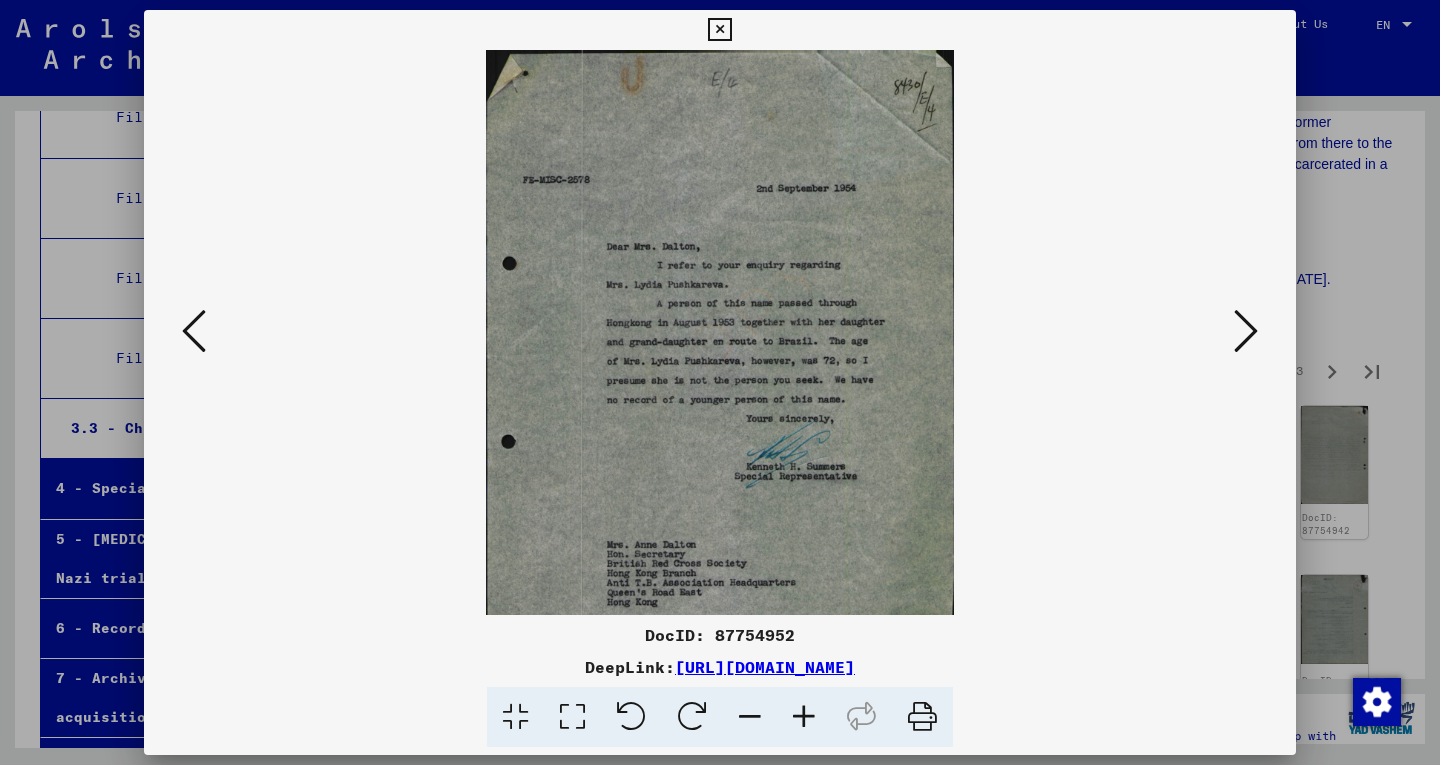 click at bounding box center (804, 717) 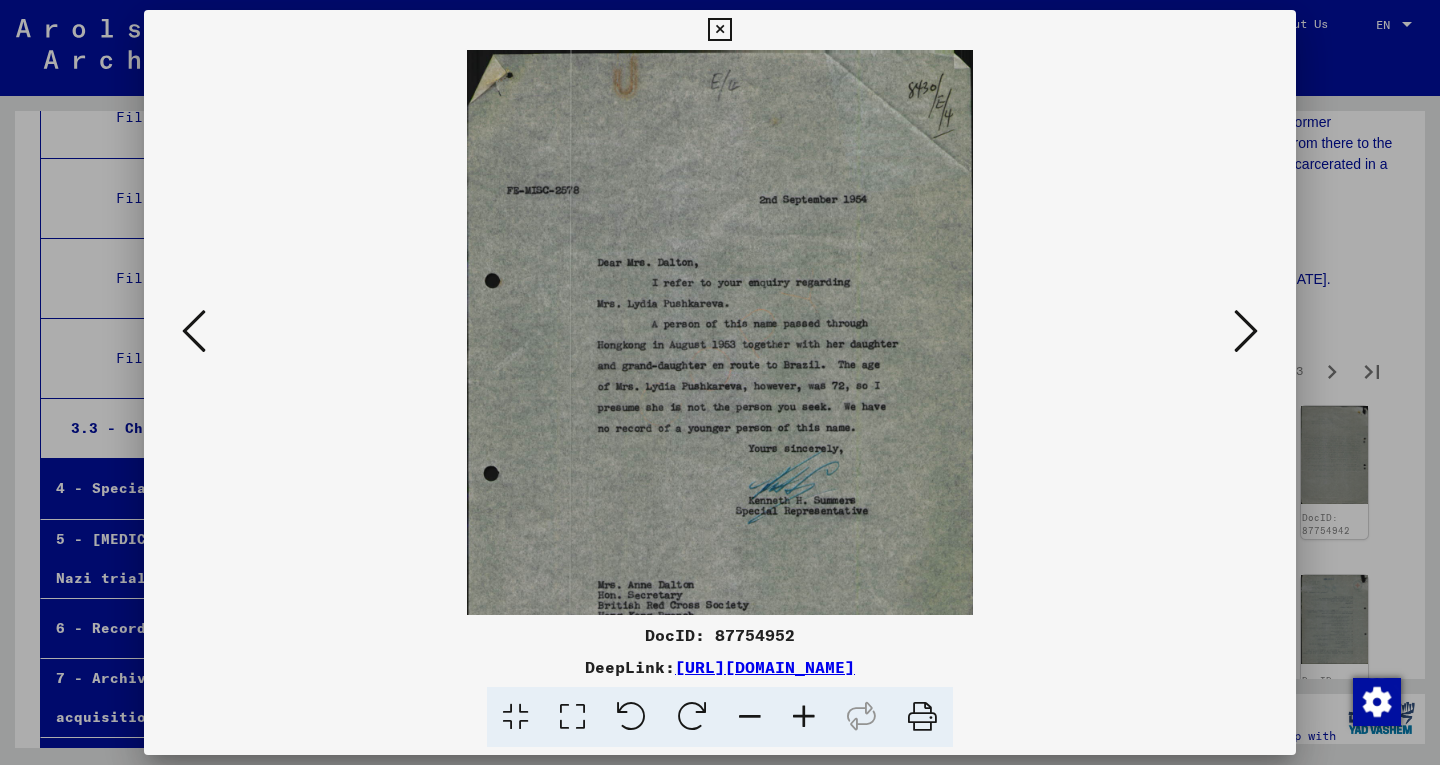 click at bounding box center [804, 717] 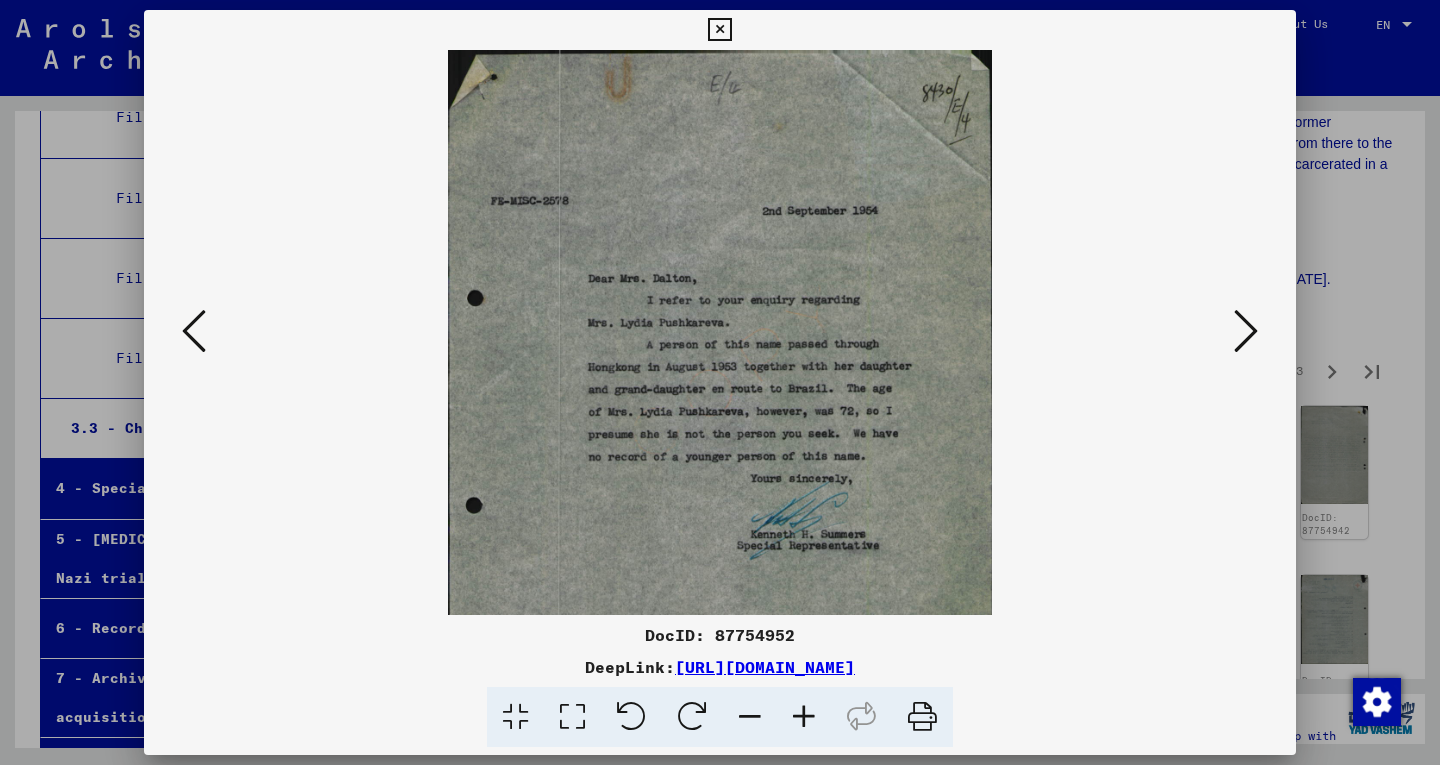 click at bounding box center [804, 717] 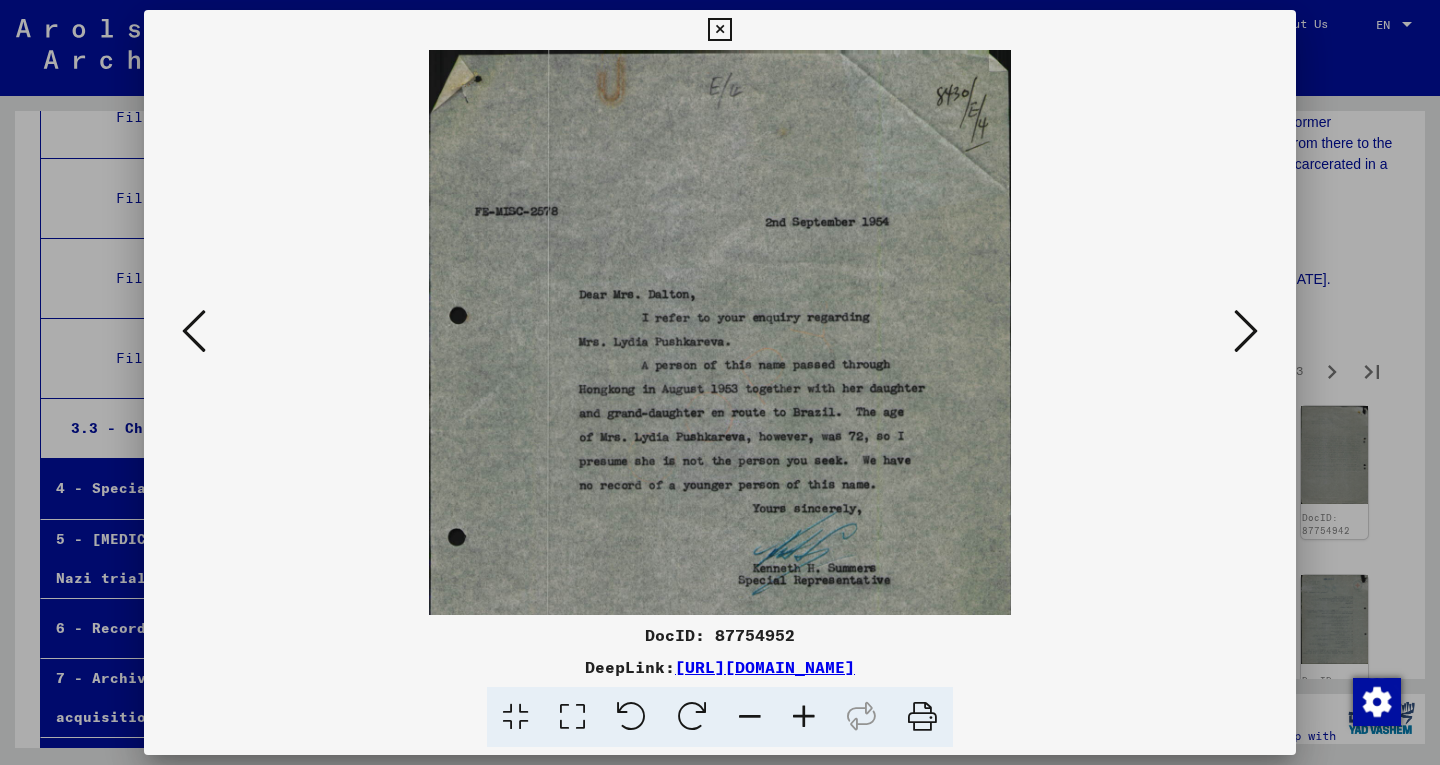 click at bounding box center [804, 717] 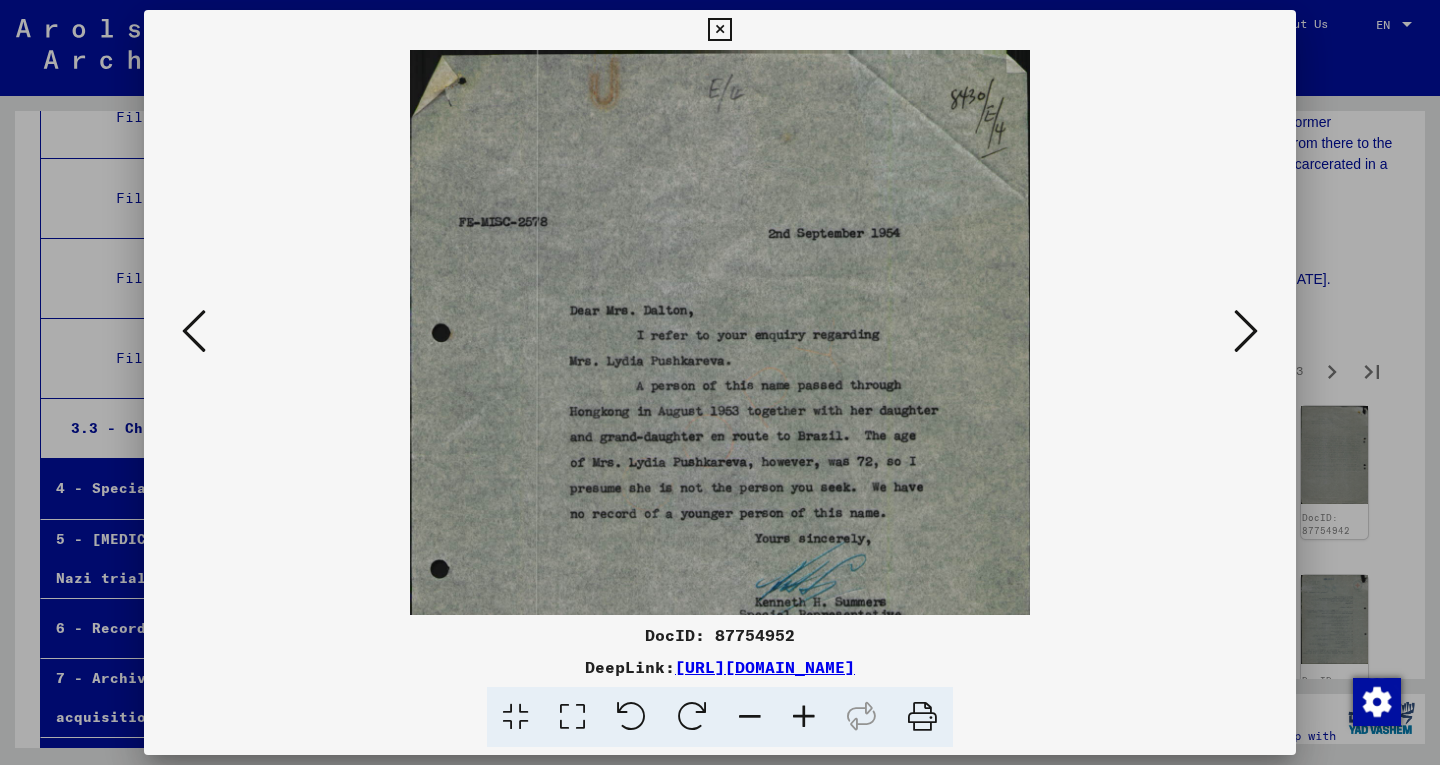 click at bounding box center [804, 717] 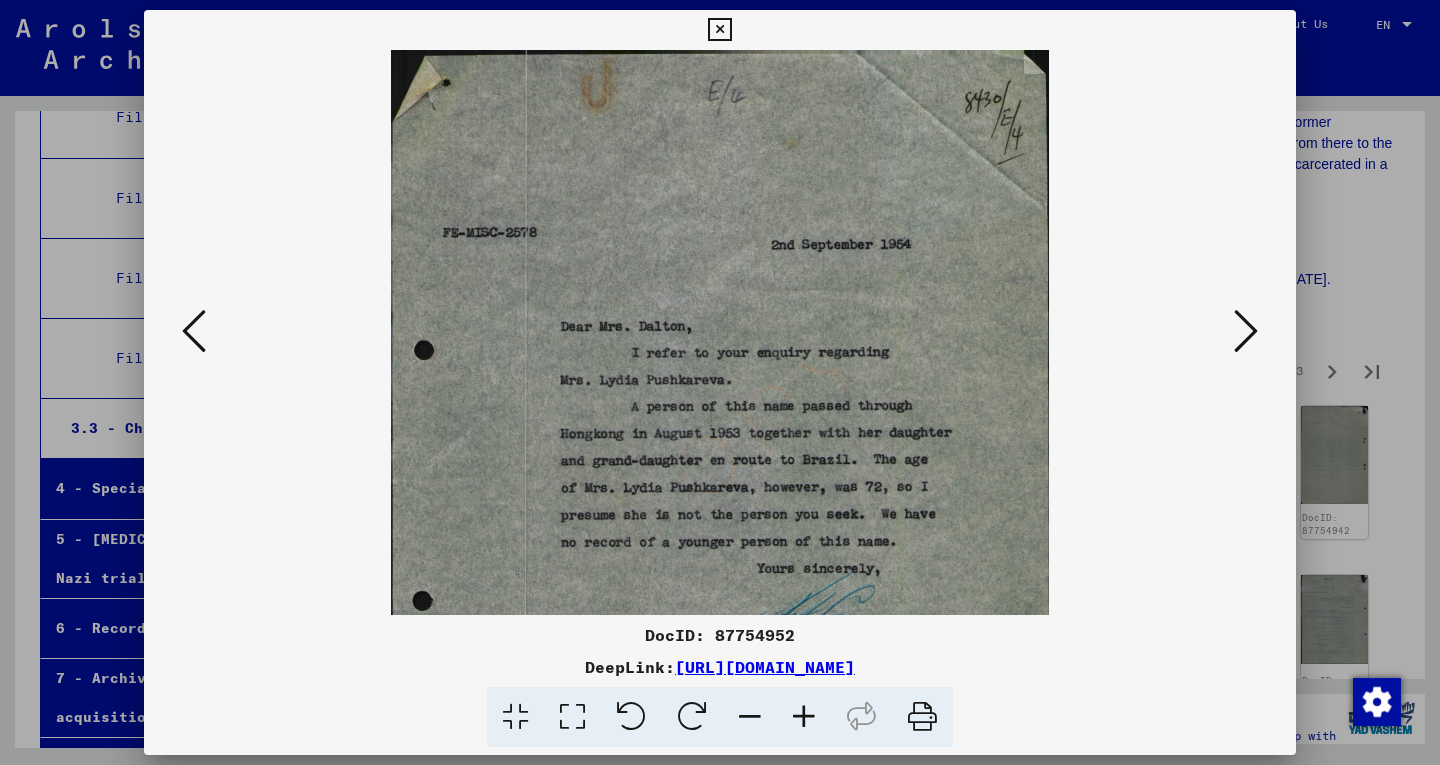 click at bounding box center (804, 717) 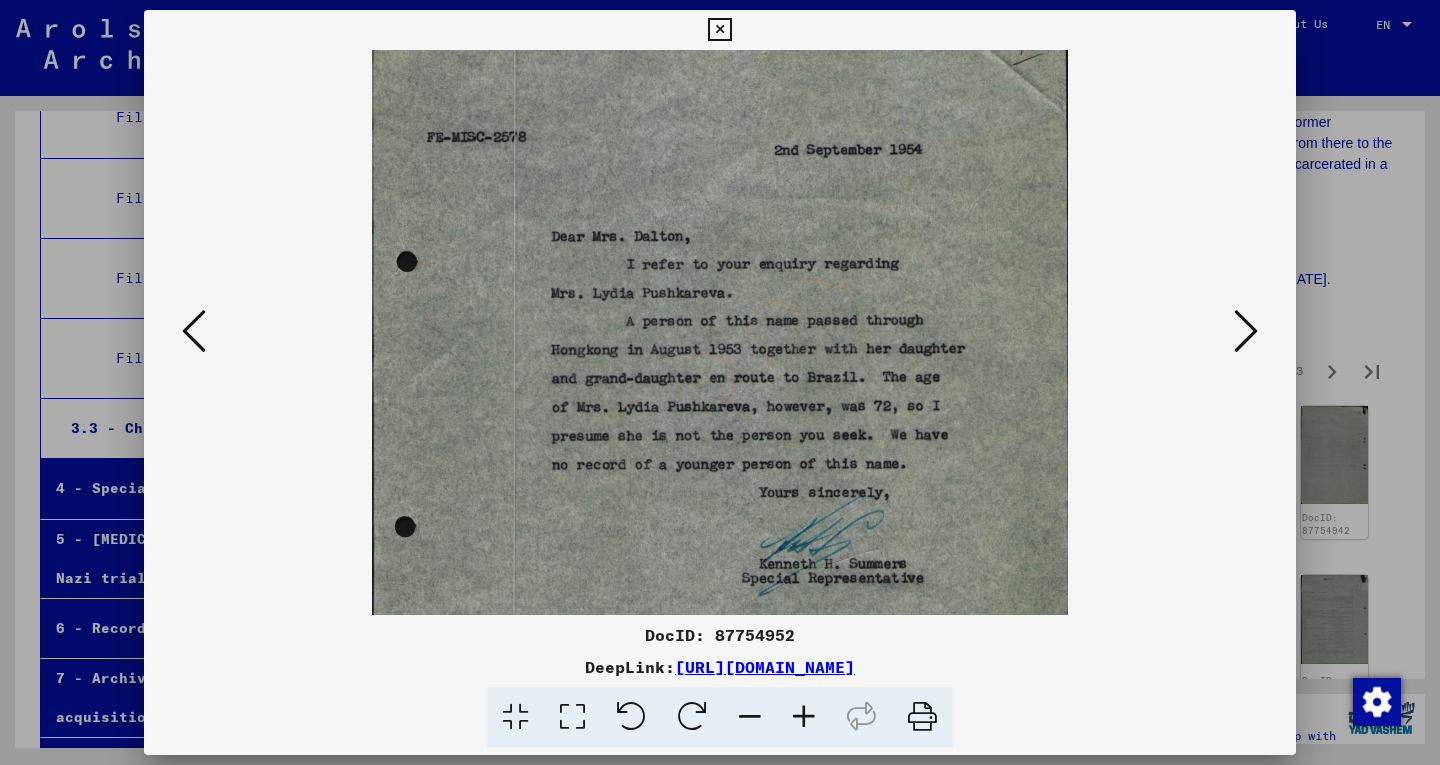drag, startPoint x: 856, startPoint y: 547, endPoint x: 851, endPoint y: 445, distance: 102.122475 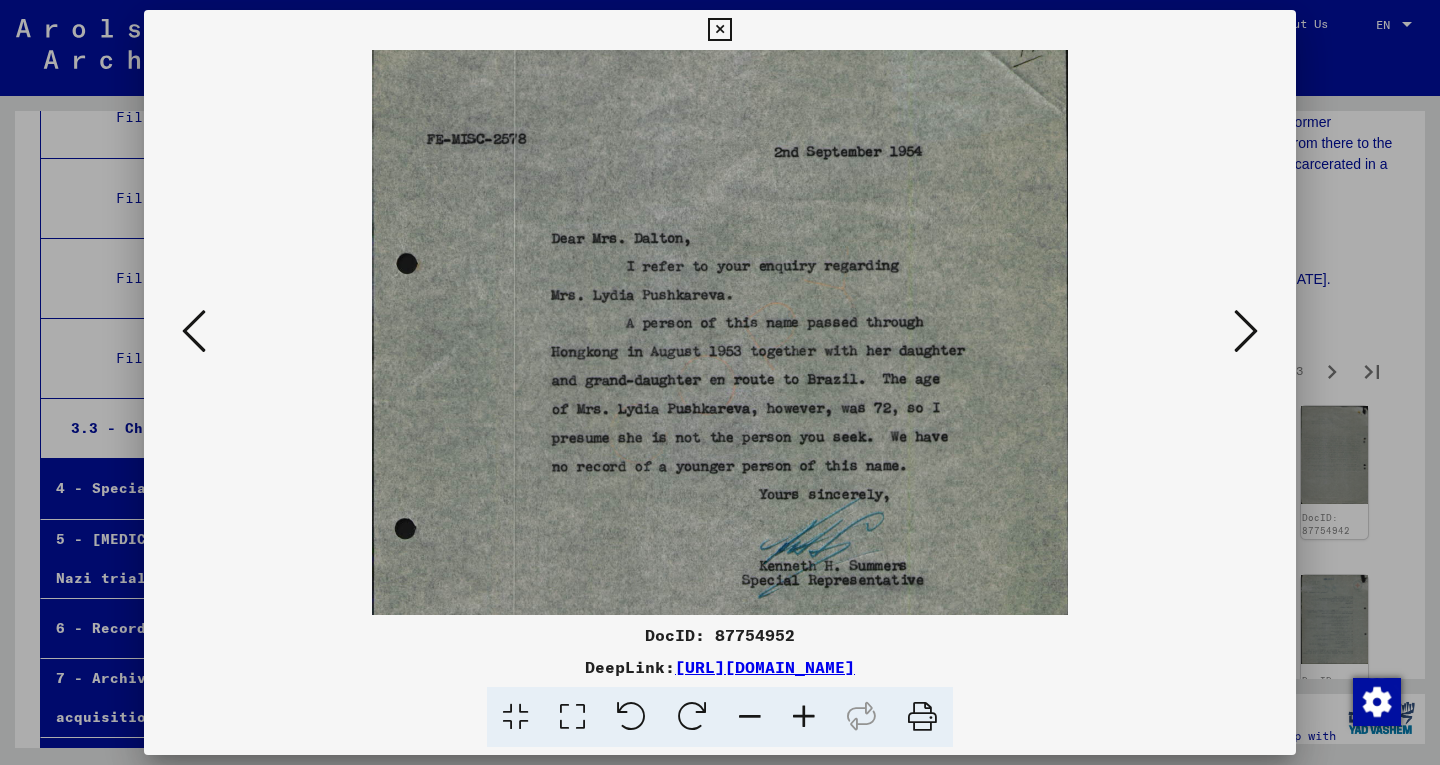 click at bounding box center [1246, 331] 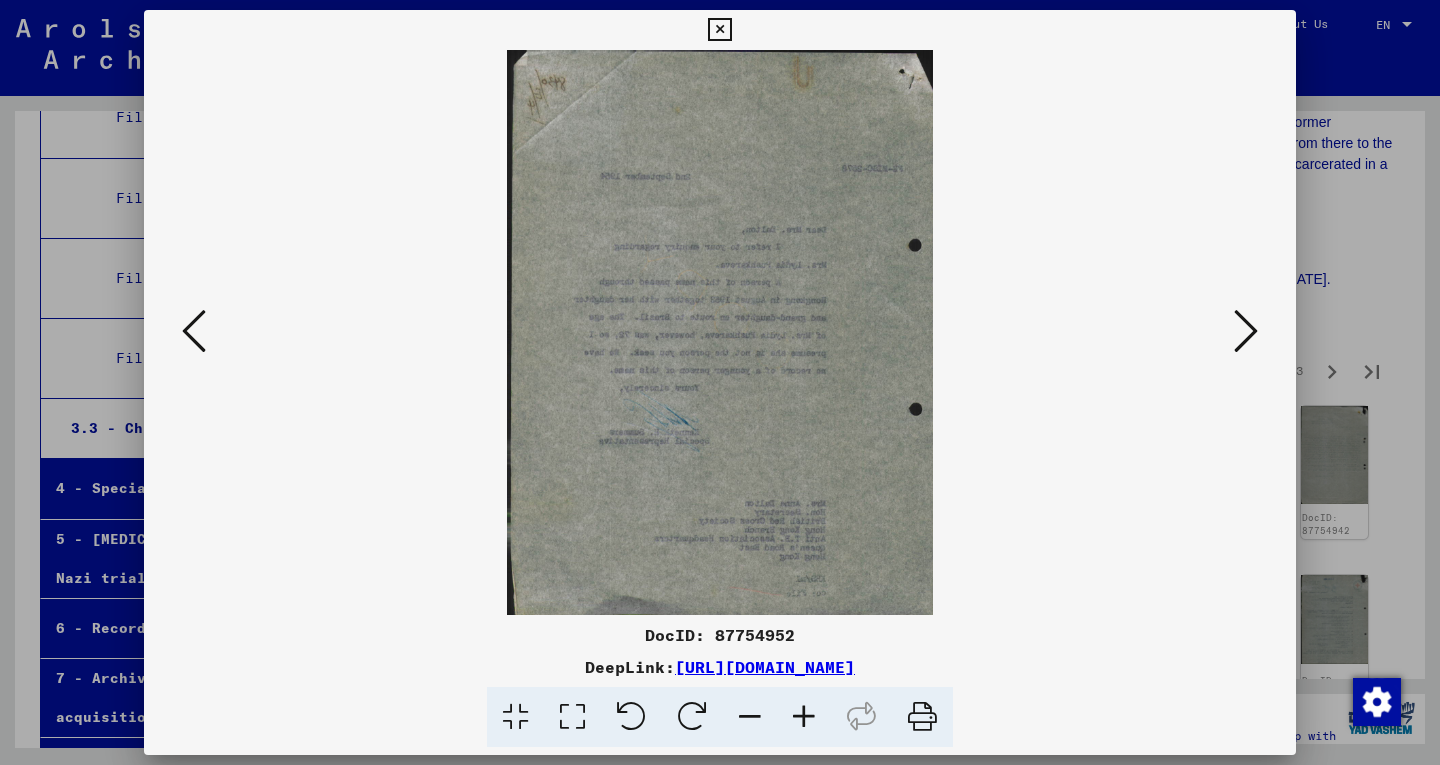 click at bounding box center (1246, 331) 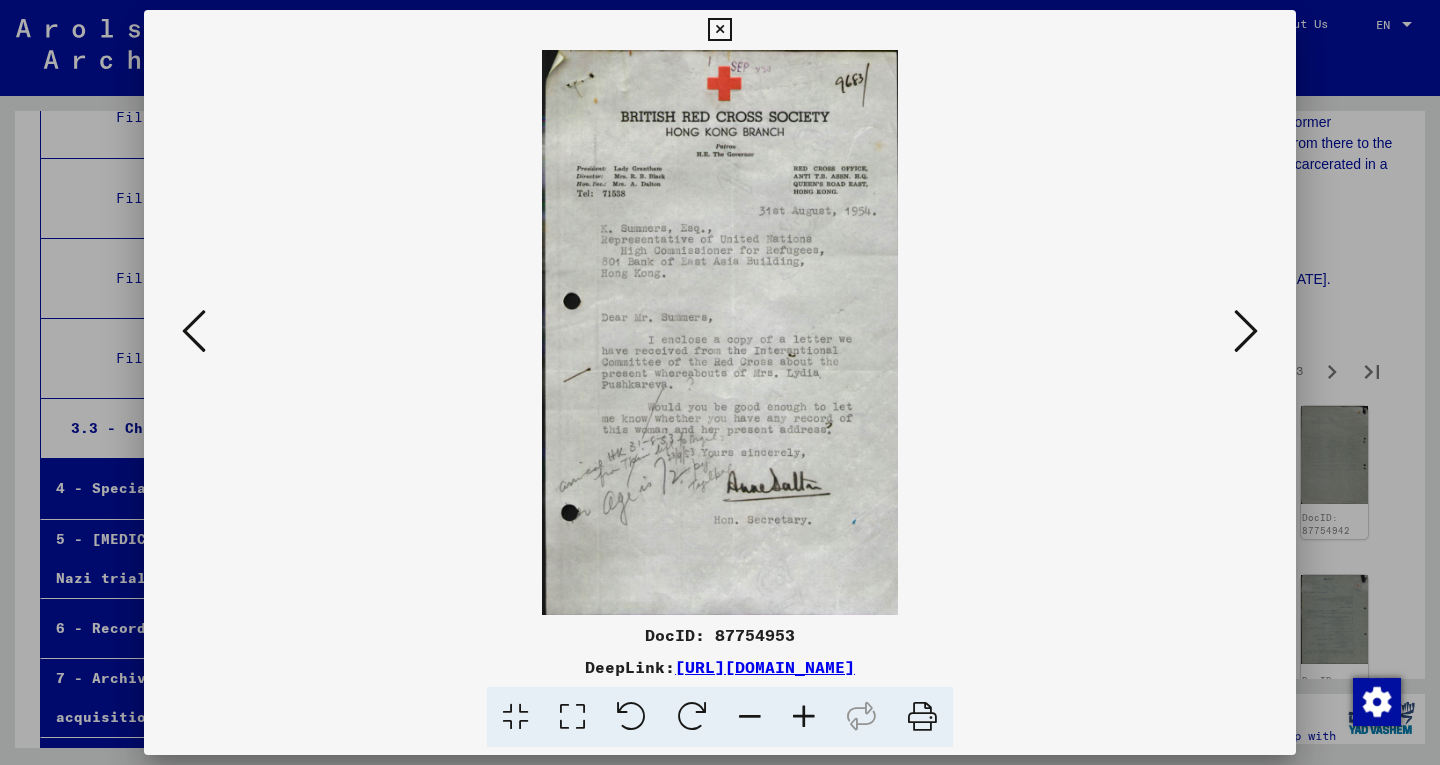 click at bounding box center (804, 717) 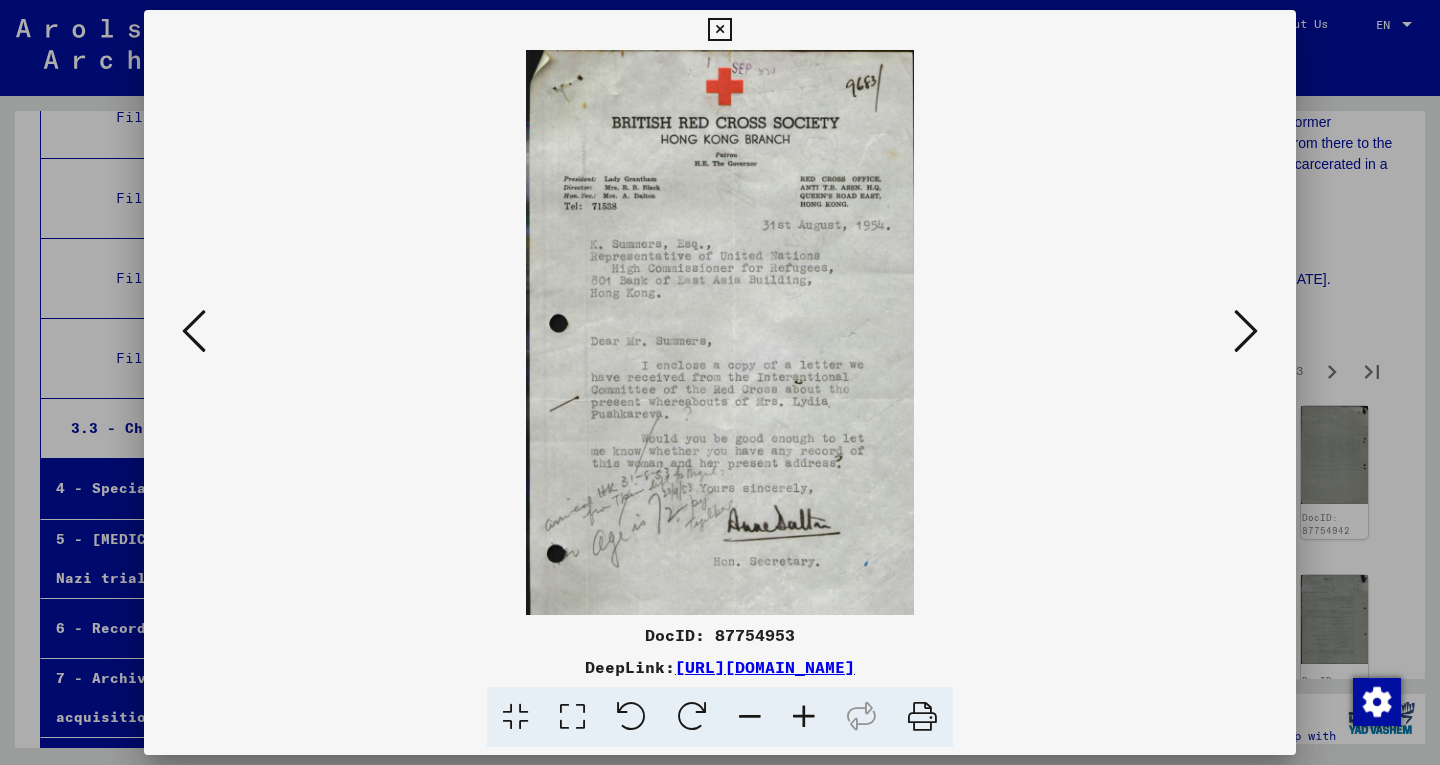 click at bounding box center (804, 717) 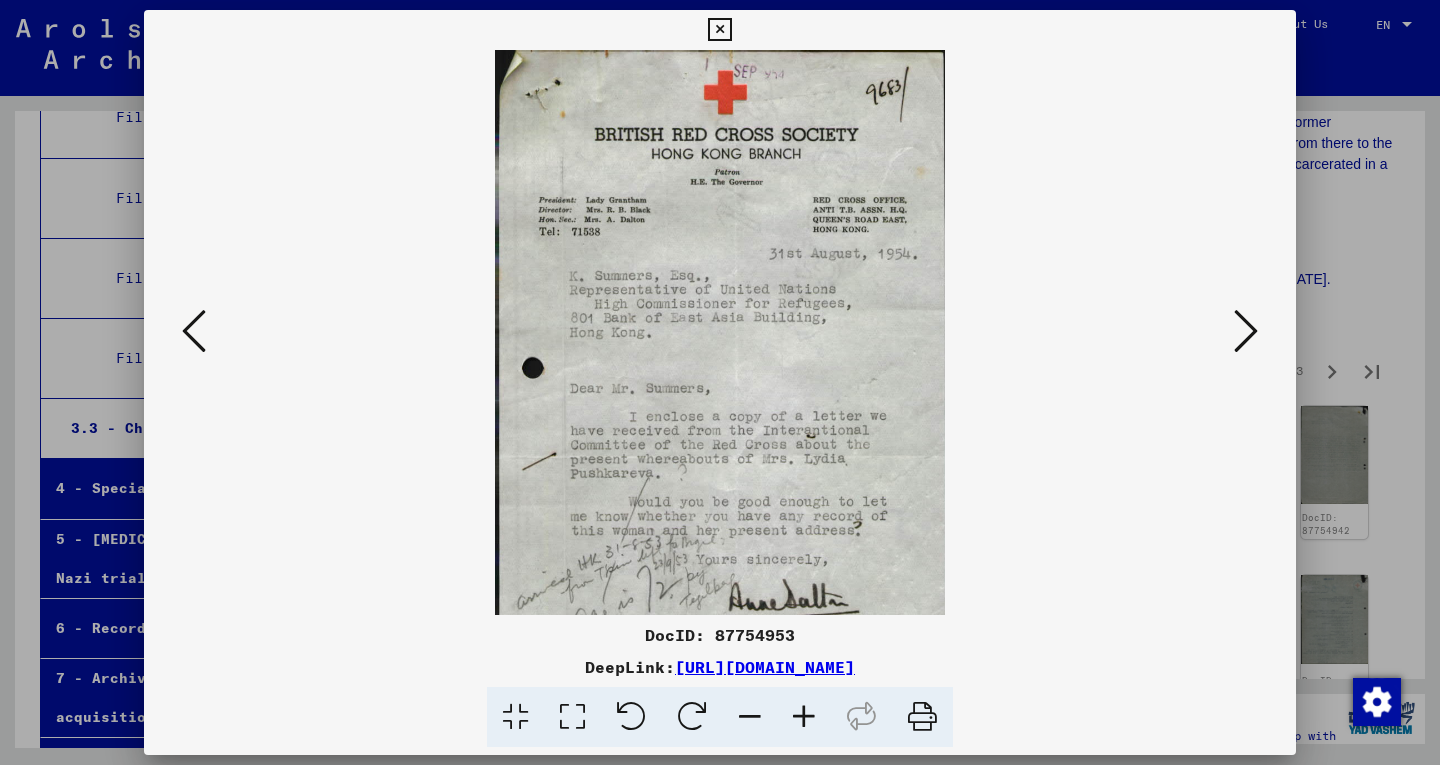 click at bounding box center (804, 717) 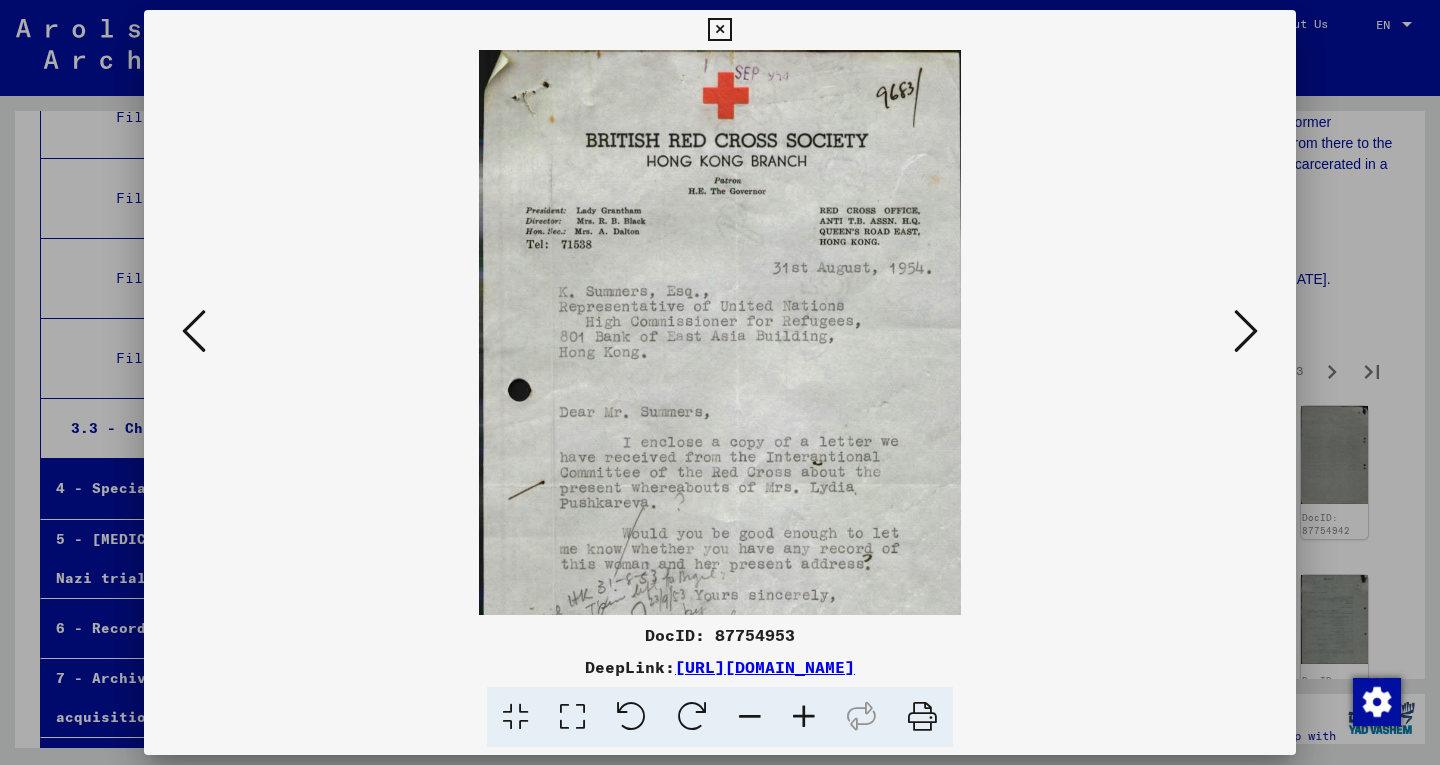 click at bounding box center (804, 717) 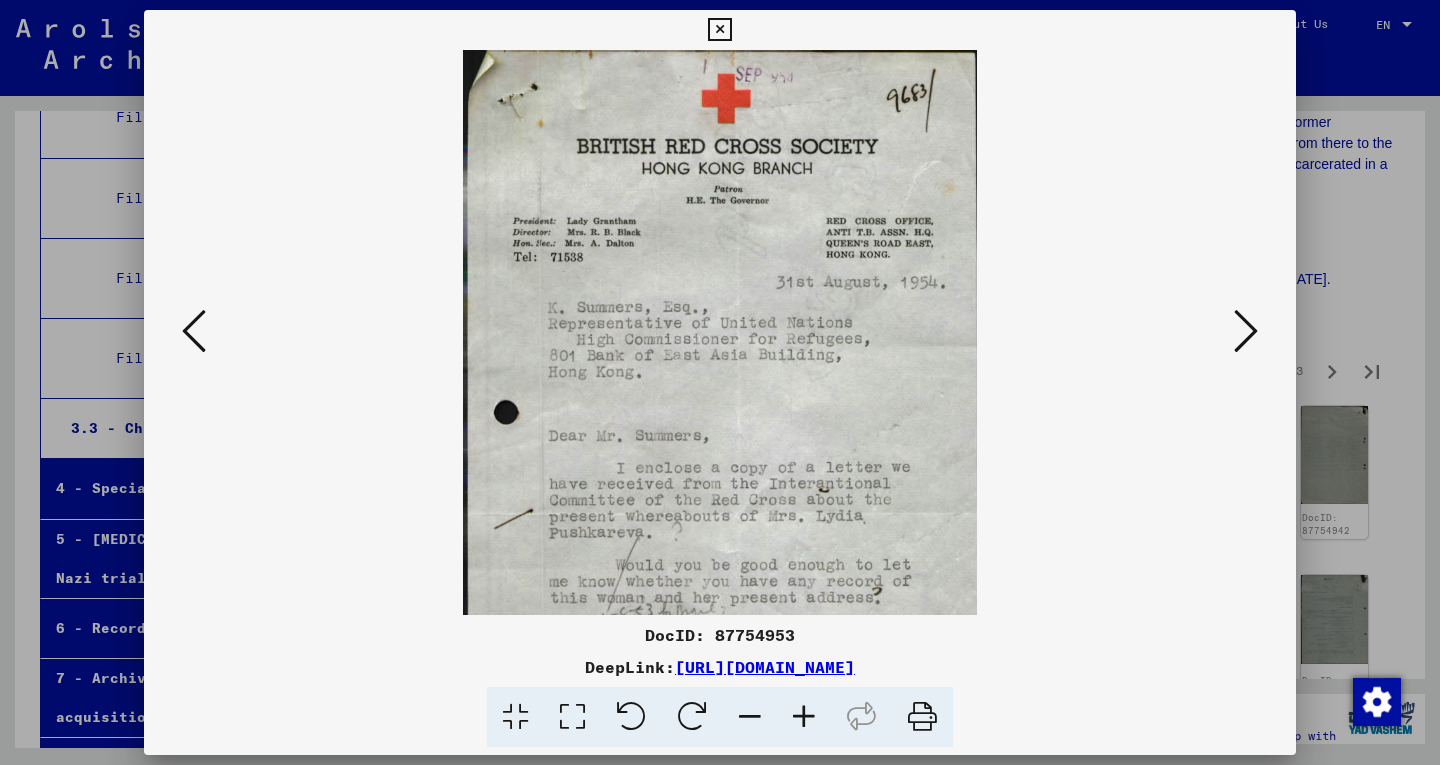 click at bounding box center (804, 717) 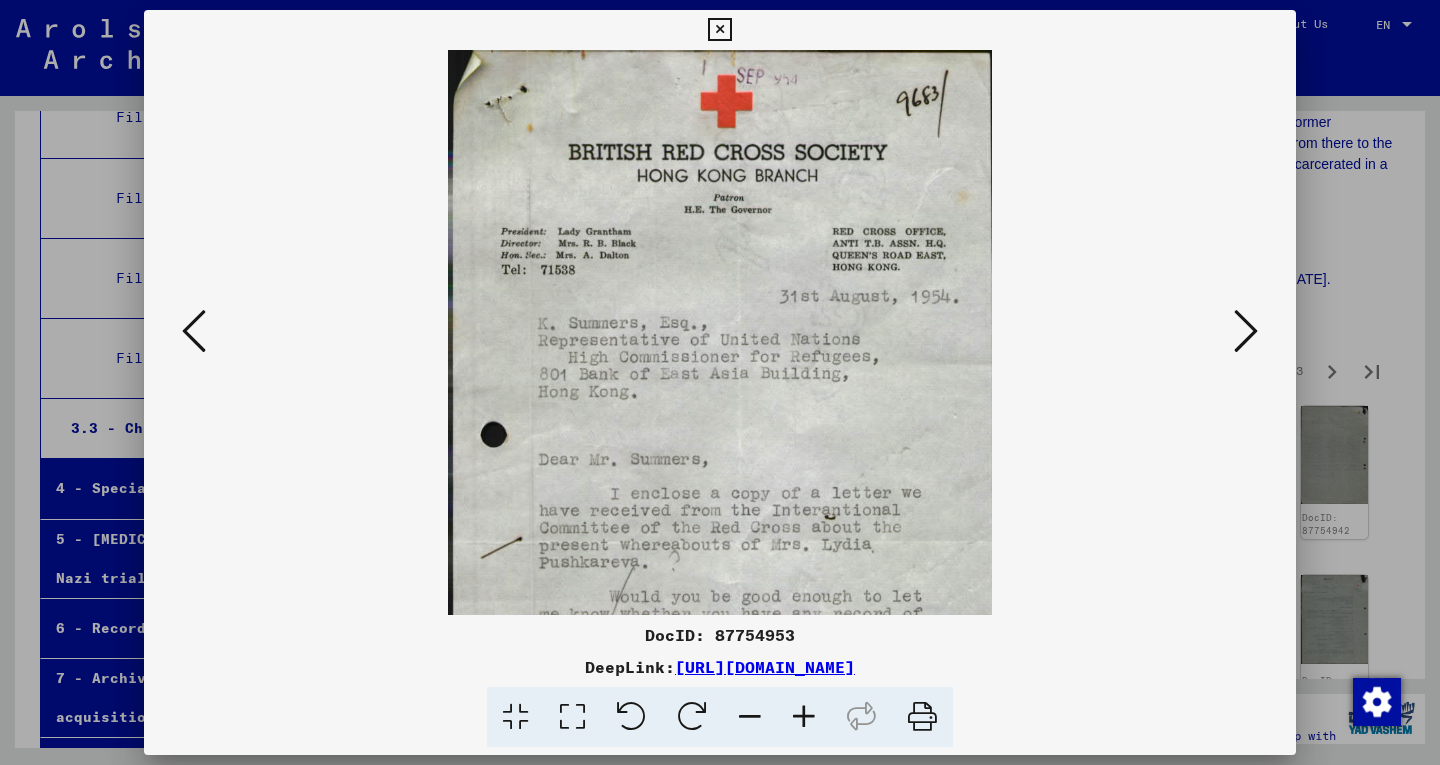 click at bounding box center [804, 717] 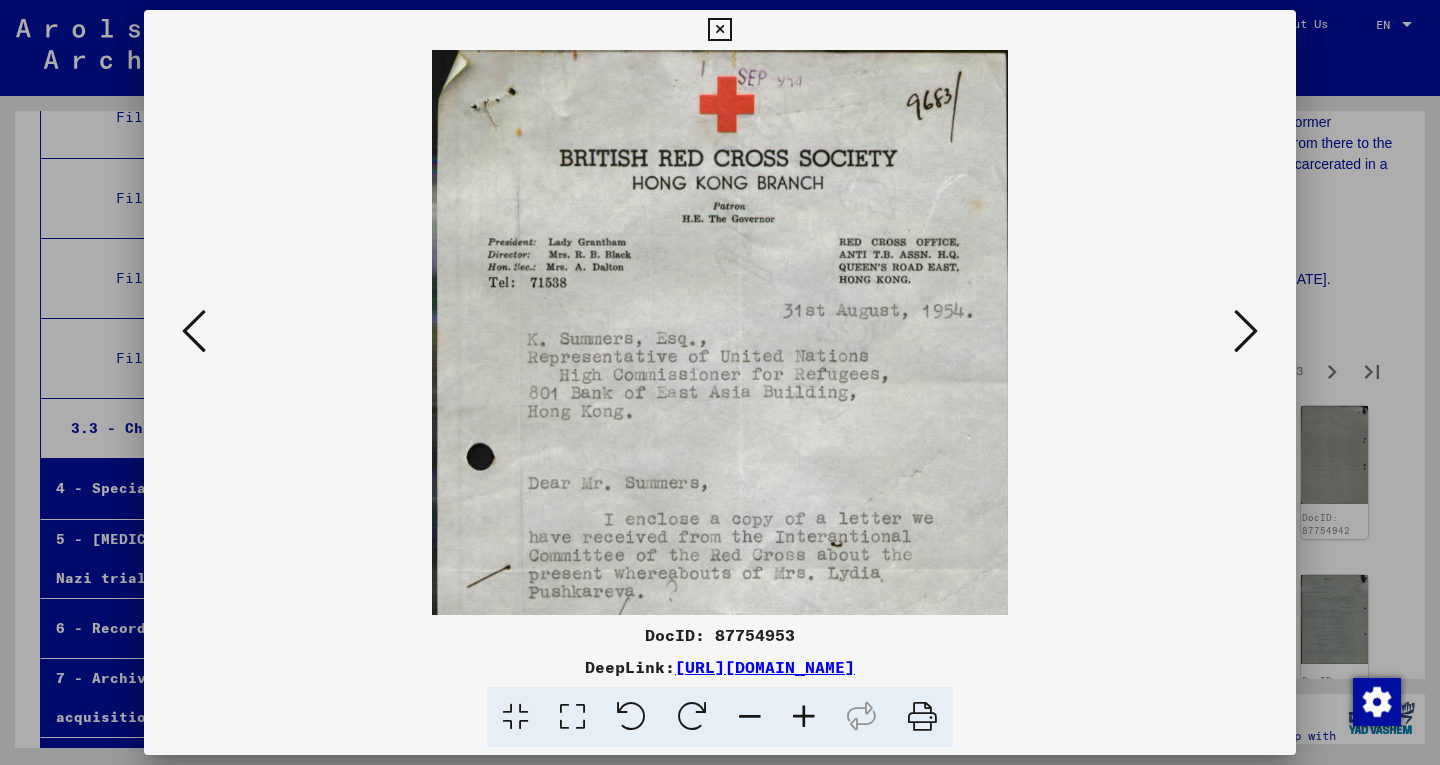 click at bounding box center (804, 717) 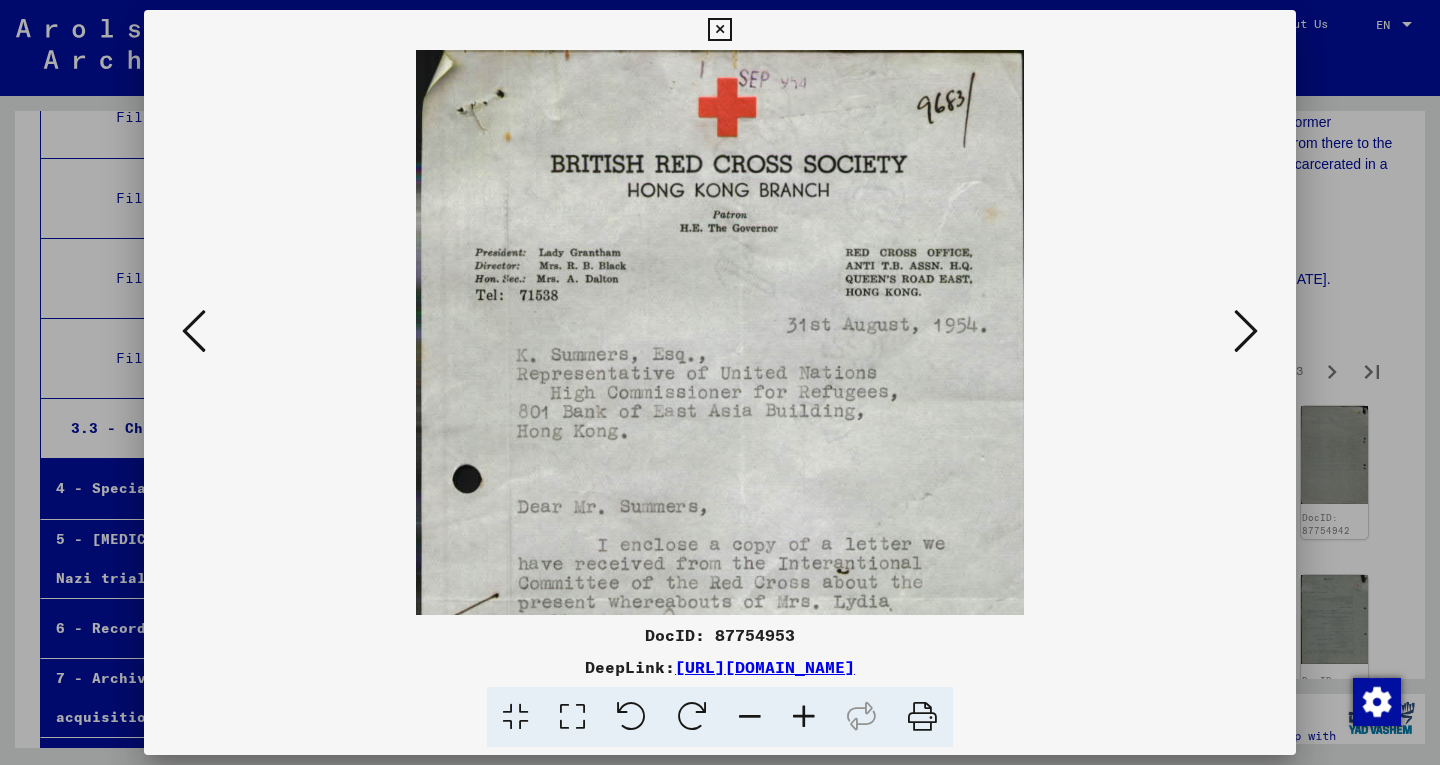 click at bounding box center [804, 717] 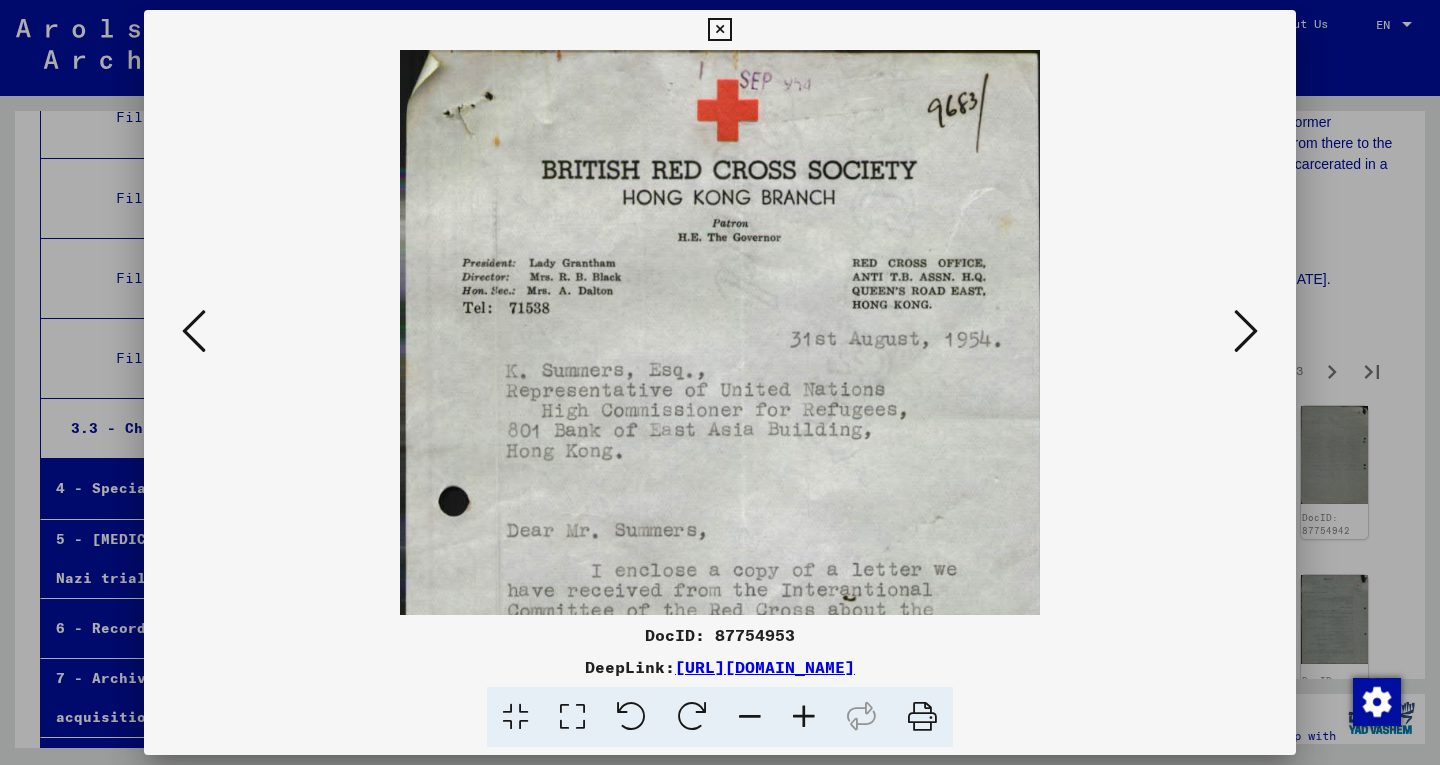 click at bounding box center (804, 717) 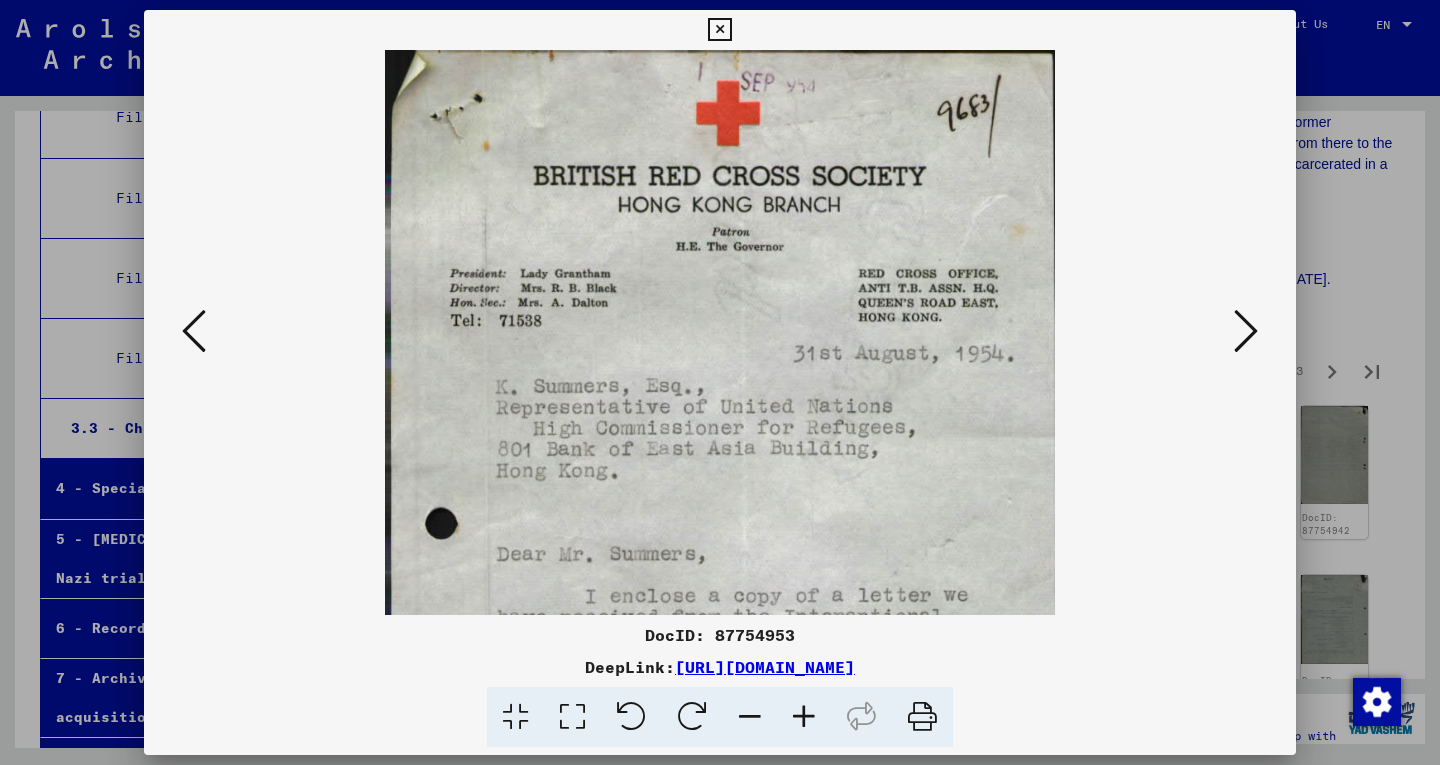 click at bounding box center (804, 717) 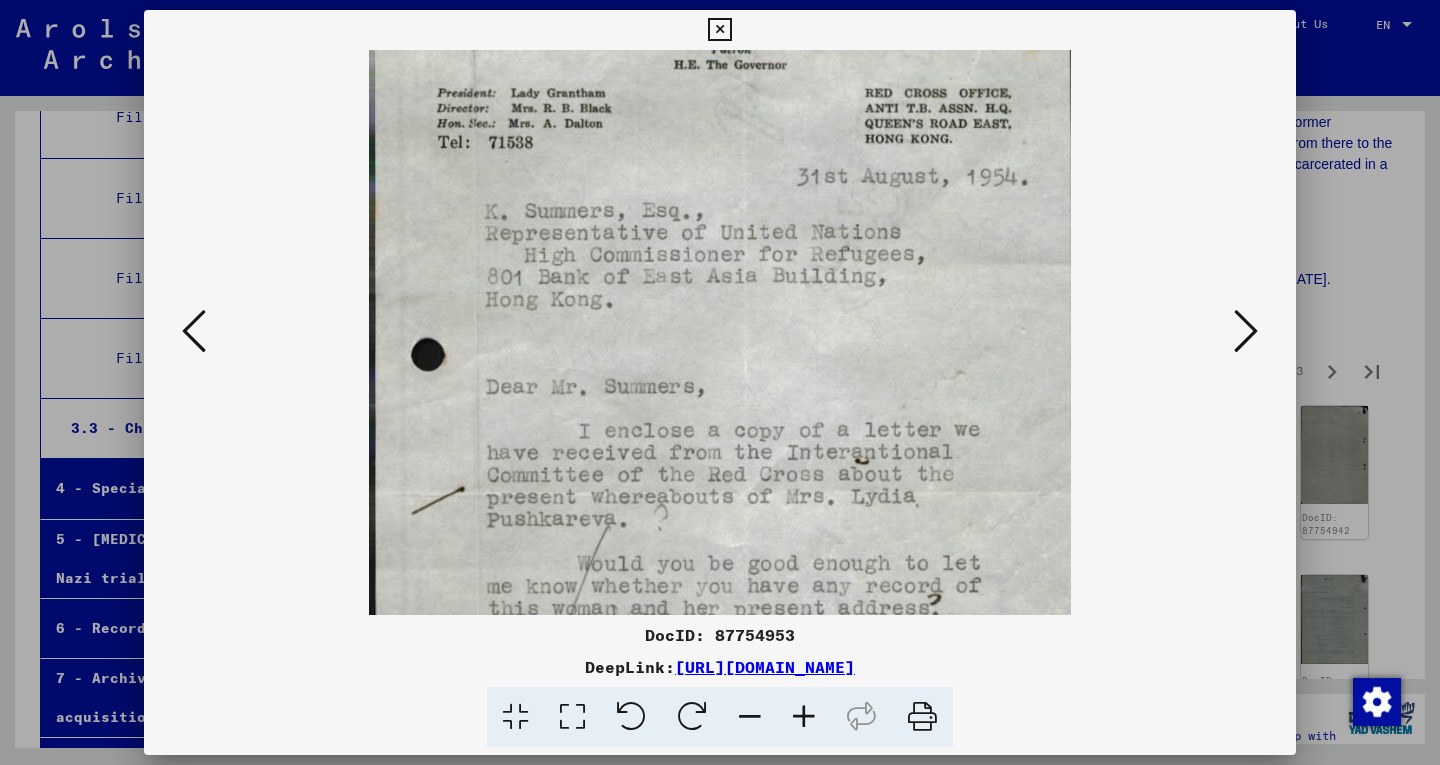 drag, startPoint x: 793, startPoint y: 526, endPoint x: 759, endPoint y: 339, distance: 190.06578 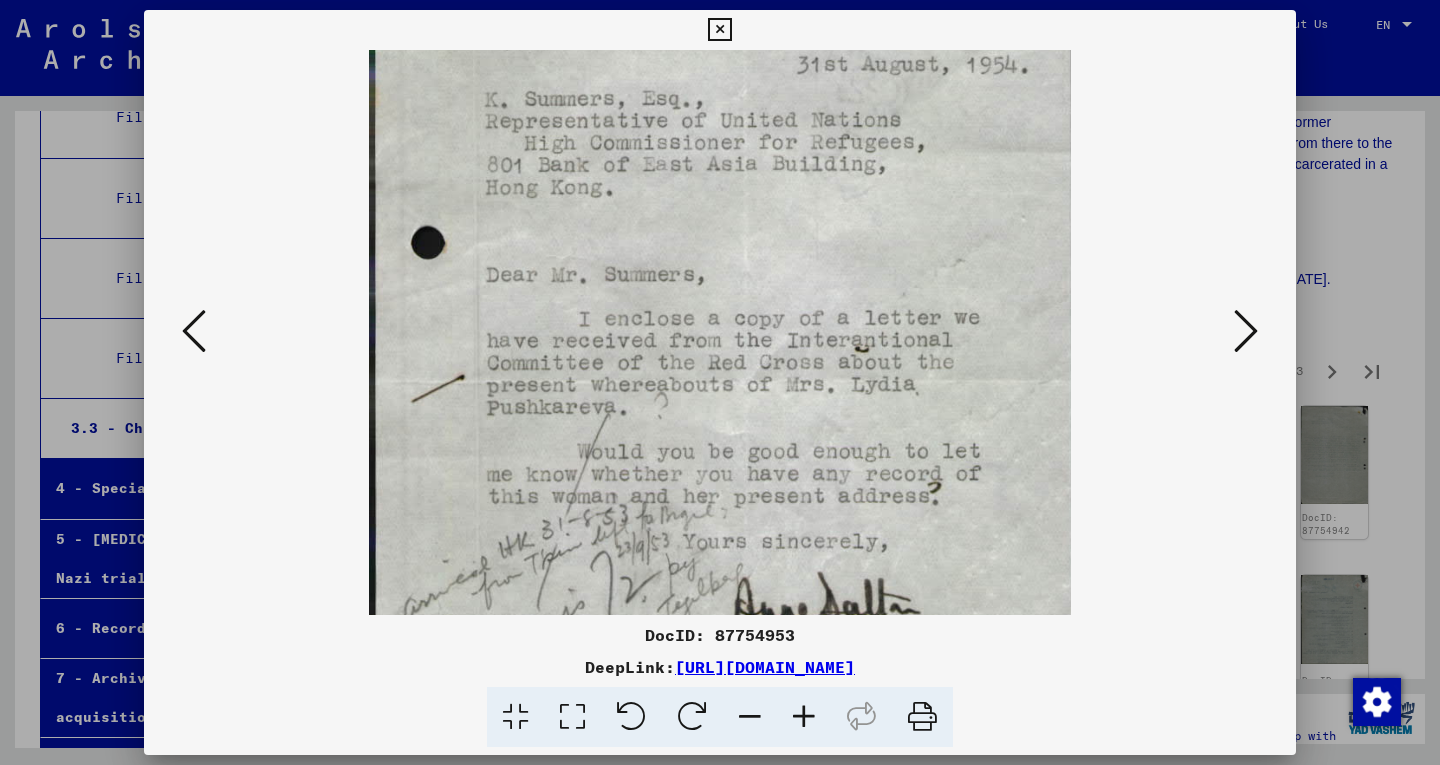 scroll, scrollTop: 316, scrollLeft: 0, axis: vertical 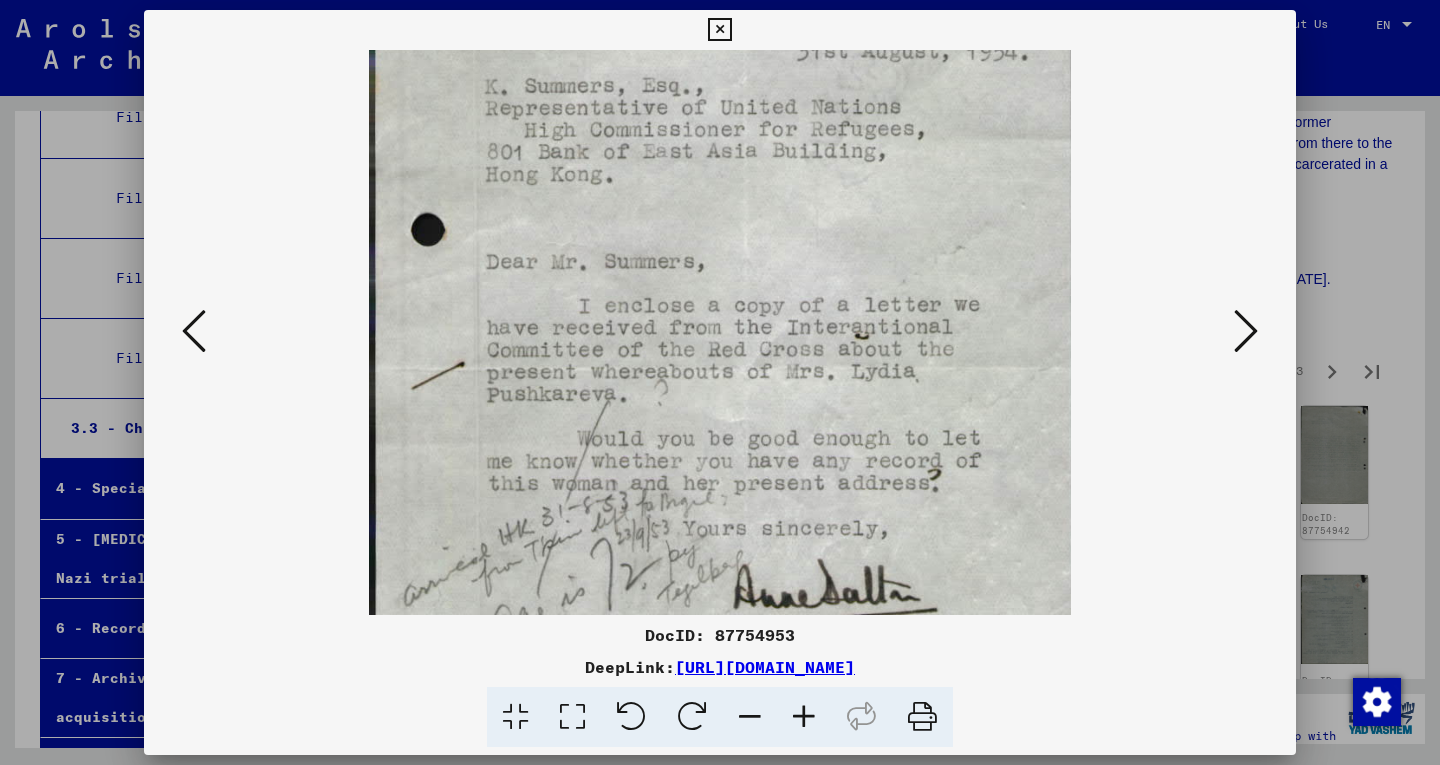 drag, startPoint x: 761, startPoint y: 419, endPoint x: 749, endPoint y: 295, distance: 124.57929 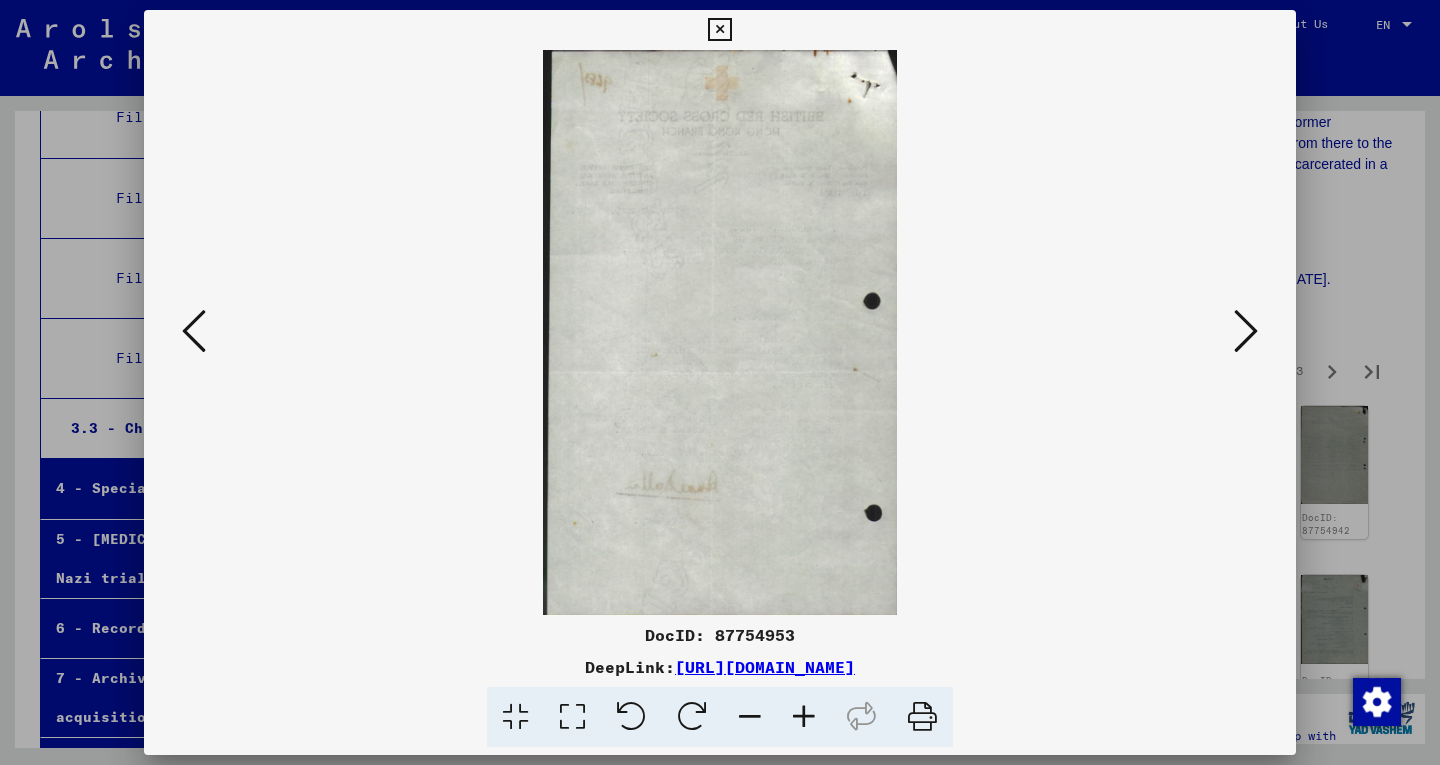 scroll, scrollTop: 0, scrollLeft: 0, axis: both 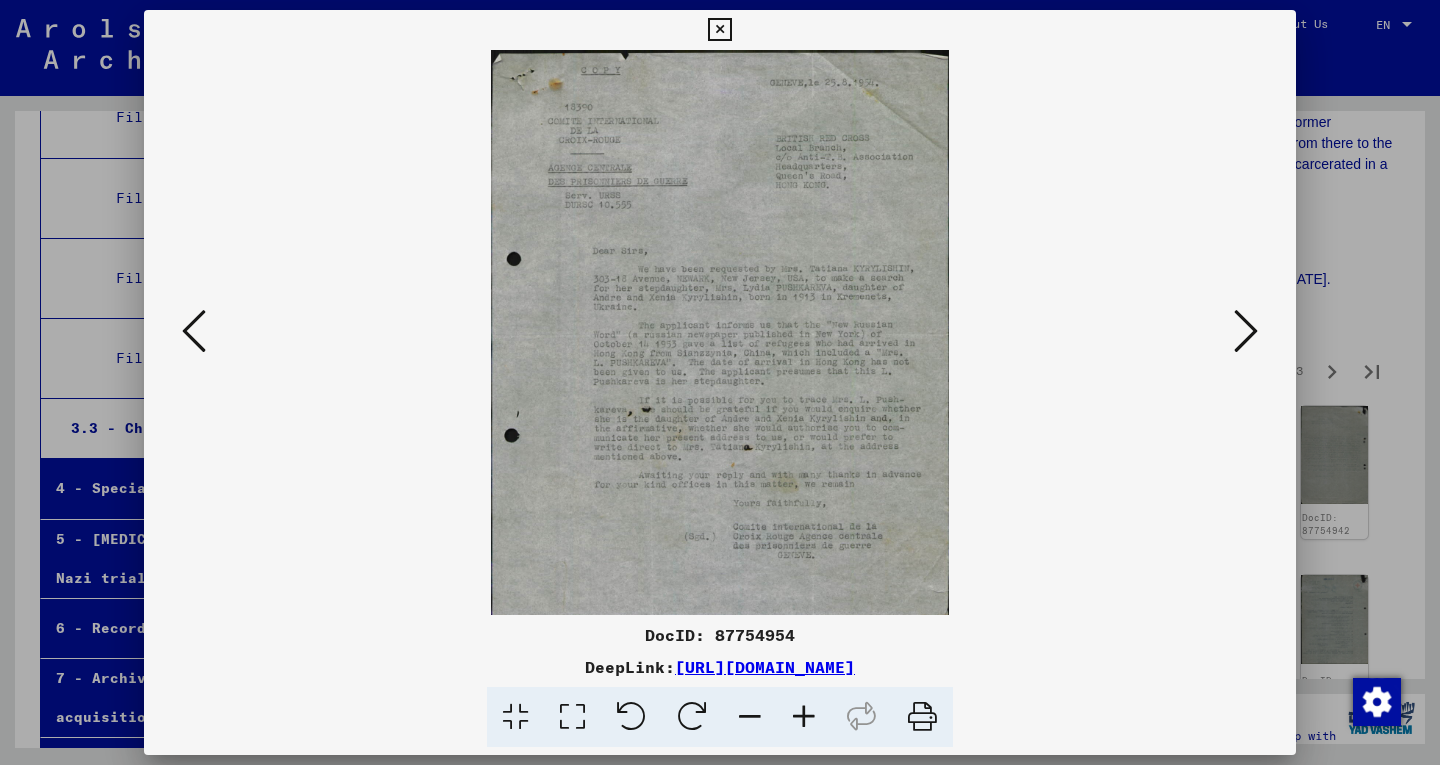click at bounding box center (804, 717) 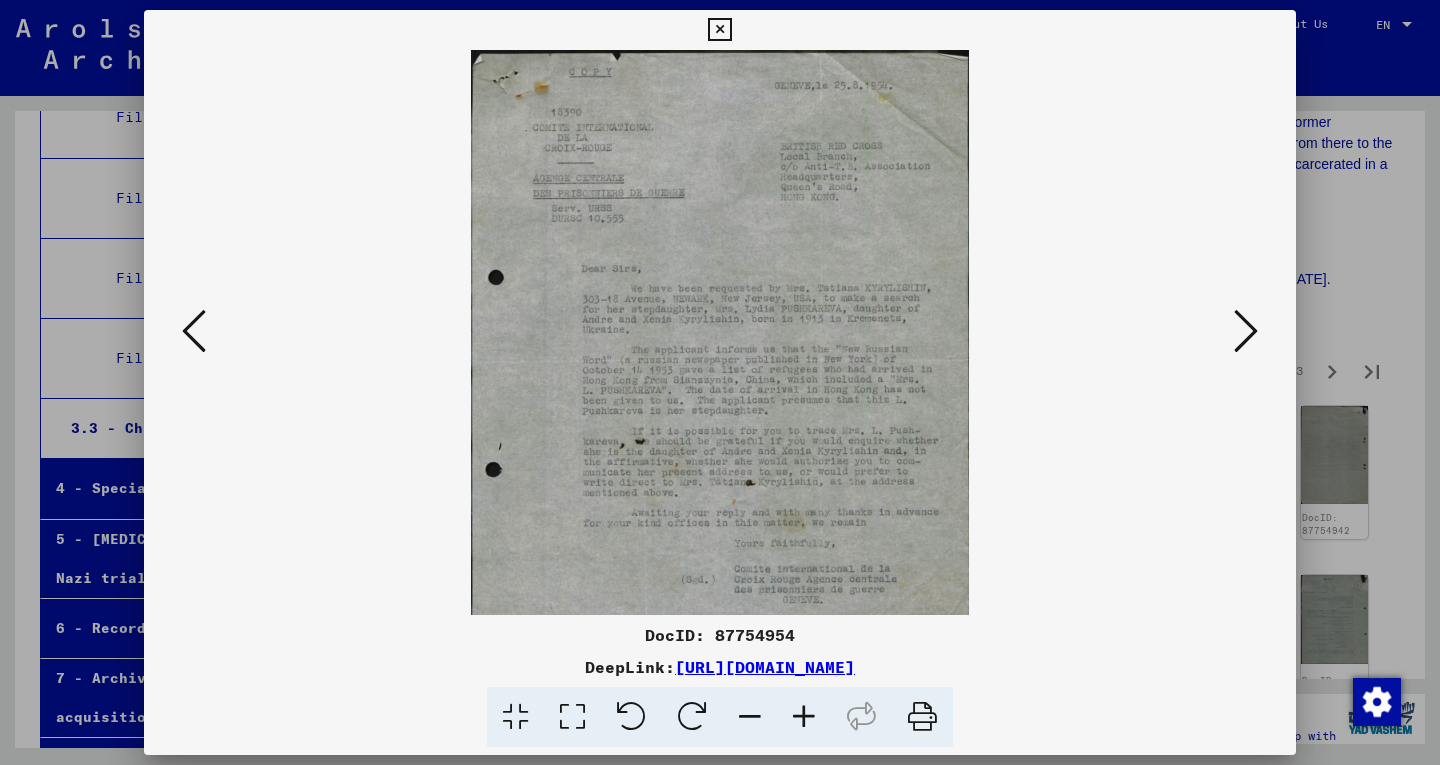 click at bounding box center [804, 717] 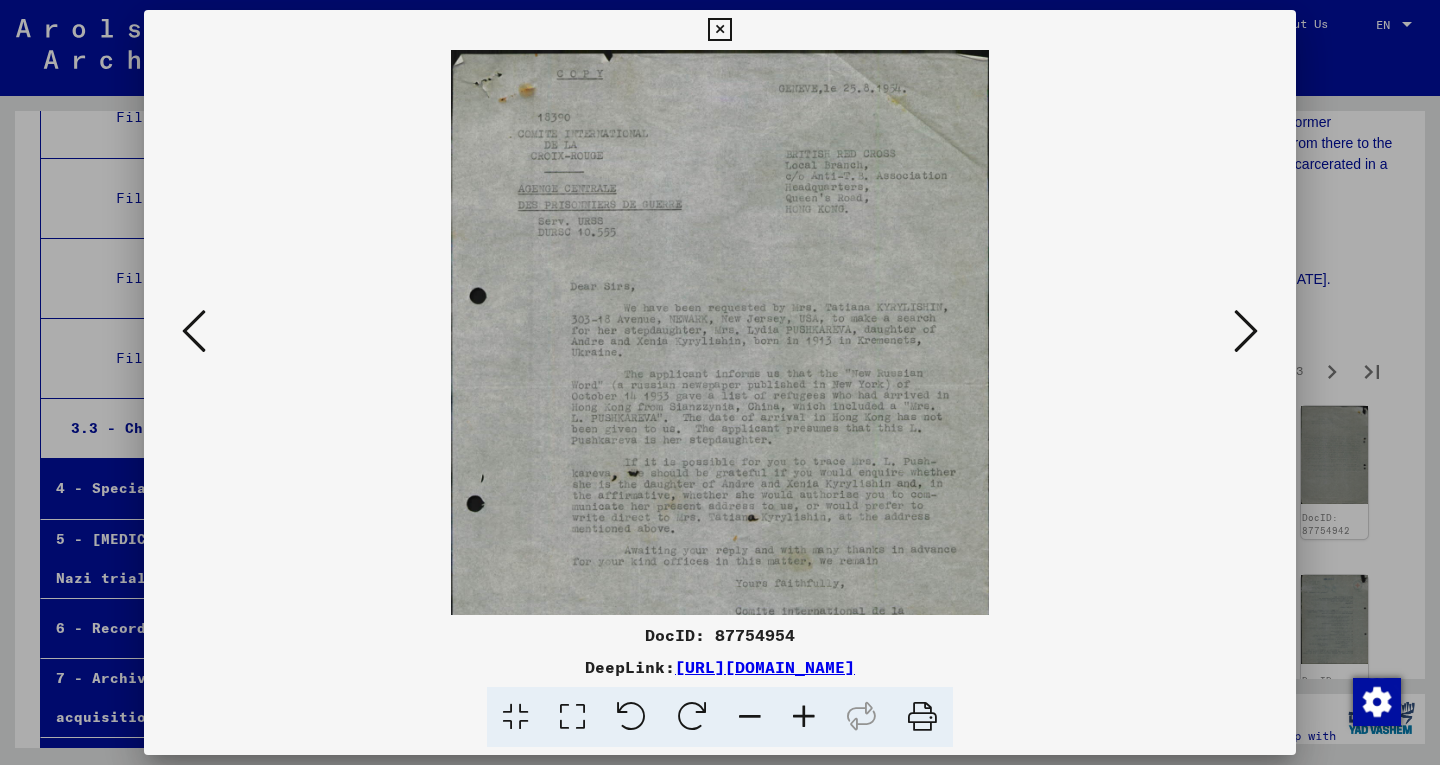 click at bounding box center (804, 717) 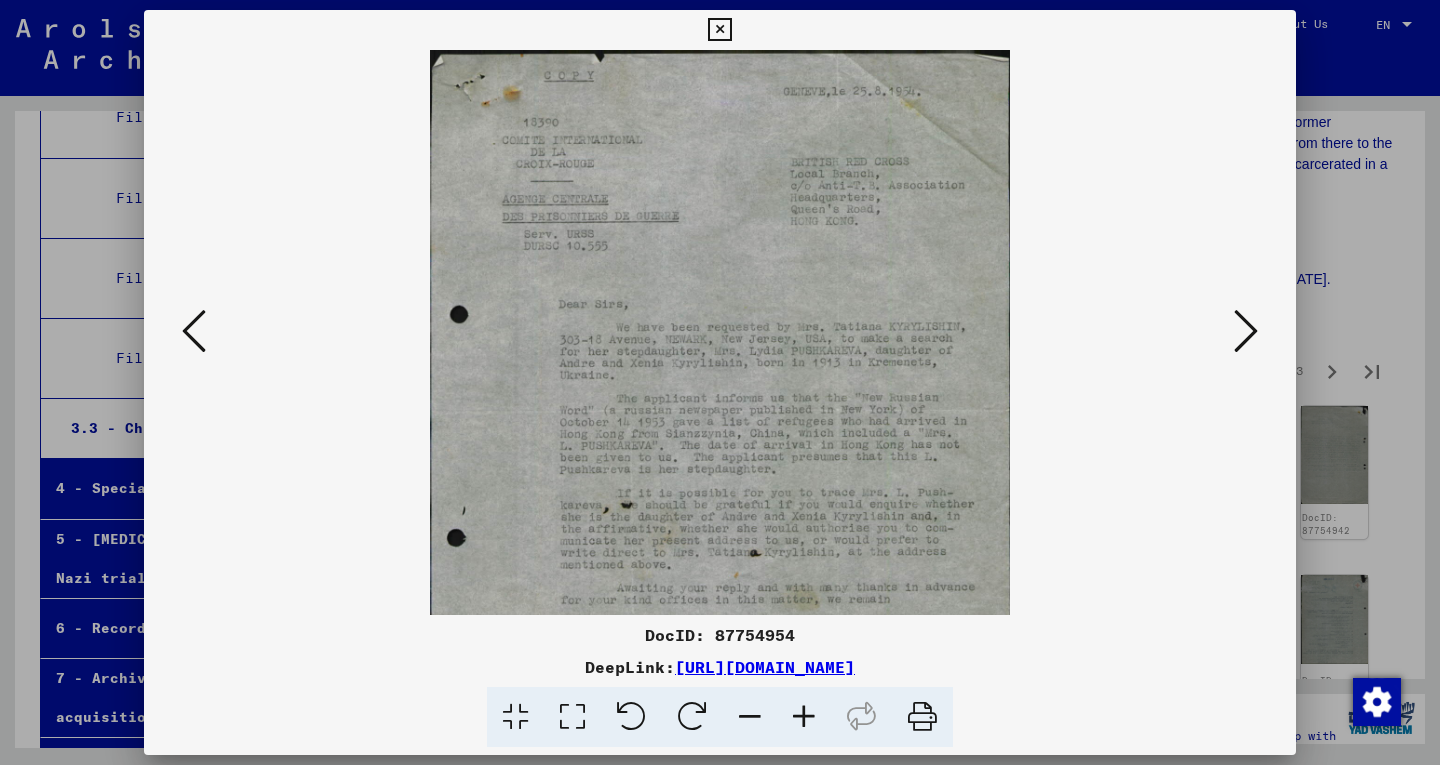 click at bounding box center [804, 717] 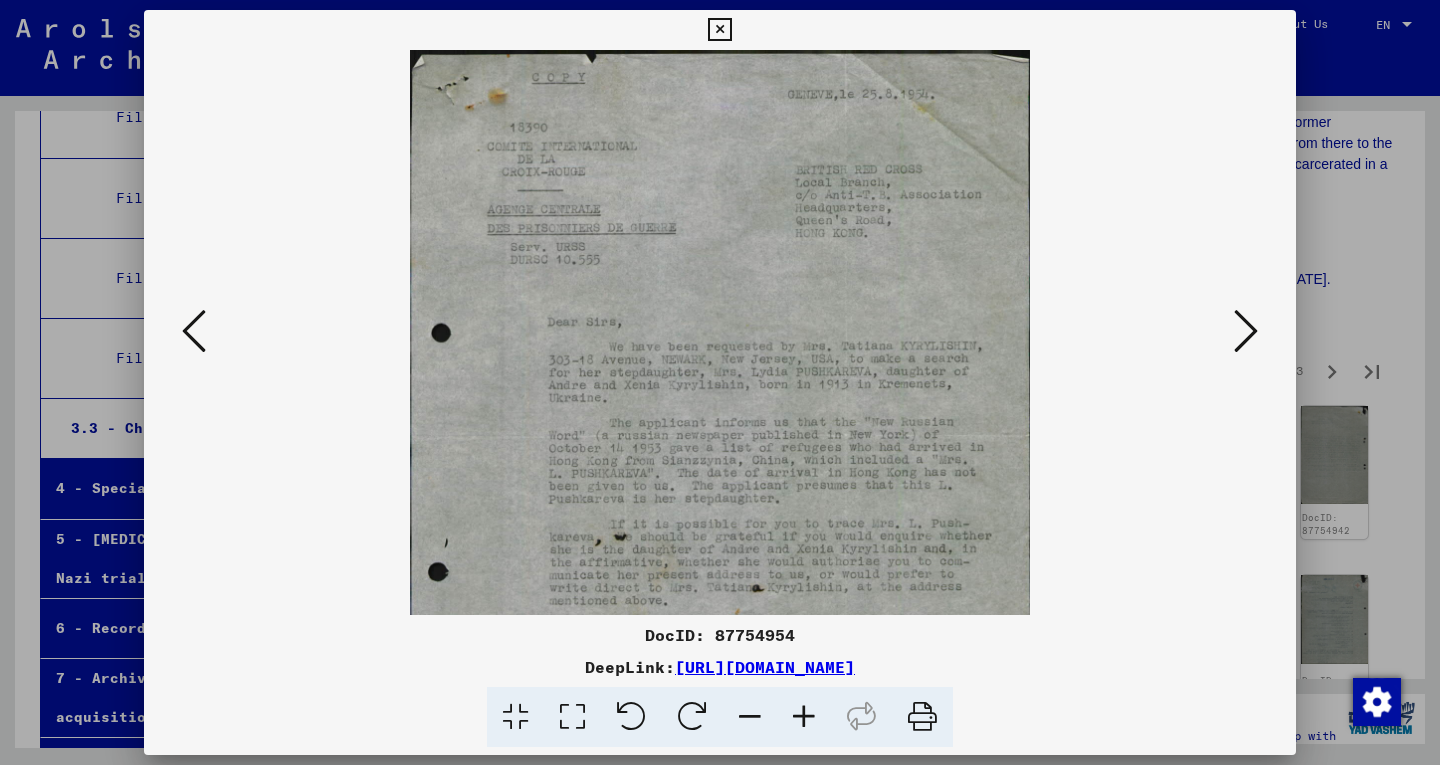click at bounding box center (804, 717) 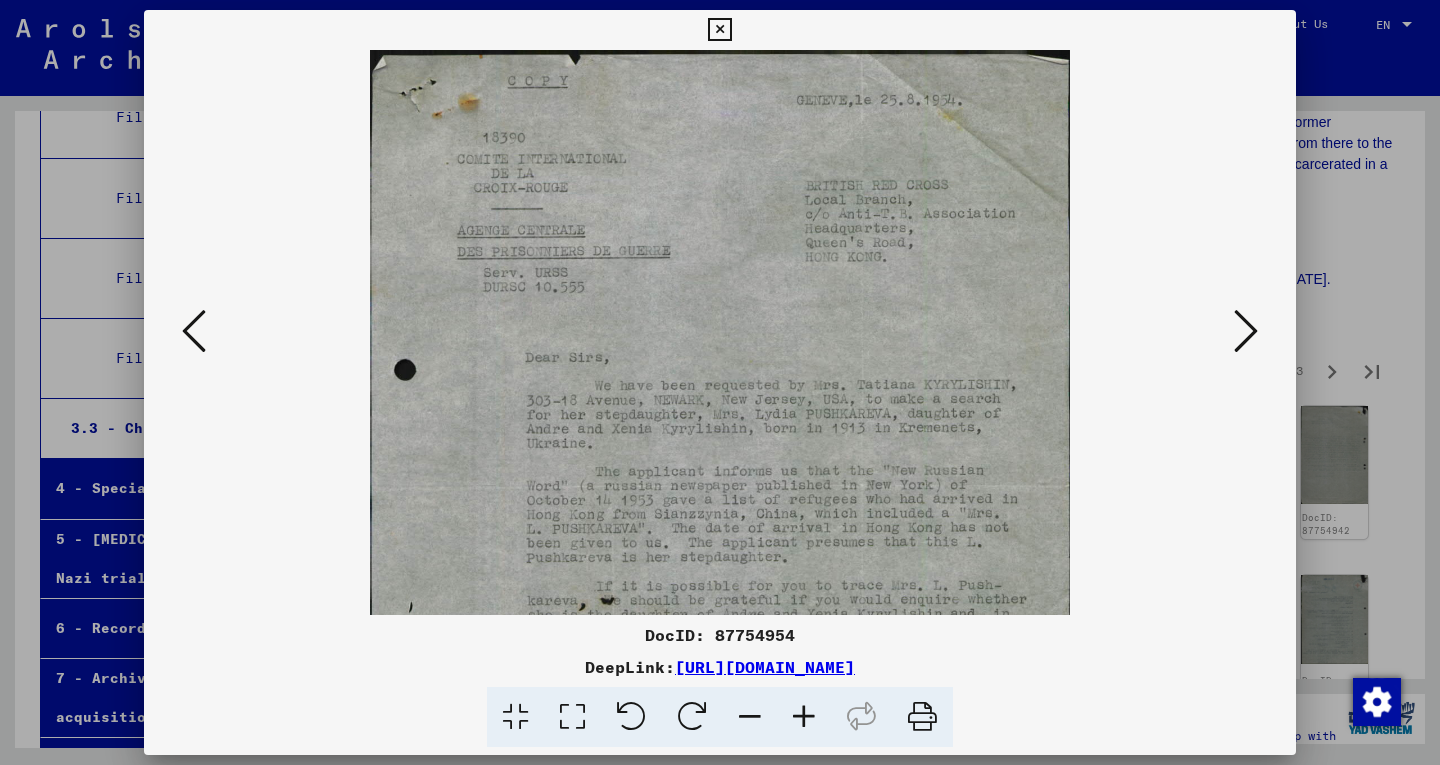 click at bounding box center [804, 717] 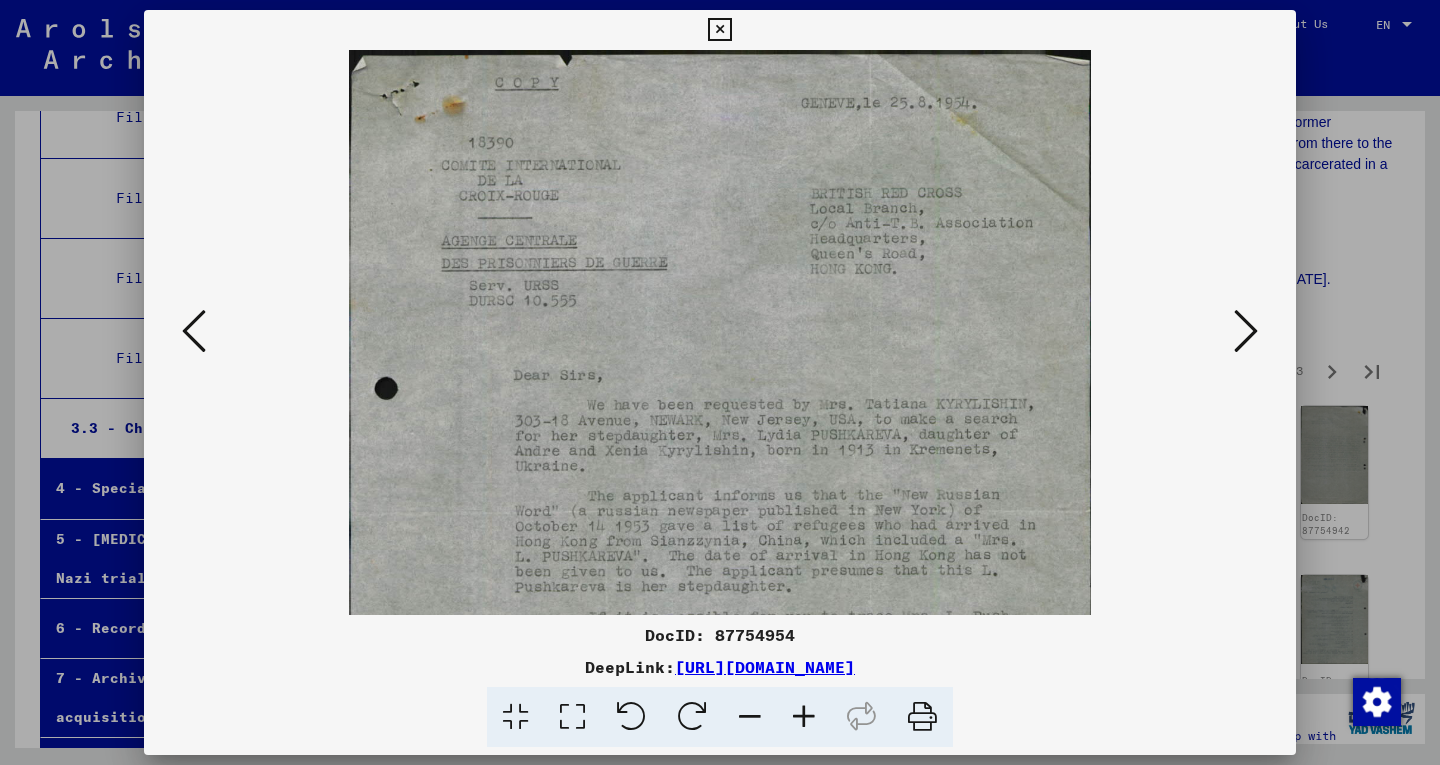 click at bounding box center (804, 717) 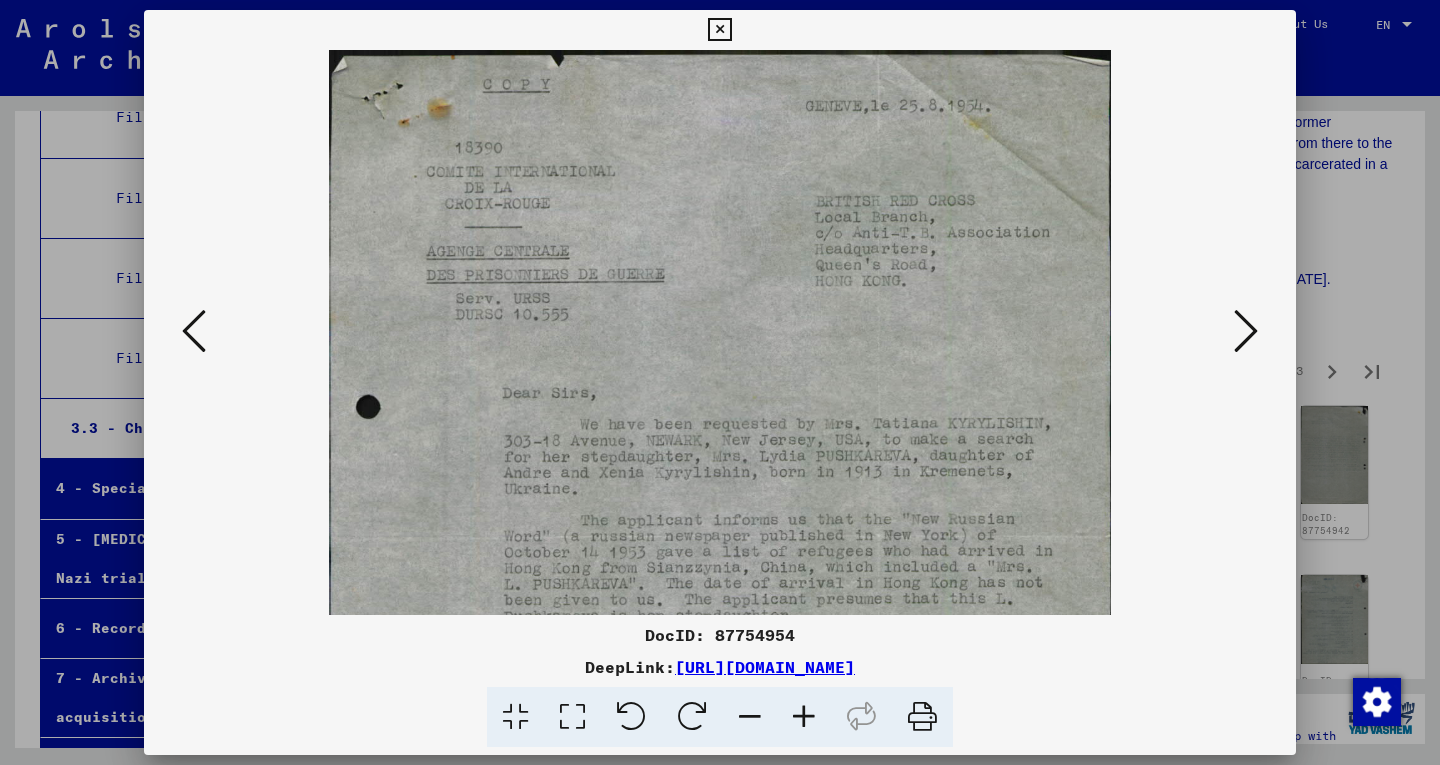 click at bounding box center [804, 717] 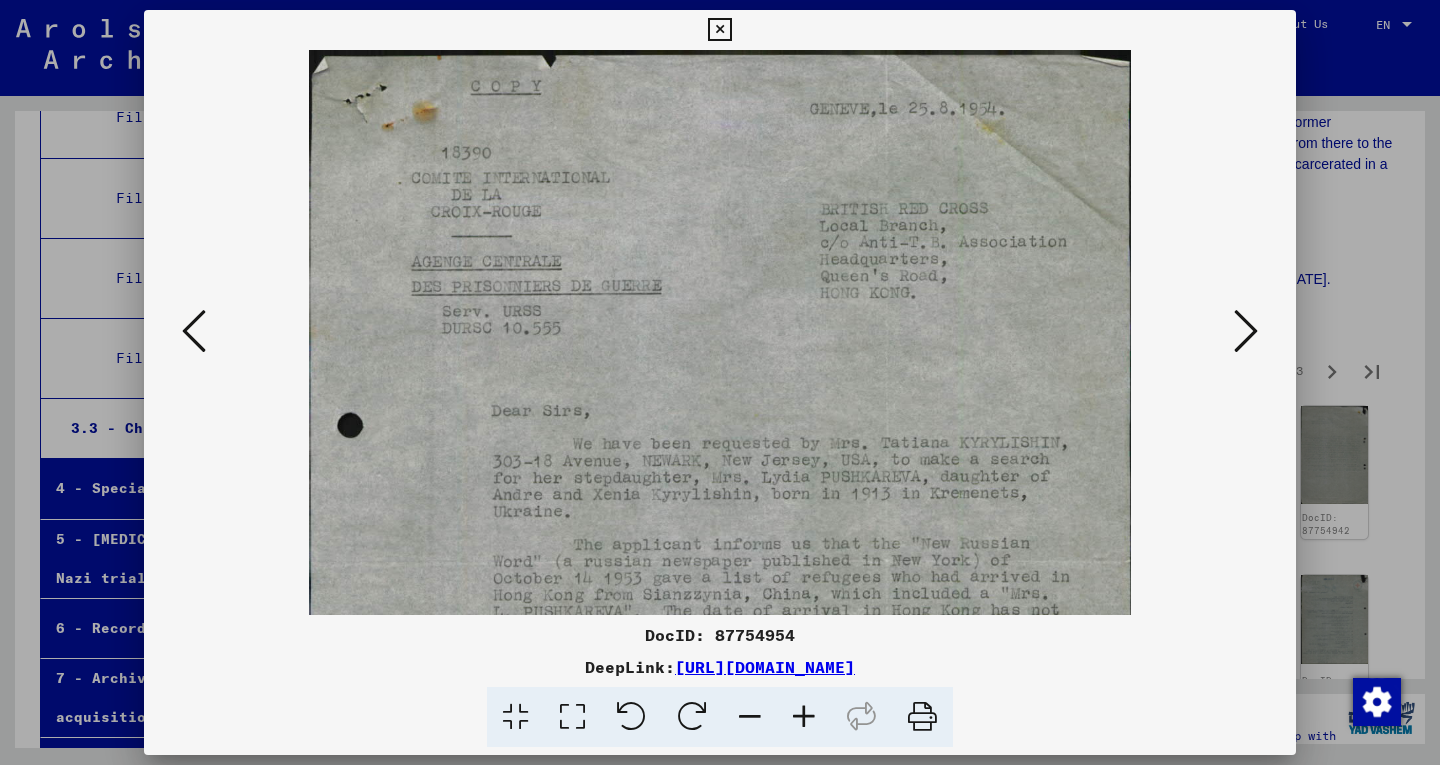 click at bounding box center (804, 717) 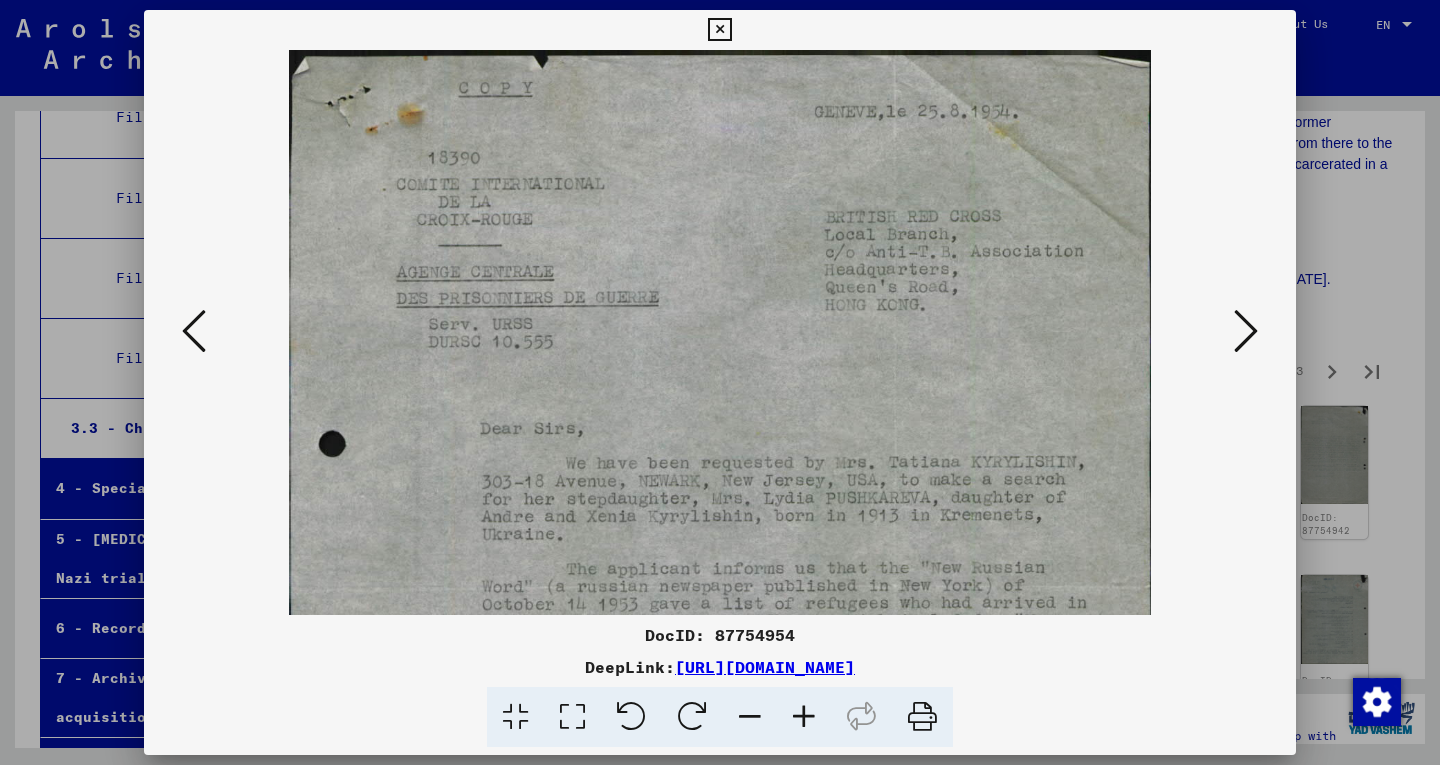 click at bounding box center [804, 717] 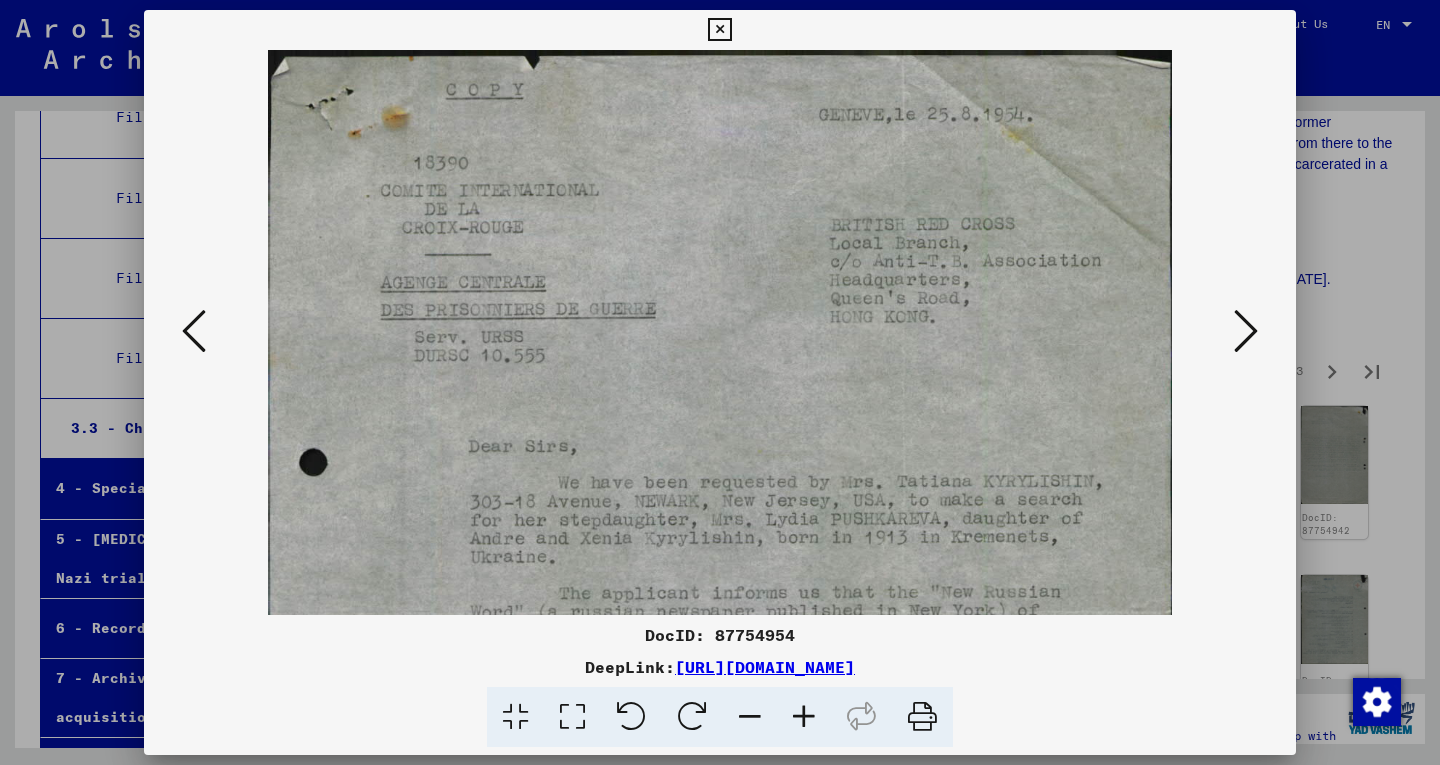 click at bounding box center (804, 717) 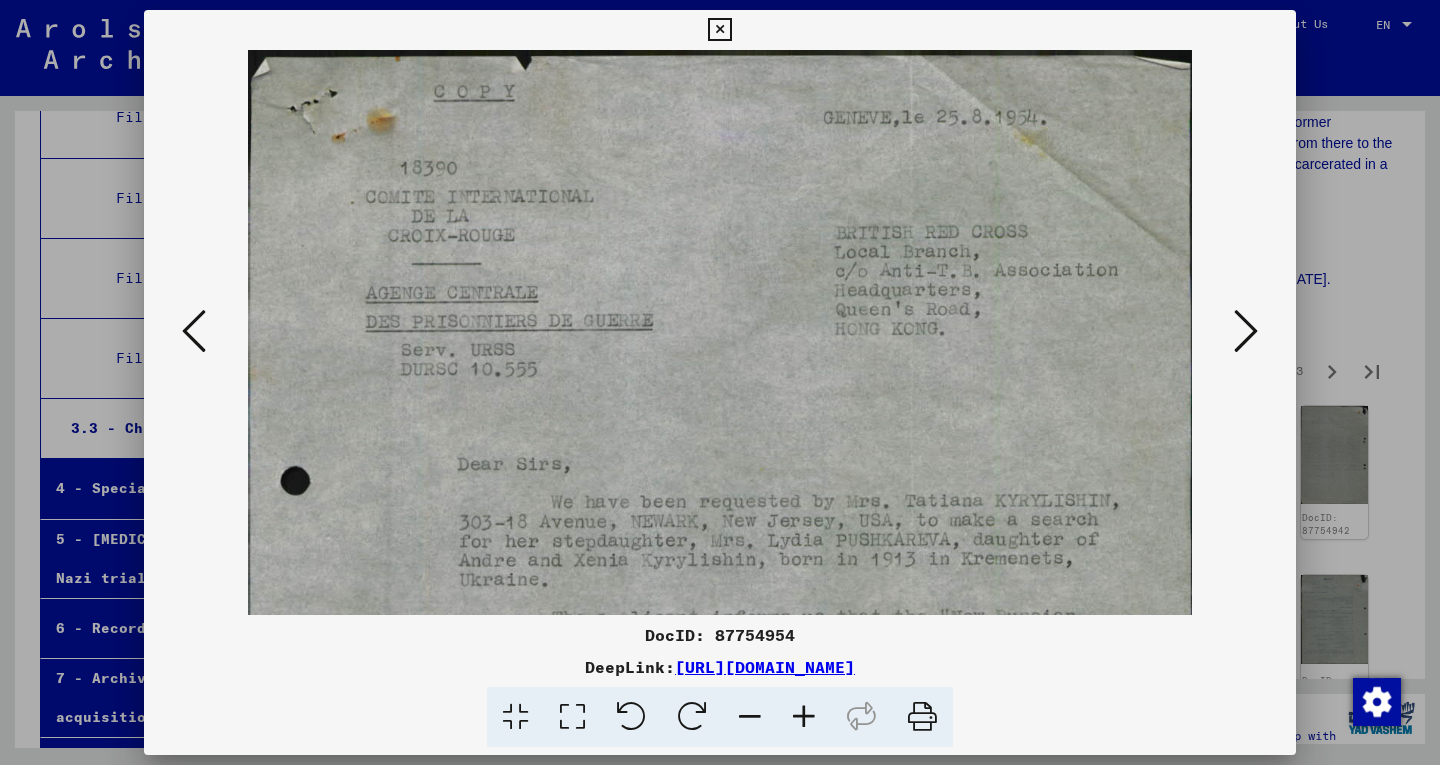 click at bounding box center (804, 717) 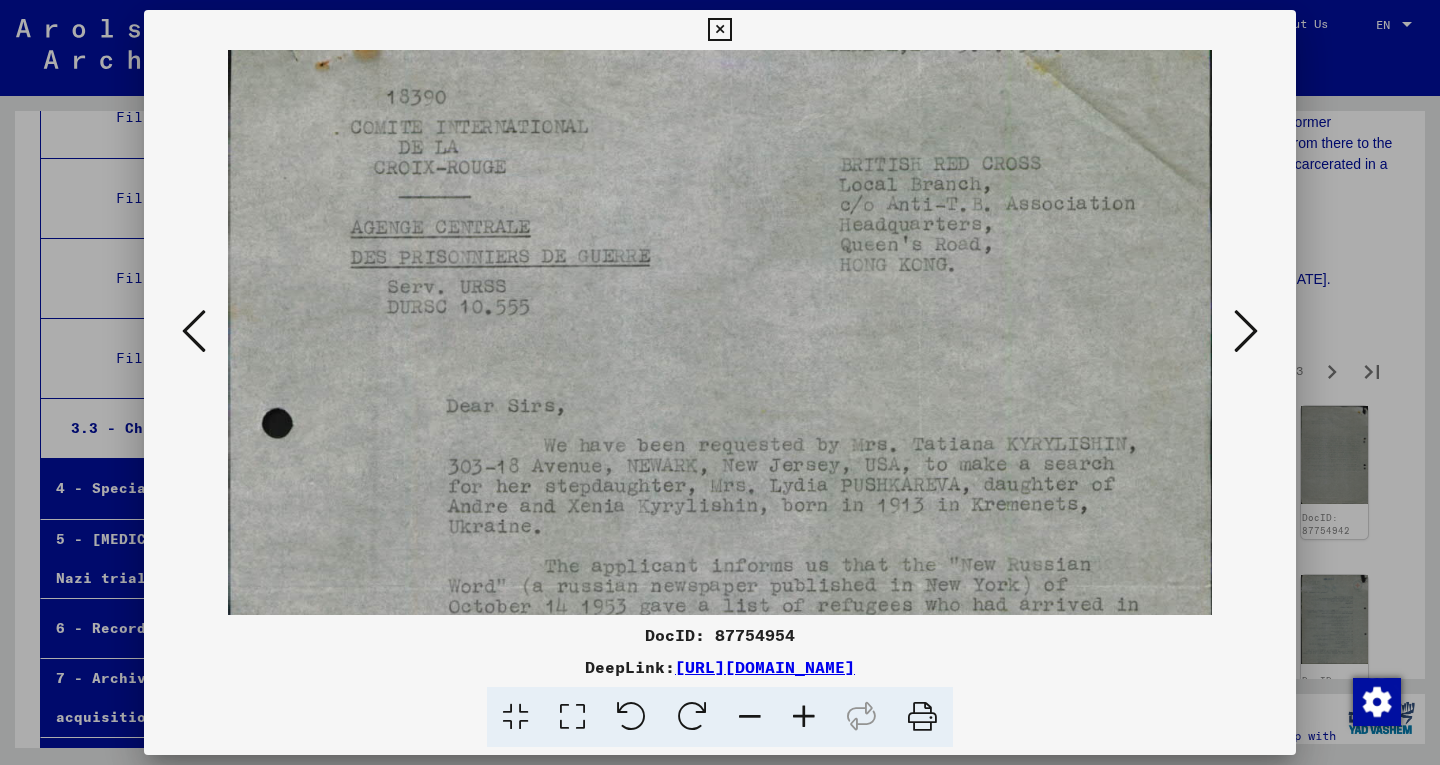 drag, startPoint x: 810, startPoint y: 576, endPoint x: 792, endPoint y: 503, distance: 75.18643 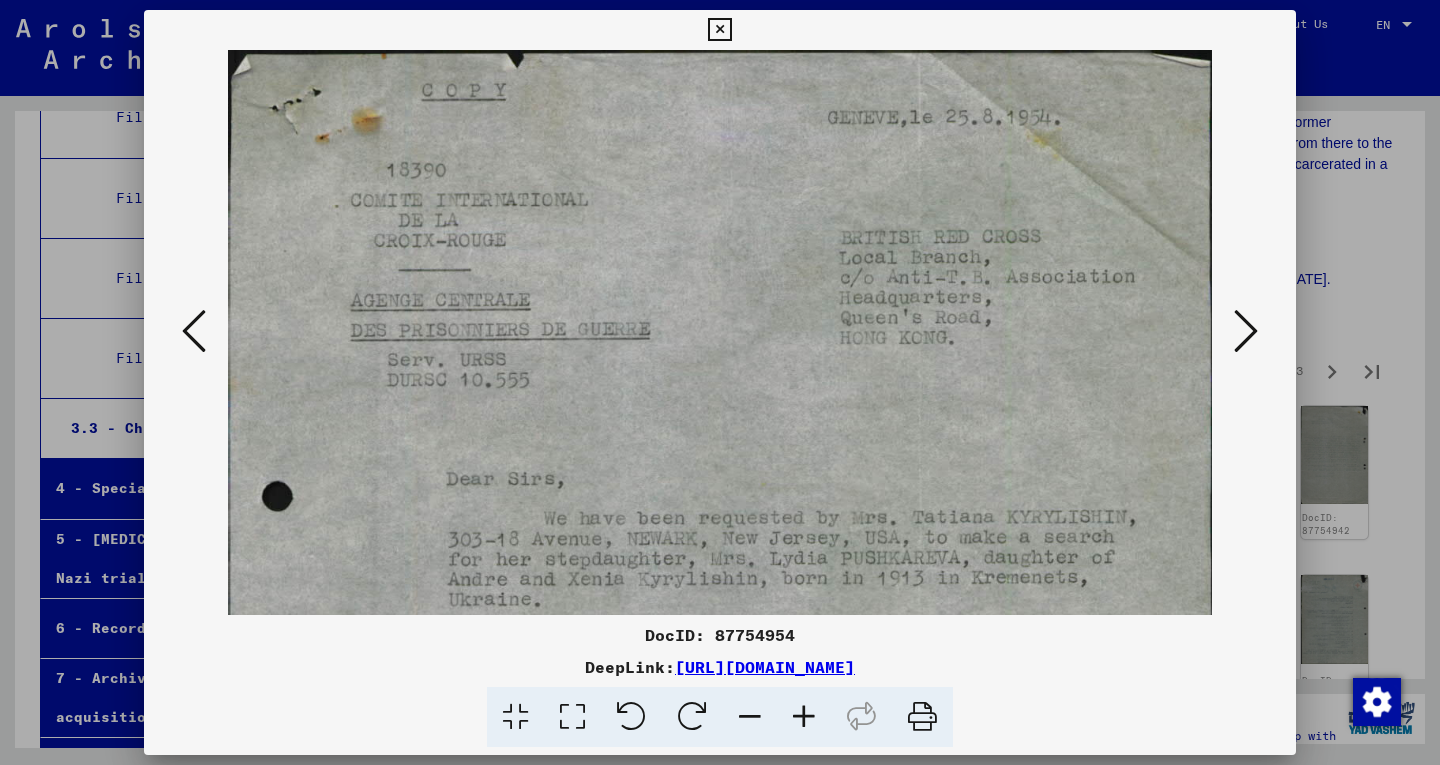 scroll, scrollTop: 2, scrollLeft: 0, axis: vertical 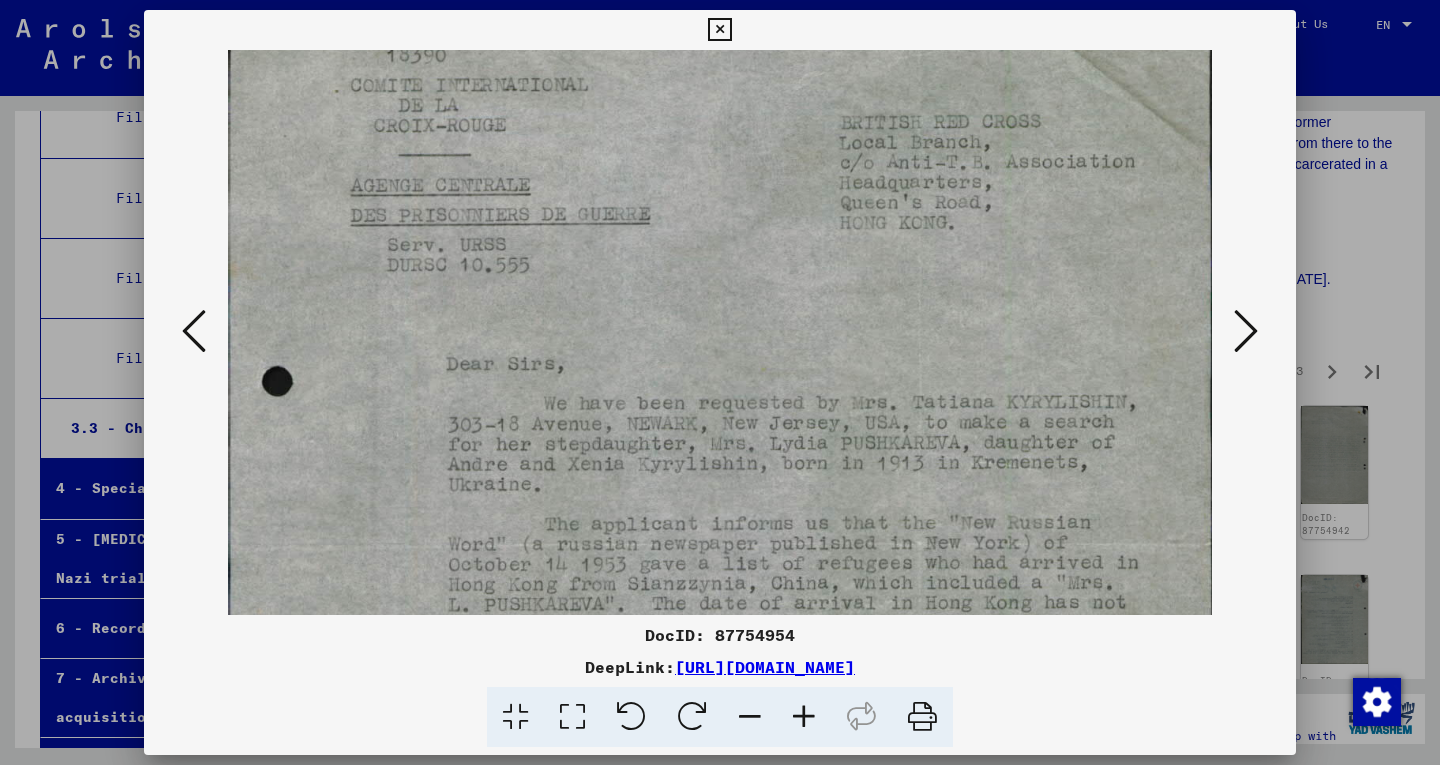 drag, startPoint x: 792, startPoint y: 504, endPoint x: 759, endPoint y: 465, distance: 51.088158 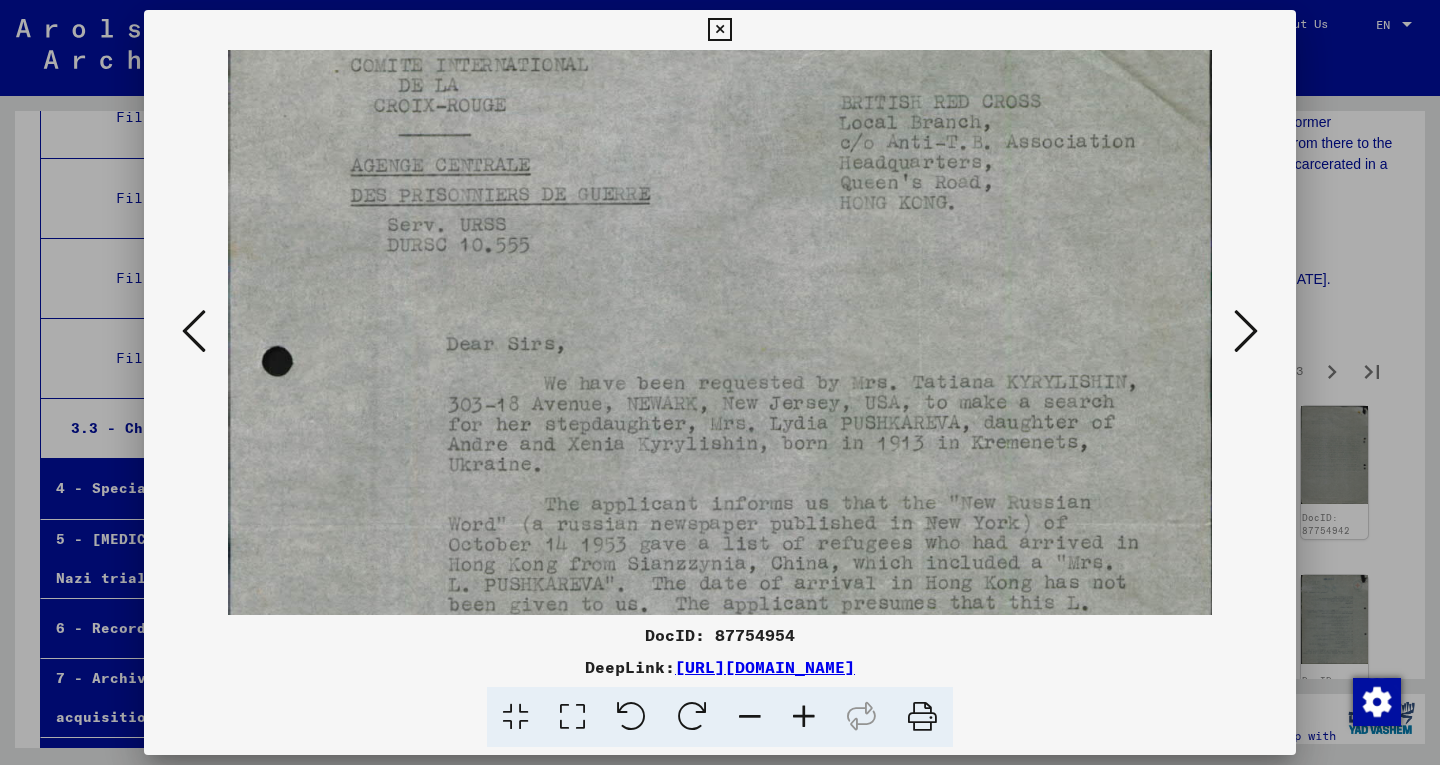 scroll, scrollTop: 147, scrollLeft: 0, axis: vertical 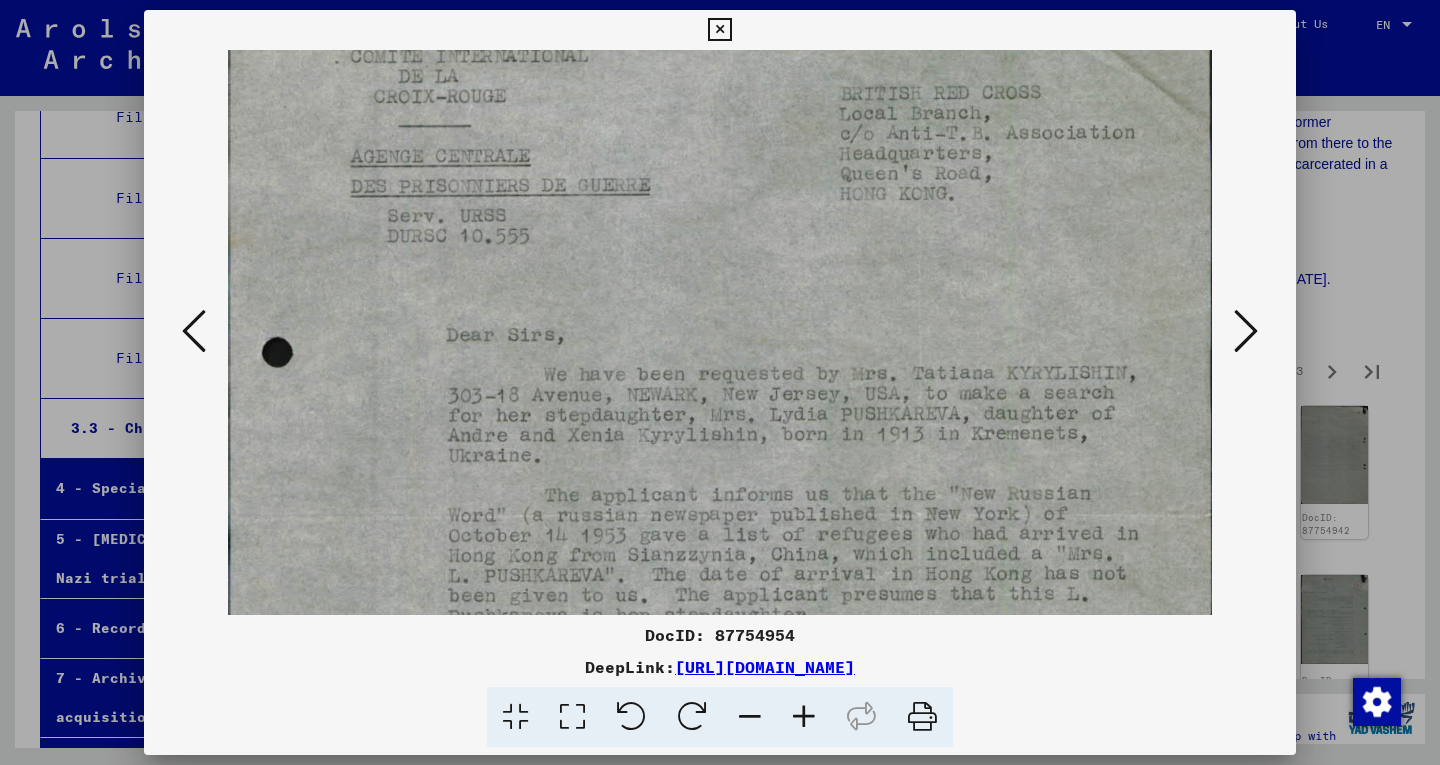 drag, startPoint x: 744, startPoint y: 493, endPoint x: 731, endPoint y: 458, distance: 37.336308 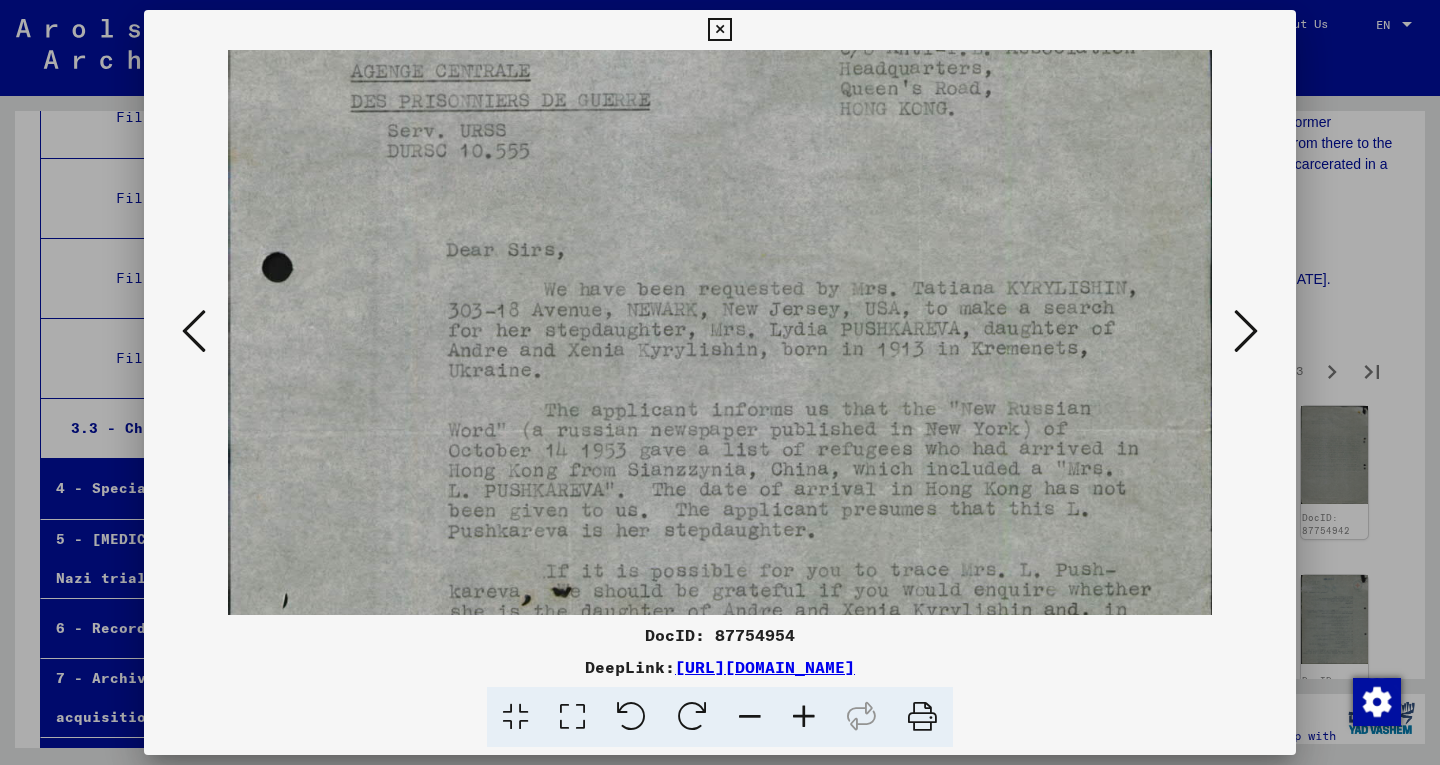 scroll, scrollTop: 238, scrollLeft: 0, axis: vertical 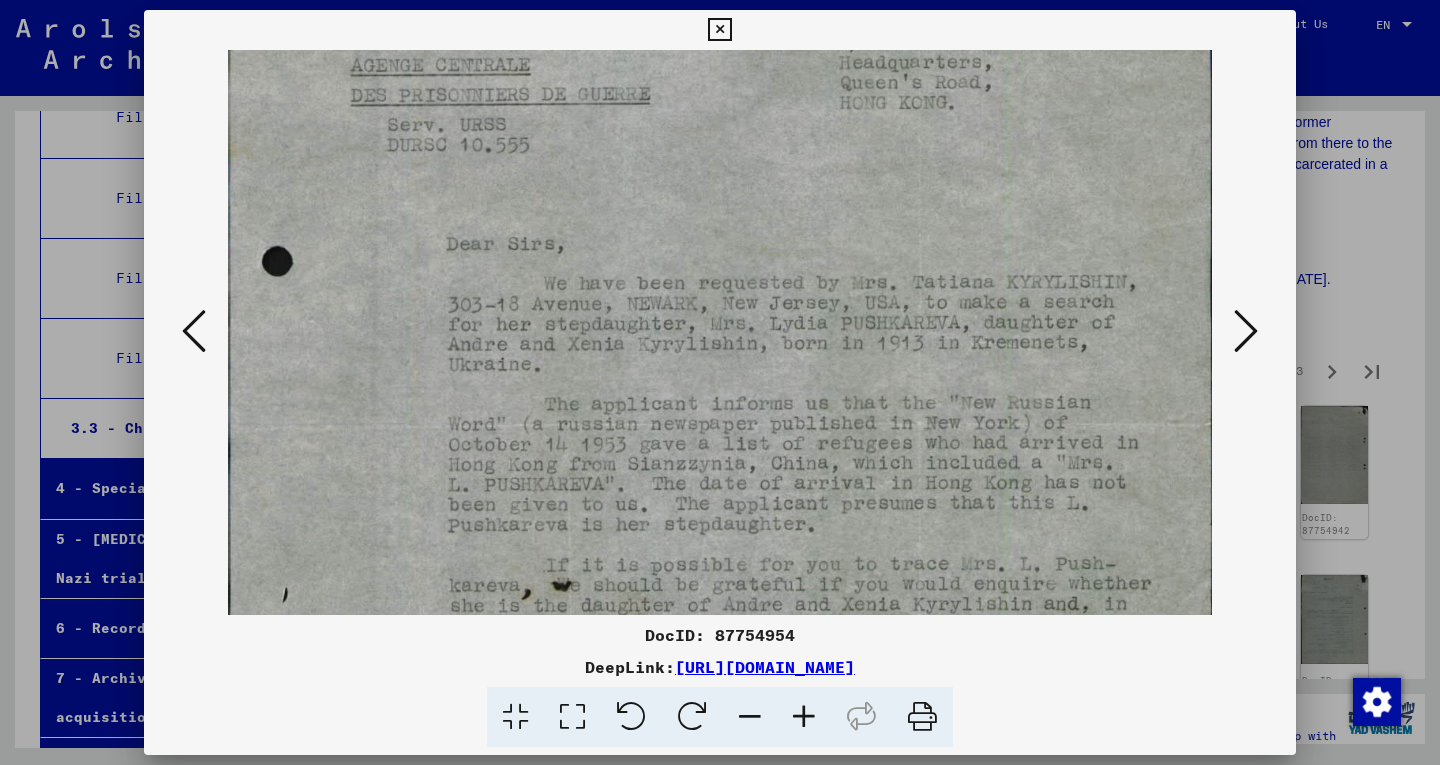 drag, startPoint x: 740, startPoint y: 458, endPoint x: 732, endPoint y: 367, distance: 91.350975 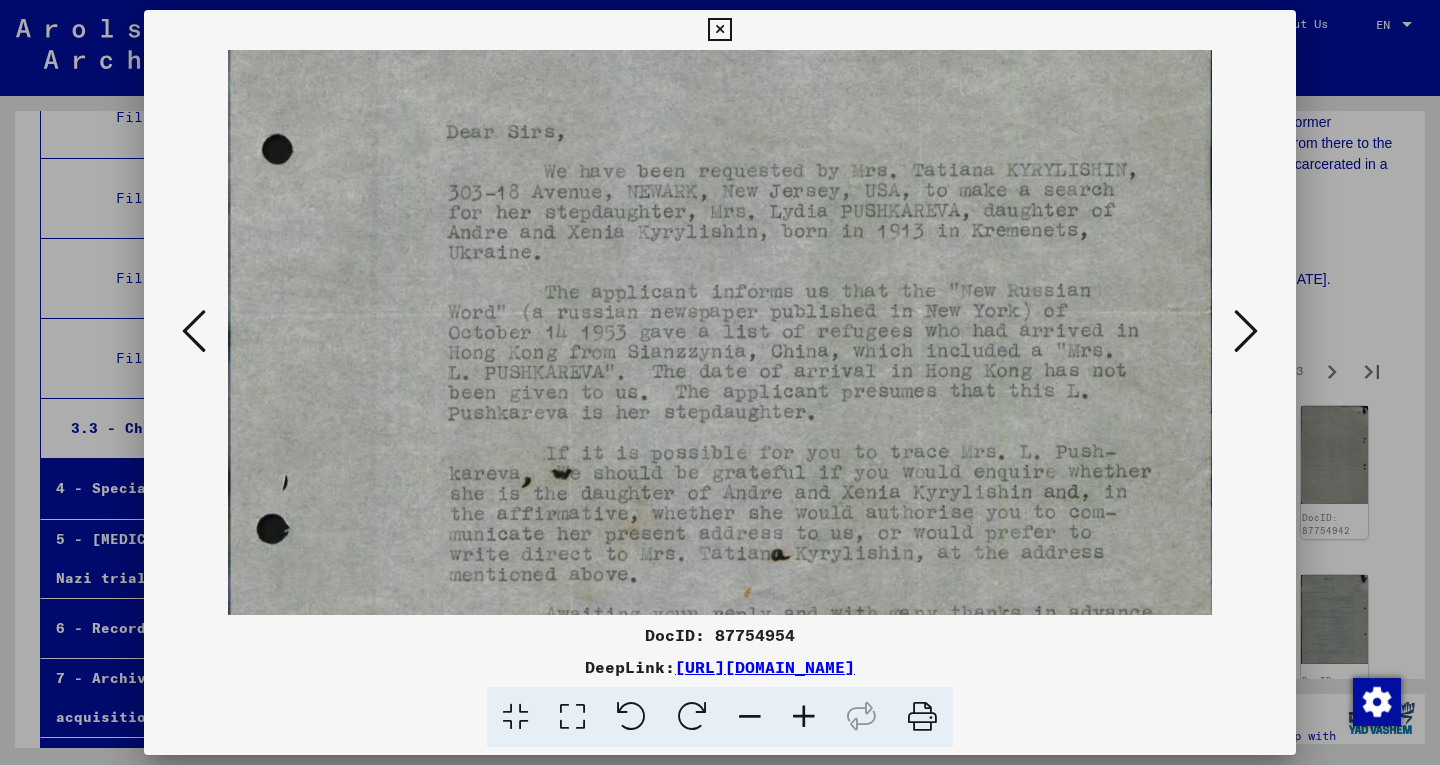 drag, startPoint x: 780, startPoint y: 459, endPoint x: 763, endPoint y: 350, distance: 110.317726 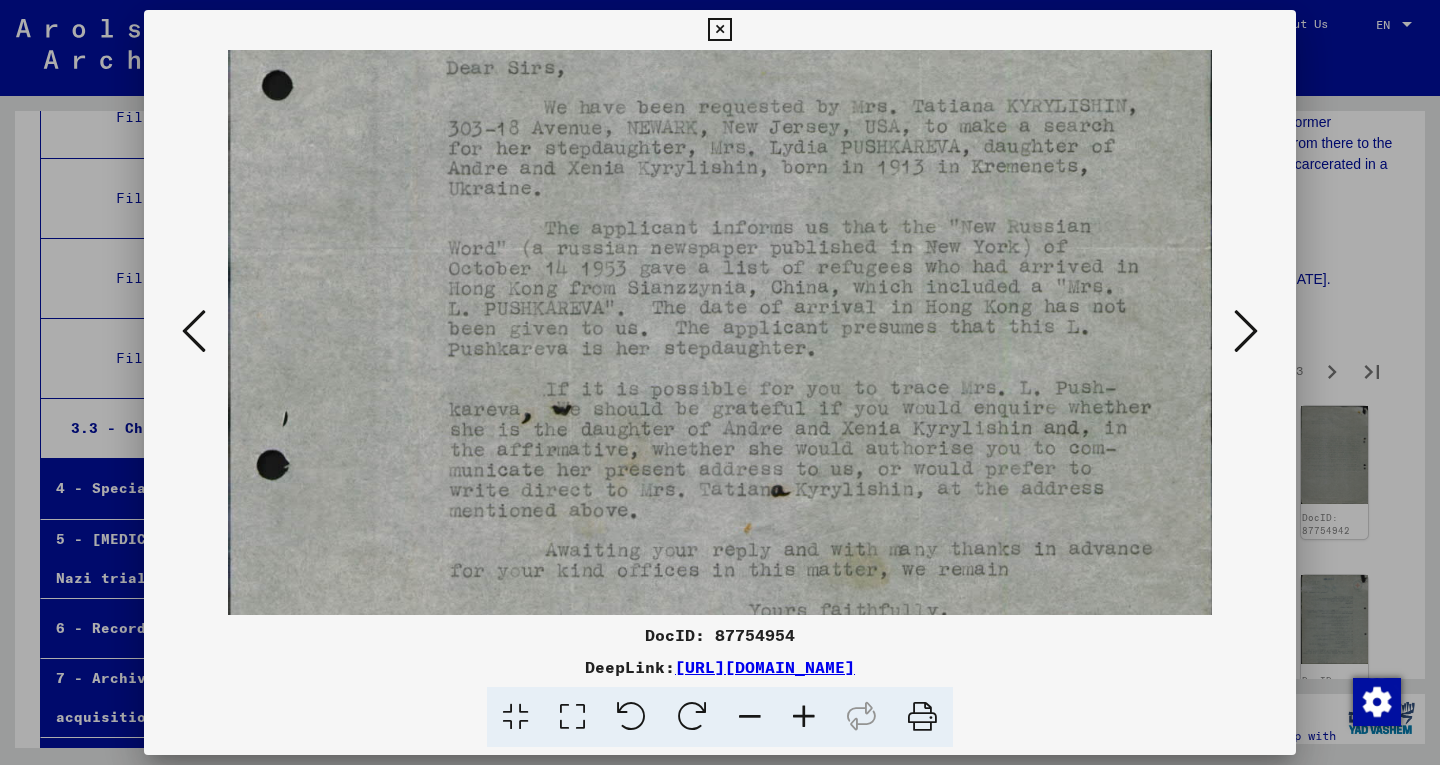 drag, startPoint x: 762, startPoint y: 377, endPoint x: 756, endPoint y: 331, distance: 46.389652 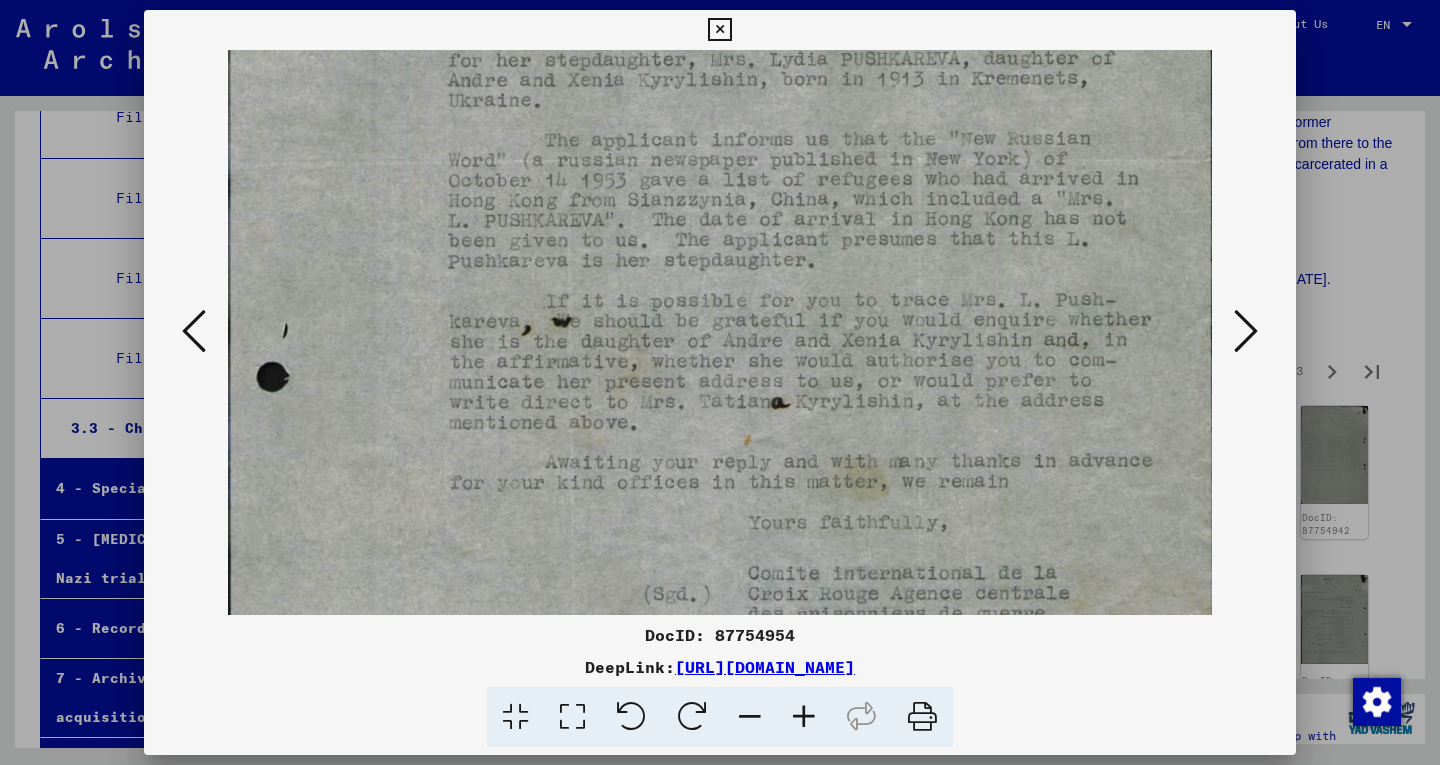 drag, startPoint x: 756, startPoint y: 420, endPoint x: 743, endPoint y: 333, distance: 87.965904 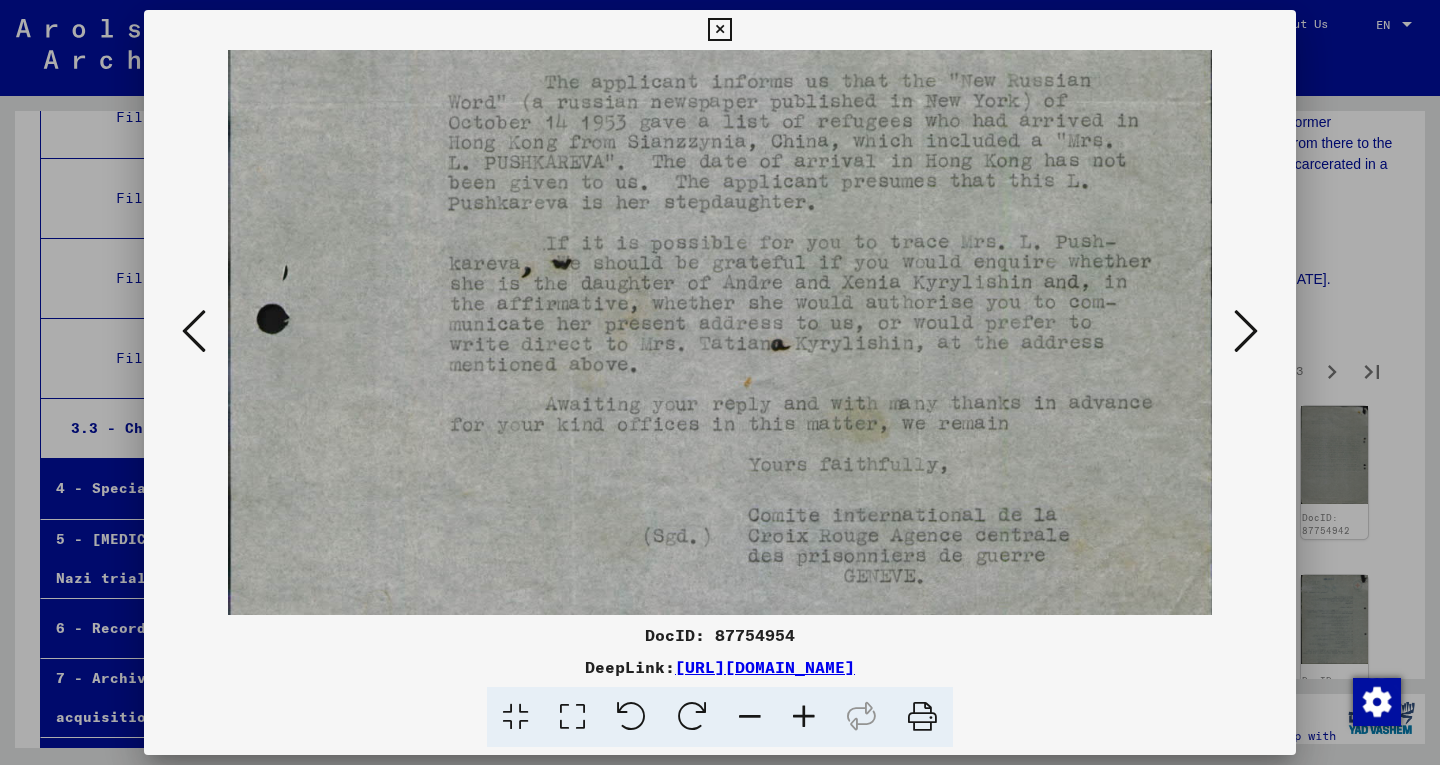 scroll, scrollTop: 620, scrollLeft: 0, axis: vertical 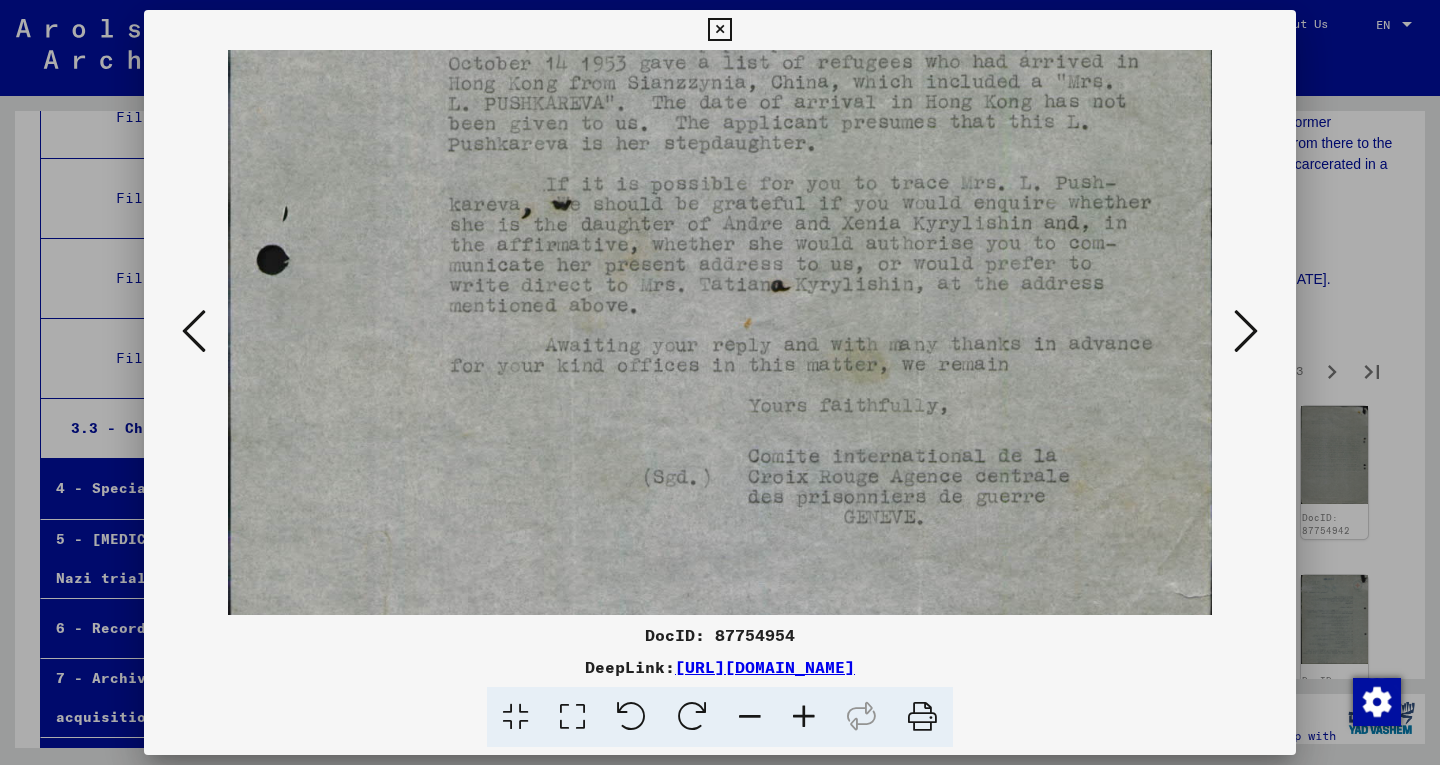 drag, startPoint x: 859, startPoint y: 376, endPoint x: 848, endPoint y: 263, distance: 113.534134 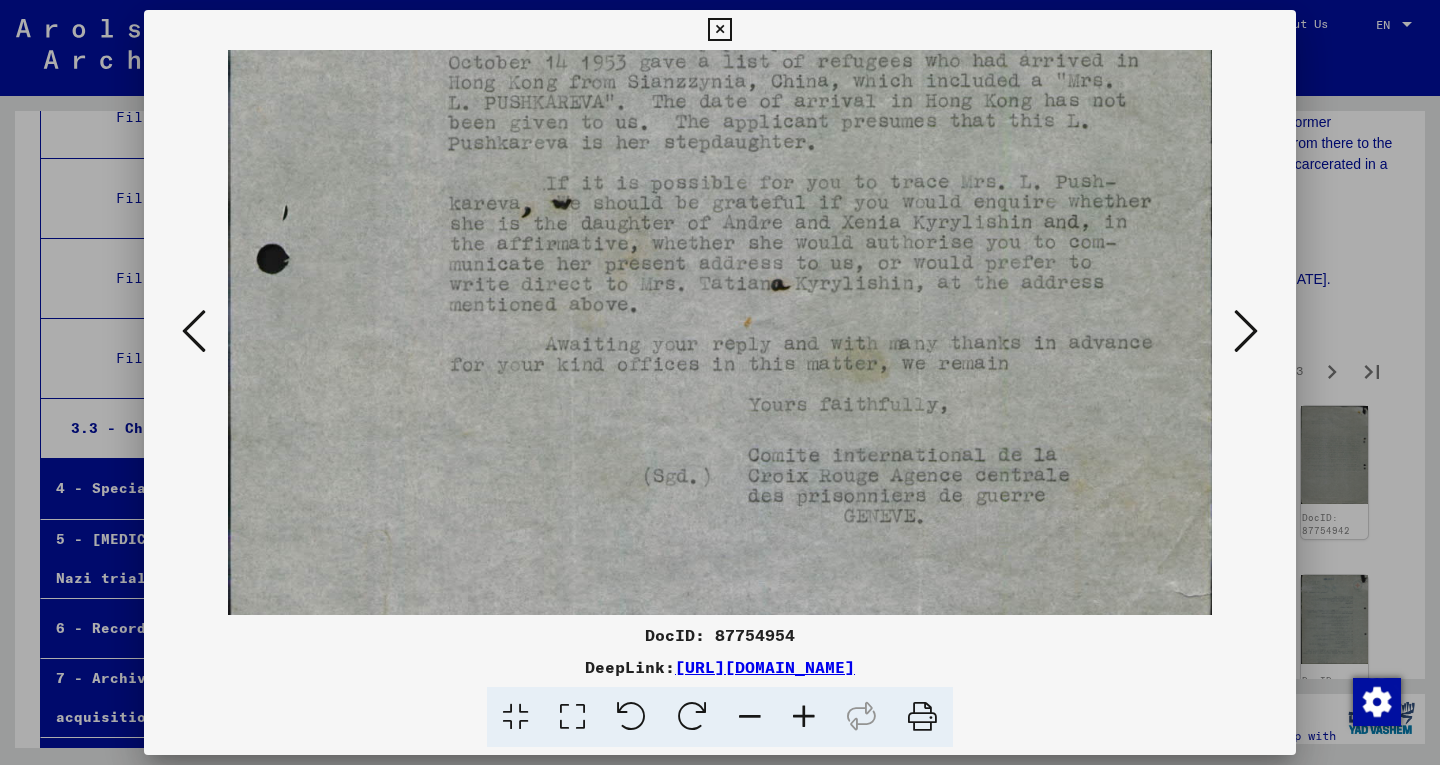 click at bounding box center (1246, 331) 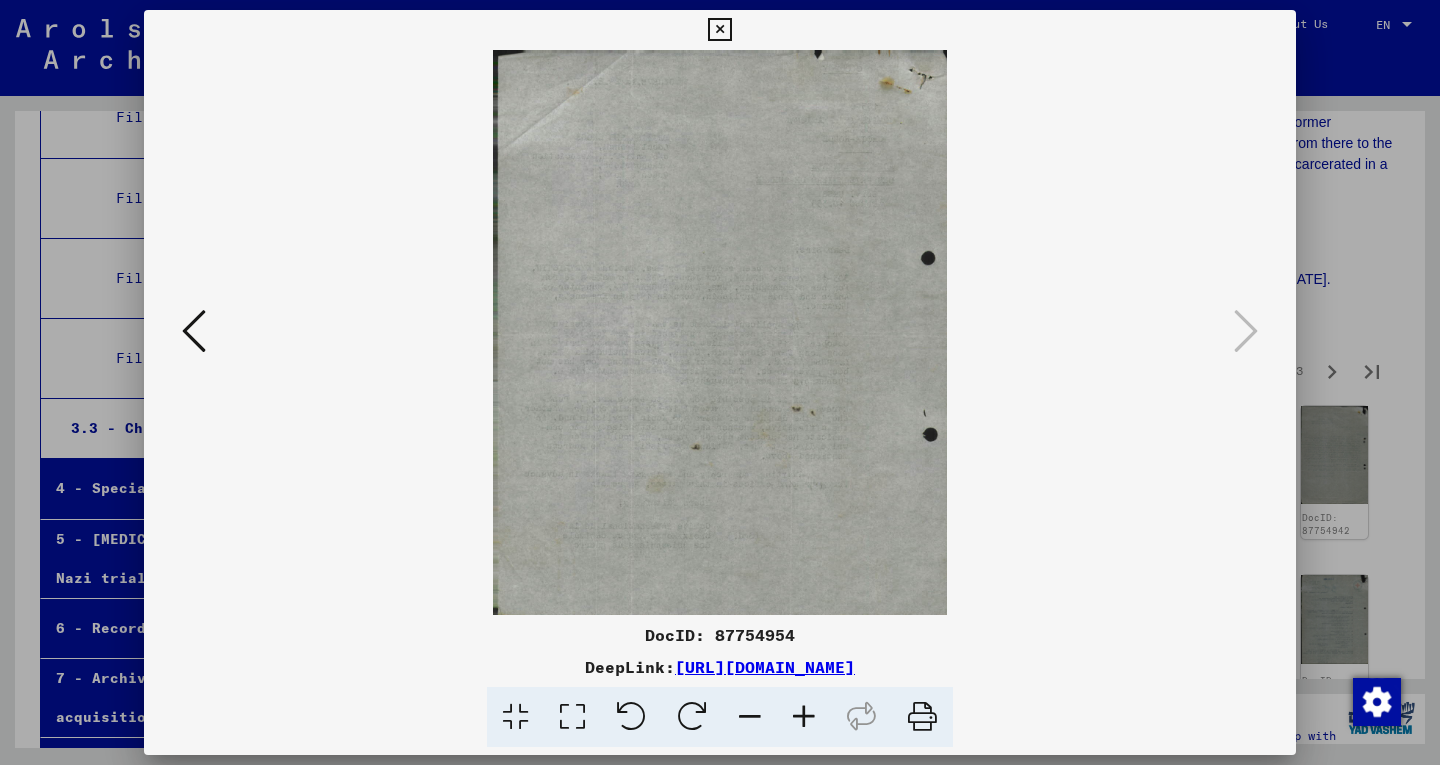 scroll, scrollTop: 0, scrollLeft: 0, axis: both 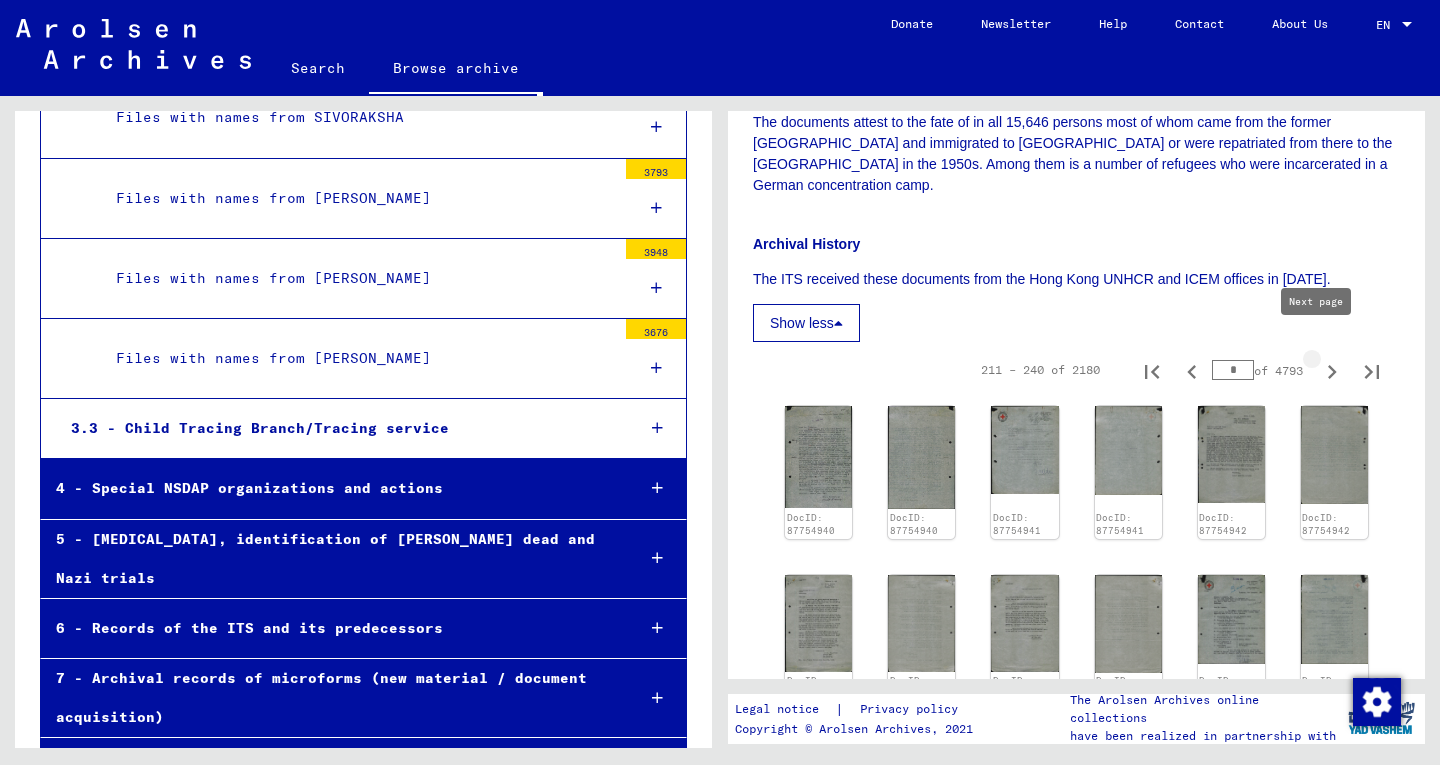click 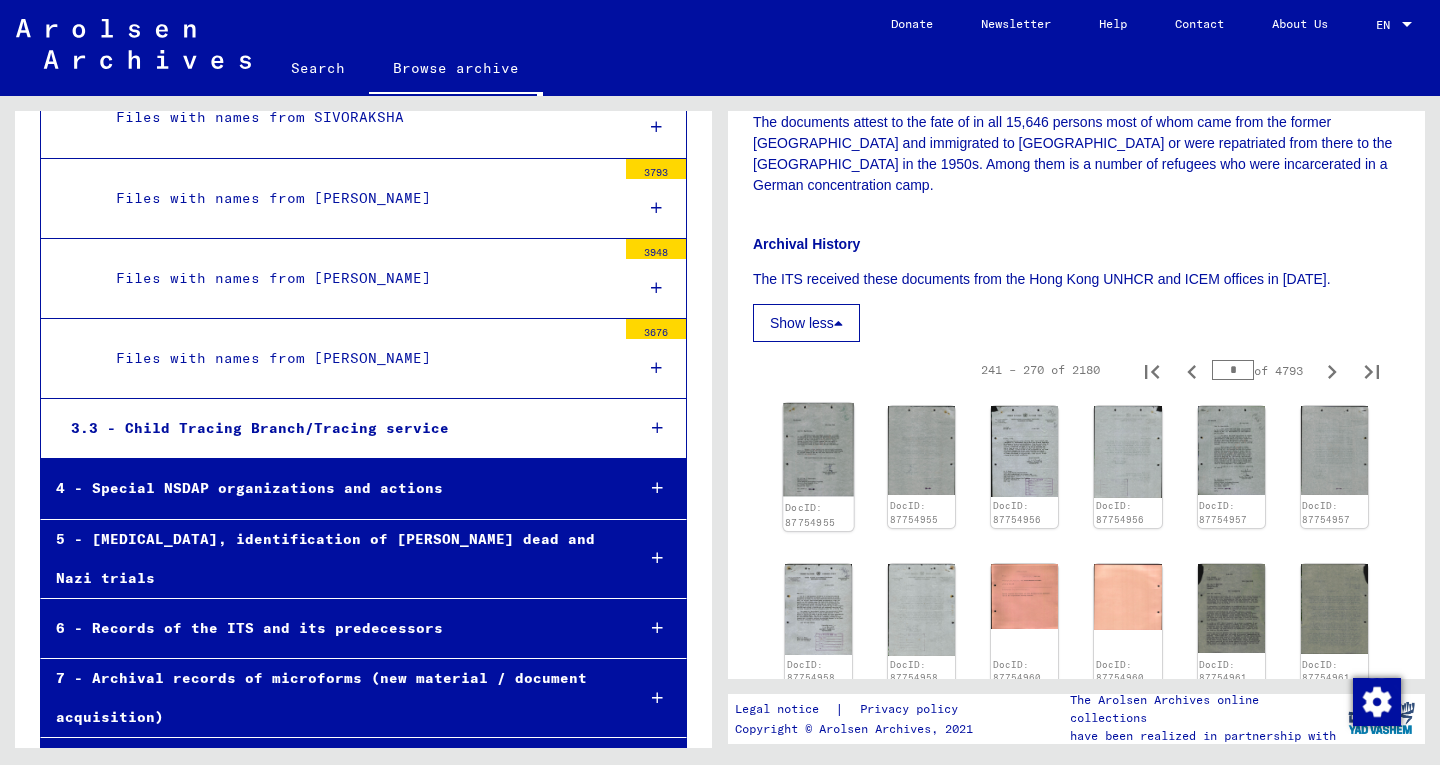 click 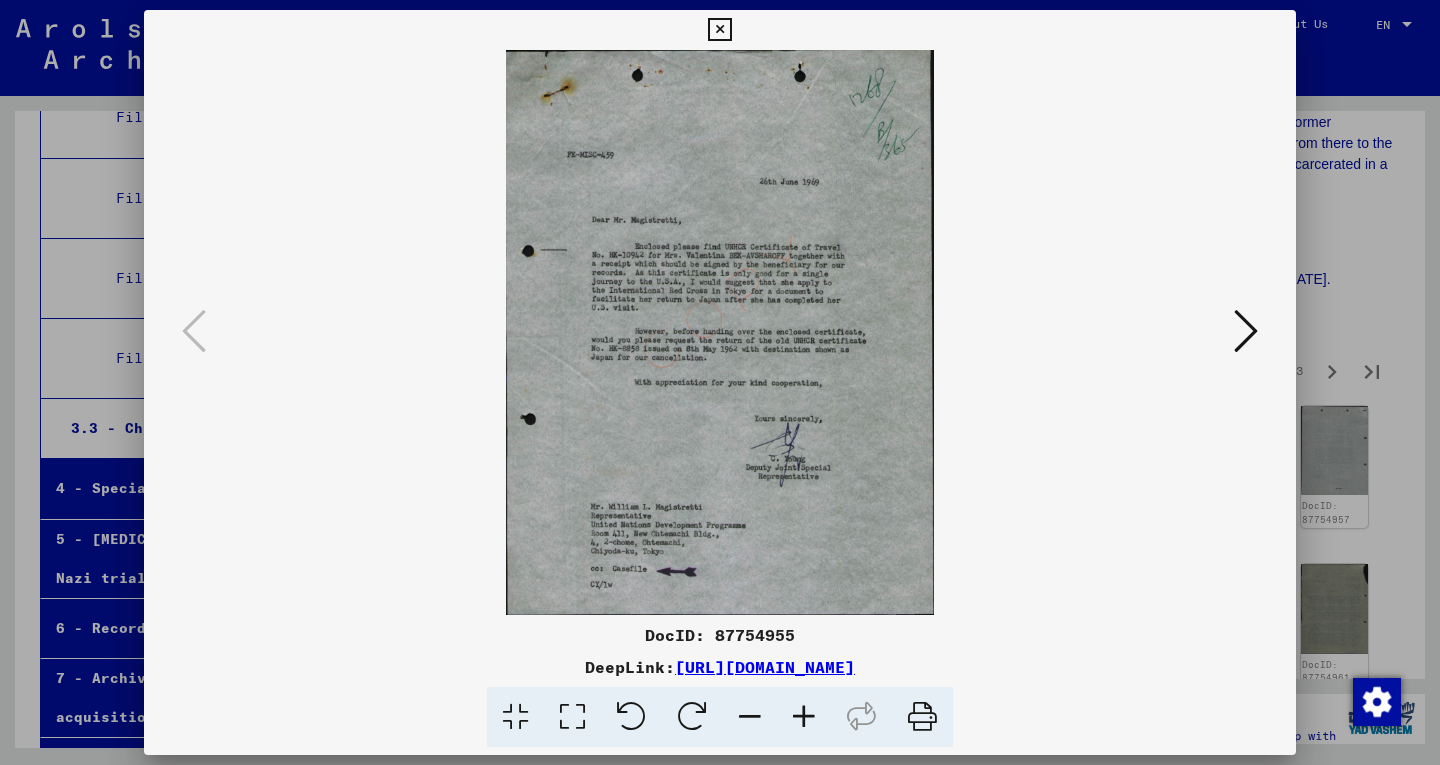 click at bounding box center (804, 717) 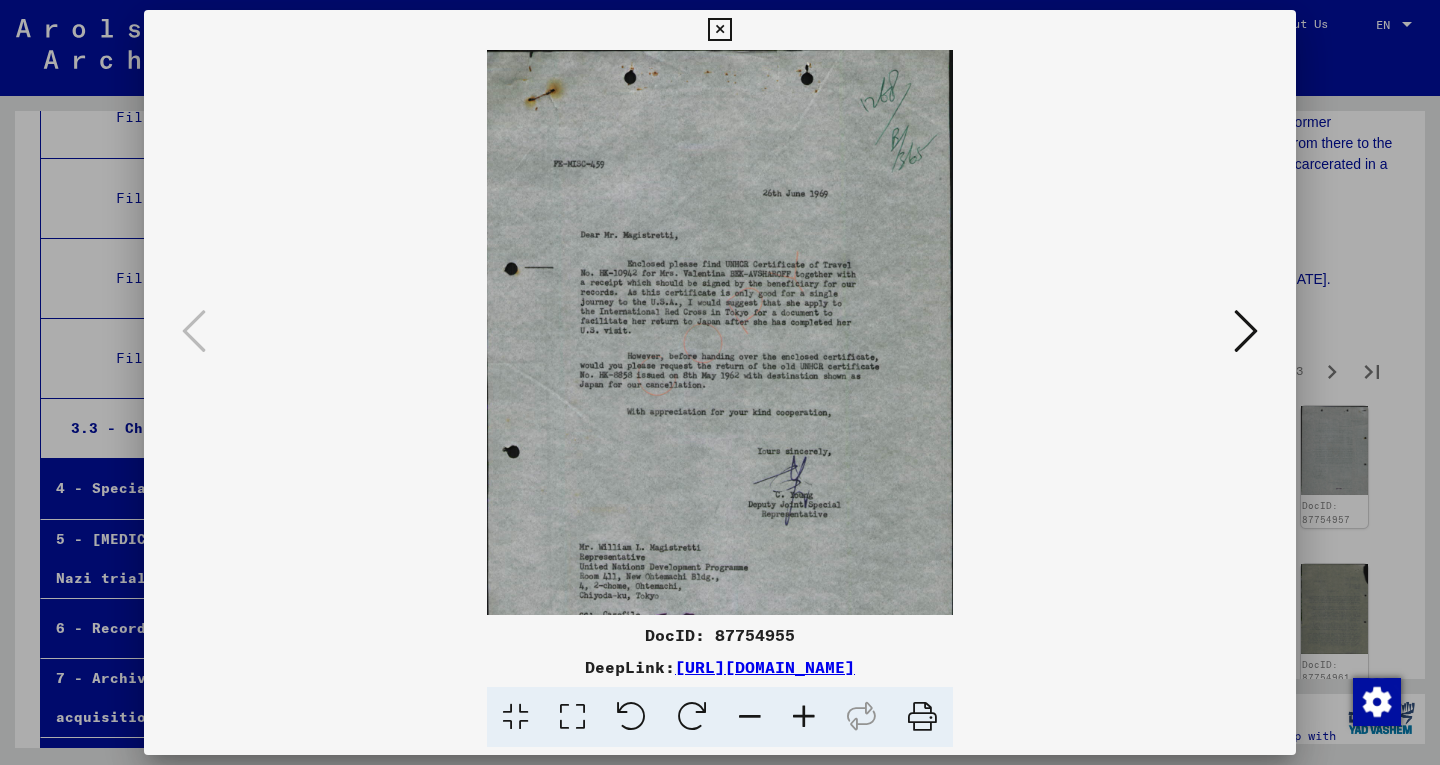 click at bounding box center (804, 717) 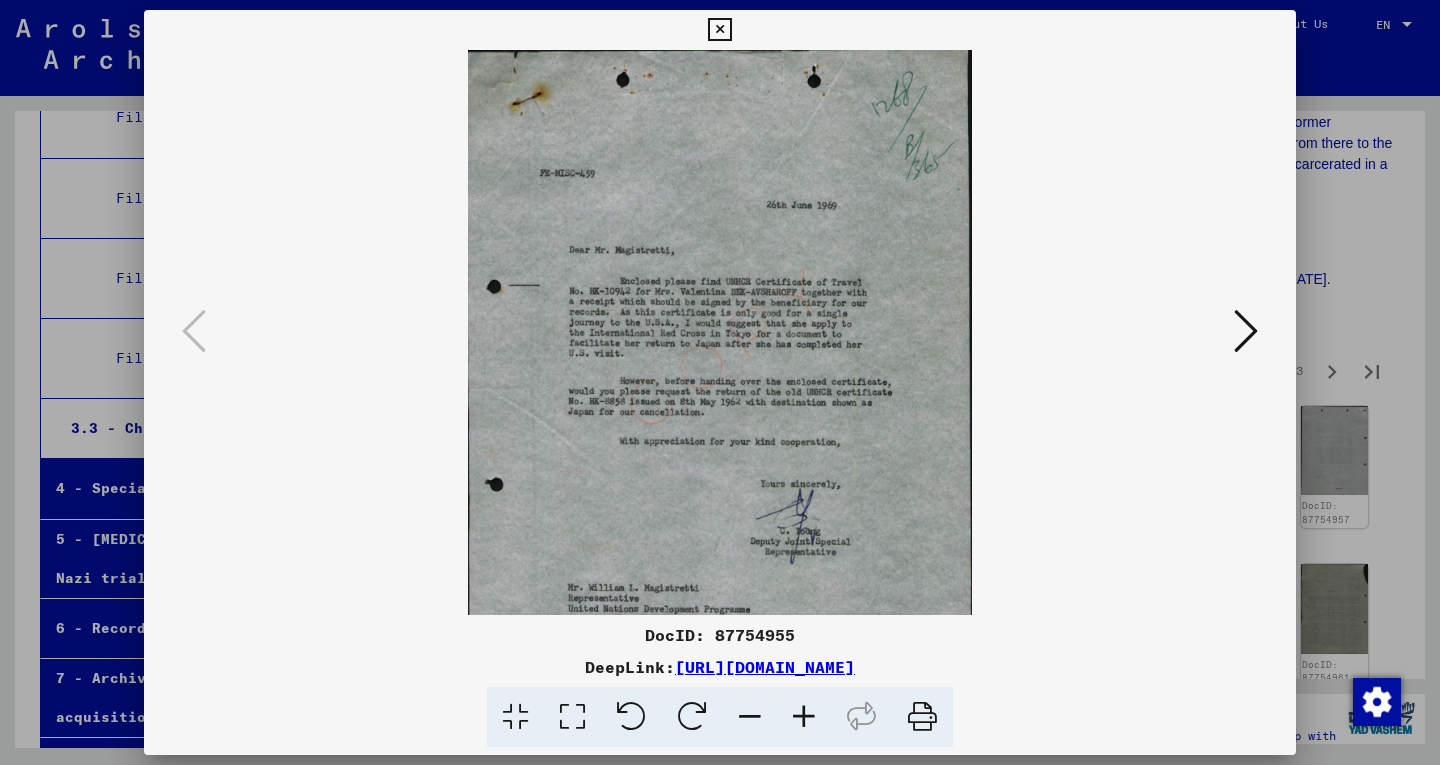 click at bounding box center [804, 717] 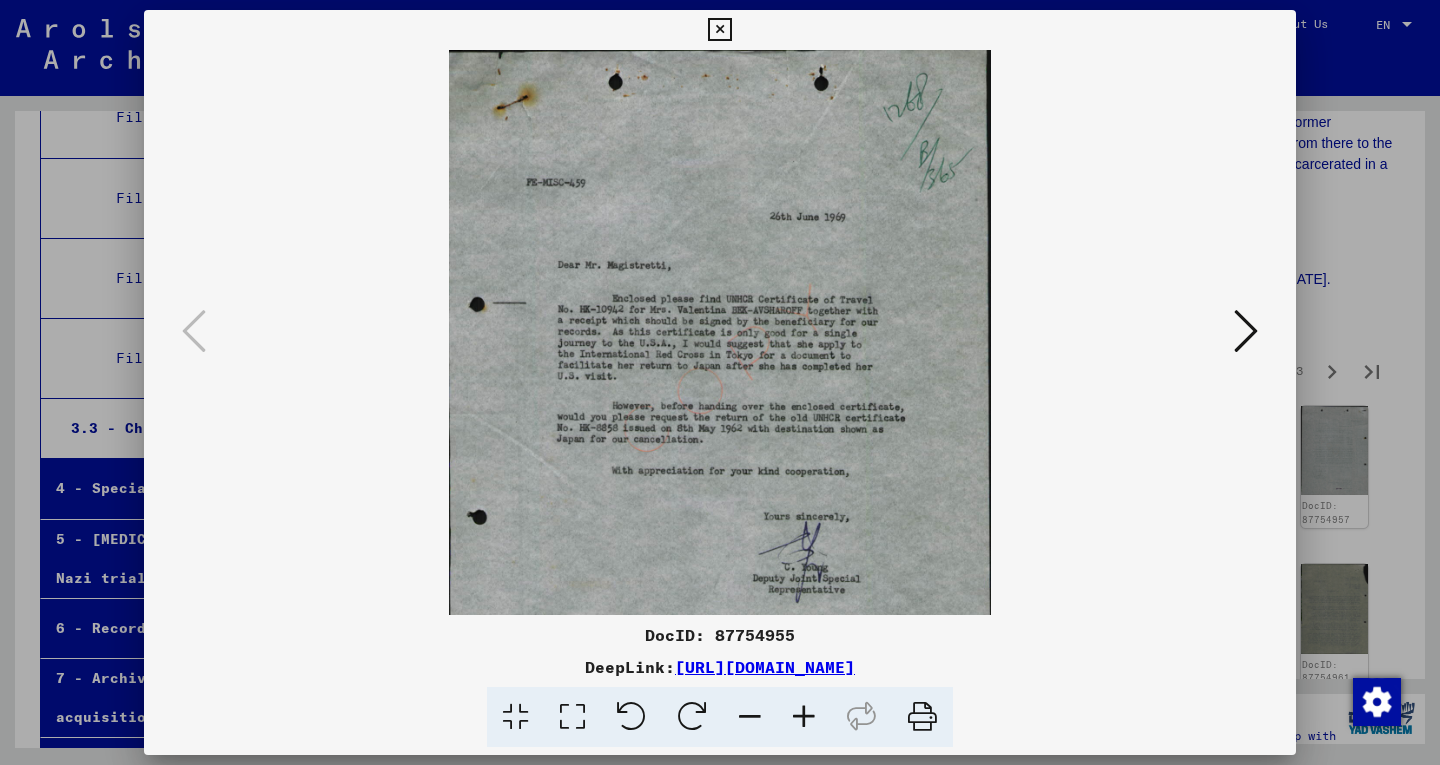 click at bounding box center [804, 717] 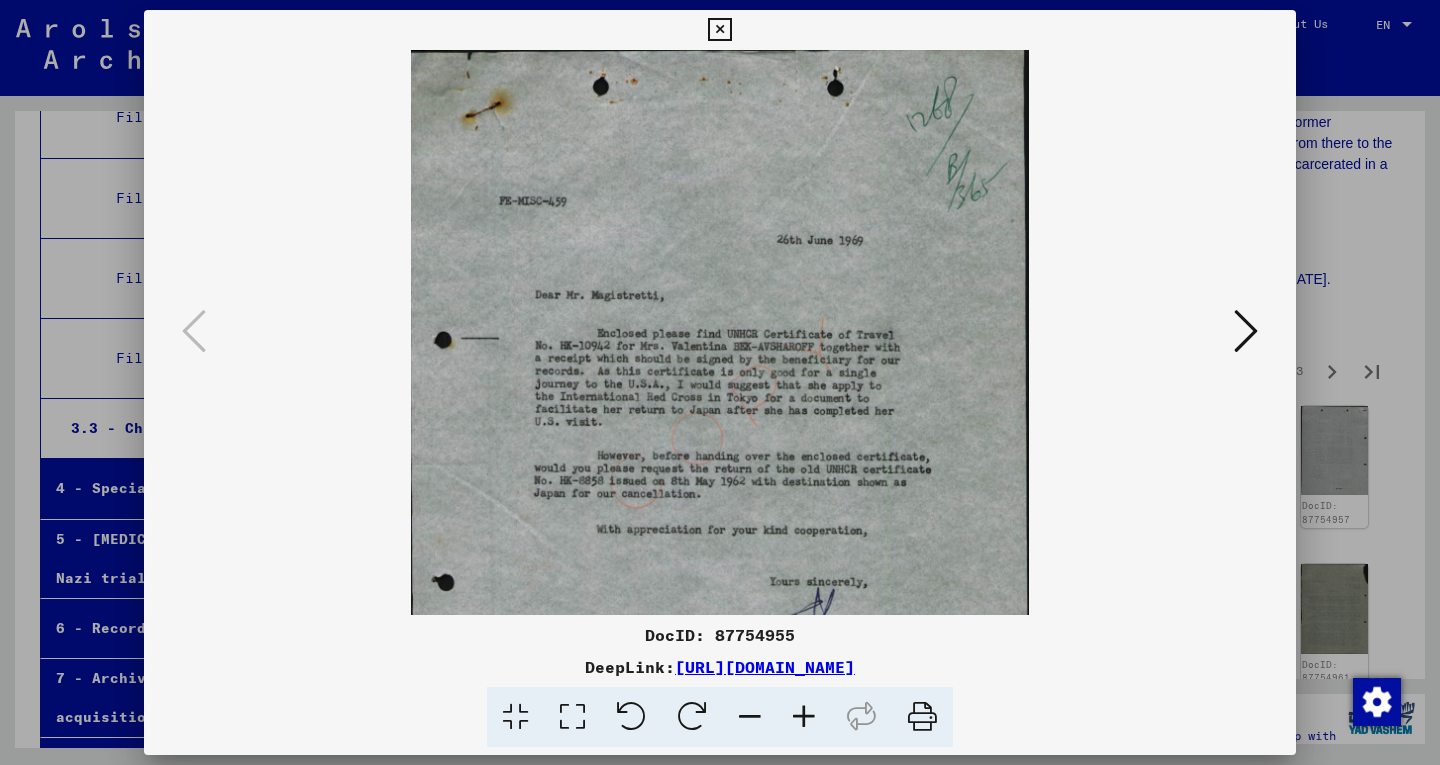 click at bounding box center [804, 717] 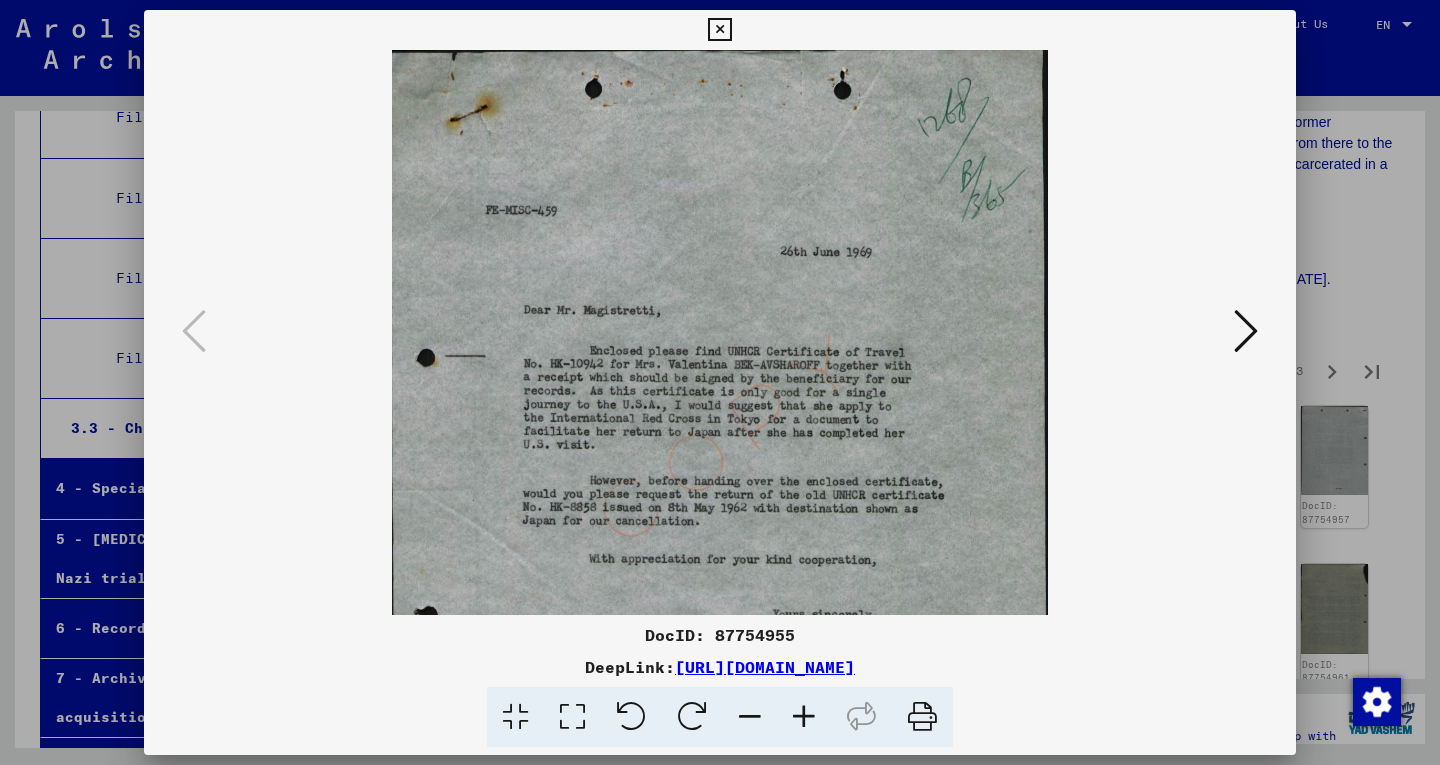 click at bounding box center (804, 717) 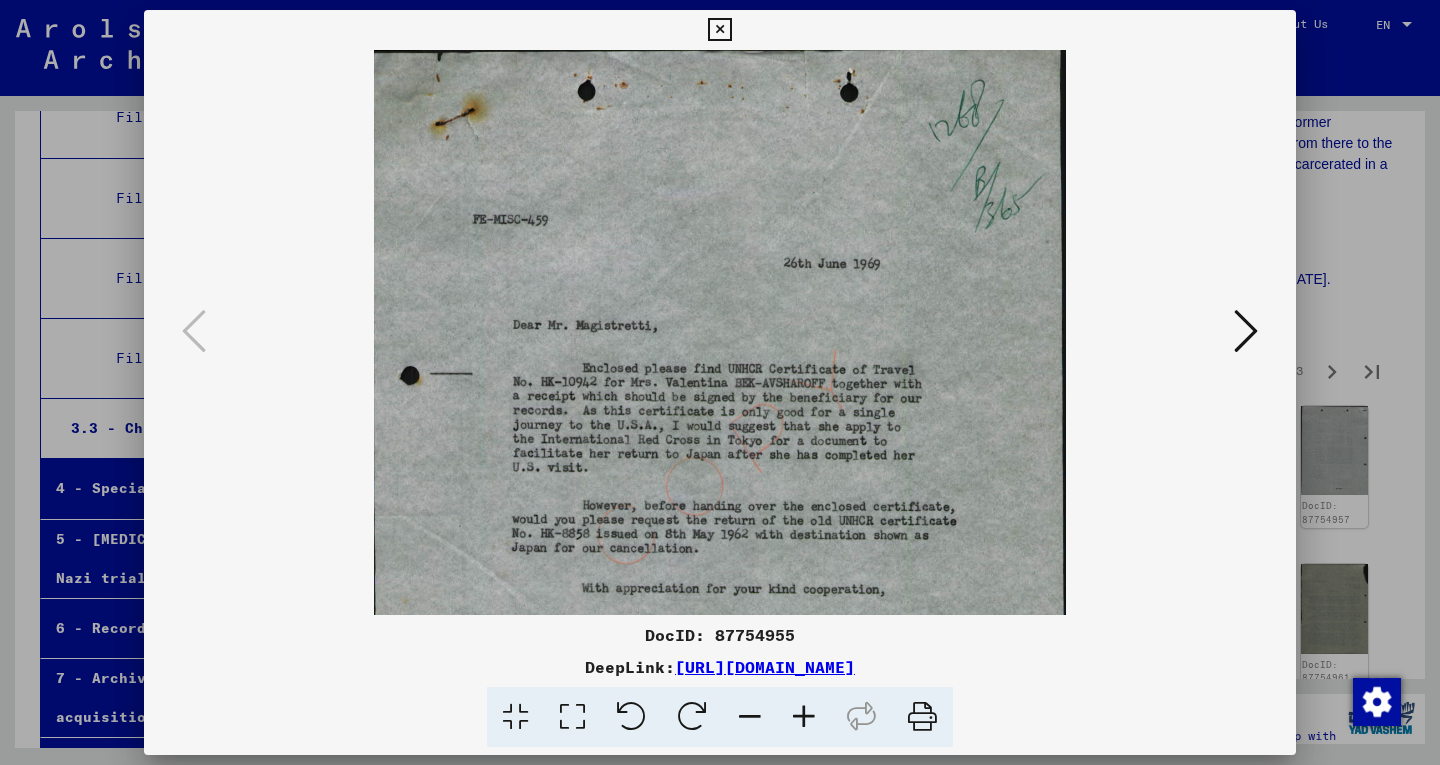 click at bounding box center [804, 717] 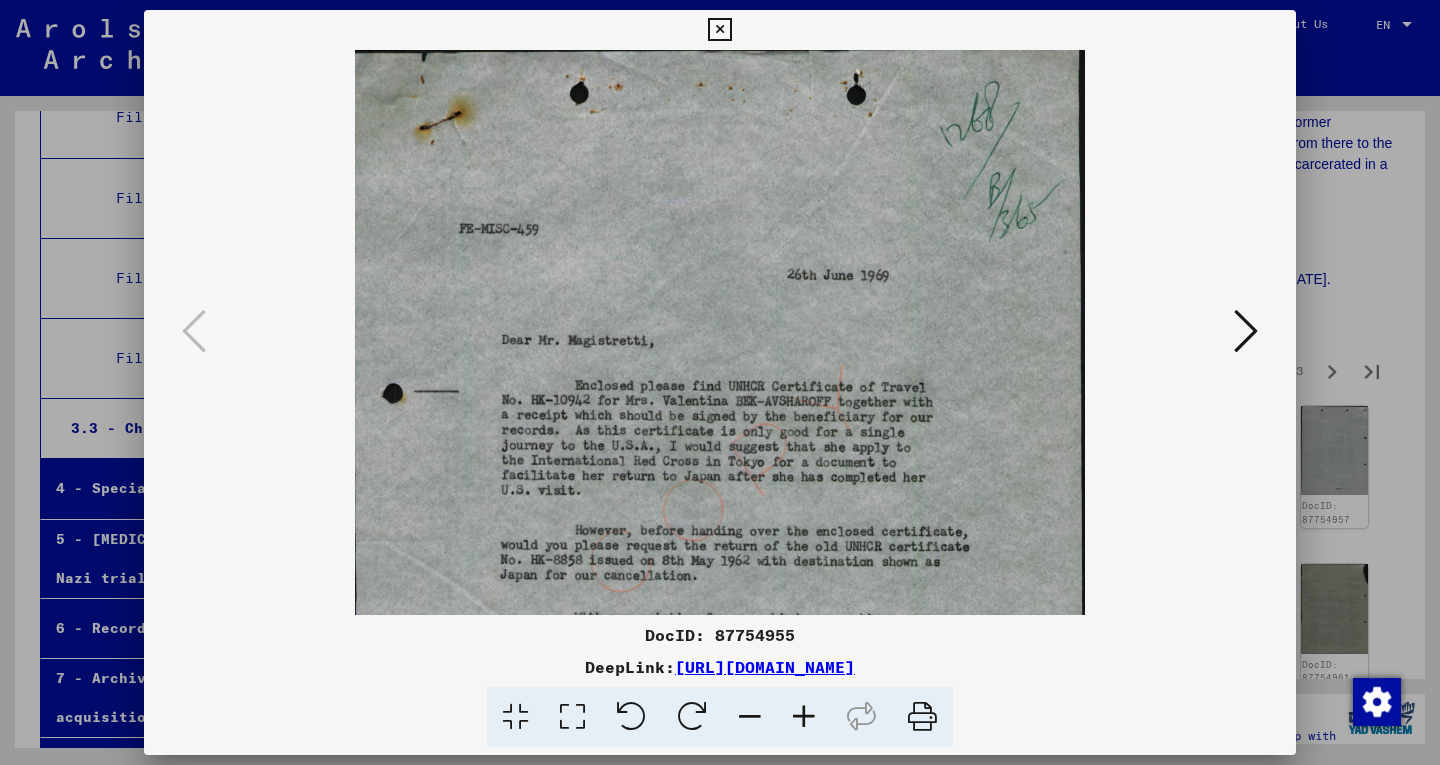 click at bounding box center (804, 717) 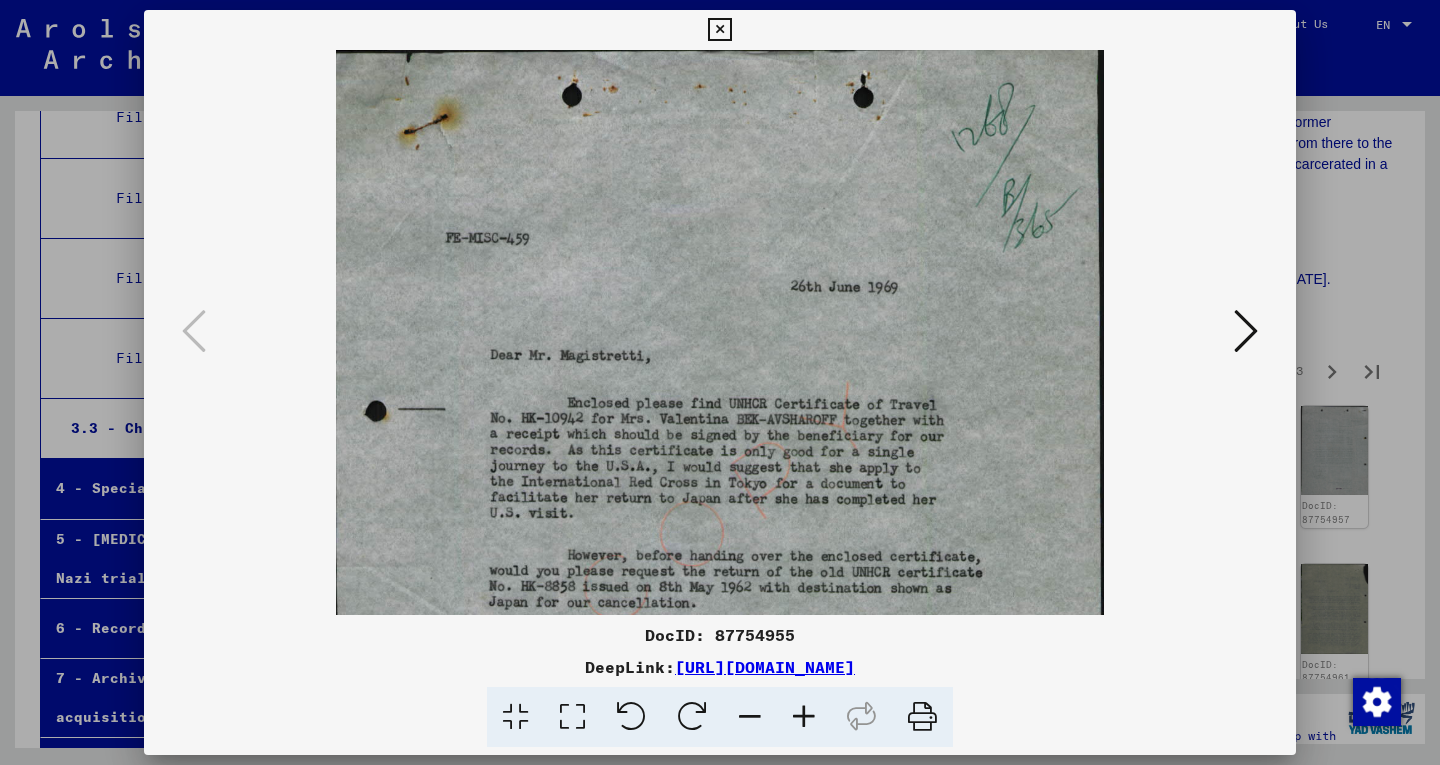 click at bounding box center [804, 717] 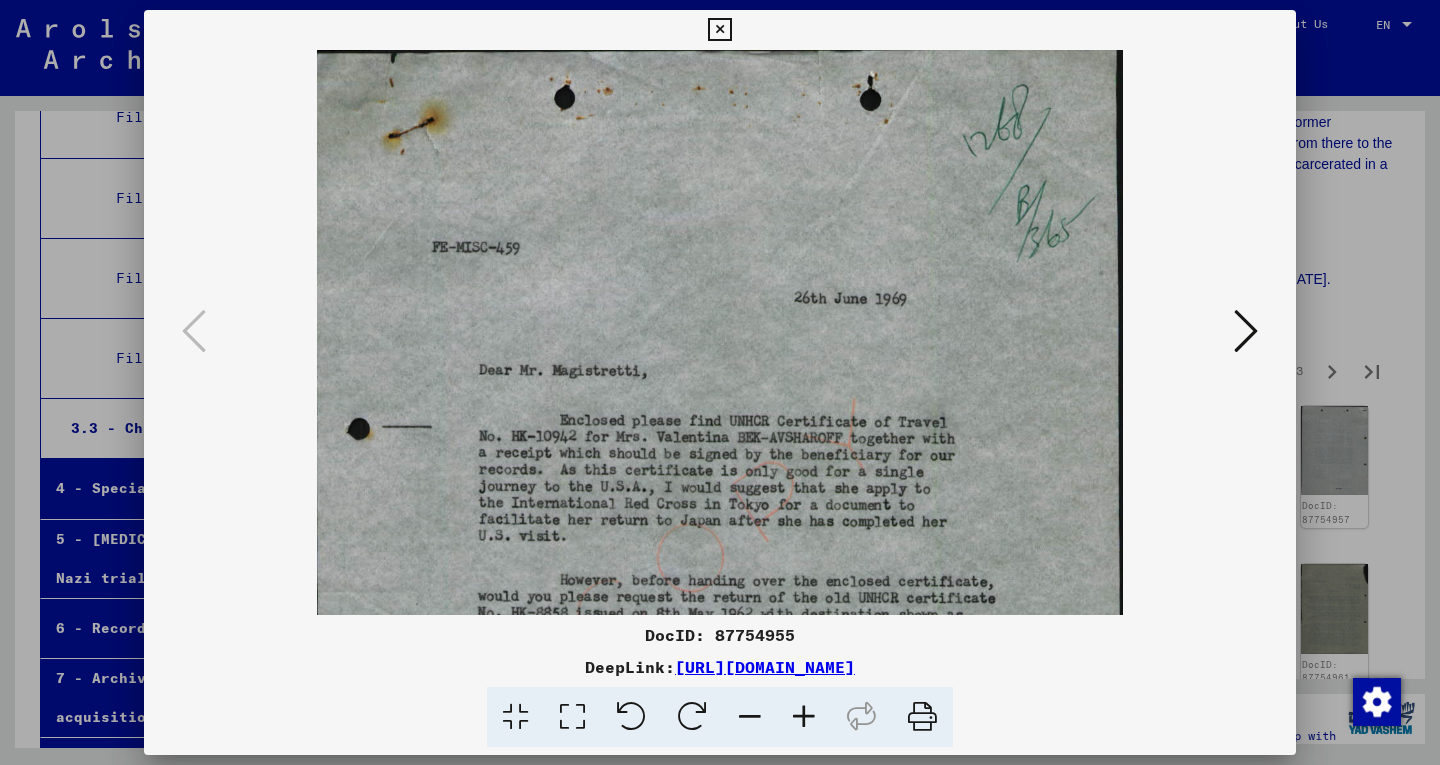 click at bounding box center [804, 717] 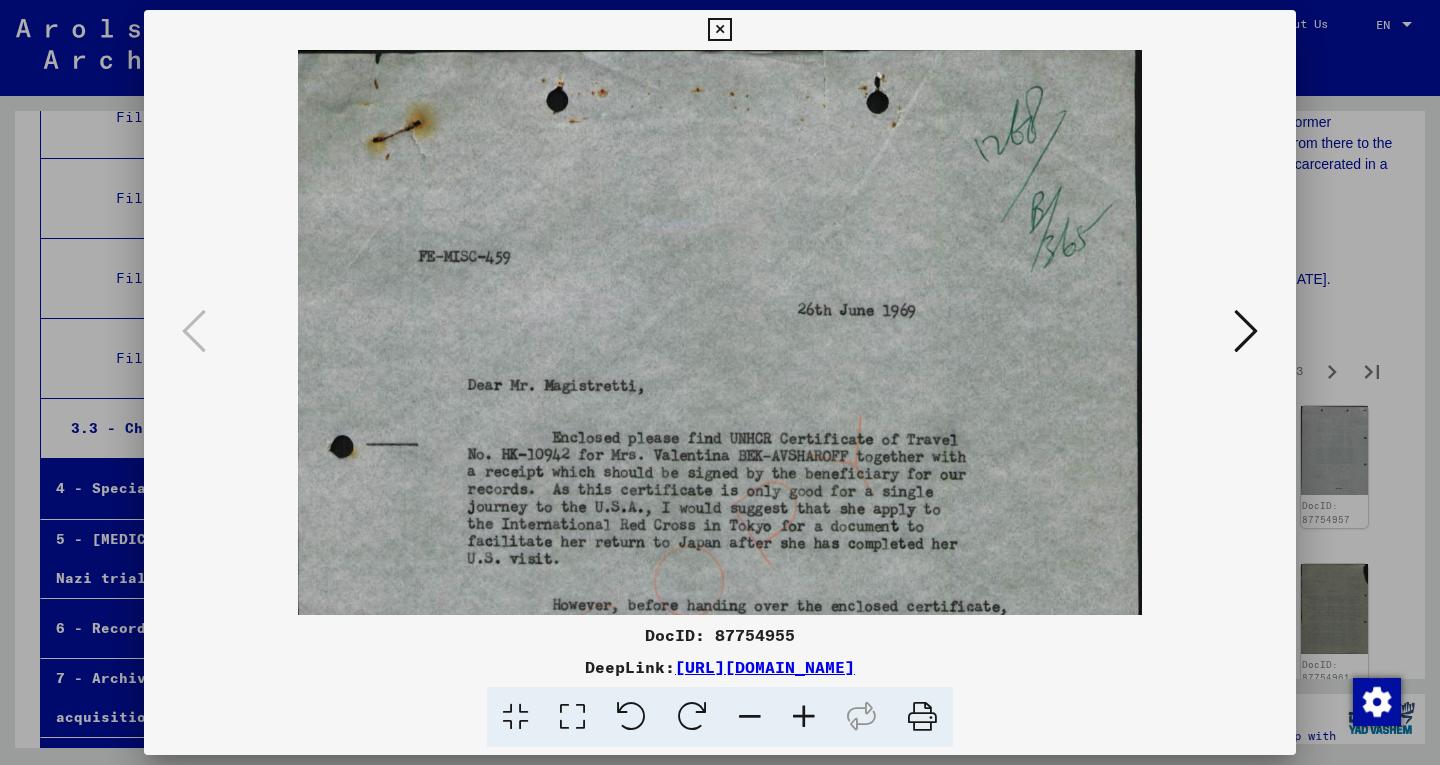 click at bounding box center [804, 717] 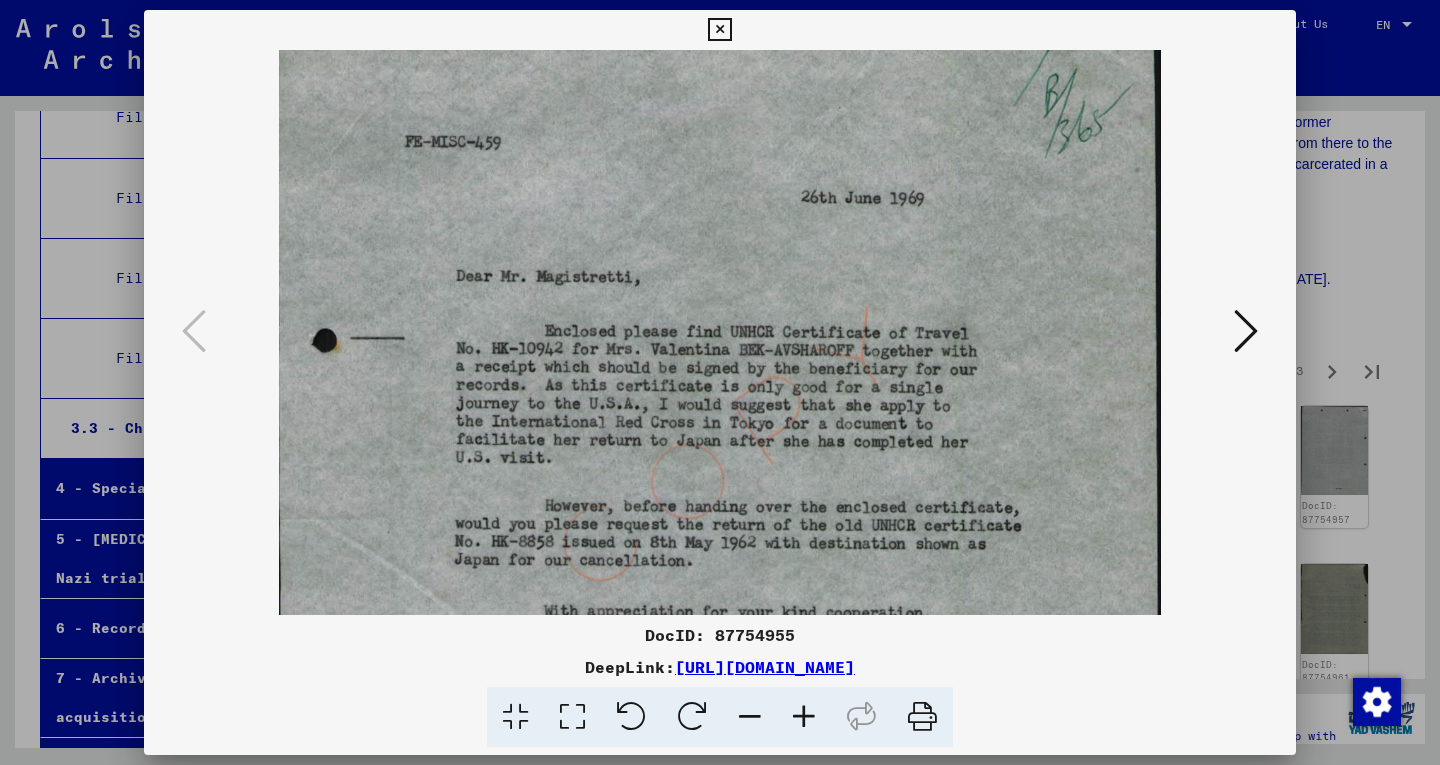 scroll, scrollTop: 129, scrollLeft: 0, axis: vertical 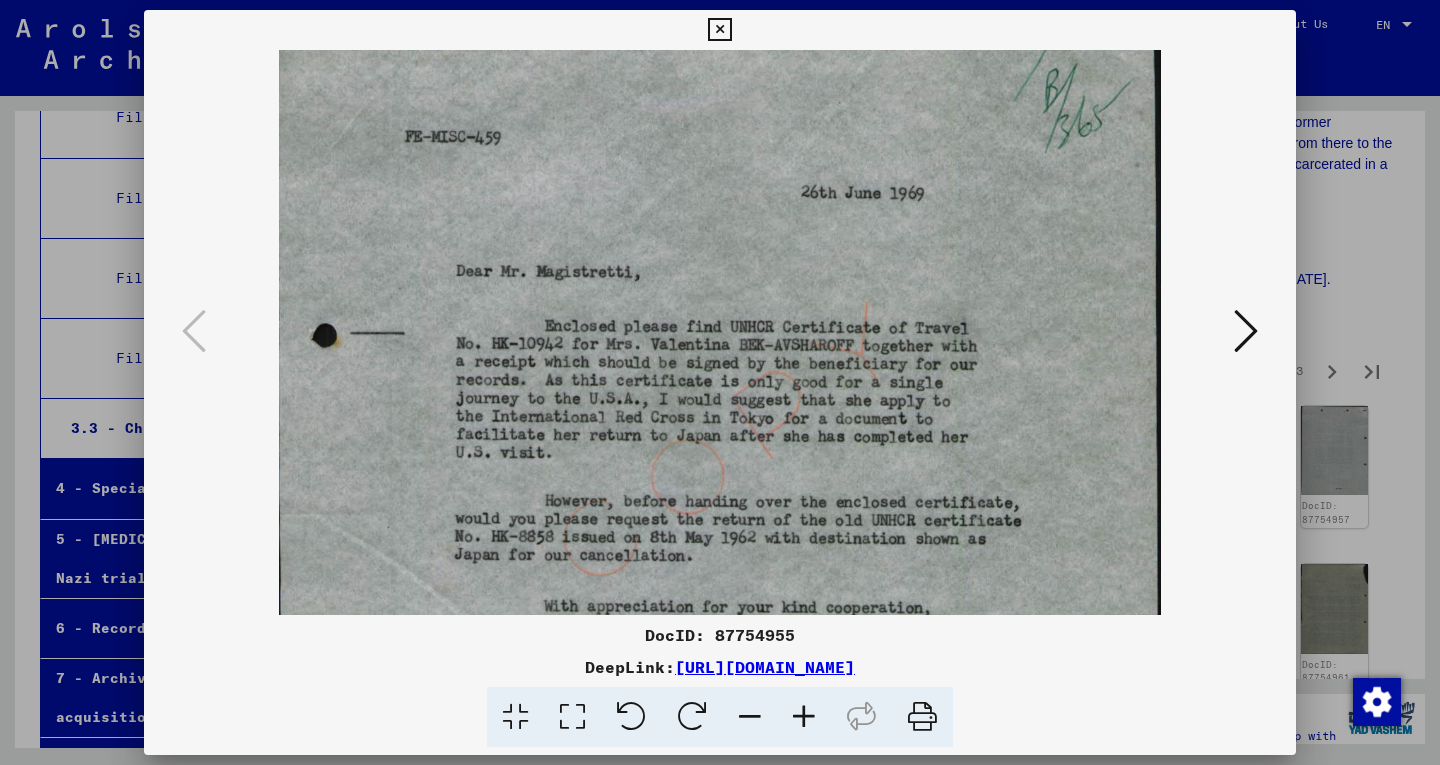 drag, startPoint x: 855, startPoint y: 599, endPoint x: 847, endPoint y: 470, distance: 129.24782 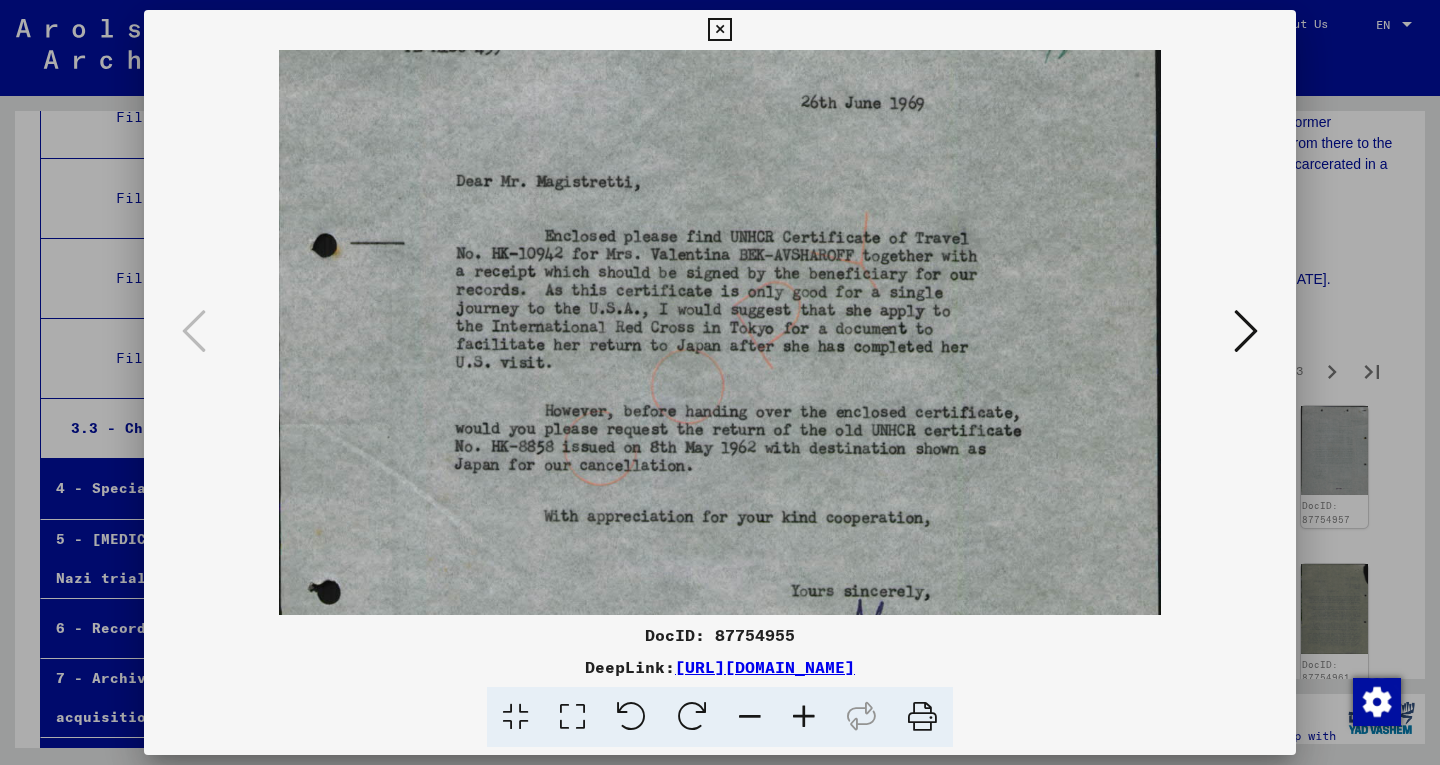 scroll, scrollTop: 238, scrollLeft: 0, axis: vertical 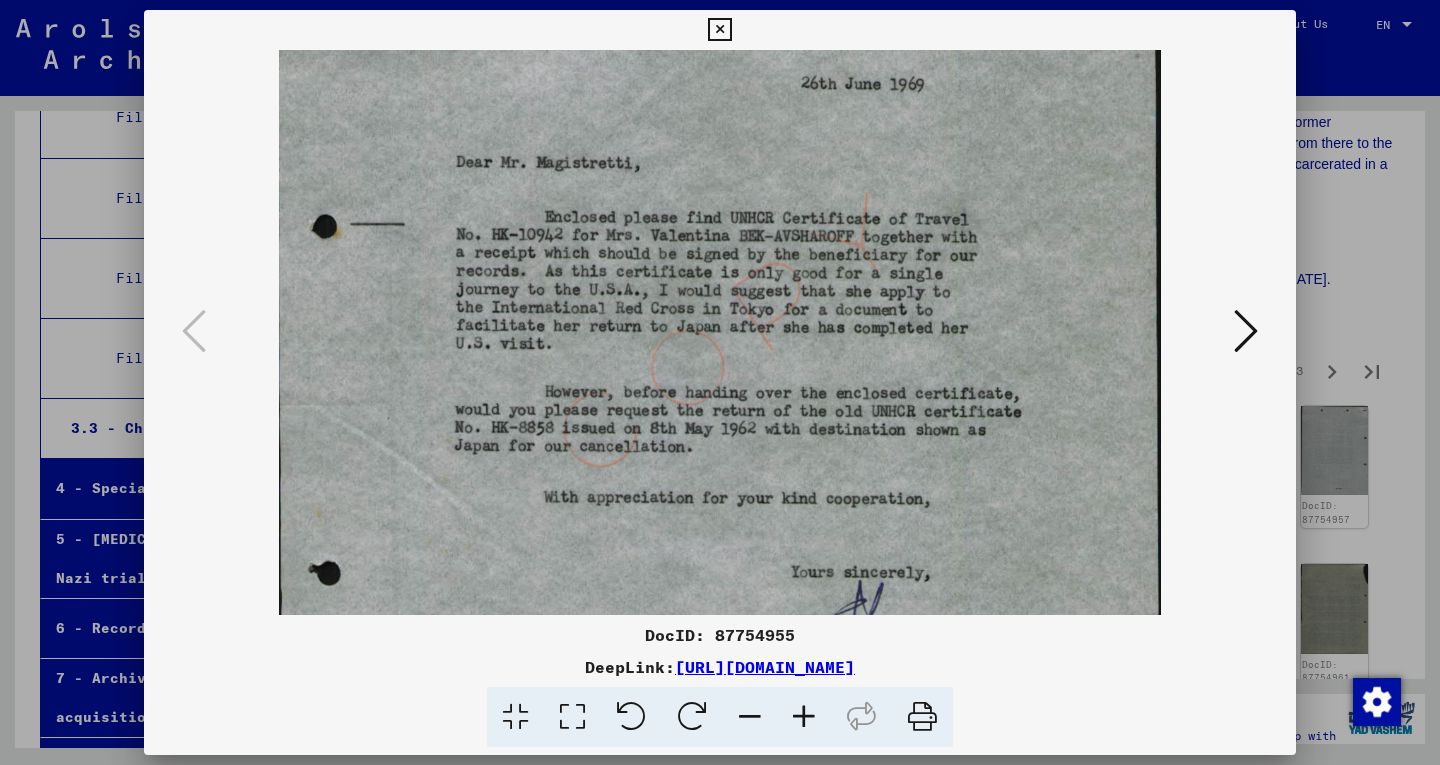 drag, startPoint x: 756, startPoint y: 547, endPoint x: 763, endPoint y: 438, distance: 109.22454 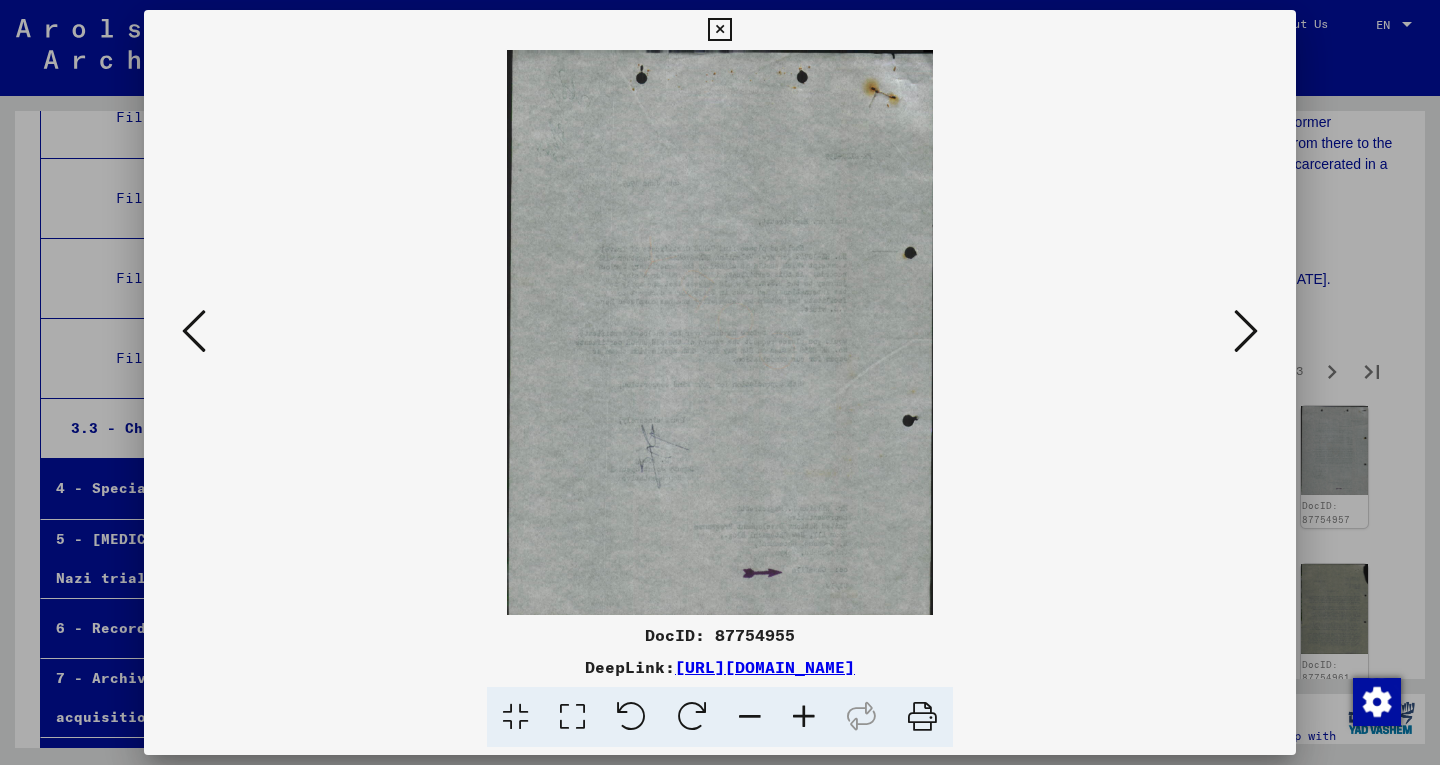 scroll, scrollTop: 0, scrollLeft: 0, axis: both 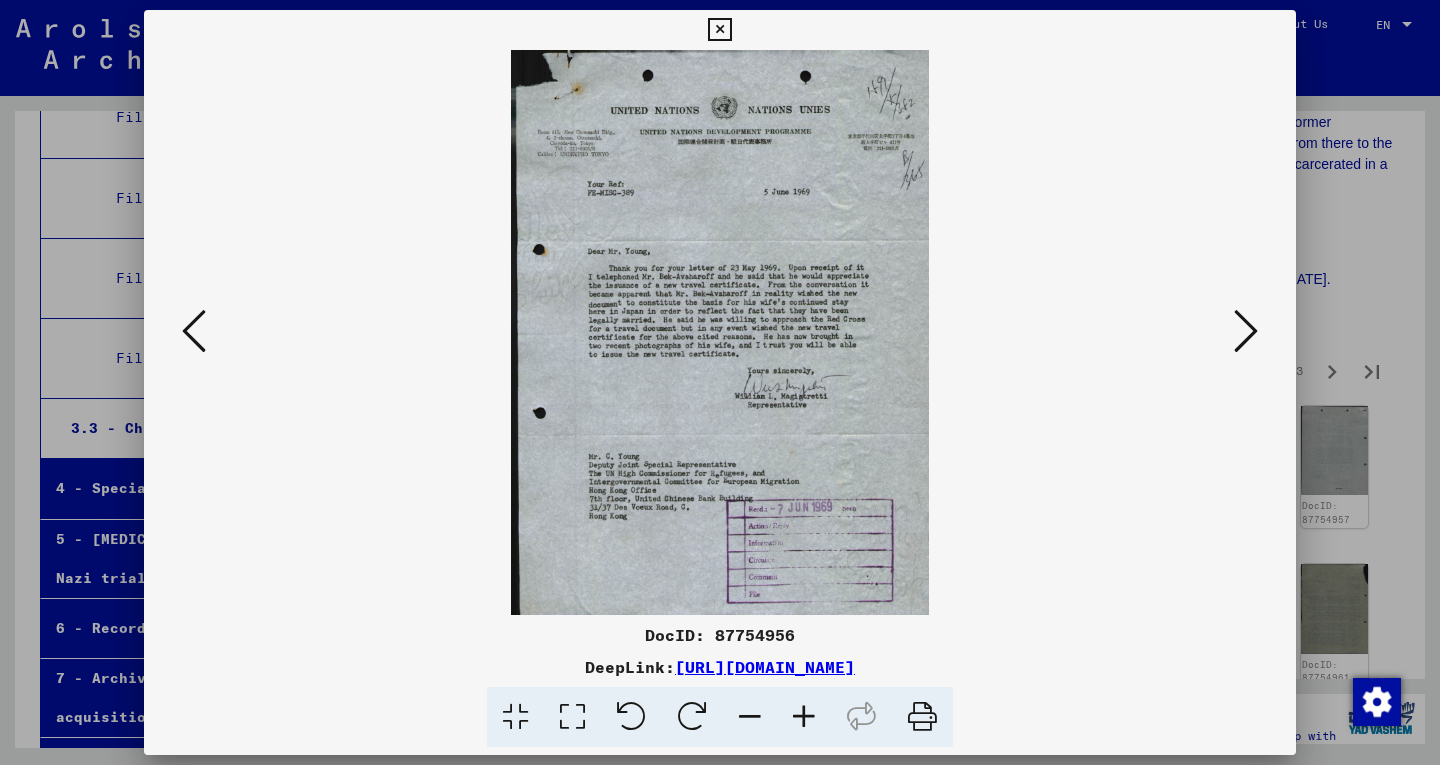 click at bounding box center [804, 717] 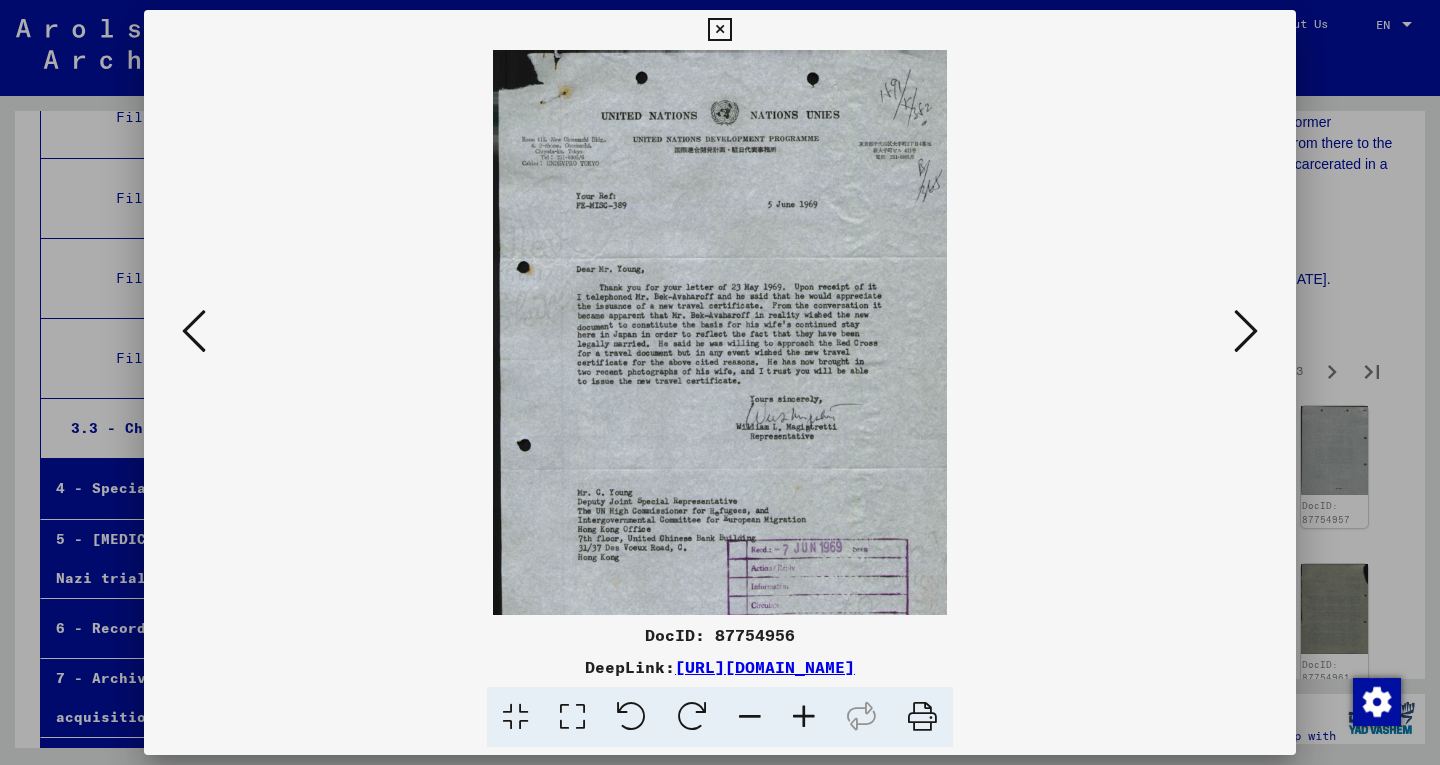 click at bounding box center [804, 717] 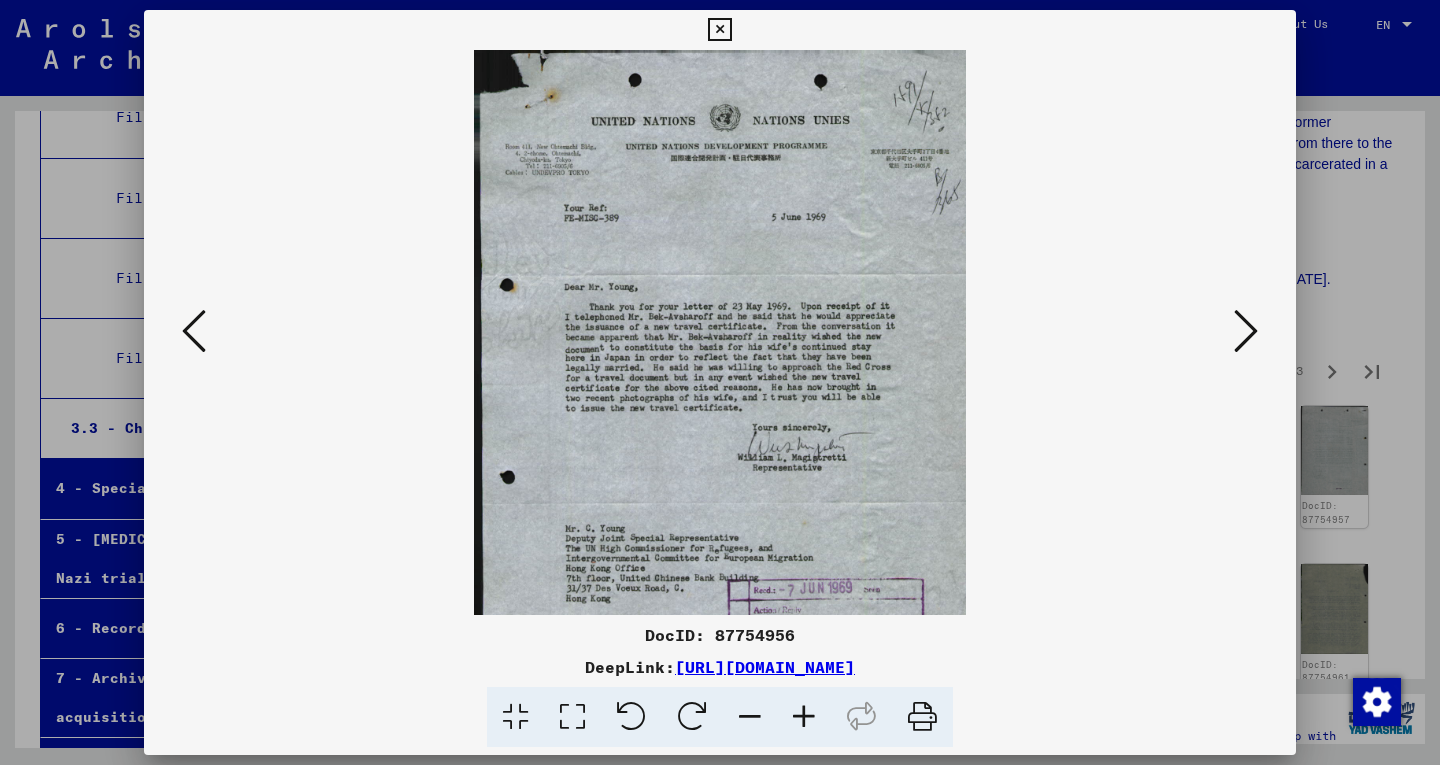 click at bounding box center (804, 717) 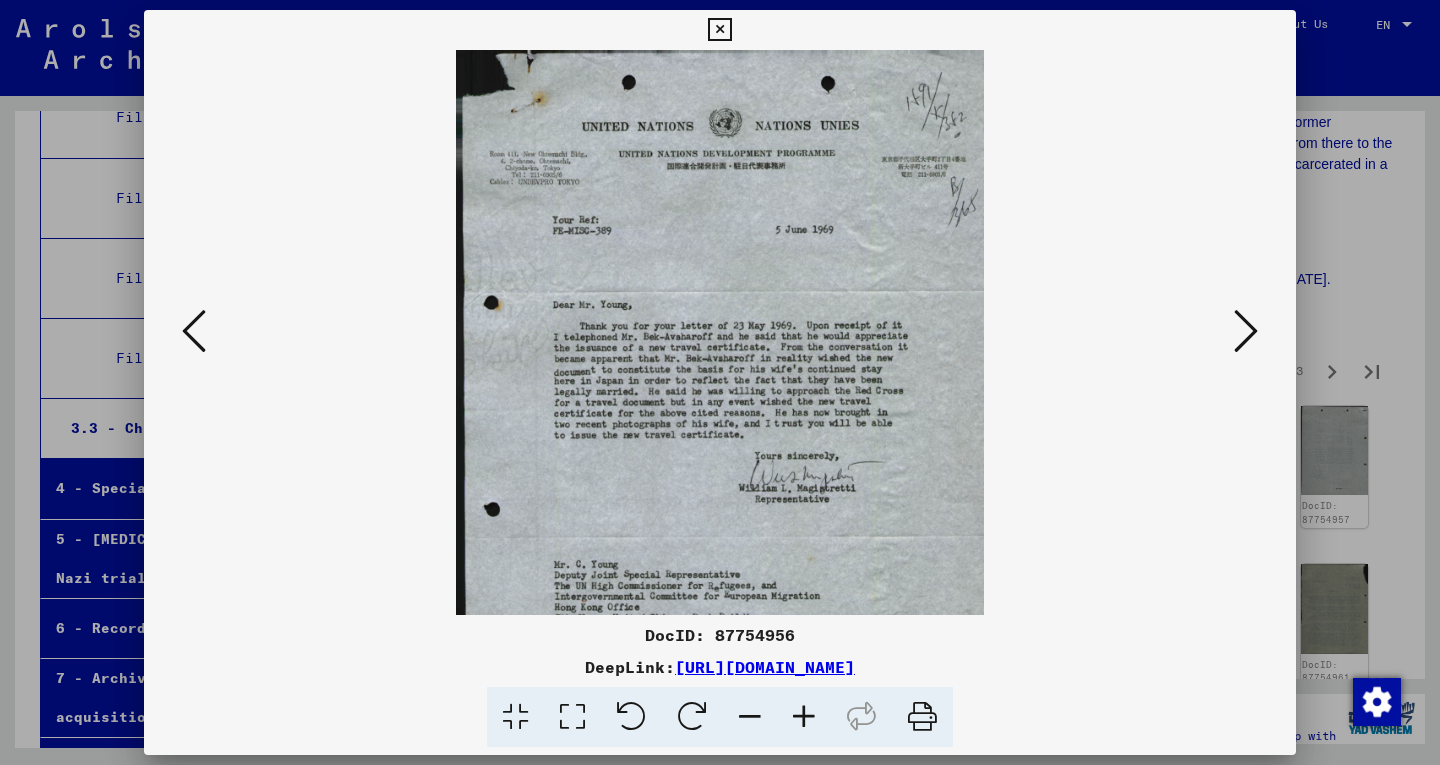 click at bounding box center (804, 717) 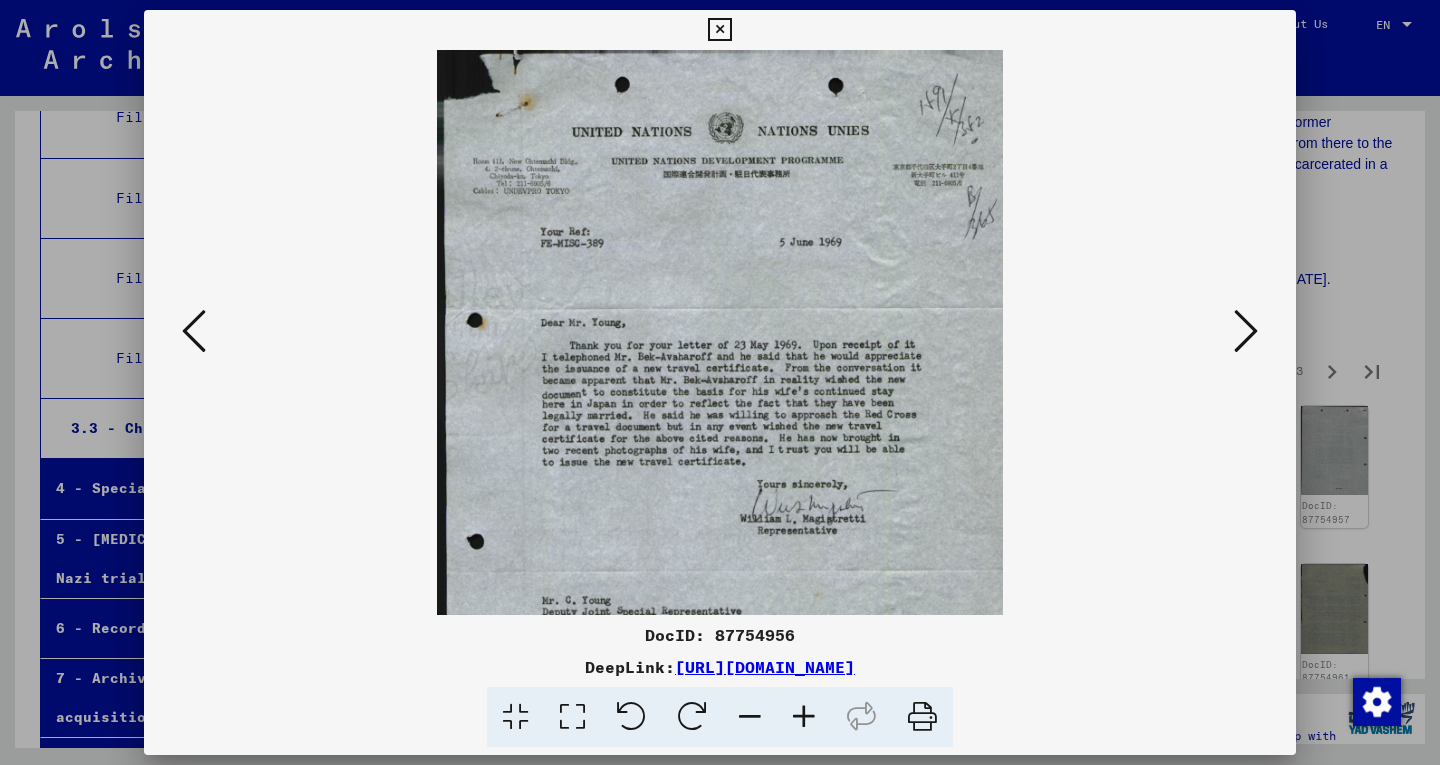 click at bounding box center [804, 717] 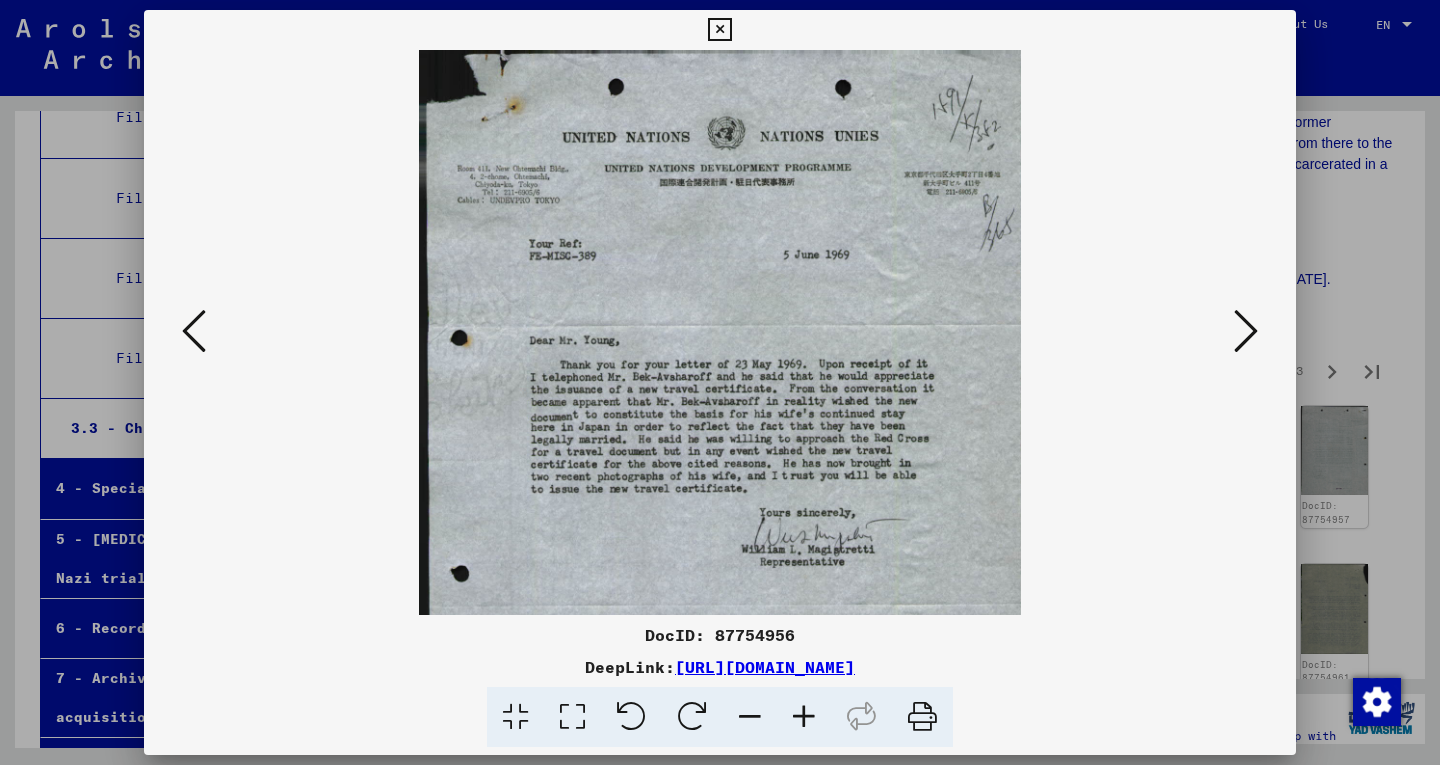 click at bounding box center [804, 717] 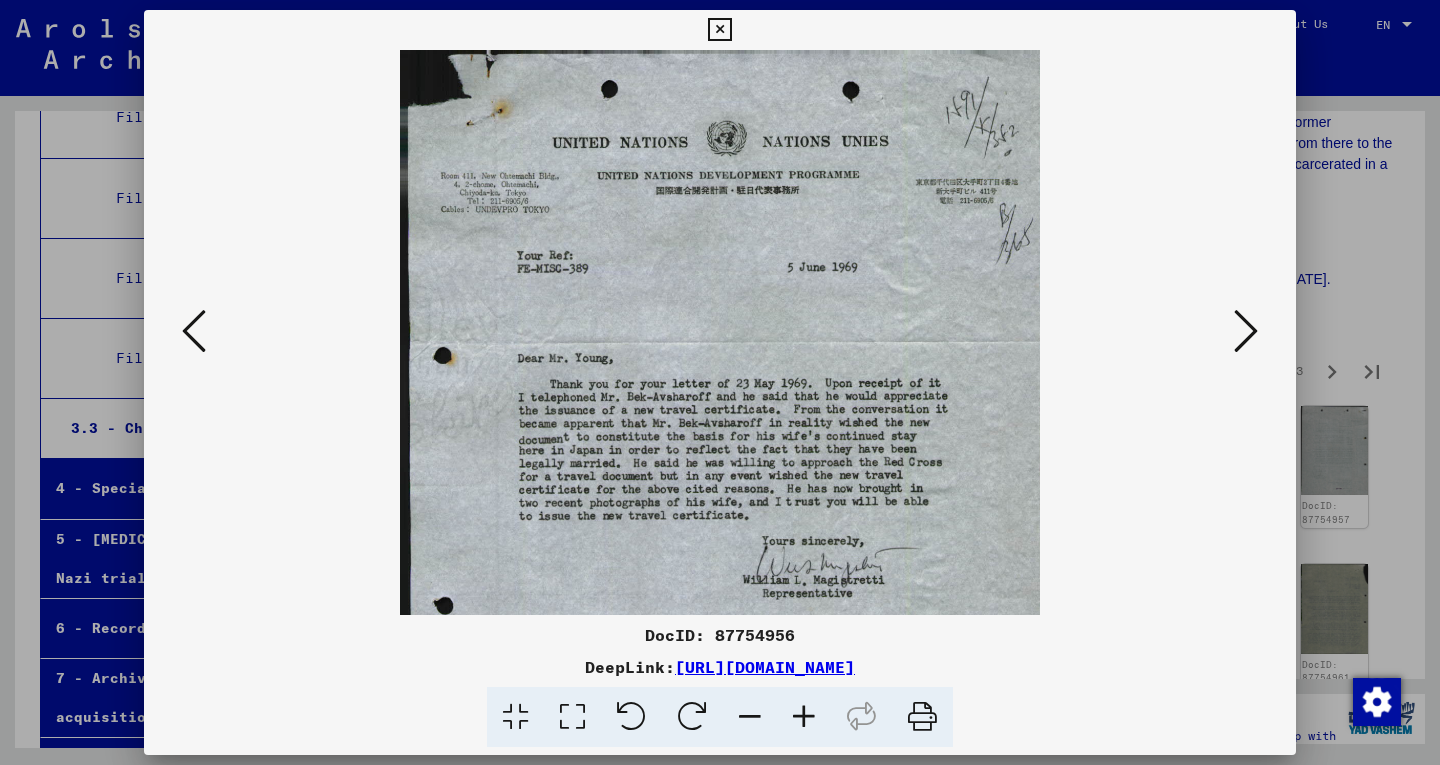 click at bounding box center (804, 717) 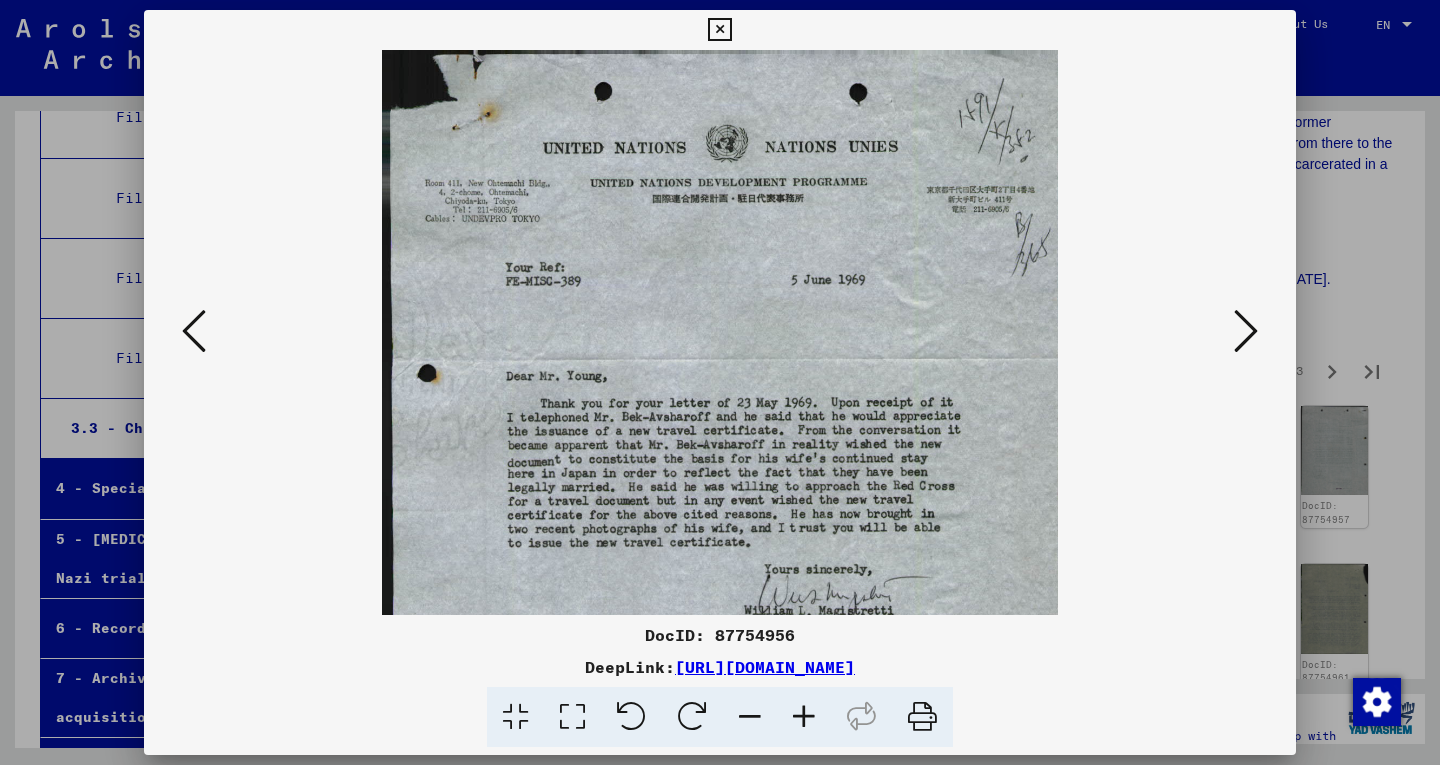 click at bounding box center (804, 717) 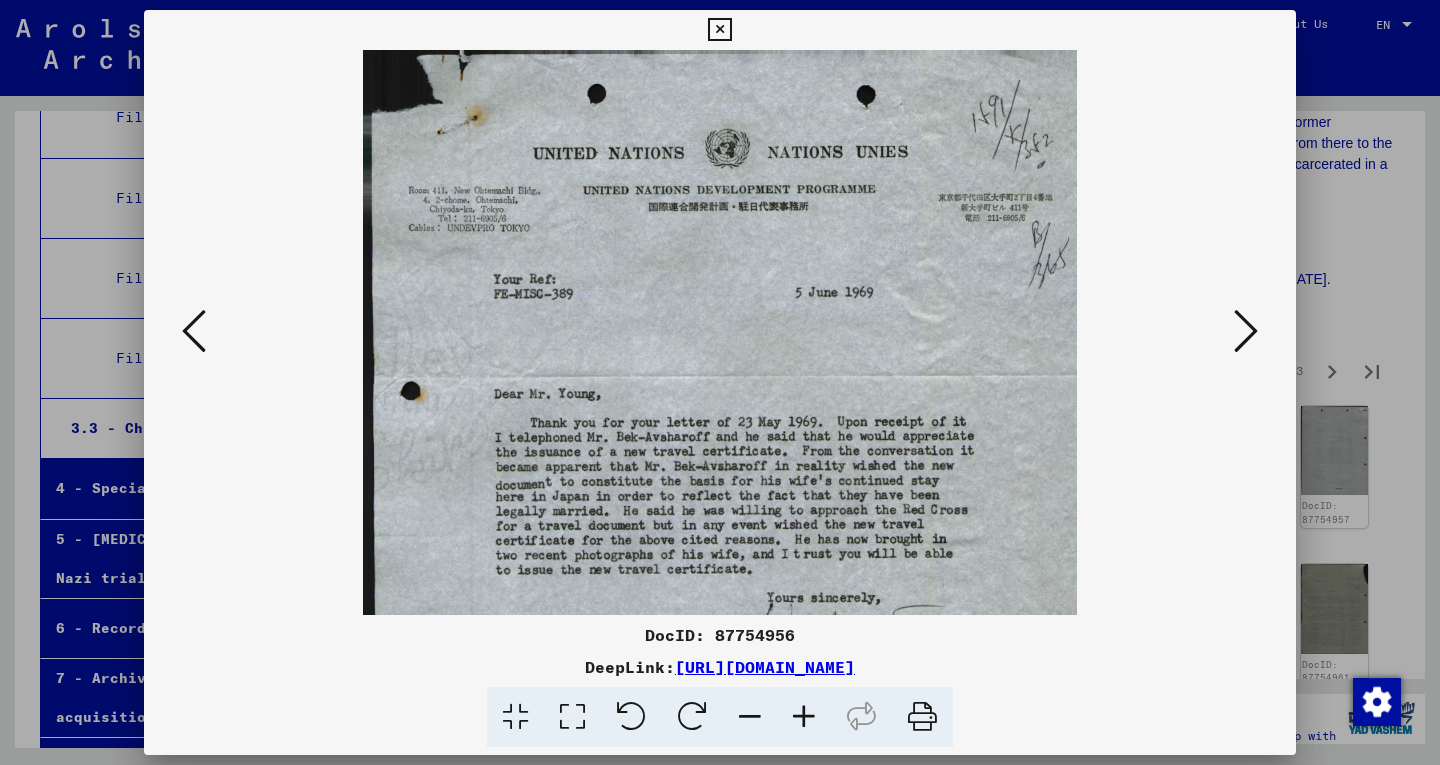 click at bounding box center (804, 717) 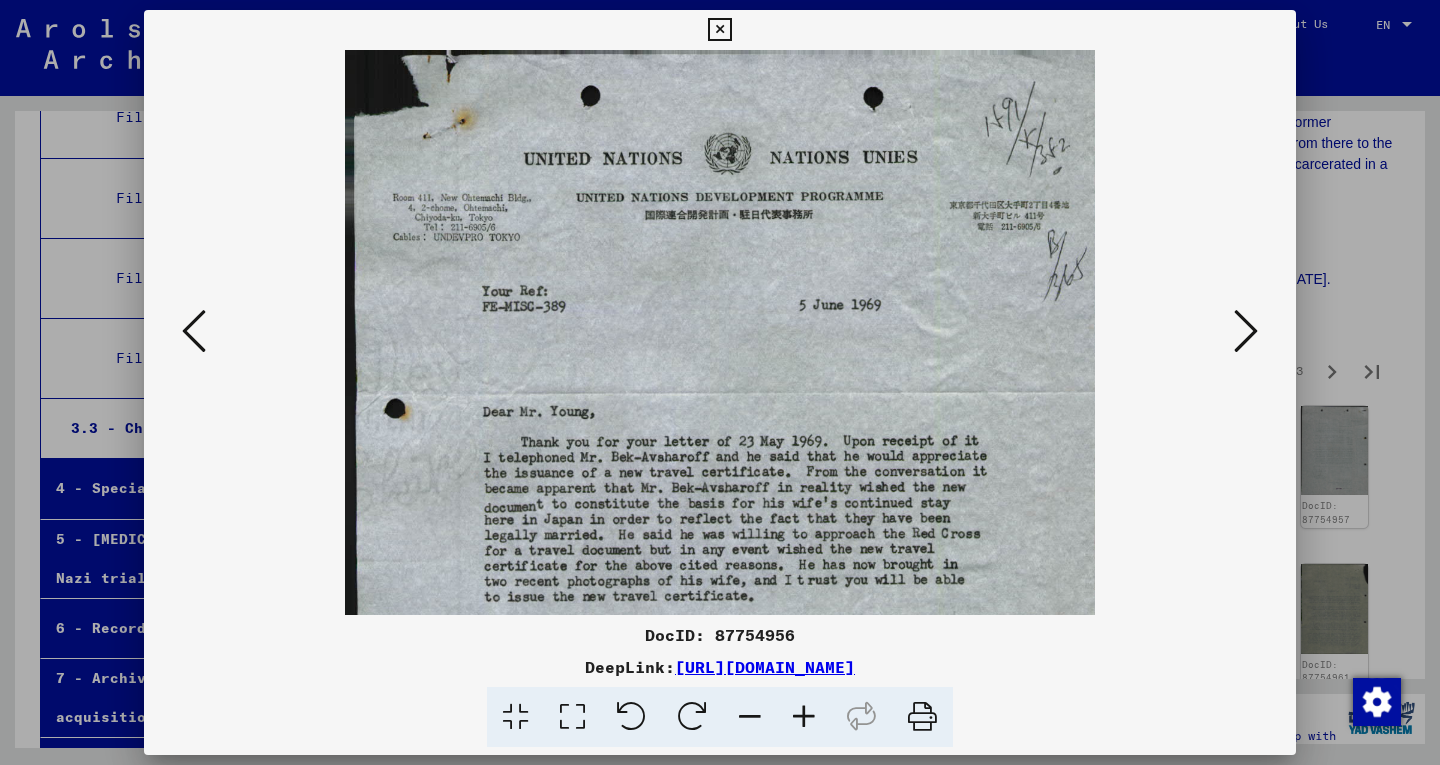 click at bounding box center (804, 717) 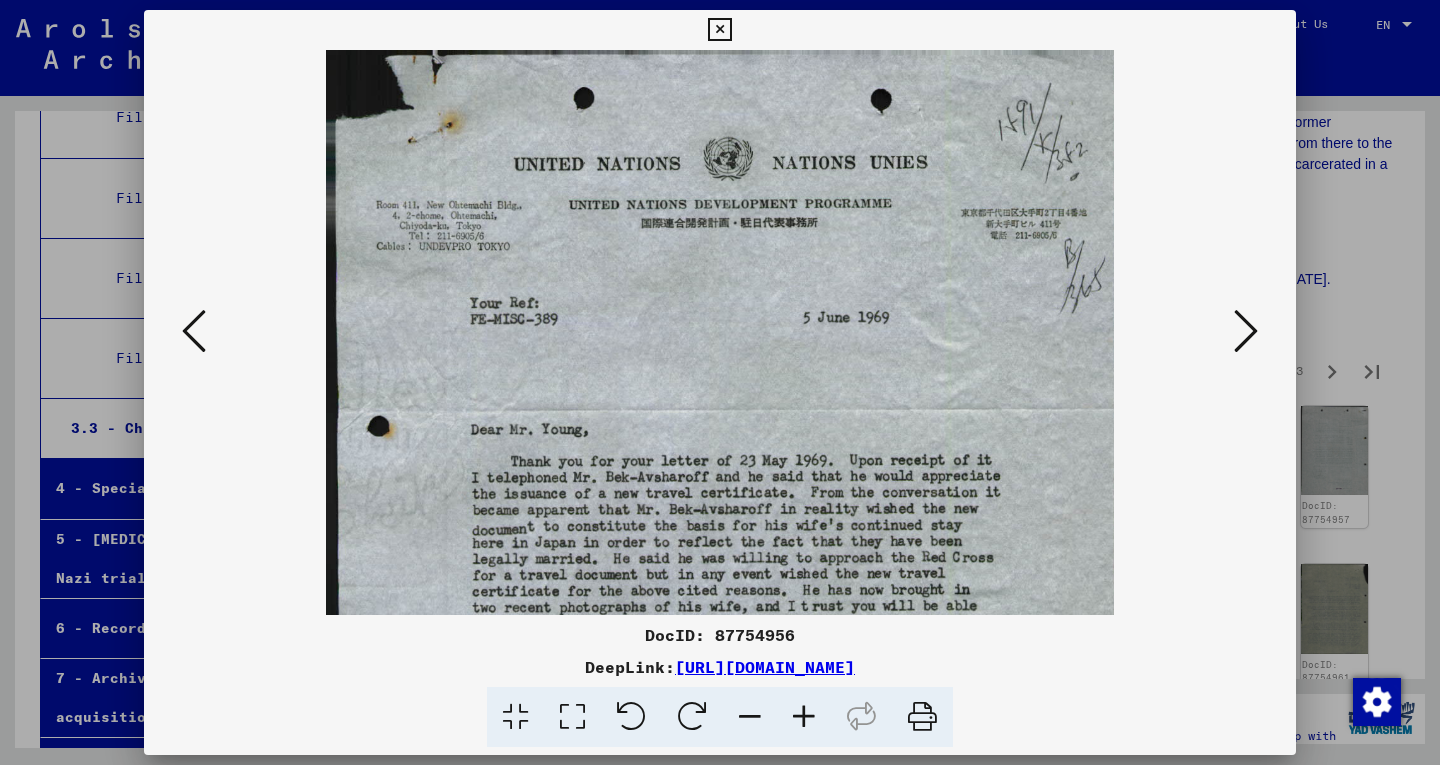 click at bounding box center (804, 717) 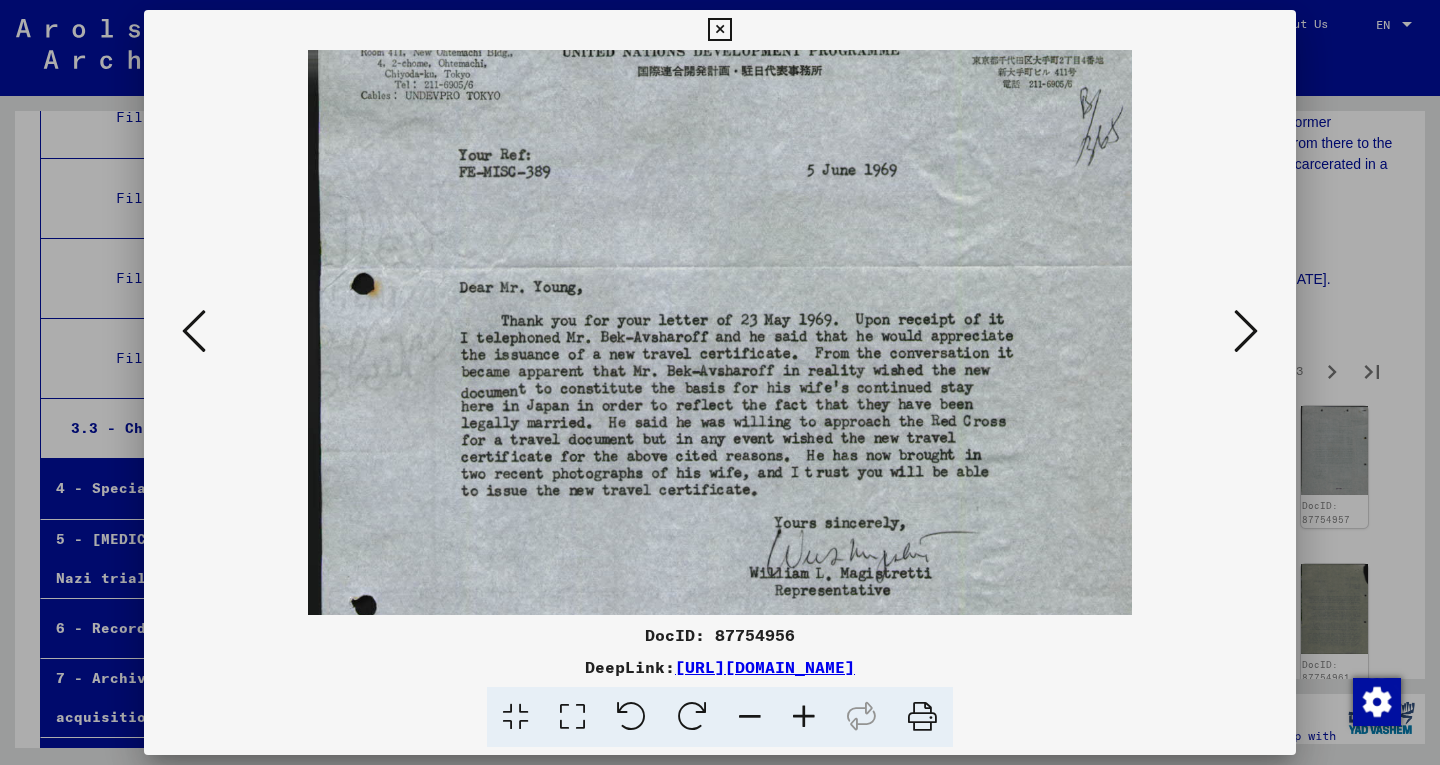 scroll, scrollTop: 160, scrollLeft: 0, axis: vertical 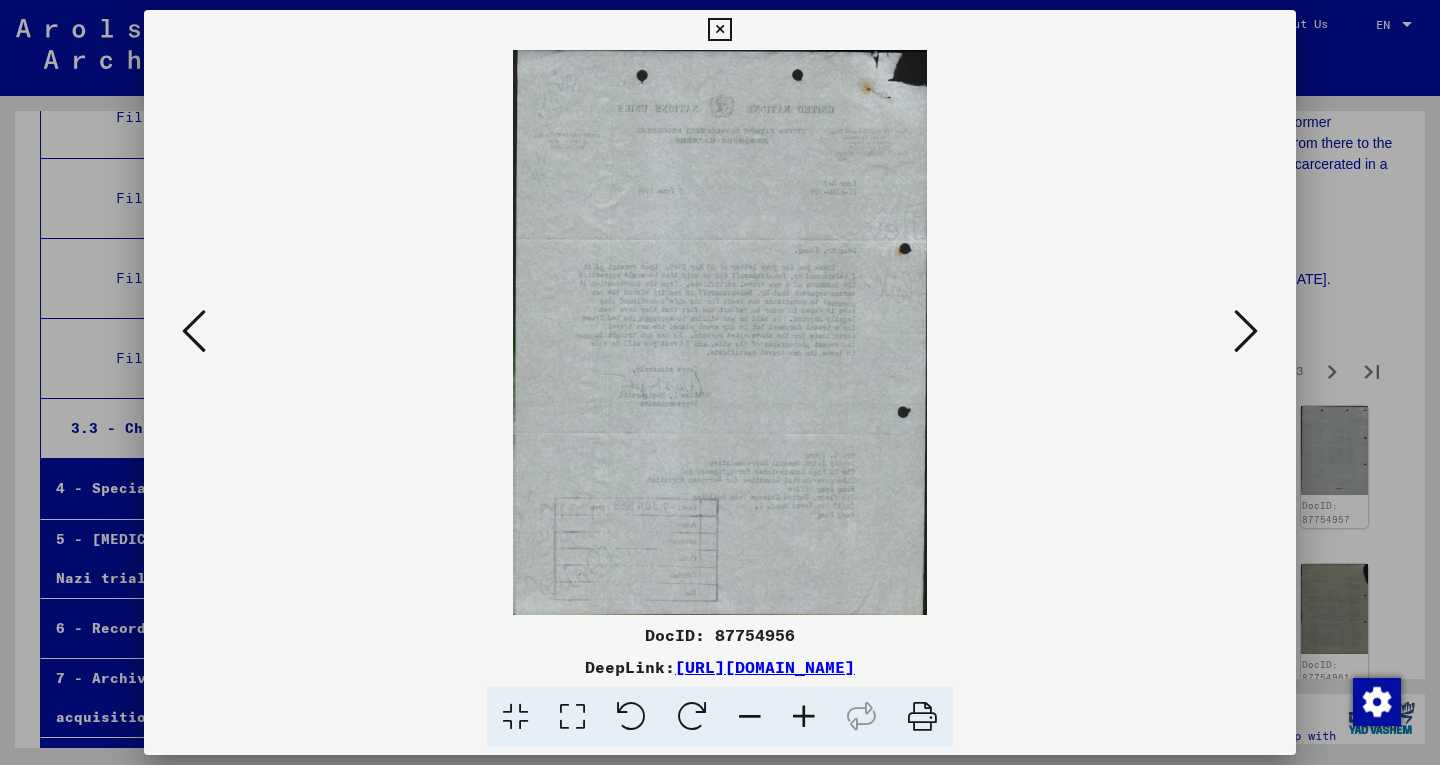 click at bounding box center [1246, 331] 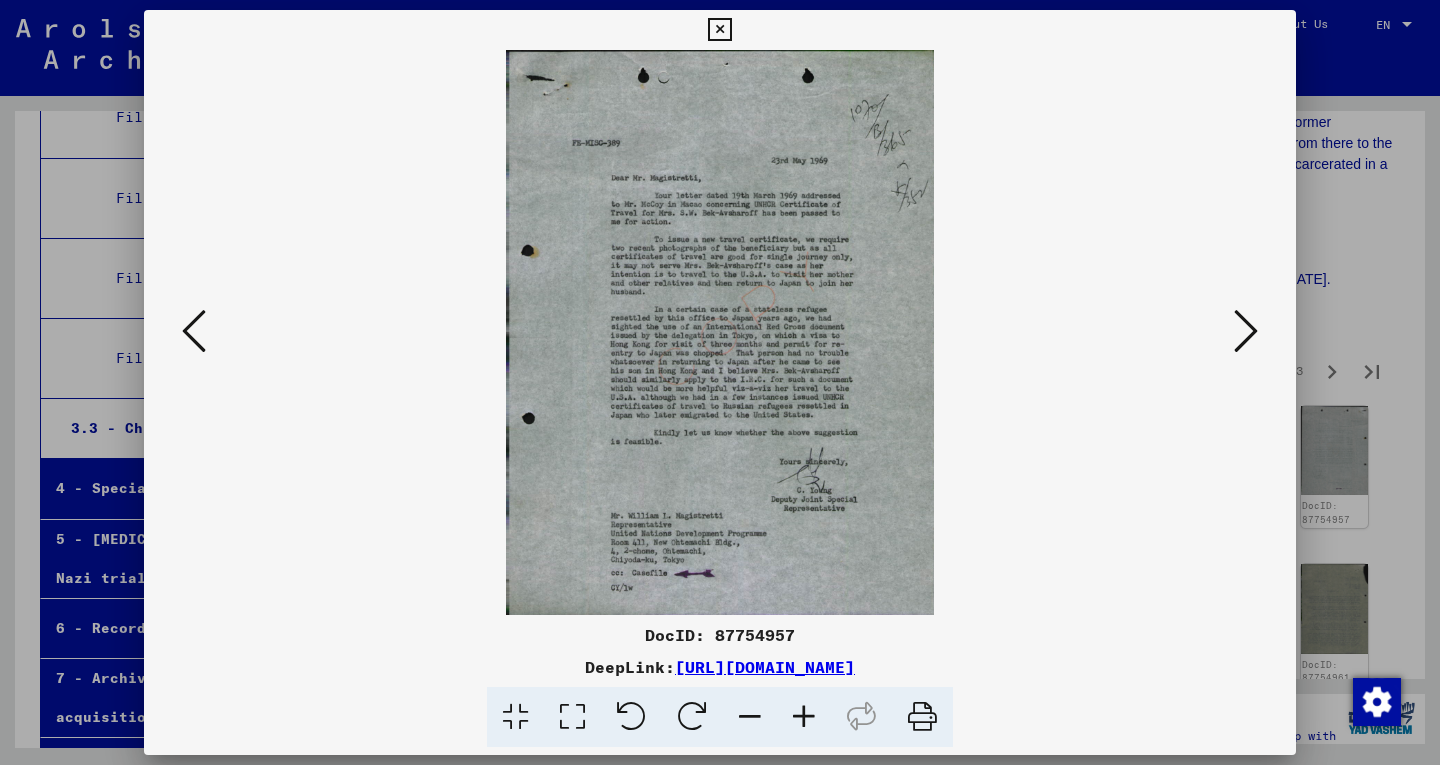 click at bounding box center (804, 717) 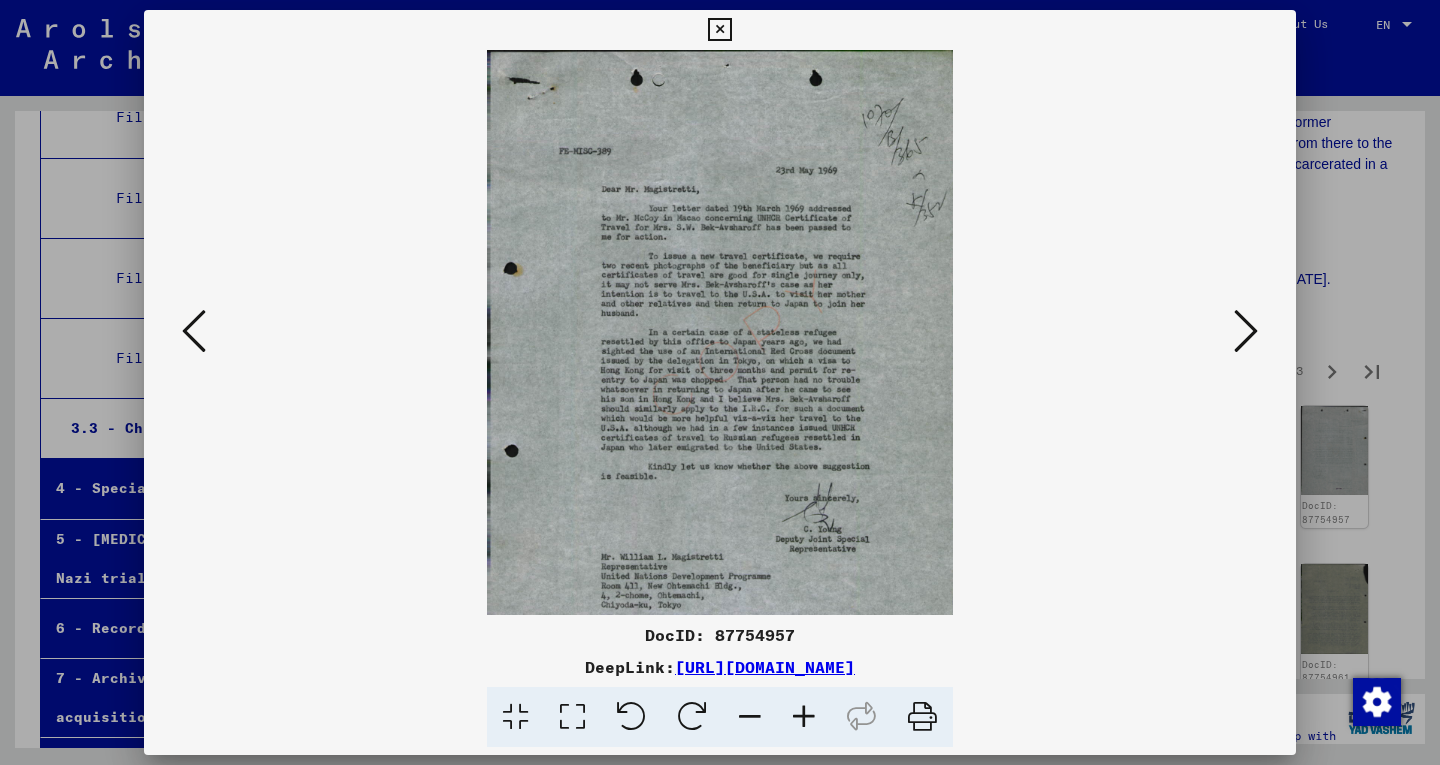 click at bounding box center (804, 717) 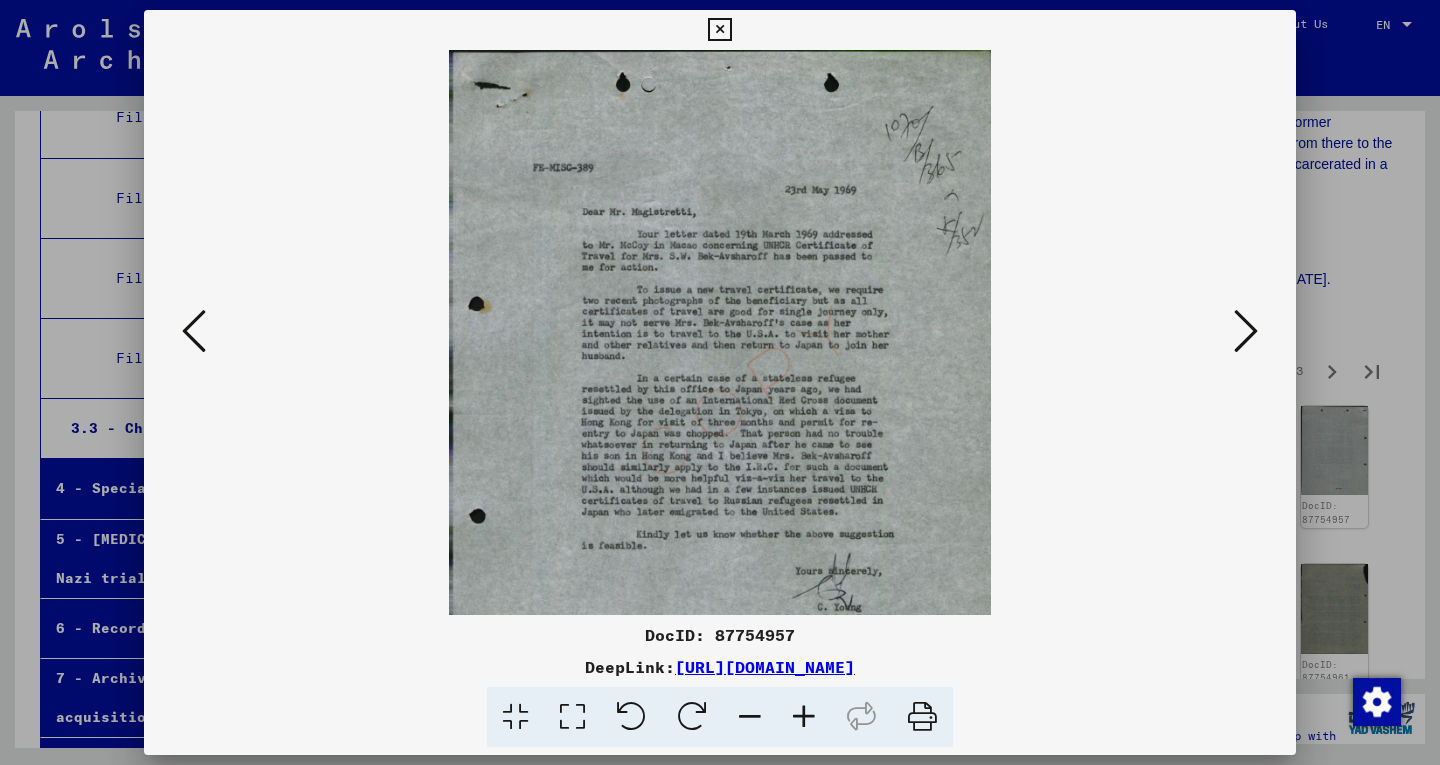 click at bounding box center (804, 717) 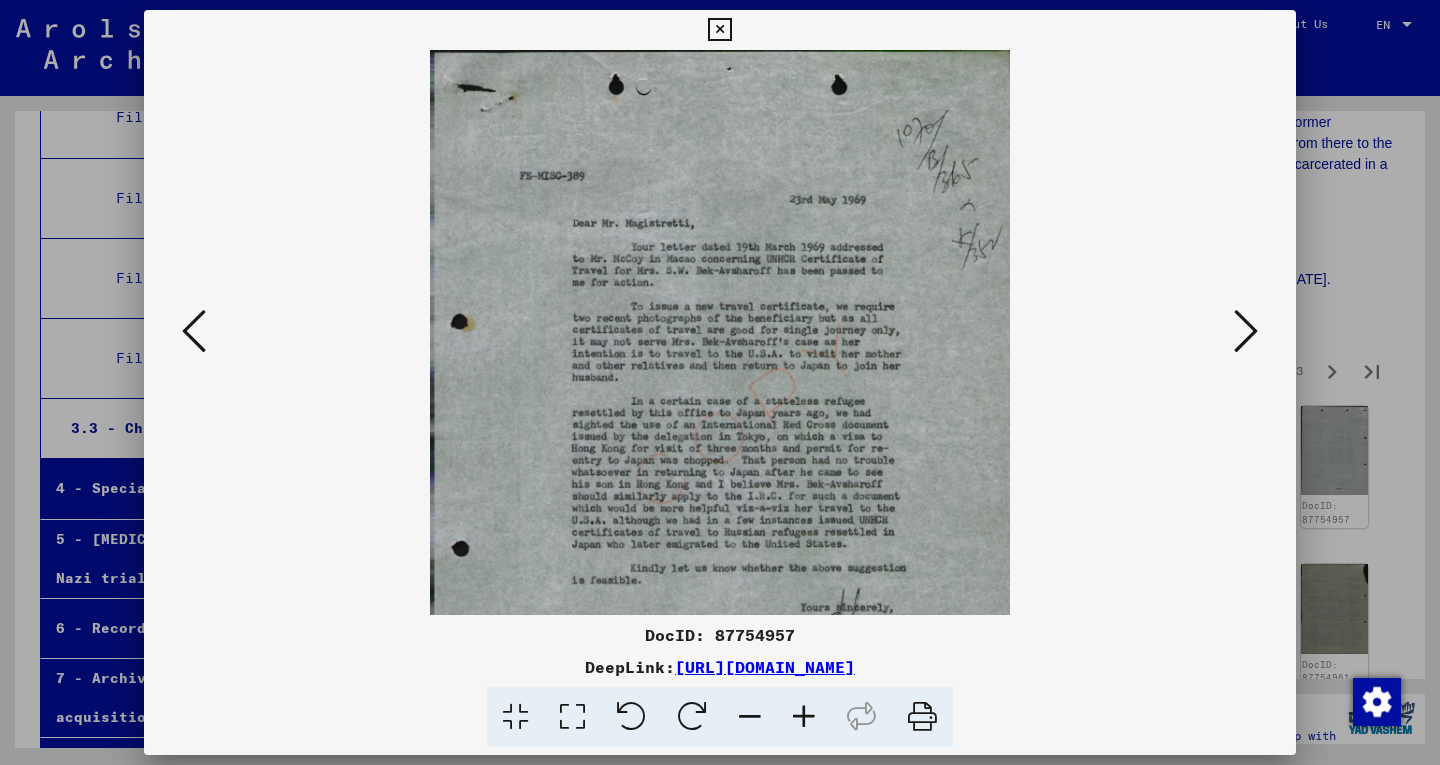 click 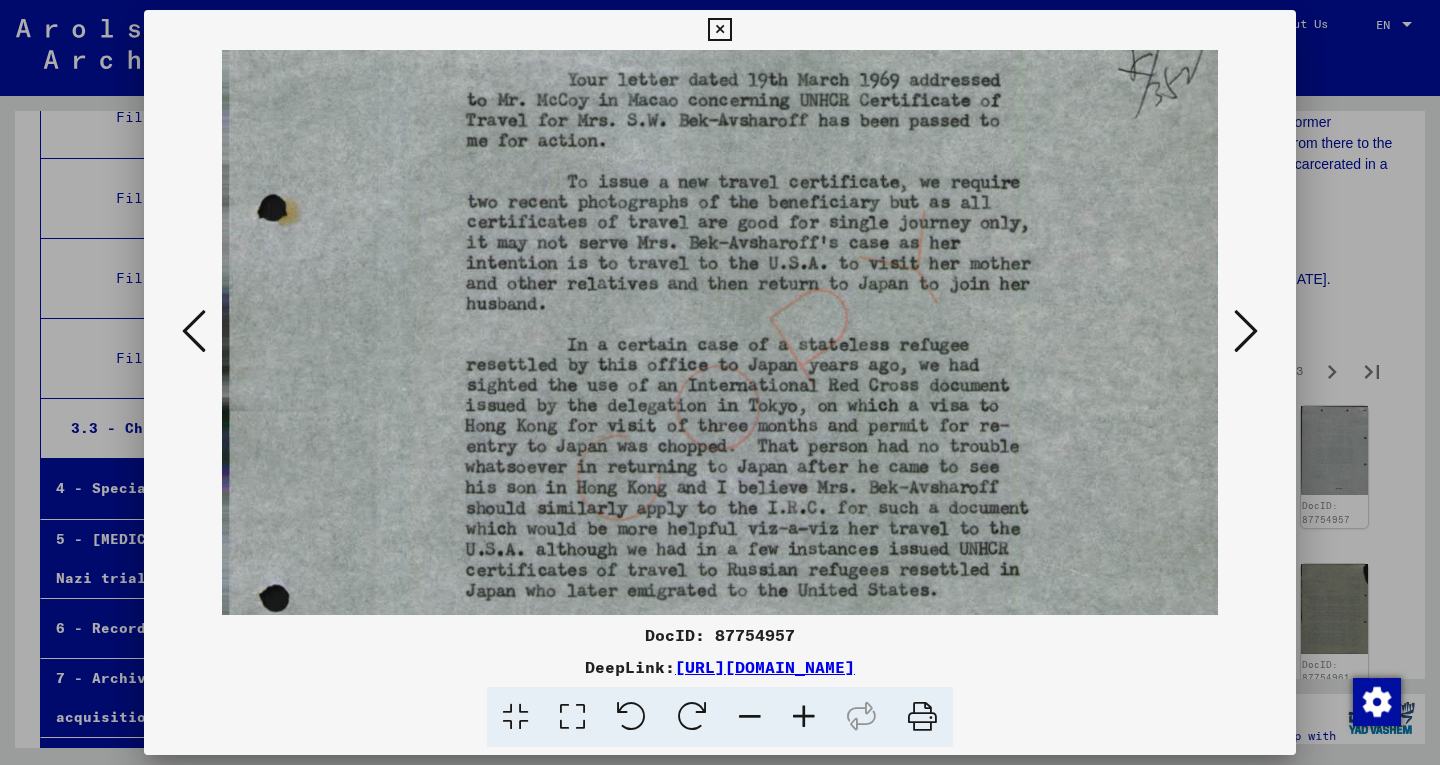 drag, startPoint x: 807, startPoint y: 557, endPoint x: 767, endPoint y: 253, distance: 306.6203 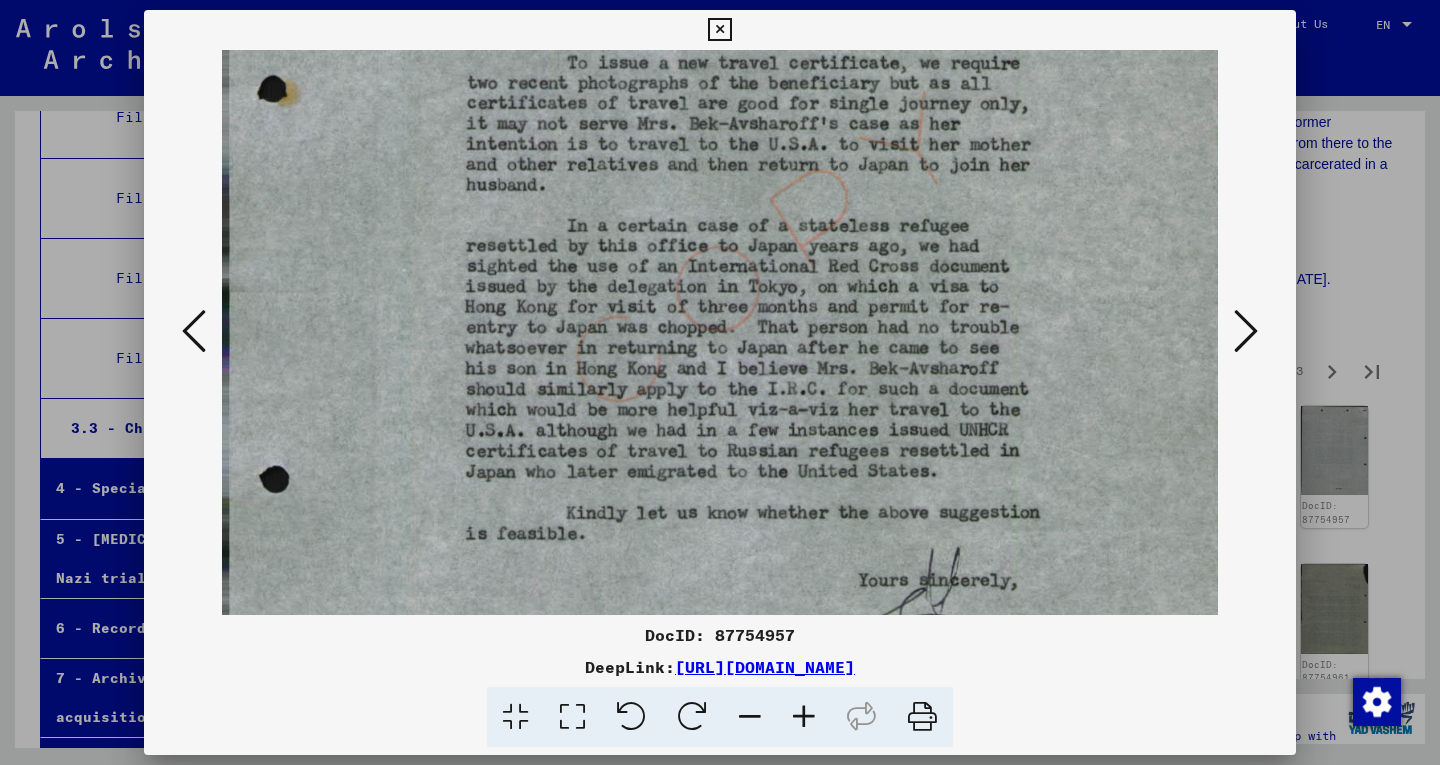 drag, startPoint x: 760, startPoint y: 364, endPoint x: 747, endPoint y: 297, distance: 68.24954 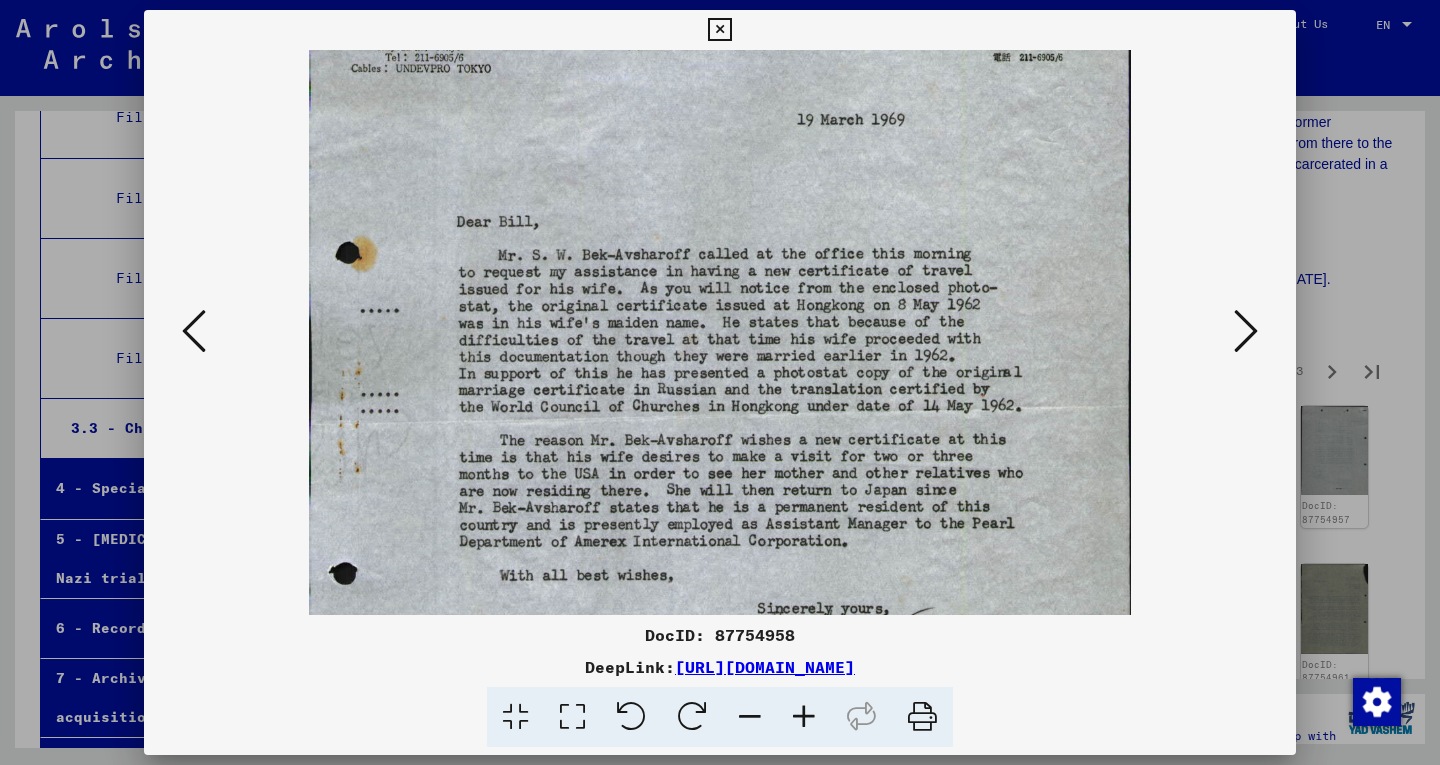 drag, startPoint x: 785, startPoint y: 560, endPoint x: 779, endPoint y: 376, distance: 184.0978 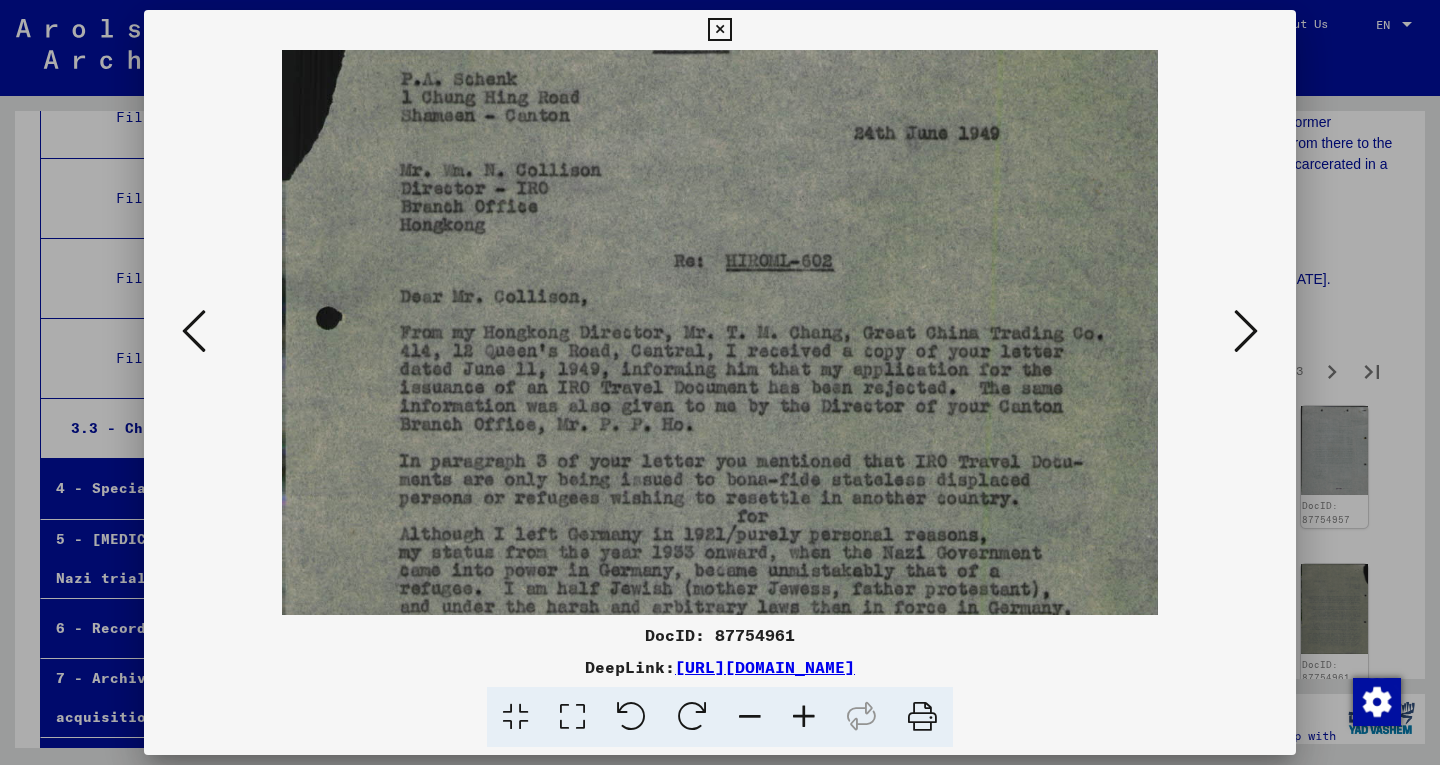 scroll, scrollTop: 139, scrollLeft: 0, axis: vertical 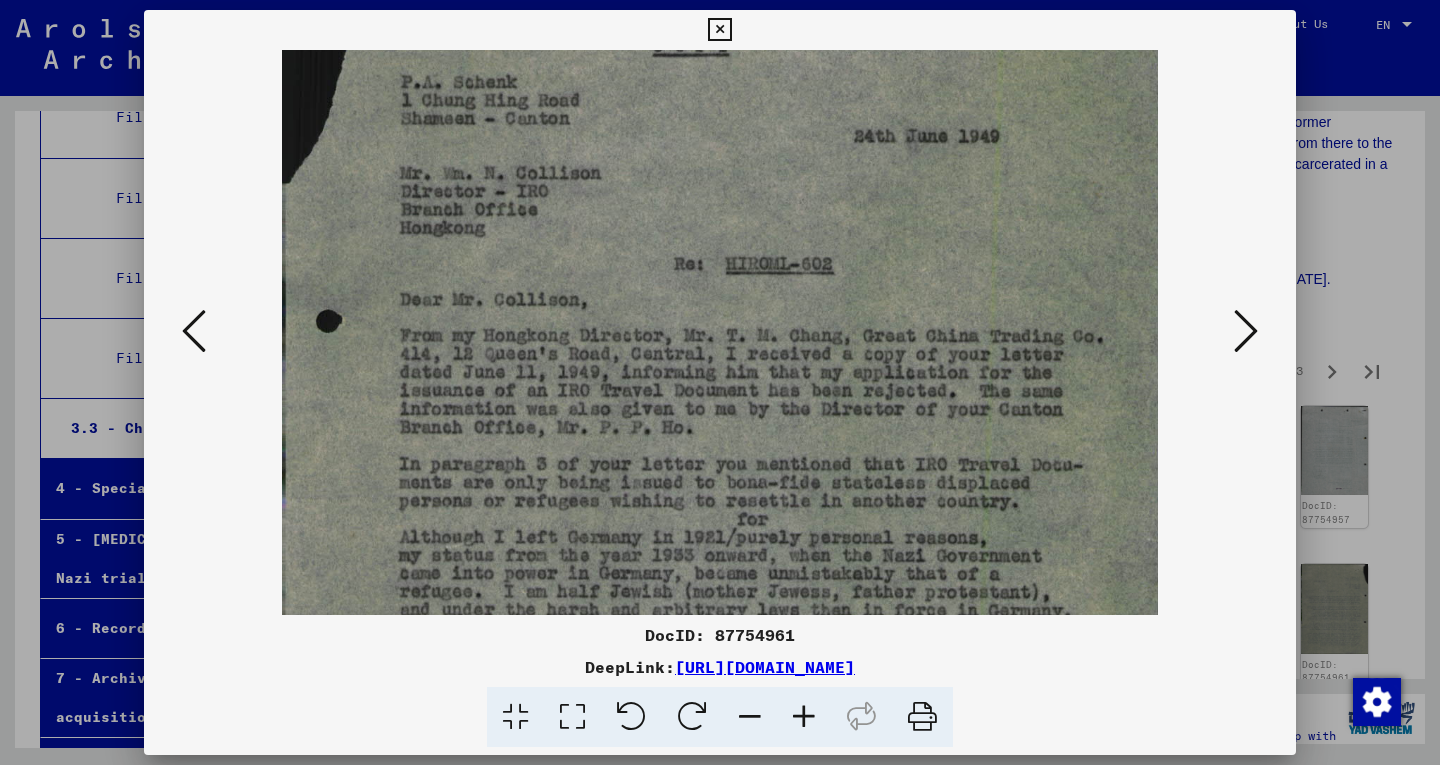 drag, startPoint x: 779, startPoint y: 567, endPoint x: 727, endPoint y: 428, distance: 148.40822 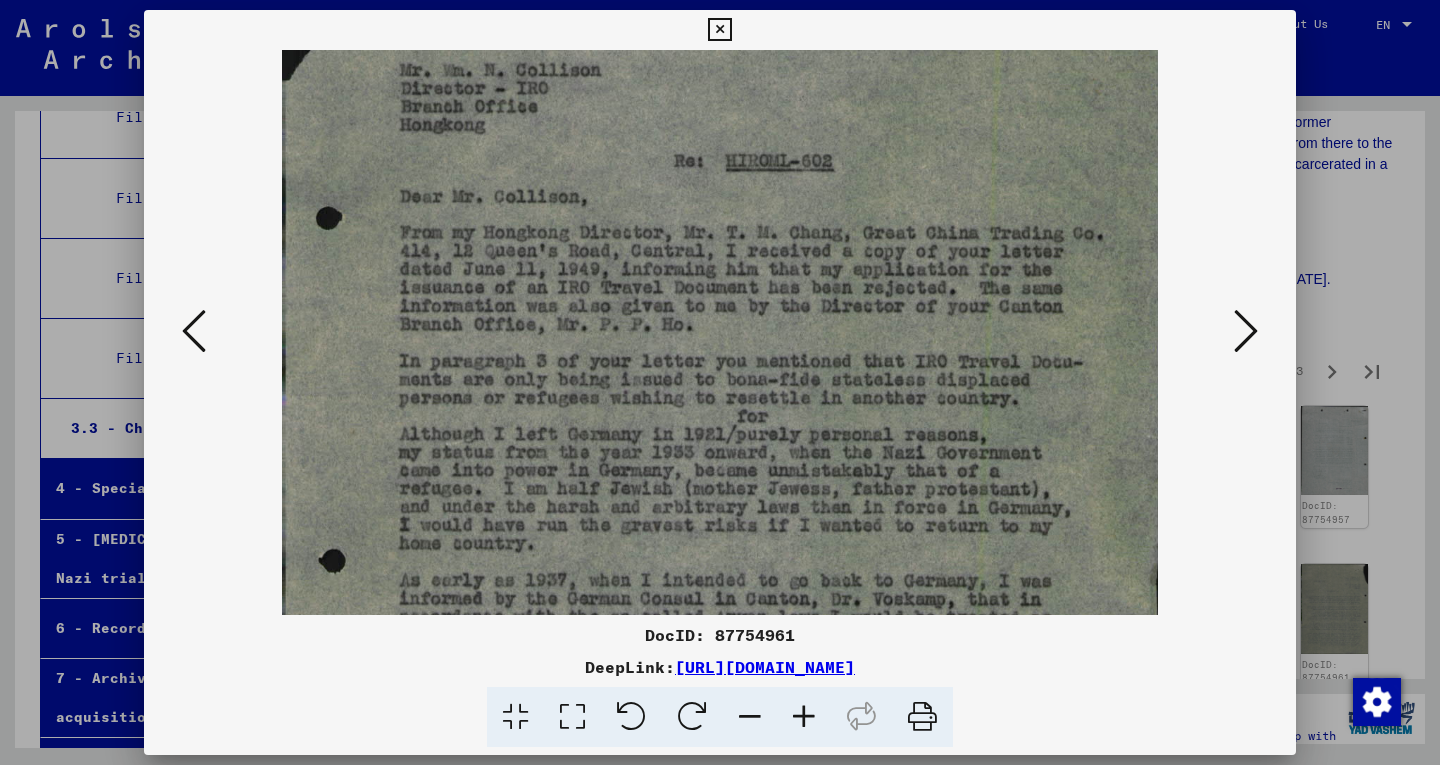 drag, startPoint x: 720, startPoint y: 428, endPoint x: 692, endPoint y: 328, distance: 103.84604 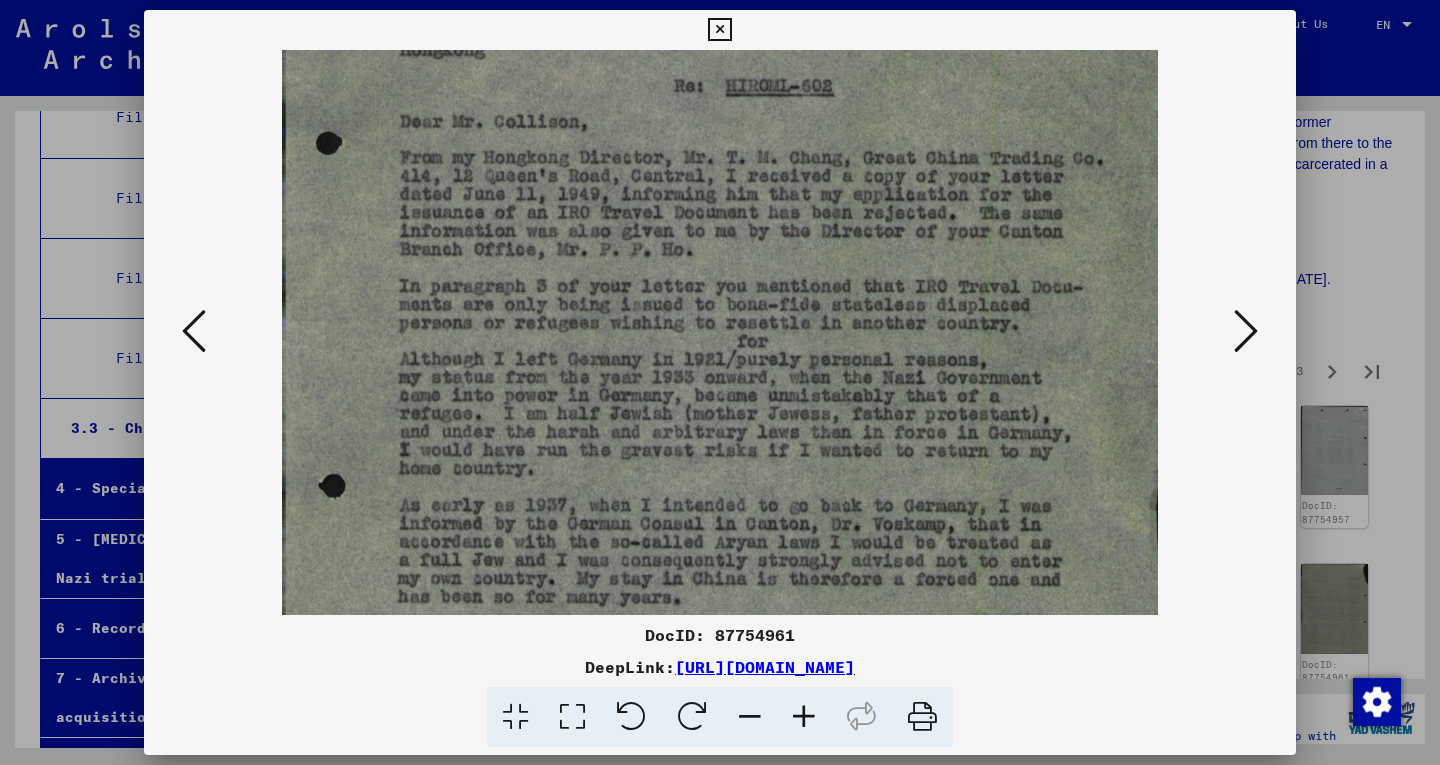 drag, startPoint x: 661, startPoint y: 423, endPoint x: 637, endPoint y: 344, distance: 82.565125 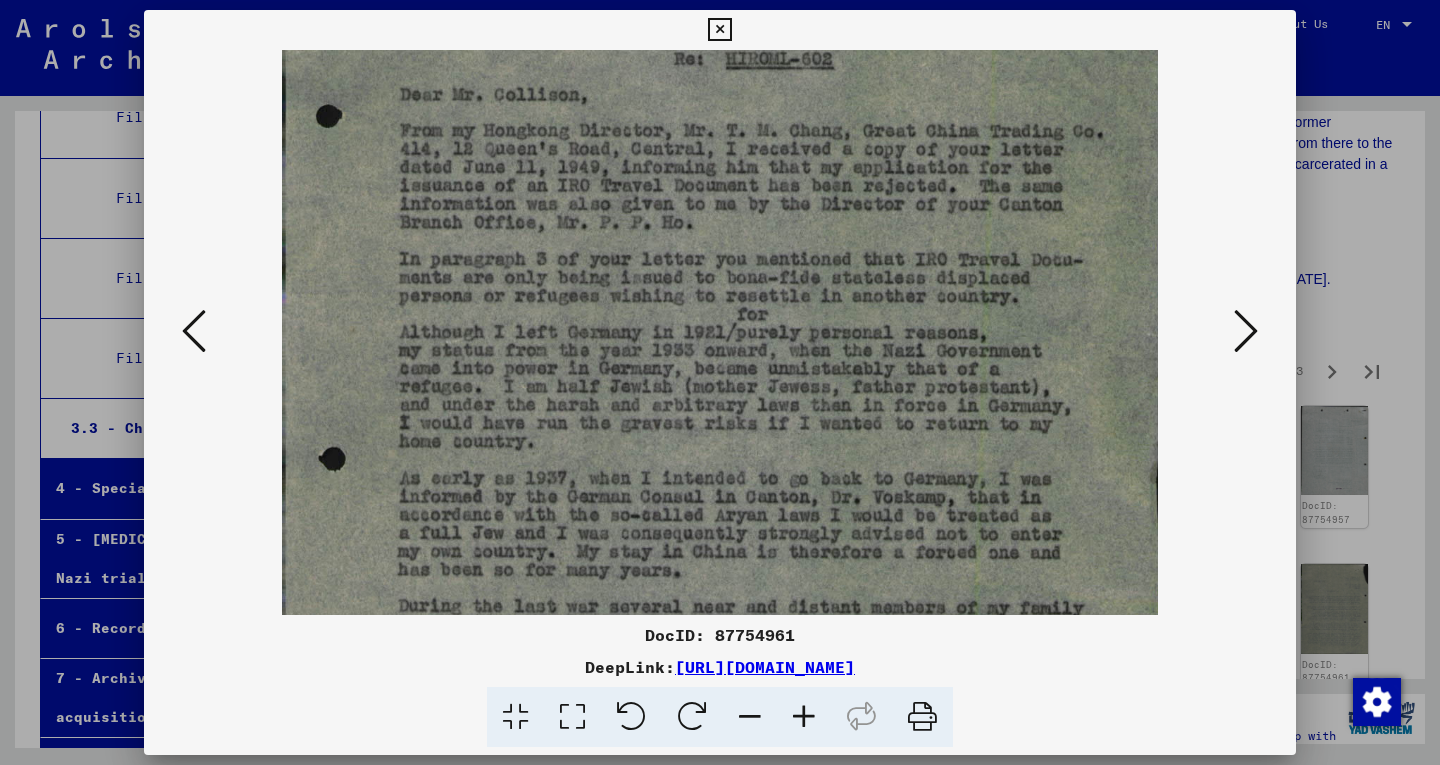 scroll, scrollTop: 350, scrollLeft: 0, axis: vertical 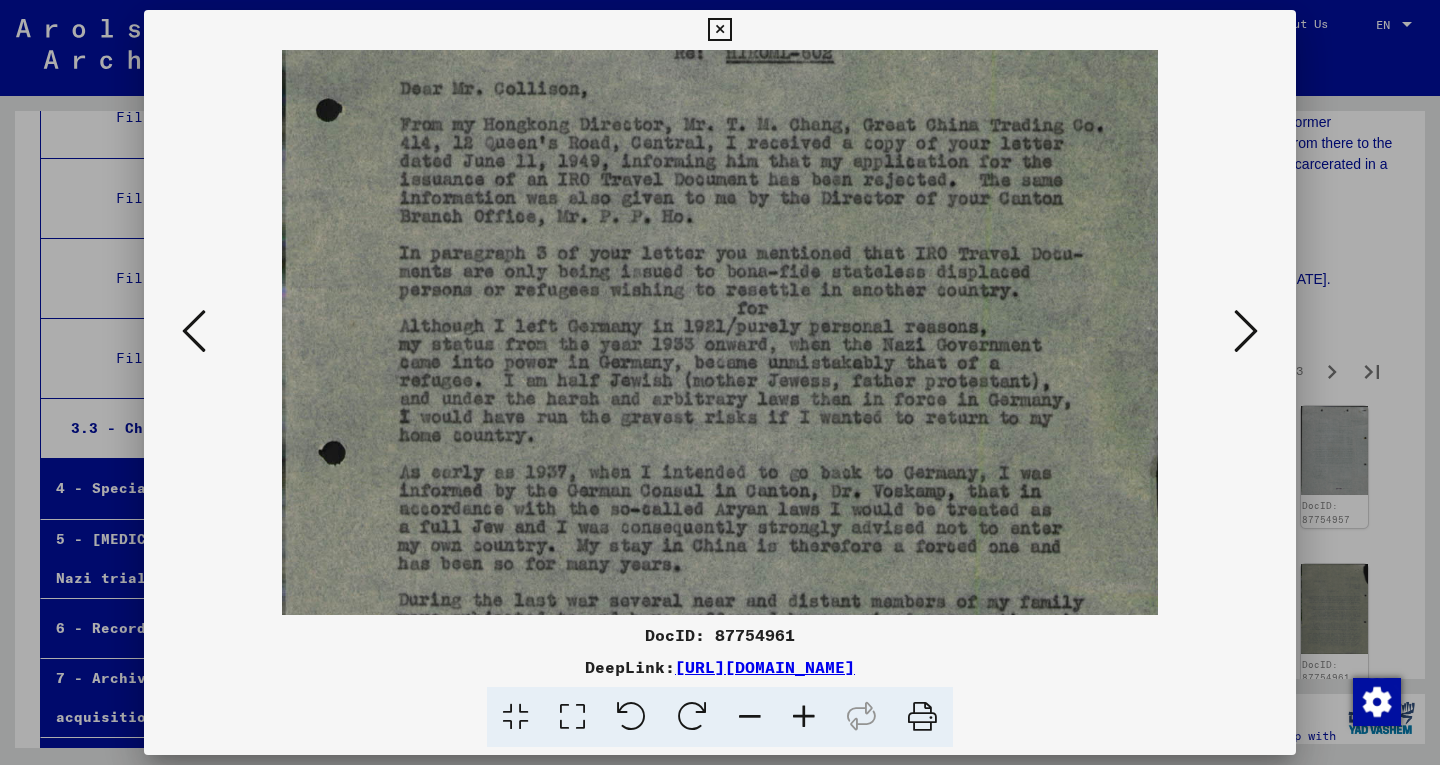 drag, startPoint x: 636, startPoint y: 440, endPoint x: 630, endPoint y: 419, distance: 21.84033 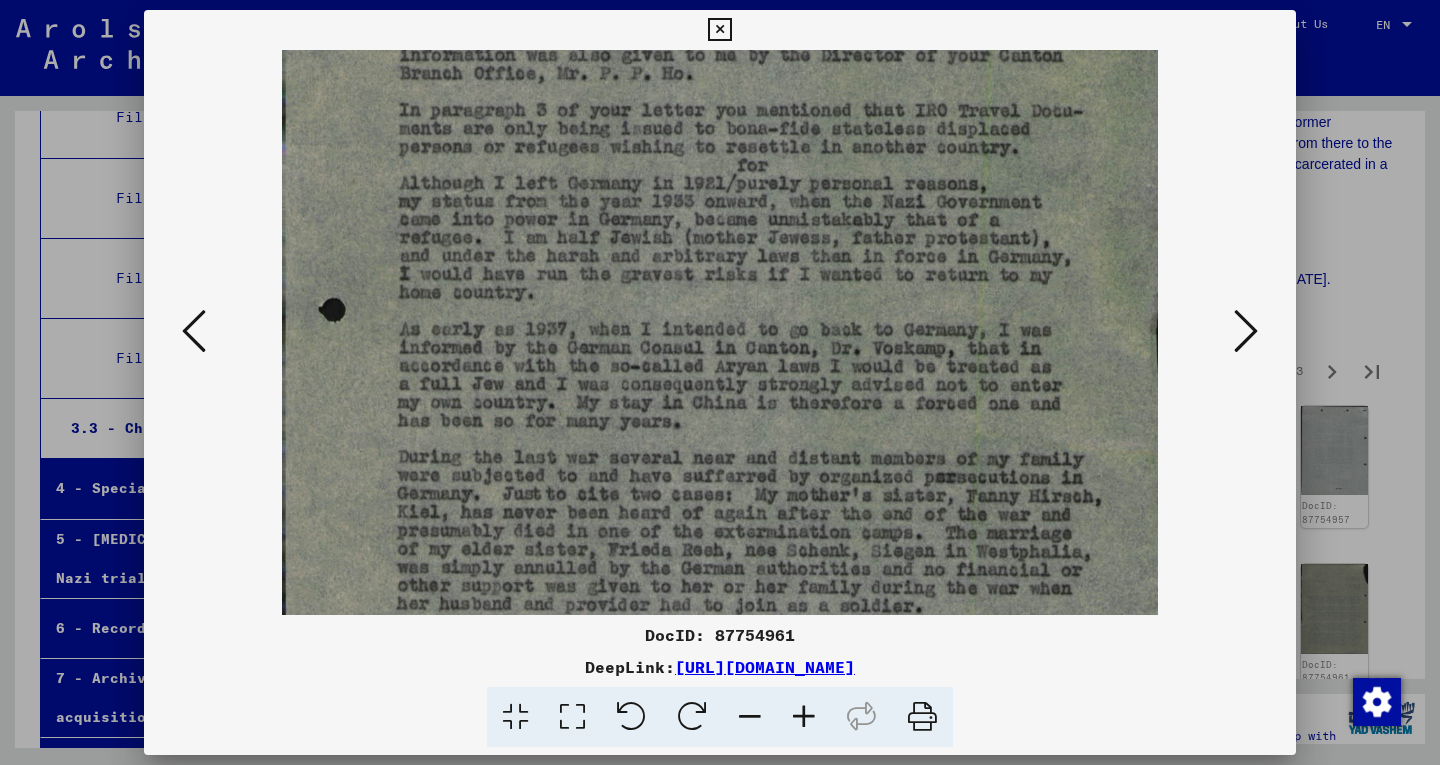 drag, startPoint x: 630, startPoint y: 434, endPoint x: 617, endPoint y: 293, distance: 141.59802 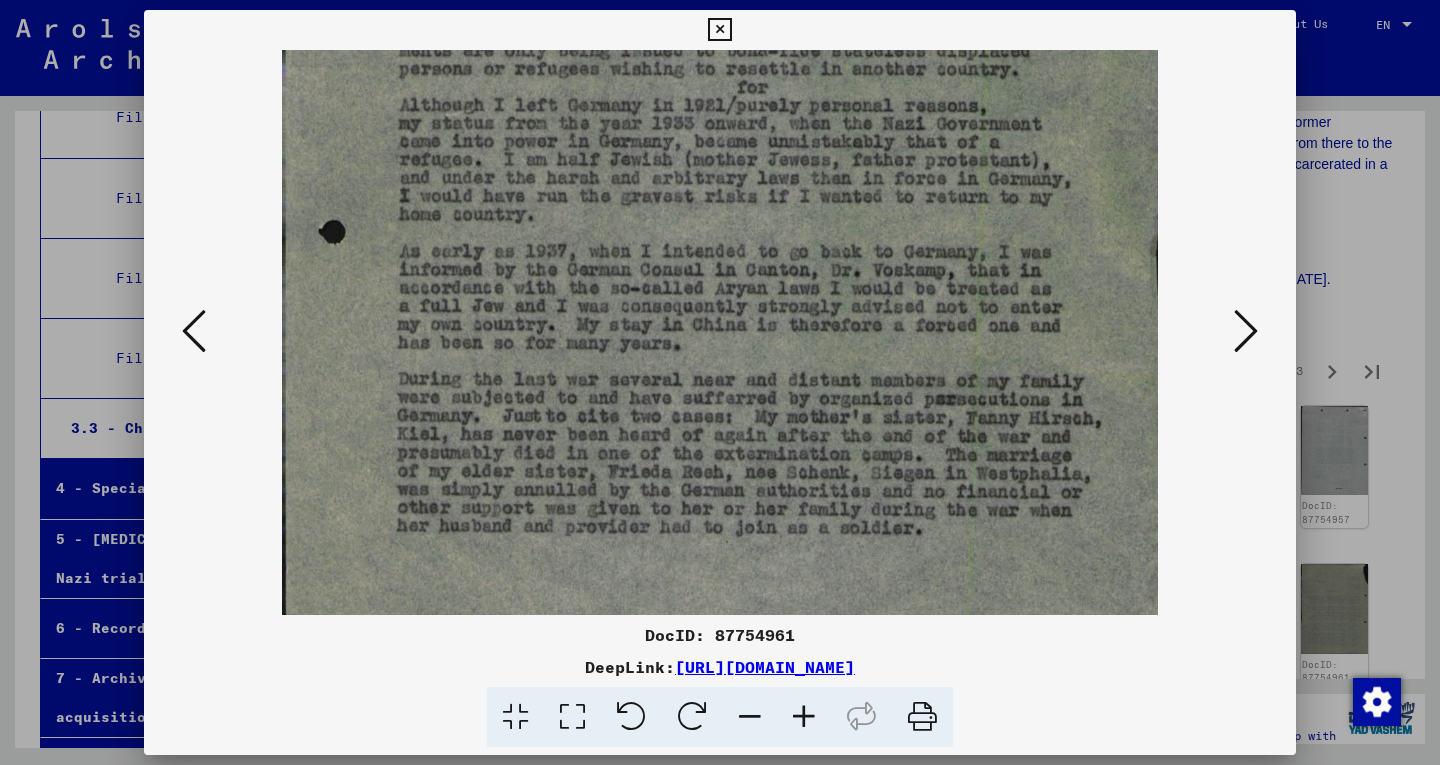 scroll, scrollTop: 600, scrollLeft: 0, axis: vertical 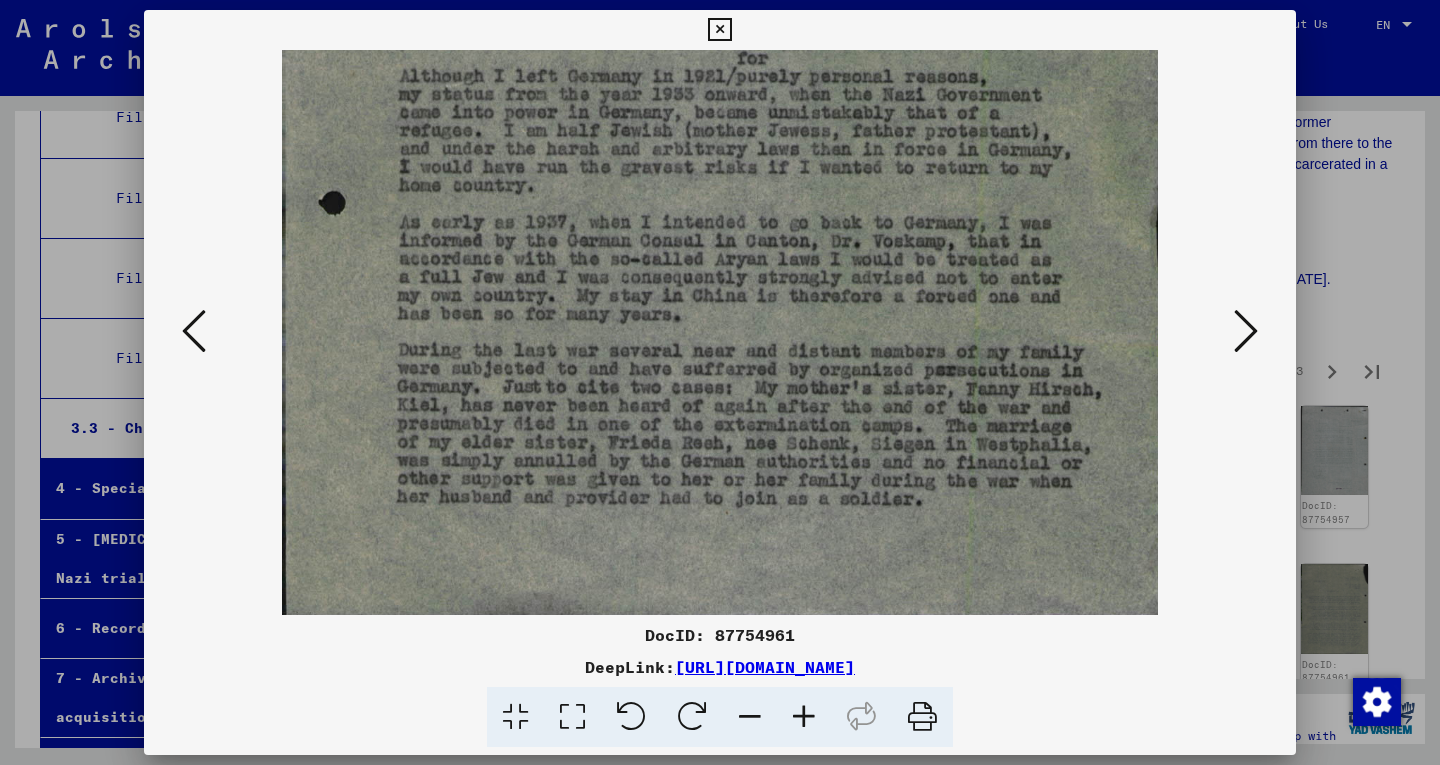 drag, startPoint x: 628, startPoint y: 394, endPoint x: 620, endPoint y: 256, distance: 138.23169 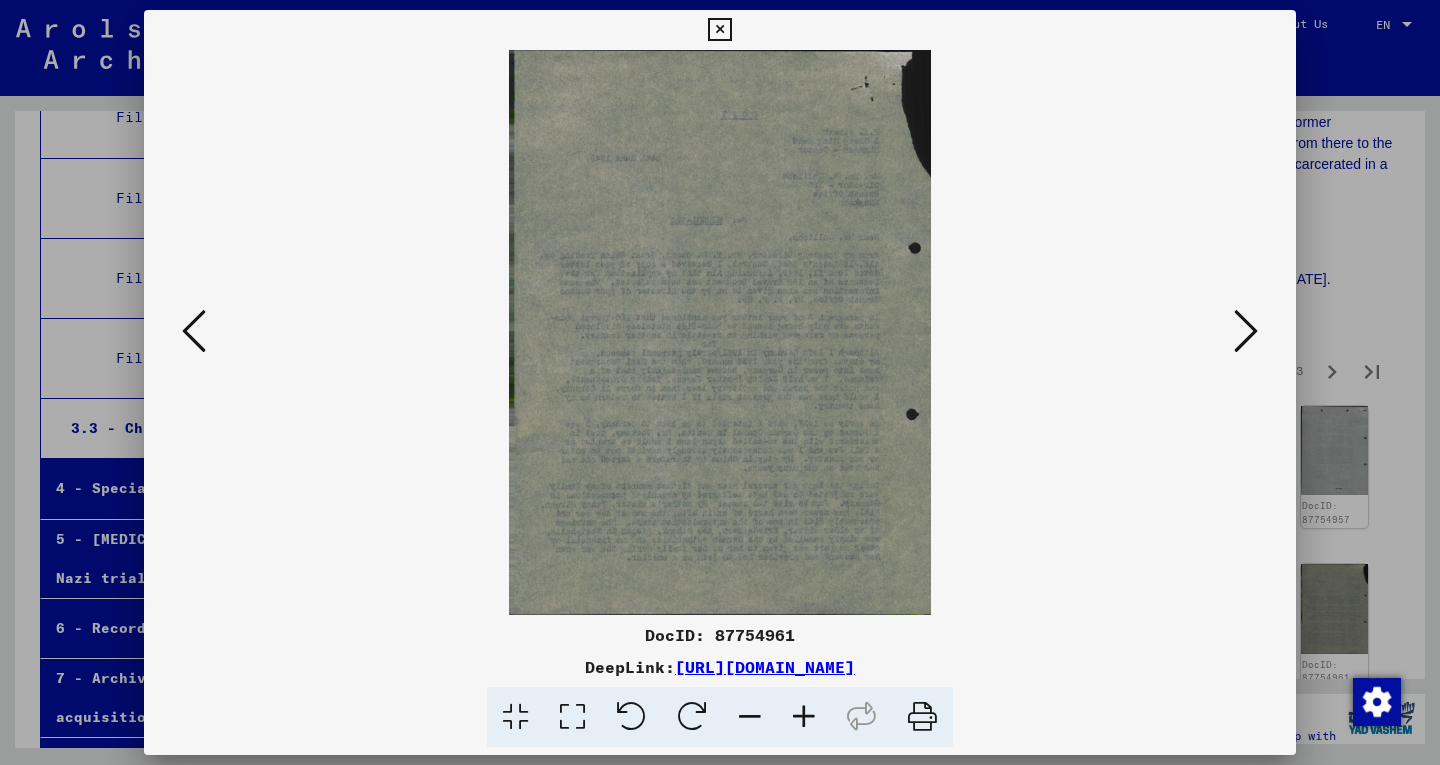 scroll, scrollTop: 0, scrollLeft: 0, axis: both 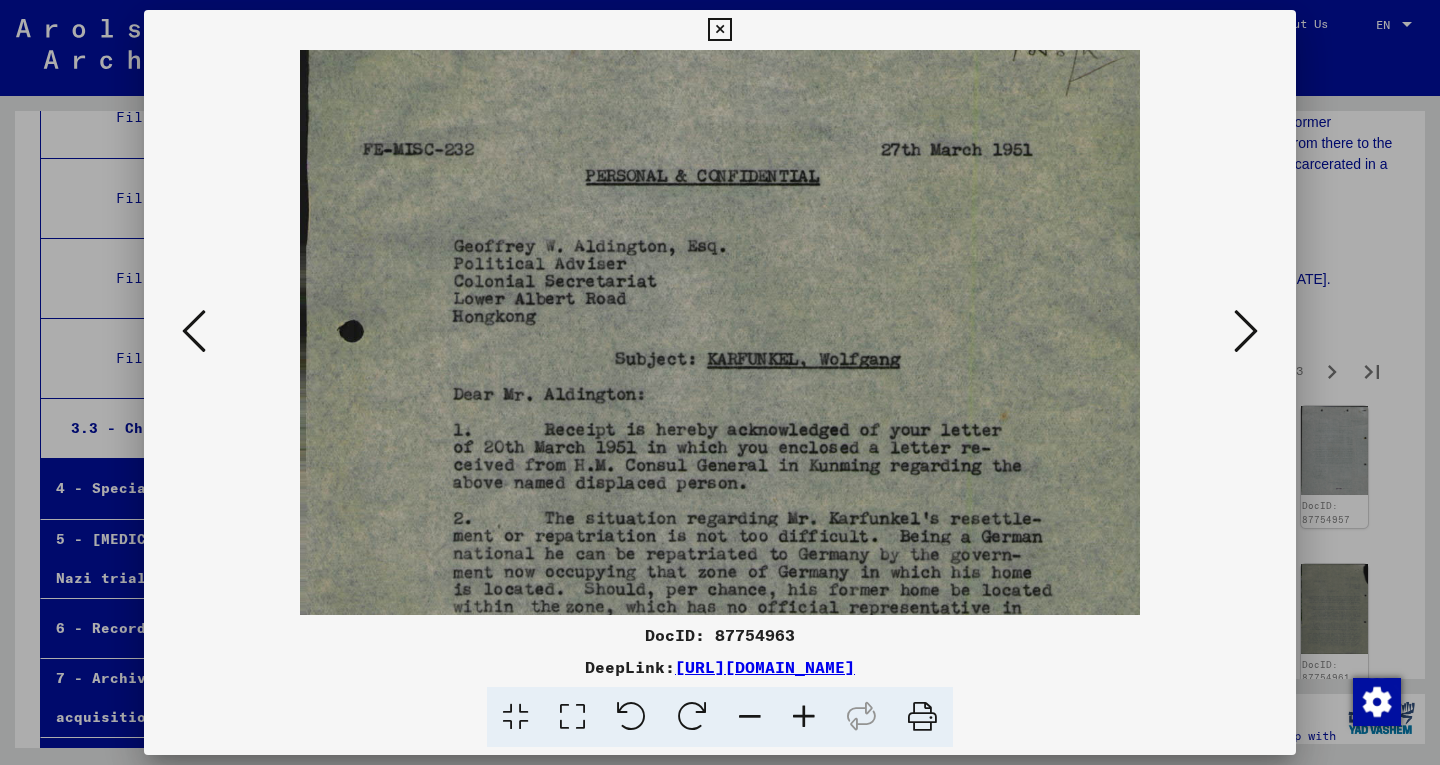 drag, startPoint x: 827, startPoint y: 510, endPoint x: 797, endPoint y: 409, distance: 105.36128 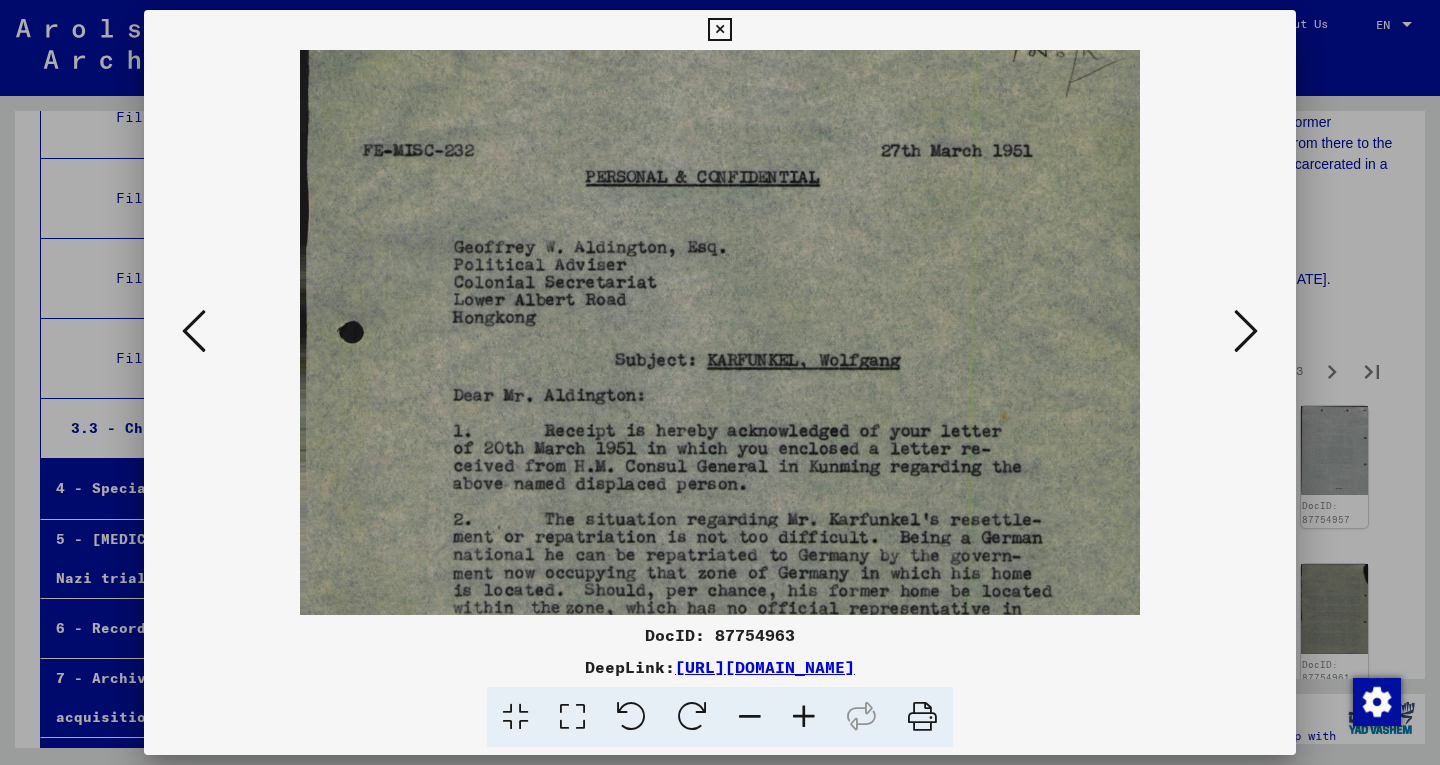 scroll, scrollTop: 0, scrollLeft: 0, axis: both 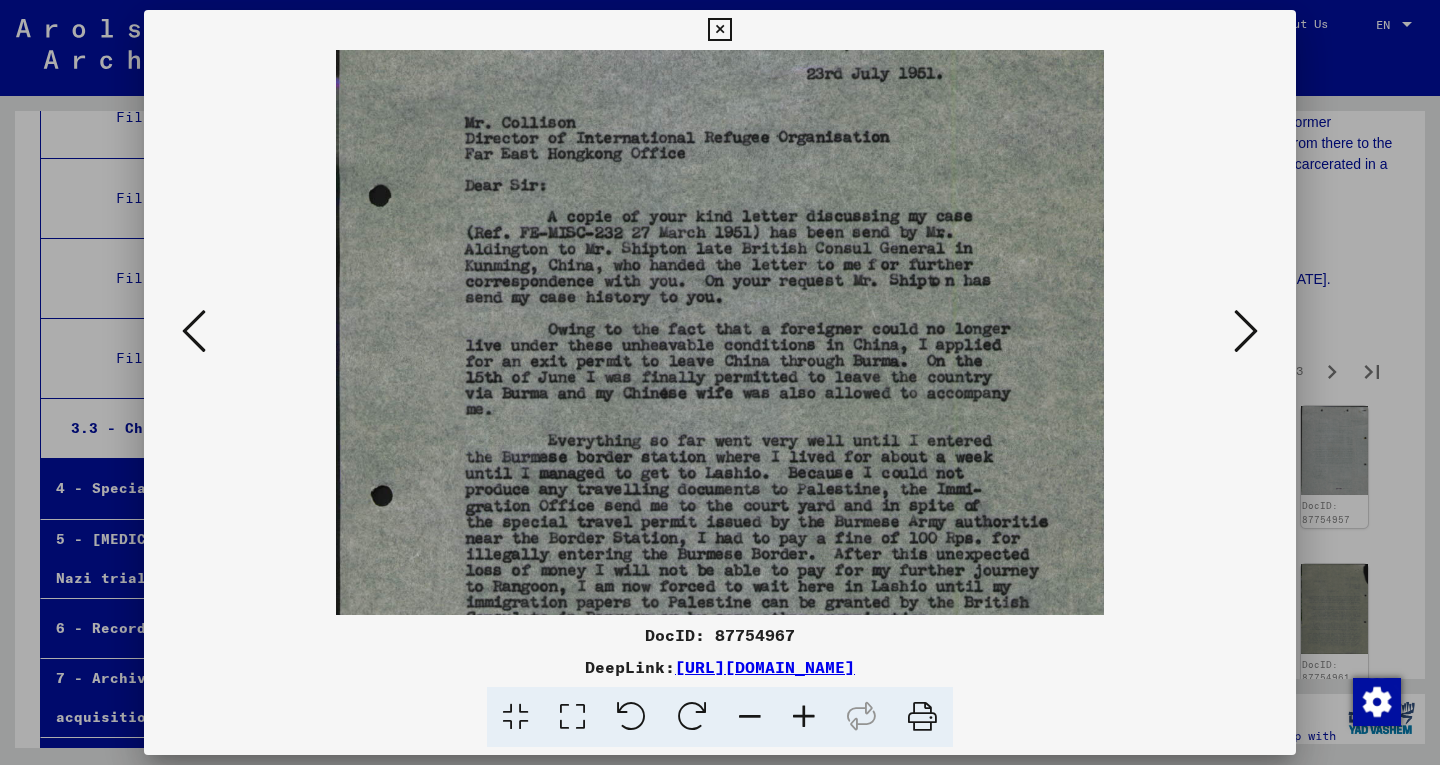 drag, startPoint x: 757, startPoint y: 521, endPoint x: 754, endPoint y: 330, distance: 191.02356 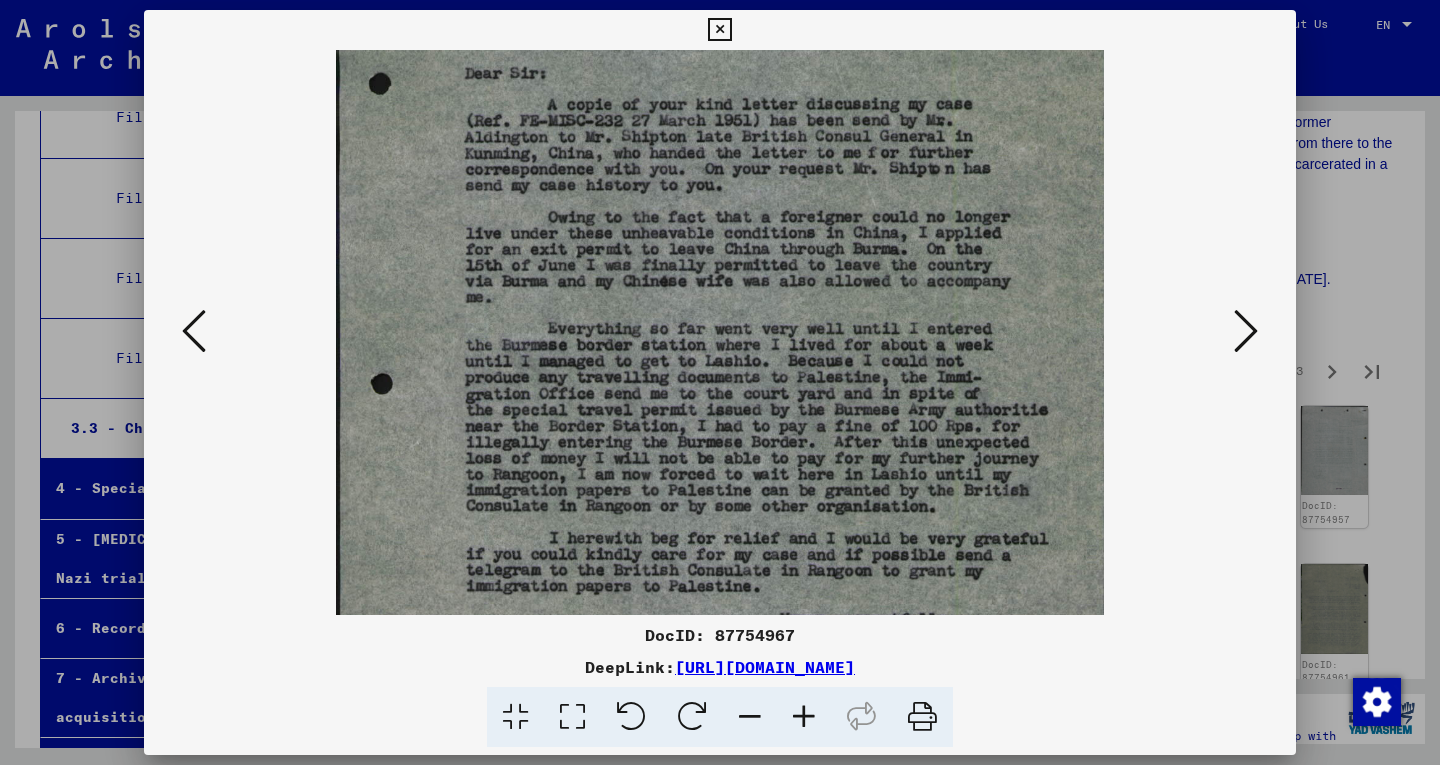 drag, startPoint x: 694, startPoint y: 417, endPoint x: 685, endPoint y: 271, distance: 146.27713 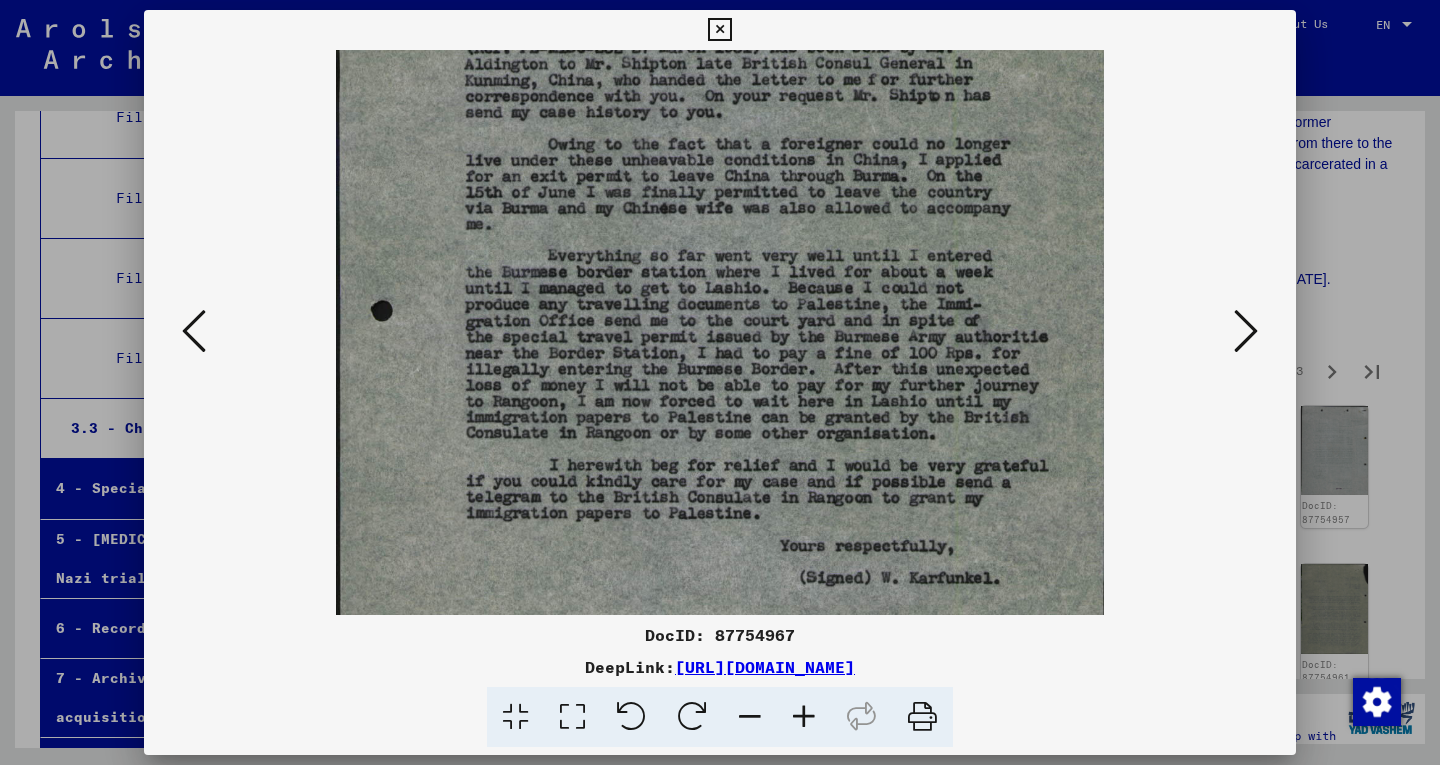 scroll, scrollTop: 450, scrollLeft: 0, axis: vertical 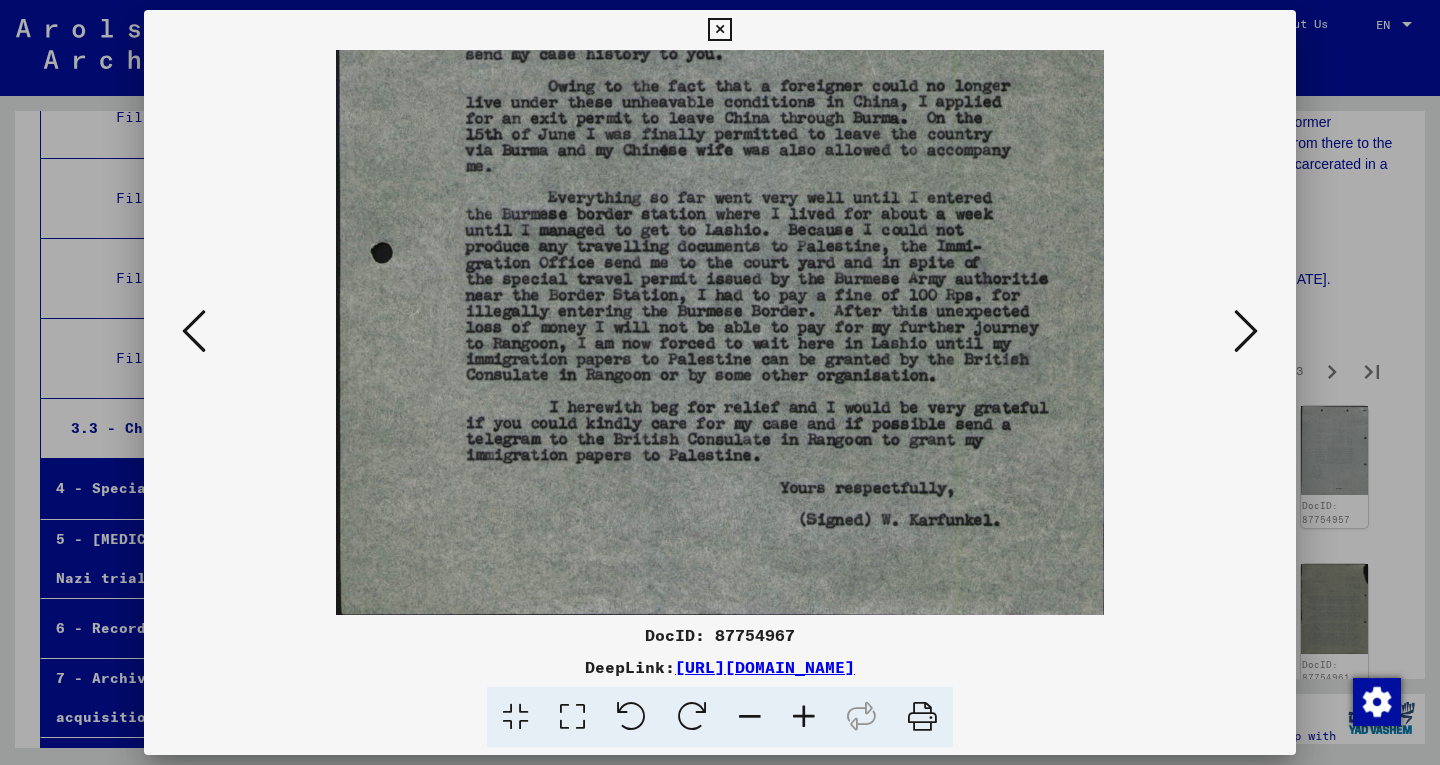 drag, startPoint x: 680, startPoint y: 435, endPoint x: 673, endPoint y: 302, distance: 133.18408 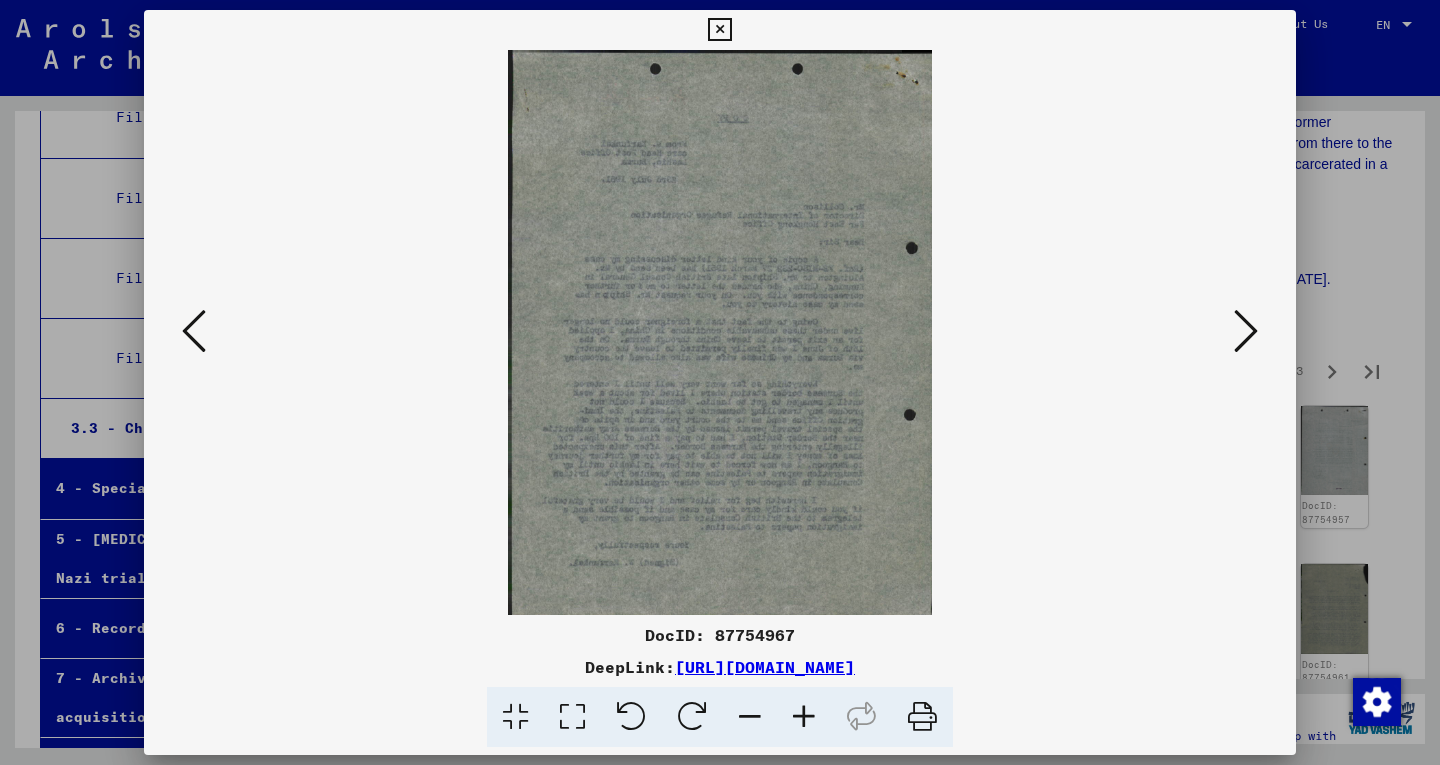 scroll, scrollTop: 0, scrollLeft: 0, axis: both 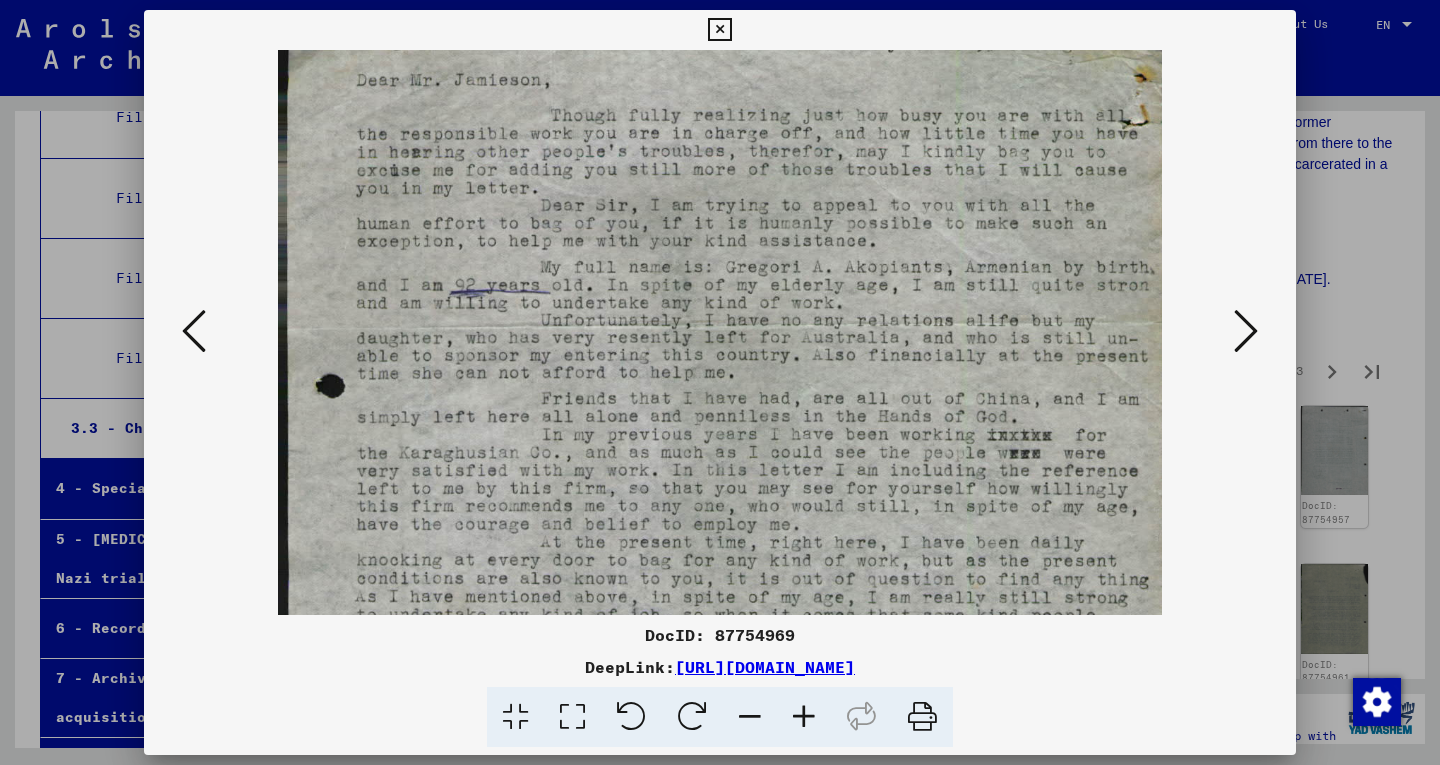 drag, startPoint x: 828, startPoint y: 430, endPoint x: 819, endPoint y: 373, distance: 57.706154 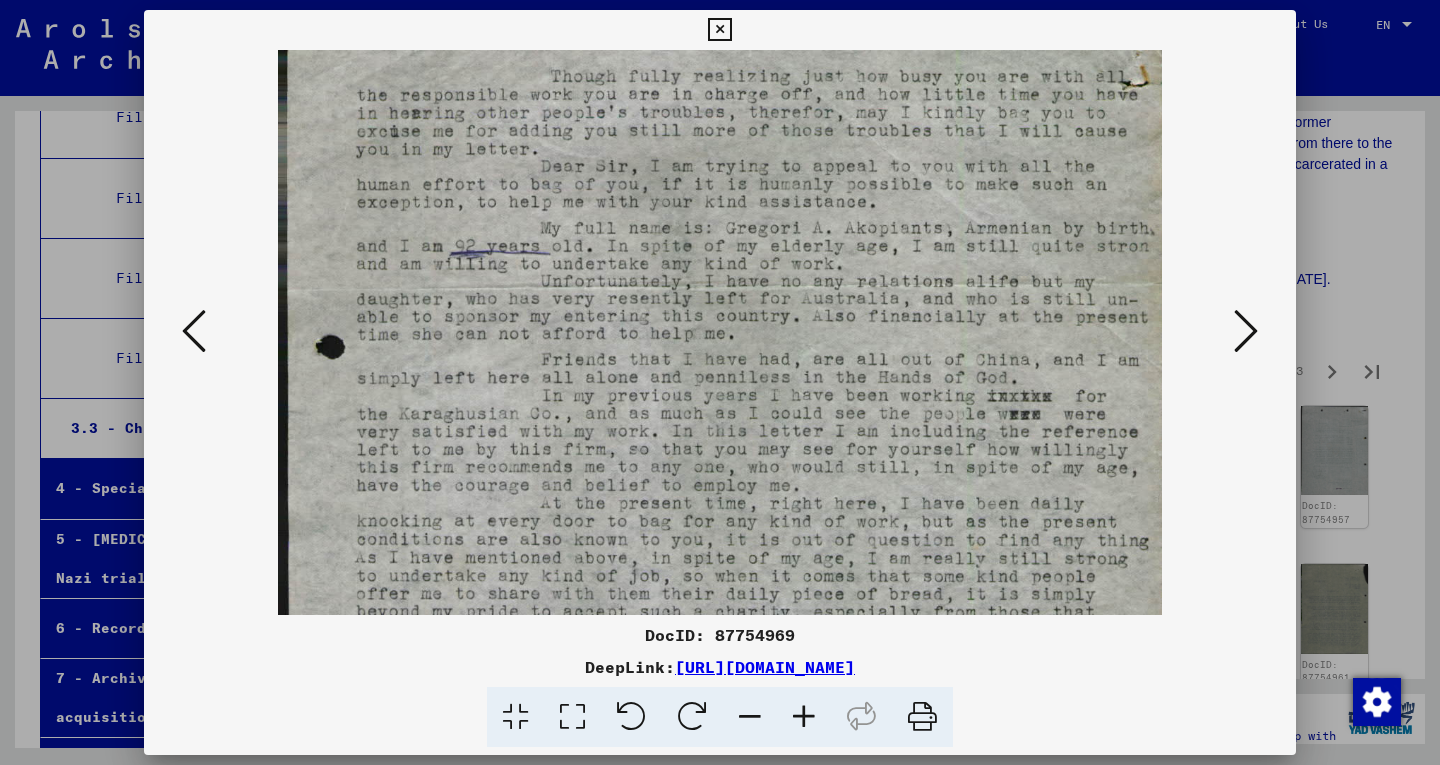 drag, startPoint x: 775, startPoint y: 450, endPoint x: 766, endPoint y: 411, distance: 40.024994 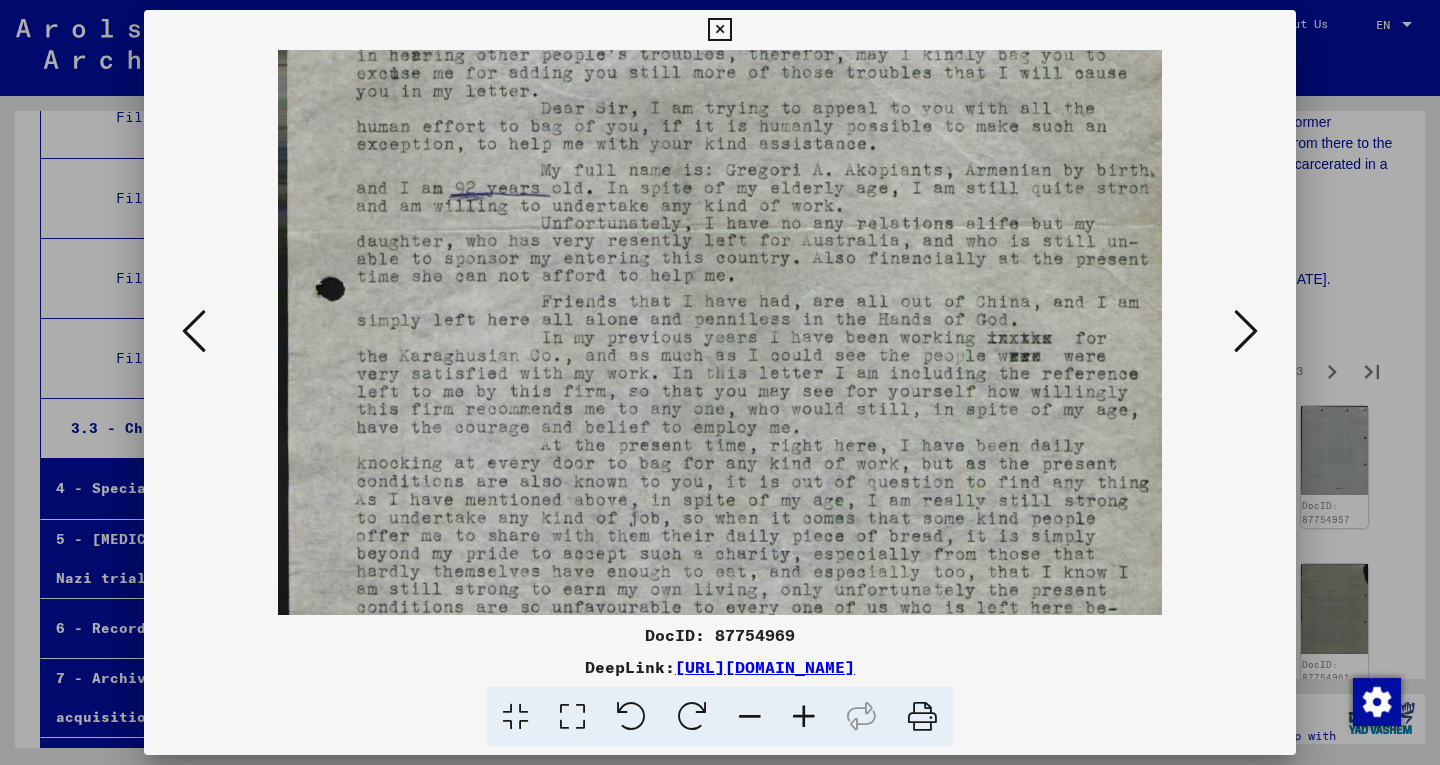 drag, startPoint x: 755, startPoint y: 454, endPoint x: 747, endPoint y: 401, distance: 53.600372 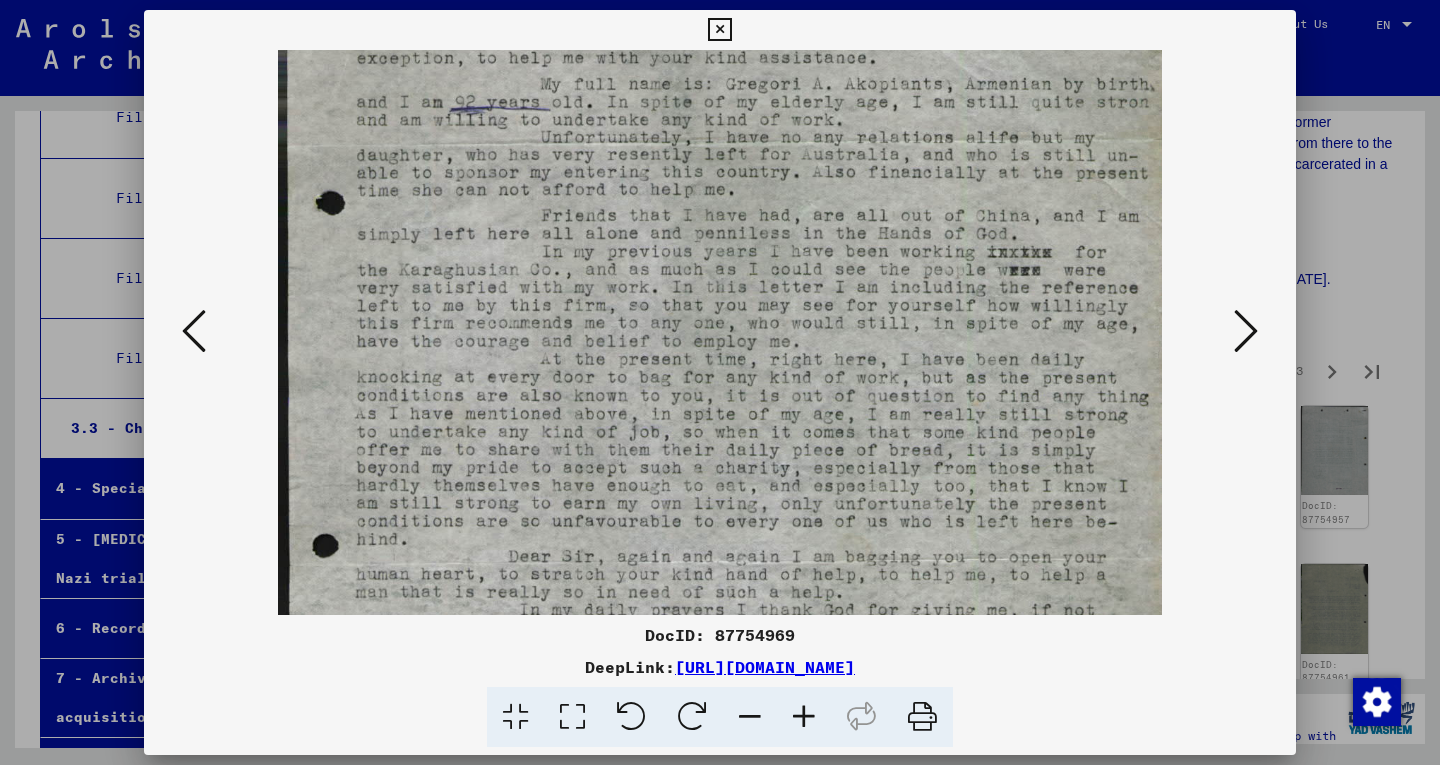 scroll, scrollTop: 264, scrollLeft: 0, axis: vertical 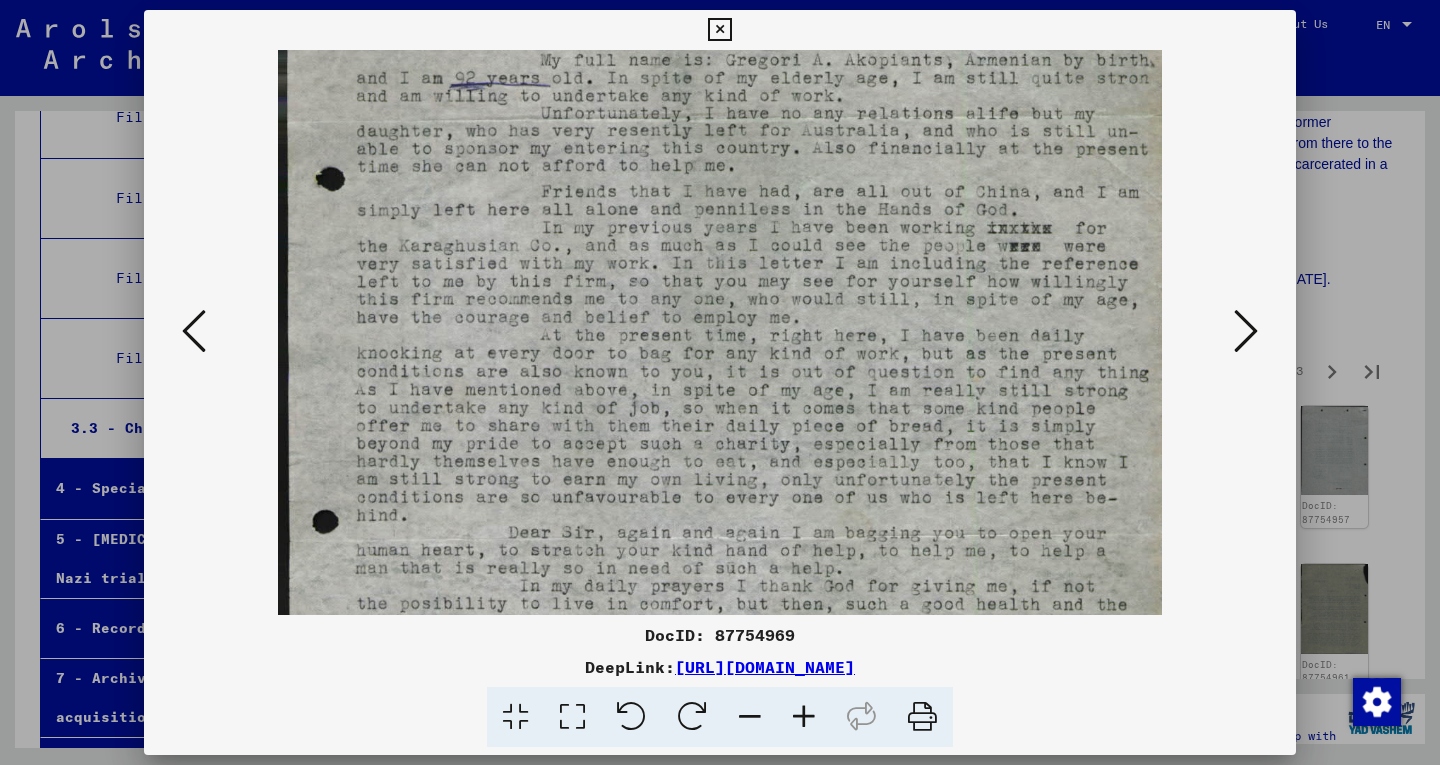drag, startPoint x: 674, startPoint y: 396, endPoint x: 664, endPoint y: 320, distance: 76.655075 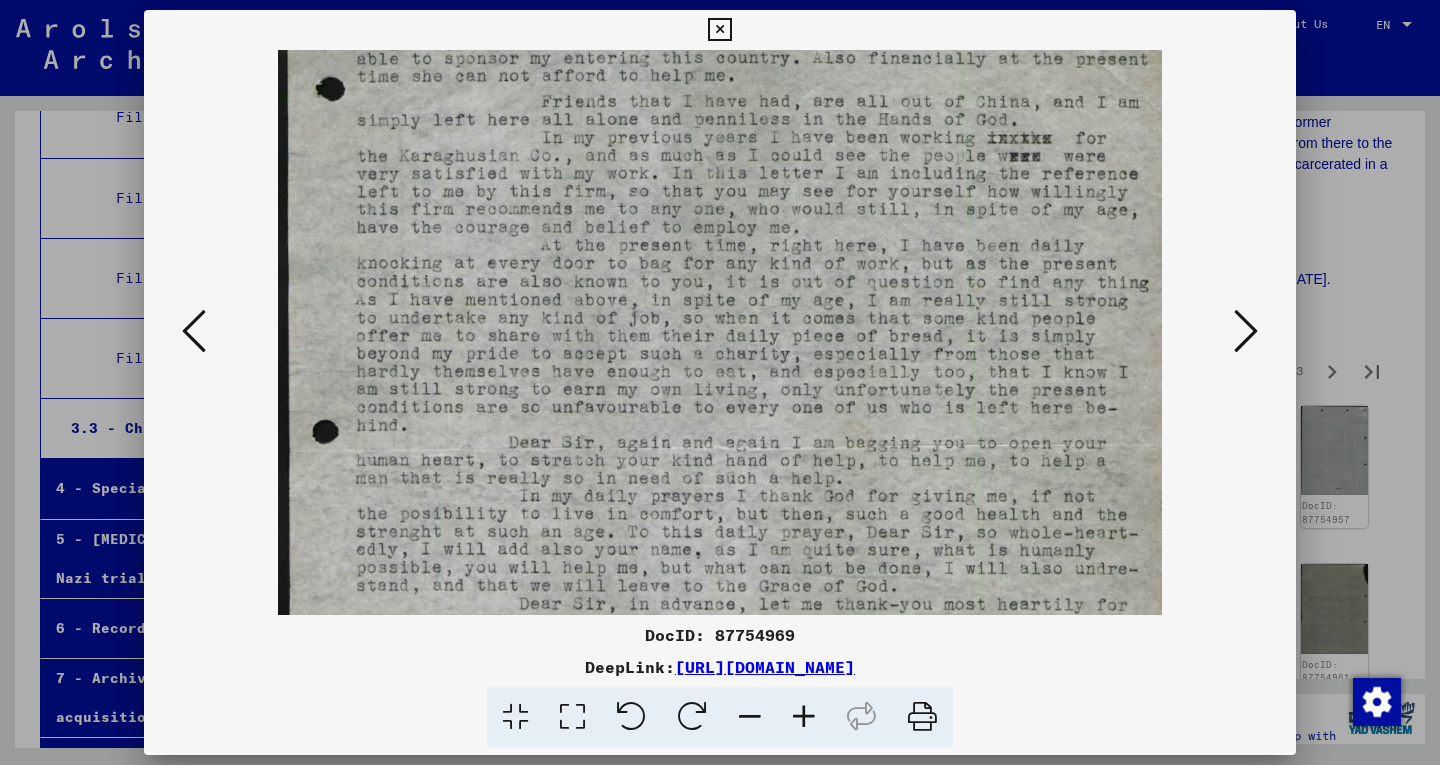 drag, startPoint x: 654, startPoint y: 502, endPoint x: 650, endPoint y: 408, distance: 94.08507 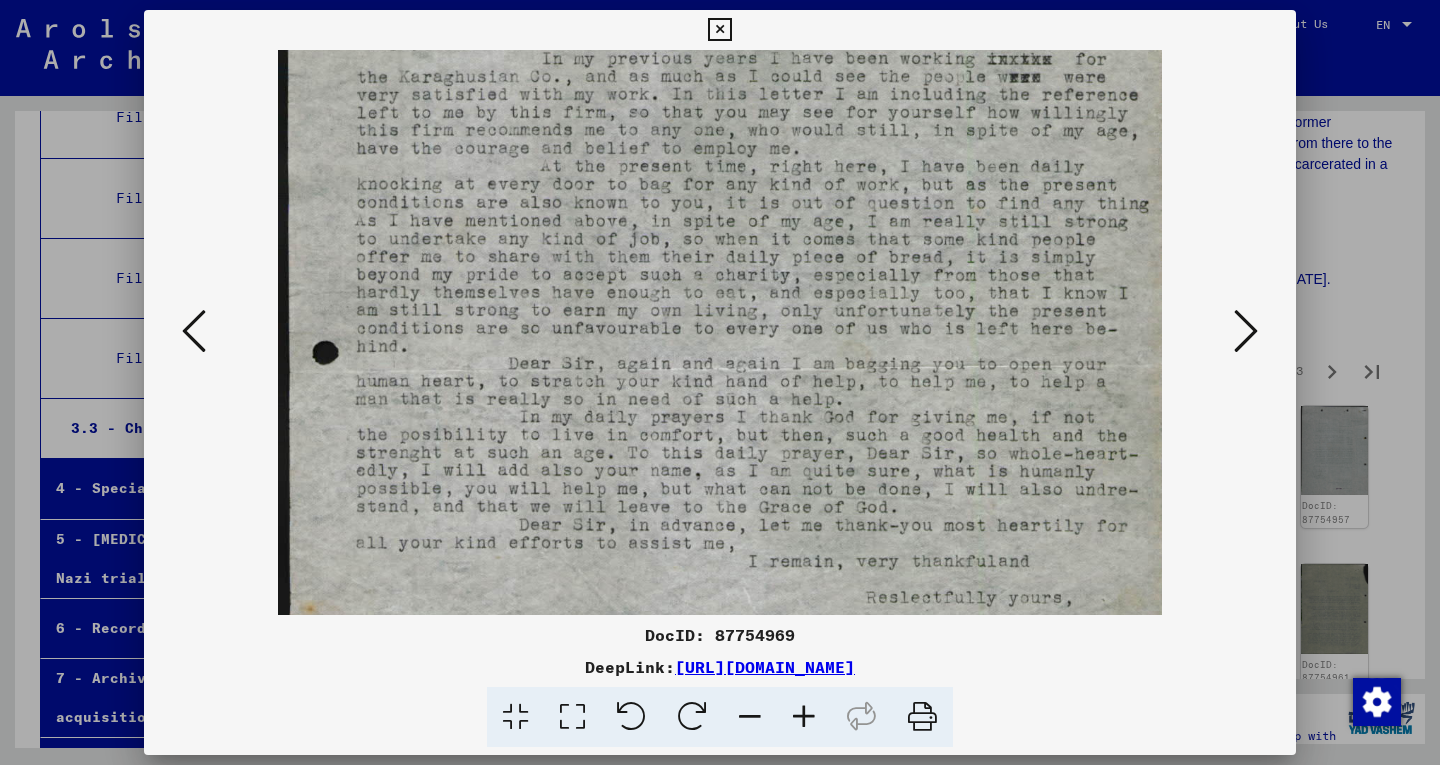 scroll, scrollTop: 436, scrollLeft: 0, axis: vertical 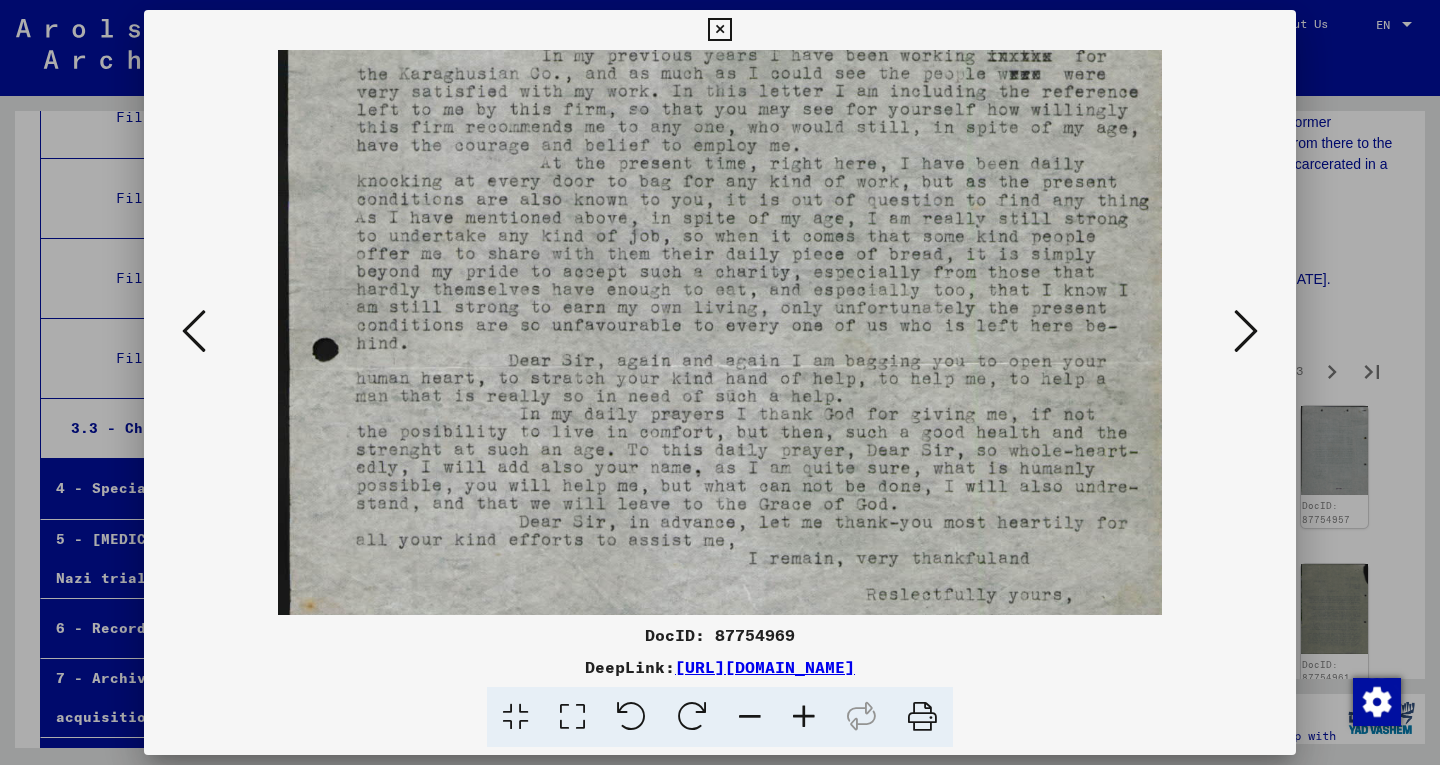drag, startPoint x: 645, startPoint y: 471, endPoint x: 644, endPoint y: 397, distance: 74.00676 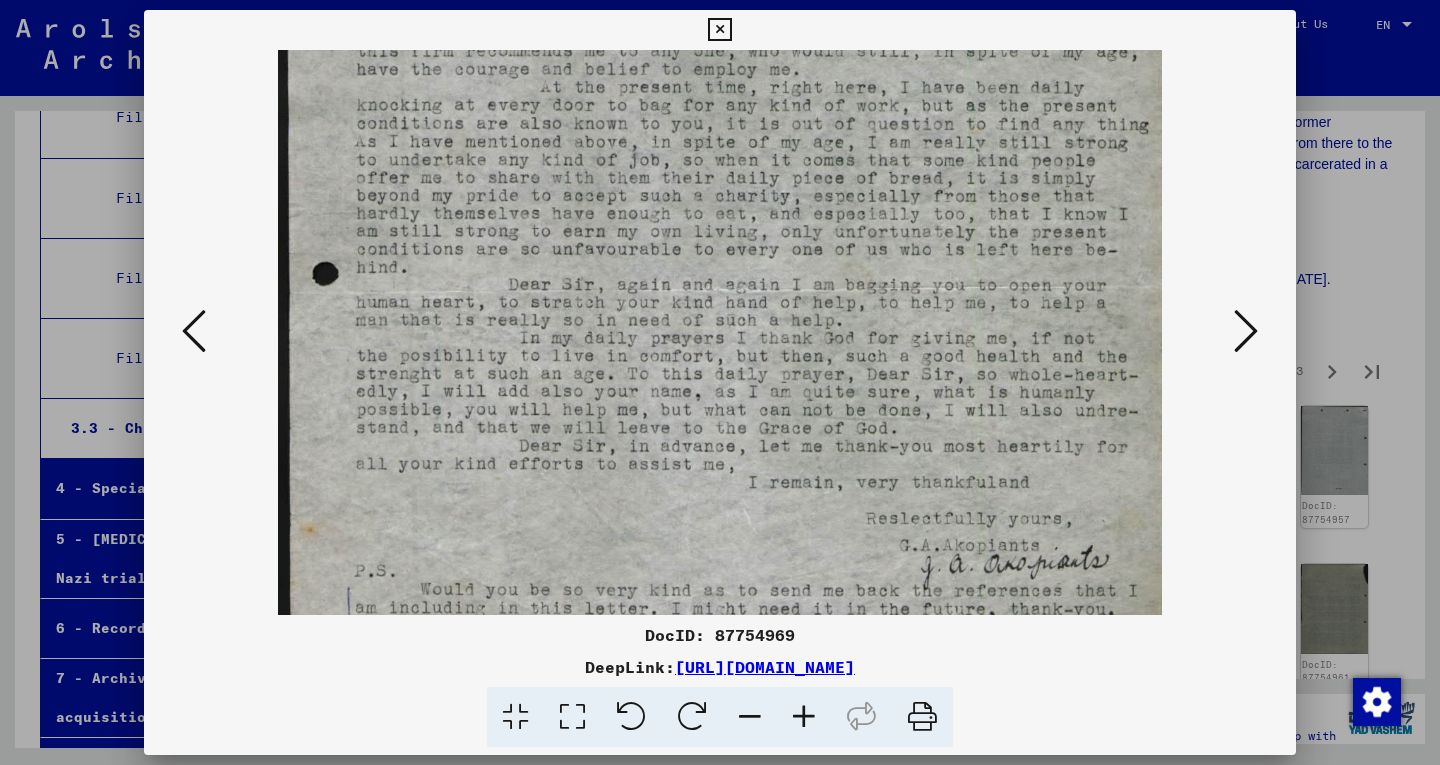 drag, startPoint x: 637, startPoint y: 458, endPoint x: 633, endPoint y: 397, distance: 61.13101 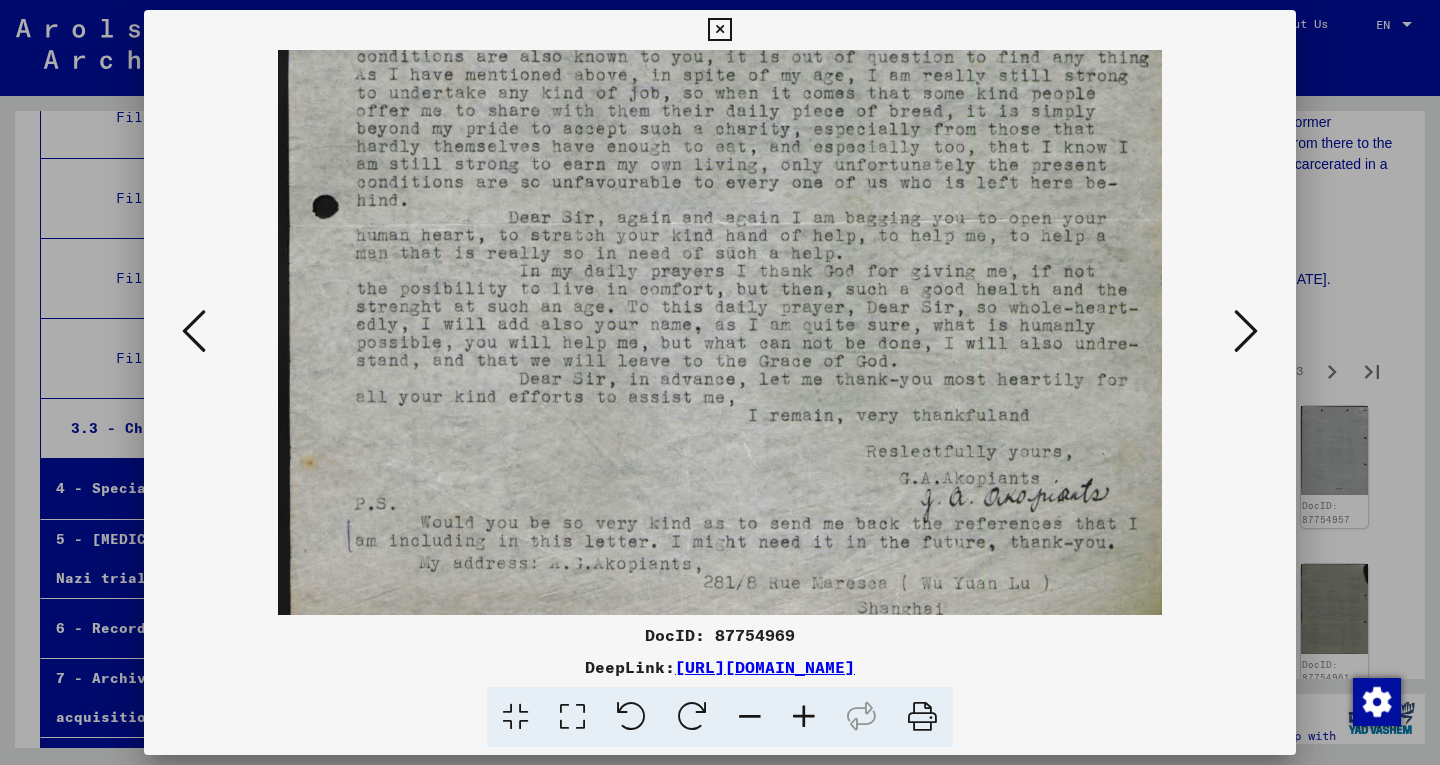 scroll, scrollTop: 588, scrollLeft: 0, axis: vertical 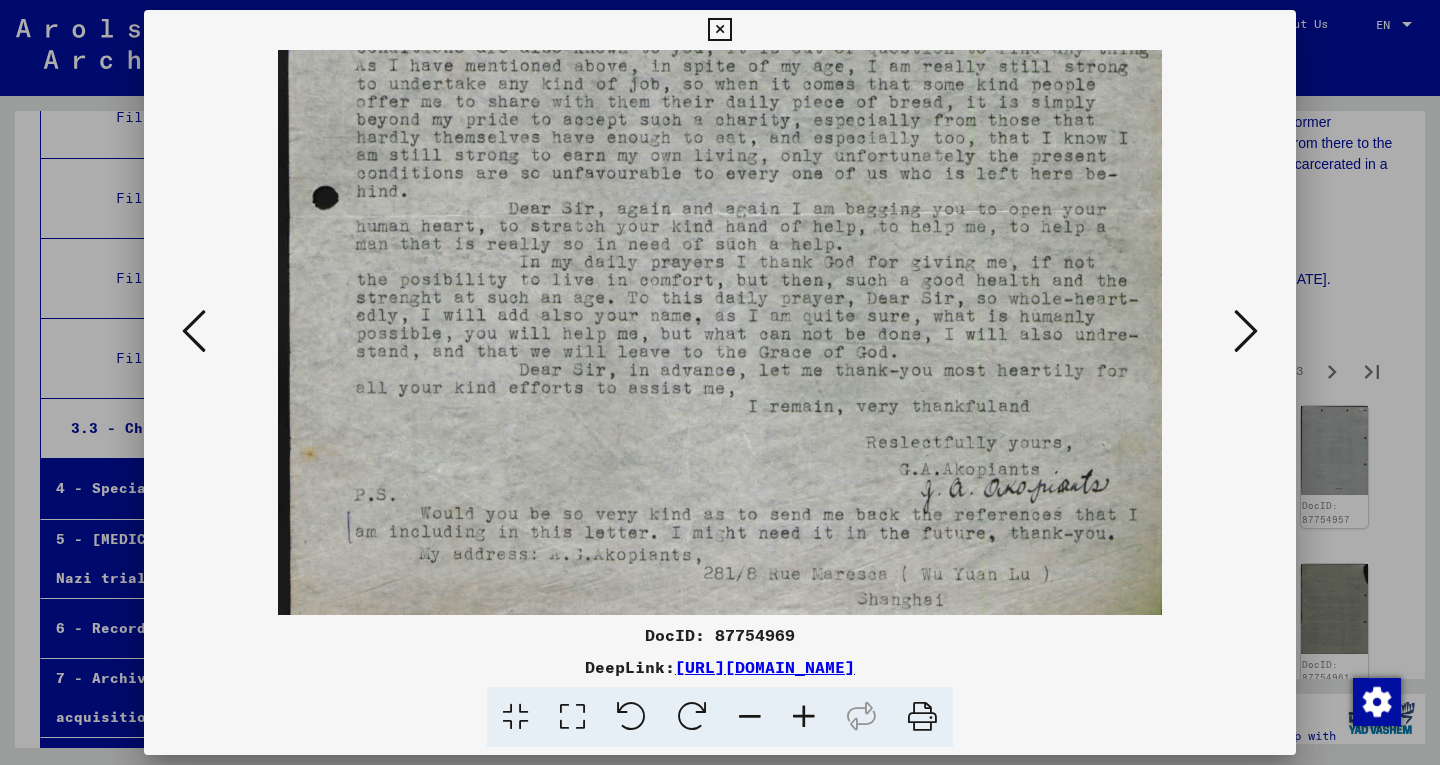 drag, startPoint x: 631, startPoint y: 467, endPoint x: 631, endPoint y: 391, distance: 76 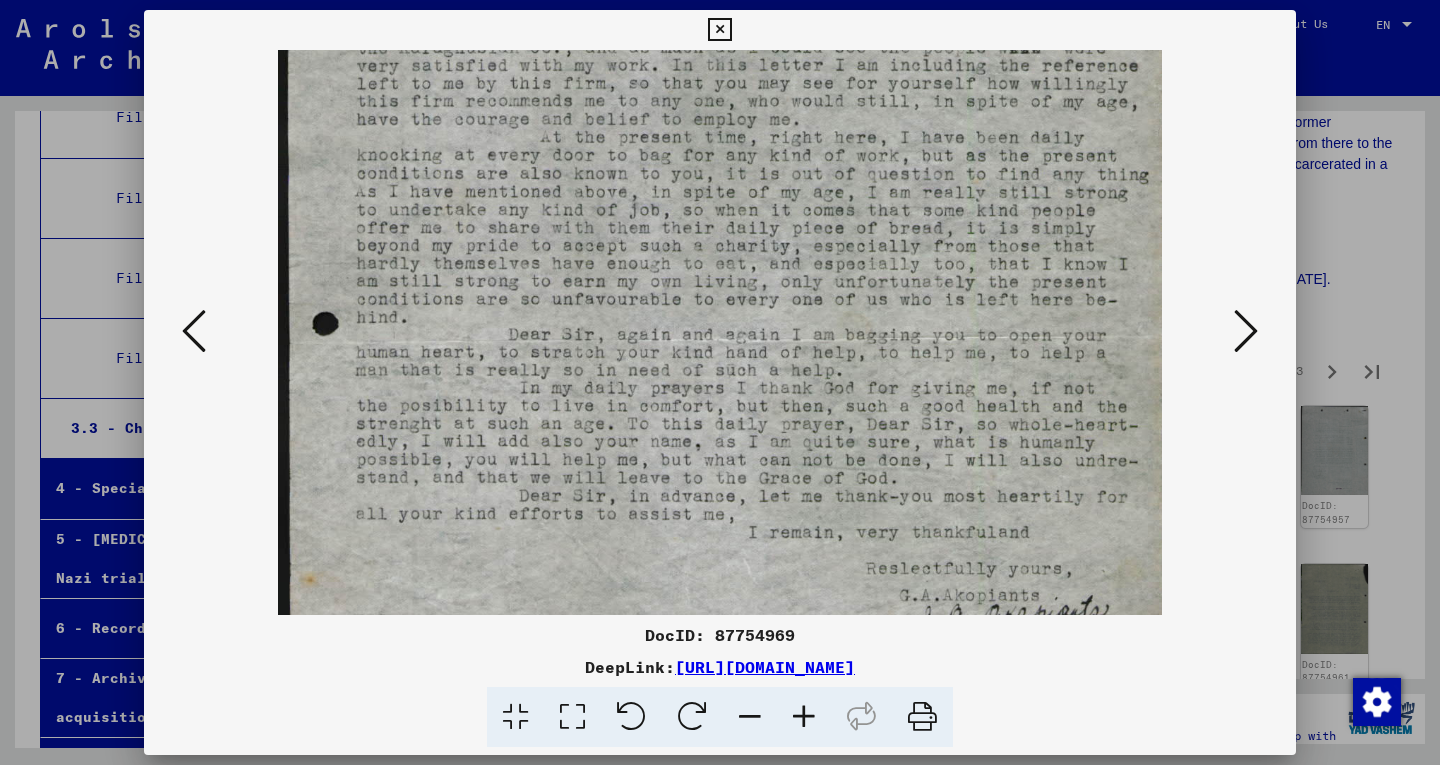 drag, startPoint x: 656, startPoint y: 364, endPoint x: 638, endPoint y: 495, distance: 132.23087 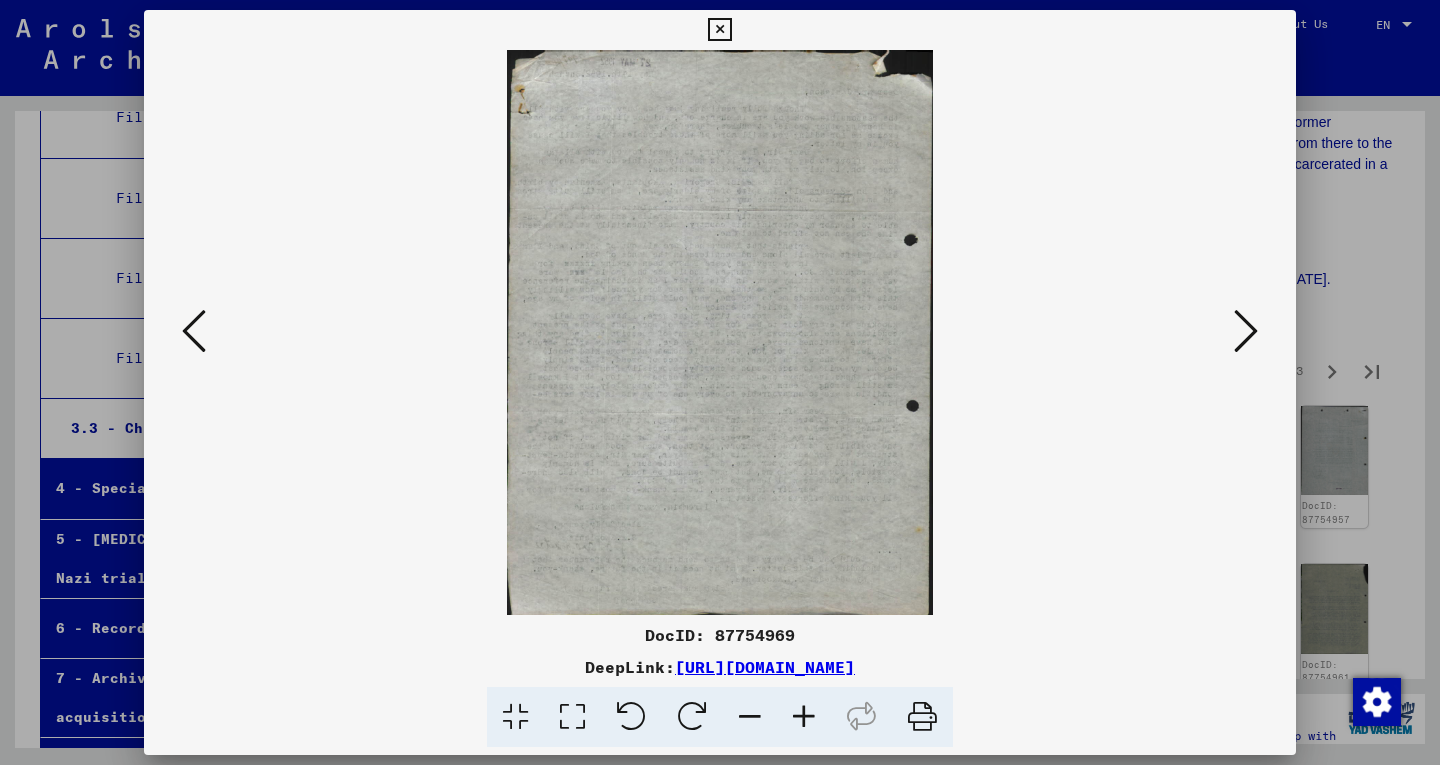 scroll, scrollTop: 0, scrollLeft: 0, axis: both 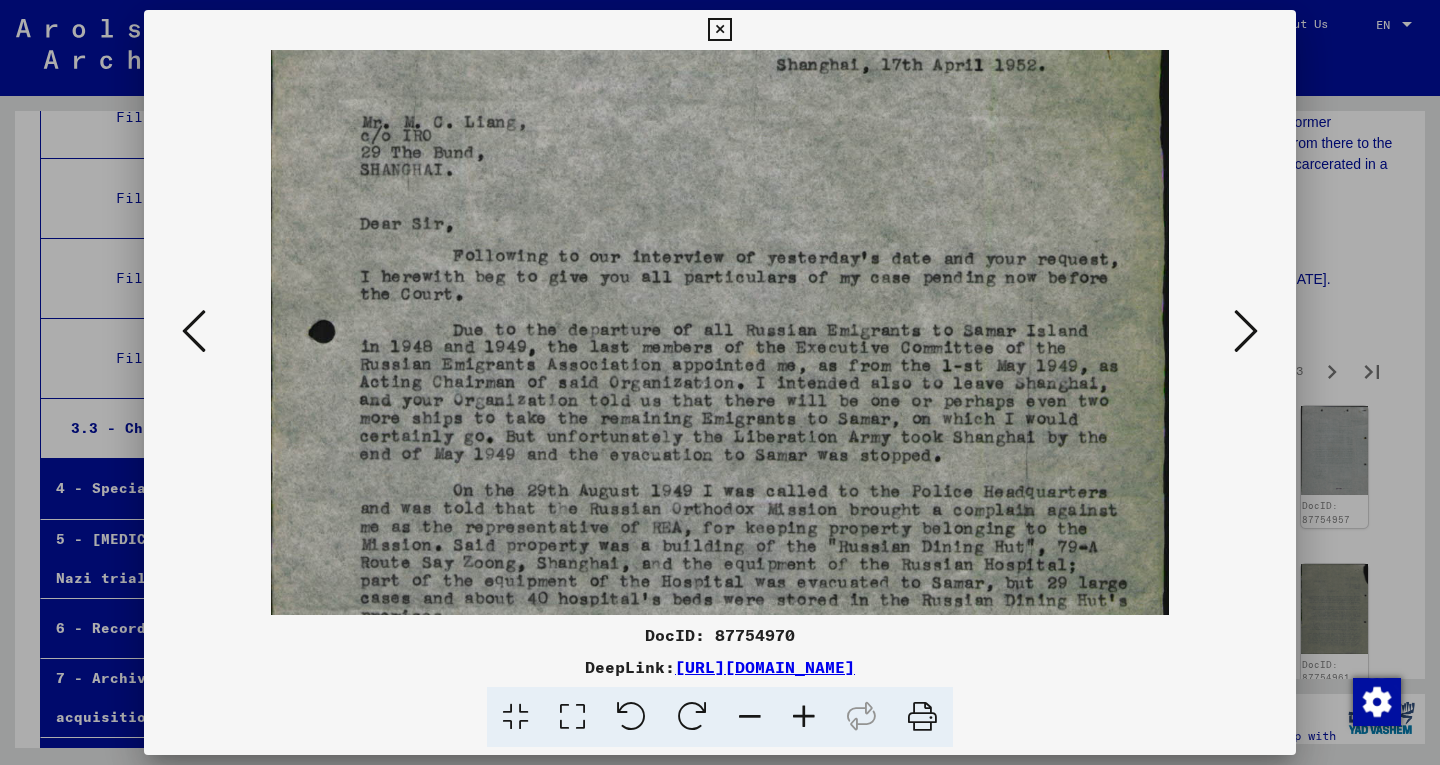 drag, startPoint x: 783, startPoint y: 535, endPoint x: 752, endPoint y: 397, distance: 141.43903 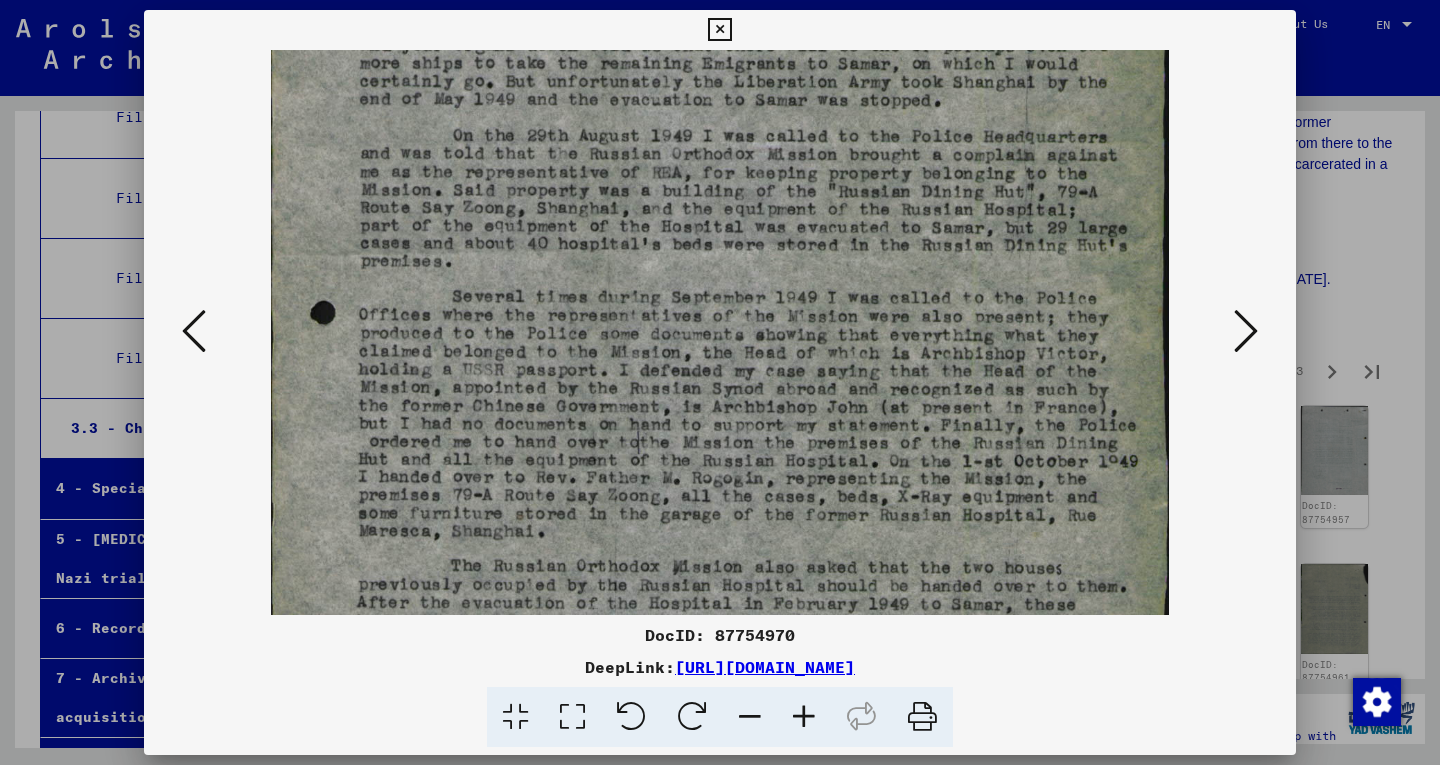 drag, startPoint x: 736, startPoint y: 469, endPoint x: 638, endPoint y: 120, distance: 362.4983 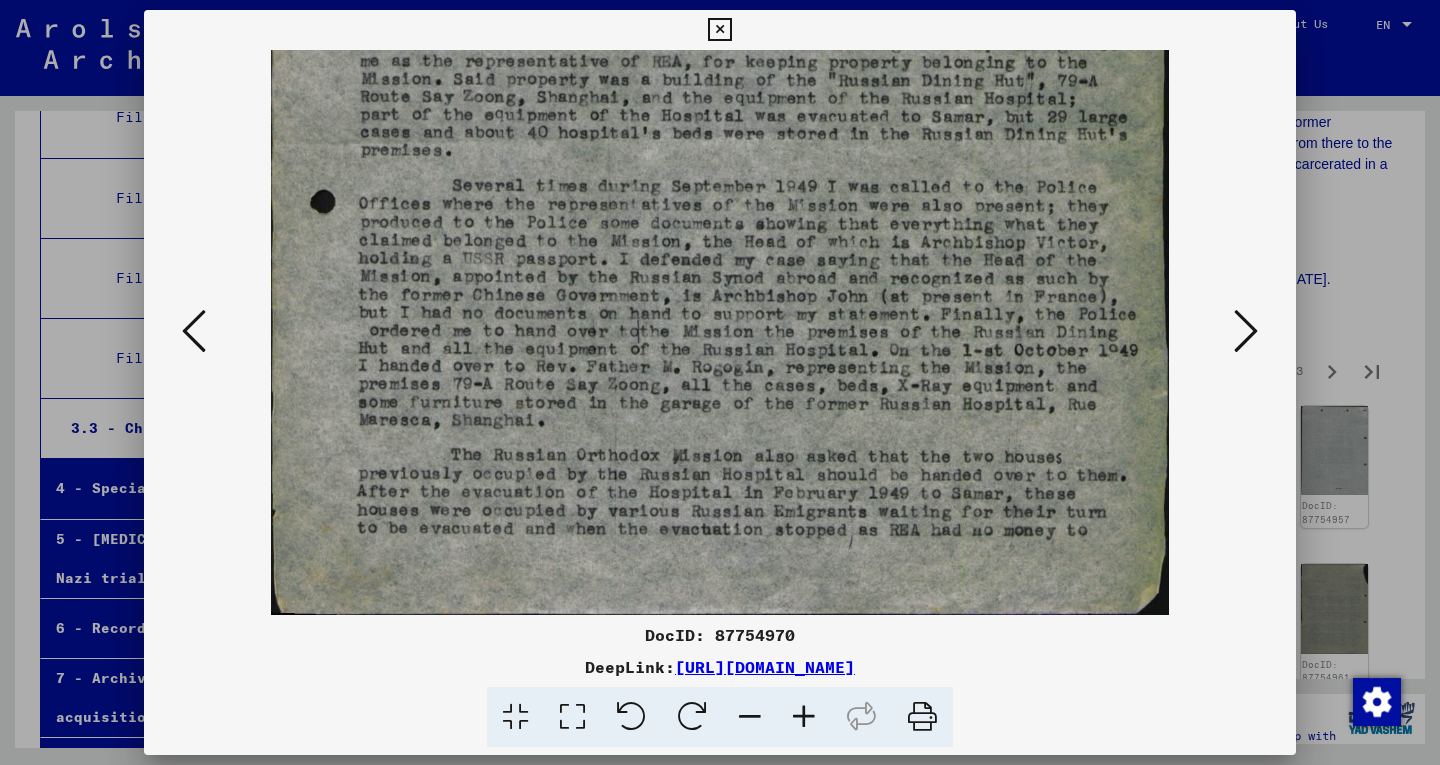 drag, startPoint x: 644, startPoint y: 390, endPoint x: 643, endPoint y: 158, distance: 232.00215 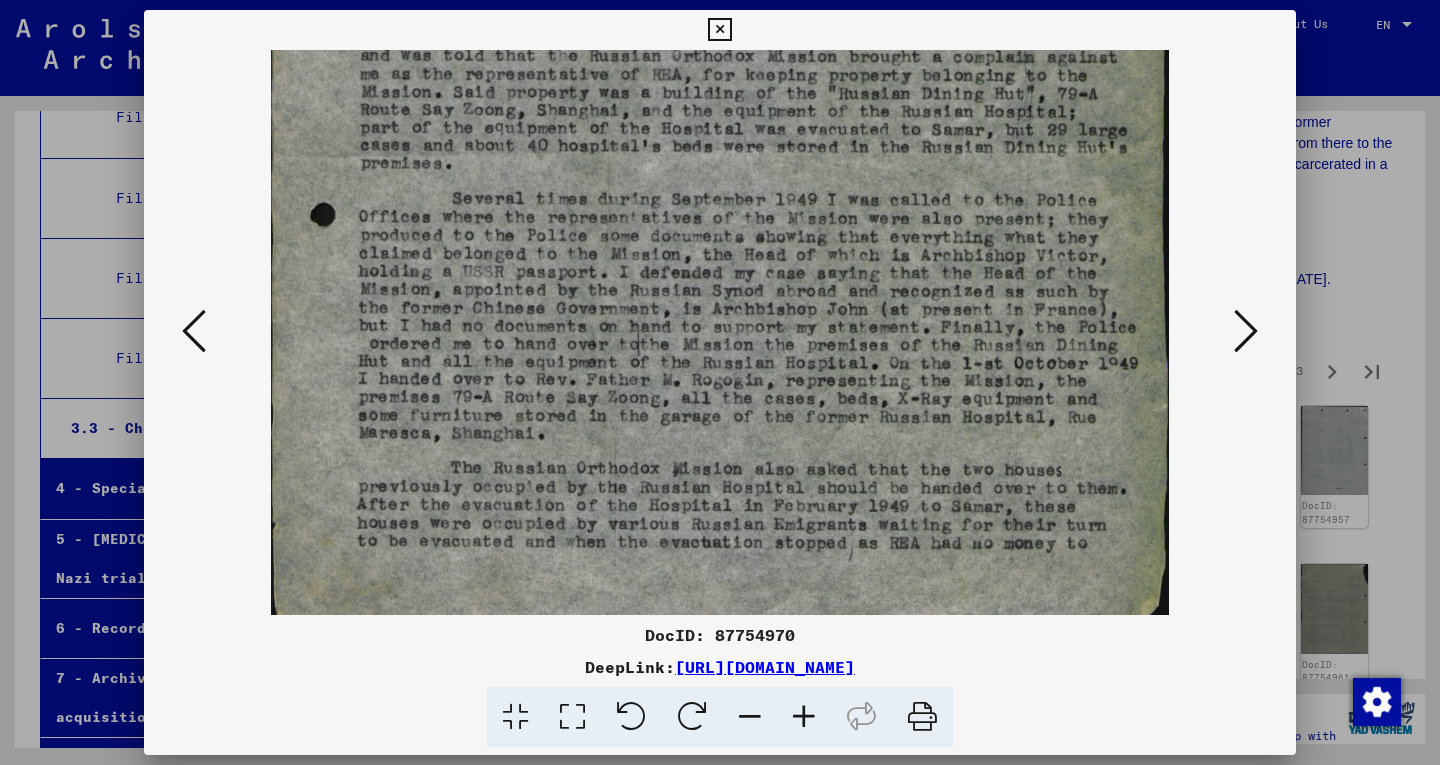 drag, startPoint x: 640, startPoint y: 342, endPoint x: 646, endPoint y: 199, distance: 143.12582 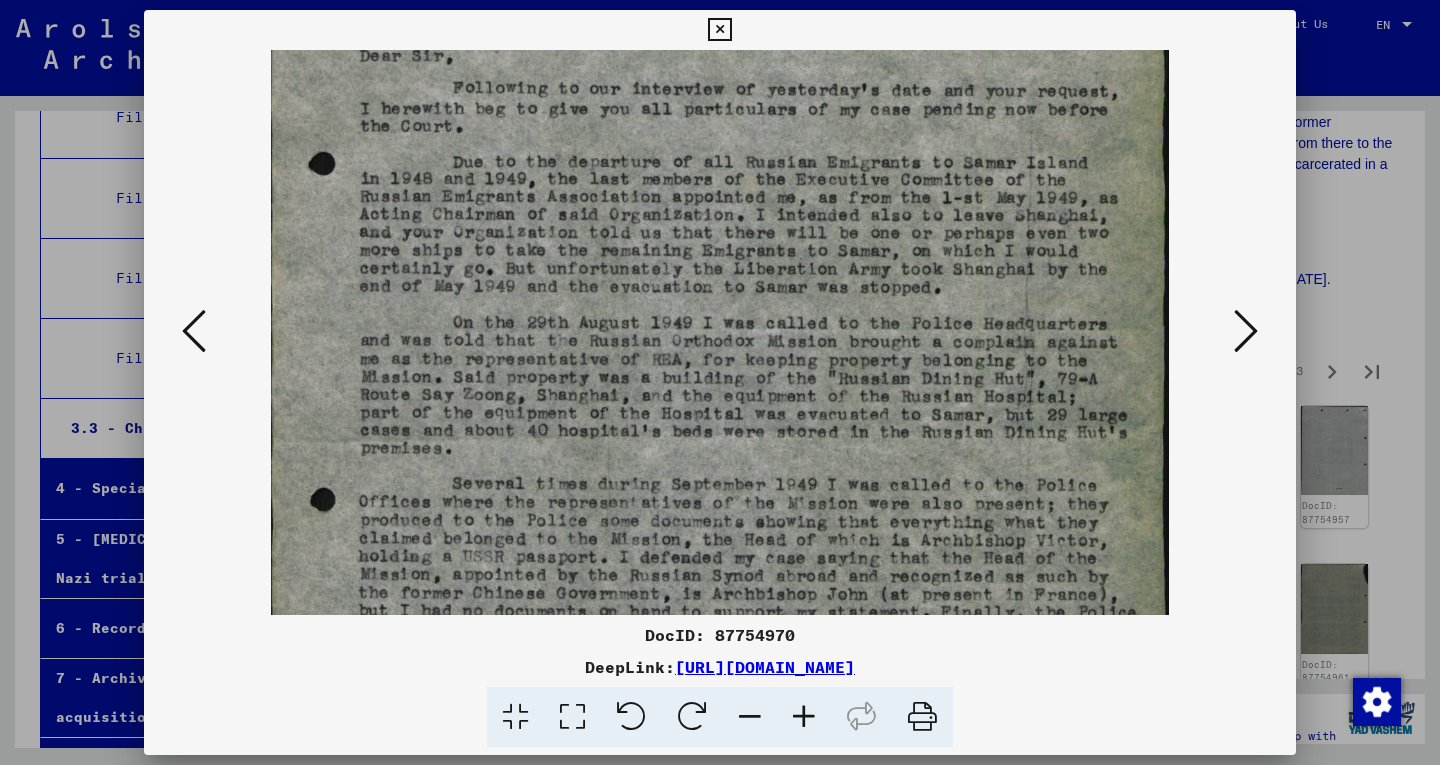 drag, startPoint x: 658, startPoint y: 310, endPoint x: 653, endPoint y: 501, distance: 191.06543 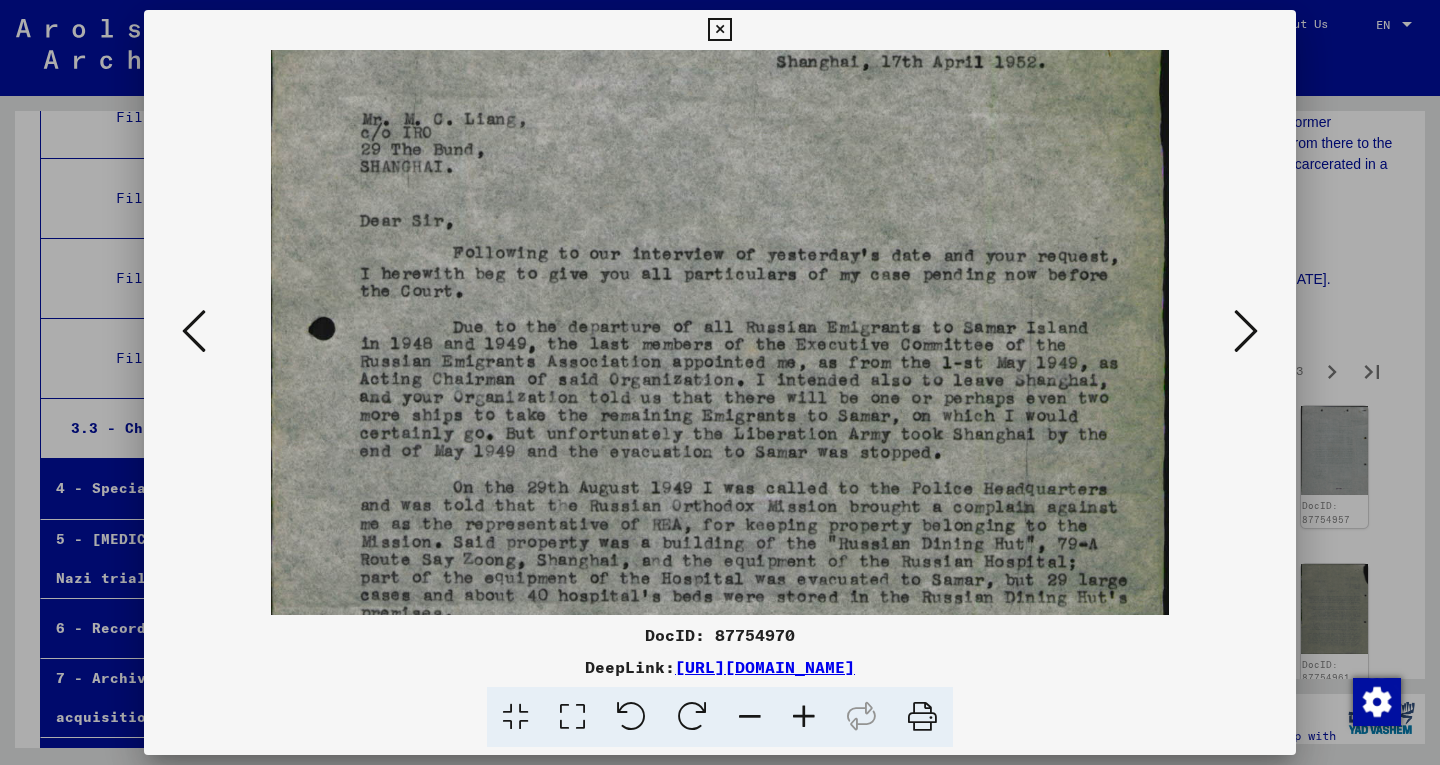 drag, startPoint x: 647, startPoint y: 372, endPoint x: 633, endPoint y: 517, distance: 145.6743 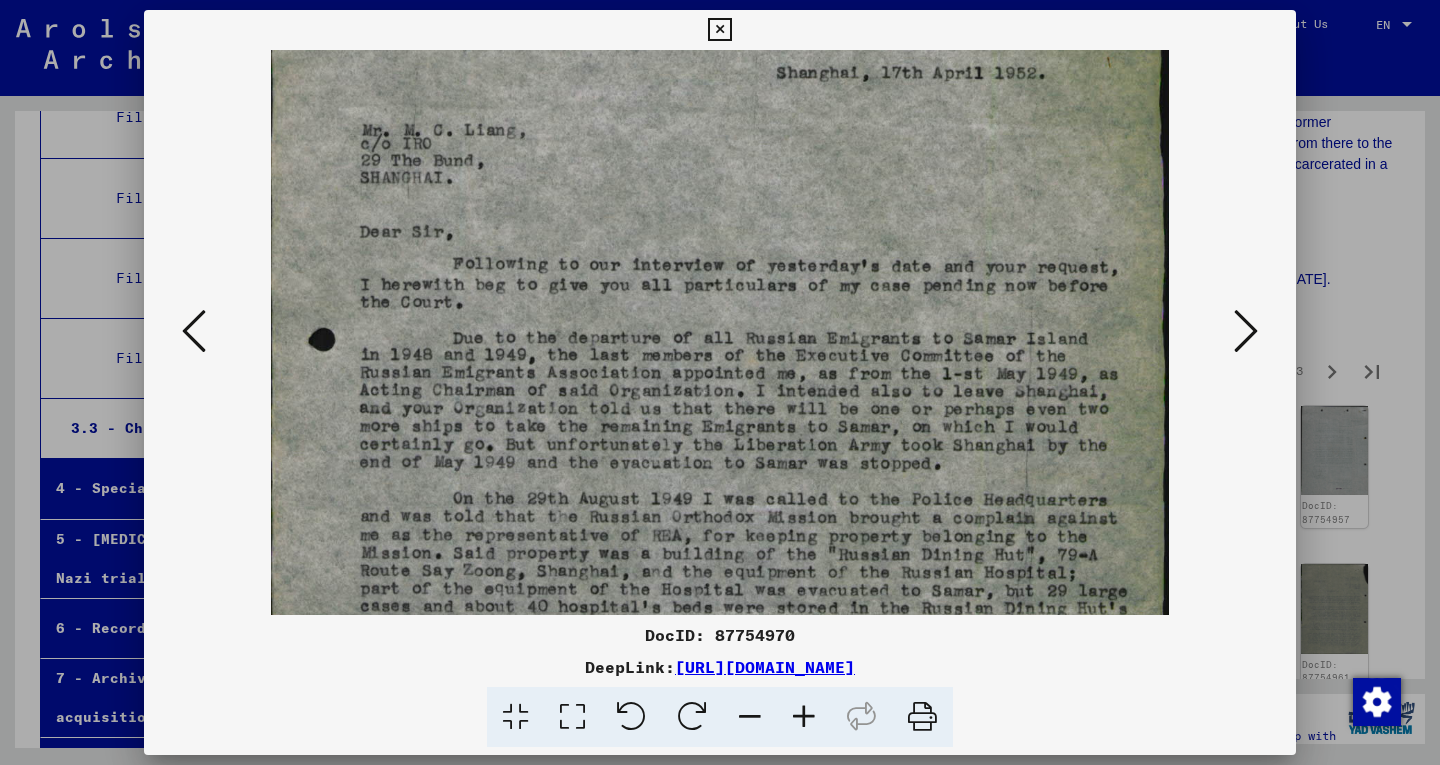 drag, startPoint x: 663, startPoint y: 413, endPoint x: 640, endPoint y: 427, distance: 26.925823 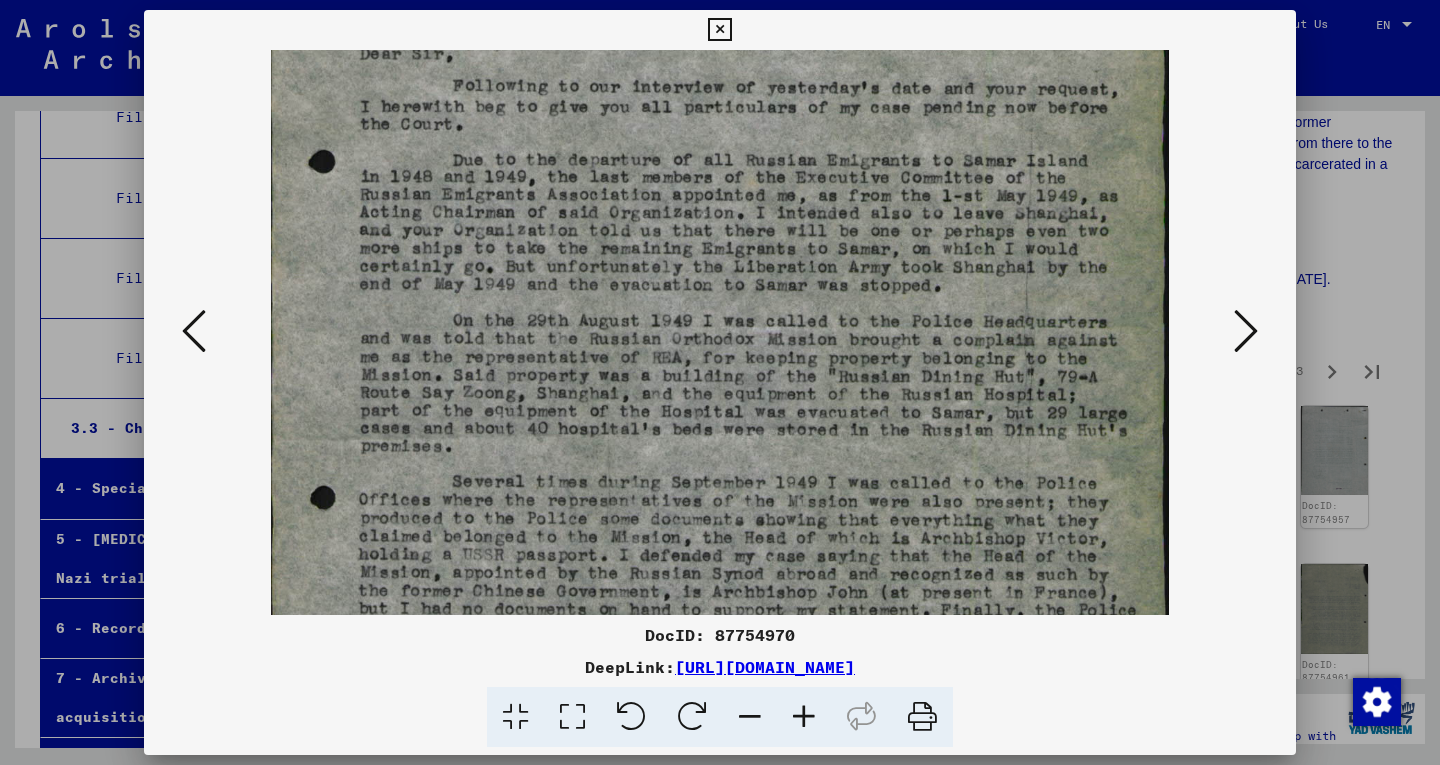 drag, startPoint x: 626, startPoint y: 463, endPoint x: 611, endPoint y: 282, distance: 181.62048 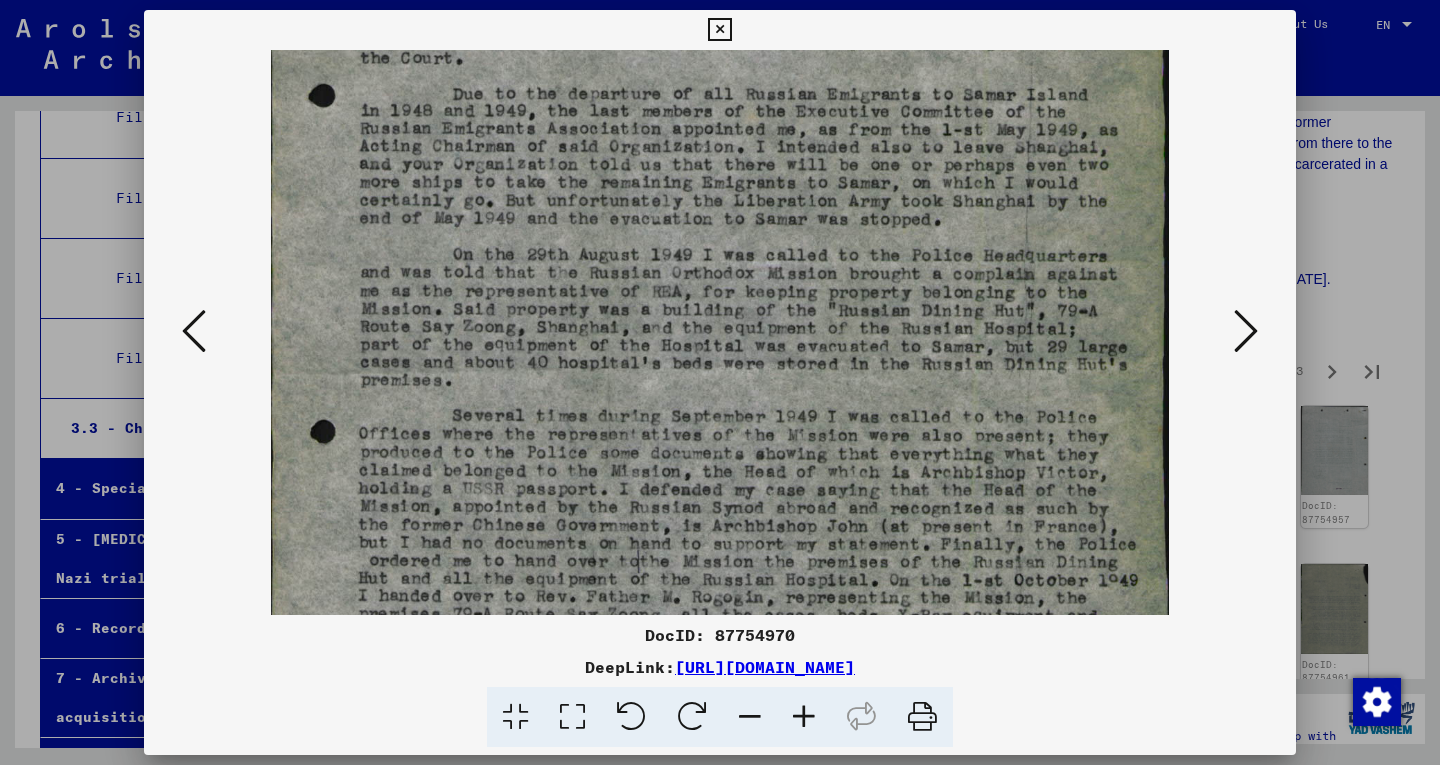 scroll, scrollTop: 379, scrollLeft: 0, axis: vertical 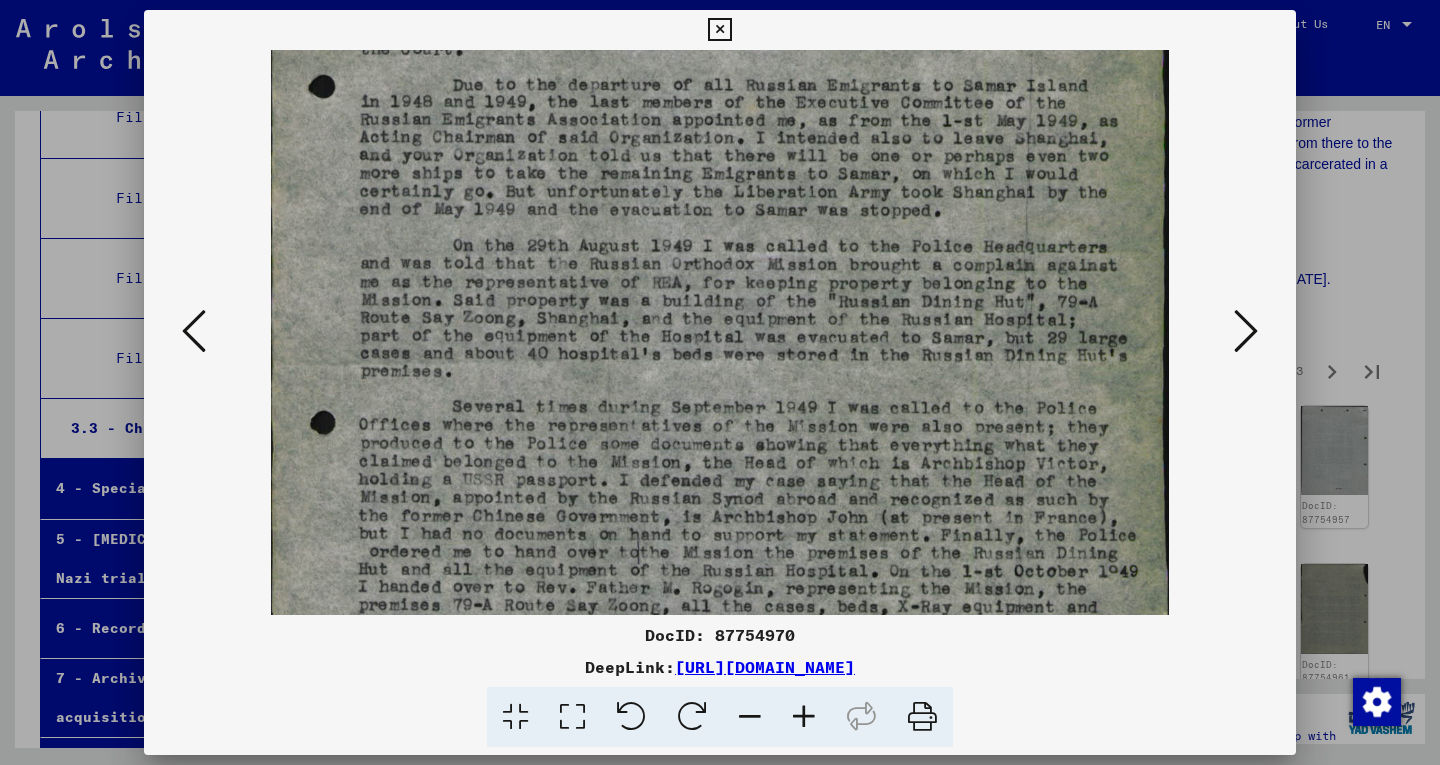 drag, startPoint x: 566, startPoint y: 430, endPoint x: 557, endPoint y: 355, distance: 75.53807 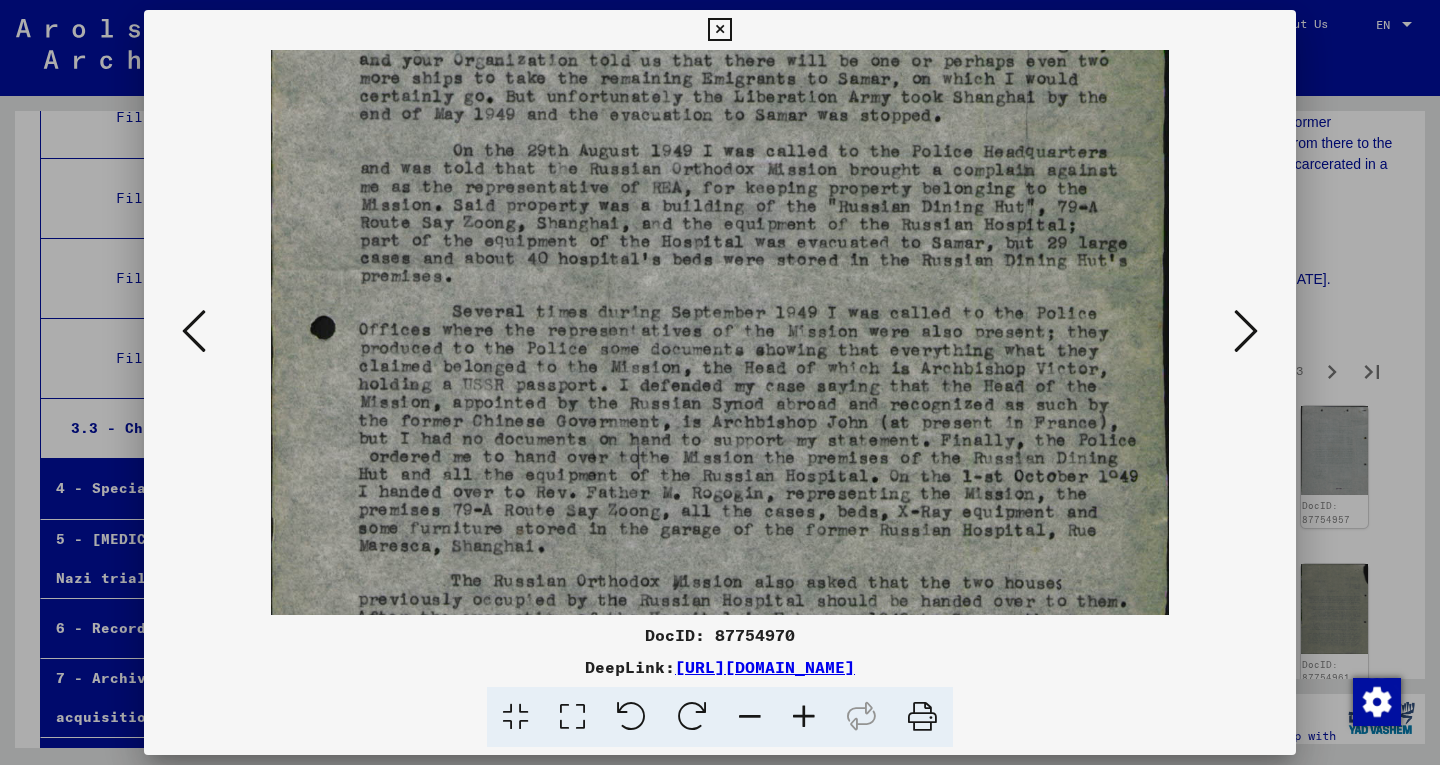drag, startPoint x: 589, startPoint y: 389, endPoint x: 592, endPoint y: 293, distance: 96.04687 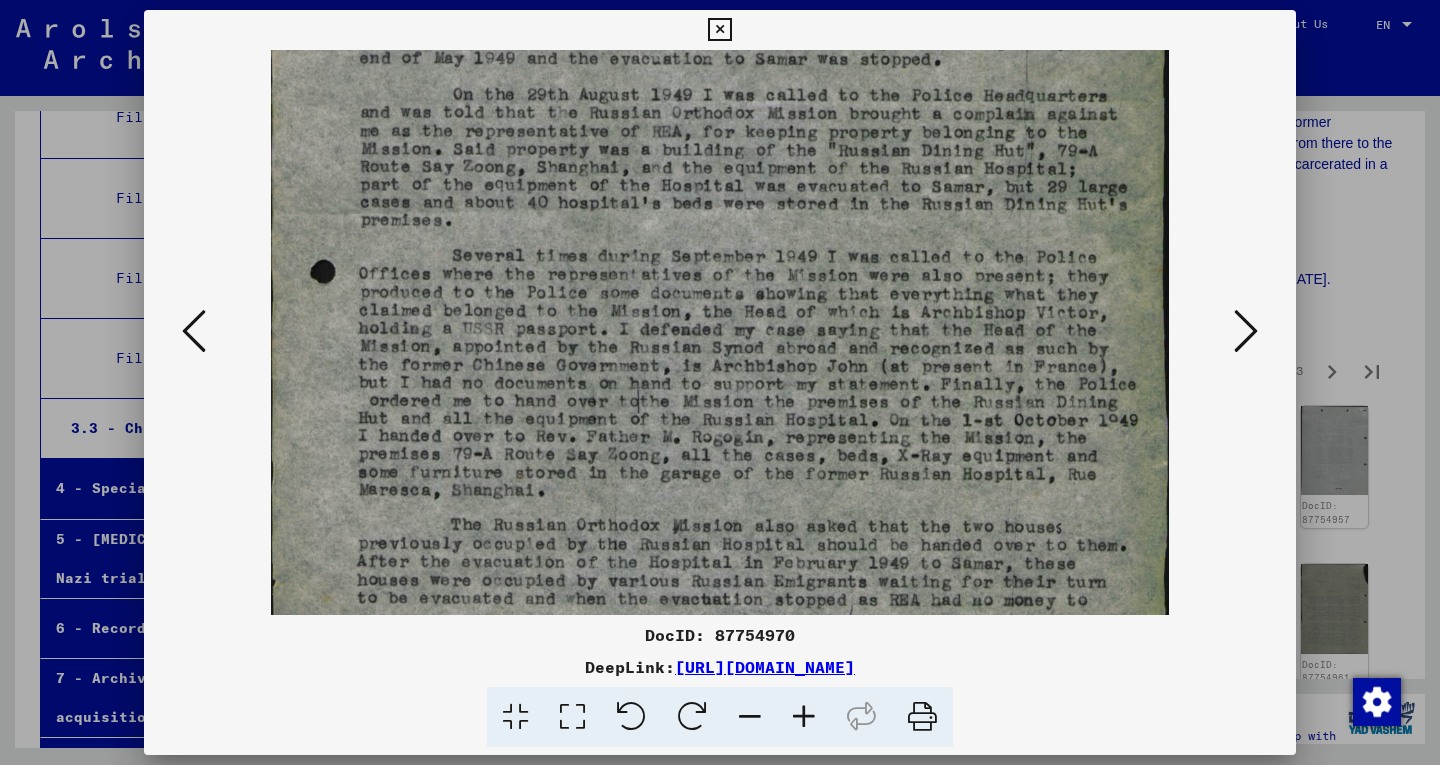 scroll, scrollTop: 544, scrollLeft: 0, axis: vertical 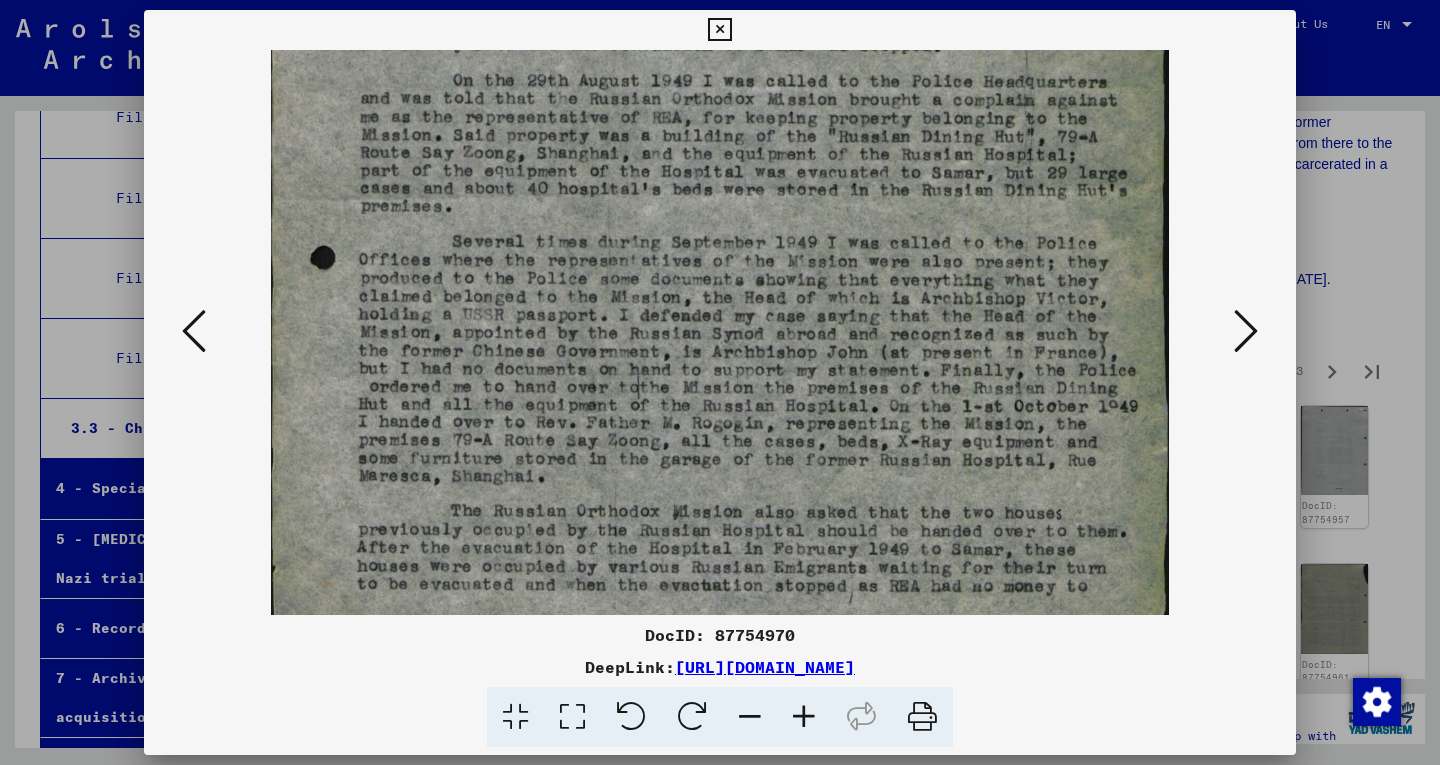 drag, startPoint x: 567, startPoint y: 521, endPoint x: 571, endPoint y: 471, distance: 50.159744 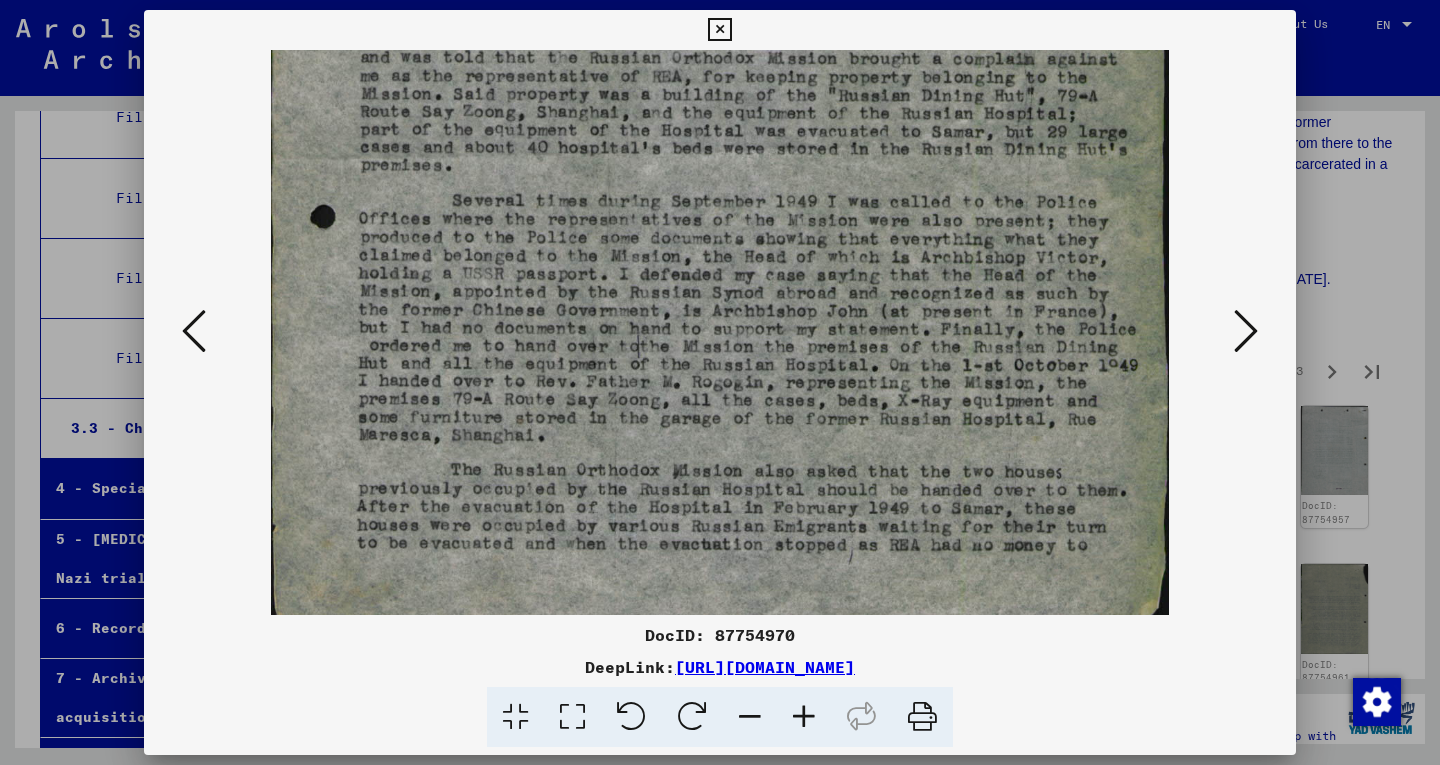 scroll, scrollTop: 600, scrollLeft: 0, axis: vertical 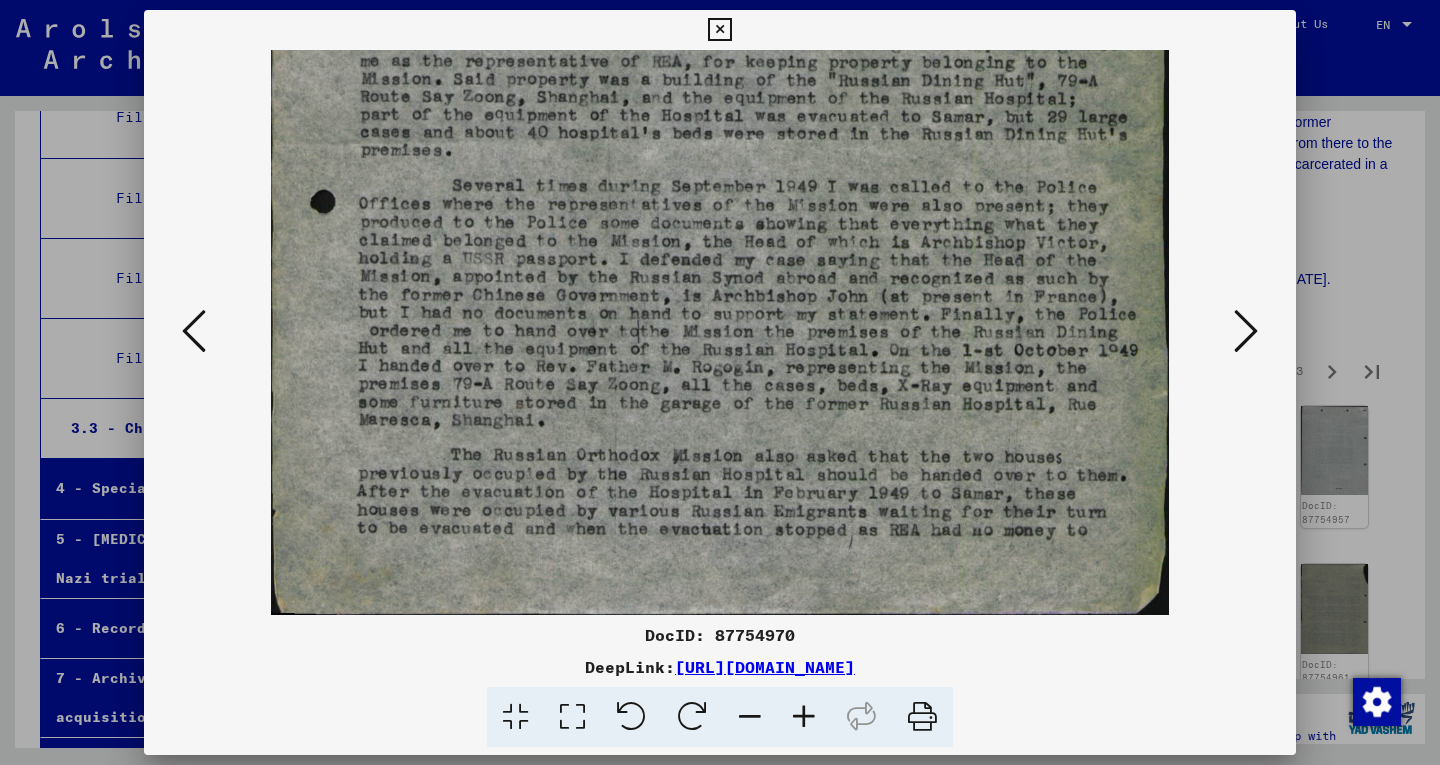 drag, startPoint x: 584, startPoint y: 482, endPoint x: 593, endPoint y: 381, distance: 101.4002 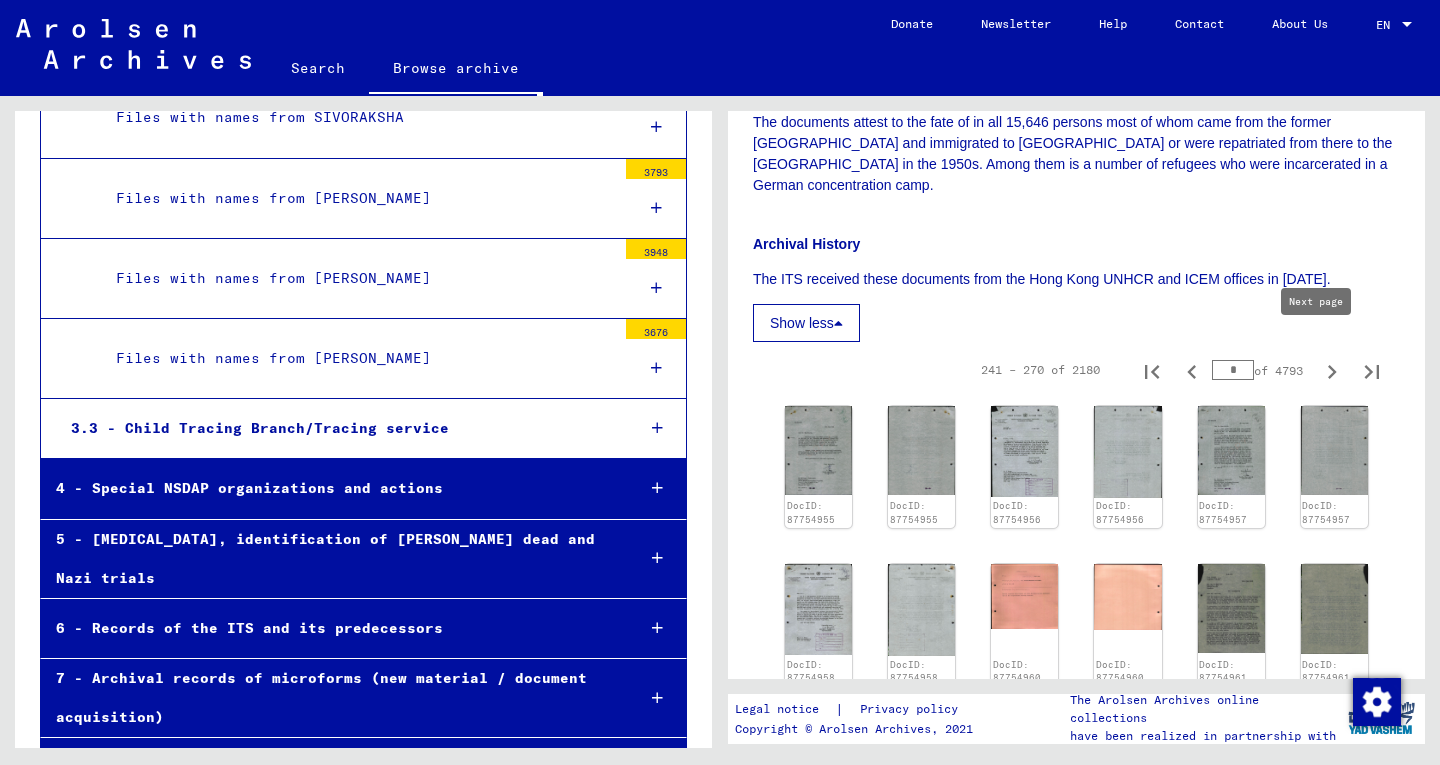 type on "**" 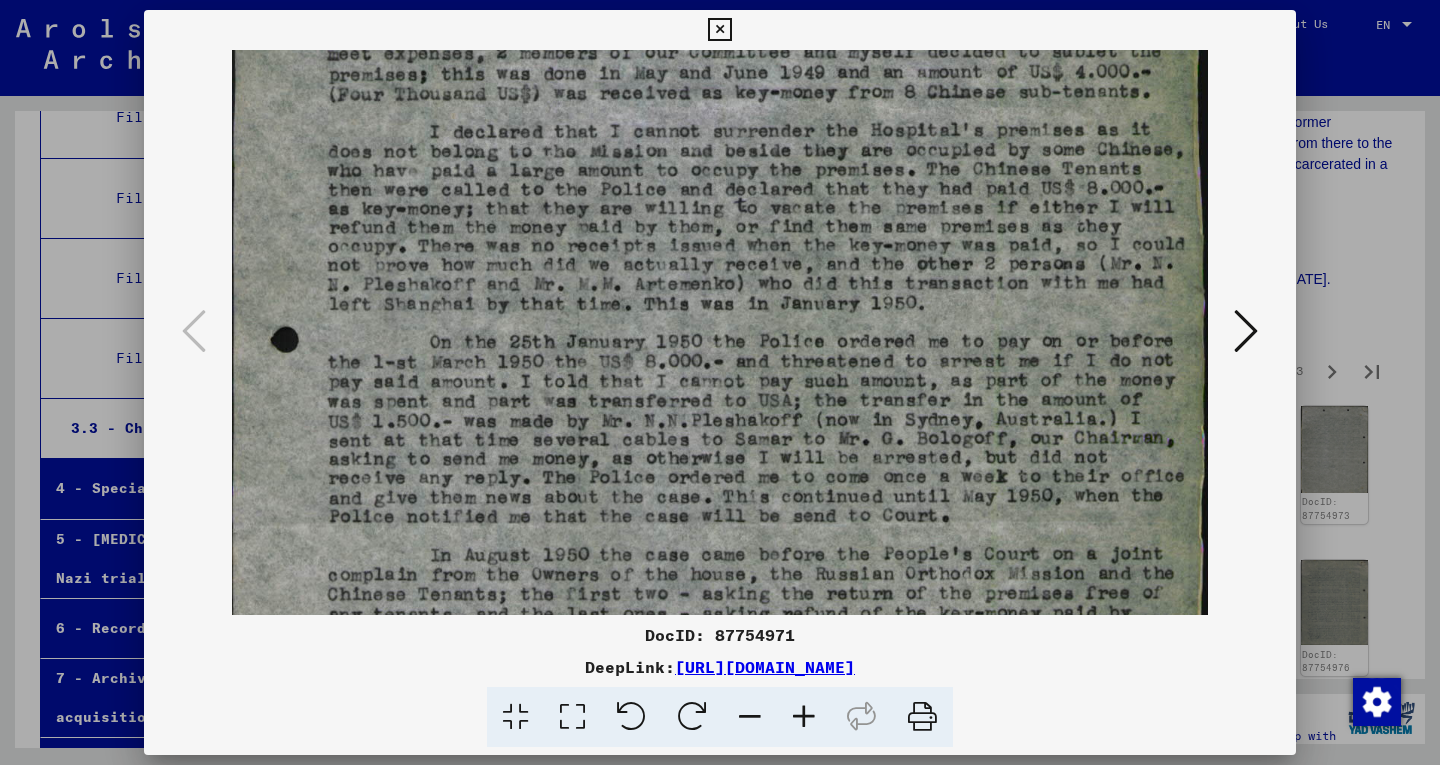 drag, startPoint x: 687, startPoint y: 542, endPoint x: 656, endPoint y: 384, distance: 161.01242 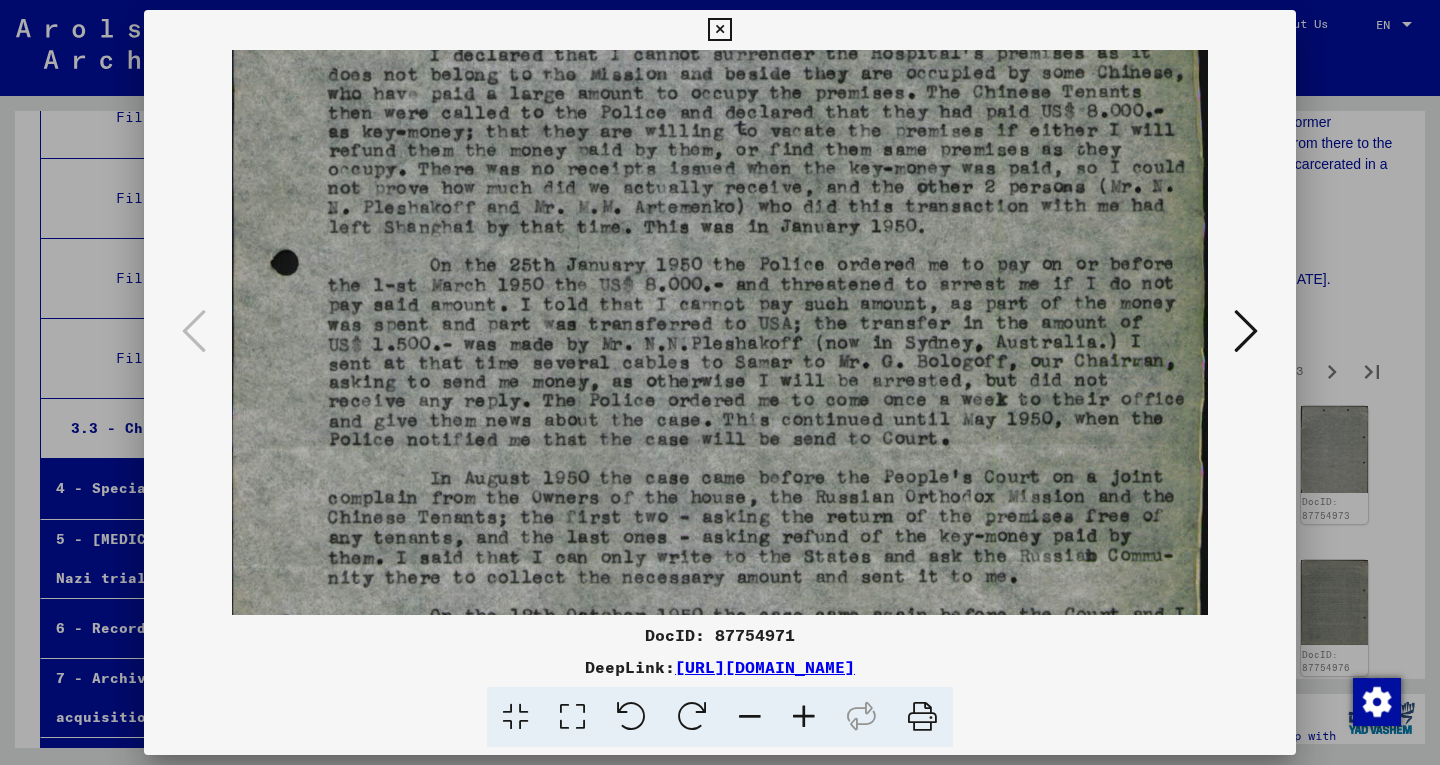 drag, startPoint x: 637, startPoint y: 417, endPoint x: 628, endPoint y: 352, distance: 65.62012 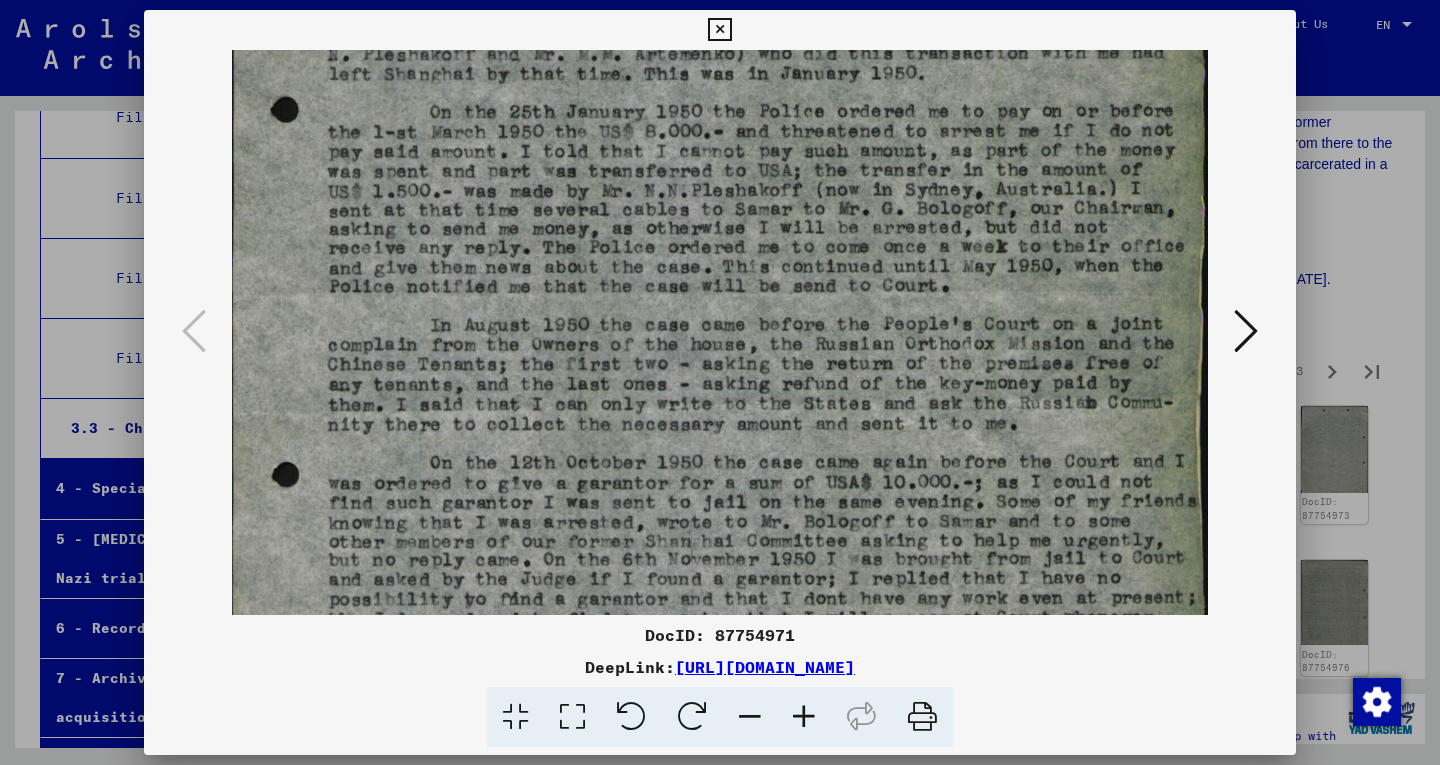drag, startPoint x: 623, startPoint y: 441, endPoint x: 595, endPoint y: 300, distance: 143.75327 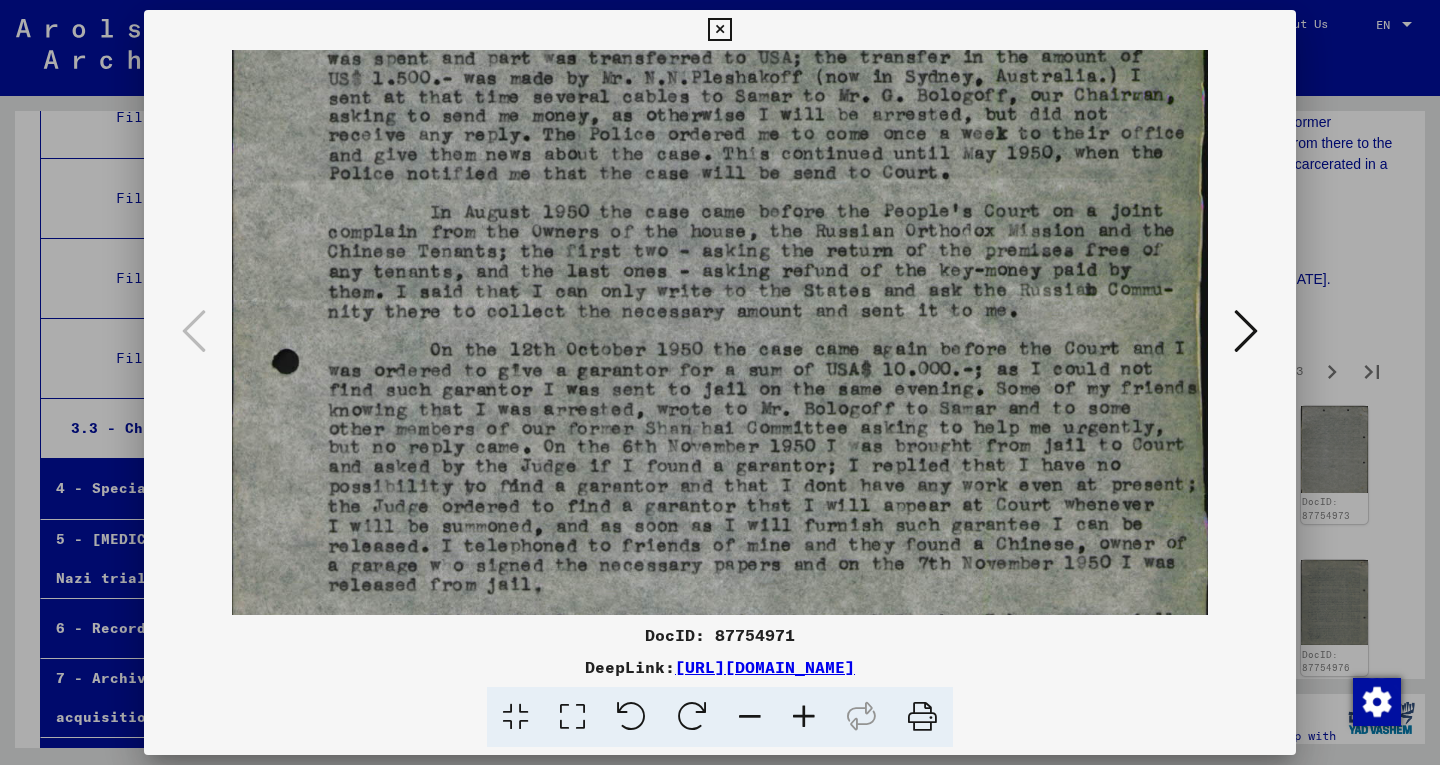 drag, startPoint x: 596, startPoint y: 388, endPoint x: 581, endPoint y: 279, distance: 110.02727 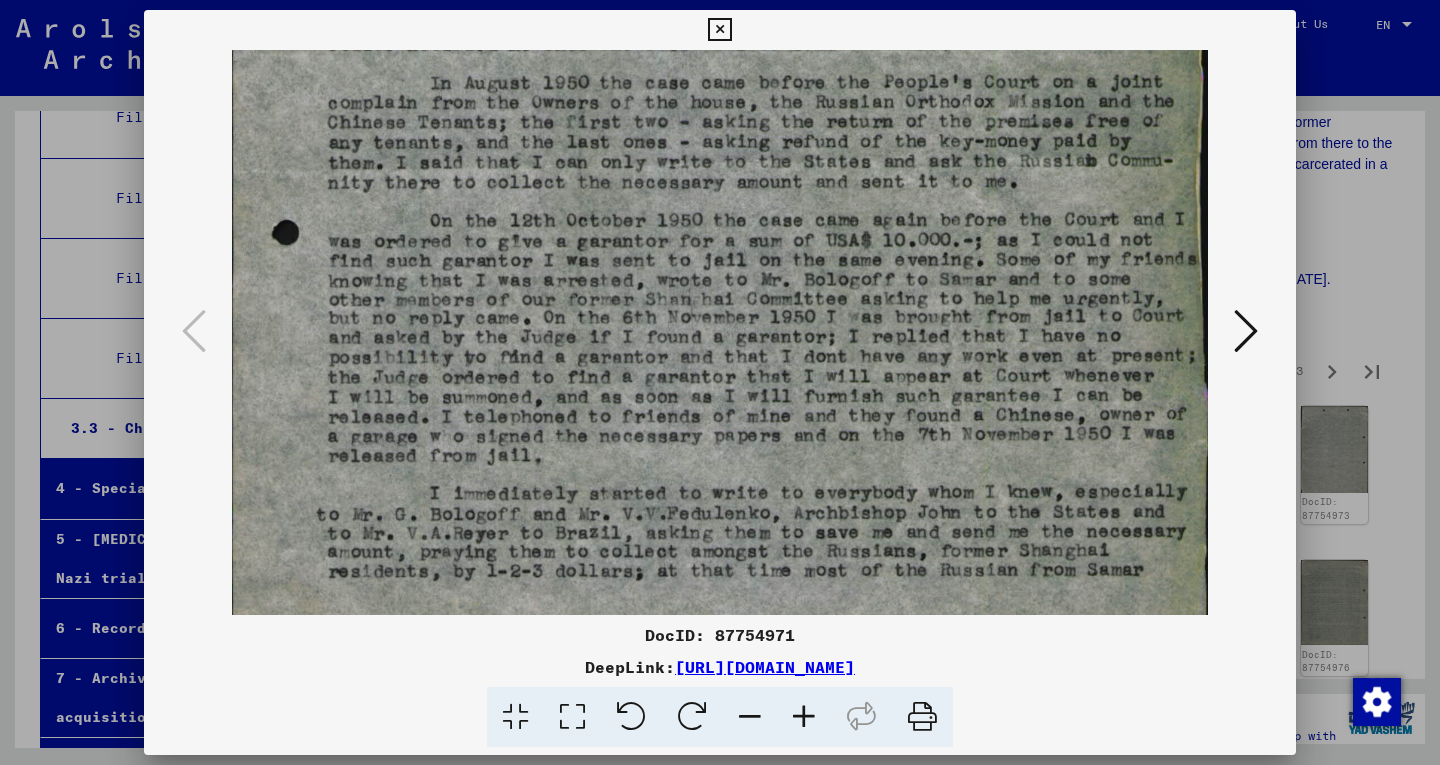 drag, startPoint x: 585, startPoint y: 413, endPoint x: 572, endPoint y: 300, distance: 113.74533 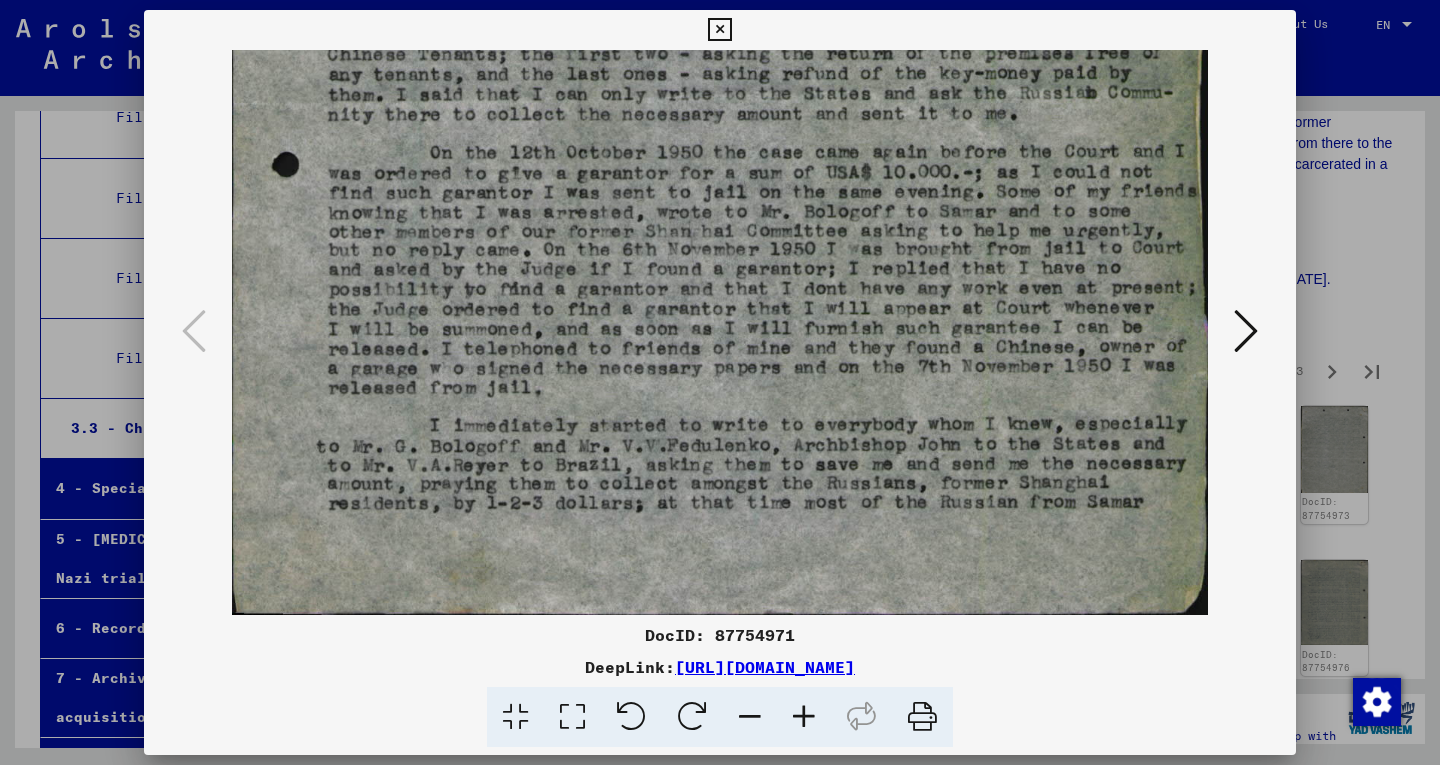 drag, startPoint x: 581, startPoint y: 408, endPoint x: 571, endPoint y: 313, distance: 95.524864 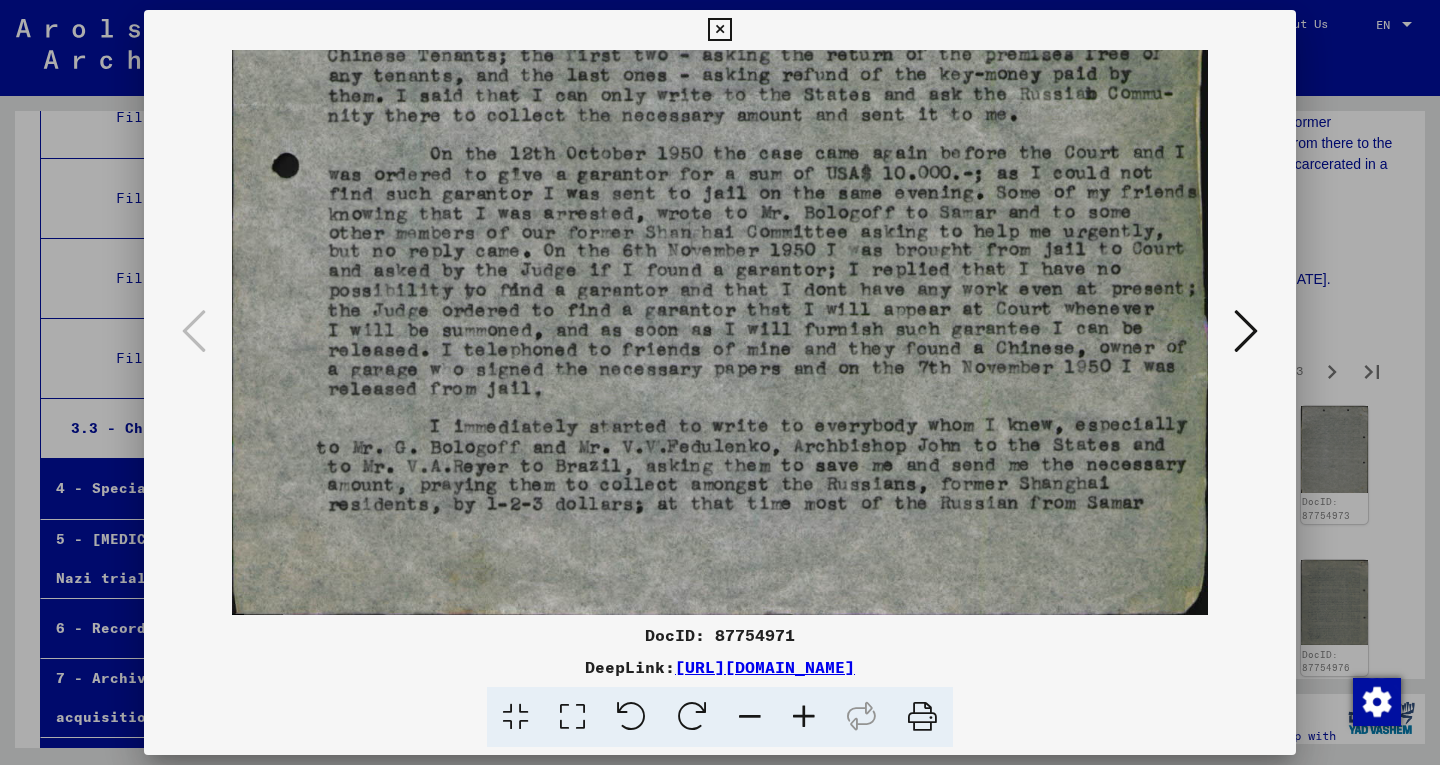 scroll, scrollTop: 0, scrollLeft: 0, axis: both 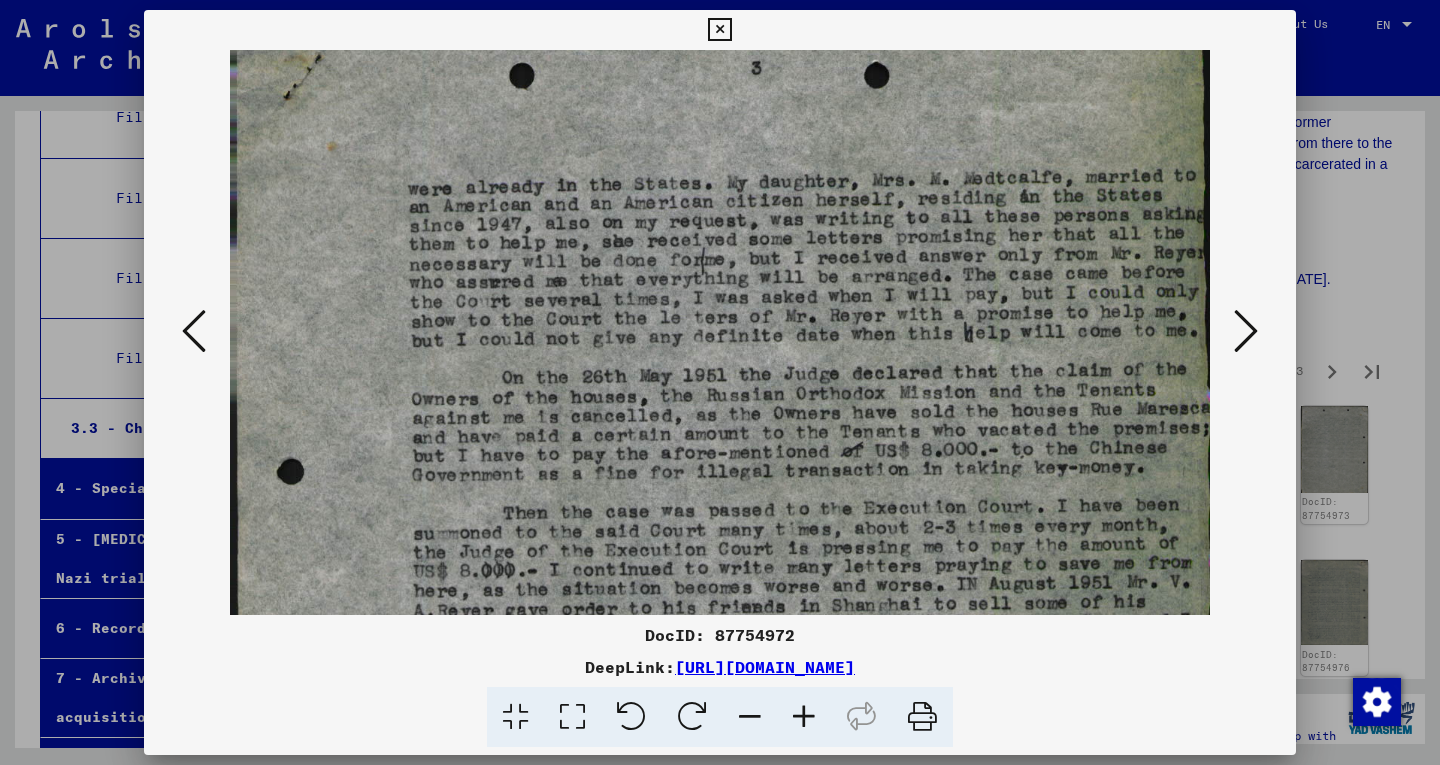 drag, startPoint x: 803, startPoint y: 495, endPoint x: 754, endPoint y: 476, distance: 52.554733 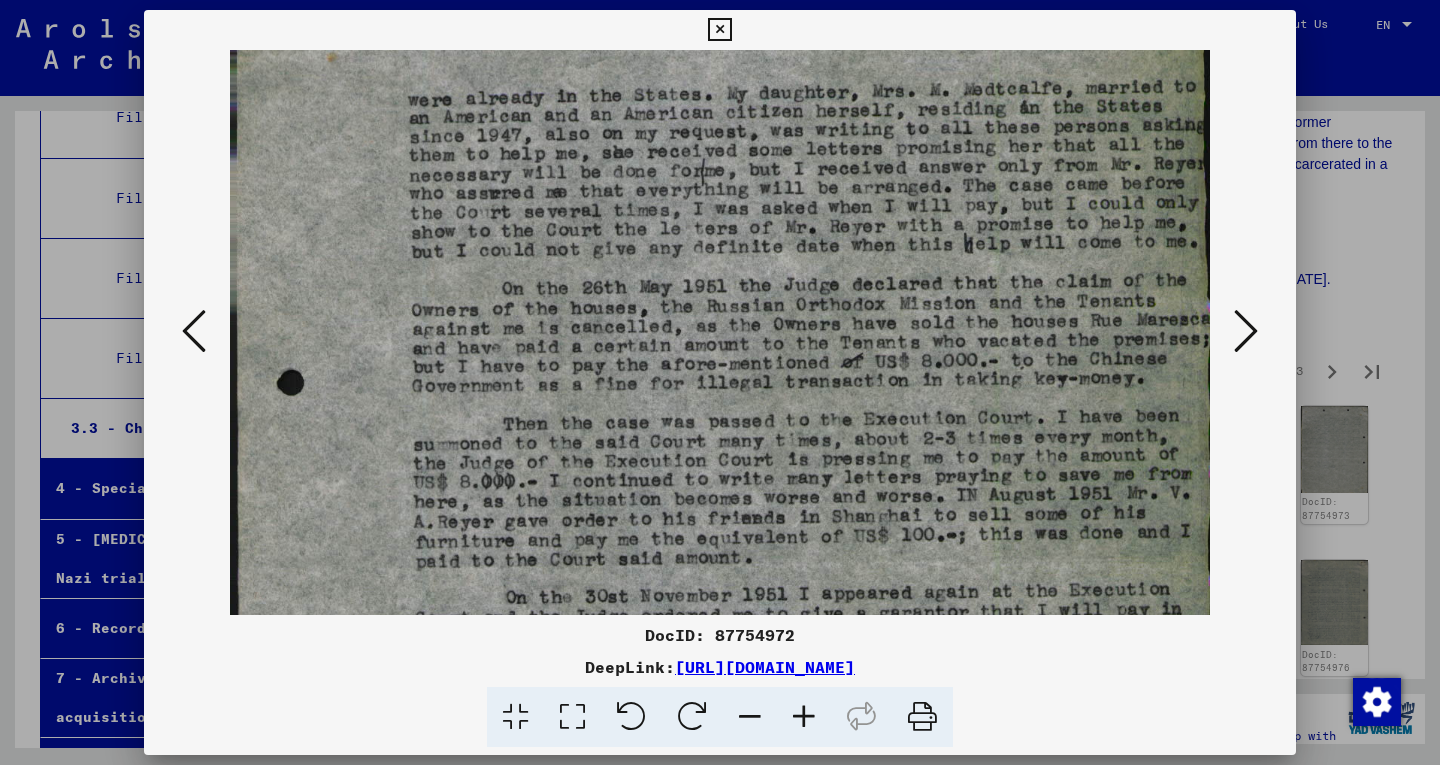 scroll, scrollTop: 122, scrollLeft: 0, axis: vertical 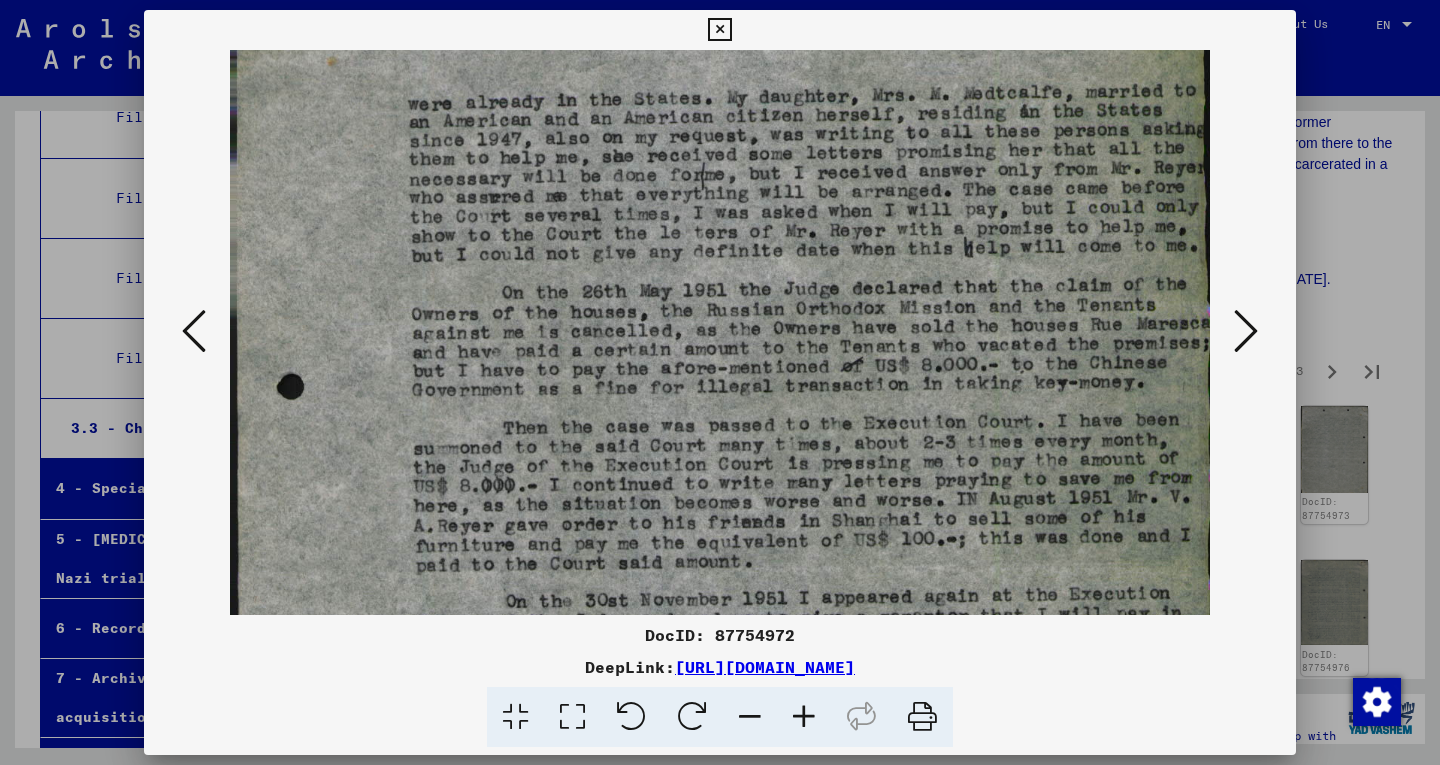 drag, startPoint x: 741, startPoint y: 493, endPoint x: 724, endPoint y: 413, distance: 81.78631 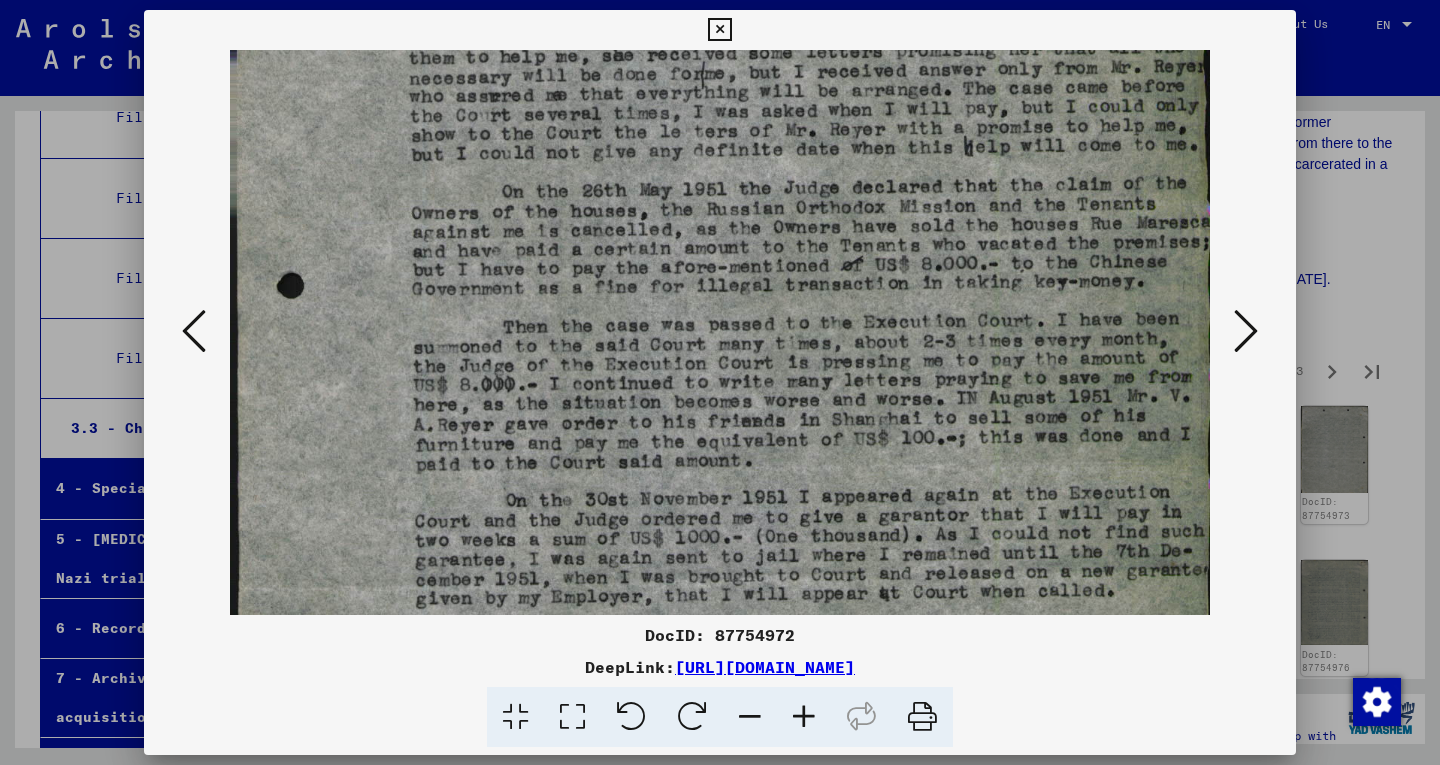 drag, startPoint x: 704, startPoint y: 439, endPoint x: 683, endPoint y: 338, distance: 103.16007 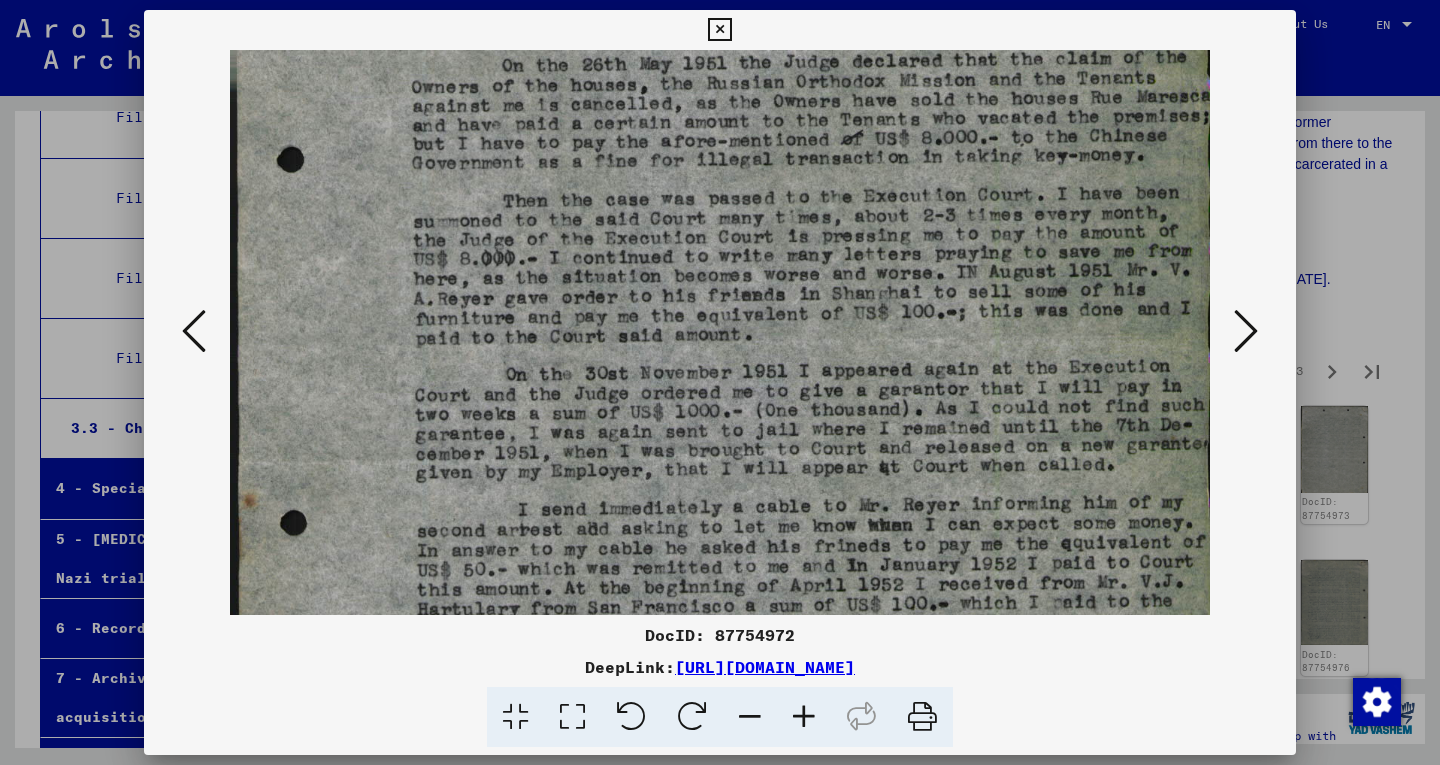 scroll, scrollTop: 361, scrollLeft: 0, axis: vertical 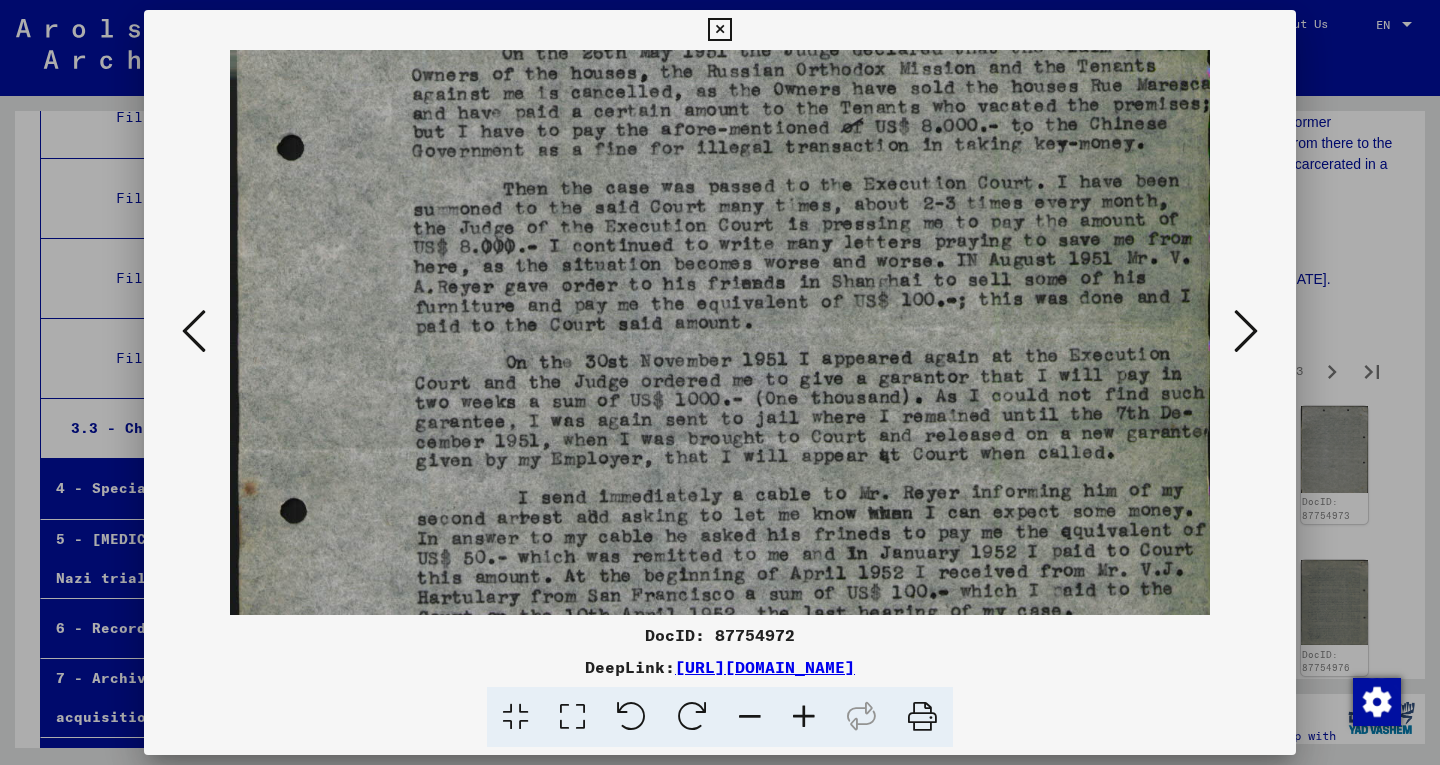 drag, startPoint x: 679, startPoint y: 426, endPoint x: 654, endPoint y: 288, distance: 140.24622 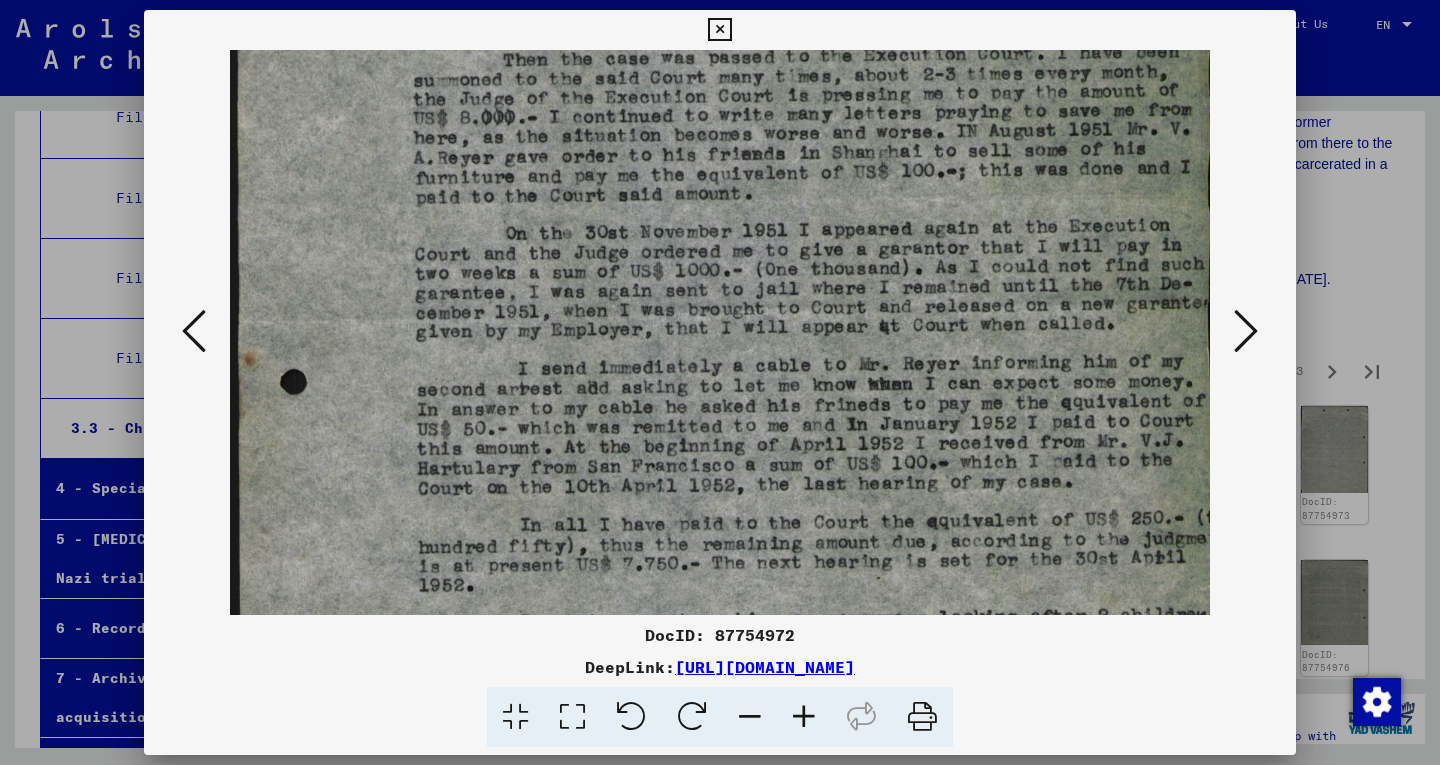 drag, startPoint x: 652, startPoint y: 404, endPoint x: 637, endPoint y: 278, distance: 126.88972 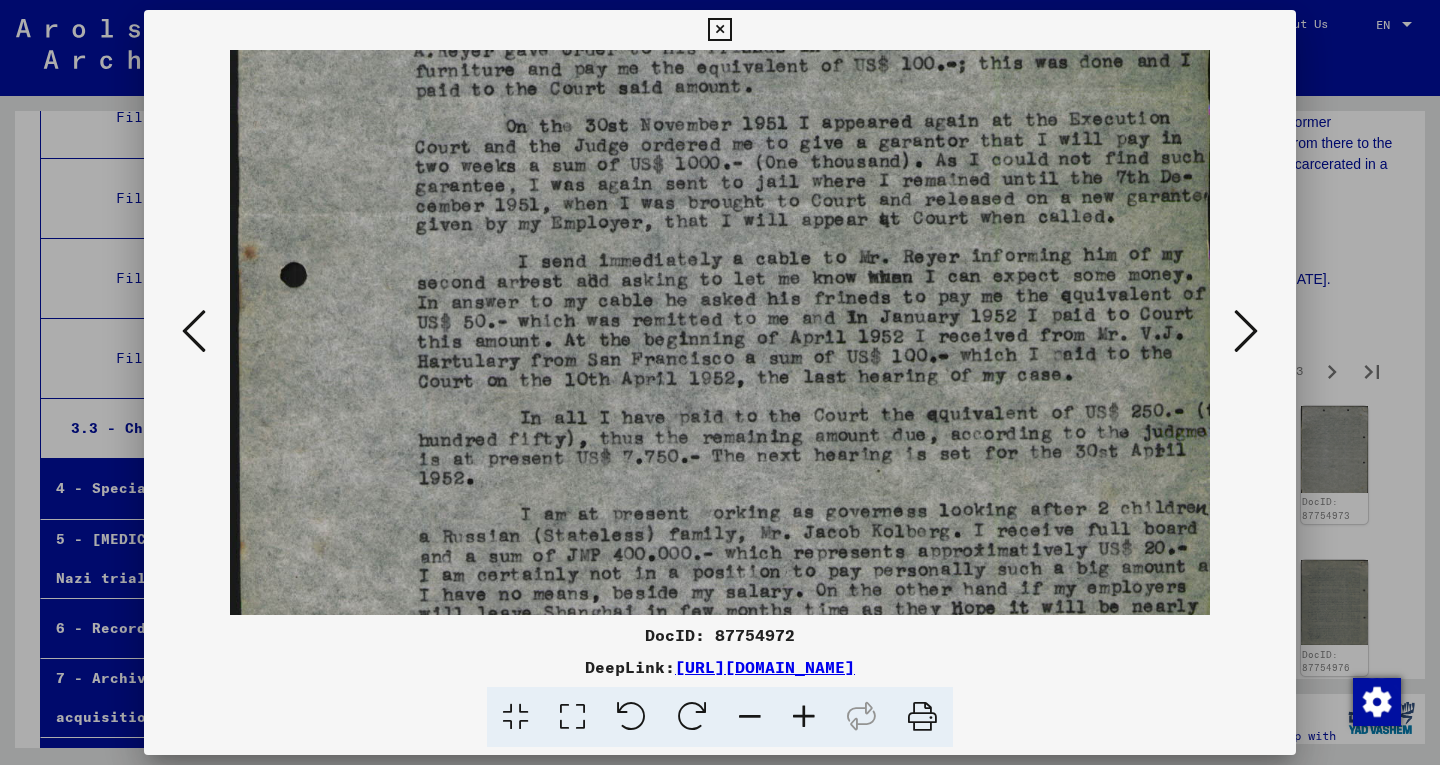 drag, startPoint x: 642, startPoint y: 352, endPoint x: 632, endPoint y: 244, distance: 108.461975 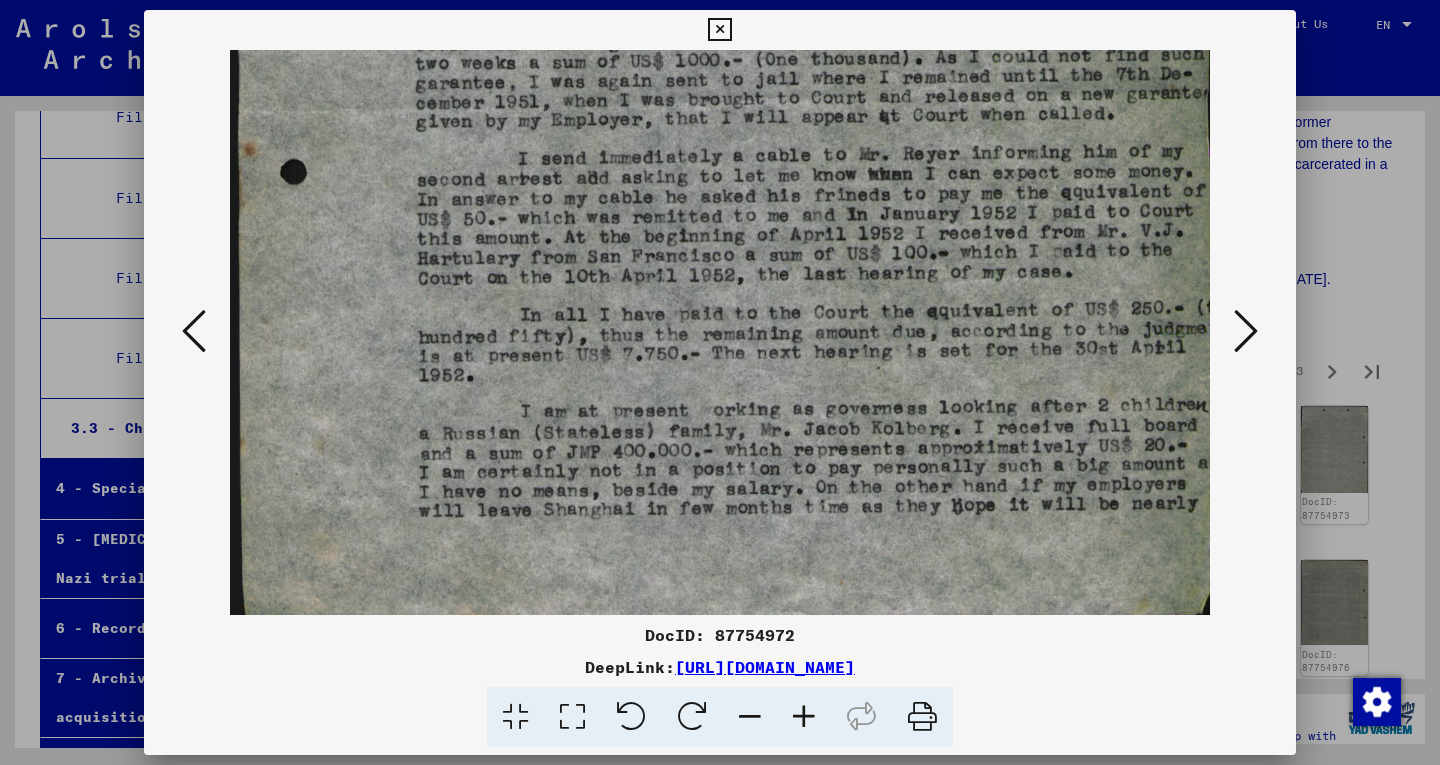 drag, startPoint x: 645, startPoint y: 358, endPoint x: 623, endPoint y: 249, distance: 111.19802 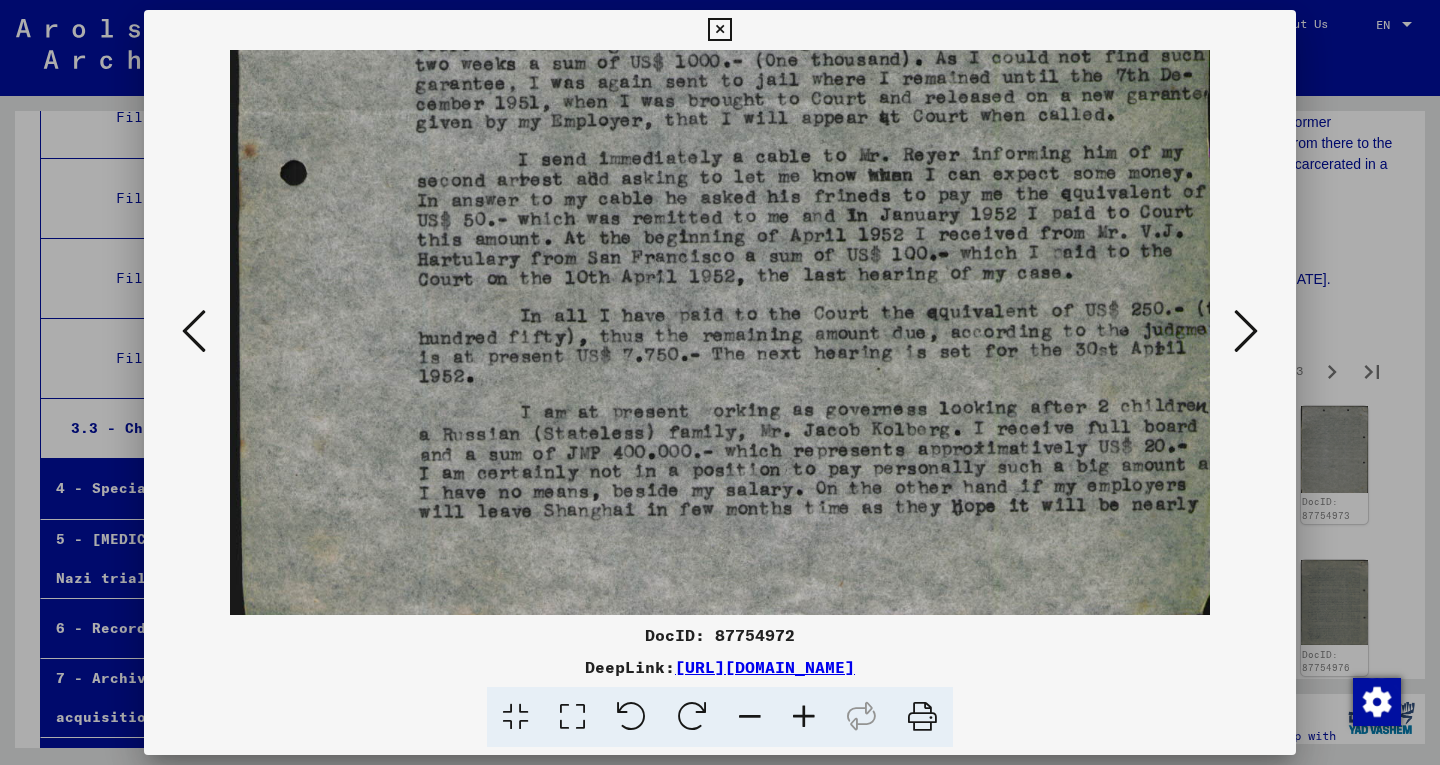 scroll, scrollTop: 0, scrollLeft: 0, axis: both 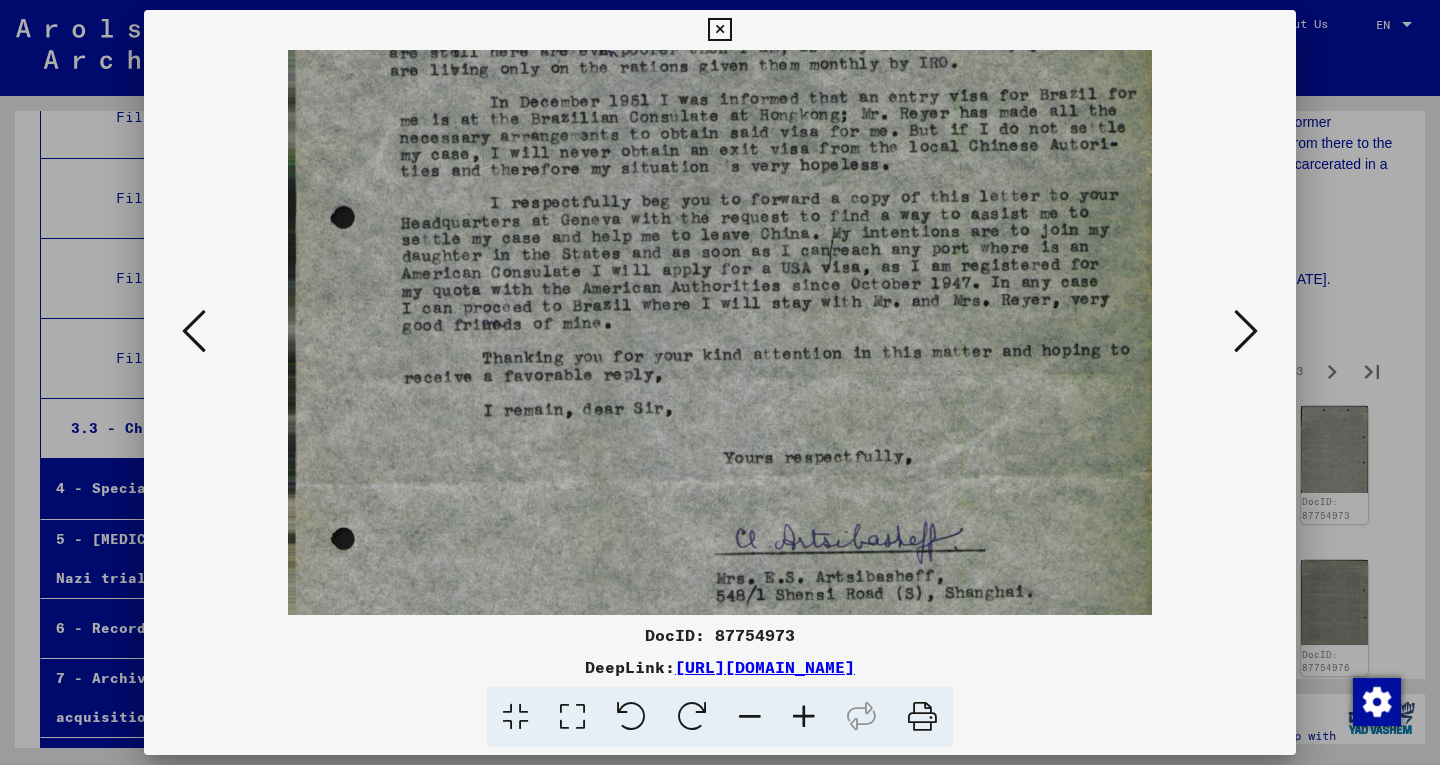 drag, startPoint x: 840, startPoint y: 578, endPoint x: 781, endPoint y: 347, distance: 238.4156 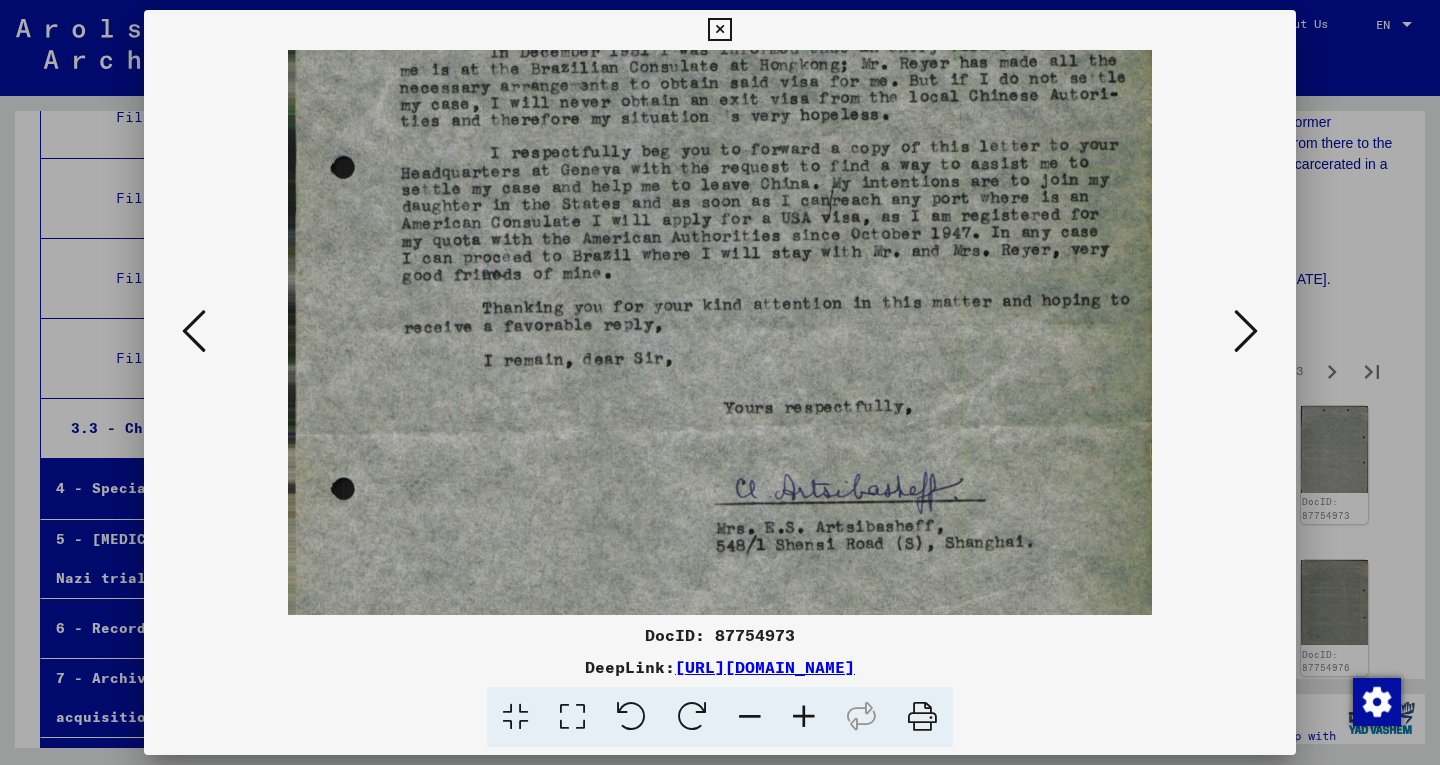 scroll, scrollTop: 282, scrollLeft: 0, axis: vertical 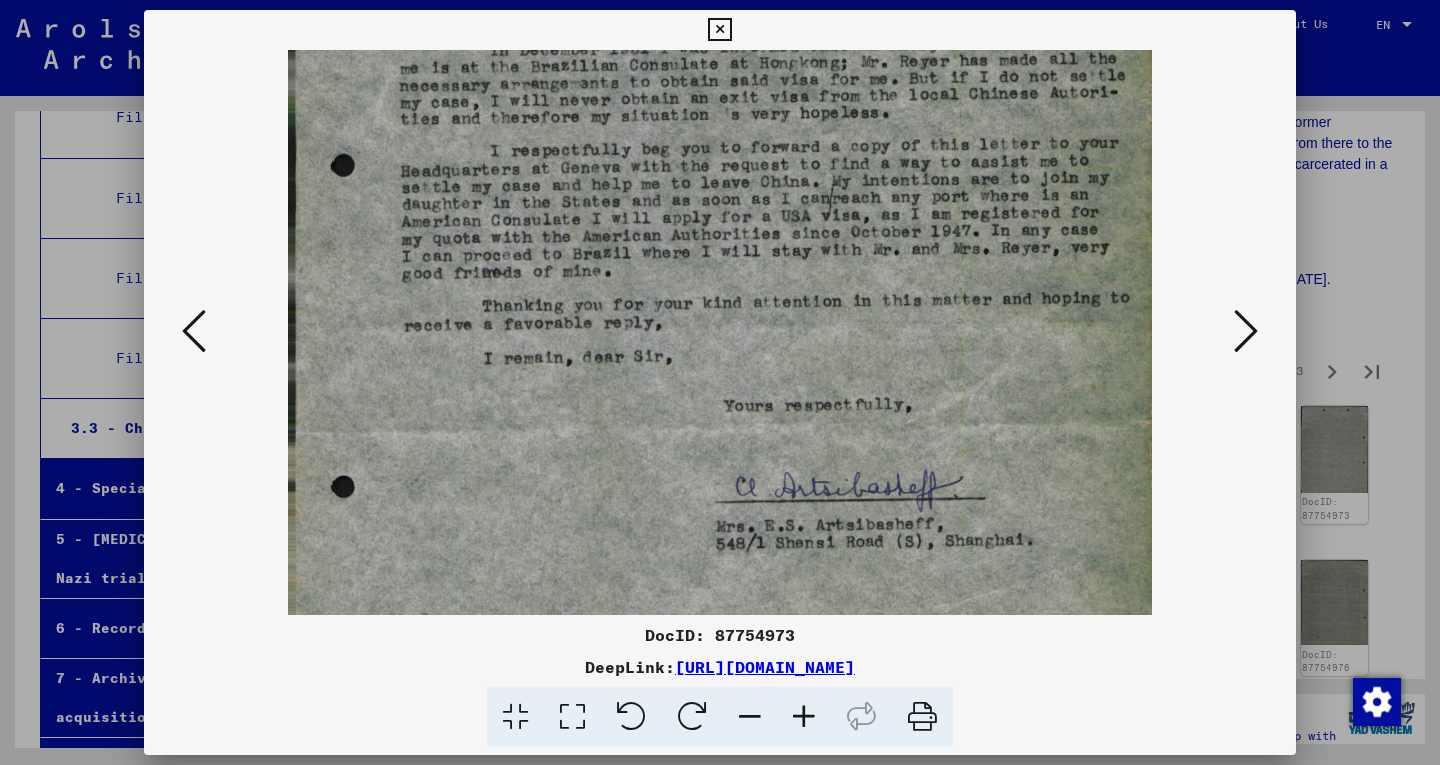 drag, startPoint x: 784, startPoint y: 435, endPoint x: 772, endPoint y: 384, distance: 52.392746 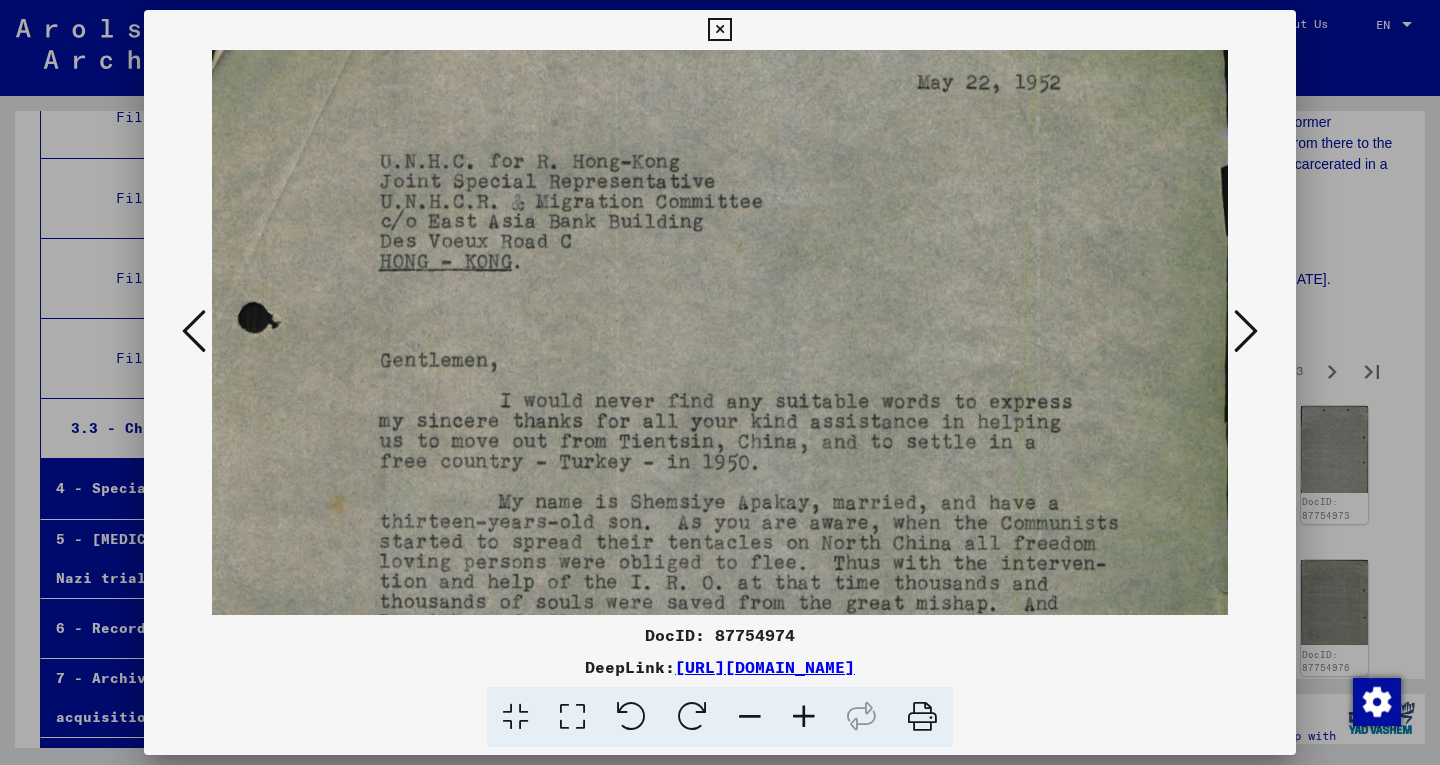 drag, startPoint x: 751, startPoint y: 568, endPoint x: 712, endPoint y: 360, distance: 211.62466 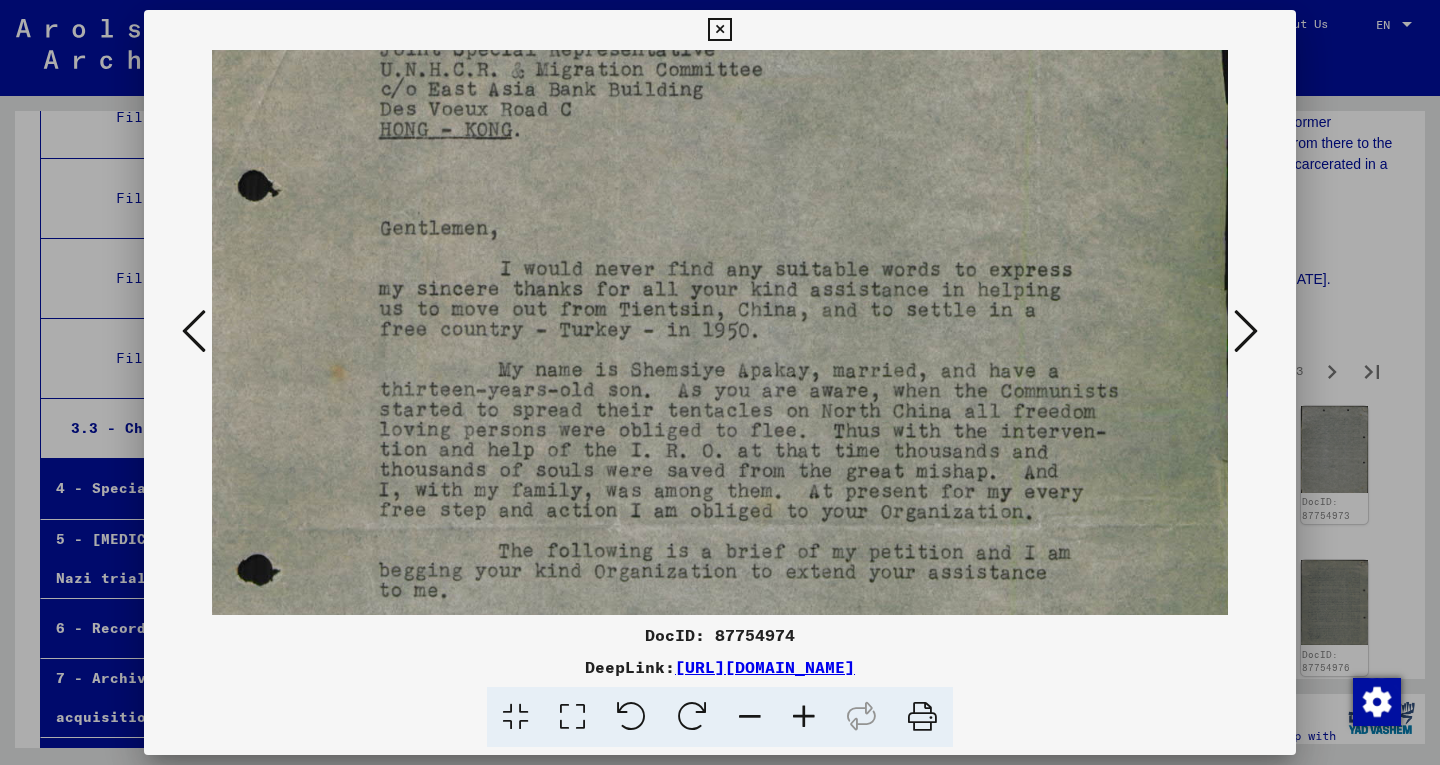 scroll, scrollTop: 341, scrollLeft: 12, axis: both 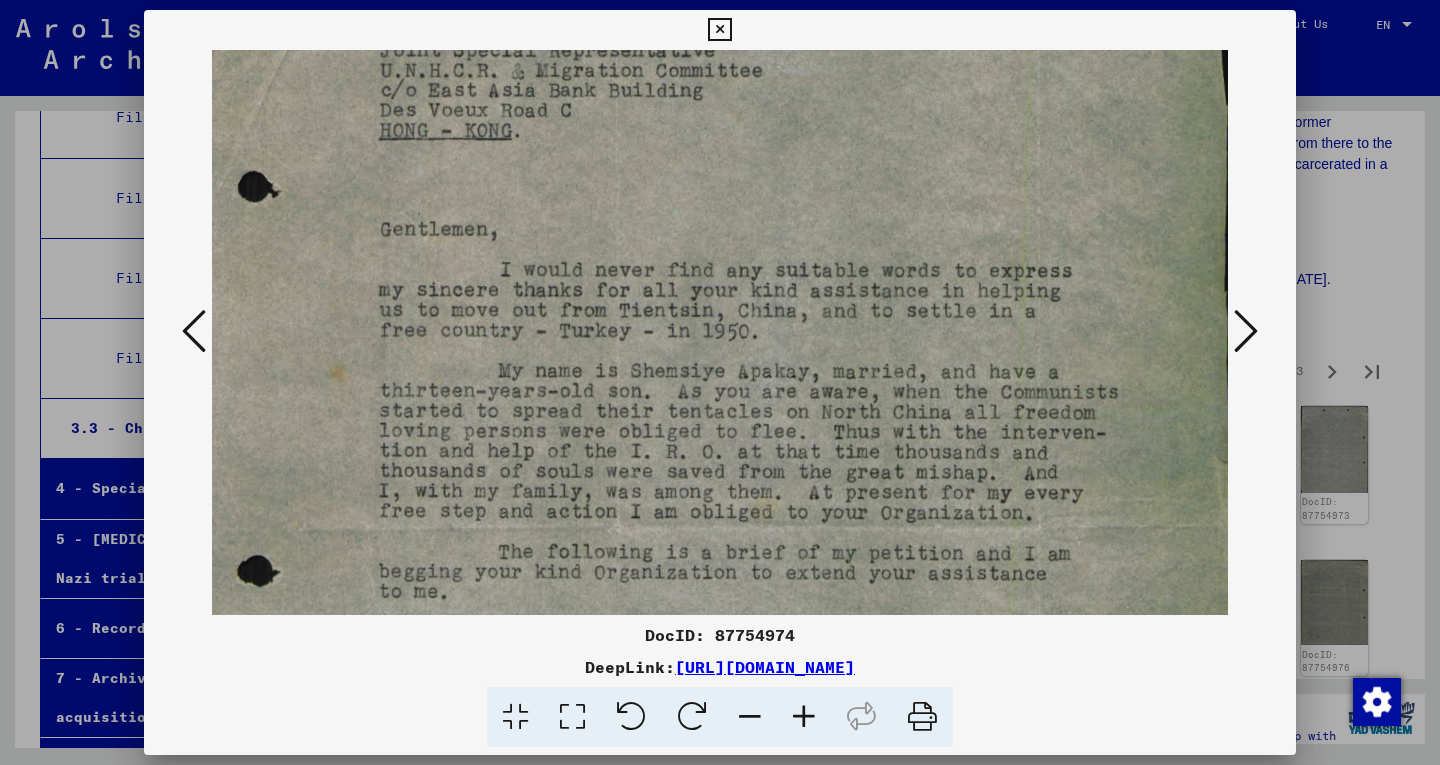 drag, startPoint x: 792, startPoint y: 471, endPoint x: 767, endPoint y: 341, distance: 132.38202 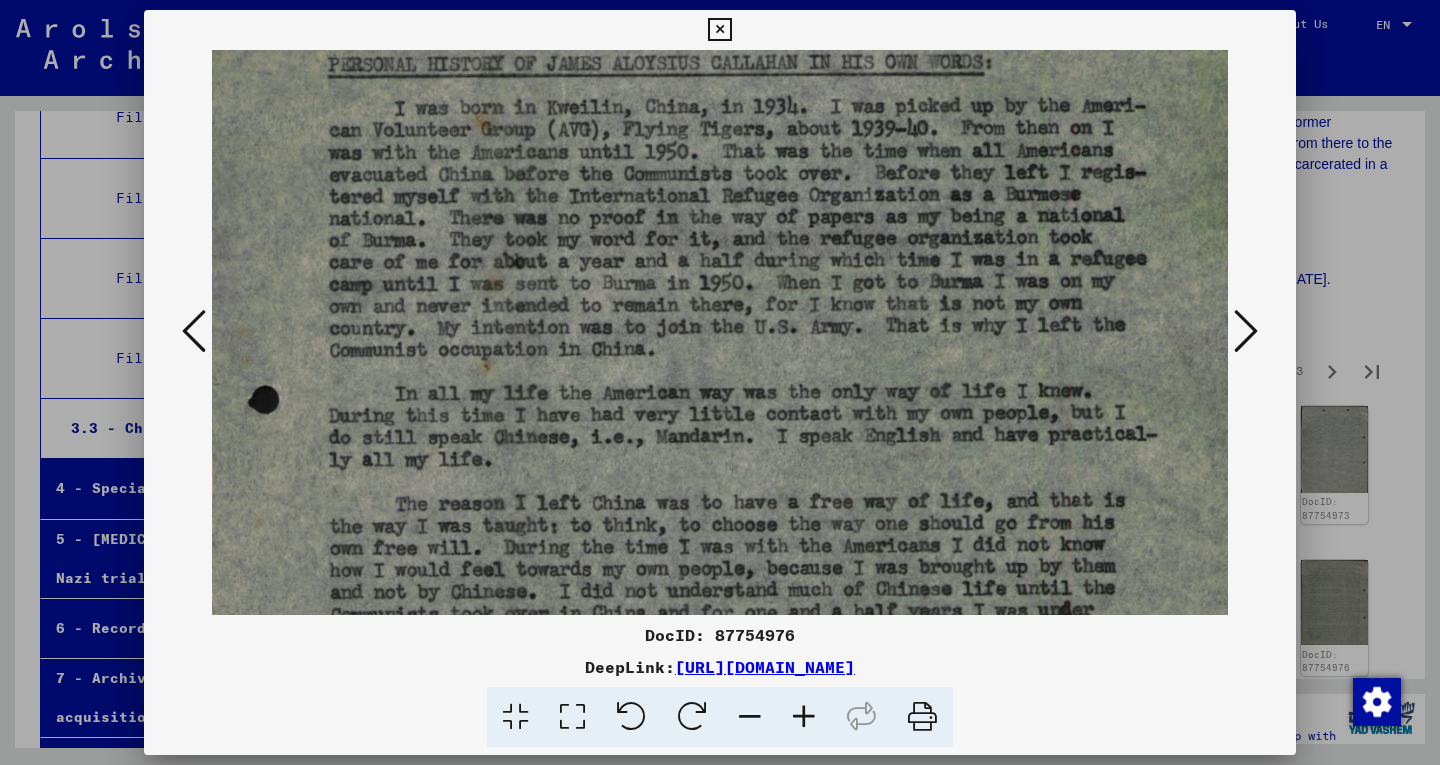 scroll, scrollTop: 130, scrollLeft: 15, axis: both 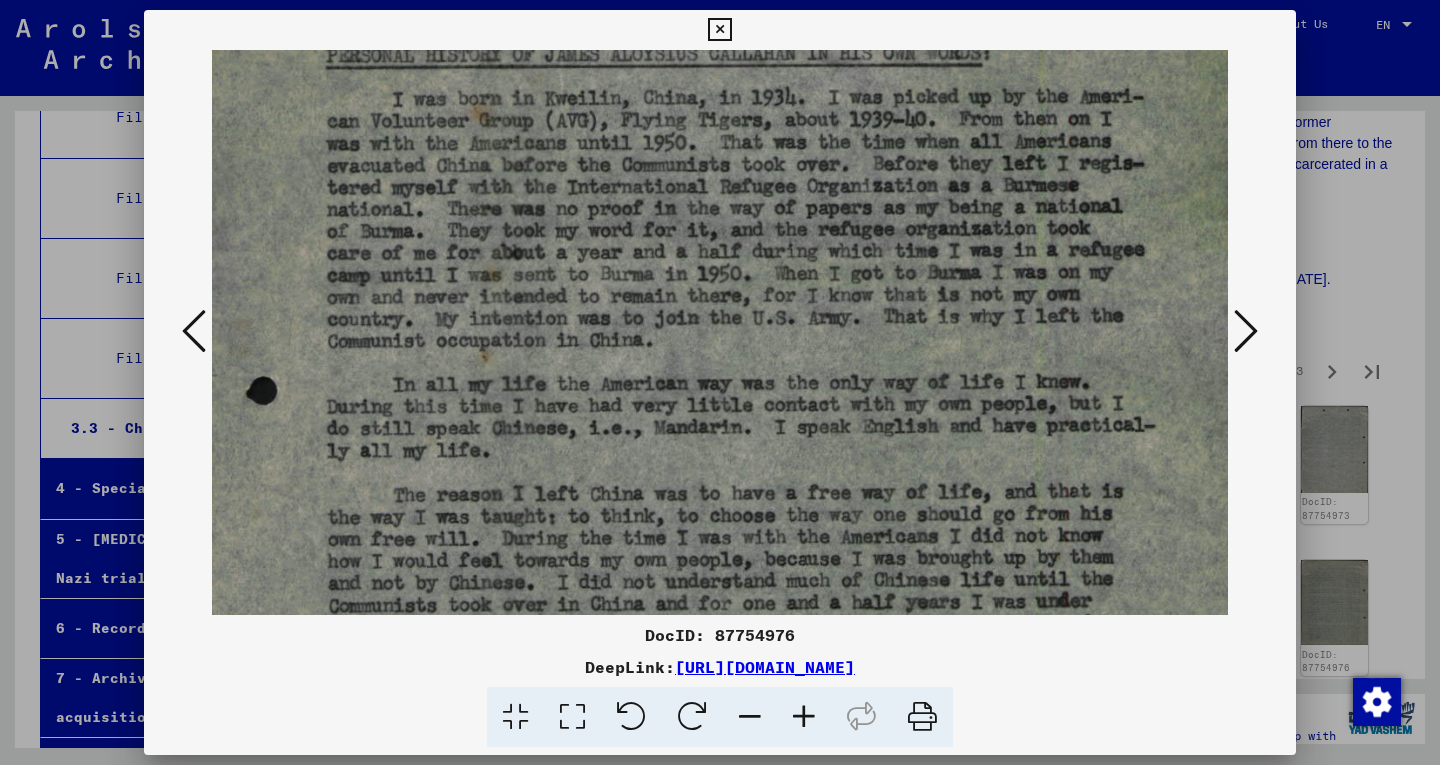 drag, startPoint x: 784, startPoint y: 479, endPoint x: 769, endPoint y: 351, distance: 128.87592 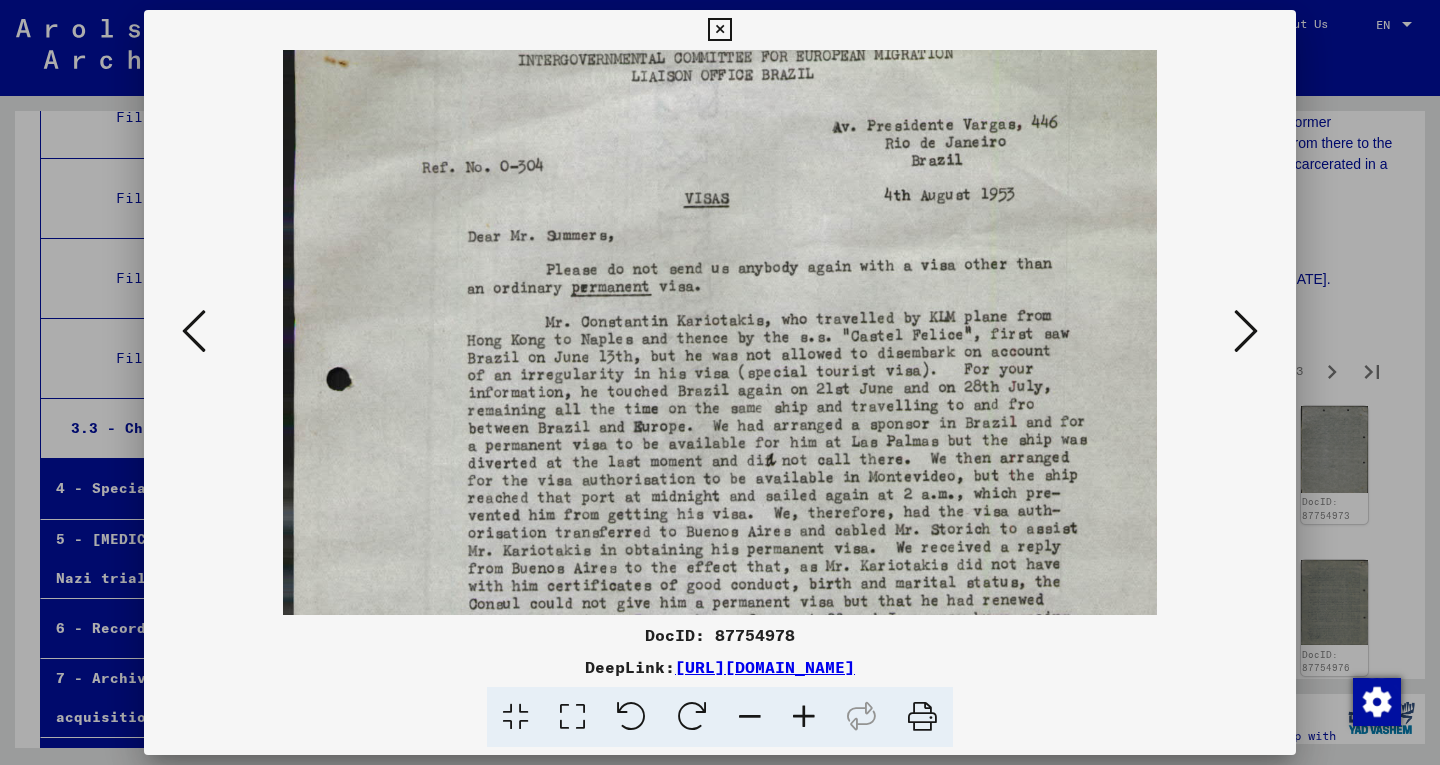 scroll, scrollTop: 117, scrollLeft: 0, axis: vertical 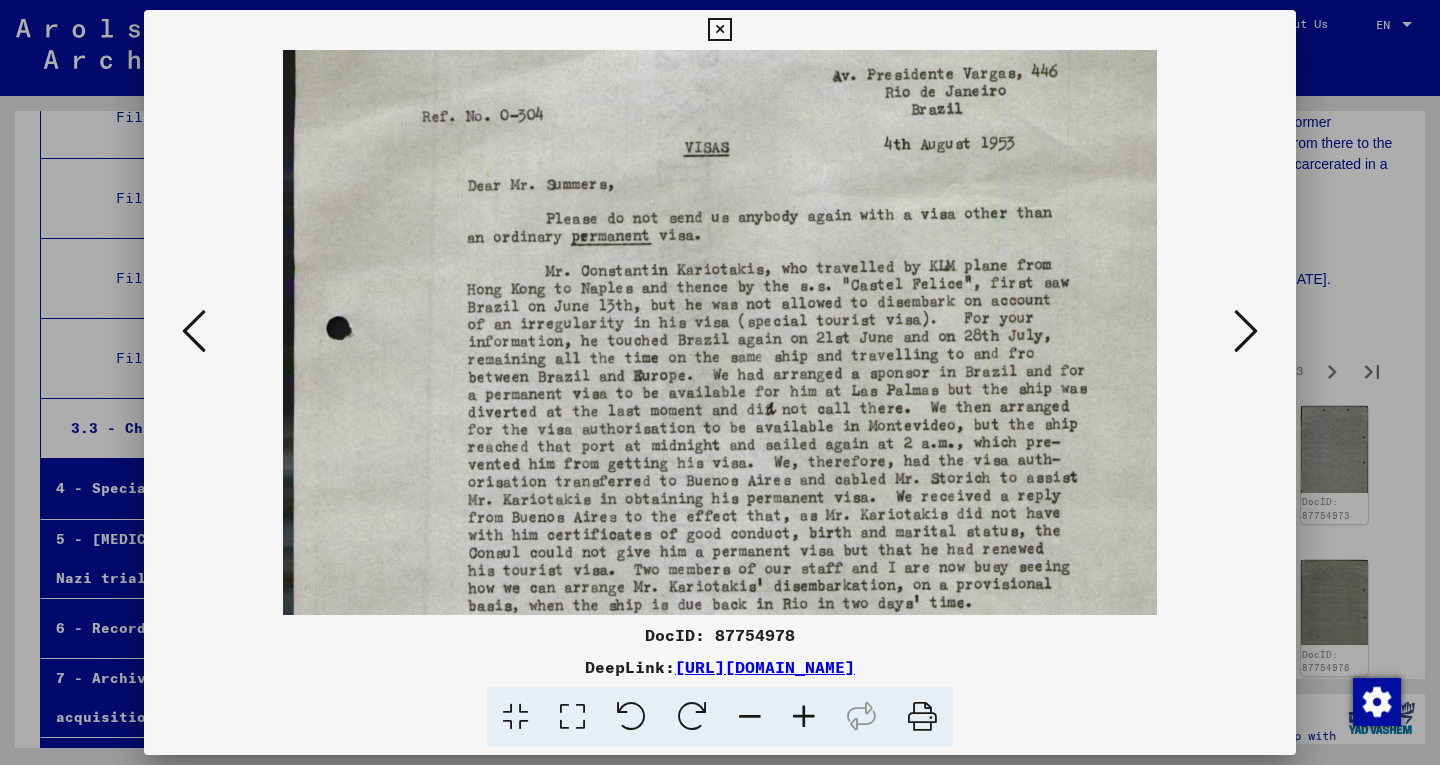 drag, startPoint x: 799, startPoint y: 472, endPoint x: 798, endPoint y: 439, distance: 33.01515 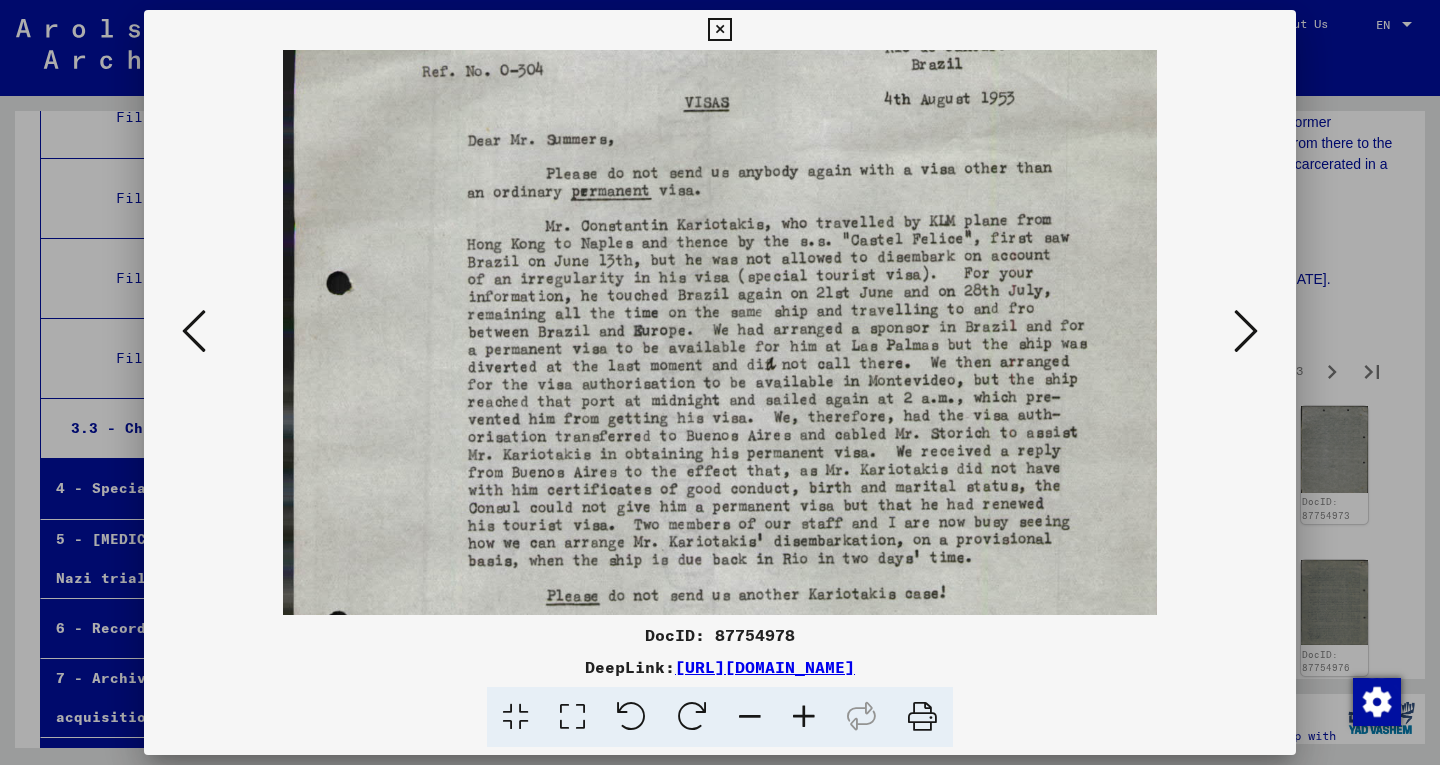 scroll, scrollTop: 249, scrollLeft: 0, axis: vertical 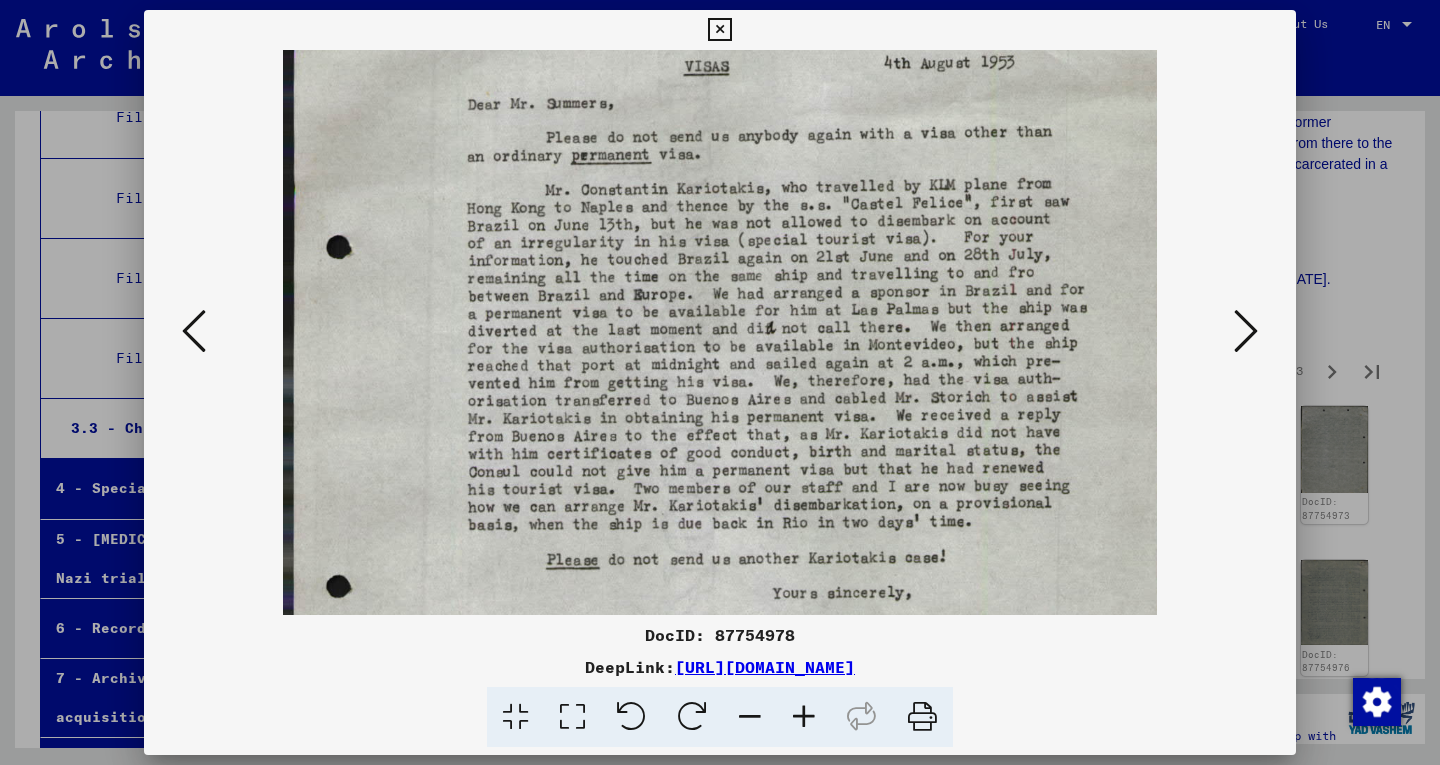 drag, startPoint x: 799, startPoint y: 486, endPoint x: 794, endPoint y: 407, distance: 79.15807 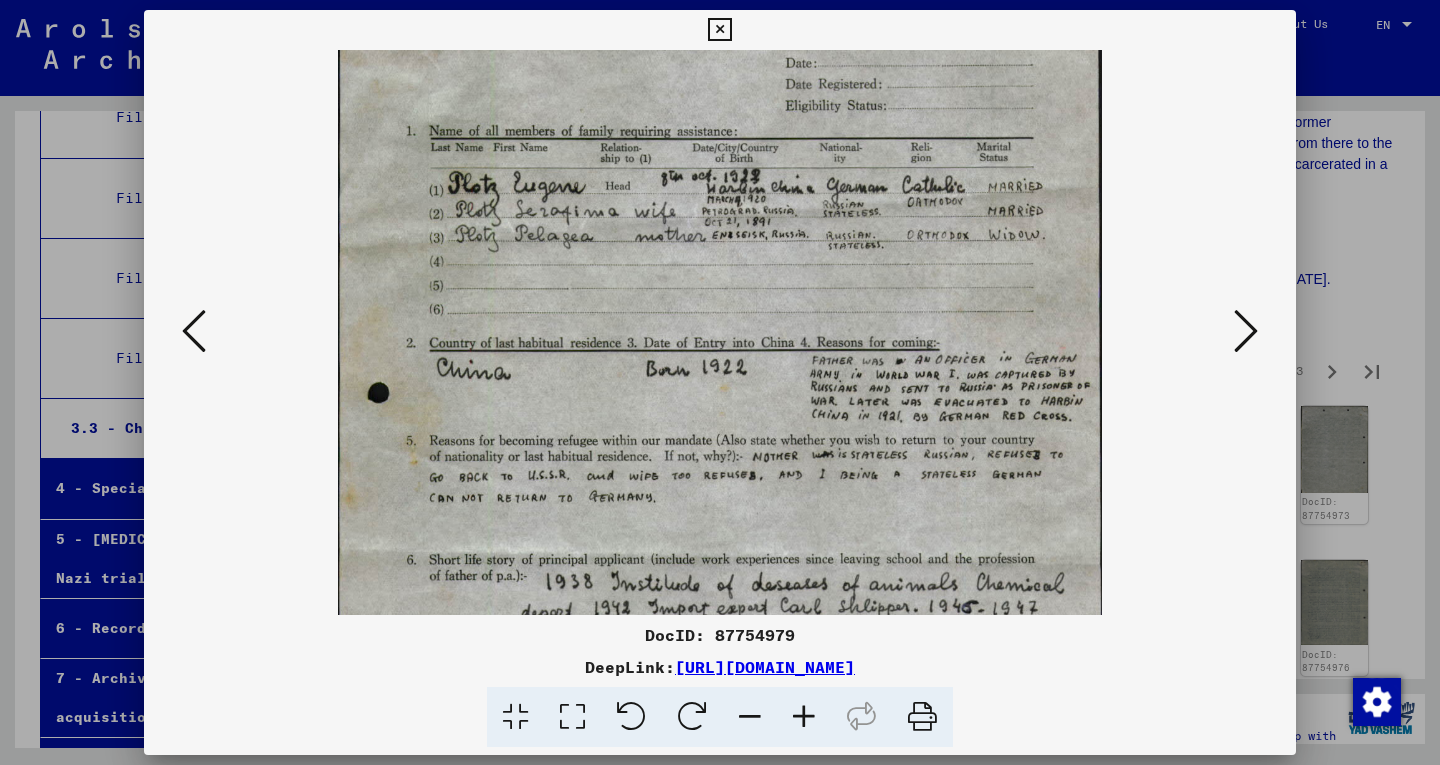 drag, startPoint x: 937, startPoint y: 431, endPoint x: 912, endPoint y: 302, distance: 131.40015 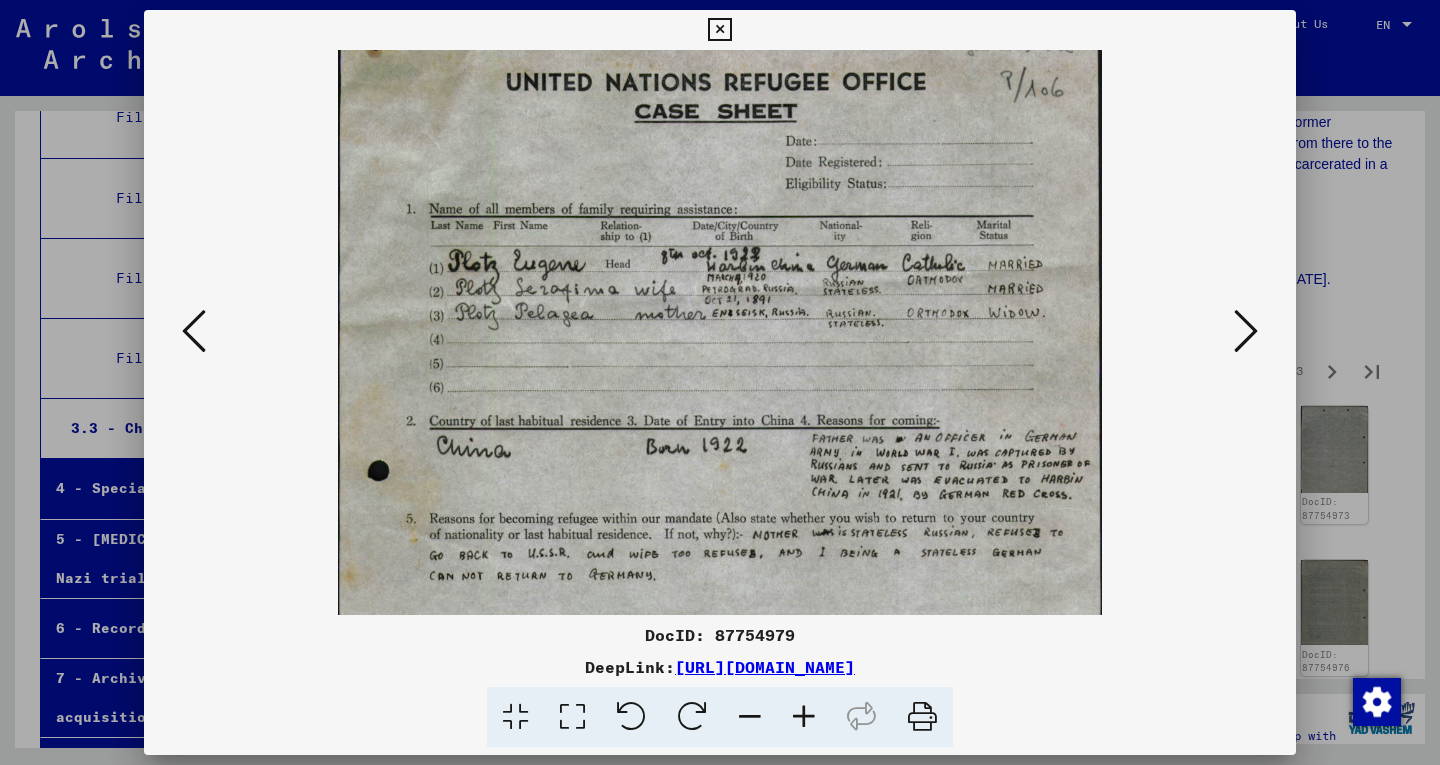 scroll, scrollTop: 0, scrollLeft: 0, axis: both 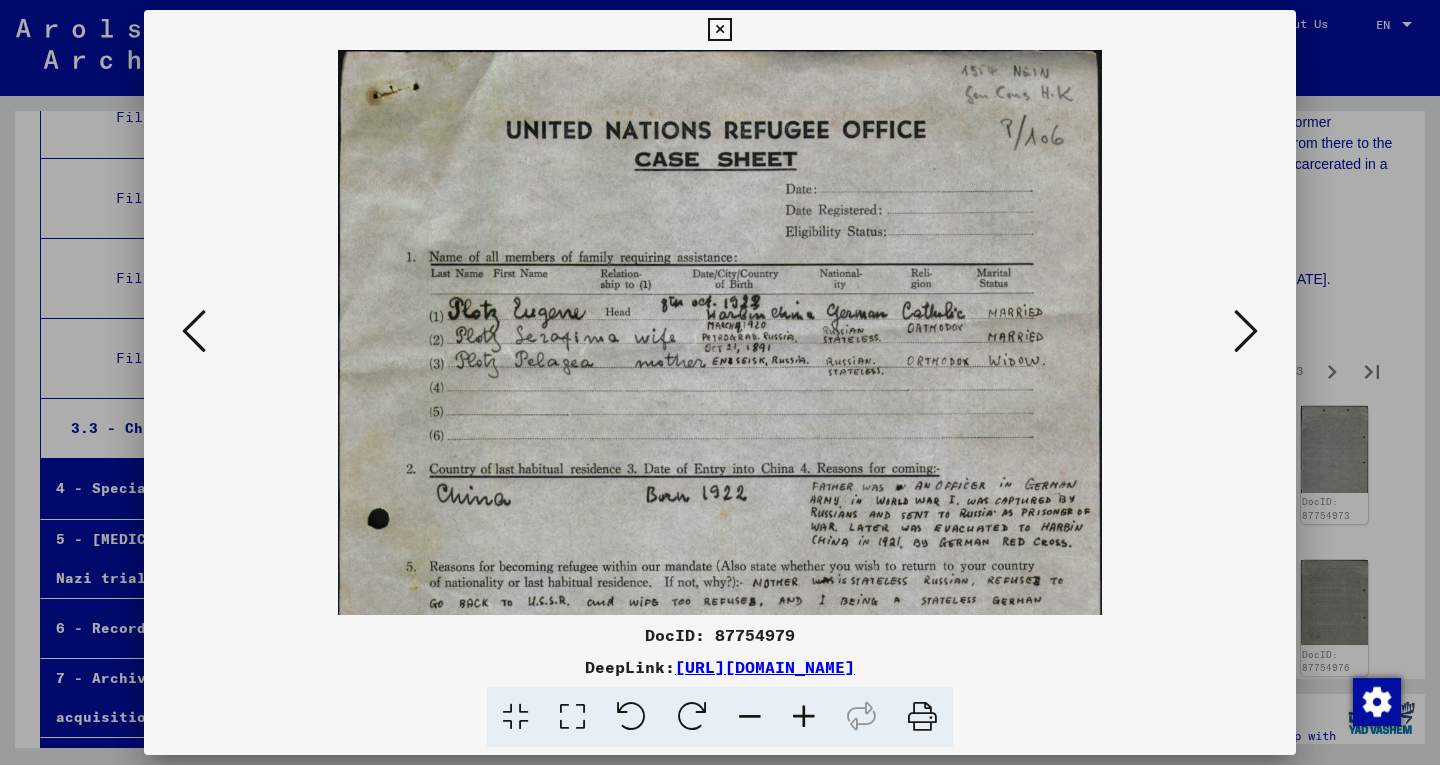 drag, startPoint x: 895, startPoint y: 427, endPoint x: 862, endPoint y: 562, distance: 138.97482 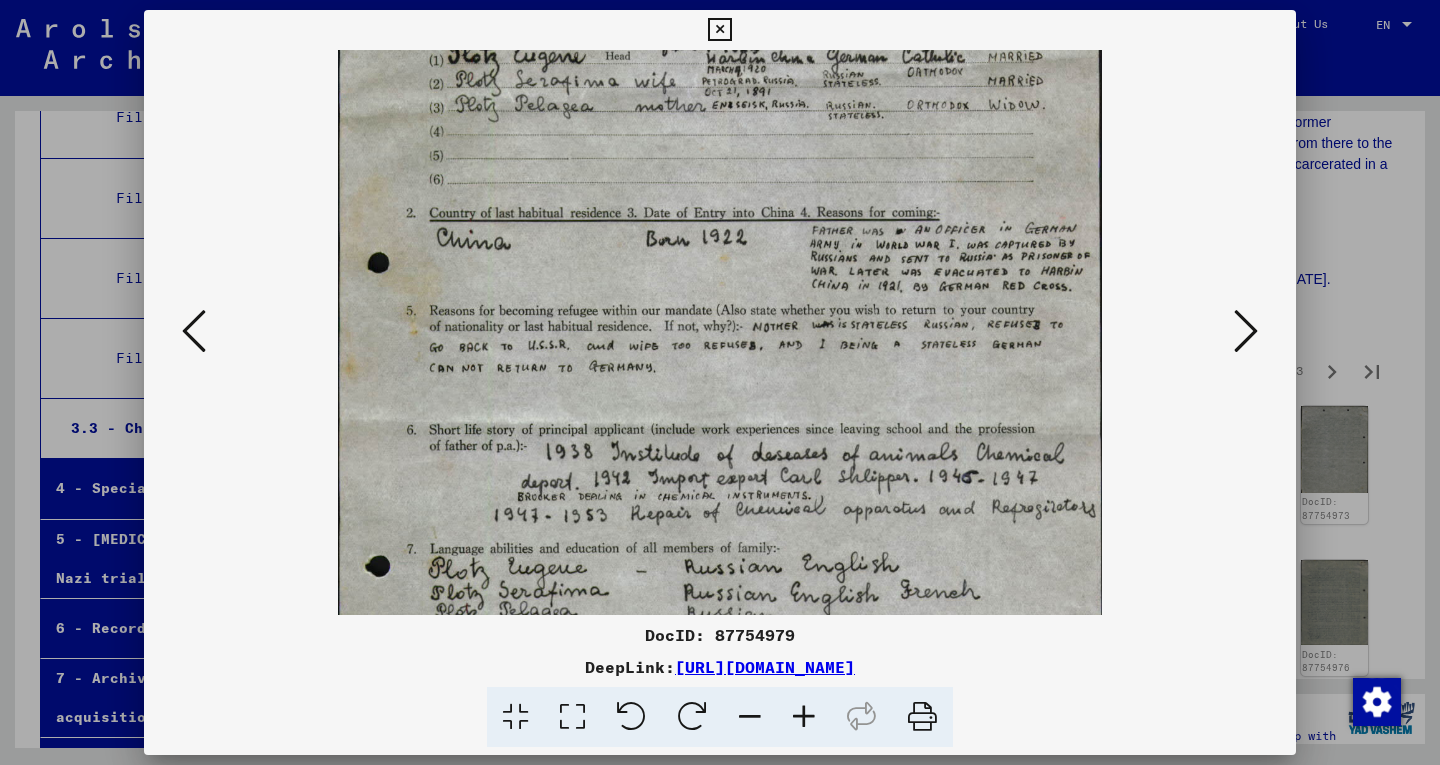drag, startPoint x: 862, startPoint y: 562, endPoint x: 829, endPoint y: 309, distance: 255.1431 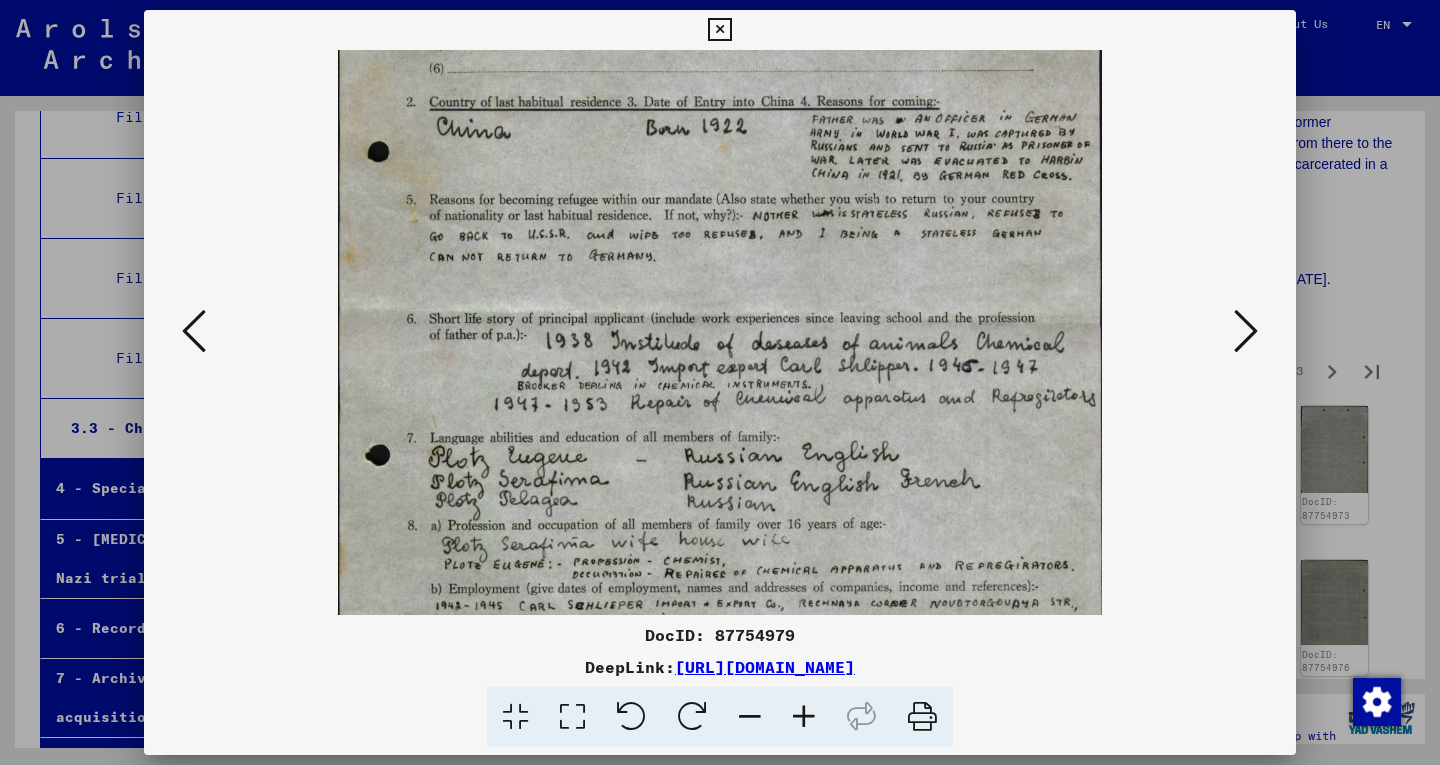 drag, startPoint x: 816, startPoint y: 447, endPoint x: 815, endPoint y: 345, distance: 102.0049 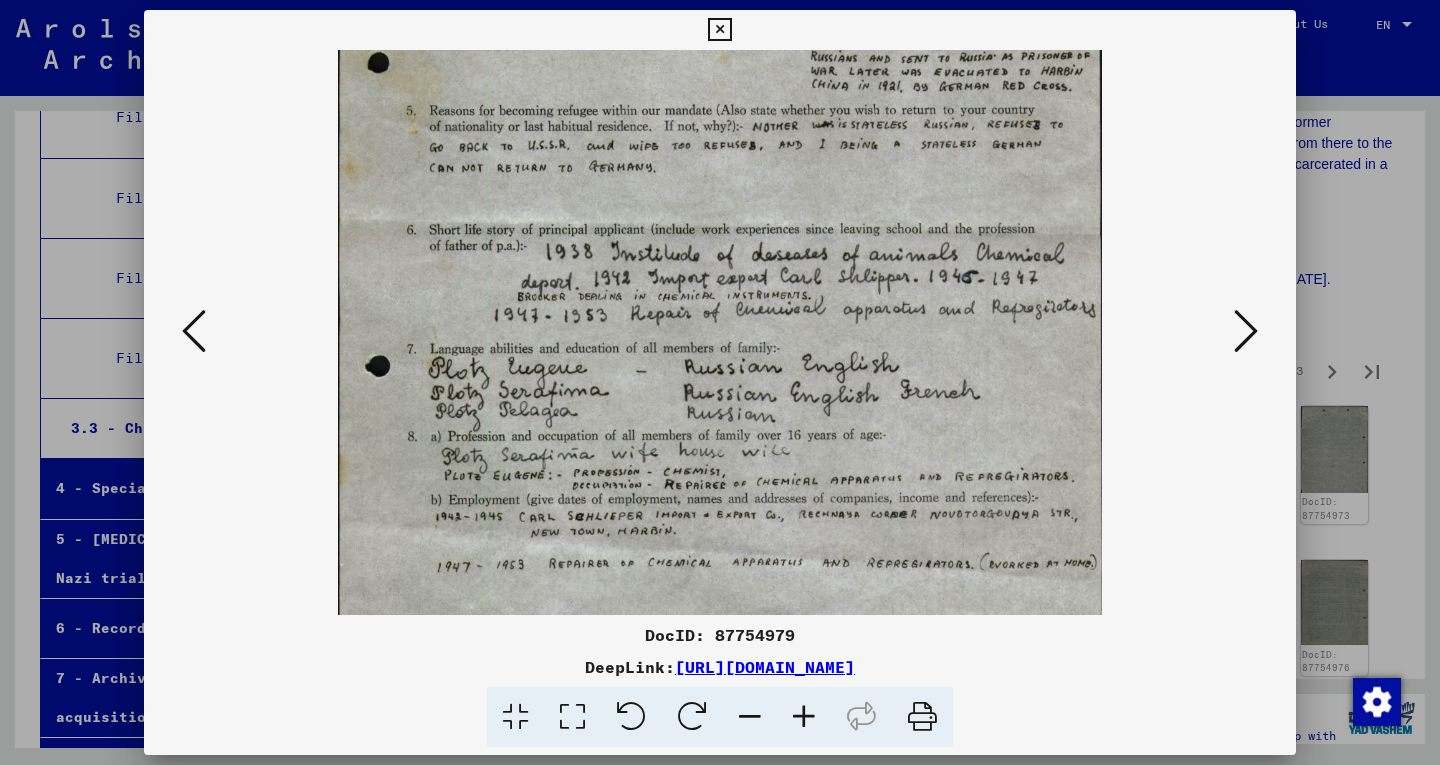 drag, startPoint x: 817, startPoint y: 506, endPoint x: 806, endPoint y: 417, distance: 89.6772 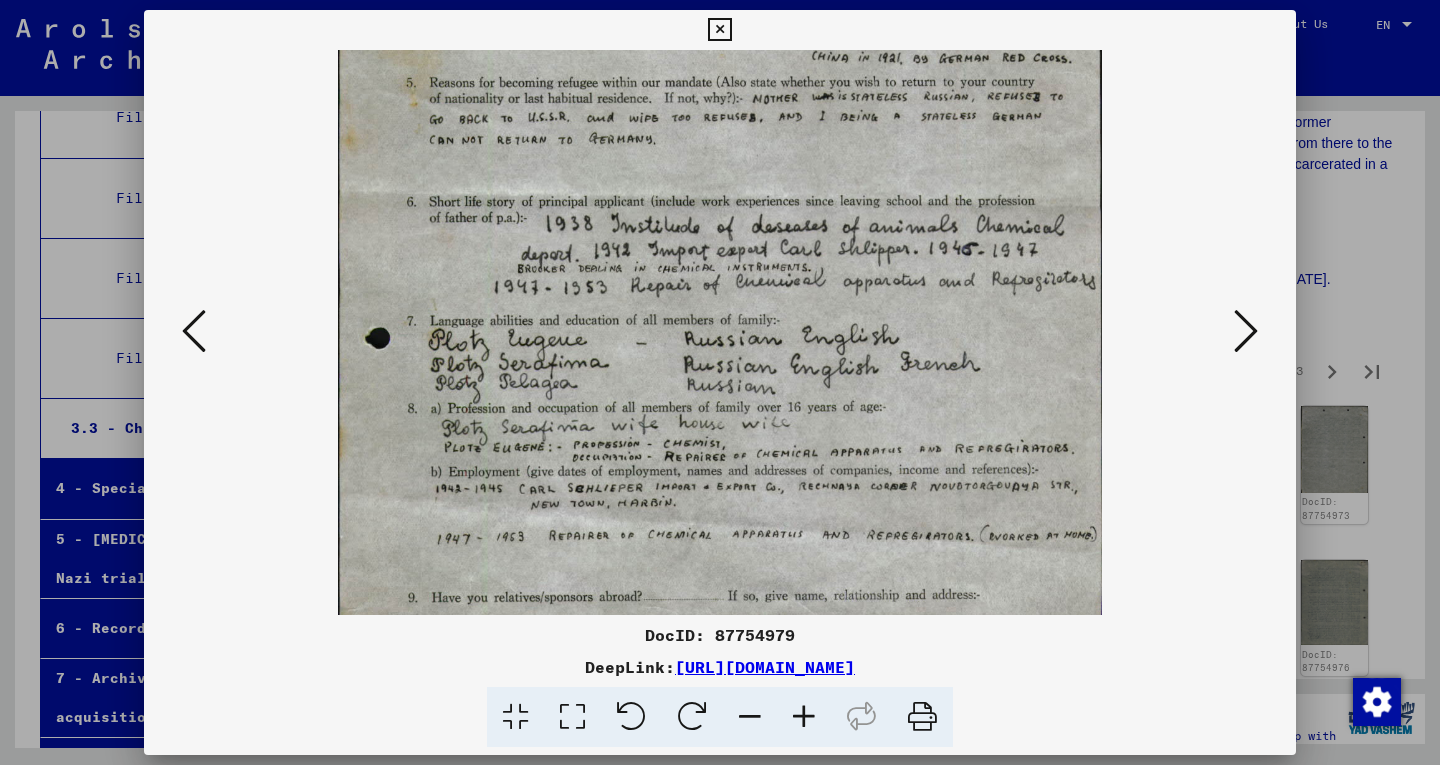 drag, startPoint x: 806, startPoint y: 447, endPoint x: 804, endPoint y: 421, distance: 26.076809 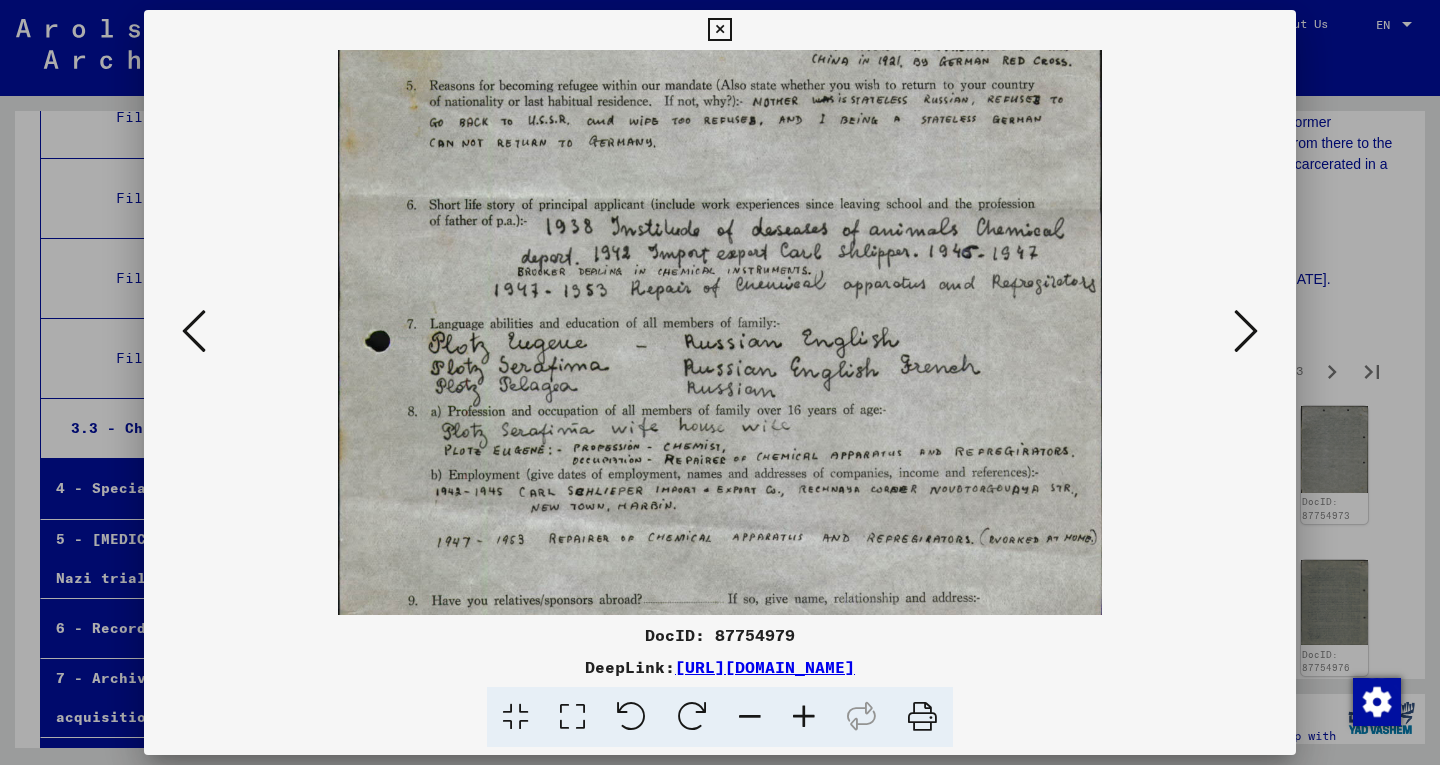 scroll, scrollTop: 0, scrollLeft: 0, axis: both 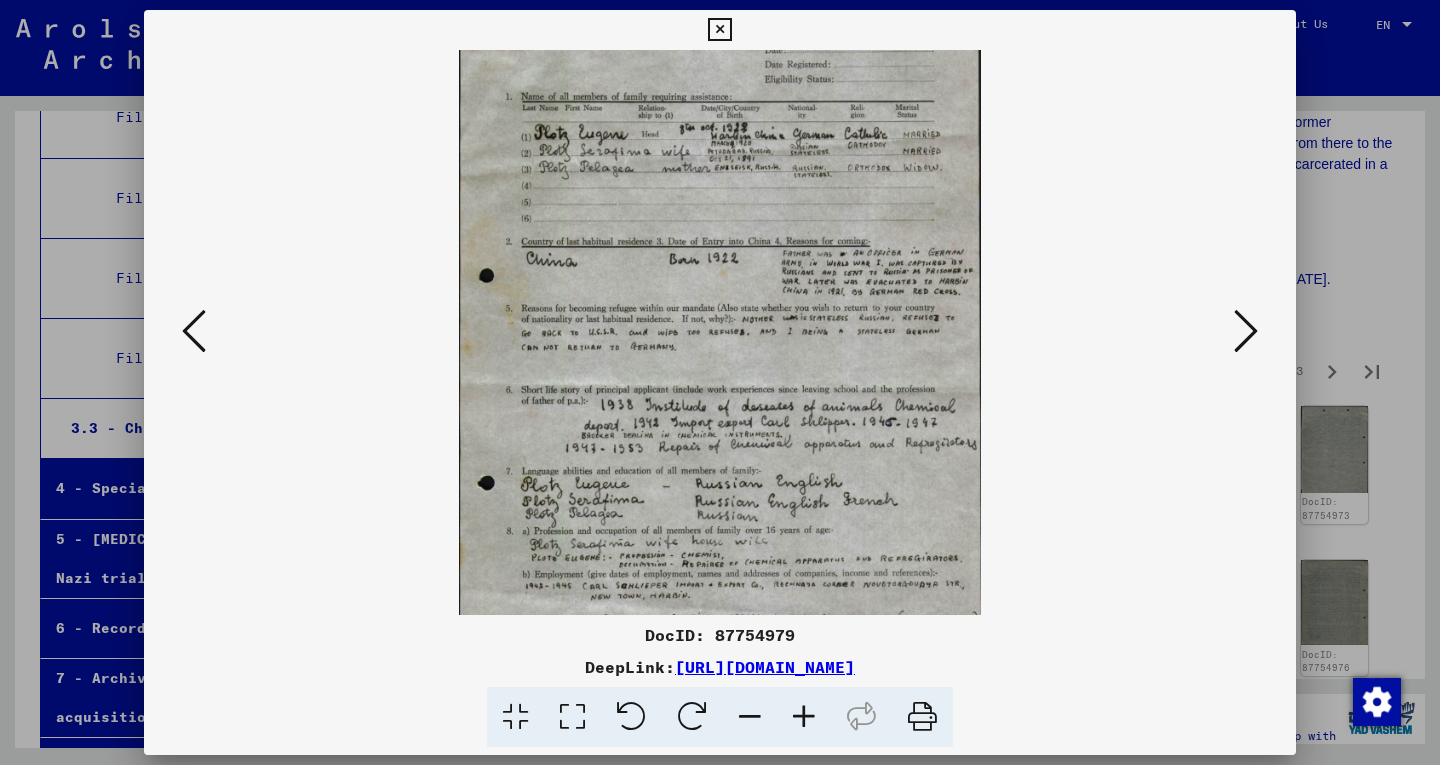 drag, startPoint x: 903, startPoint y: 559, endPoint x: 904, endPoint y: 480, distance: 79.00633 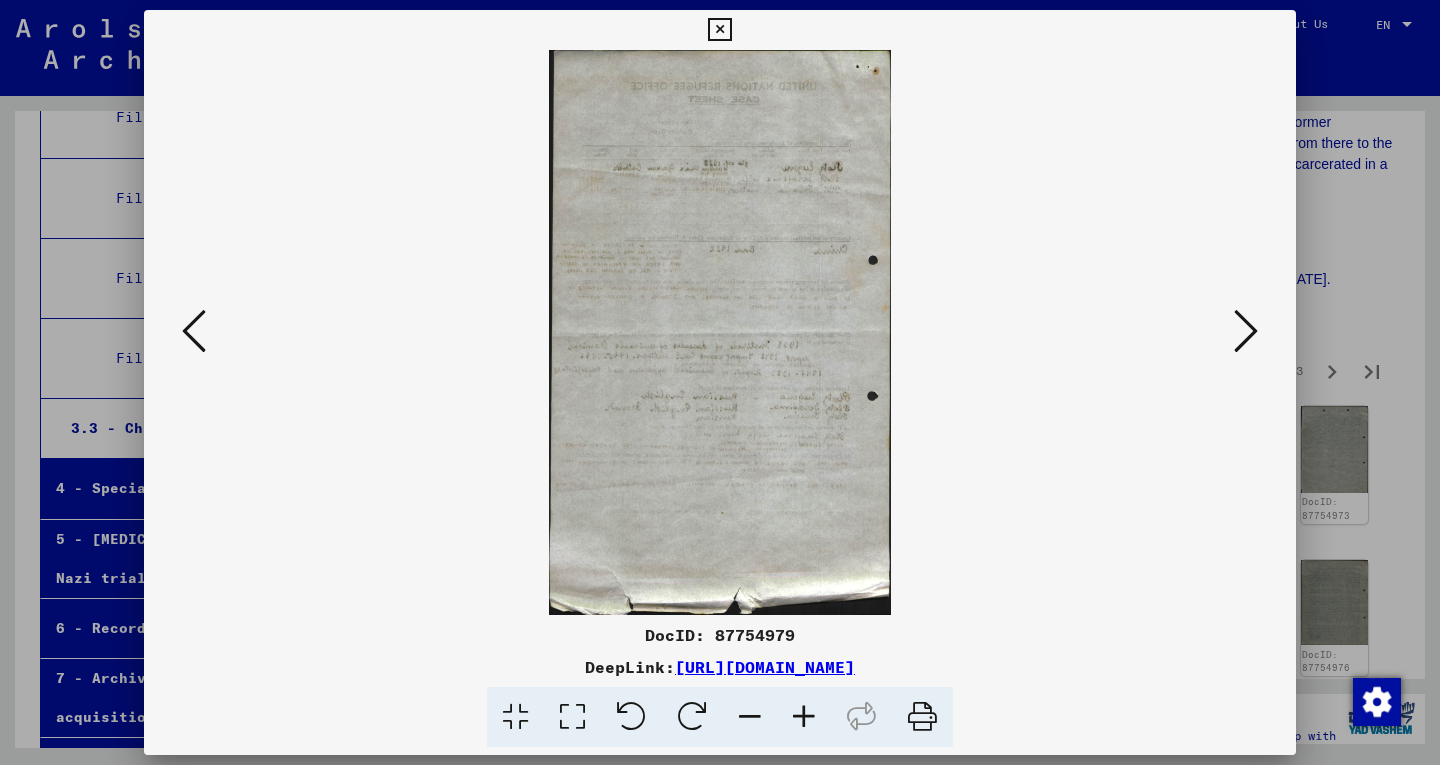 scroll, scrollTop: 0, scrollLeft: 0, axis: both 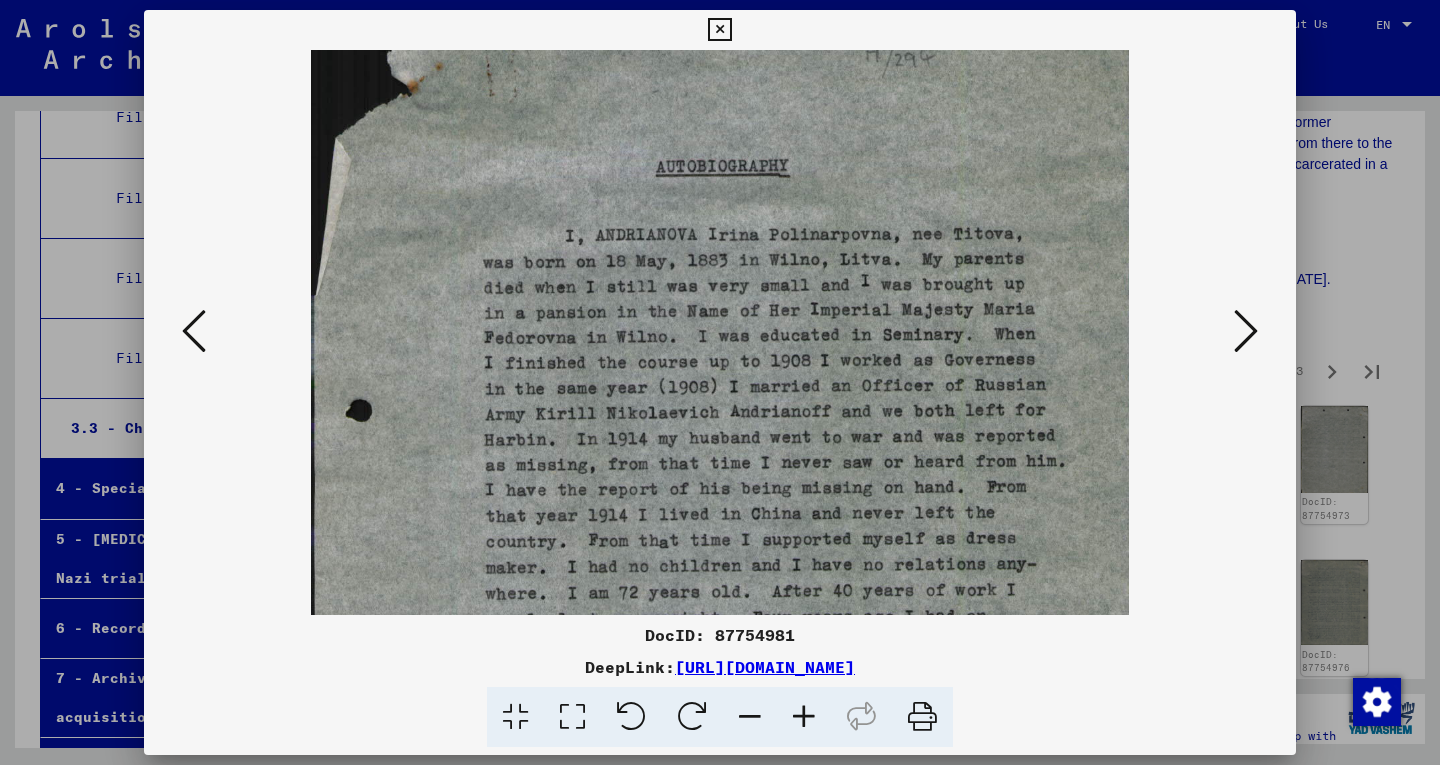 drag, startPoint x: 838, startPoint y: 567, endPoint x: 823, endPoint y: 524, distance: 45.54119 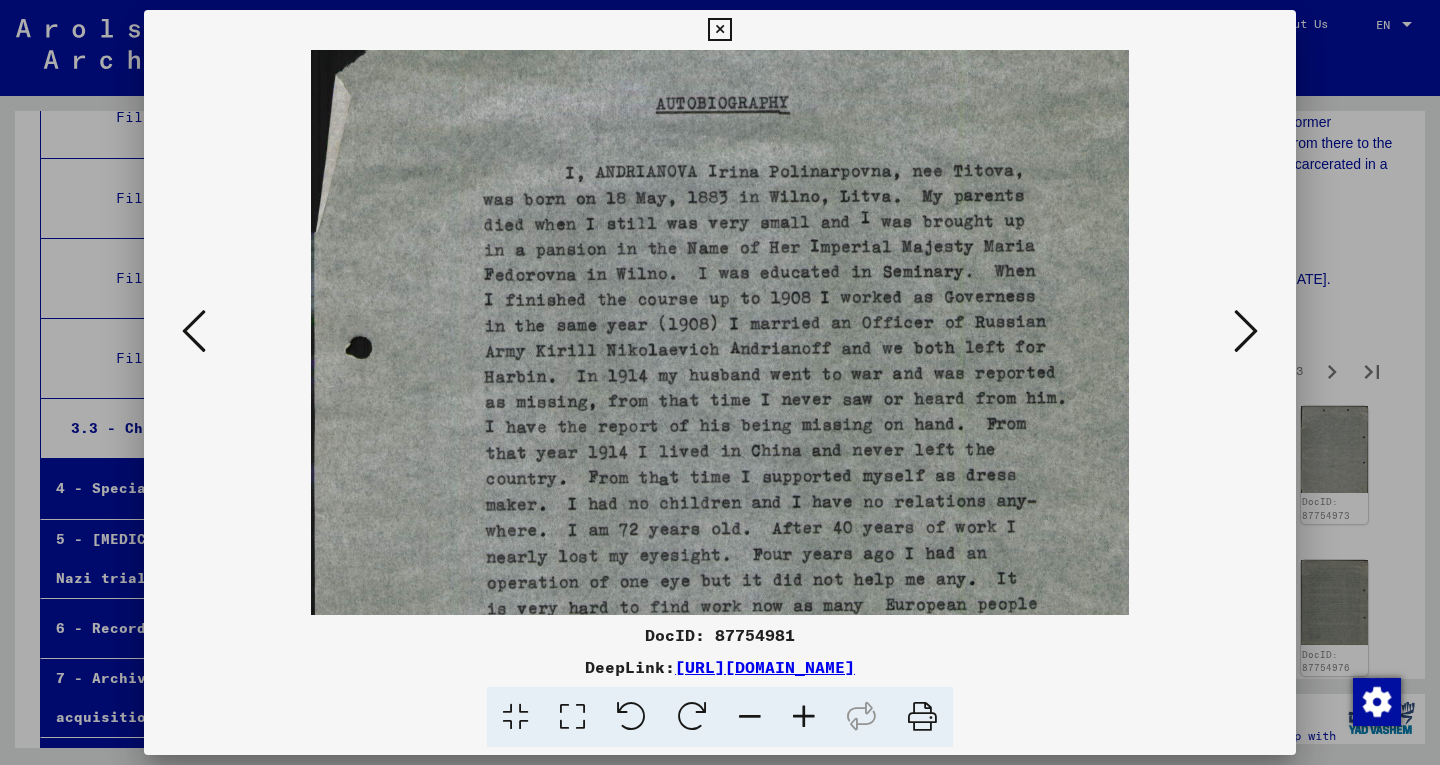 scroll, scrollTop: 109, scrollLeft: 0, axis: vertical 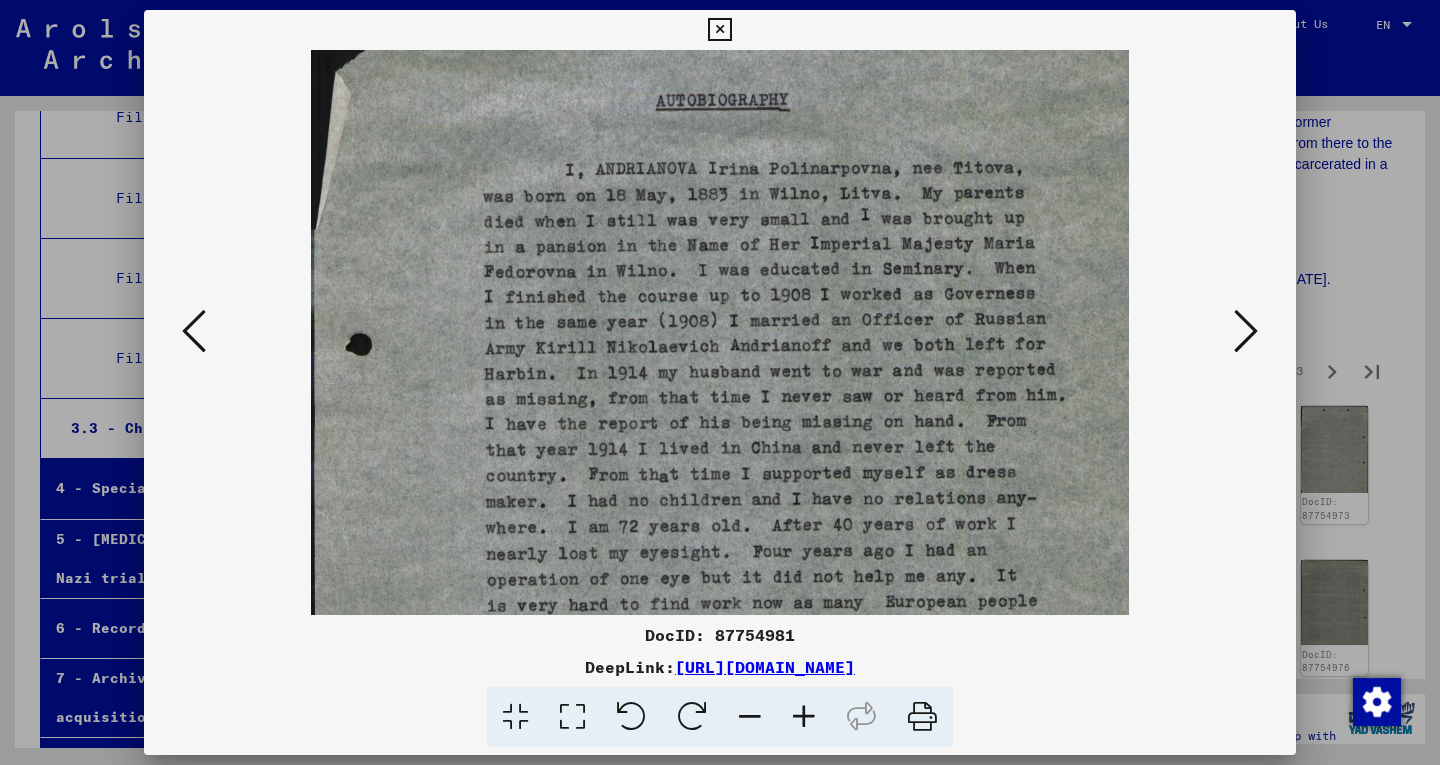 drag, startPoint x: 771, startPoint y: 548, endPoint x: 770, endPoint y: 482, distance: 66.007576 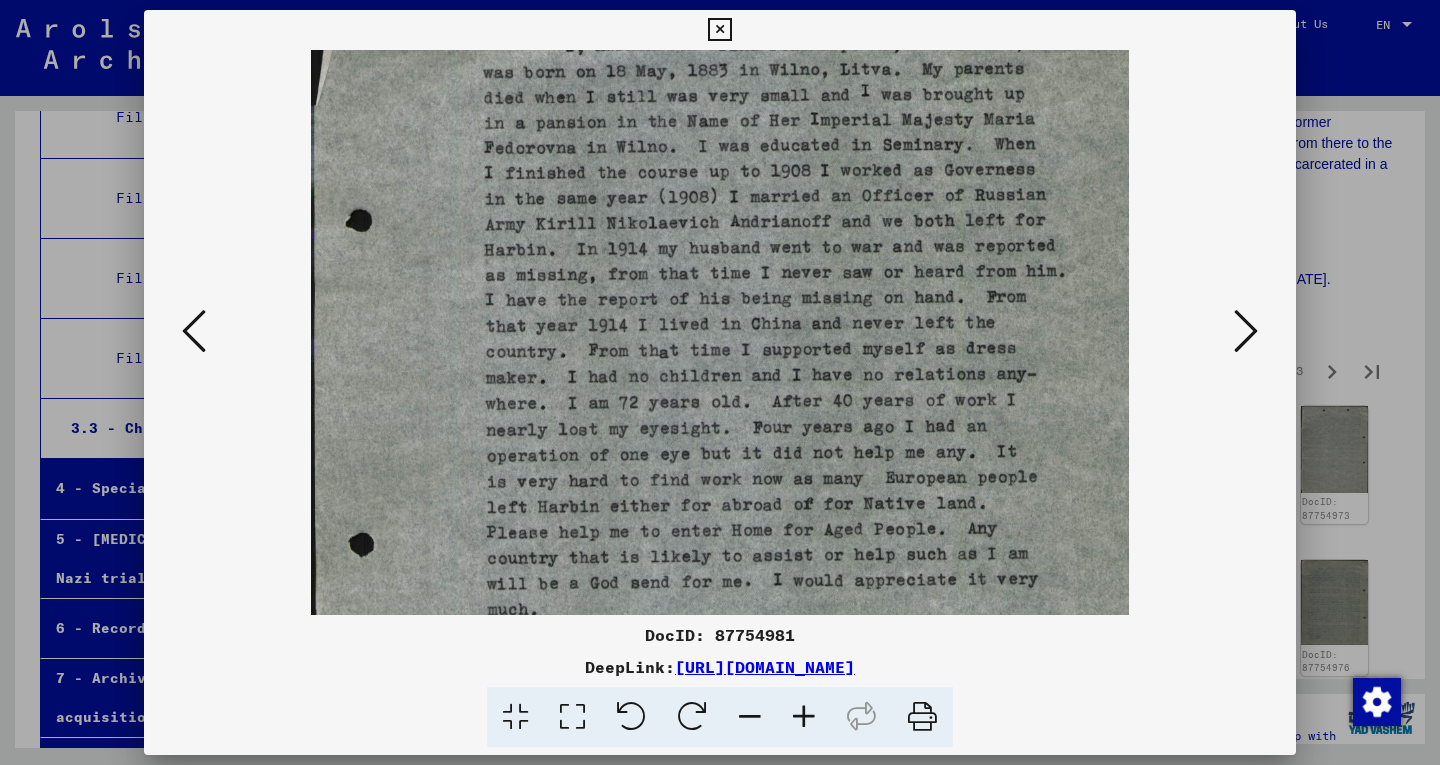 scroll, scrollTop: 238, scrollLeft: 0, axis: vertical 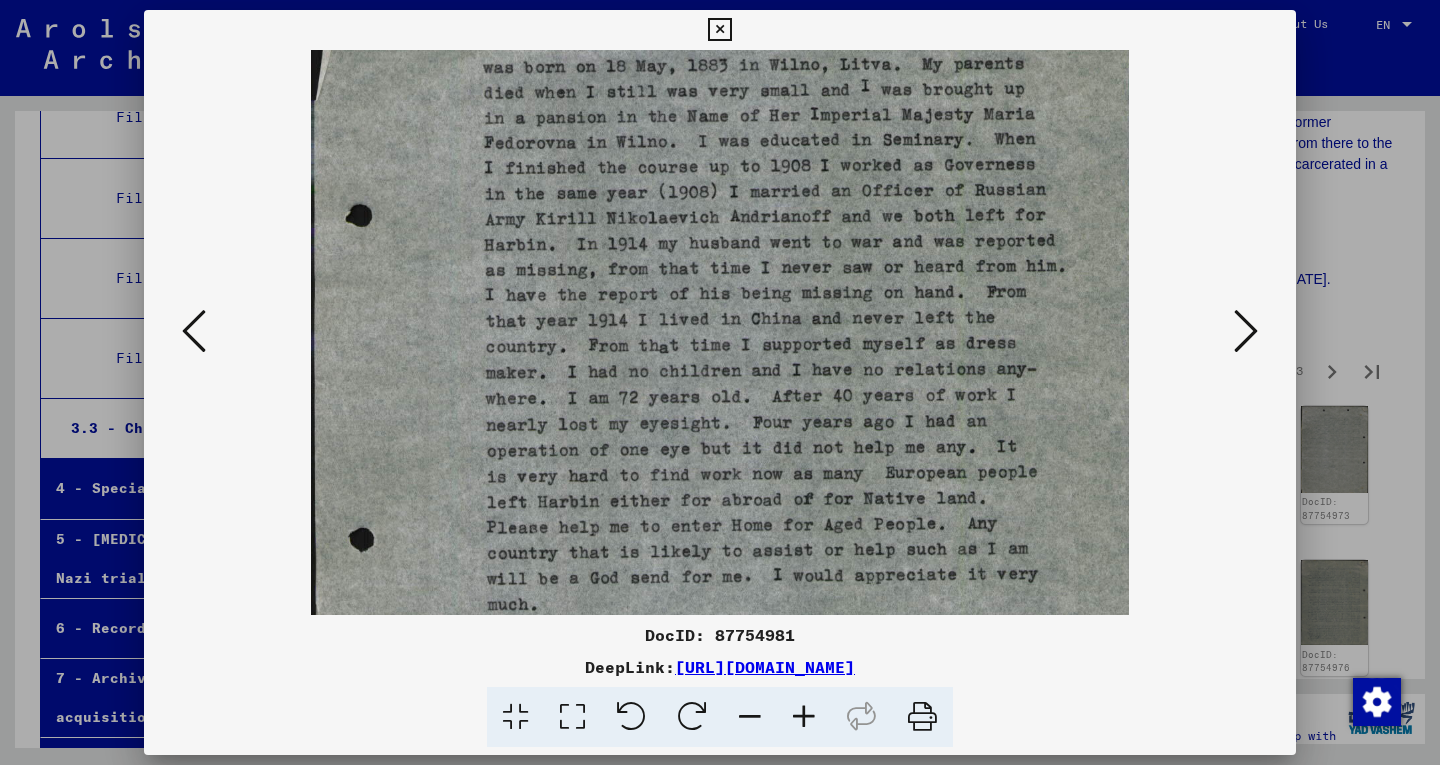 drag, startPoint x: 751, startPoint y: 553, endPoint x: 742, endPoint y: 424, distance: 129.31357 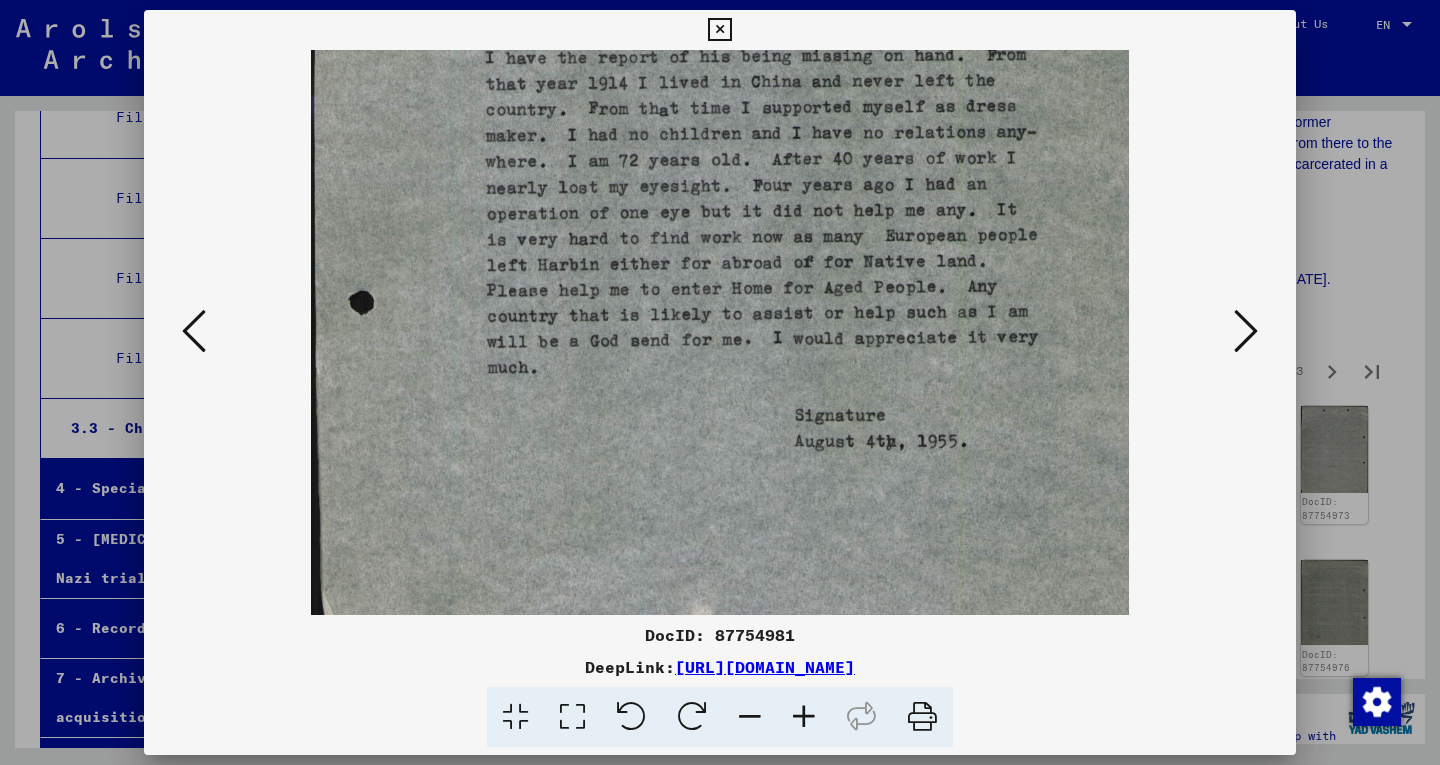 drag, startPoint x: 722, startPoint y: 422, endPoint x: 703, endPoint y: 243, distance: 180.00555 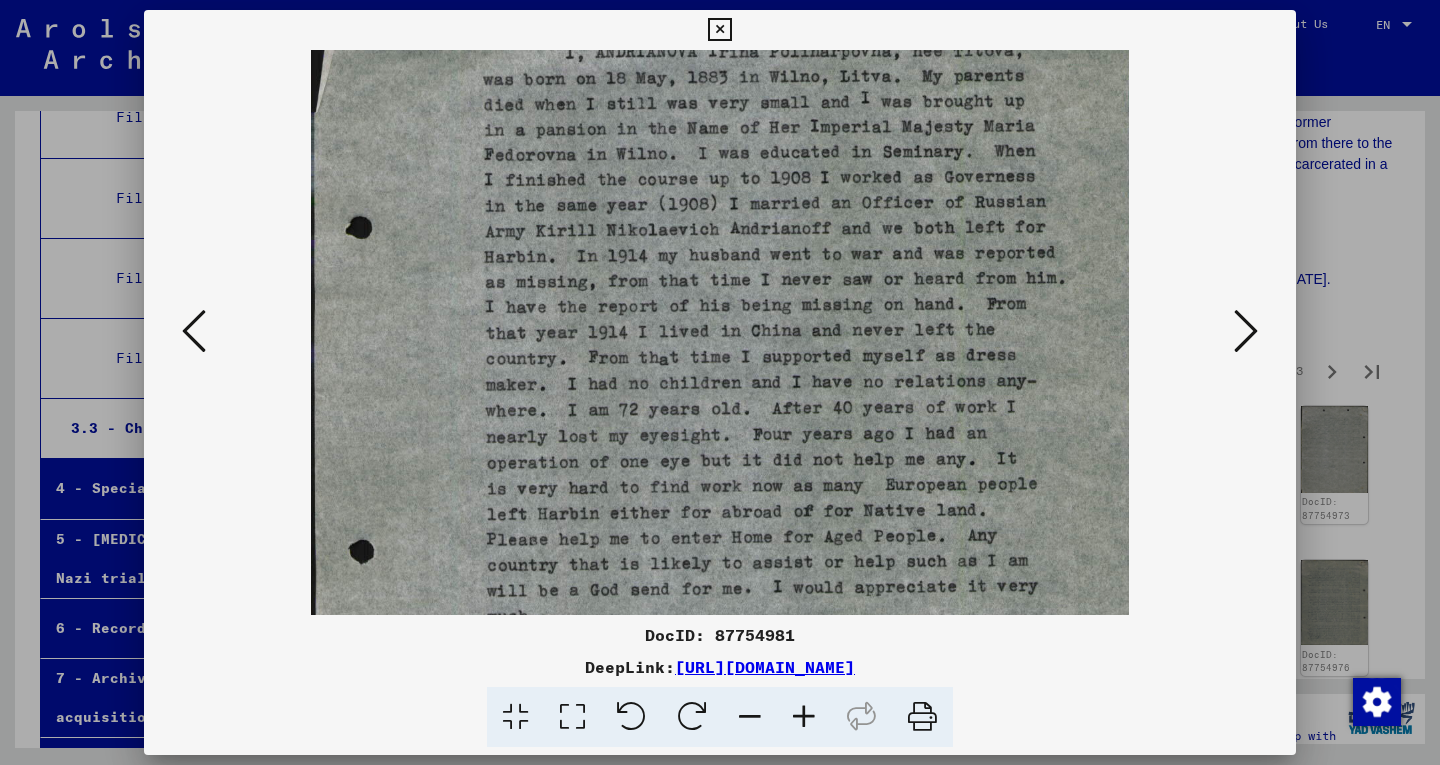 scroll, scrollTop: 203, scrollLeft: 0, axis: vertical 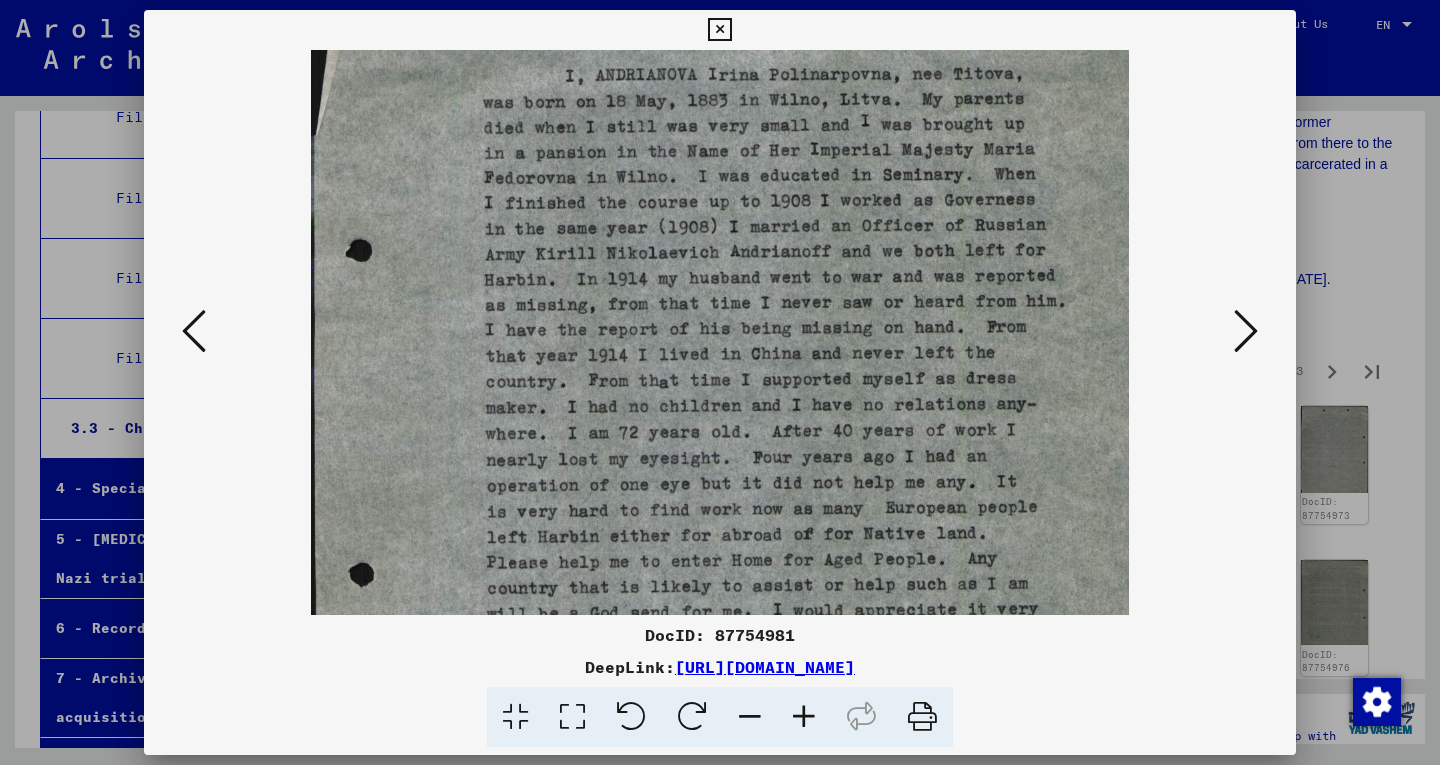 drag, startPoint x: 707, startPoint y: 288, endPoint x: 703, endPoint y: 529, distance: 241.03319 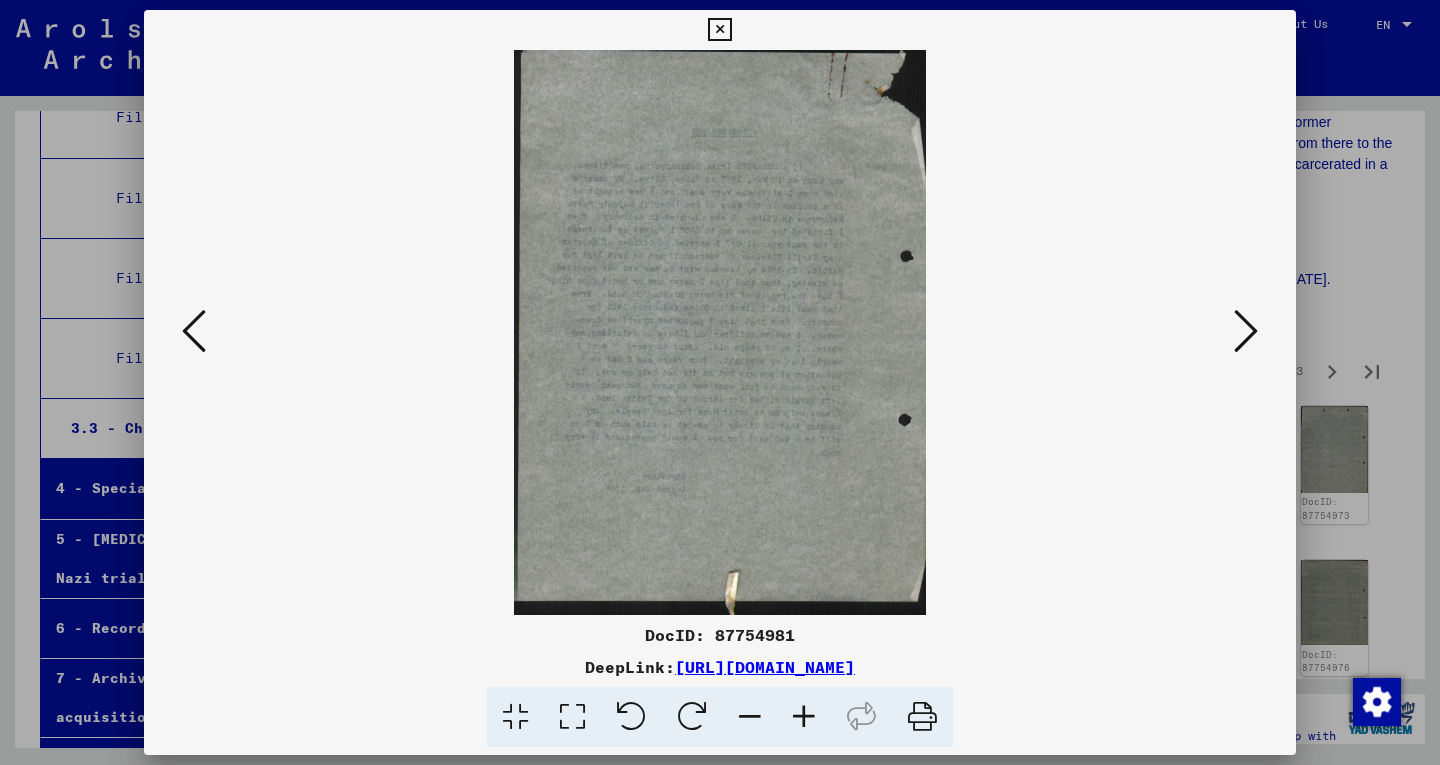 scroll, scrollTop: 0, scrollLeft: 0, axis: both 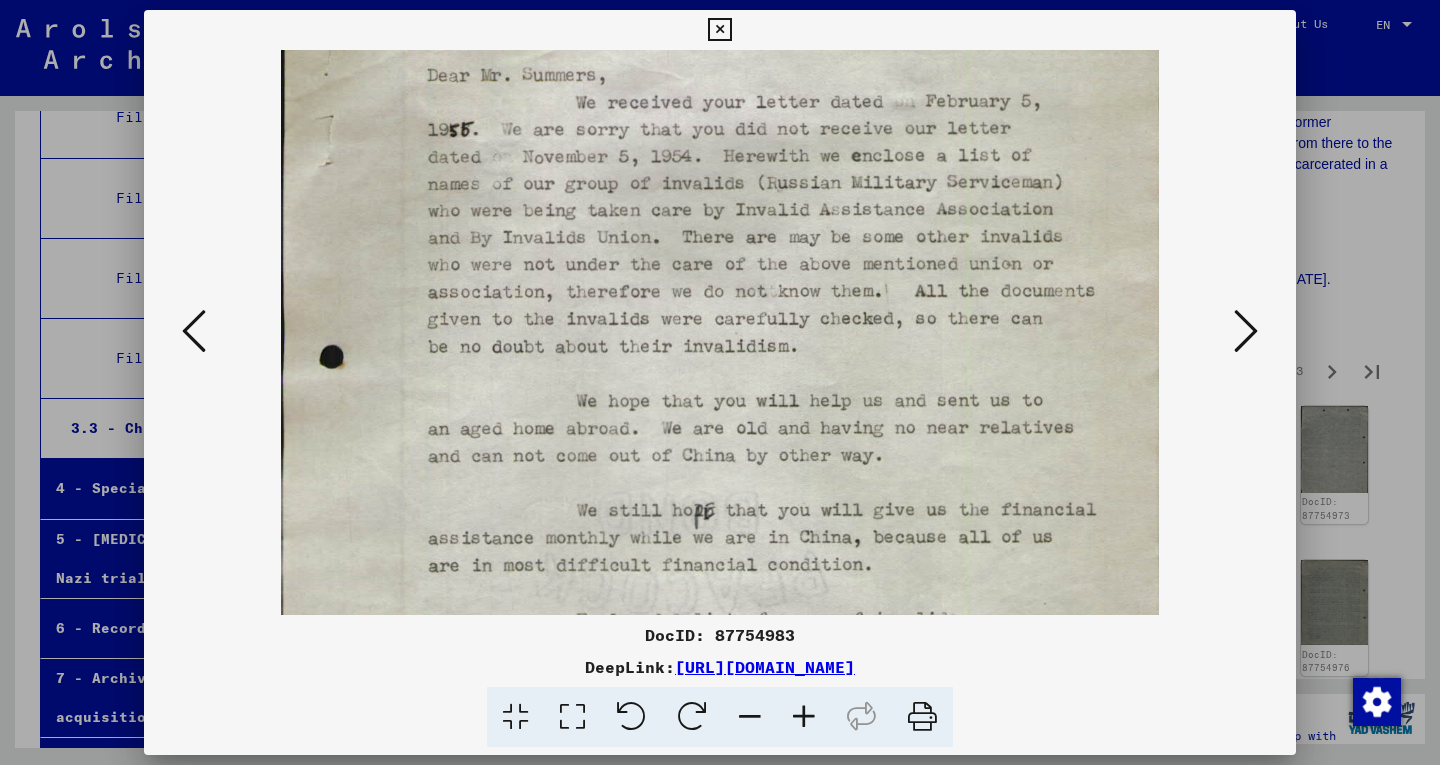 drag, startPoint x: 795, startPoint y: 512, endPoint x: 775, endPoint y: 367, distance: 146.37282 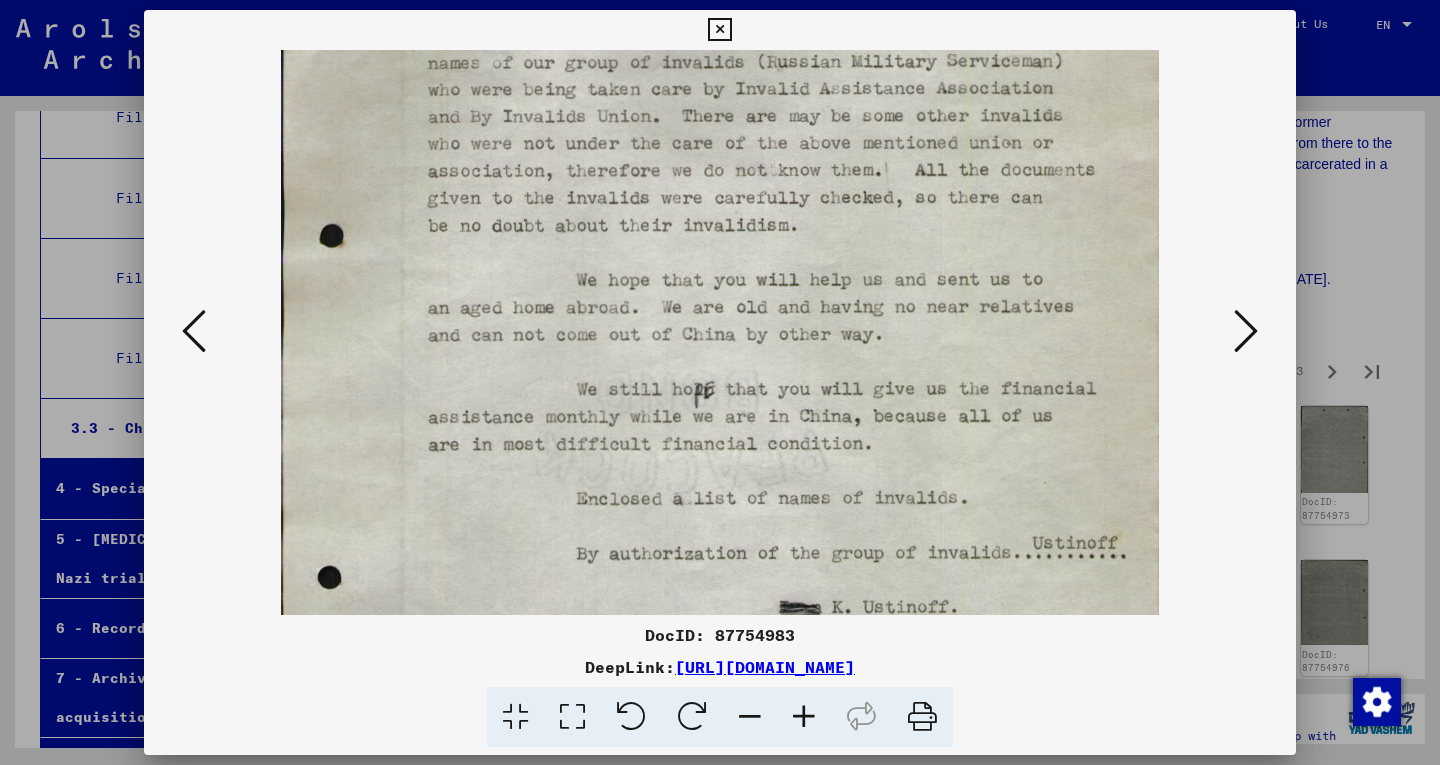 drag, startPoint x: 750, startPoint y: 504, endPoint x: 724, endPoint y: 376, distance: 130.61394 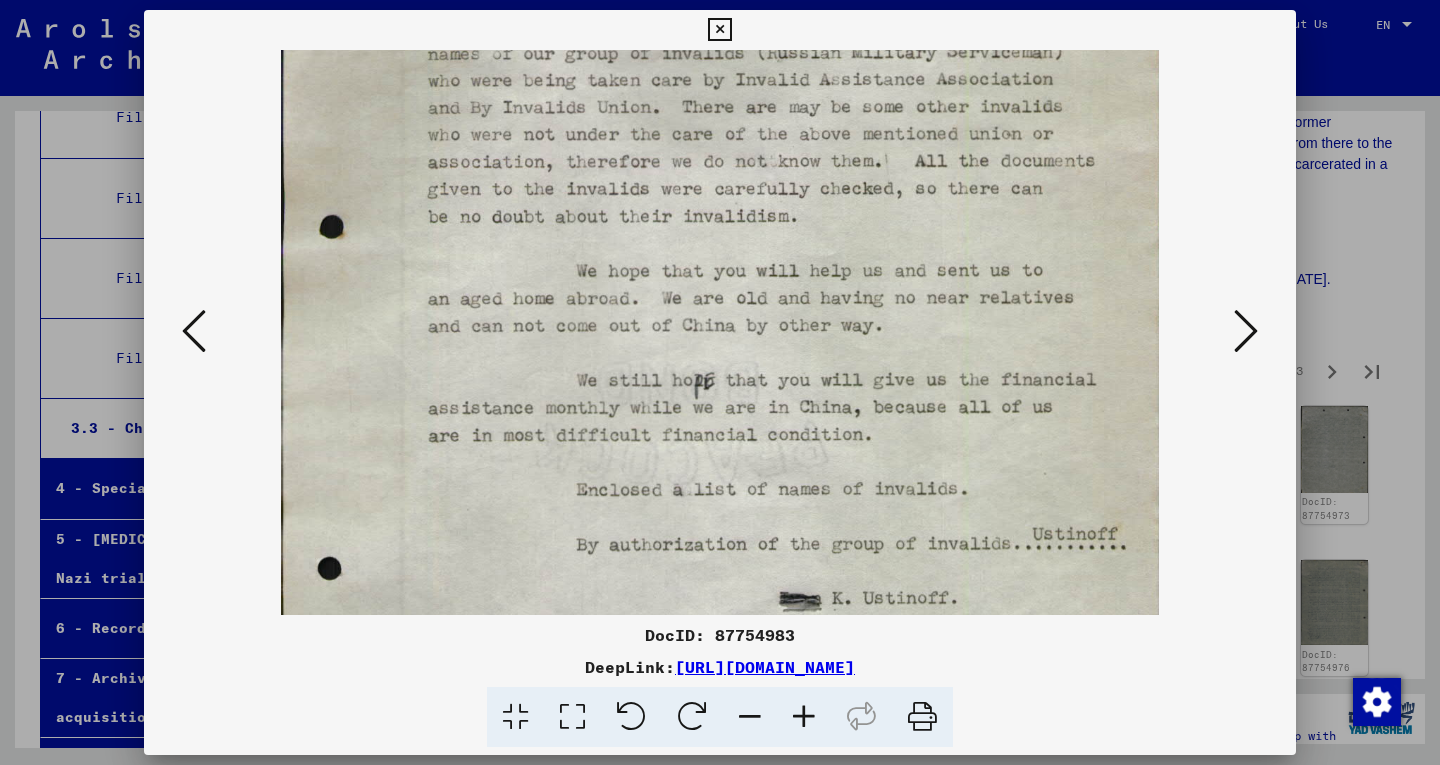 scroll, scrollTop: 0, scrollLeft: 0, axis: both 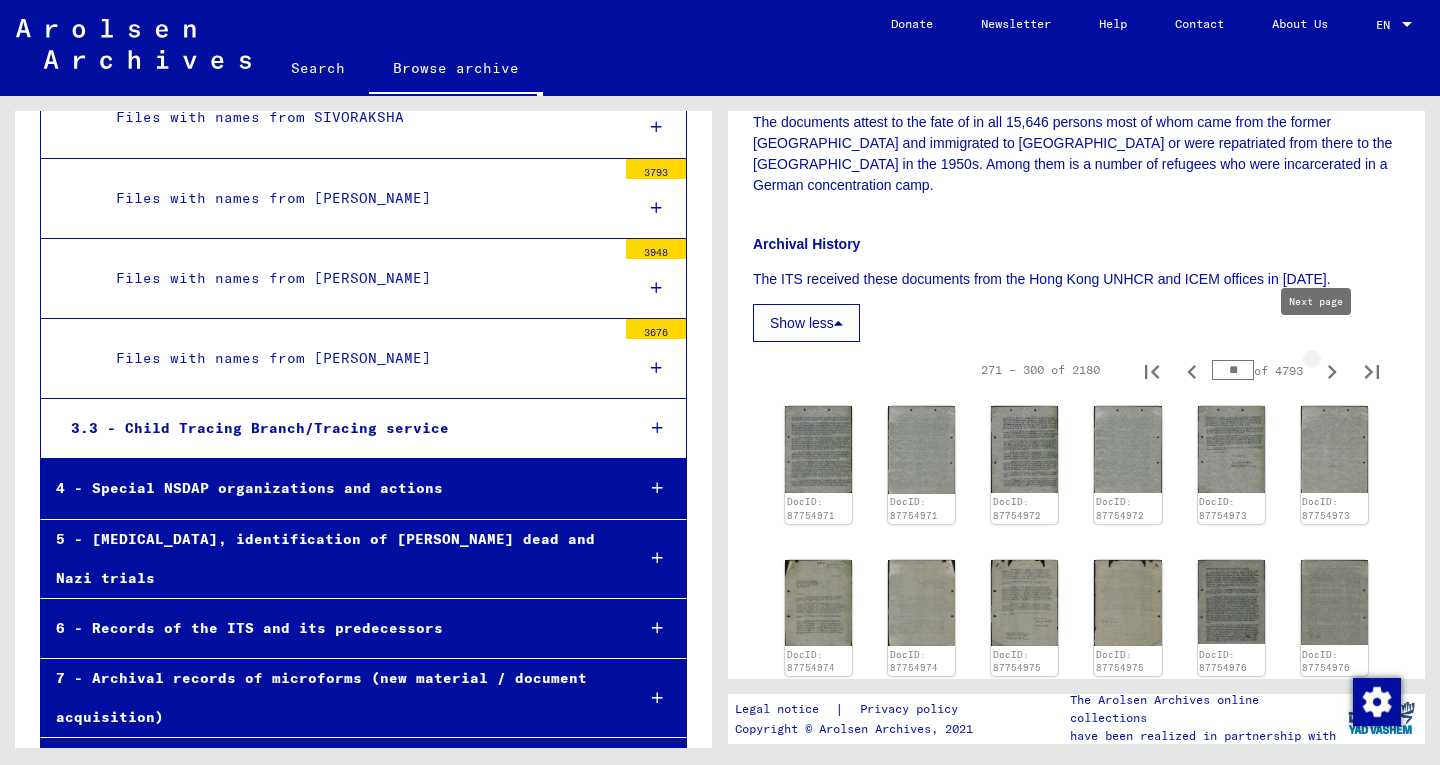 type on "**" 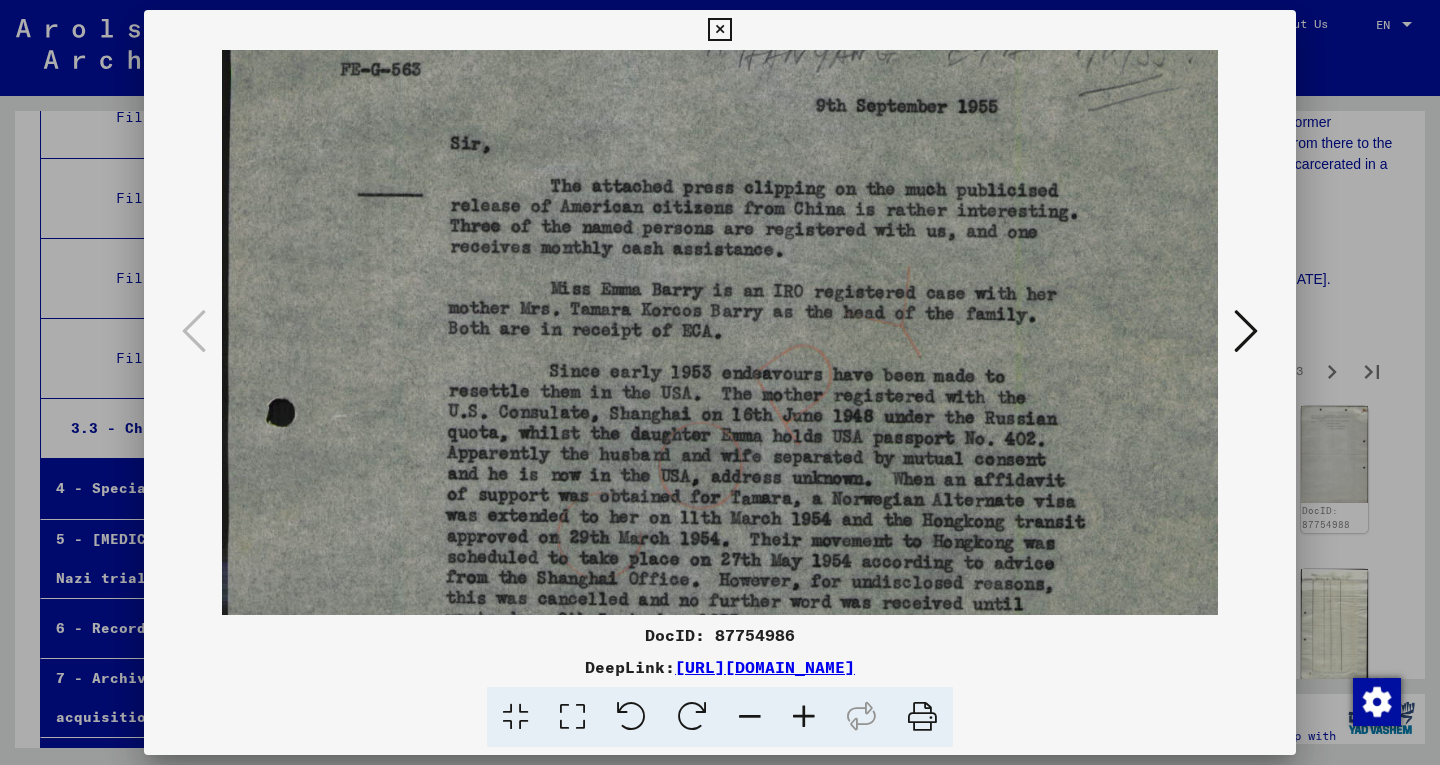 scroll, scrollTop: 224, scrollLeft: 0, axis: vertical 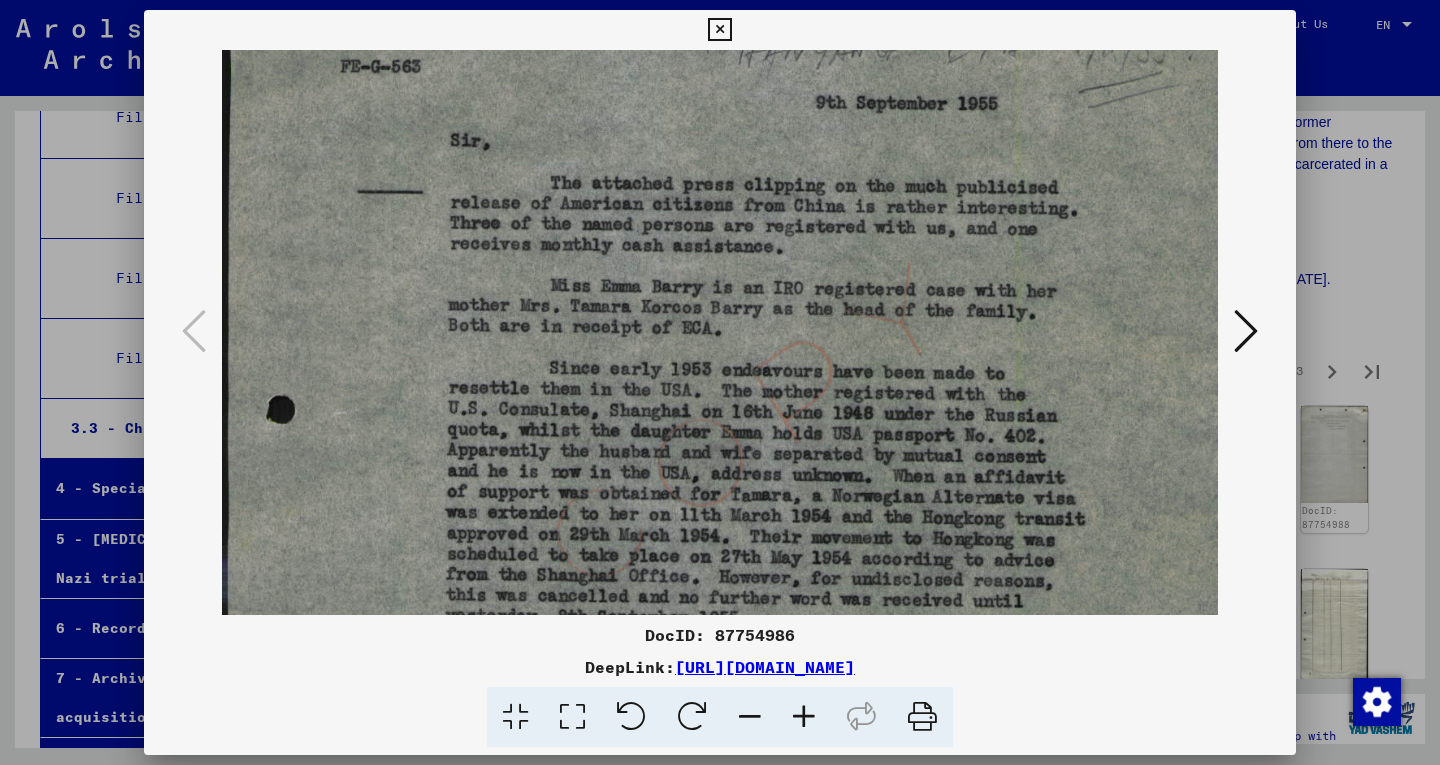 drag, startPoint x: 837, startPoint y: 546, endPoint x: 770, endPoint y: 323, distance: 232.8476 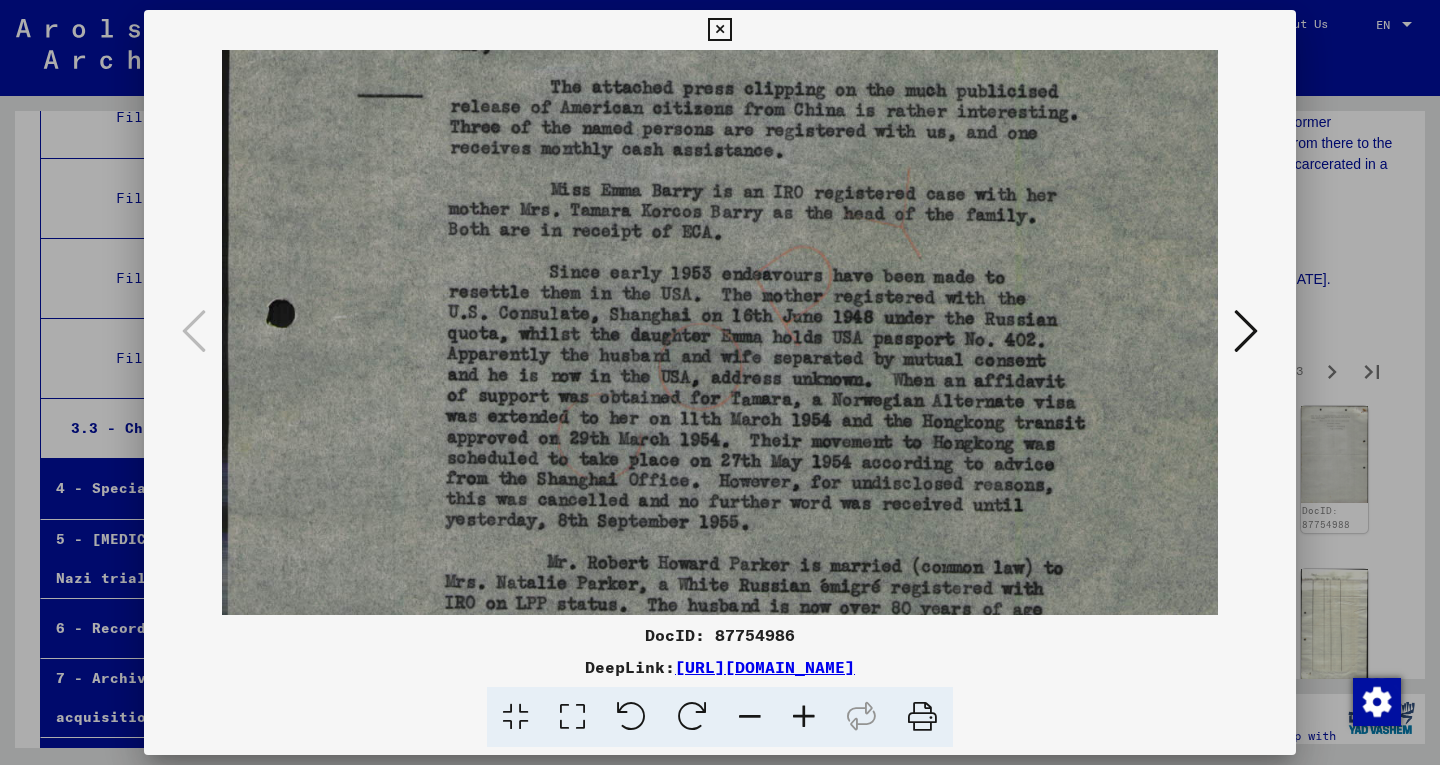 drag, startPoint x: 766, startPoint y: 443, endPoint x: 735, endPoint y: 349, distance: 98.9798 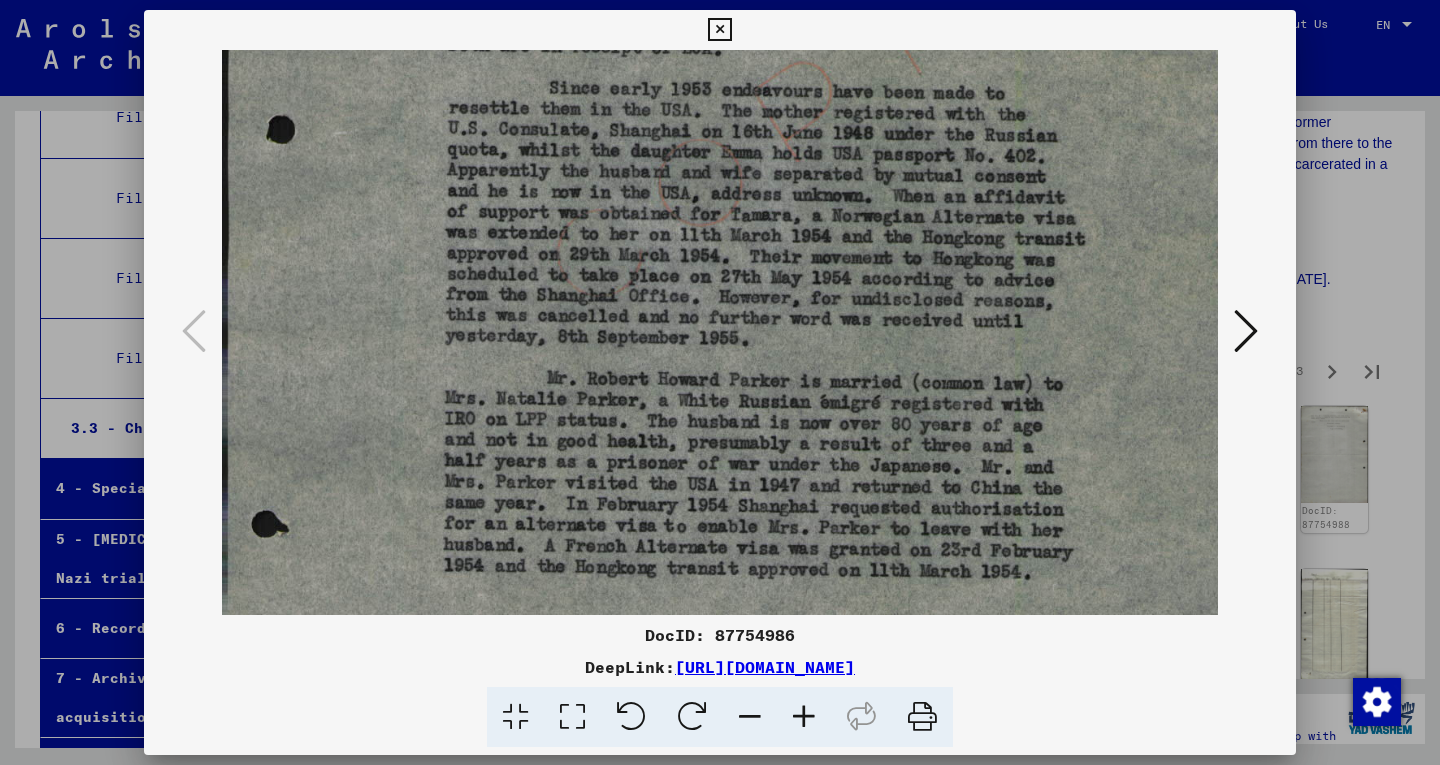 scroll, scrollTop: 512, scrollLeft: 0, axis: vertical 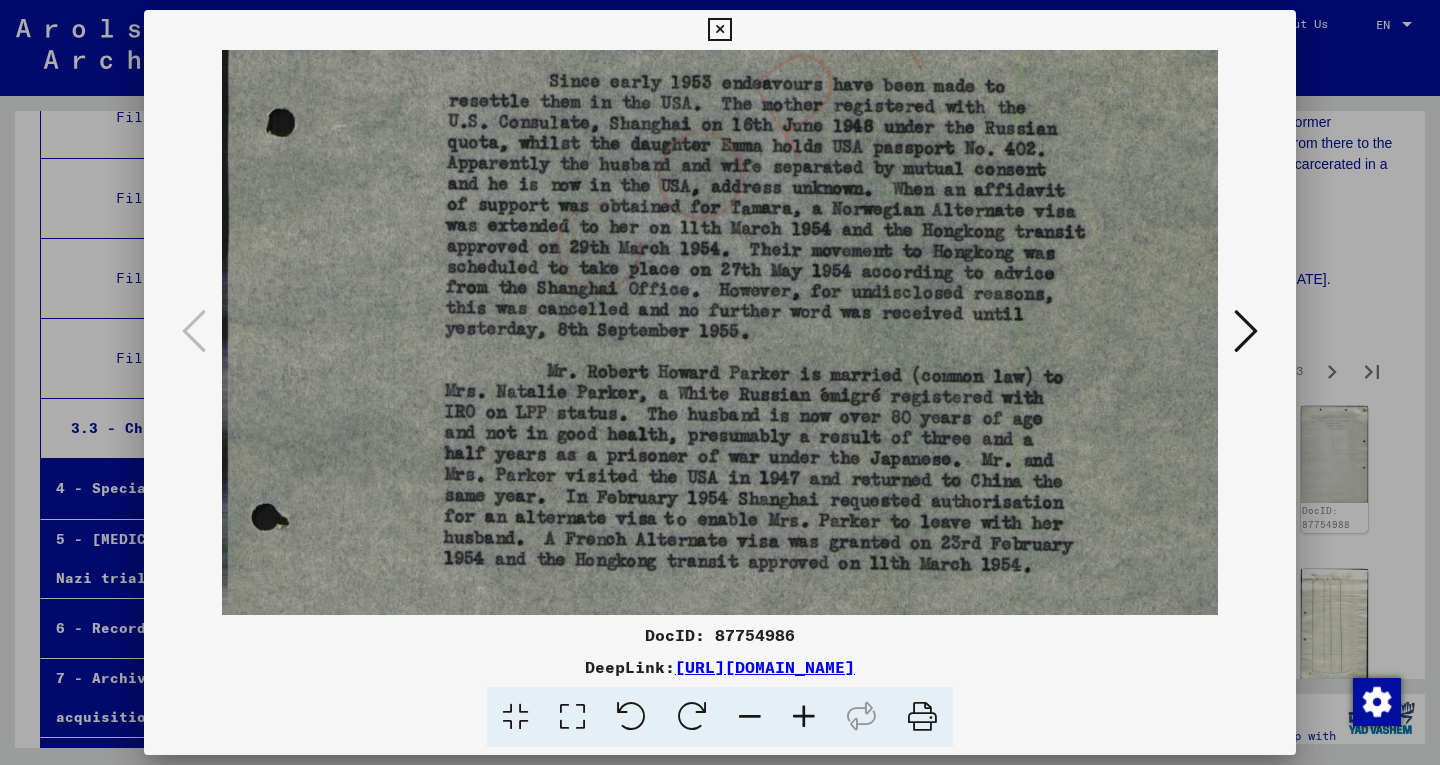 drag, startPoint x: 786, startPoint y: 462, endPoint x: 774, endPoint y: 270, distance: 192.37463 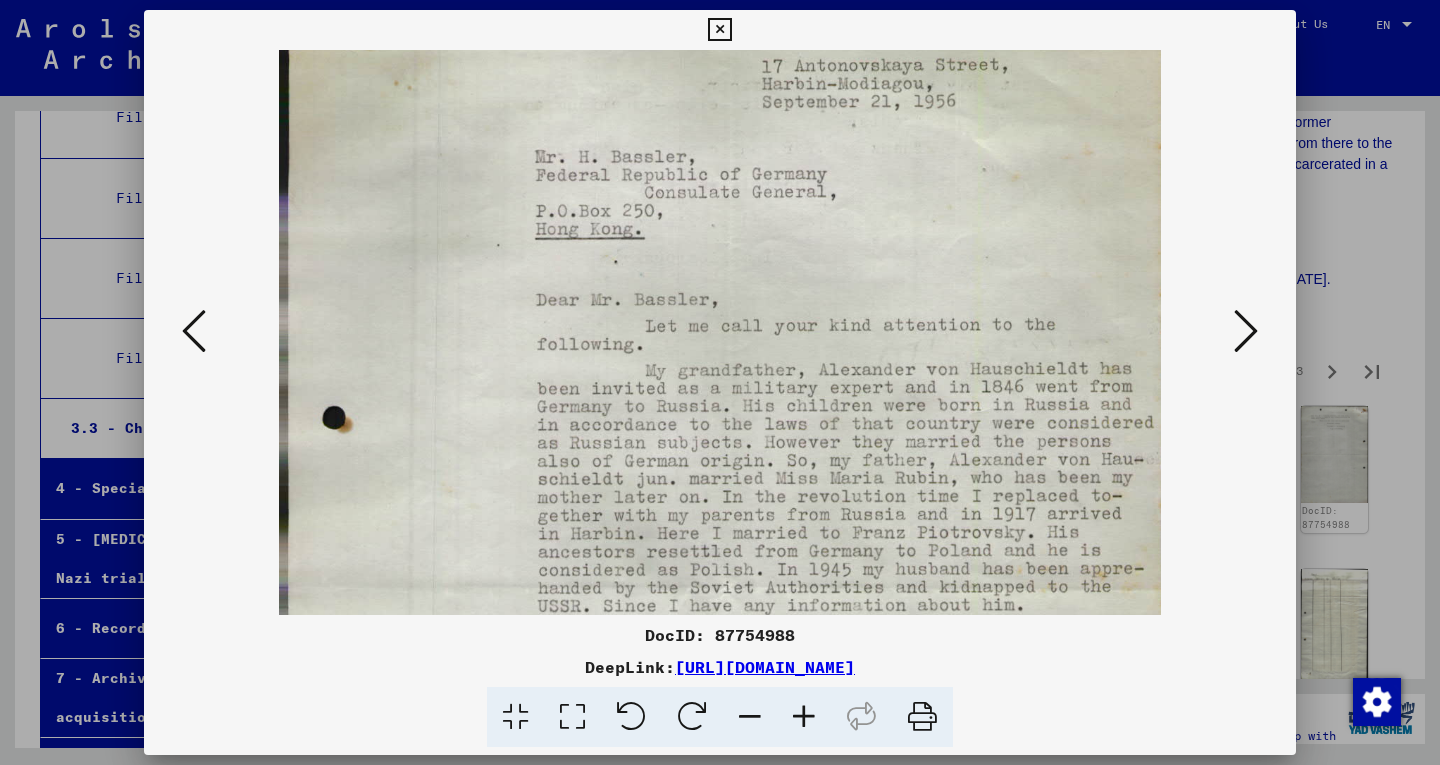 drag, startPoint x: 897, startPoint y: 534, endPoint x: 847, endPoint y: 442, distance: 104.70912 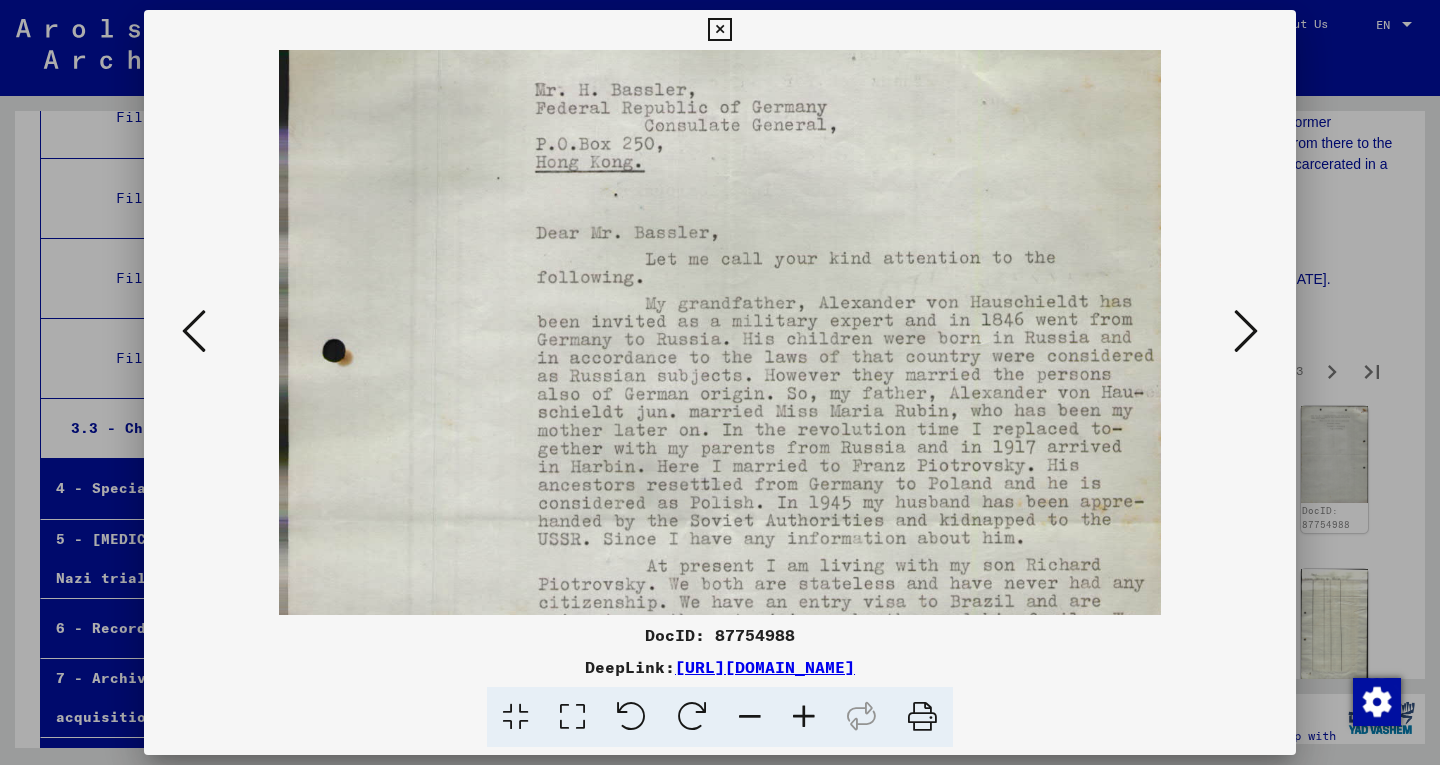 drag, startPoint x: 847, startPoint y: 490, endPoint x: 828, endPoint y: 423, distance: 69.641945 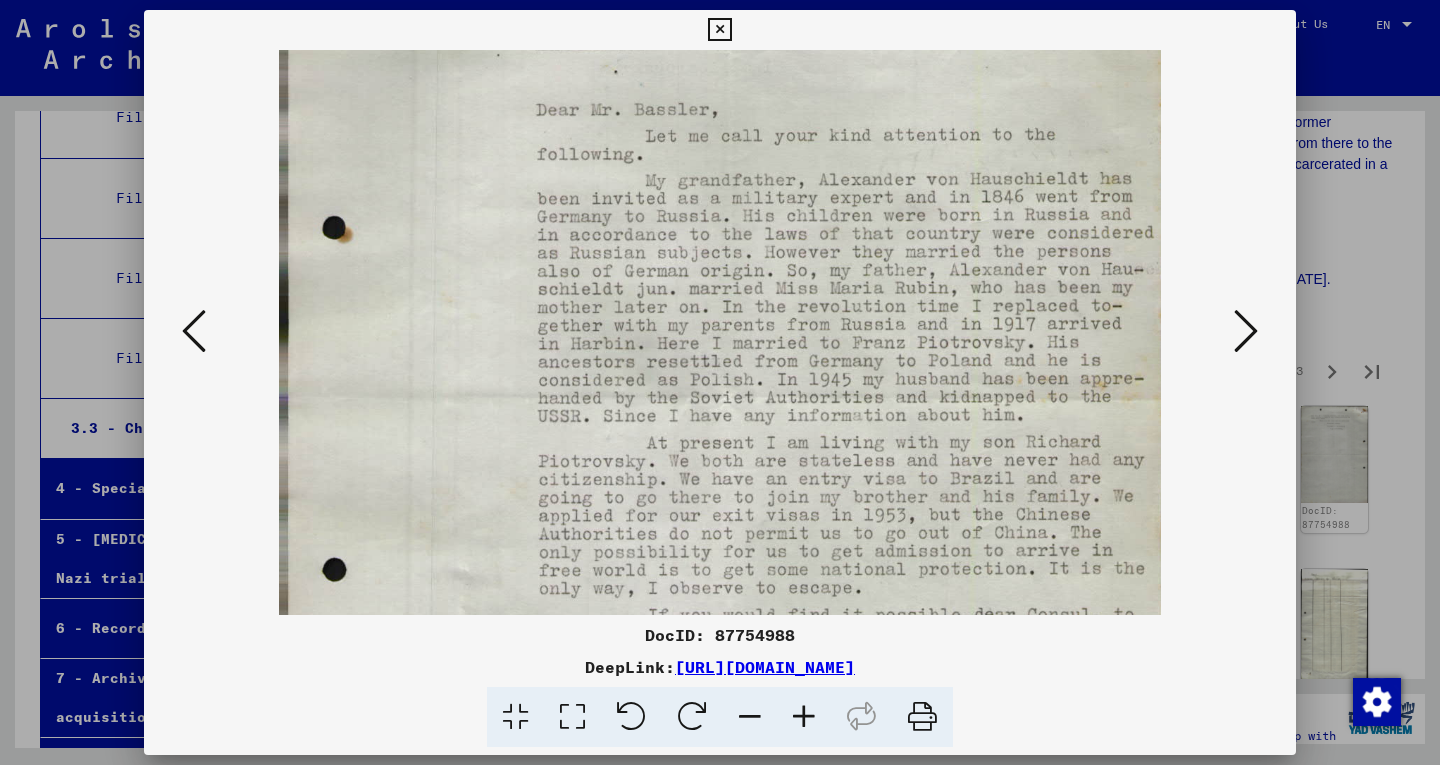 drag, startPoint x: 769, startPoint y: 466, endPoint x: 754, endPoint y: 345, distance: 121.92621 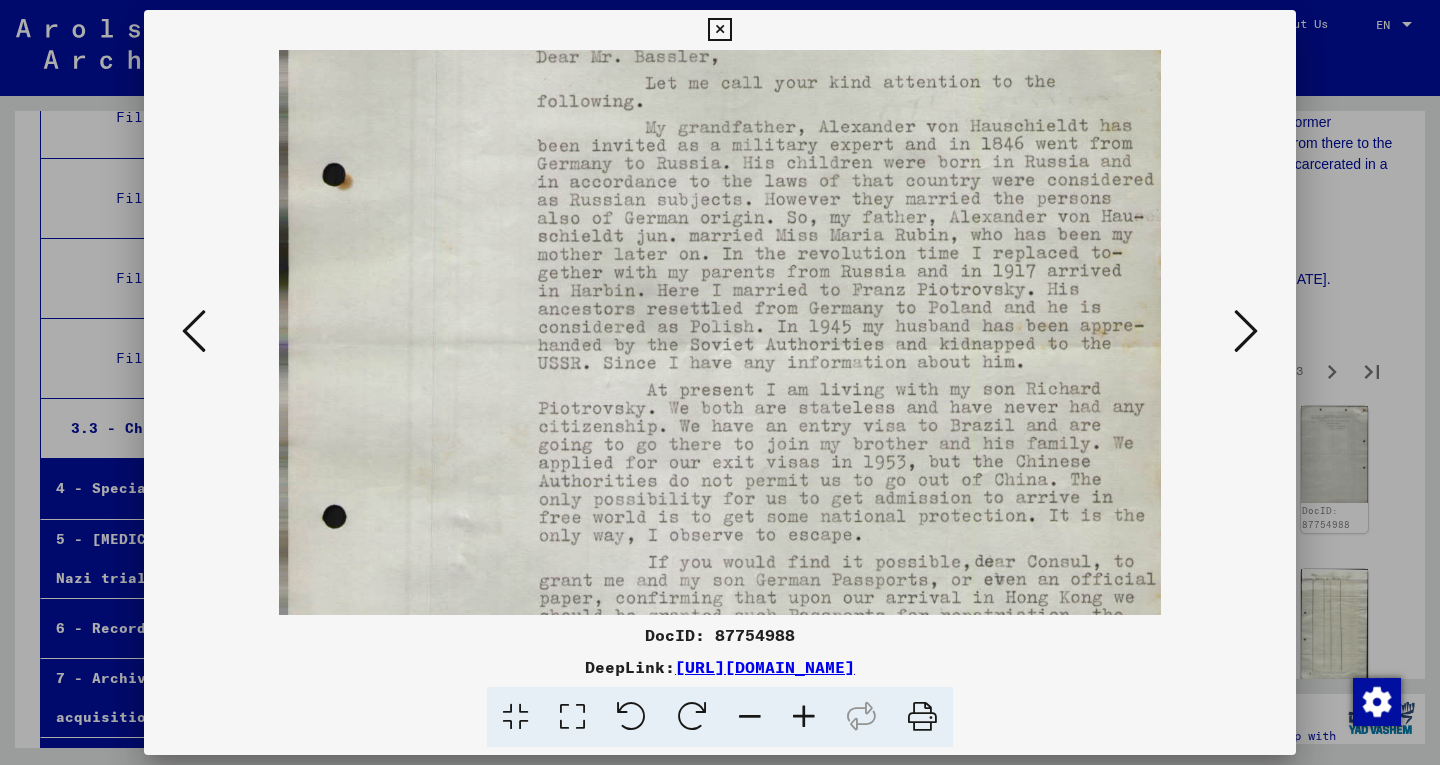 scroll, scrollTop: 344, scrollLeft: 0, axis: vertical 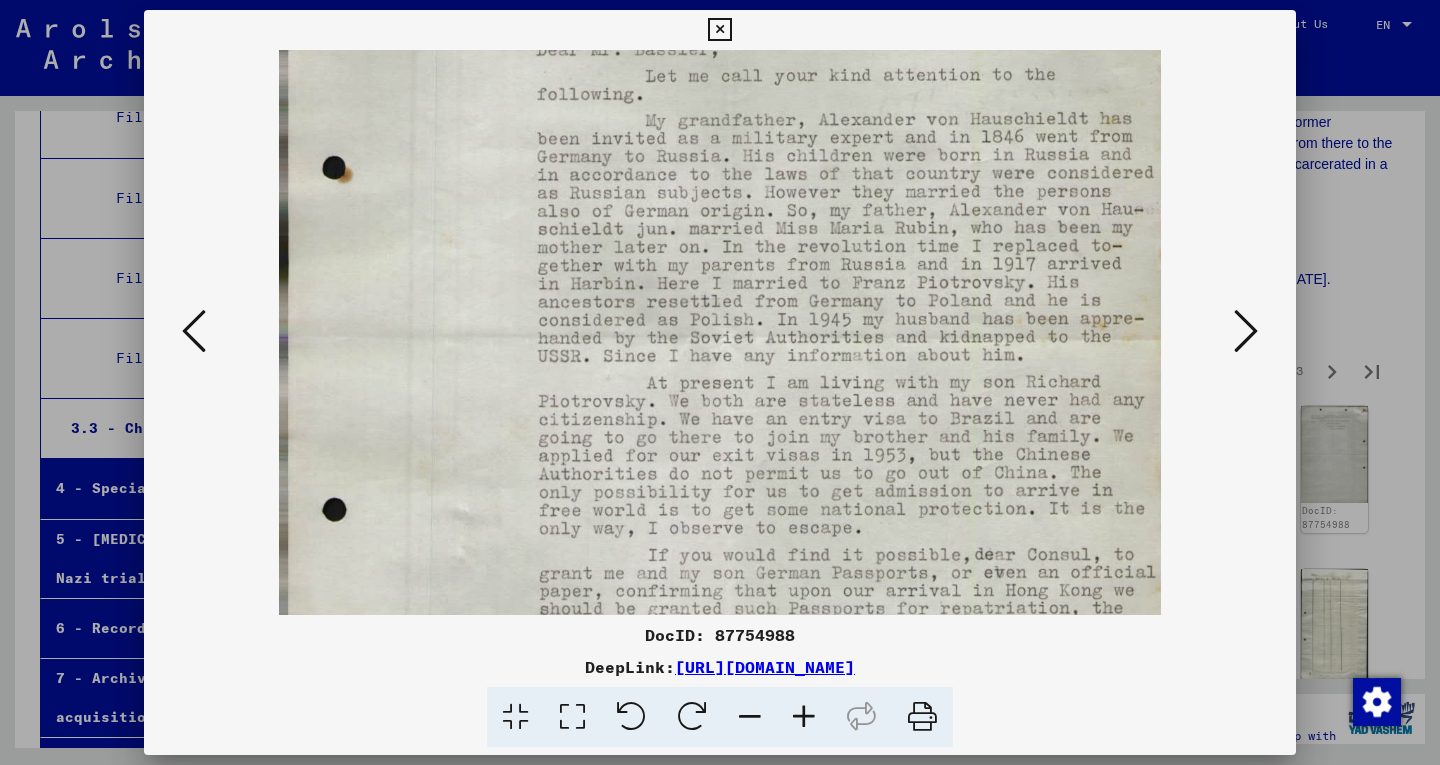 drag, startPoint x: 747, startPoint y: 361, endPoint x: 741, endPoint y: 331, distance: 30.594116 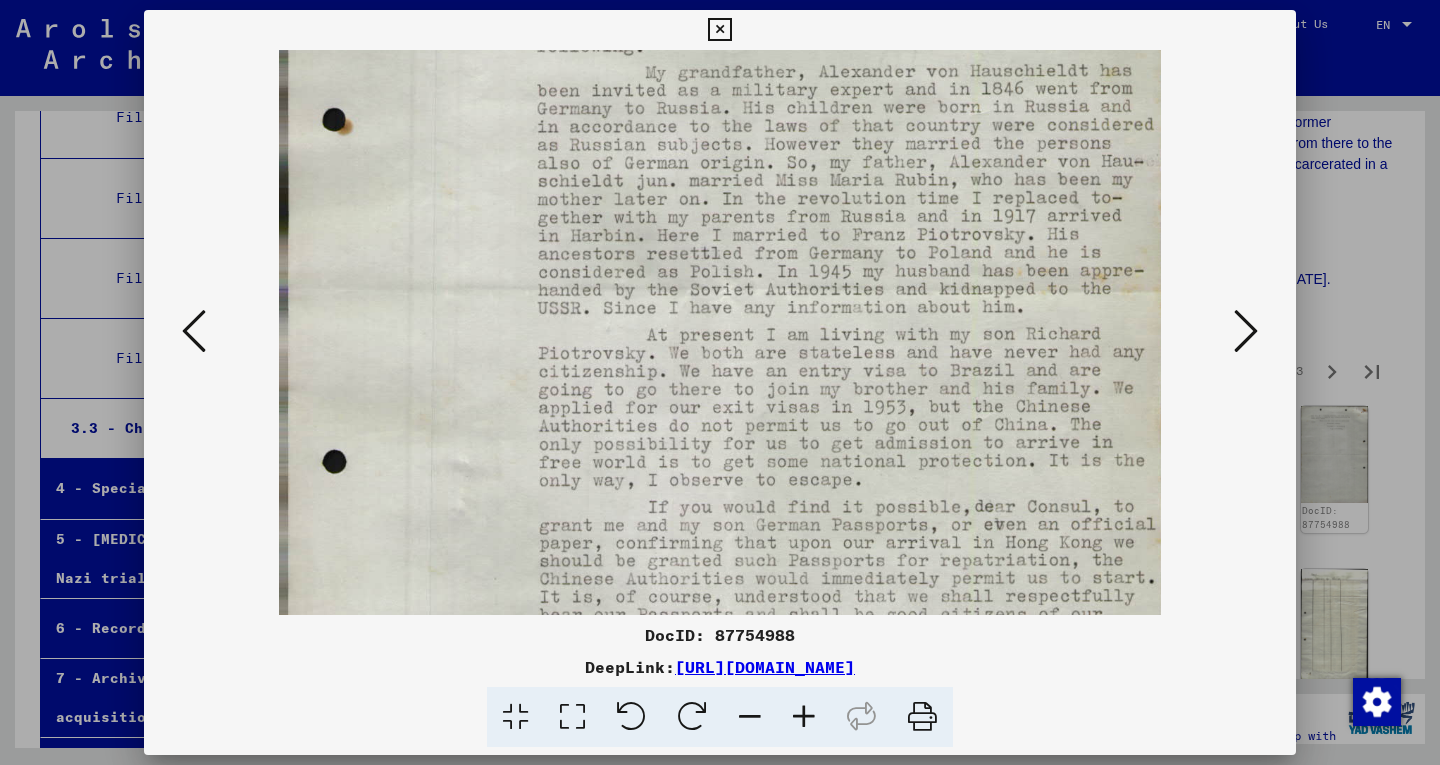 scroll, scrollTop: 393, scrollLeft: 0, axis: vertical 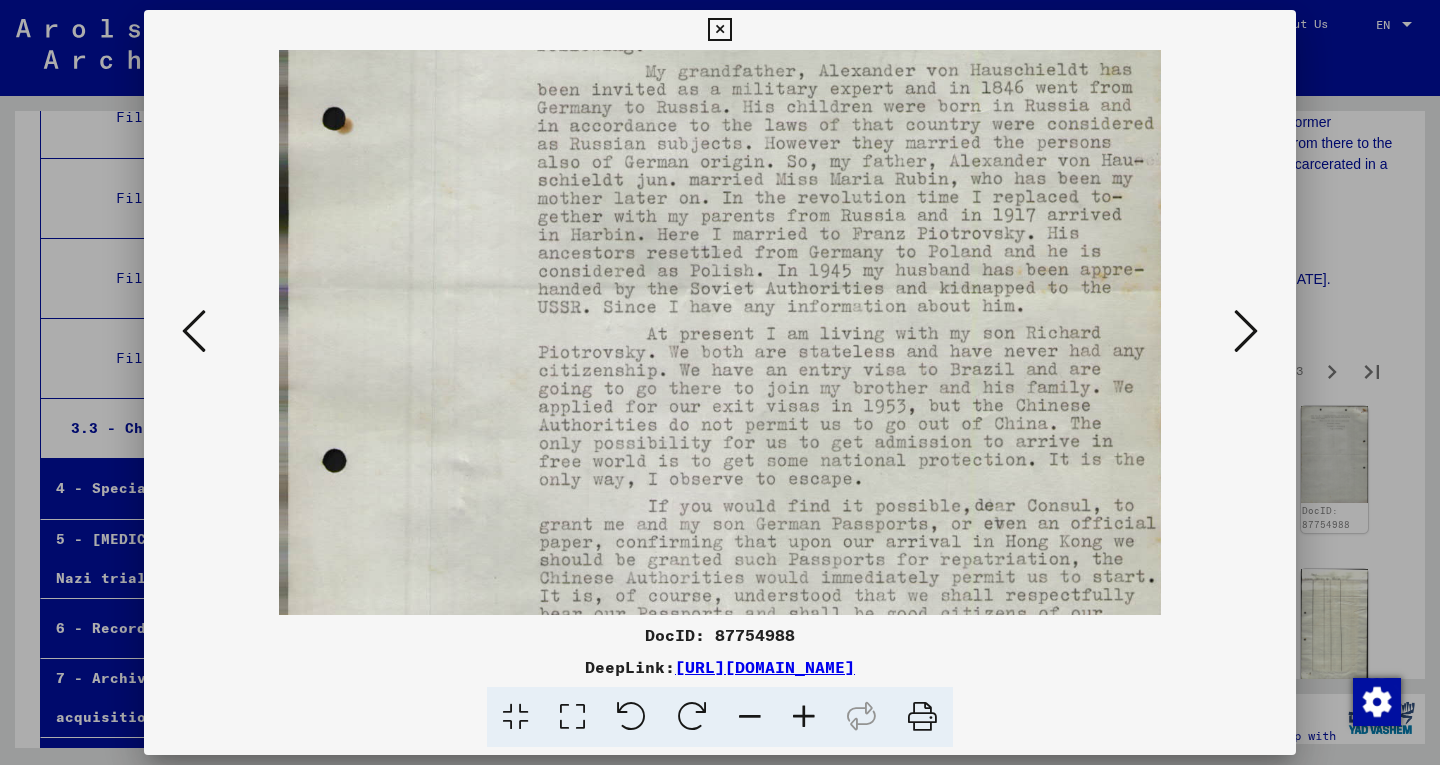 drag, startPoint x: 750, startPoint y: 435, endPoint x: 741, endPoint y: 386, distance: 49.819675 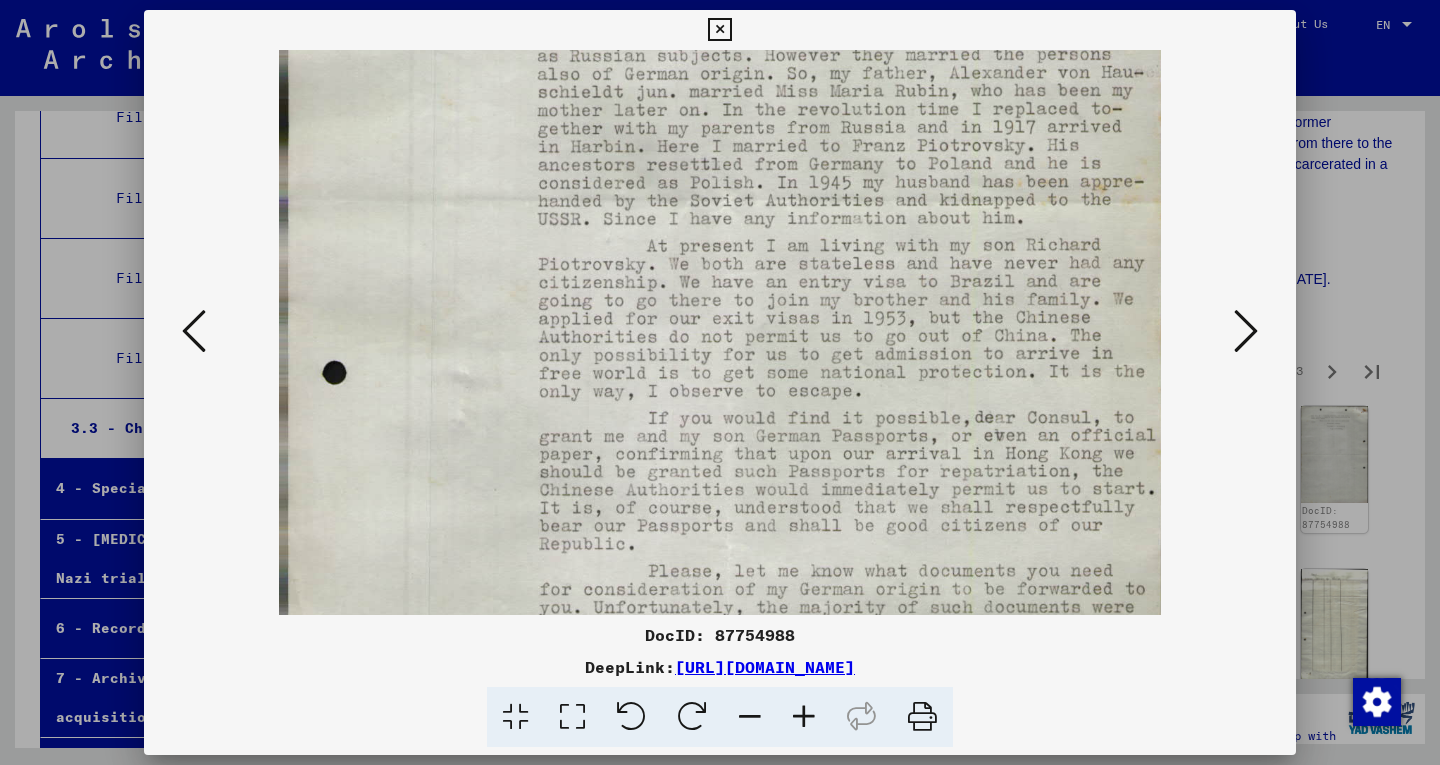 drag, startPoint x: 739, startPoint y: 447, endPoint x: 730, endPoint y: 359, distance: 88.45903 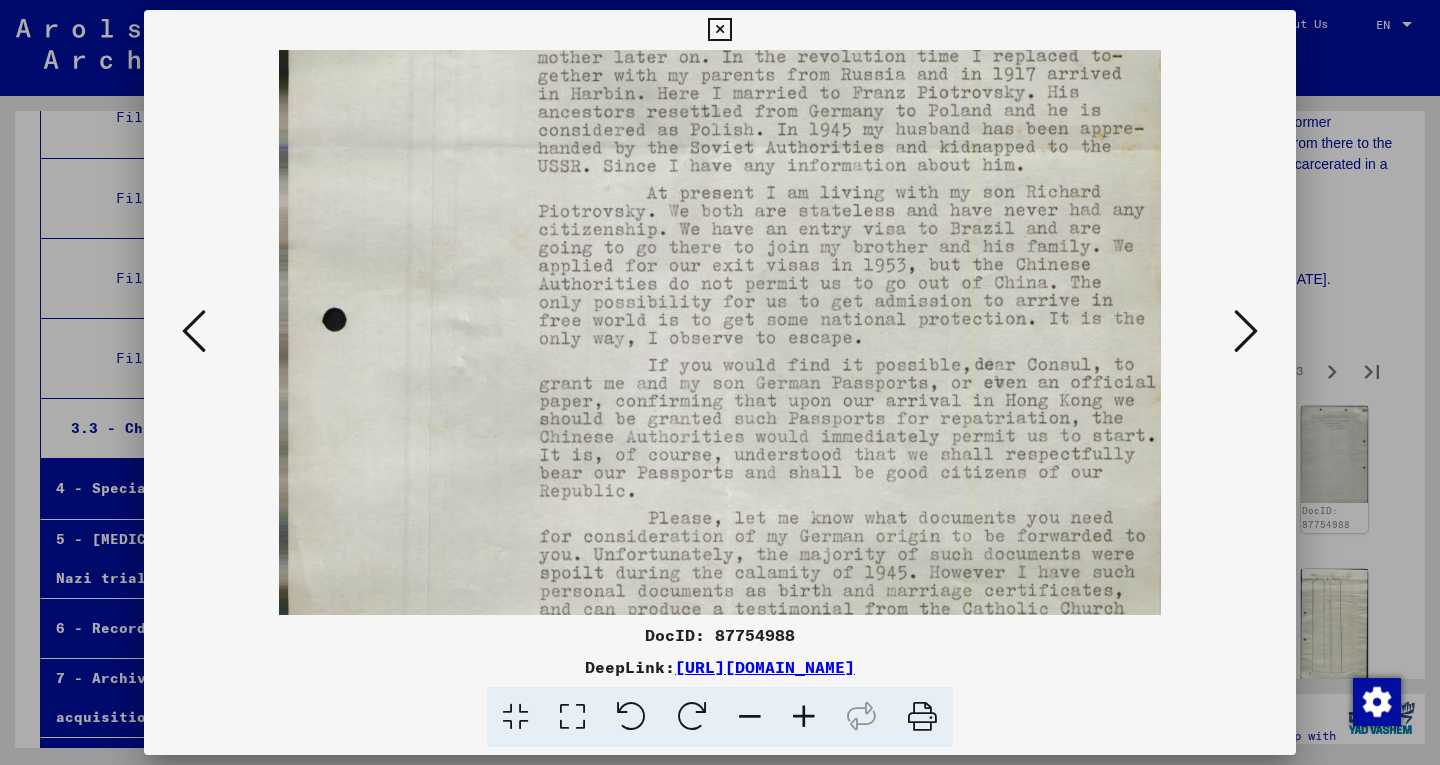 scroll, scrollTop: 537, scrollLeft: 0, axis: vertical 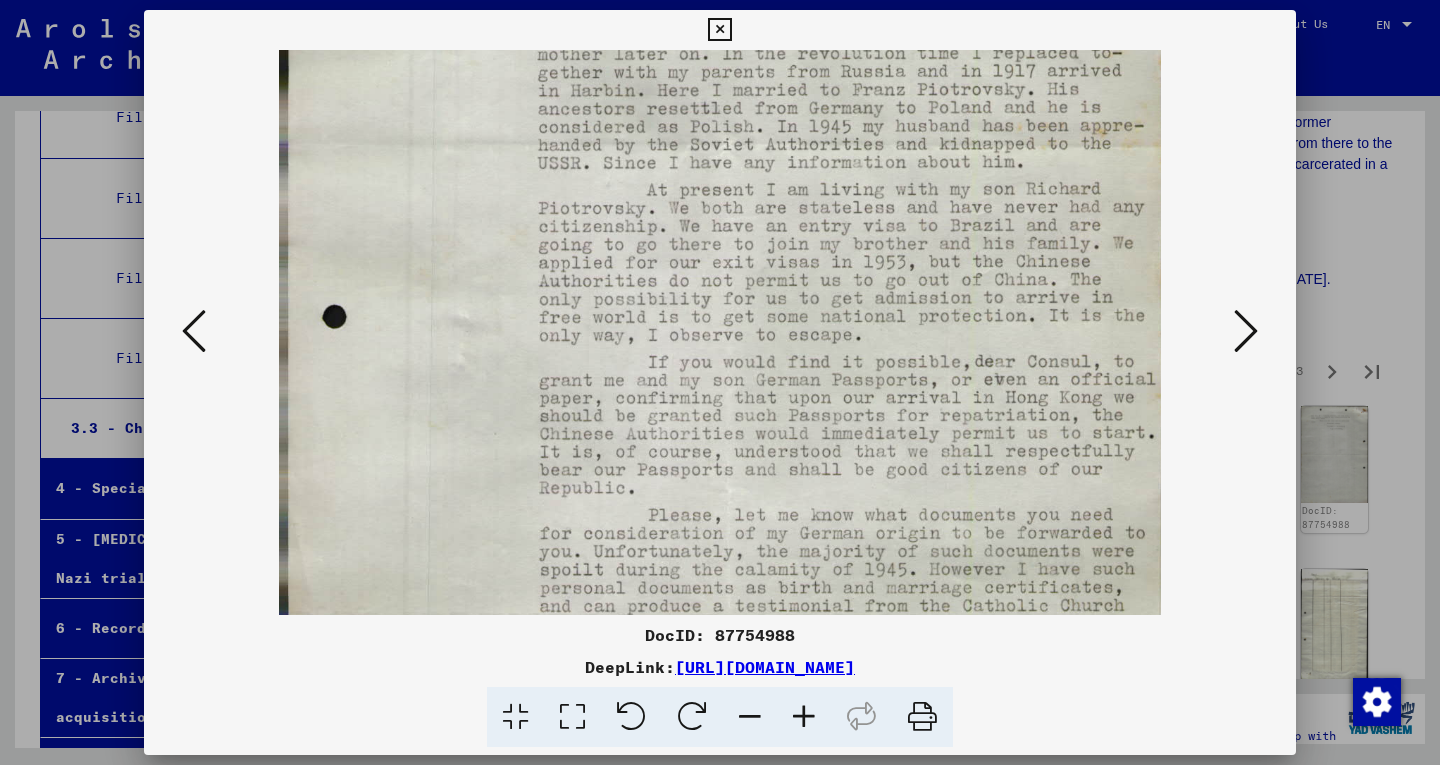 drag, startPoint x: 728, startPoint y: 411, endPoint x: 719, endPoint y: 357, distance: 54.74486 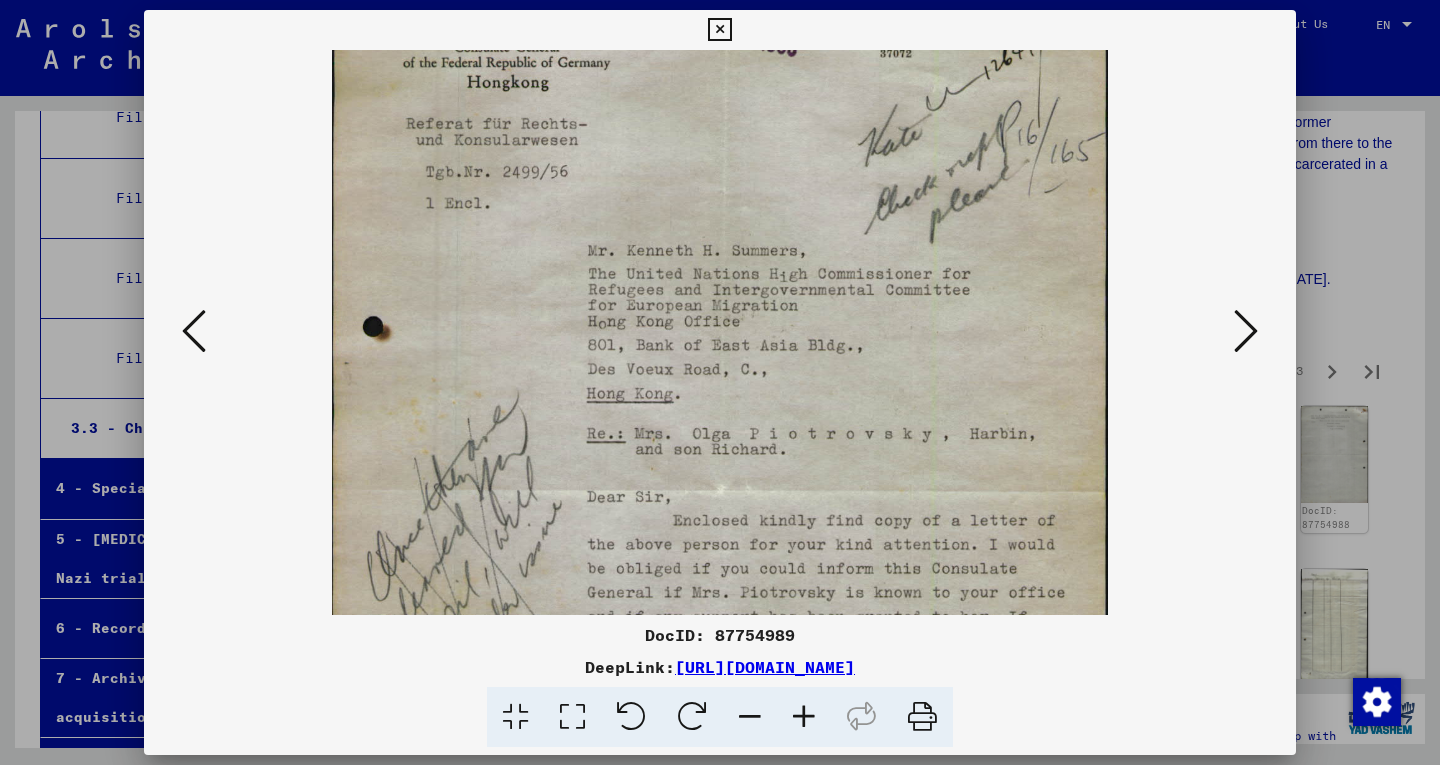 drag, startPoint x: 841, startPoint y: 522, endPoint x: 828, endPoint y: 408, distance: 114.73883 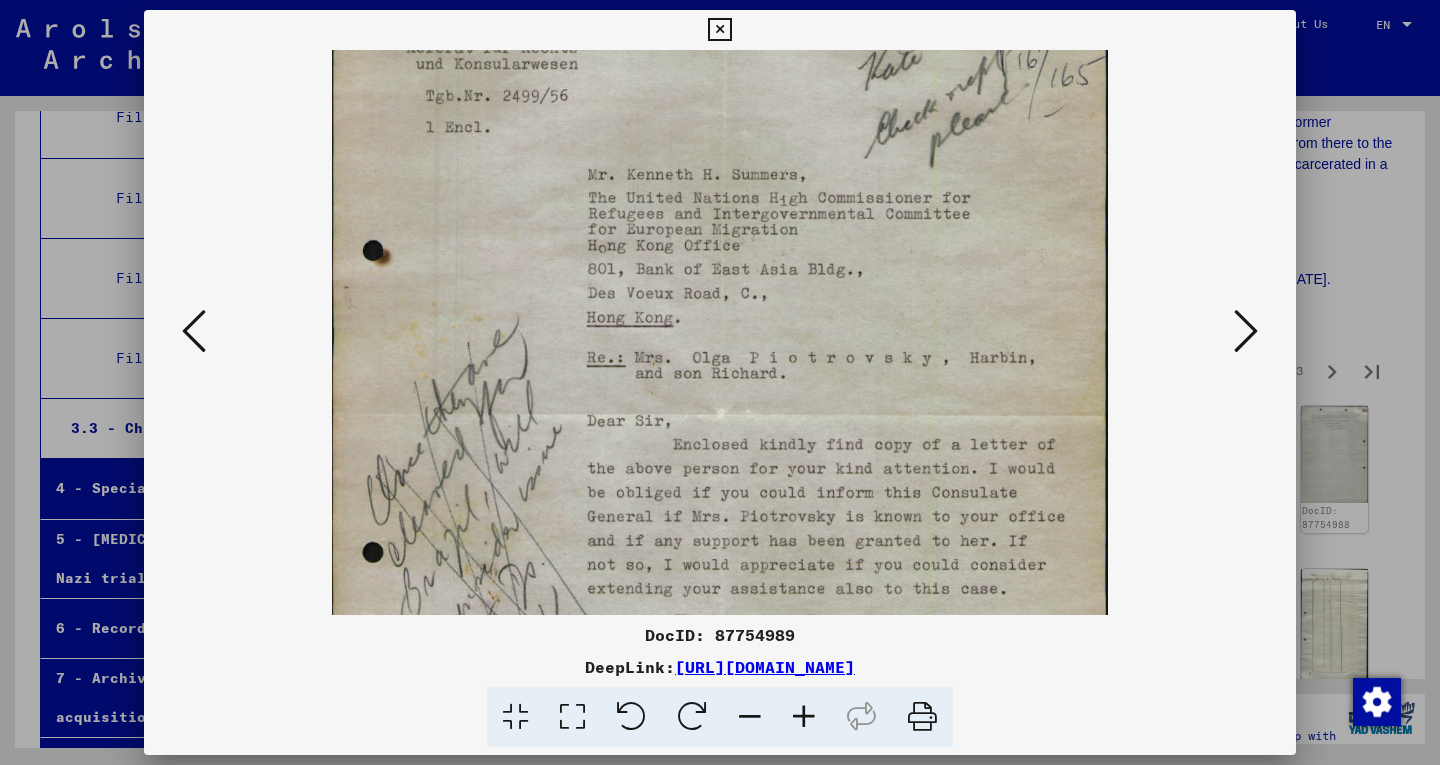 drag, startPoint x: 836, startPoint y: 486, endPoint x: 826, endPoint y: 410, distance: 76.655075 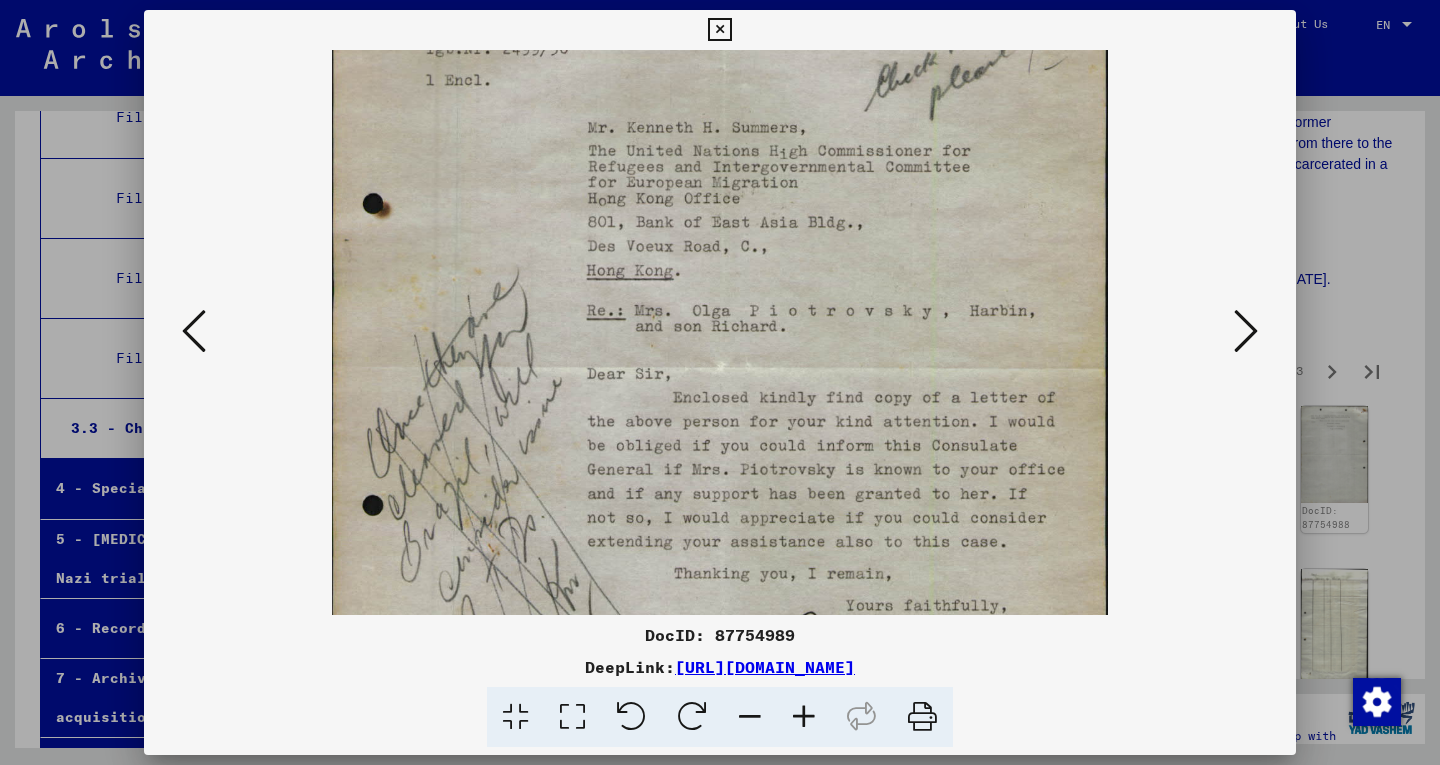 drag, startPoint x: 835, startPoint y: 495, endPoint x: 827, endPoint y: 447, distance: 48.6621 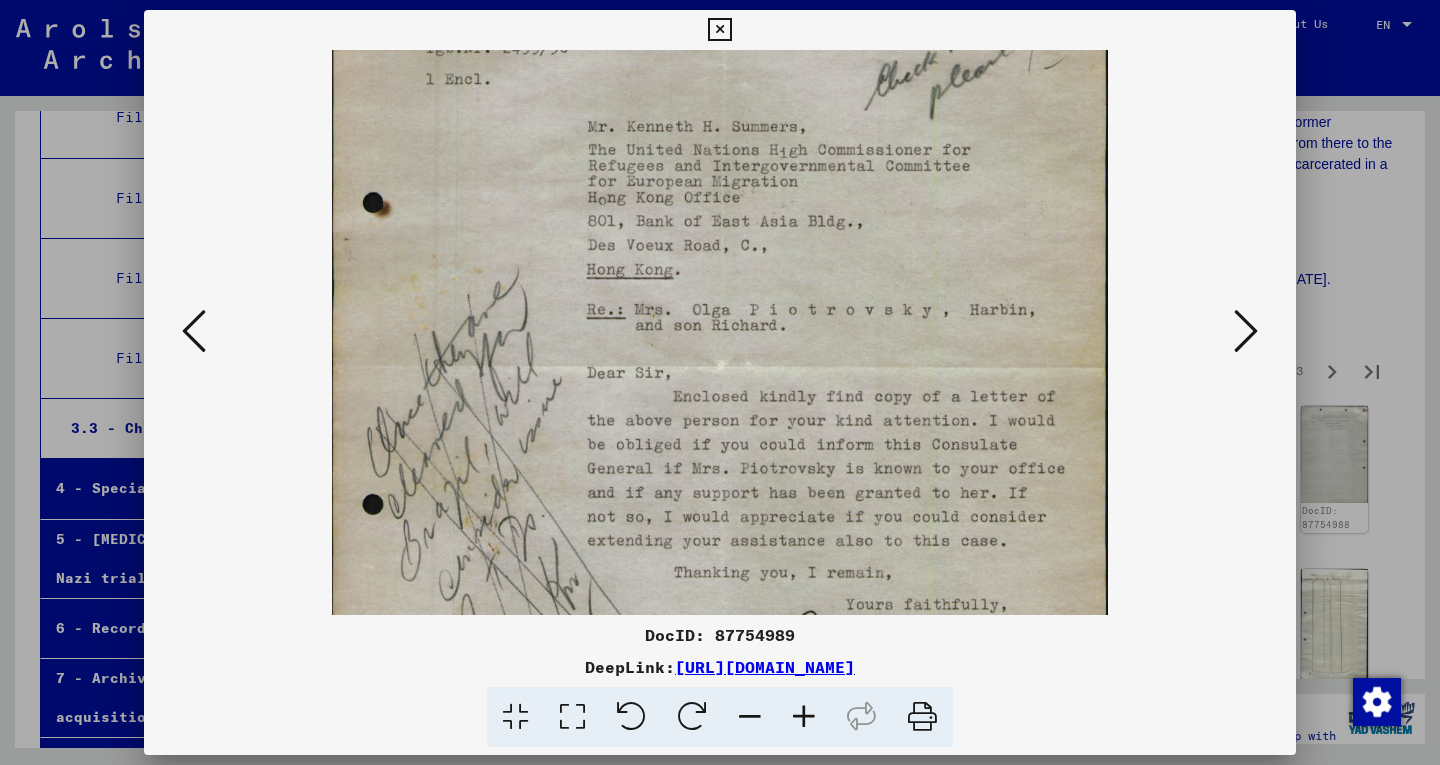 scroll, scrollTop: 0, scrollLeft: 0, axis: both 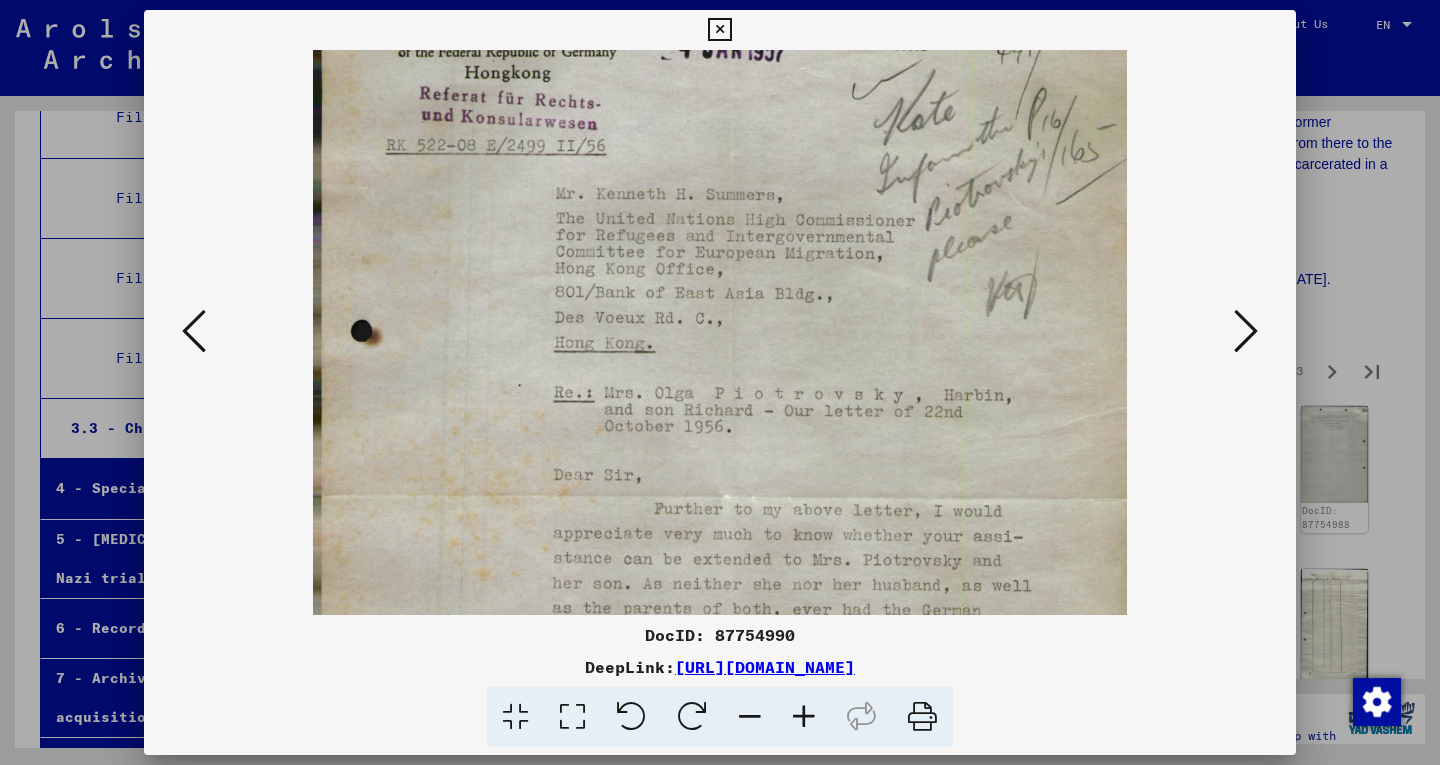 drag, startPoint x: 834, startPoint y: 568, endPoint x: 810, endPoint y: 436, distance: 134.16408 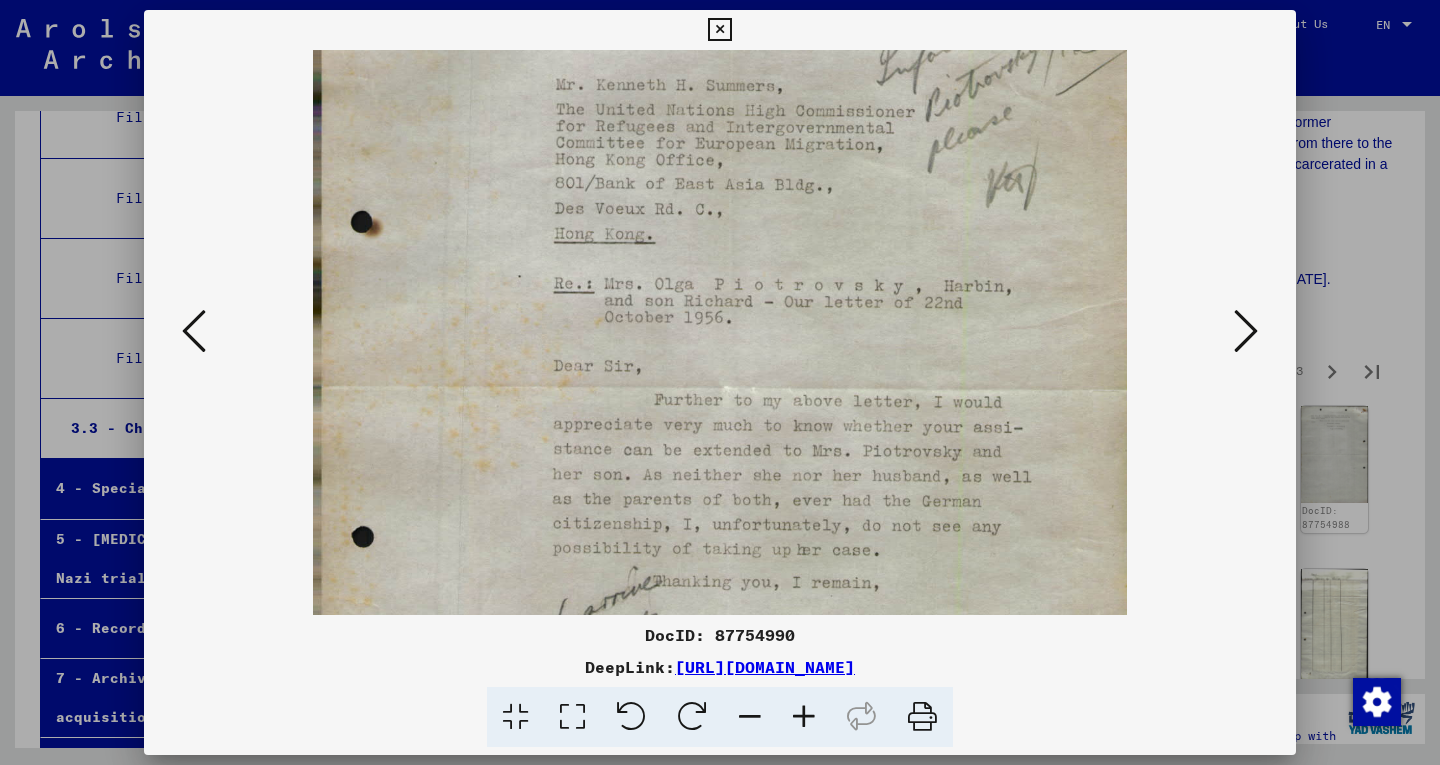 scroll, scrollTop: 248, scrollLeft: 0, axis: vertical 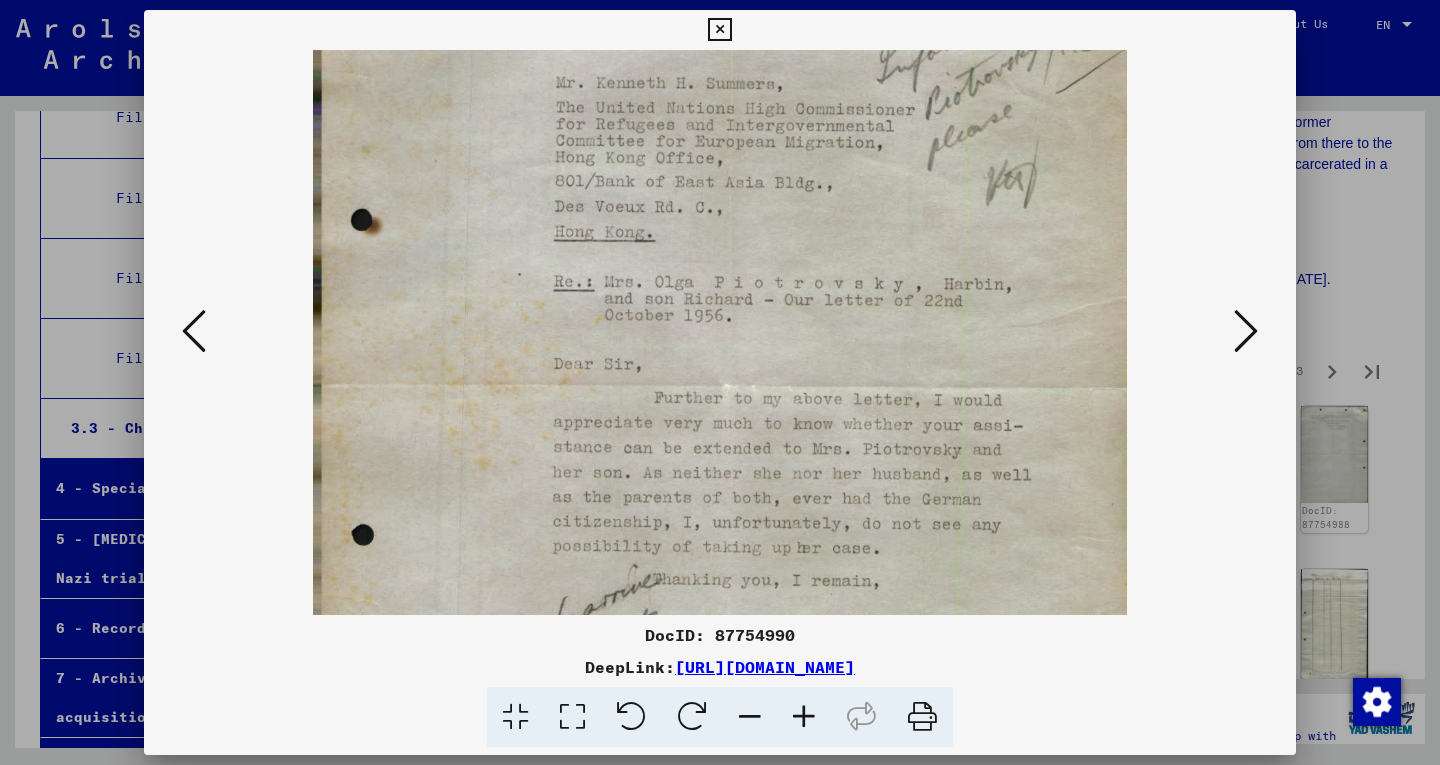 drag, startPoint x: 816, startPoint y: 528, endPoint x: 803, endPoint y: 415, distance: 113.74533 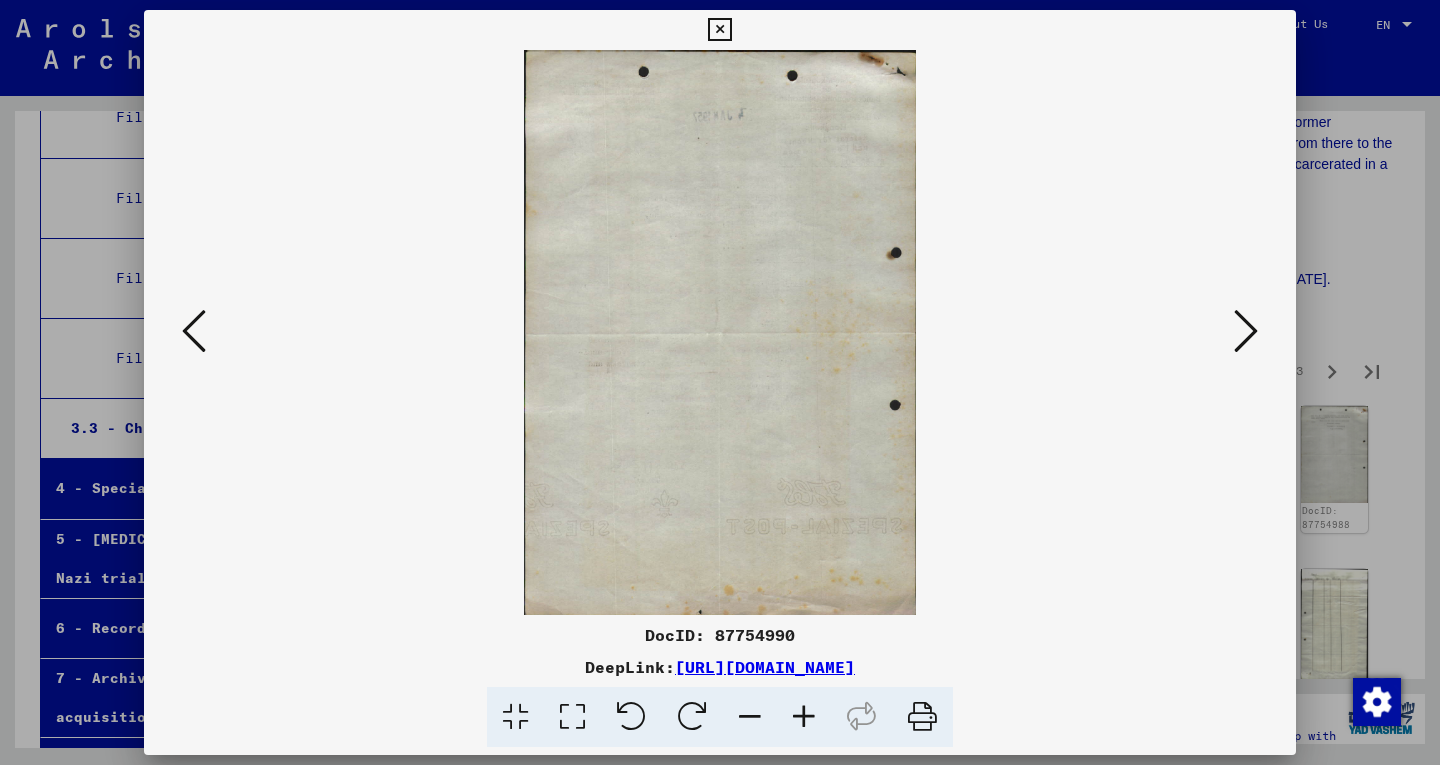 scroll, scrollTop: 0, scrollLeft: 0, axis: both 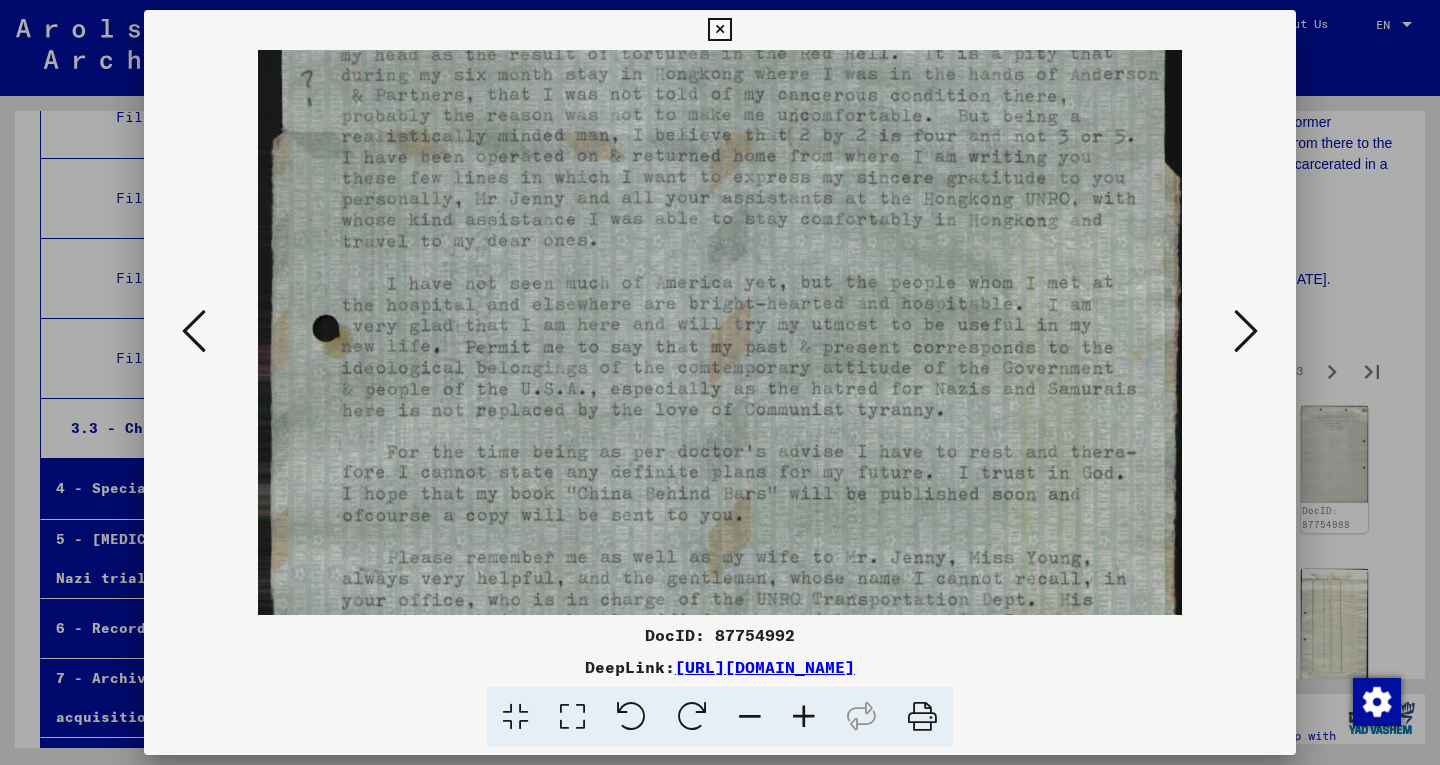 drag, startPoint x: 670, startPoint y: 549, endPoint x: 686, endPoint y: 245, distance: 304.42078 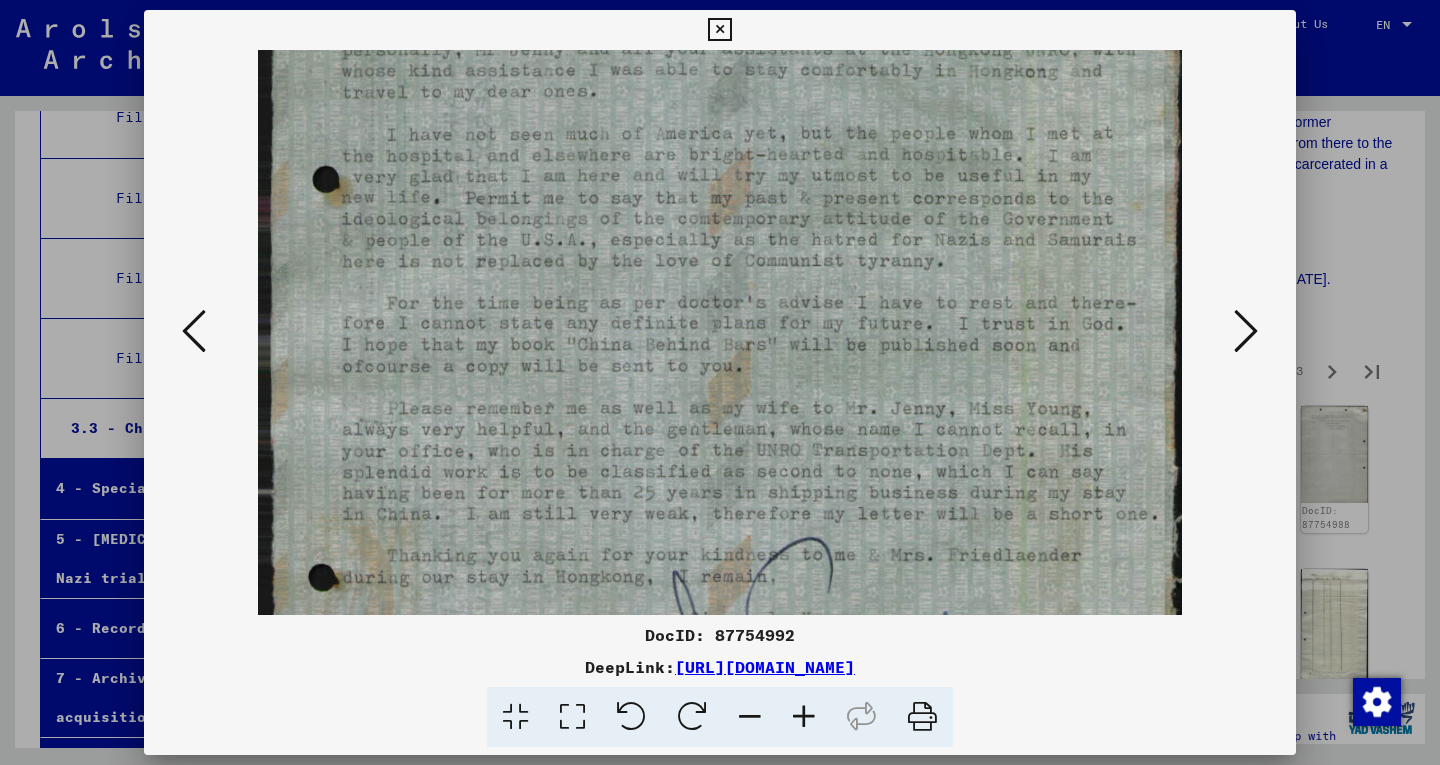drag, startPoint x: 617, startPoint y: 435, endPoint x: 608, endPoint y: 288, distance: 147.27525 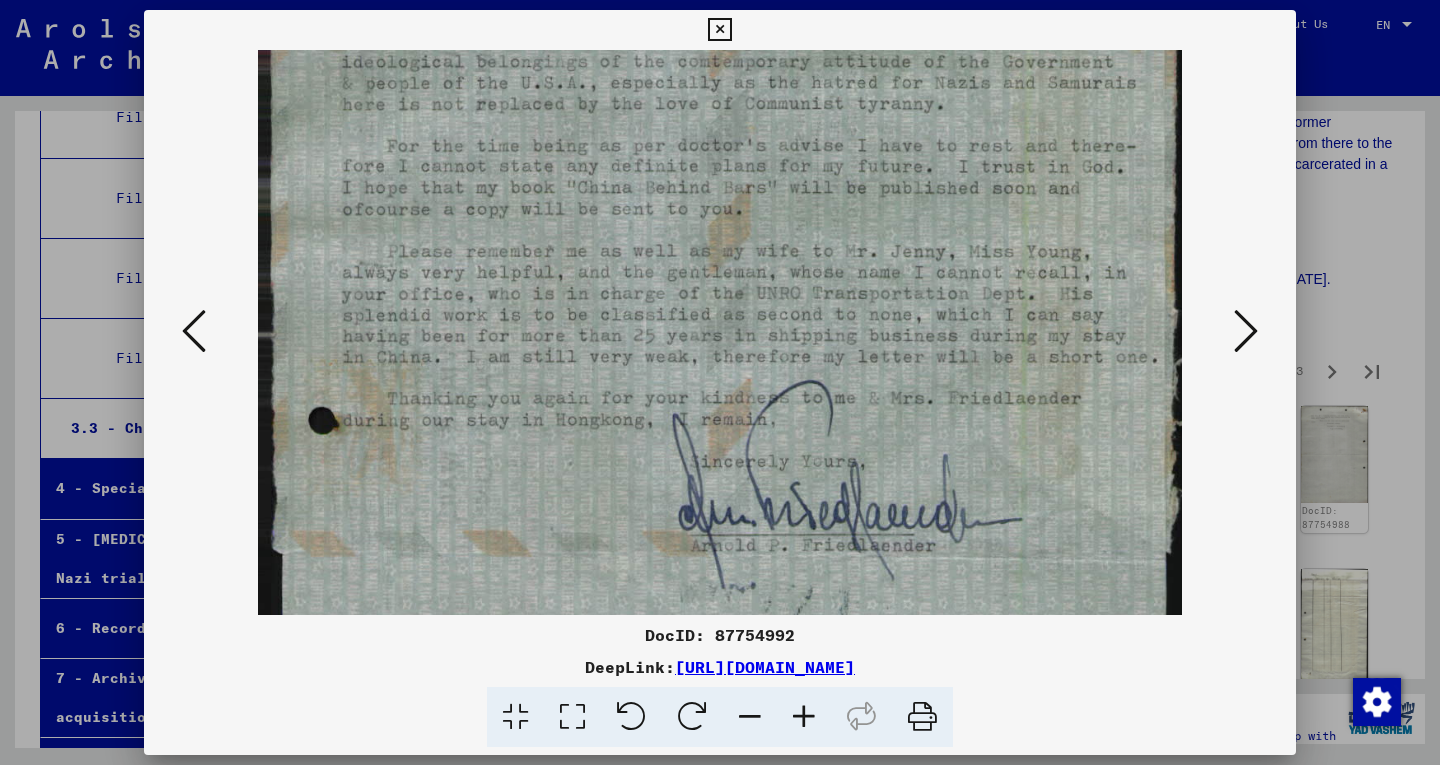 scroll, scrollTop: 615, scrollLeft: 0, axis: vertical 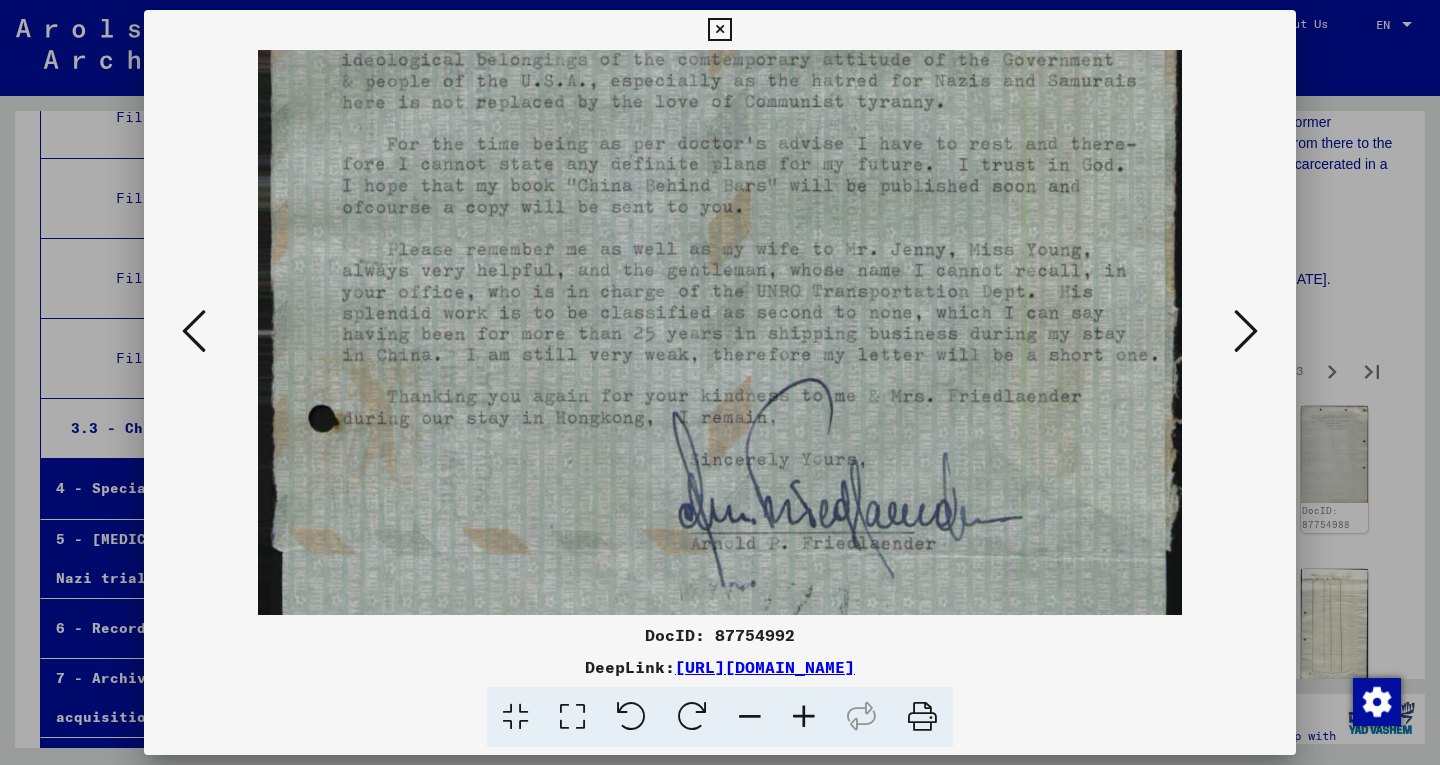 drag, startPoint x: 611, startPoint y: 375, endPoint x: 607, endPoint y: 228, distance: 147.05441 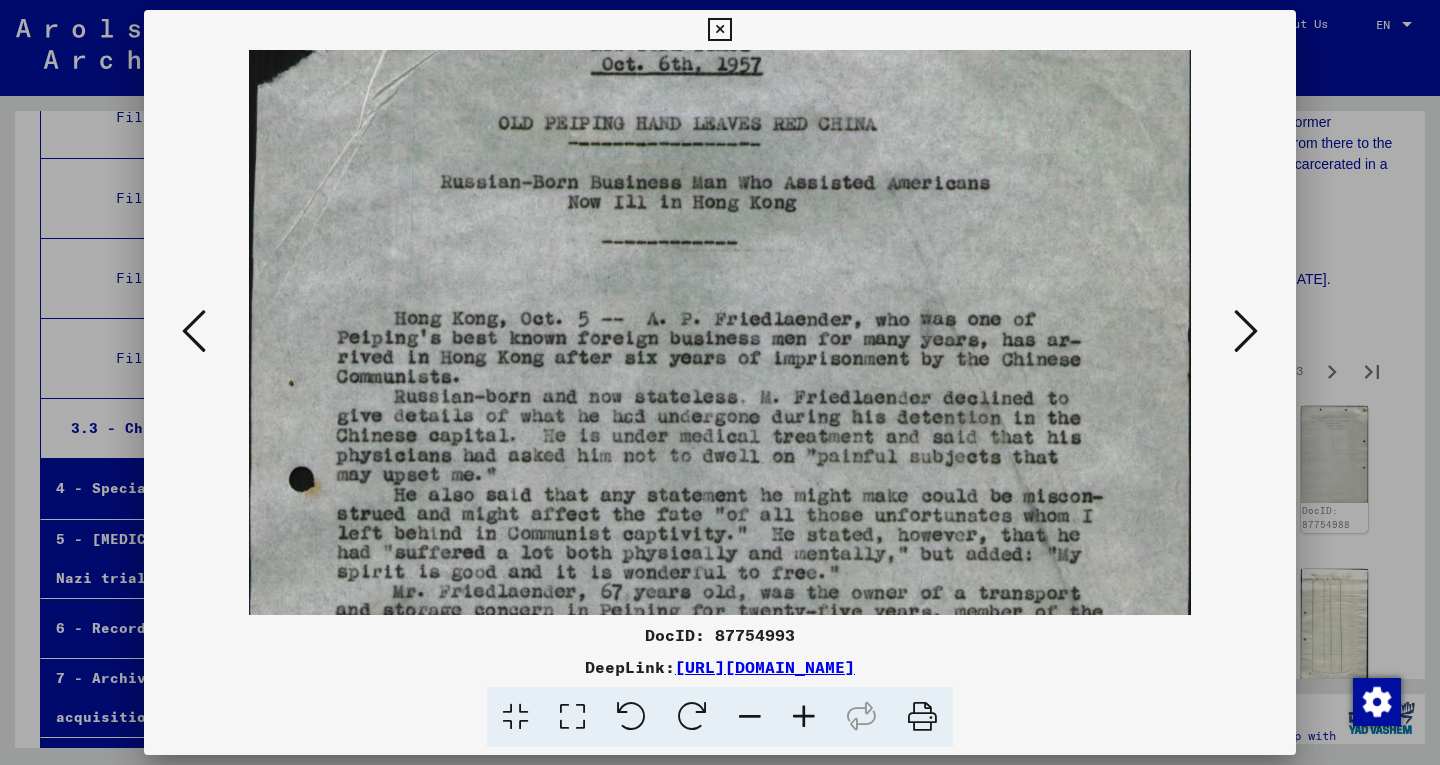 scroll, scrollTop: 80, scrollLeft: 0, axis: vertical 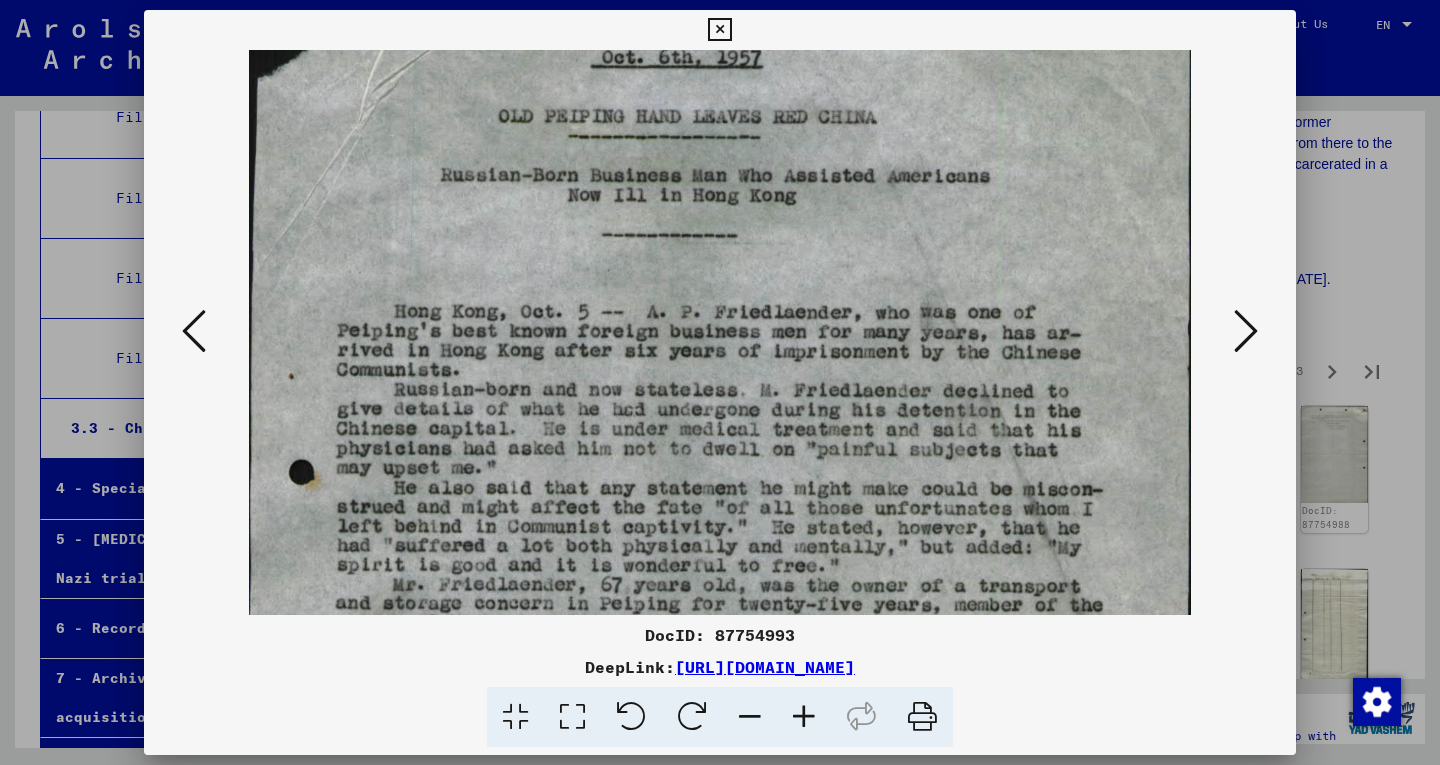 drag, startPoint x: 840, startPoint y: 527, endPoint x: 832, endPoint y: 447, distance: 80.399 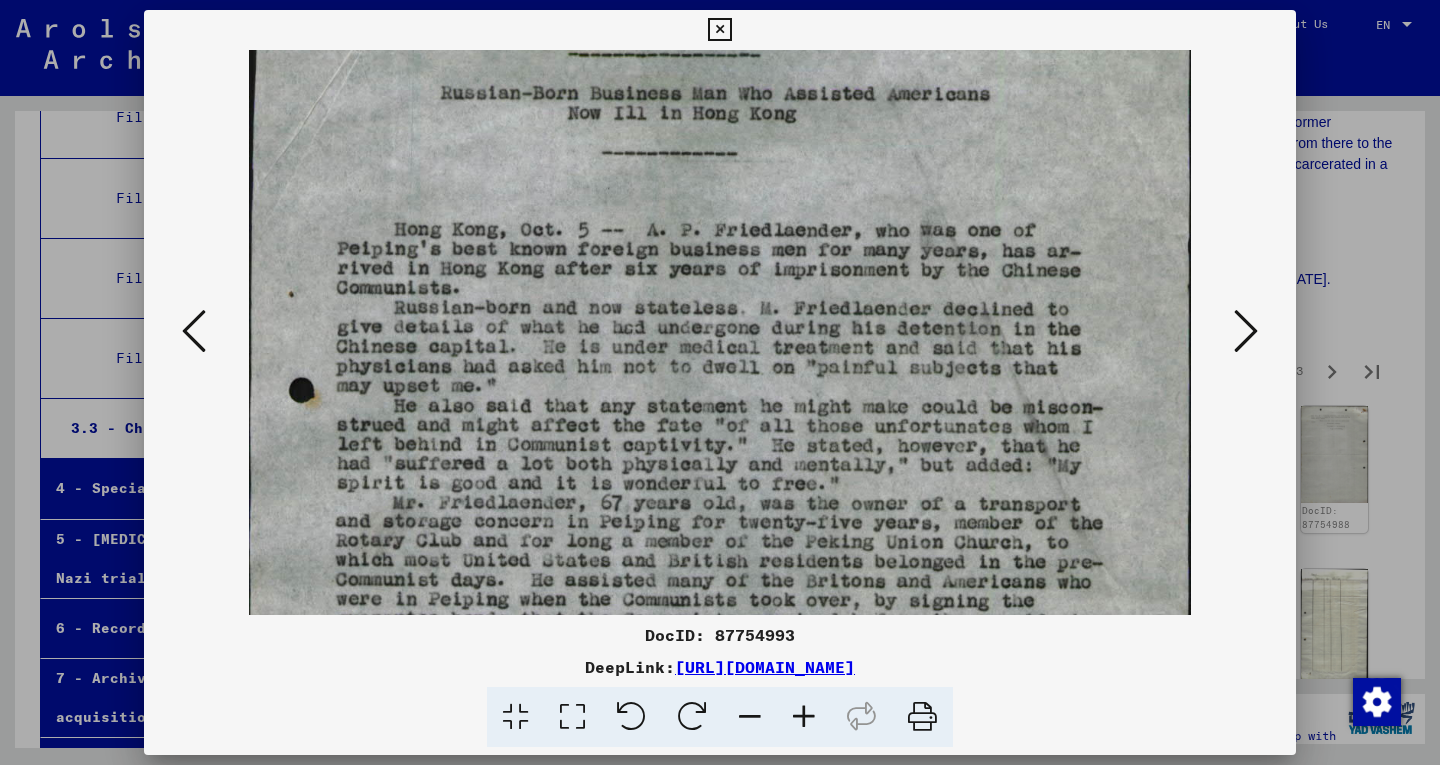 drag, startPoint x: 812, startPoint y: 516, endPoint x: 812, endPoint y: 431, distance: 85 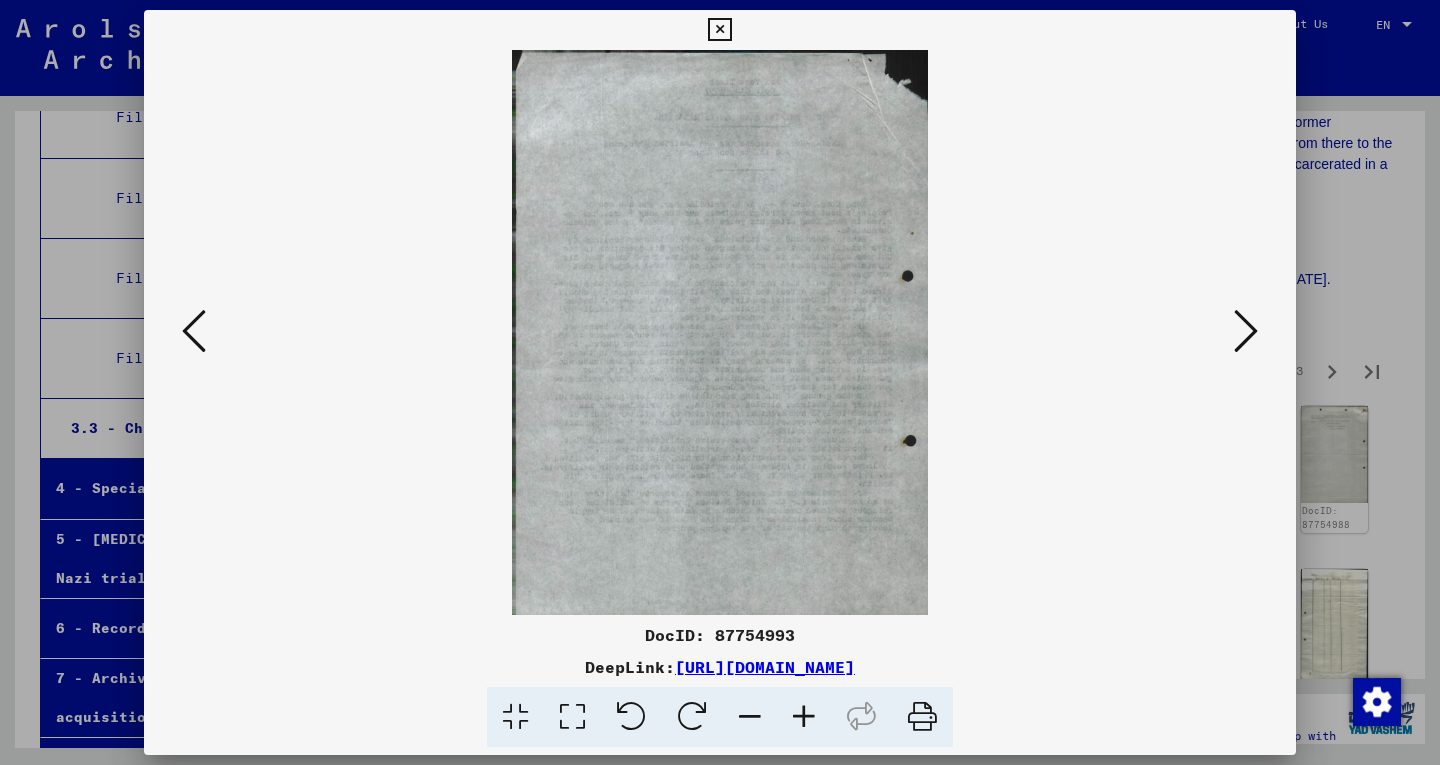 scroll, scrollTop: 0, scrollLeft: 0, axis: both 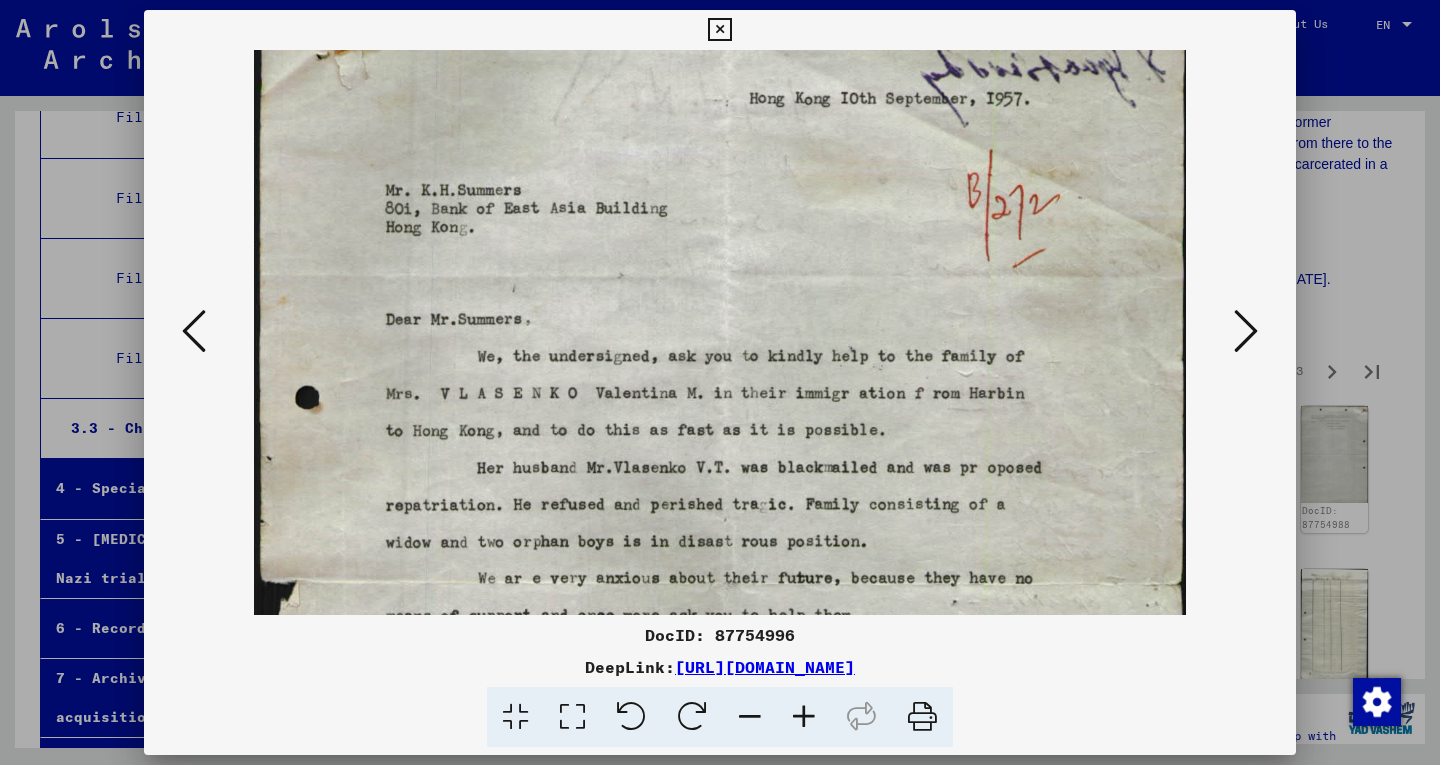 drag, startPoint x: 880, startPoint y: 544, endPoint x: 883, endPoint y: 467, distance: 77.05842 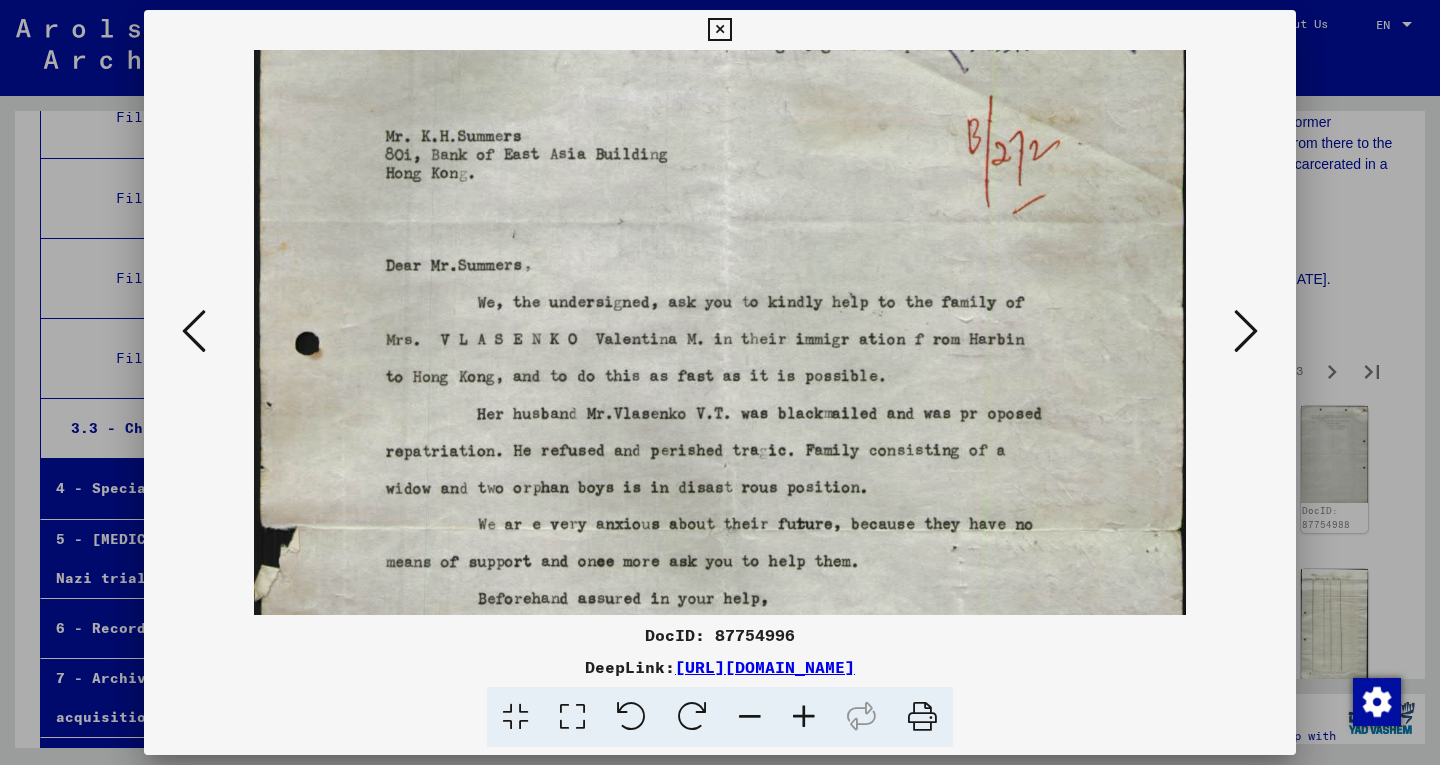 scroll, scrollTop: 134, scrollLeft: 0, axis: vertical 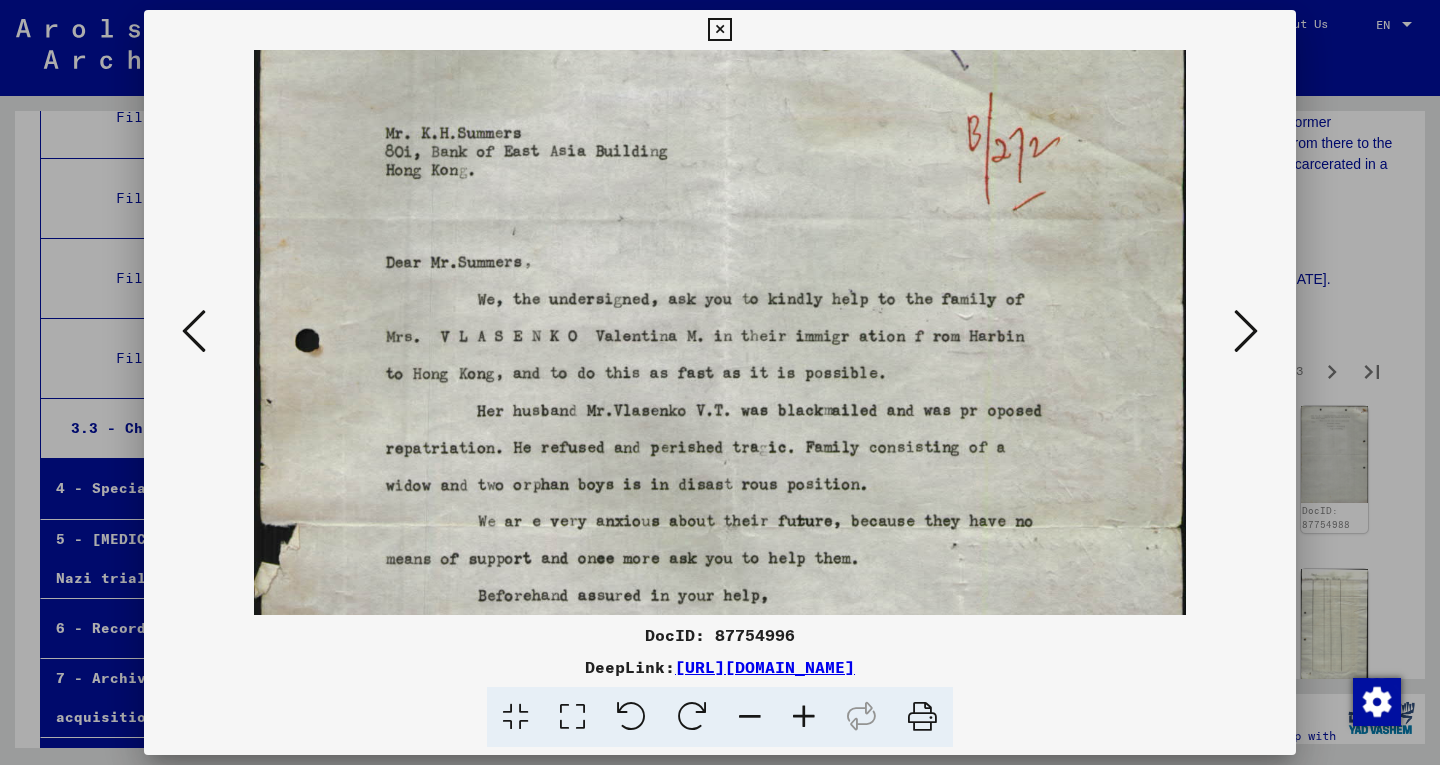drag, startPoint x: 859, startPoint y: 519, endPoint x: 859, endPoint y: 462, distance: 57 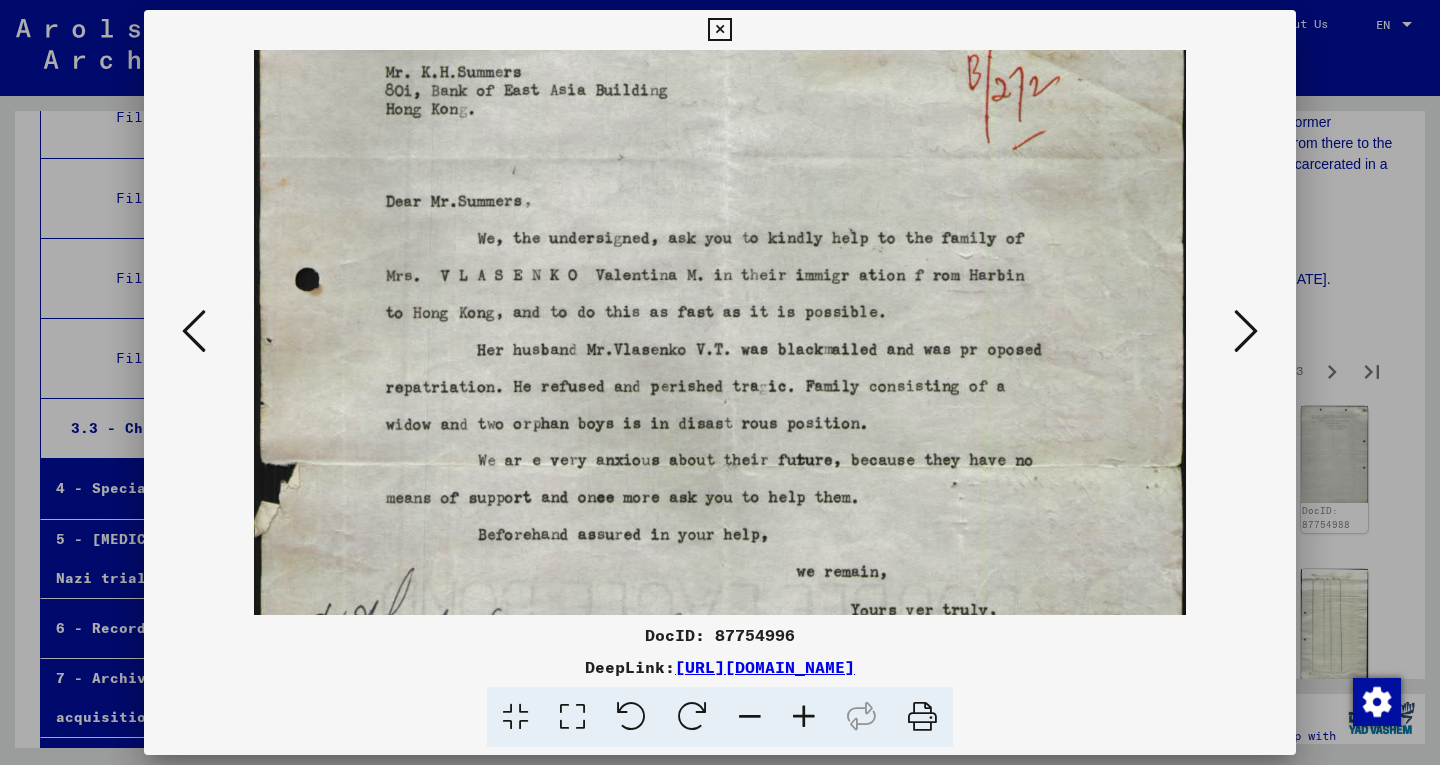 scroll, scrollTop: 196, scrollLeft: 0, axis: vertical 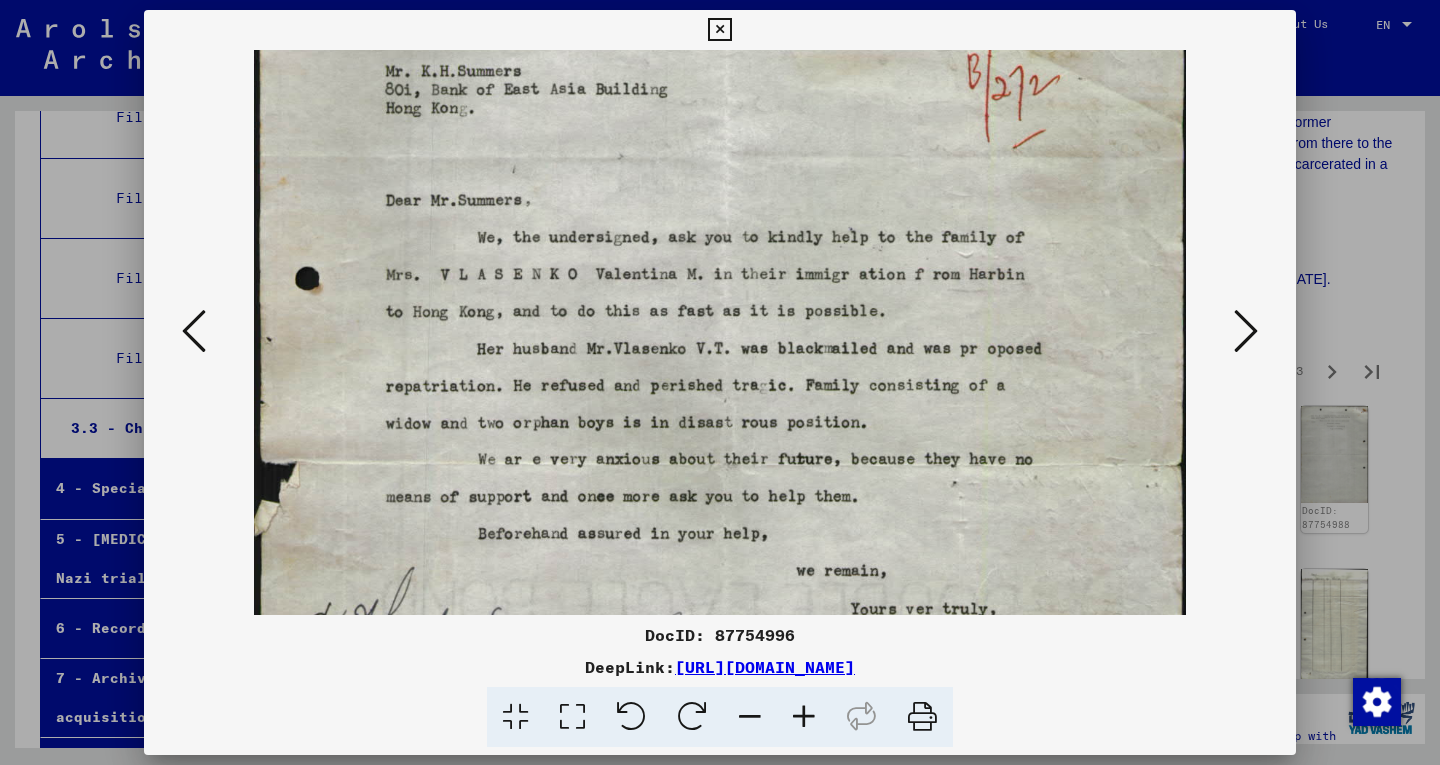 drag, startPoint x: 892, startPoint y: 470, endPoint x: 883, endPoint y: 408, distance: 62.649822 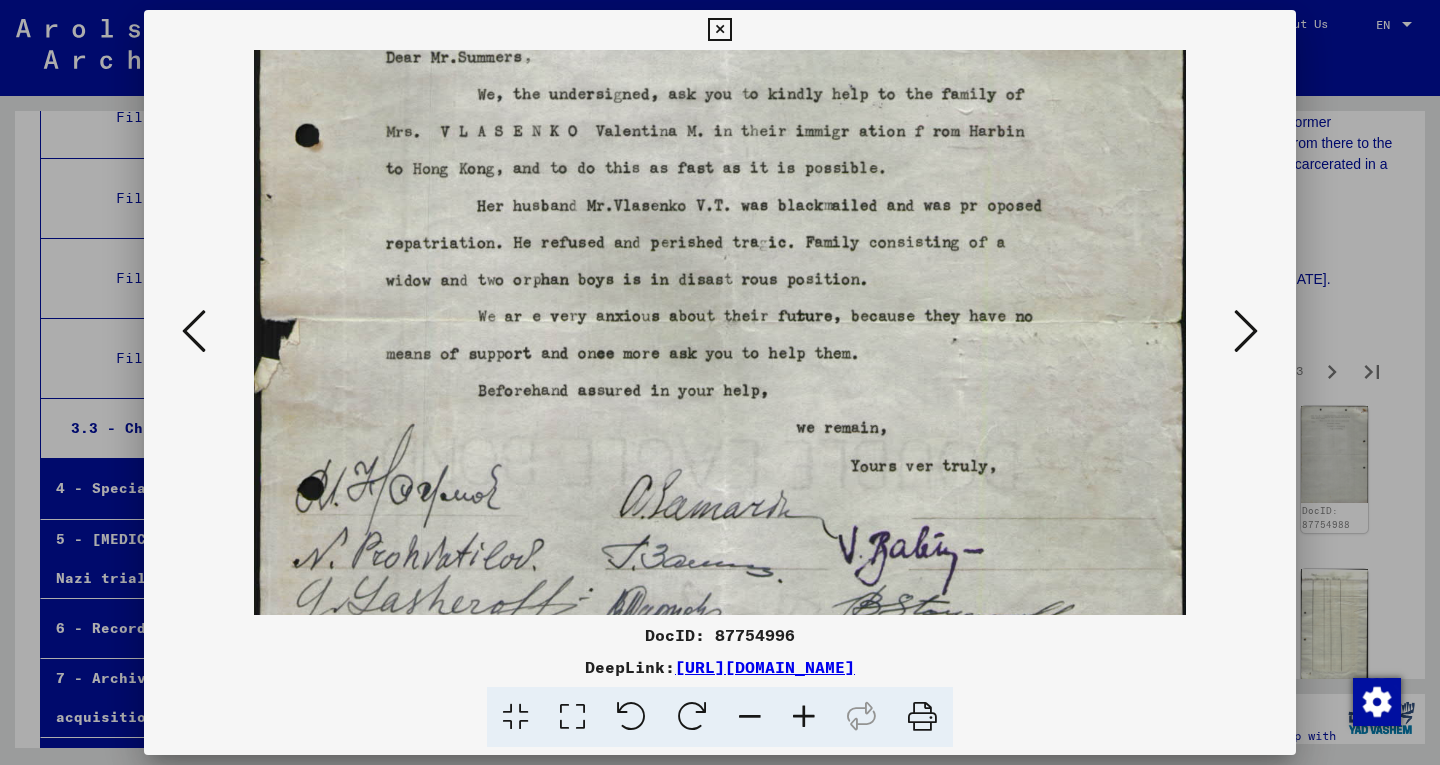 drag, startPoint x: 889, startPoint y: 478, endPoint x: 886, endPoint y: 339, distance: 139.03236 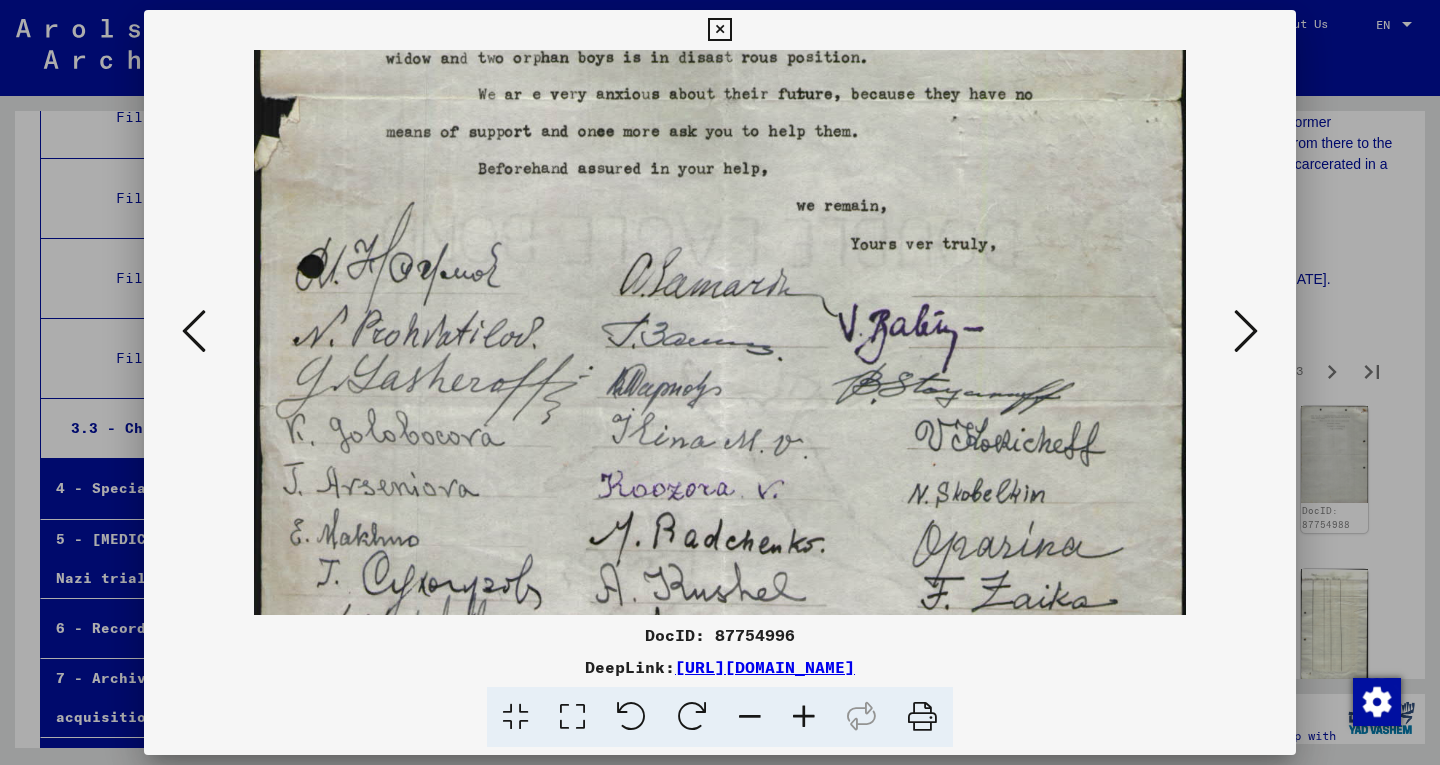 drag, startPoint x: 889, startPoint y: 330, endPoint x: 866, endPoint y: 146, distance: 185.43193 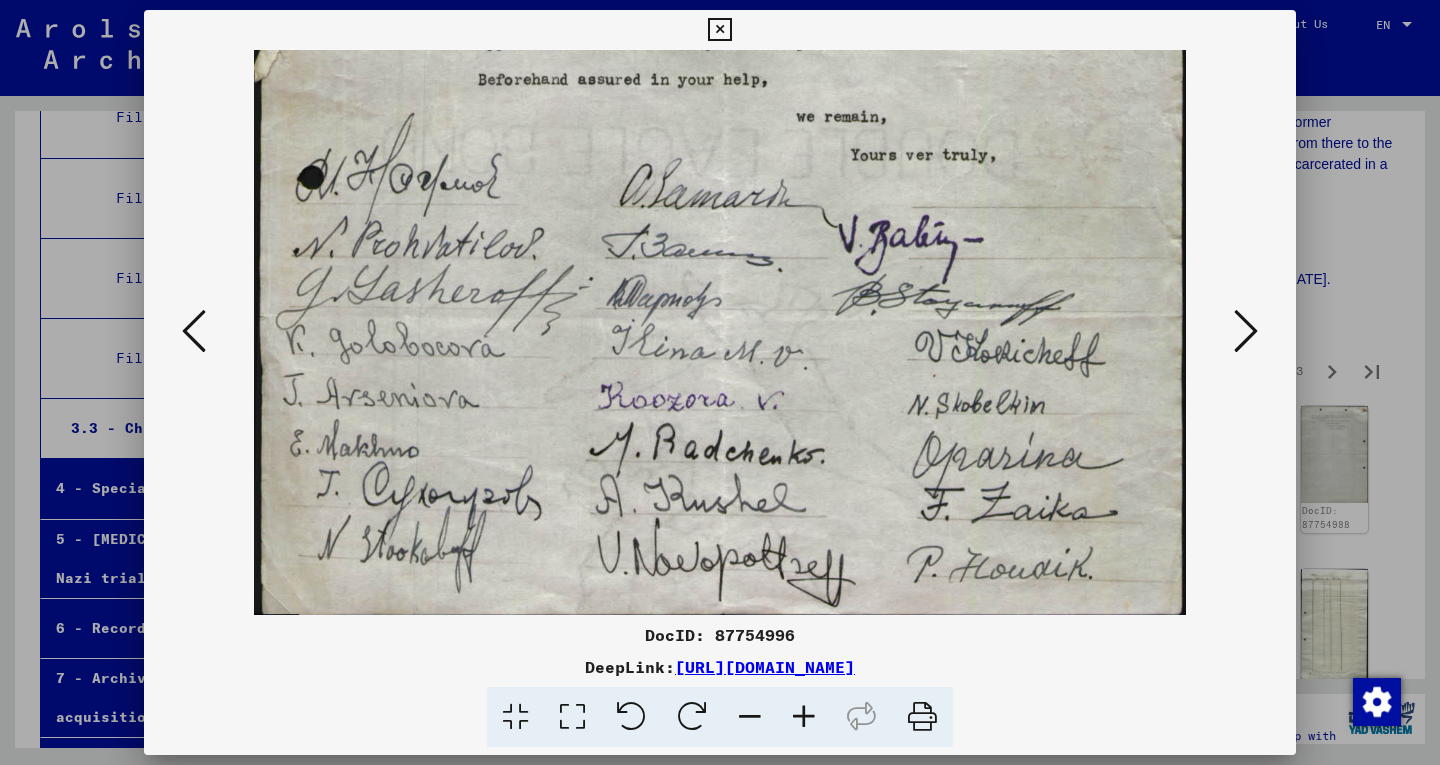 drag, startPoint x: 859, startPoint y: 309, endPoint x: 846, endPoint y: 174, distance: 135.62448 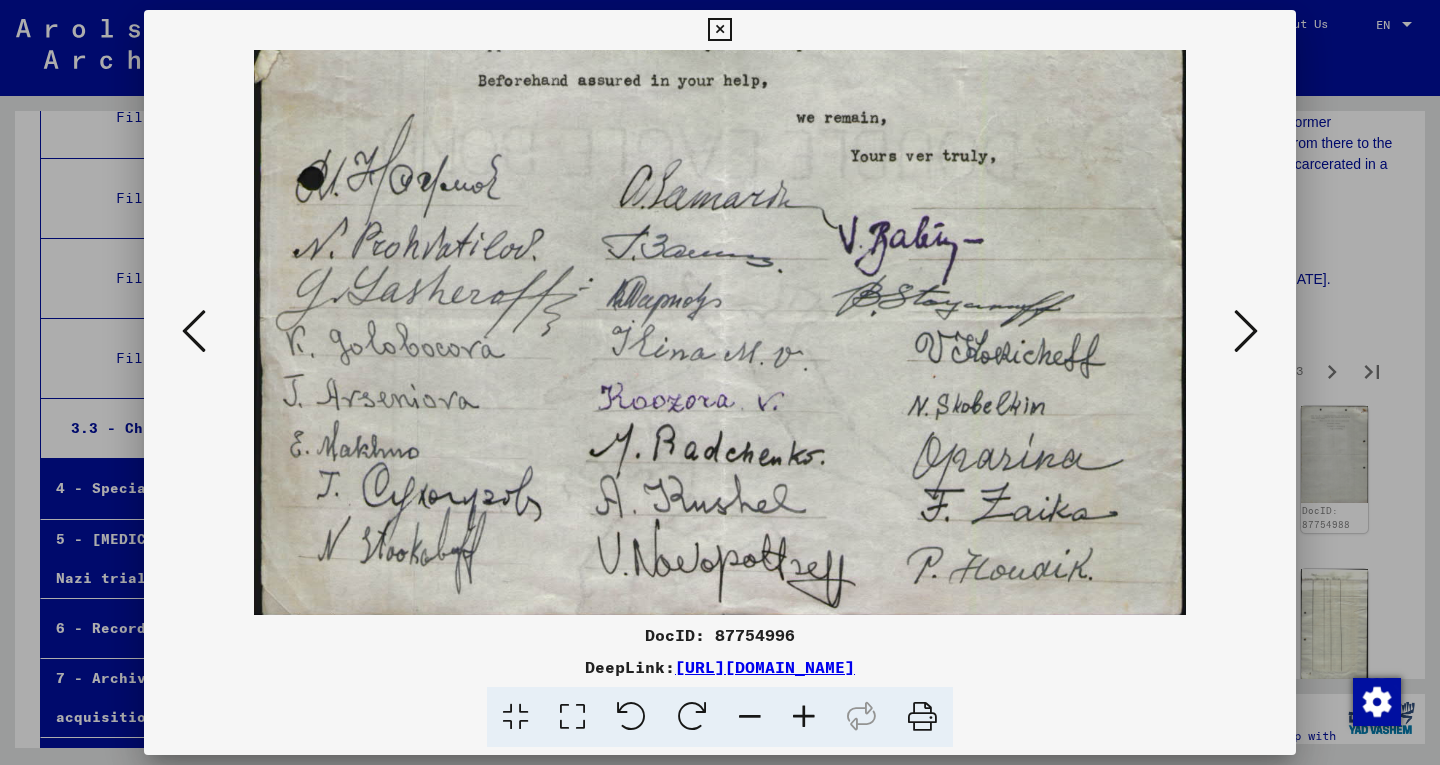 scroll, scrollTop: 0, scrollLeft: 0, axis: both 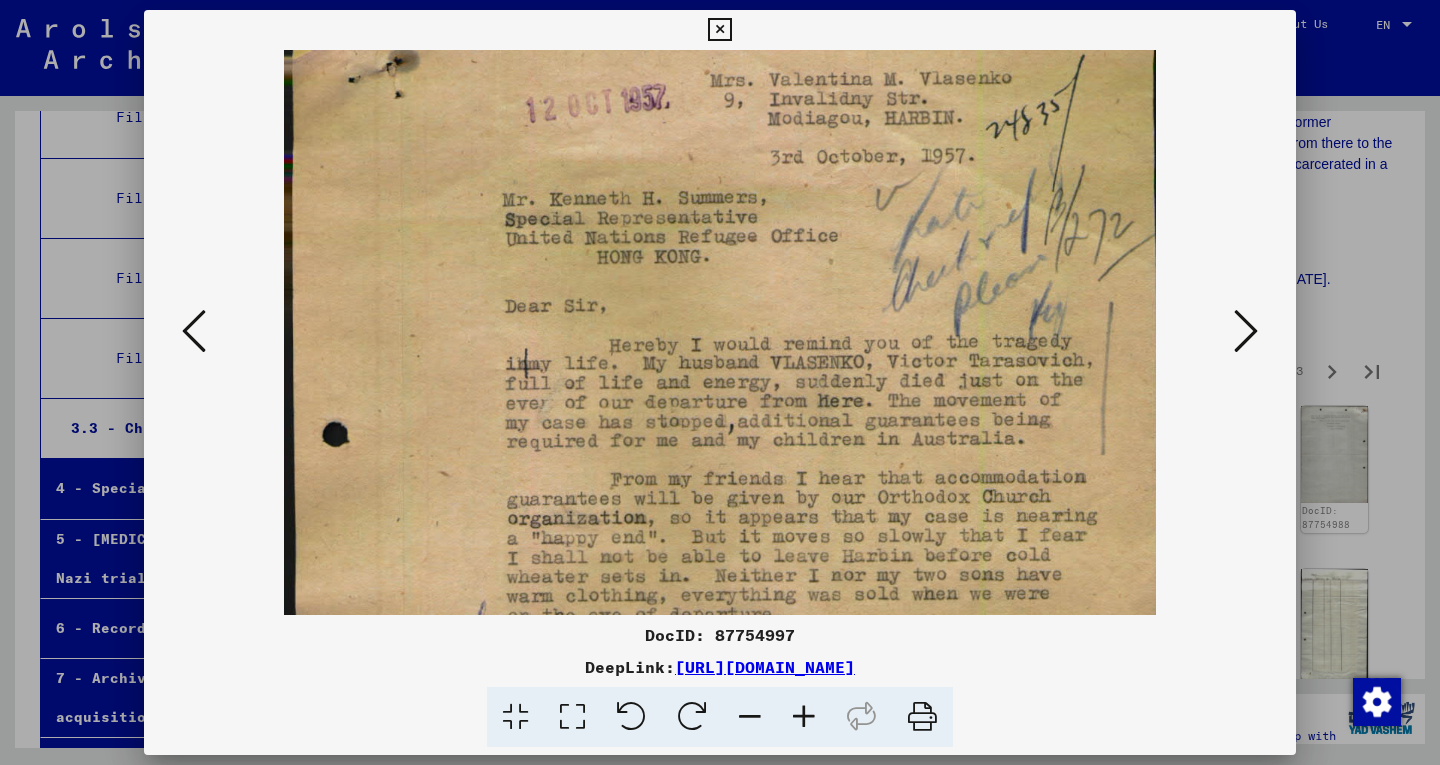 drag, startPoint x: 843, startPoint y: 507, endPoint x: 825, endPoint y: 454, distance: 55.97321 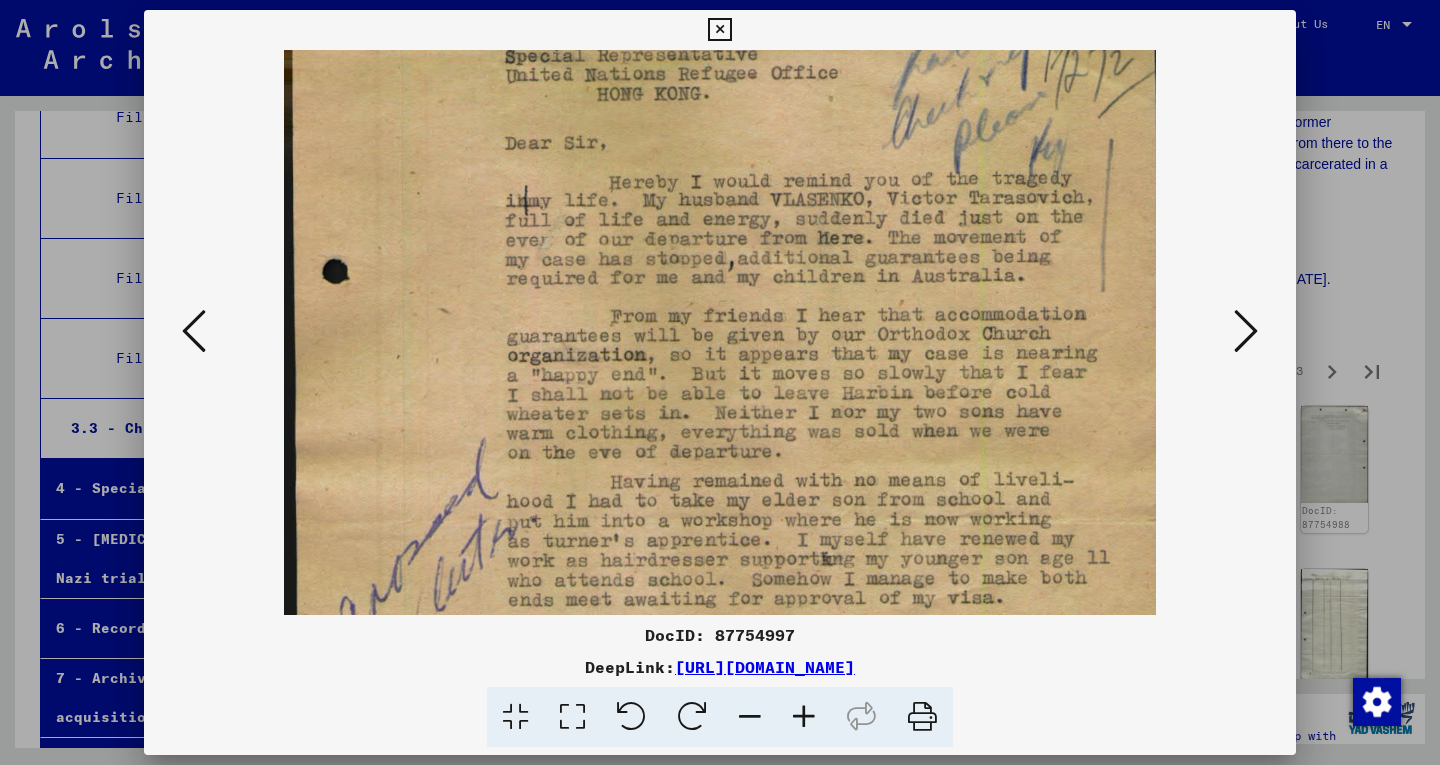 drag, startPoint x: 816, startPoint y: 511, endPoint x: 824, endPoint y: 350, distance: 161.19864 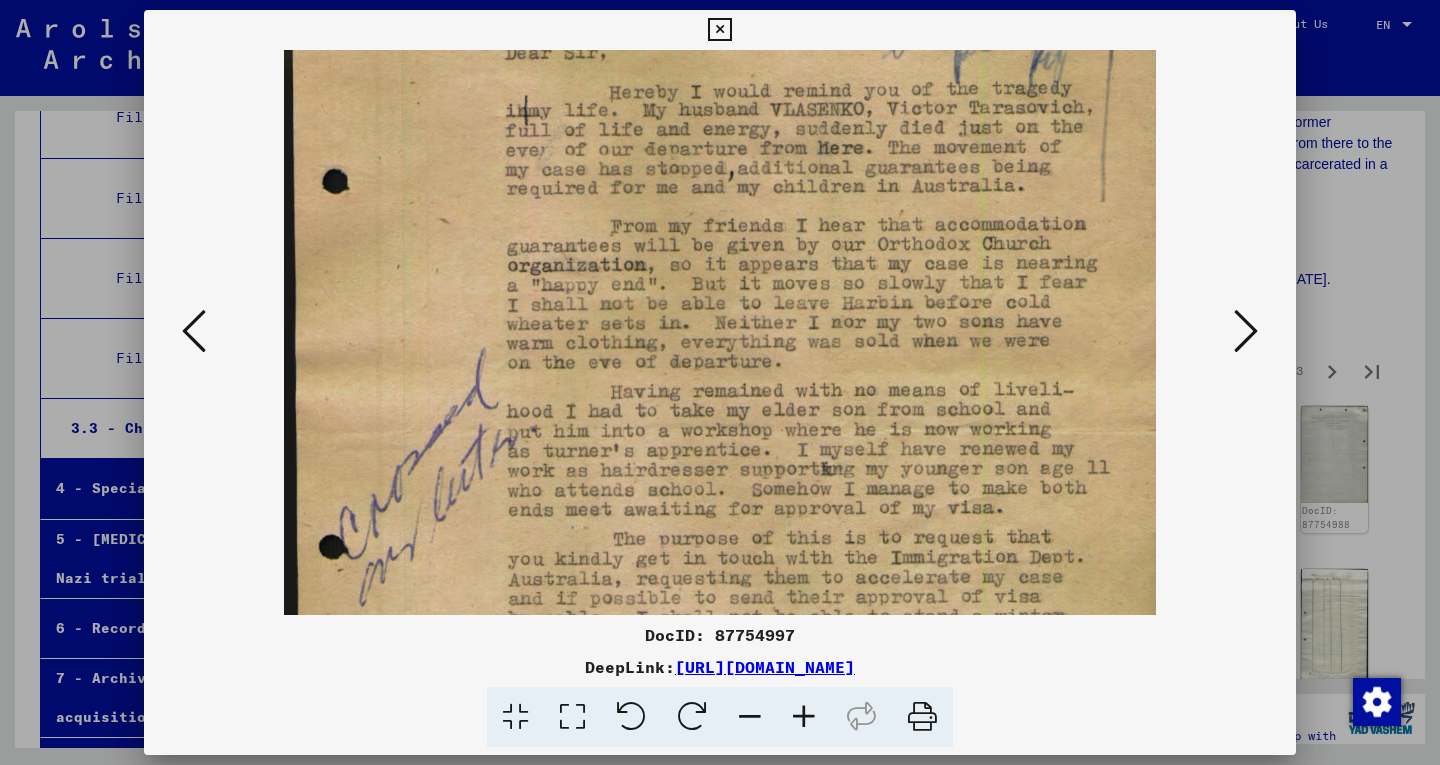 scroll, scrollTop: 323, scrollLeft: 0, axis: vertical 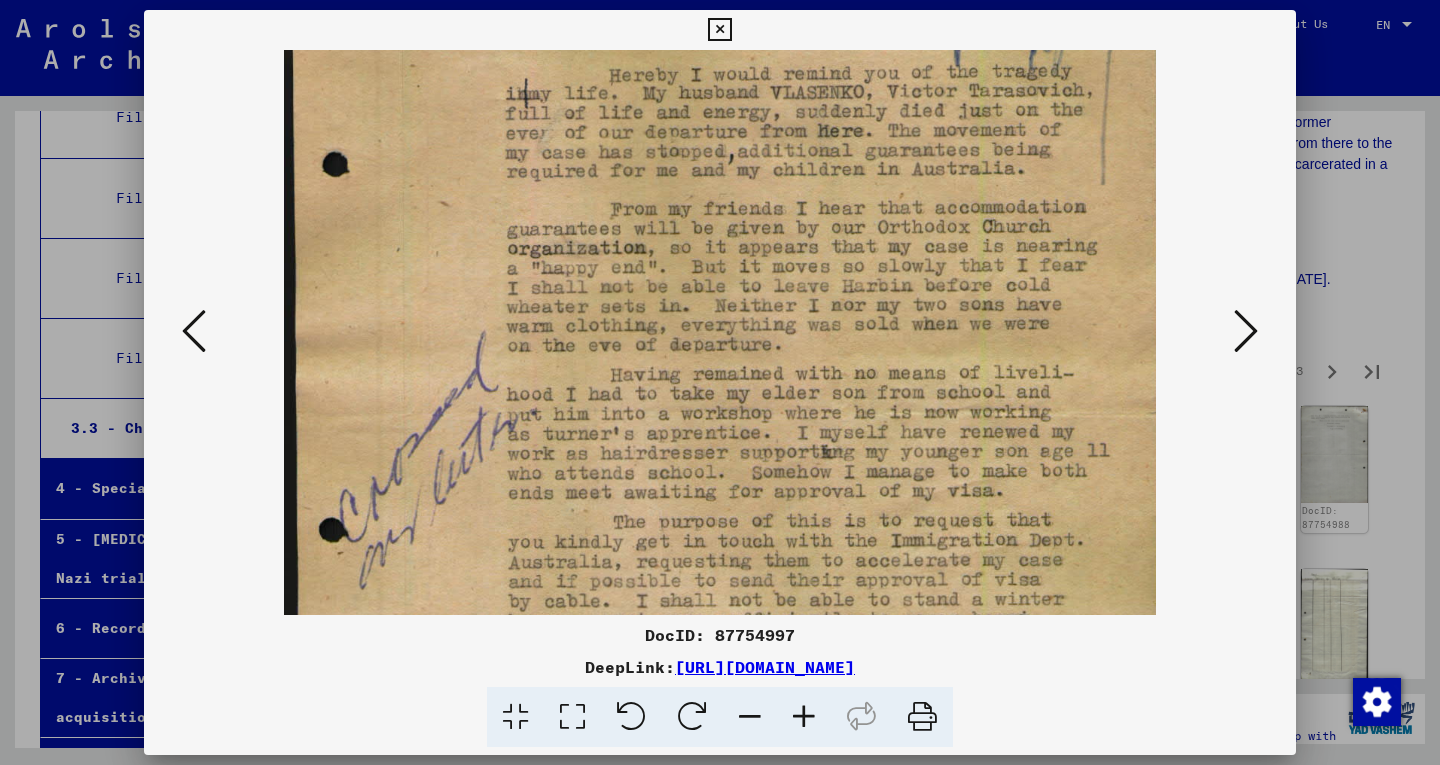 drag, startPoint x: 797, startPoint y: 382, endPoint x: 775, endPoint y: 292, distance: 92.64988 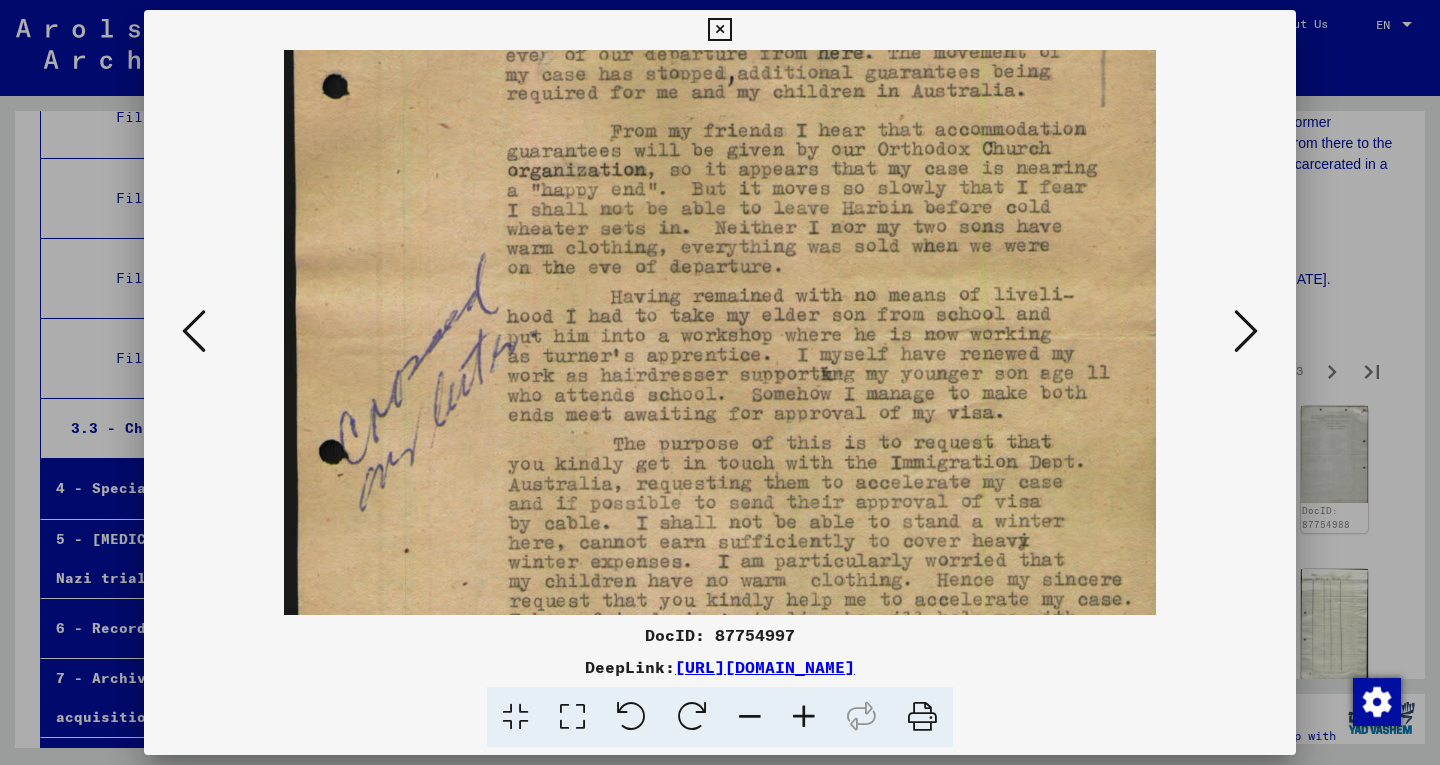 scroll, scrollTop: 416, scrollLeft: 0, axis: vertical 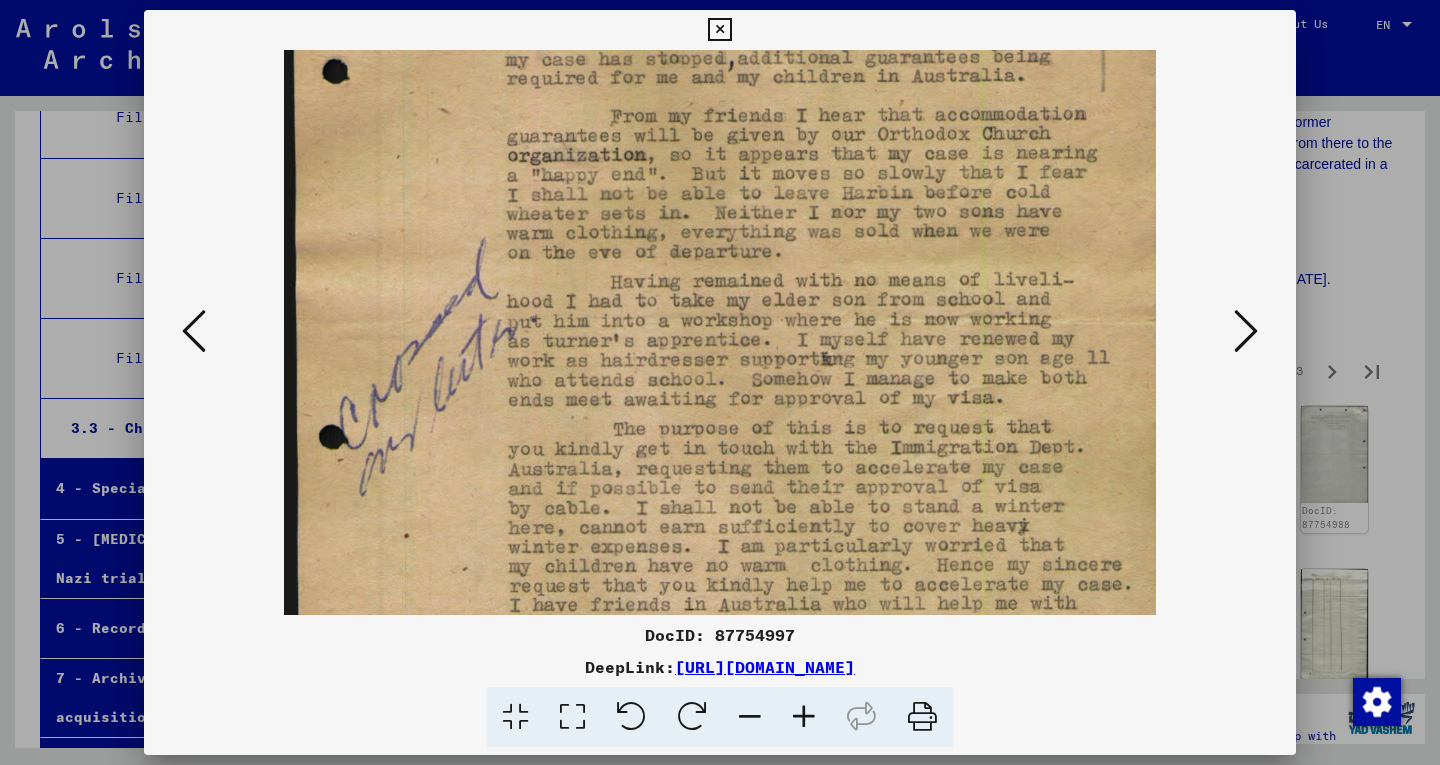drag, startPoint x: 759, startPoint y: 413, endPoint x: 755, endPoint y: 367, distance: 46.173584 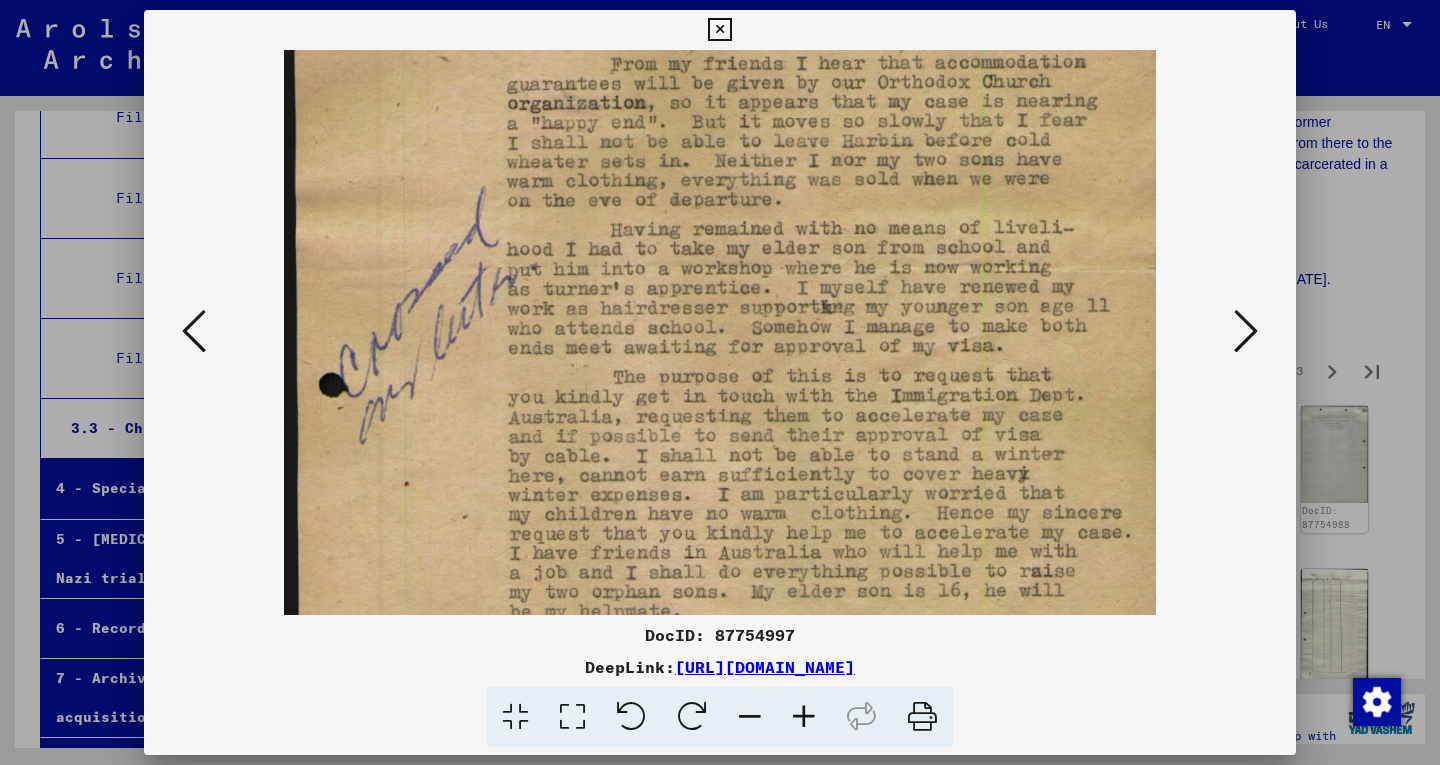 drag, startPoint x: 712, startPoint y: 417, endPoint x: 713, endPoint y: 363, distance: 54.00926 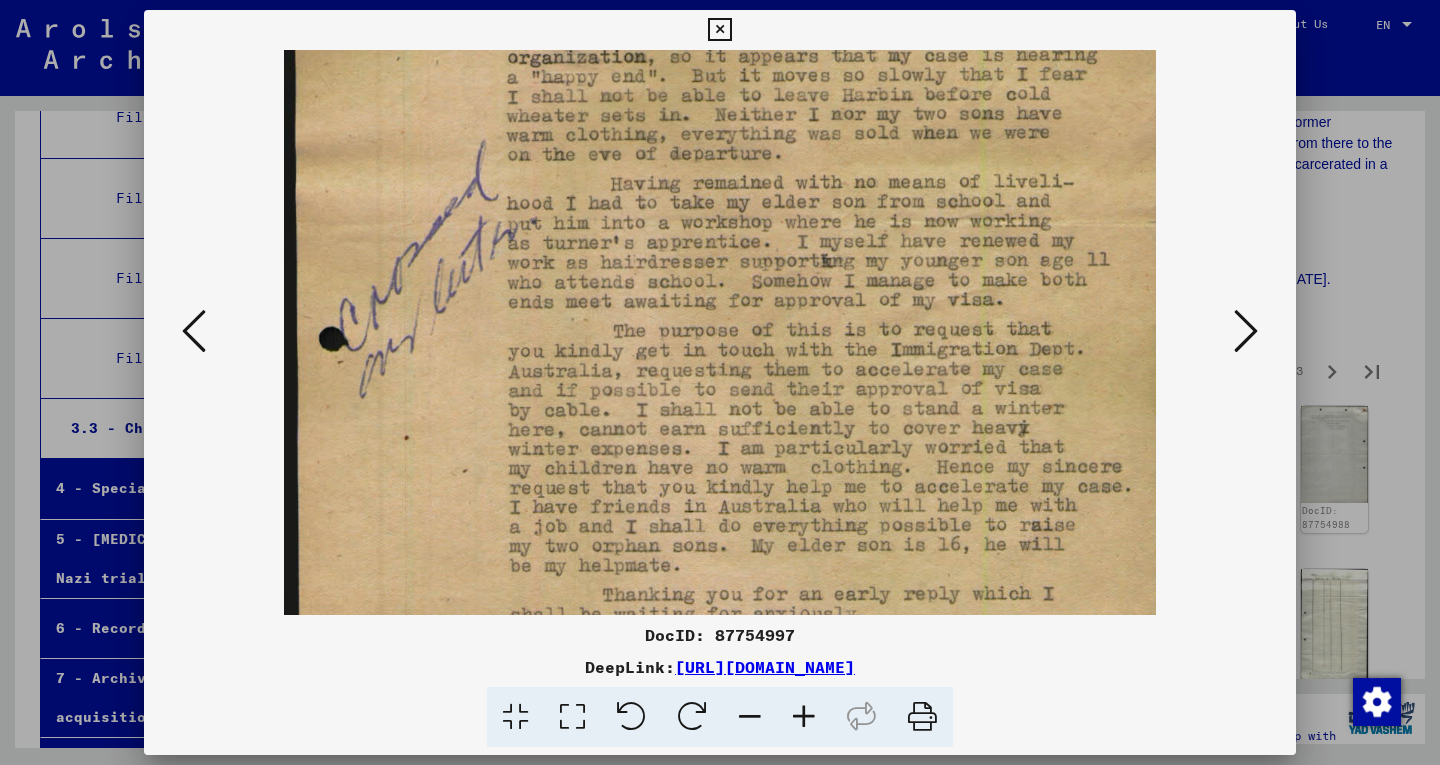 drag, startPoint x: 710, startPoint y: 451, endPoint x: 704, endPoint y: 410, distance: 41.4367 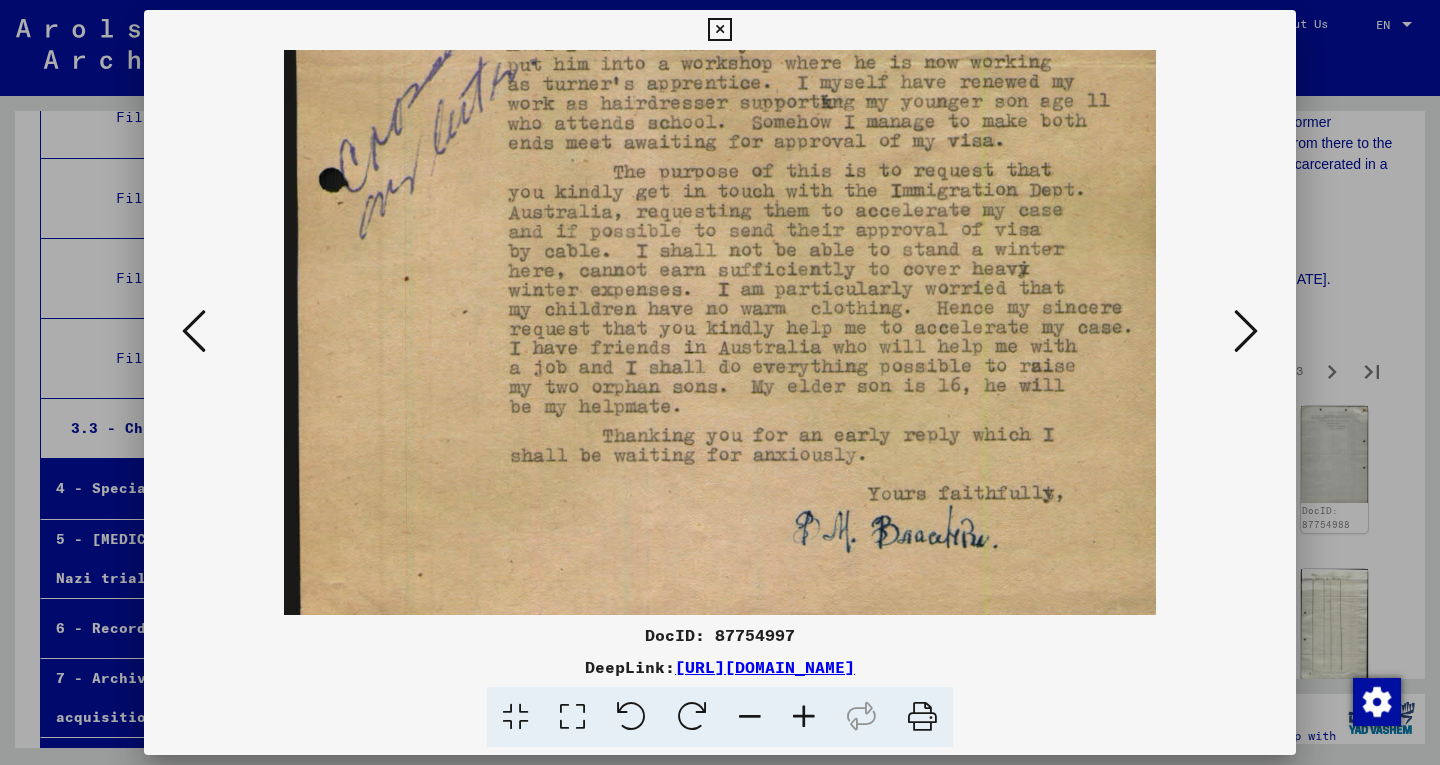 scroll, scrollTop: 672, scrollLeft: 0, axis: vertical 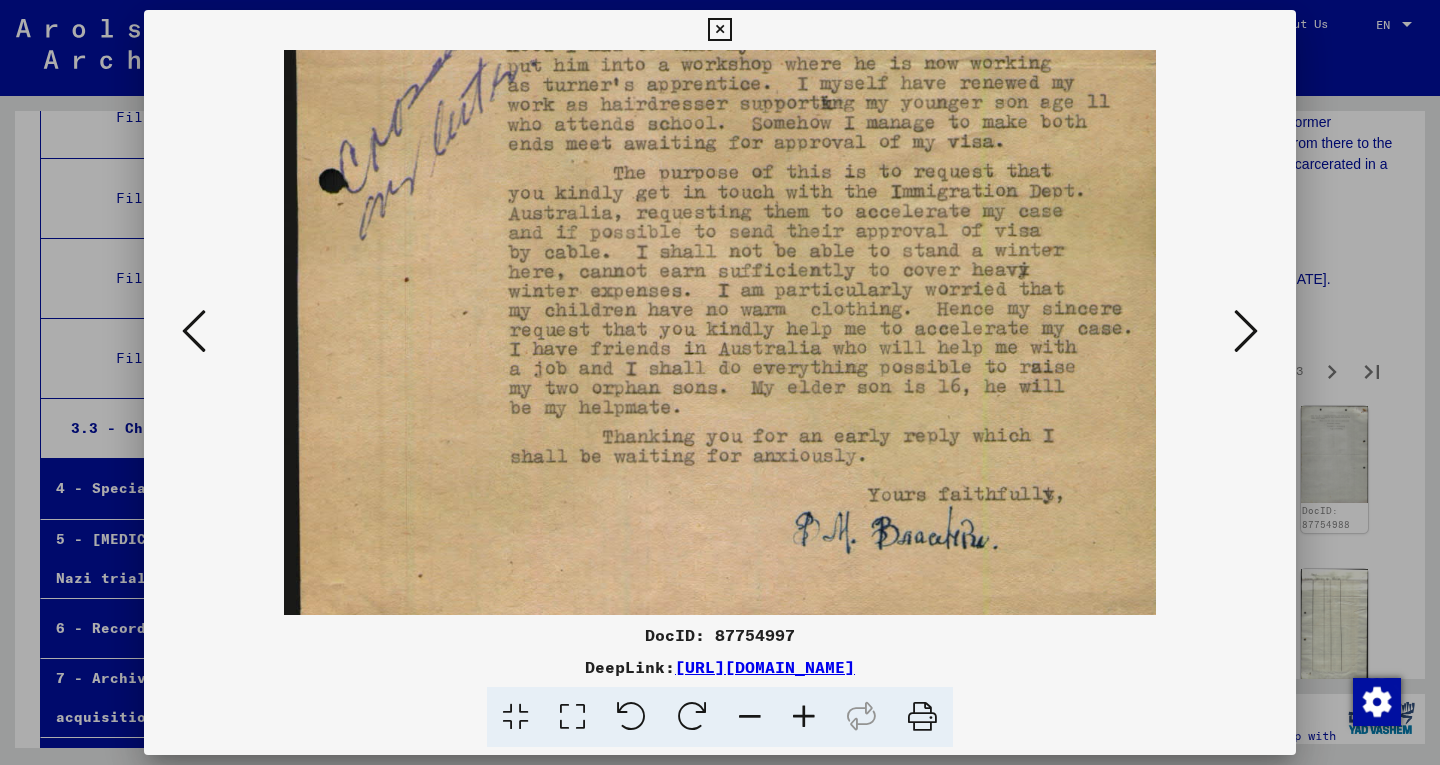 drag, startPoint x: 694, startPoint y: 554, endPoint x: 714, endPoint y: 395, distance: 160.25293 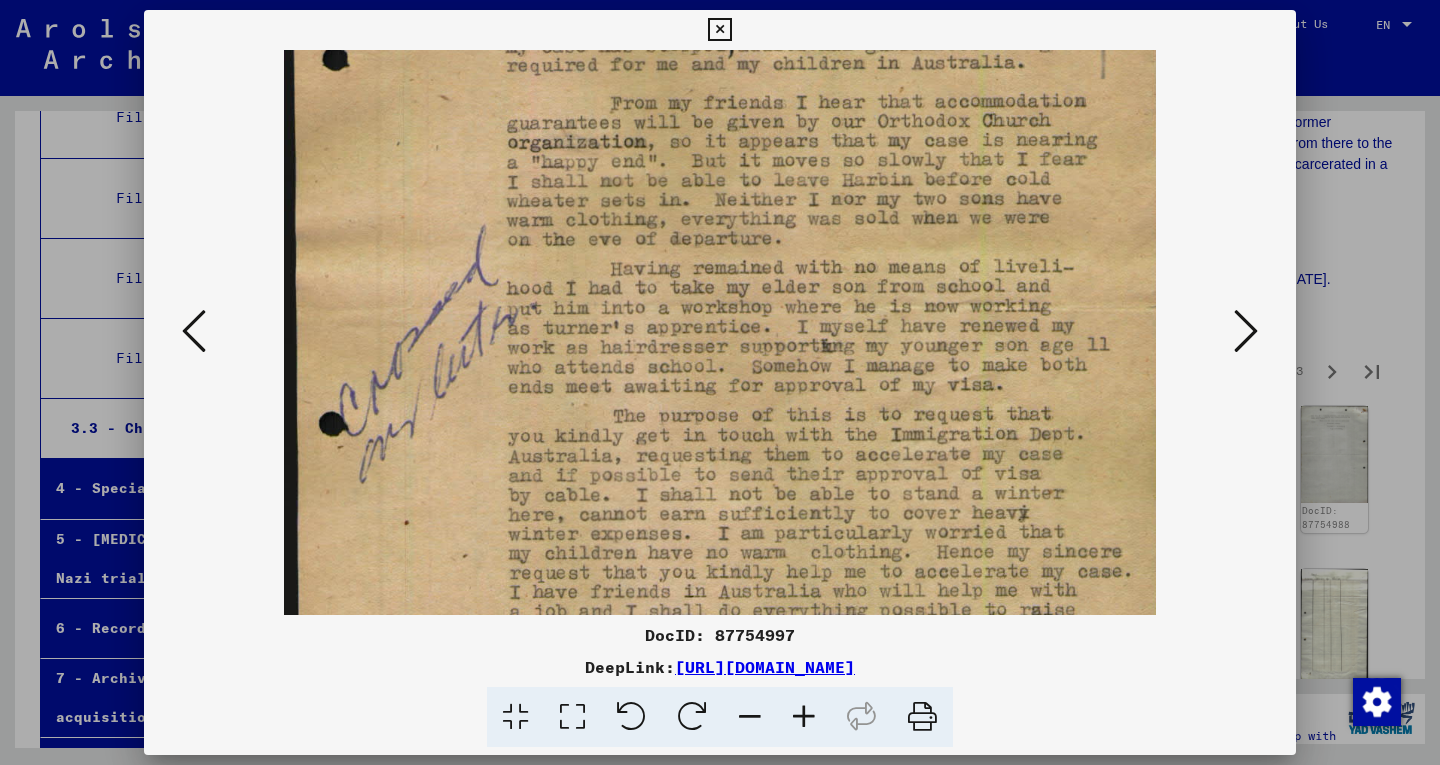 drag, startPoint x: 771, startPoint y: 358, endPoint x: 730, endPoint y: 502, distance: 149.72308 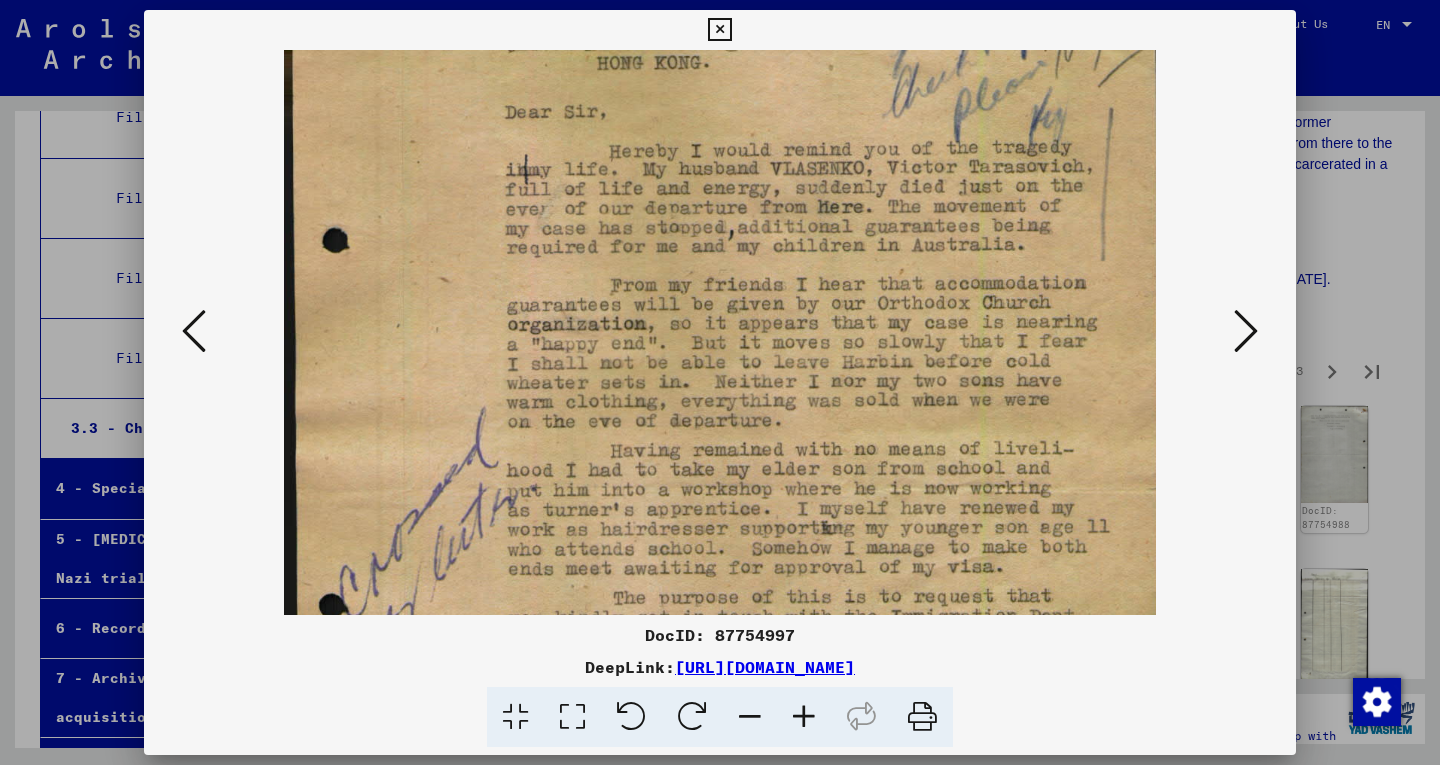 drag, startPoint x: 760, startPoint y: 332, endPoint x: 743, endPoint y: 456, distance: 125.1599 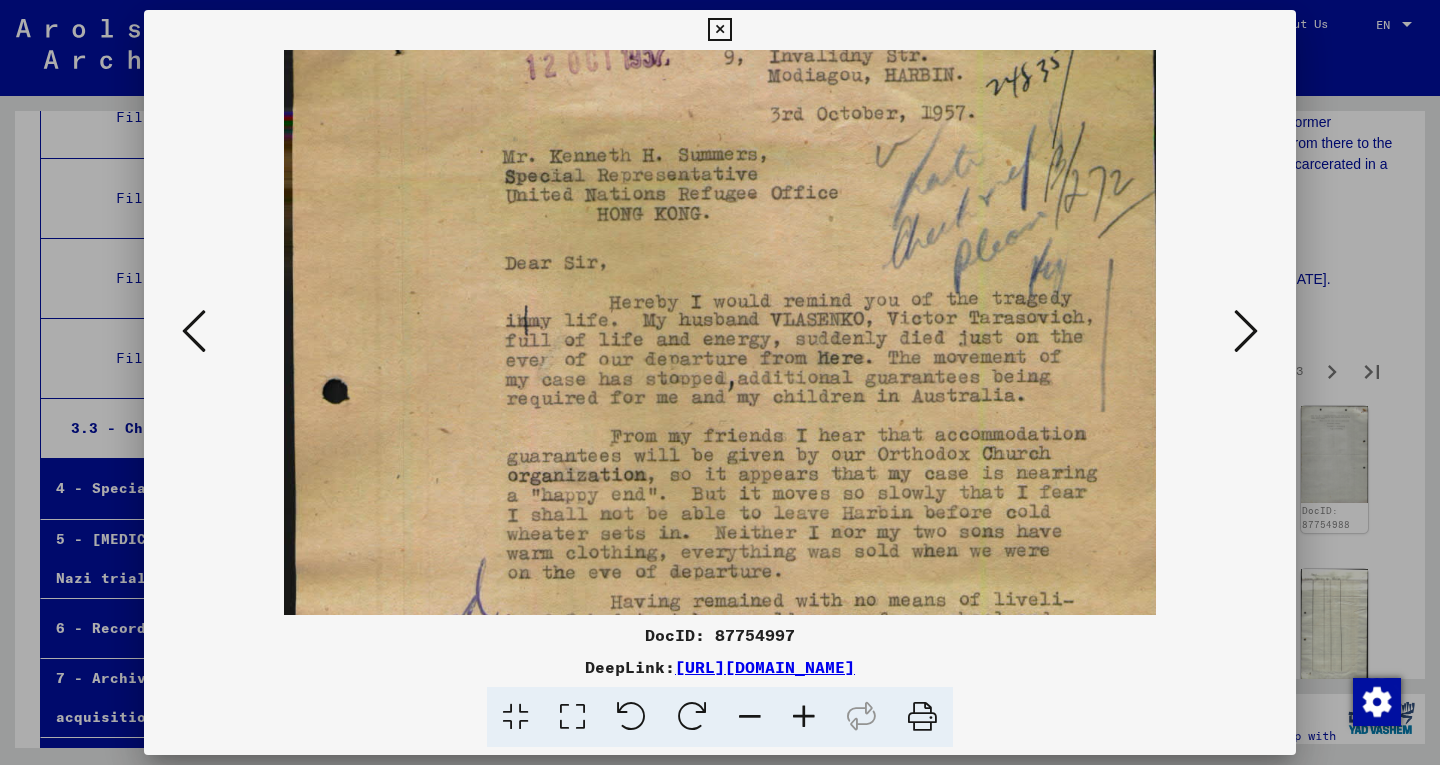 drag, startPoint x: 773, startPoint y: 279, endPoint x: 758, endPoint y: 421, distance: 142.79005 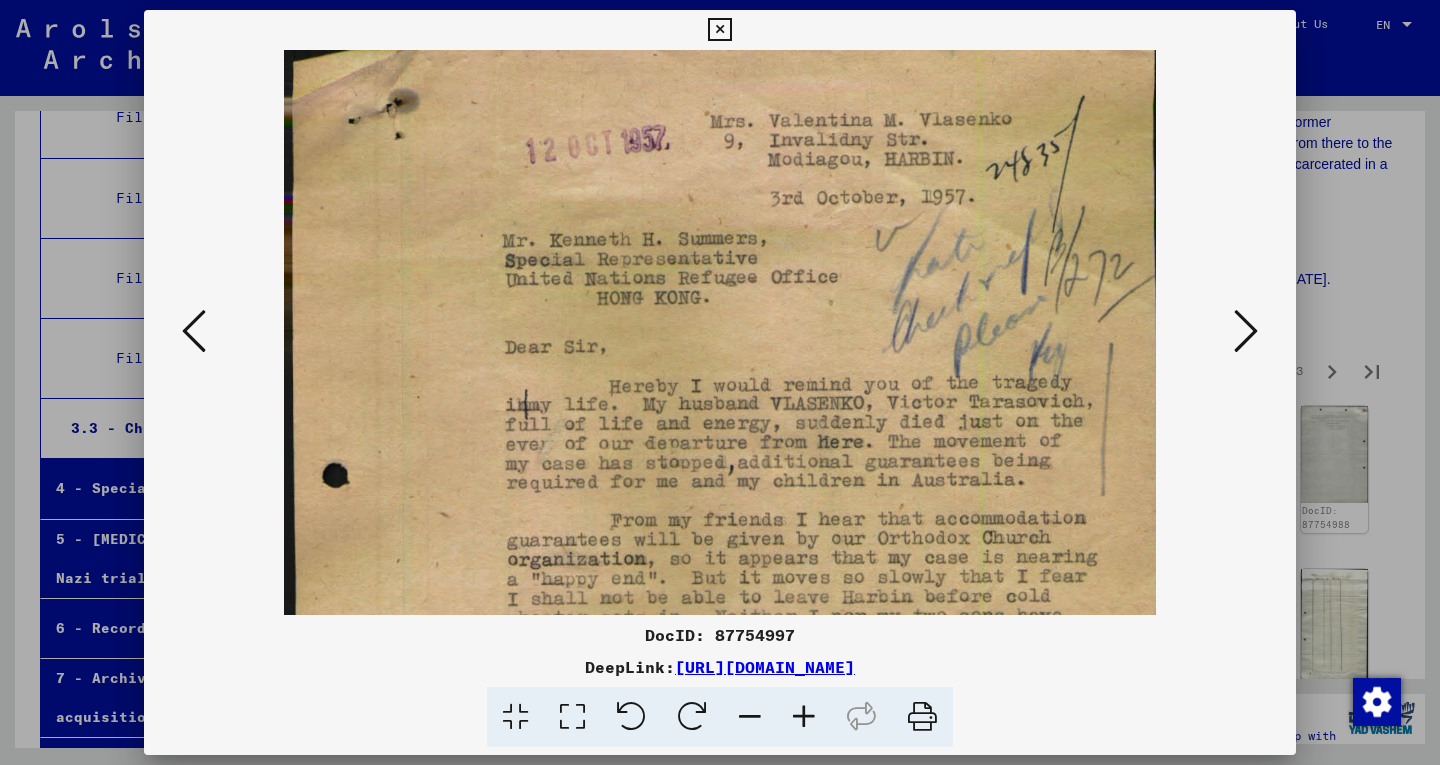 scroll, scrollTop: 6, scrollLeft: 0, axis: vertical 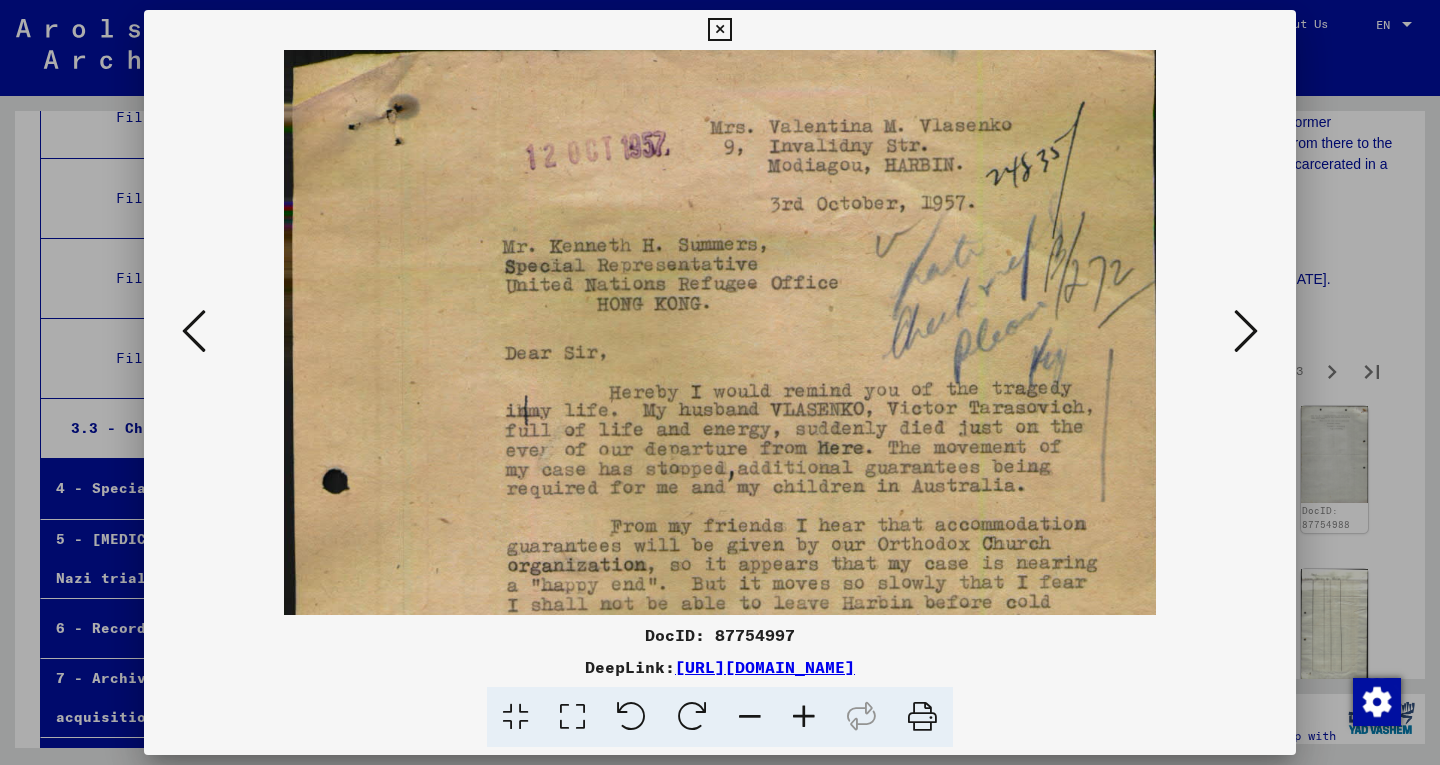 drag, startPoint x: 758, startPoint y: 420, endPoint x: 747, endPoint y: 505, distance: 85.70881 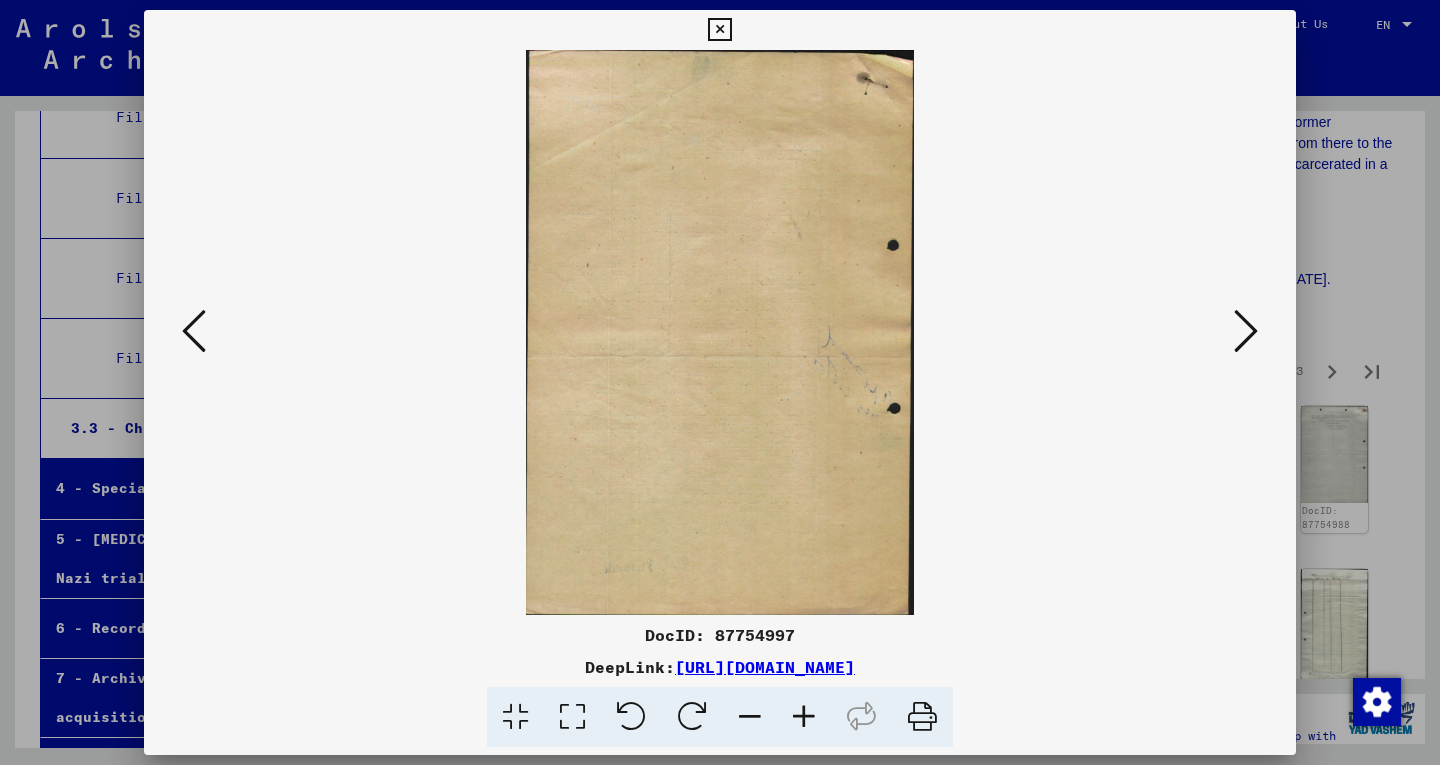 scroll, scrollTop: 0, scrollLeft: 0, axis: both 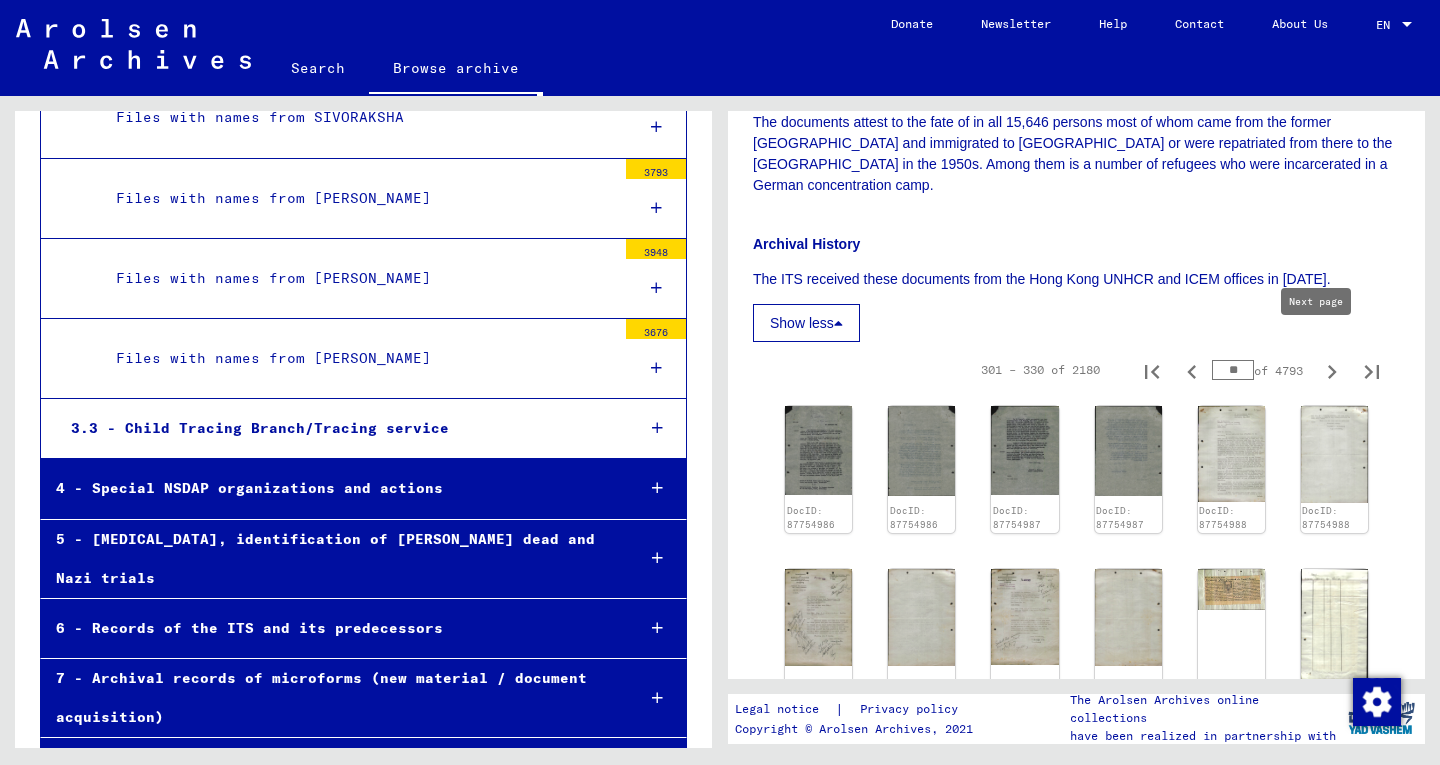 type on "**" 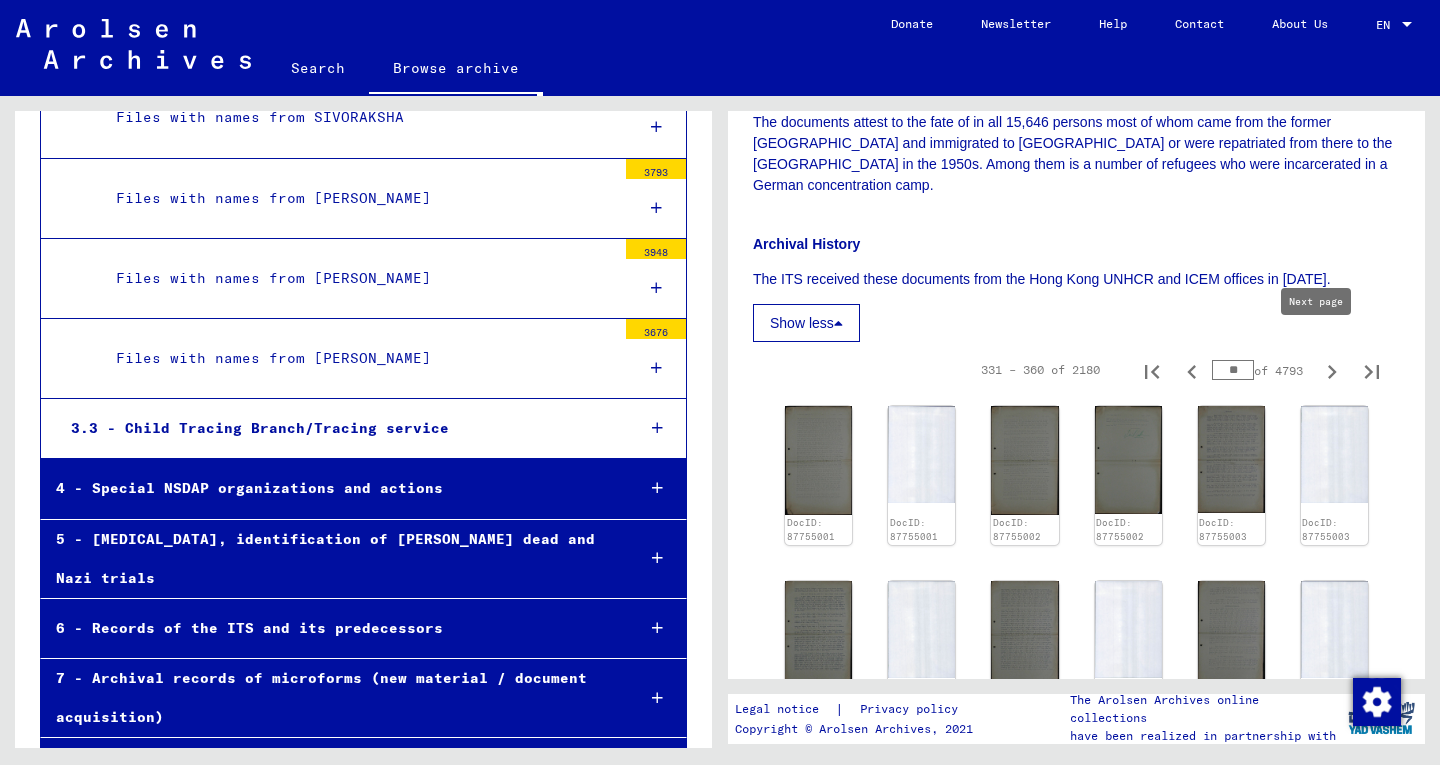 type on "**" 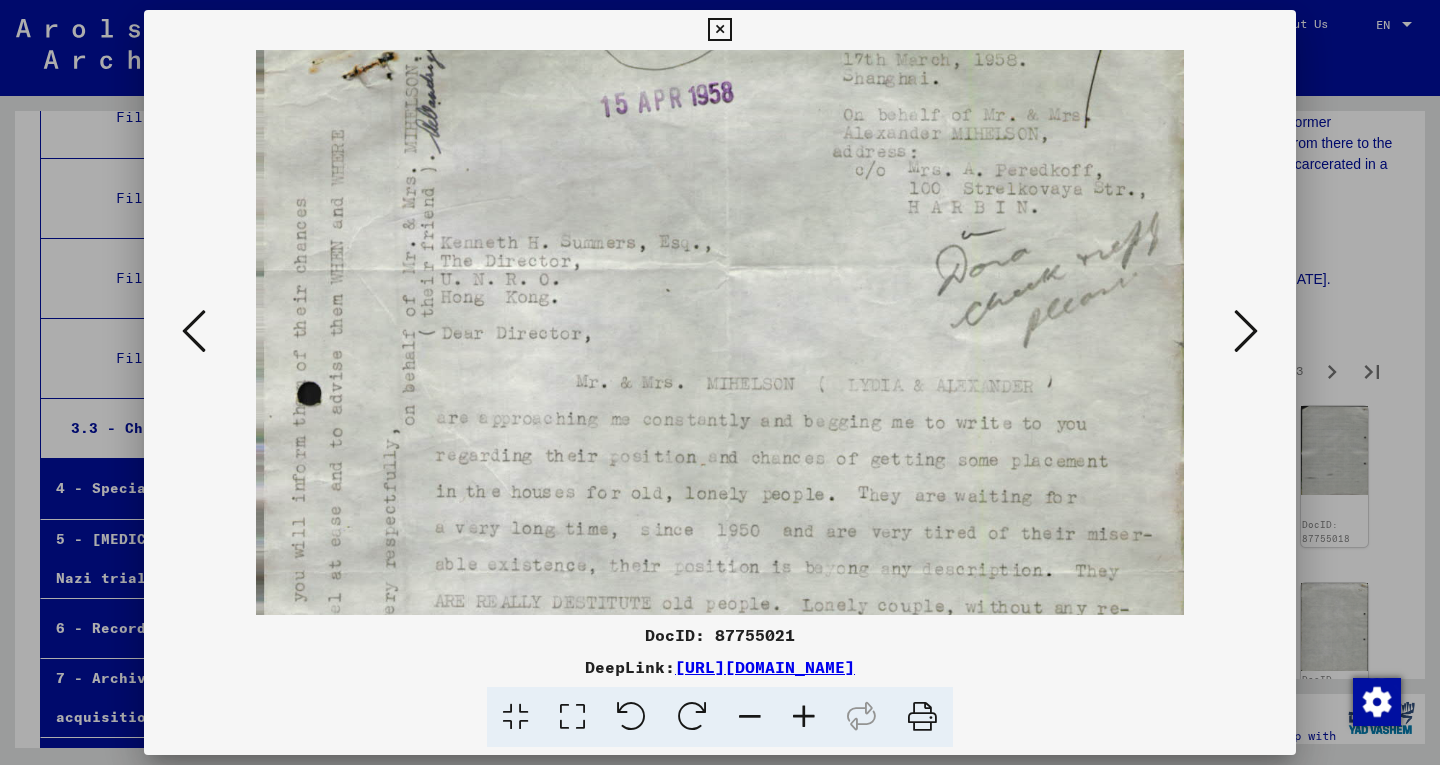 scroll, scrollTop: 89, scrollLeft: 0, axis: vertical 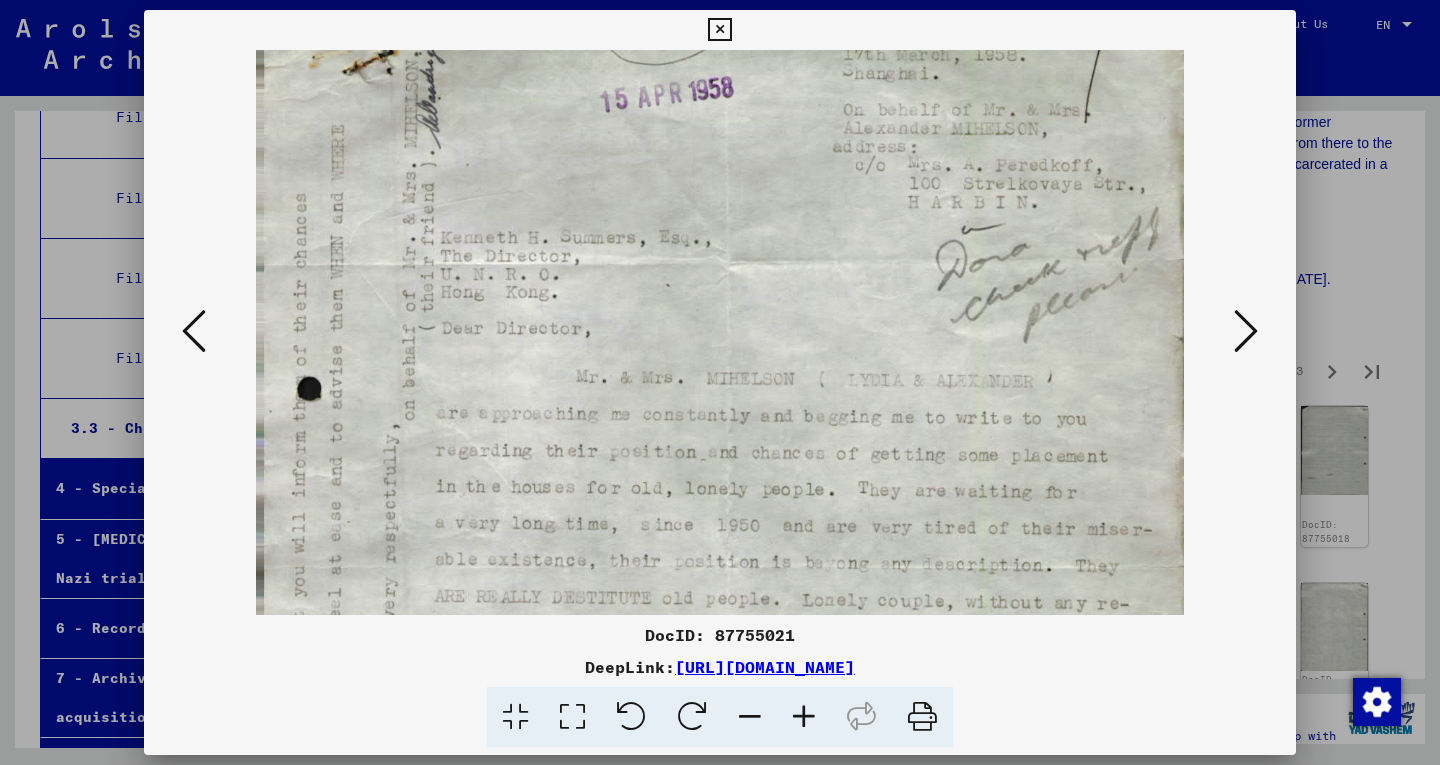 drag, startPoint x: 821, startPoint y: 562, endPoint x: 795, endPoint y: 473, distance: 92.72001 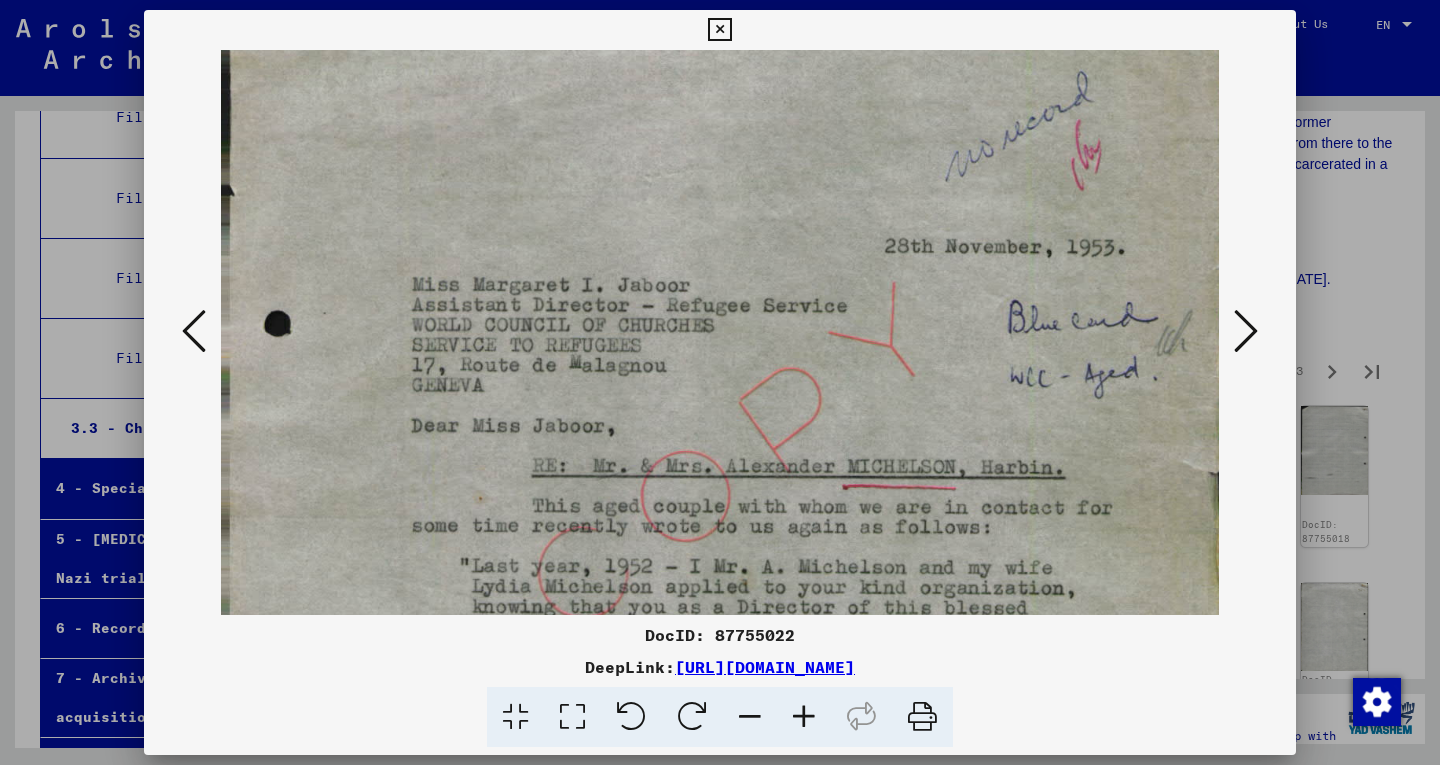 drag, startPoint x: 813, startPoint y: 556, endPoint x: 757, endPoint y: 369, distance: 195.20502 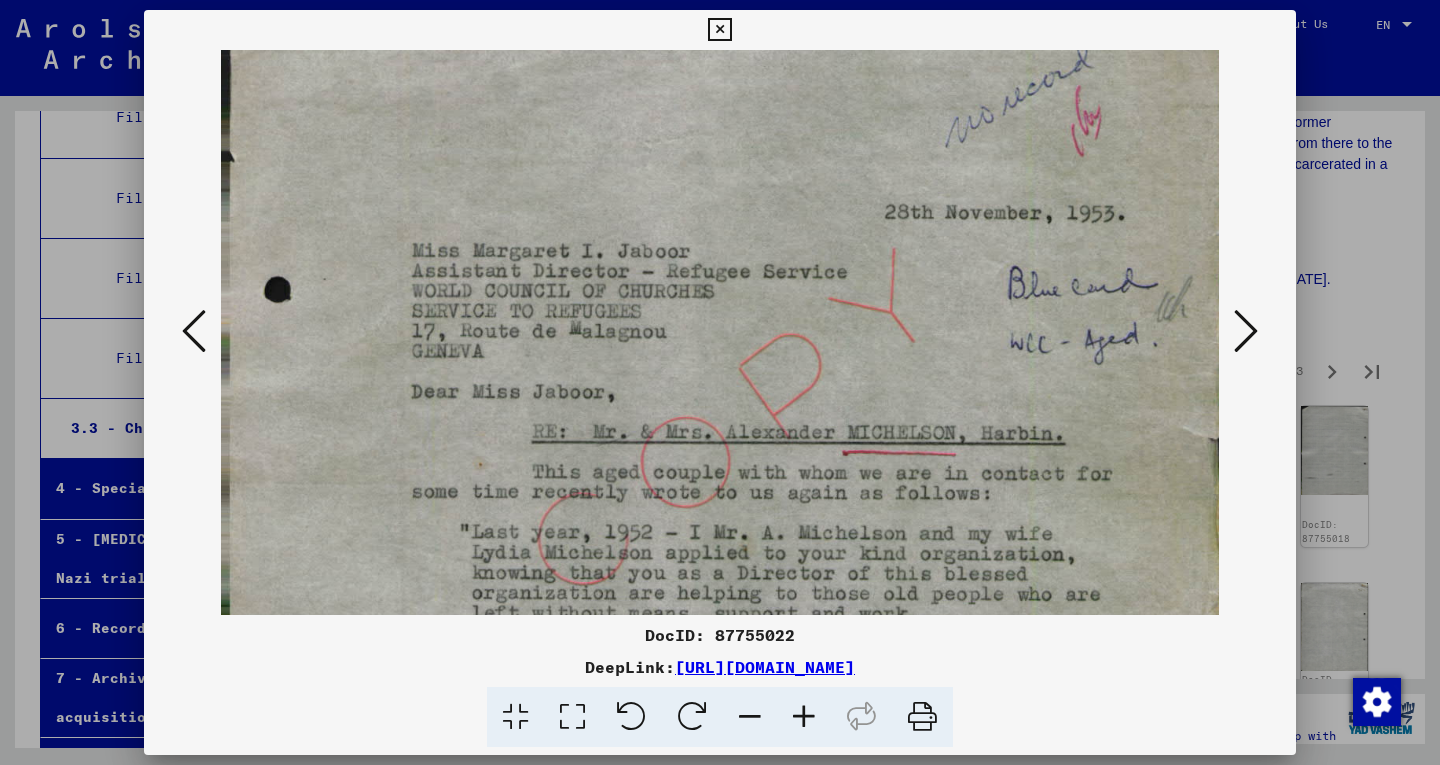 scroll, scrollTop: 225, scrollLeft: 0, axis: vertical 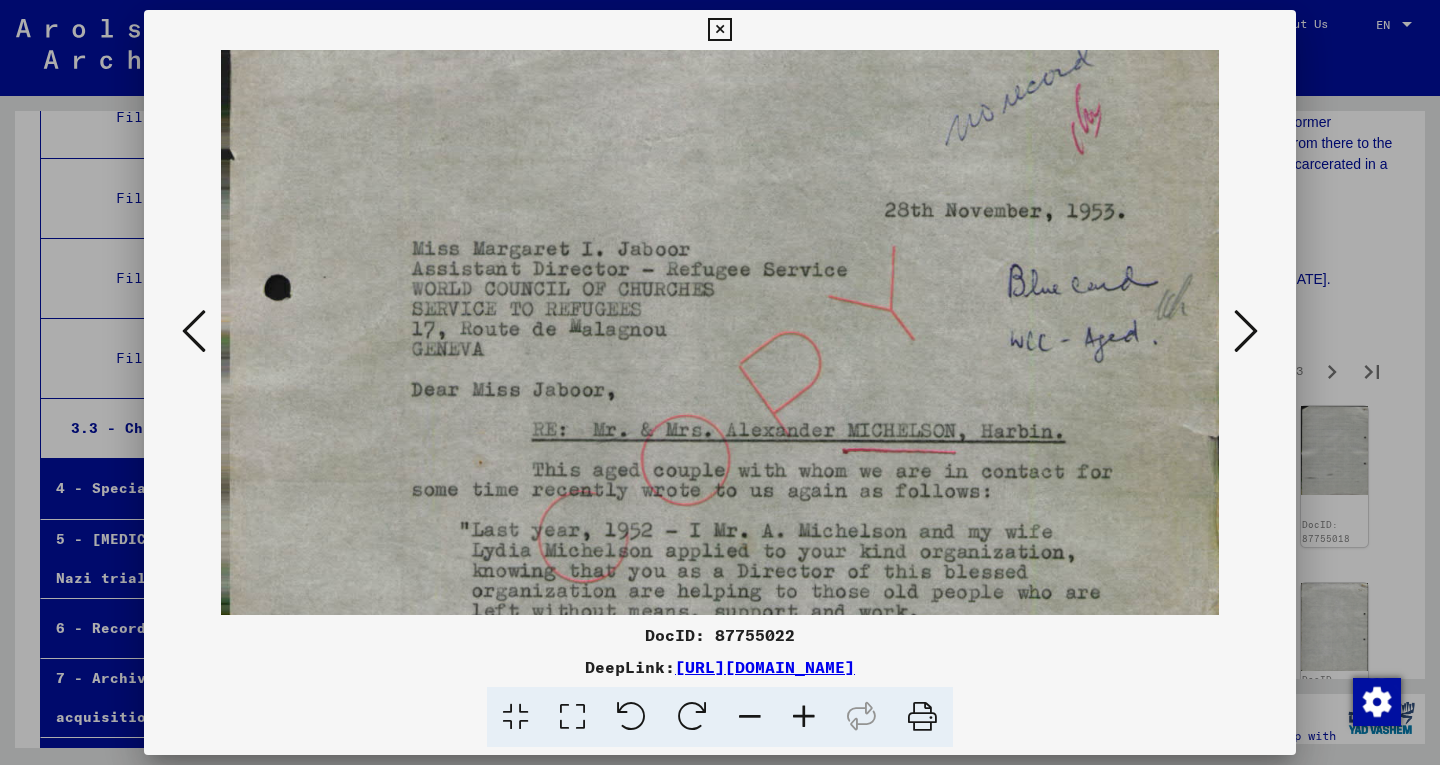 drag, startPoint x: 735, startPoint y: 406, endPoint x: 727, endPoint y: 377, distance: 30.083218 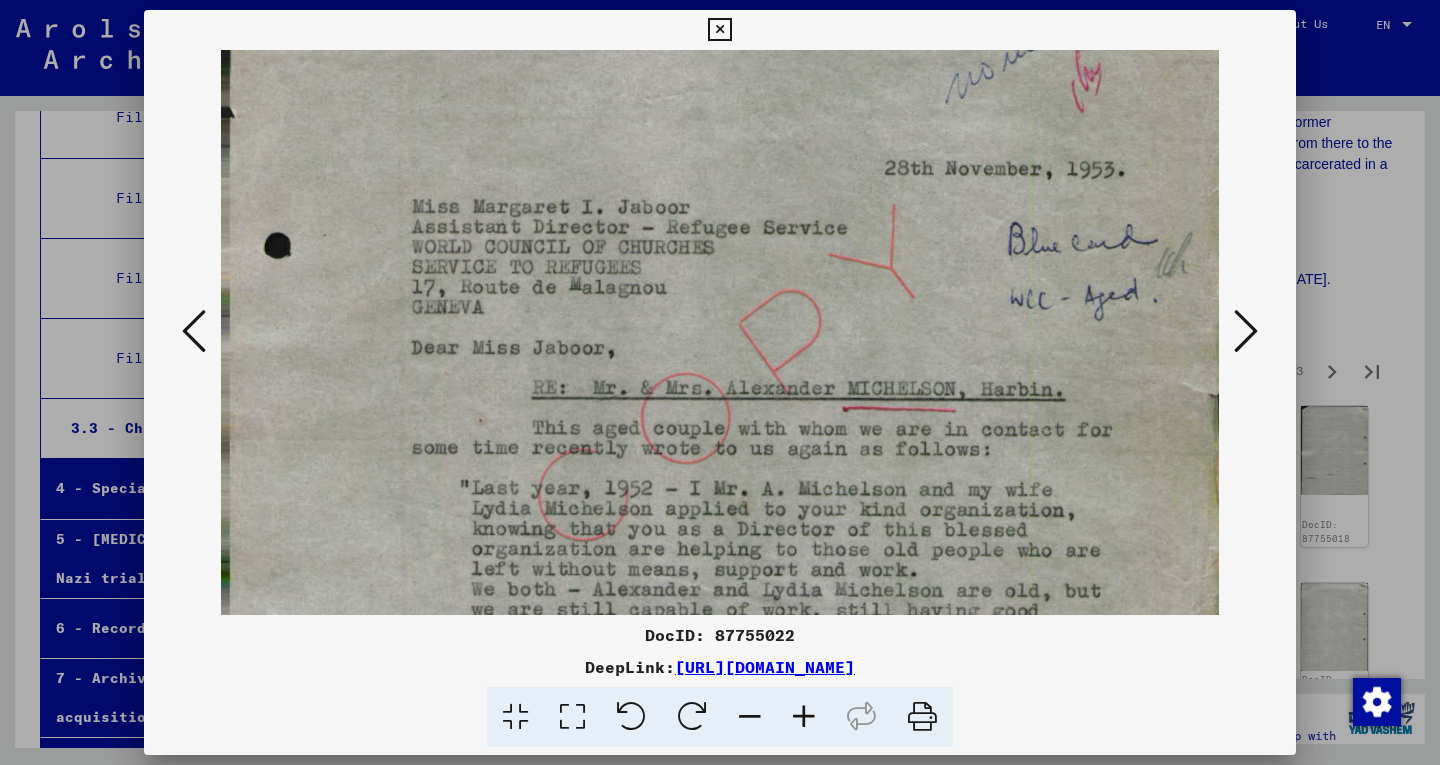 scroll, scrollTop: 299, scrollLeft: 0, axis: vertical 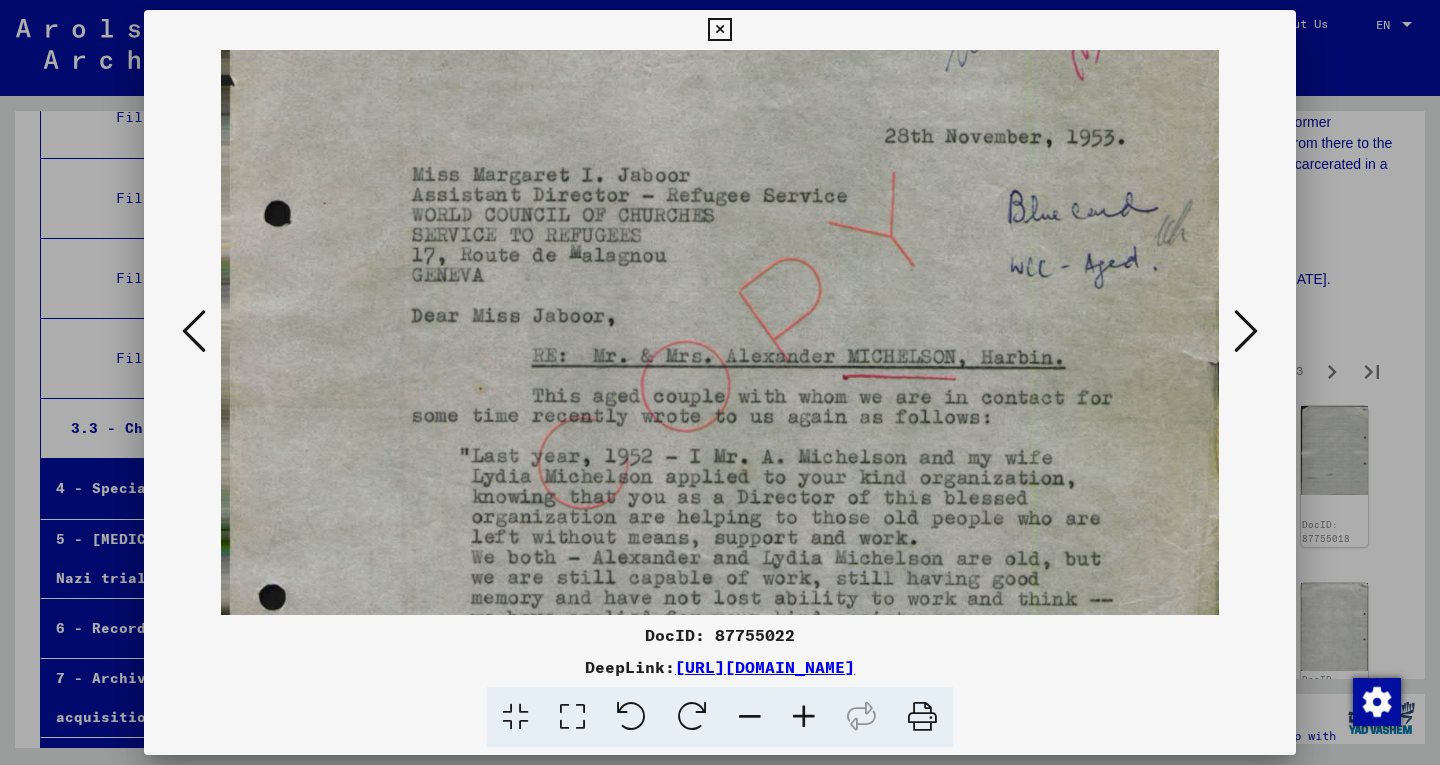 drag, startPoint x: 749, startPoint y: 503, endPoint x: 747, endPoint y: 429, distance: 74.02702 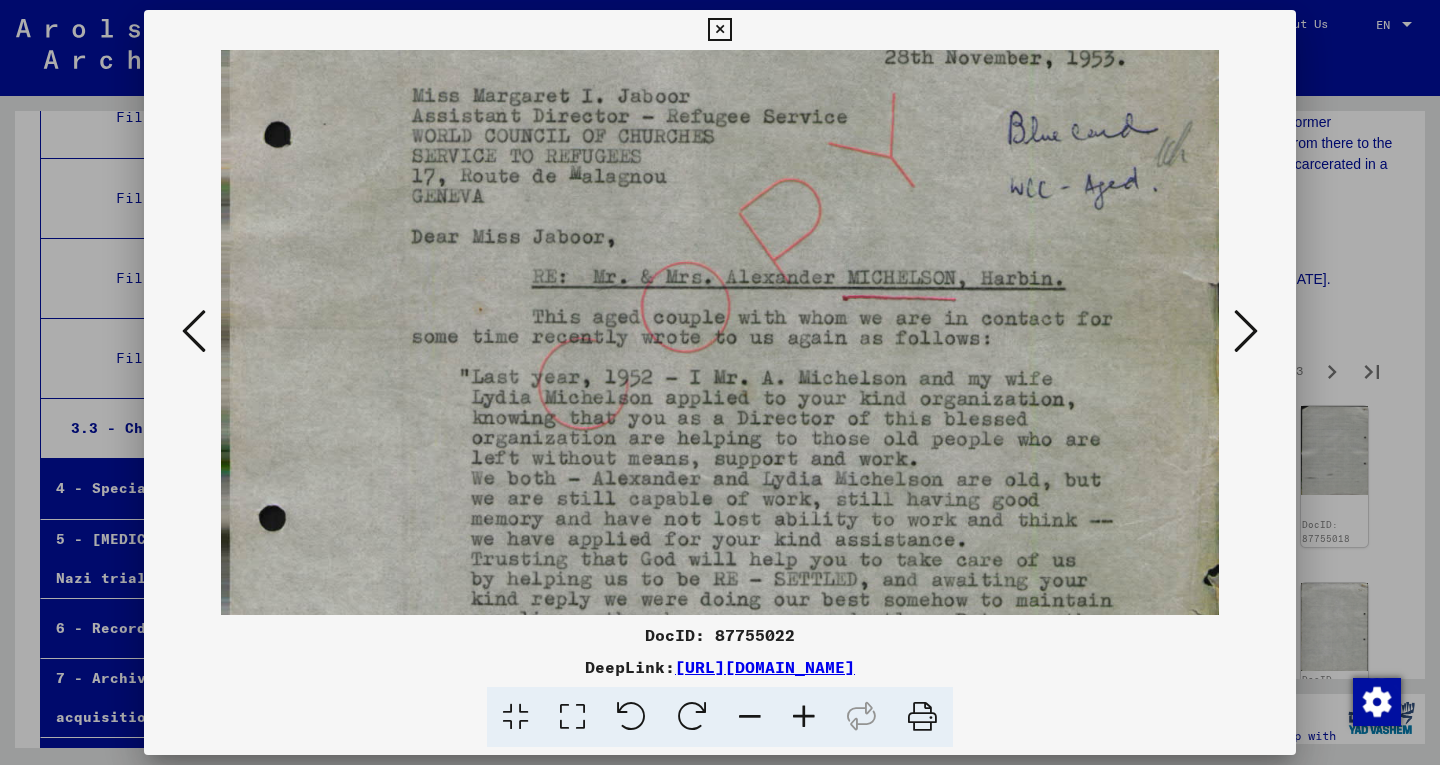 scroll, scrollTop: 379, scrollLeft: 0, axis: vertical 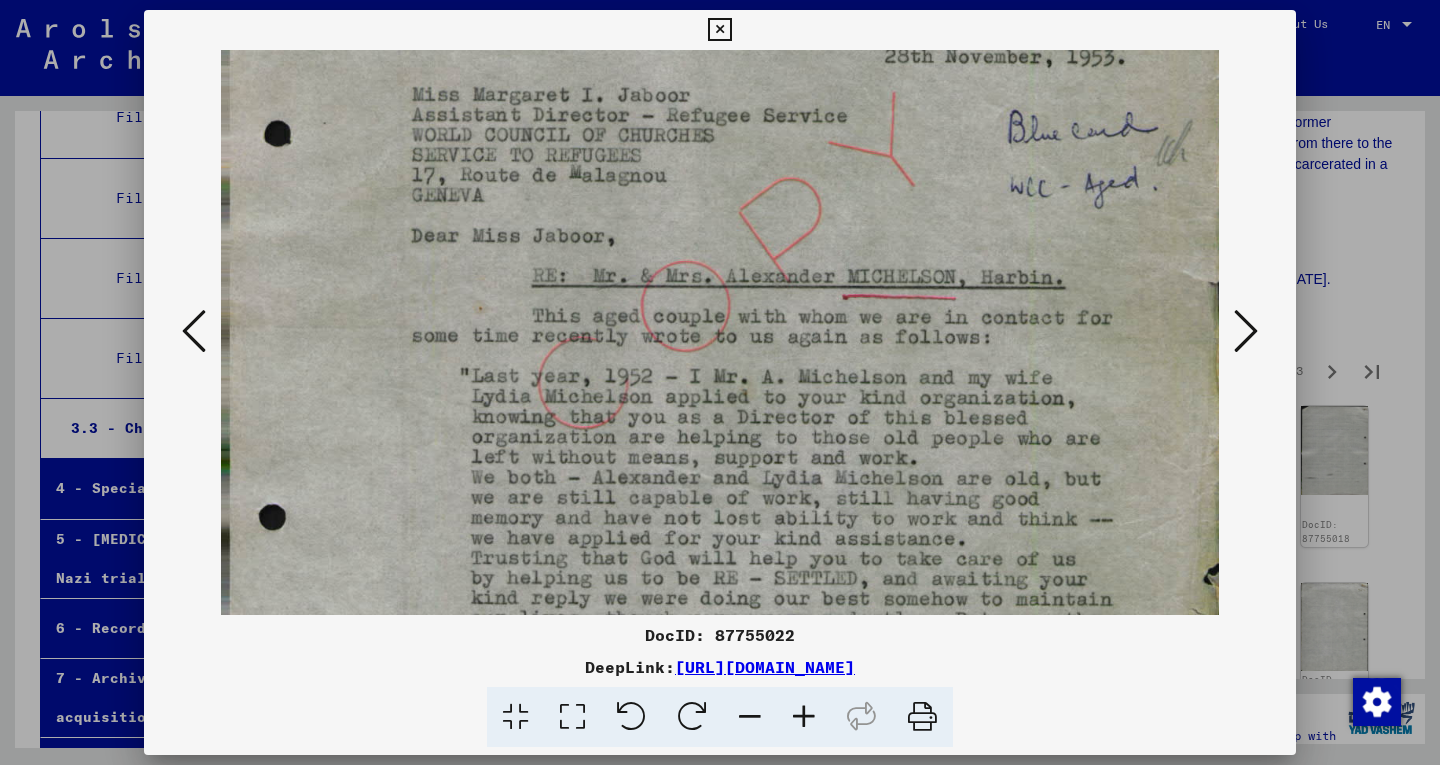 drag, startPoint x: 745, startPoint y: 457, endPoint x: 740, endPoint y: 377, distance: 80.1561 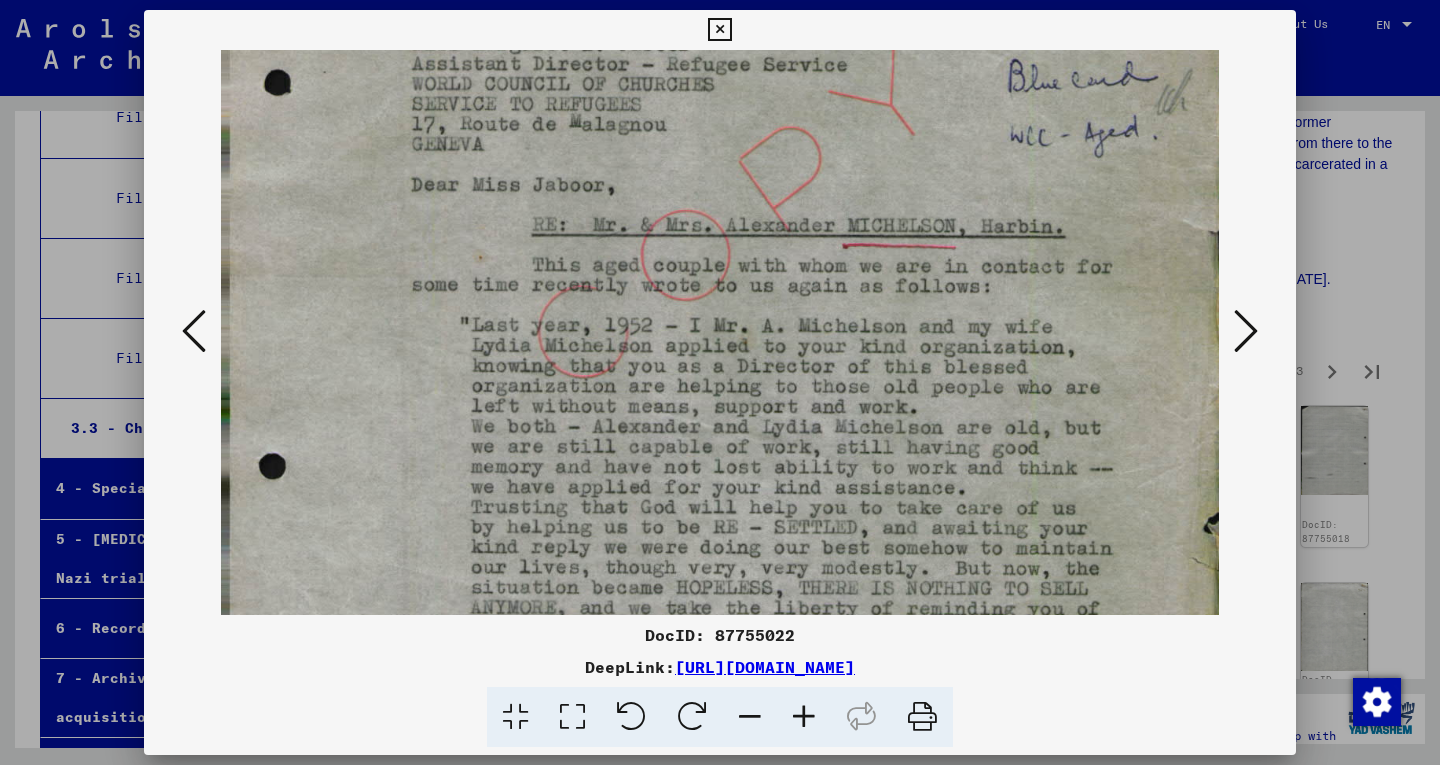 scroll, scrollTop: 431, scrollLeft: 0, axis: vertical 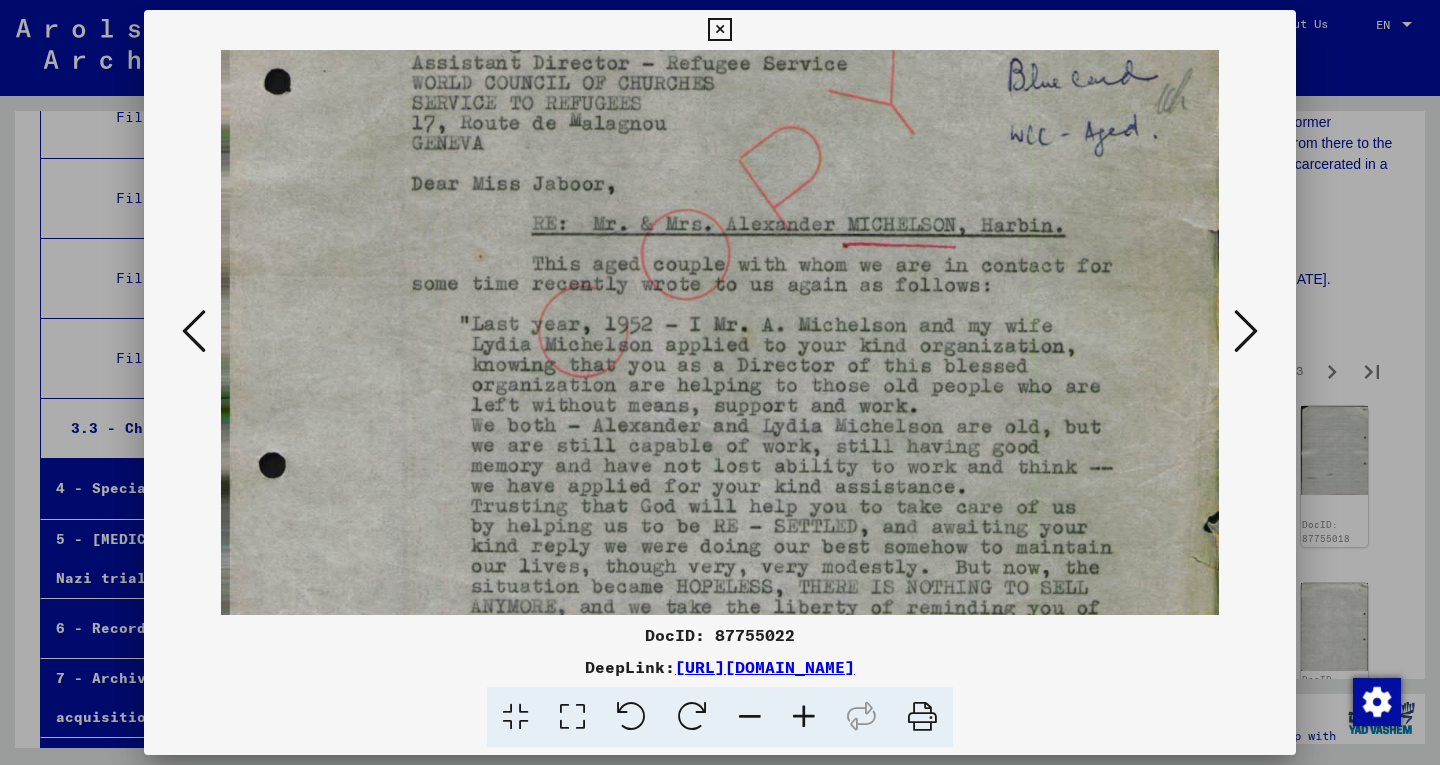 drag, startPoint x: 740, startPoint y: 478, endPoint x: 735, endPoint y: 426, distance: 52.23983 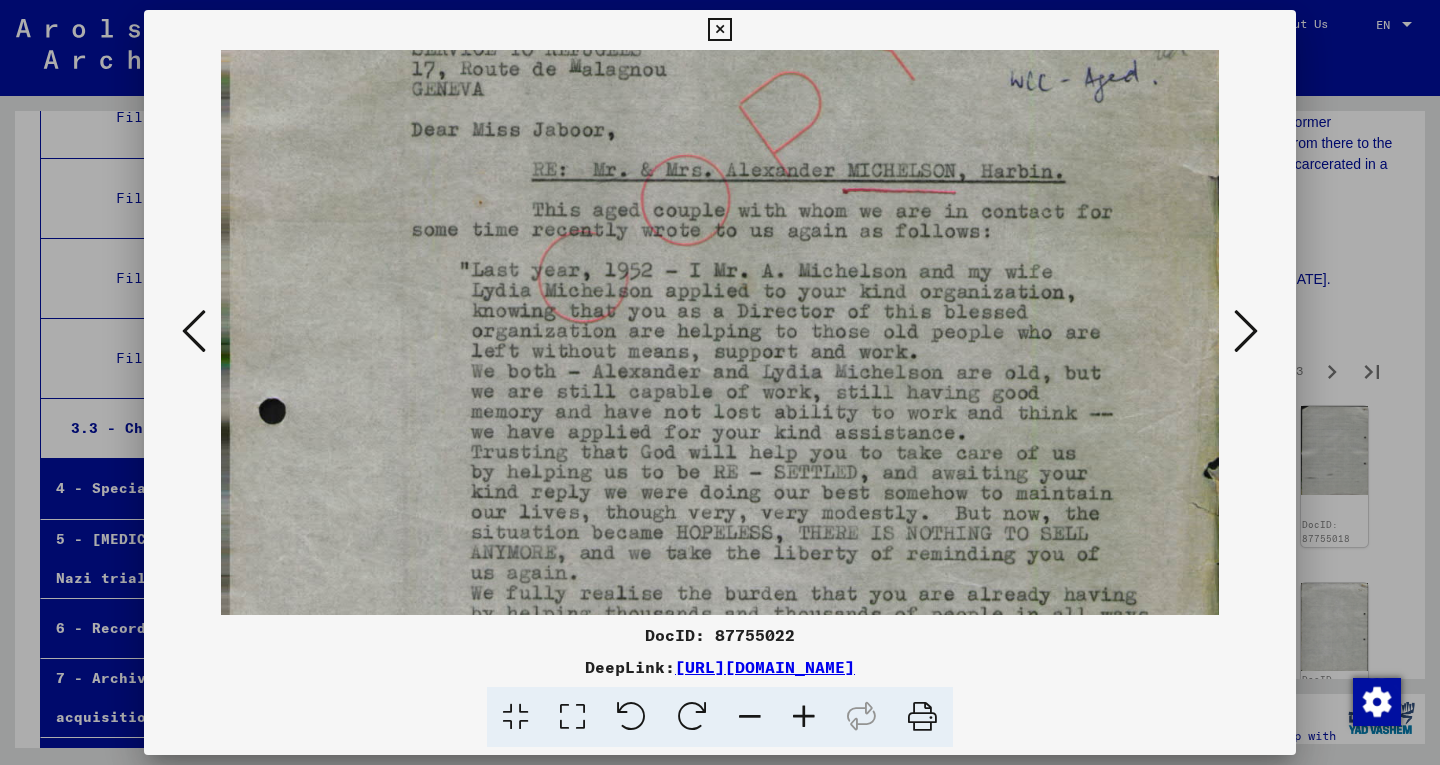 scroll, scrollTop: 496, scrollLeft: 0, axis: vertical 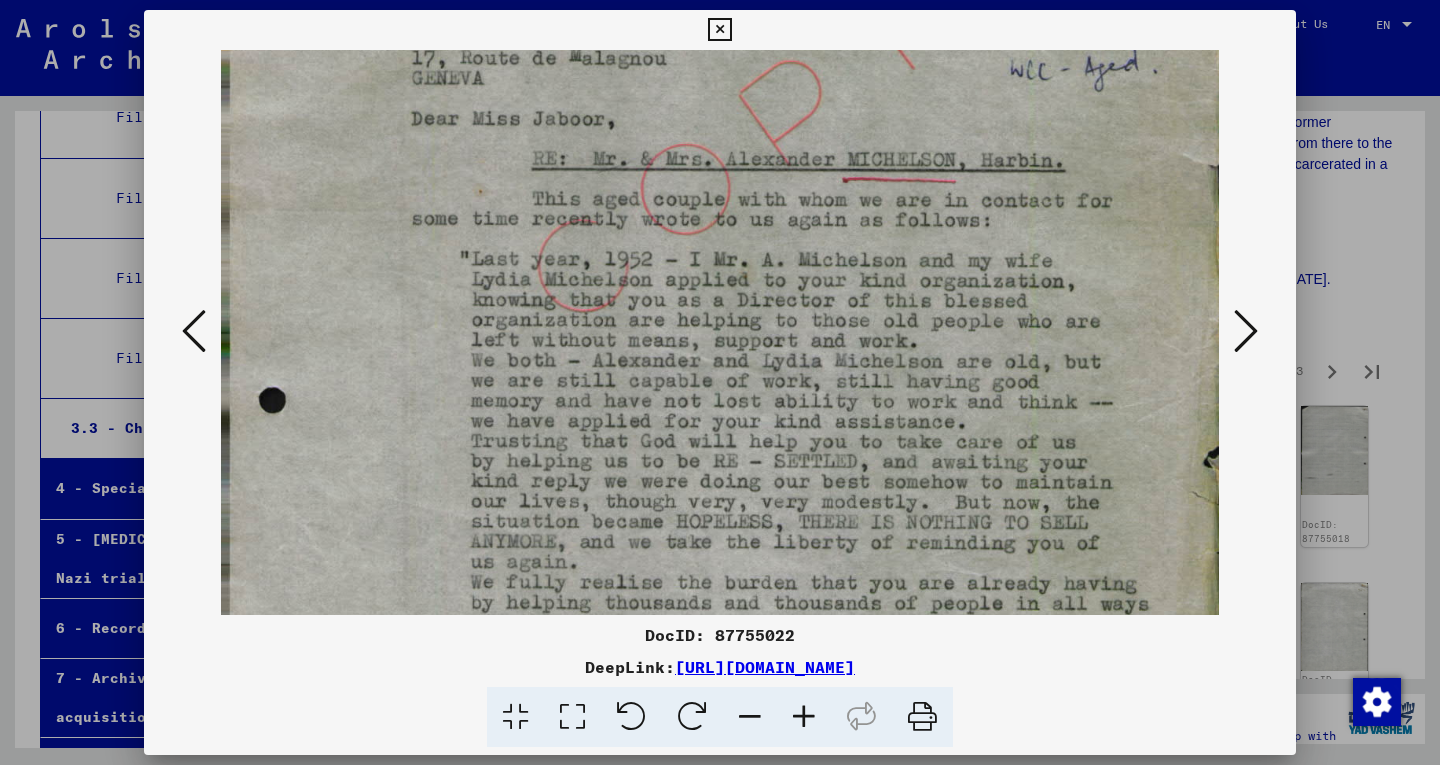 drag, startPoint x: 732, startPoint y: 448, endPoint x: 728, endPoint y: 384, distance: 64.12488 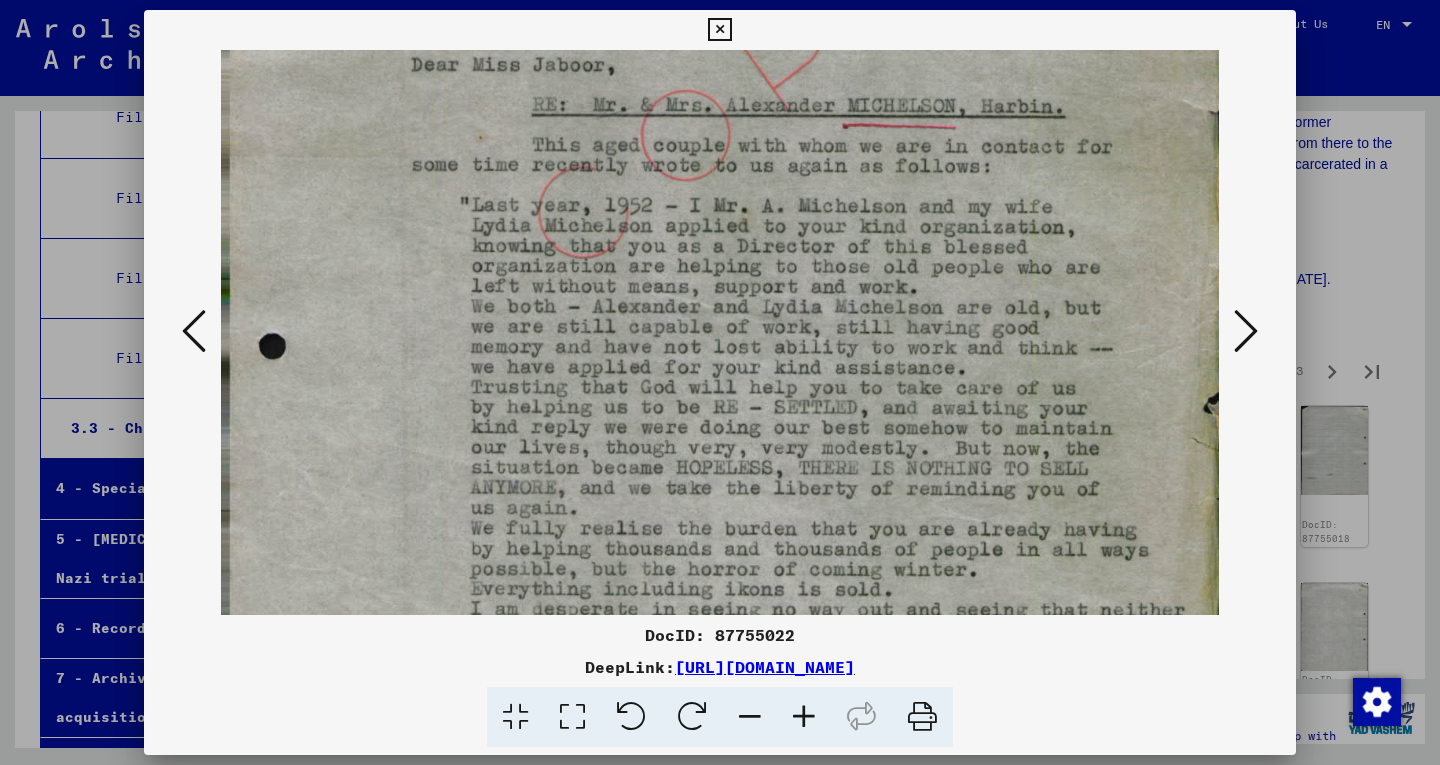 scroll, scrollTop: 579, scrollLeft: 0, axis: vertical 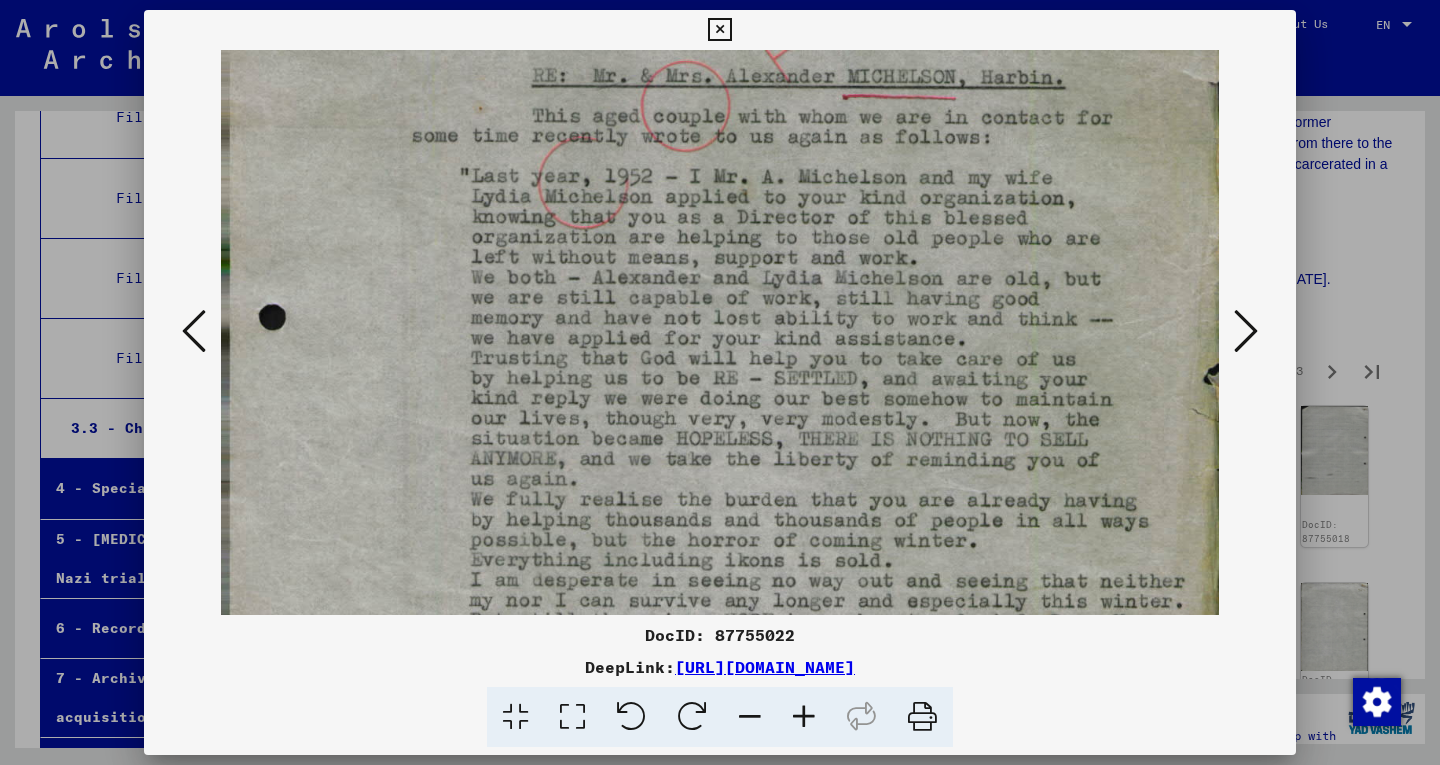 drag, startPoint x: 712, startPoint y: 554, endPoint x: 710, endPoint y: 471, distance: 83.02409 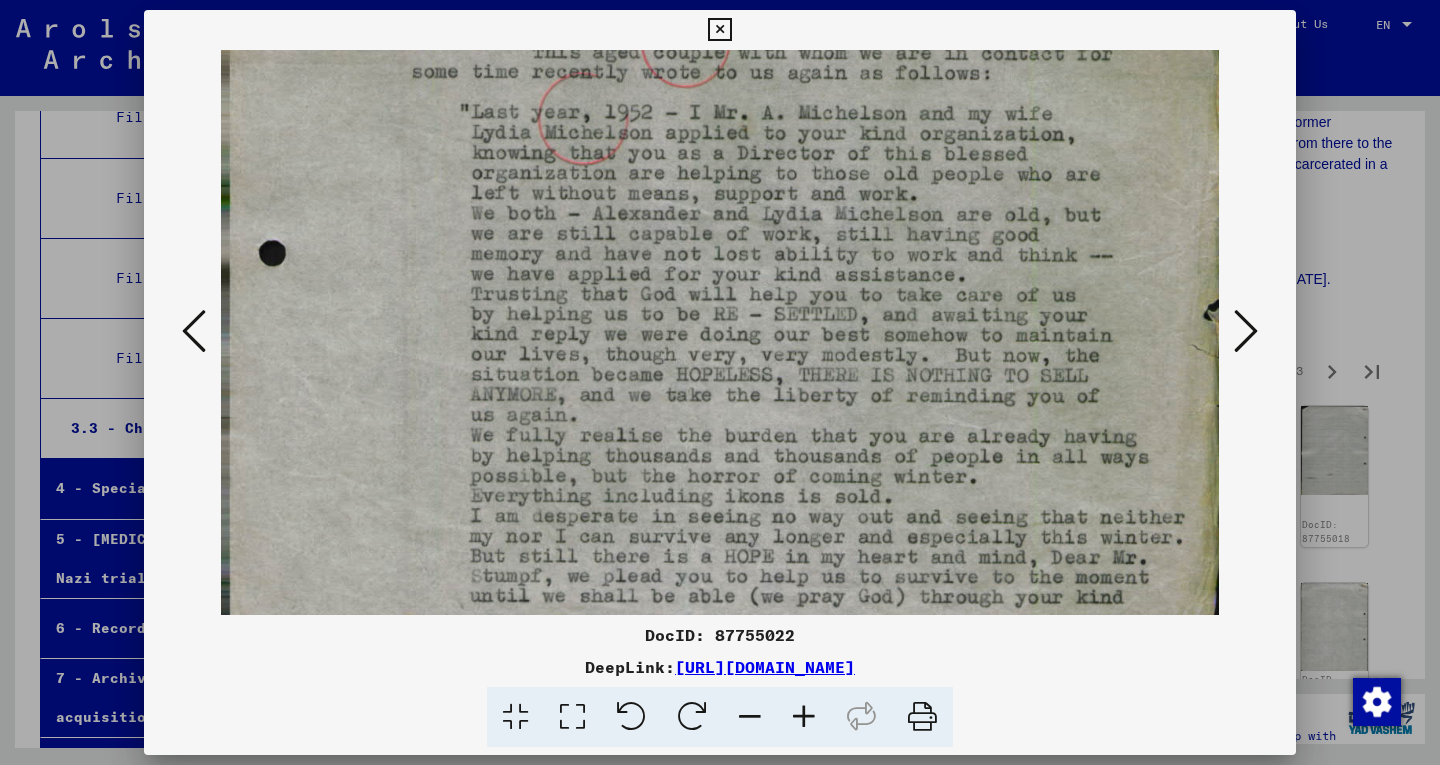 scroll, scrollTop: 645, scrollLeft: 0, axis: vertical 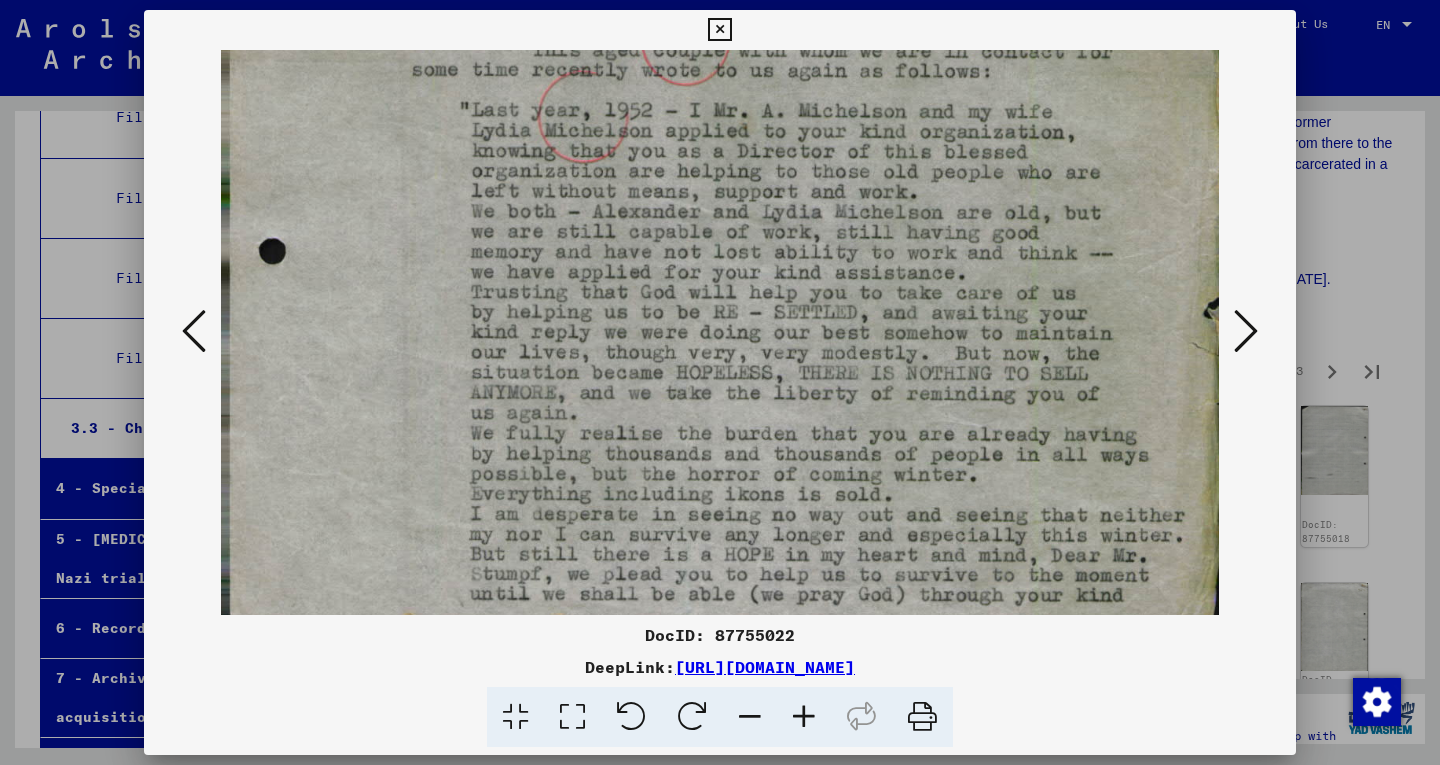 drag, startPoint x: 705, startPoint y: 522, endPoint x: 693, endPoint y: 456, distance: 67.08204 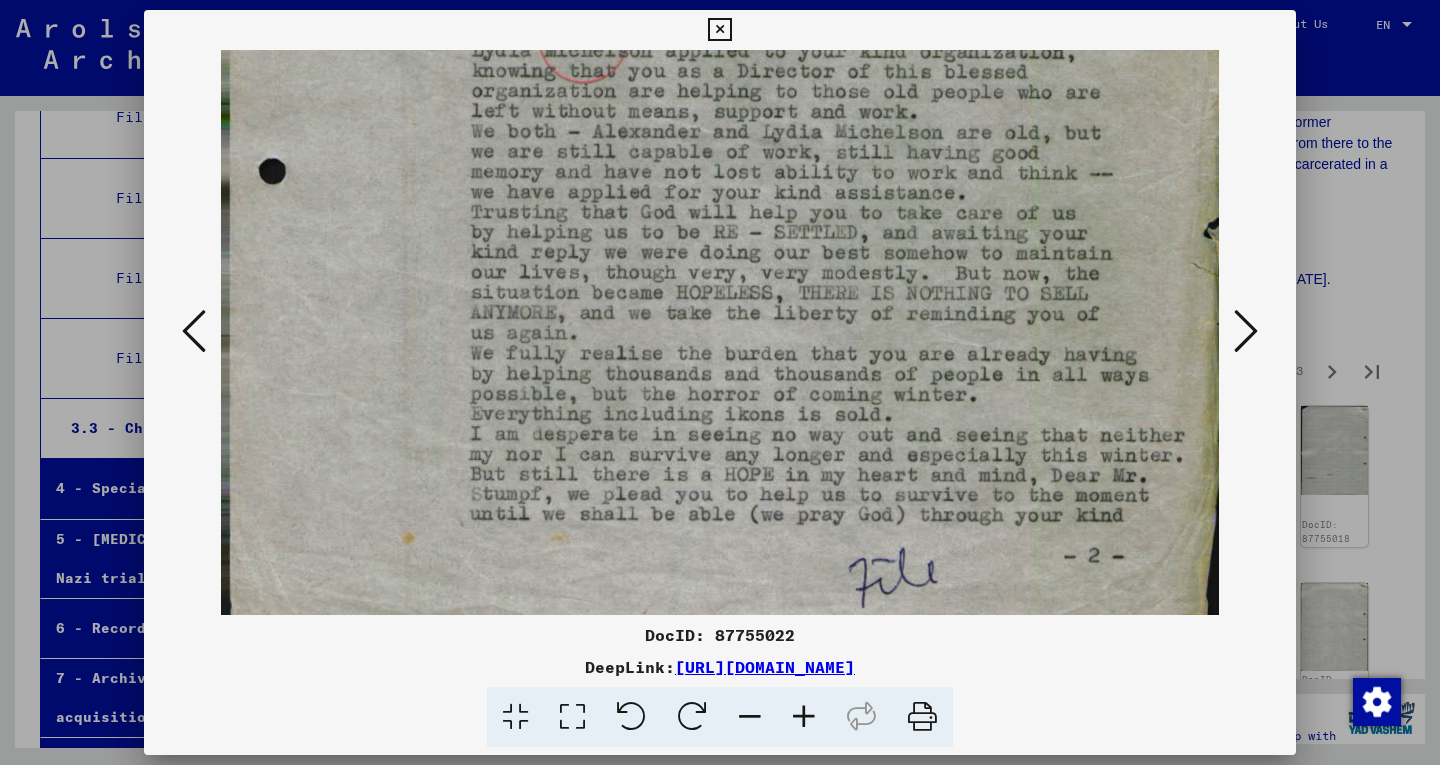 drag, startPoint x: 716, startPoint y: 491, endPoint x: 705, endPoint y: 411, distance: 80.75271 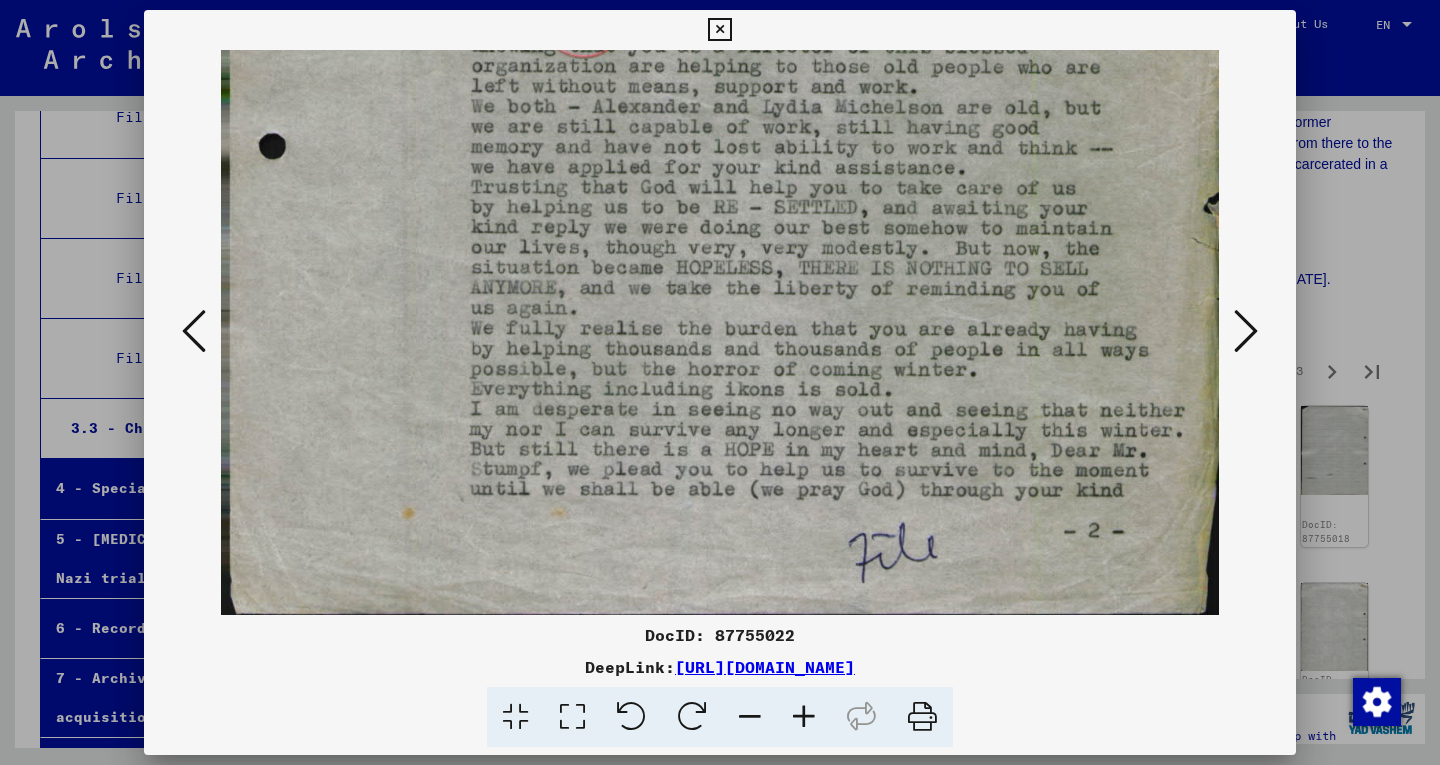 drag, startPoint x: 711, startPoint y: 447, endPoint x: 697, endPoint y: 377, distance: 71.38628 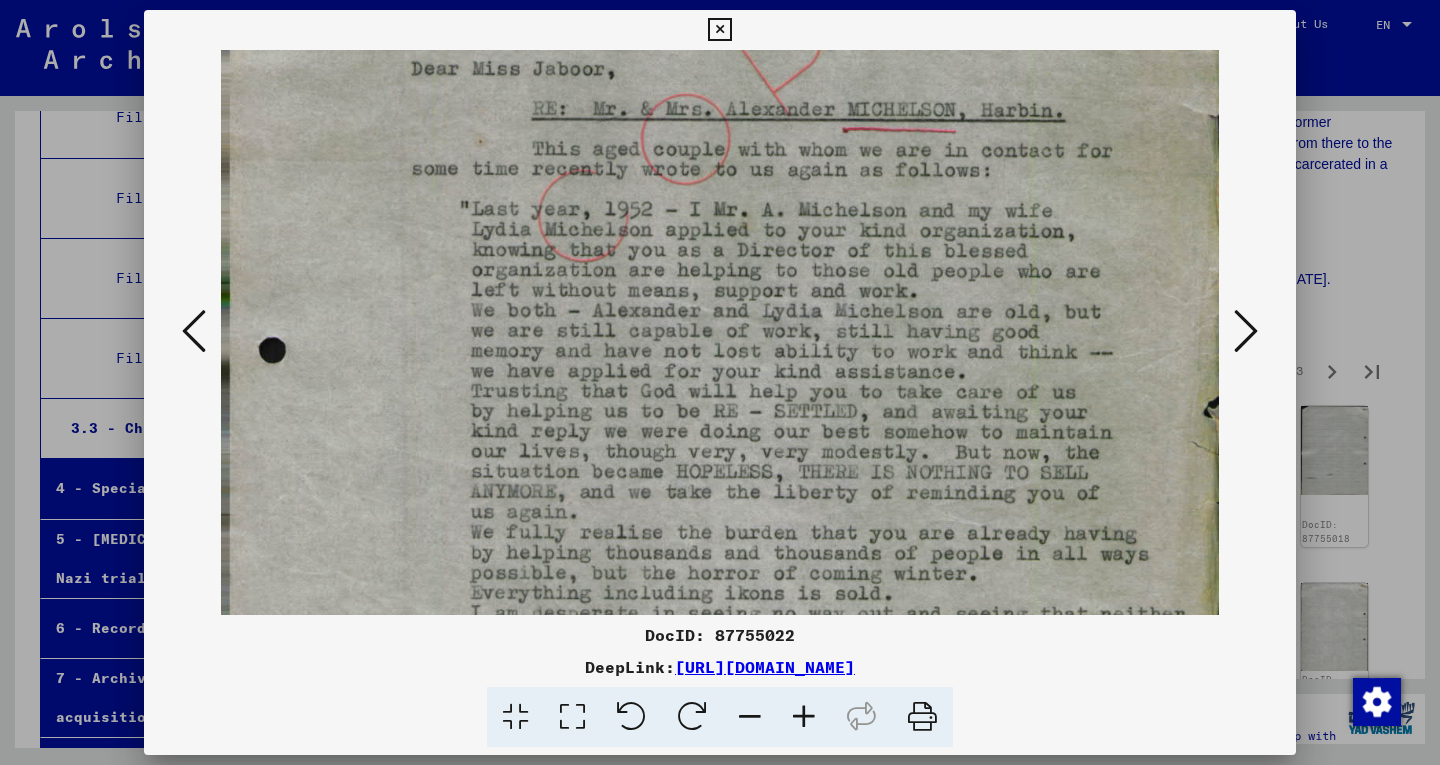 drag, startPoint x: 757, startPoint y: 306, endPoint x: 725, endPoint y: 509, distance: 205.50668 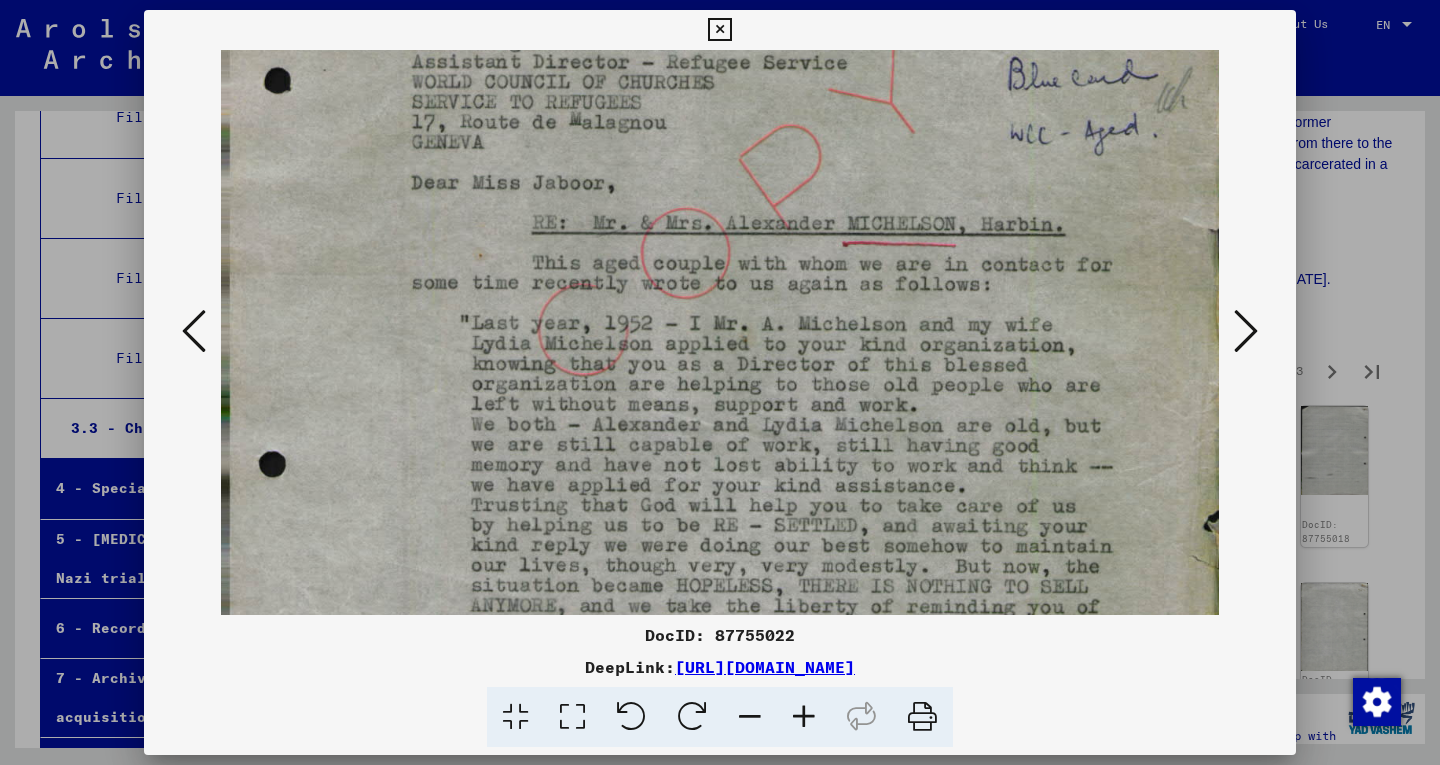 drag, startPoint x: 754, startPoint y: 334, endPoint x: 735, endPoint y: 447, distance: 114.58621 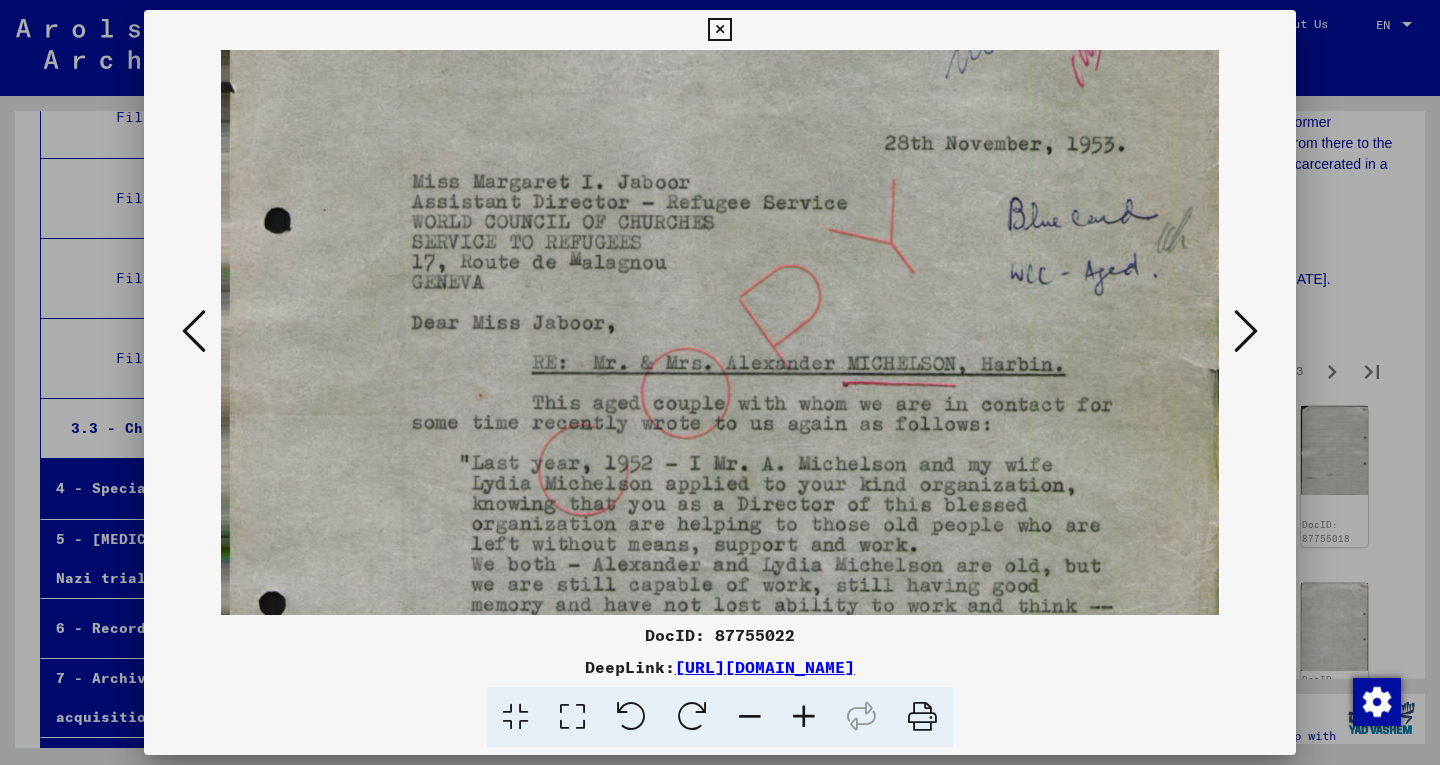 drag, startPoint x: 736, startPoint y: 353, endPoint x: 717, endPoint y: 493, distance: 141.2834 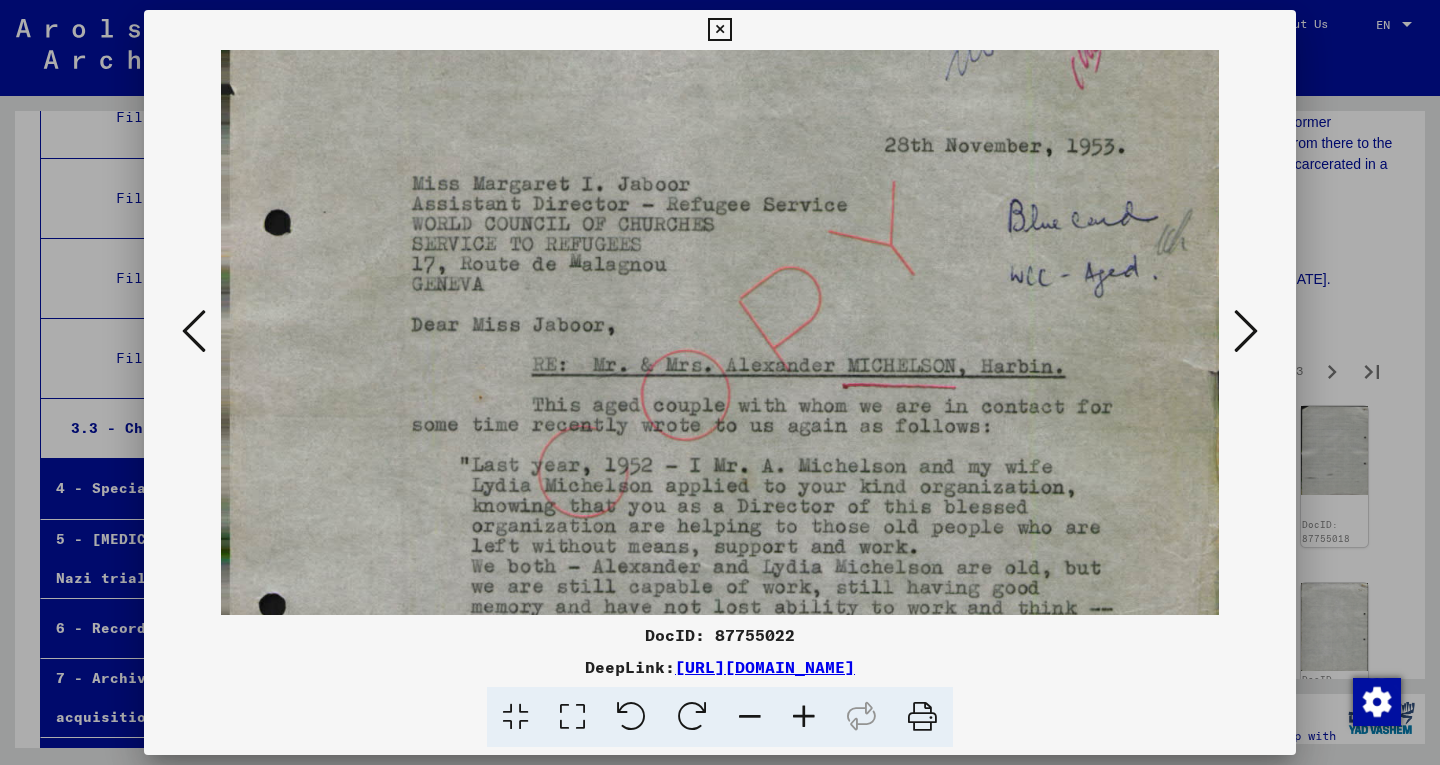 scroll, scrollTop: 0, scrollLeft: 0, axis: both 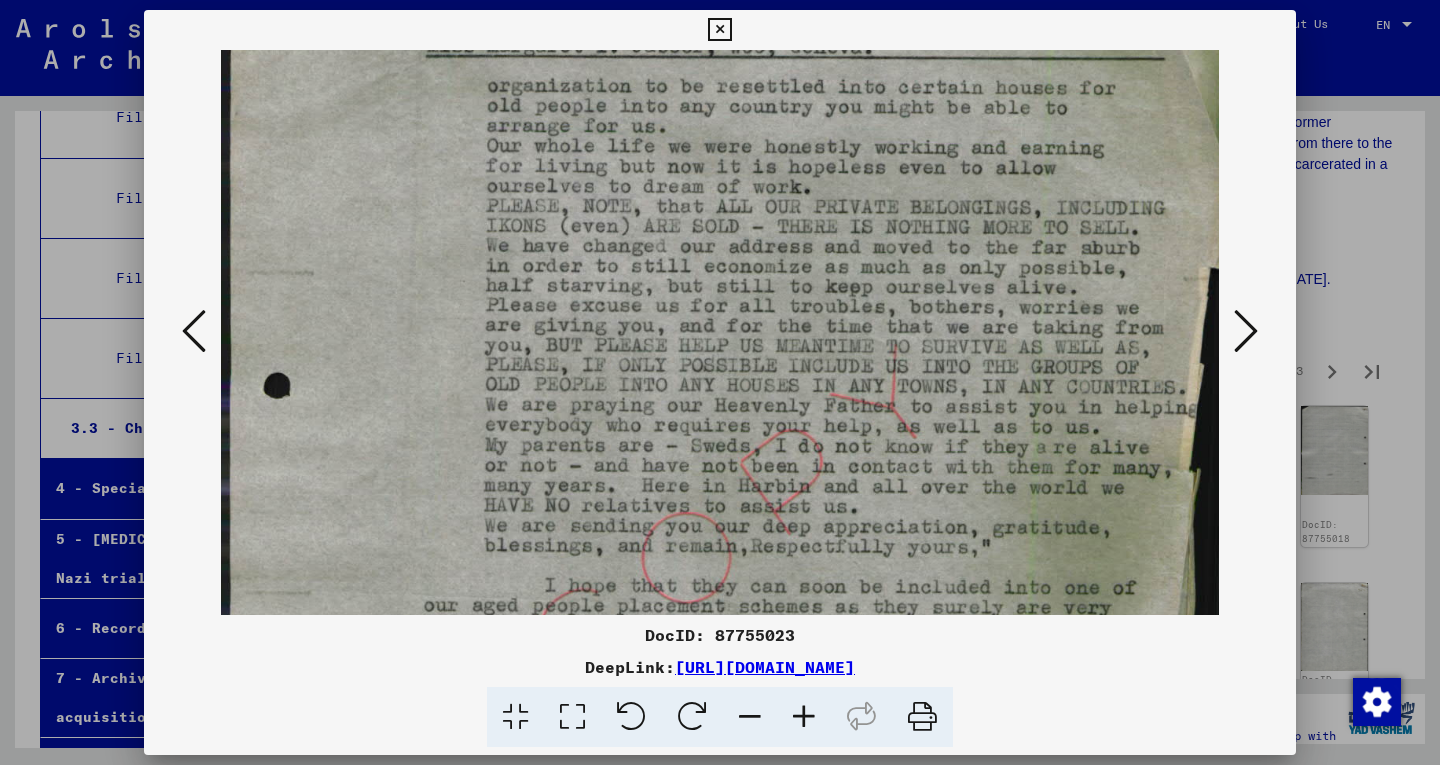 drag, startPoint x: 843, startPoint y: 400, endPoint x: 829, endPoint y: 344, distance: 57.72348 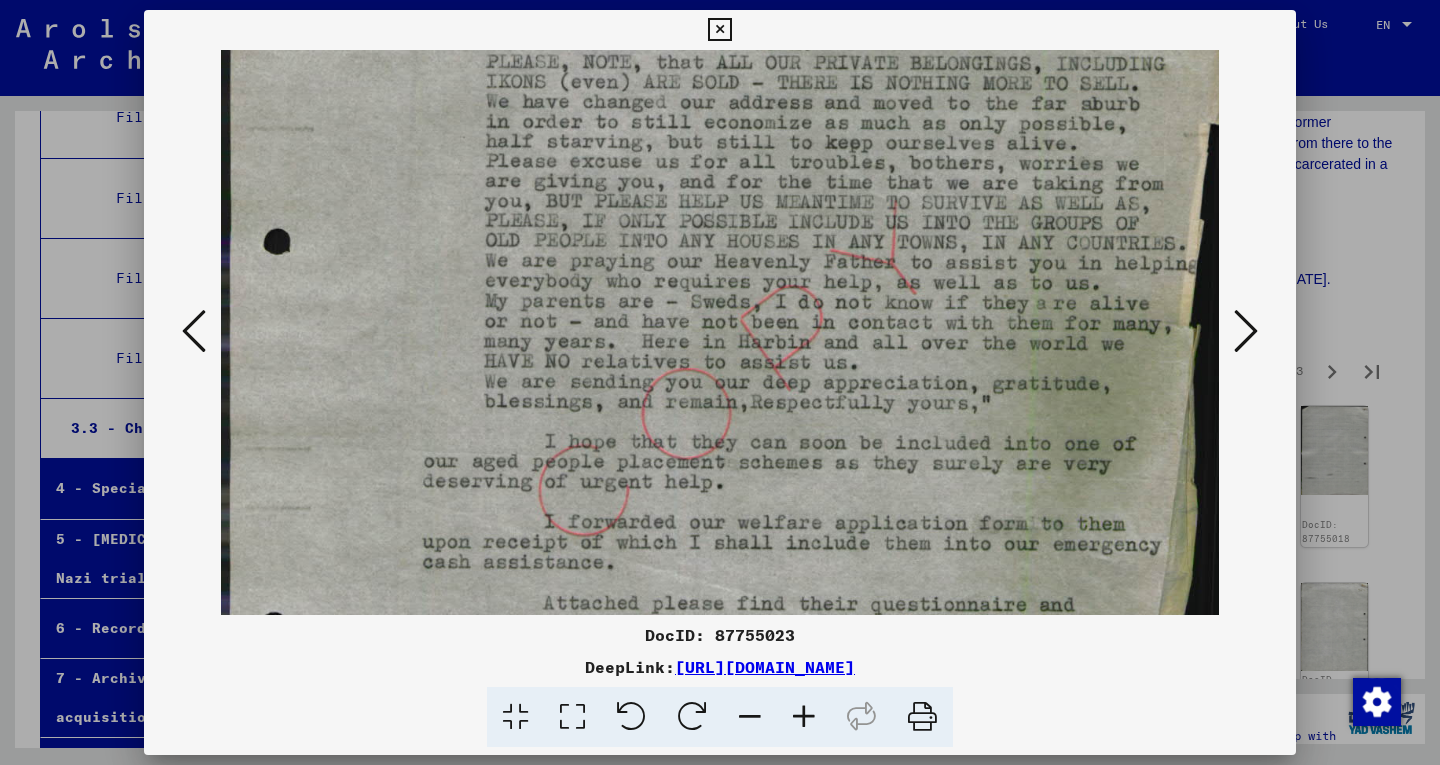 drag, startPoint x: 885, startPoint y: 433, endPoint x: 867, endPoint y: 287, distance: 147.10541 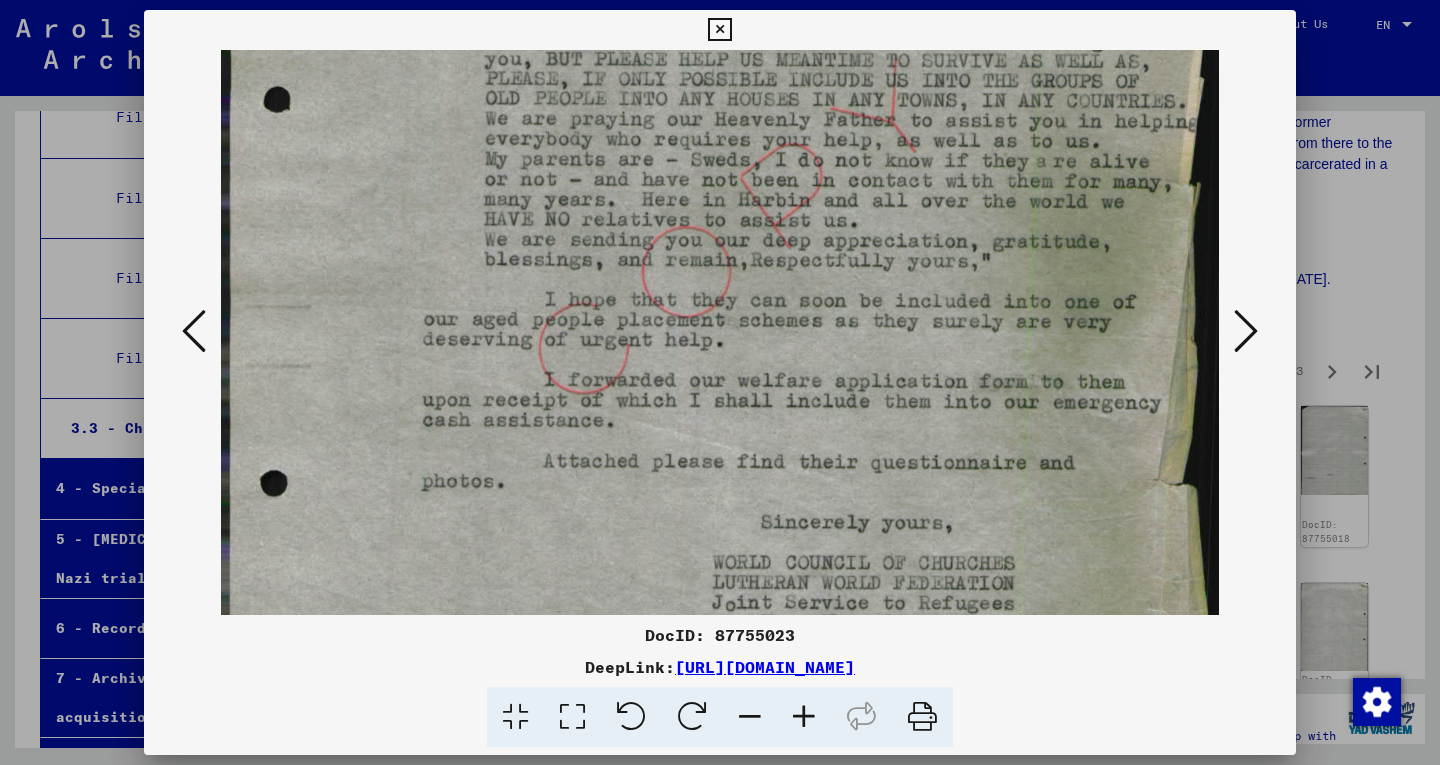 drag, startPoint x: 793, startPoint y: 412, endPoint x: 769, endPoint y: 272, distance: 142.04225 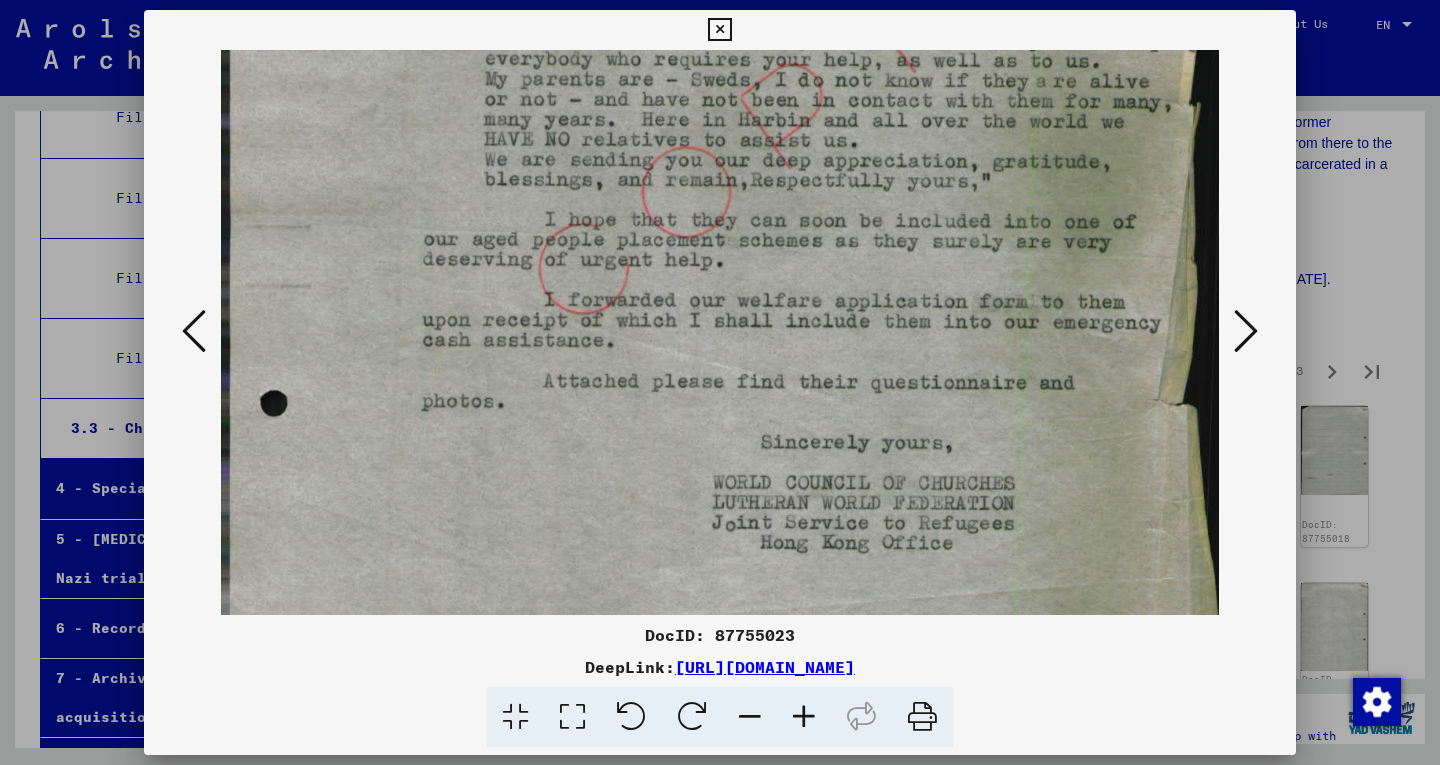 scroll, scrollTop: 494, scrollLeft: 0, axis: vertical 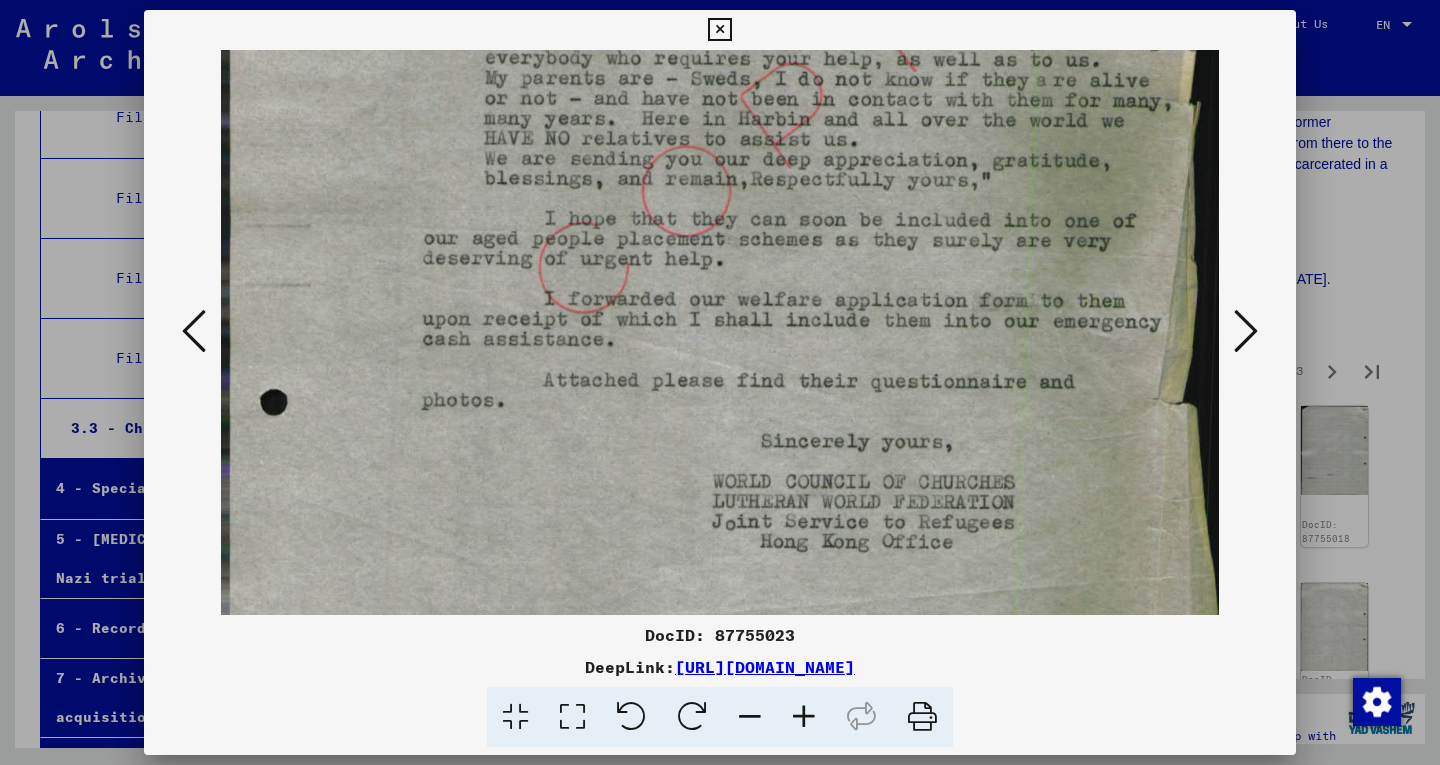 drag, startPoint x: 768, startPoint y: 334, endPoint x: 756, endPoint y: 269, distance: 66.09841 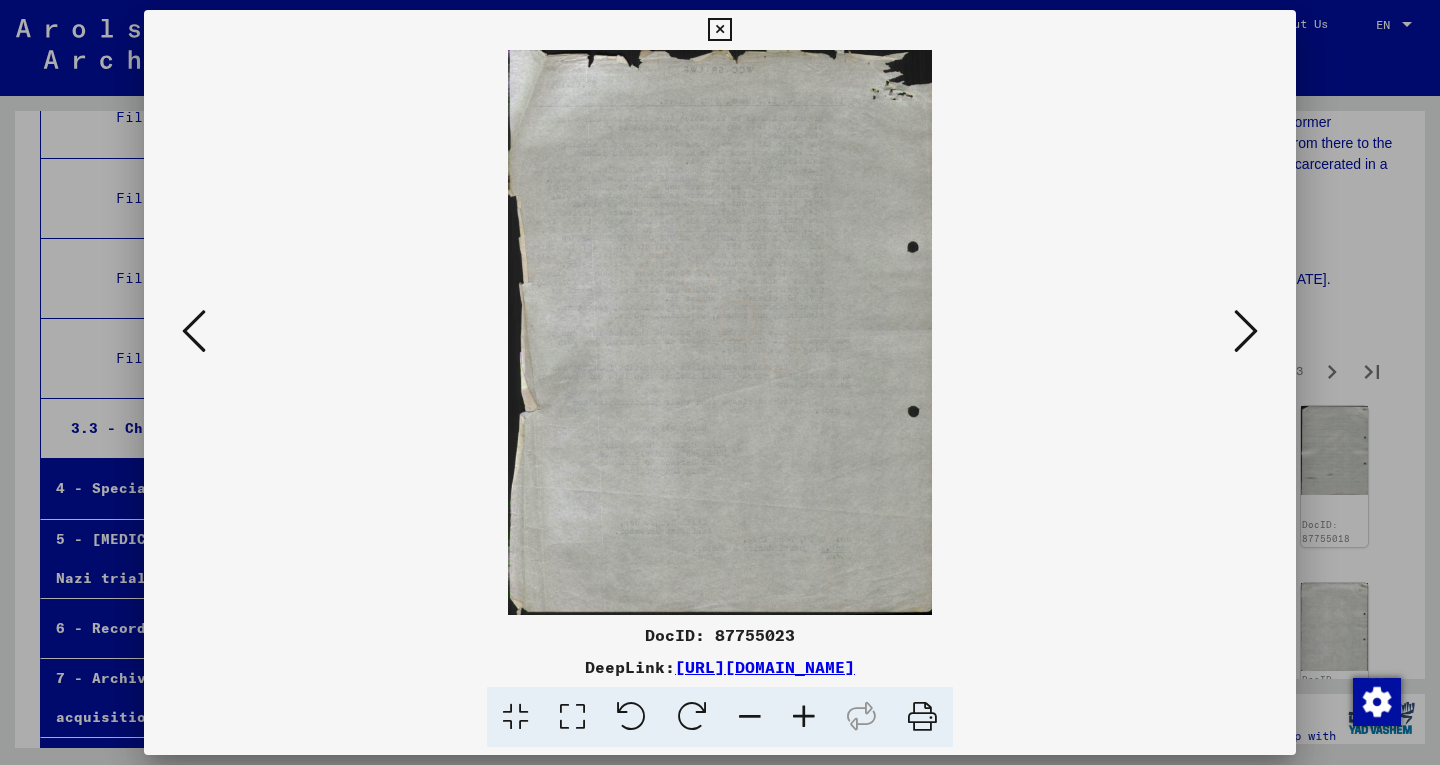 scroll, scrollTop: 0, scrollLeft: 0, axis: both 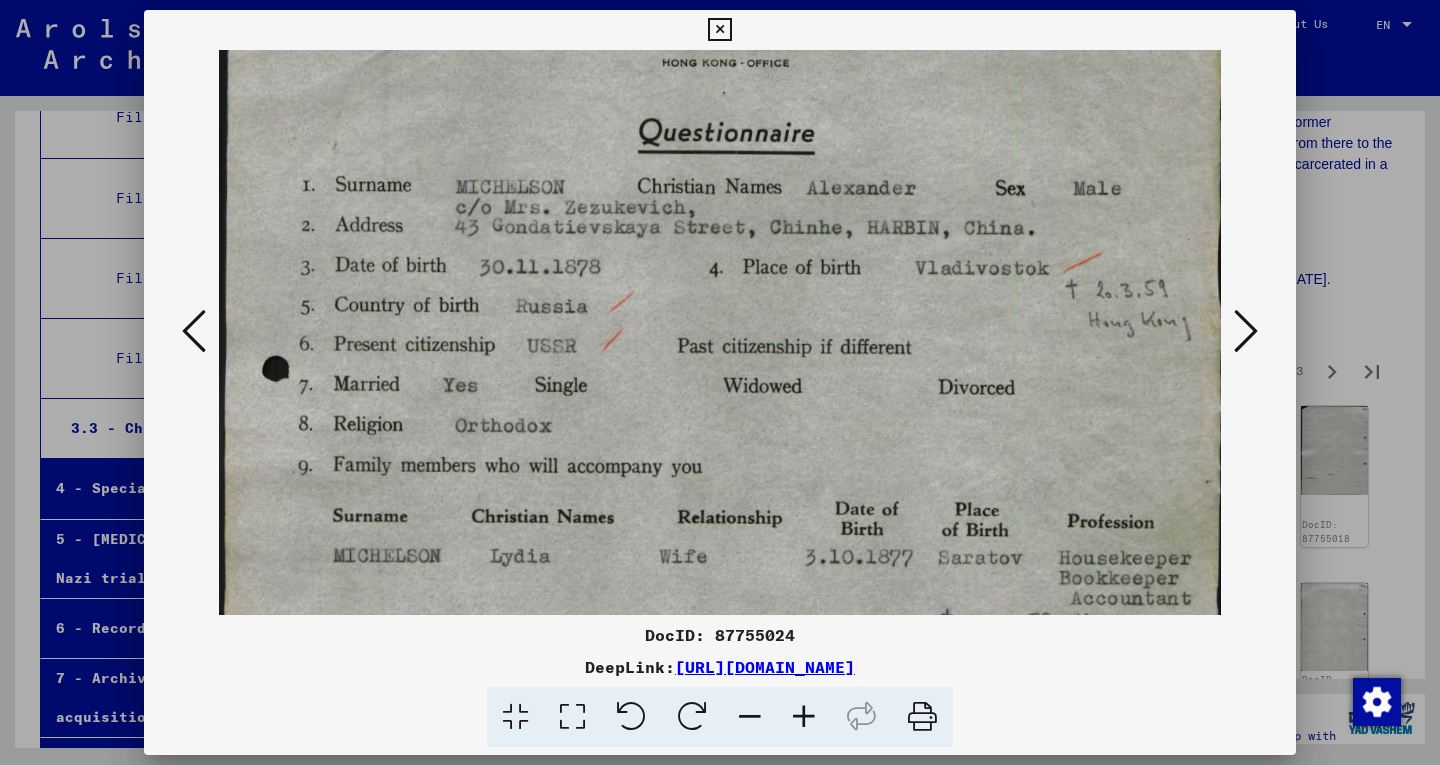 drag, startPoint x: 842, startPoint y: 578, endPoint x: 822, endPoint y: 436, distance: 143.40154 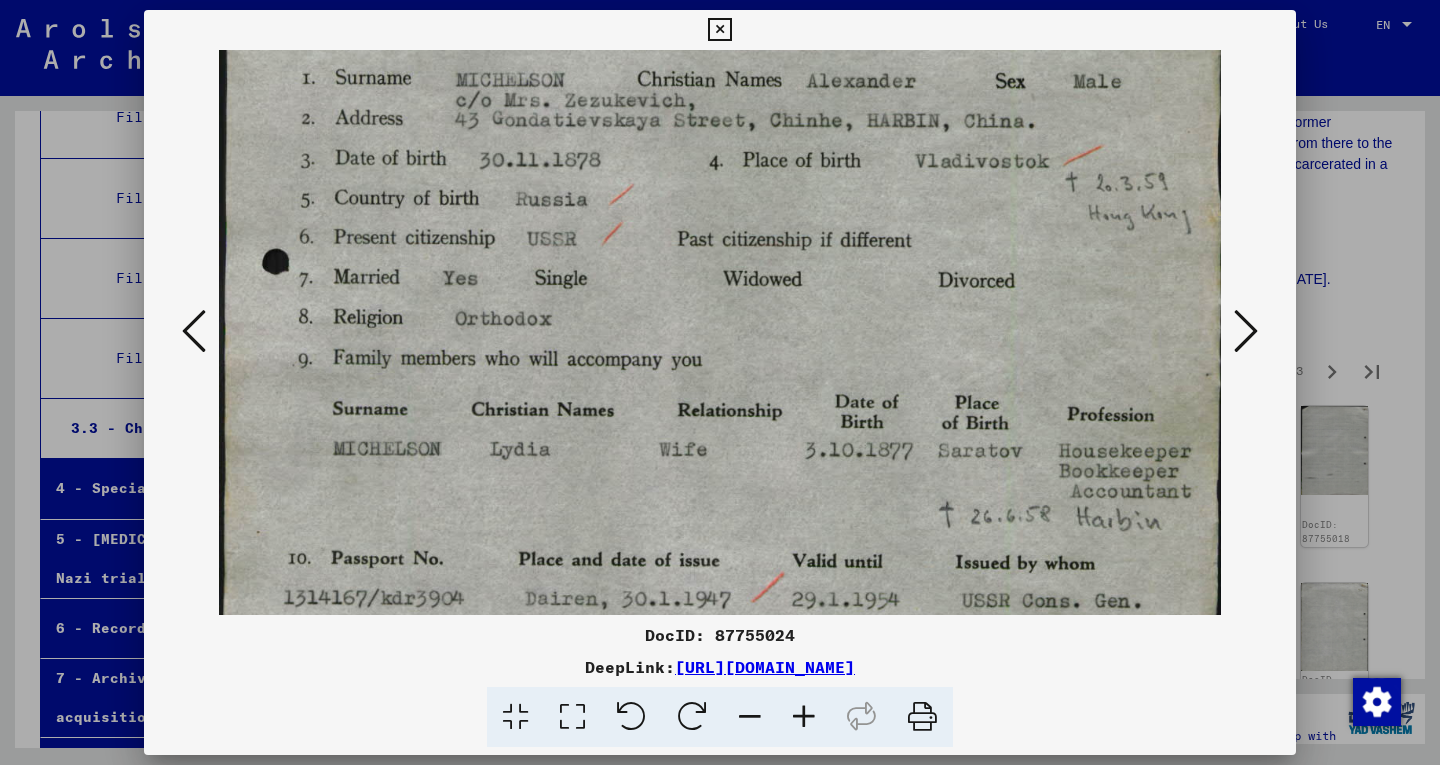 drag, startPoint x: 793, startPoint y: 495, endPoint x: 774, endPoint y: 408, distance: 89.050545 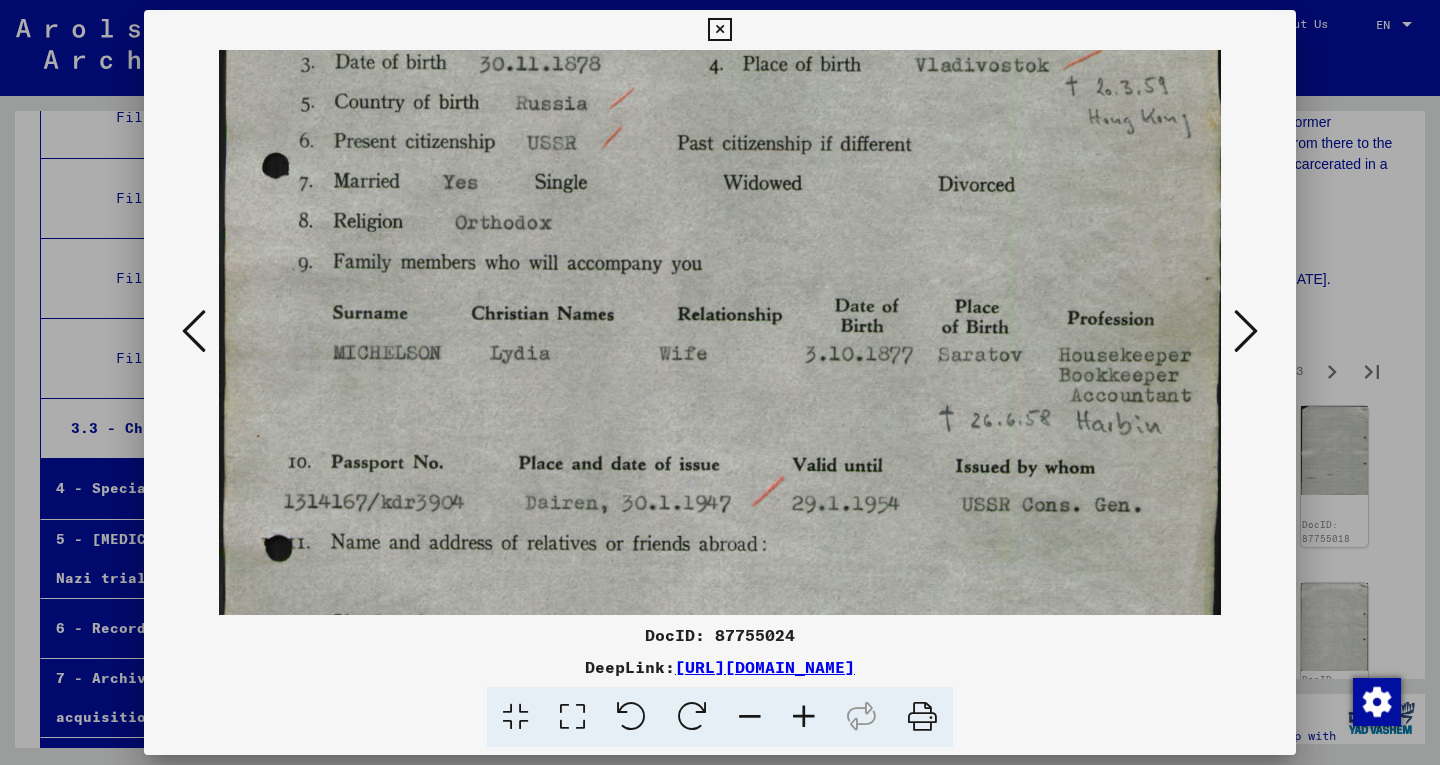 drag, startPoint x: 737, startPoint y: 480, endPoint x: 736, endPoint y: 393, distance: 87.005745 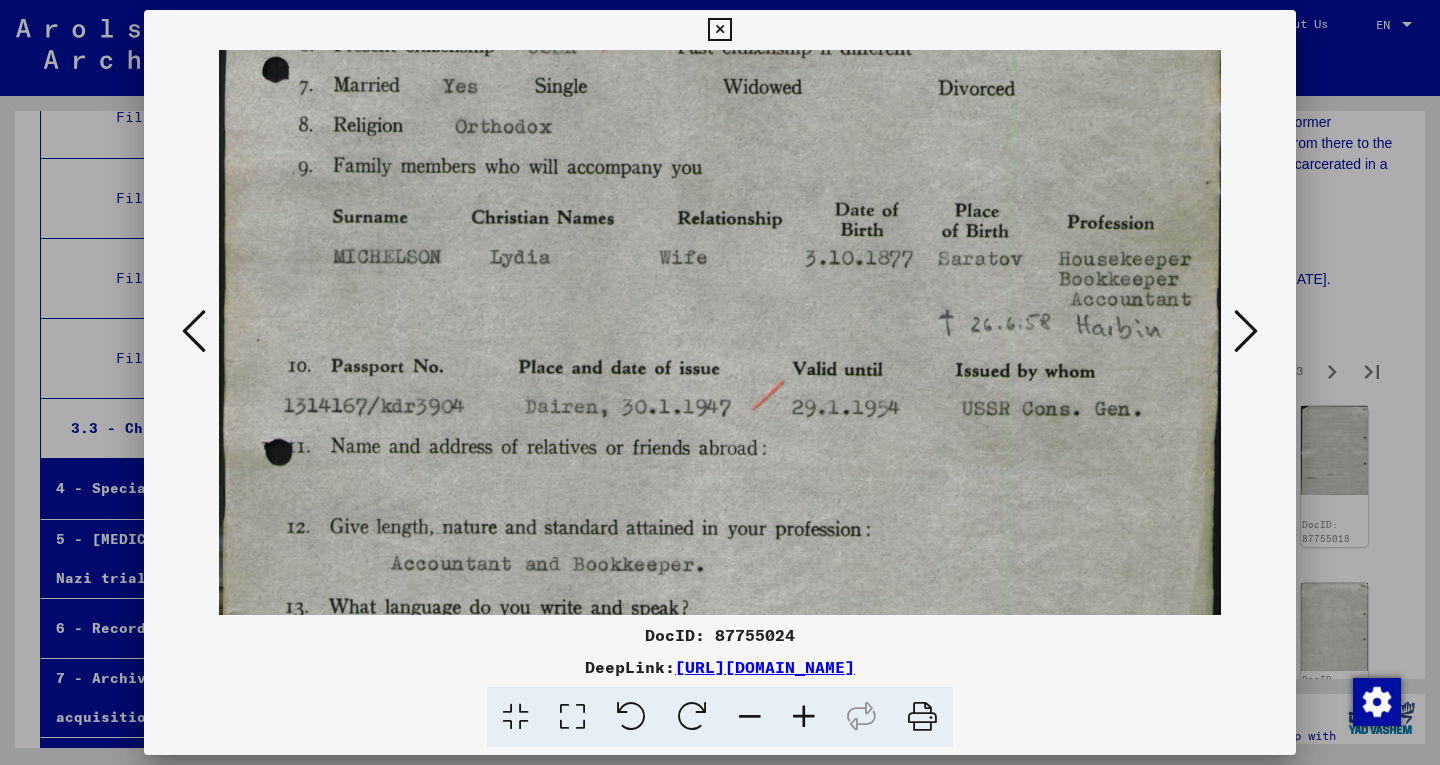 drag, startPoint x: 734, startPoint y: 425, endPoint x: 725, endPoint y: 335, distance: 90.44888 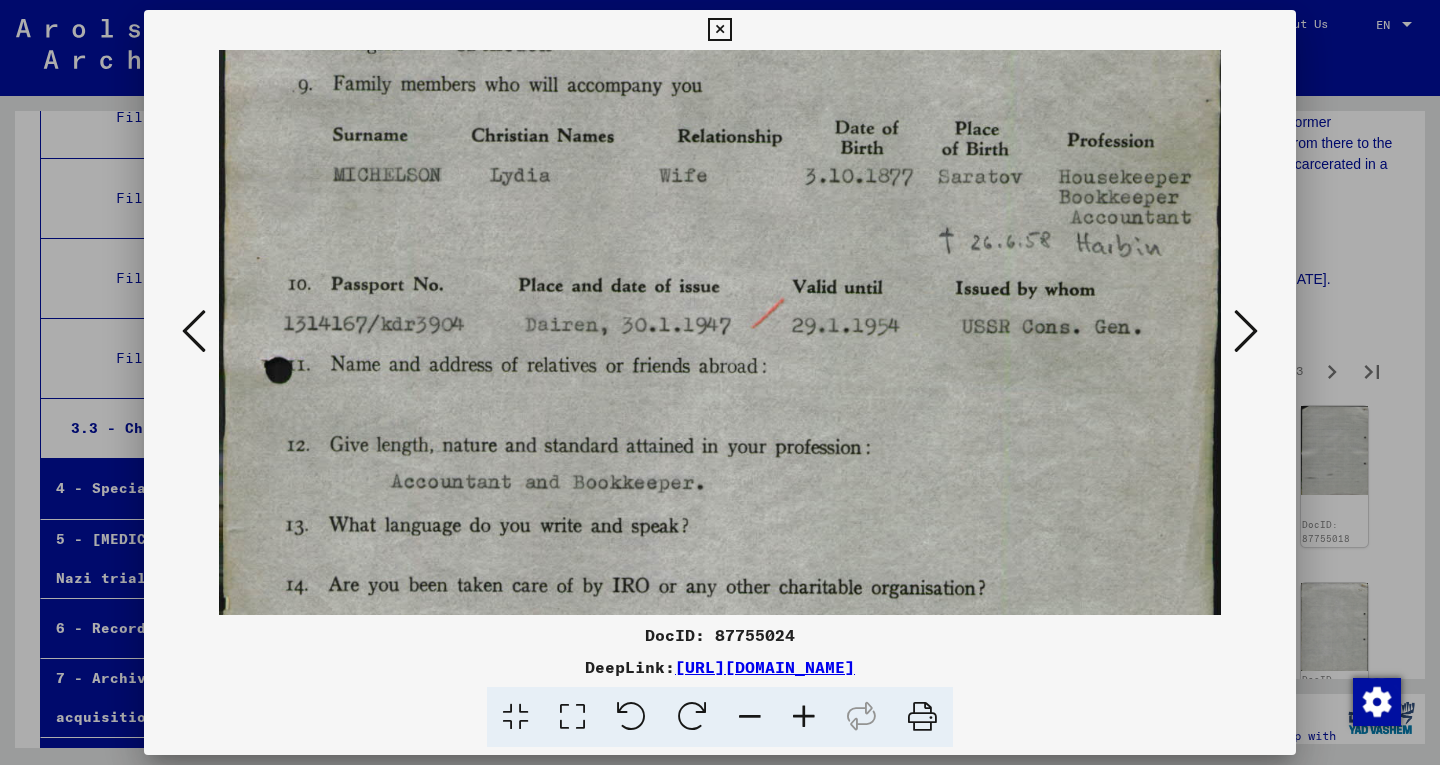 drag, startPoint x: 728, startPoint y: 473, endPoint x: 711, endPoint y: 393, distance: 81.78631 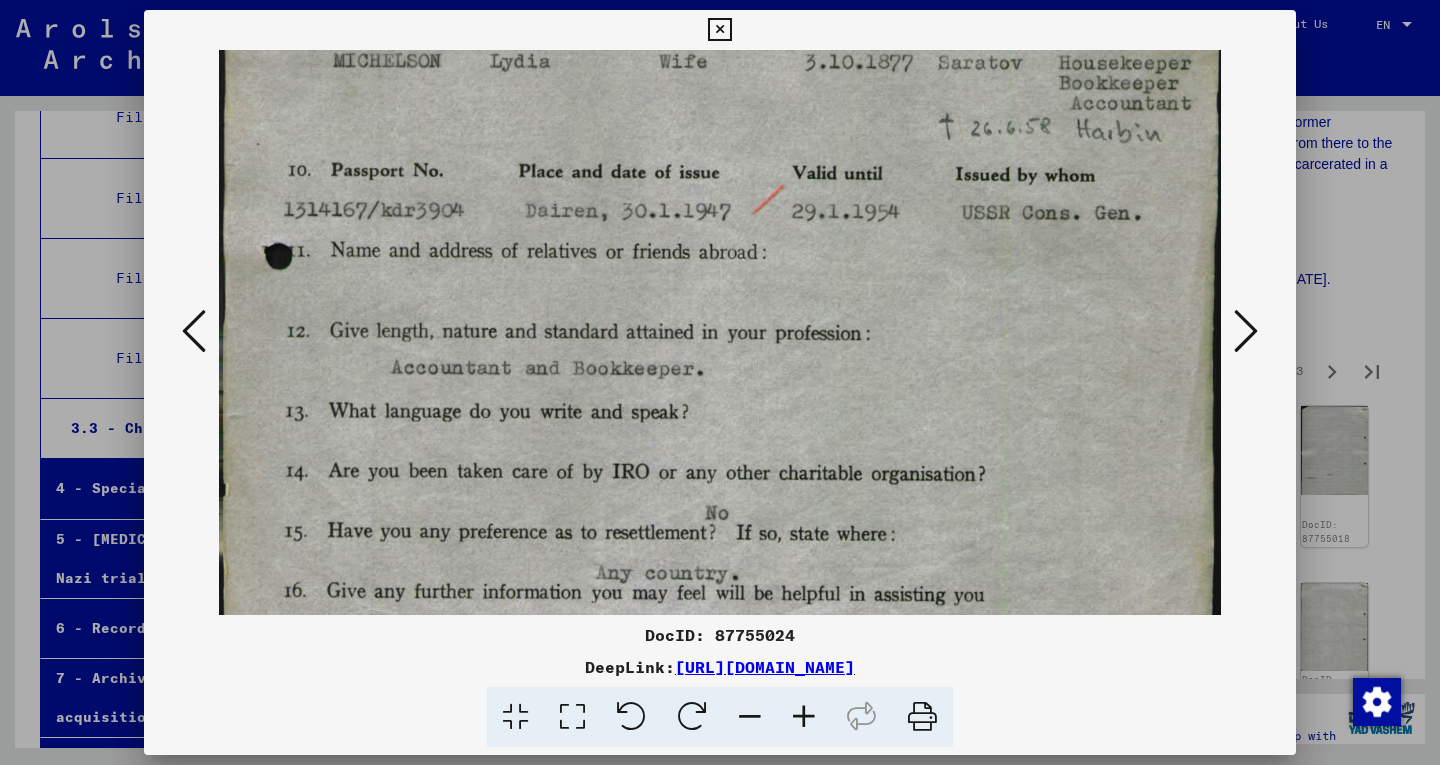drag, startPoint x: 726, startPoint y: 464, endPoint x: 719, endPoint y: 350, distance: 114.21471 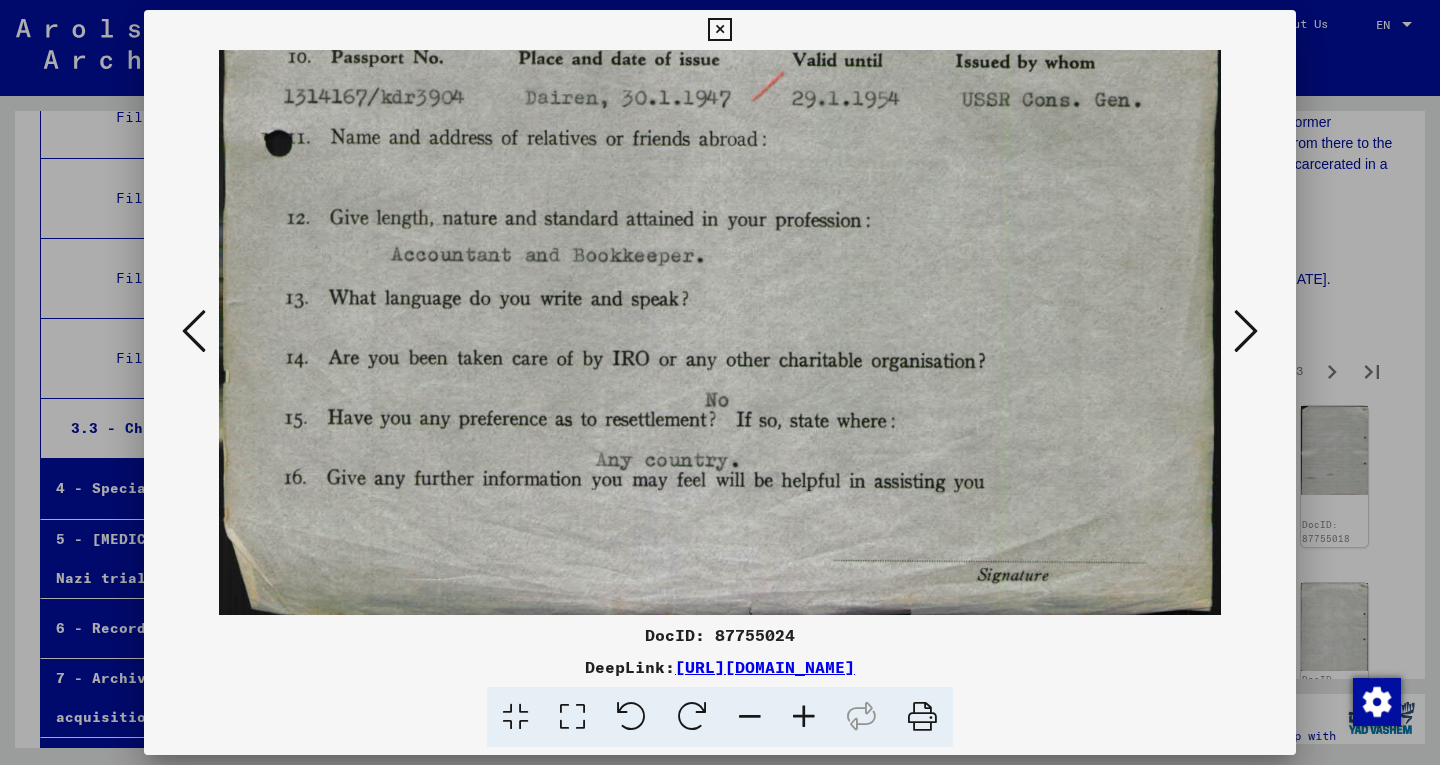drag, startPoint x: 751, startPoint y: 421, endPoint x: 752, endPoint y: 284, distance: 137.00365 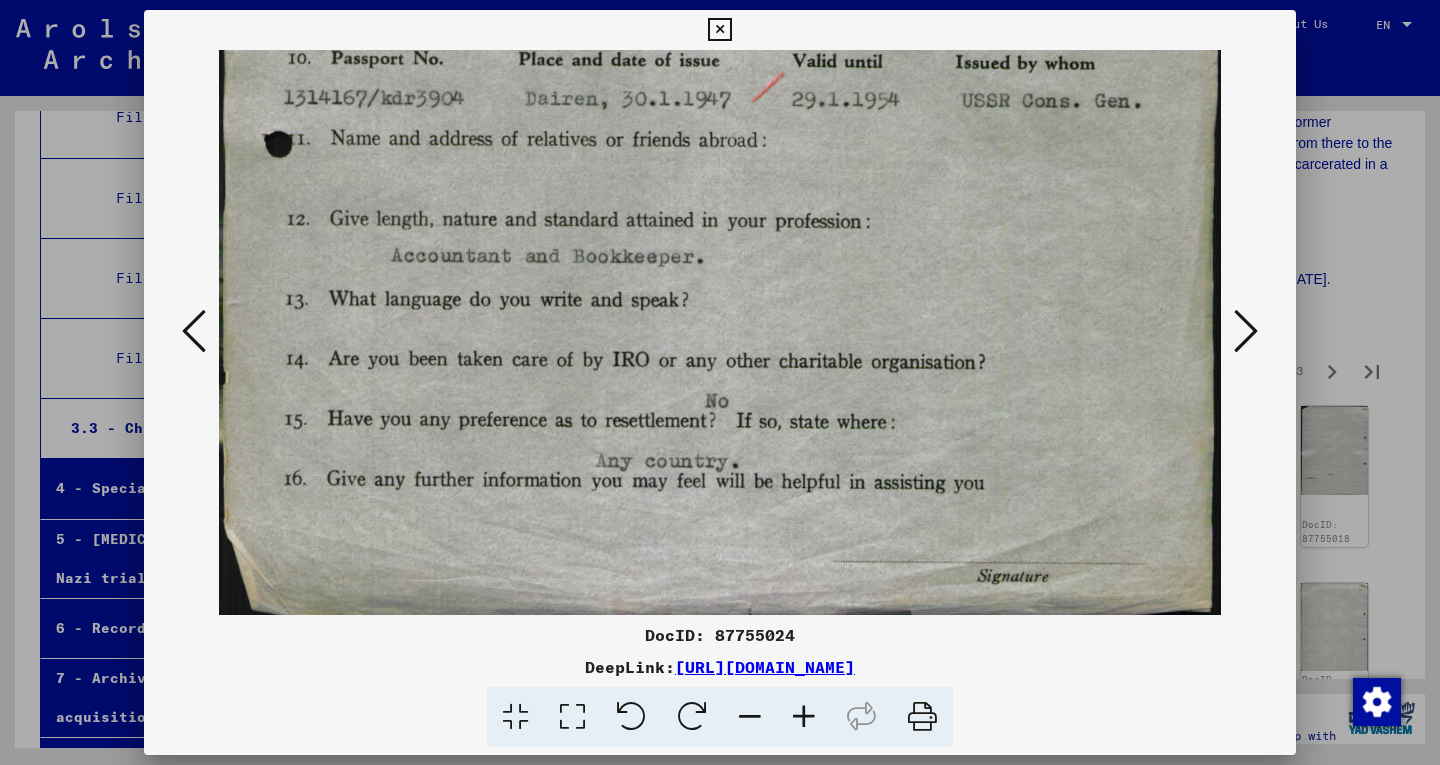 scroll, scrollTop: 0, scrollLeft: 0, axis: both 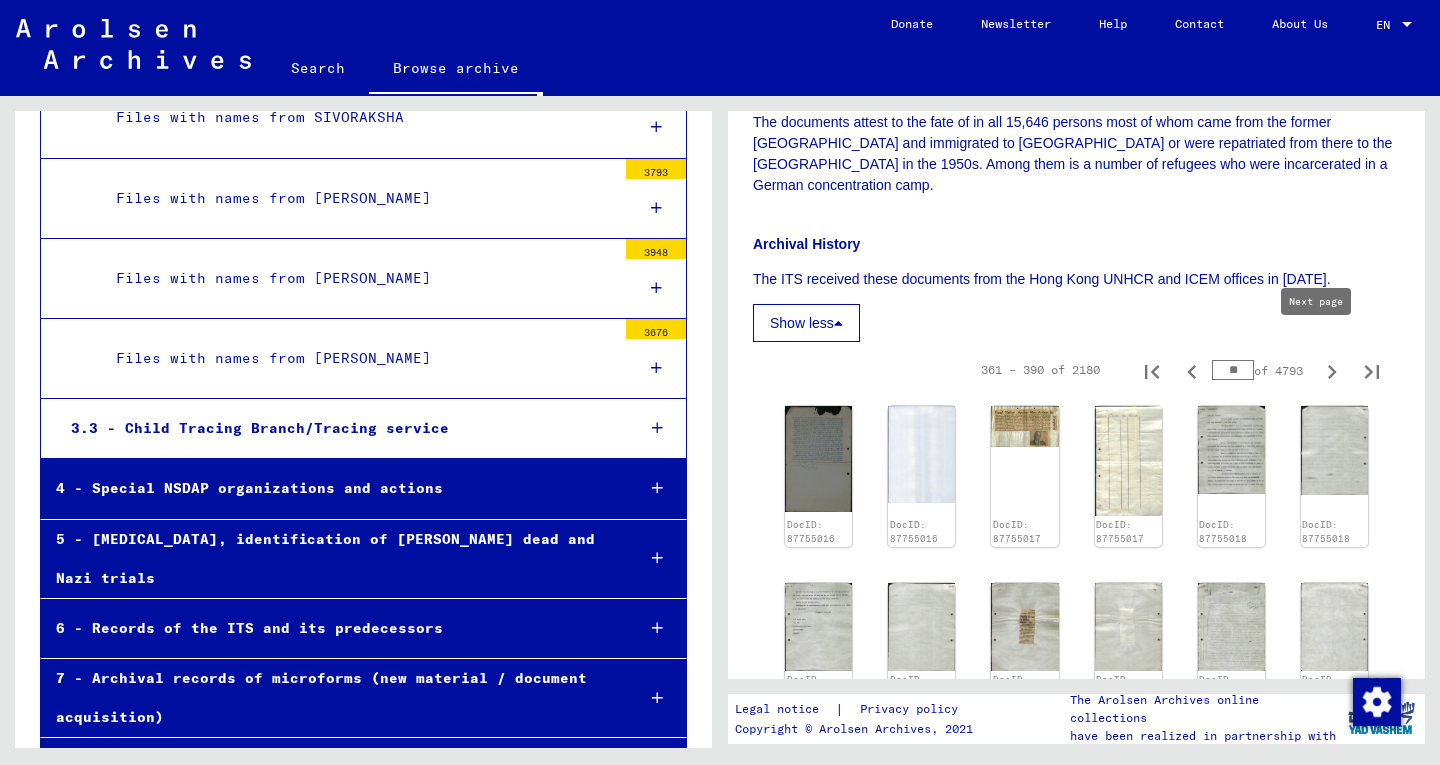 type on "**" 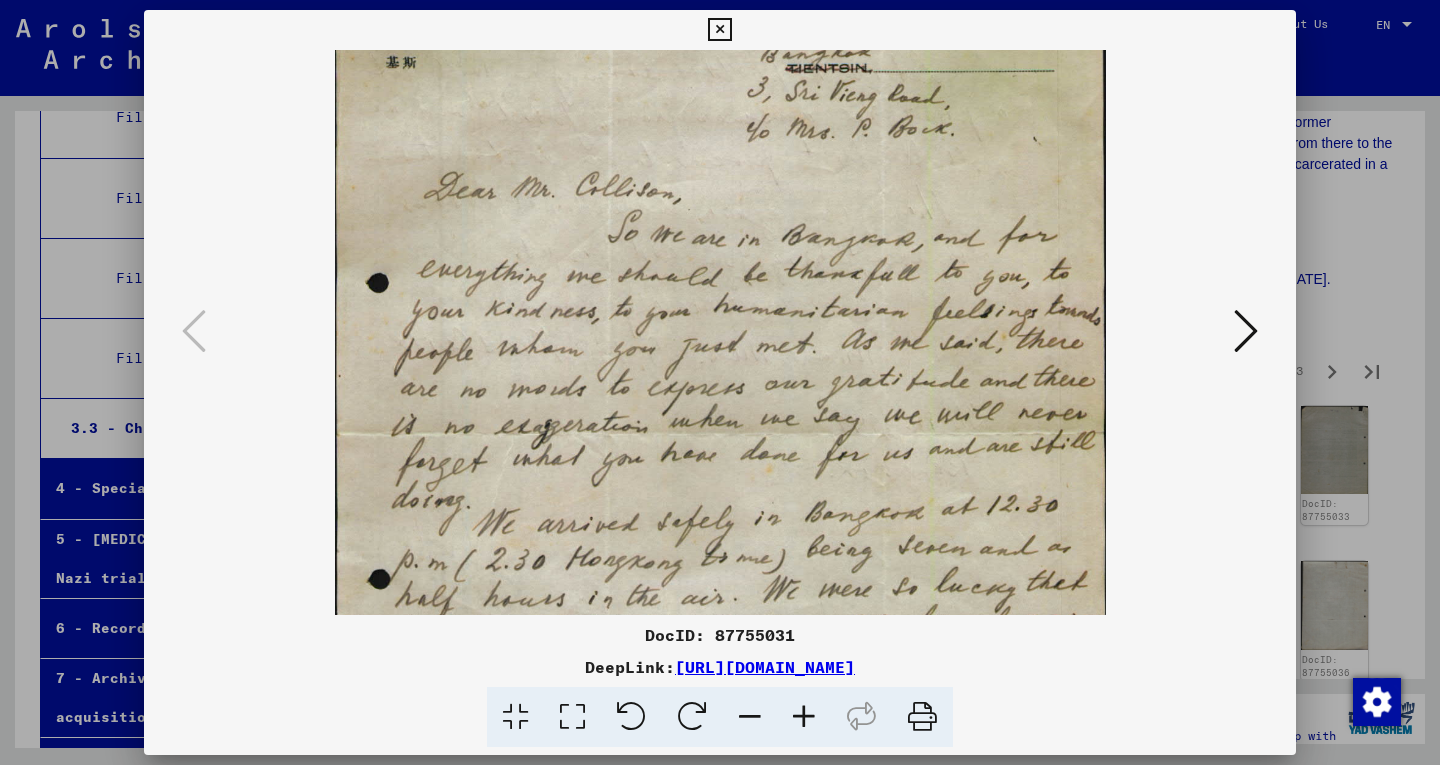drag, startPoint x: 812, startPoint y: 557, endPoint x: 773, endPoint y: 441, distance: 122.380554 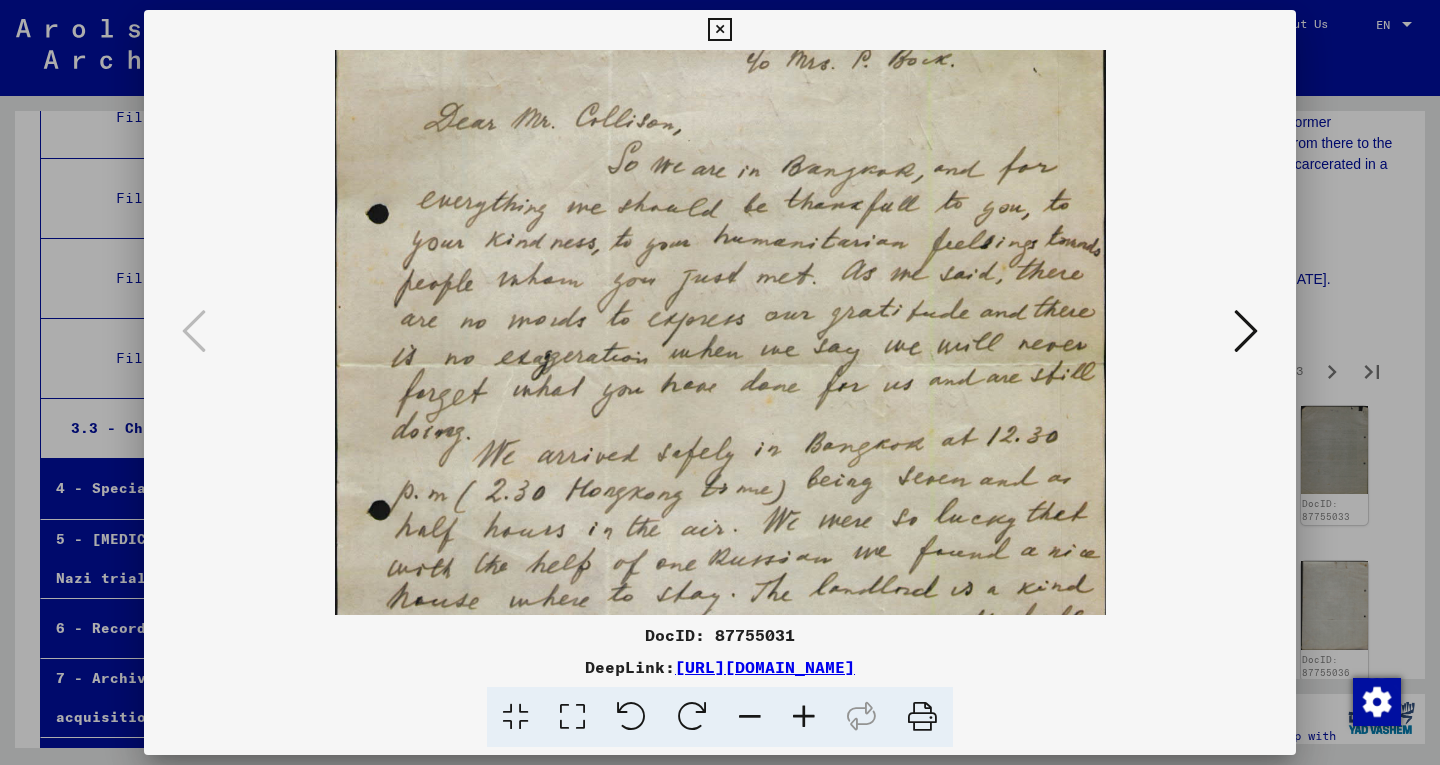 scroll, scrollTop: 202, scrollLeft: 0, axis: vertical 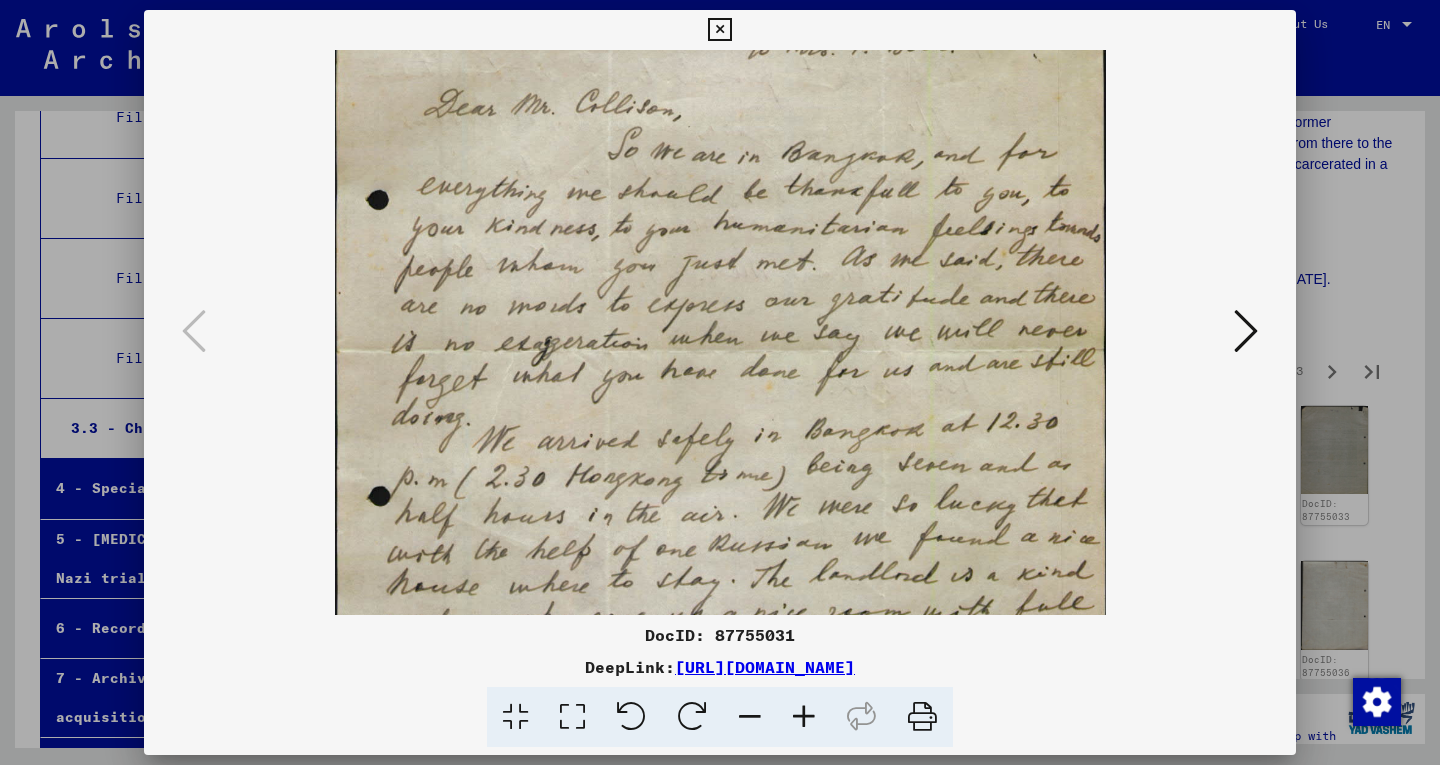 drag, startPoint x: 767, startPoint y: 479, endPoint x: 729, endPoint y: 398, distance: 89.470665 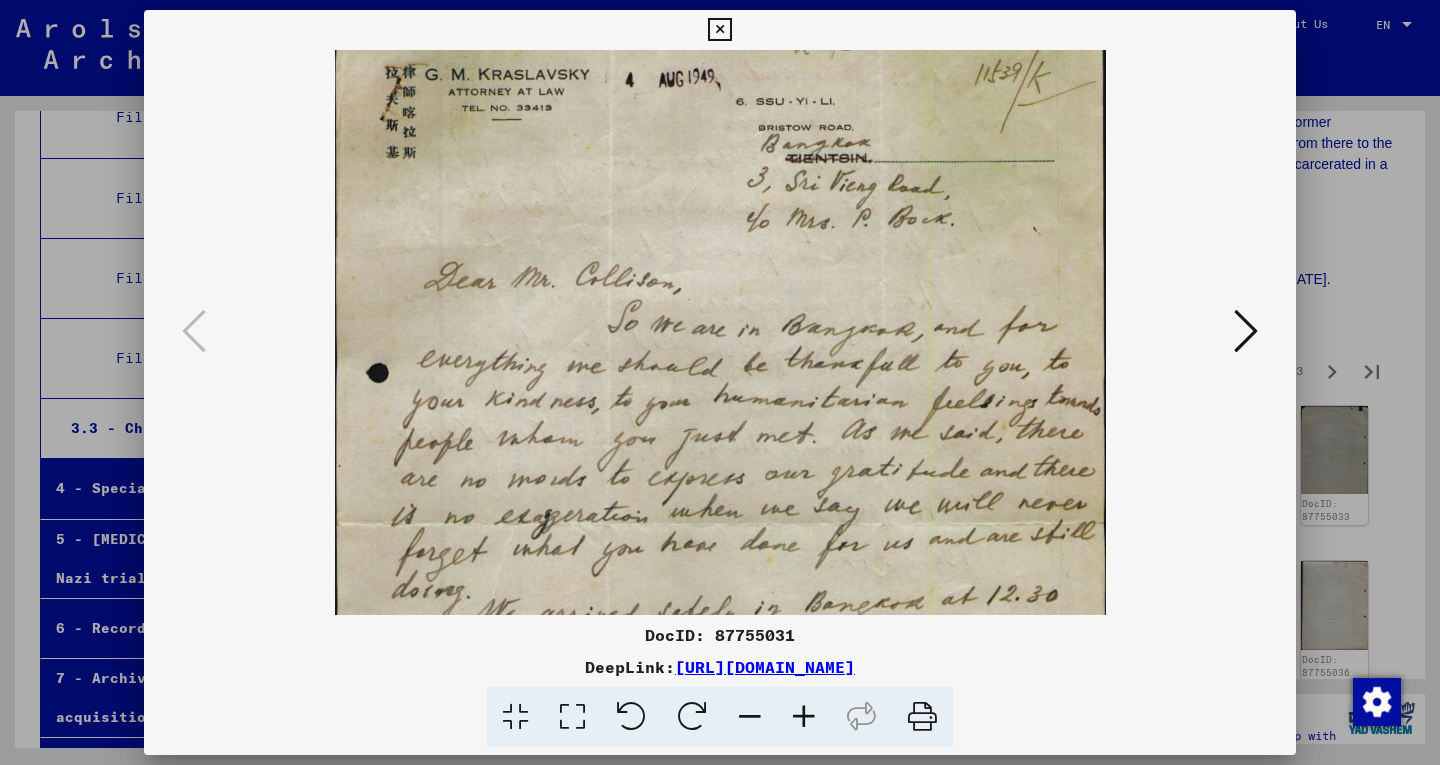 scroll, scrollTop: 27, scrollLeft: 0, axis: vertical 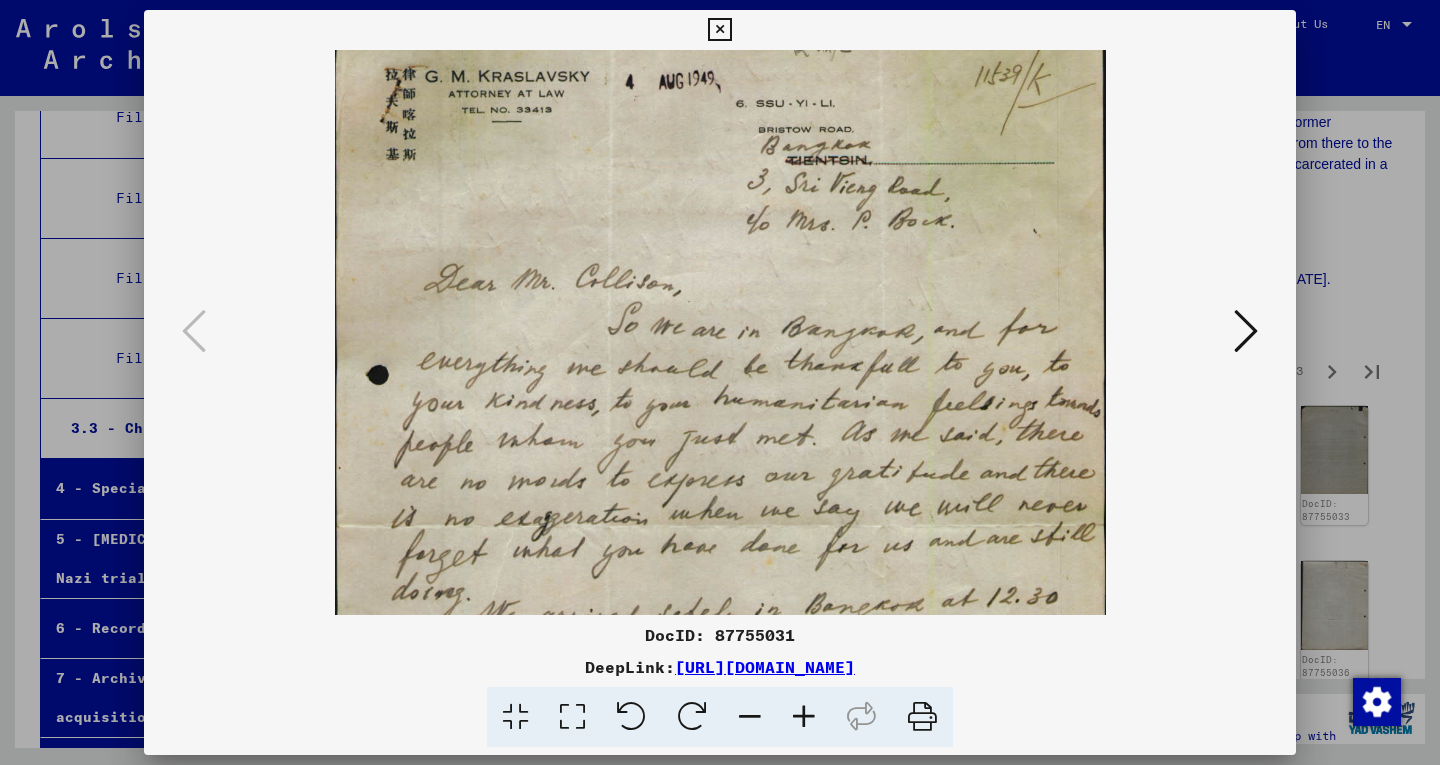 drag, startPoint x: 741, startPoint y: 474, endPoint x: 730, endPoint y: 582, distance: 108.55874 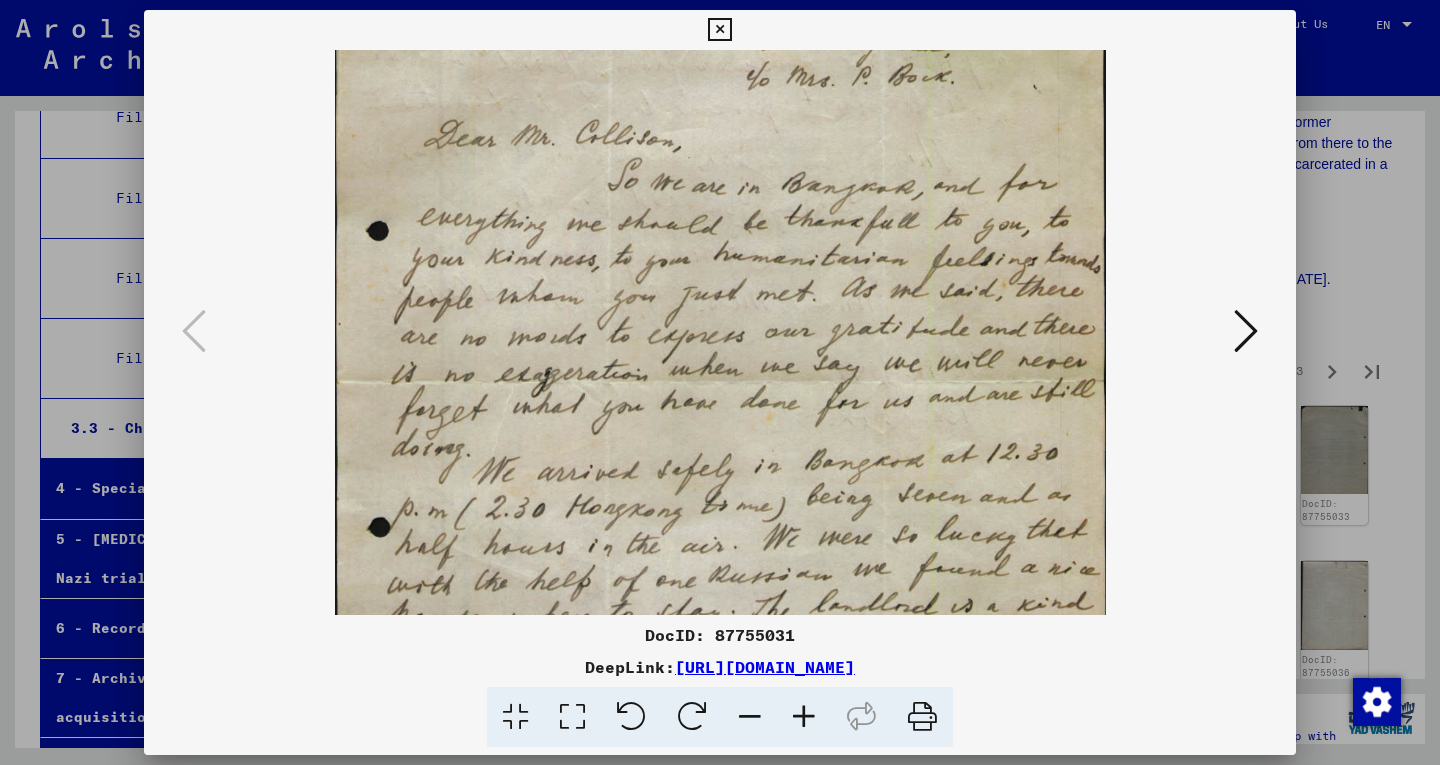 scroll, scrollTop: 169, scrollLeft: 0, axis: vertical 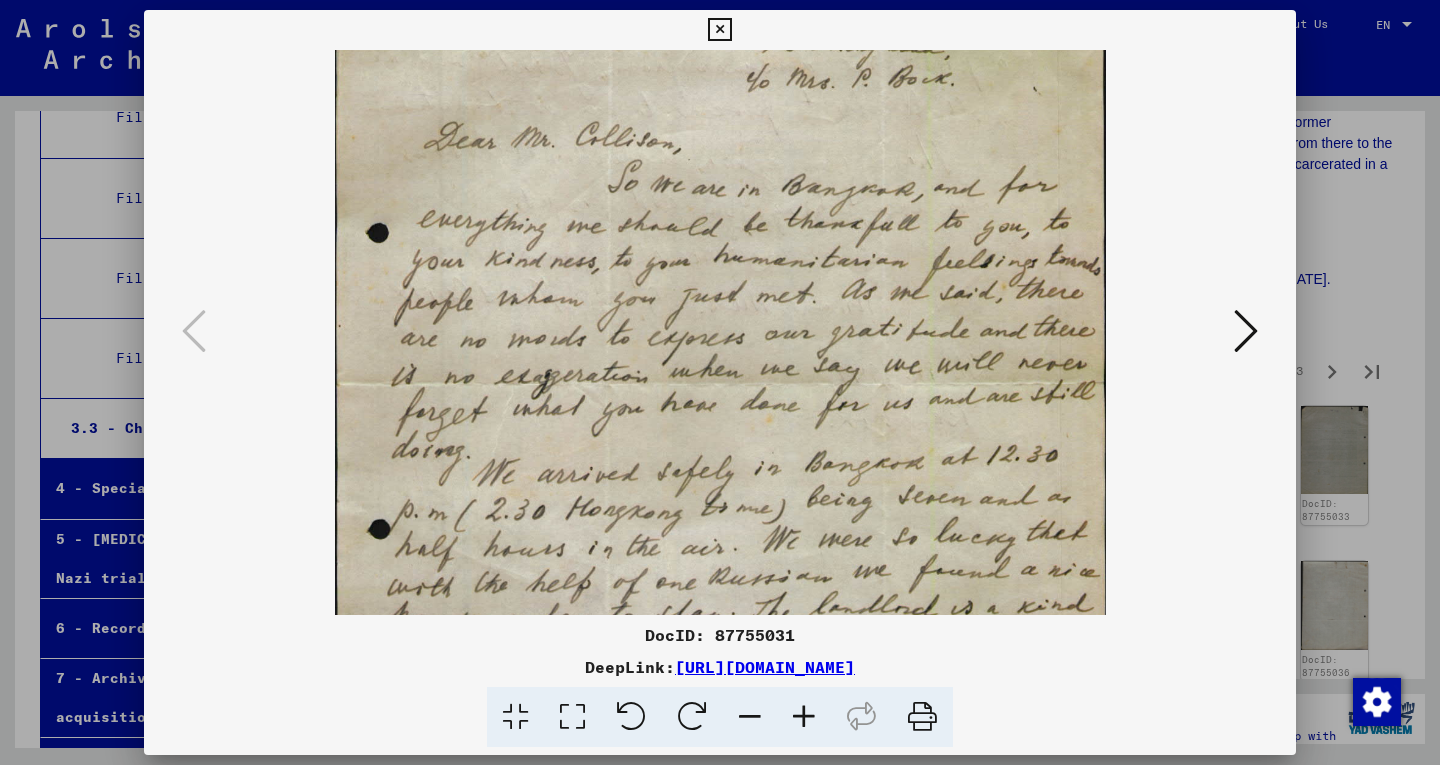 drag, startPoint x: 739, startPoint y: 560, endPoint x: 710, endPoint y: 420, distance: 142.97203 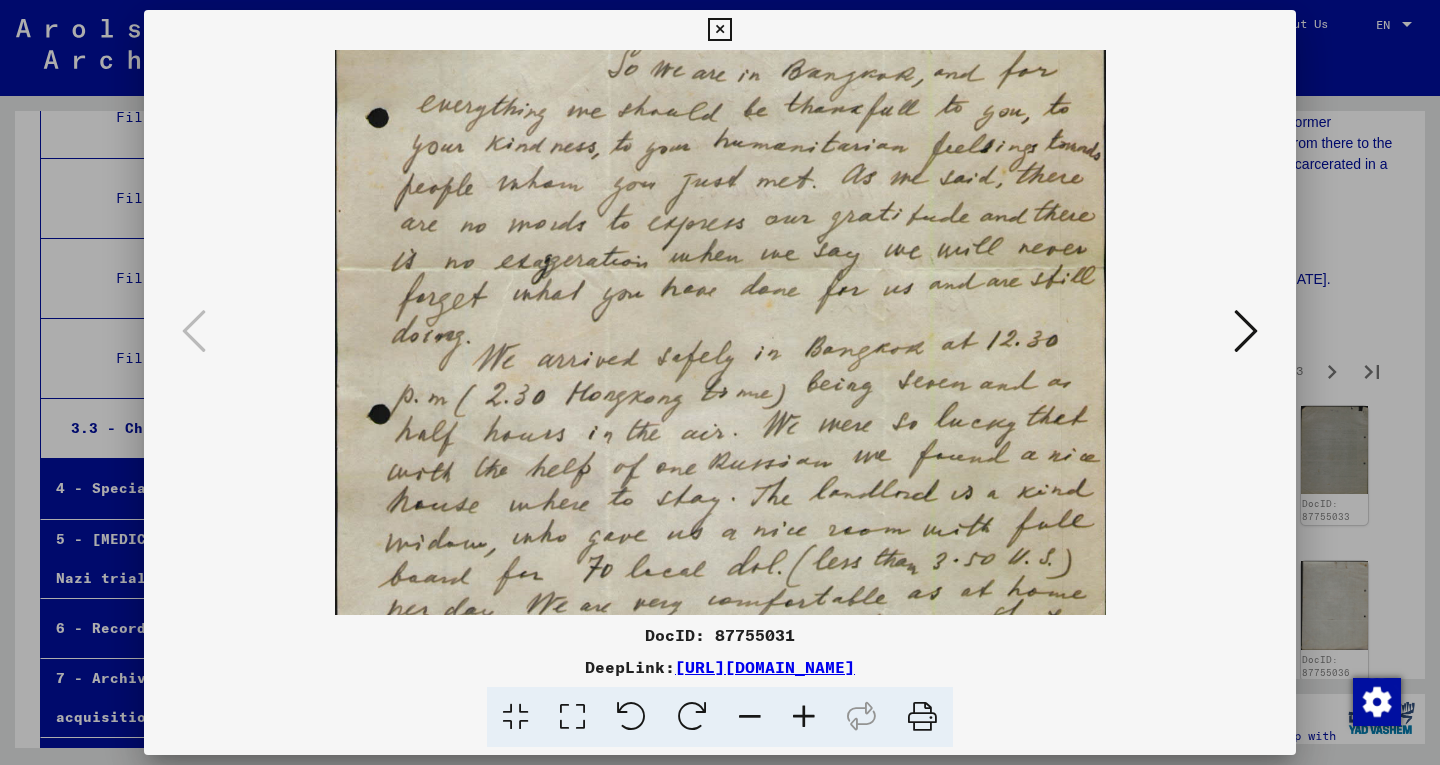drag, startPoint x: 705, startPoint y: 431, endPoint x: 685, endPoint y: 316, distance: 116.72617 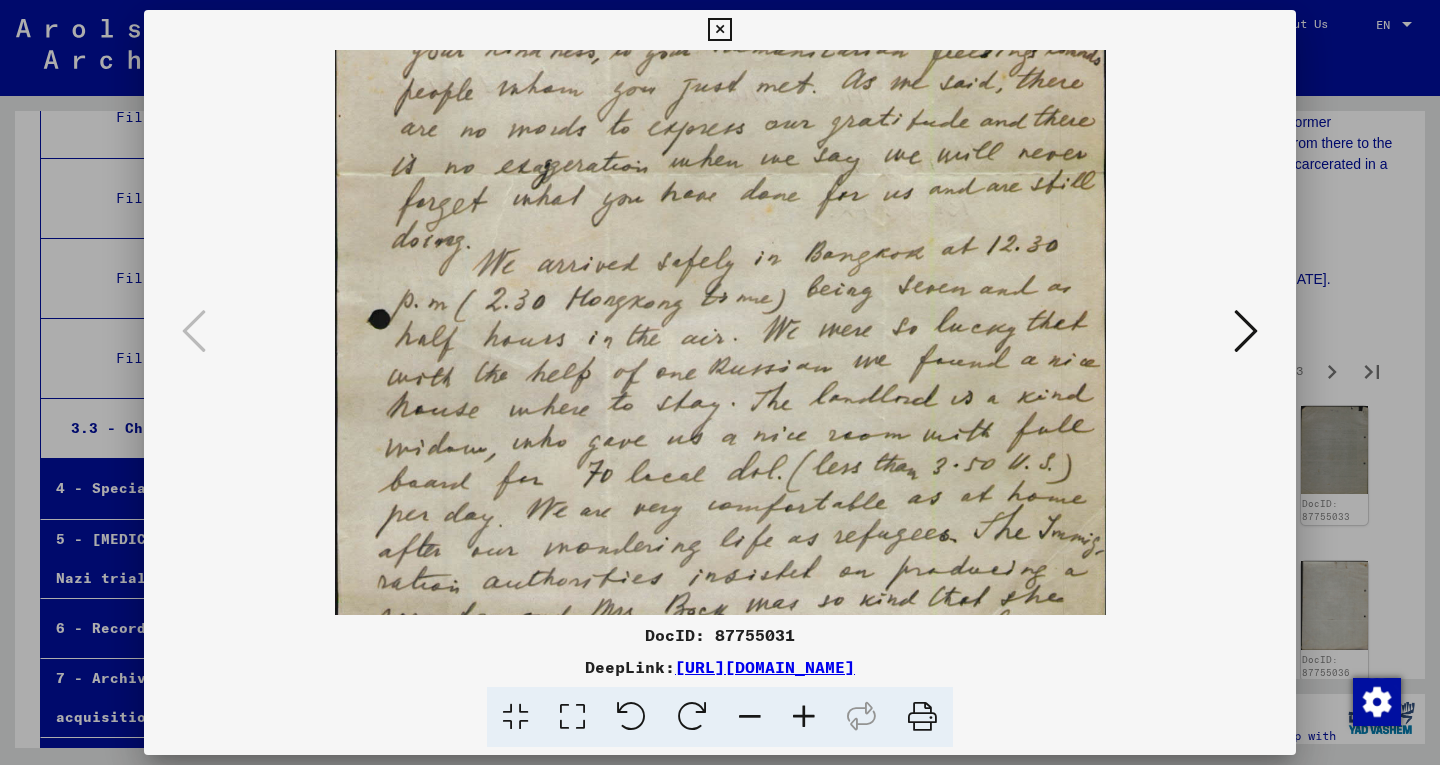 scroll, scrollTop: 386, scrollLeft: 0, axis: vertical 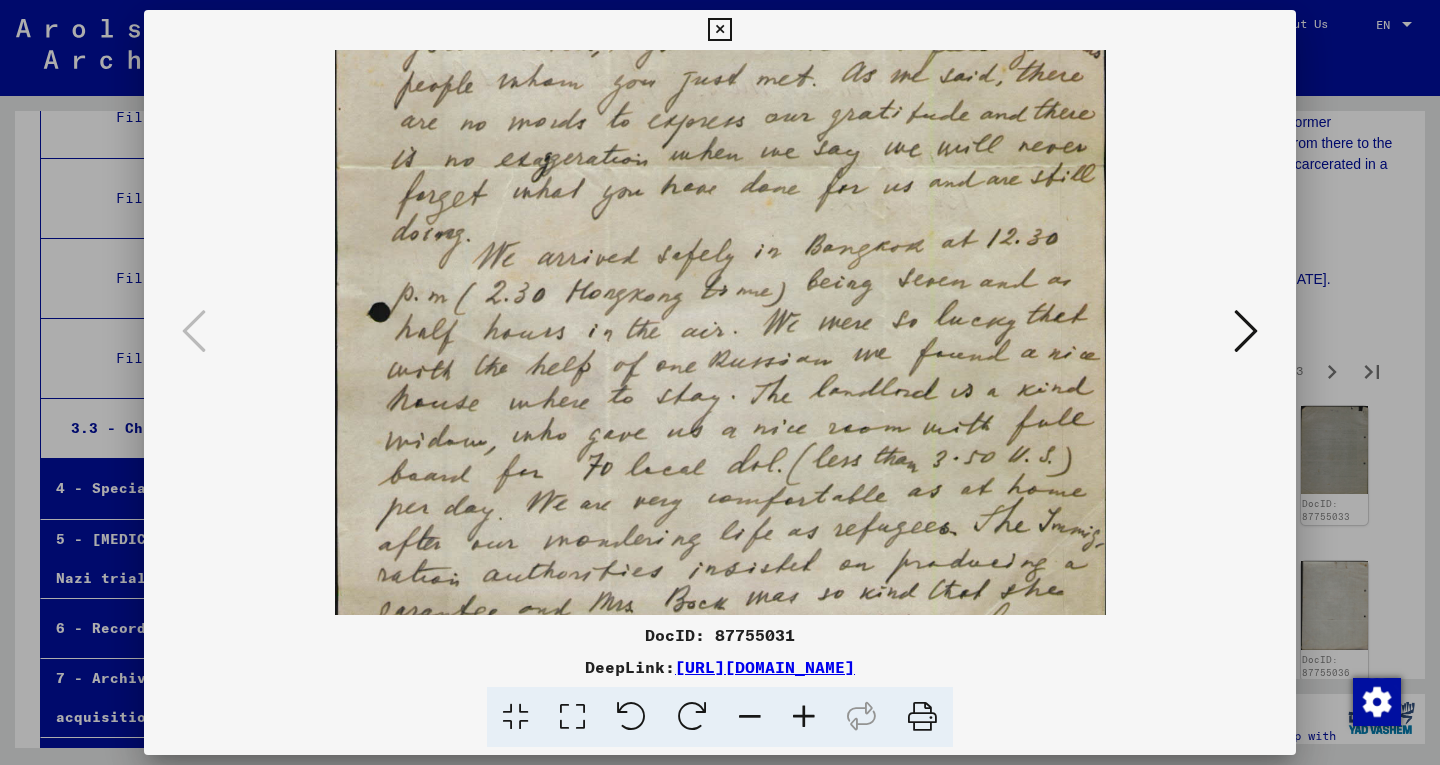 drag, startPoint x: 681, startPoint y: 444, endPoint x: 667, endPoint y: 343, distance: 101.96568 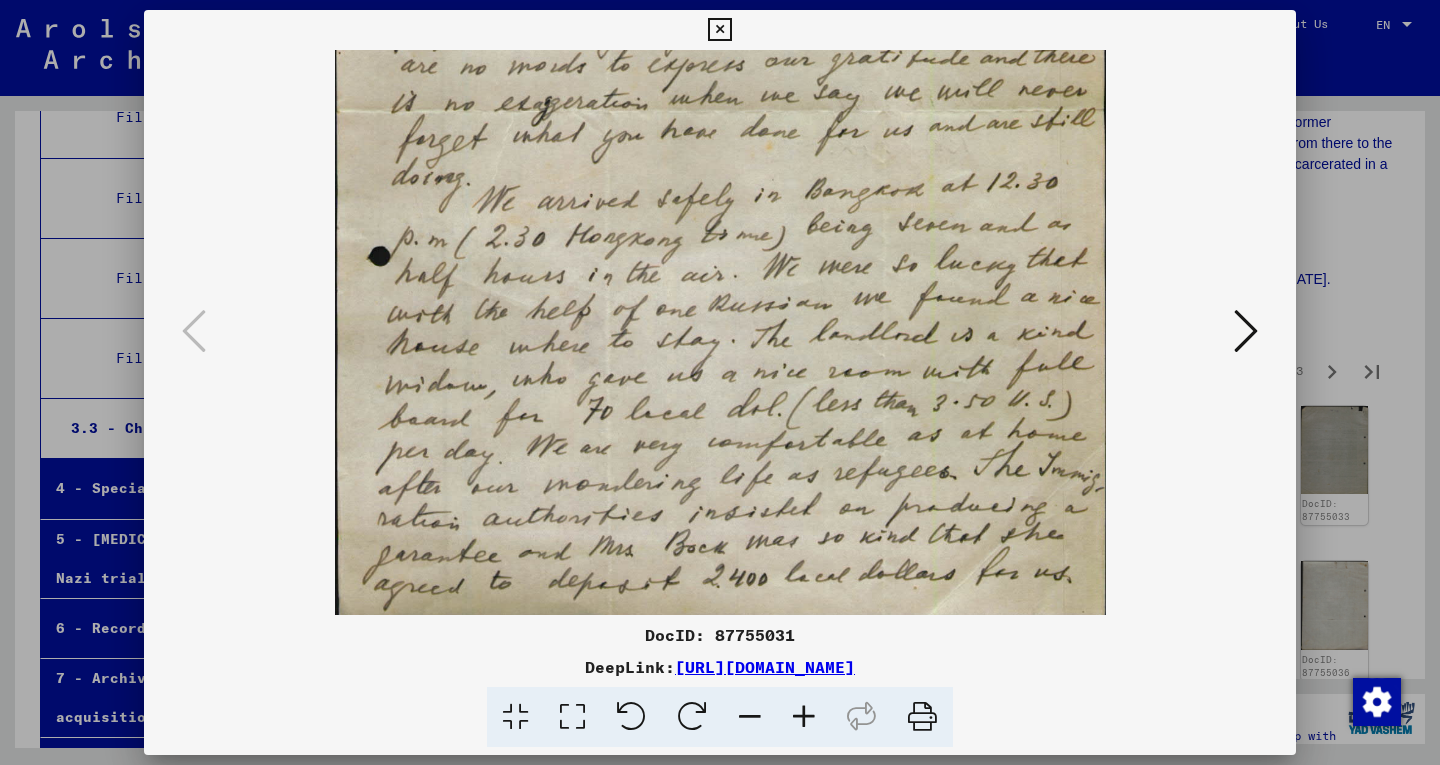 drag, startPoint x: 655, startPoint y: 413, endPoint x: 650, endPoint y: 374, distance: 39.319206 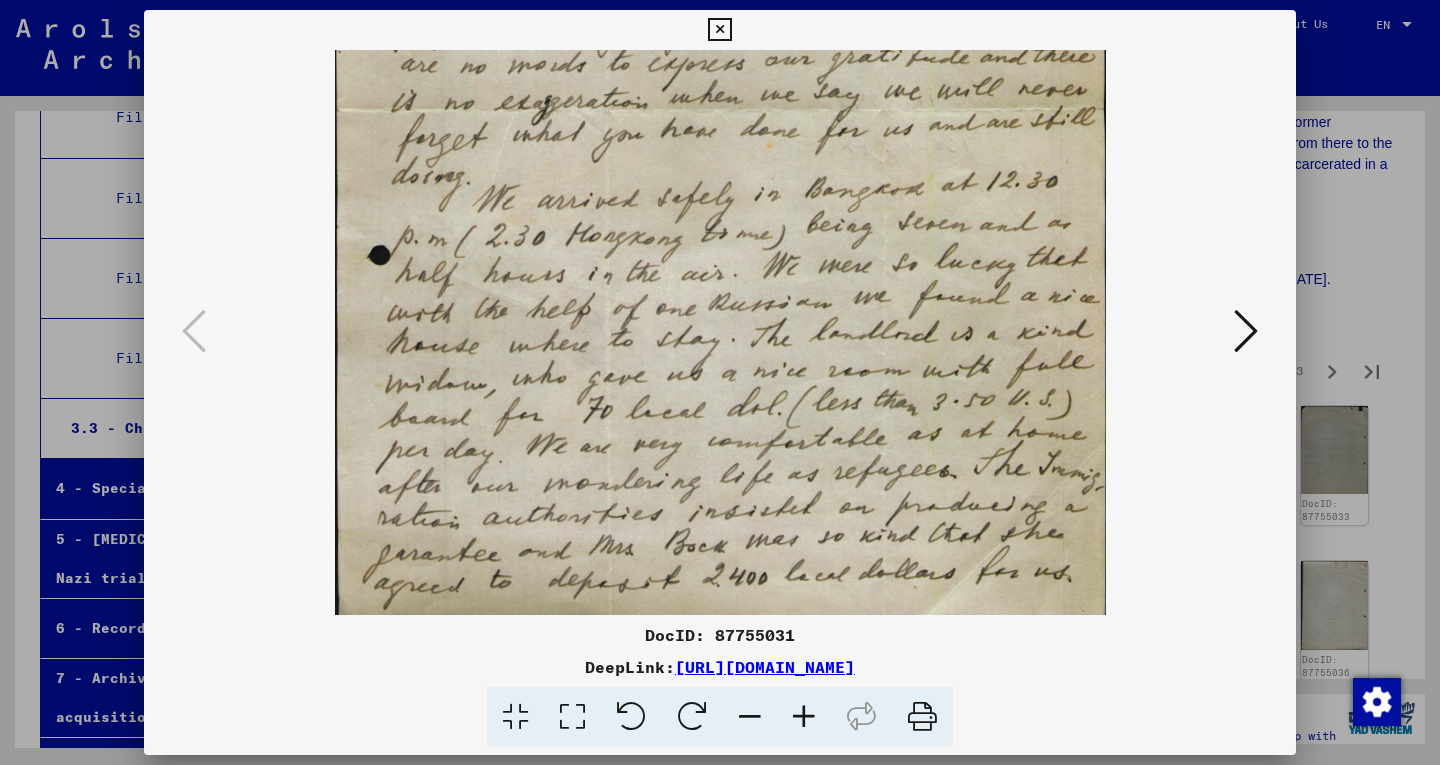 scroll, scrollTop: 450, scrollLeft: 0, axis: vertical 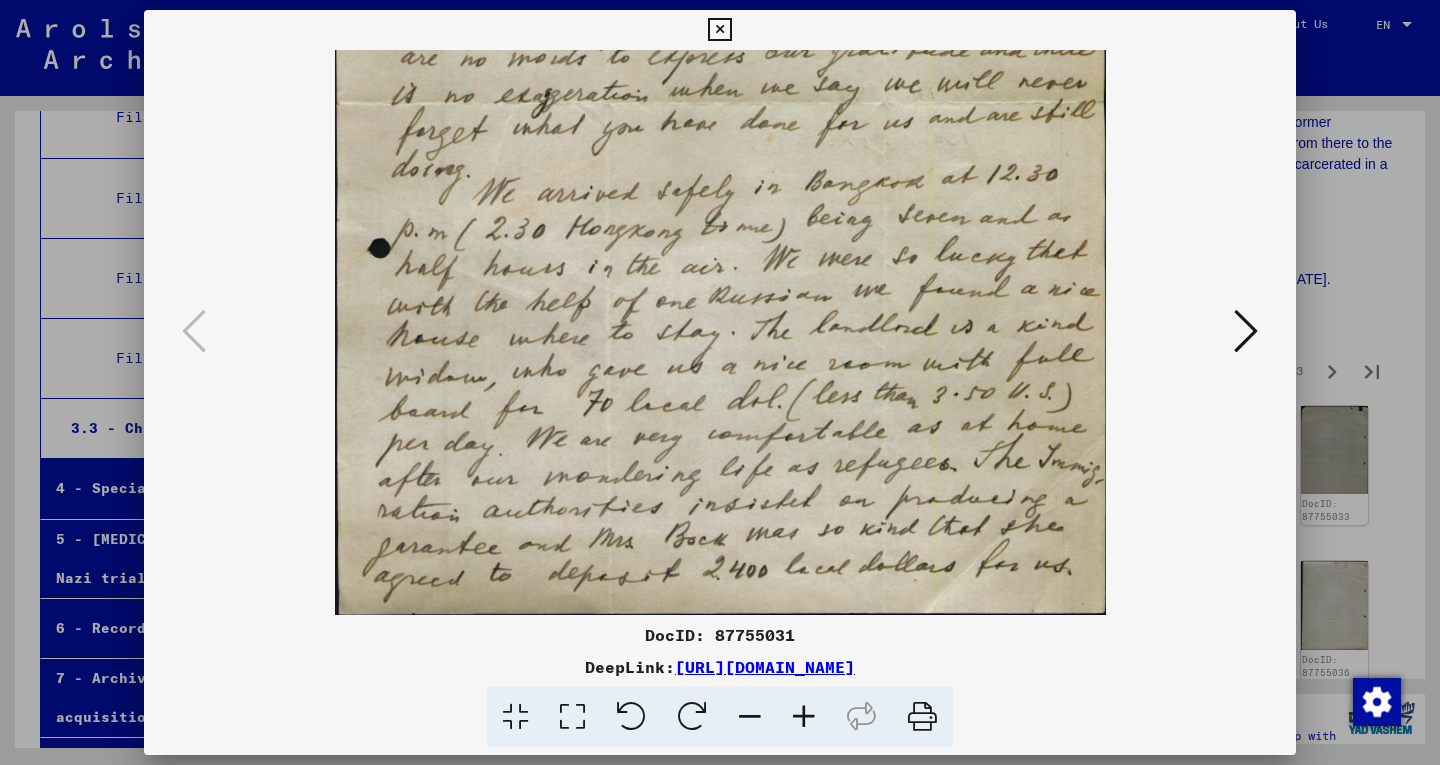 drag, startPoint x: 645, startPoint y: 444, endPoint x: 640, endPoint y: 404, distance: 40.311287 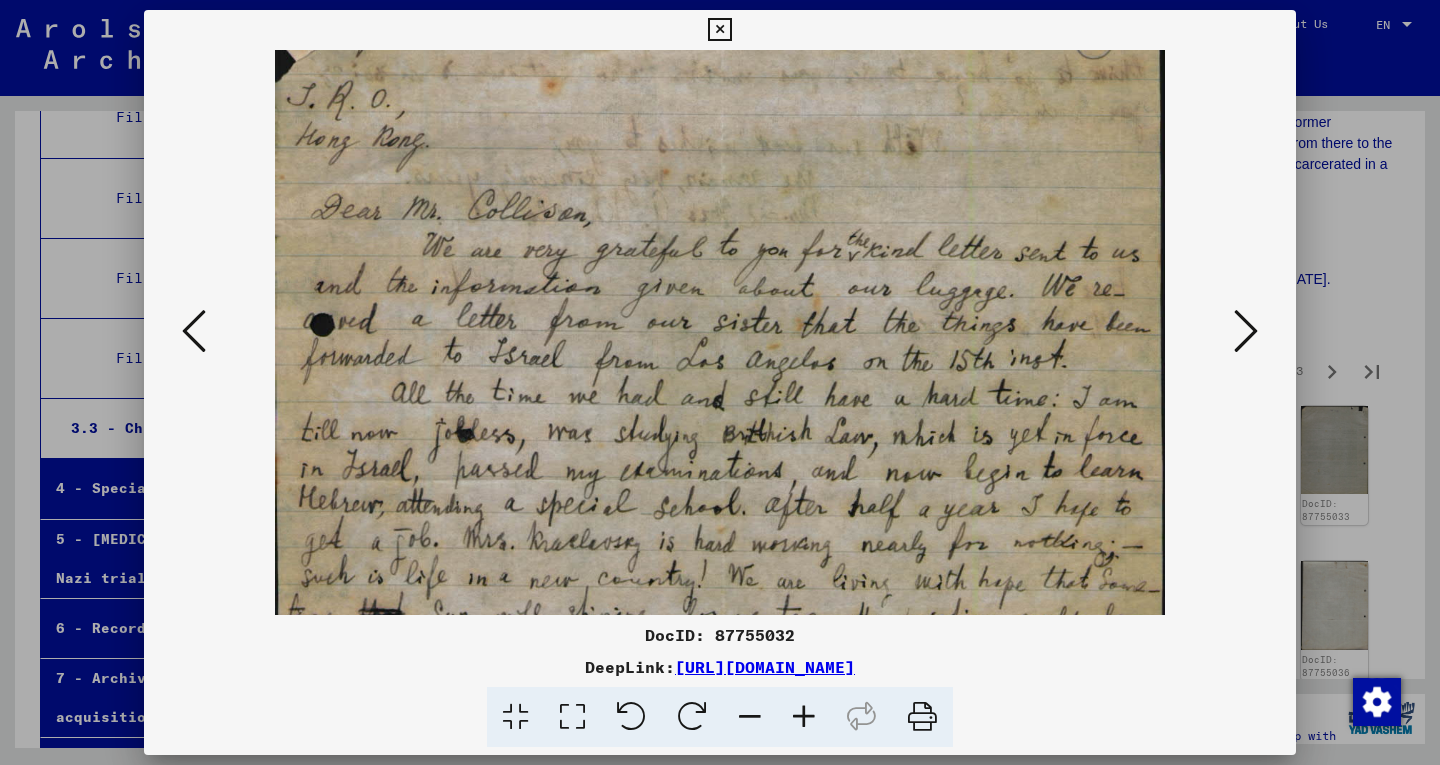 drag, startPoint x: 841, startPoint y: 593, endPoint x: 818, endPoint y: 469, distance: 126.11503 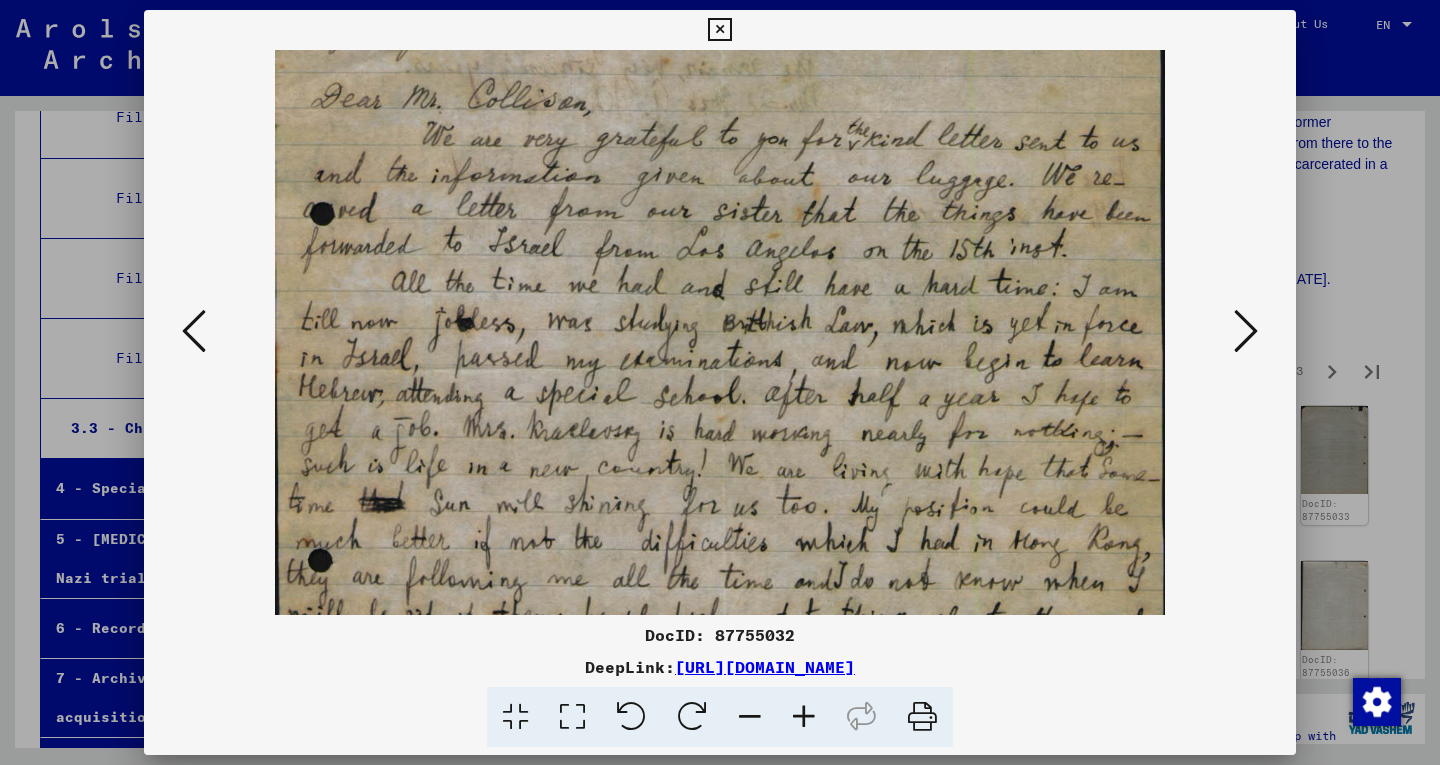 drag, startPoint x: 806, startPoint y: 496, endPoint x: 783, endPoint y: 395, distance: 103.58572 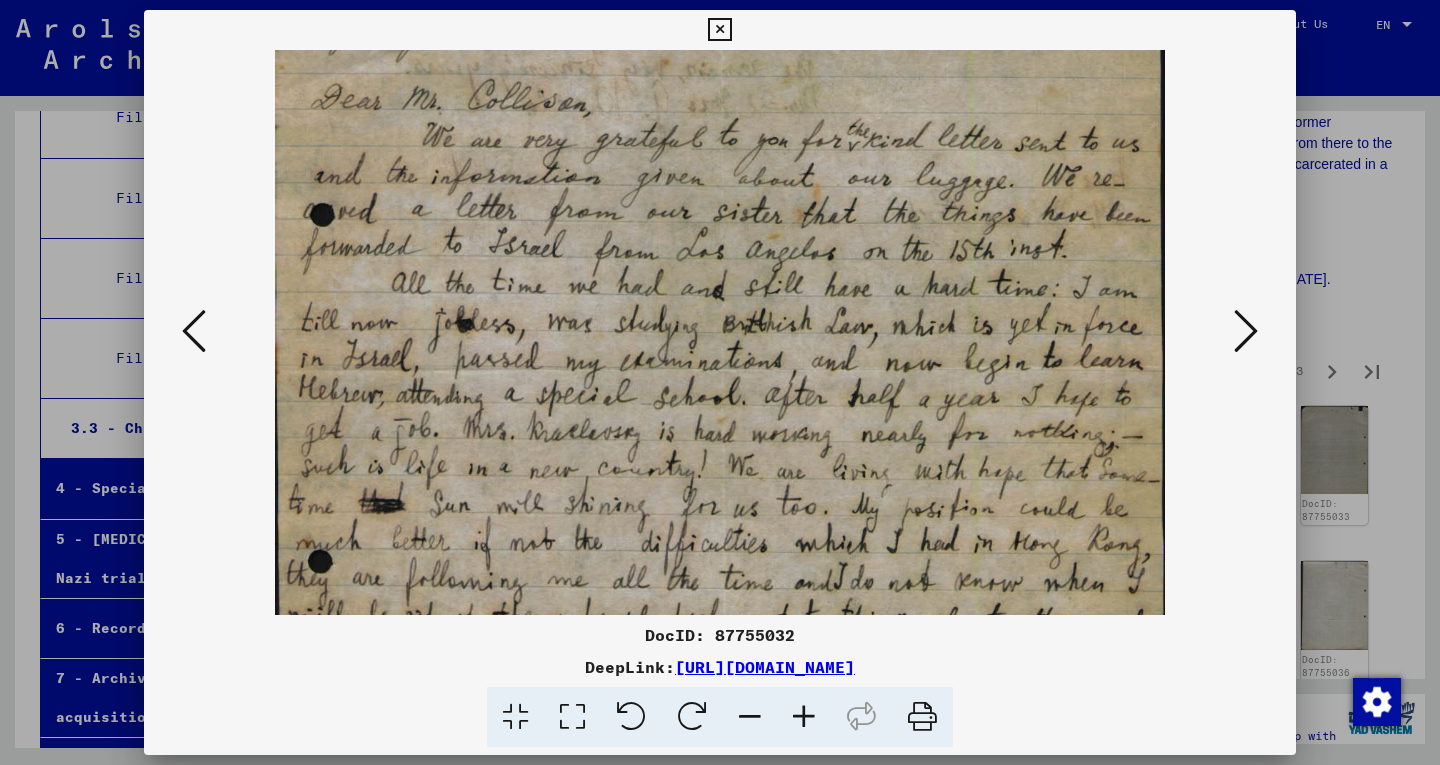scroll, scrollTop: 0, scrollLeft: 0, axis: both 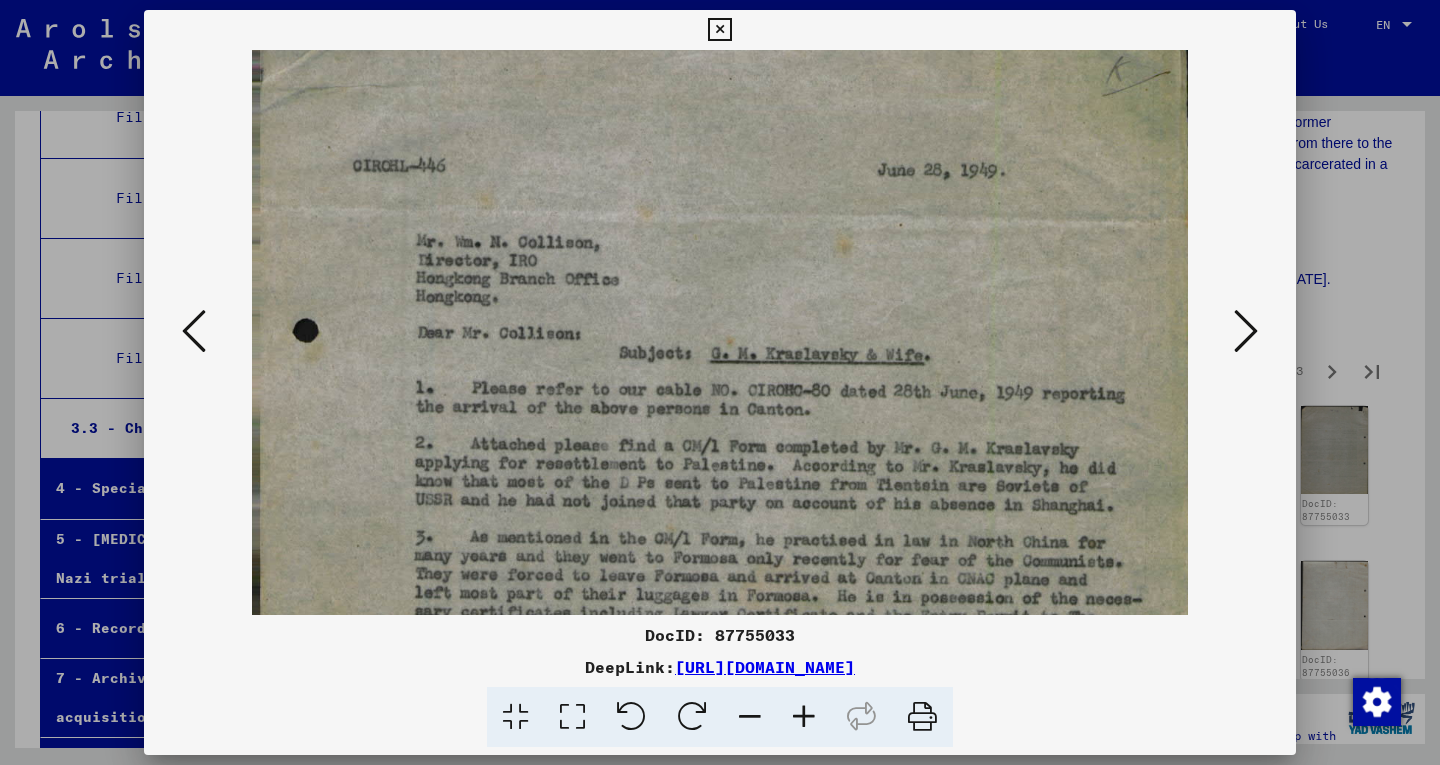 drag, startPoint x: 828, startPoint y: 559, endPoint x: 809, endPoint y: 413, distance: 147.23111 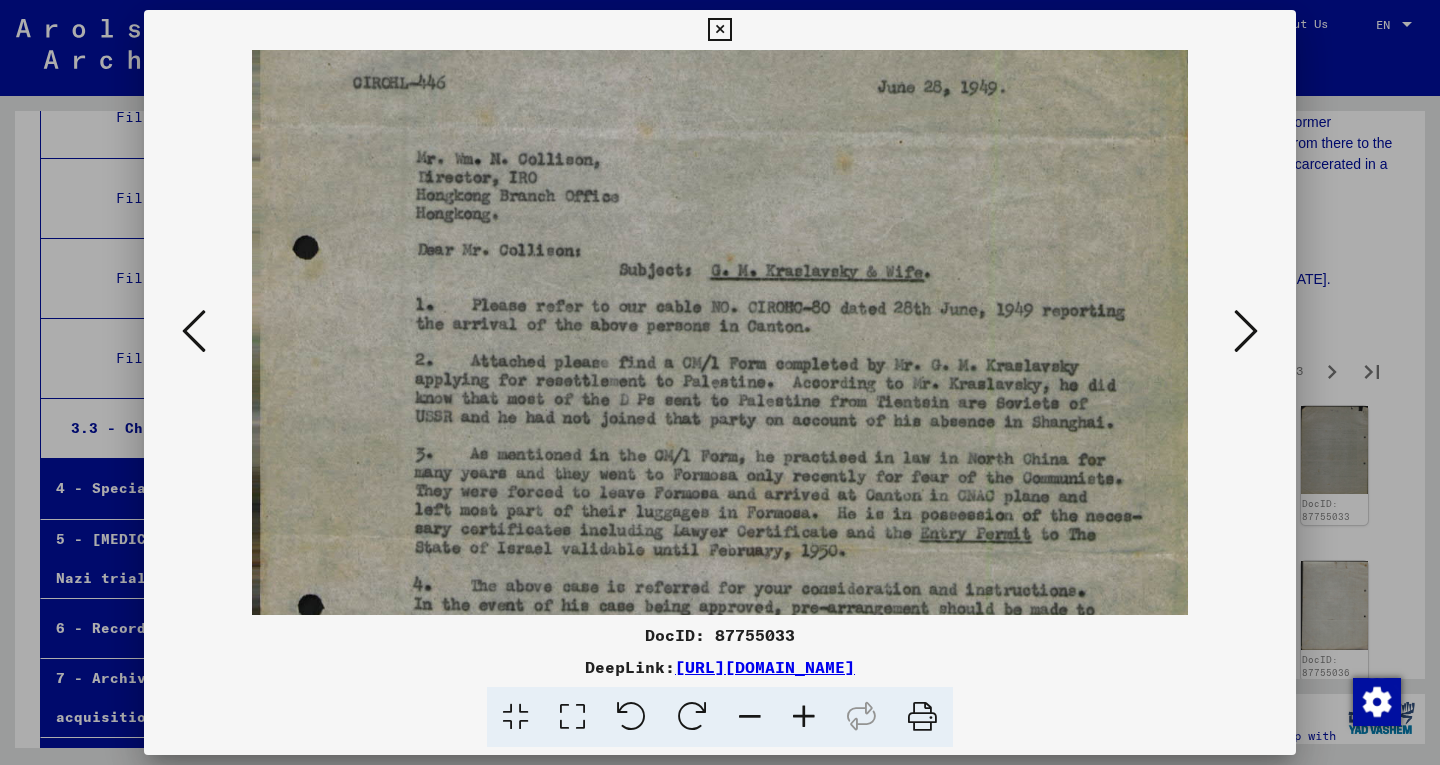 drag, startPoint x: 792, startPoint y: 504, endPoint x: 777, endPoint y: 423, distance: 82.37718 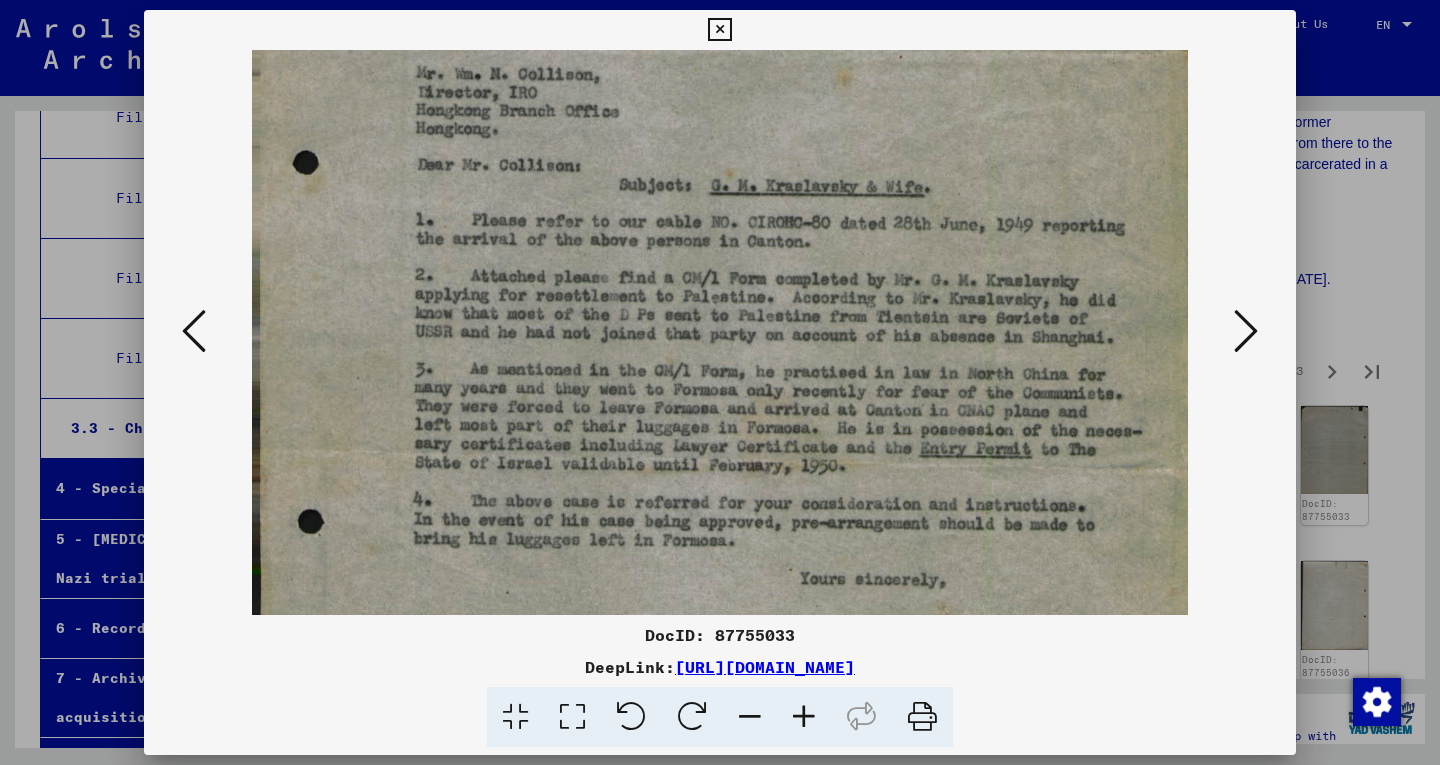 scroll, scrollTop: 320, scrollLeft: 0, axis: vertical 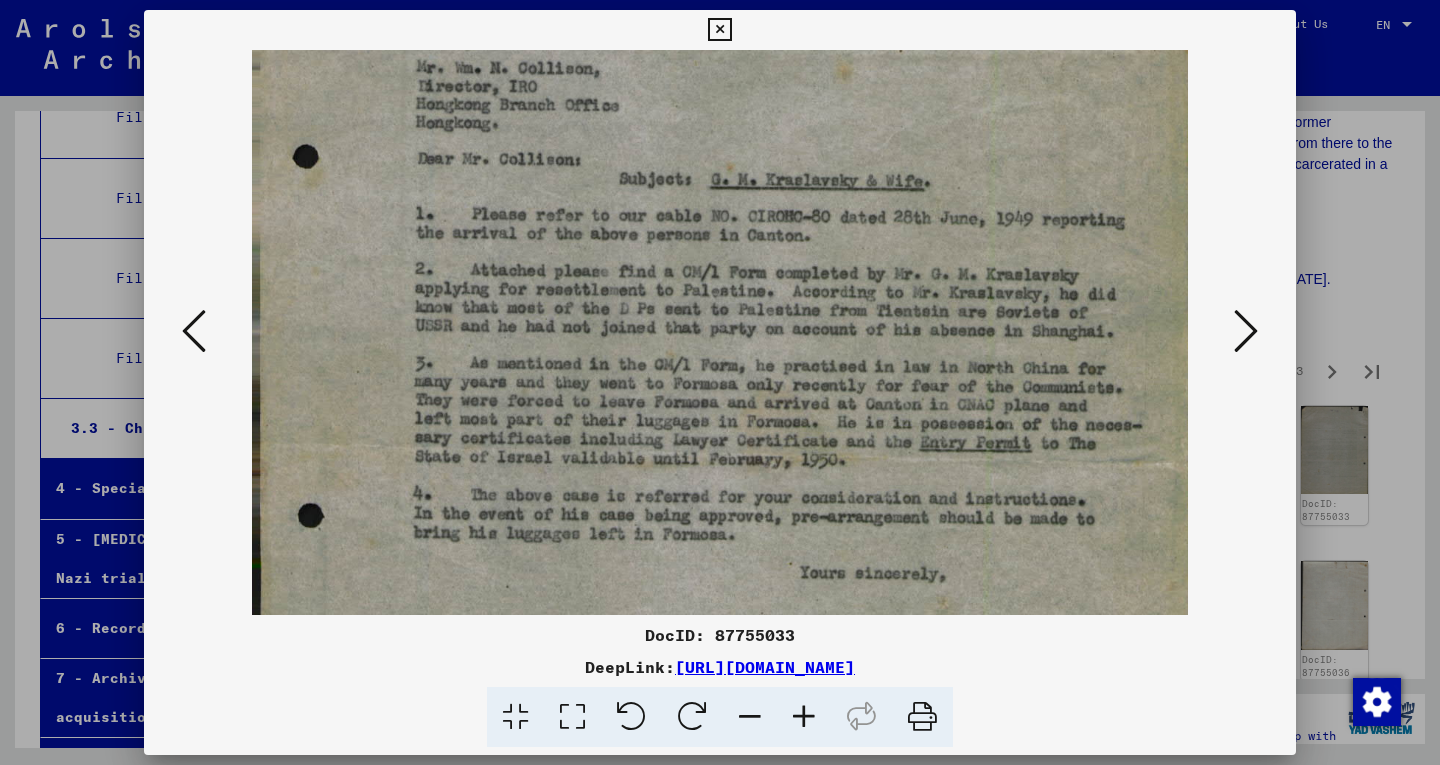 drag, startPoint x: 811, startPoint y: 490, endPoint x: 792, endPoint y: 400, distance: 91.983696 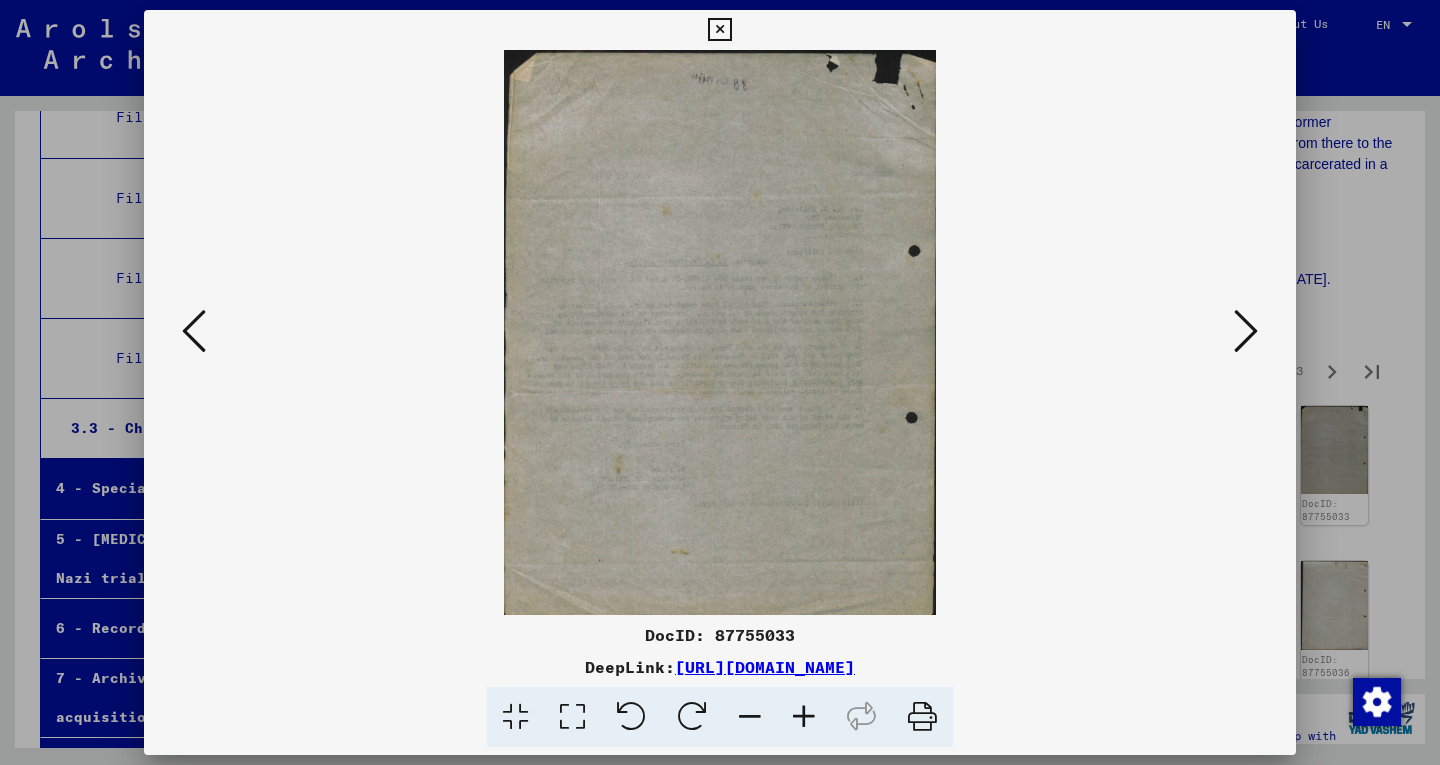 scroll, scrollTop: 0, scrollLeft: 0, axis: both 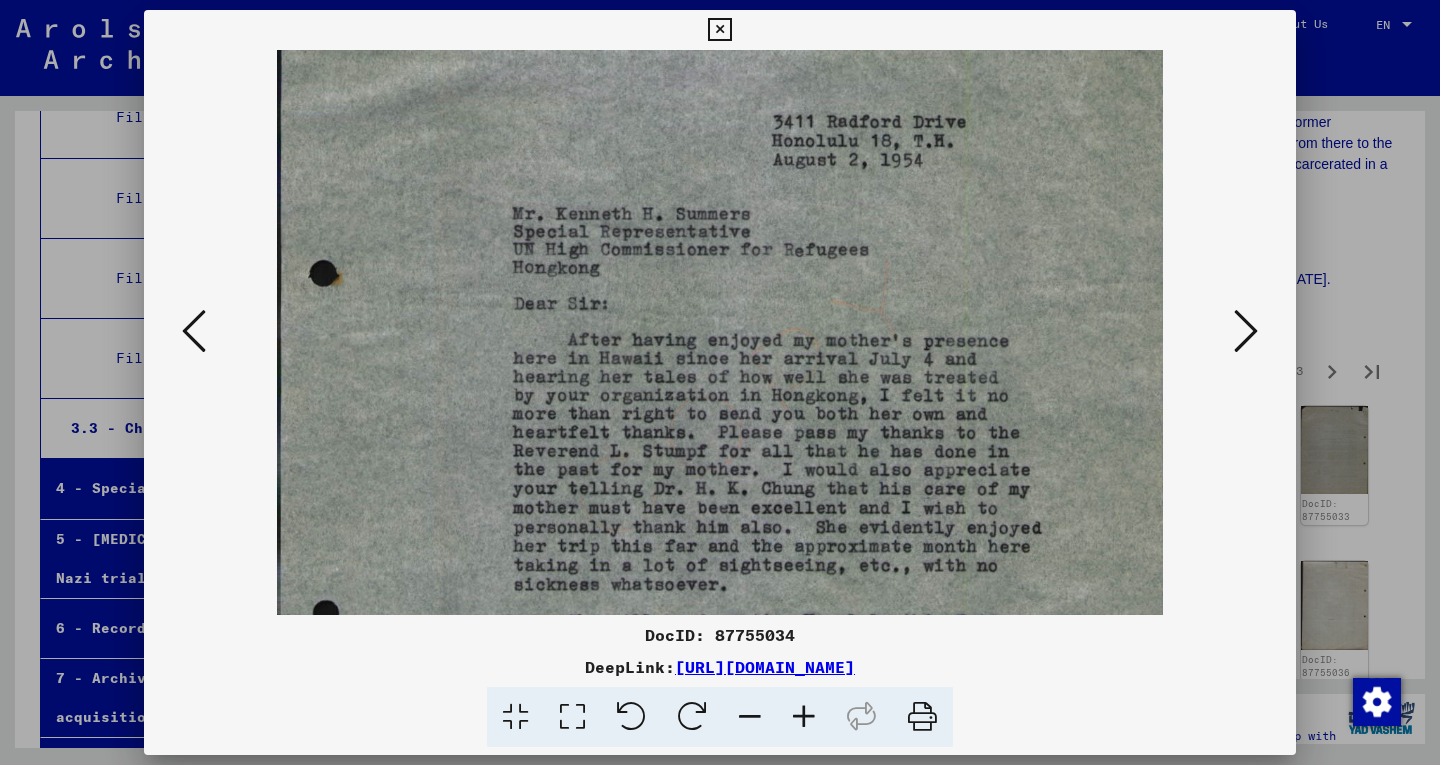 drag, startPoint x: 805, startPoint y: 542, endPoint x: 777, endPoint y: 370, distance: 174.26416 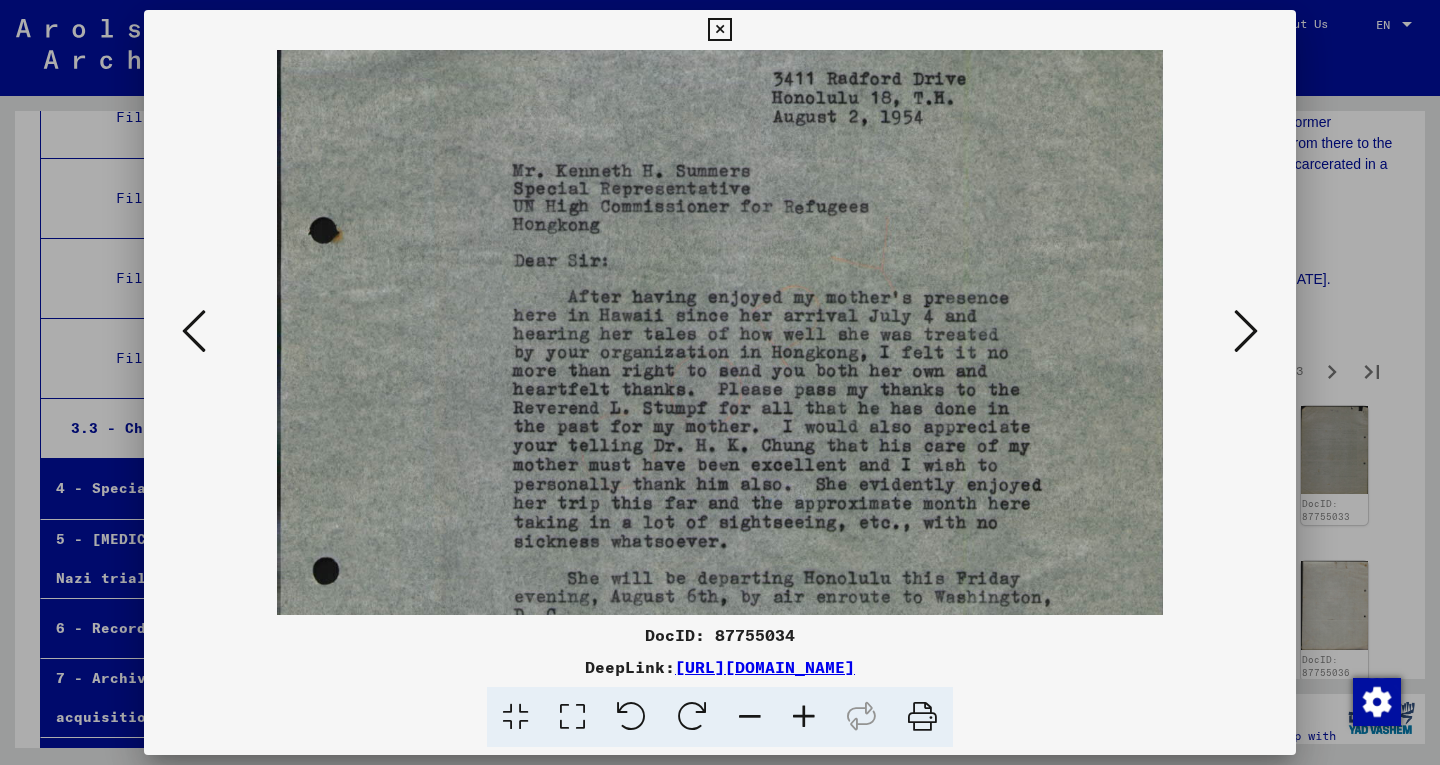 drag, startPoint x: 762, startPoint y: 456, endPoint x: 753, endPoint y: 416, distance: 41 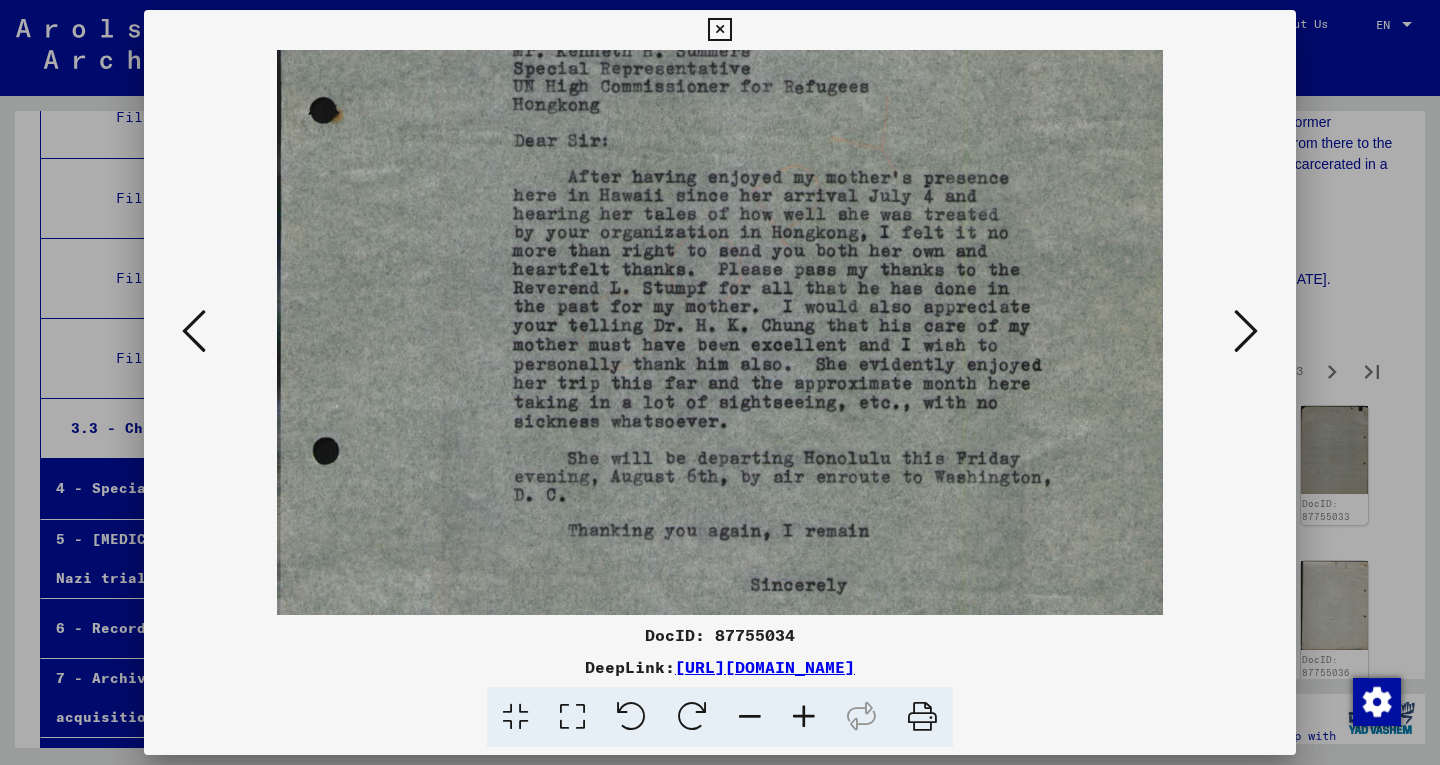 drag, startPoint x: 763, startPoint y: 468, endPoint x: 748, endPoint y: 349, distance: 119.94165 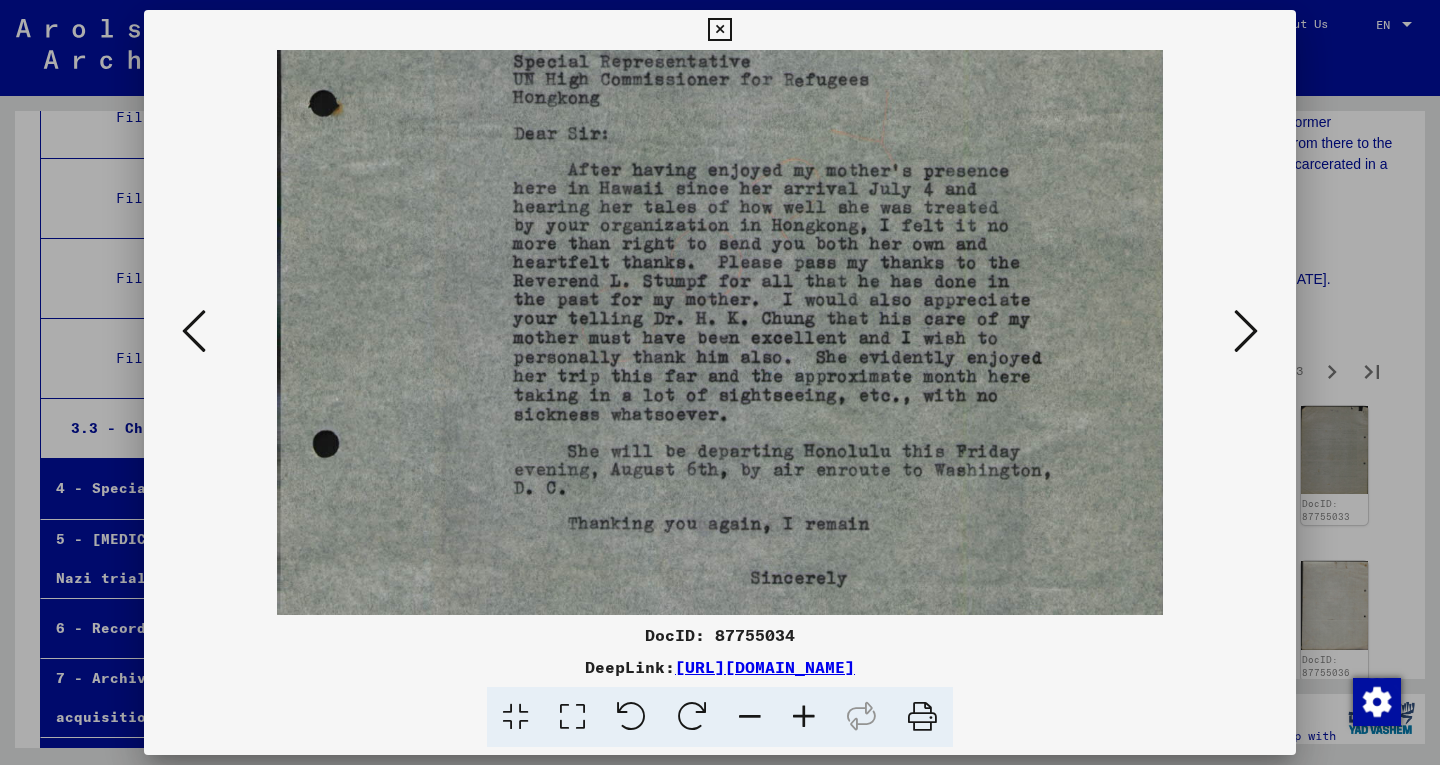 drag, startPoint x: 748, startPoint y: 351, endPoint x: 732, endPoint y: 346, distance: 16.763054 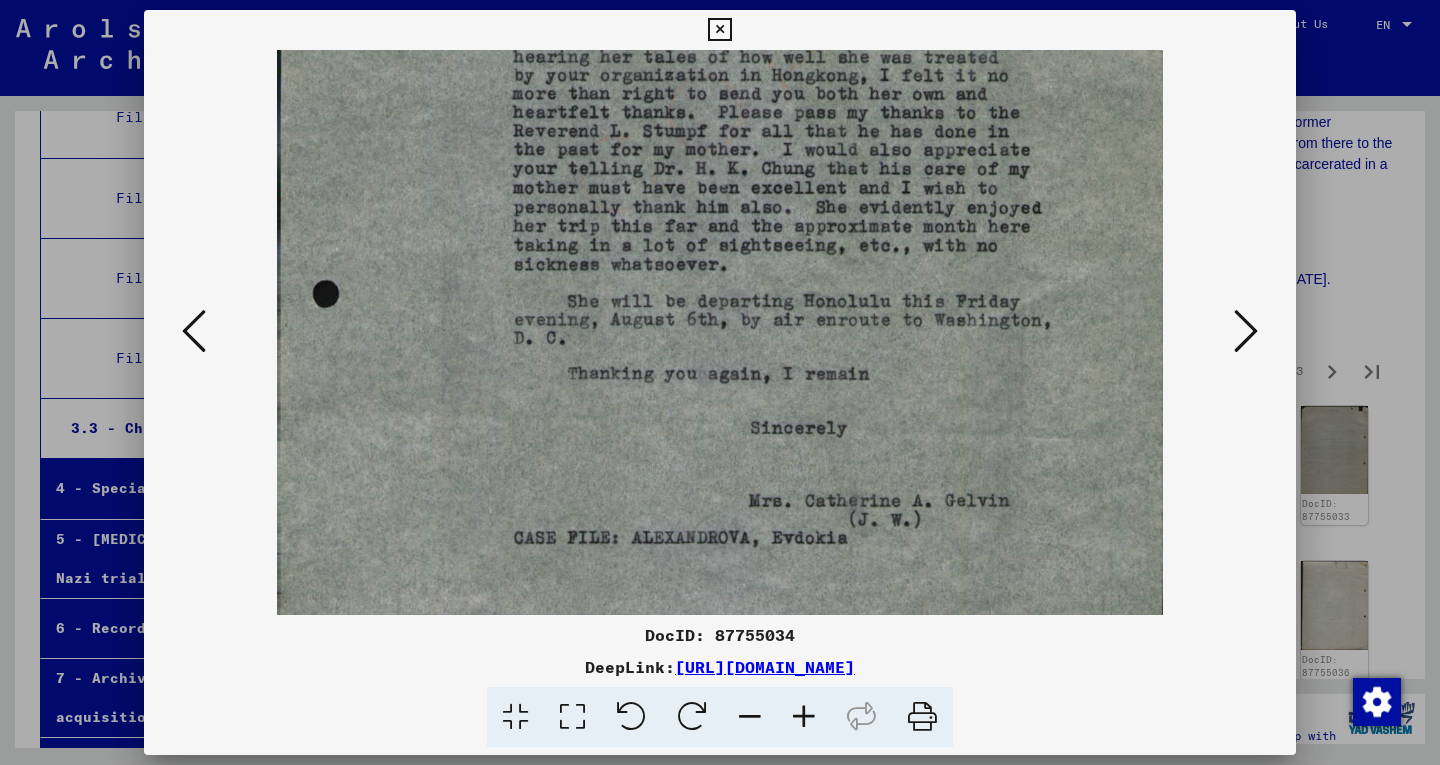 scroll, scrollTop: 487, scrollLeft: 0, axis: vertical 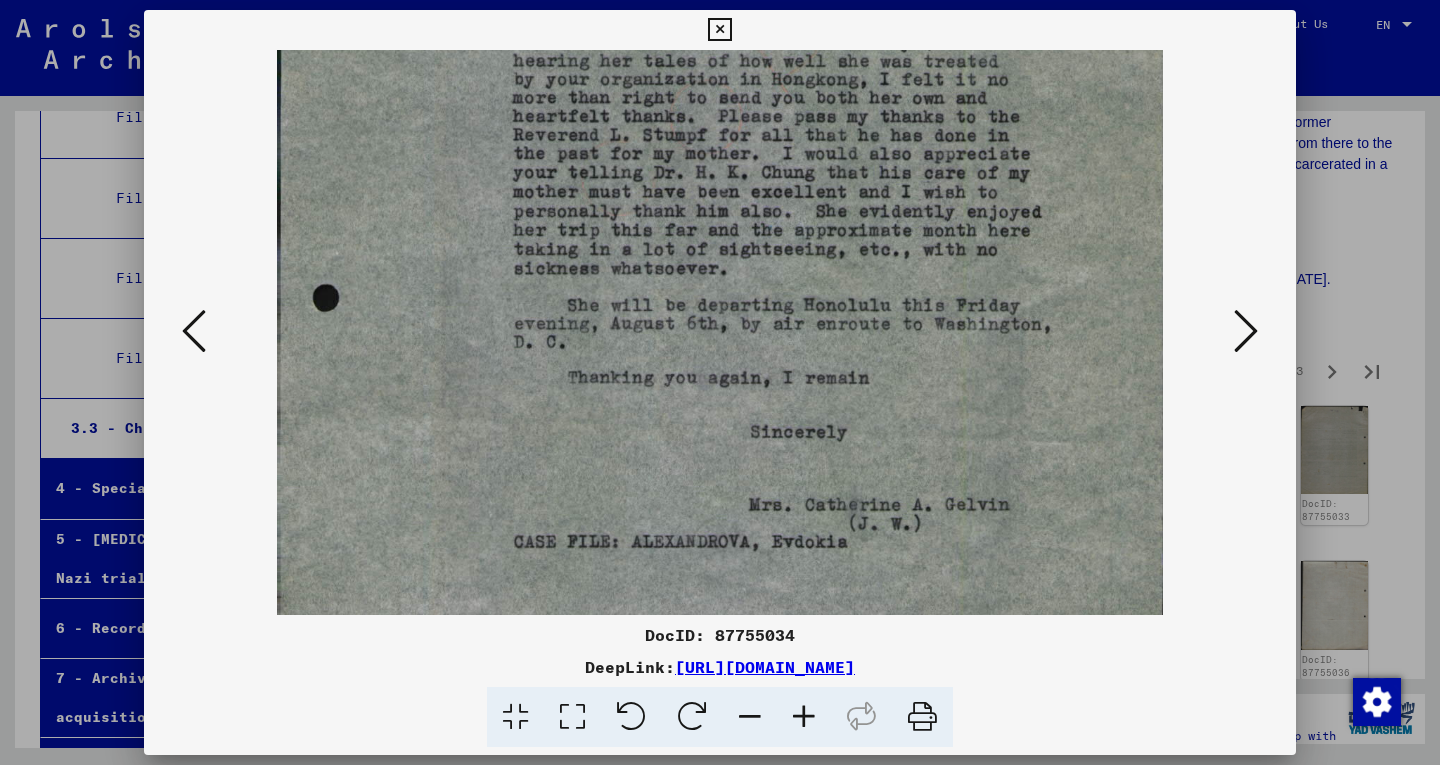 drag, startPoint x: 775, startPoint y: 444, endPoint x: 758, endPoint y: 291, distance: 153.94154 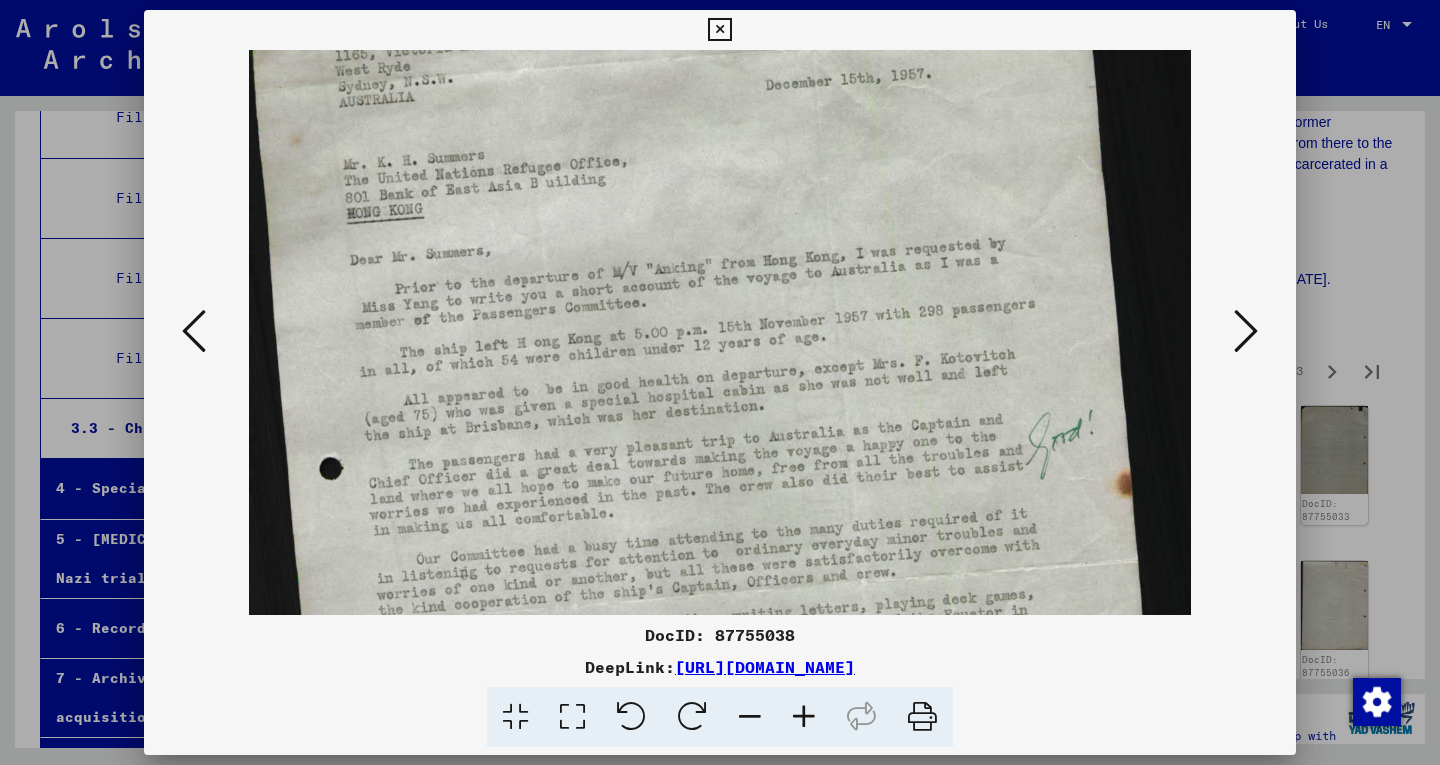 drag, startPoint x: 860, startPoint y: 571, endPoint x: 848, endPoint y: 421, distance: 150.47923 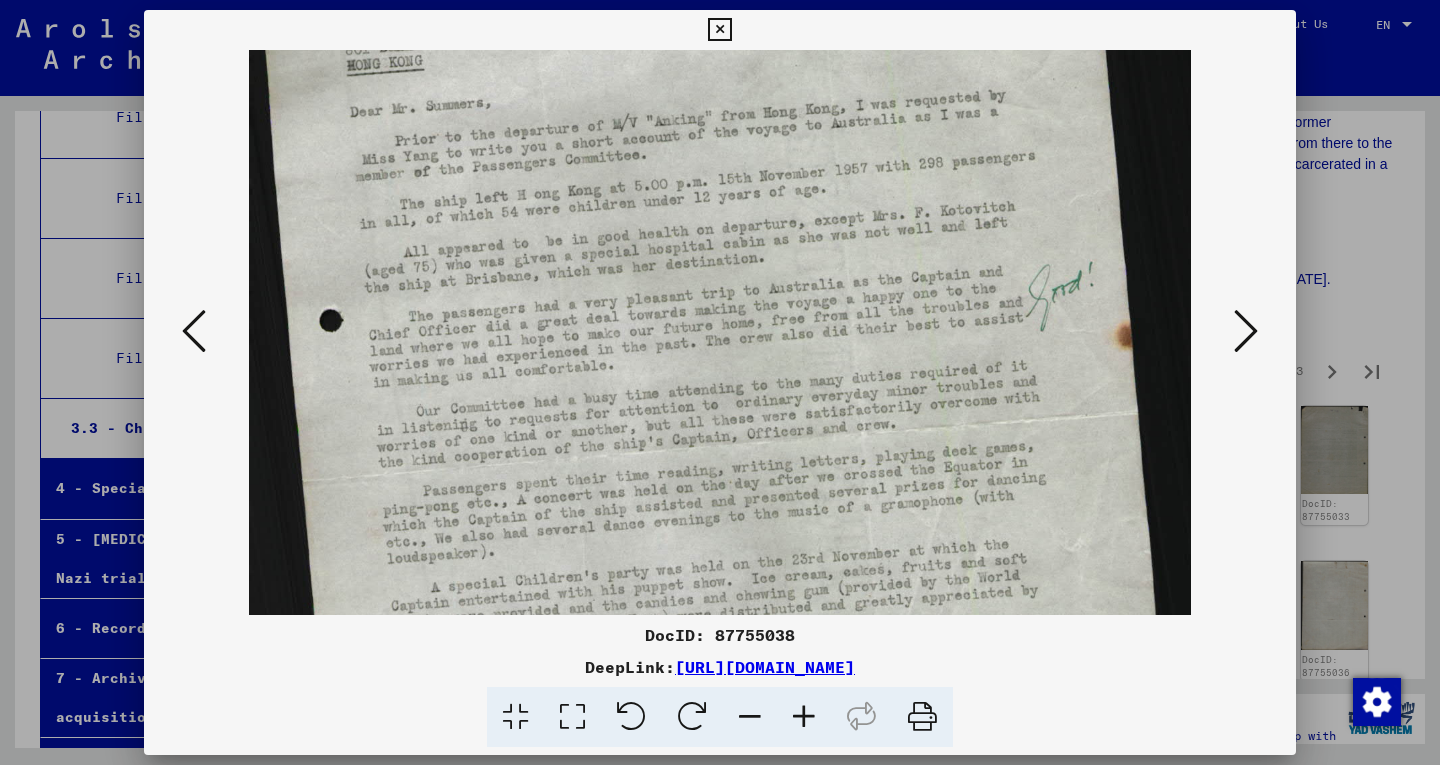 drag, startPoint x: 800, startPoint y: 496, endPoint x: 797, endPoint y: 351, distance: 145.03104 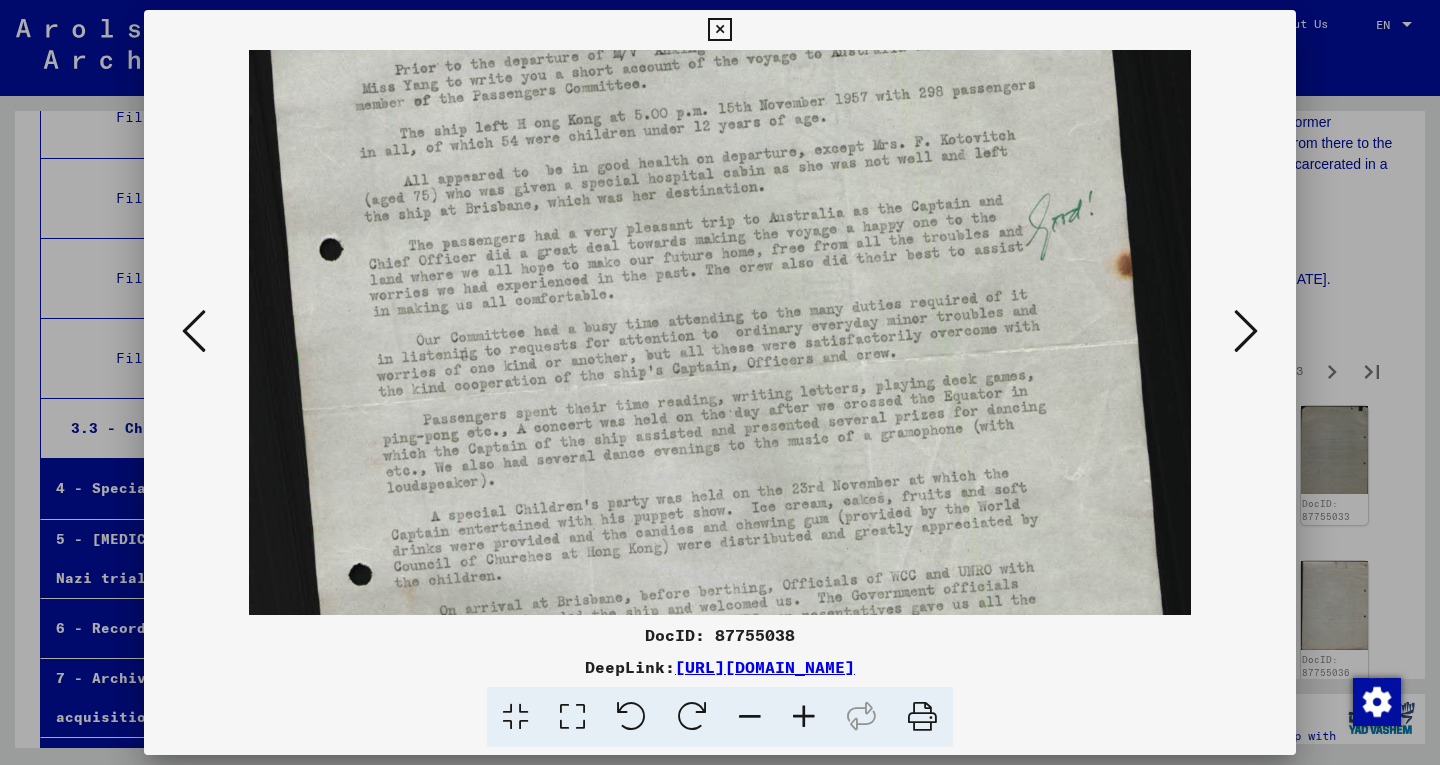 drag, startPoint x: 782, startPoint y: 397, endPoint x: 782, endPoint y: 320, distance: 77 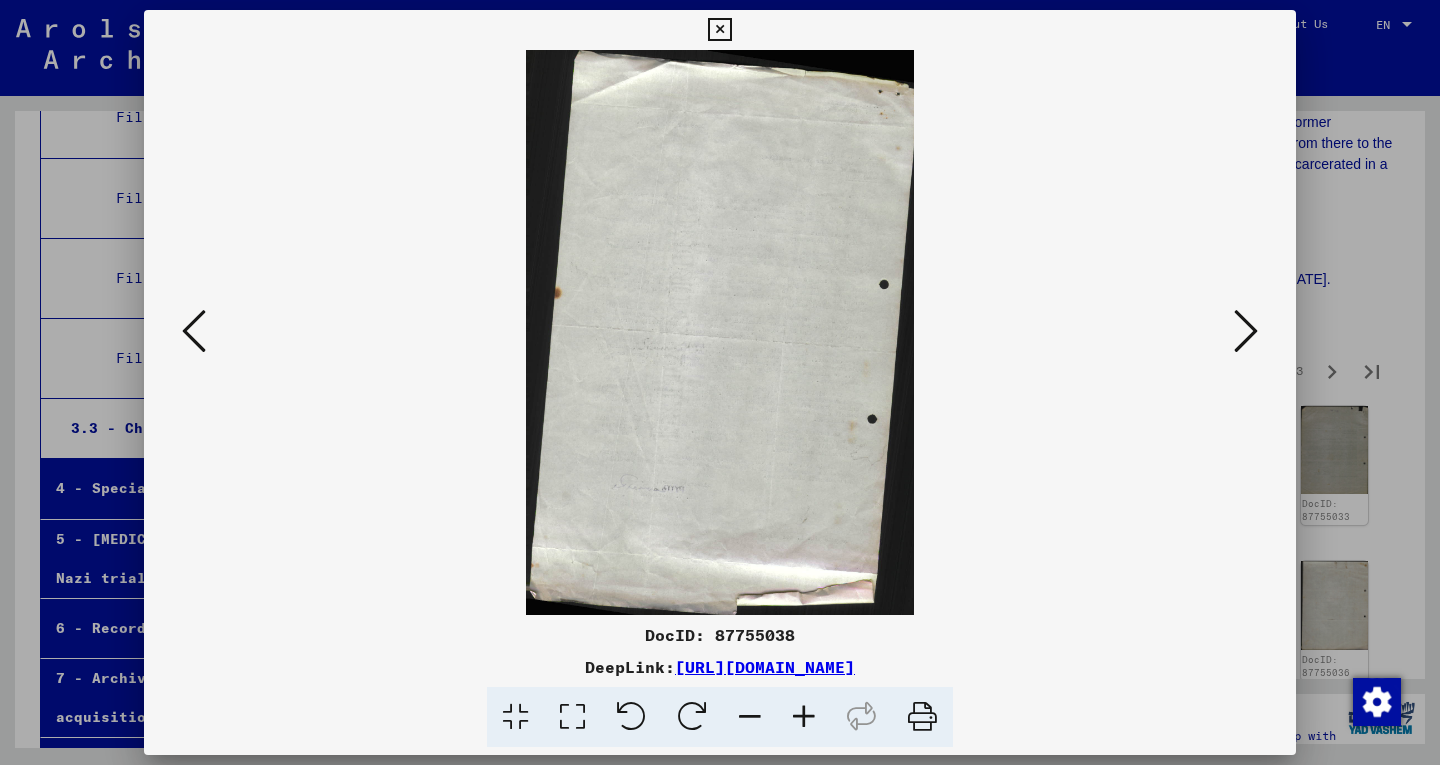 scroll, scrollTop: 0, scrollLeft: 0, axis: both 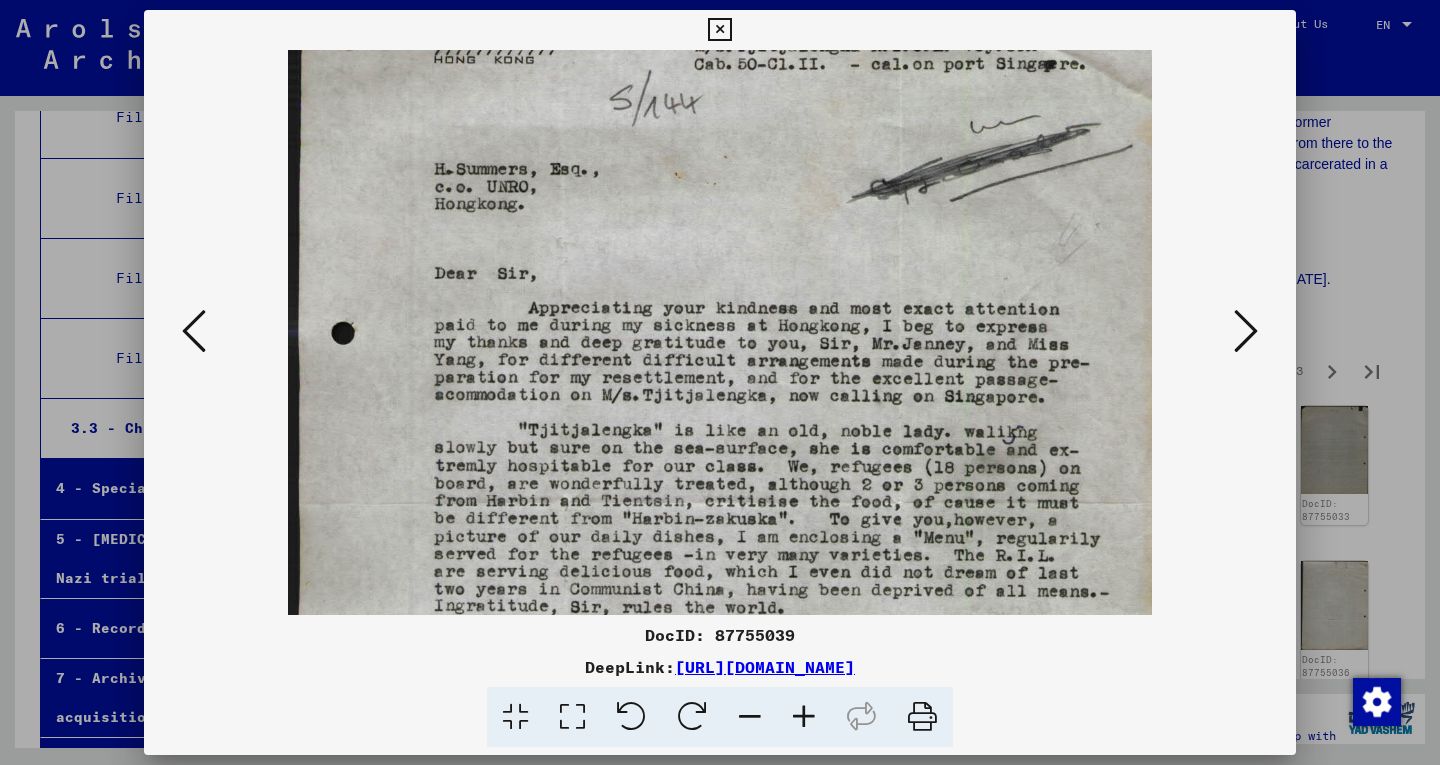 drag, startPoint x: 802, startPoint y: 574, endPoint x: 788, endPoint y: 475, distance: 99.985 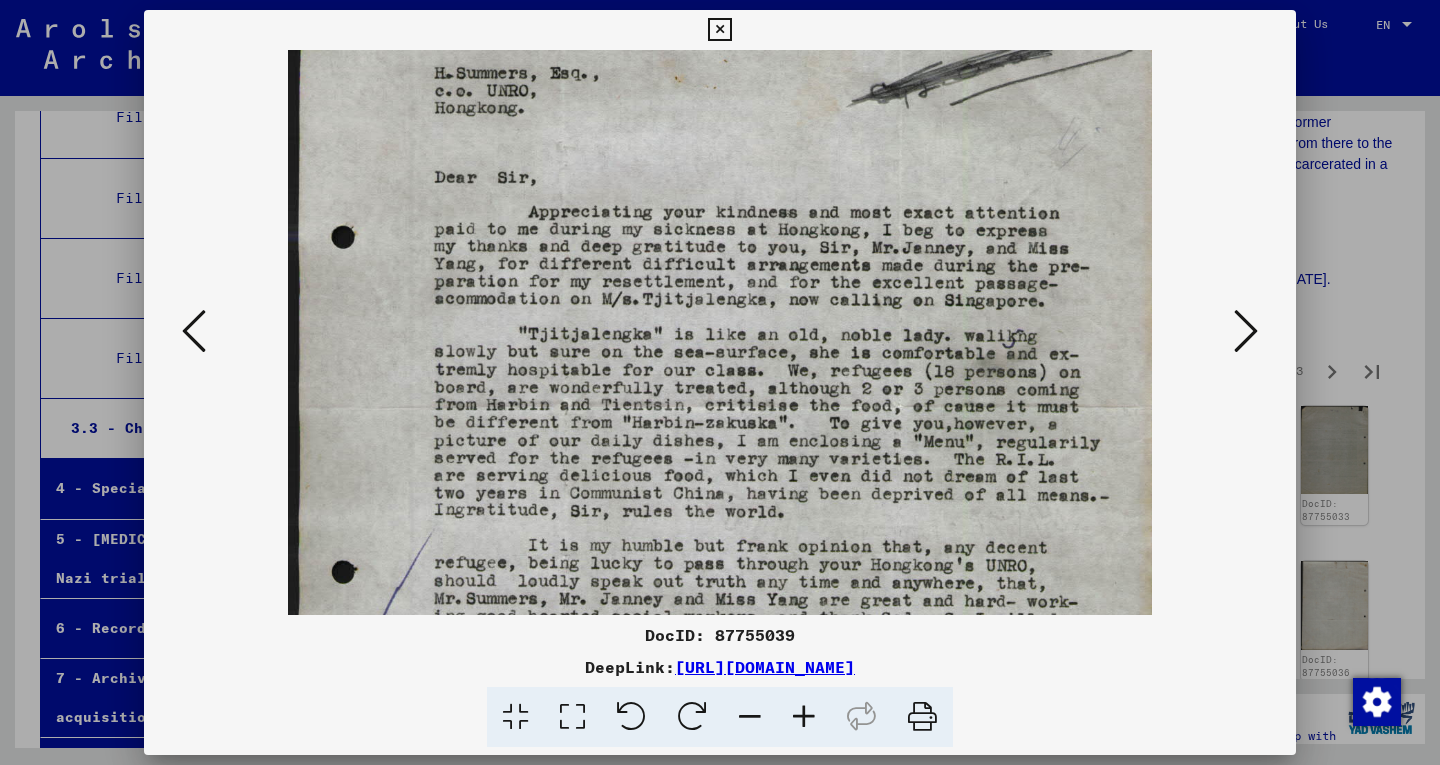 drag, startPoint x: 1002, startPoint y: 424, endPoint x: 981, endPoint y: 339, distance: 87.555695 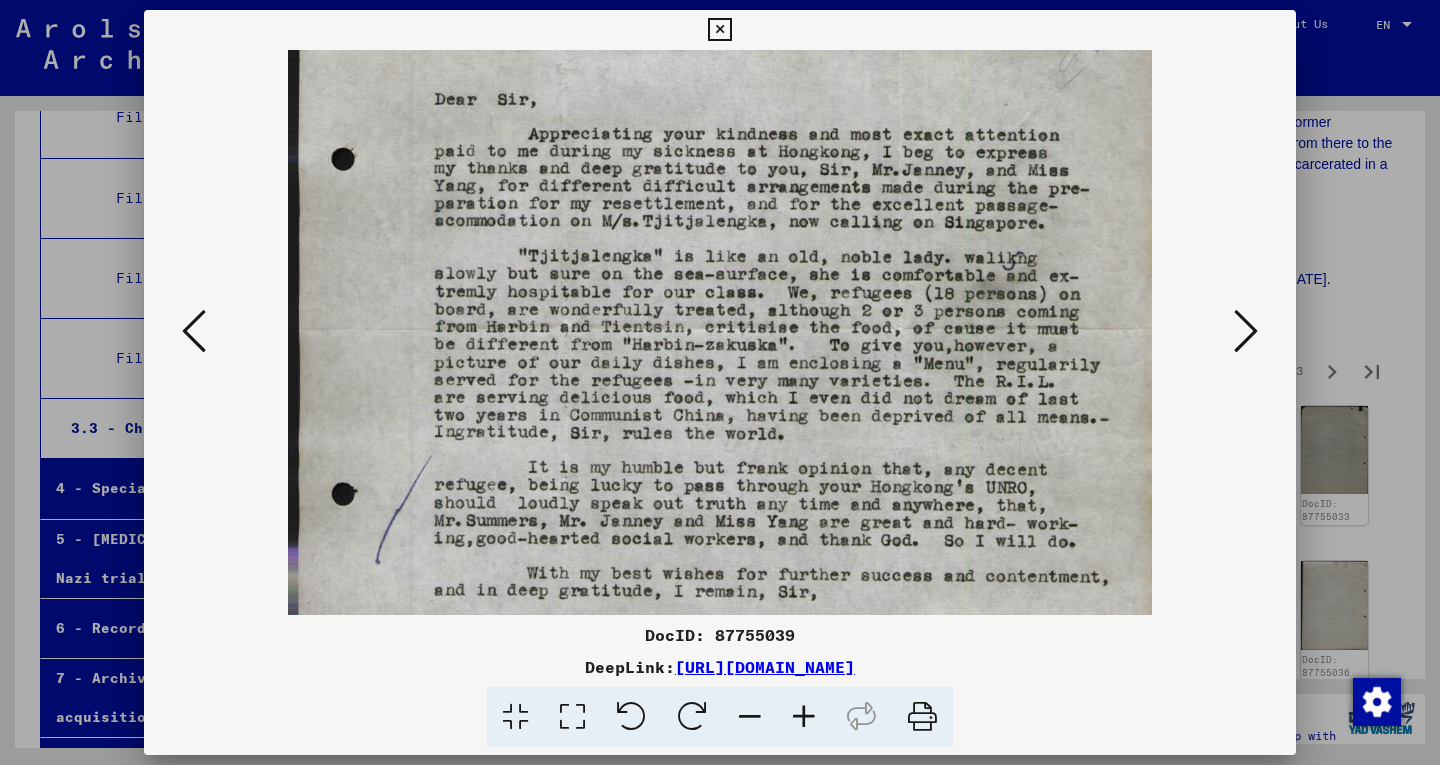 drag, startPoint x: 814, startPoint y: 511, endPoint x: 802, endPoint y: 430, distance: 81.88406 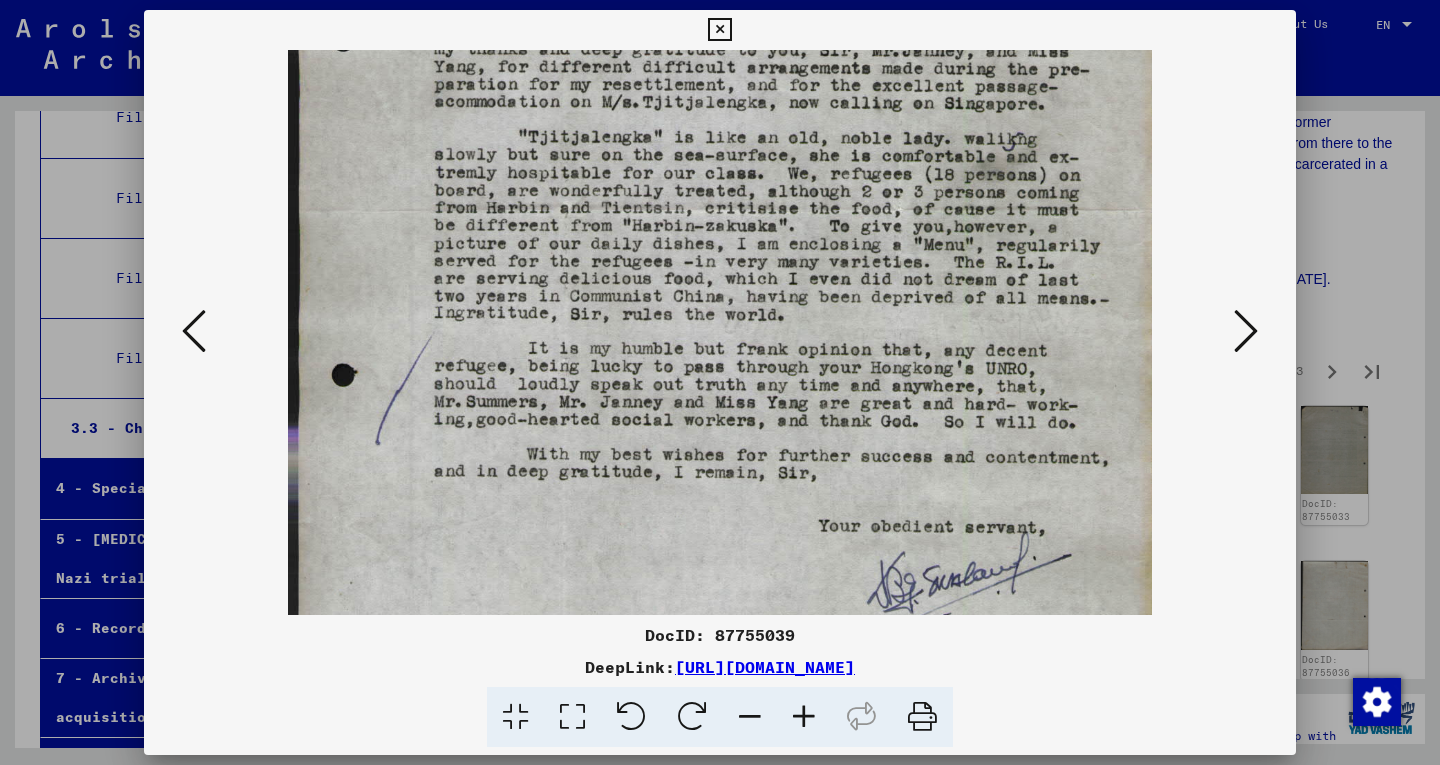 drag, startPoint x: 944, startPoint y: 404, endPoint x: 933, endPoint y: 331, distance: 73.82411 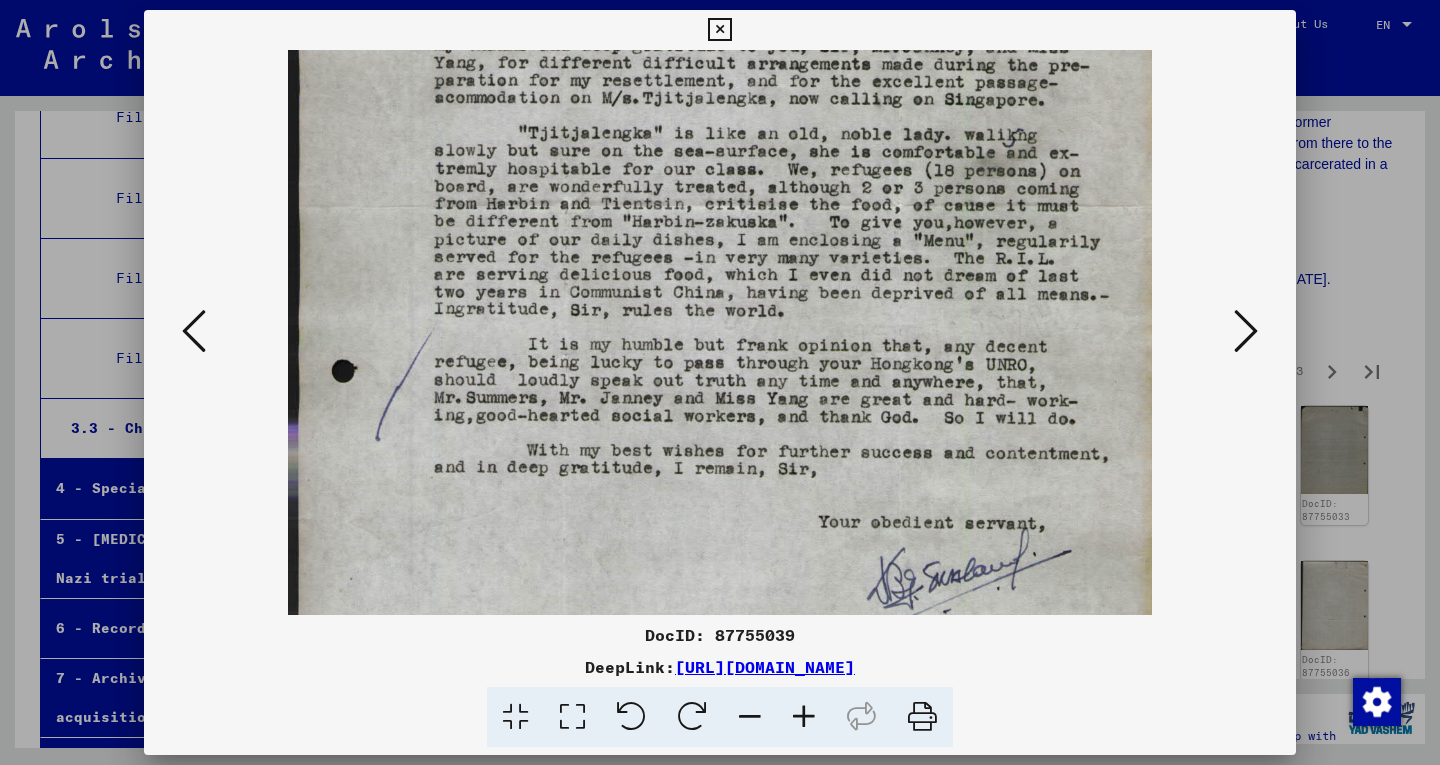 scroll, scrollTop: 0, scrollLeft: 0, axis: both 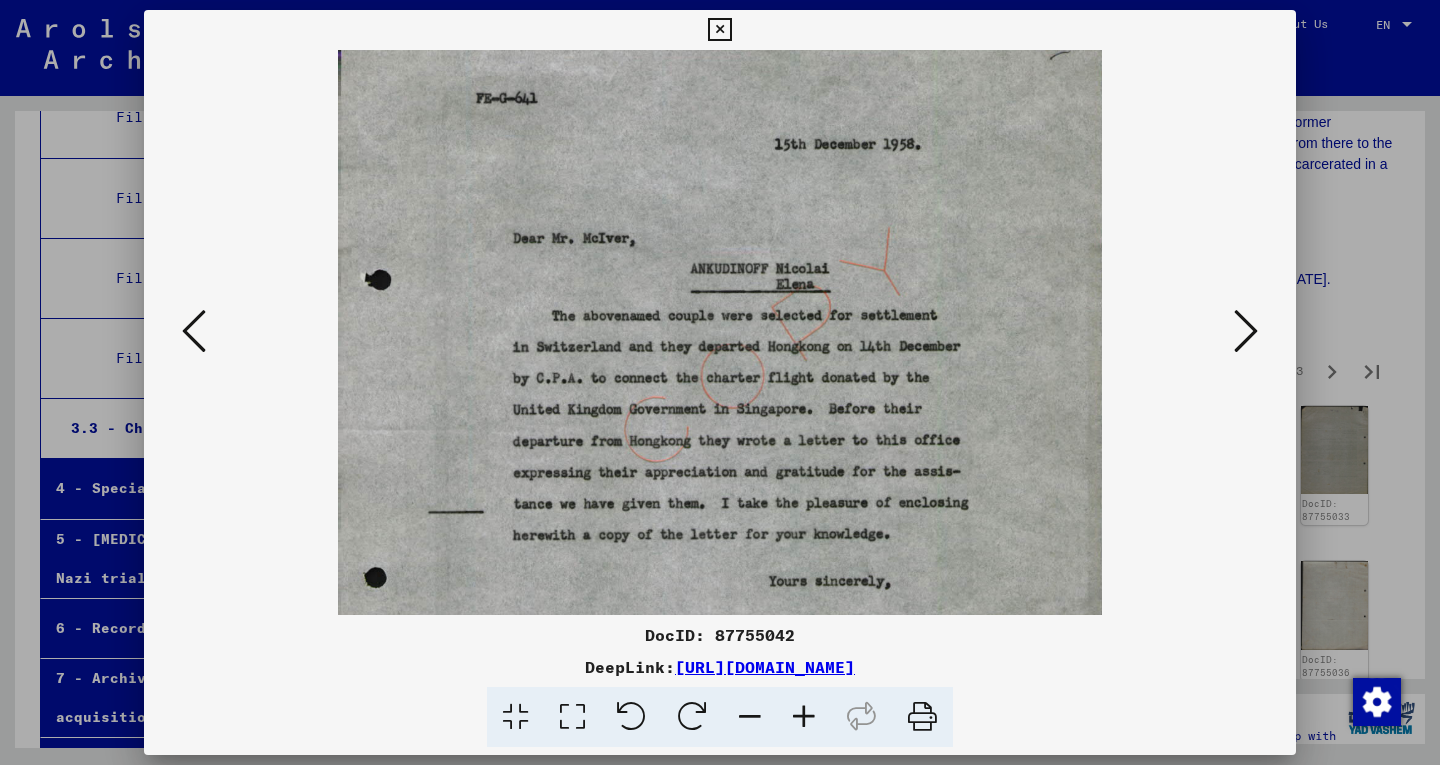 drag, startPoint x: 836, startPoint y: 592, endPoint x: 821, endPoint y: 462, distance: 130.86252 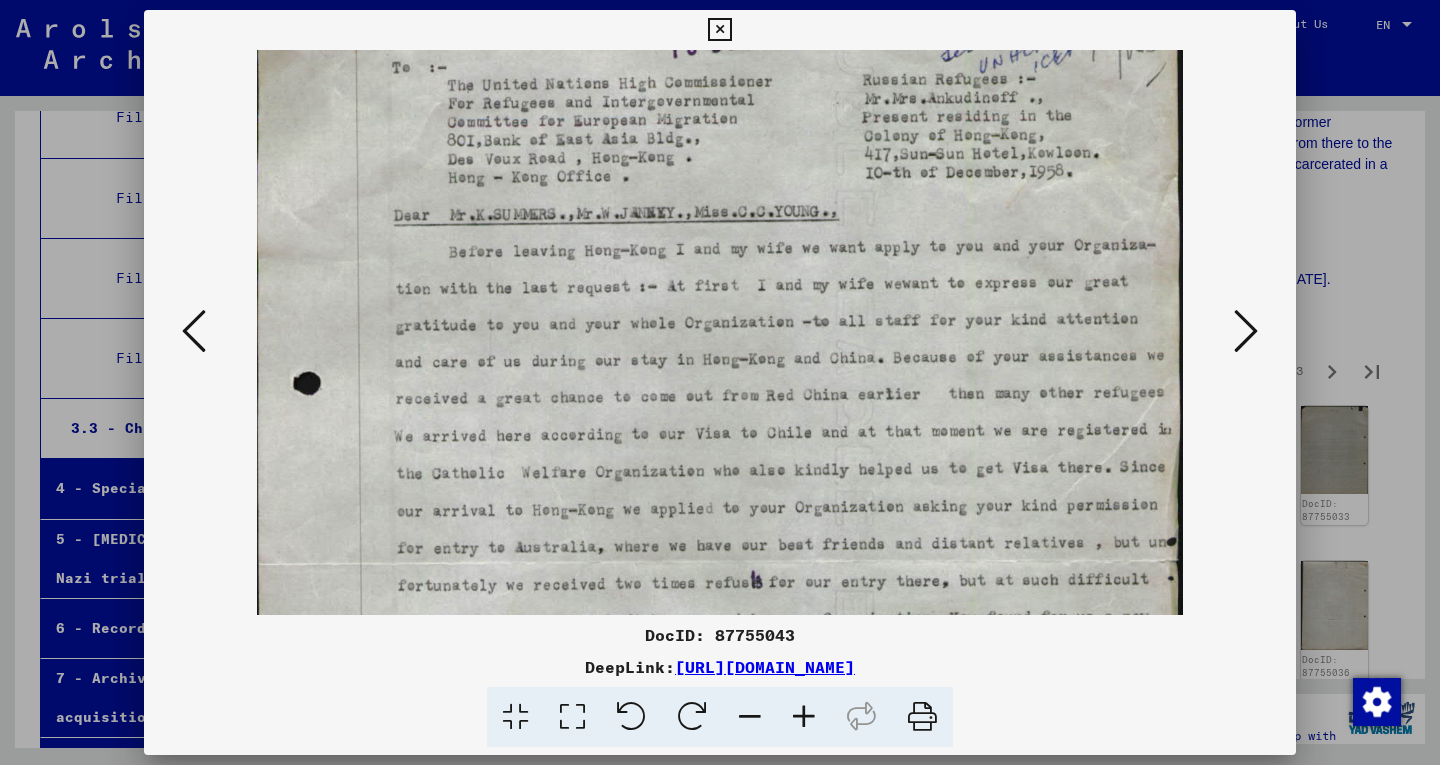 scroll, scrollTop: 96, scrollLeft: 0, axis: vertical 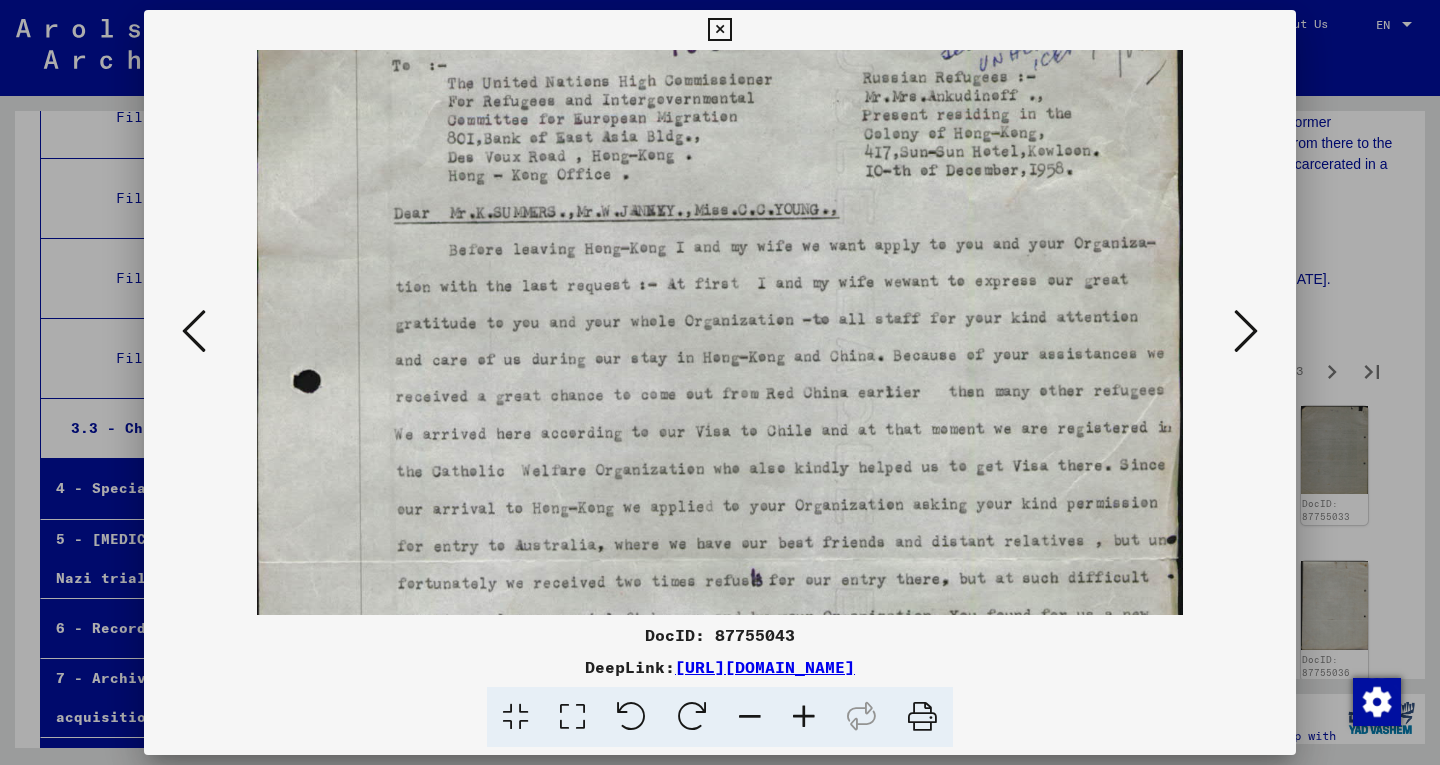 drag, startPoint x: 796, startPoint y: 572, endPoint x: 772, endPoint y: 476, distance: 98.95454 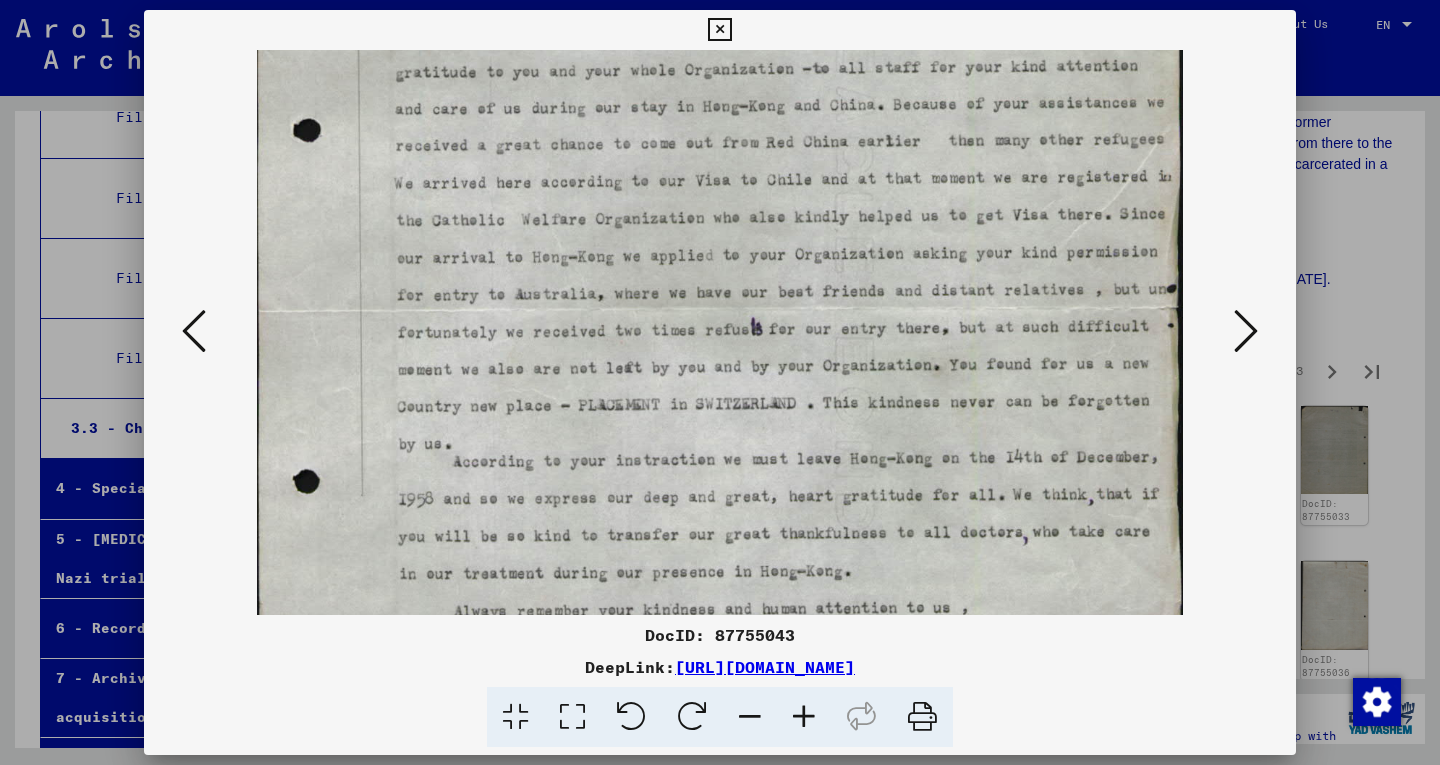 drag, startPoint x: 761, startPoint y: 522, endPoint x: 755, endPoint y: 278, distance: 244.07376 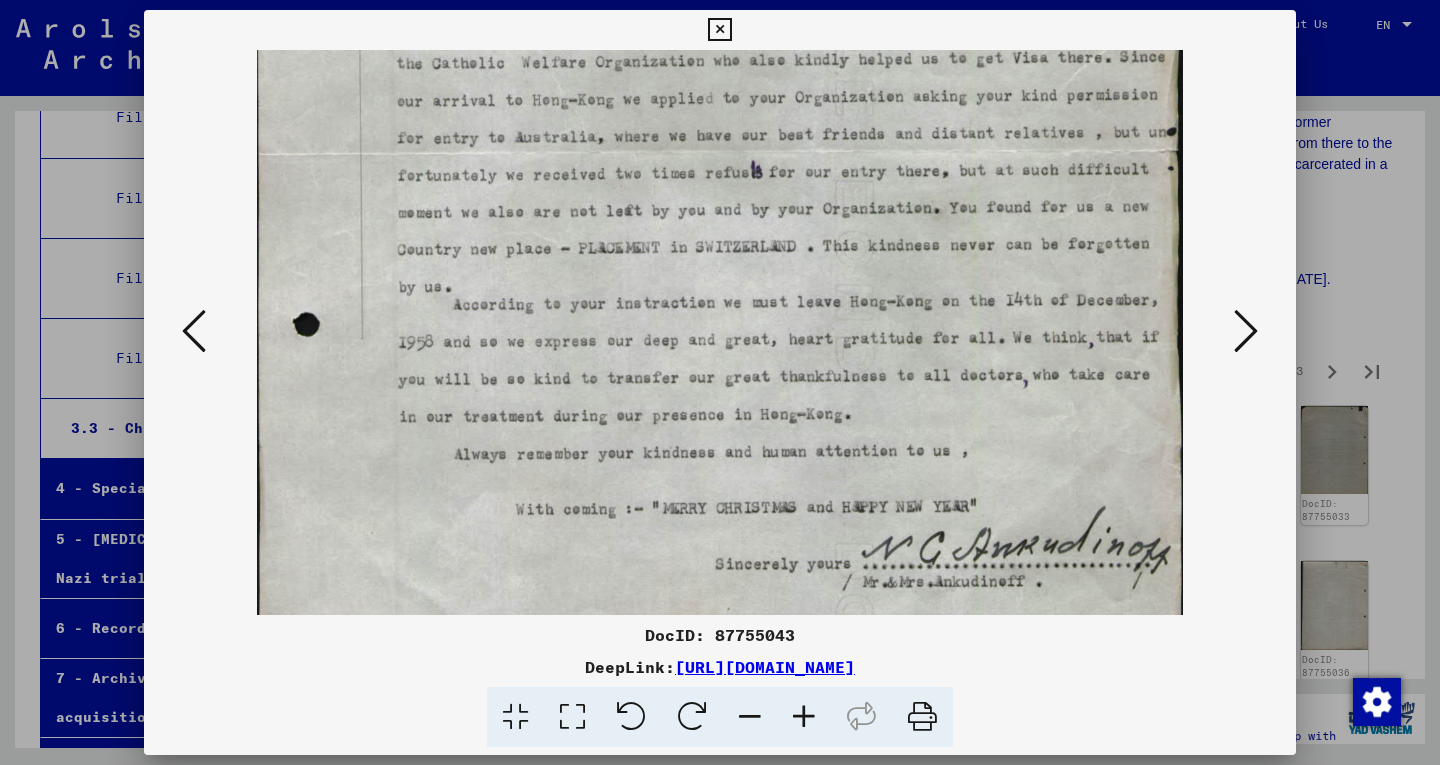 drag, startPoint x: 986, startPoint y: 371, endPoint x: 964, endPoint y: 270, distance: 103.36827 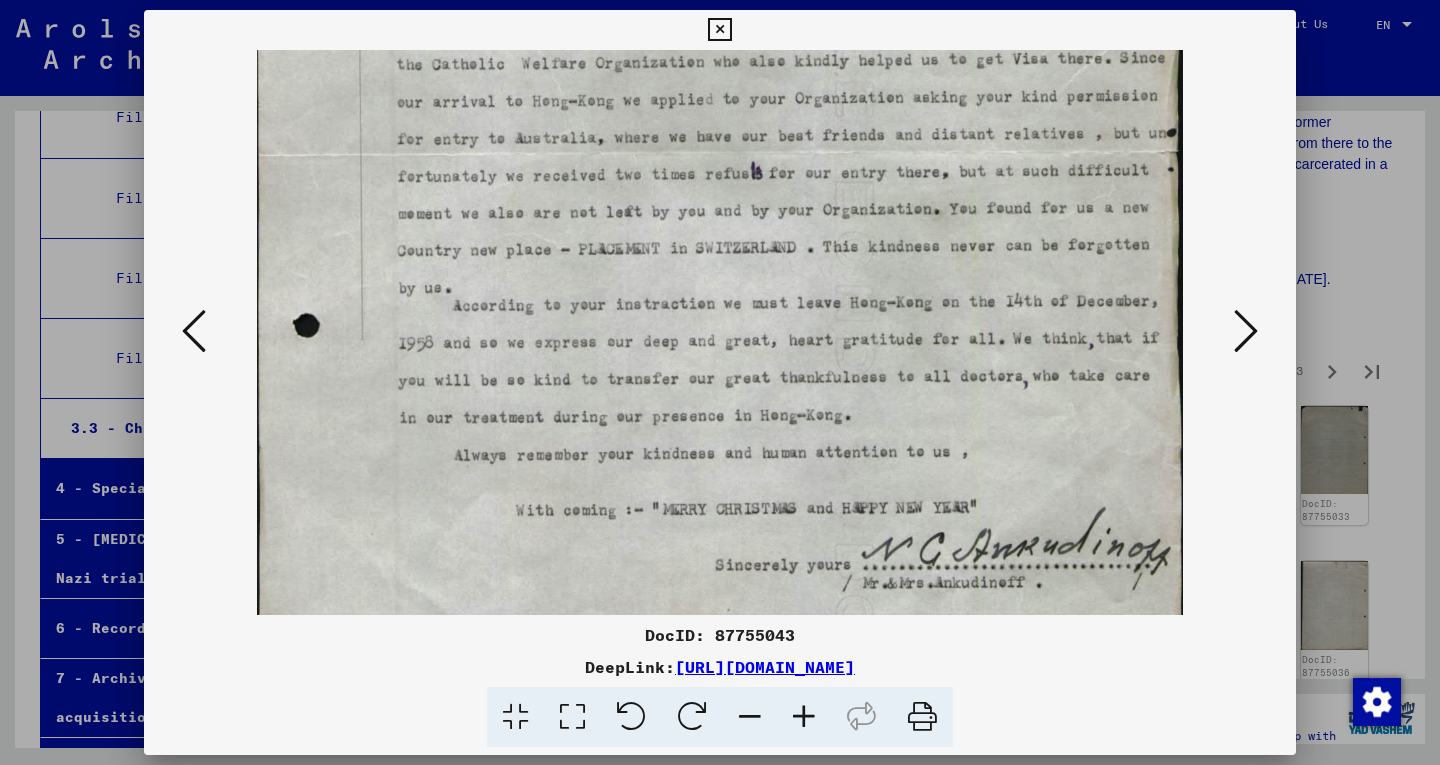scroll, scrollTop: 0, scrollLeft: 0, axis: both 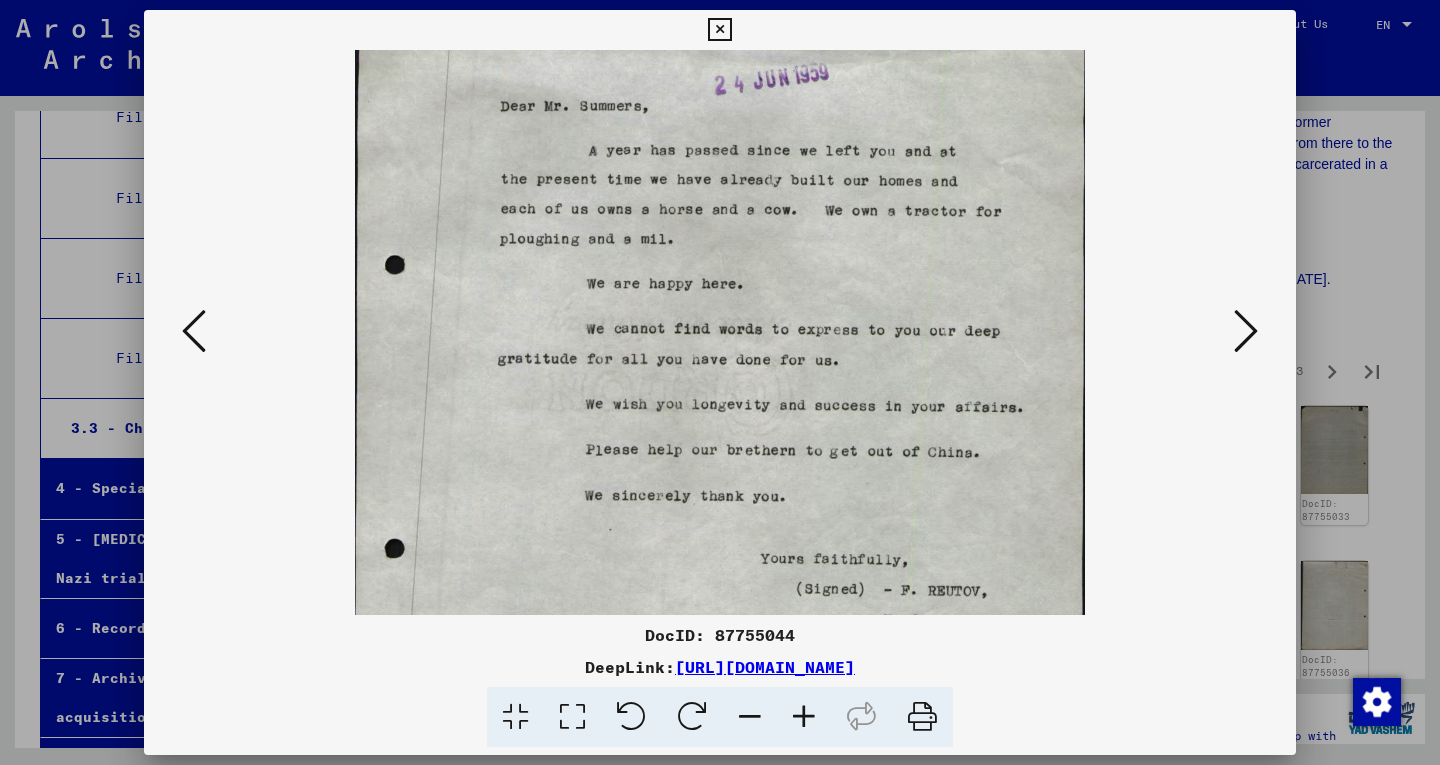 drag, startPoint x: 902, startPoint y: 510, endPoint x: 885, endPoint y: 400, distance: 111.305885 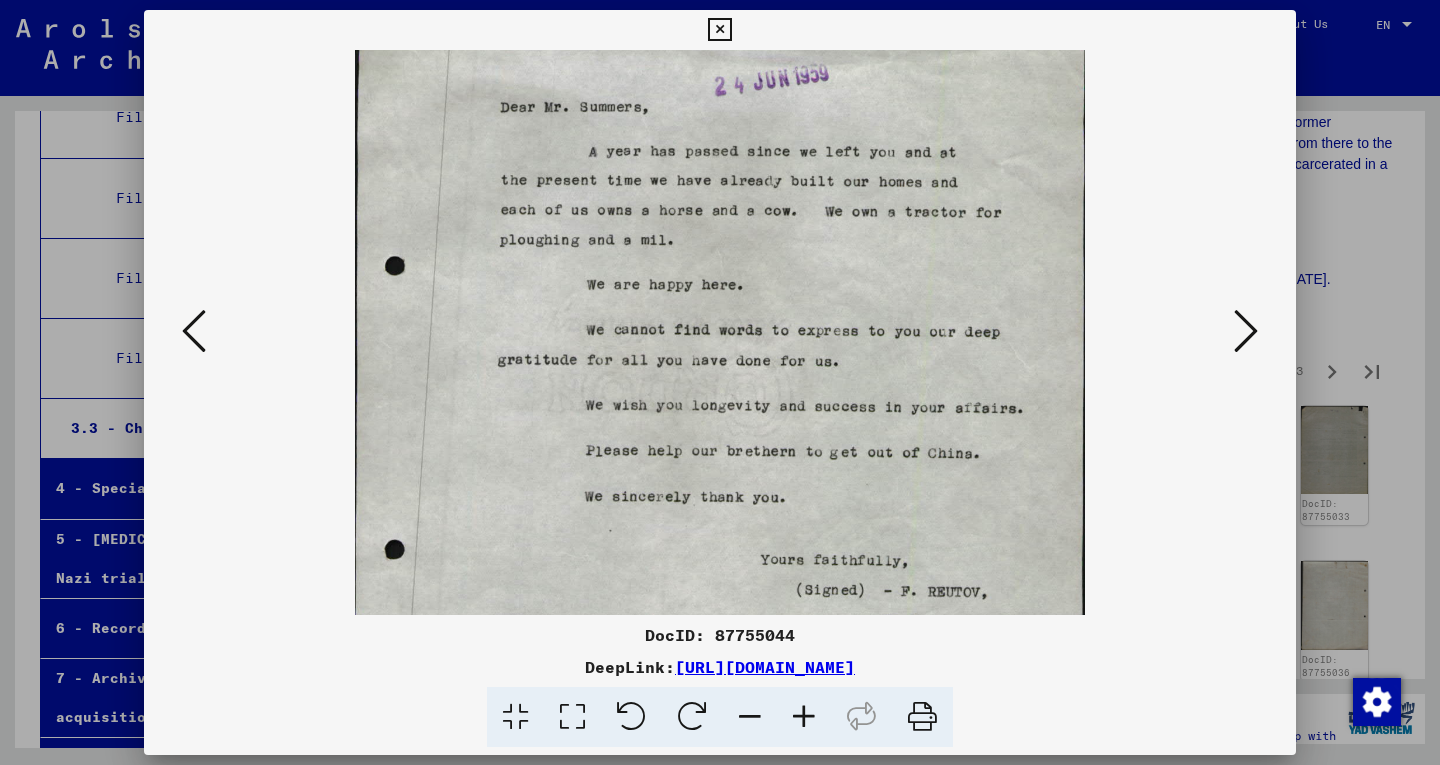 scroll, scrollTop: 0, scrollLeft: 0, axis: both 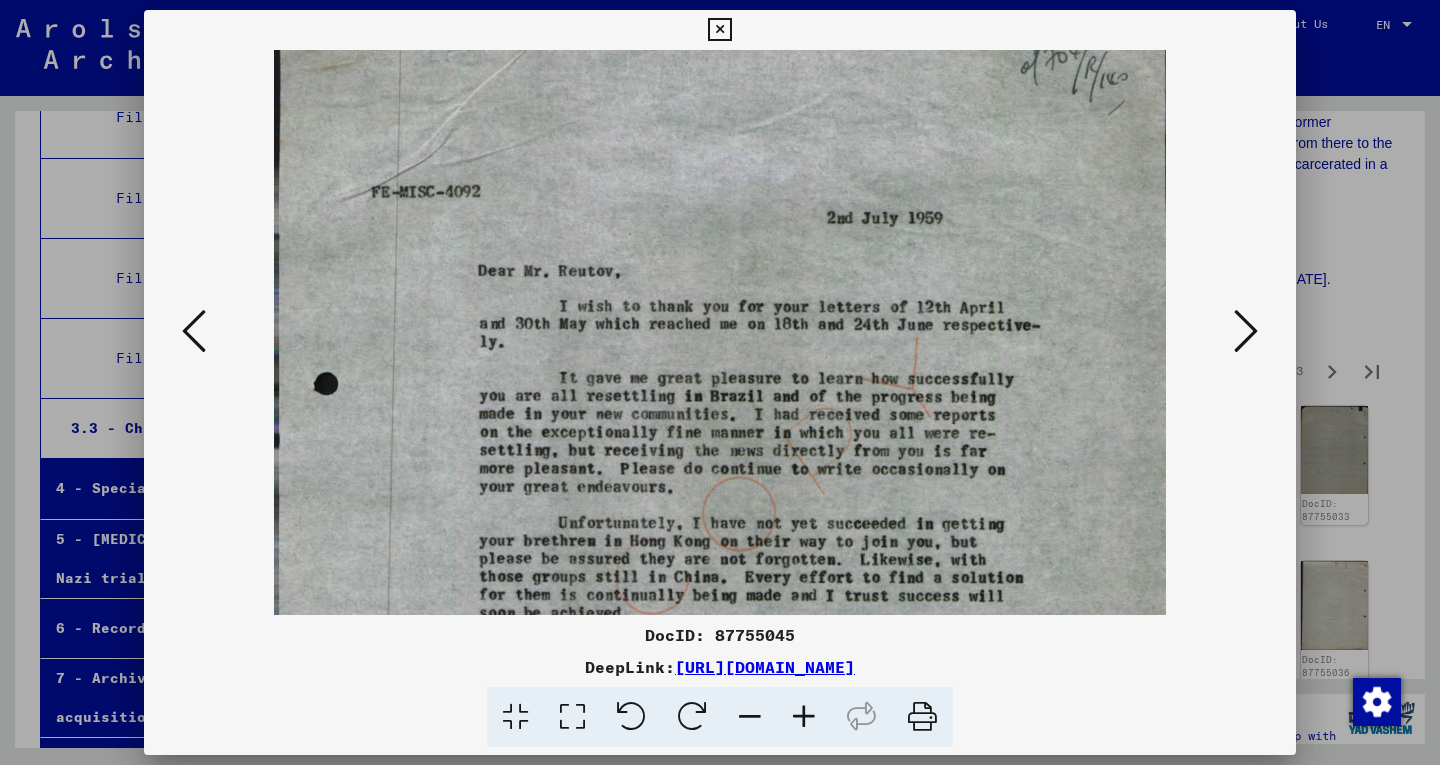 drag, startPoint x: 712, startPoint y: 570, endPoint x: 696, endPoint y: 504, distance: 67.911705 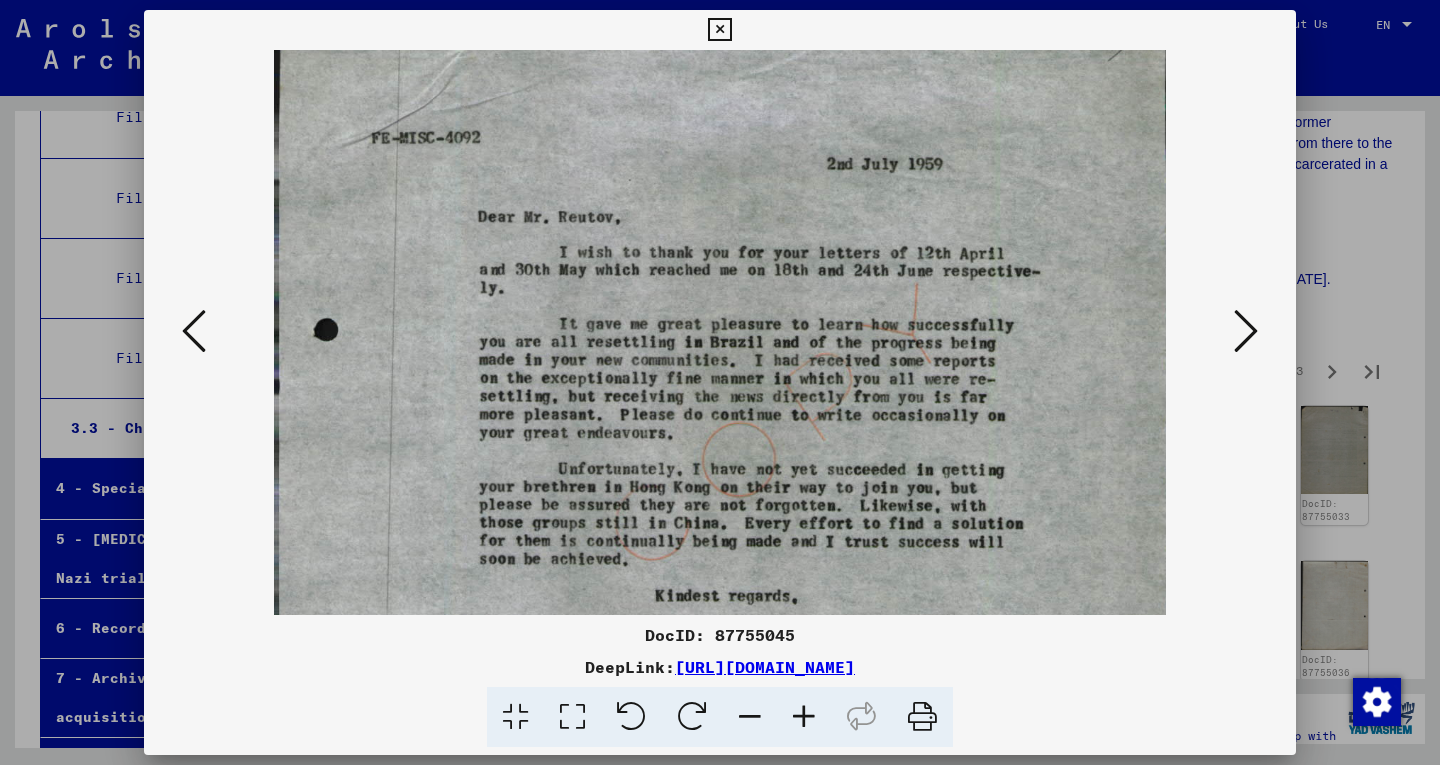 scroll, scrollTop: 130, scrollLeft: 0, axis: vertical 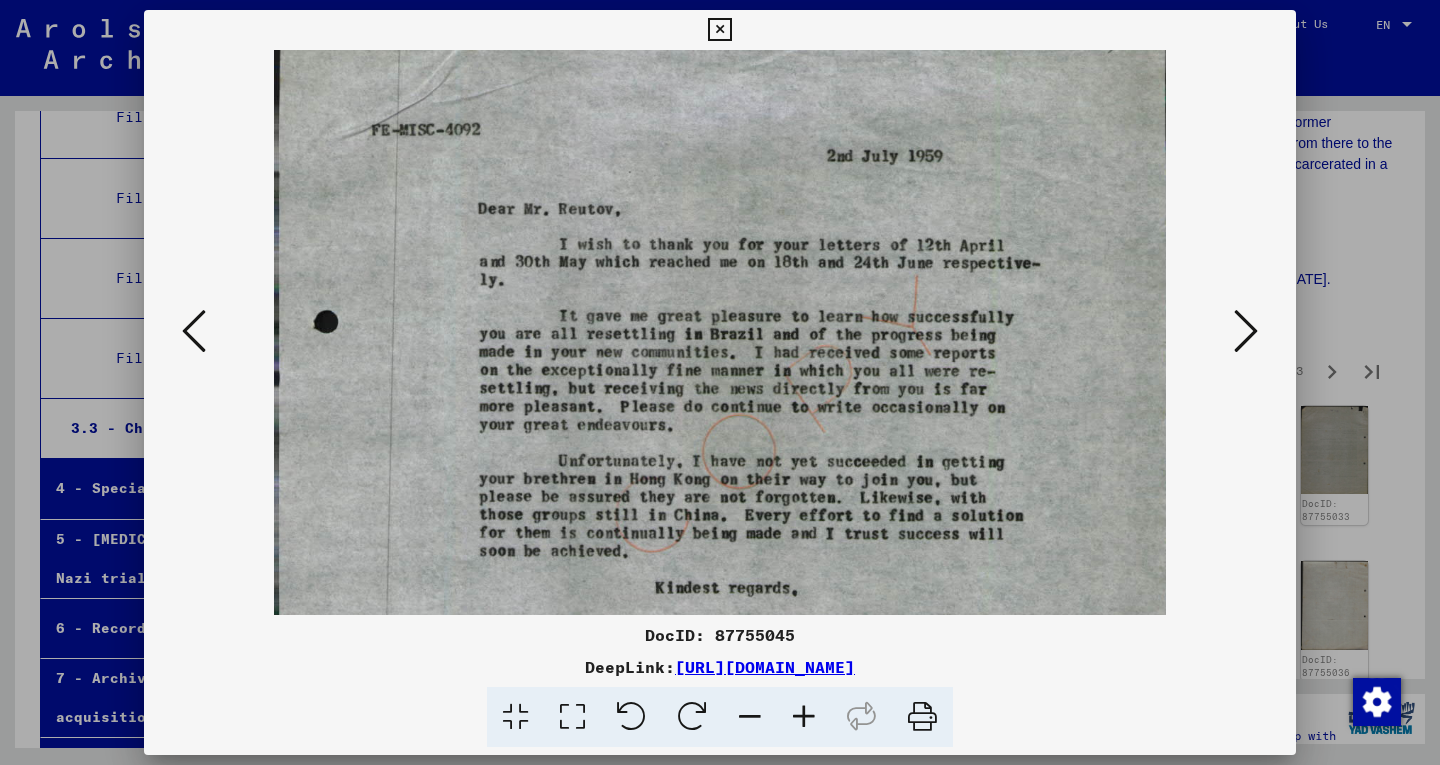 drag, startPoint x: 689, startPoint y: 497, endPoint x: 671, endPoint y: 436, distance: 63.600315 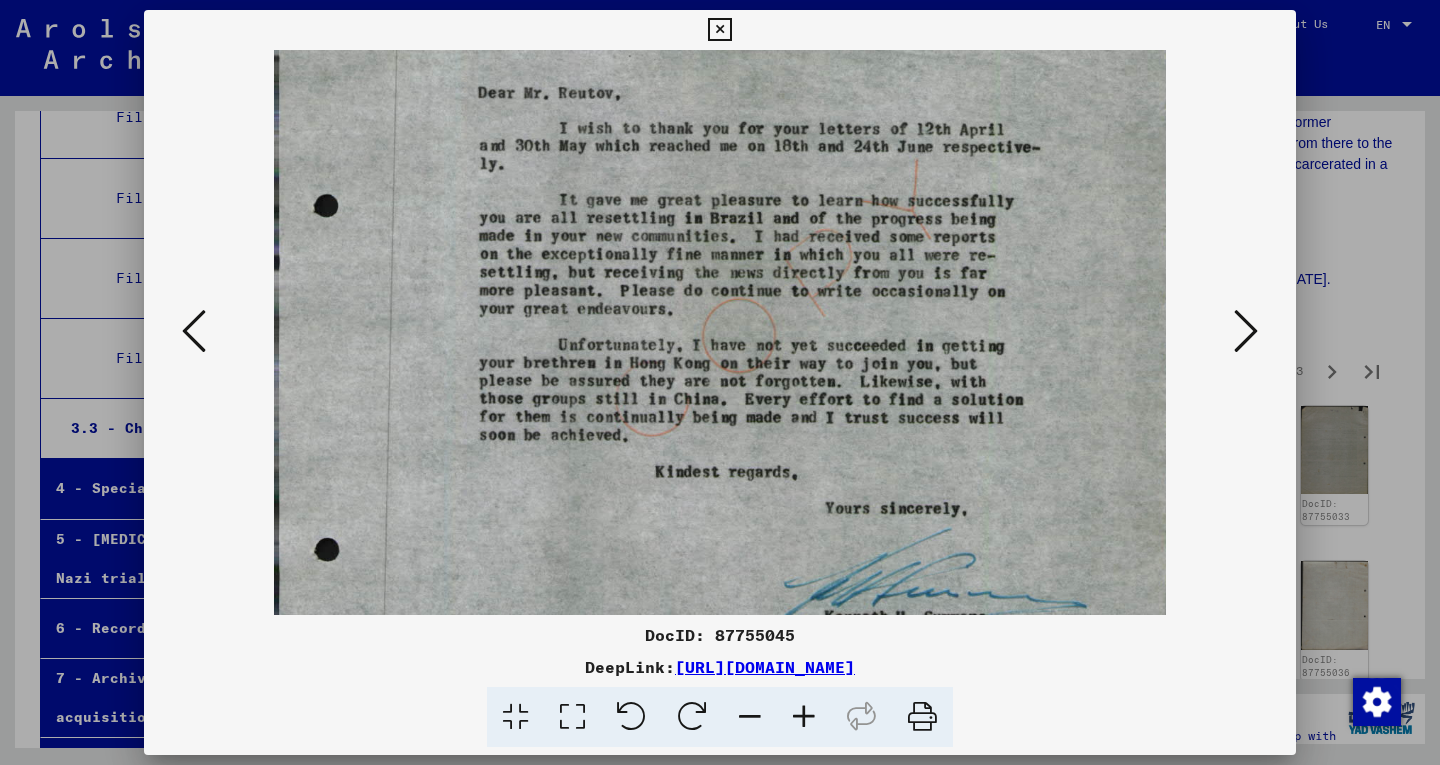 drag, startPoint x: 622, startPoint y: 512, endPoint x: 618, endPoint y: 399, distance: 113.07078 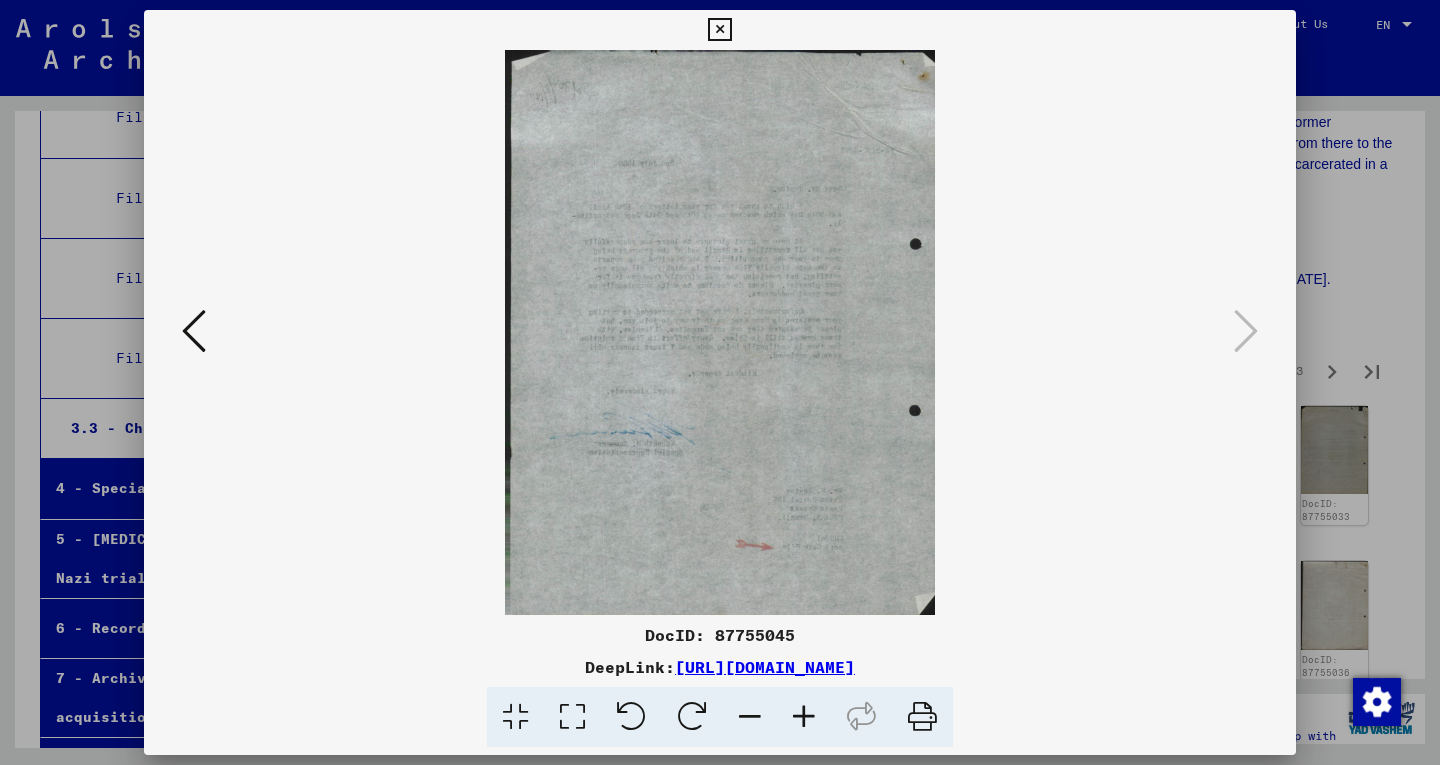 scroll, scrollTop: 0, scrollLeft: 0, axis: both 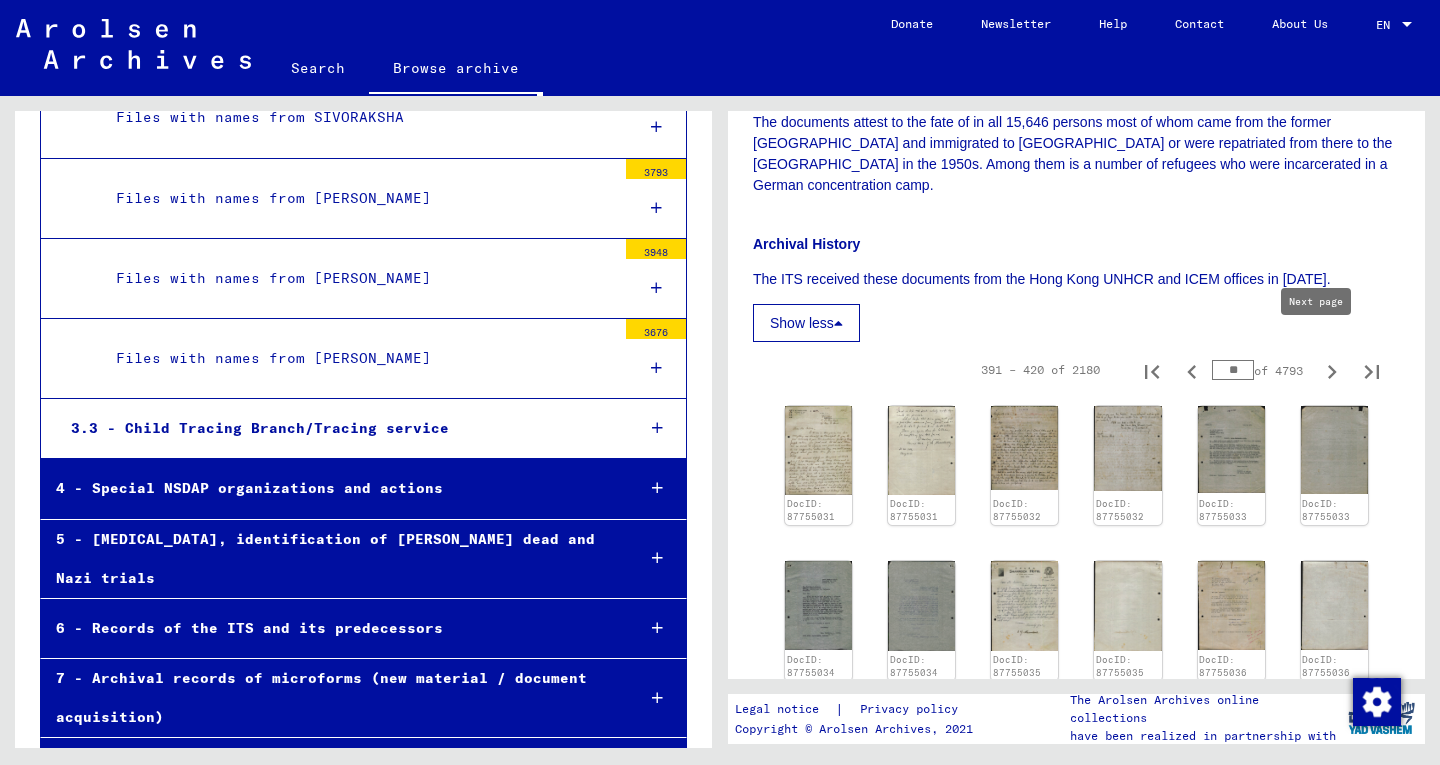 type on "**" 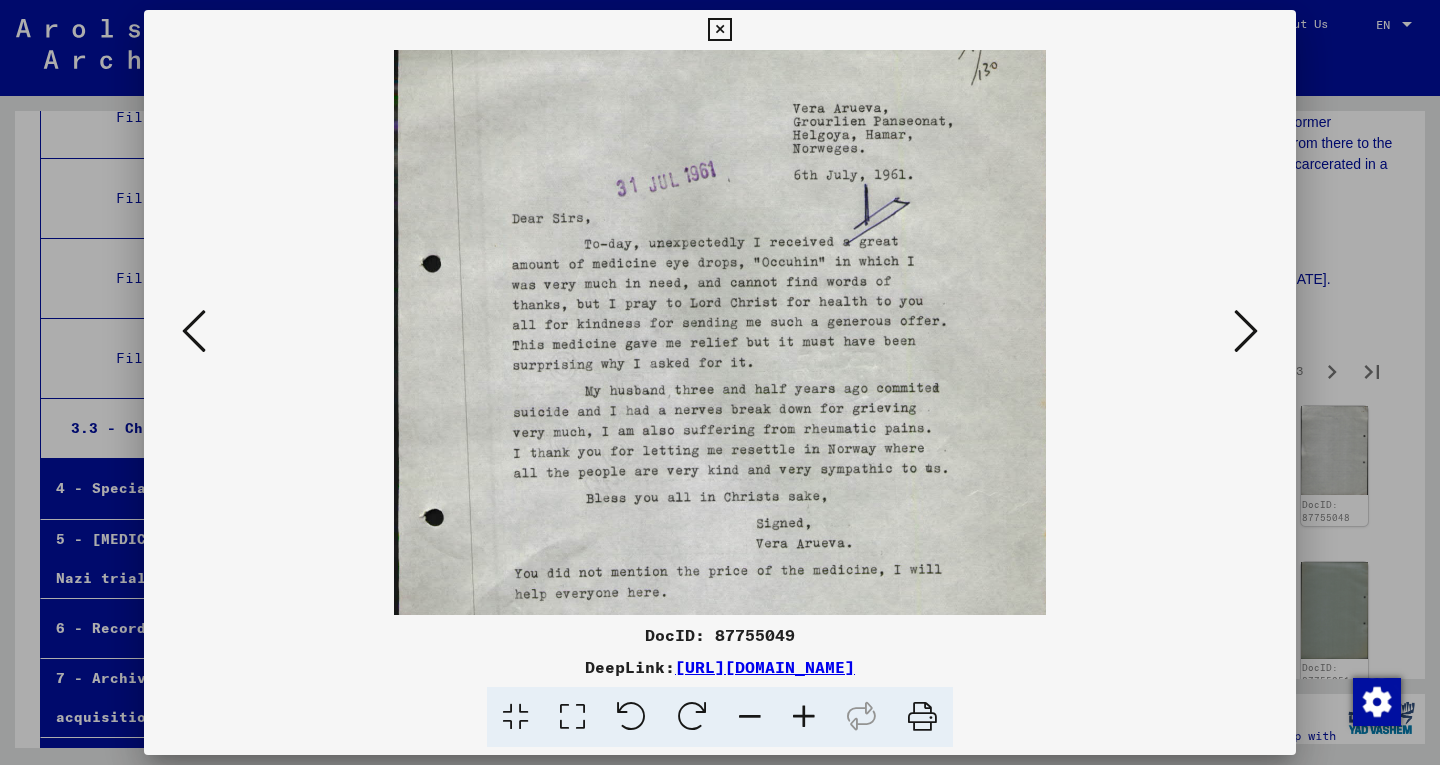 drag, startPoint x: 952, startPoint y: 504, endPoint x: 949, endPoint y: 401, distance: 103.04368 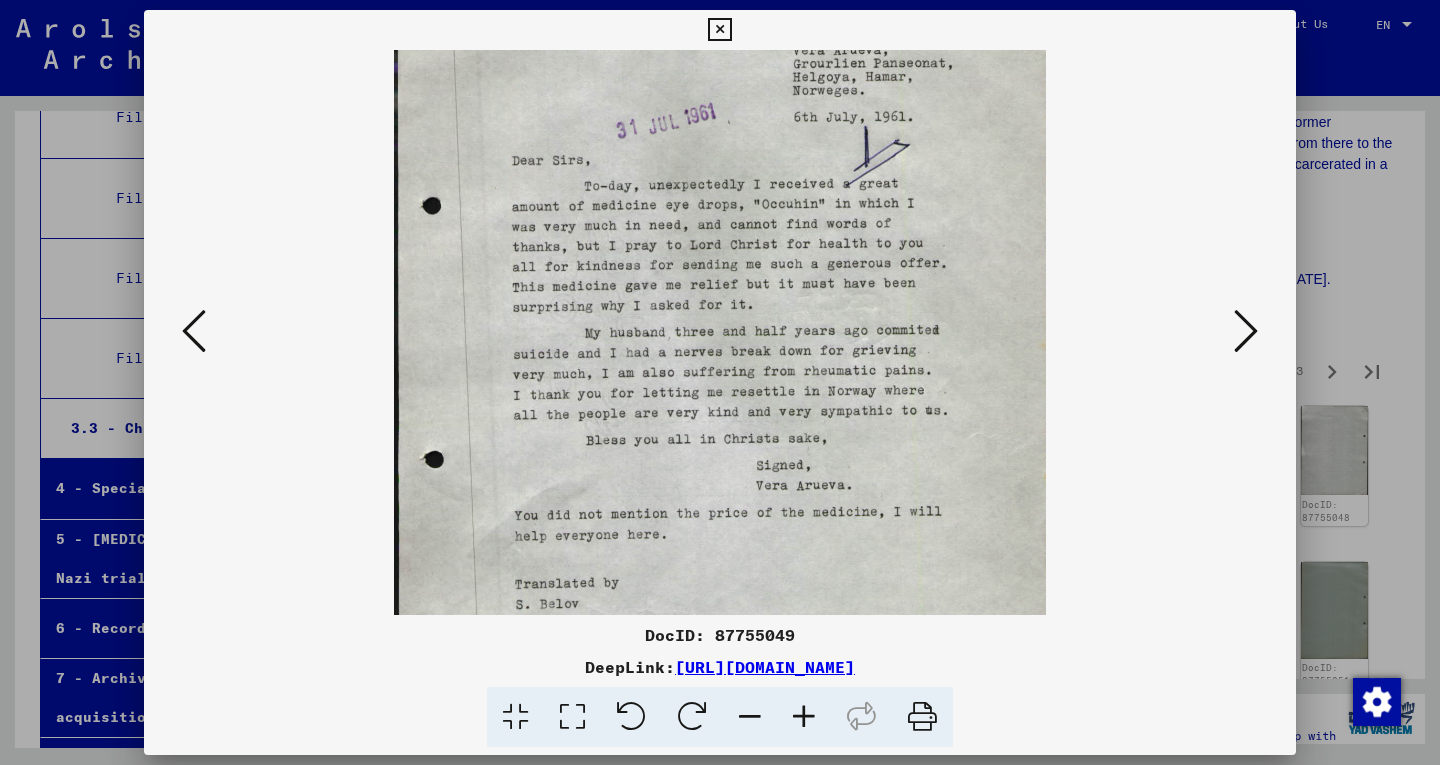 drag, startPoint x: 937, startPoint y: 481, endPoint x: 932, endPoint y: 426, distance: 55.226807 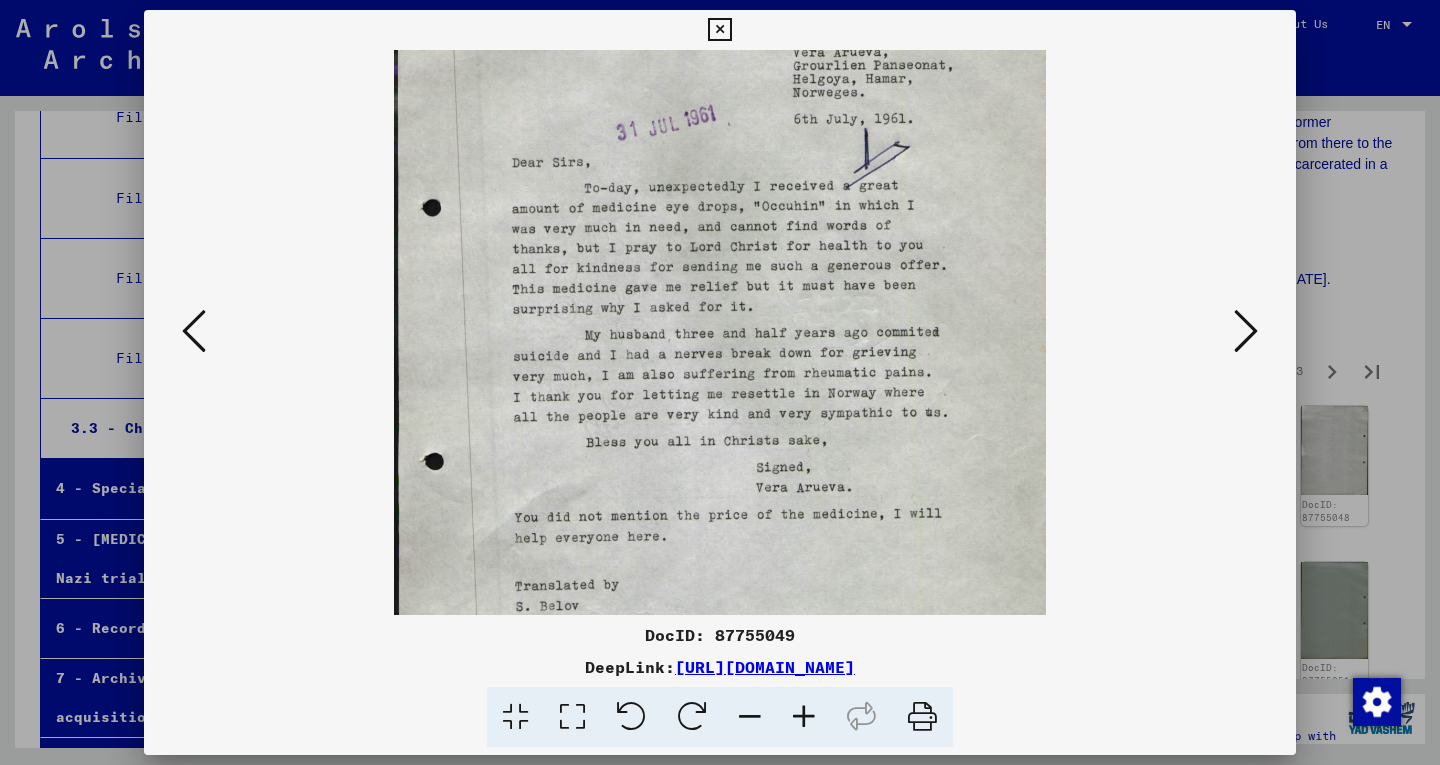 scroll, scrollTop: 0, scrollLeft: 0, axis: both 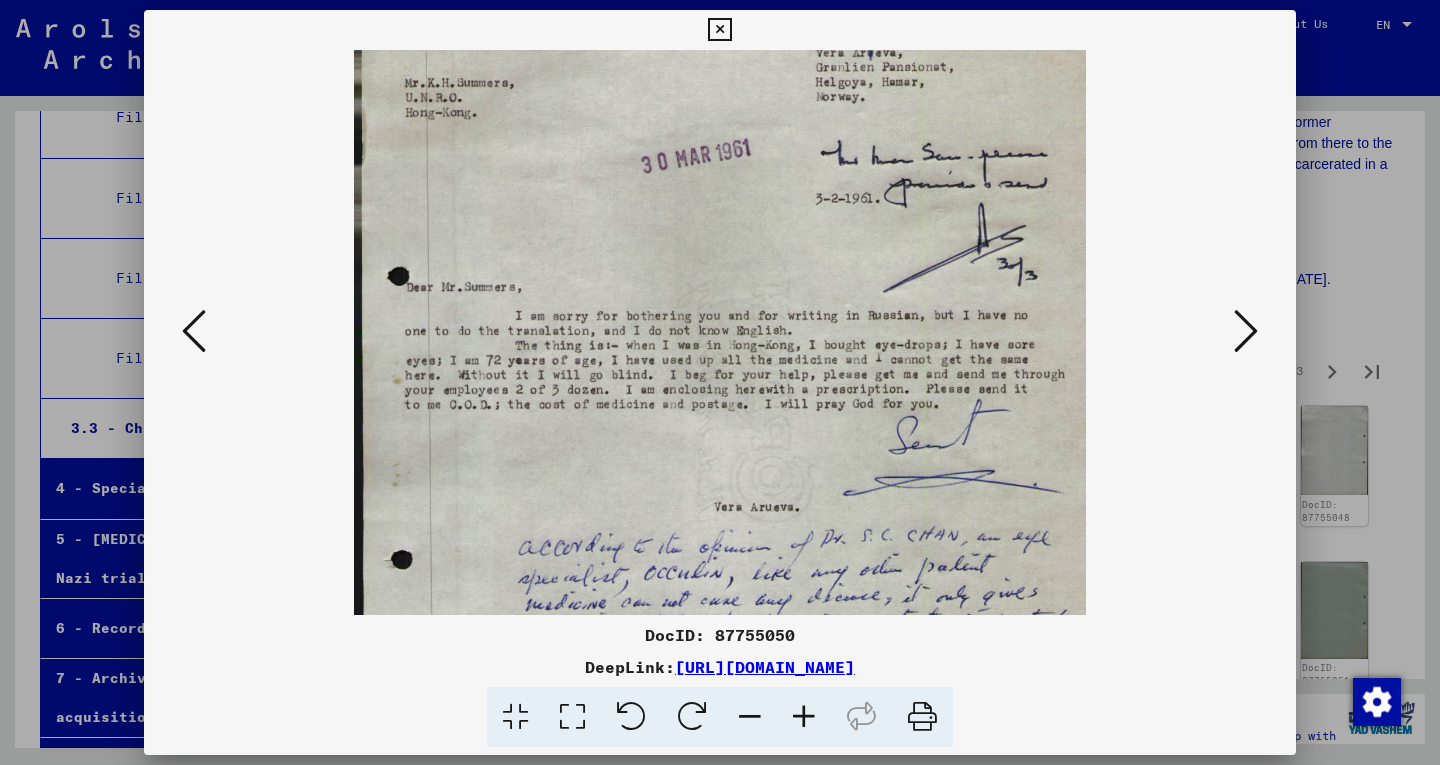 drag, startPoint x: 719, startPoint y: 570, endPoint x: 715, endPoint y: 445, distance: 125.06398 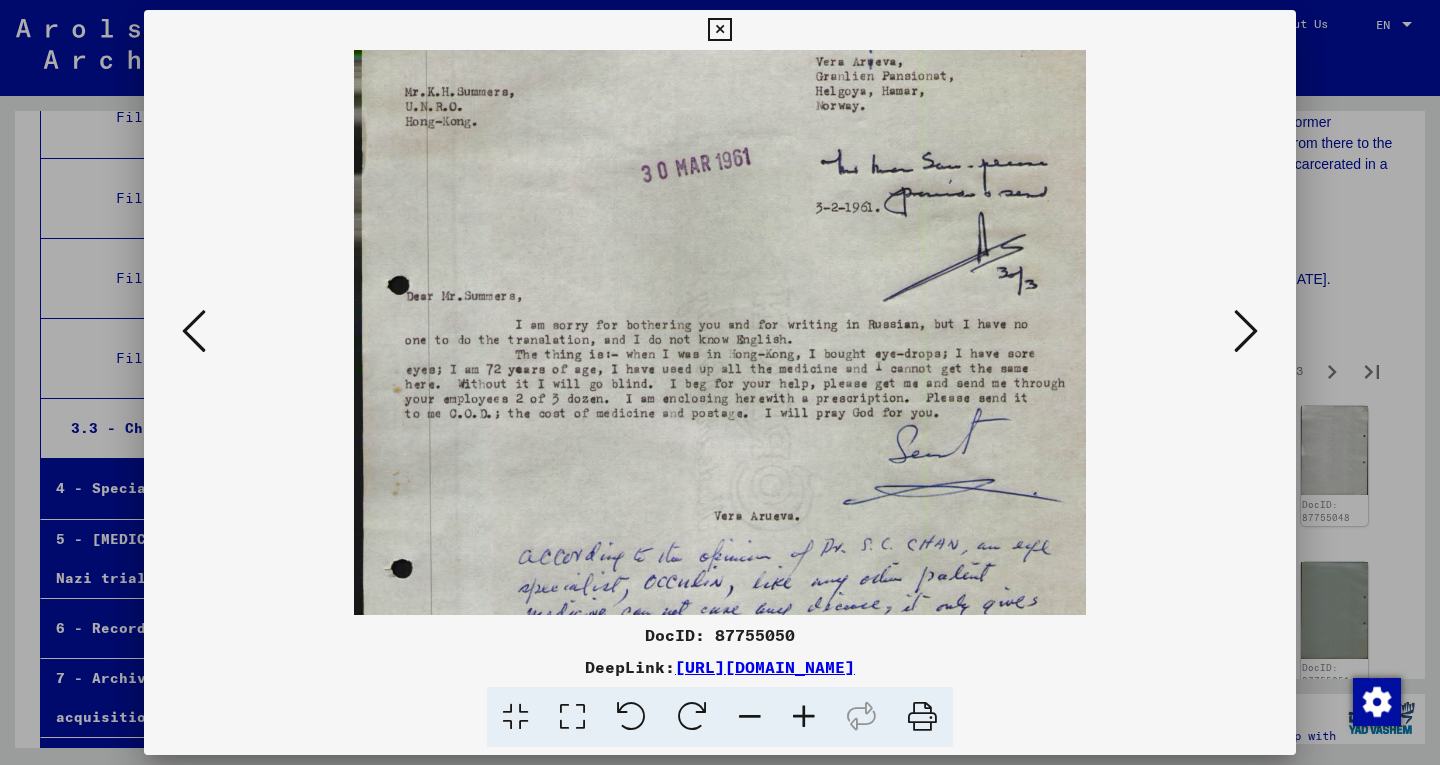 scroll, scrollTop: 116, scrollLeft: 0, axis: vertical 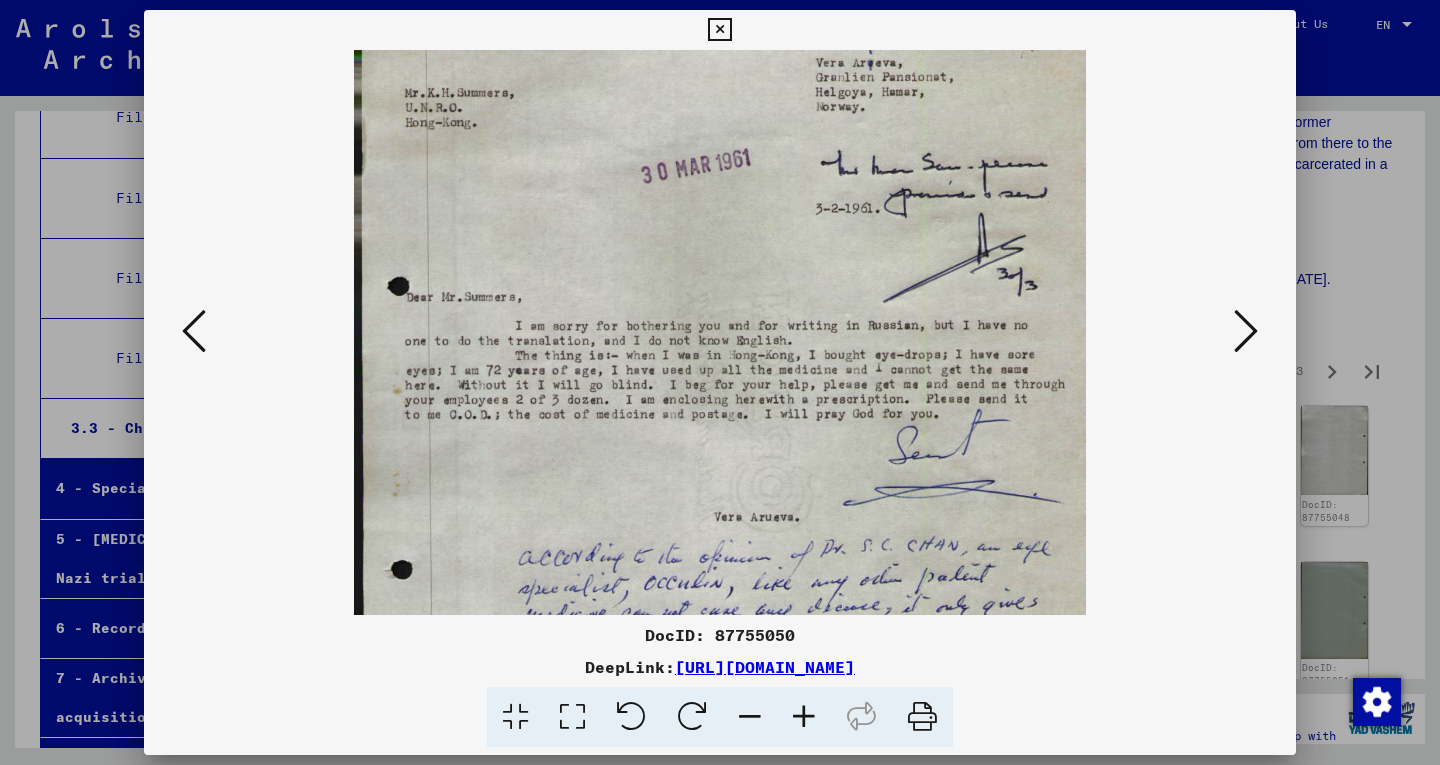drag, startPoint x: 713, startPoint y: 470, endPoint x: 698, endPoint y: 480, distance: 18.027756 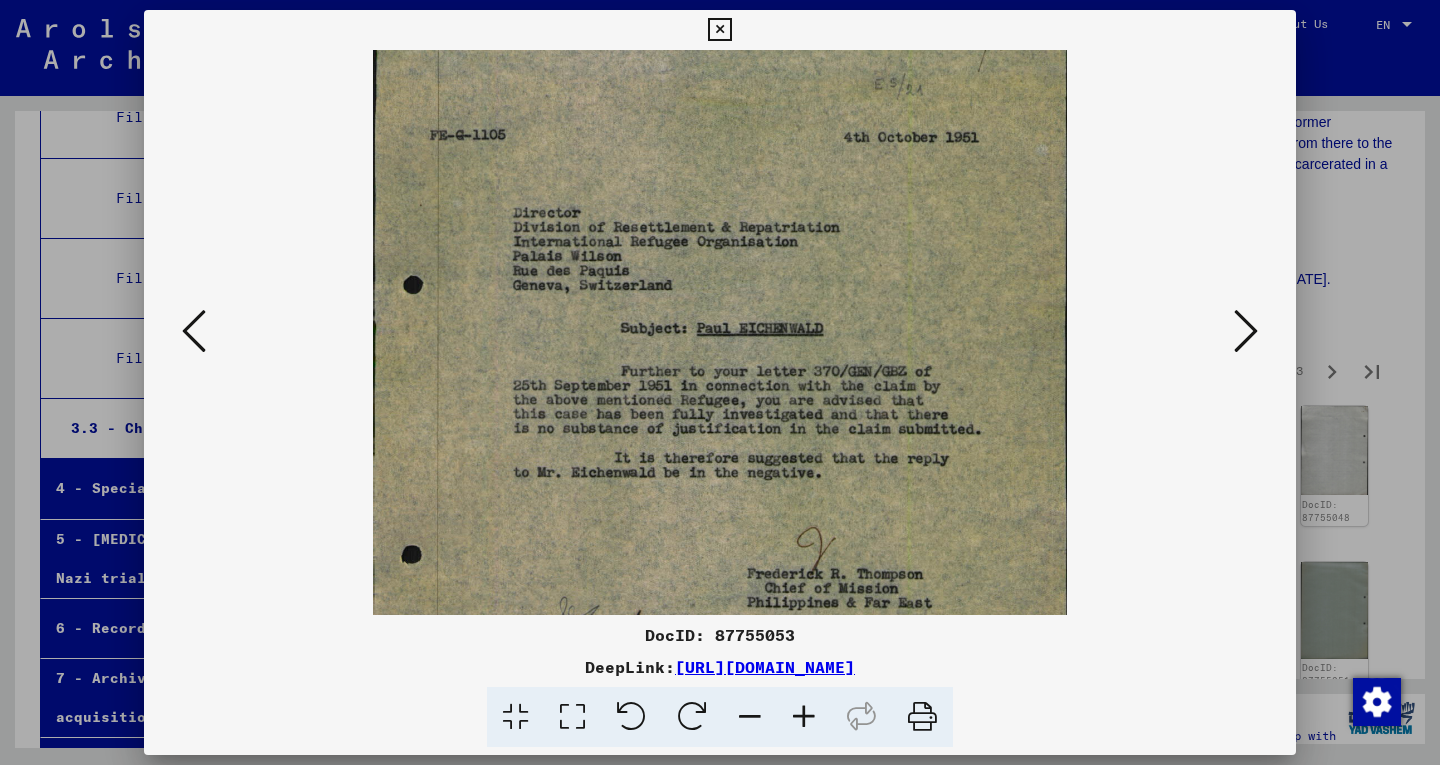 scroll, scrollTop: 85, scrollLeft: 0, axis: vertical 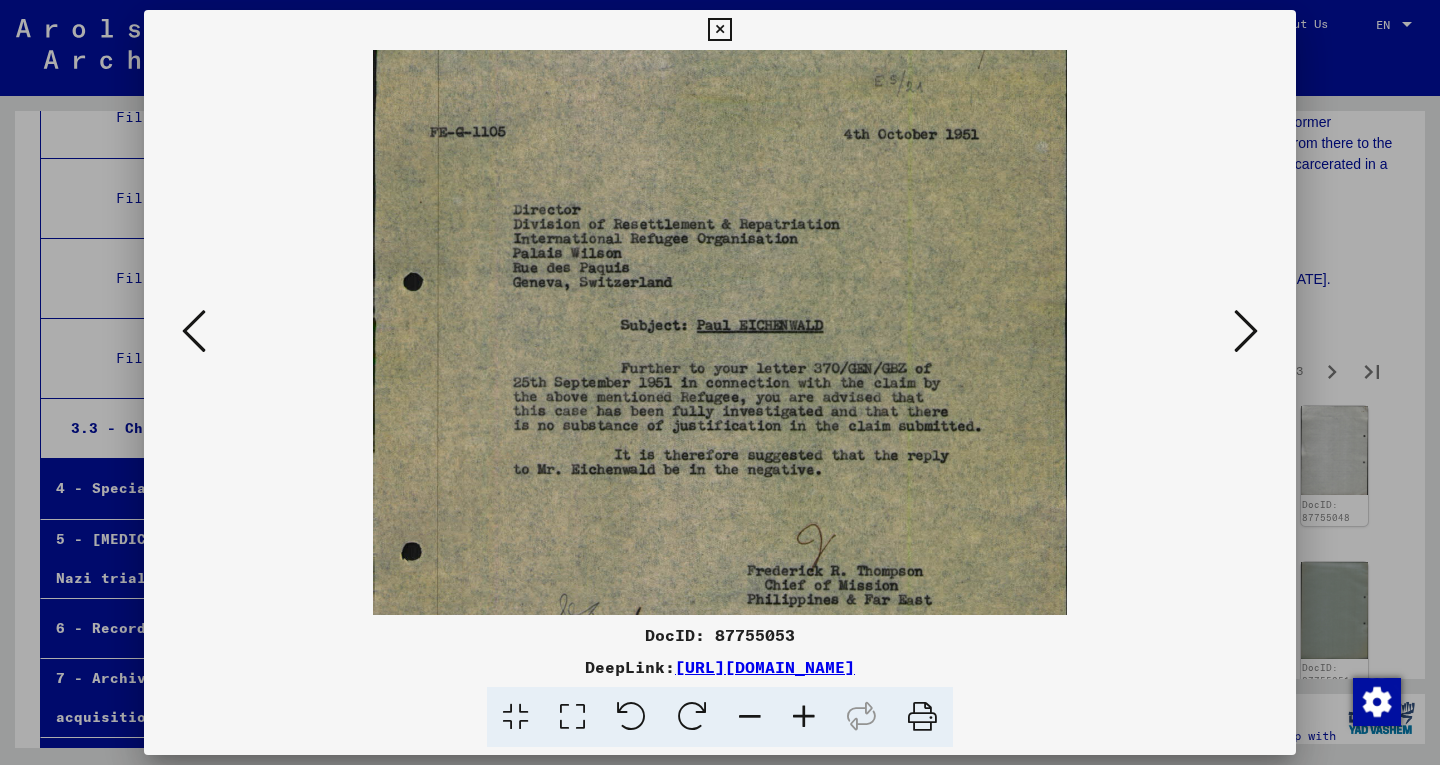 drag, startPoint x: 941, startPoint y: 600, endPoint x: 913, endPoint y: 517, distance: 87.595665 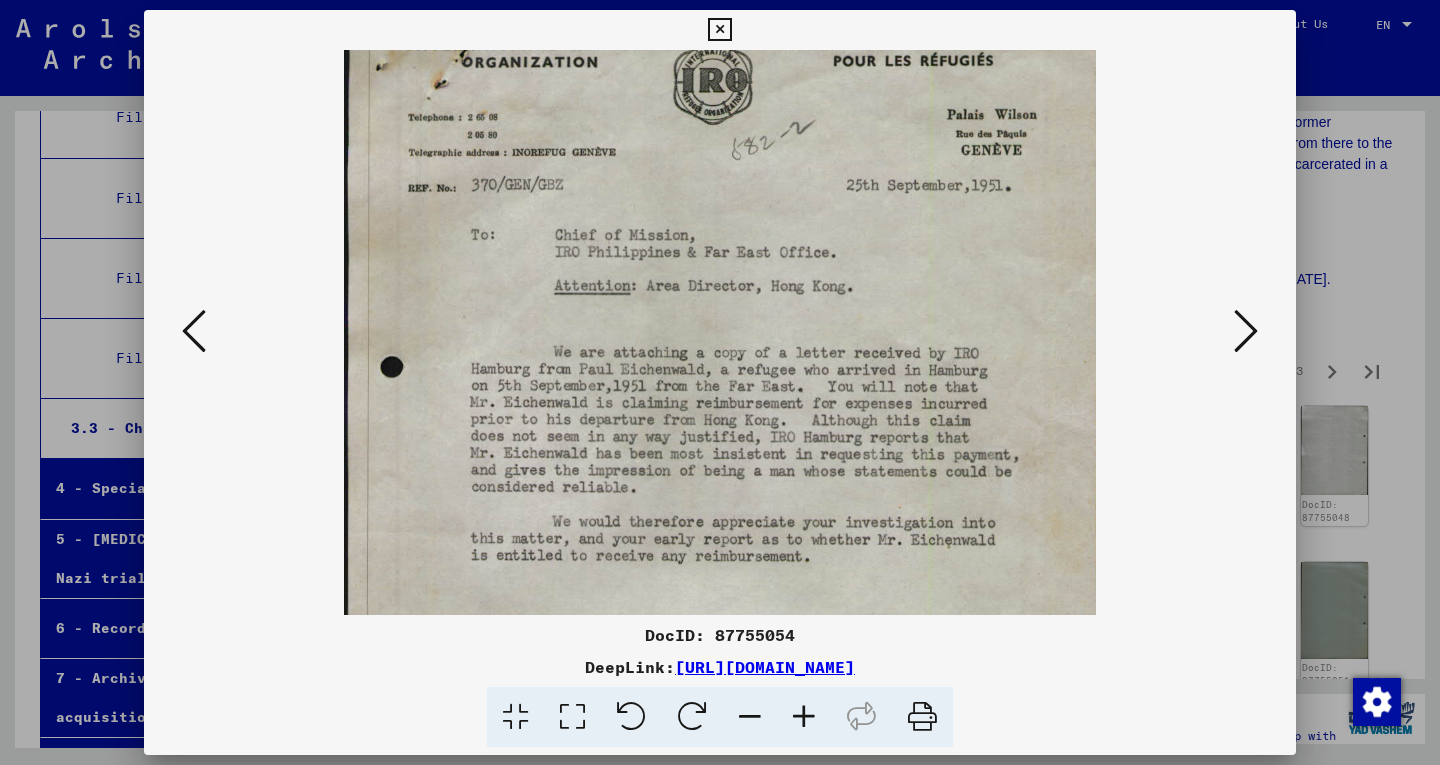 scroll, scrollTop: 67, scrollLeft: 0, axis: vertical 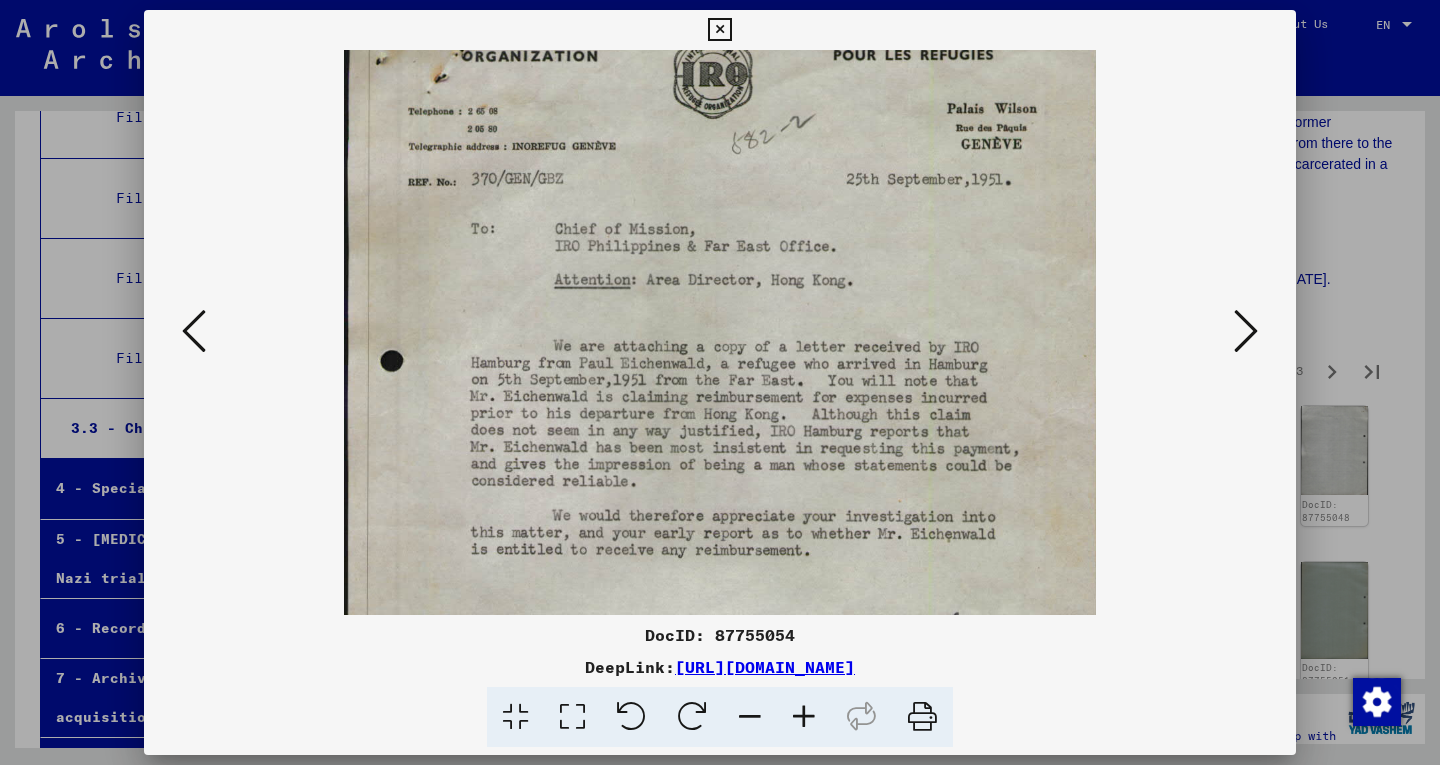 drag, startPoint x: 832, startPoint y: 521, endPoint x: 831, endPoint y: 487, distance: 34.0147 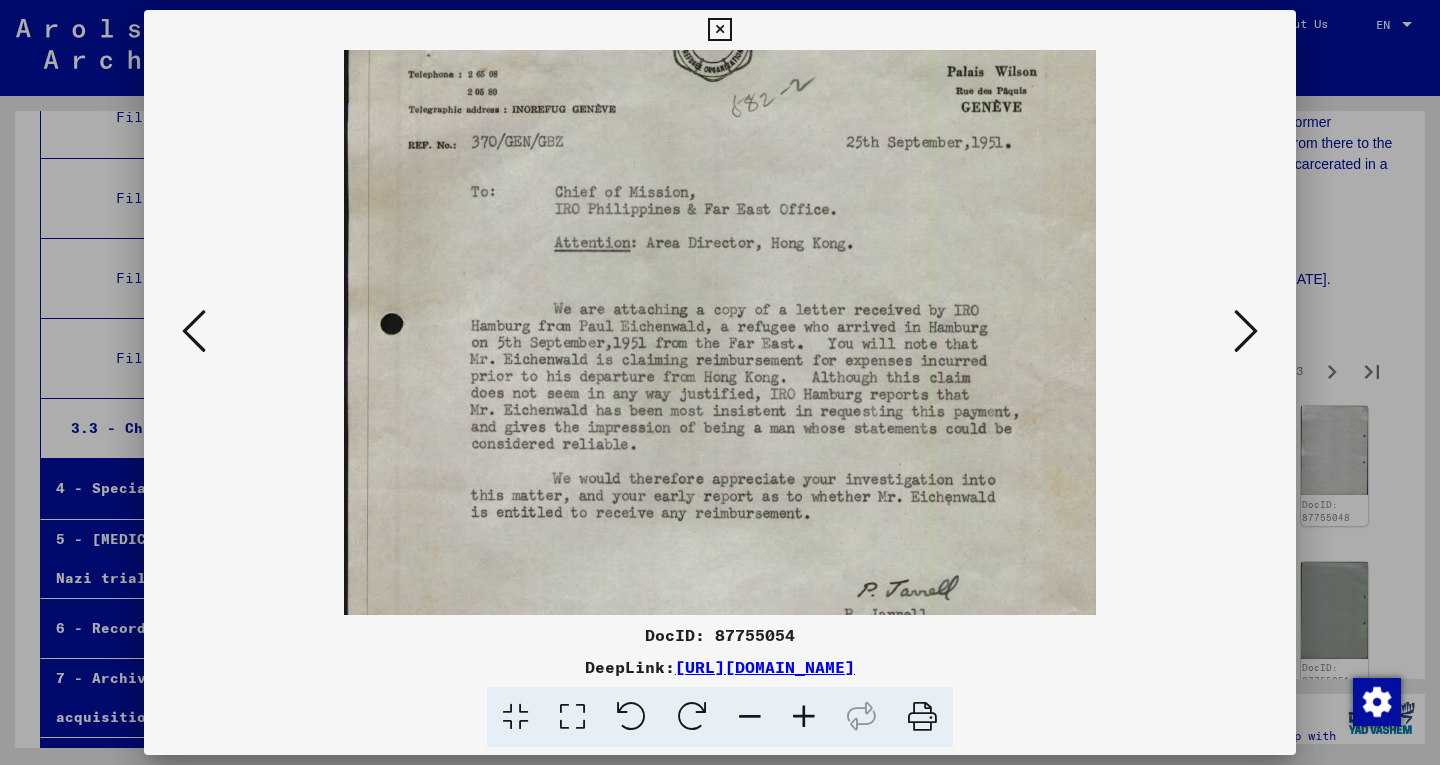 scroll, scrollTop: 111, scrollLeft: 0, axis: vertical 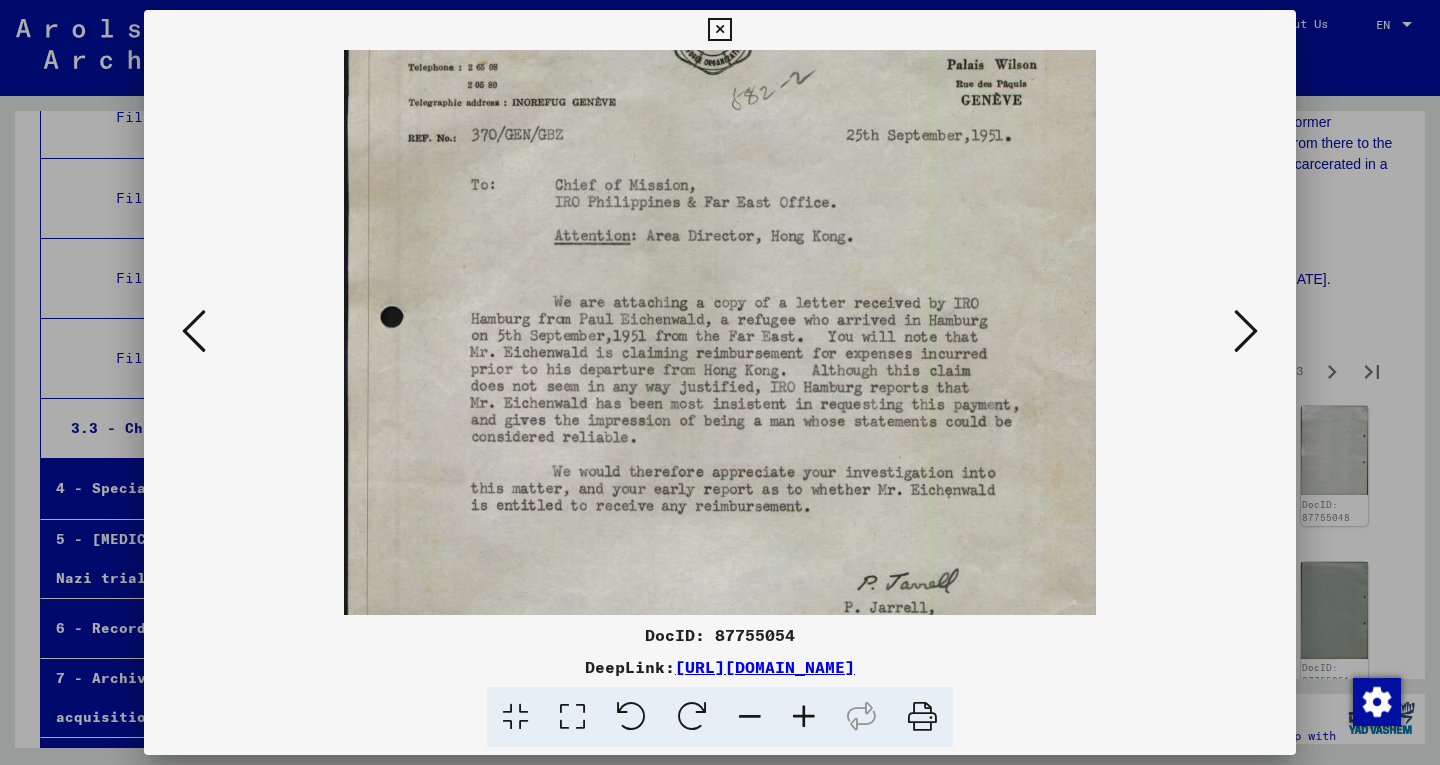 drag, startPoint x: 827, startPoint y: 483, endPoint x: 819, endPoint y: 443, distance: 40.792156 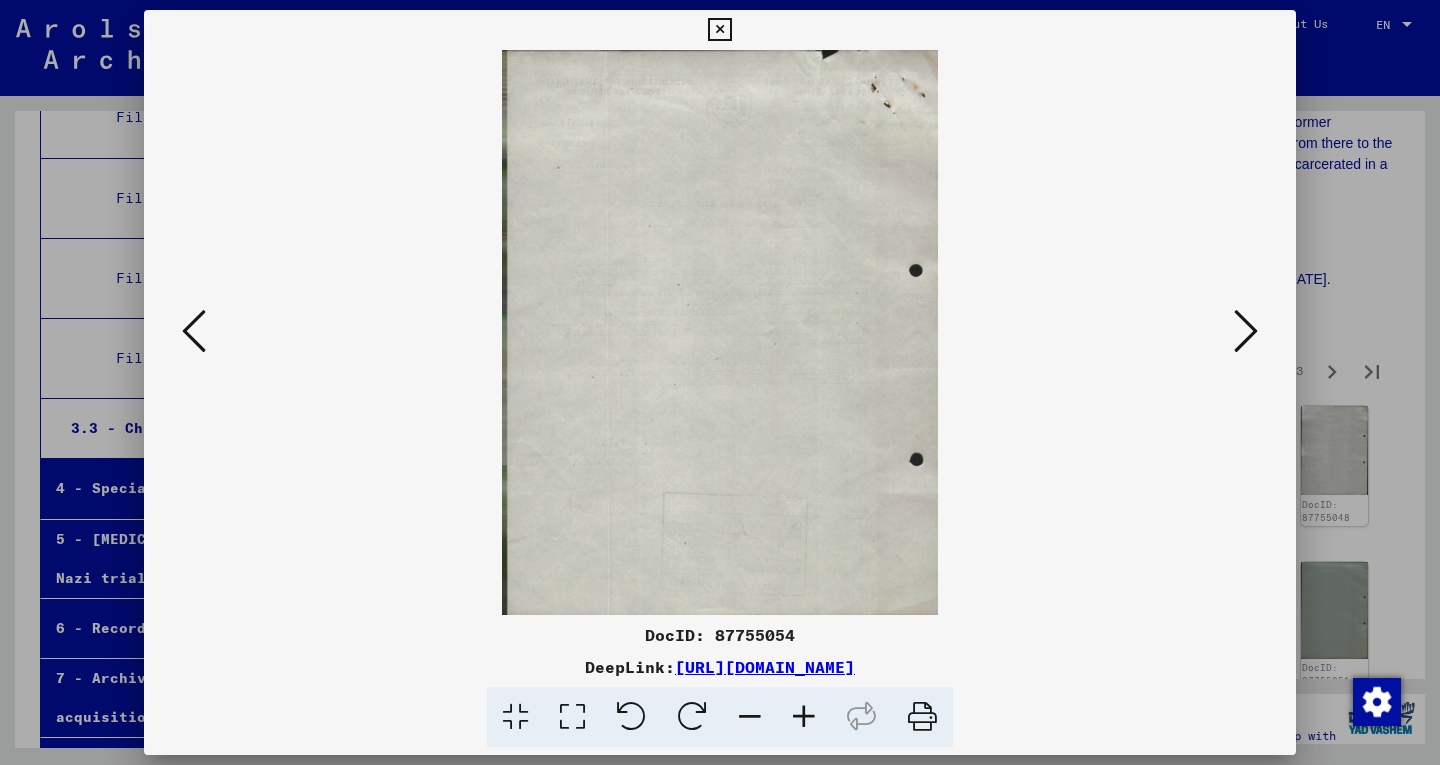 scroll, scrollTop: 0, scrollLeft: 0, axis: both 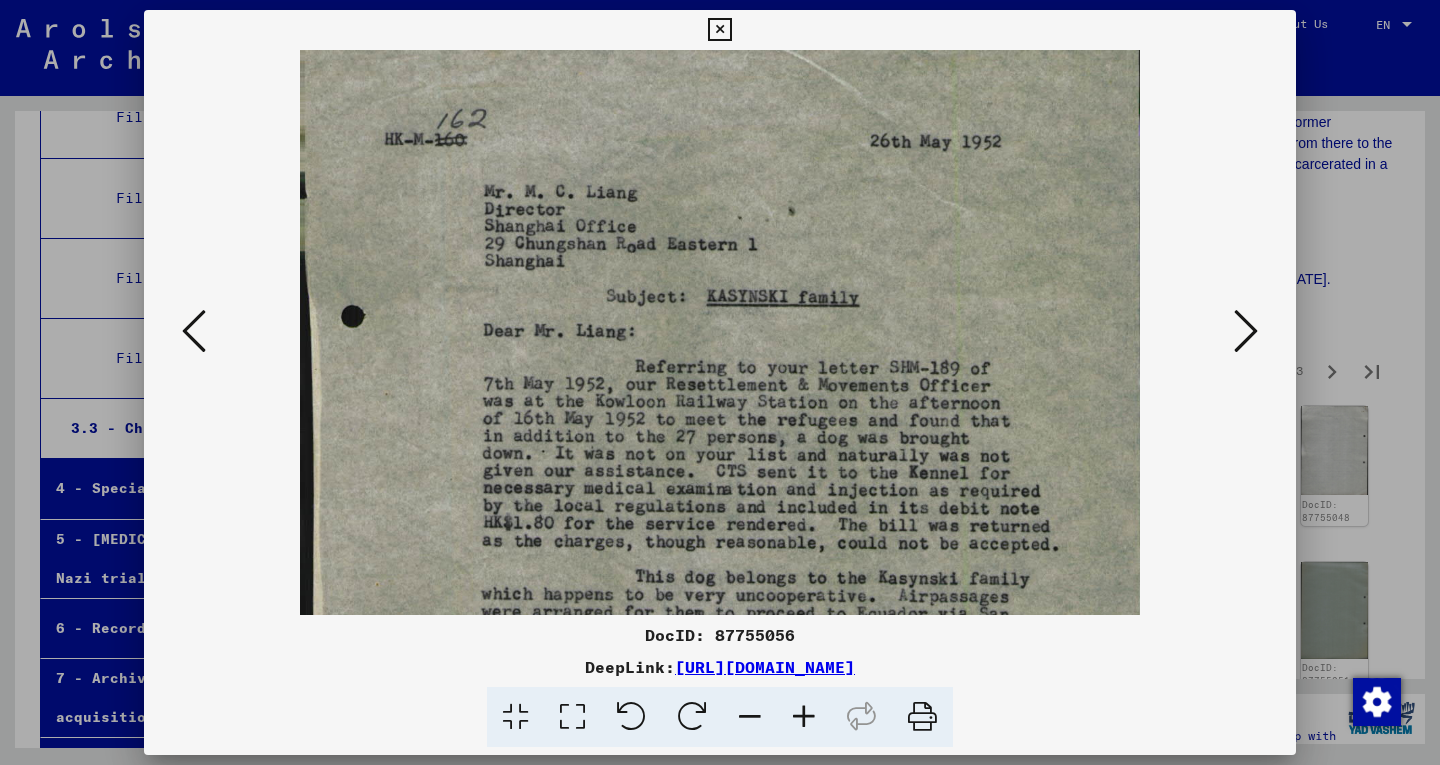 drag, startPoint x: 846, startPoint y: 577, endPoint x: 829, endPoint y: 471, distance: 107.35455 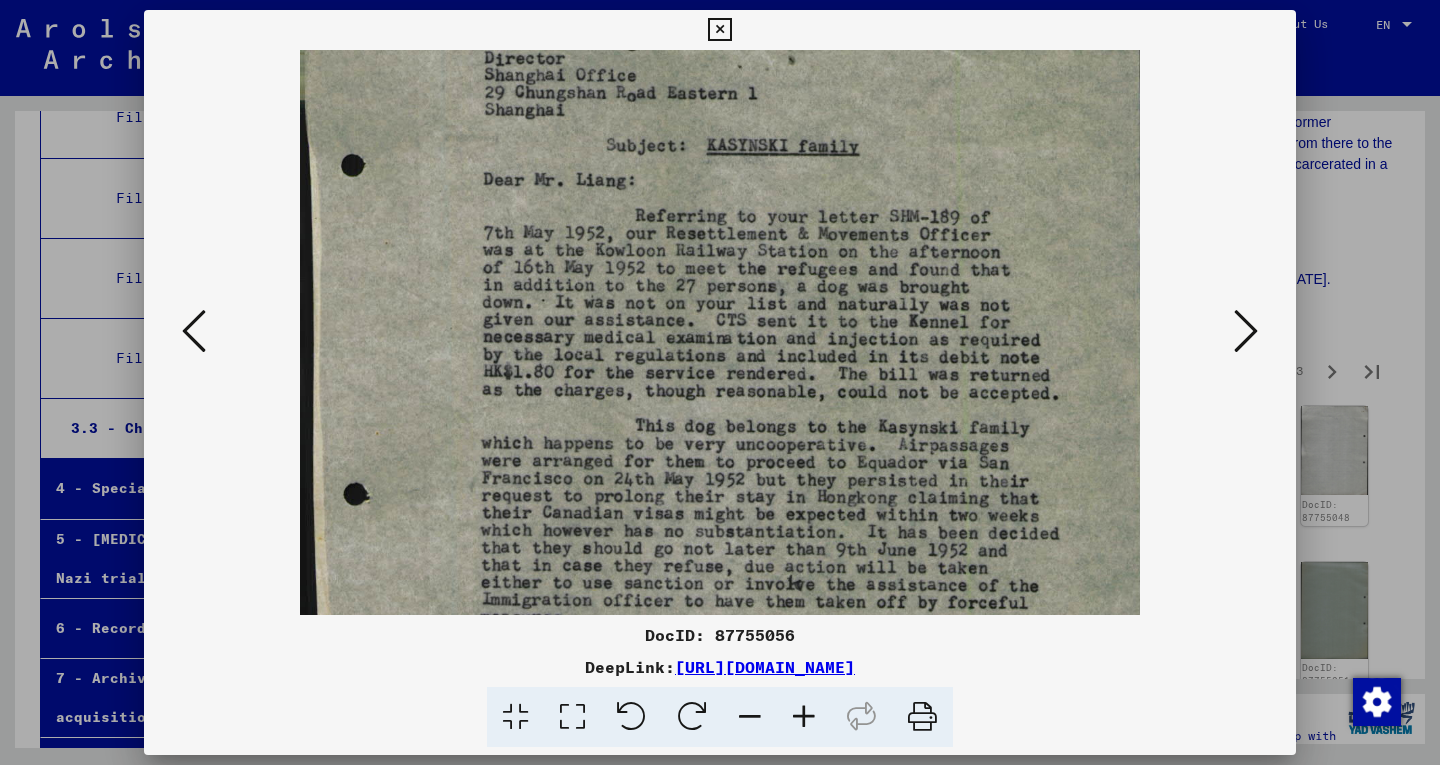 drag, startPoint x: 784, startPoint y: 565, endPoint x: 754, endPoint y: 418, distance: 150.03 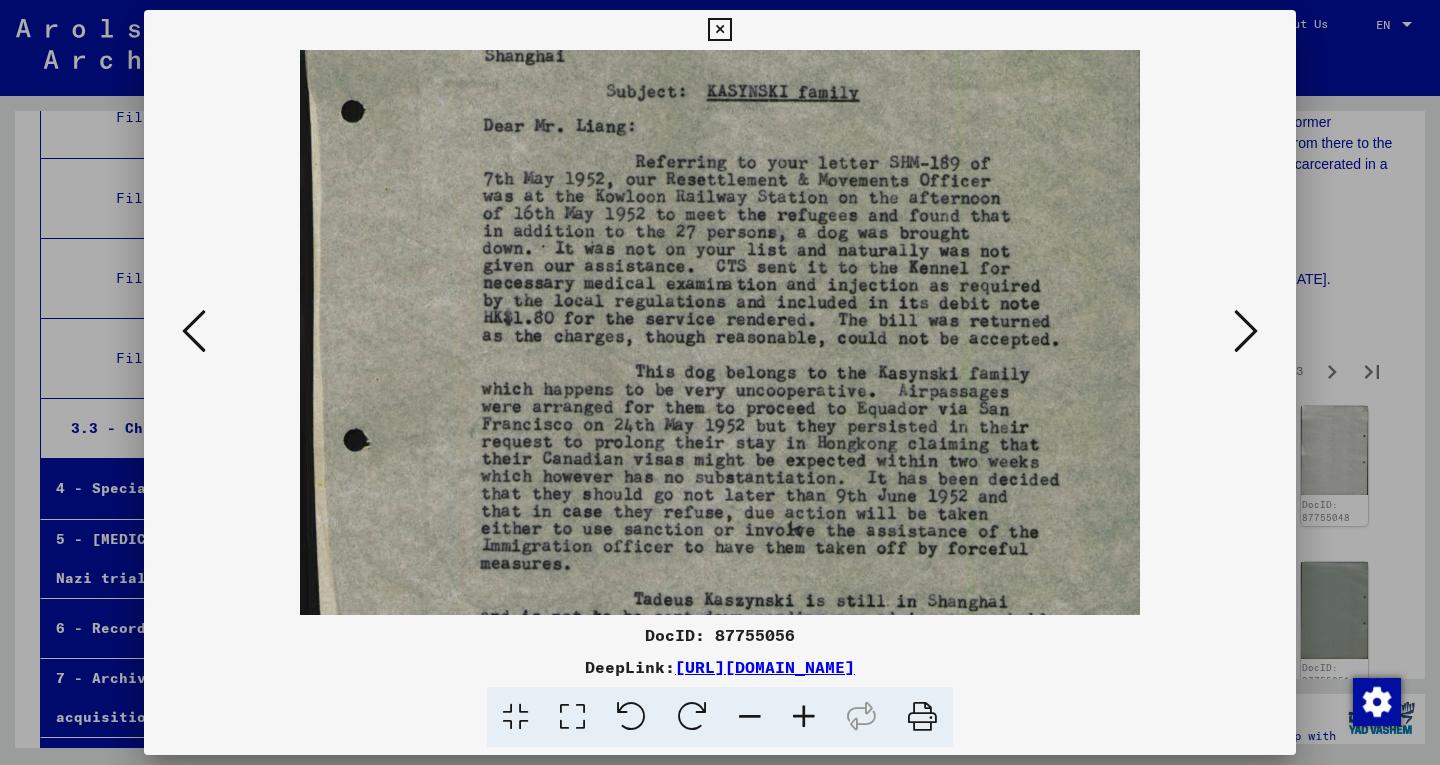 scroll, scrollTop: 328, scrollLeft: 0, axis: vertical 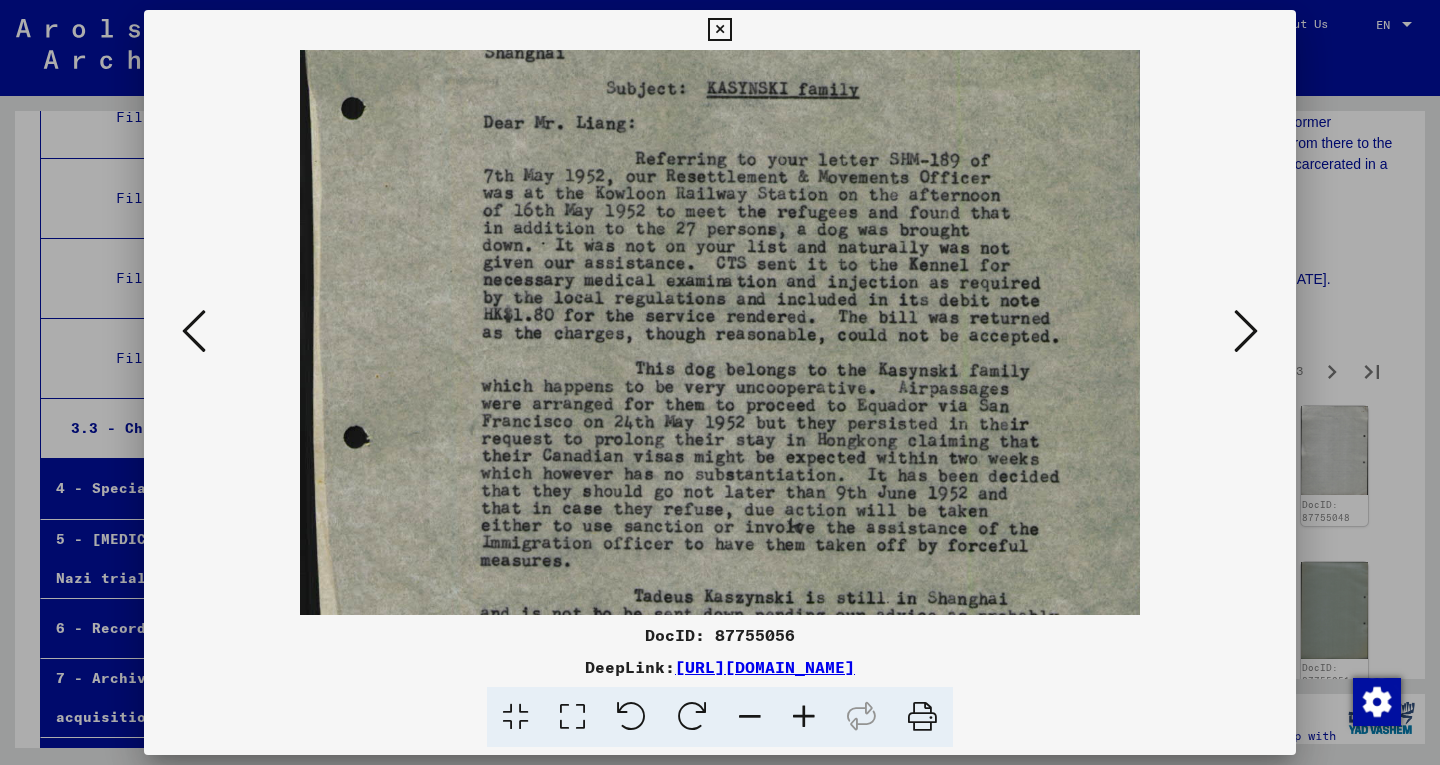 drag, startPoint x: 745, startPoint y: 535, endPoint x: 729, endPoint y: 479, distance: 58.24088 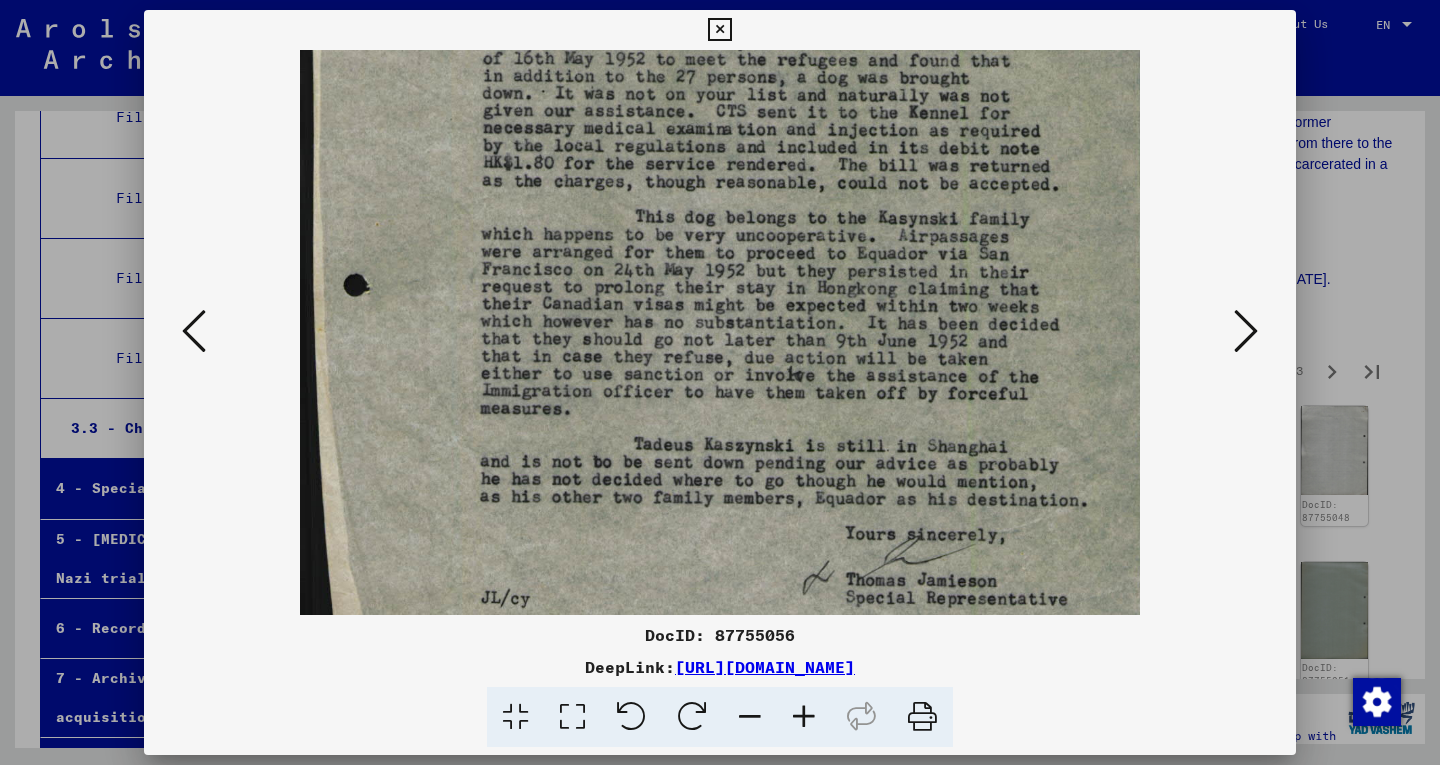 drag, startPoint x: 701, startPoint y: 554, endPoint x: 708, endPoint y: 405, distance: 149.16434 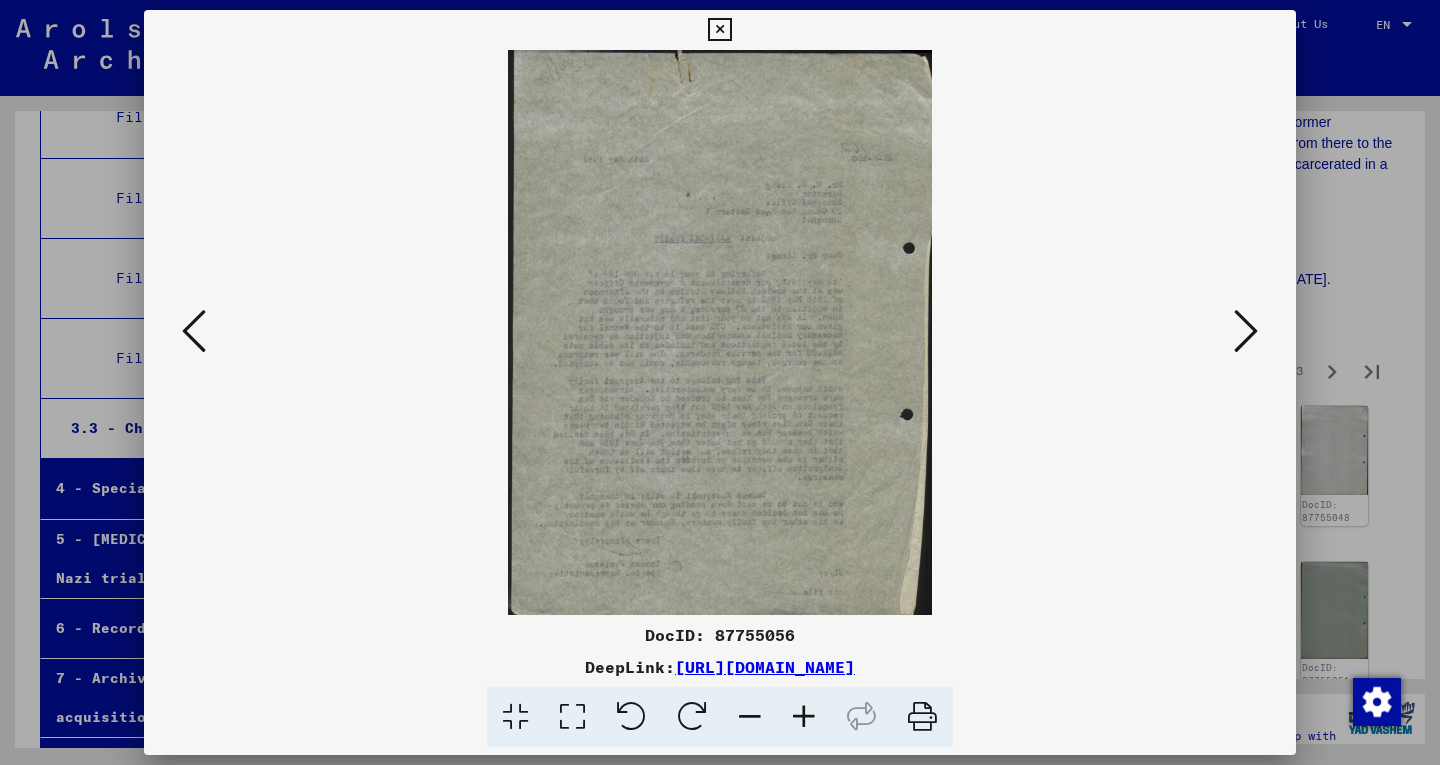 scroll, scrollTop: 0, scrollLeft: 0, axis: both 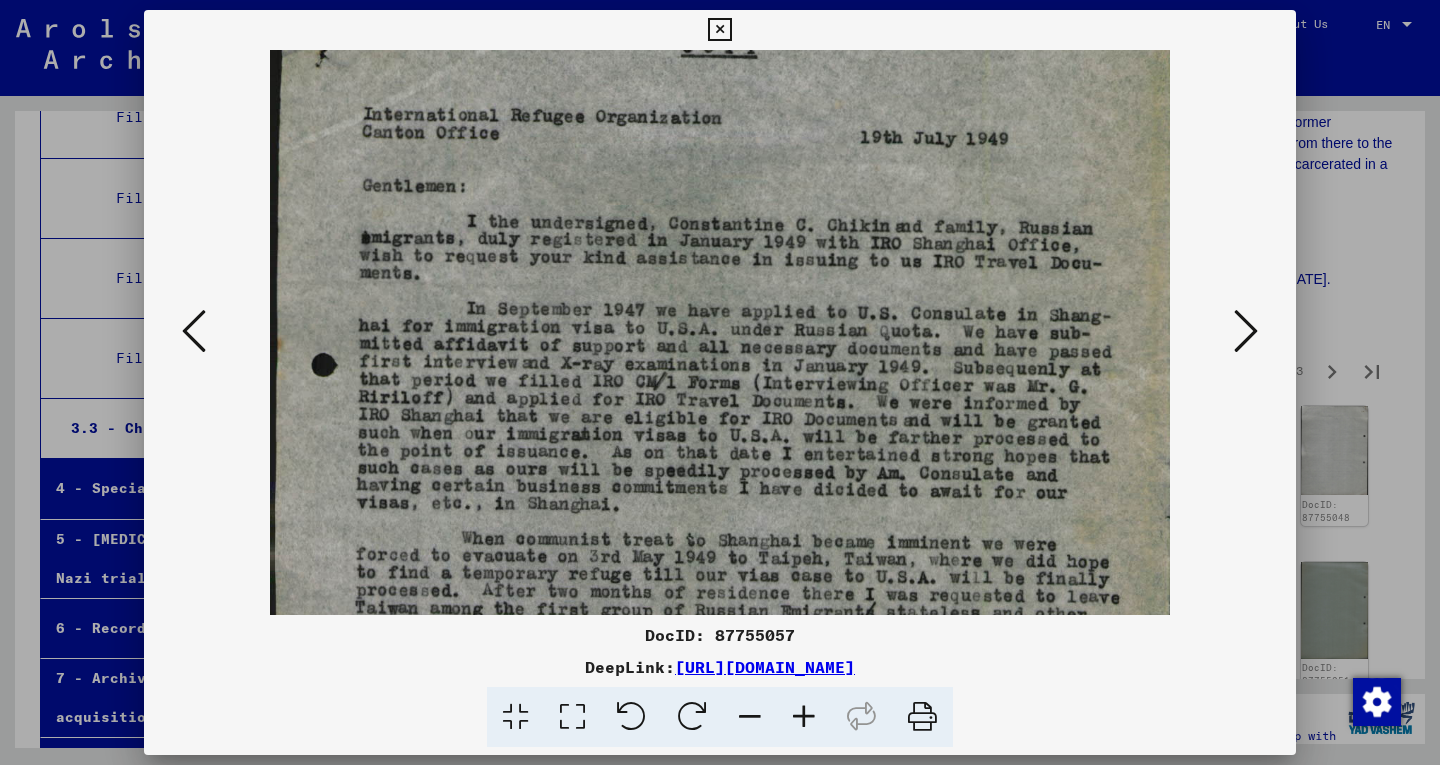 drag, startPoint x: 811, startPoint y: 569, endPoint x: 786, endPoint y: 499, distance: 74.330345 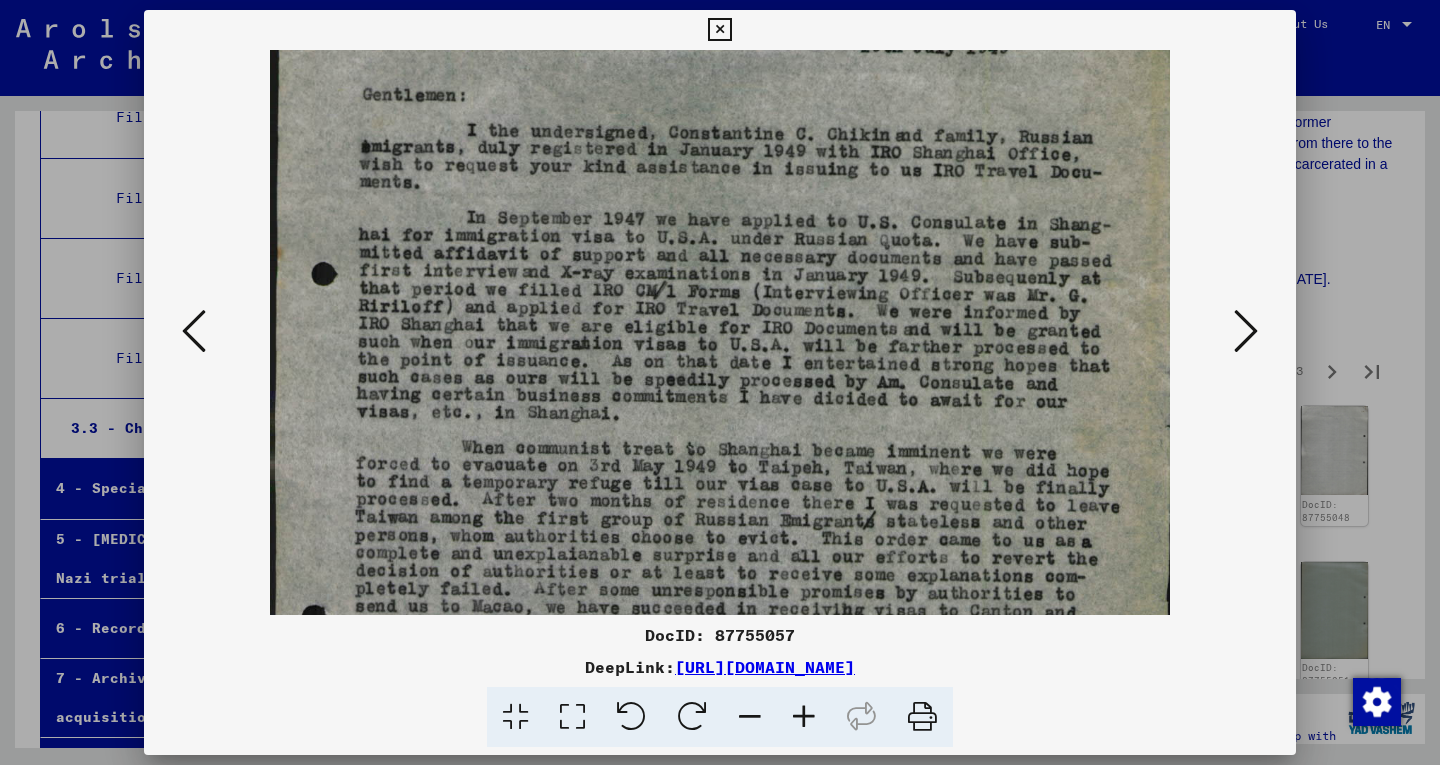 scroll, scrollTop: 178, scrollLeft: 0, axis: vertical 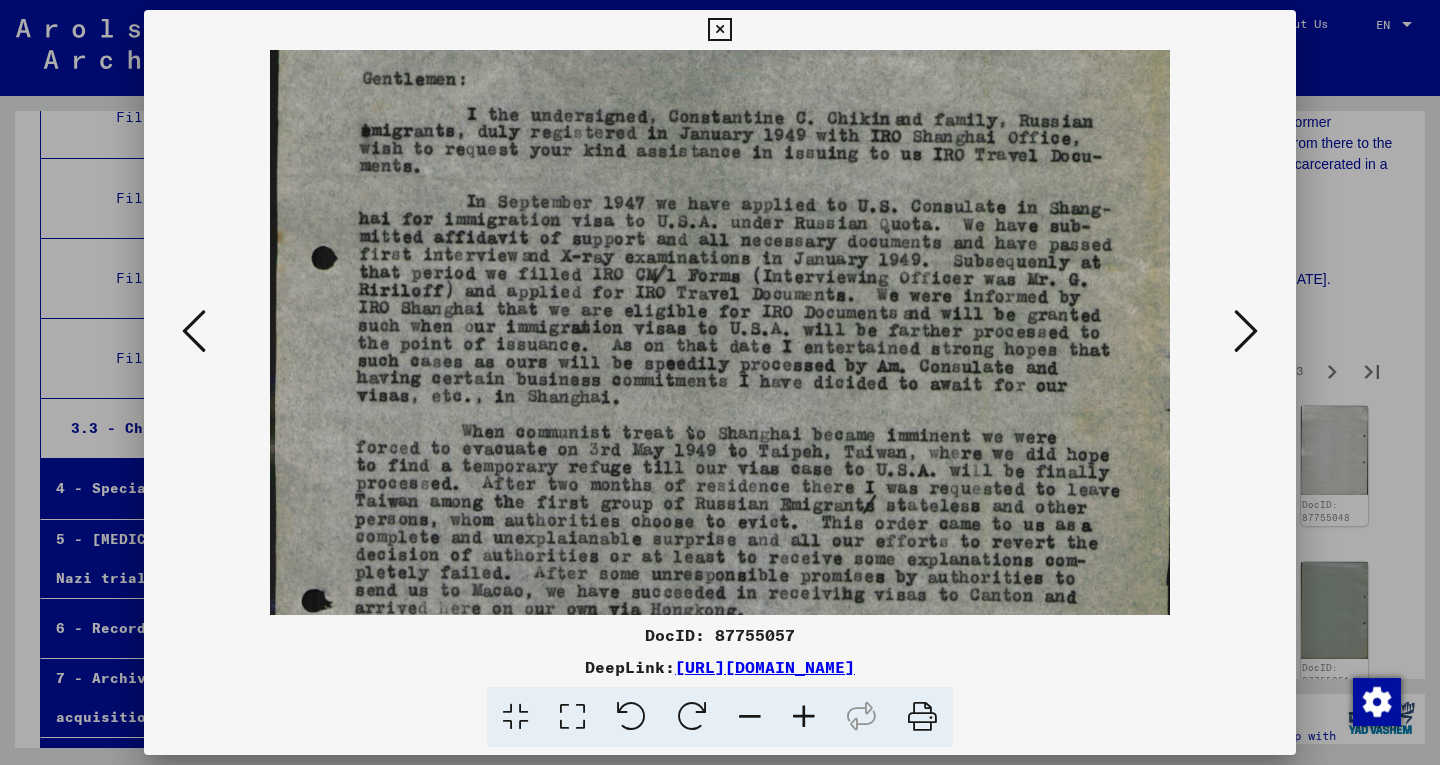 drag, startPoint x: 732, startPoint y: 488, endPoint x: 714, endPoint y: 381, distance: 108.503456 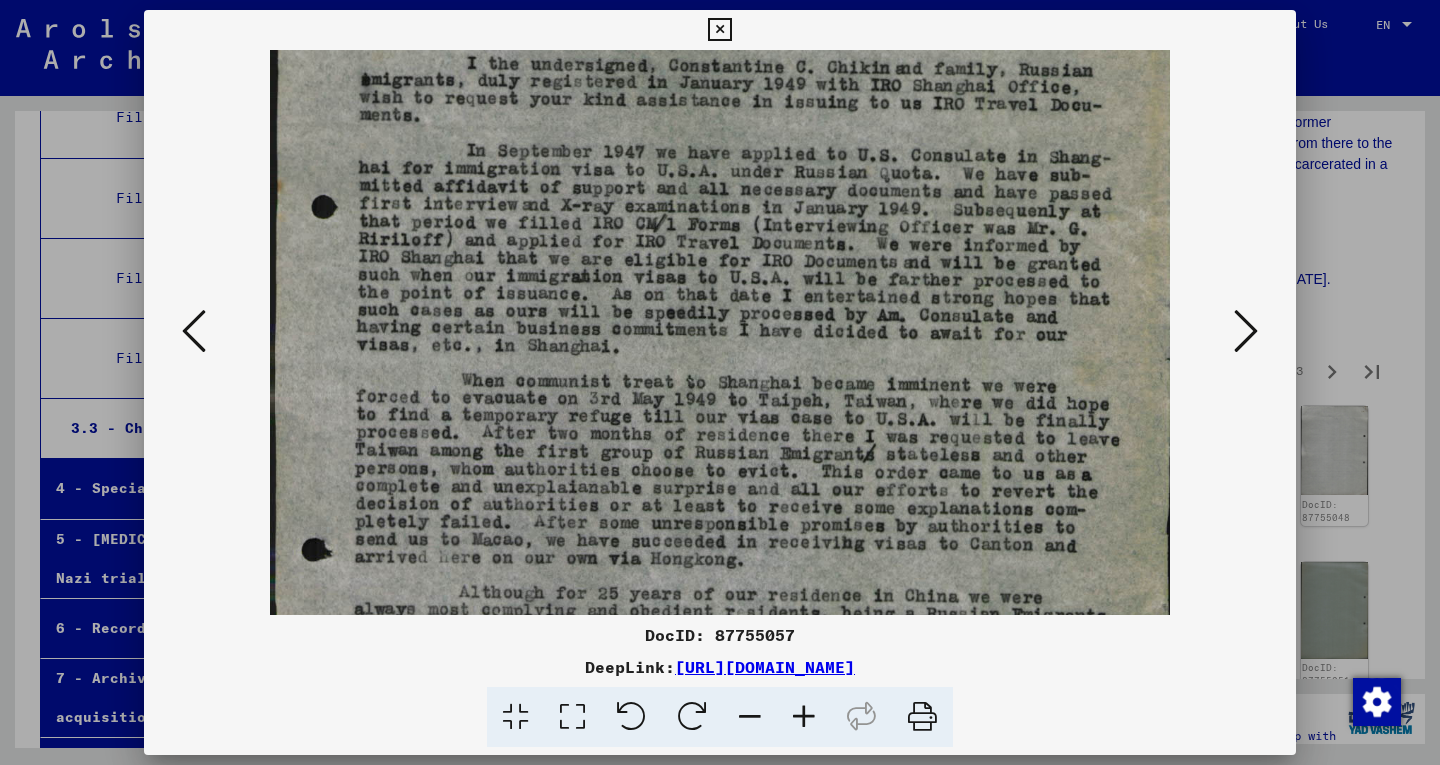 scroll, scrollTop: 230, scrollLeft: 0, axis: vertical 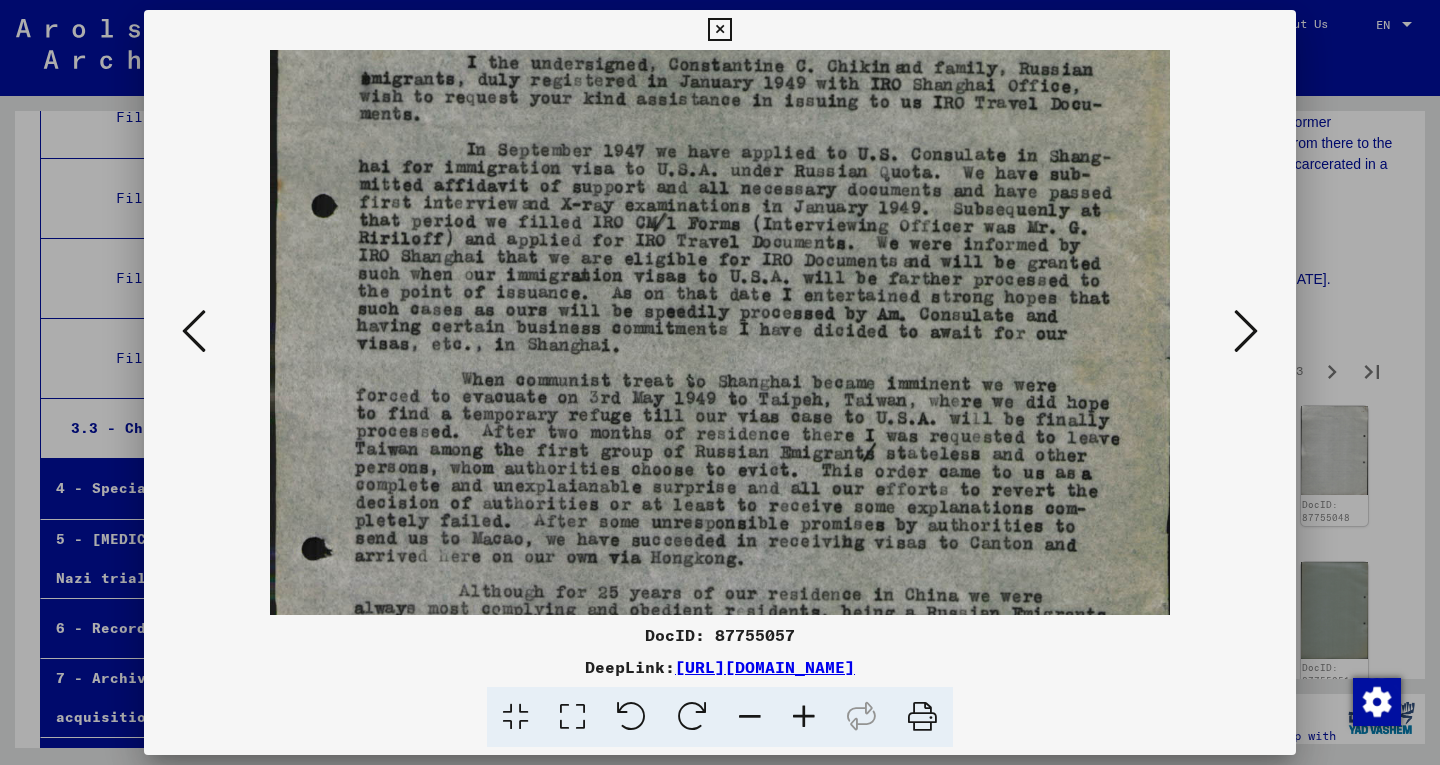 drag, startPoint x: 714, startPoint y: 382, endPoint x: 700, endPoint y: 330, distance: 53.851646 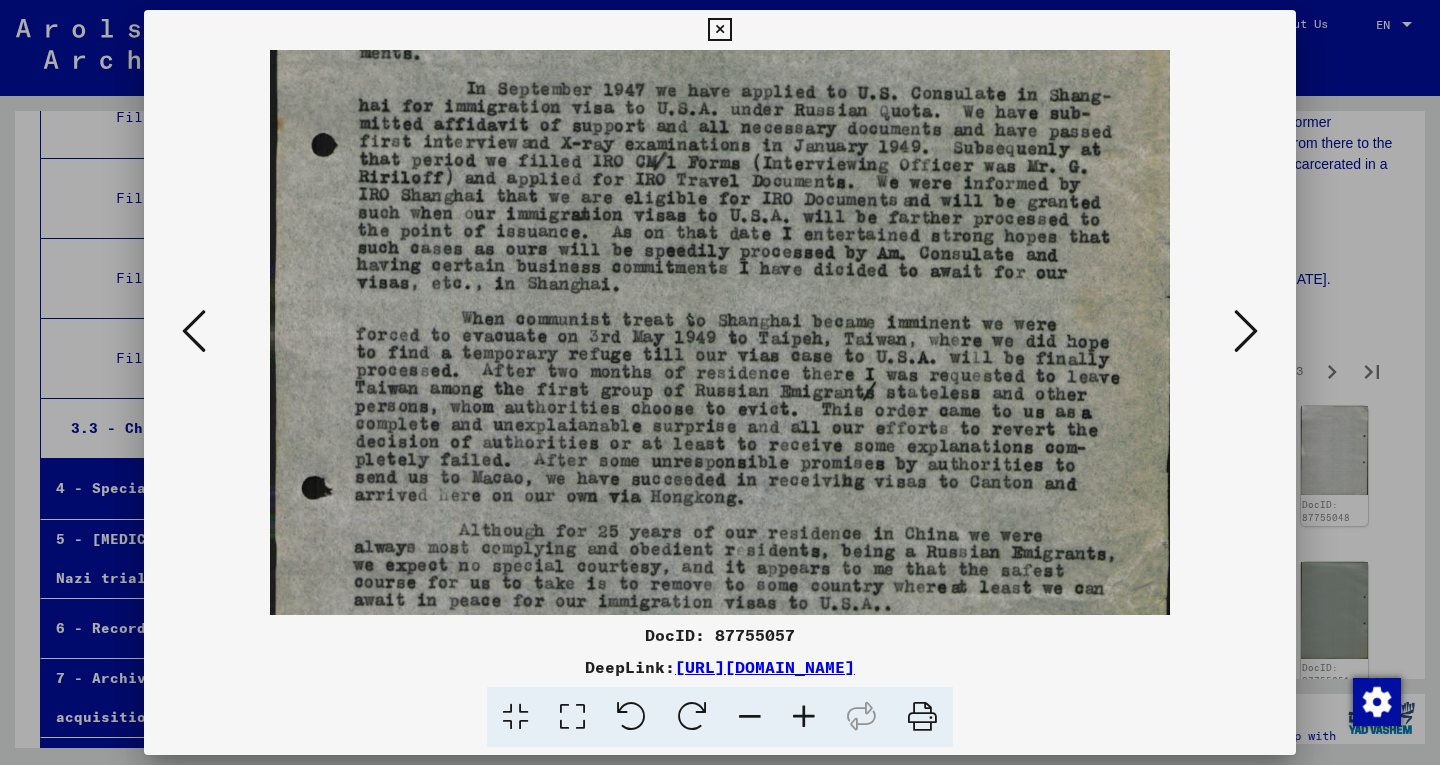 scroll, scrollTop: 314, scrollLeft: 0, axis: vertical 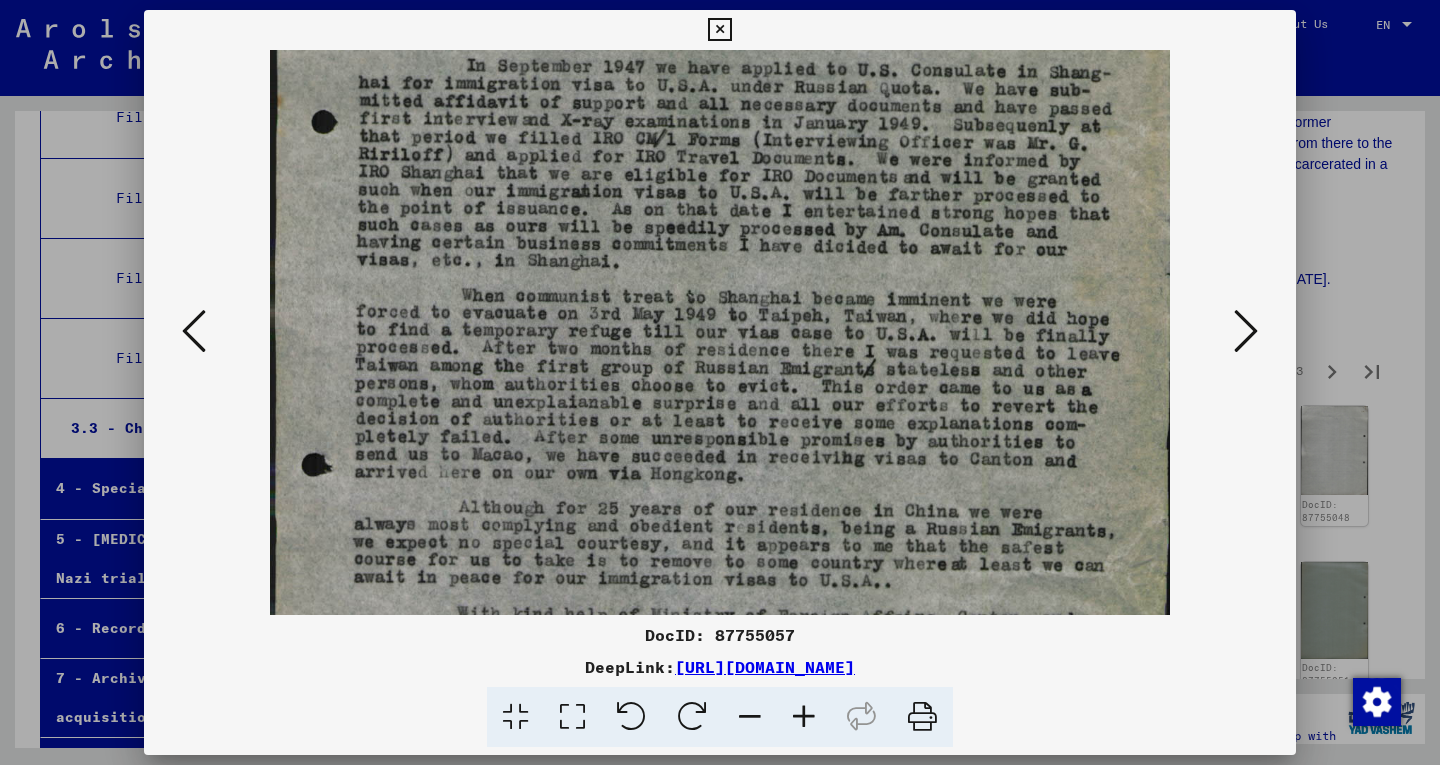 drag, startPoint x: 762, startPoint y: 512, endPoint x: 759, endPoint y: 428, distance: 84.05355 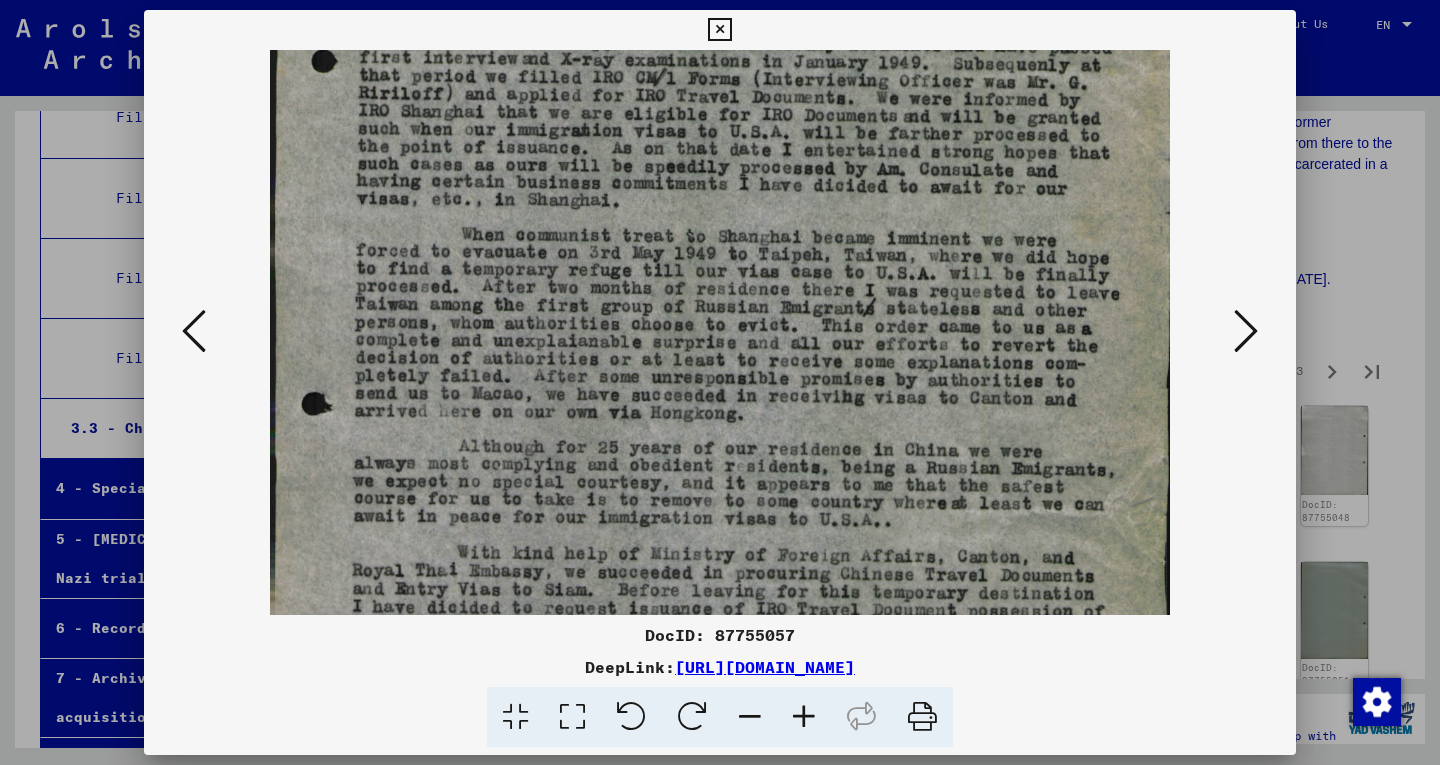 scroll, scrollTop: 386, scrollLeft: 0, axis: vertical 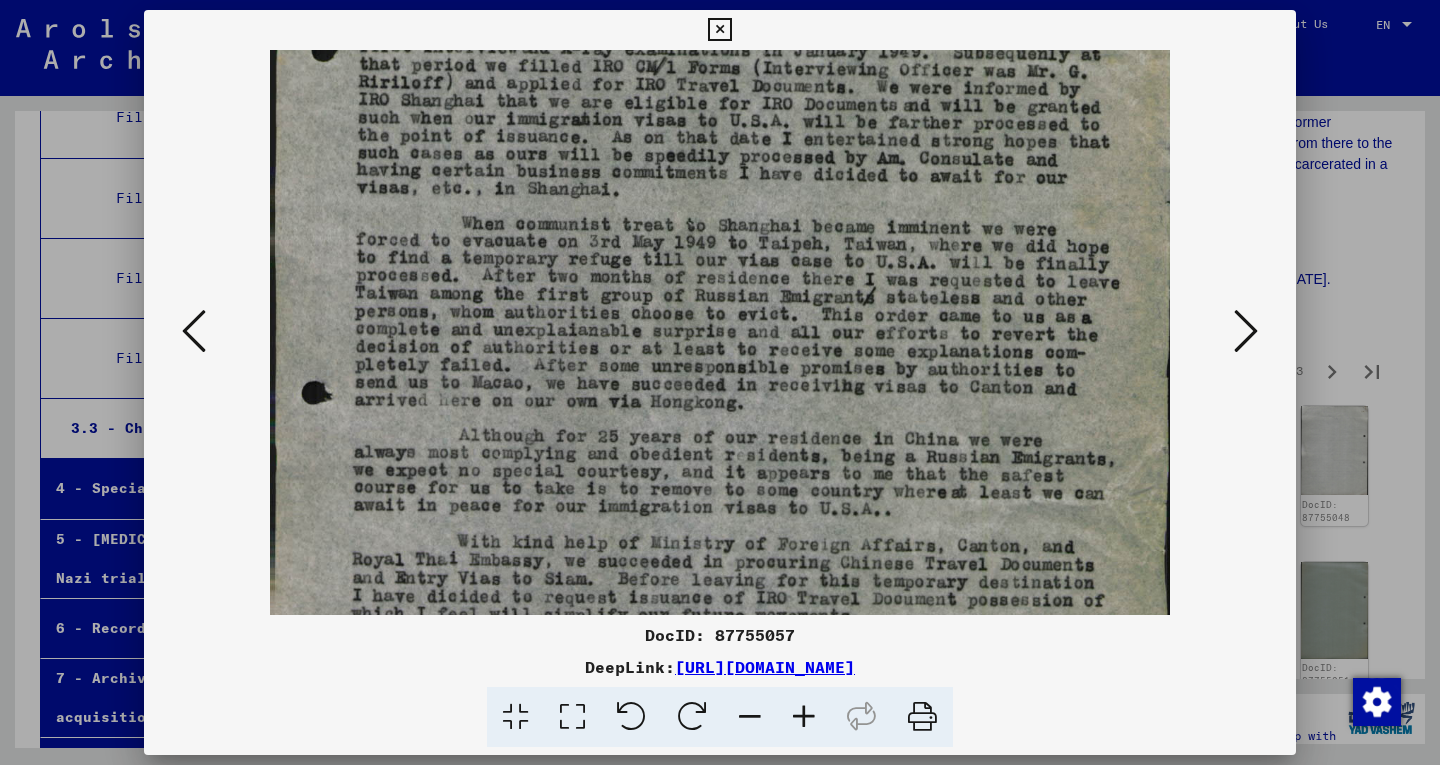 drag, startPoint x: 801, startPoint y: 484, endPoint x: 801, endPoint y: 414, distance: 70 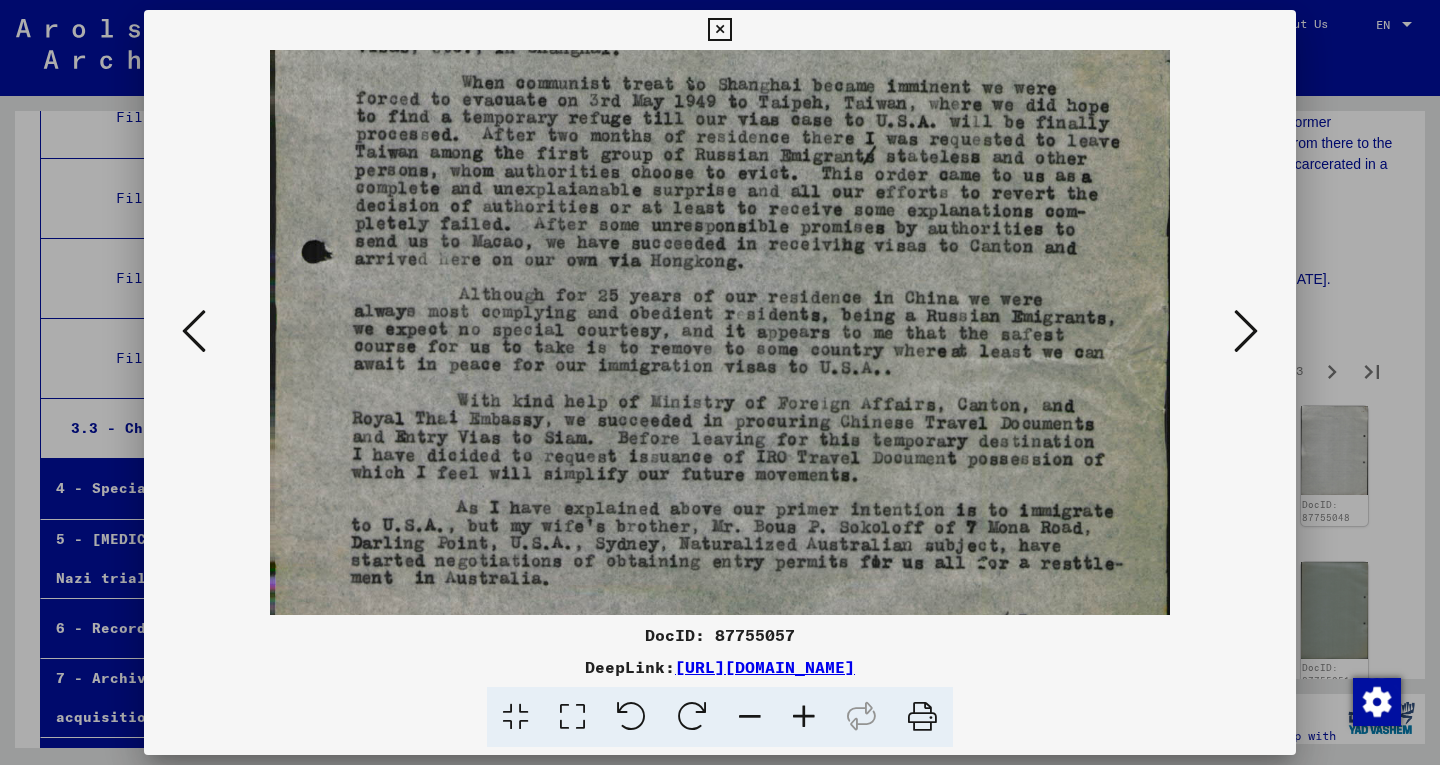 scroll, scrollTop: 532, scrollLeft: 0, axis: vertical 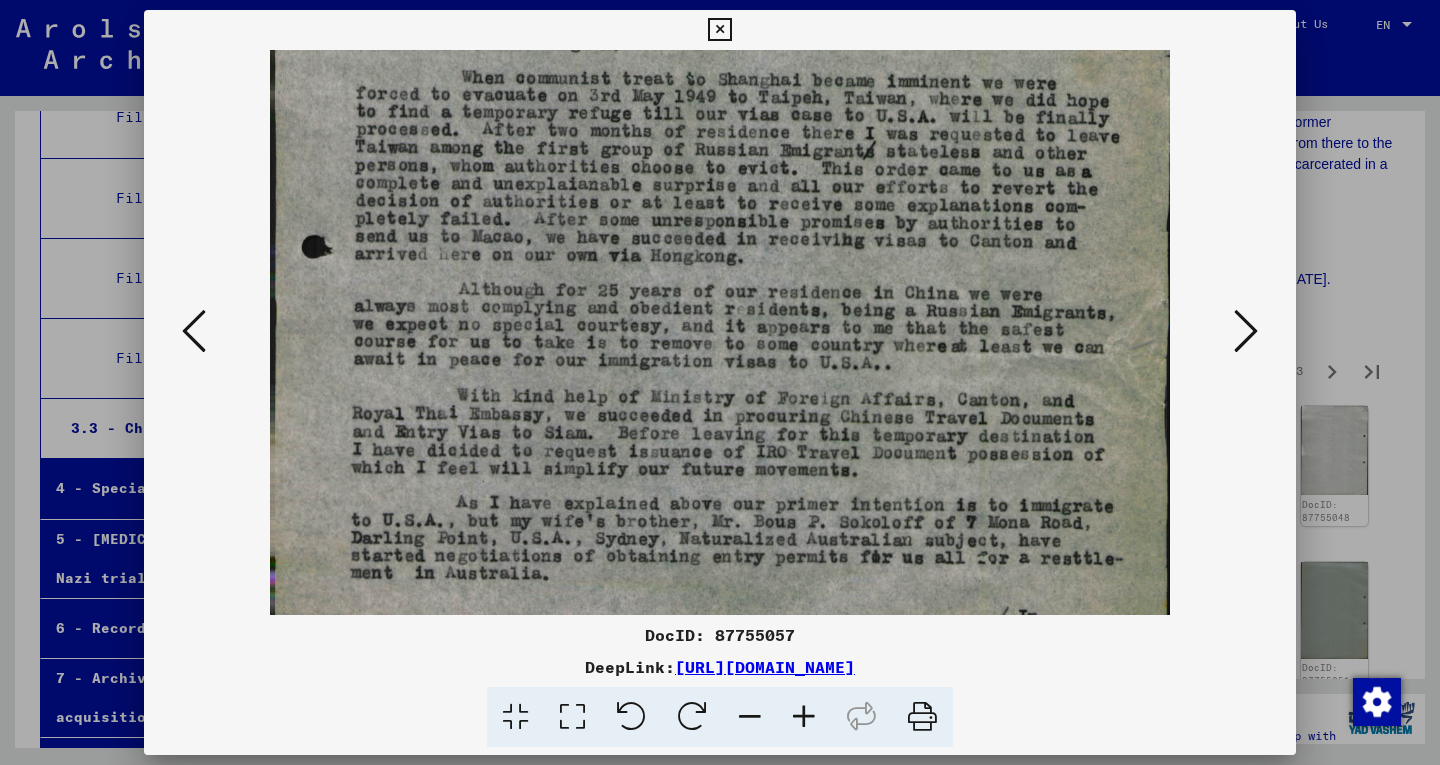 drag, startPoint x: 902, startPoint y: 524, endPoint x: 878, endPoint y: 378, distance: 147.95946 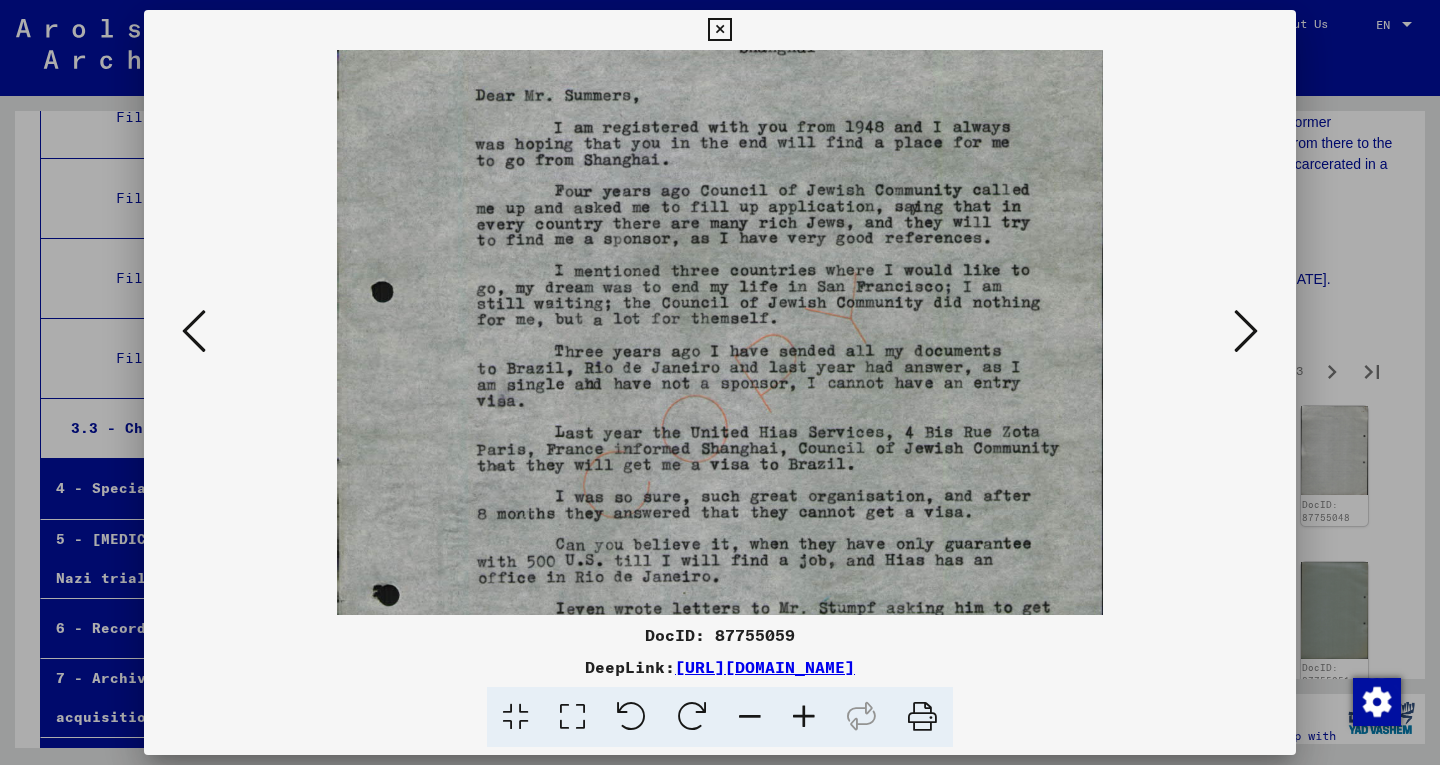 drag, startPoint x: 856, startPoint y: 521, endPoint x: 840, endPoint y: 413, distance: 109.17875 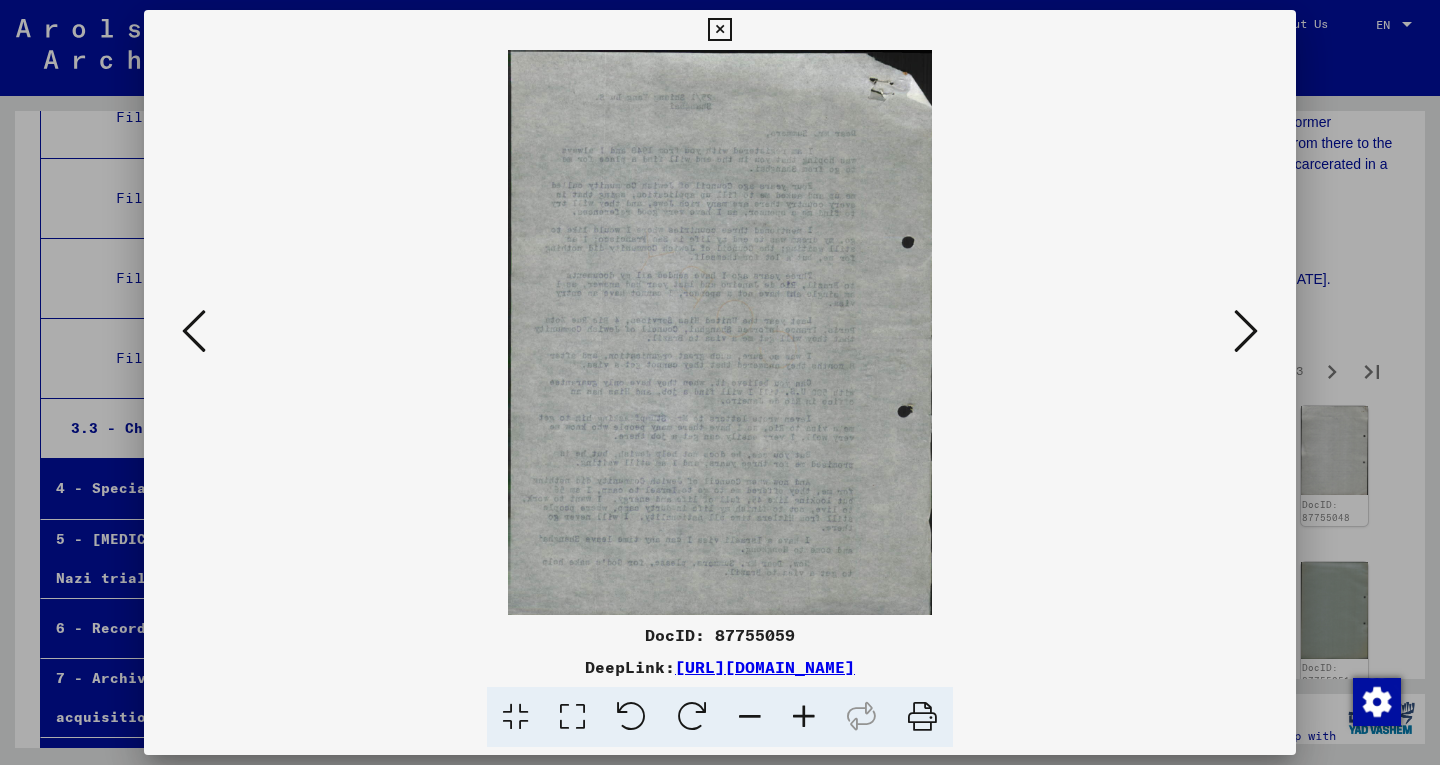 scroll, scrollTop: 0, scrollLeft: 0, axis: both 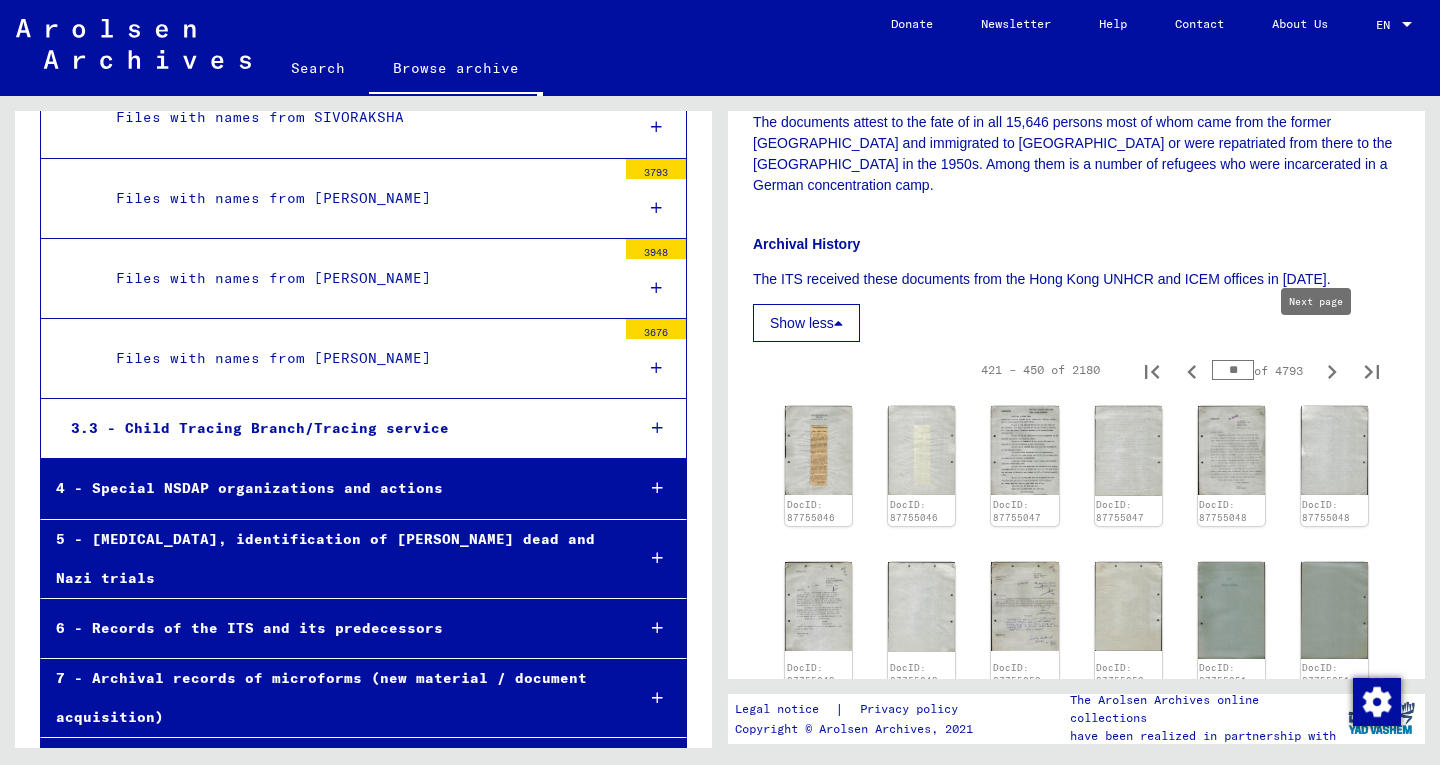 type on "**" 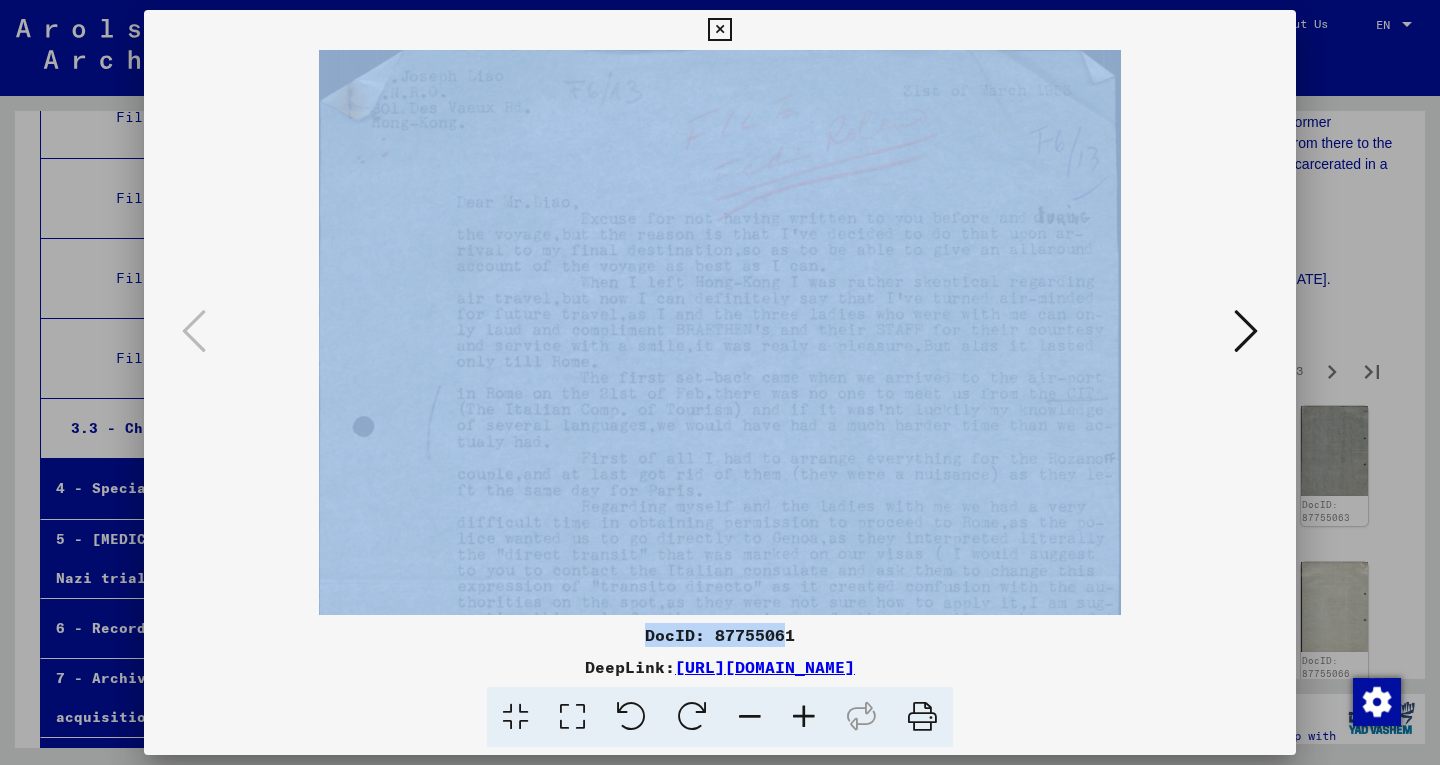 drag, startPoint x: 785, startPoint y: 622, endPoint x: 749, endPoint y: 431, distance: 194.36307 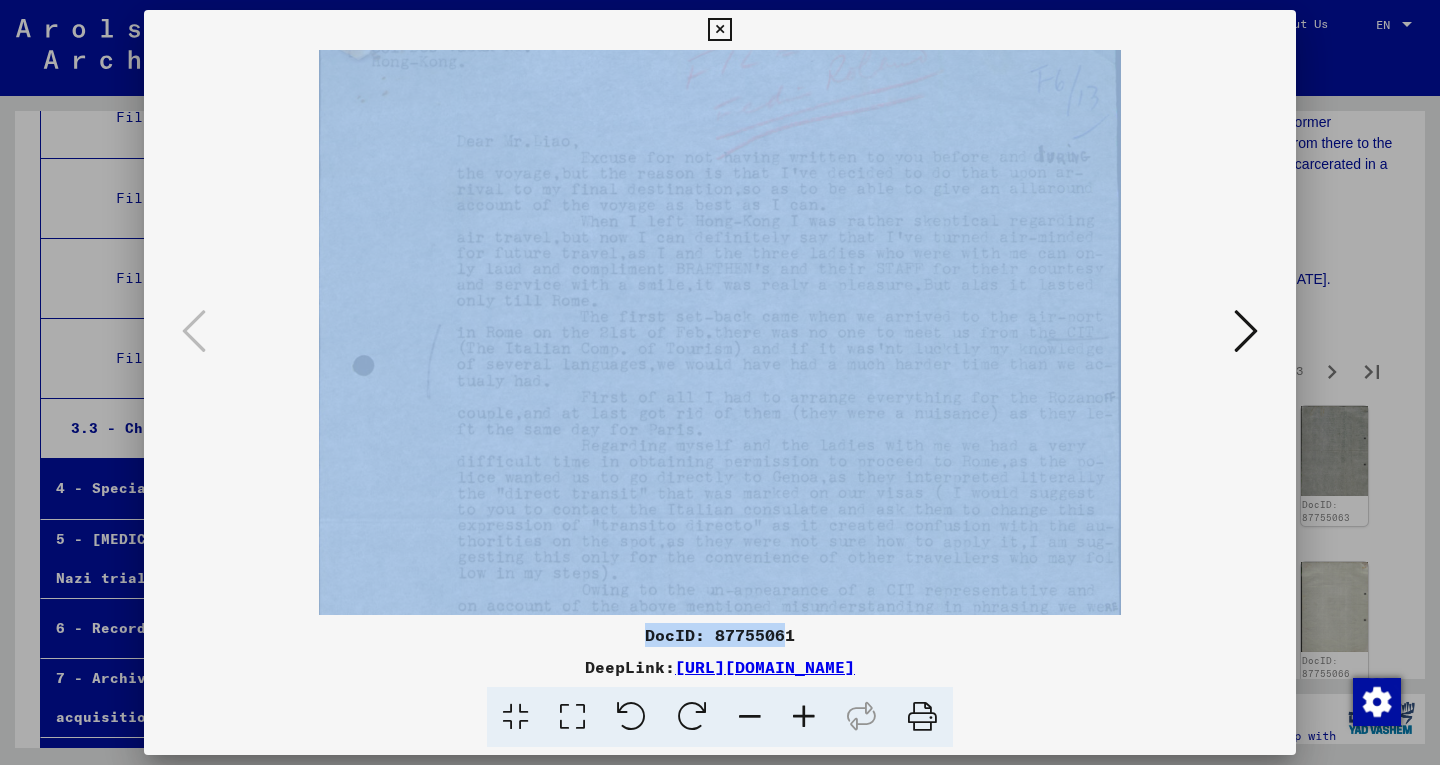 scroll, scrollTop: 68, scrollLeft: 0, axis: vertical 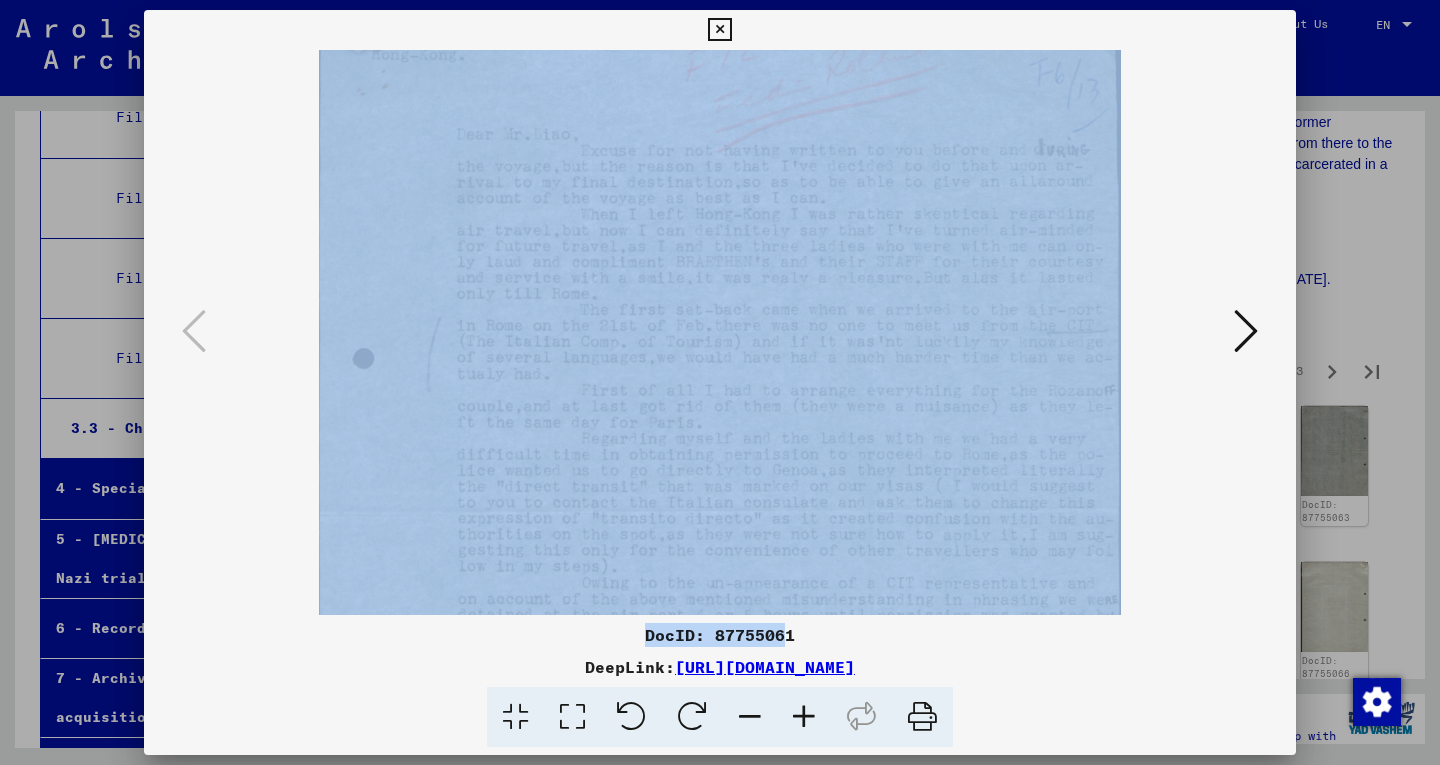 drag, startPoint x: 761, startPoint y: 468, endPoint x: 767, endPoint y: 400, distance: 68.26419 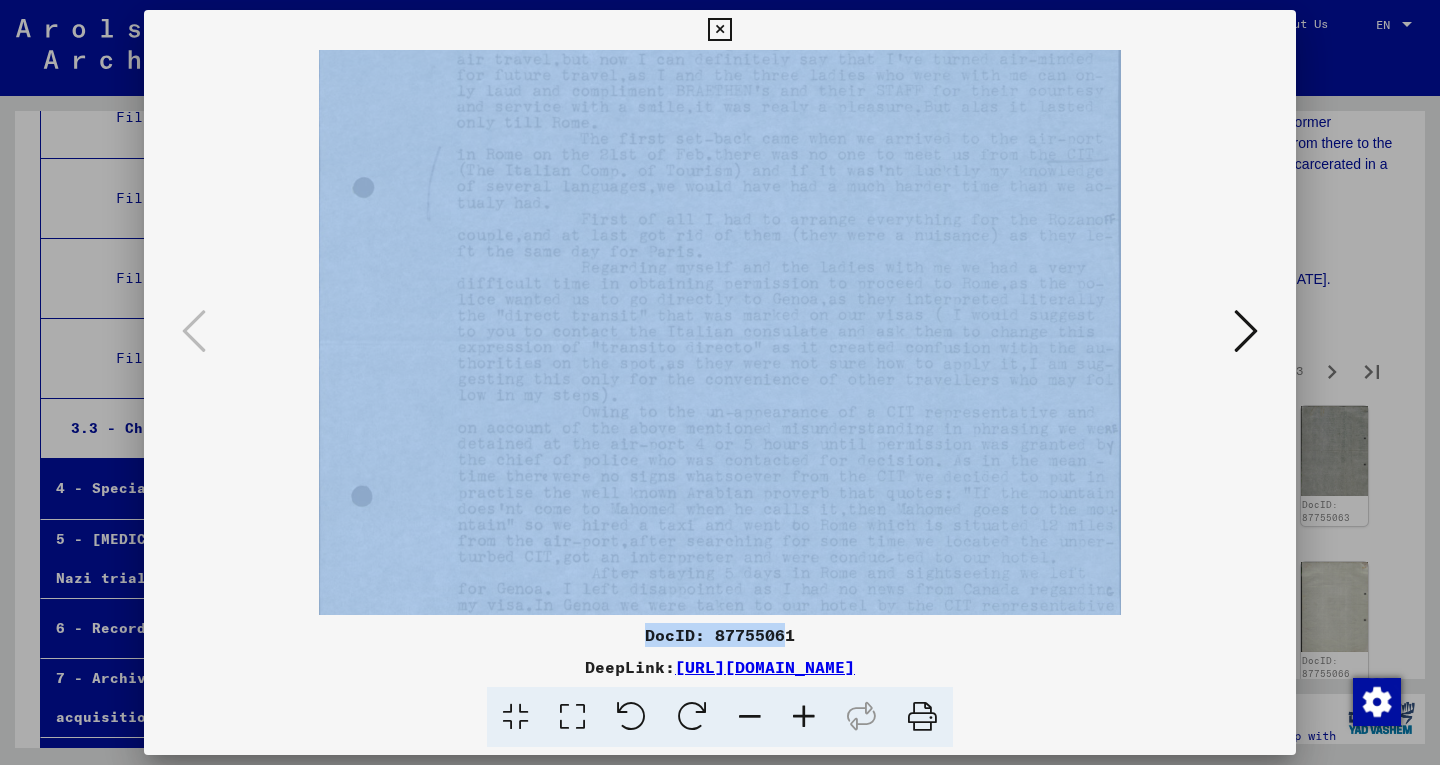 drag, startPoint x: 743, startPoint y: 483, endPoint x: 723, endPoint y: 314, distance: 170.17932 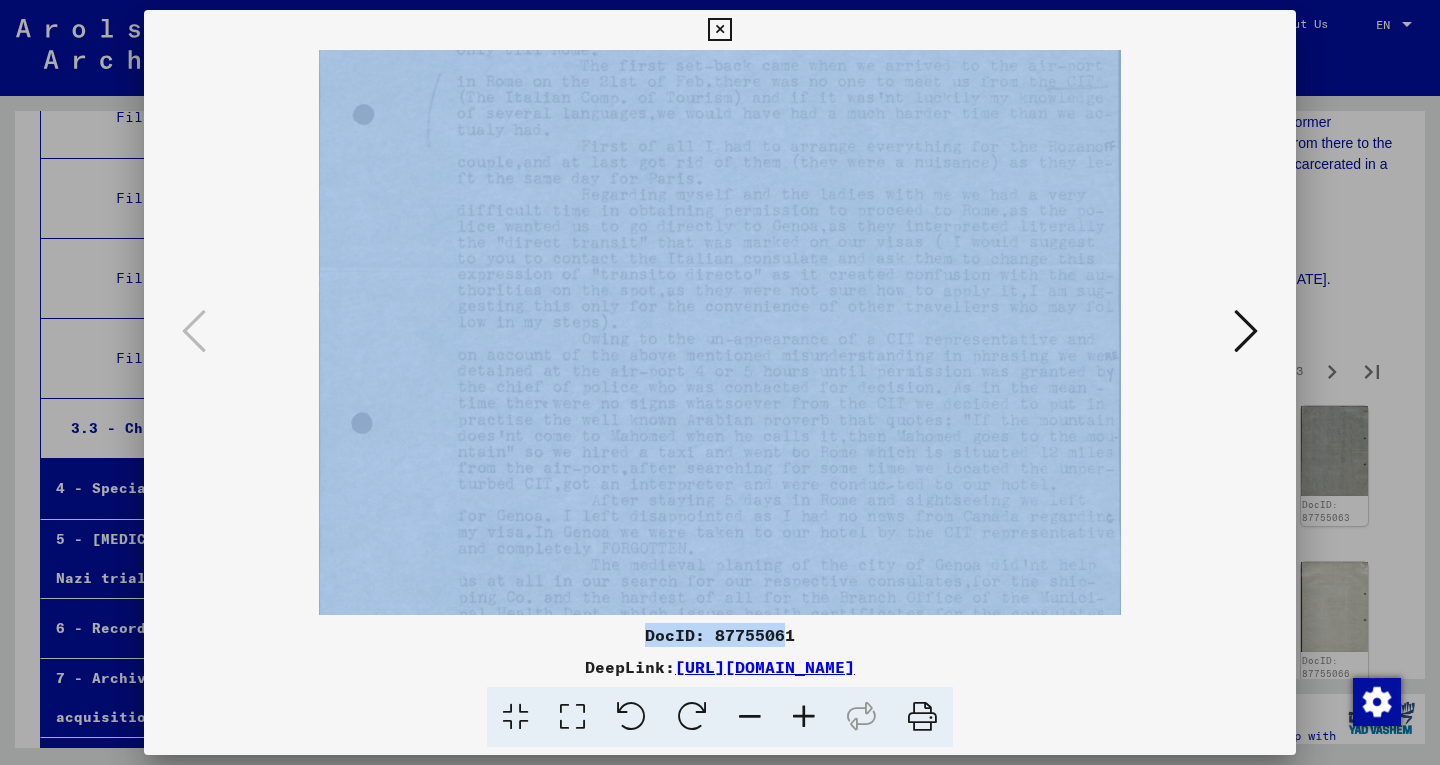 scroll, scrollTop: 321, scrollLeft: 0, axis: vertical 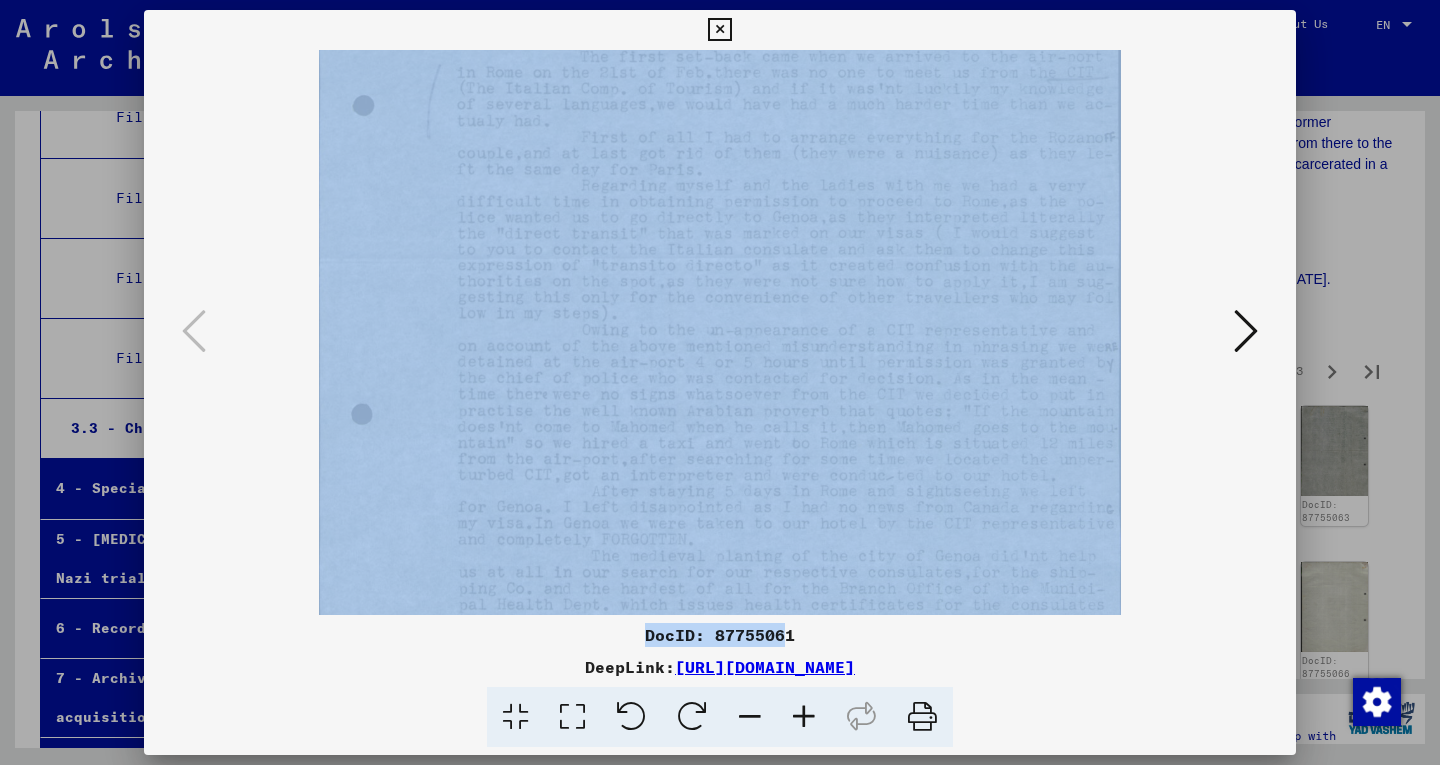 drag, startPoint x: 731, startPoint y: 370, endPoint x: 711, endPoint y: 289, distance: 83.43261 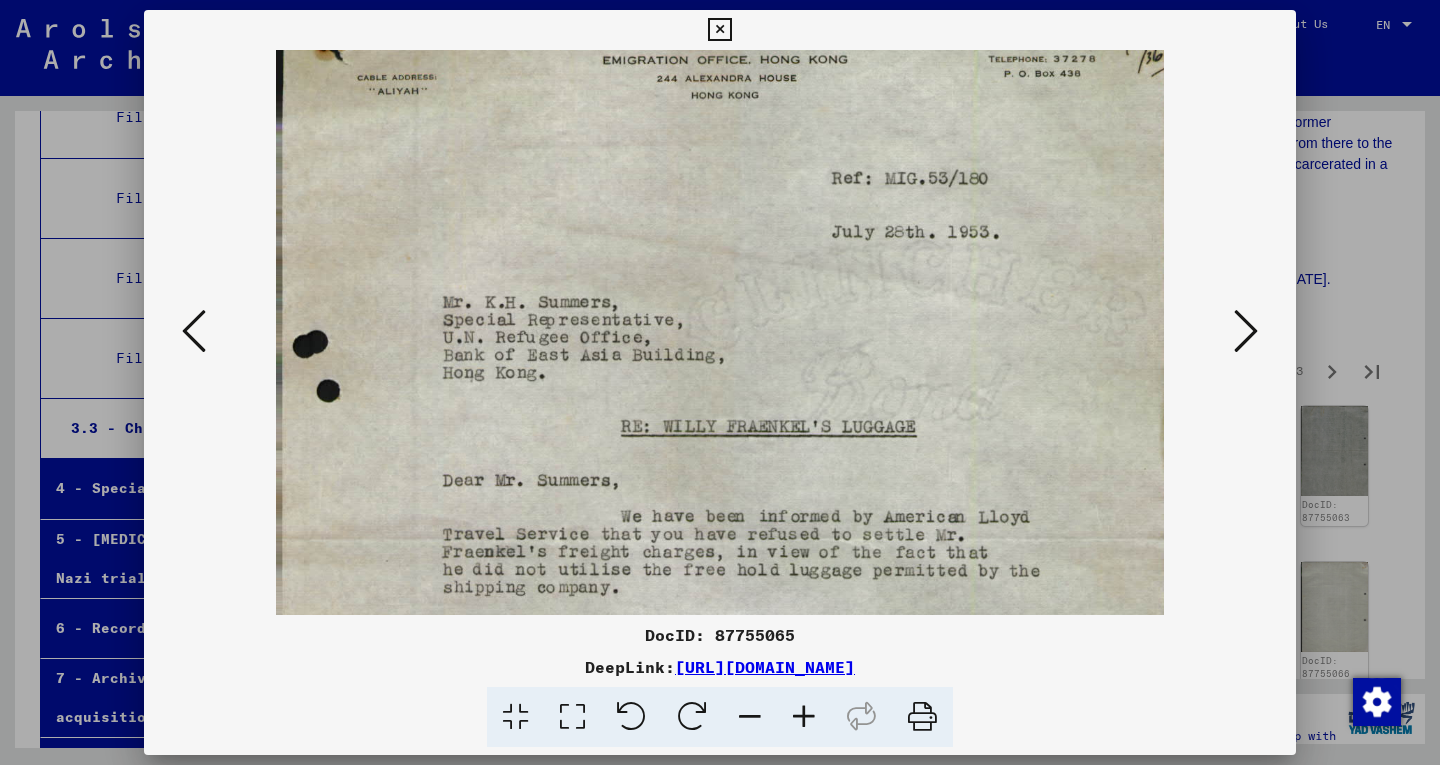 drag, startPoint x: 794, startPoint y: 581, endPoint x: 805, endPoint y: 484, distance: 97.62172 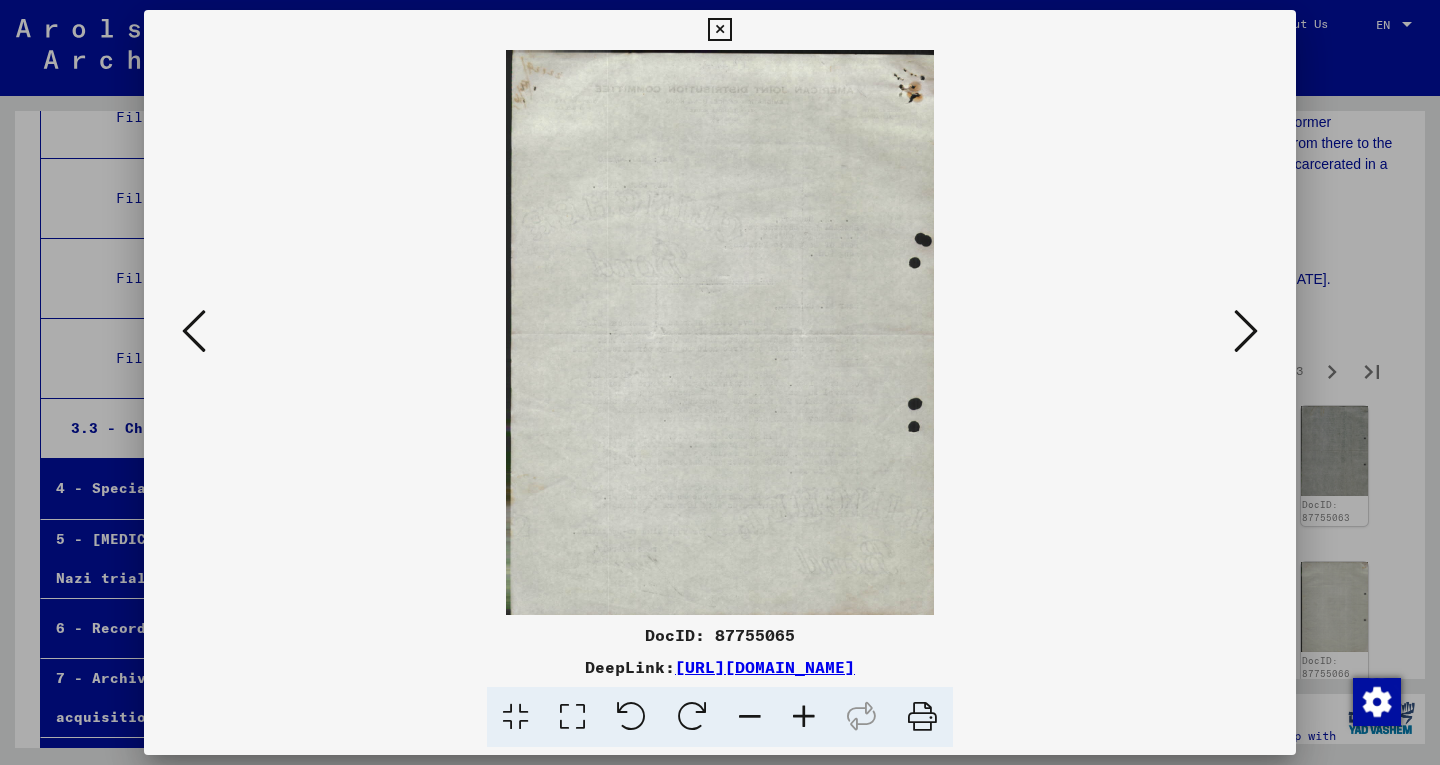 scroll, scrollTop: 0, scrollLeft: 0, axis: both 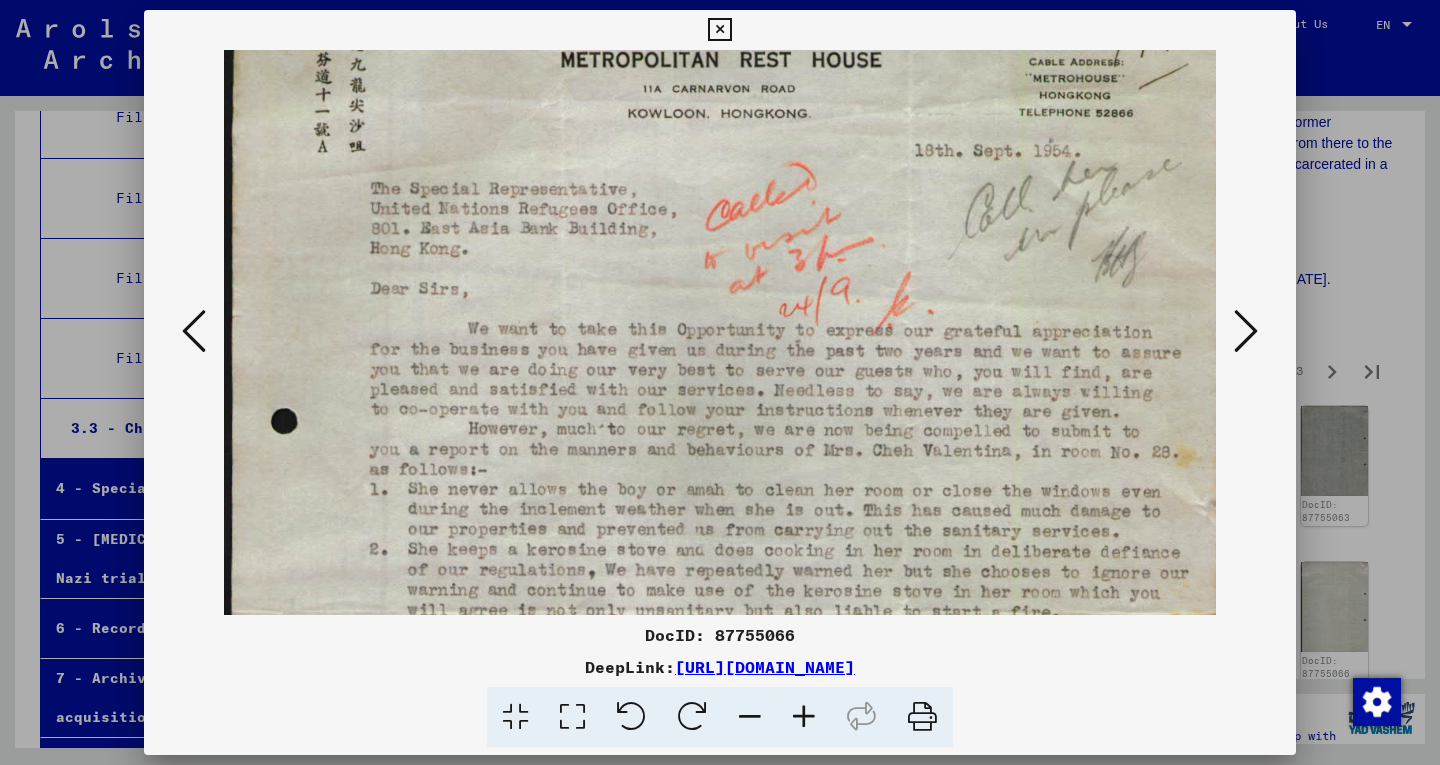 drag, startPoint x: 777, startPoint y: 568, endPoint x: 750, endPoint y: 474, distance: 97.80082 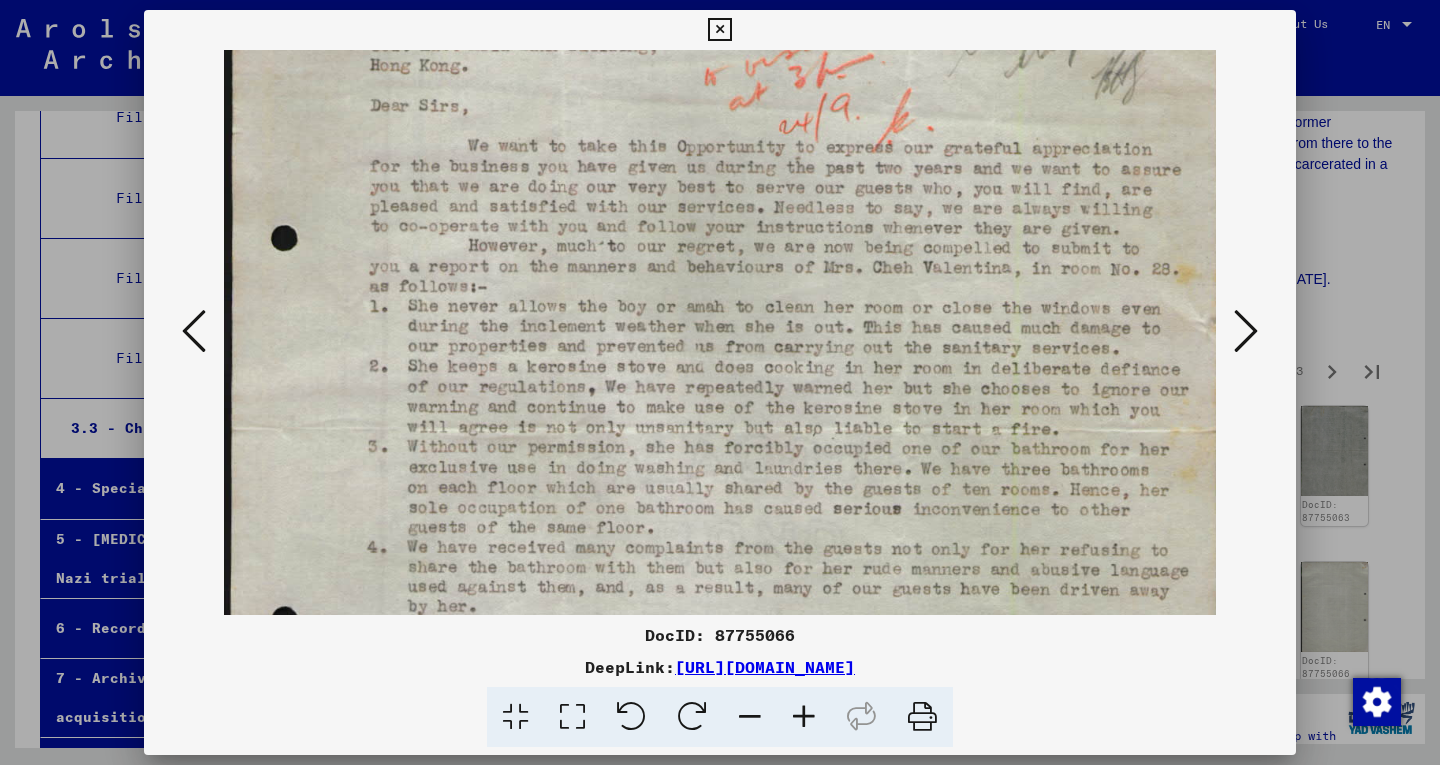 scroll, scrollTop: 283, scrollLeft: 0, axis: vertical 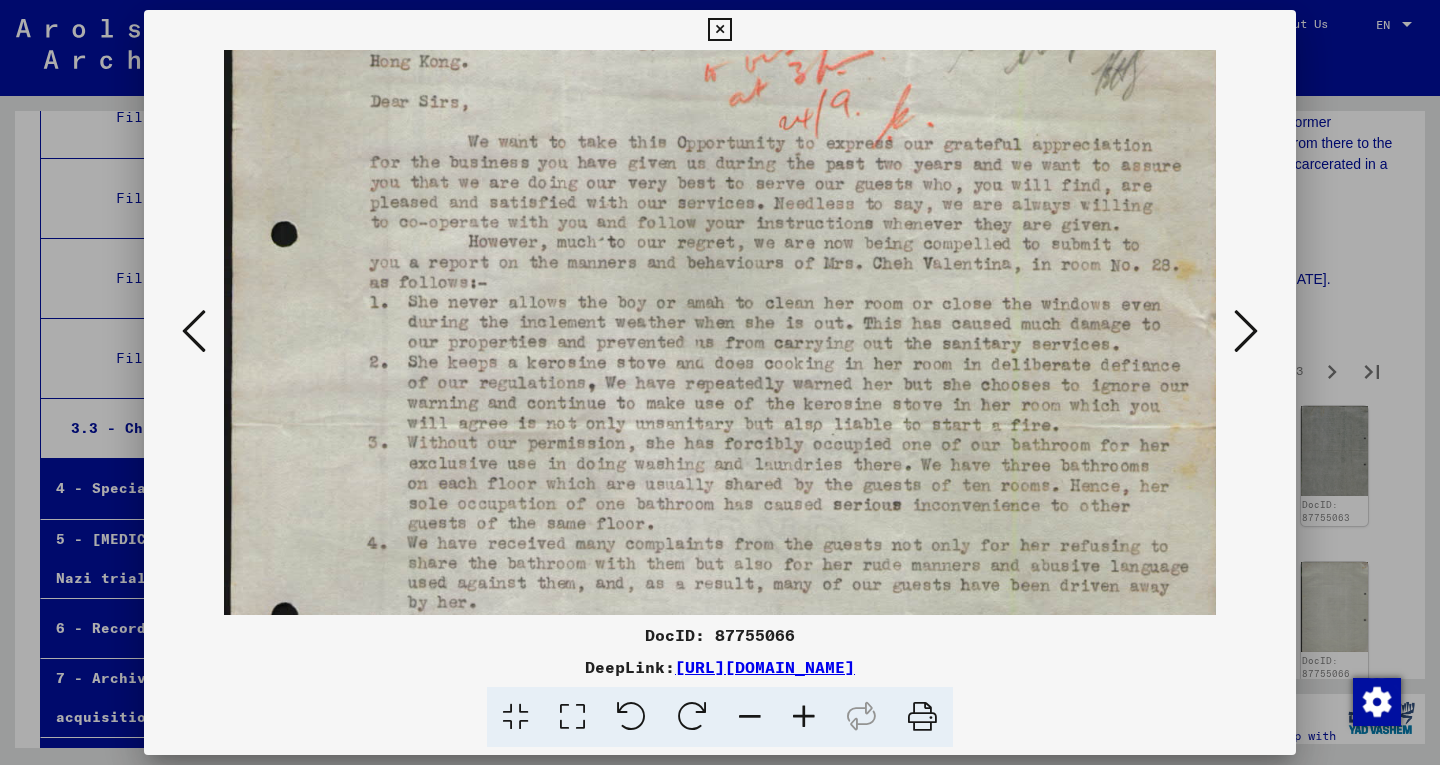 drag, startPoint x: 993, startPoint y: 509, endPoint x: 982, endPoint y: 320, distance: 189.31984 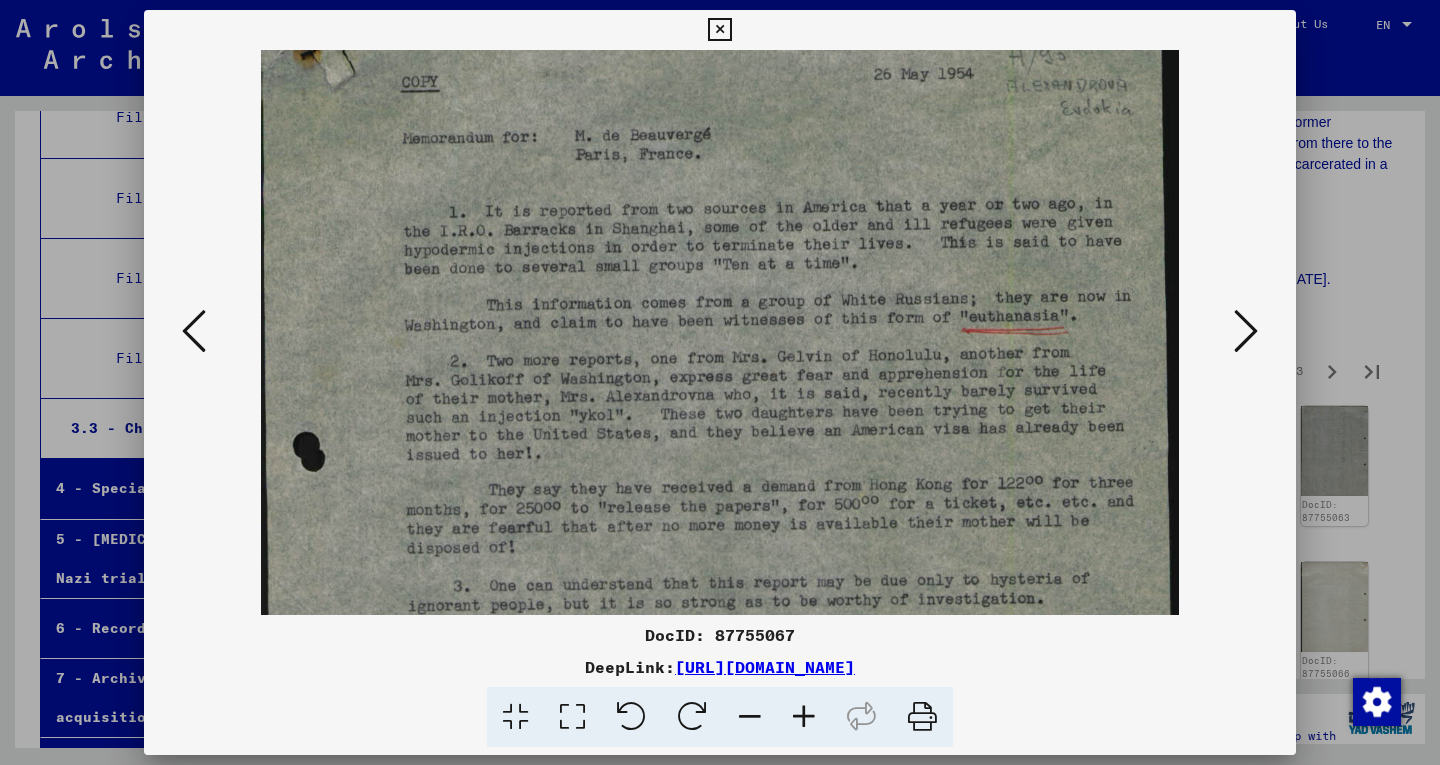 drag, startPoint x: 772, startPoint y: 544, endPoint x: 756, endPoint y: 473, distance: 72.780495 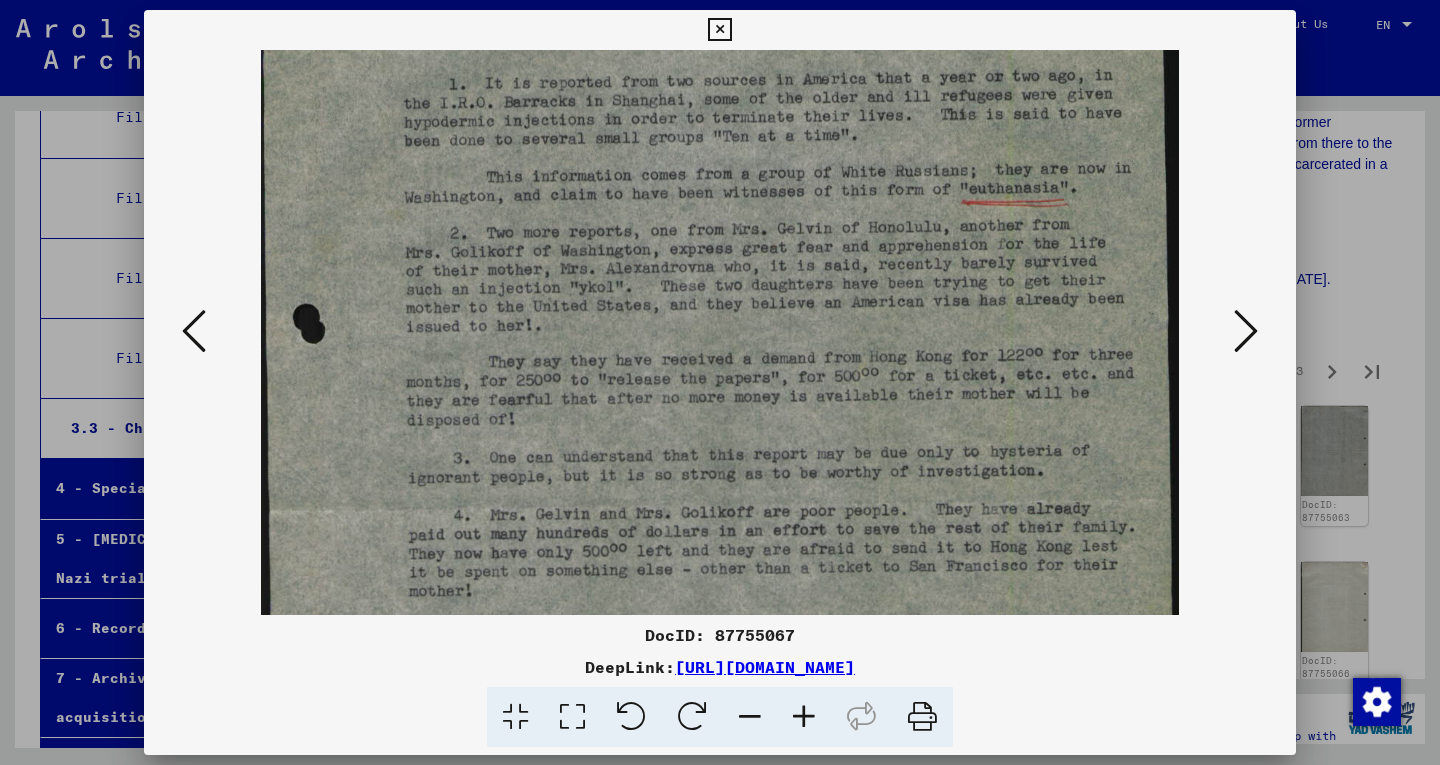 drag, startPoint x: 734, startPoint y: 524, endPoint x: 723, endPoint y: 397, distance: 127.47549 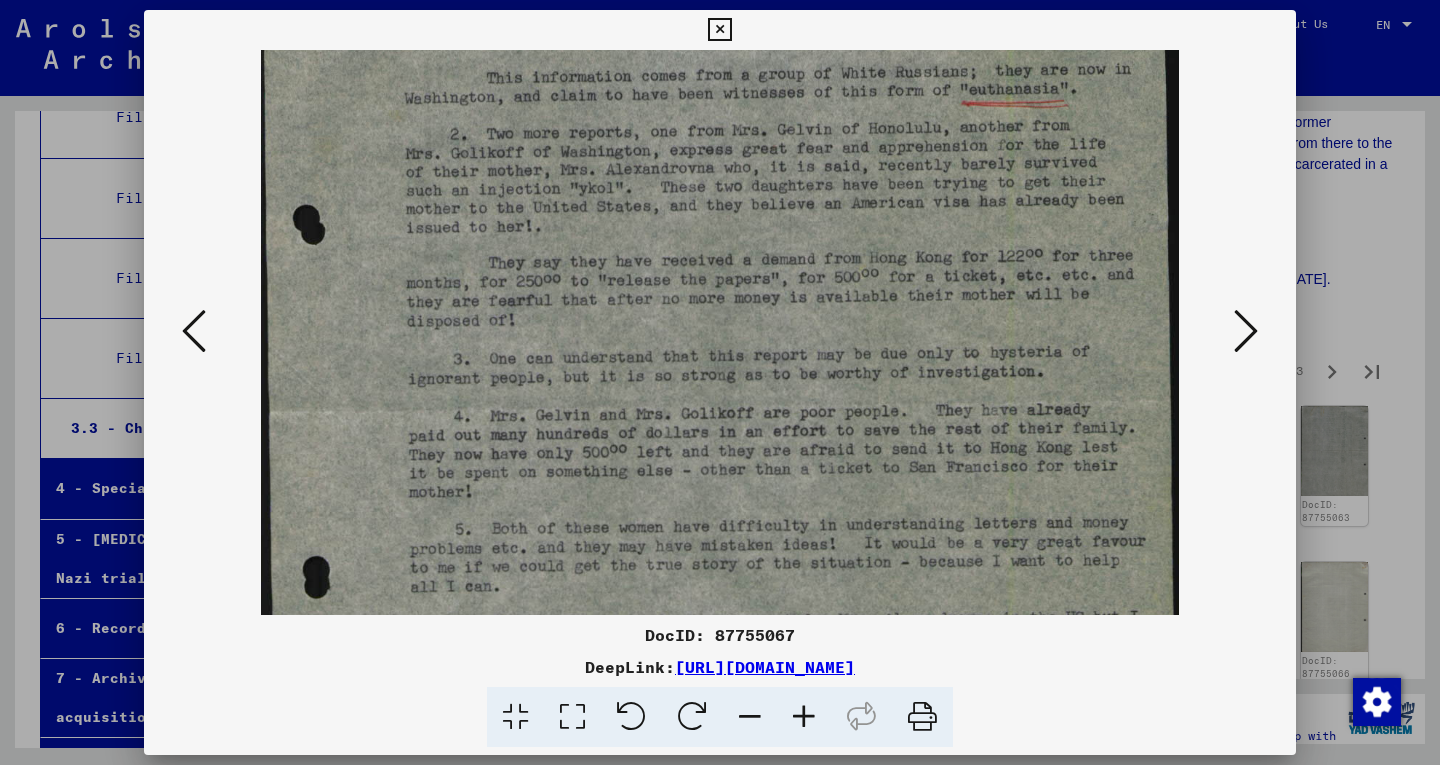drag, startPoint x: 716, startPoint y: 477, endPoint x: 709, endPoint y: 377, distance: 100.2447 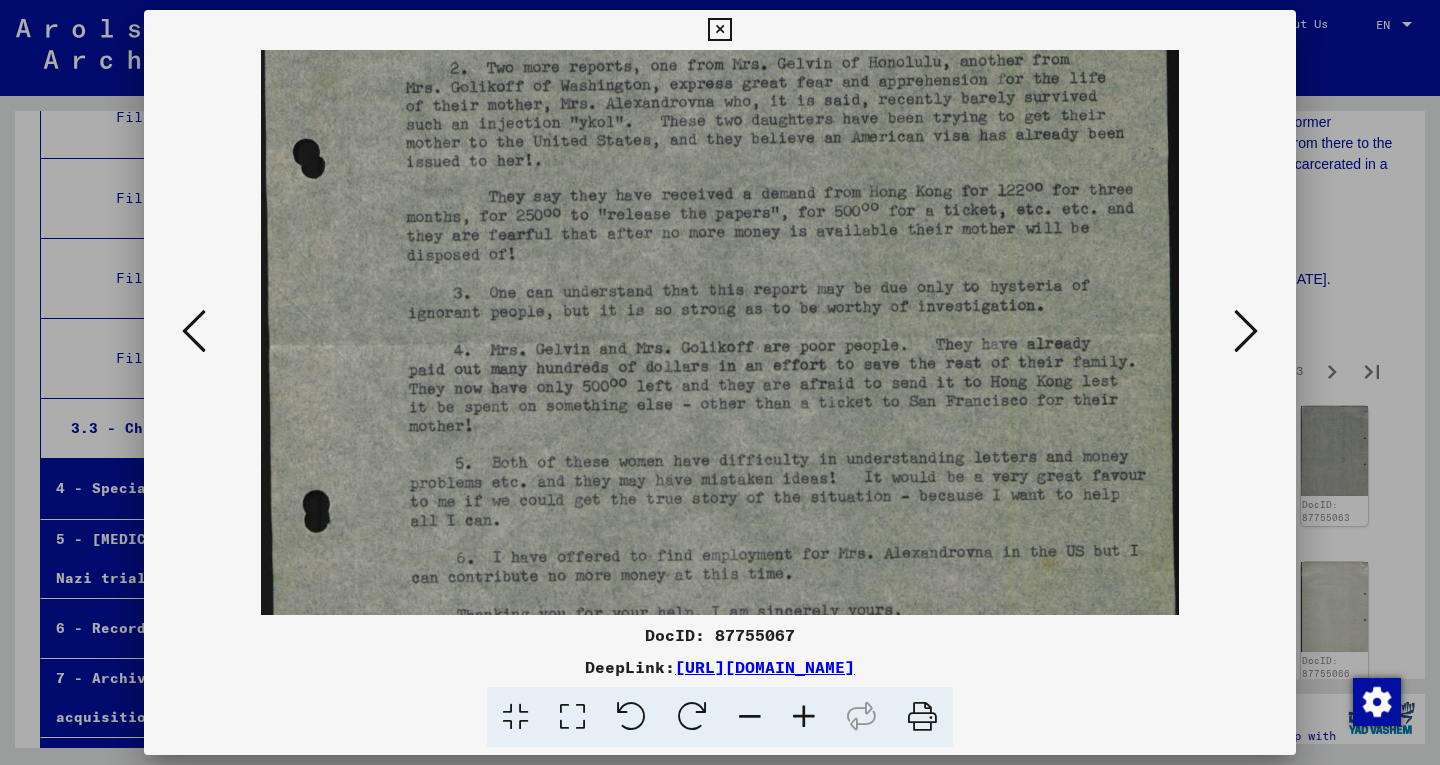 drag, startPoint x: 701, startPoint y: 480, endPoint x: 700, endPoint y: 418, distance: 62.008064 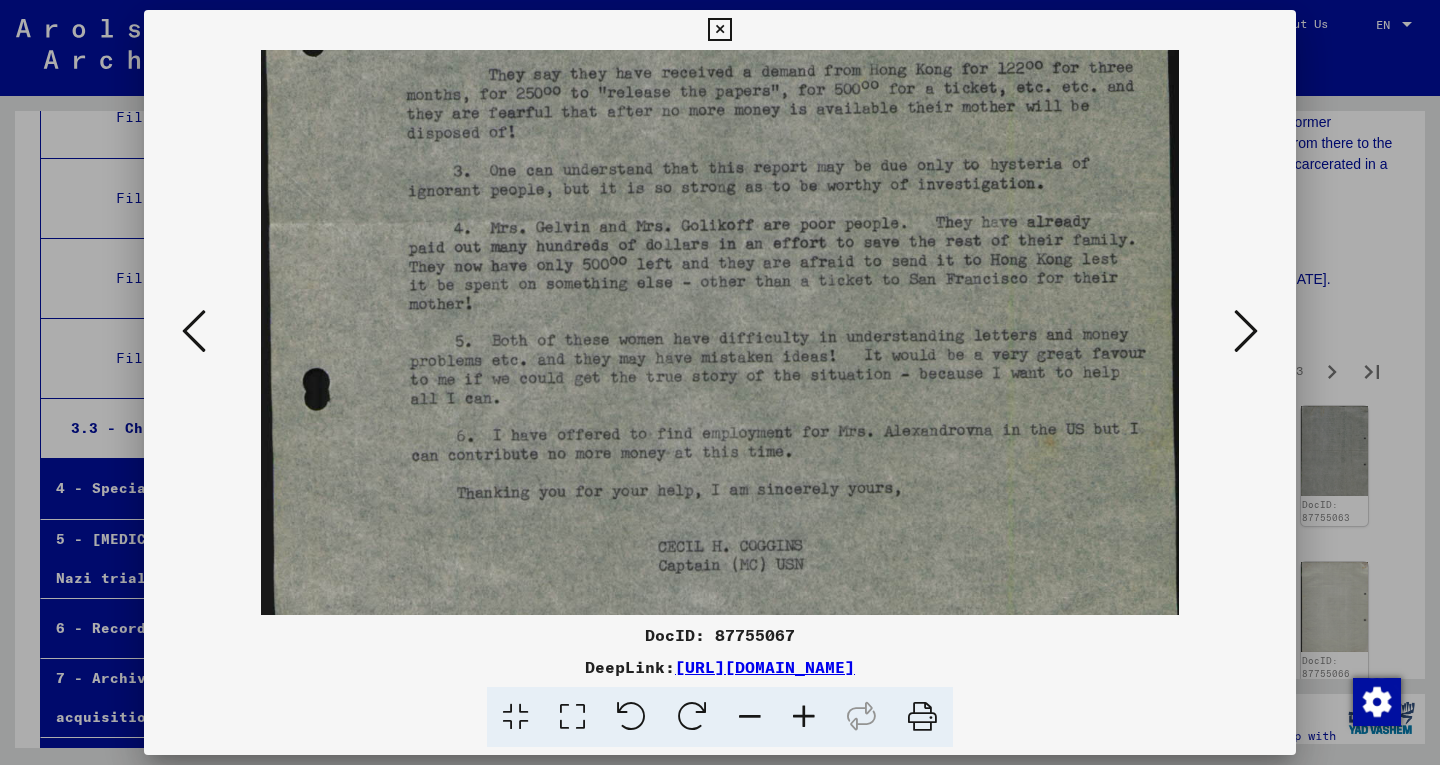 scroll, scrollTop: 513, scrollLeft: 0, axis: vertical 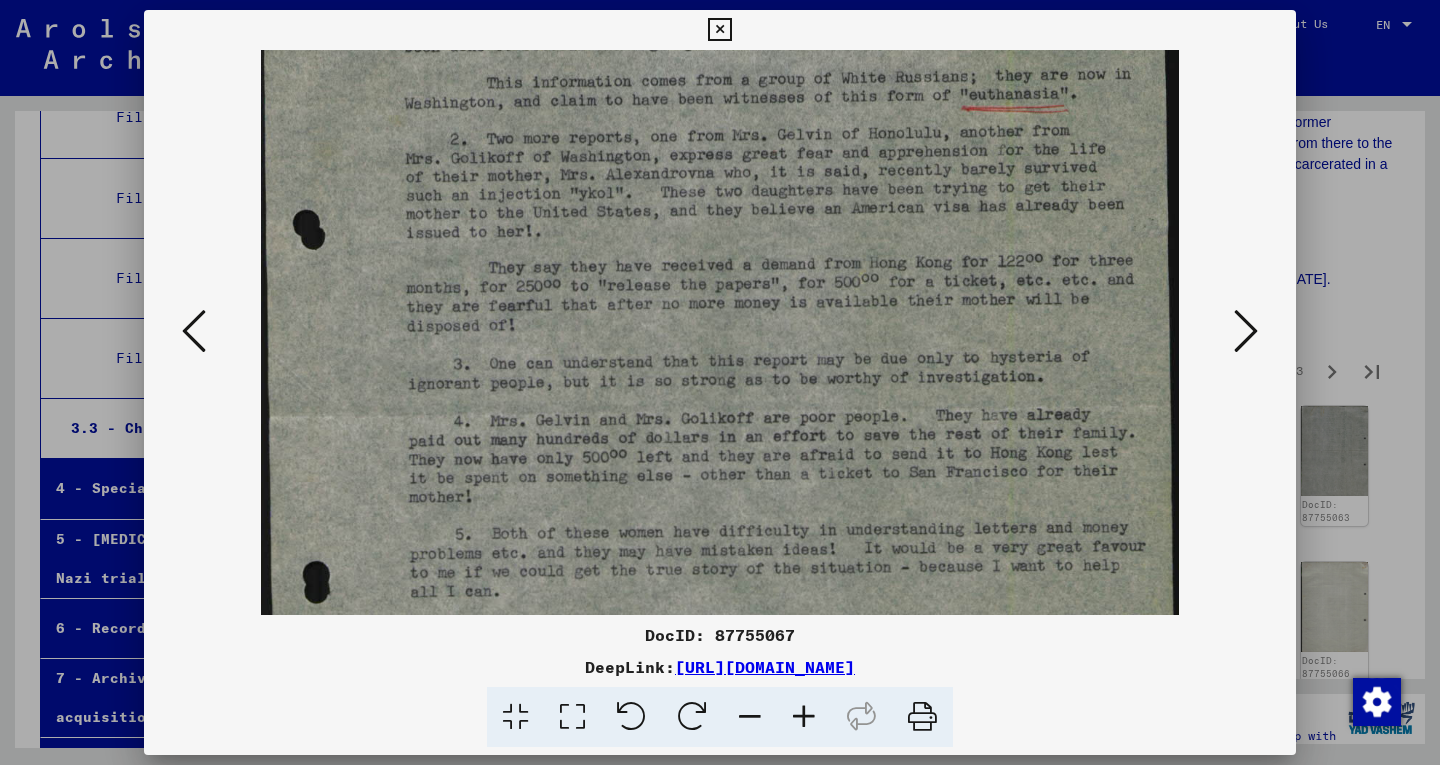 drag, startPoint x: 683, startPoint y: 518, endPoint x: 664, endPoint y: 595, distance: 79.30952 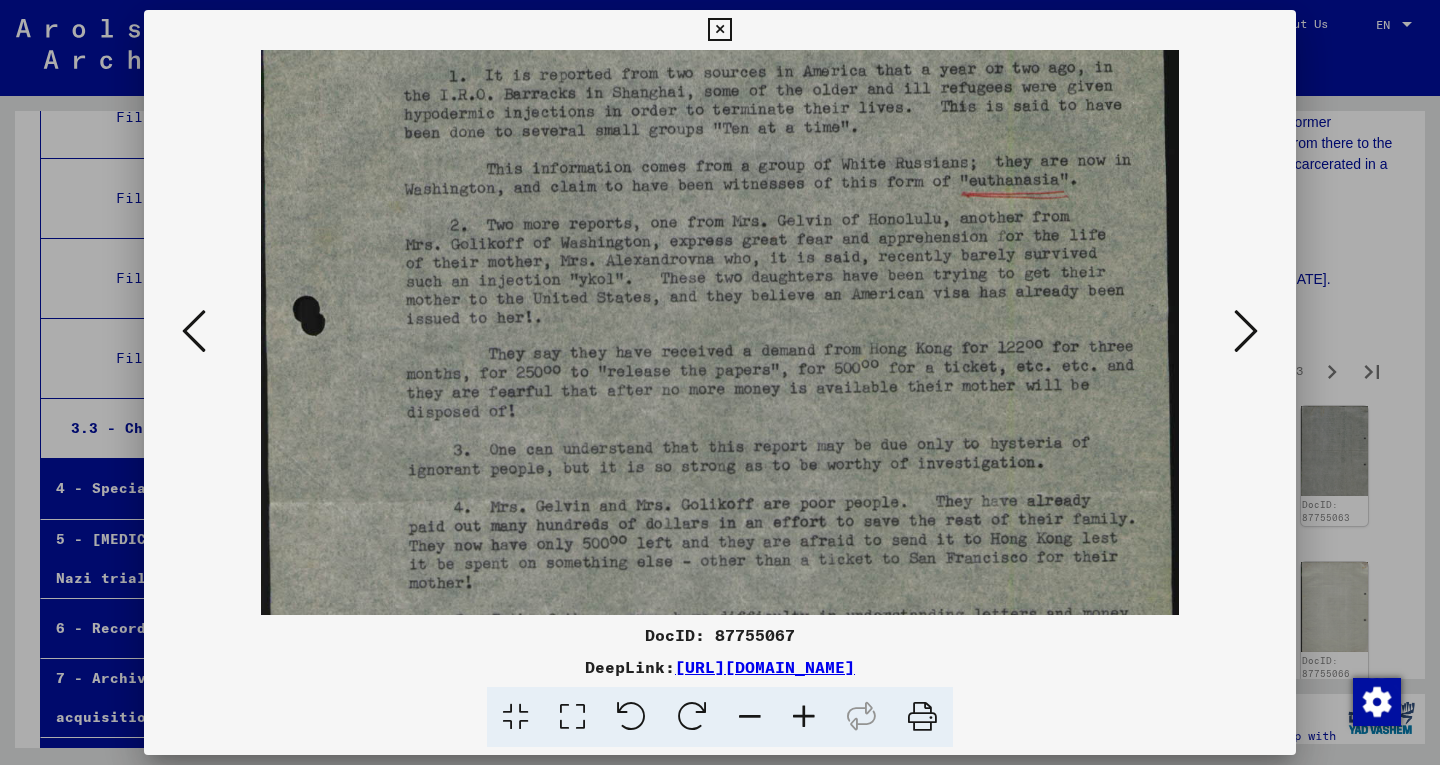 drag, startPoint x: 678, startPoint y: 446, endPoint x: 670, endPoint y: 503, distance: 57.558666 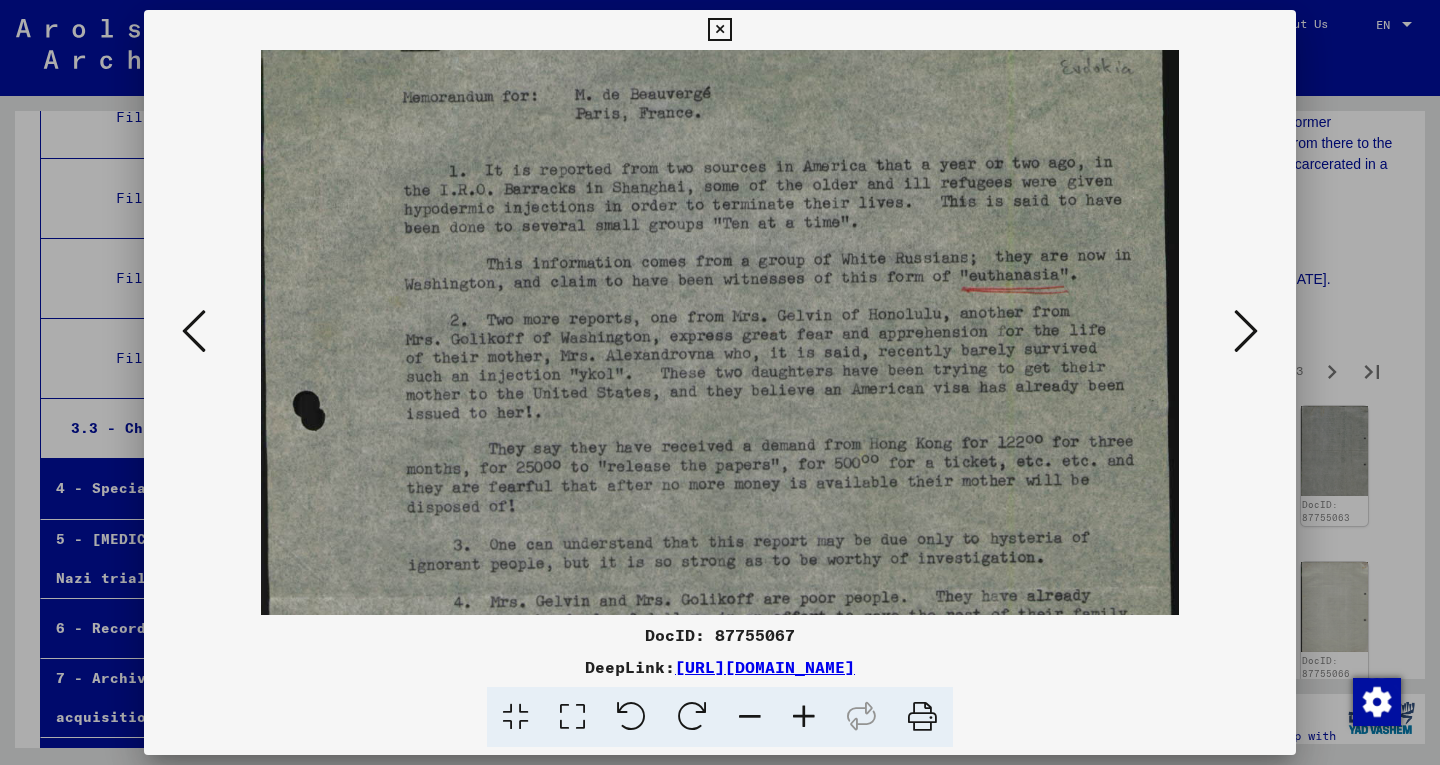 scroll, scrollTop: 107, scrollLeft: 0, axis: vertical 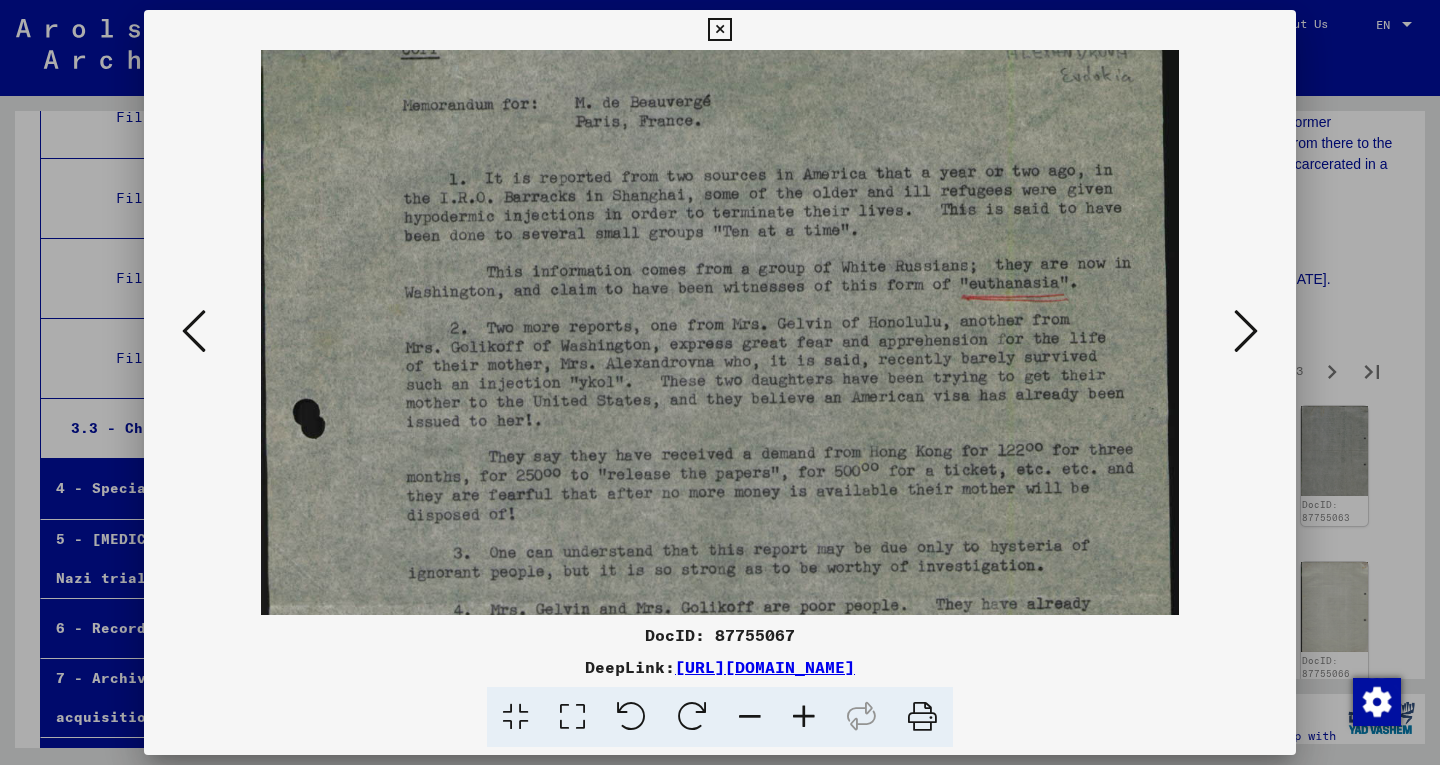 drag, startPoint x: 706, startPoint y: 356, endPoint x: 708, endPoint y: 453, distance: 97.020615 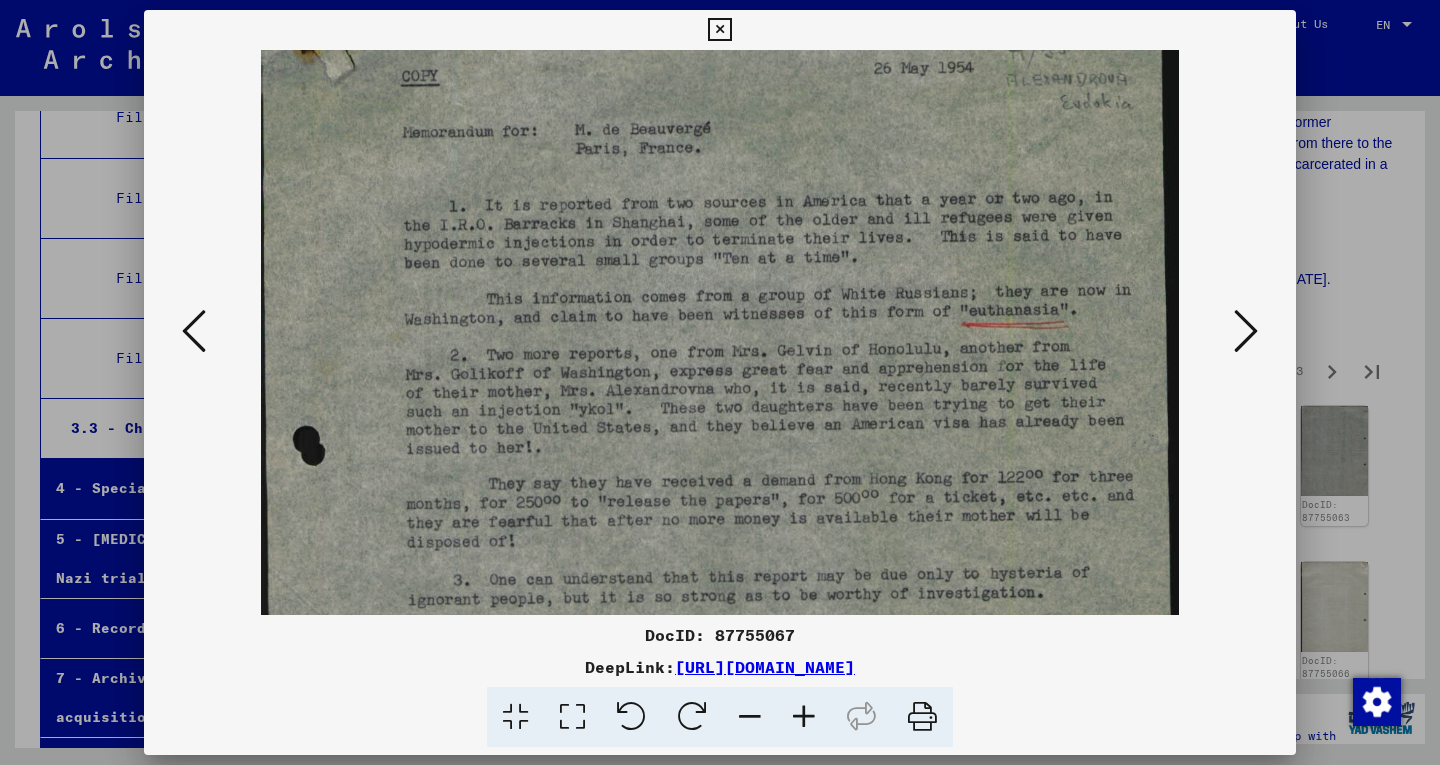 scroll, scrollTop: 74, scrollLeft: 0, axis: vertical 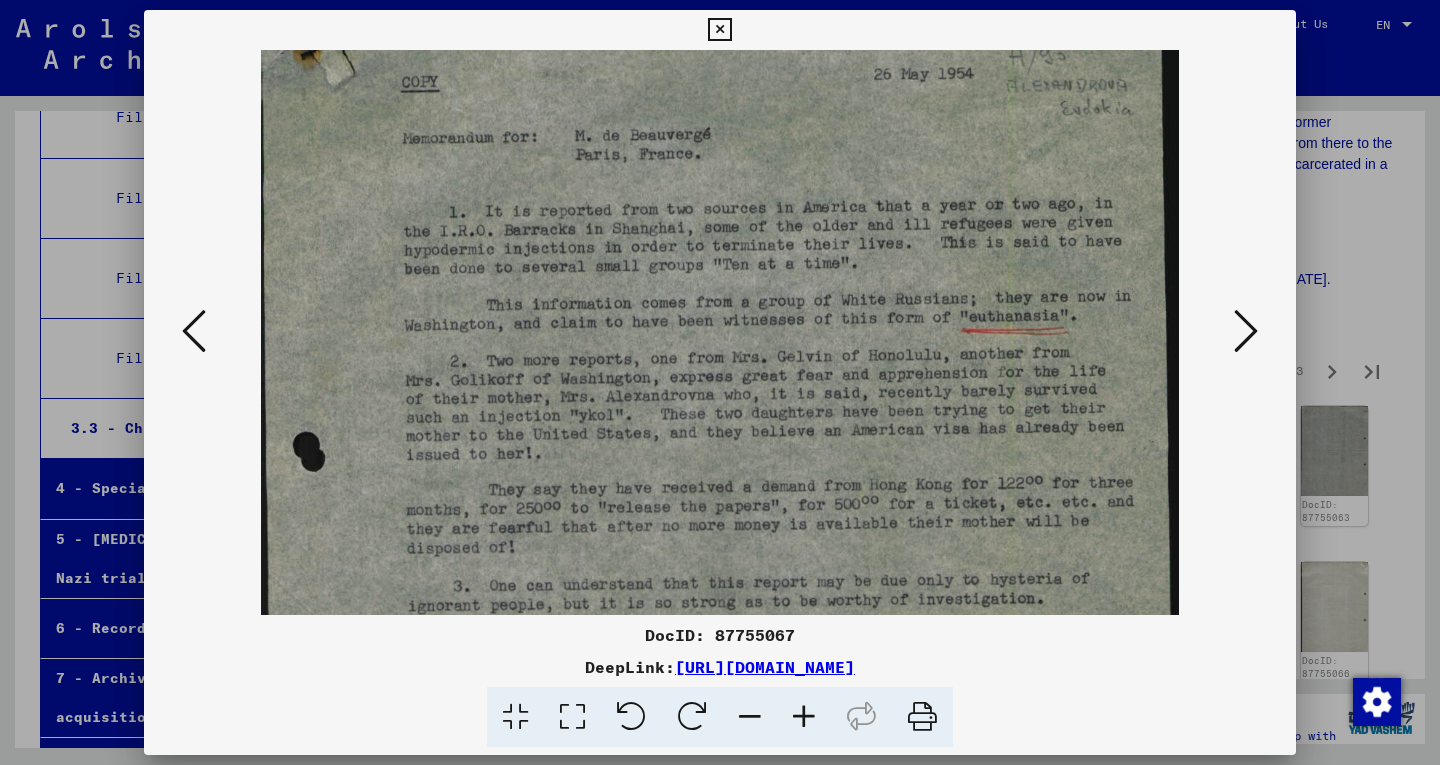drag, startPoint x: 732, startPoint y: 431, endPoint x: 733, endPoint y: 463, distance: 32.01562 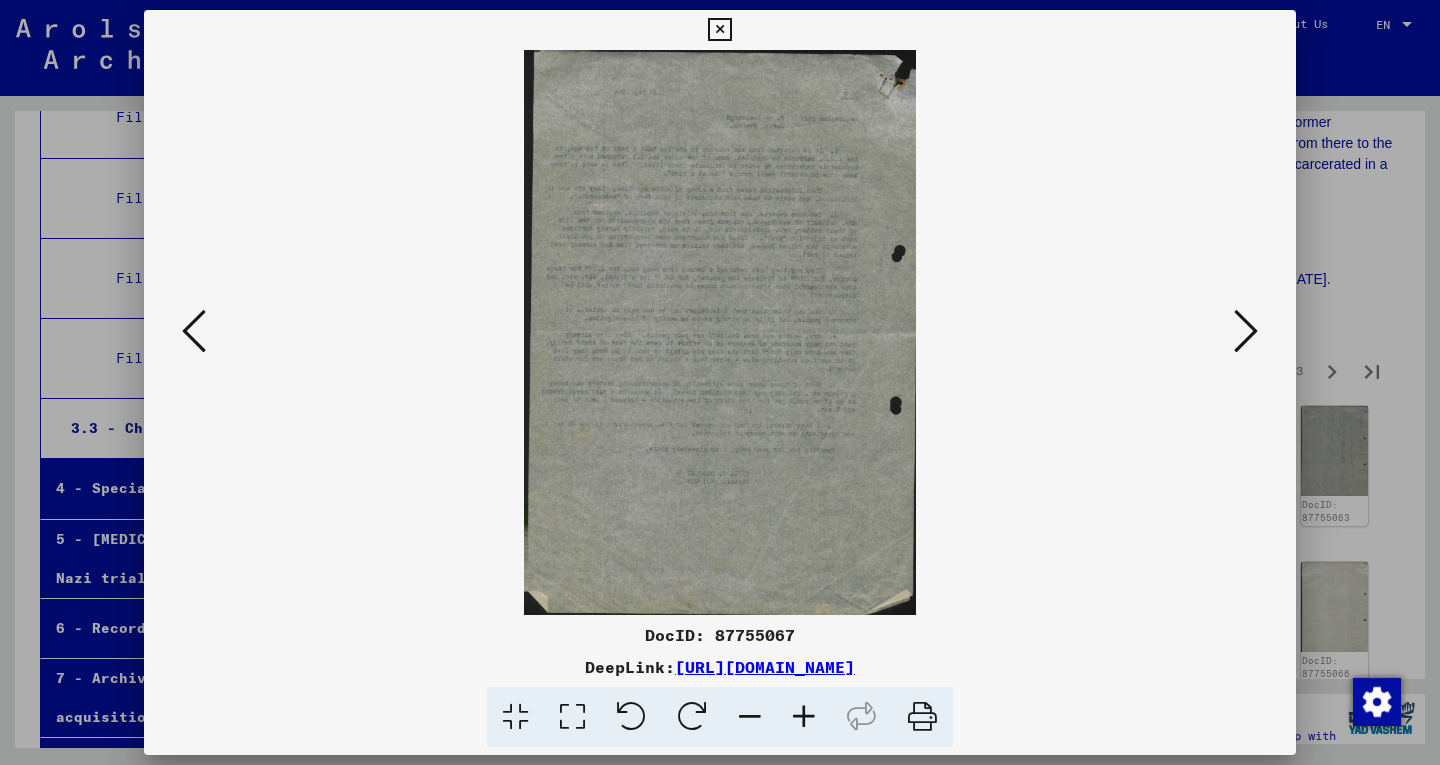 scroll, scrollTop: 0, scrollLeft: 0, axis: both 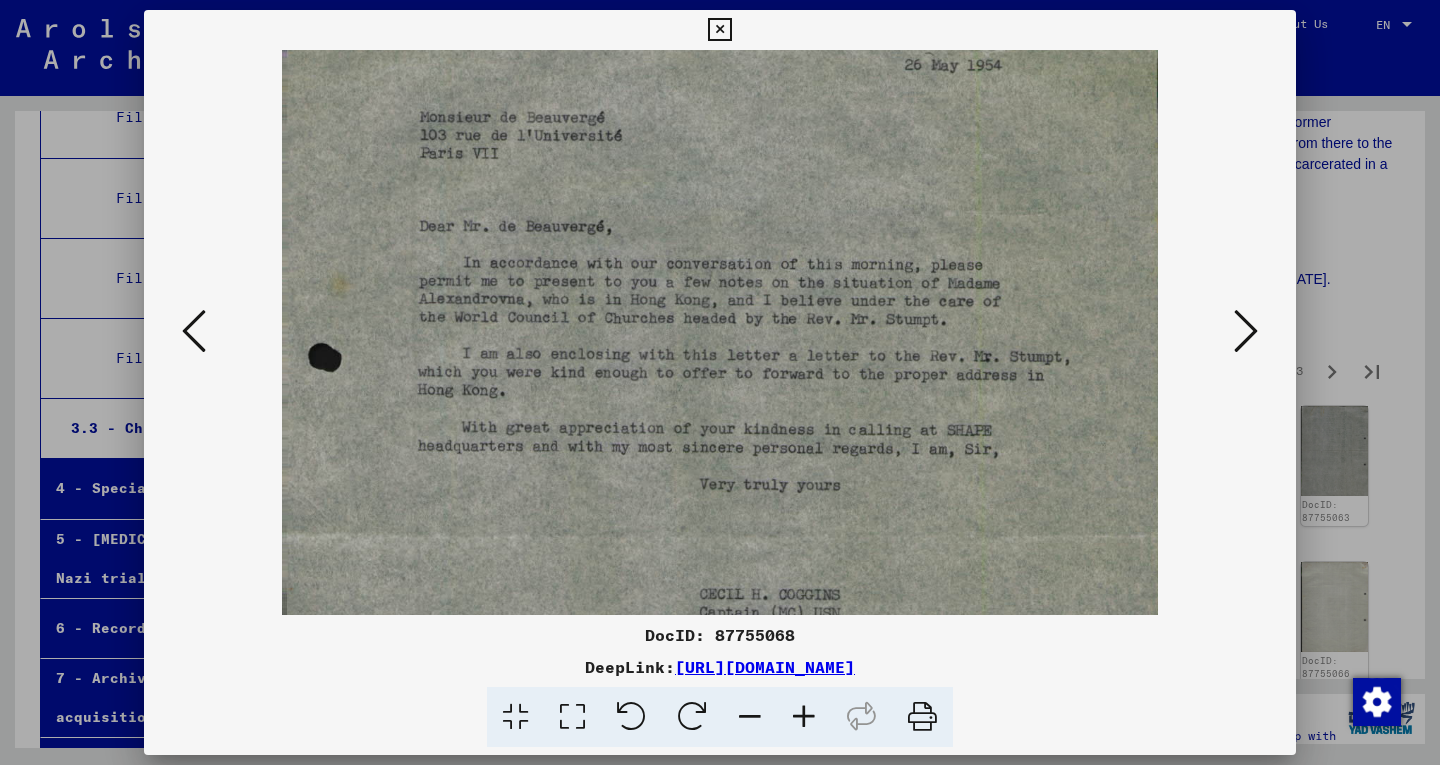 drag, startPoint x: 840, startPoint y: 556, endPoint x: 909, endPoint y: 394, distance: 176.08237 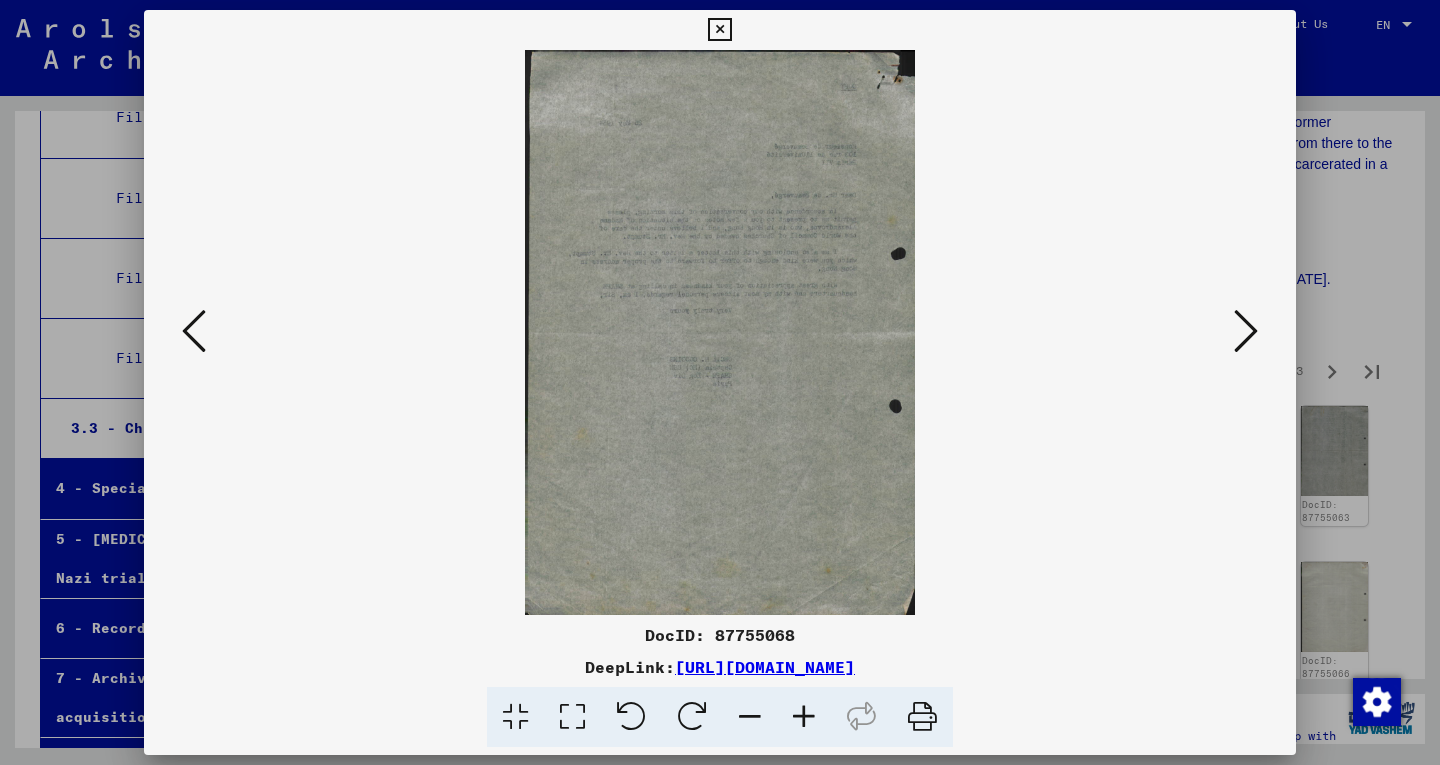scroll, scrollTop: 0, scrollLeft: 0, axis: both 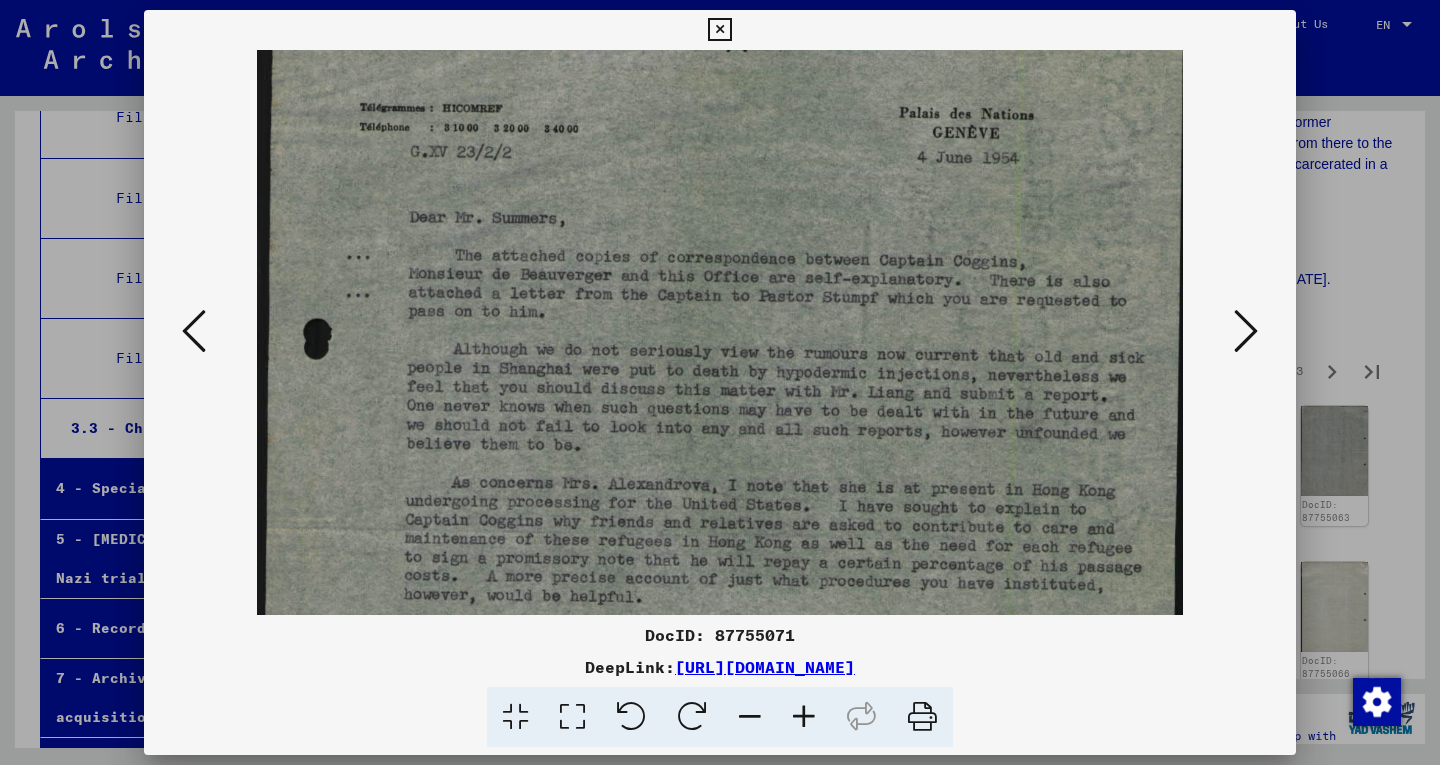 drag, startPoint x: 749, startPoint y: 549, endPoint x: 706, endPoint y: 383, distance: 171.47887 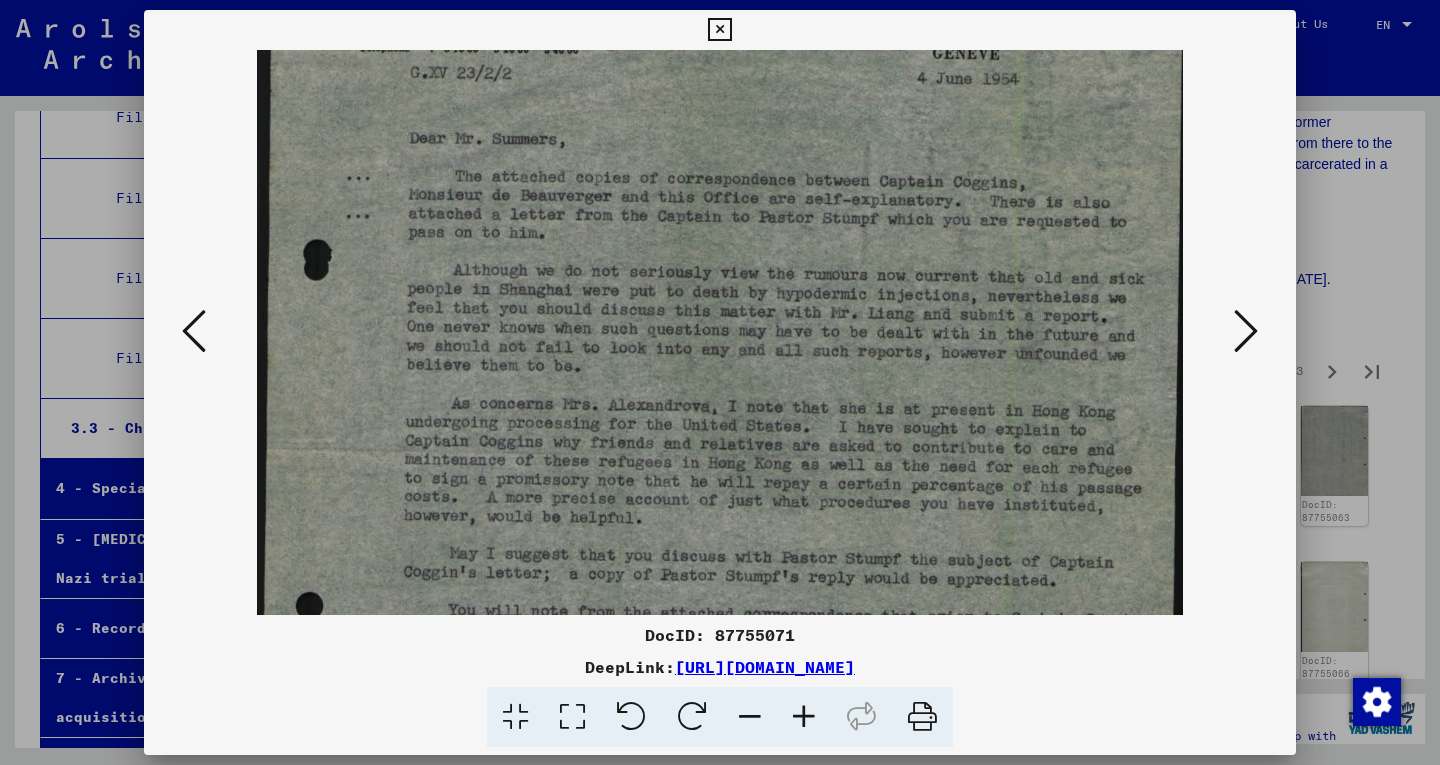 scroll, scrollTop: 276, scrollLeft: 0, axis: vertical 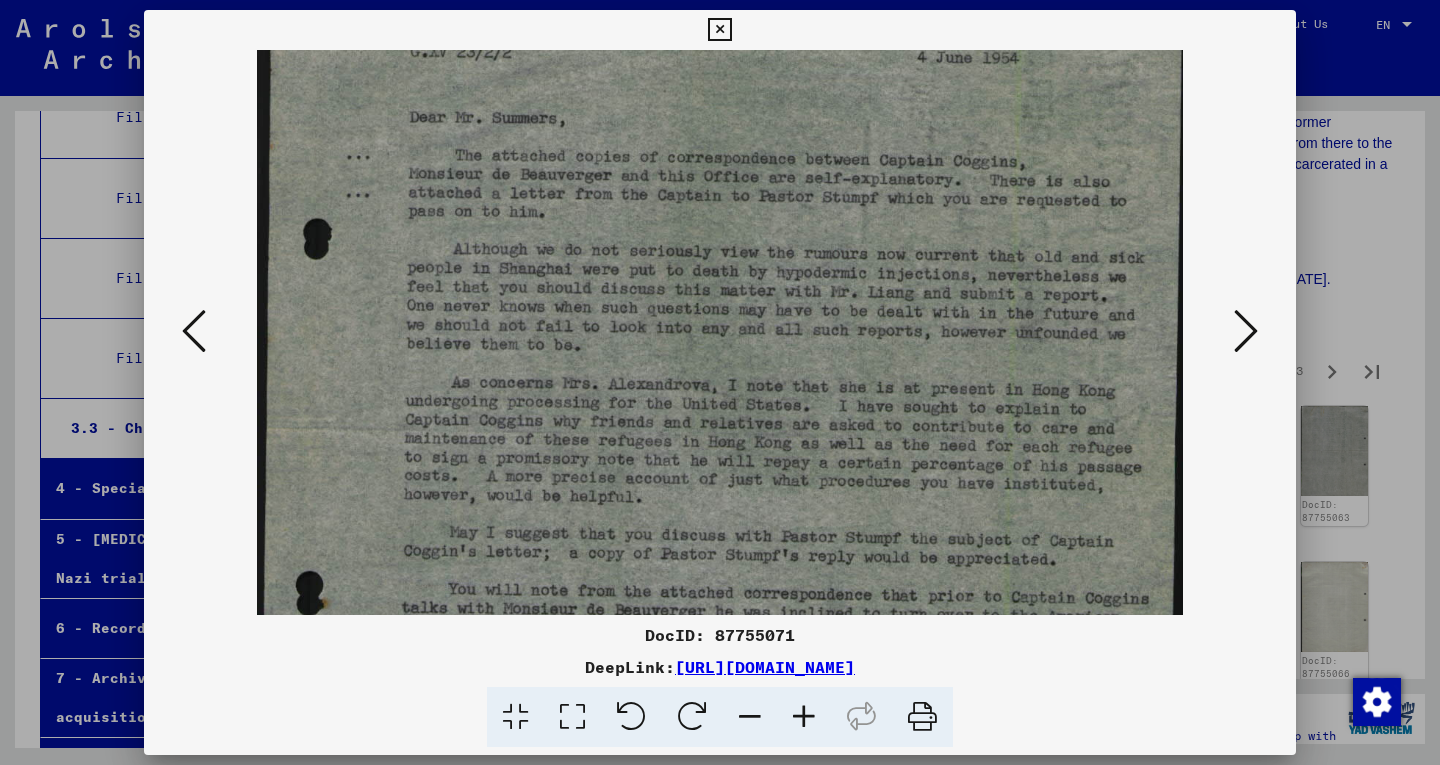 drag, startPoint x: 712, startPoint y: 450, endPoint x: 677, endPoint y: 350, distance: 105.9481 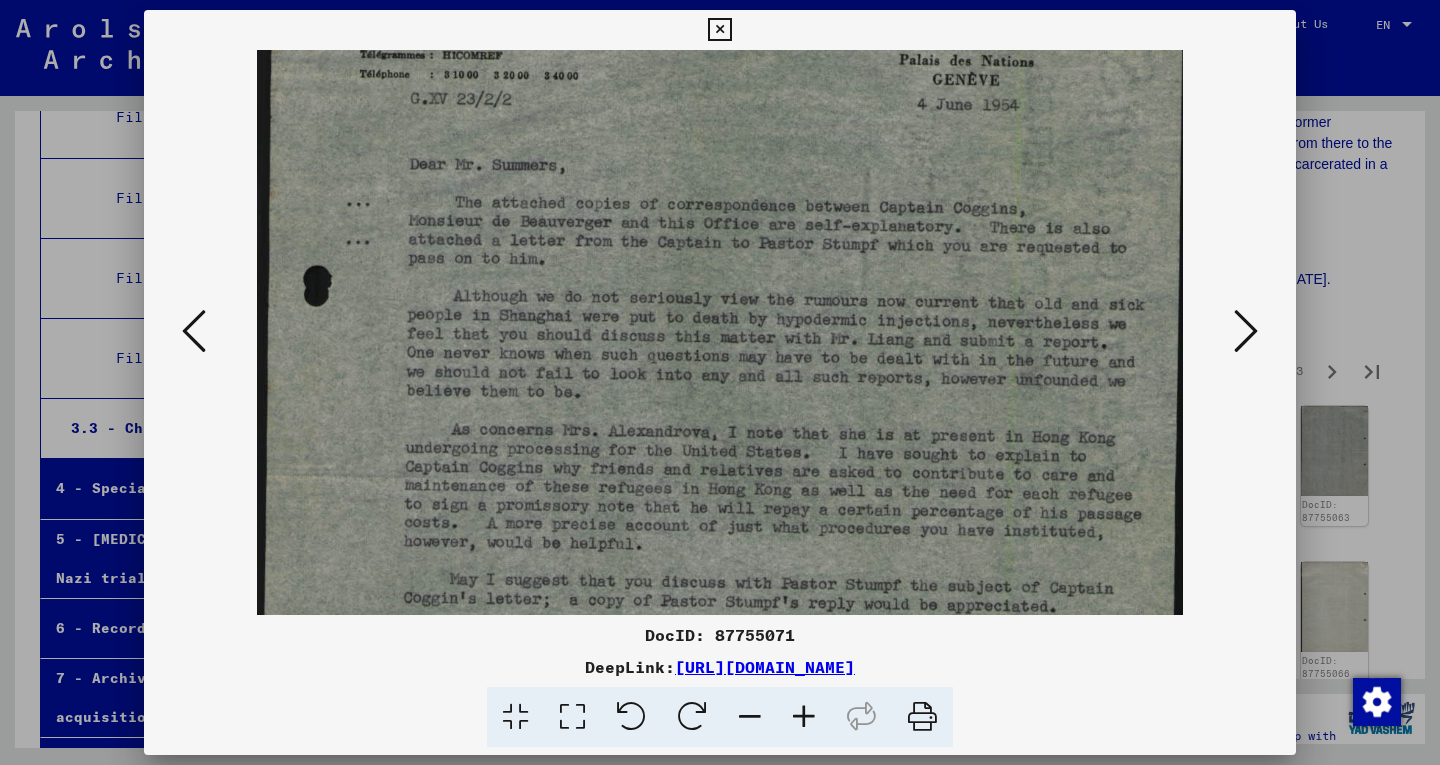 scroll, scrollTop: 225, scrollLeft: 0, axis: vertical 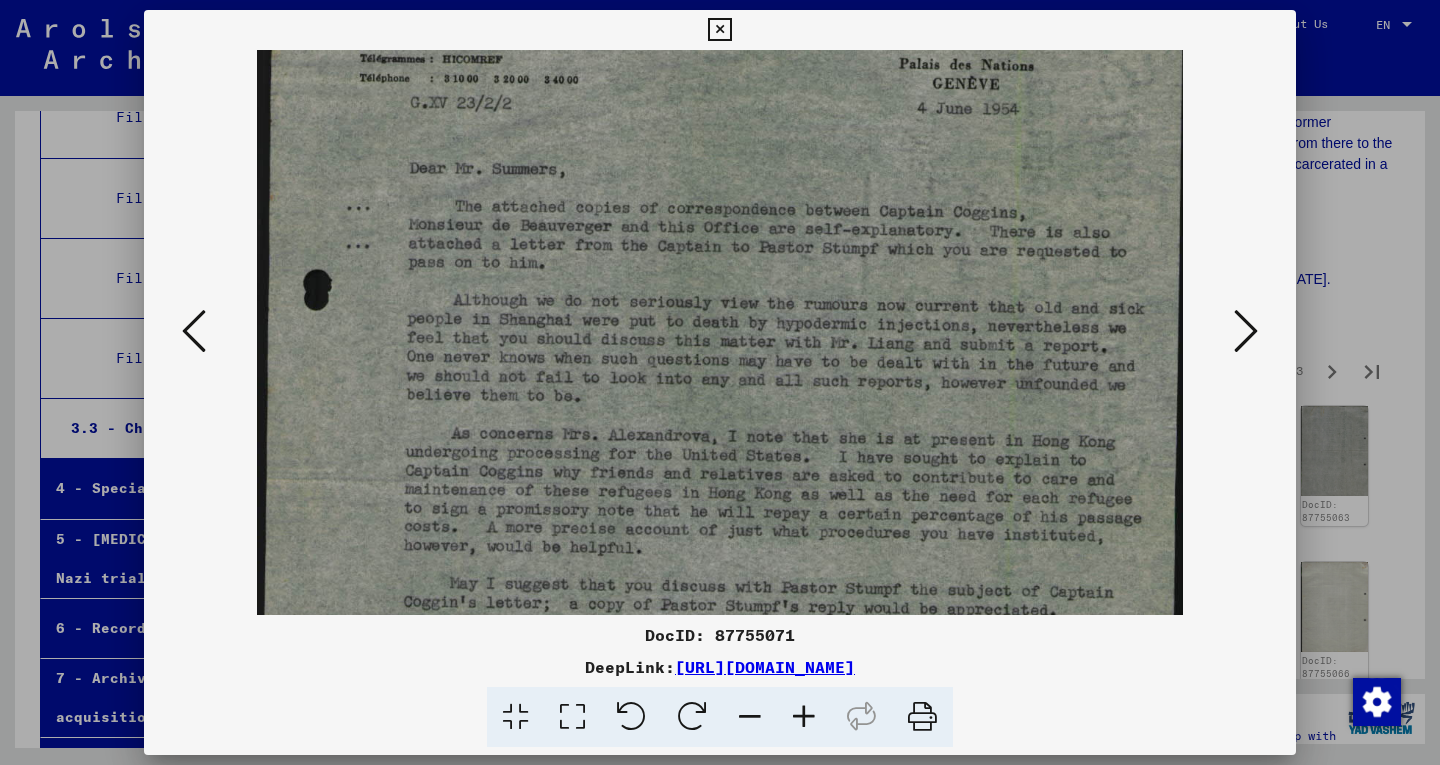drag, startPoint x: 677, startPoint y: 421, endPoint x: 627, endPoint y: 407, distance: 51.92302 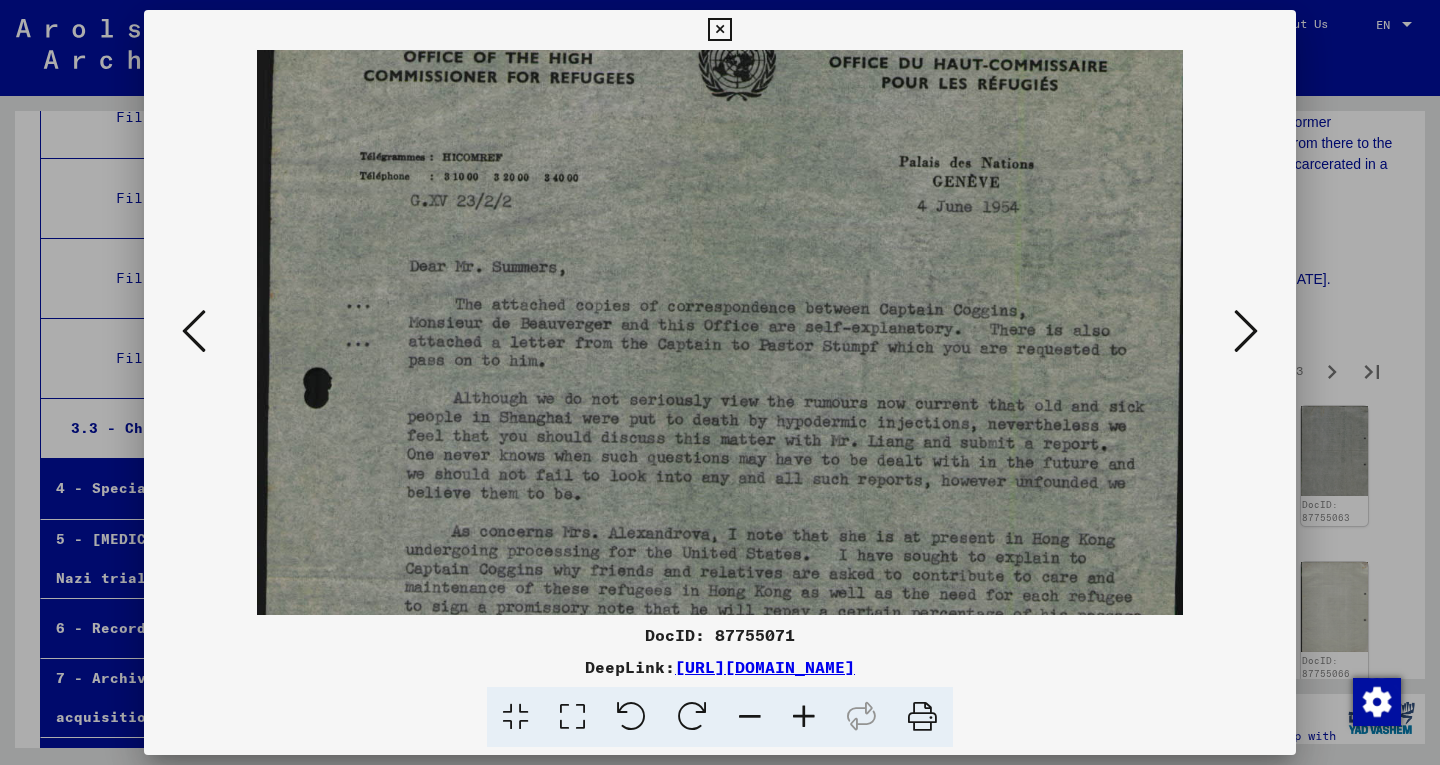 drag, startPoint x: 742, startPoint y: 391, endPoint x: 718, endPoint y: 483, distance: 95.07891 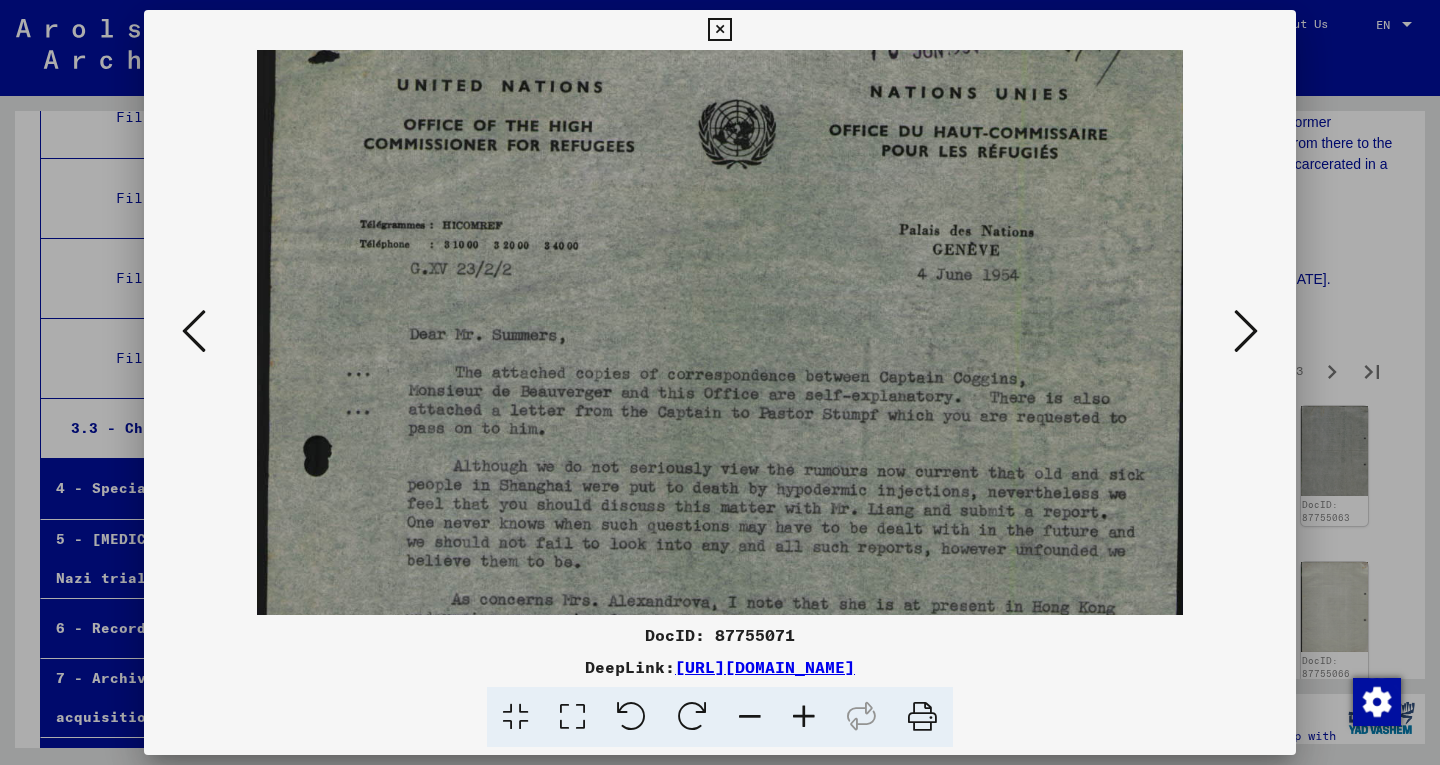 drag, startPoint x: 761, startPoint y: 453, endPoint x: 742, endPoint y: 521, distance: 70.60453 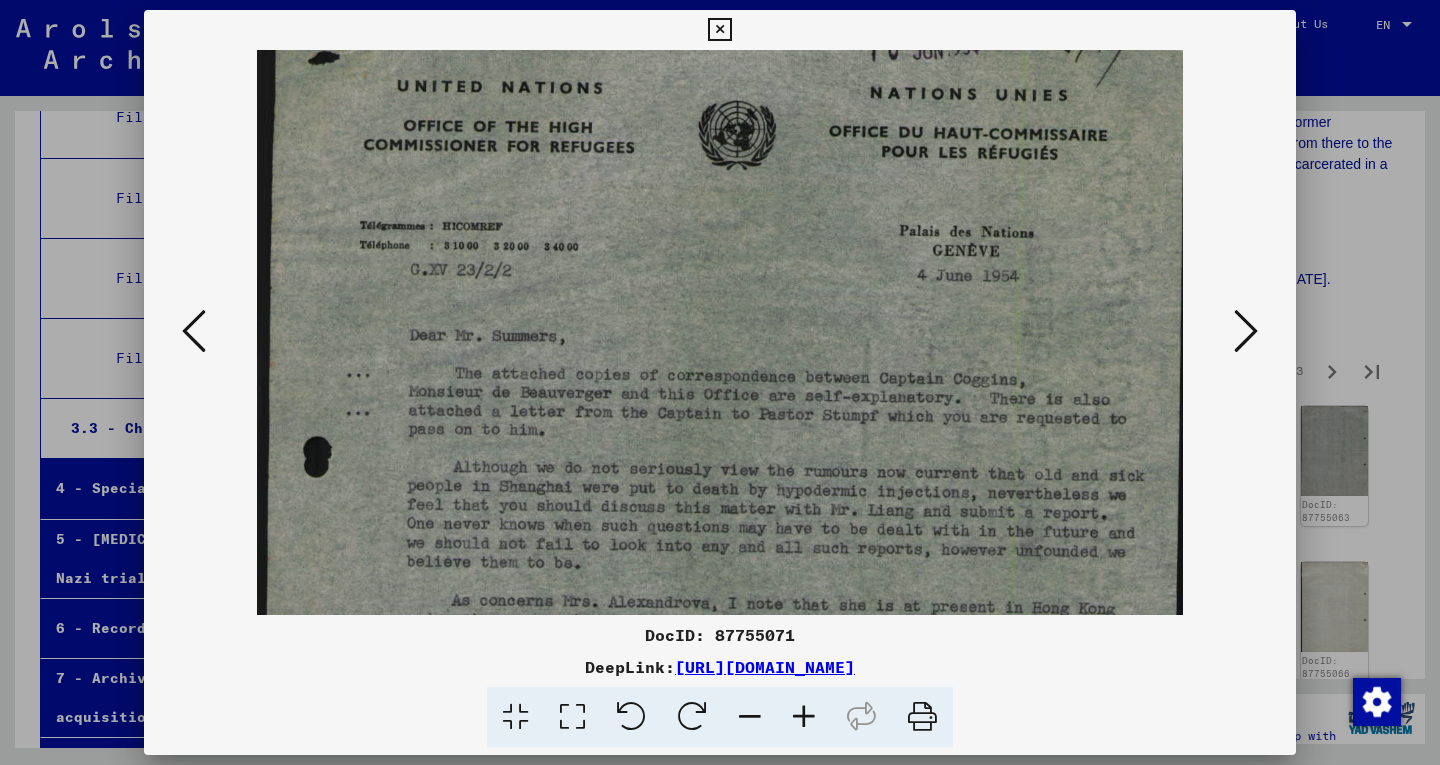 scroll, scrollTop: 0, scrollLeft: 0, axis: both 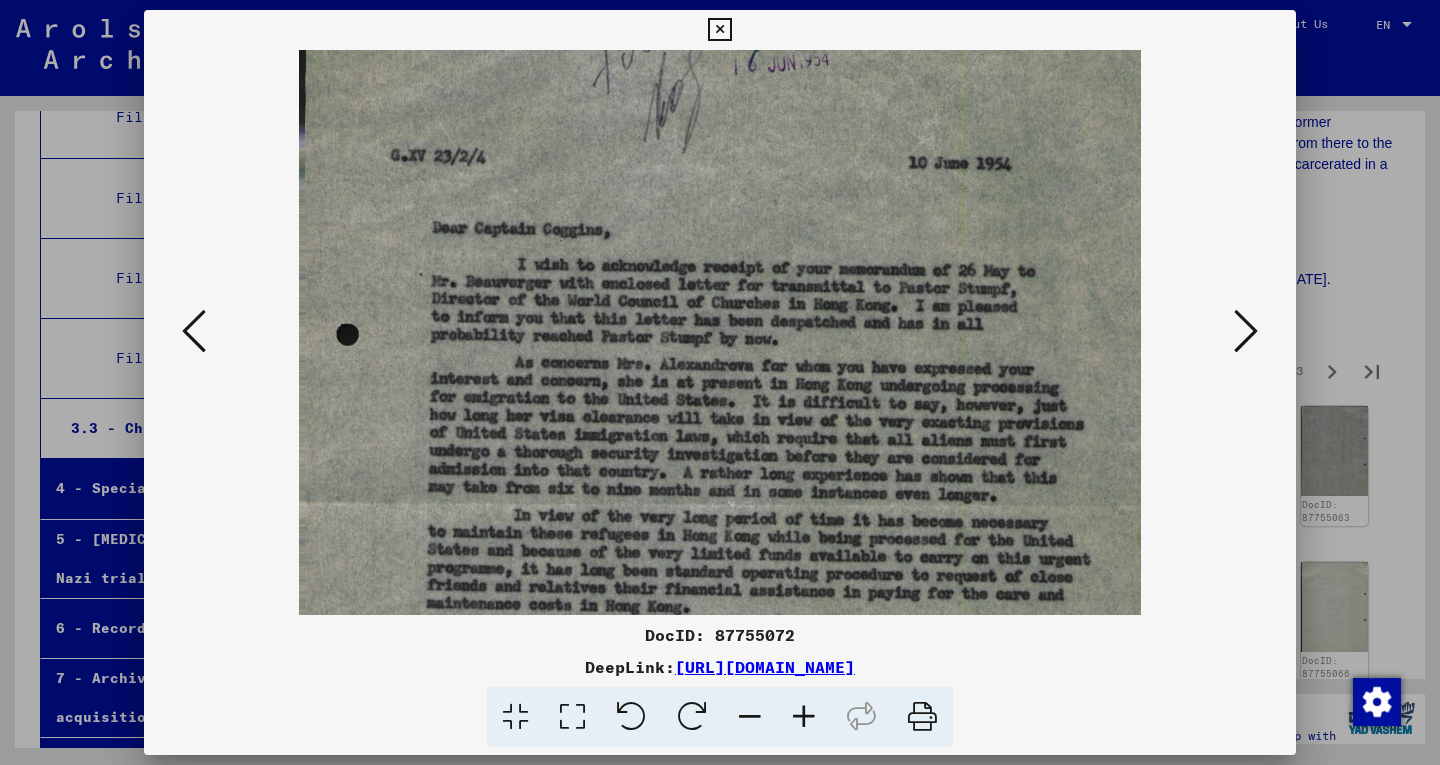 drag, startPoint x: 857, startPoint y: 567, endPoint x: 833, endPoint y: 412, distance: 156.84706 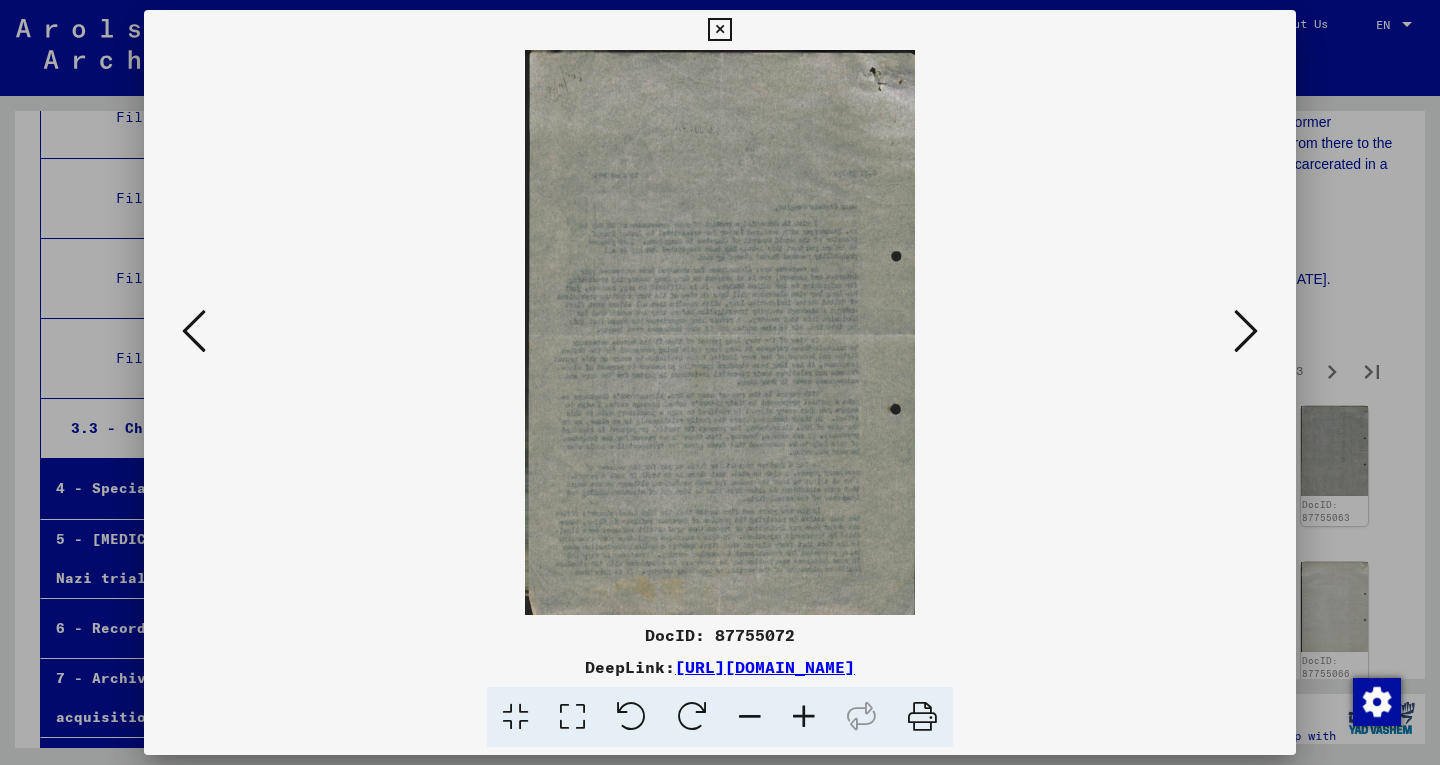 scroll, scrollTop: 0, scrollLeft: 0, axis: both 